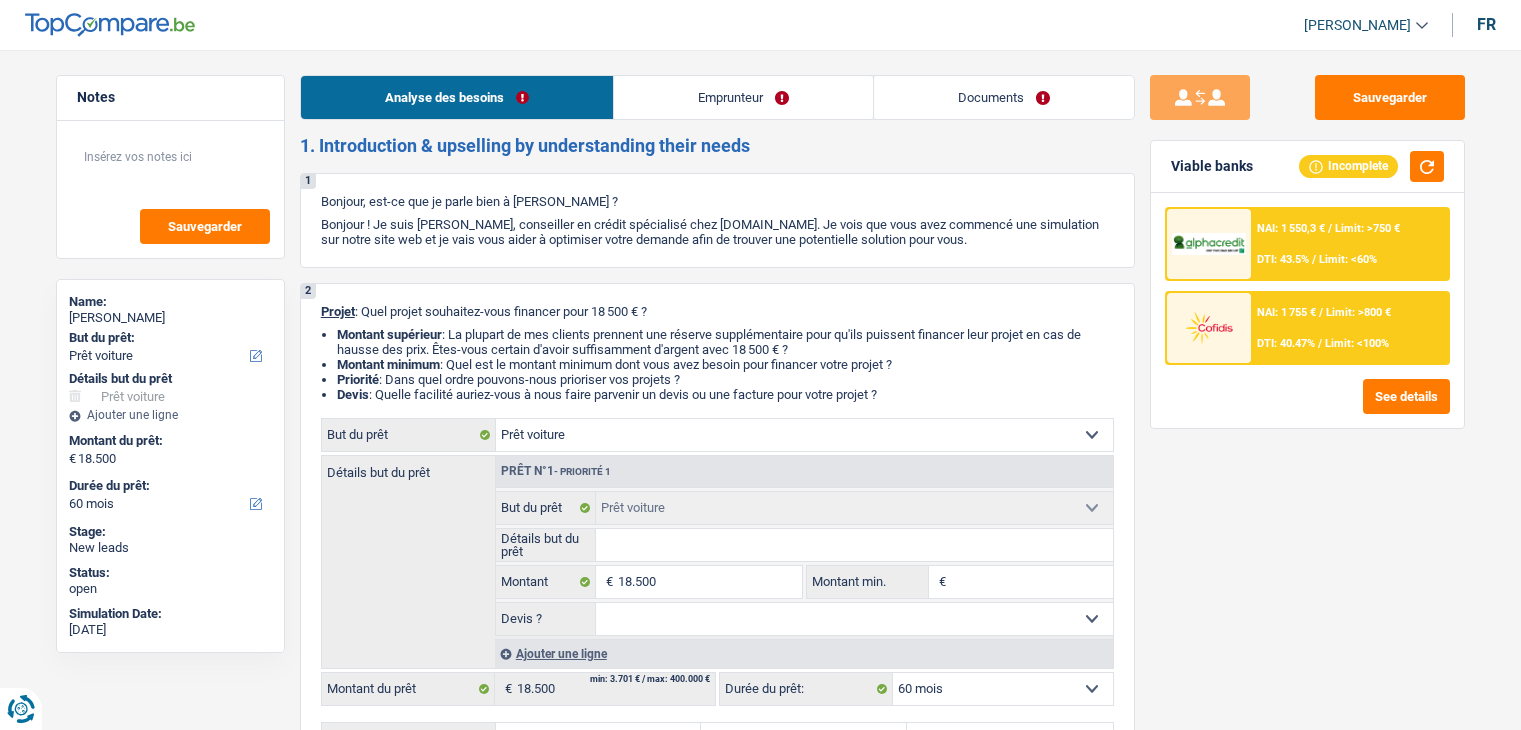 select on "car" 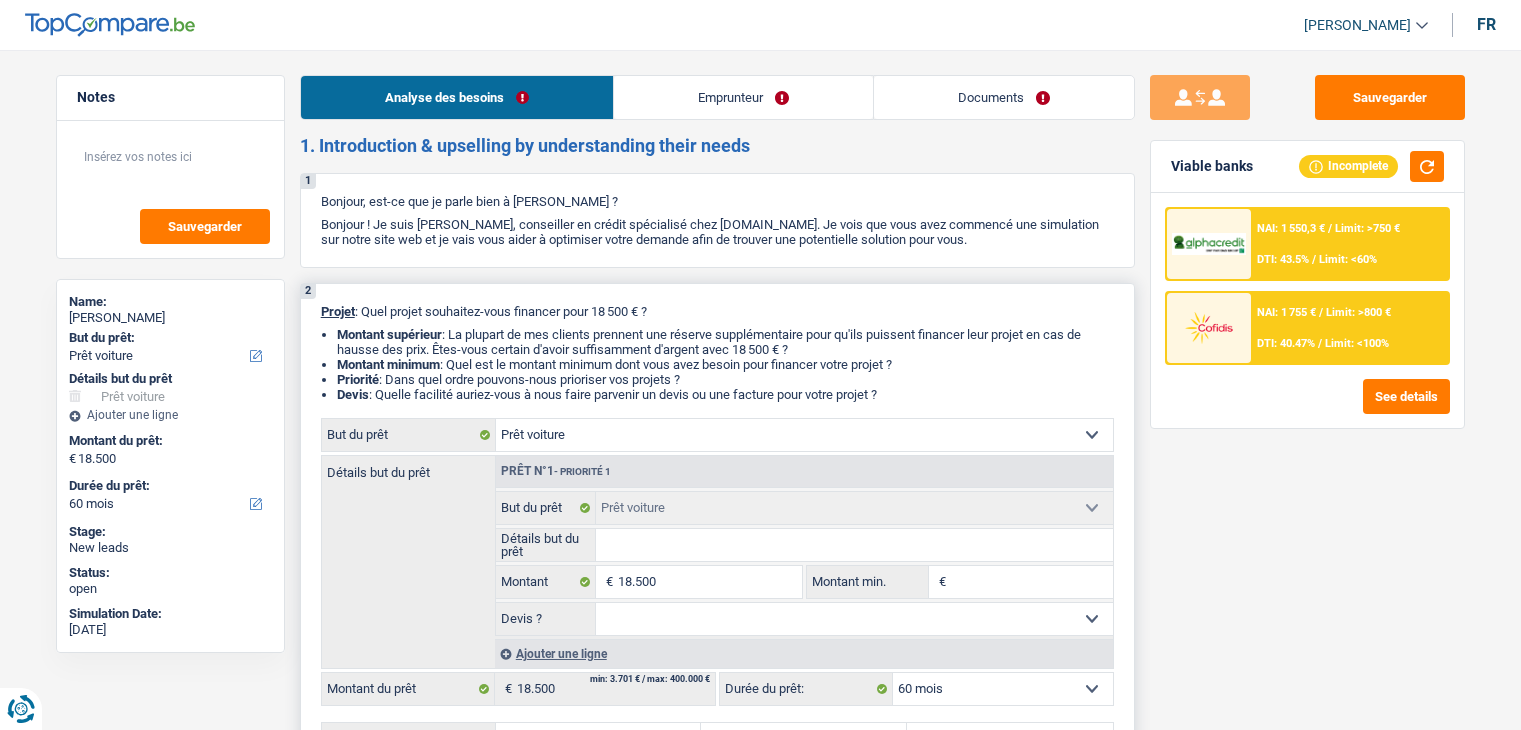 scroll, scrollTop: 0, scrollLeft: 0, axis: both 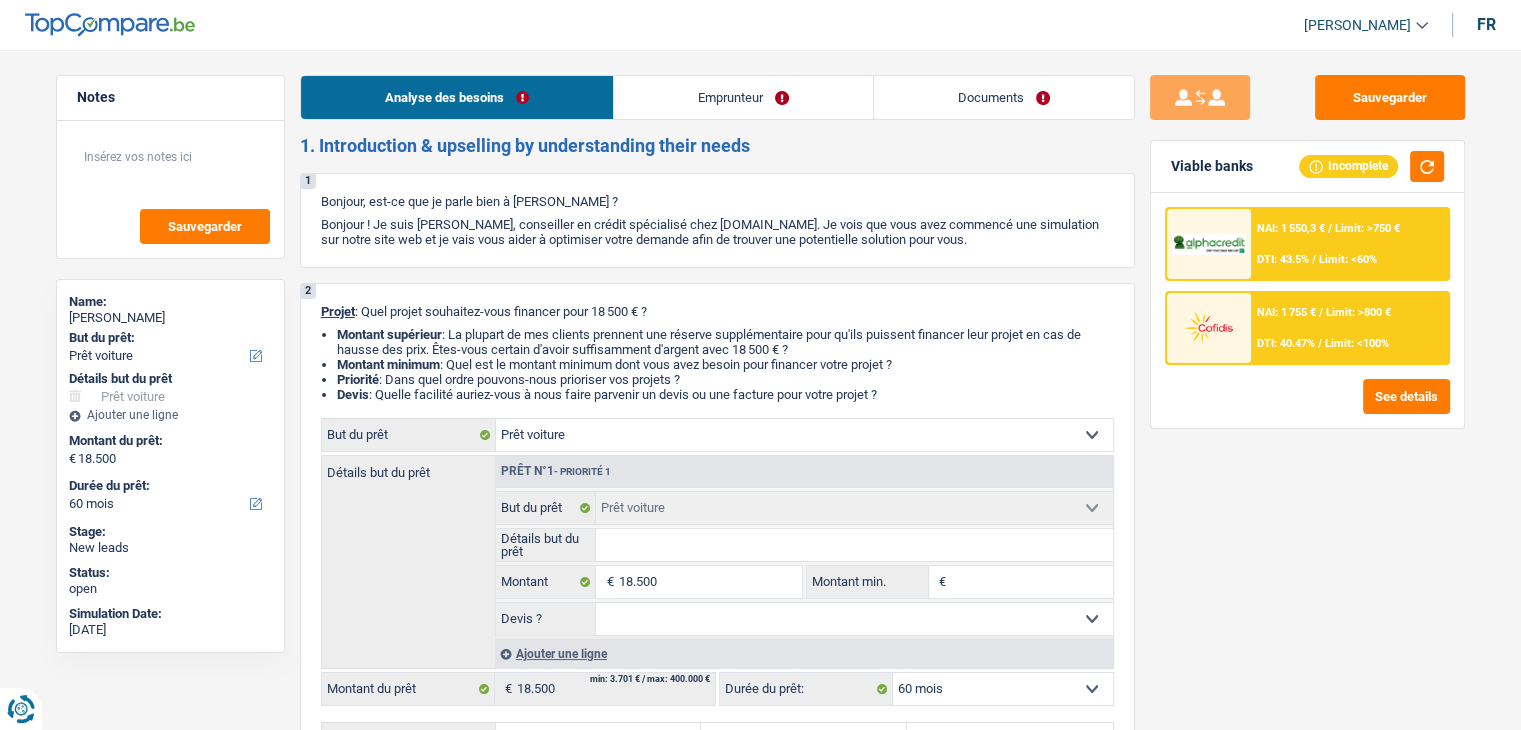 click on "NAI: 1 550,3 €
/
Limit: >750 €
DTI: 43.5%
/
Limit: <60%
NAI: 1 755 €
/
Limit: >800 €
DTI: 40.47%
/
Limit: <100%" at bounding box center (1307, 286) 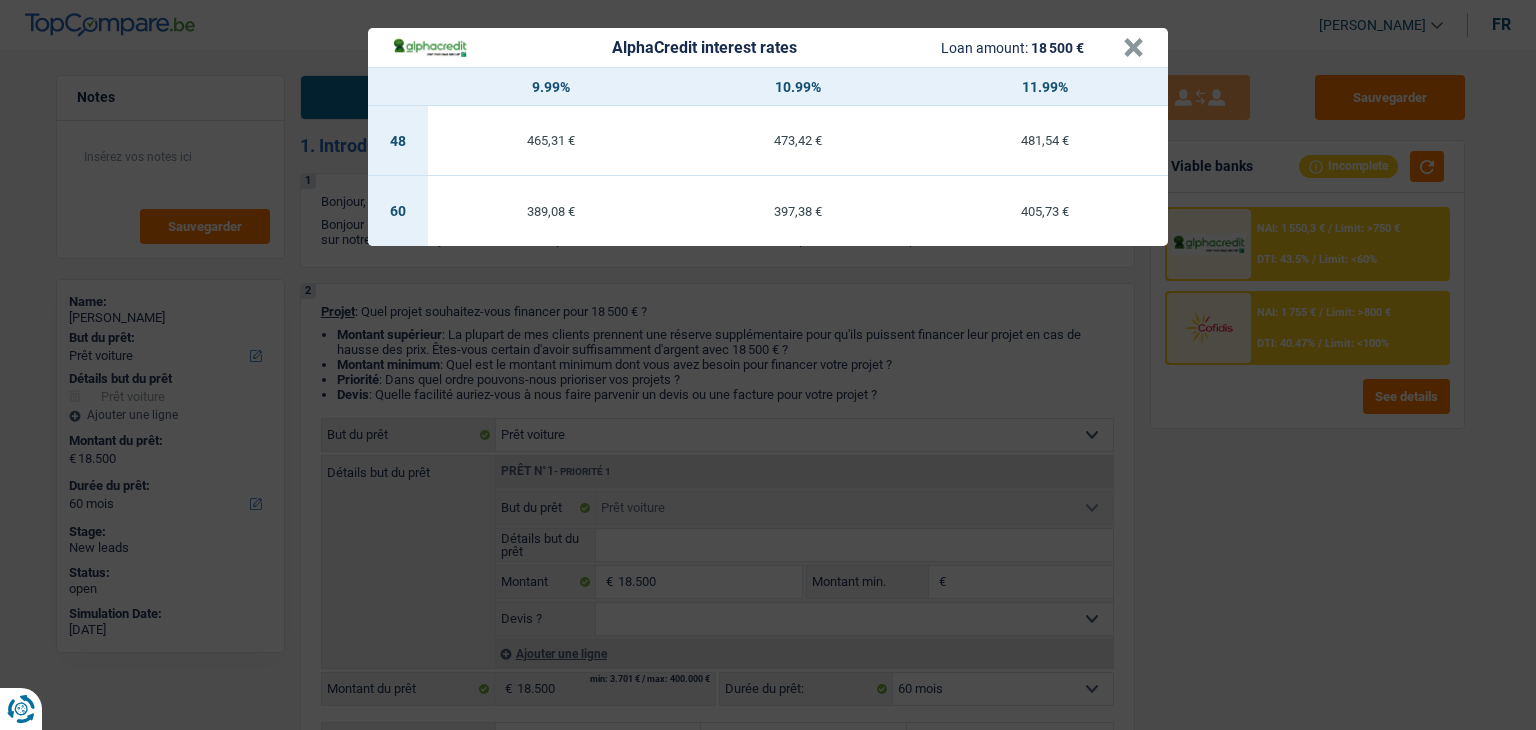 click on "AlphaCredit interest rates
Loan amount:
18 500 €
×
9.99%
10.99%
11.99%
48
465,31 €
473,42 €
481,54 €
60
389,08 €
397,38 €
405,73 €" at bounding box center (768, 365) 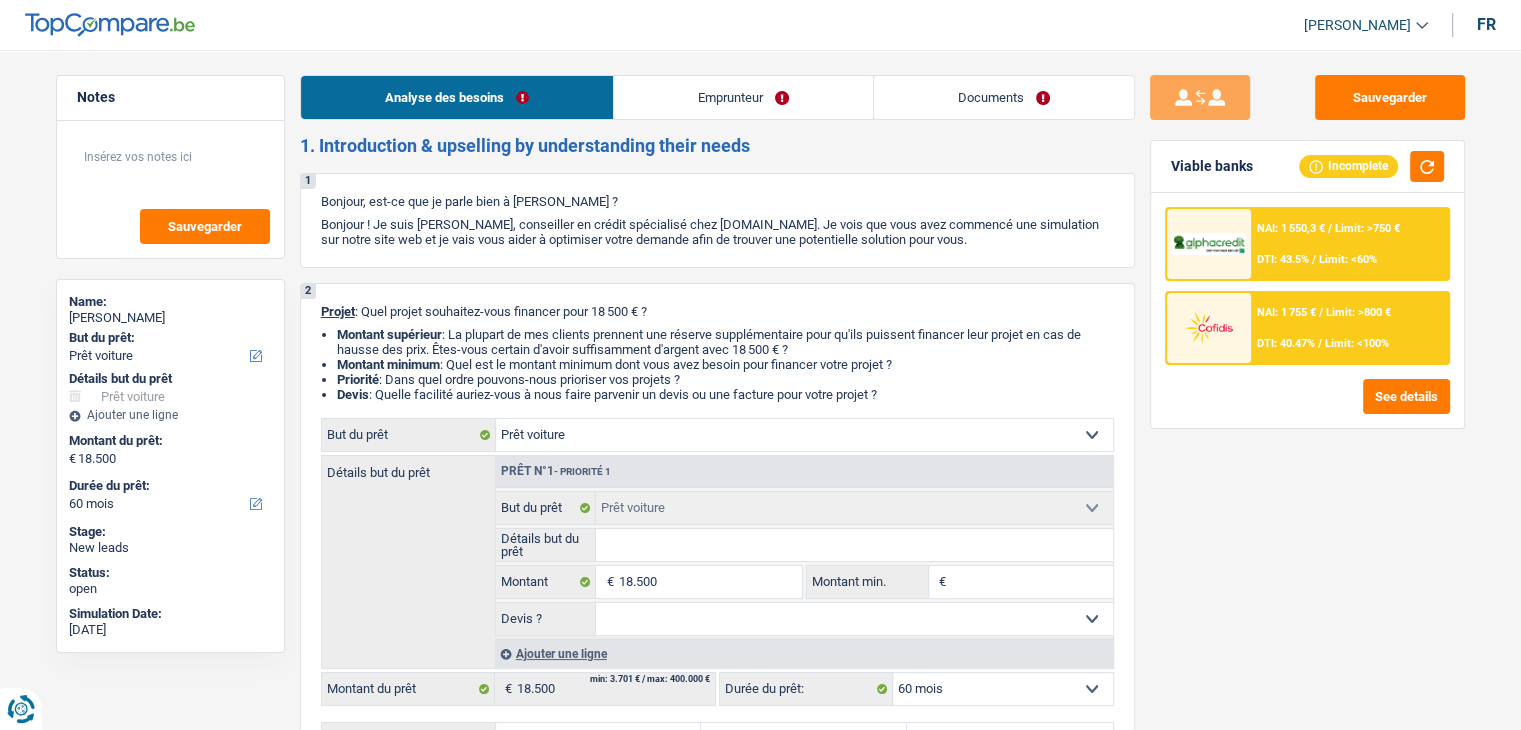 click on "NAI: 1 550,3 €
/
Limit: >750 €
DTI: 43.5%
/
Limit: <60%" at bounding box center [1349, 244] 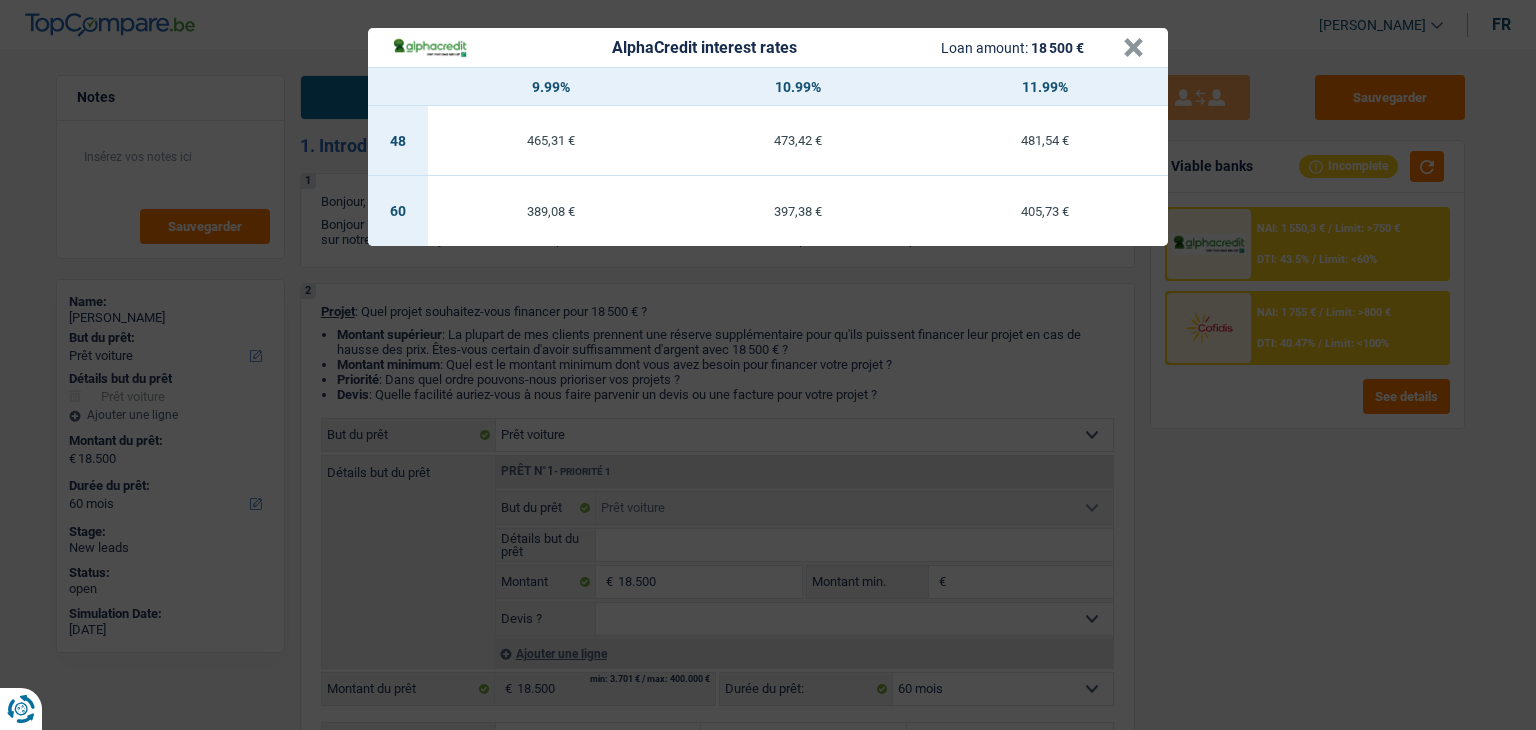 click on "AlphaCredit interest rates
Loan amount:
18 500 €
×
9.99%
10.99%
11.99%
48
465,31 €
473,42 €
481,54 €
60
389,08 €
397,38 €
405,73 €" at bounding box center (768, 365) 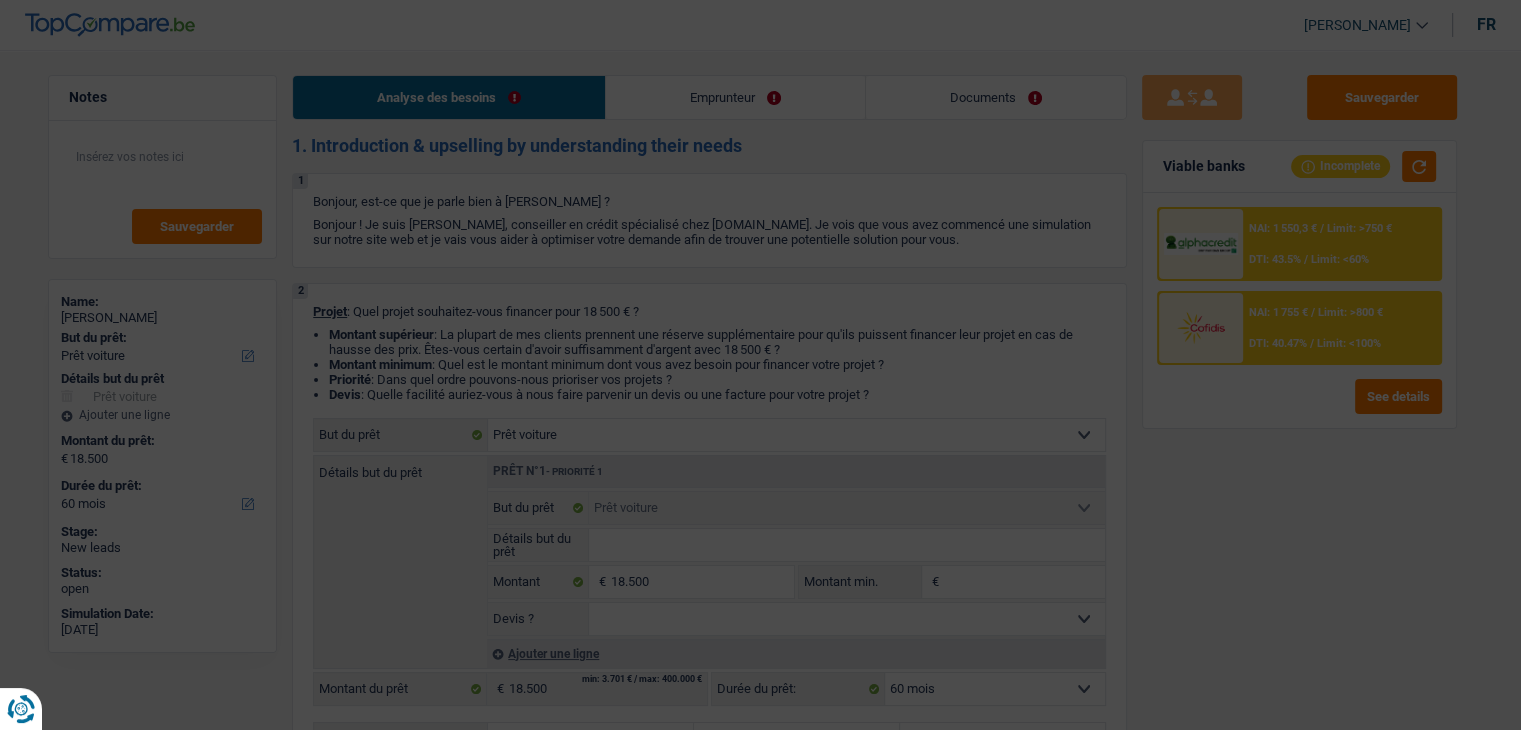 click at bounding box center (1201, 328) 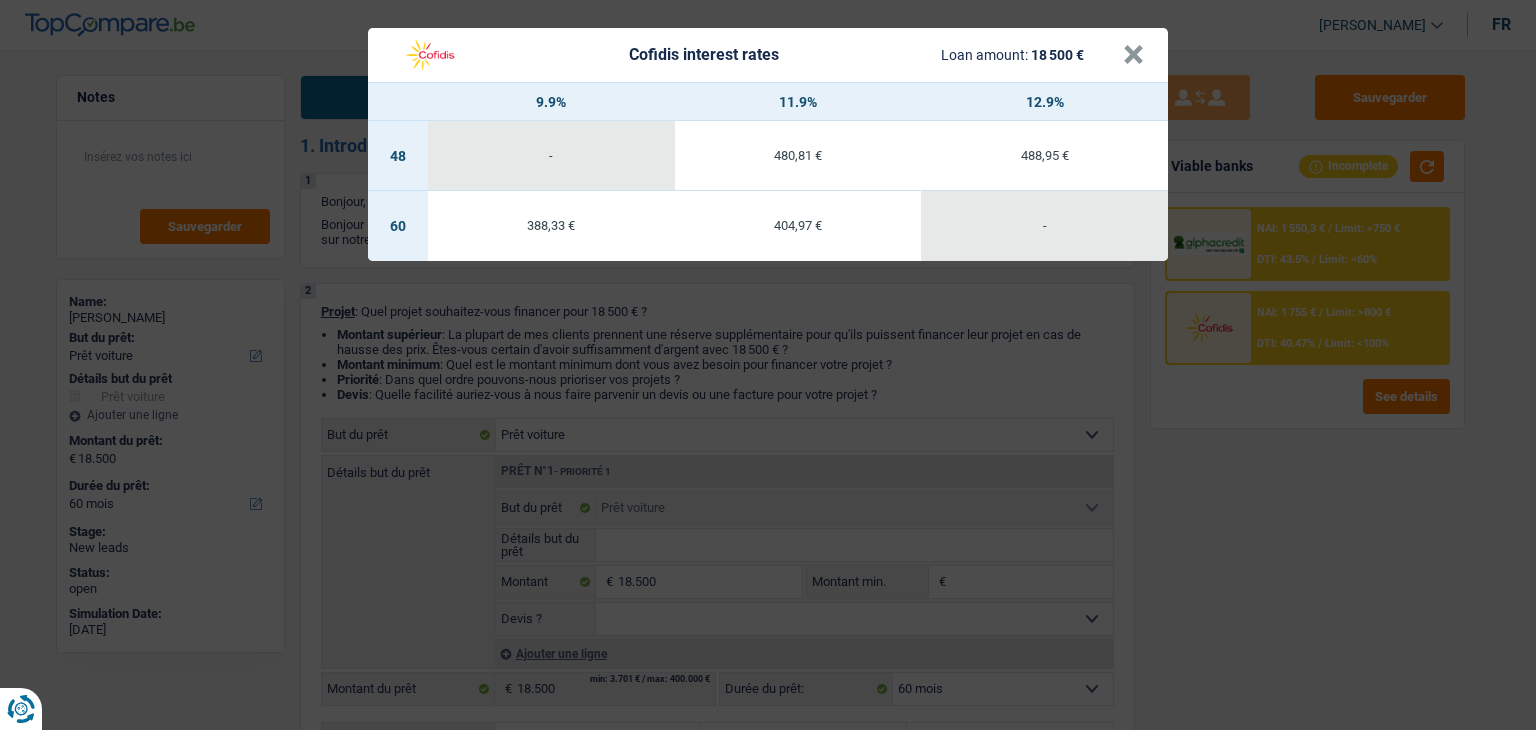 click on "Cofidis interest rates
Loan amount:
18 500 €
×
9.9%
11.9%
12.9%
48
-
480,81 €
488,95 €
60
388,33 €
404,97 €
-" at bounding box center (768, 365) 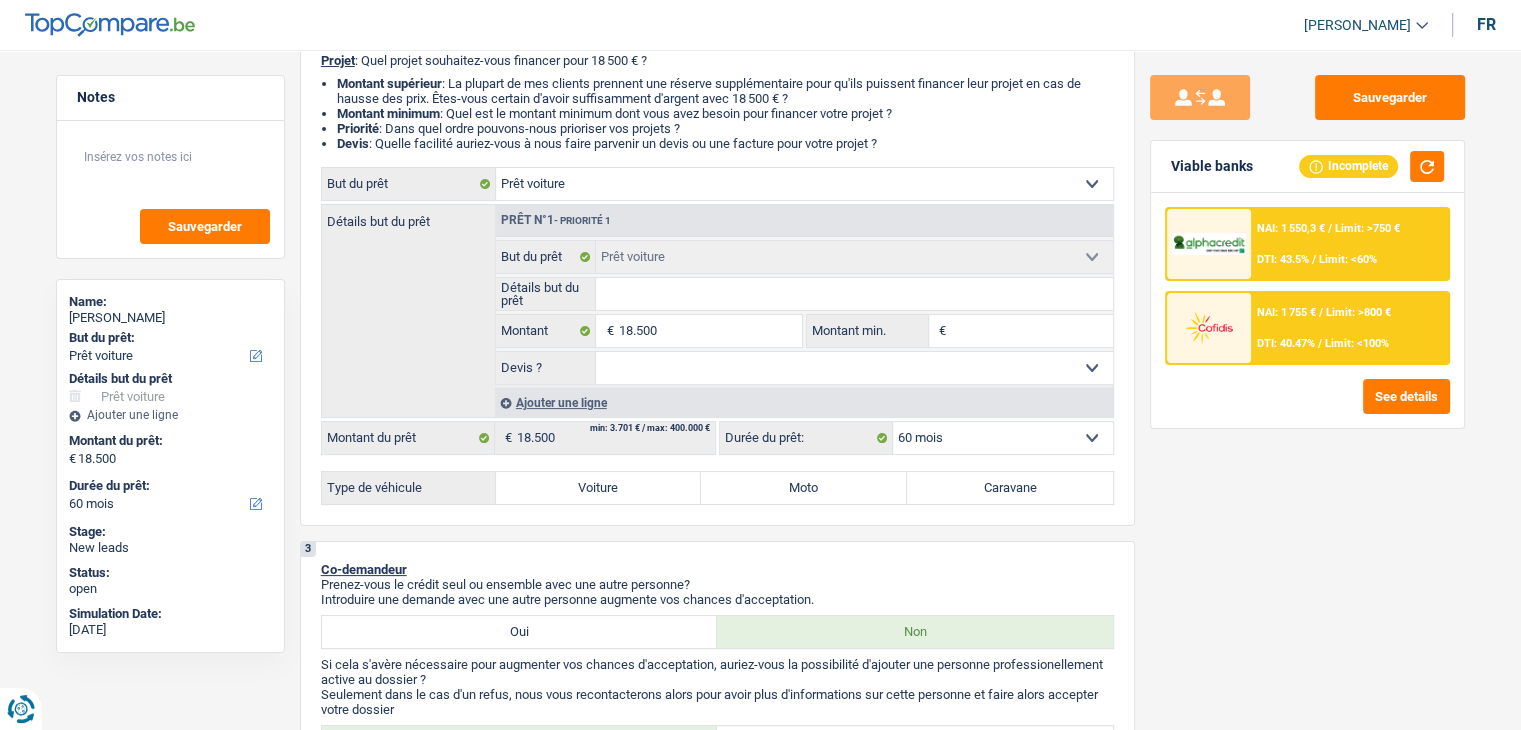 scroll, scrollTop: 300, scrollLeft: 0, axis: vertical 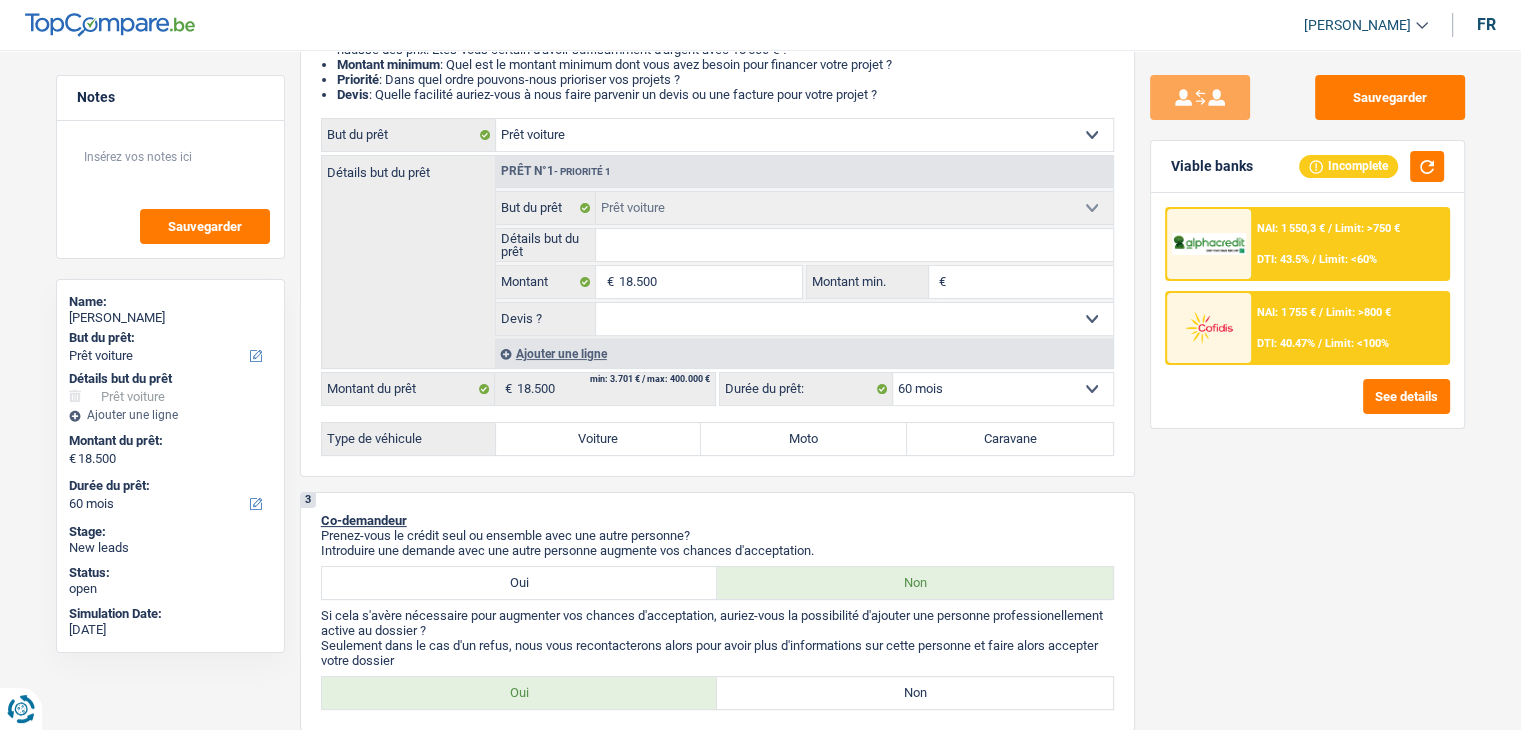 click at bounding box center [1209, 244] 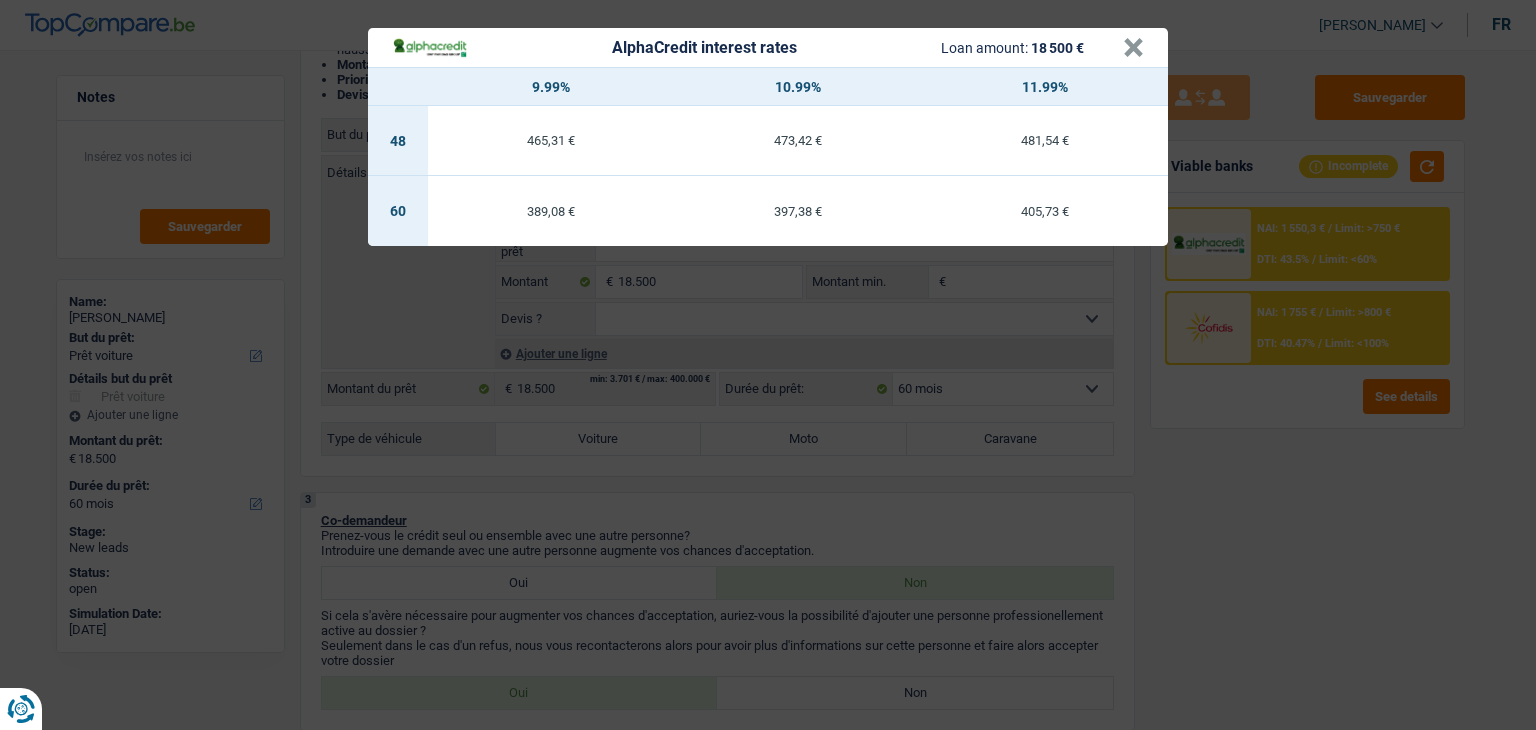 click on "AlphaCredit interest rates
Loan amount:
18 500 €
×
9.99%
10.99%
11.99%
48
465,31 €
473,42 €
481,54 €
60
389,08 €
397,38 €
405,73 €" at bounding box center (768, 365) 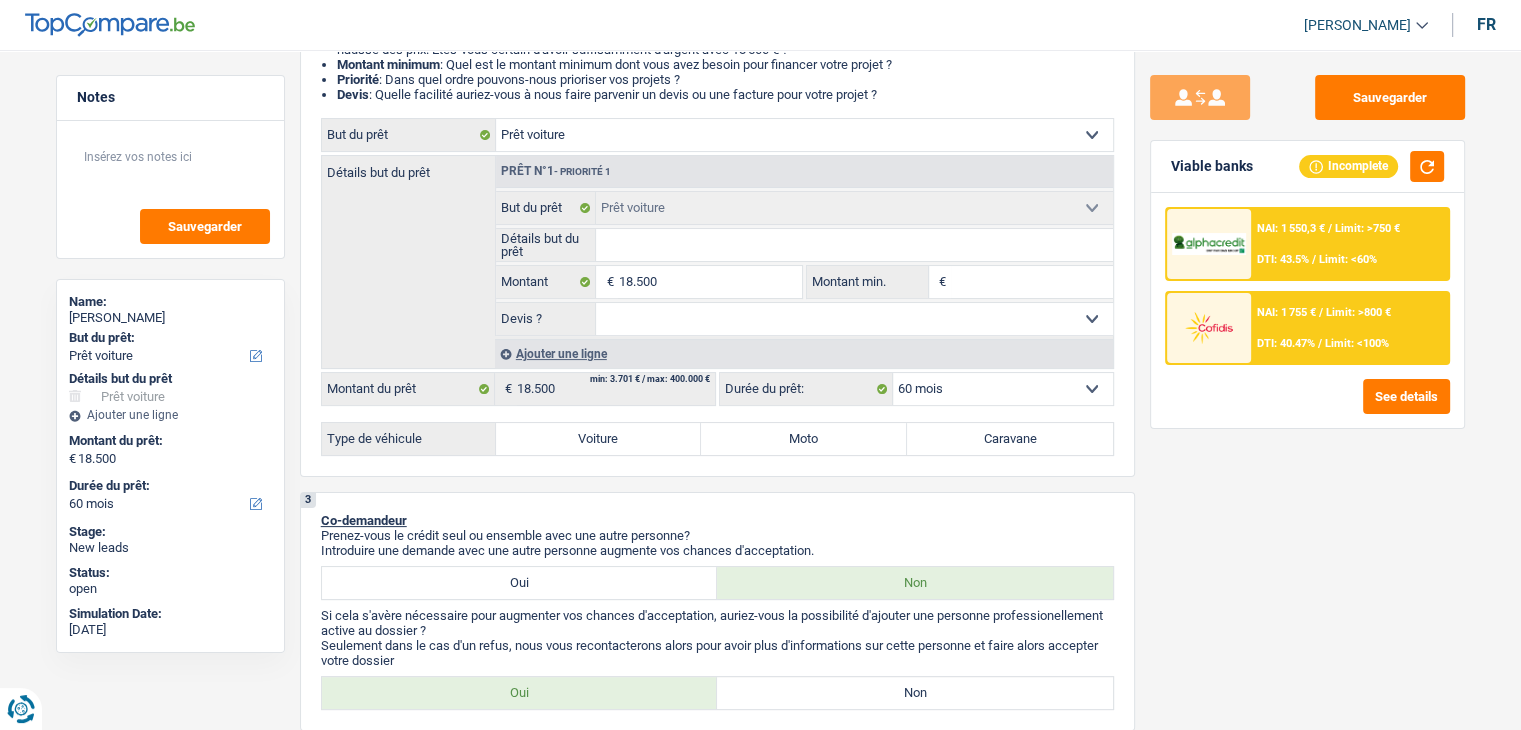 click at bounding box center (1209, 244) 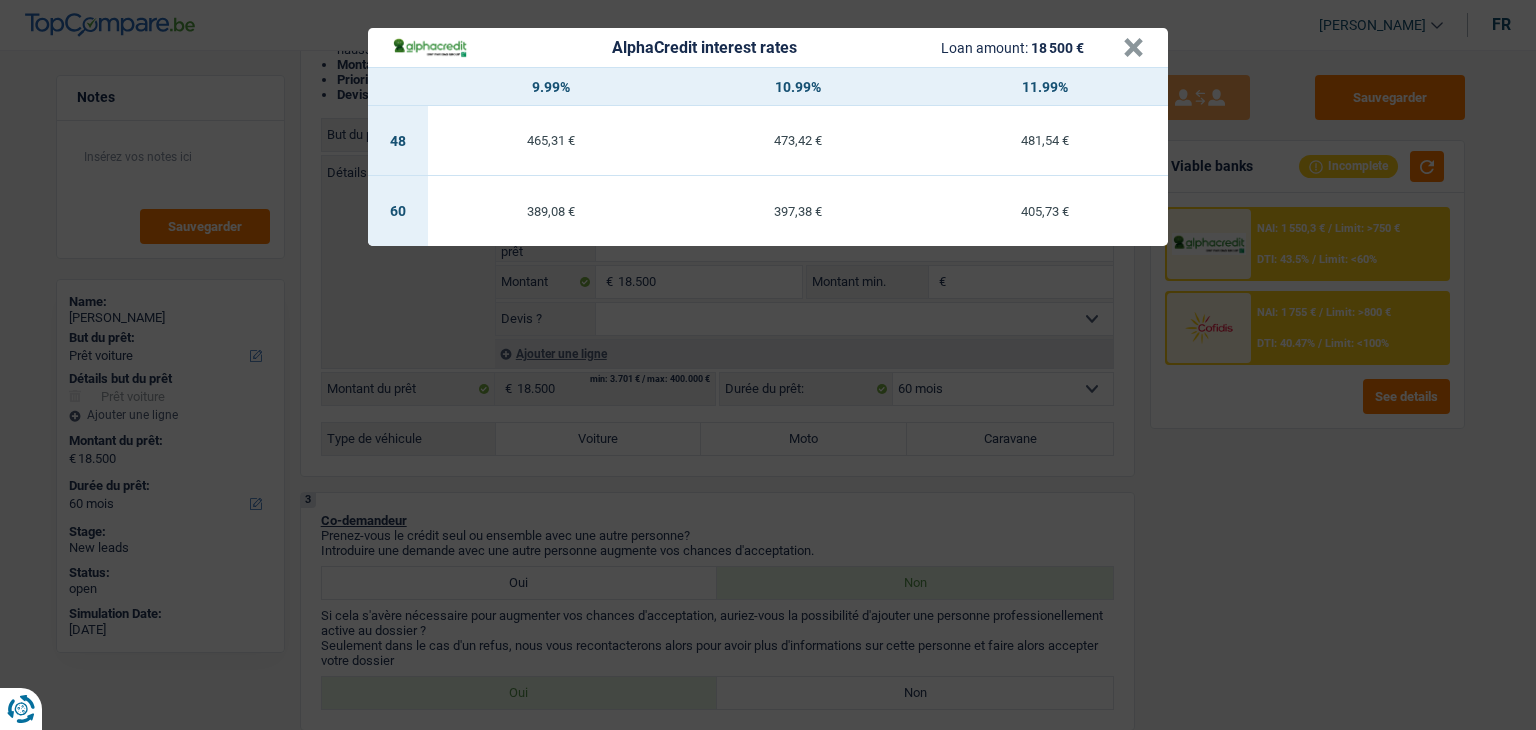 click on "AlphaCredit interest rates
Loan amount:
18 500 €
×
9.99%
10.99%
11.99%
48
465,31 €
473,42 €
481,54 €
60
389,08 €
397,38 €
405,73 €" at bounding box center (768, 365) 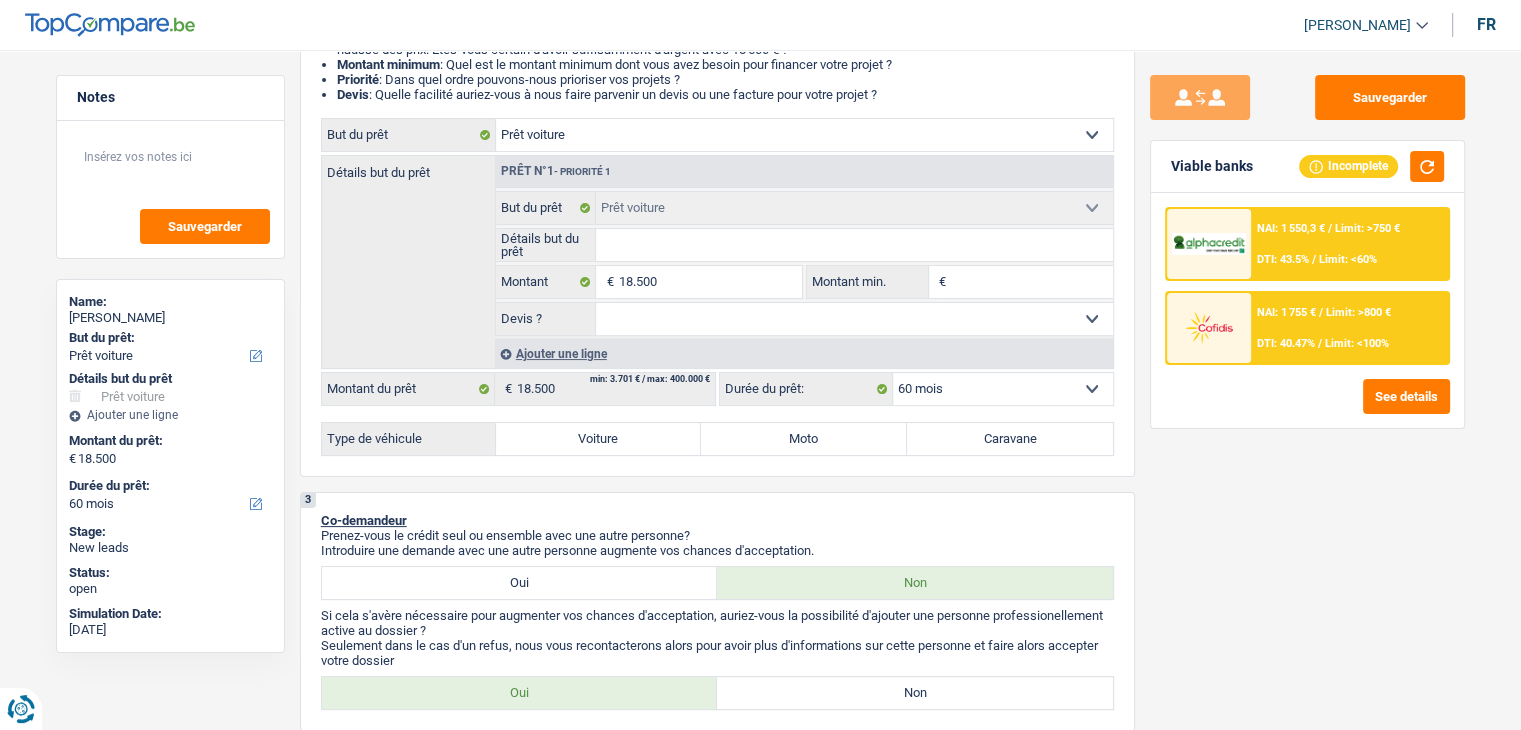 click at bounding box center (1209, 327) 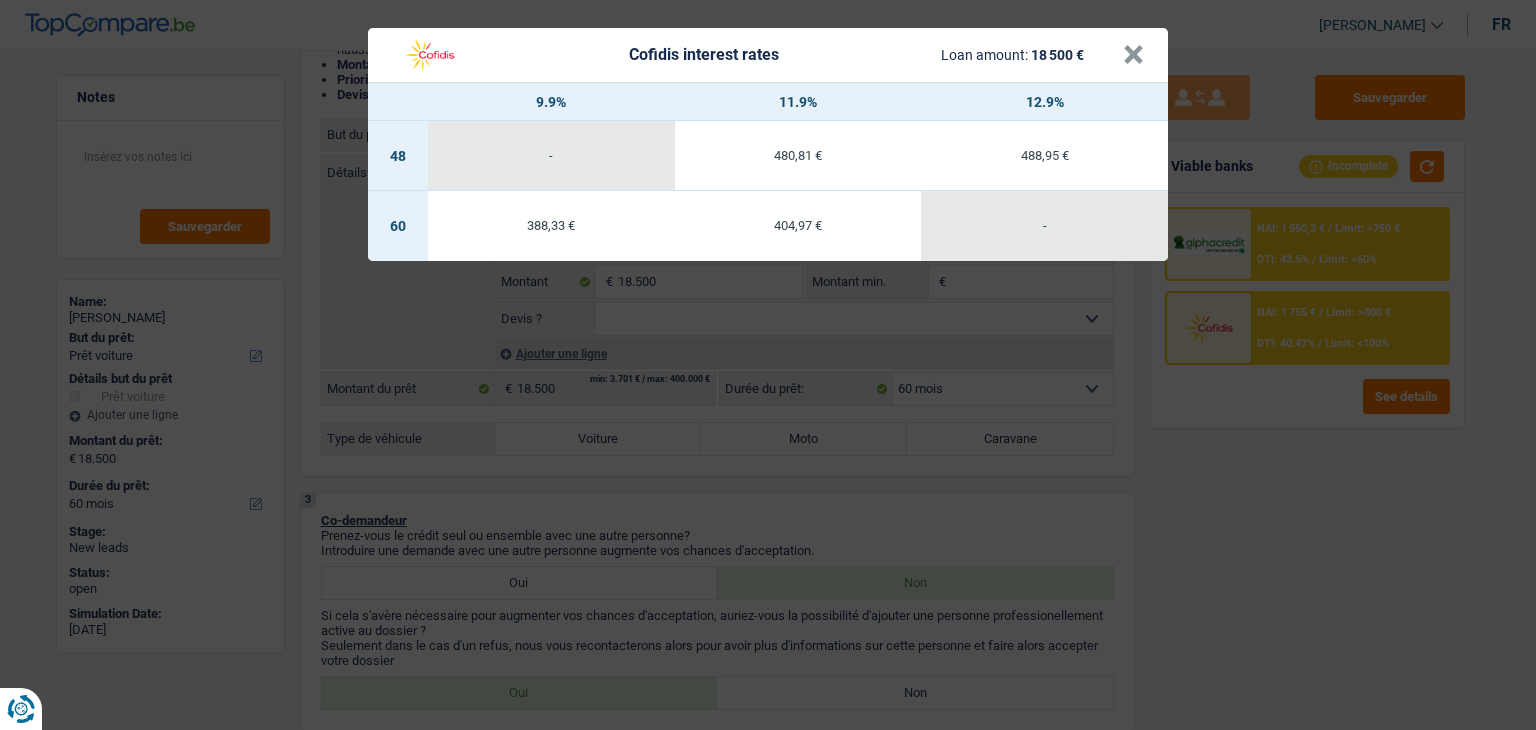 click on "Cofidis interest rates
Loan amount:
18 500 €
×
9.9%
11.9%
12.9%
48
-
480,81 €
488,95 €
60
388,33 €
404,97 €
-" at bounding box center (768, 365) 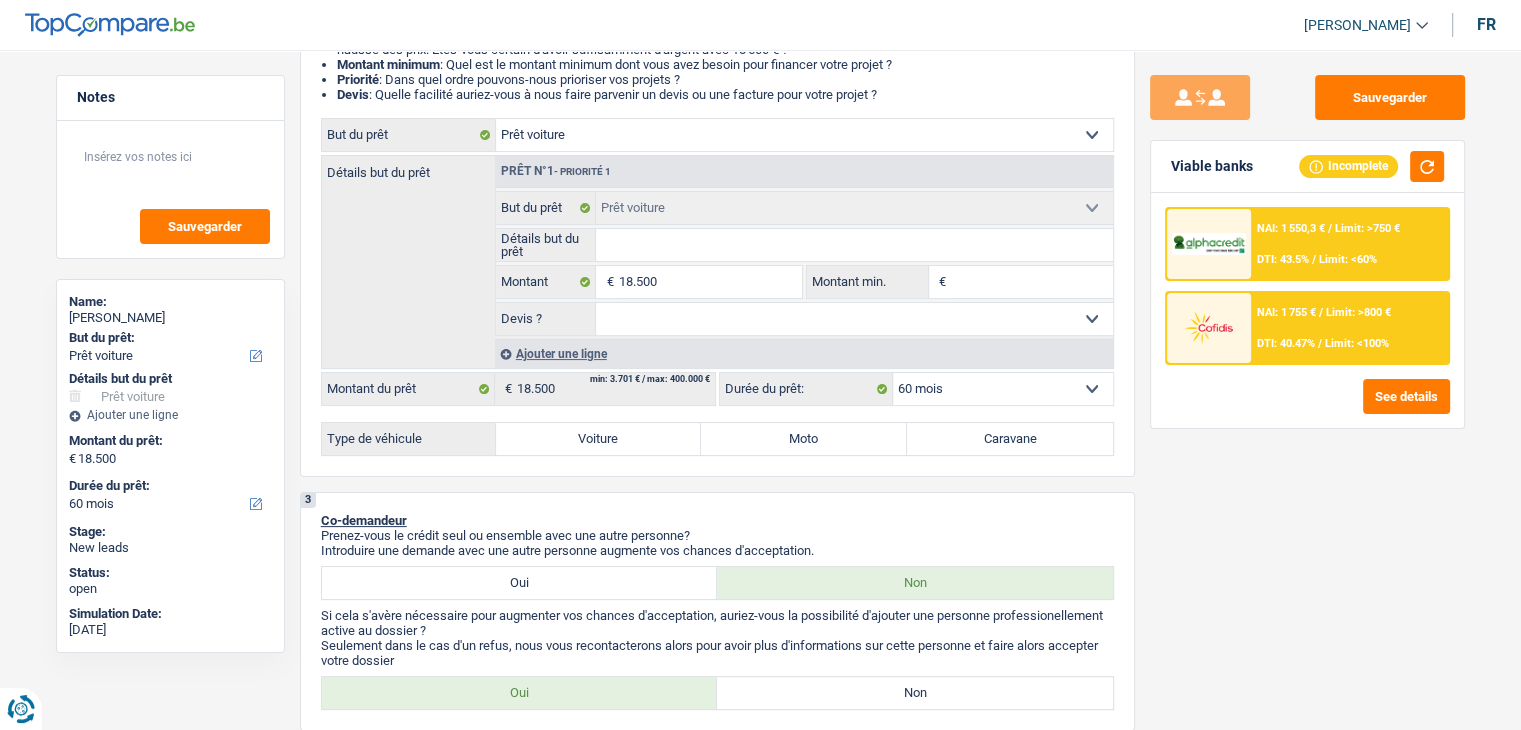 click at bounding box center (1209, 244) 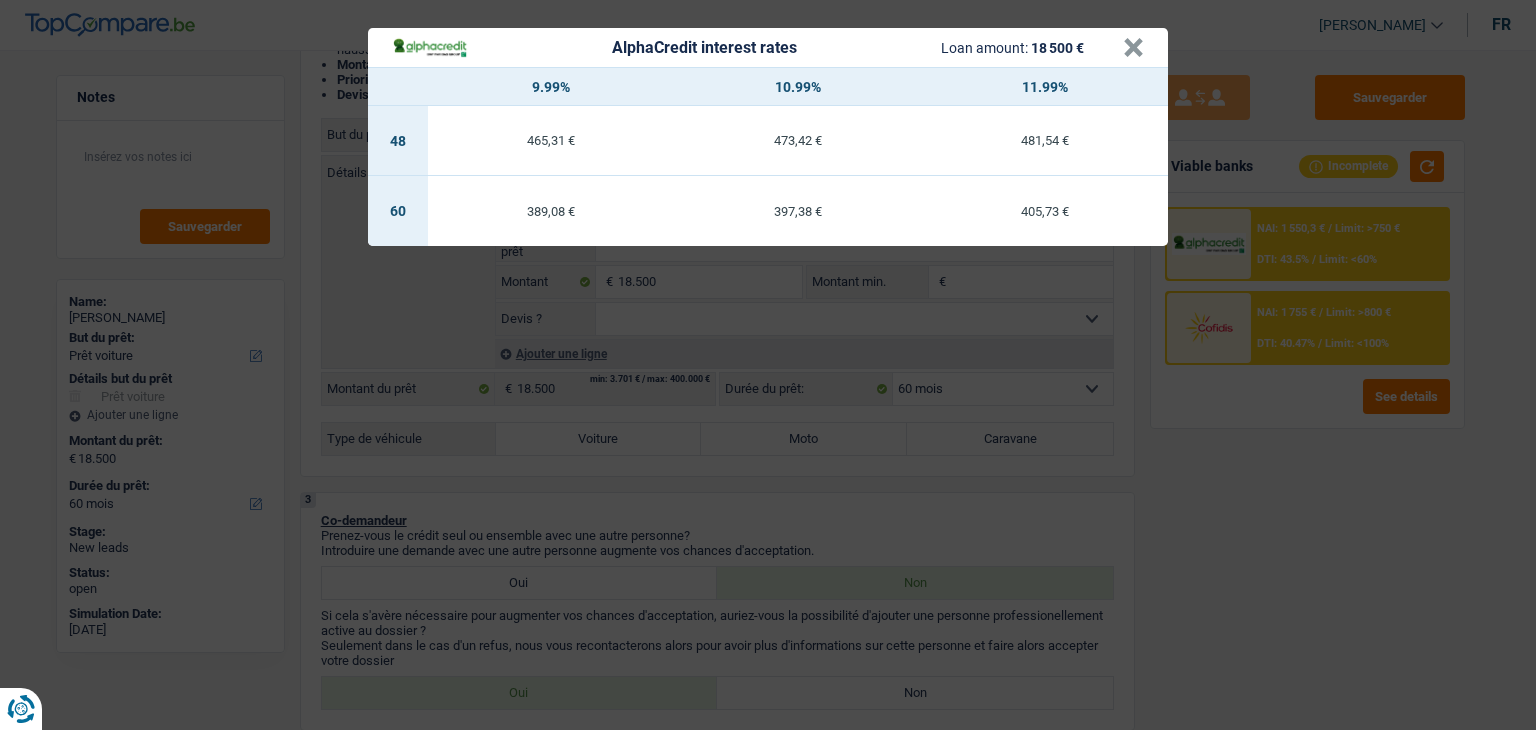 click on "AlphaCredit interest rates
Loan amount:
18 500 €
×
9.99%
10.99%
11.99%
48
465,31 €
473,42 €
481,54 €
60
389,08 €
397,38 €
405,73 €" at bounding box center (768, 365) 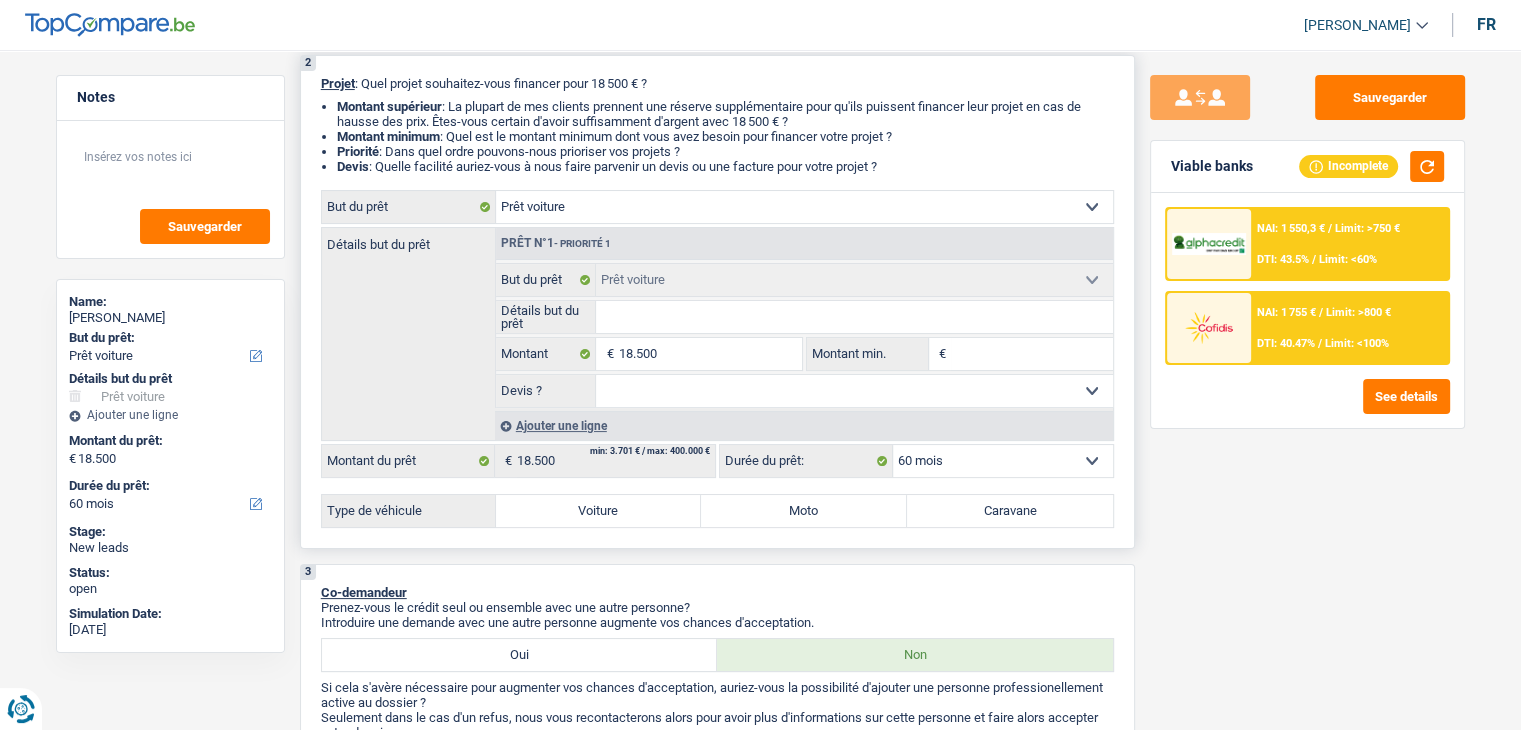 scroll, scrollTop: 100, scrollLeft: 0, axis: vertical 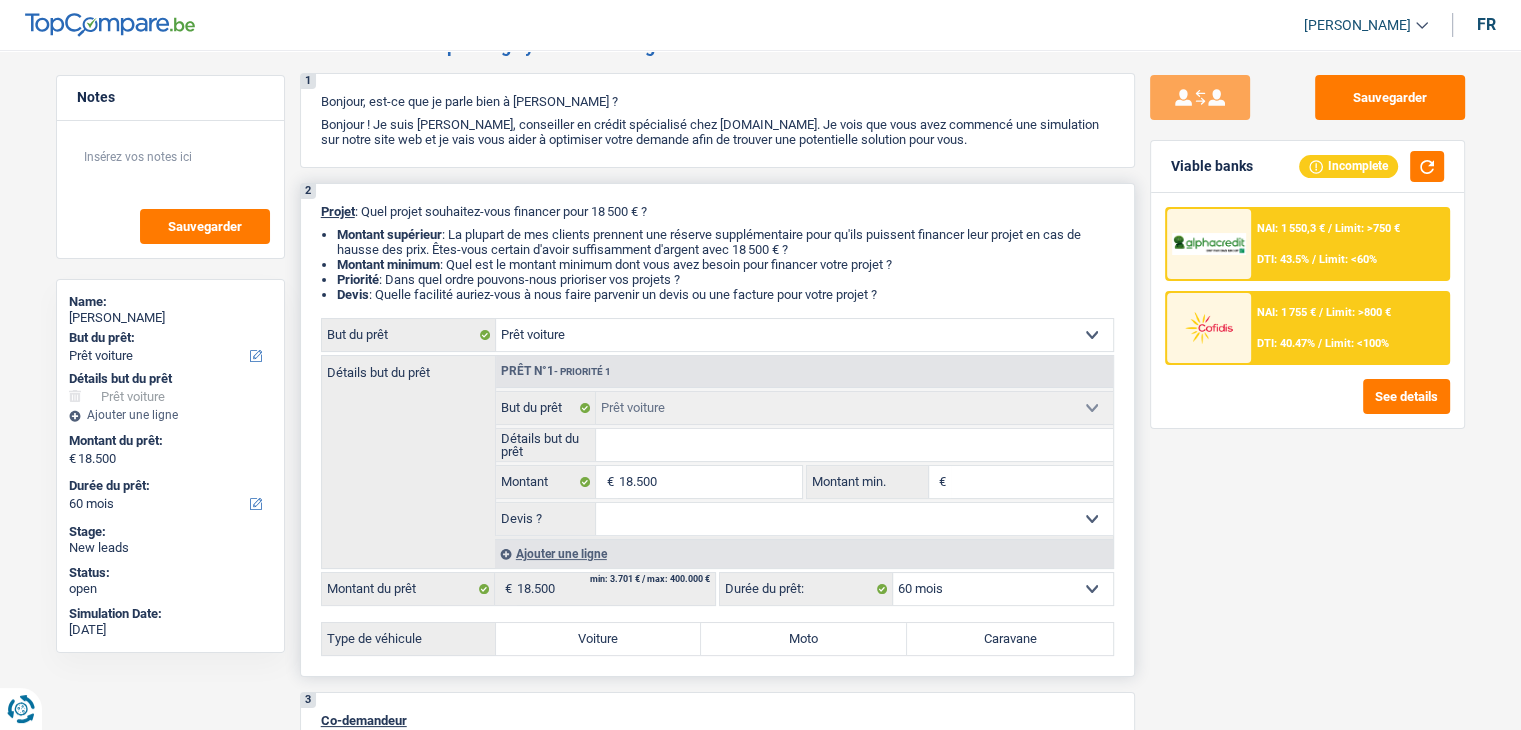 drag, startPoint x: 891, startPoint y: 297, endPoint x: 316, endPoint y: 198, distance: 583.4604 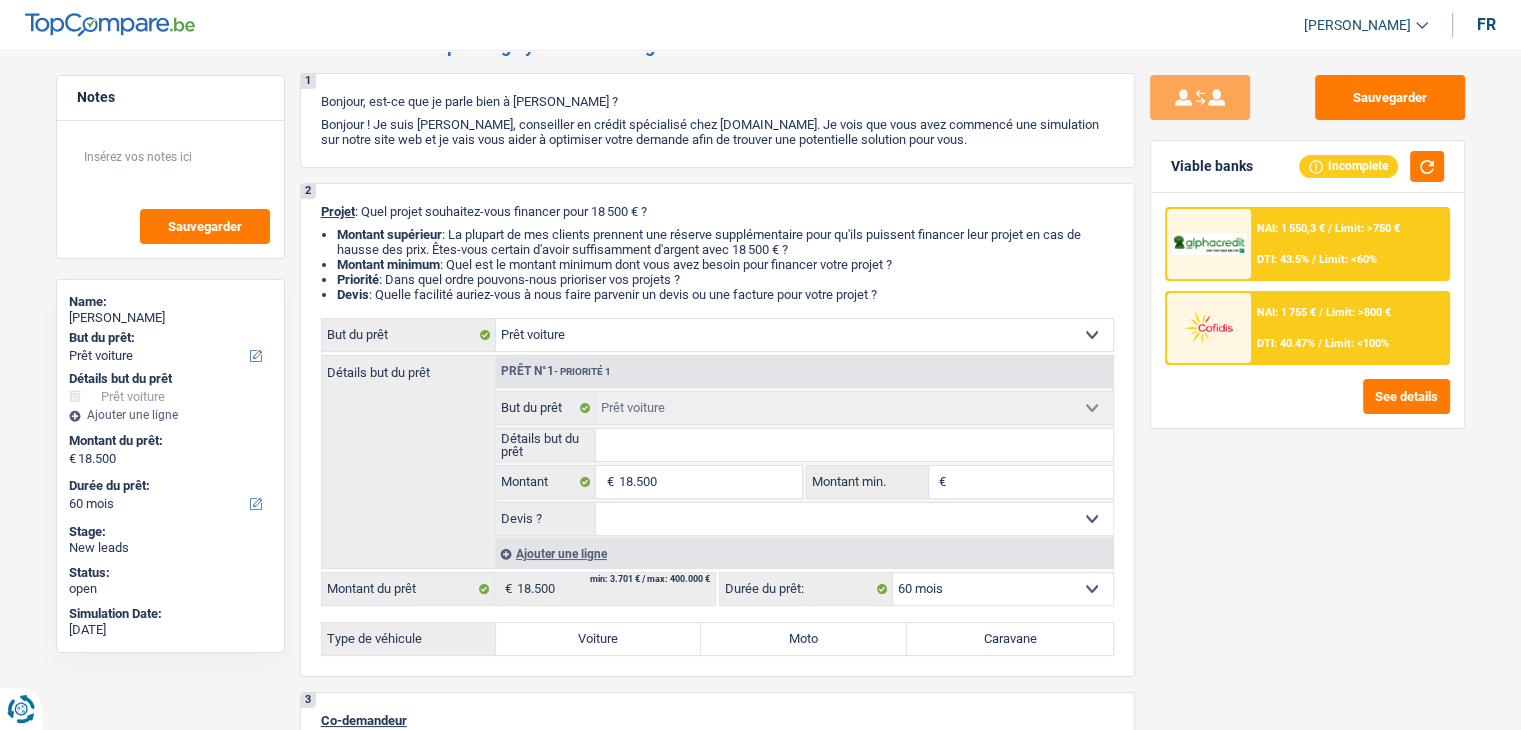 click at bounding box center [1209, 244] 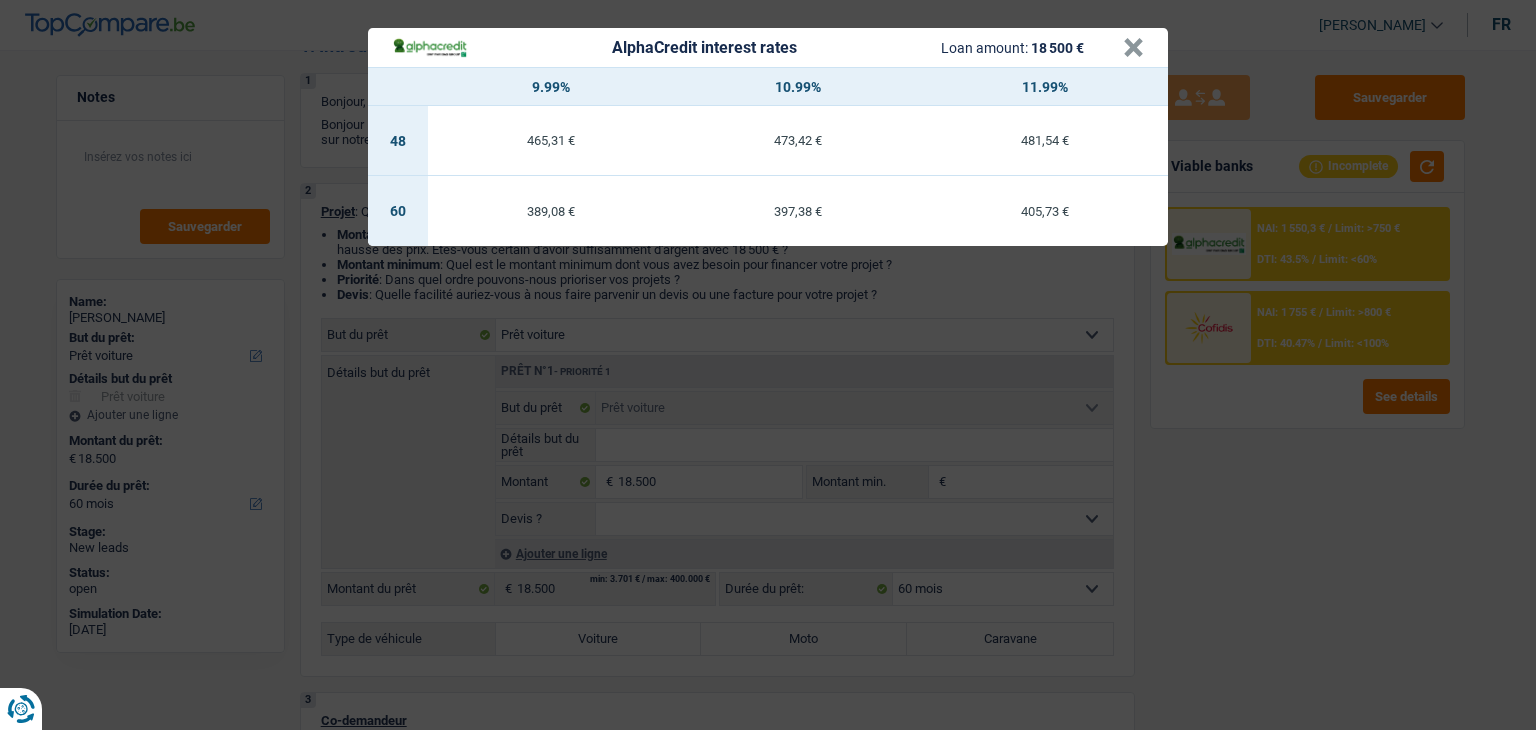 click on "AlphaCredit interest rates
Loan amount:
18 500 €
×
9.99%
10.99%
11.99%
48
465,31 €
473,42 €
481,54 €
60
389,08 €
397,38 €
405,73 €" at bounding box center (768, 365) 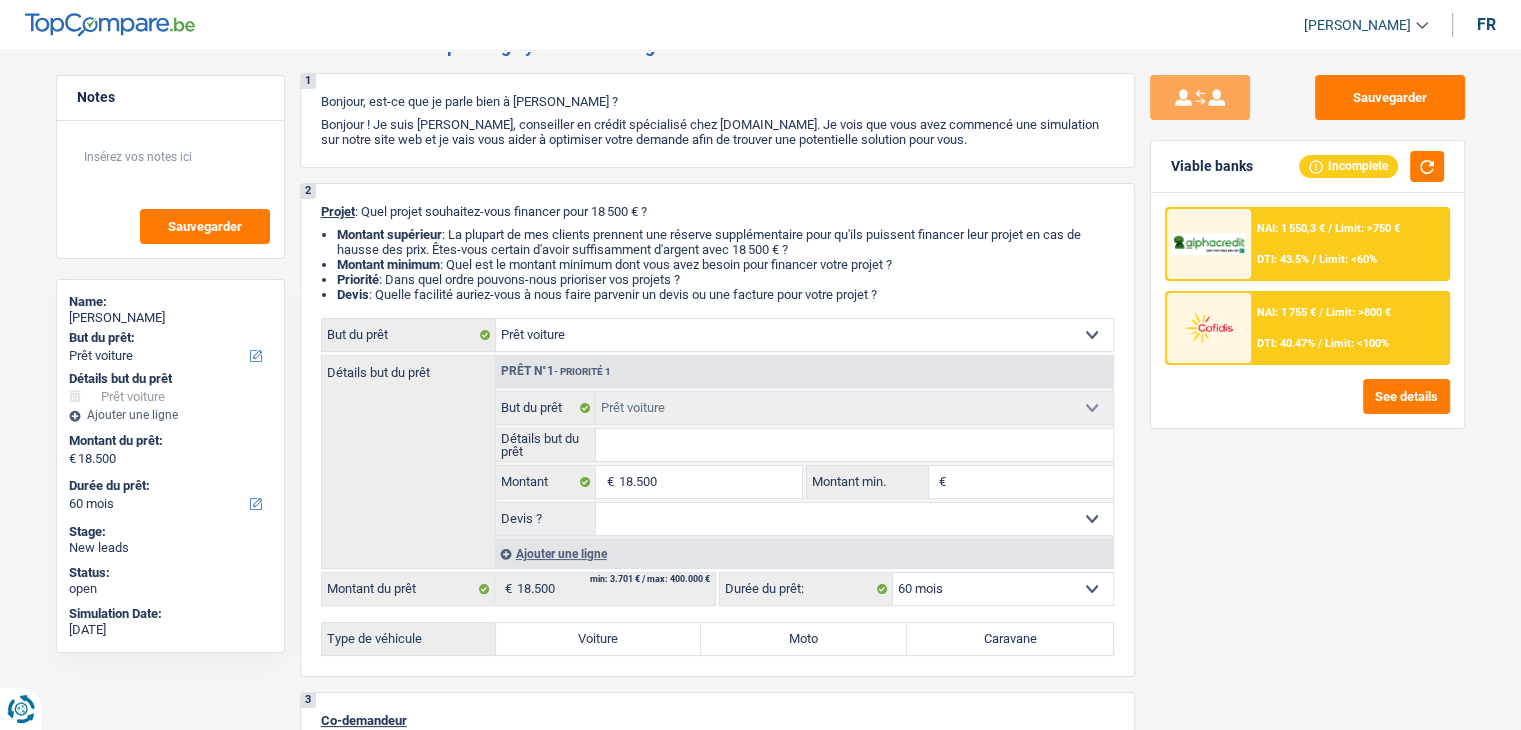click on "NAI: 1 755 €" at bounding box center [1286, 312] 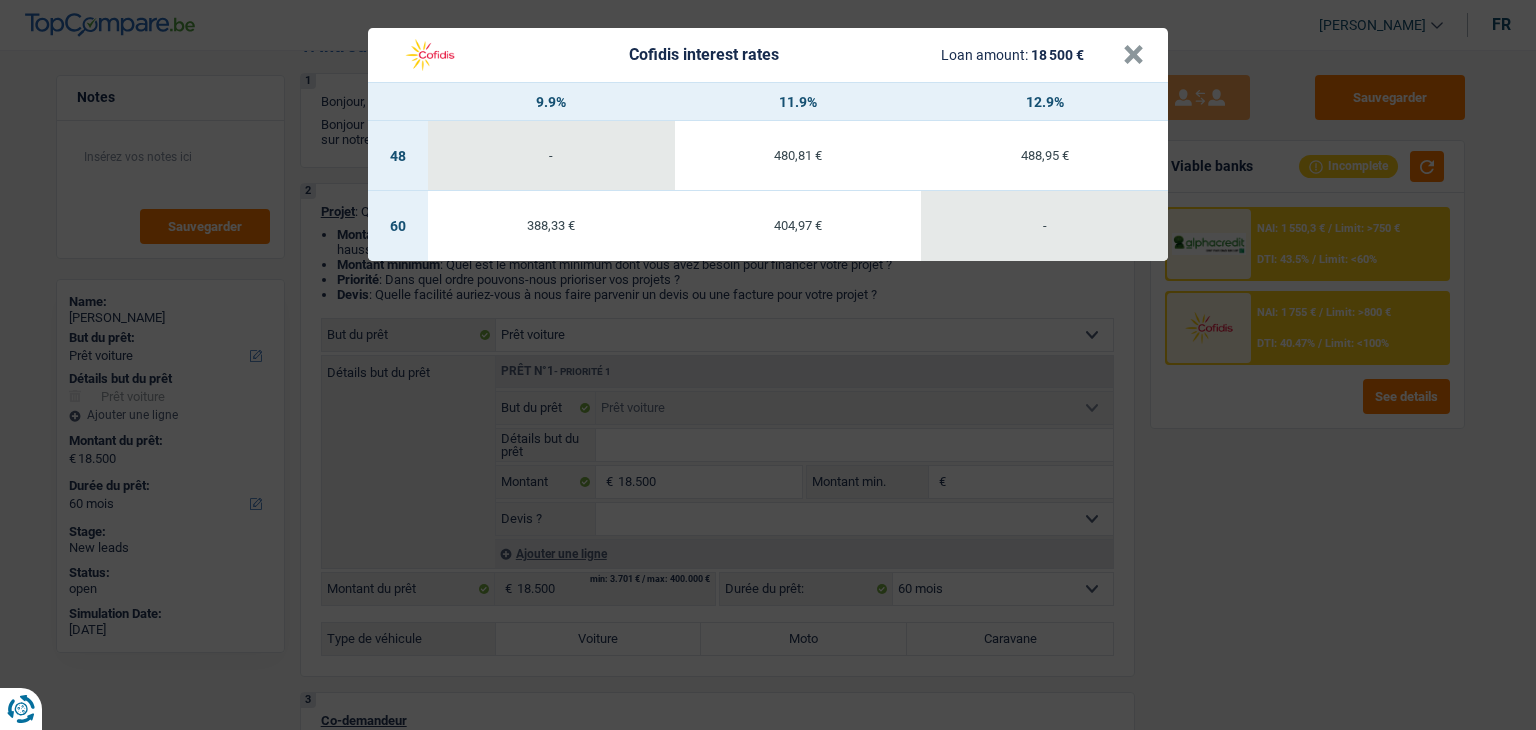 click on "Cofidis interest rates
Loan amount:
18 500 €
×
9.9%
11.9%
12.9%
48
-
480,81 €
488,95 €
60
388,33 €
404,97 €
-" at bounding box center [768, 365] 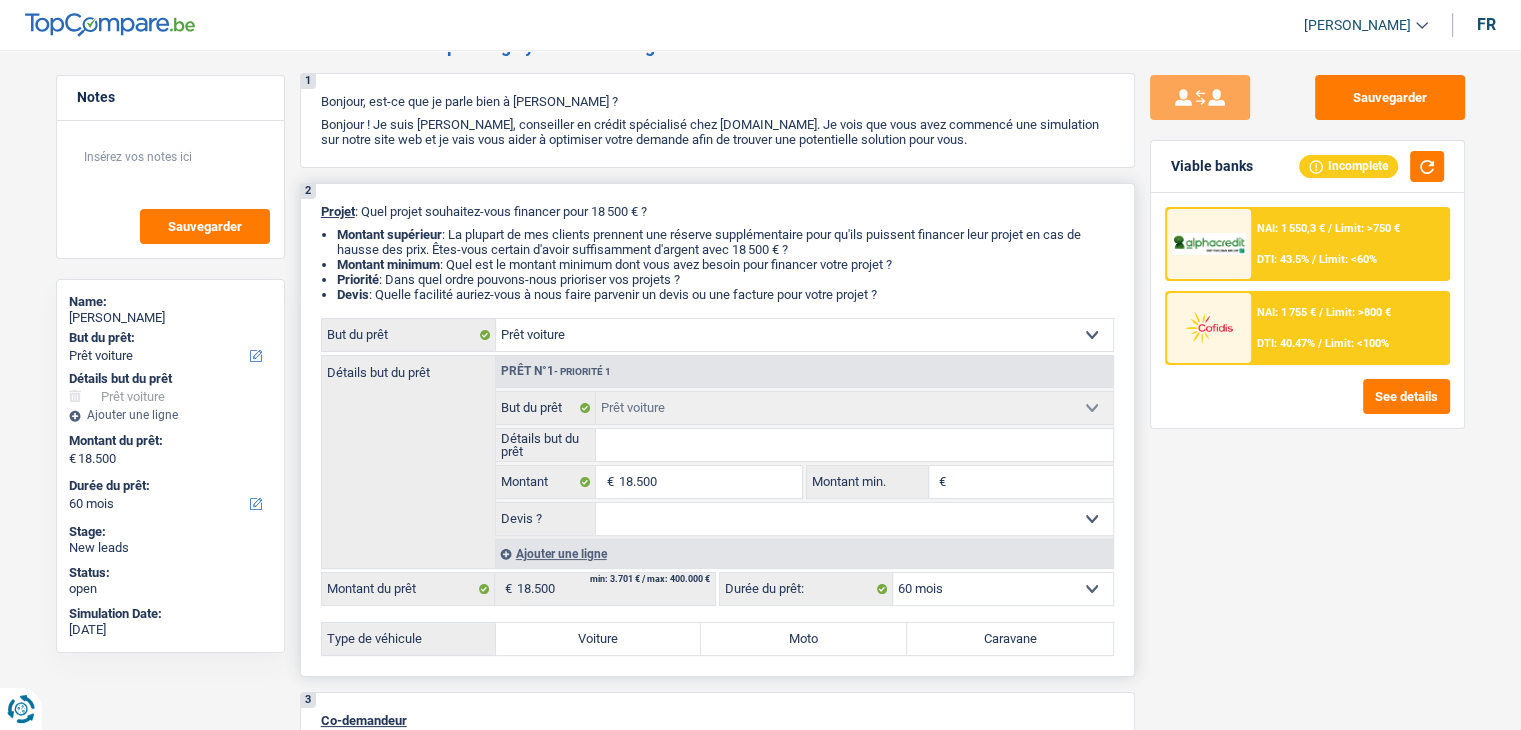 drag, startPoint x: 900, startPoint y: 300, endPoint x: 316, endPoint y: 208, distance: 591.20215 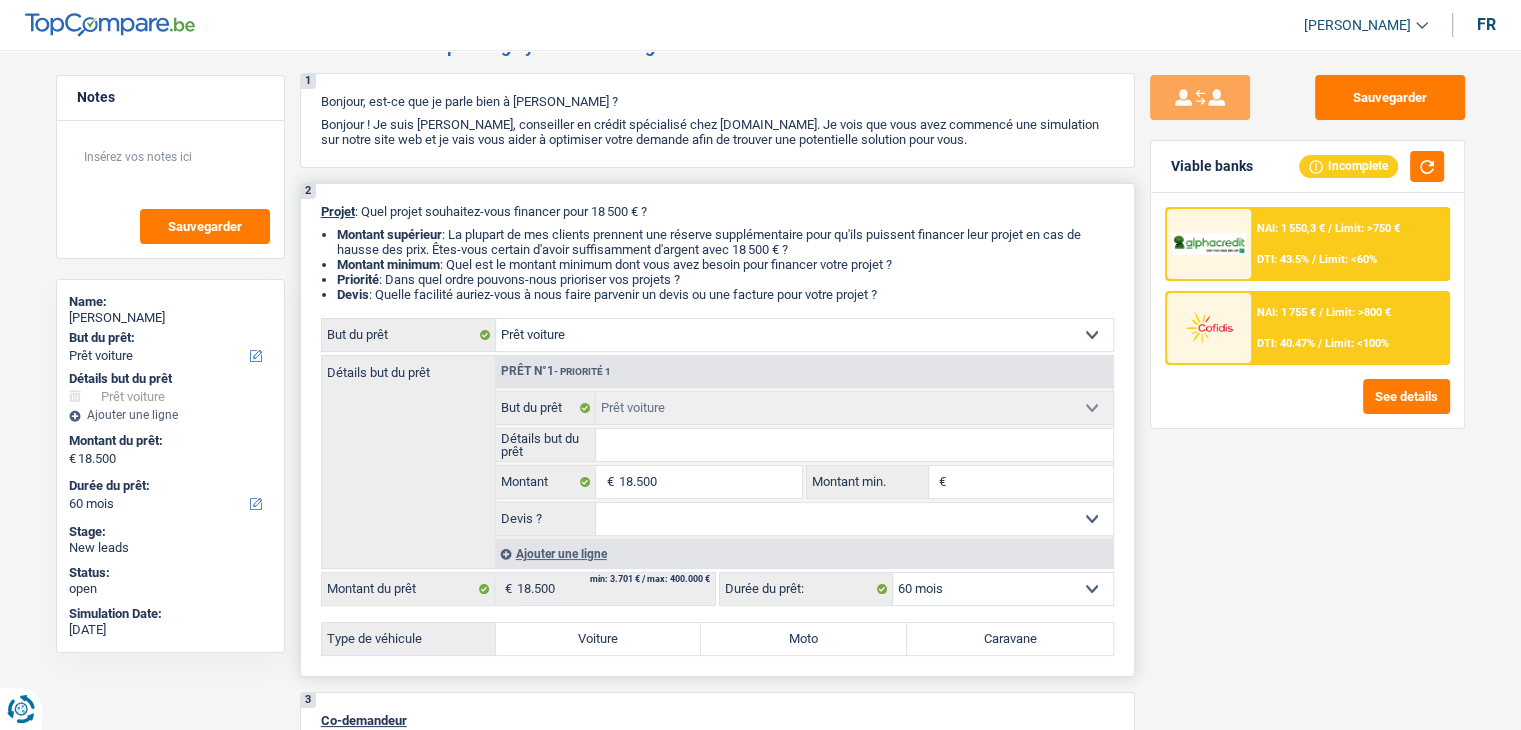 drag, startPoint x: 889, startPoint y: 295, endPoint x: 316, endPoint y: 200, distance: 580.82184 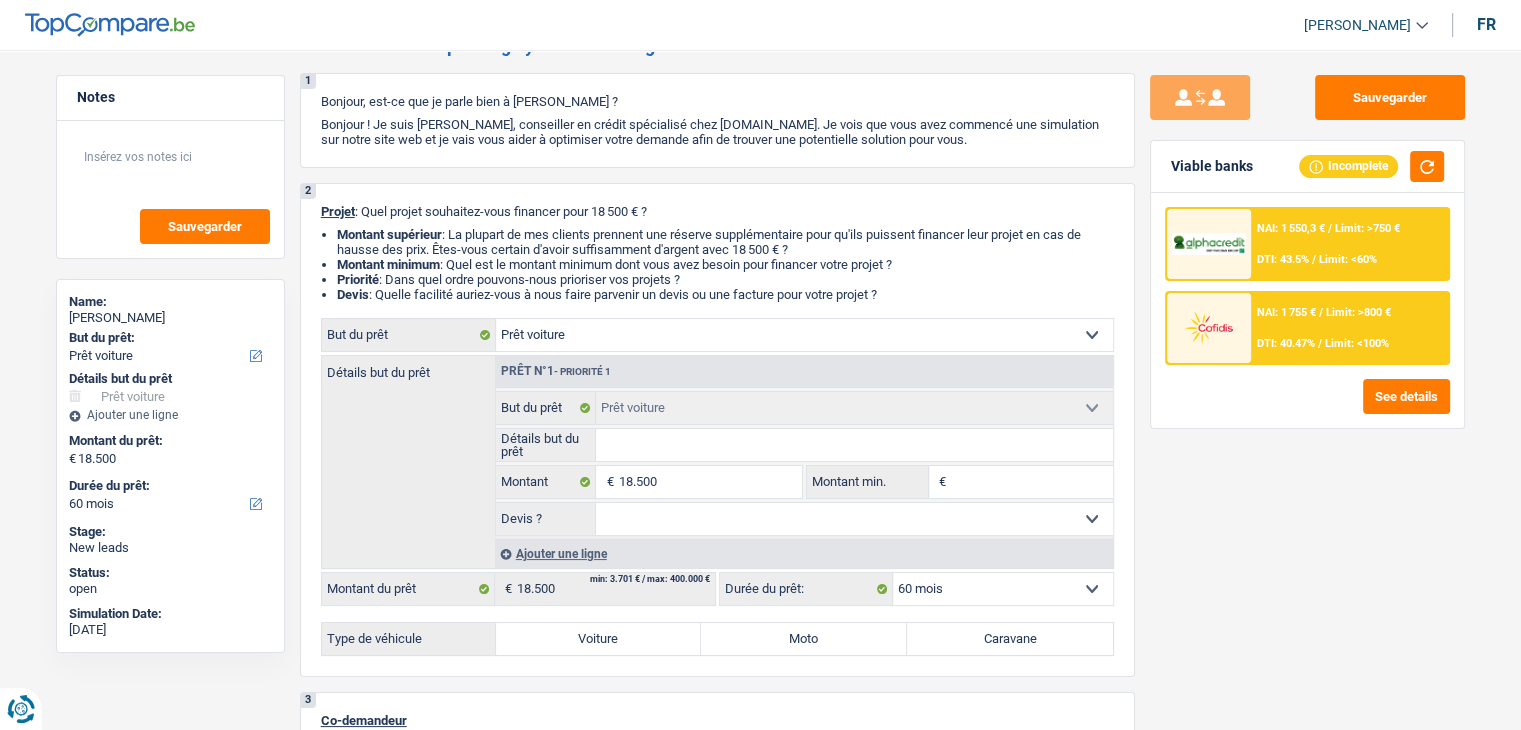 click on "DTI: 43.5%" at bounding box center (1283, 259) 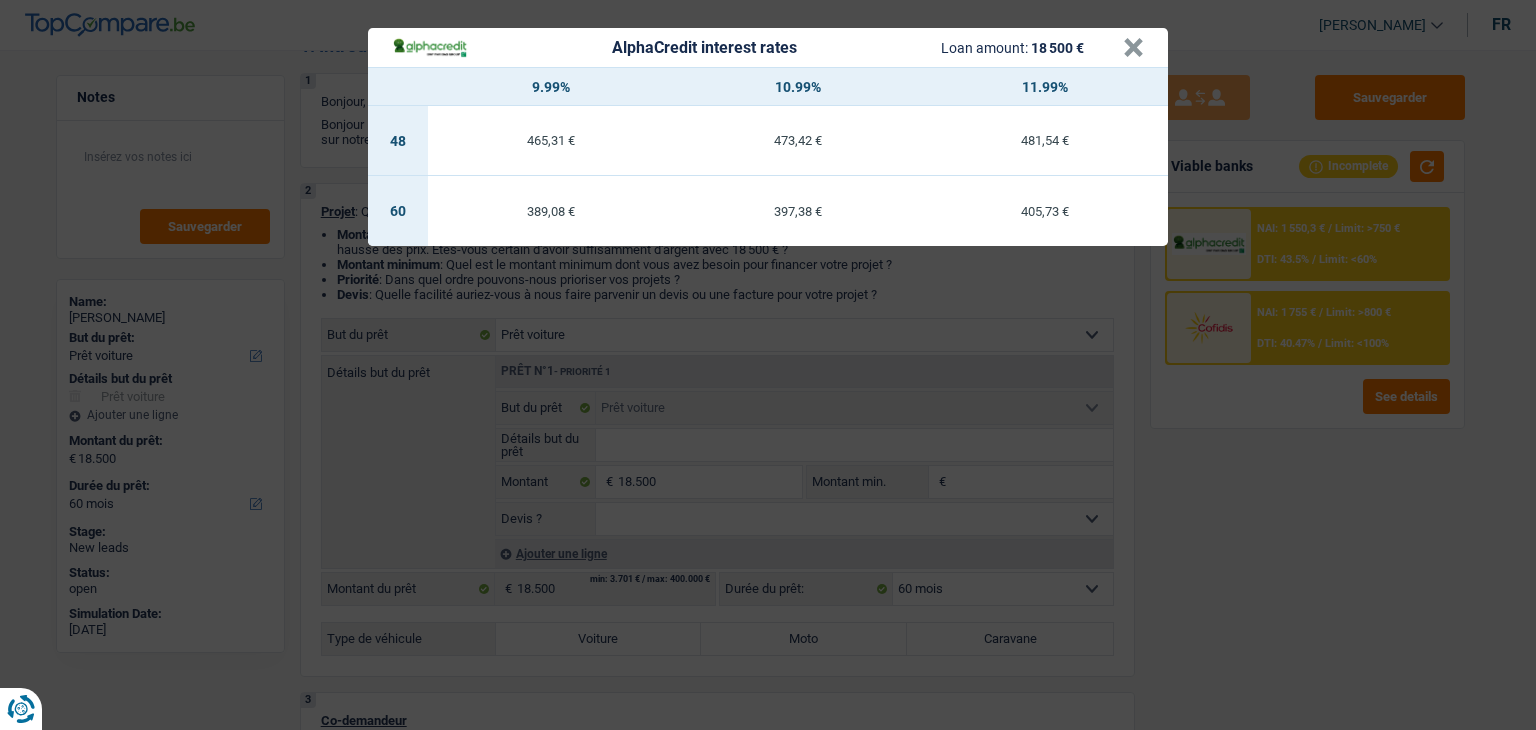 click on "AlphaCredit interest rates
Loan amount:
18 500 €
×
9.99%
10.99%
11.99%
48
465,31 €
473,42 €
481,54 €
60
389,08 €
397,38 €
405,73 €" at bounding box center [768, 365] 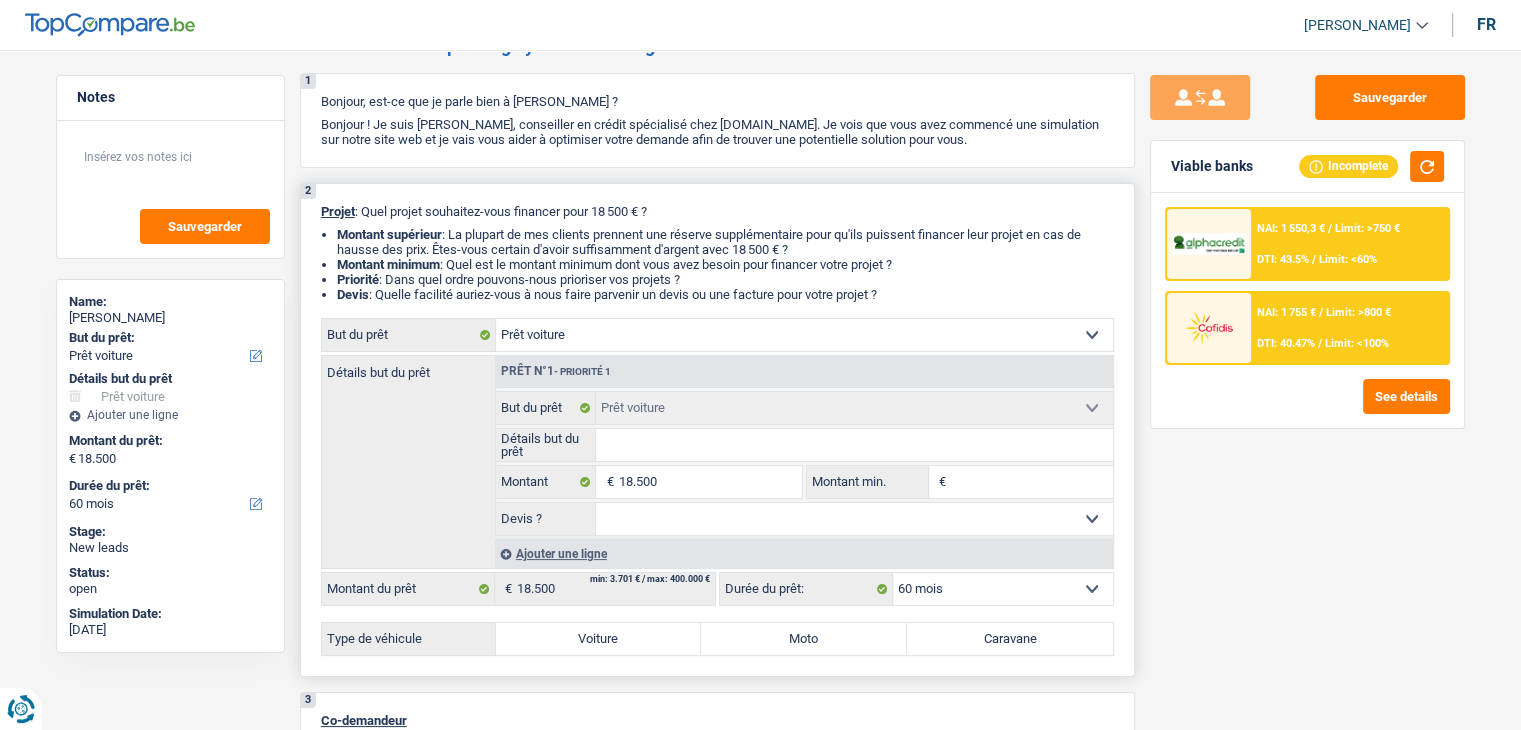 click on "Confort maison: meubles, textile, peinture, électroménager, outillage non-professionnel Hifi, multimédia, gsm, ordinateur Aménagement: frais d'installation, déménagement Evénement familial: naissance, mariage, divorce, communion, décès Frais médicaux Frais d'études Frais permis de conduire Loisirs: voyage, sport, musique Rafraîchissement: petits travaux maison et jardin Frais judiciaires Réparation voiture Prêt rénovation Prêt énergie Prêt voiture Taxes, impôts non professionnels Rénovation bien à l'étranger Dettes familiales Assurance Autre
Sélectionner une option" at bounding box center [804, 335] 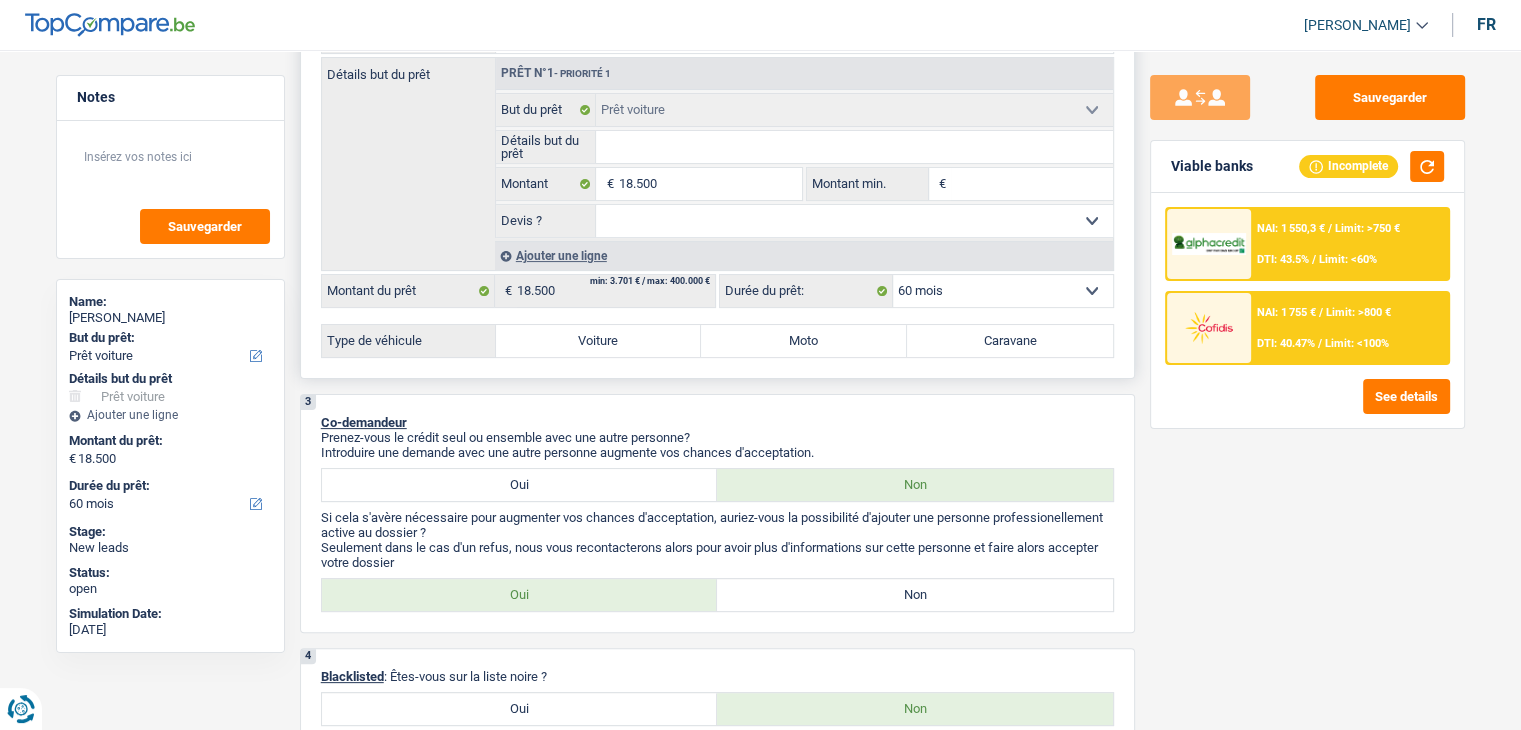 scroll, scrollTop: 400, scrollLeft: 0, axis: vertical 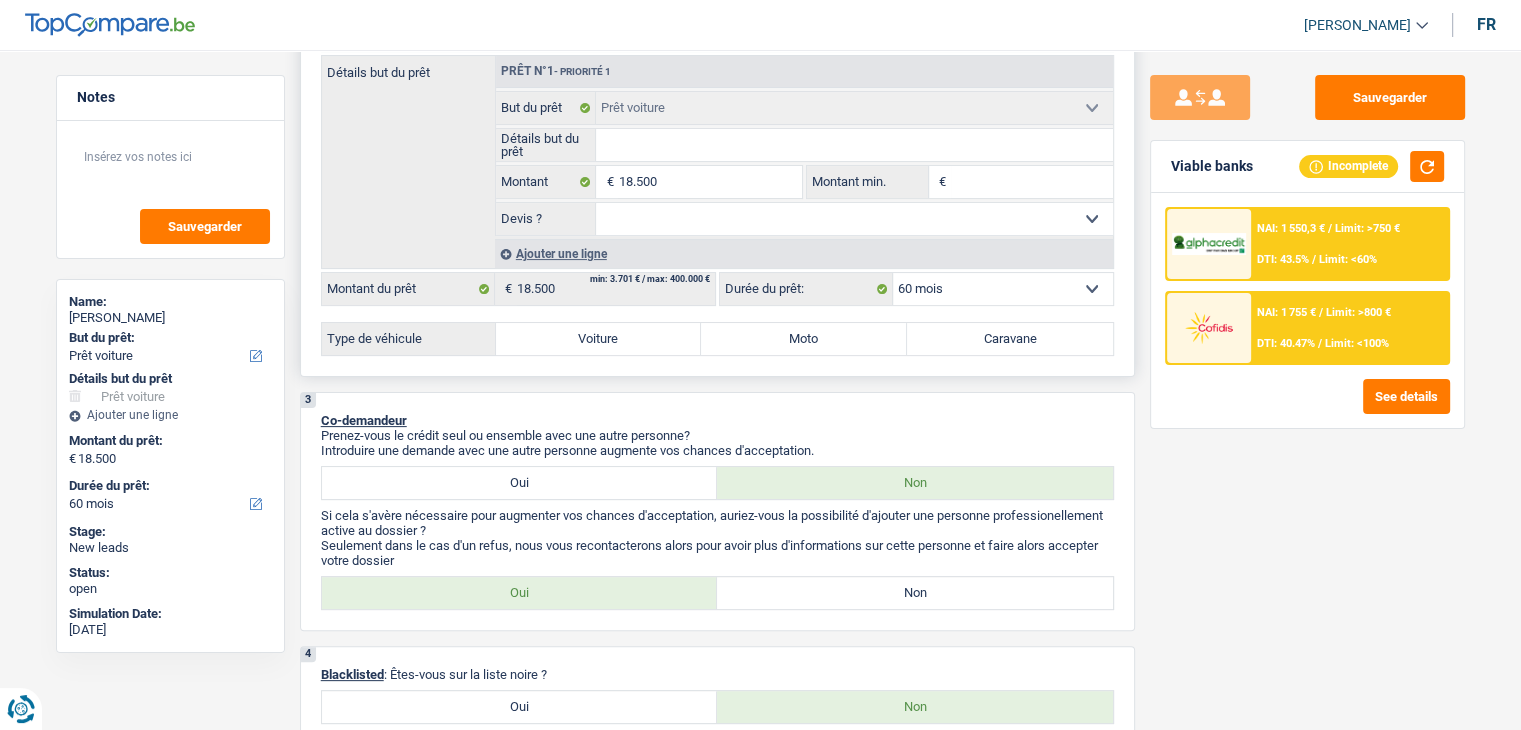 click on "Voiture" at bounding box center [599, 339] 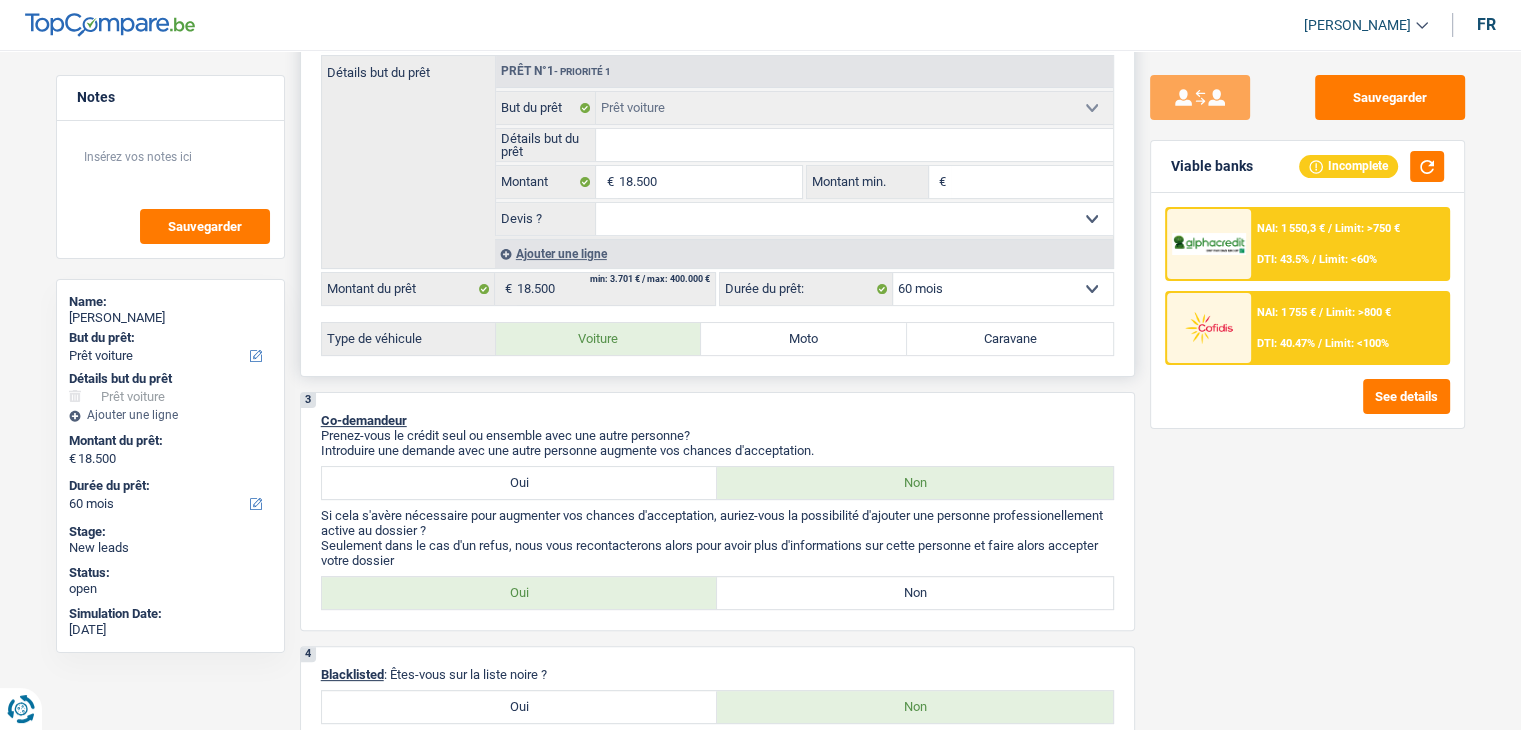 radio on "true" 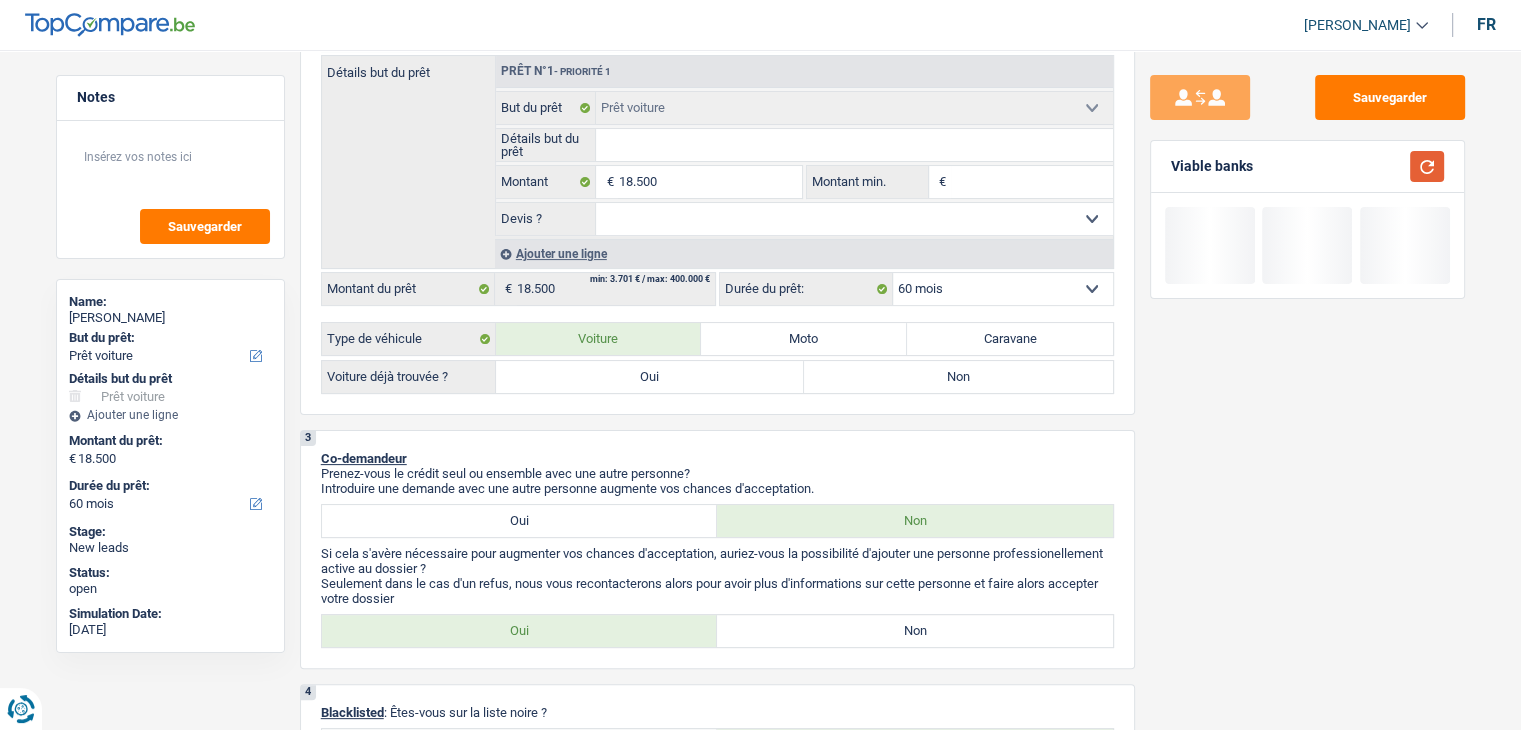click at bounding box center (1427, 166) 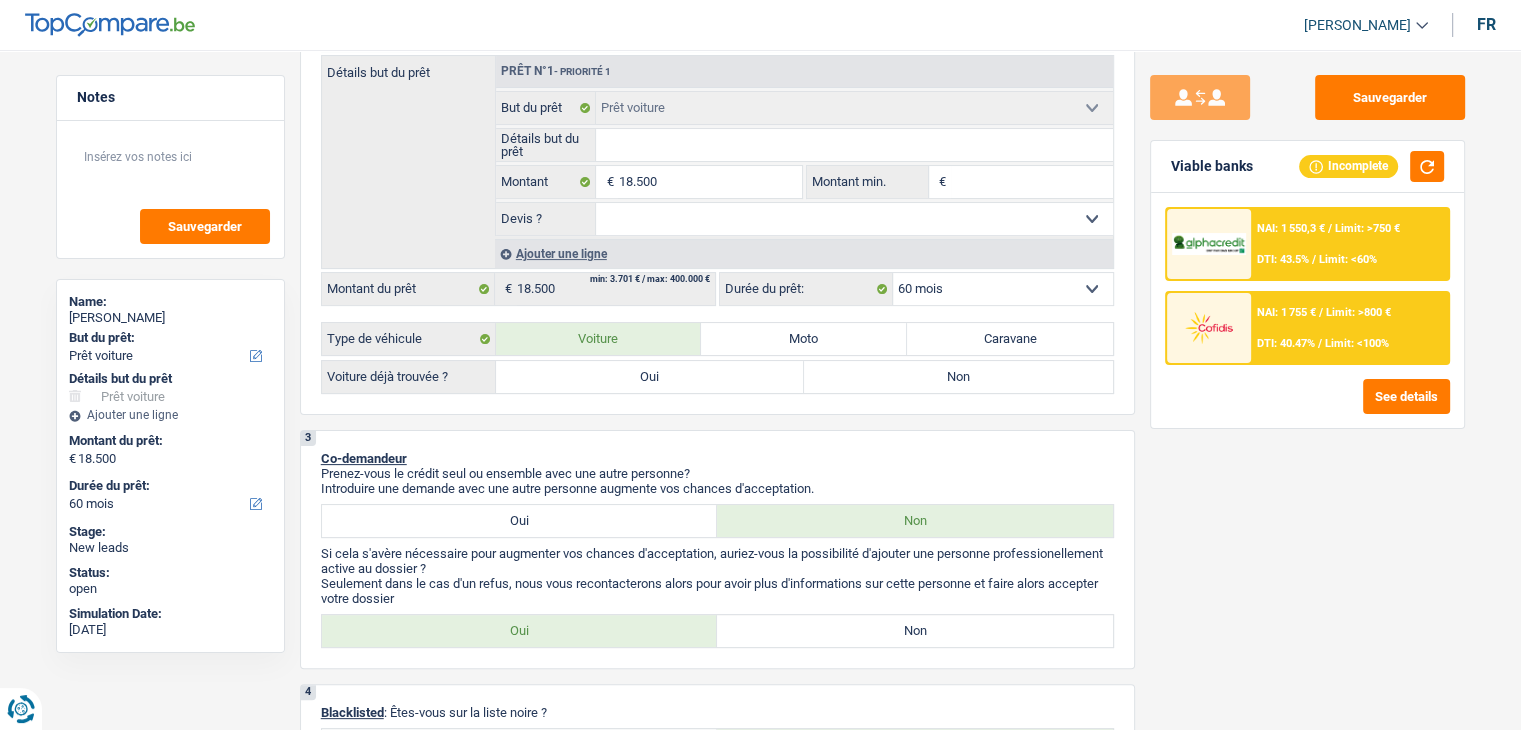 click on "NAI: 1 550,3 €
/
Limit: >750 €
DTI: 43.5%
/
Limit: <60%" at bounding box center [1349, 244] 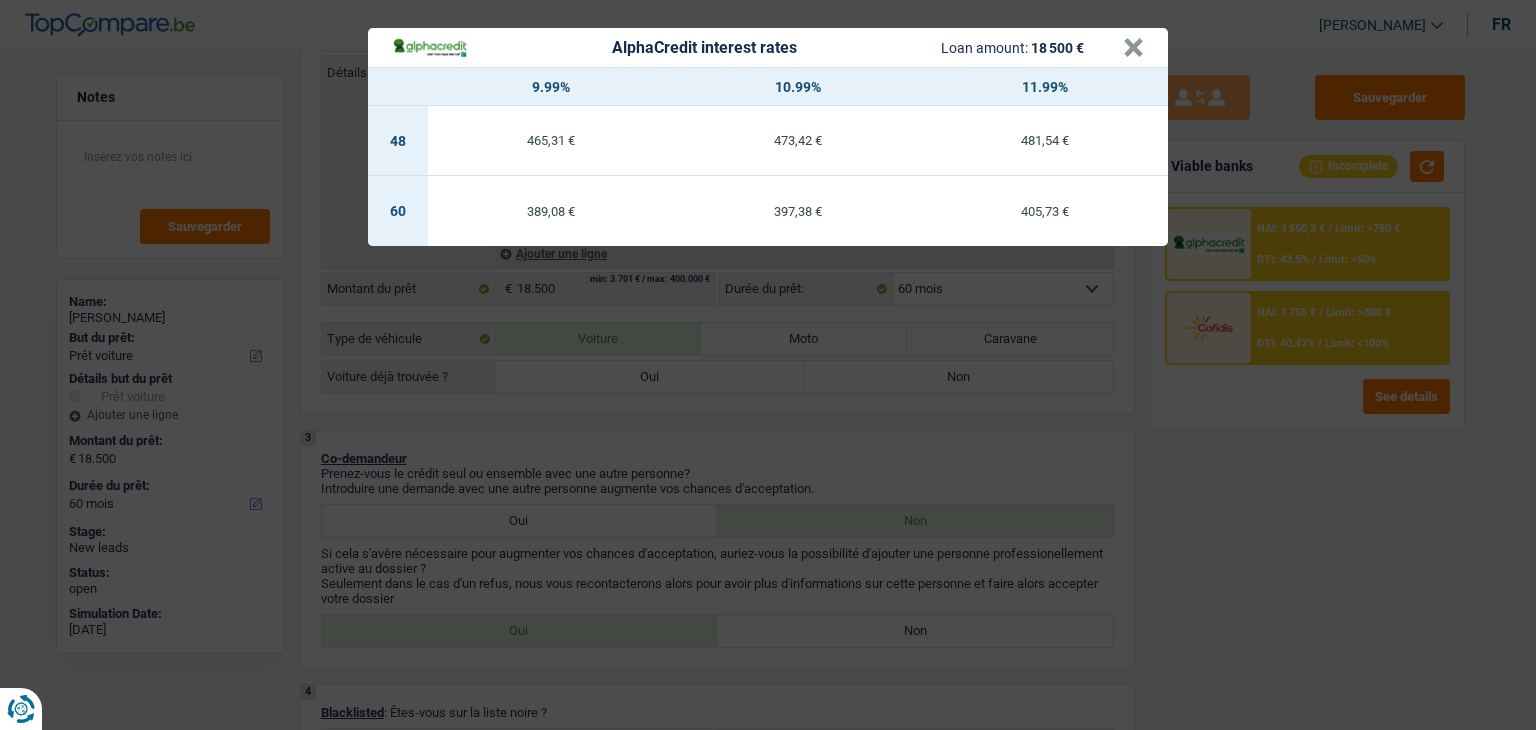 click on "AlphaCredit interest rates
Loan amount:
18 500 €
×
9.99%
10.99%
11.99%
48
465,31 €
473,42 €
481,54 €
60
389,08 €
397,38 €
405,73 €" at bounding box center [768, 365] 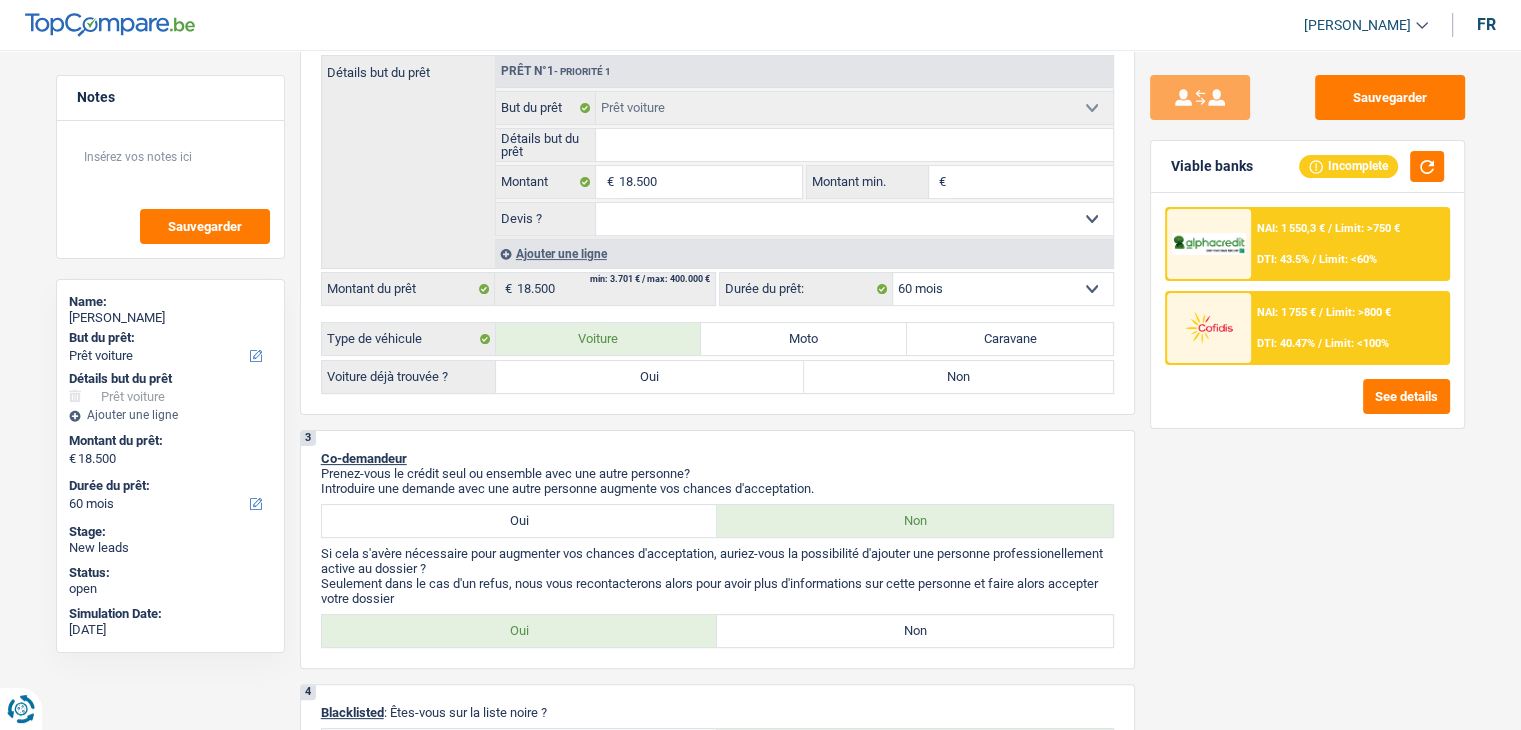 click on "NAI: 1 550,3 €
/
Limit: >750 €
DTI: 43.5%
/
Limit: <60%" at bounding box center (1349, 244) 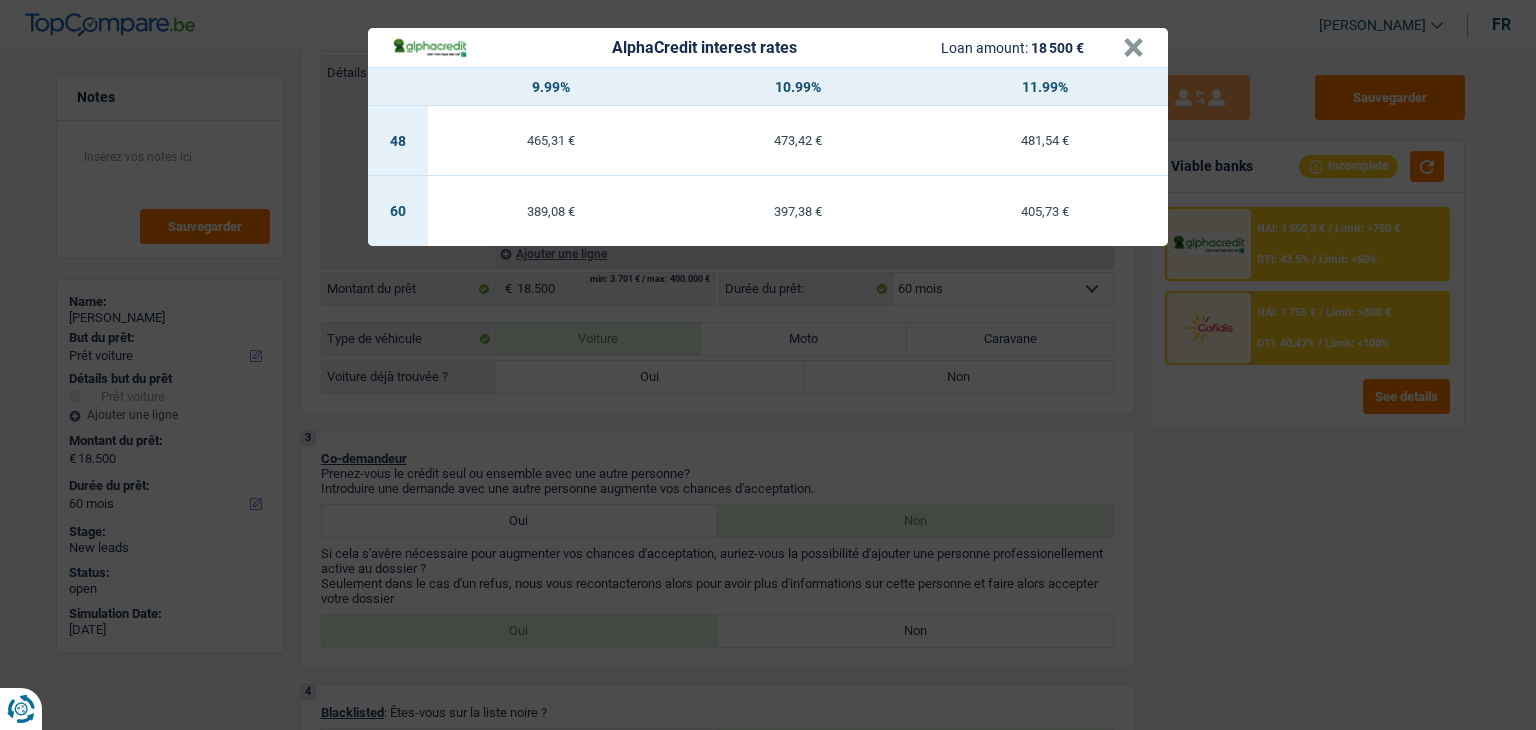 click on "AlphaCredit interest rates
Loan amount:
18 500 €
×
9.99%
10.99%
11.99%
48
465,31 €
473,42 €
481,54 €
60
389,08 €
397,38 €
405,73 €" at bounding box center [768, 365] 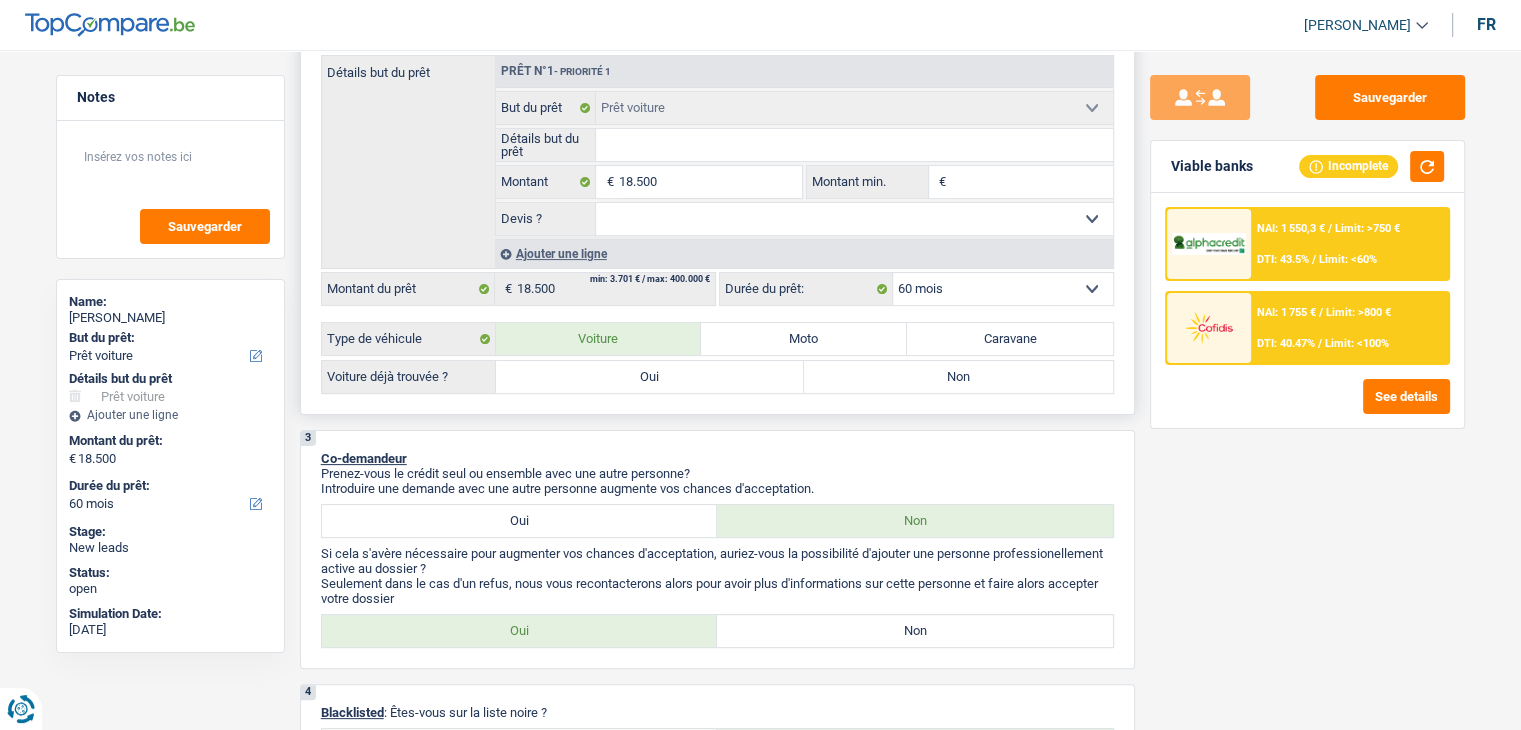 scroll, scrollTop: 200, scrollLeft: 0, axis: vertical 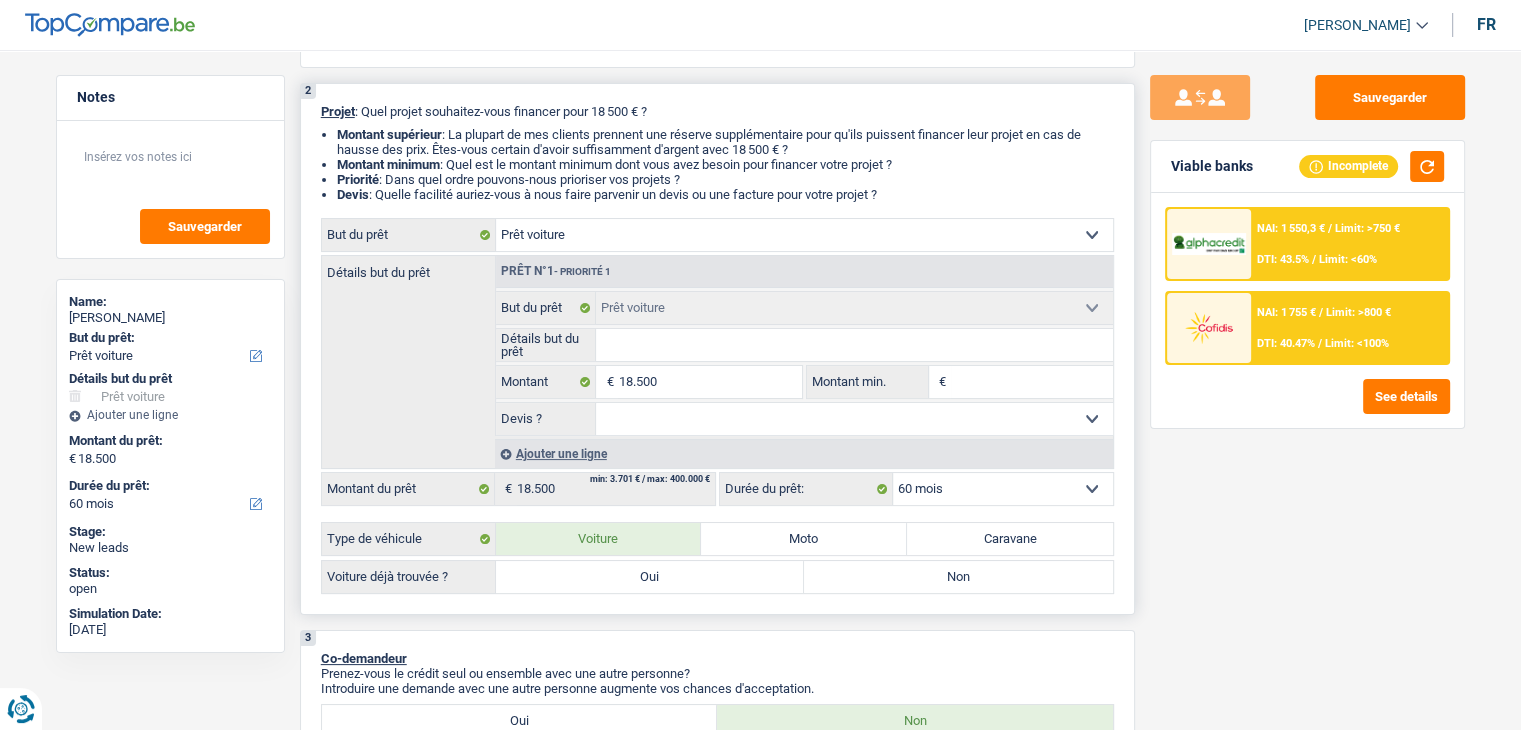 click on "Devis   : Quelle facilité auriez-vous à nous faire parvenir un devis ou une facture pour votre projet ?" at bounding box center (725, 194) 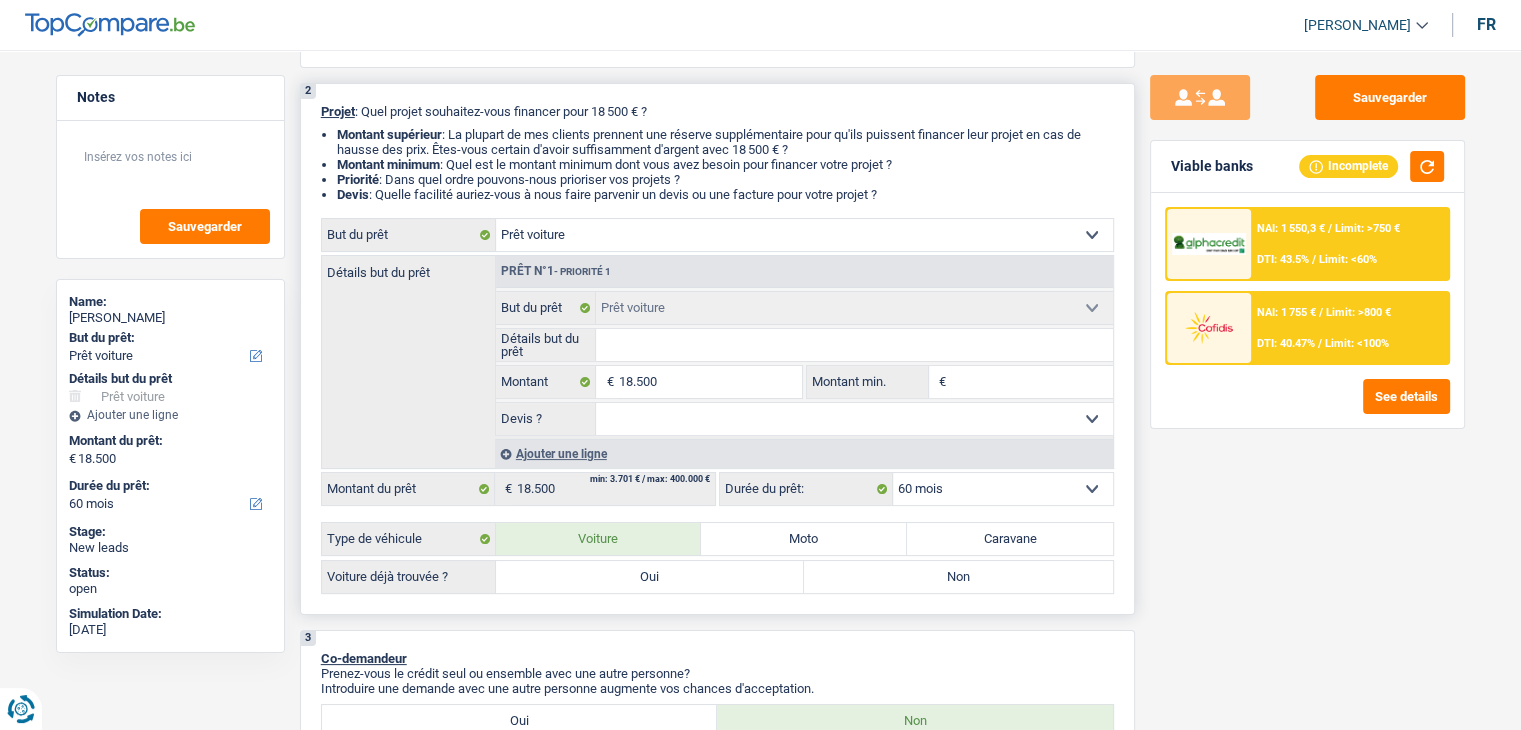 click on "Montant minimum : Quel est le montant minimum dont vous avez besoin pour financer votre projet ?" at bounding box center (725, 164) 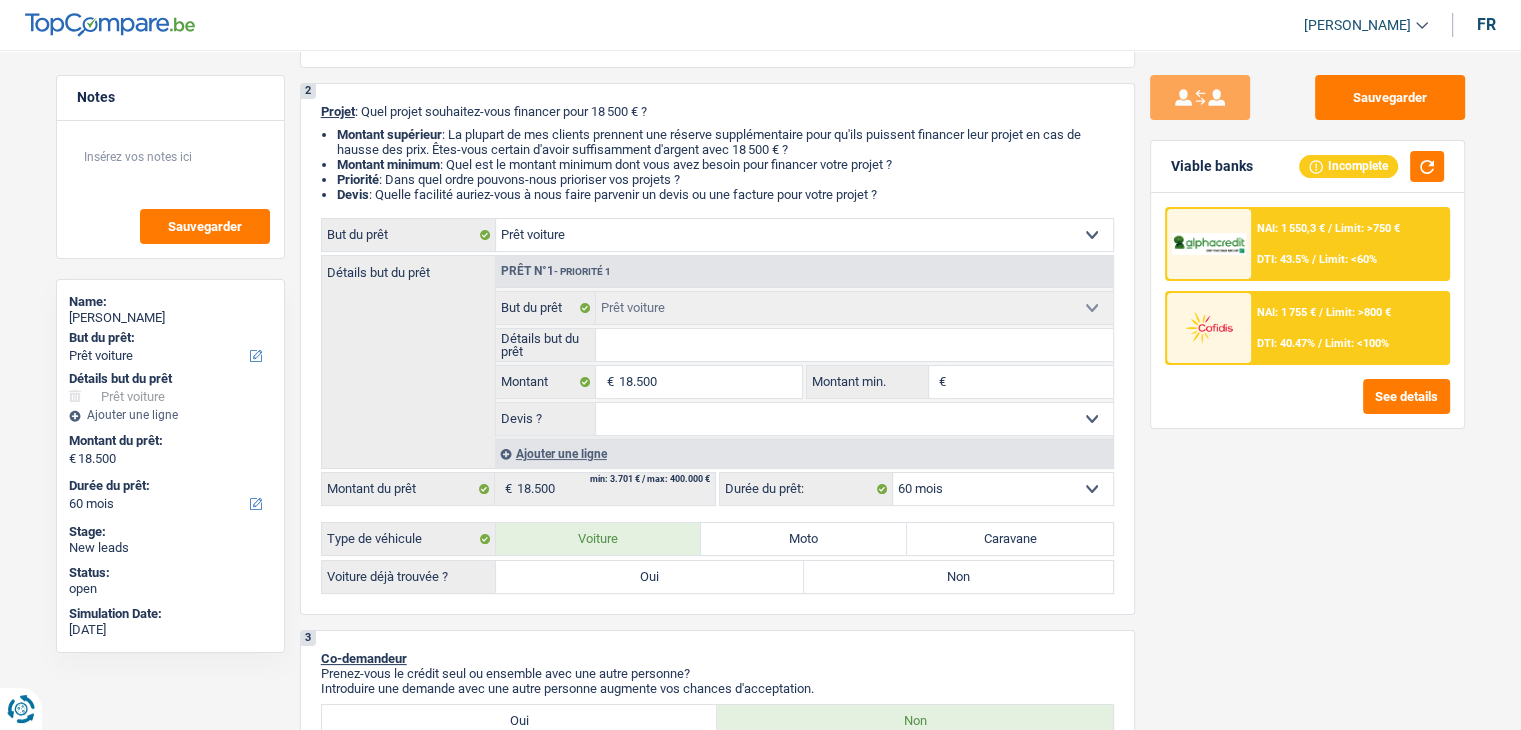 click on "Sauvegarder
Viable banks
Incomplete
NAI: 1 550,3 €
/
Limit: >750 €
DTI: 43.5%
/
Limit: <60%
NAI: 1 755 €
/
Limit: >800 €
DTI: 40.47%
/
Limit: <100%
See details" at bounding box center (1307, 384) 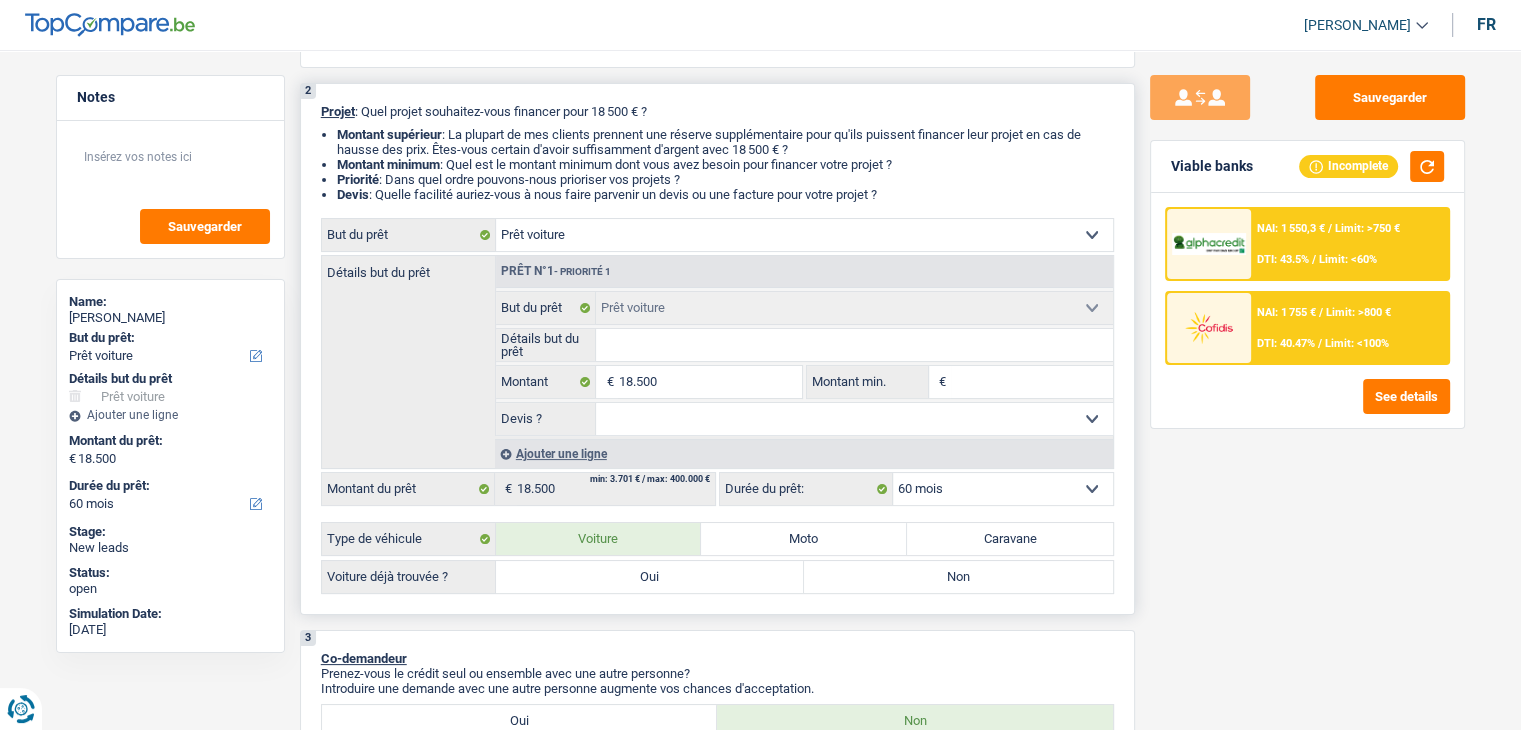 click on "Oui" at bounding box center [650, 577] 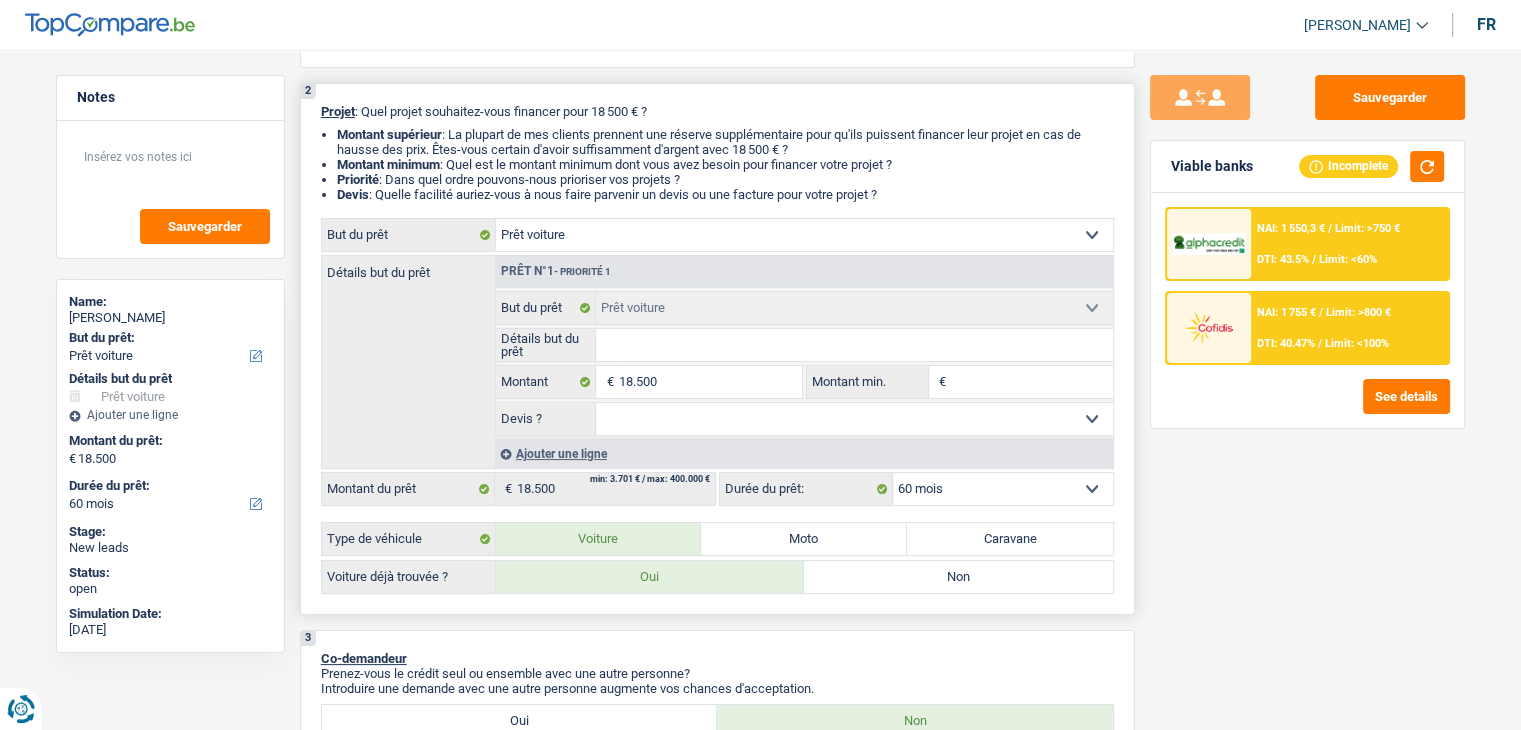 radio on "true" 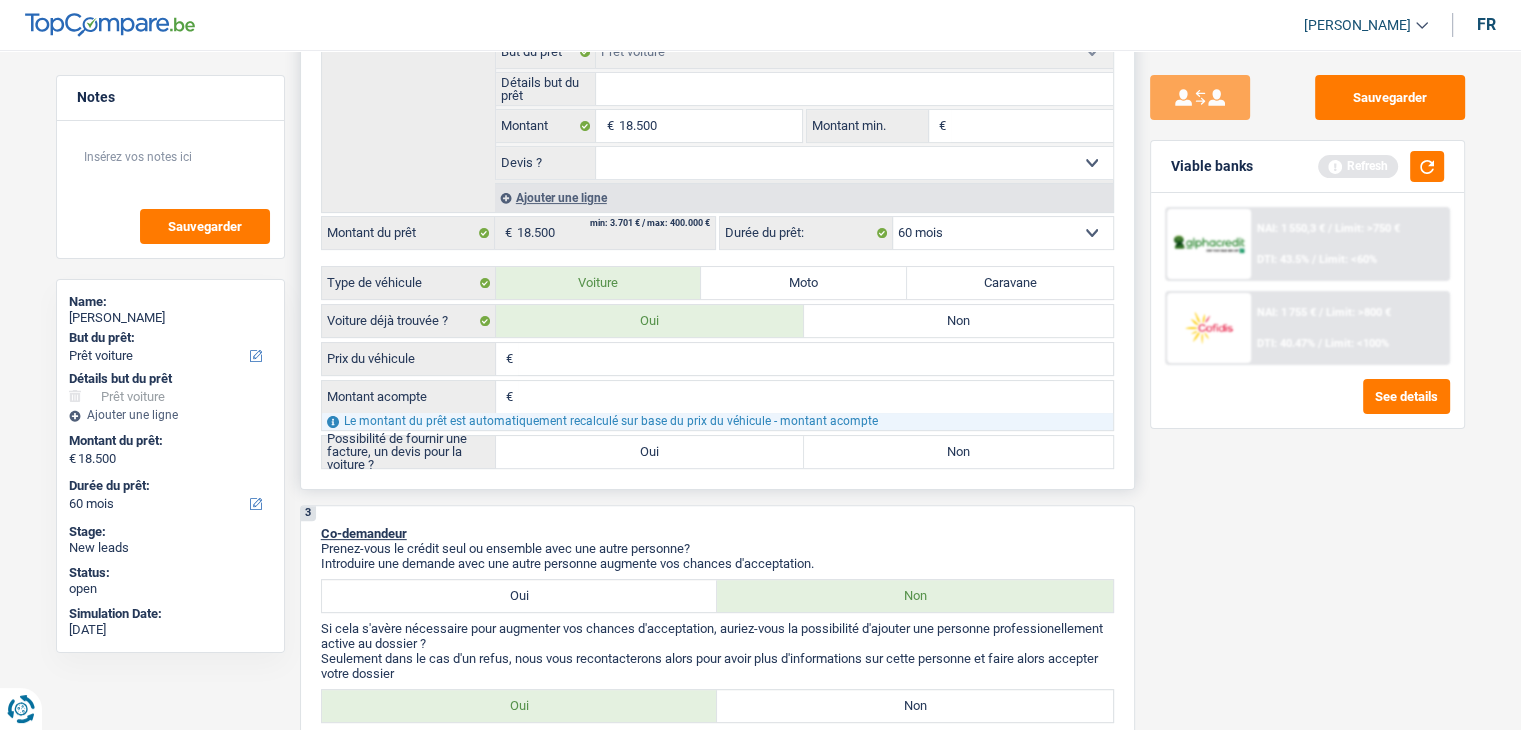 scroll, scrollTop: 500, scrollLeft: 0, axis: vertical 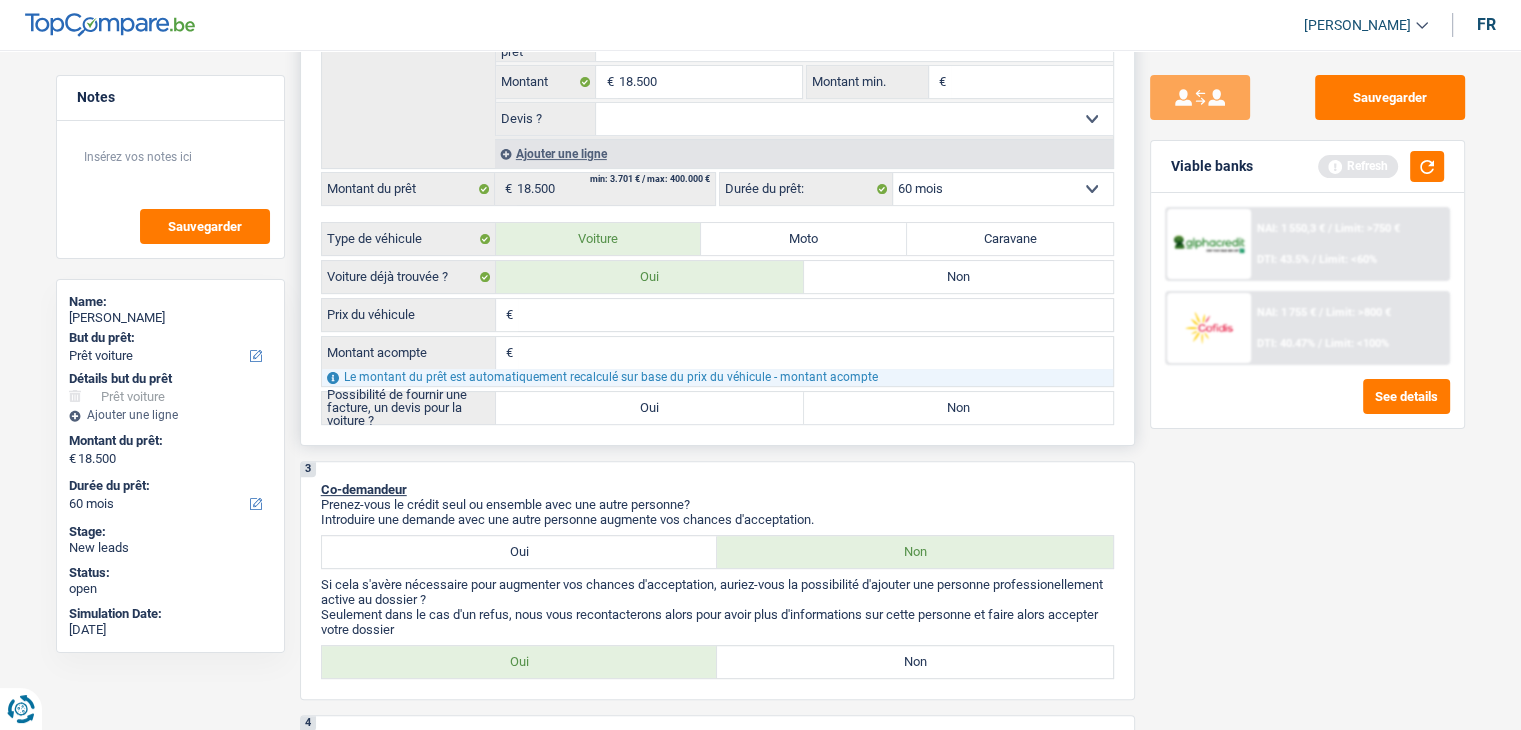 click on "Prix du véhicule" at bounding box center [815, 315] 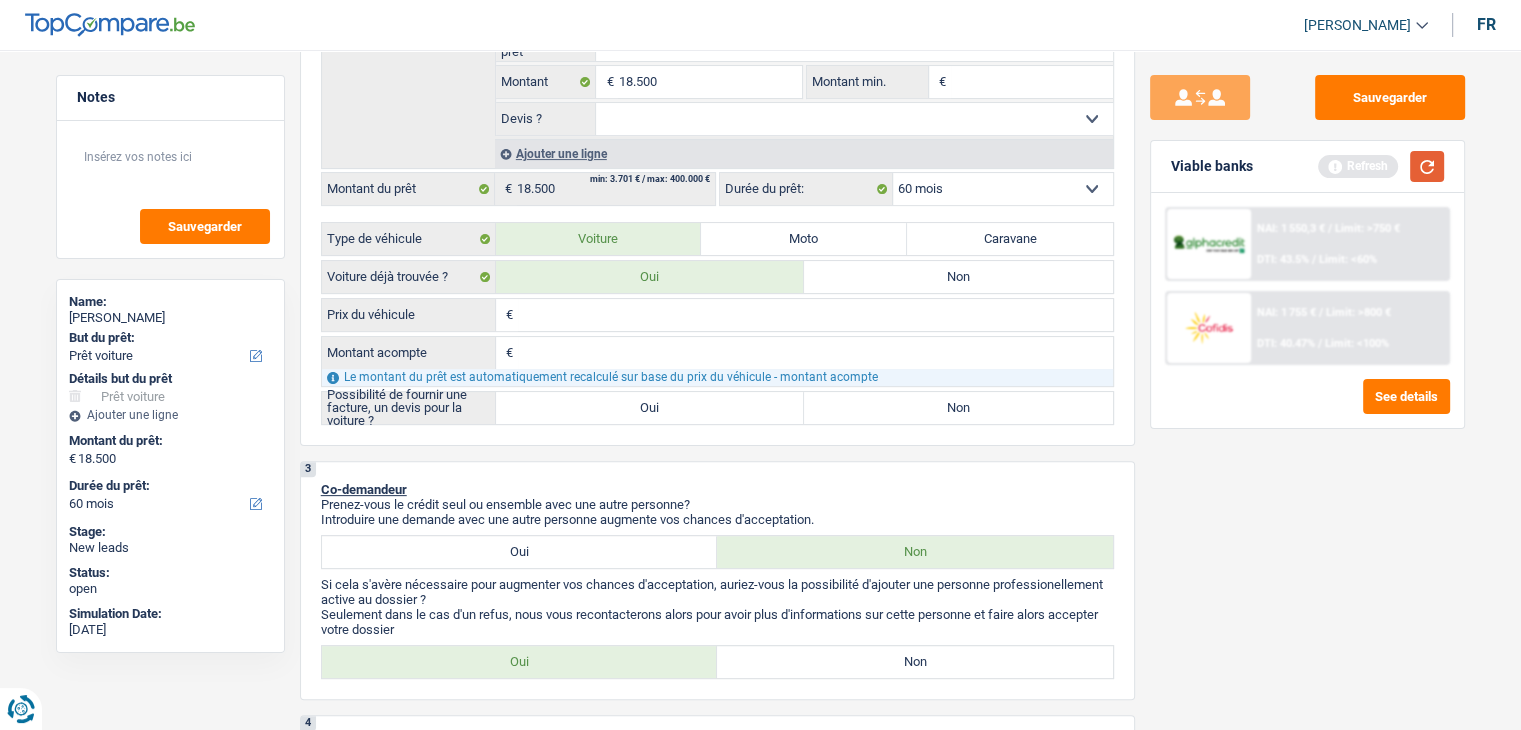 click at bounding box center (1427, 166) 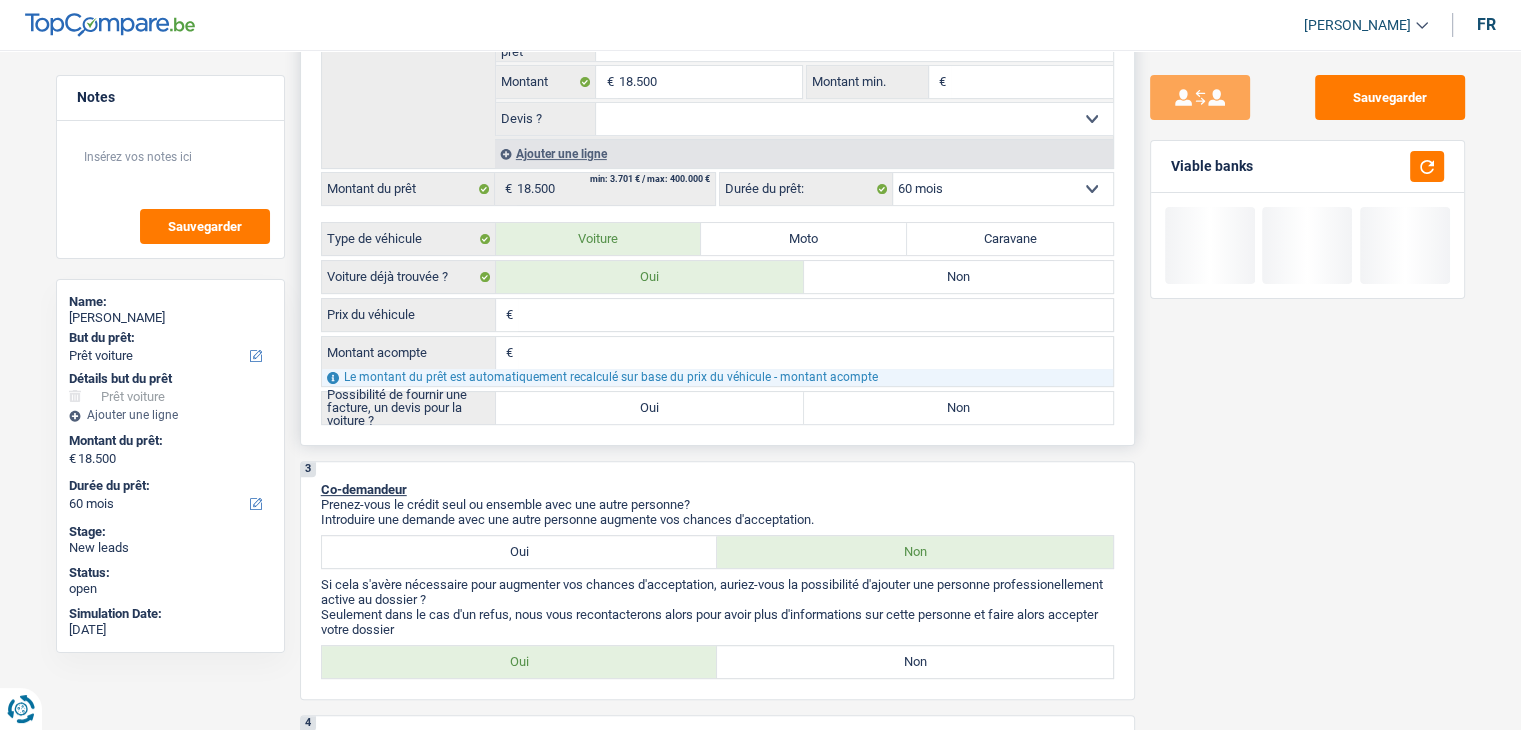 click on "Prix du véhicule" at bounding box center (815, 315) 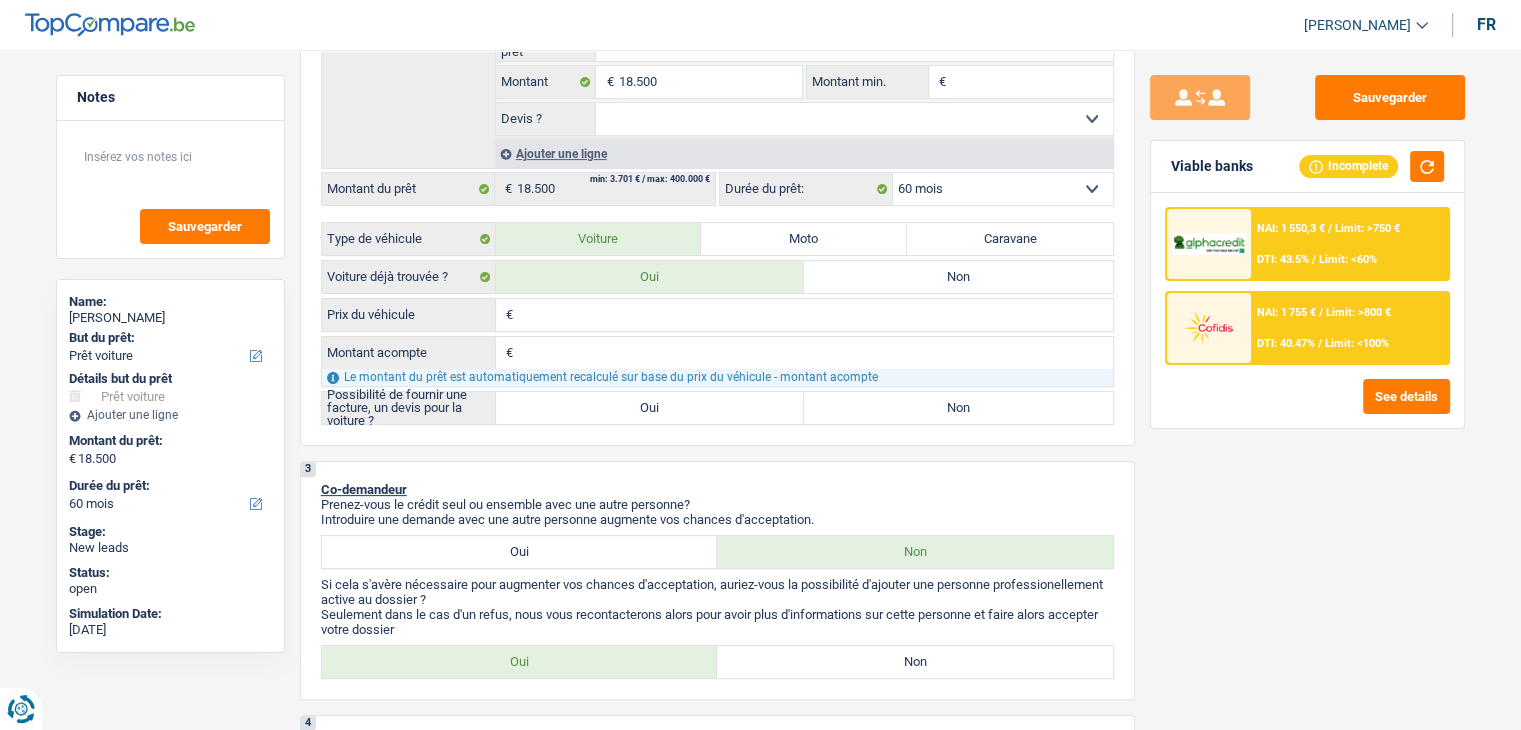 click at bounding box center (1209, 244) 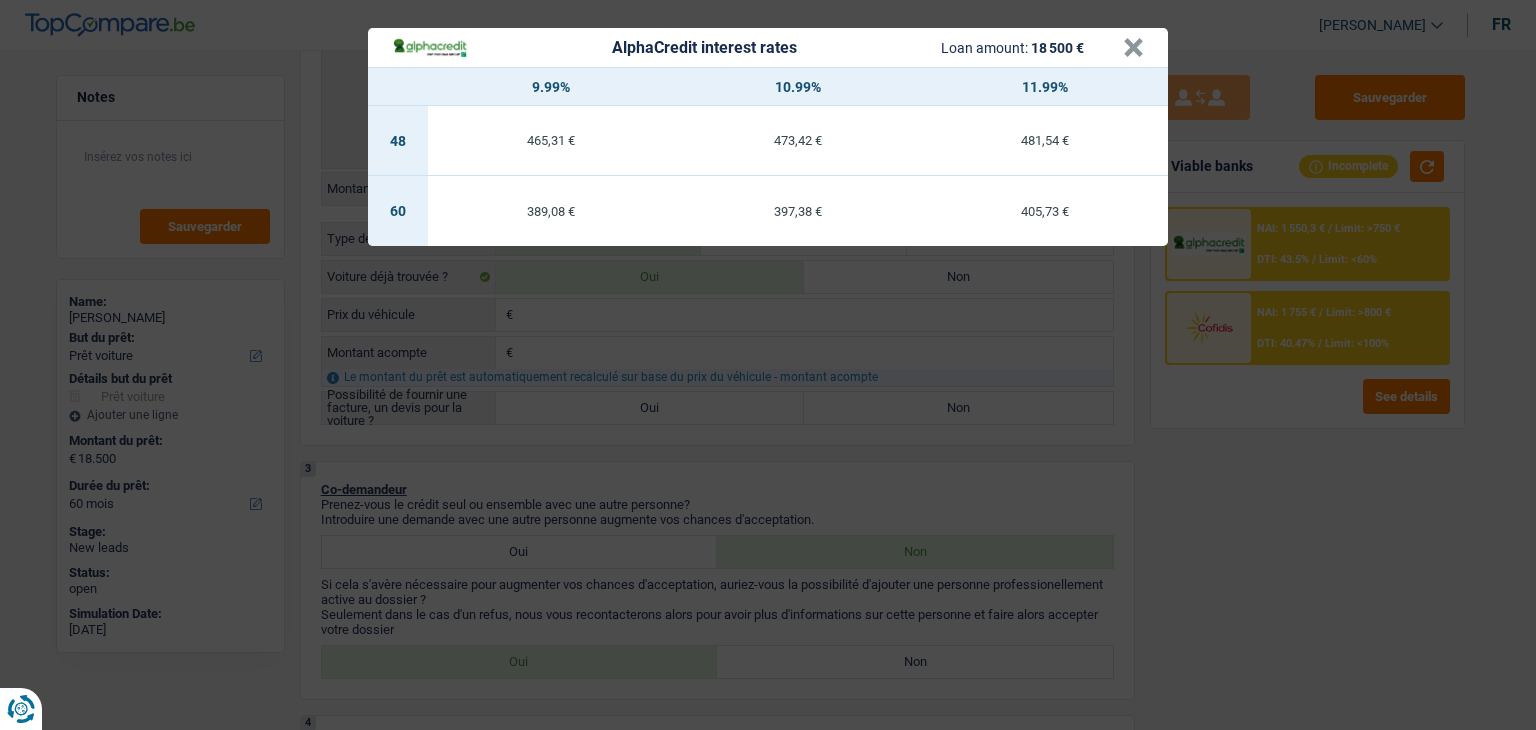 click on "AlphaCredit interest rates
Loan amount:
18 500 €
×
9.99%
10.99%
11.99%
48
465,31 €
473,42 €
481,54 €
60
389,08 €
397,38 €
405,73 €" at bounding box center [768, 365] 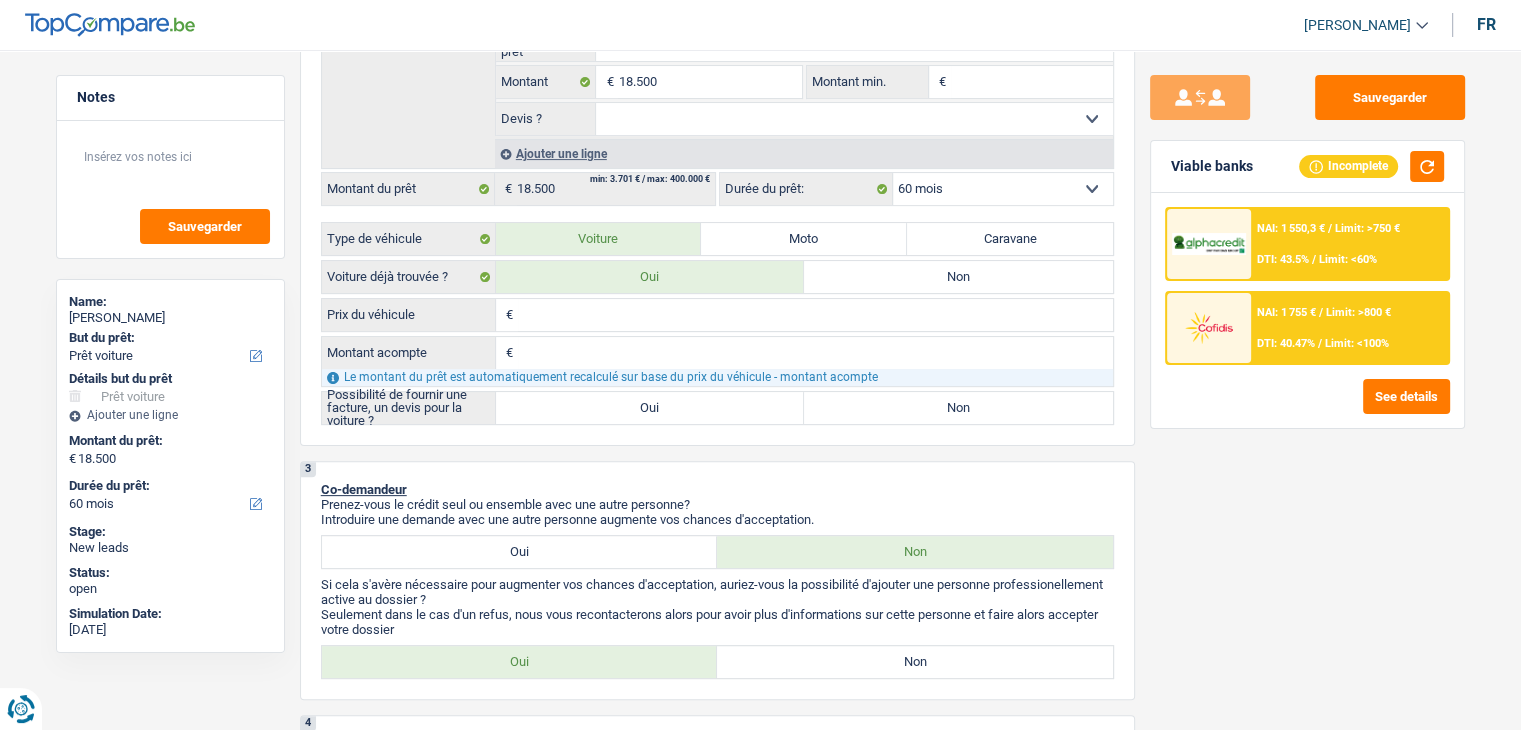 click at bounding box center (1209, 327) 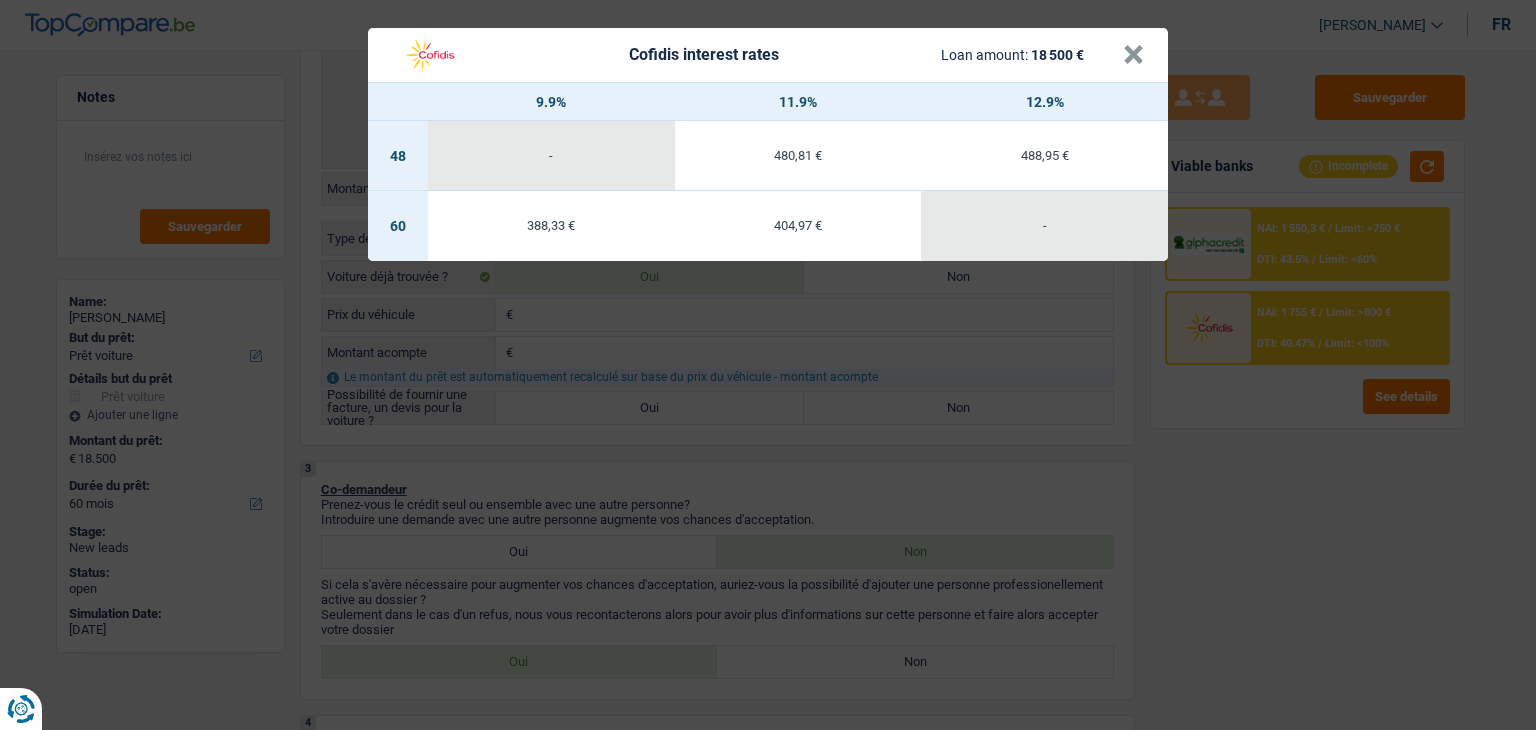 click on "Cofidis interest rates
Loan amount:
18 500 €
×
9.9%
11.9%
12.9%
48
-
480,81 €
488,95 €
60
388,33 €
404,97 €
-" at bounding box center [768, 365] 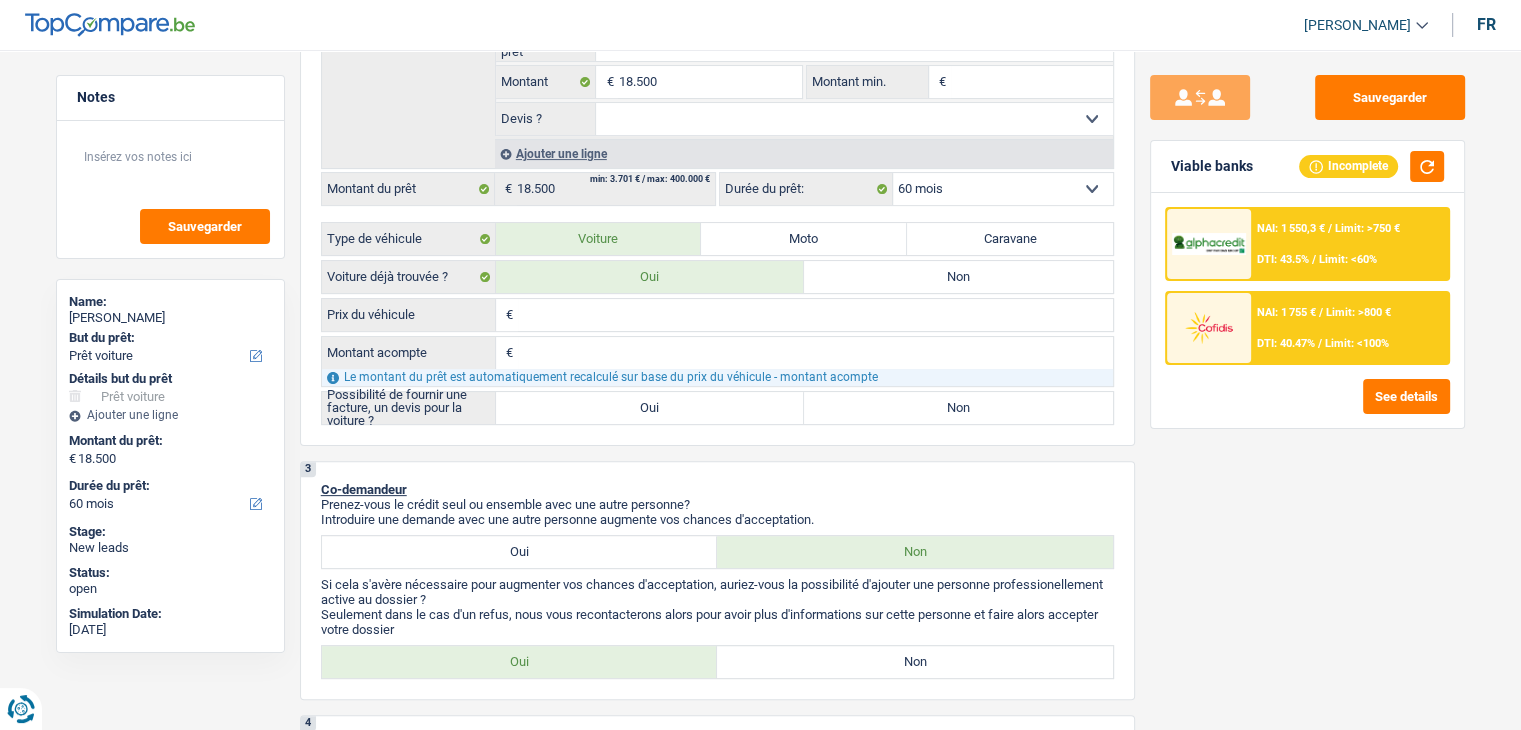 click at bounding box center (1209, 244) 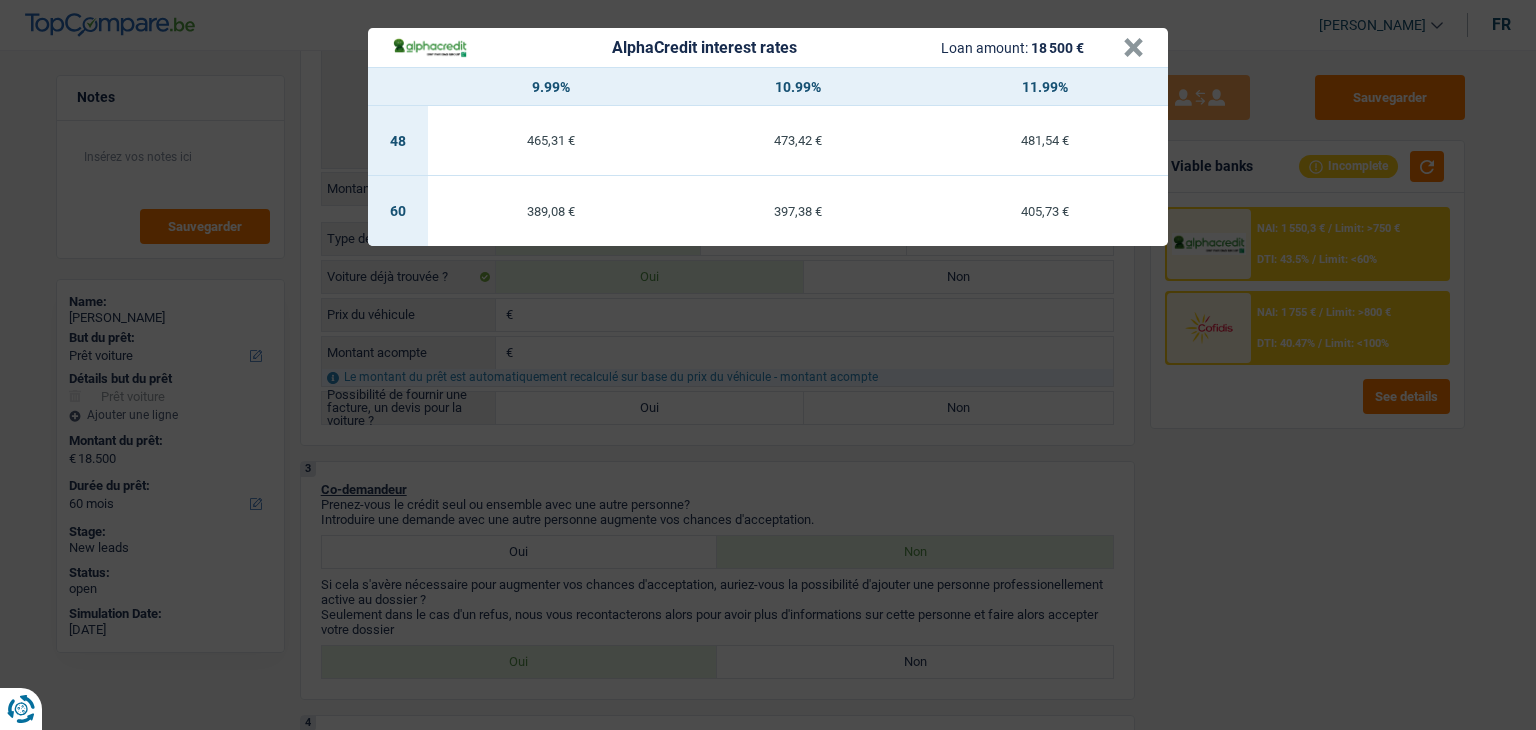 click on "AlphaCredit interest rates
Loan amount:
18 500 €
×
9.99%
10.99%
11.99%
48
465,31 €
473,42 €
481,54 €
60
389,08 €
397,38 €
405,73 €" at bounding box center [768, 365] 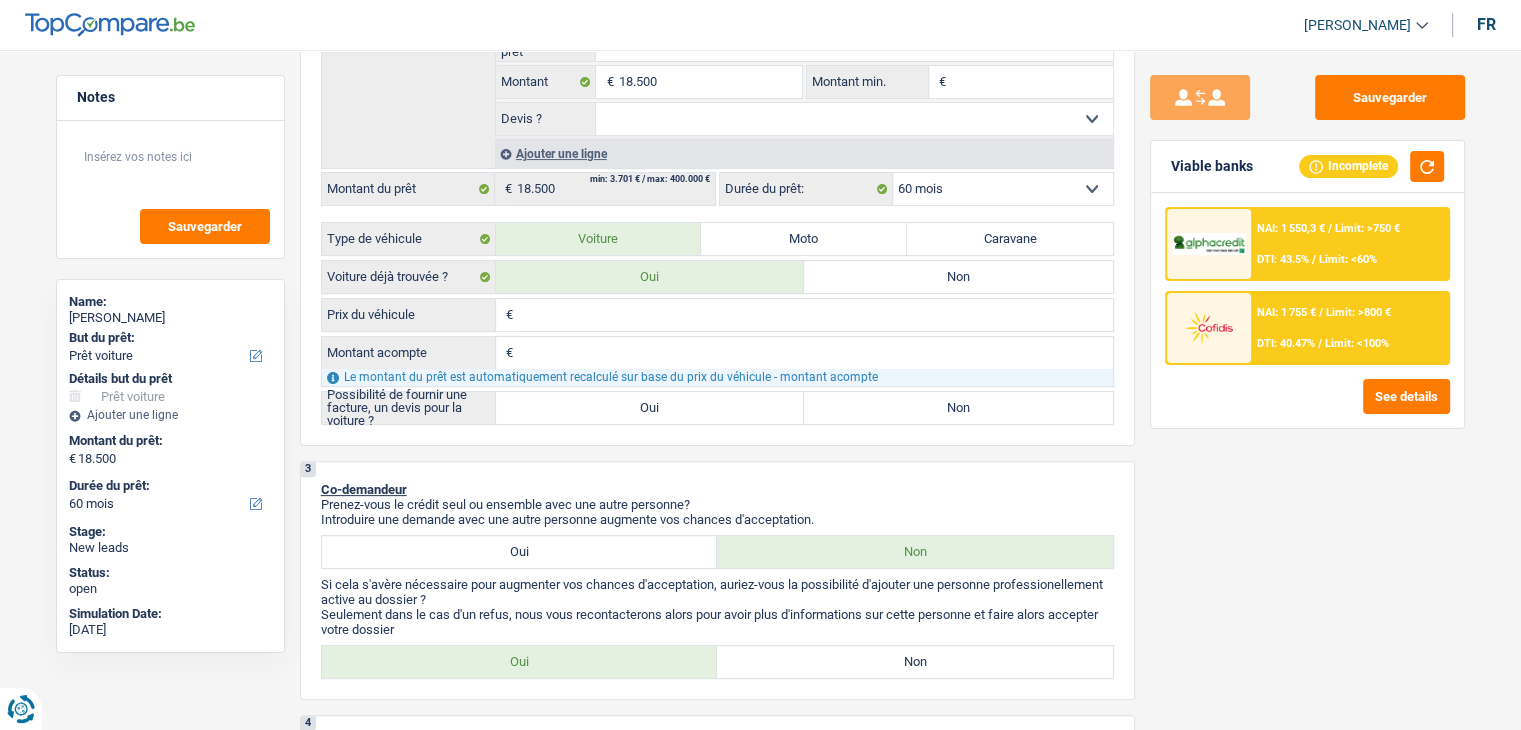 drag, startPoint x: 1252, startPoint y: 164, endPoint x: 1153, endPoint y: 164, distance: 99 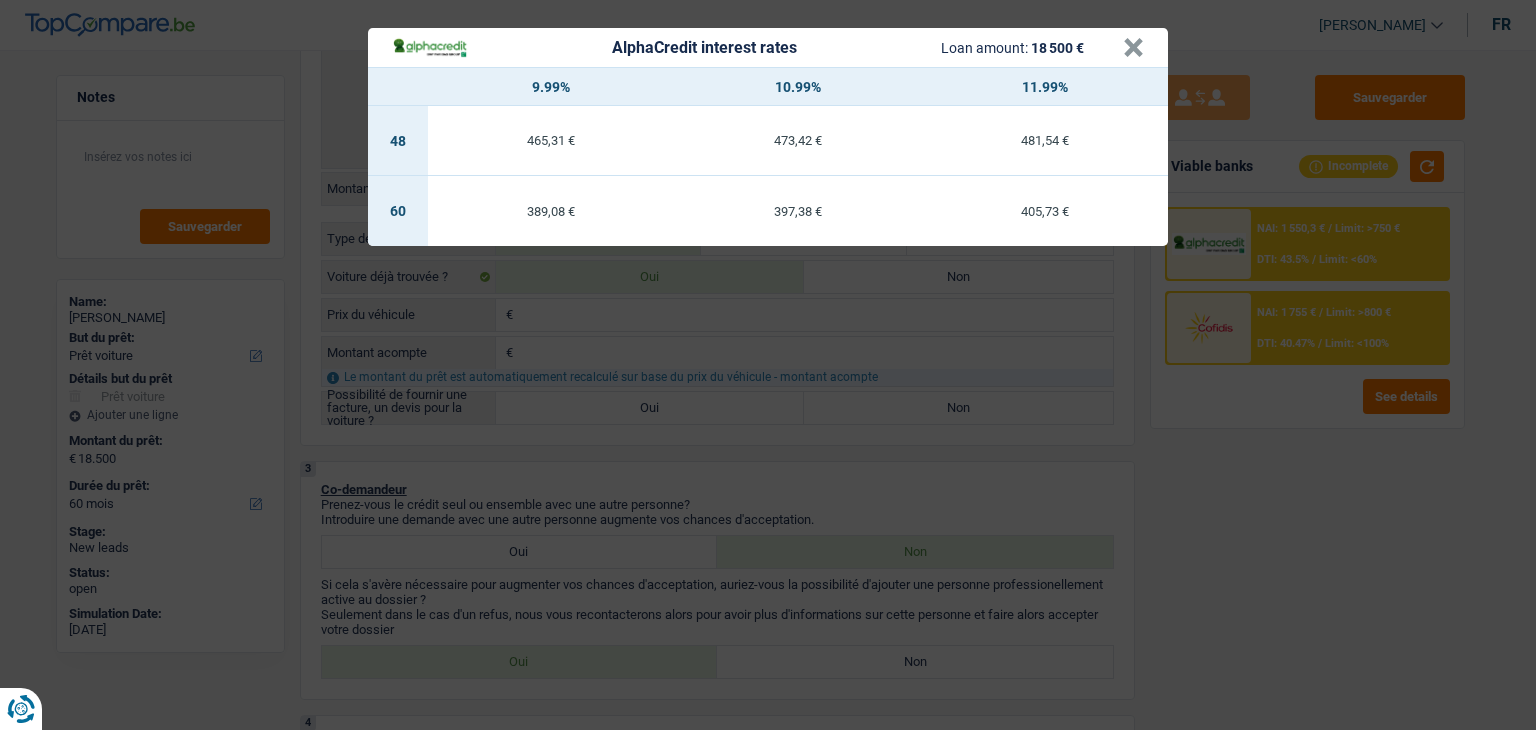 click on "AlphaCredit interest rates
Loan amount:
18 500 €
×
9.99%
10.99%
11.99%
48
465,31 €
473,42 €
481,54 €
60
389,08 €
397,38 €
405,73 €" at bounding box center (768, 365) 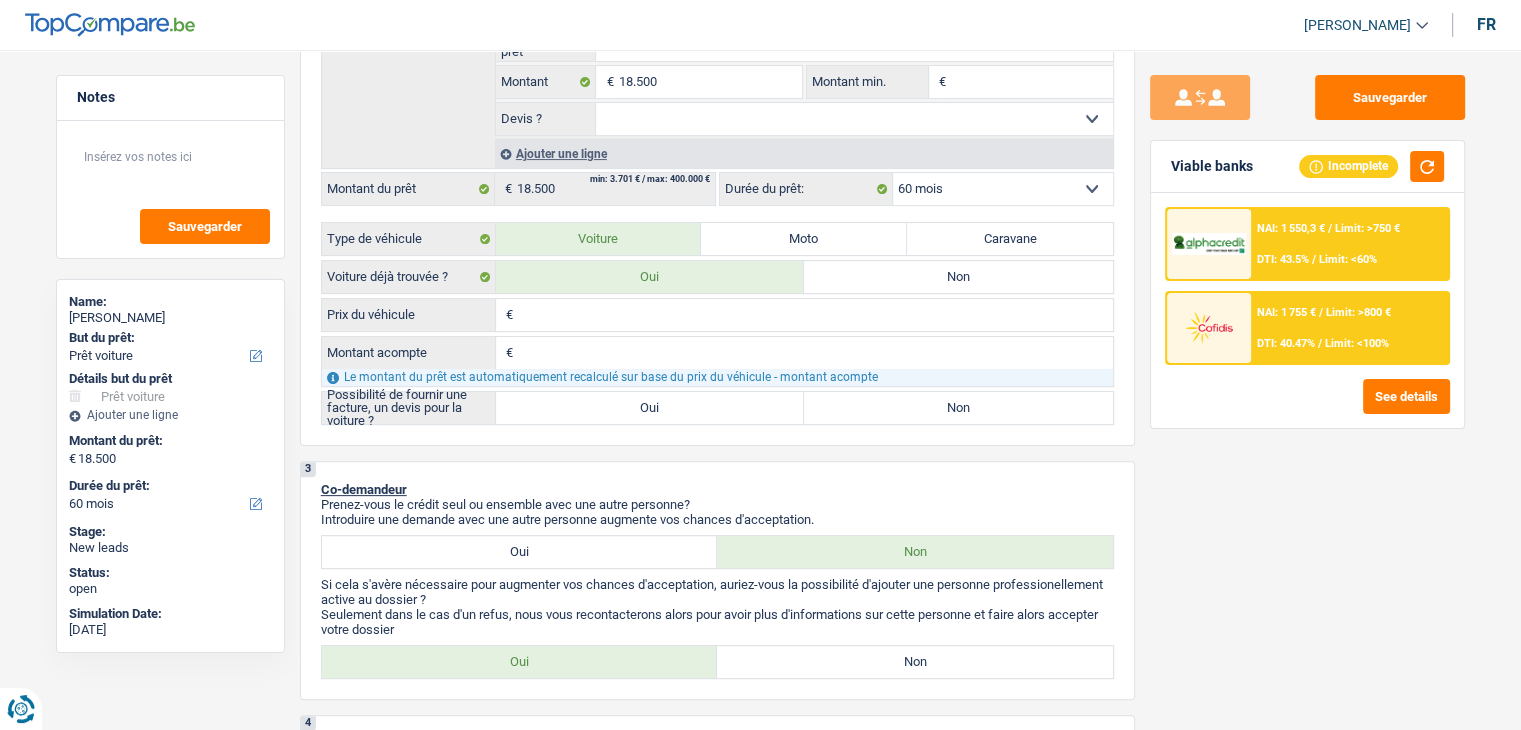 click on "NAI: 1 755 €
/
Limit: >800 €
DTI: 40.47%
/
Limit: <100%" at bounding box center (1349, 328) 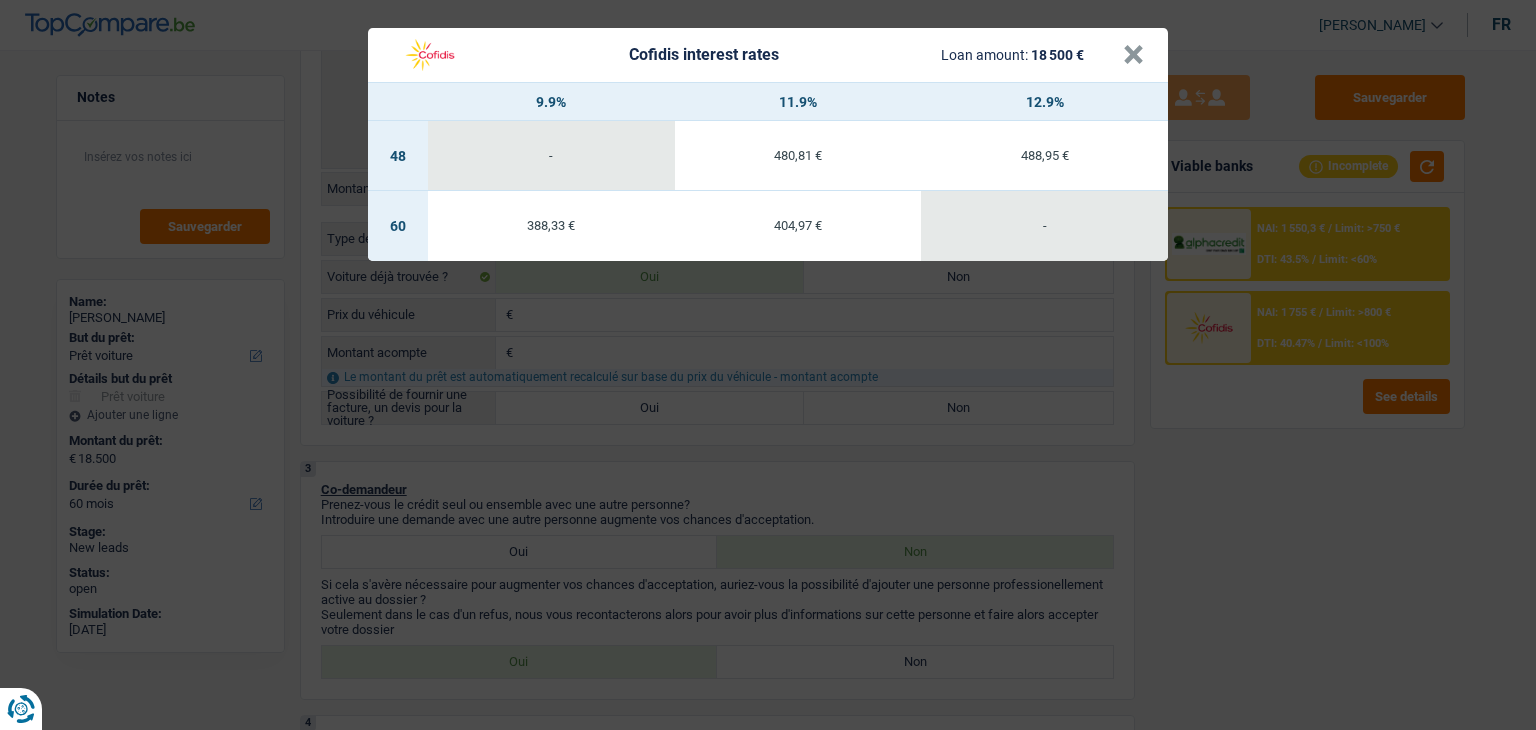 click on "Cofidis interest rates
Loan amount:
18 500 €
×
9.9%
11.9%
12.9%
48
-
480,81 €
488,95 €
60
388,33 €
404,97 €
-" at bounding box center (768, 365) 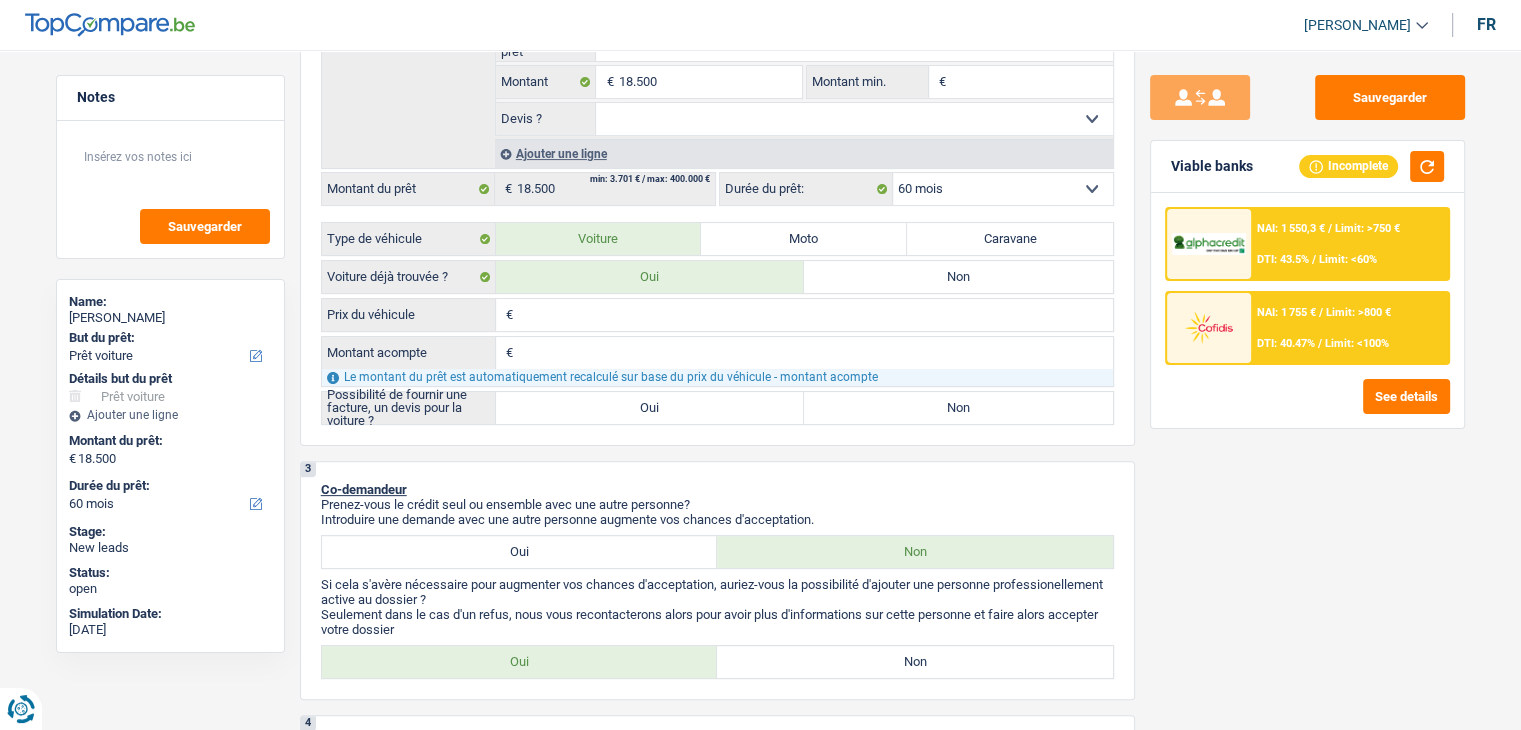 click at bounding box center (1209, 244) 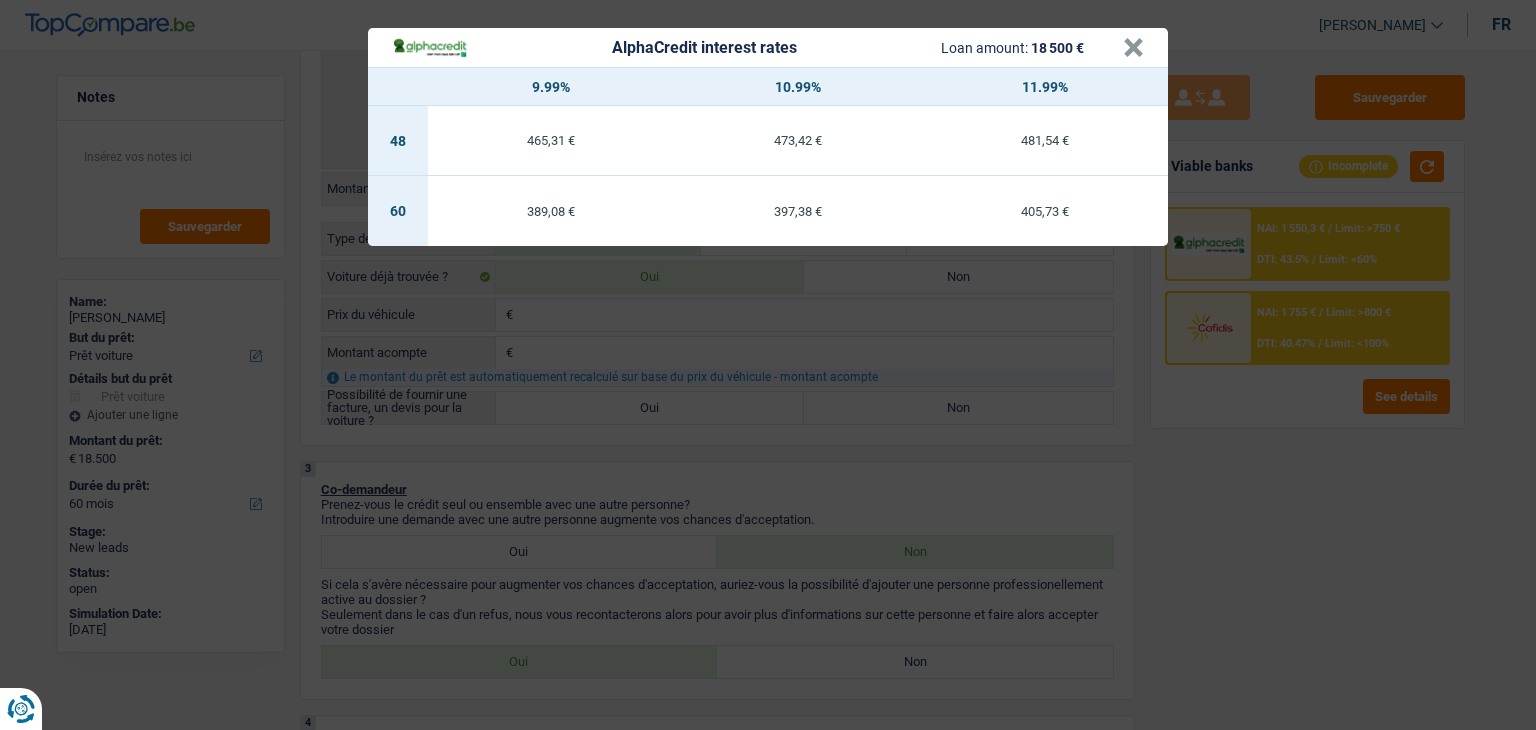 click on "AlphaCredit interest rates
Loan amount:
18 500 €
×
9.99%
10.99%
11.99%
48
465,31 €
473,42 €
481,54 €
60
389,08 €
397,38 €
405,73 €" at bounding box center (768, 365) 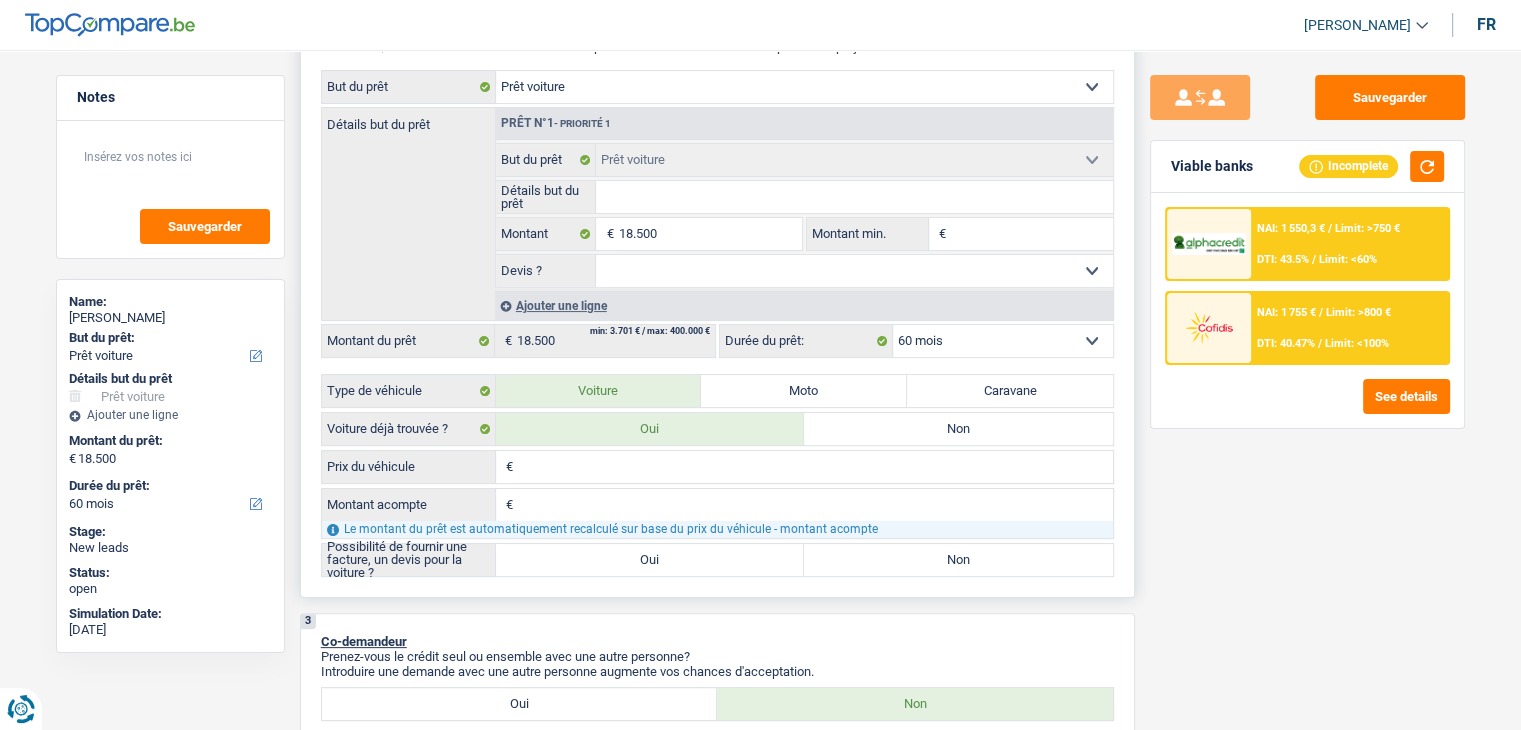 scroll, scrollTop: 100, scrollLeft: 0, axis: vertical 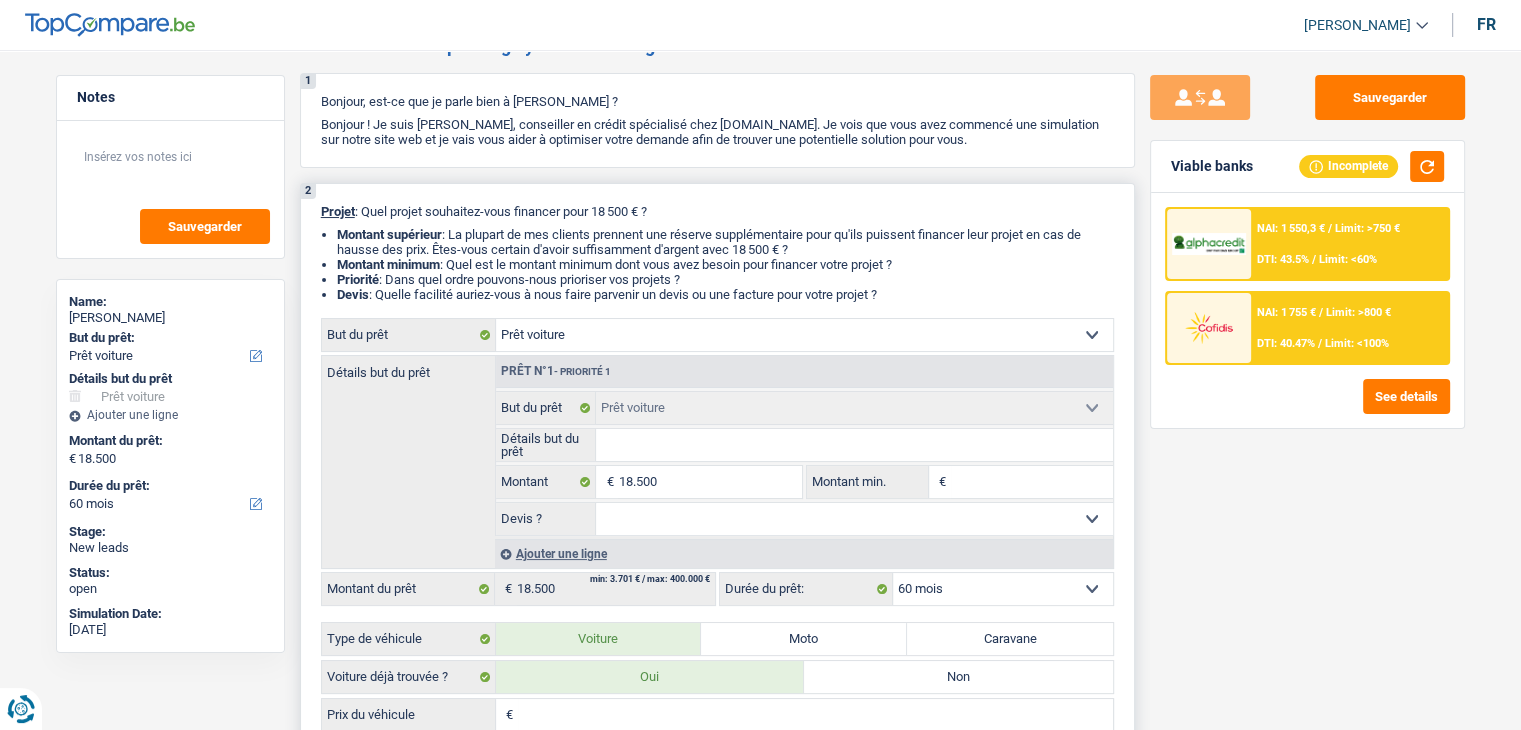 click on "Confort maison: meubles, textile, peinture, électroménager, outillage non-professionnel Hifi, multimédia, gsm, ordinateur Aménagement: frais d'installation, déménagement Evénement familial: naissance, mariage, divorce, communion, décès Frais médicaux Frais d'études Frais permis de conduire Loisirs: voyage, sport, musique Rafraîchissement: petits travaux maison et jardin Frais judiciaires Réparation voiture Prêt rénovation Prêt énergie Prêt voiture Taxes, impôts non professionnels Rénovation bien à l'étranger Dettes familiales Assurance Autre
Sélectionner une option" at bounding box center [804, 335] 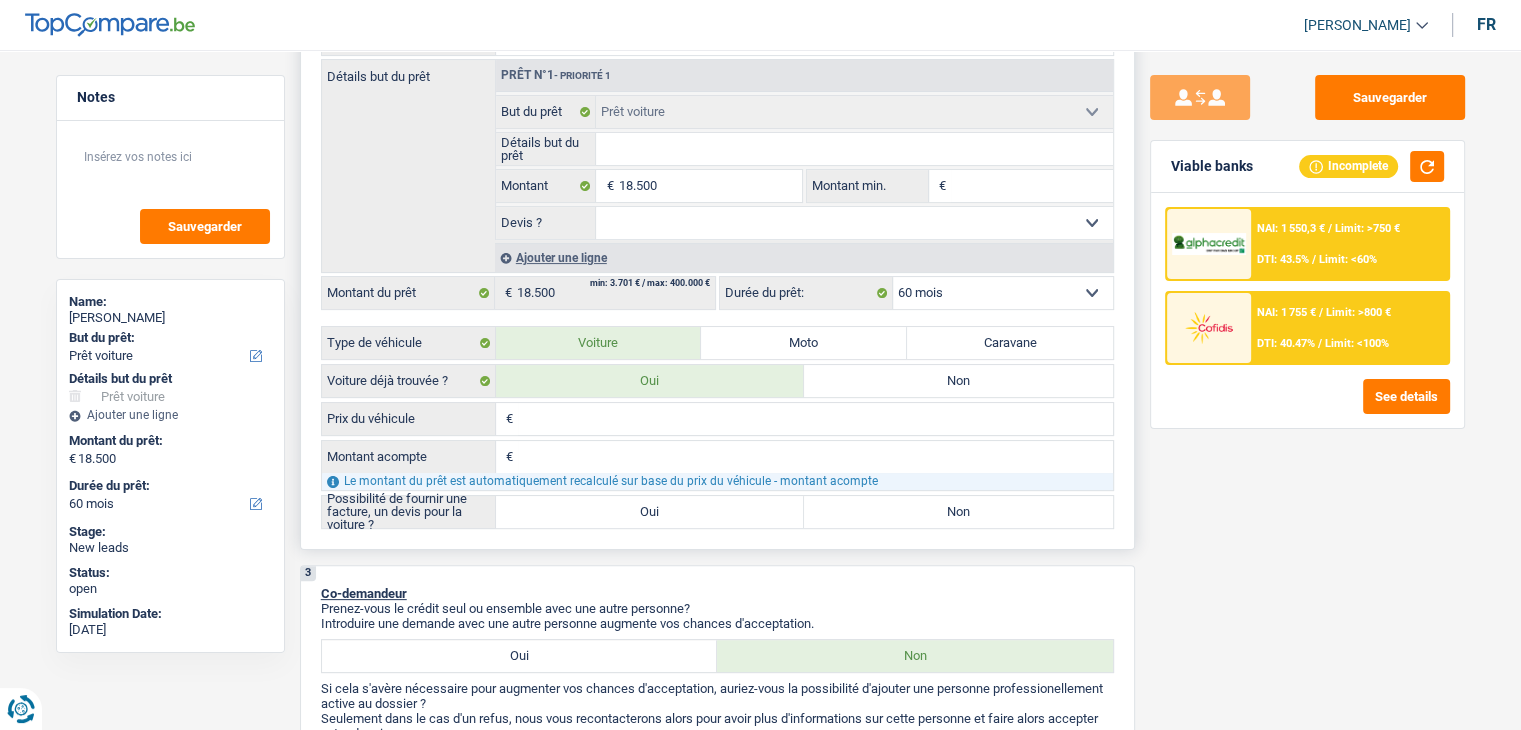 scroll, scrollTop: 400, scrollLeft: 0, axis: vertical 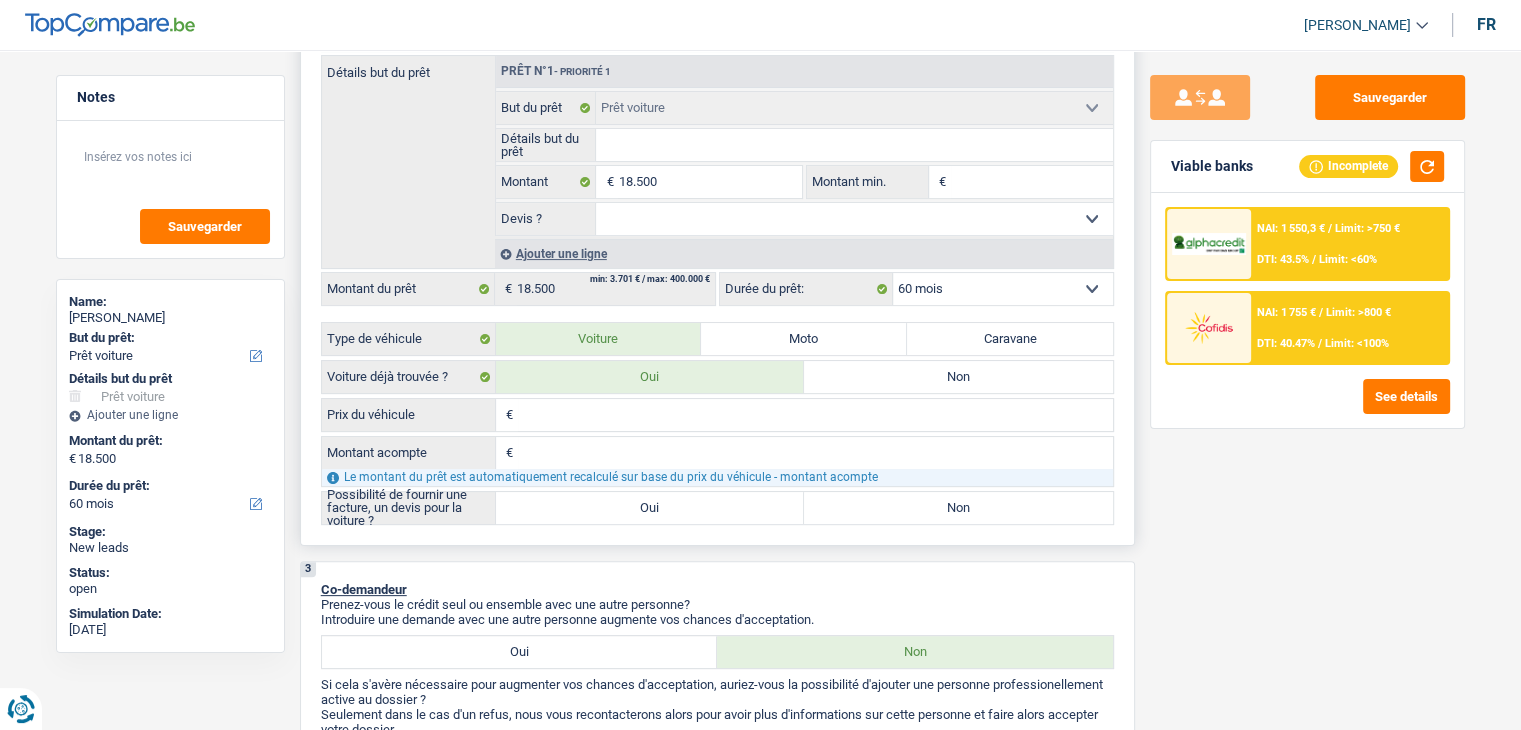 click on "Montant min." at bounding box center (1032, 182) 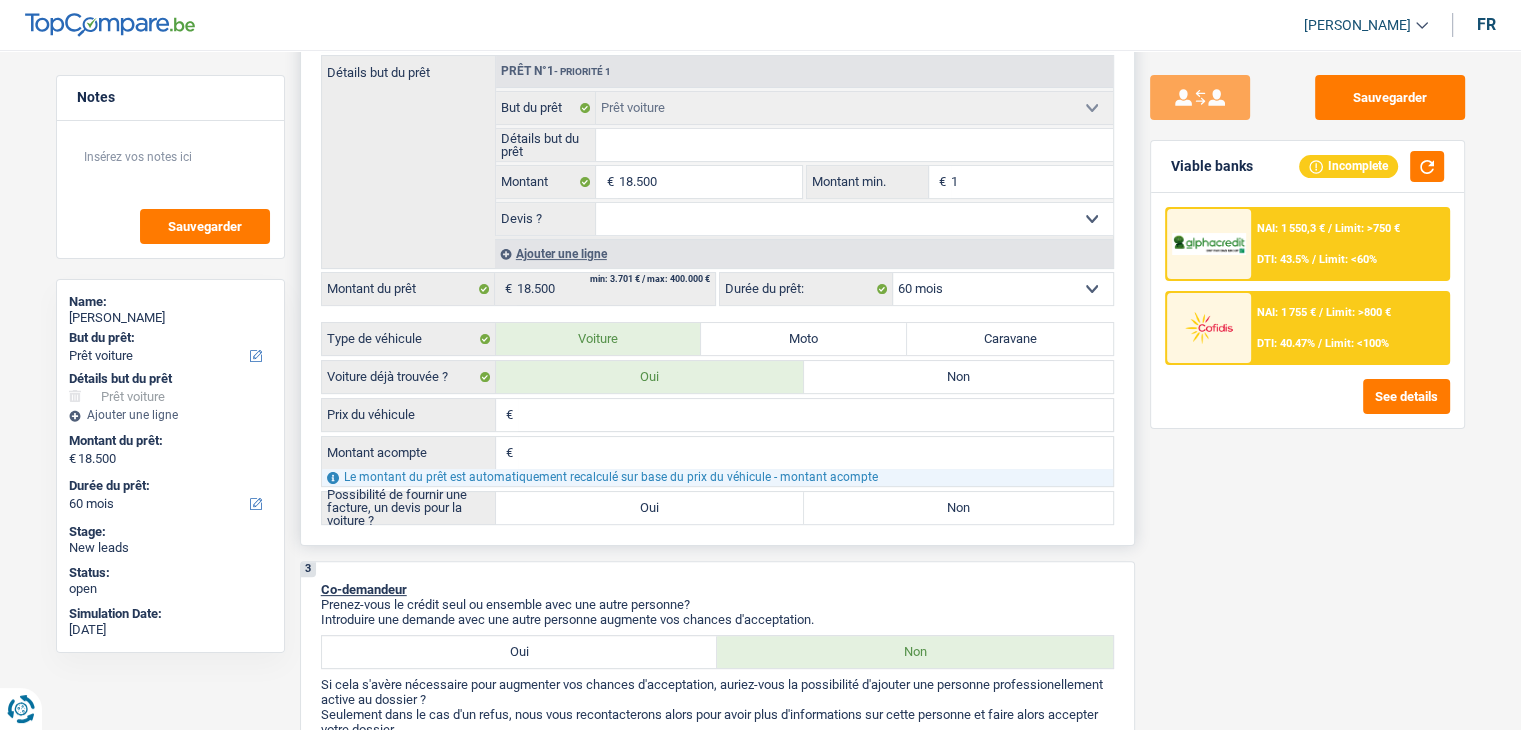 type on "1" 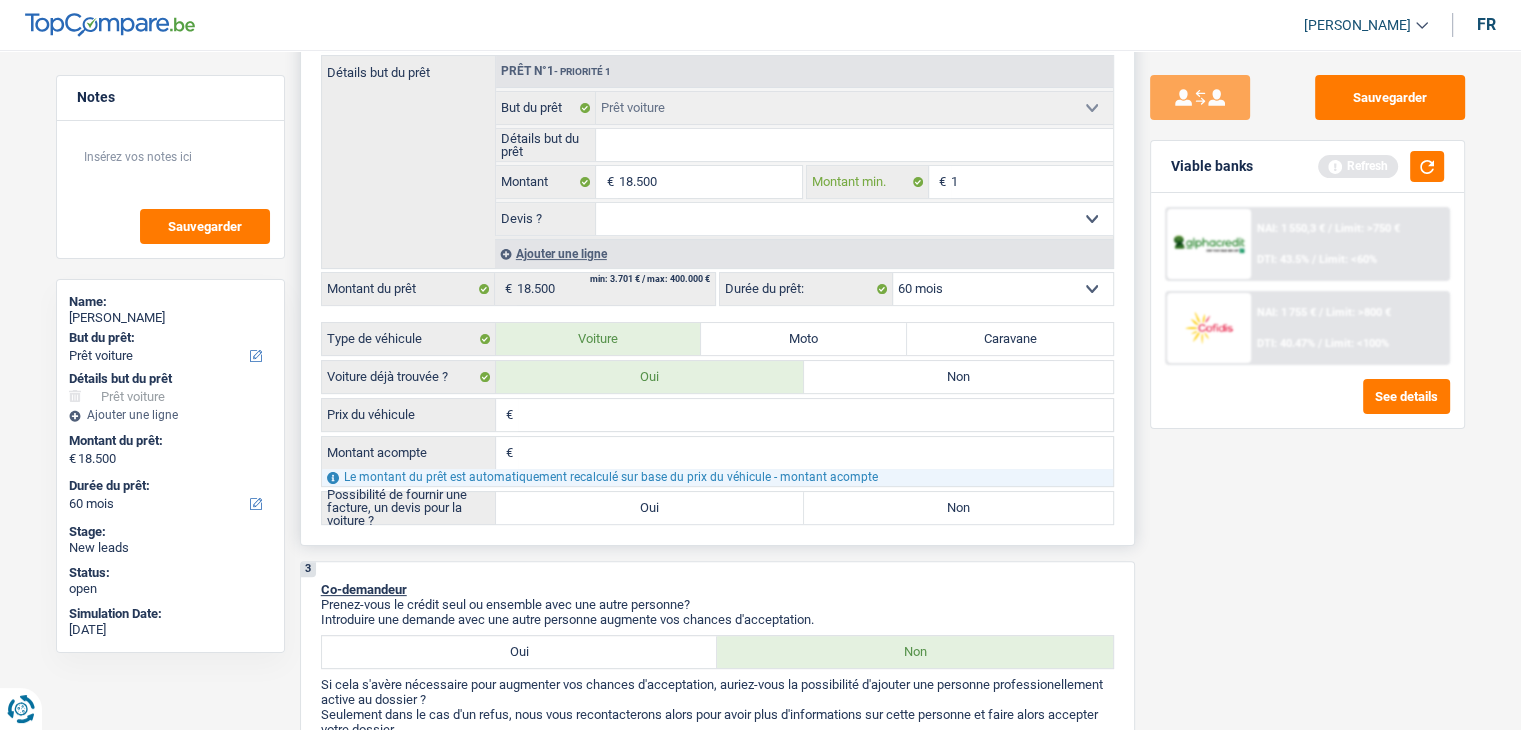 type on "18" 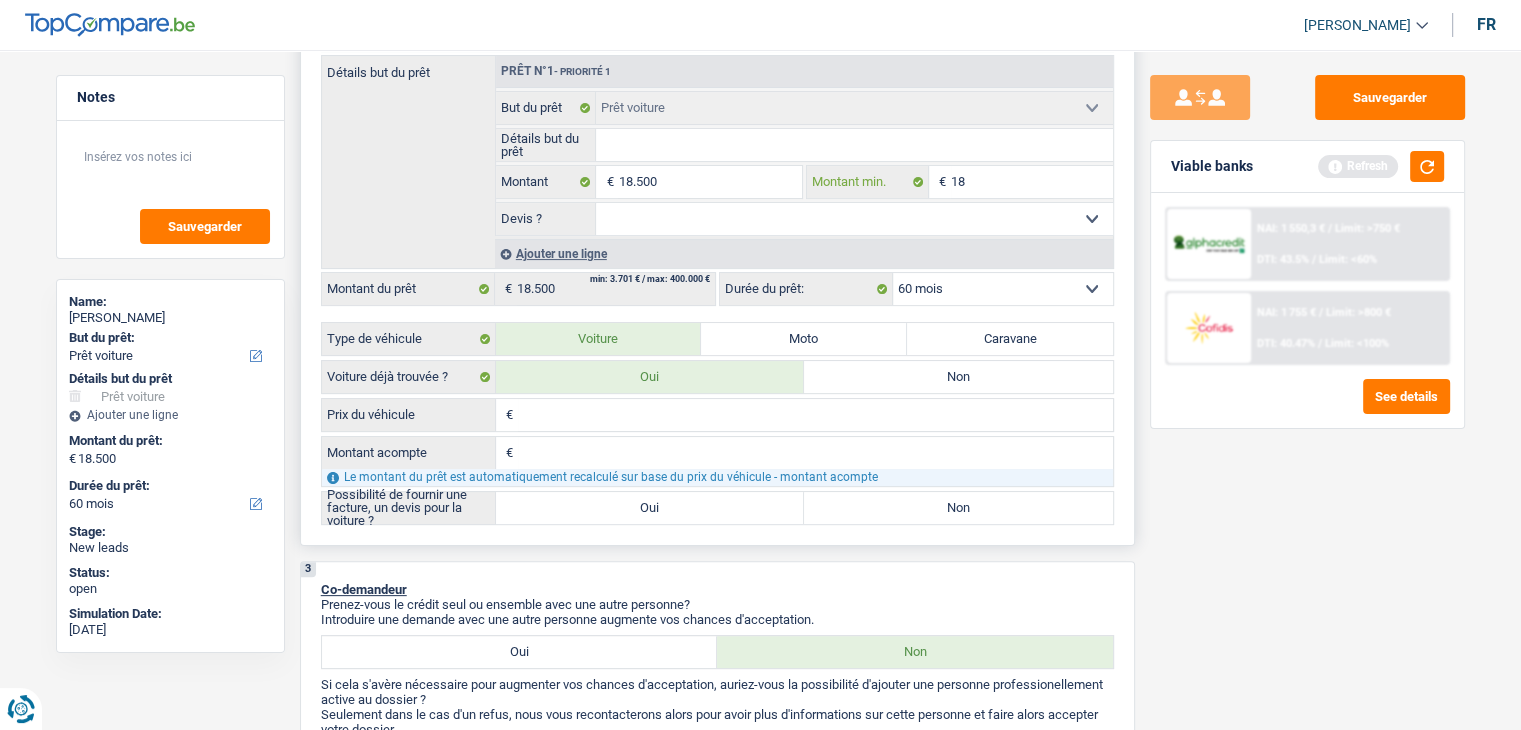 type on "185" 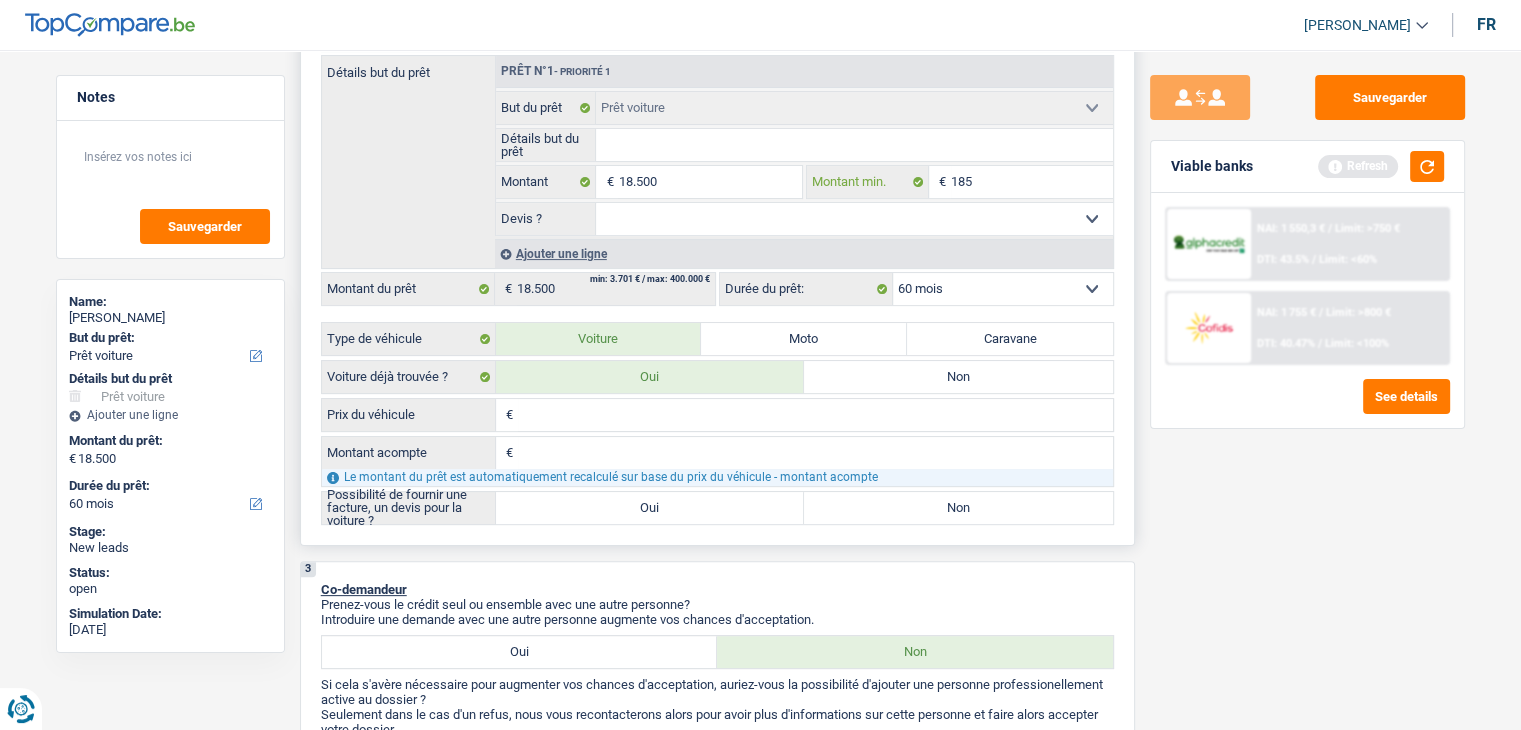 type on "1.850" 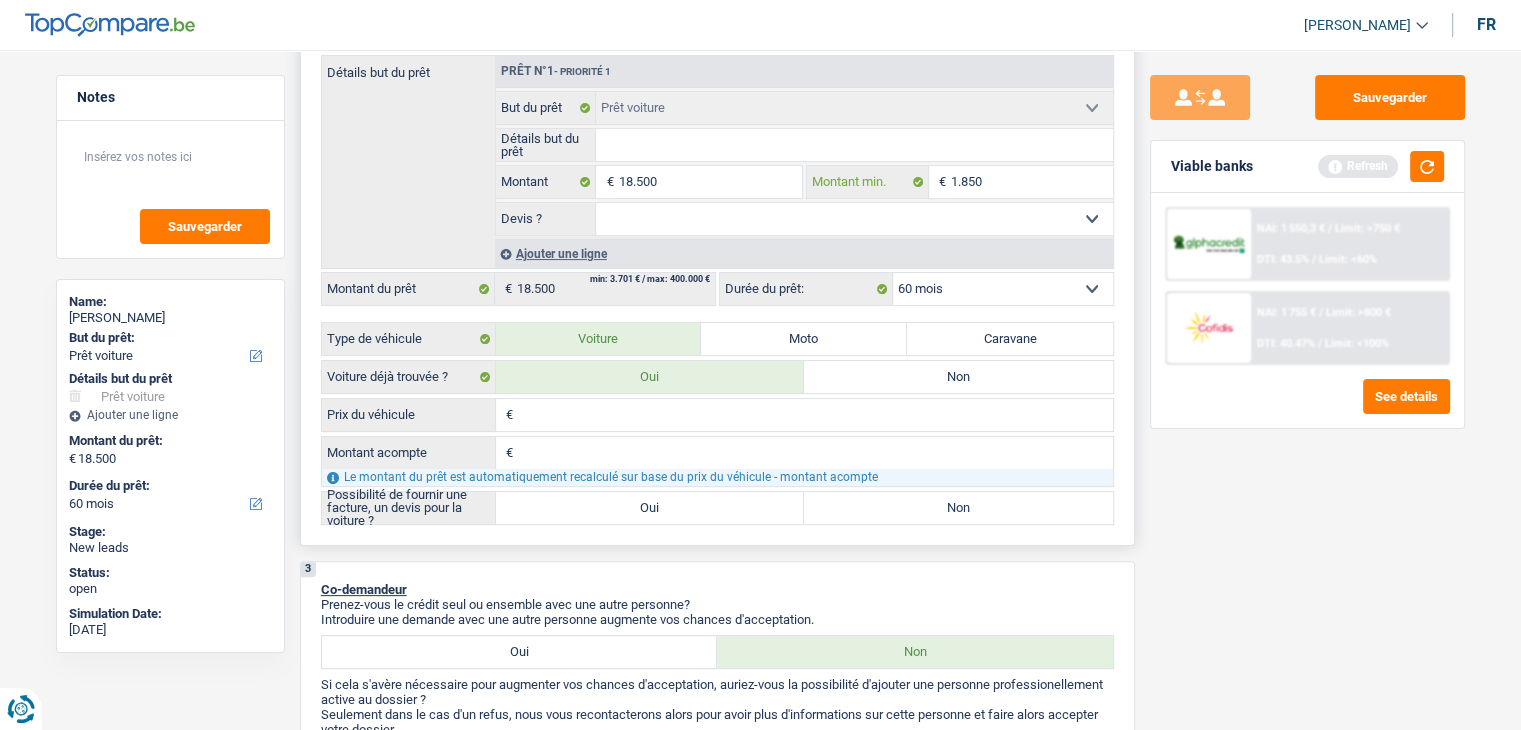 type on "18.500" 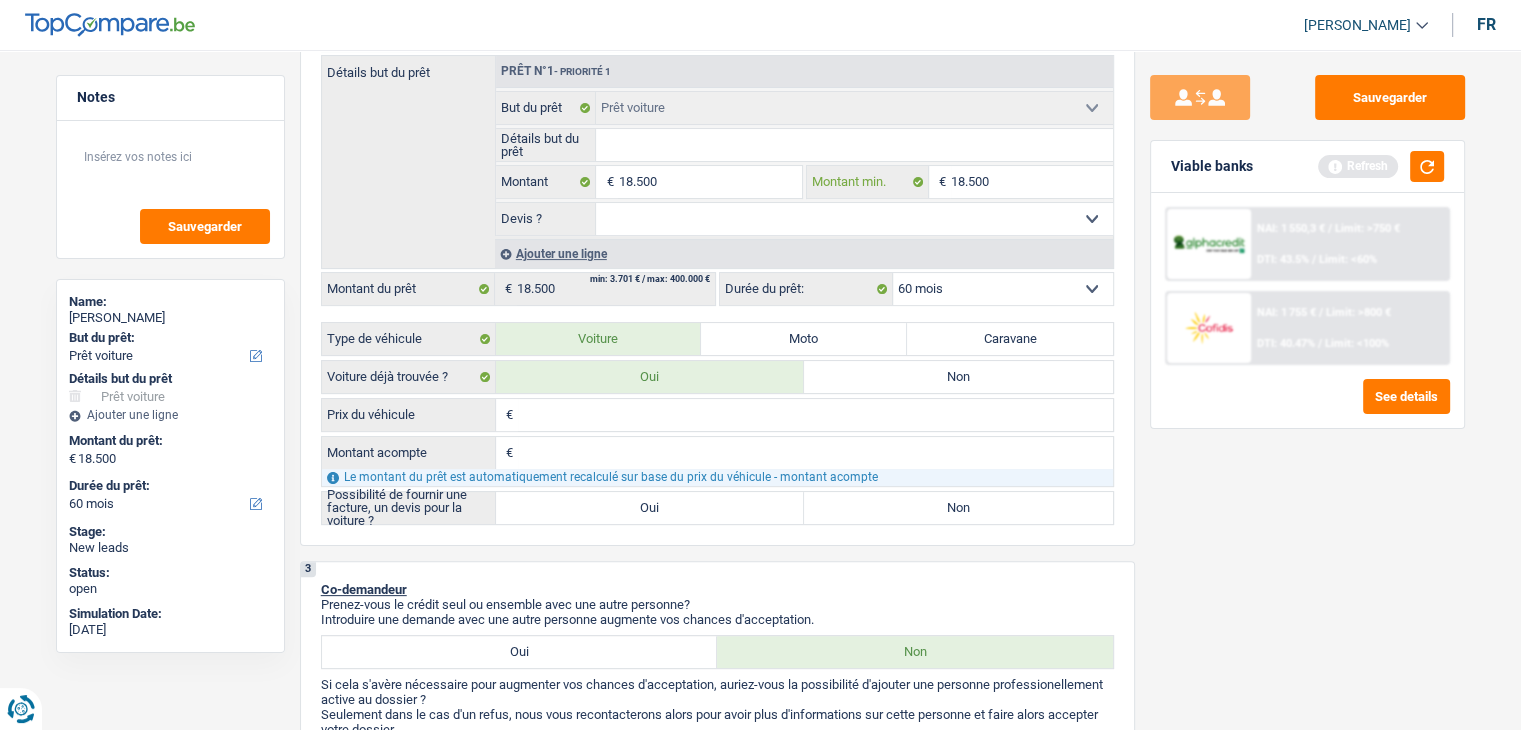 type on "18.500" 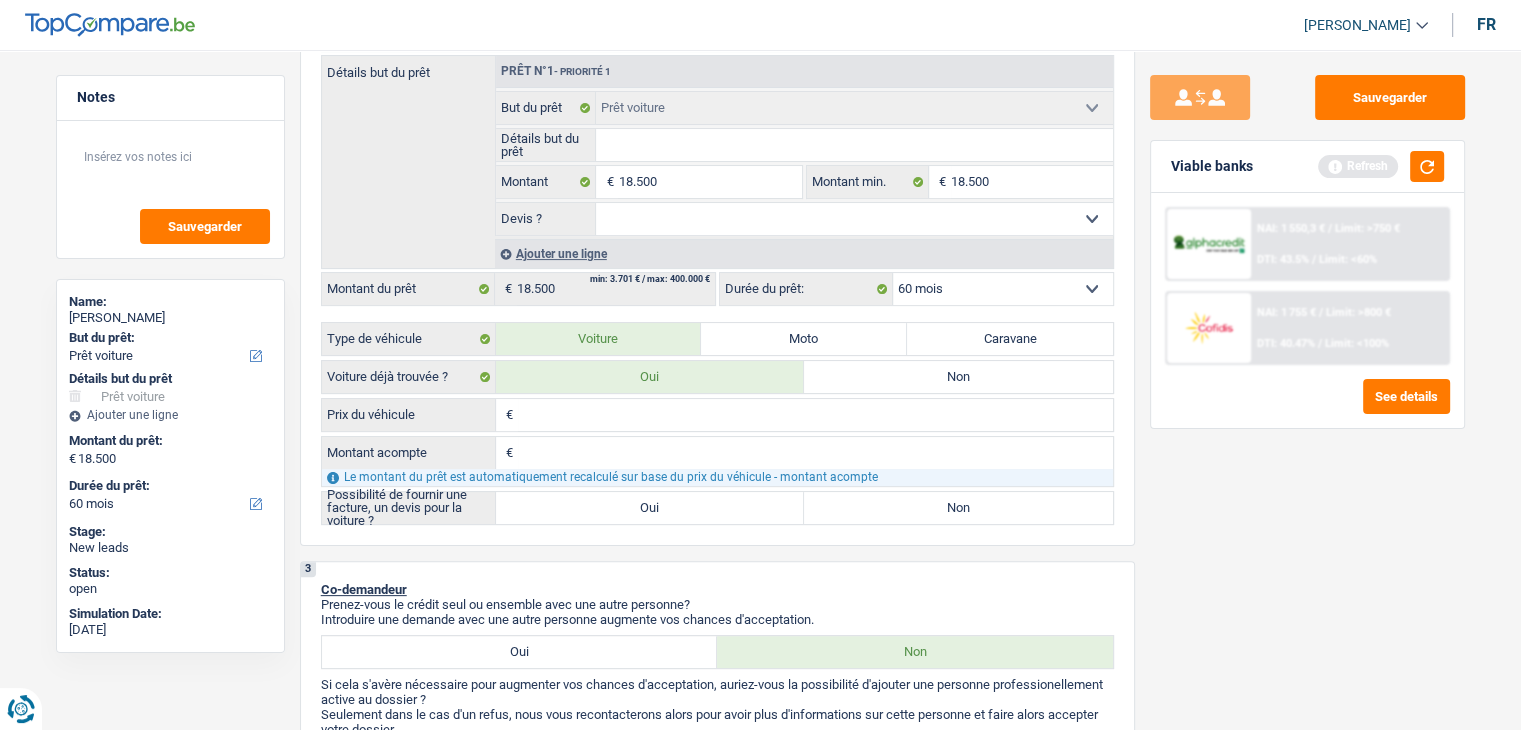 click on "Viable banks
Refresh" at bounding box center (1307, 167) 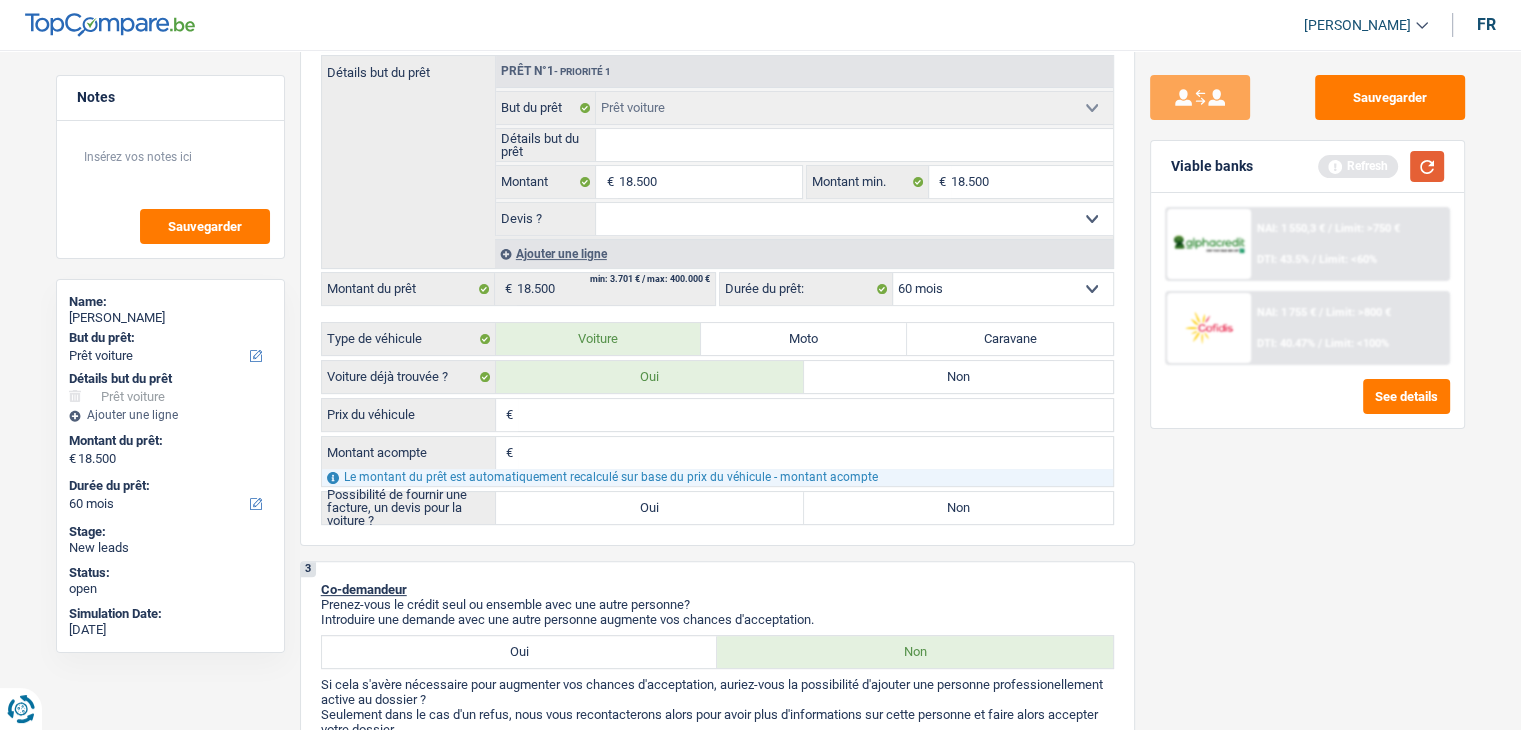 click at bounding box center (1427, 166) 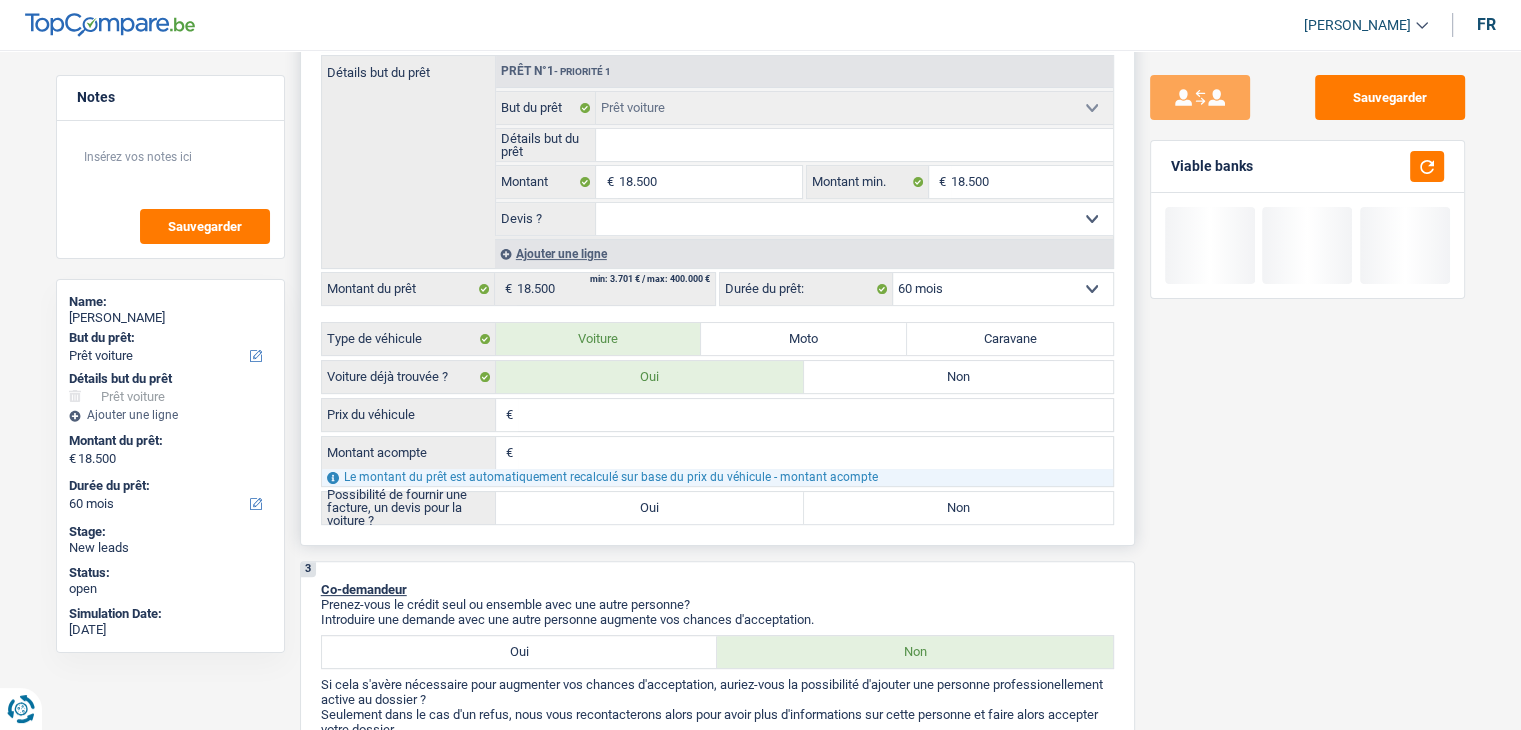 click on "Prix du véhicule" at bounding box center (815, 415) 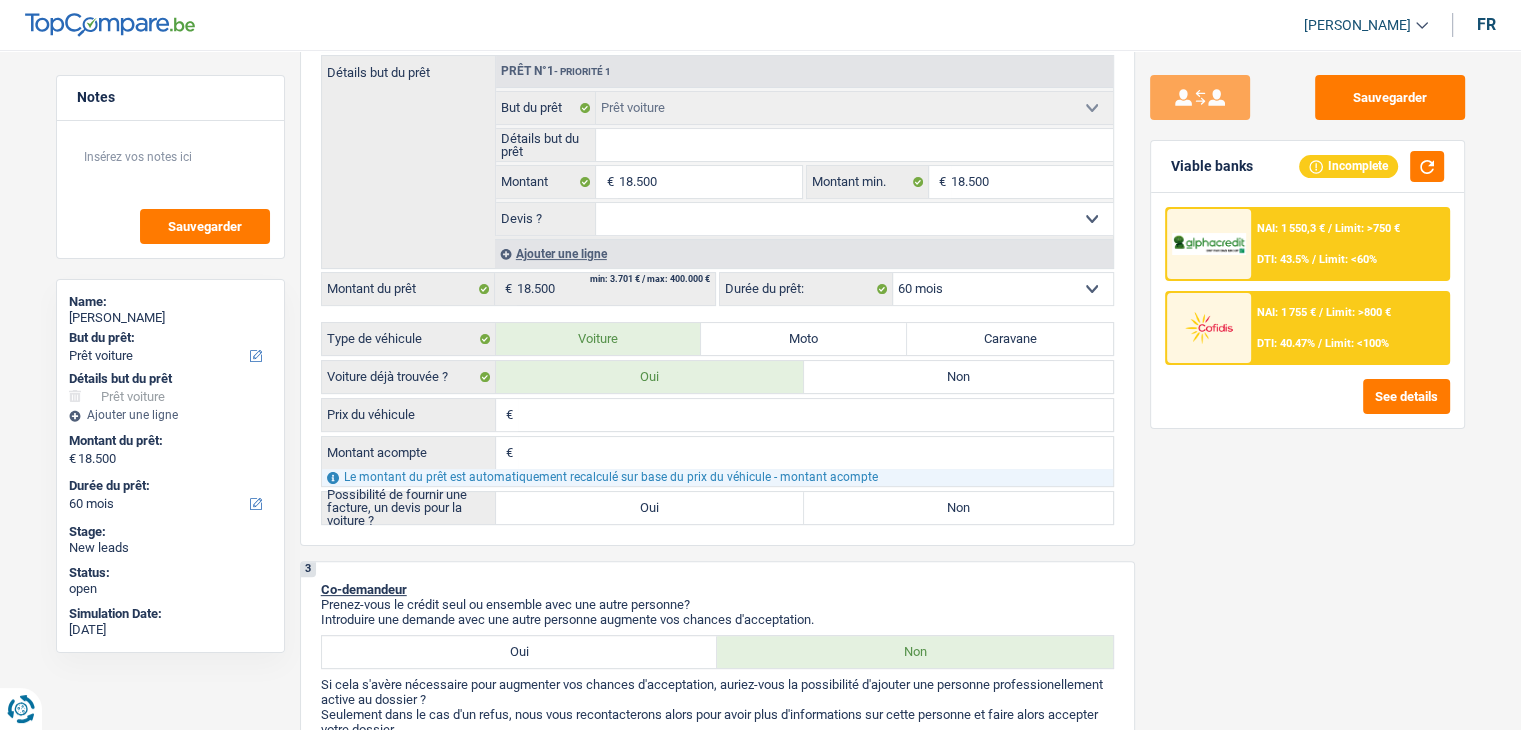 click on "DTI: 43.5%" at bounding box center [1283, 259] 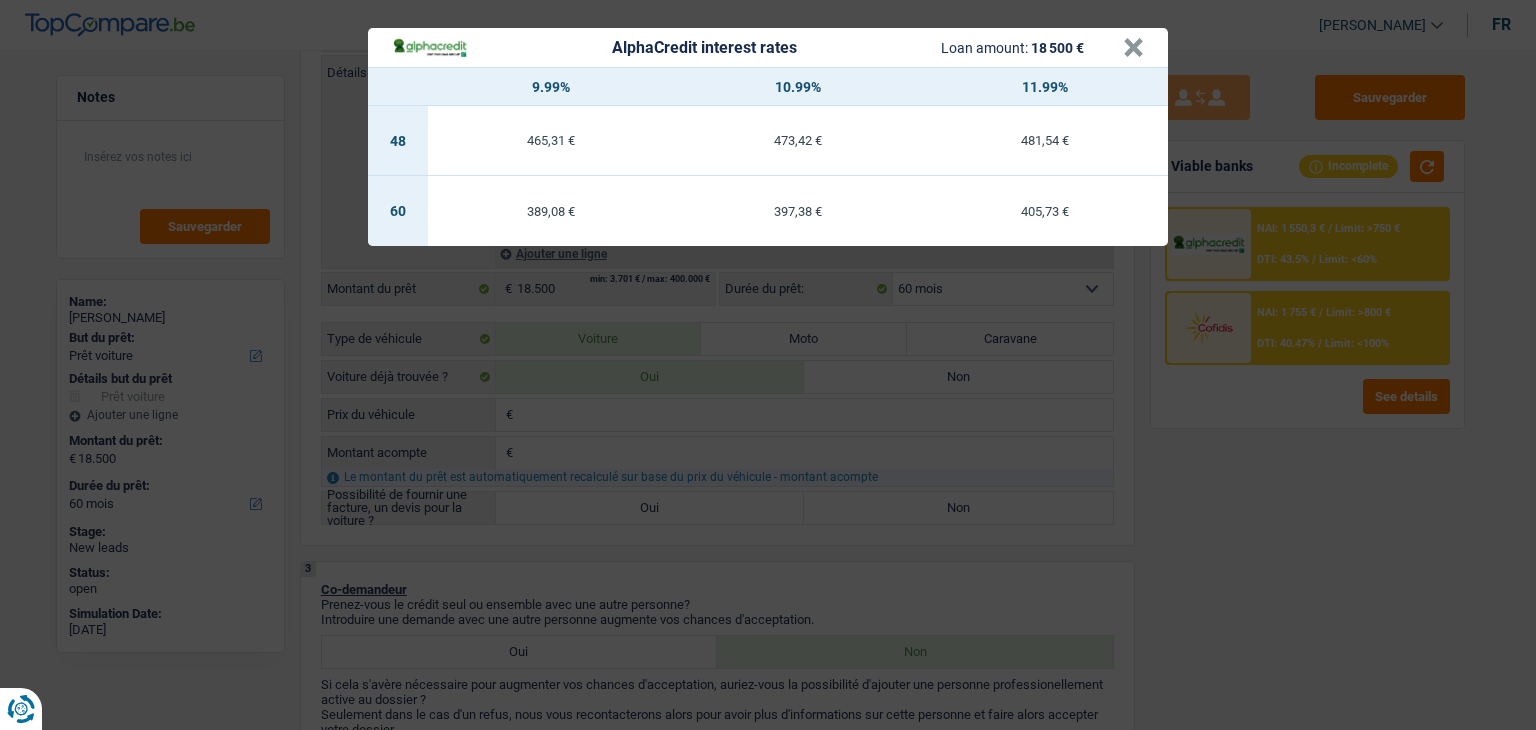 click on "AlphaCredit interest rates
Loan amount:
18 500 €
×
9.99%
10.99%
11.99%
48
465,31 €
473,42 €
481,54 €
60
389,08 €
397,38 €
405,73 €" at bounding box center [768, 365] 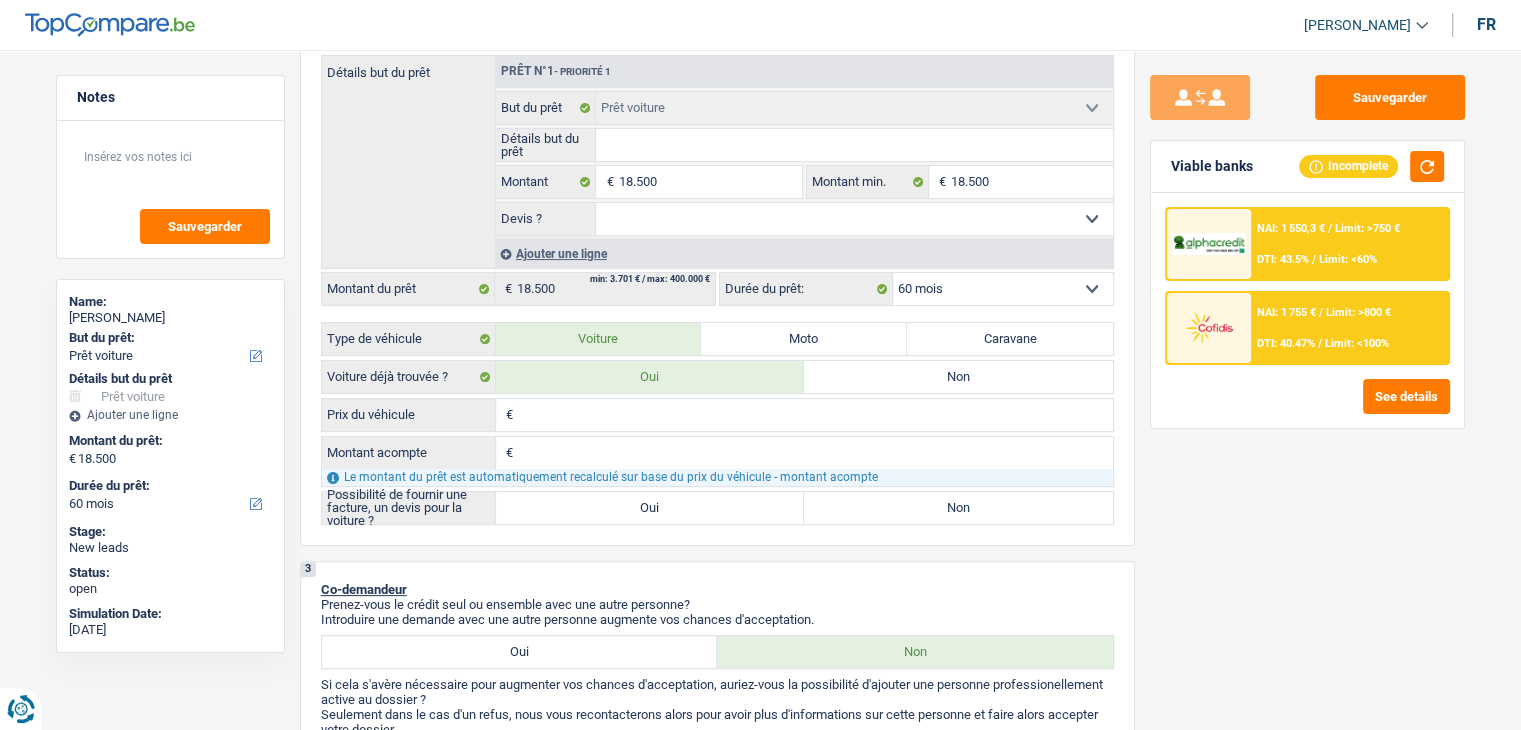 click on "NAI: 1 755 €
/
Limit: >800 €
DTI: 40.47%
/
Limit: <100%" at bounding box center [1349, 328] 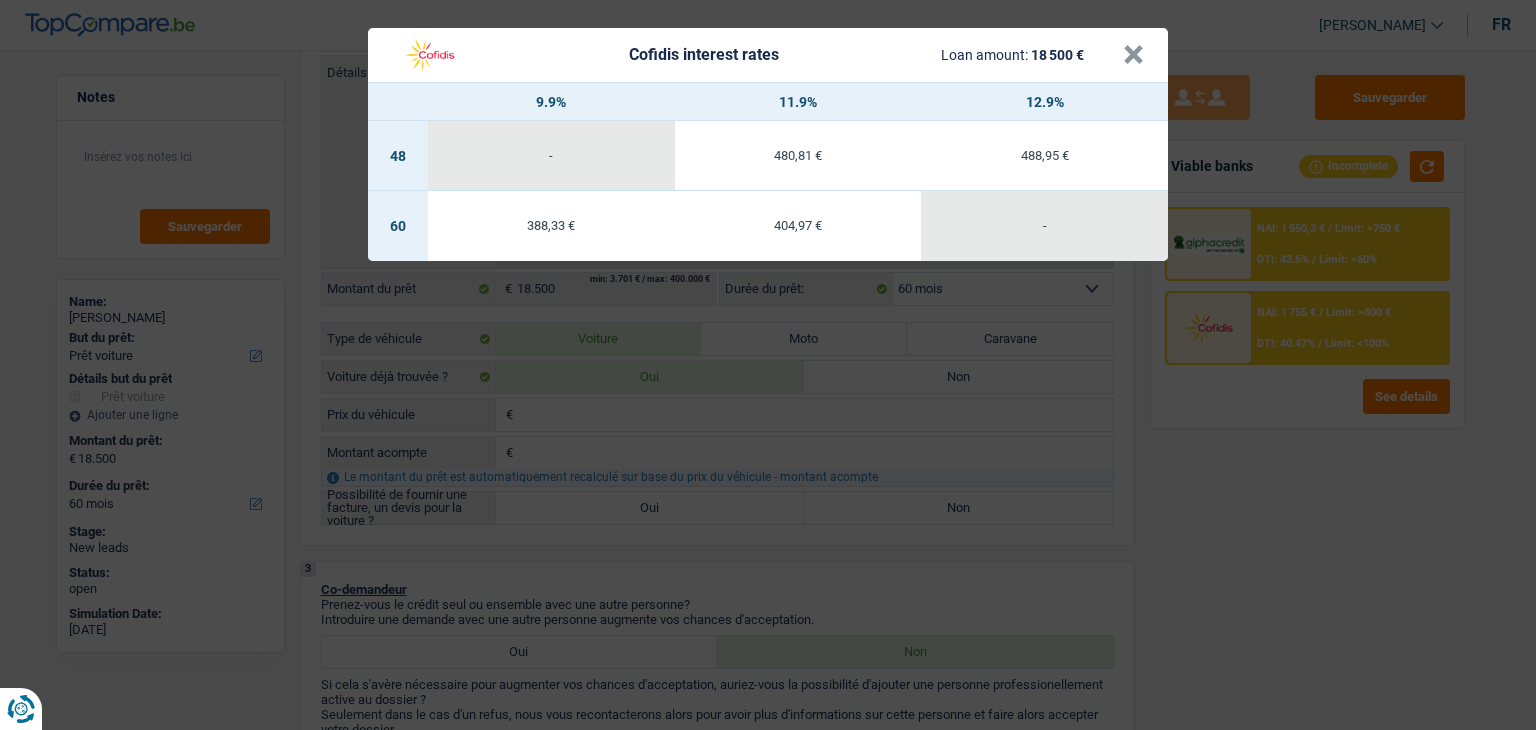 click on "Cofidis interest rates
Loan amount:
18 500 €
×
9.9%
11.9%
12.9%
48
-
480,81 €
488,95 €
60
388,33 €
404,97 €
-" at bounding box center [768, 365] 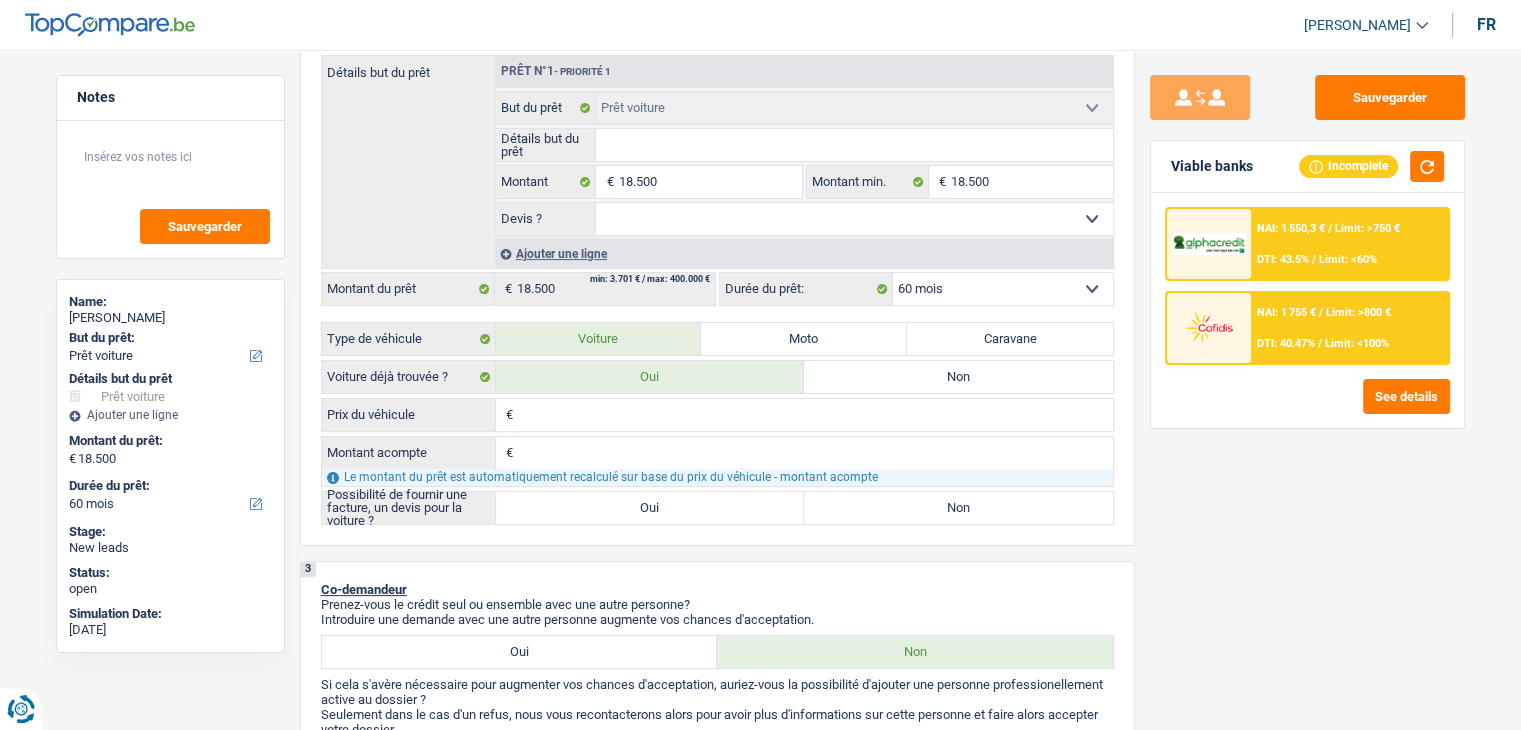 click at bounding box center (1209, 244) 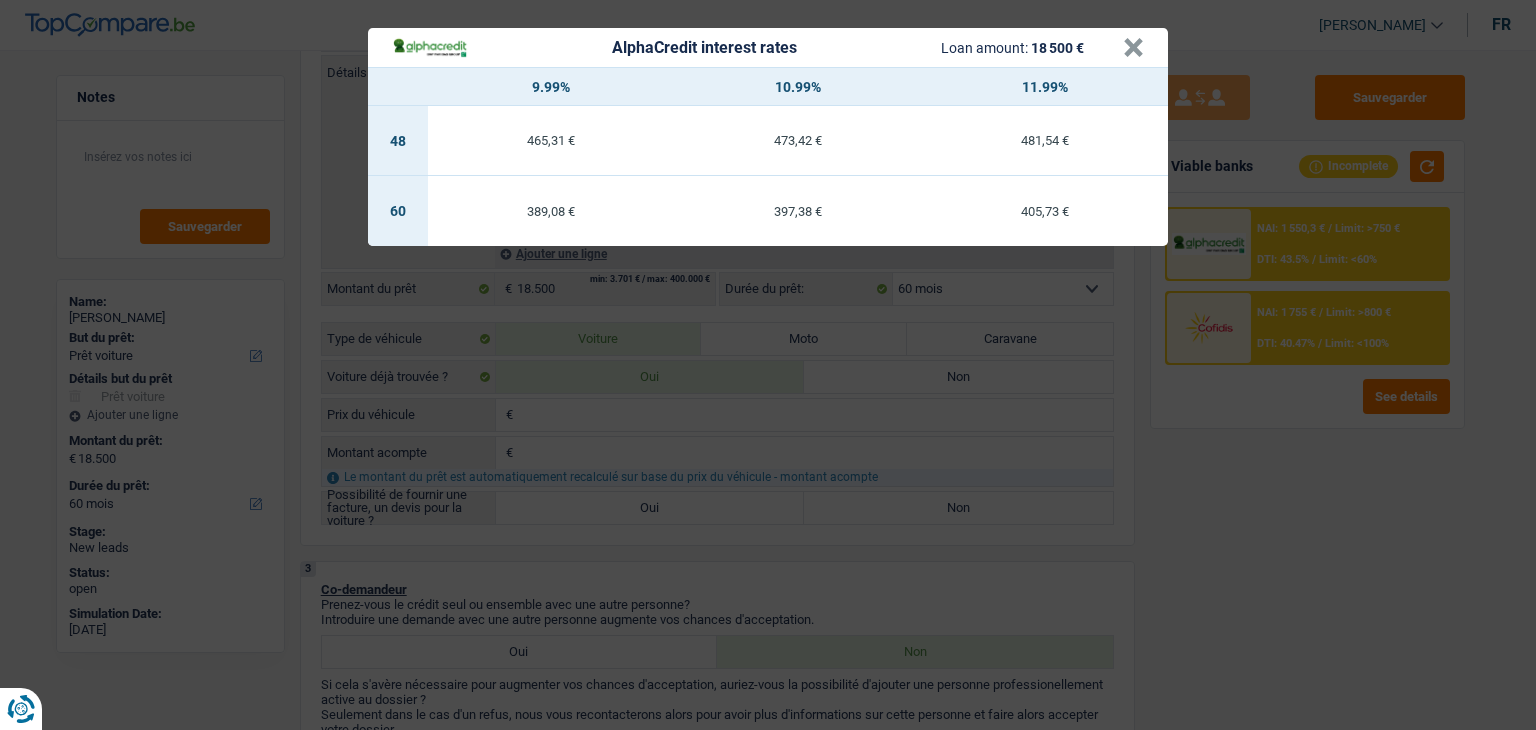 click on "AlphaCredit interest rates
Loan amount:
18 500 €
×
9.99%
10.99%
11.99%
48
465,31 €
473,42 €
481,54 €
60
389,08 €
397,38 €
405,73 €" at bounding box center [768, 365] 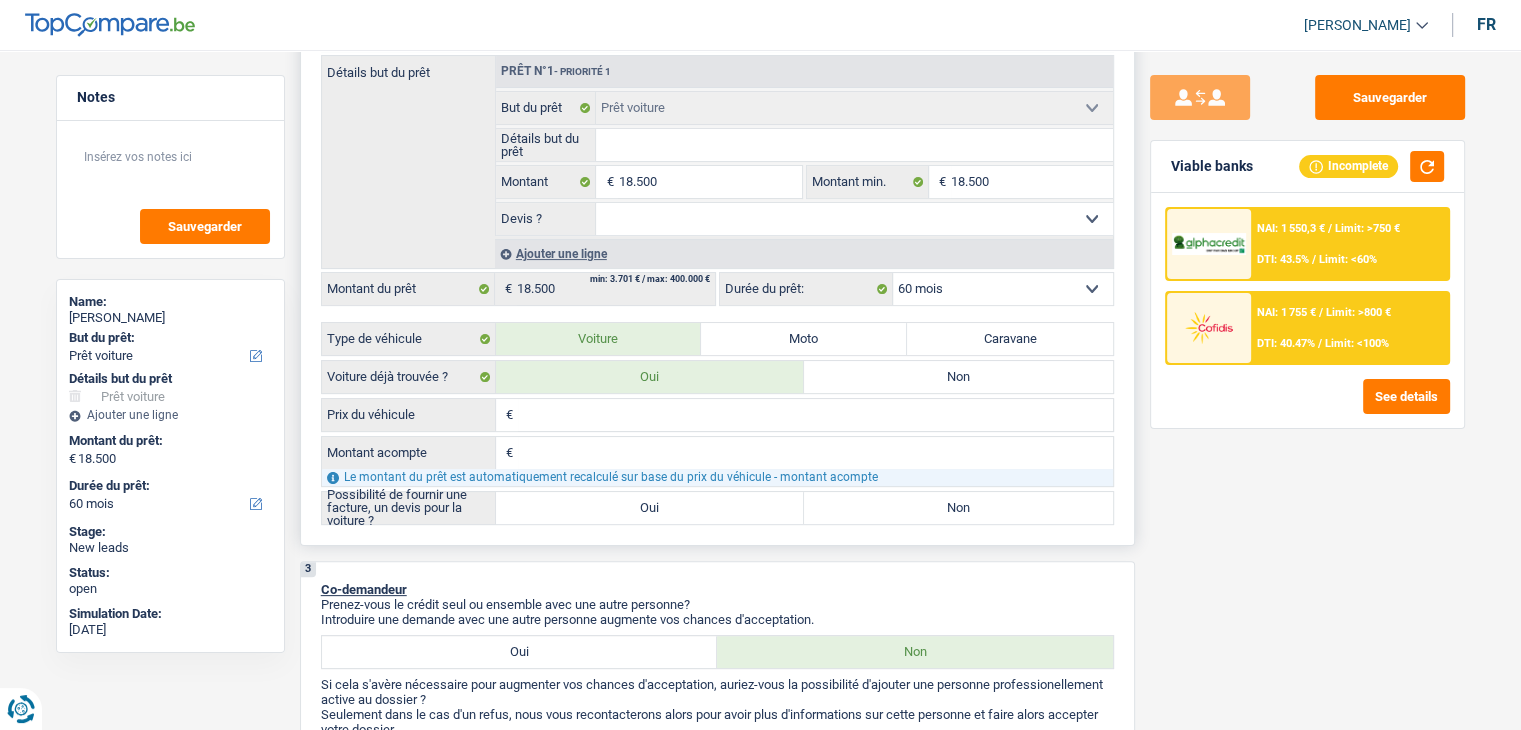click on "Prix du véhicule" at bounding box center [815, 415] 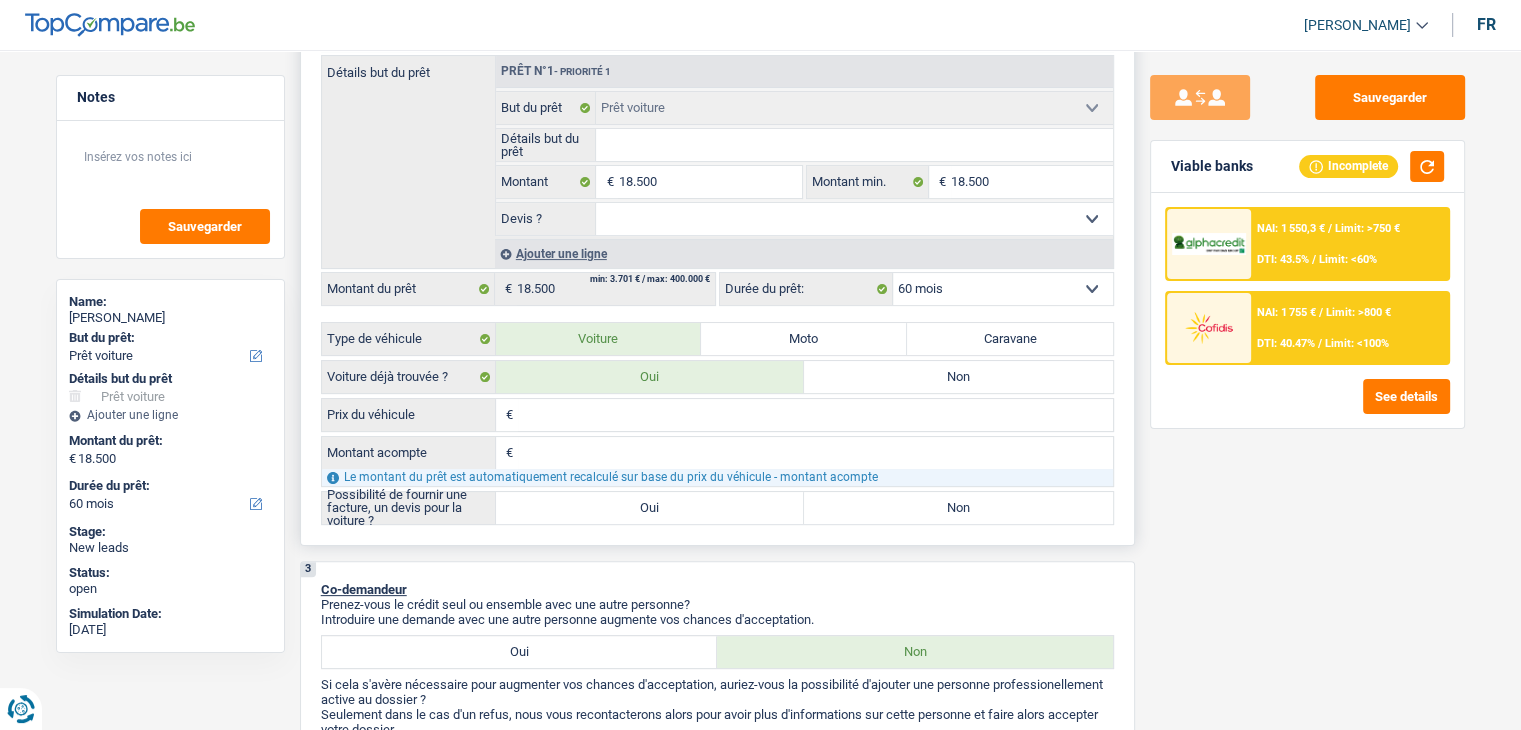 click on "Détails but du prêt" at bounding box center [854, 145] 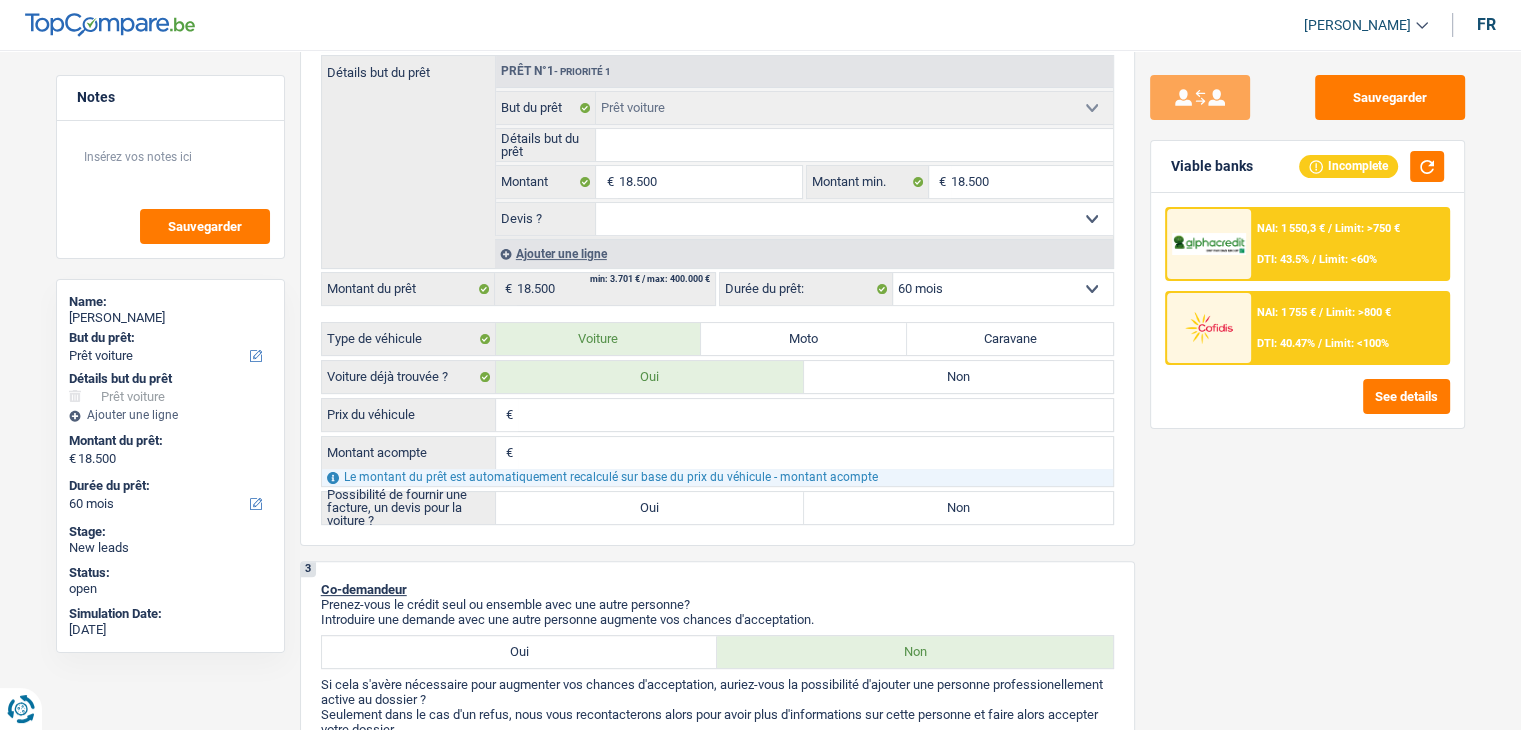 click on "Sauvegarder
Viable banks
Incomplete
NAI: 1 550,3 €
/
Limit: >750 €
DTI: 43.5%
/
Limit: <60%
NAI: 1 755 €
/
Limit: >800 €
DTI: 40.47%
/
Limit: <100%
See details" at bounding box center [1307, 384] 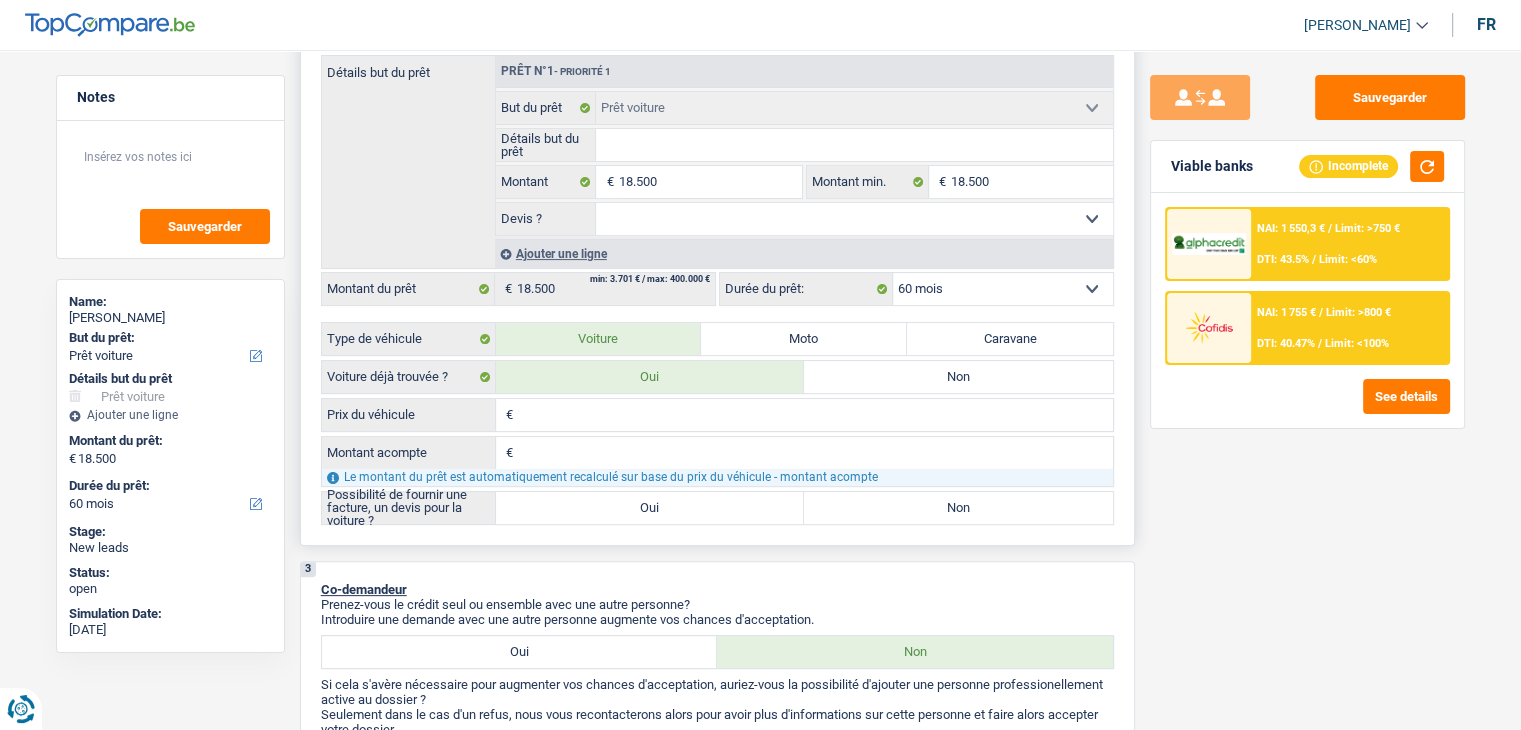 click on "Oui" at bounding box center (650, 508) 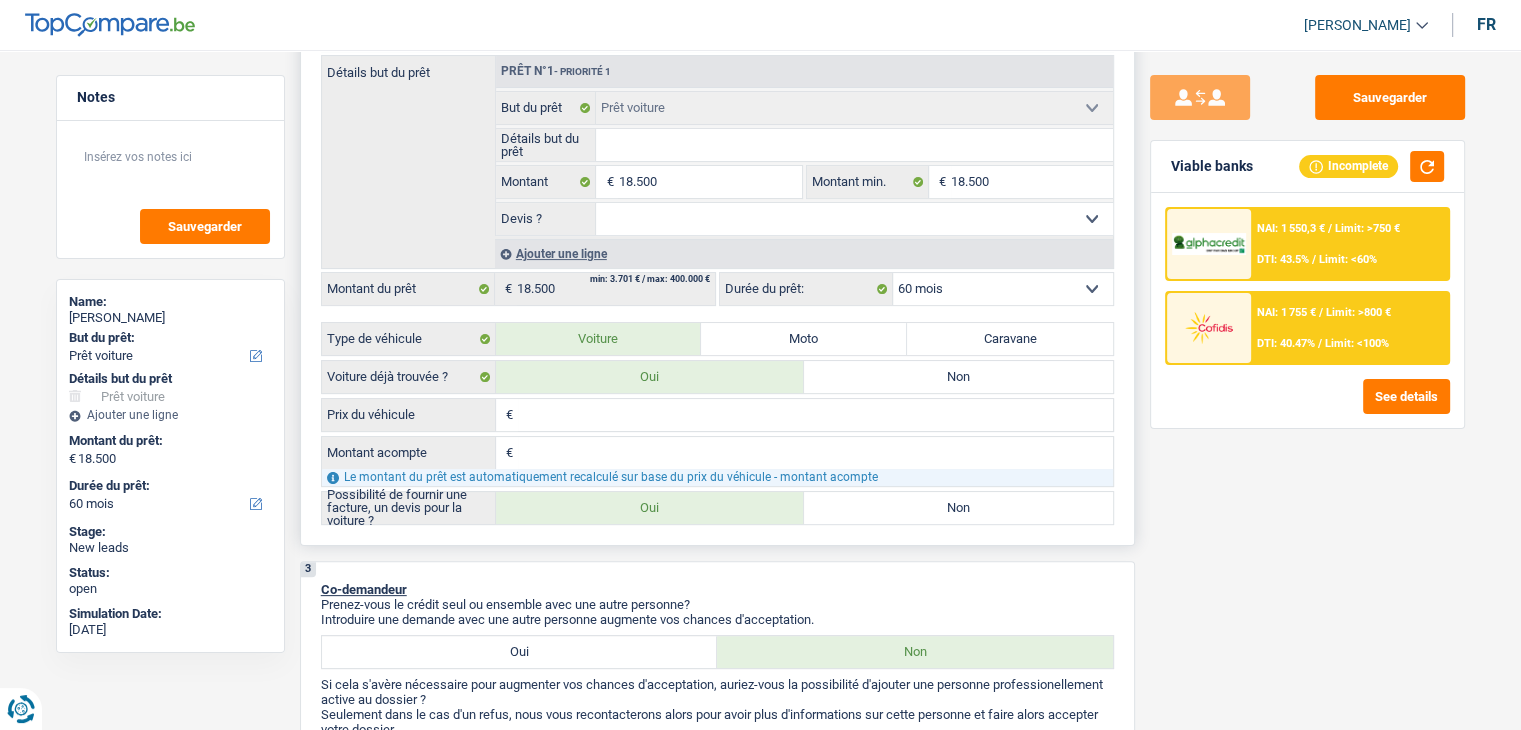 radio on "true" 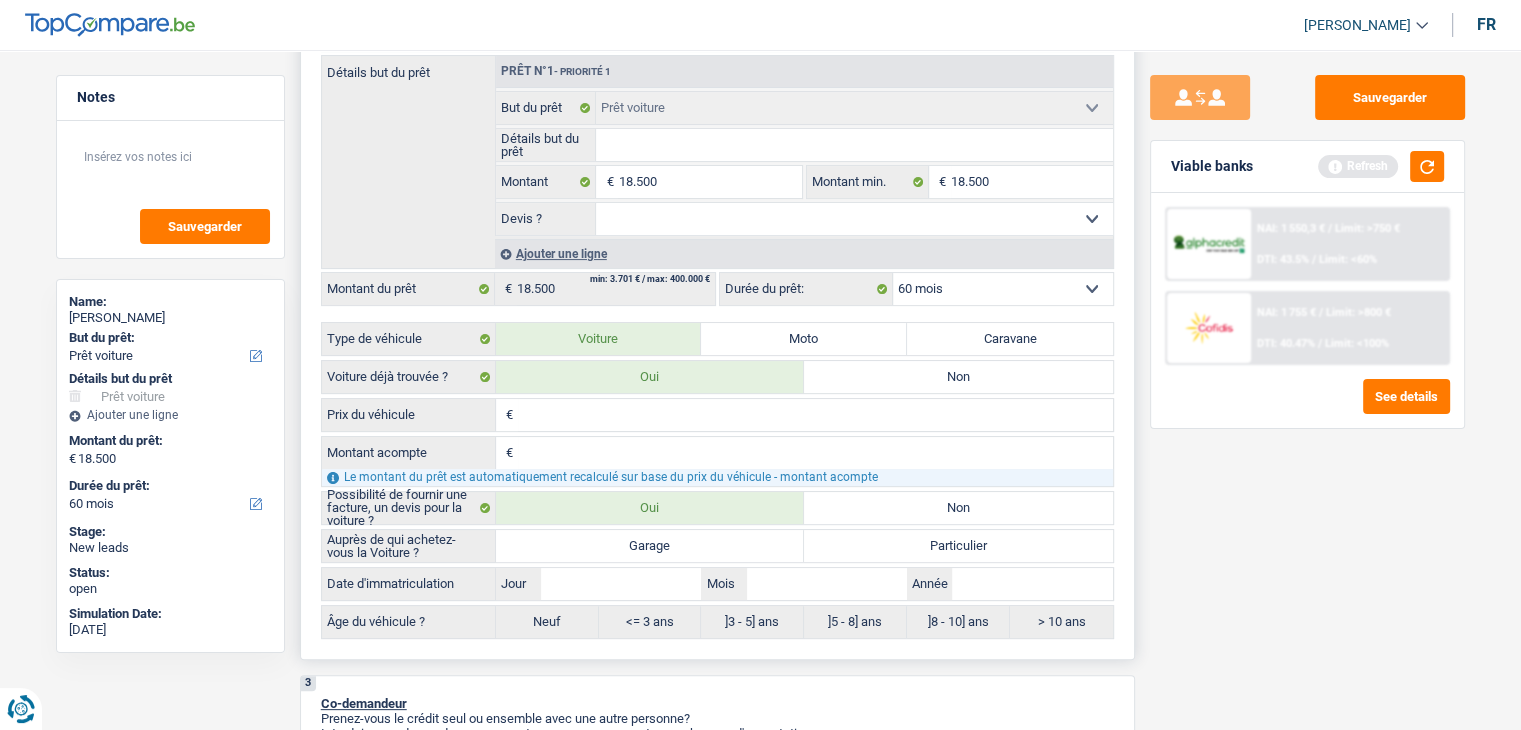 click on "Garage" at bounding box center (650, 546) 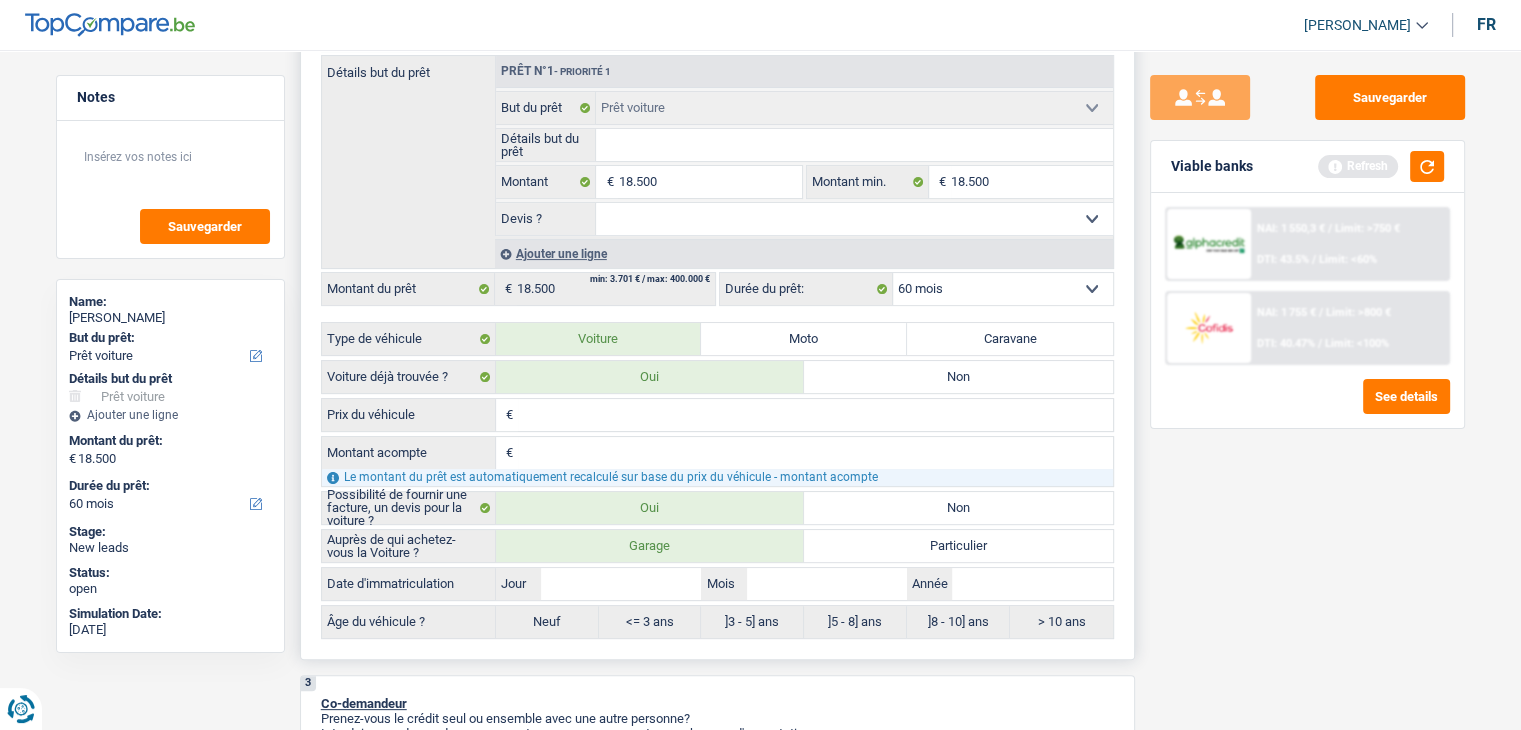 radio on "true" 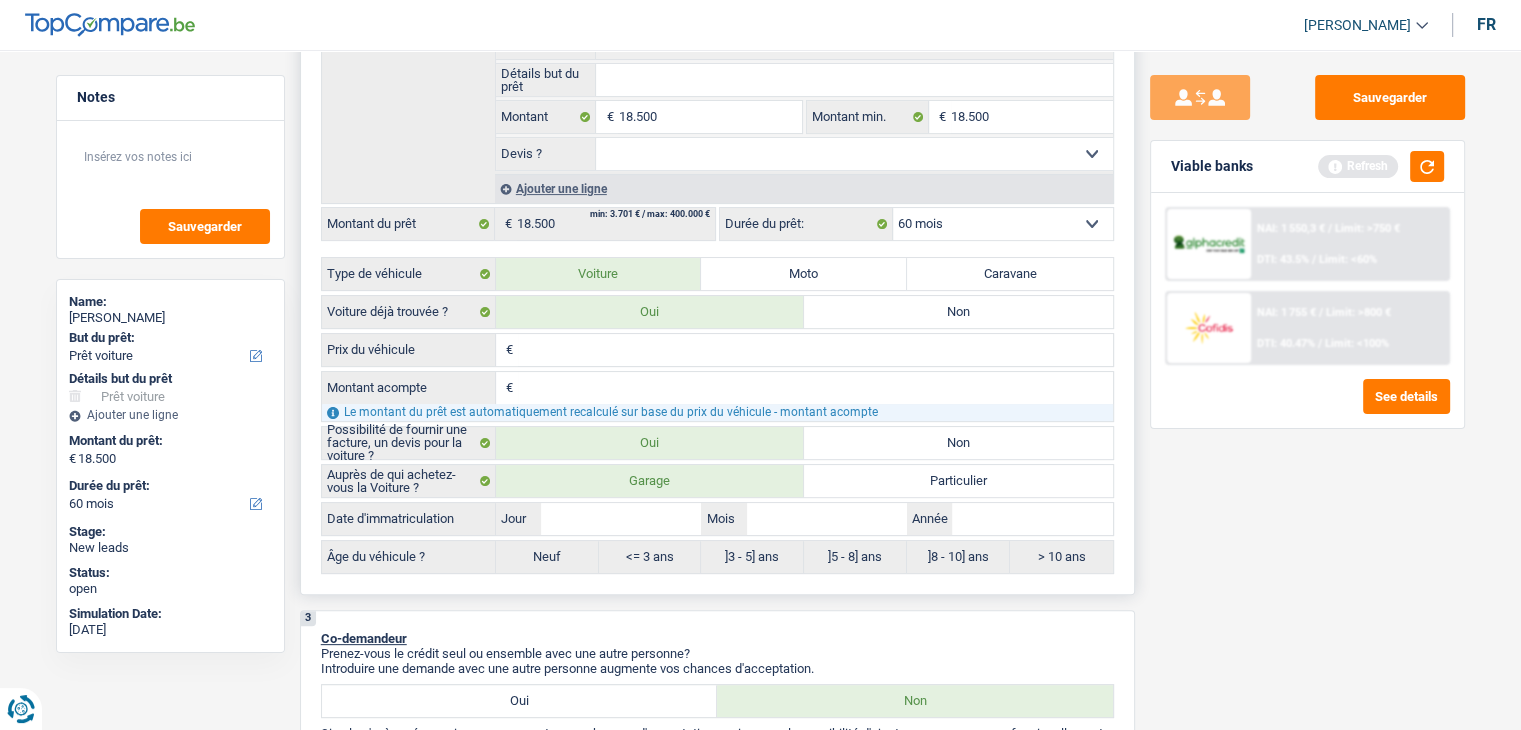 scroll, scrollTop: 500, scrollLeft: 0, axis: vertical 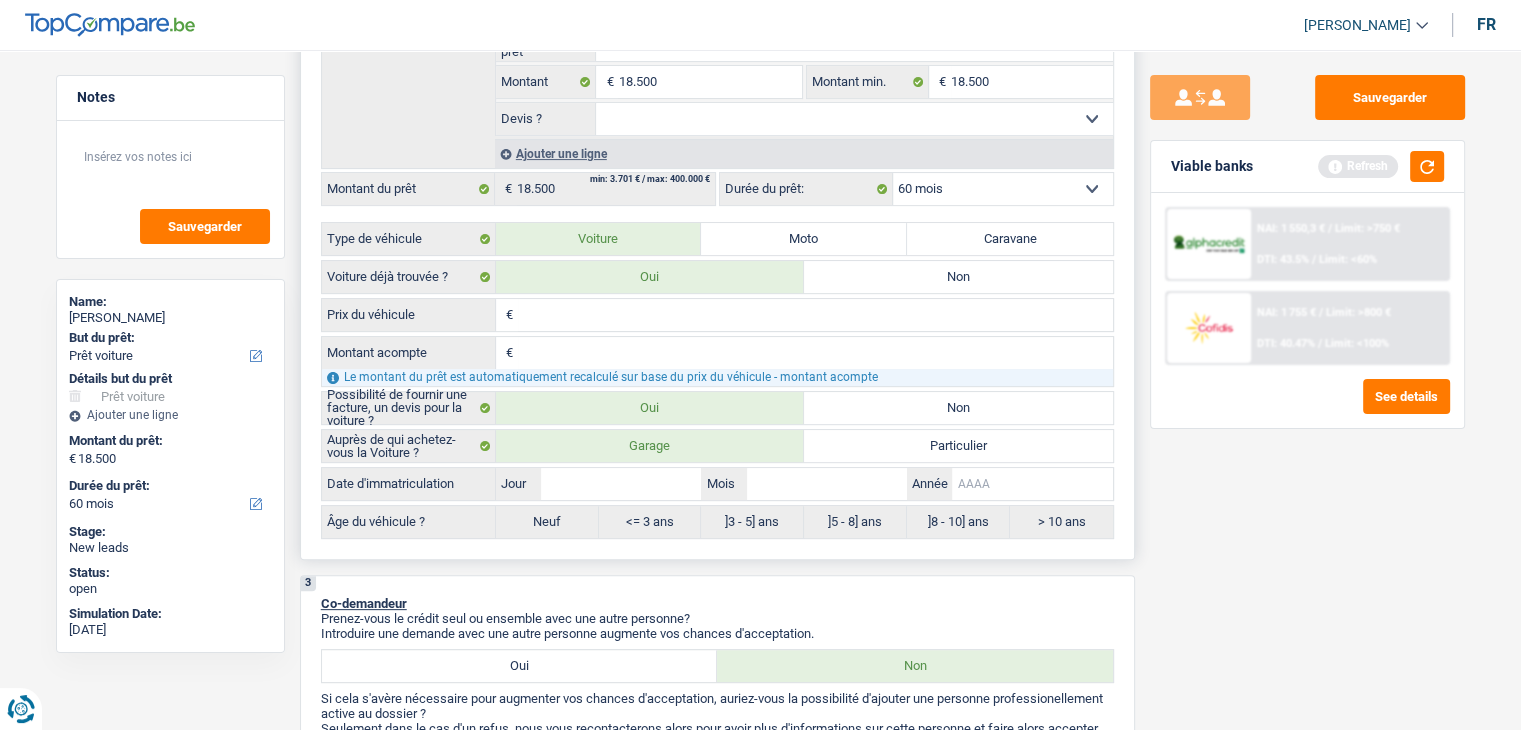 click on "Année" at bounding box center [1032, 484] 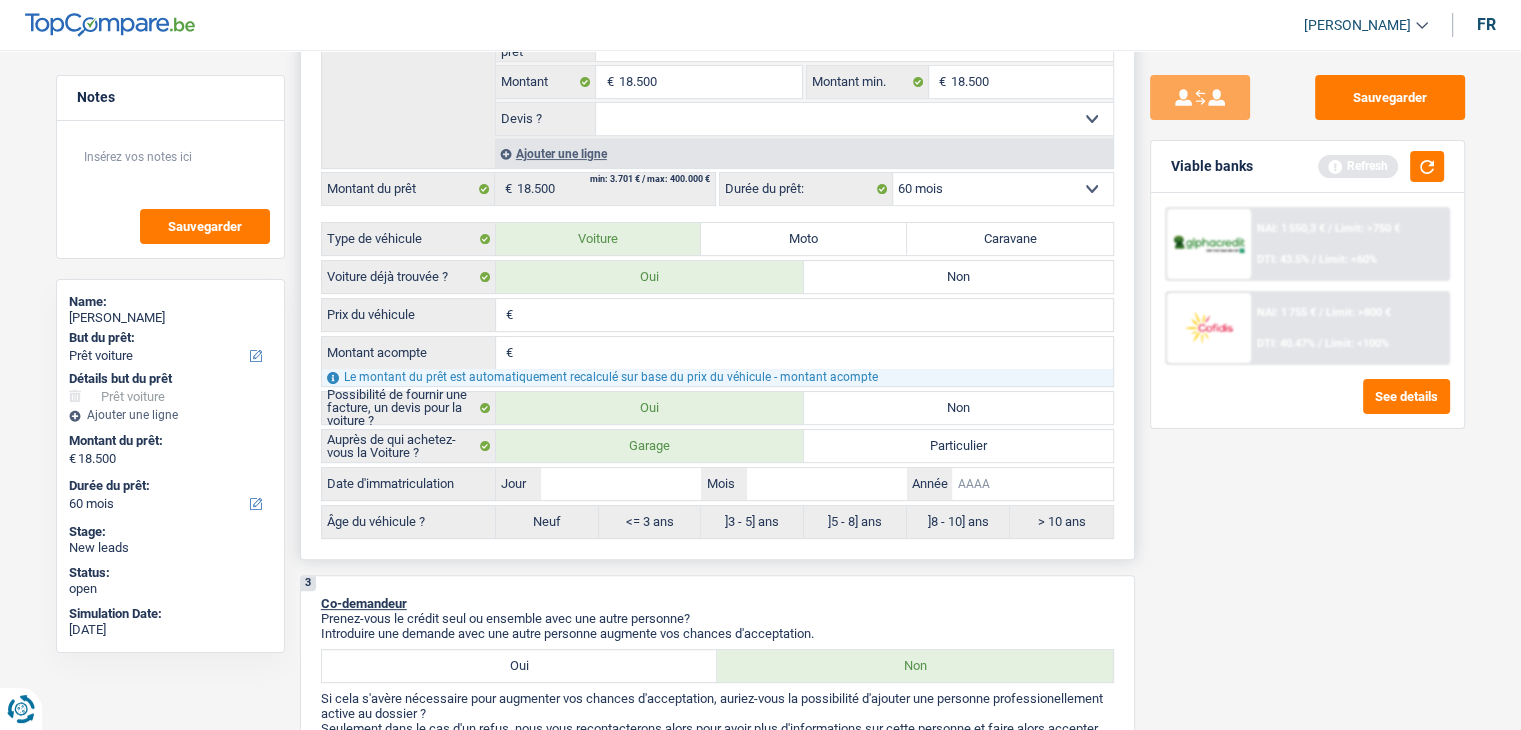 type on "2" 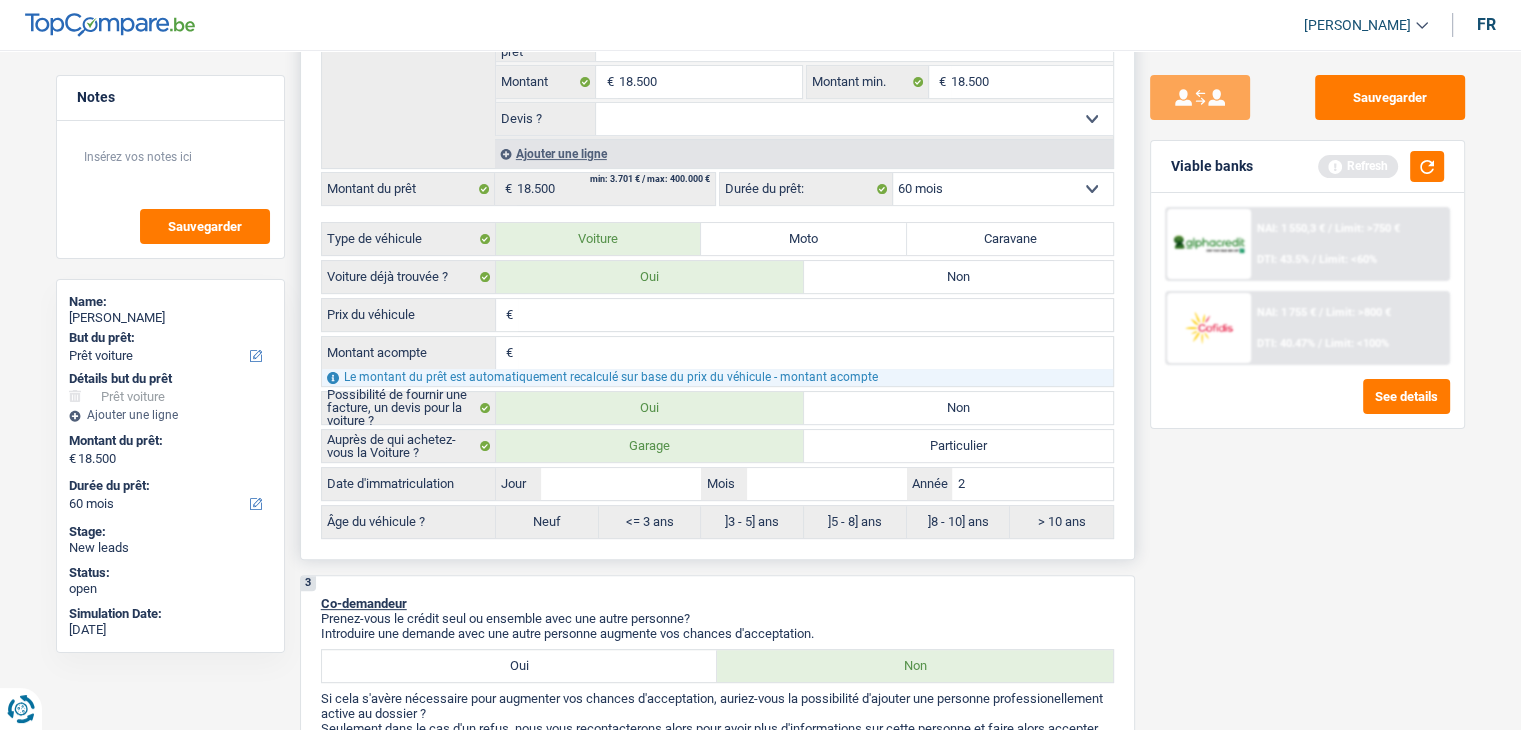 type on "20" 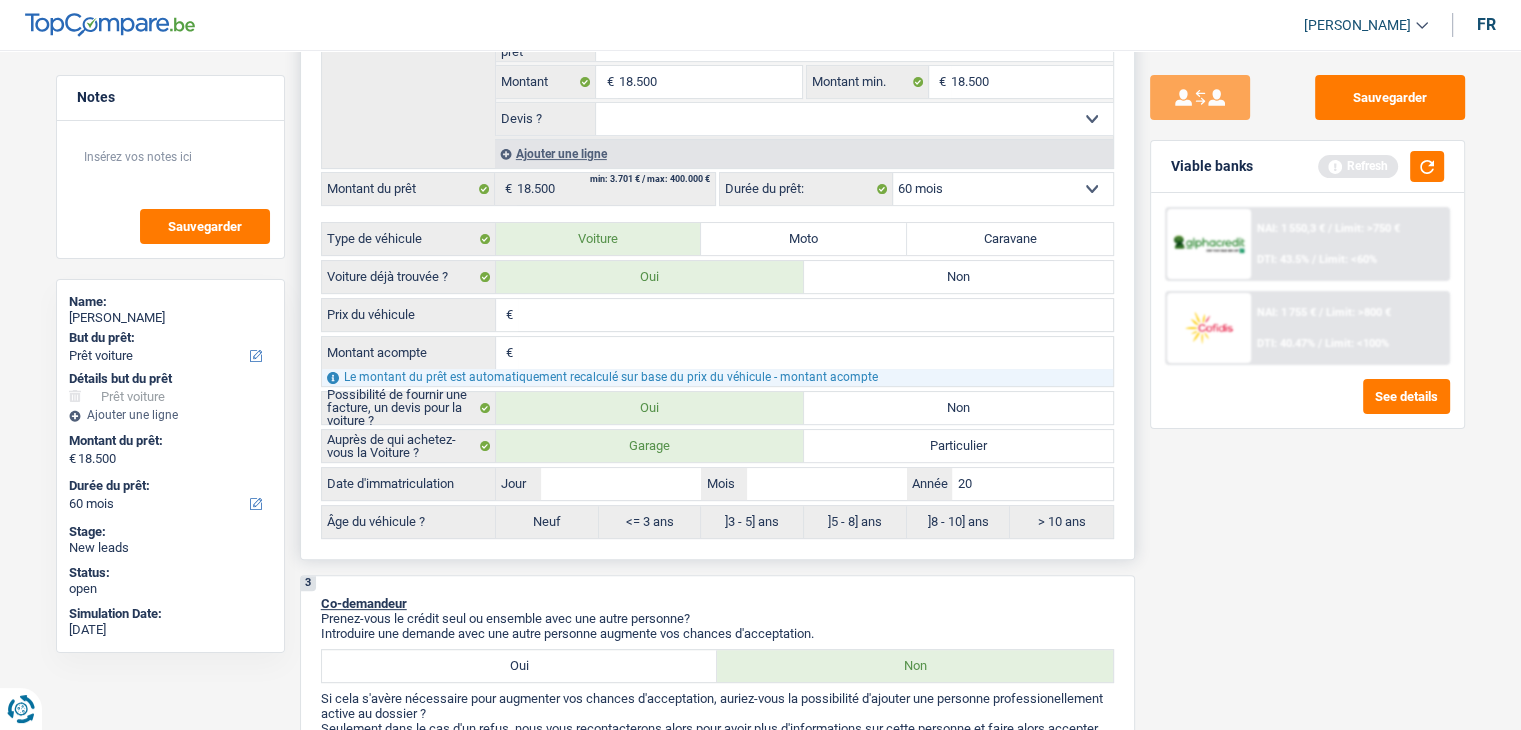 type on "201" 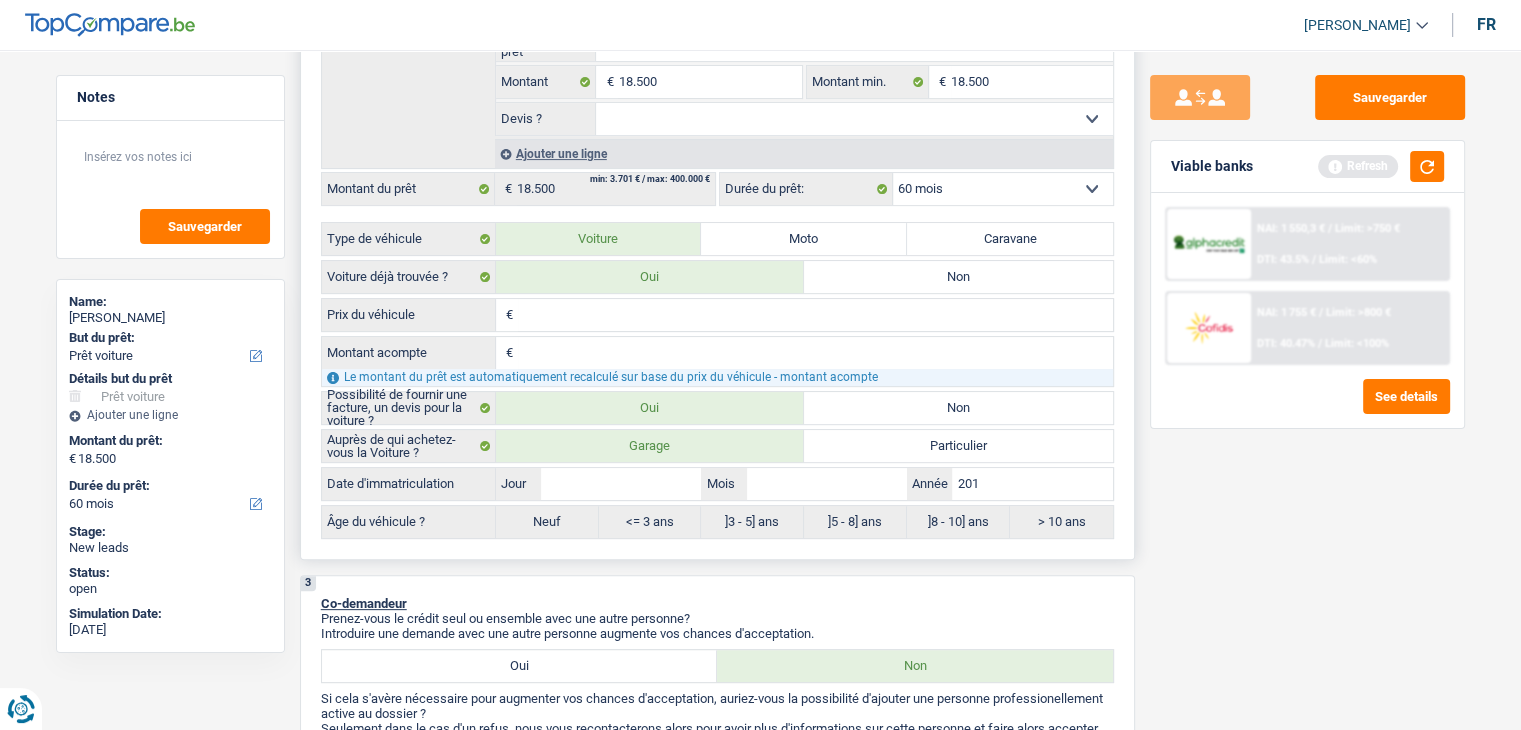 type on "2018" 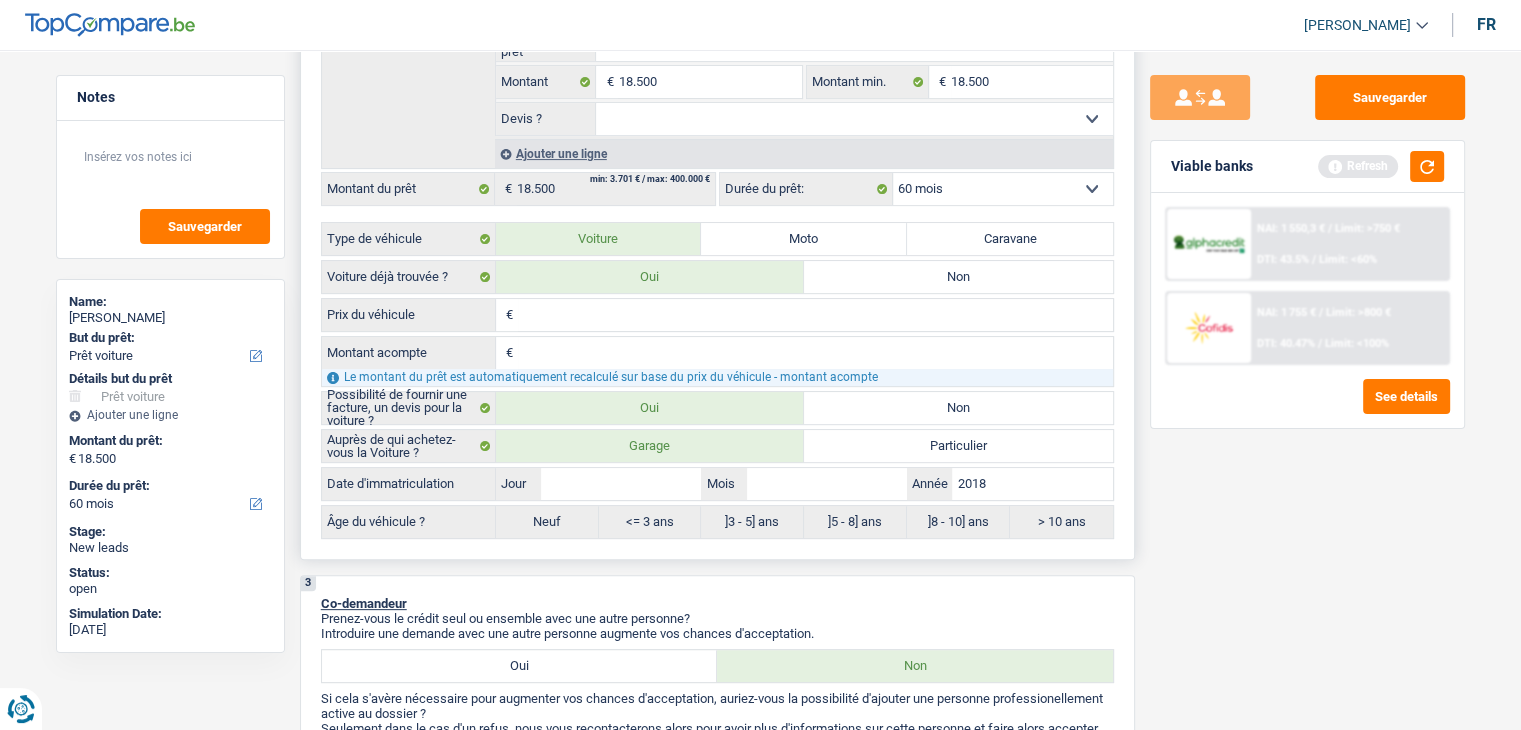 type on "201" 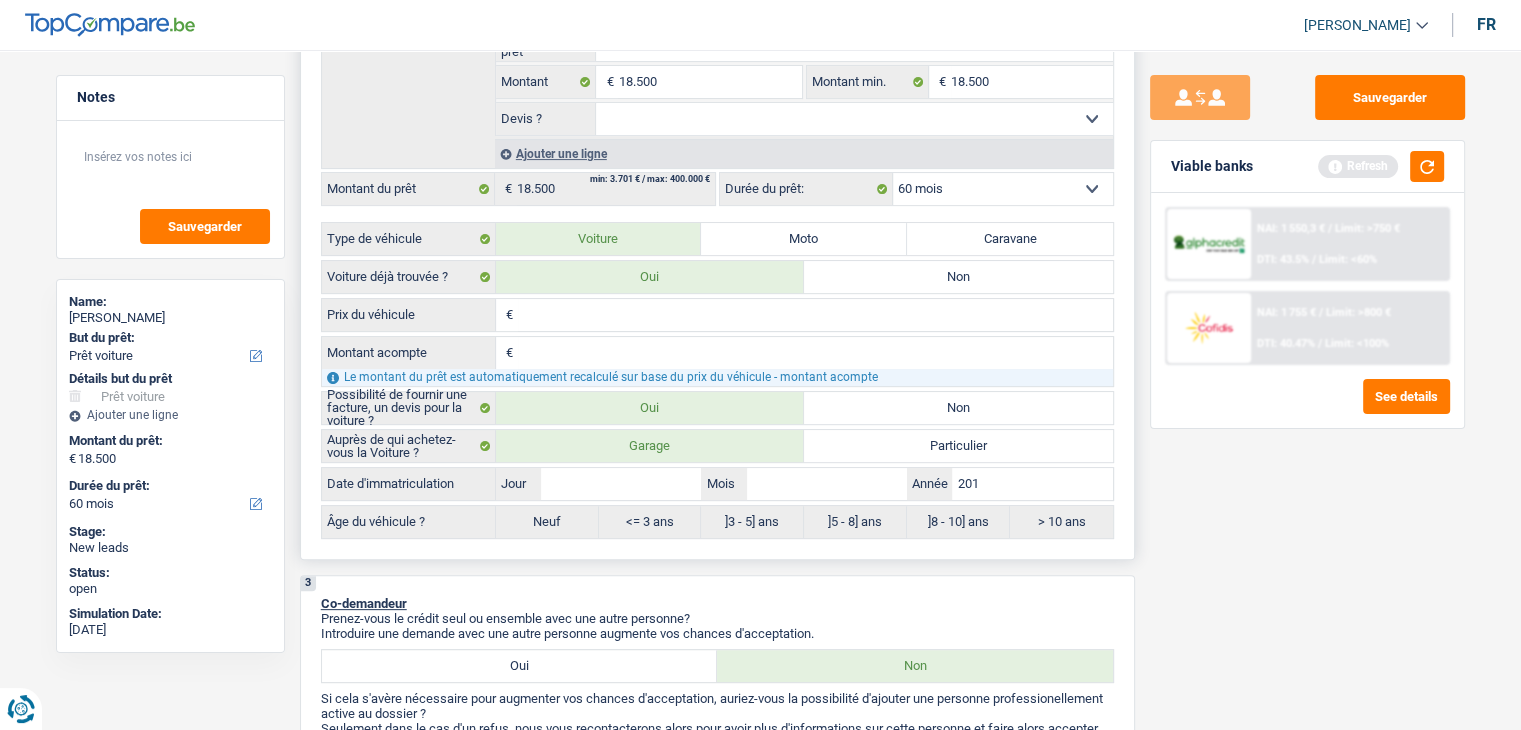 type on "2017" 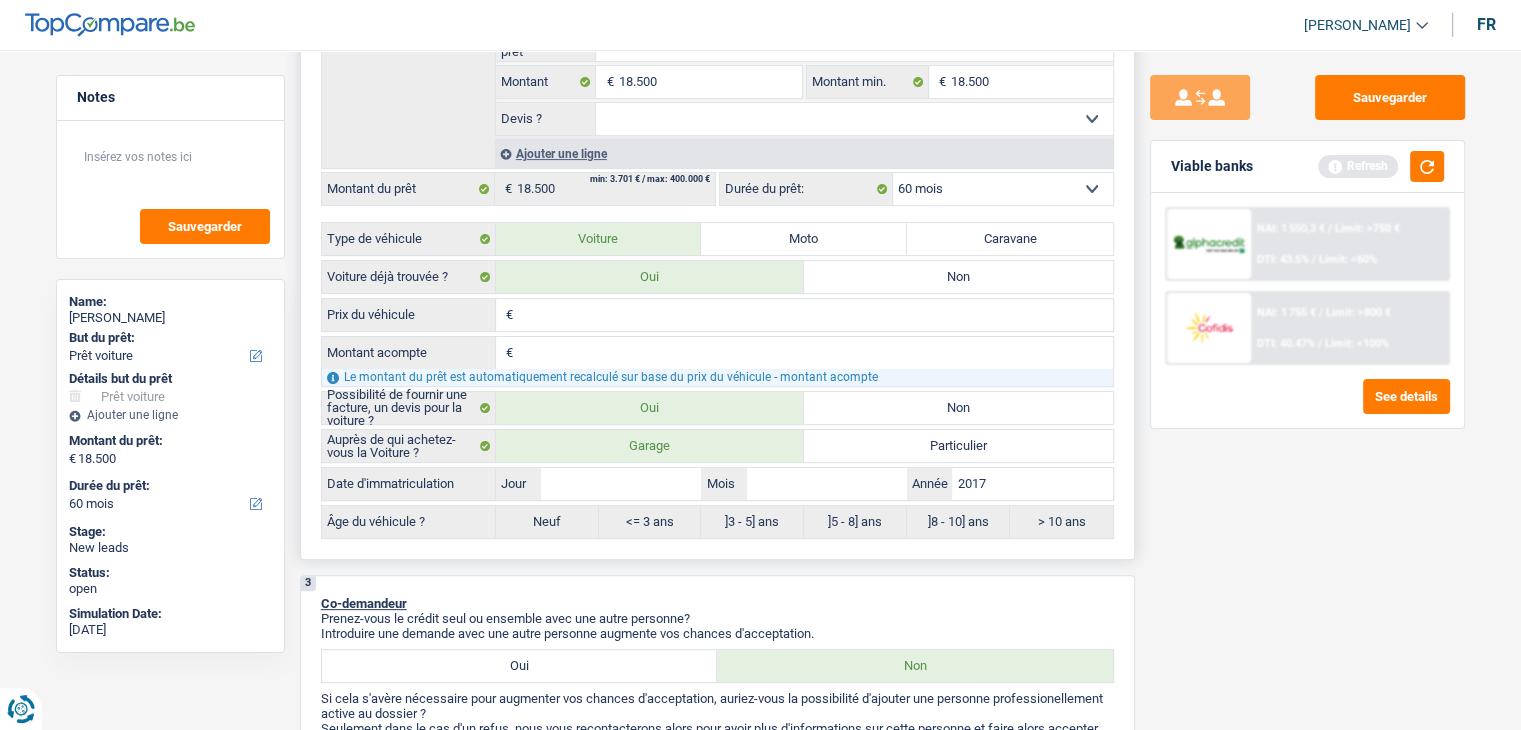 type on "2017" 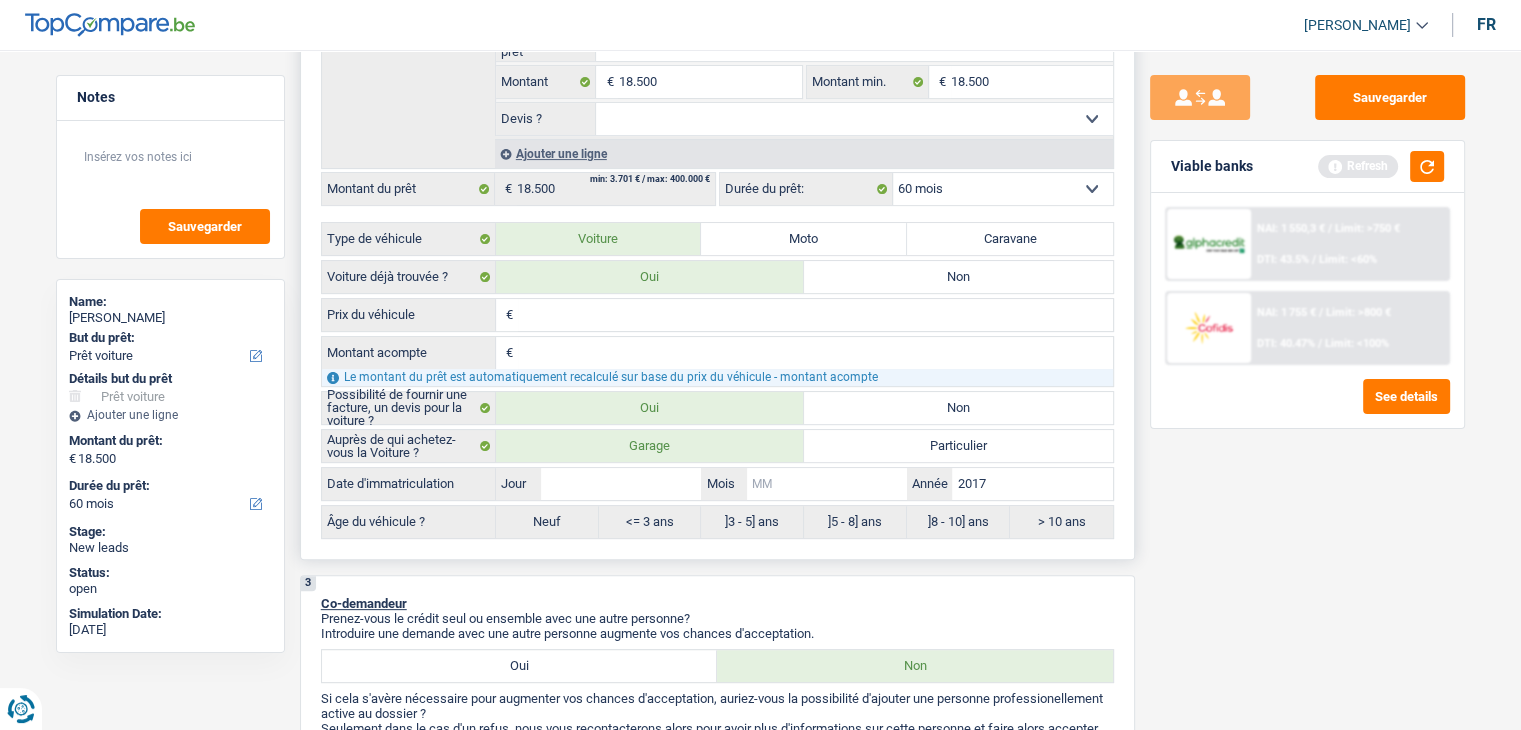 click on "Mois" at bounding box center [827, 484] 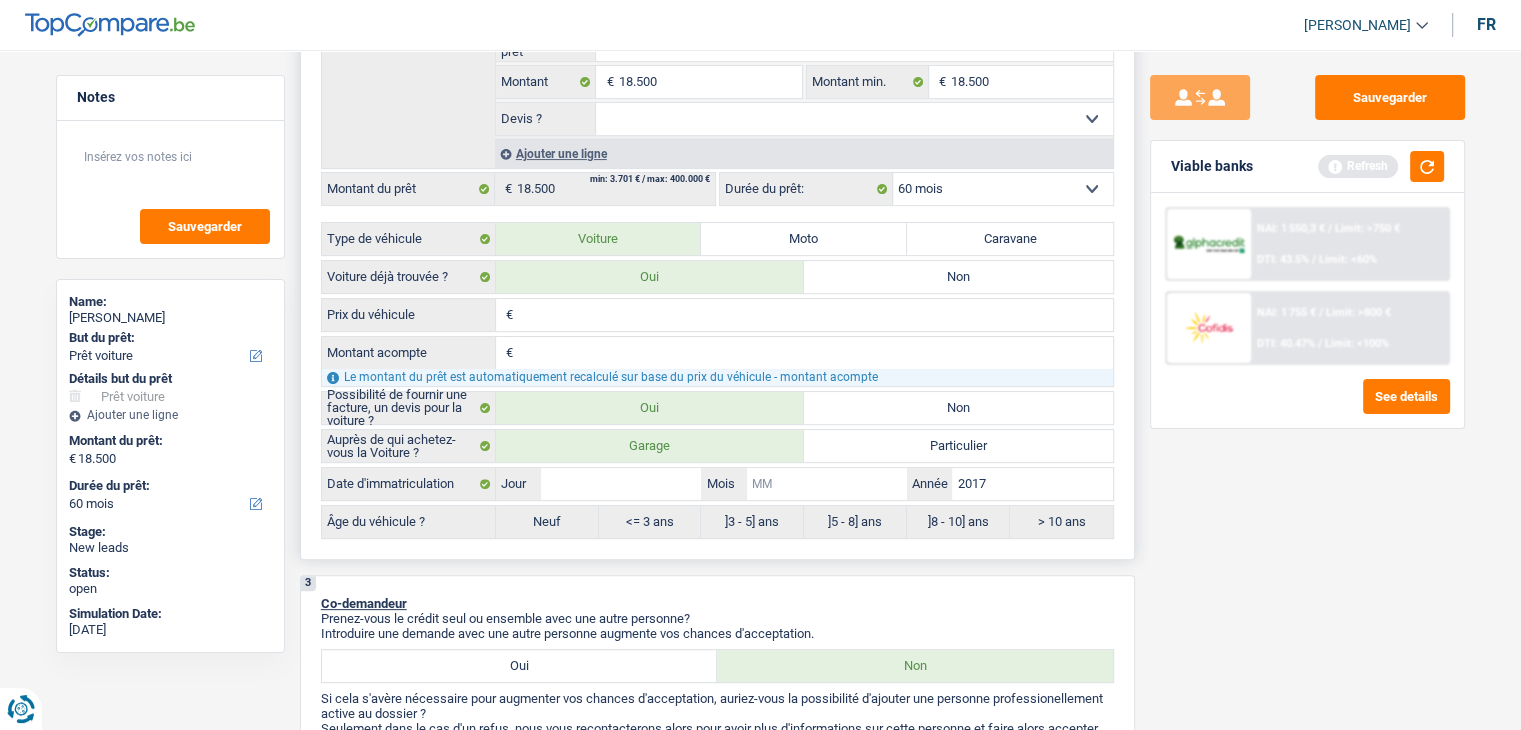 type on "0" 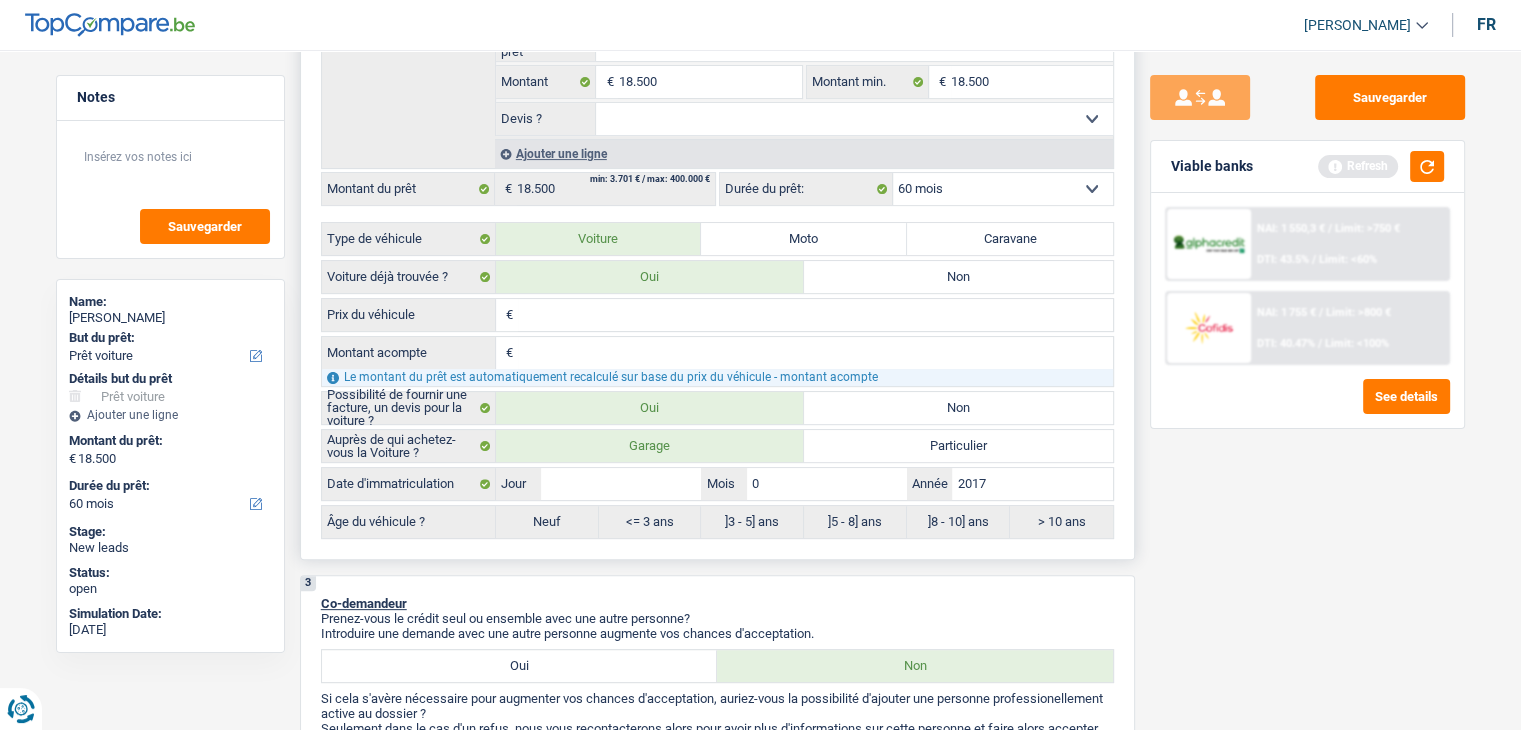 type on "01" 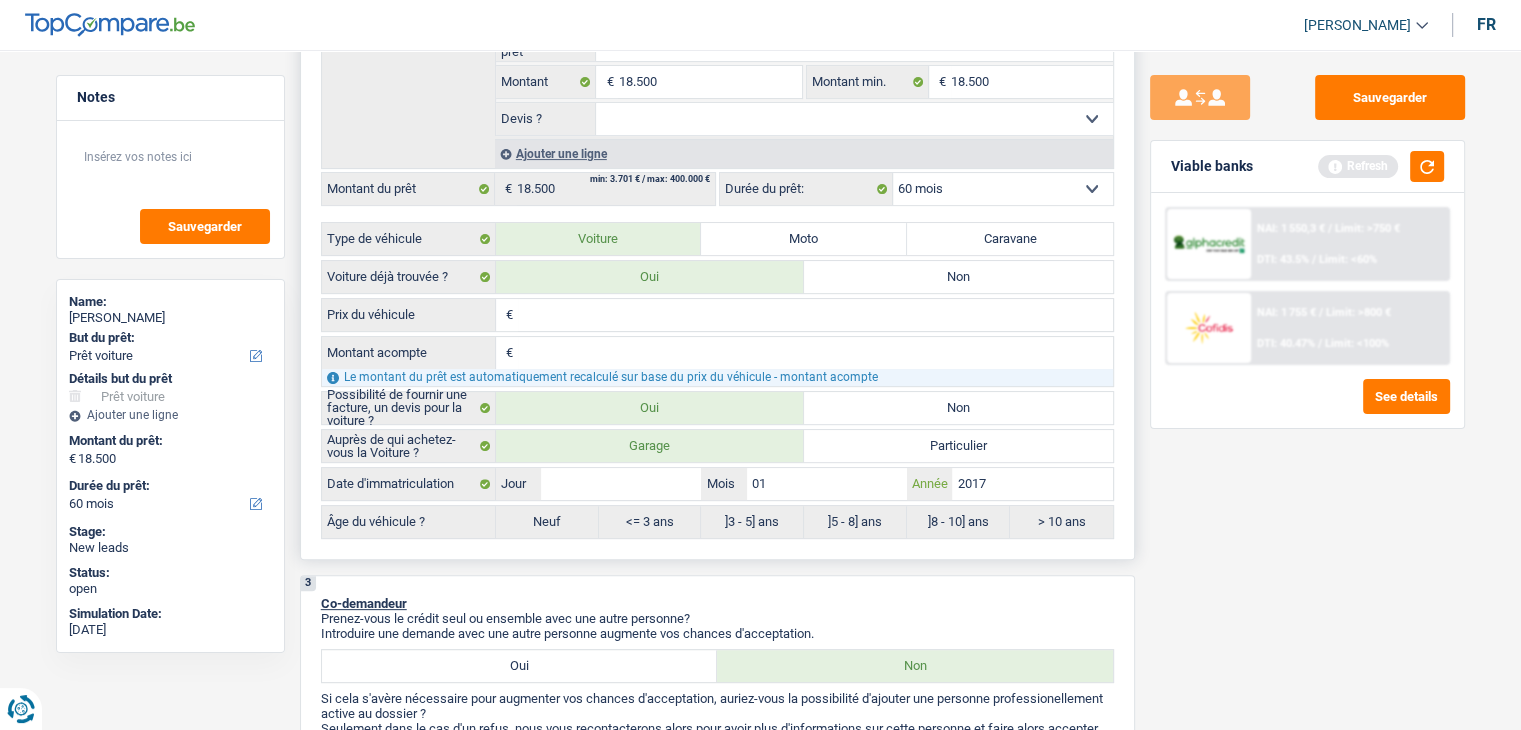 type on "01" 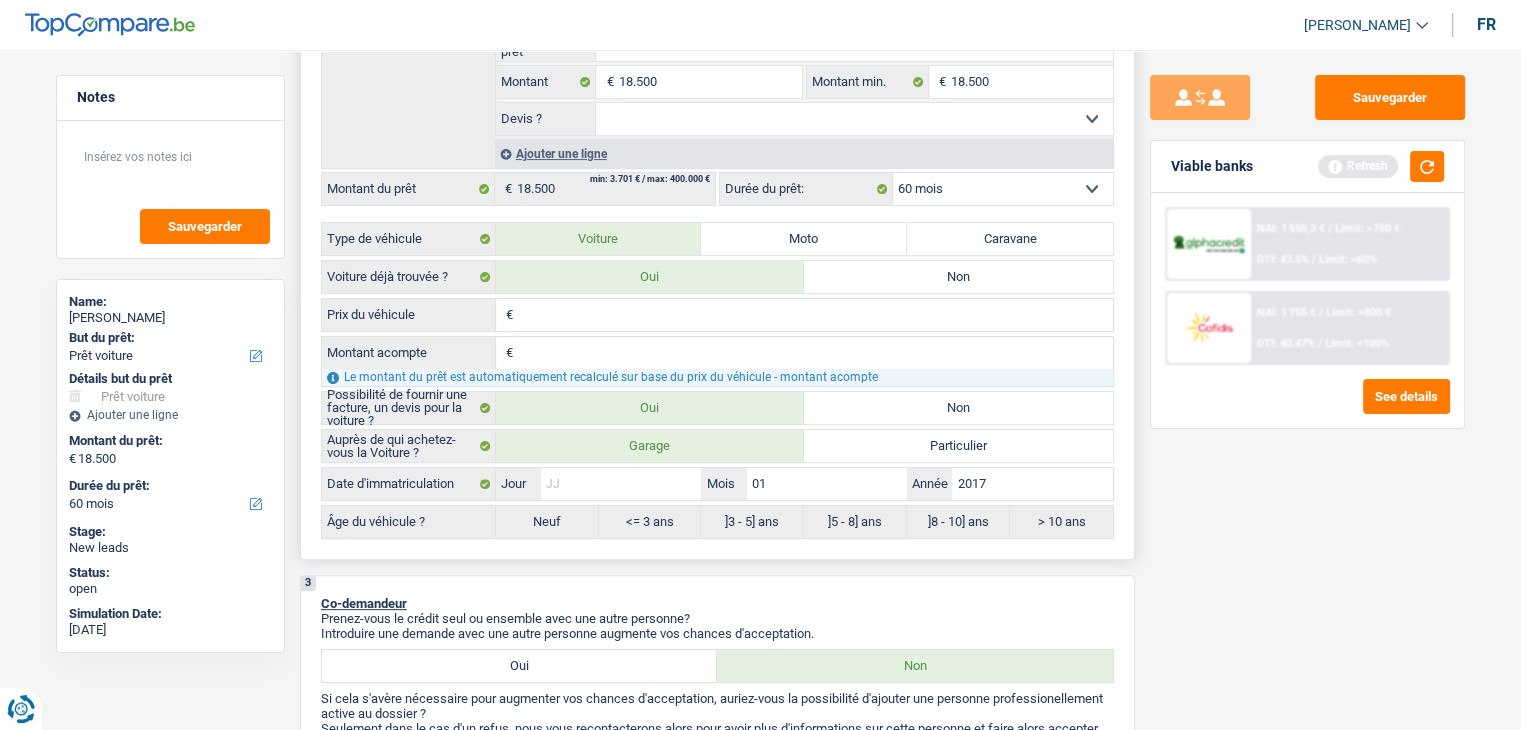 click on "Jour" at bounding box center [621, 484] 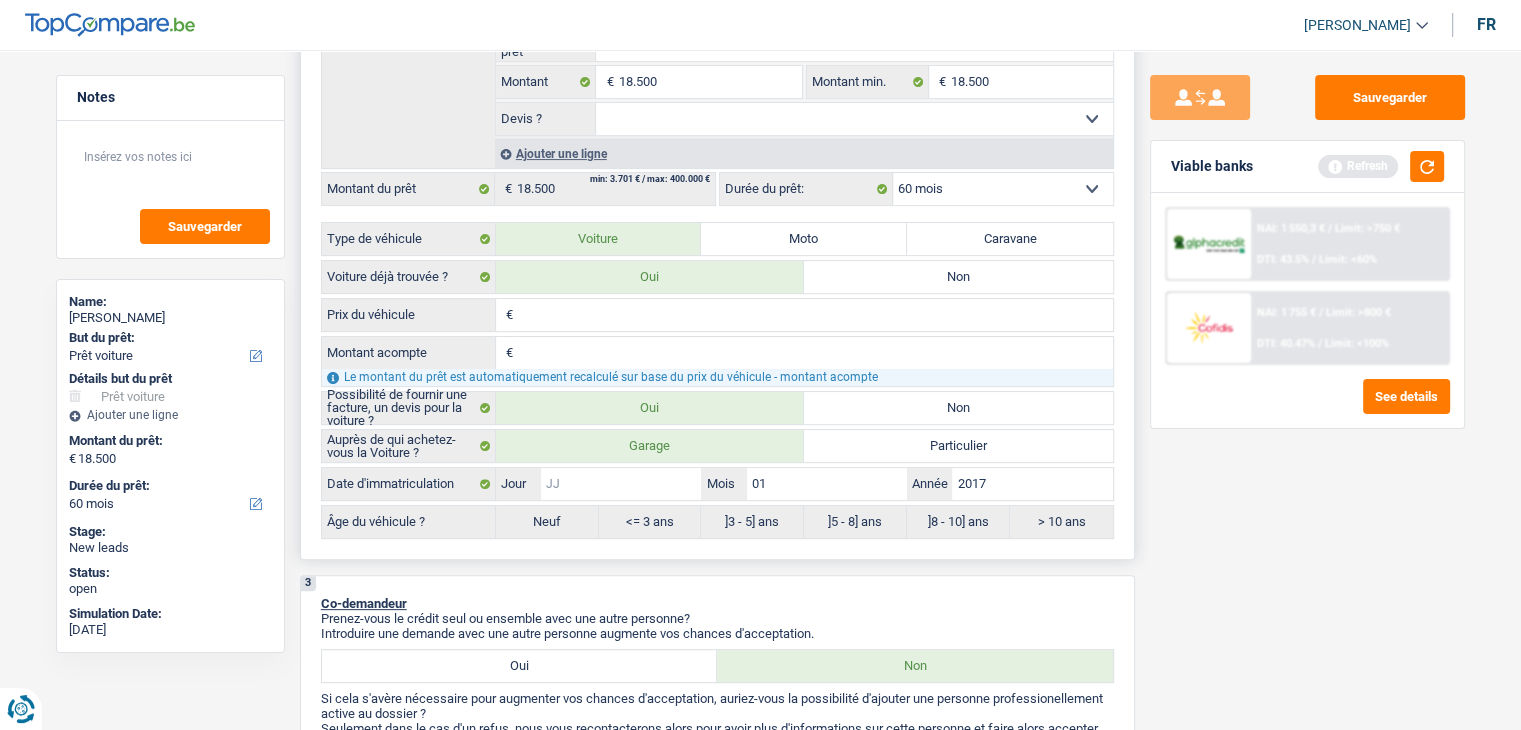 type on "0" 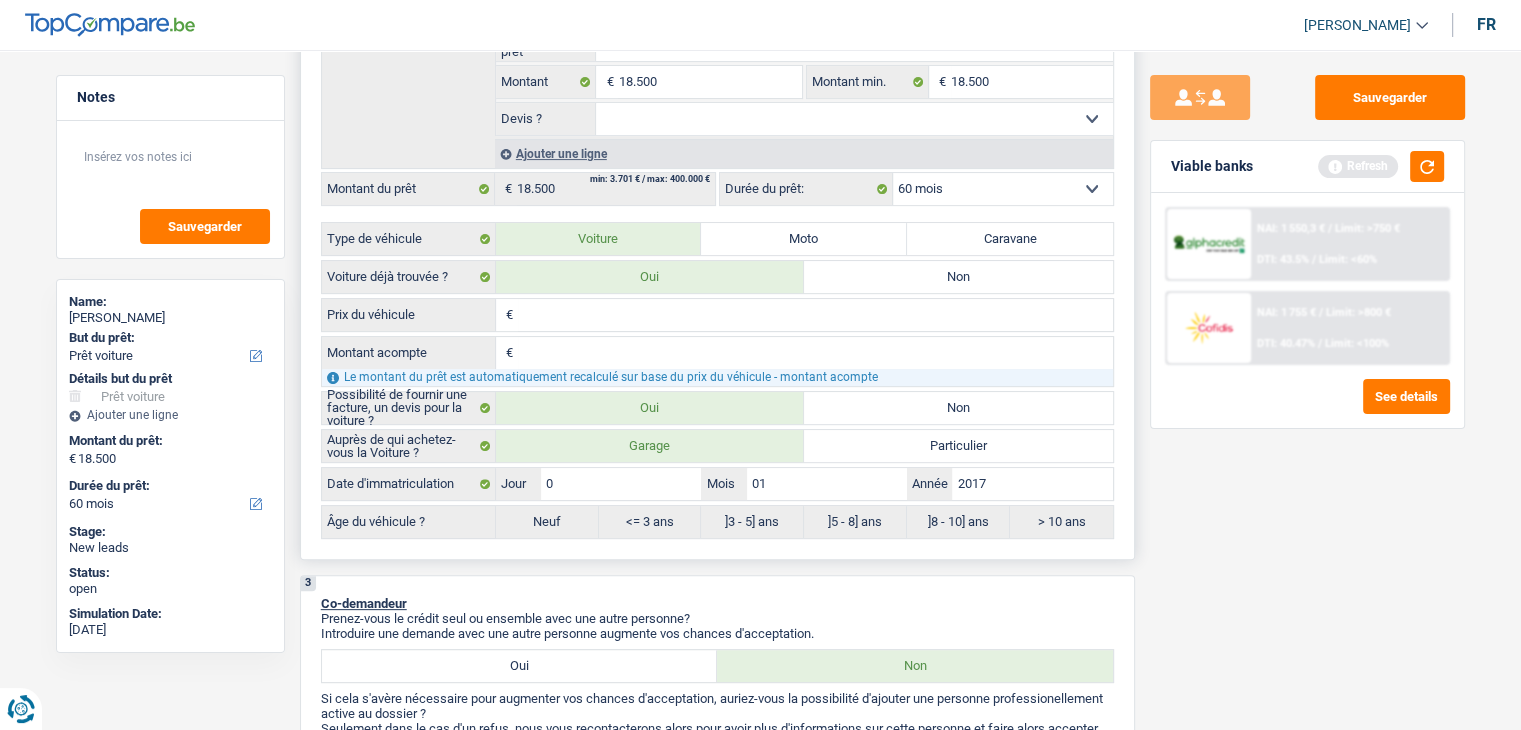 type on "01" 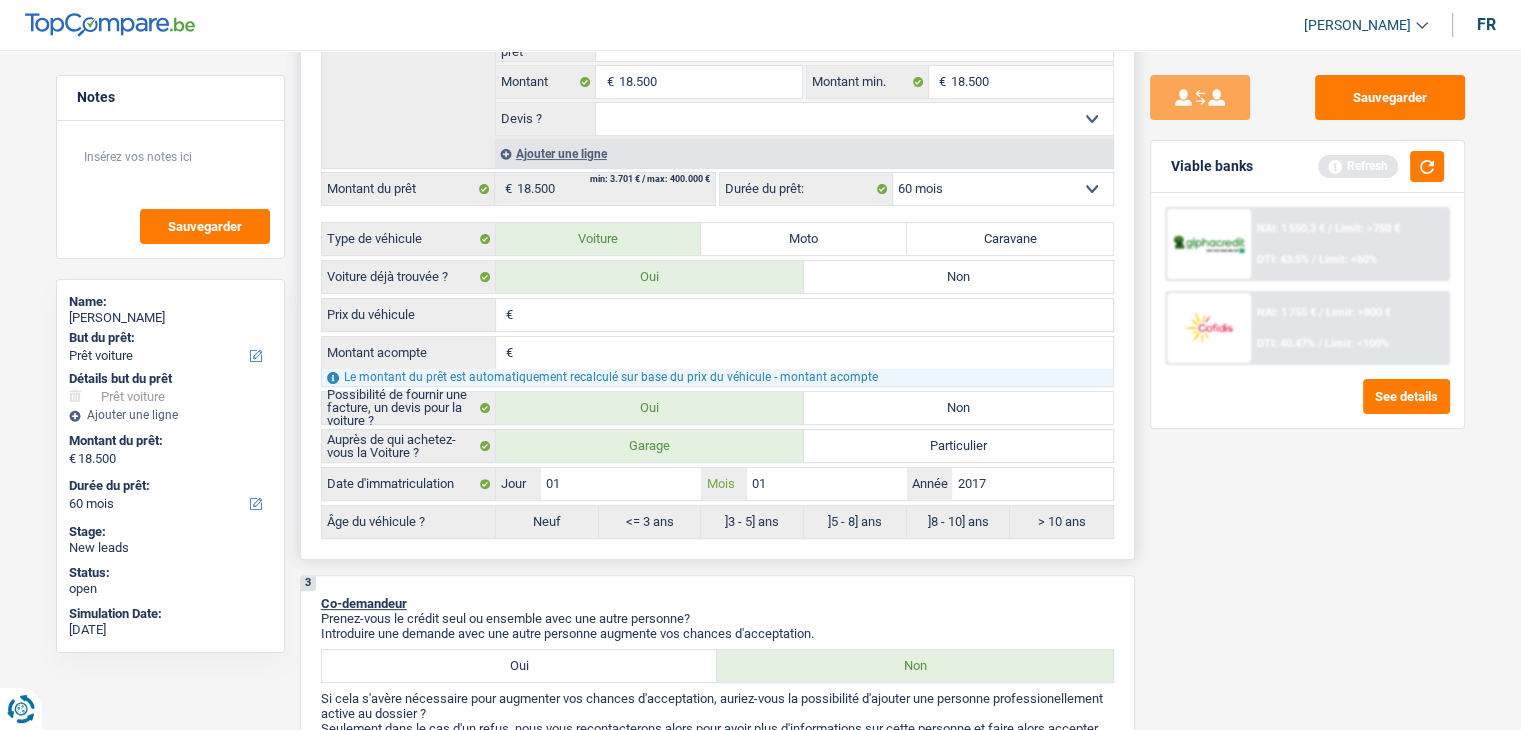 radio on "false" 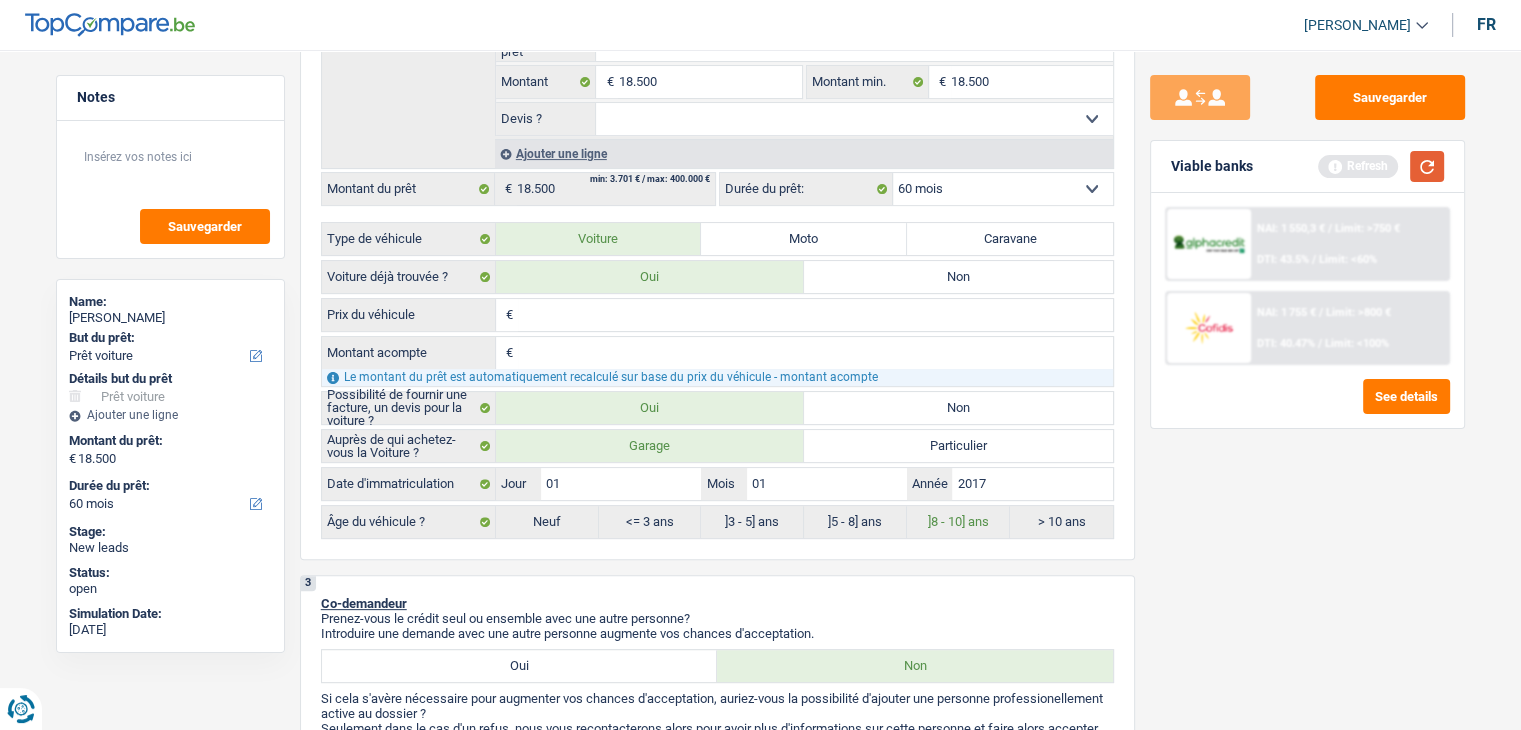 click at bounding box center (1427, 166) 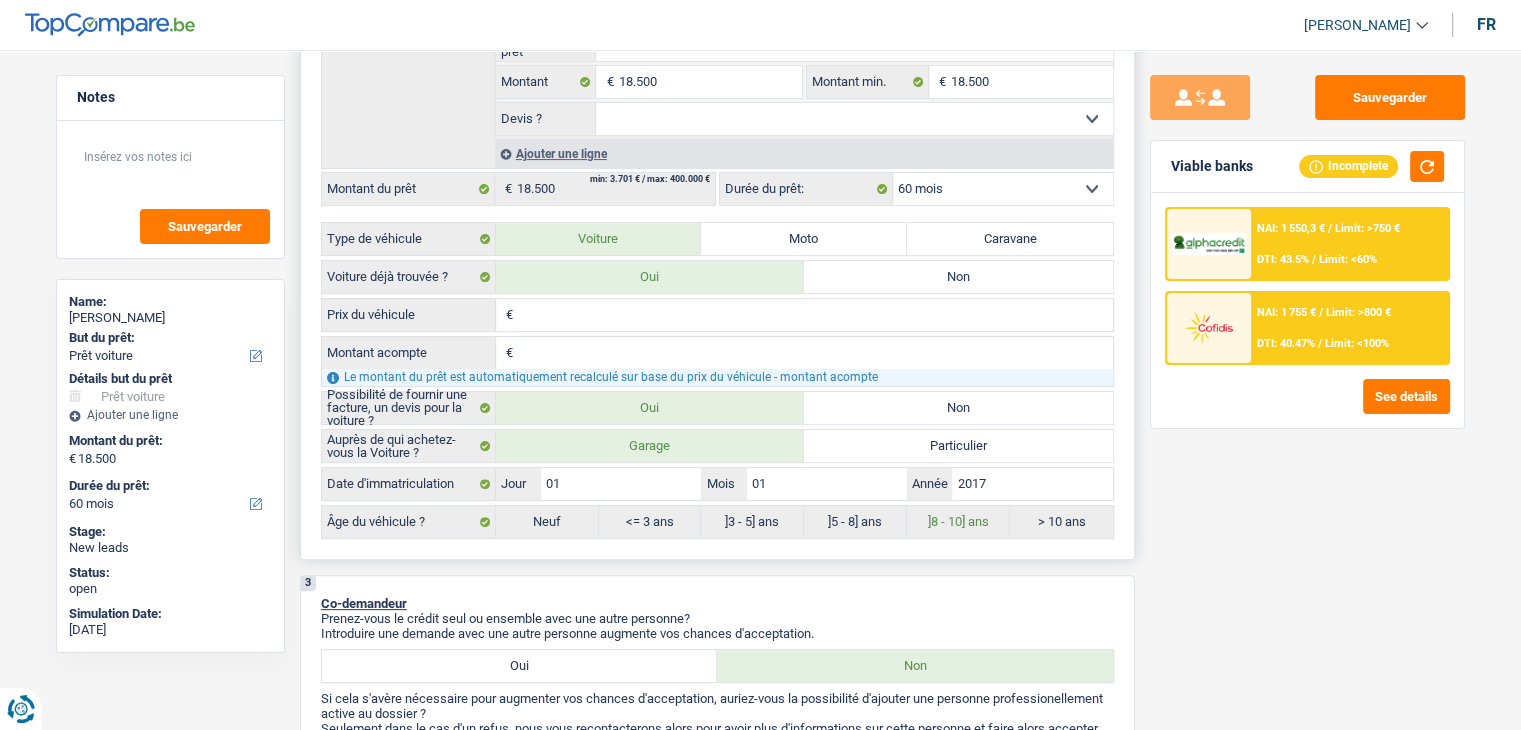 click on "Prix du véhicule" at bounding box center (815, 315) 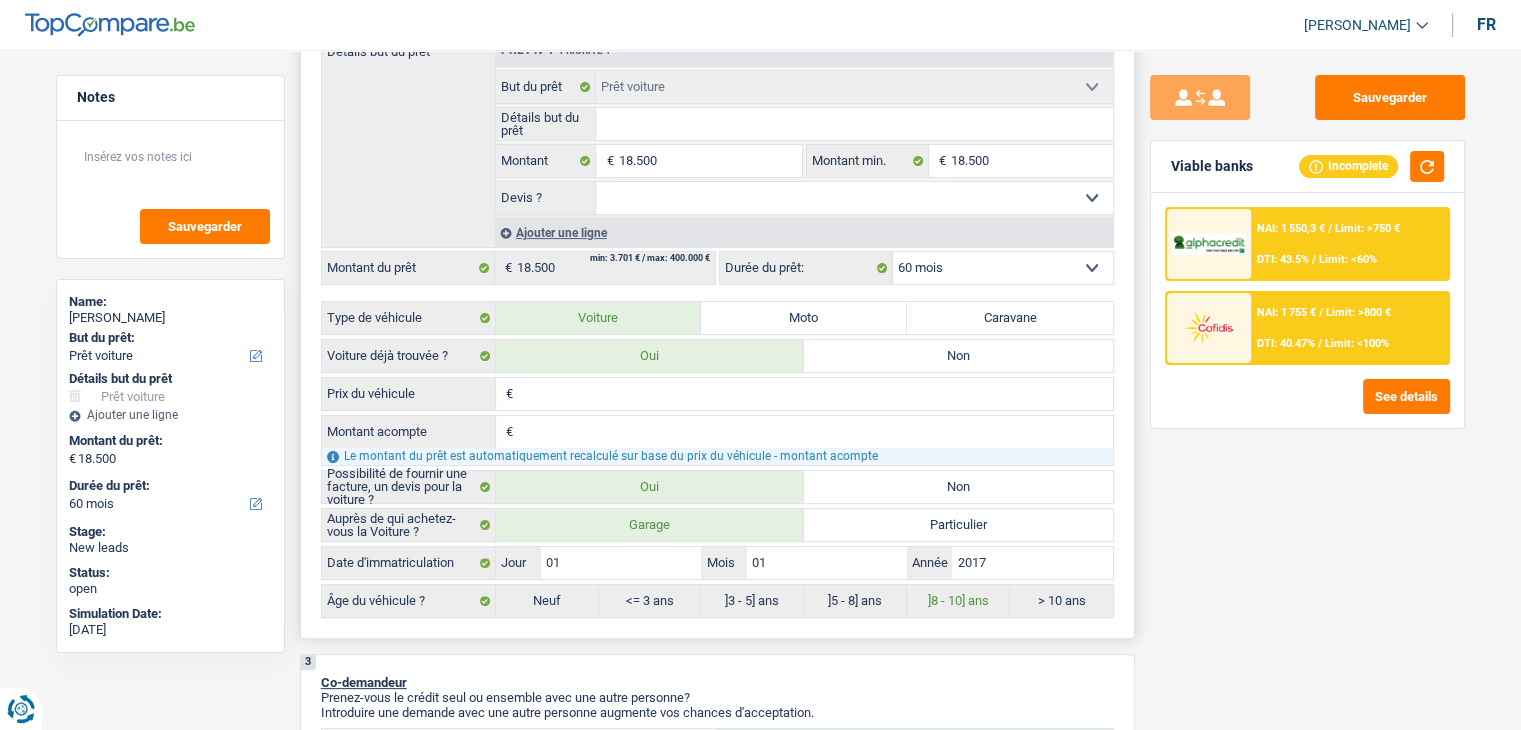 scroll, scrollTop: 300, scrollLeft: 0, axis: vertical 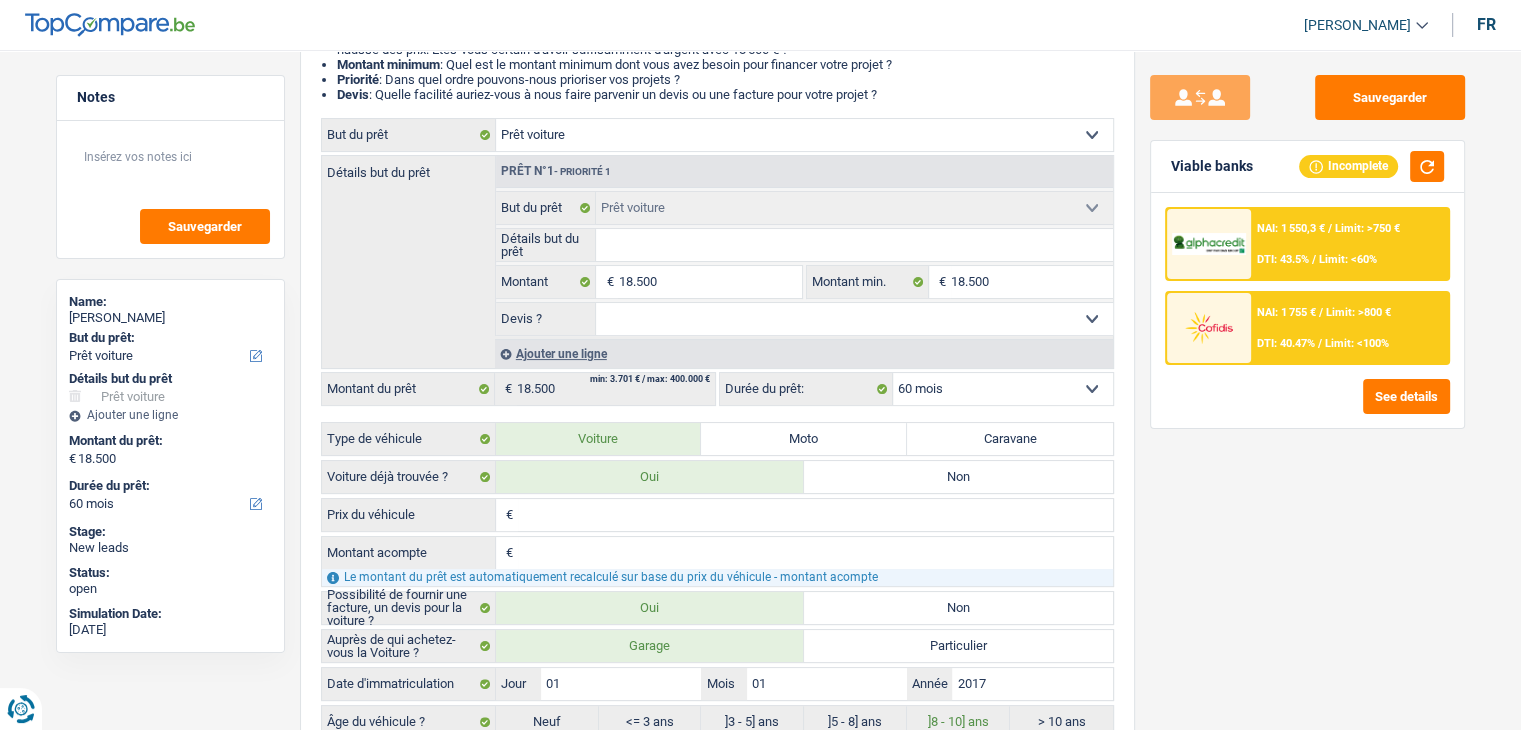 click on "Sauvegarder
Viable banks
Incomplete
NAI: 1 550,3 €
/
Limit: >750 €
DTI: 43.5%
/
Limit: <60%
NAI: 1 755 €
/
Limit: >800 €
DTI: 40.47%
/
Limit: <100%
See details" at bounding box center (1307, 384) 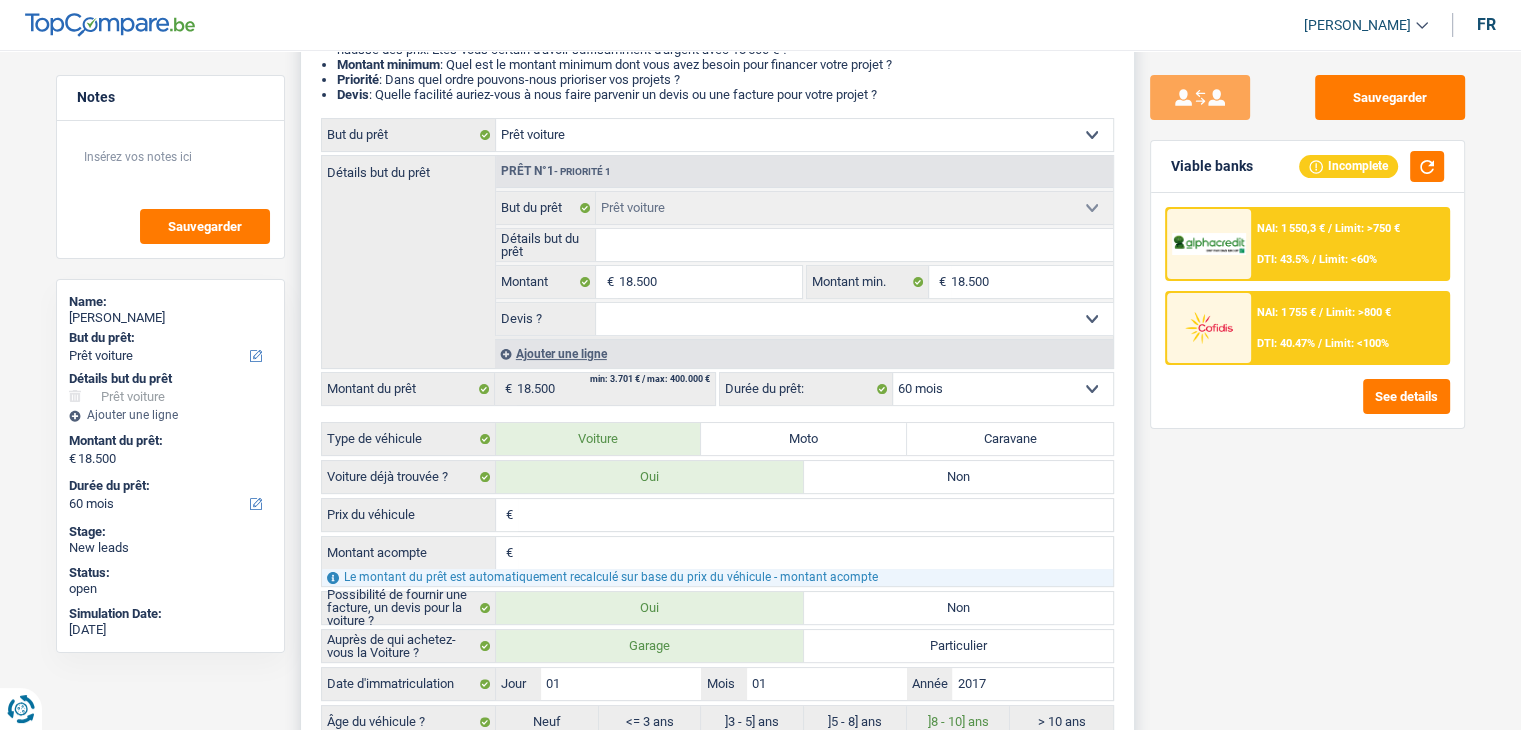 click on "Prix du véhicule" at bounding box center (815, 515) 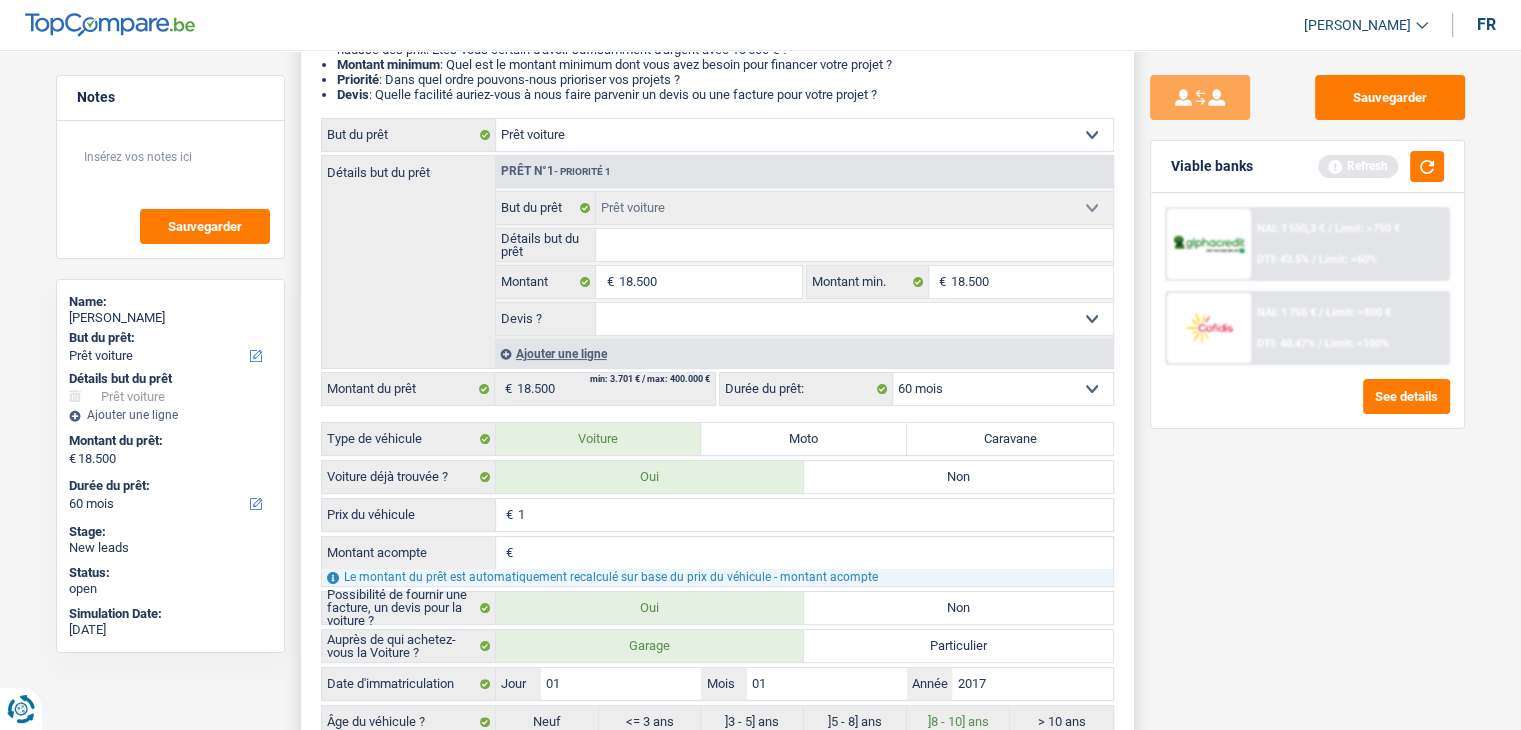 type on "18" 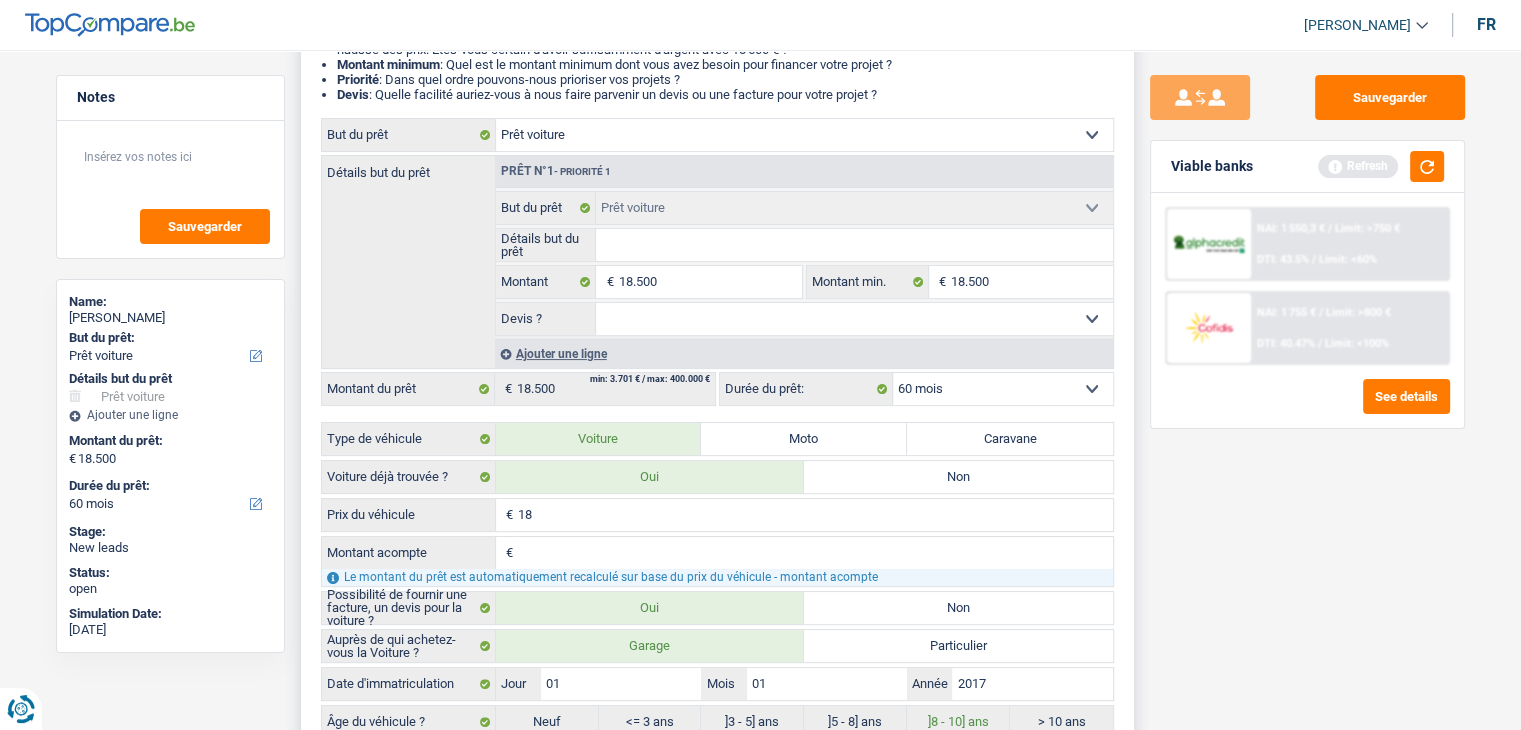 type on "18" 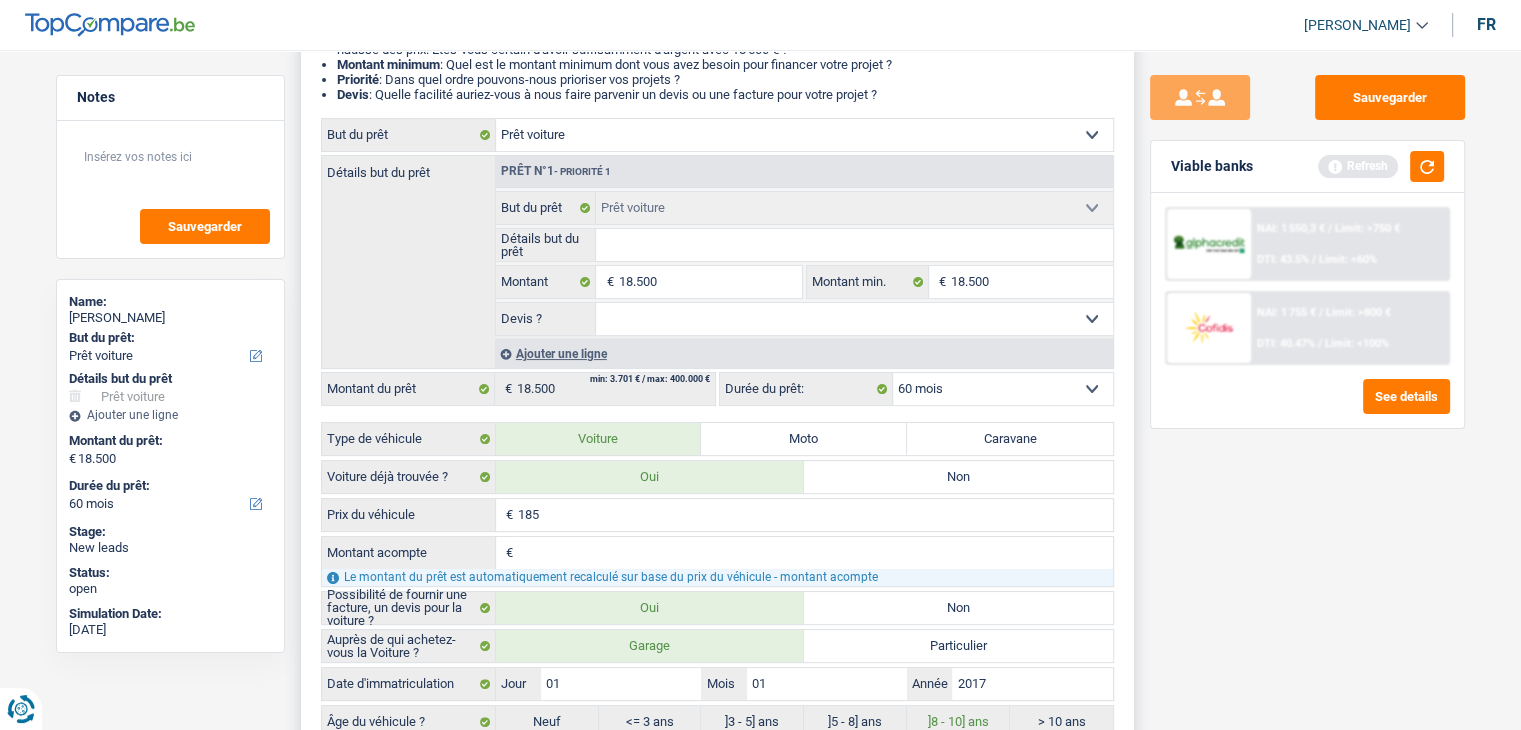 type on "18" 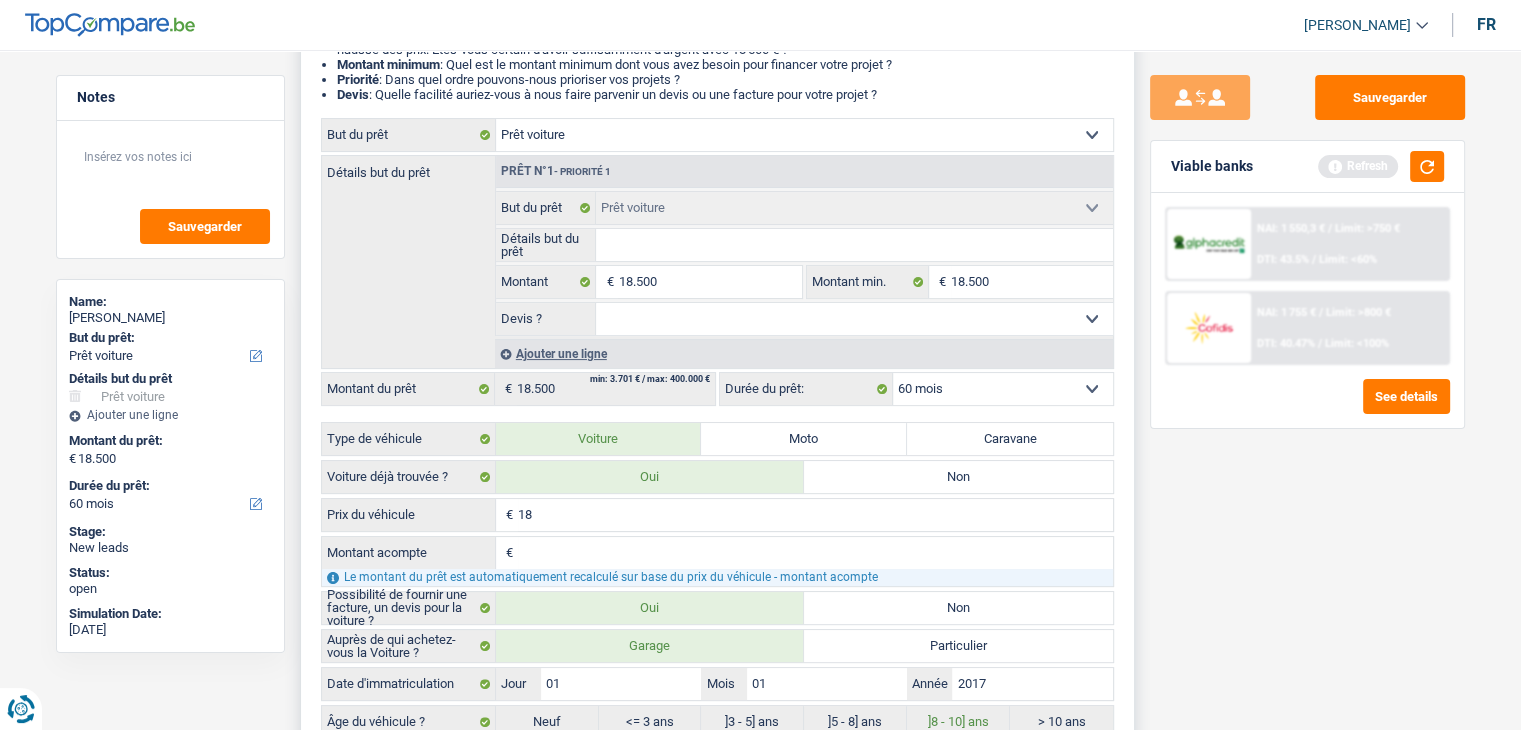type on "1" 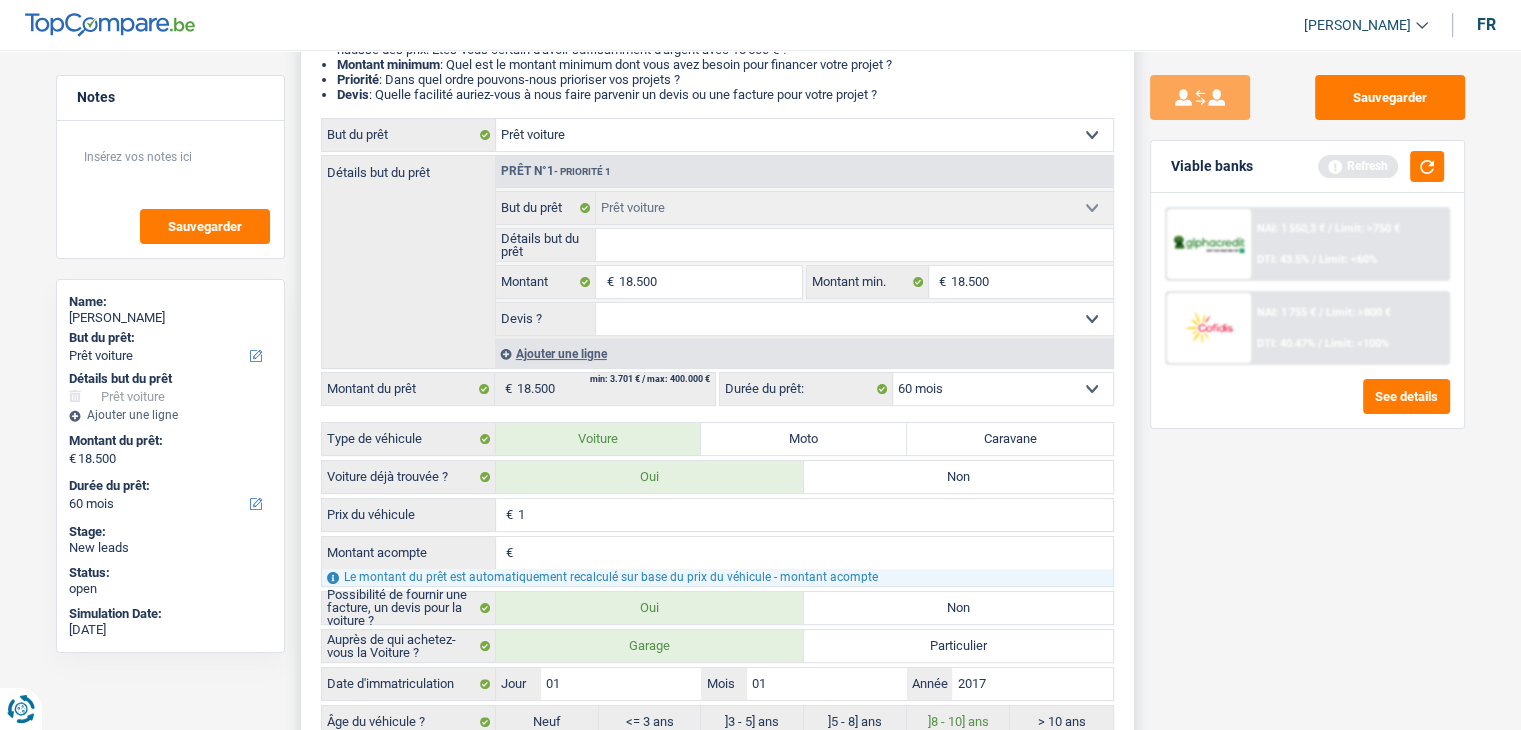 type 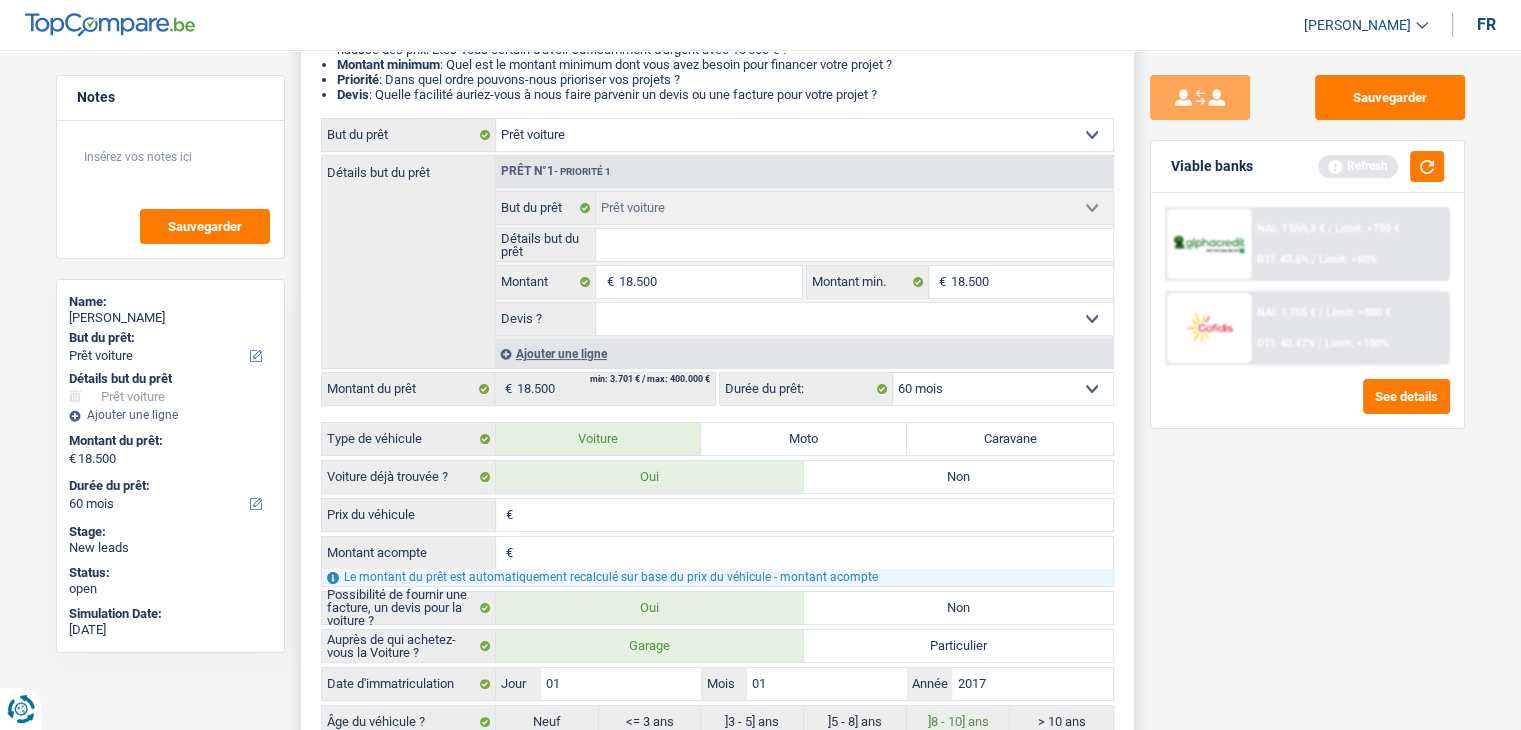 click on "Montant acompte" at bounding box center [815, 553] 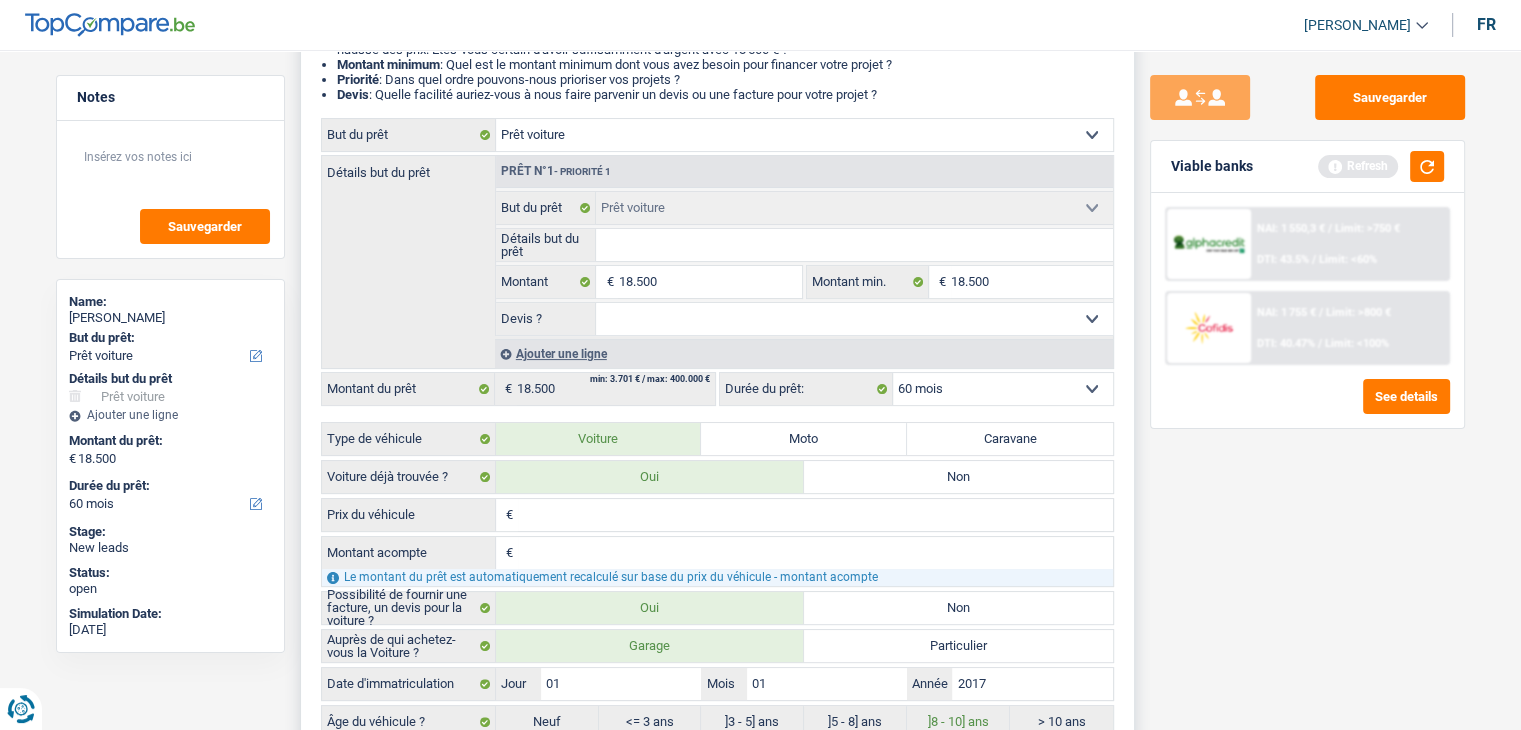 click on "Prix du véhicule" at bounding box center (815, 515) 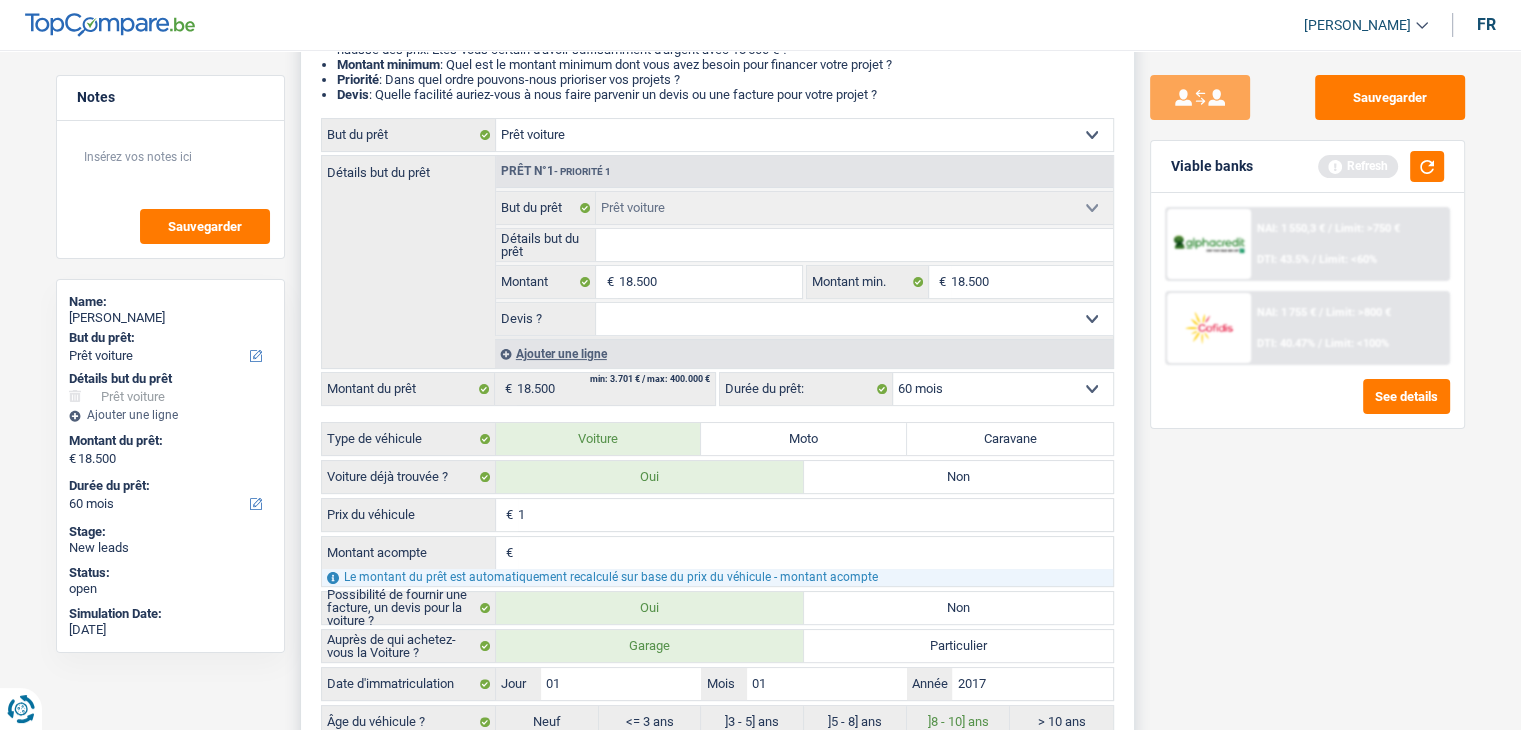 type on "17" 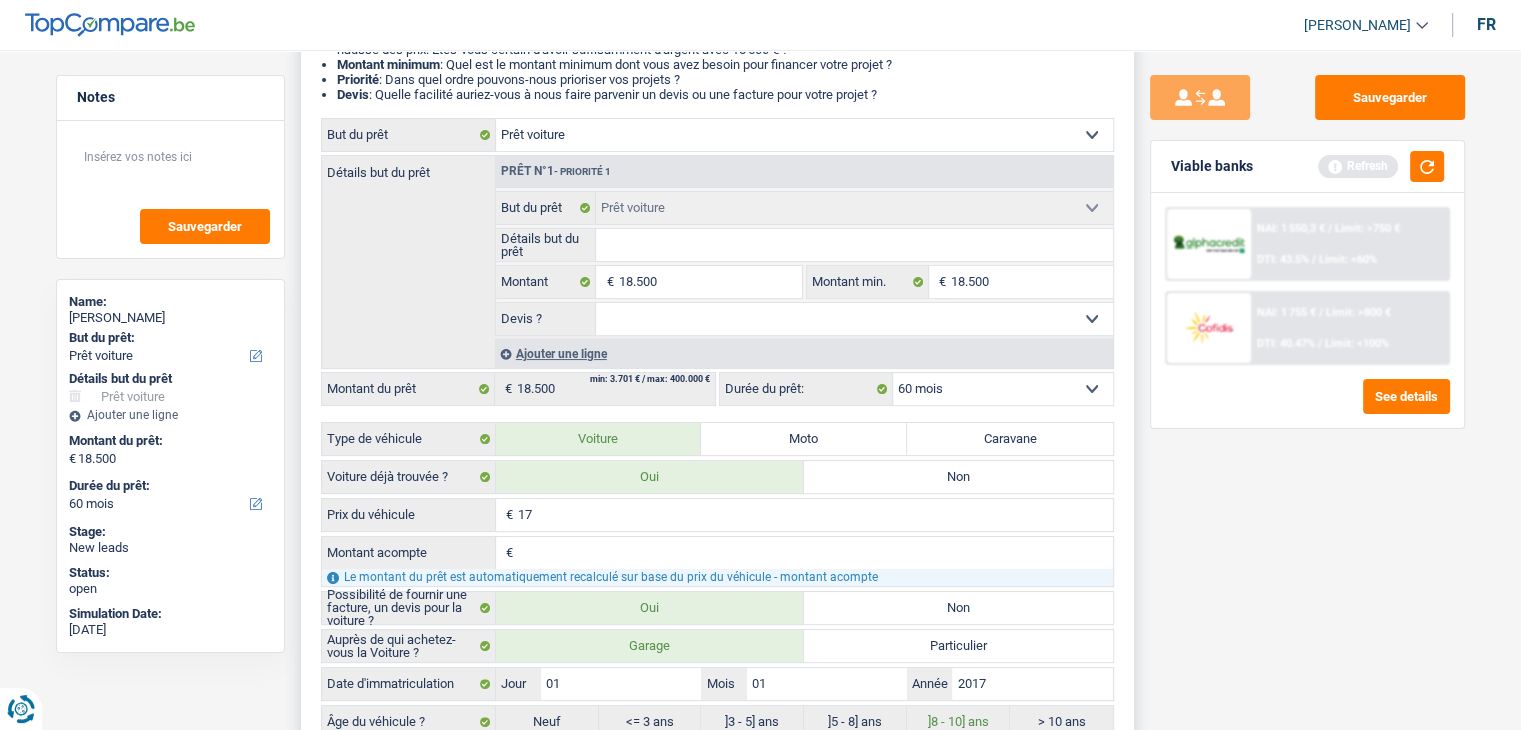 type on "17" 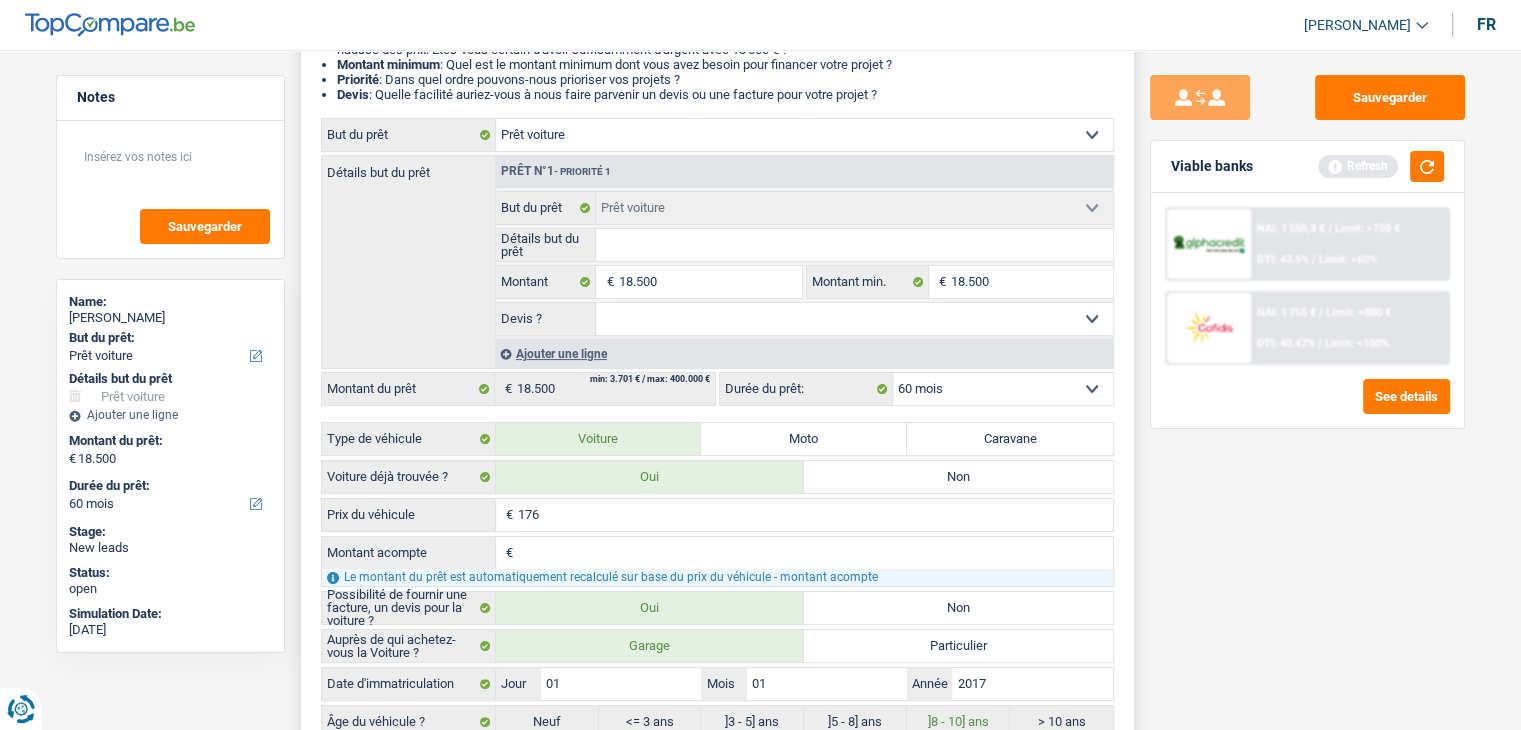 type on "1.760" 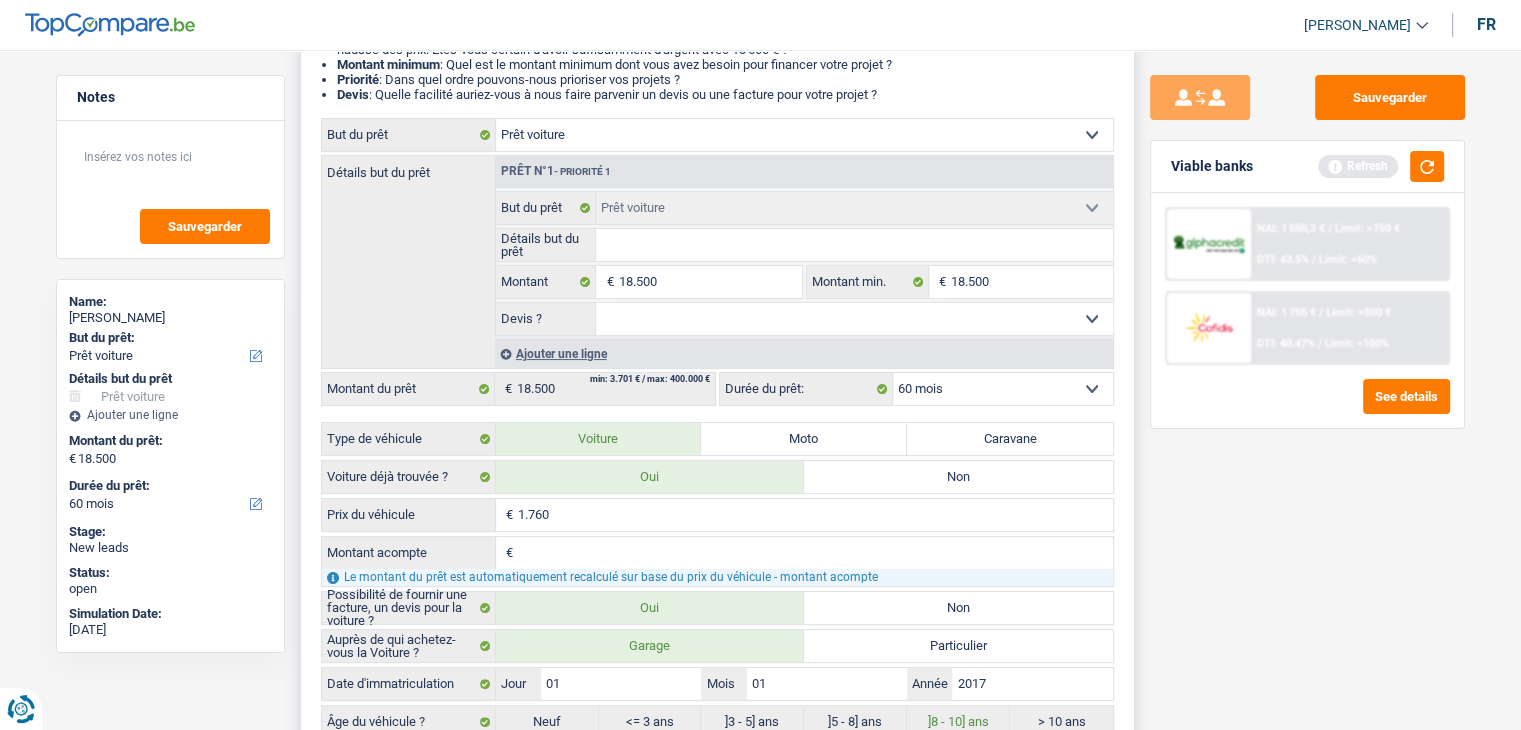 type on "17.600" 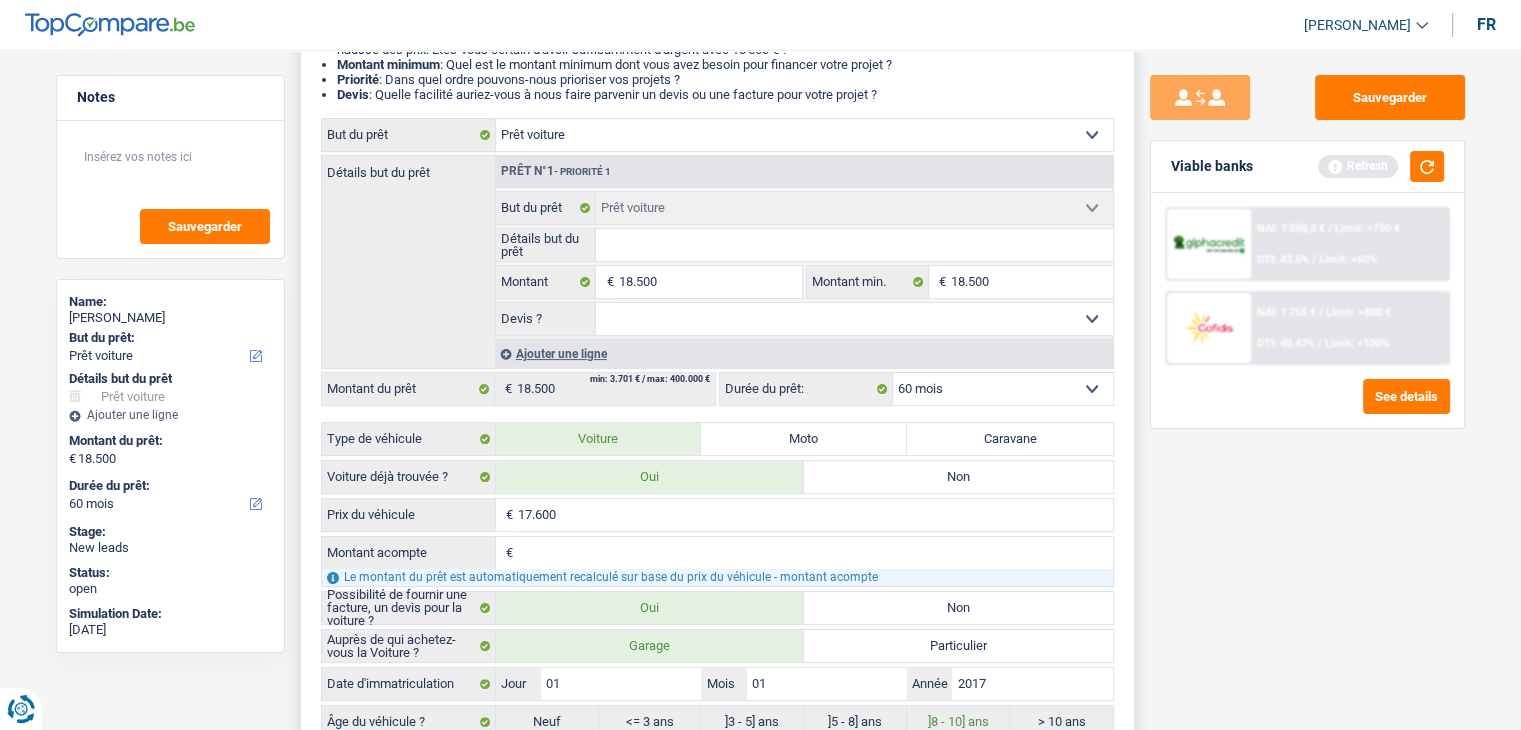 type on "17.600" 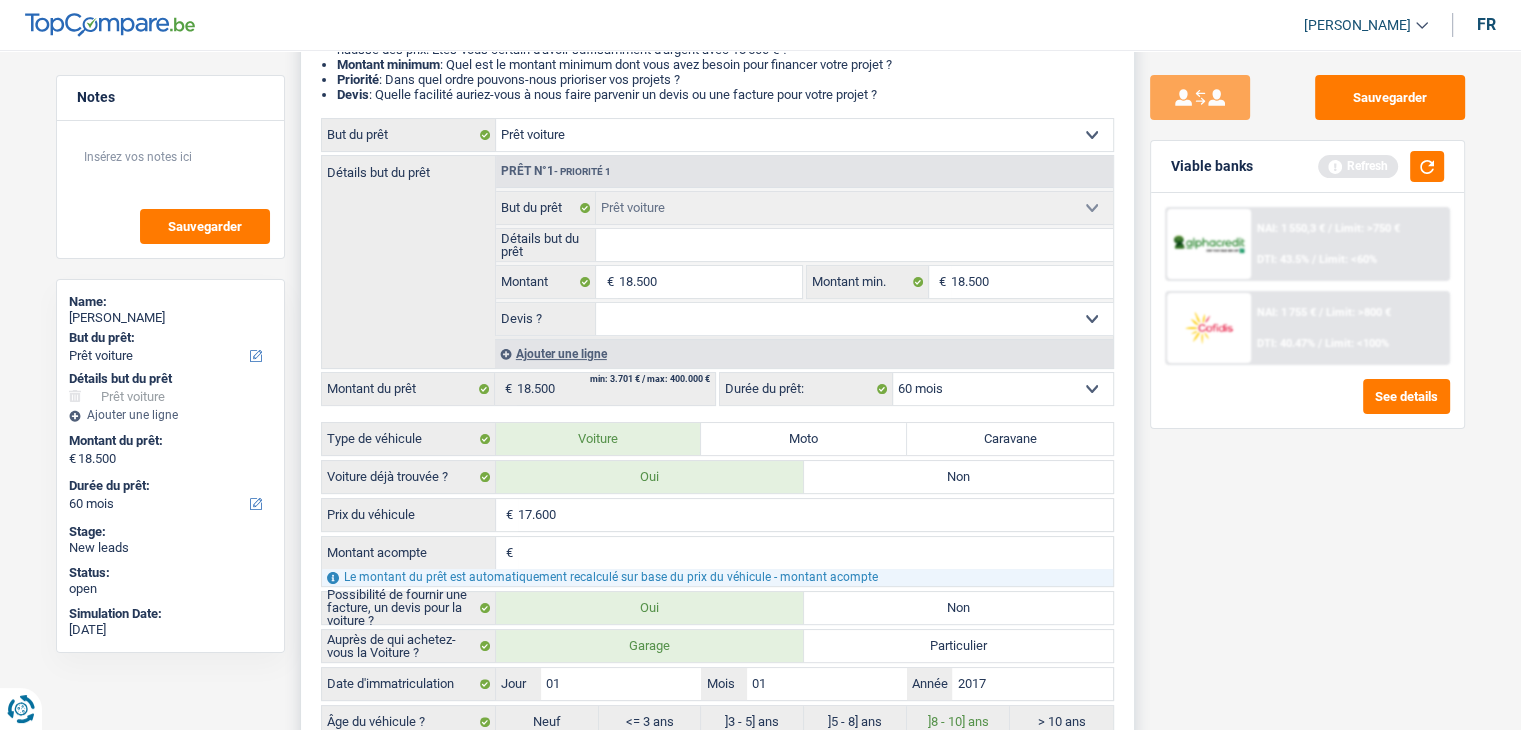 type on "17.600" 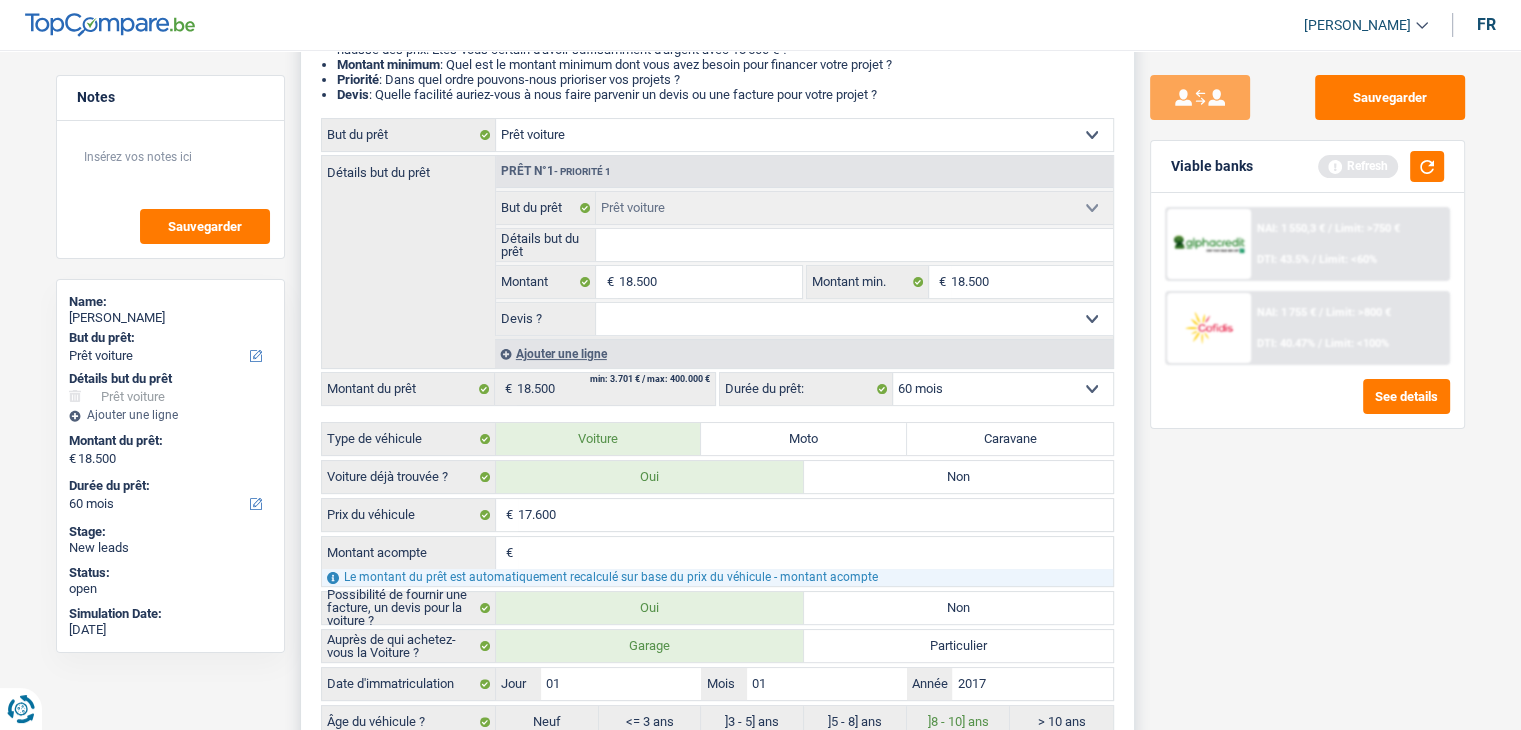 type on "5" 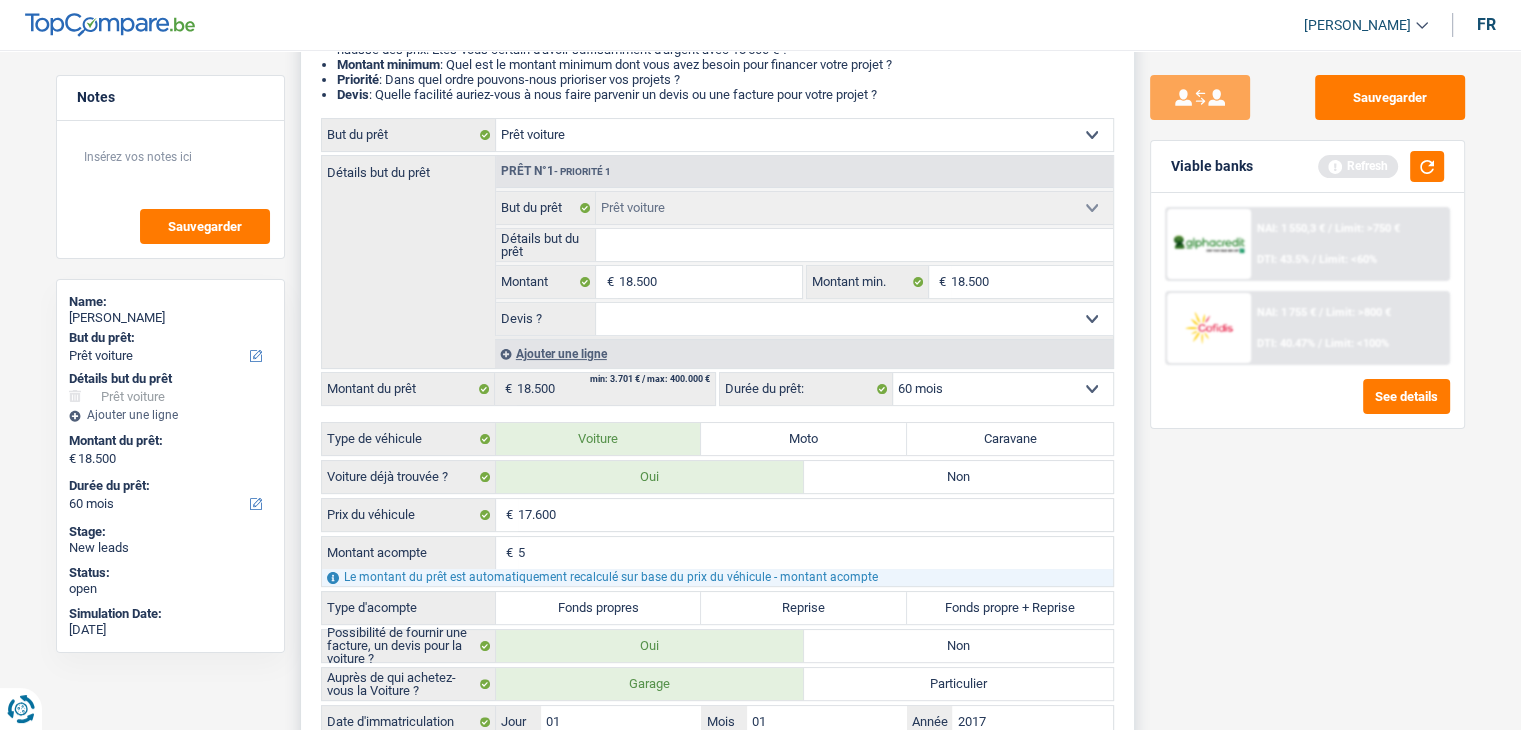 type on "50" 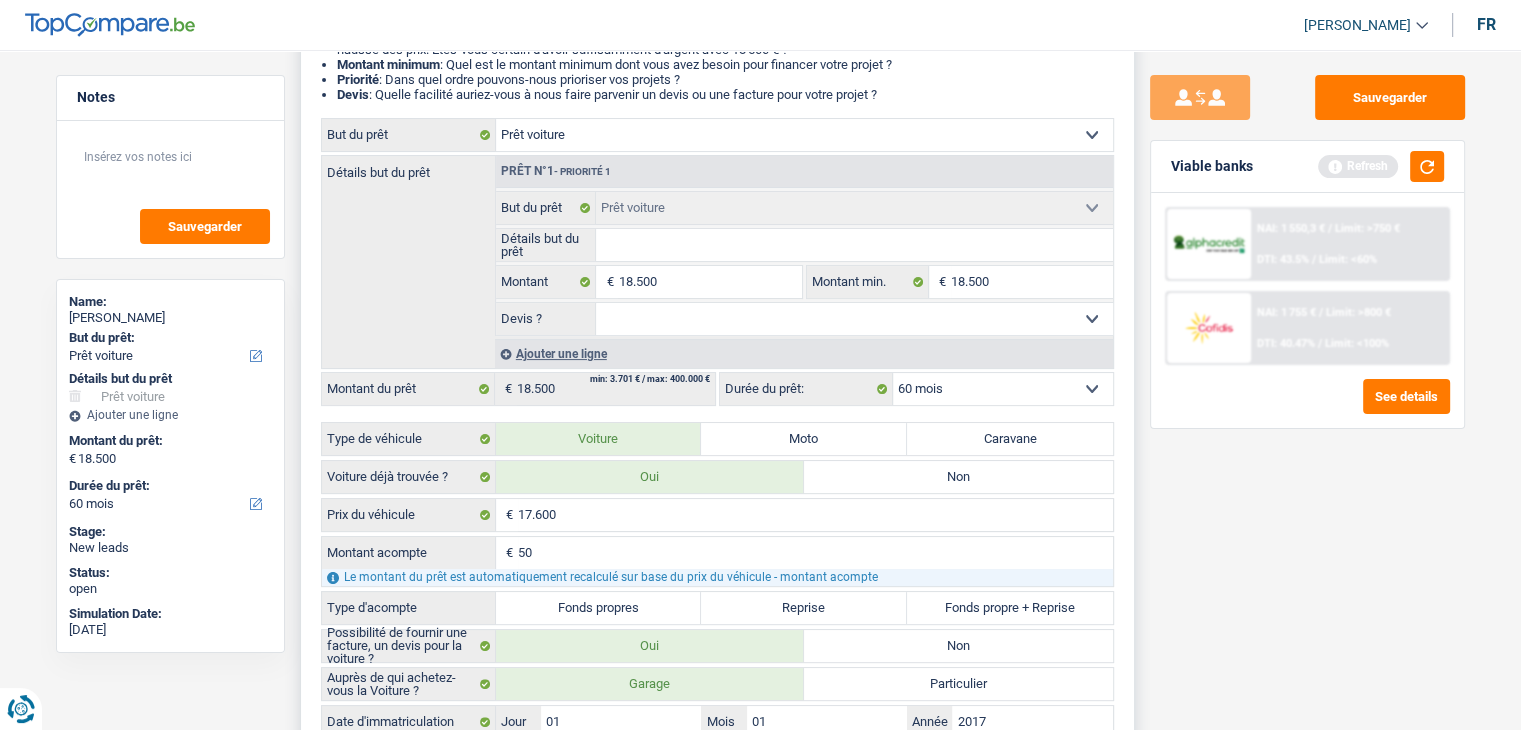 type on "500" 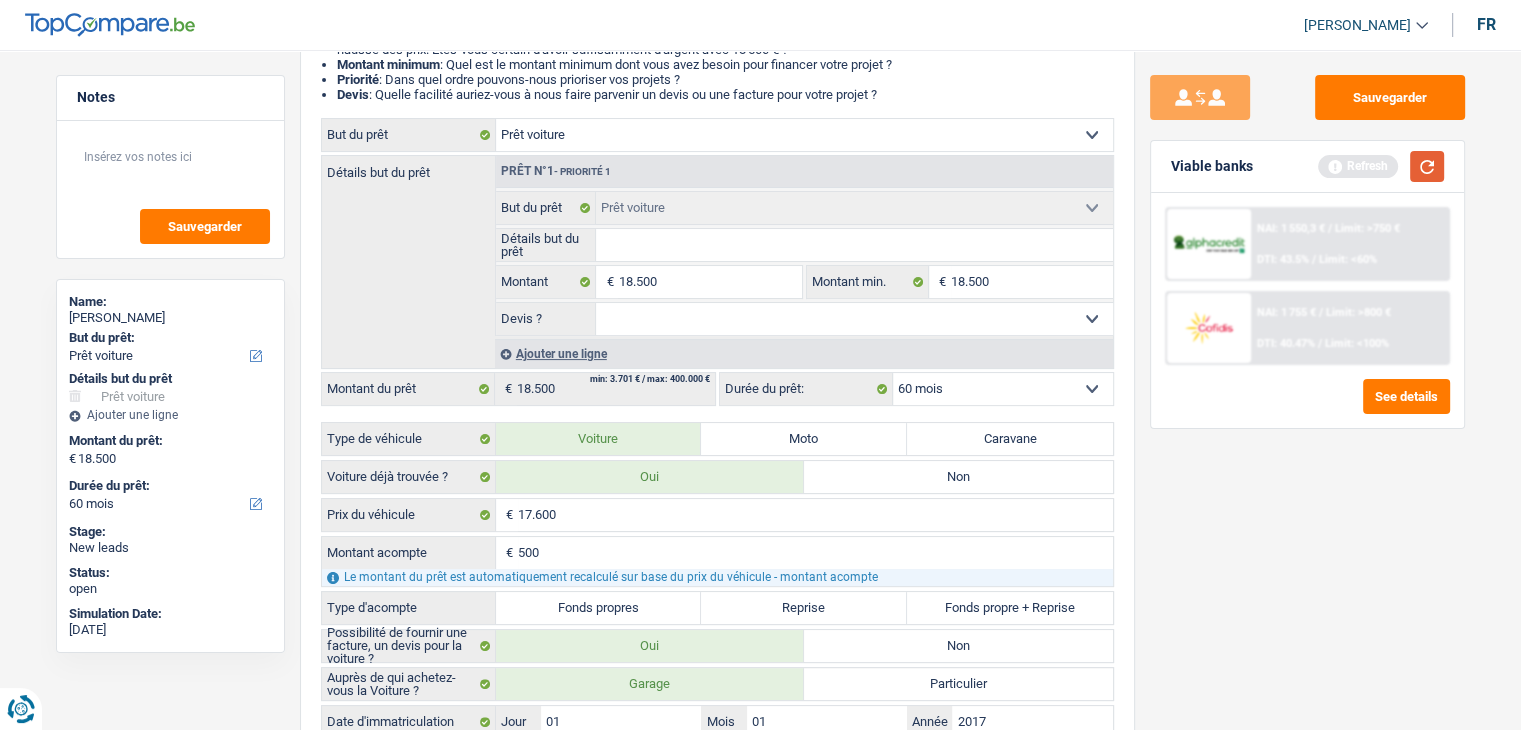 type on "500" 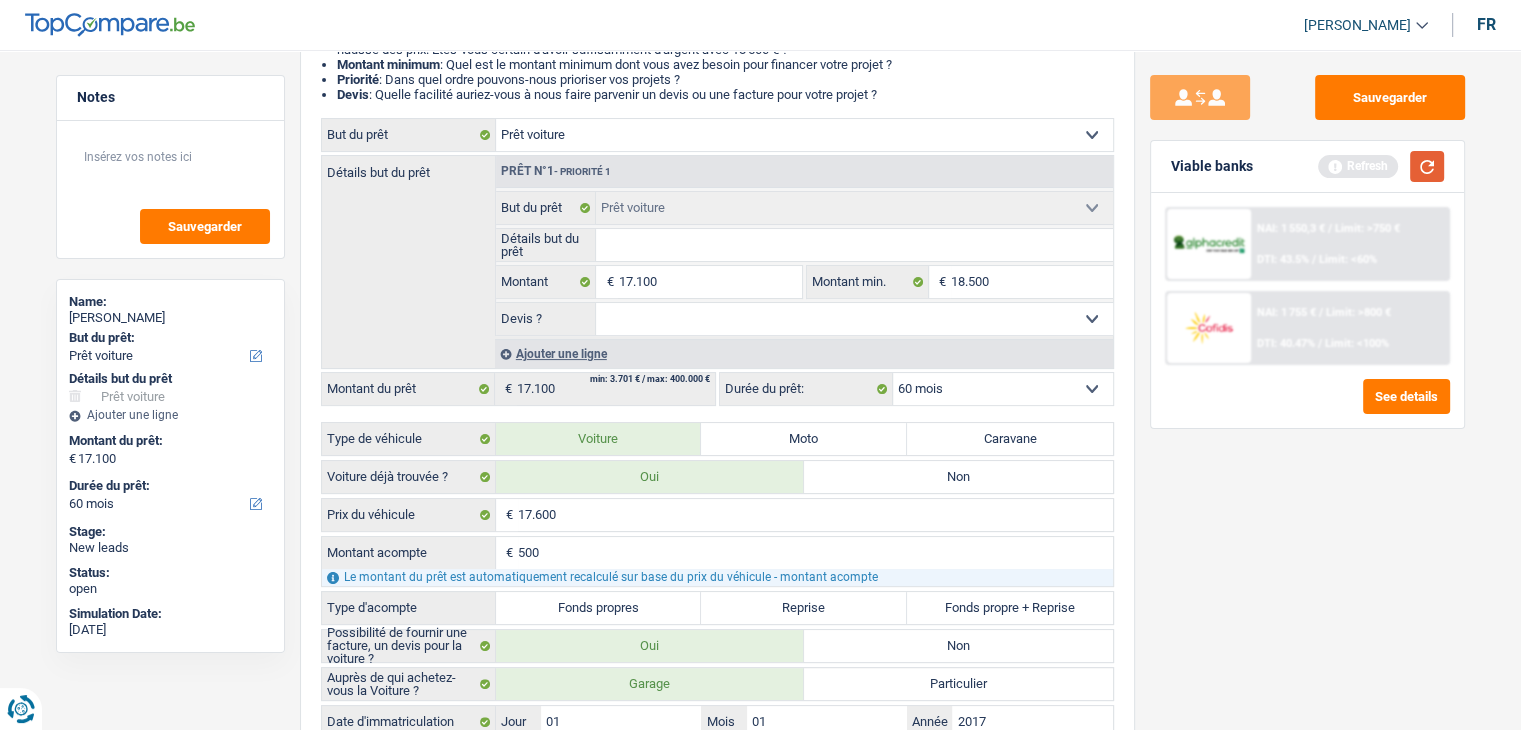 click at bounding box center (1427, 166) 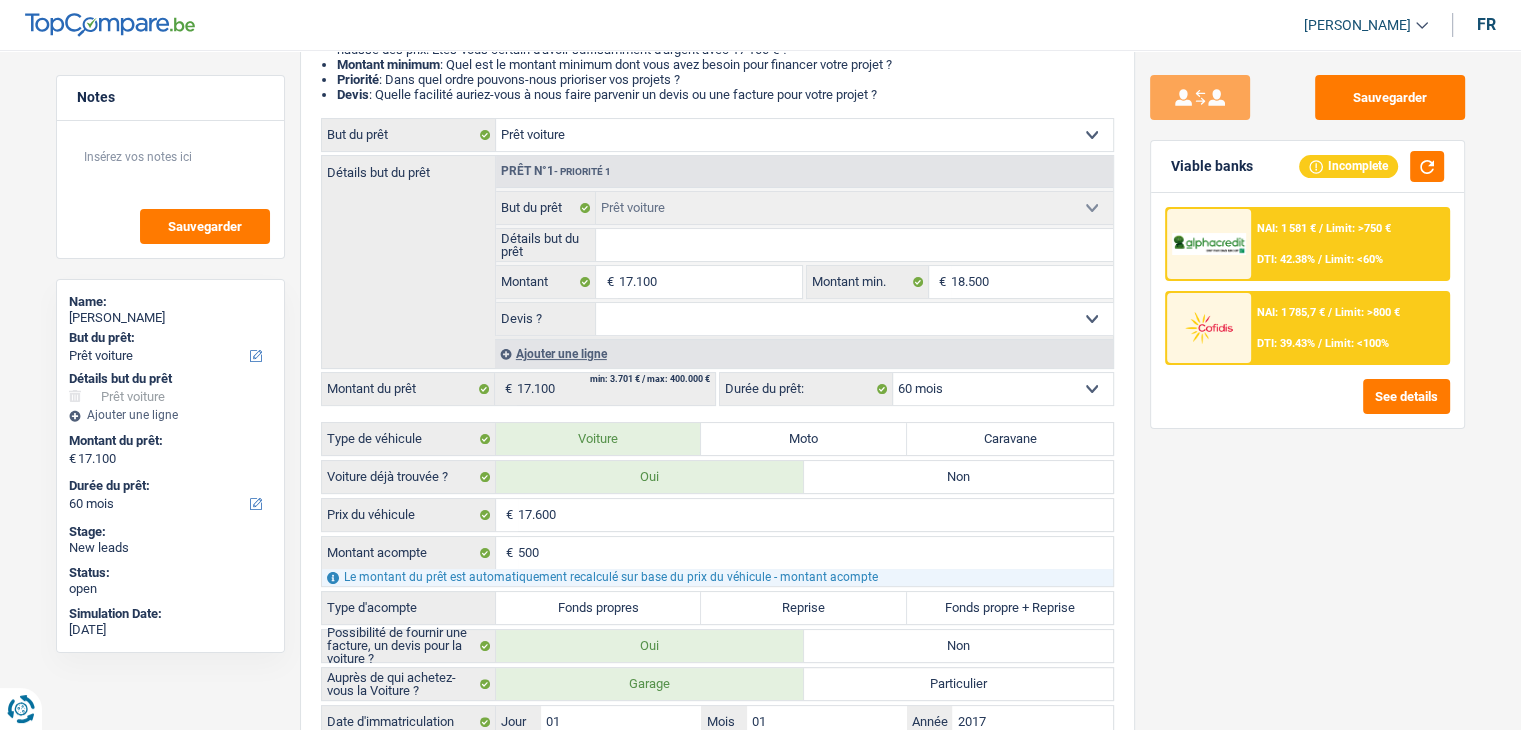 click on "Sauvegarder
Viable banks
Incomplete
NAI: 1 581 €
/
Limit: >750 €
DTI: 42.38%
/
Limit: <60%
NAI: 1 785,7 €
/
Limit: >800 €
DTI: 39.43%
/
Limit: <100%
See details" at bounding box center [1307, 384] 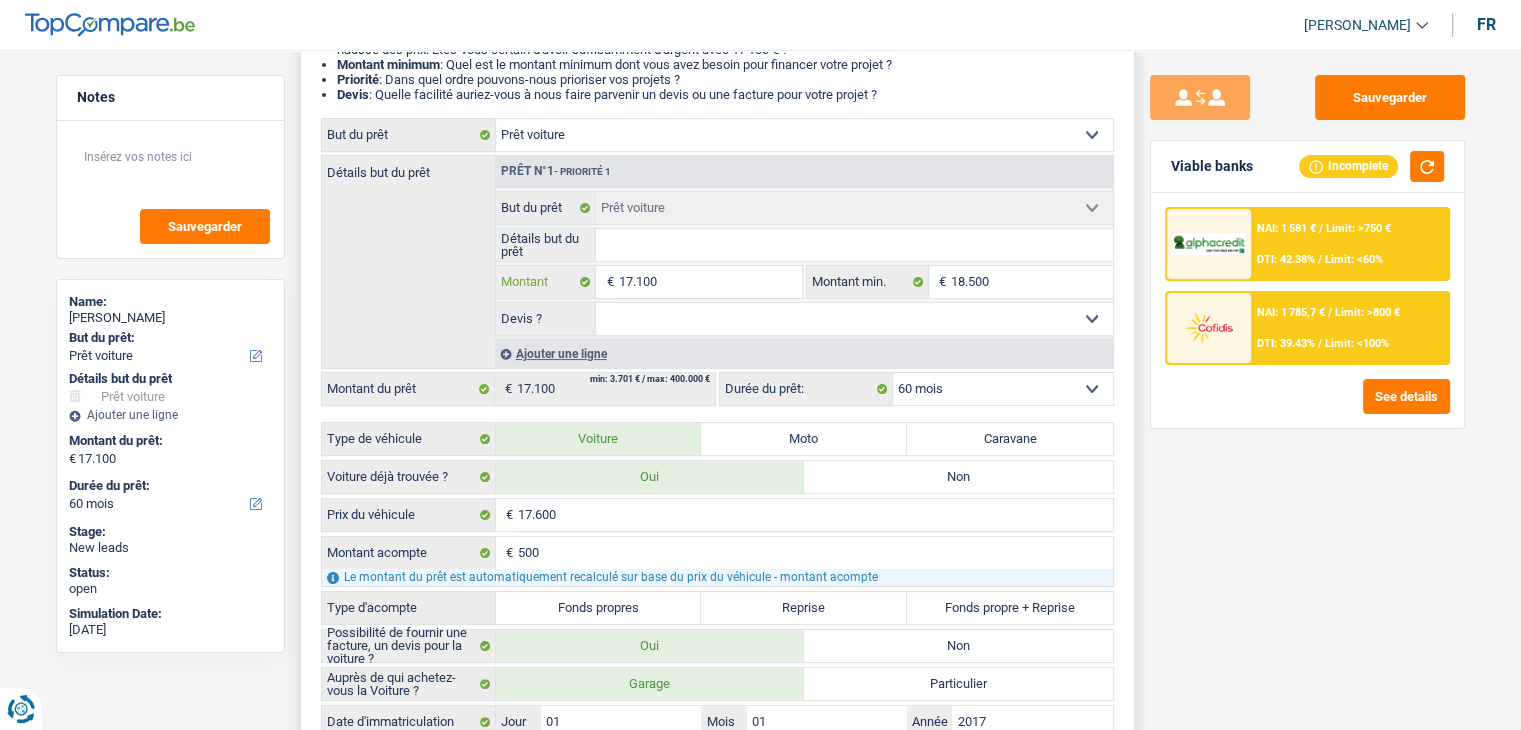 click on "17.100" at bounding box center (709, 282) 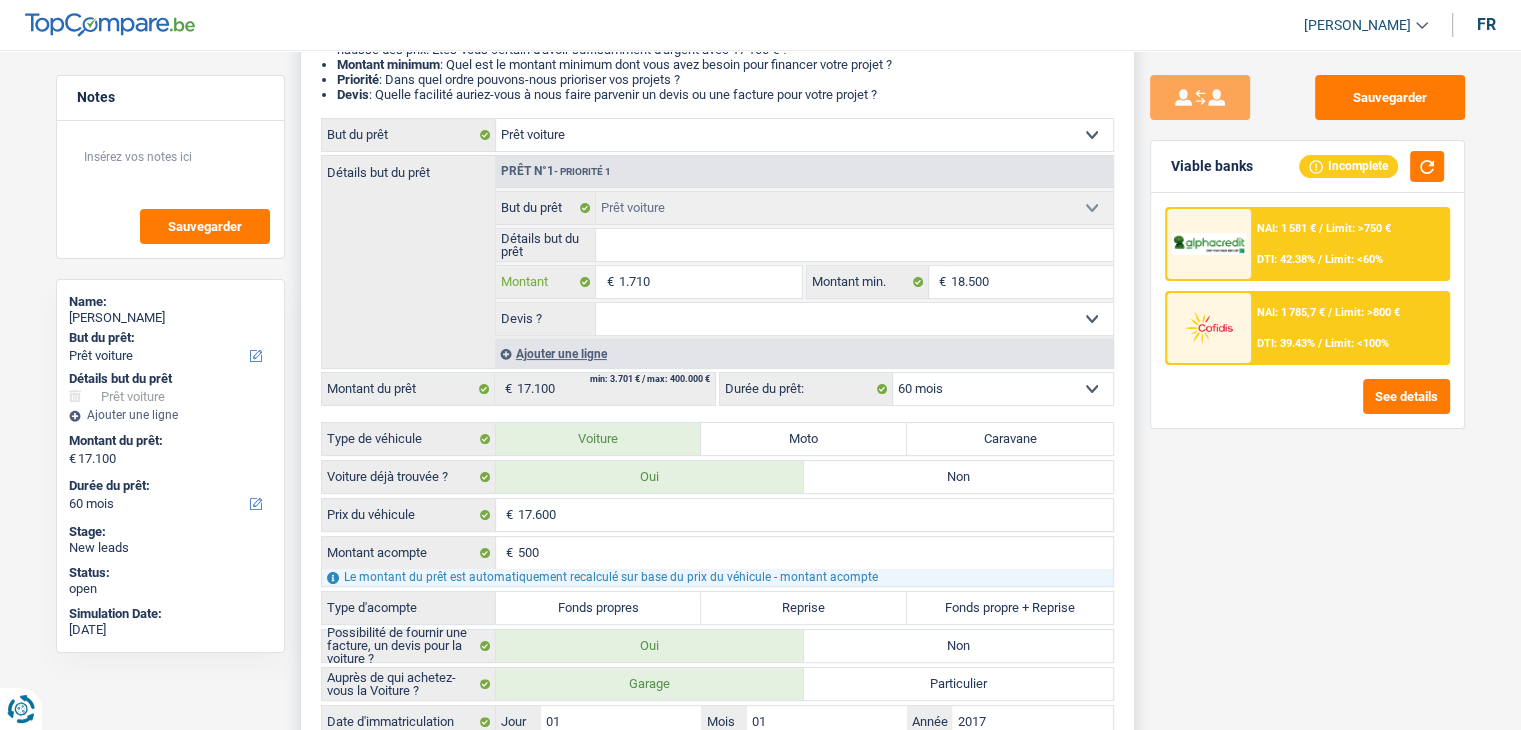 type on "171" 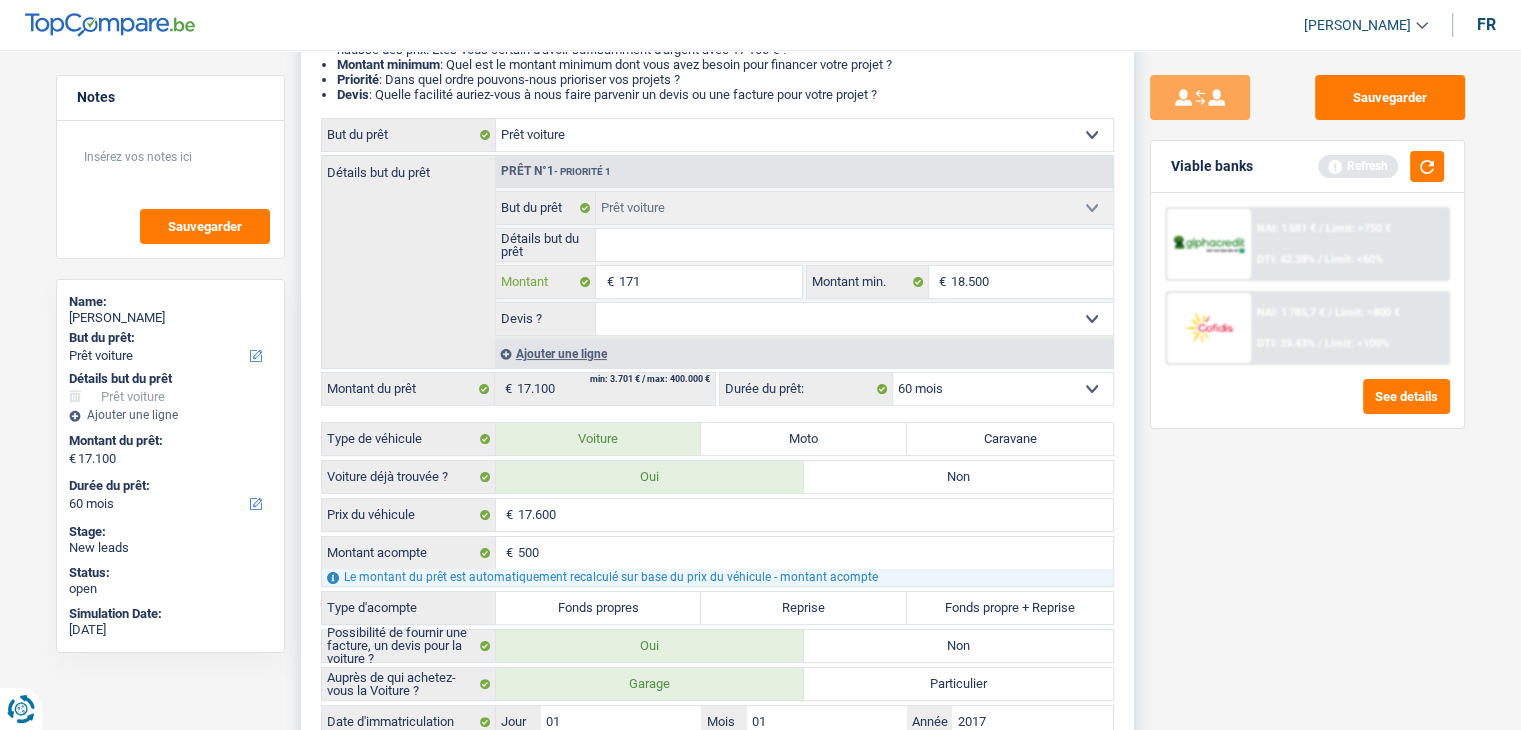 type on "17" 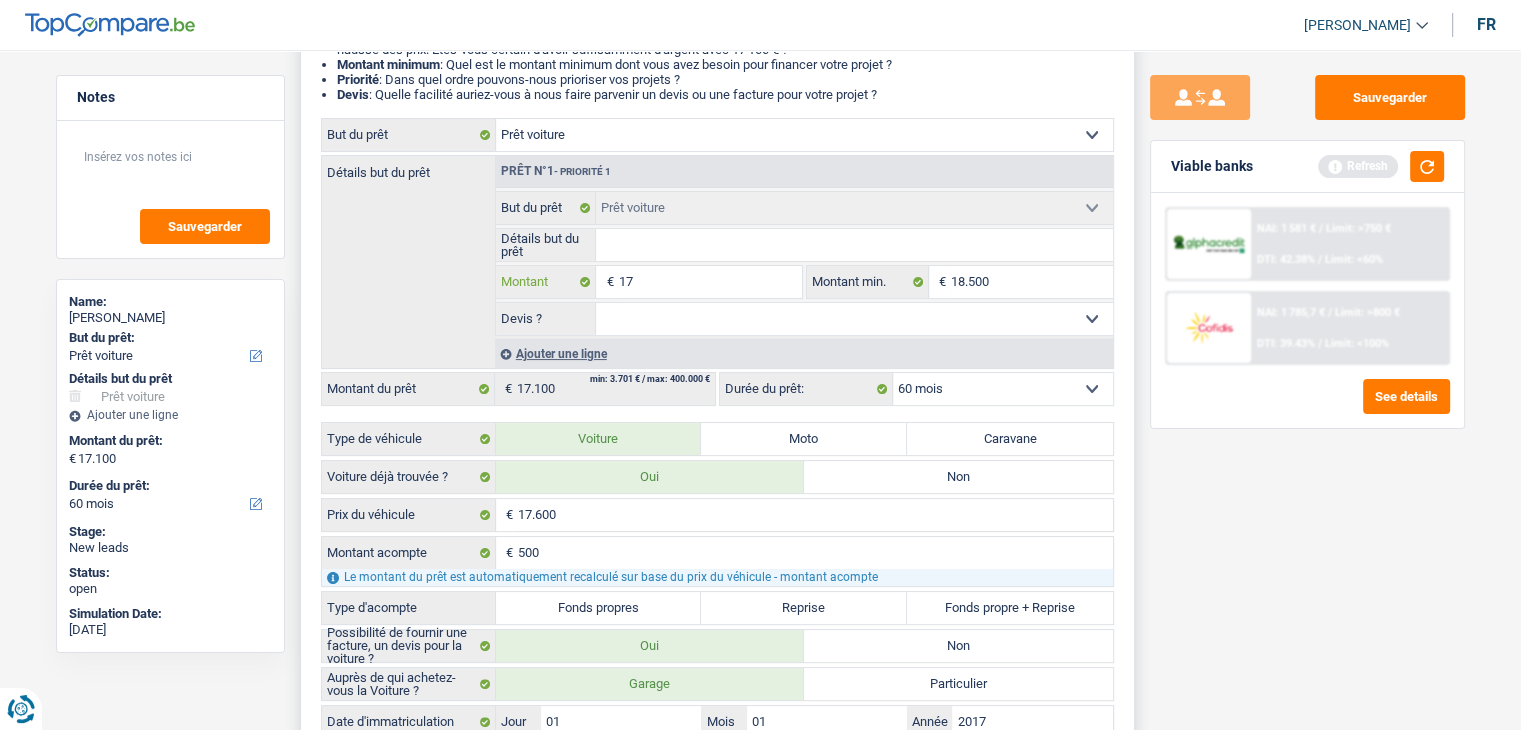 type on "1" 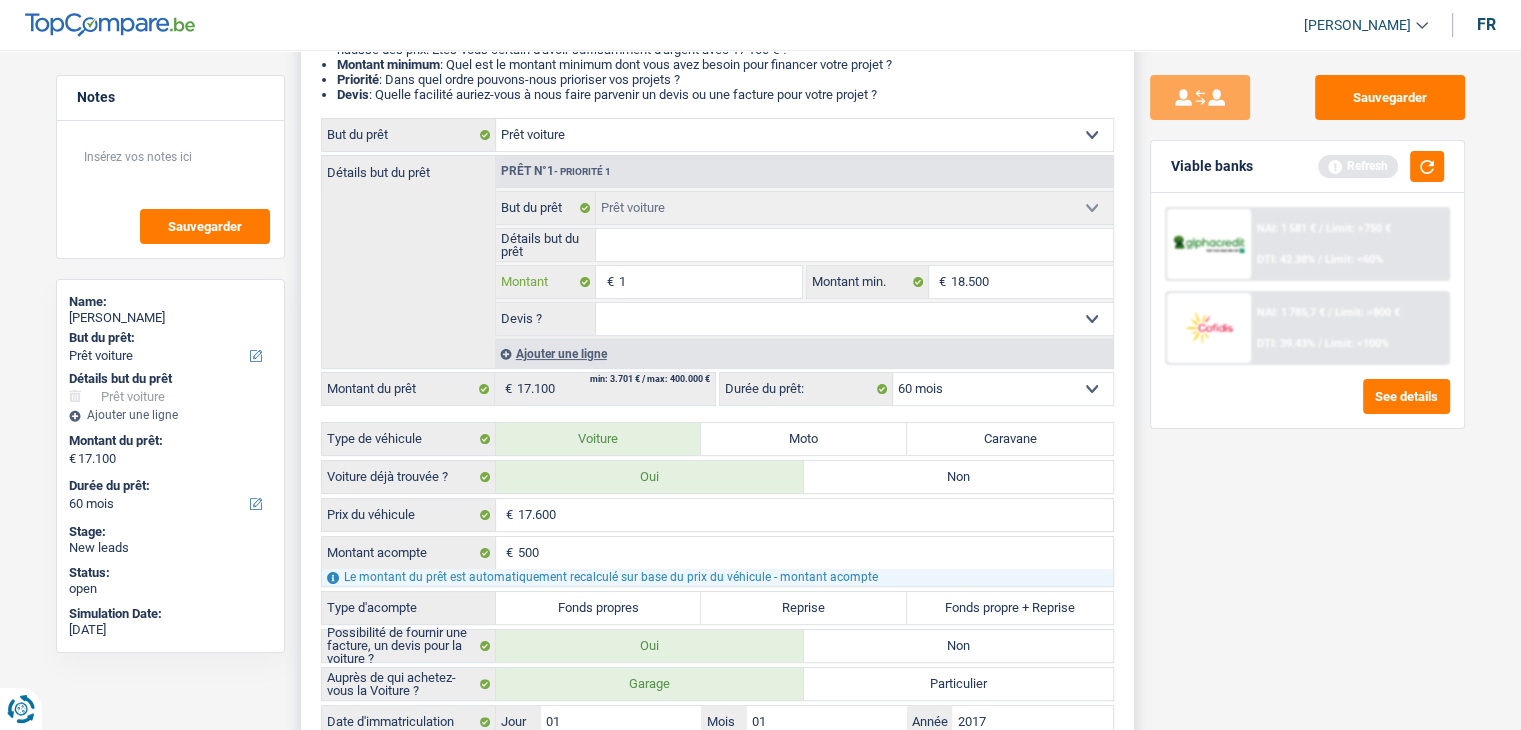 type 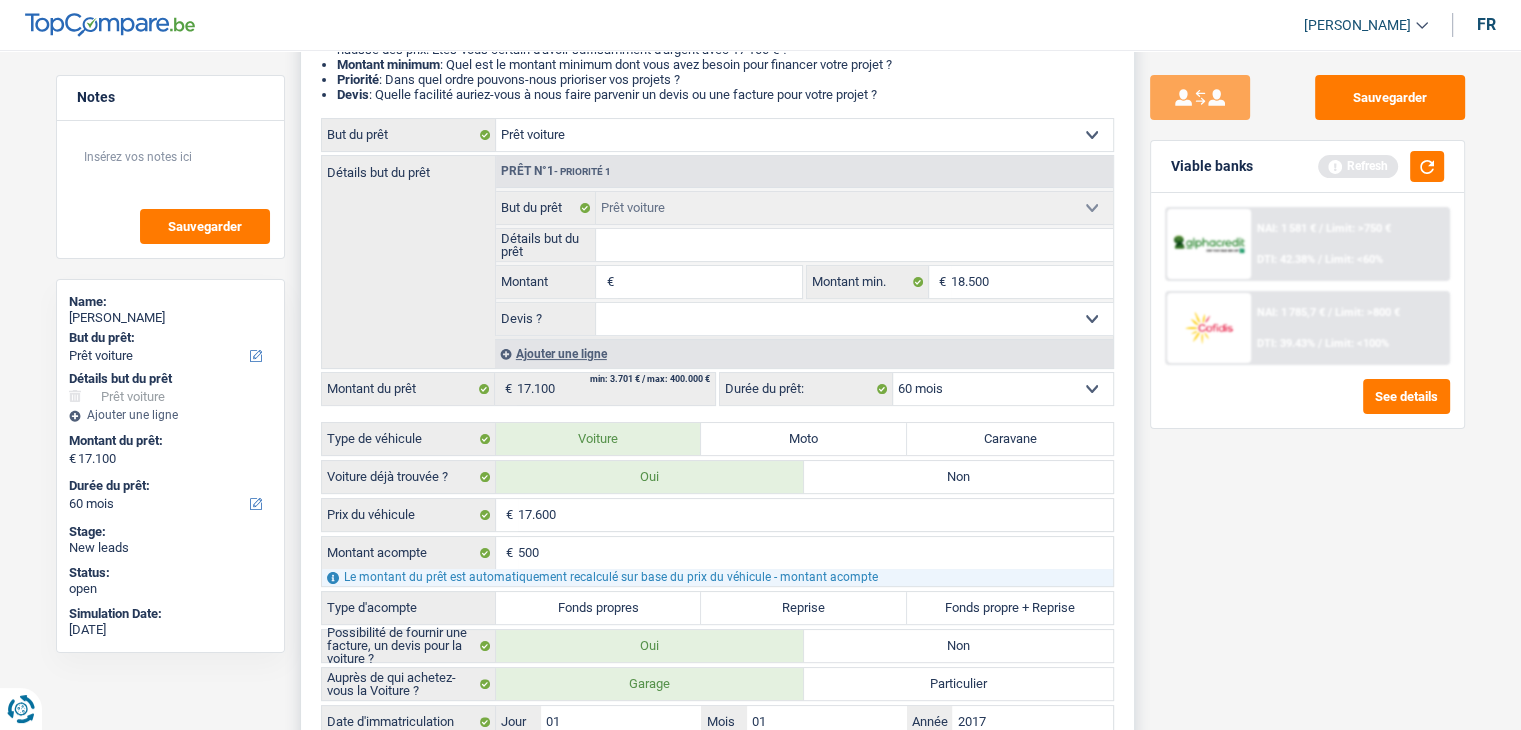 type on "1" 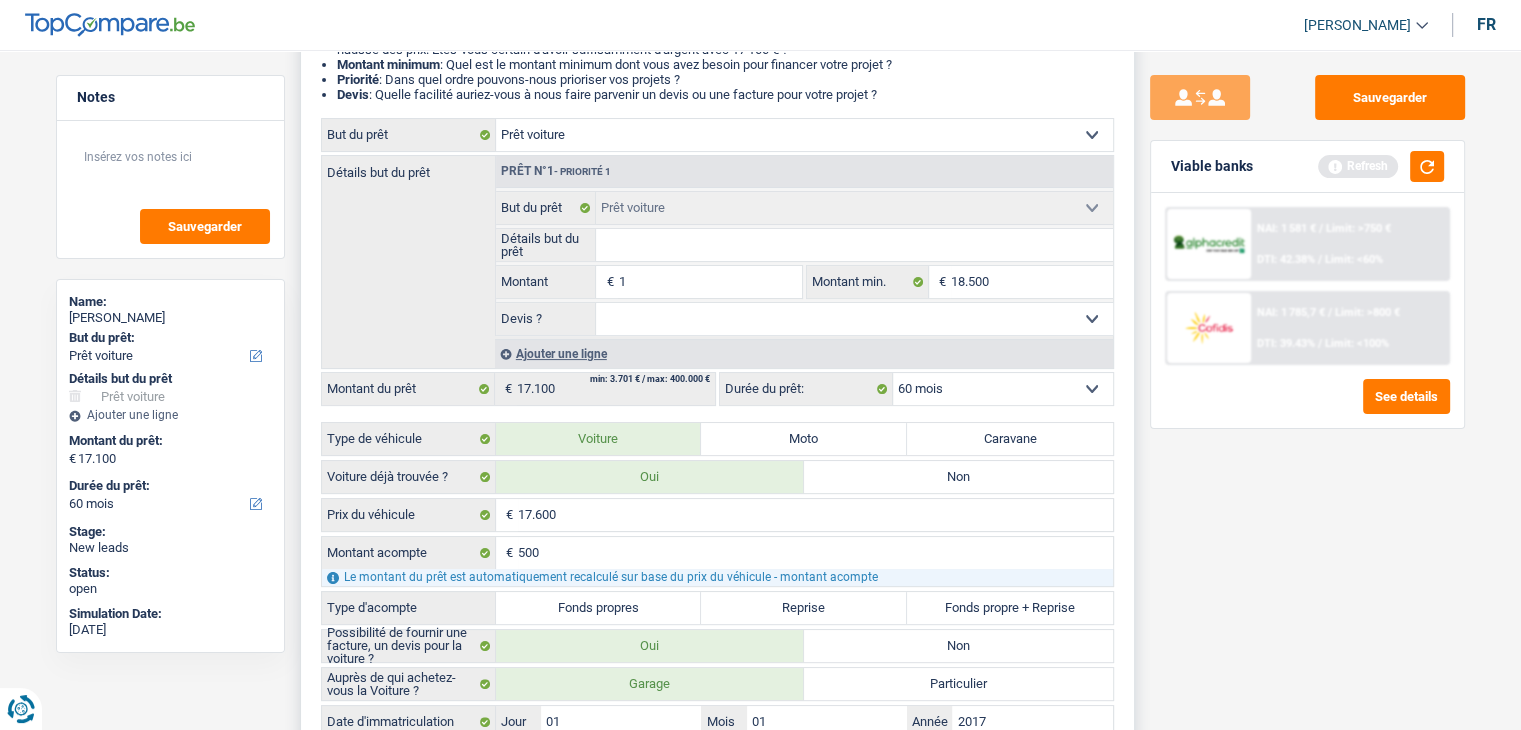 type on "18" 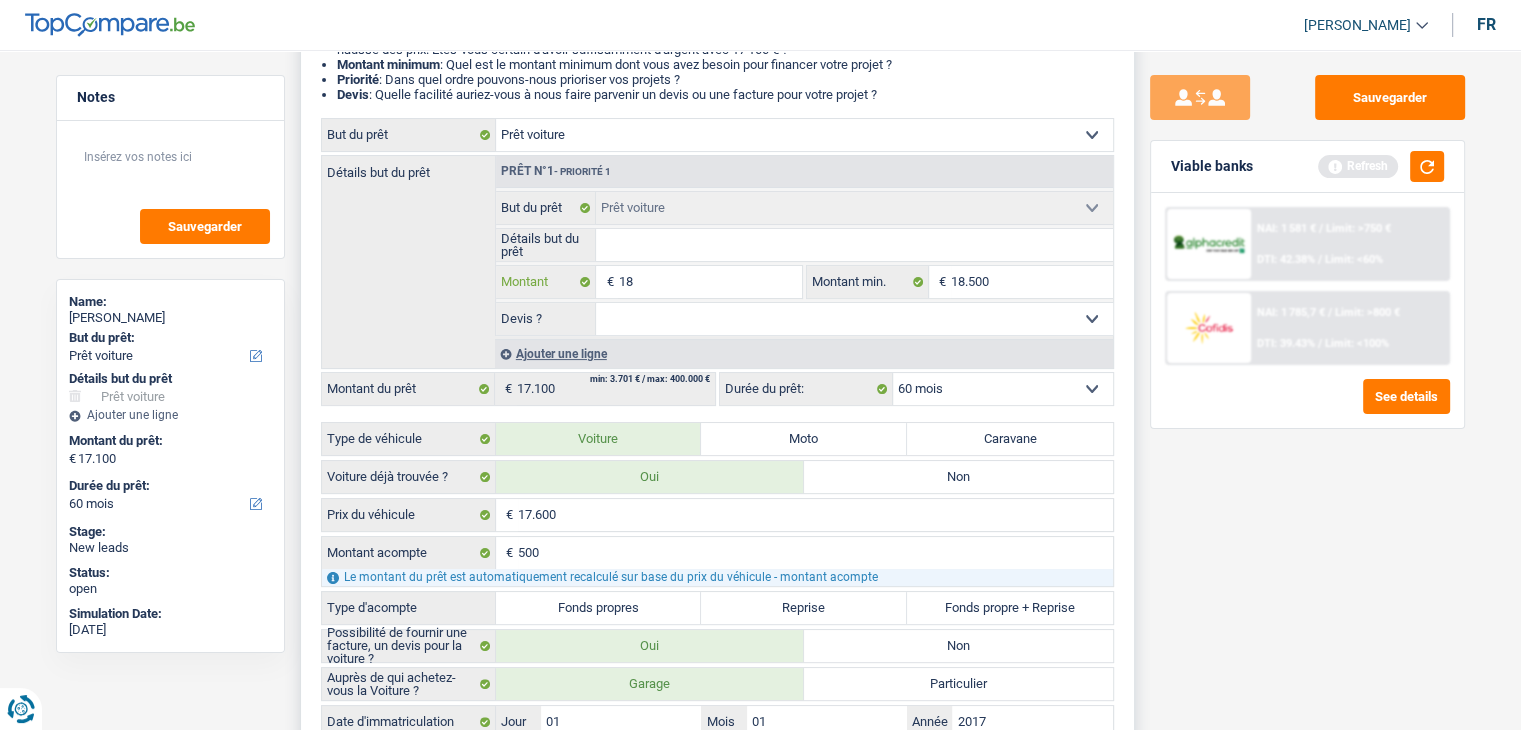 type on "185" 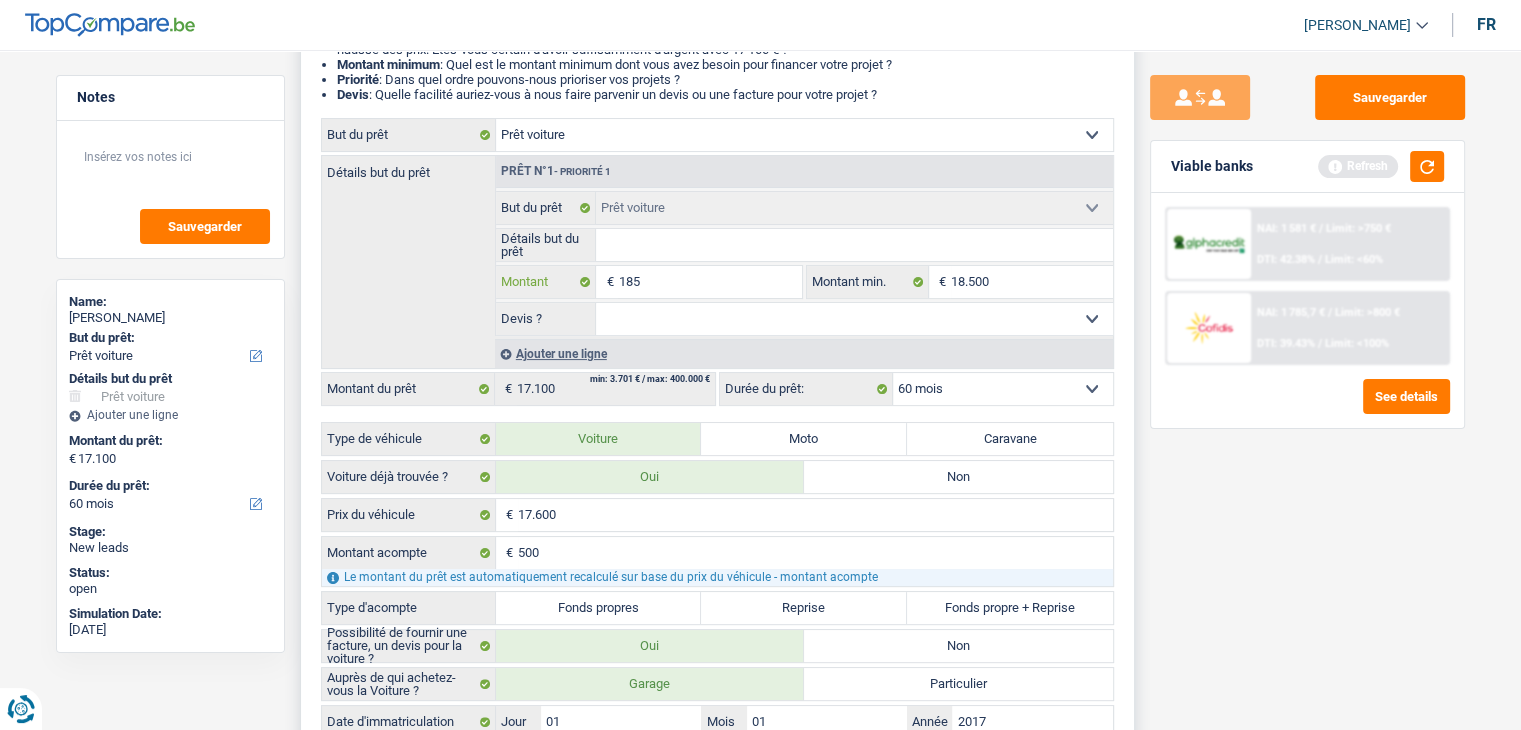 type on "1.850" 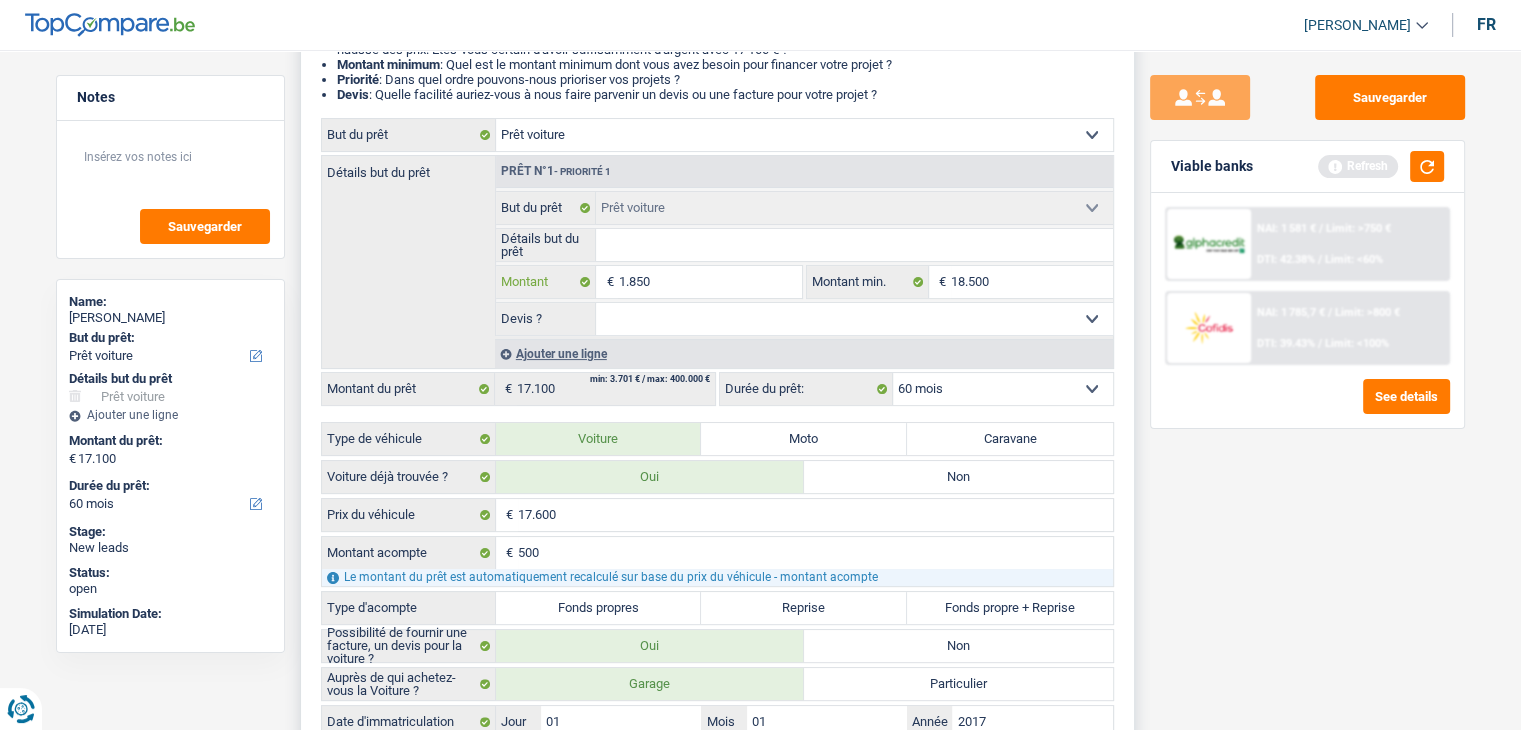 type on "18.500" 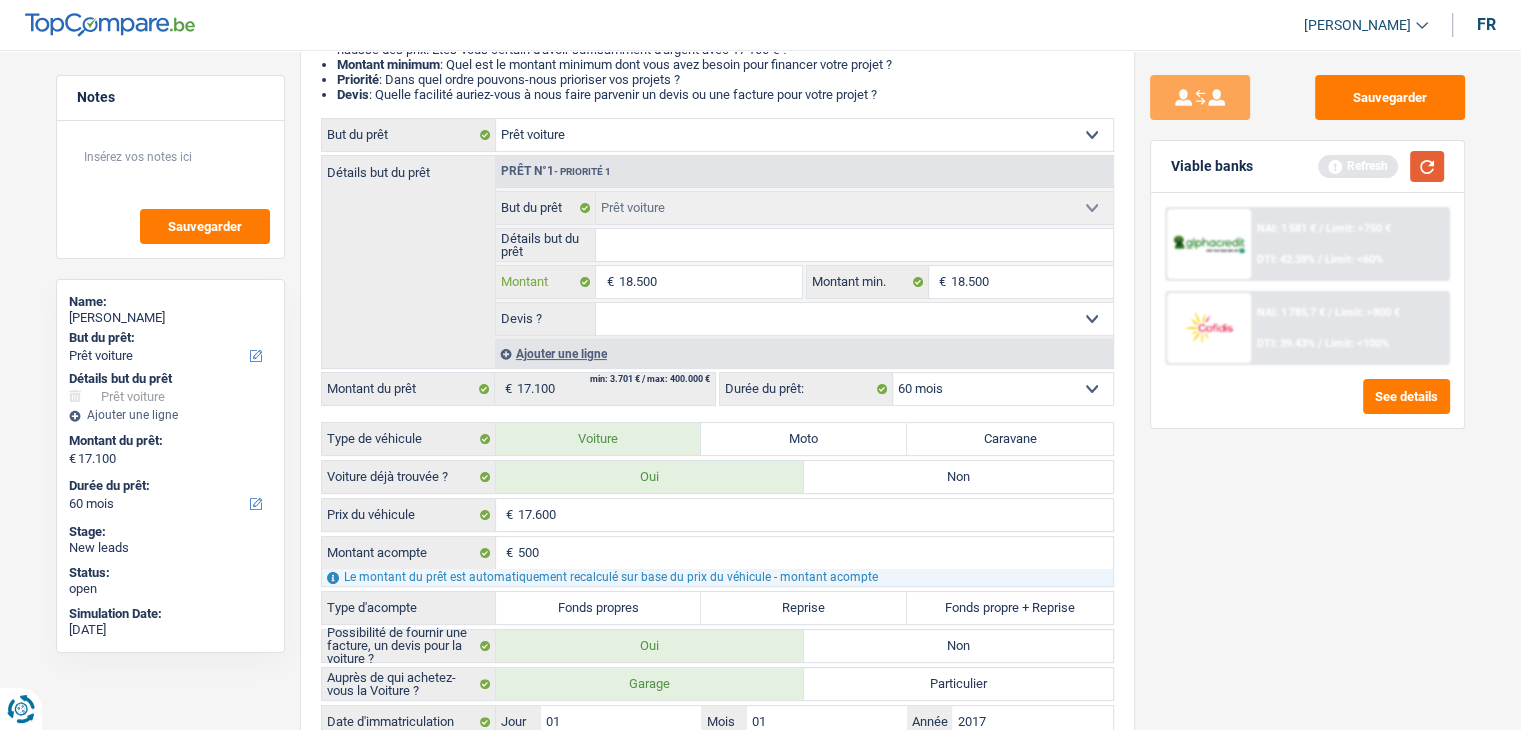 type on "18.500" 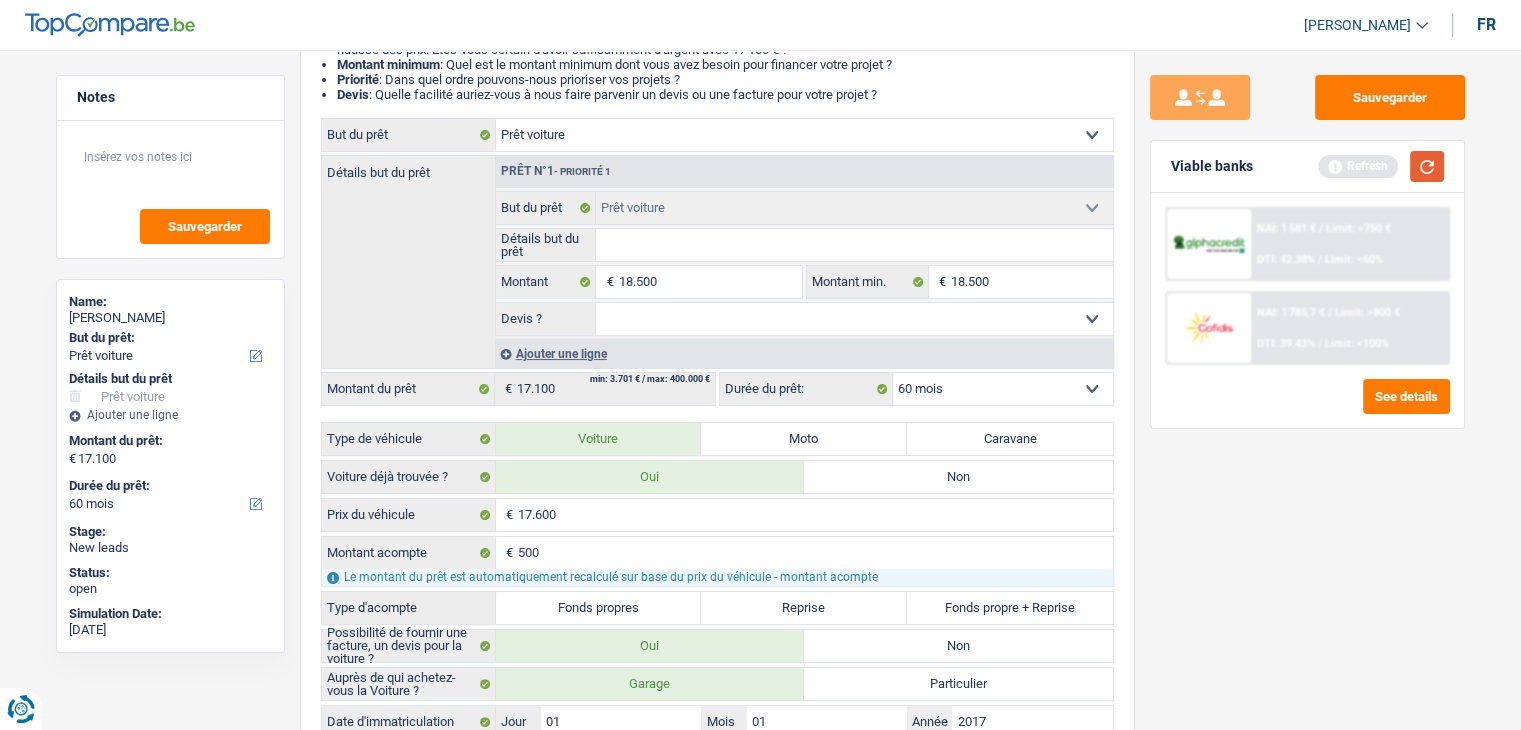 type on "18.500" 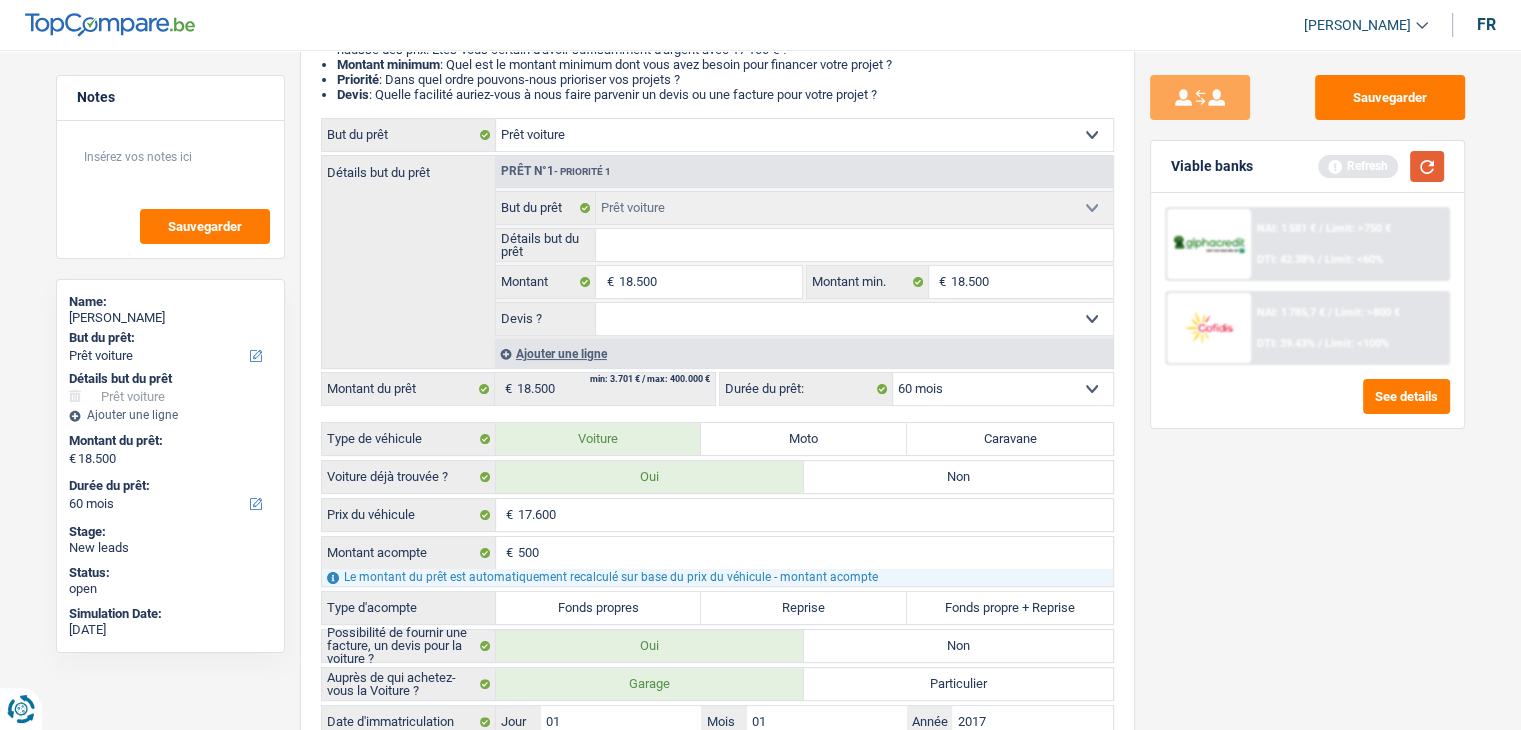 click at bounding box center [1427, 166] 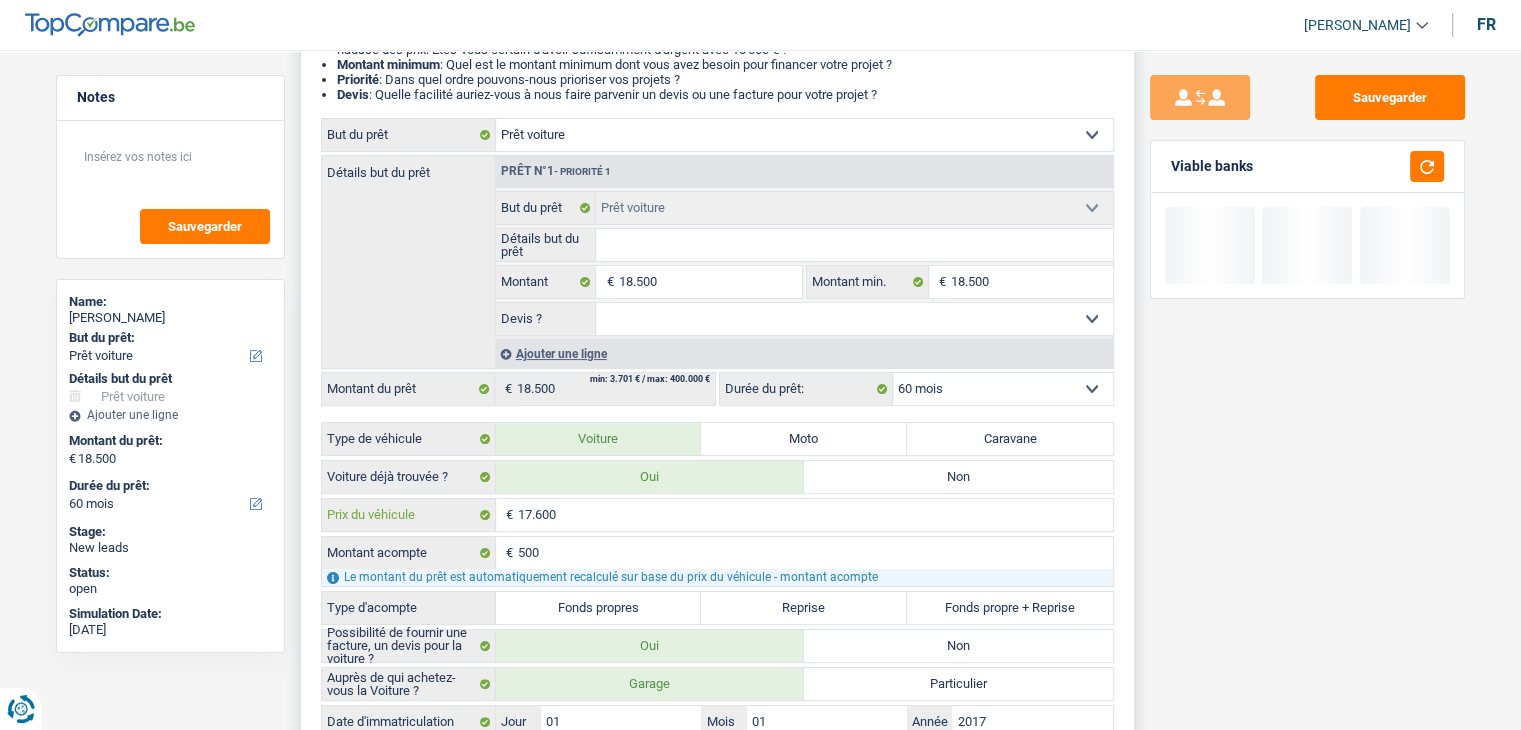 click on "17.600" at bounding box center [815, 515] 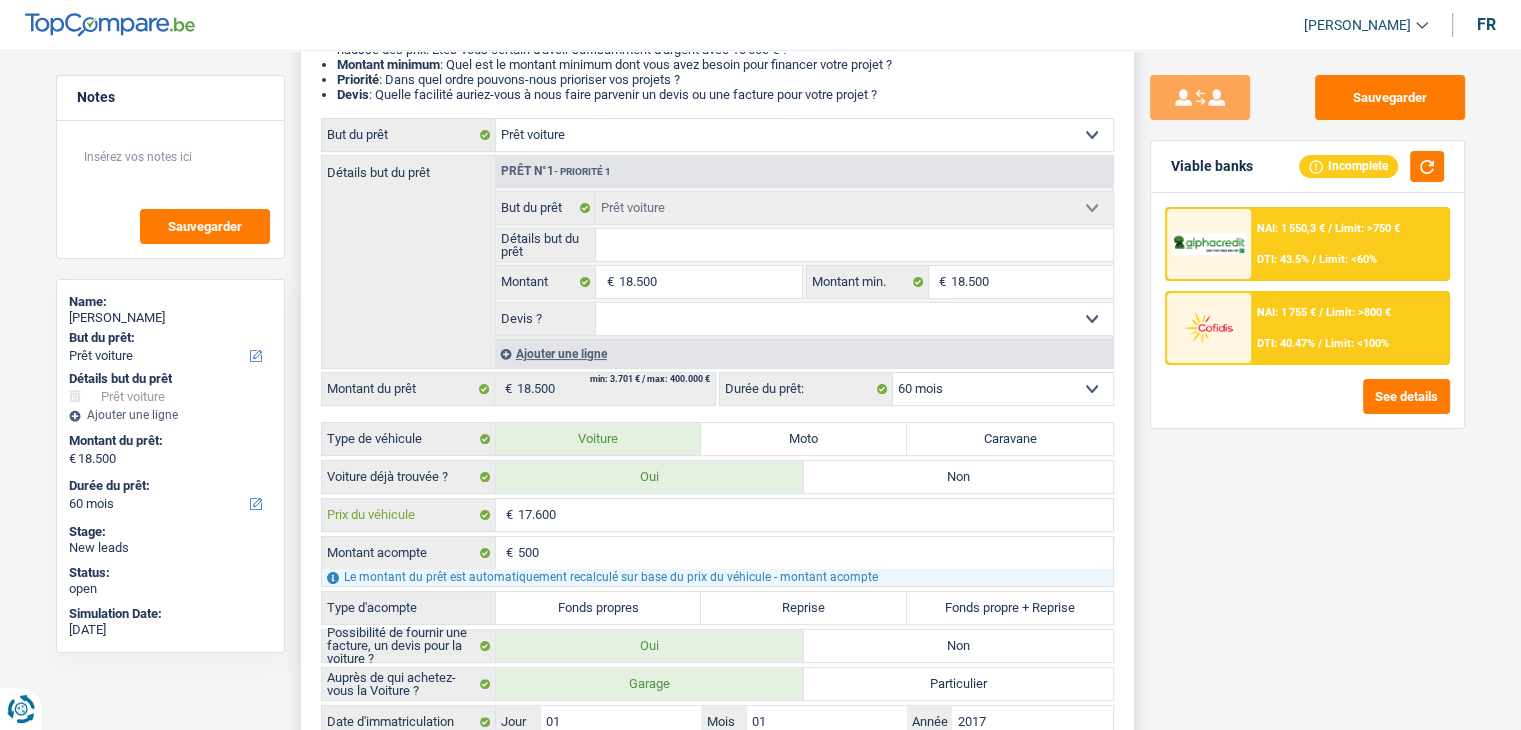 type on "1.760" 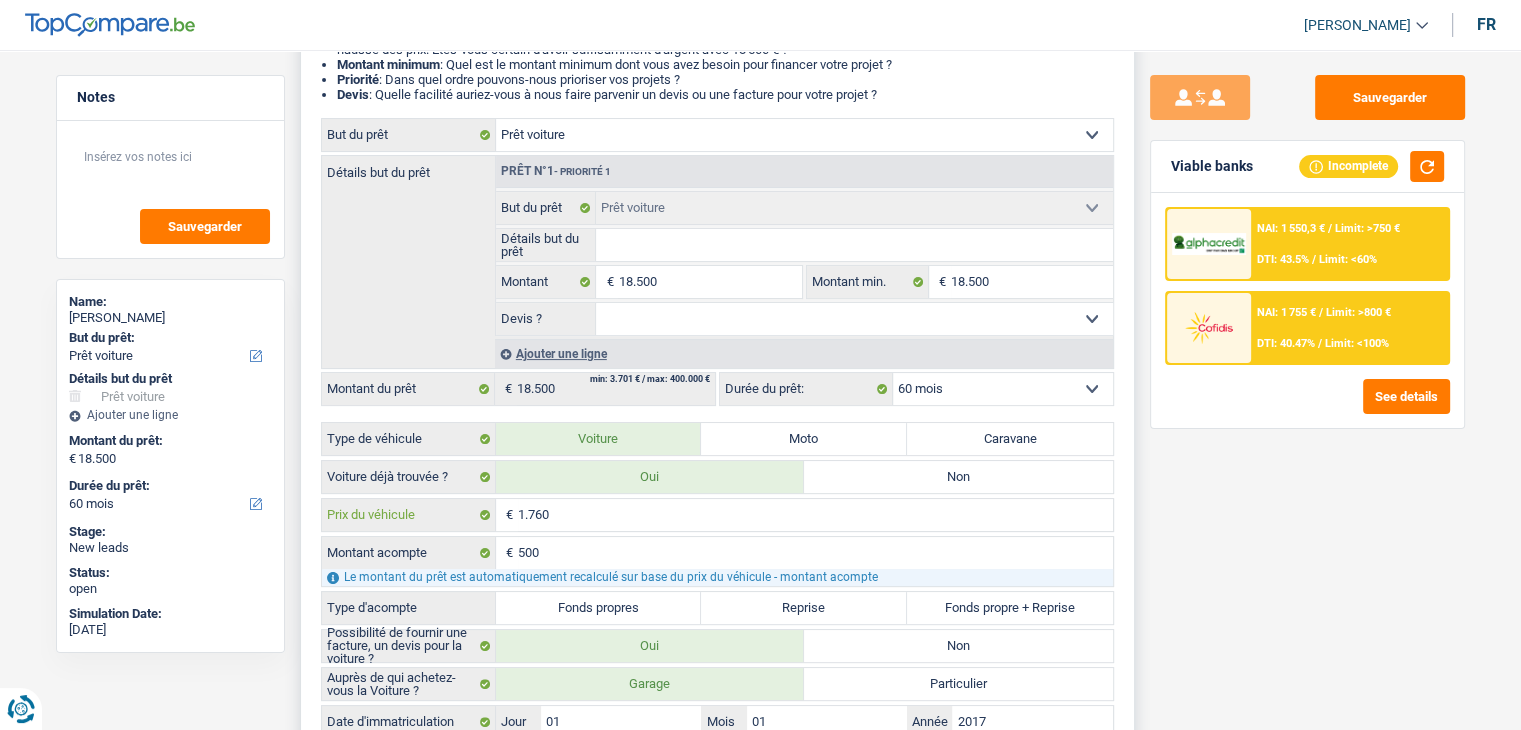 type on "1.760" 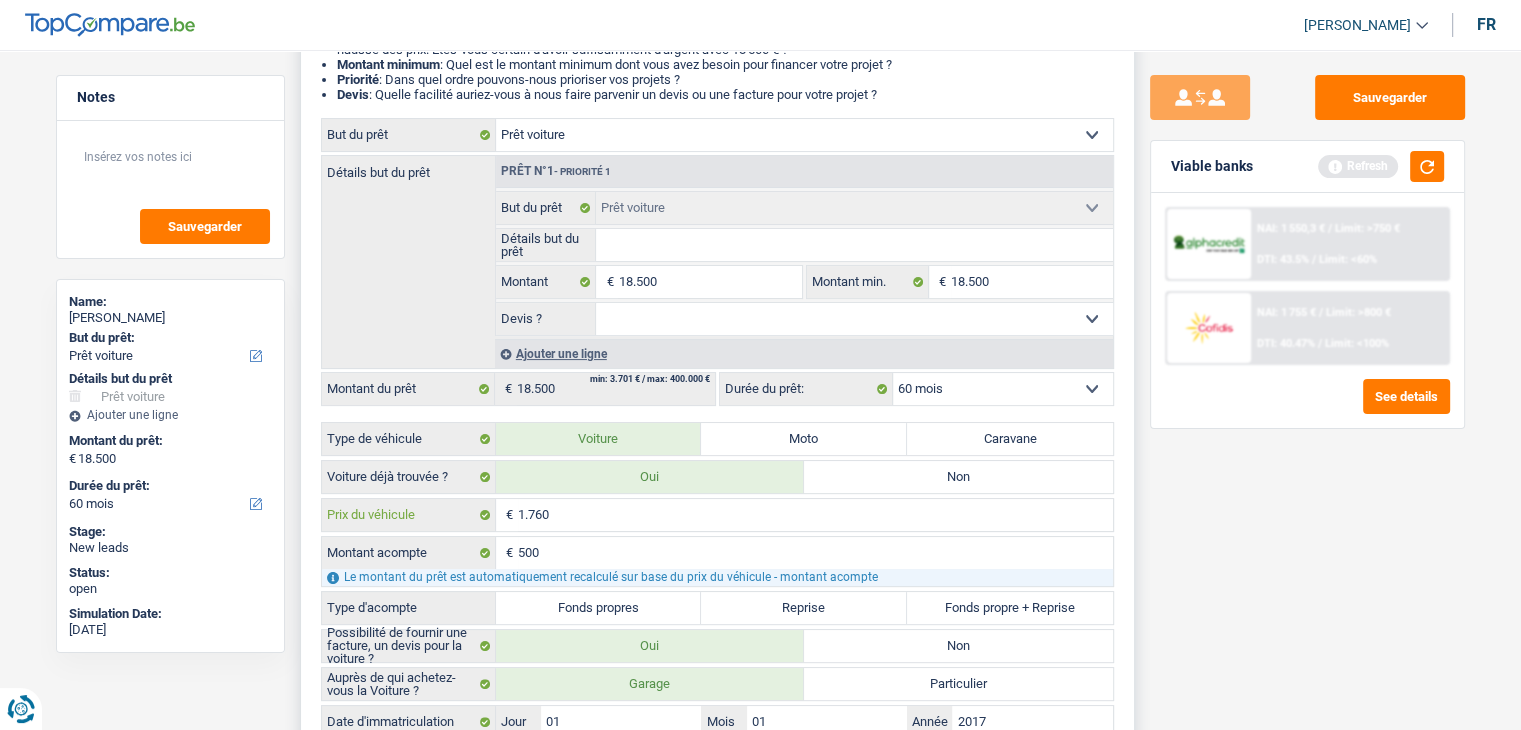 type on "176" 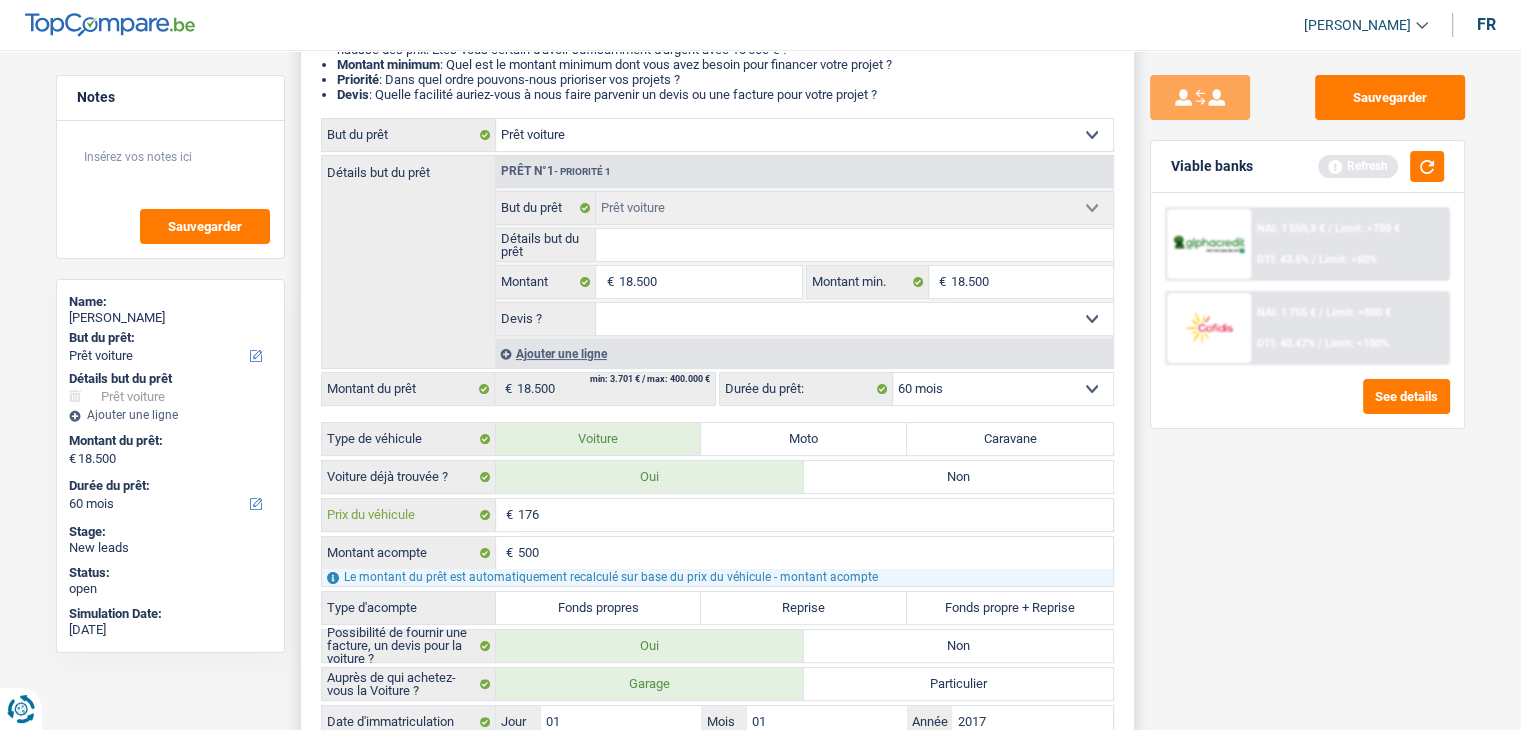 type on "17" 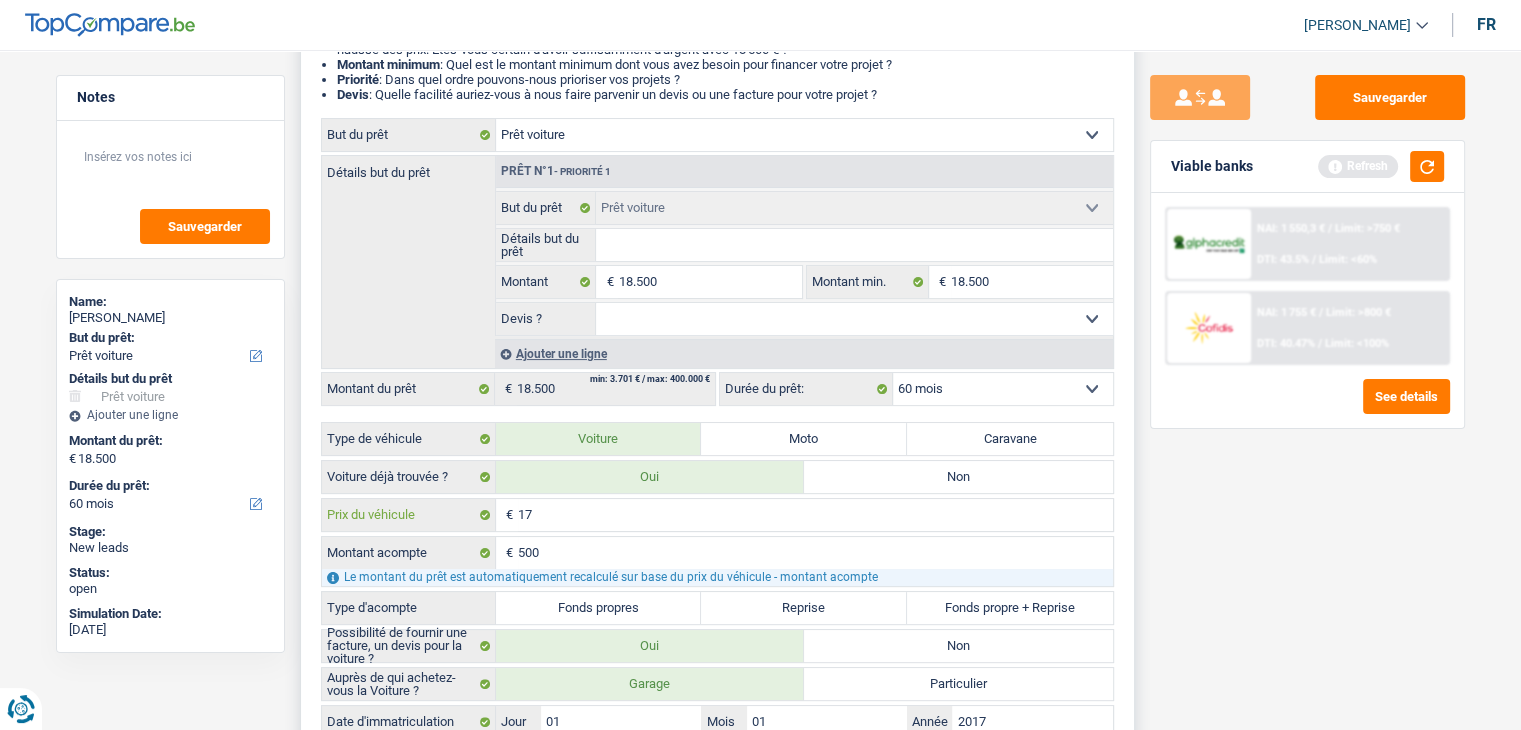 type on "1" 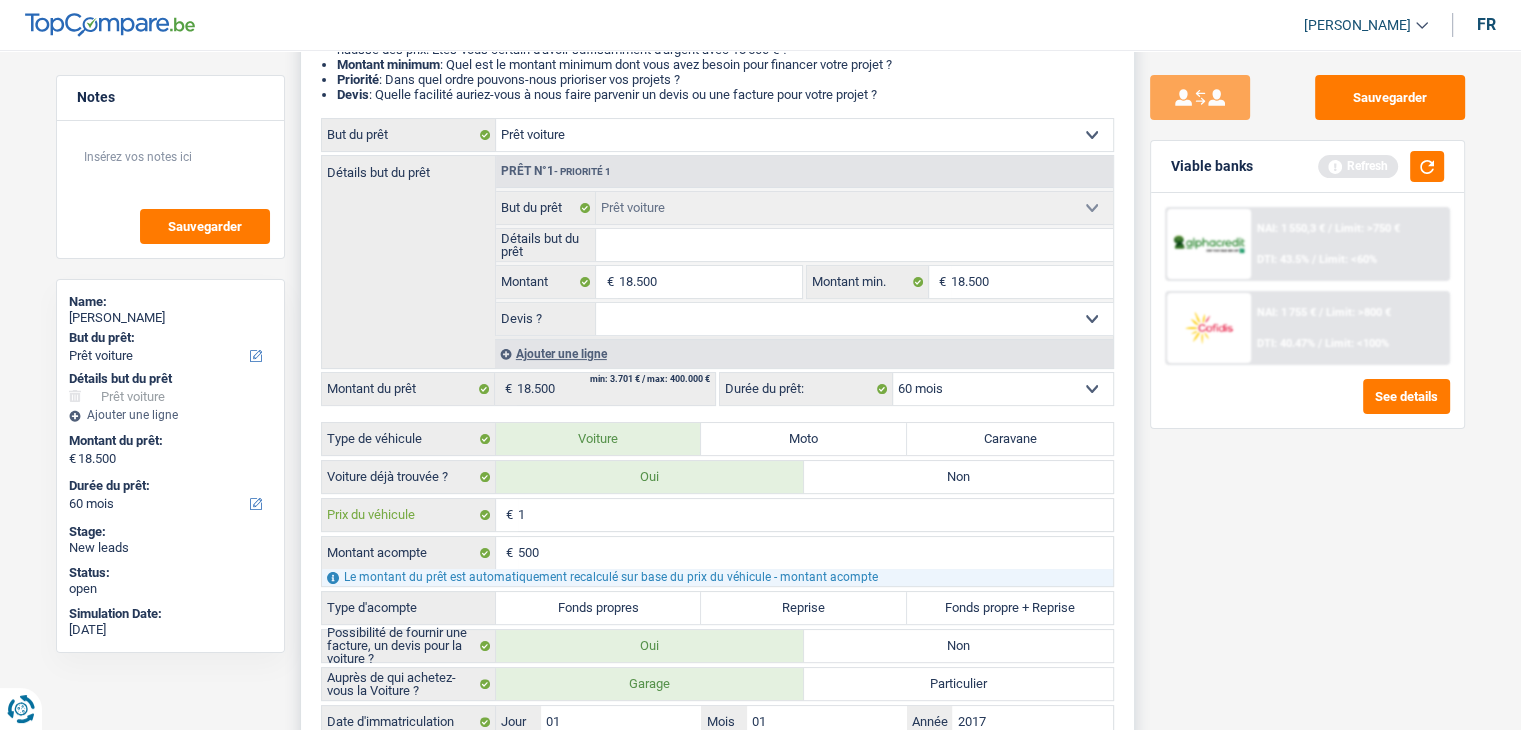type 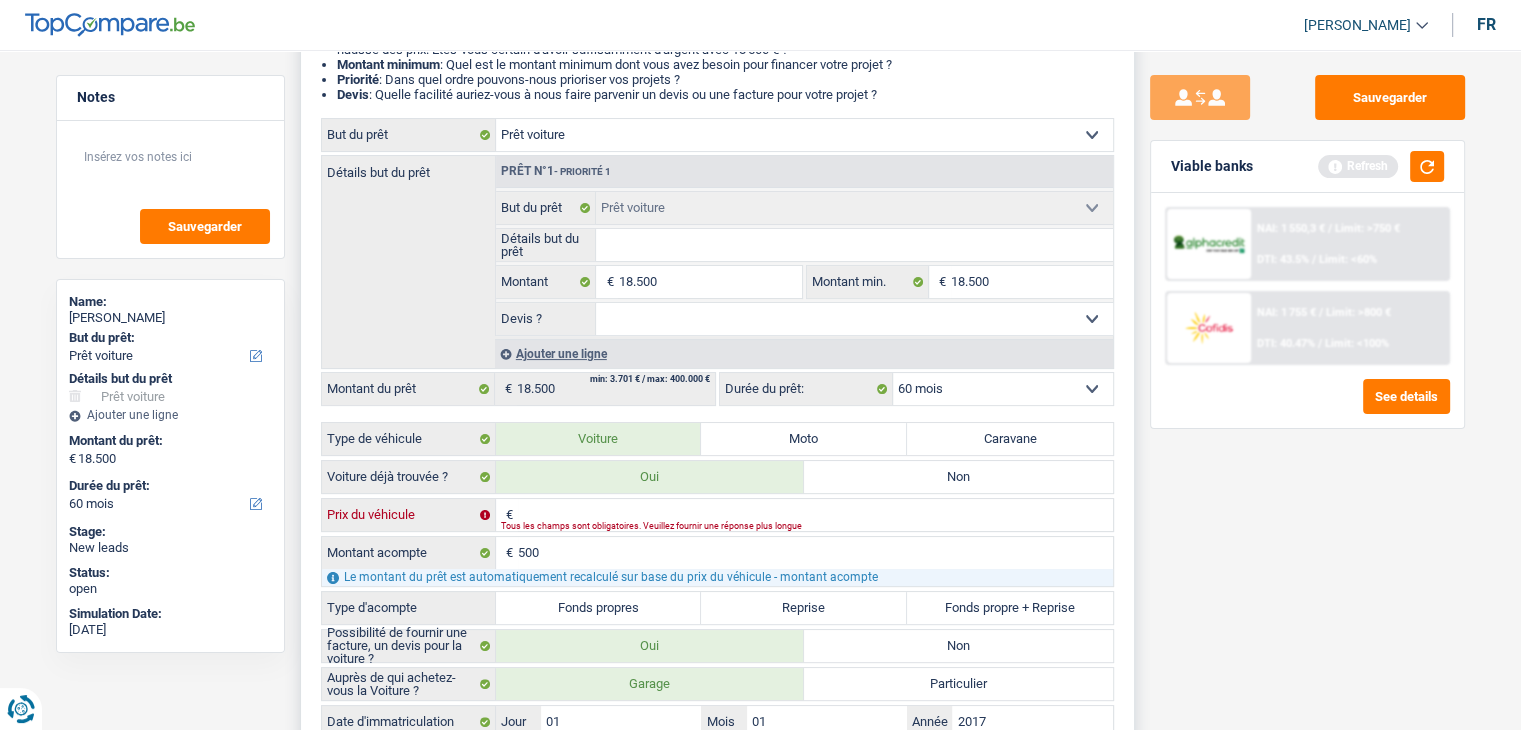 type on "1" 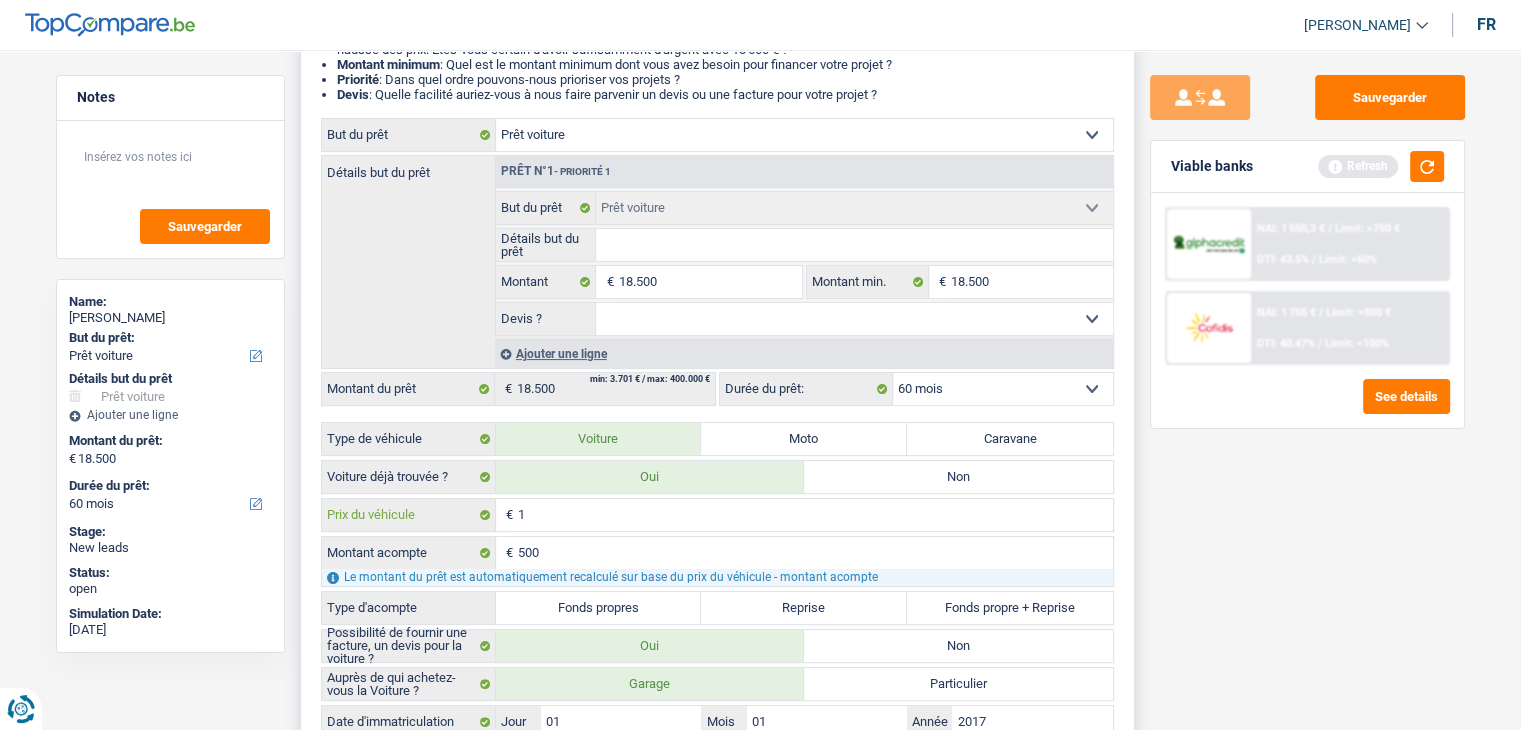 type on "19" 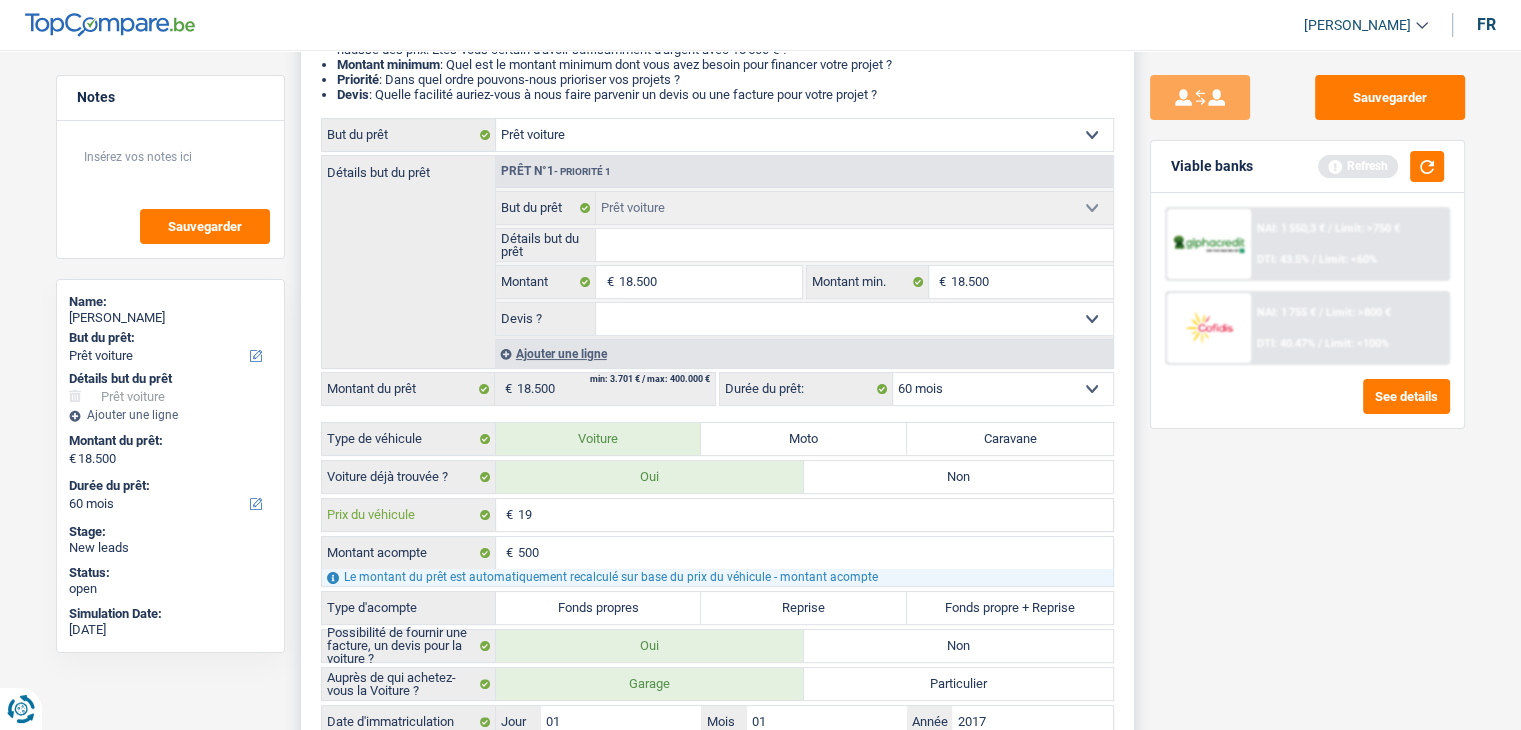 type on "190" 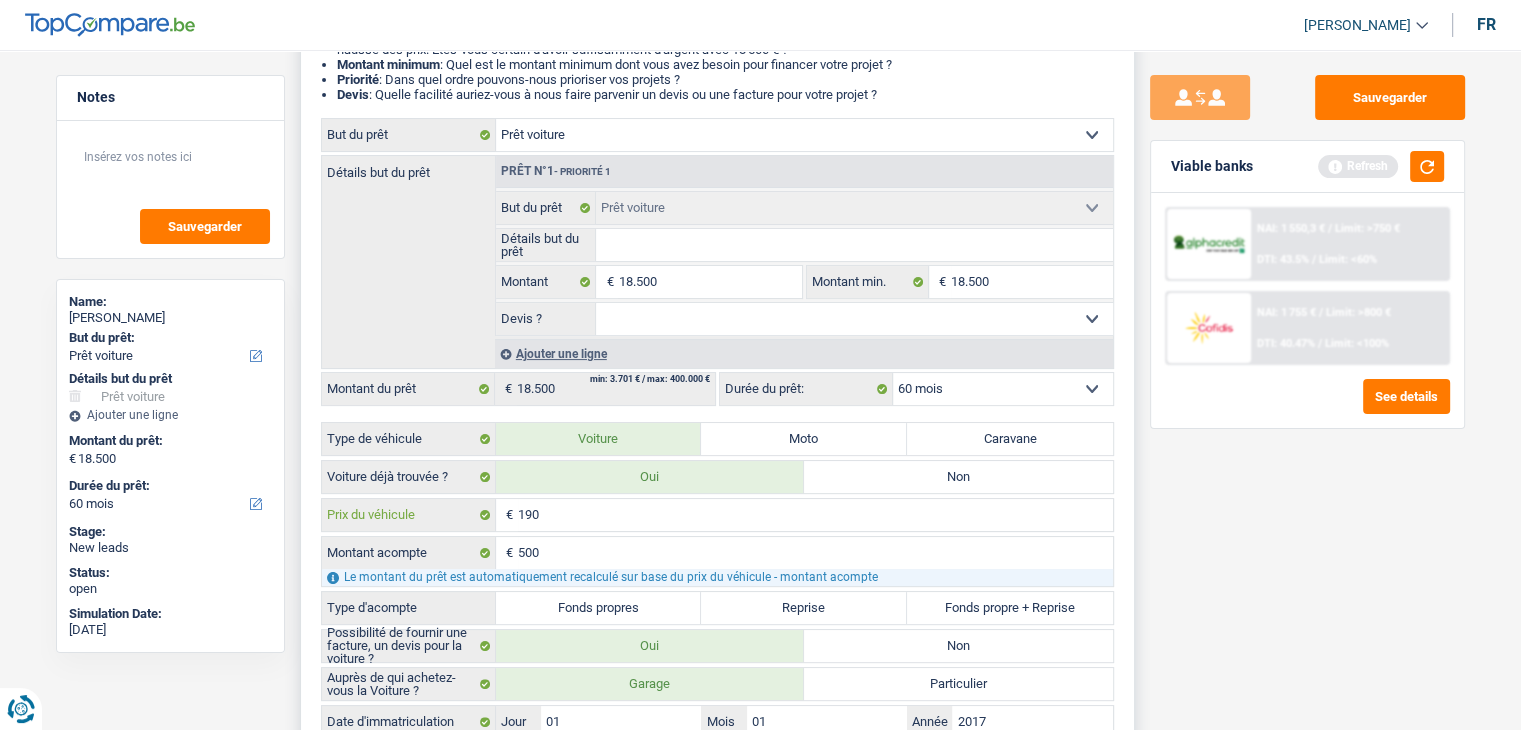type on "1.900" 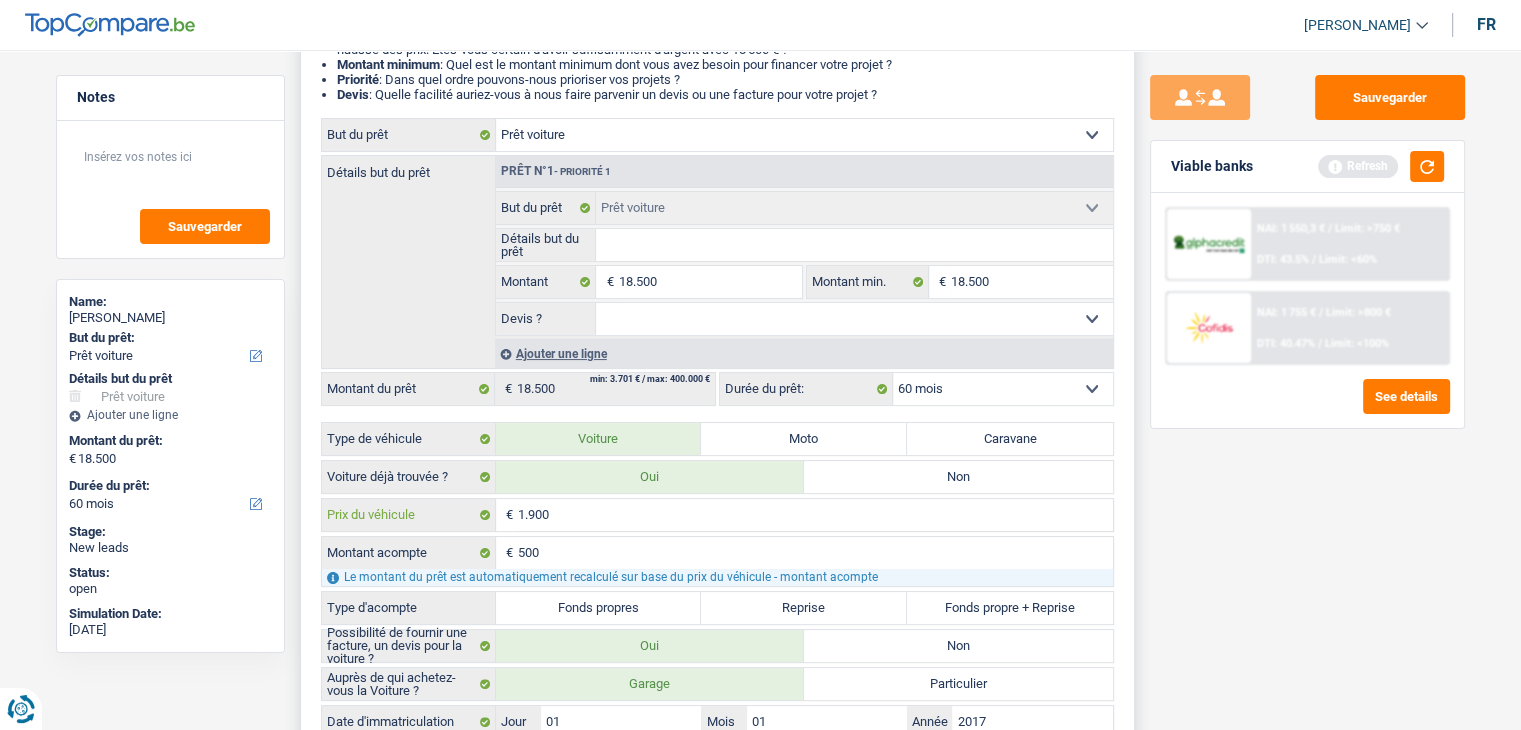 type on "19.000" 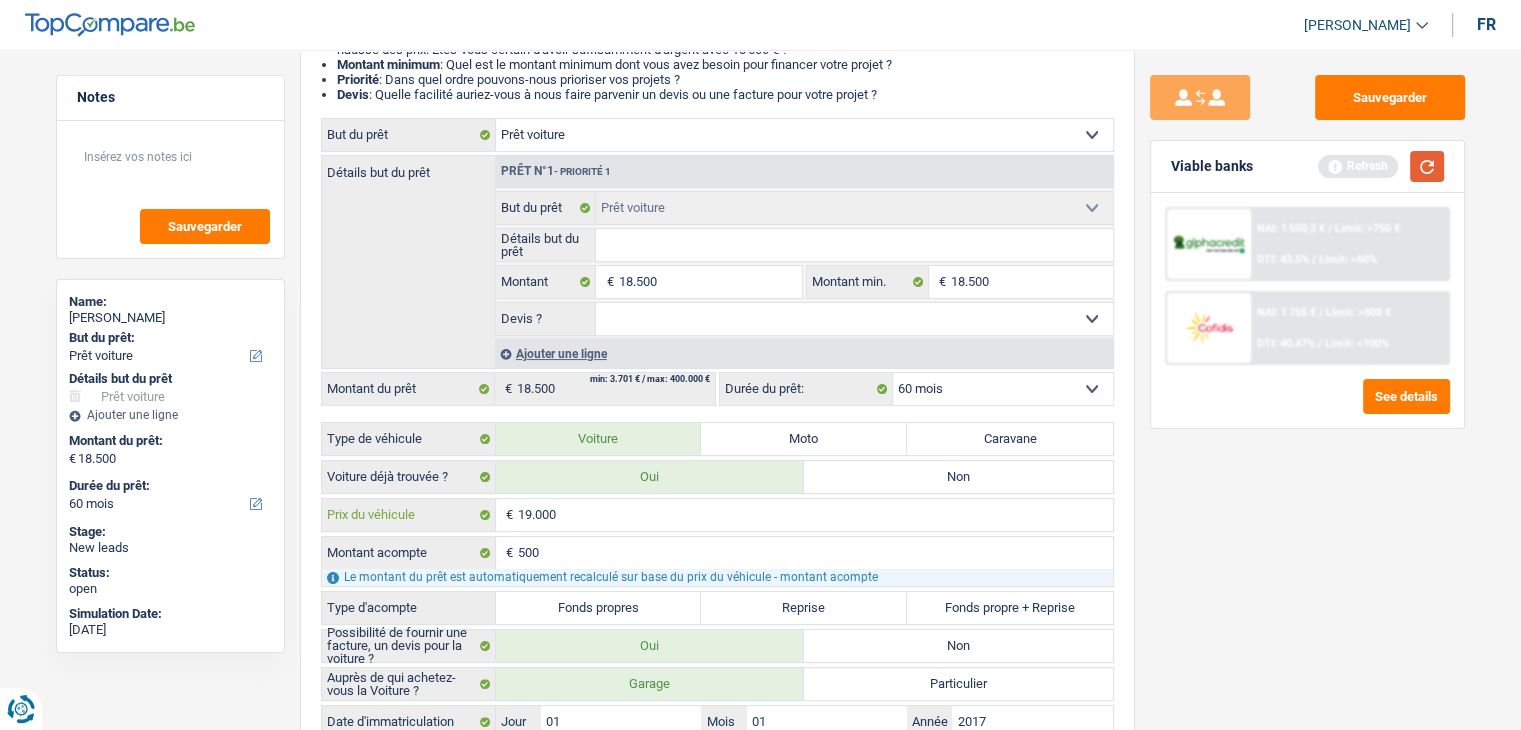 type on "19.000" 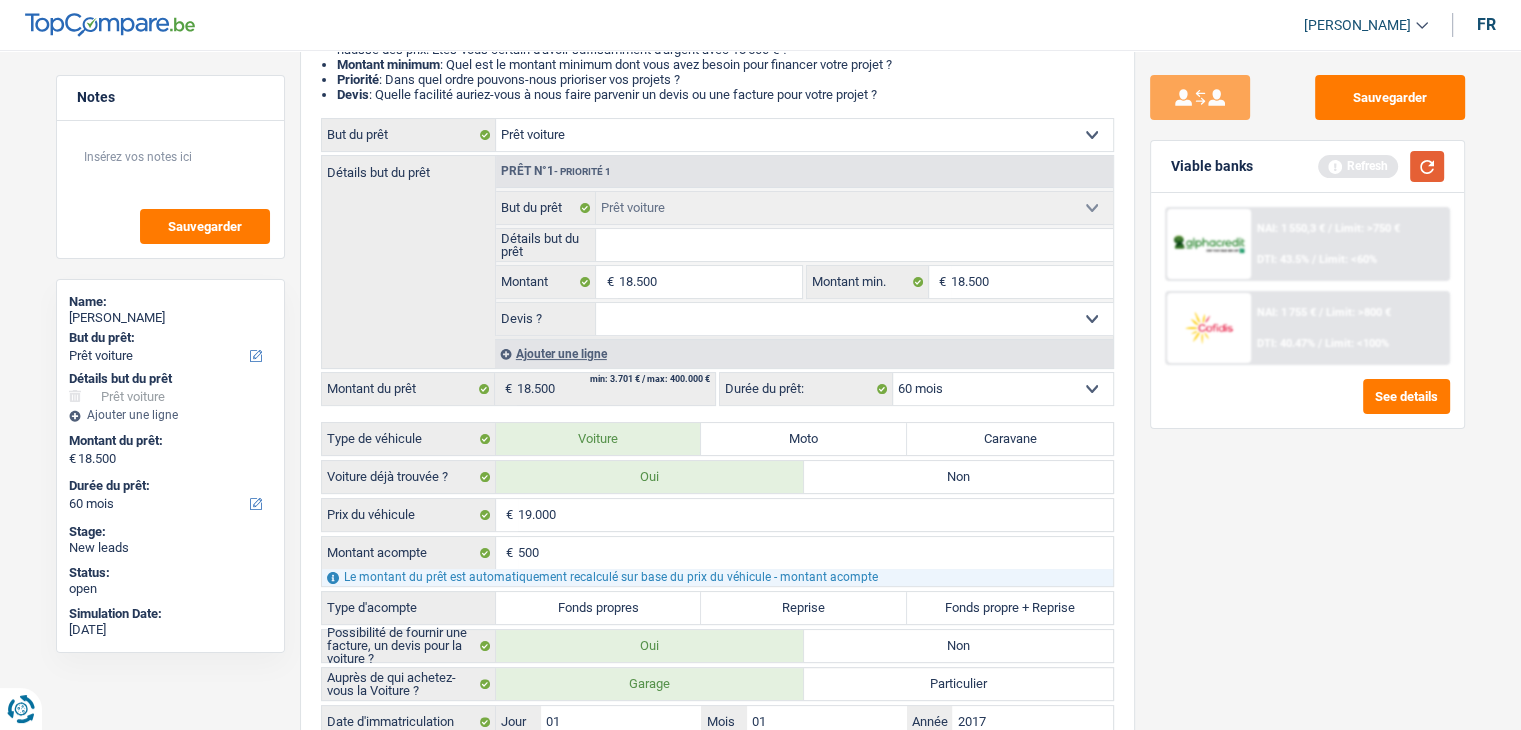 click at bounding box center [1427, 166] 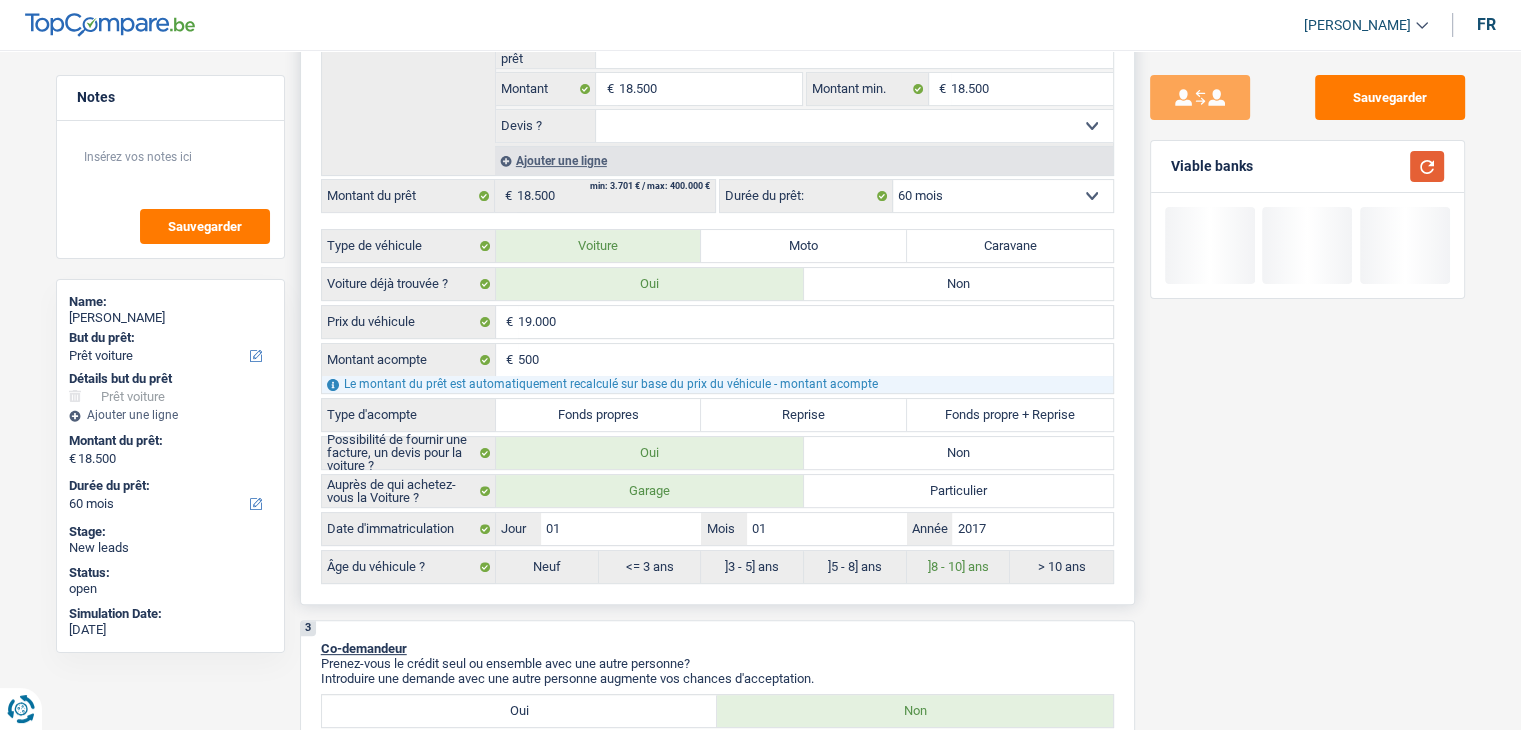 scroll, scrollTop: 700, scrollLeft: 0, axis: vertical 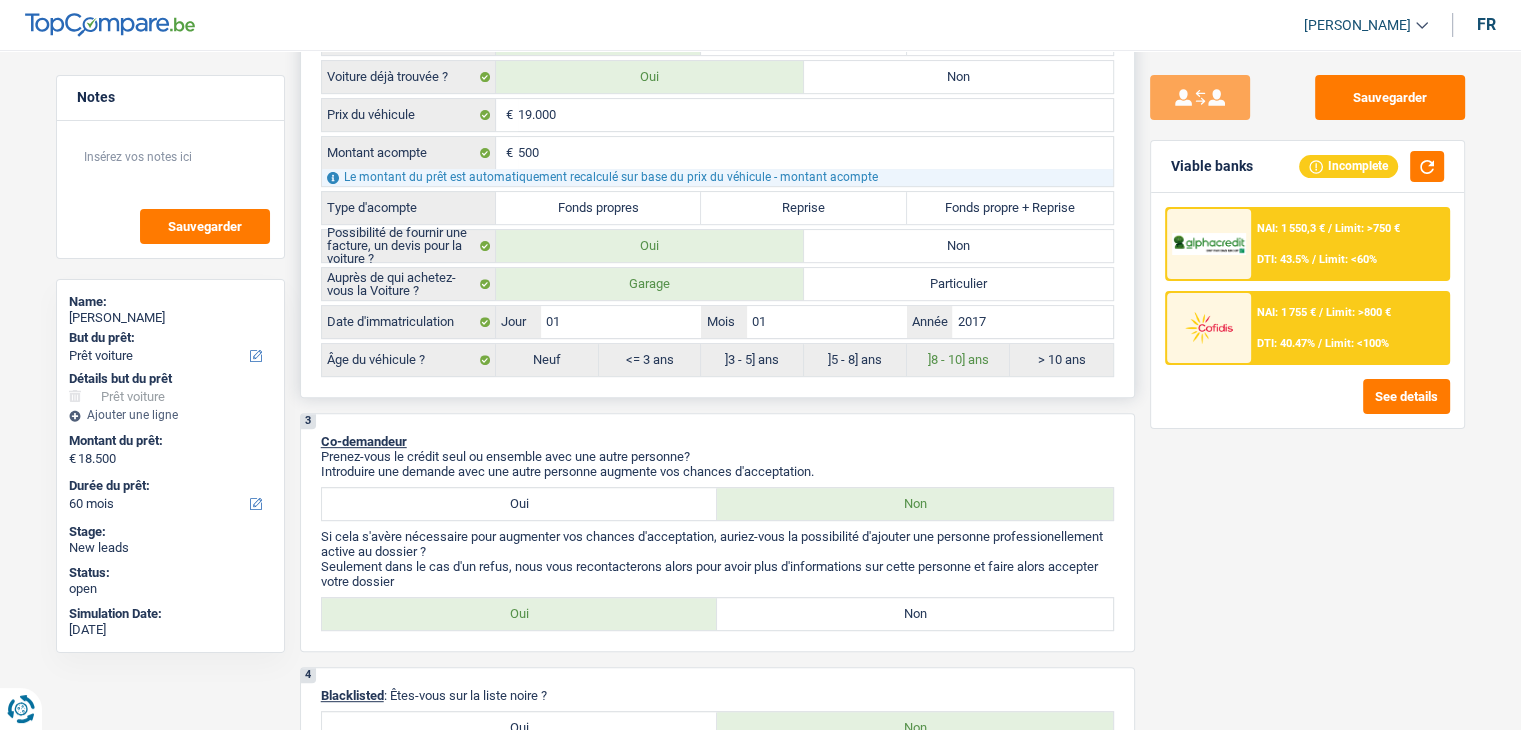 click on "Fonds propres" at bounding box center (599, 208) 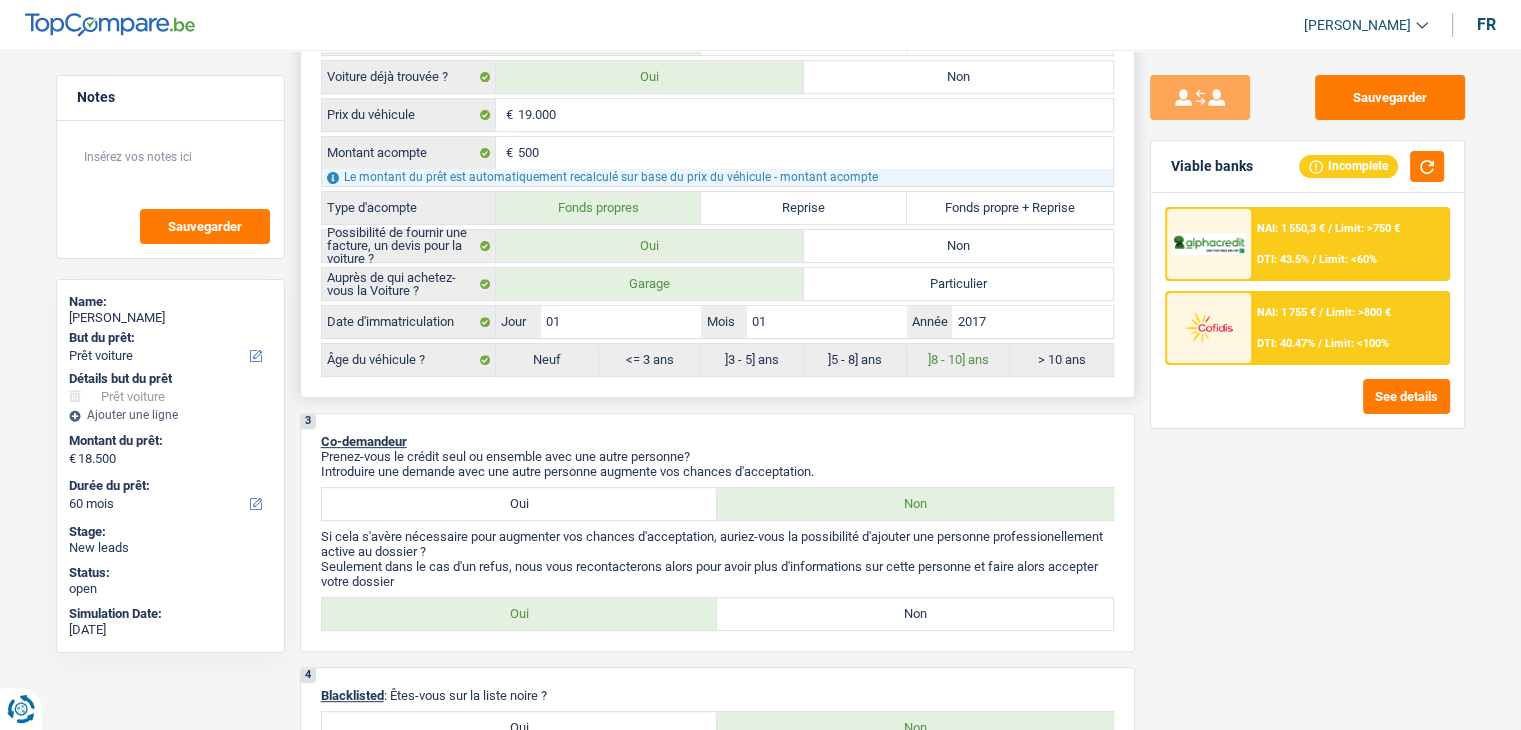 radio on "true" 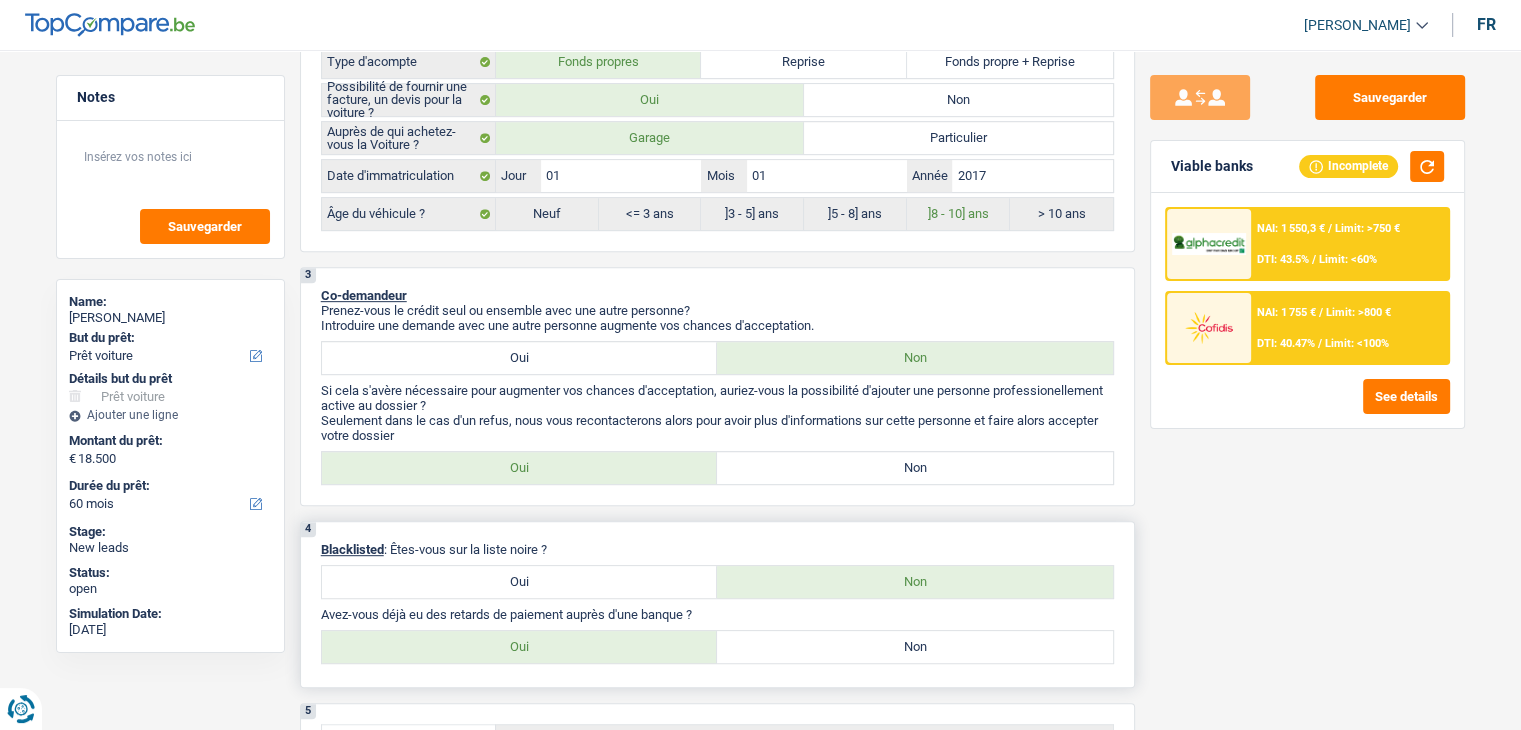 scroll, scrollTop: 1000, scrollLeft: 0, axis: vertical 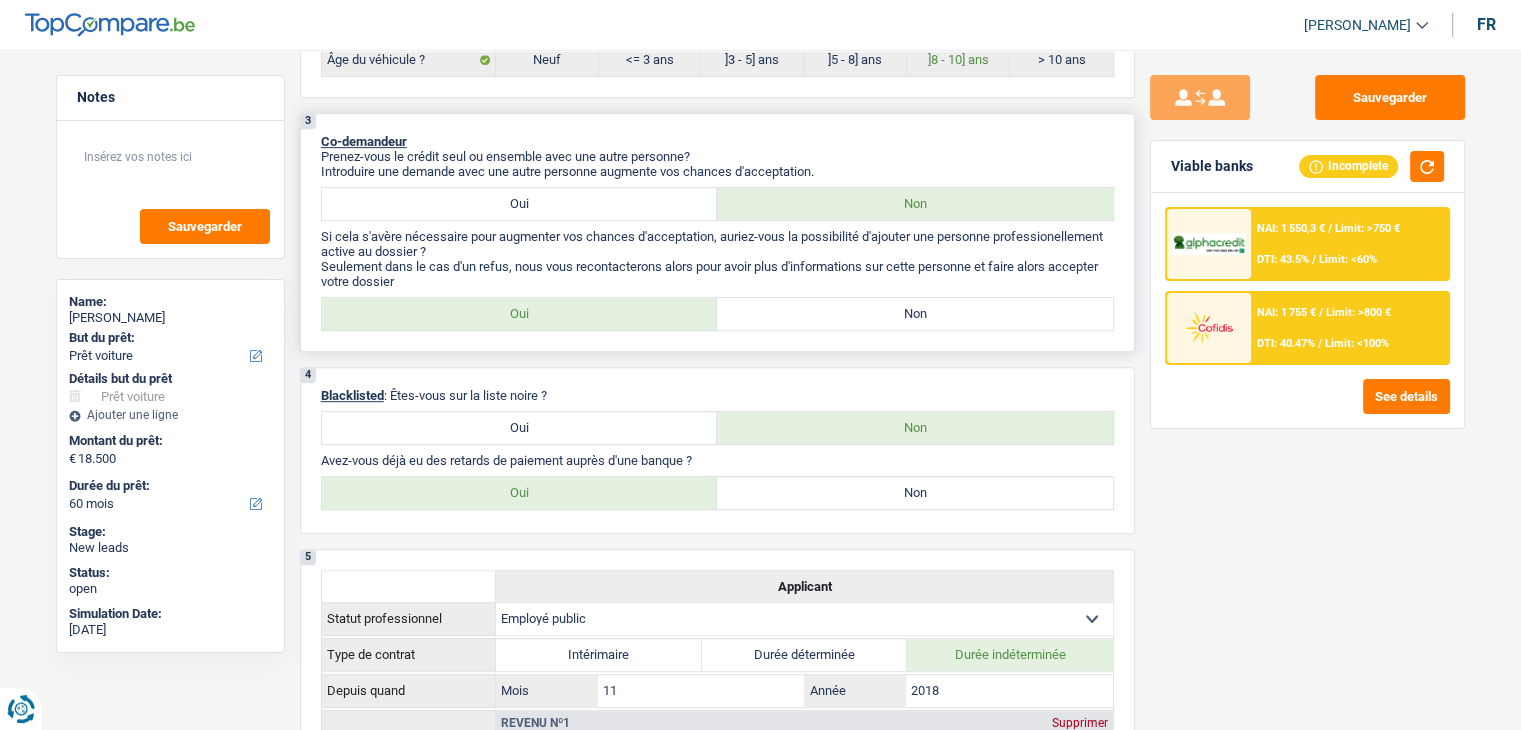 click on "Non" at bounding box center [915, 314] 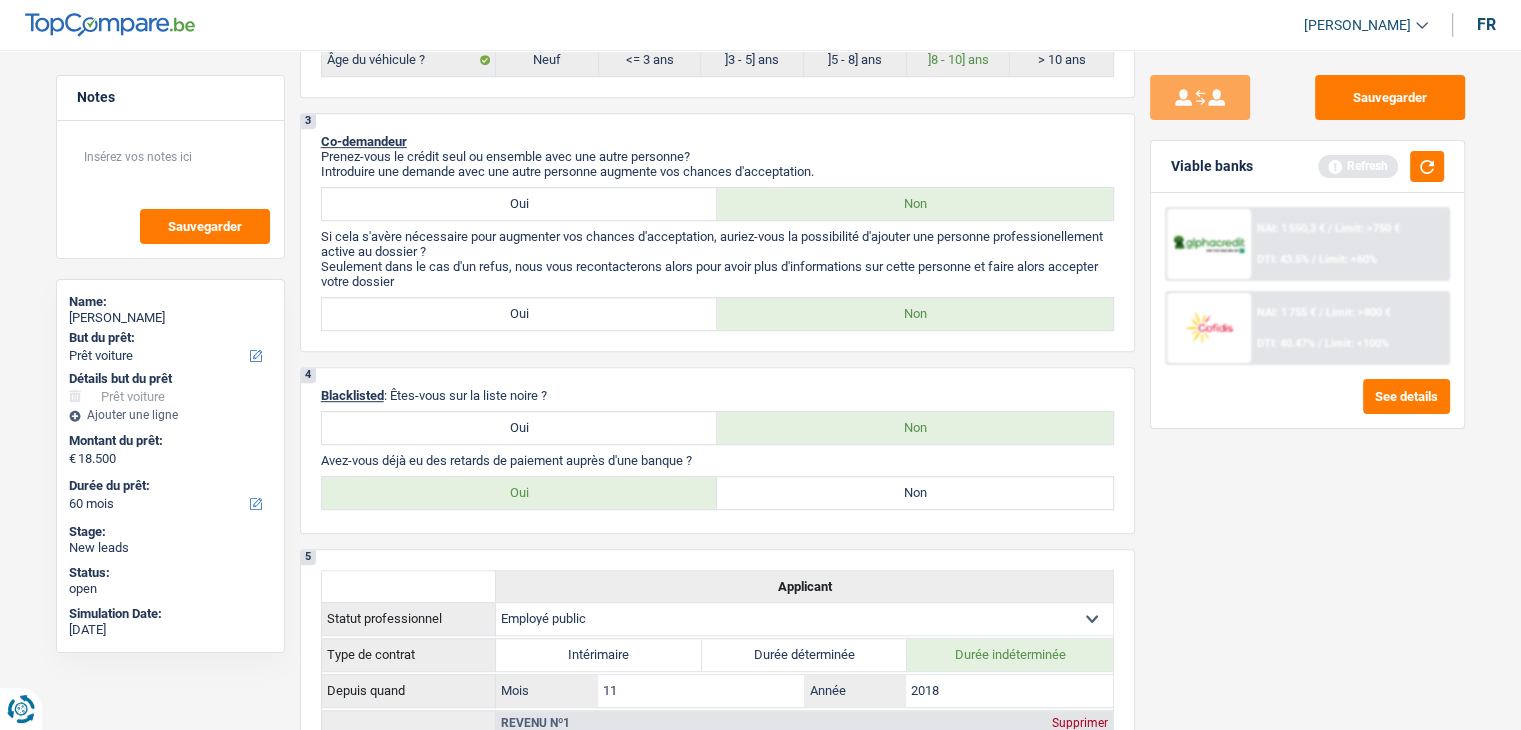 click at bounding box center (1209, 244) 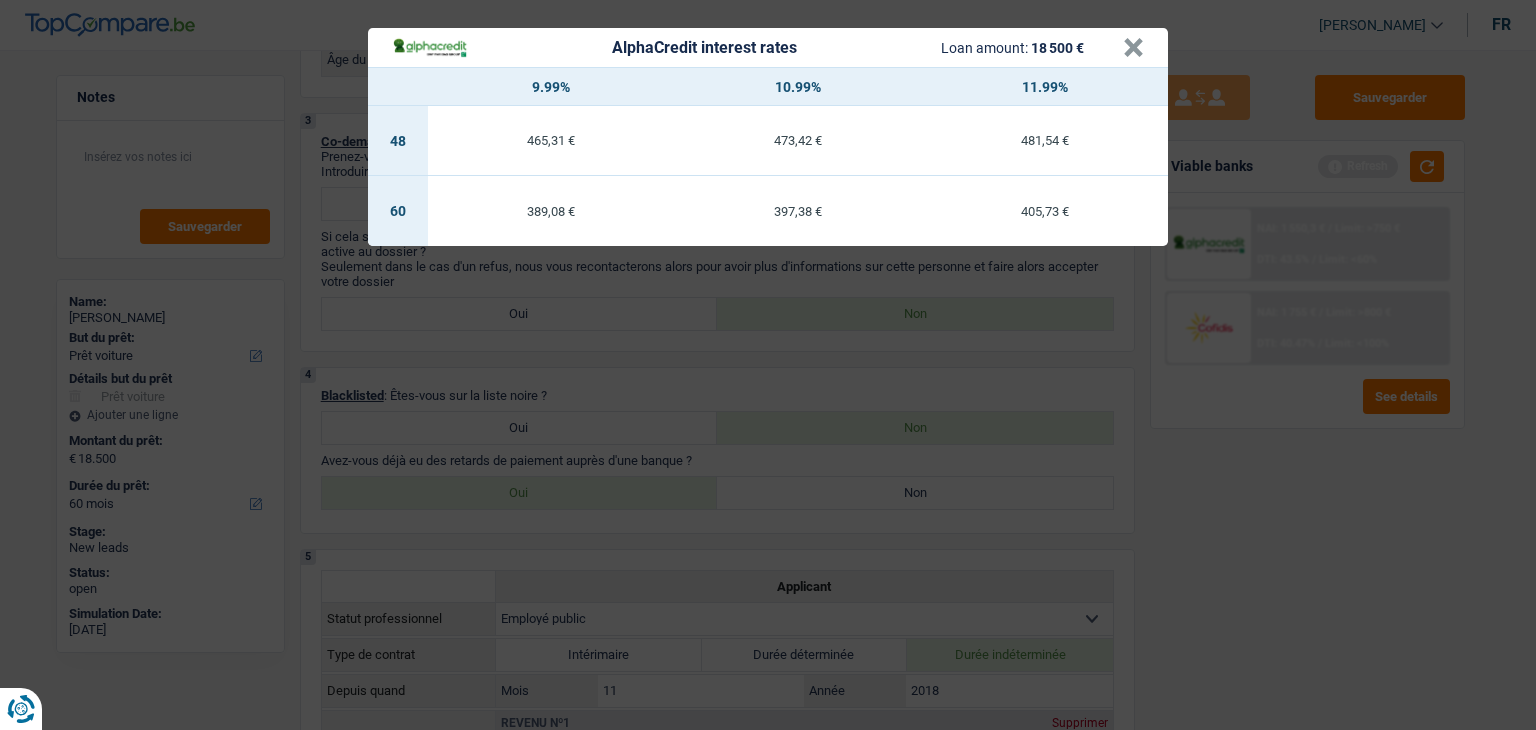 click on "AlphaCredit interest rates
Loan amount:
18 500 €
×
9.99%
10.99%
11.99%
48
465,31 €
473,42 €
481,54 €
60
389,08 €
397,38 €
405,73 €" at bounding box center [768, 365] 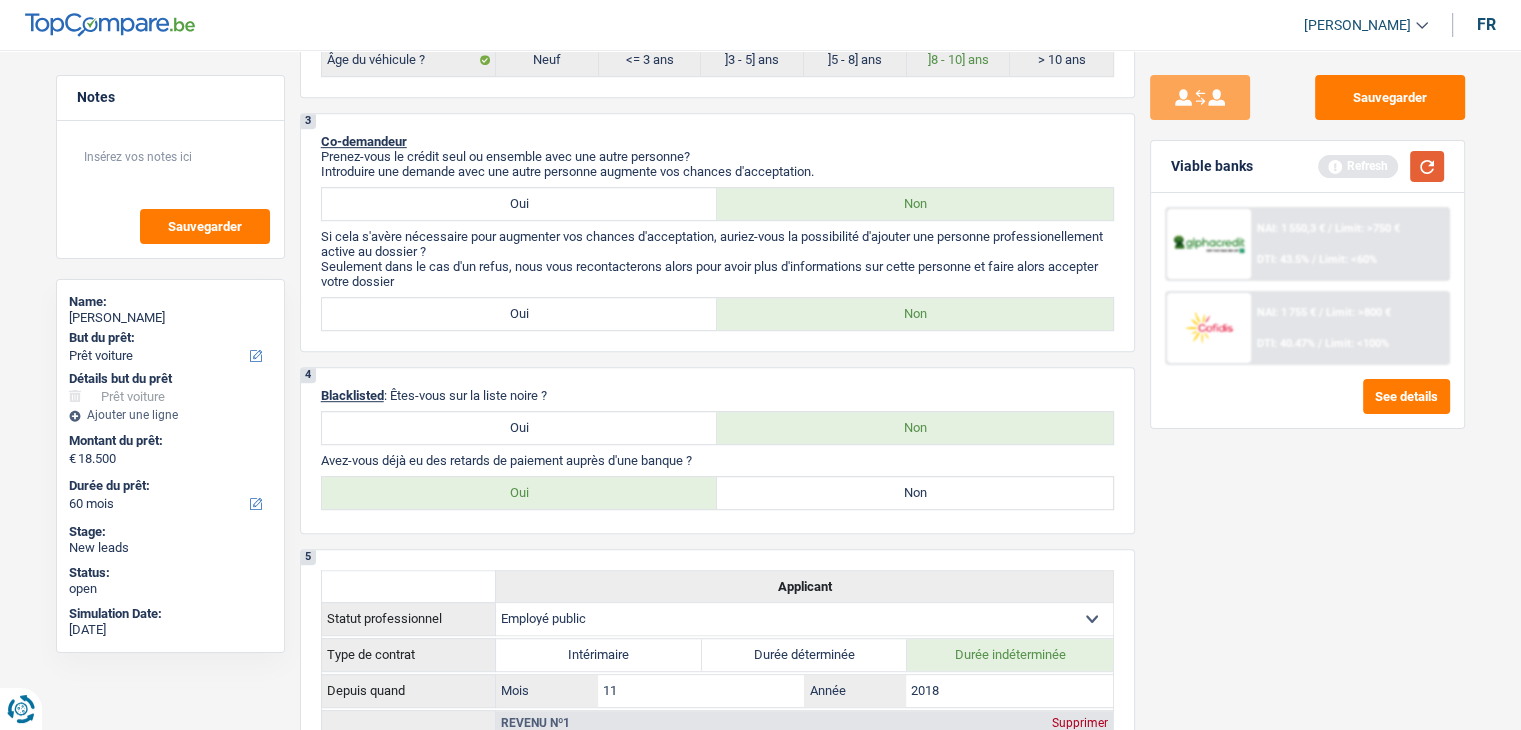 click at bounding box center (1427, 166) 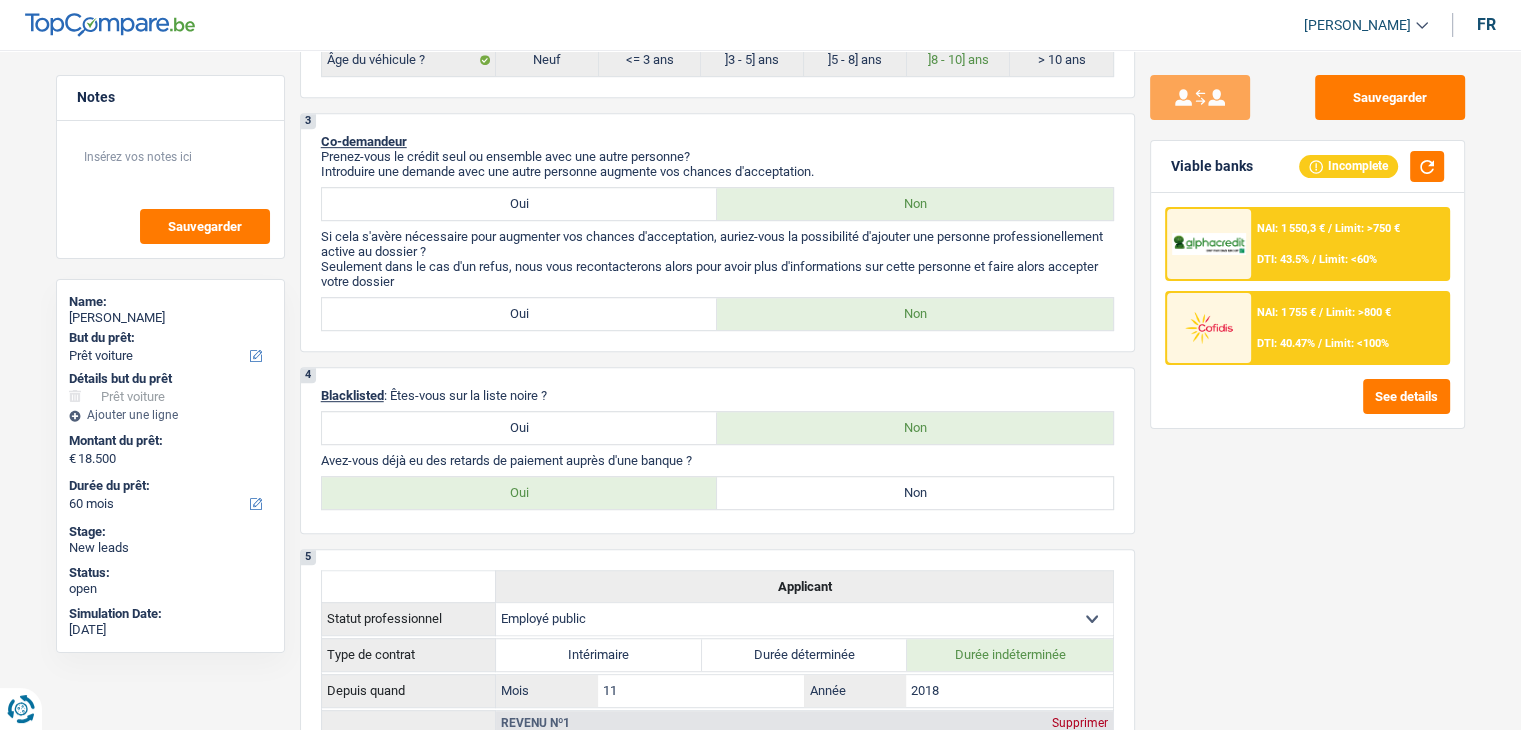 click on "DTI: 43.5%" at bounding box center [1283, 259] 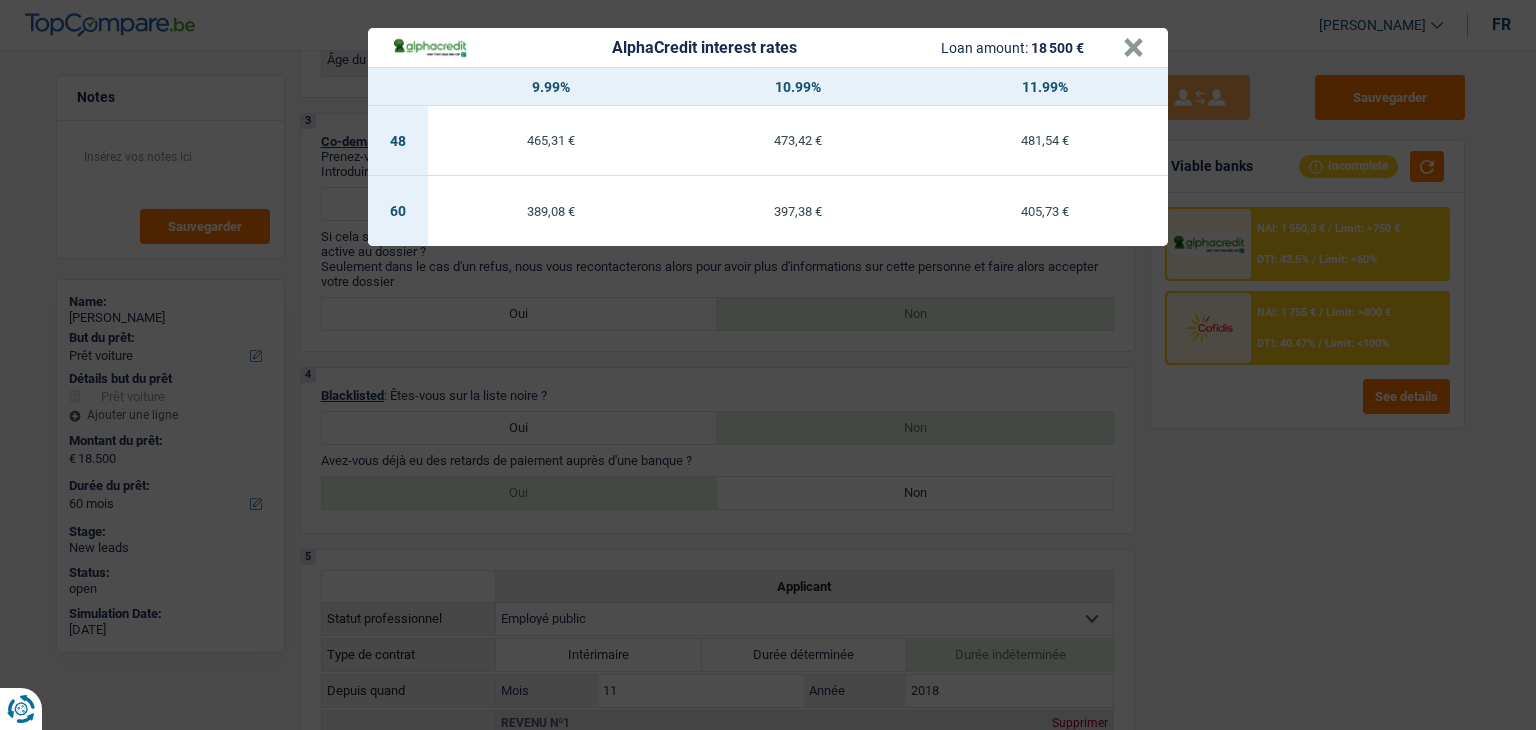 click on "AlphaCredit interest rates
Loan amount:
18 500 €
×
9.99%
10.99%
11.99%
48
465,31 €
473,42 €
481,54 €
60
389,08 €
397,38 €
405,73 €" at bounding box center [768, 365] 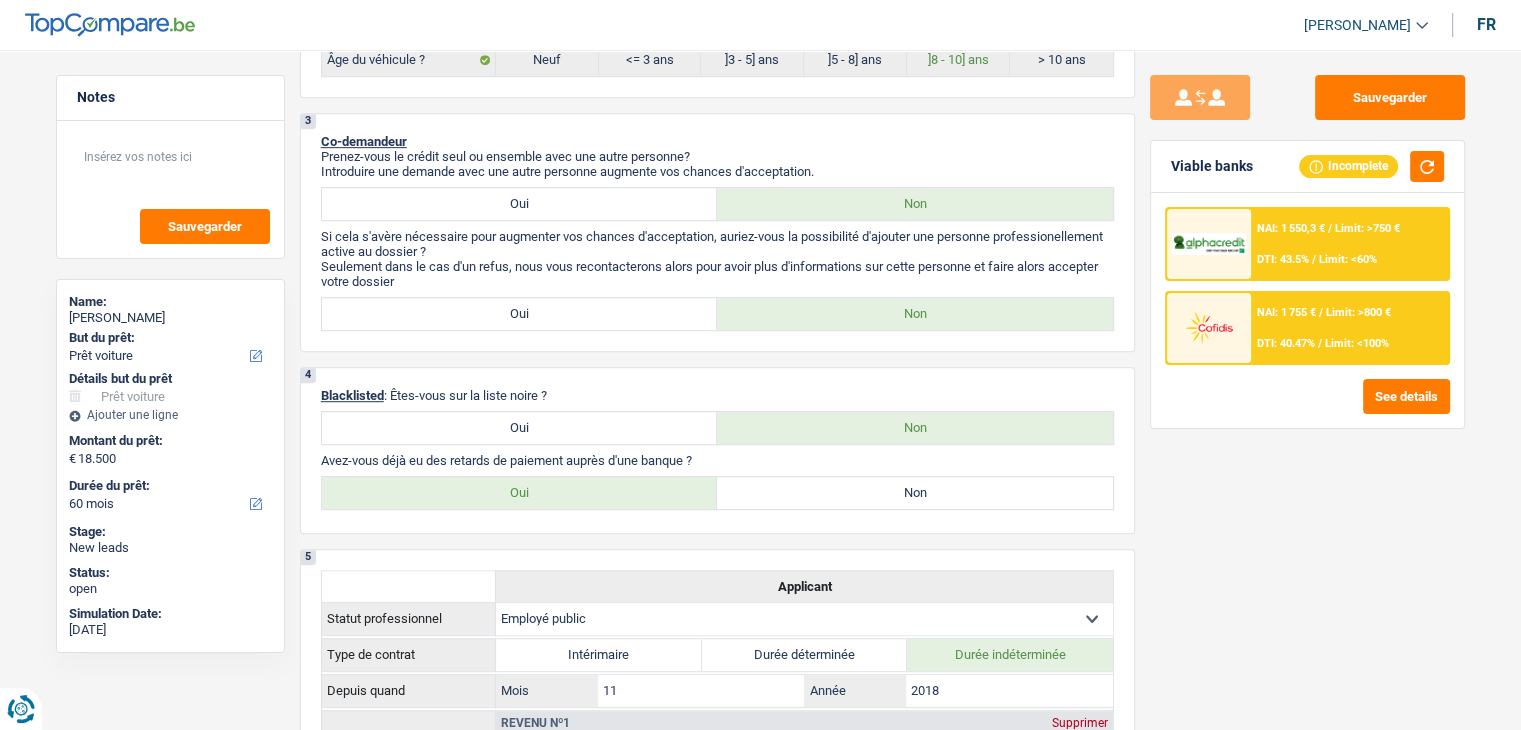 click at bounding box center (1209, 328) 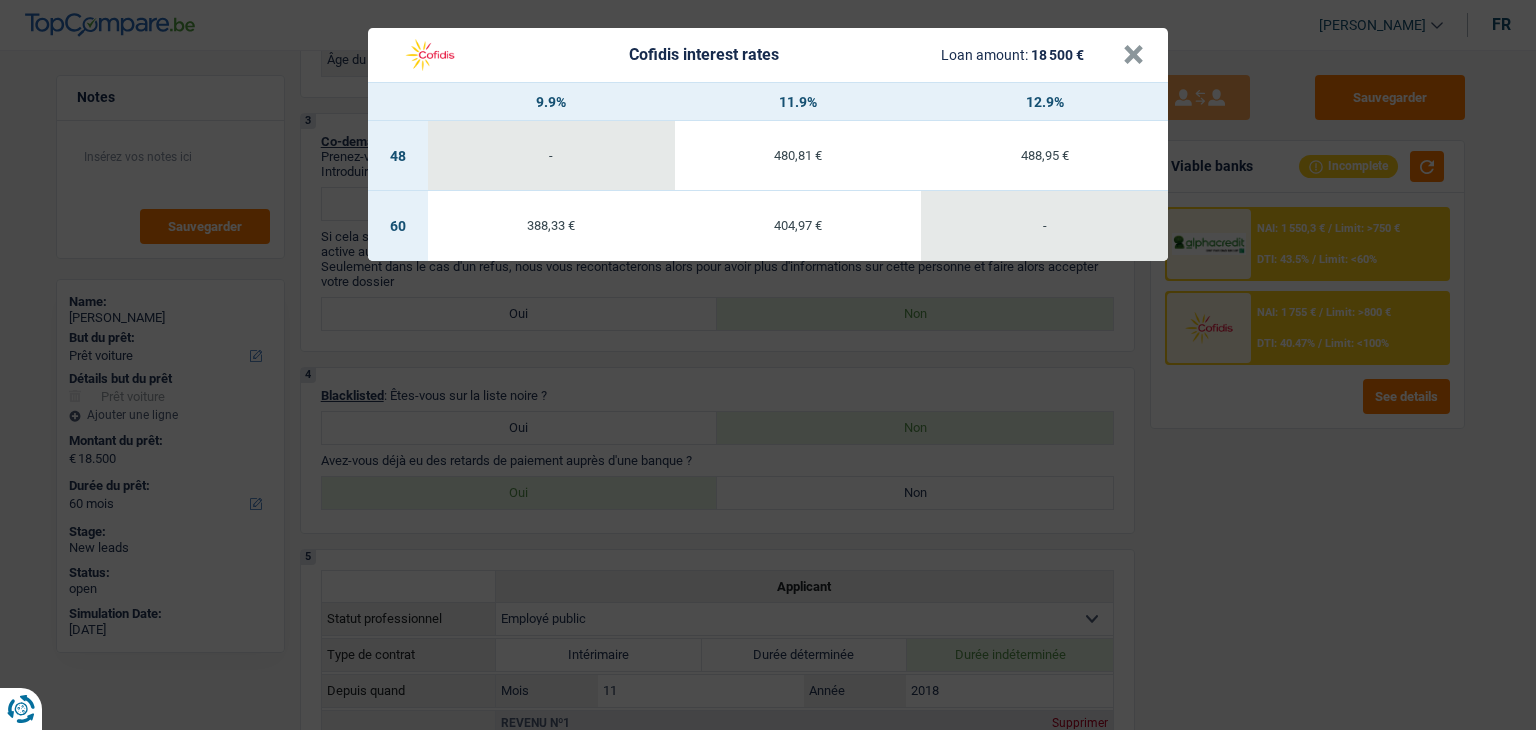 click on "Cofidis interest rates
Loan amount:
18 500 €
×
9.9%
11.9%
12.9%
48
-
480,81 €
488,95 €
60
388,33 €
404,97 €
-" at bounding box center [768, 365] 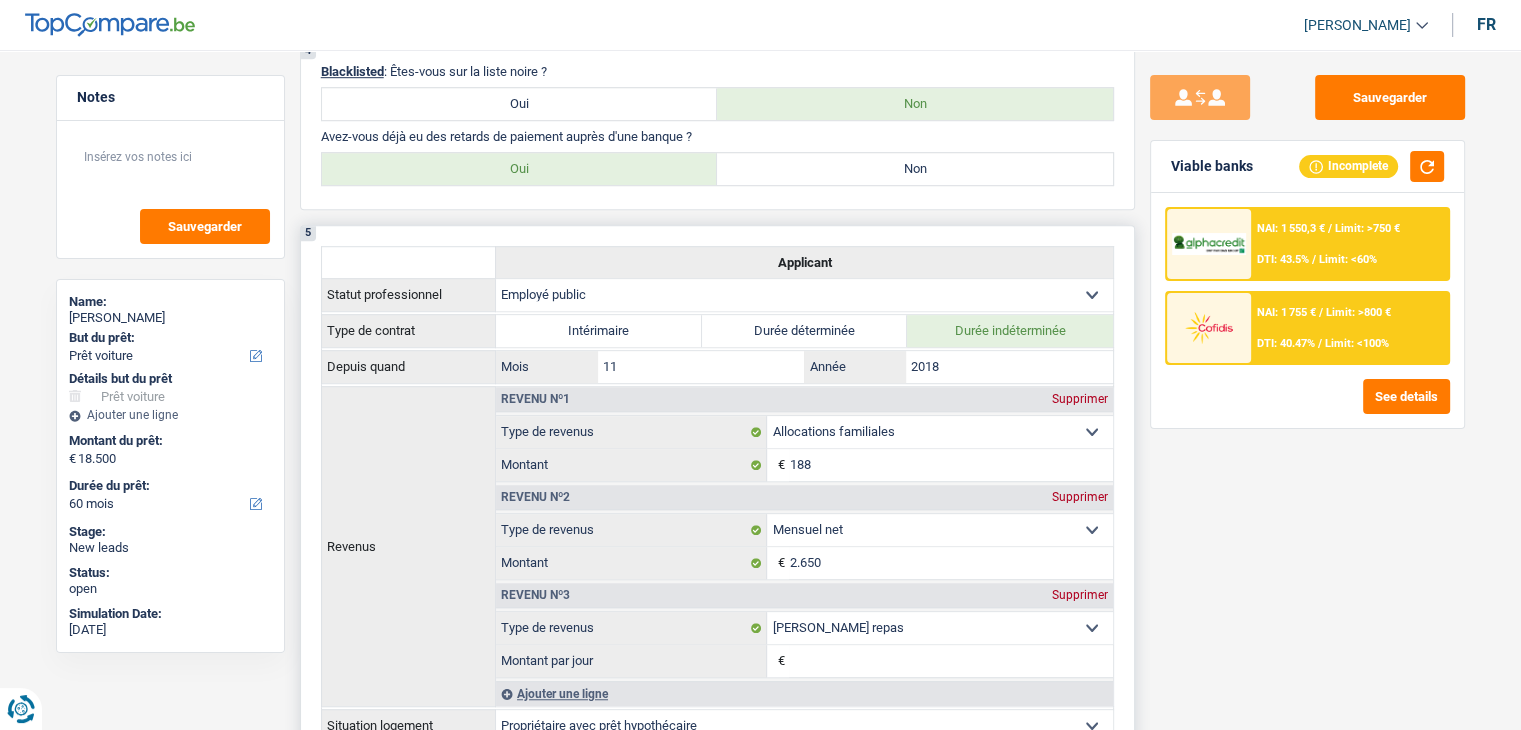 scroll, scrollTop: 1200, scrollLeft: 0, axis: vertical 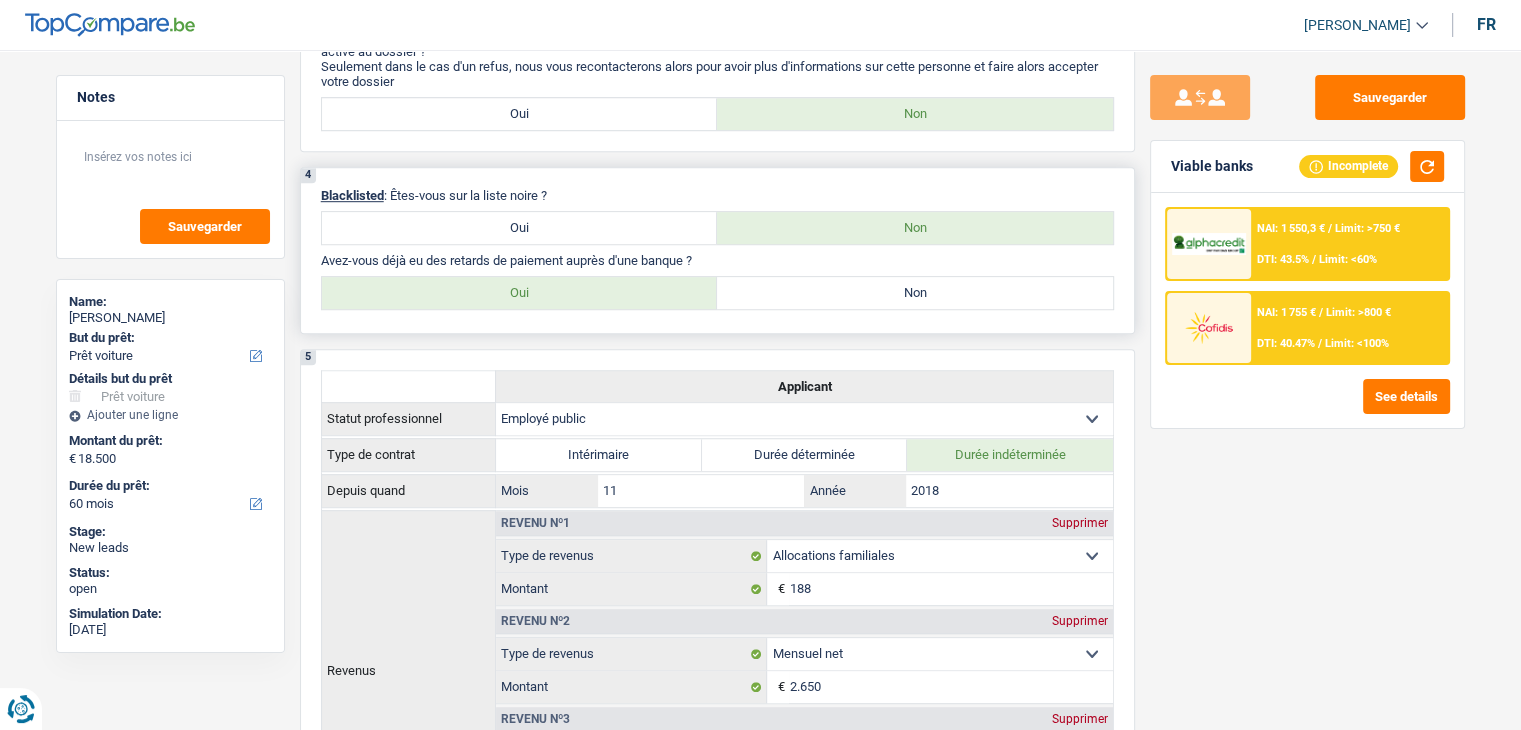 click on "4   Blacklisted  : Êtes-vous sur la liste noire ?
Oui
Non
Avez-vous déjà eu des retards de paiement auprès d'une banque ?
Oui
Non
Tous les champs sont obligatoires. Veuillez sélectionner une option" at bounding box center (717, 250) 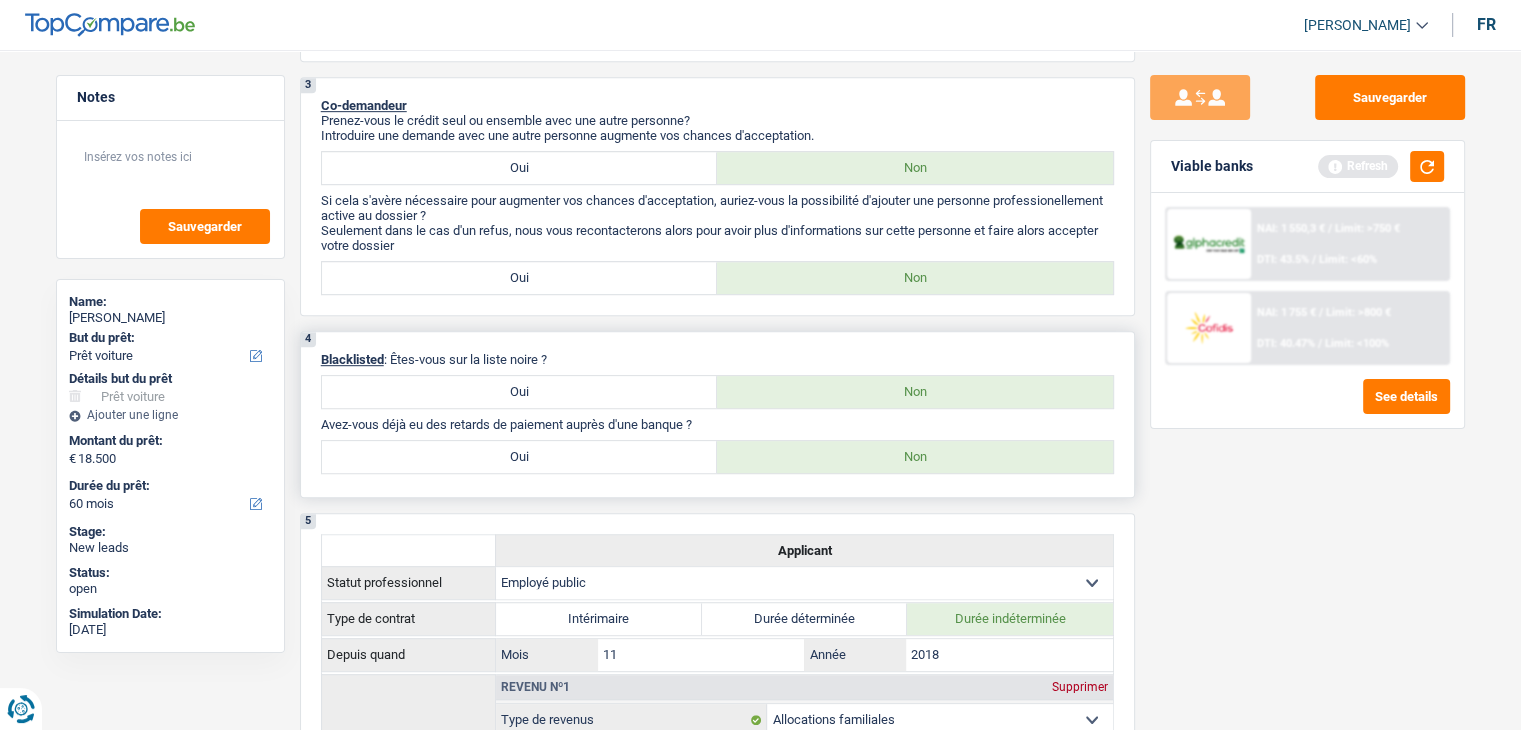 scroll, scrollTop: 1200, scrollLeft: 0, axis: vertical 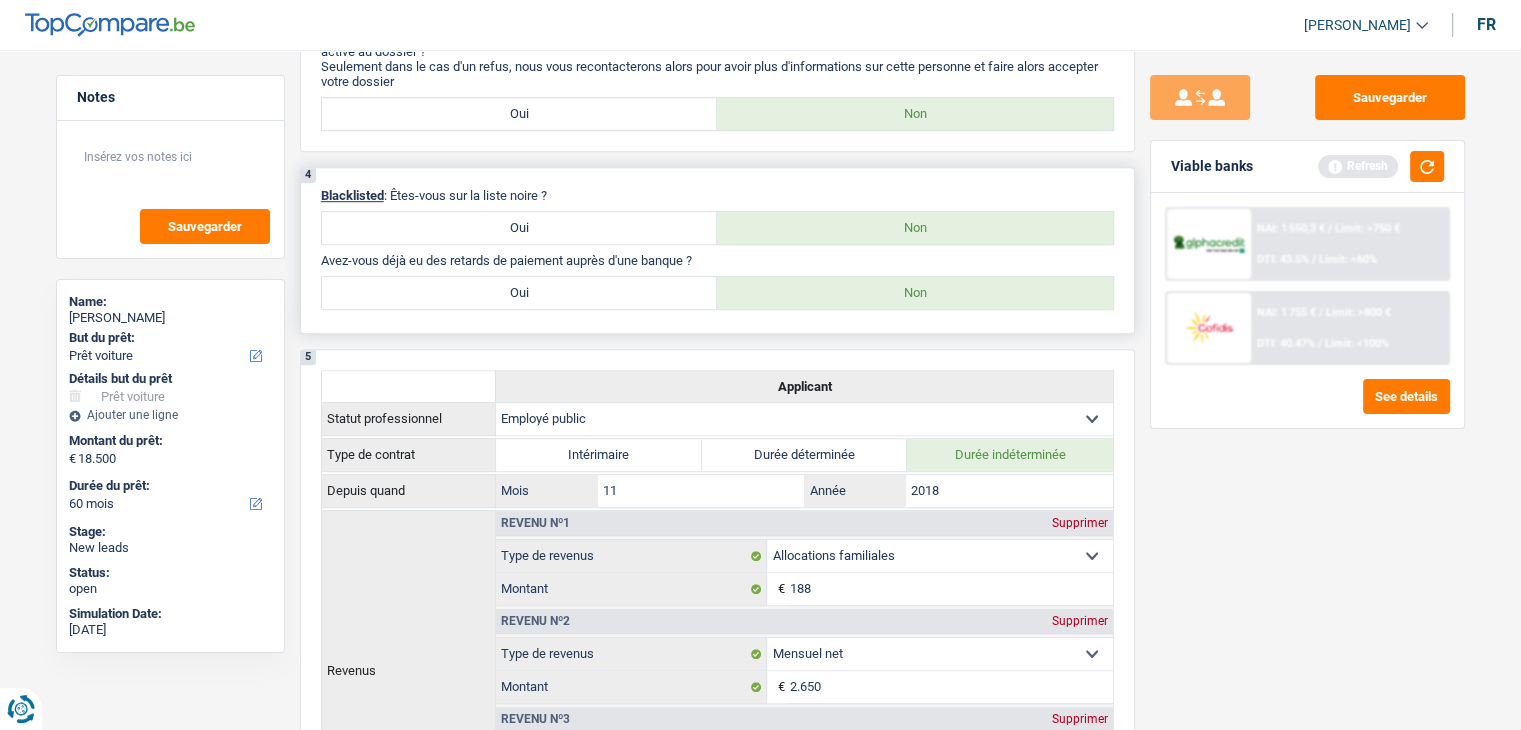 drag, startPoint x: 563, startPoint y: 192, endPoint x: 391, endPoint y: 179, distance: 172.49059 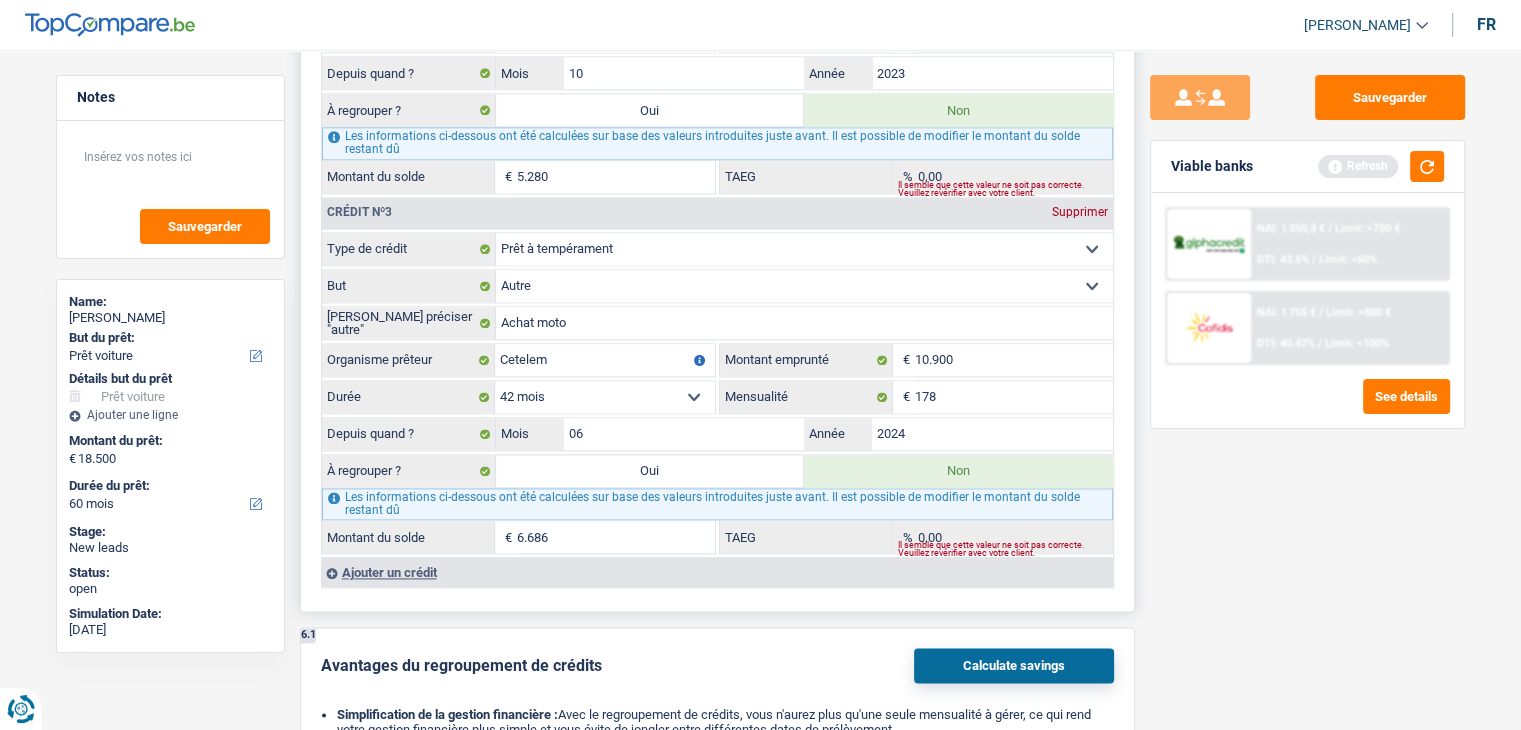 scroll, scrollTop: 2600, scrollLeft: 0, axis: vertical 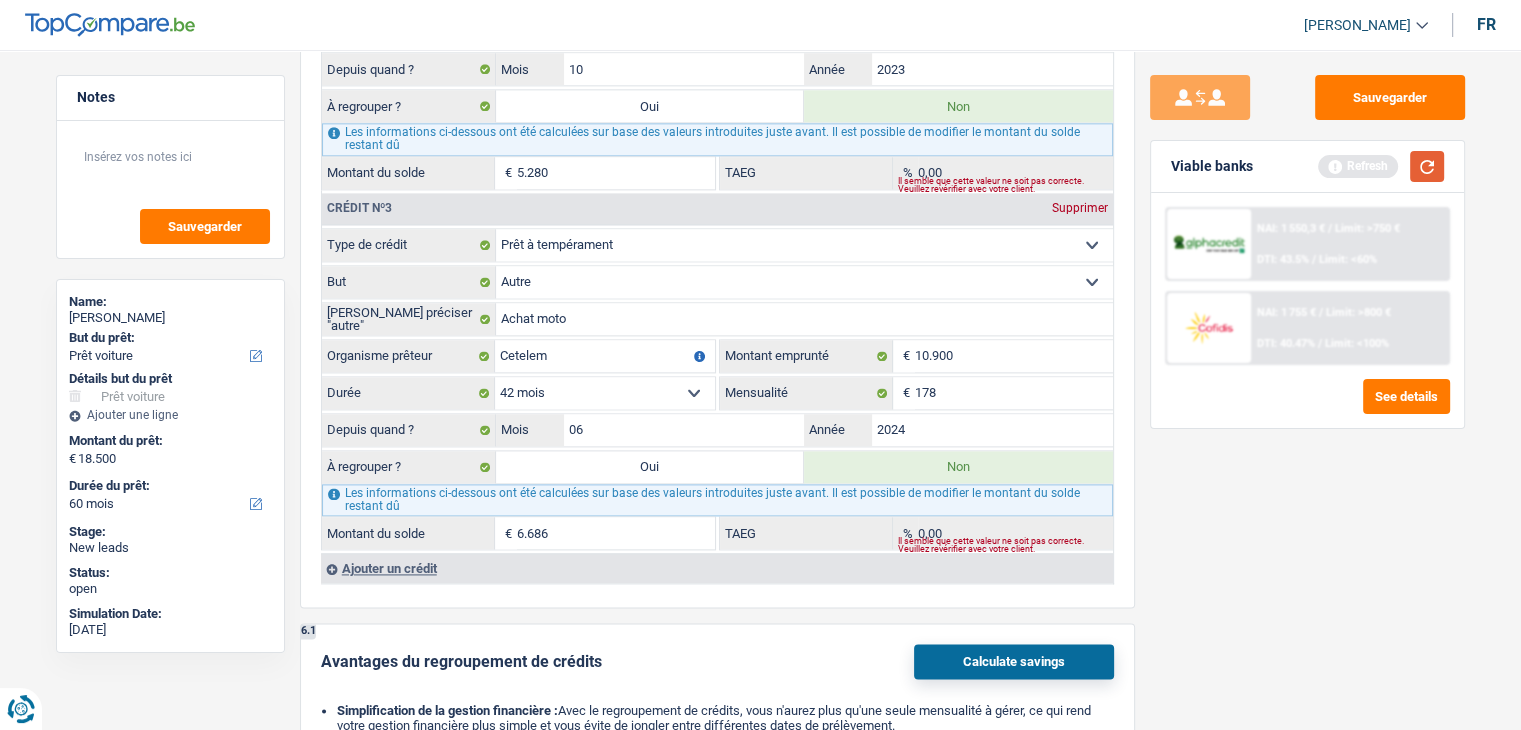 click at bounding box center [1427, 166] 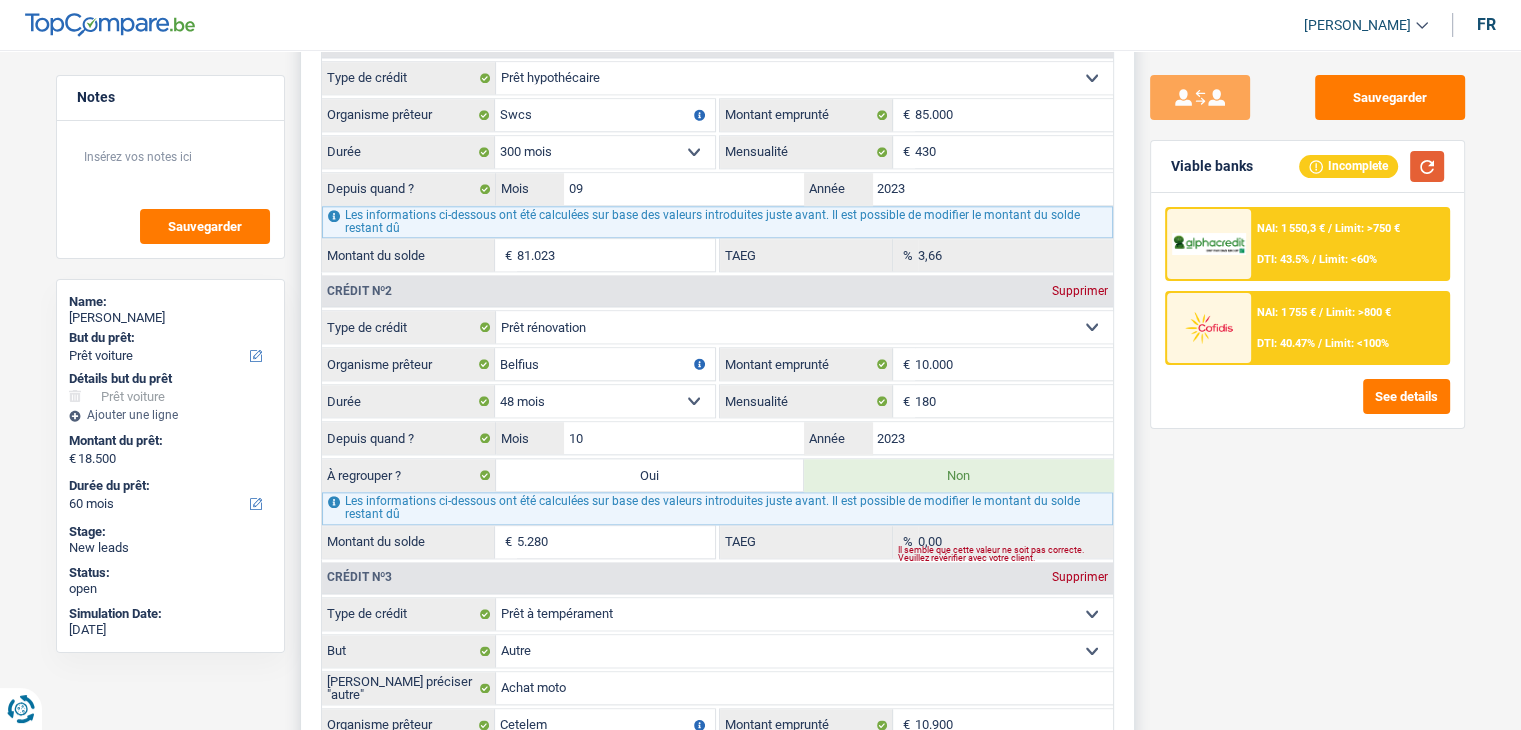 scroll, scrollTop: 2200, scrollLeft: 0, axis: vertical 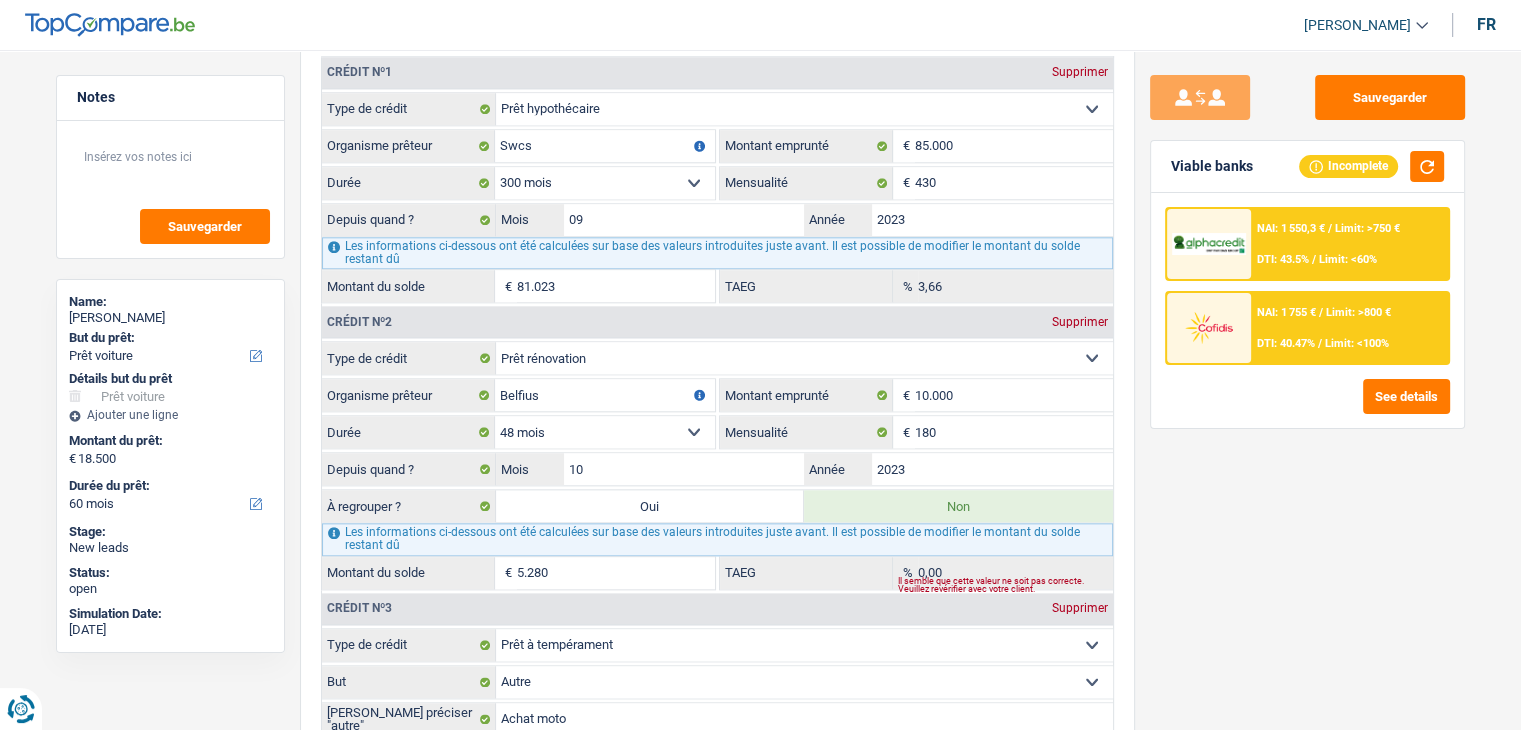 click on "Sauvegarder
Viable banks
Incomplete
NAI: 1 550,3 €
/
Limit: >750 €
DTI: 43.5%
/
Limit: <60%
NAI: 1 755 €
/
Limit: >800 €
DTI: 40.47%
/
Limit: <100%
See details" at bounding box center [1307, 384] 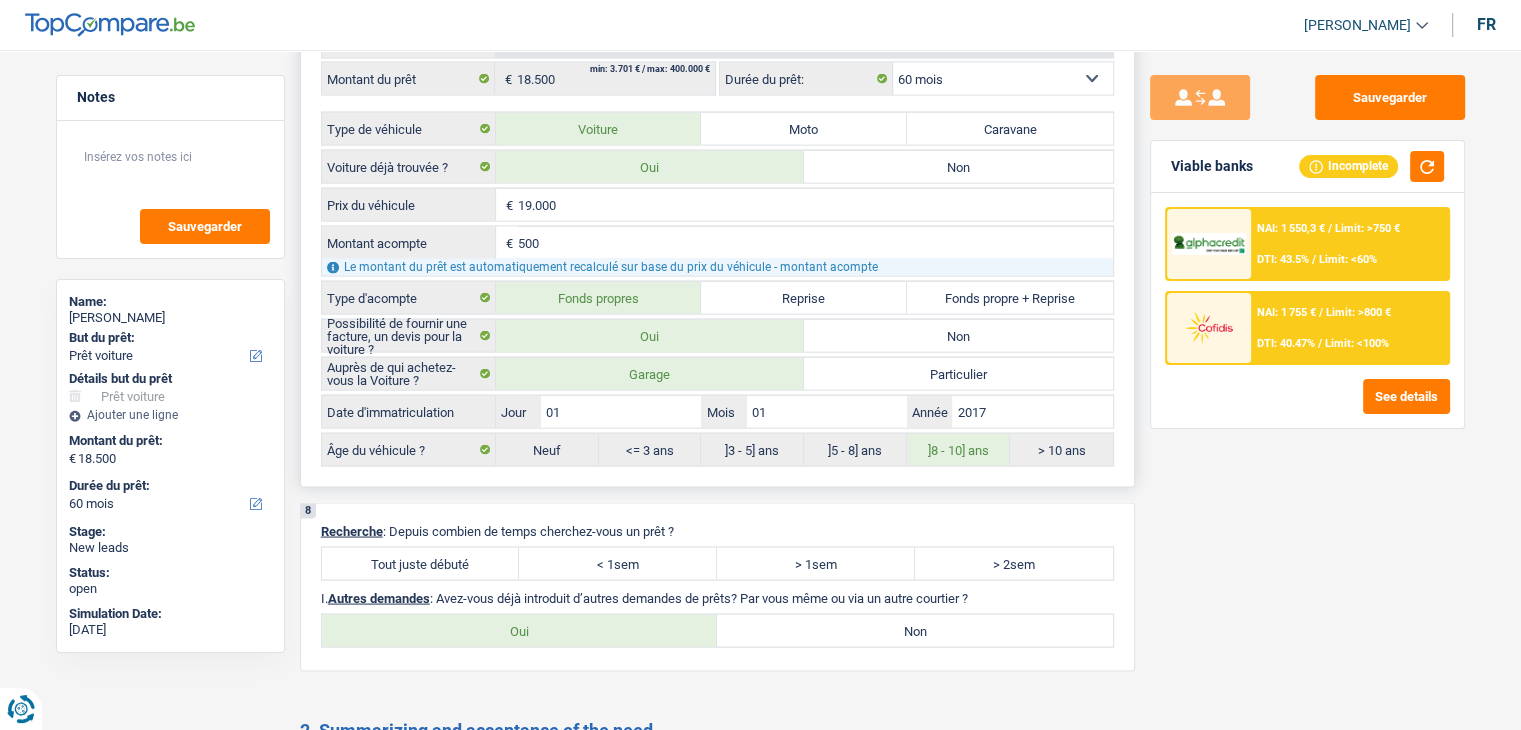 scroll, scrollTop: 4000, scrollLeft: 0, axis: vertical 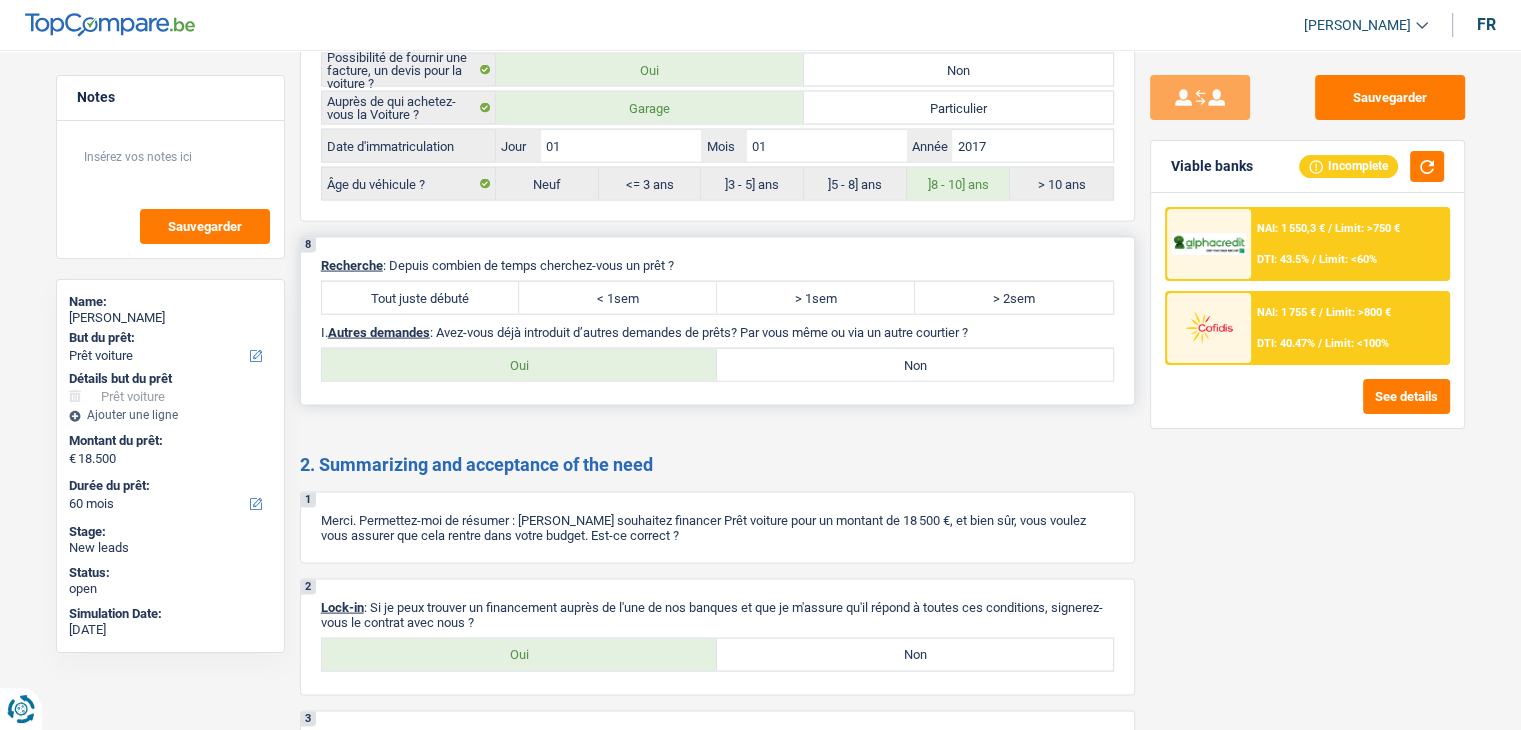 click on "Tout juste débuté" at bounding box center [421, 298] 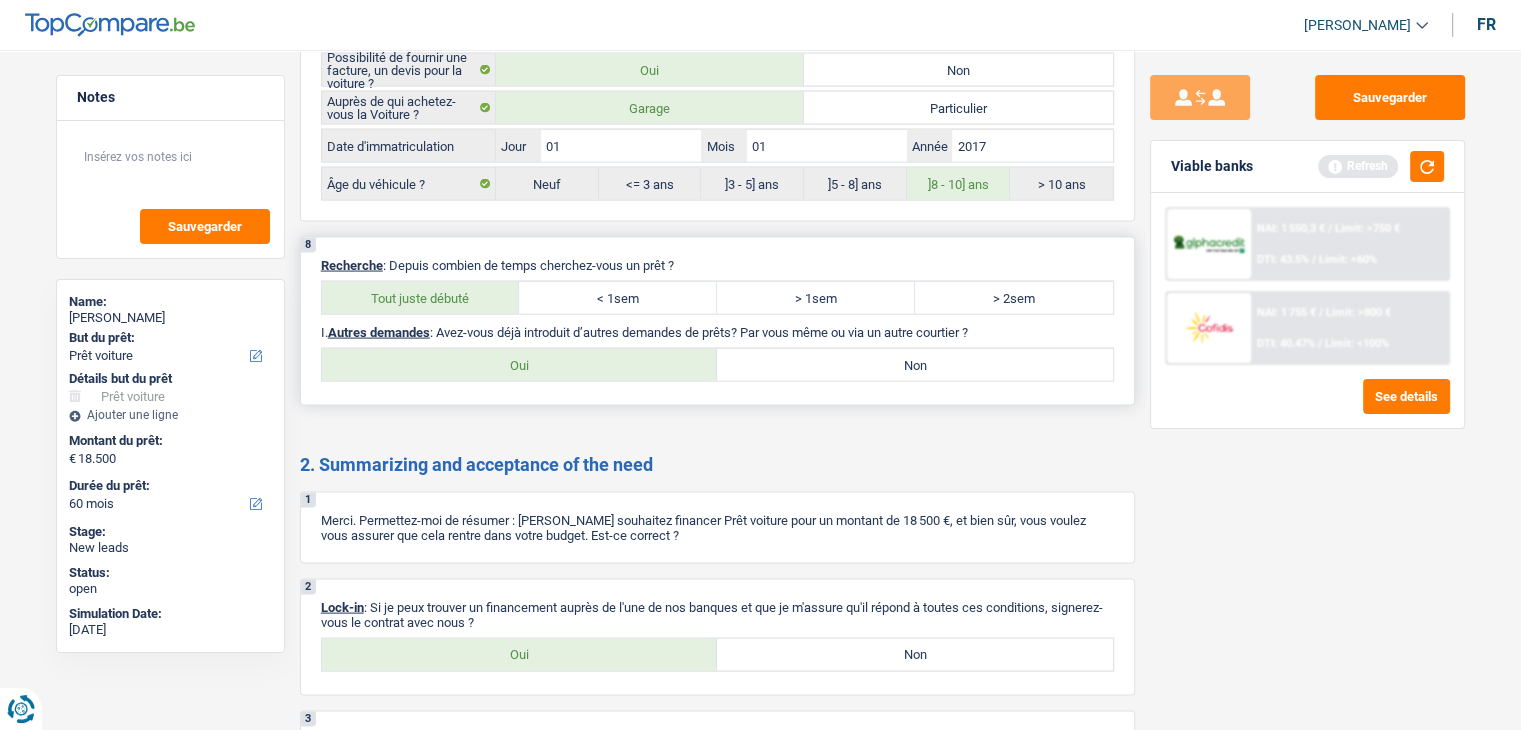 click on "8   Recherche   : Depuis combien de temps cherchez-vous un prêt ?
Tout juste débuté
< 1sem
> 1sem
> 2sem
I.  Autres demandes   : Avez-vous déjà introduit d’autres demandes de prêts? Par vous même ou via un autre courtier ?
Oui
Non
Tous les champs sont obligatoires. Veuillez sélectionner une option" at bounding box center (717, 321) 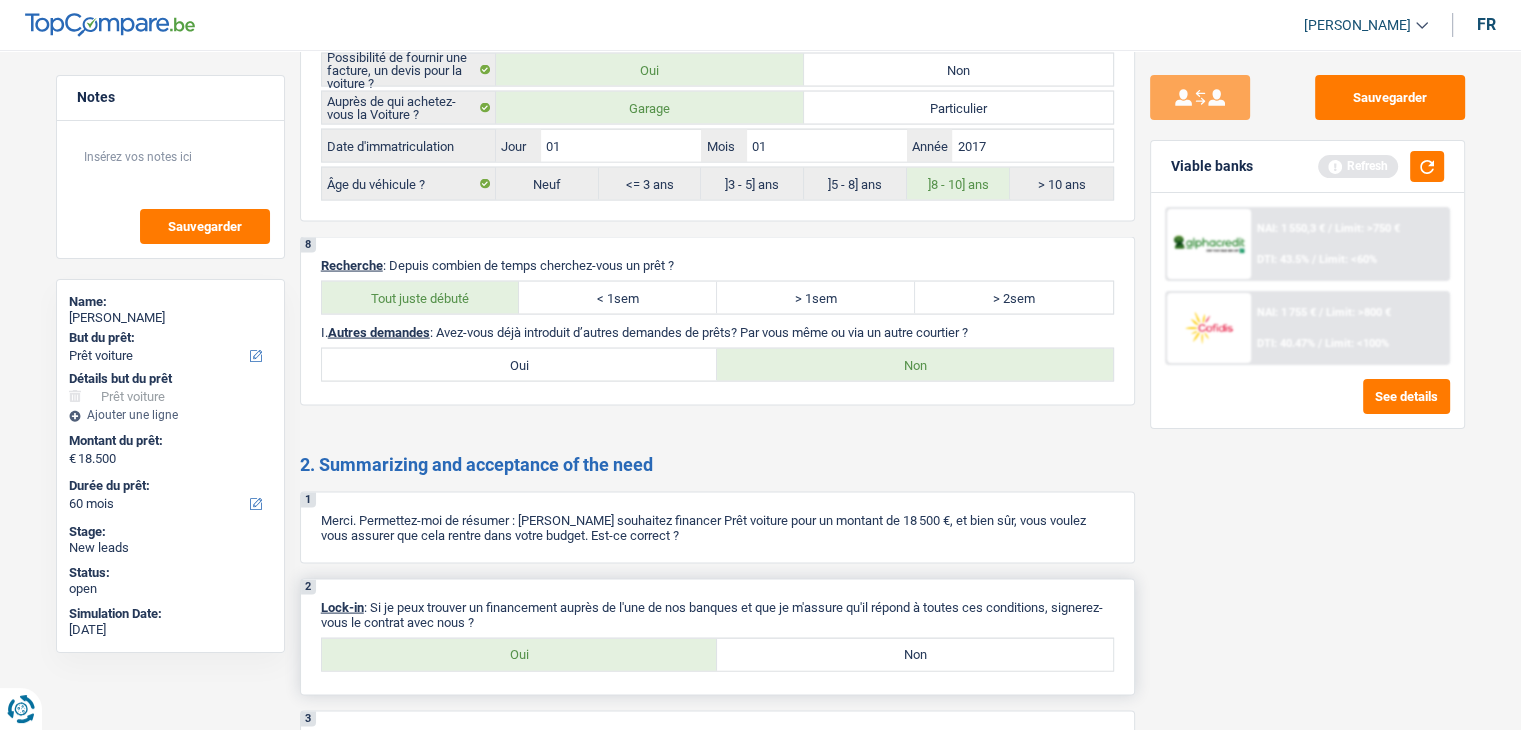 click on "Non" at bounding box center [915, 655] 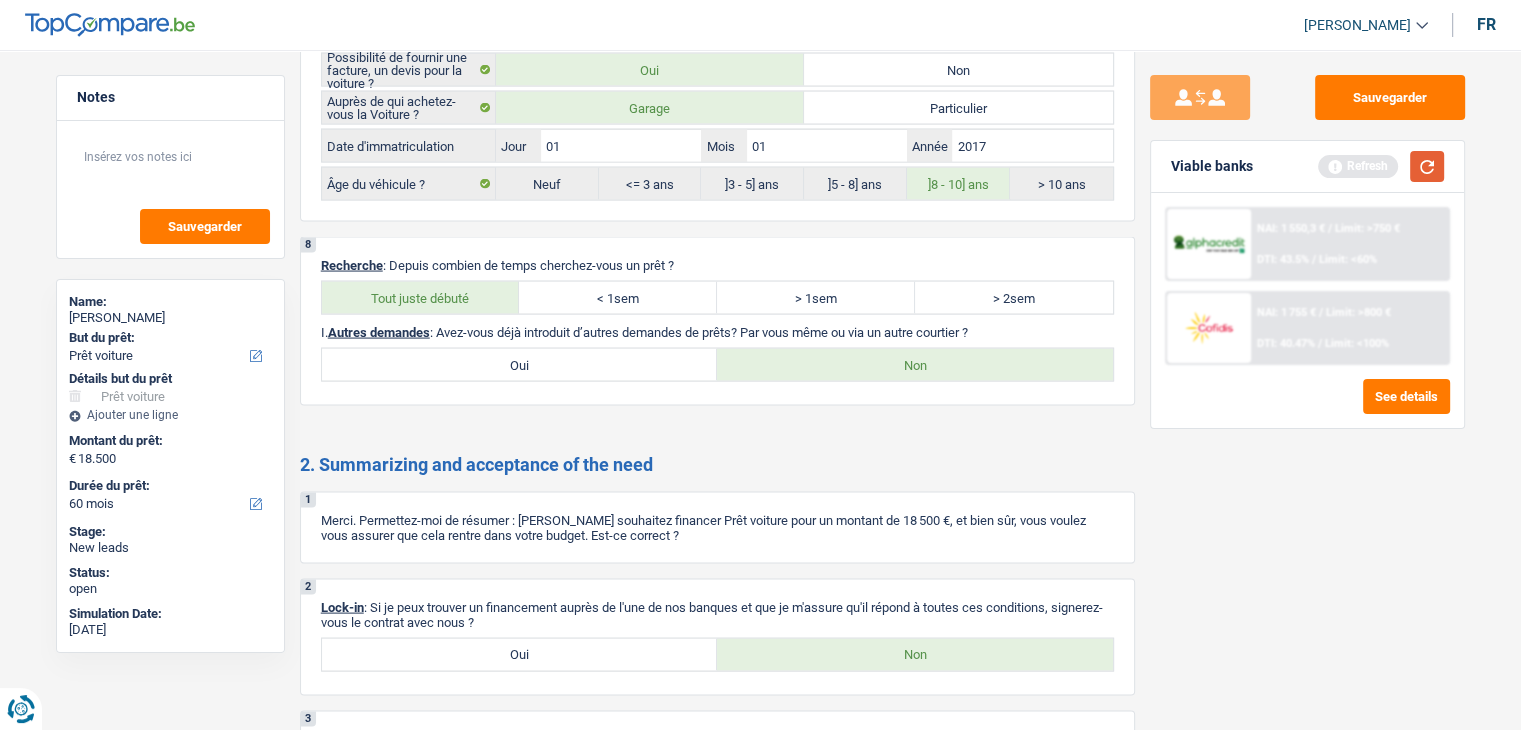 click at bounding box center [1427, 166] 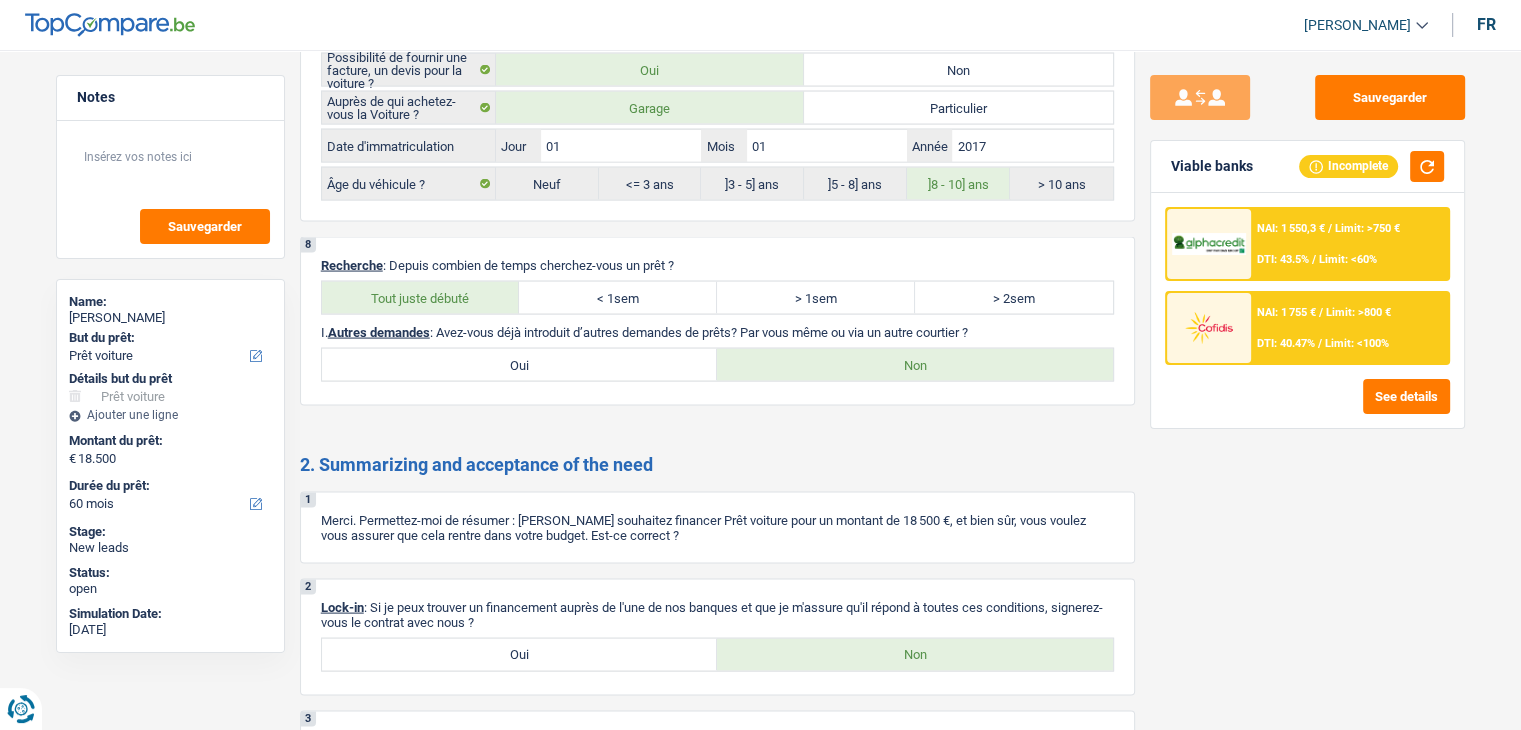 click on "NAI: 1 550,3 €
/
Limit: >750 €
DTI: 43.5%
/
Limit: <60%" at bounding box center (1349, 244) 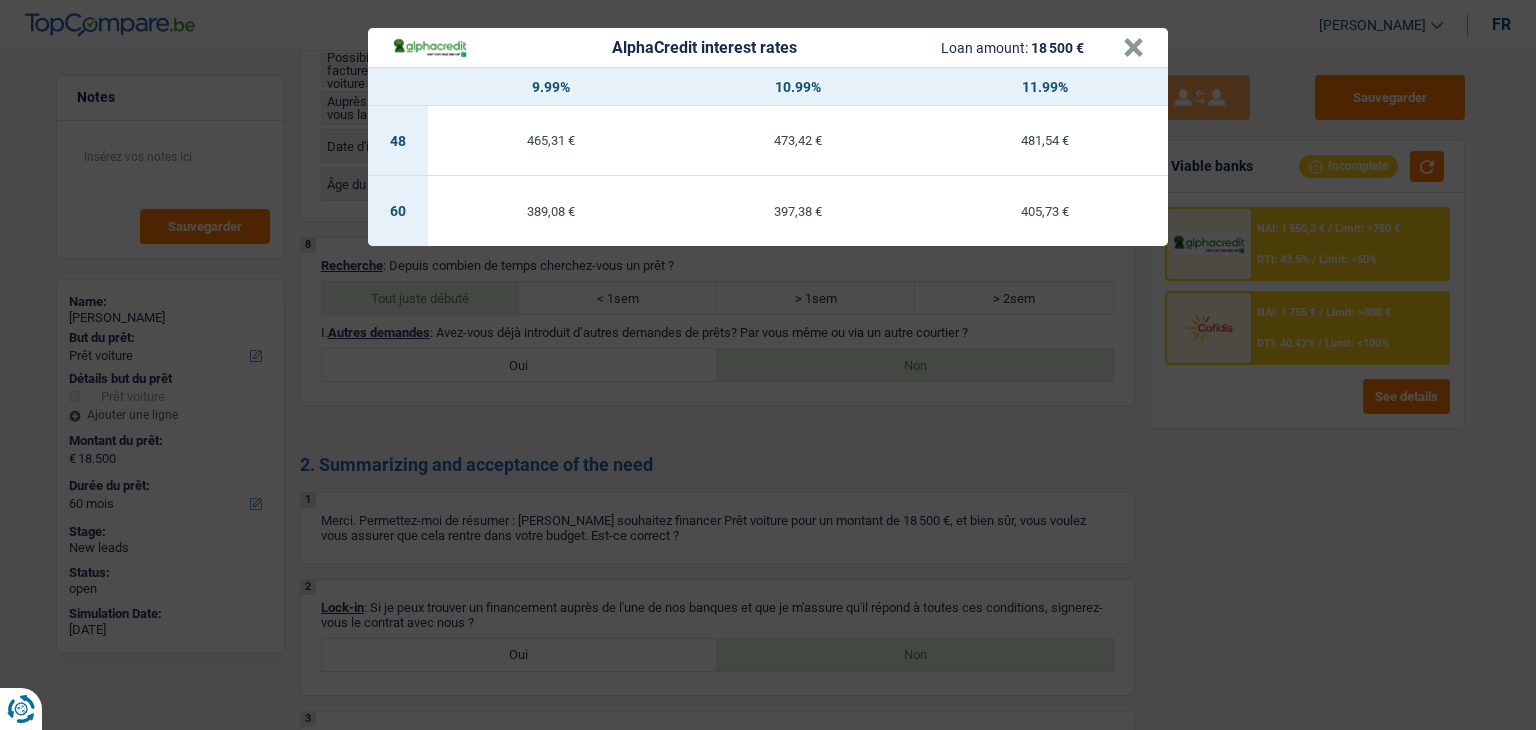 click on "AlphaCredit interest rates
Loan amount:
18 500 €
×
9.99%
10.99%
11.99%
48
465,31 €
473,42 €
481,54 €
60
389,08 €
397,38 €
405,73 €" at bounding box center (768, 365) 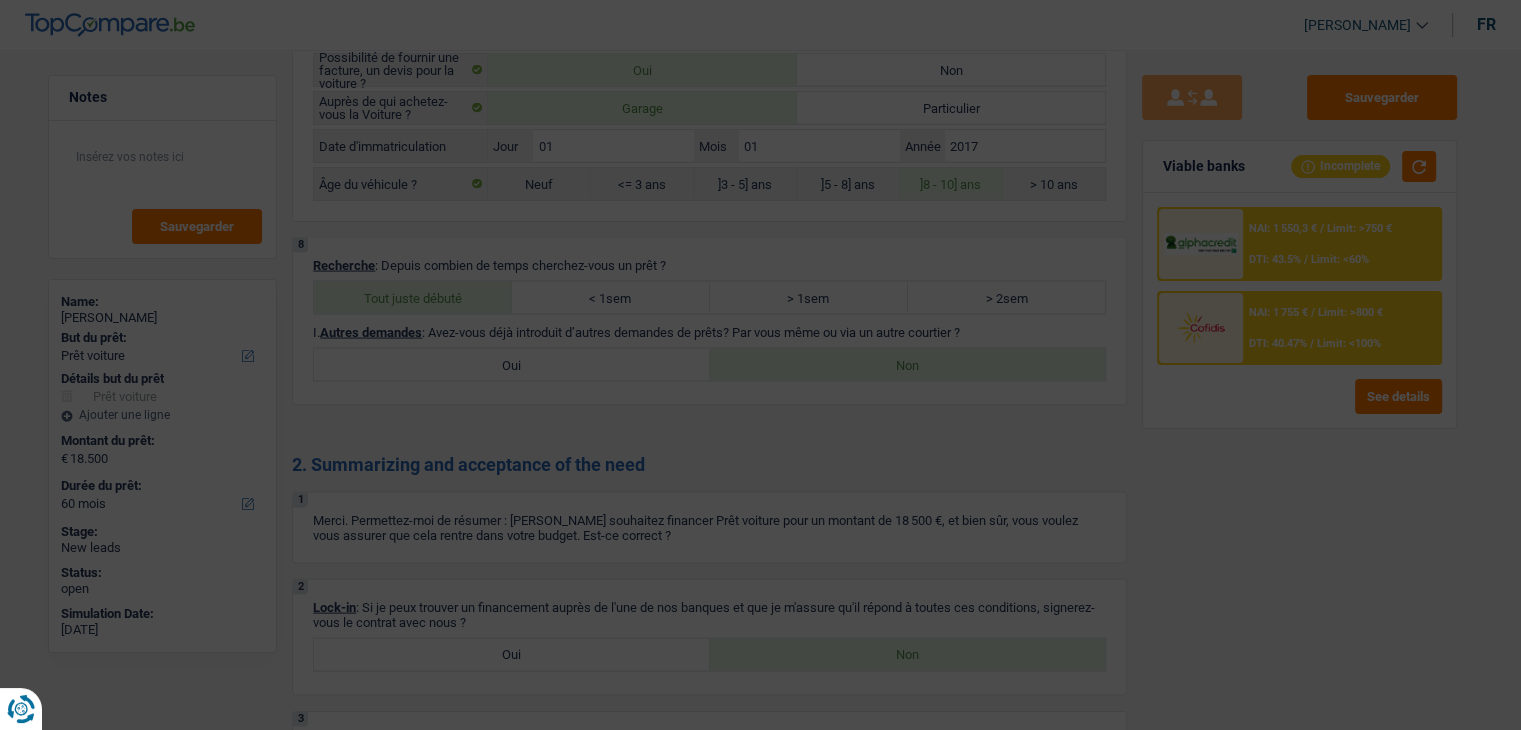 click on "NAI: 1 755 €" at bounding box center (1279, 312) 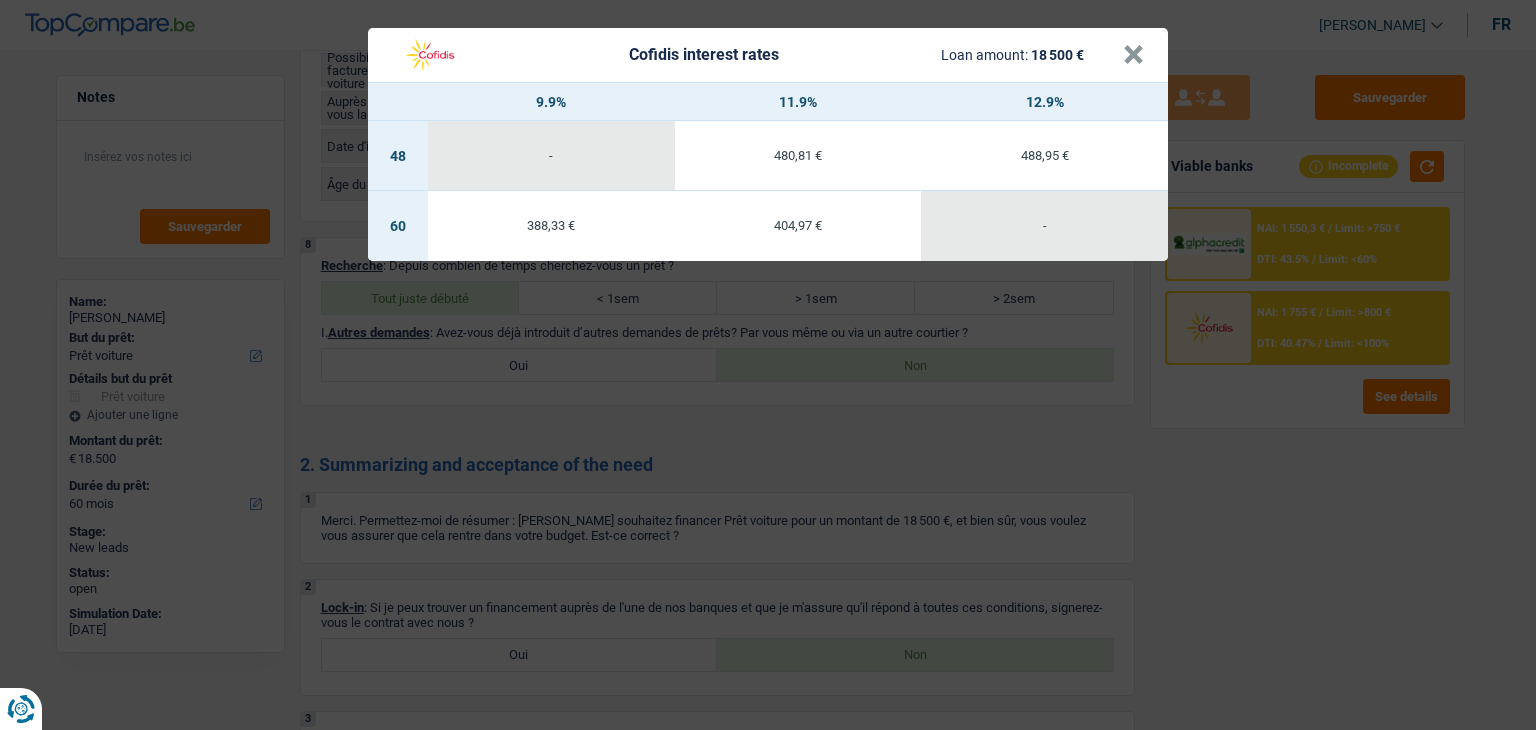 click on "Cofidis interest rates
Loan amount:
18 500 €
×
9.9%
11.9%
12.9%
48
-
480,81 €
488,95 €
60
388,33 €
404,97 €
-" at bounding box center (768, 365) 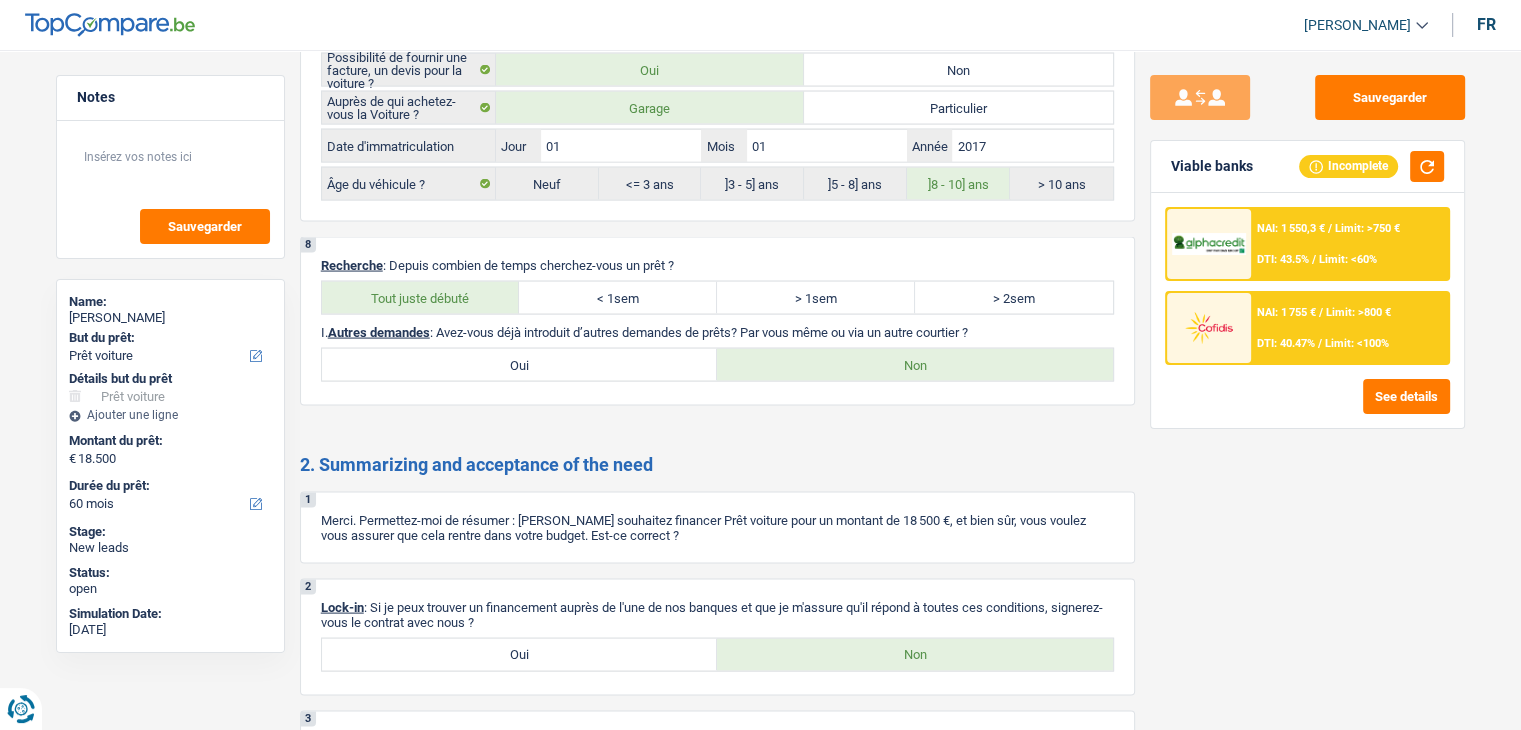 click on "NAI: 1 550,3 €
/
Limit: >750 €
DTI: 43.5%
/
Limit: <60%" at bounding box center (1349, 244) 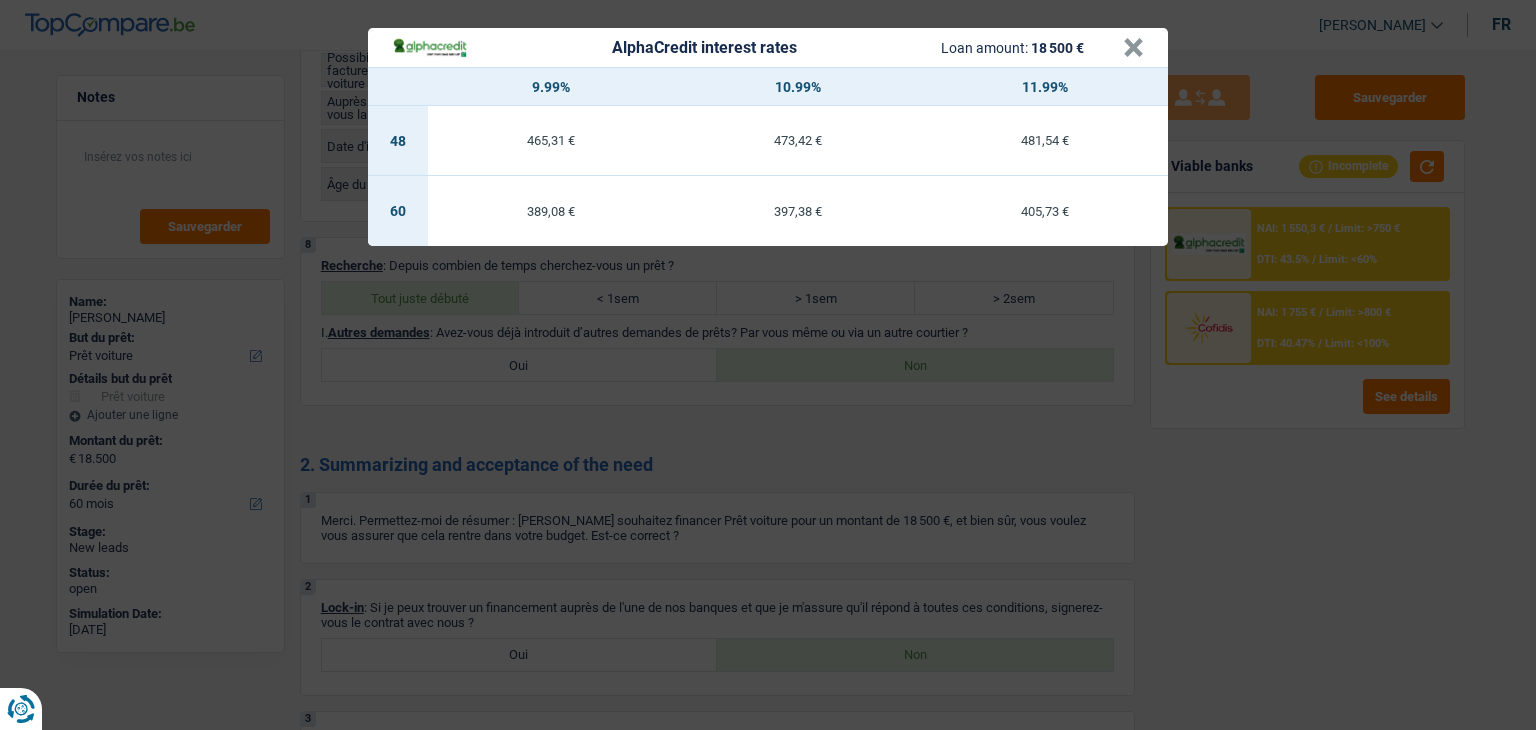 click on "AlphaCredit interest rates
Loan amount:
18 500 €
×
9.99%
10.99%
11.99%
48
465,31 €
473,42 €
481,54 €
60
389,08 €
397,38 €
405,73 €" at bounding box center (768, 365) 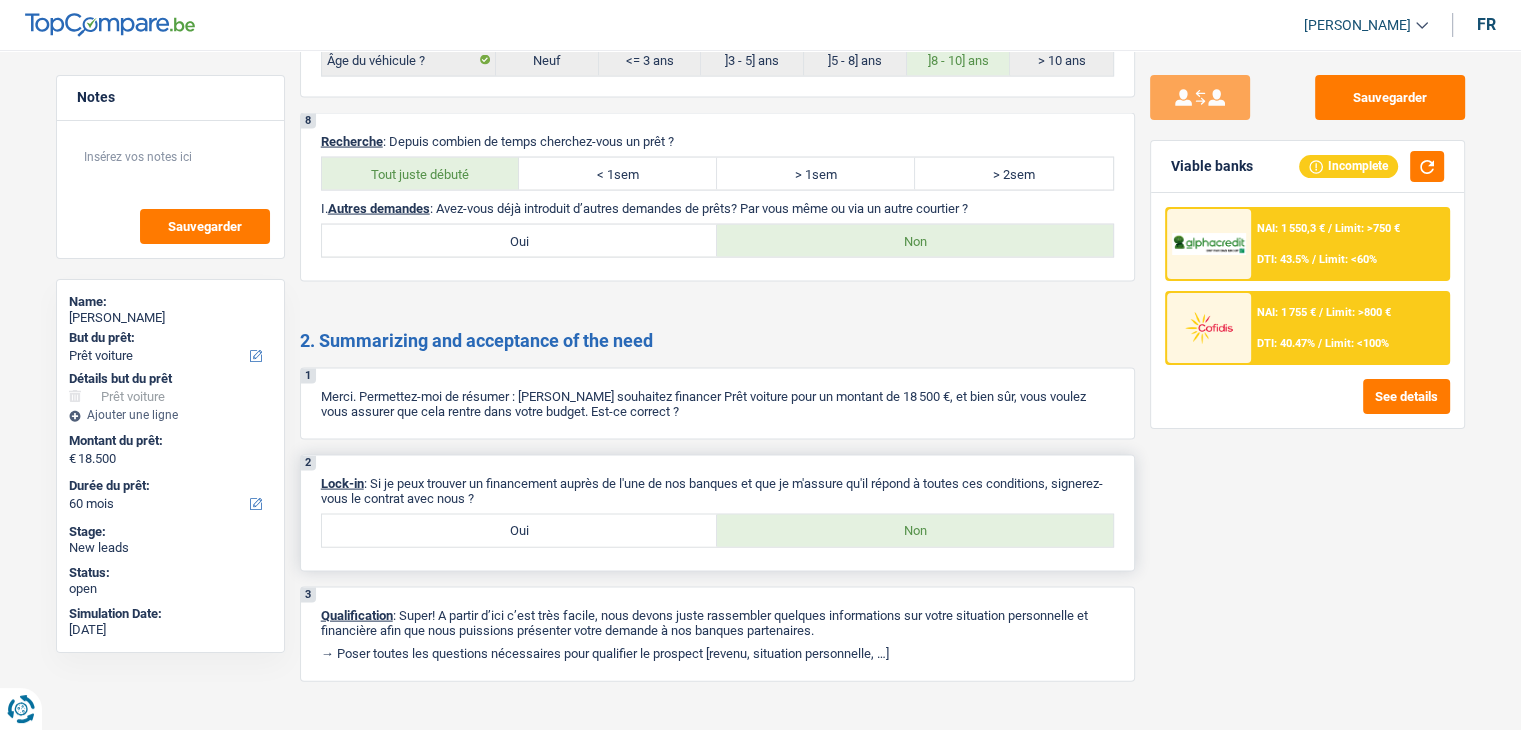 click on "Lock-in  : Si je peux trouver un financement auprès de l'une de nos banques et que je m'assure qu'il répond à toutes ces conditions, signerez-vous le contrat avec nous ?" at bounding box center [717, 491] 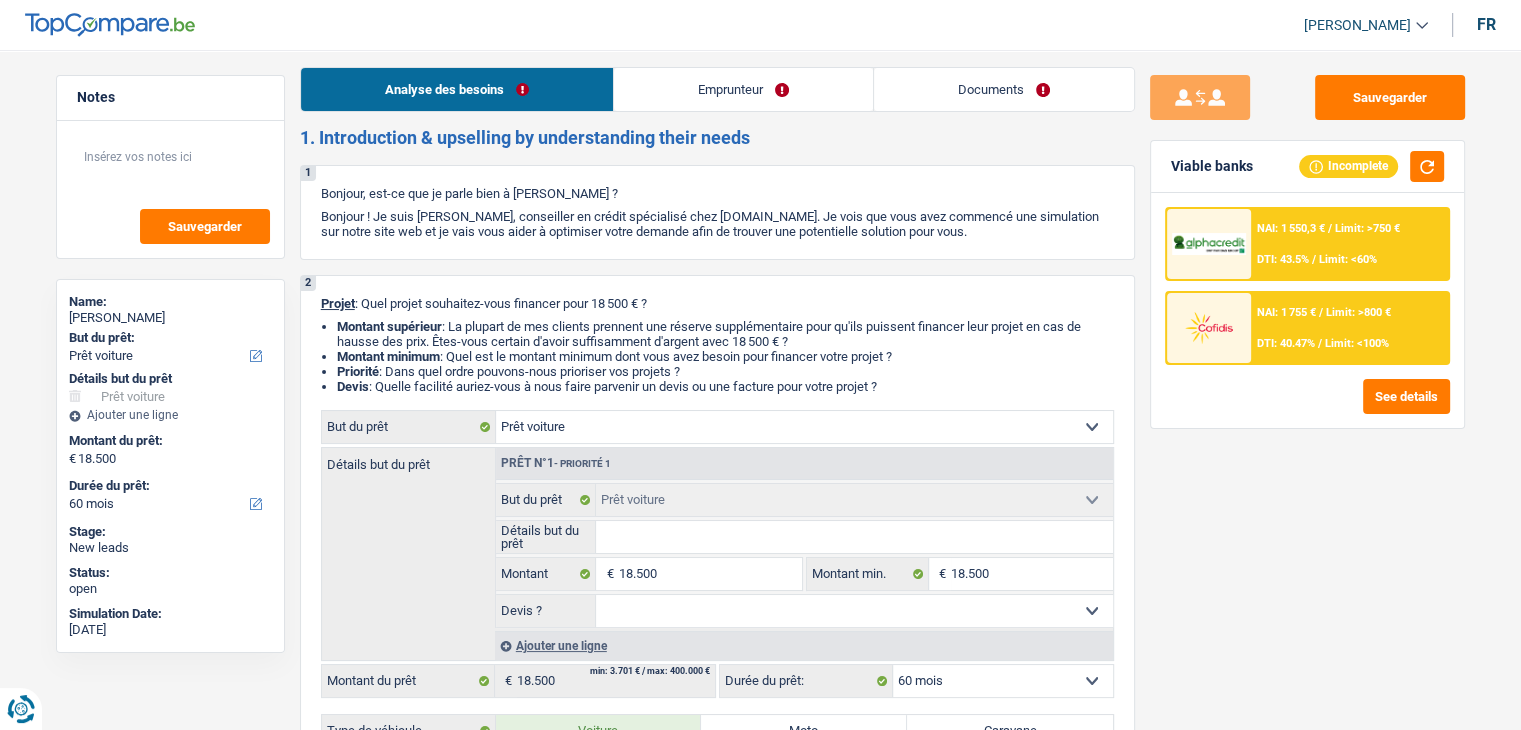 scroll, scrollTop: 0, scrollLeft: 0, axis: both 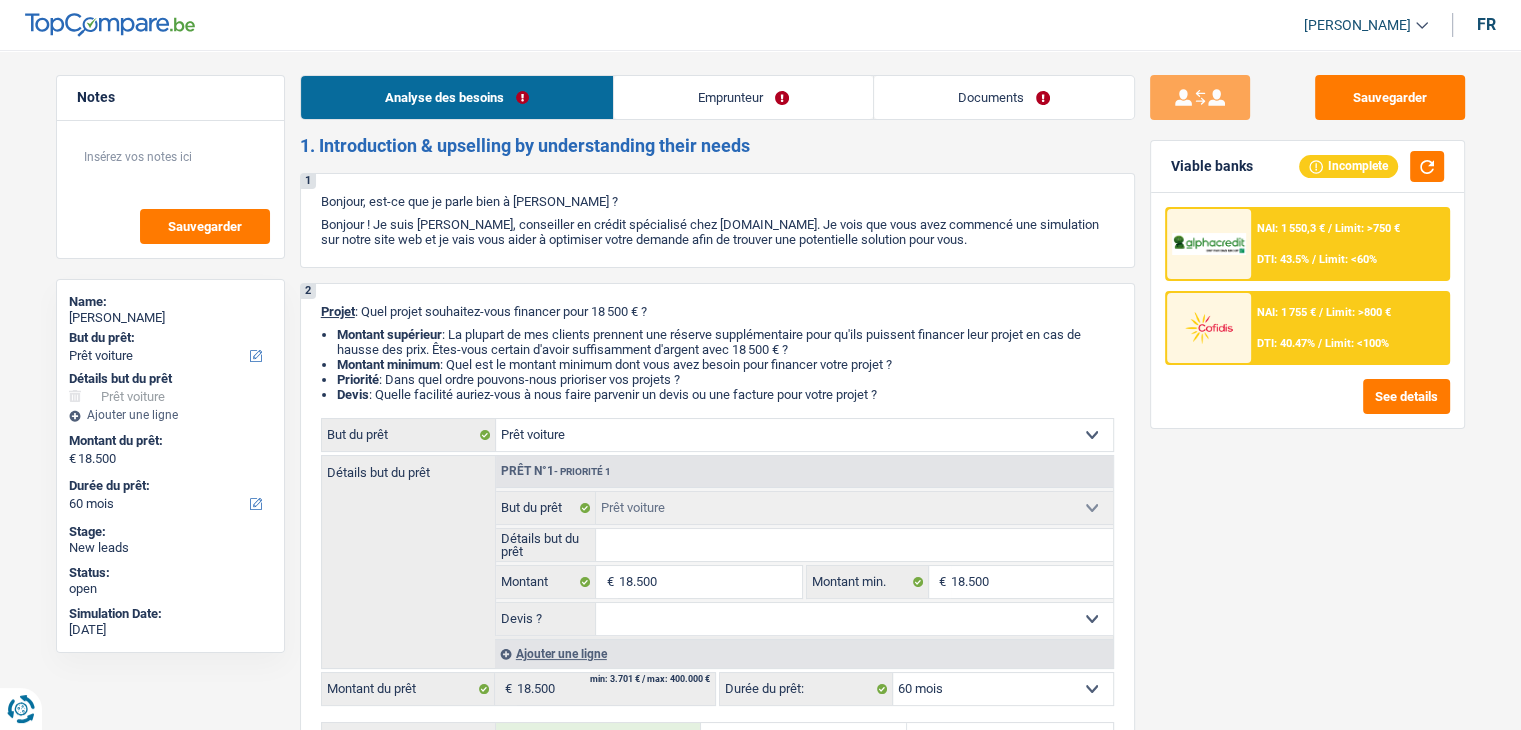 click on "Notes
Sauvegarder
Name:   Benoit Istace   But du prêt: Confort maison: meubles, textile, peinture, électroménager, outillage non-professionnel Hifi, multimédia, gsm, ordinateur Aménagement: frais d'installation, déménagement Evénement familial: naissance, mariage, divorce, communion, décès Frais médicaux Frais d'études Frais permis de conduire Loisirs: voyage, sport, musique Rafraîchissement: petits travaux maison et jardin Frais judiciaires Réparation voiture Prêt rénovation Prêt énergie Prêt voiture Taxes, impôts non professionnels Rénovation bien à l'étranger Dettes familiales Assurance Autre
Sélectionner une option
Détails but du prêt
Confort maison: meubles, textile, peinture, électroménager, outillage non-professionnel Hifi, multimédia, gsm, ordinateur Aménagement: frais d'installation, déménagement Frais médicaux Frais d'études Assurance" at bounding box center (760, 2448) 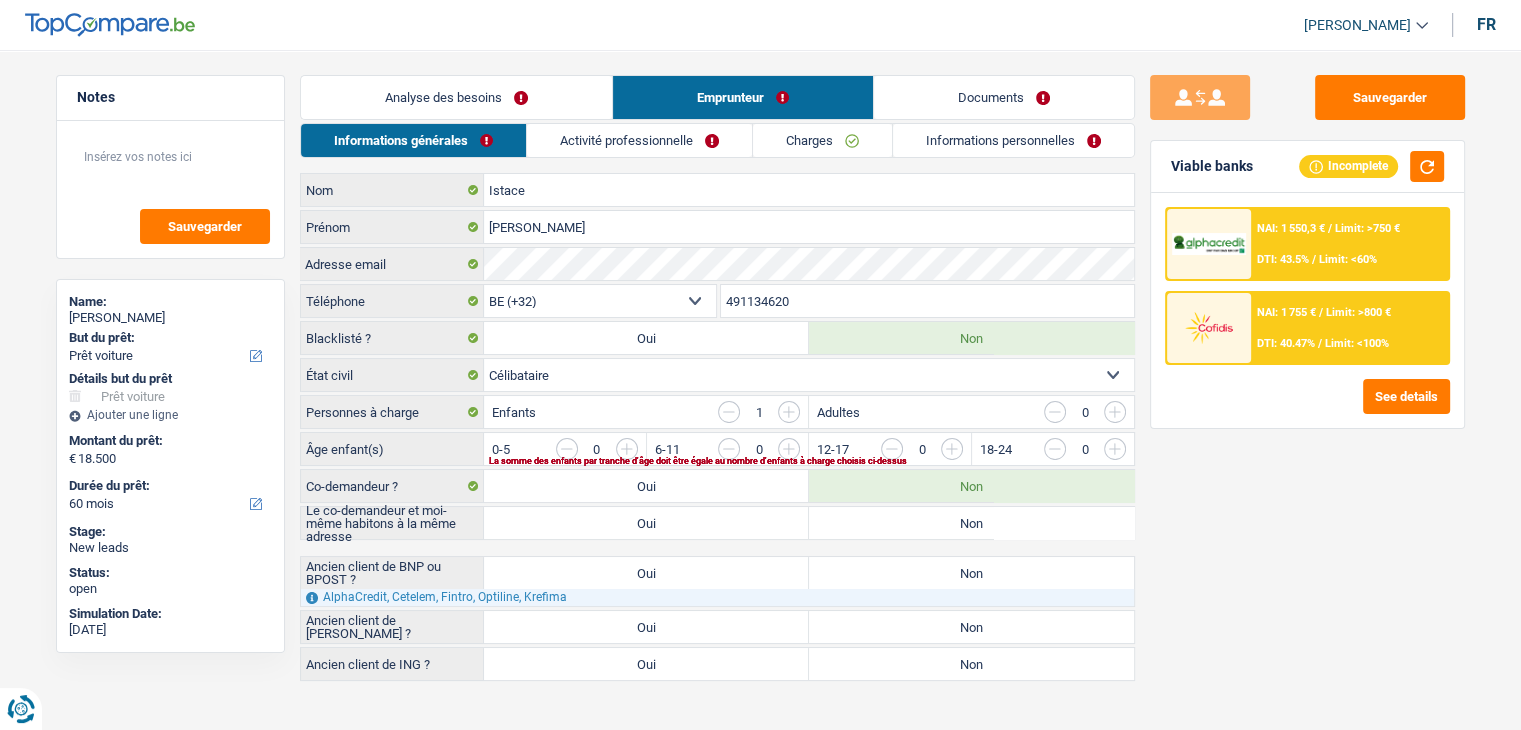 click on "Informations générales Activité professionnelle Charges Informations personnelles Istace
Nom
Benoit
Prénom
Adresse email
BE (+32) LU (+352)
Sélectionner une option
Téléphone
491134620
Téléphone
Blacklisté ?
Oui
Non
Célibataire Marié(e) Cohabitant(e) légal(e) Divorcé(e) Veuf(ve) Séparé (de fait)
Sélectionner une option
État civil
Personnes à charge
Enfants
1
Adultes
0" at bounding box center [717, 402] 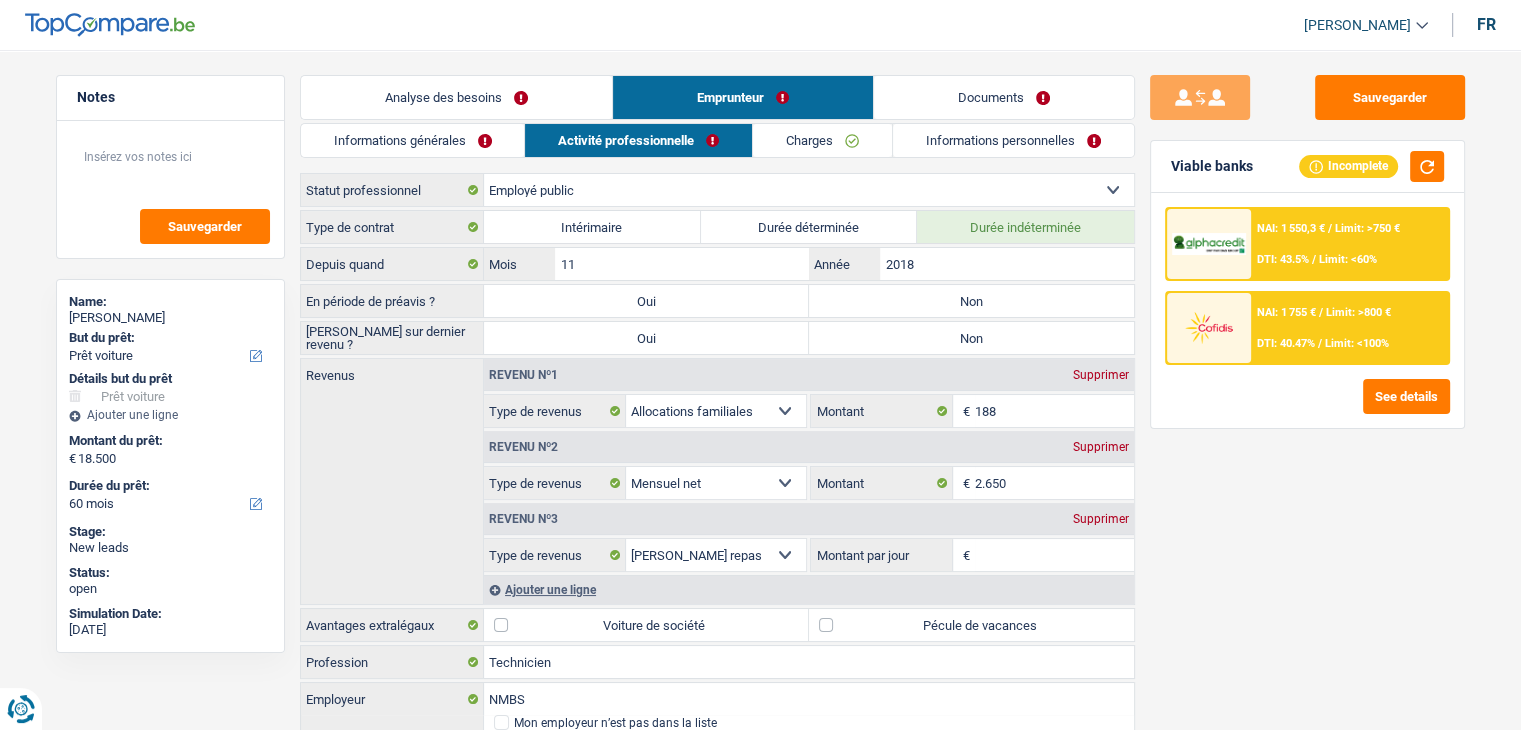 click on "Charges" at bounding box center [822, 140] 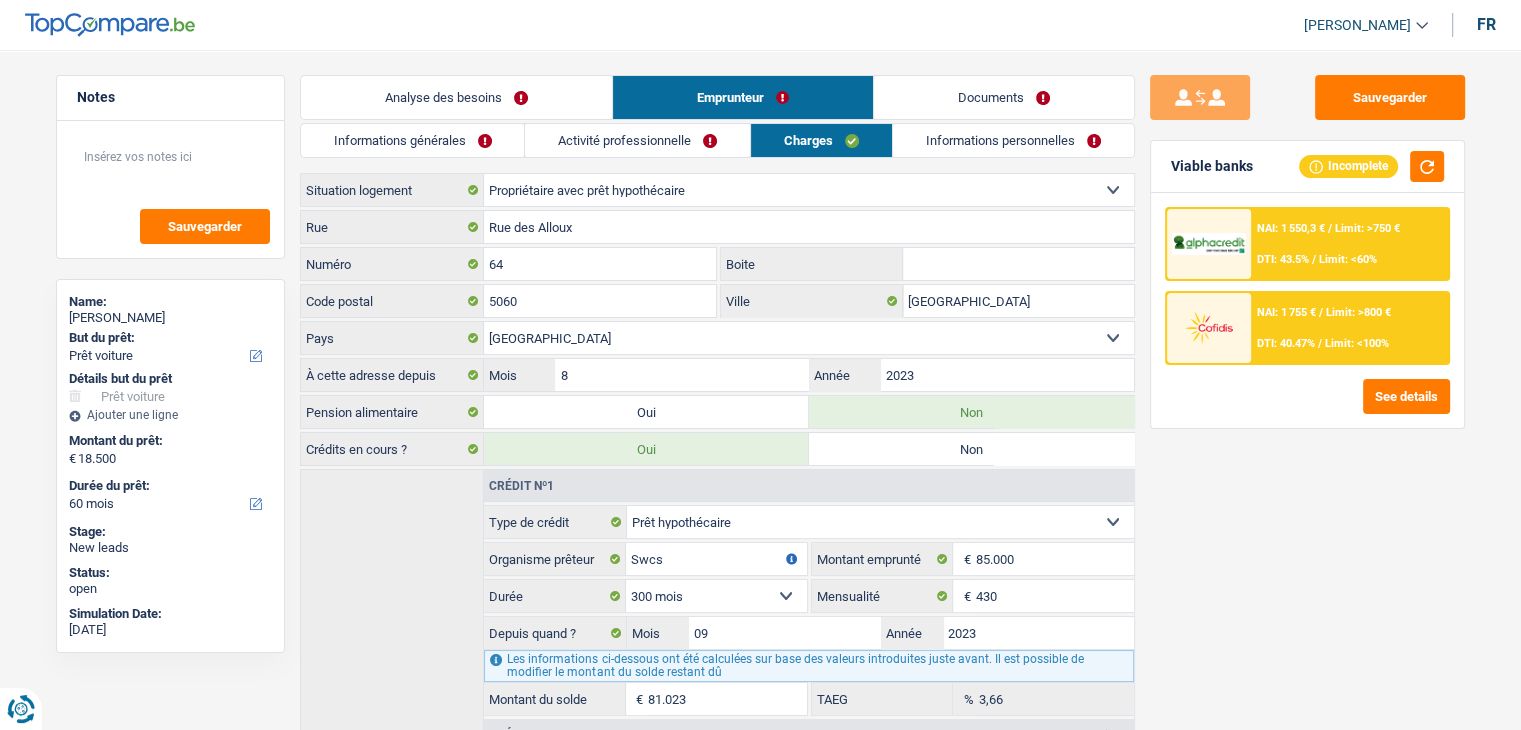 click on "Informations personnelles" at bounding box center (1013, 140) 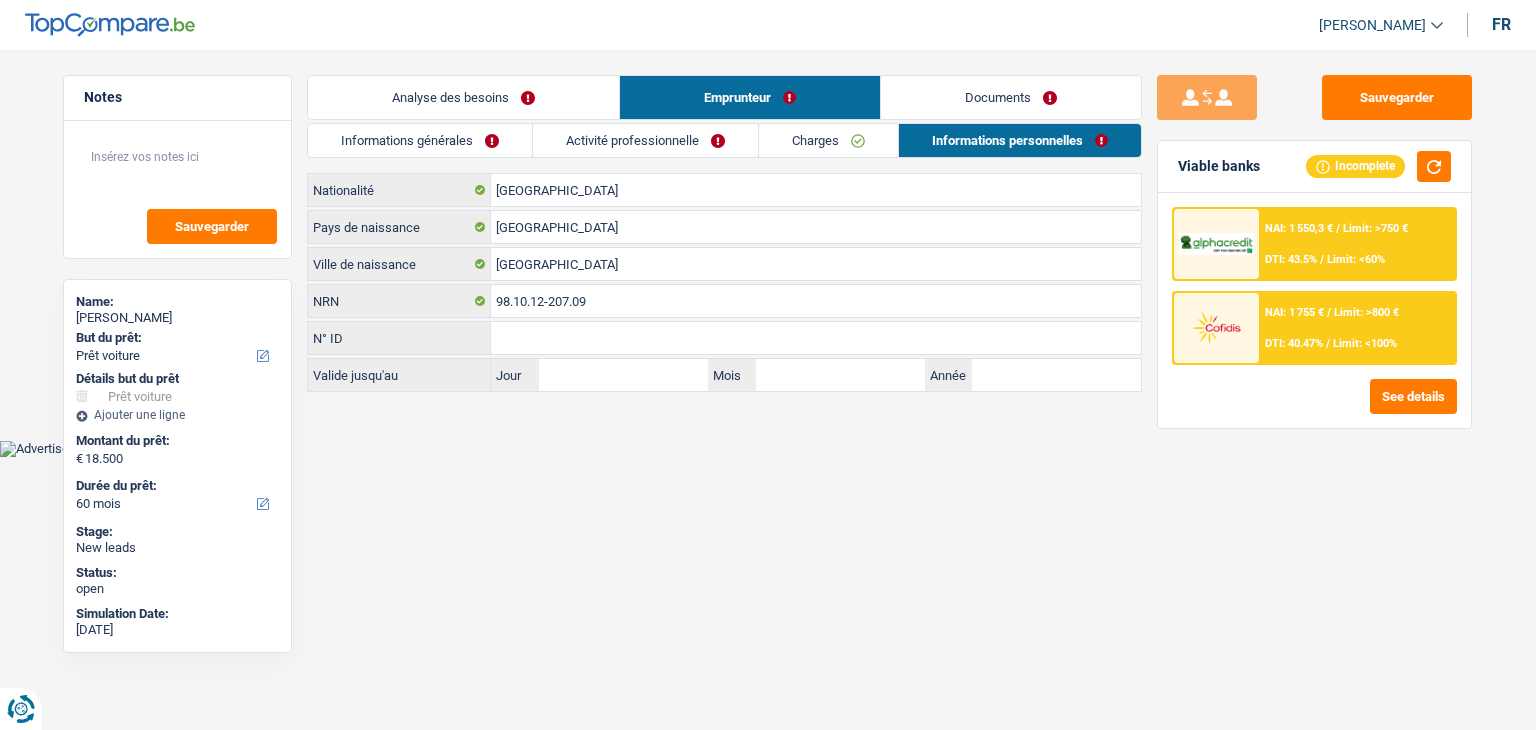 click on "Informations générales Activité professionnelle Charges Informations personnelles Istace
Nom
Benoit
Prénom
Adresse email
BE (+32) LU (+352)
Sélectionner une option
Téléphone
491134620
Téléphone
Blacklisté ?
Oui
Non
Célibataire Marié(e) Cohabitant(e) légal(e) Divorcé(e) Veuf(ve) Séparé (de fait)
Sélectionner une option
État civil
Personnes à charge
Enfants
1
Adultes
0" at bounding box center [724, 257] 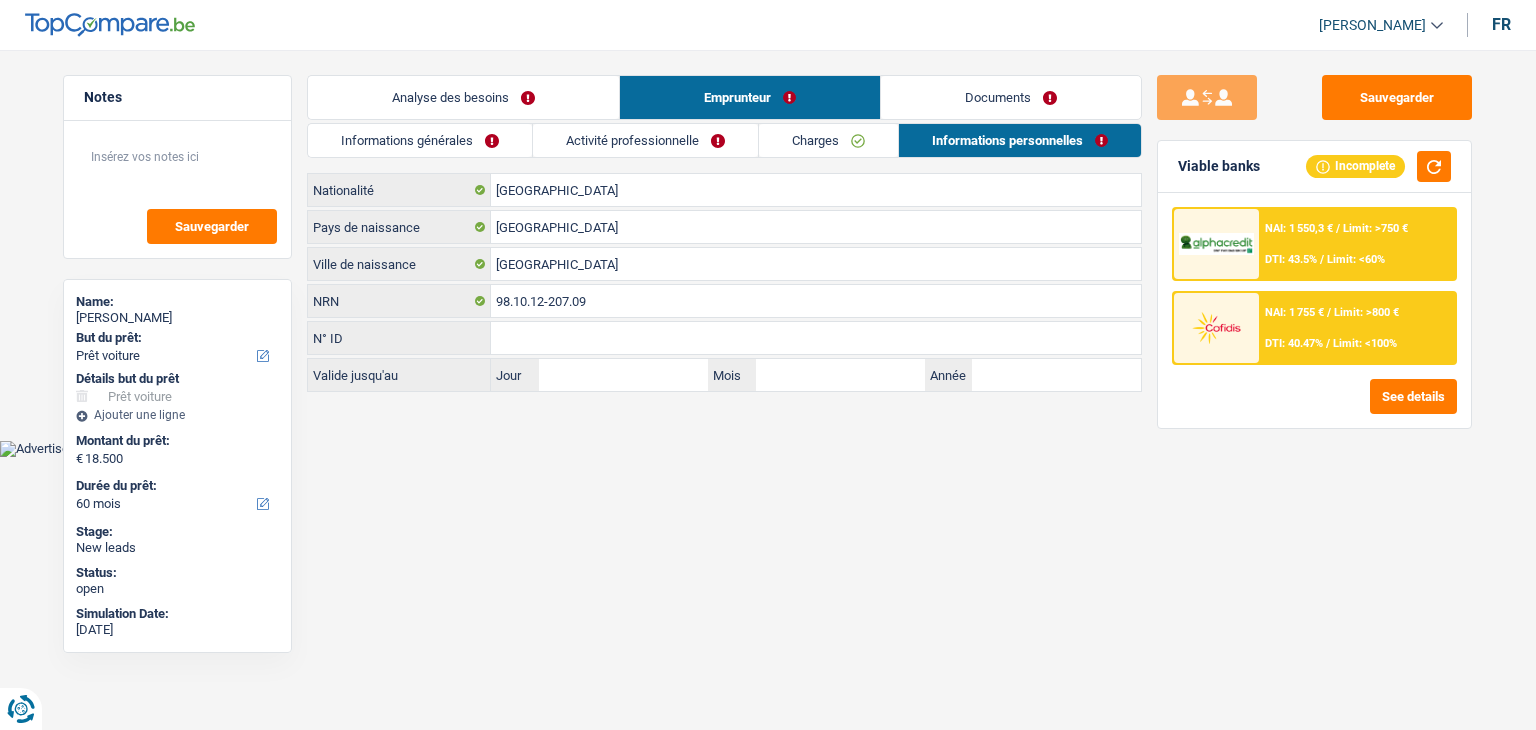 click on "Activité professionnelle" at bounding box center (645, 140) 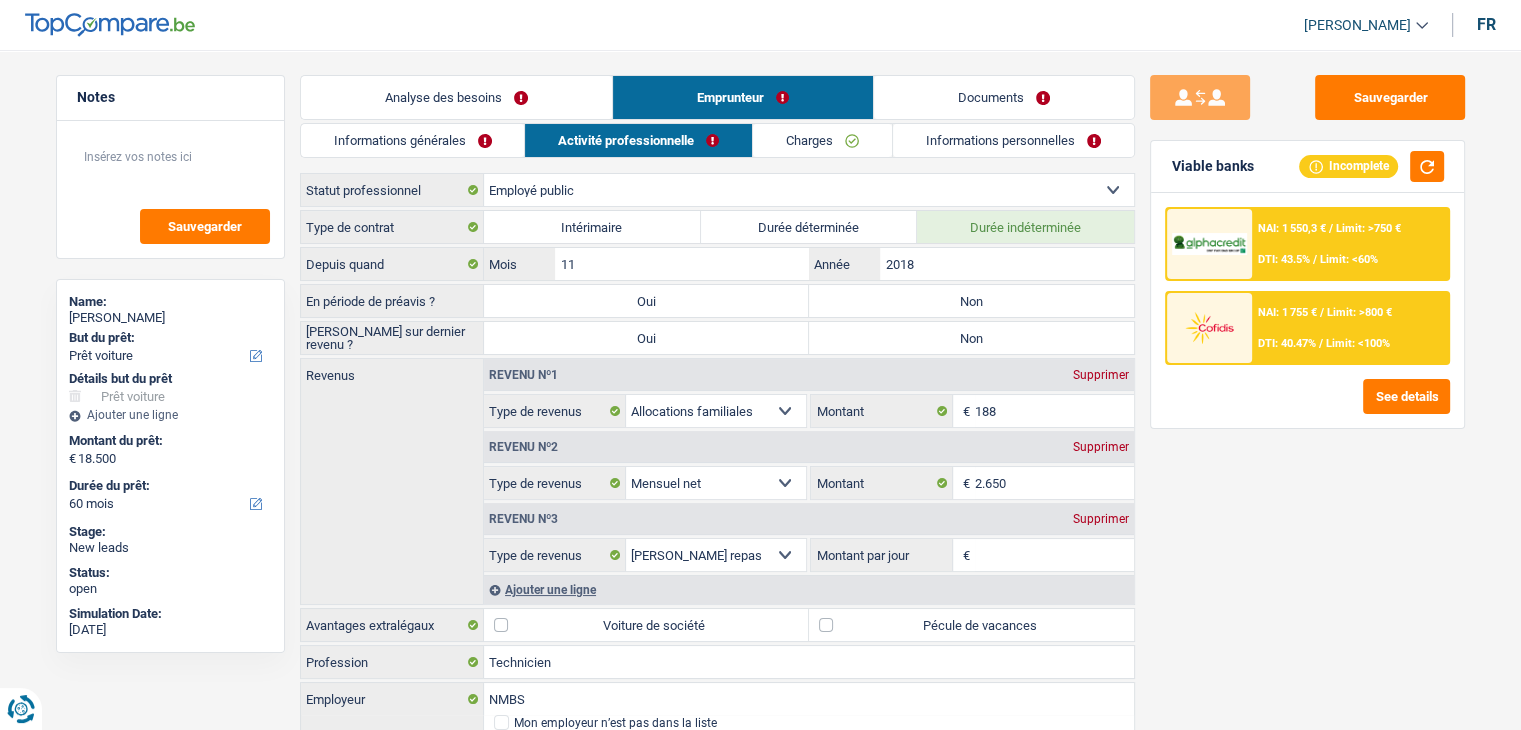 click at bounding box center (1209, 244) 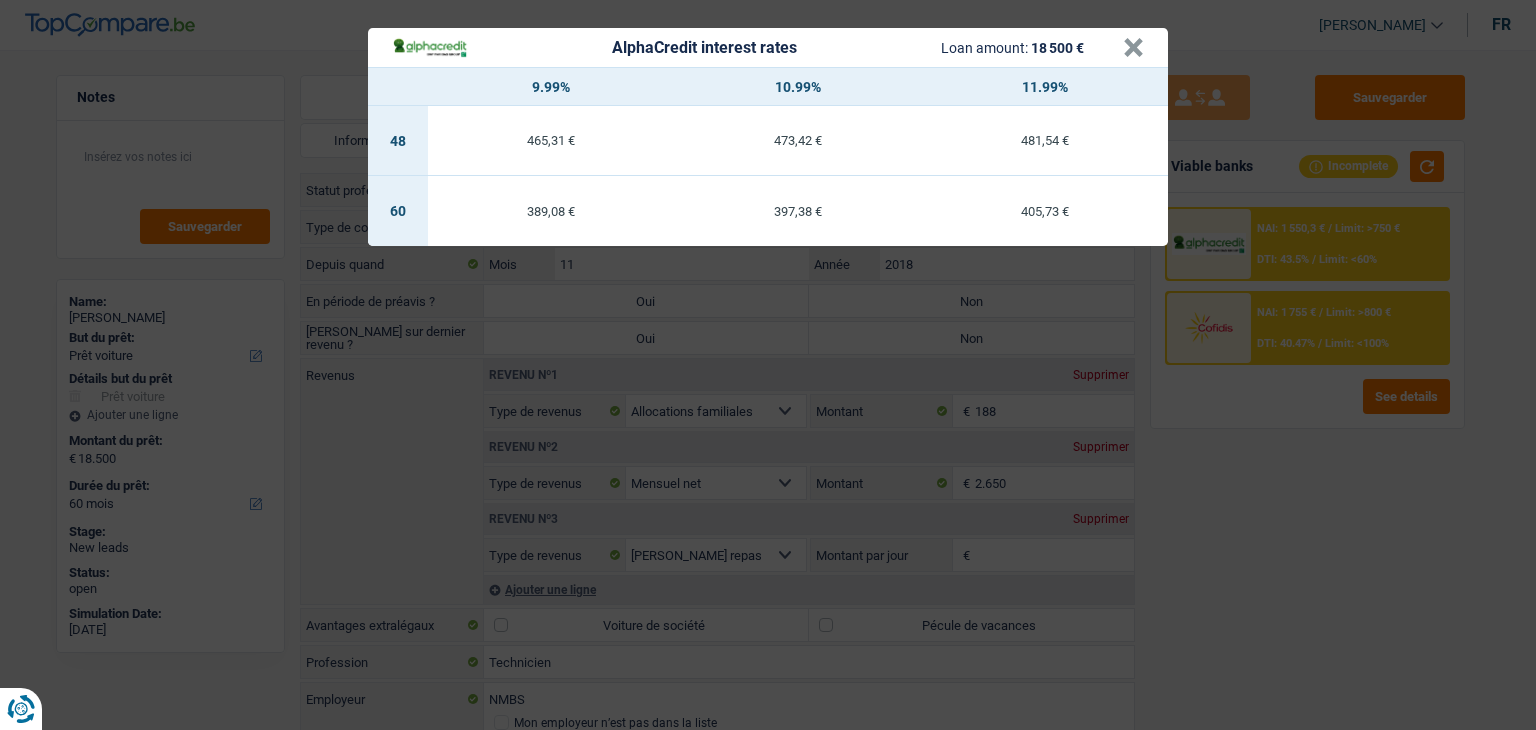 click on "AlphaCredit interest rates
Loan amount:
18 500 €
×
9.99%
10.99%
11.99%
48
465,31 €
473,42 €
481,54 €
60
389,08 €
397,38 €
405,73 €" at bounding box center [768, 365] 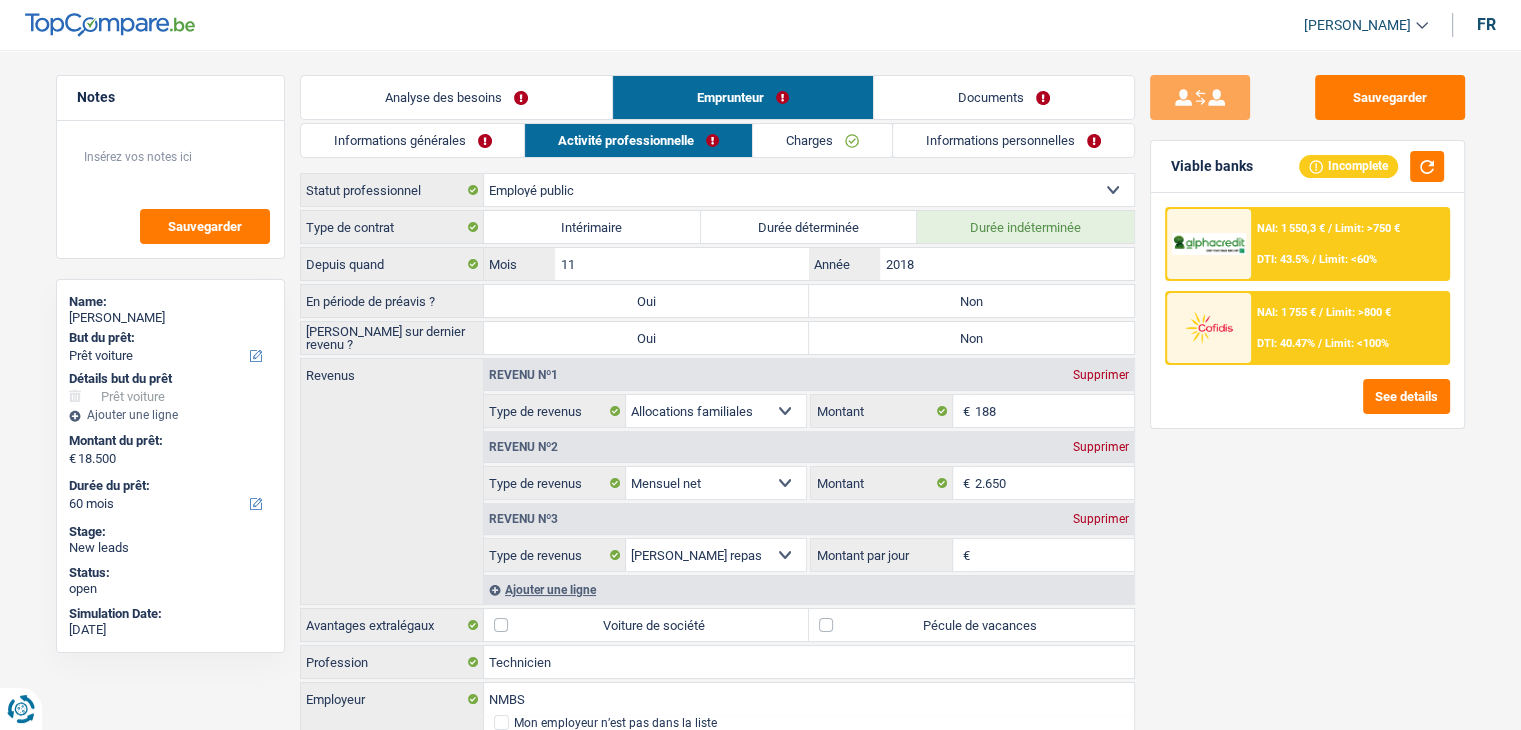 click on "NAI: 1 550,3 €
/
Limit: >750 €
DTI: 43.5%
/
Limit: <60%" at bounding box center (1349, 244) 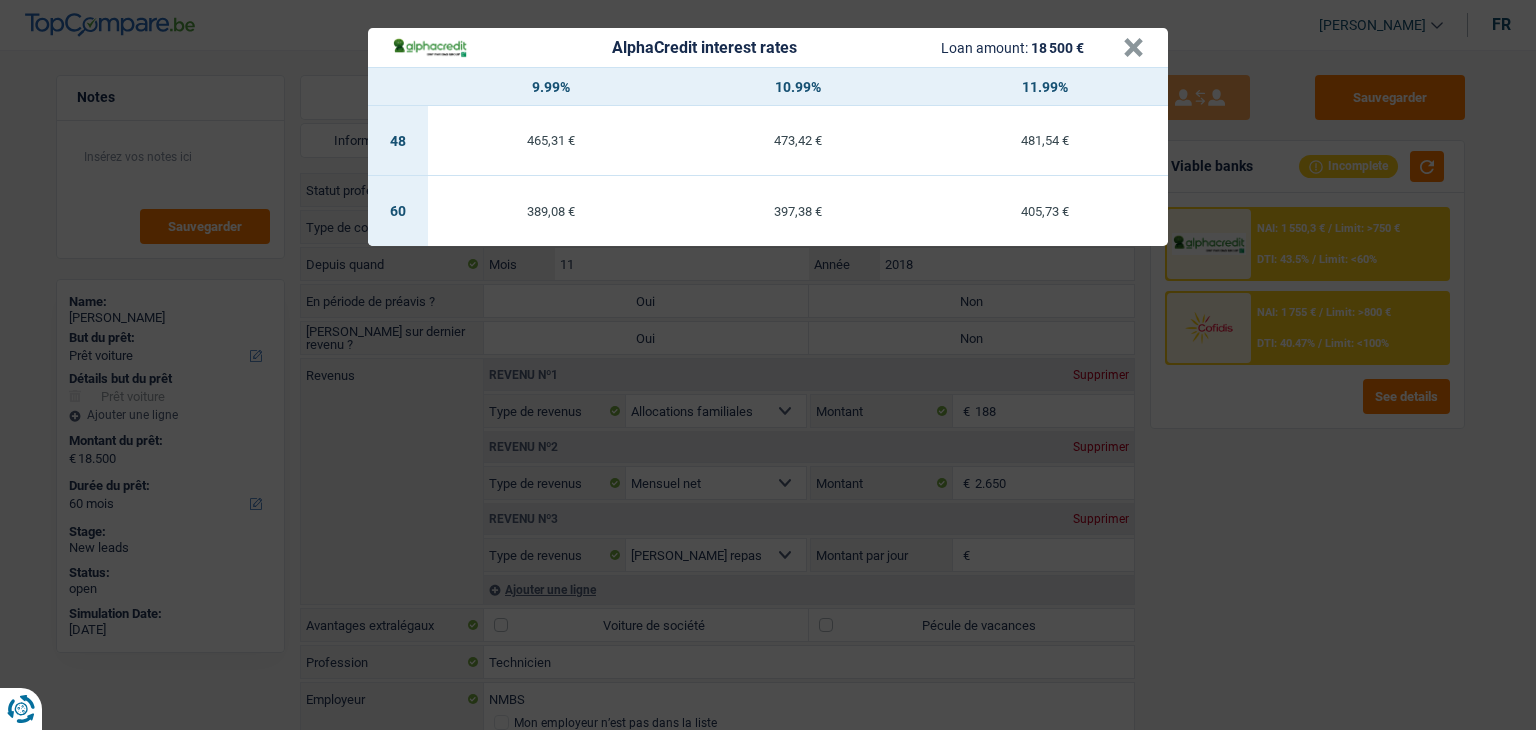 click on "AlphaCredit interest rates
Loan amount:
18 500 €
×
9.99%
10.99%
11.99%
48
465,31 €
473,42 €
481,54 €
60
389,08 €
397,38 €
405,73 €" at bounding box center [768, 365] 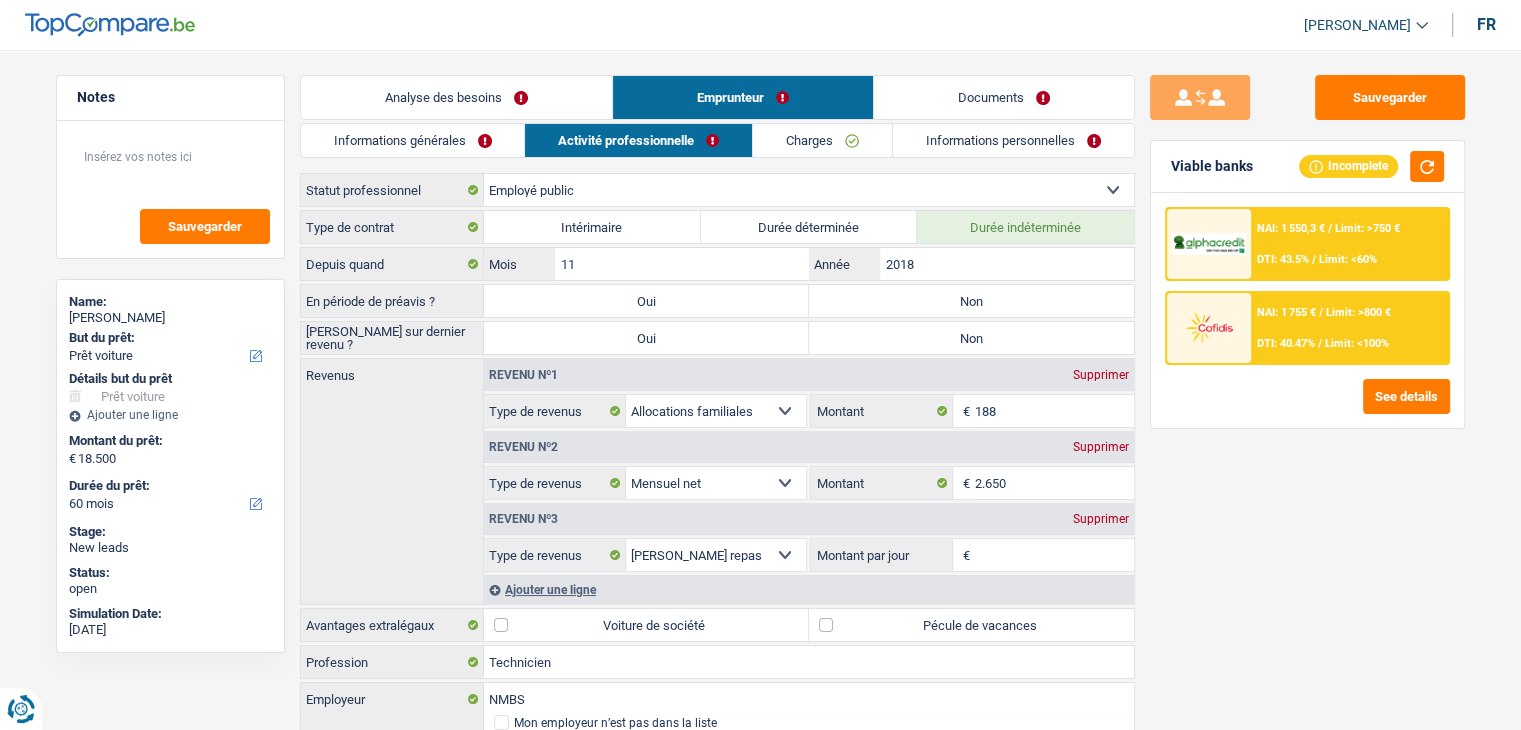 click on "NAI: 1 550,3 €
/
Limit: >750 €
DTI: 43.5%
/
Limit: <60%" at bounding box center [1349, 244] 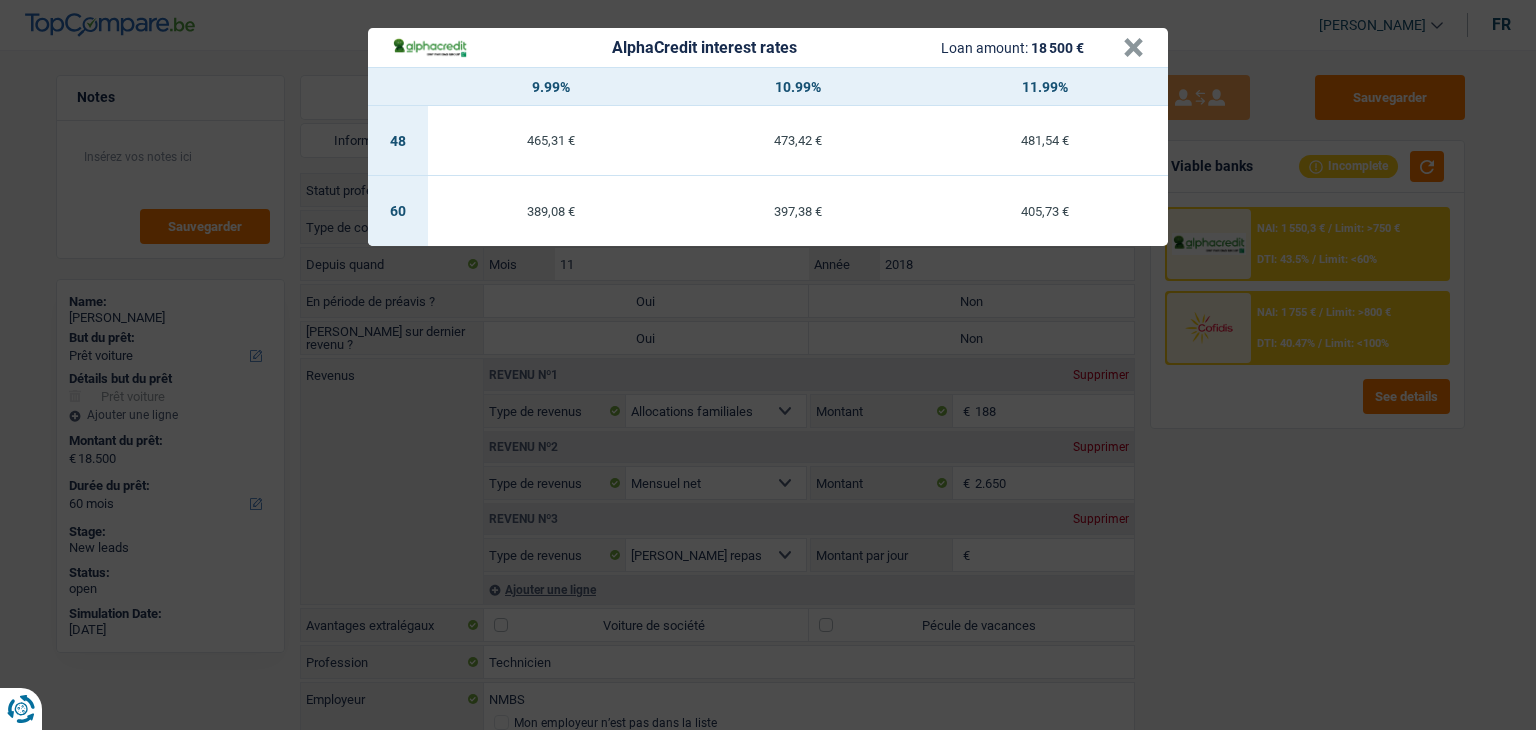 click on "AlphaCredit interest rates
Loan amount:
18 500 €
×
9.99%
10.99%
11.99%
48
465,31 €
473,42 €
481,54 €
60
389,08 €
397,38 €
405,73 €" at bounding box center [768, 365] 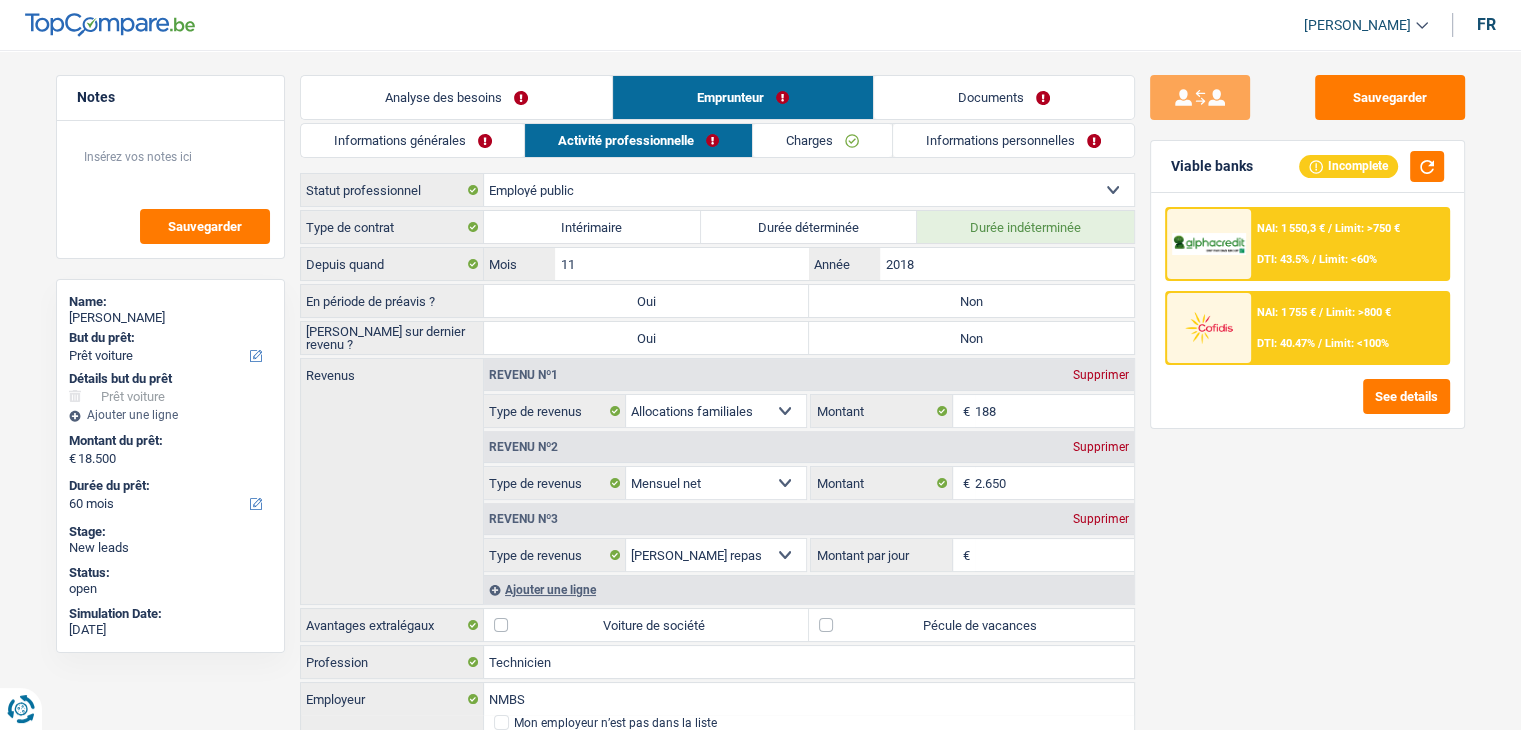 drag, startPoint x: 1250, startPoint y: 161, endPoint x: 1172, endPoint y: 168, distance: 78.31347 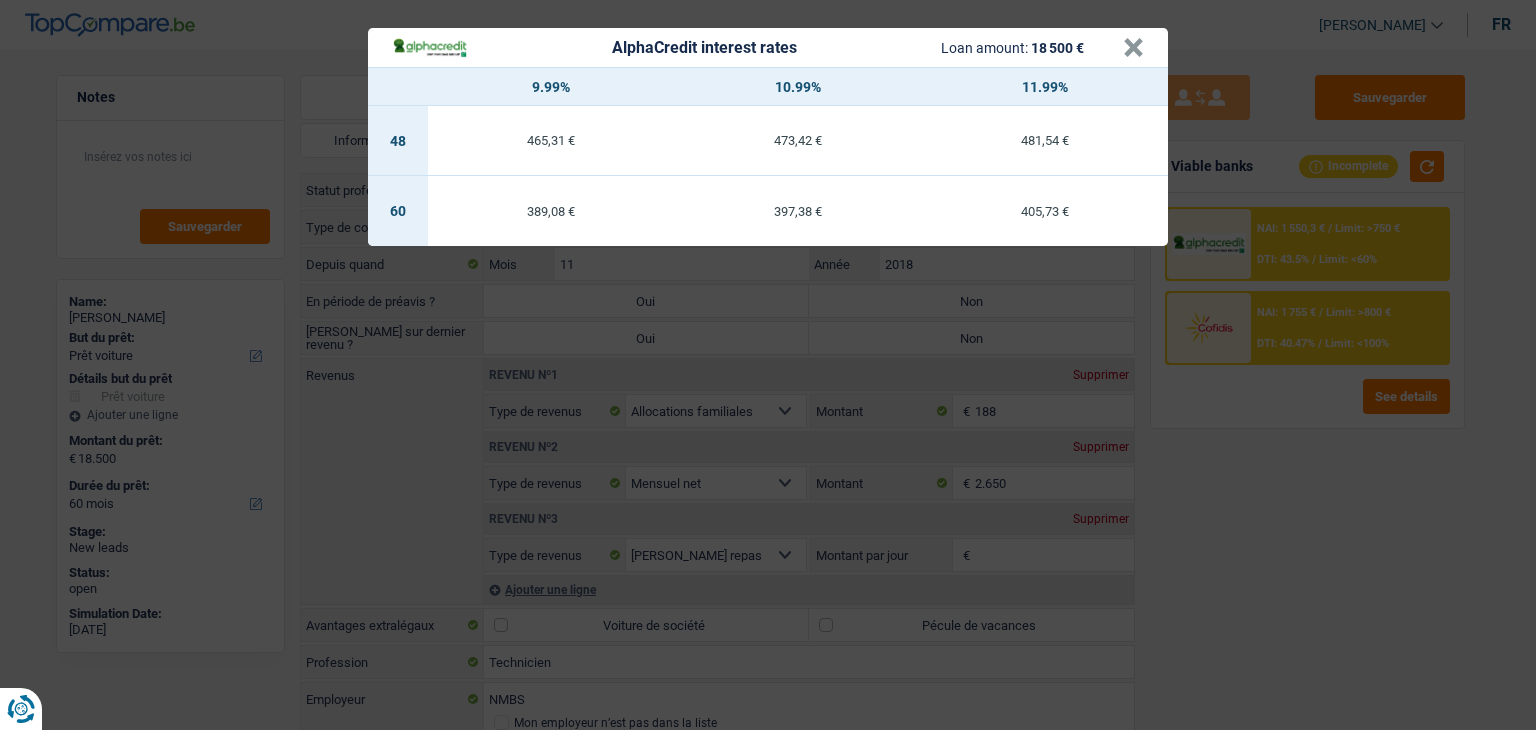 click on "AlphaCredit interest rates
Loan amount:
18 500 €
×
9.99%
10.99%
11.99%
48
465,31 €
473,42 €
481,54 €
60
389,08 €
397,38 €
405,73 €" at bounding box center [768, 365] 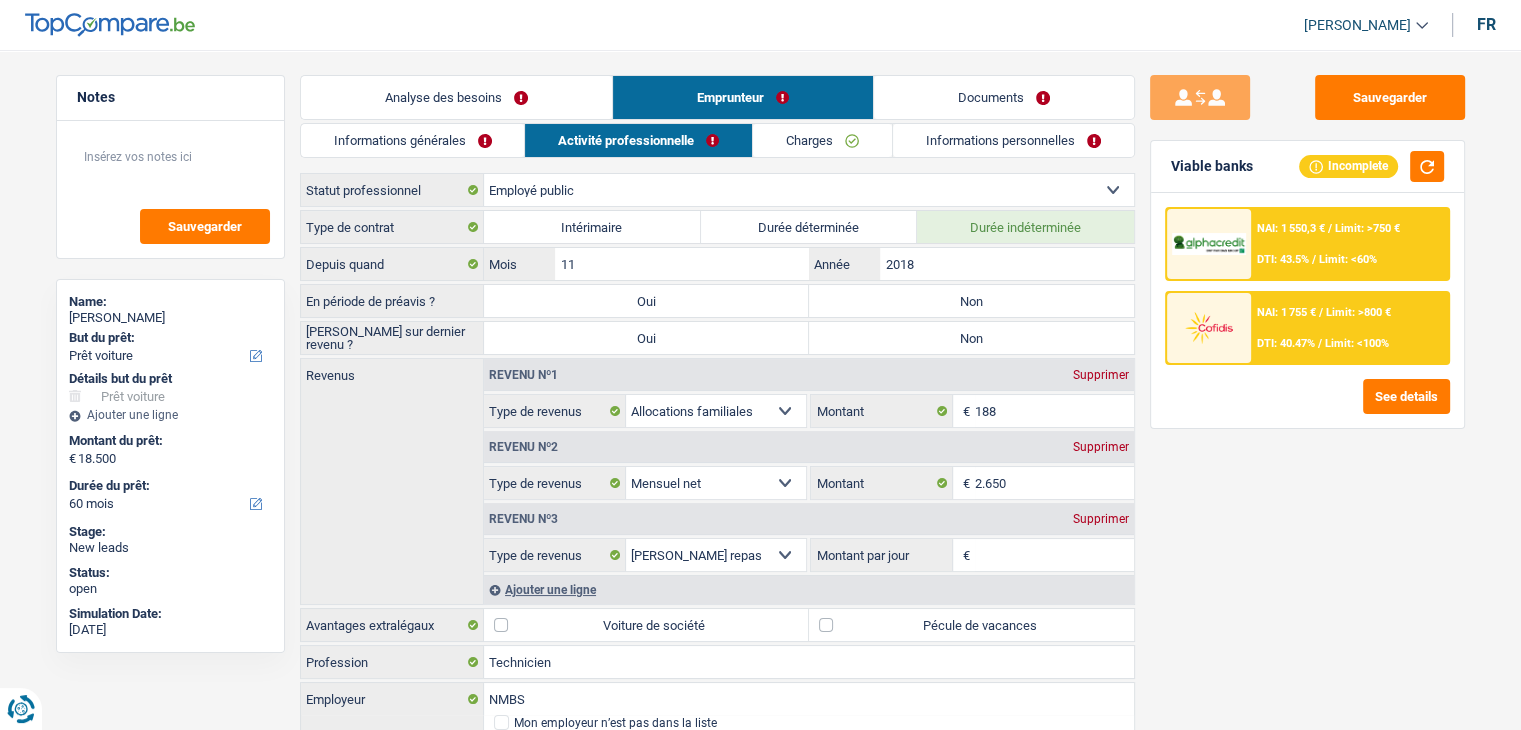 click on "DTI: 40.47%" at bounding box center [1286, 343] 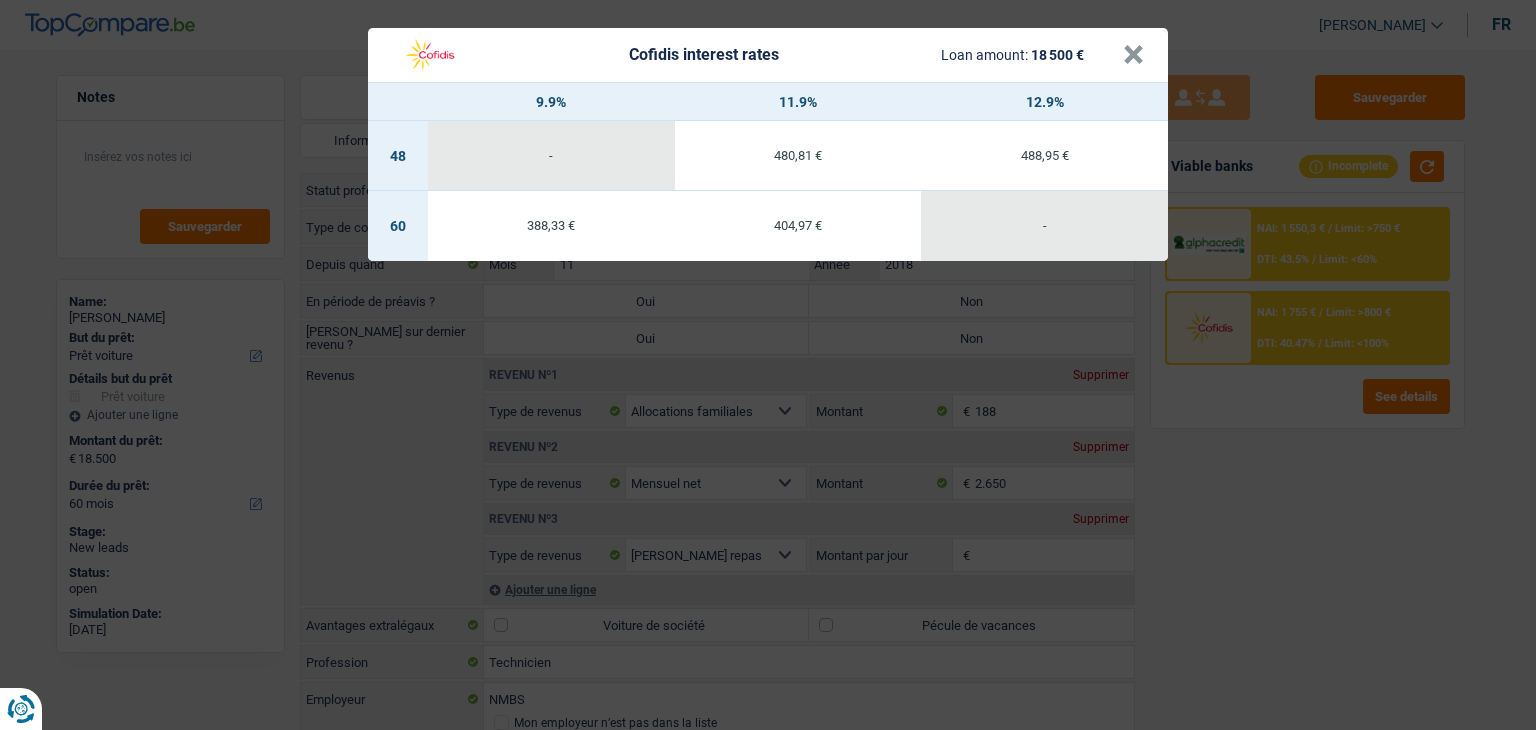 click on "Cofidis interest rates
Loan amount:
18 500 €
×
9.9%
11.9%
12.9%
48
-
480,81 €
488,95 €
60
388,33 €
404,97 €
-" at bounding box center (768, 365) 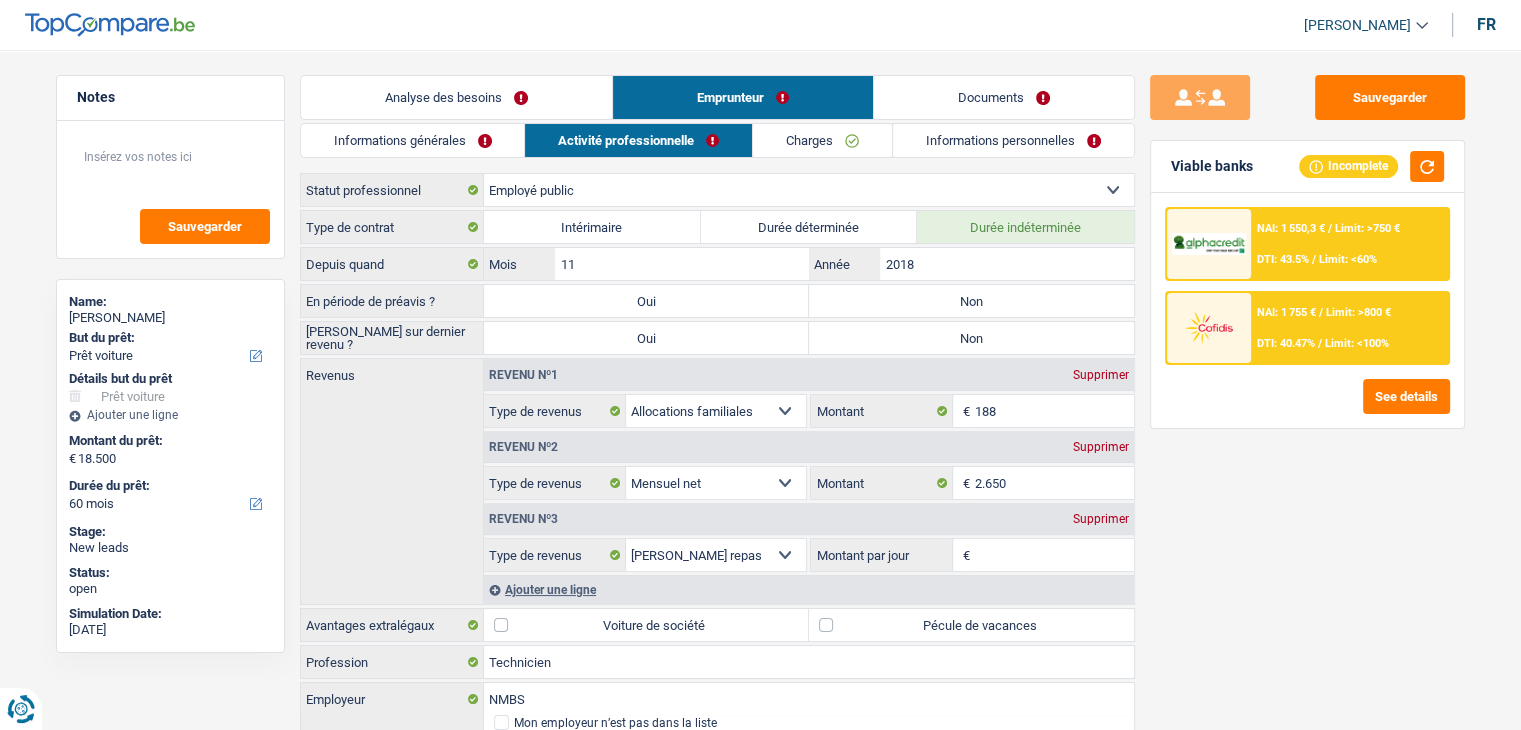 click on "DTI: 40.47%" at bounding box center (1286, 343) 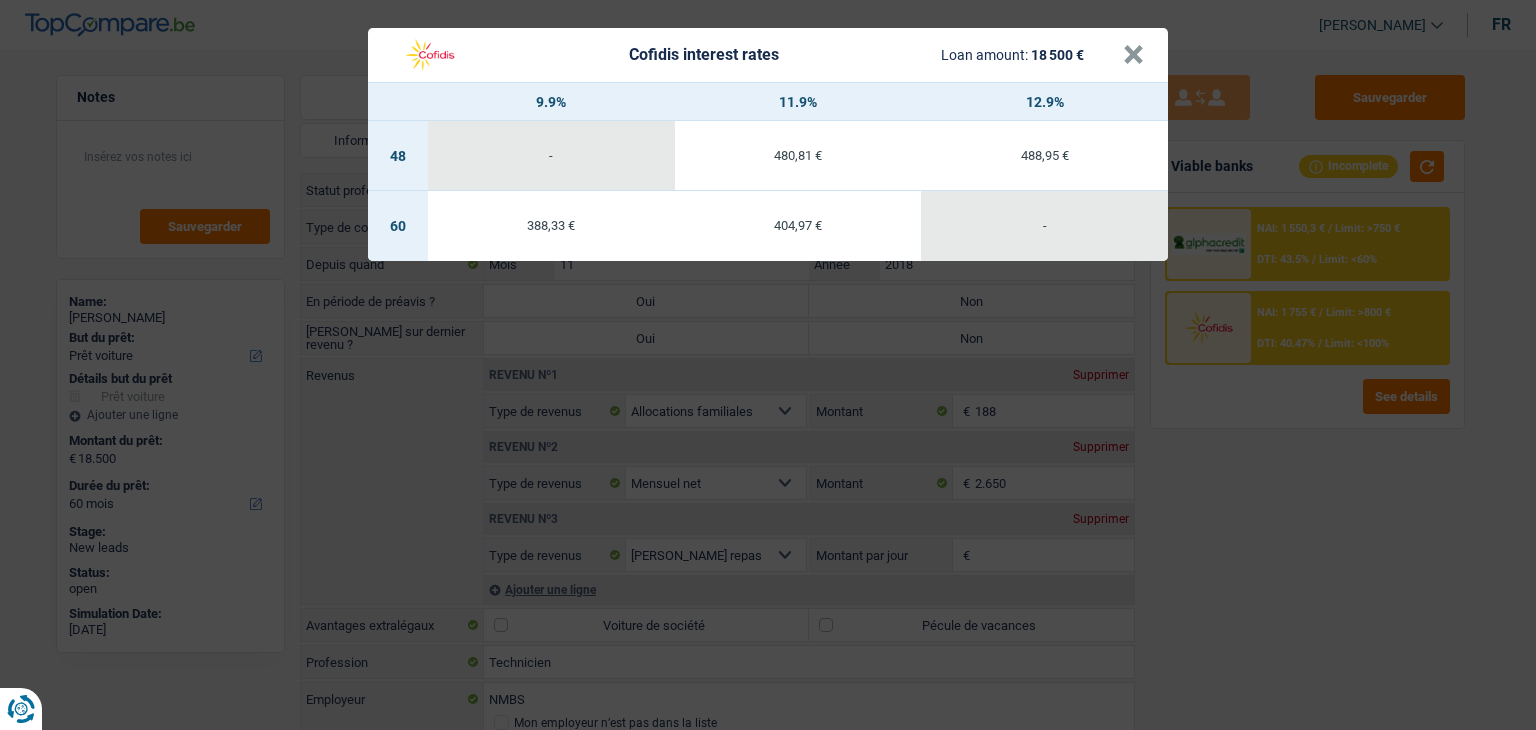 click on "Cofidis interest rates
Loan amount:
18 500 €
×
9.9%
11.9%
12.9%
48
-
480,81 €
488,95 €
60
388,33 €
404,97 €
-" at bounding box center (768, 365) 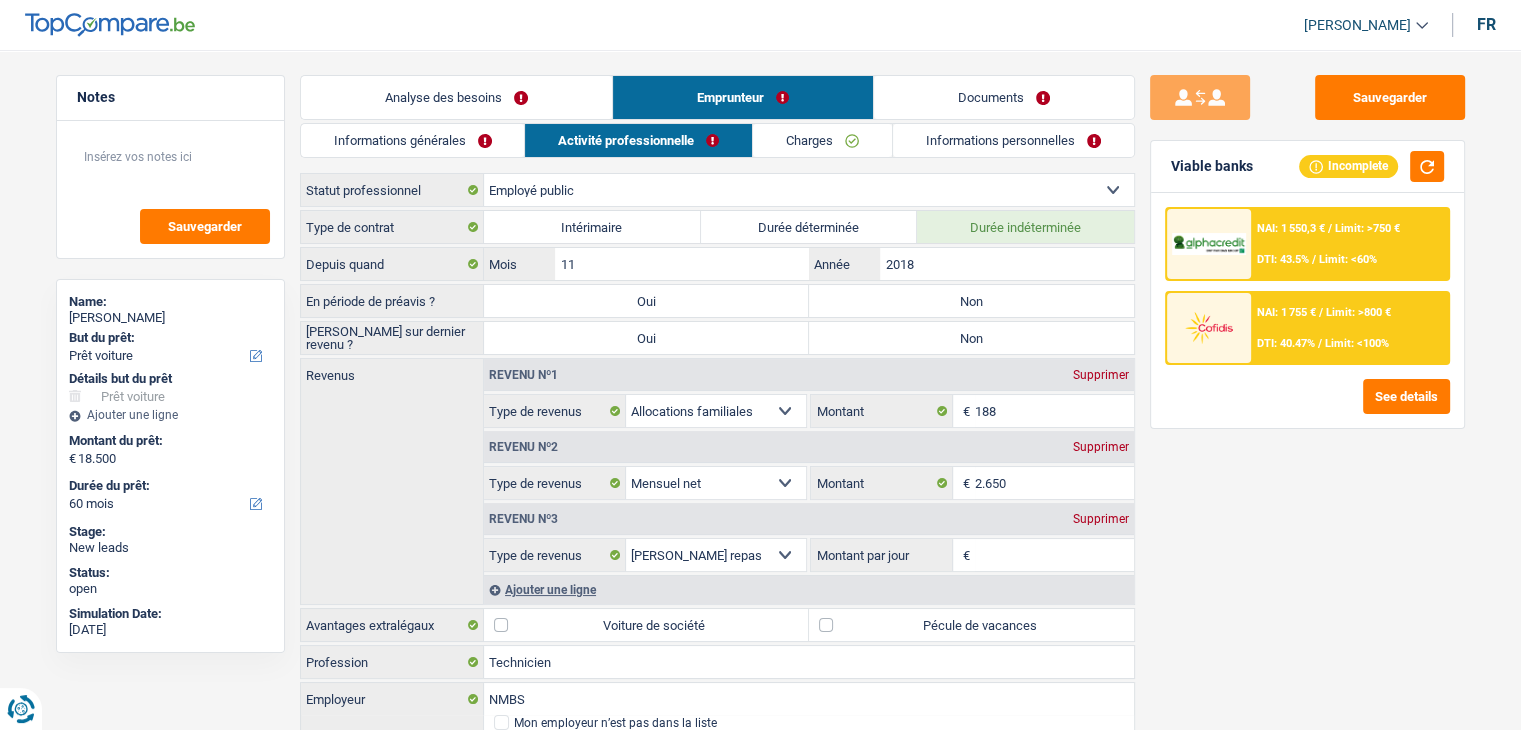 click at bounding box center [1209, 244] 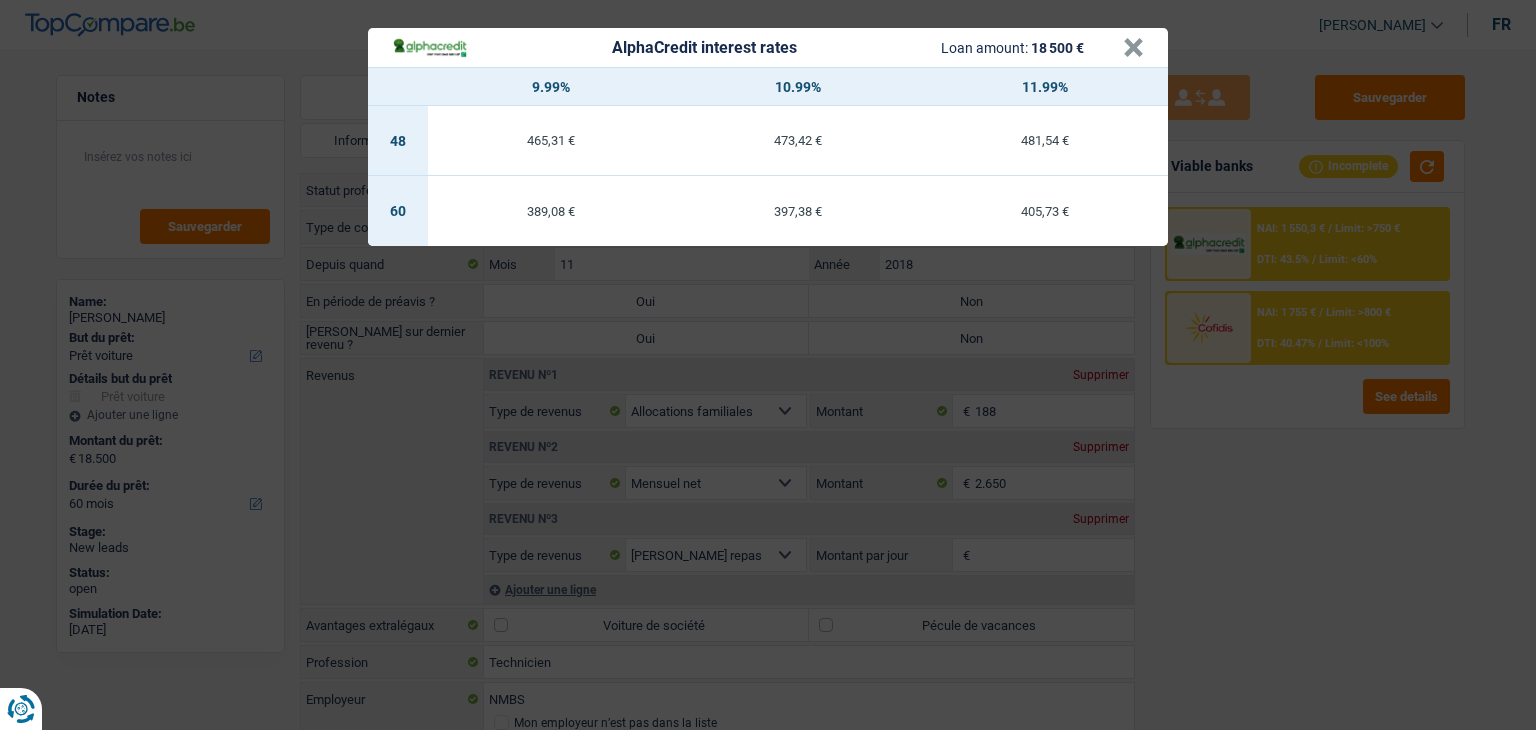 click on "AlphaCredit interest rates
Loan amount:
18 500 €
×
9.99%
10.99%
11.99%
48
465,31 €
473,42 €
481,54 €
60
389,08 €
397,38 €
405,73 €" at bounding box center (768, 365) 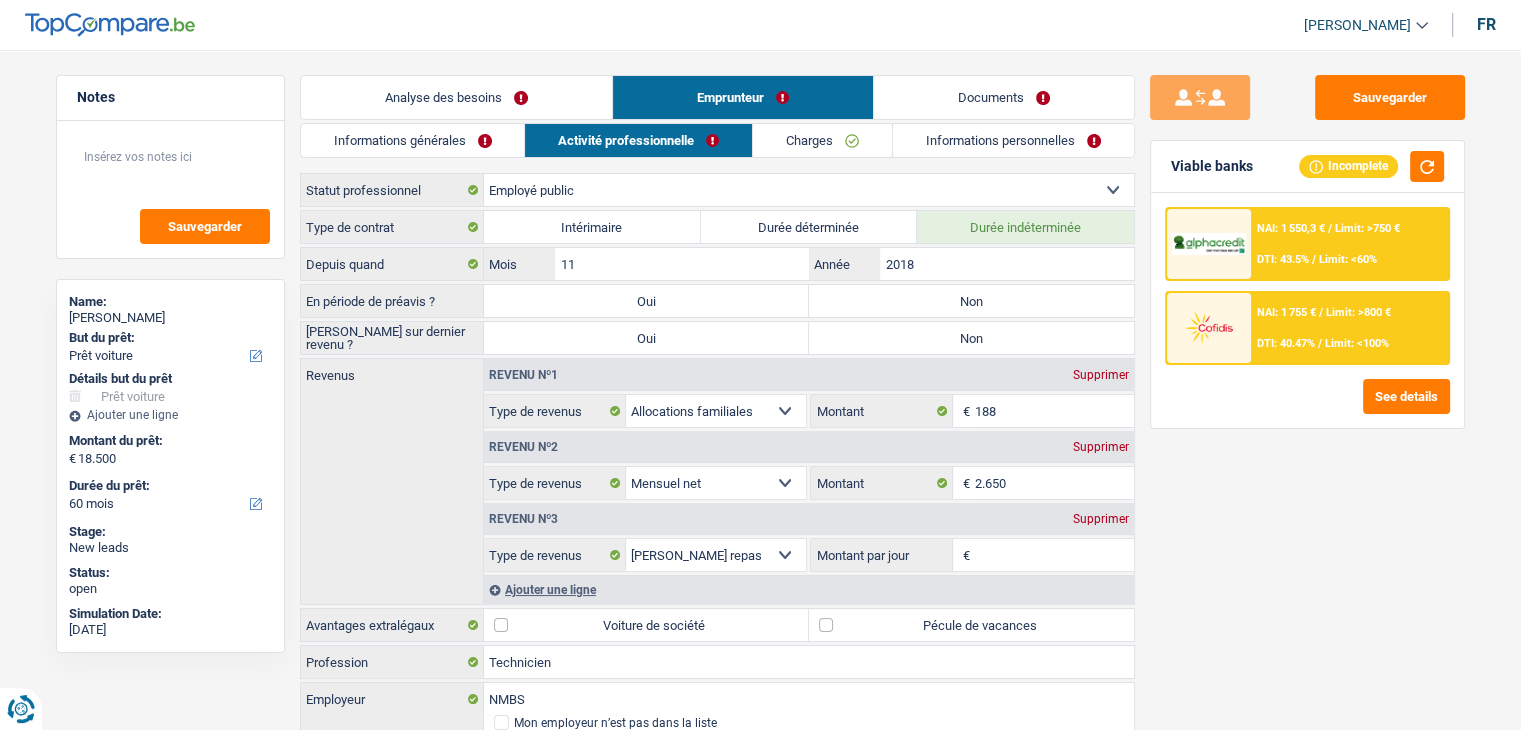drag, startPoint x: 1251, startPoint y: 169, endPoint x: 1164, endPoint y: 176, distance: 87.28116 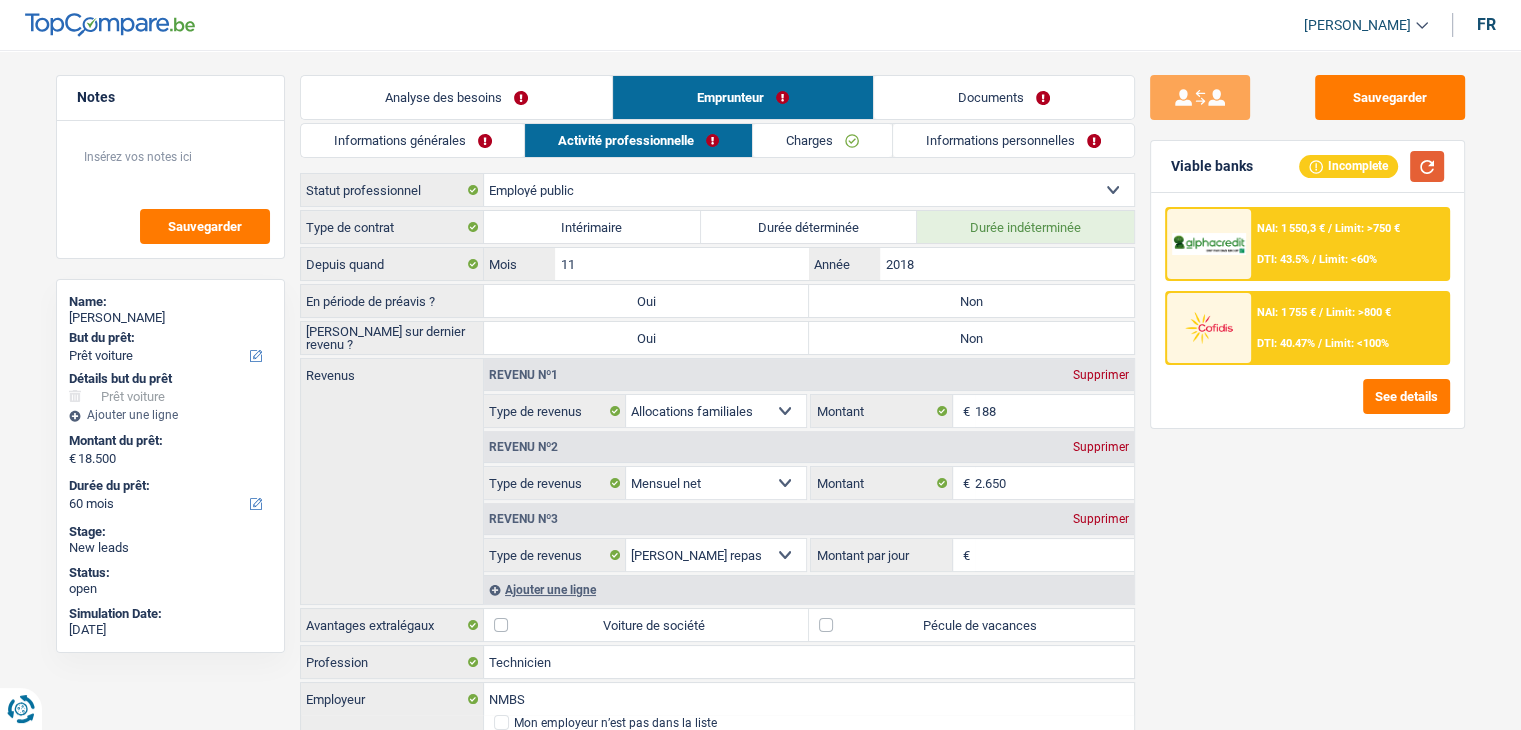 click at bounding box center [1427, 166] 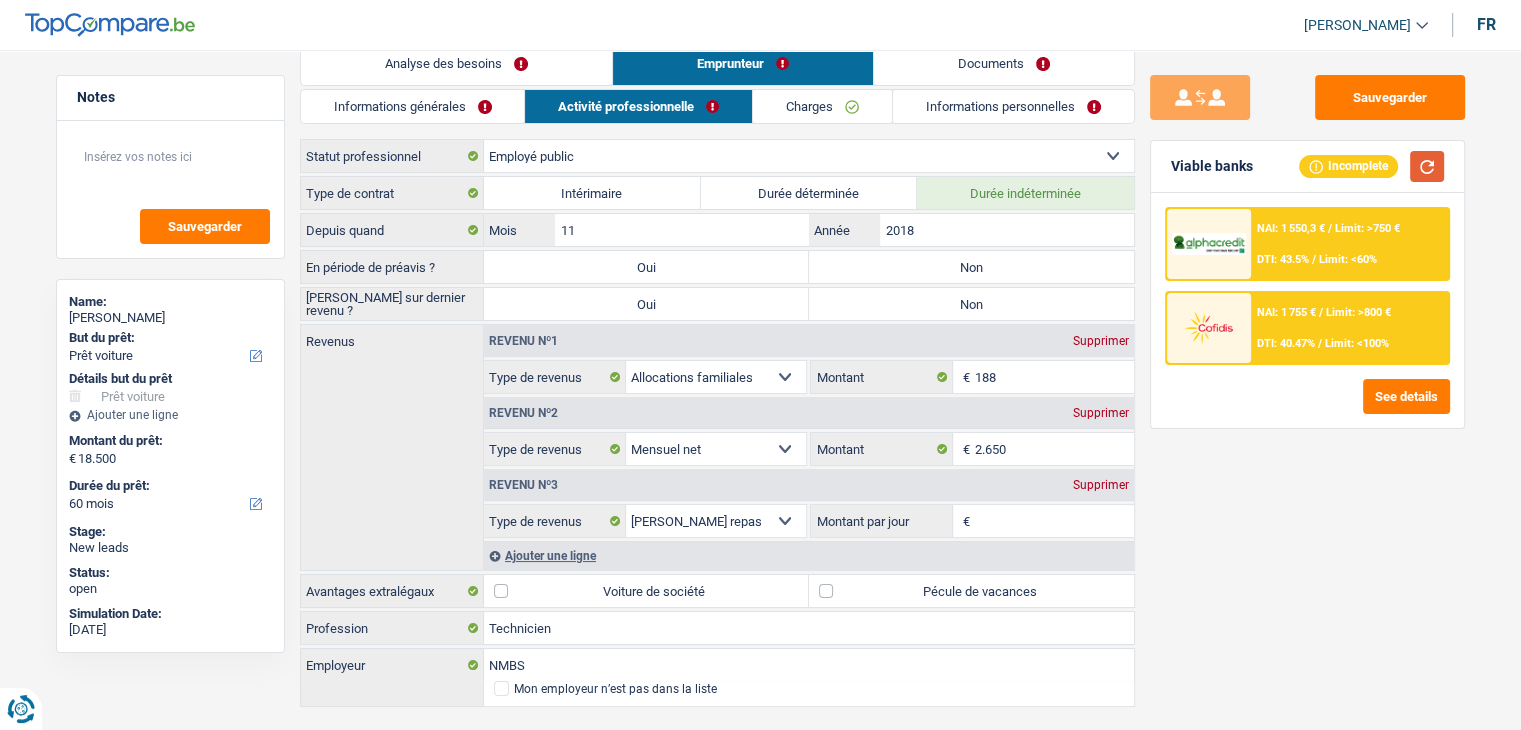 scroll, scrollTop: 0, scrollLeft: 0, axis: both 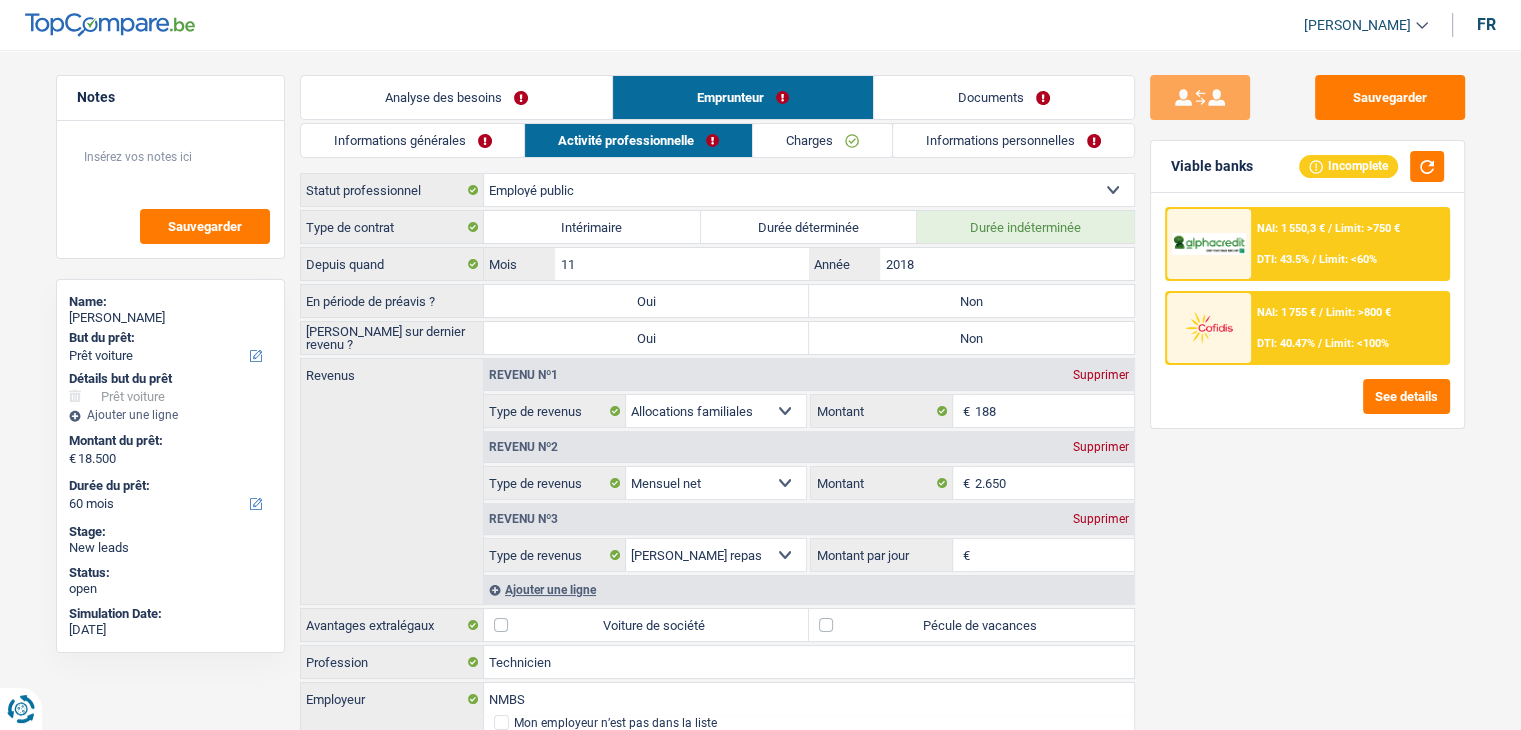click on "DTI: 43.5%" at bounding box center [1283, 259] 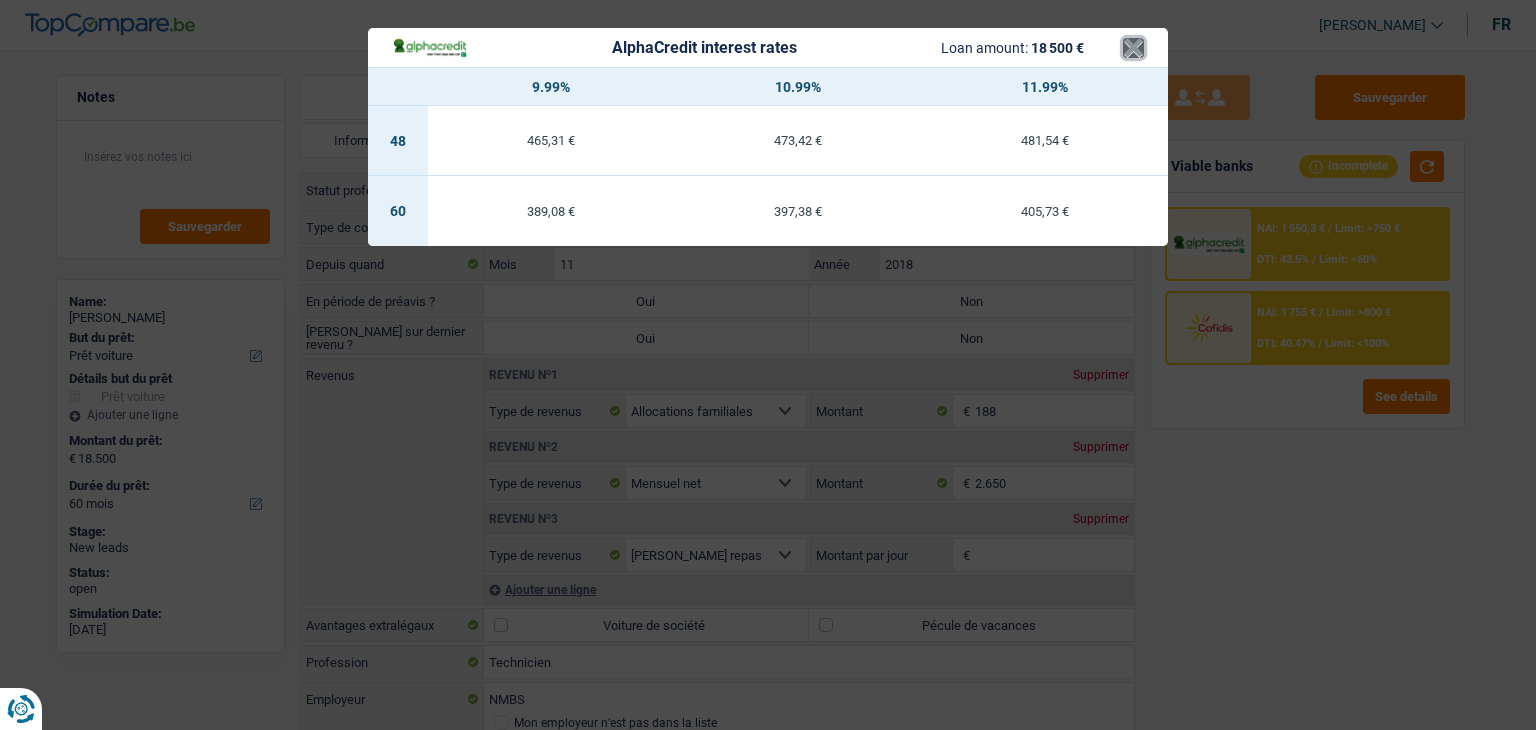 click on "×" at bounding box center [1133, 48] 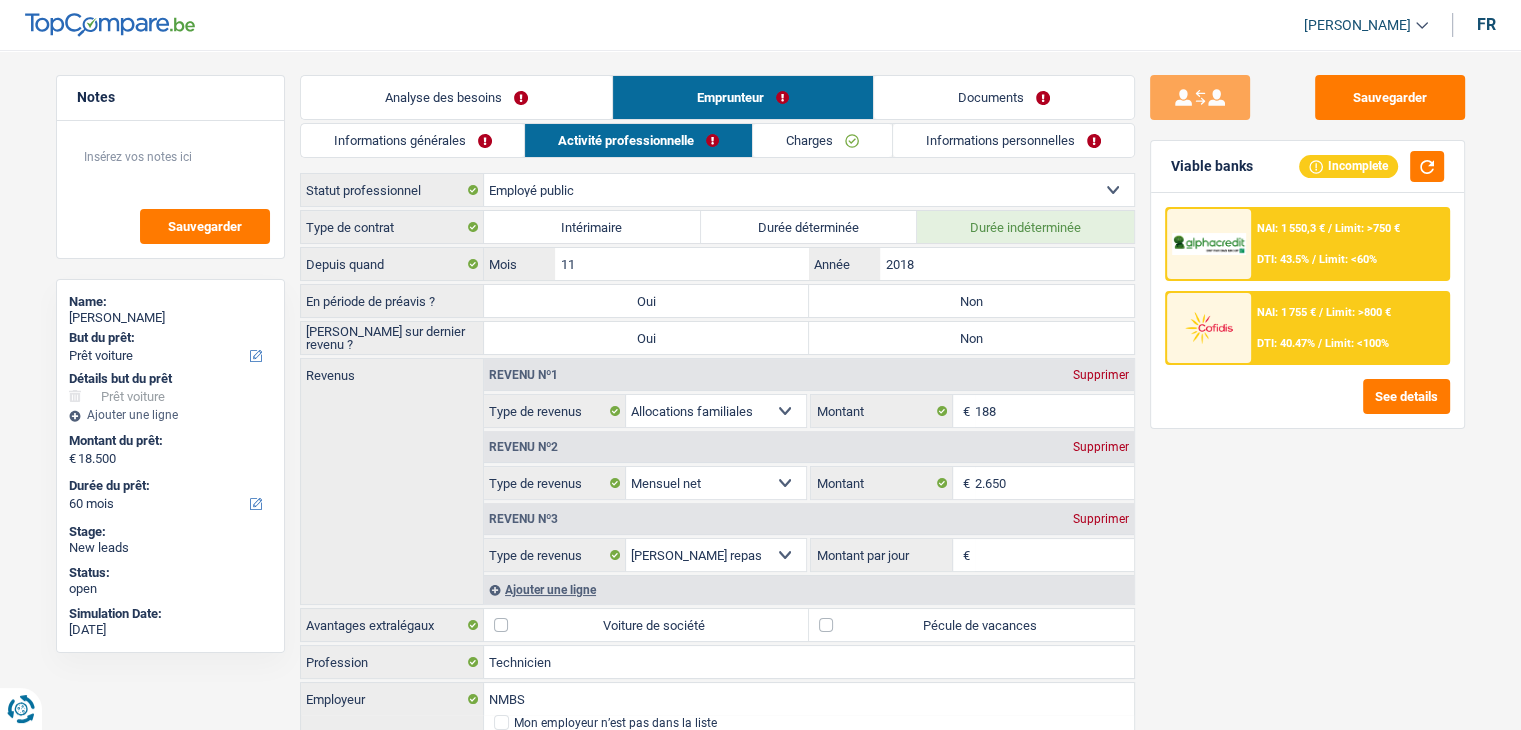 click on "Analyse des besoins" at bounding box center [456, 97] 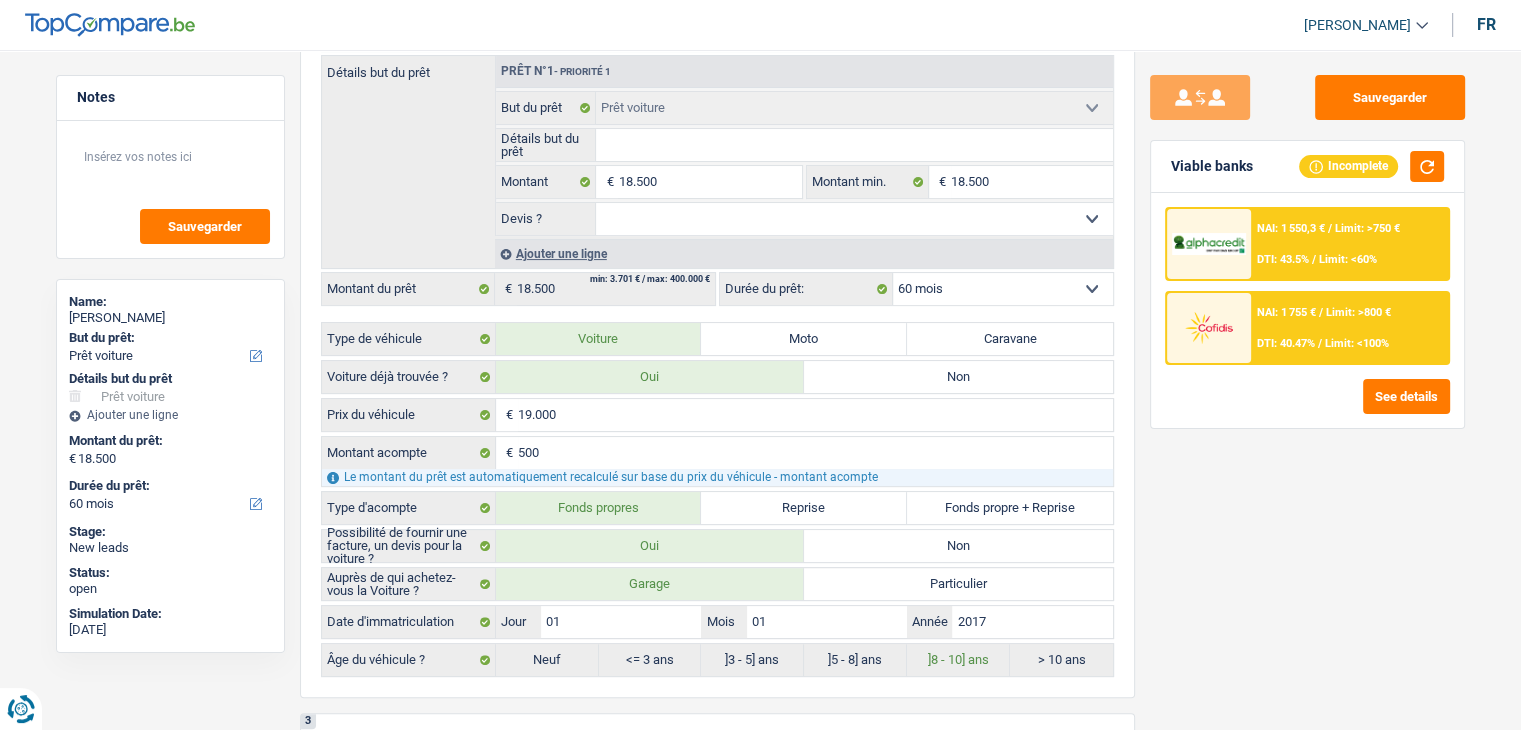 scroll, scrollTop: 500, scrollLeft: 0, axis: vertical 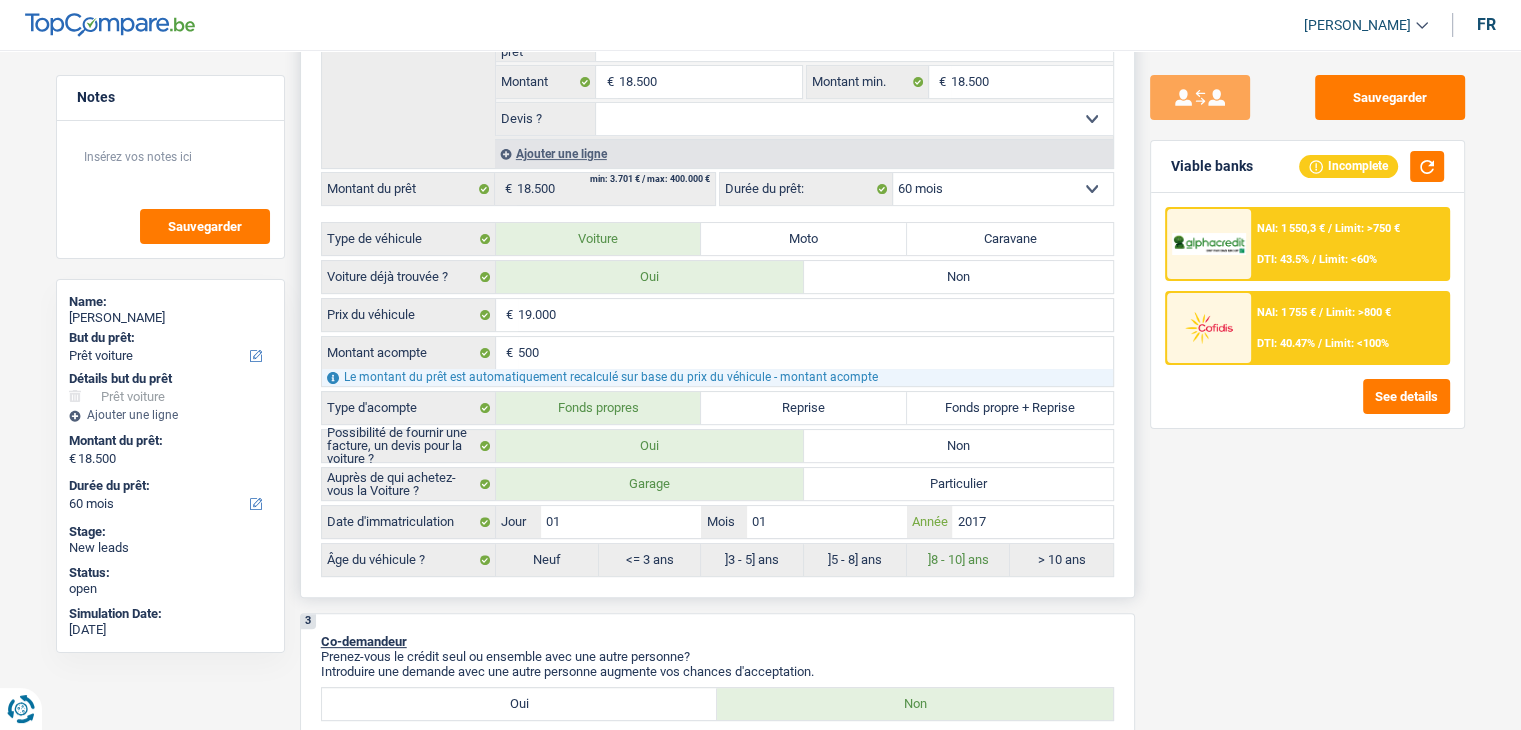 click on "2017" at bounding box center (1032, 522) 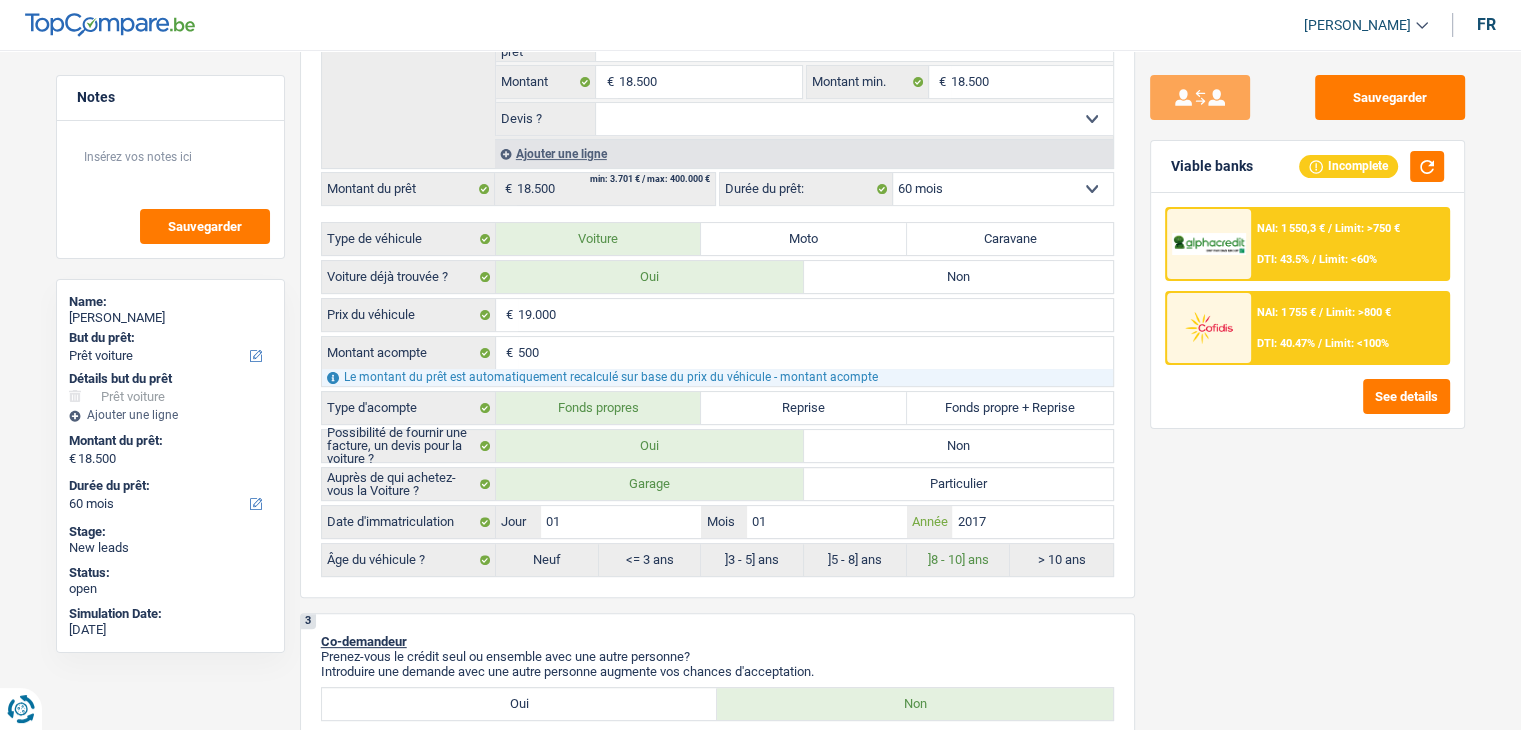type on "201" 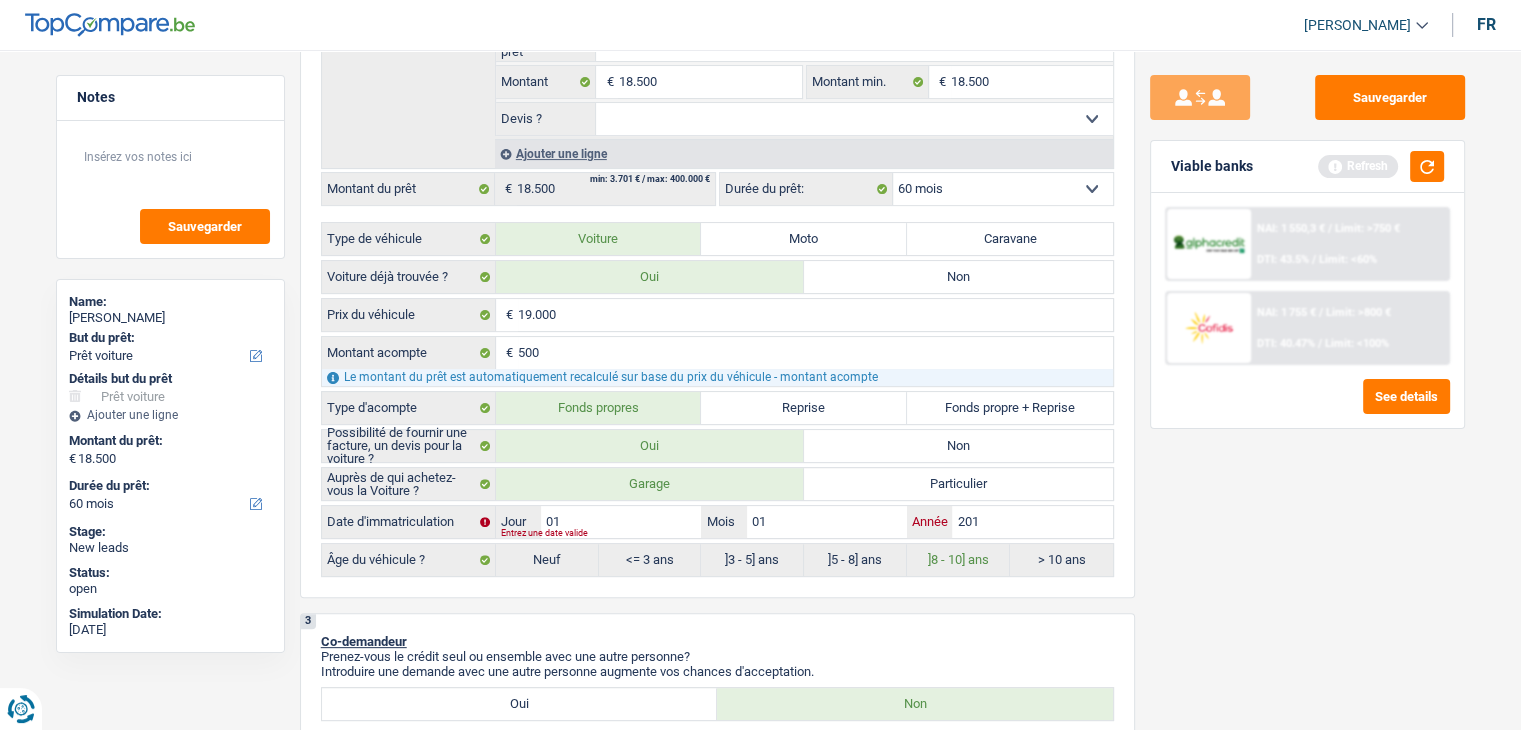 type on "2012" 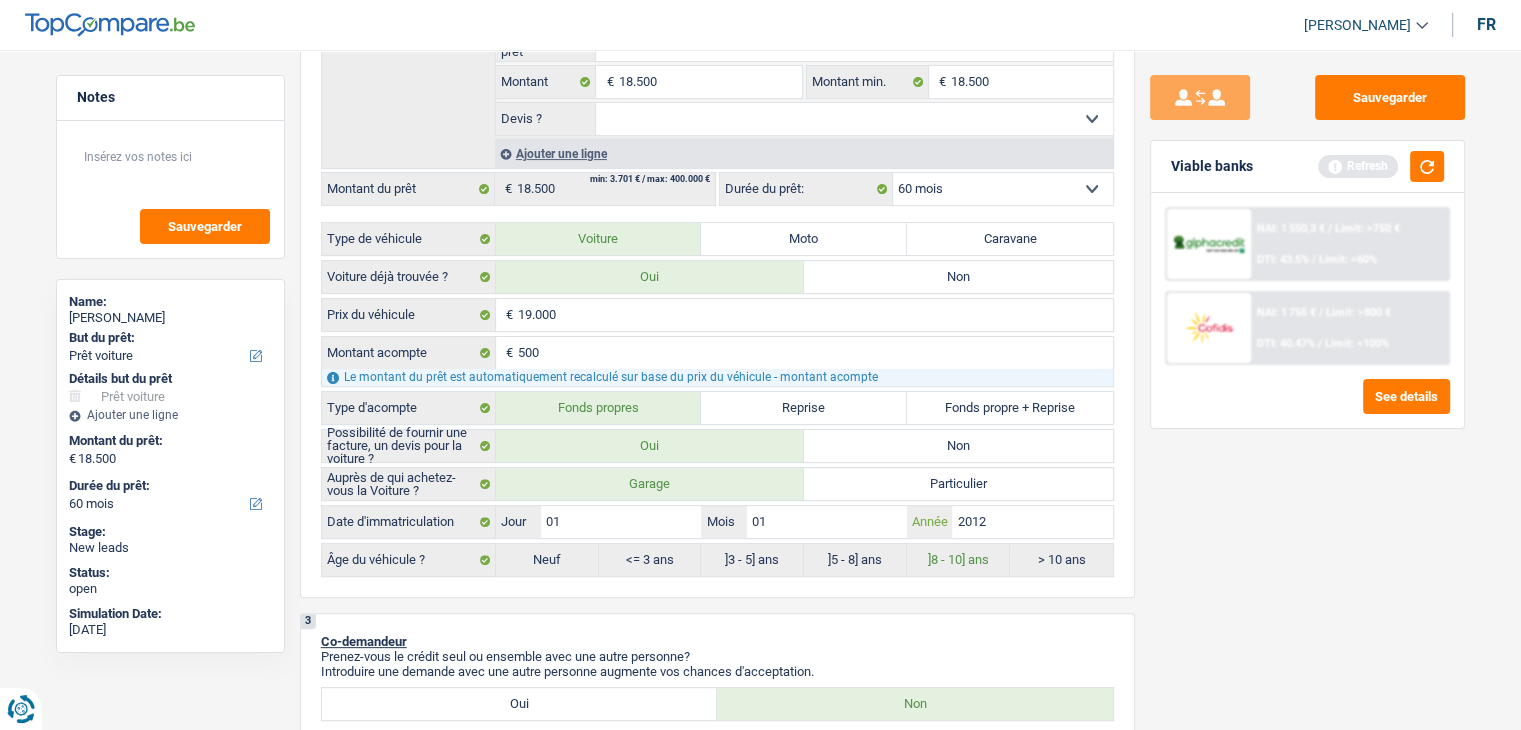 type on "201" 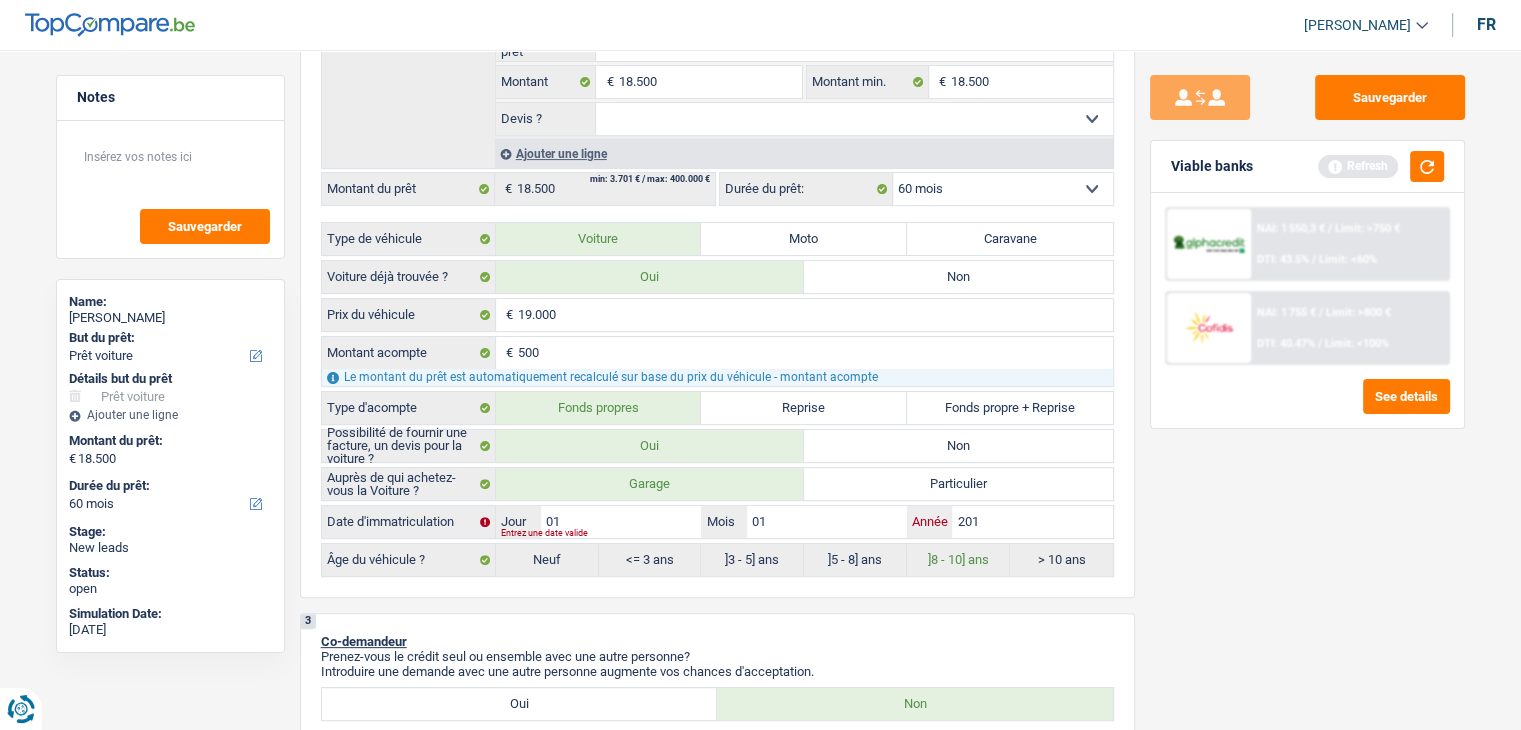 type on "20" 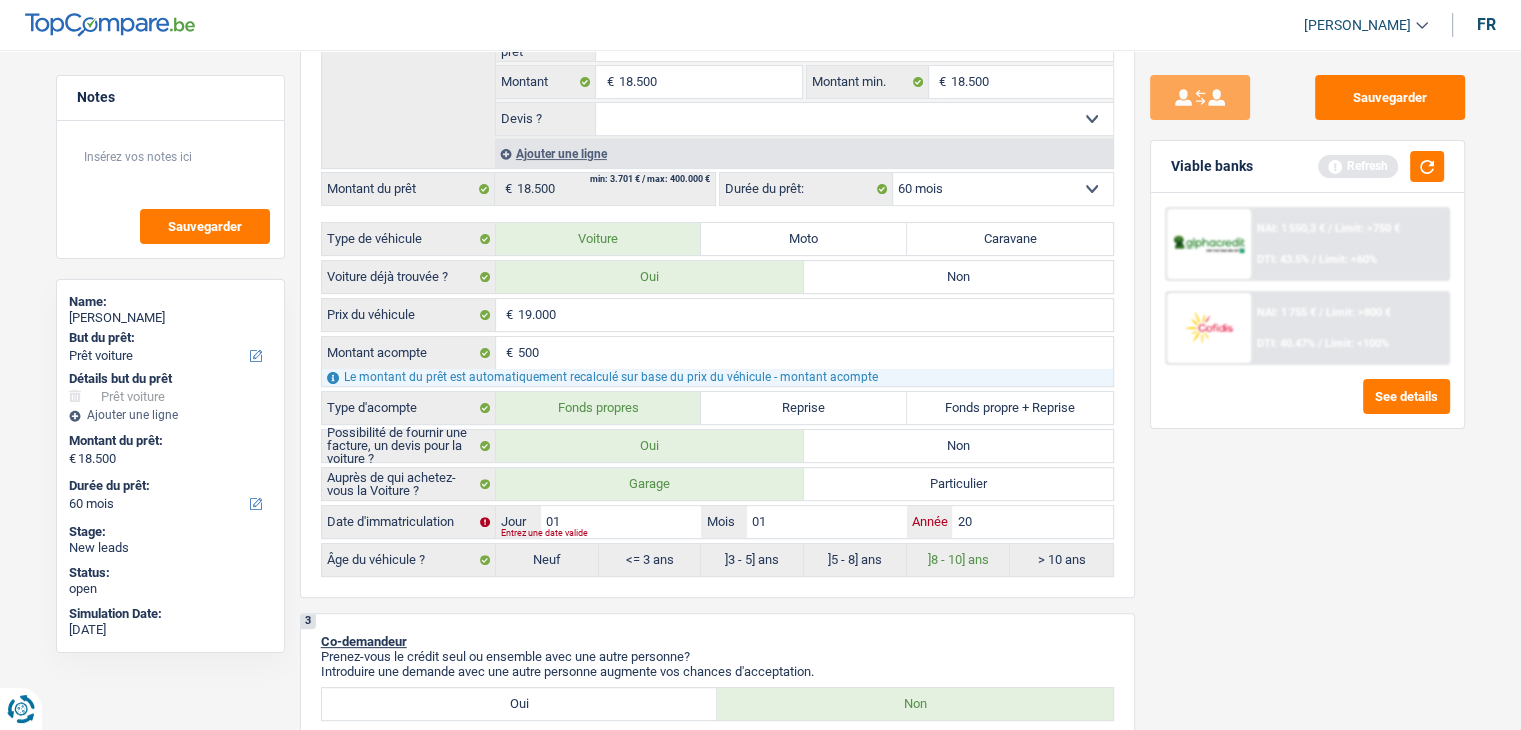 type on "202" 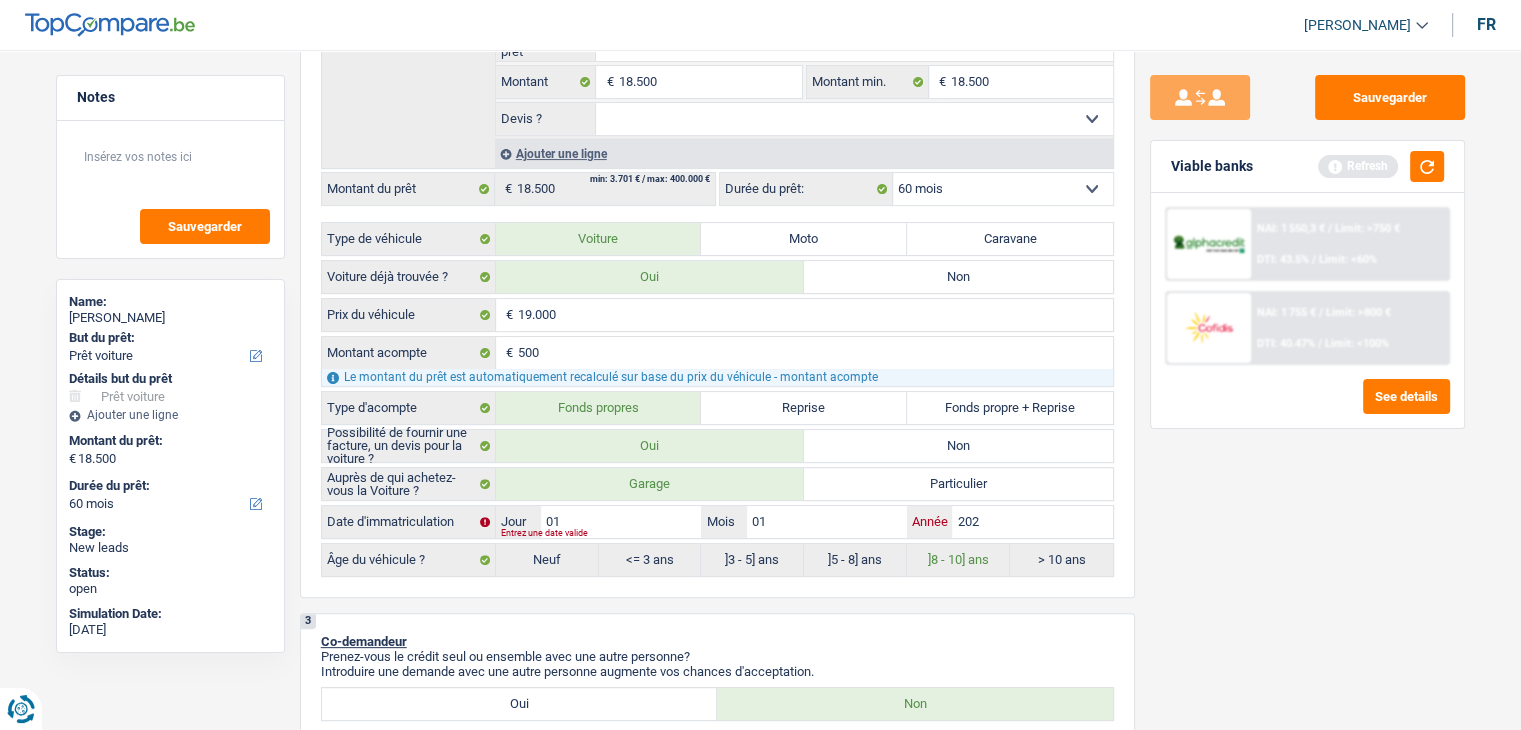 type on "2022" 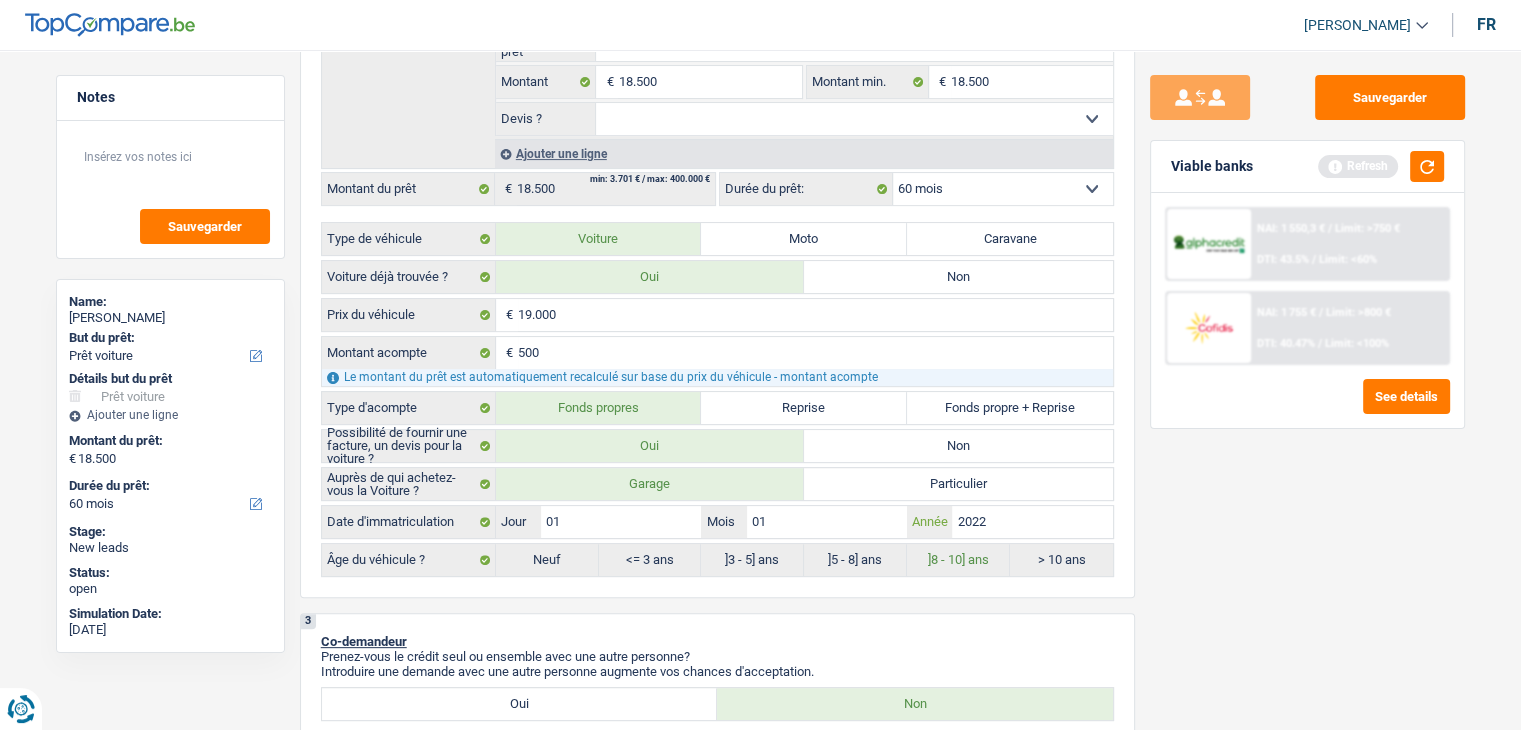 type on "2022" 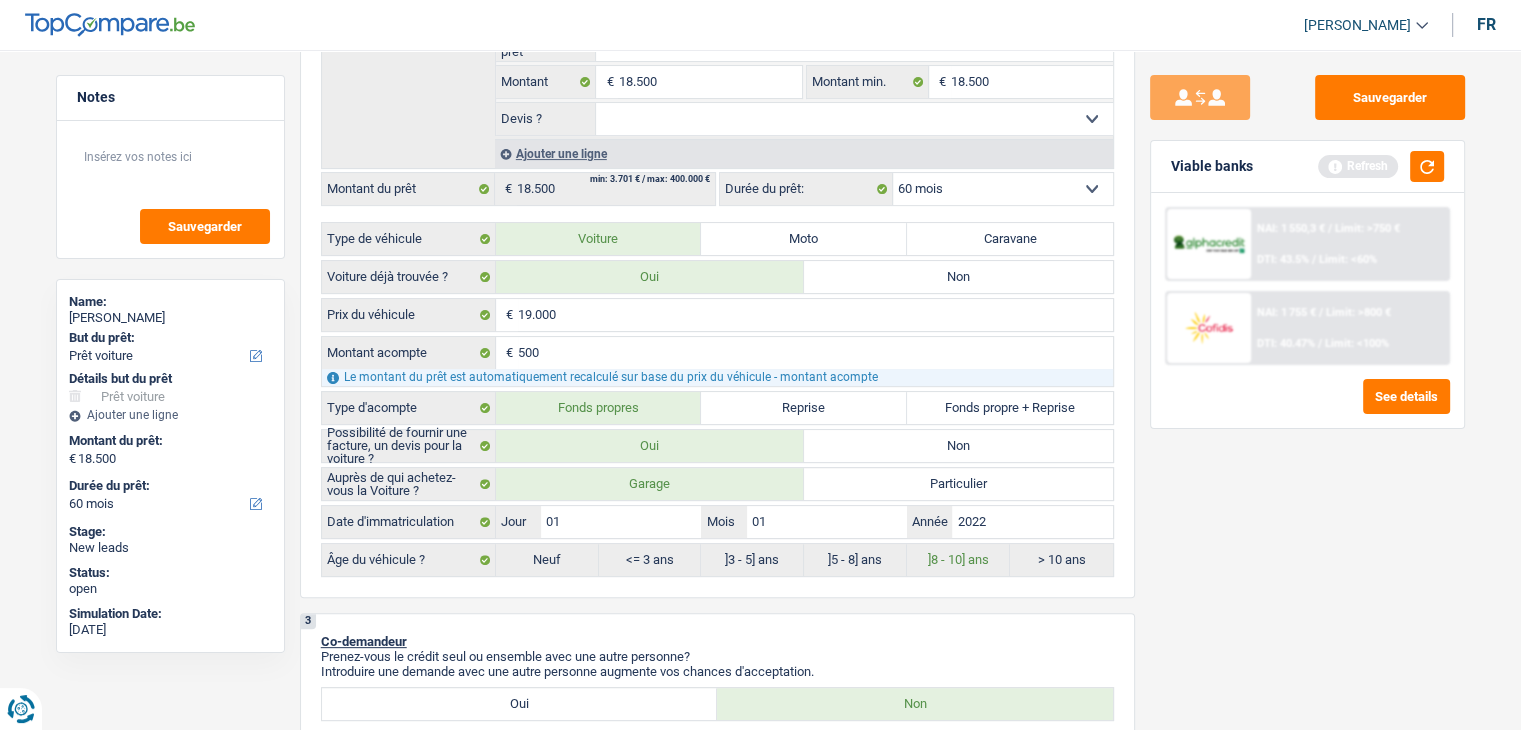 radio on "false" 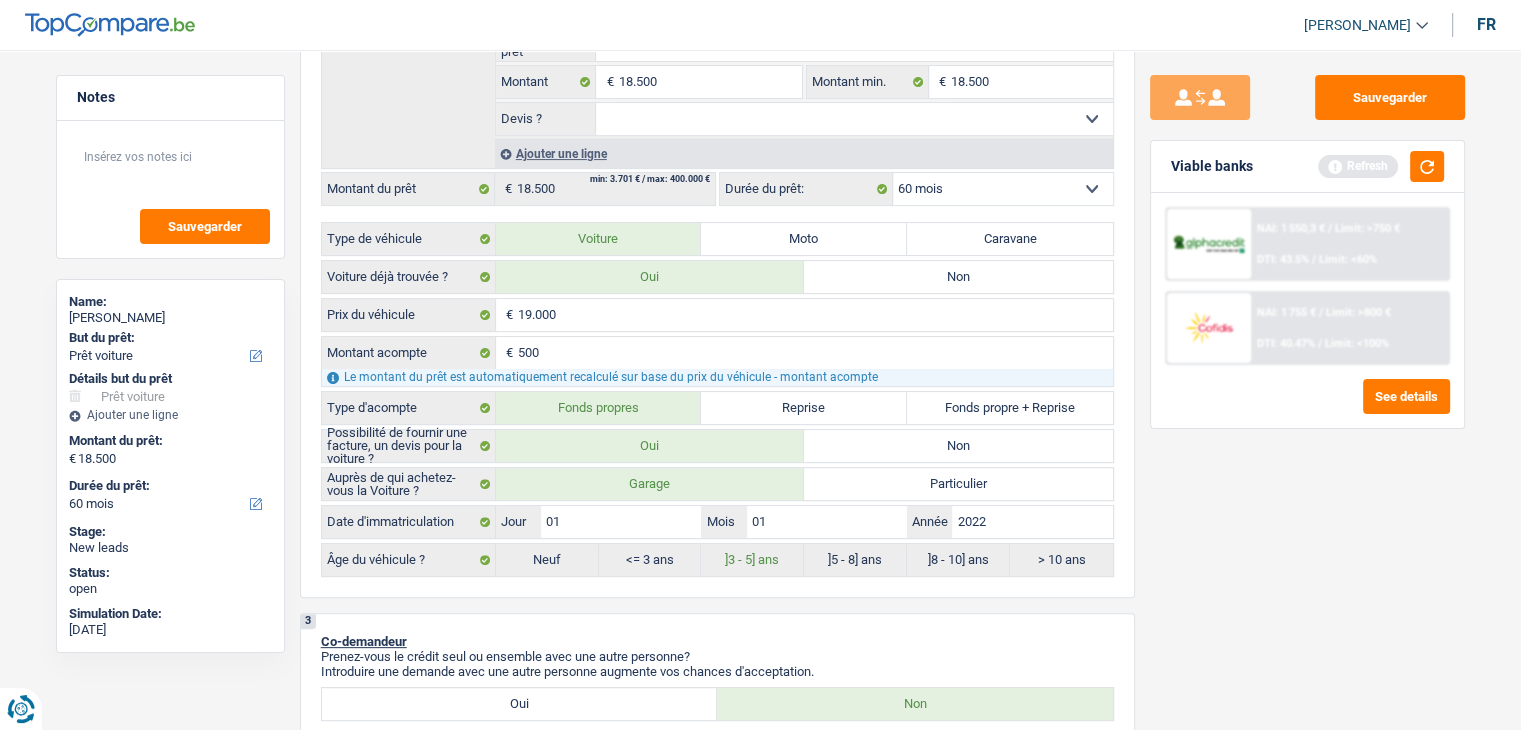 click on "Sauvegarder
Viable banks
Refresh
NAI: 1 550,3 €
/
Limit: >750 €
DTI: 43.5%
/
Limit: <60%
NAI: 1 755 €
/
Limit: >800 €
DTI: 40.47%
/
Limit: <100%
See details" at bounding box center (1307, 384) 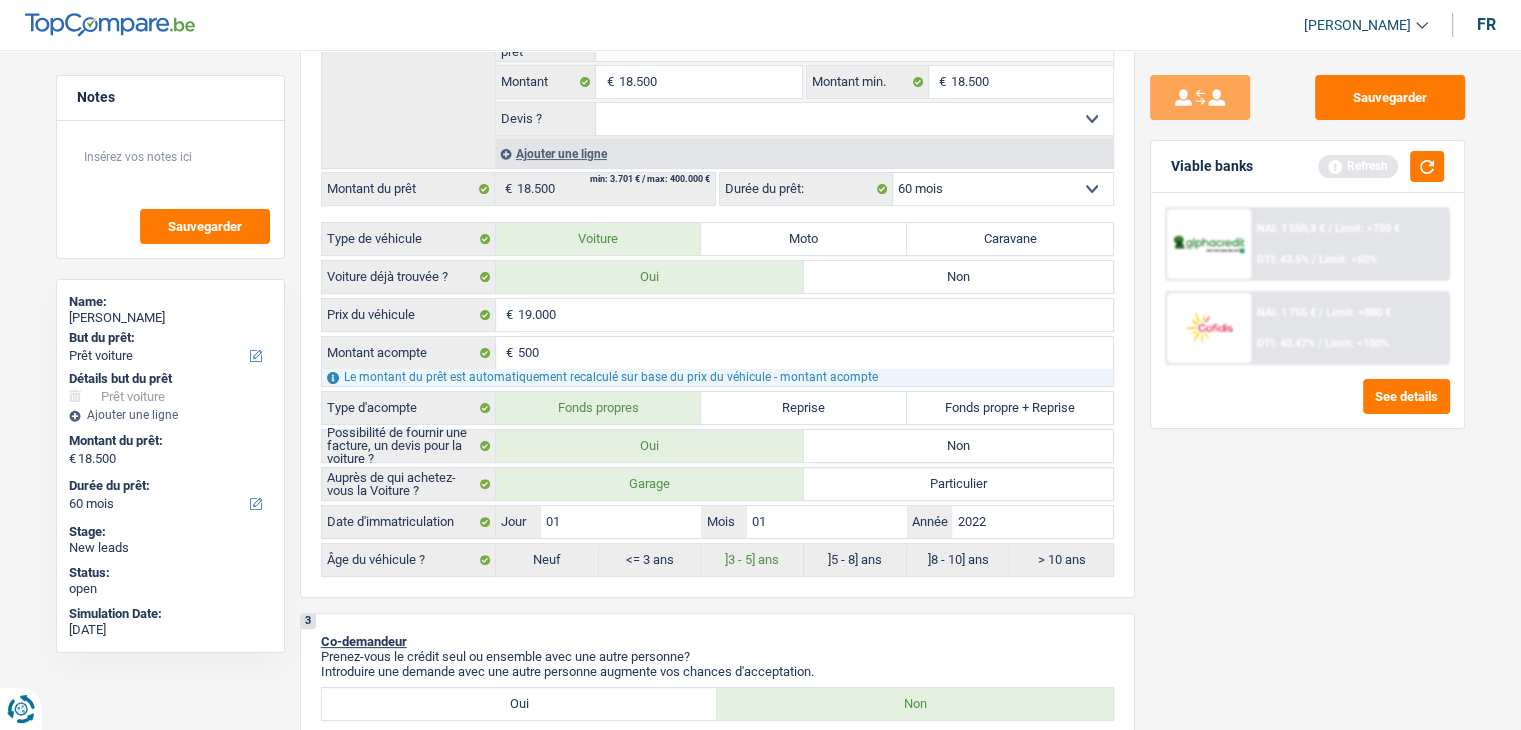 click on "Viable banks
Refresh" at bounding box center (1307, 167) 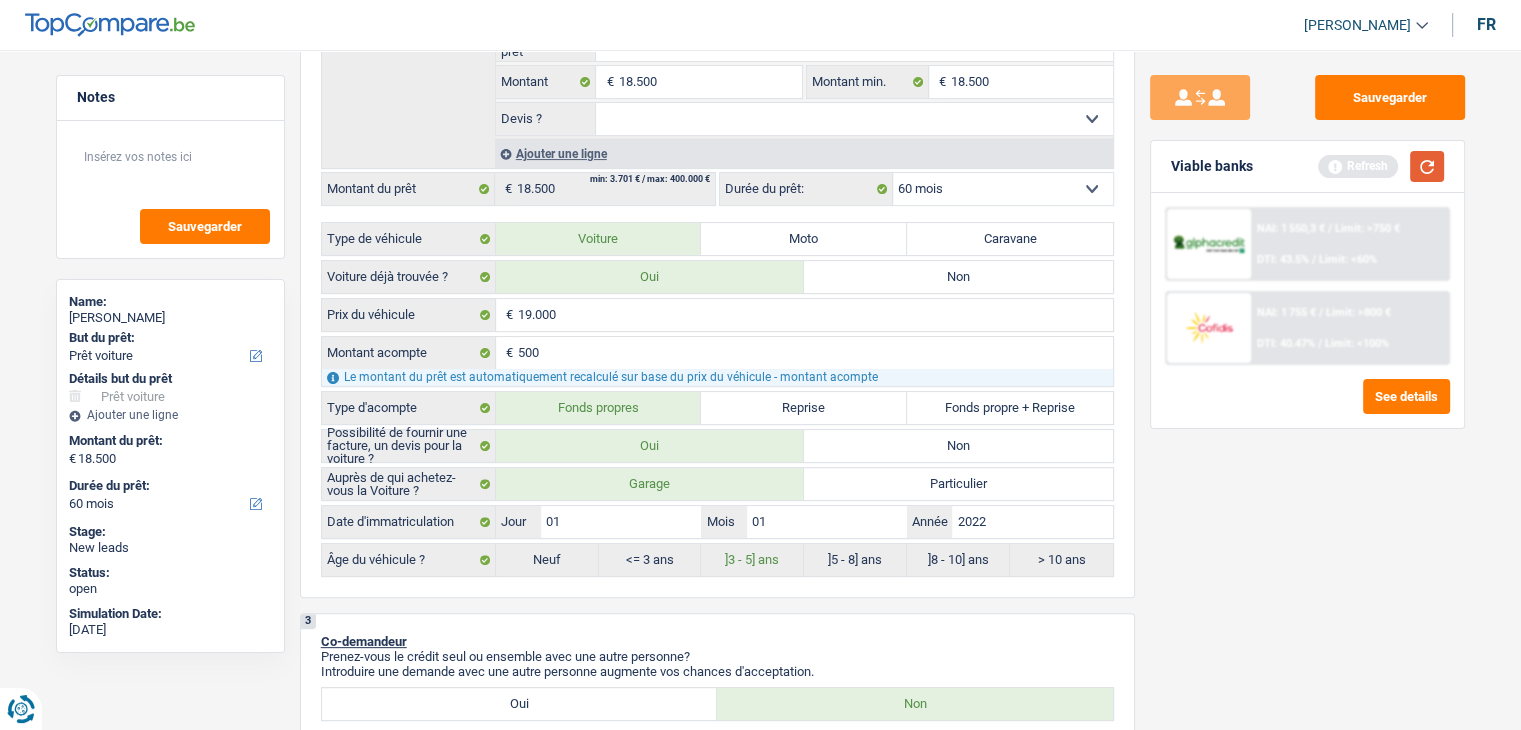 click on "Viable banks
Refresh" at bounding box center [1307, 167] 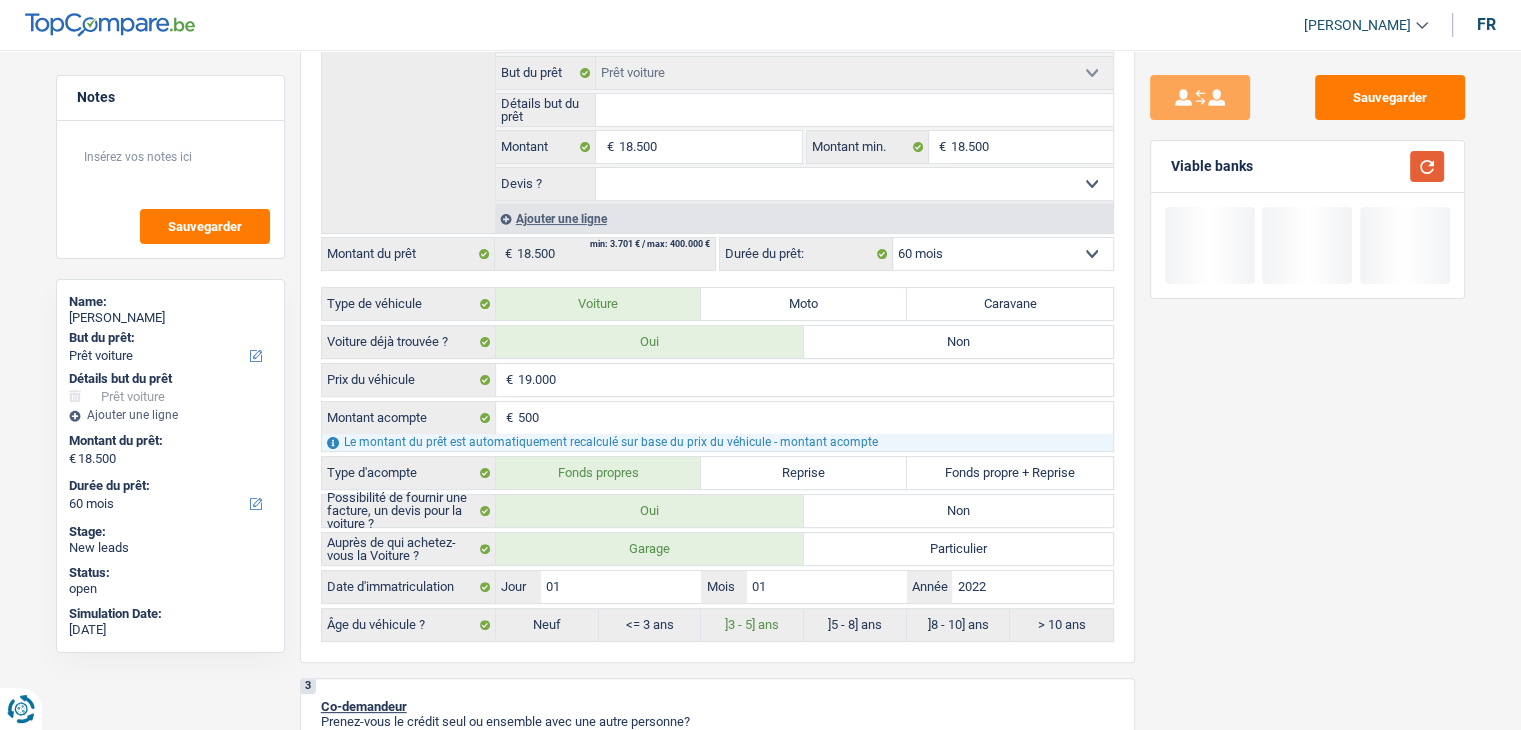 scroll, scrollTop: 400, scrollLeft: 0, axis: vertical 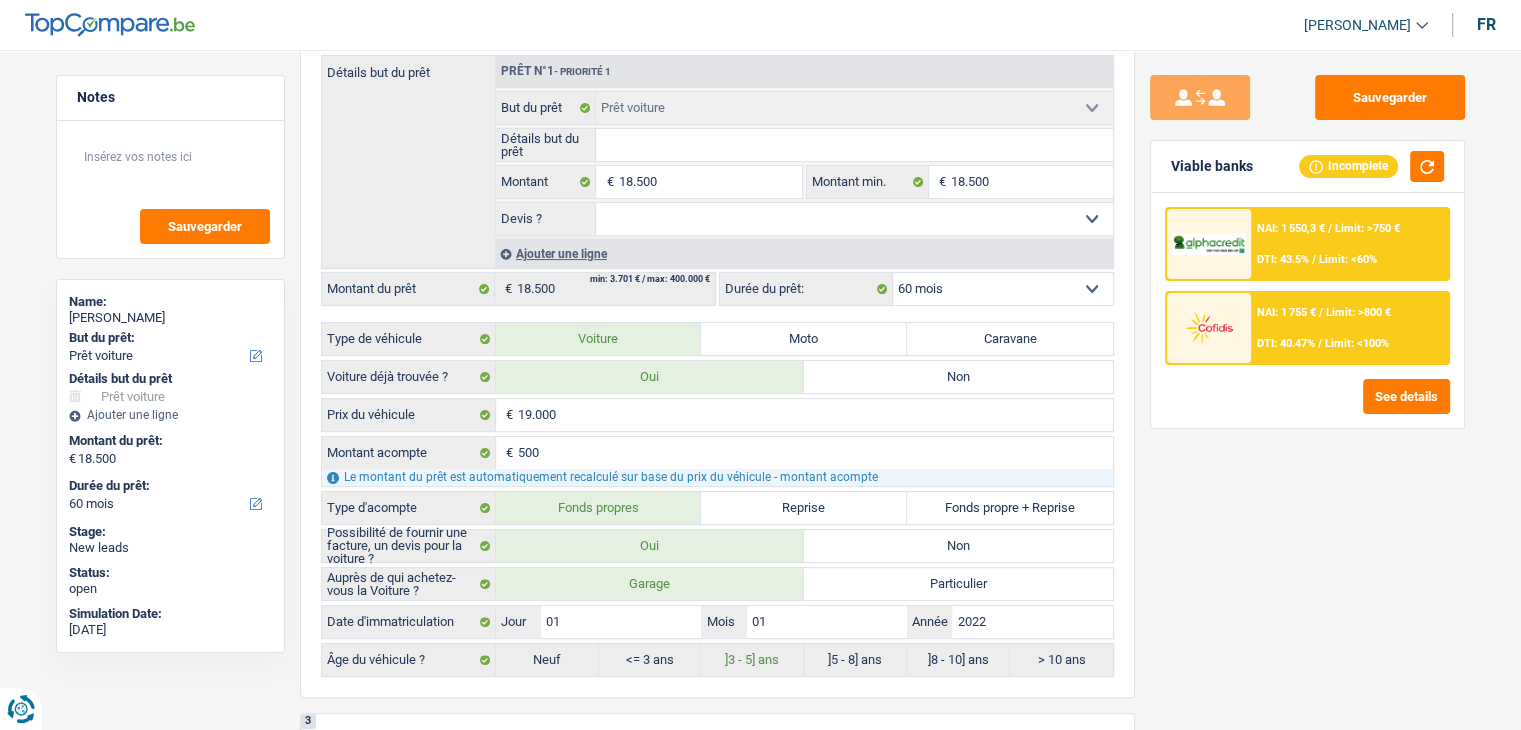 click on "NAI: 1 550,3 €
/
Limit: >750 €
DTI: 43.5%
/
Limit: <60%" at bounding box center [1349, 244] 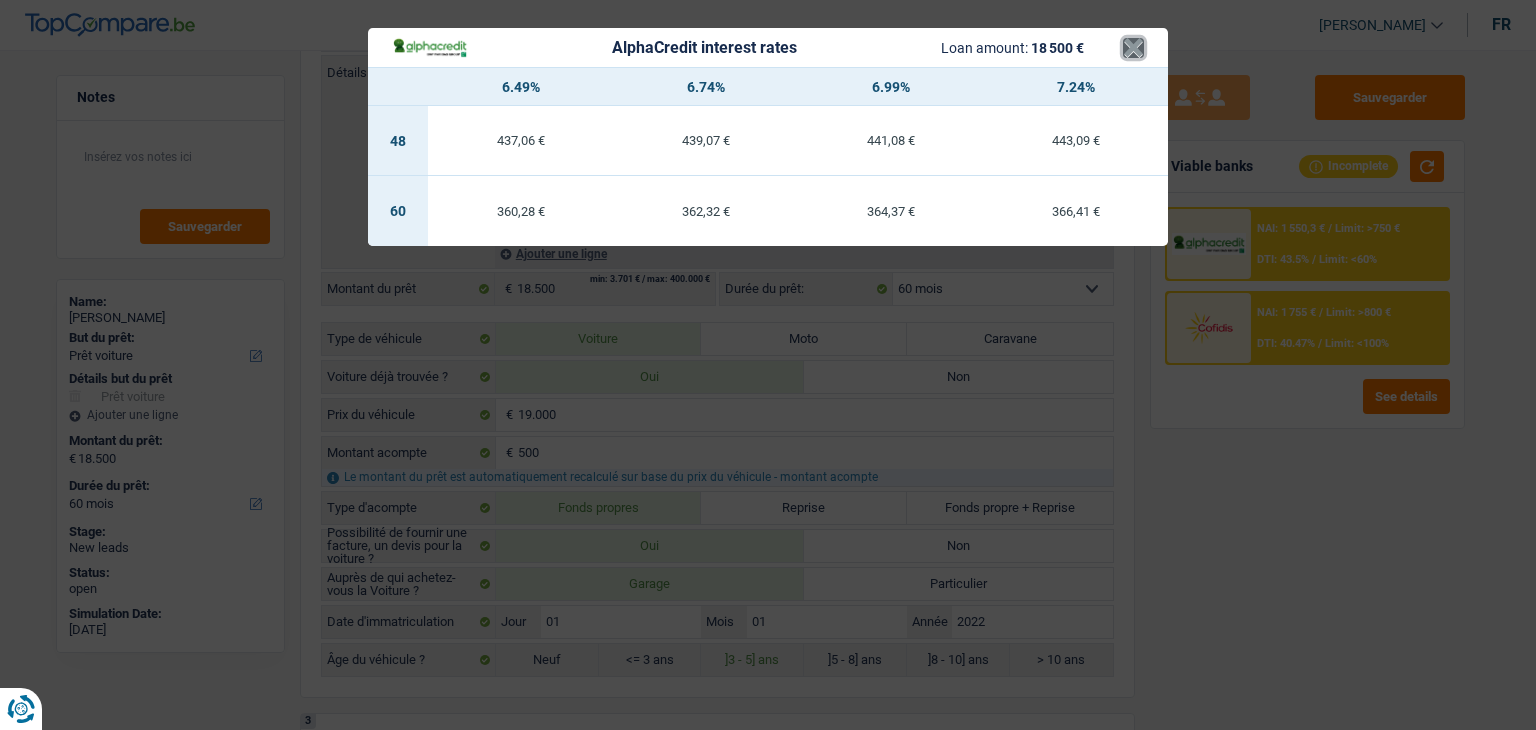 click on "×" at bounding box center (1133, 48) 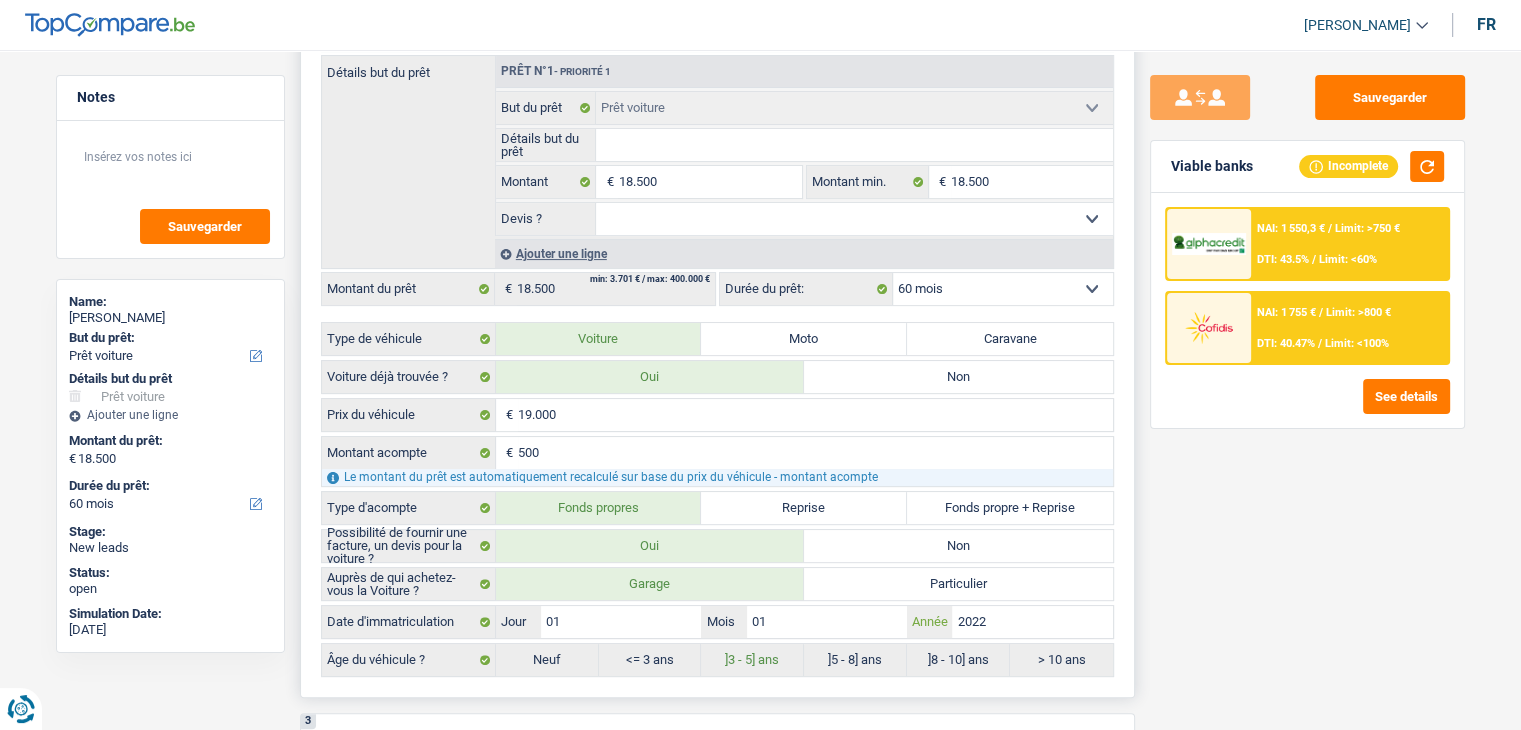 click on "2022" at bounding box center (1032, 622) 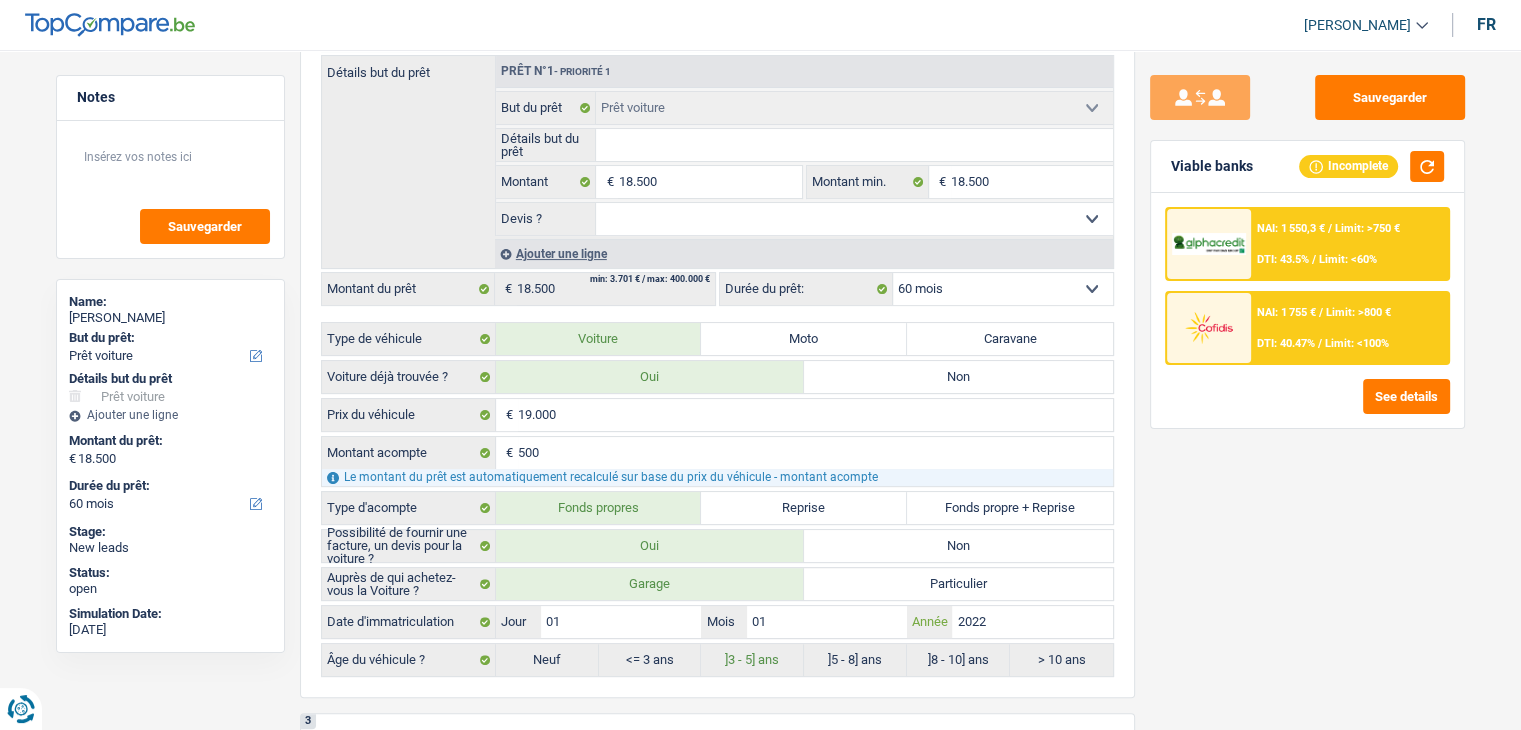type on "202" 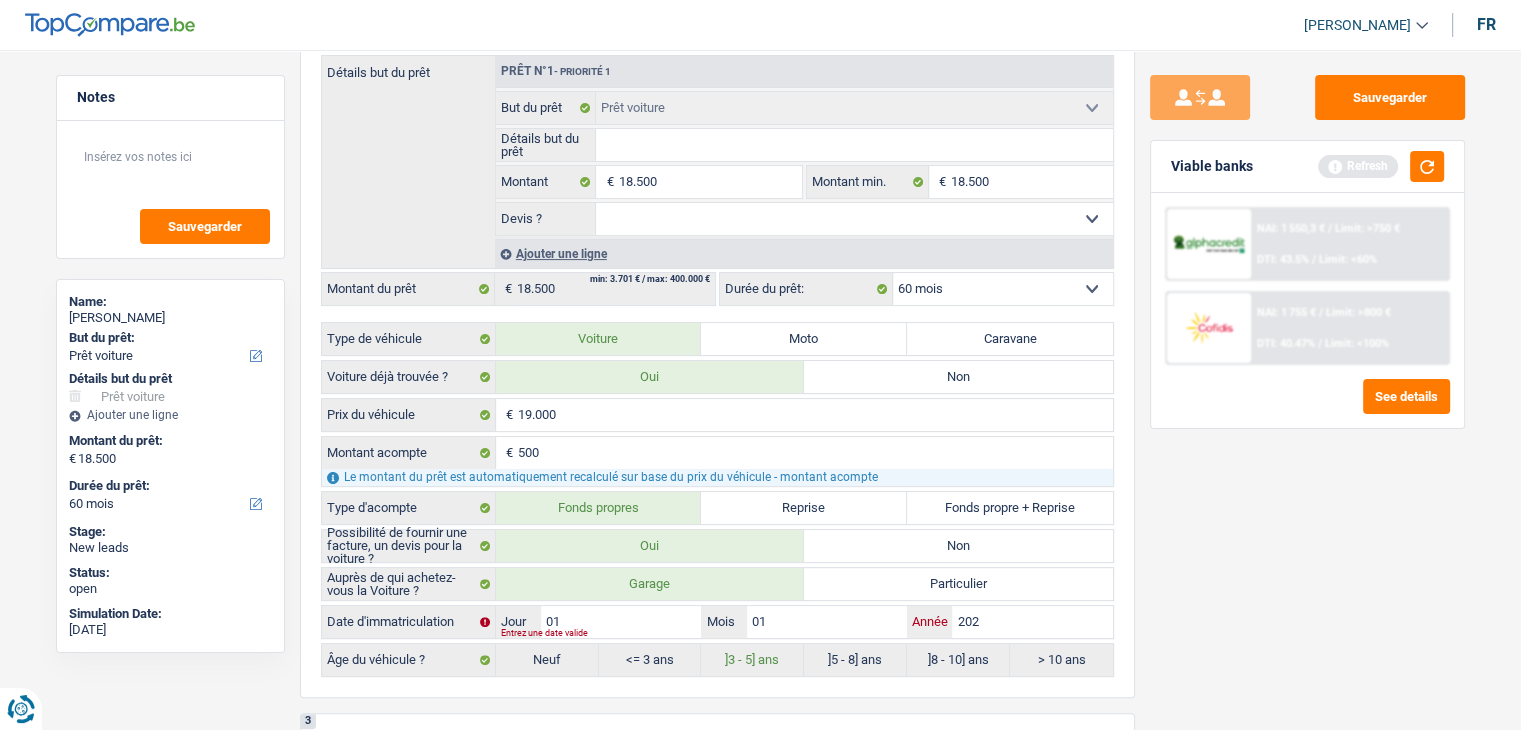 type on "20" 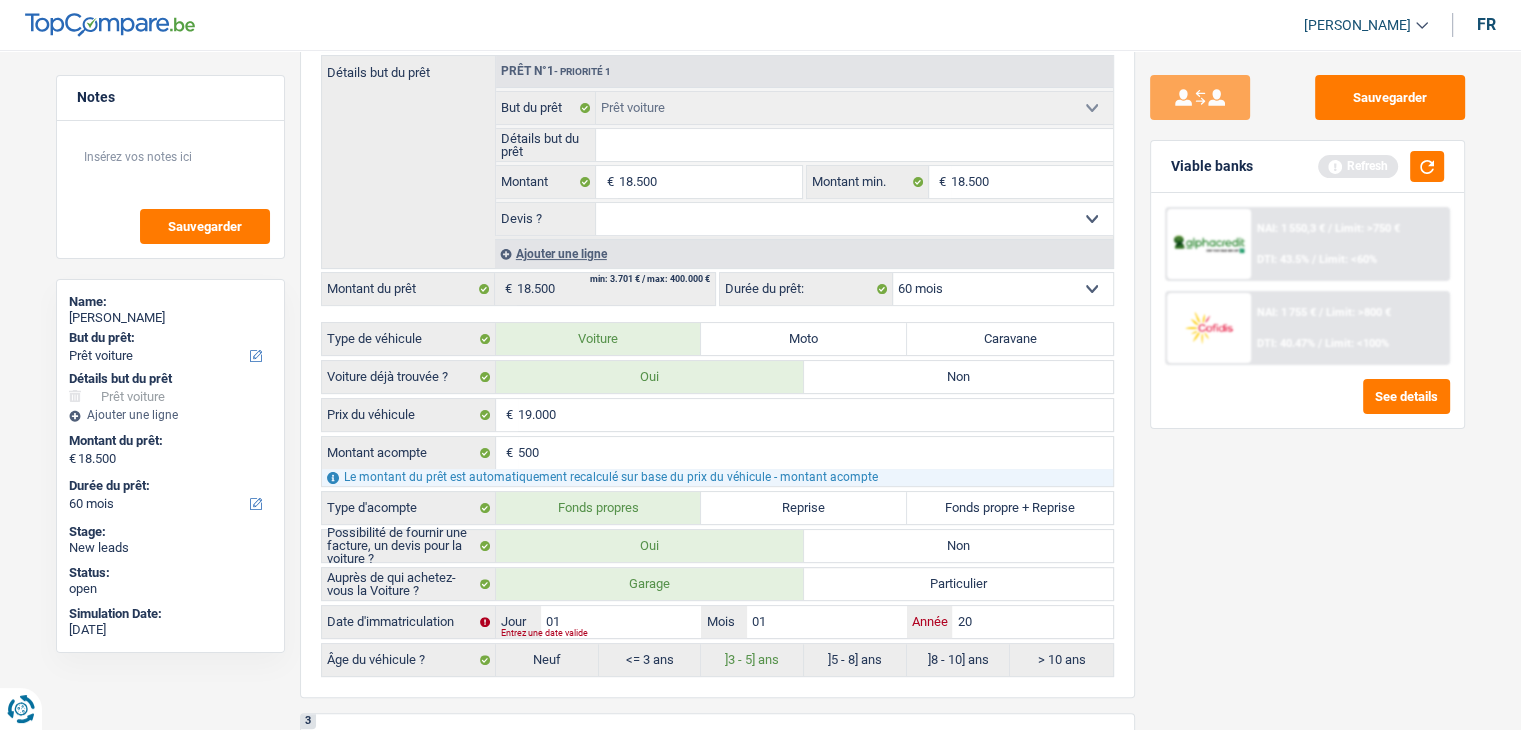 type on "201" 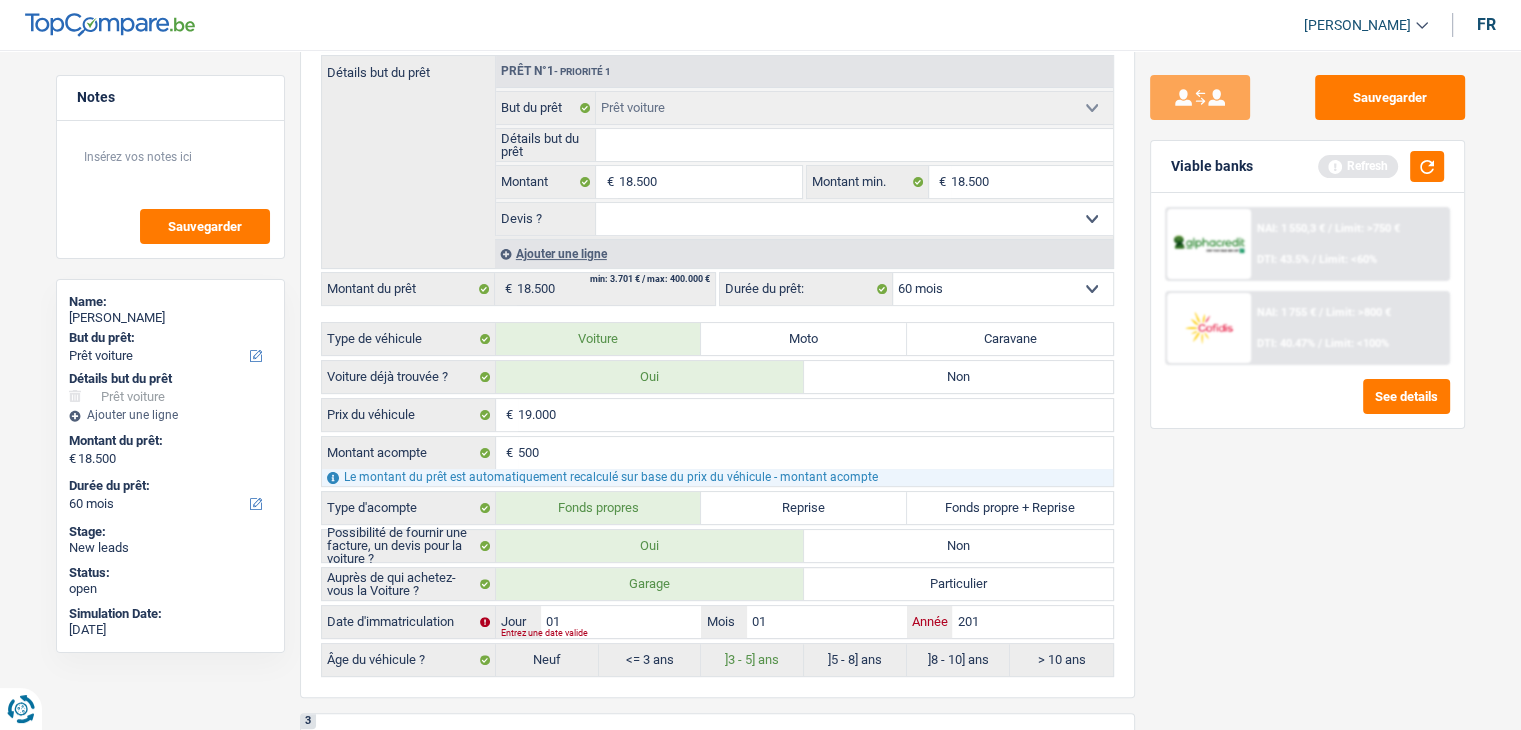 type on "2017" 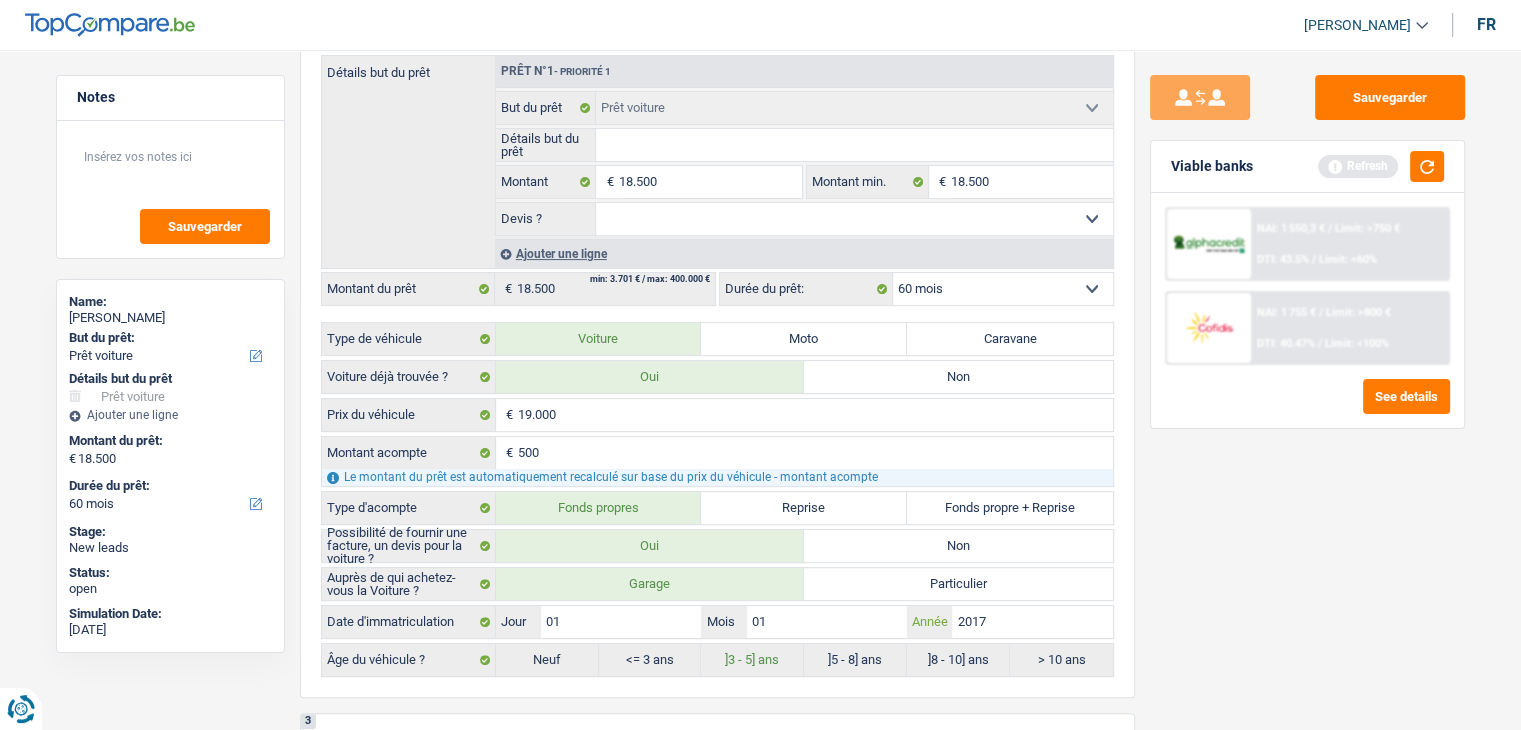 type on "2017" 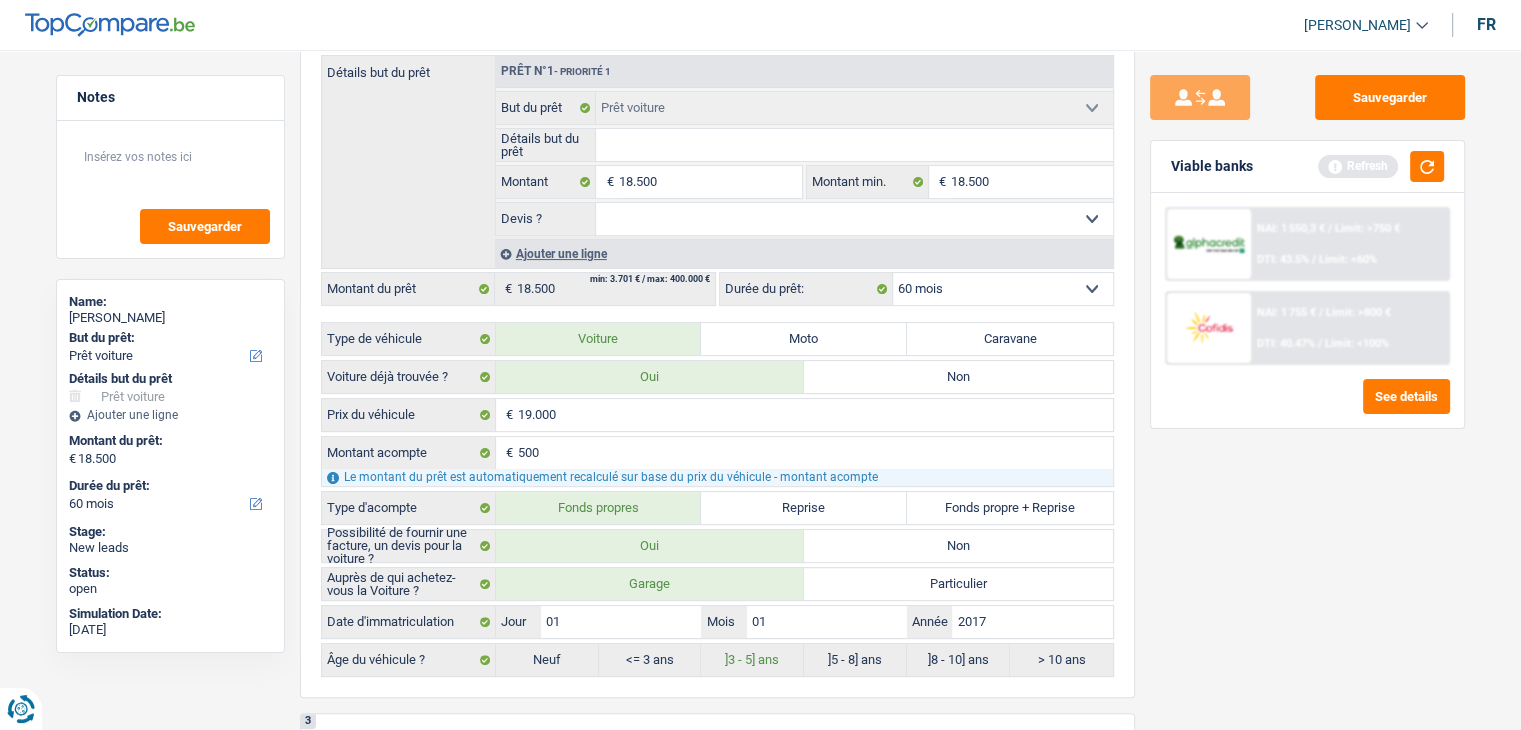 radio on "false" 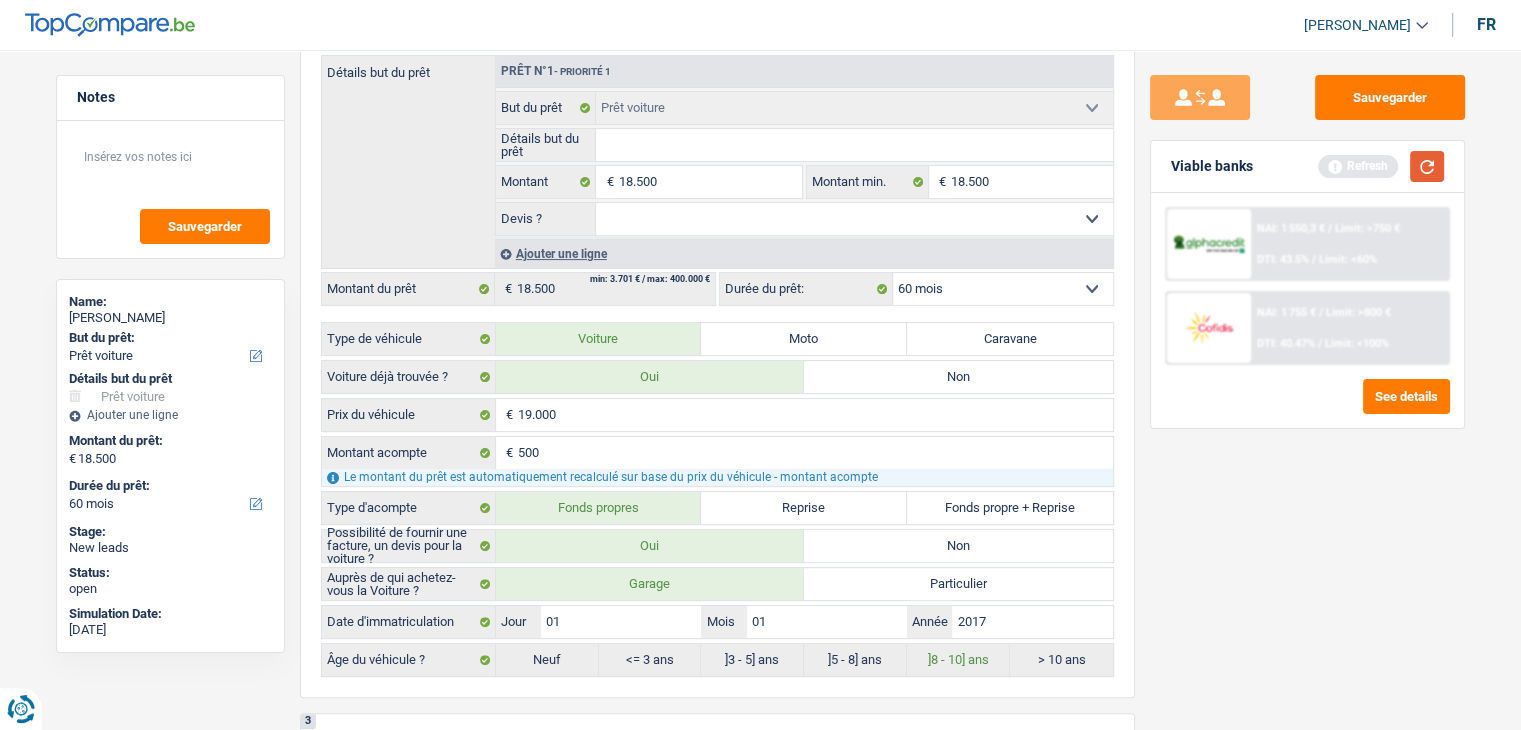 click at bounding box center [1427, 166] 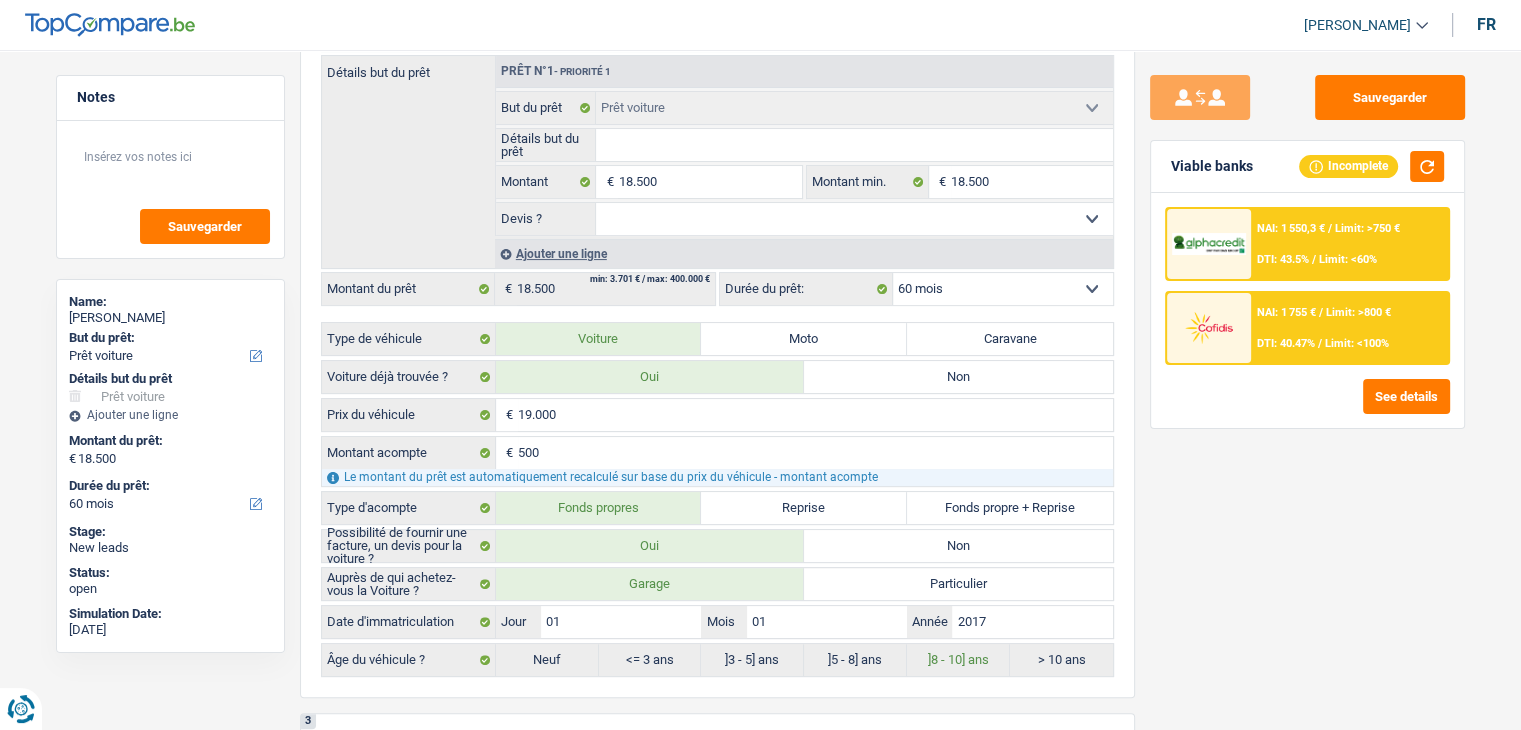 click on "NAI: 1 550,3 €
/
Limit: >750 €
DTI: 43.5%
/
Limit: <60%" at bounding box center [1349, 244] 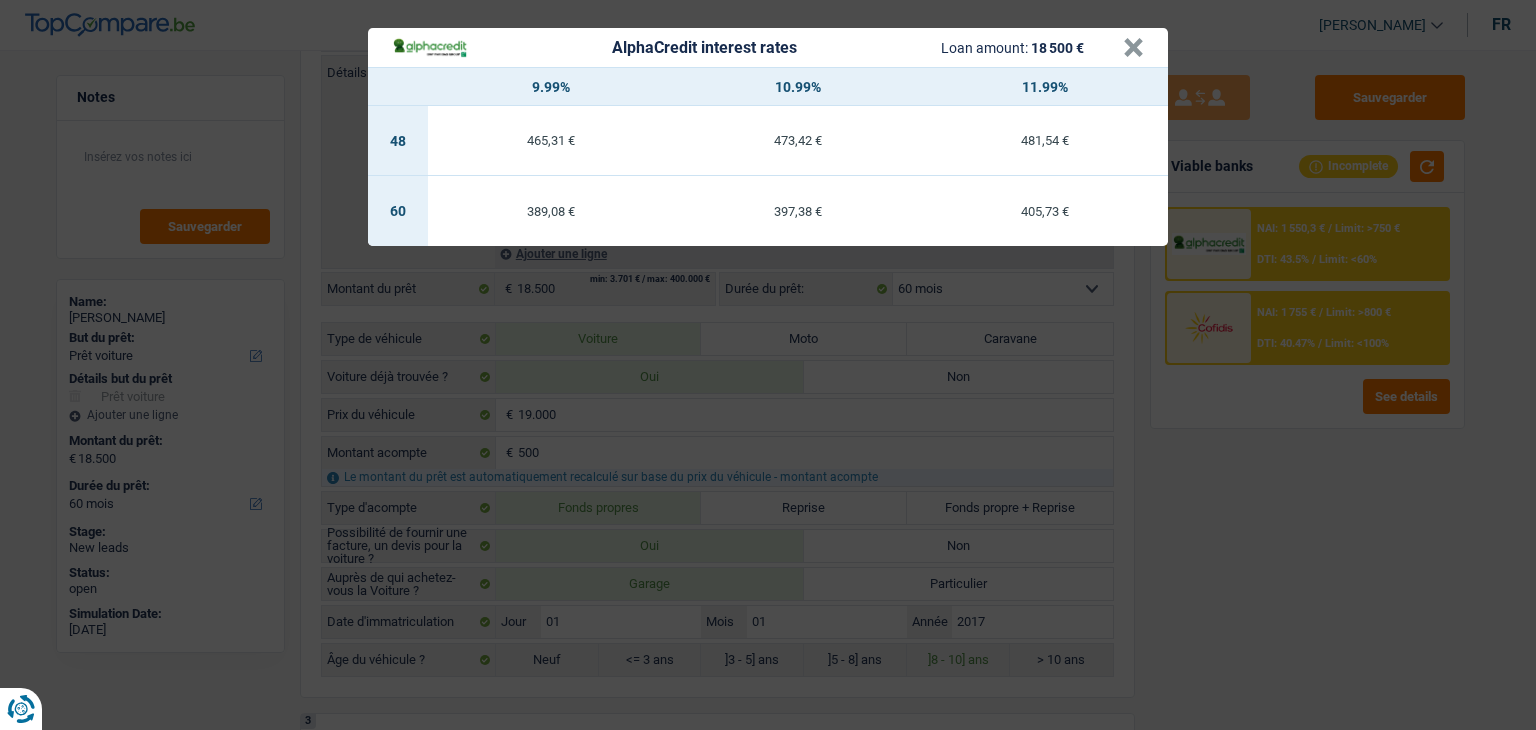 click on "AlphaCredit interest rates
Loan amount:
18 500 €
×
9.99%
10.99%
11.99%
48
465,31 €
473,42 €
481,54 €
60
389,08 €
397,38 €
405,73 €" at bounding box center (768, 365) 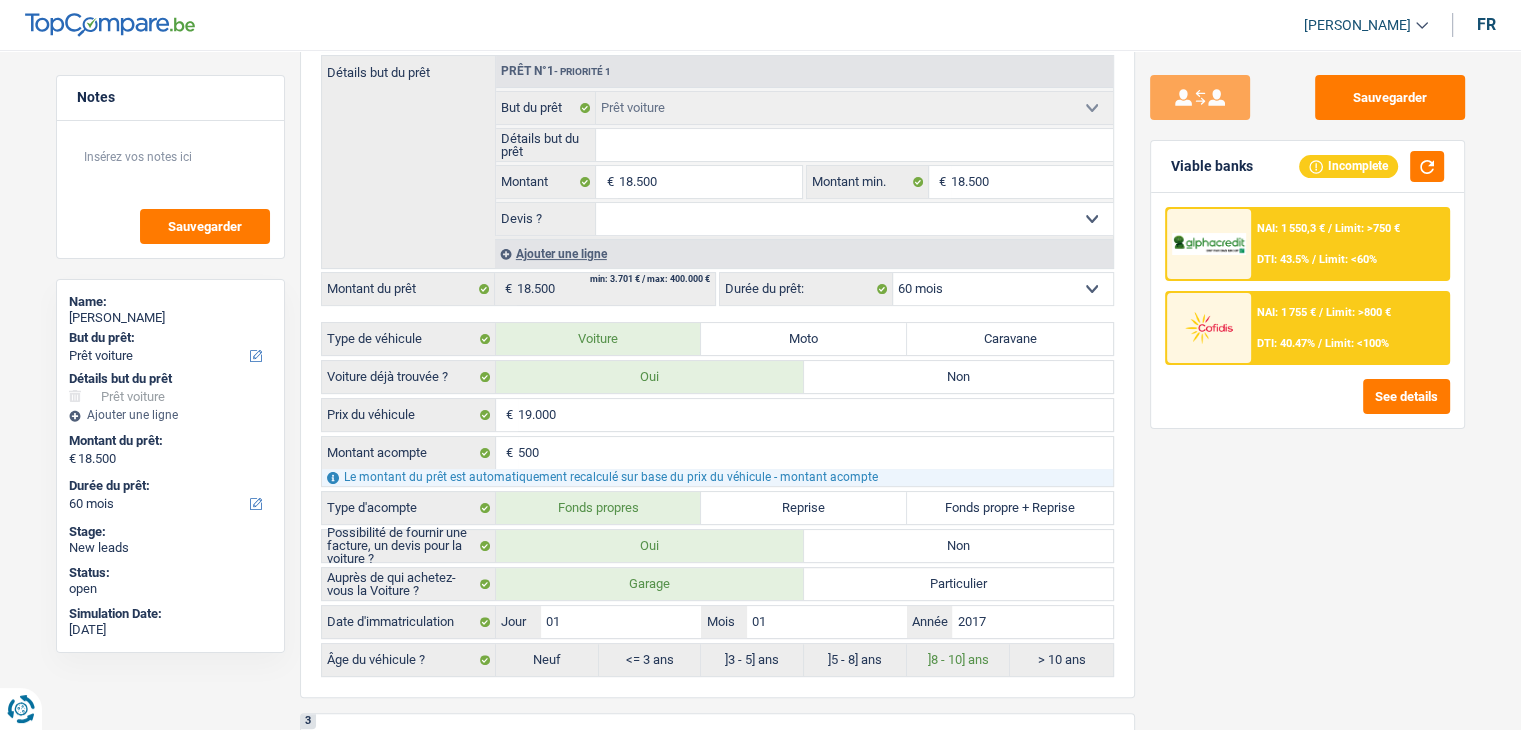 click on "DTI: 40.47%" at bounding box center (1286, 343) 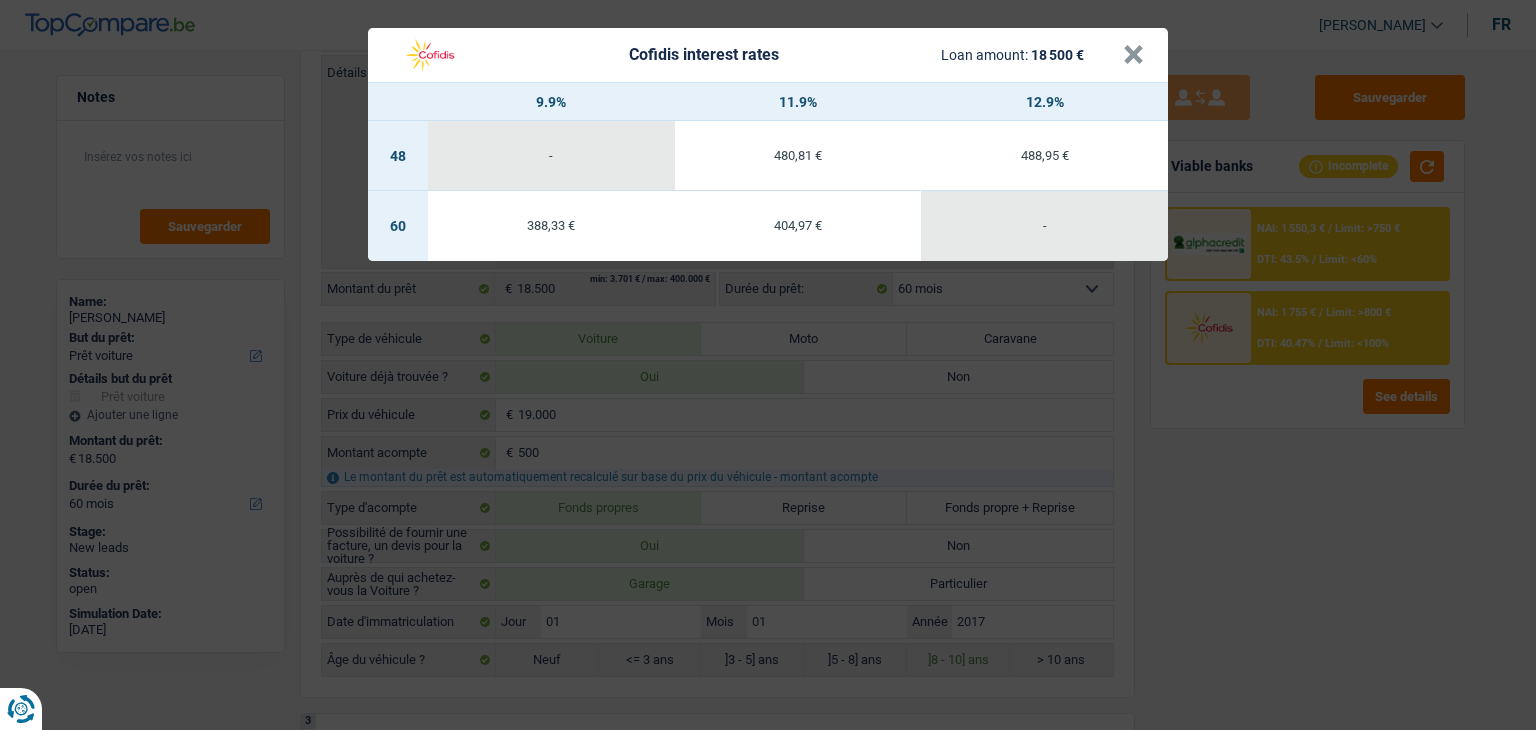 click on "Cofidis interest rates
Loan amount:
18 500 €
×
9.9%
11.9%
12.9%
48
-
480,81 €
488,95 €
60
388,33 €
404,97 €
-" at bounding box center [768, 365] 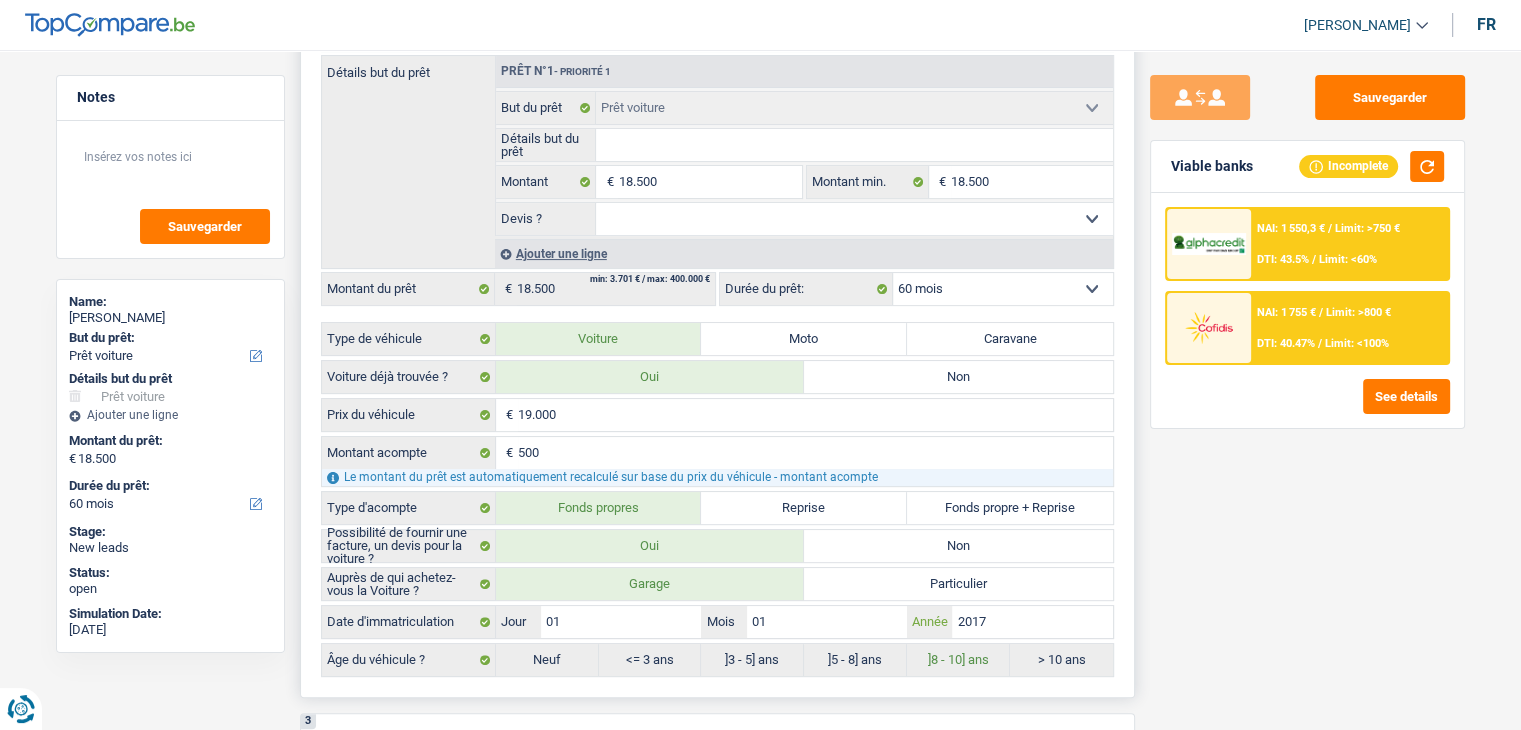 click on "2017" at bounding box center (1032, 622) 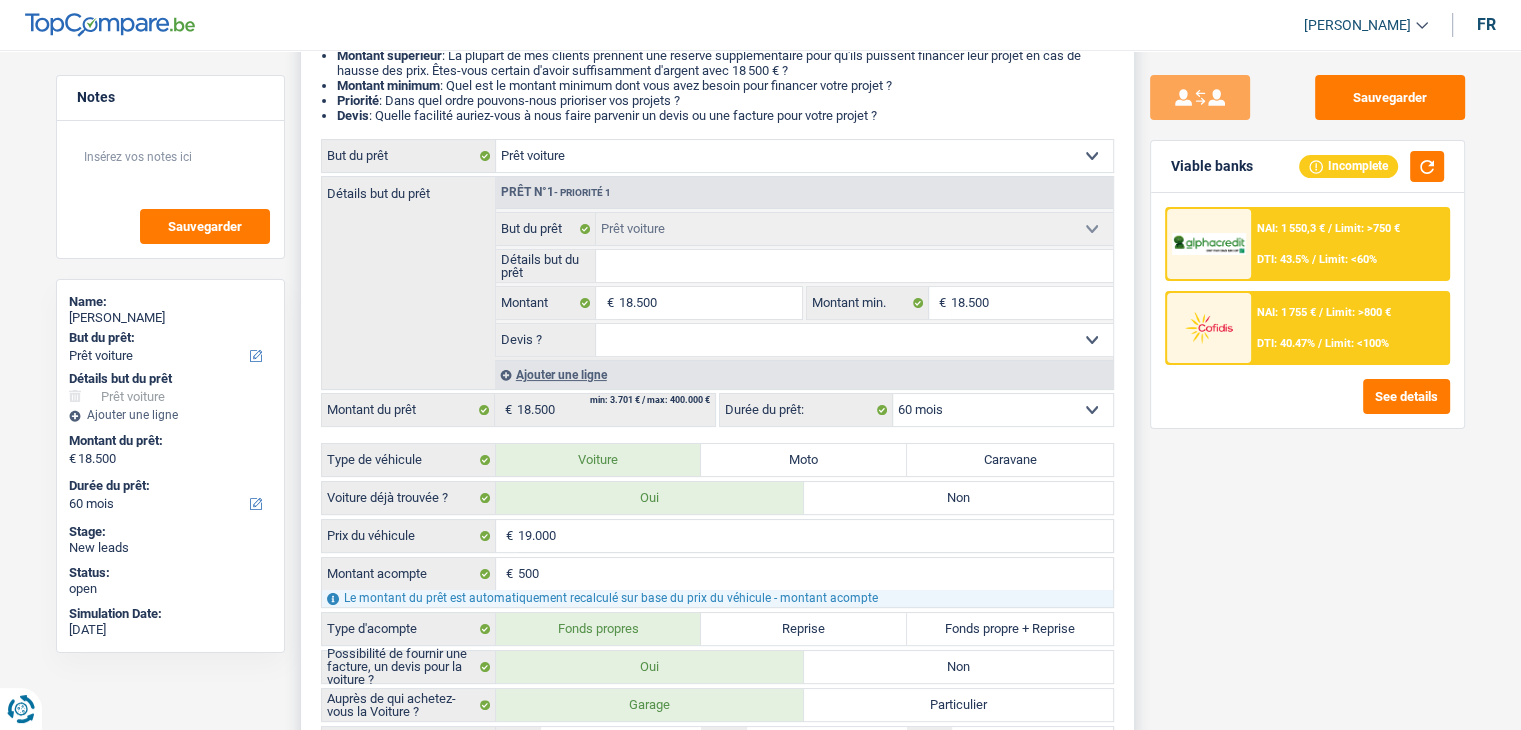 scroll, scrollTop: 100, scrollLeft: 0, axis: vertical 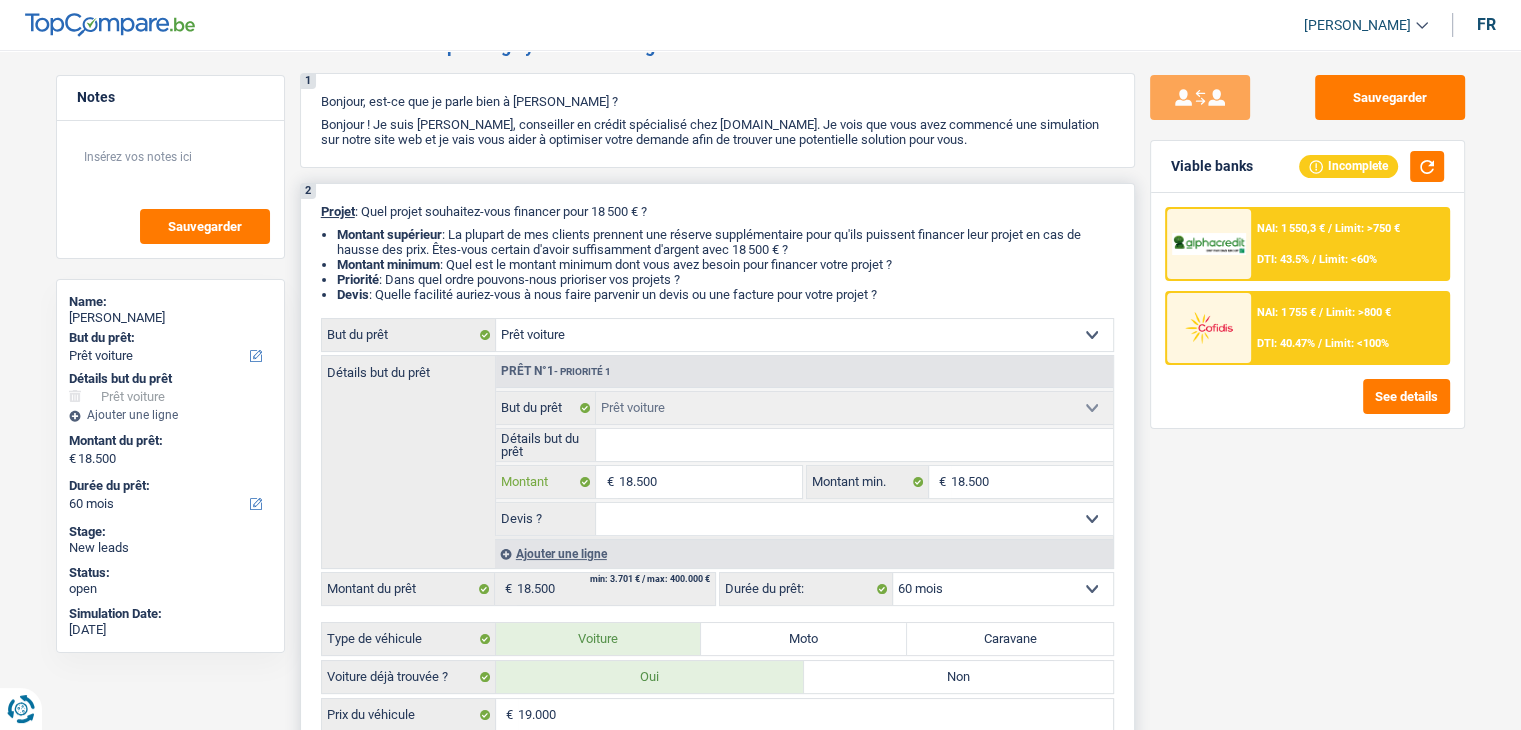 click on "18.500" at bounding box center (709, 482) 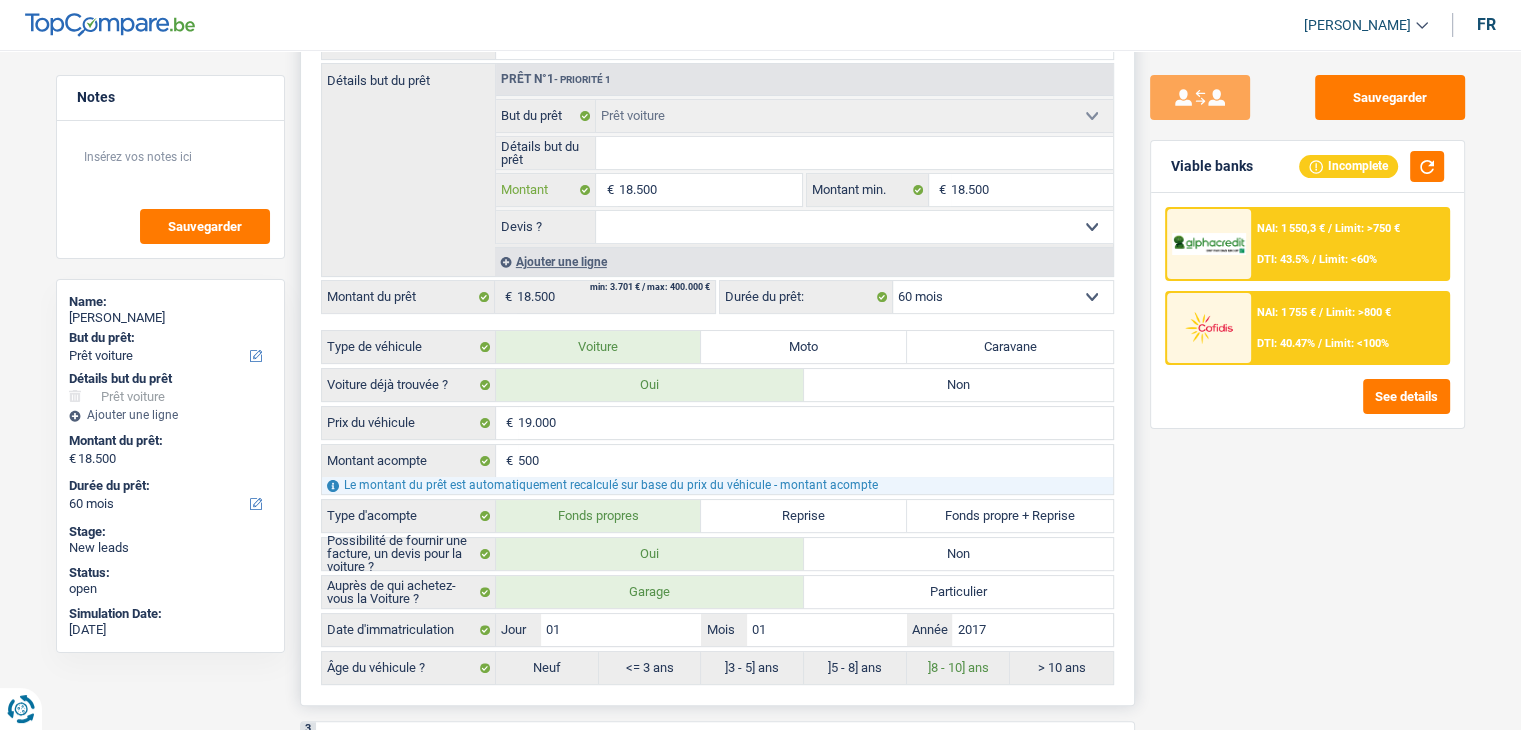 scroll, scrollTop: 400, scrollLeft: 0, axis: vertical 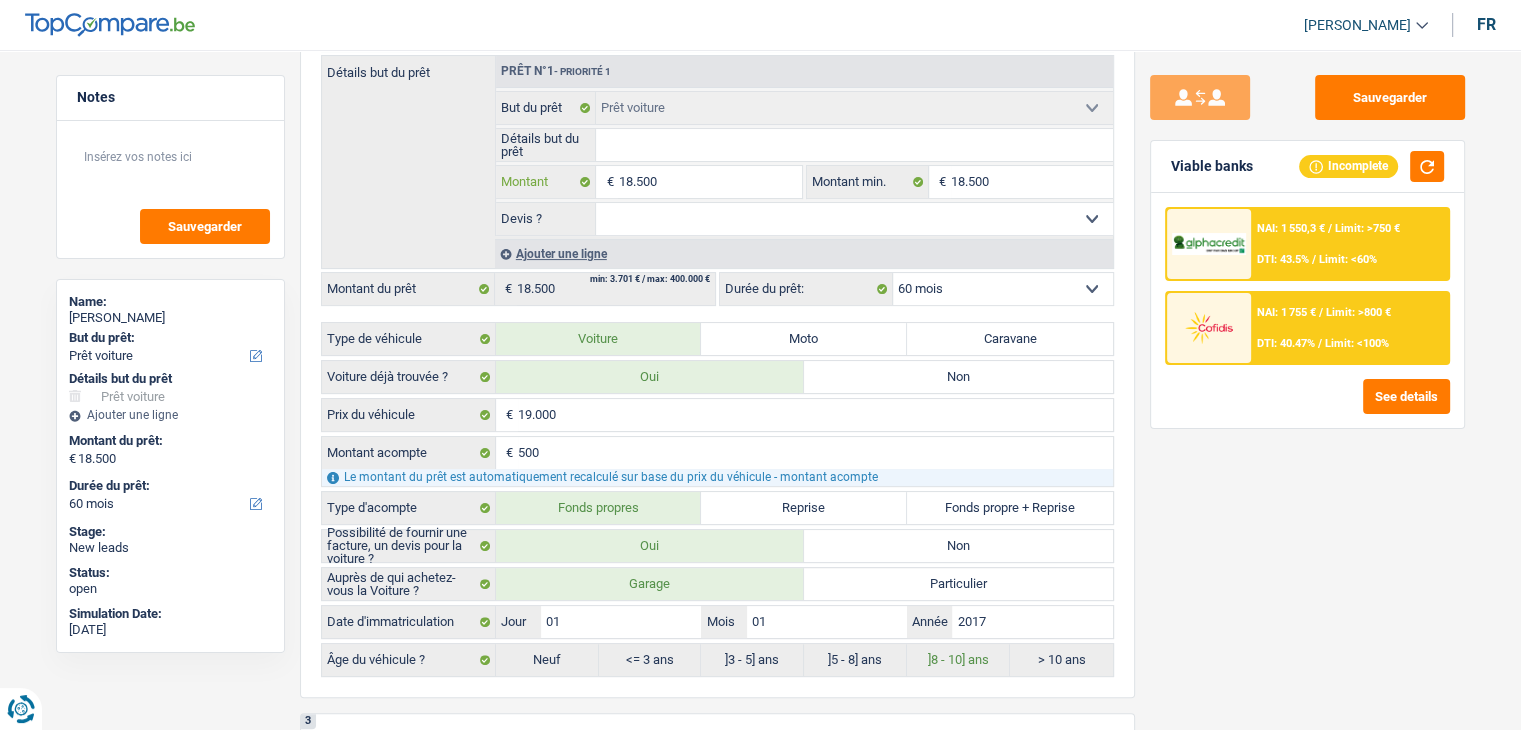 type on "1.850" 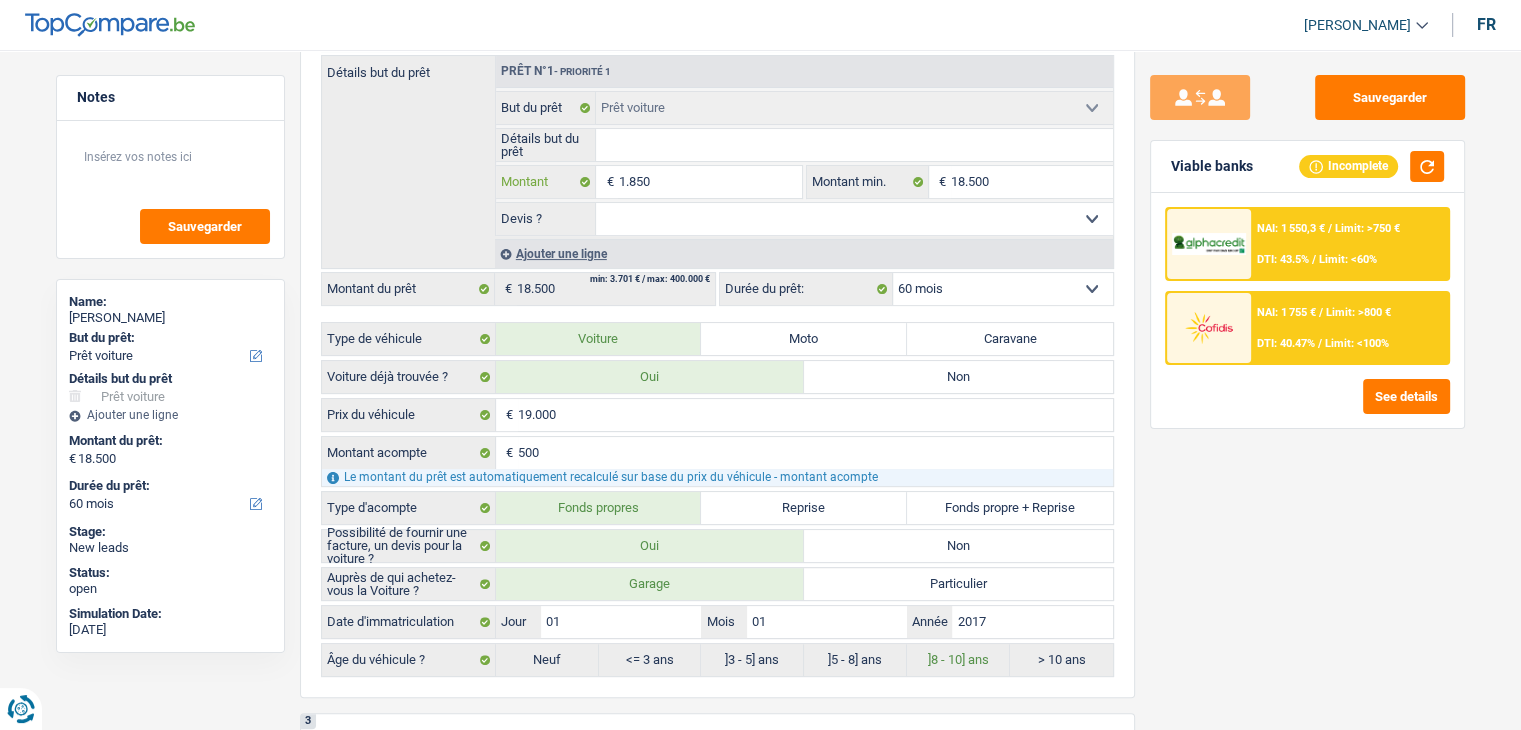 type on "1.850" 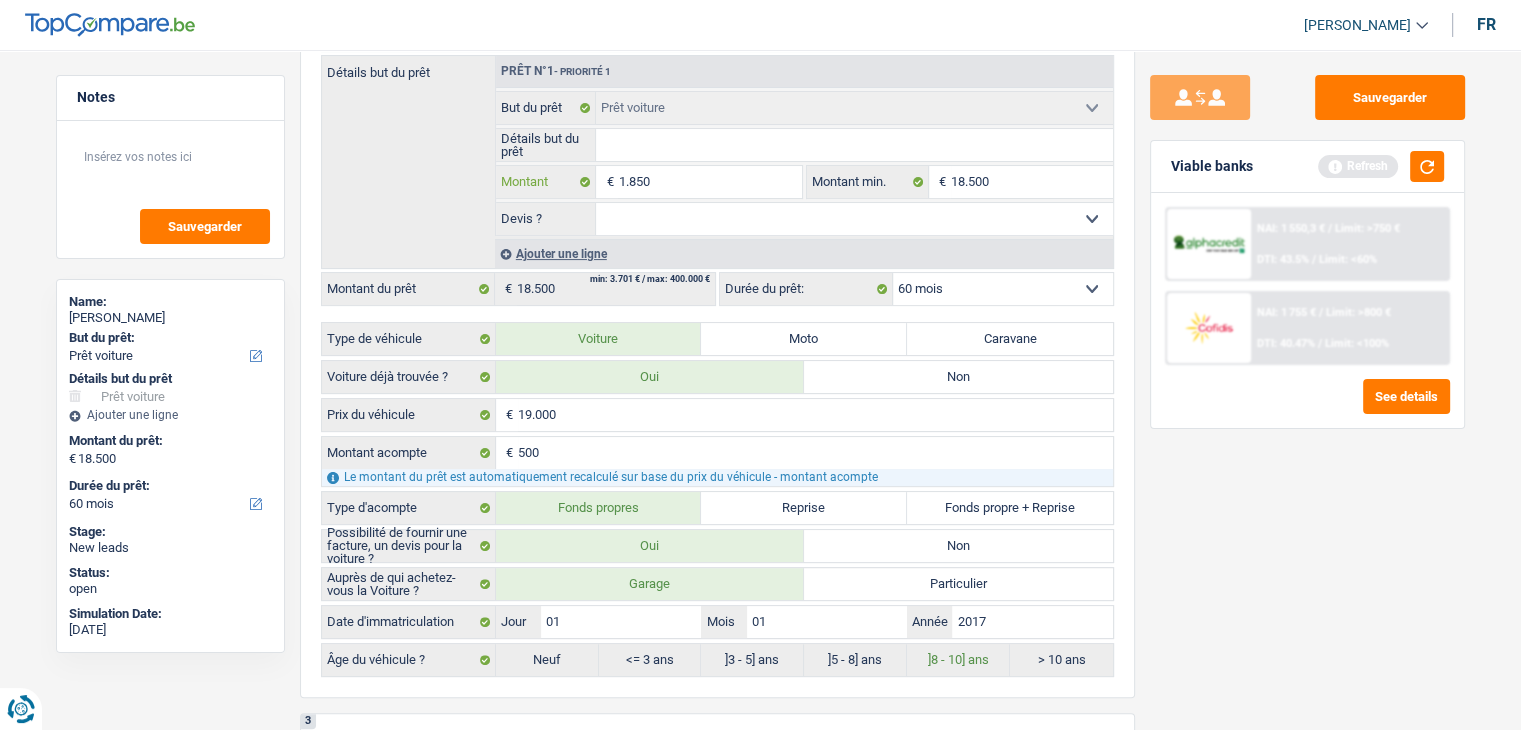 type on "185" 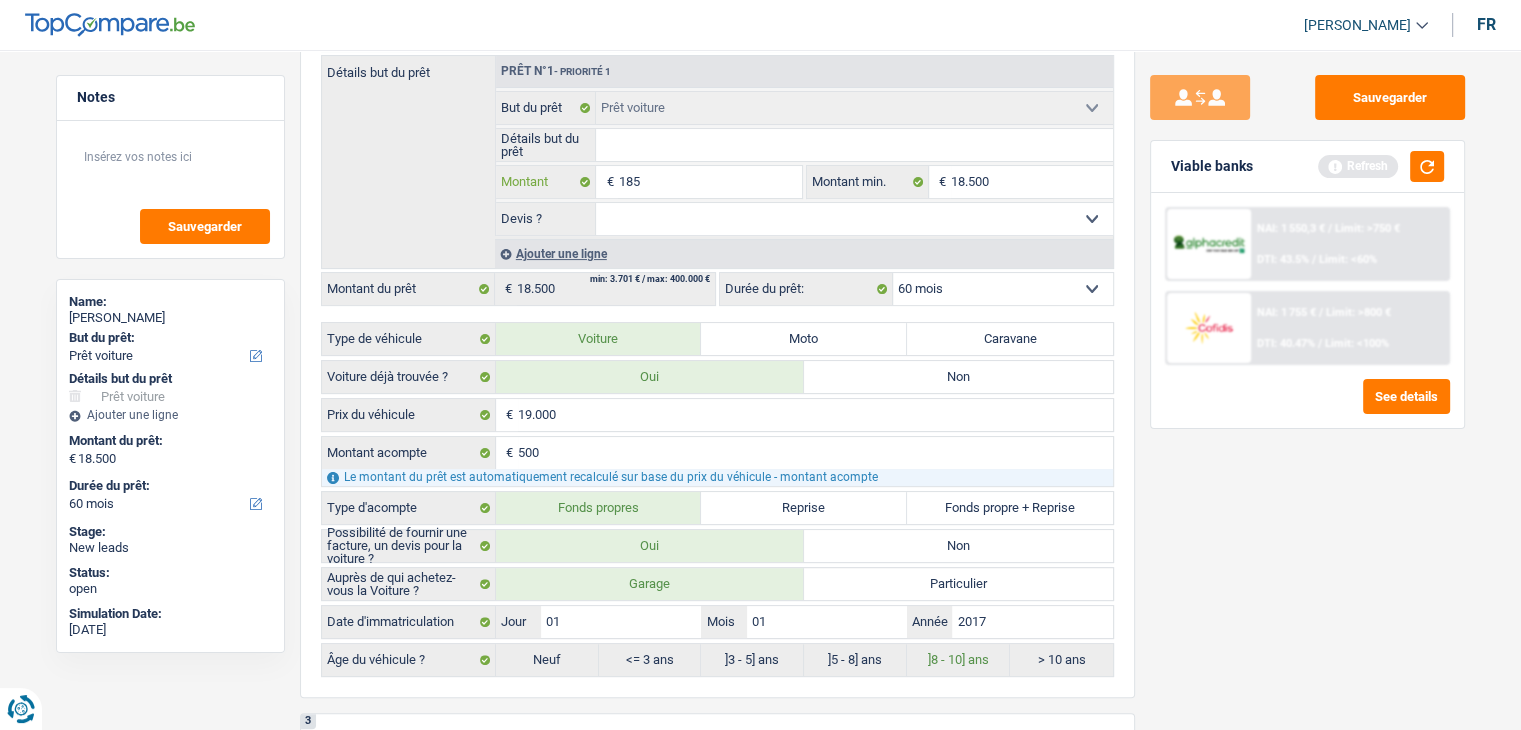 type on "18" 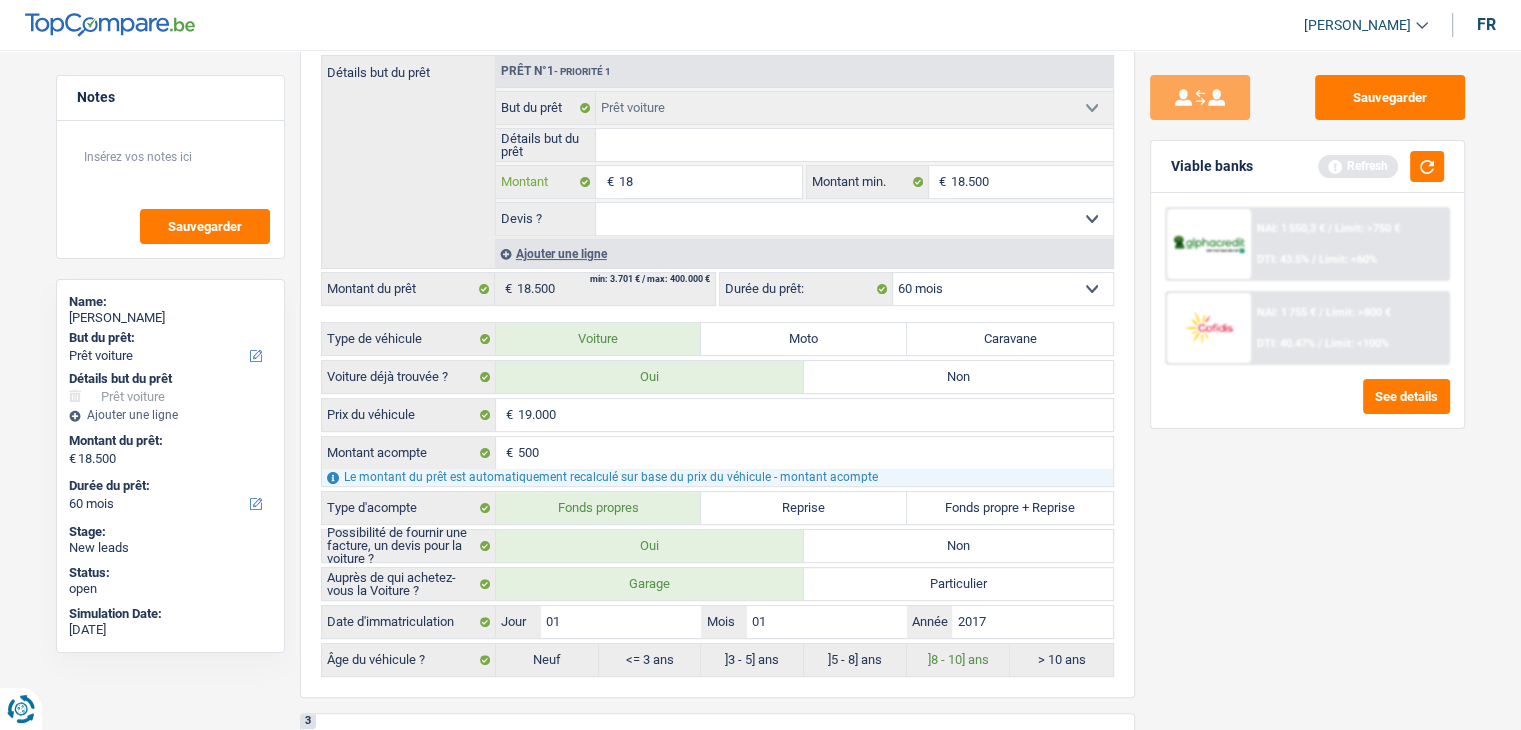 type on "1" 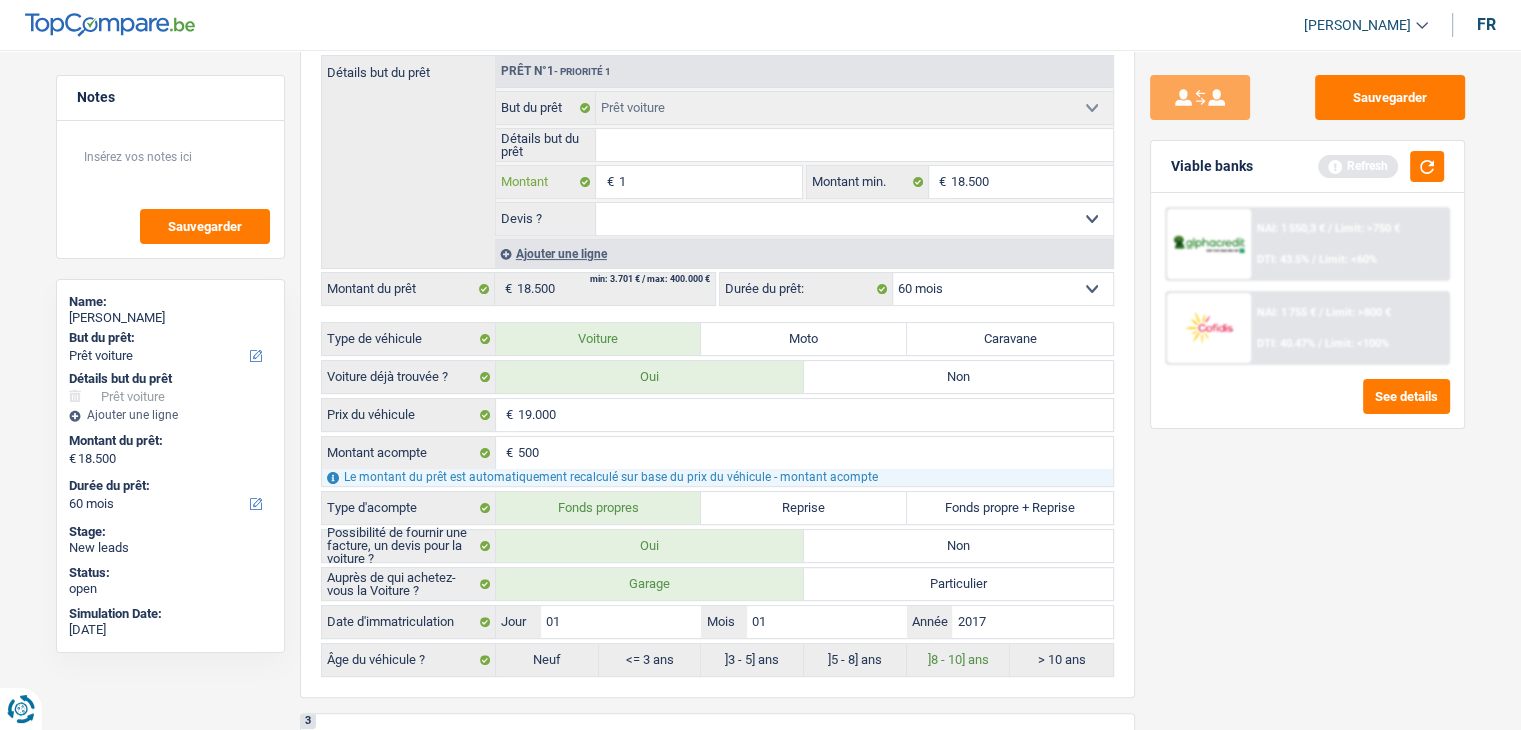 type 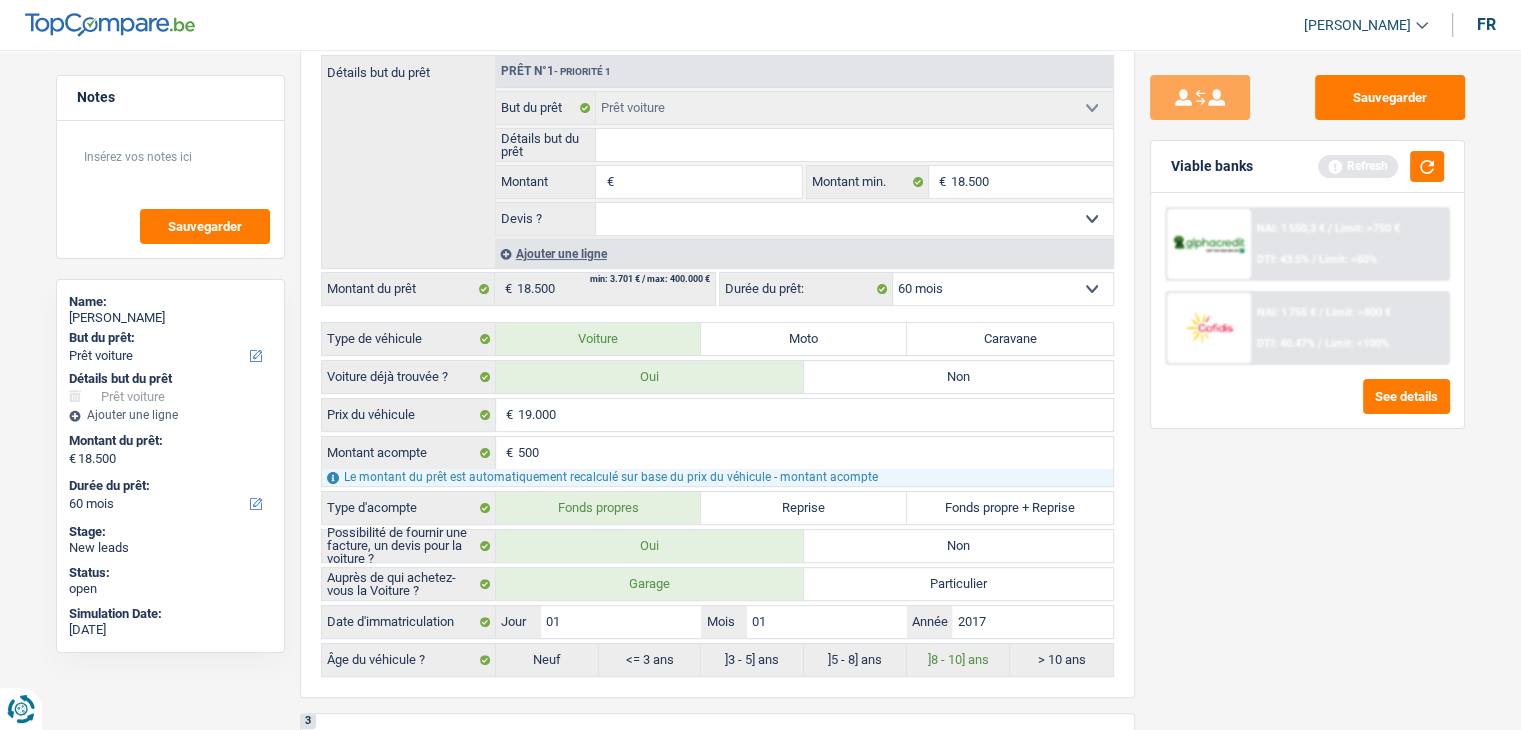 type on "2" 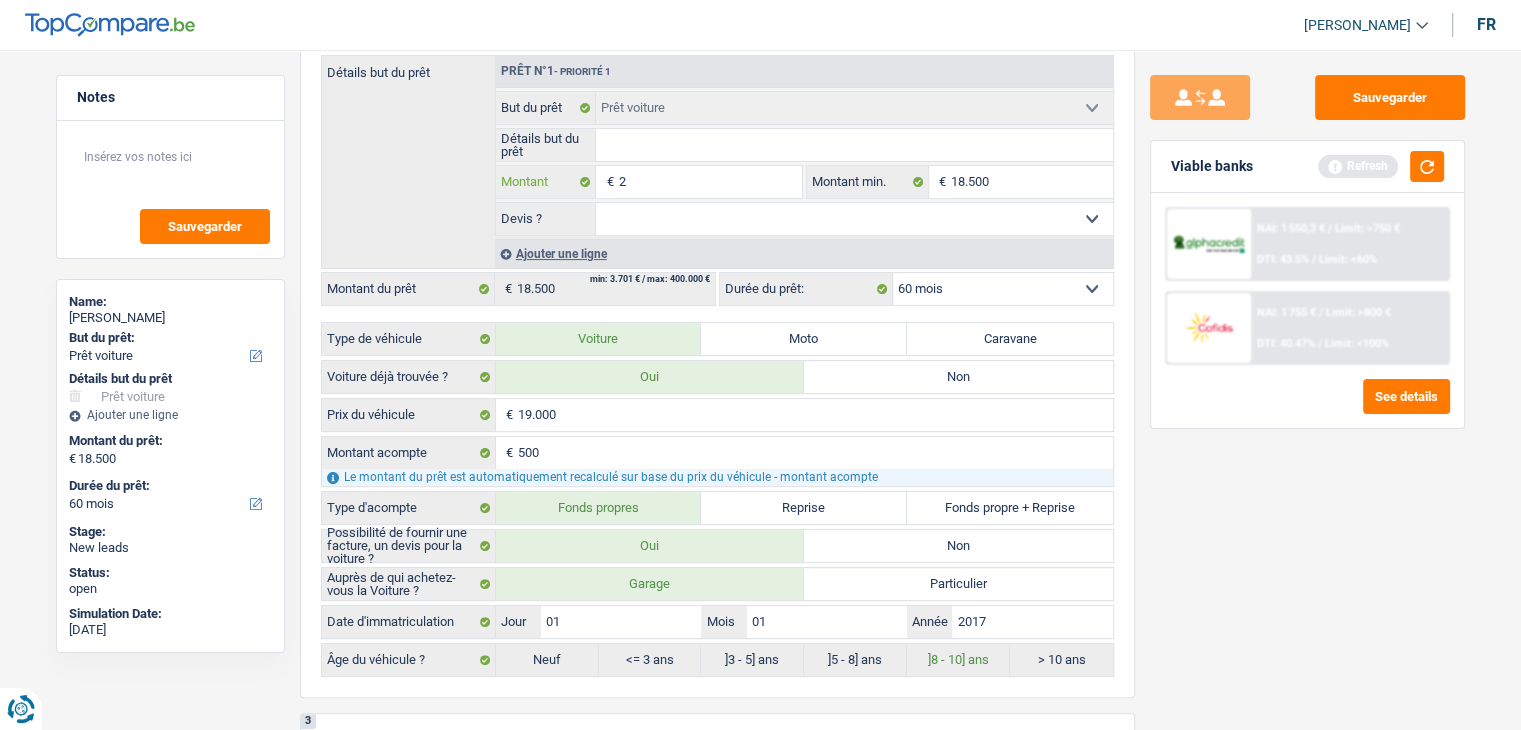 type on "25" 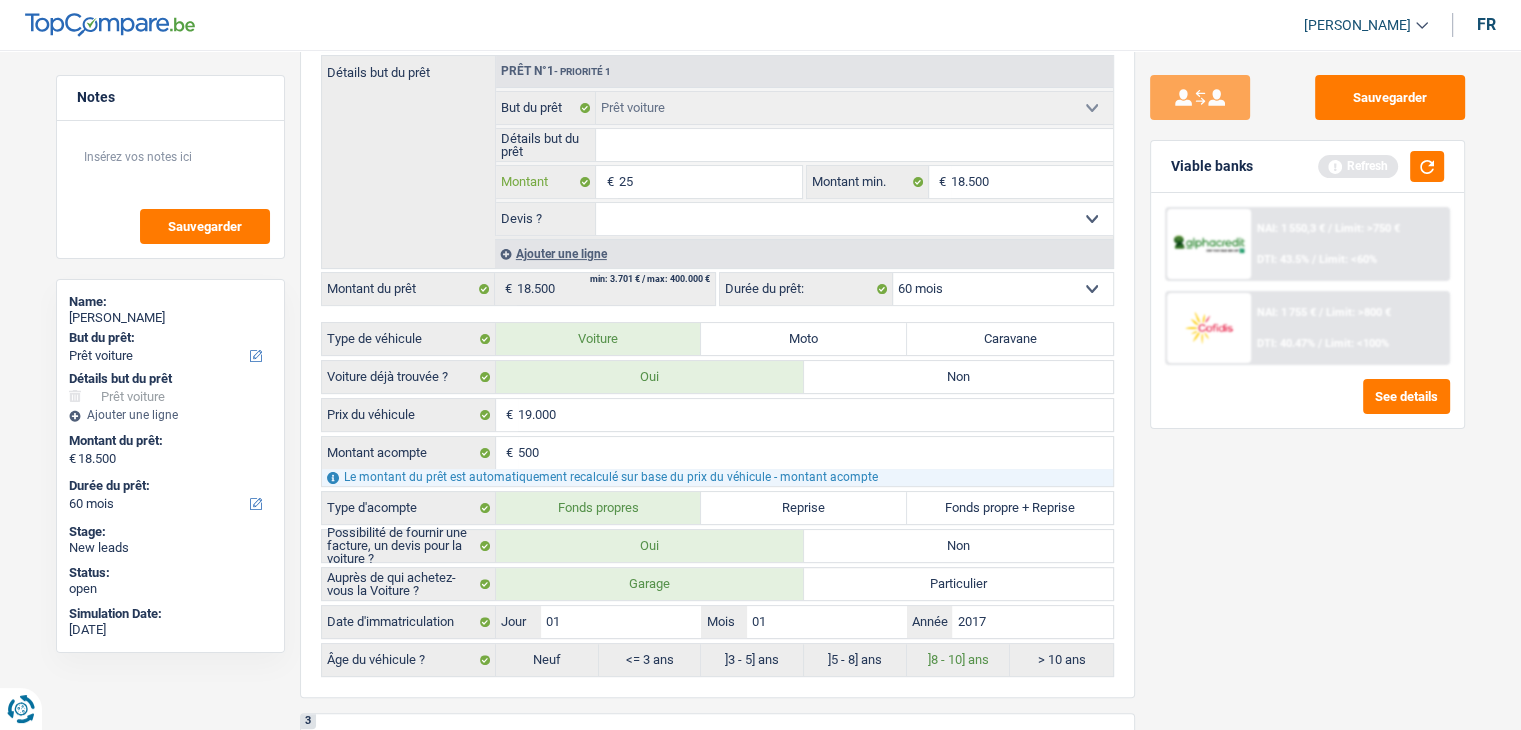 type on "250" 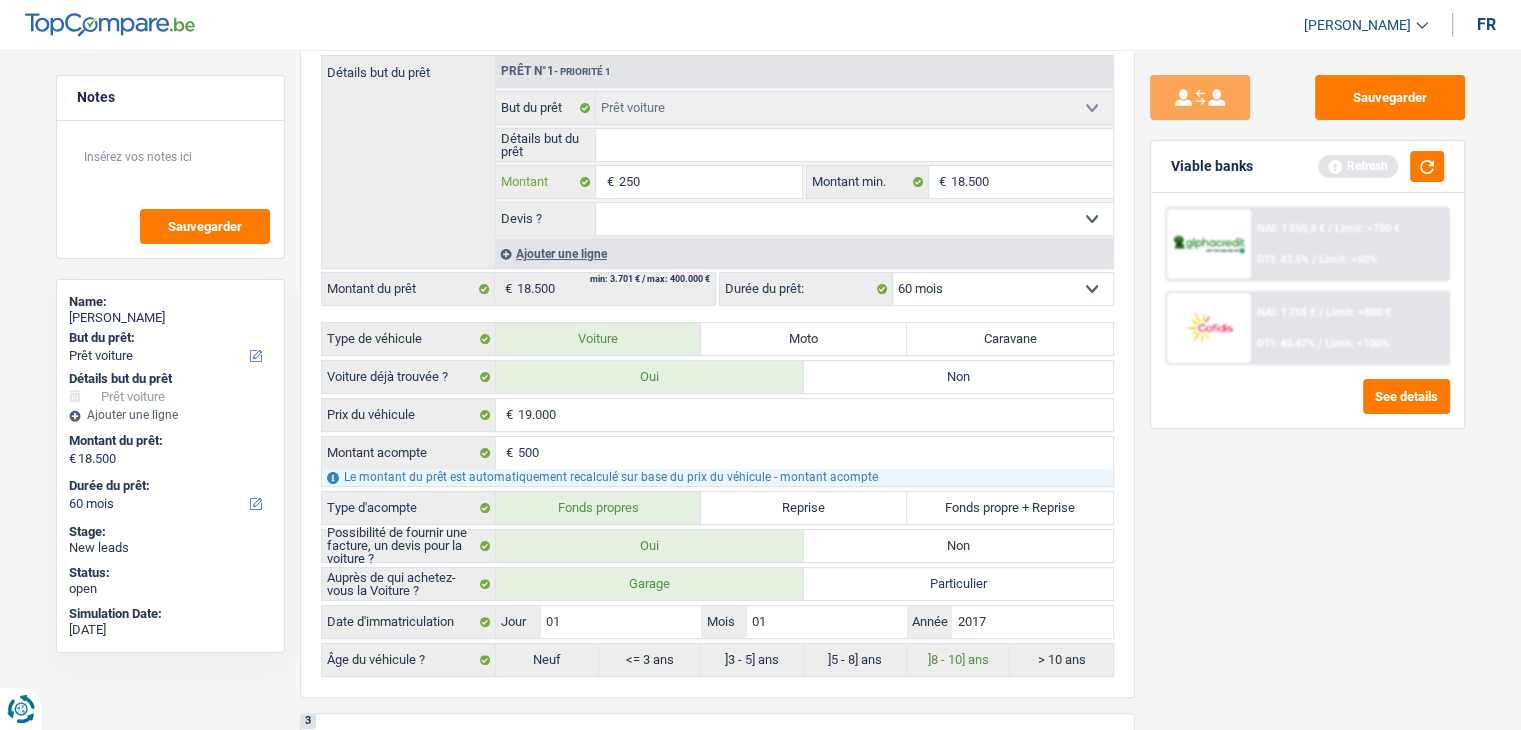 type on "2.500" 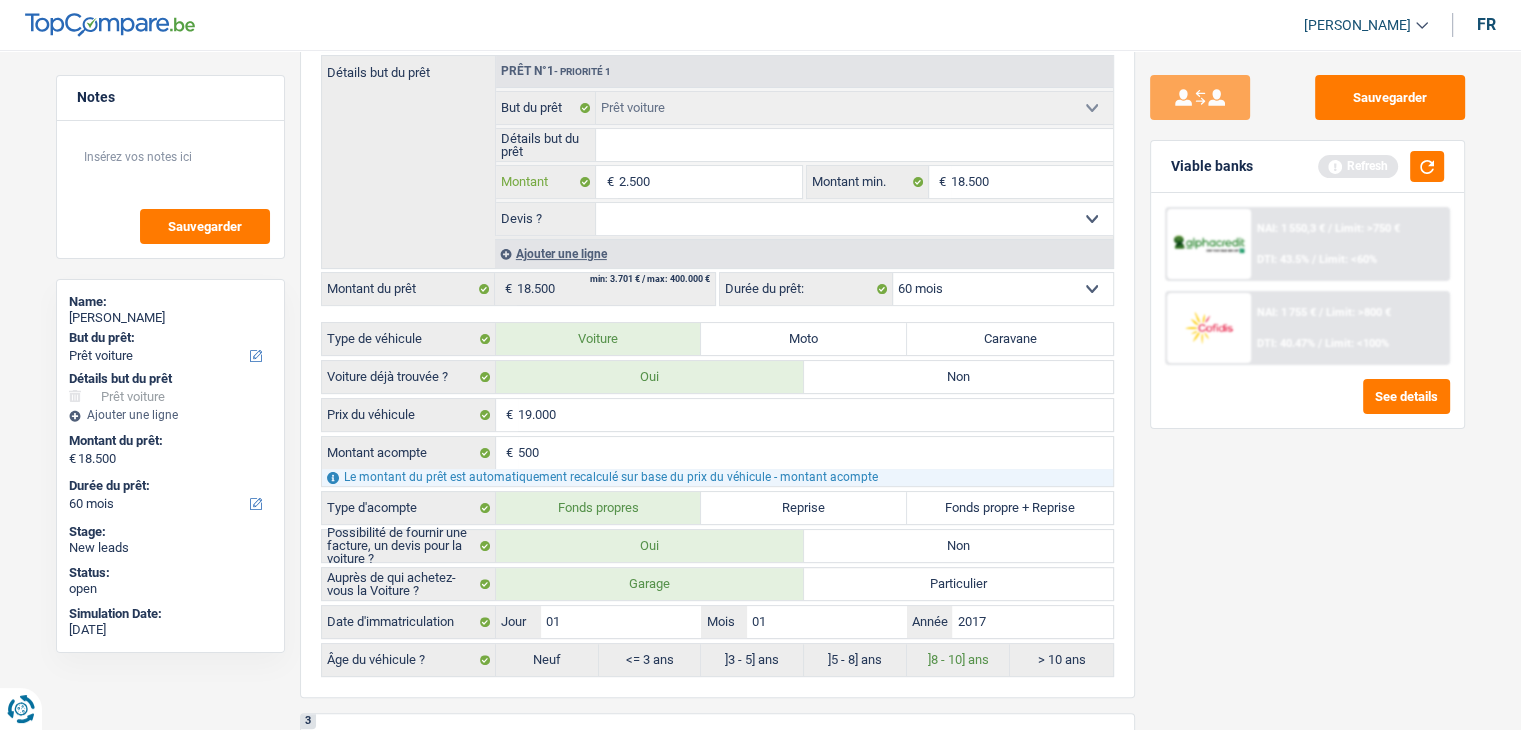 type on "25.000" 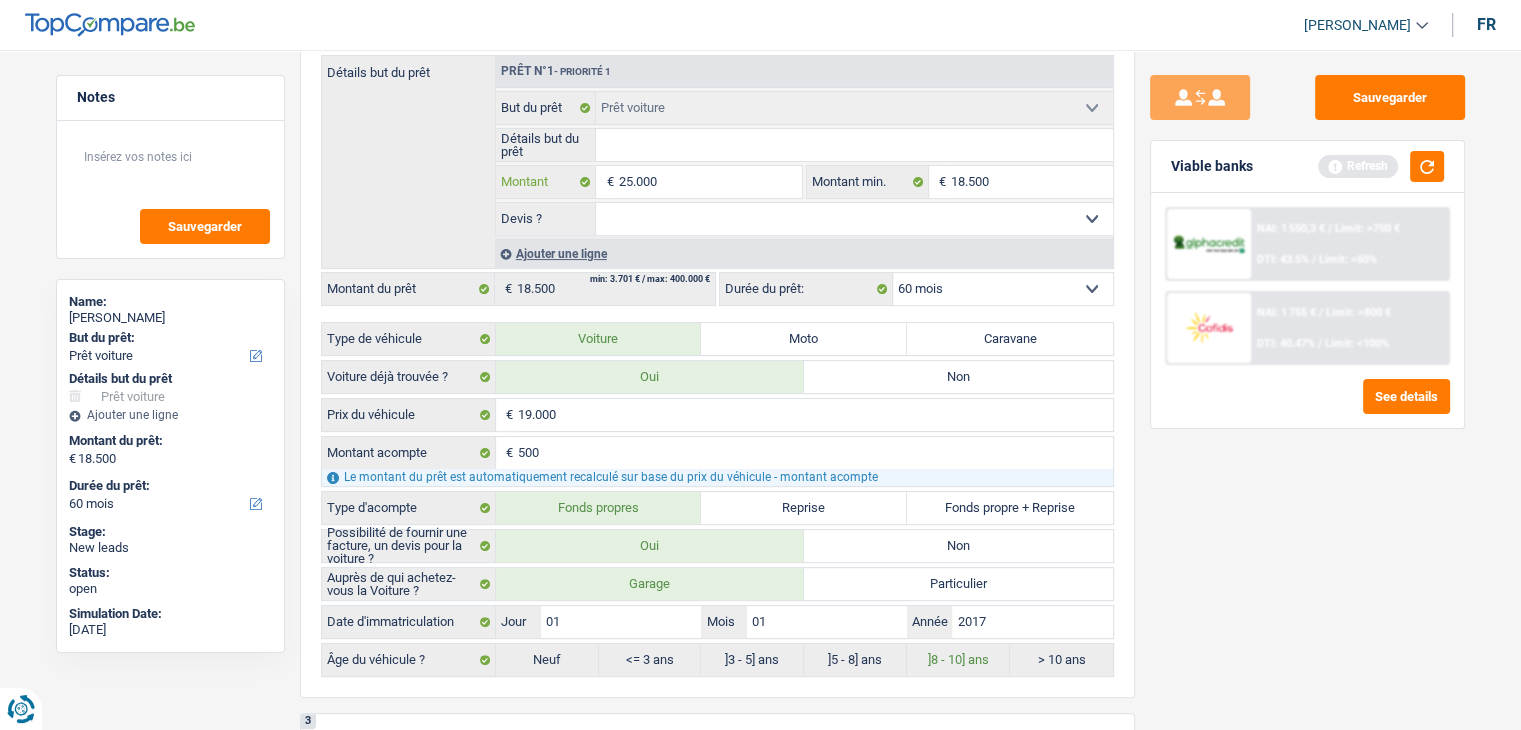 type on "25.000" 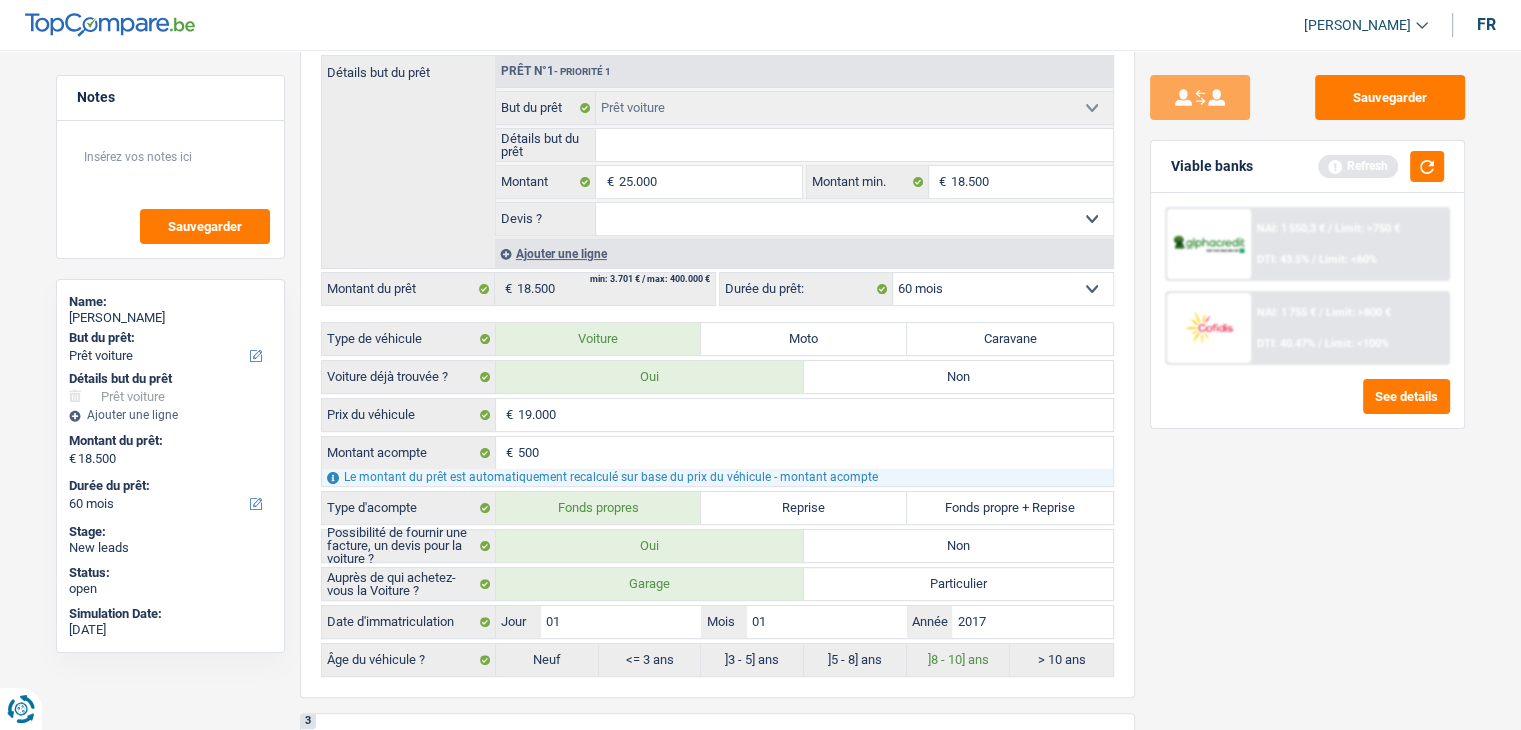 type on "25.000" 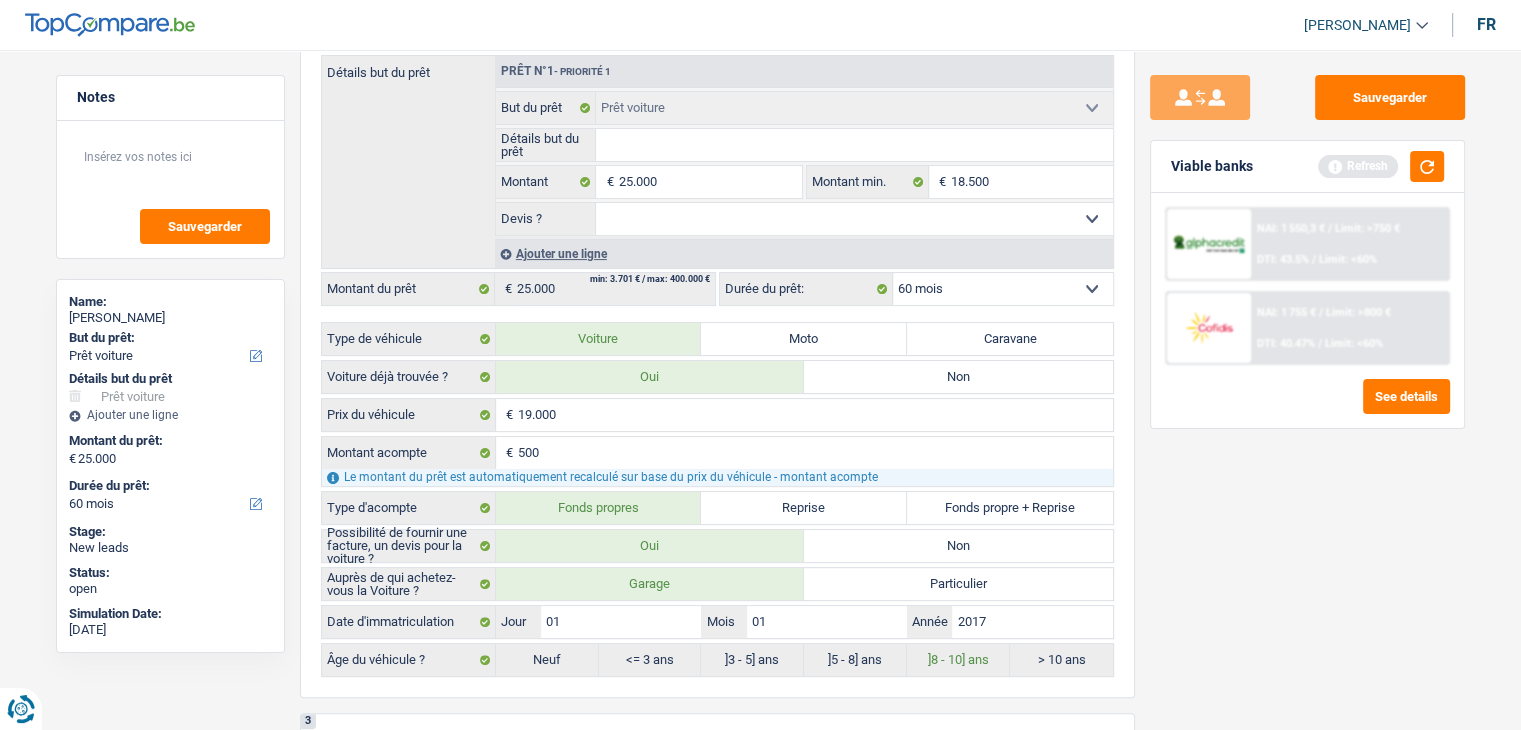 drag, startPoint x: 1242, startPoint y: 465, endPoint x: 1201, endPoint y: 399, distance: 77.698135 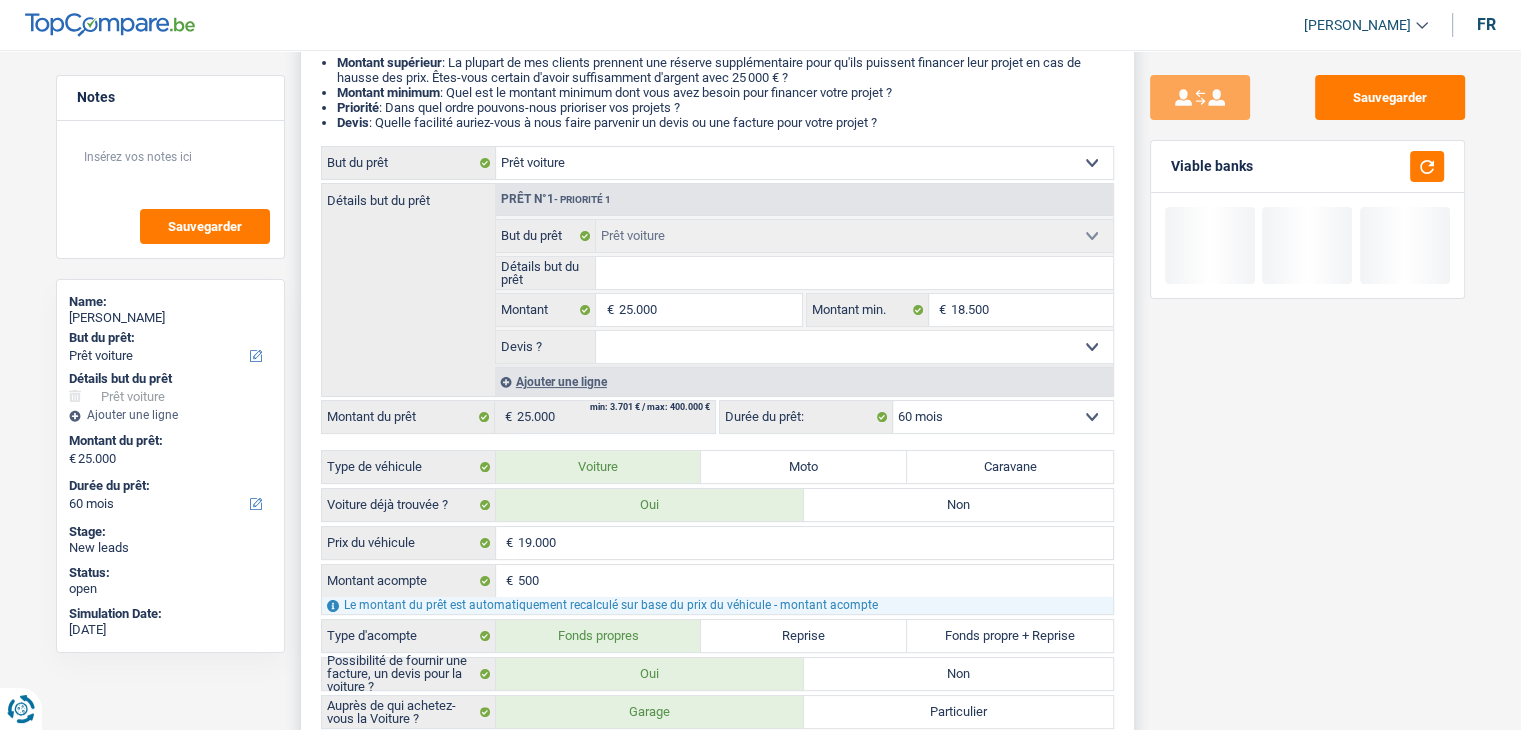 scroll, scrollTop: 0, scrollLeft: 0, axis: both 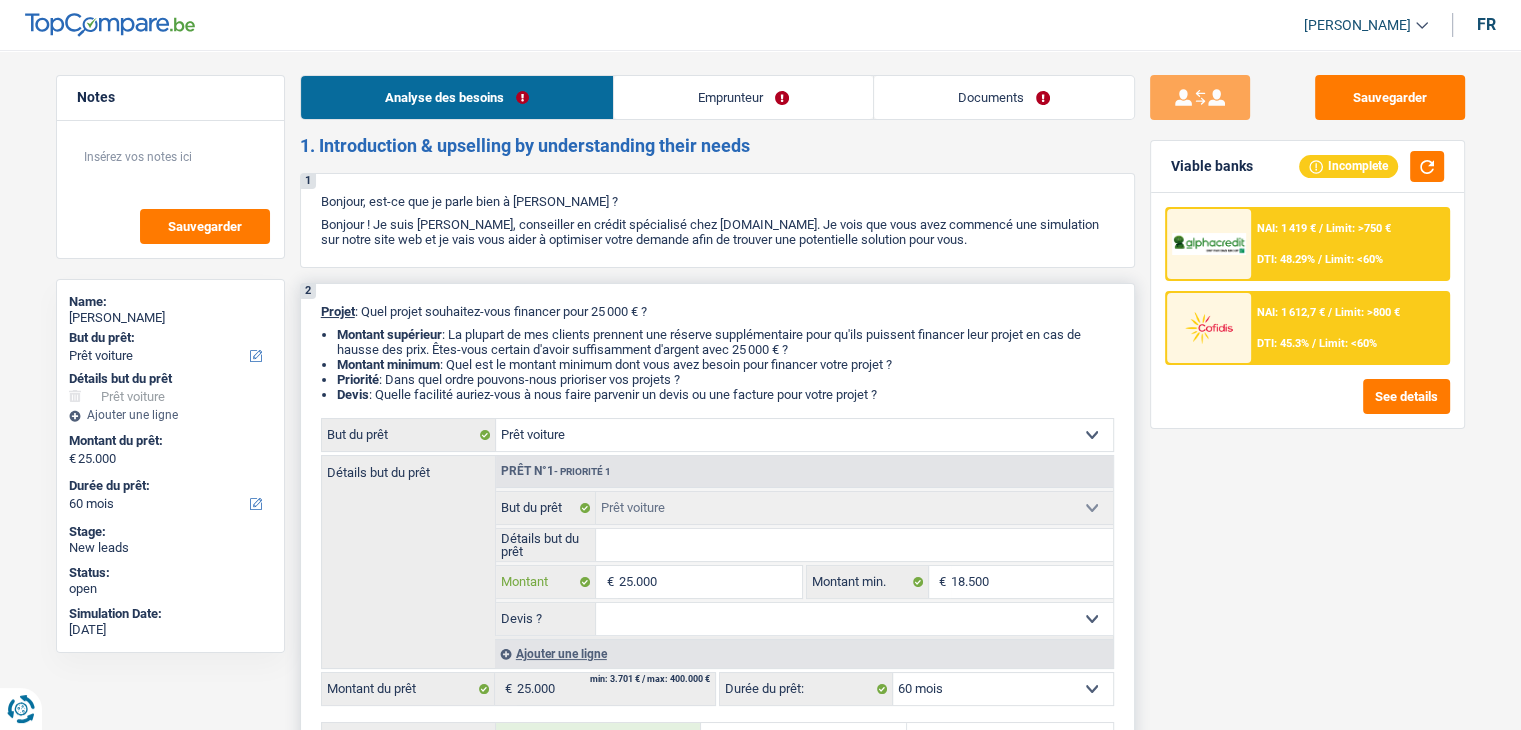 click on "25.000" at bounding box center [709, 582] 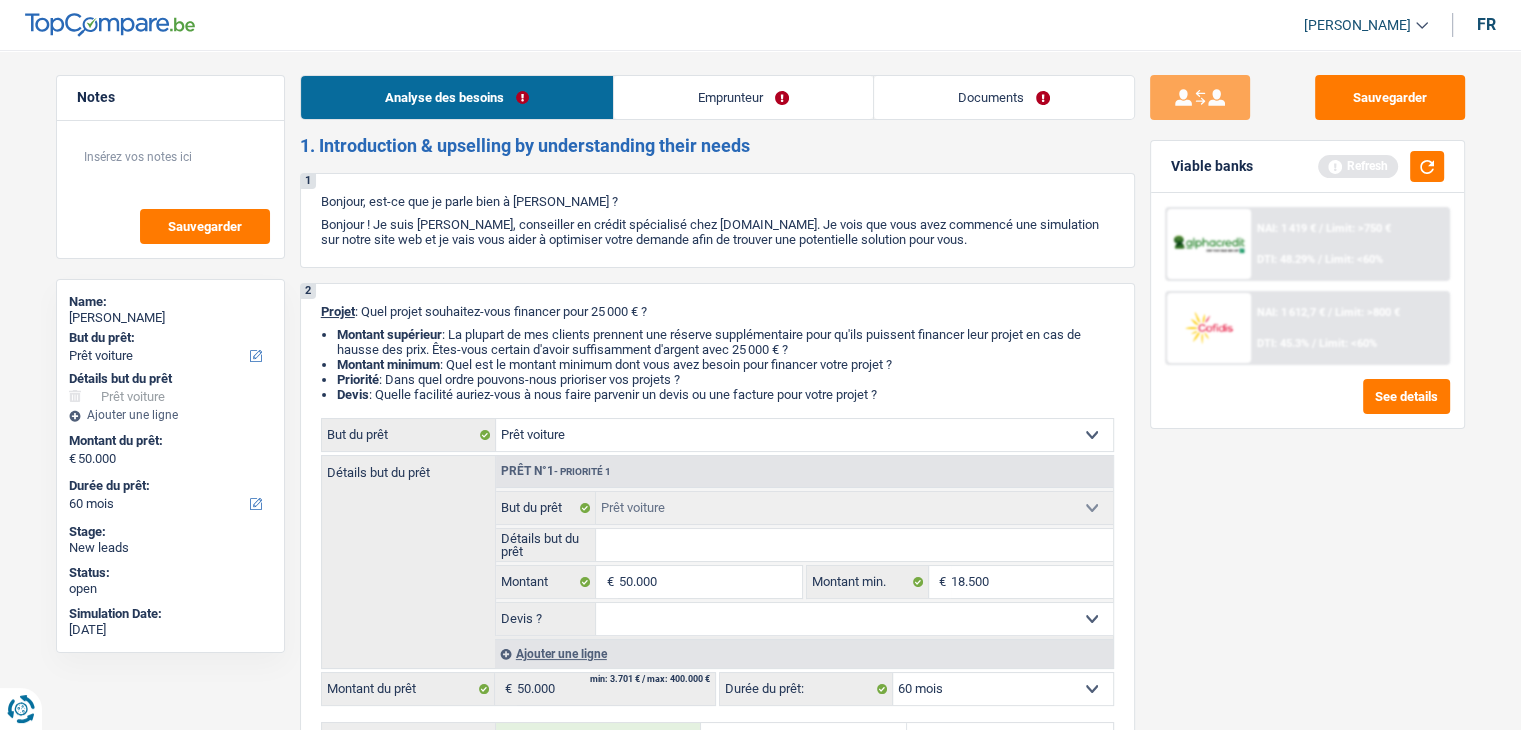 click on "Sauvegarder
Viable banks
Refresh
NAI: 1 419 €
/
Limit: >750 €
DTI: 48.29%
/
Limit: <60%
NAI: 1 612,7 €
/
Limit: >800 €
DTI: 45.3%
/
Limit: <60%
See details" at bounding box center [1307, 384] 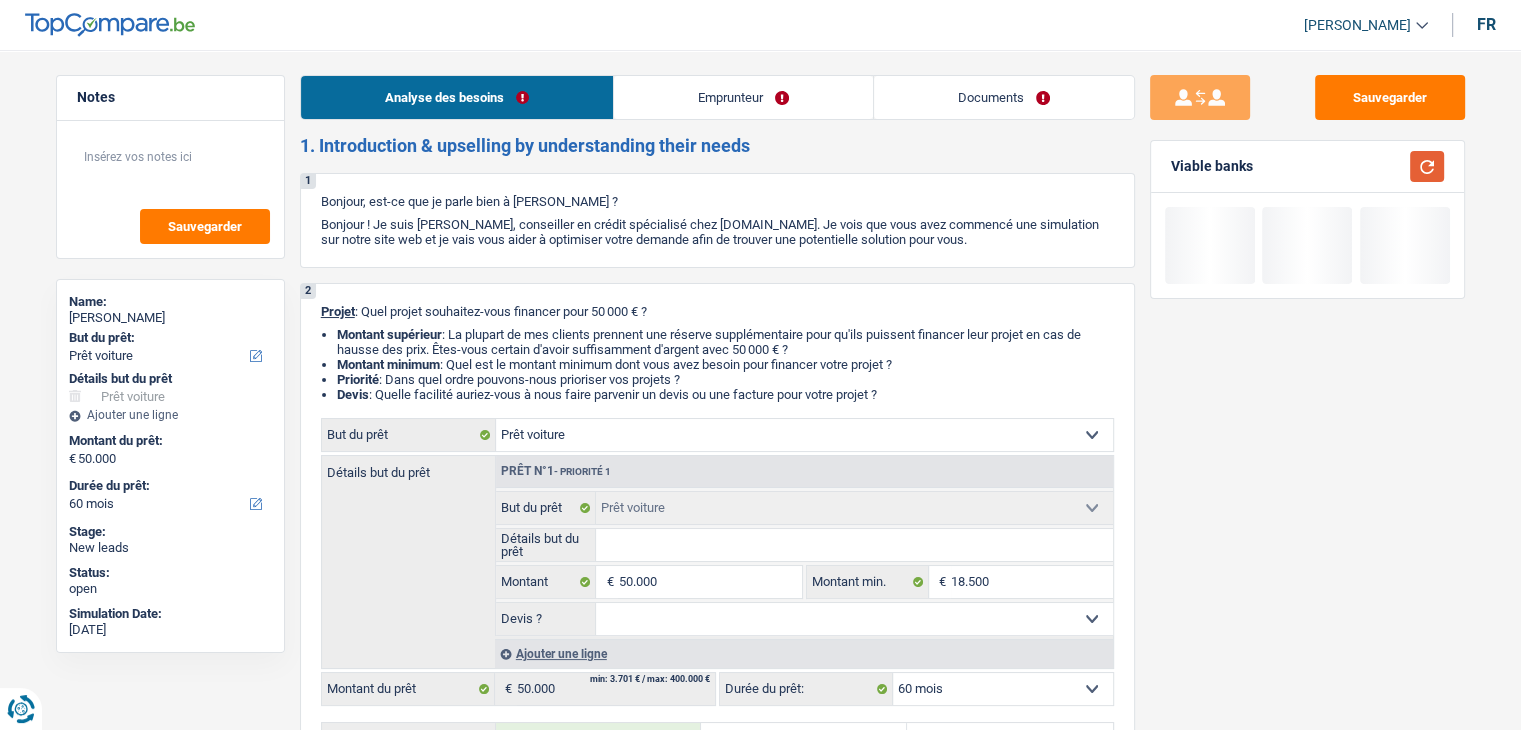 click at bounding box center [1427, 166] 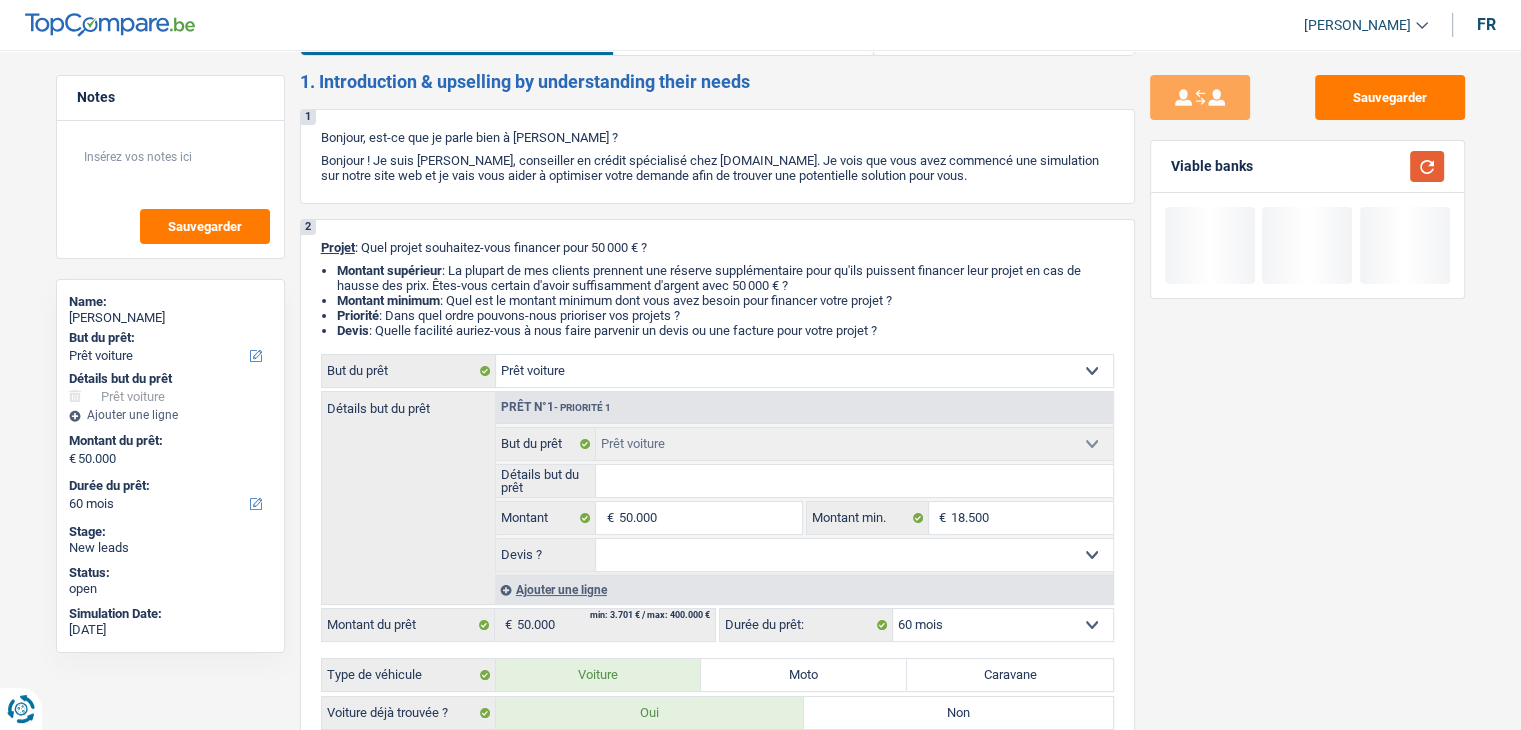 scroll, scrollTop: 100, scrollLeft: 0, axis: vertical 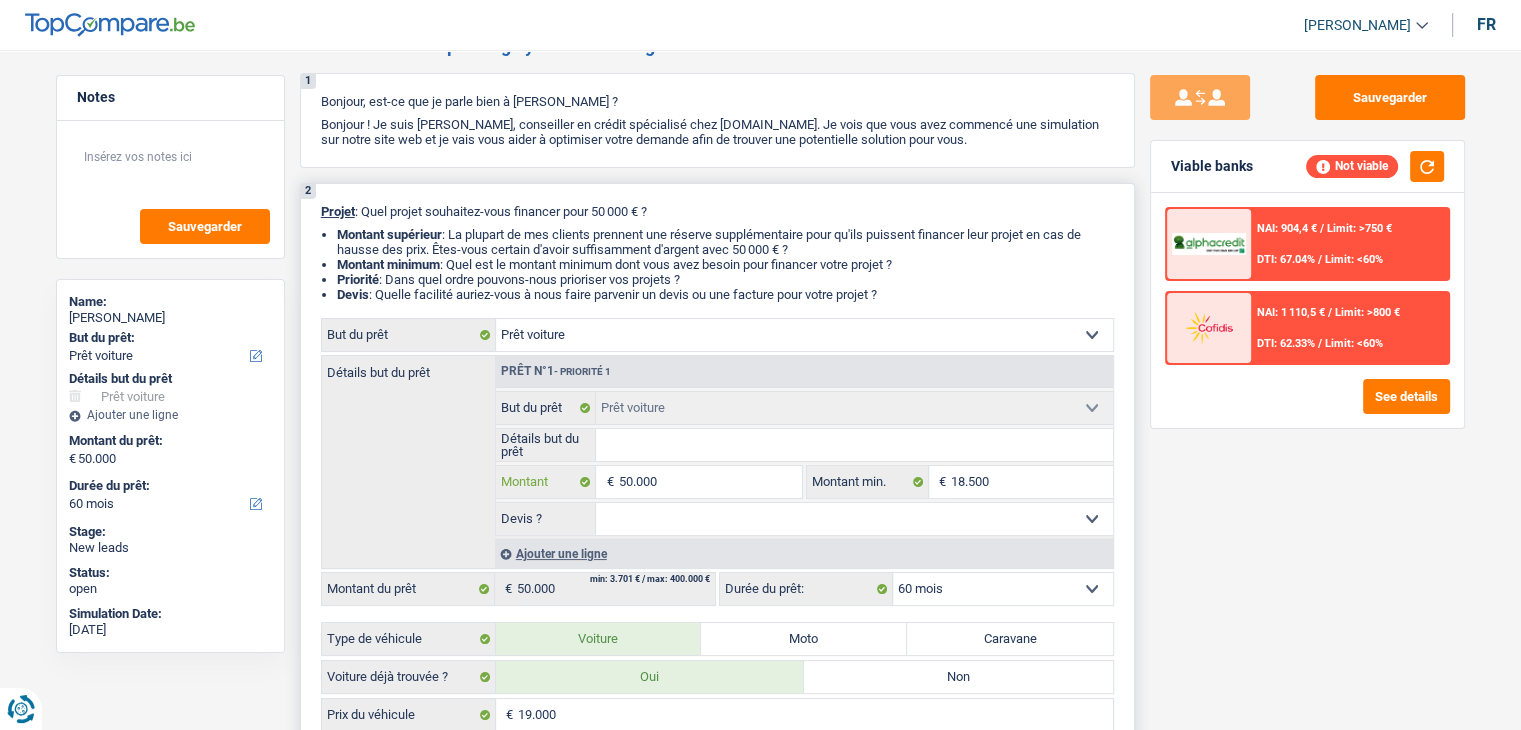 click on "50.000" at bounding box center (709, 482) 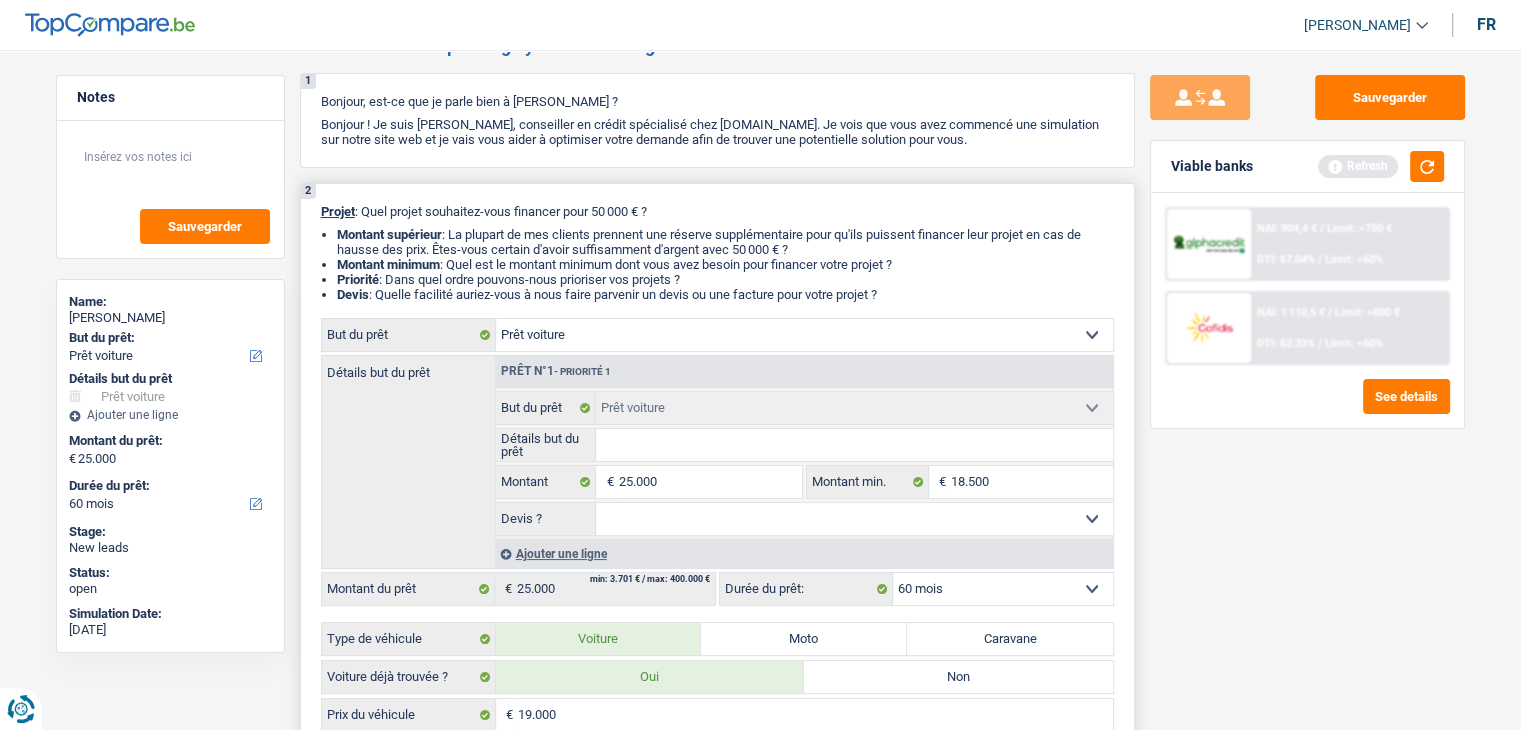 click on "2   Projet  : Quel projet souhaitez-vous financer pour 50 000 € ?
Montant supérieur : La plupart de mes clients prennent une réserve supplémentaire pour qu'ils puissent financer leur projet en cas de hausse des prix. Êtes-vous certain d'avoir suffisamment d'argent avec 50 000 € ?   Montant minimum : Quel est le montant minimum dont vous avez besoin pour financer votre projet ?   Priorité : Dans quel ordre pouvons-nous prioriser vos projets ?   Devis   : Quelle facilité auriez-vous à nous faire parvenir un devis ou une facture pour votre projet ?
Confort maison: meubles, textile, peinture, électroménager, outillage non-professionnel Hifi, multimédia, gsm, ordinateur Aménagement: frais d'installation, déménagement Evénement familial: naissance, mariage, divorce, communion, décès Frais médicaux Frais d'études Frais permis de conduire Loisirs: voyage, sport, musique Rafraîchissement: petits travaux maison et jardin Frais judiciaires Réparation voiture" at bounding box center [717, 590] 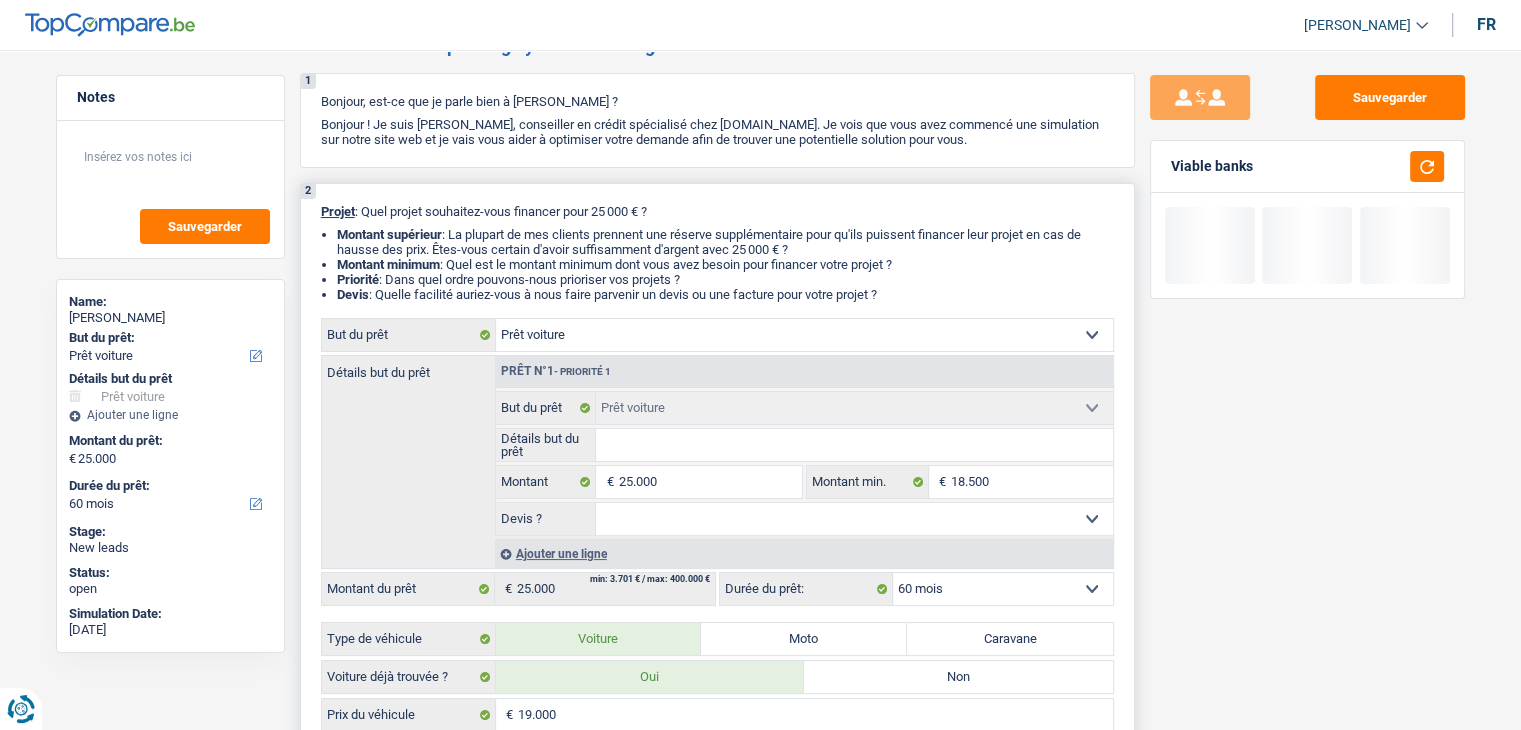 click on "Ajouter une ligne" at bounding box center (804, 553) 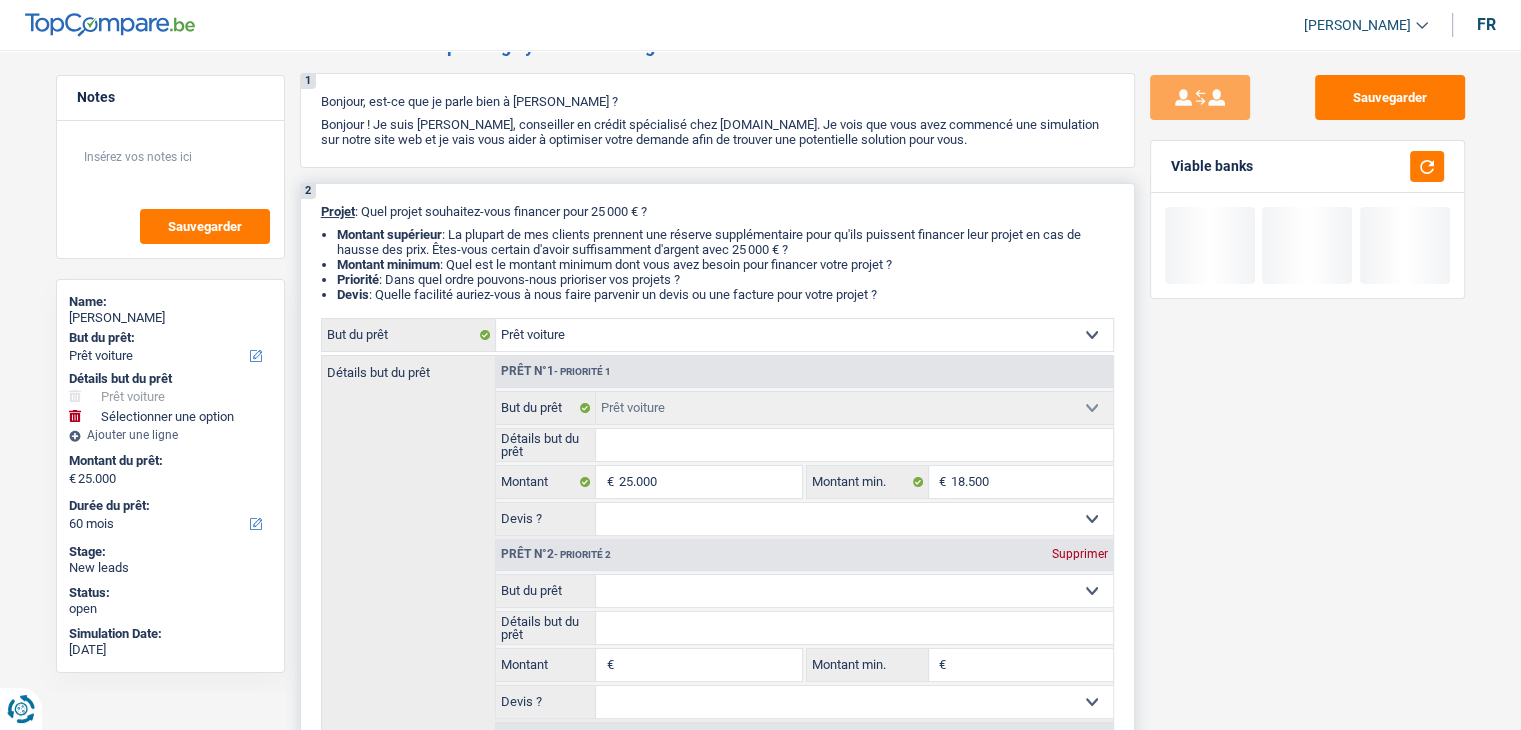 drag, startPoint x: 665, startPoint y: 584, endPoint x: 680, endPoint y: 574, distance: 18.027756 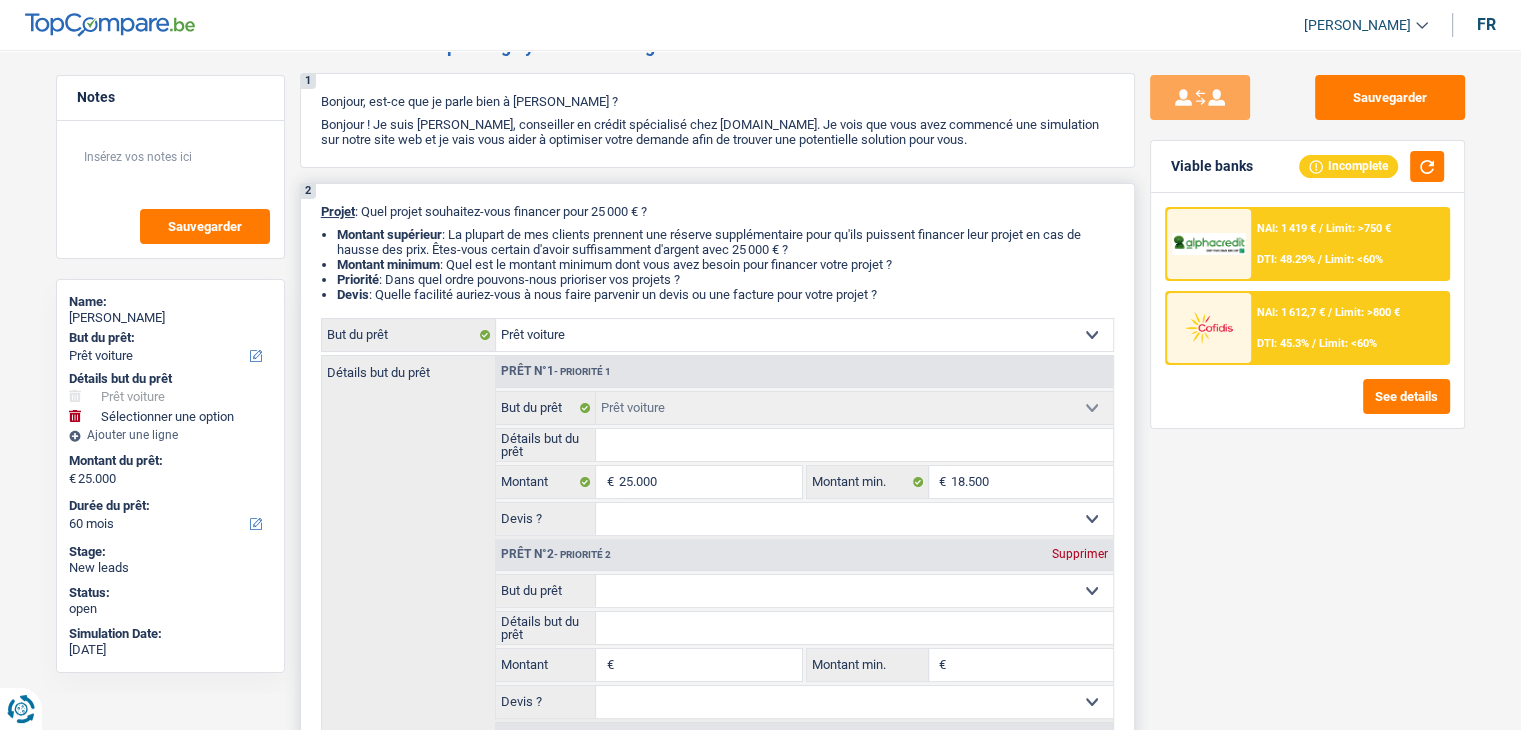 click on "Confort maison: meubles, textile, peinture, électroménager, outillage non-professionnel Hifi, multimédia, gsm, ordinateur Aménagement: frais d'installation, déménagement Evénement familial: naissance, mariage, divorce, communion, décès Frais médicaux Frais d'études Frais permis de conduire Loisirs: voyage, sport, musique Rafraîchissement: petits travaux maison et jardin Frais judiciaires Réparation voiture Prêt rénovation Prêt énergie Prêt voiture Taxes, impôts non professionnels Rénovation bien à l'étranger Dettes familiales Assurance Autre
Sélectionner une option" at bounding box center (854, 591) 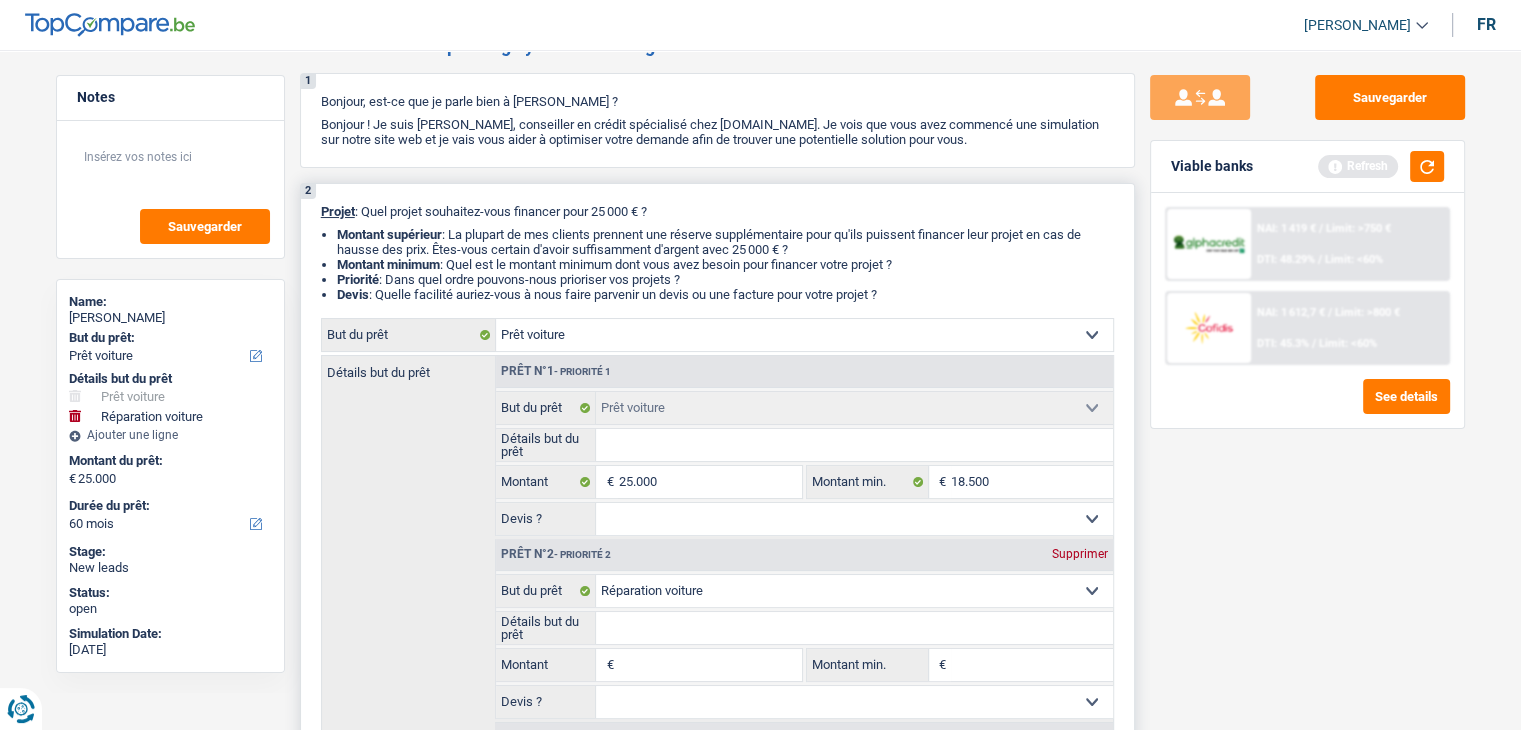 click on "Détails but du prêt" at bounding box center [854, 628] 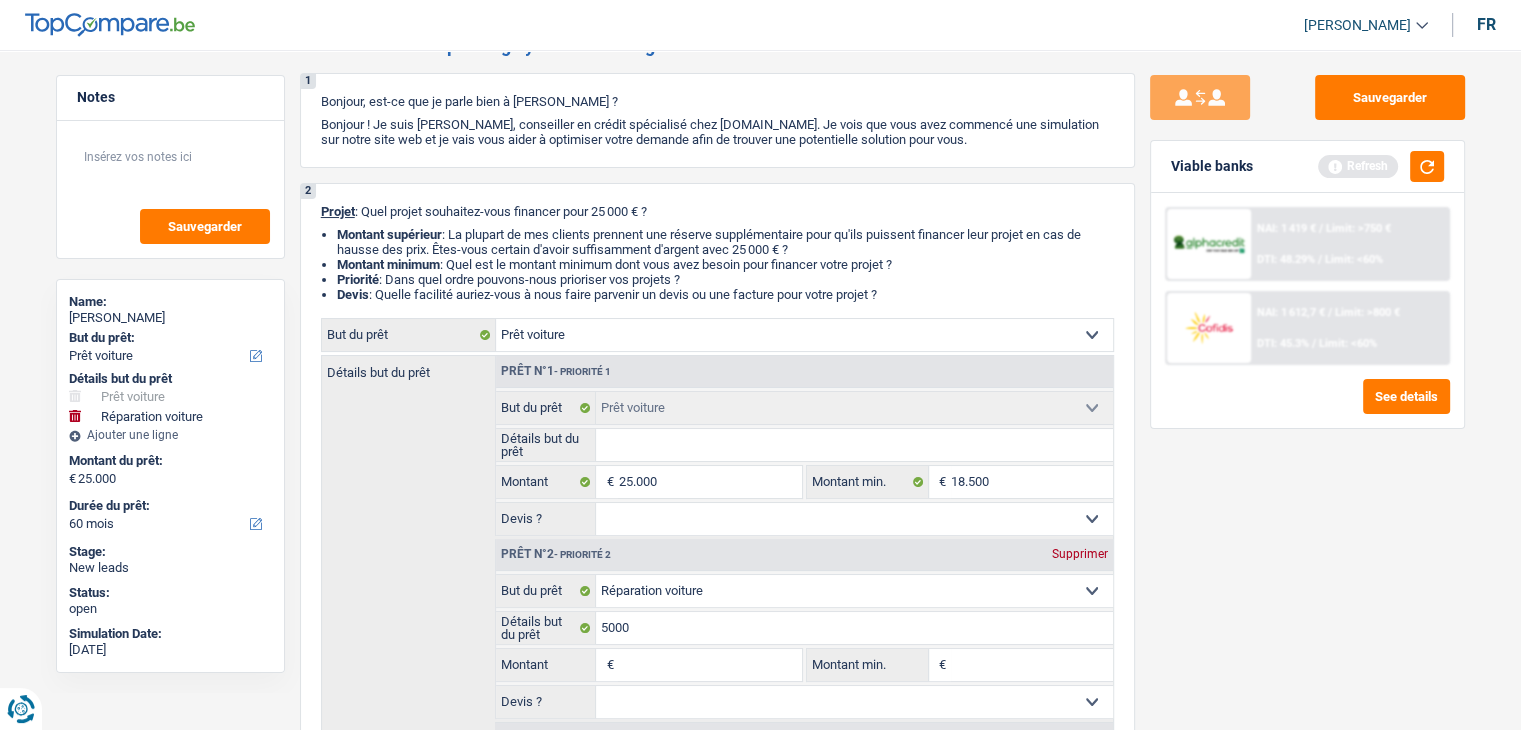 click on "Sauvegarder
Viable banks
Refresh
NAI: 1 419 €
/
Limit: >750 €
DTI: 48.29%
/
Limit: <60%
NAI: 1 612,7 €
/
Limit: >800 €
DTI: 45.3%
/
Limit: <60%
See details" at bounding box center [1307, 384] 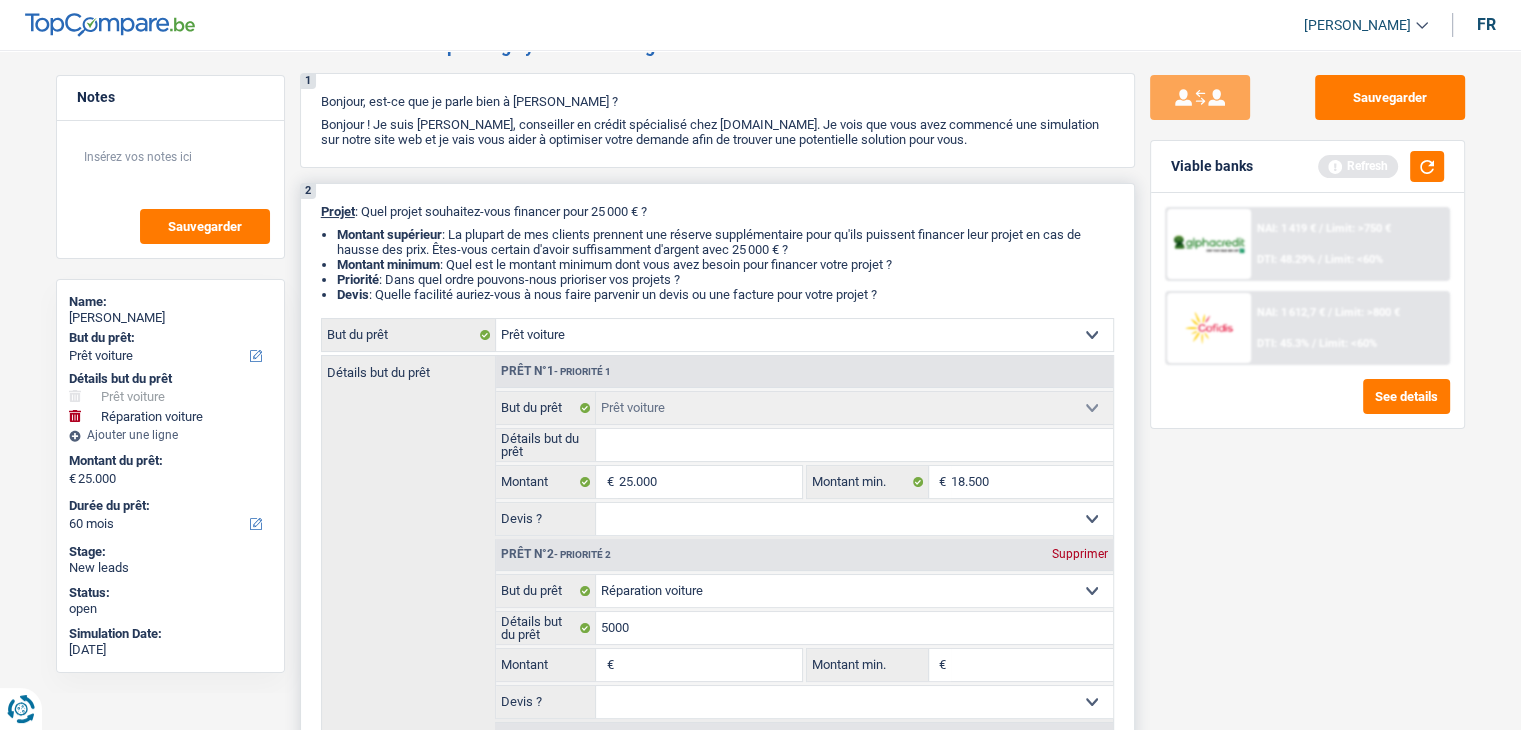click on "Montant" at bounding box center [709, 665] 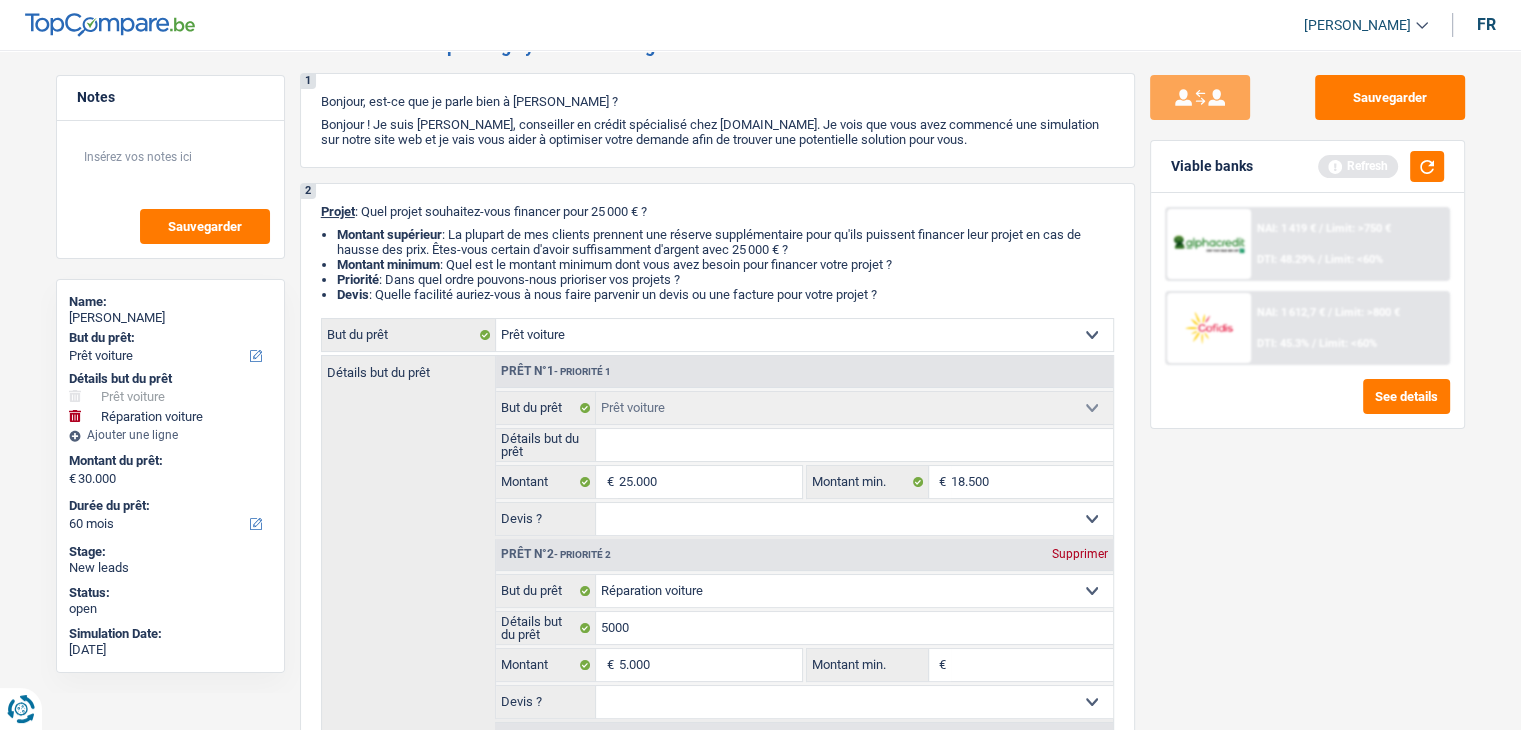 click on "Sauvegarder
Viable banks
Refresh
NAI: 1 419 €
/
Limit: >750 €
DTI: 48.29%
/
Limit: <60%
NAI: 1 612,7 €
/
Limit: >800 €
DTI: 45.3%
/
Limit: <60%
See details" at bounding box center (1307, 384) 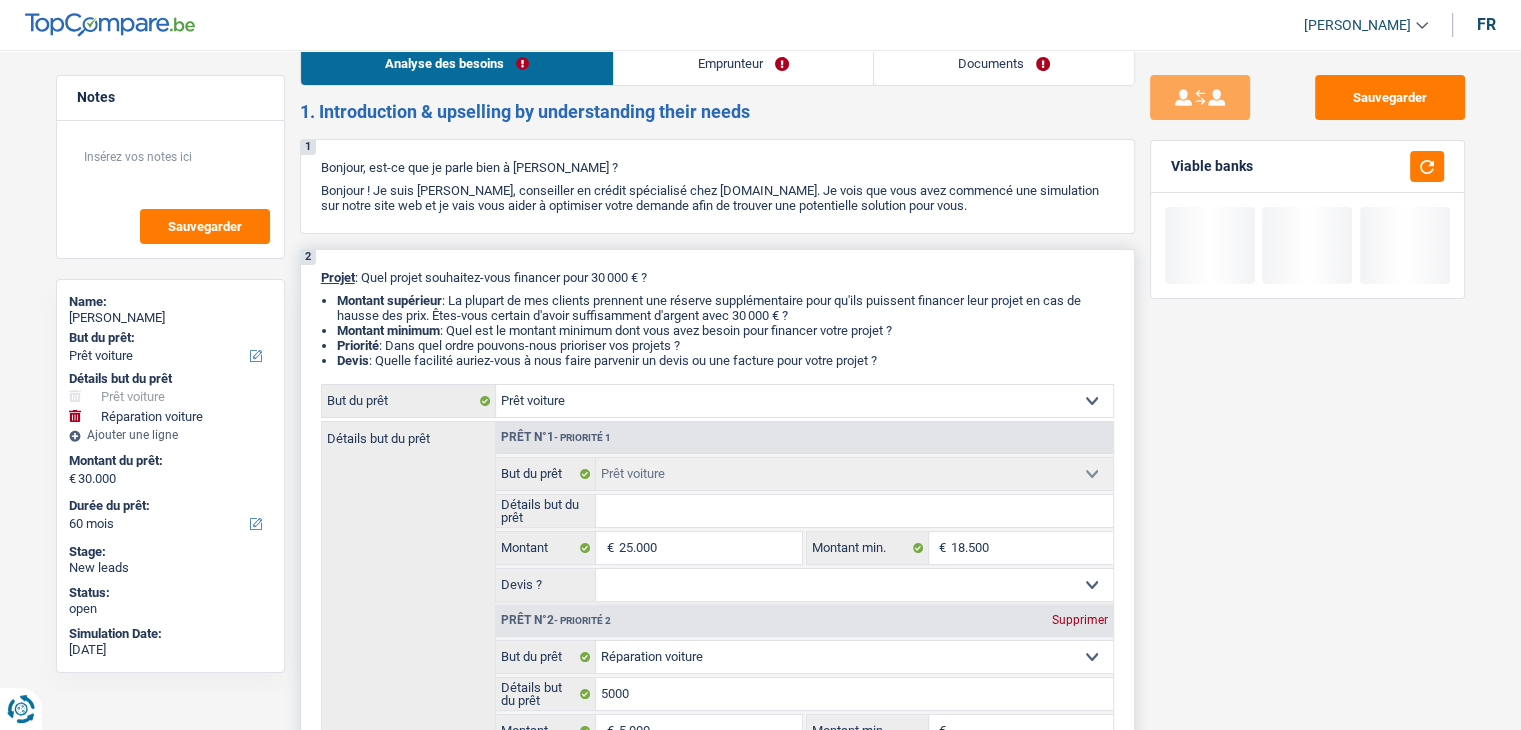 scroll, scrollTop: 0, scrollLeft: 0, axis: both 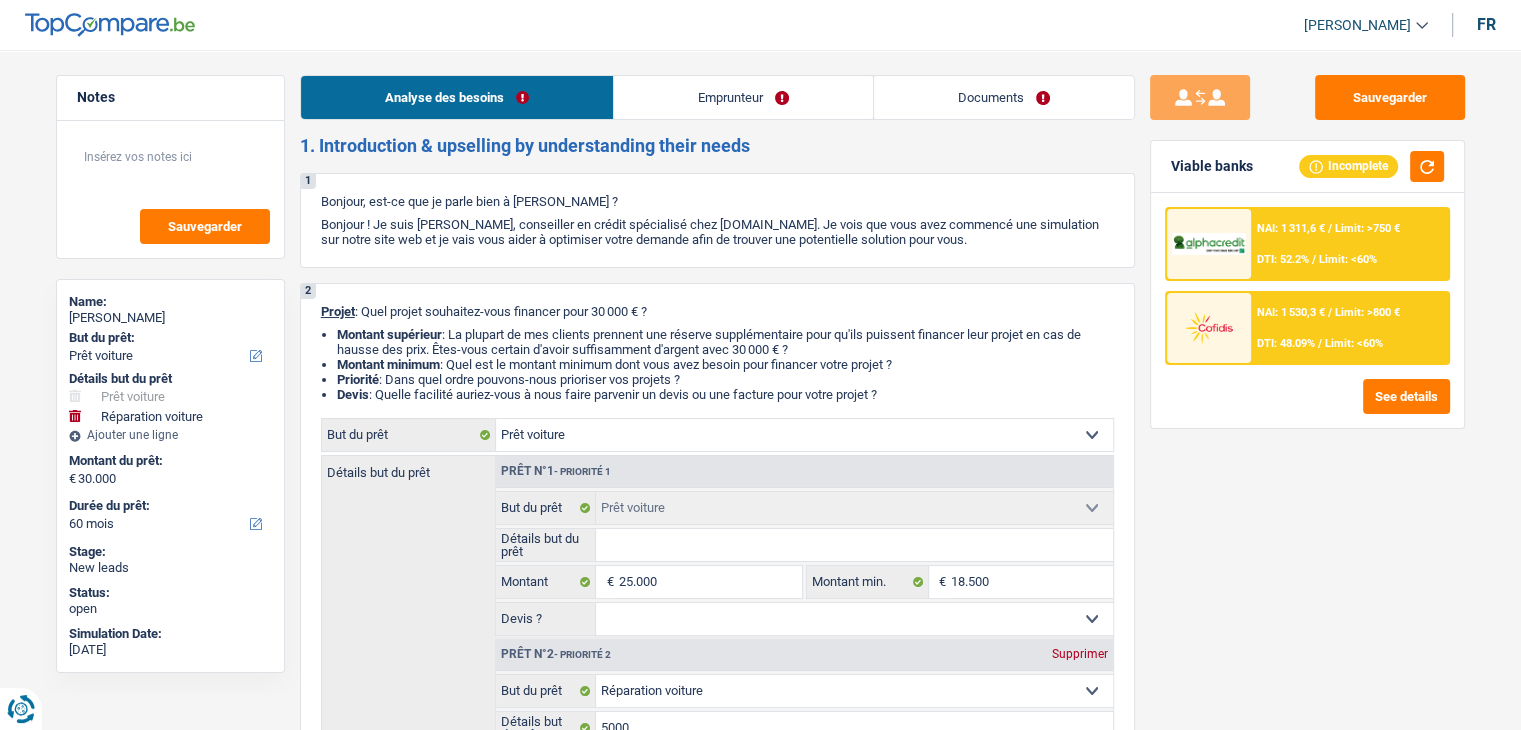 click on "Emprunteur" at bounding box center (743, 97) 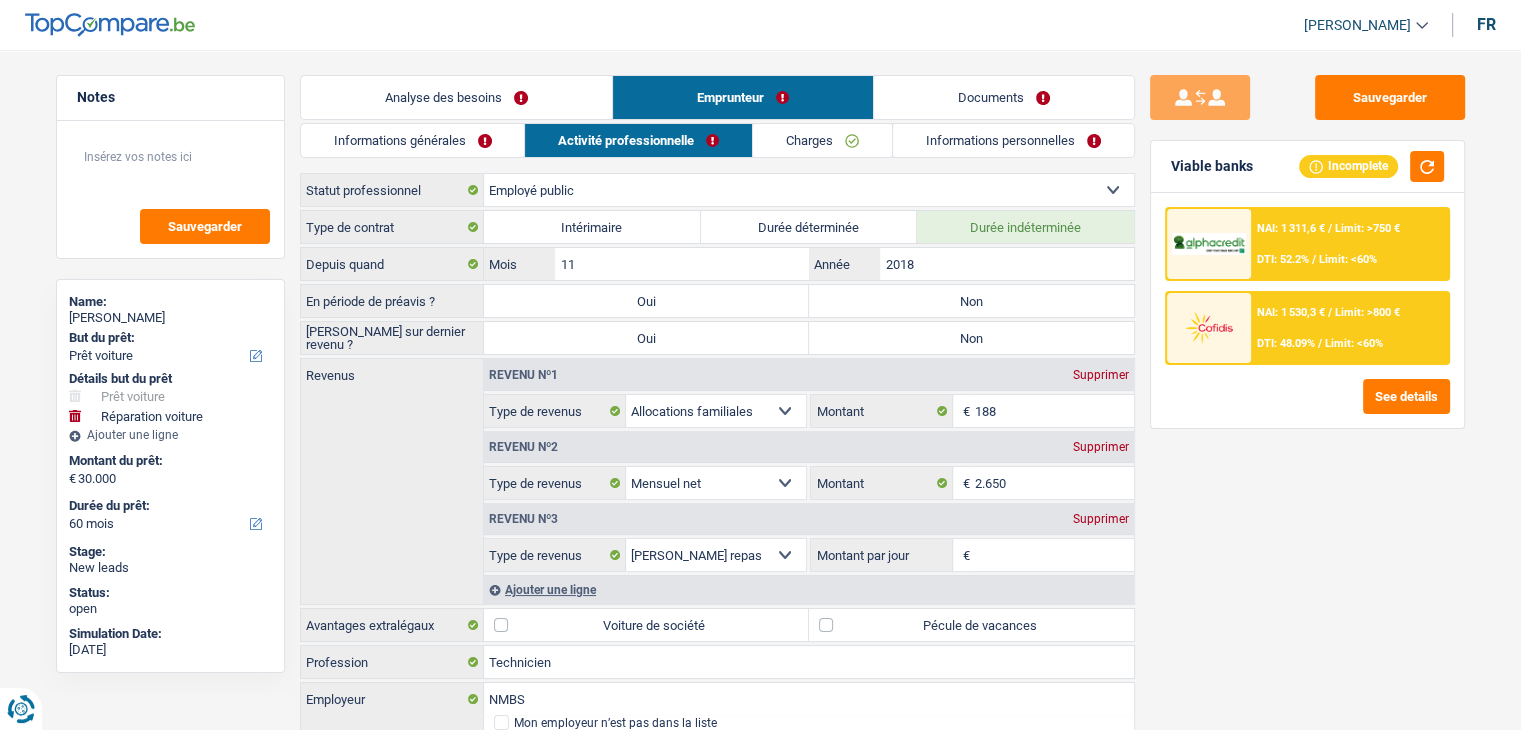 click on "Informations générales" at bounding box center (413, 140) 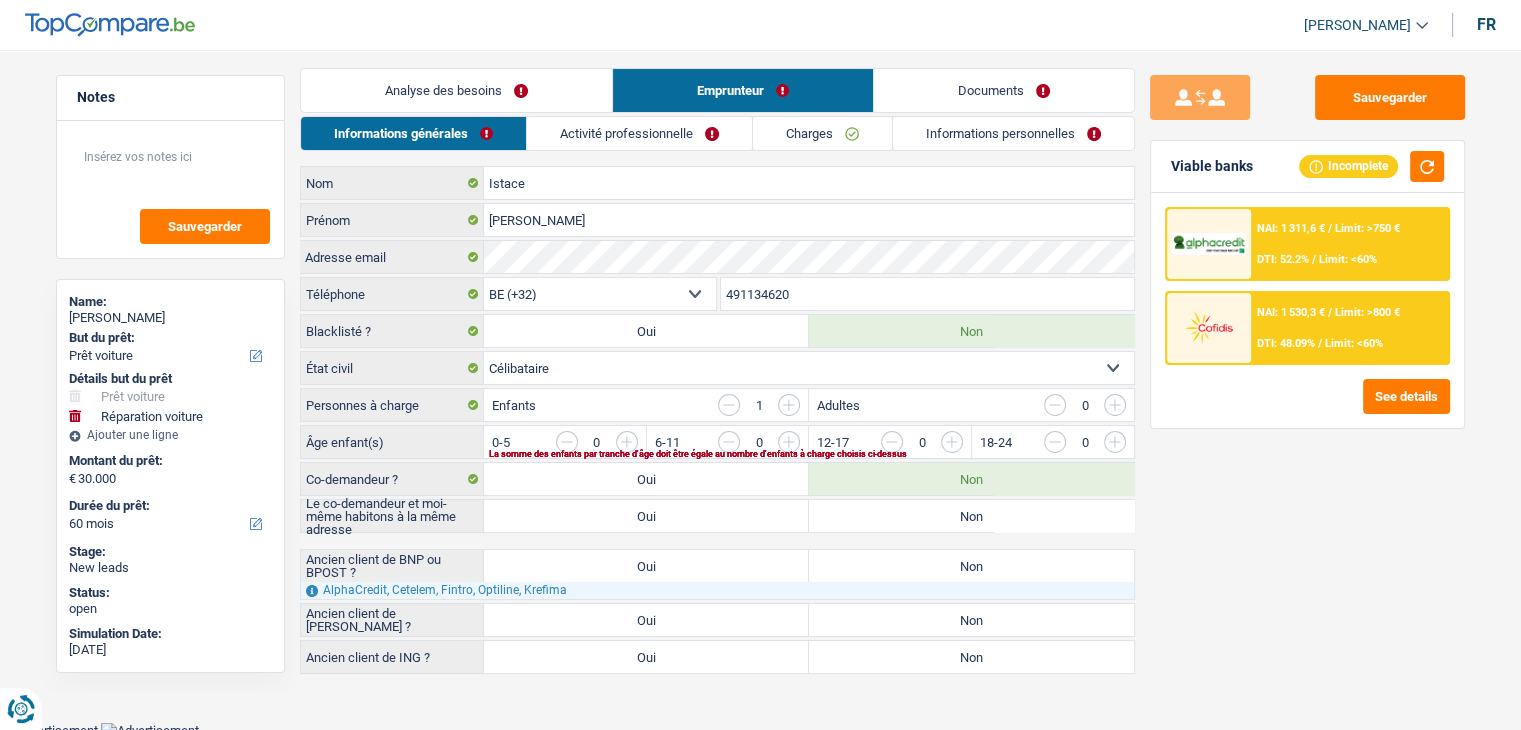 scroll, scrollTop: 9, scrollLeft: 0, axis: vertical 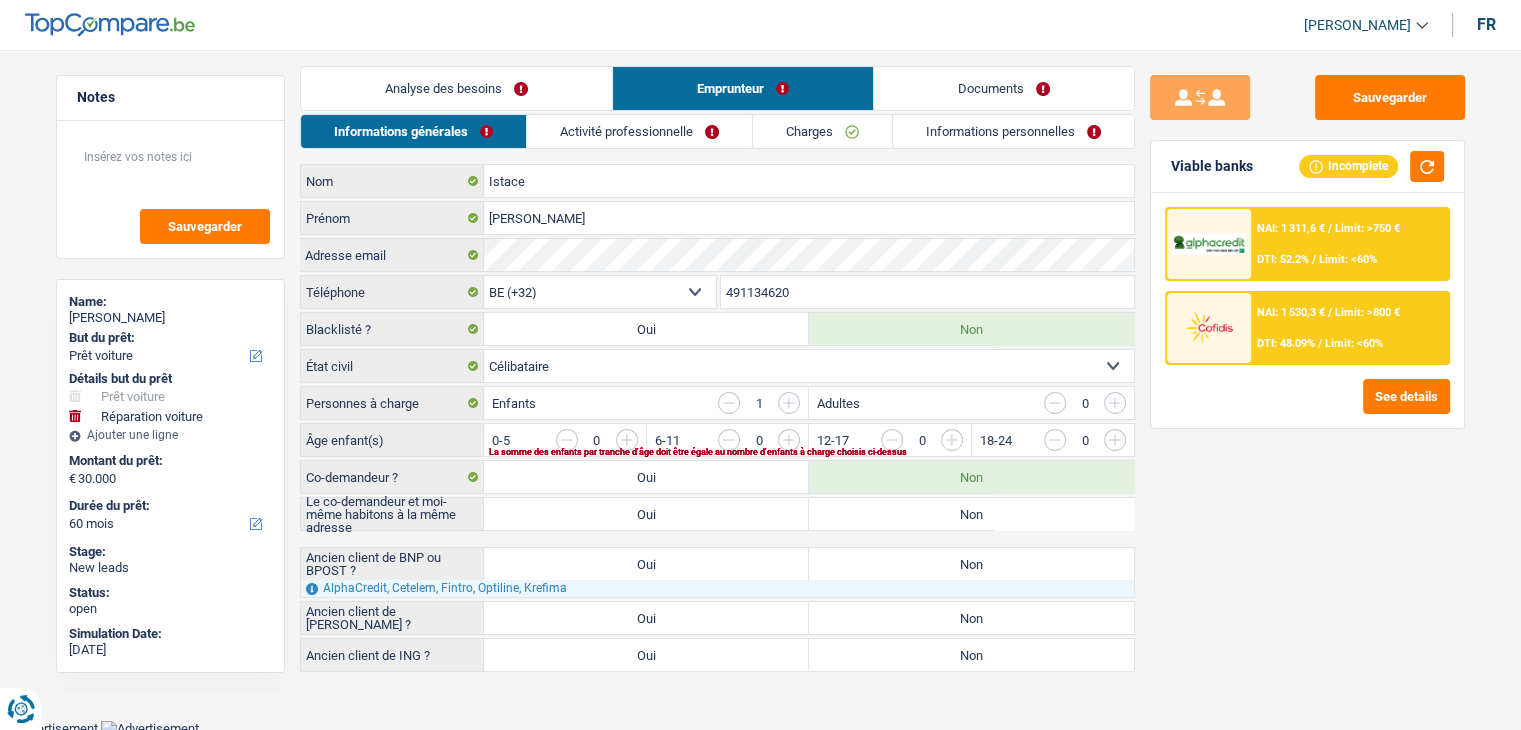 click on "Analyse des besoins" at bounding box center (456, 88) 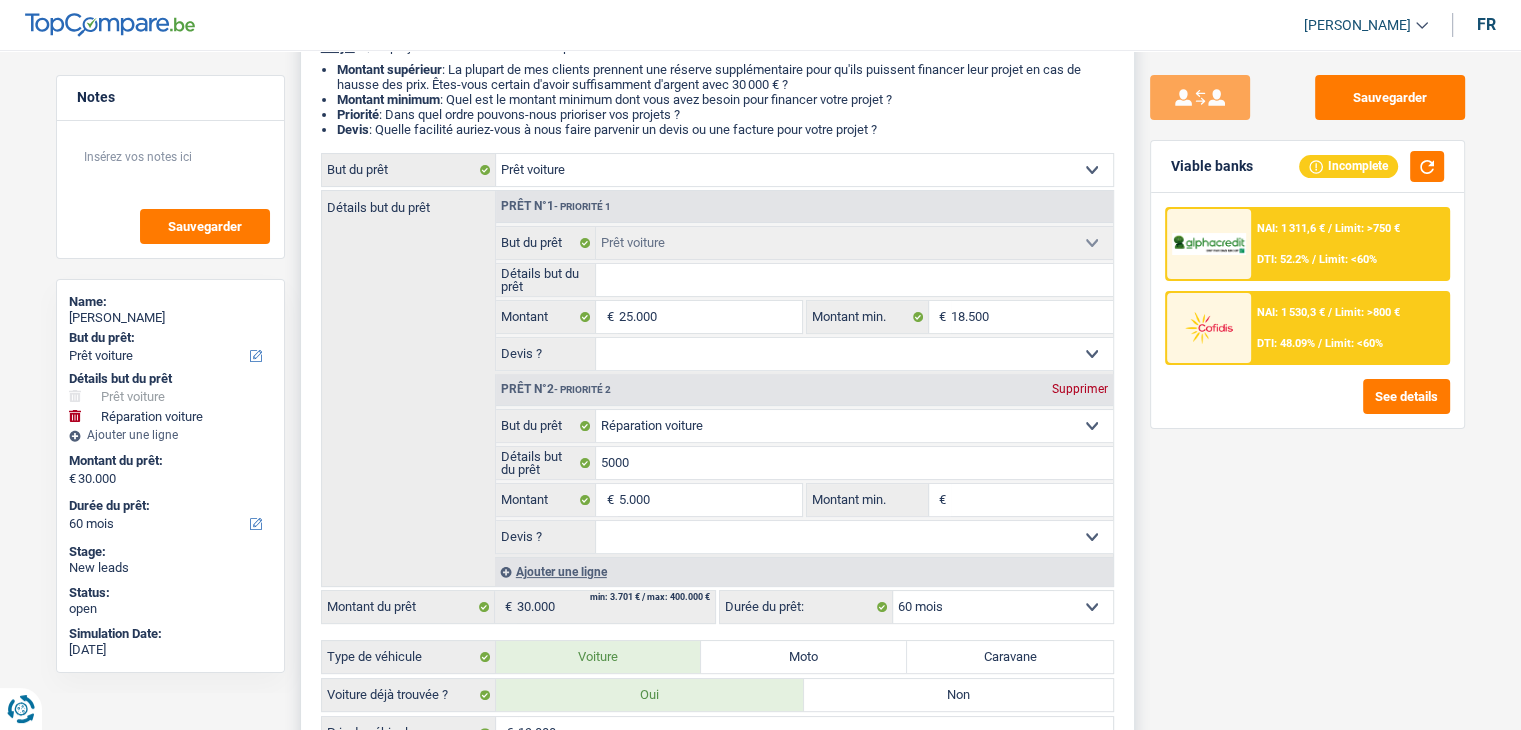 scroll, scrollTop: 509, scrollLeft: 0, axis: vertical 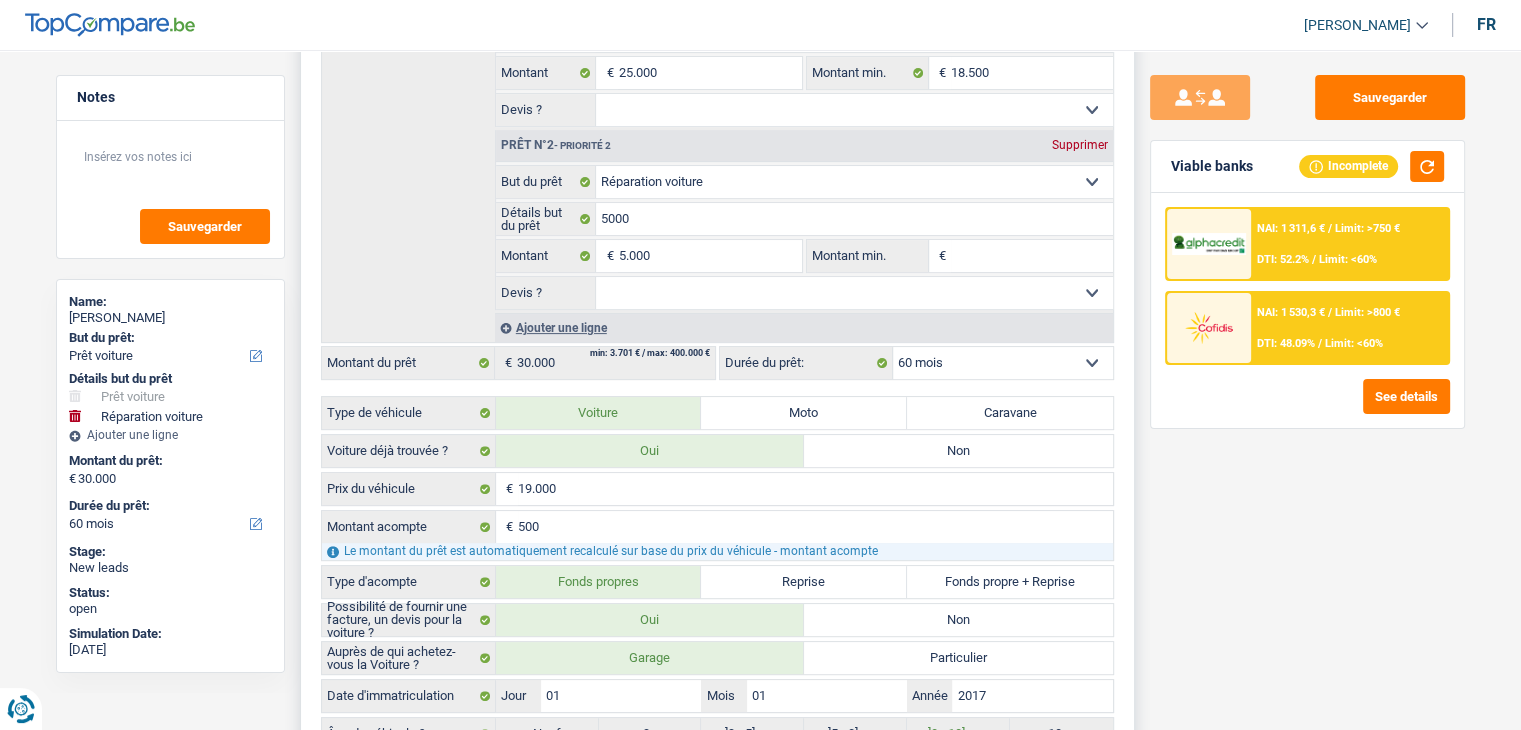 click on "Supprimer" at bounding box center (1080, 145) 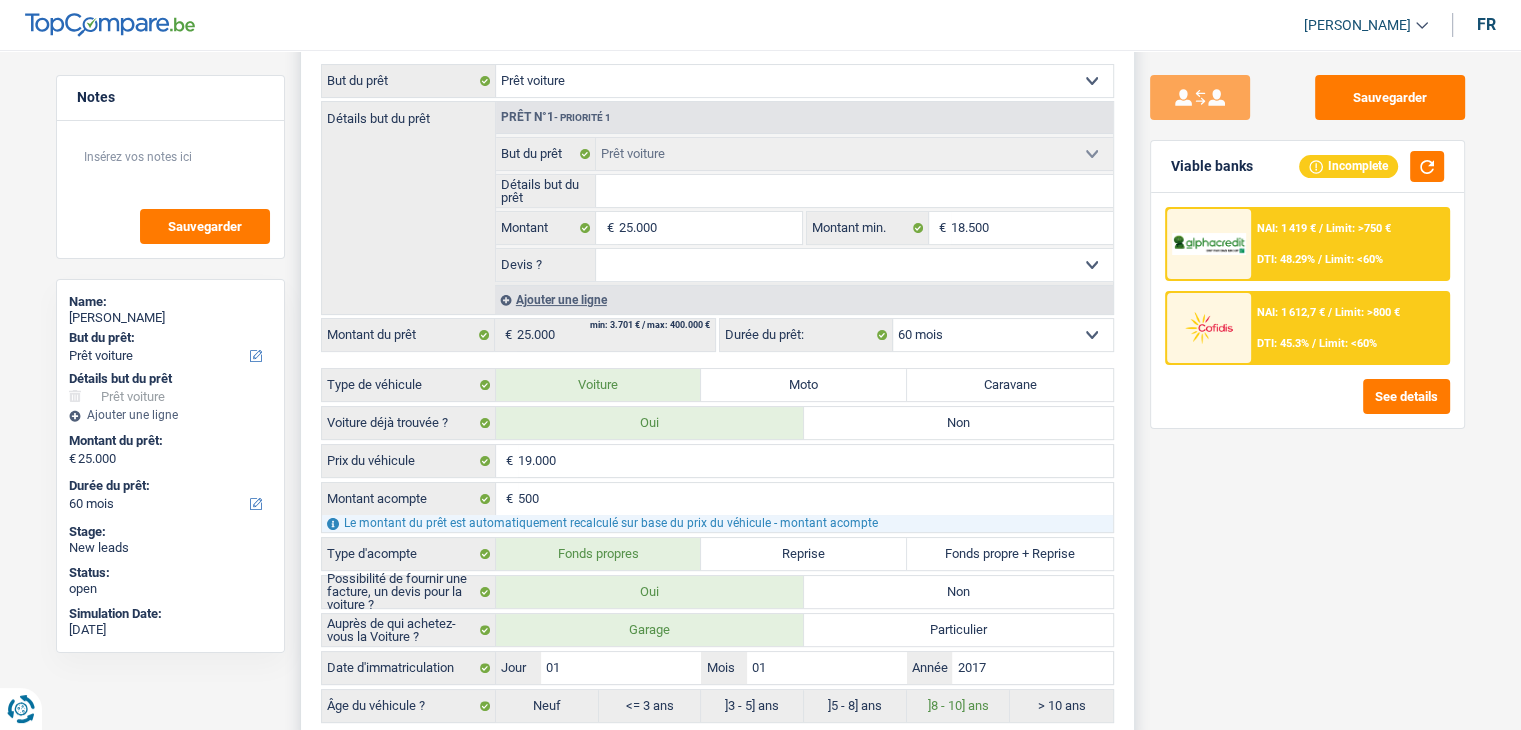 scroll, scrollTop: 309, scrollLeft: 0, axis: vertical 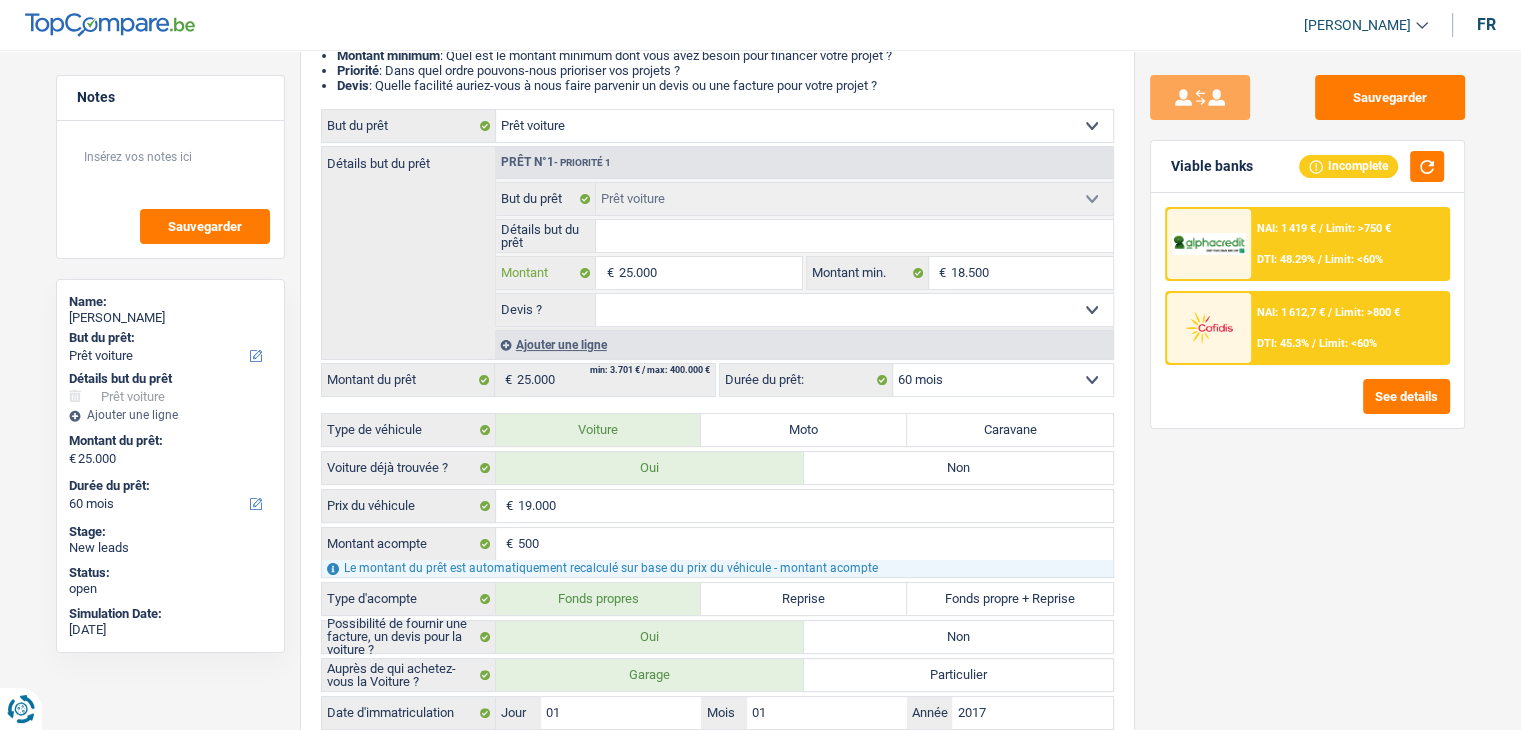 click on "25.000" at bounding box center (709, 273) 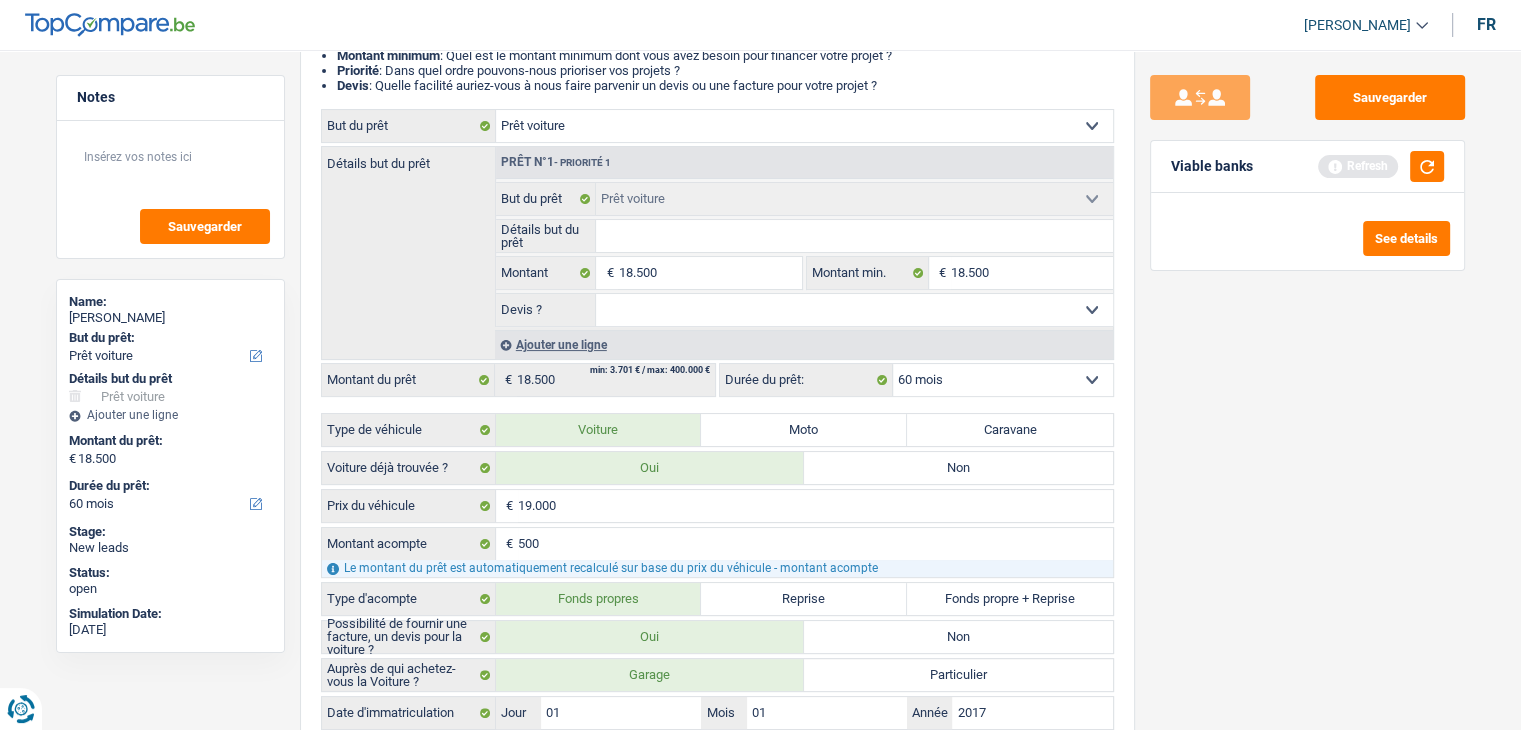 click on "Sauvegarder
Viable banks
Refresh
See details" at bounding box center (1307, 384) 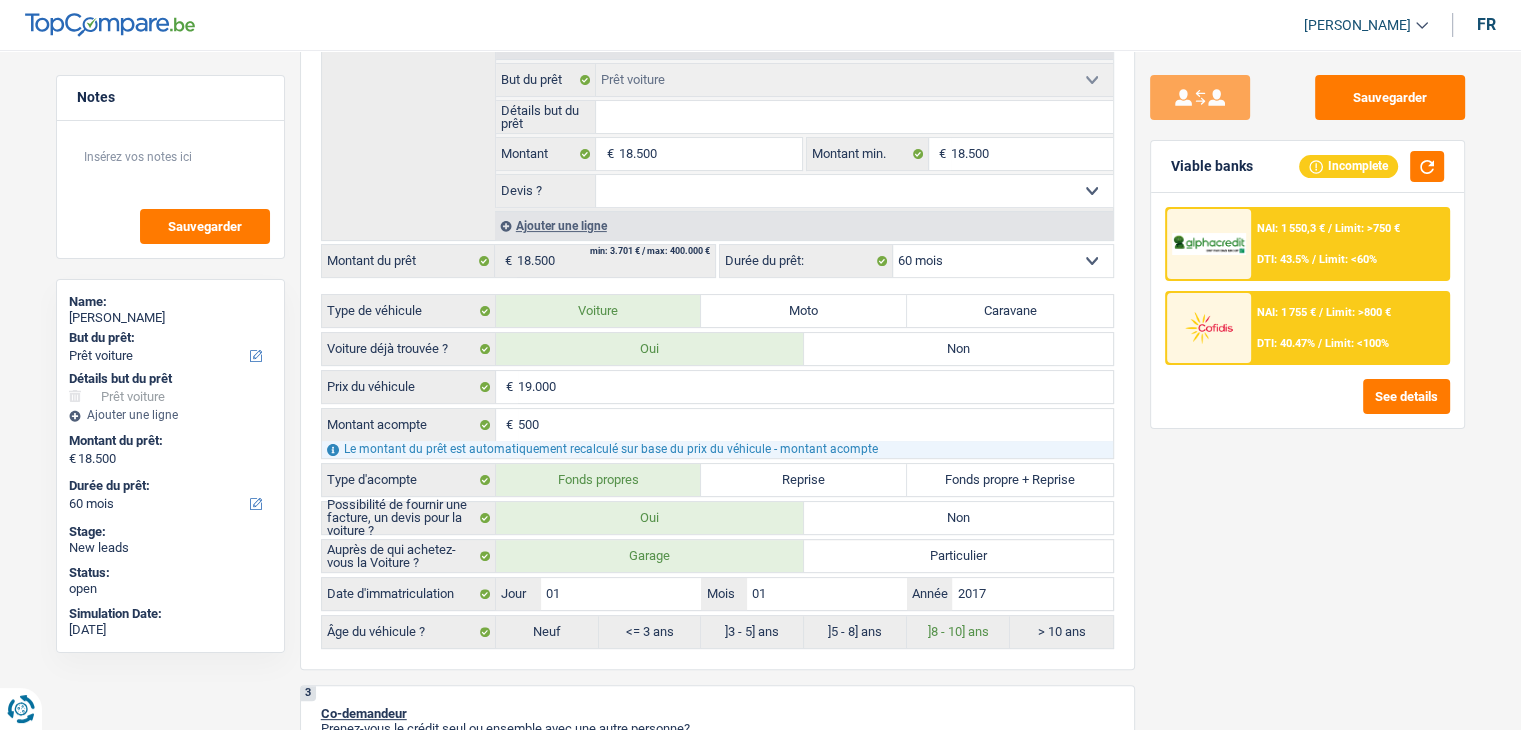 scroll, scrollTop: 500, scrollLeft: 0, axis: vertical 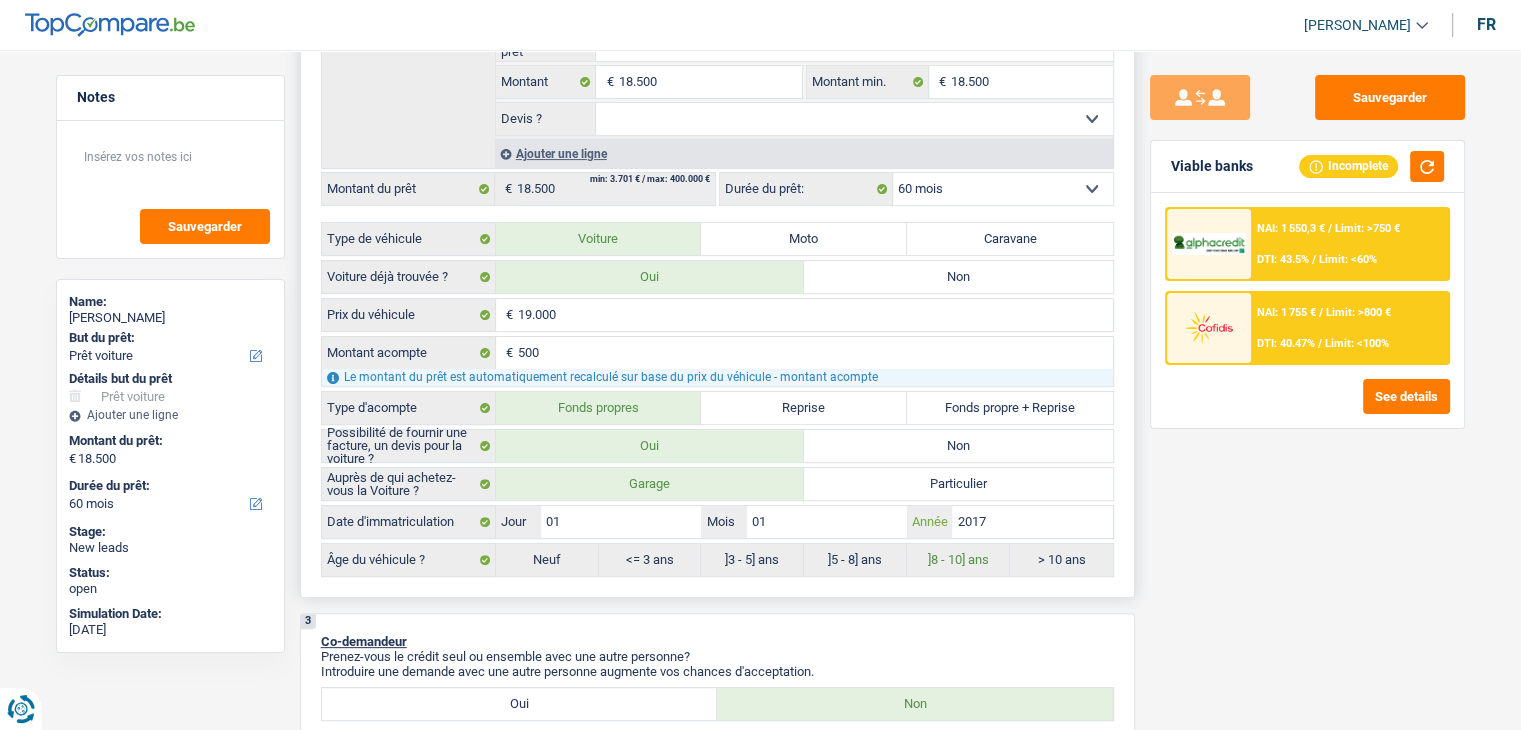 click on "2017" at bounding box center (1032, 522) 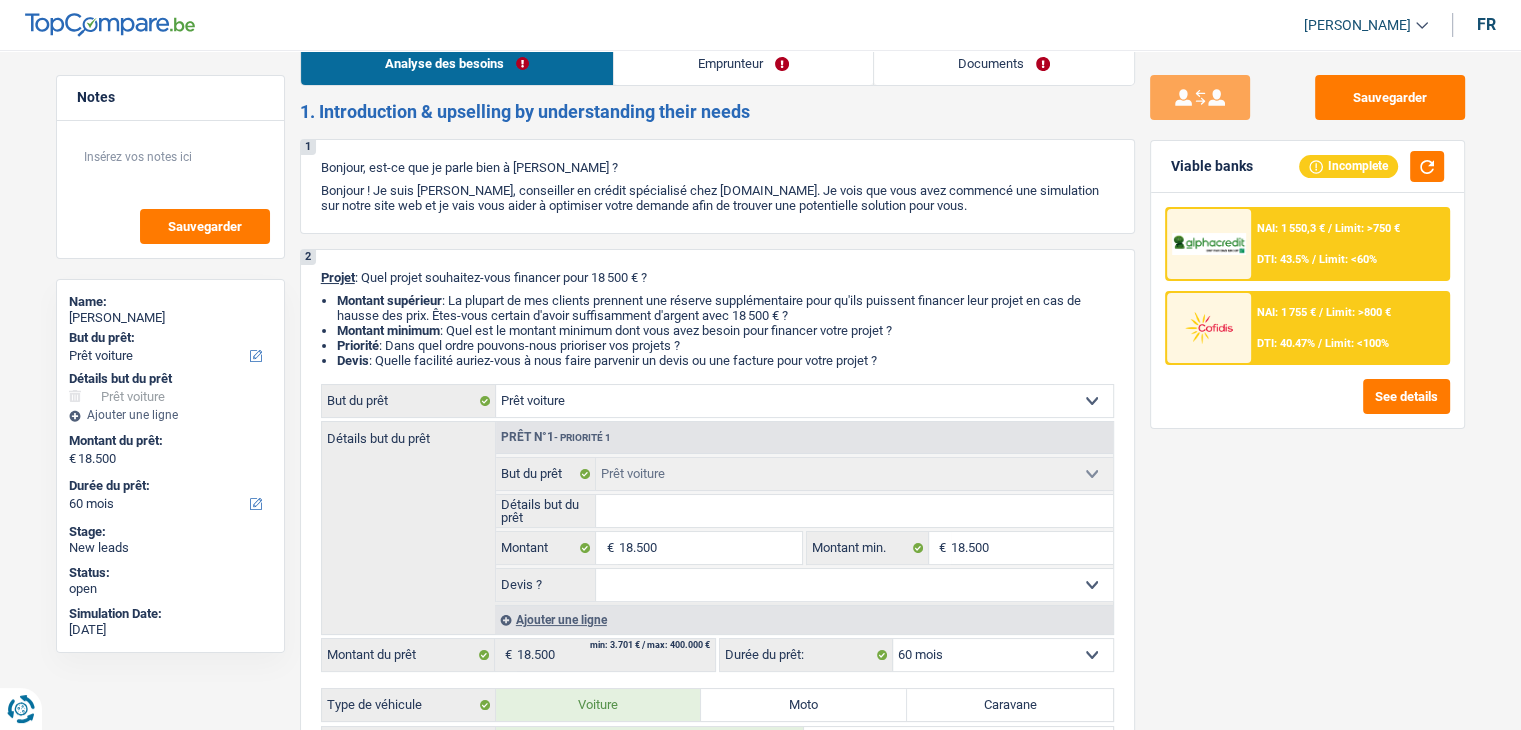 scroll, scrollTop: 0, scrollLeft: 0, axis: both 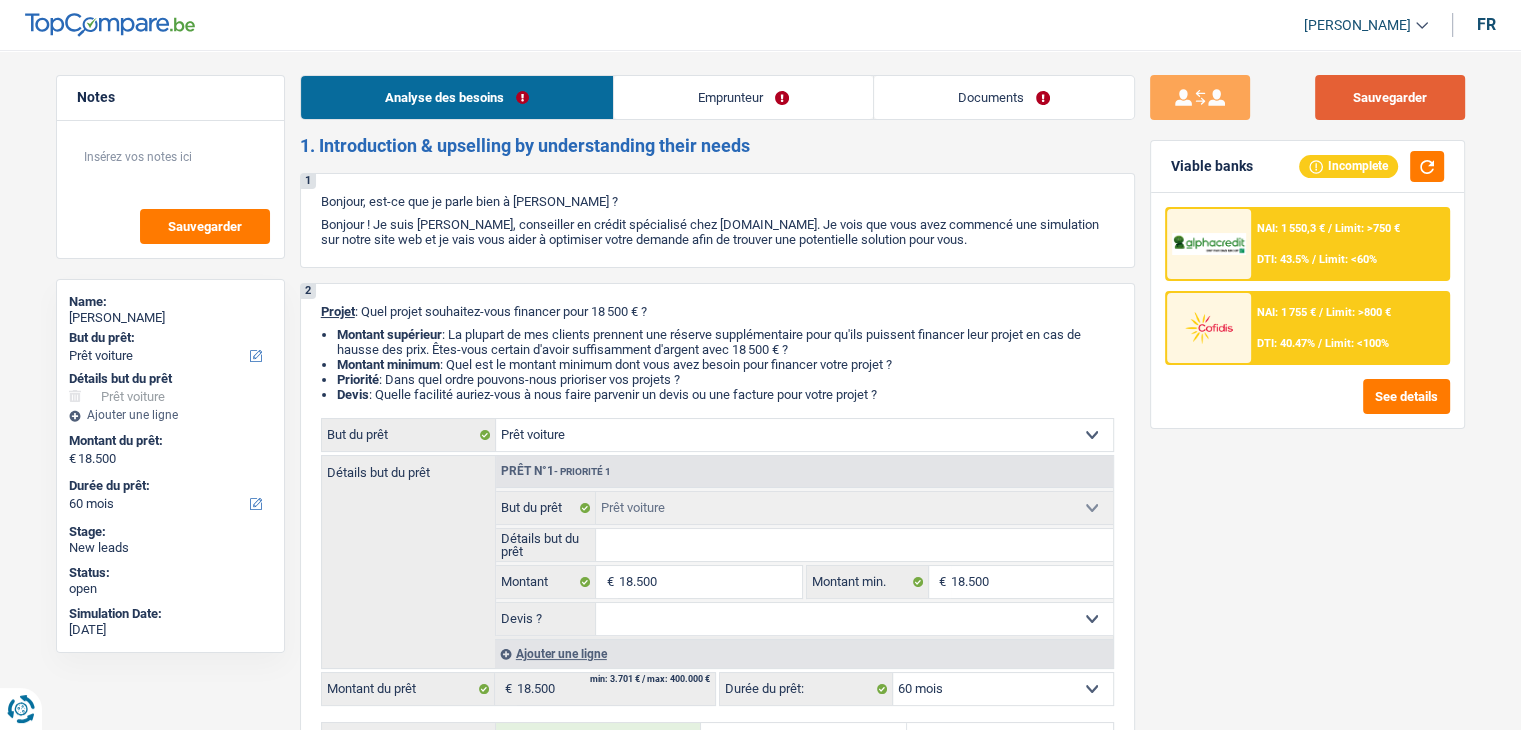 click on "Sauvegarder" at bounding box center [1390, 97] 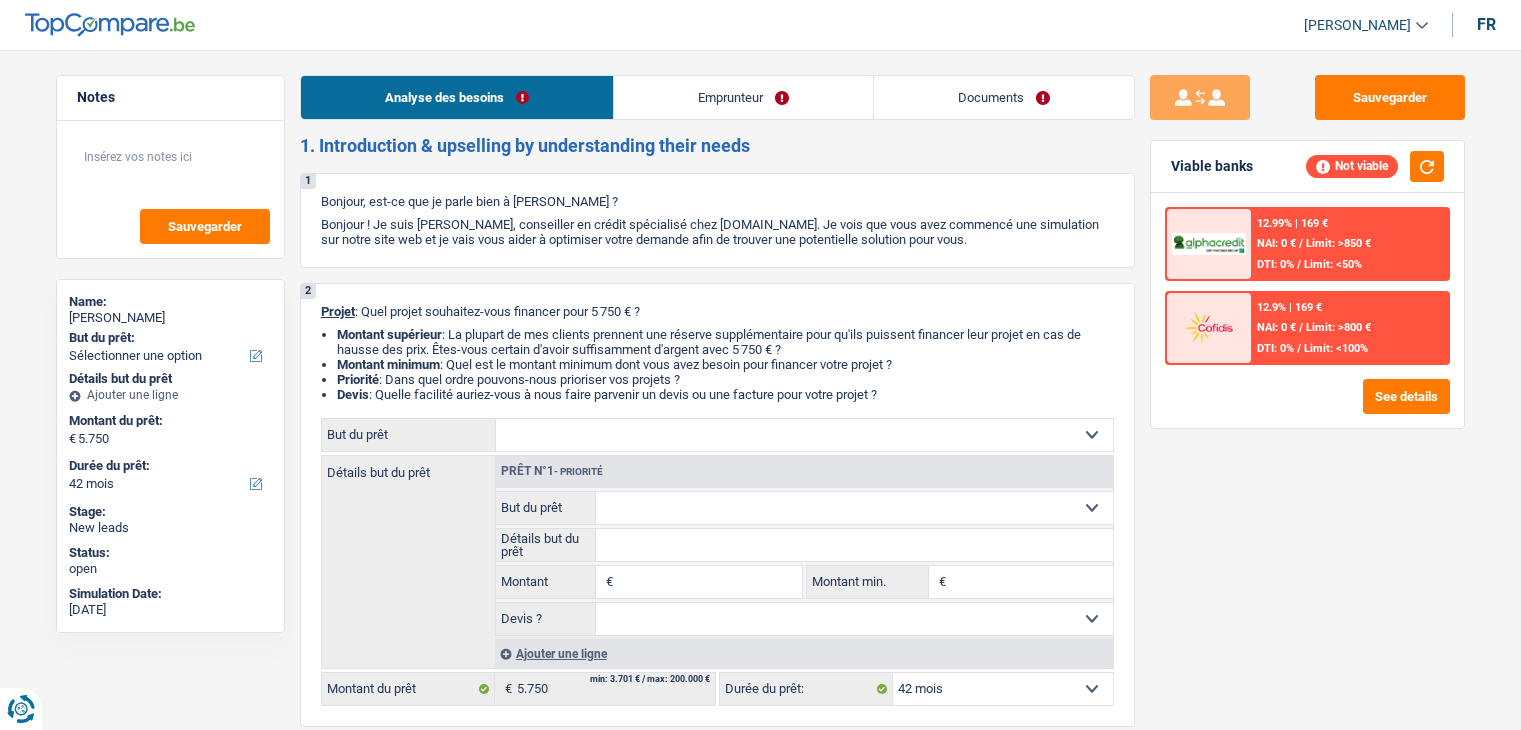 select on "42" 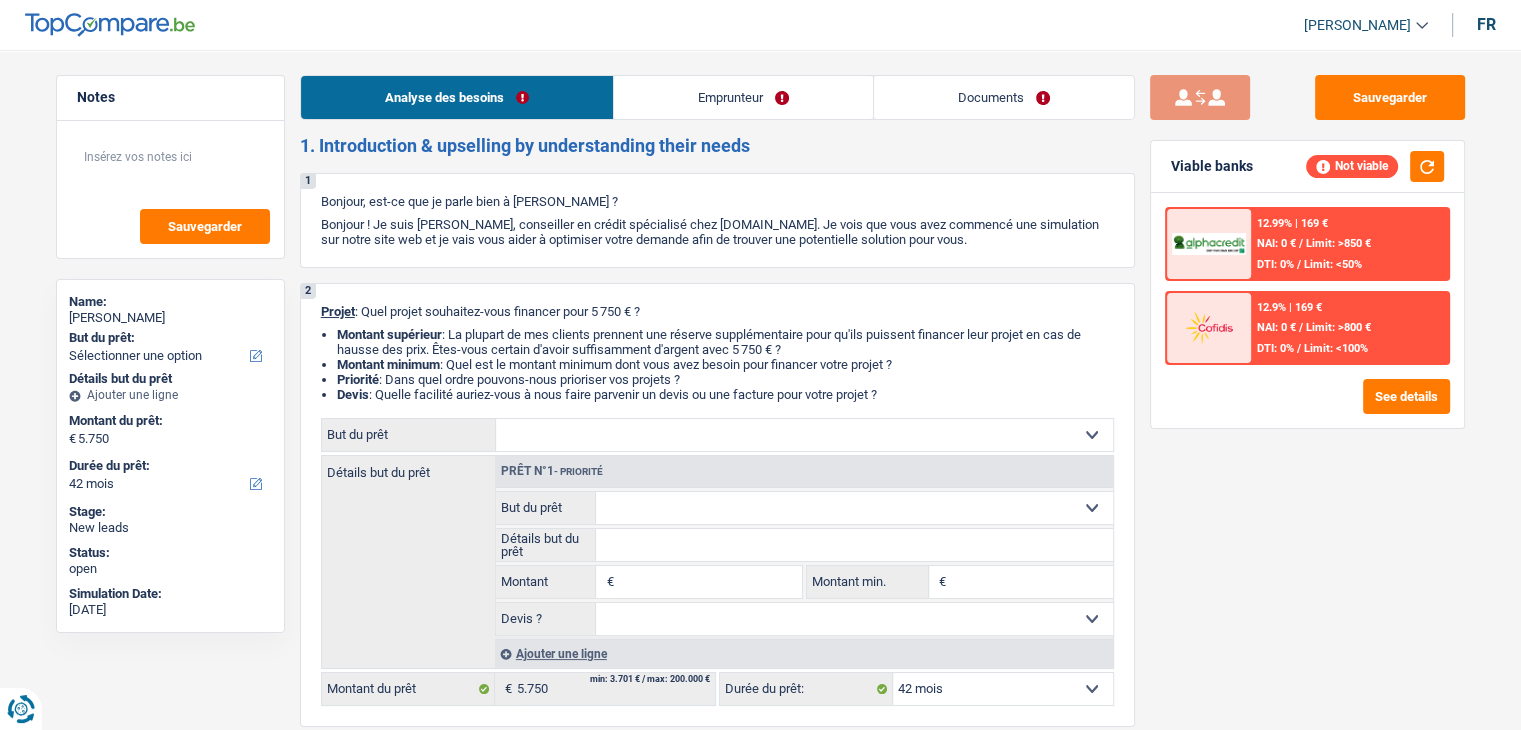scroll, scrollTop: 0, scrollLeft: 0, axis: both 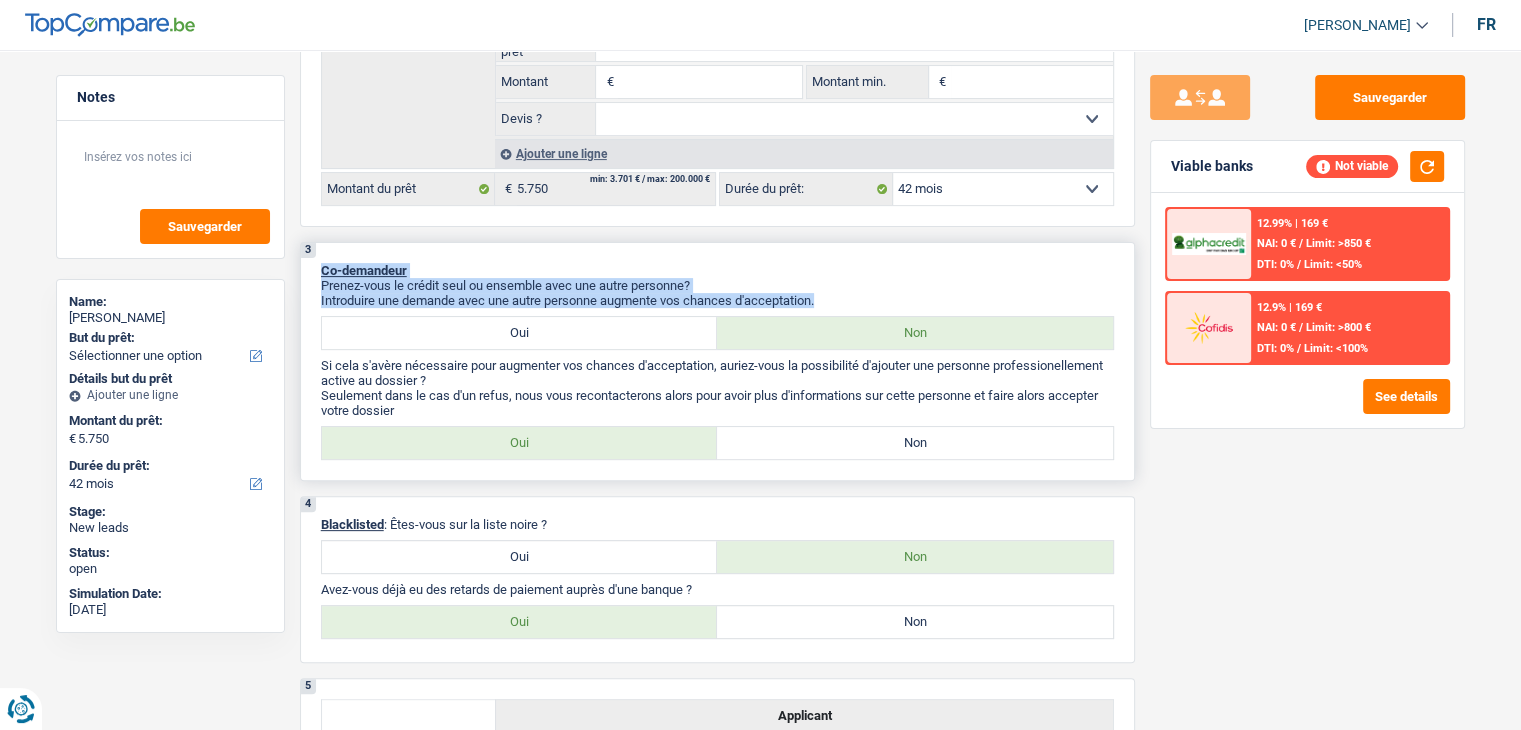 drag, startPoint x: 826, startPoint y: 295, endPoint x: 321, endPoint y: 270, distance: 505.61844 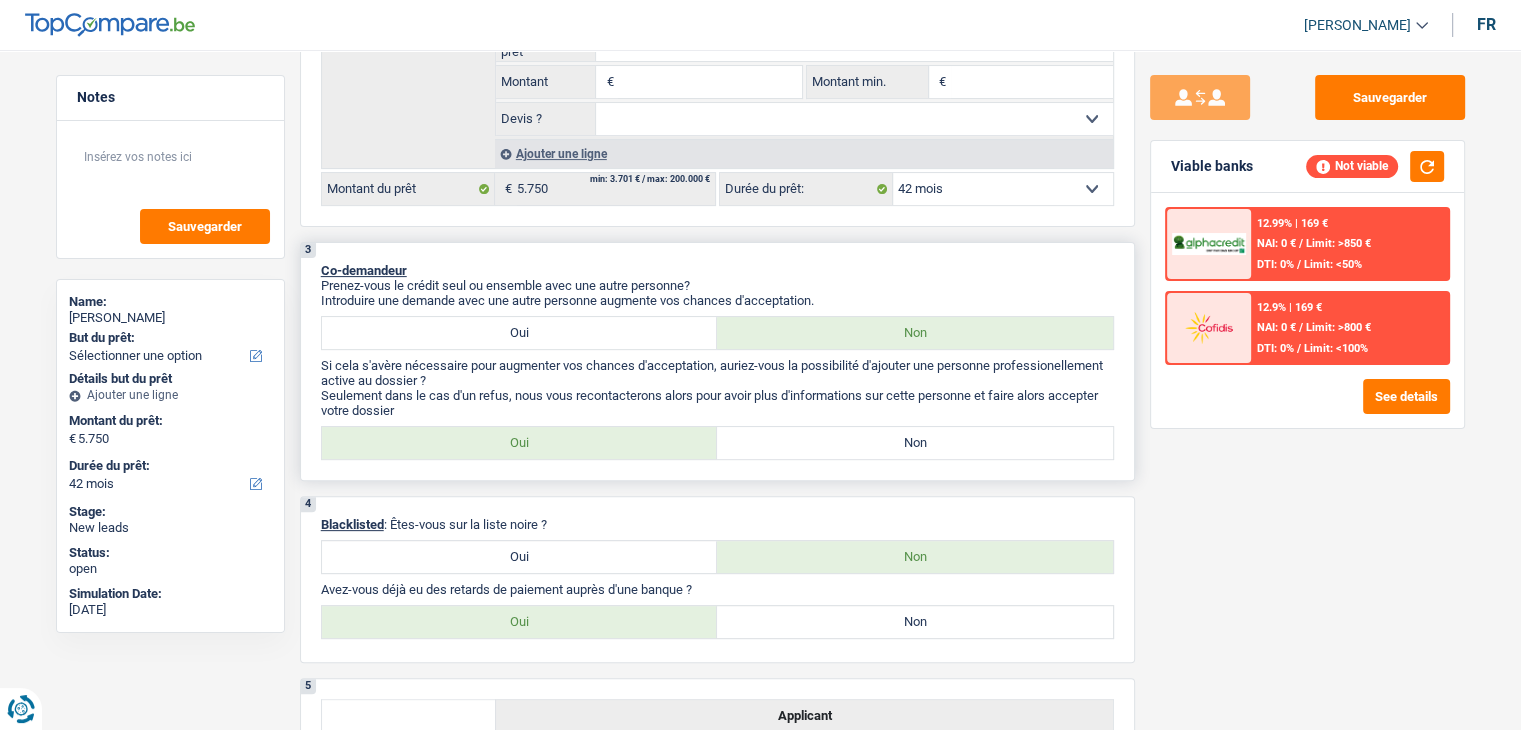scroll, scrollTop: 100, scrollLeft: 0, axis: vertical 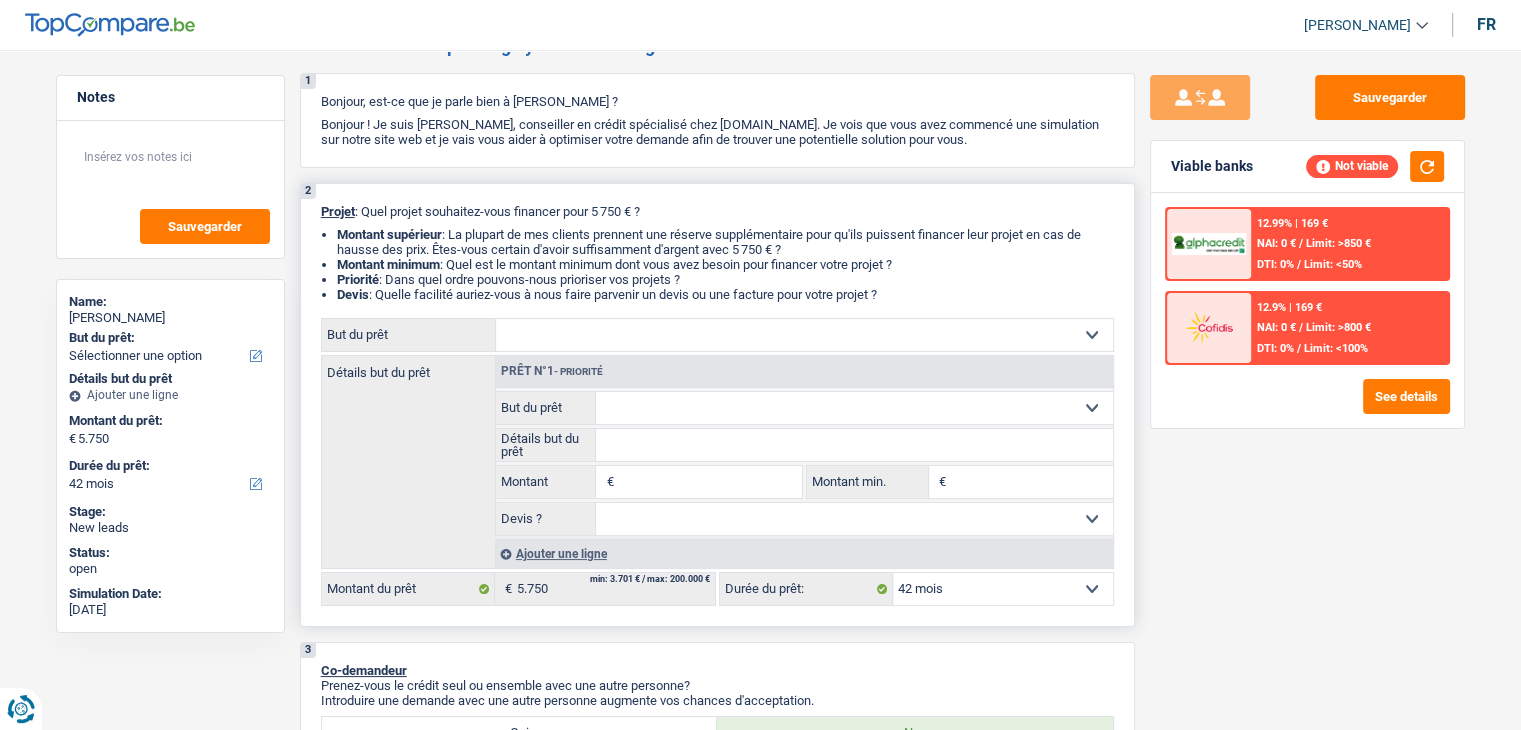 click on "2   Projet  : Quel projet souhaitez-vous financer pour 5 750 € ?
Montant supérieur : La plupart de mes clients prennent une réserve supplémentaire pour qu'ils puissent financer leur projet en cas de hausse des prix. Êtes-vous certain d'avoir suffisamment d'argent avec 5 750 € ?   Montant minimum : Quel est le montant minimum dont vous avez besoin pour financer votre projet ?   Priorité : Dans quel ordre pouvons-nous prioriser vos projets ?   Devis   : Quelle facilité auriez-vous à nous faire parvenir un devis ou une facture pour votre projet ?
Confort maison: meubles, textile, peinture, électroménager, outillage non-professionnel Hifi, multimédia, gsm, ordinateur Aménagement: frais d'installation, déménagement Evénement familial: naissance, mariage, divorce, communion, décès Frais médicaux Frais d'études Frais permis de conduire Loisirs: voyage, sport, musique Rafraîchissement: petits travaux maison et jardin Frais judiciaires Réparation voiture Autre" at bounding box center (717, 405) 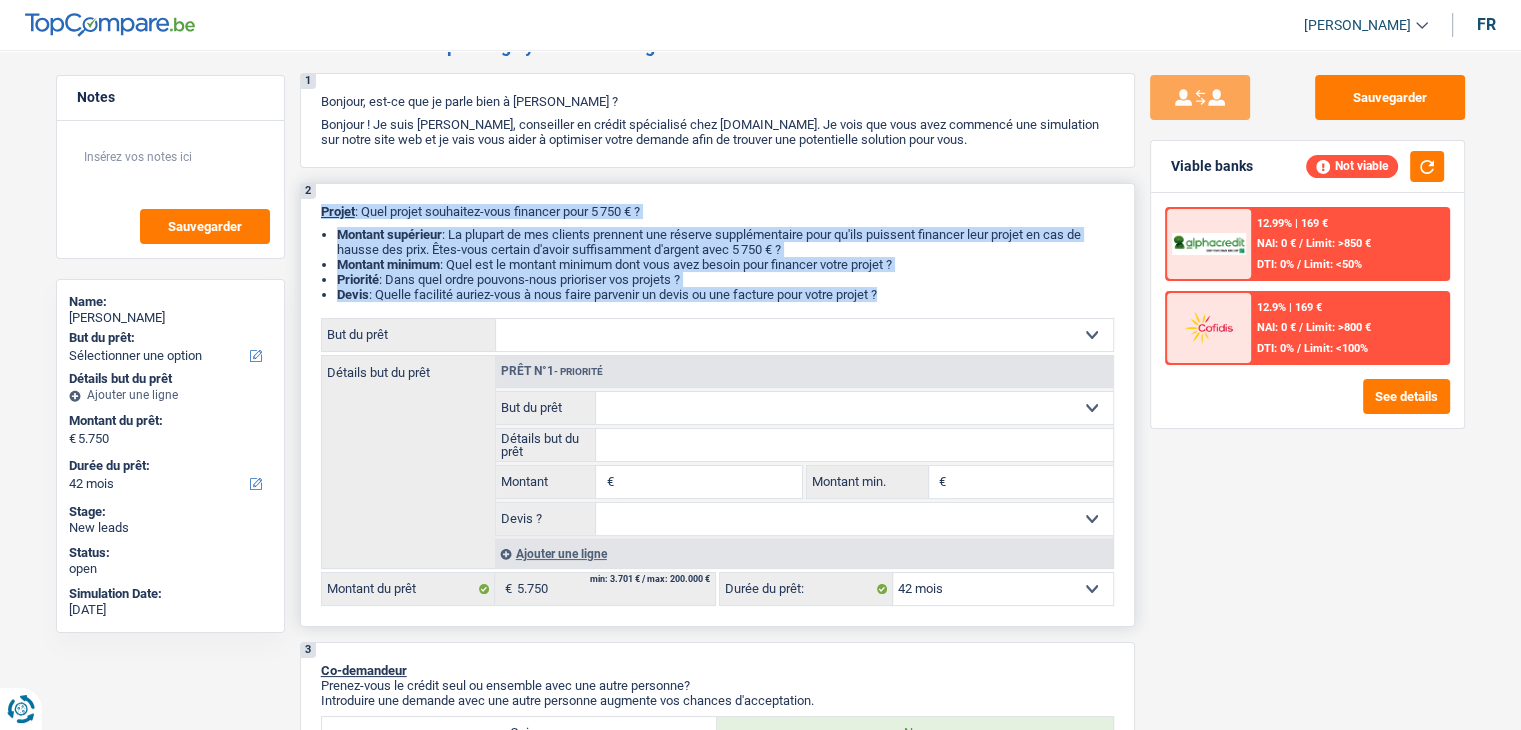 drag, startPoint x: 321, startPoint y: 208, endPoint x: 907, endPoint y: 294, distance: 592.277 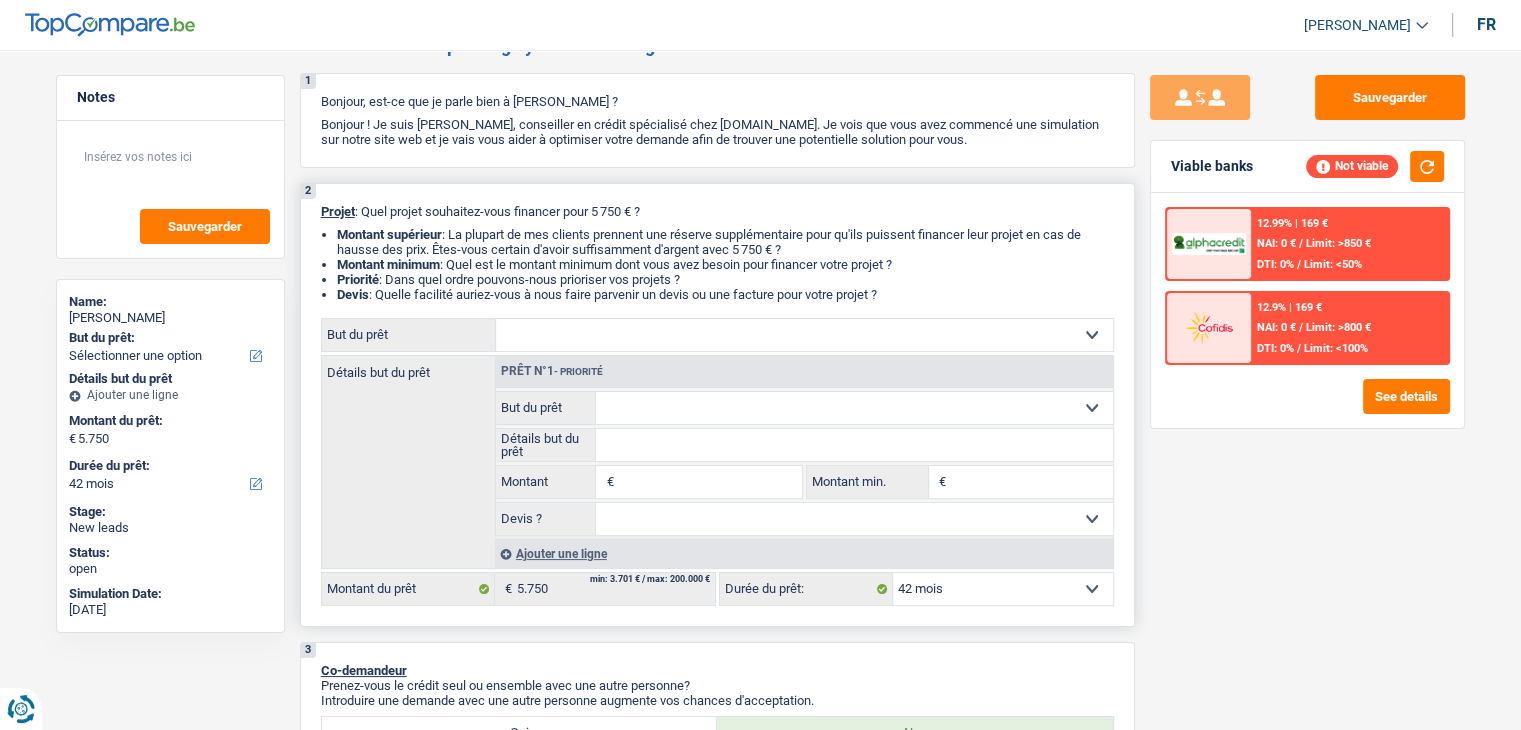 drag, startPoint x: 889, startPoint y: 293, endPoint x: 316, endPoint y: 214, distance: 578.4203 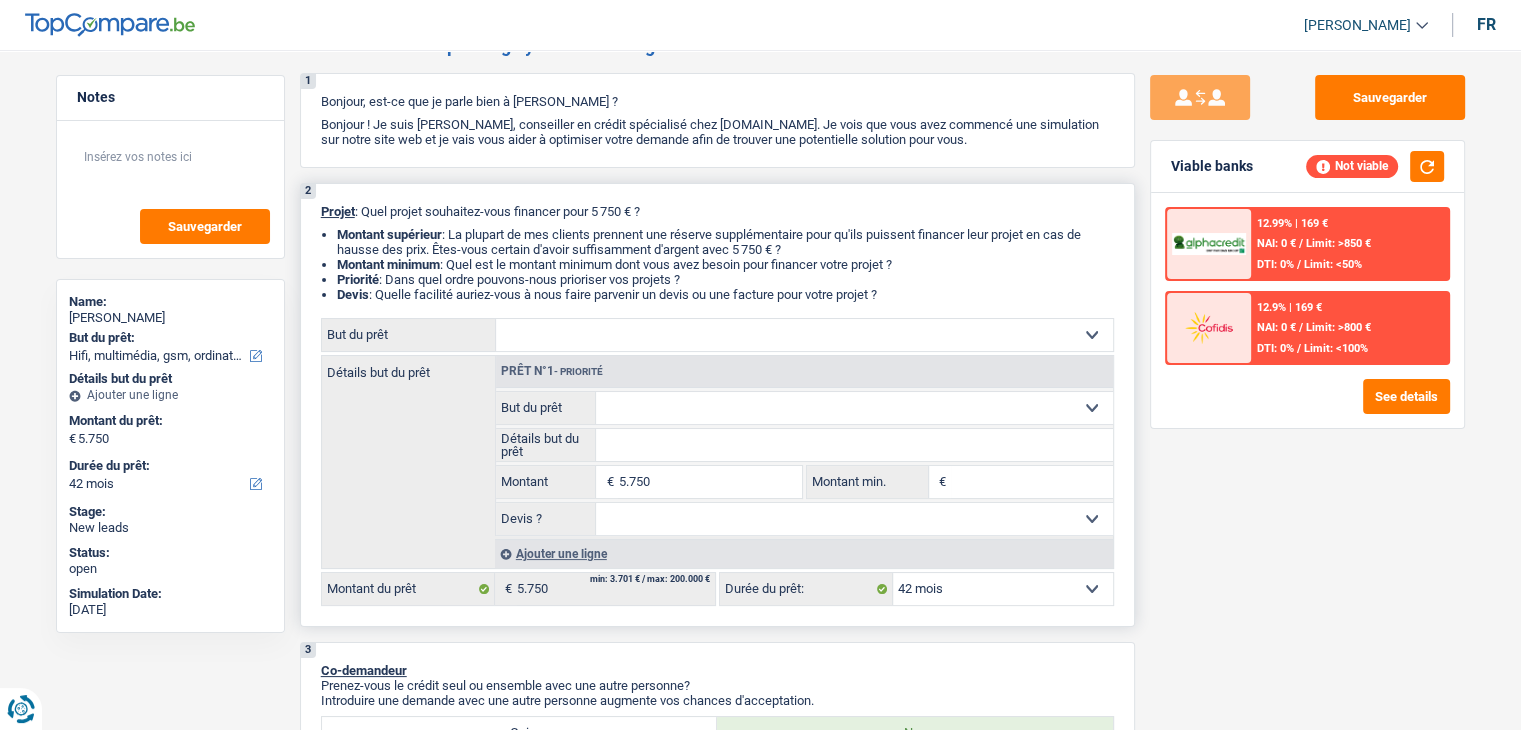 select on "tech" 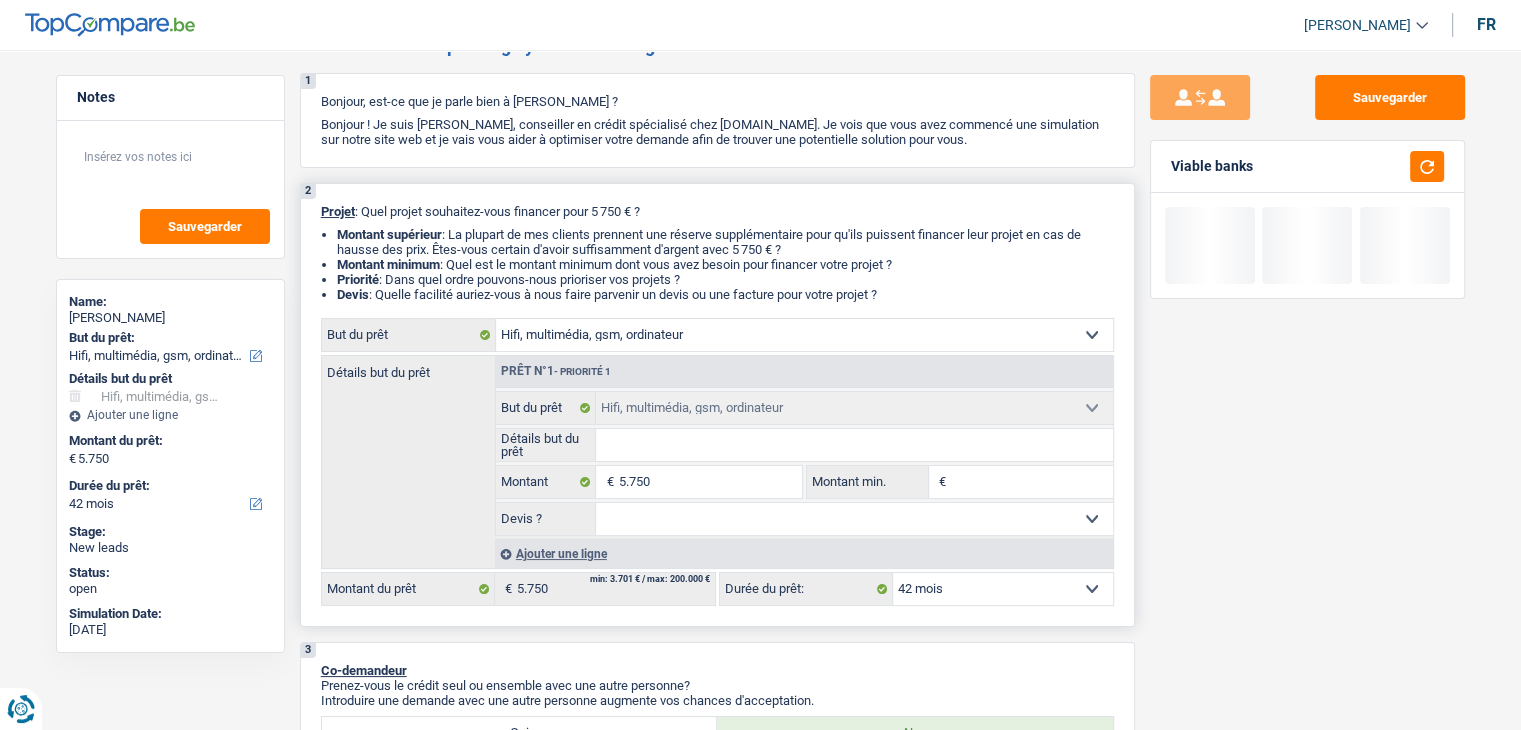 click on "Détails but du prêt" at bounding box center (854, 445) 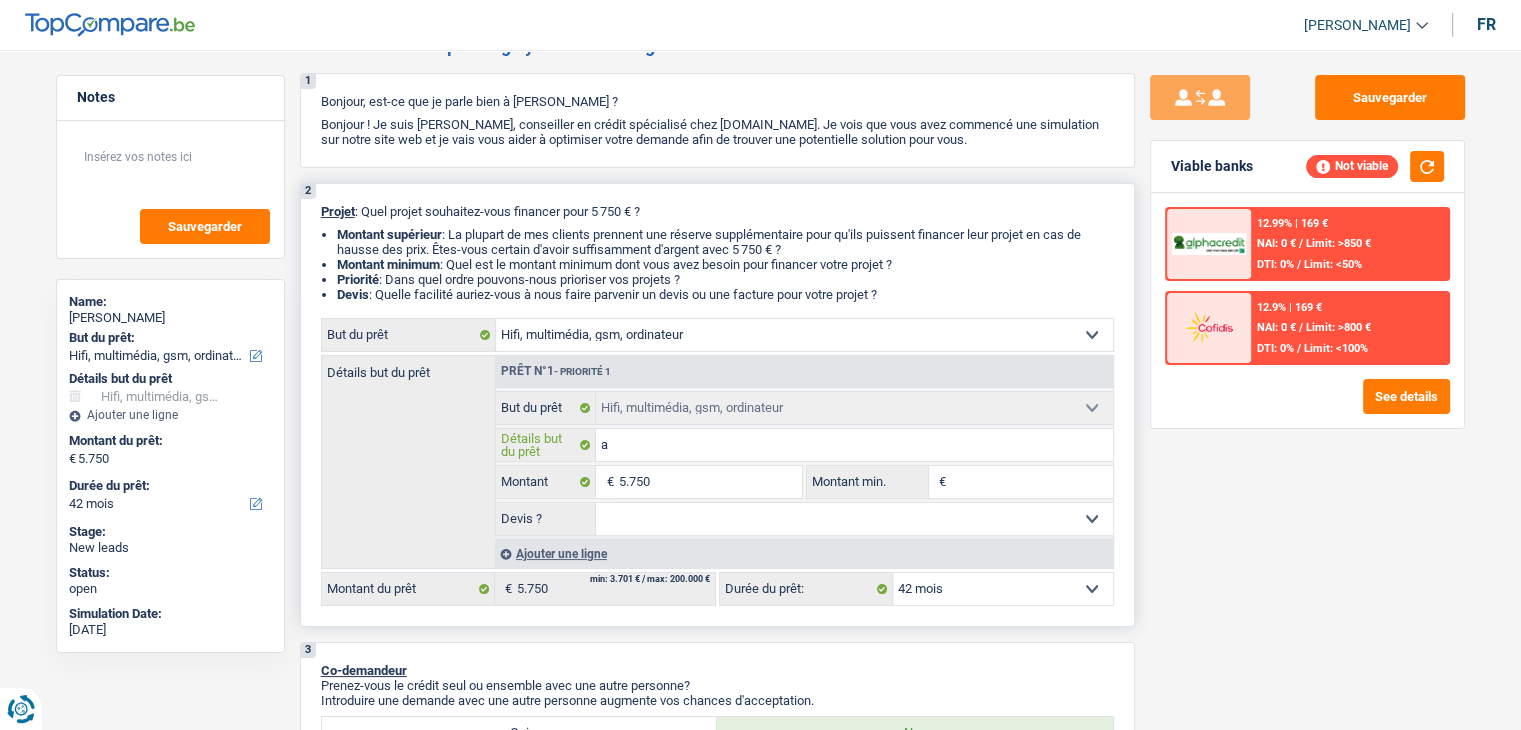 type on "ac" 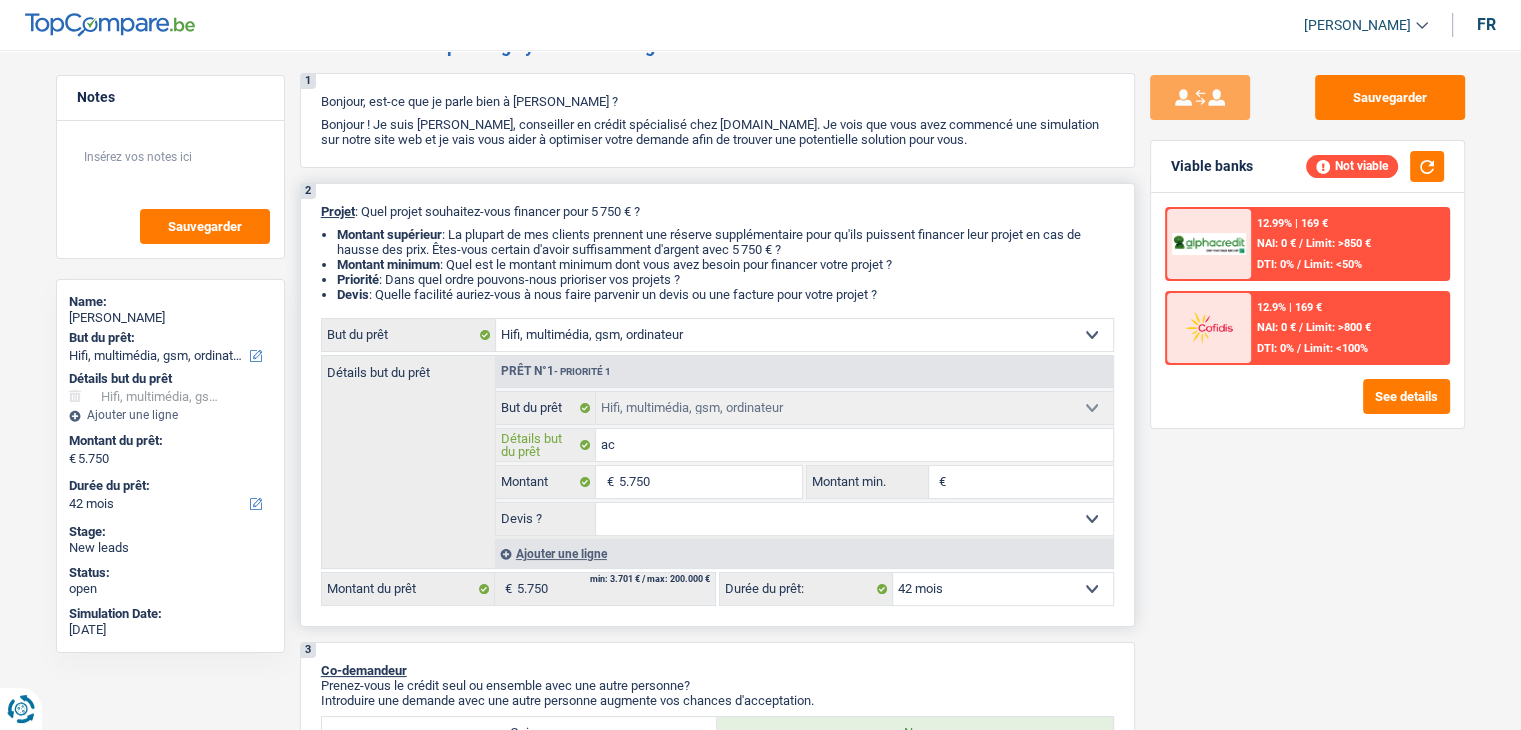 type on "ach" 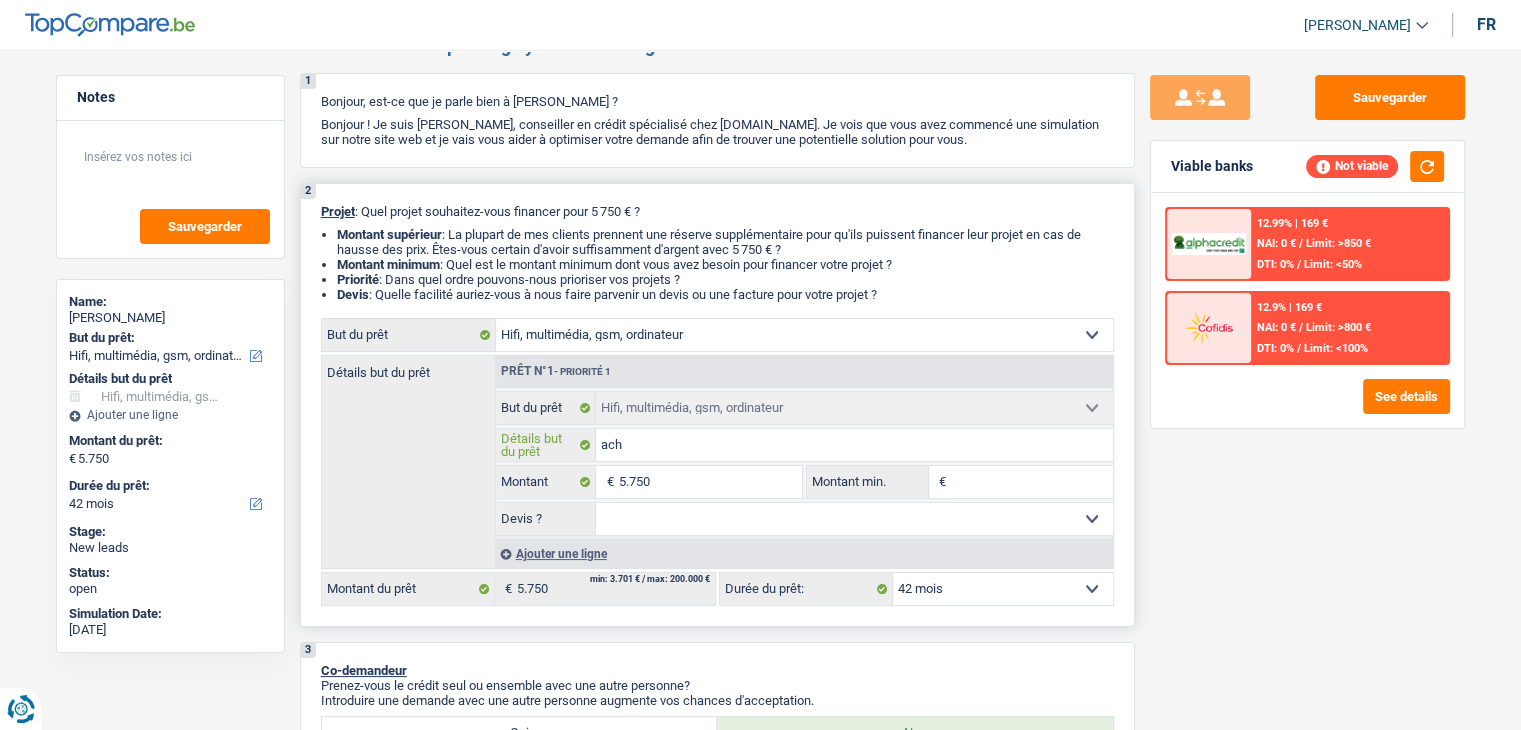 type on "ach" 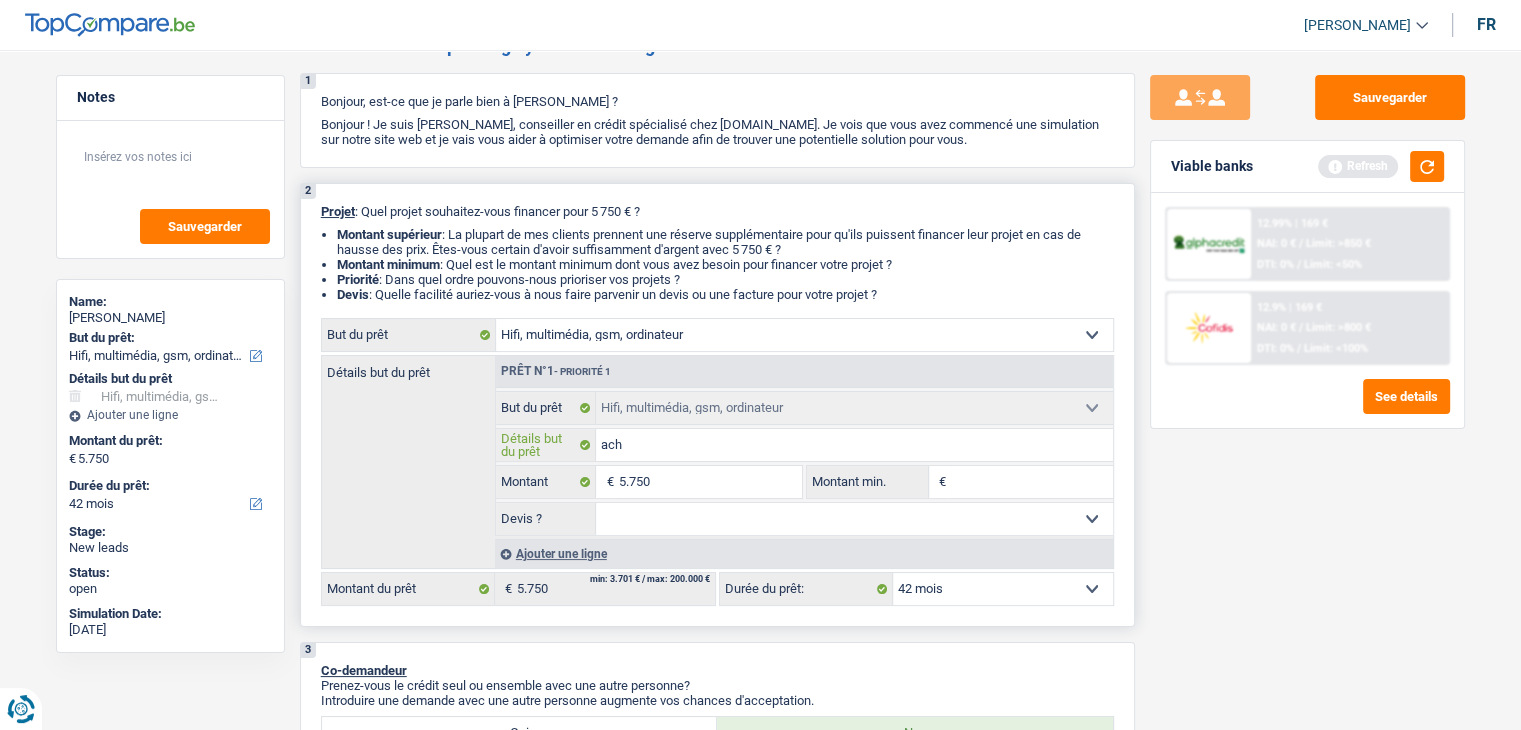 type on "acha" 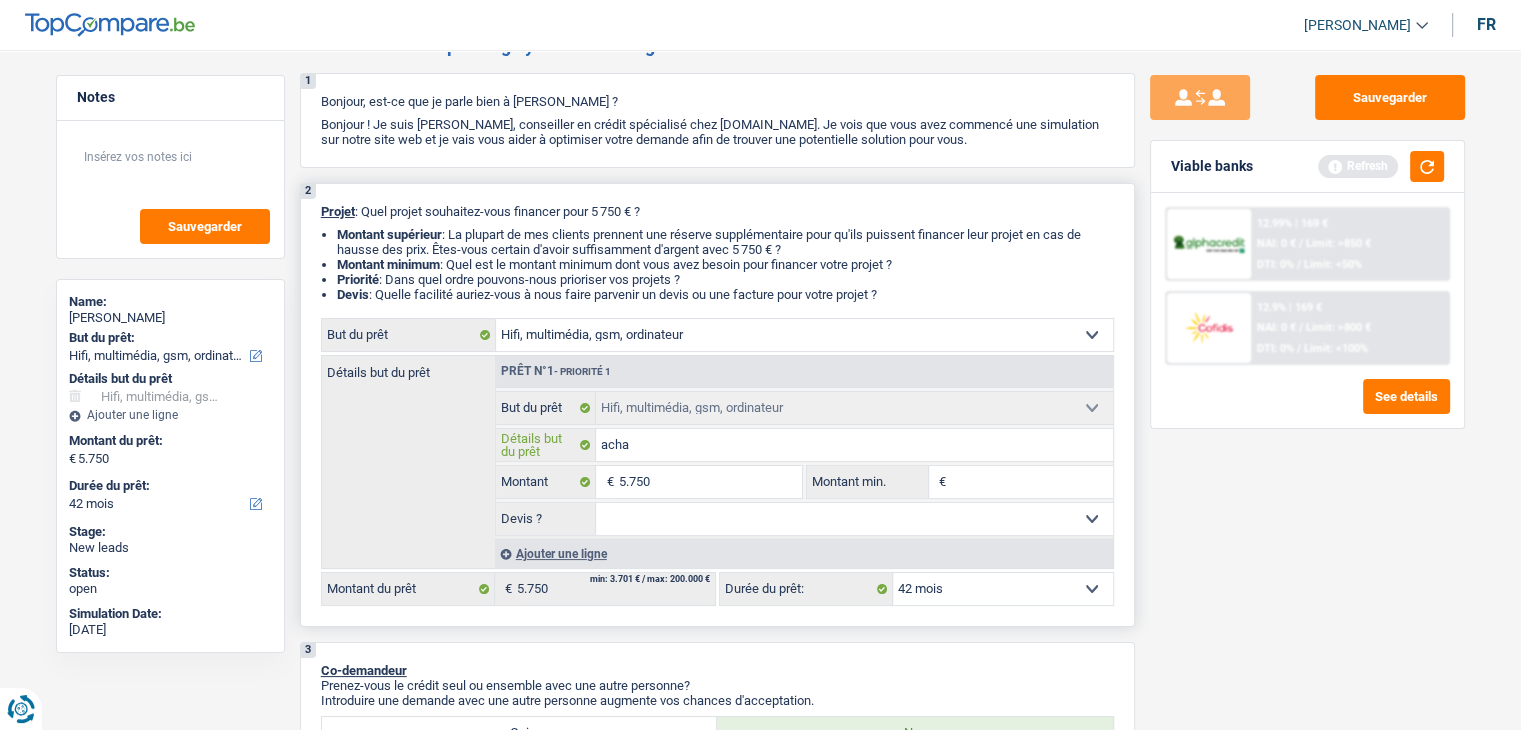 type on "achat" 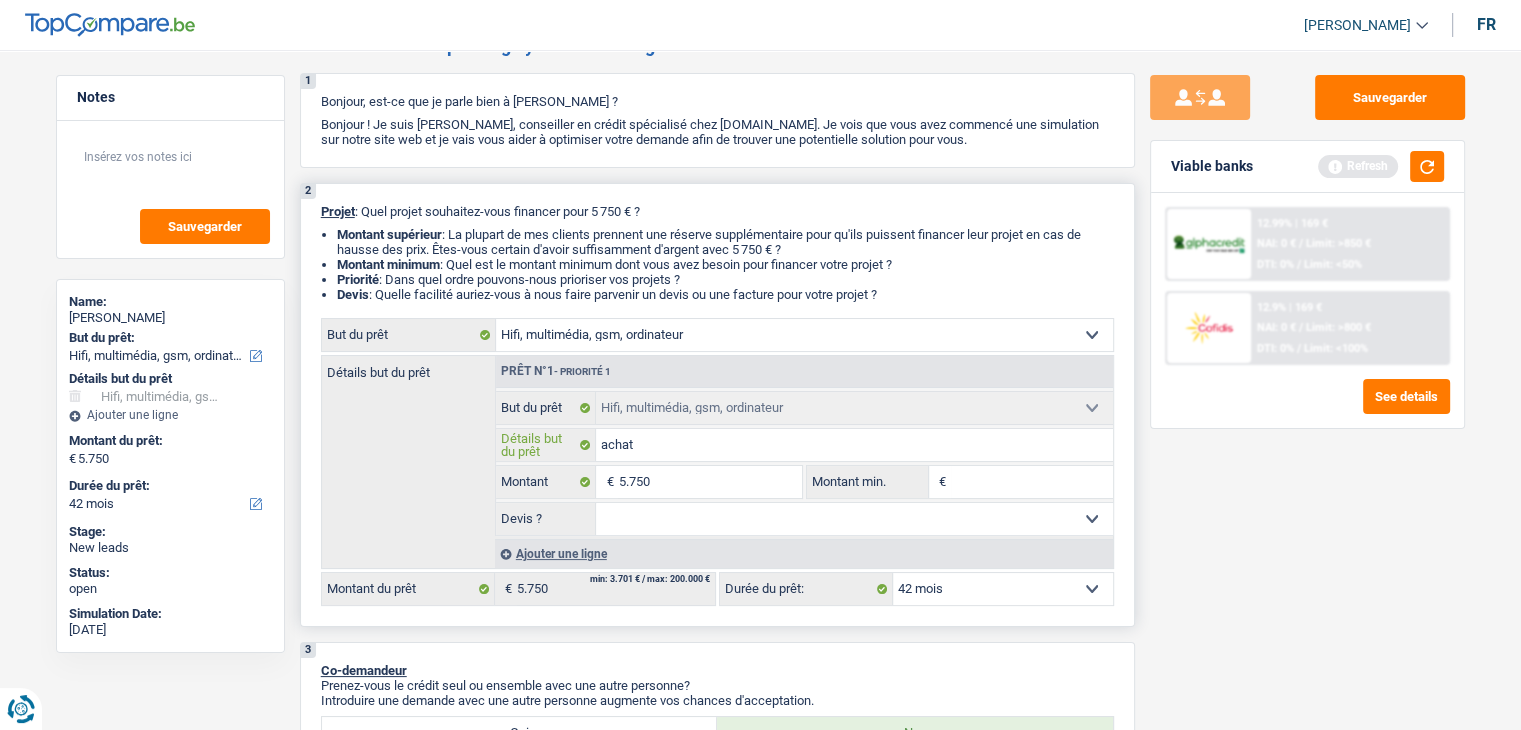 type on "achat" 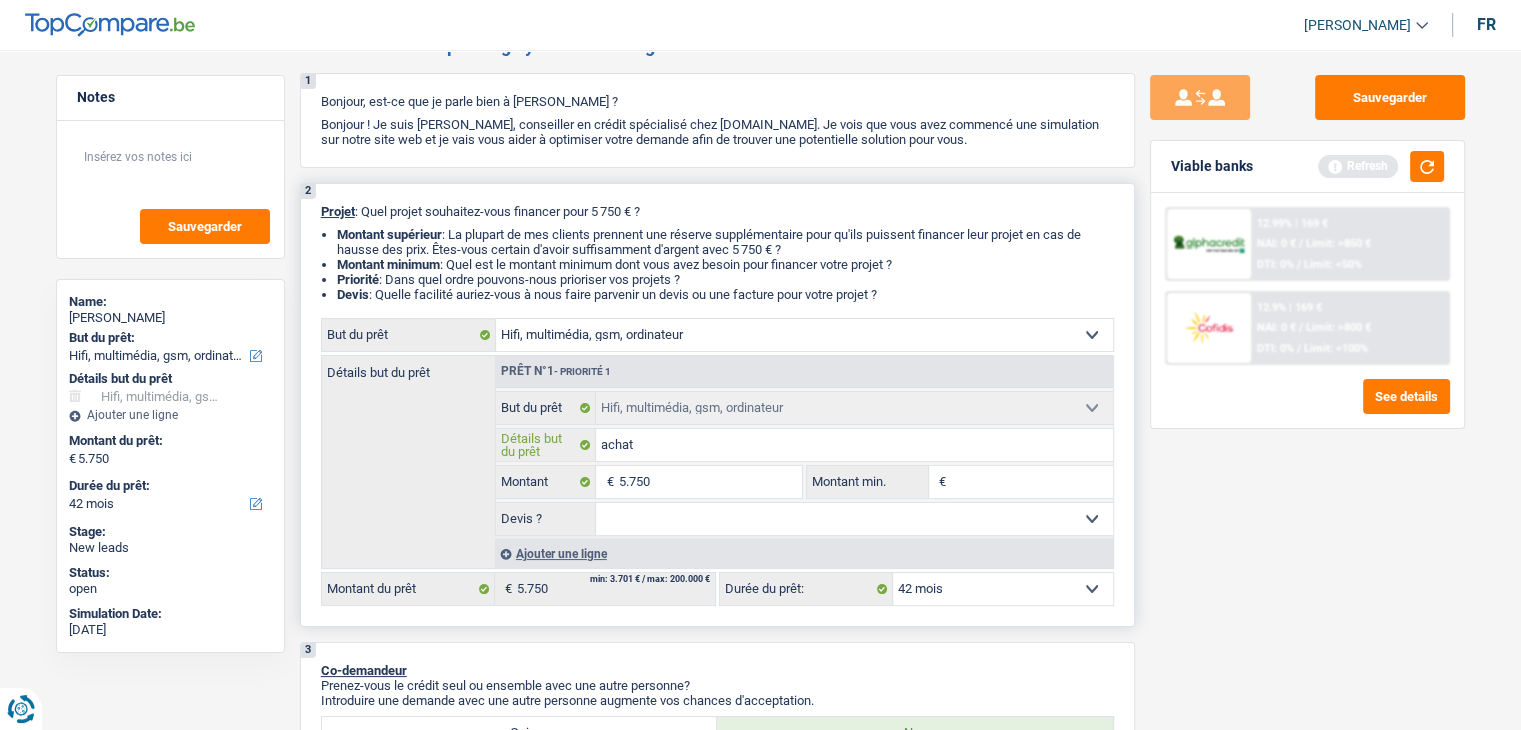 type on "achat m" 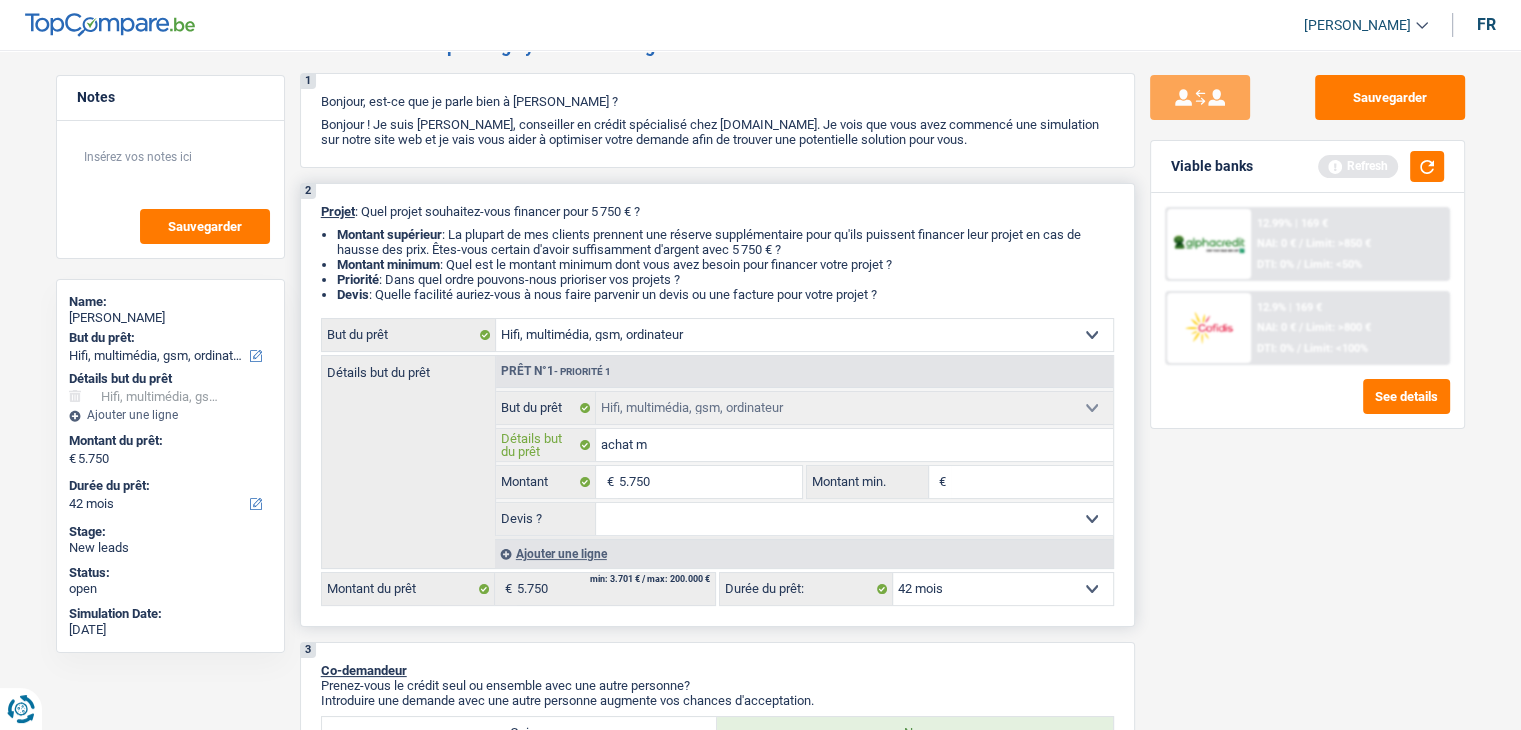type on "achat" 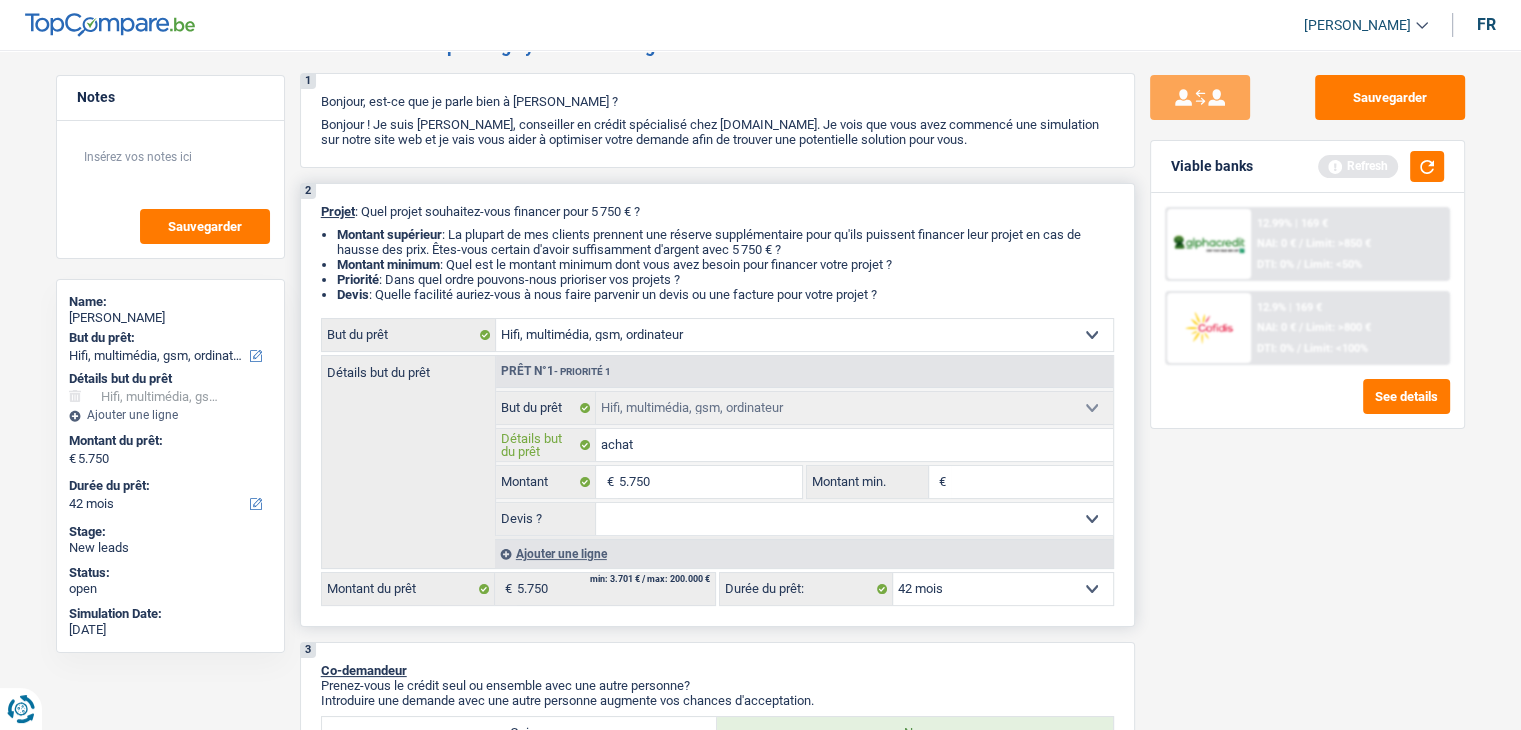 type on "achat" 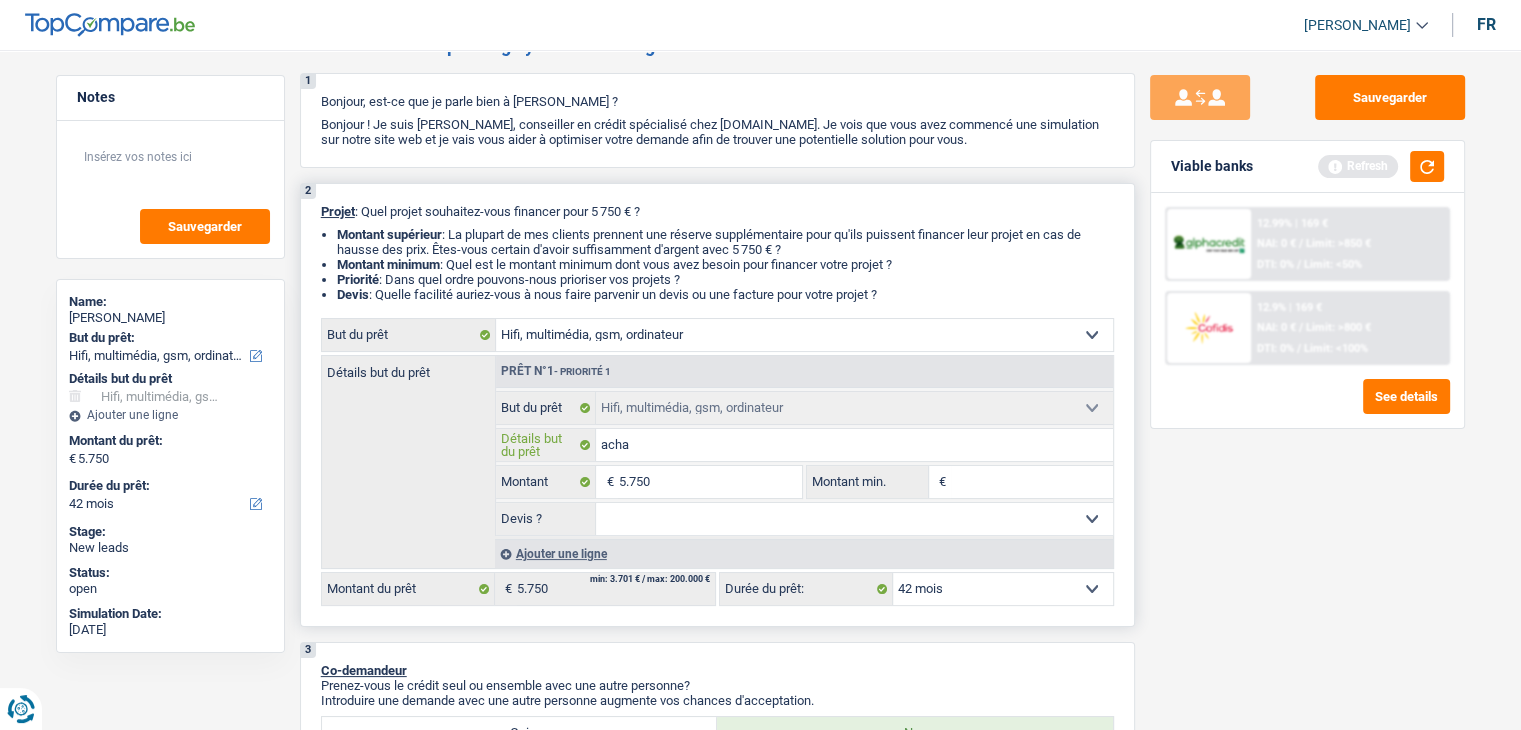 type on "acha" 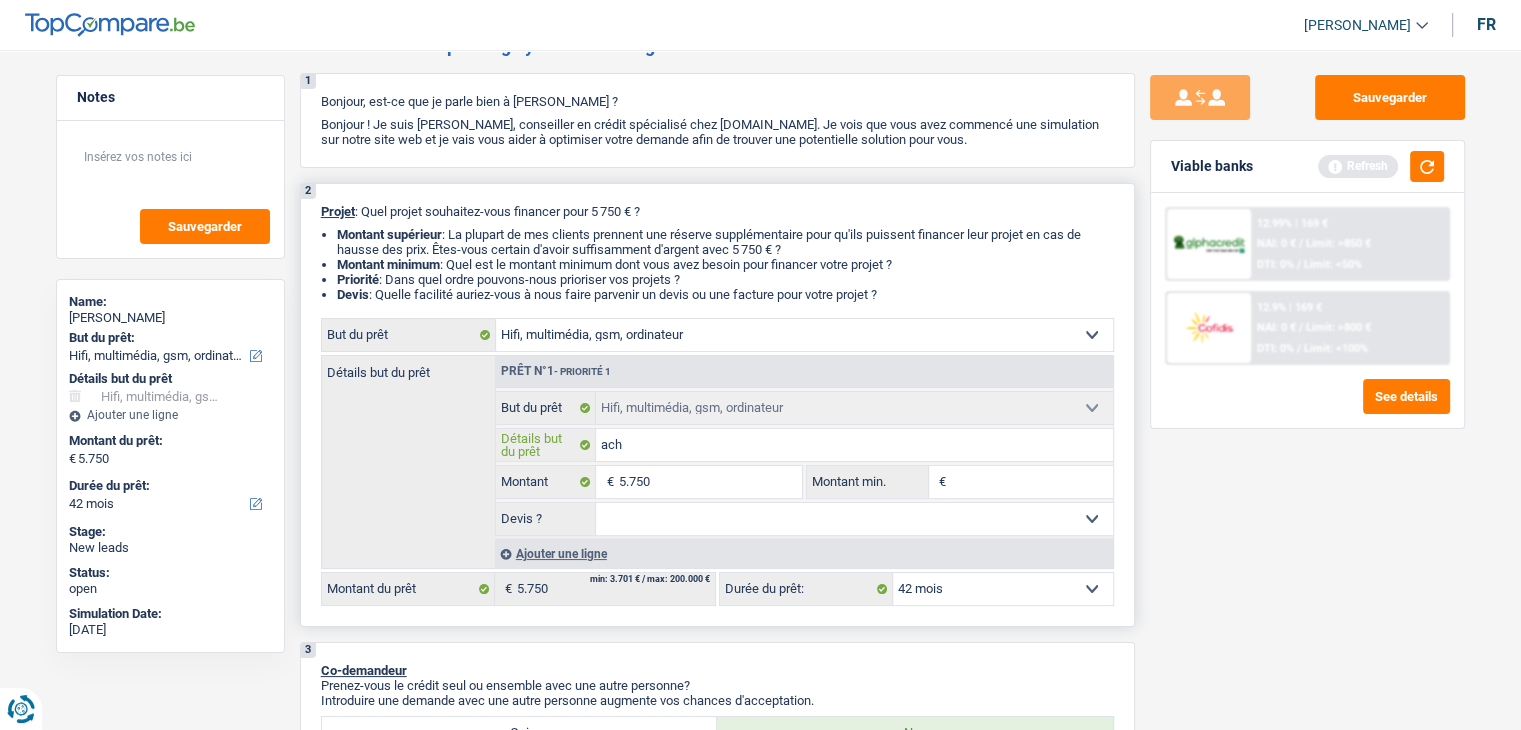 type on "ac" 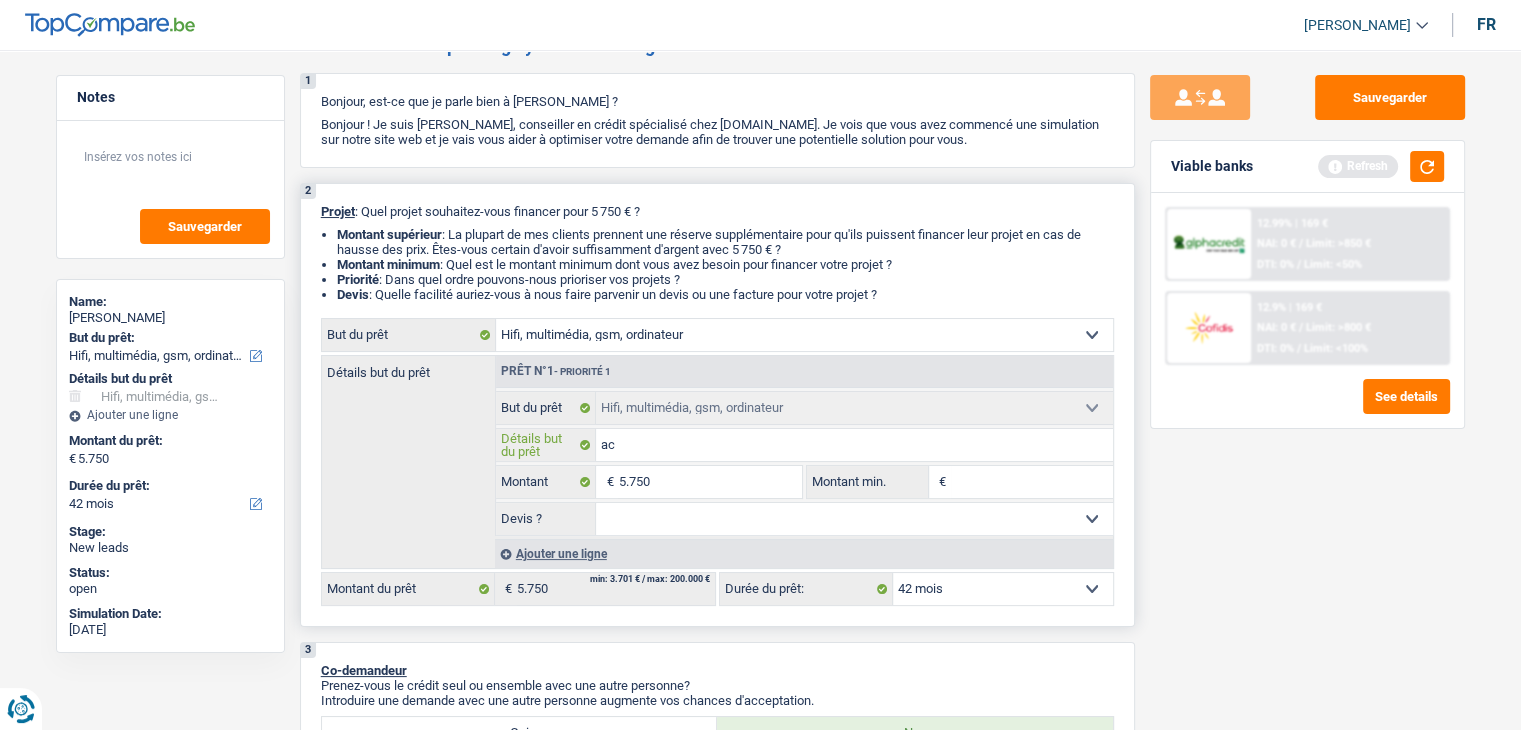 type on "ac" 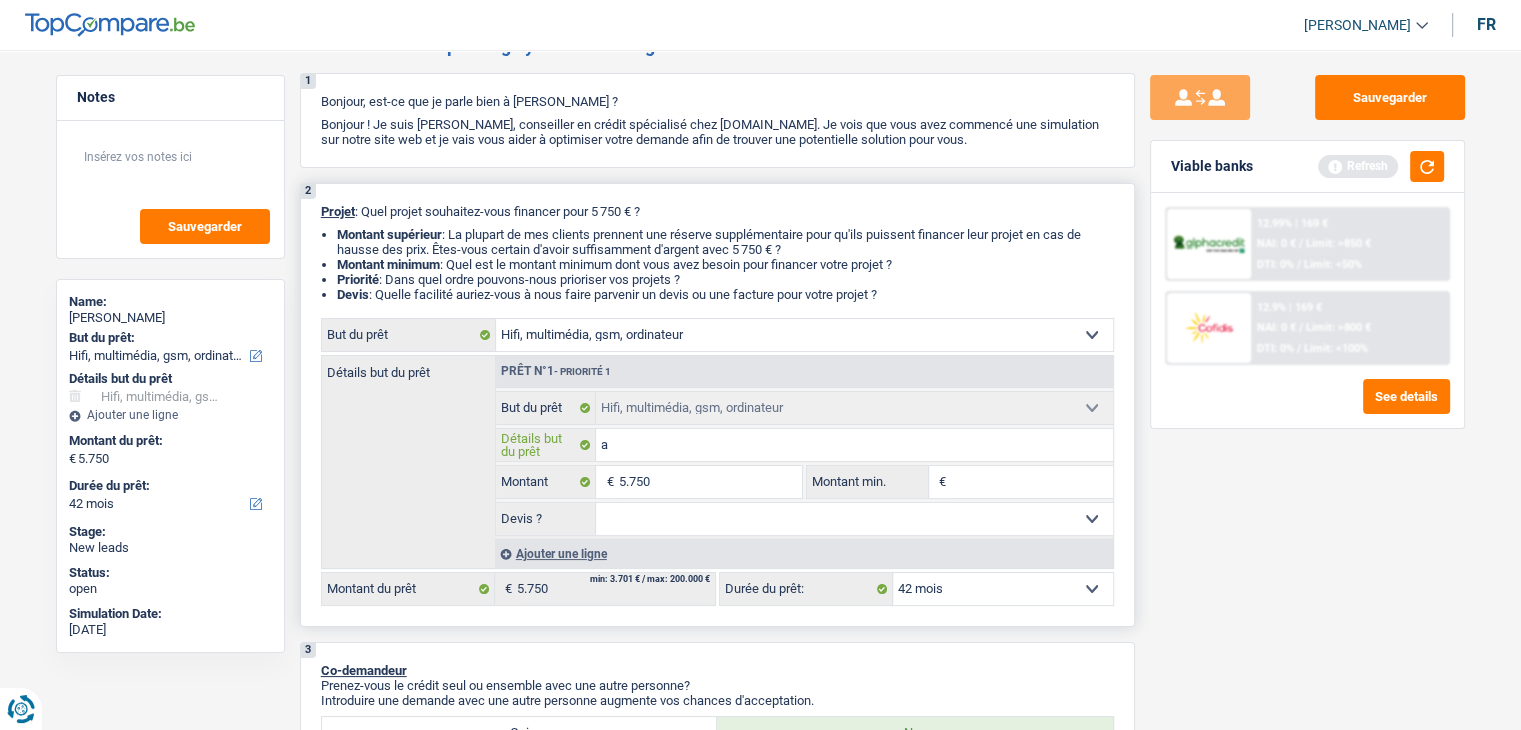 type 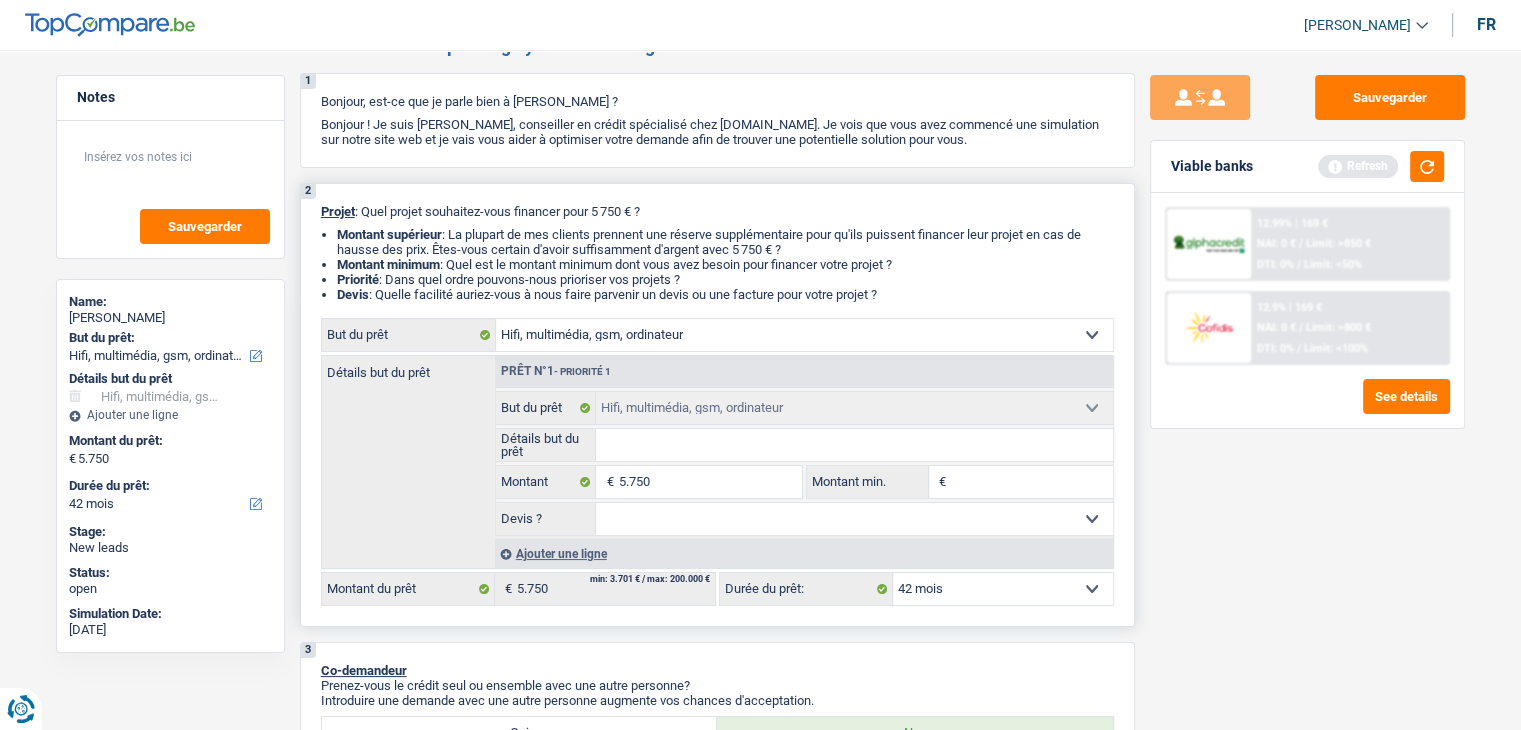 type on "c" 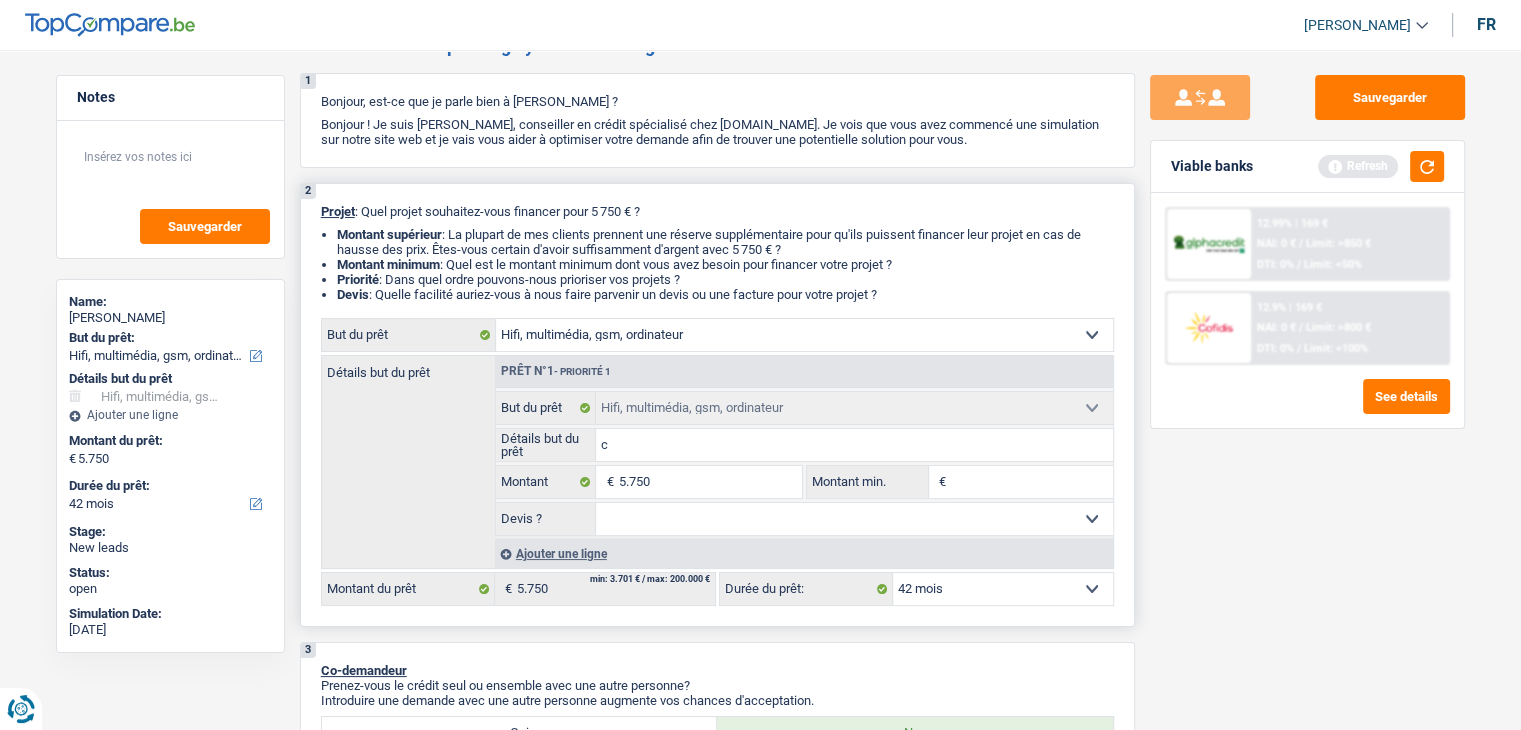 type on "ca" 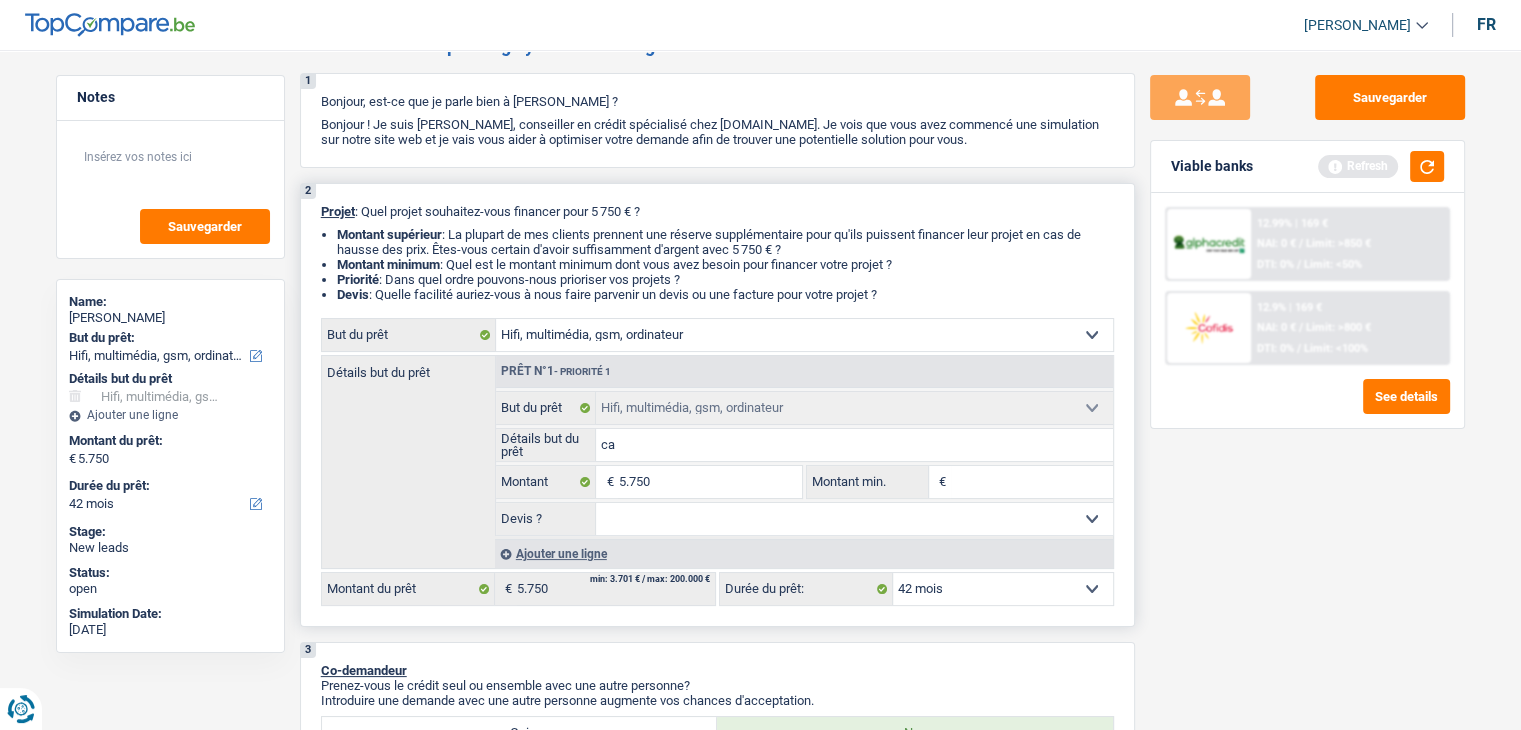 type on "cam" 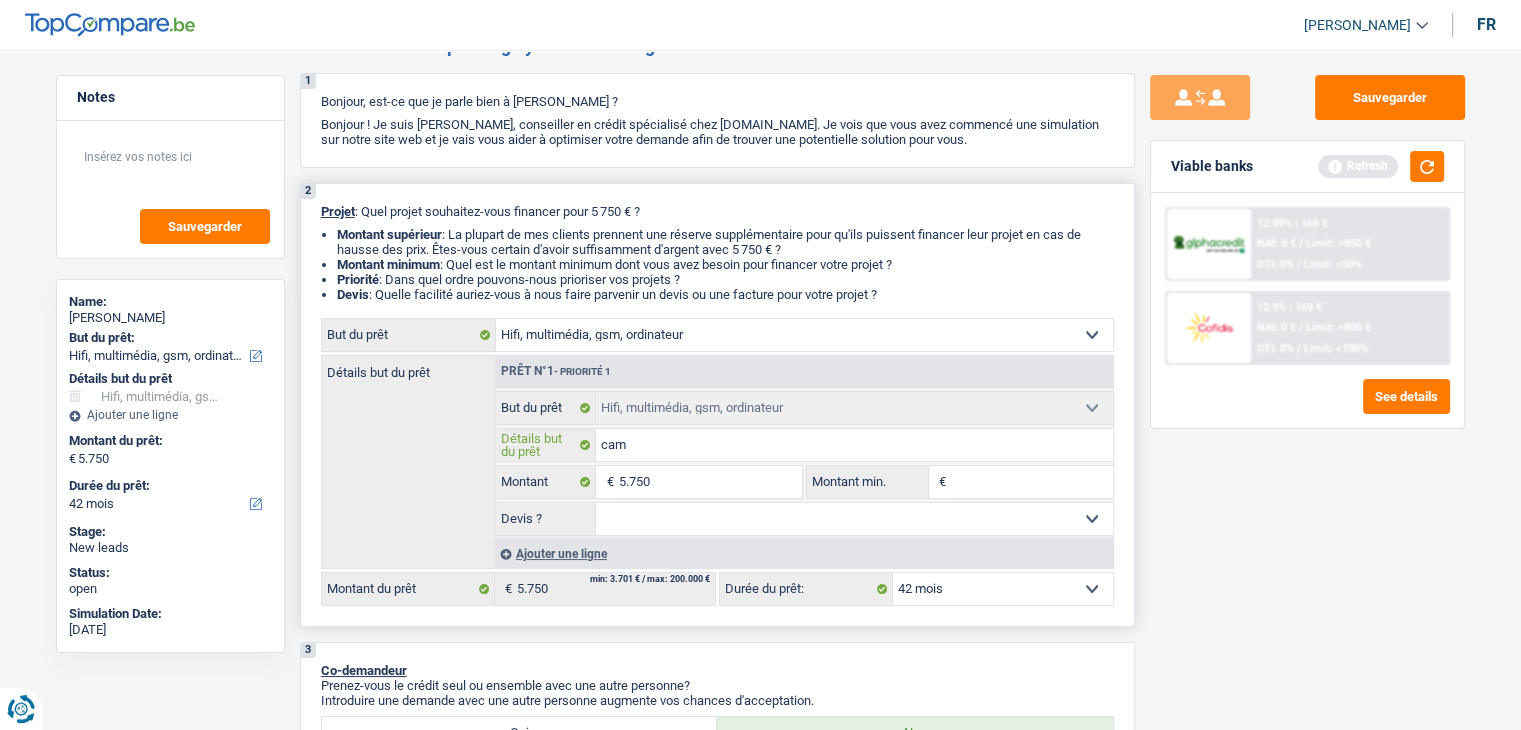 type on "camé" 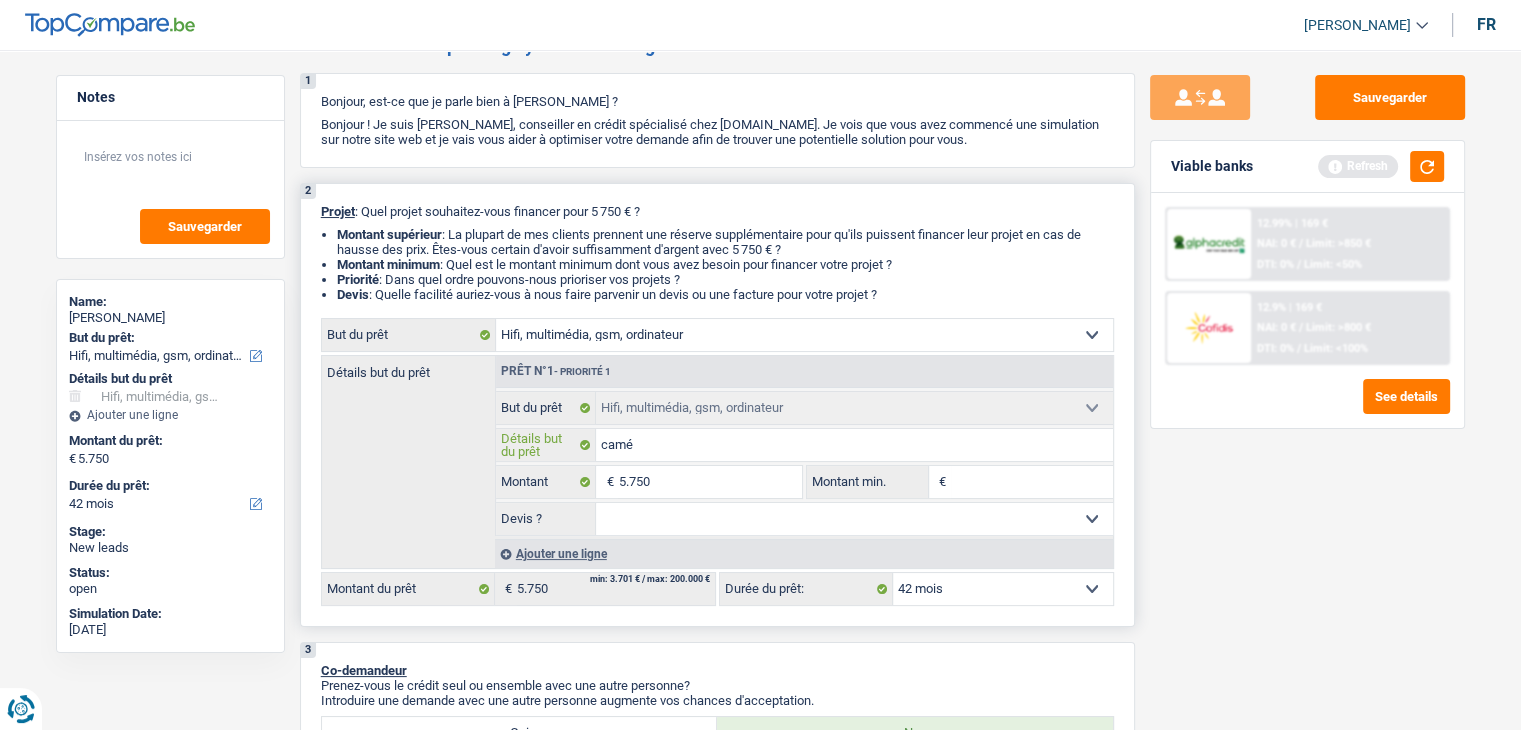 type on "camér" 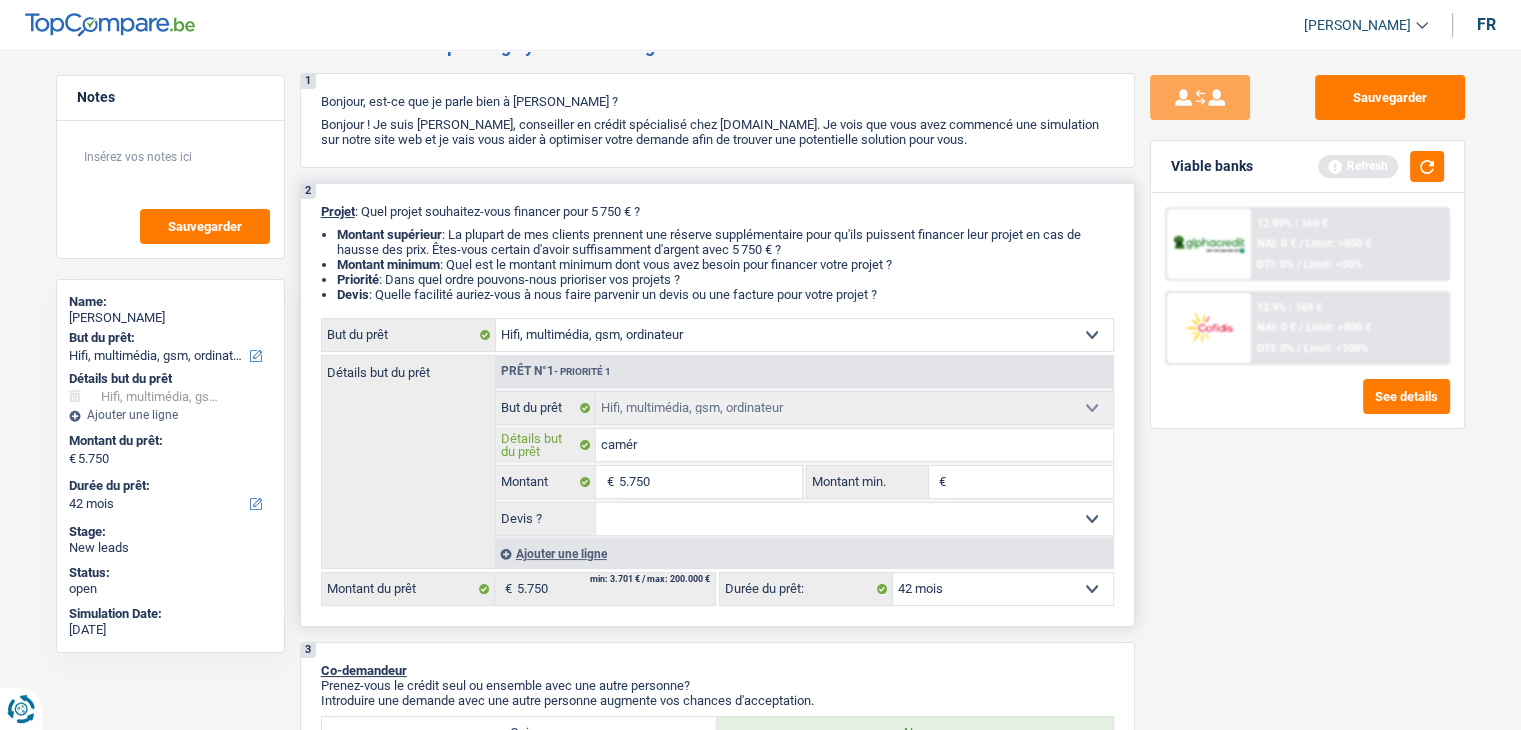 type on "caméra" 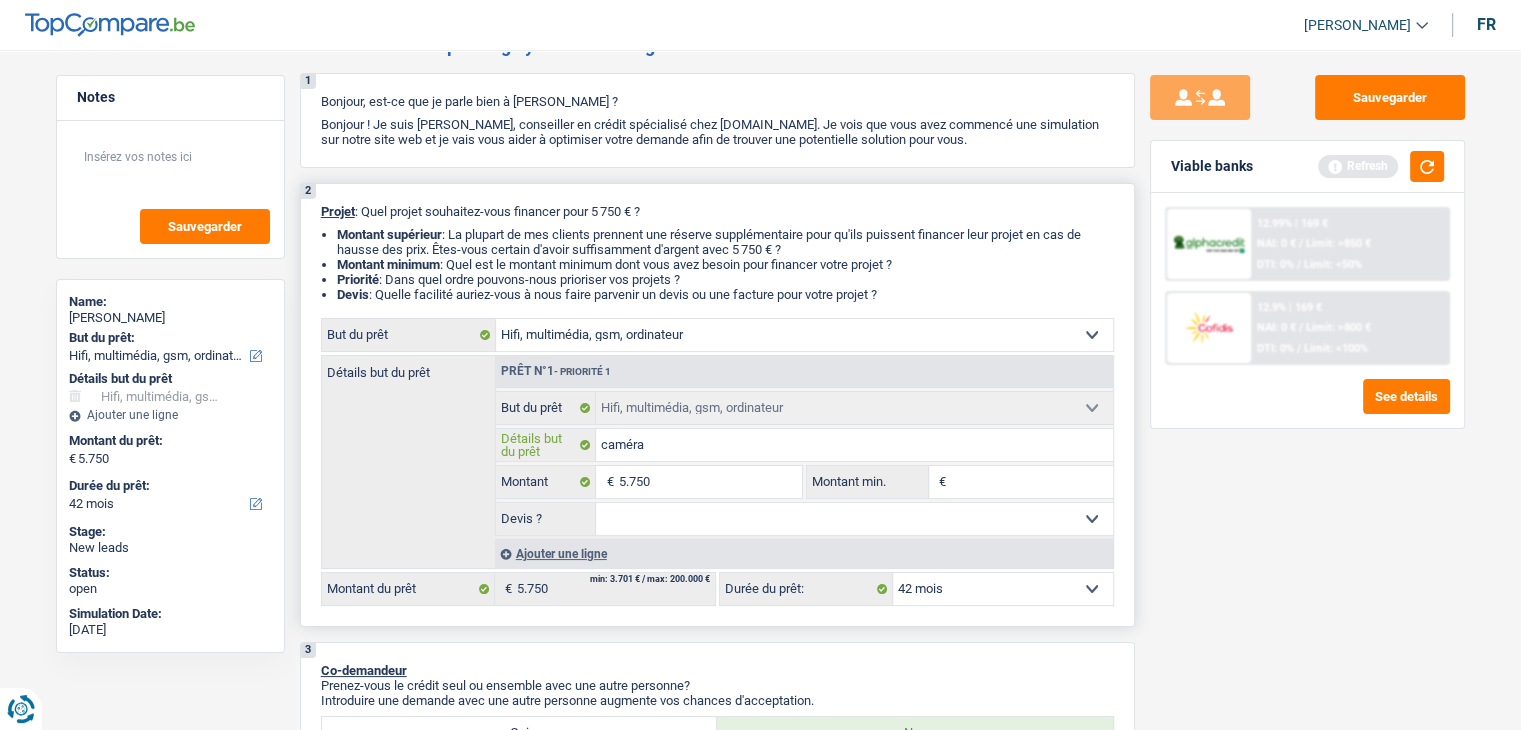 type on "caméra," 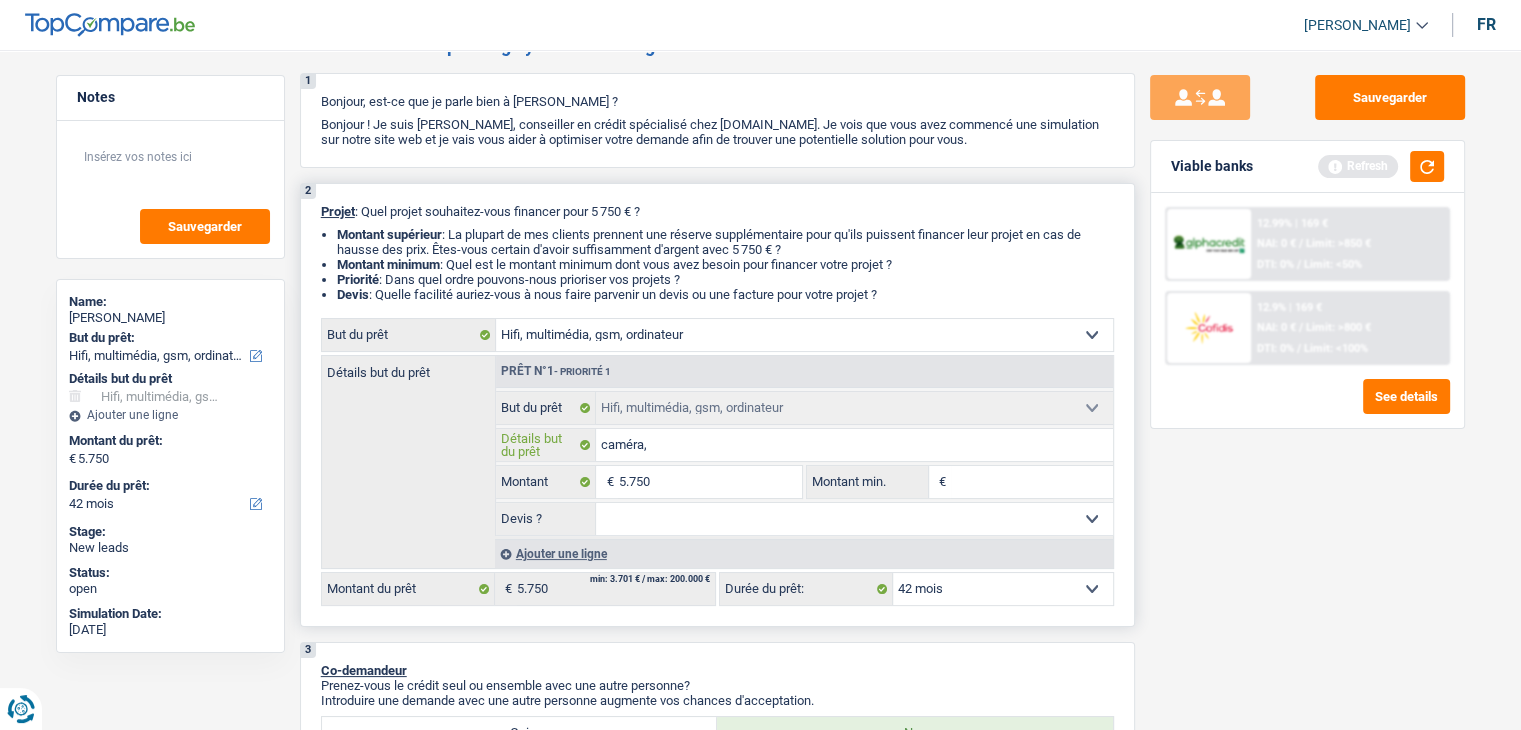 type on "caméra," 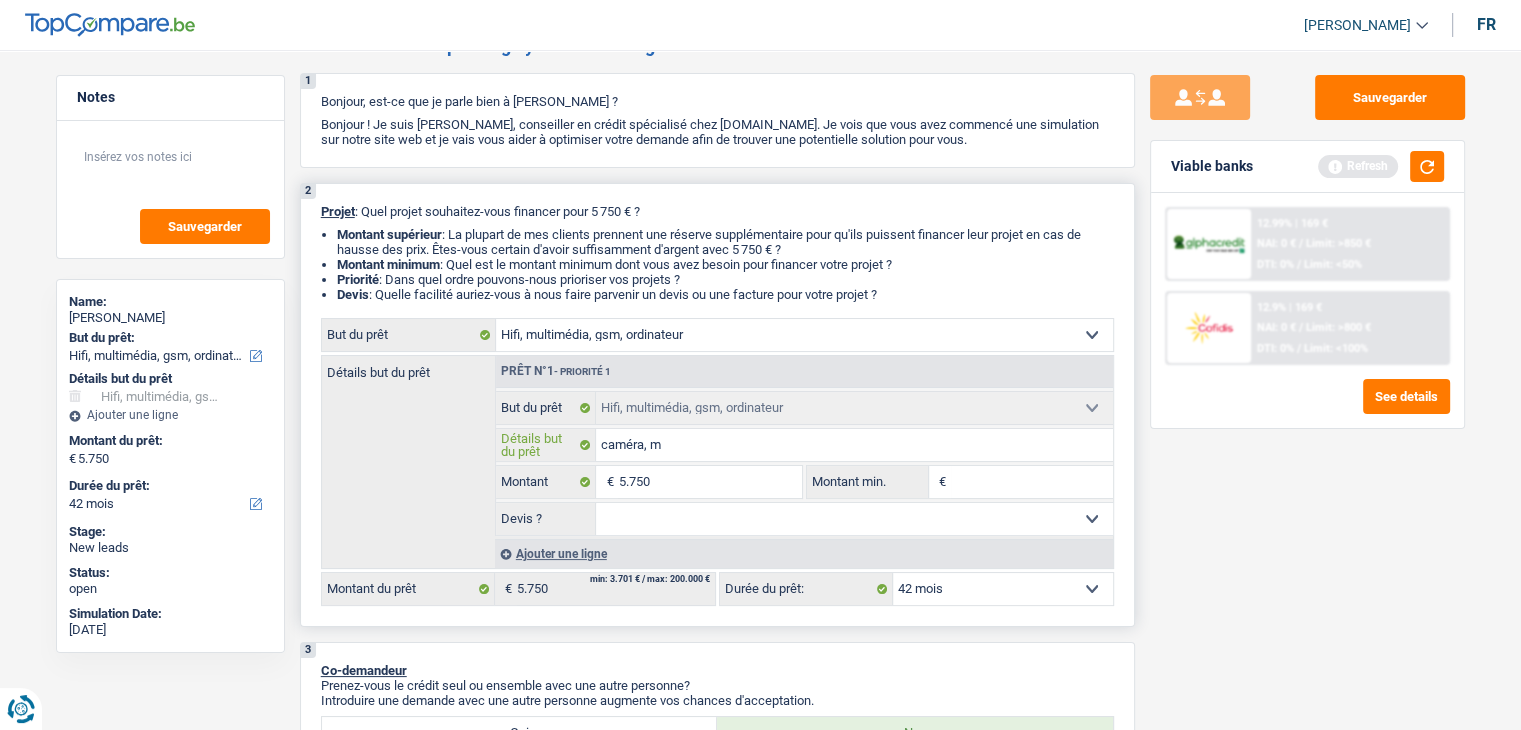 type on "caméra, mu" 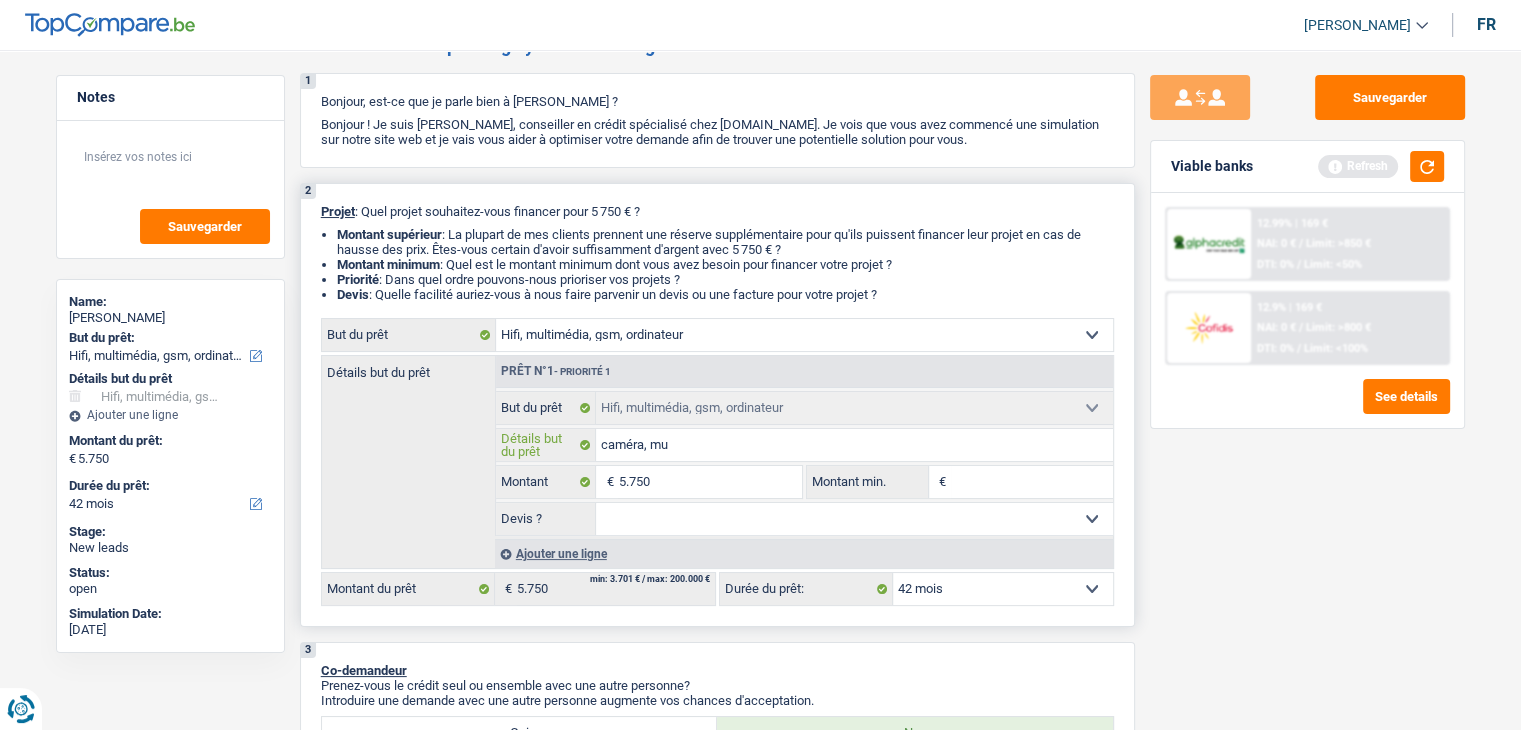type on "caméra, mul" 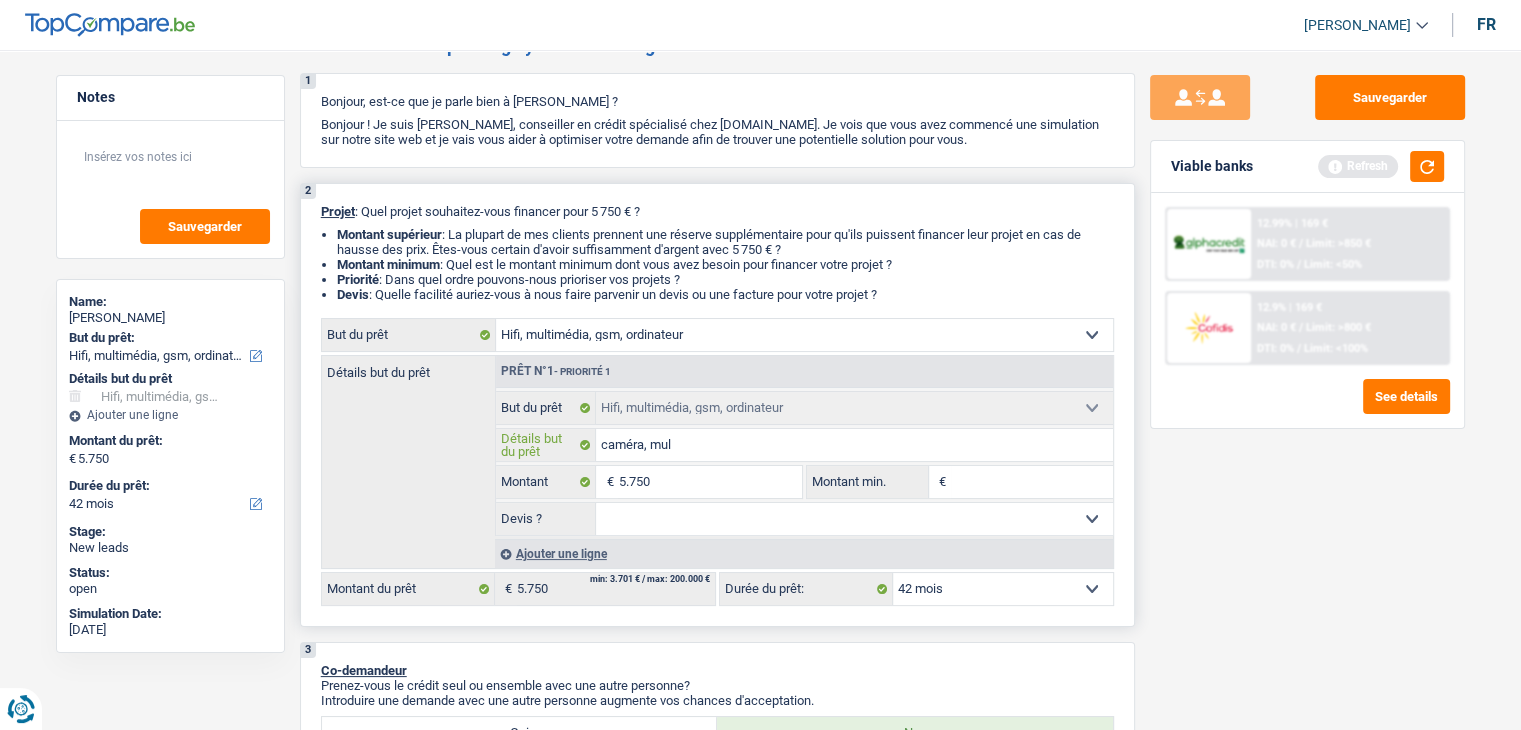 type on "caméra, mult" 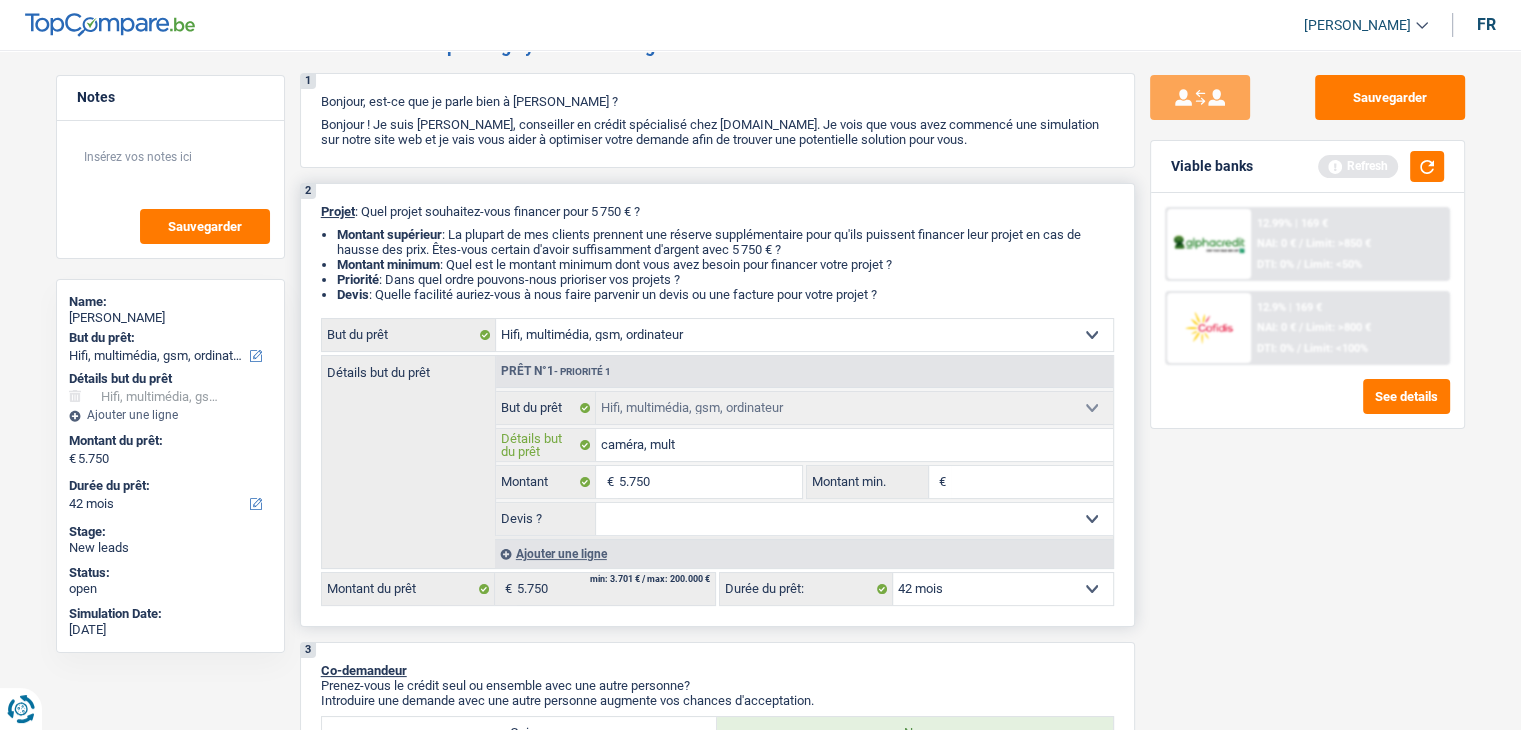 type on "caméra, multi" 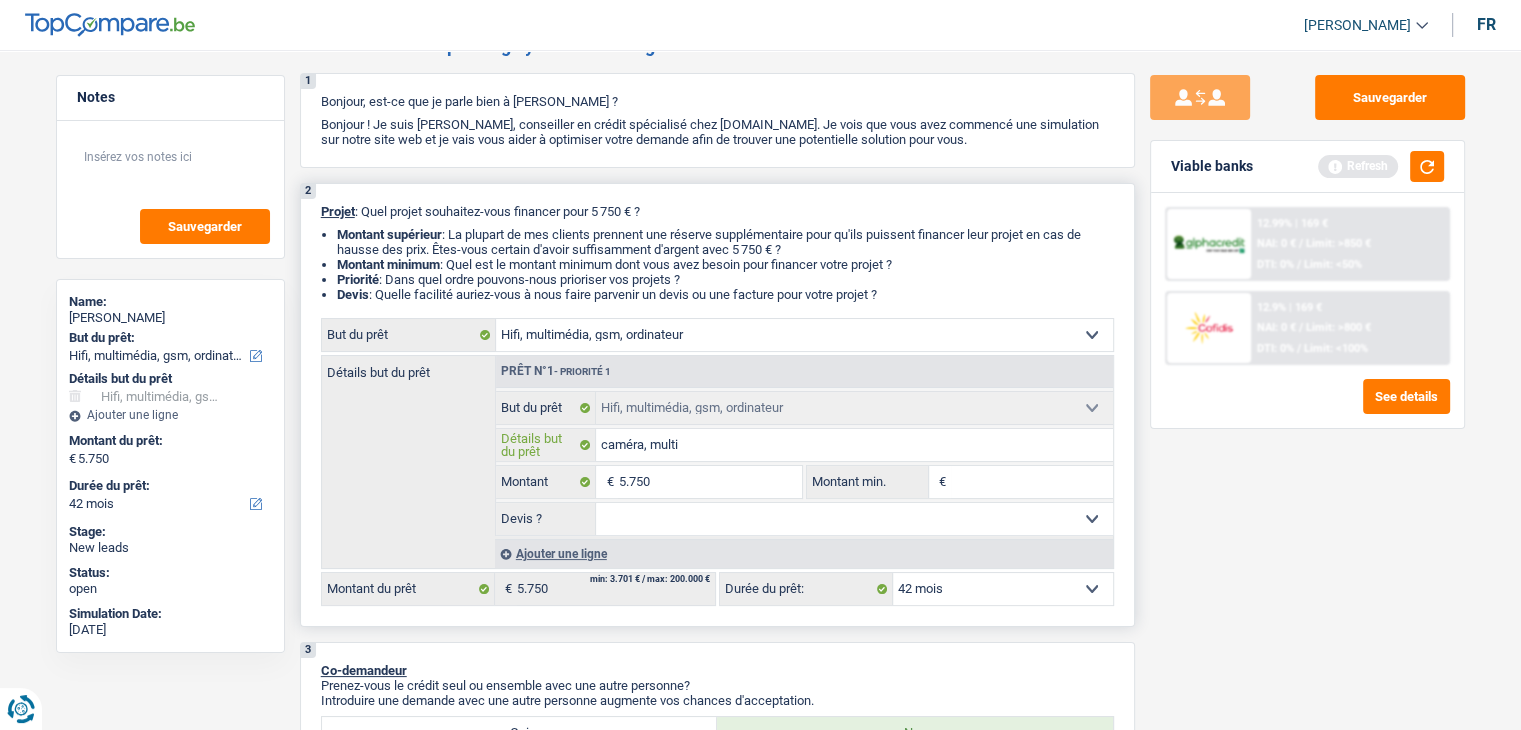 type on "caméra, multi" 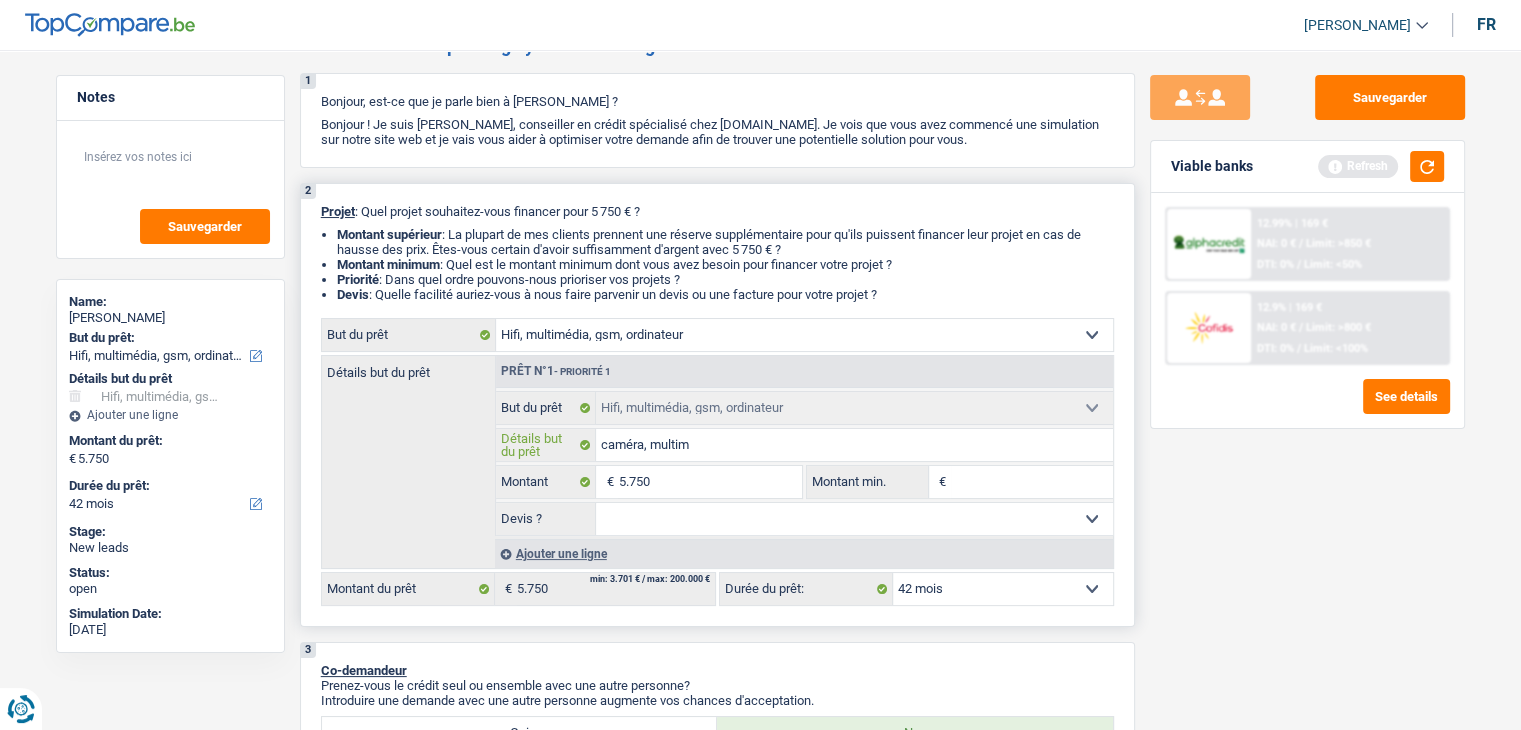 type on "caméra, multimé" 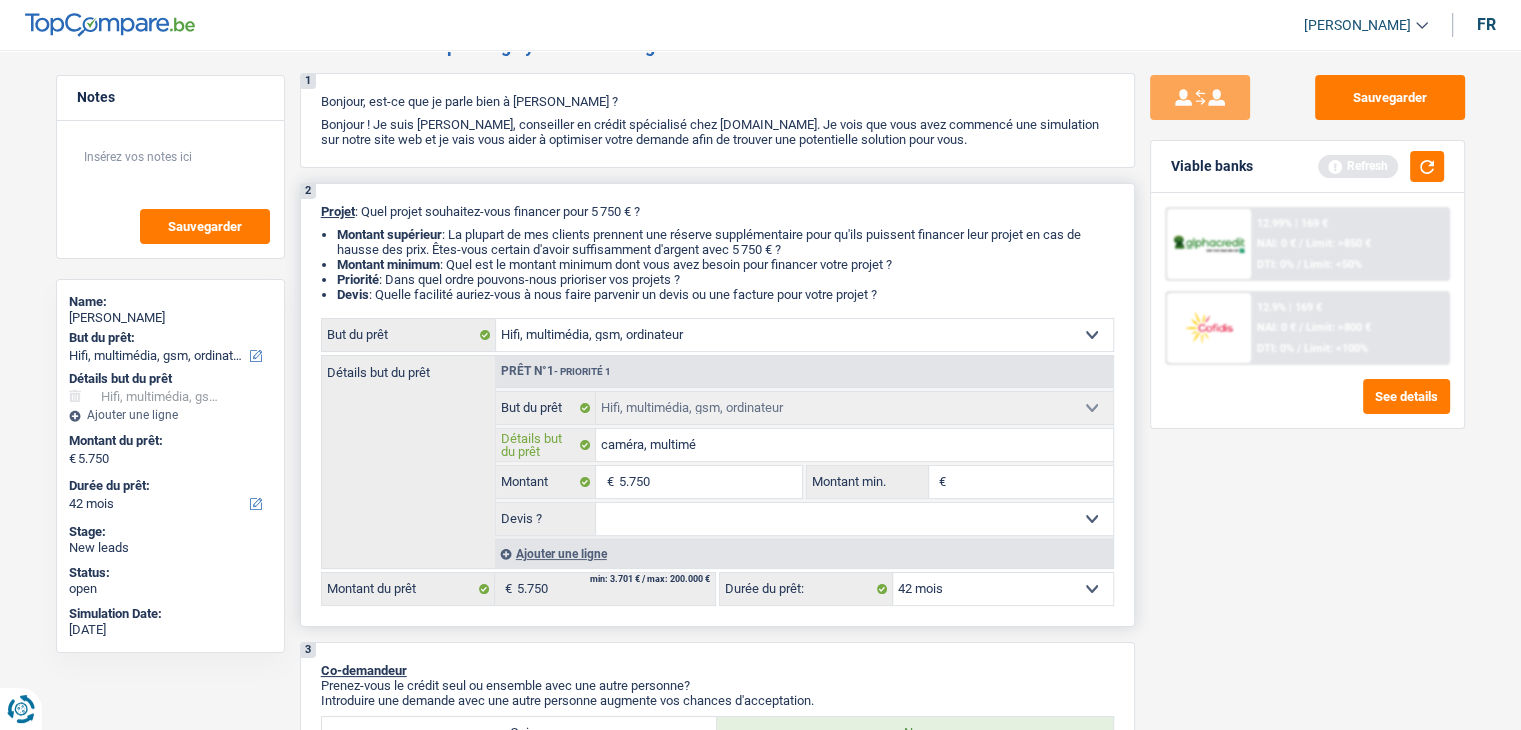 type on "caméra, multimé" 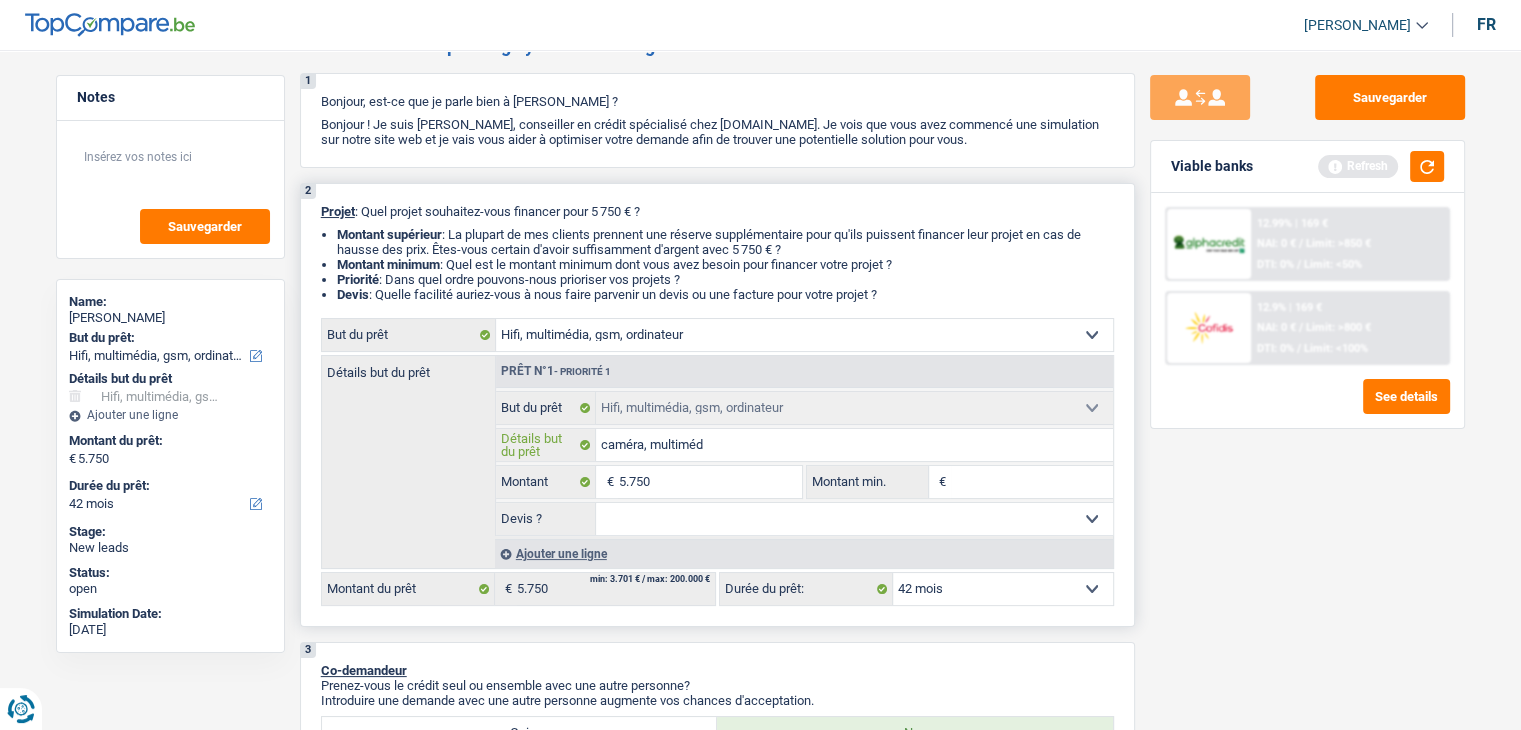 type on "caméra, multimédi" 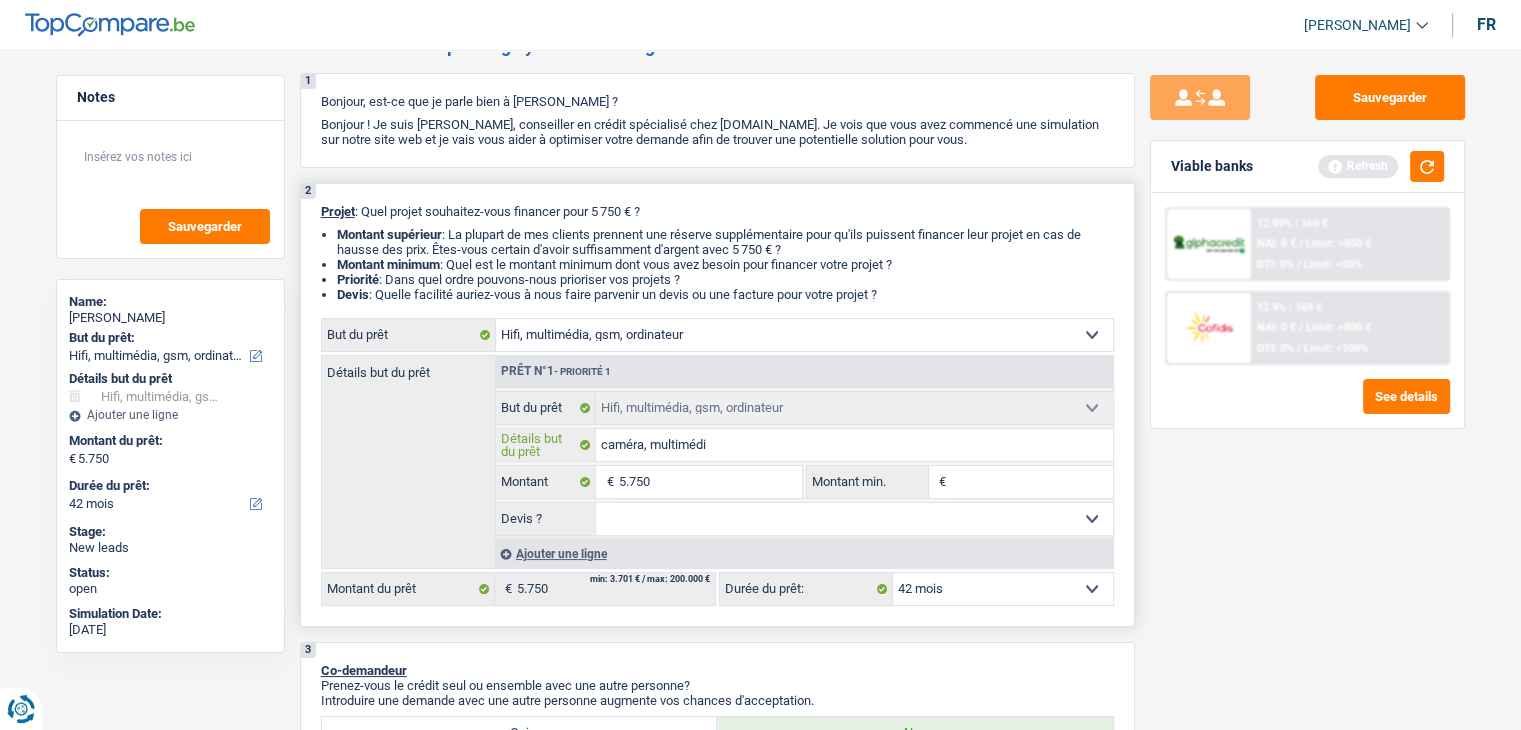 type on "caméra, multimédia" 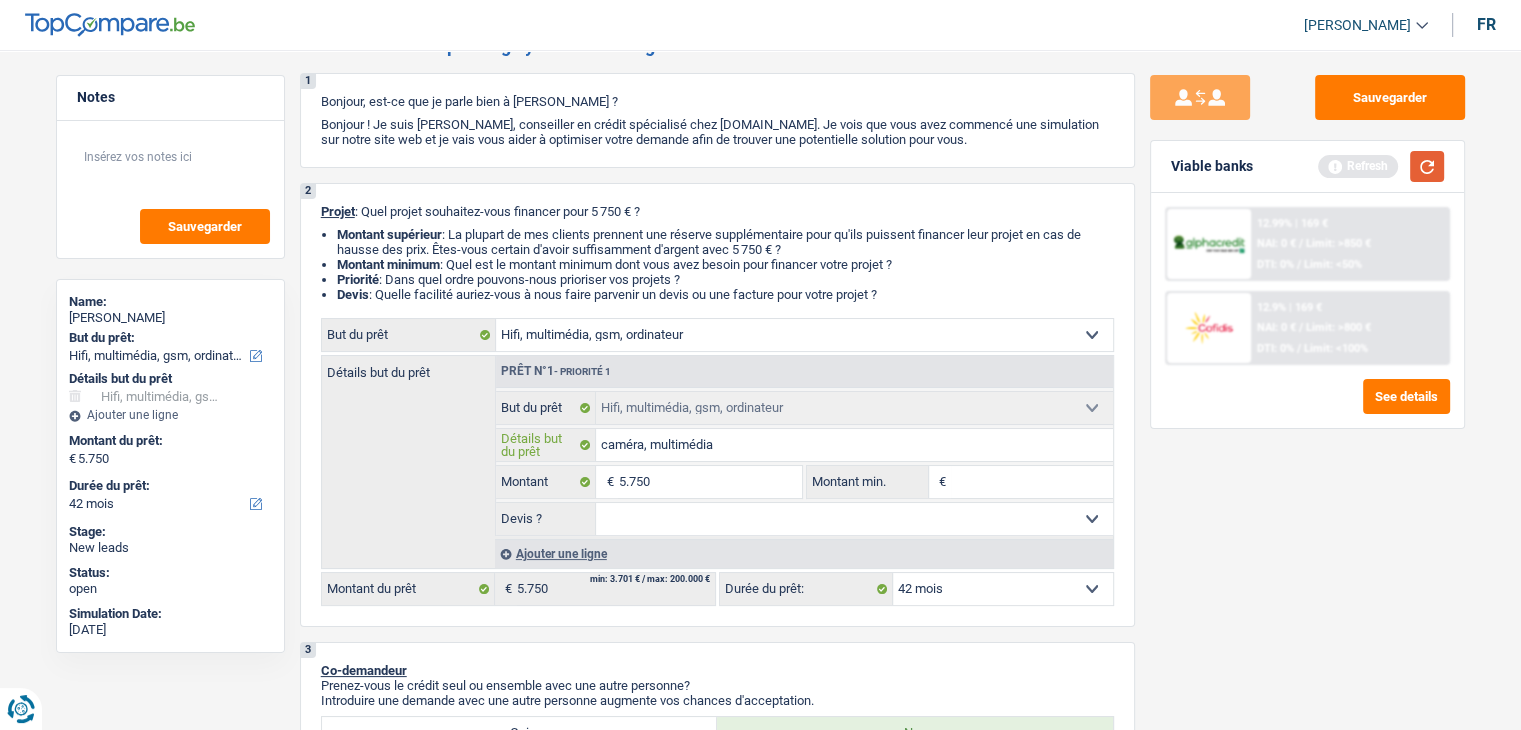 type on "caméra, multimédia" 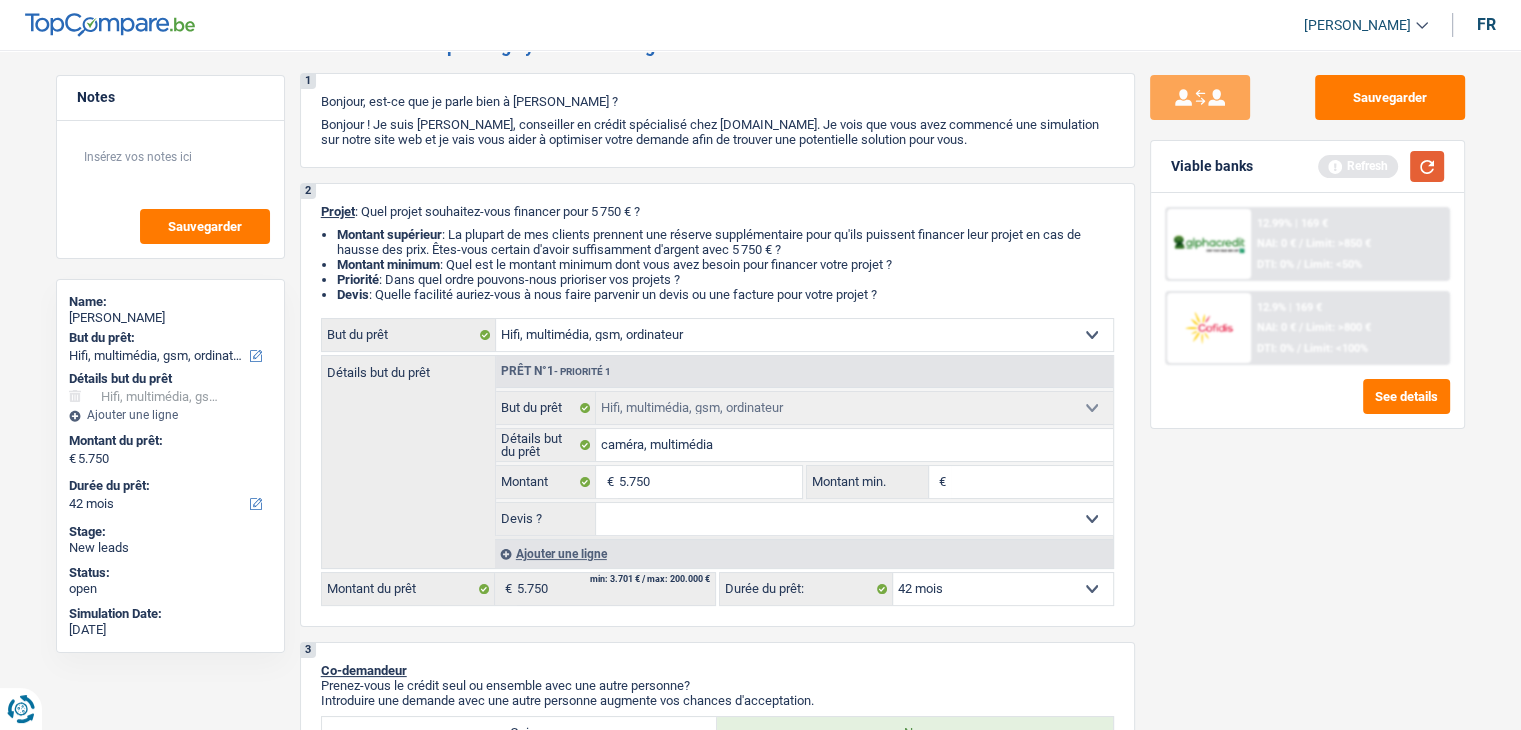 click at bounding box center (1427, 166) 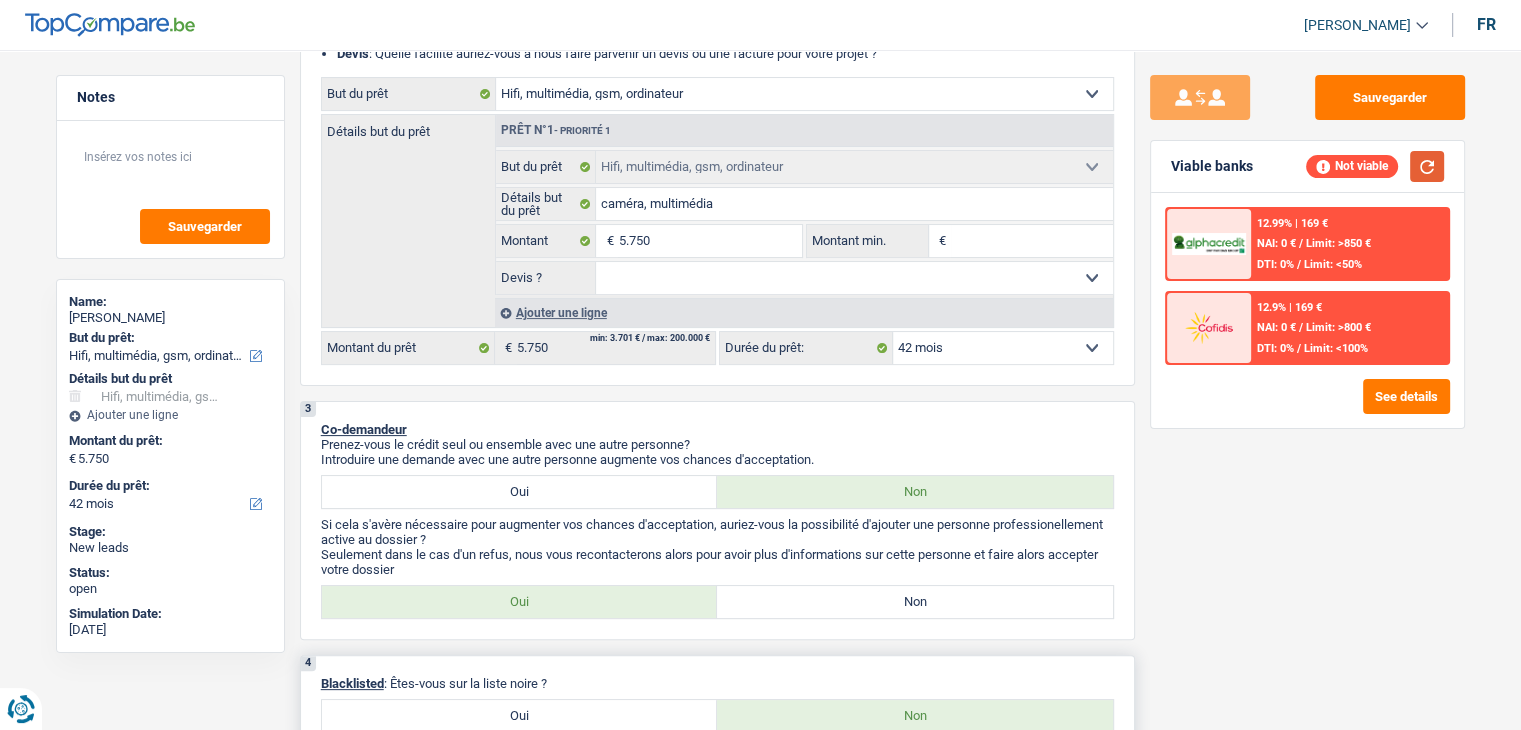 scroll, scrollTop: 600, scrollLeft: 0, axis: vertical 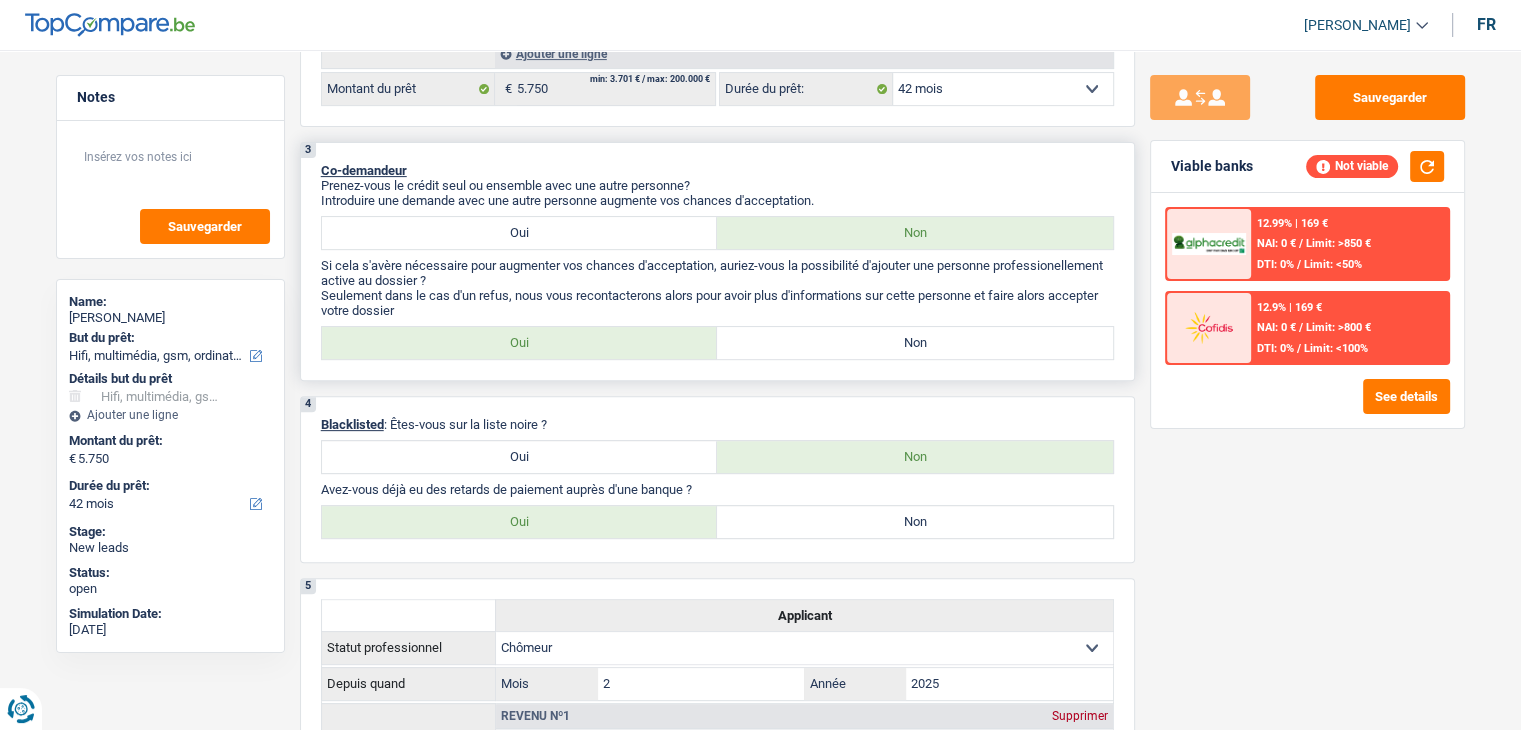 click on "Non" at bounding box center [915, 343] 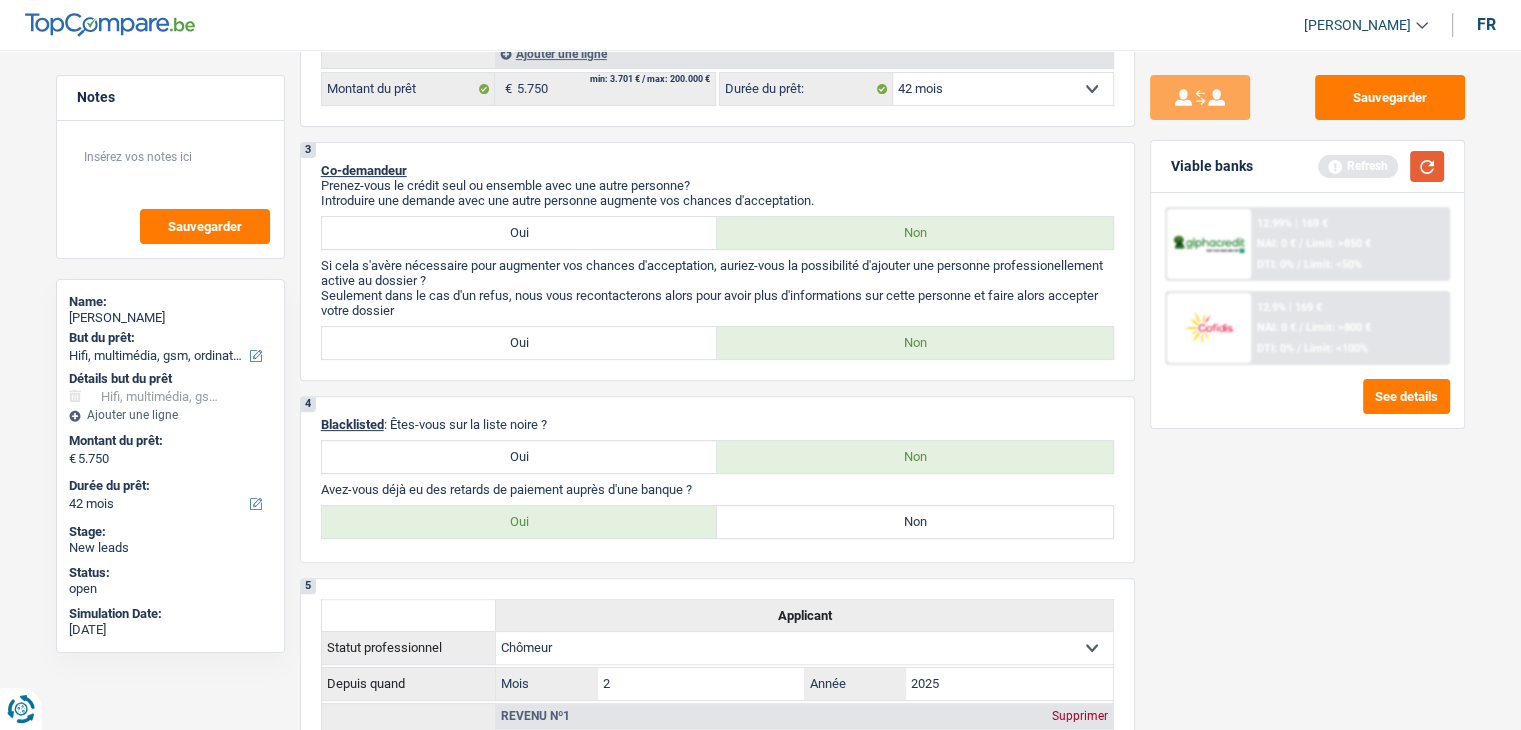 click at bounding box center (1427, 166) 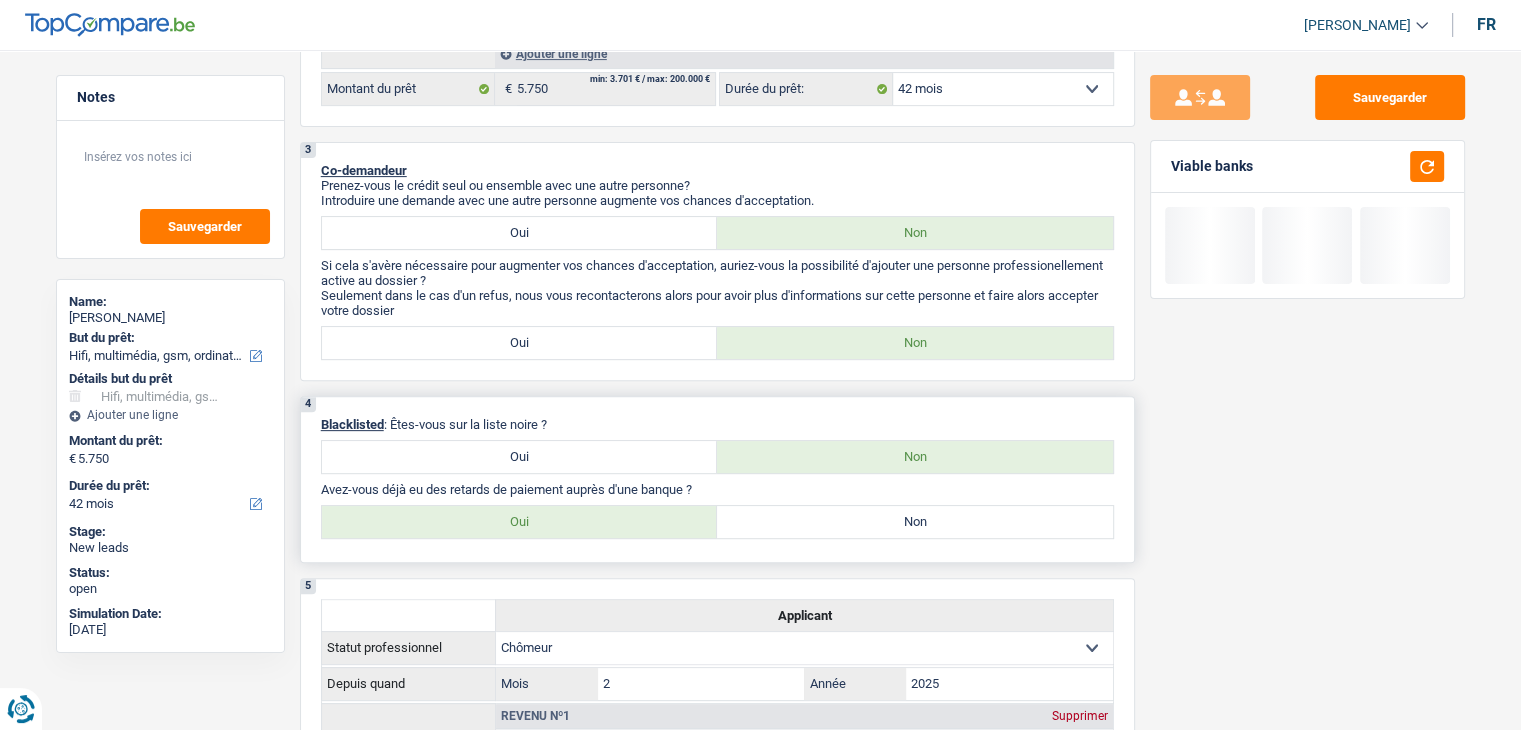 click on "Non" at bounding box center (915, 522) 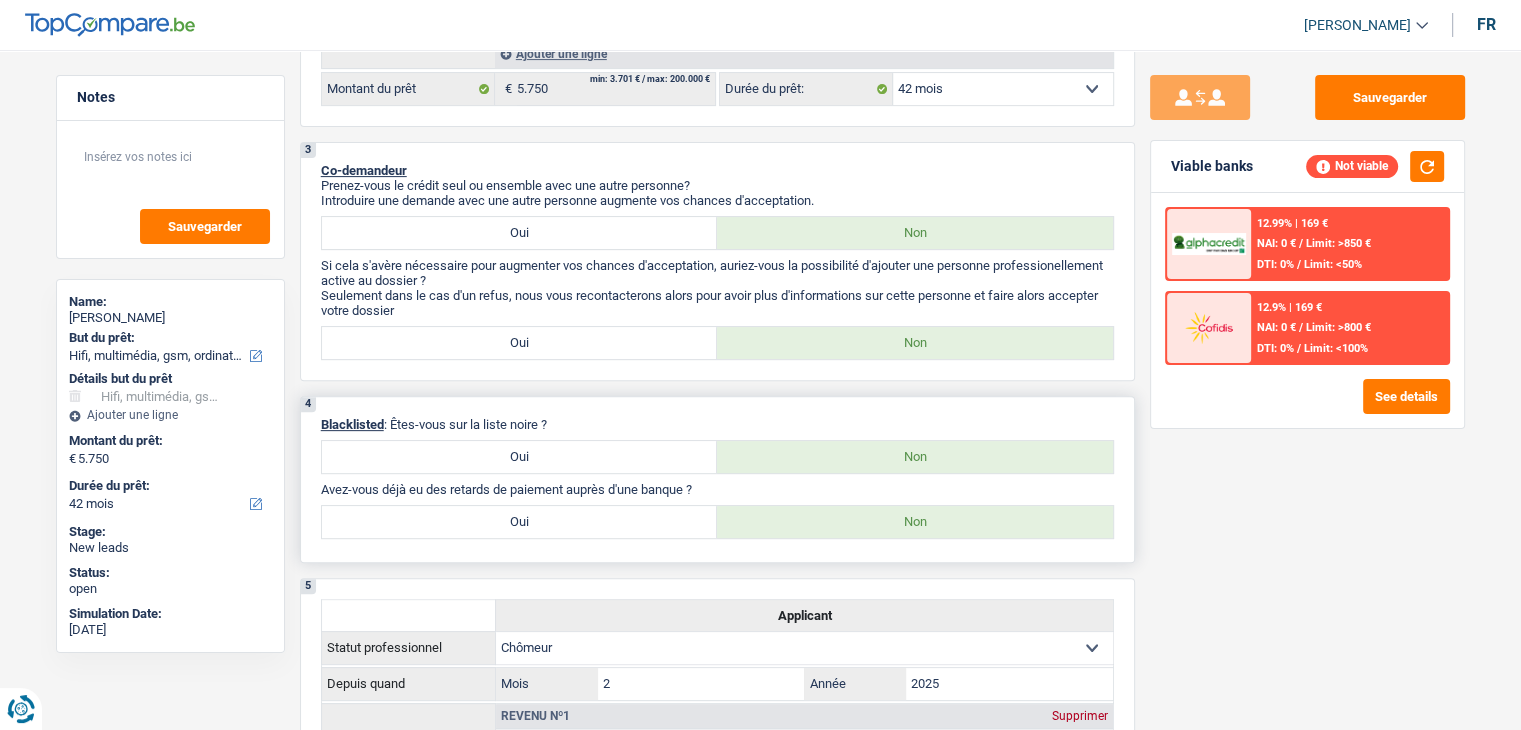 drag, startPoint x: 558, startPoint y: 420, endPoint x: 316, endPoint y: 429, distance: 242.1673 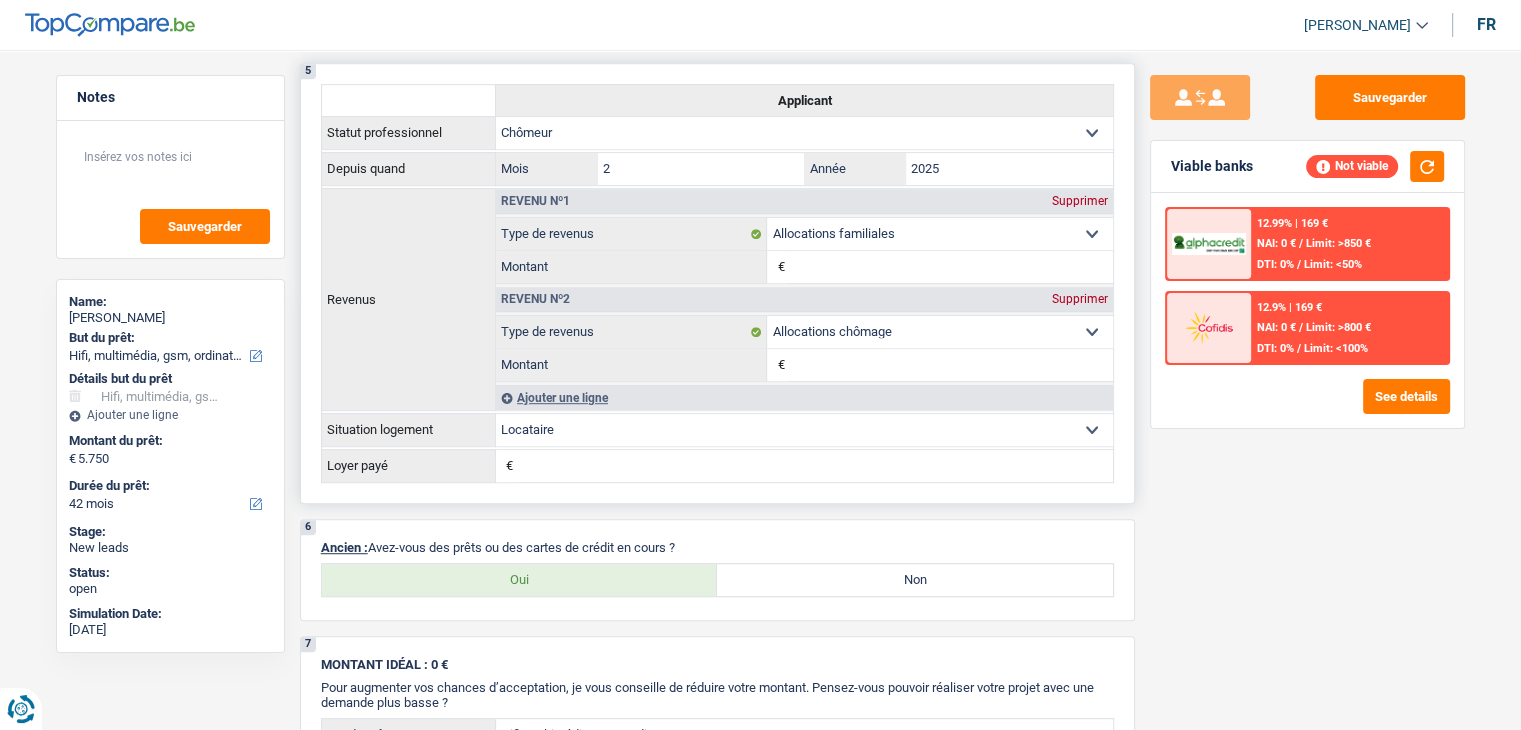 scroll, scrollTop: 1400, scrollLeft: 0, axis: vertical 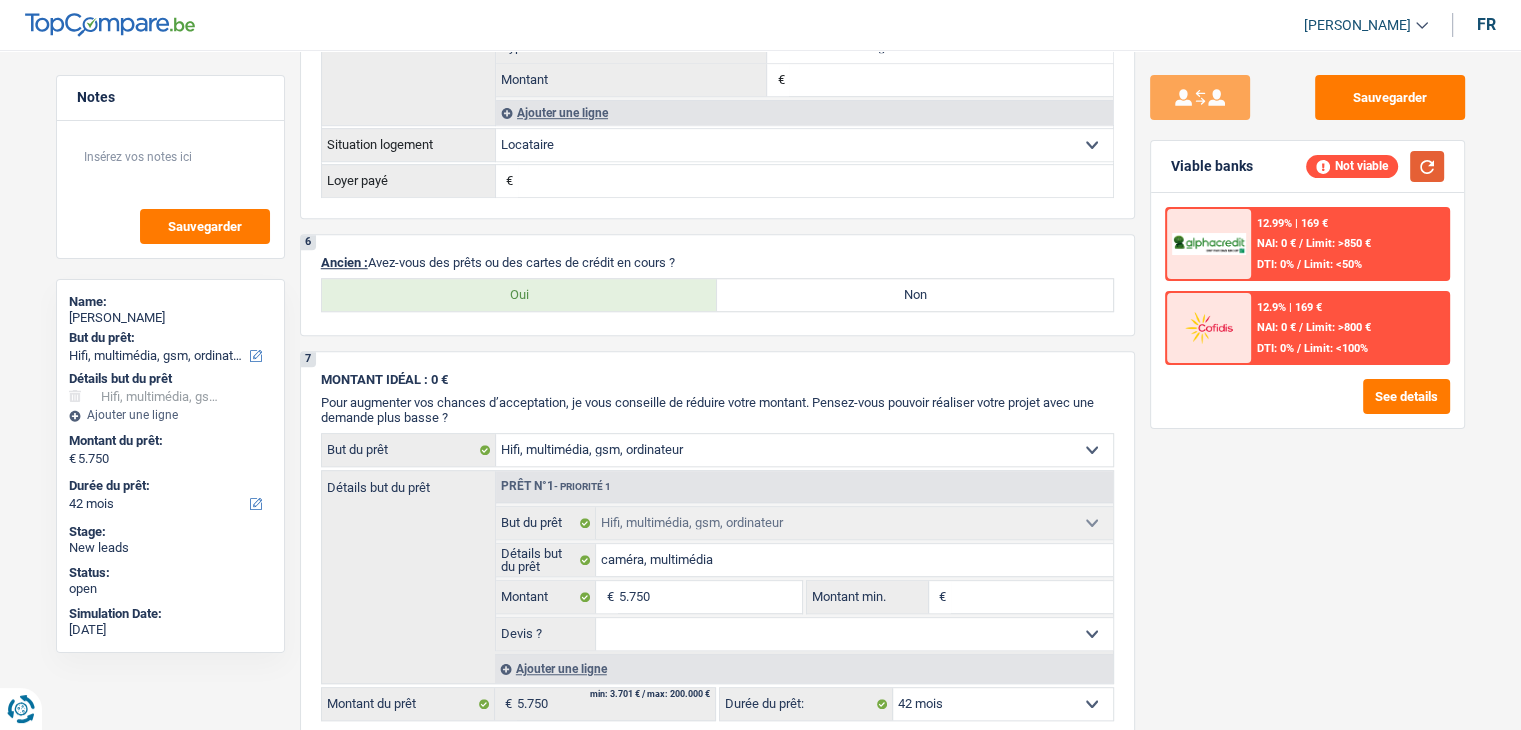 click at bounding box center (1427, 166) 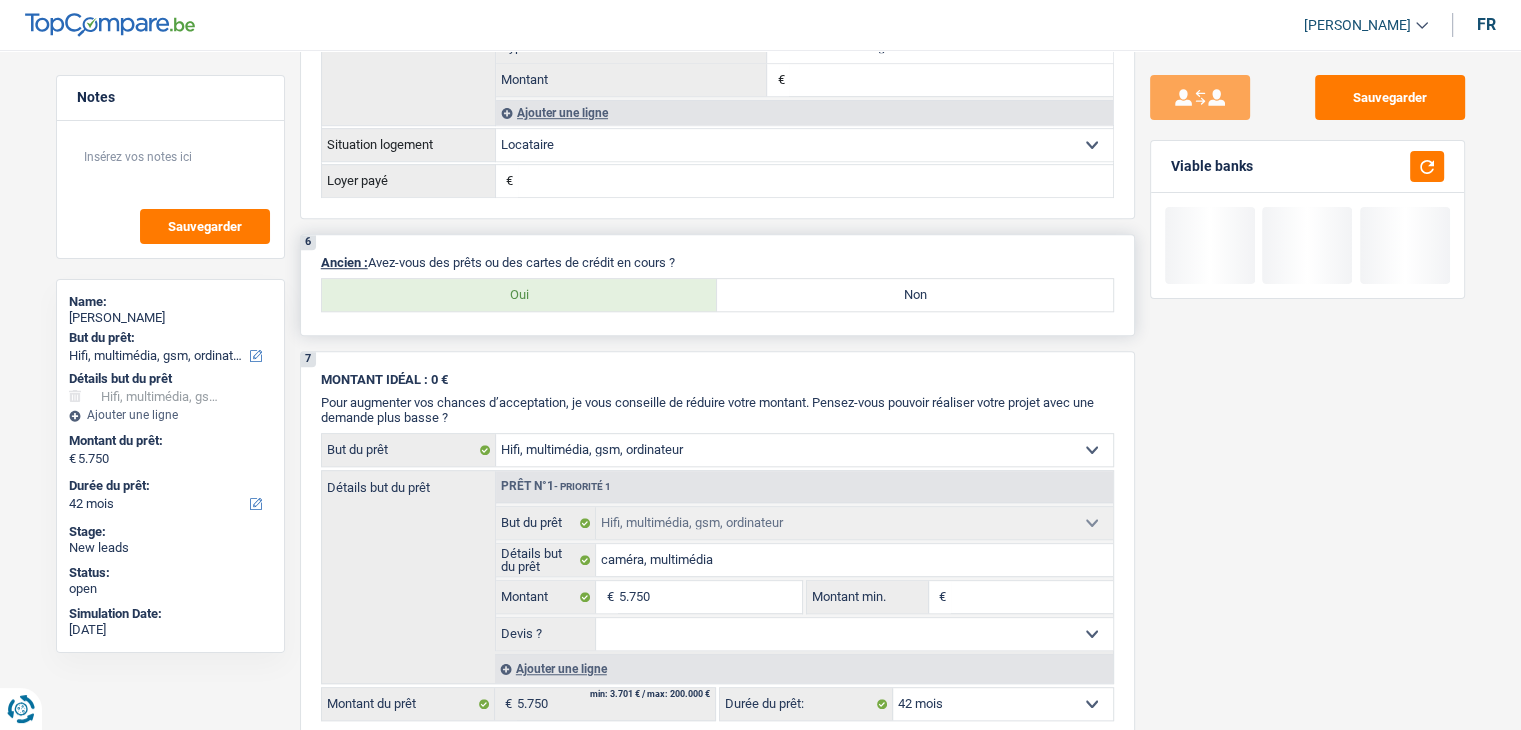 click on "Non" at bounding box center (915, 295) 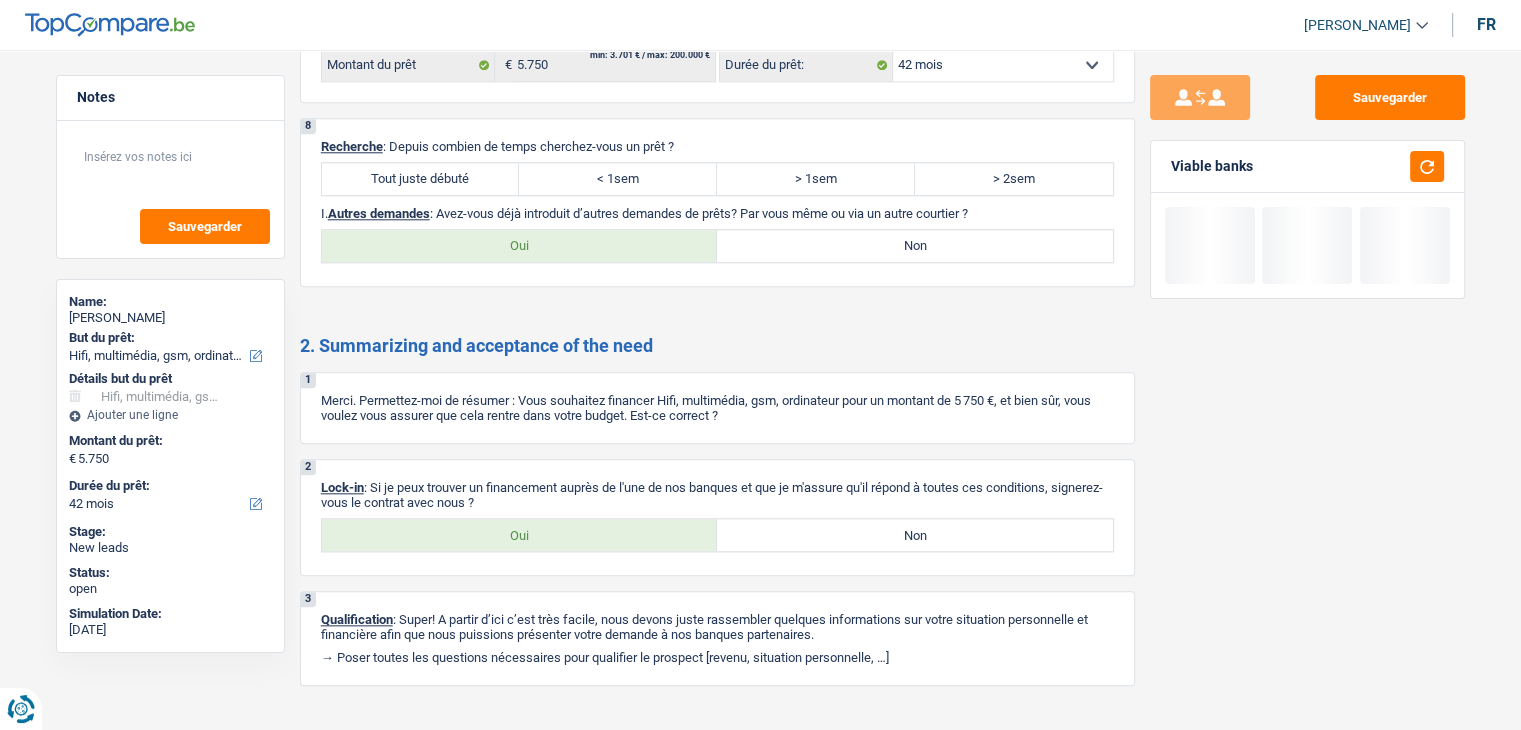scroll, scrollTop: 2060, scrollLeft: 0, axis: vertical 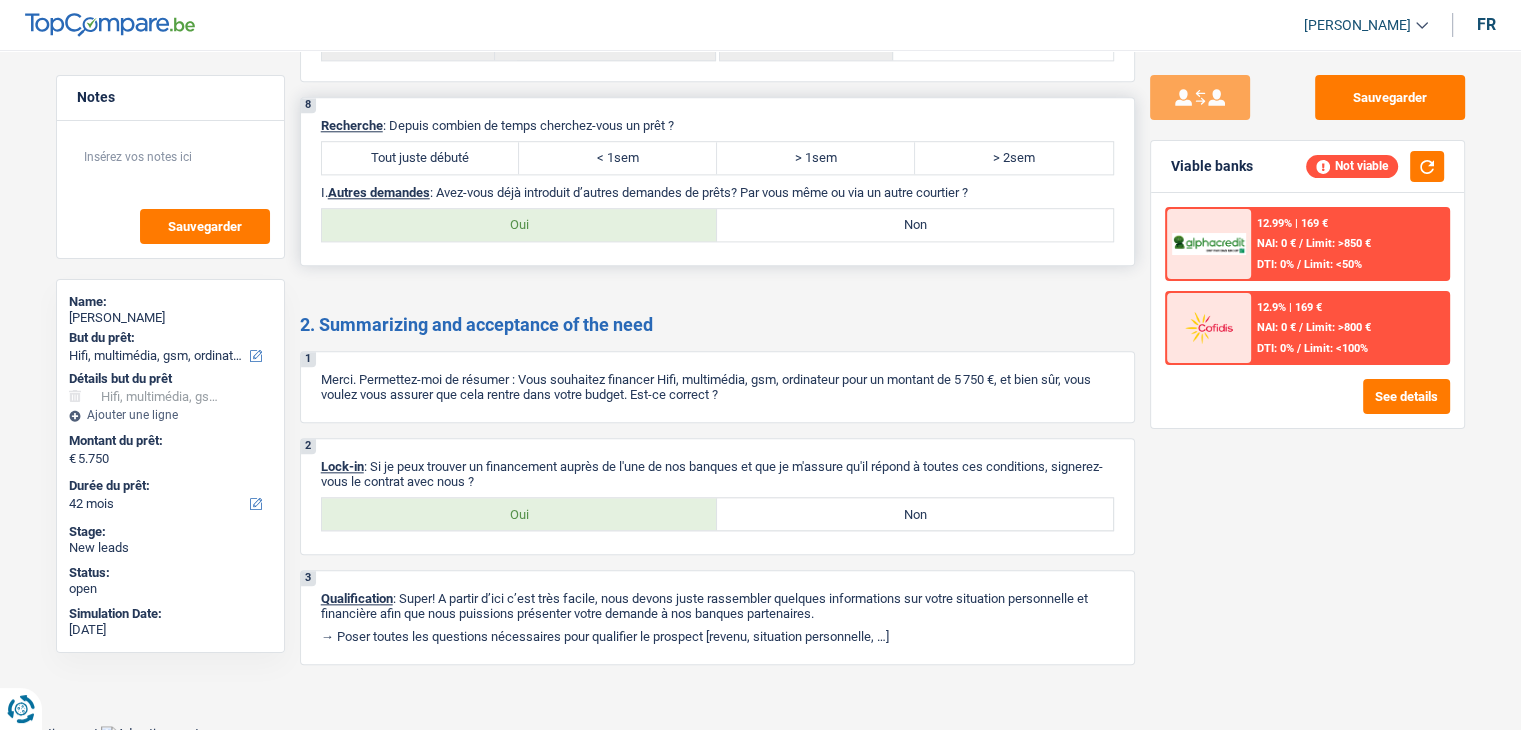 click on "Tout juste débuté" at bounding box center [421, 158] 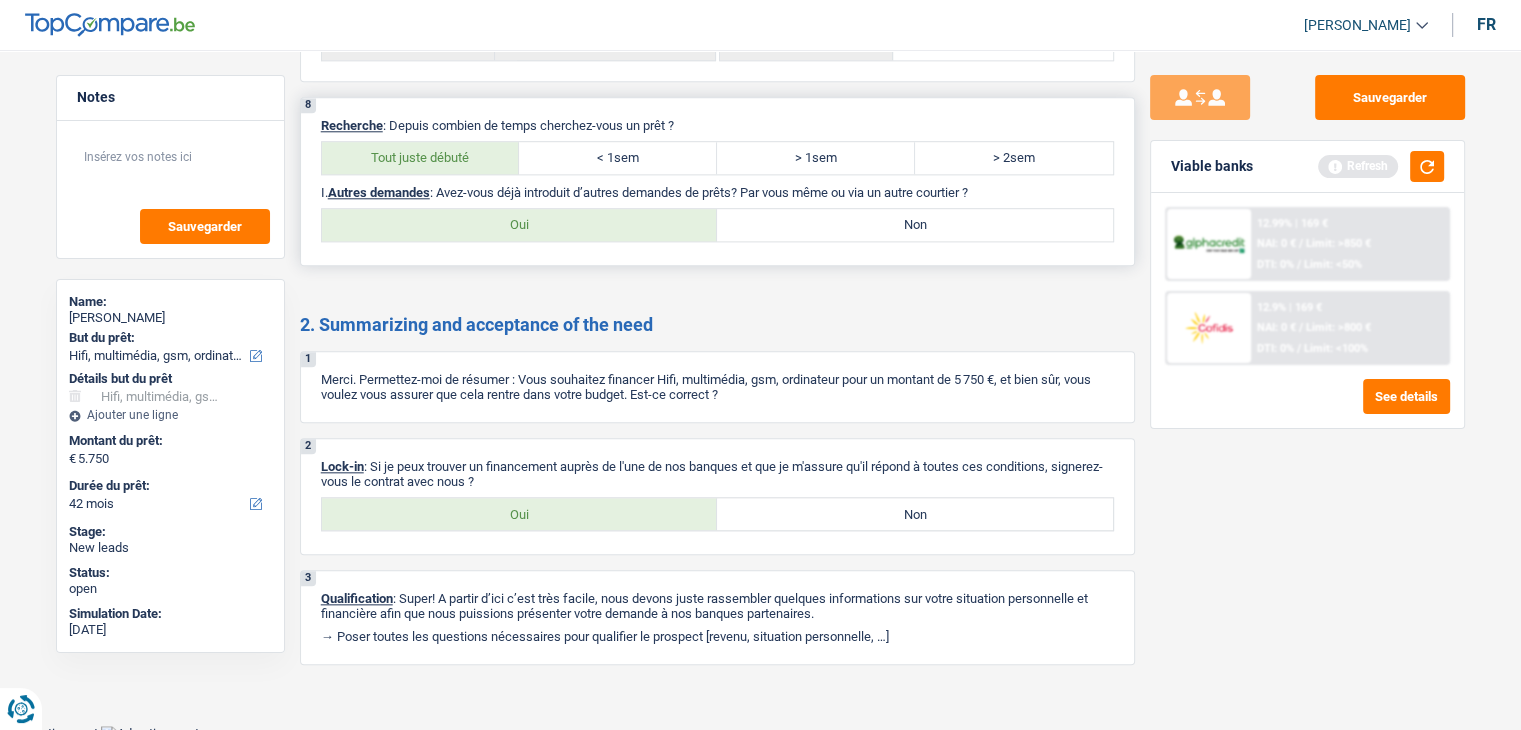 click on "Non" at bounding box center [915, 225] 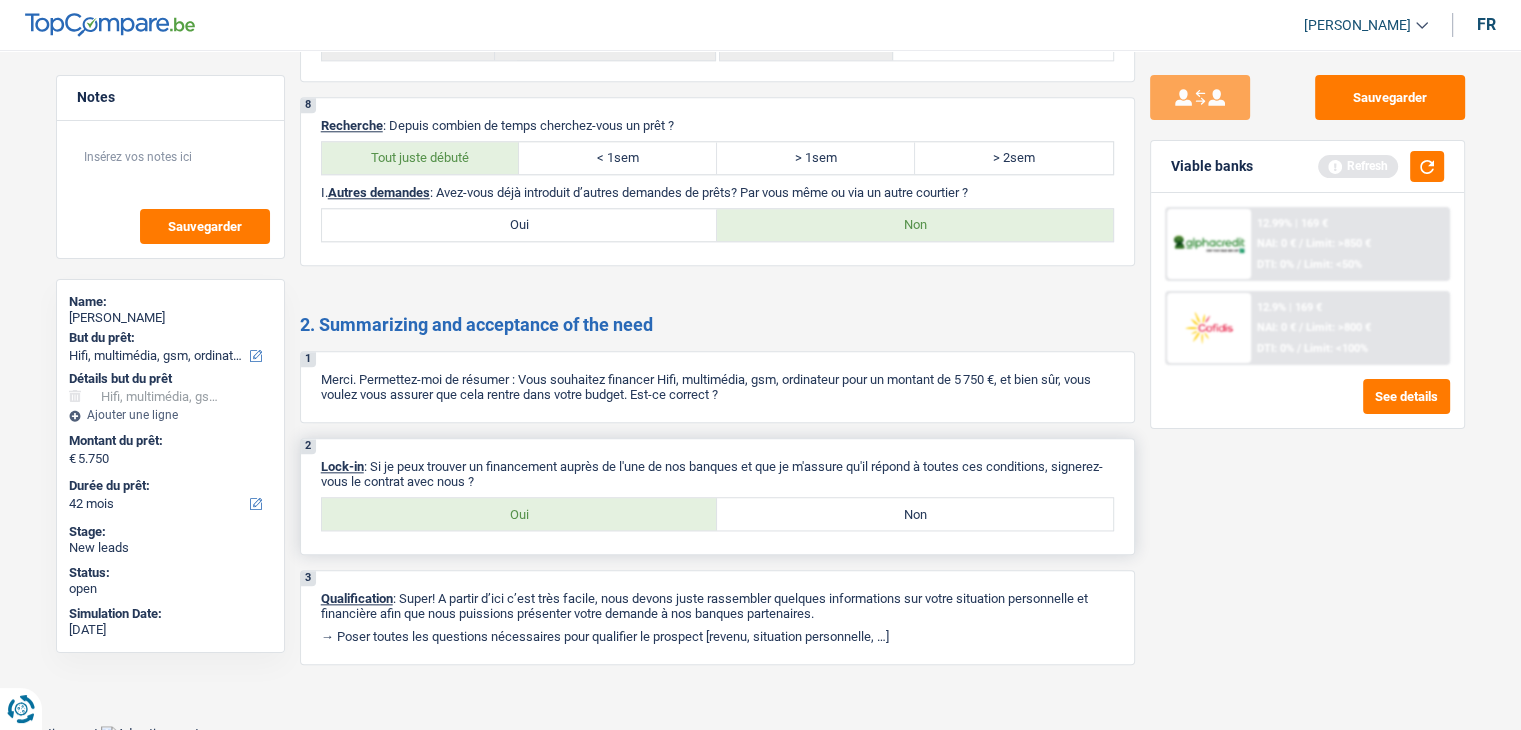 click on "Oui" at bounding box center (520, 514) 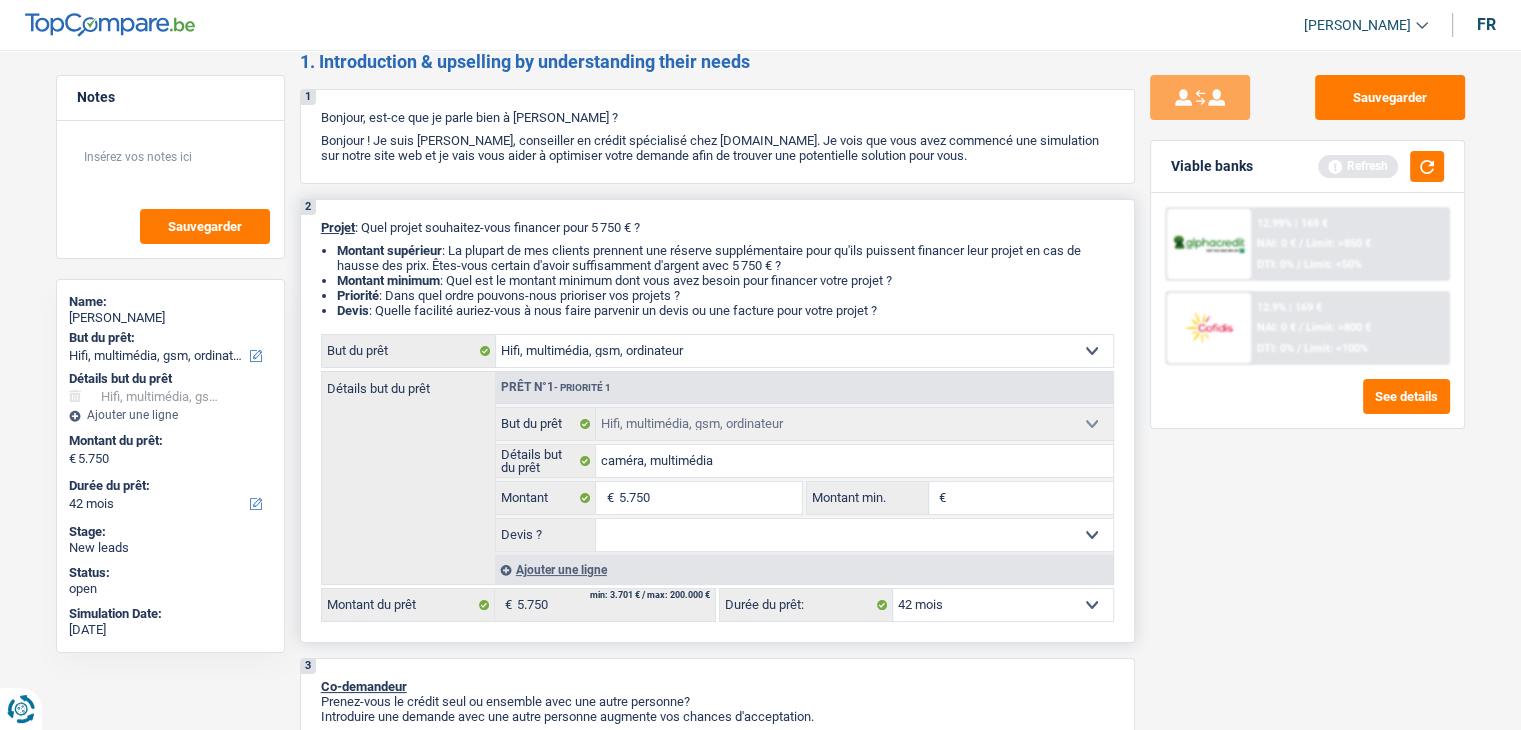 scroll, scrollTop: 0, scrollLeft: 0, axis: both 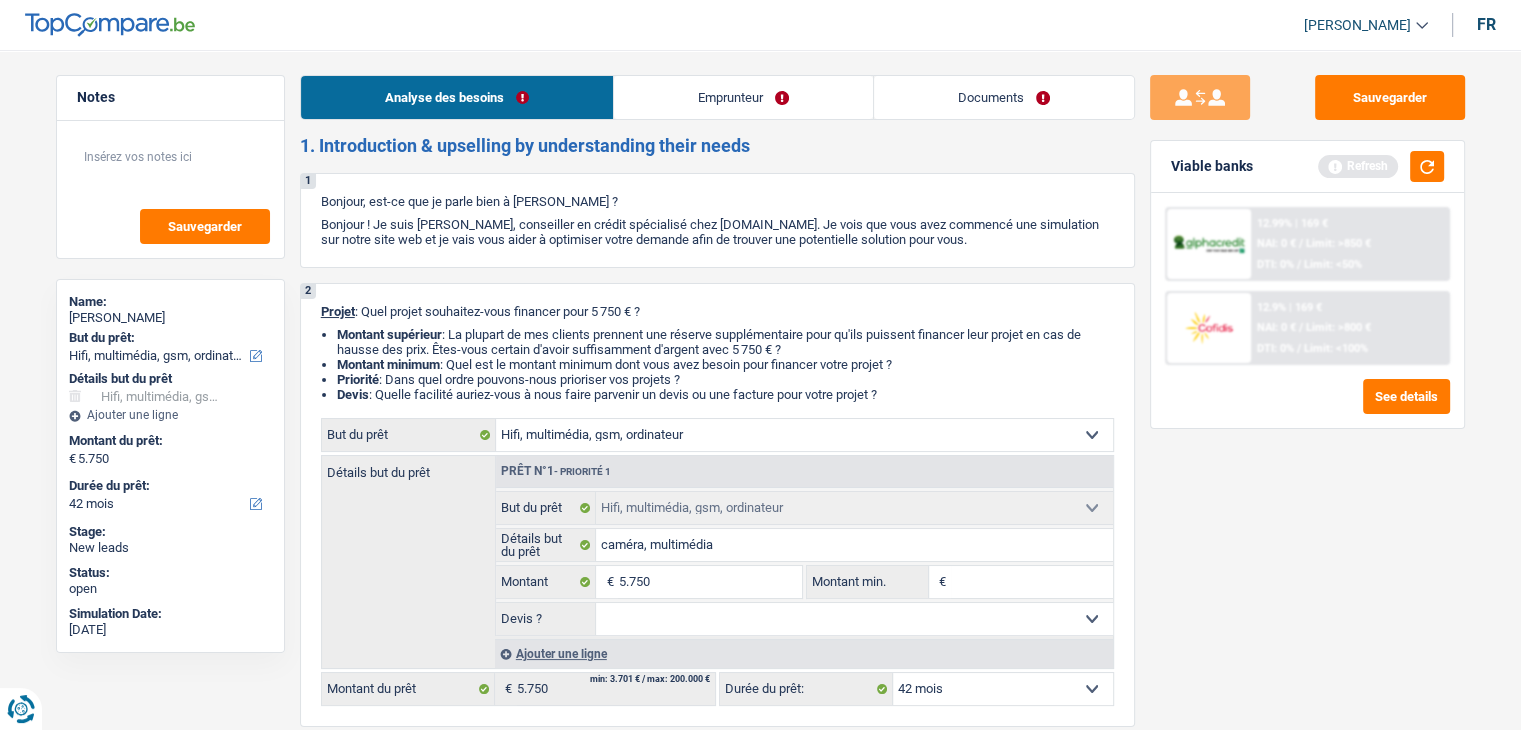 click on "Emprunteur" at bounding box center [743, 97] 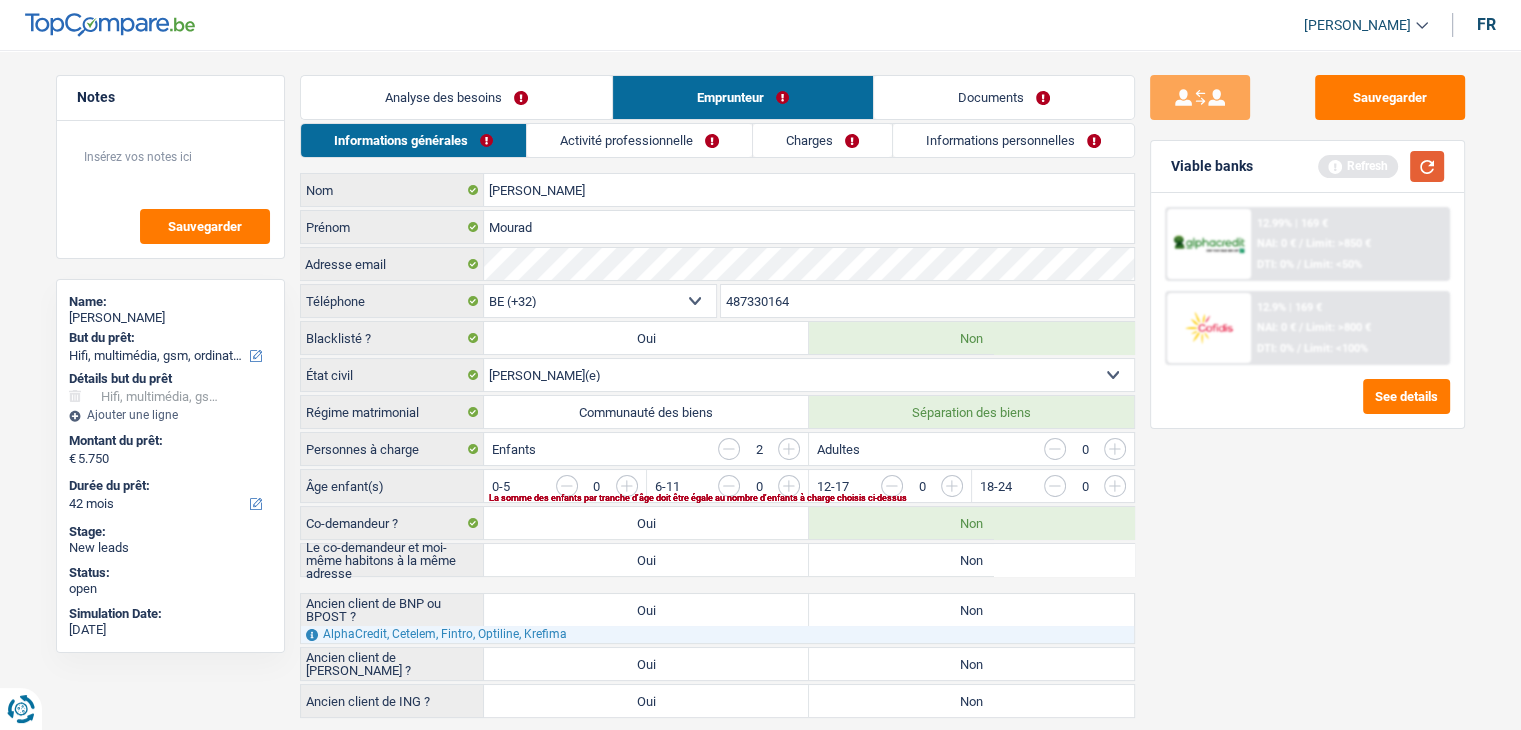 click at bounding box center [1427, 166] 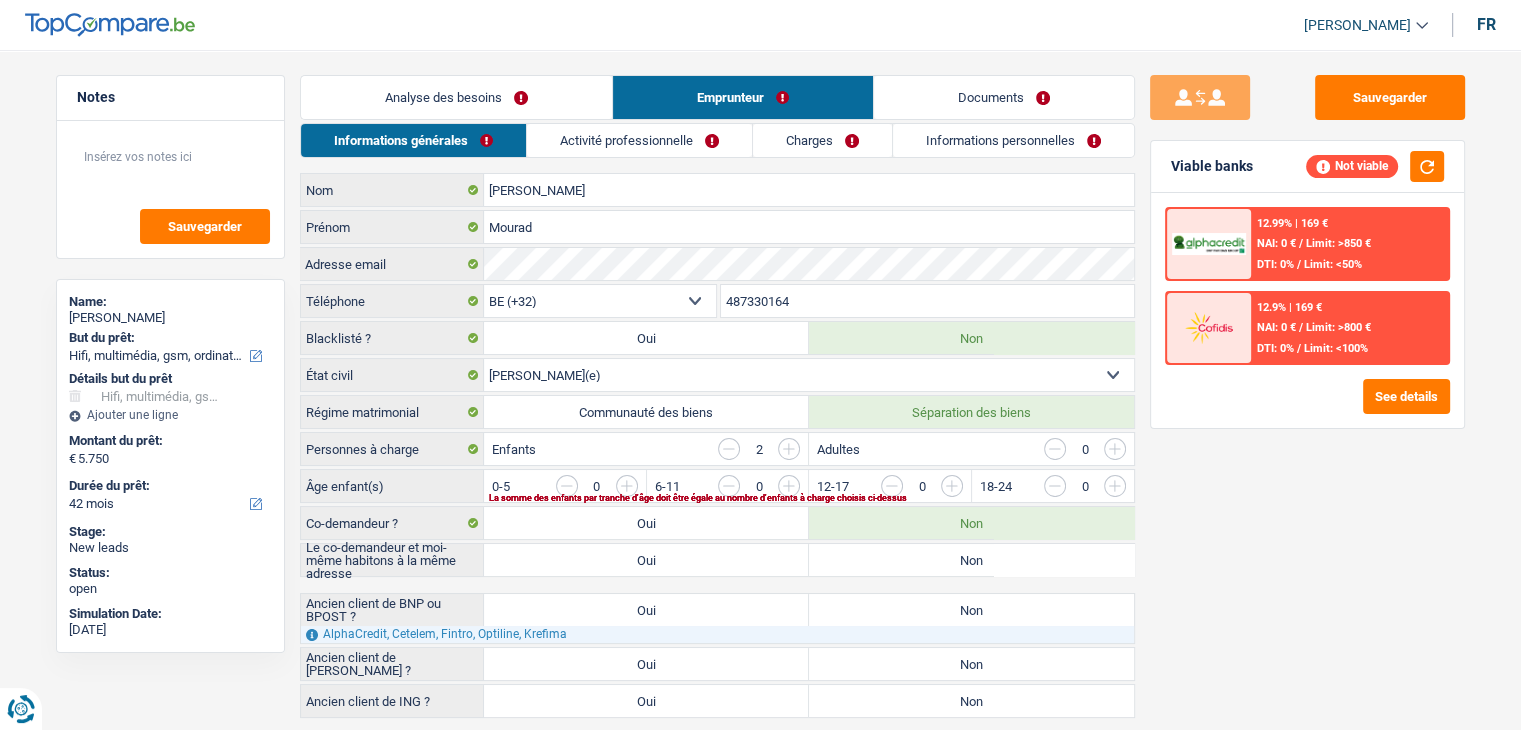 click on "Sauvegarder
Viable banks
Not viable
12.99% | 169 €
NAI: 0 €
/
Limit: >850 €
DTI: 0%
/
Limit: <50%
12.9% | 169 €
NAI: 0 €
/
Limit: >800 €
DTI: 0%
/
Limit: <100%" at bounding box center [1307, 384] 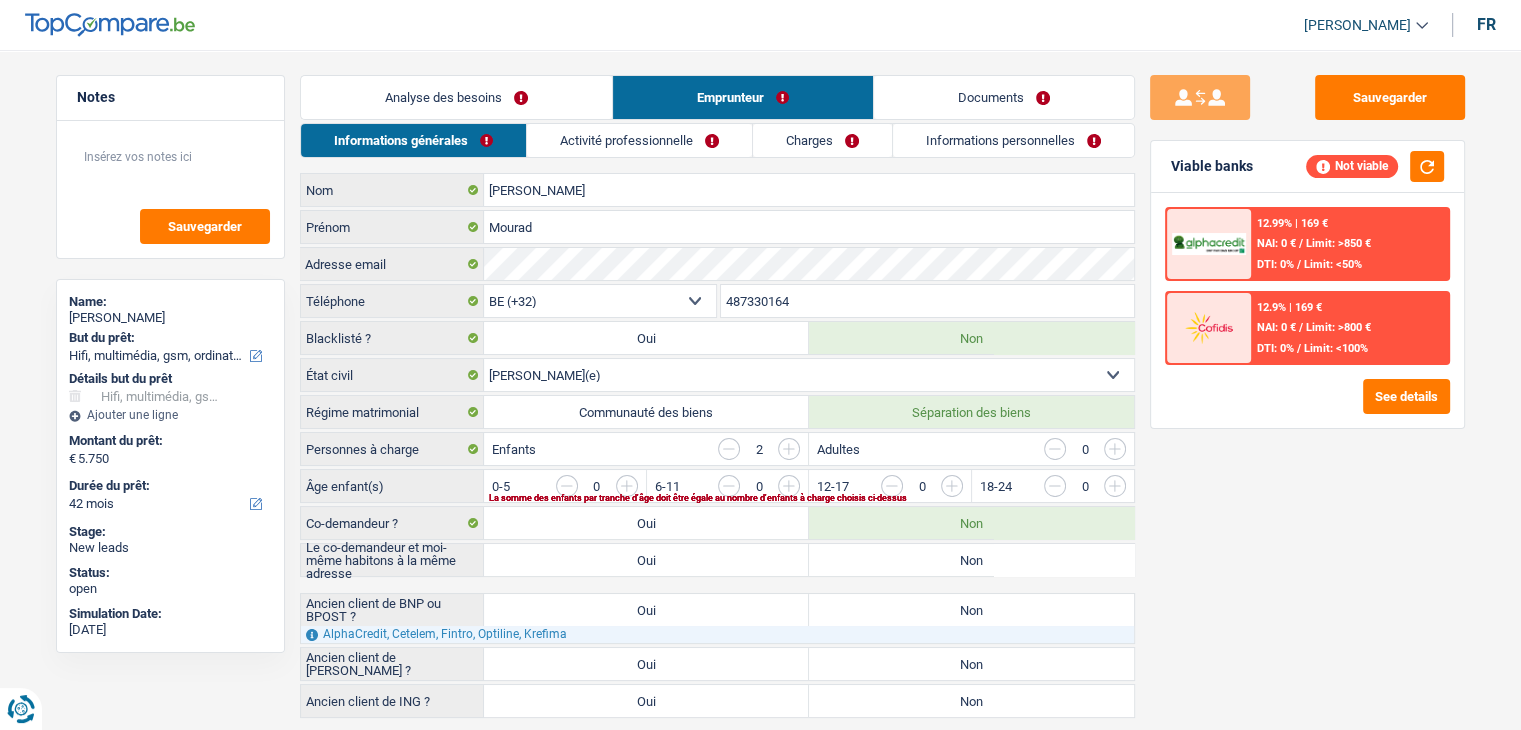 click on "Sauvegarder
Viable banks
Not viable
12.99% | 169 €
NAI: 0 €
/
Limit: >850 €
DTI: 0%
/
Limit: <50%
12.9% | 169 €
NAI: 0 €
/
Limit: >800 €
DTI: 0%
/
Limit: <100%" at bounding box center [1307, 384] 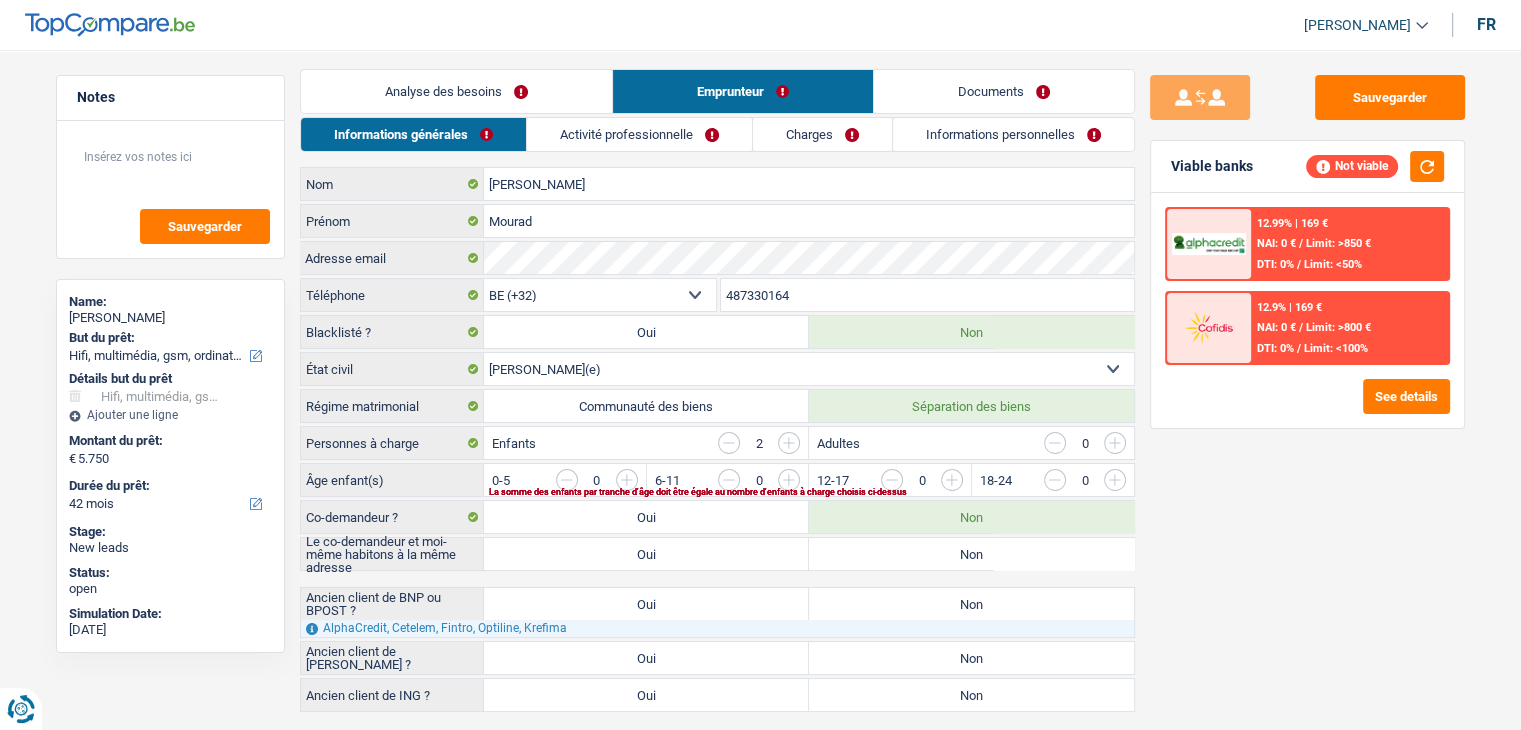 scroll, scrollTop: 46, scrollLeft: 0, axis: vertical 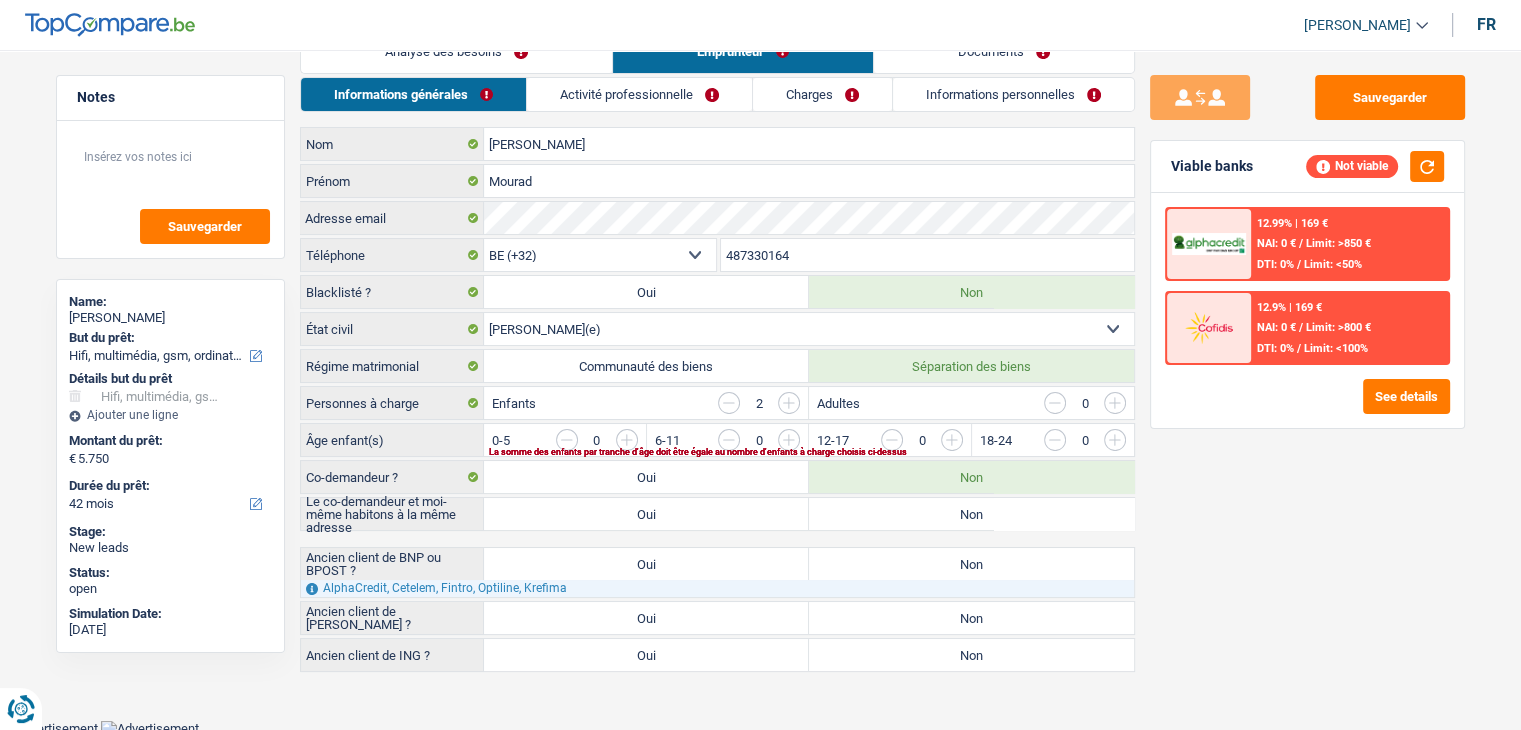 click at bounding box center (1032, 445) 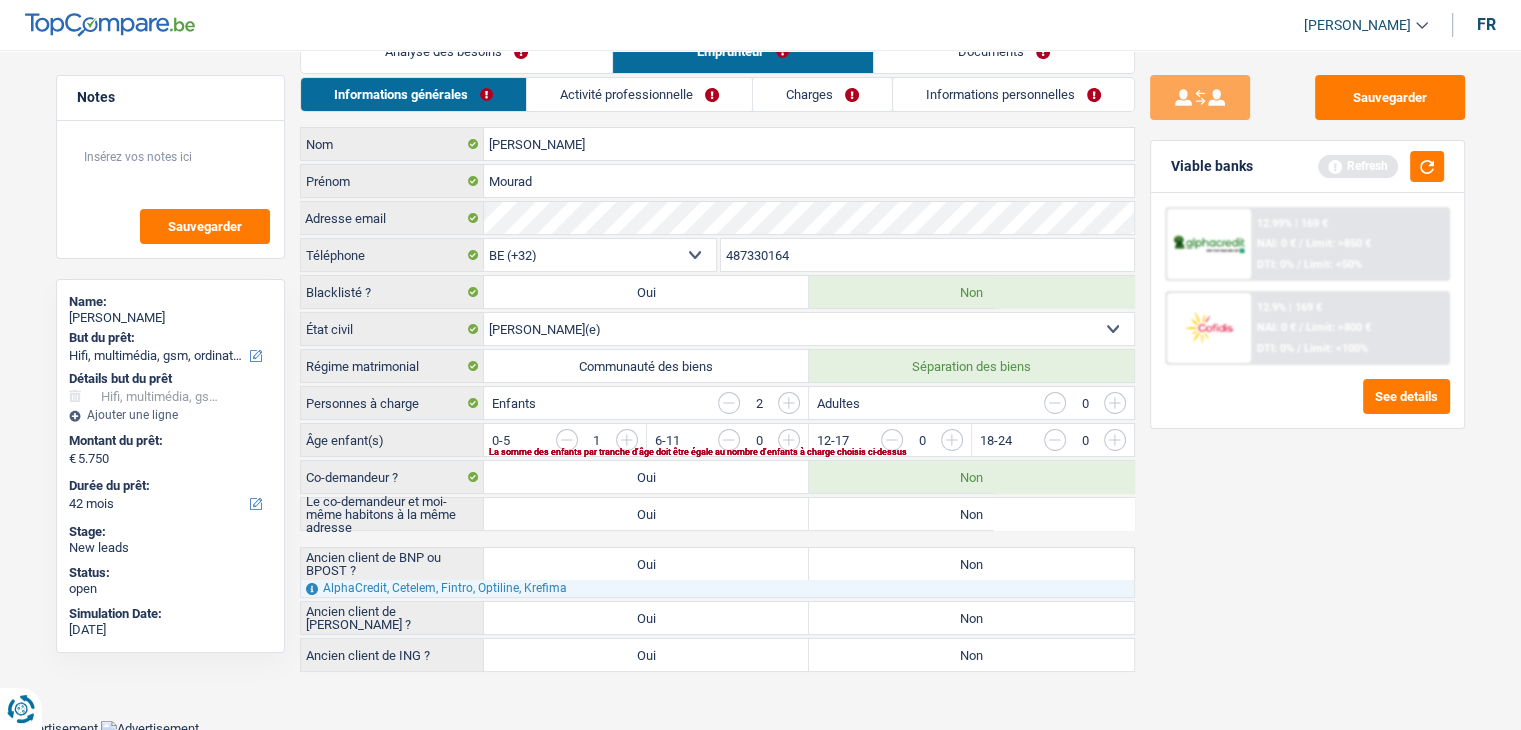 click on "La somme des enfants par tranche d'âge doit être égale au nombre d'enfants à charge choisis ci-dessus" at bounding box center (778, 452) 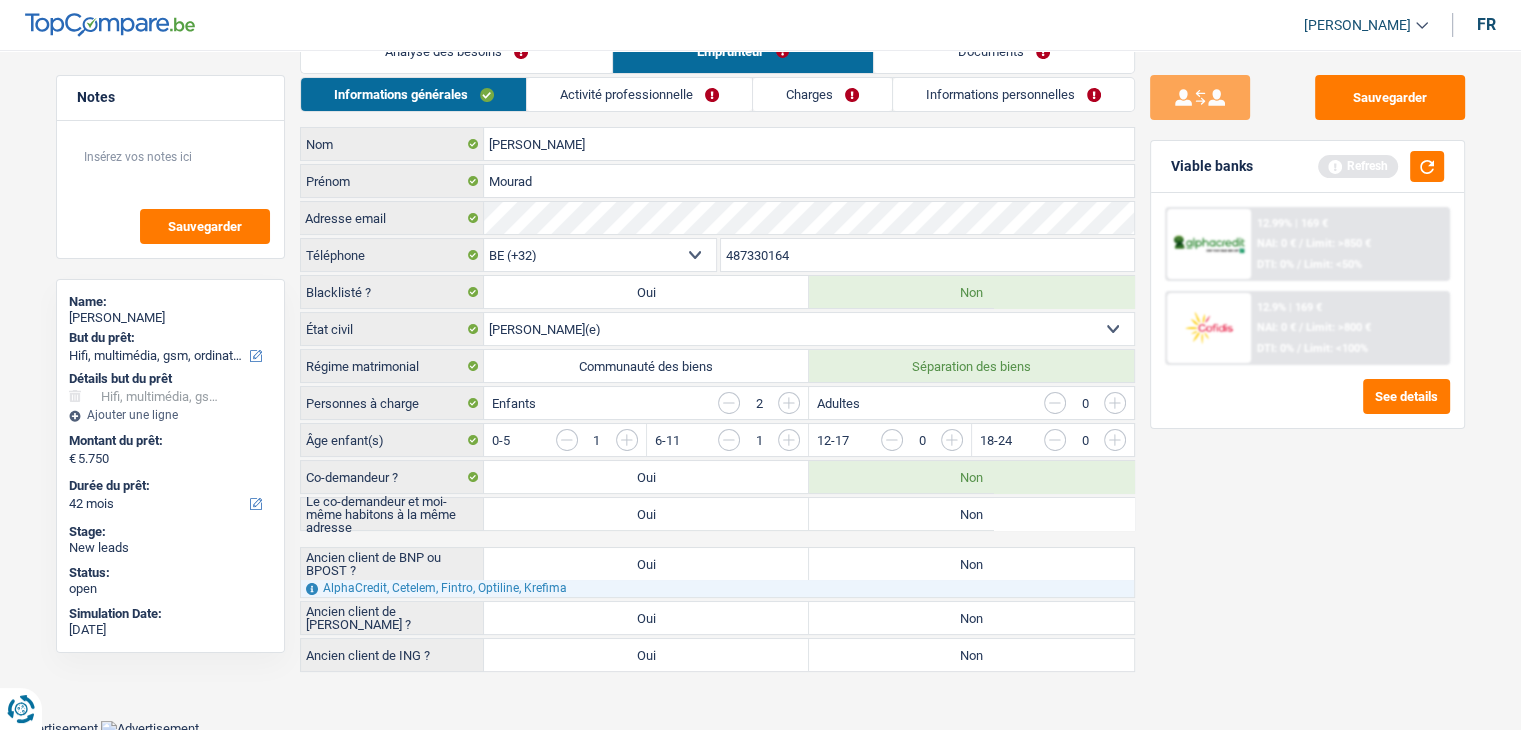 click on "Non" at bounding box center (971, 514) 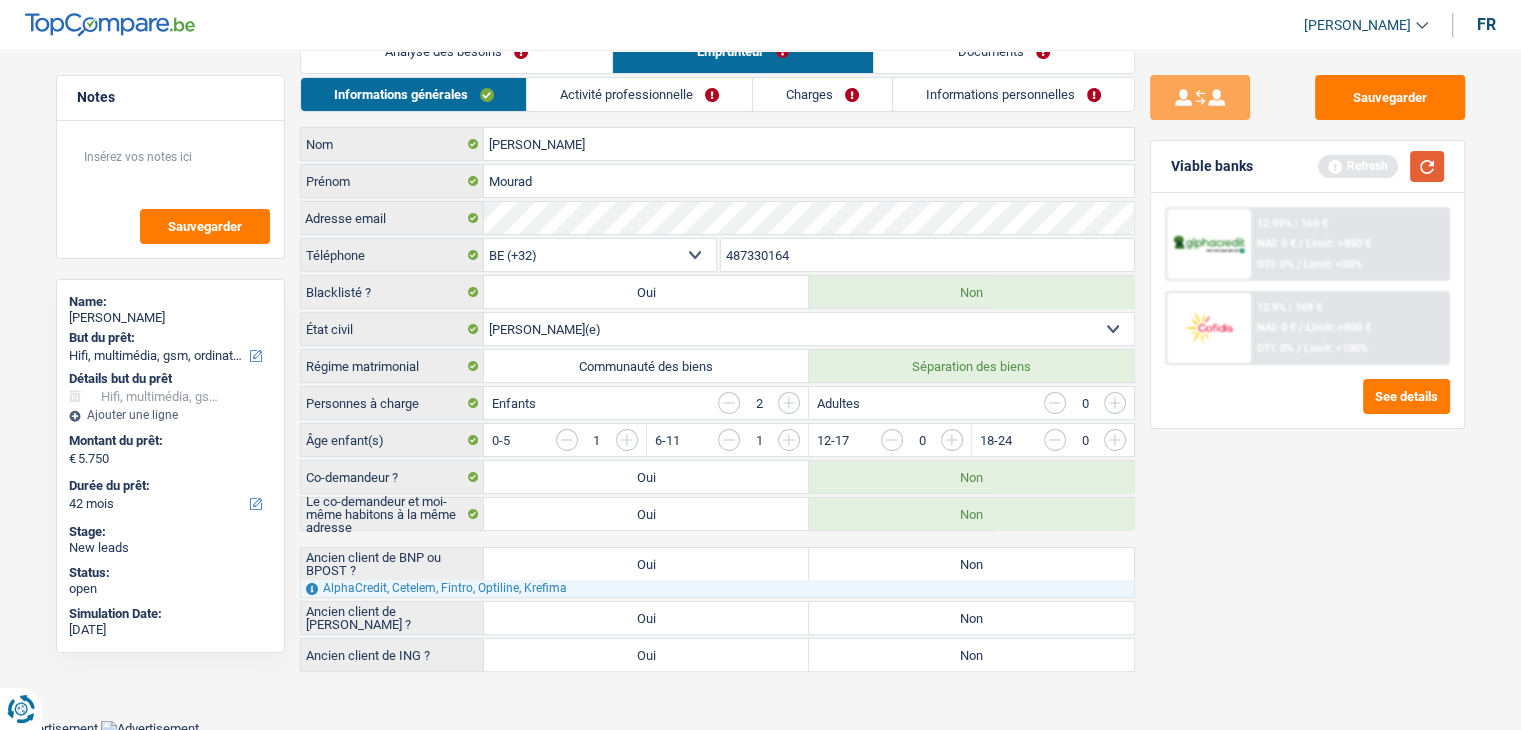 click at bounding box center (1427, 166) 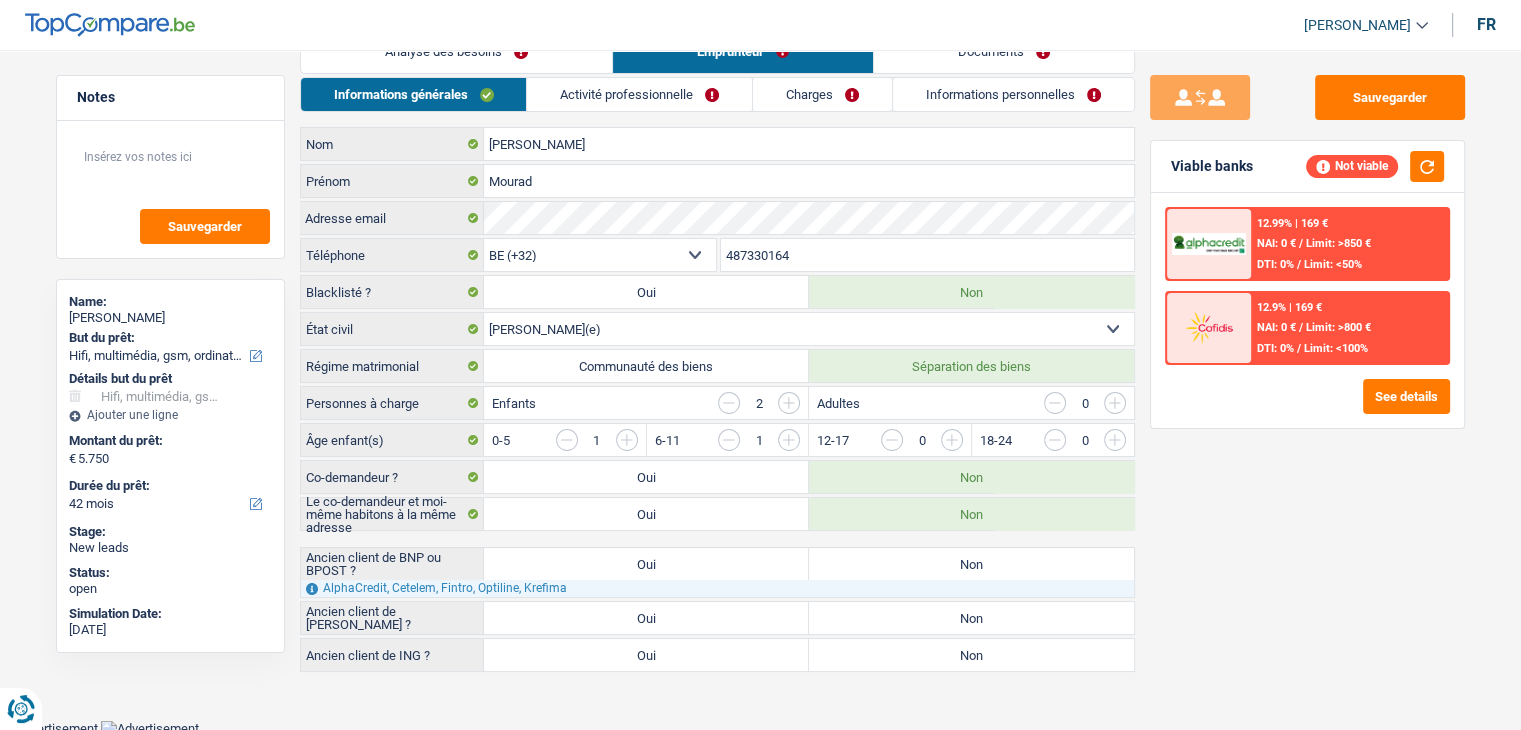 click on "Oui" at bounding box center [646, 564] 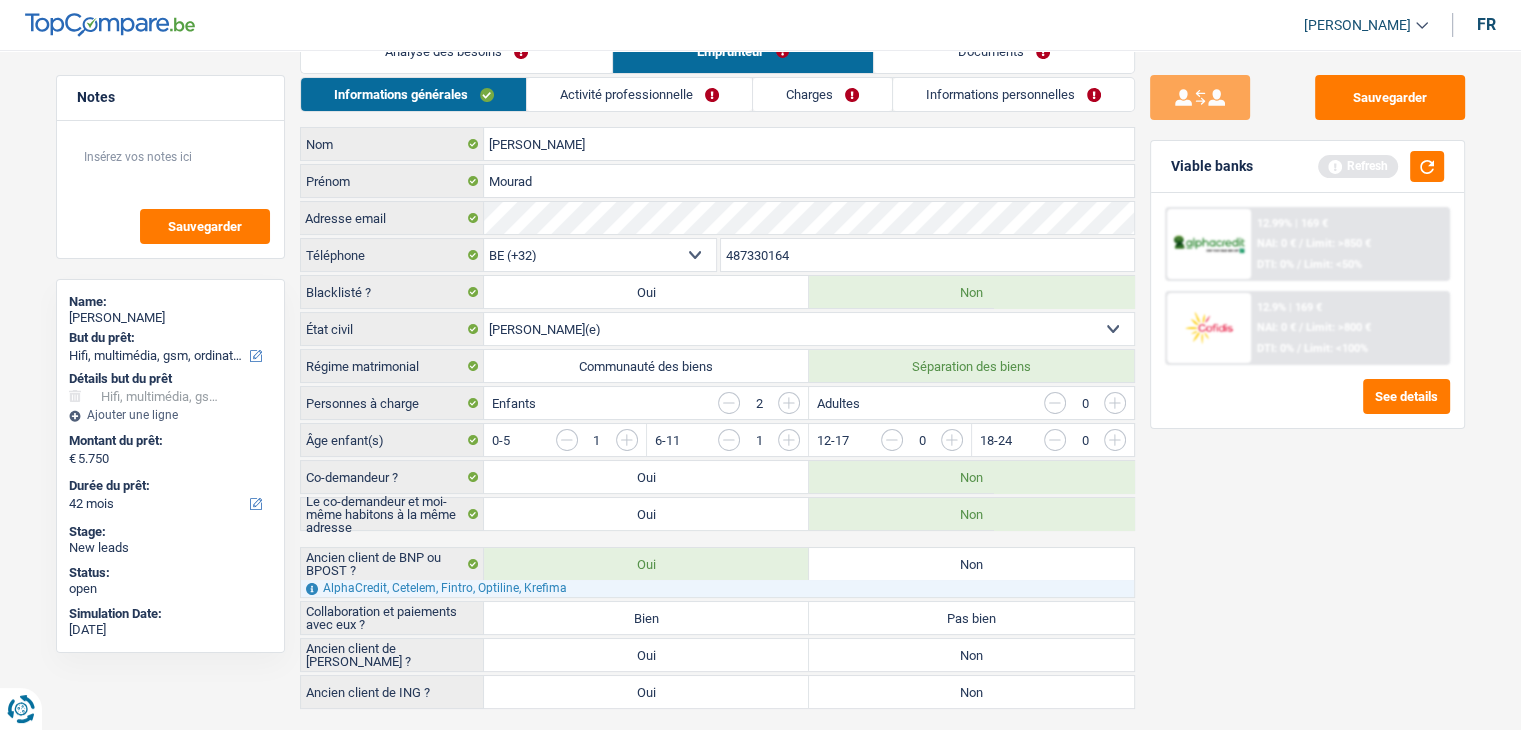 click on "Bien" at bounding box center [646, 618] 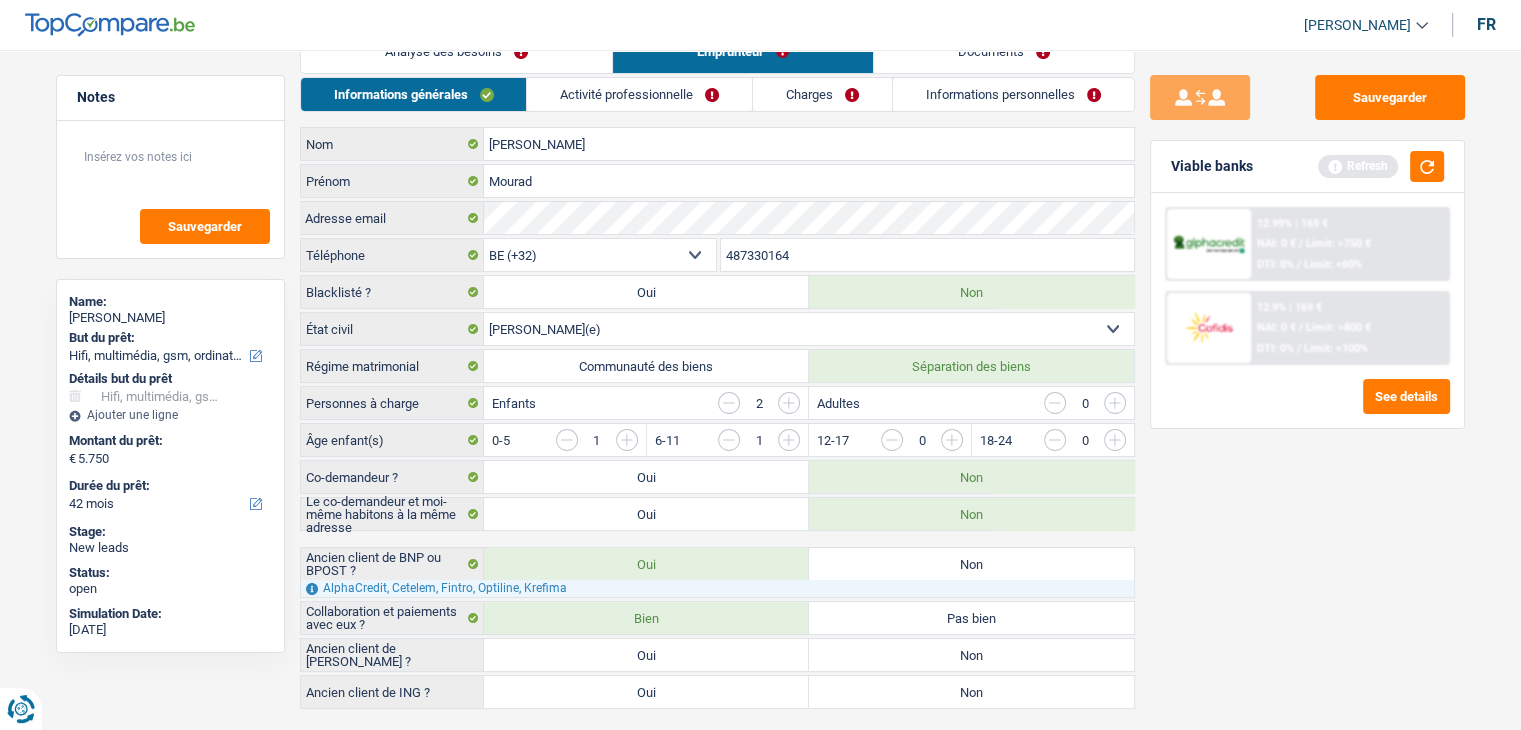 click on "Non" at bounding box center (971, 655) 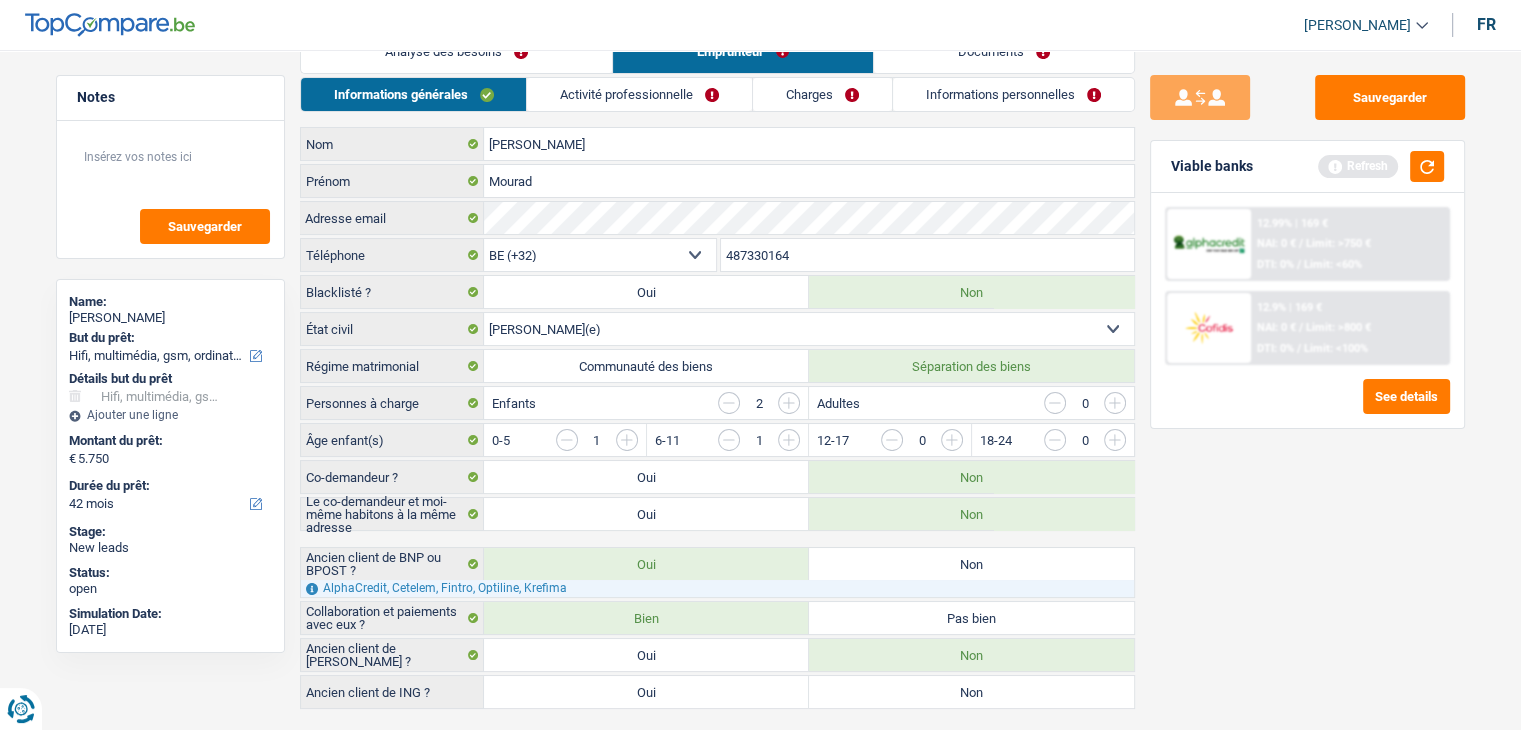 click on "Non" at bounding box center [971, 692] 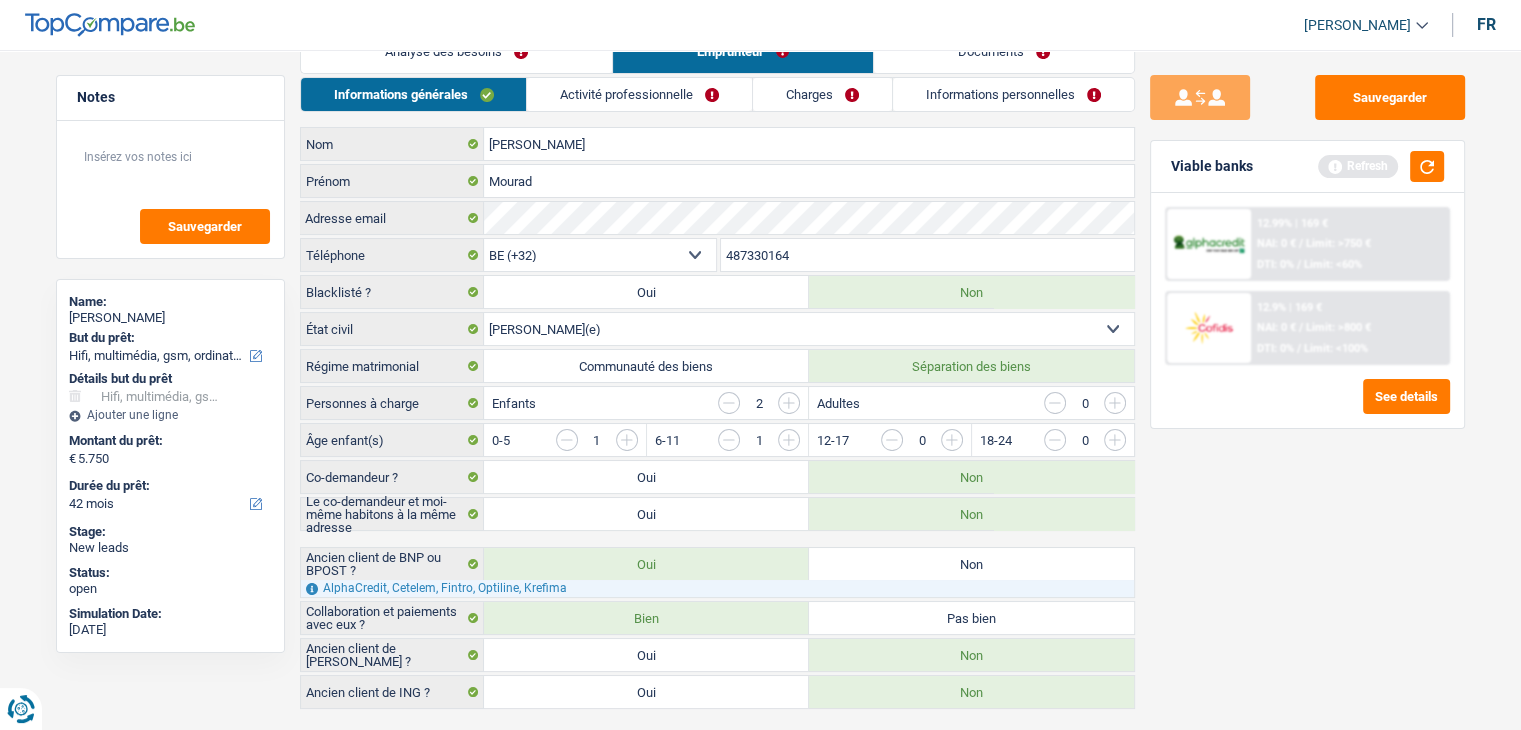 click on "Yanis Duboc
Se déconnecter
fr" at bounding box center (760, 25) 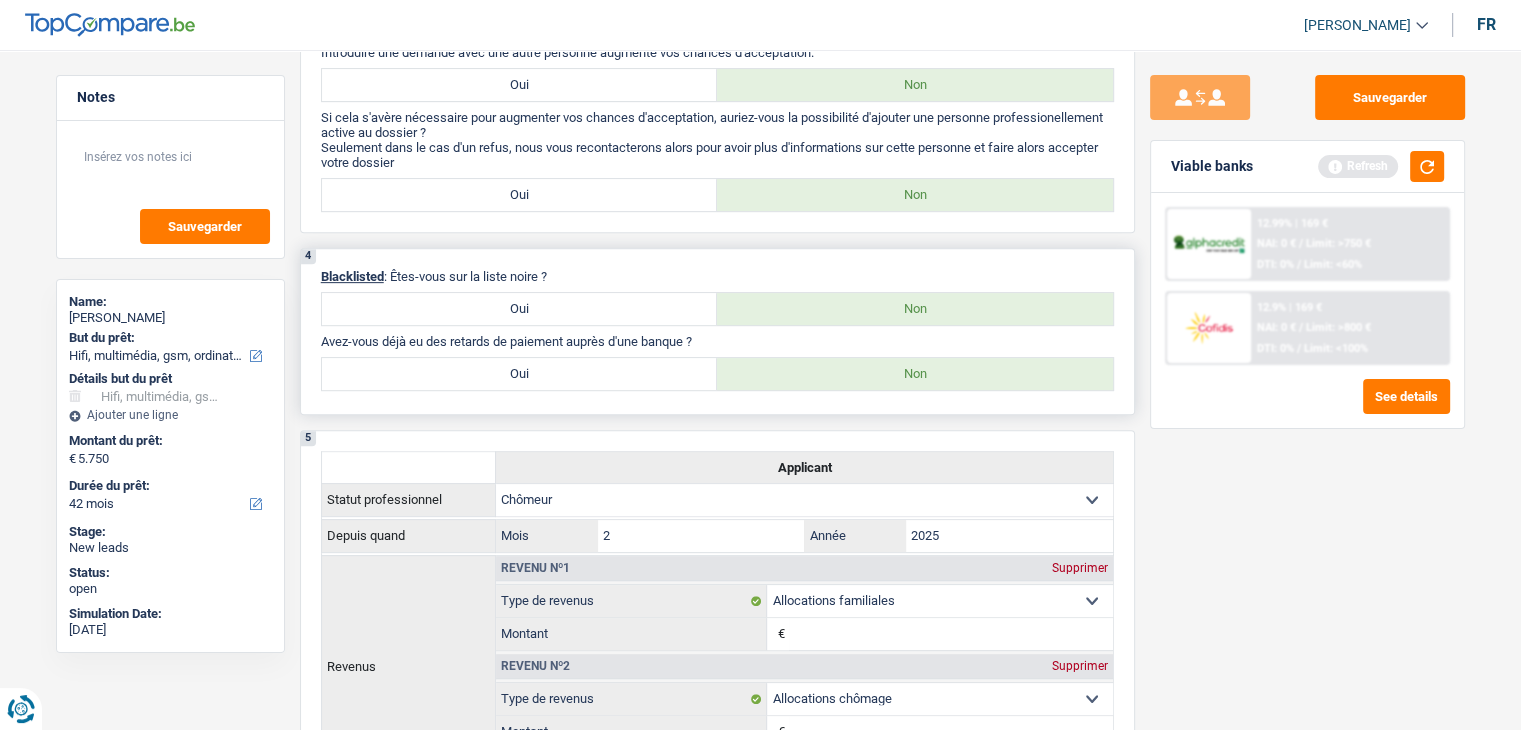 scroll, scrollTop: 746, scrollLeft: 0, axis: vertical 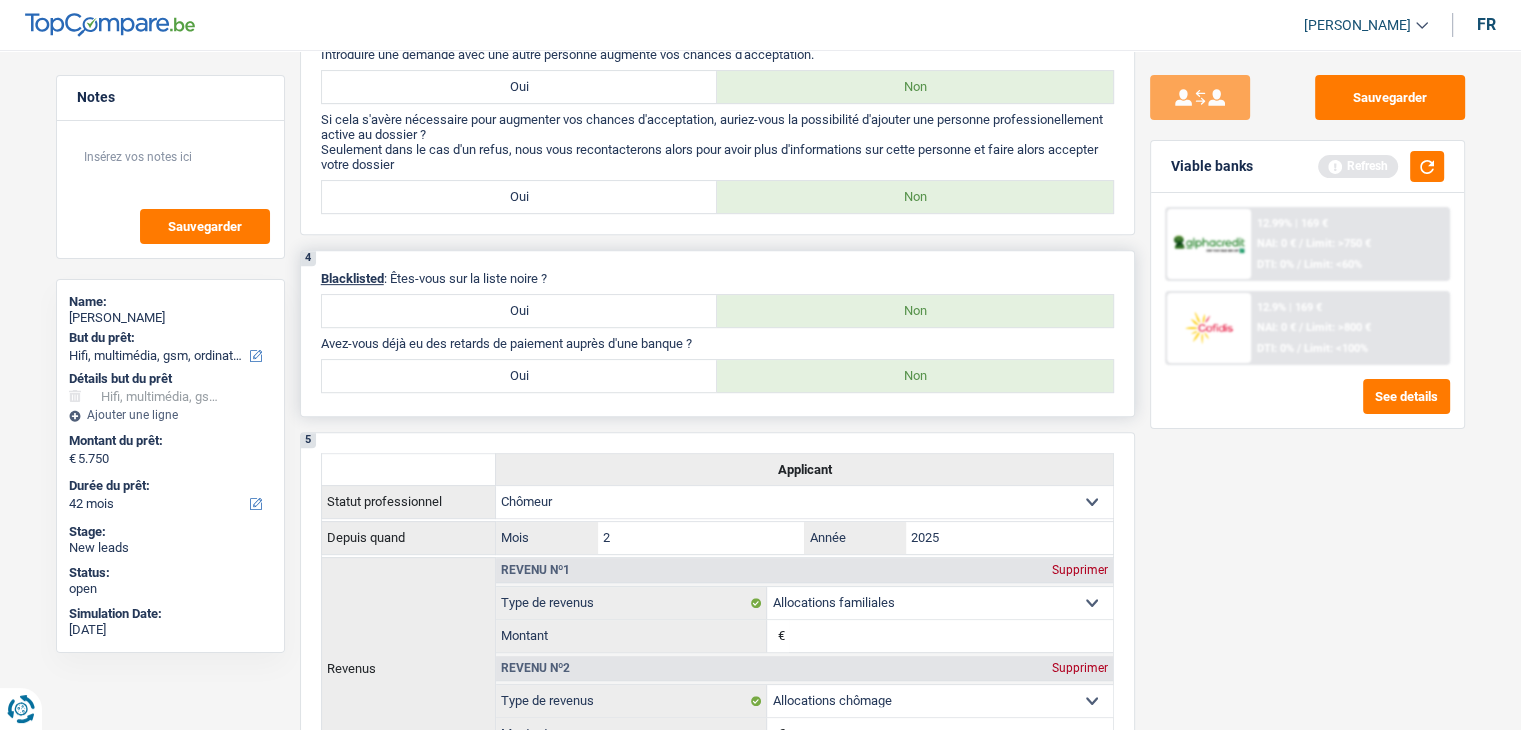 click on "Oui" at bounding box center [520, 376] 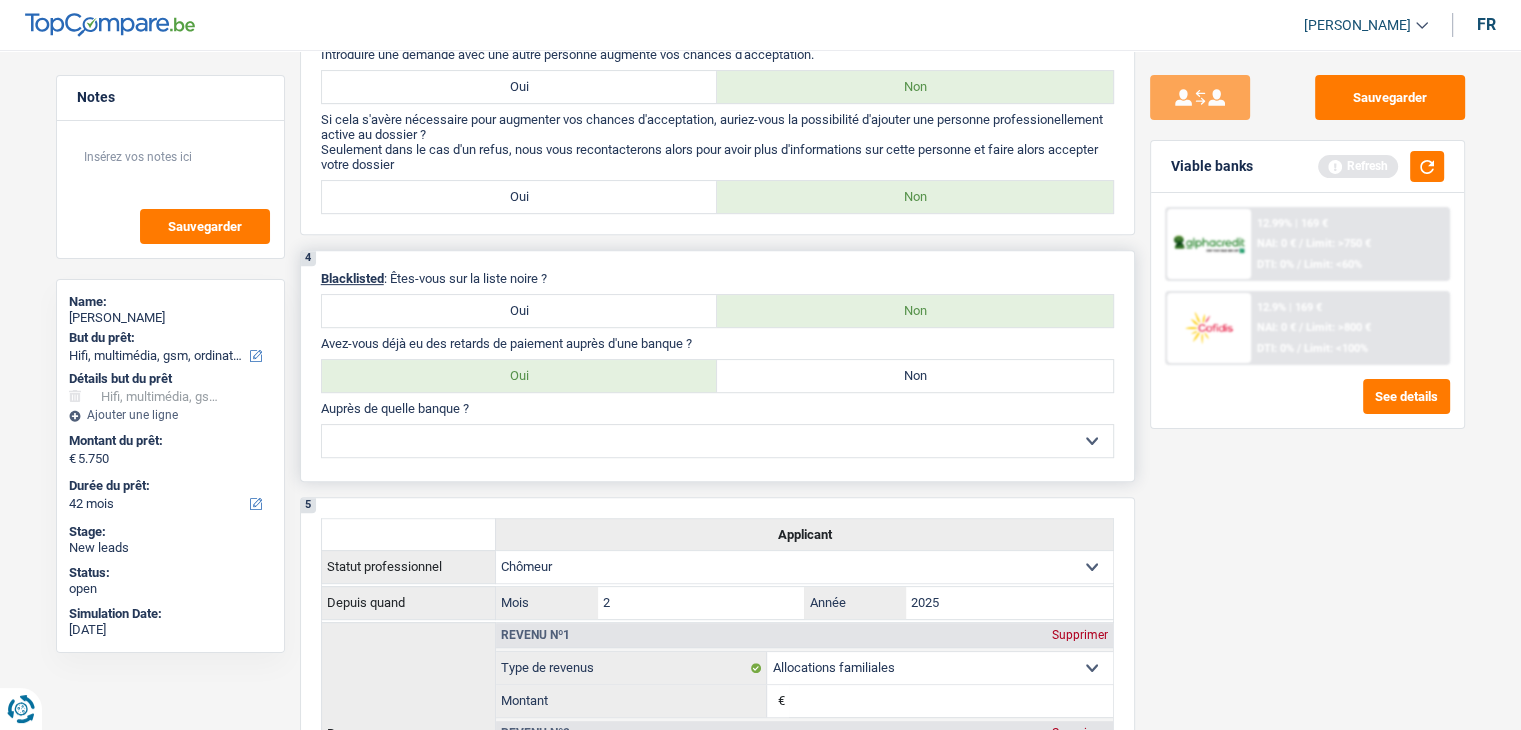 drag, startPoint x: 706, startPoint y: 337, endPoint x: 314, endPoint y: 333, distance: 392.02042 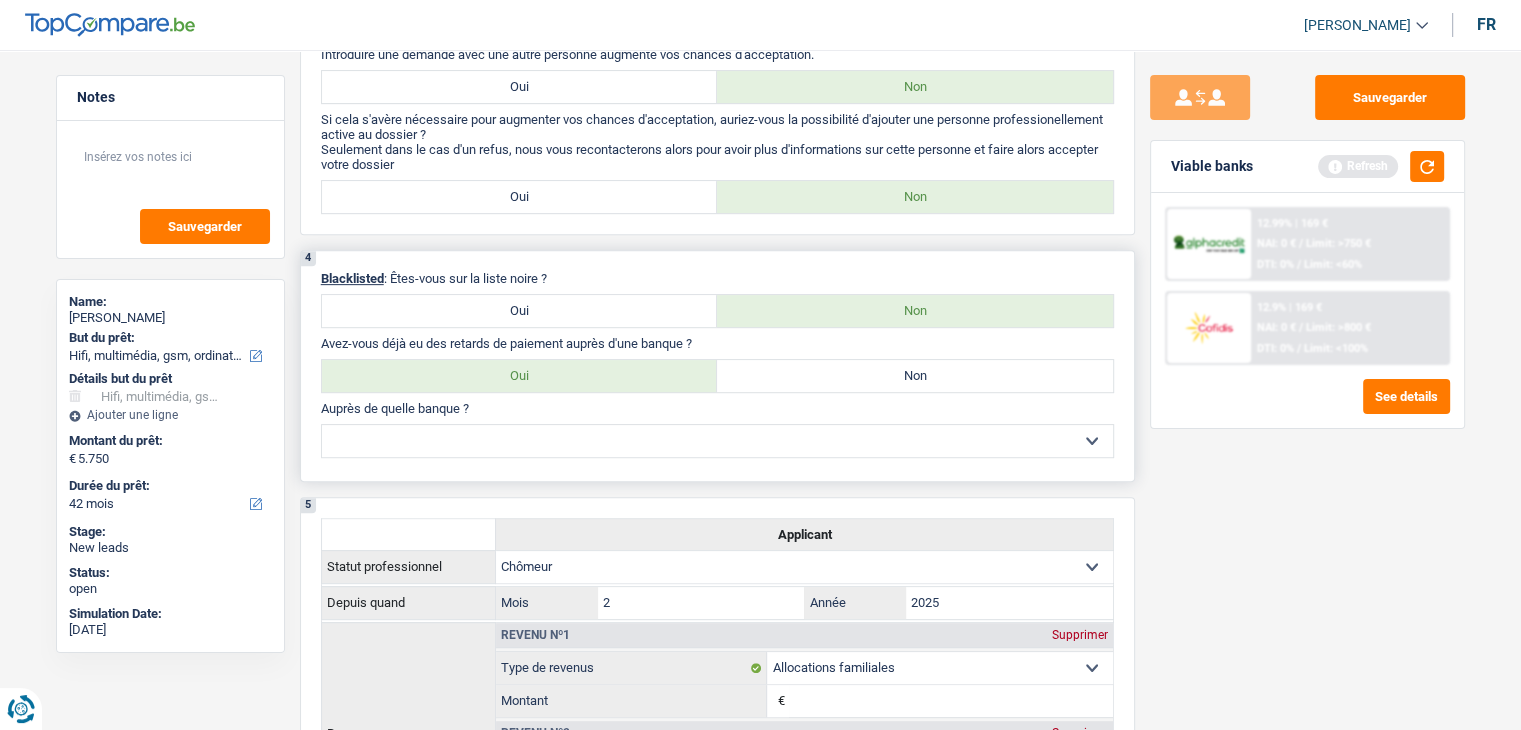 drag, startPoint x: 317, startPoint y: 337, endPoint x: 724, endPoint y: 338, distance: 407.00122 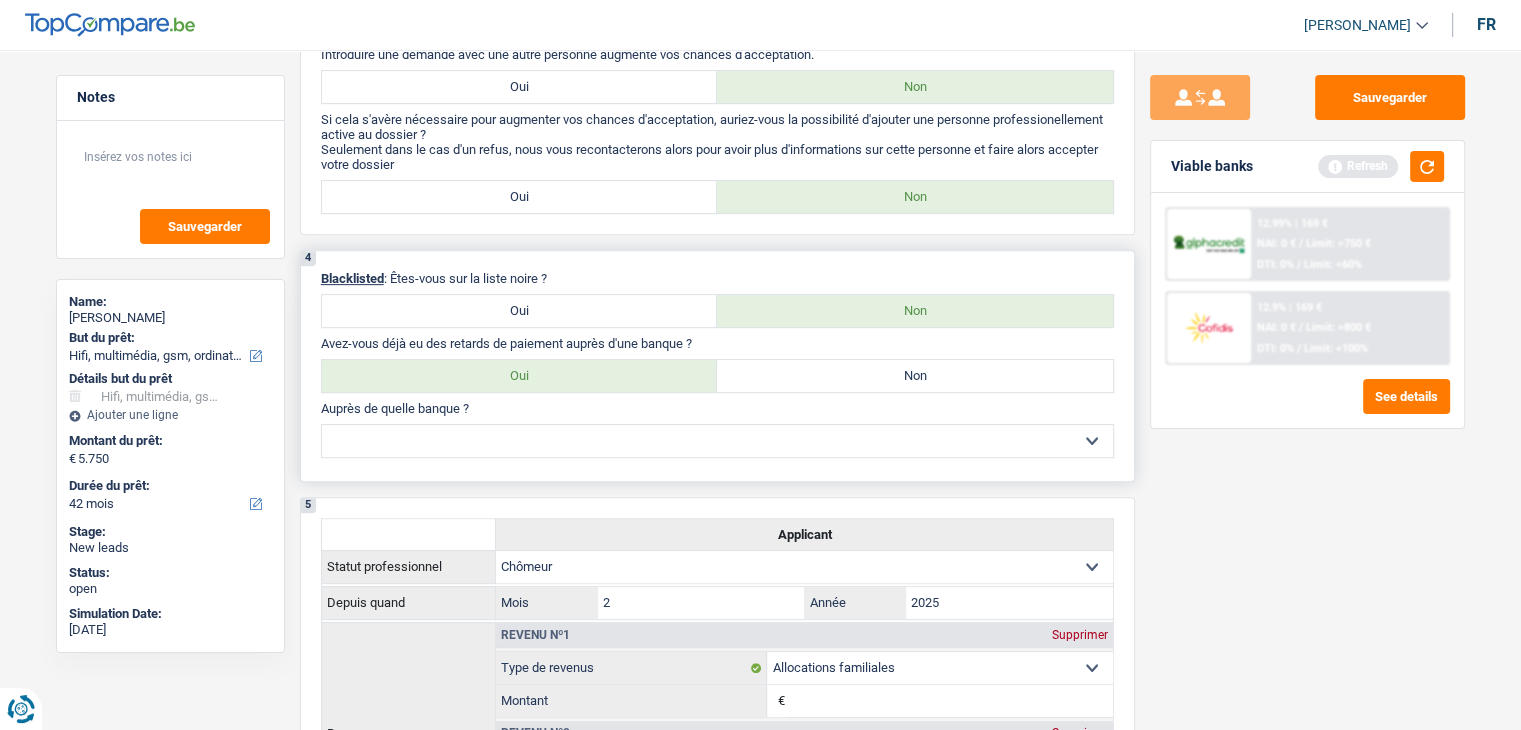 select on "bnp_group" 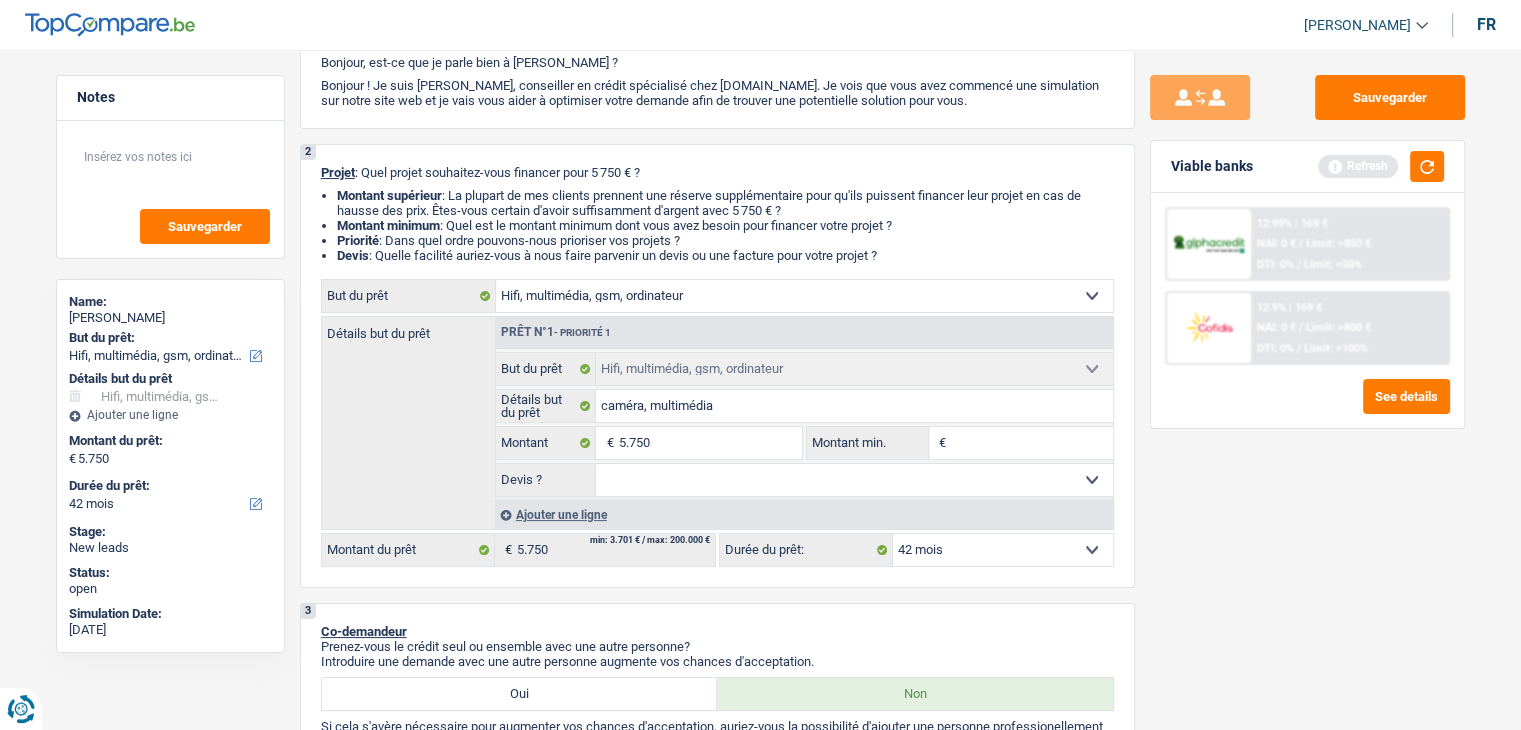 scroll, scrollTop: 0, scrollLeft: 0, axis: both 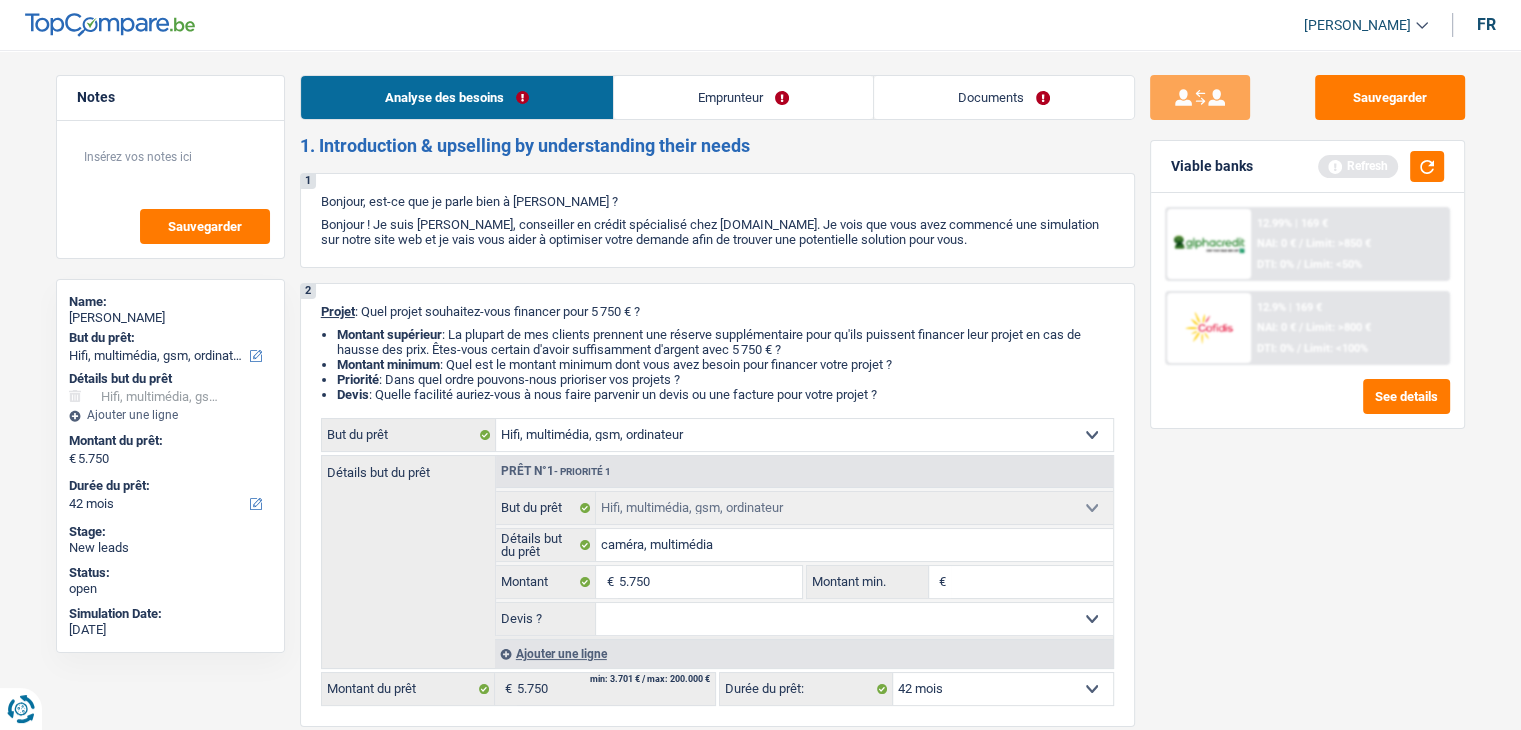click on "Emprunteur" at bounding box center (743, 97) 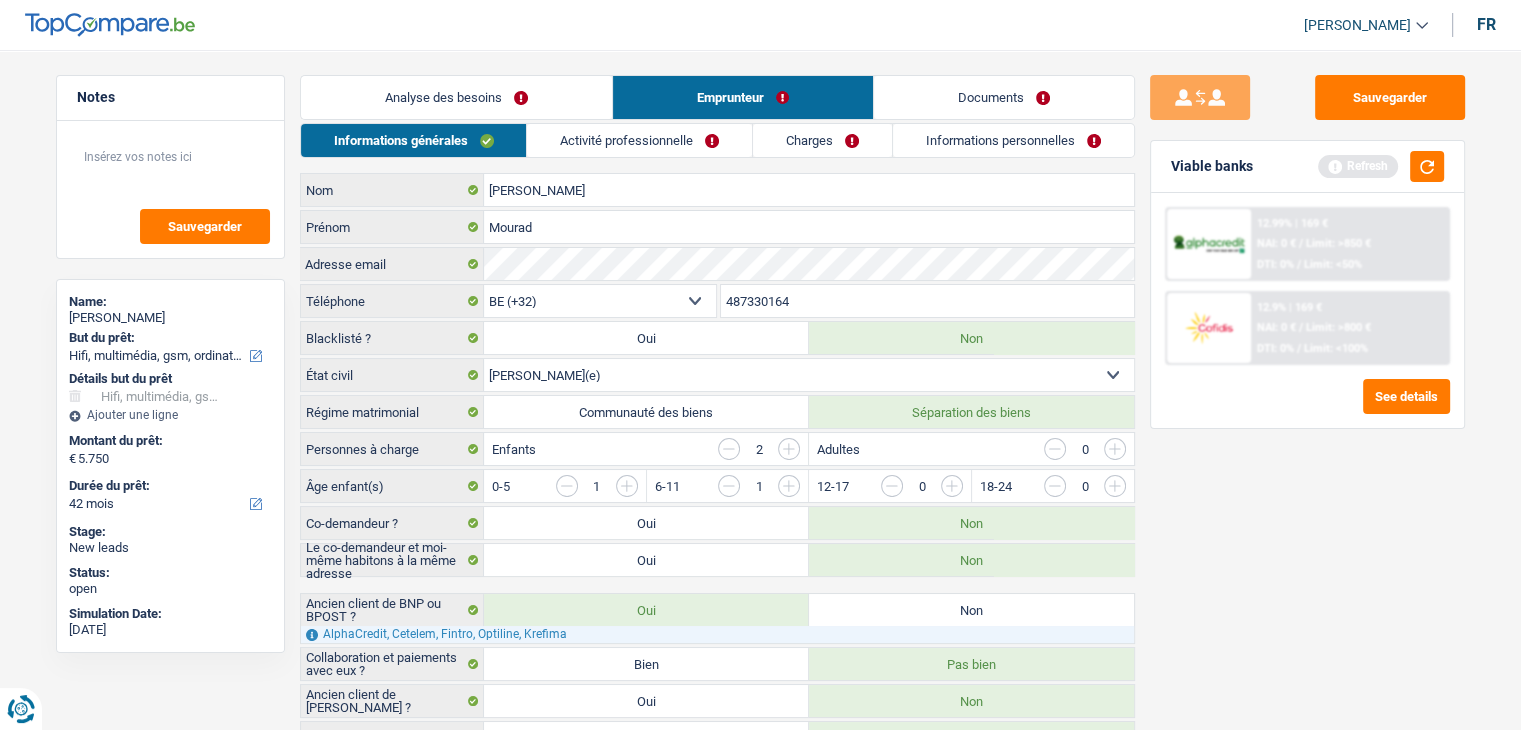 click on "Activité professionnelle" at bounding box center [639, 140] 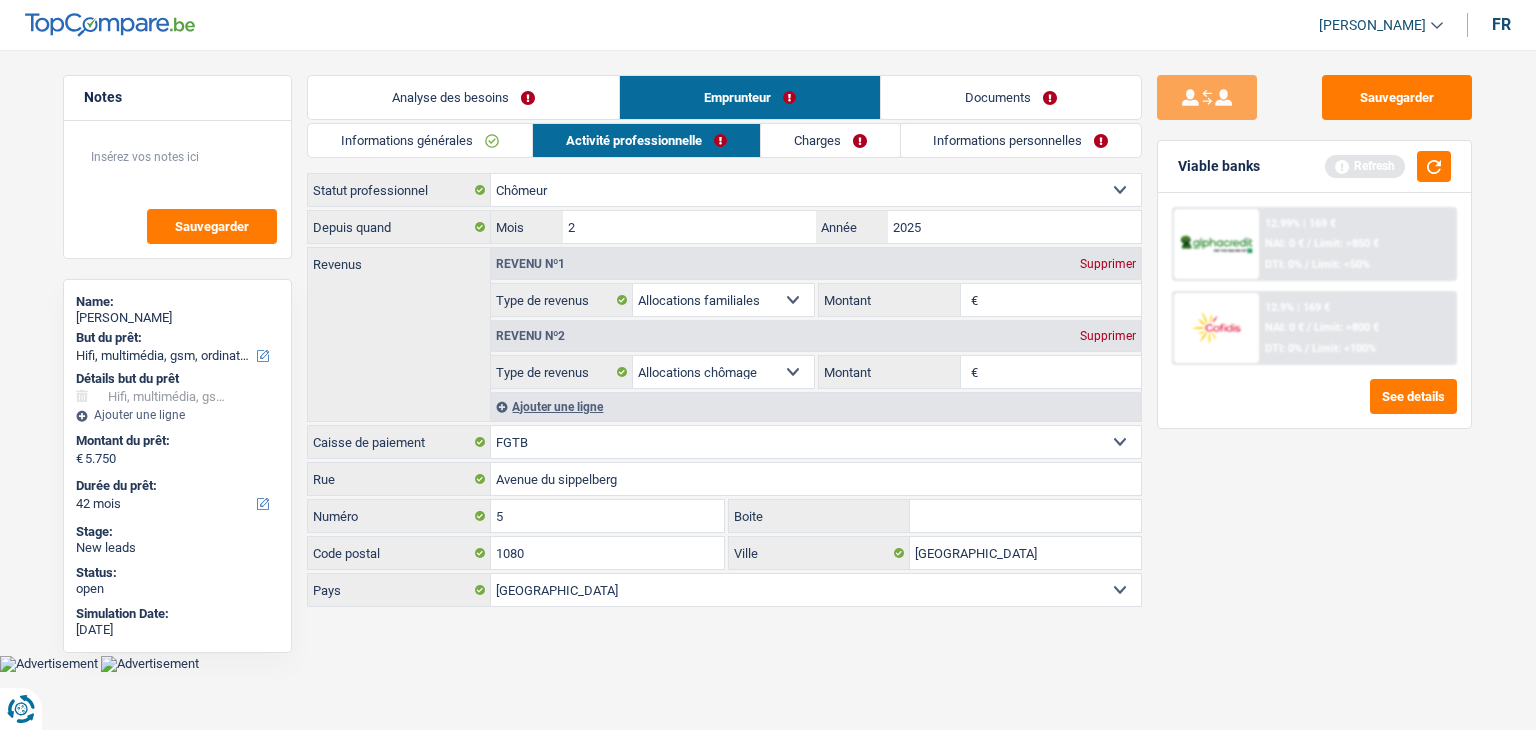 click on "Informations générales" at bounding box center [420, 140] 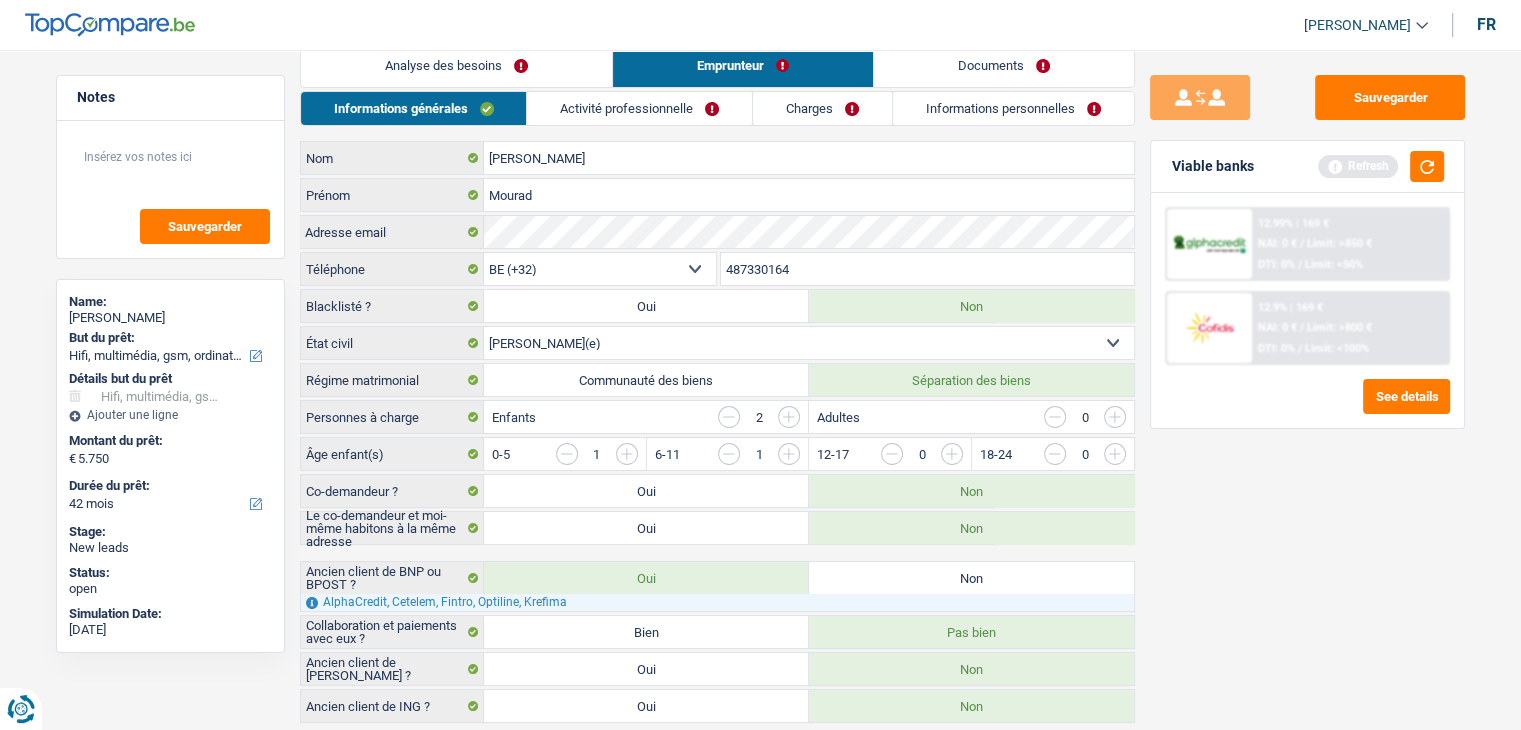 scroll, scrollTop: 83, scrollLeft: 0, axis: vertical 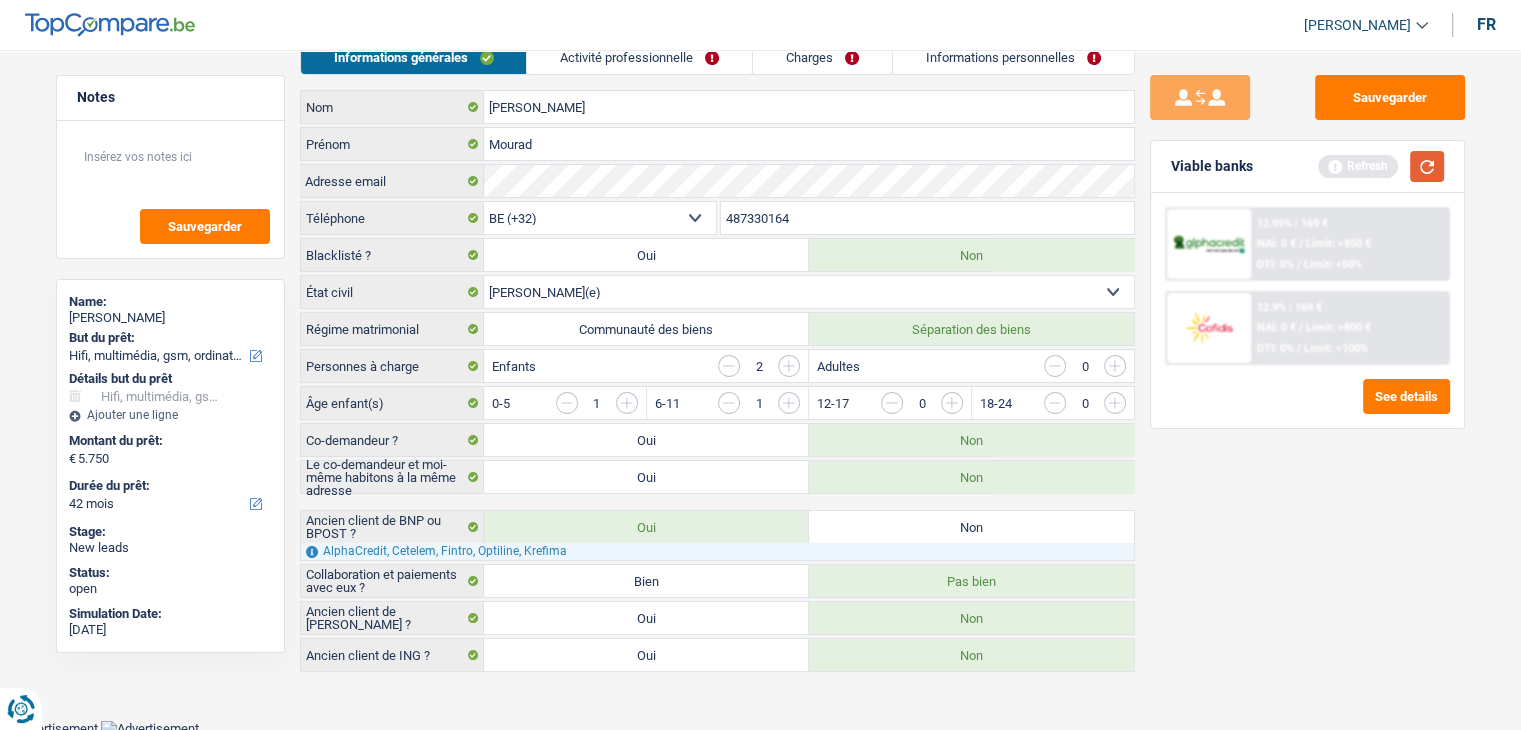 click on "Refresh" at bounding box center (1381, 166) 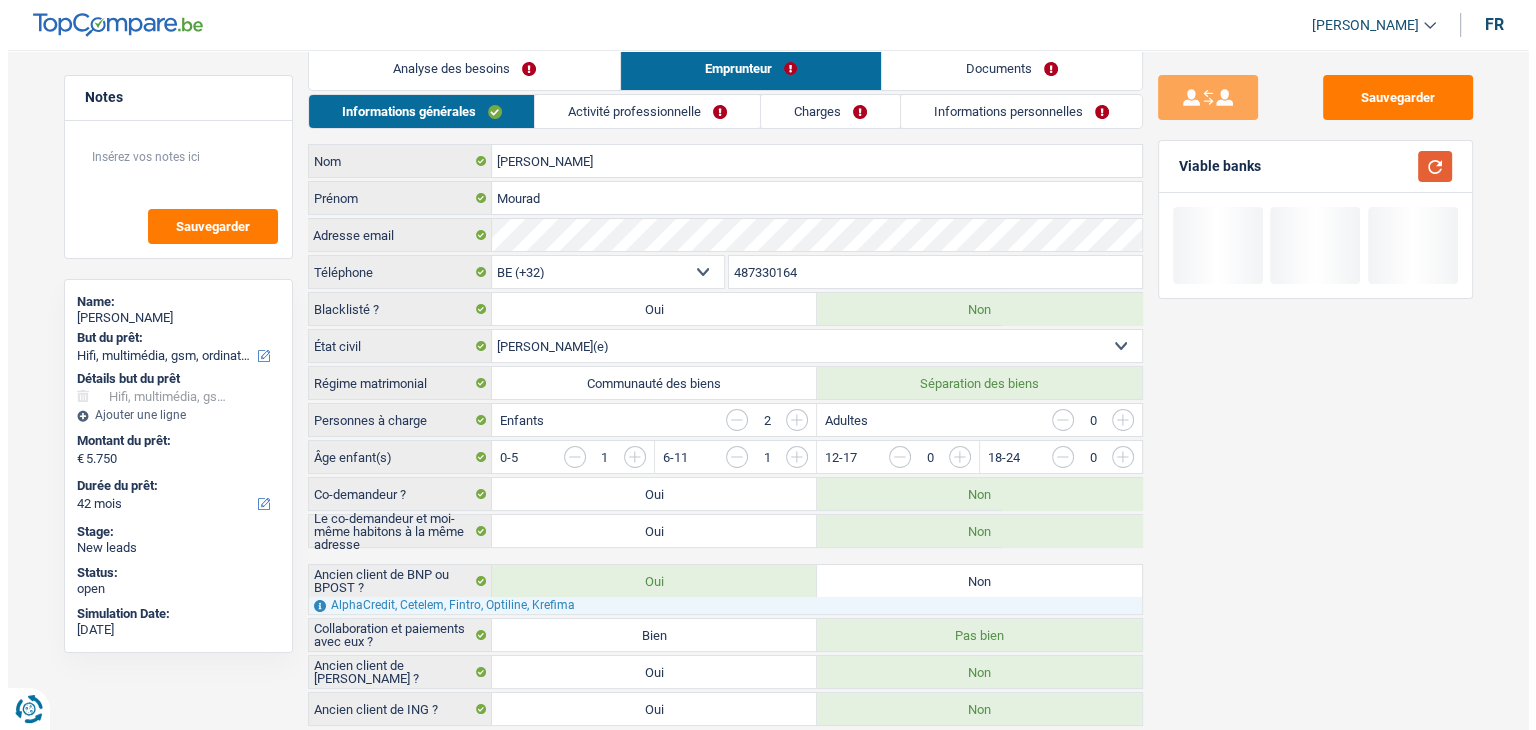 scroll, scrollTop: 0, scrollLeft: 0, axis: both 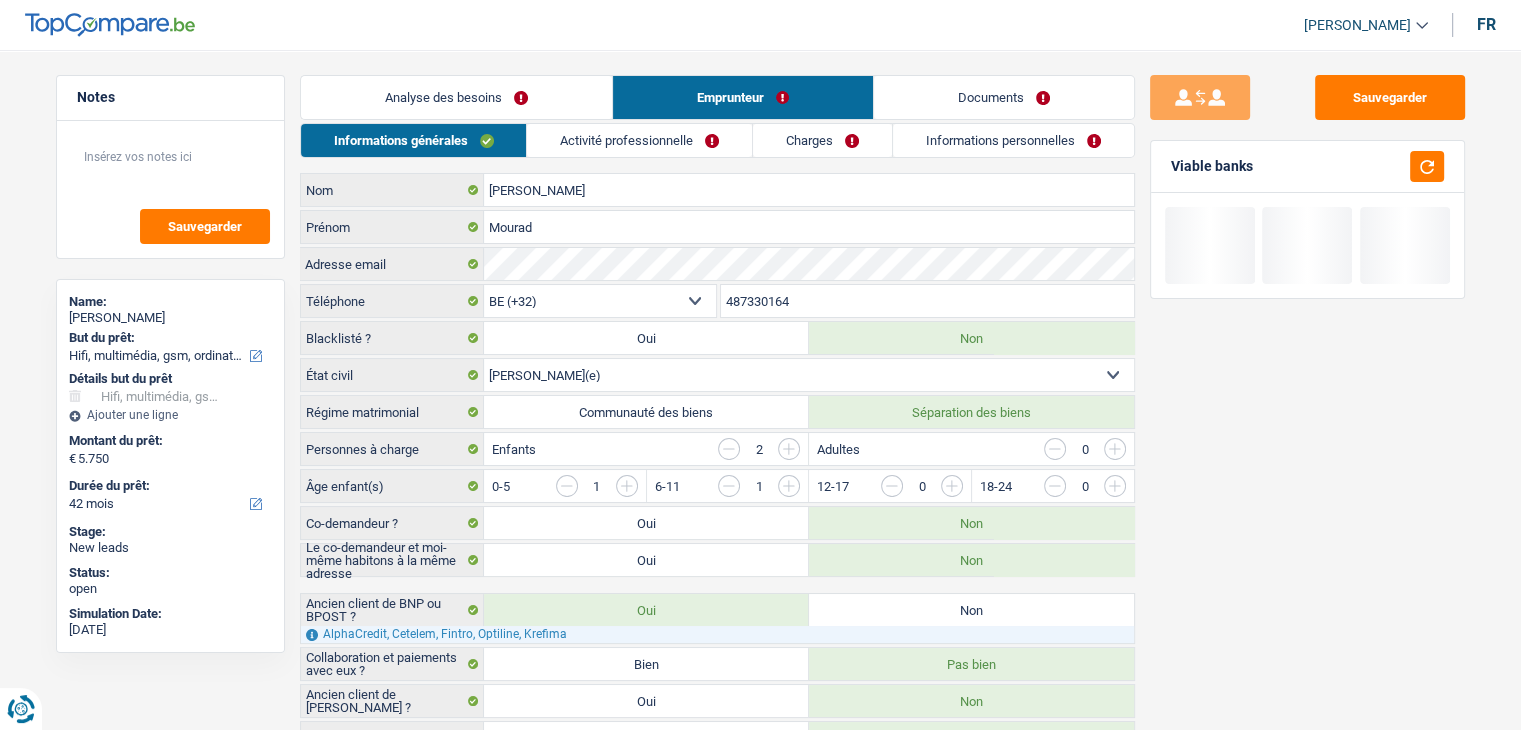click on "Activité professionnelle" at bounding box center (639, 140) 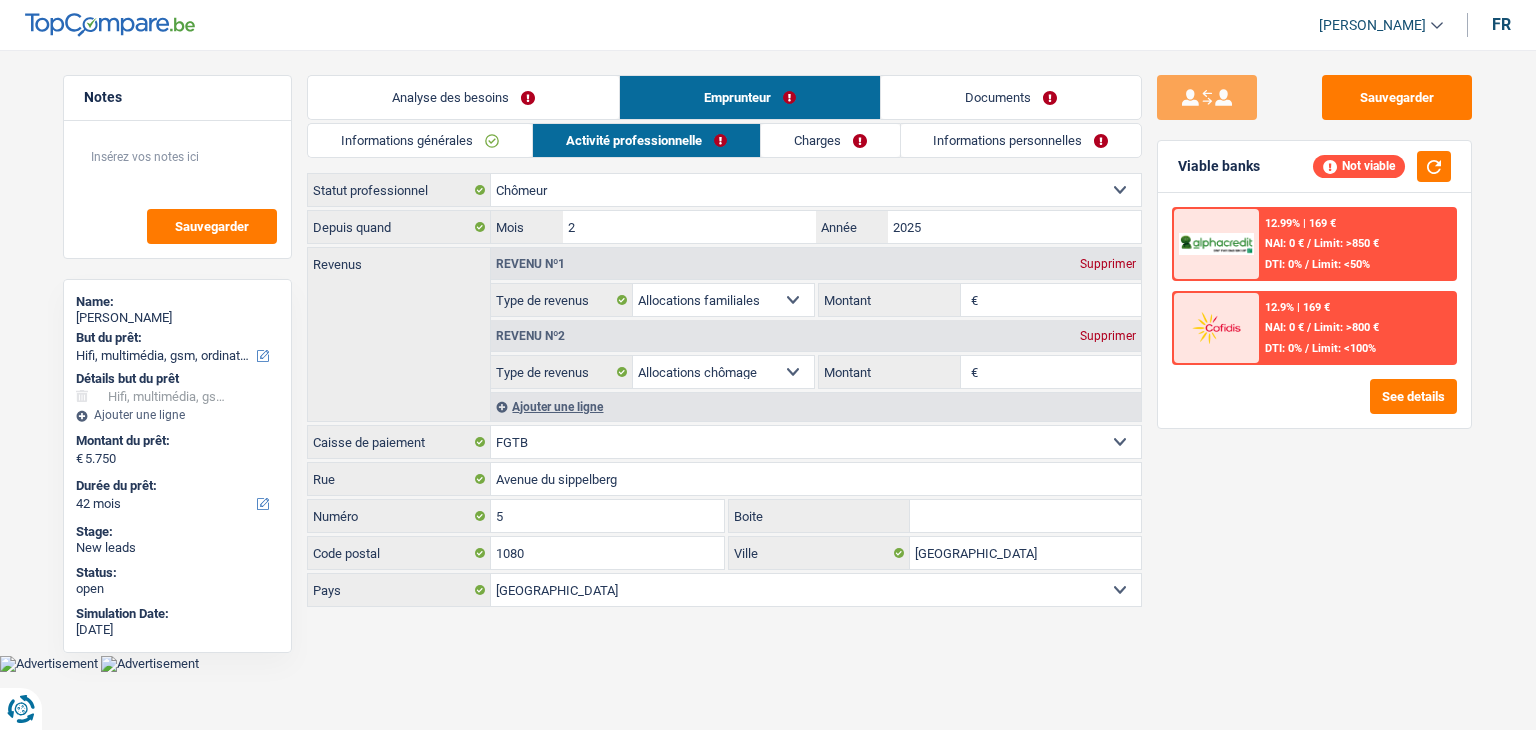click on "Informations générales" at bounding box center [420, 140] 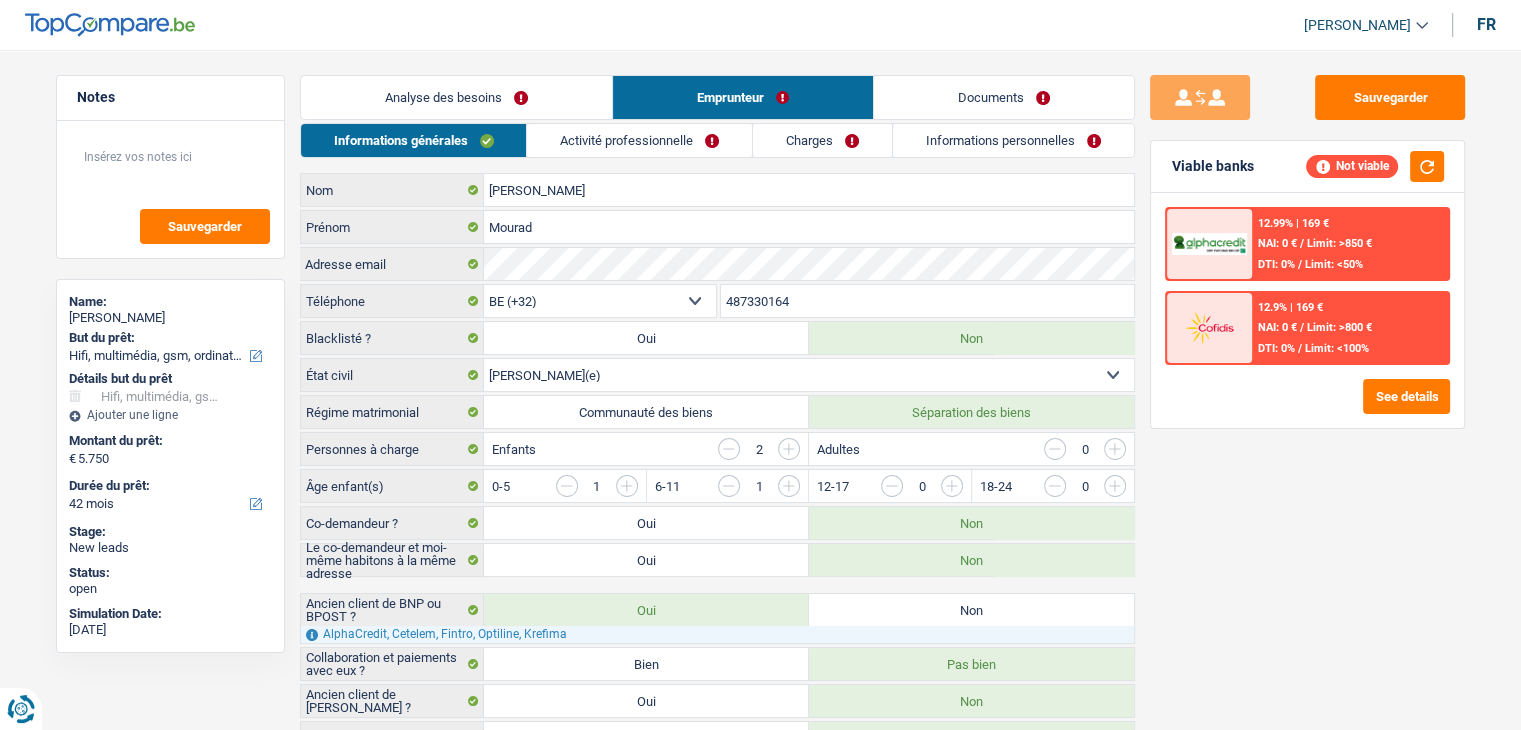 click on "Activité professionnelle" at bounding box center (639, 140) 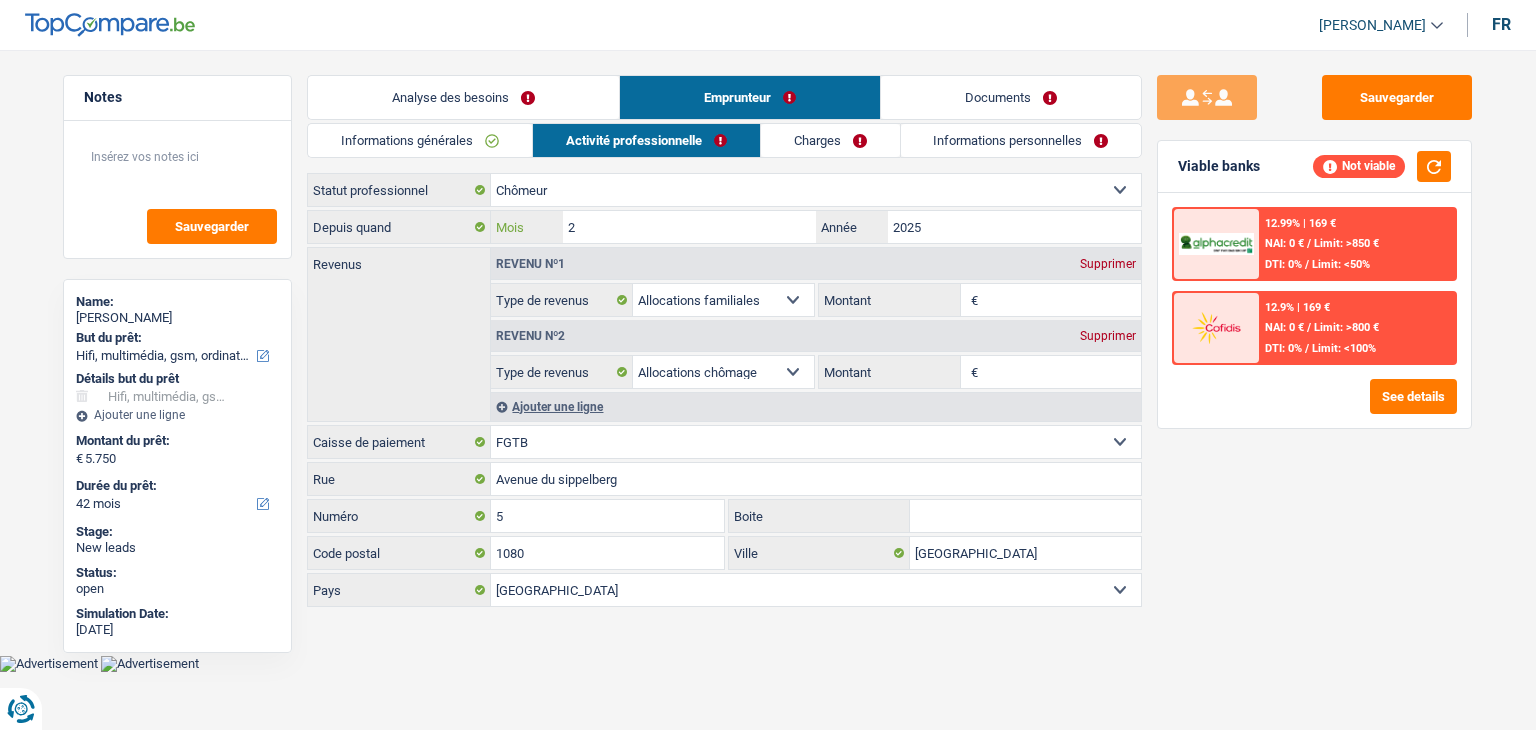click on "2" at bounding box center [689, 227] 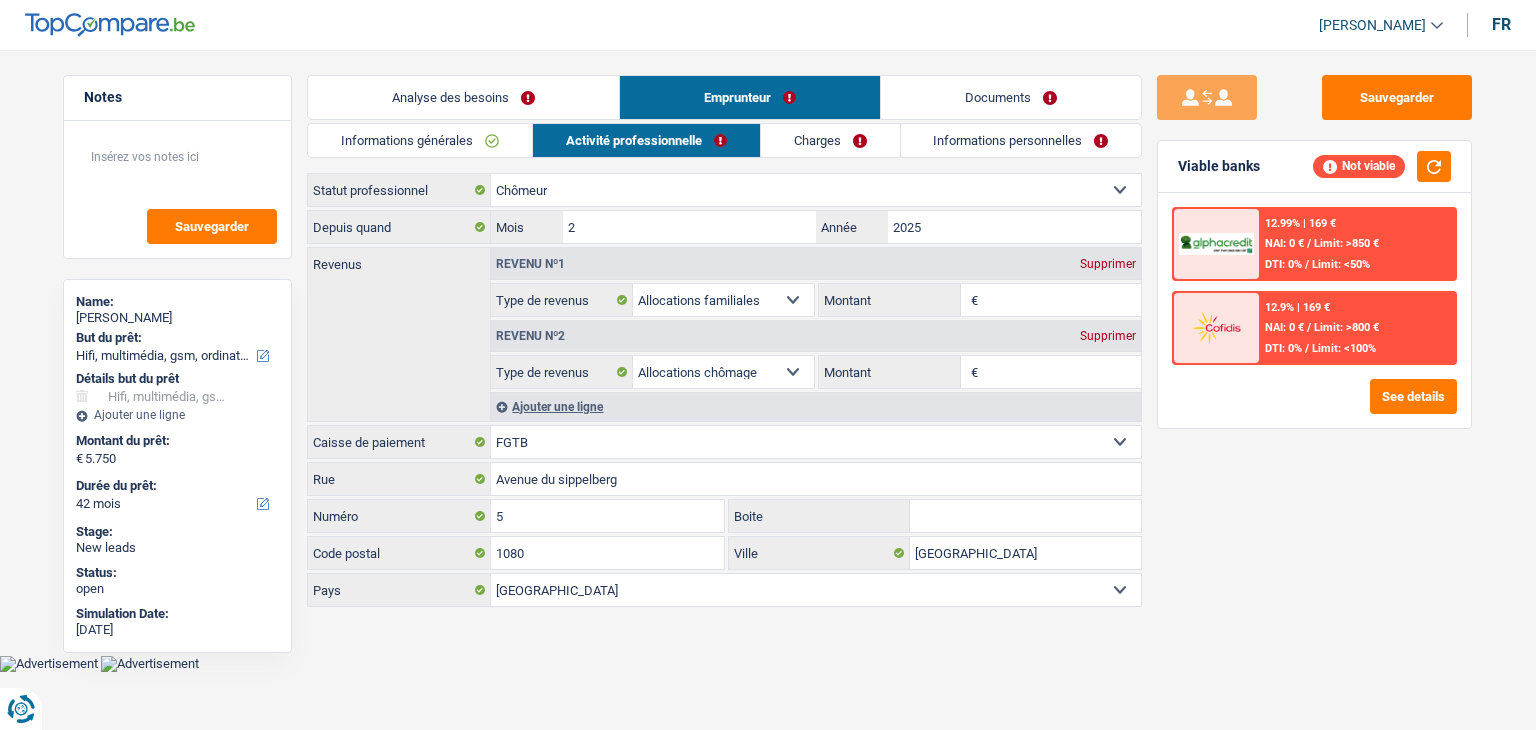 click on "Montant" at bounding box center (1062, 372) 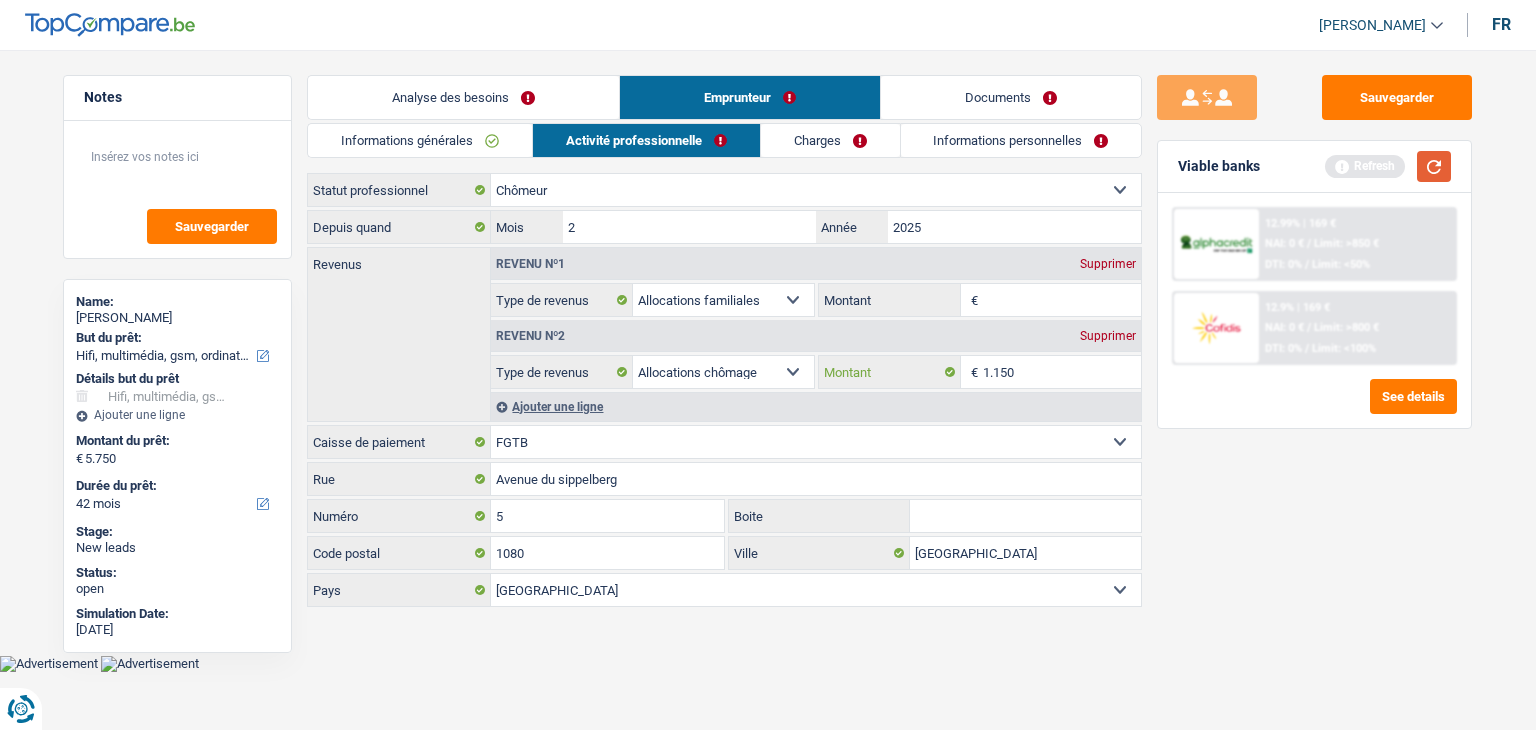 type on "1.150" 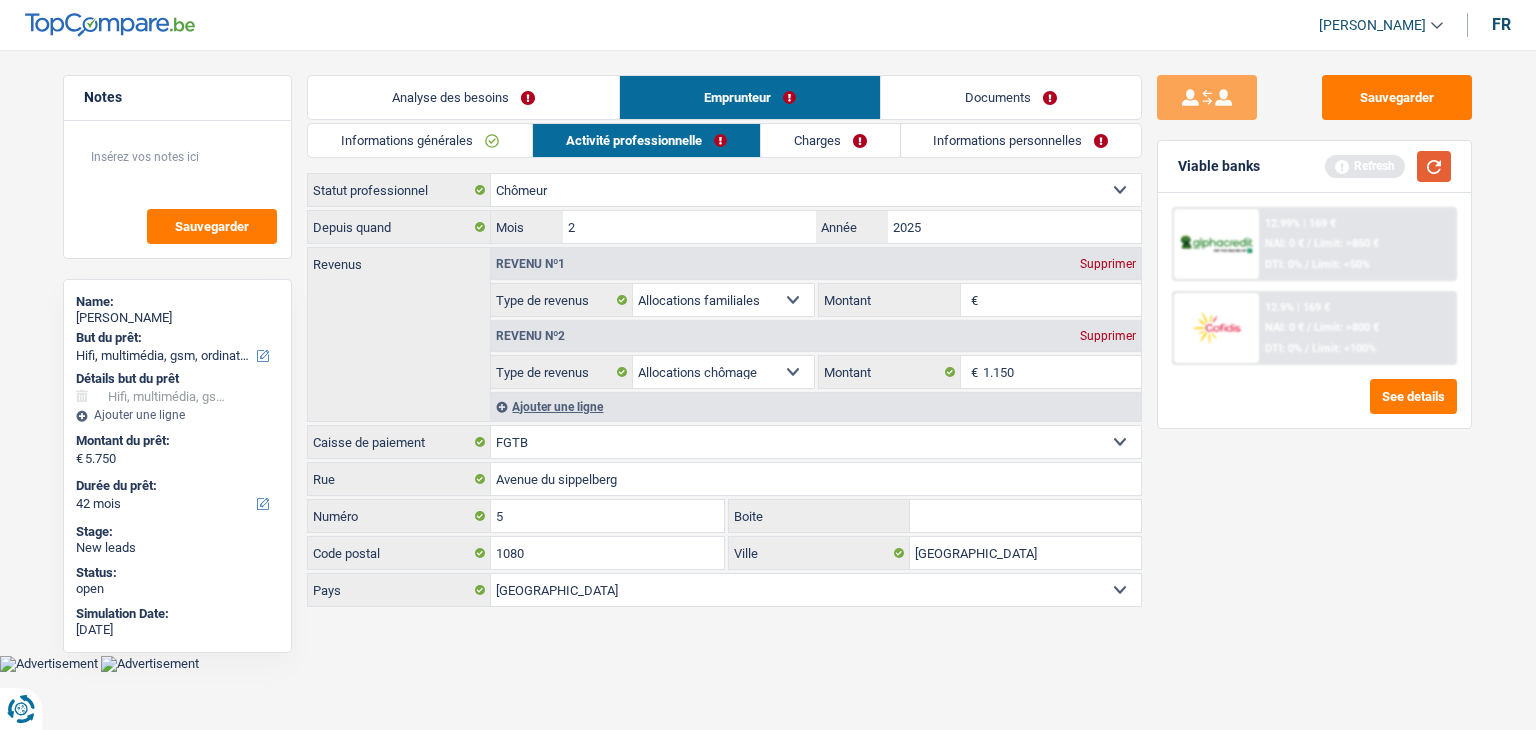click at bounding box center [1434, 166] 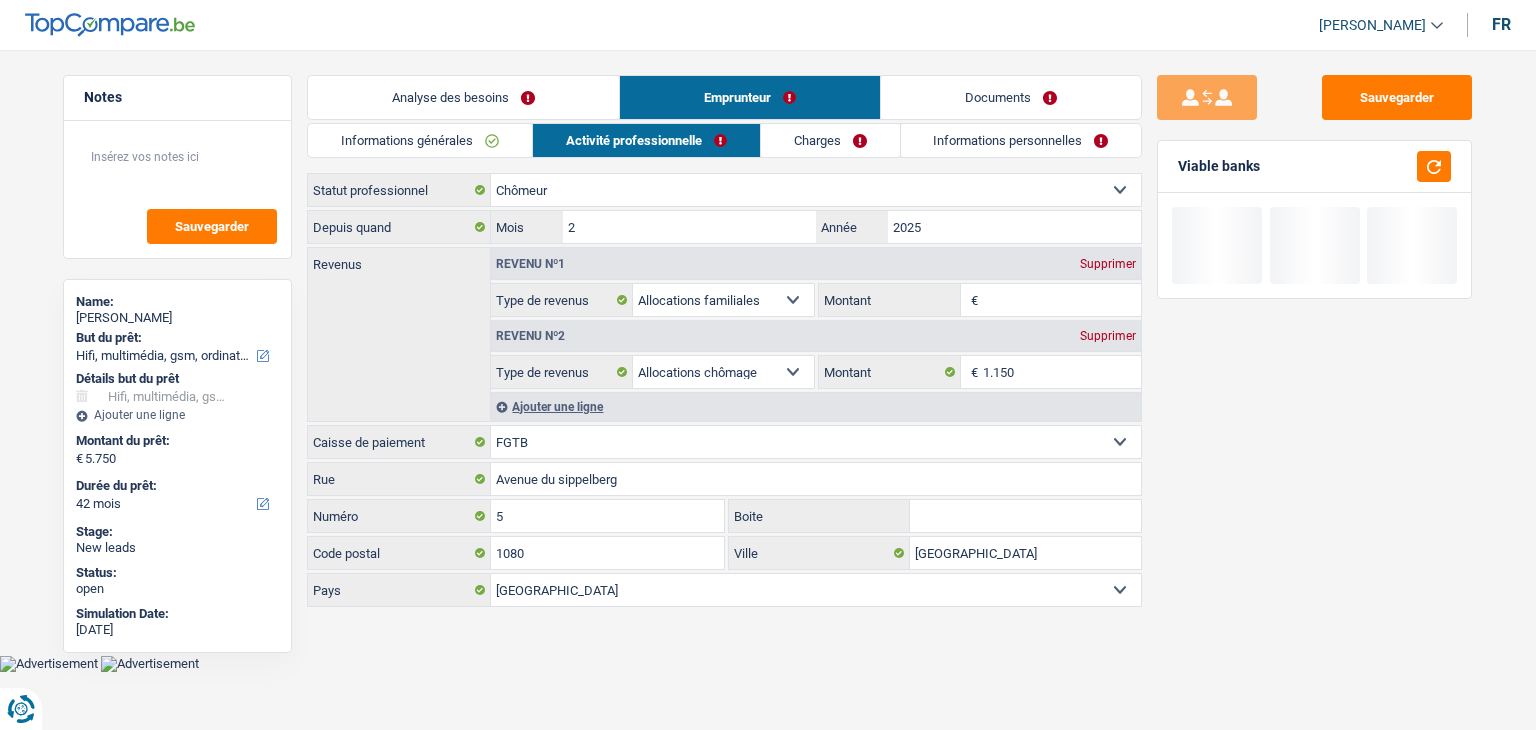 click on "Montant" at bounding box center (1062, 300) 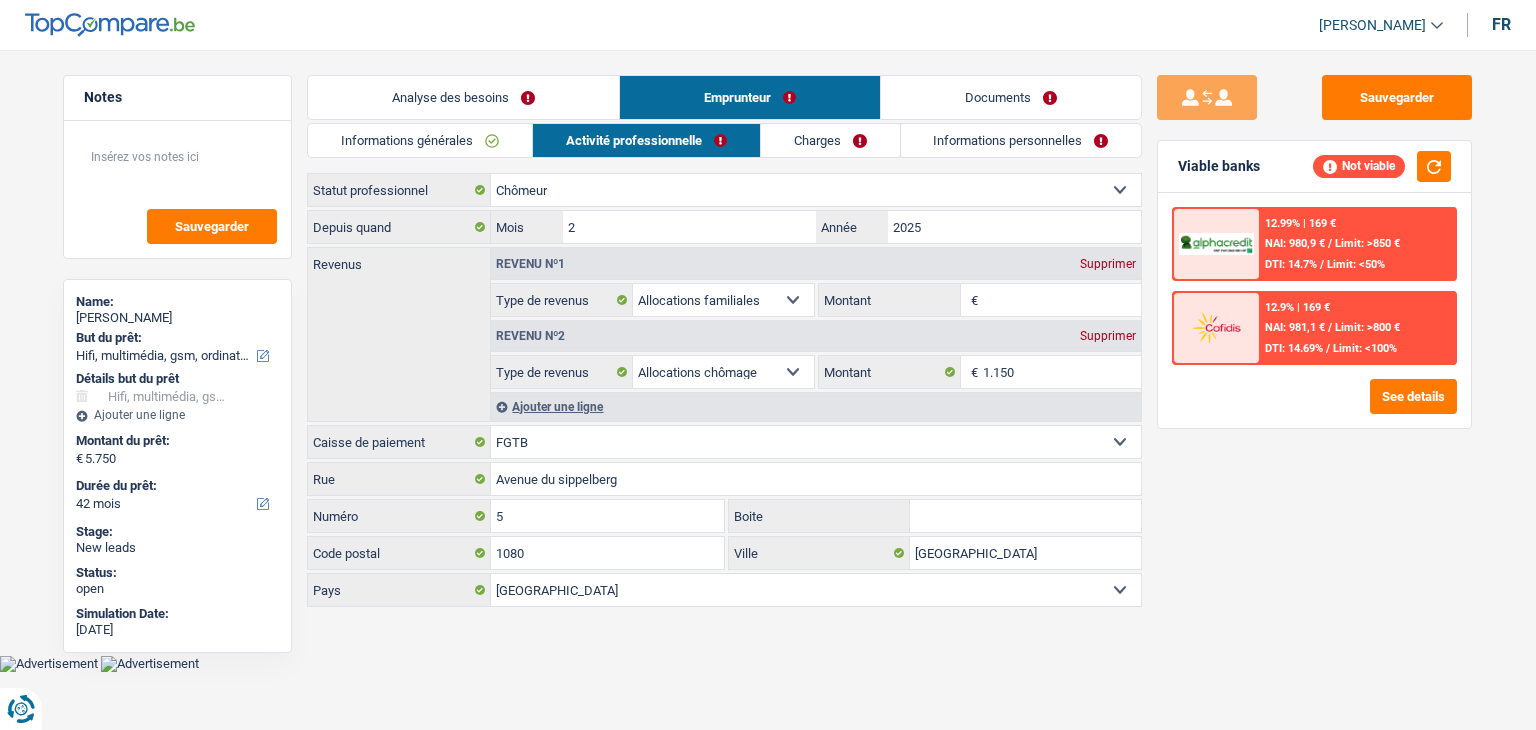 click on "Montant" at bounding box center [1062, 300] 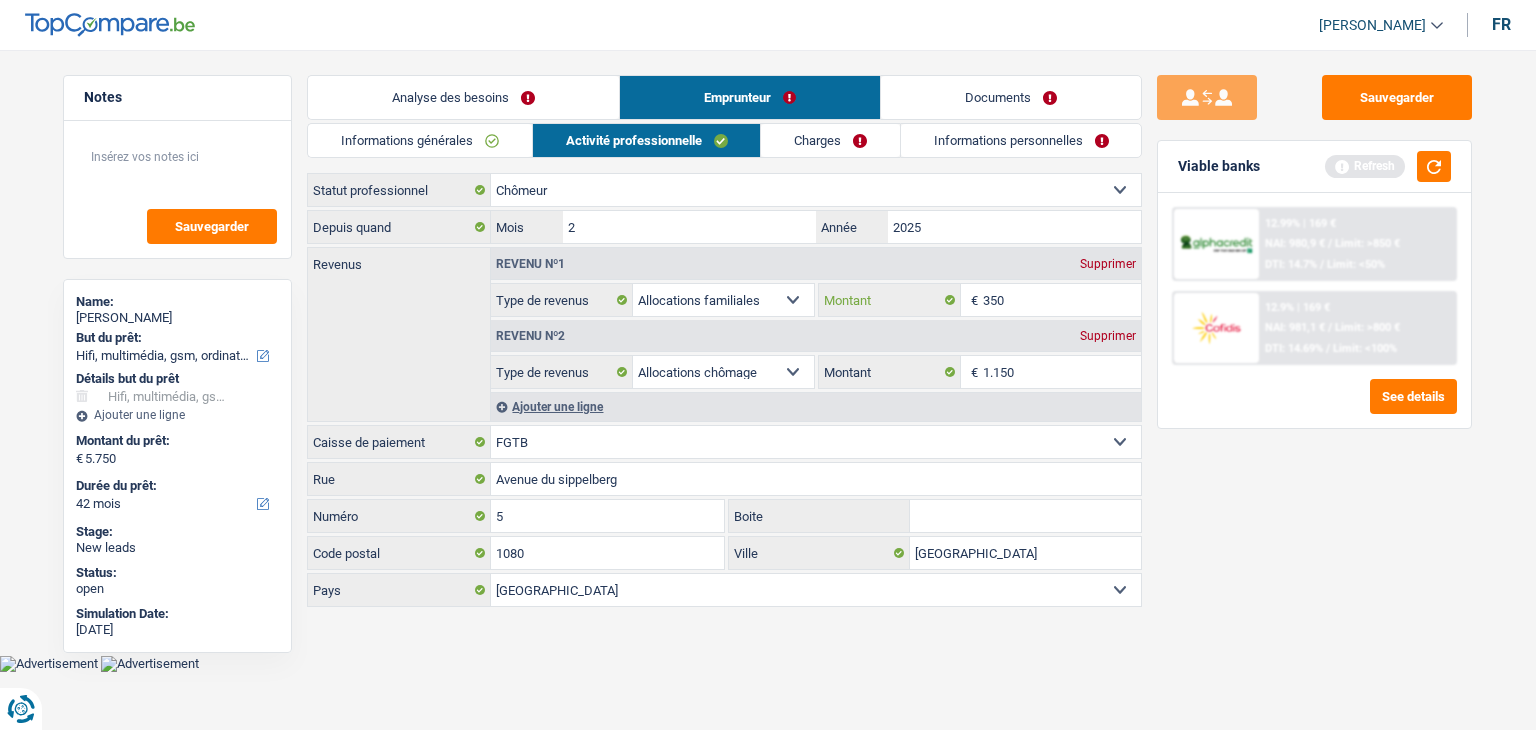 type on "350" 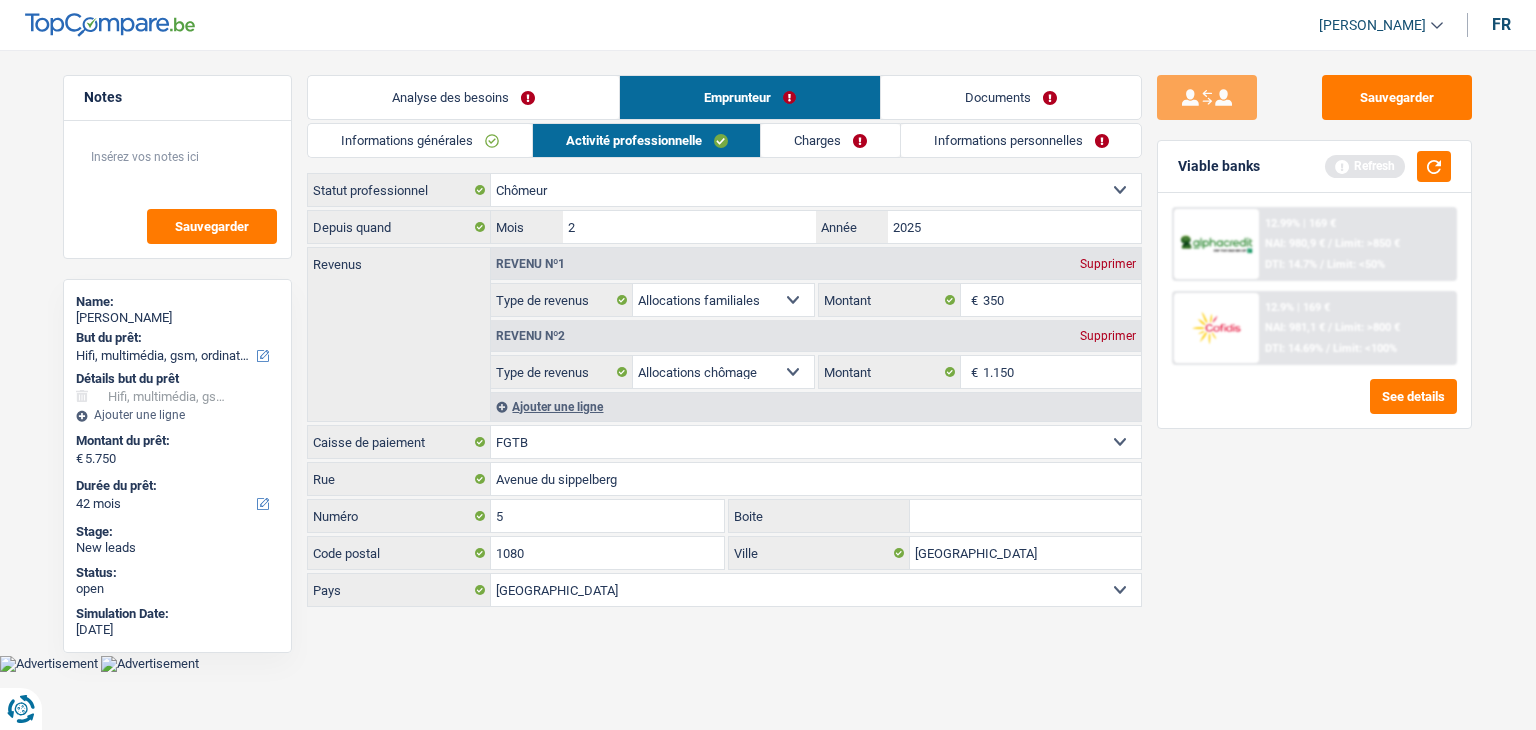 drag, startPoint x: 1446, startPoint y: 637, endPoint x: 1388, endPoint y: 455, distance: 191.01833 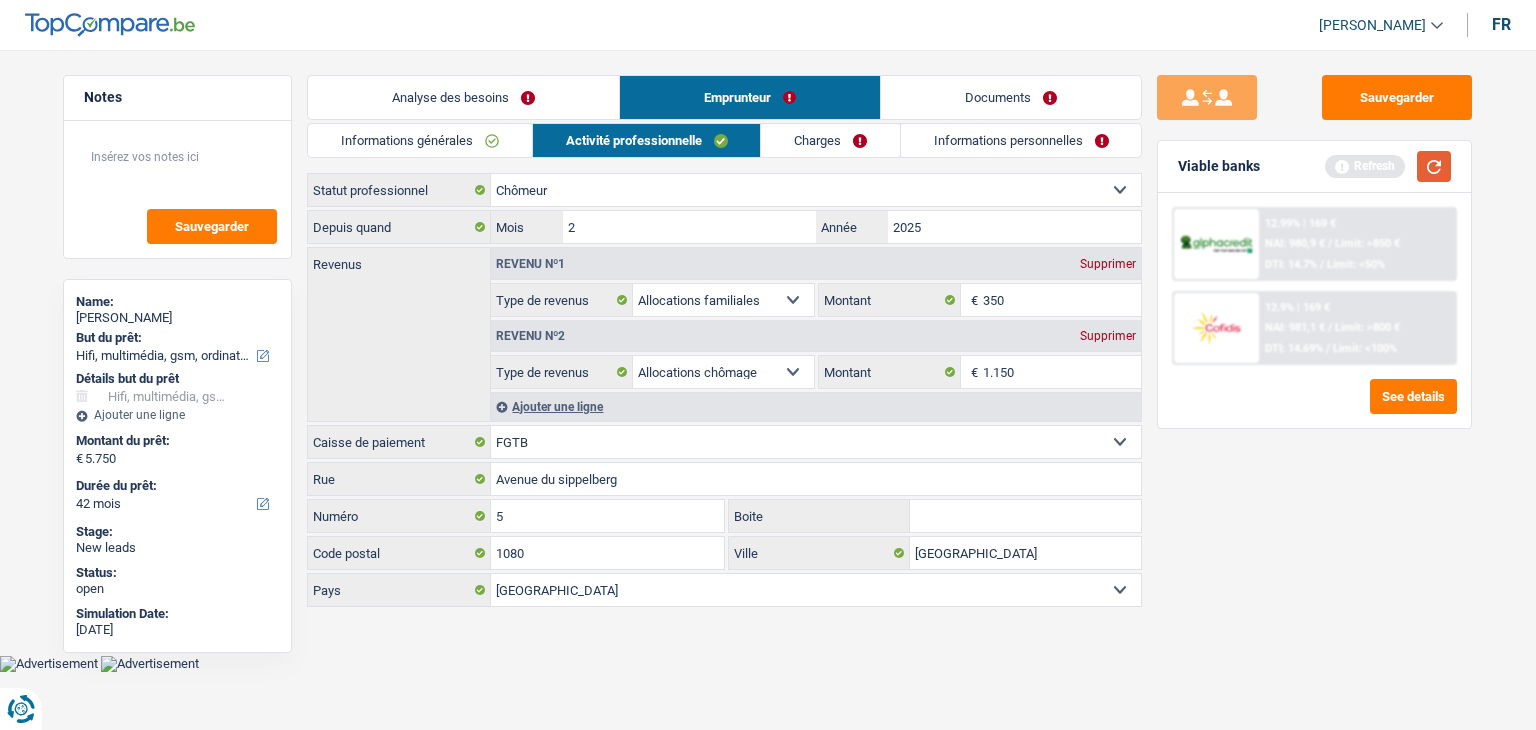 click at bounding box center [1434, 166] 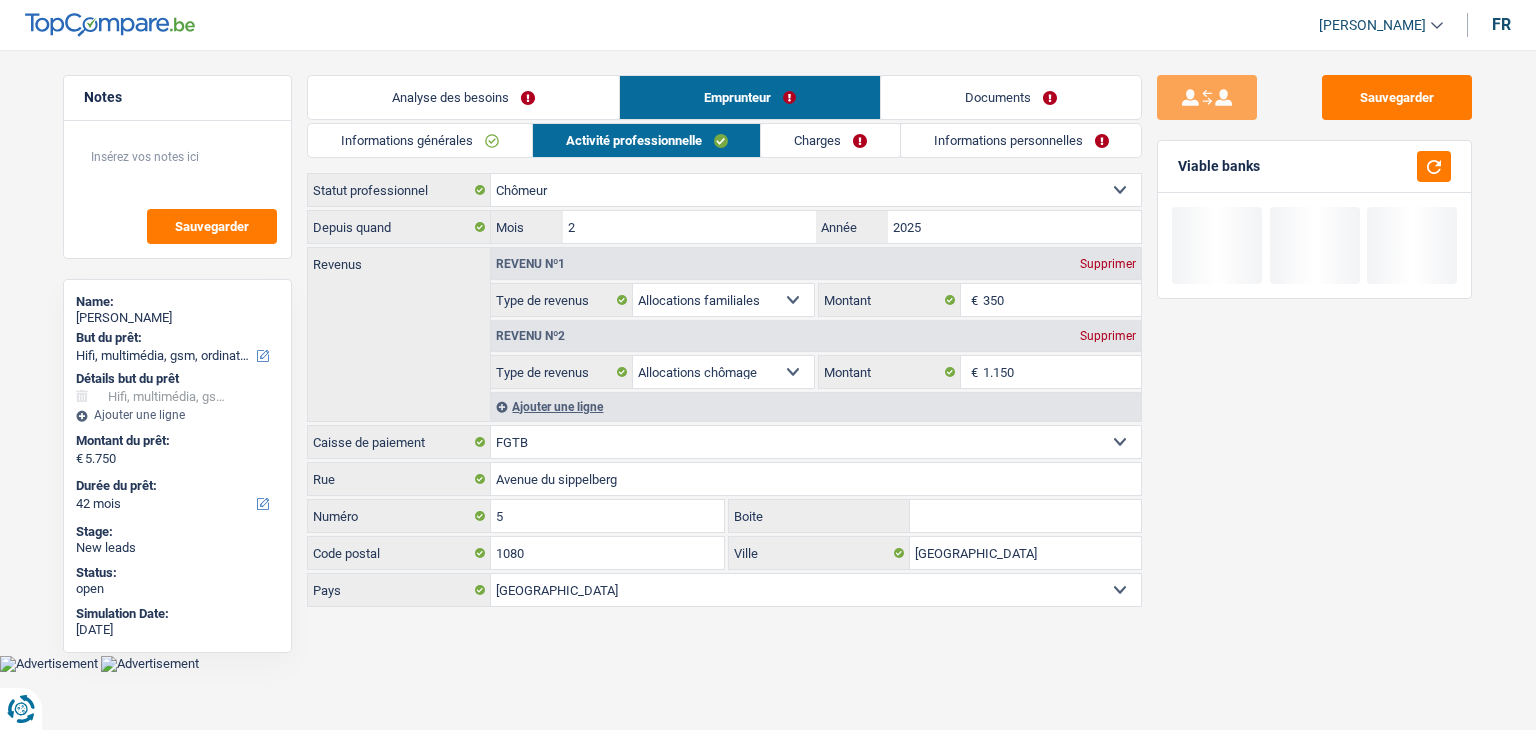 click on "Charges" at bounding box center (830, 140) 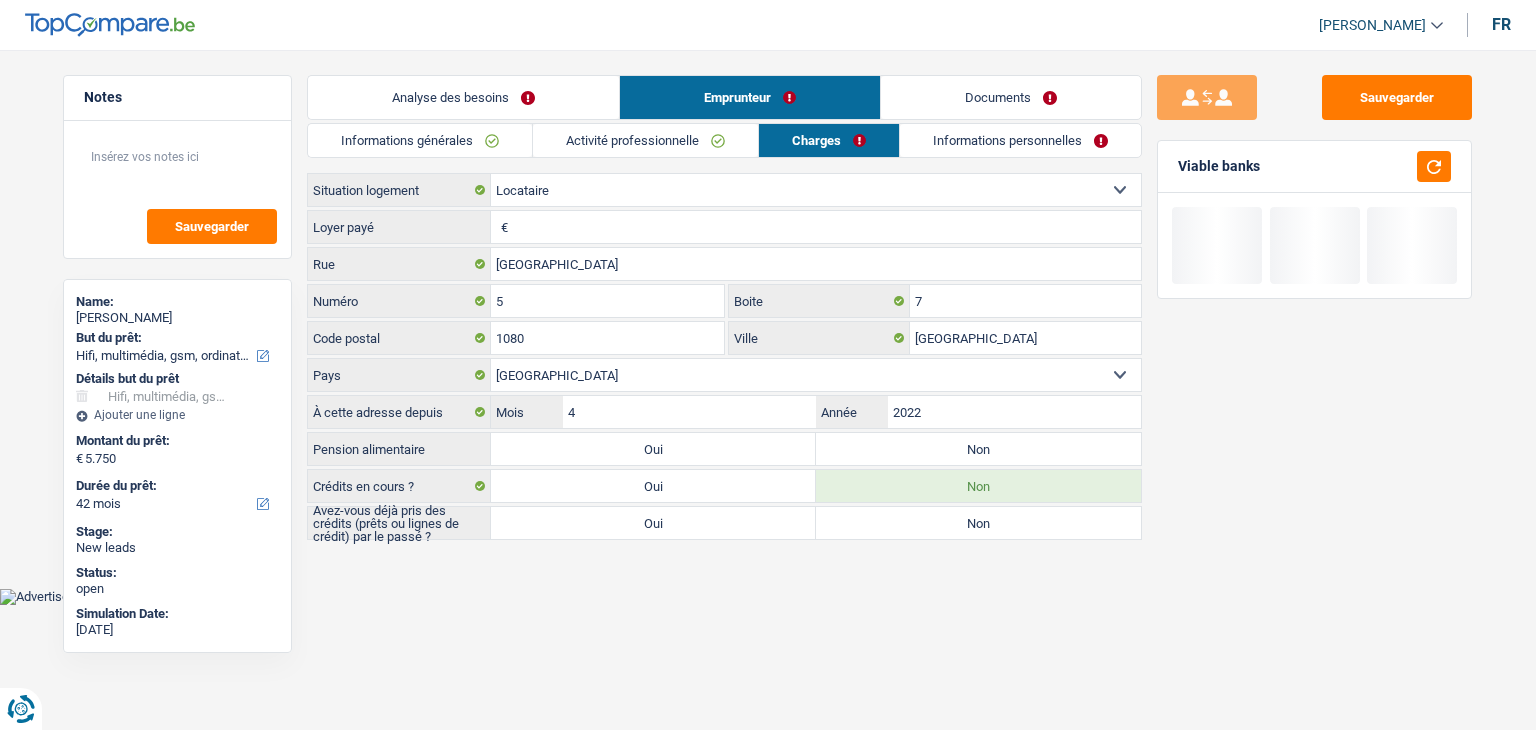 click on "Activité professionnelle" at bounding box center [645, 140] 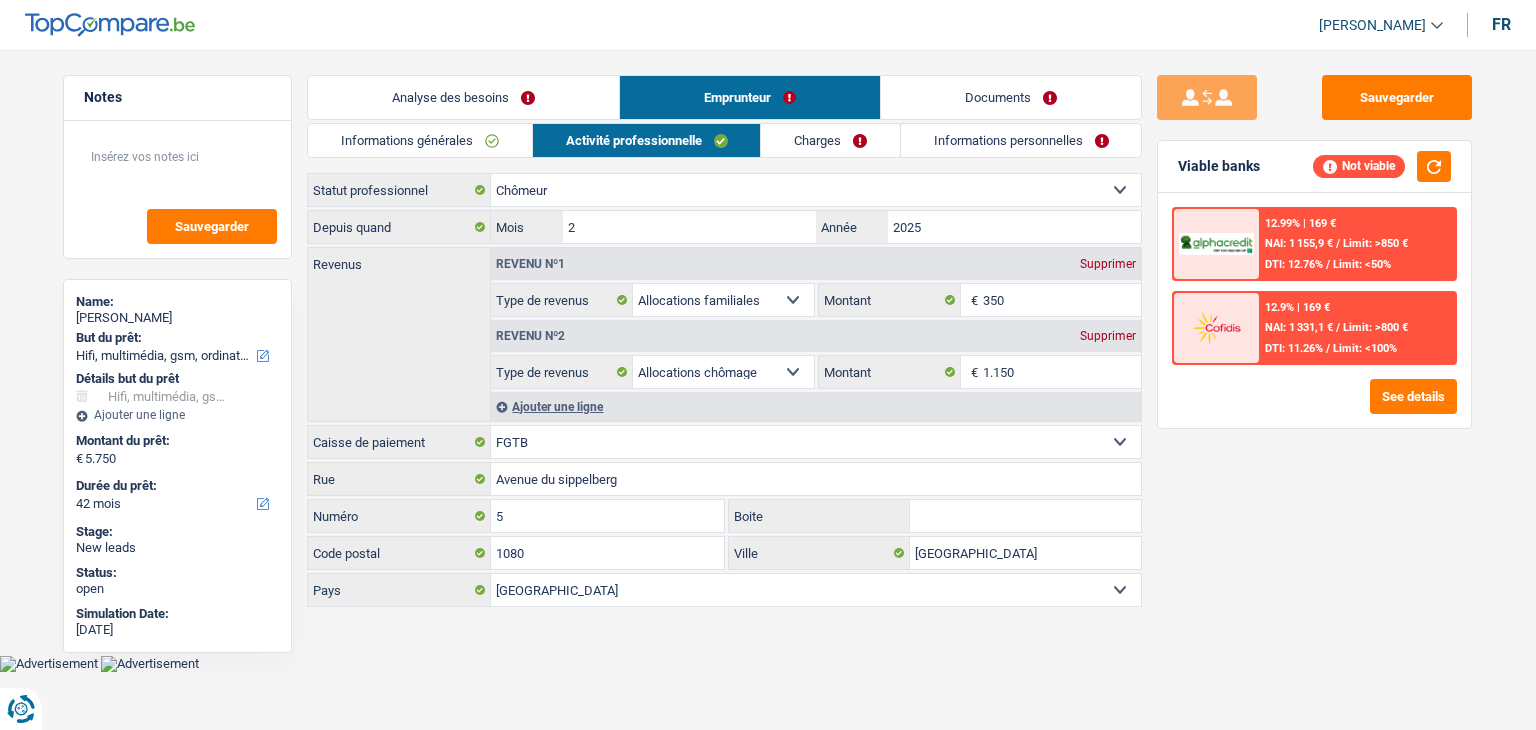 click on "Charges" at bounding box center (830, 140) 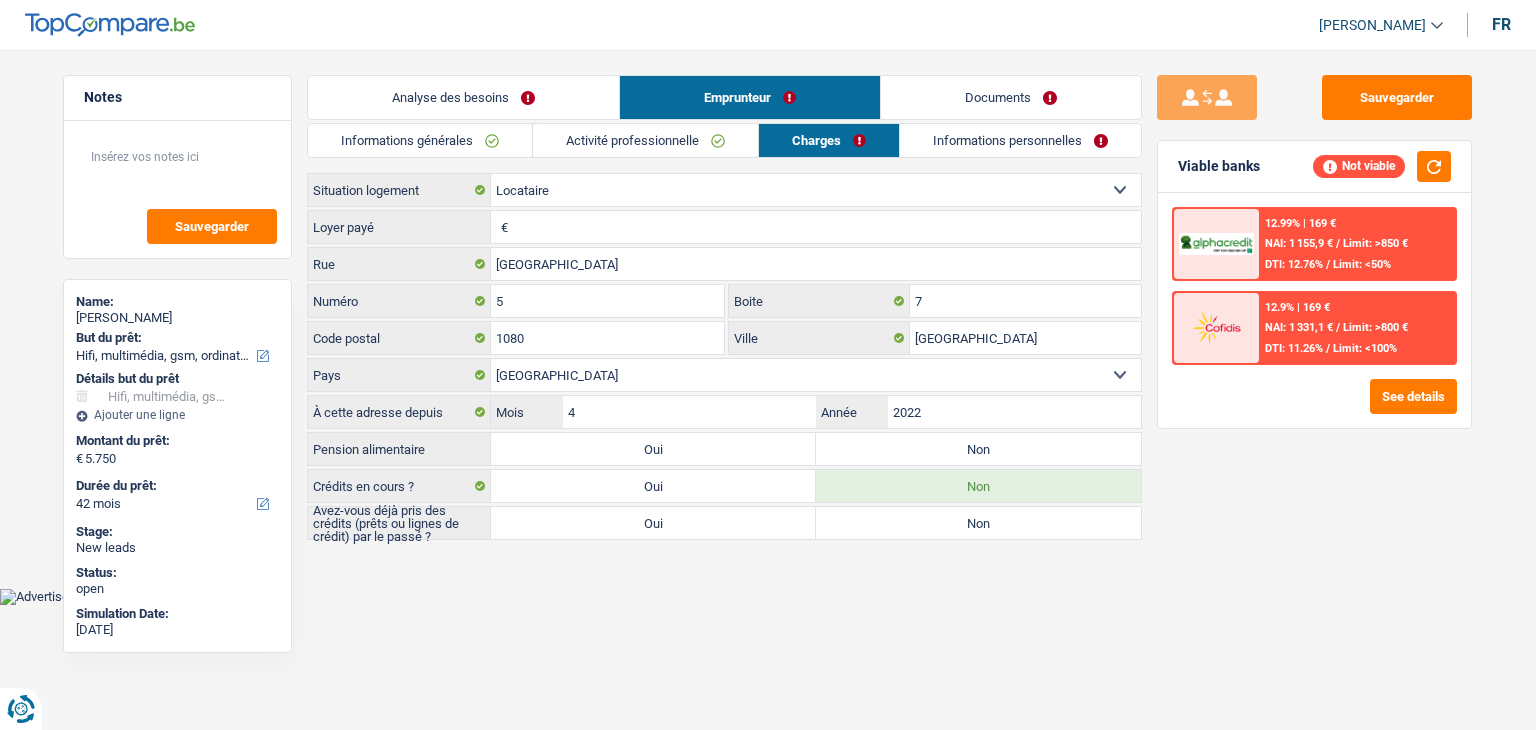 click on "Loyer payé" at bounding box center [827, 227] 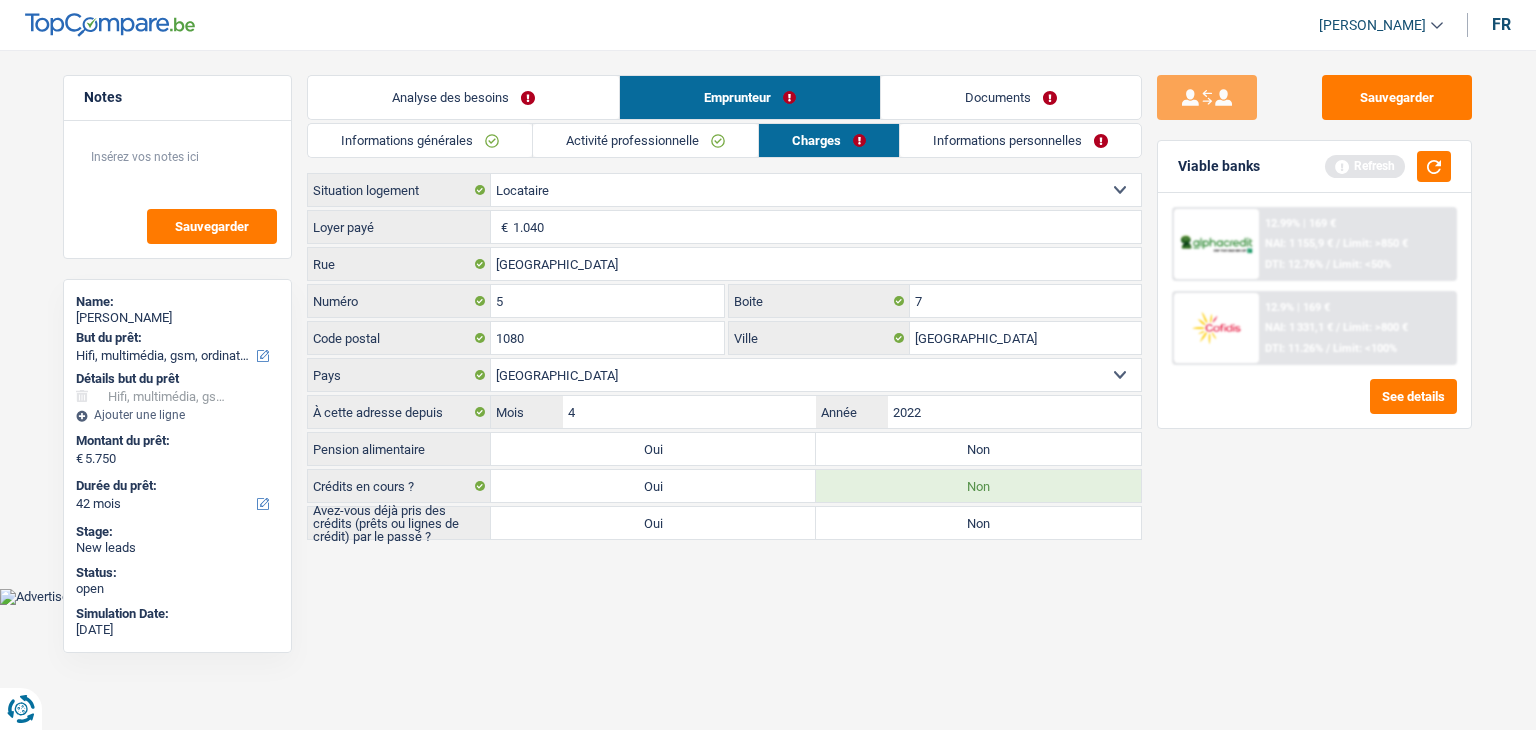 type on "1.040" 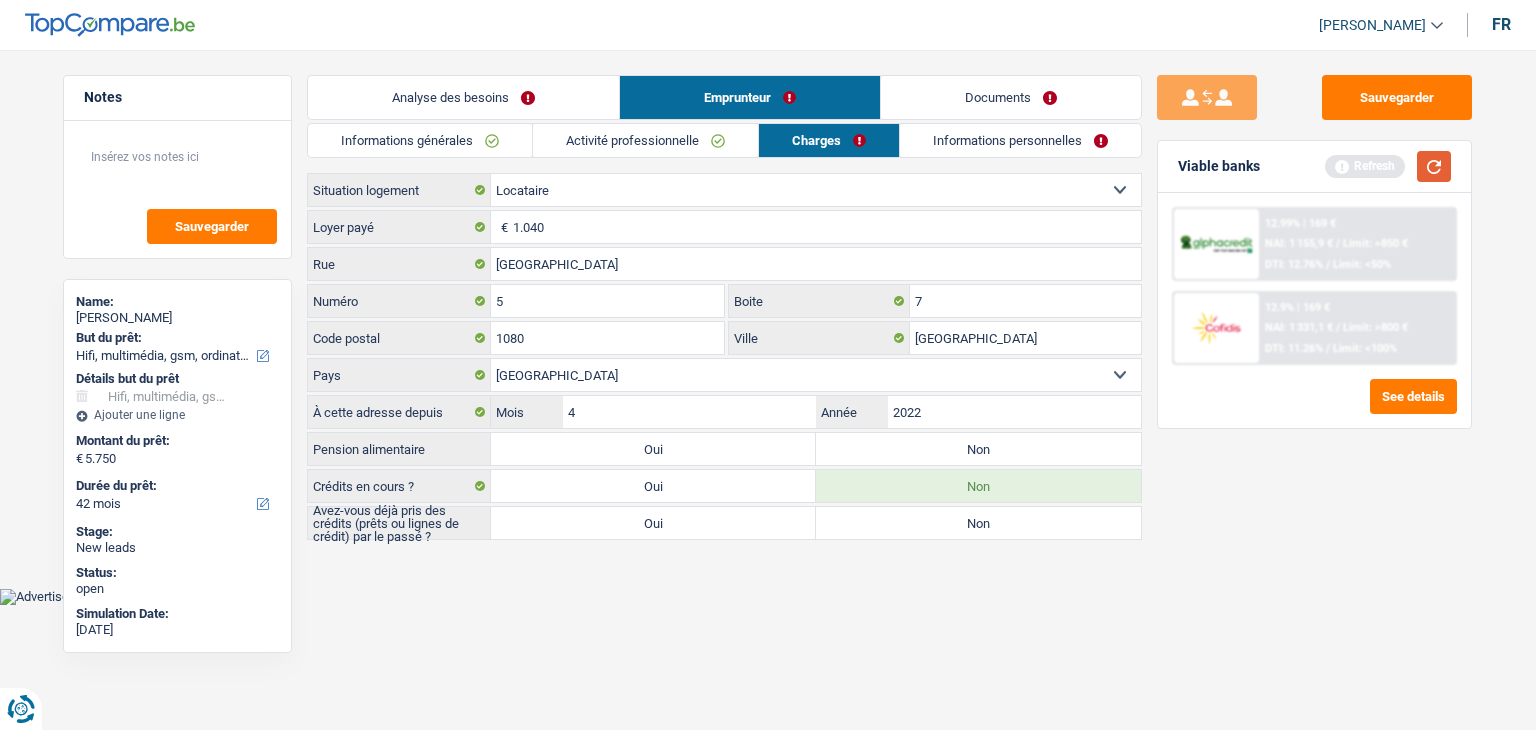 click at bounding box center (1434, 166) 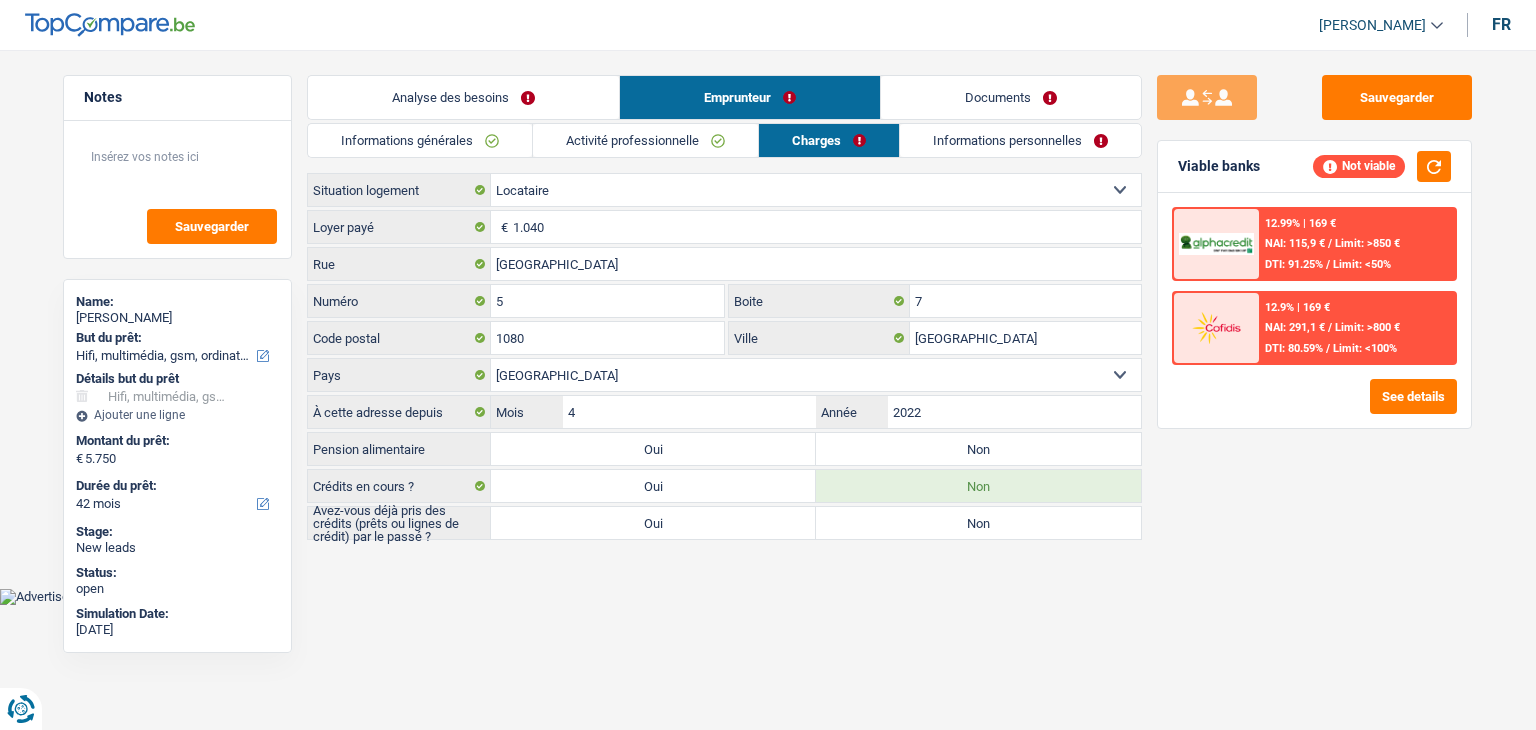 click on "Sauvegarder
Viable banks
Not viable
12.99% | 169 €
NAI: 115,9 €
/
Limit: >850 €
DTI: 91.25%
/
Limit: <50%
12.9% | 169 €
NAI: 291,1 €
/
Limit: >800 €
DTI: 80.59%
/
Limit: <100%" at bounding box center (1314, 384) 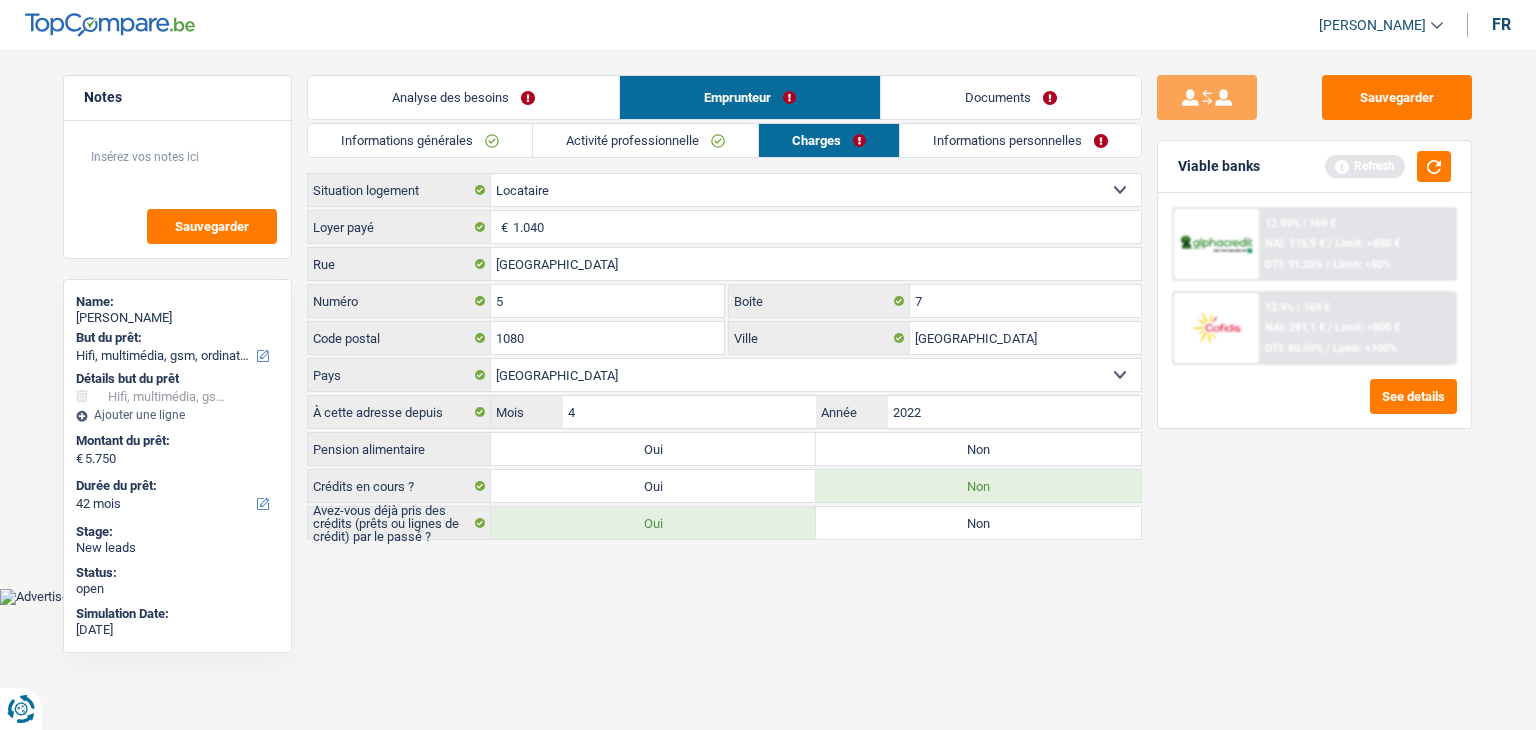 click on "Non" at bounding box center (978, 449) 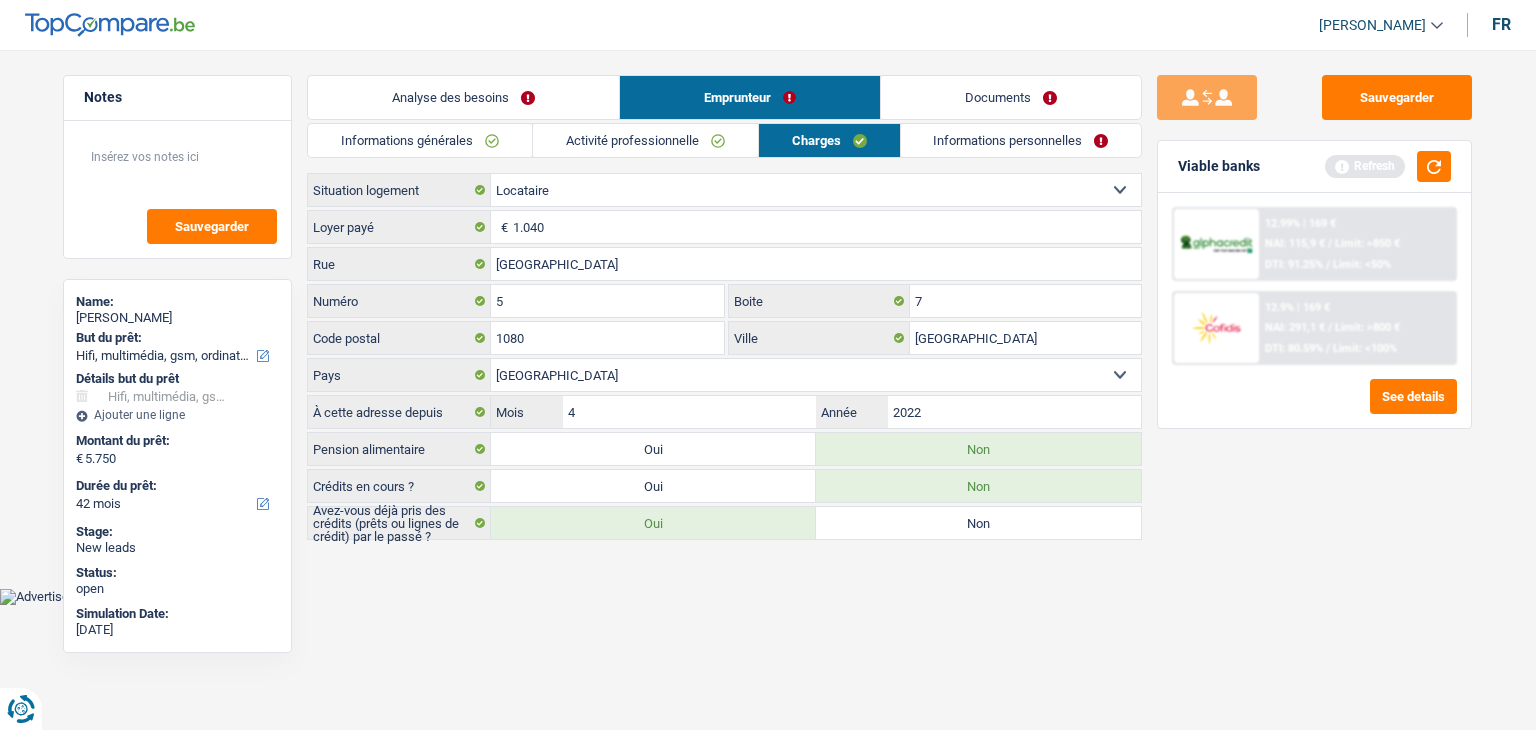 click on "Informations personnelles" at bounding box center (1021, 140) 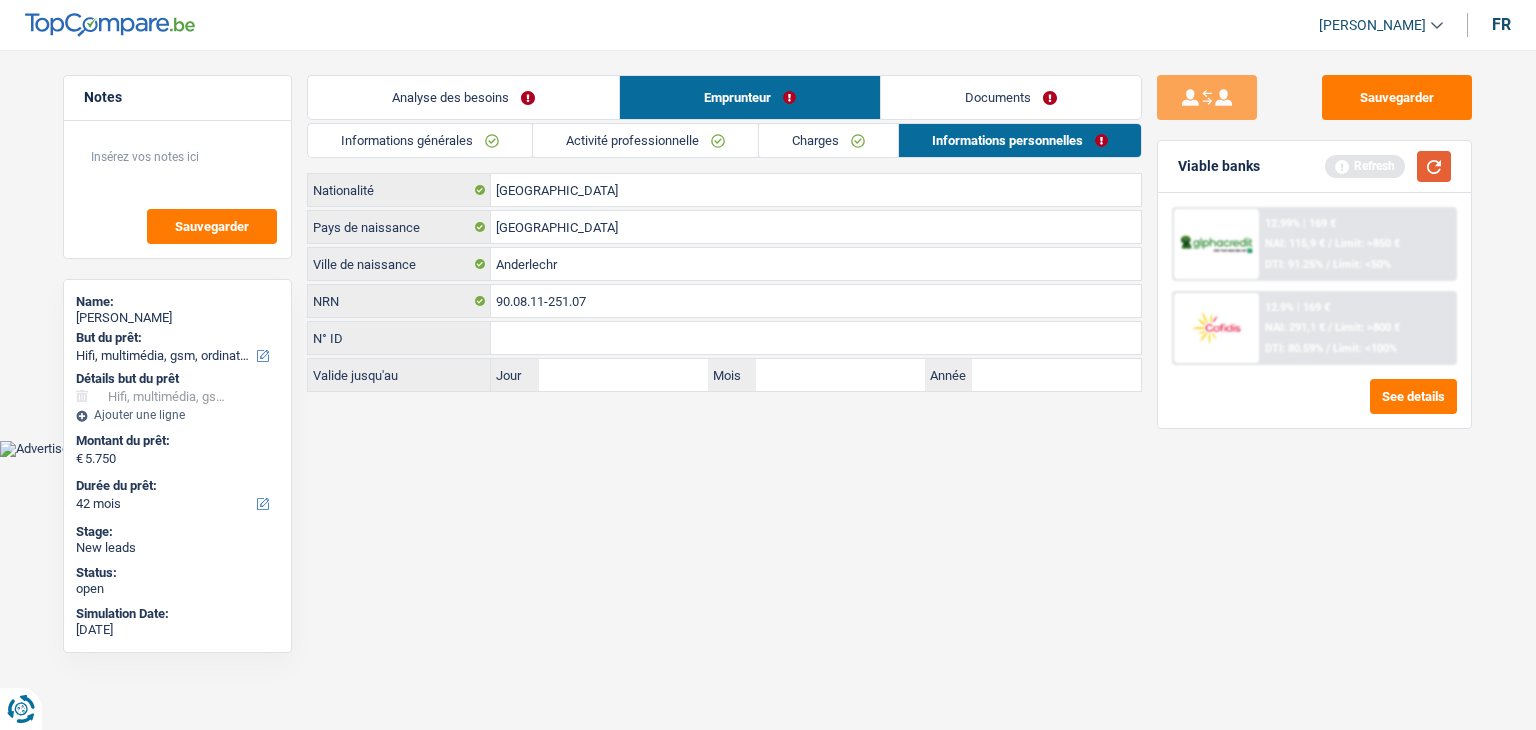 click at bounding box center [1434, 166] 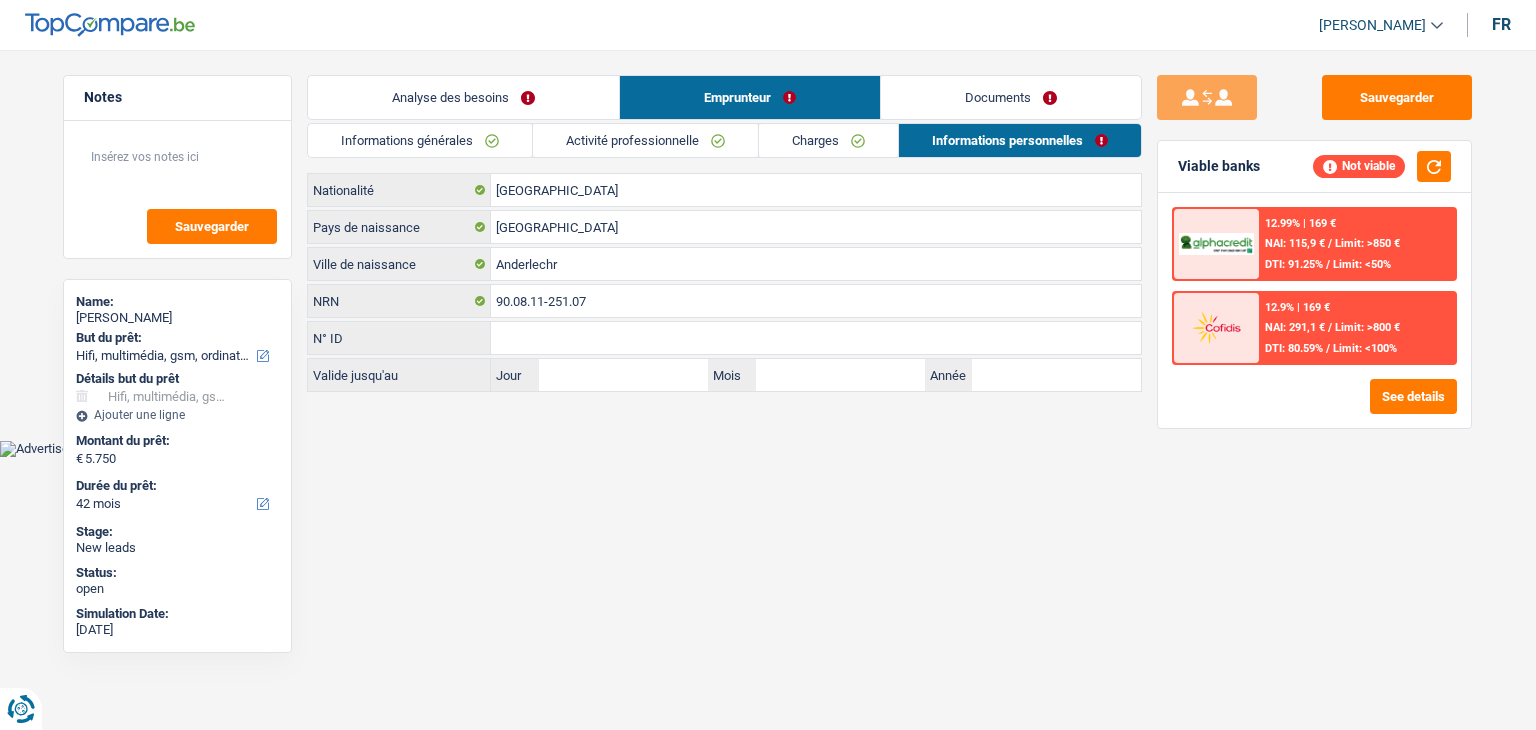 click on "Yanis Duboc
Se déconnecter
fr" at bounding box center (768, 25) 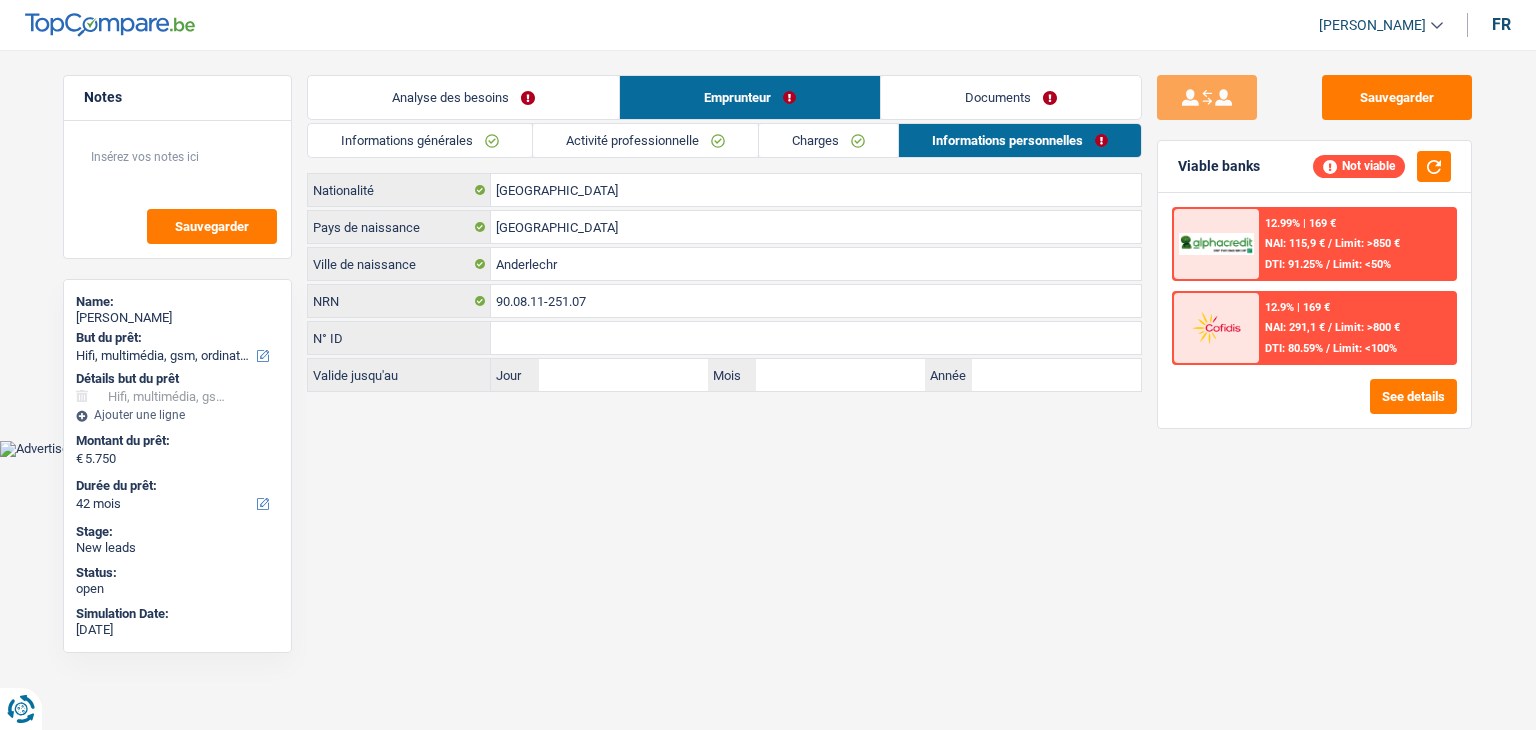 click on "Documents" at bounding box center (1011, 97) 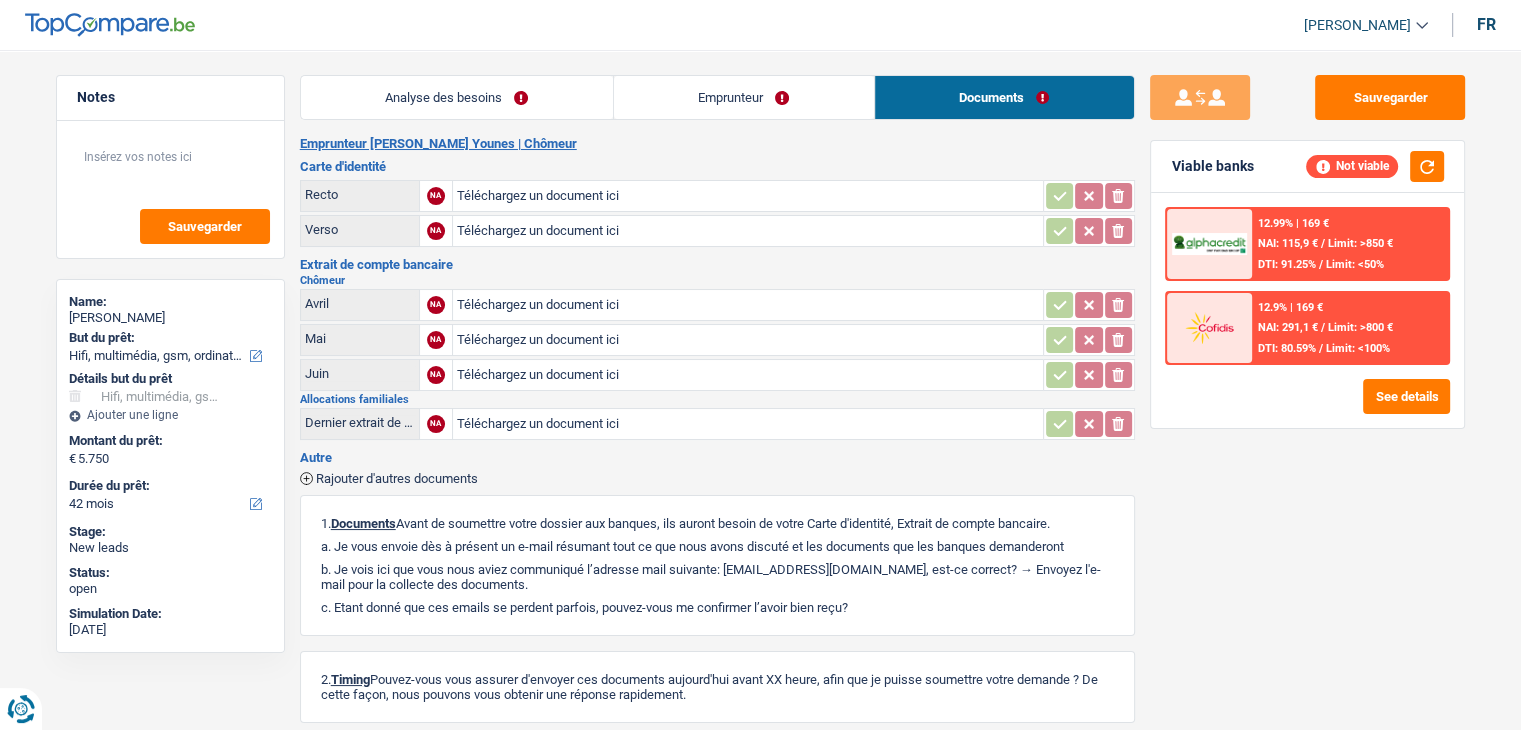 click on "Analyse des besoins Emprunteur Documents
1. Introduction & upselling by understanding their needs
1
Bonjour, est-ce que je parle bien à Mourad Bedon Younes ?
Bonjour ! Je suis Yanis Duboc, conseiller en crédit spécialisé chez TopCompare.be. Je vois que vous avez commencé une simulation sur notre site web et je vais vous aider à optimiser votre demande afin de trouver une potentielle solution pour vous.
2   Projet  : Quel projet souhaitez-vous financer pour 5 750 € ?
Montant supérieur : La plupart de mes clients prennent une réserve supplémentaire pour qu'ils puissent financer leur projet en cas de hausse des prix. Êtes-vous certain d'avoir suffisamment d'argent avec 5 750 € ?   Montant minimum : Quel est le montant minimum dont vous avez besoin pour financer votre projet ?   Priorité : Dans quel ordre pouvons-nous prioriser vos projets ?   Devis     Hifi, multimédia, gsm, ordinateur Frais médicaux Assurance" at bounding box center [717, 468] 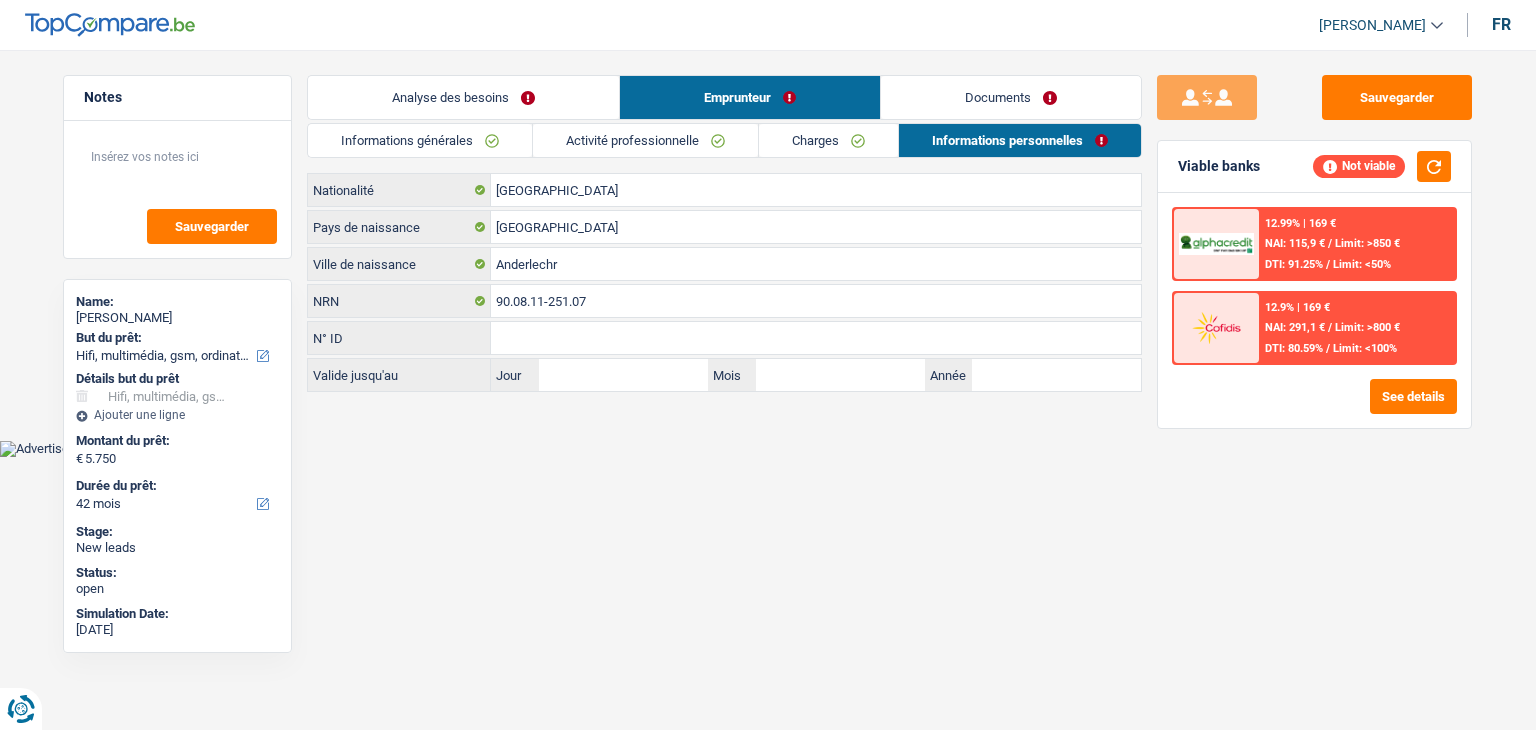 click on "See details" at bounding box center [1314, 396] 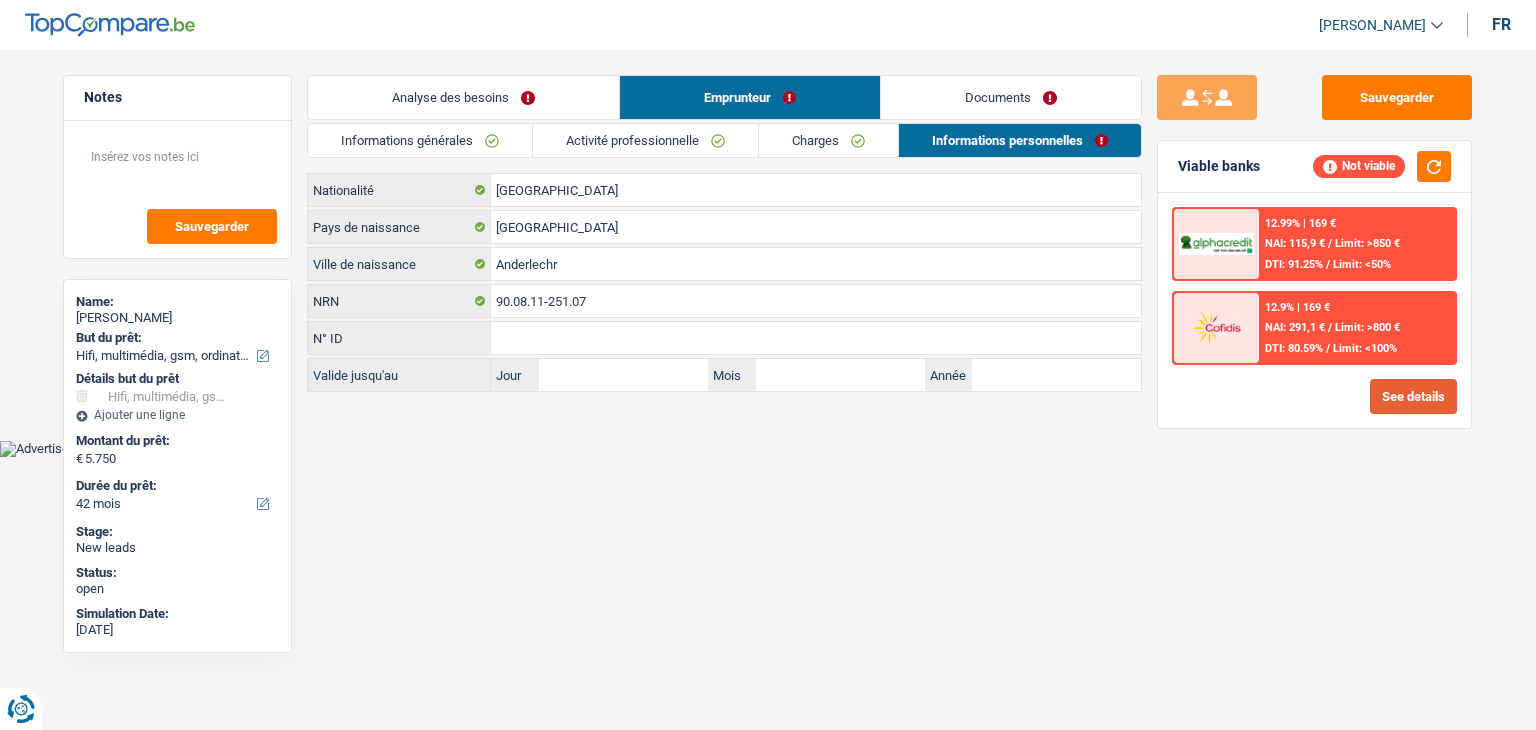 click on "See details" at bounding box center [1413, 396] 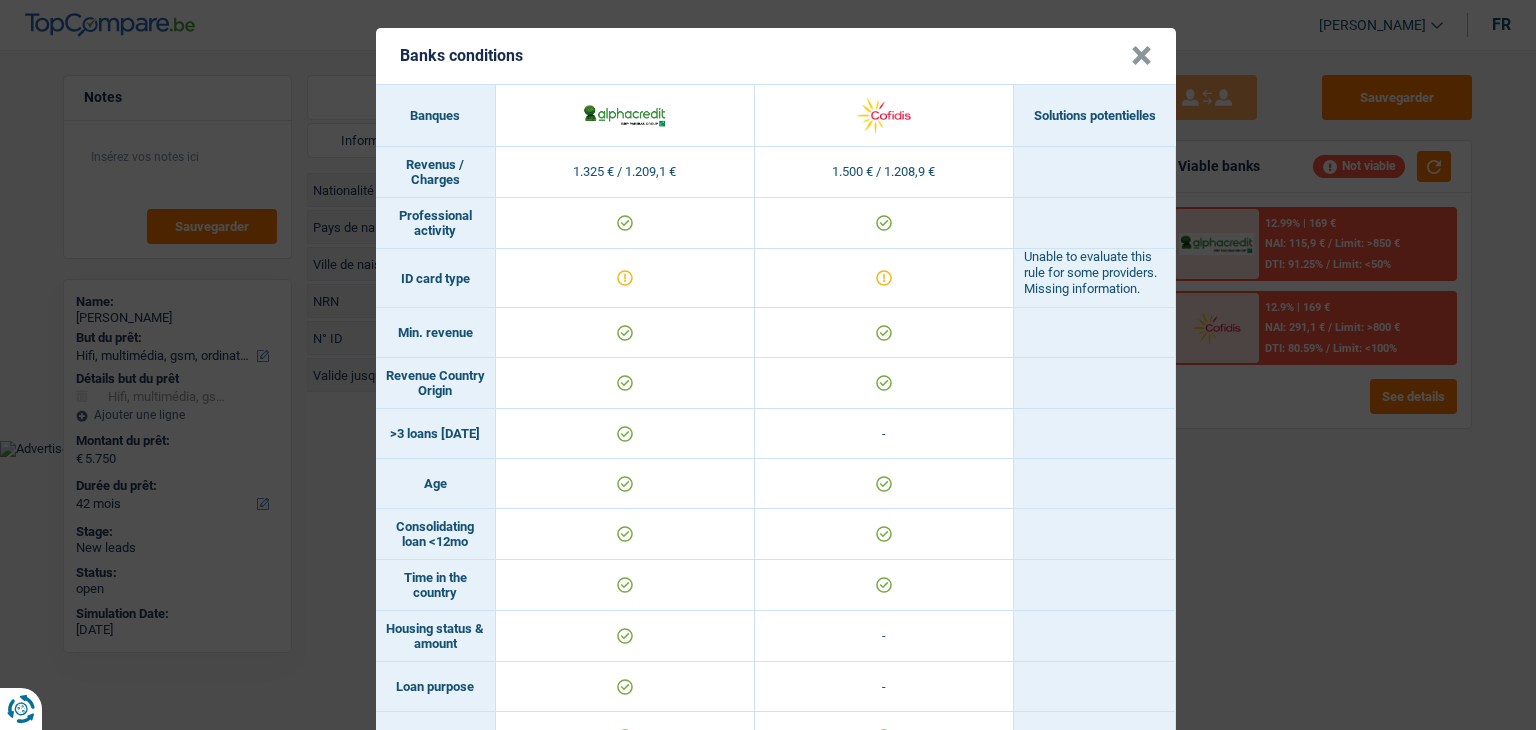 click on "Banks conditions ×
Banques
Solutions potentielles
Revenus / Charges
1.325 € / 1.209,1 €
1.500 € / 1.208,9 €
Professional activity
ID card type
Unable to evaluate this rule for some providers. Missing information.
Min. revenue" at bounding box center (768, 365) 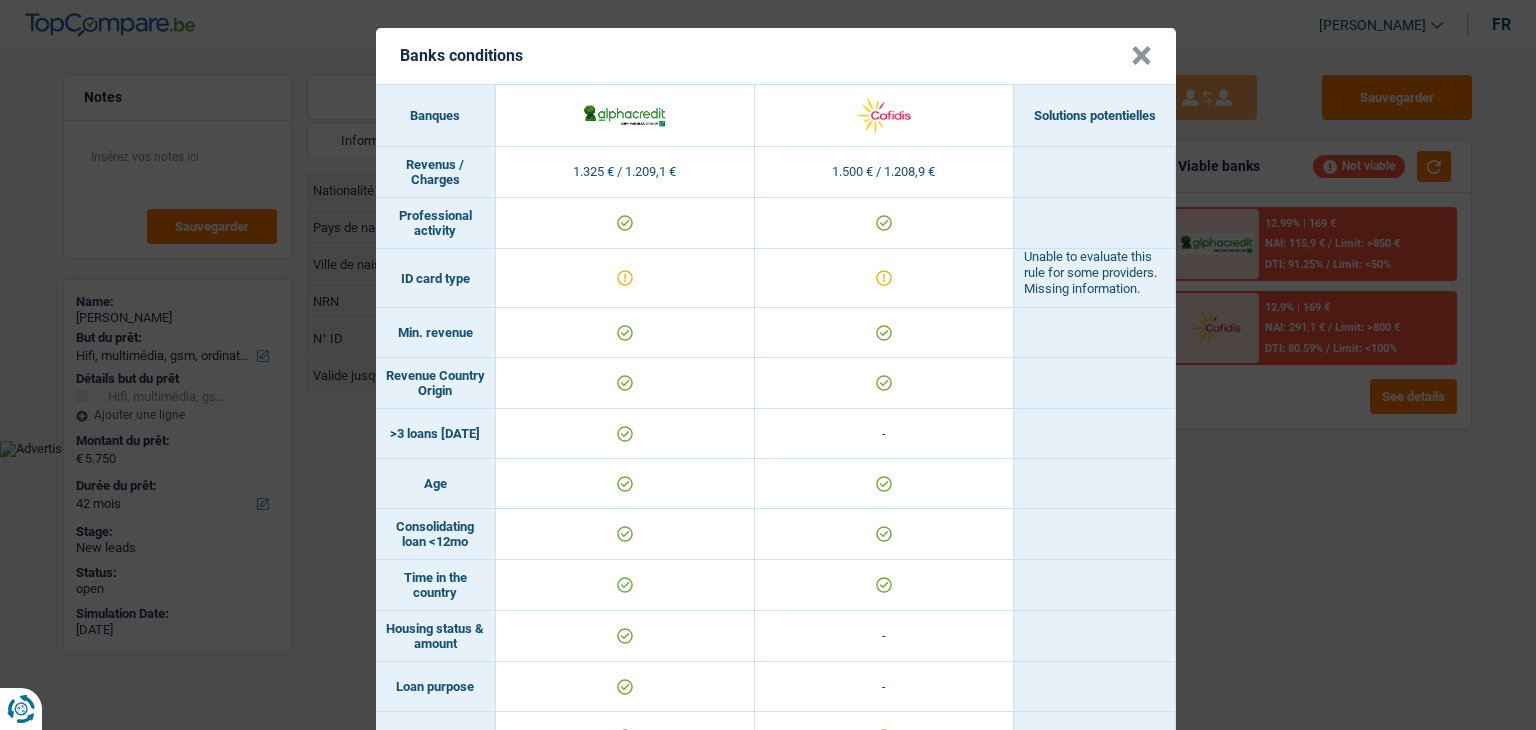 scroll, scrollTop: 0, scrollLeft: 0, axis: both 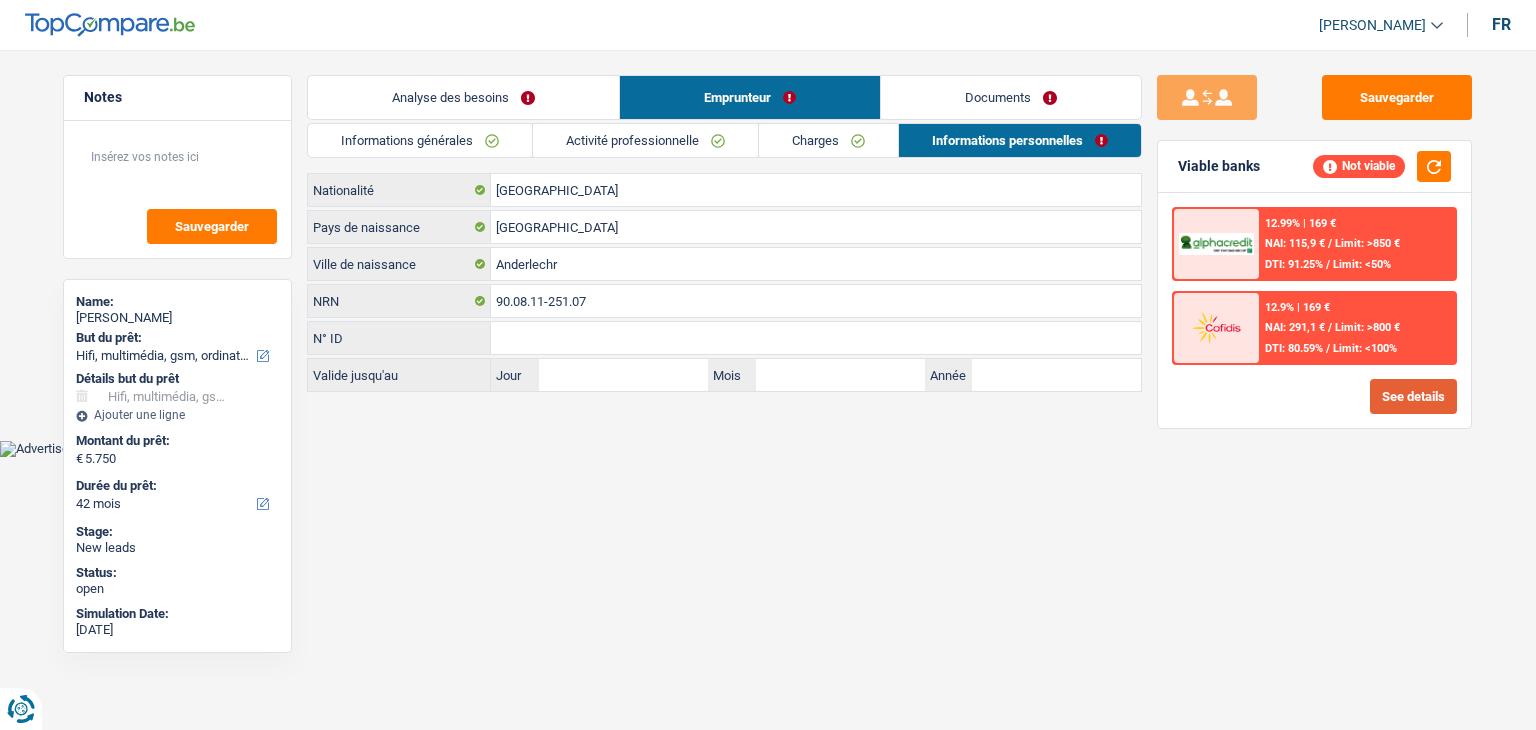 click on "See details" at bounding box center [1413, 396] 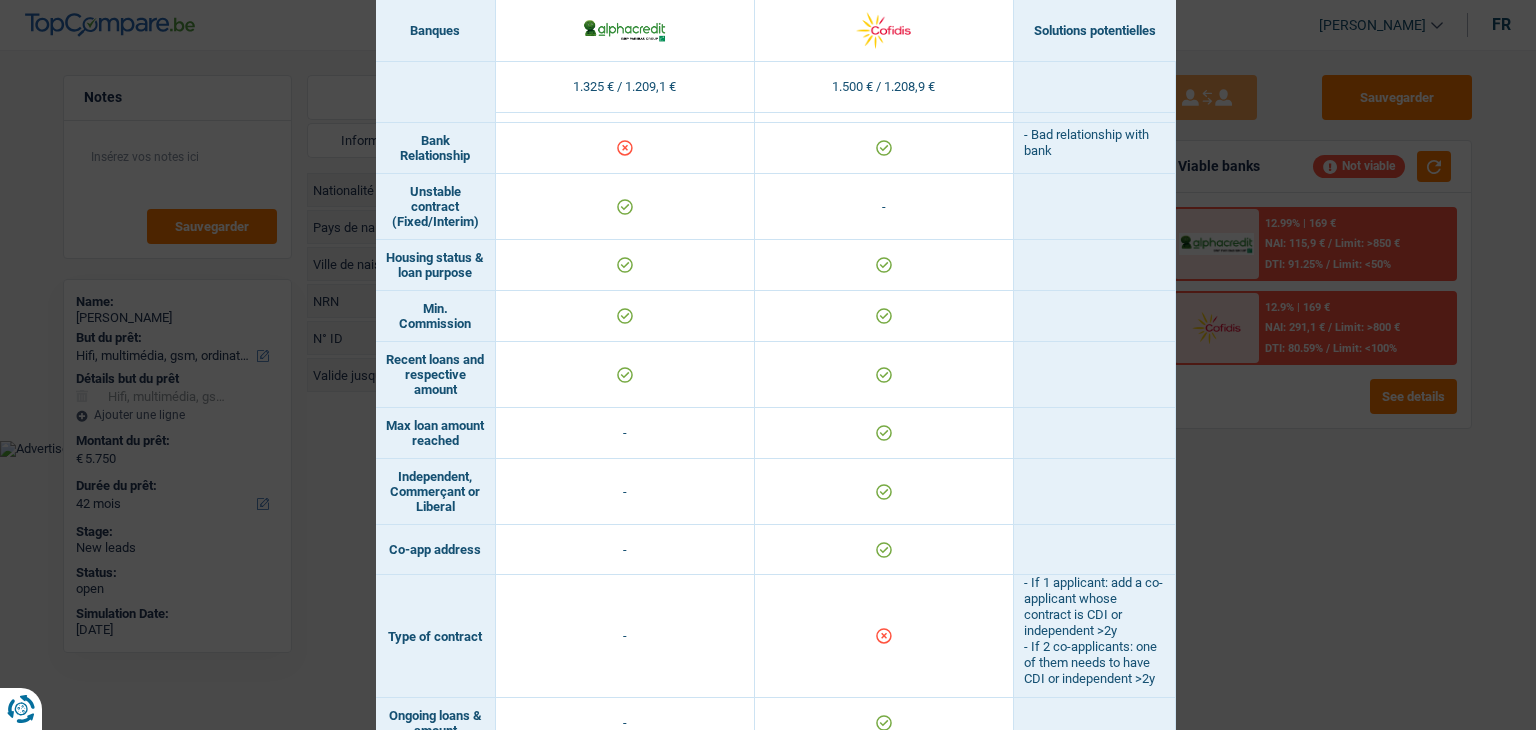 scroll, scrollTop: 1200, scrollLeft: 0, axis: vertical 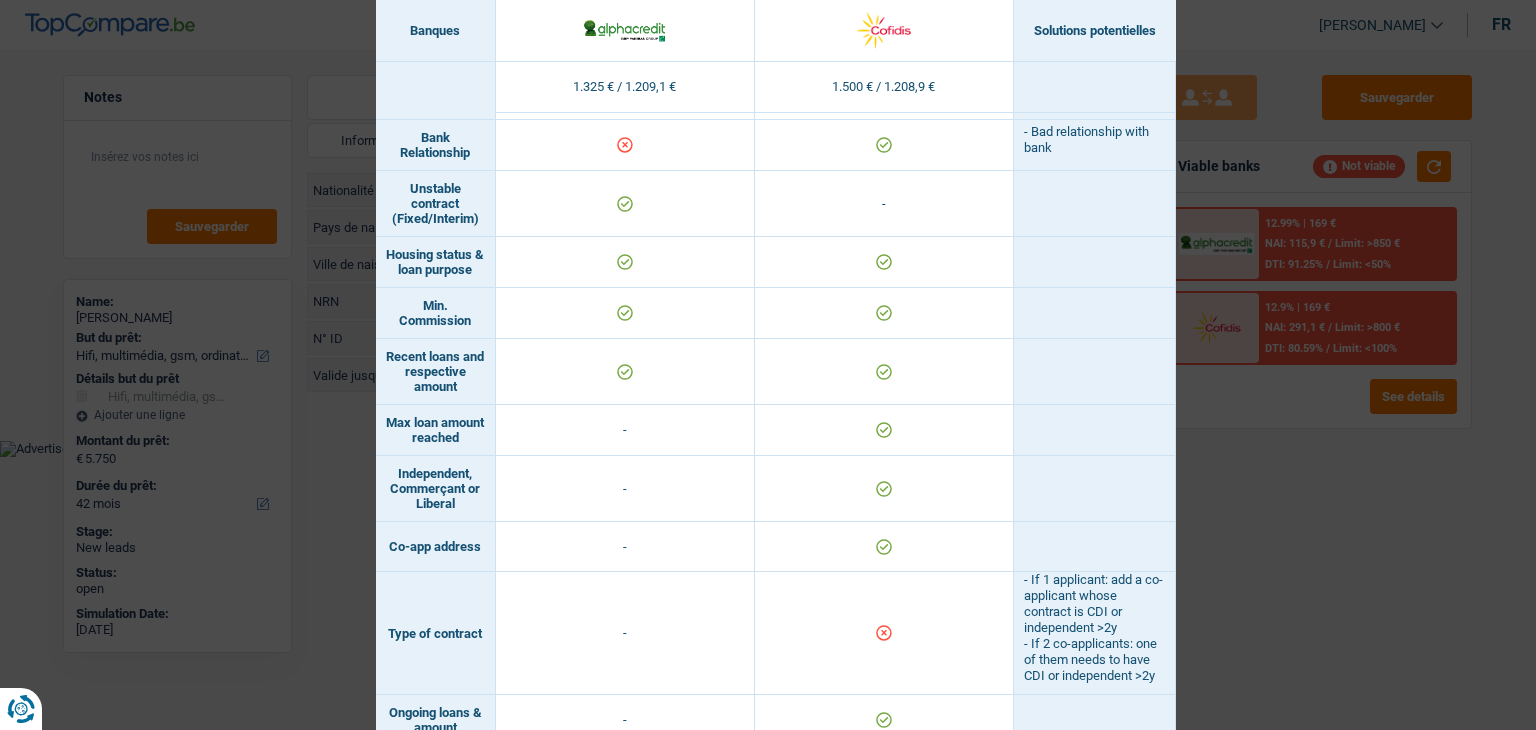 click on "Banks conditions ×
Banques
Solutions potentielles
Revenus / Charges
1.325 € / 1.209,1 €
1.500 € / 1.208,9 €
Professional activity
ID card type
Unable to evaluate this rule for some providers. Missing information.
Min. revenue" at bounding box center [768, 365] 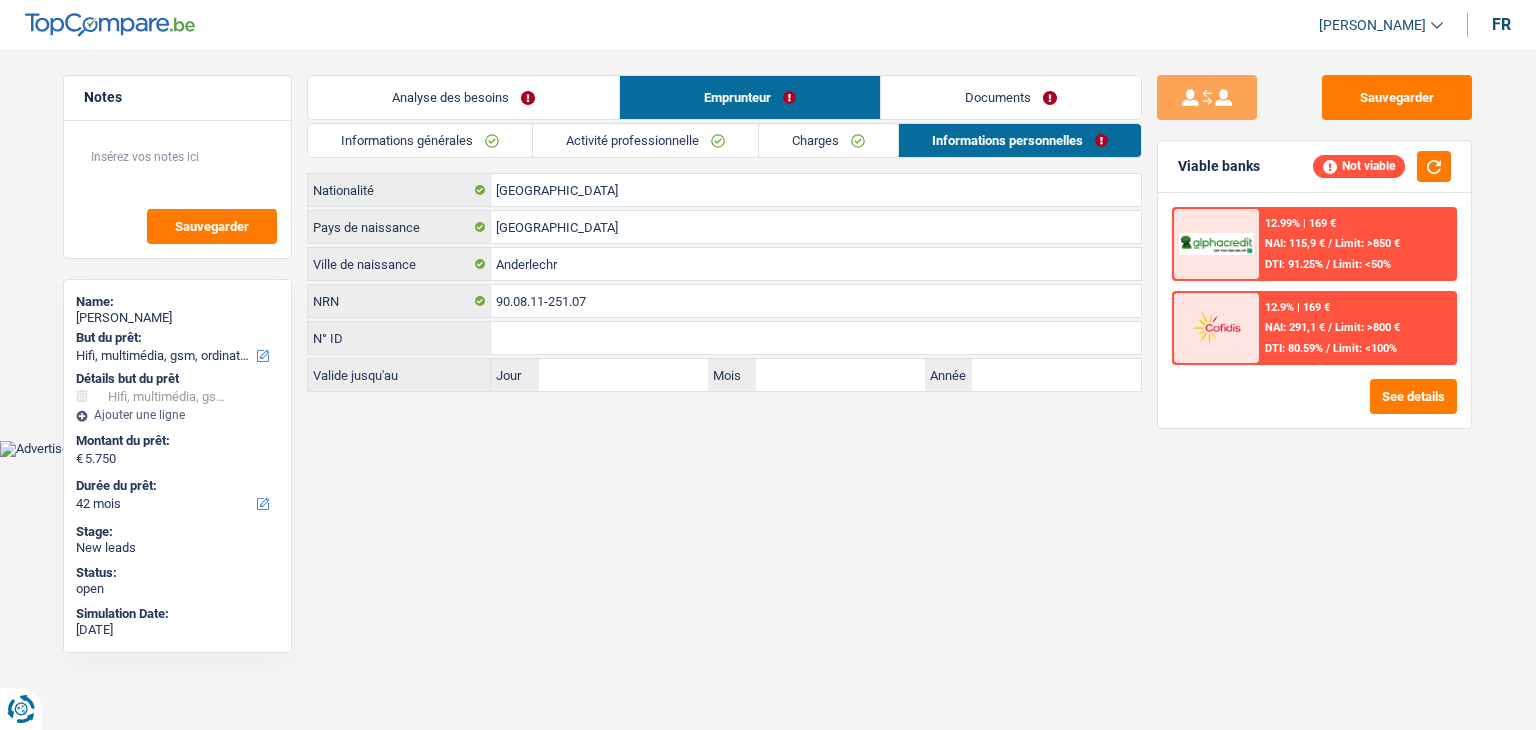 click on "Activité professionnelle" at bounding box center [645, 140] 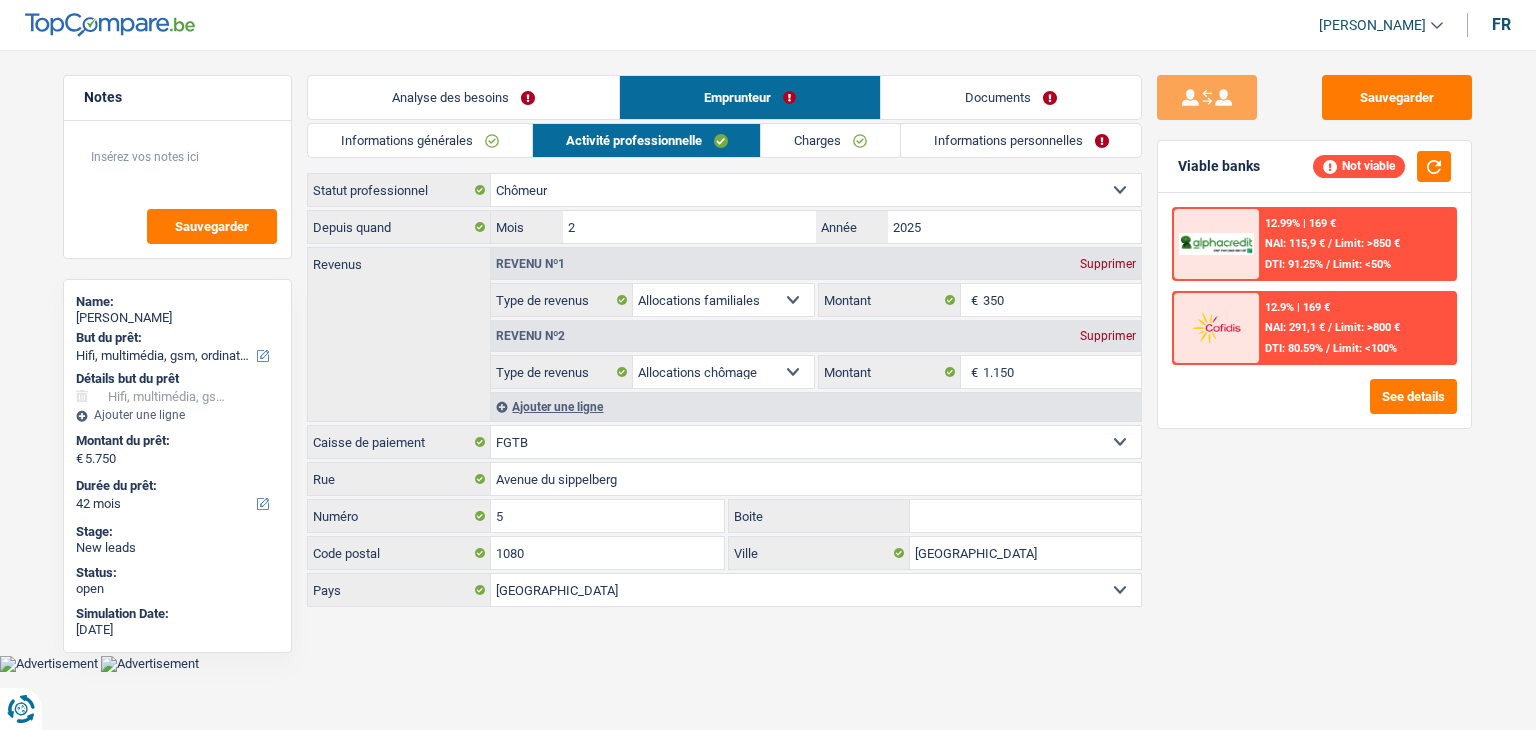 click on "Charges" at bounding box center (830, 140) 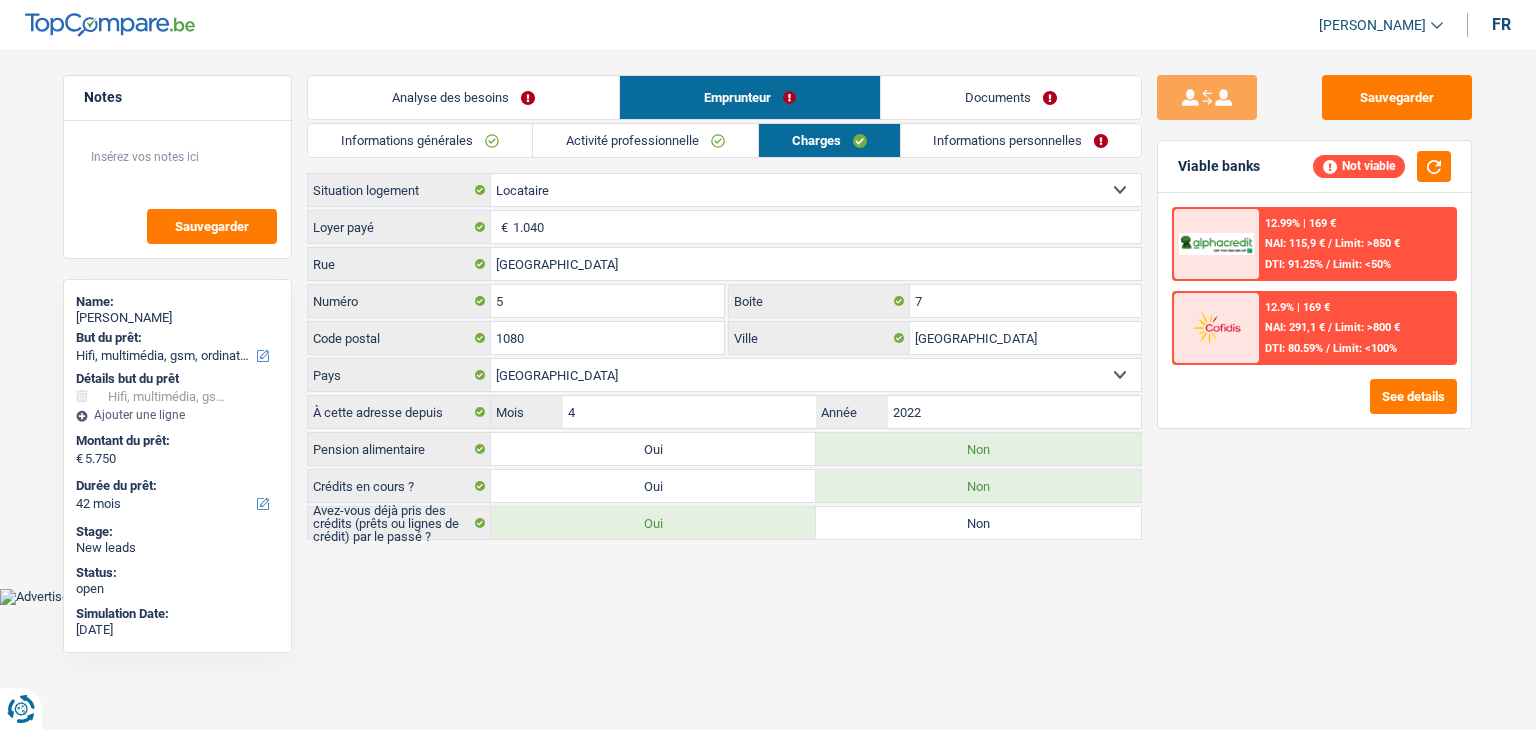 click on "Informations générales" at bounding box center [420, 140] 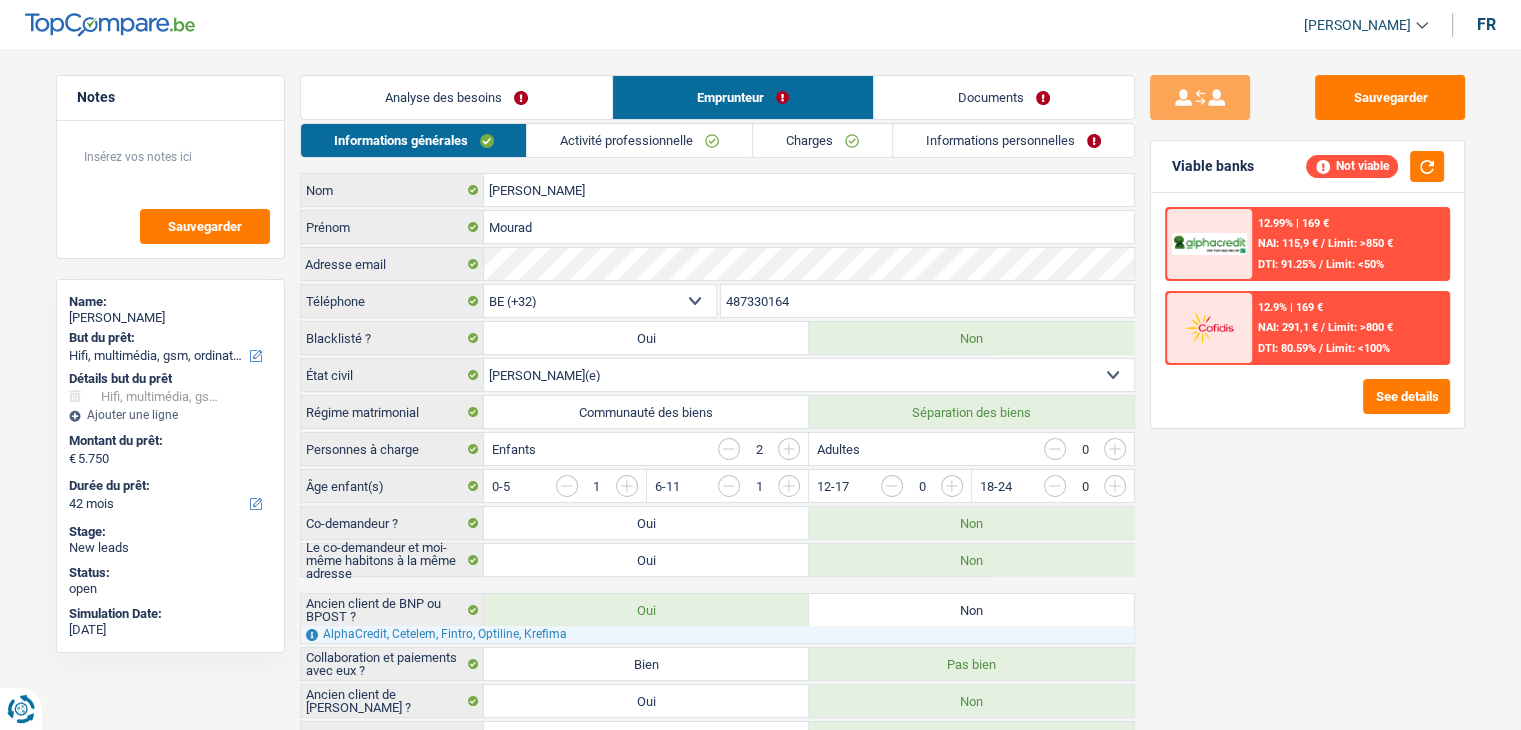 click on "Analyse des besoins" at bounding box center [456, 97] 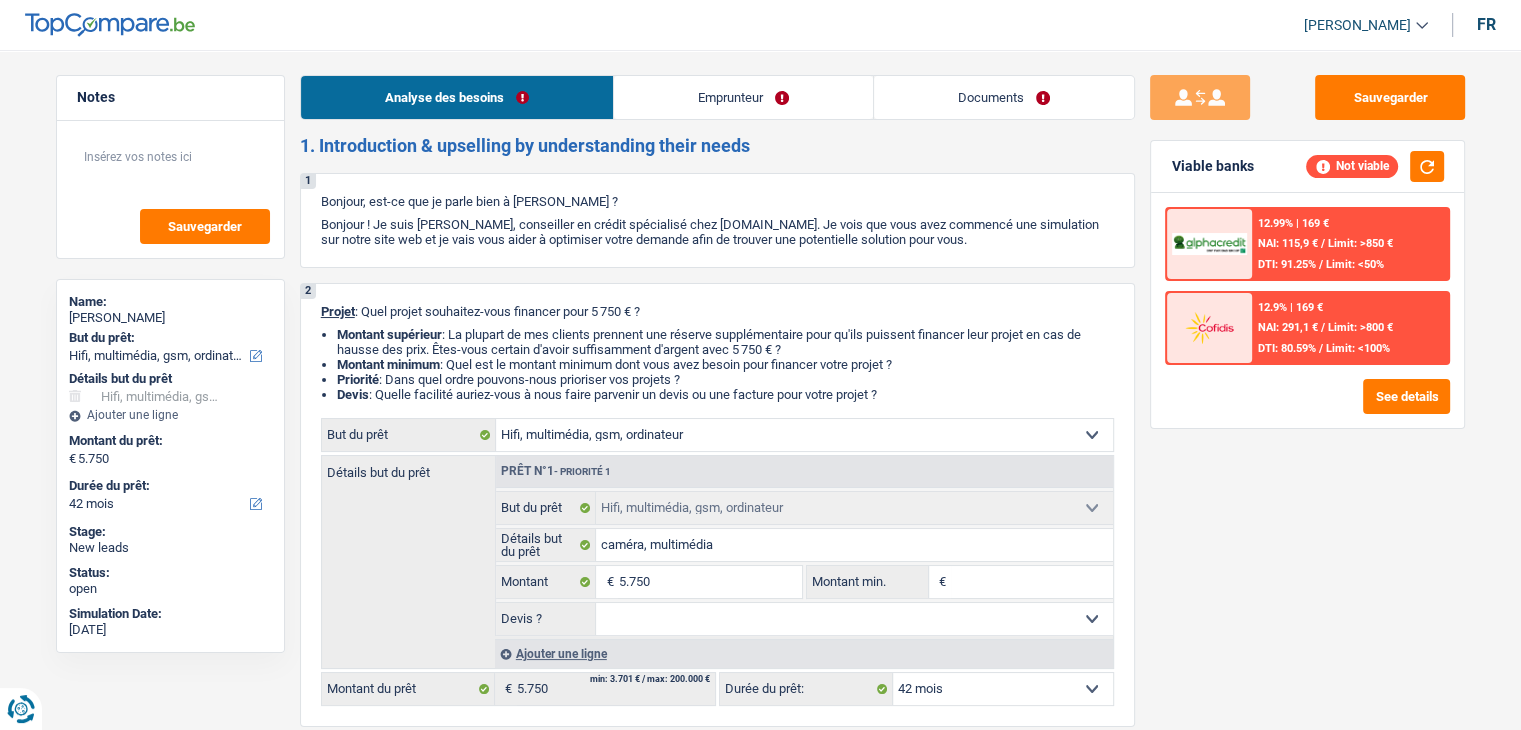 click on "Emprunteur" at bounding box center [743, 97] 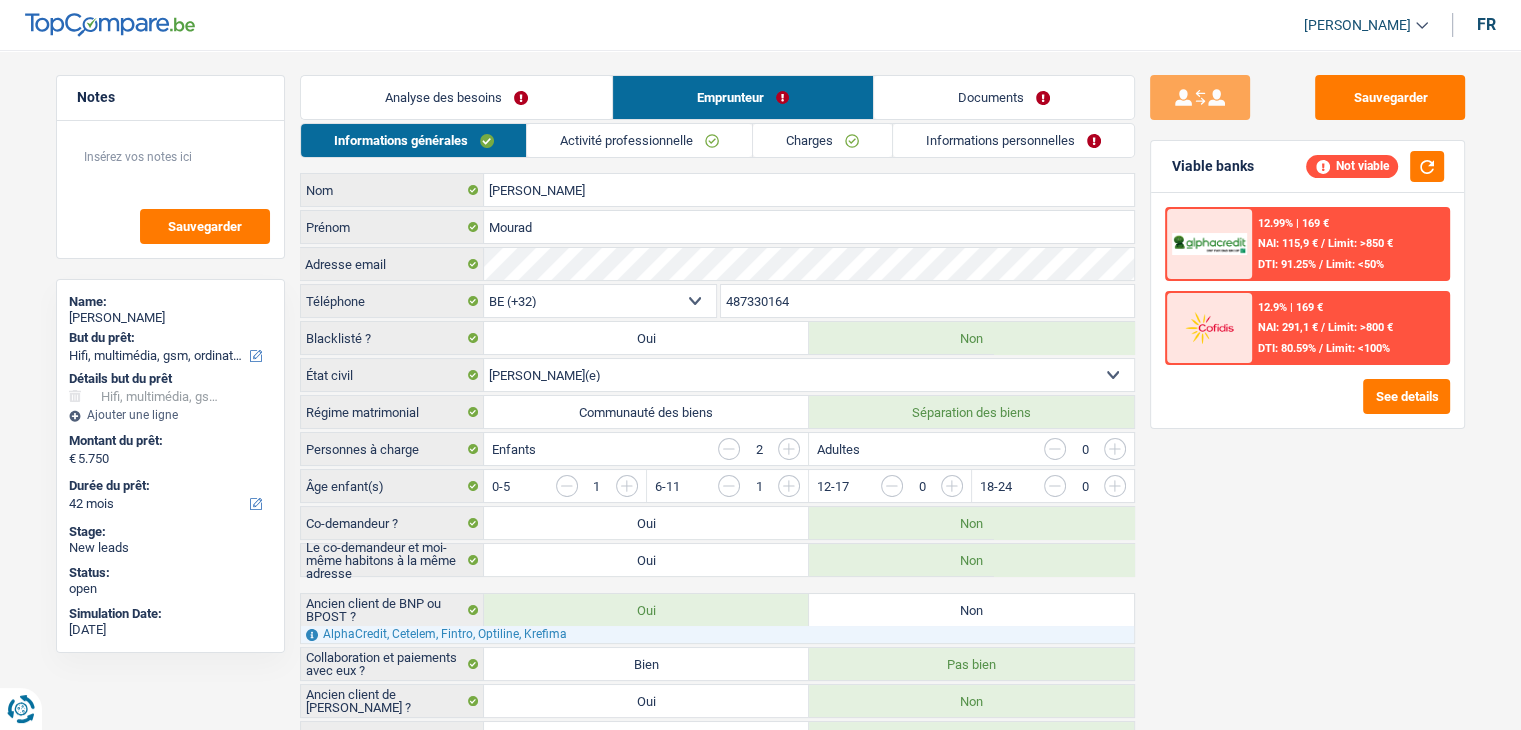 click on "Activité professionnelle" at bounding box center (639, 140) 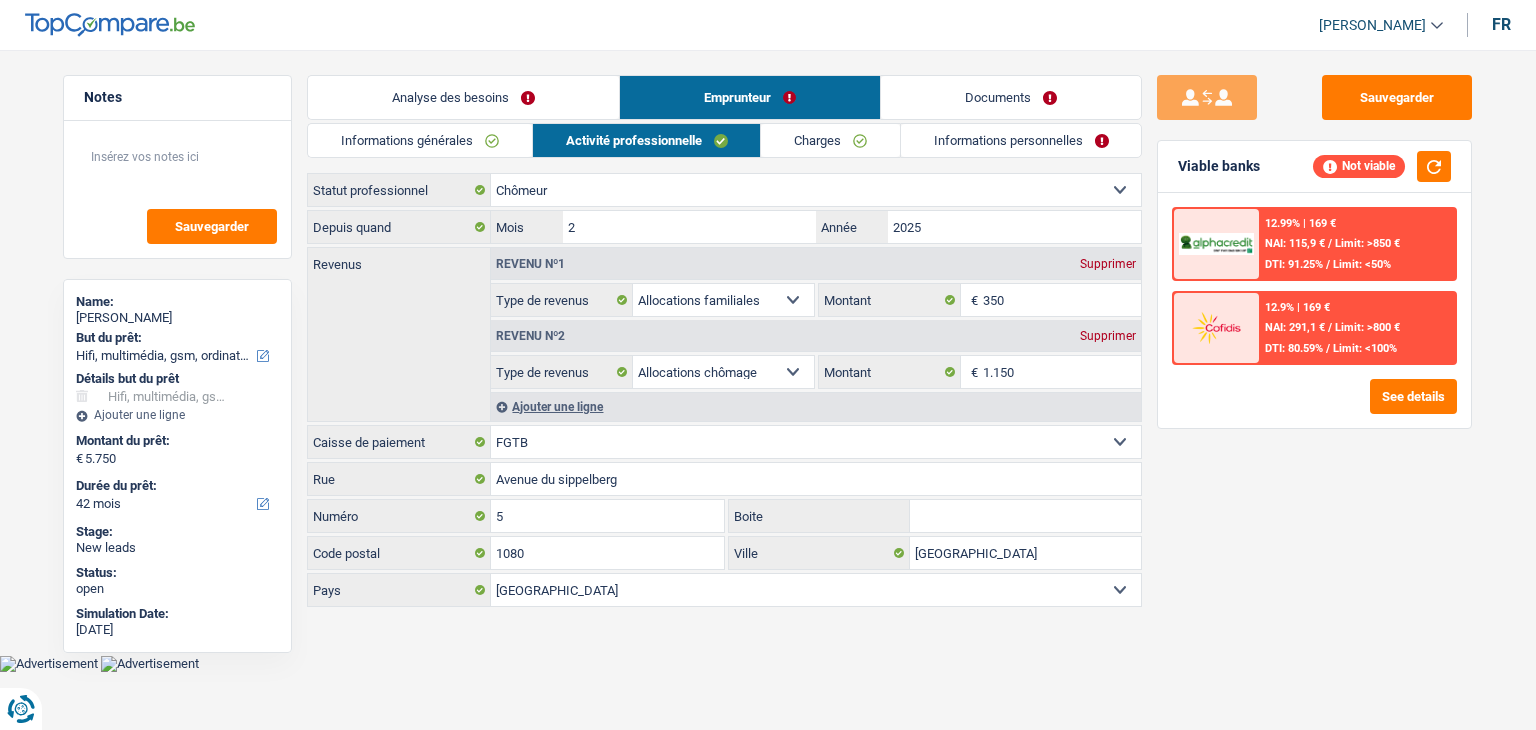 click on "Charges" at bounding box center (830, 140) 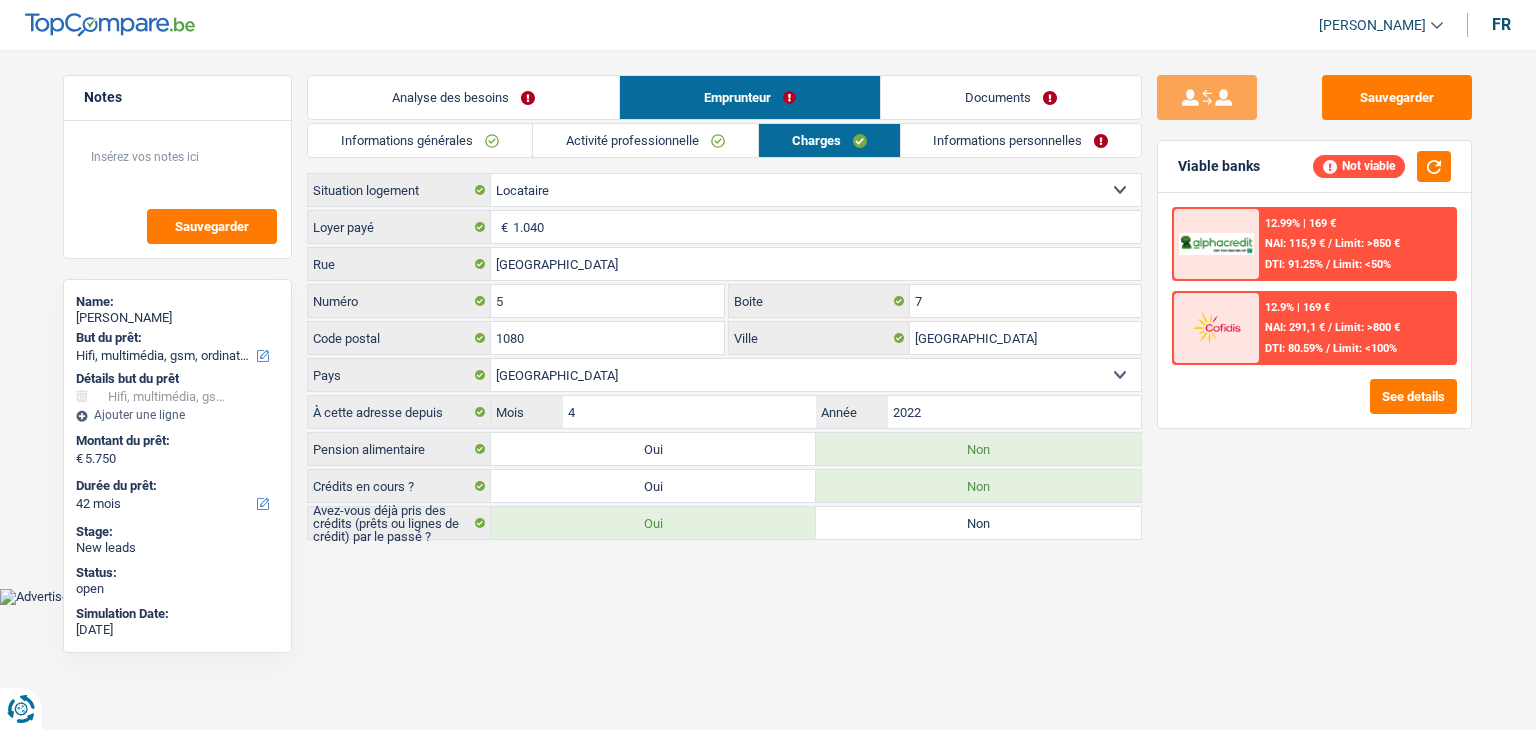 click on "Informations personnelles" at bounding box center (1021, 140) 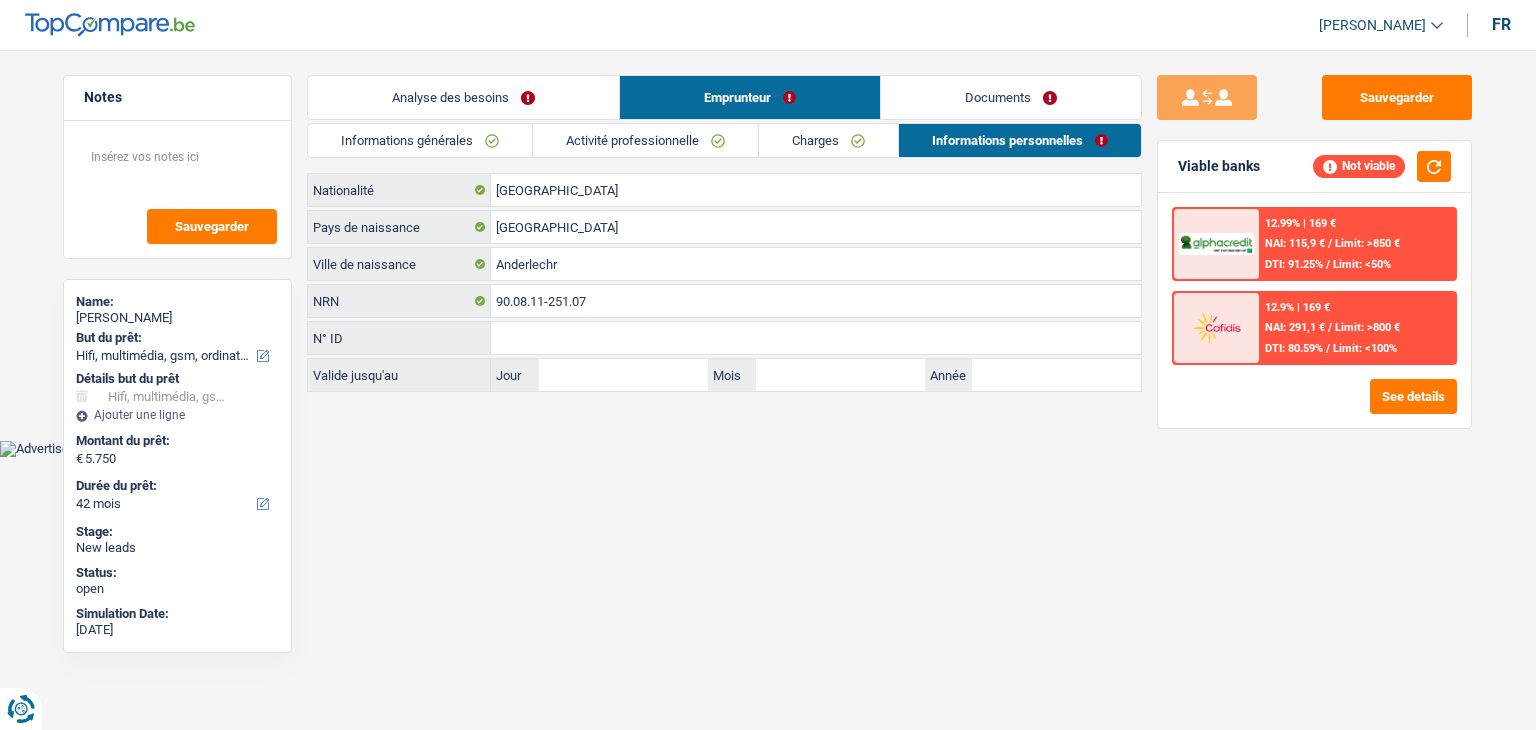 click on "Documents" at bounding box center [1011, 97] 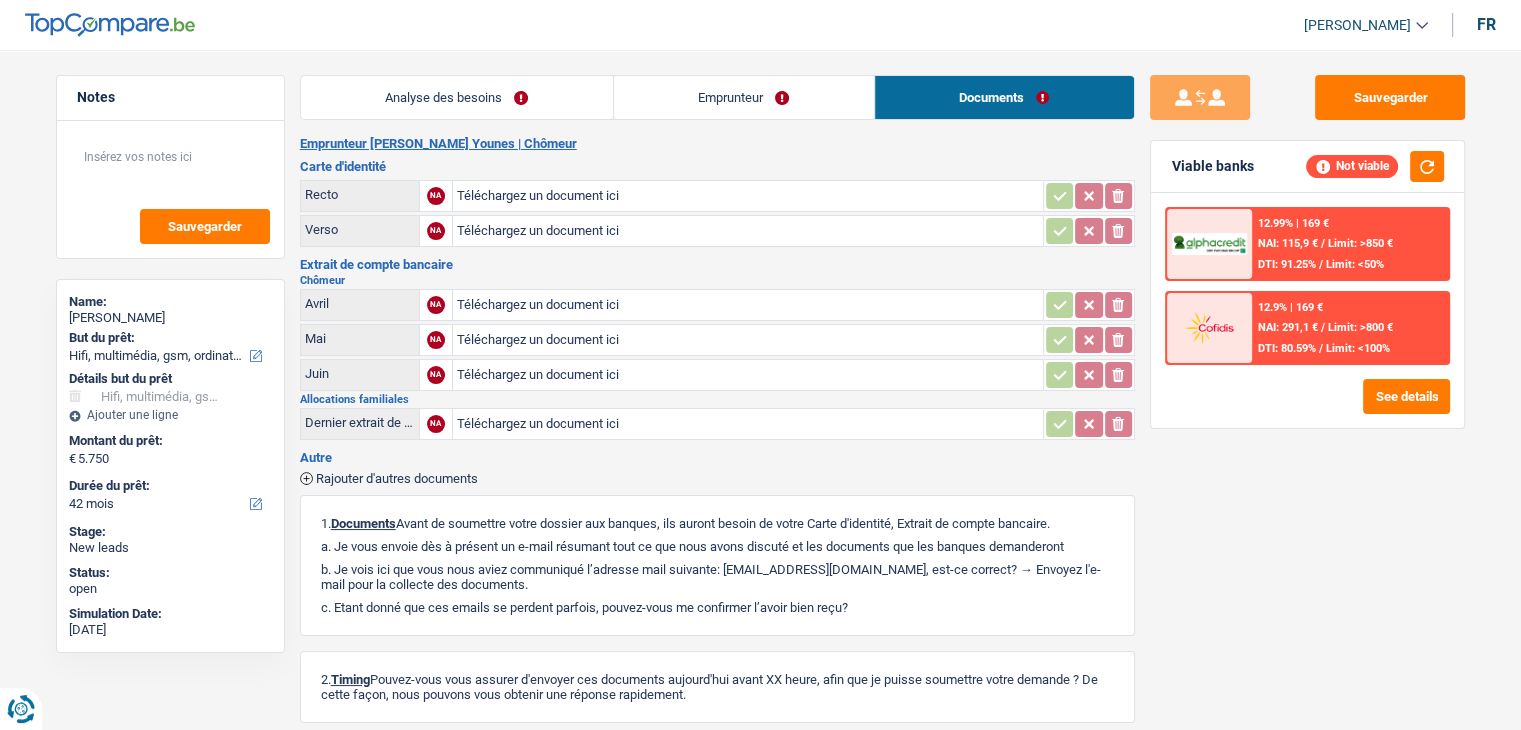 click on "Emprunteur" at bounding box center [744, 97] 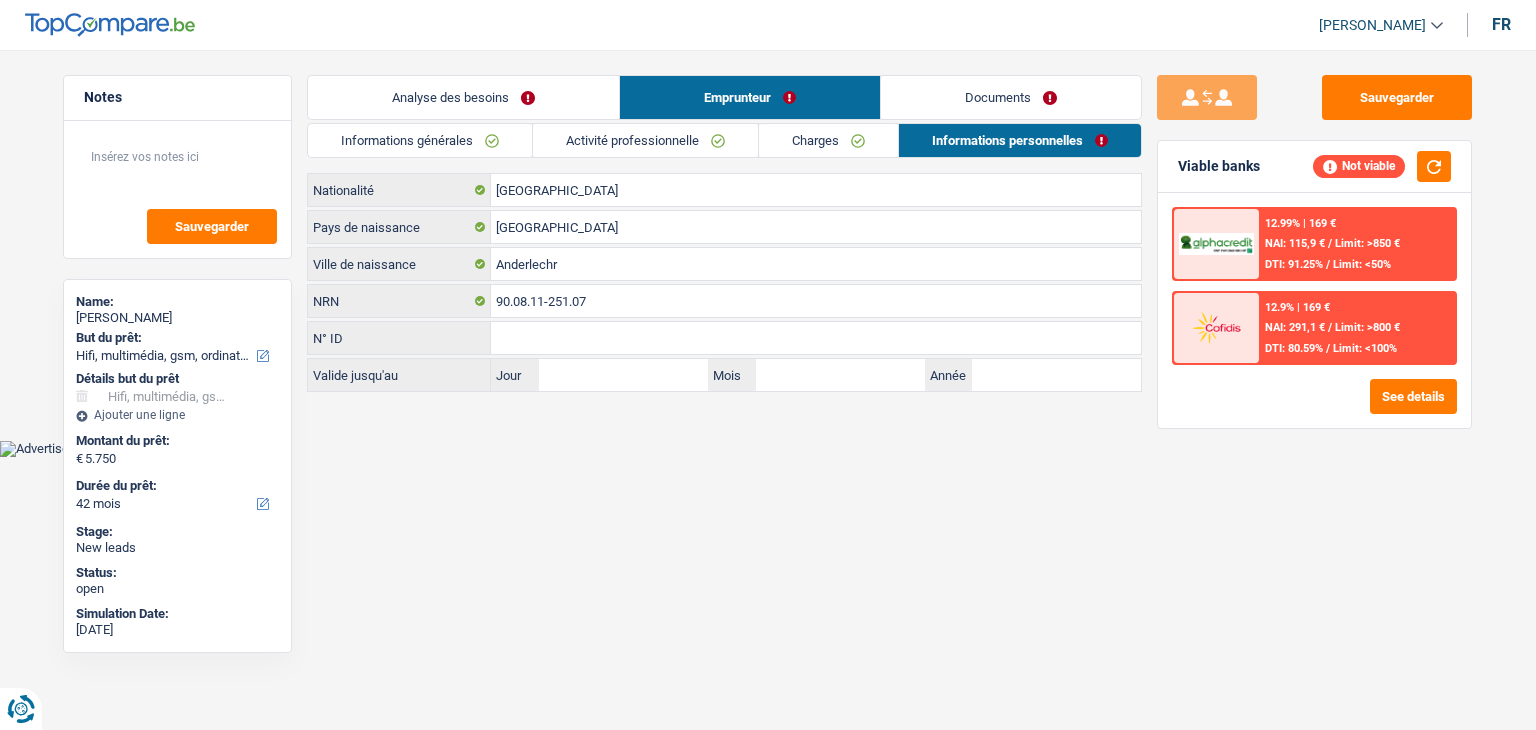 click on "Analyse des besoins" at bounding box center (463, 97) 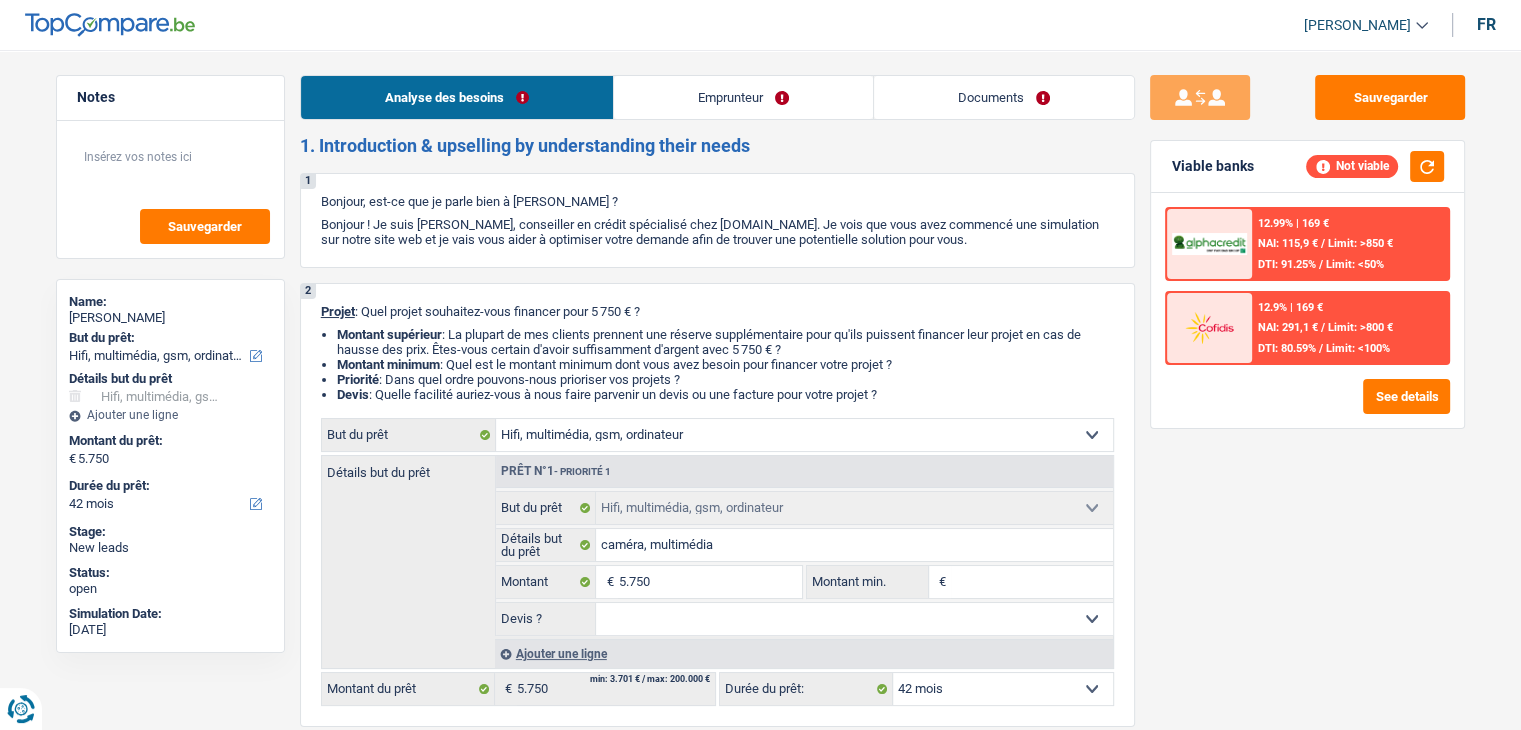 click on "Notes
Sauvegarder
Name:   Mourad Bedon Younes   But du prêt: Confort maison: meubles, textile, peinture, électroménager, outillage non-professionnel Hifi, multimédia, gsm, ordinateur Aménagement: frais d'installation, déménagement Evénement familial: naissance, mariage, divorce, communion, décès Frais médicaux Frais d'études Frais permis de conduire Loisirs: voyage, sport, musique Rafraîchissement: petits travaux maison et jardin Frais judiciaires Réparation voiture Prêt rénovation (non disponible pour les non-propriétaires) Prêt énergie (non disponible pour les non-propriétaires) Prêt voiture Taxes, impôts non professionnels Rénovation bien à l'étranger Dettes familiales Assurance Autre
Sélectionner une option
Détails but du prêt
Confort maison: meubles, textile, peinture, électroménager, outillage non-professionnel Frais médicaux Frais d'études" at bounding box center (760, 1440) 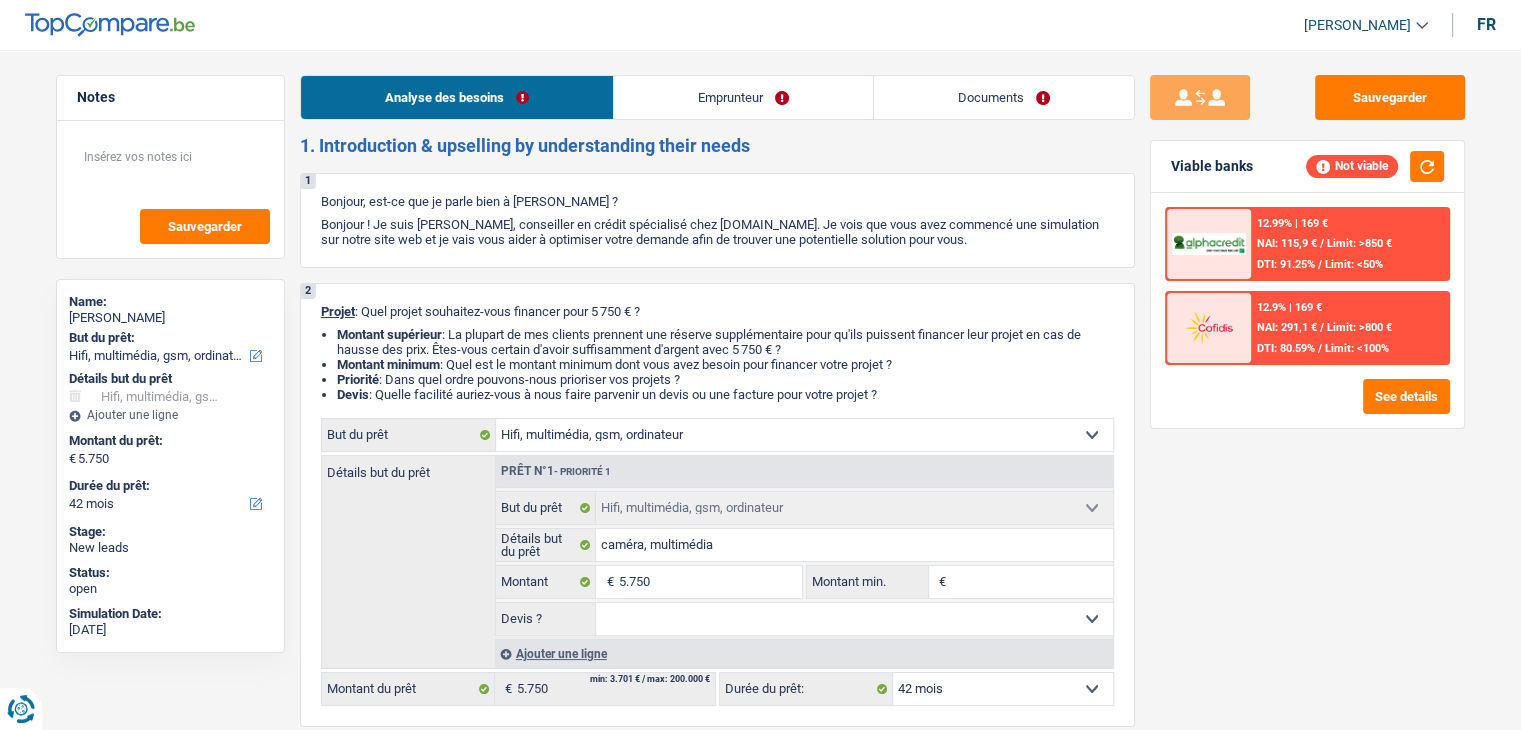 drag, startPoint x: 299, startPoint y: 149, endPoint x: 780, endPoint y: 143, distance: 481.0374 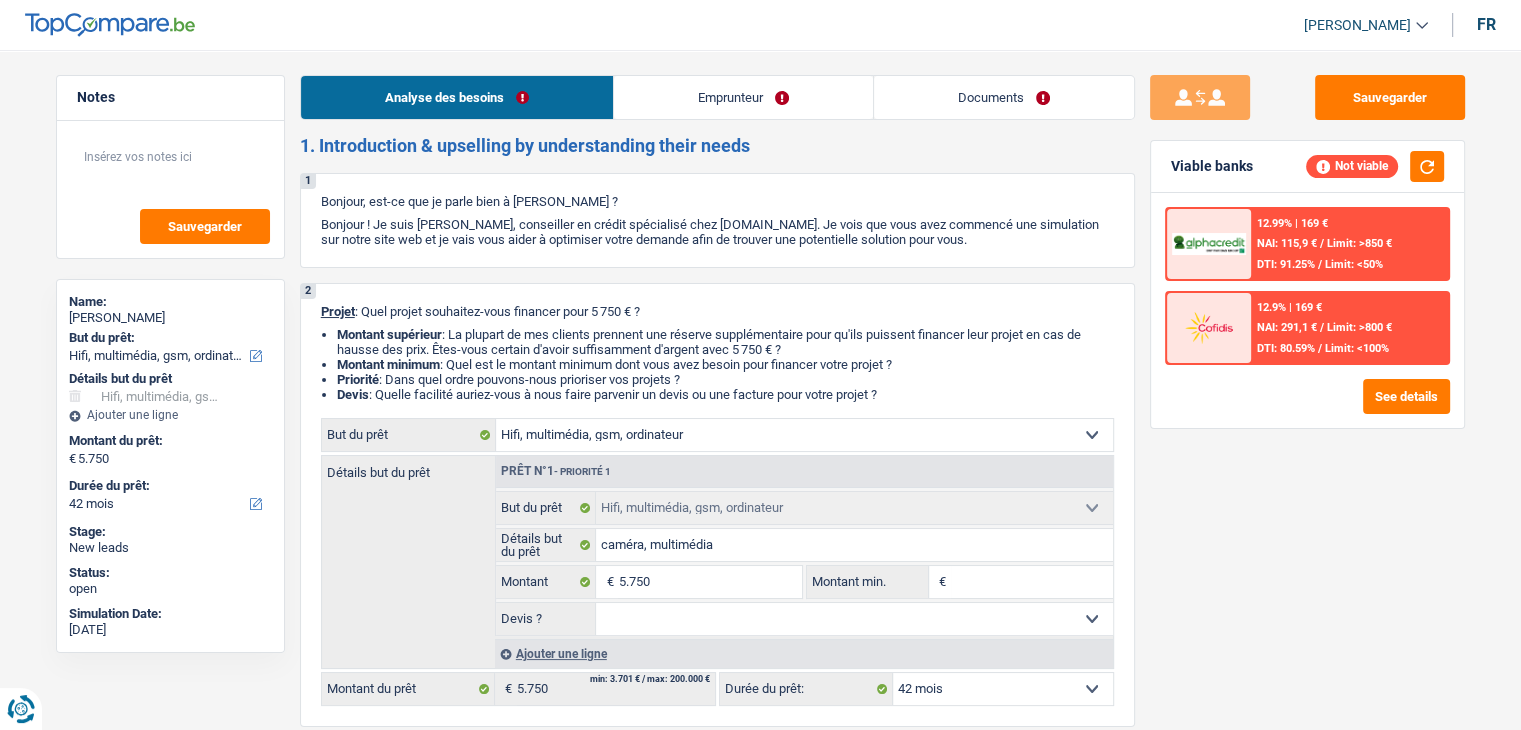drag, startPoint x: 750, startPoint y: 141, endPoint x: 298, endPoint y: 149, distance: 452.0708 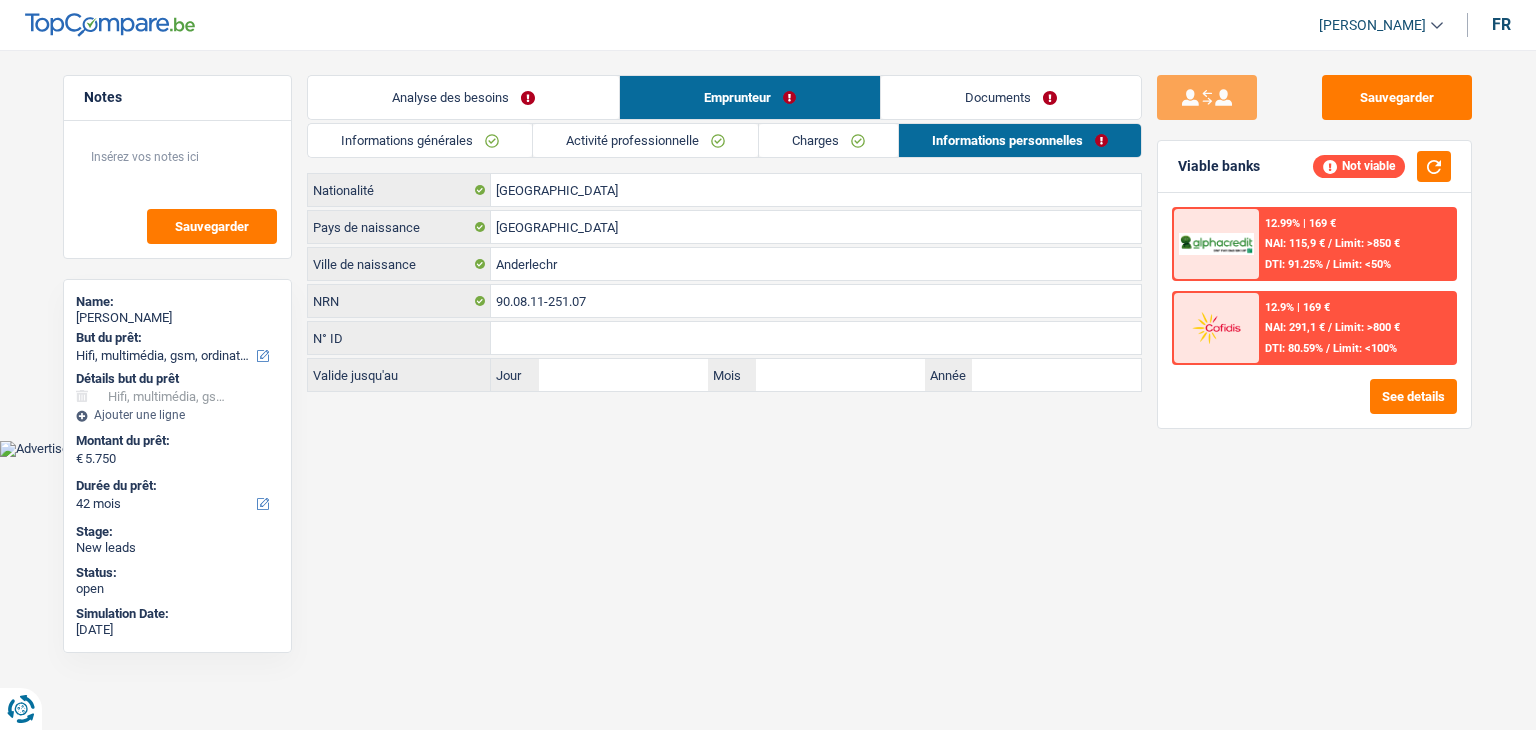 click on "Activité professionnelle" at bounding box center [645, 140] 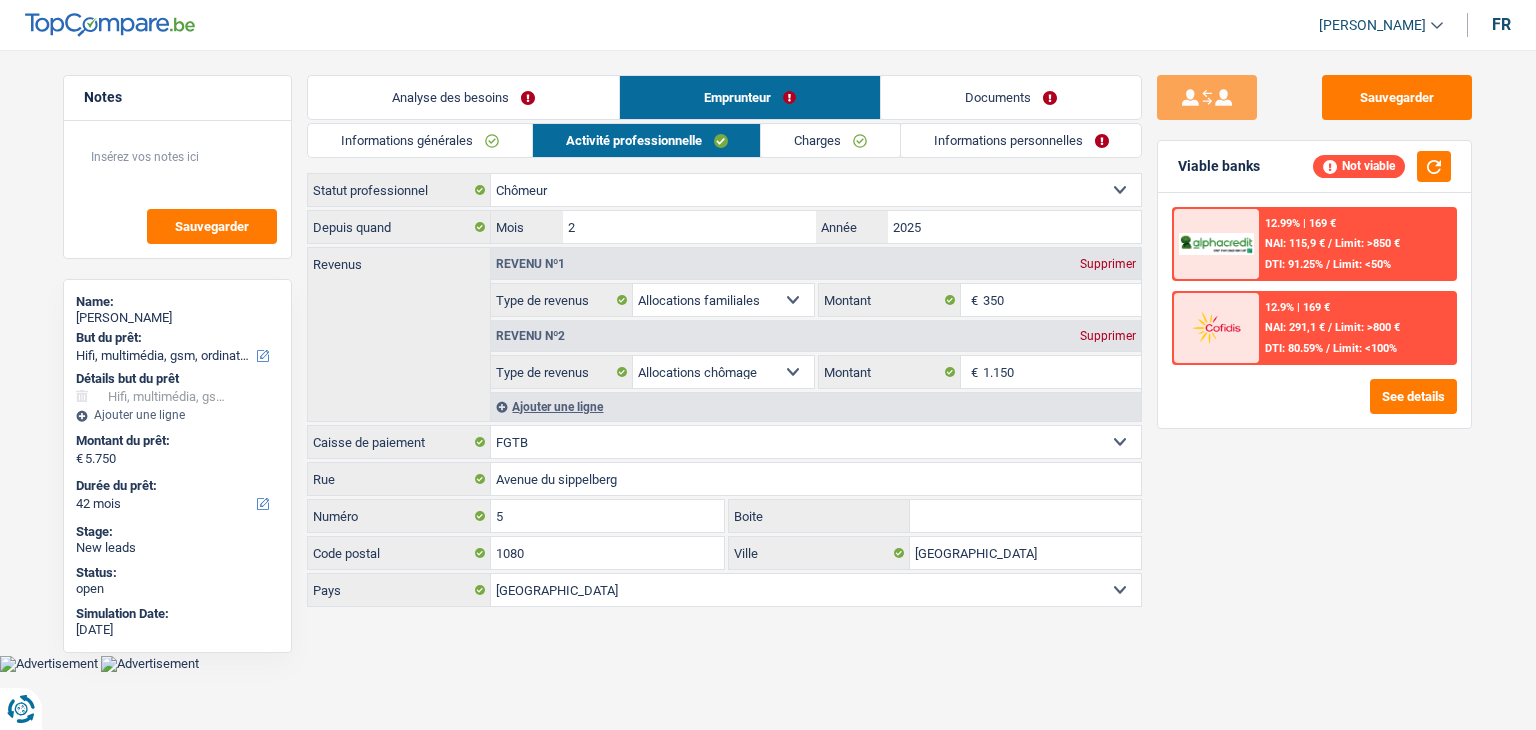 click on "Informations générales" at bounding box center [420, 140] 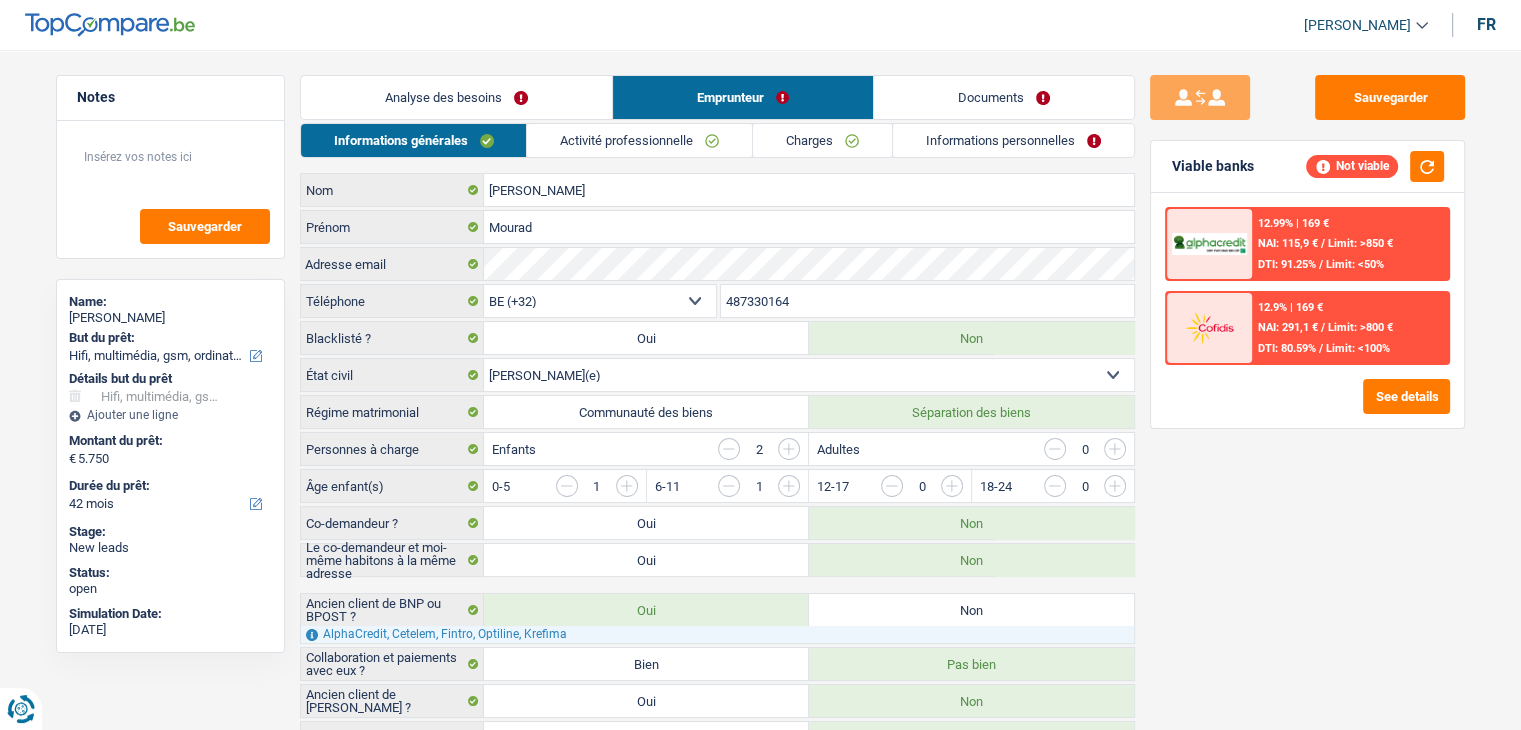 click on "Activité professionnelle" at bounding box center [639, 140] 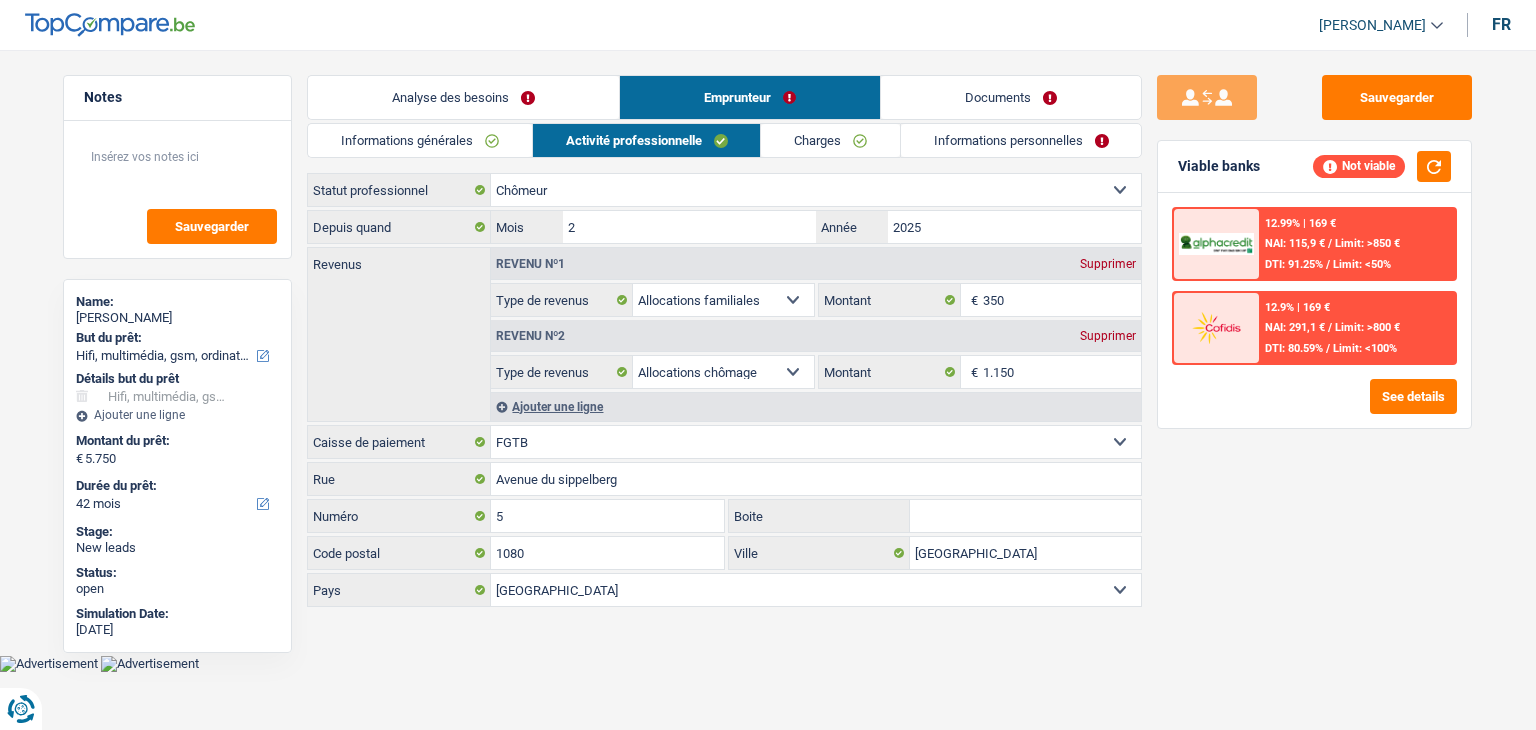 click on "Yanis Duboc
Se déconnecter
fr" at bounding box center (768, 25) 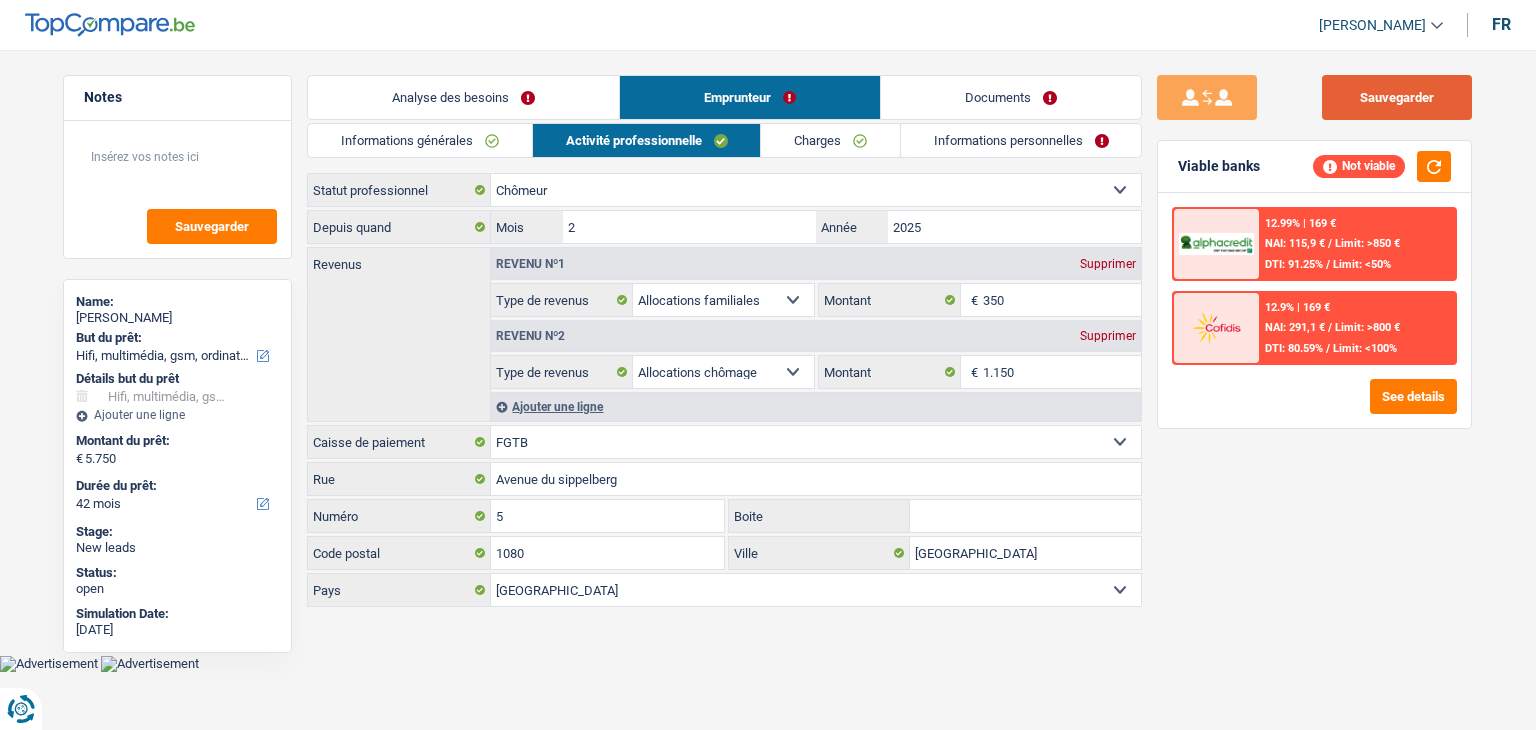 click on "Sauvegarder" at bounding box center [1397, 97] 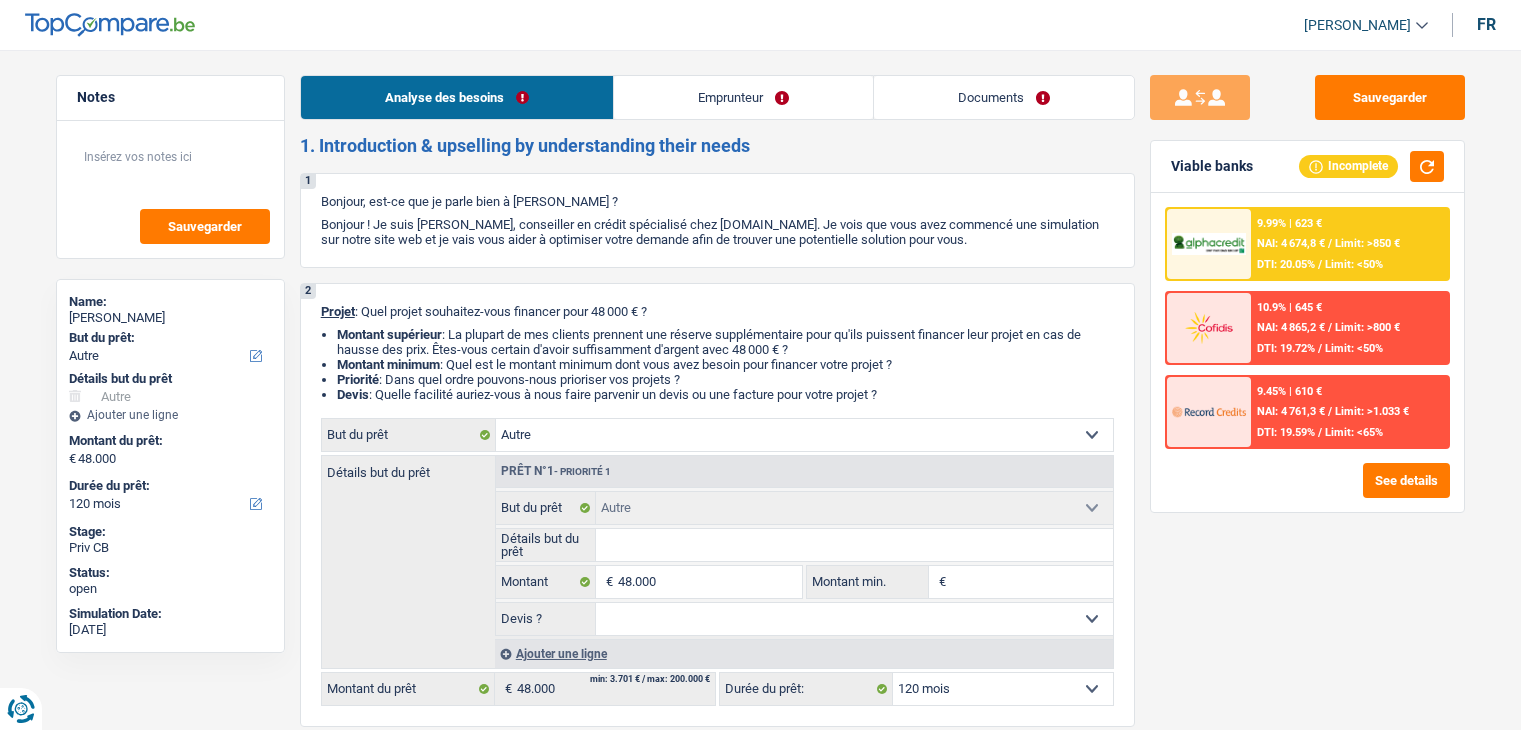 select on "other" 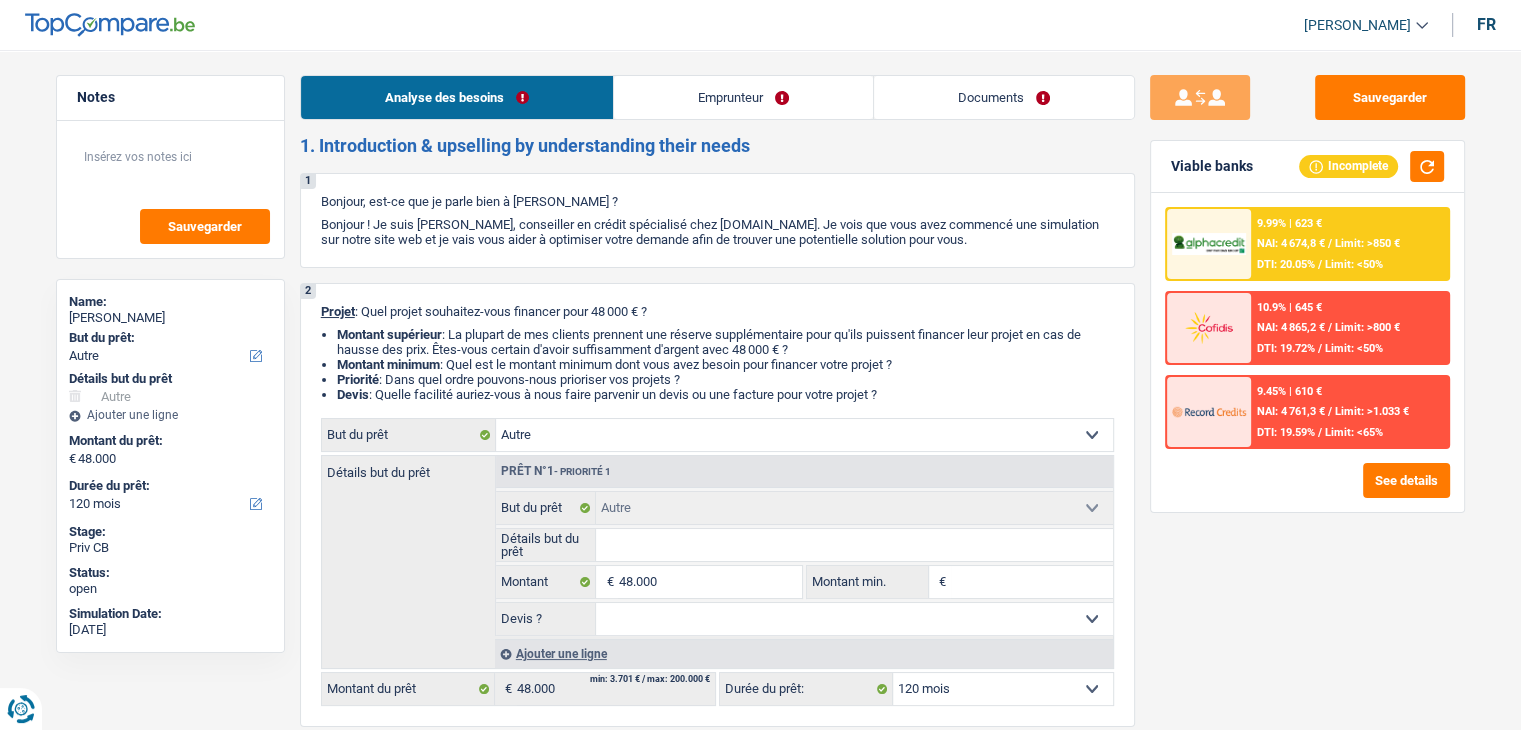 scroll, scrollTop: 0, scrollLeft: 0, axis: both 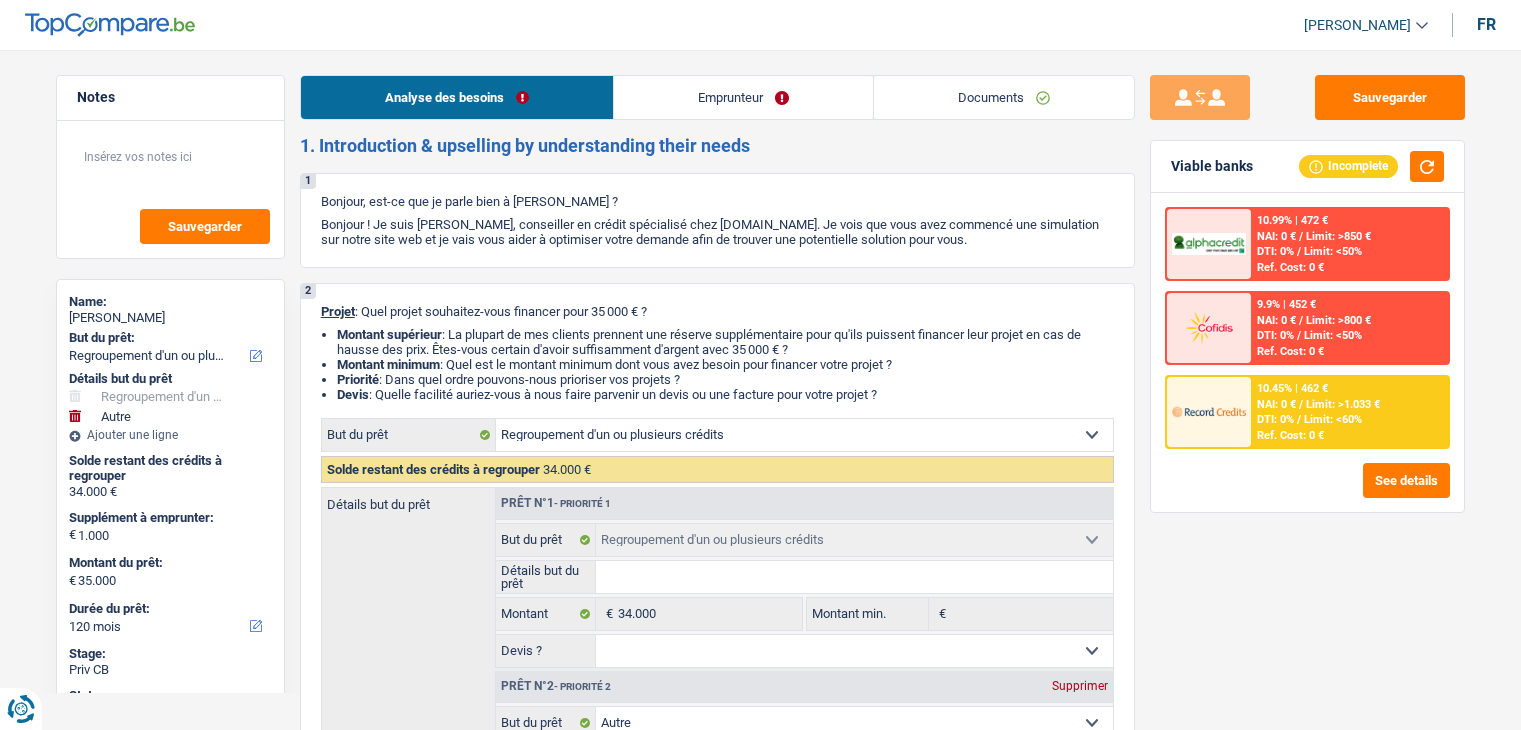 select on "refinancing" 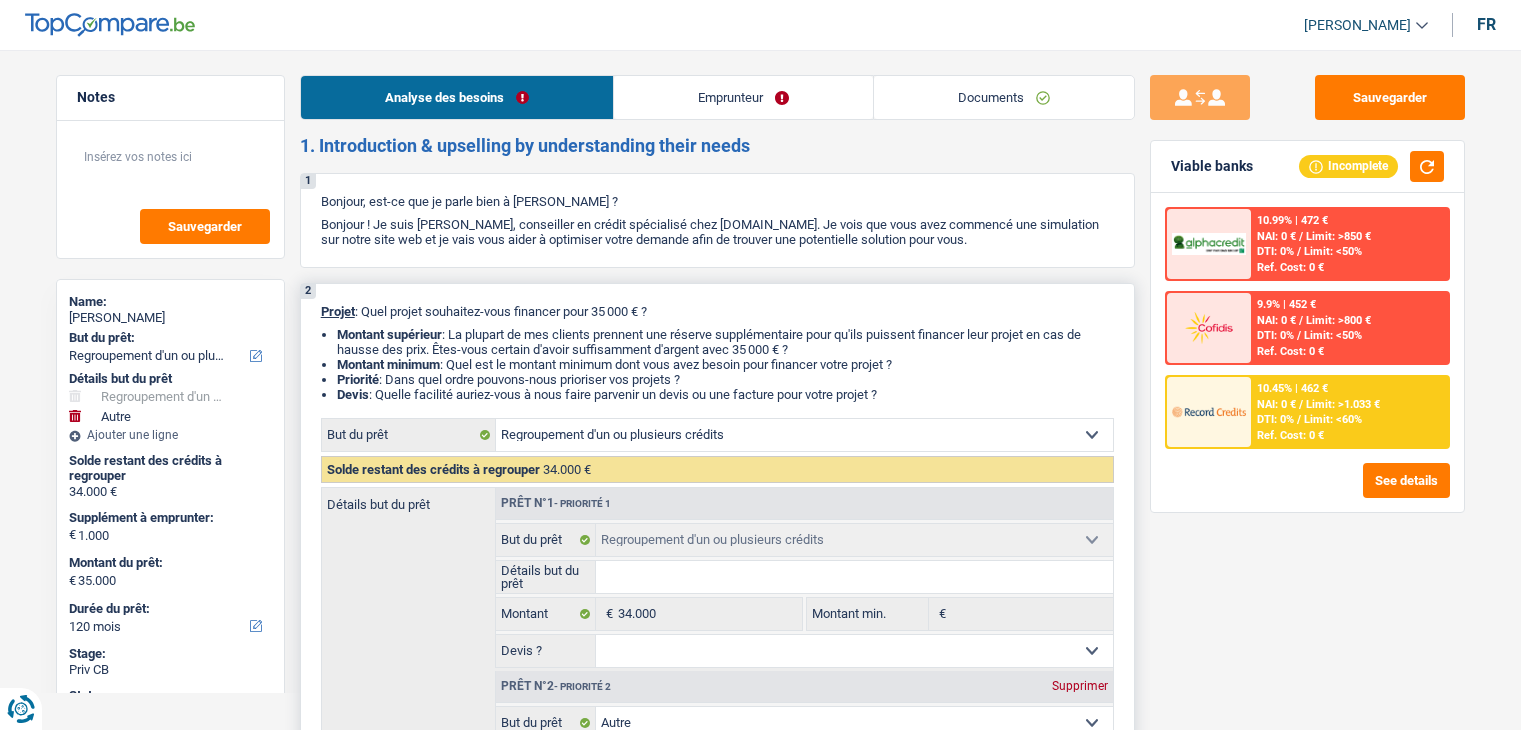 scroll, scrollTop: 0, scrollLeft: 0, axis: both 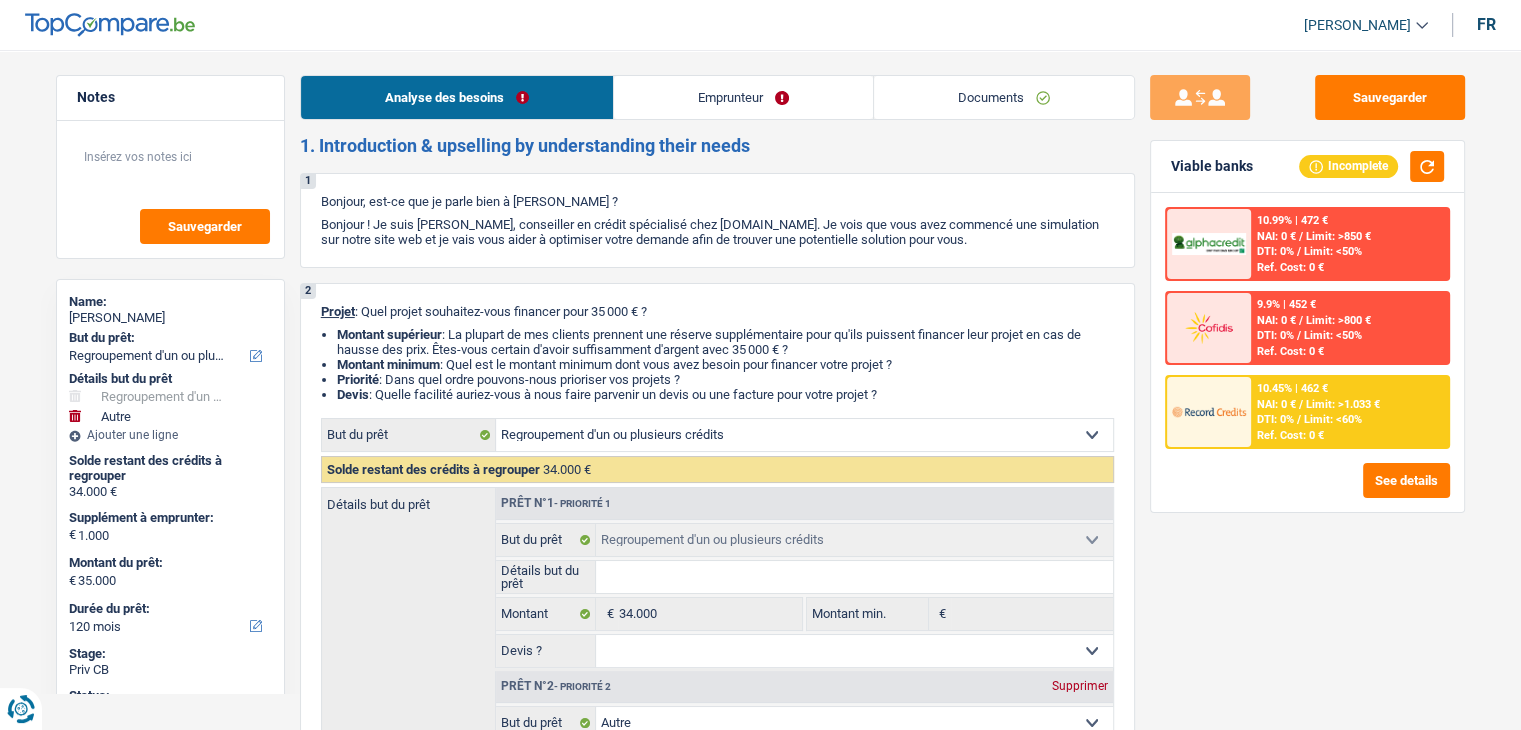 click on "Analyse des besoins Emprunteur Documents
1. Introduction & upselling by understanding their needs
1
Bonjour, est-ce que je parle bien à Nicole badoux ?
Bonjour ! Je suis Yanis Duboc, conseiller en crédit spécialisé chez TopCompare.be. Je vois que vous avez commencé une simulation sur notre site web et je vais vous aider à optimiser votre demande afin de trouver une potentielle solution pour vous.
2   Projet  : Quel projet souhaitez-vous financer pour 35 000 € ?
Montant supérieur : La plupart de mes clients prennent une réserve supplémentaire pour qu'ils puissent financer leur projet en cas de hausse des prix. Êtes-vous certain d'avoir suffisamment d'argent avec 35 000 € ?   Montant minimum : Quel est le montant minimum dont vous avez besoin pour financer votre projet ?   Priorité : Dans quel ordre pouvons-nous prioriser vos projets ?   Devis     Hifi, multimédia, gsm, ordinateur Frais médicaux Frais d'études" at bounding box center [717, 1906] 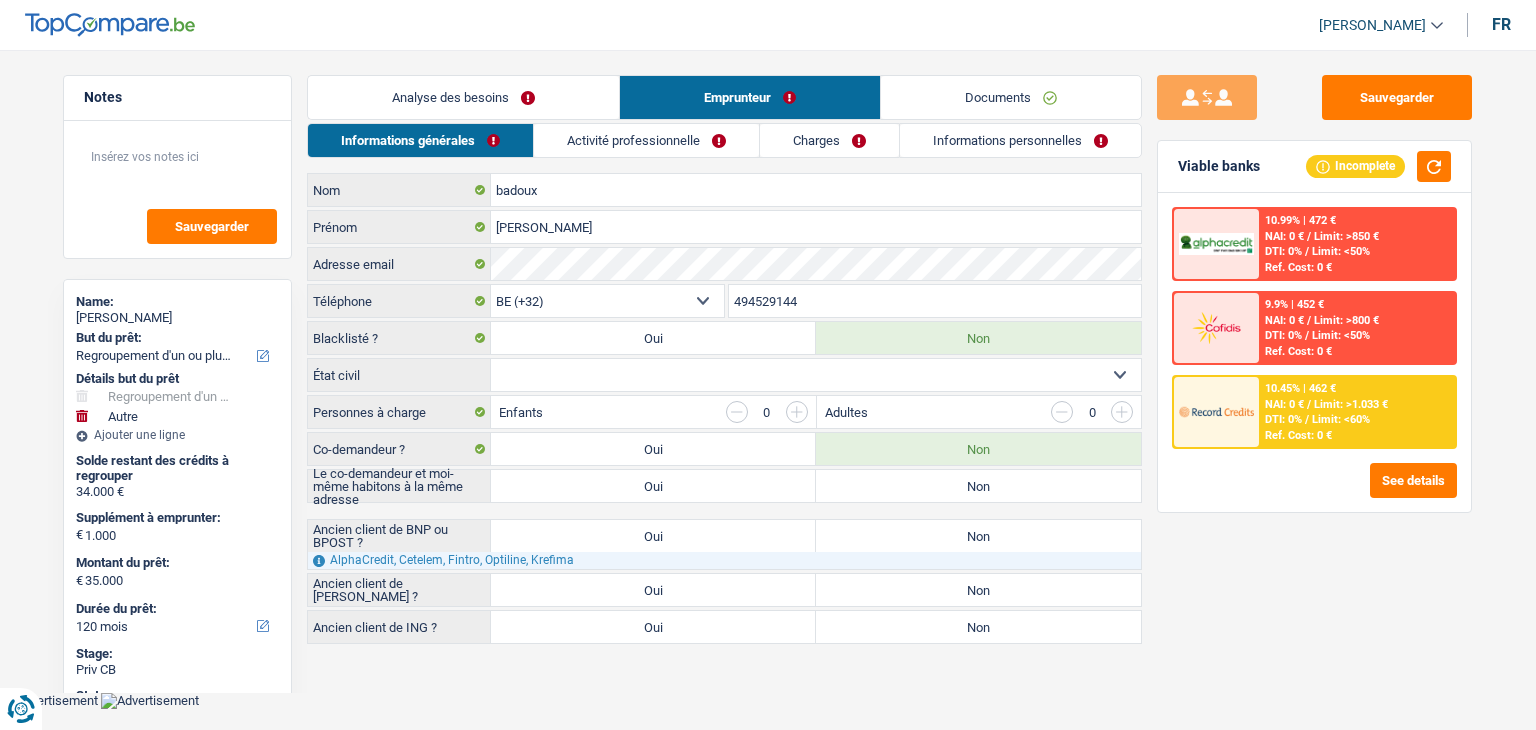 click on "Documents" at bounding box center (1011, 97) 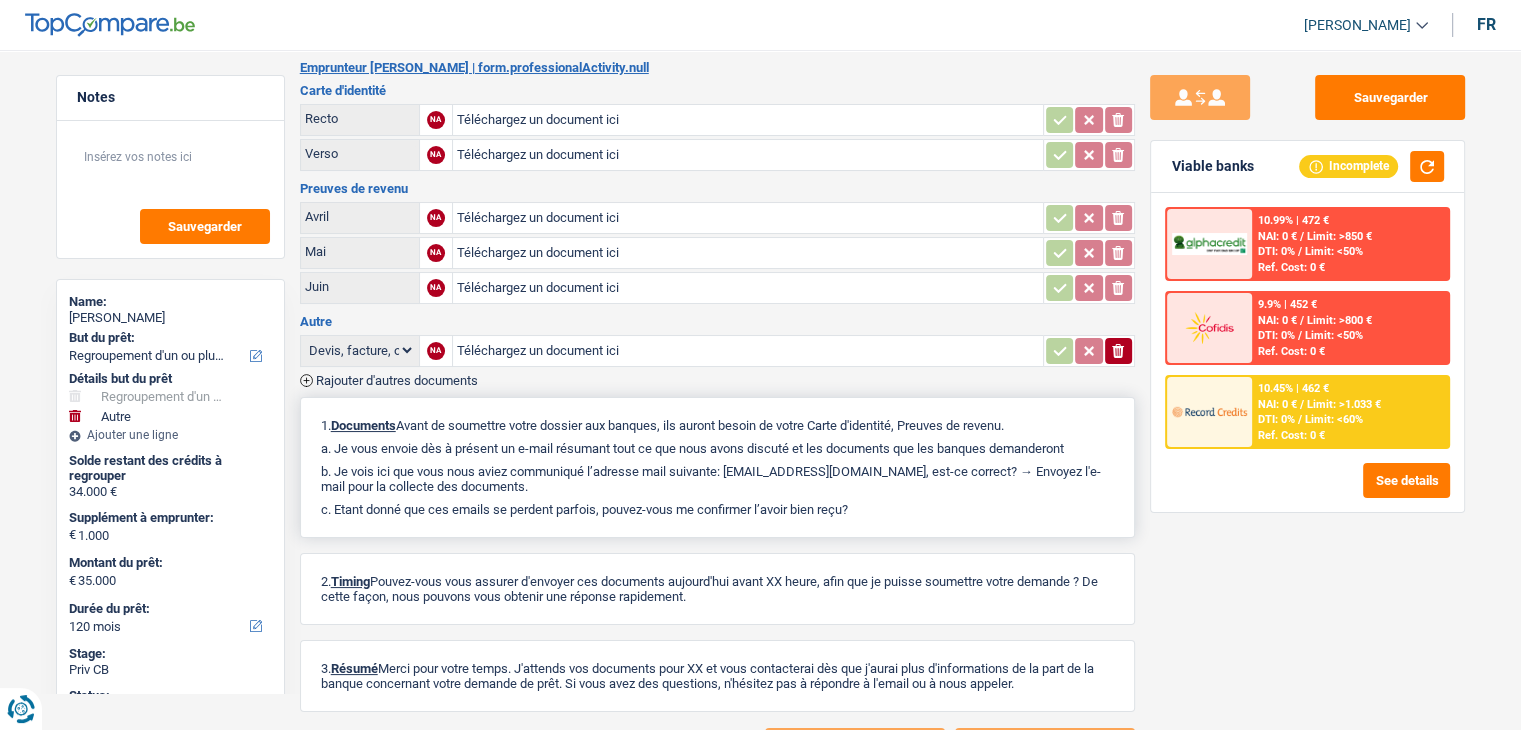 scroll, scrollTop: 162, scrollLeft: 0, axis: vertical 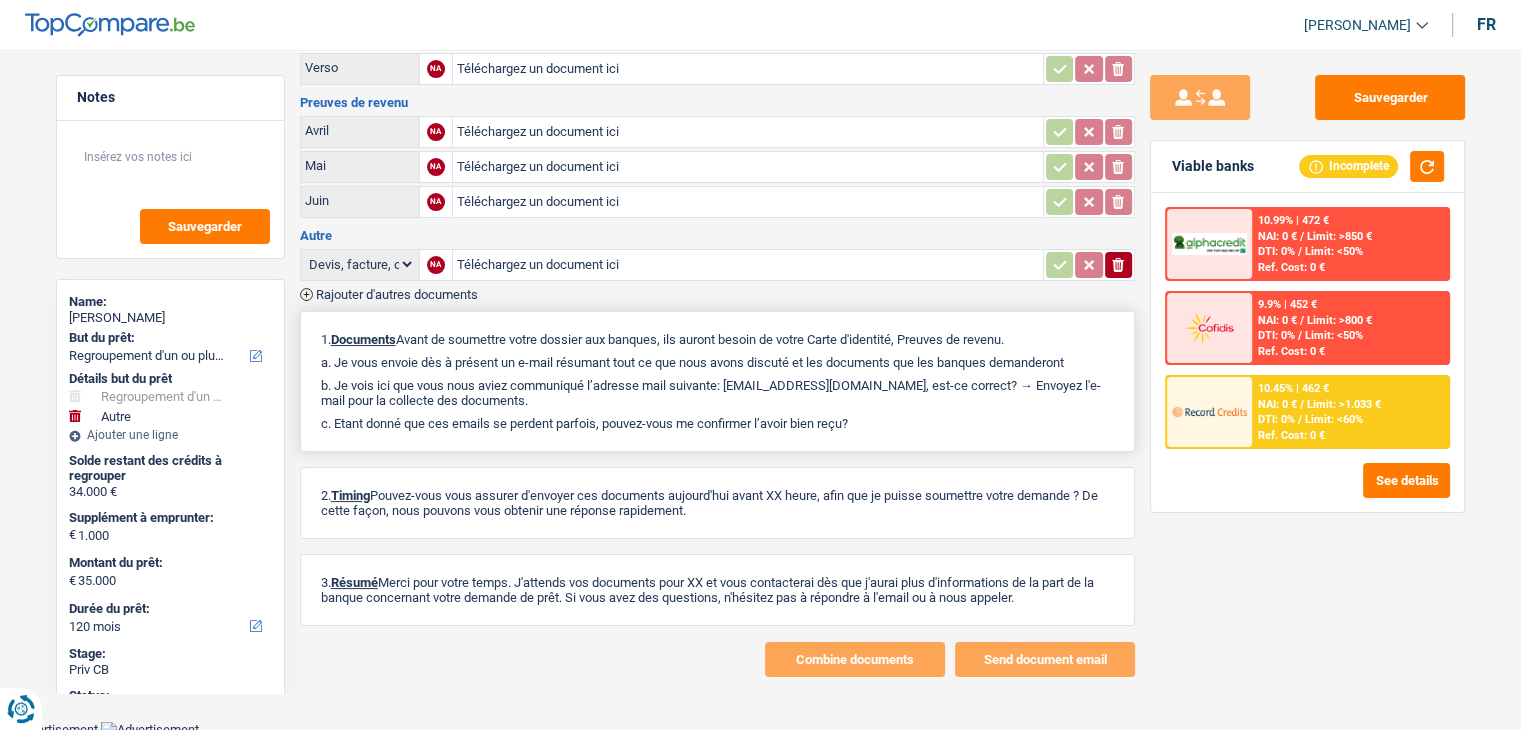 drag, startPoint x: 837, startPoint y: 323, endPoint x: 572, endPoint y: 357, distance: 267.17224 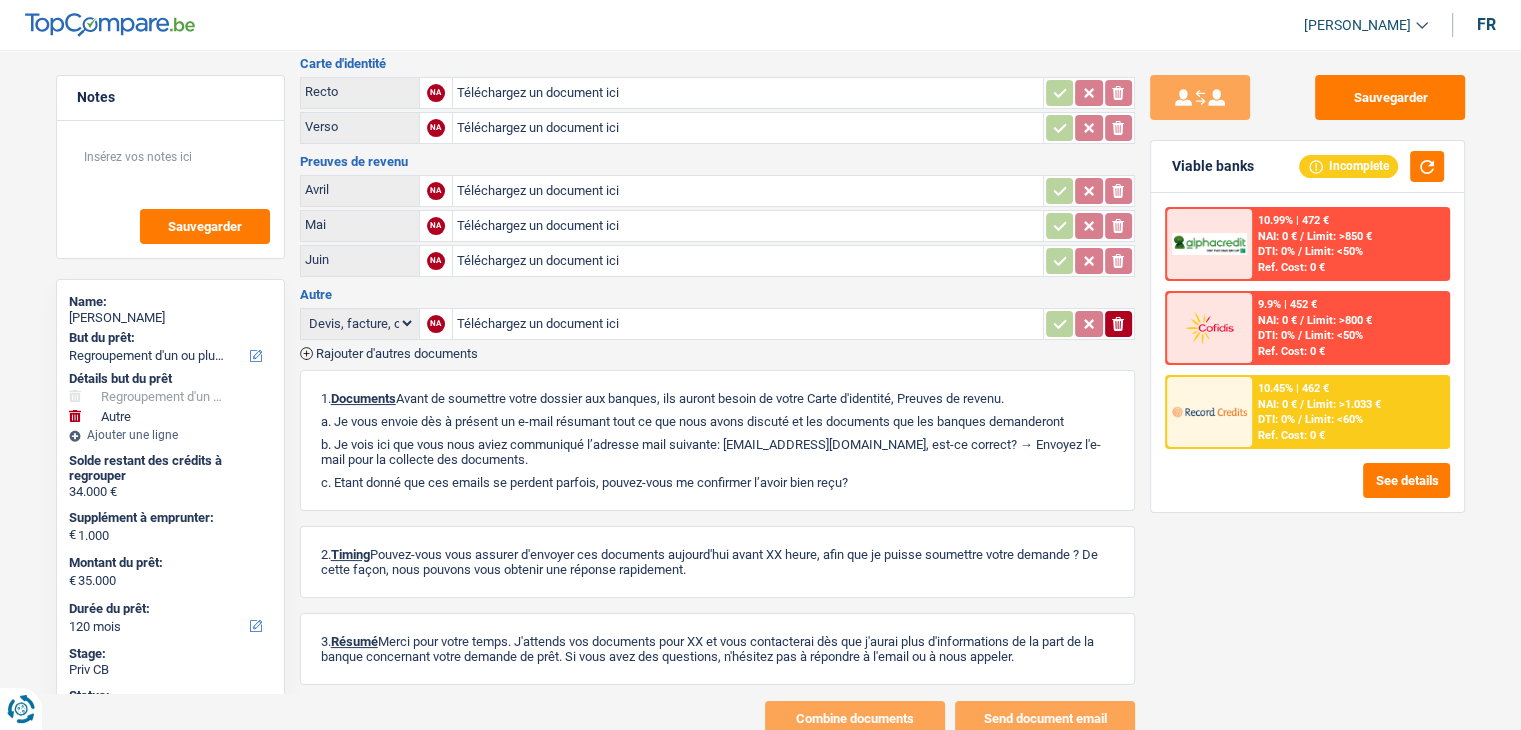 scroll, scrollTop: 0, scrollLeft: 0, axis: both 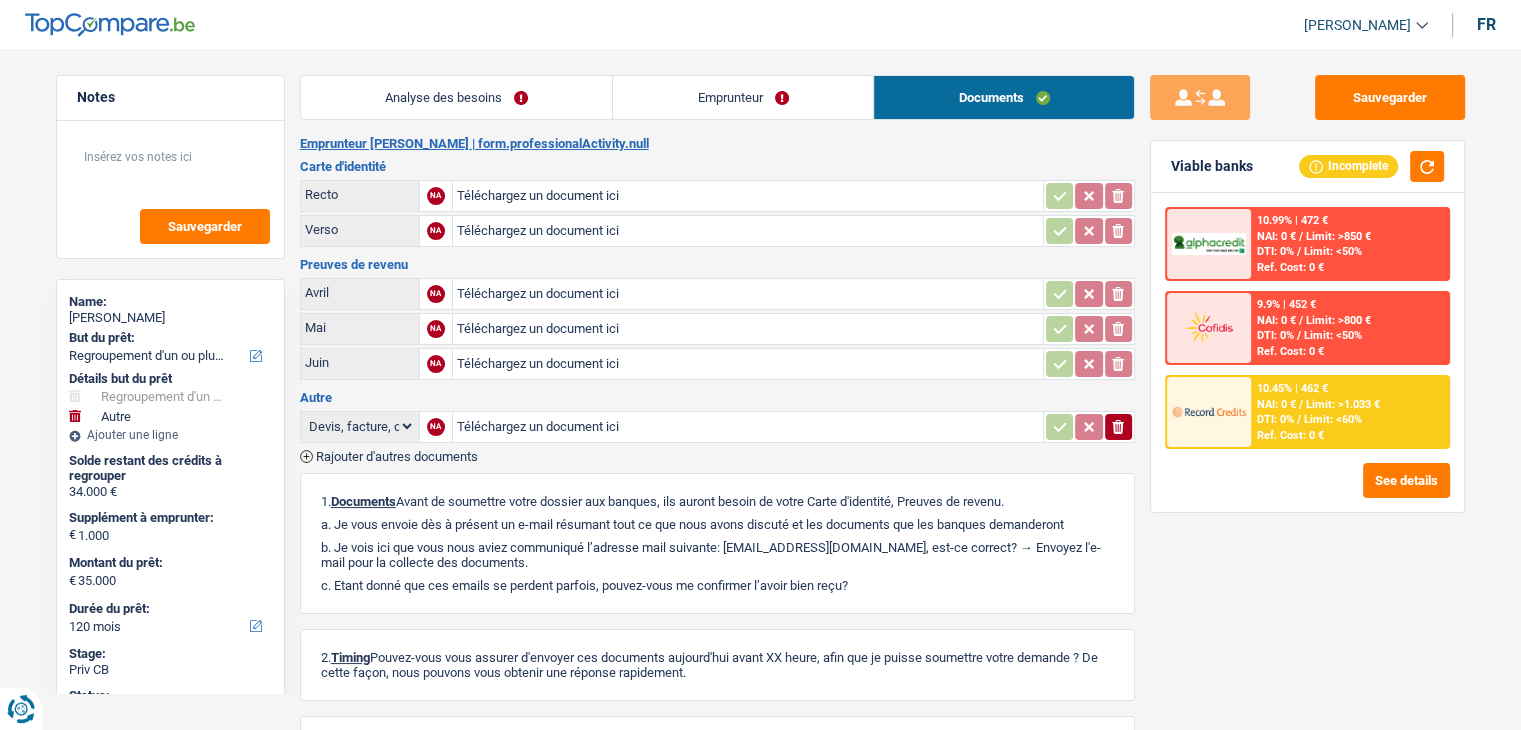 click on "Analyse des besoins" at bounding box center [457, 97] 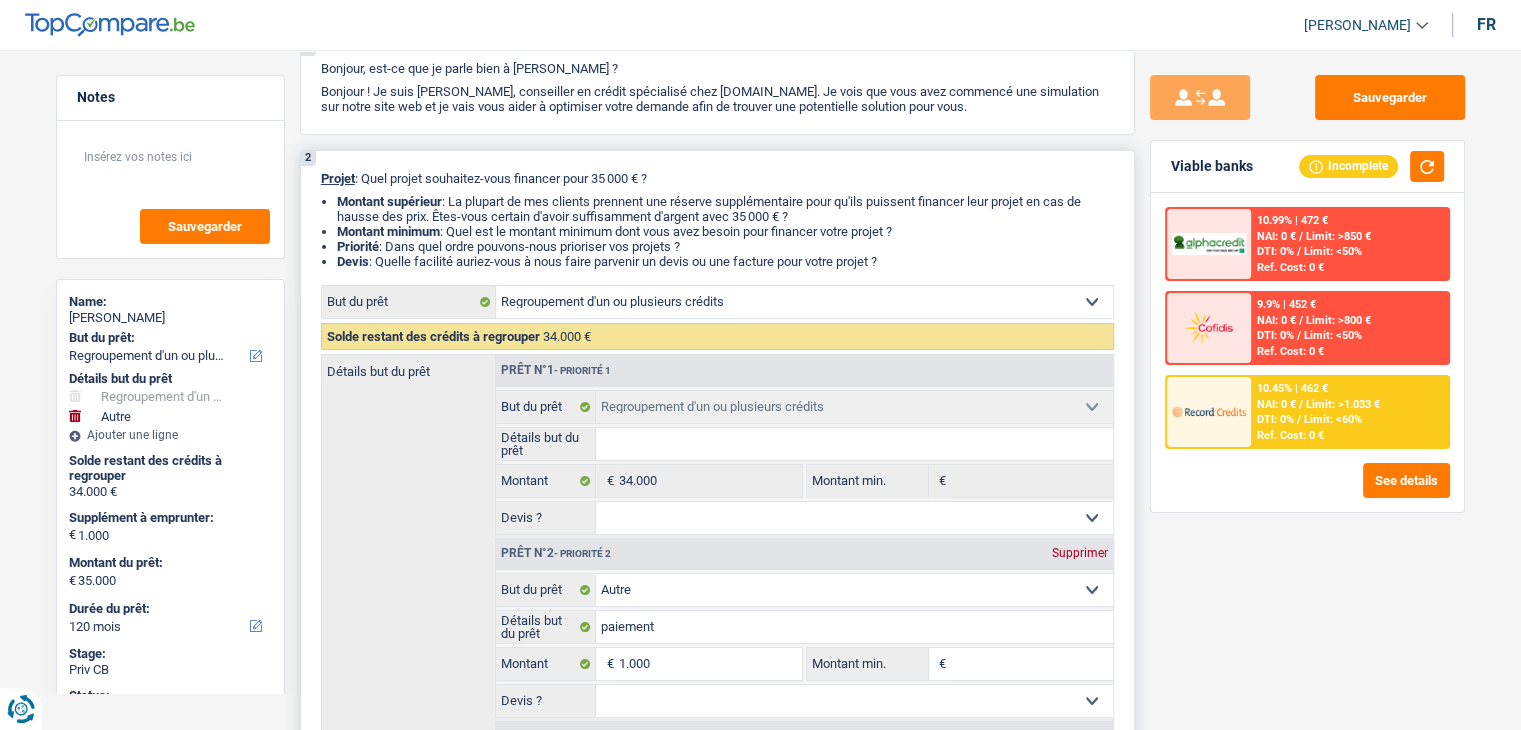 scroll, scrollTop: 300, scrollLeft: 0, axis: vertical 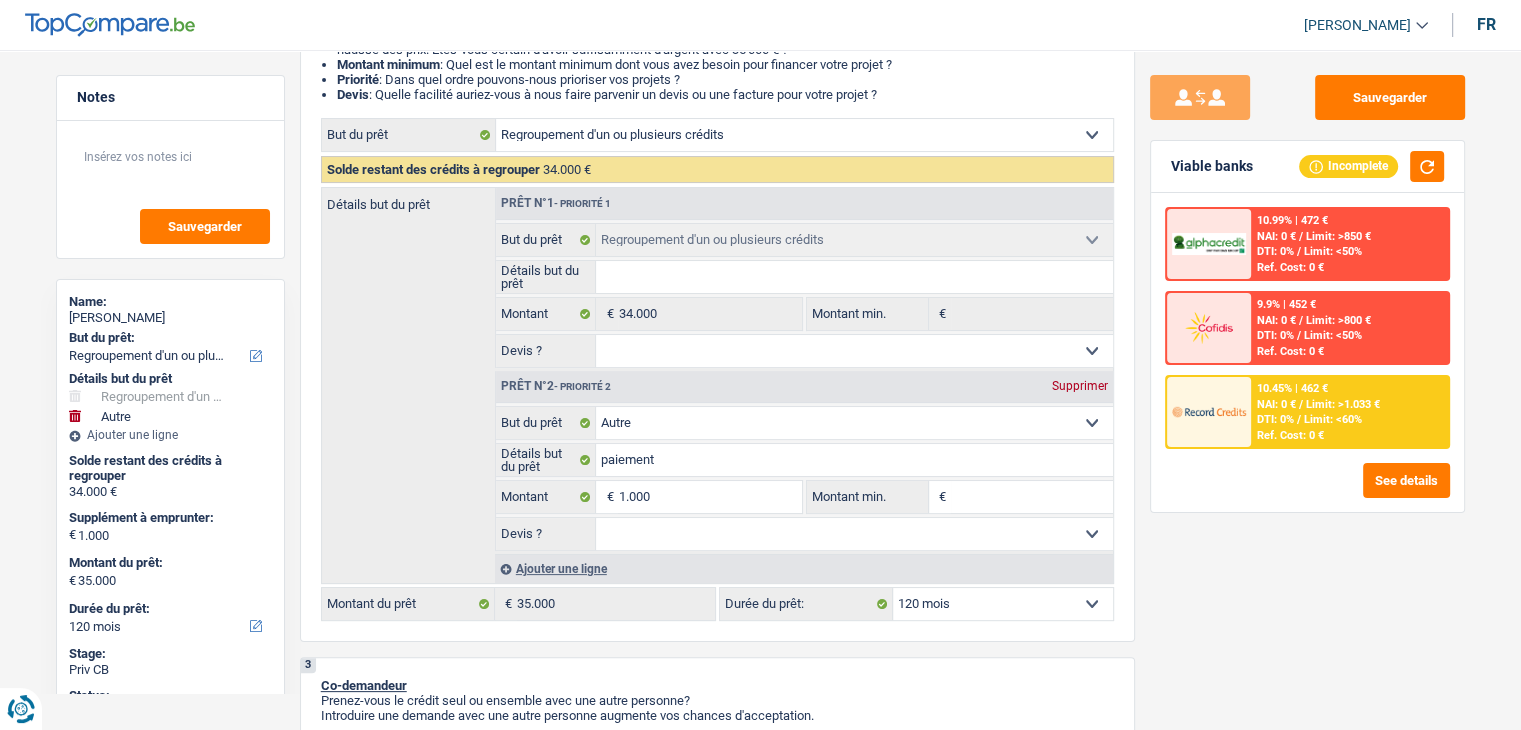 click on "Sauvegarder
Viable banks
Incomplete
10.99% | 472 €
NAI: 0 €
/
Limit: >850 €
DTI: 0%
/
Limit: <50%
Ref. Cost: 0 €
9.9% | 452 €
NAI: 0 €
/
Limit: >800 €
DTI: 0%
/               /       /" at bounding box center (1307, 384) 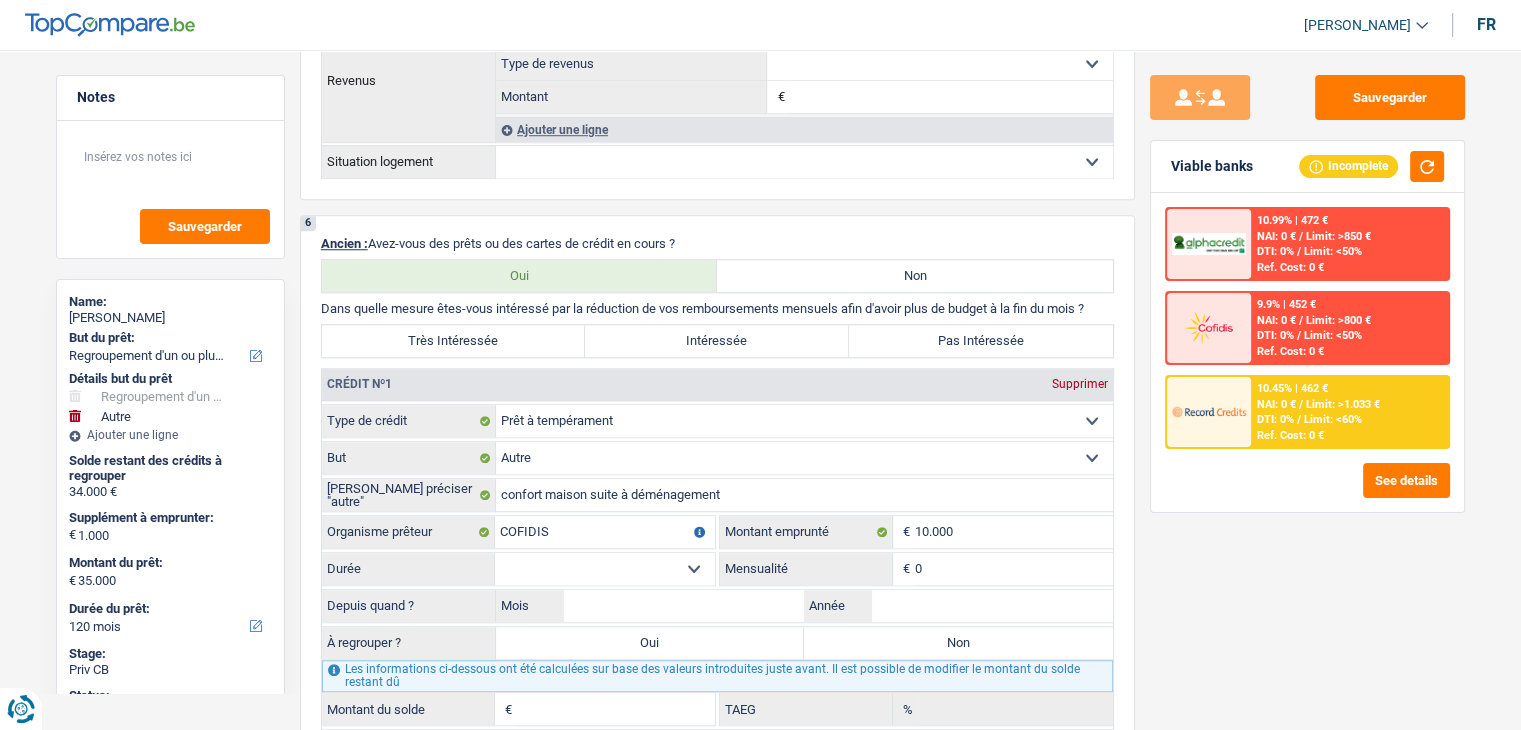 scroll, scrollTop: 1800, scrollLeft: 0, axis: vertical 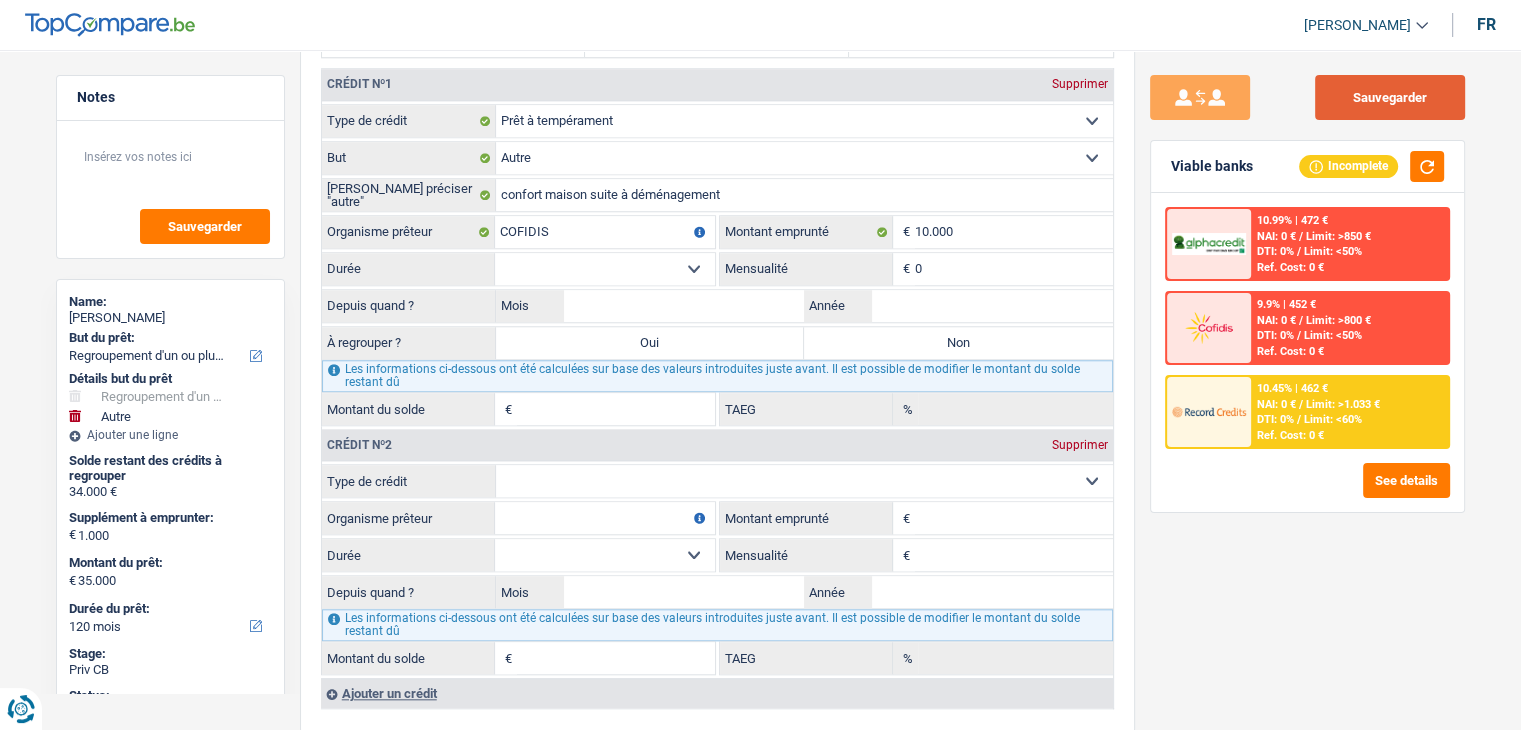 click on "Sauvegarder" at bounding box center (1390, 97) 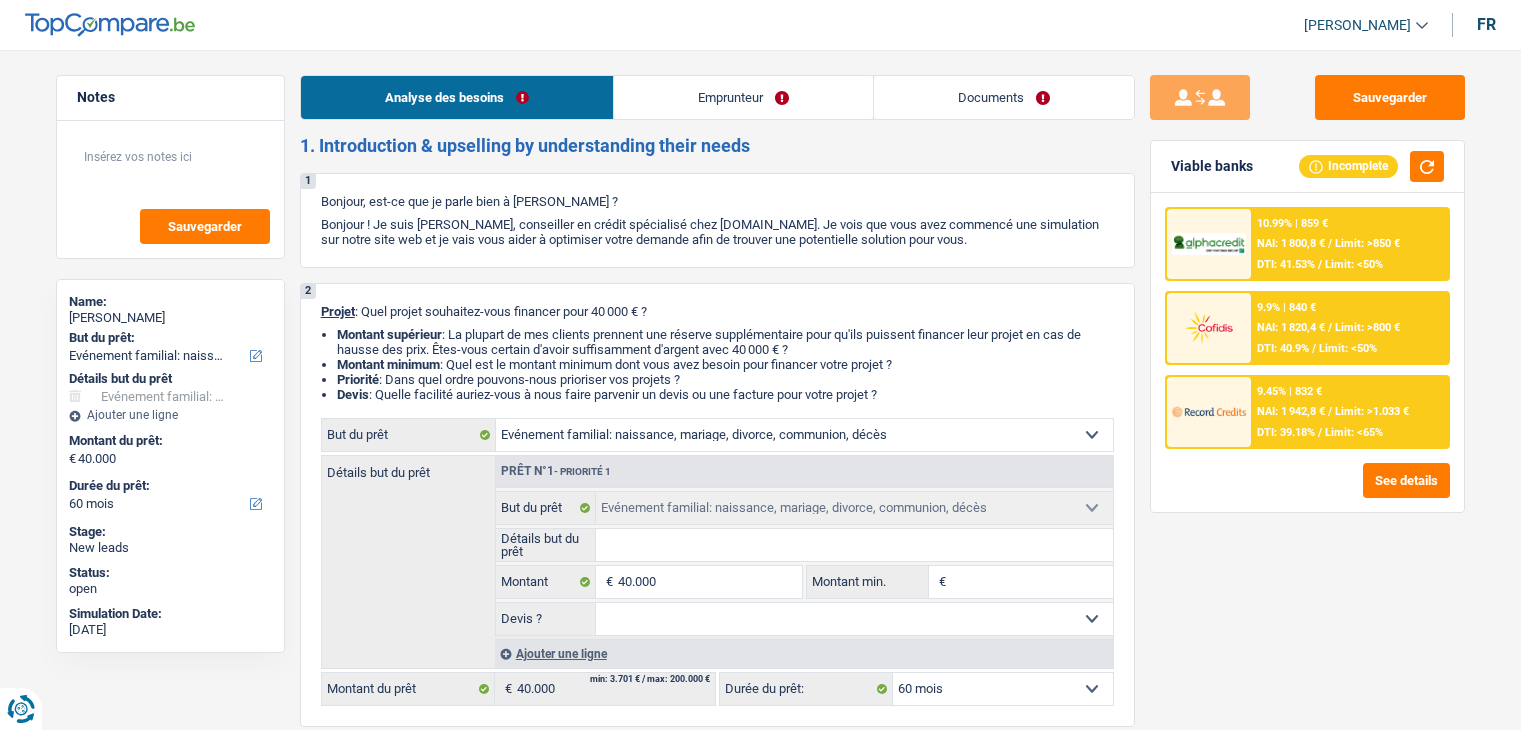 select on "familyEvent" 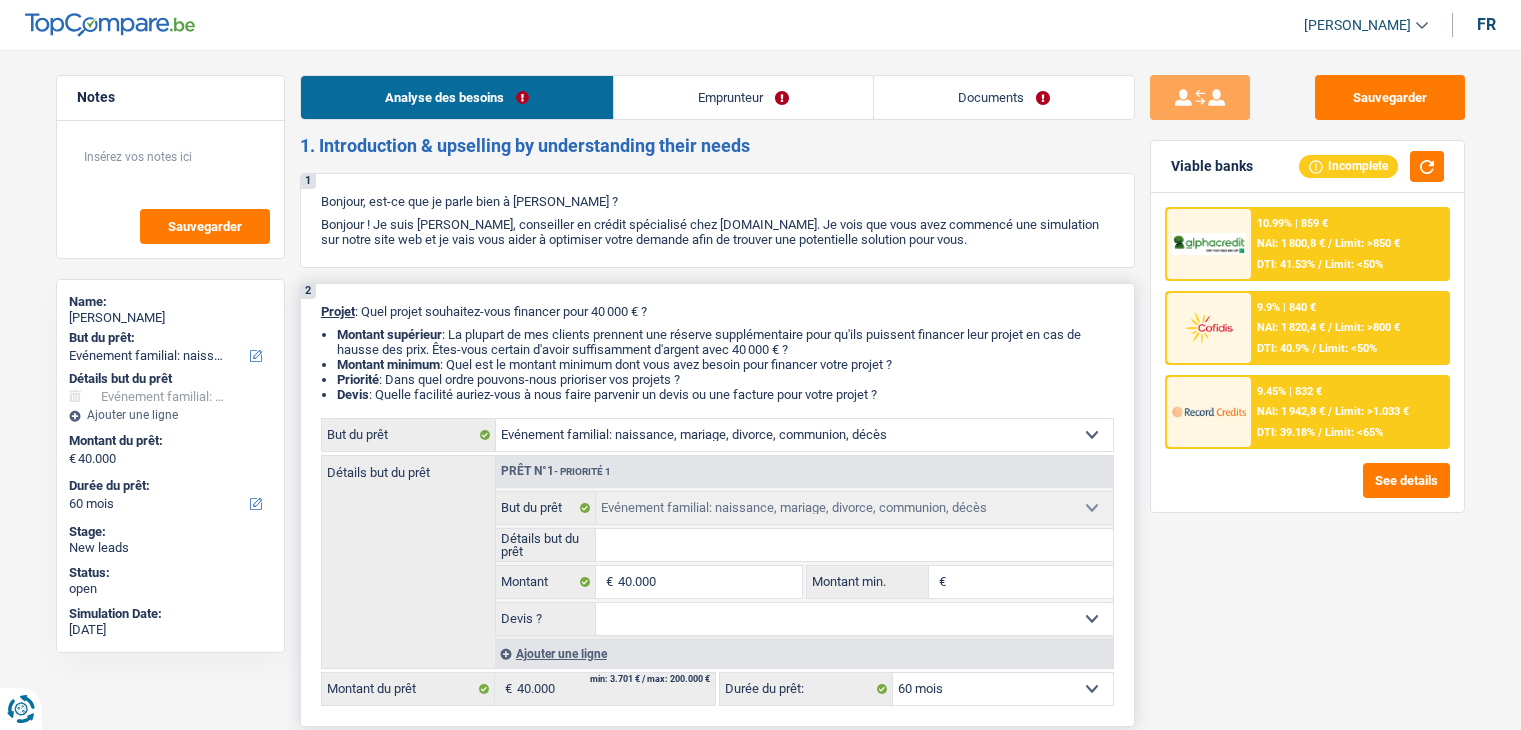 scroll, scrollTop: 0, scrollLeft: 0, axis: both 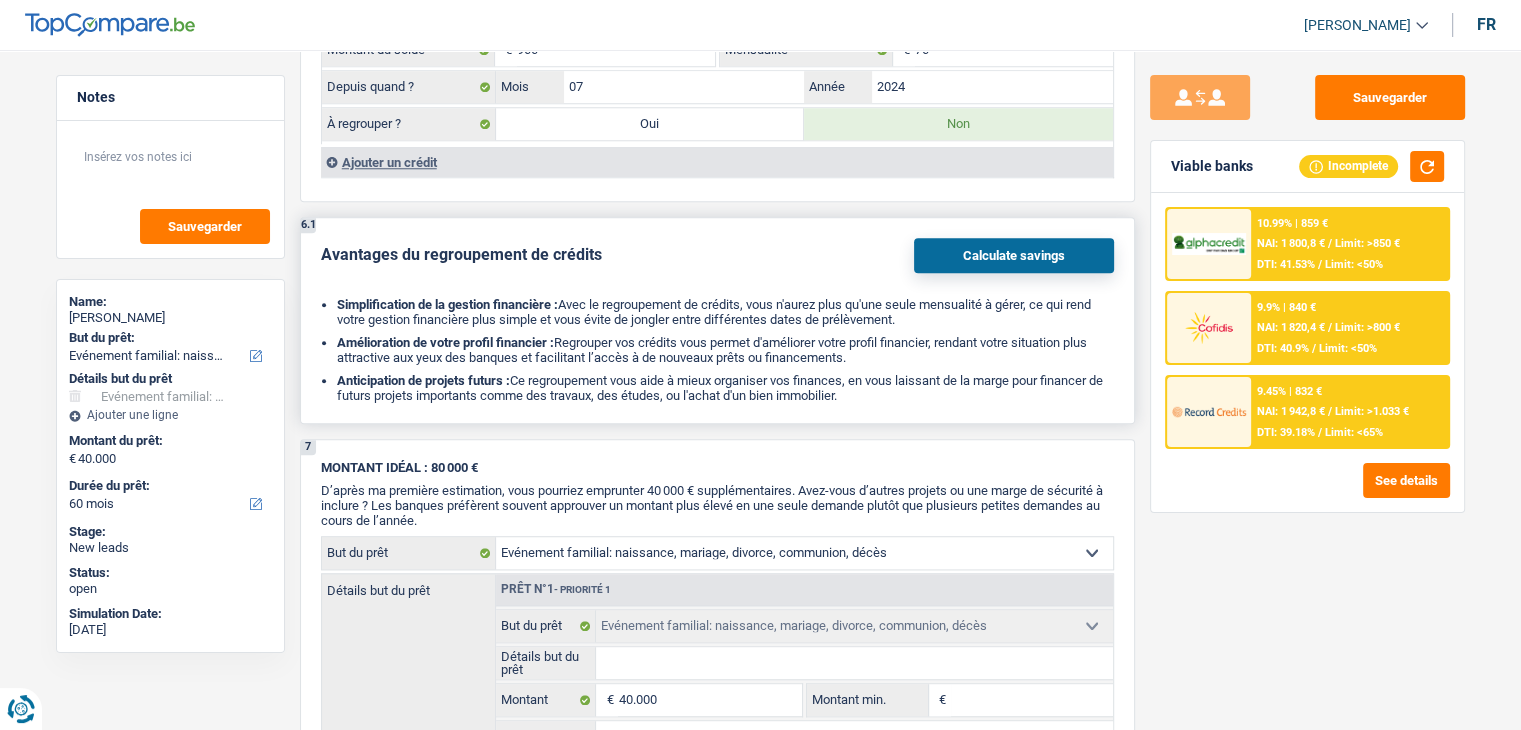 drag, startPoint x: 864, startPoint y: 386, endPoint x: 317, endPoint y: 282, distance: 556.7989 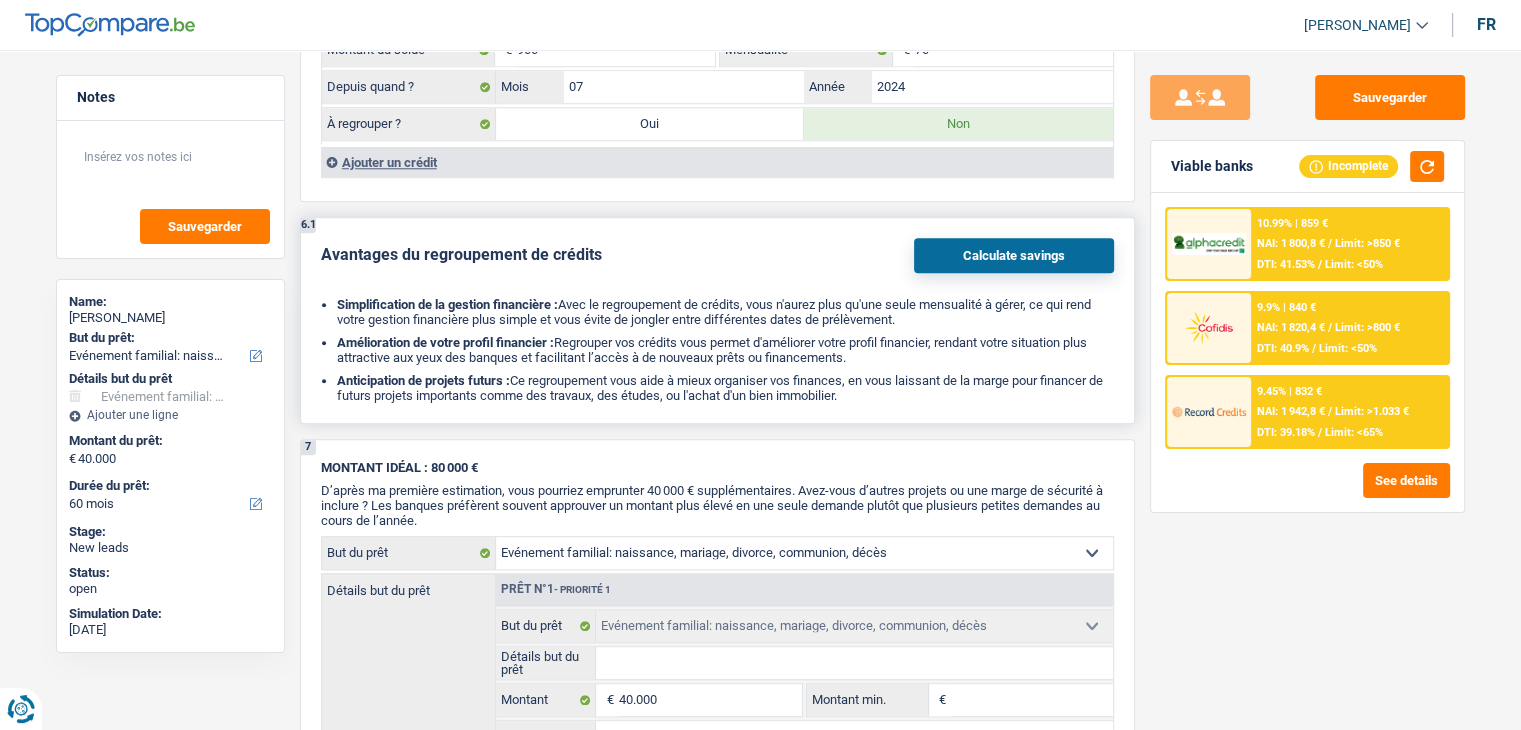 drag, startPoint x: 336, startPoint y: 293, endPoint x: 889, endPoint y: 383, distance: 560.2758 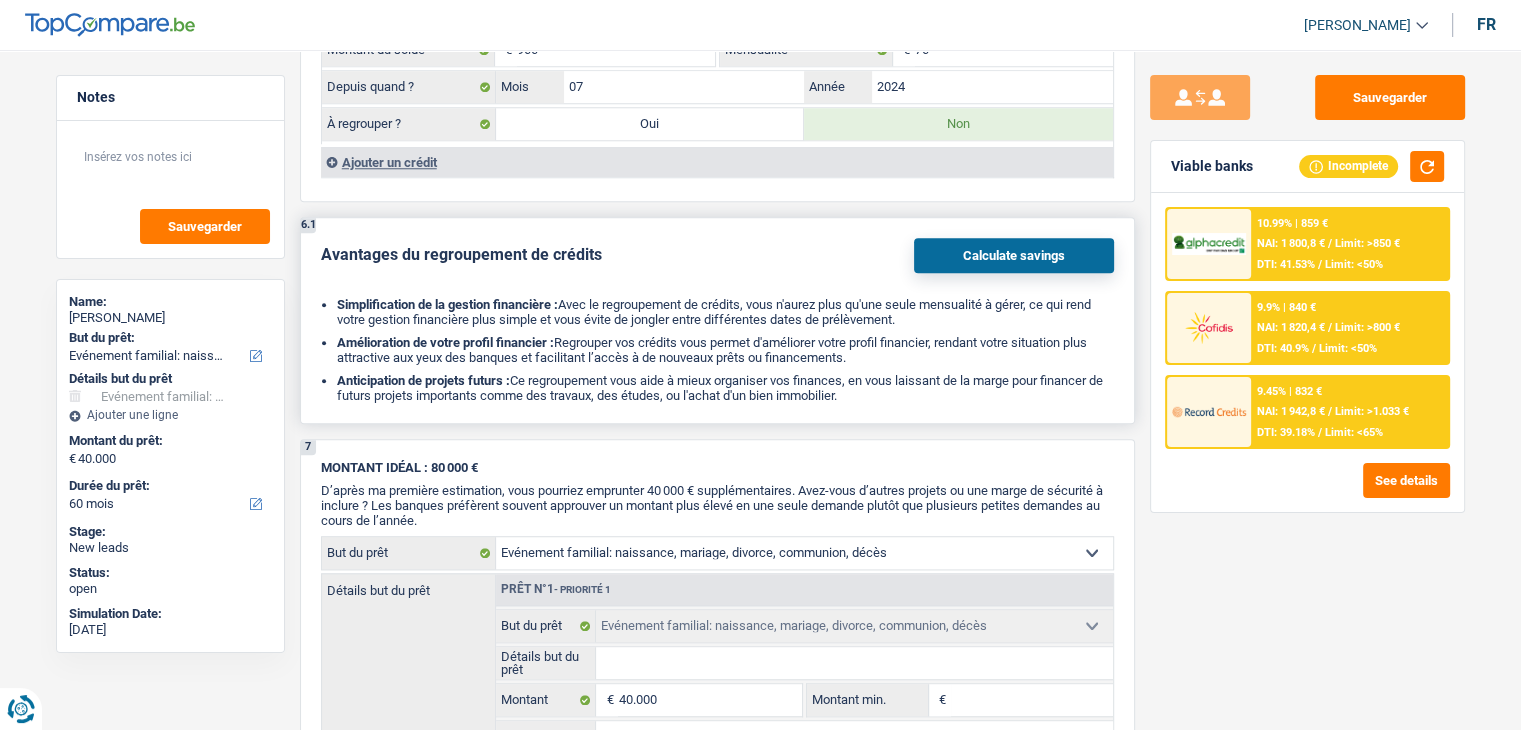 drag, startPoint x: 317, startPoint y: 240, endPoint x: 887, endPoint y: 387, distance: 588.65015 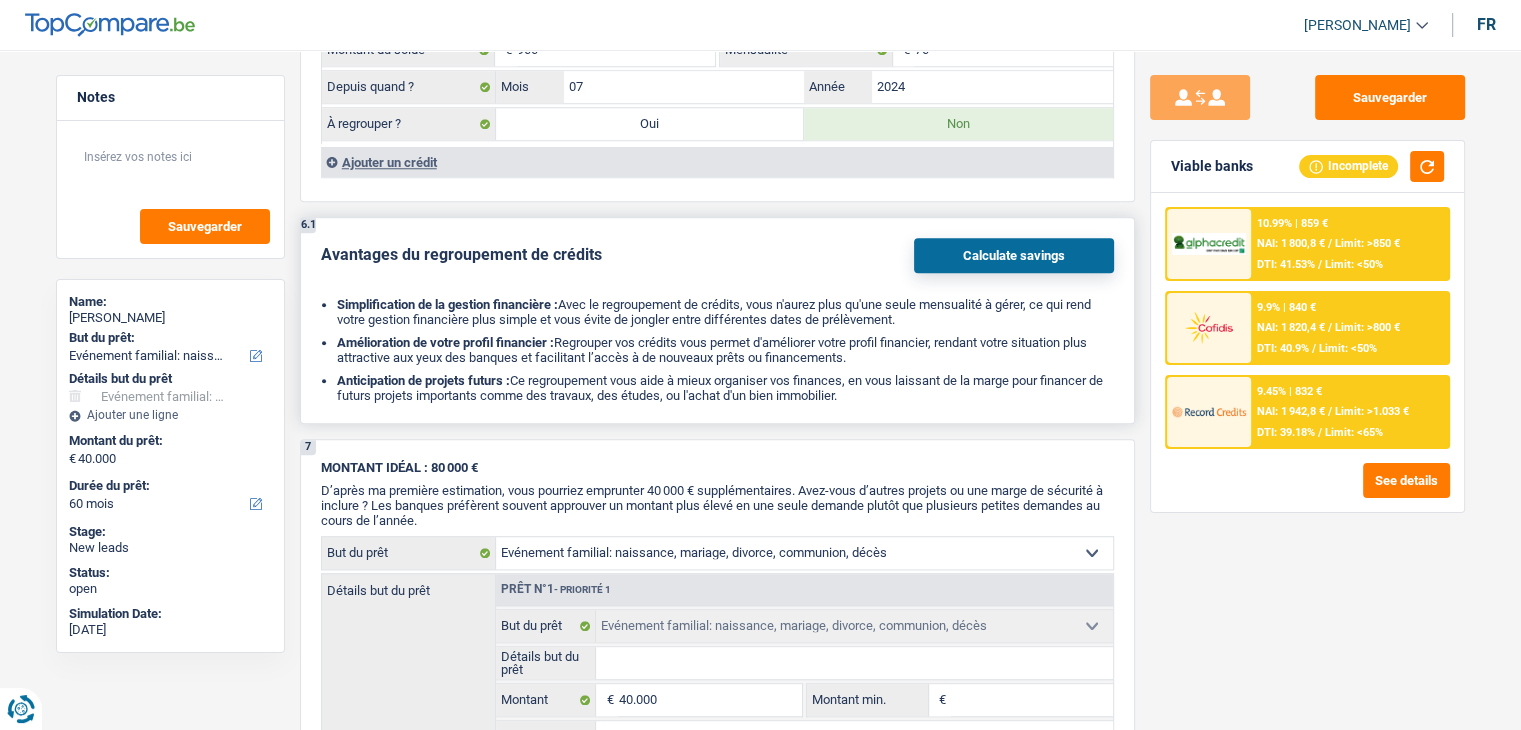 drag, startPoint x: 870, startPoint y: 385, endPoint x: 316, endPoint y: 225, distance: 576.642 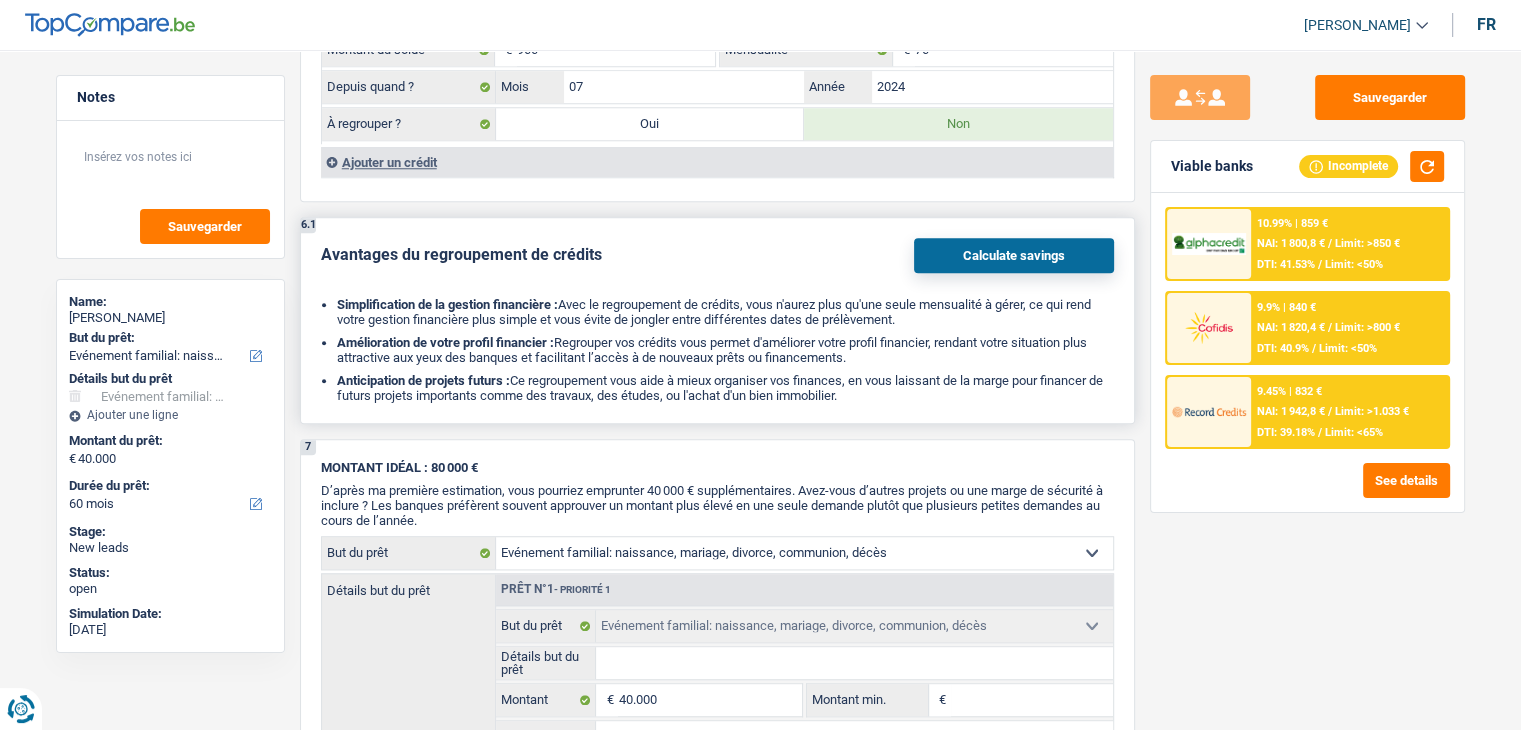 drag, startPoint x: 324, startPoint y: 241, endPoint x: 884, endPoint y: 403, distance: 582.9614 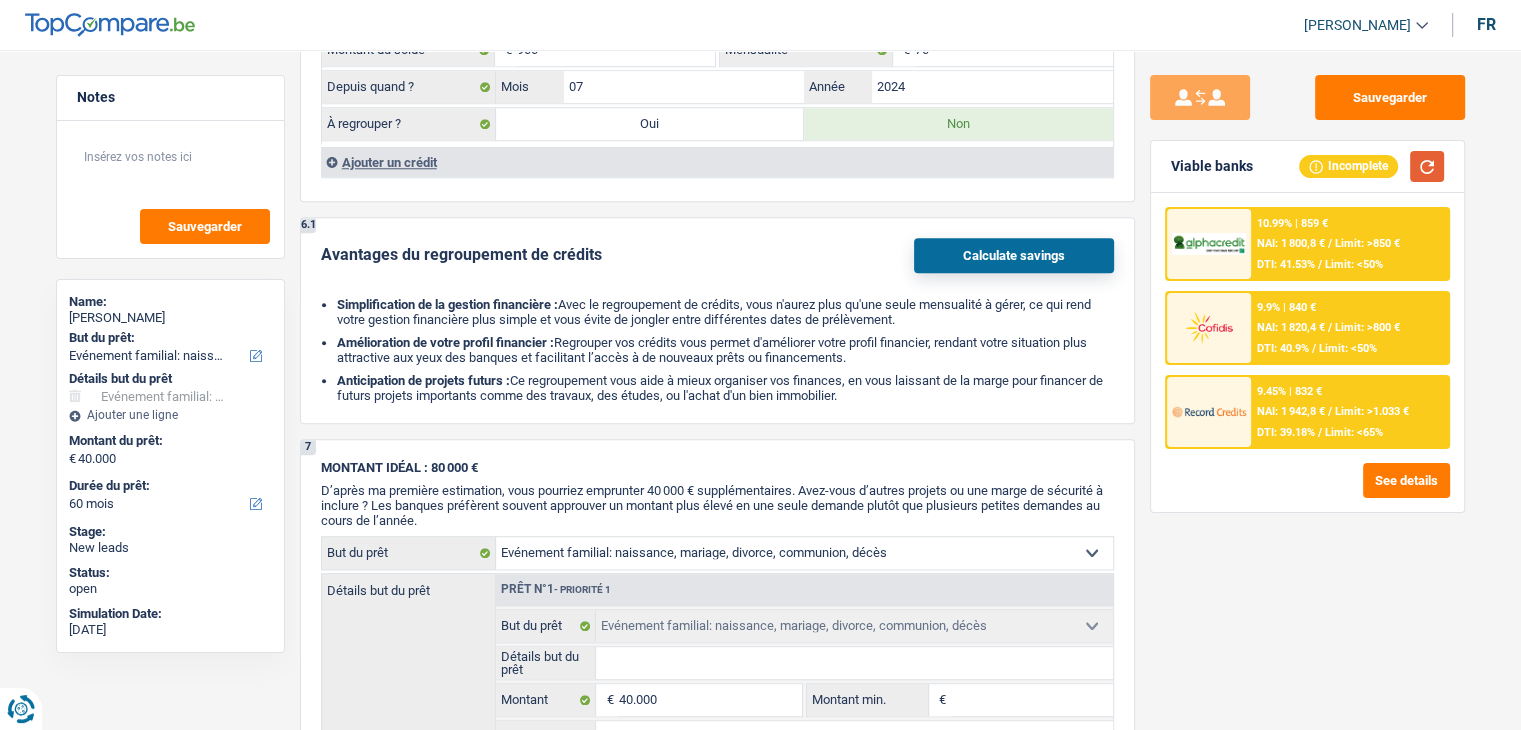 click at bounding box center (1427, 166) 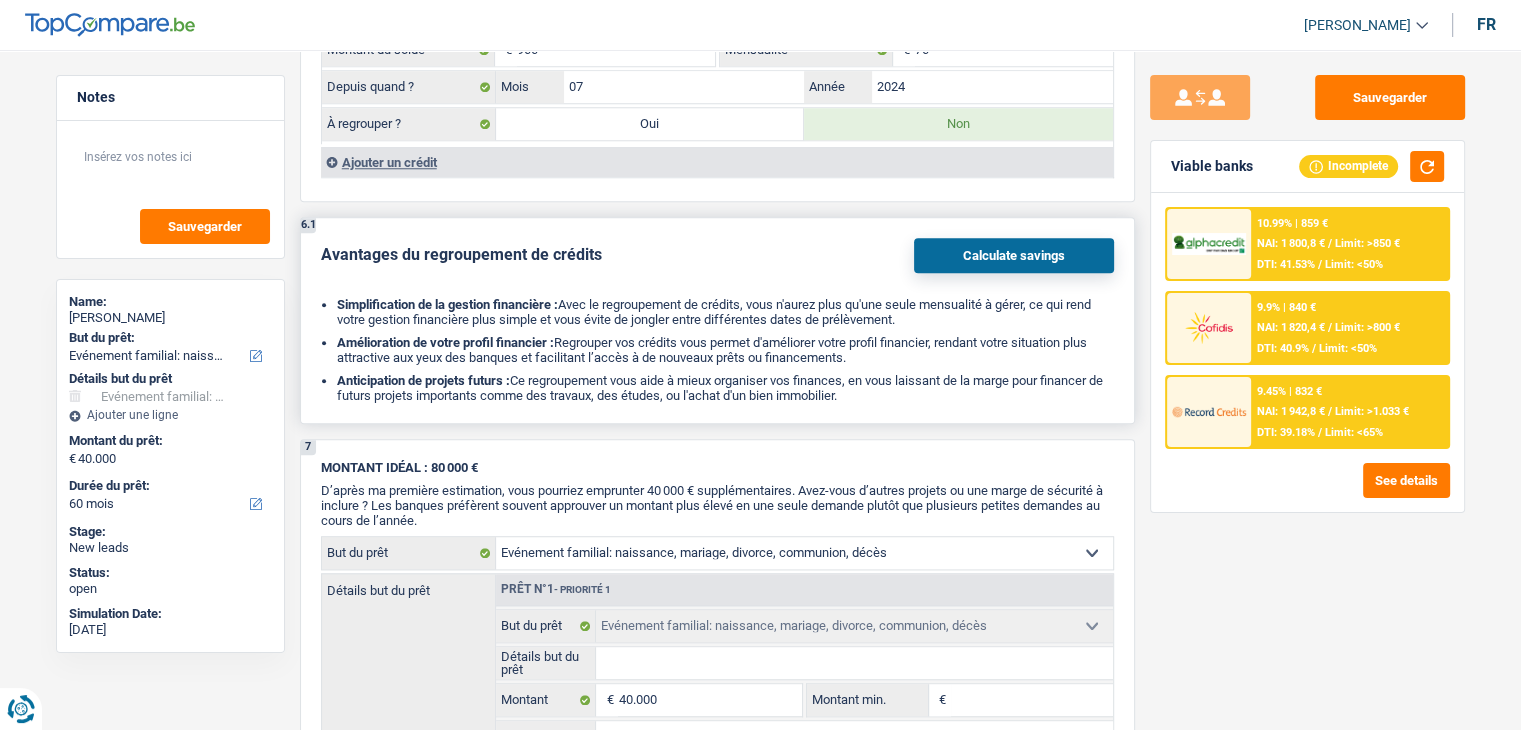 drag, startPoint x: 867, startPoint y: 388, endPoint x: 299, endPoint y: 240, distance: 586.9651 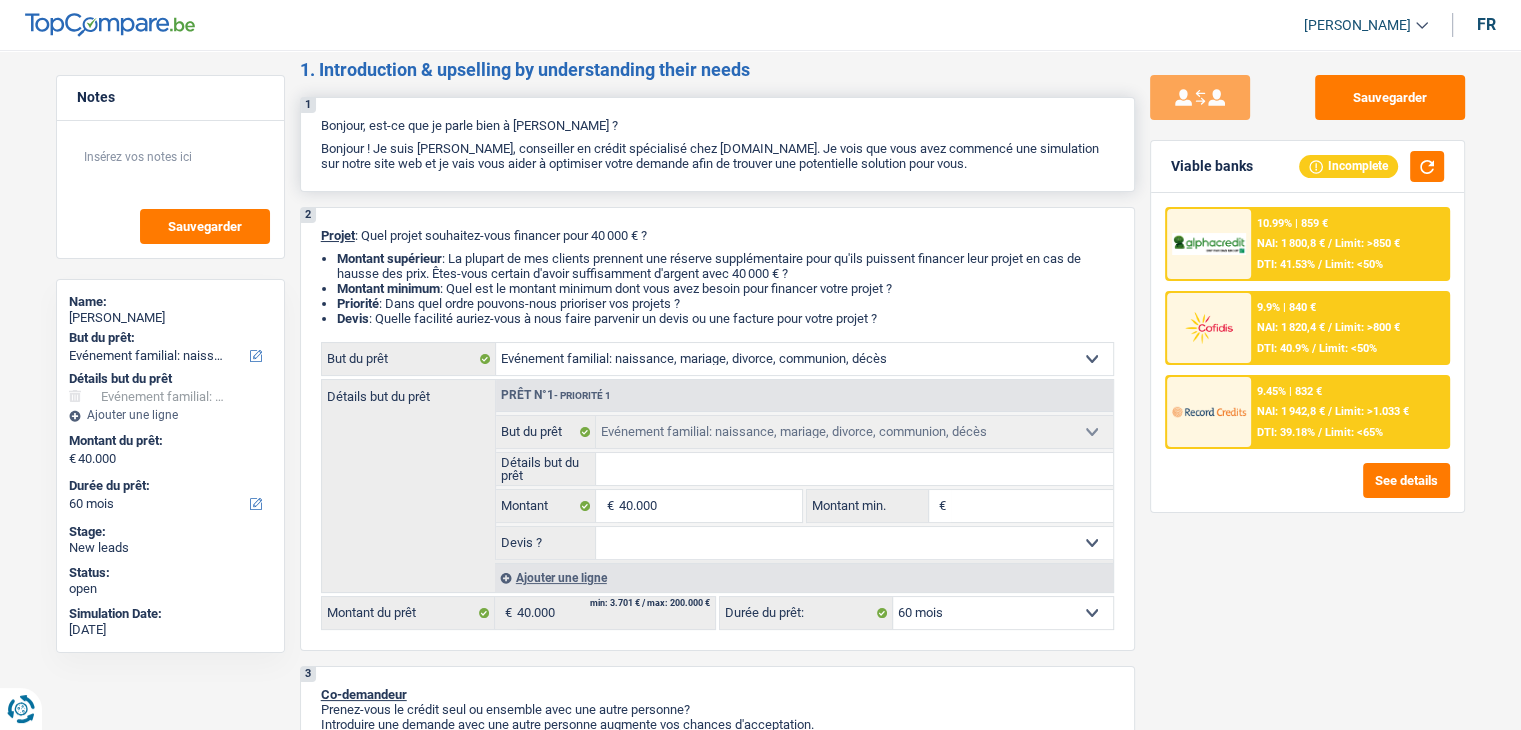 scroll, scrollTop: 0, scrollLeft: 0, axis: both 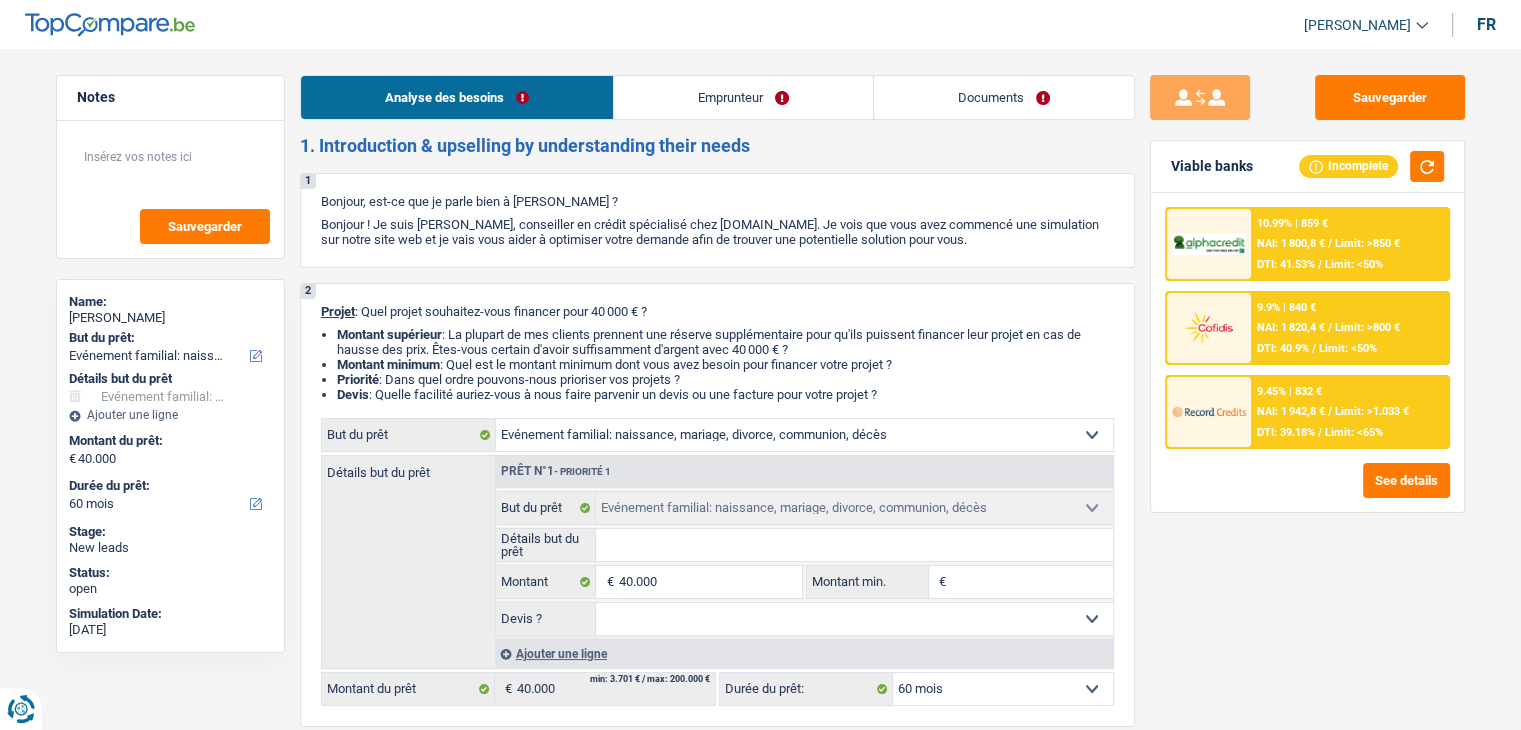 click on "Documents" at bounding box center (1004, 97) 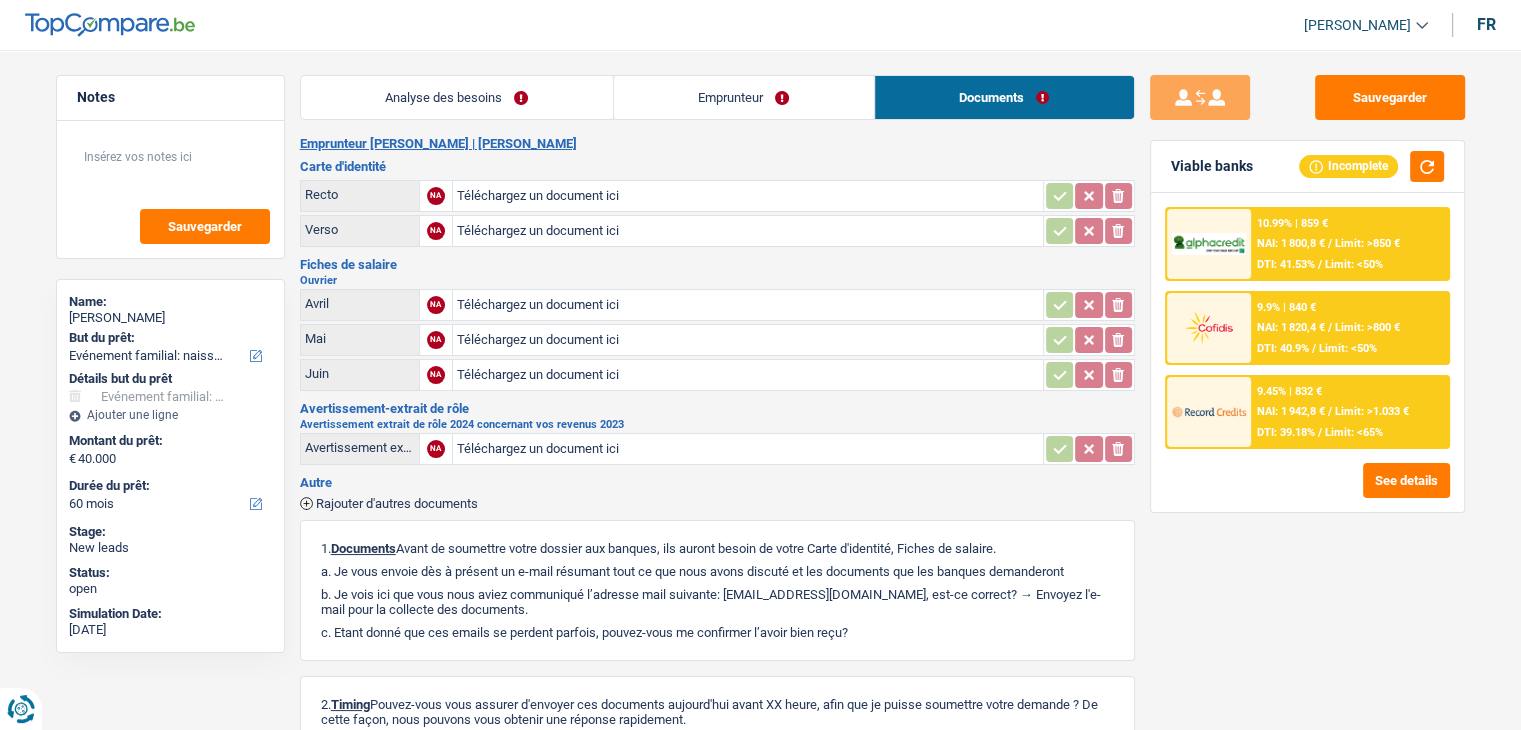 click on "Emprunteur" at bounding box center [744, 97] 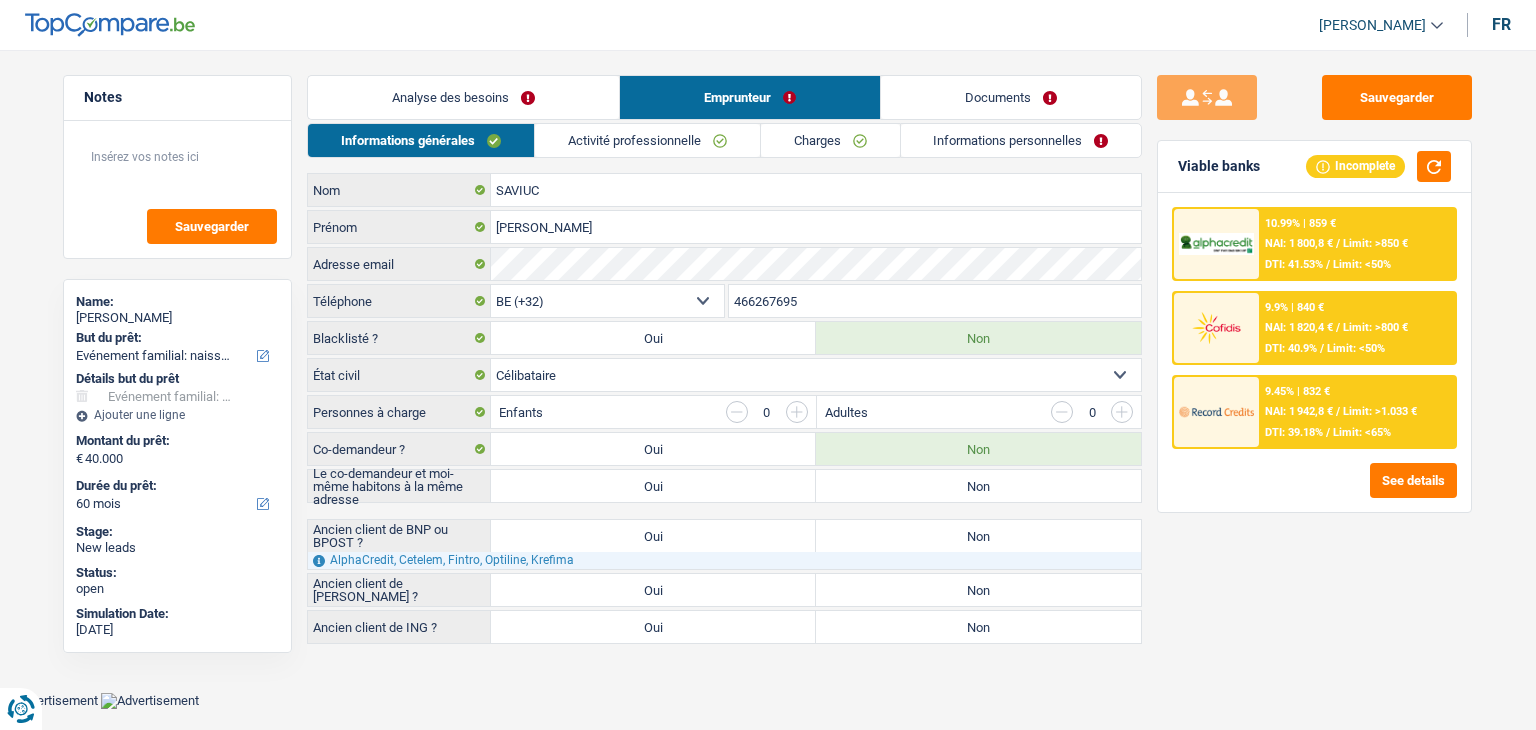 click on "Informations personnelles" at bounding box center (1021, 140) 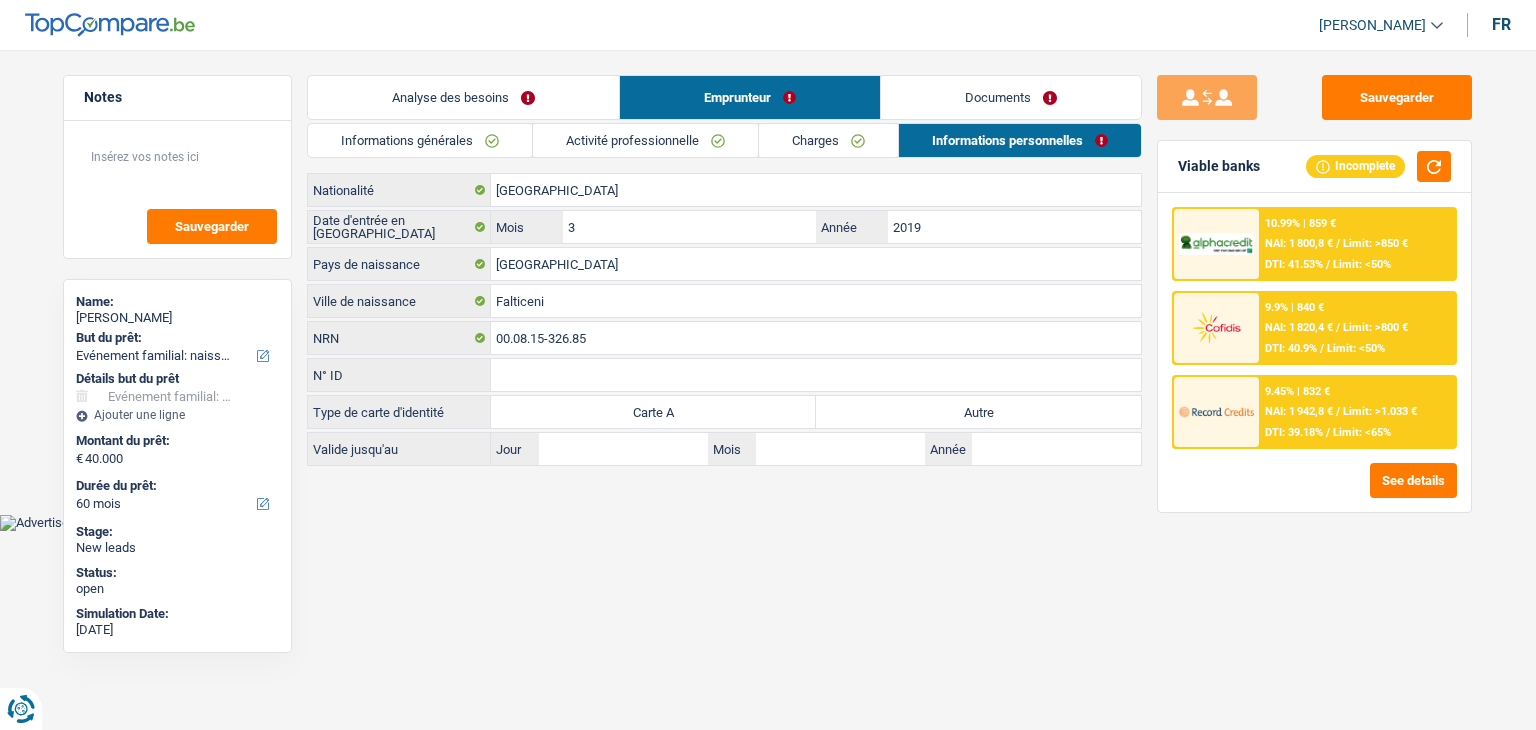 click on "Analyse des besoins" at bounding box center (463, 97) 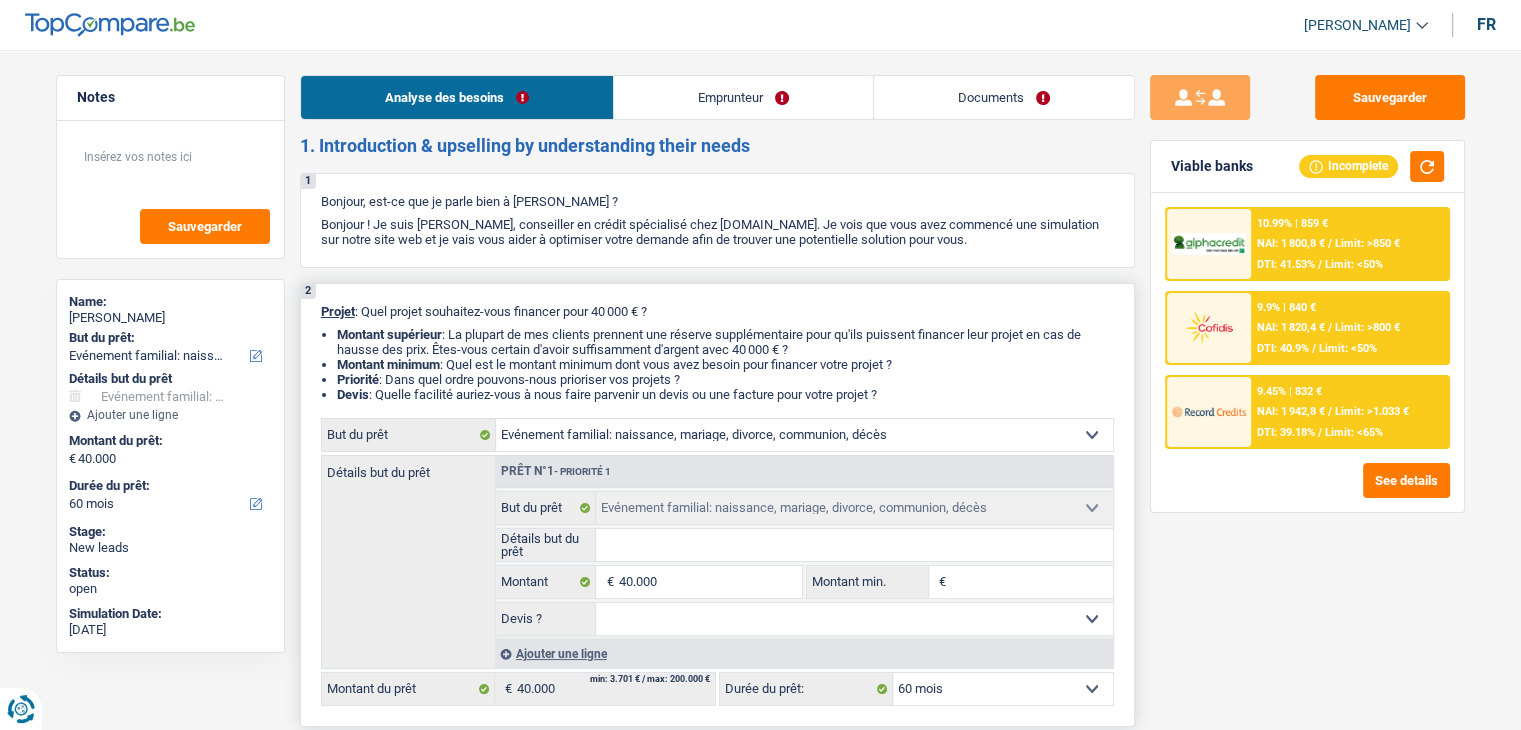 drag, startPoint x: 327, startPoint y: 197, endPoint x: 922, endPoint y: 401, distance: 629 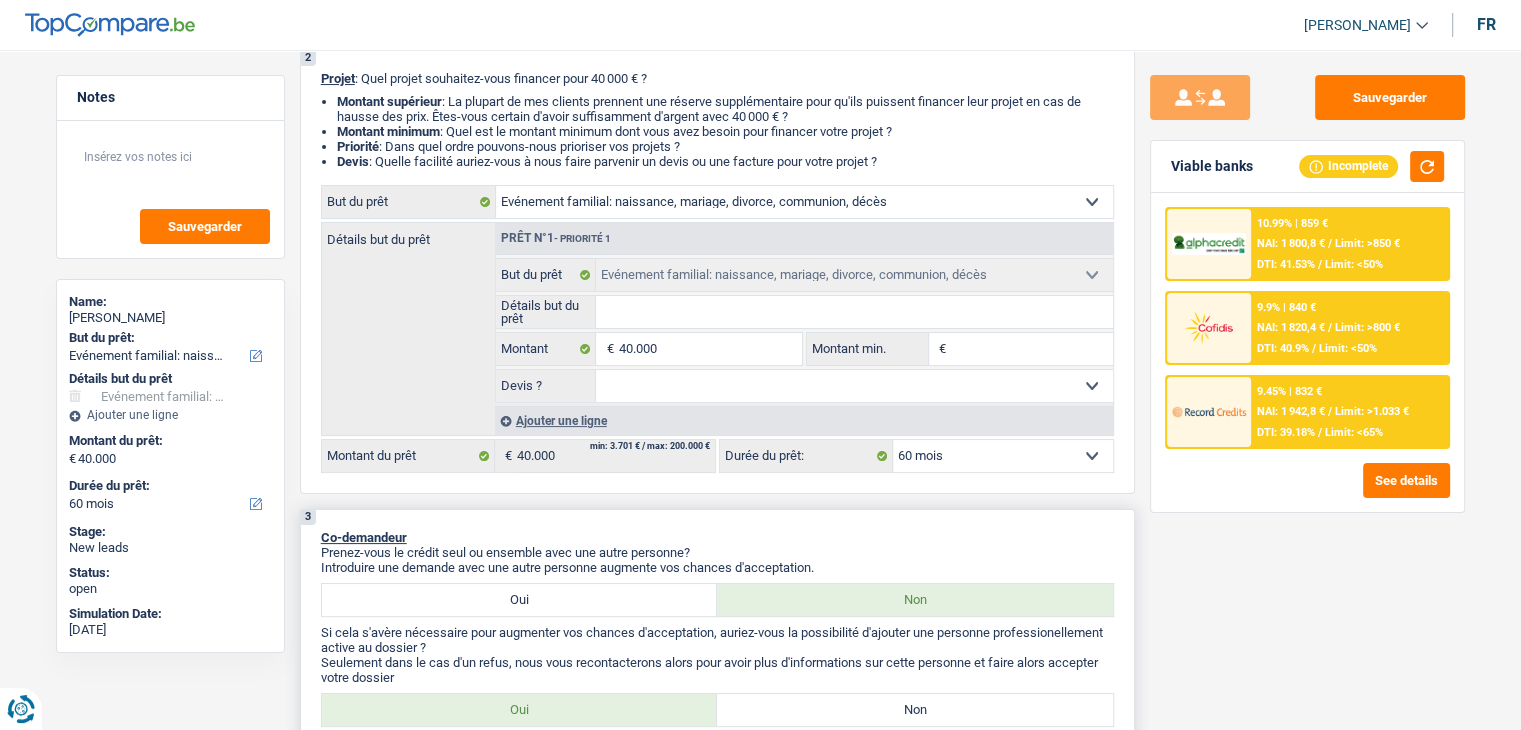 scroll, scrollTop: 400, scrollLeft: 0, axis: vertical 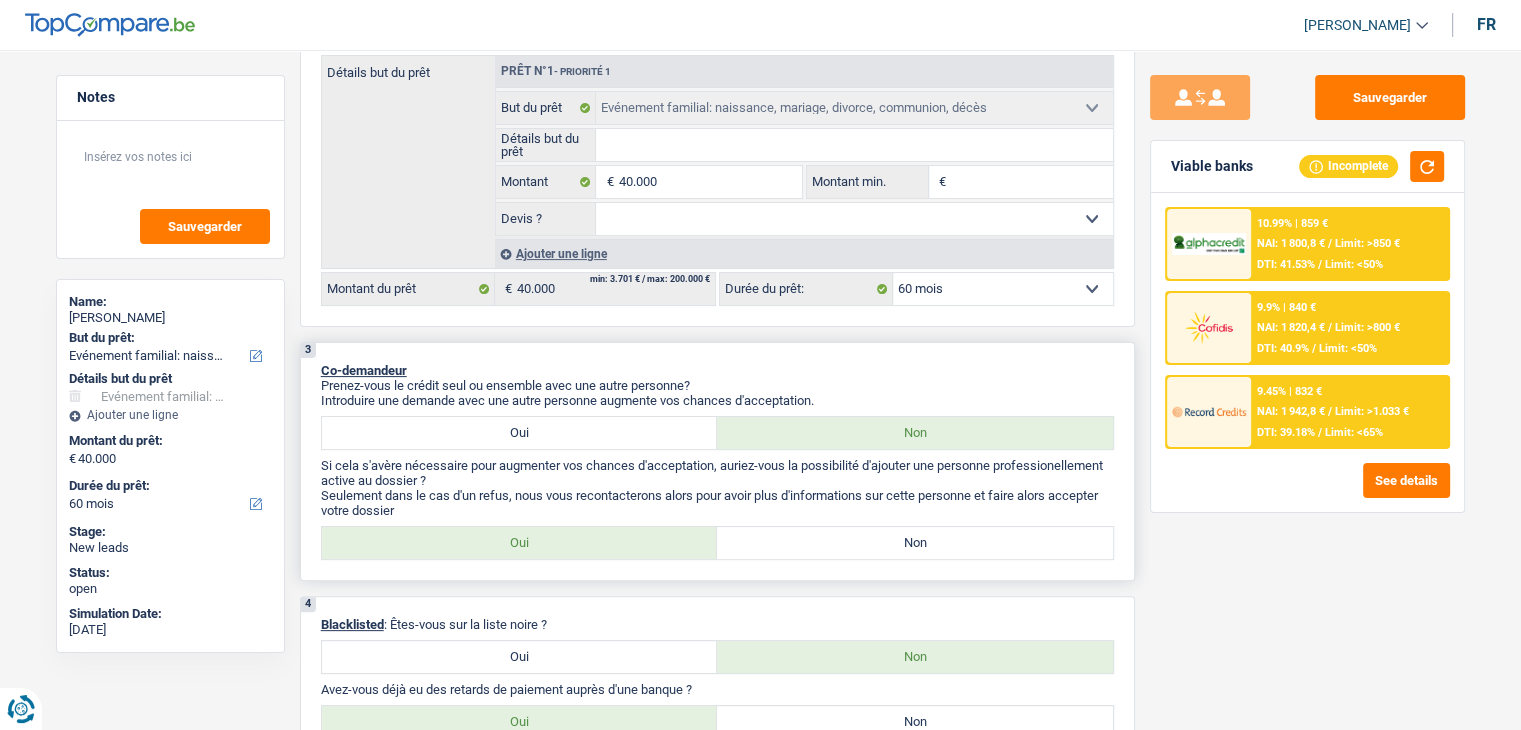 click on "3   Co-demandeur   Prenez-vous le crédit seul ou ensemble avec une autre personne?  Introduire une demande avec une autre personne augmente vos chances d'acceptation.
Oui
Non
Si cela s'avère nécessaire pour augmenter vos chances d'acceptation, auriez-vous la possibilité d'ajouter une personne professionellement active au dossier ? Seulement dans le cas d'un refus, nous vous recontacterons alors pour avoir plus d'informations sur cette personne et faire alors accepter votre dossier
Oui
Non
Tous les champs sont obligatoires. Veuillez sélectionner une option" at bounding box center (717, 461) 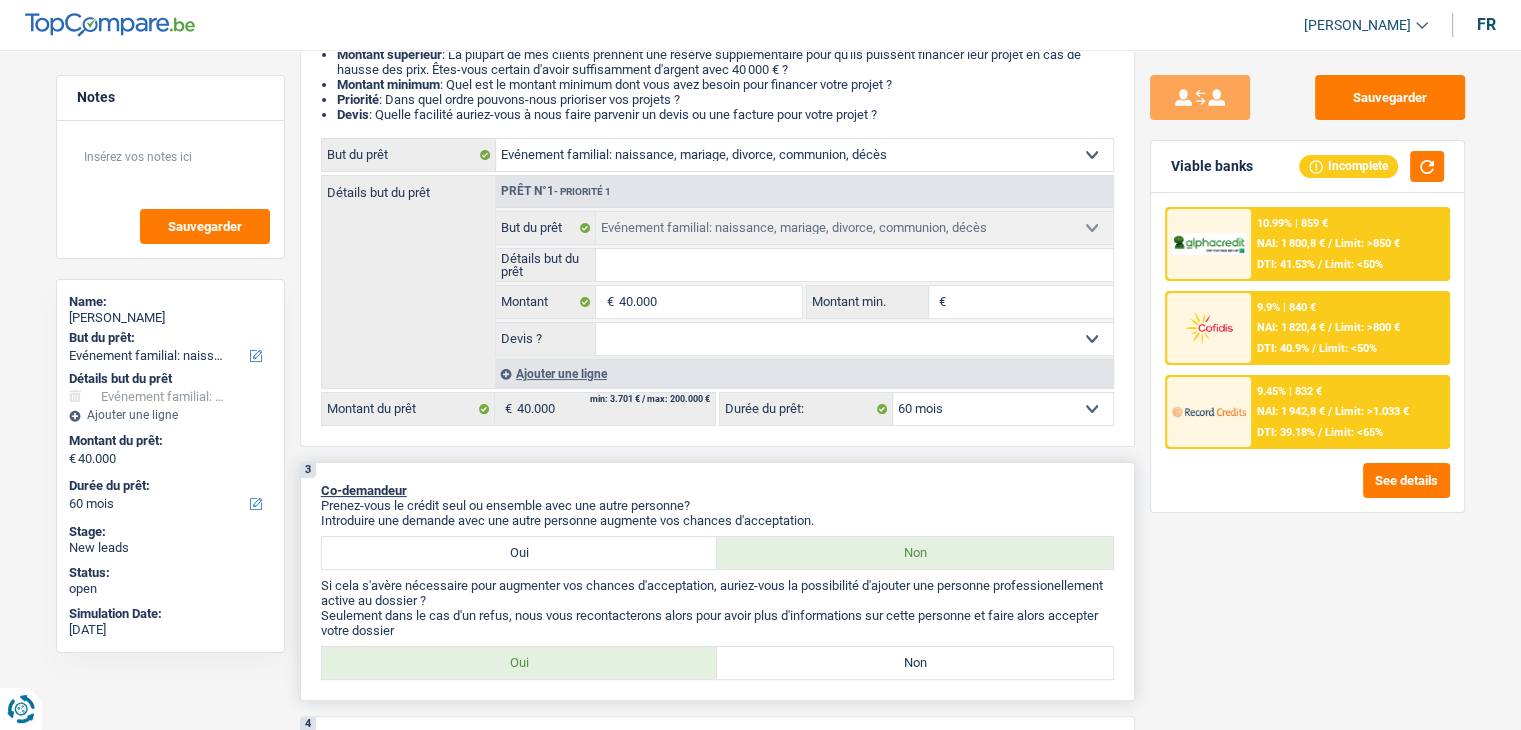 scroll, scrollTop: 100, scrollLeft: 0, axis: vertical 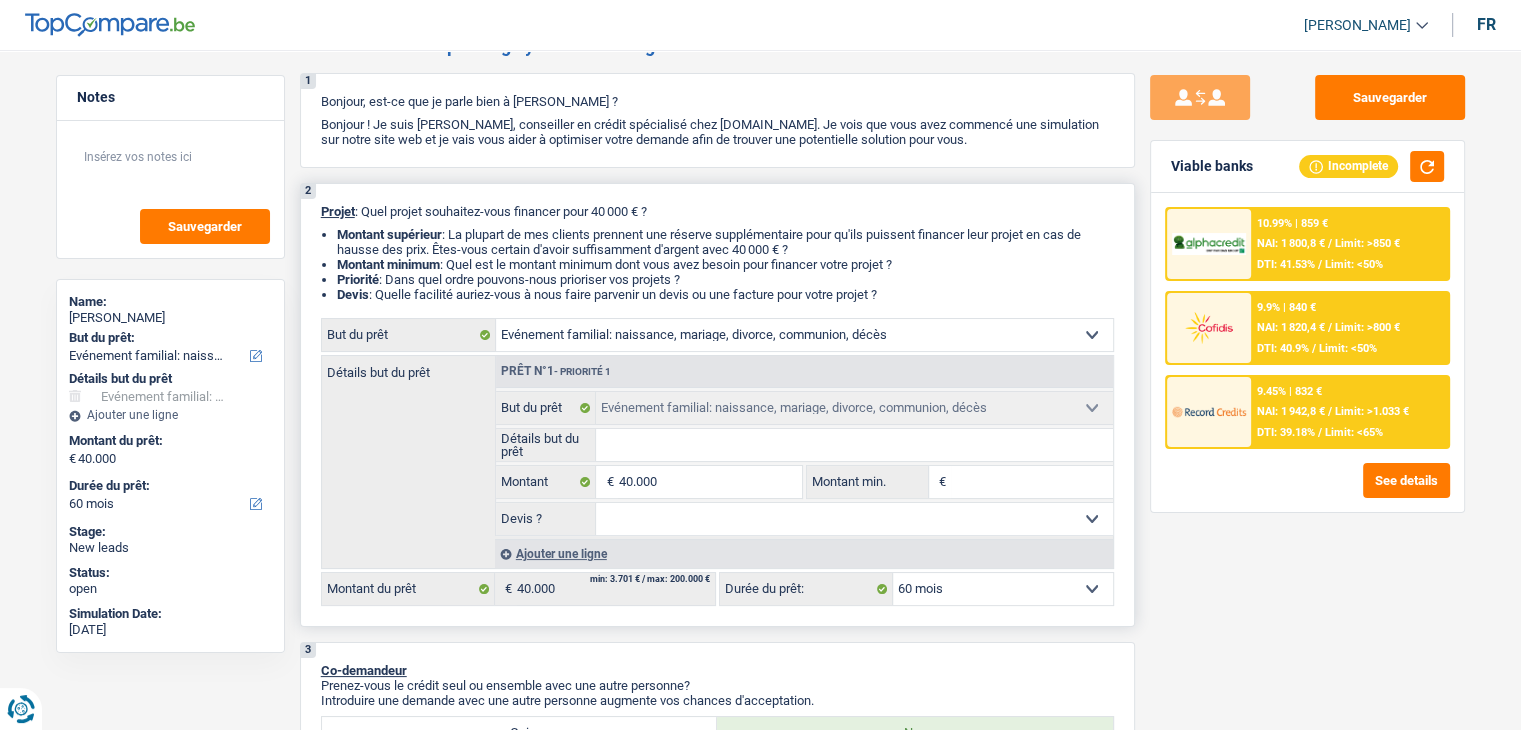 click on "Détails but du prêt" at bounding box center [854, 445] 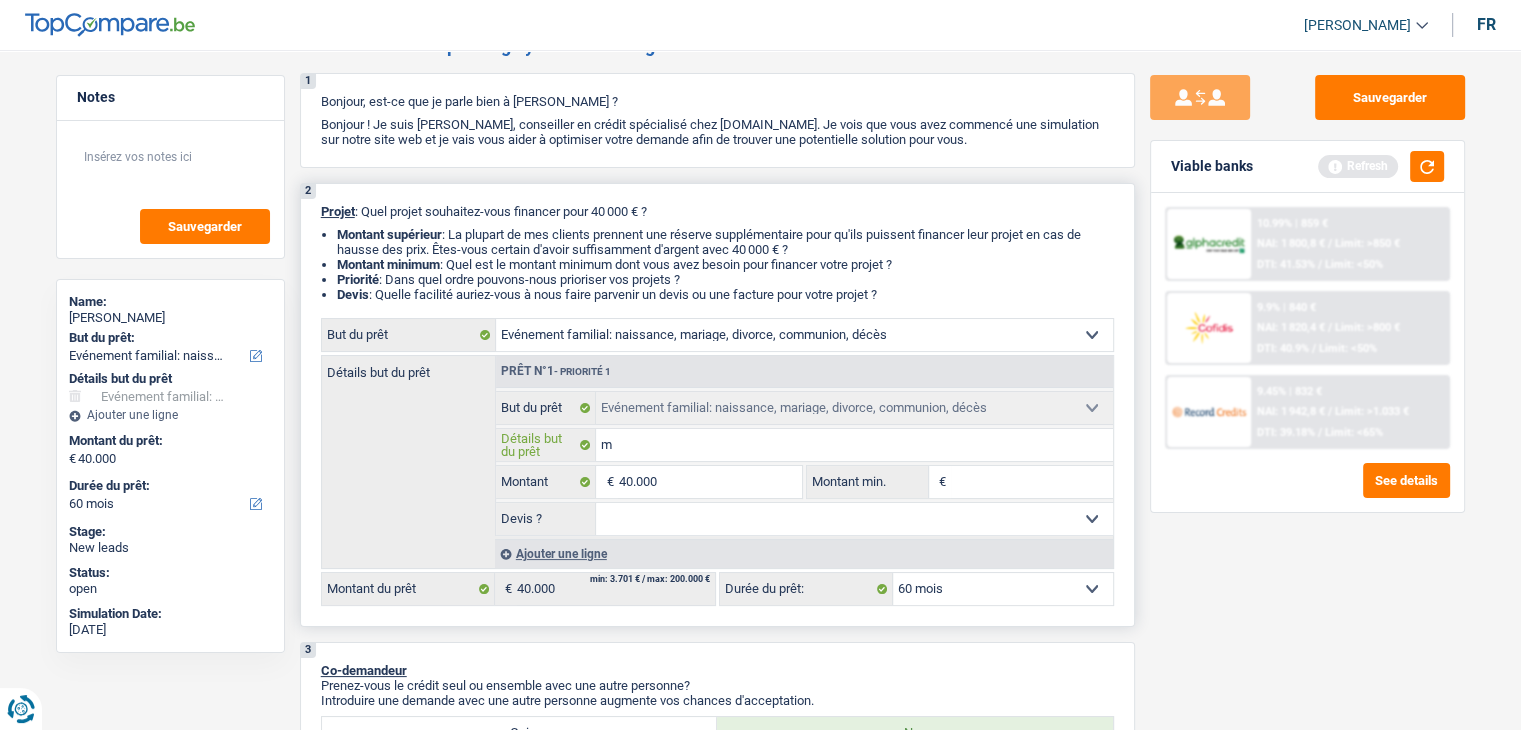 type on "ma" 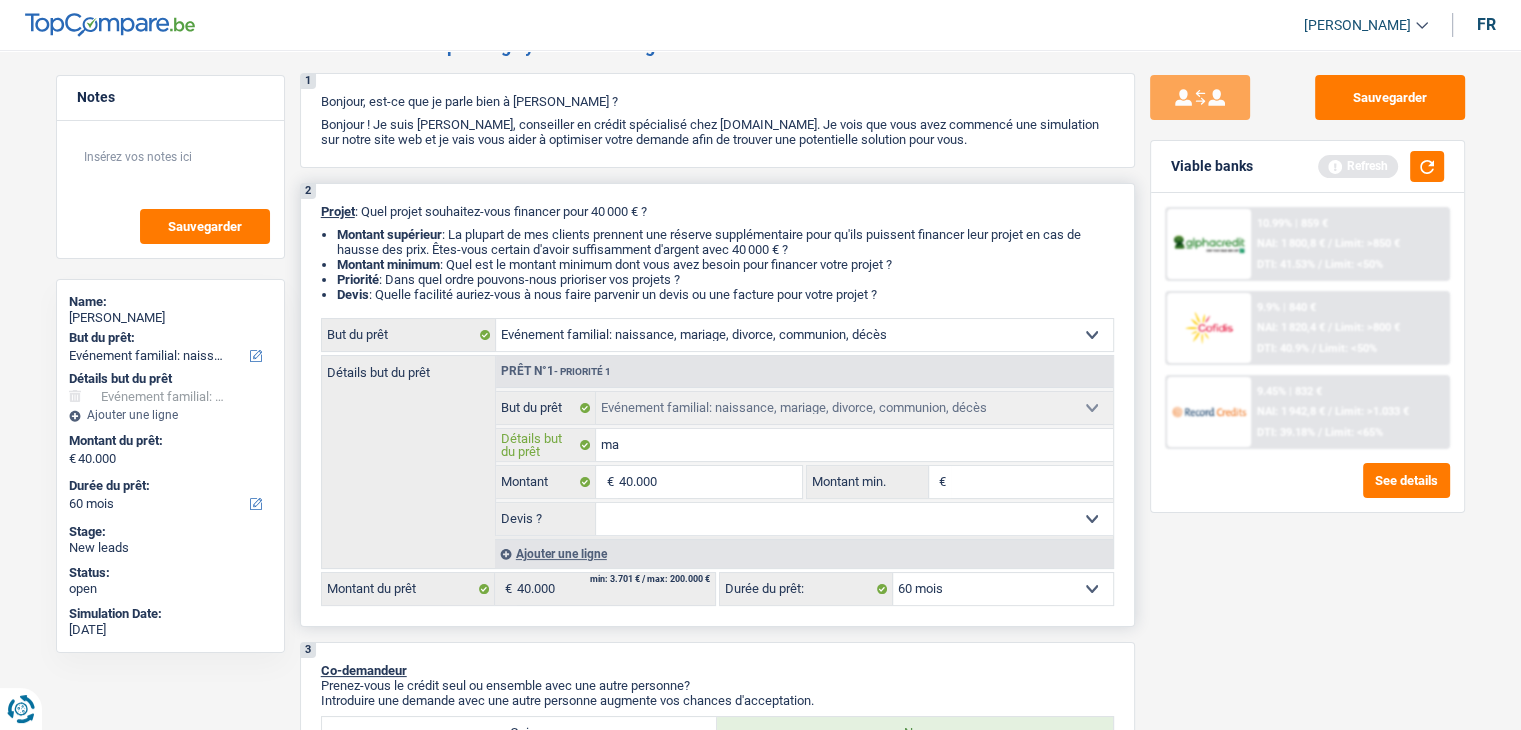 type on "mar" 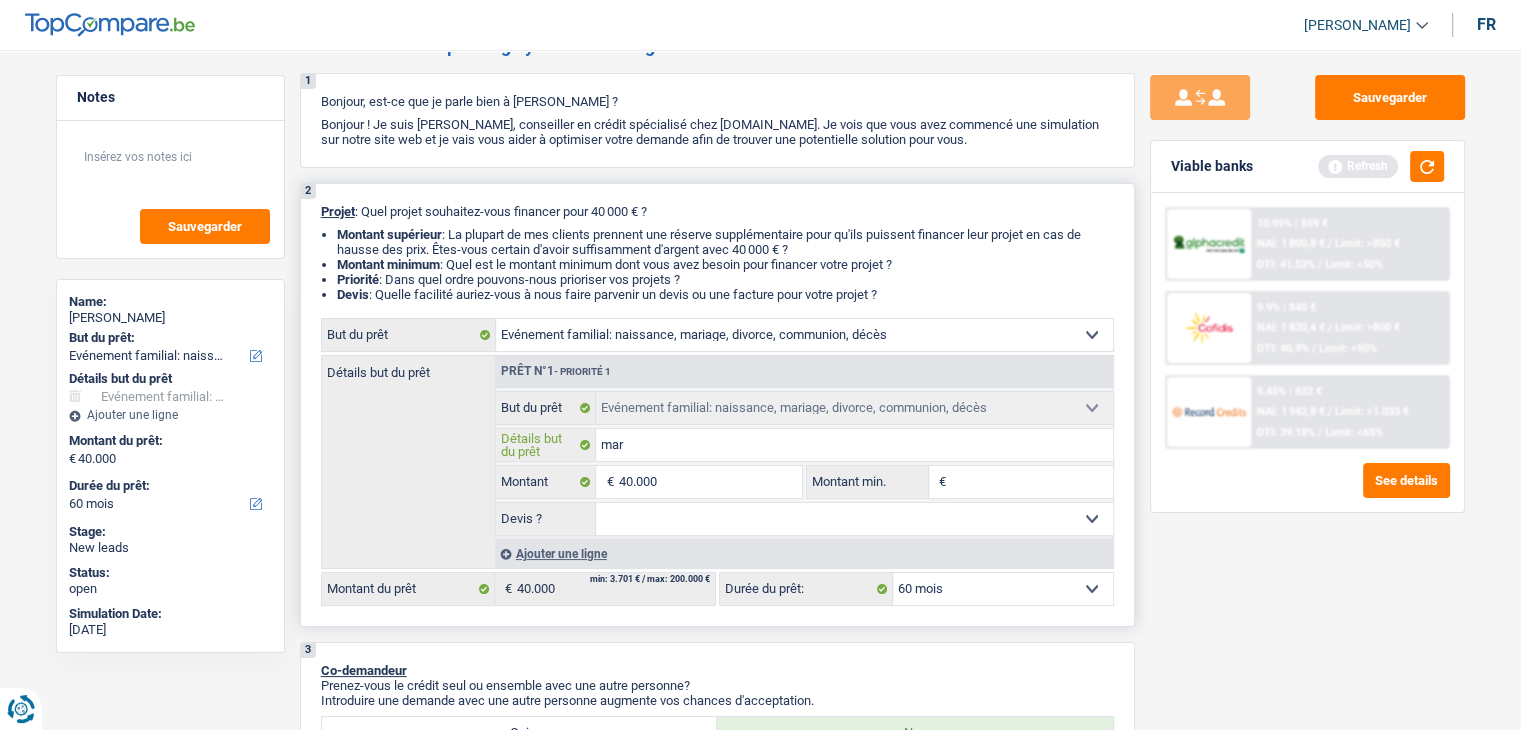 type on "mari" 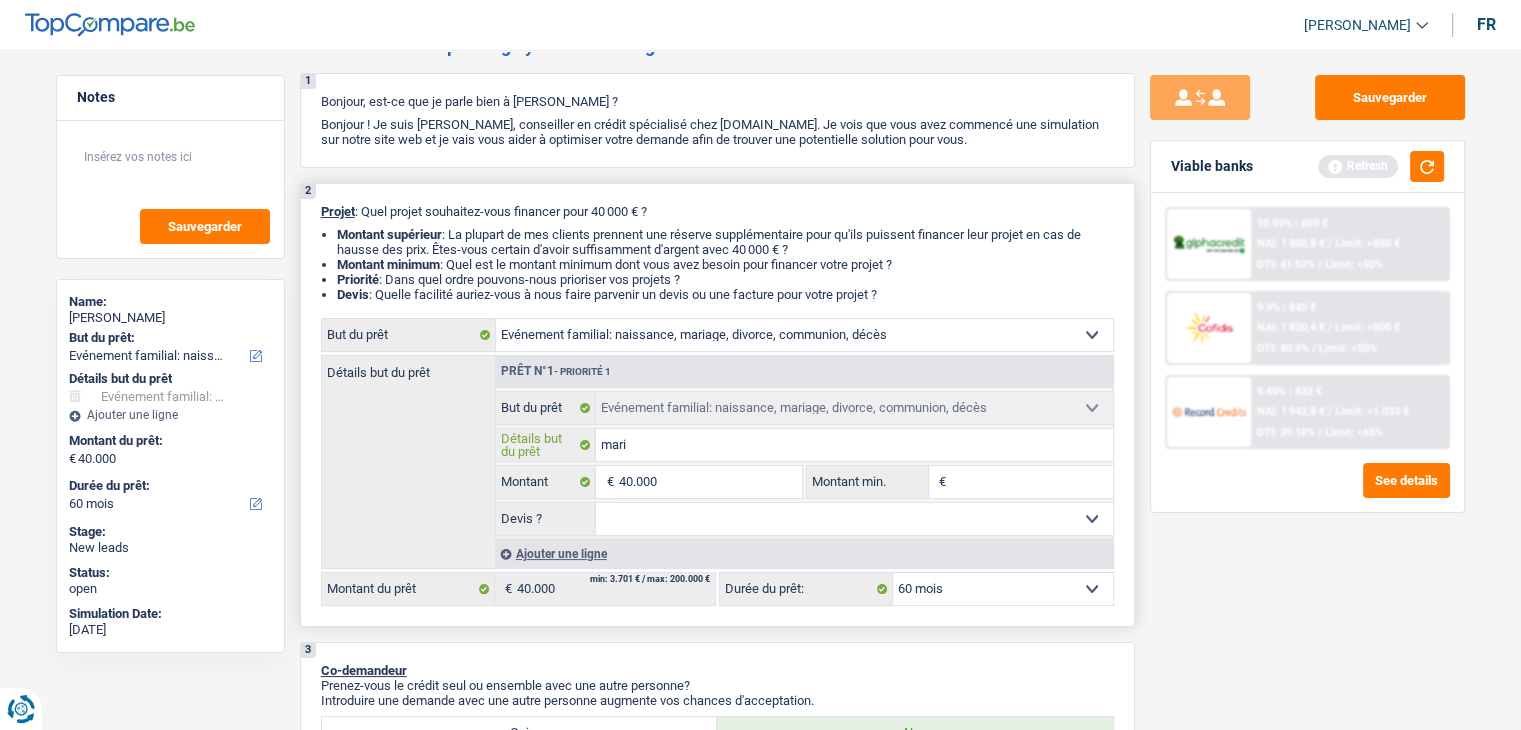 type on "maria" 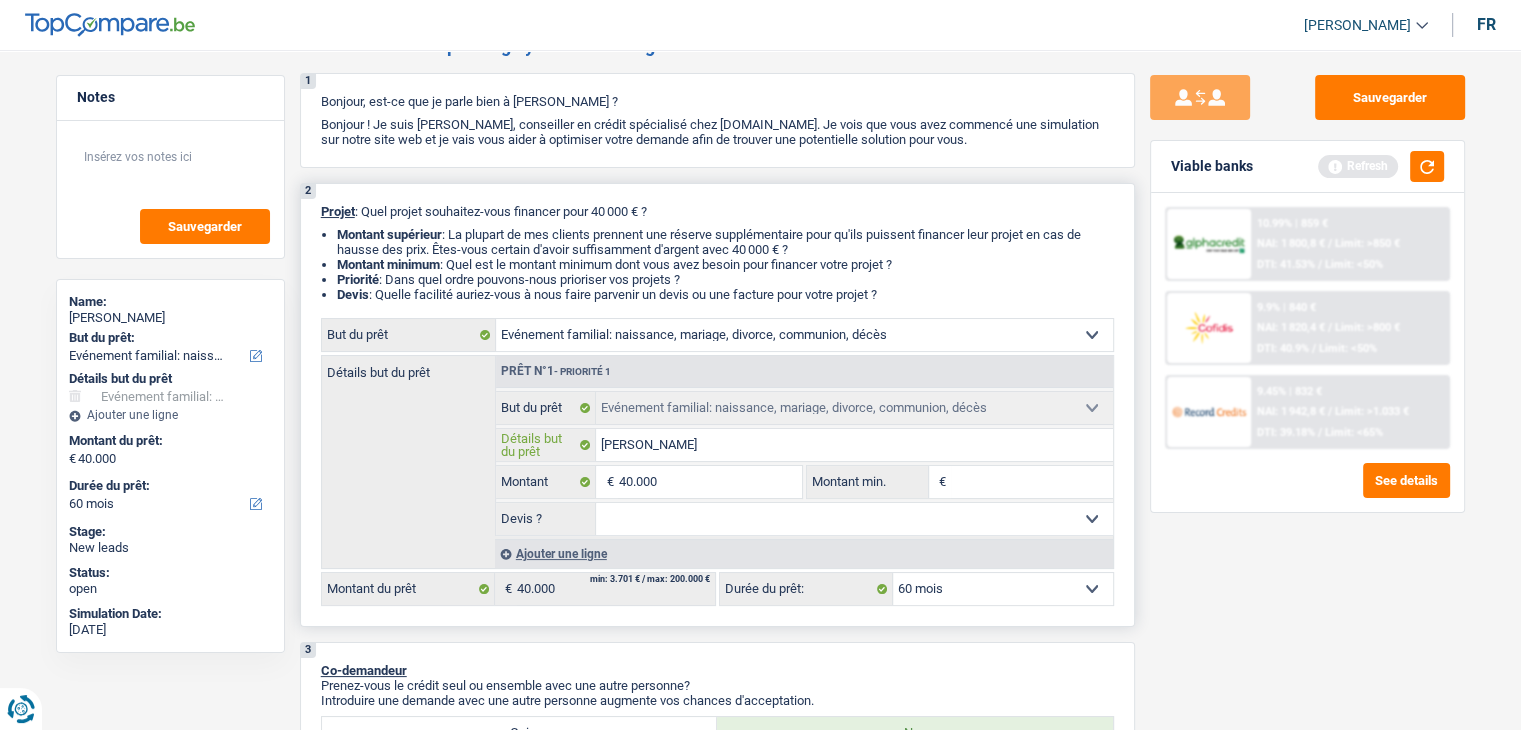 type on "mariag" 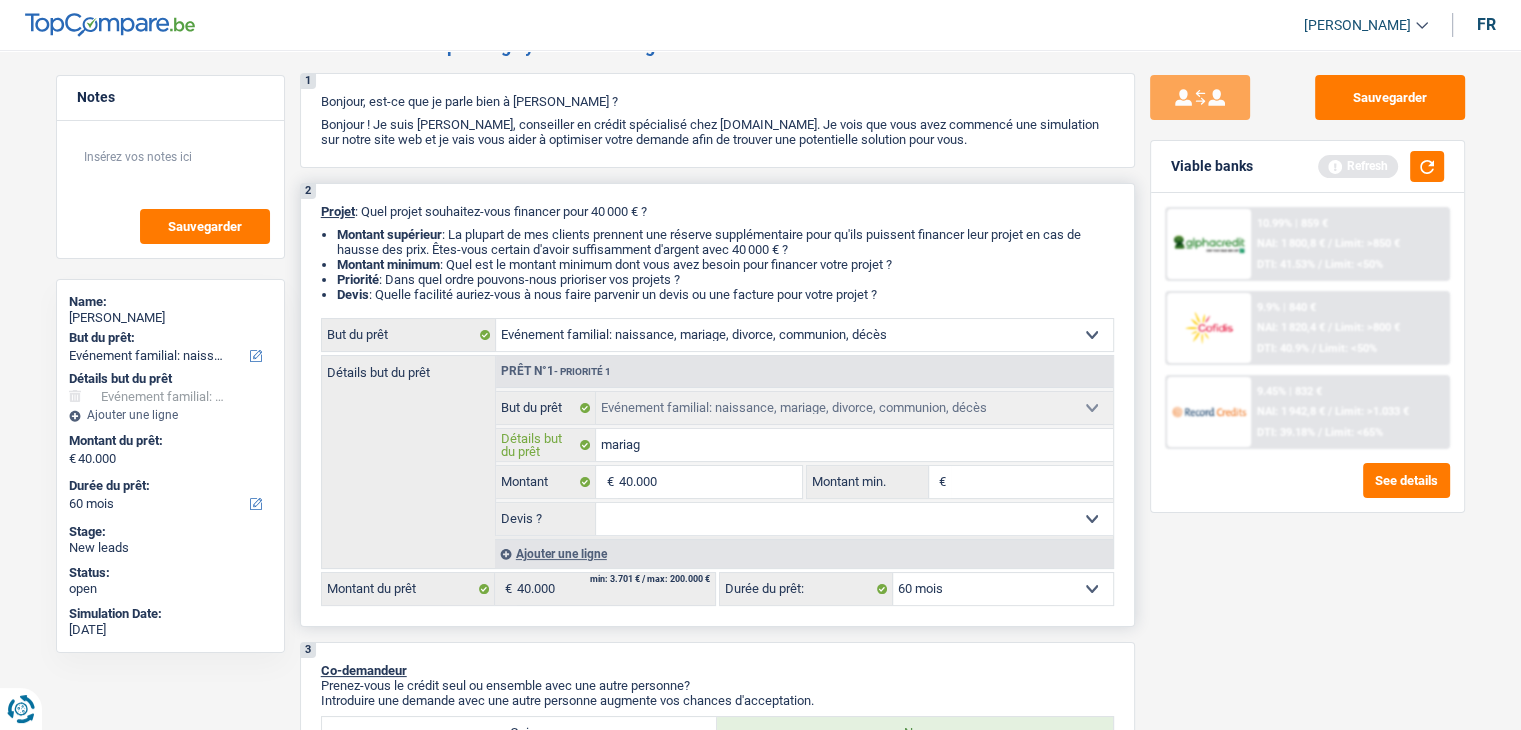 type on "mariage" 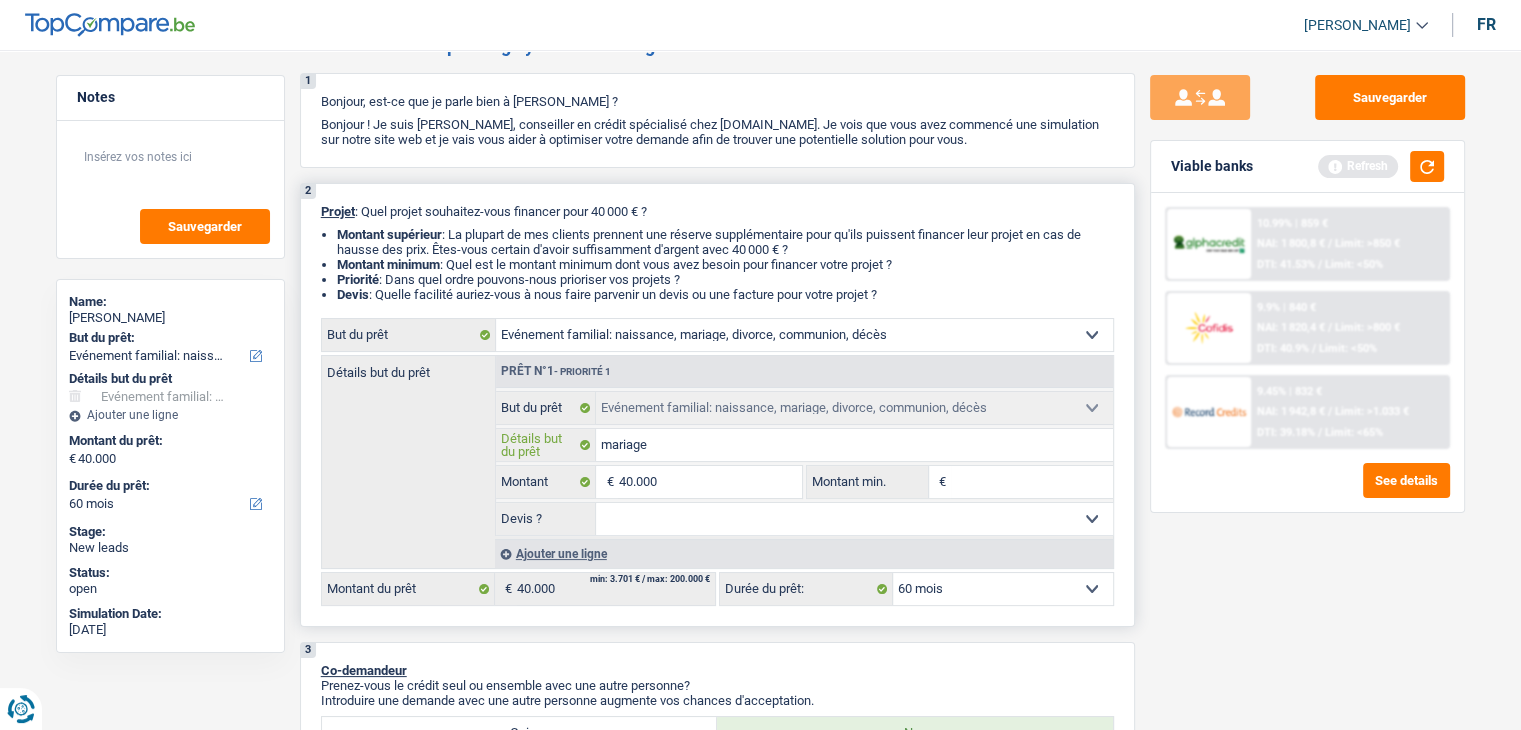 type on "mariage" 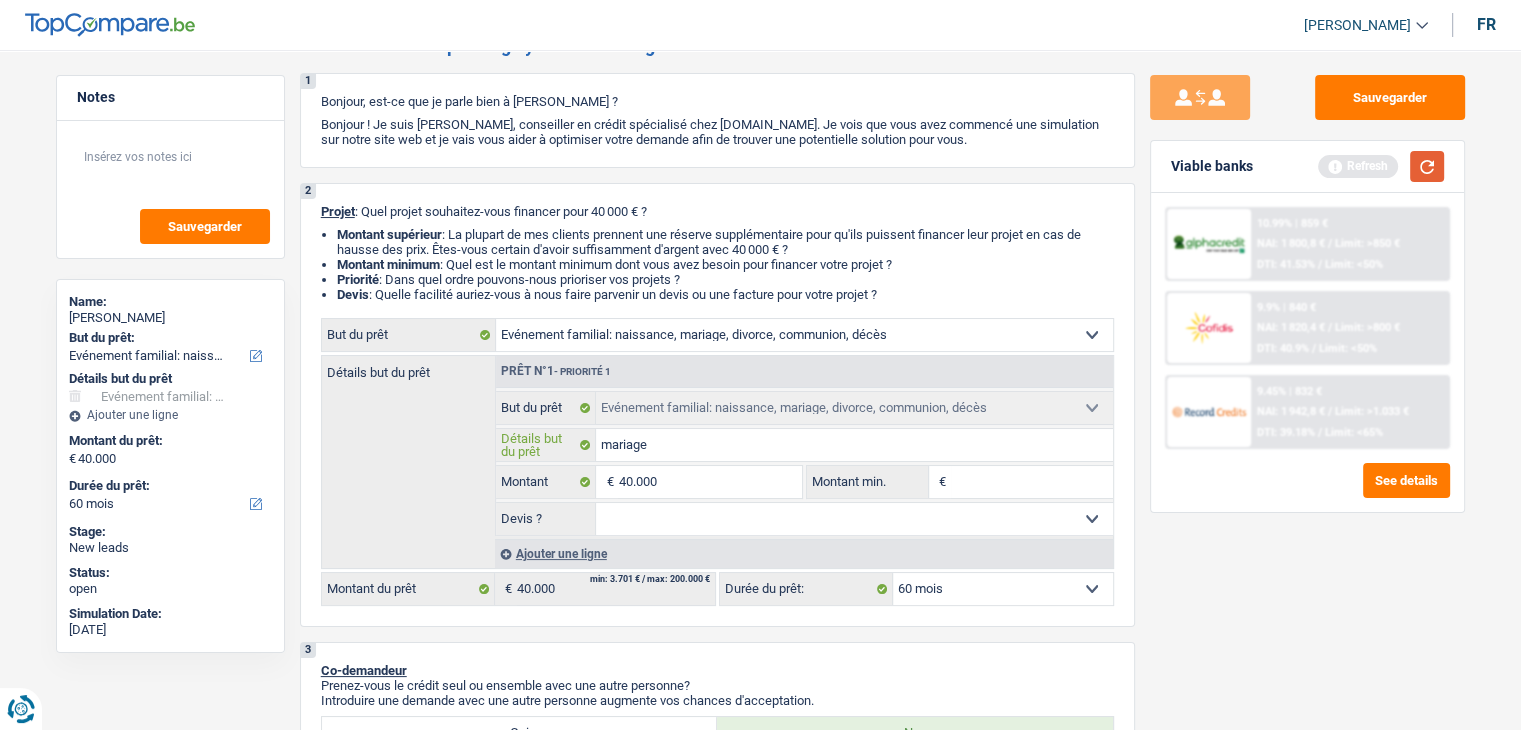 type on "mariage" 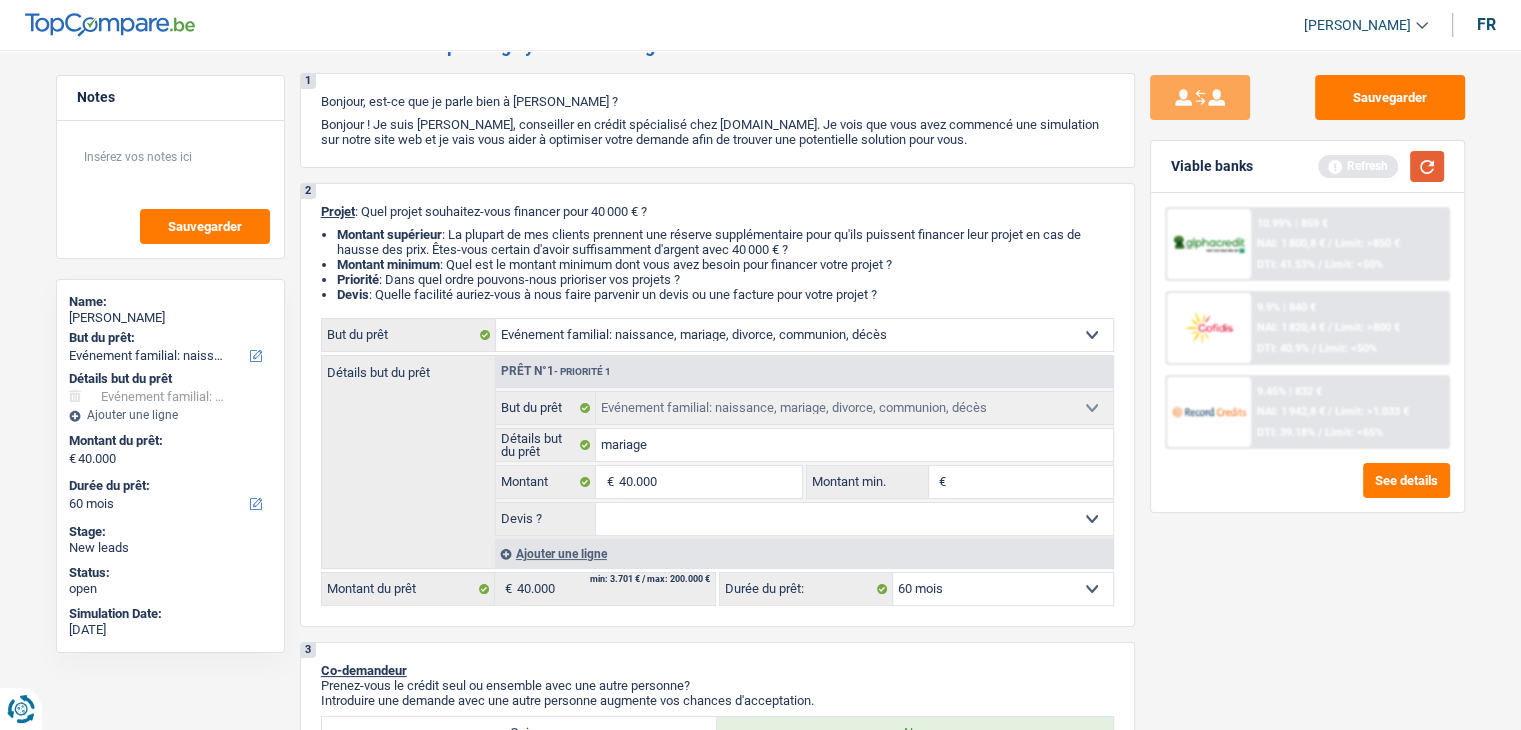 click at bounding box center [1427, 166] 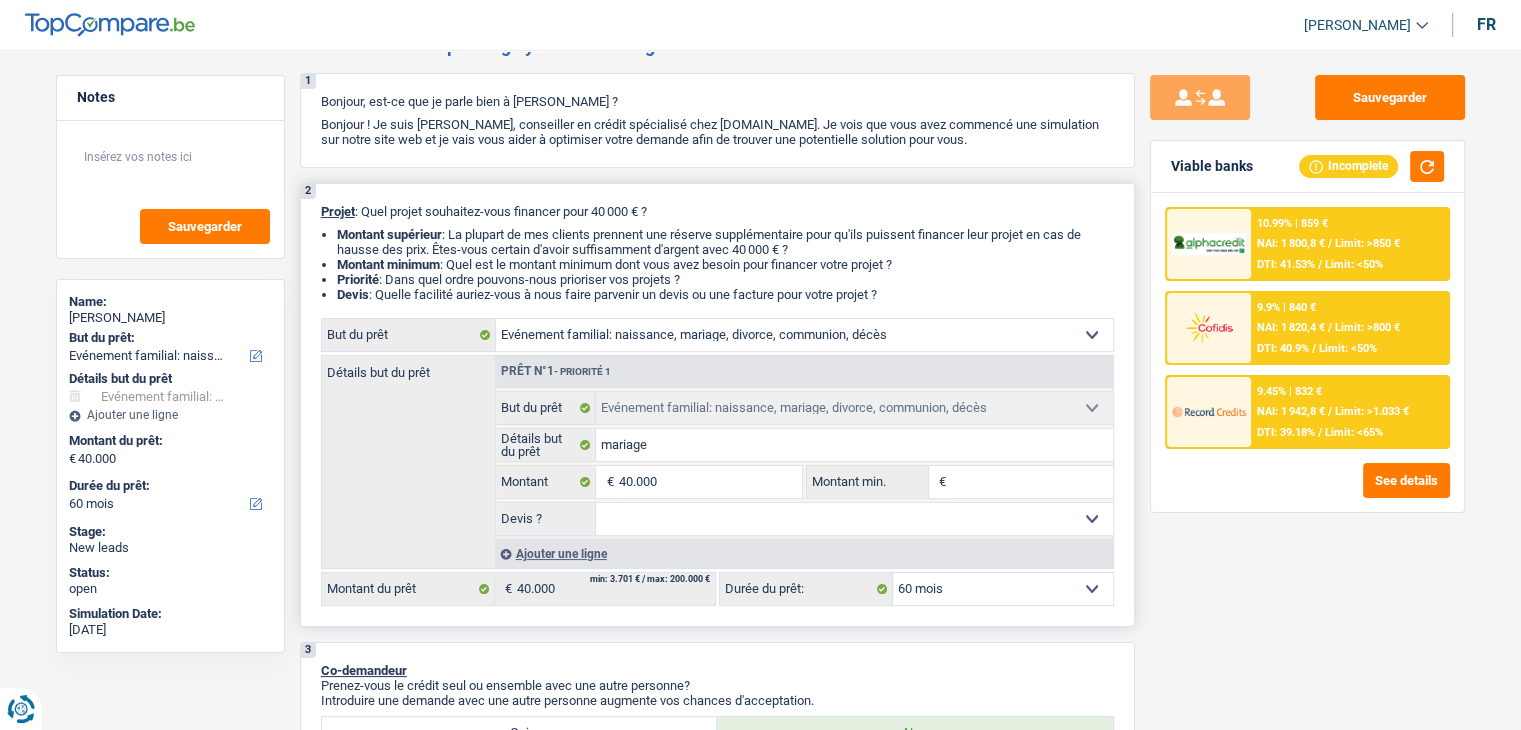 drag, startPoint x: 904, startPoint y: 295, endPoint x: 317, endPoint y: 214, distance: 592.56226 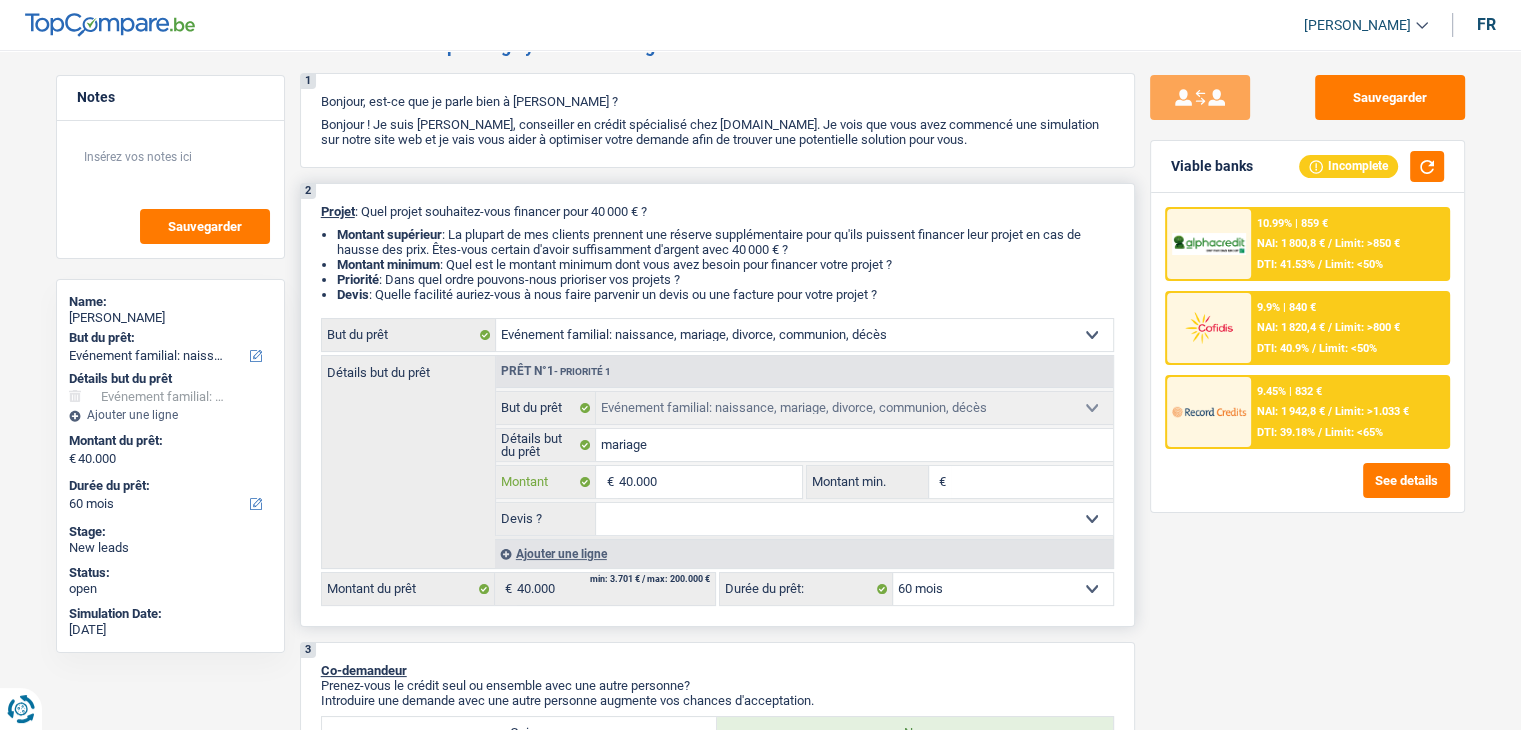 click on "40.000" at bounding box center [709, 482] 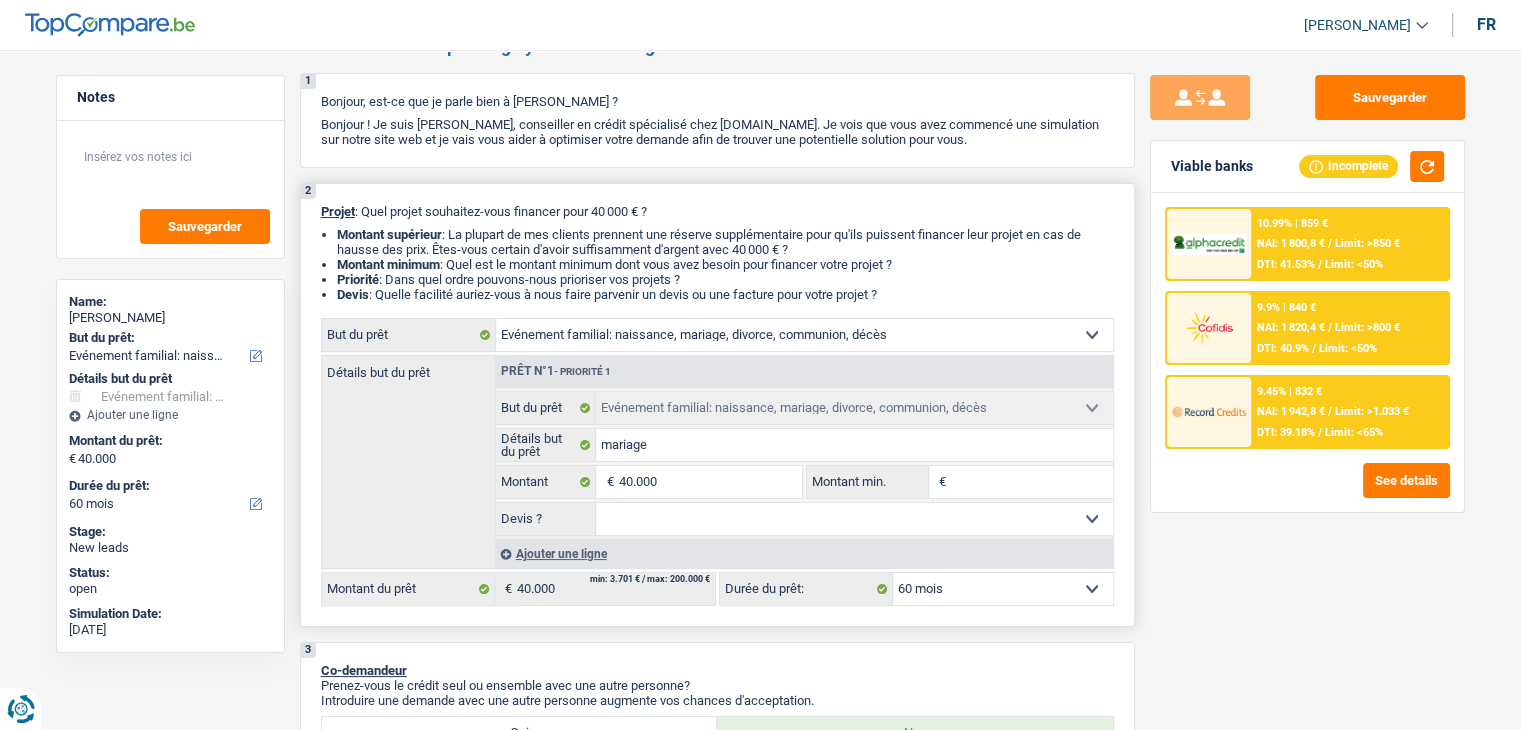 click on "Montant min." at bounding box center [1032, 482] 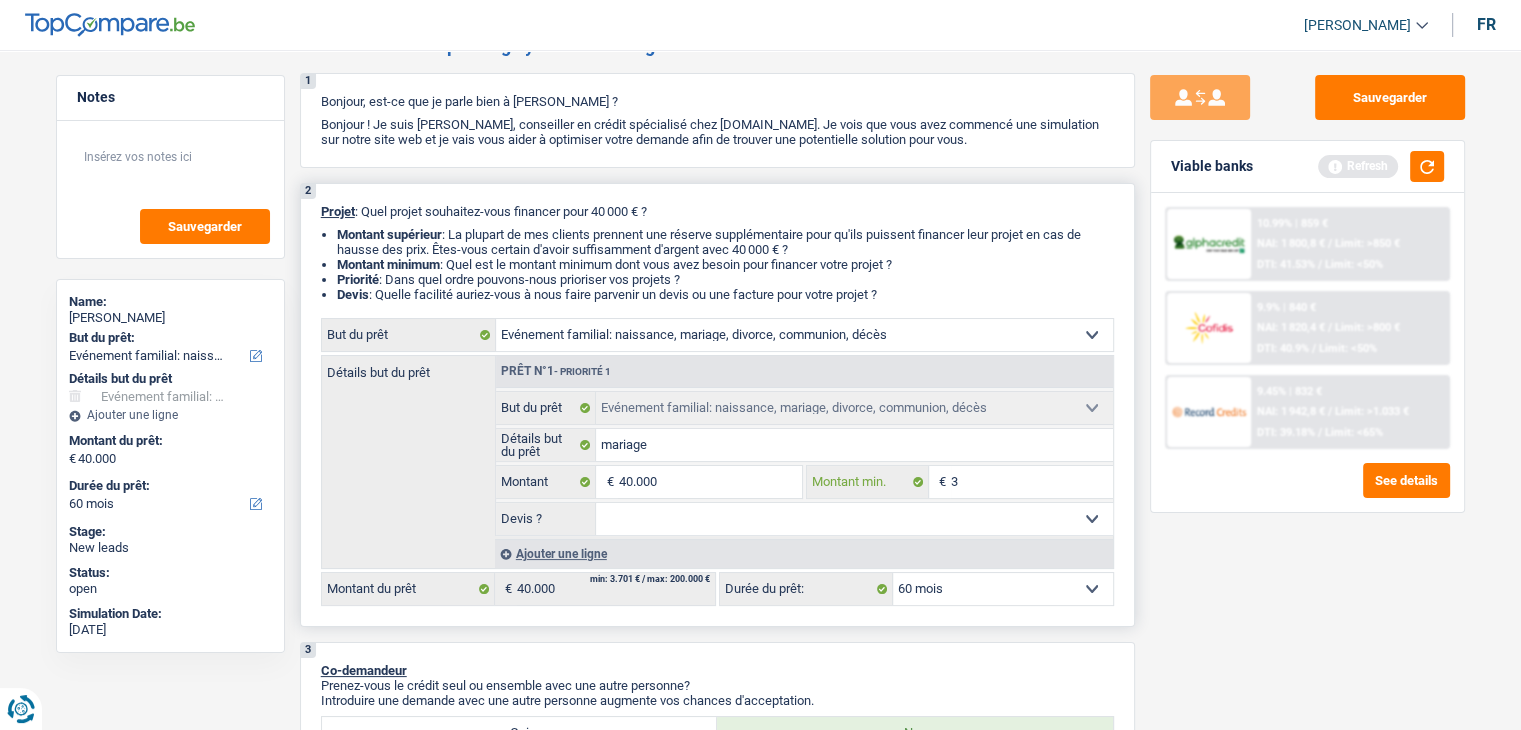 type on "35" 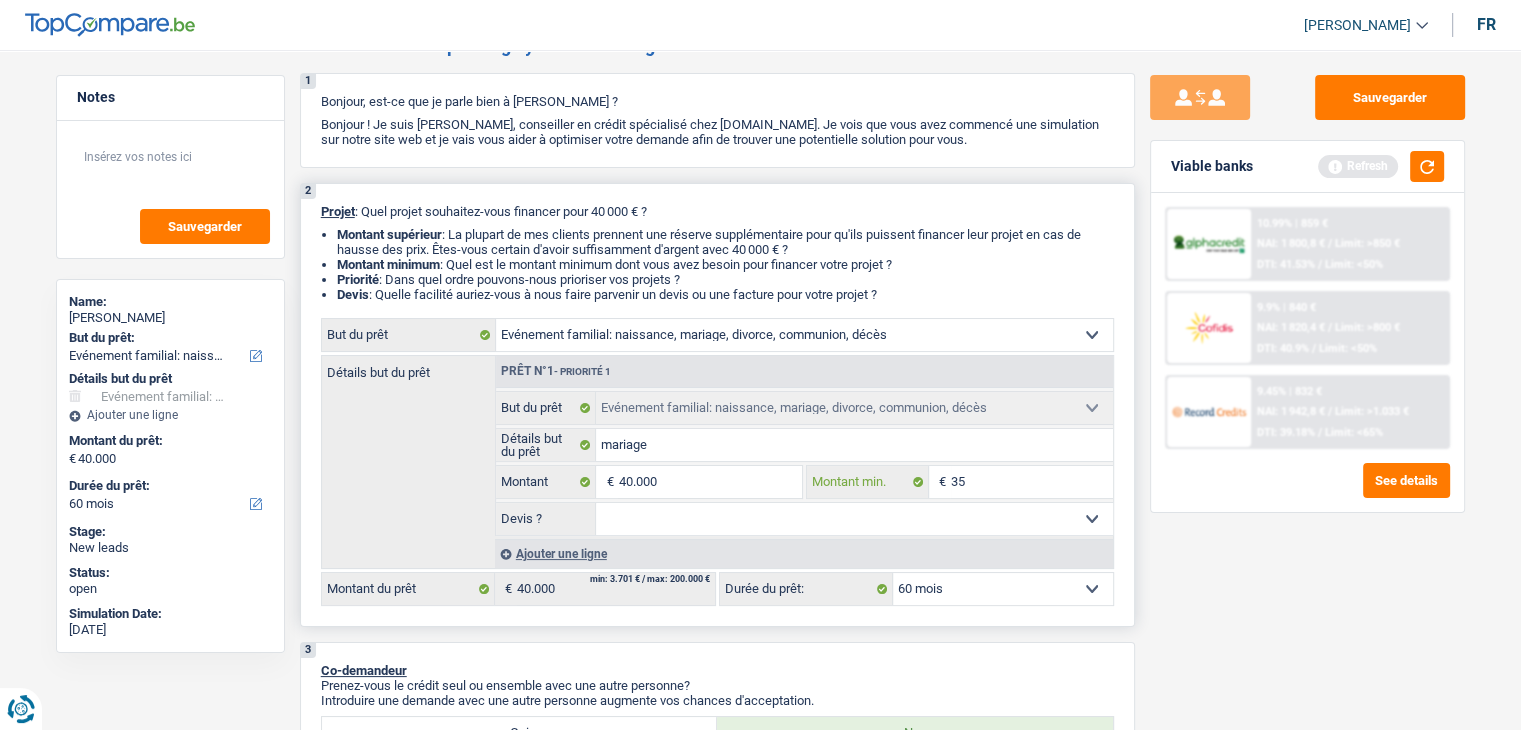 type on "350" 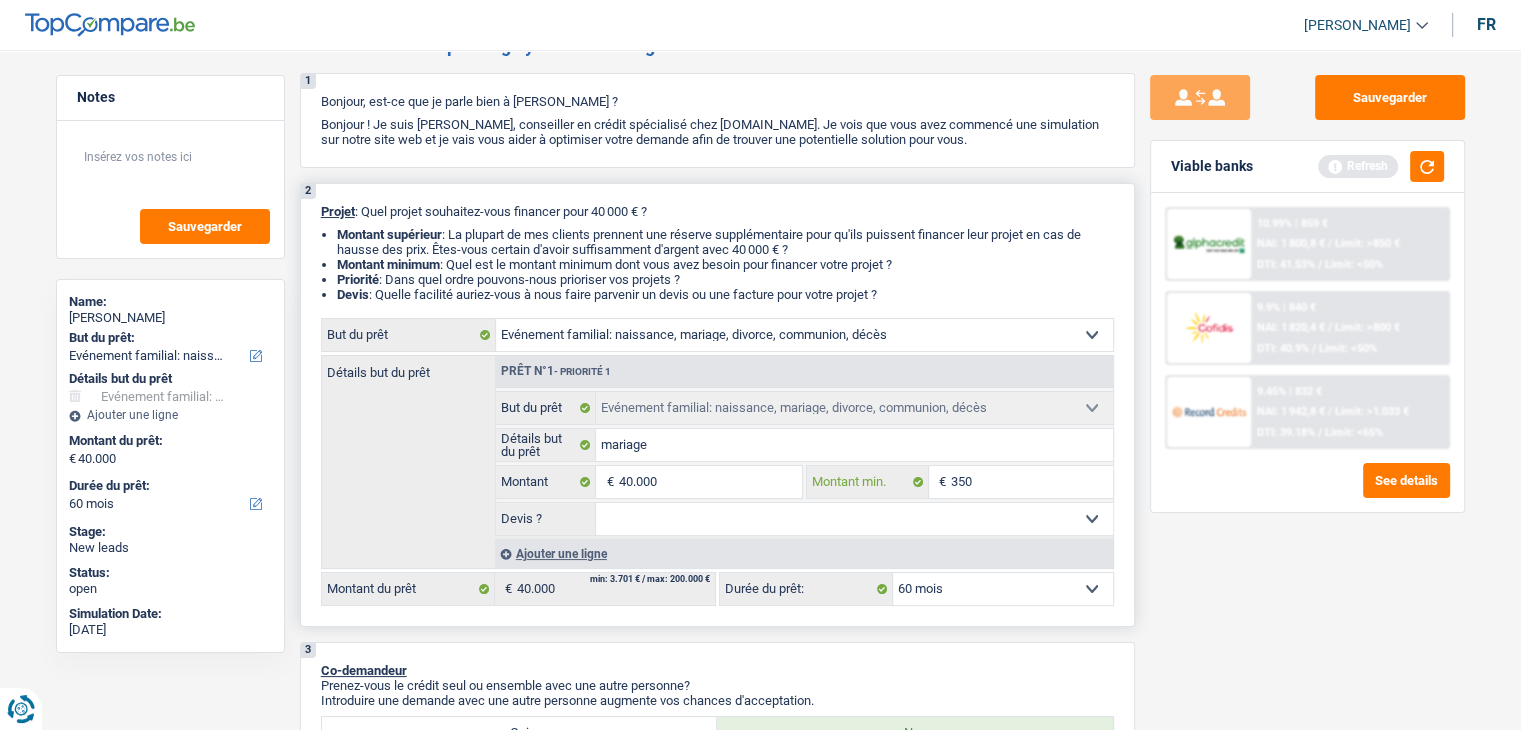type on "3.500" 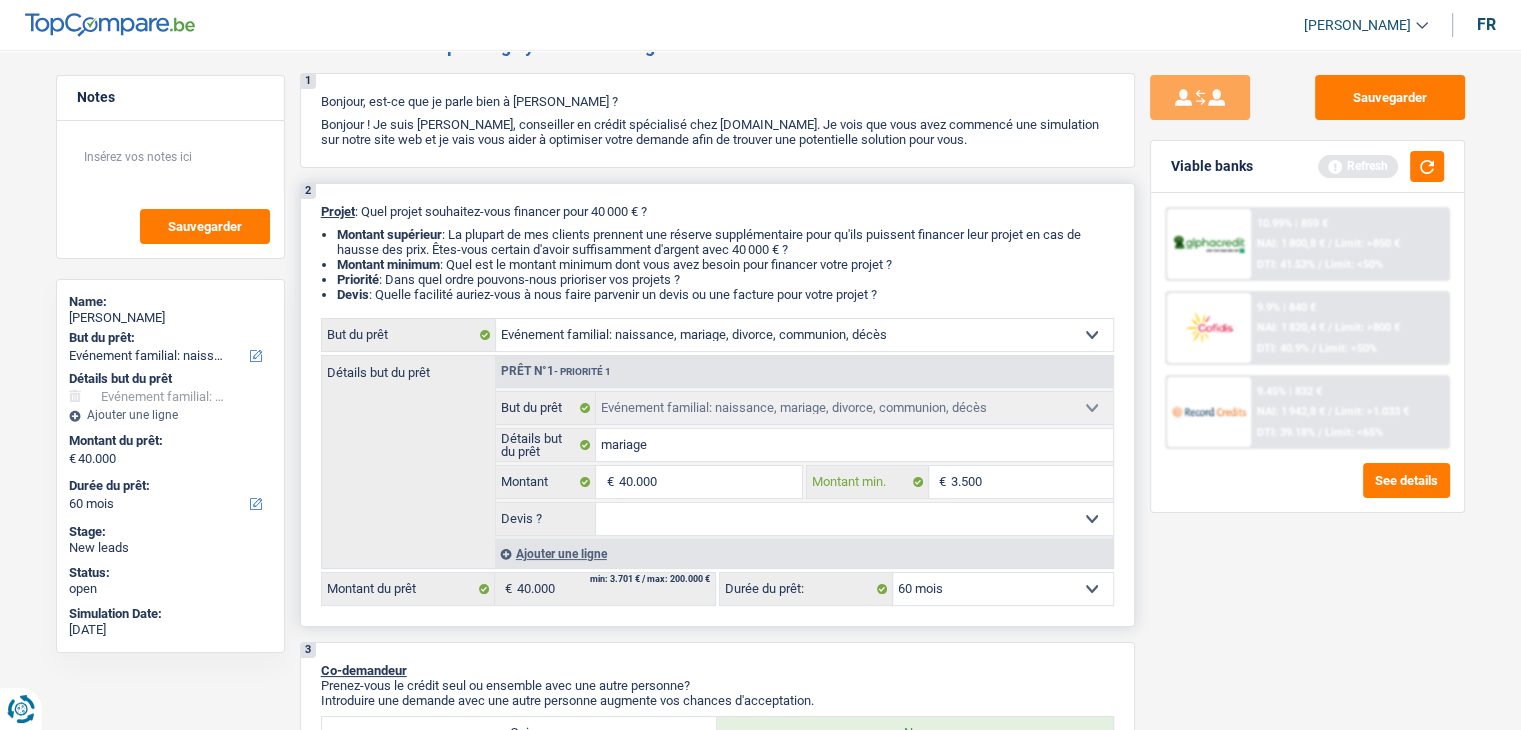type on "35.000" 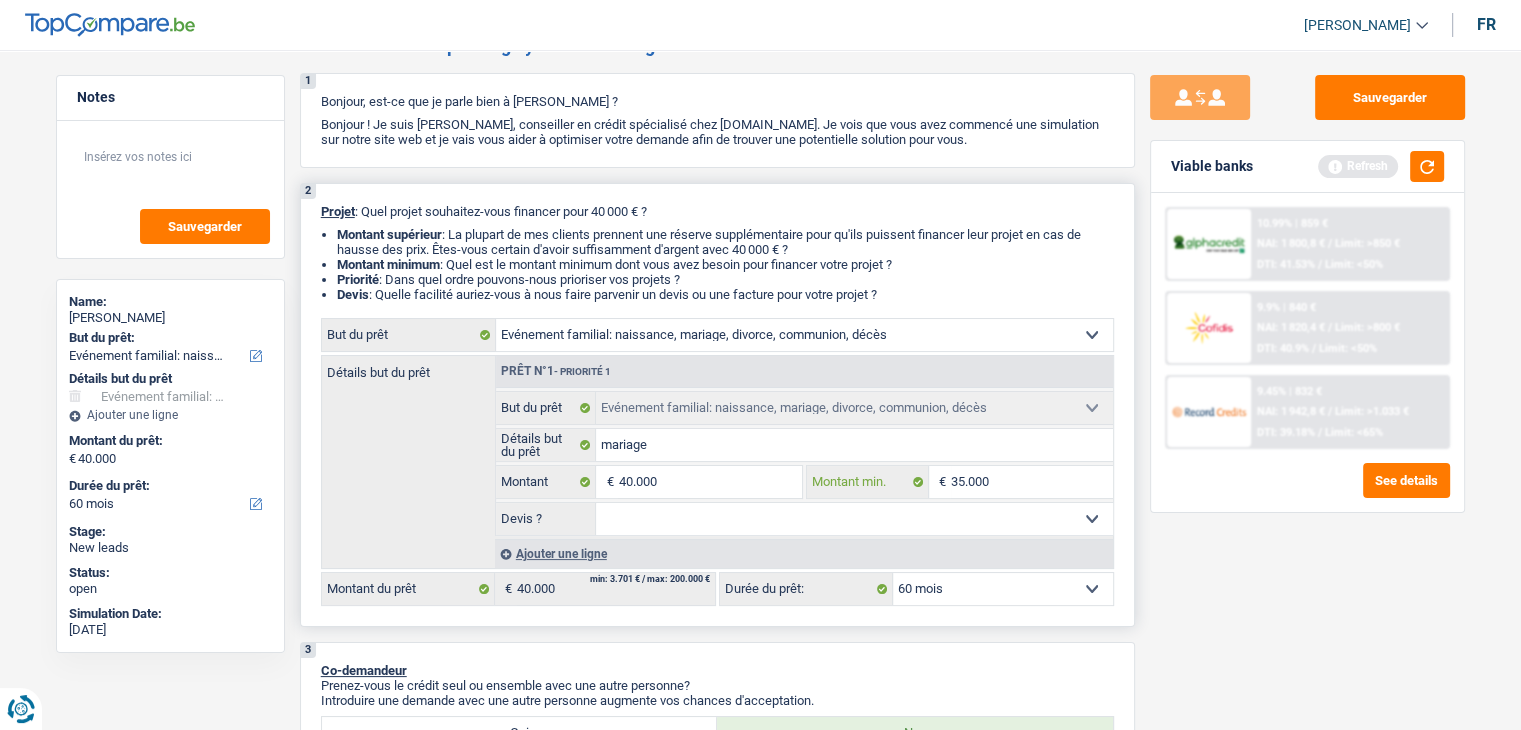 type on "35.000" 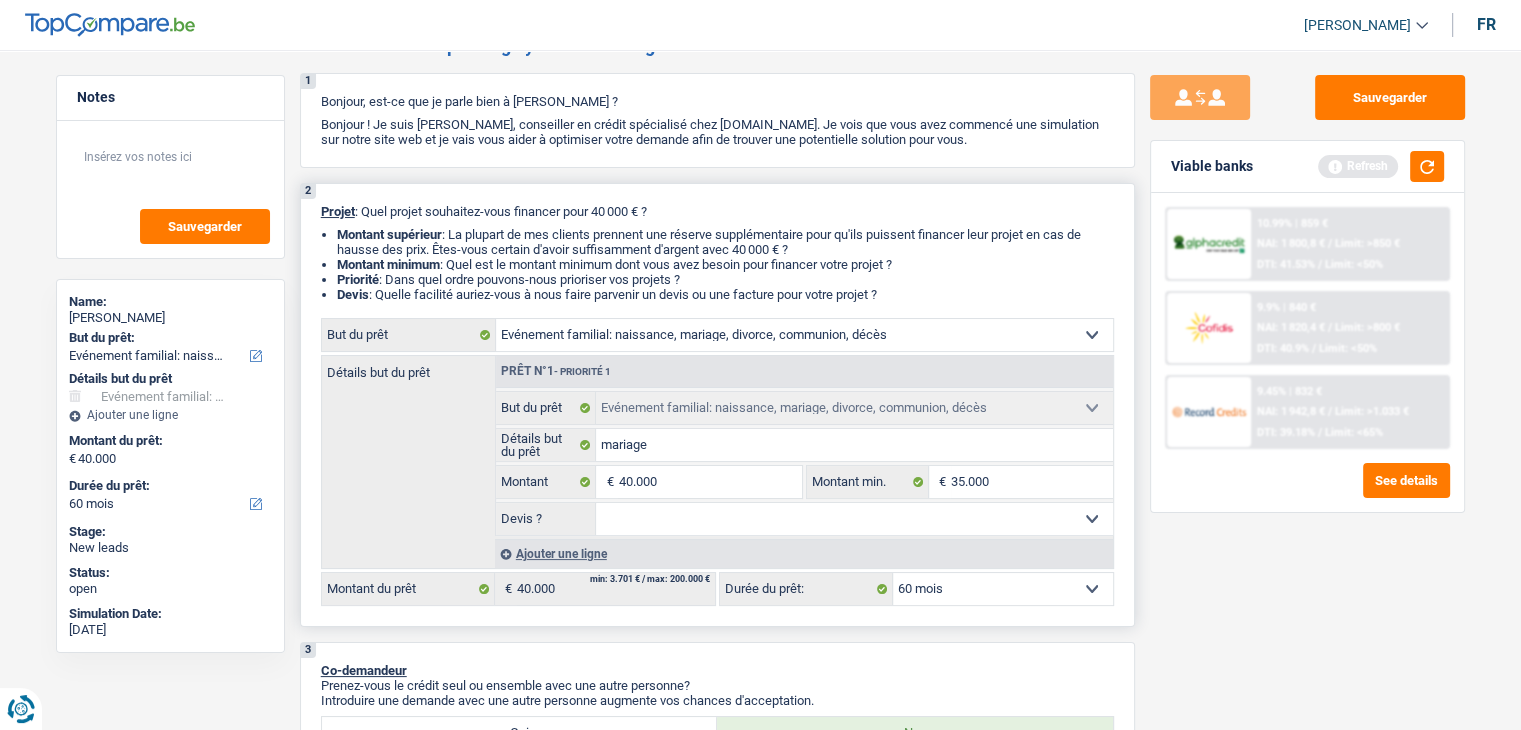 drag, startPoint x: 892, startPoint y: 297, endPoint x: 308, endPoint y: 209, distance: 590.5929 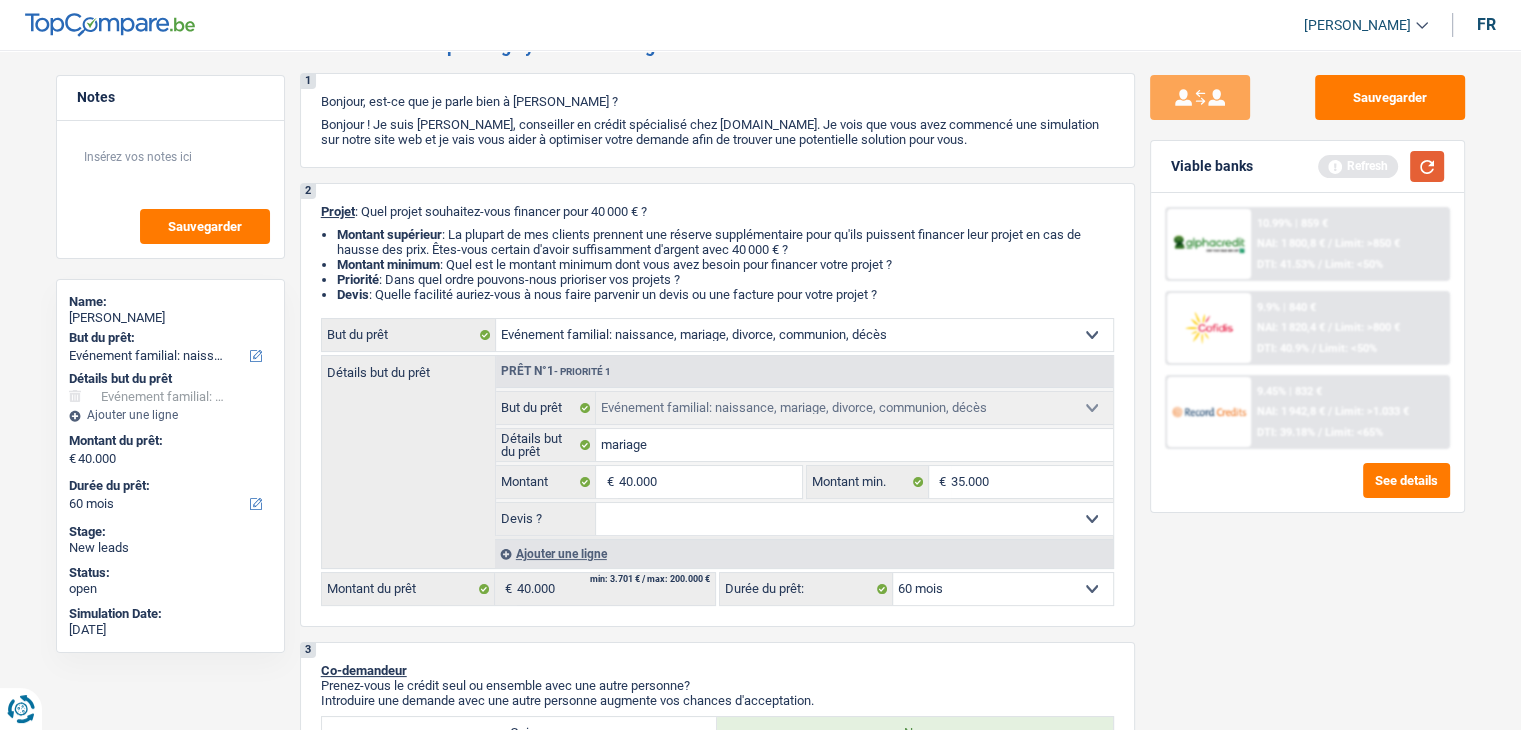 click at bounding box center [1427, 166] 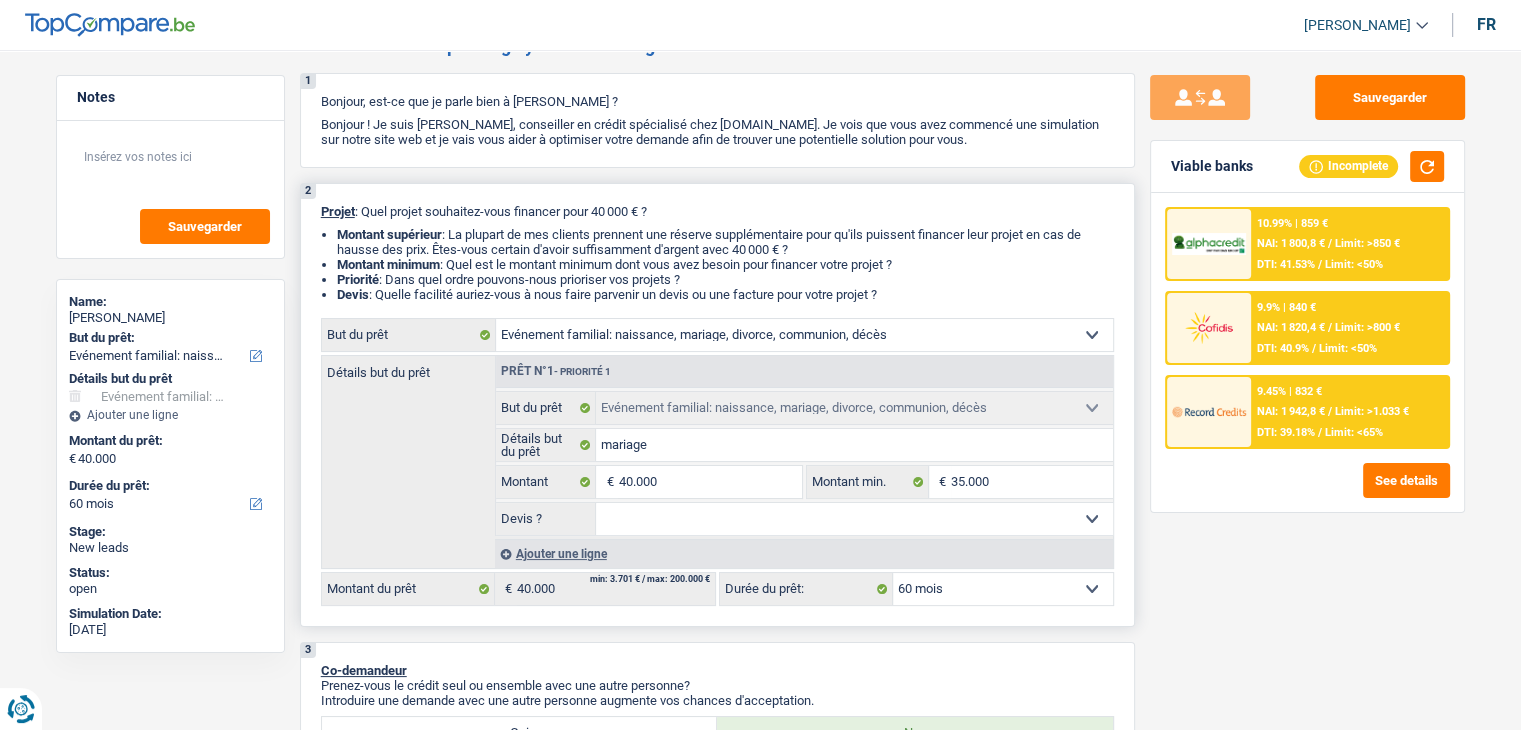 click on "Oui Non Non répondu
Sélectionner une option" at bounding box center (854, 519) 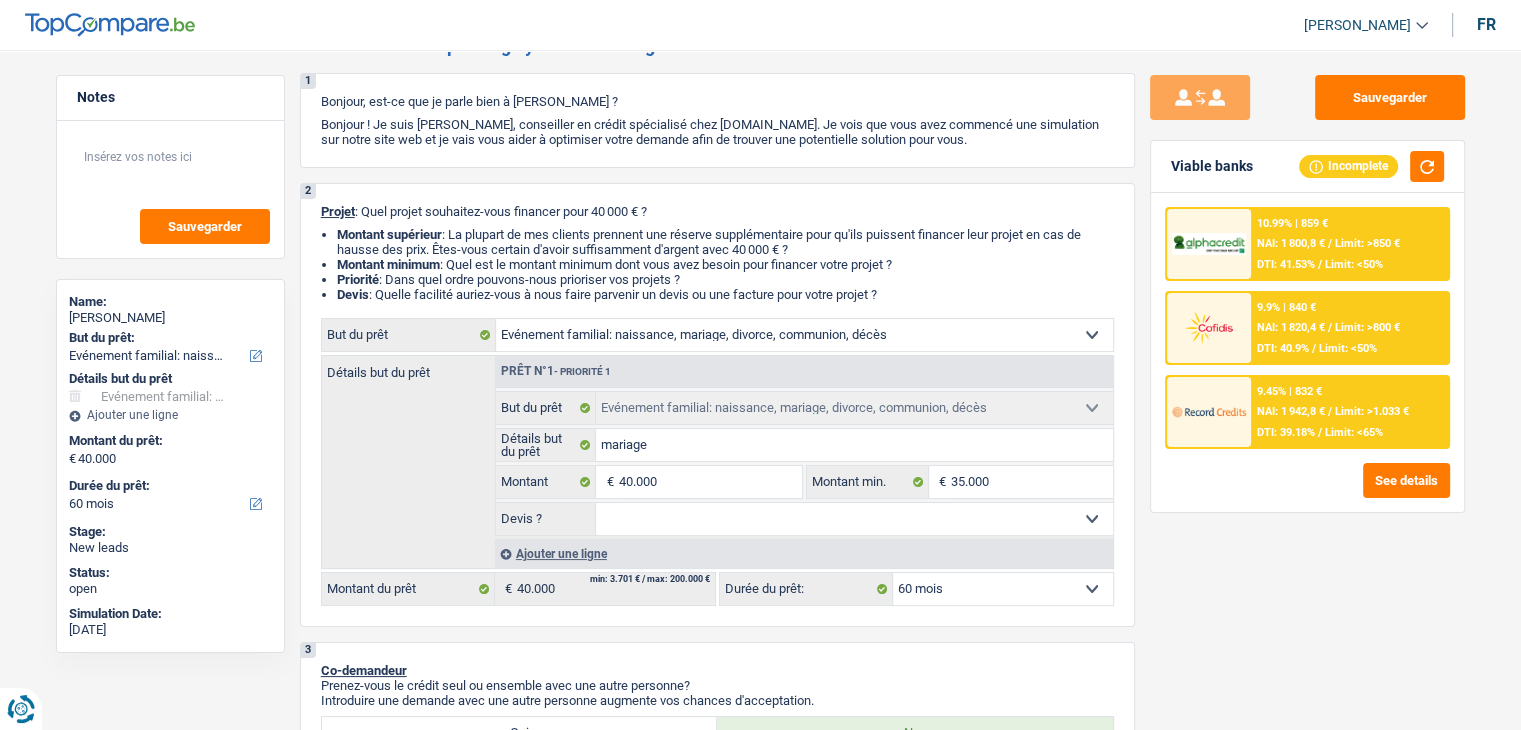 click on "Sauvegarder
Viable banks
Incomplete
10.99% | 859 €
NAI: 1 800,8 €
/
Limit: >850 €
DTI: 41.53%
/
Limit: <50%
9.9% | 840 €
NAI: 1 820,4 €
/
Limit: >800 €
DTI: 40.9%
/
Limit: <50%
/       /" at bounding box center (1307, 384) 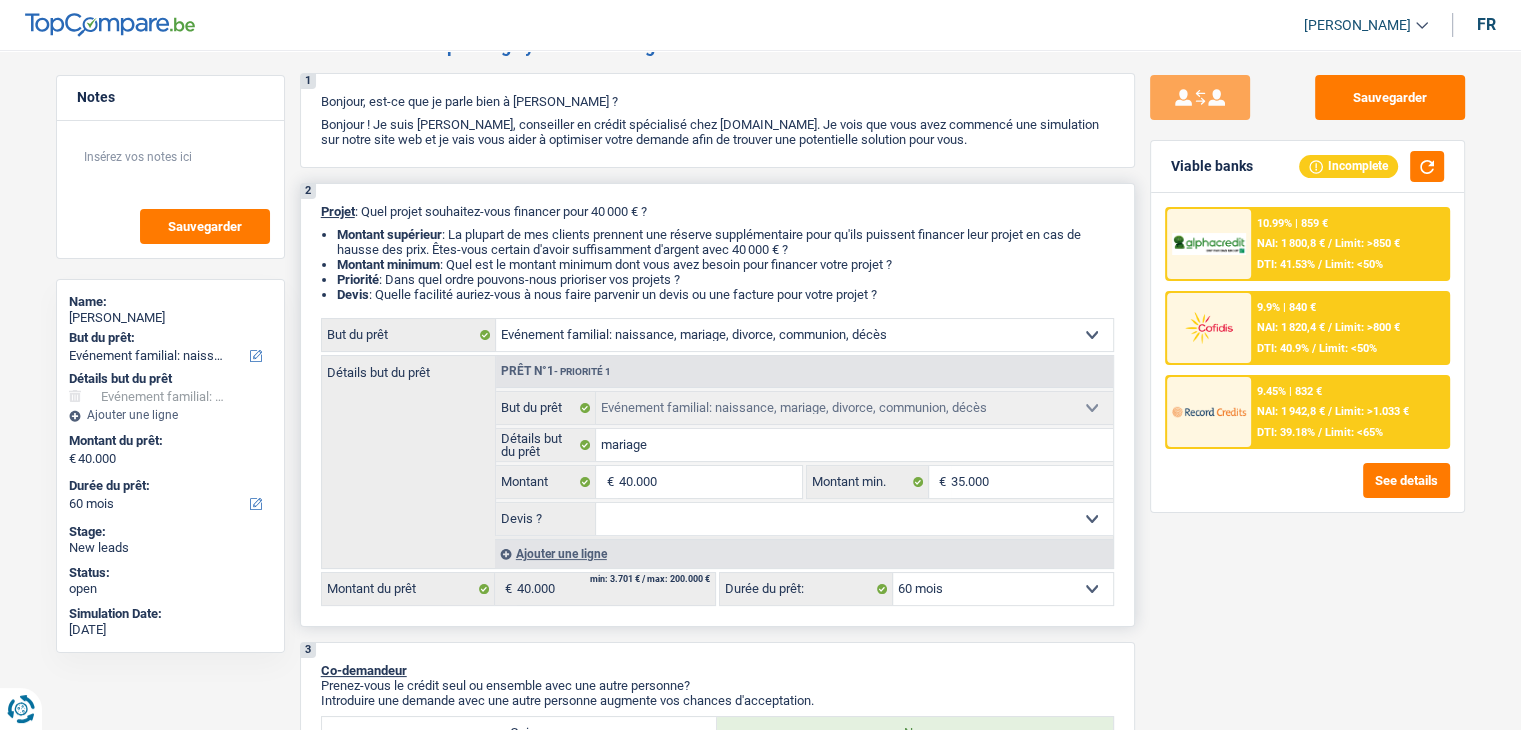 click on "Oui Non Non répondu
Sélectionner une option" at bounding box center [854, 519] 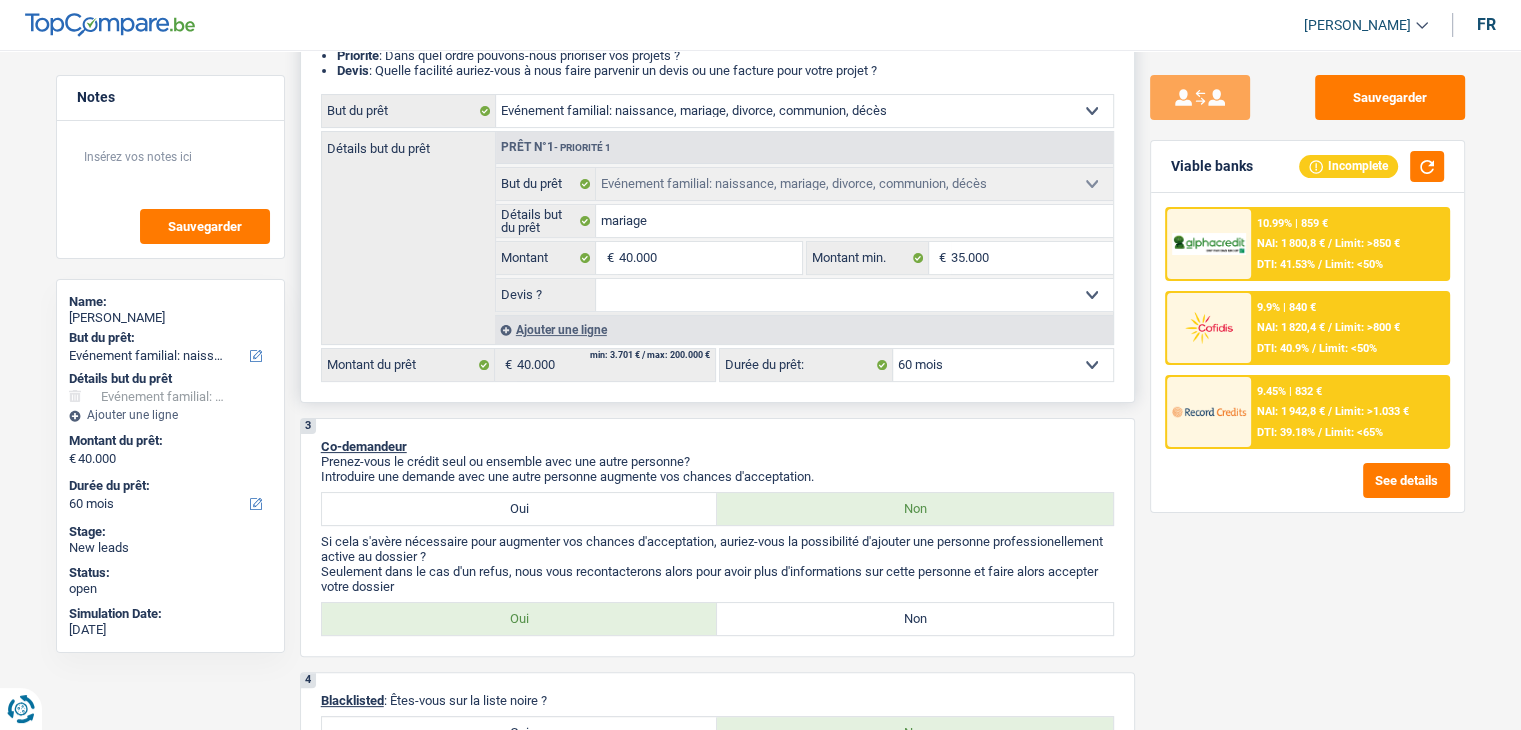 scroll, scrollTop: 0, scrollLeft: 0, axis: both 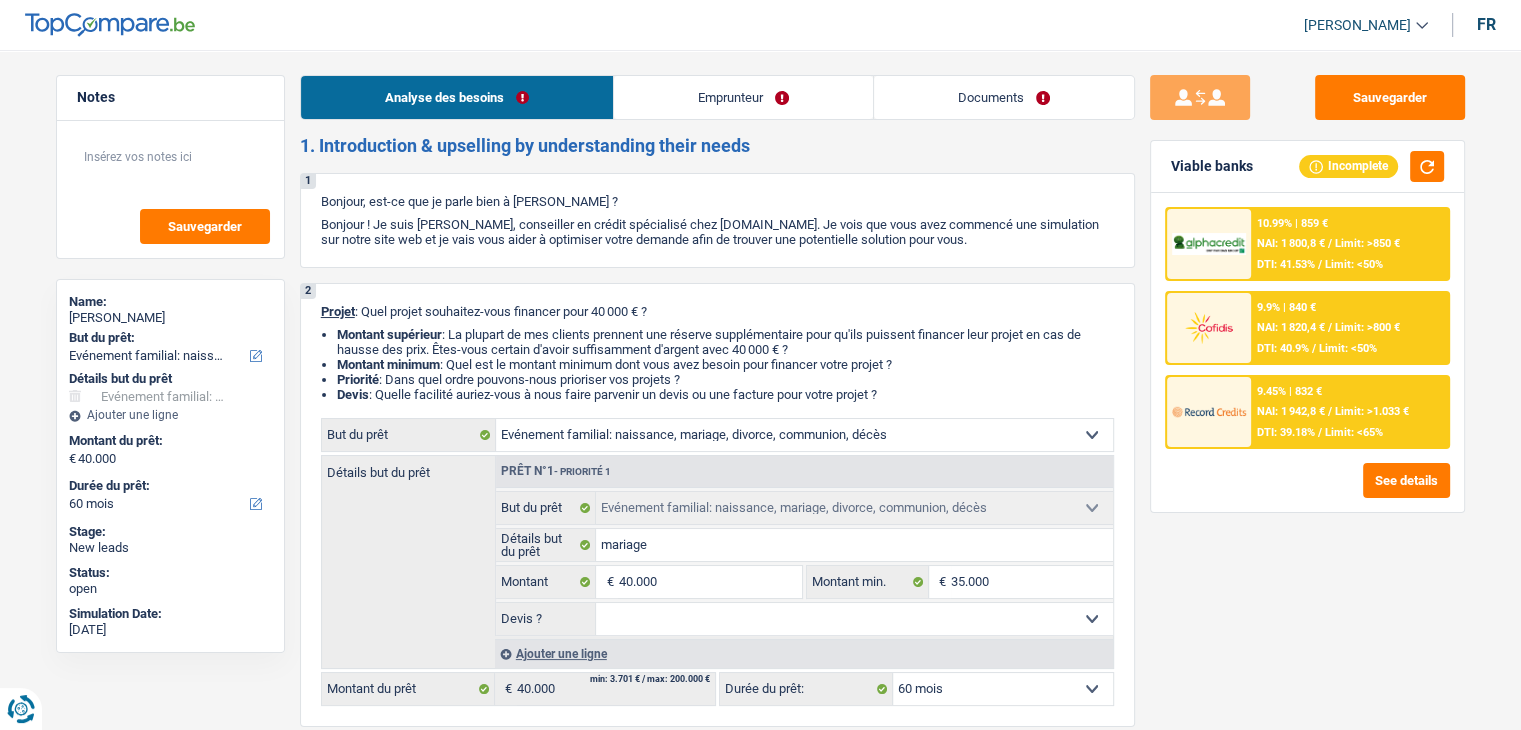 click on "Emprunteur" at bounding box center (743, 97) 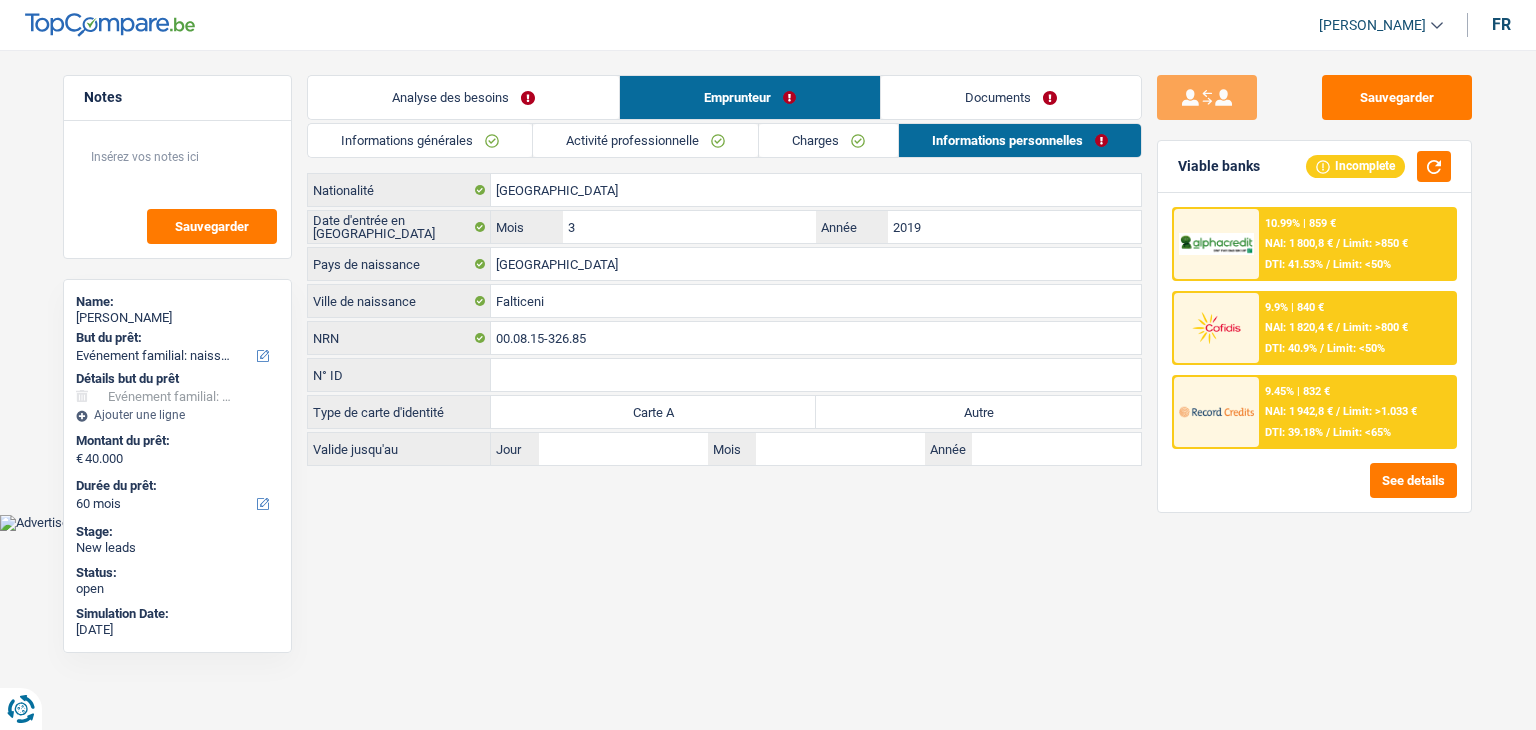 click on "Analyse des besoins" at bounding box center [463, 97] 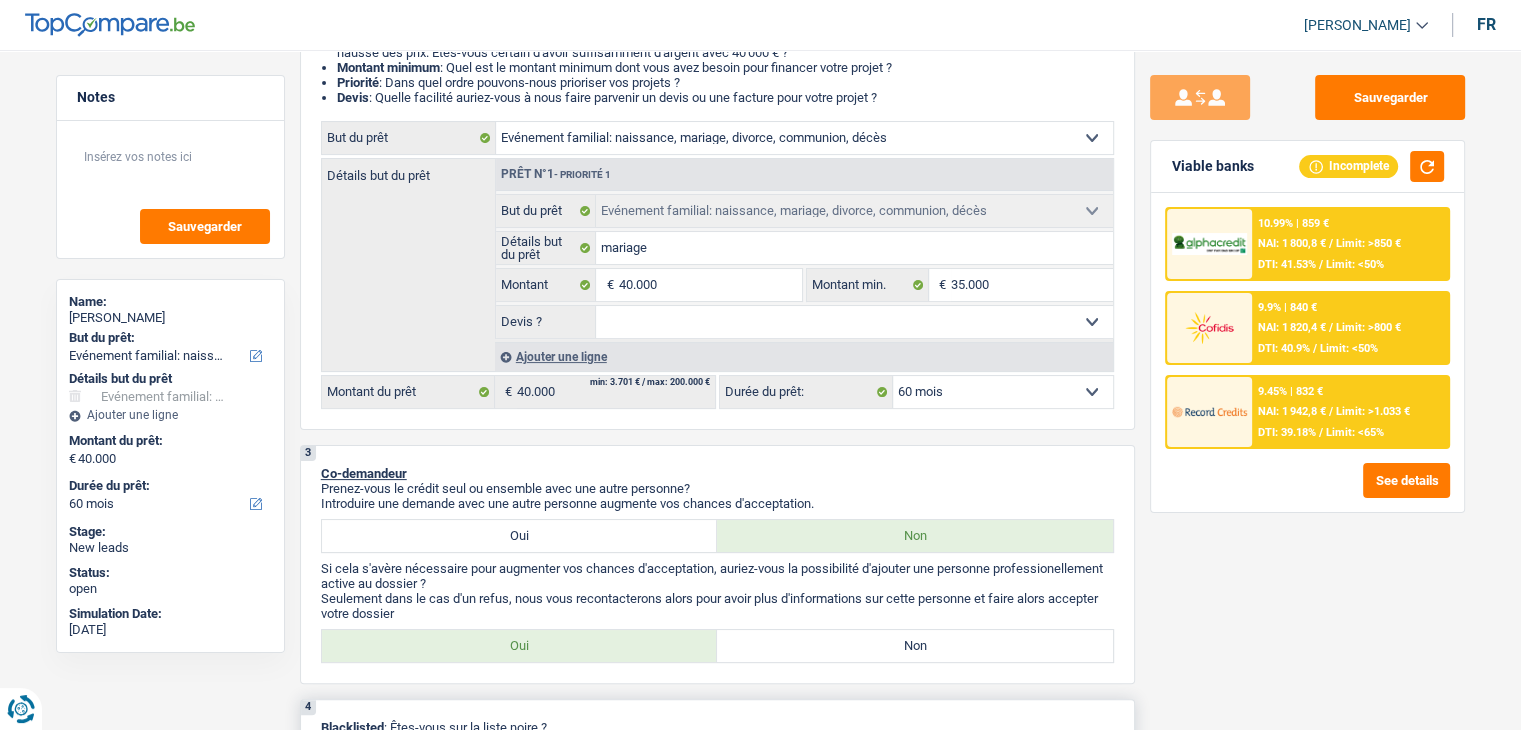 scroll, scrollTop: 600, scrollLeft: 0, axis: vertical 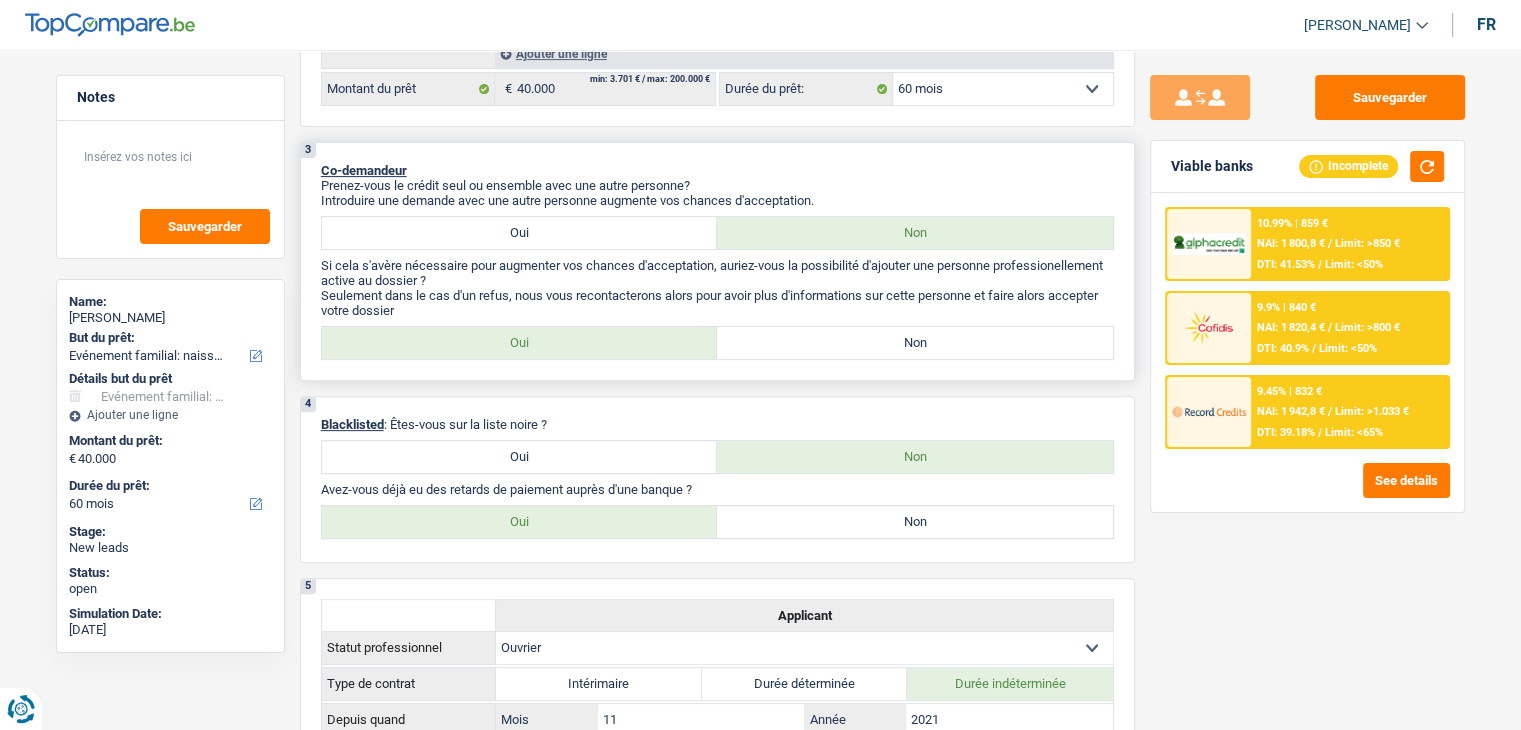 click on "Non" at bounding box center (915, 343) 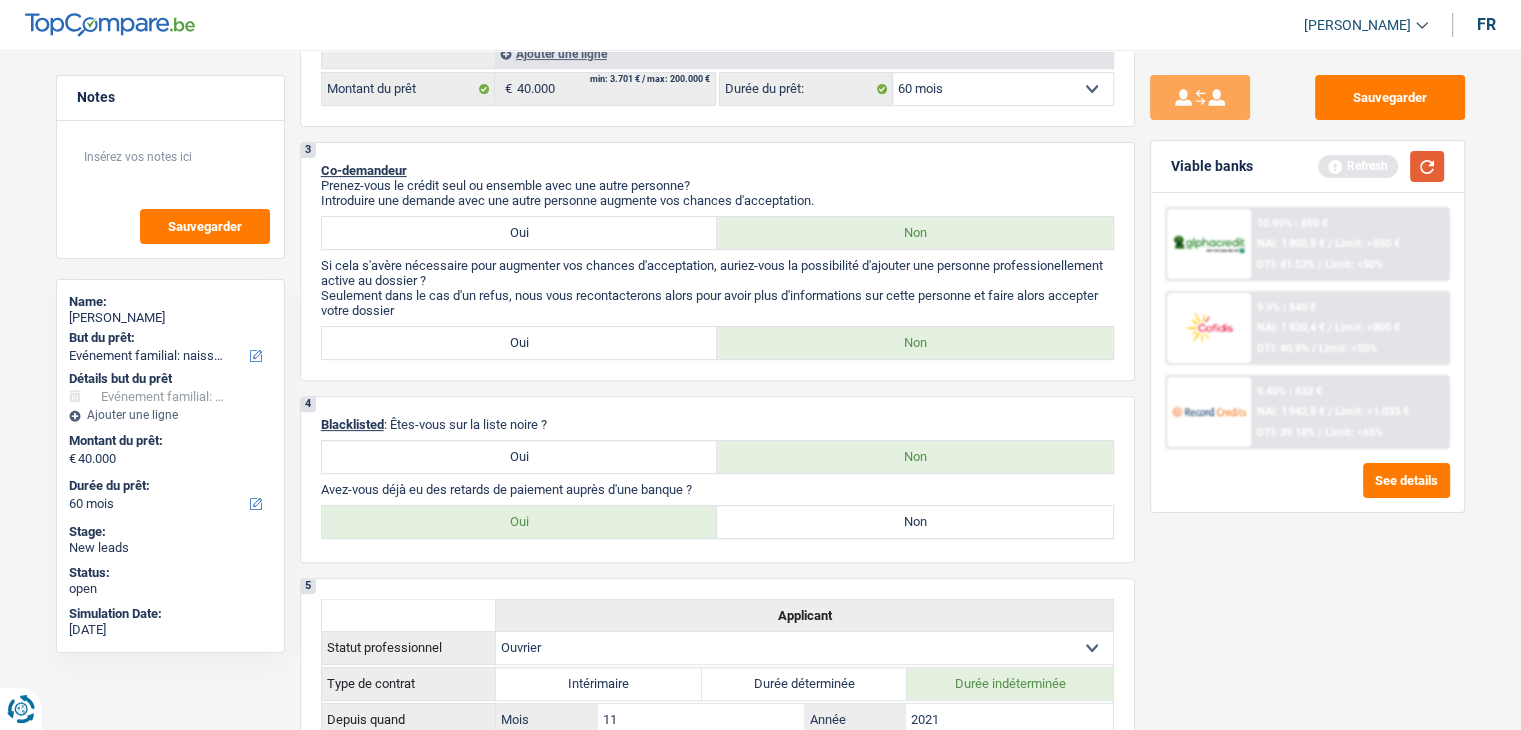 click at bounding box center (1427, 166) 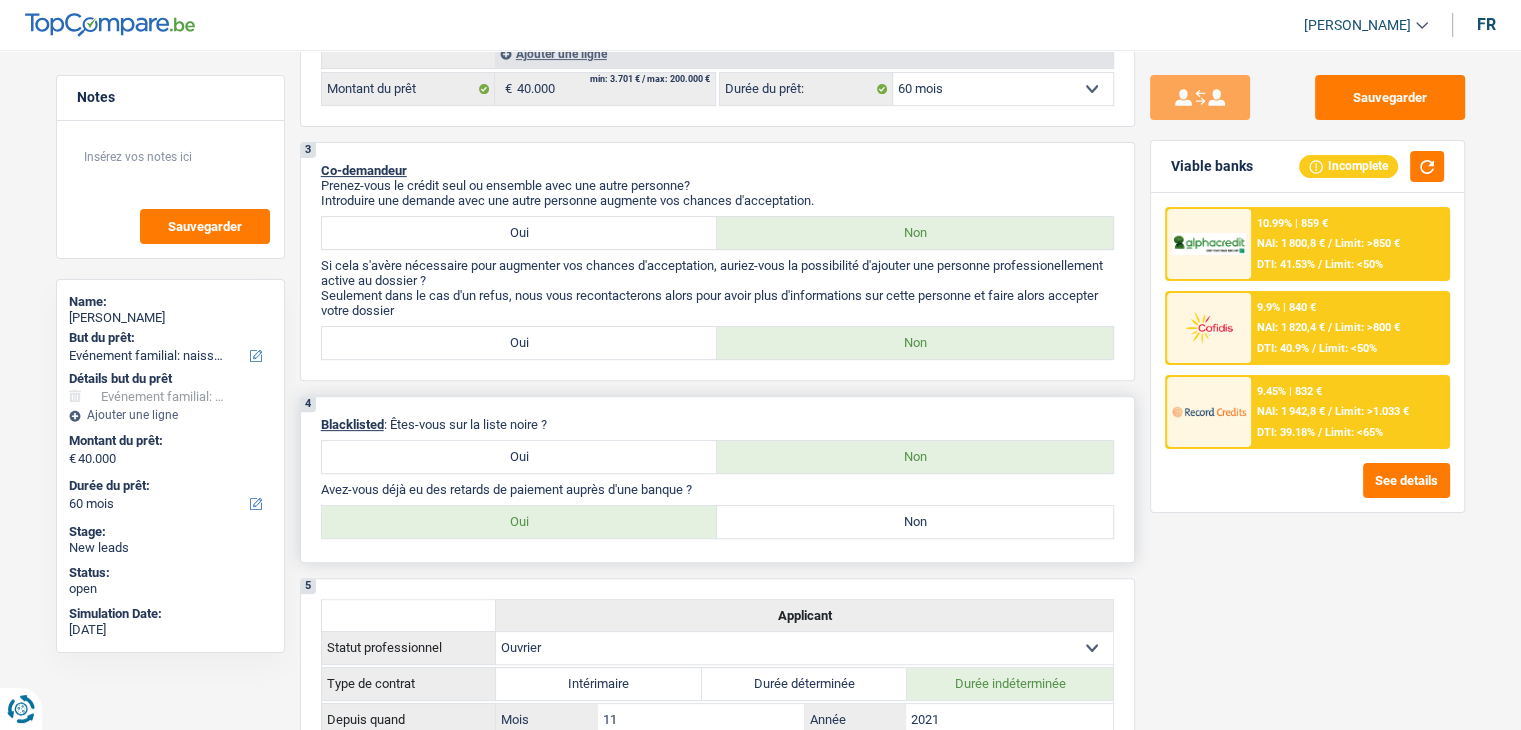 drag, startPoint x: 537, startPoint y: 432, endPoint x: 318, endPoint y: 416, distance: 219.5837 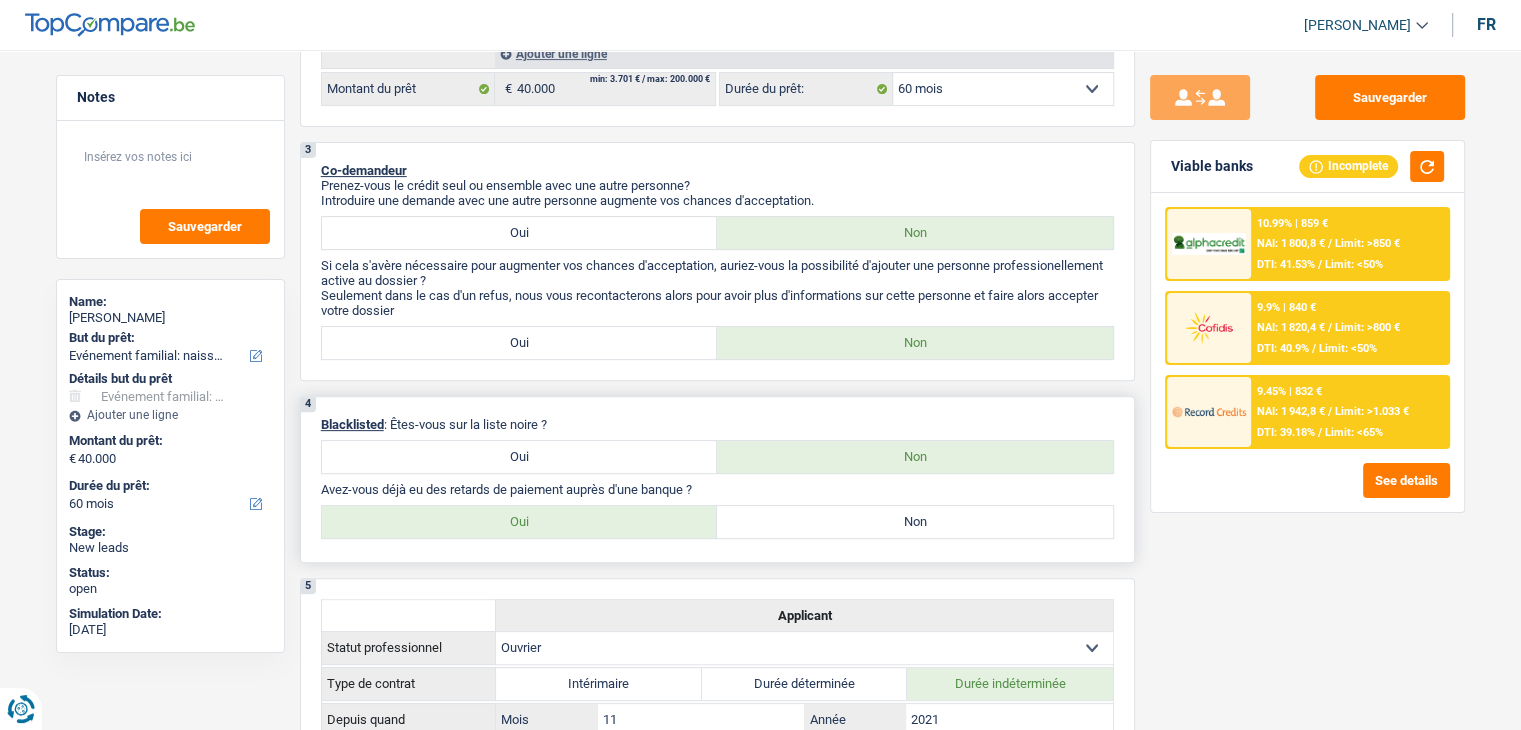 click on "Non" at bounding box center [915, 522] 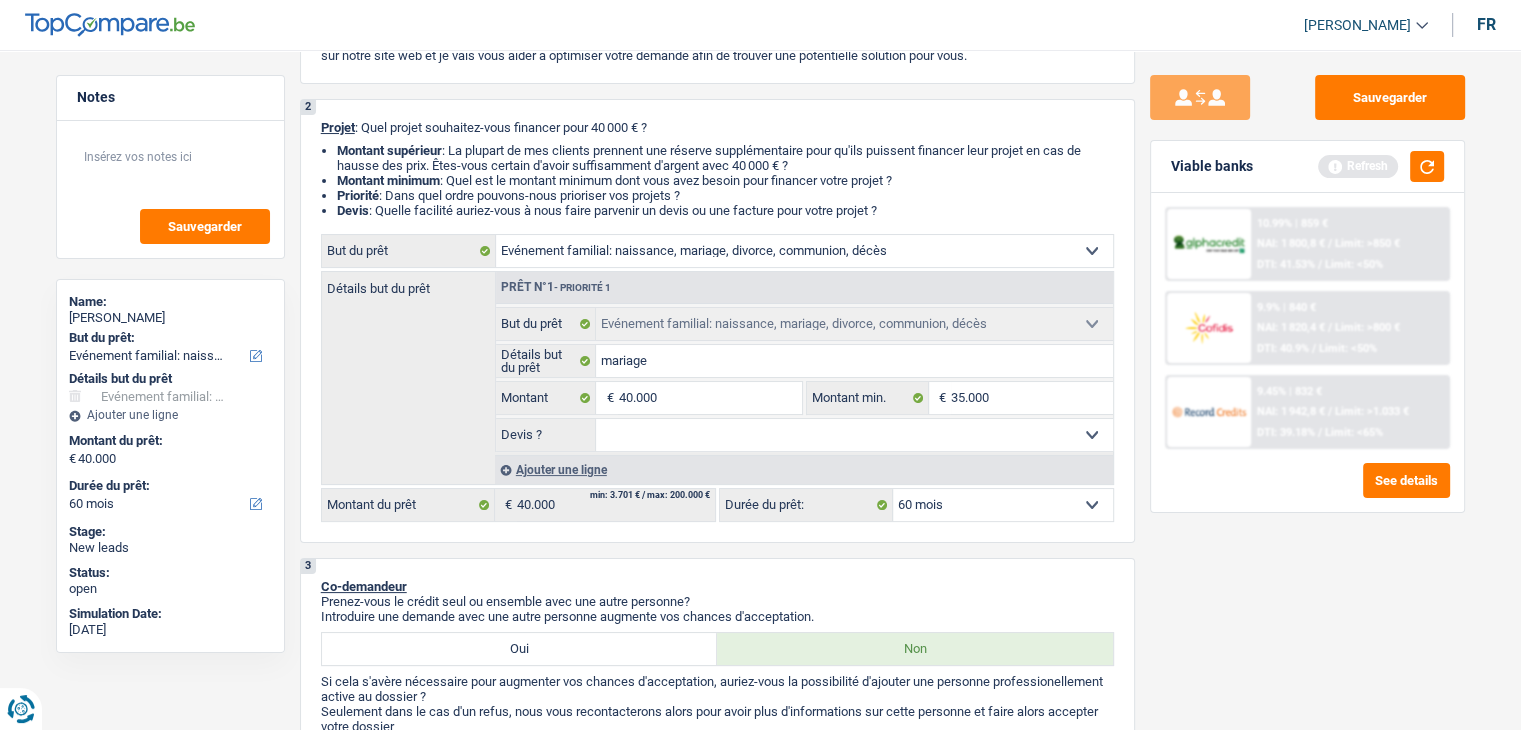 scroll, scrollTop: 0, scrollLeft: 0, axis: both 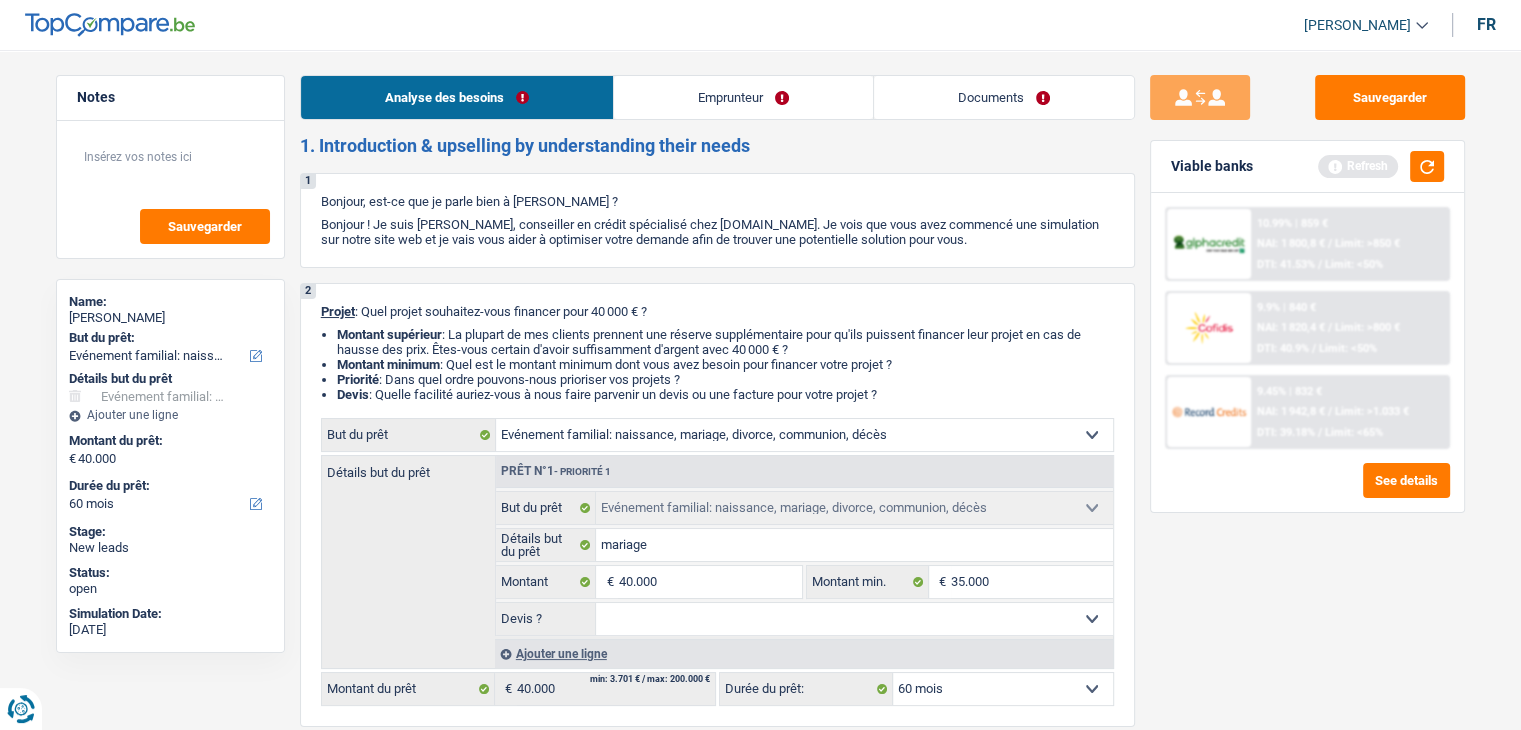 click on "Emprunteur" at bounding box center (743, 97) 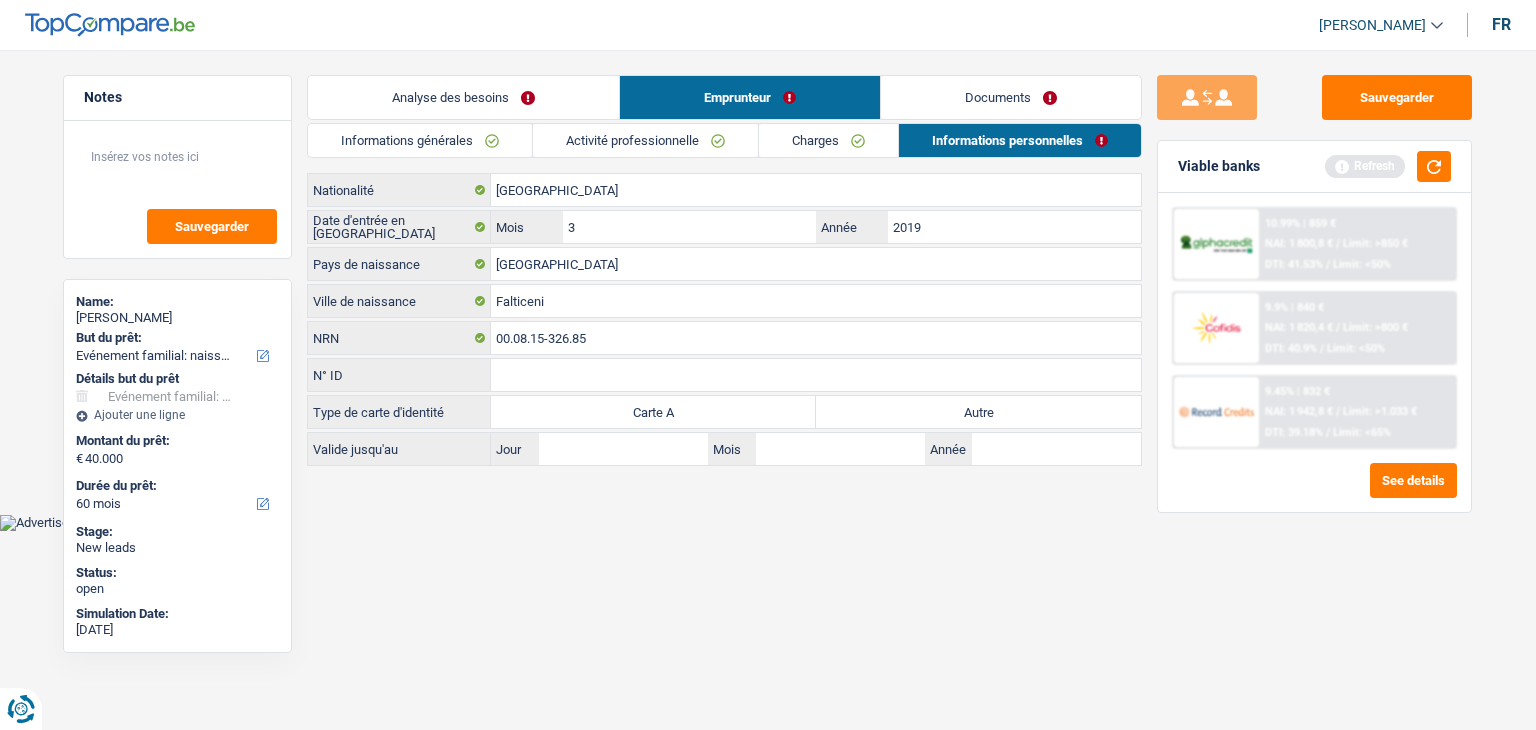 click on "Activité professionnelle" at bounding box center (645, 140) 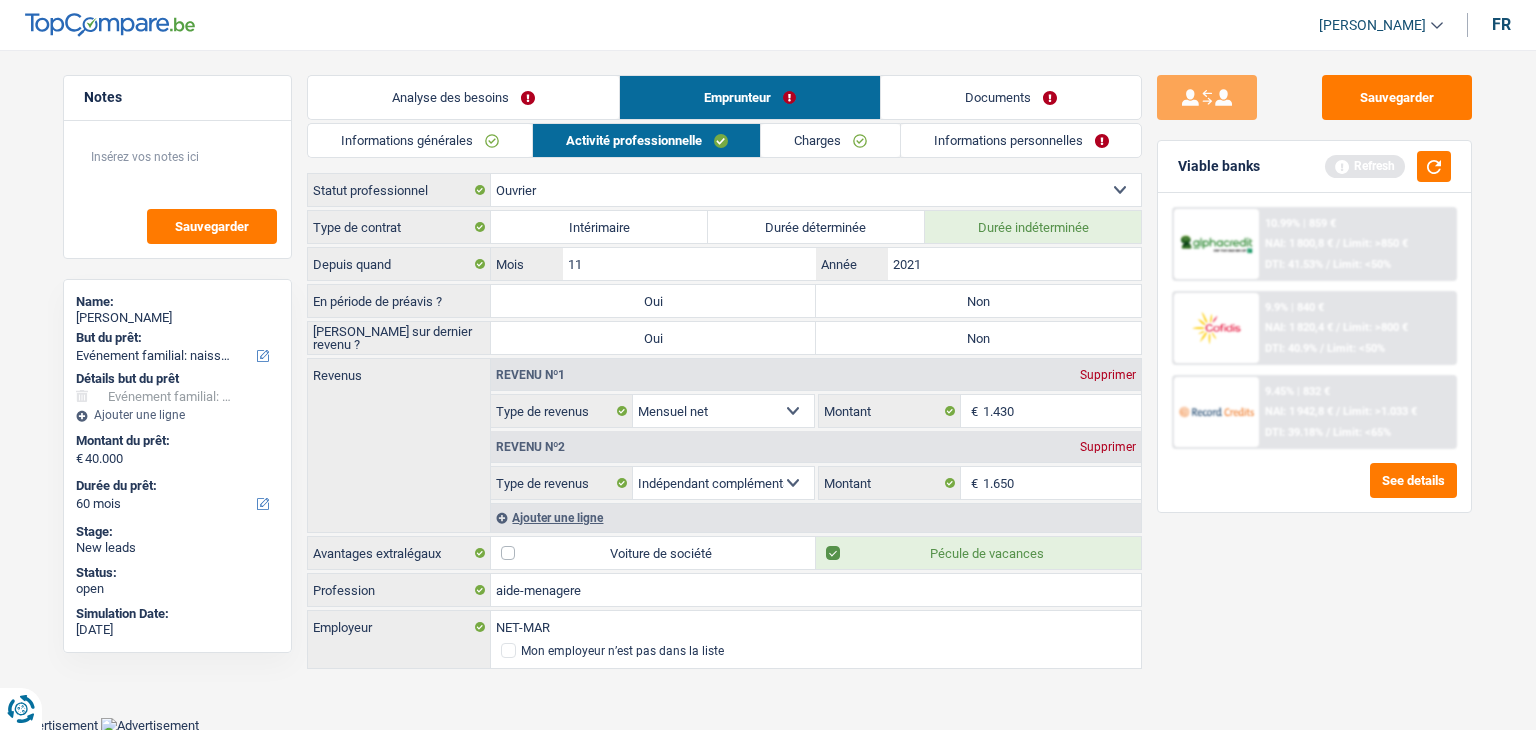 click on "Analyse des besoins" at bounding box center [463, 97] 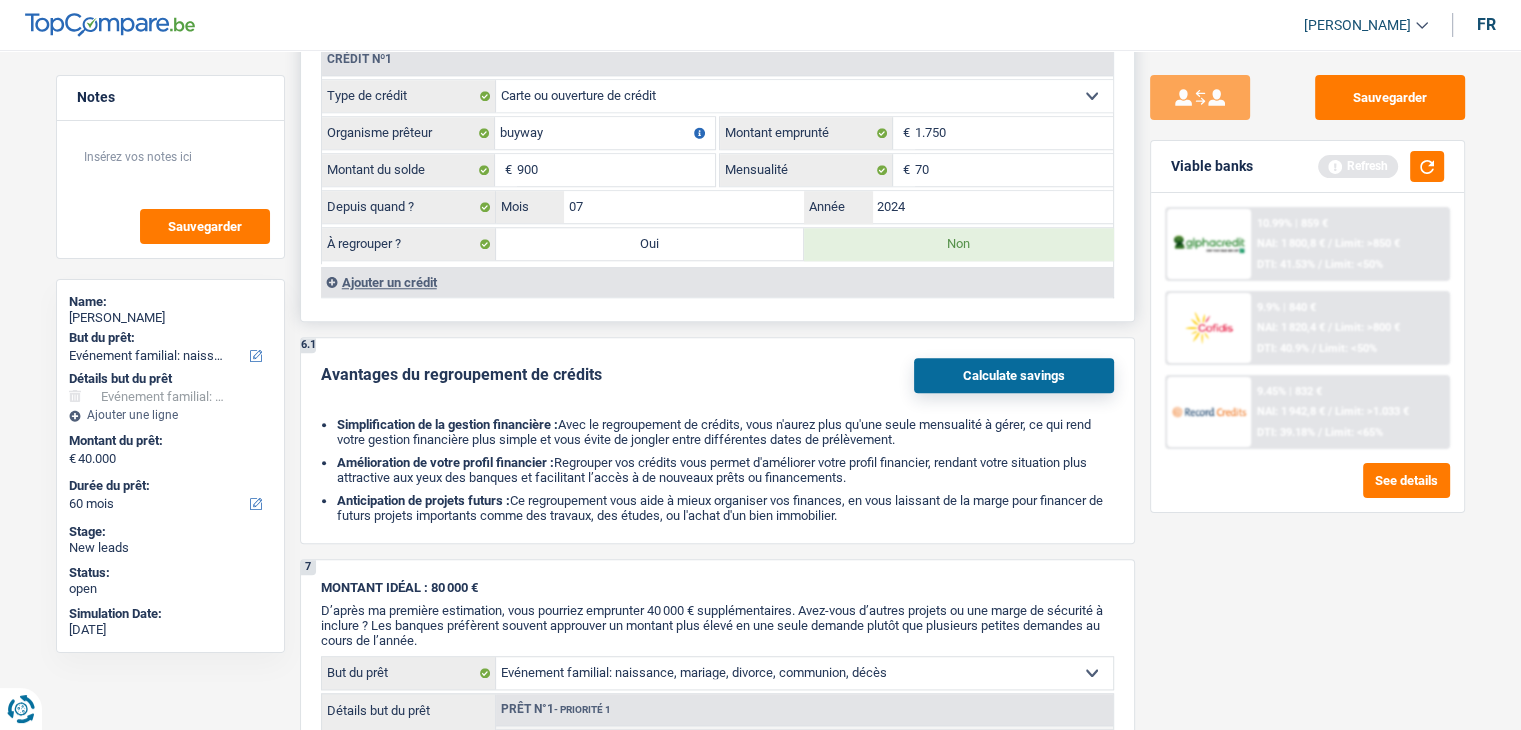 scroll, scrollTop: 1800, scrollLeft: 0, axis: vertical 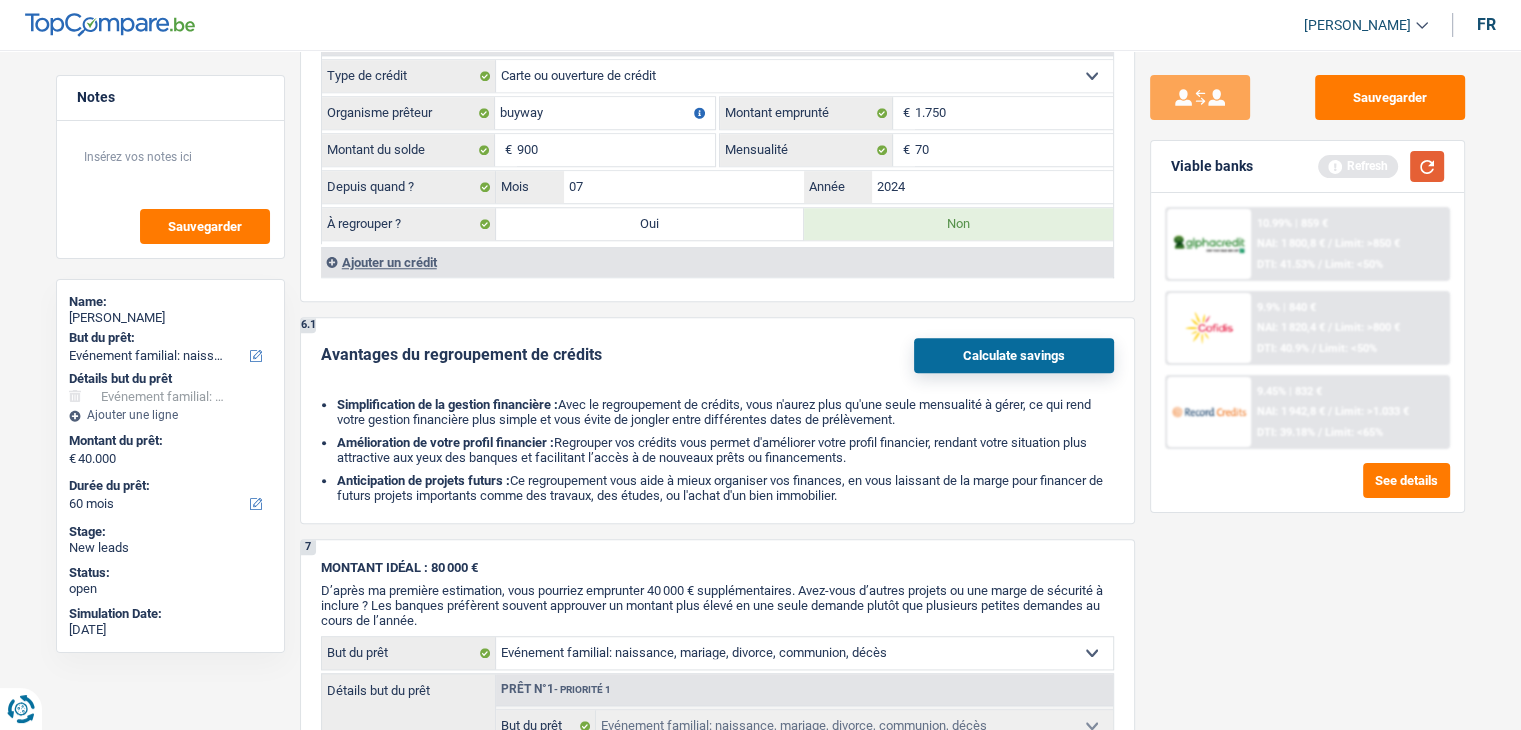 click at bounding box center [1427, 166] 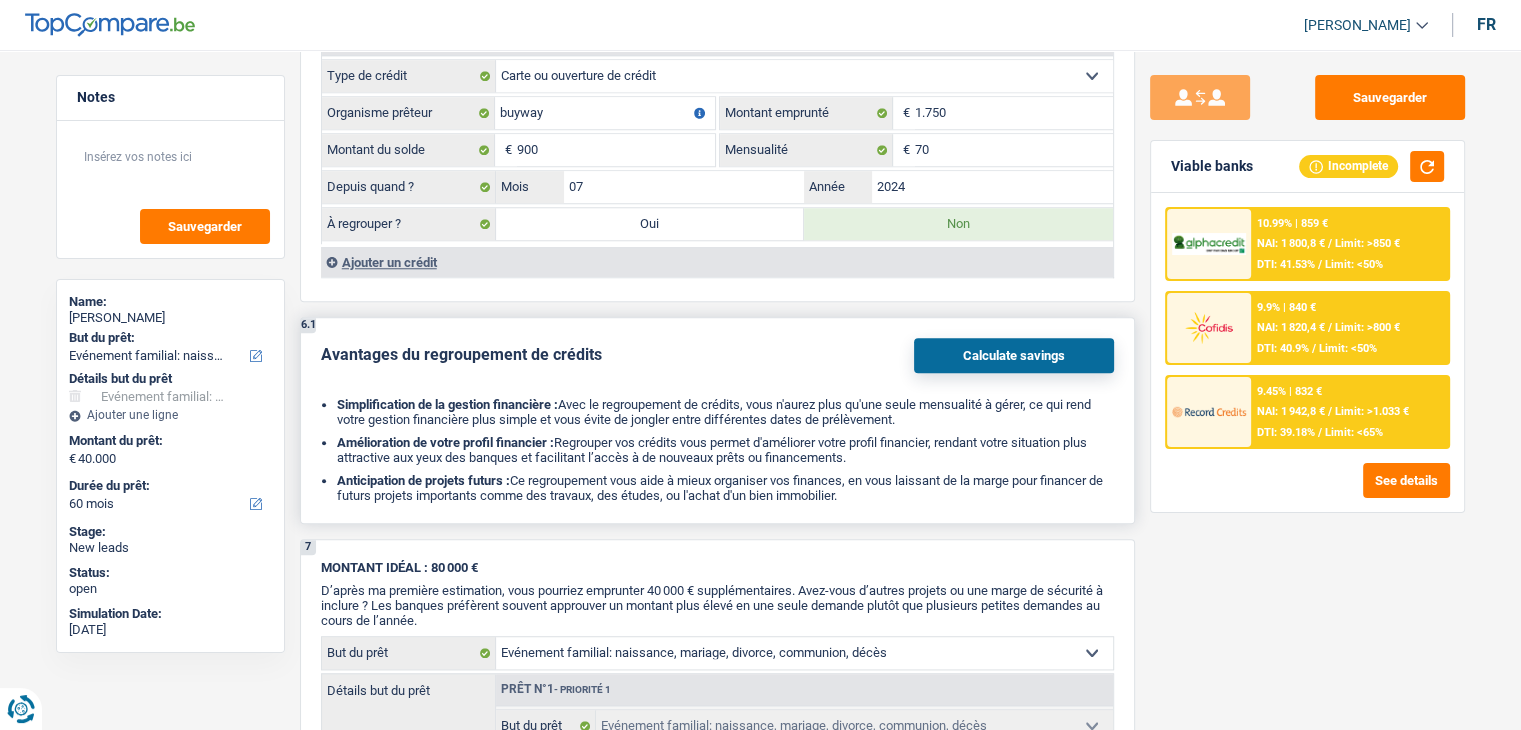 drag, startPoint x: 604, startPoint y: 345, endPoint x: 315, endPoint y: 343, distance: 289.00693 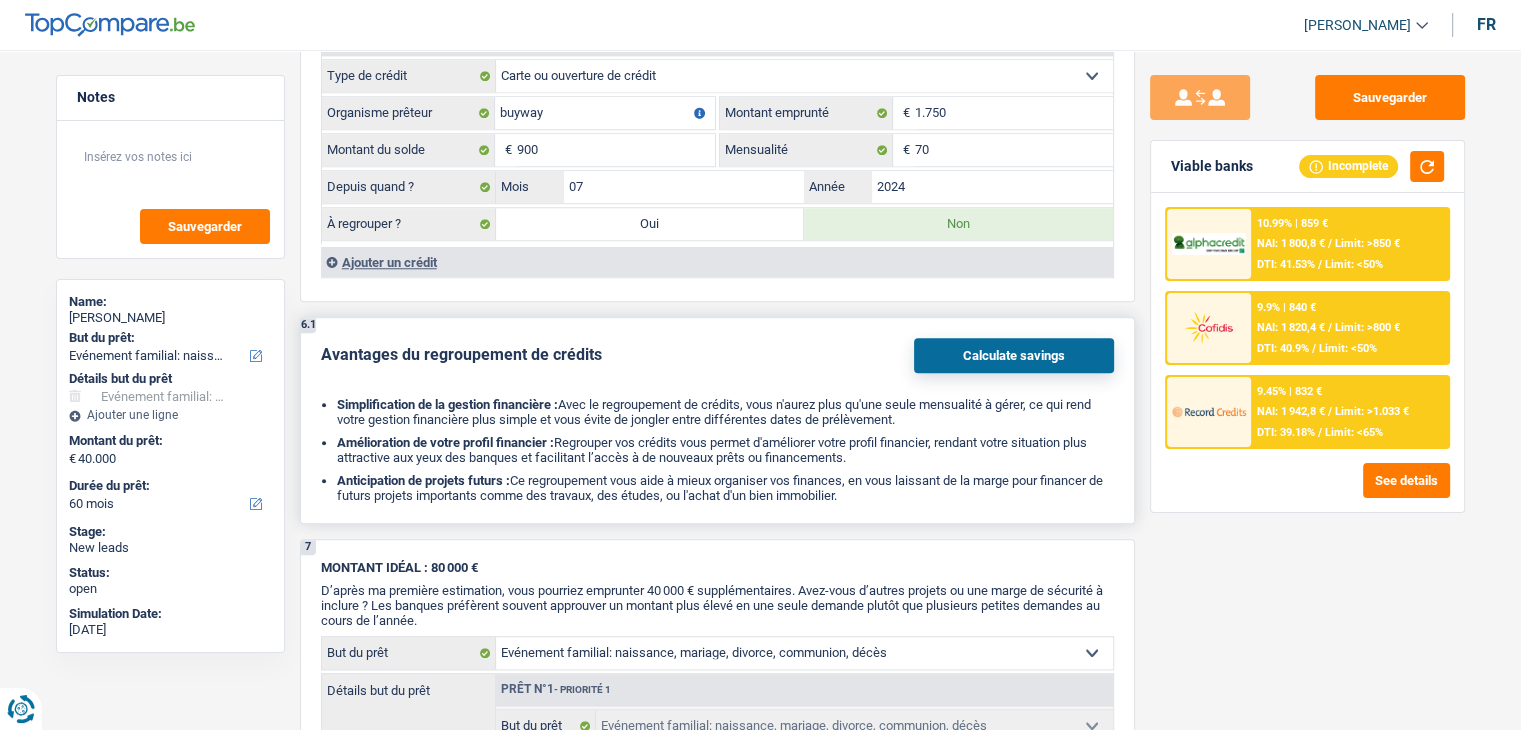 drag, startPoint x: 335, startPoint y: 394, endPoint x: 944, endPoint y: 490, distance: 616.5201 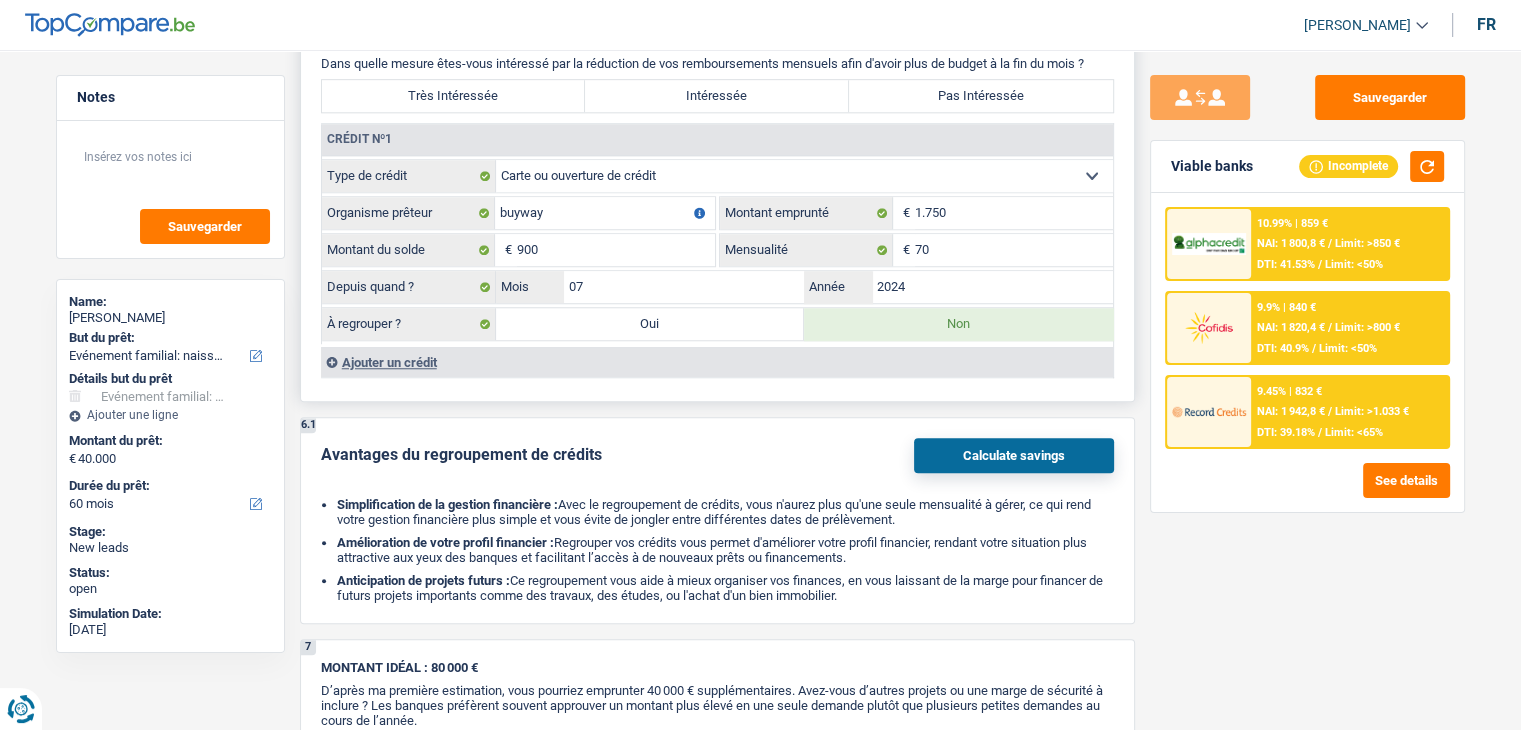 click on "Pas Intéressée" at bounding box center [981, 96] 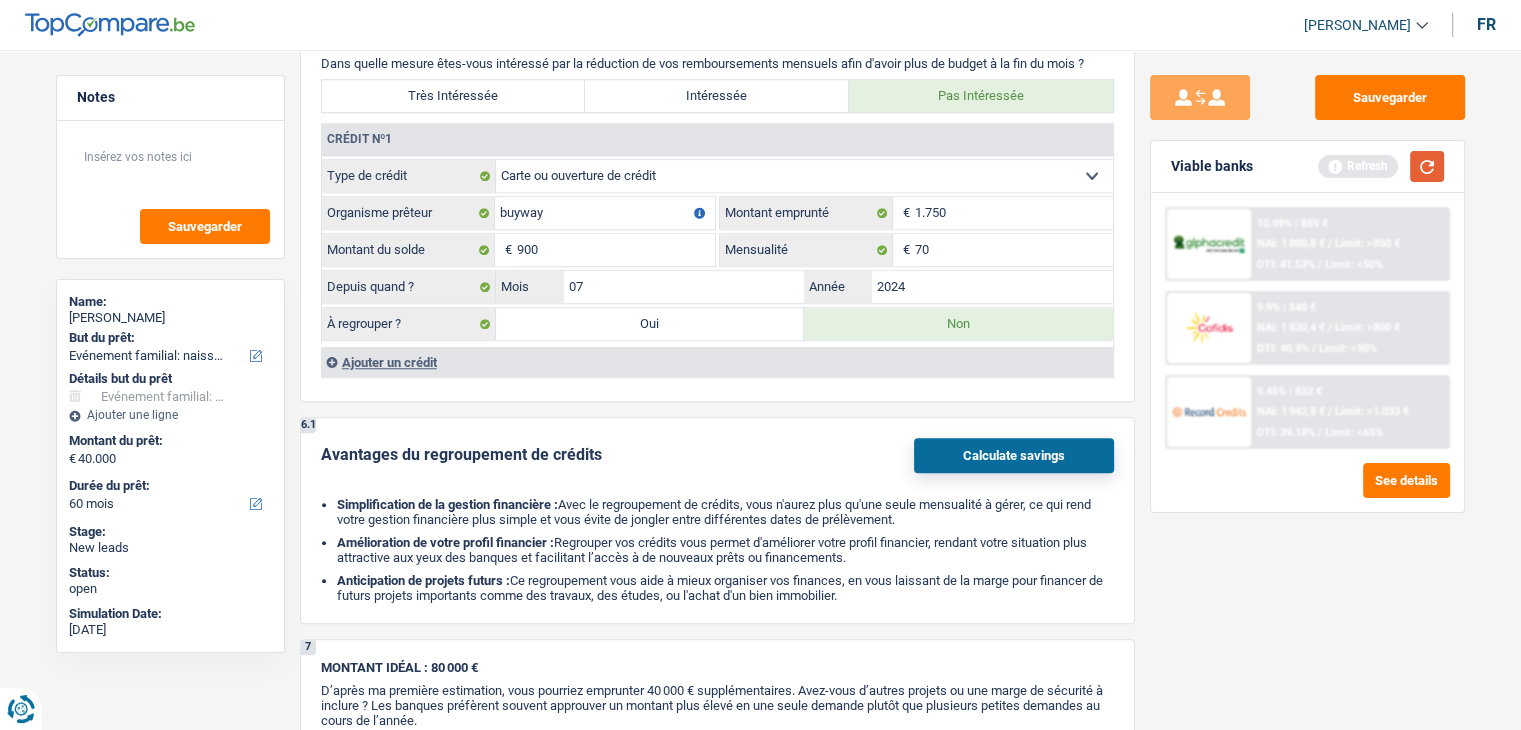 click at bounding box center (1427, 166) 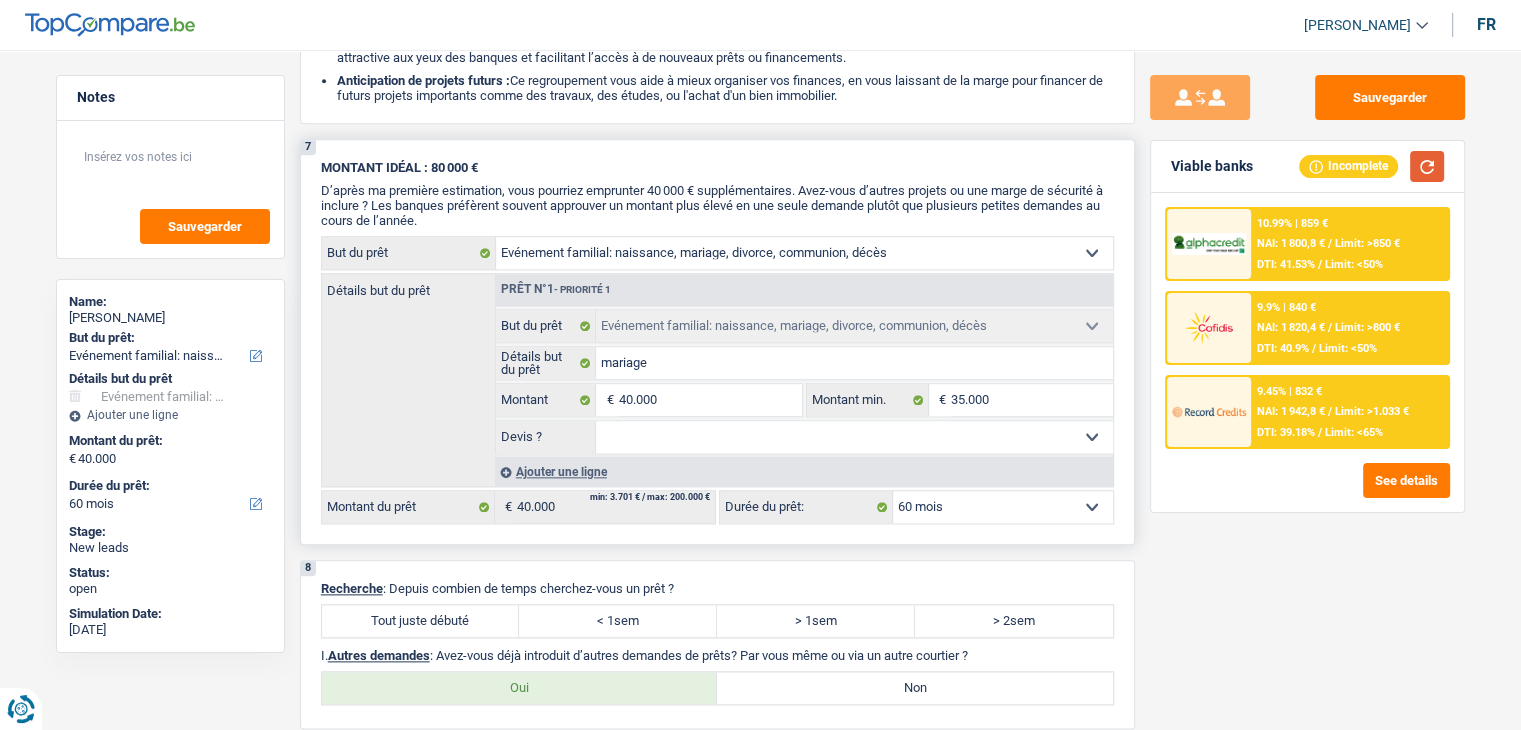 scroll, scrollTop: 2600, scrollLeft: 0, axis: vertical 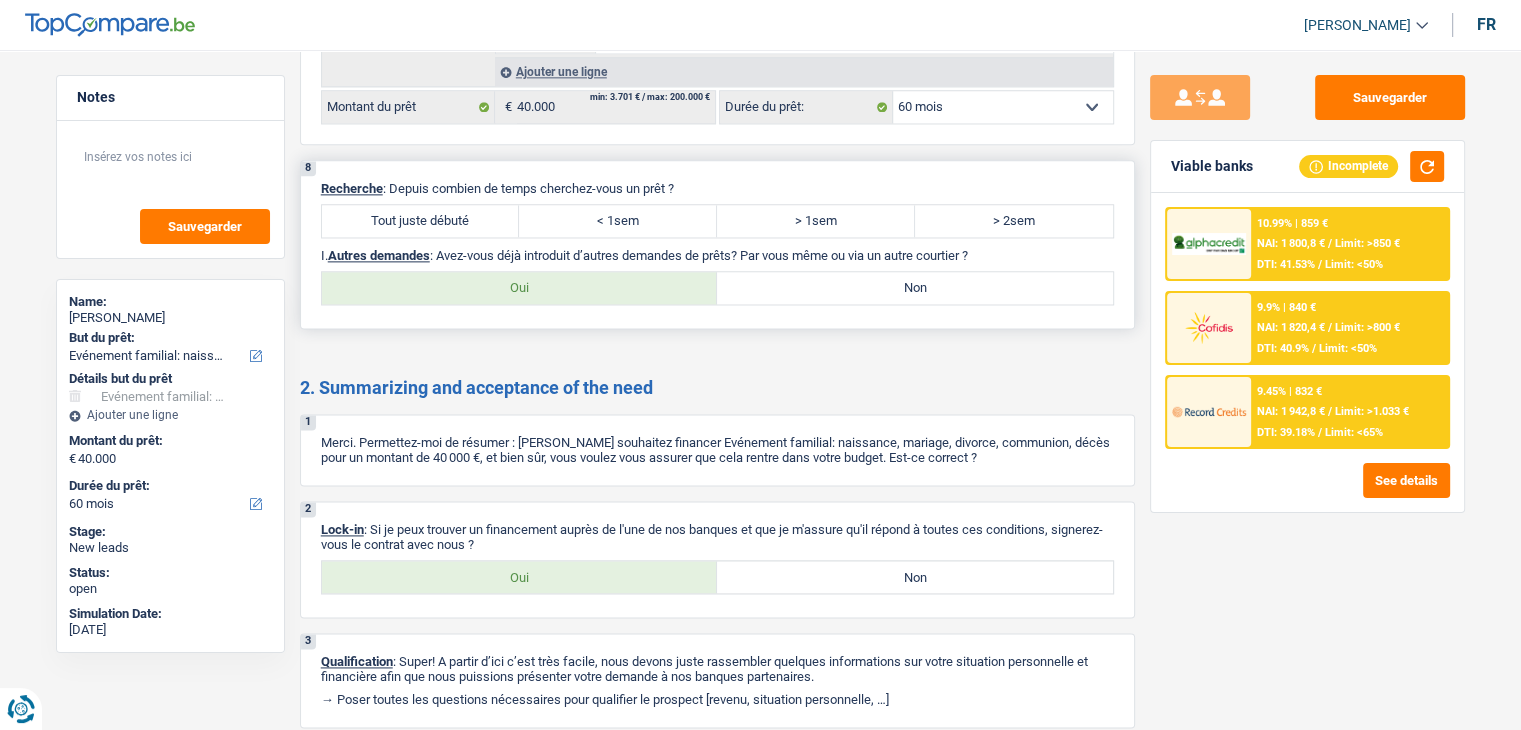 click on "Tout juste débuté" at bounding box center (421, 221) 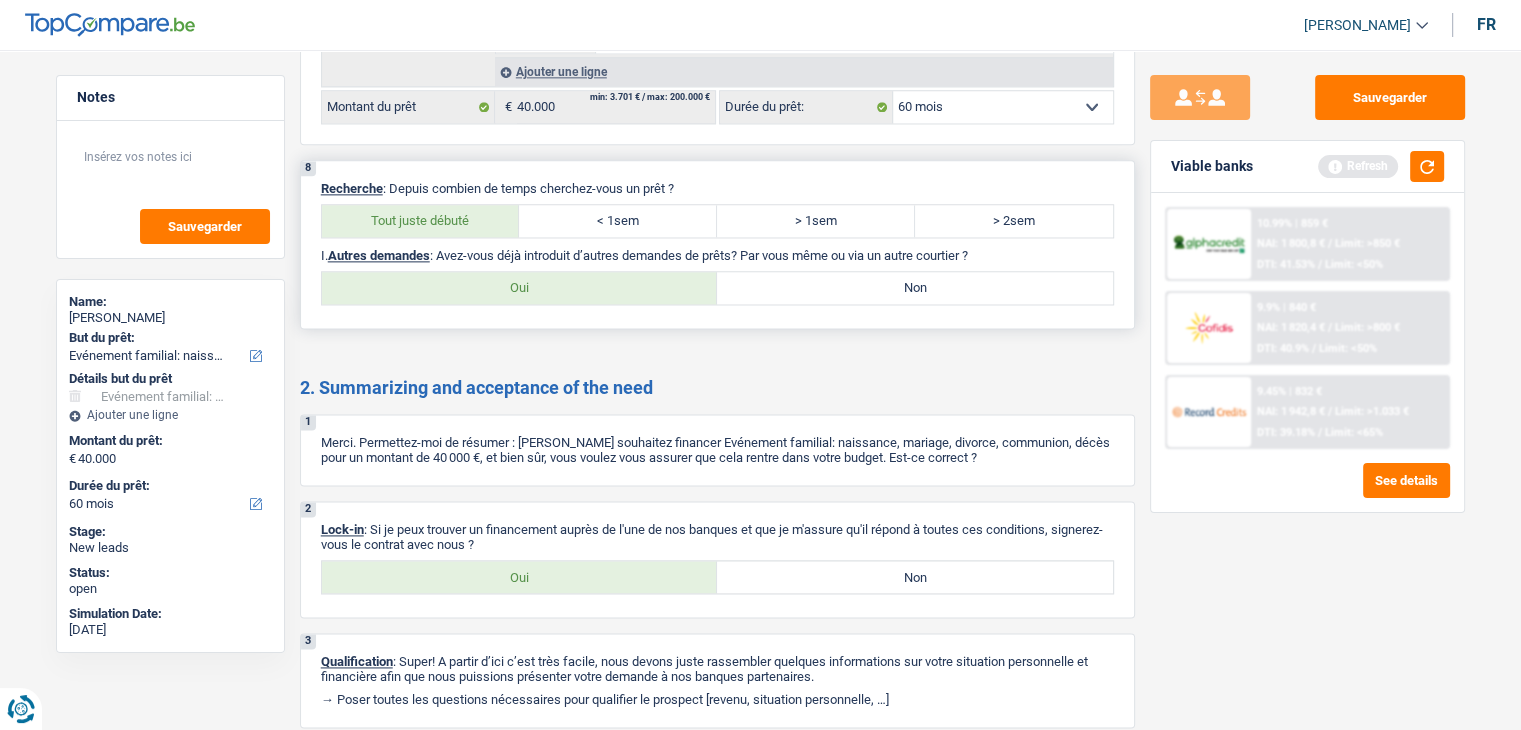 click on "Non" at bounding box center [915, 288] 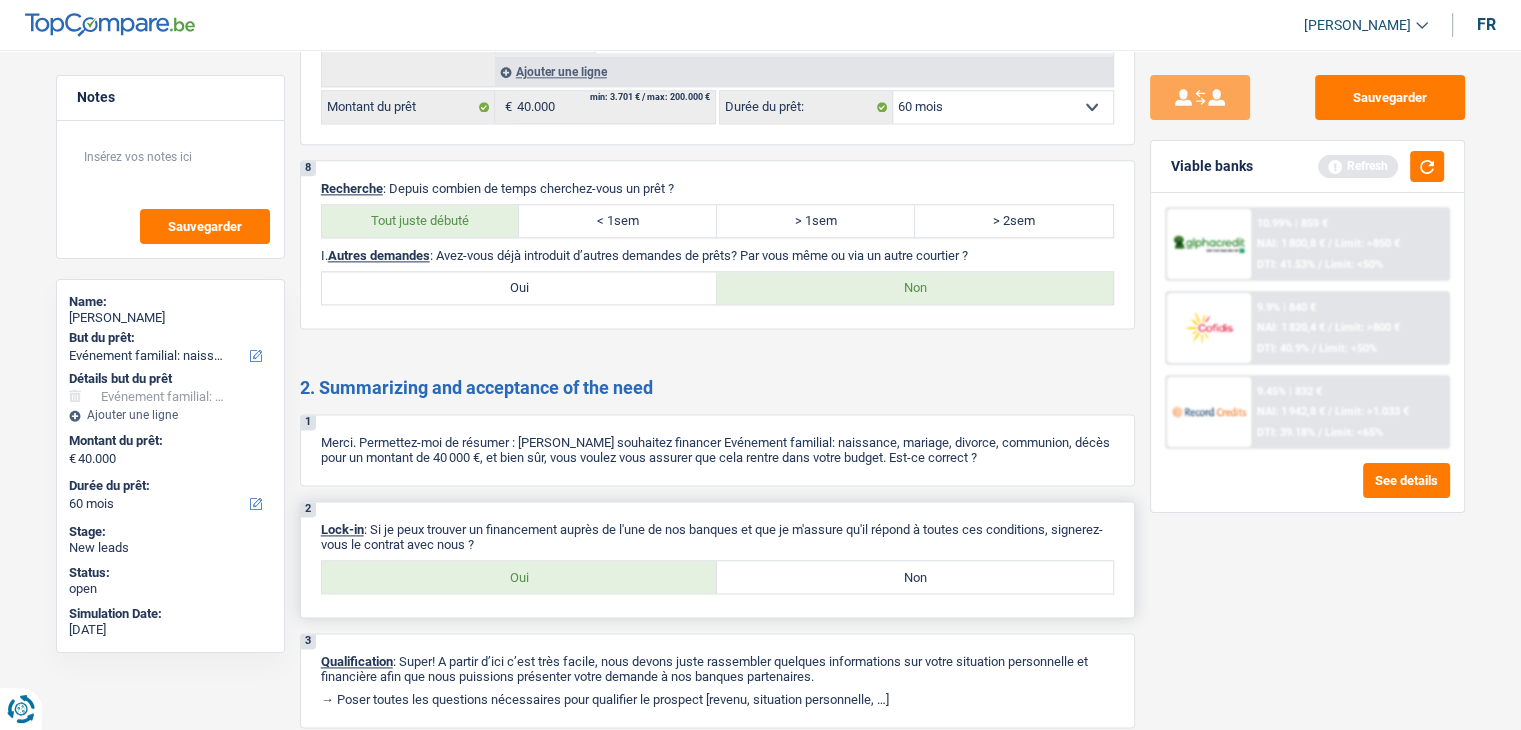 click on "Oui" at bounding box center [520, 577] 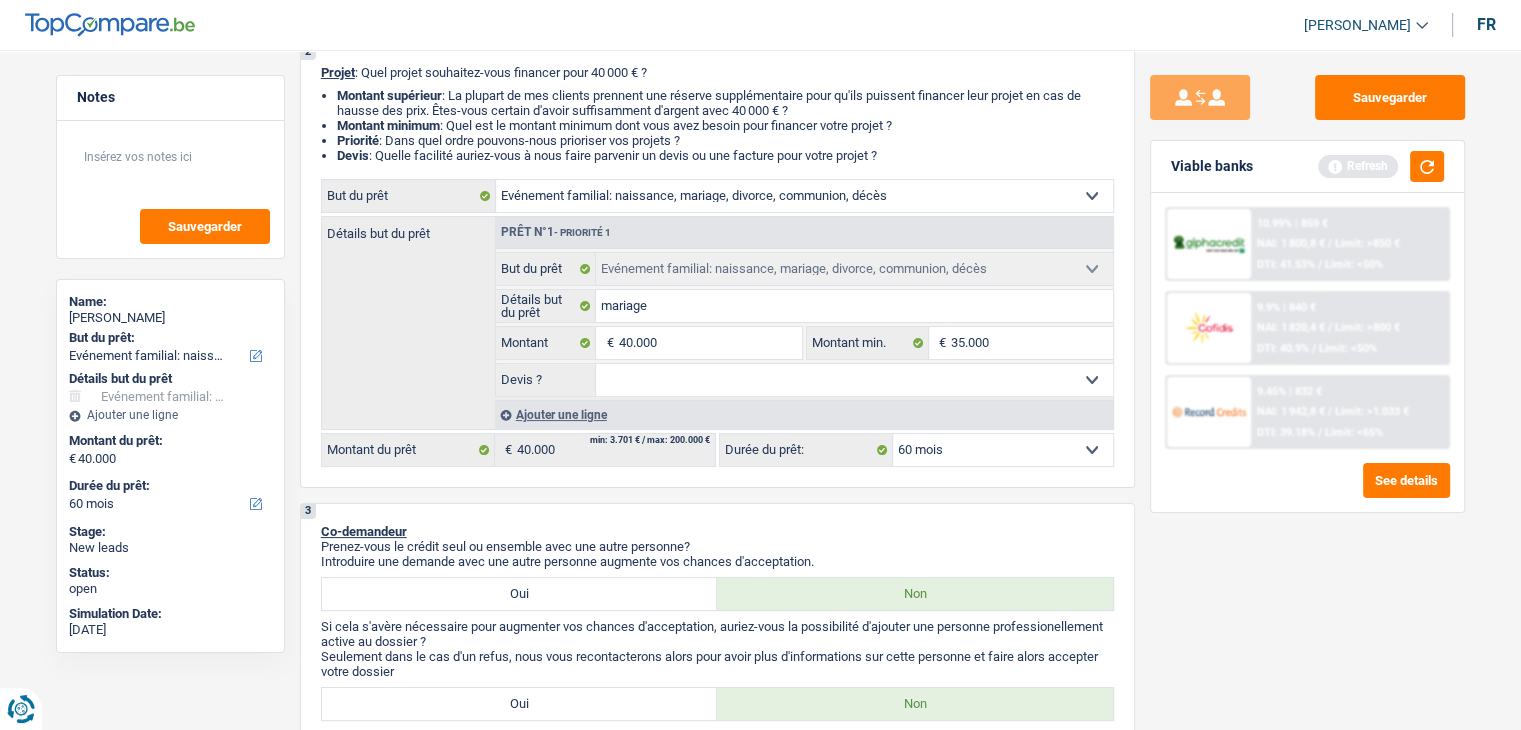 scroll, scrollTop: 0, scrollLeft: 0, axis: both 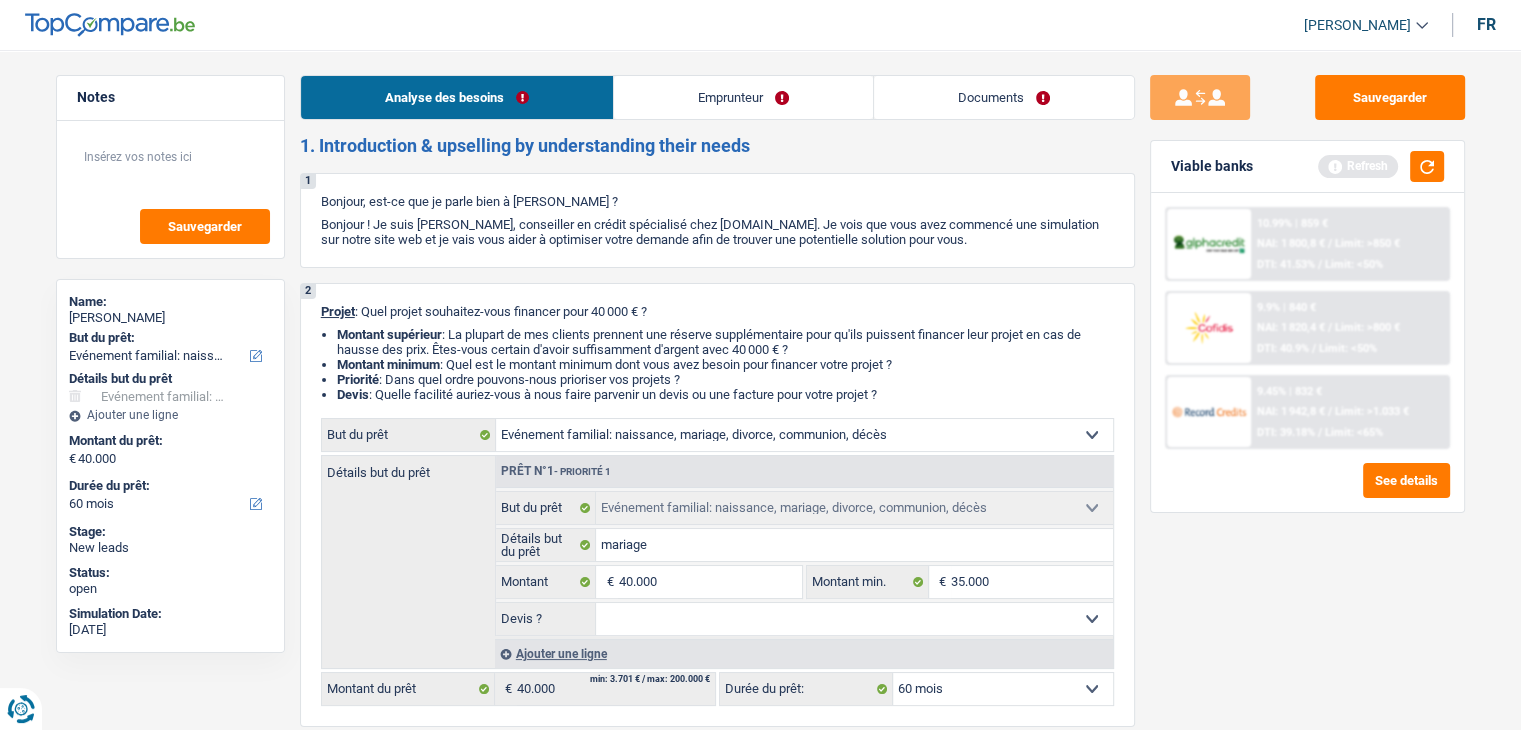 click on "Emprunteur" at bounding box center (743, 97) 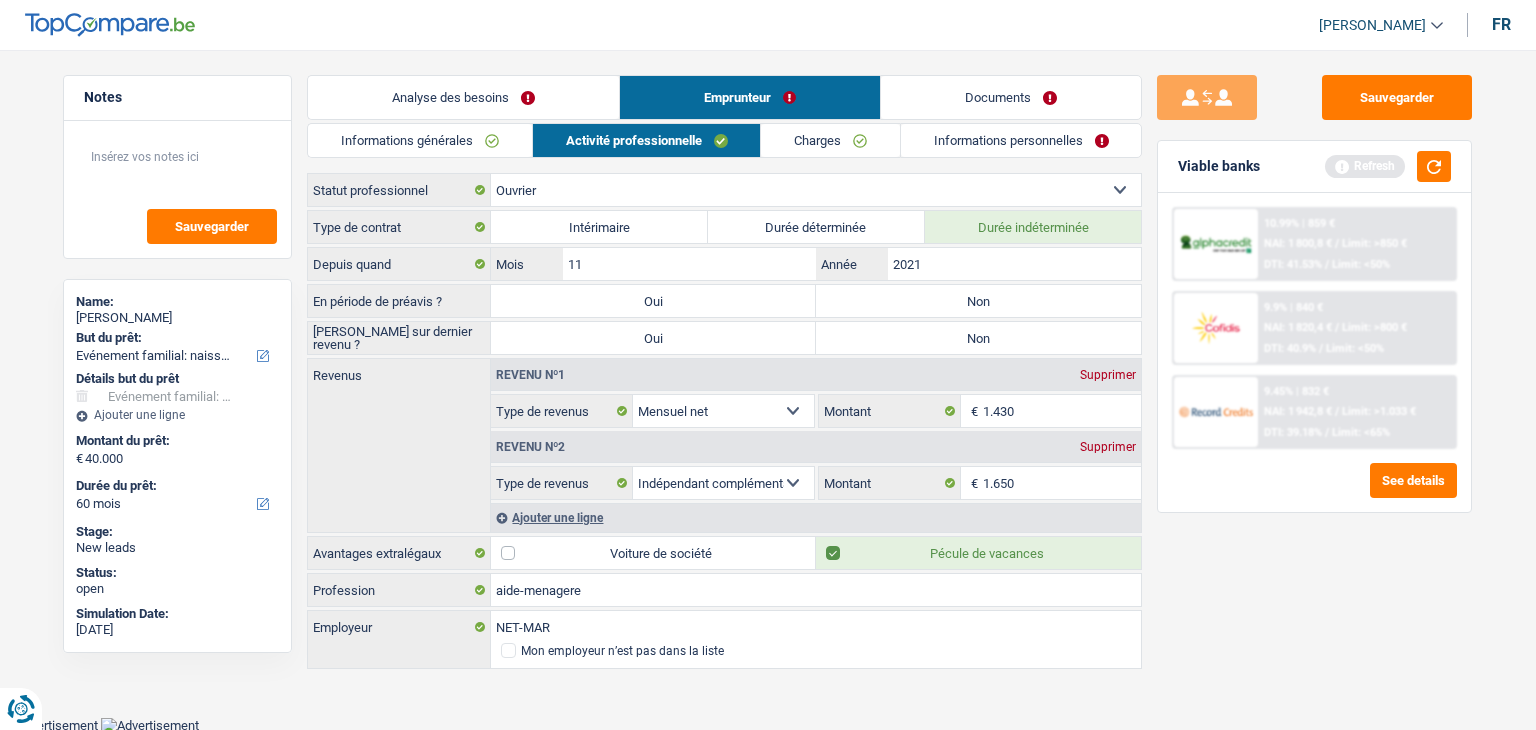 click on "Viable banks
Refresh" at bounding box center (1314, 167) 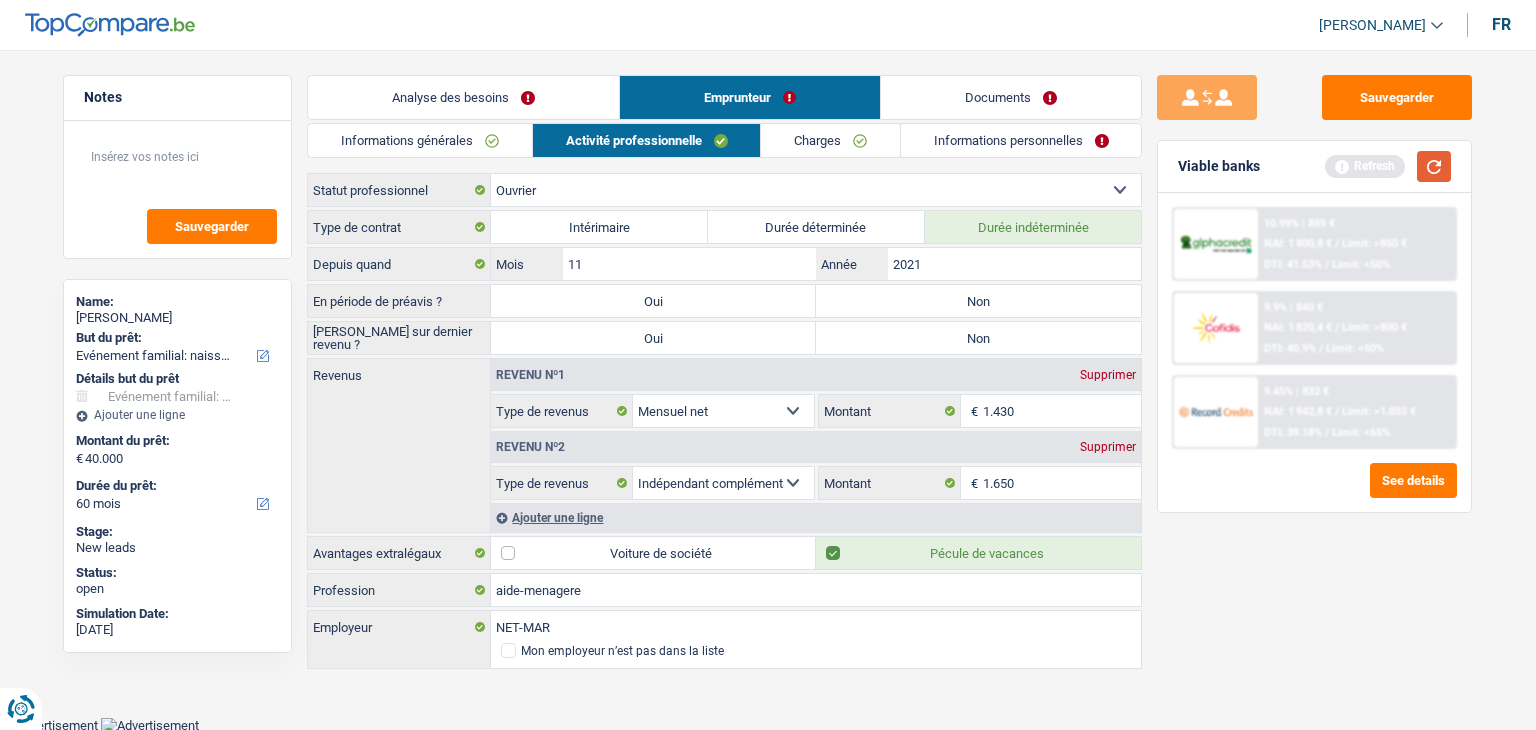 click at bounding box center [1434, 166] 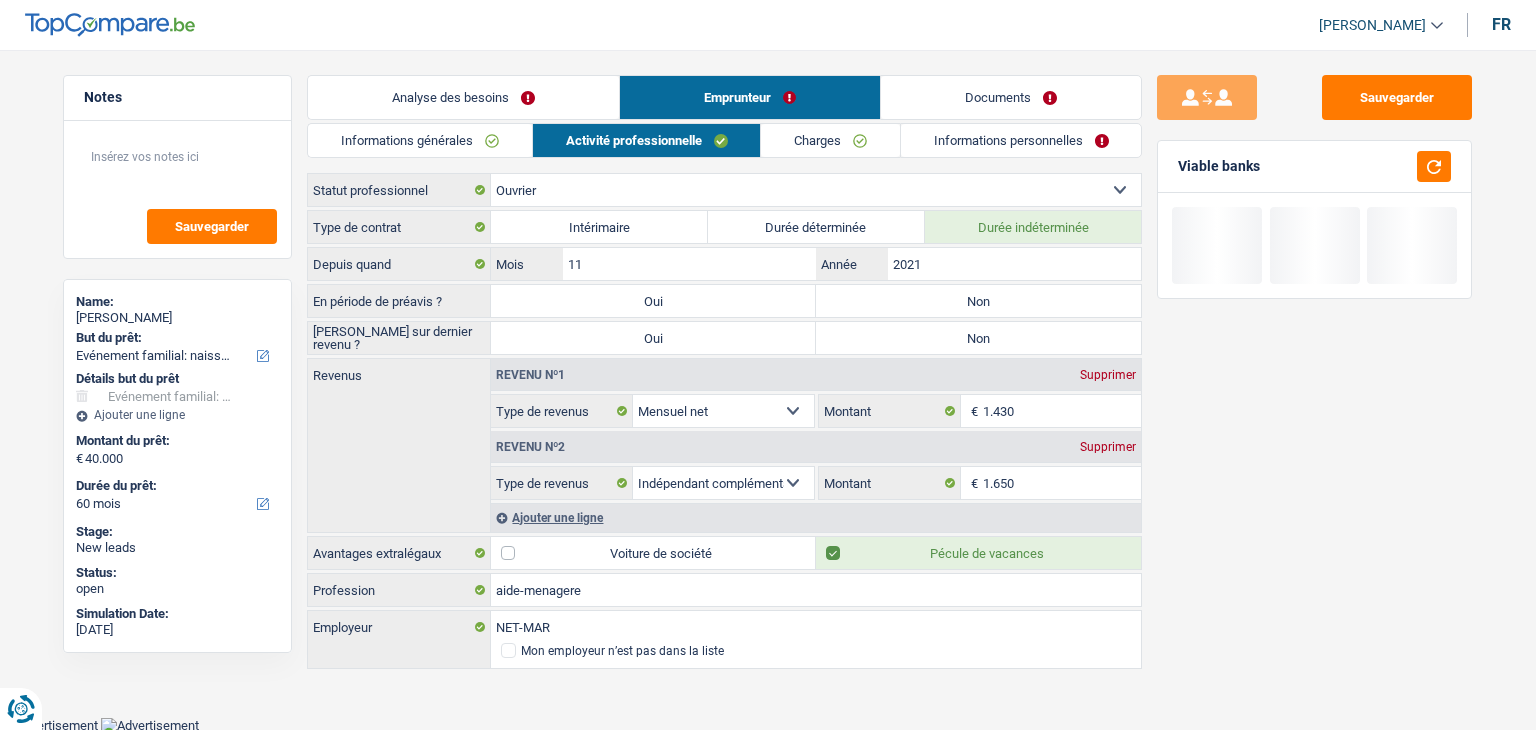 click on "Informations générales" at bounding box center [420, 140] 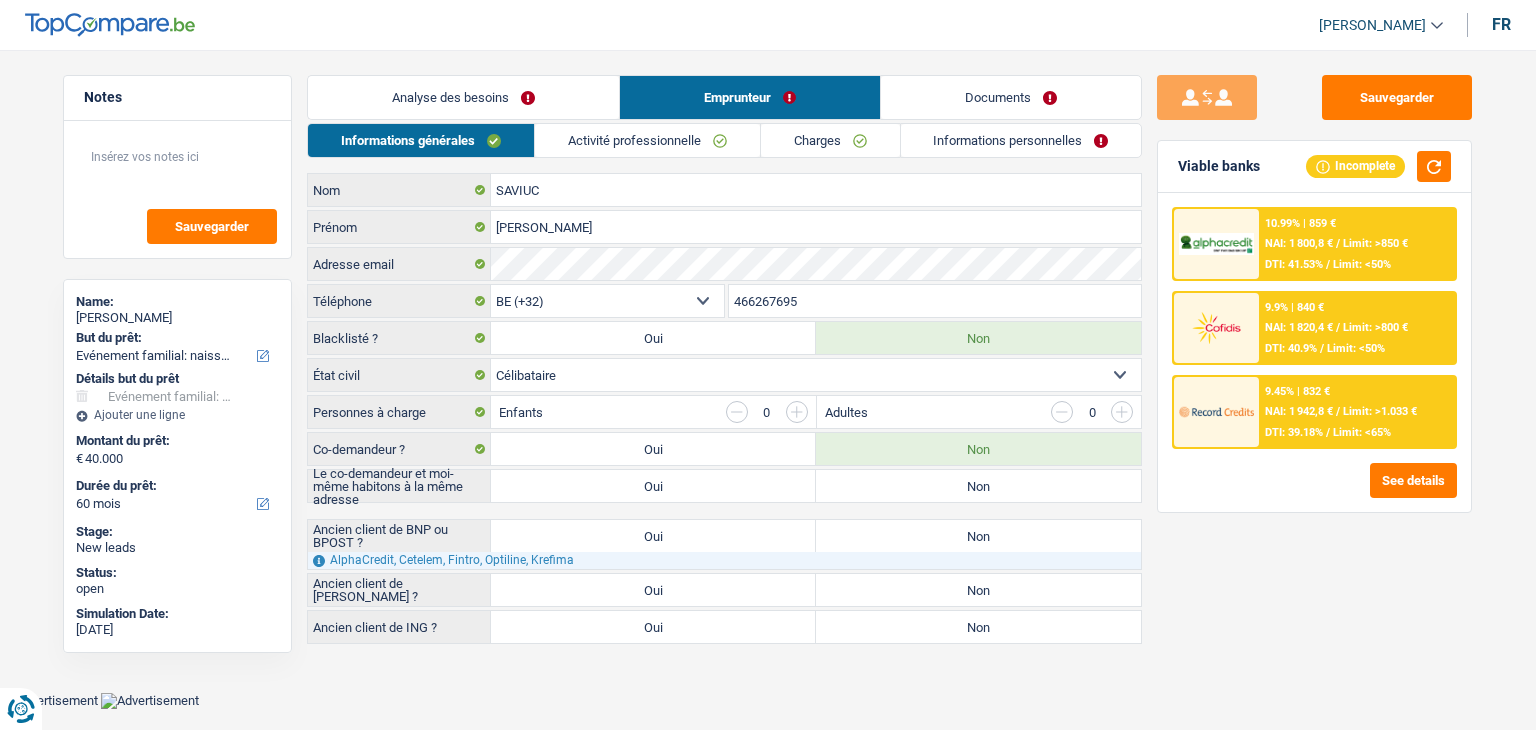 click on "Sauvegarder
Viable banks
Incomplete
10.99% | 859 €
NAI: 1 800,8 €
/
Limit: >850 €
DTI: 41.53%
/
Limit: <50%
9.9% | 840 €
NAI: 1 820,4 €
/
Limit: >800 €
DTI: 40.9%
/
Limit: <50%
/       /" at bounding box center [1314, 384] 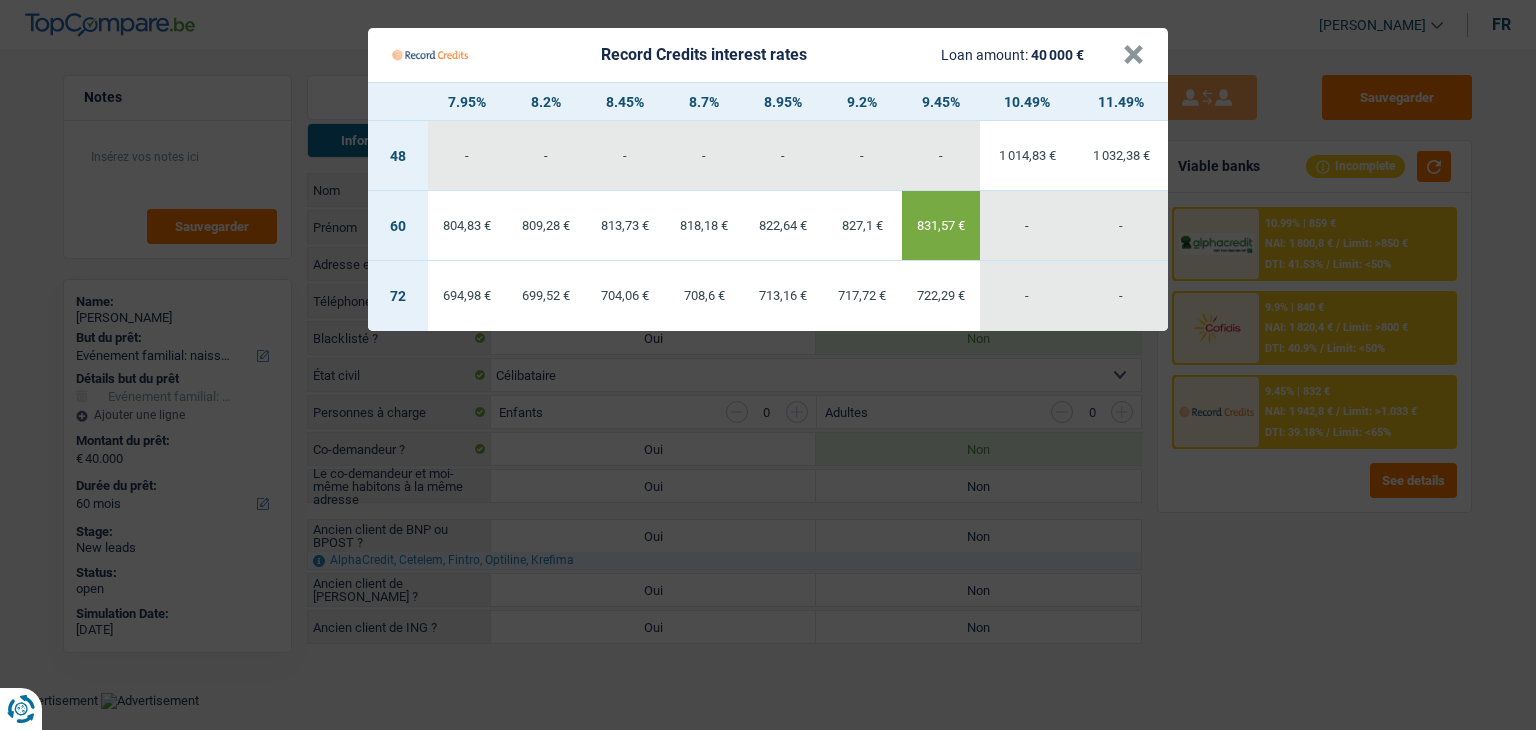 click on "Record Credits interest rates
Loan amount:
40 000 €
×
7.95%
8.2%
8.45%
8.7%
8.95%
9.2%
9.45%
10.49%
11.49%
48
-
-
-
-
-
-
-
1 014,83 €
1 032,38 €" at bounding box center (768, 365) 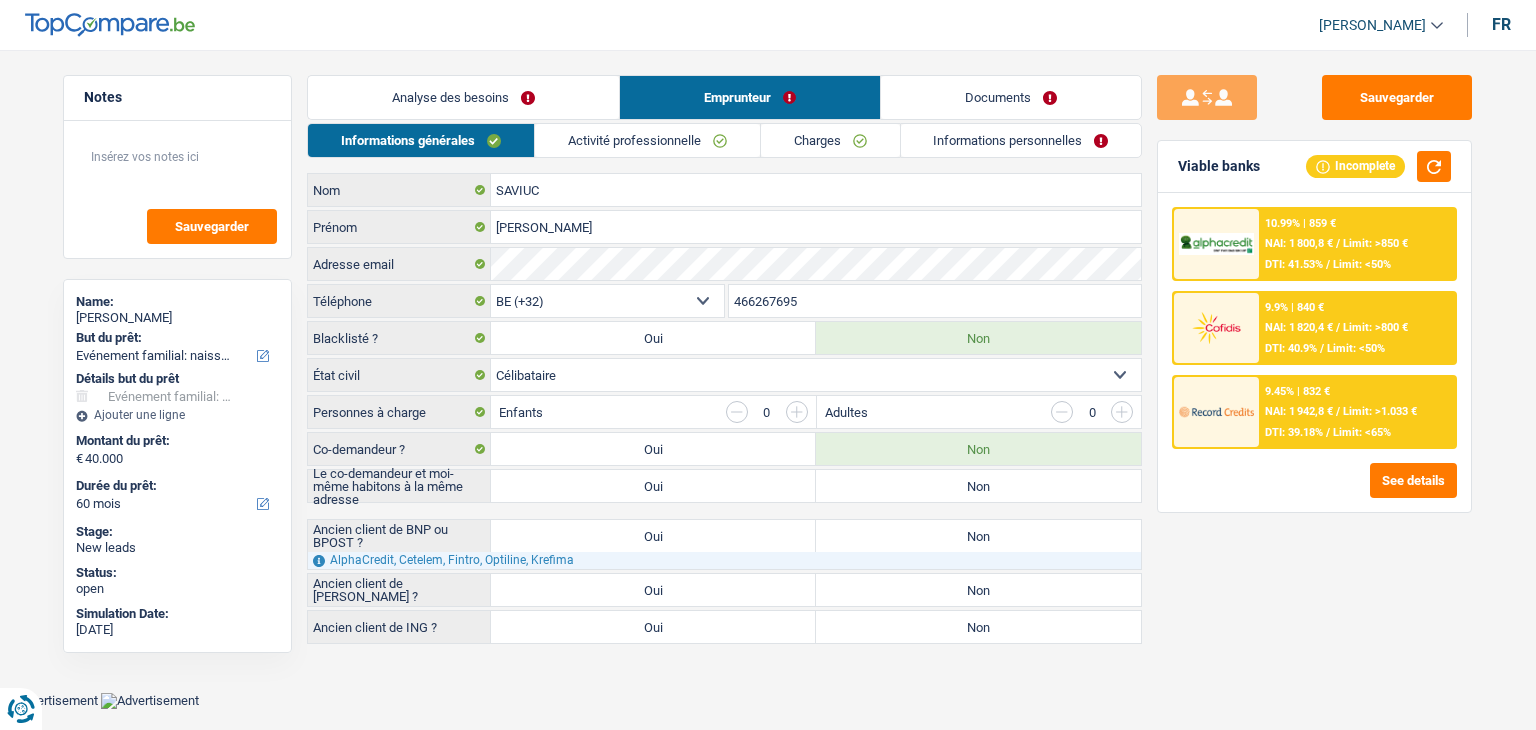 drag, startPoint x: 667, startPoint y: 615, endPoint x: 657, endPoint y: 626, distance: 14.866069 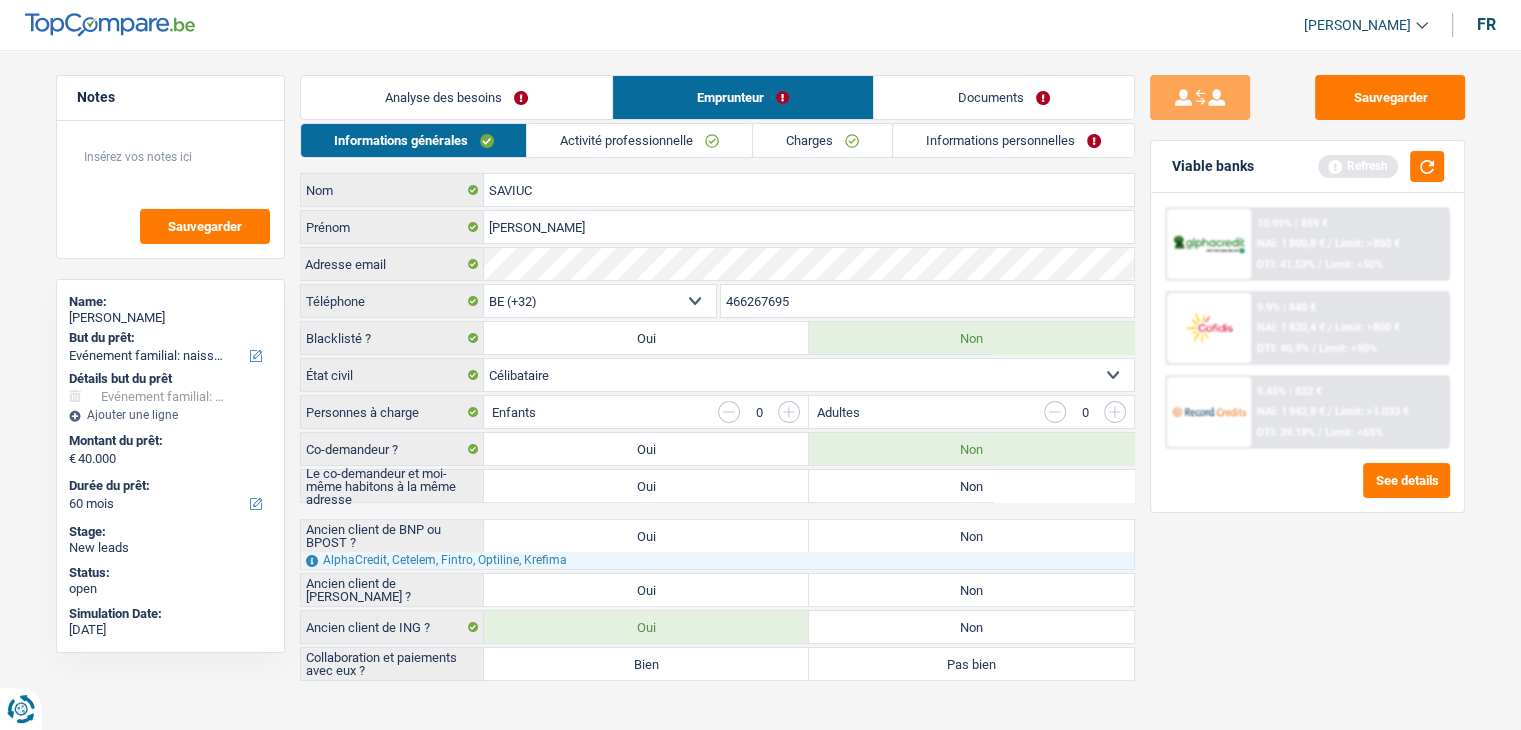 drag, startPoint x: 625, startPoint y: 661, endPoint x: 644, endPoint y: 658, distance: 19.235384 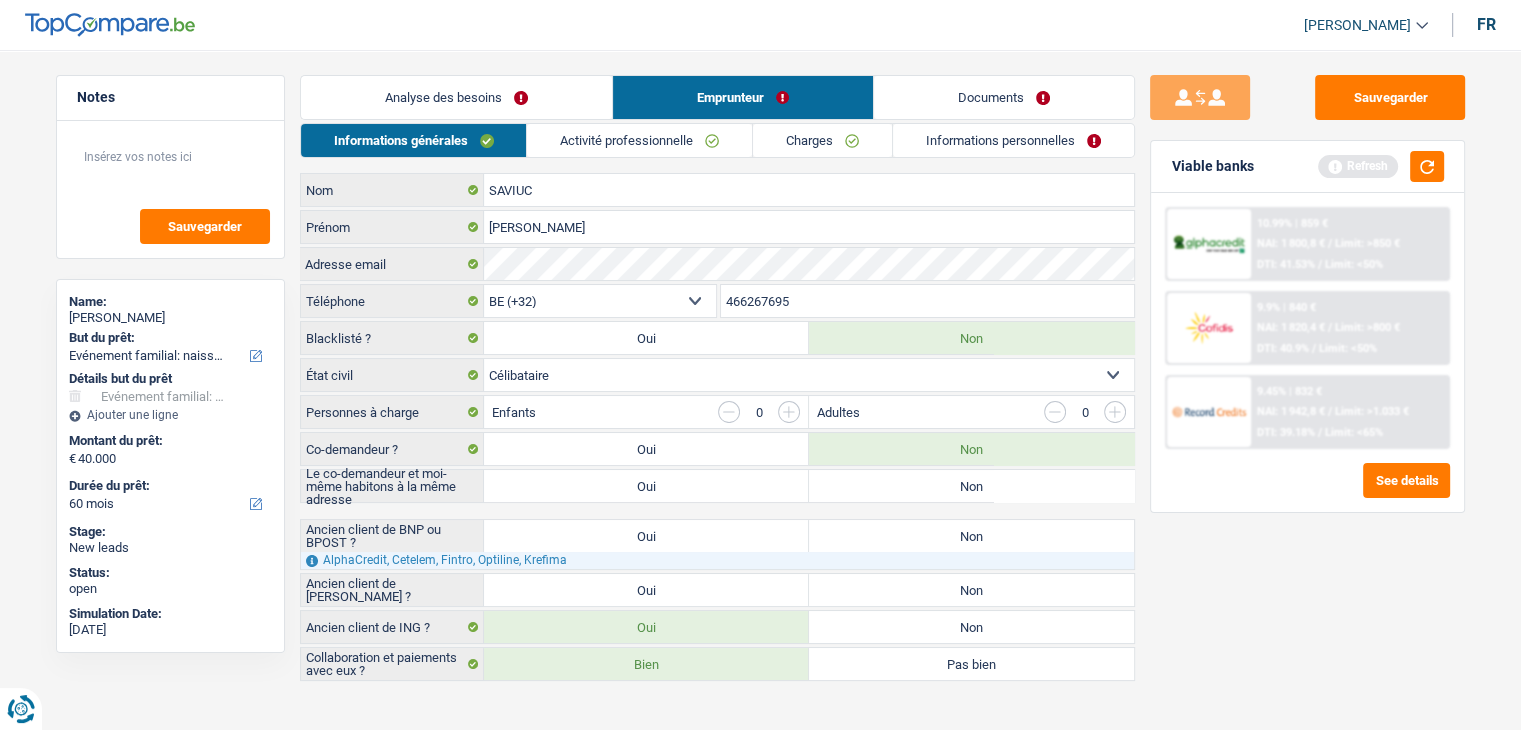 drag, startPoint x: 854, startPoint y: 565, endPoint x: 867, endPoint y: 598, distance: 35.468296 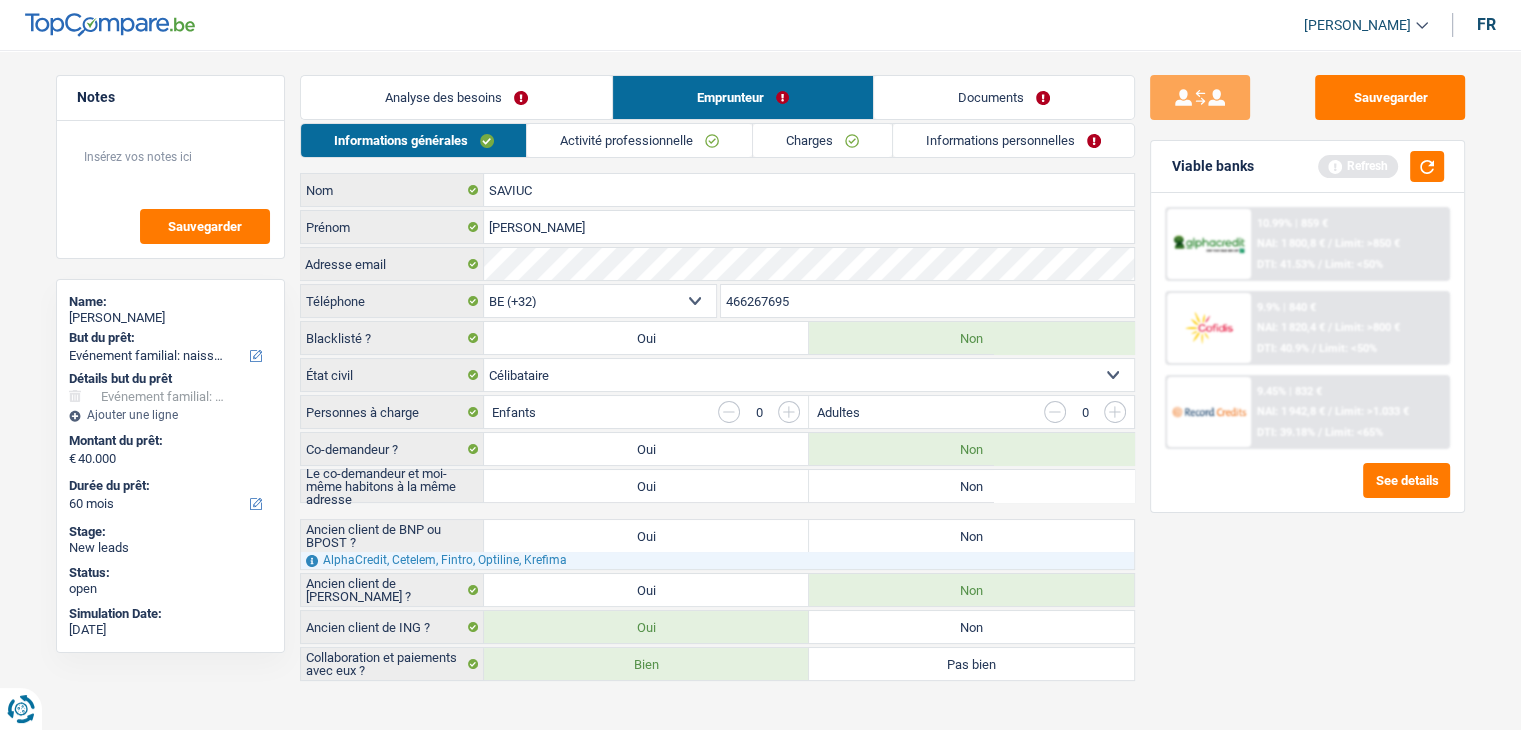 click on "Non" at bounding box center (971, 536) 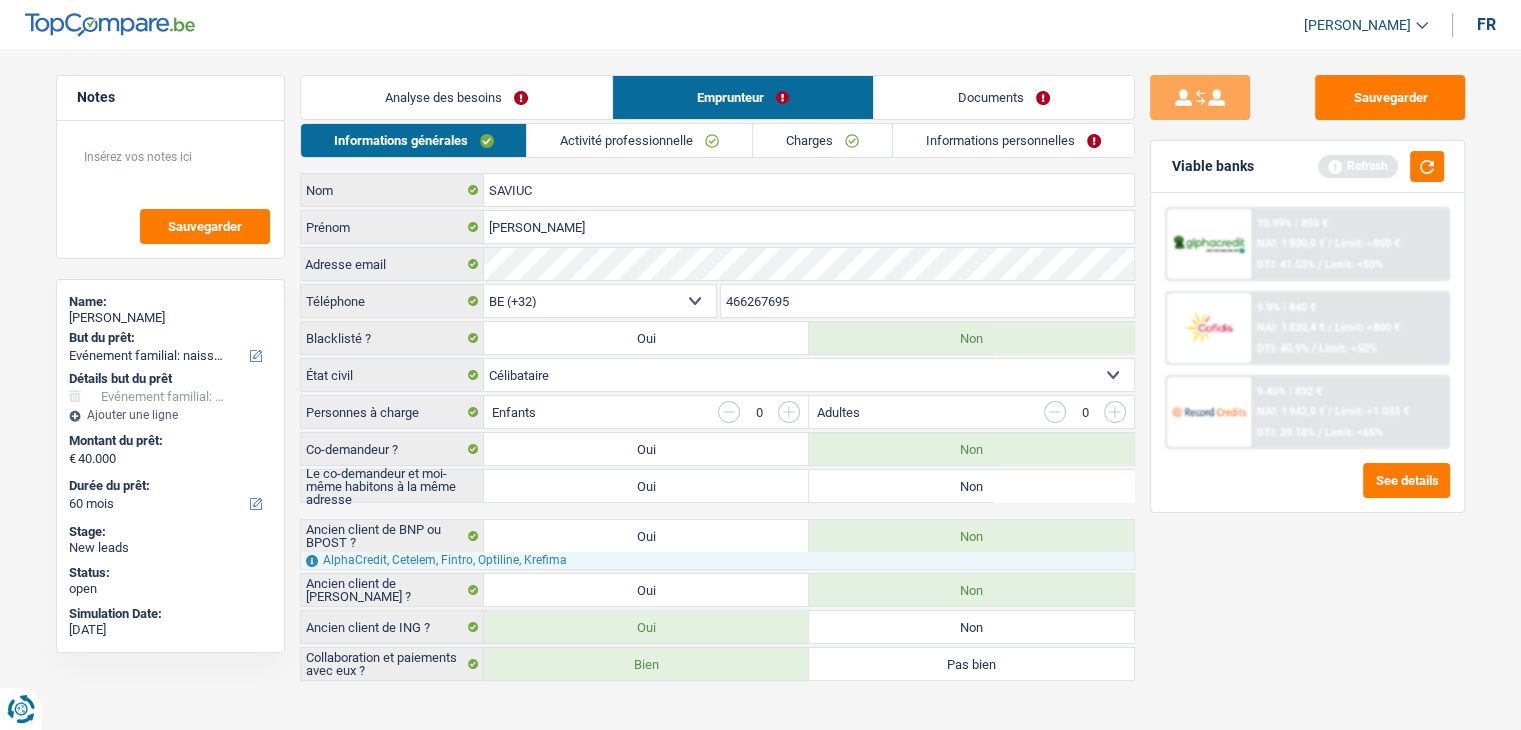 click on "Activité professionnelle" at bounding box center [639, 140] 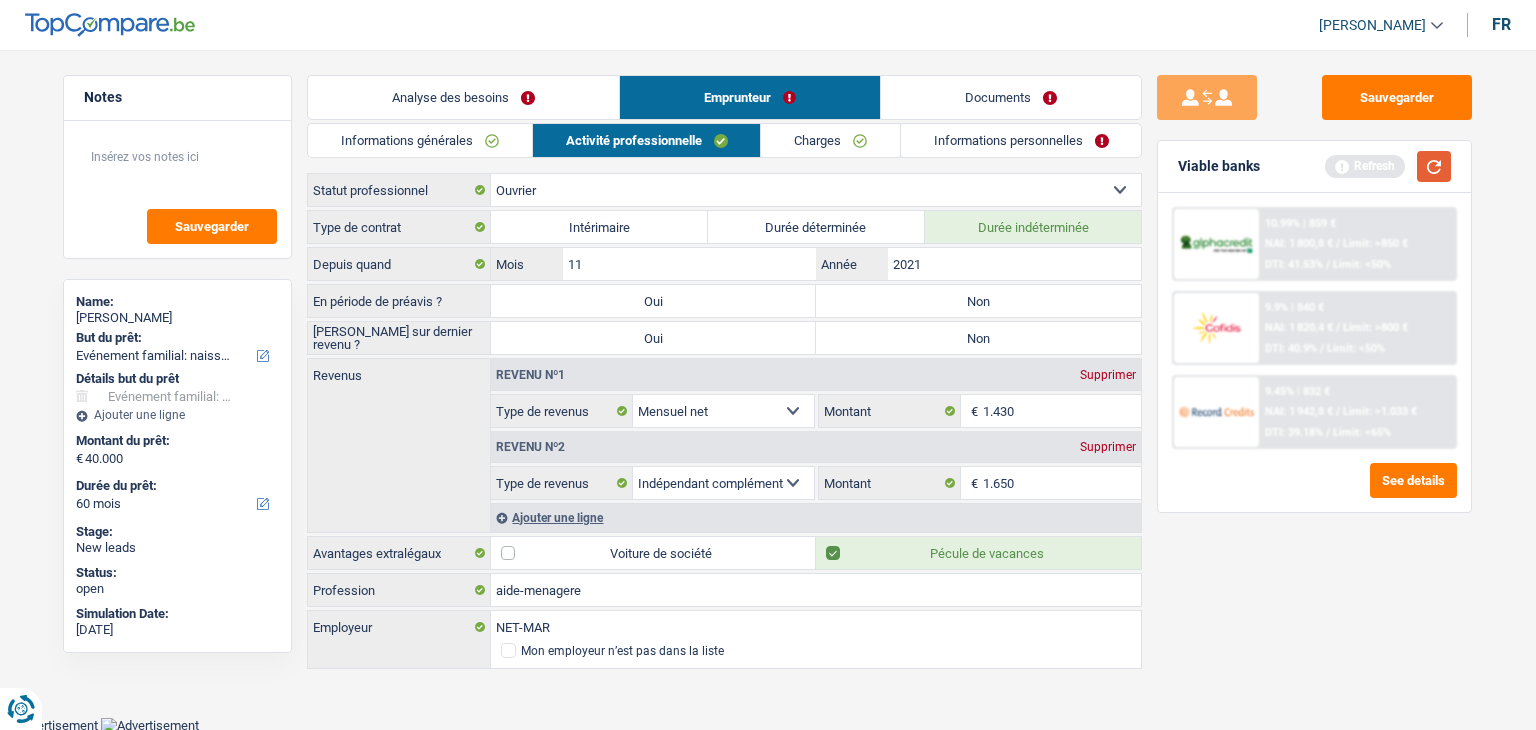 click at bounding box center (1434, 166) 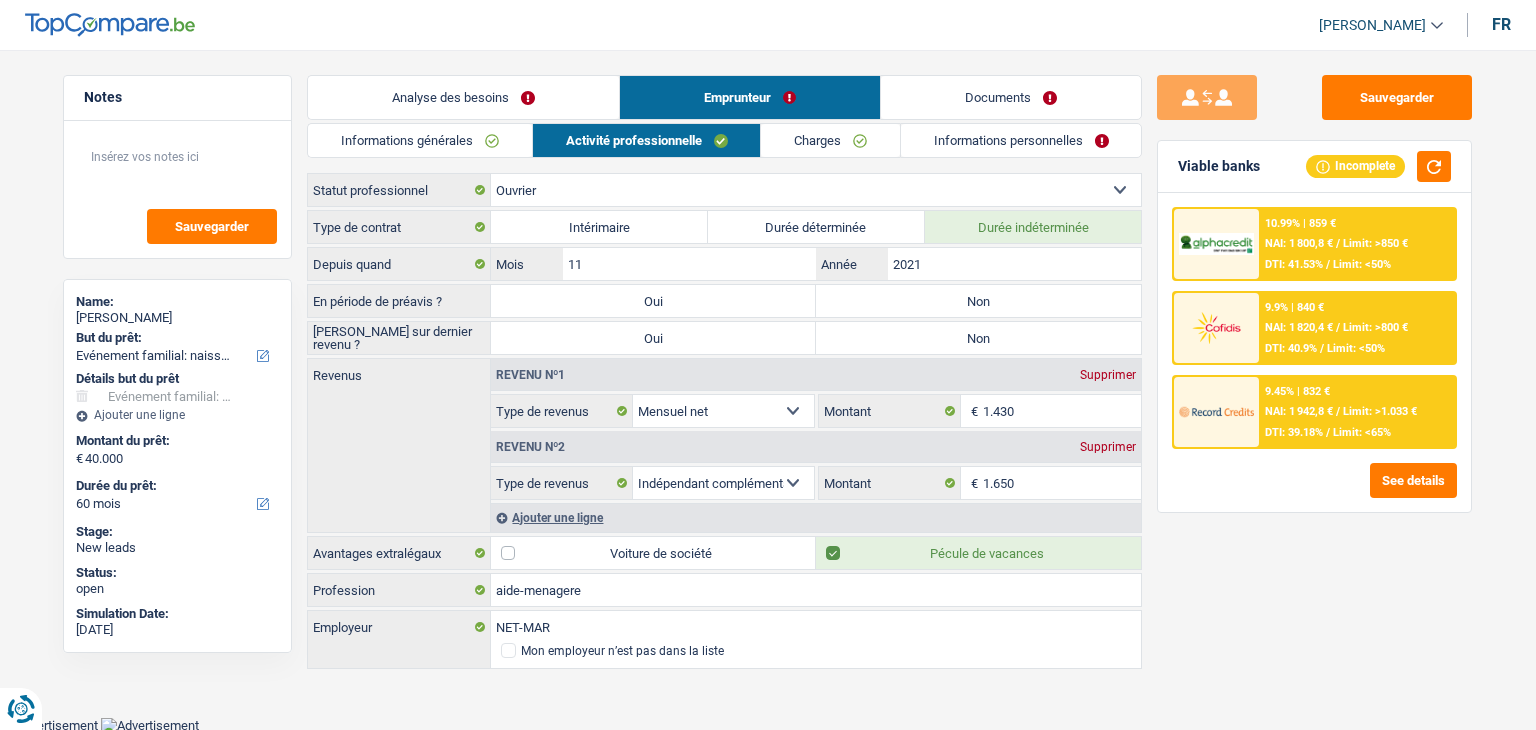 click on "Sauvegarder
Viable banks
Incomplete
10.99% | 859 €
NAI: 1 800,8 €
/
Limit: >850 €
DTI: 41.53%
/
Limit: <50%
9.9% | 840 €
NAI: 1 820,4 €
/
Limit: >800 €
DTI: 40.9%
/
Limit: <50%
/       /" at bounding box center [1314, 384] 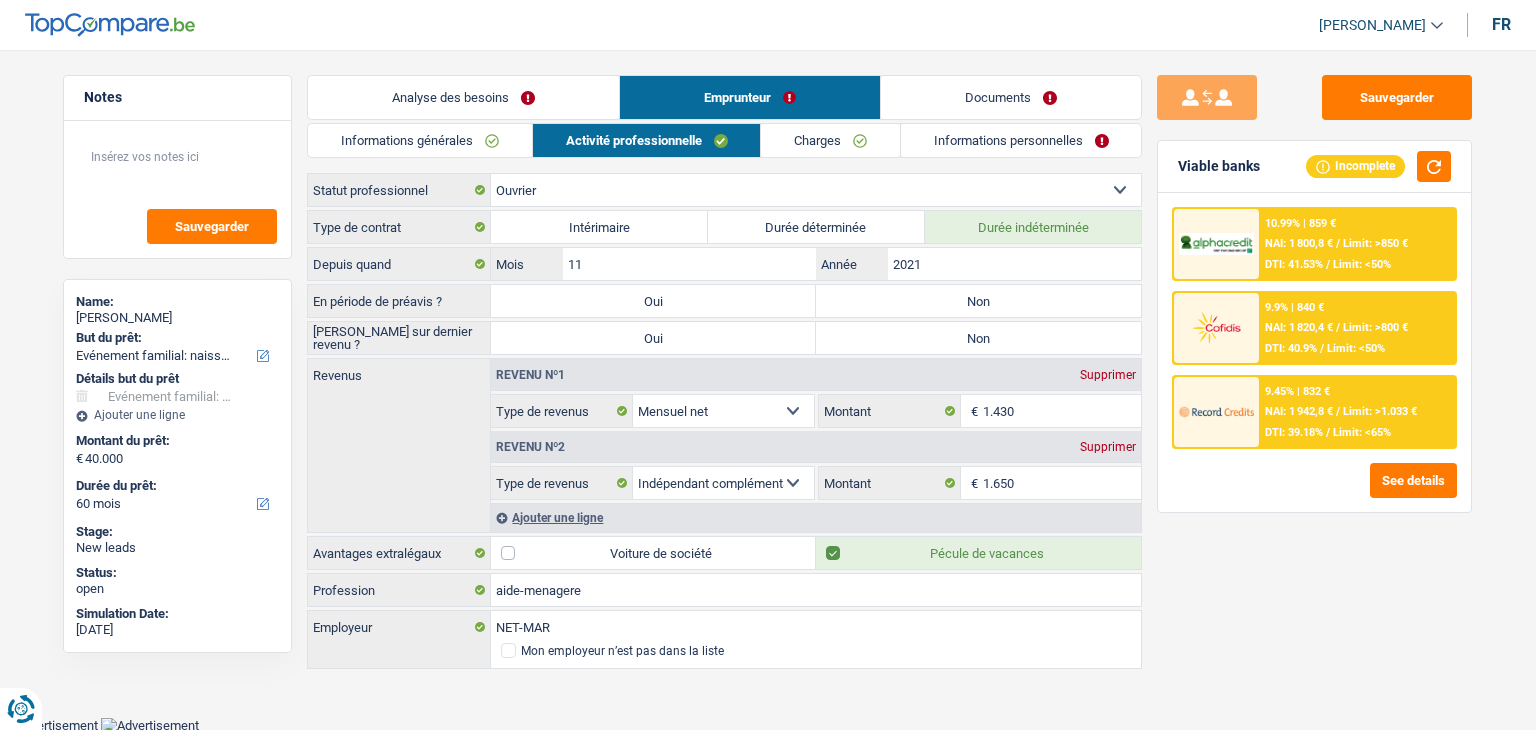 click on "Non" at bounding box center (978, 338) 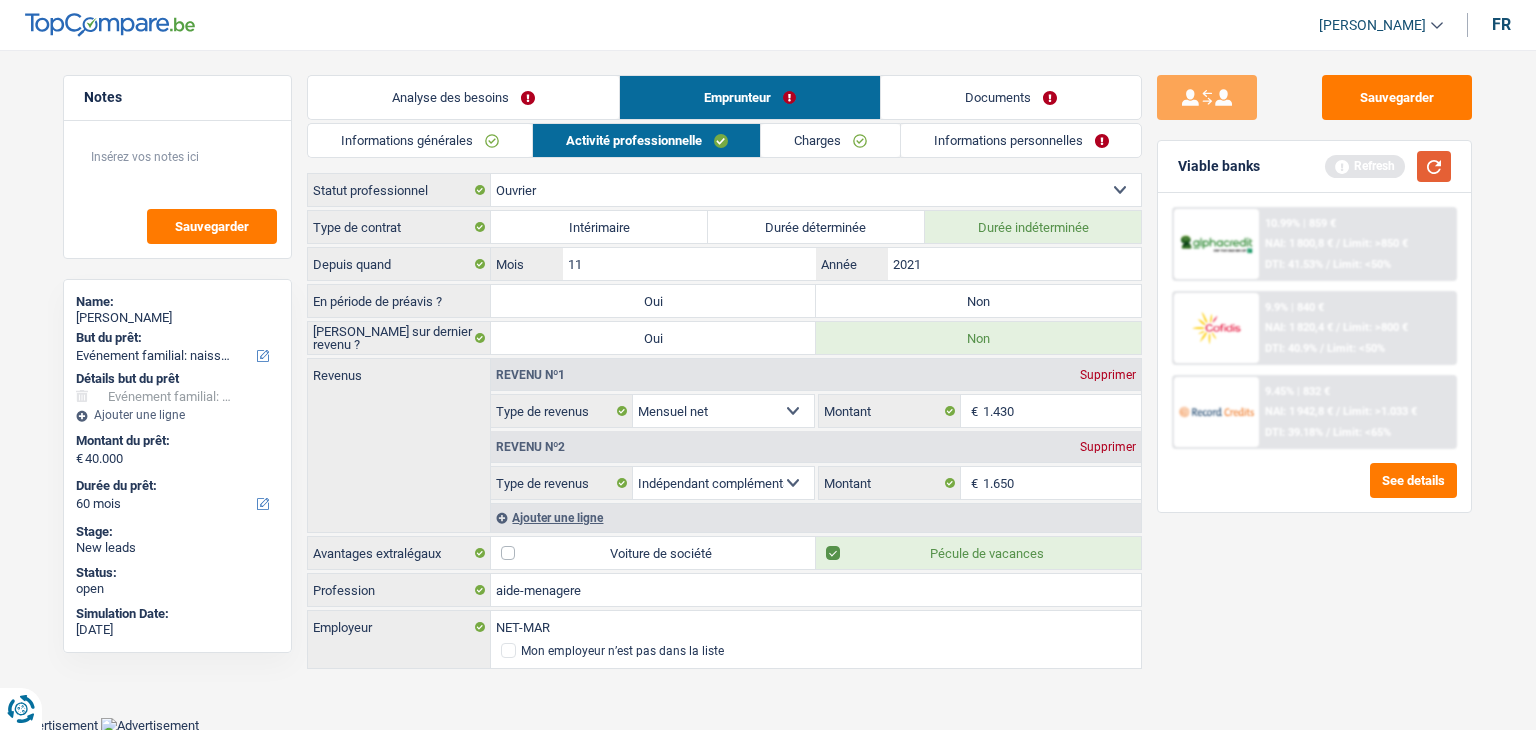 click at bounding box center (1434, 166) 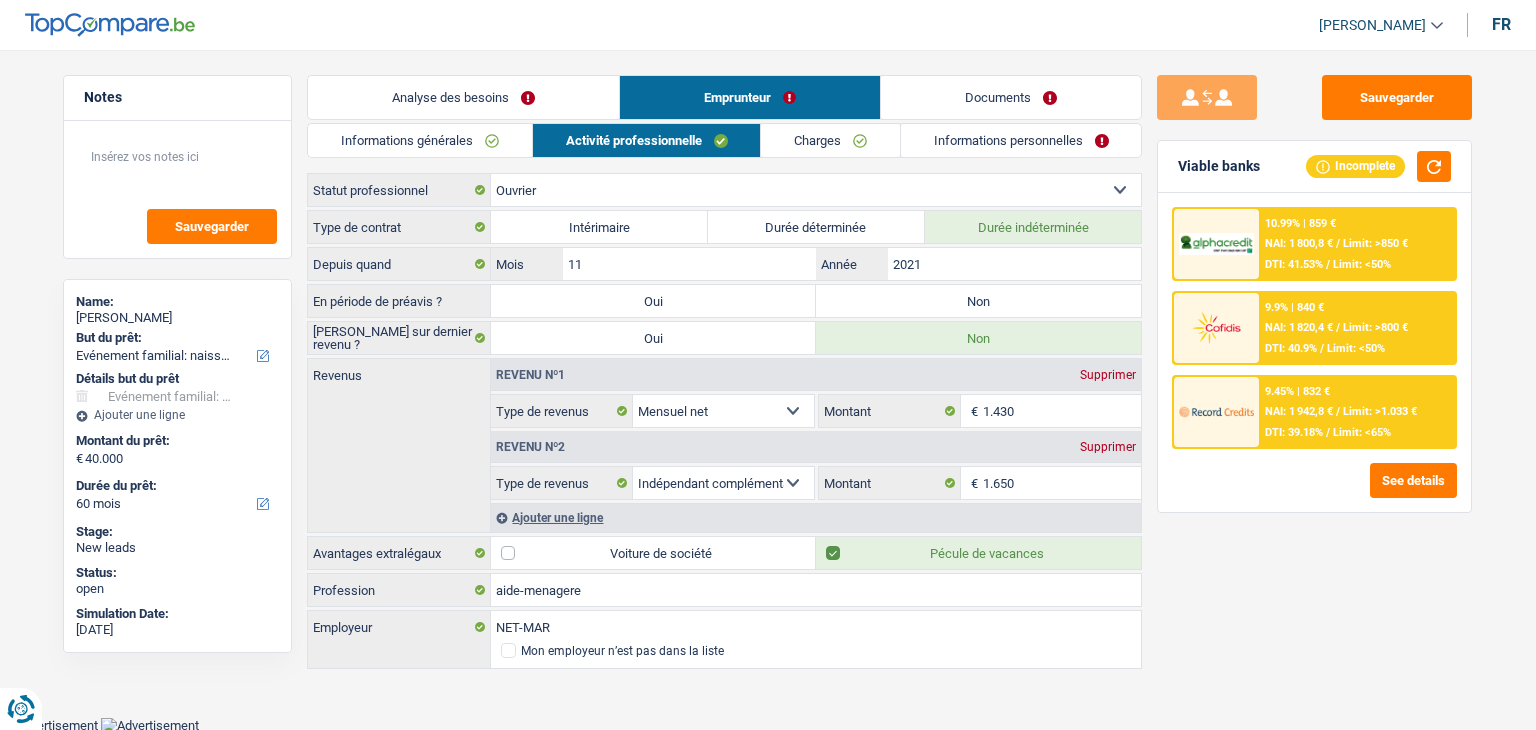 drag, startPoint x: 494, startPoint y: 406, endPoint x: 587, endPoint y: 413, distance: 93.26307 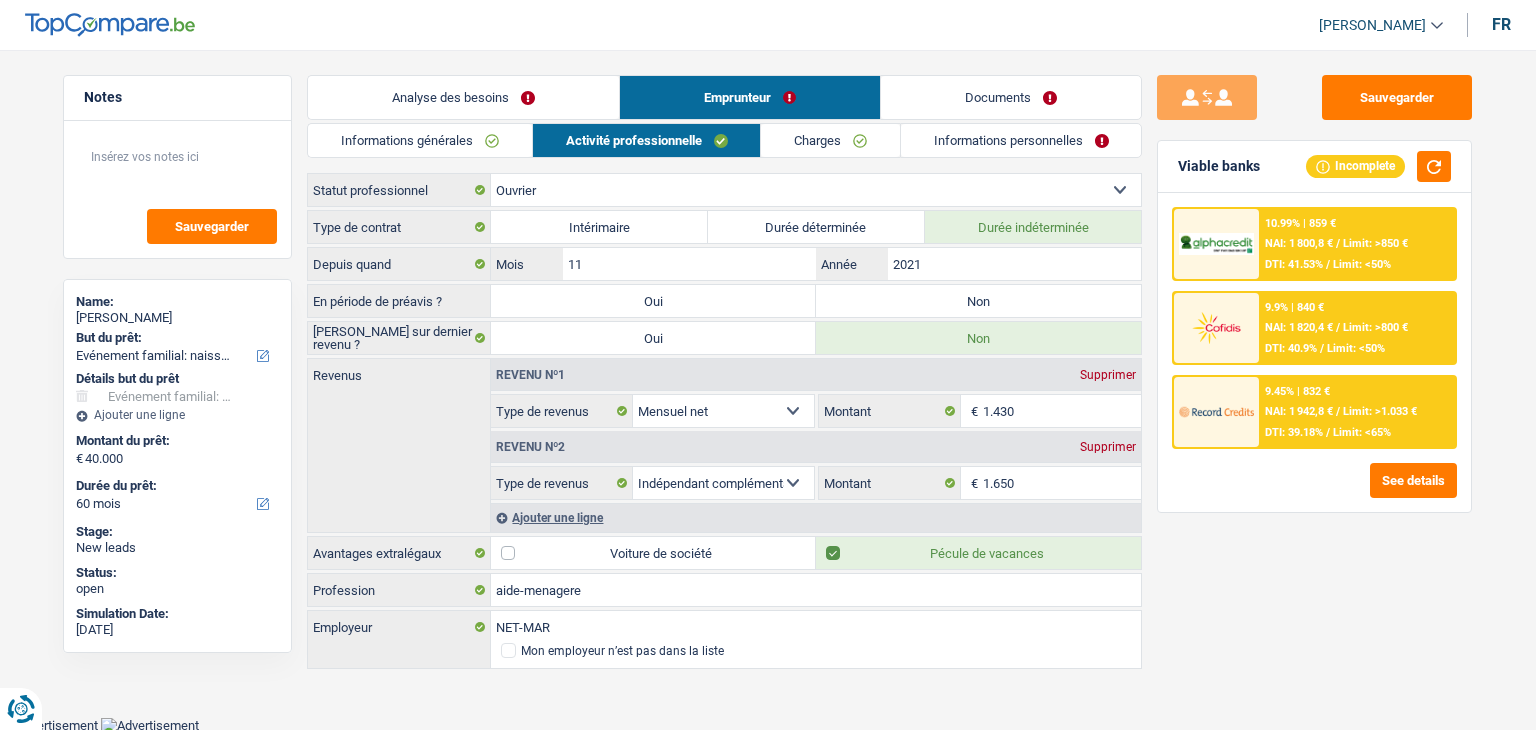 click on "Sauvegarder
Viable banks
Incomplete
10.99% | 859 €
NAI: 1 800,8 €
/
Limit: >850 €
DTI: 41.53%
/
Limit: <50%
9.9% | 840 €
NAI: 1 820,4 €
/
Limit: >800 €
DTI: 40.9%
/
Limit: <50%
/       /" at bounding box center [1314, 384] 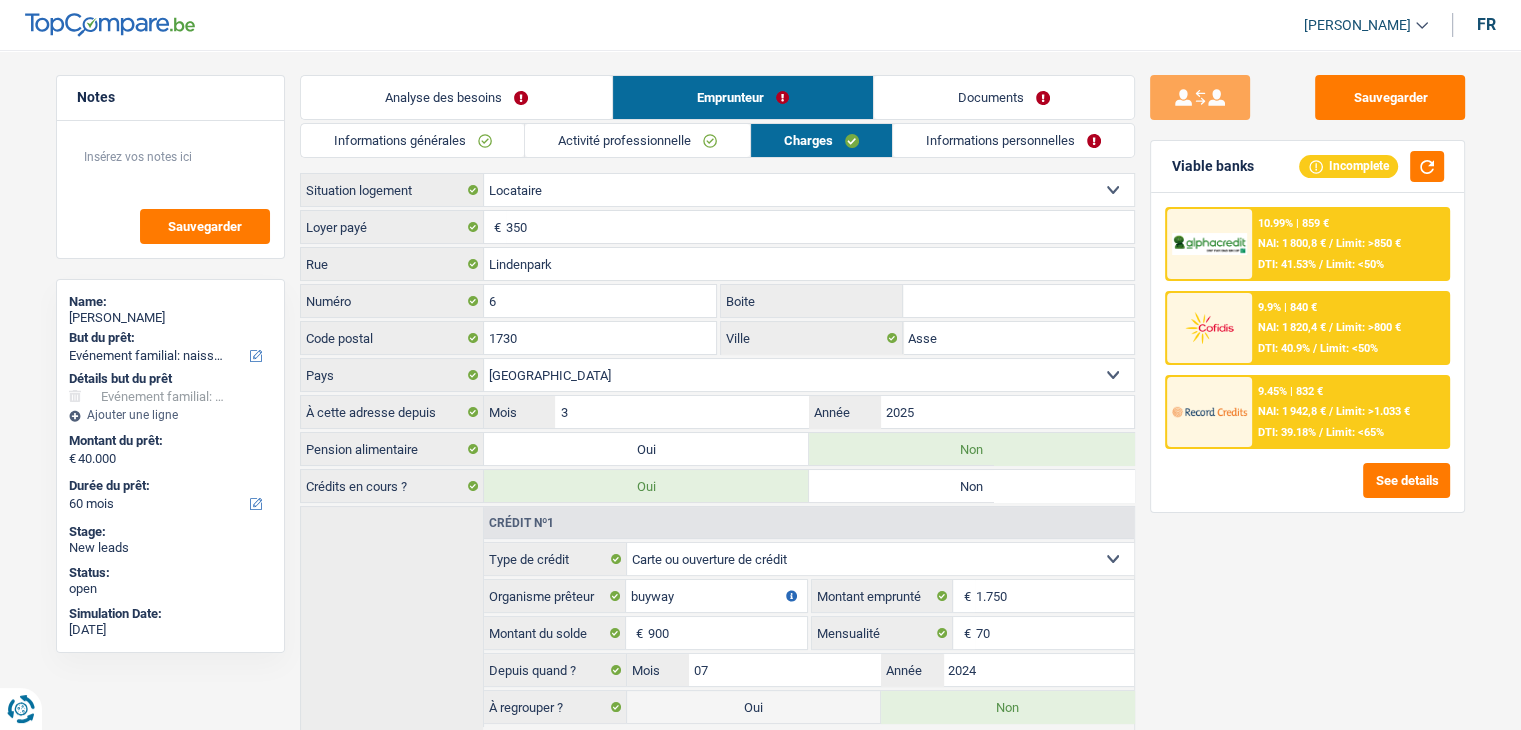 click on "Activité professionnelle" at bounding box center (637, 140) 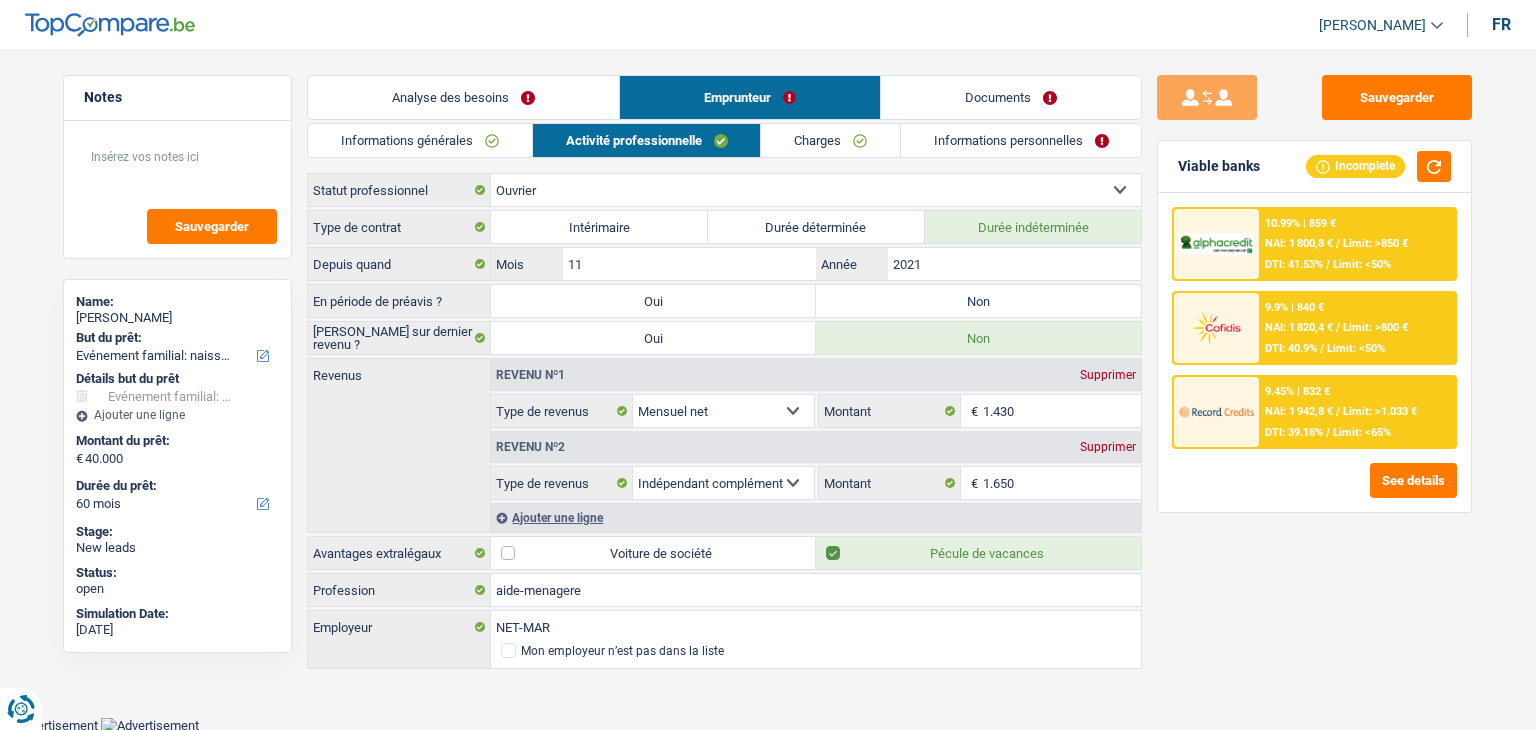 click on "Charges" at bounding box center (830, 140) 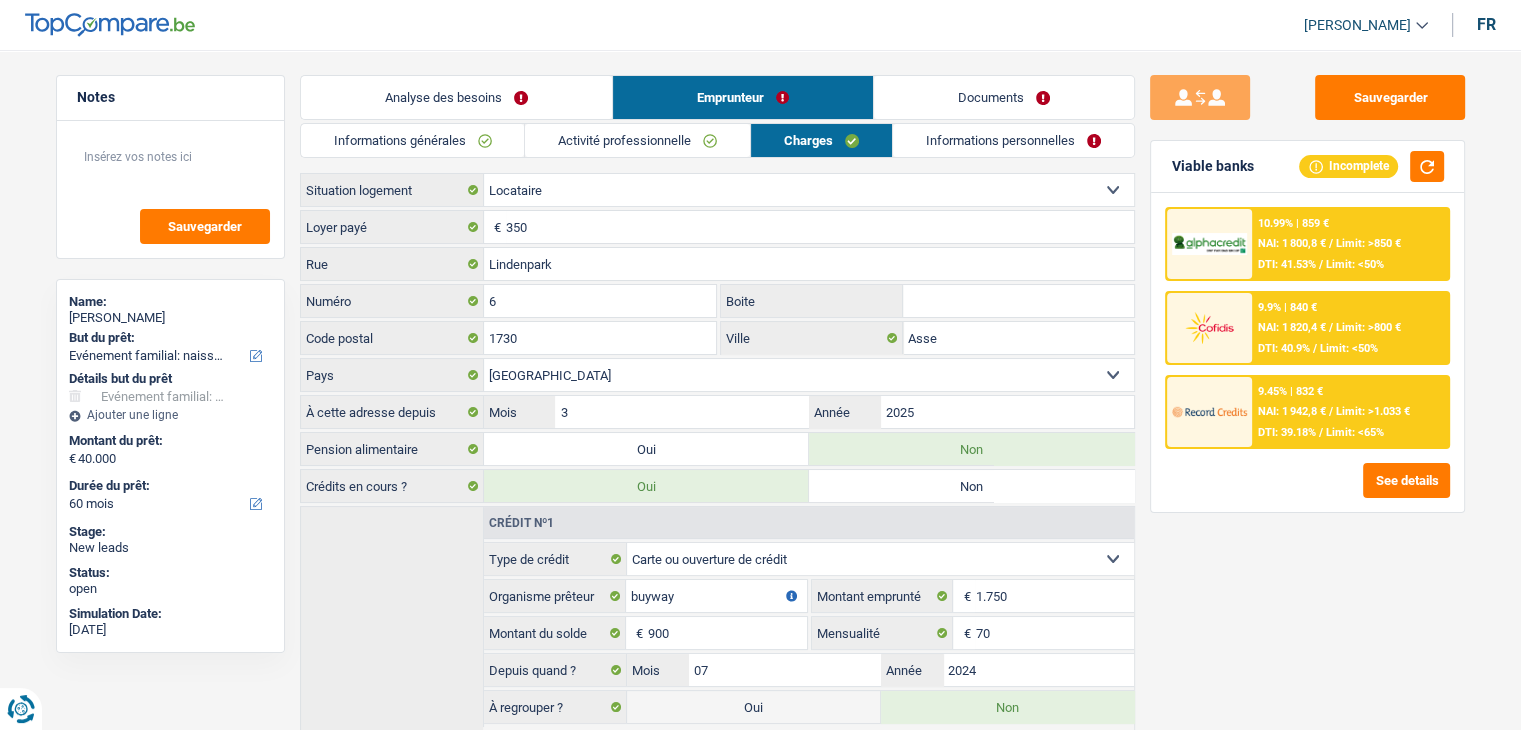 click on "Informations personnelles" at bounding box center (1013, 140) 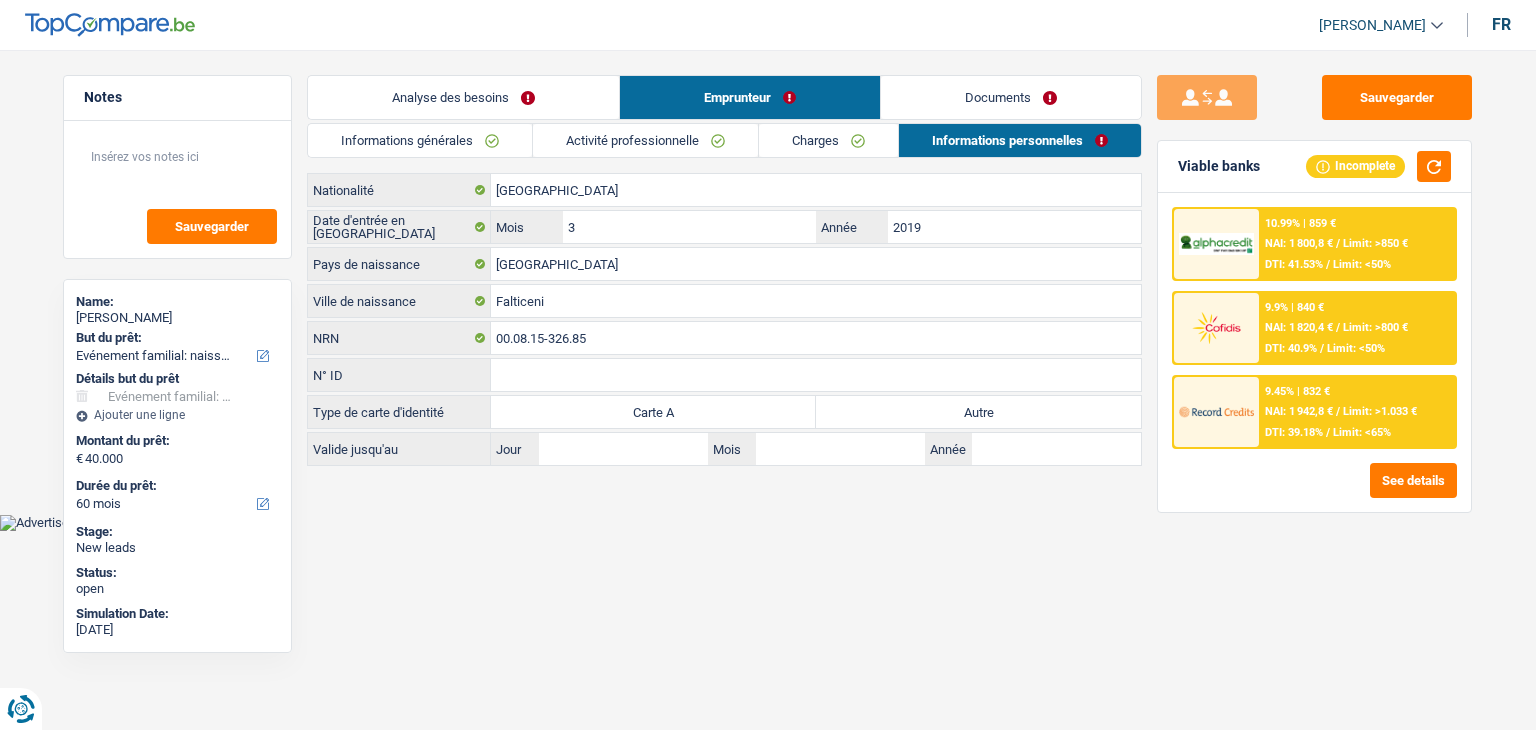 click on "Documents" at bounding box center [1011, 97] 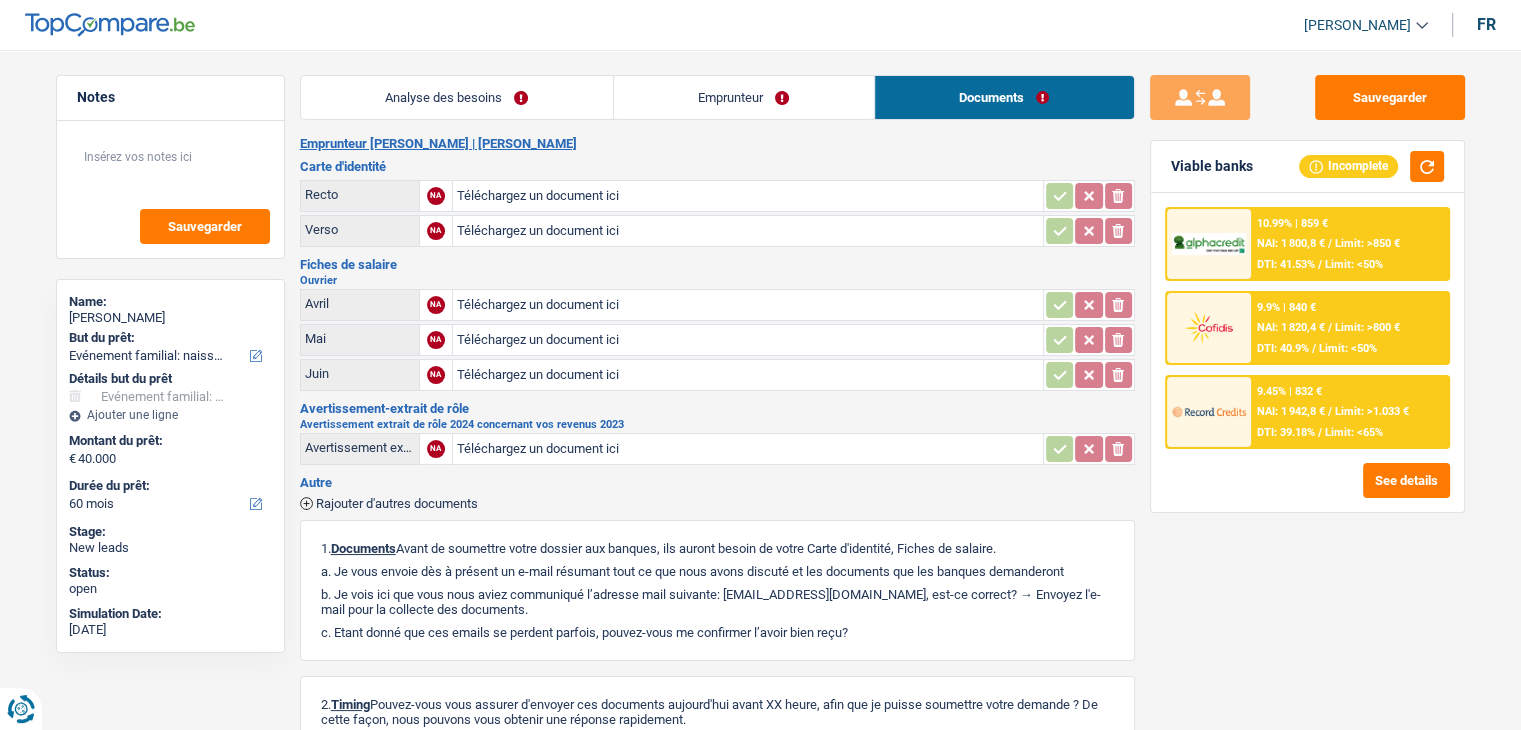click on "Emprunteur" at bounding box center [744, 97] 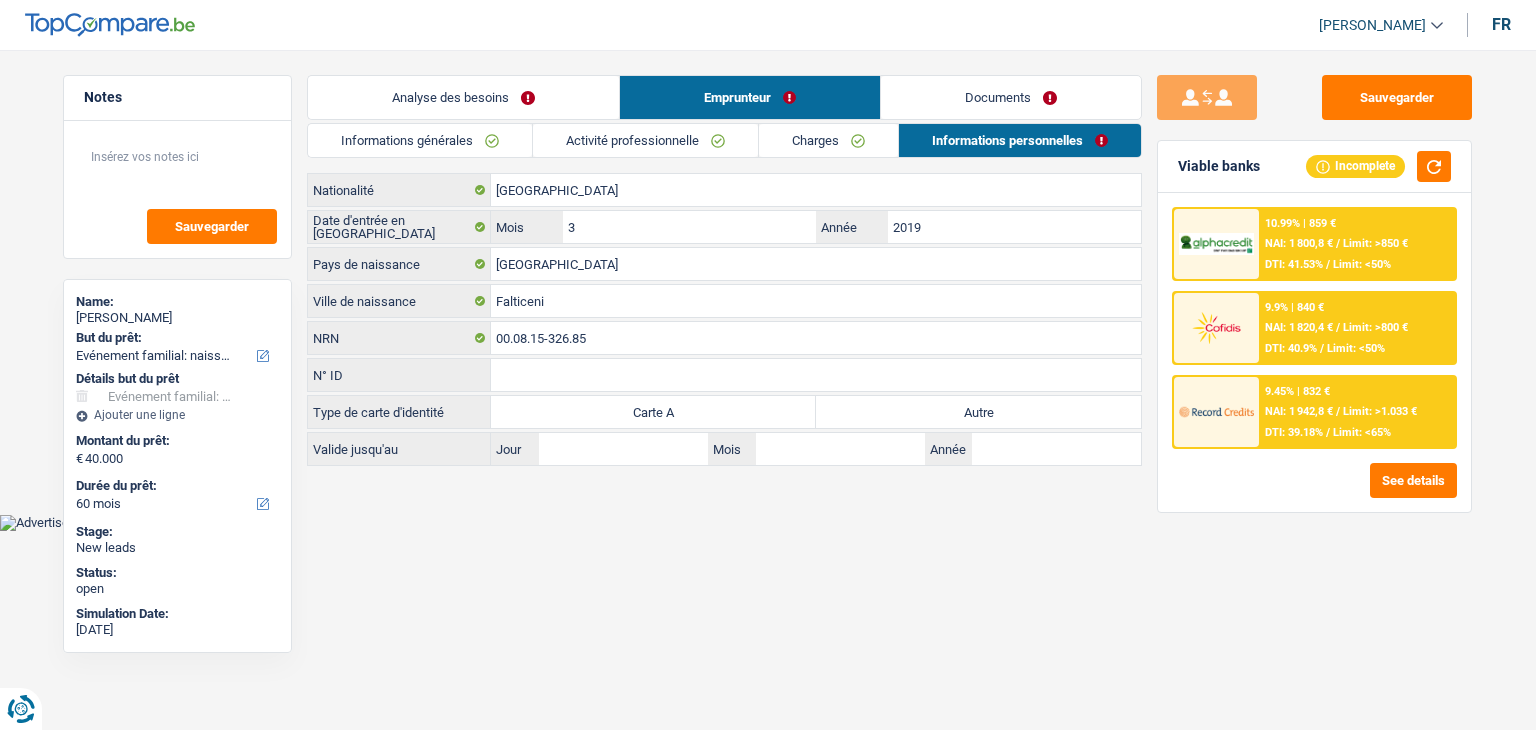 click on "Activité professionnelle" at bounding box center (645, 140) 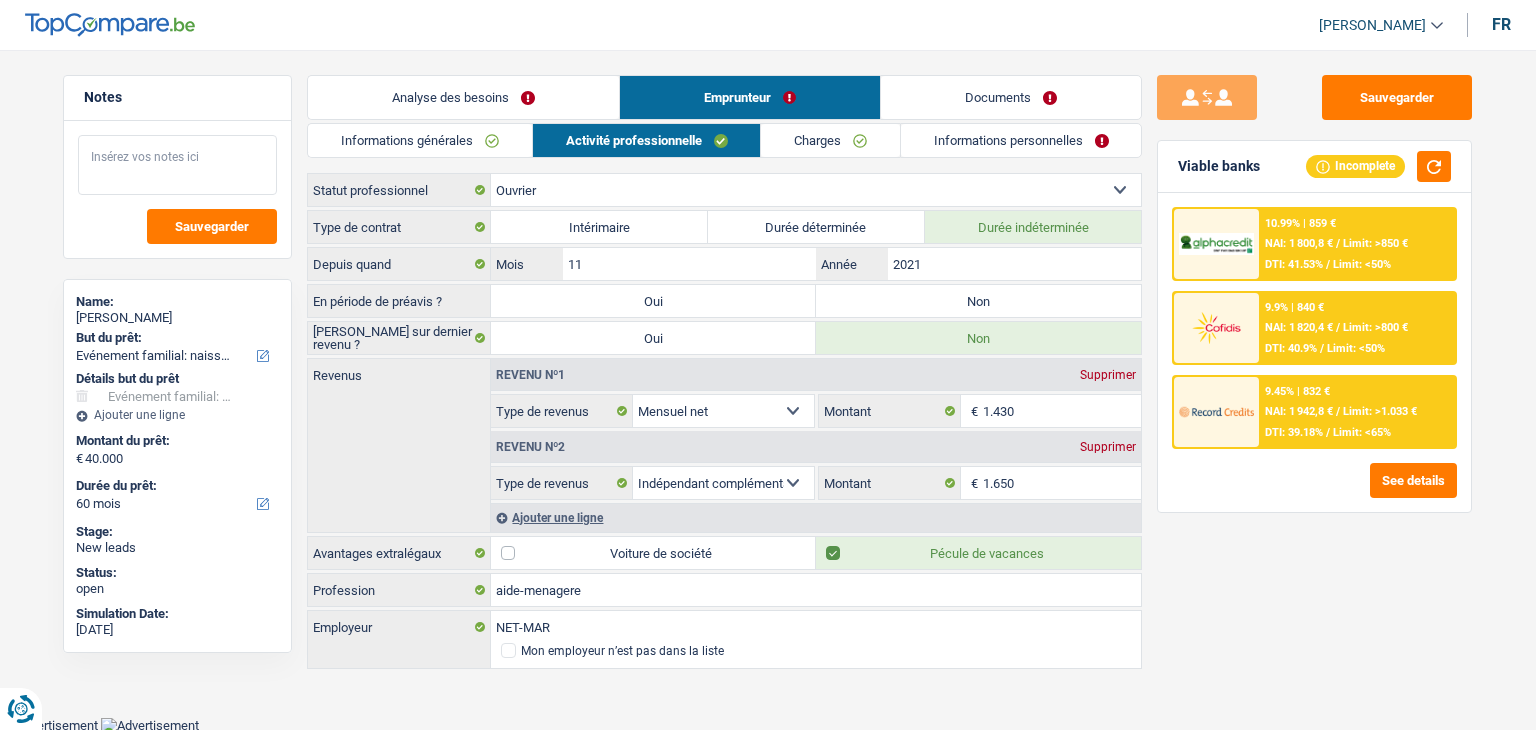 click at bounding box center [177, 165] 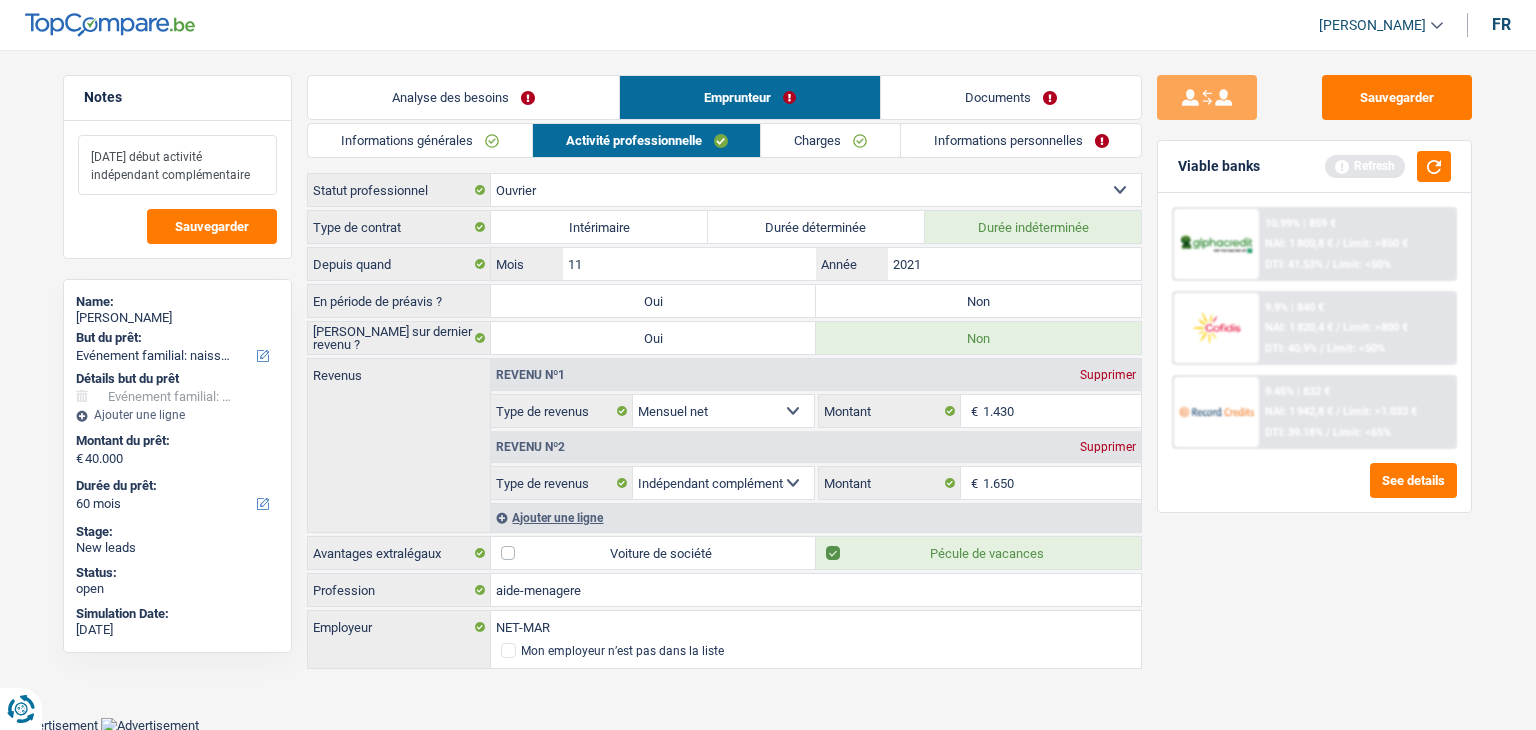 click on "aout 2023 début activité indépendant complémentaire" at bounding box center (177, 165) 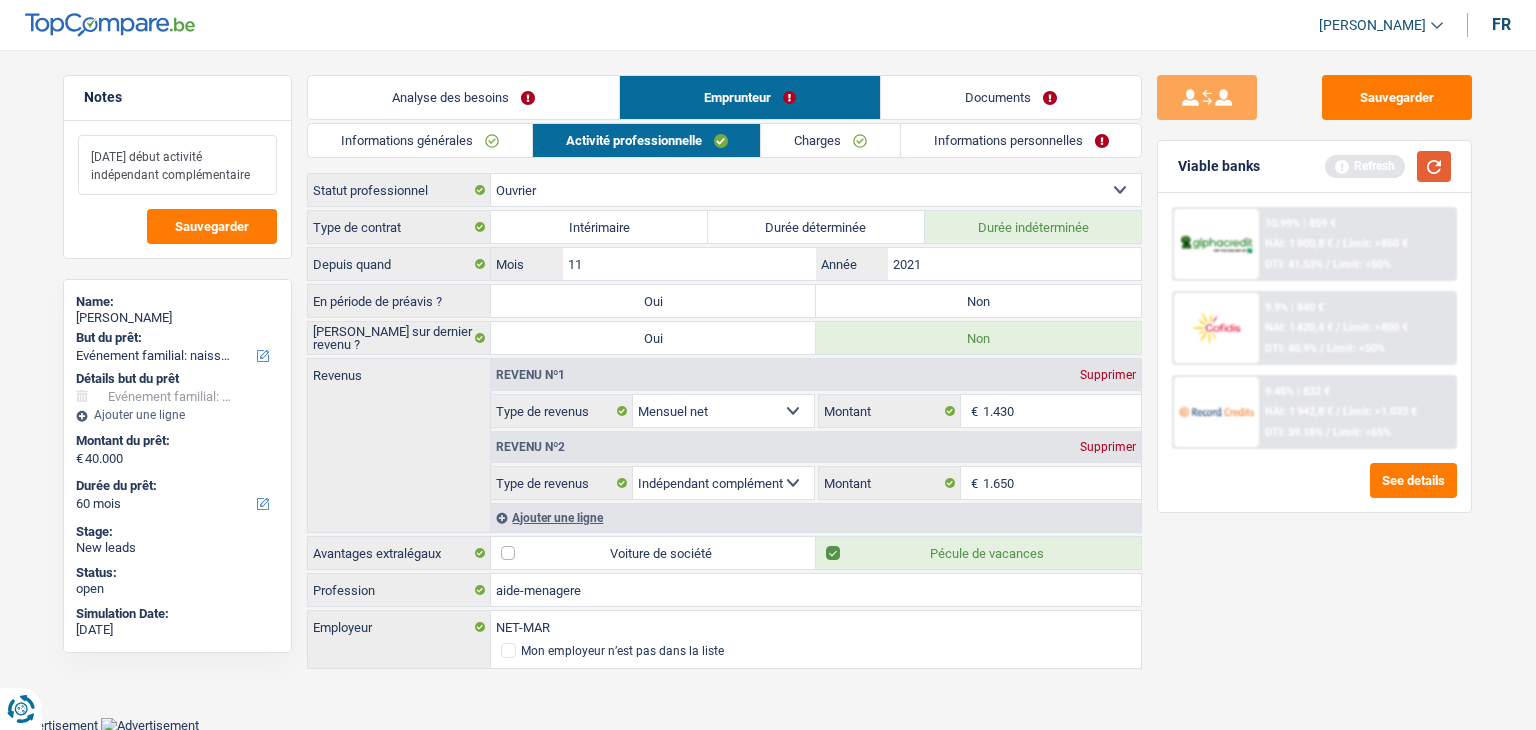 type on "aout 2023 début activité indépendant complémentaire" 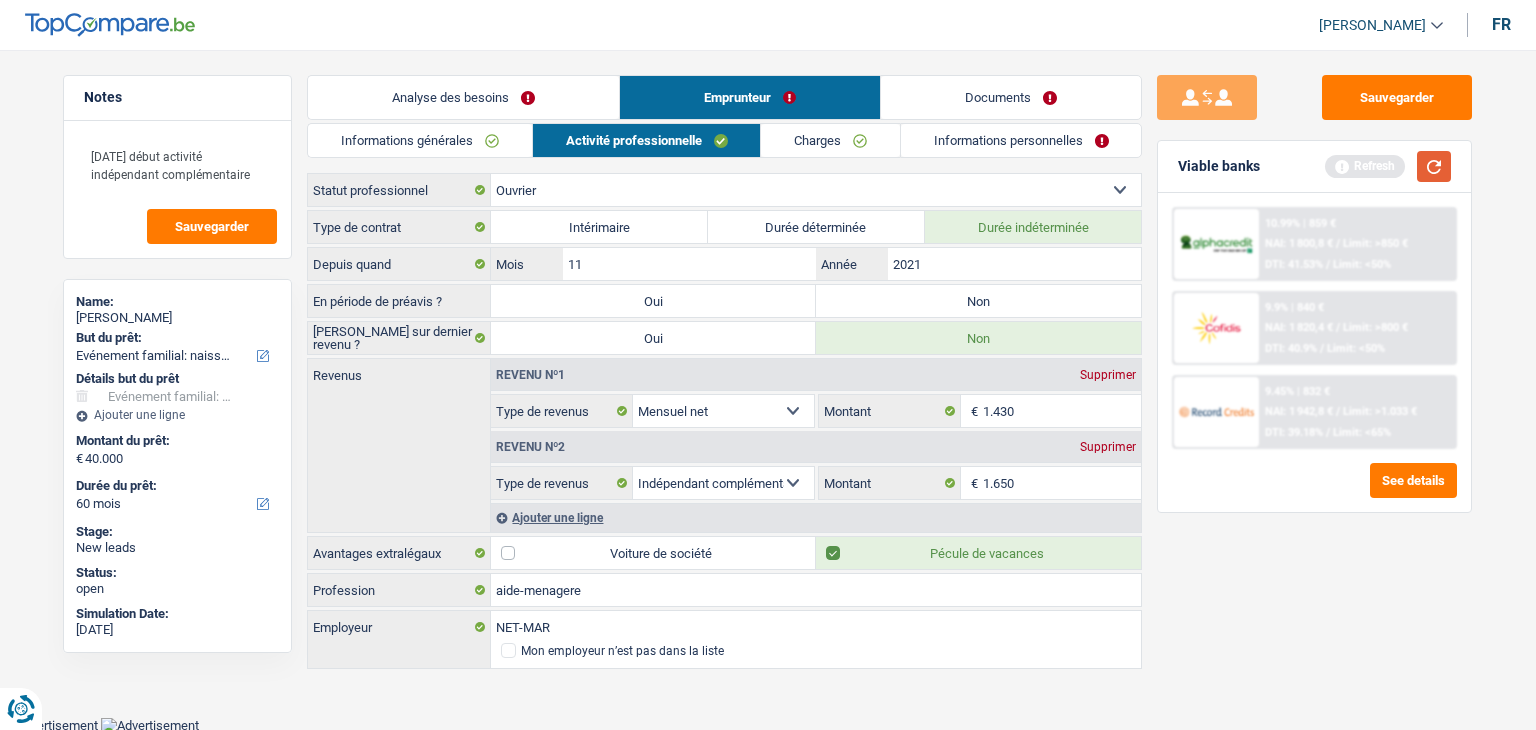 click at bounding box center [1434, 166] 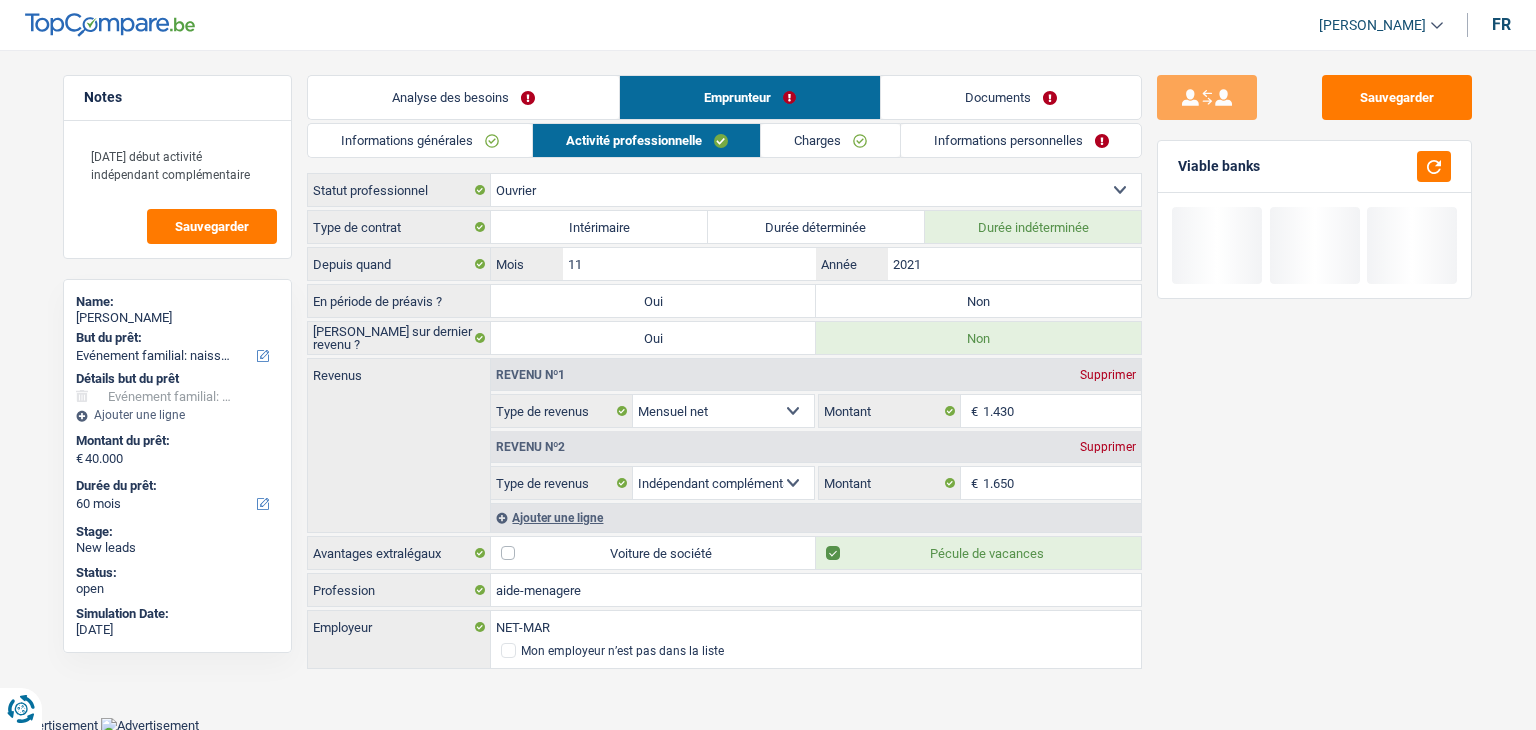 click on "Charges" at bounding box center [830, 140] 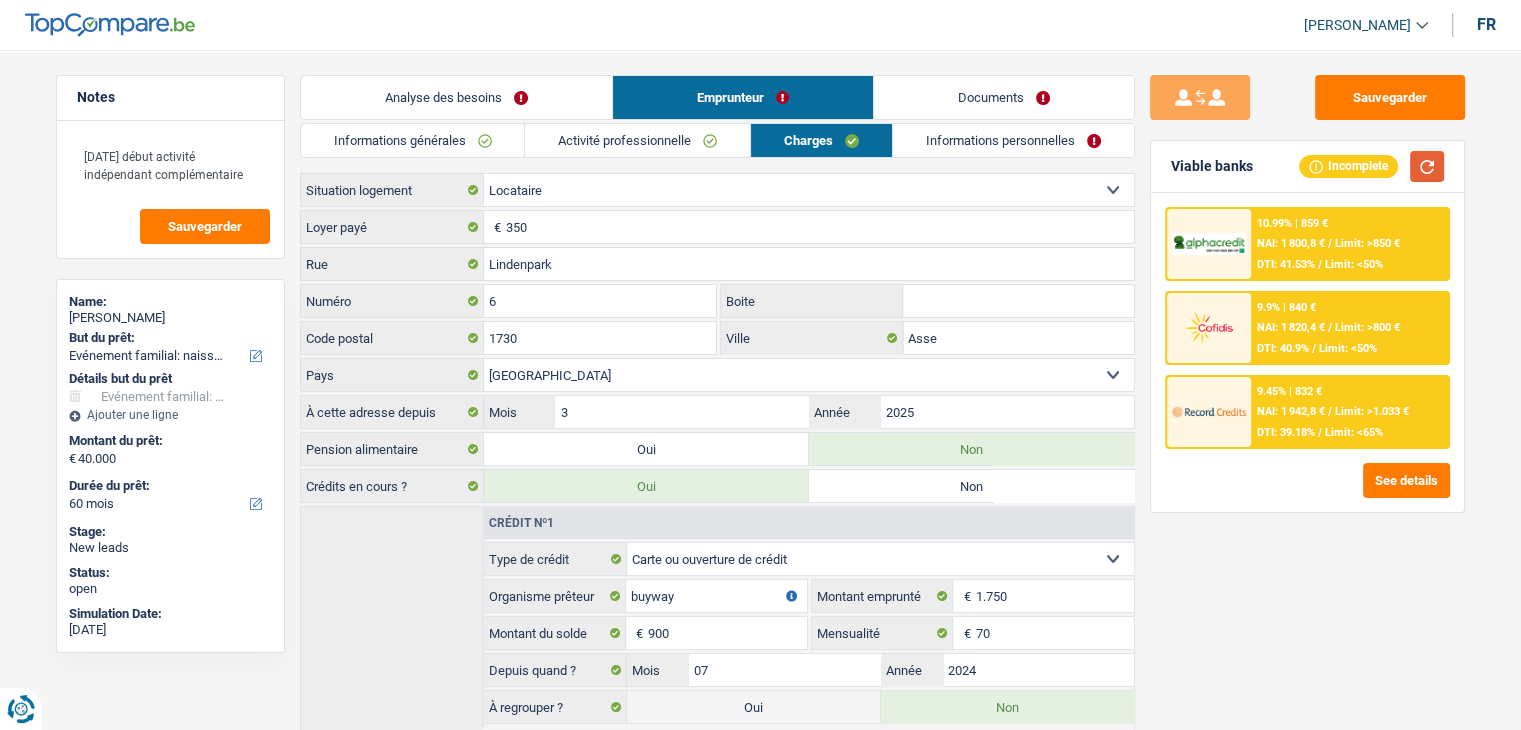 click at bounding box center (1427, 166) 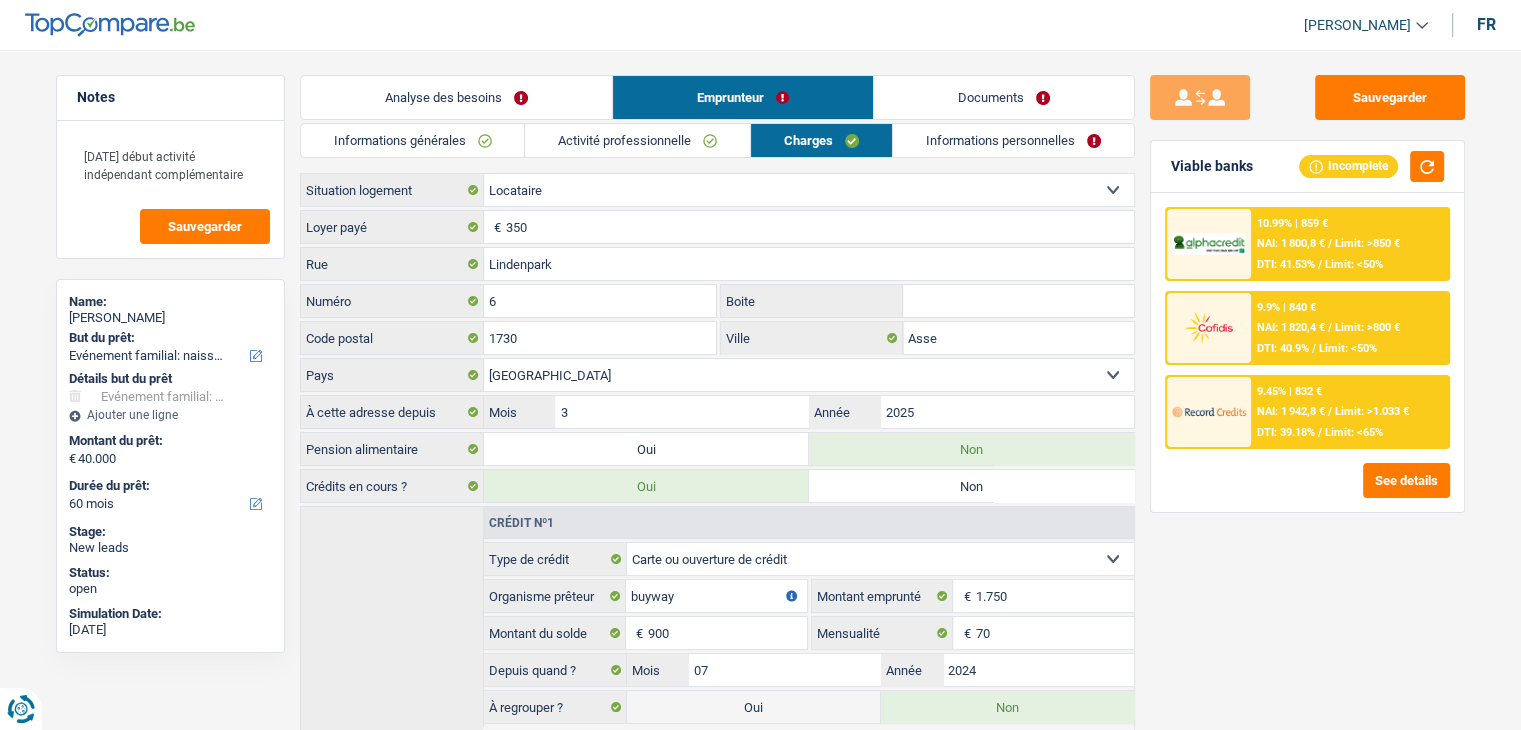drag, startPoint x: 304, startPoint y: 263, endPoint x: 1089, endPoint y: 364, distance: 791.47076 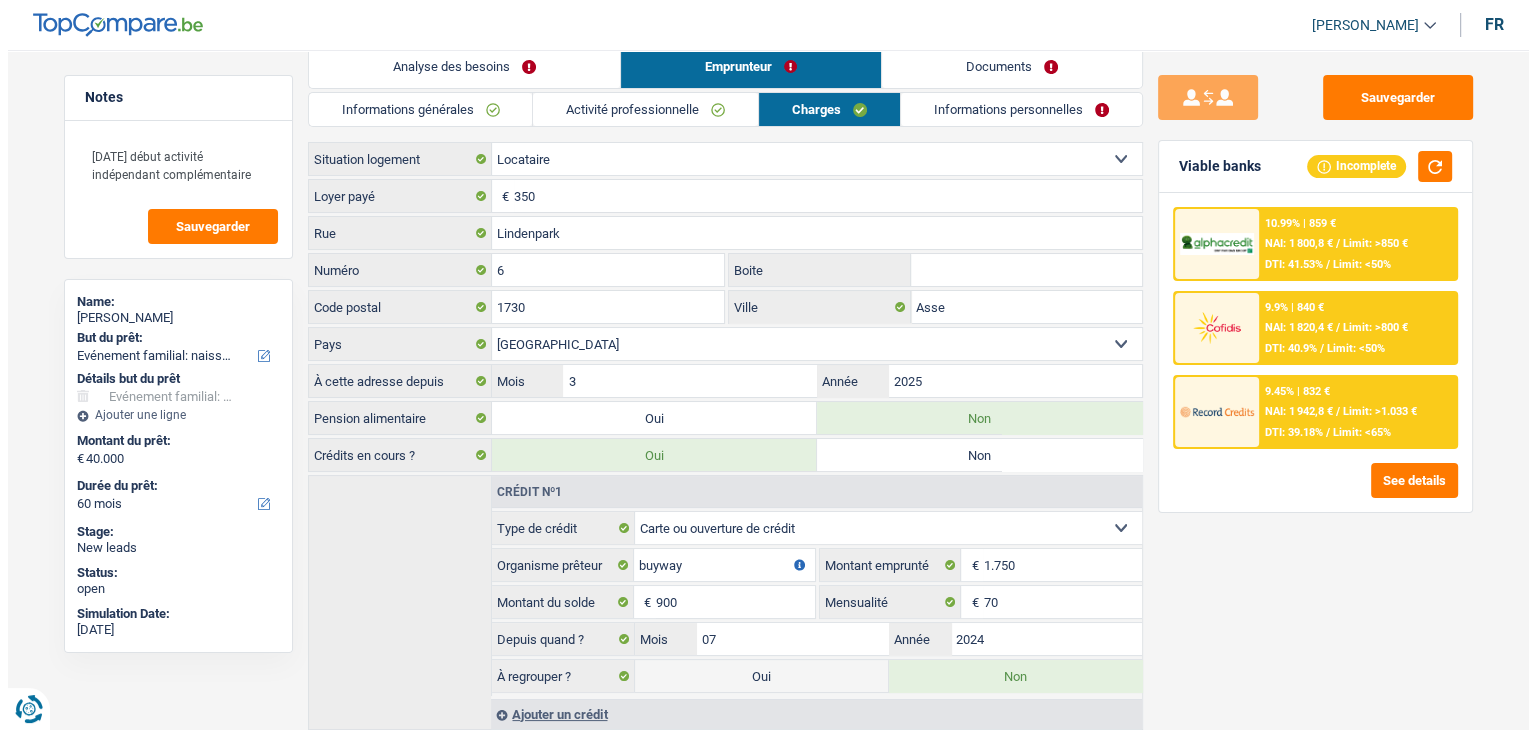 scroll, scrollTop: 0, scrollLeft: 0, axis: both 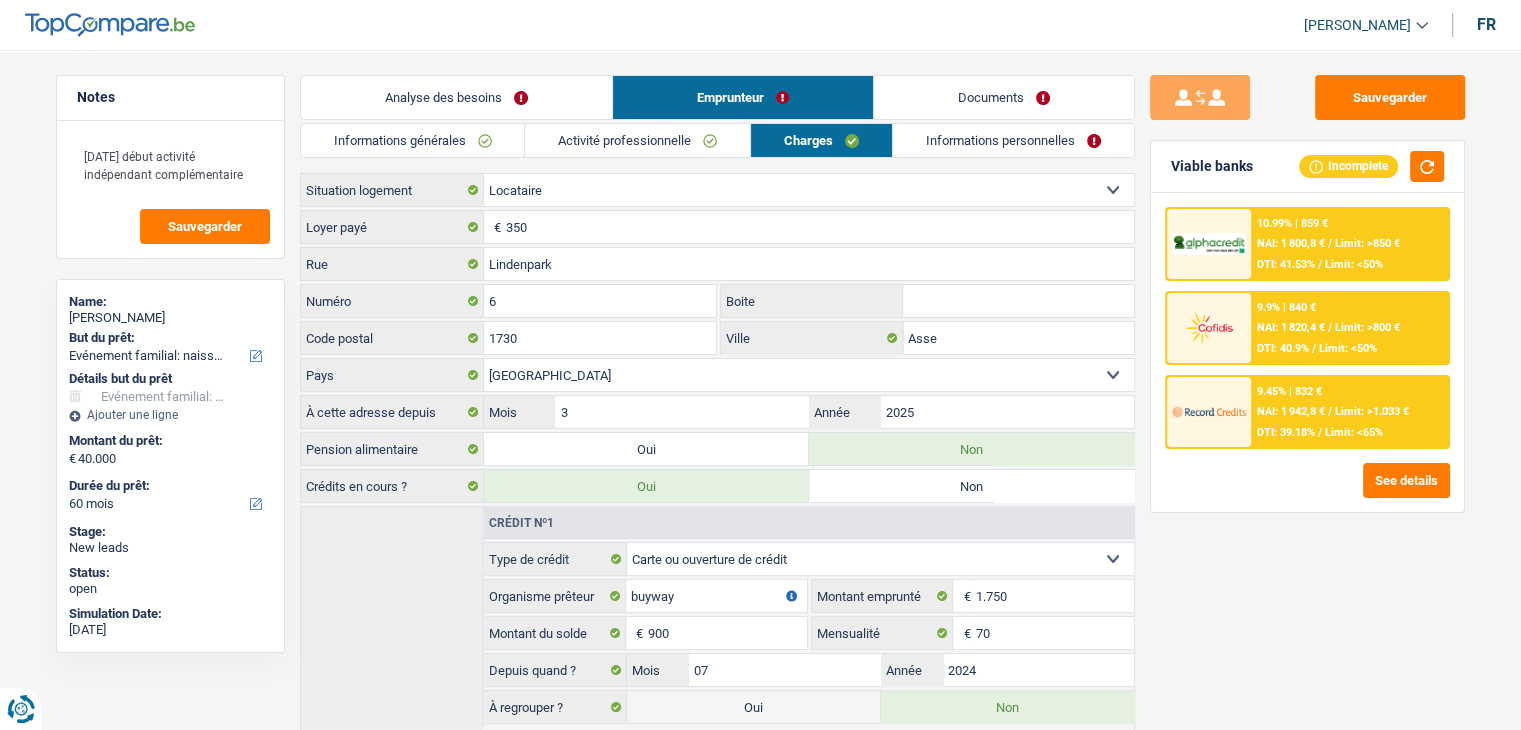 click on "Informations personnelles" at bounding box center [1013, 140] 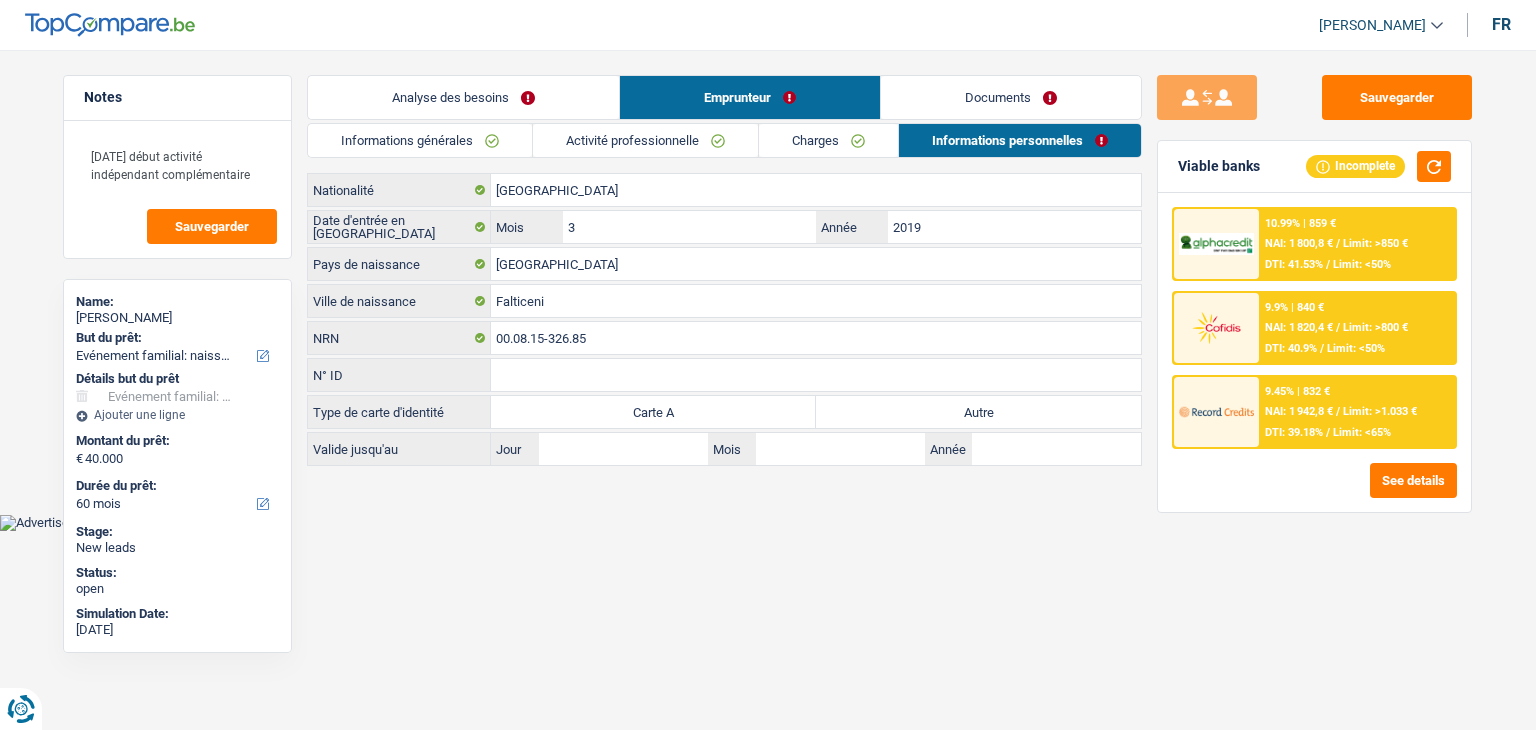 drag, startPoint x: 317, startPoint y: 189, endPoint x: 390, endPoint y: 189, distance: 73 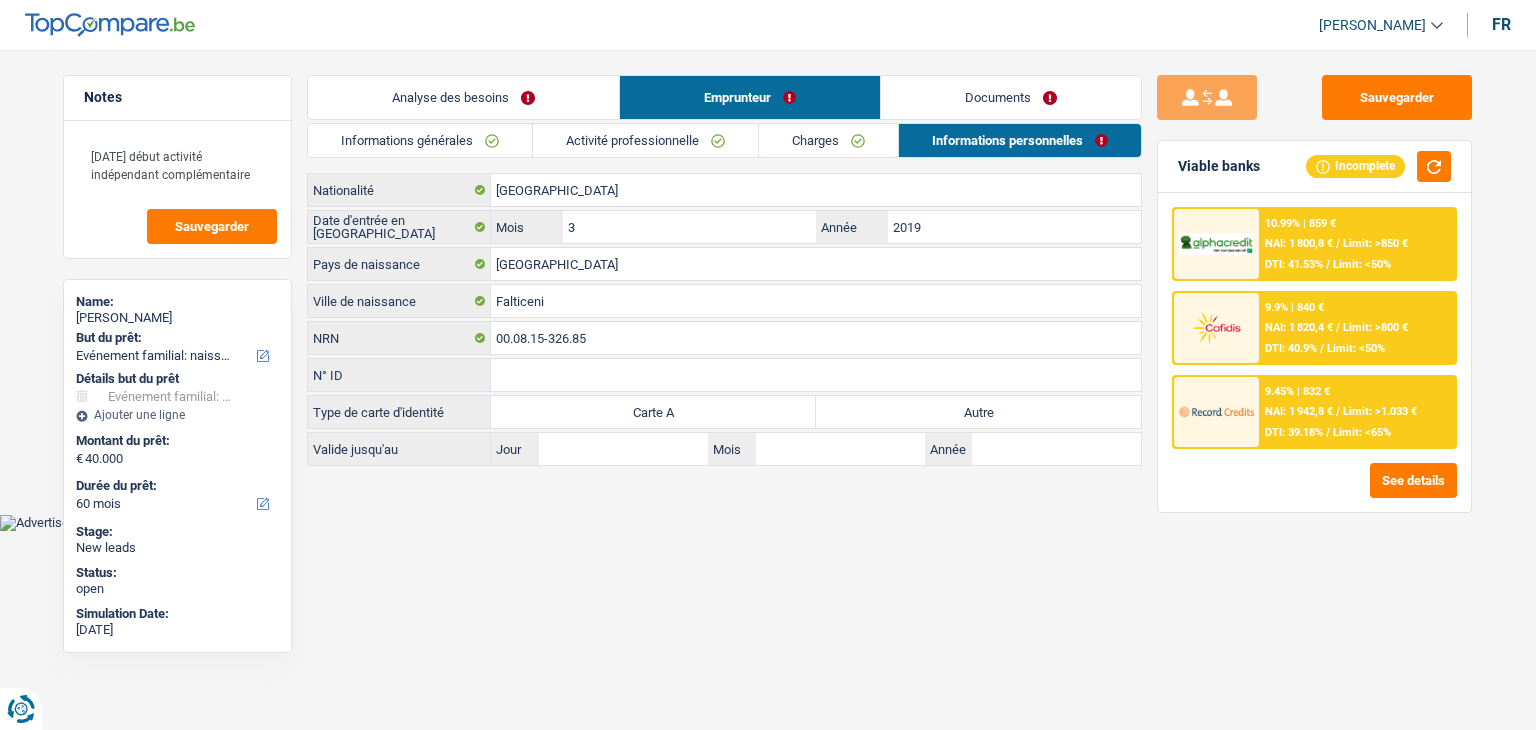 click on "Nationalité" at bounding box center [399, 190] 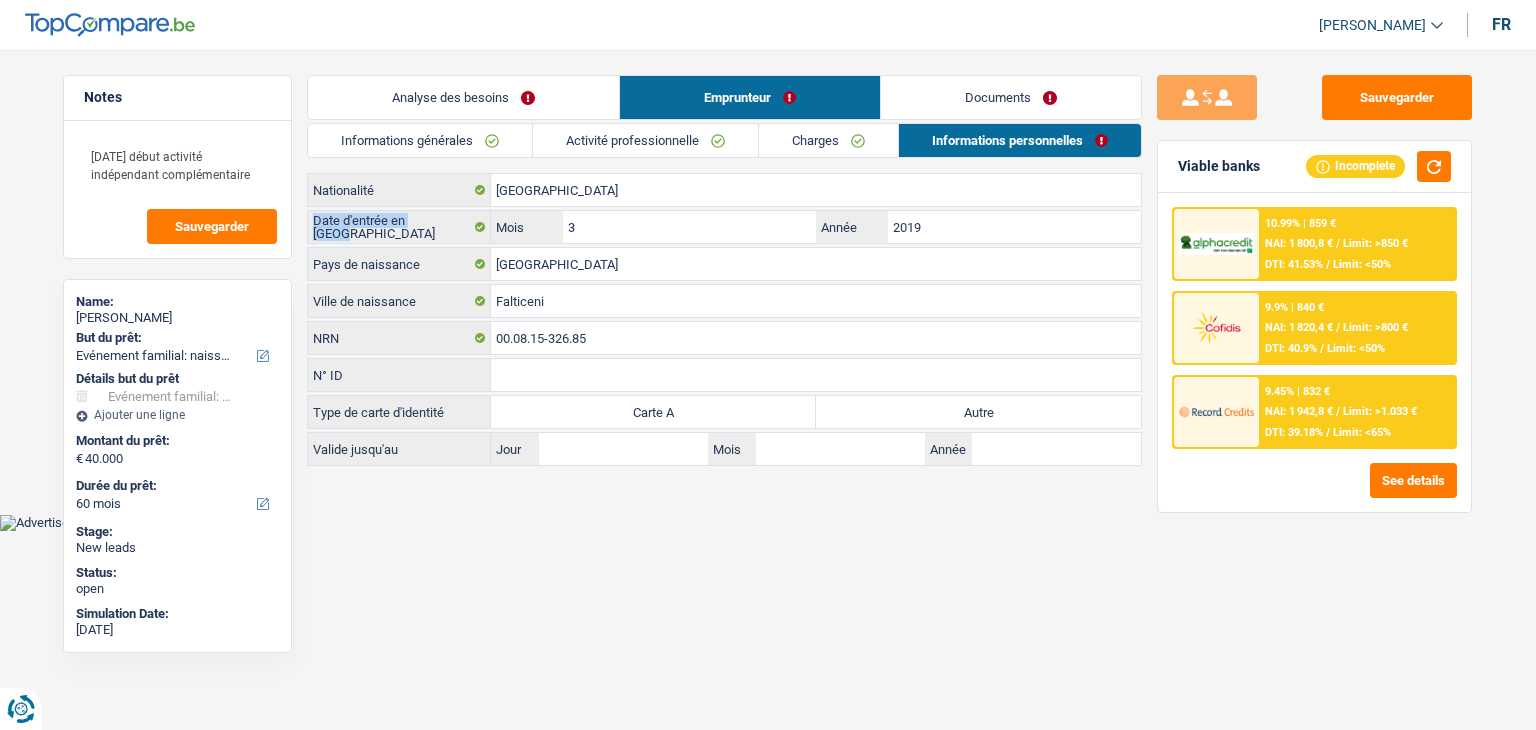 drag, startPoint x: 316, startPoint y: 228, endPoint x: 437, endPoint y: 228, distance: 121 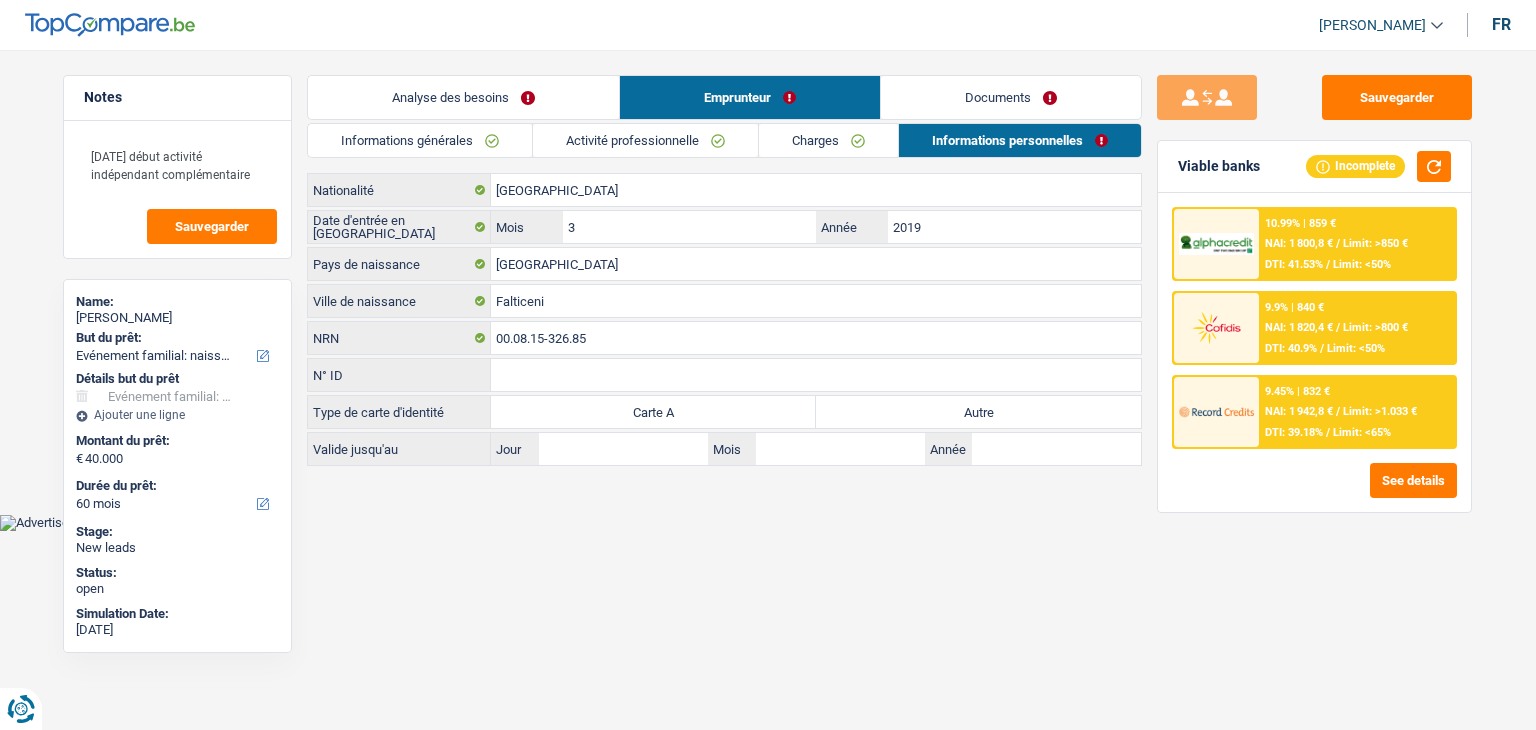 click on "Autre" at bounding box center (978, 412) 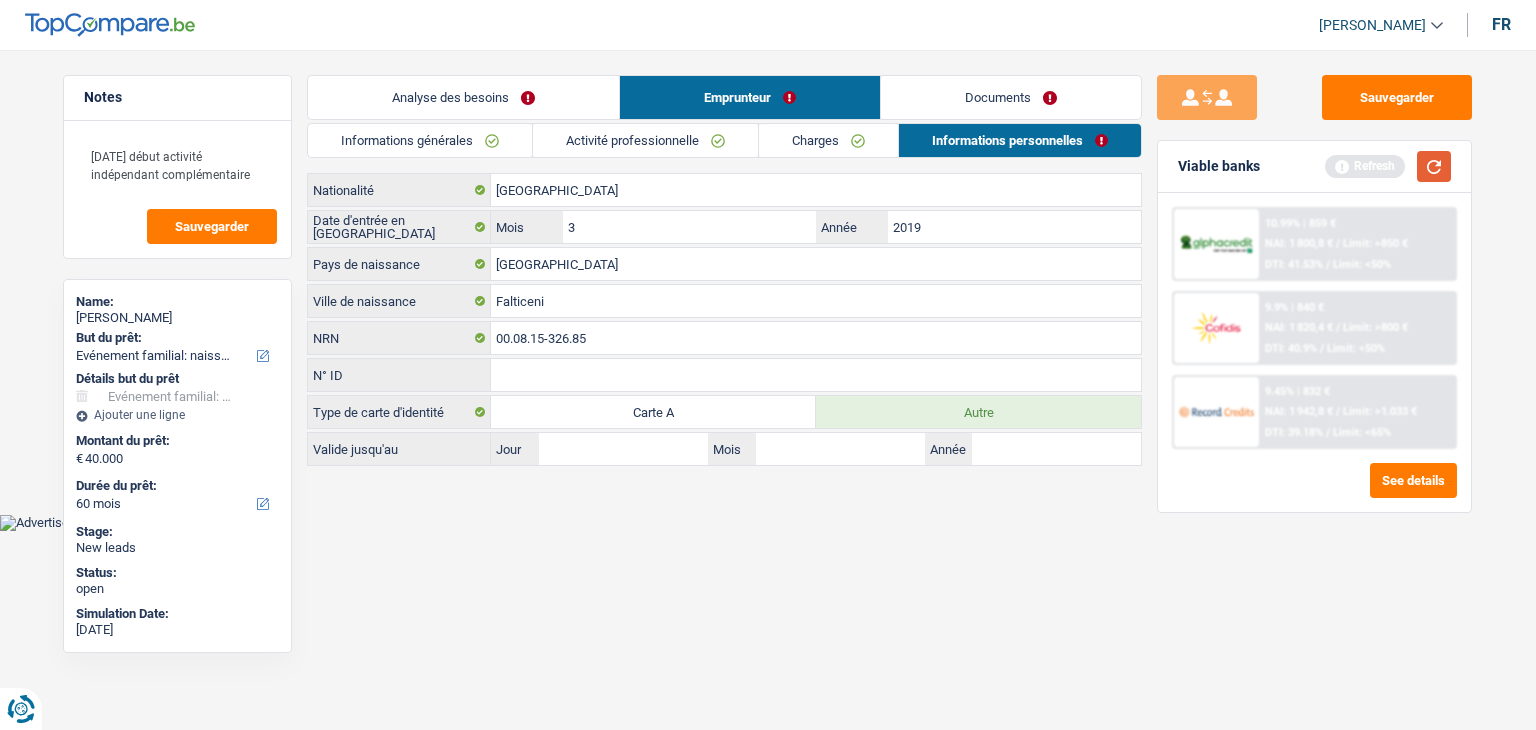 click at bounding box center (1434, 166) 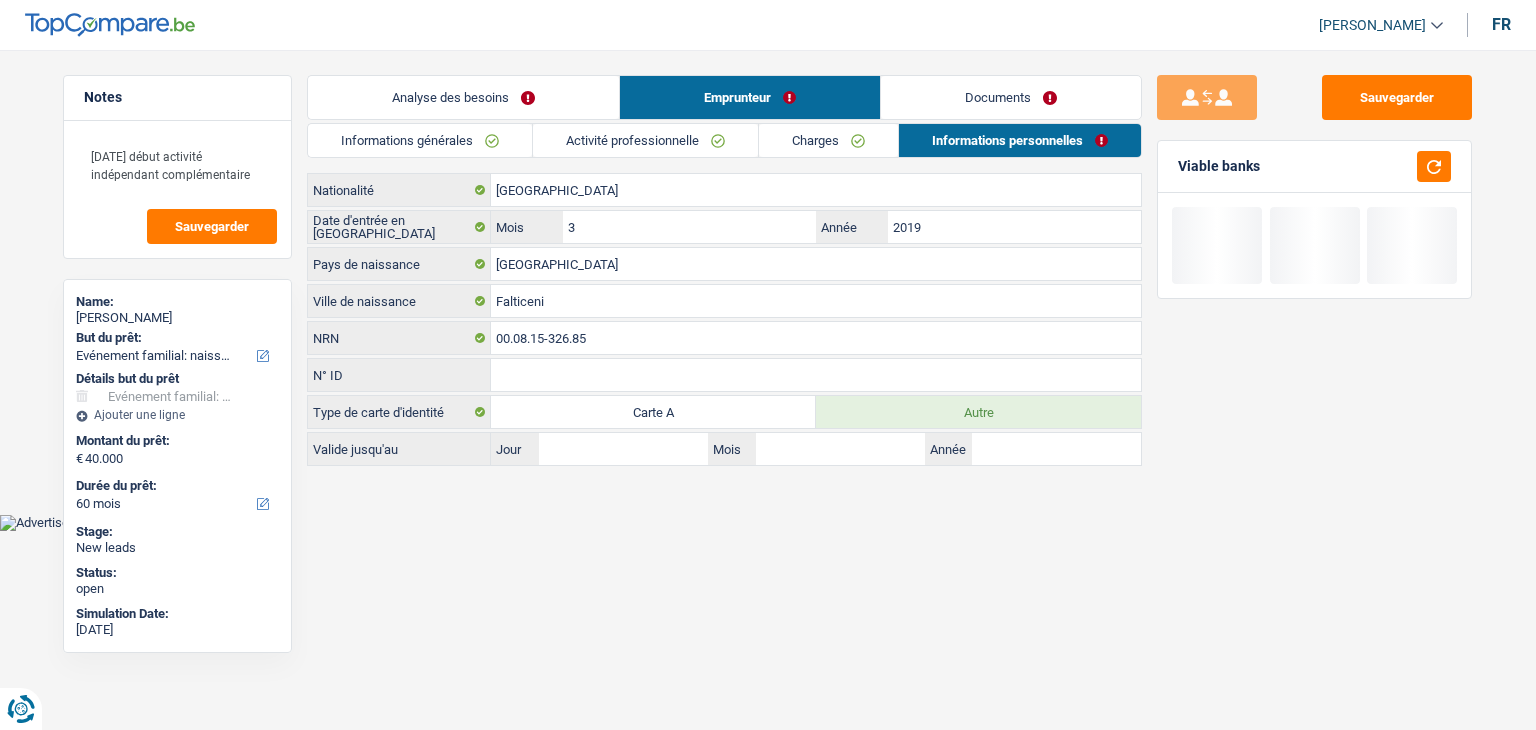 click on "Documents" at bounding box center (1011, 97) 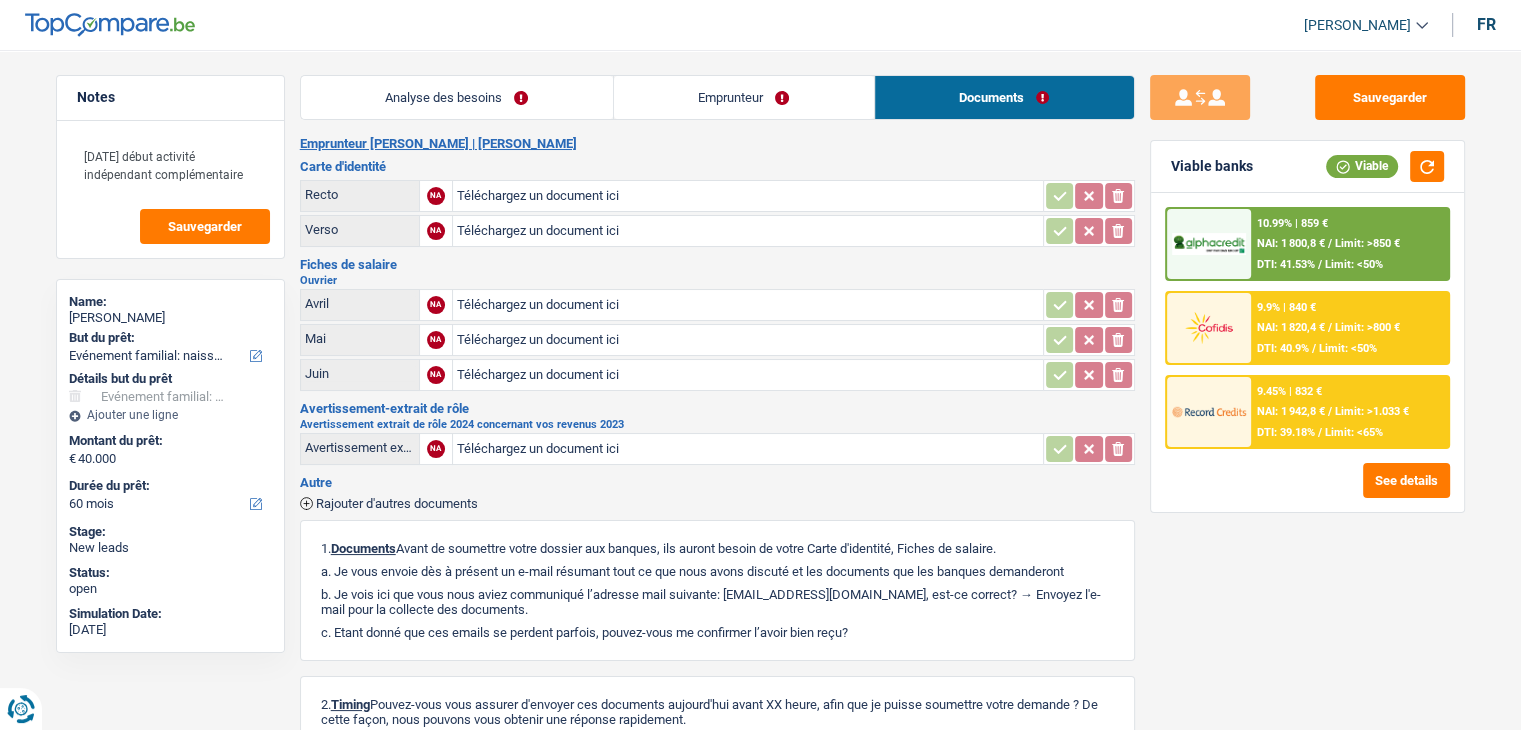 click on "DTI: 41.53%" at bounding box center [1286, 264] 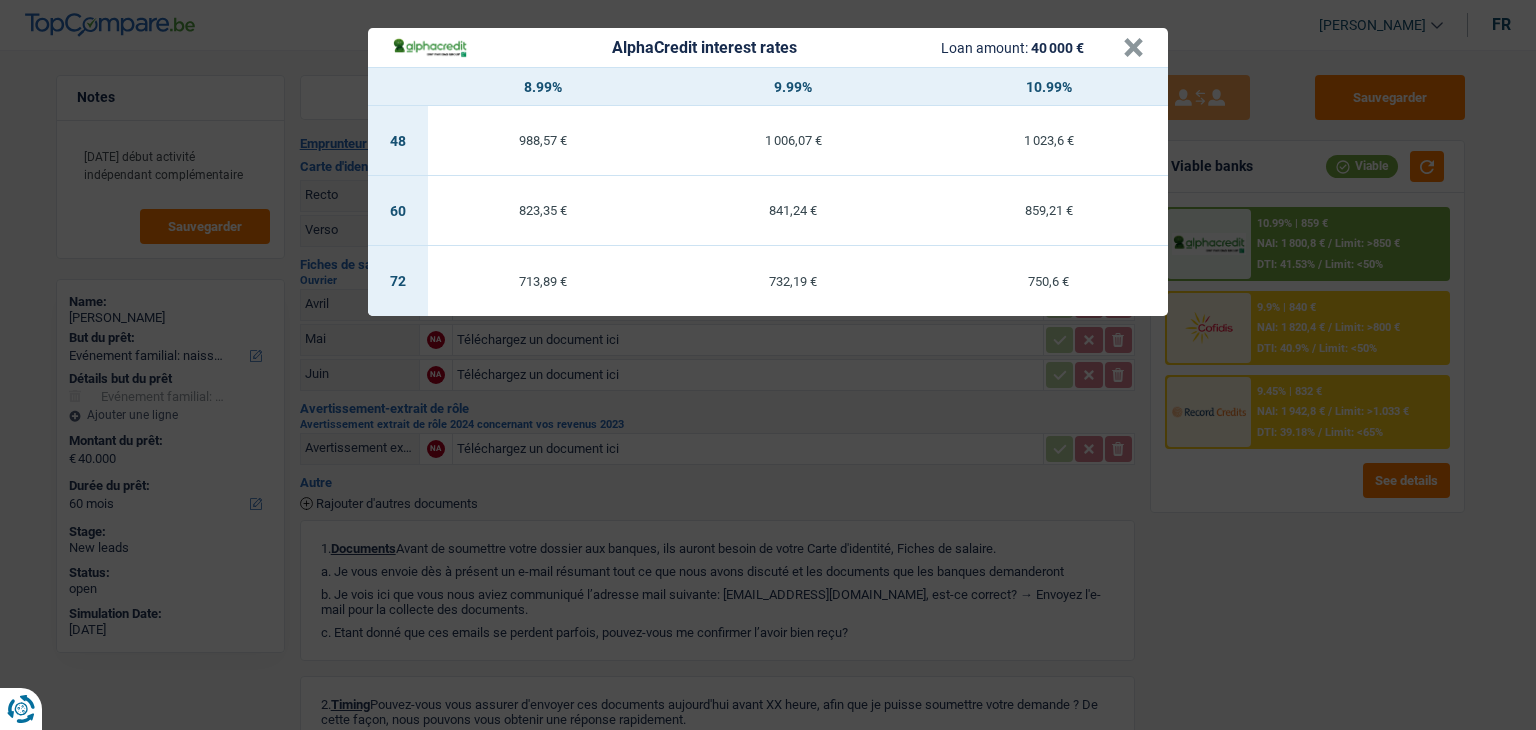 click on "AlphaCredit interest rates
Loan amount:
40 000 €
×
8.99%
9.99%
10.99%
48
988,57 €
1 006,07 €
1 023,6 €
60
823,35 €
841,24 €
859,21 €
72
713,89 €
732,19 €
750,6 €" at bounding box center (768, 365) 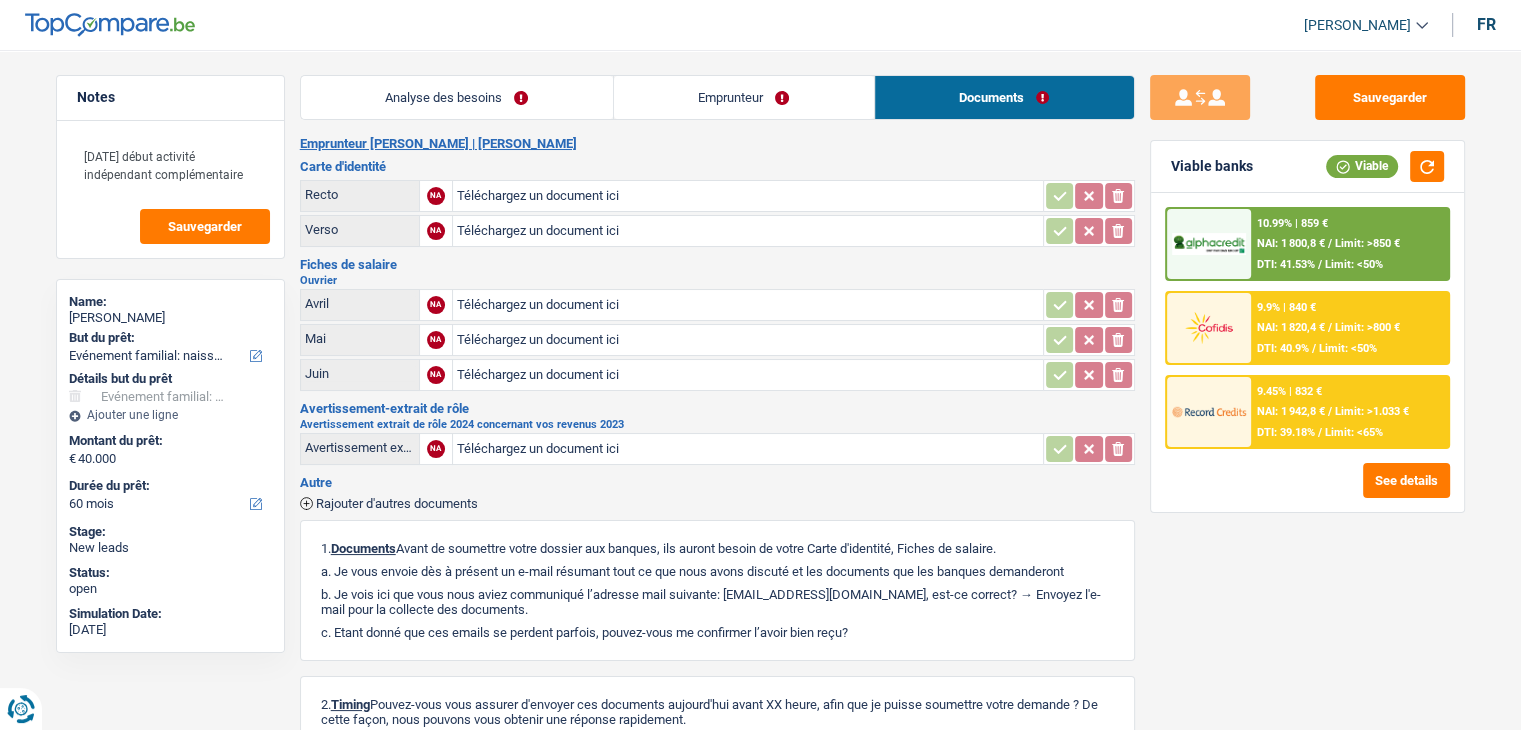 click on "10.99% | 859 €
NAI: 1 800,8 €
/
Limit: >850 €
DTI: 41.53%
/
Limit: <50%" at bounding box center (1349, 244) 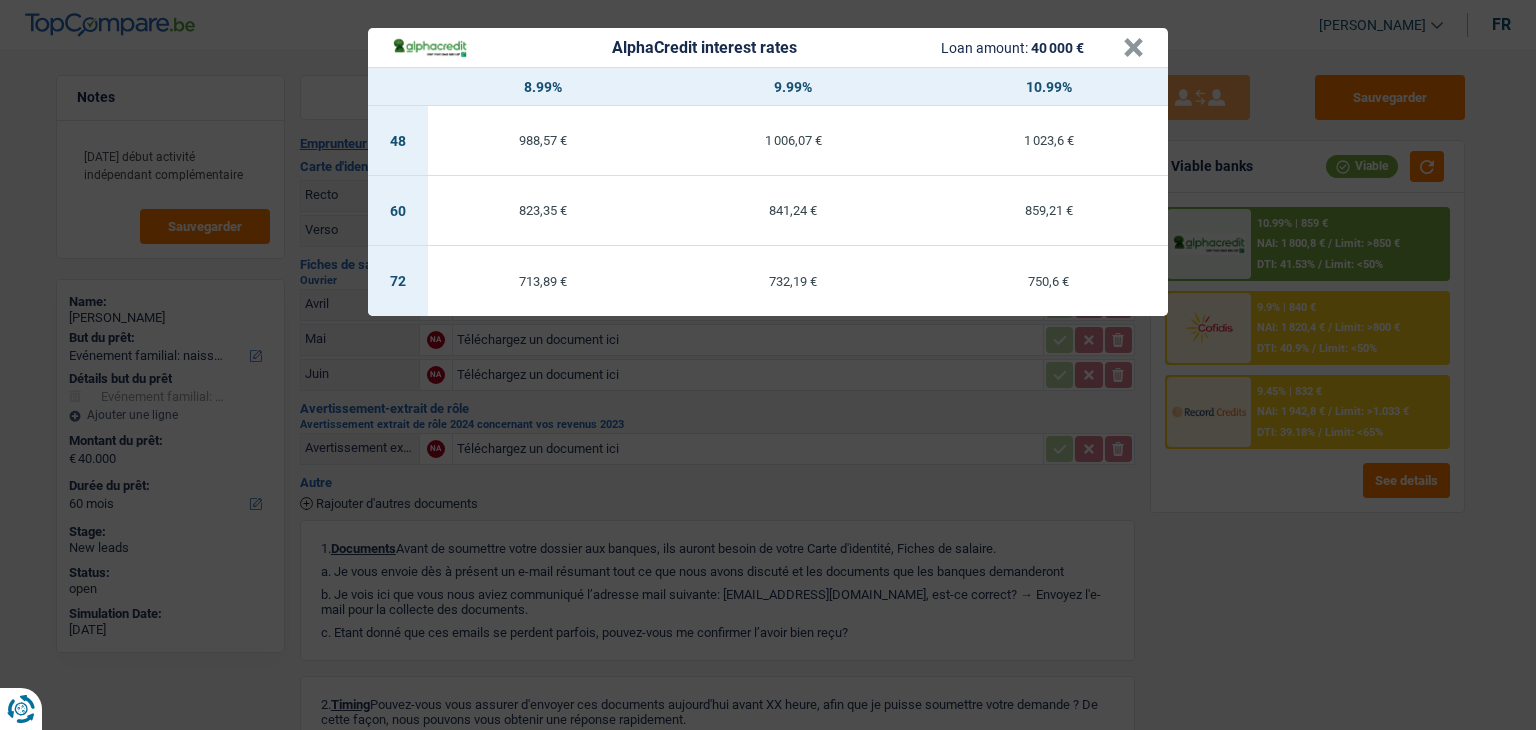 click on "AlphaCredit interest rates
Loan amount:
40 000 €
×
8.99%
9.99%
10.99%
48
988,57 €
1 006,07 €
1 023,6 €
60
823,35 €
841,24 €
859,21 €
72
713,89 €
732,19 €
750,6 €" at bounding box center (768, 365) 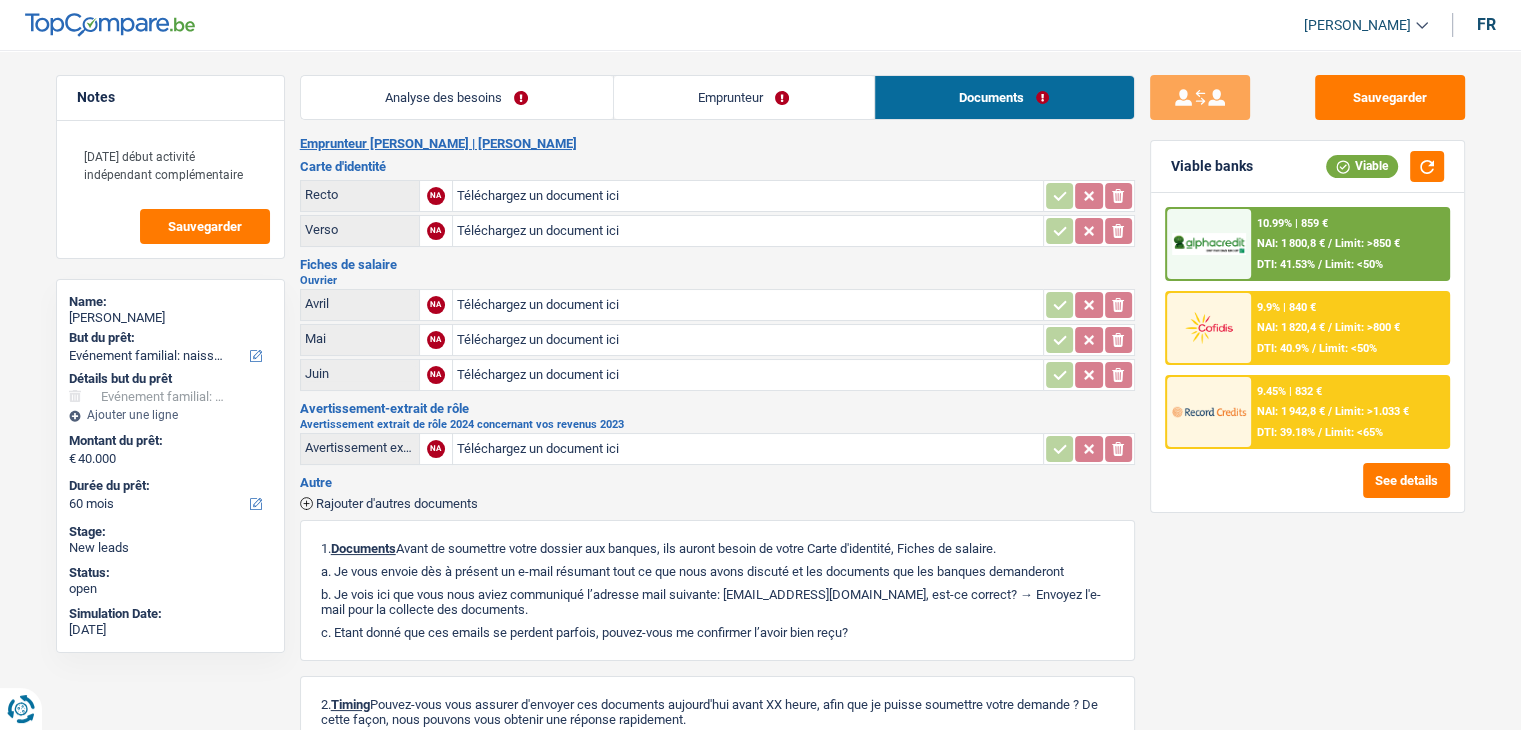 click on "NAI: 1 800,8 €" at bounding box center [1291, 243] 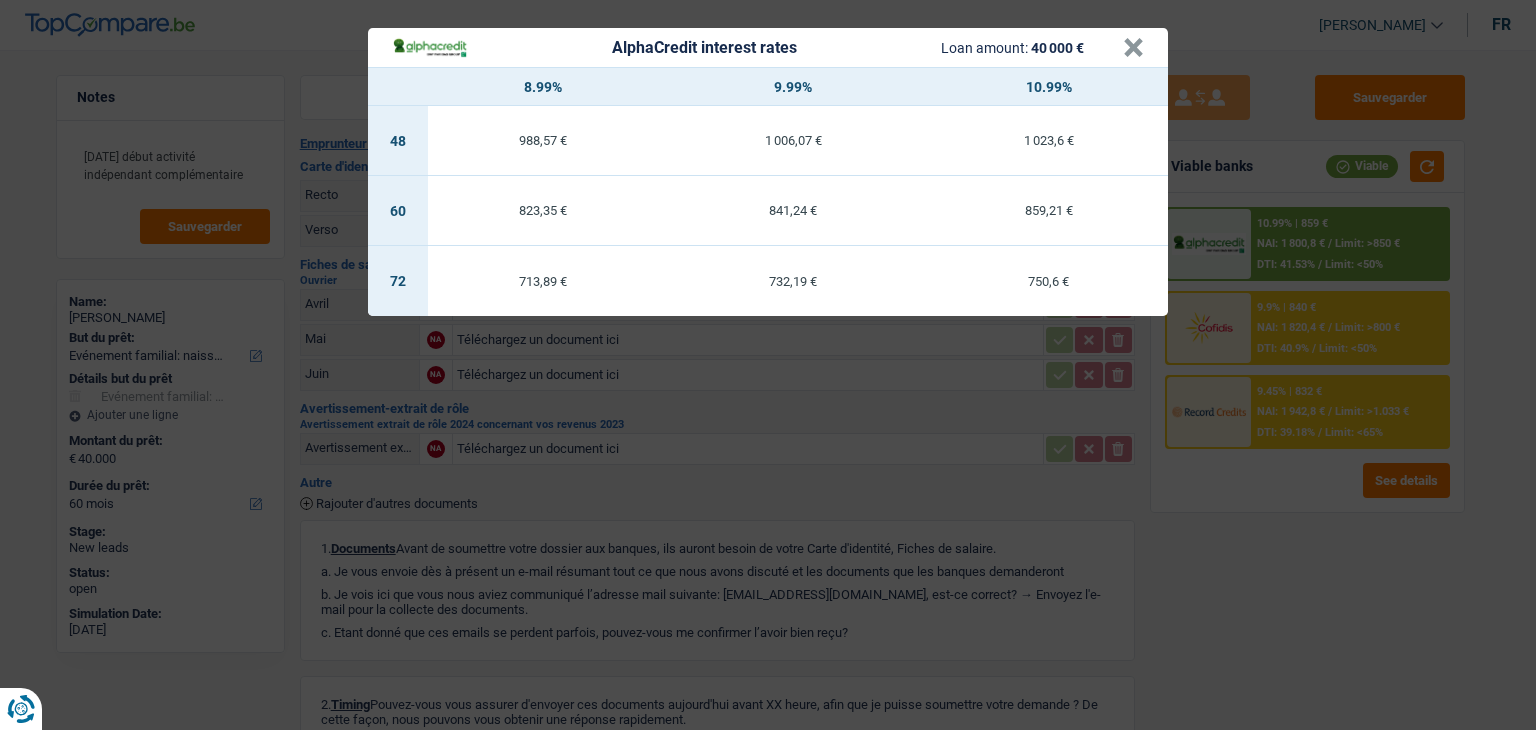 click on "AlphaCredit interest rates
Loan amount:
40 000 €
×
8.99%
9.99%
10.99%
48
988,57 €
1 006,07 €
1 023,6 €
60
823,35 €
841,24 €
859,21 €
72
713,89 €
732,19 €
750,6 €" at bounding box center (768, 365) 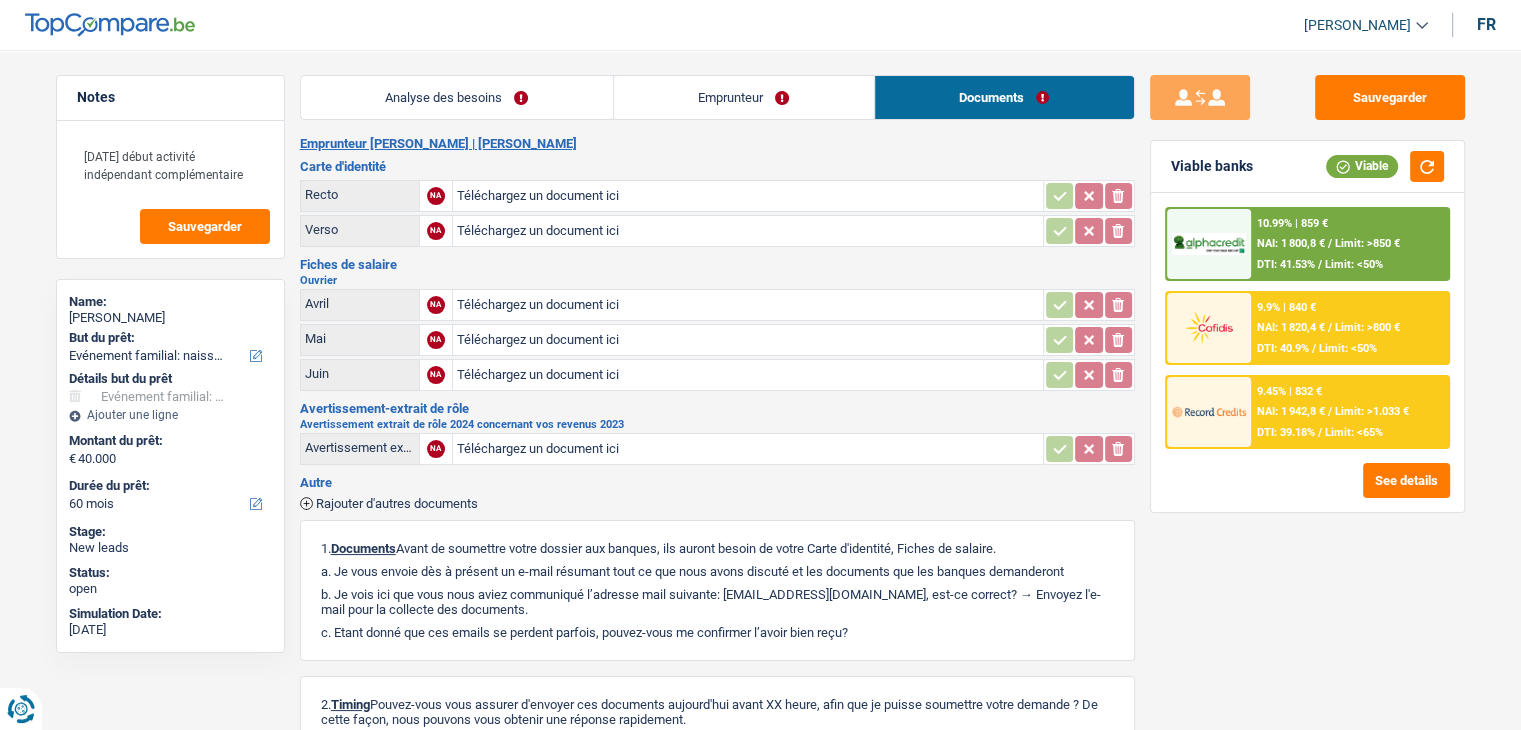 click on "10.99% | 859 €
NAI: 1 800,8 €
/
Limit: >850 €
DTI: 41.53%
/
Limit: <50%" at bounding box center [1349, 244] 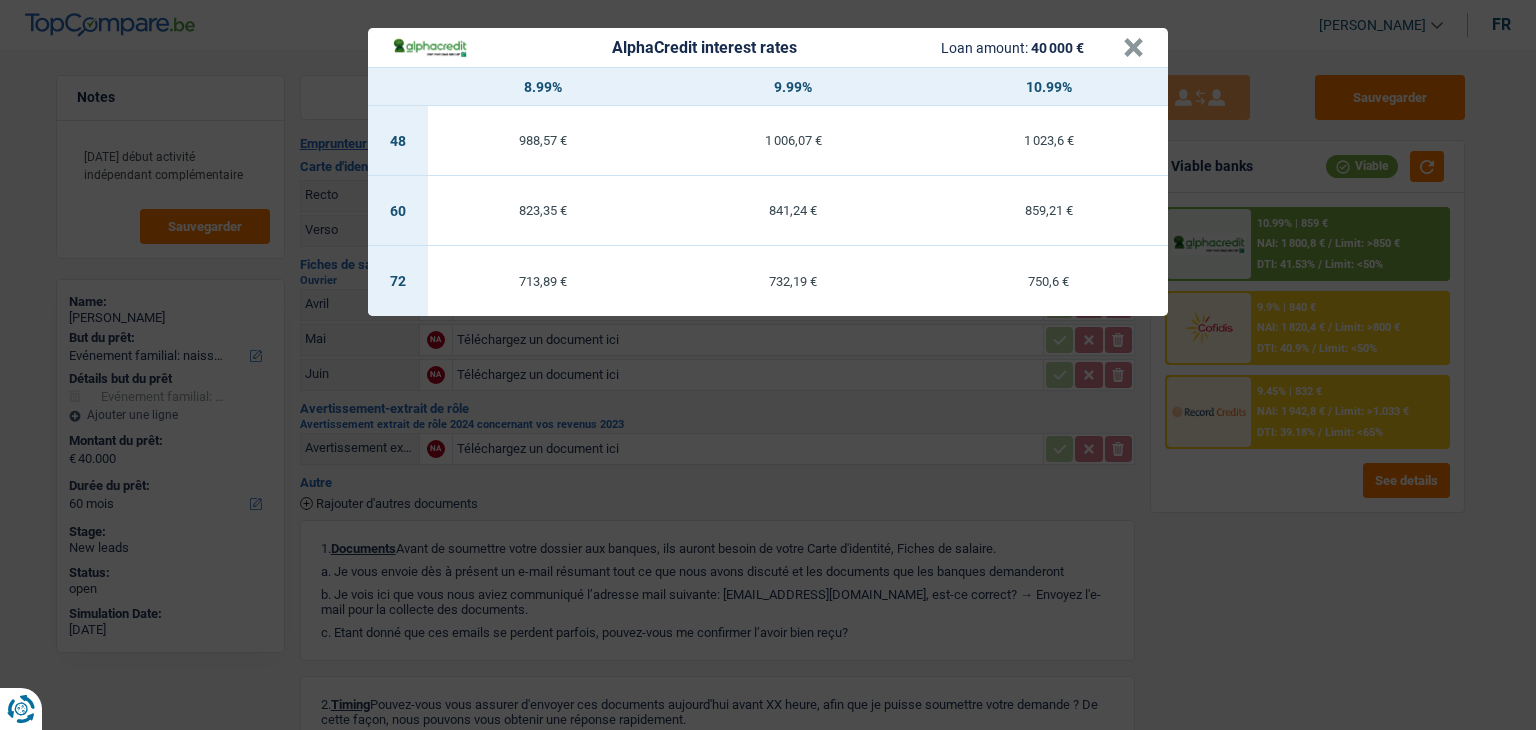 click on "AlphaCredit interest rates
Loan amount:
40 000 €
×
8.99%
9.99%
10.99%
48
988,57 €
1 006,07 €
1 023,6 €
60
823,35 €
841,24 €
859,21 €
72
713,89 €
732,19 €
750,6 €" at bounding box center [768, 365] 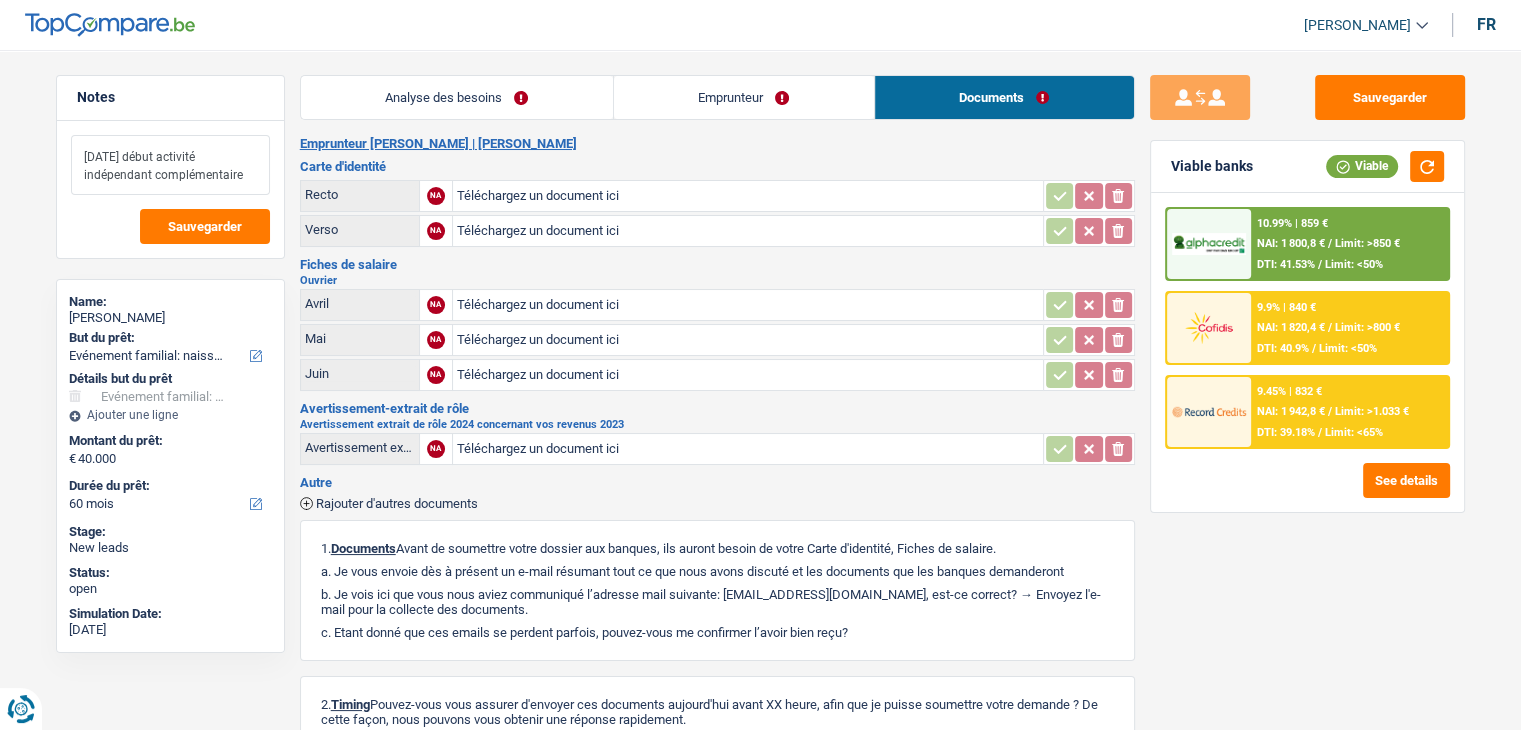 click on "aout 2023 début activité indépendant complémentaire" at bounding box center [170, 165] 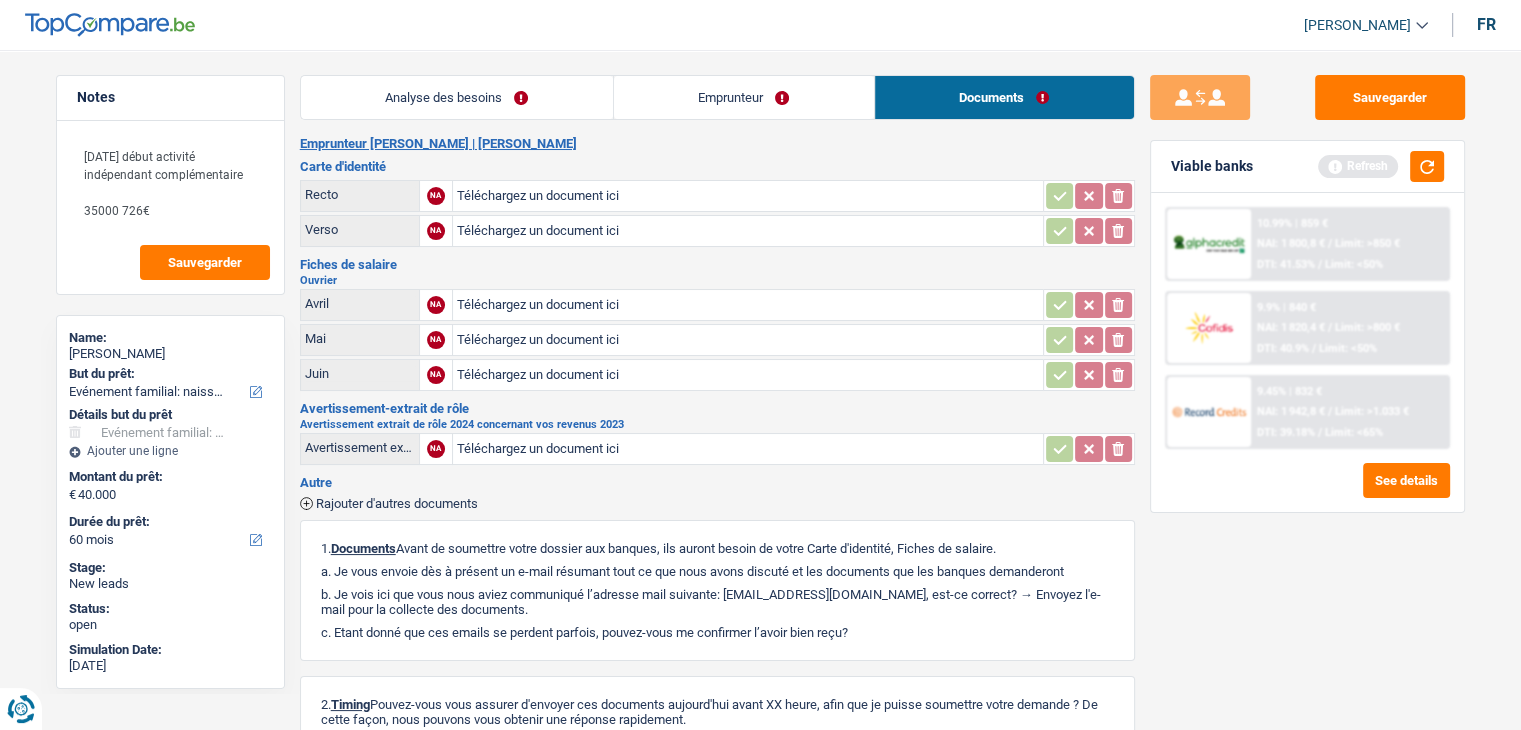 click on "Viable banks
Refresh" at bounding box center (1307, 167) 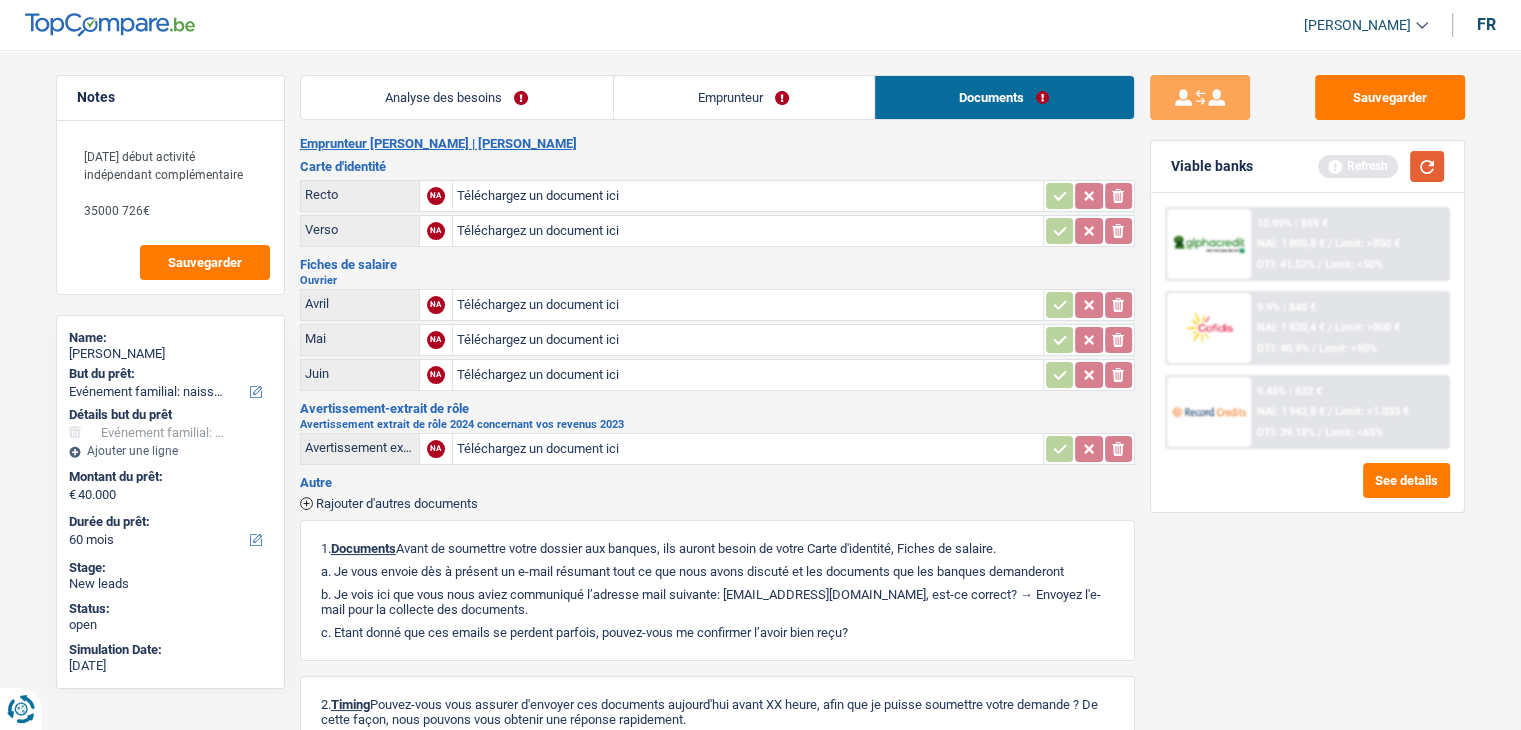 click at bounding box center [1427, 166] 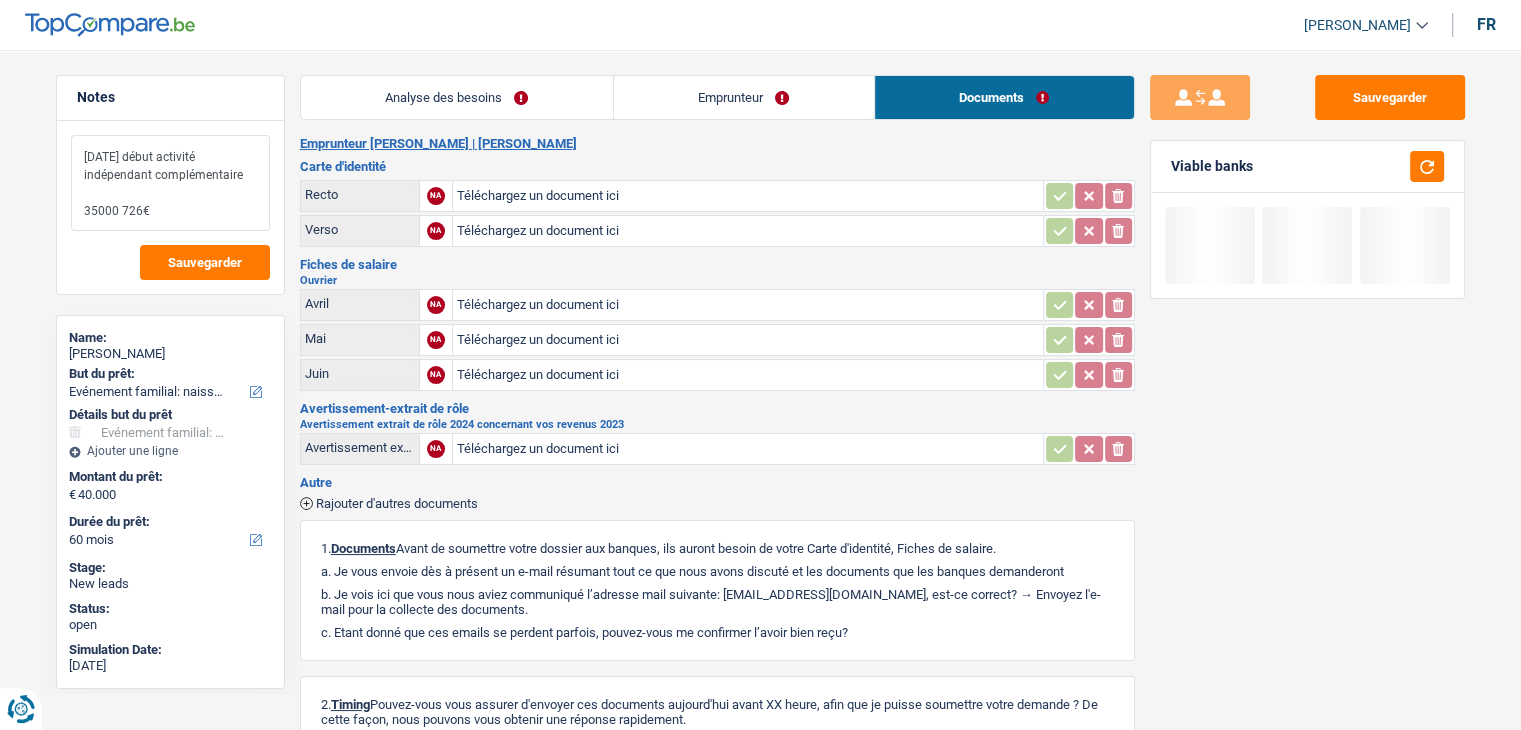click on "aout 2023 début activité indépendant complémentaire
35000 726€" at bounding box center (170, 183) 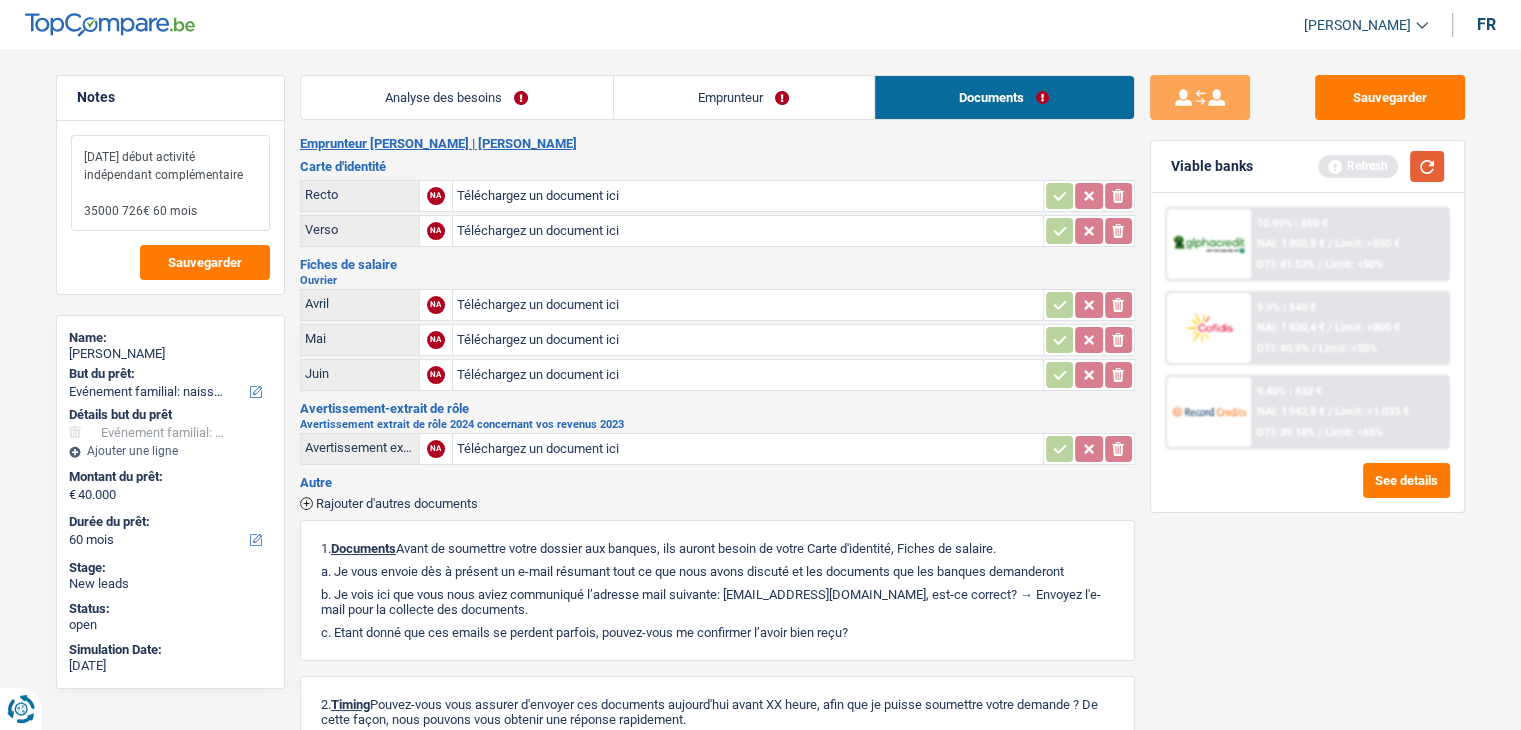type on "aout 2023 début activité indépendant complémentaire
35000 726€ 60 mois" 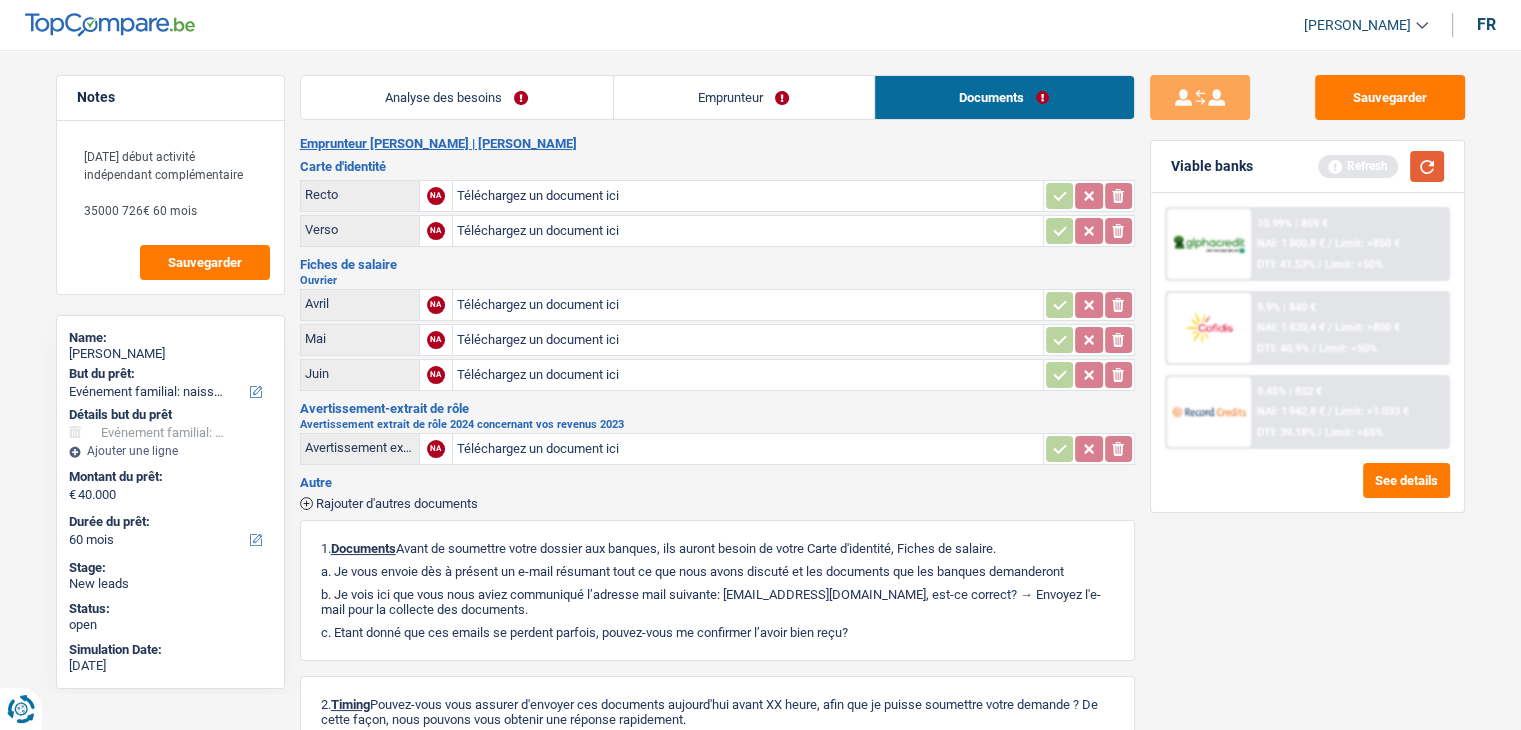 click at bounding box center [1427, 166] 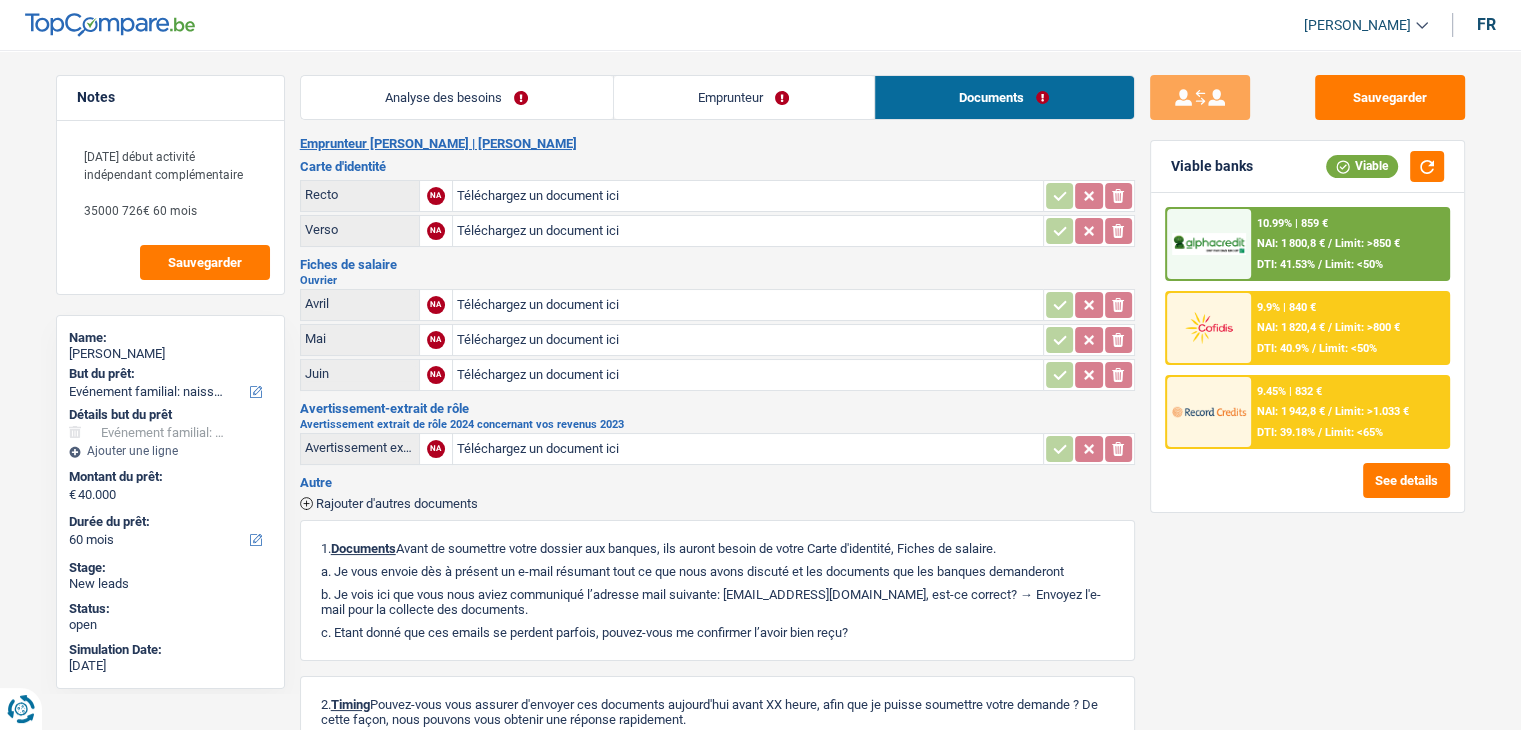 click on "Limit: <50%" at bounding box center (1354, 264) 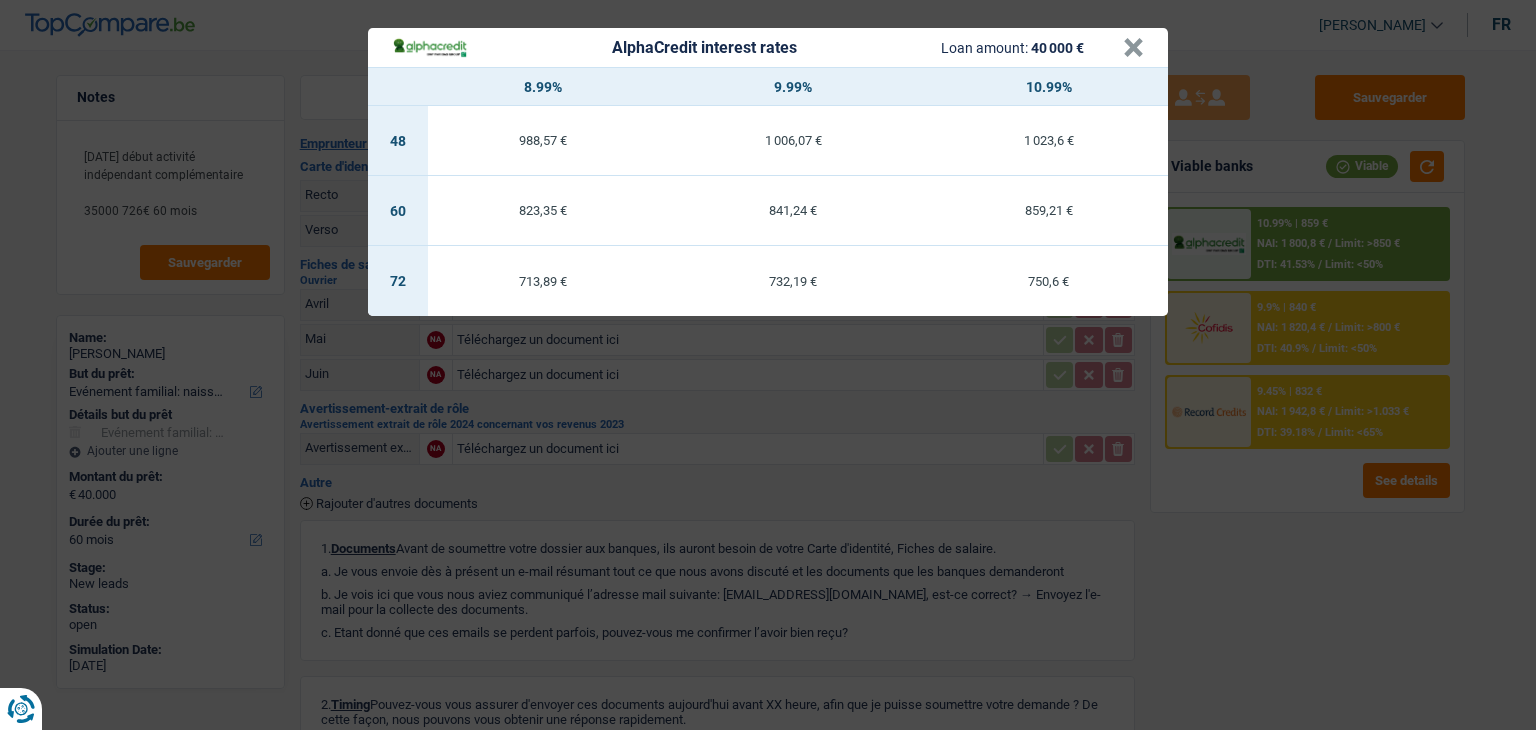 click on "AlphaCredit interest rates
Loan amount:
40 000 €
×
8.99%
9.99%
10.99%
48
988,57 €
1 006,07 €
1 023,6 €
60
823,35 €
841,24 €
859,21 €
72
713,89 €
732,19 €
750,6 €" at bounding box center (768, 365) 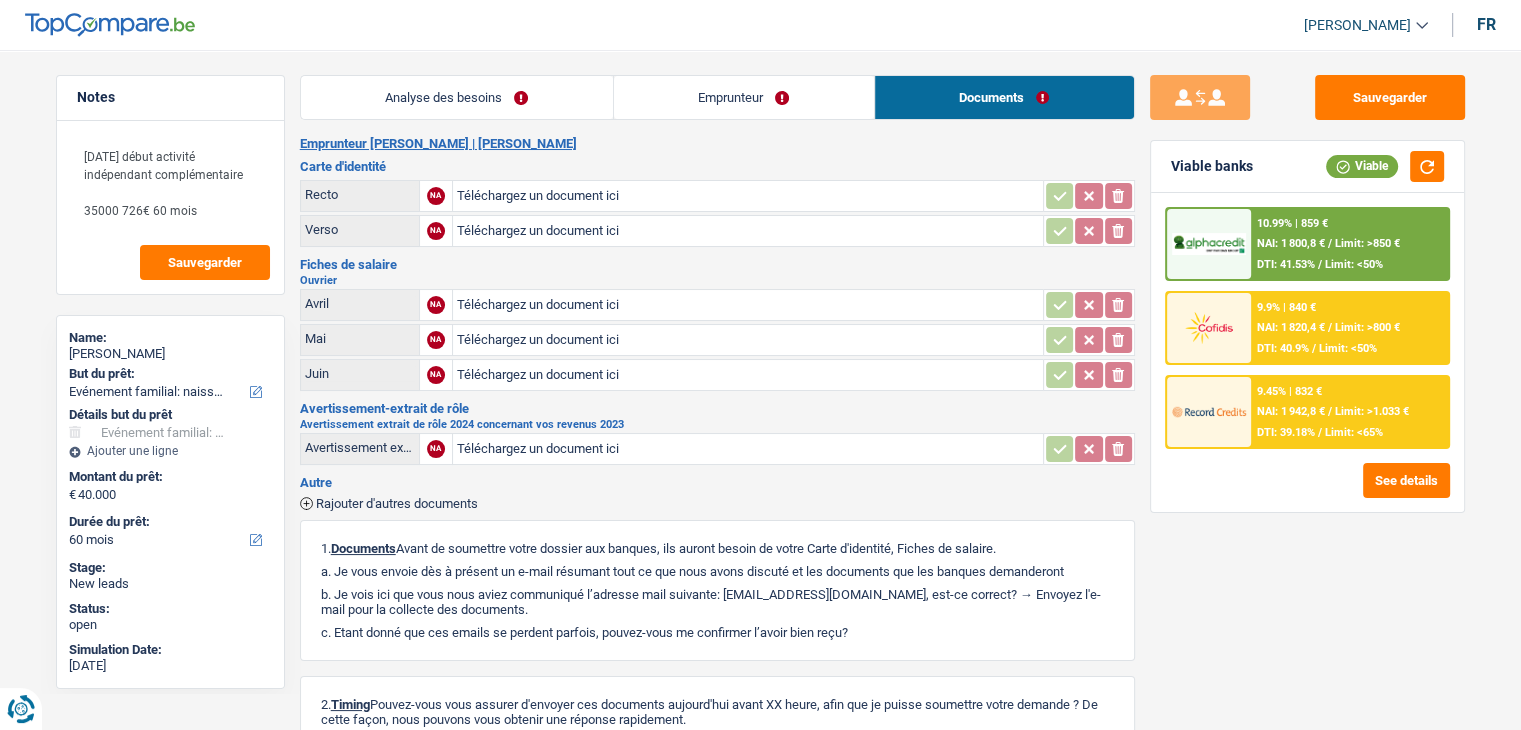 click on "Analyse des besoins" at bounding box center [457, 97] 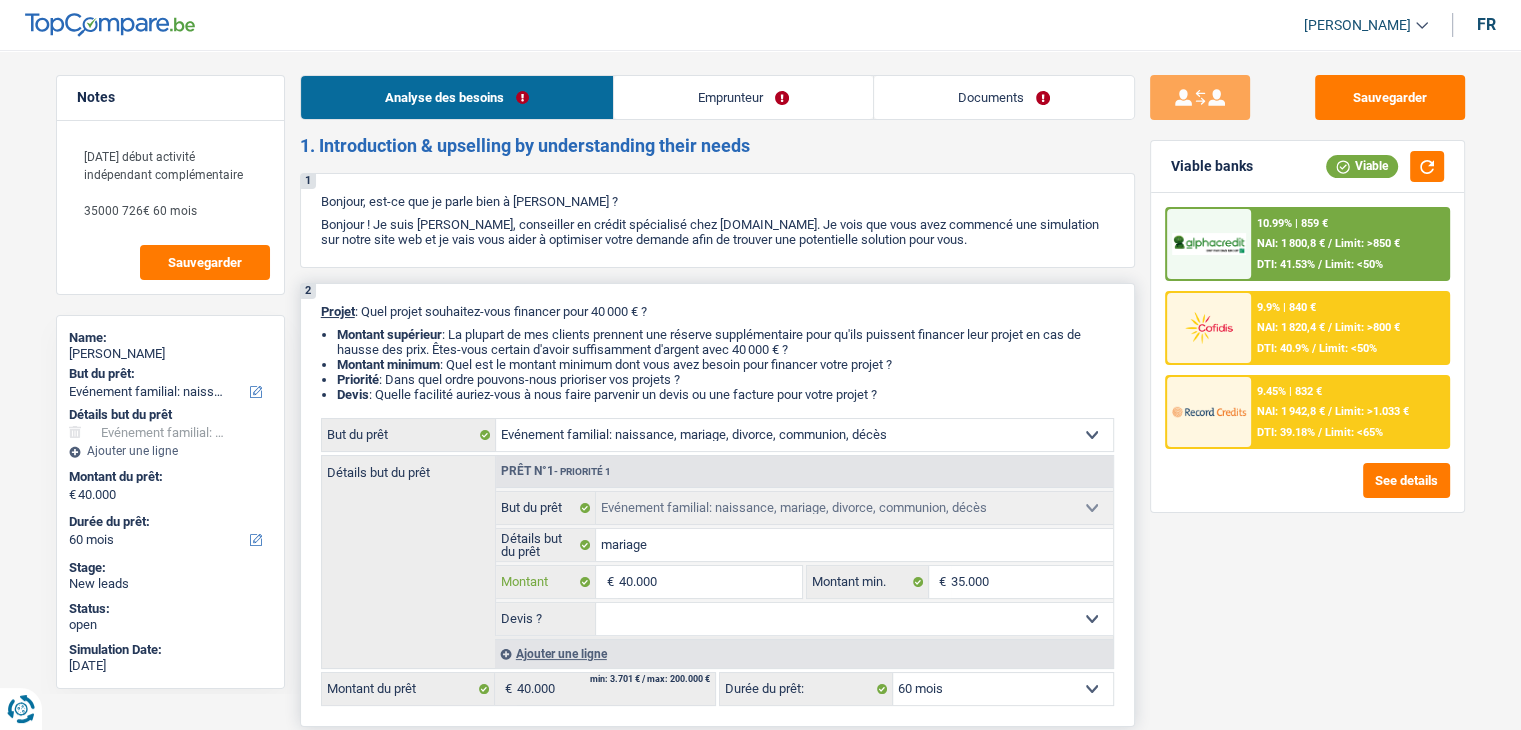 click on "40.000" at bounding box center [709, 582] 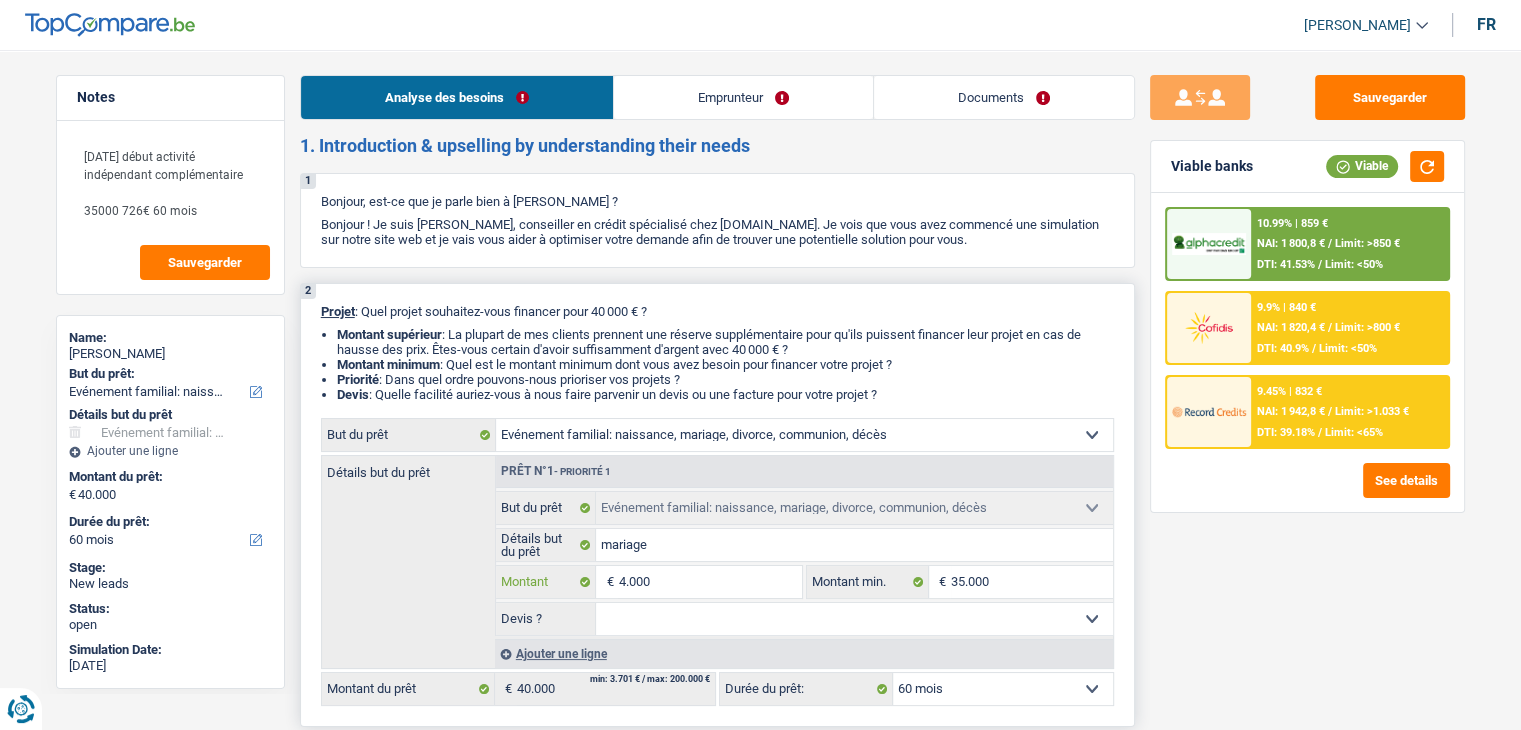 type on "400" 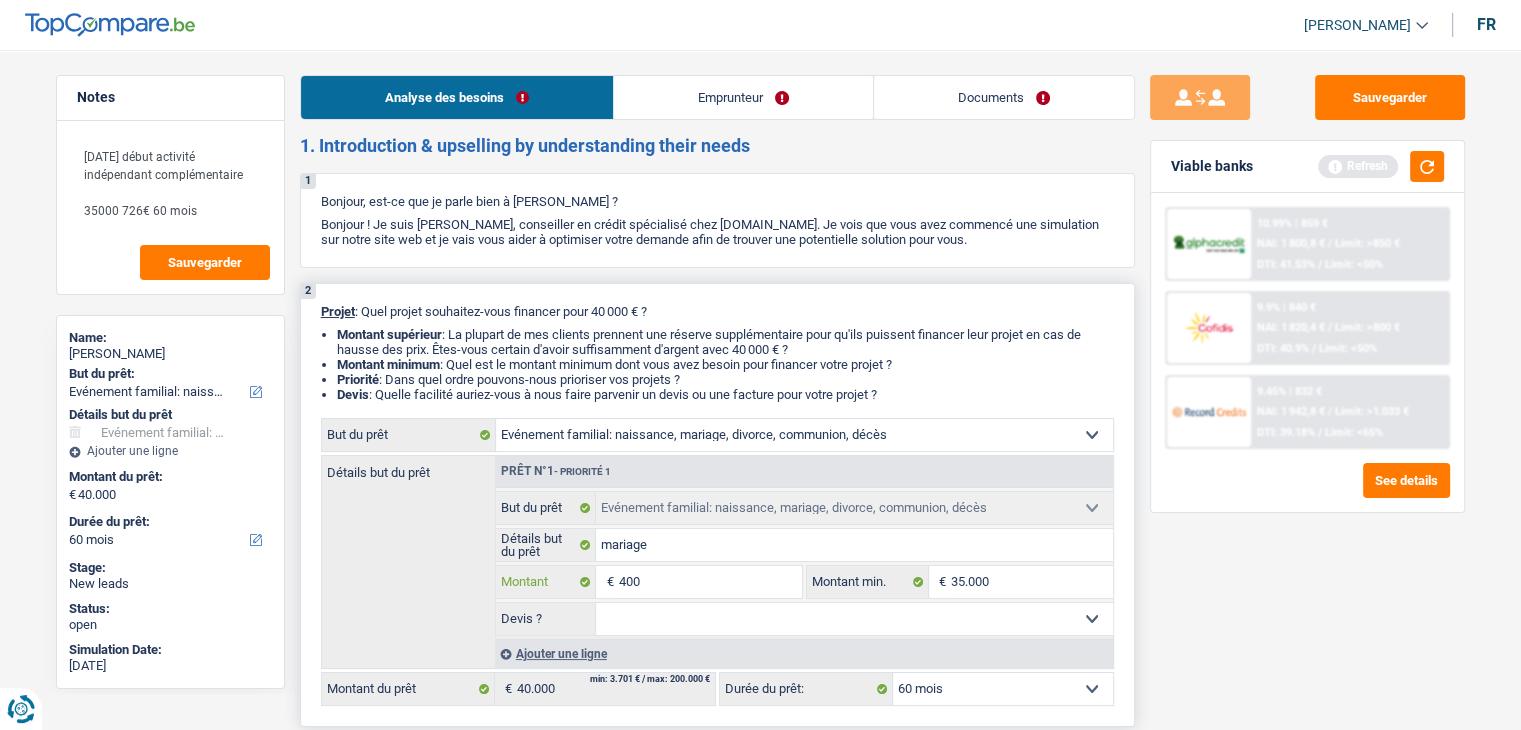 type on "40" 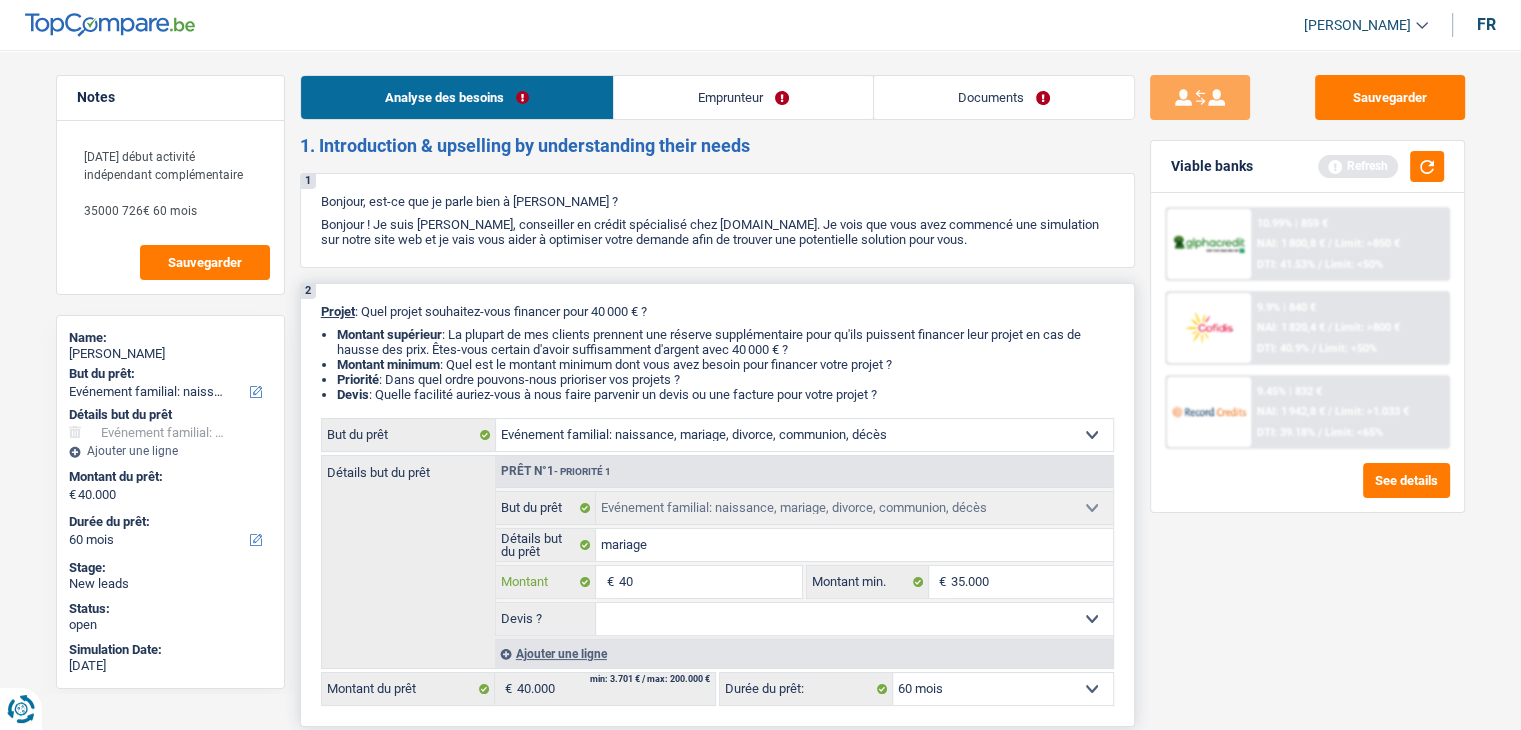 type on "4" 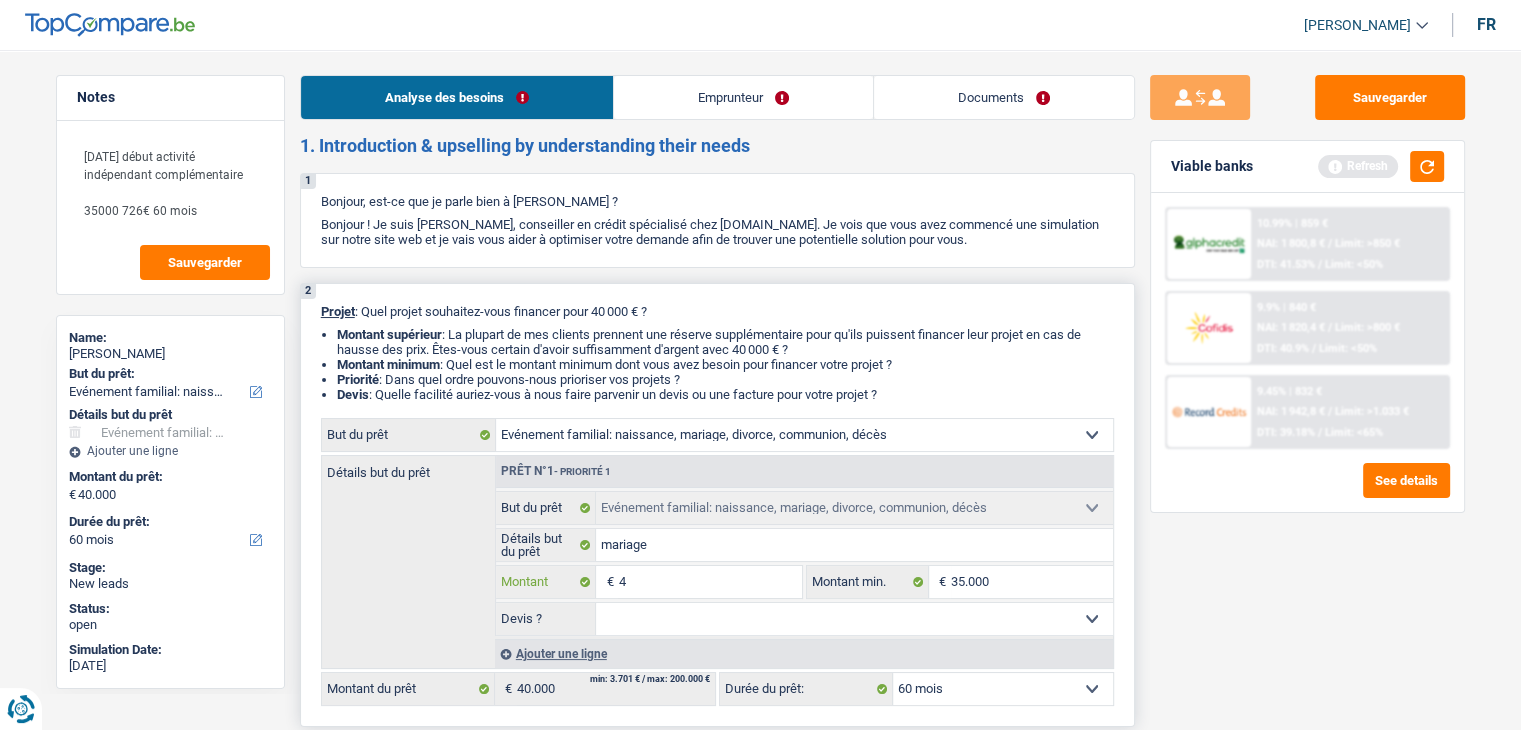 type 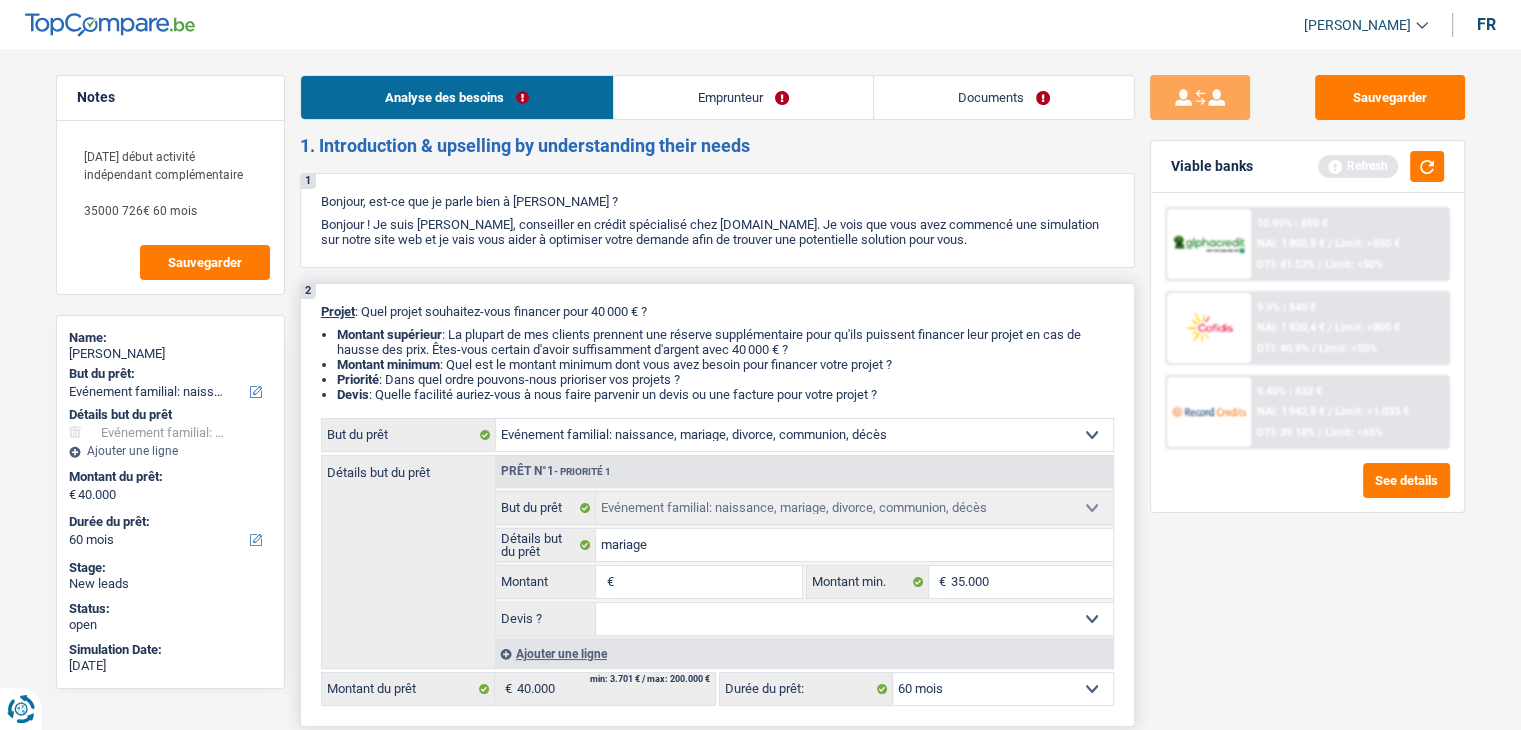 type on "3" 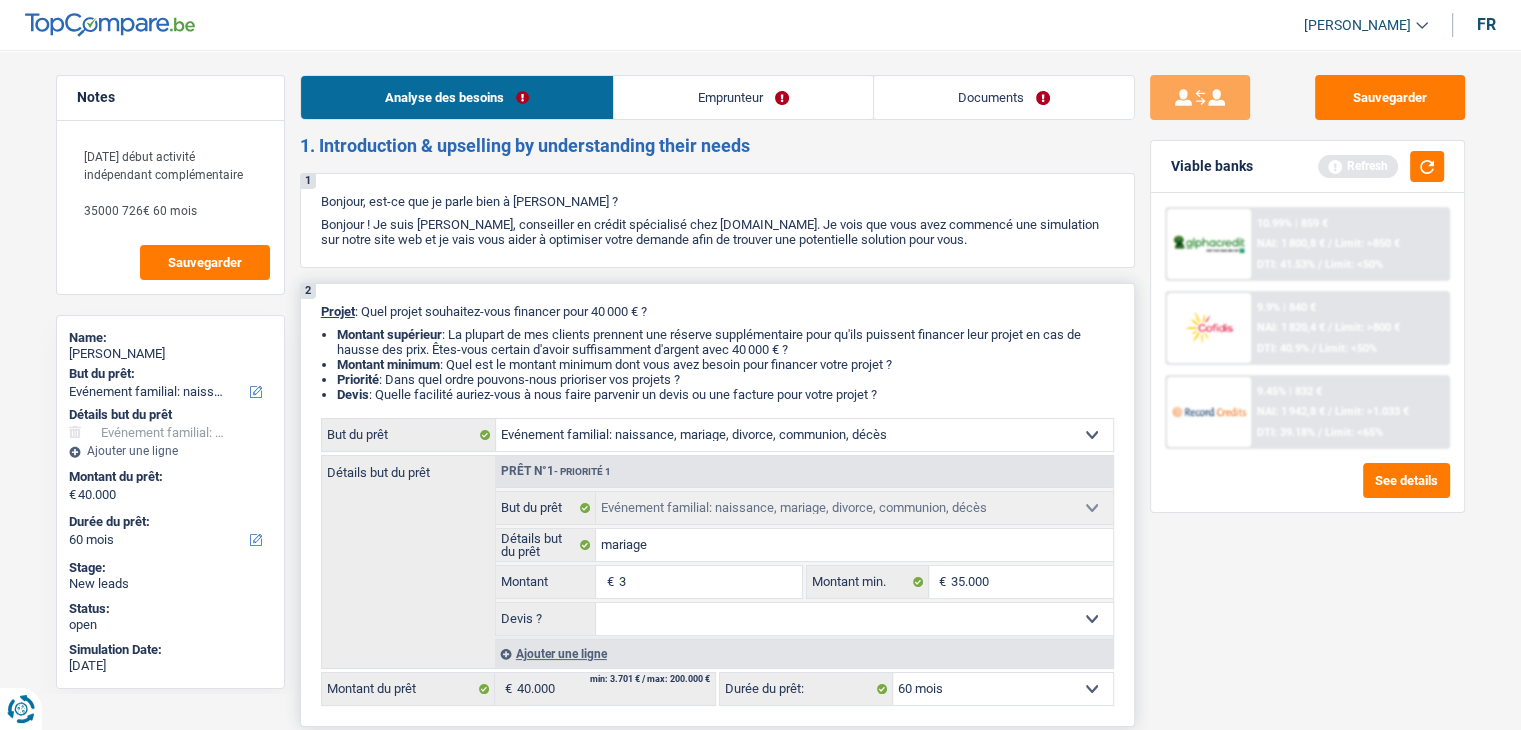 type on "35" 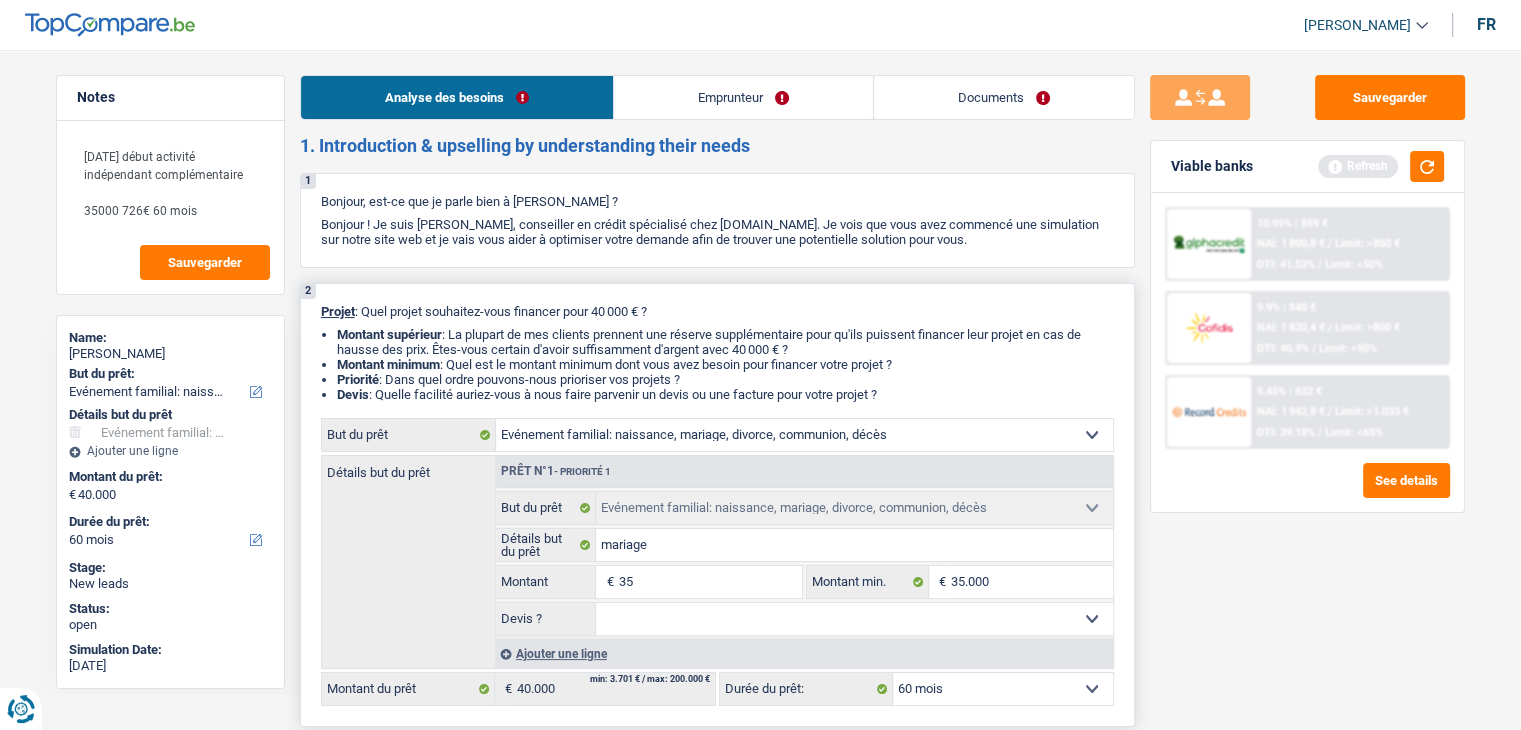 type on "35" 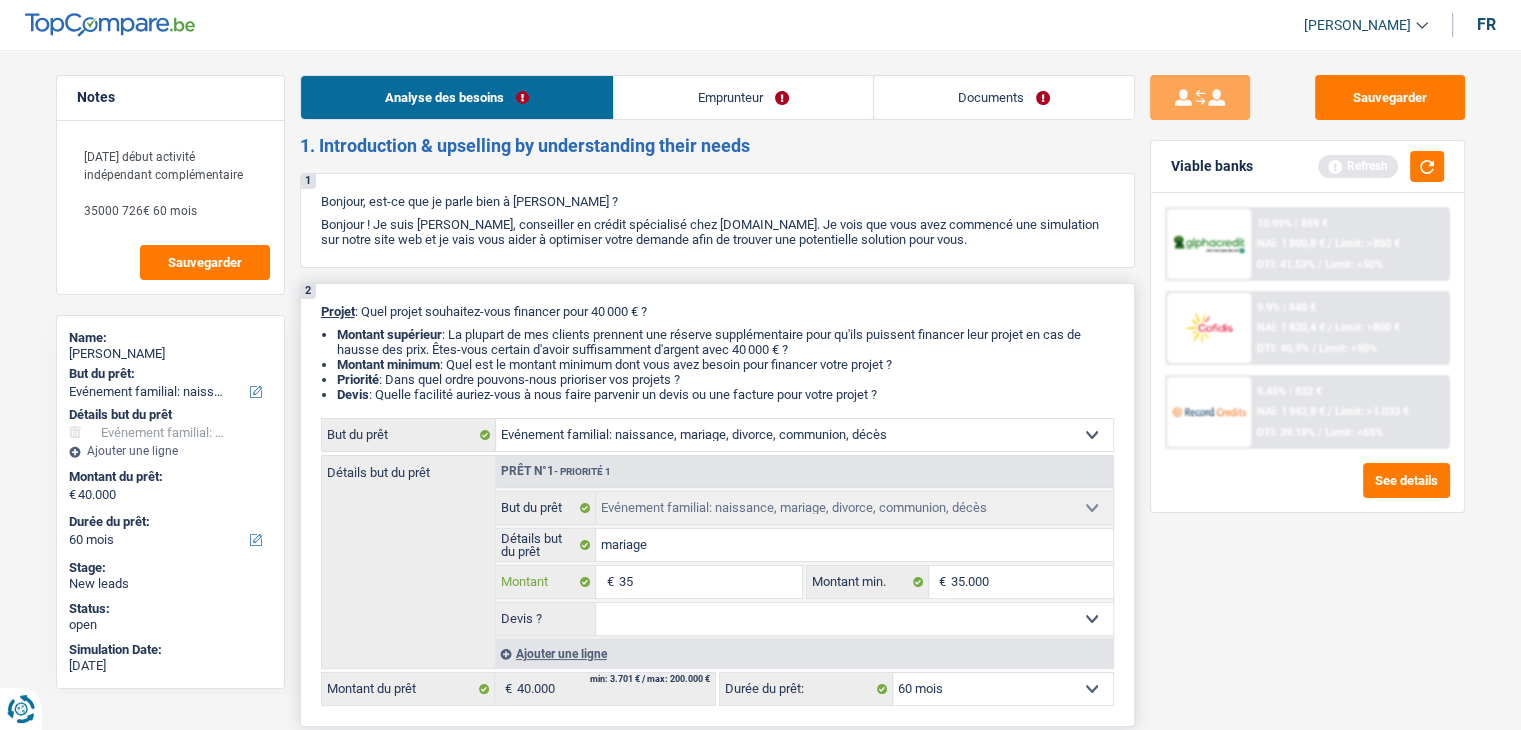 type on "350" 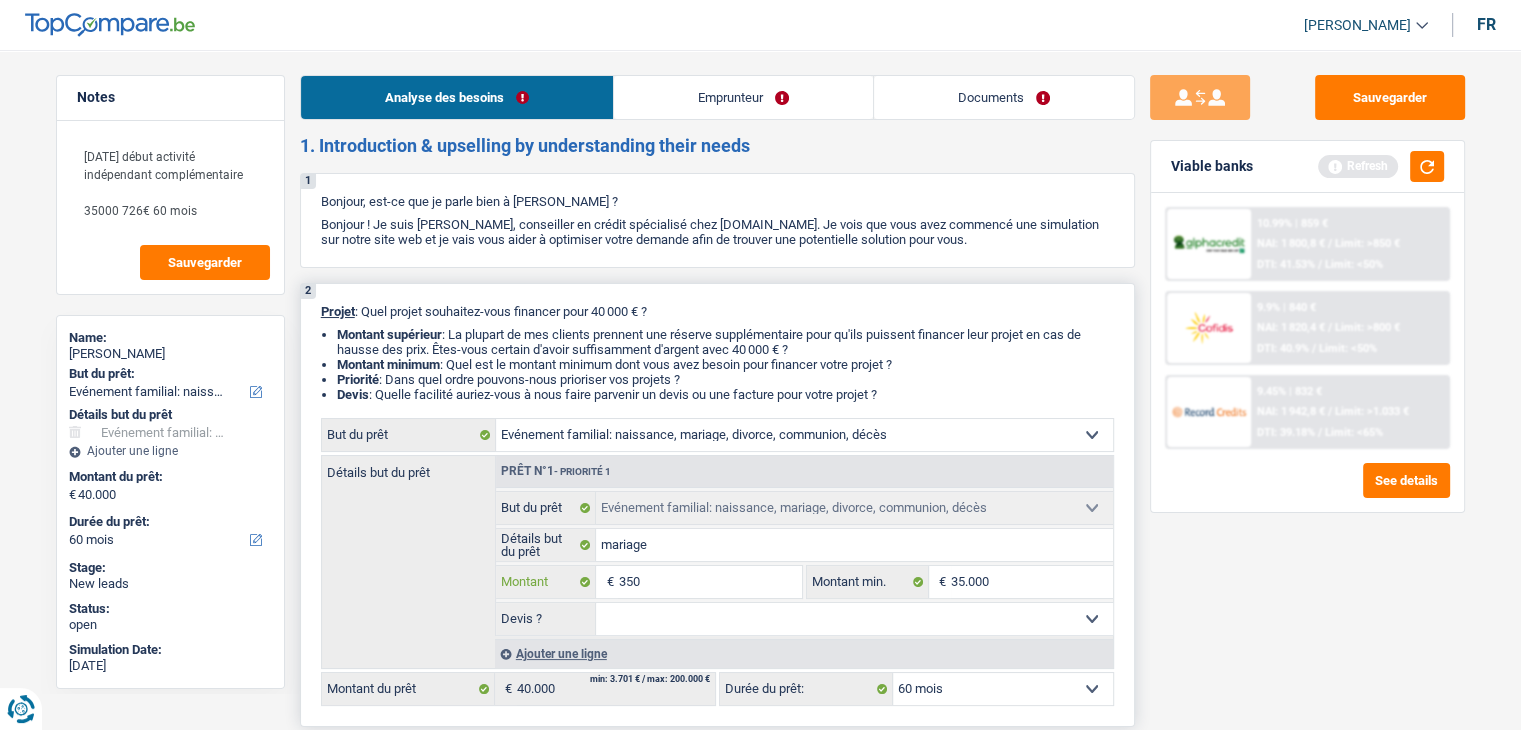 type on "3.500" 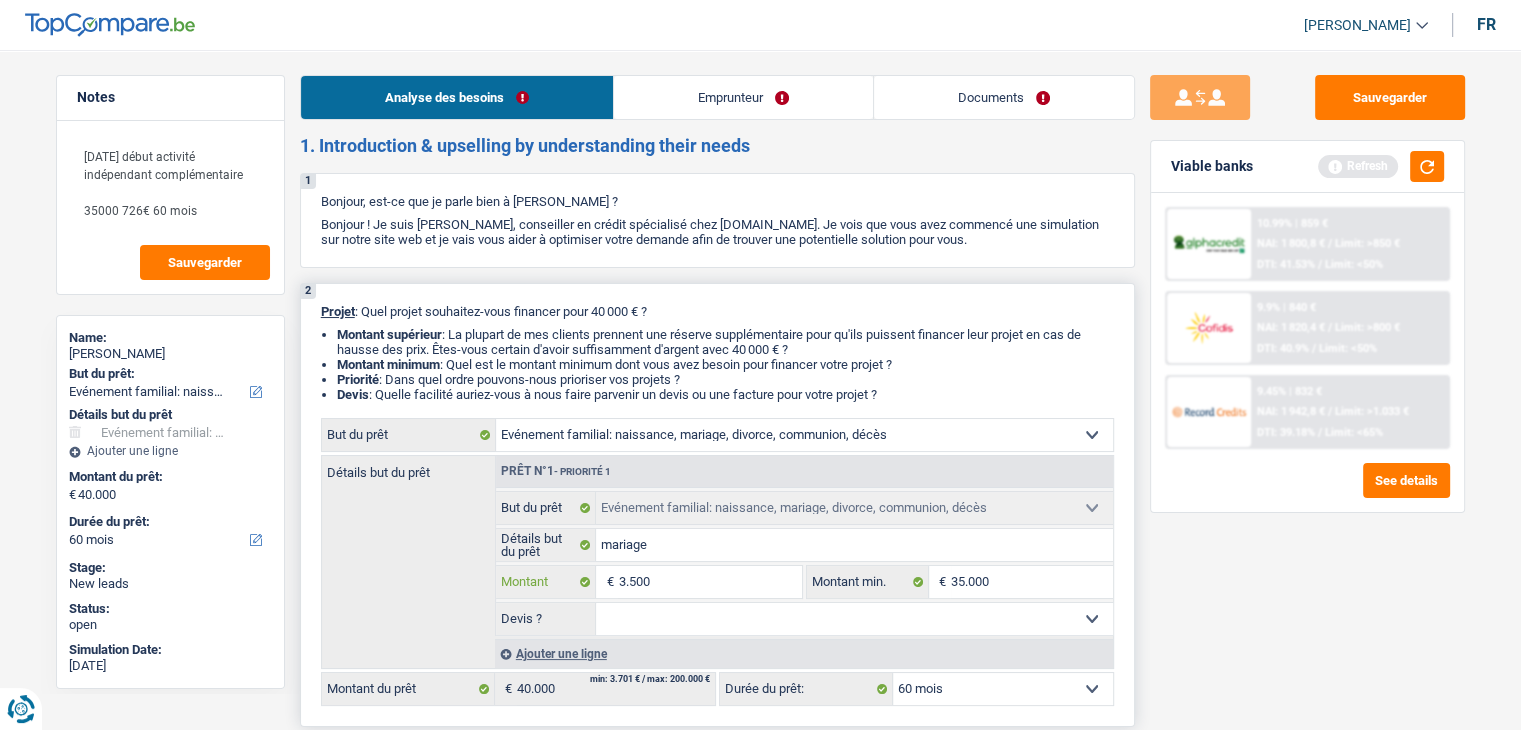 type on "35.000" 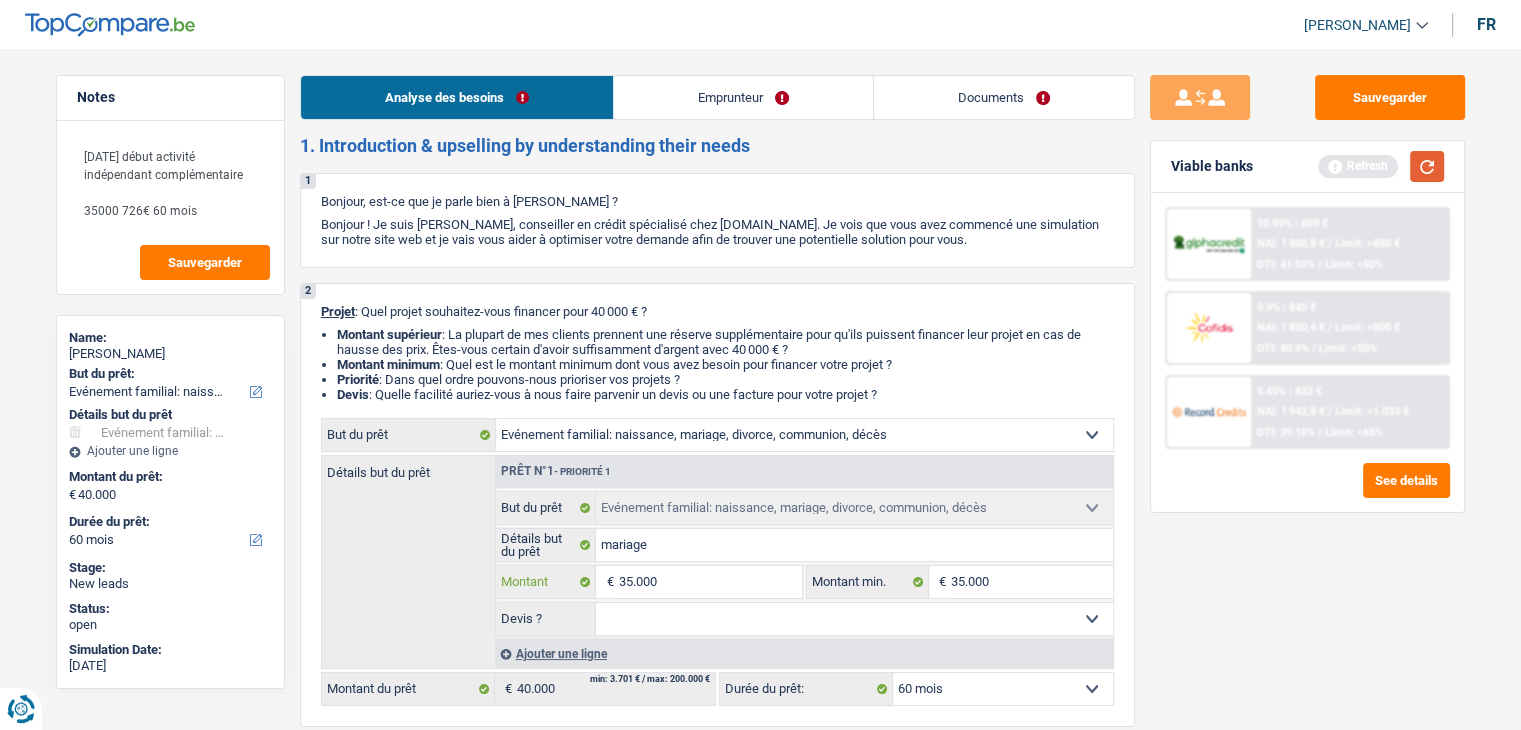 type on "35.000" 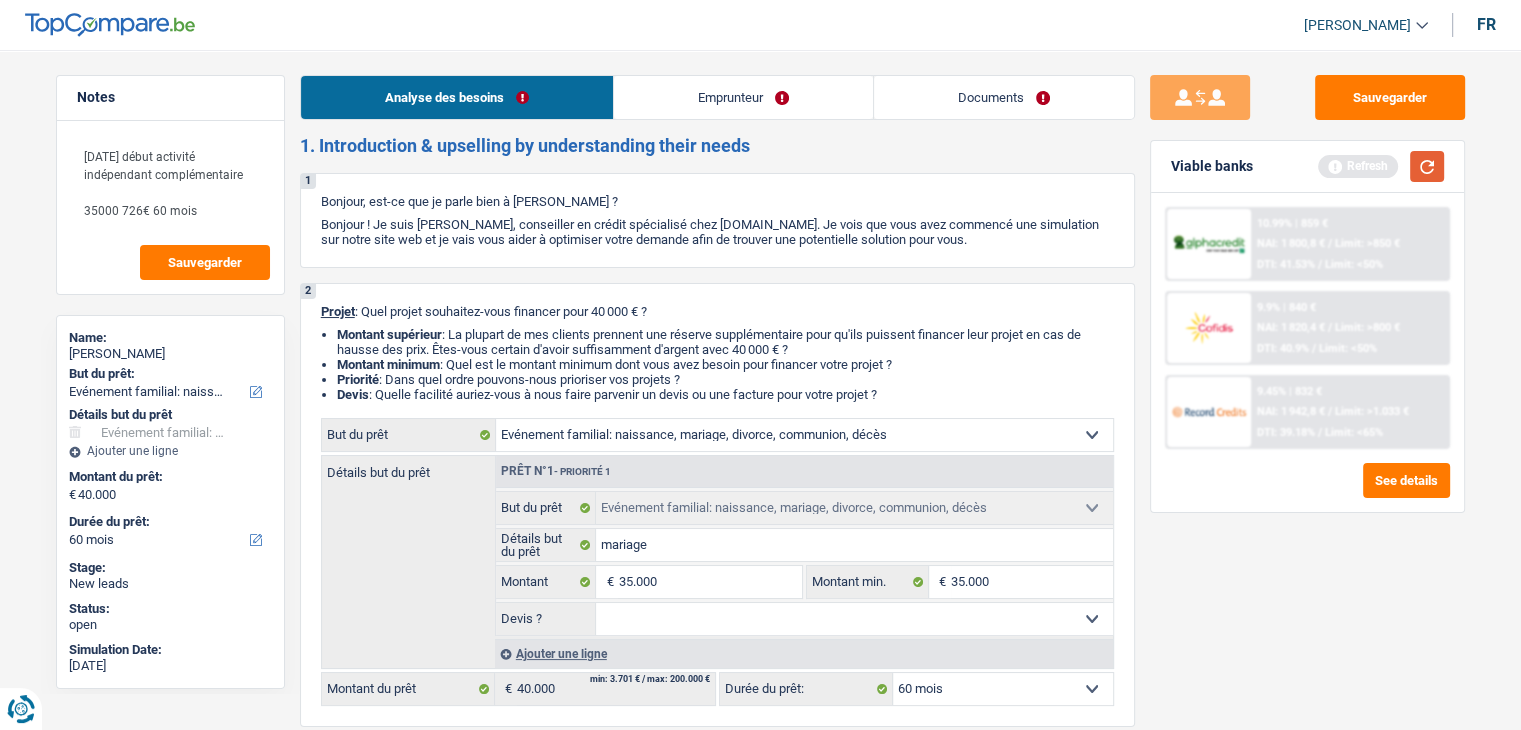 type on "35.000" 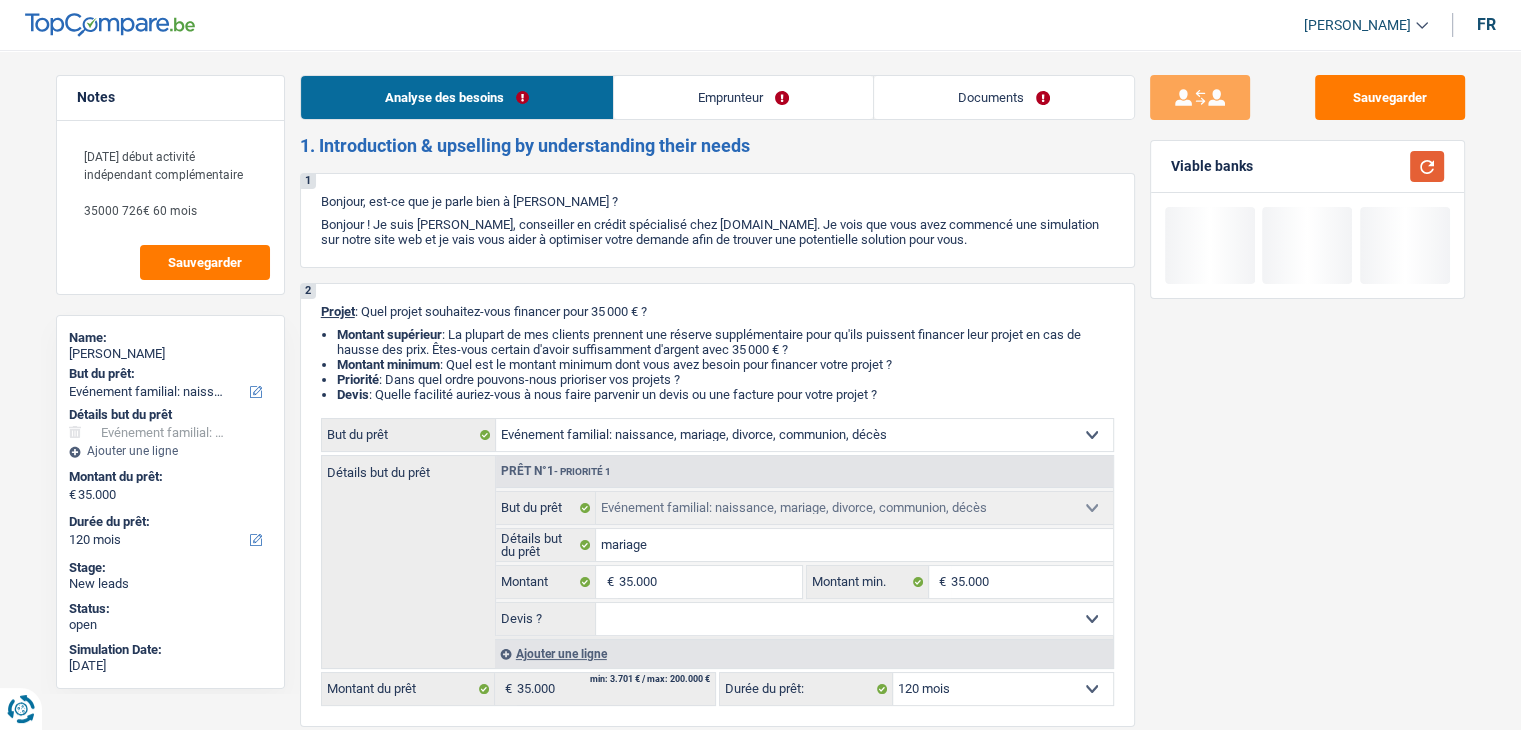 click at bounding box center [1427, 166] 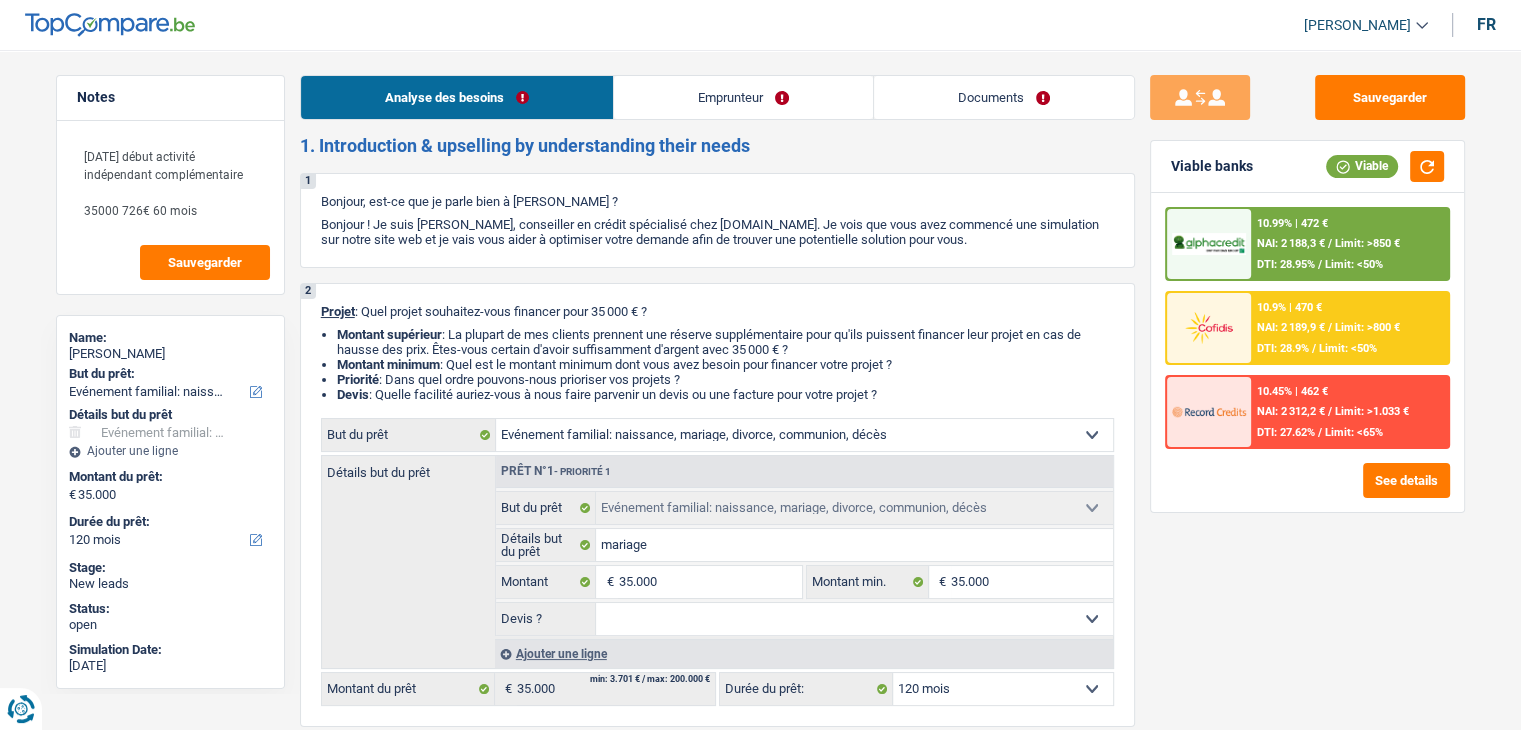 click on "NAI: 2 188,3 €" at bounding box center [1291, 243] 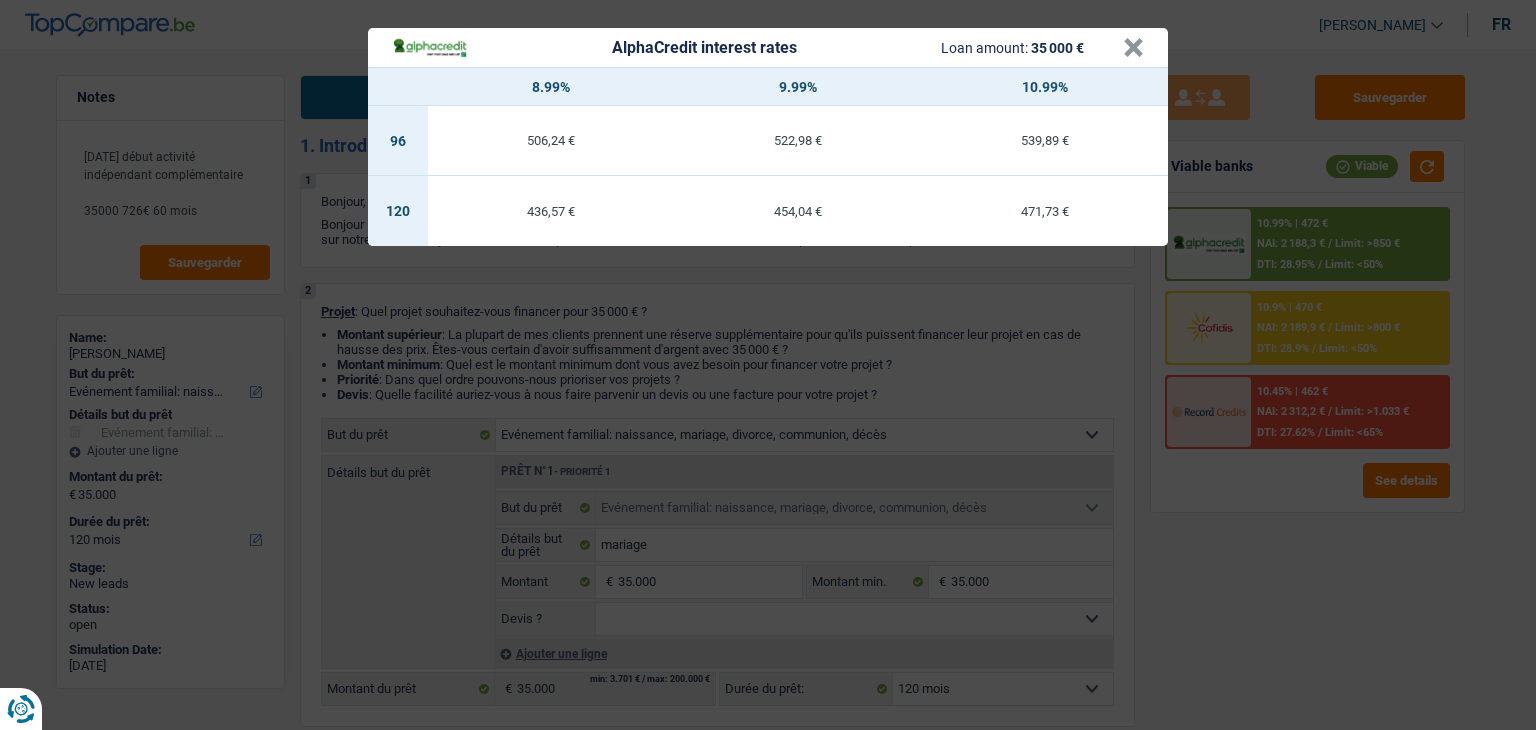click on "AlphaCredit interest rates
Loan amount:
35 000 €
×
8.99%
9.99%
10.99%
96
506,24 €
522,98 €
539,89 €
120
436,57 €
454,04 €
471,73 €" at bounding box center [768, 365] 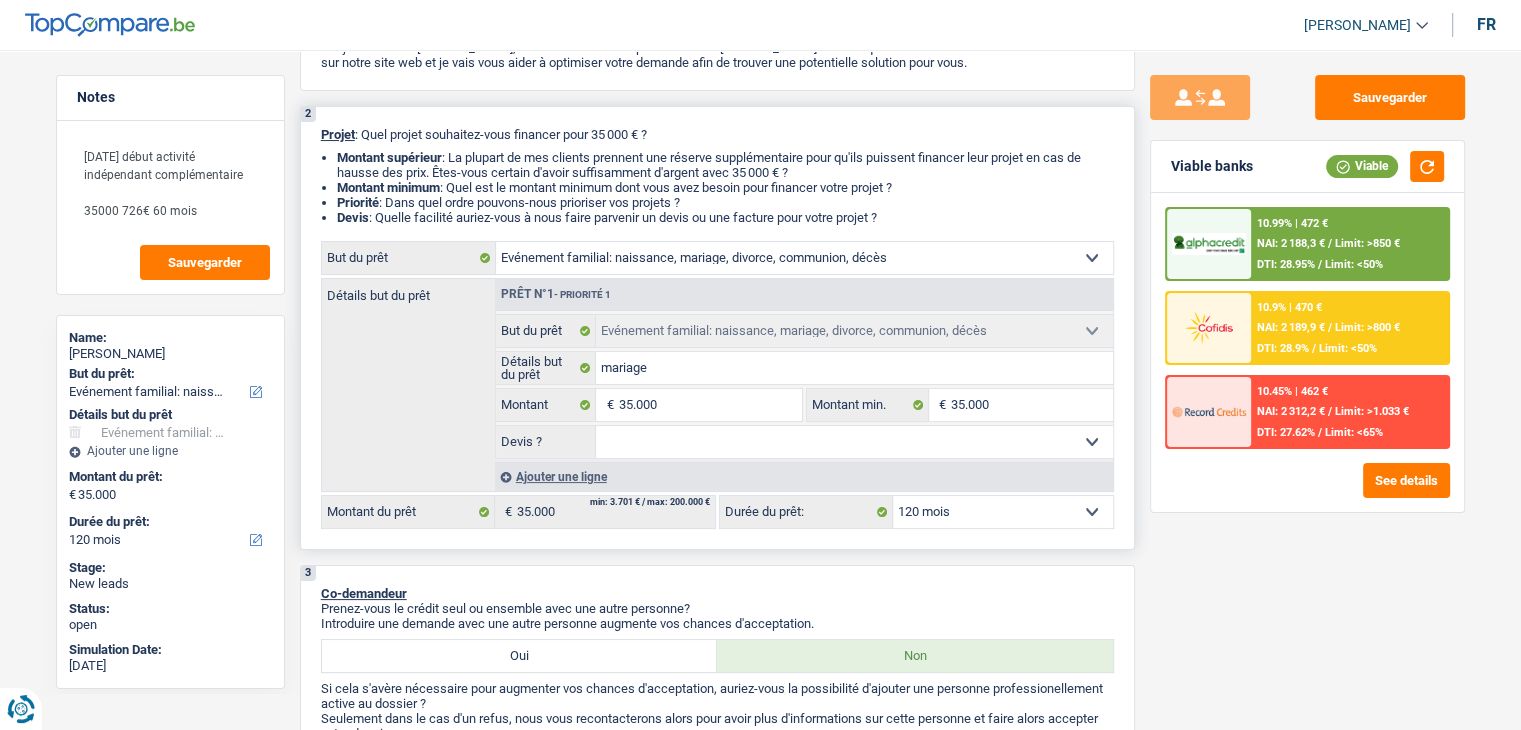 scroll, scrollTop: 300, scrollLeft: 0, axis: vertical 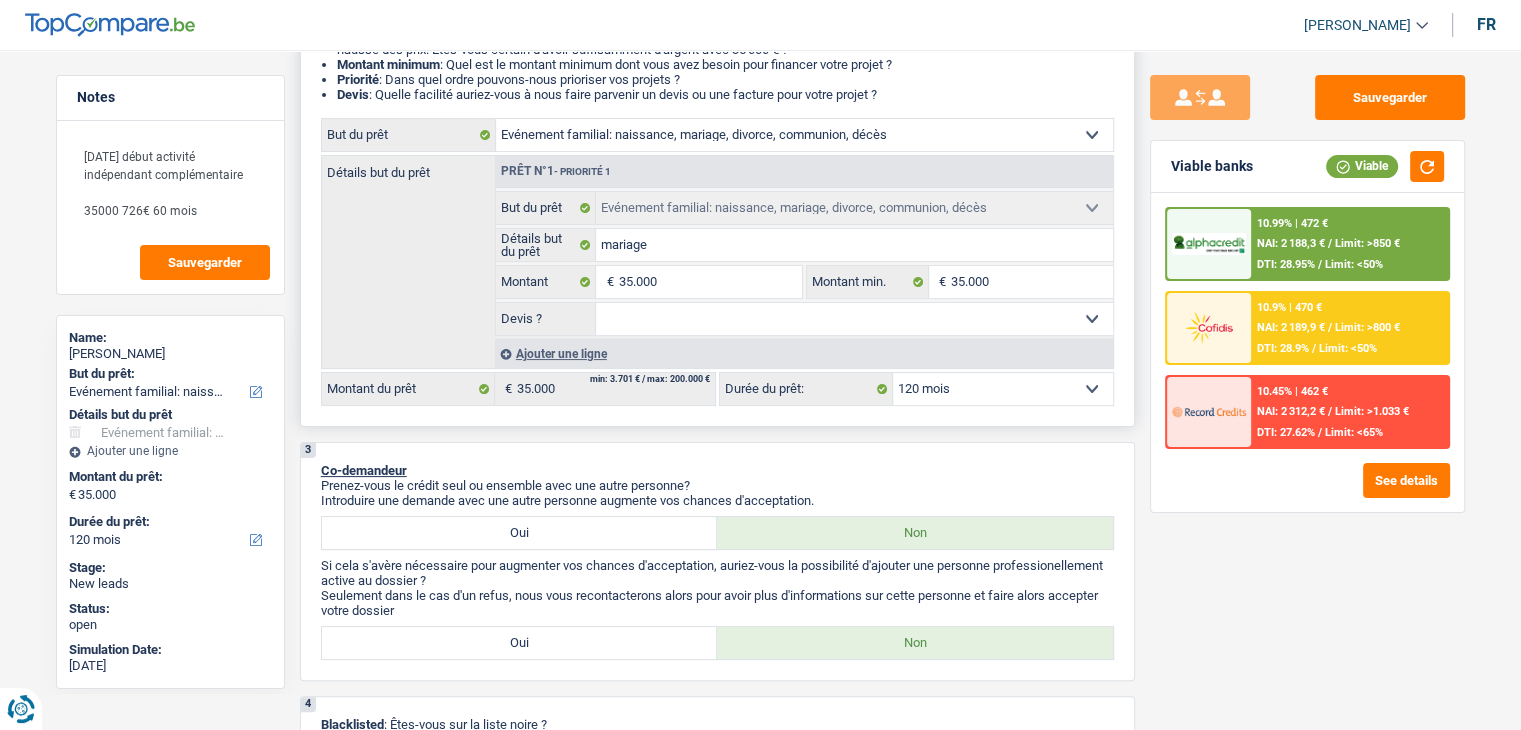 click on "12 mois 18 mois 24 mois 30 mois 36 mois 42 mois 48 mois 60 mois 72 mois 84 mois 96 mois 120 mois
Sélectionner une option" at bounding box center (1003, 389) 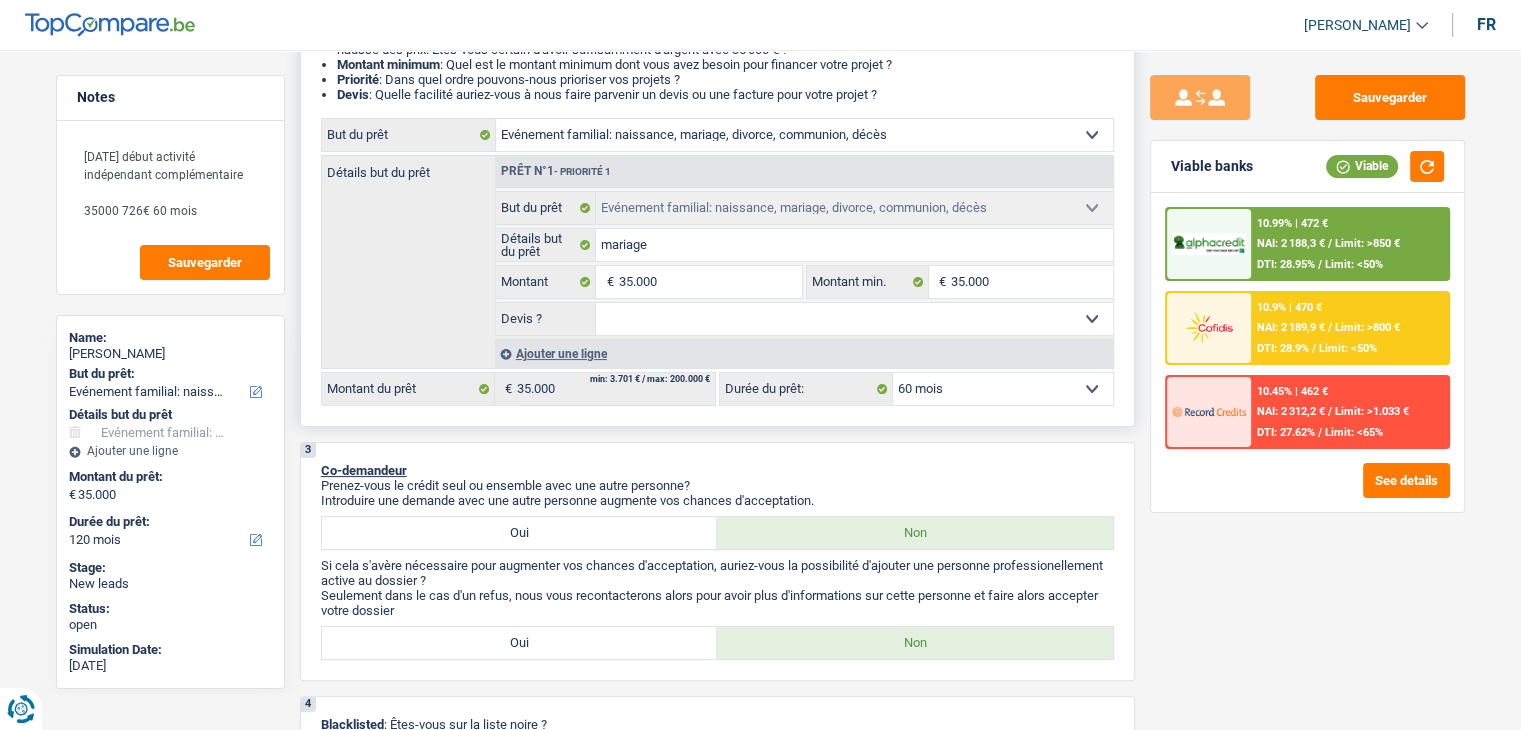 click on "12 mois 18 mois 24 mois 30 mois 36 mois 42 mois 48 mois 60 mois 72 mois 84 mois 96 mois 120 mois
Sélectionner une option" at bounding box center (1003, 389) 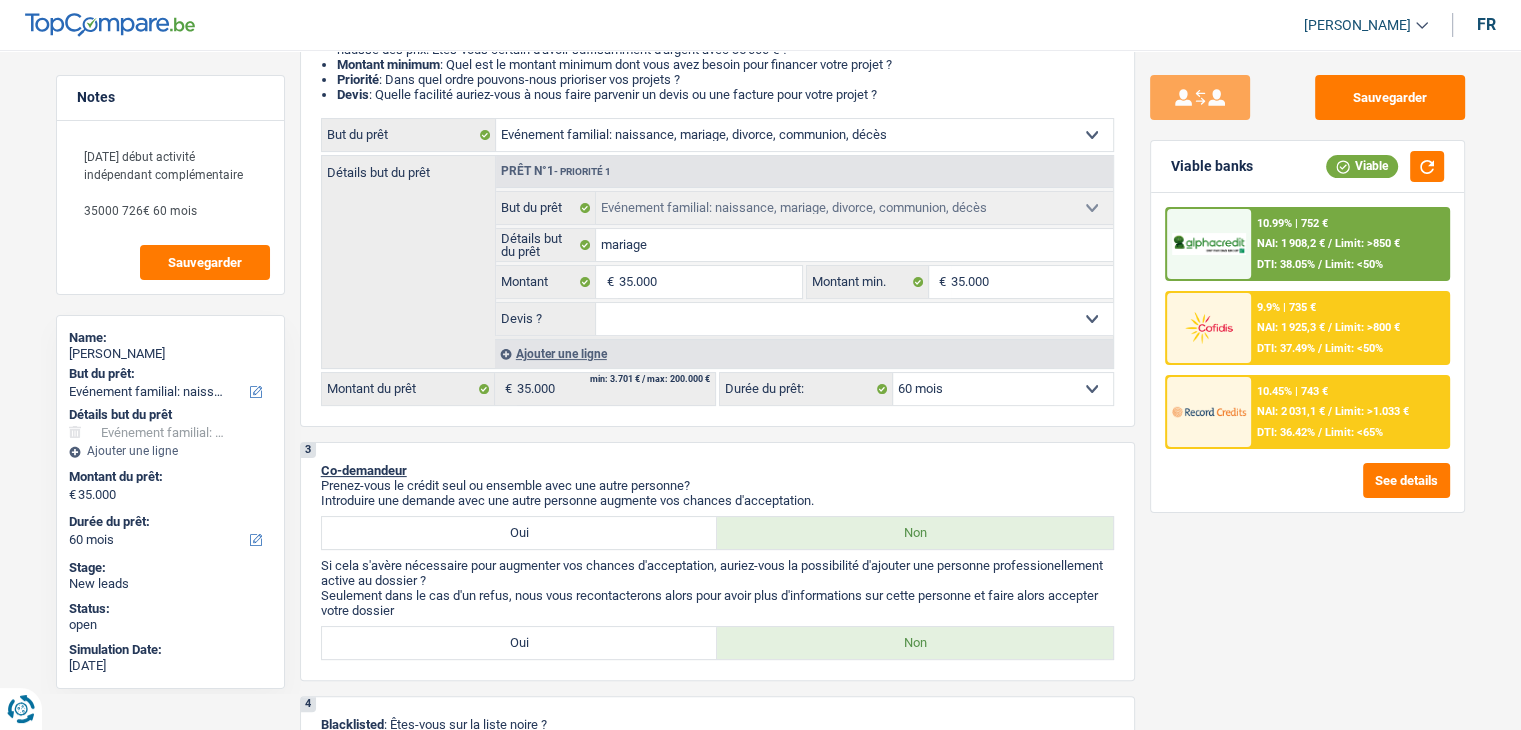 click on "NAI: 1 908,2 €" at bounding box center (1291, 243) 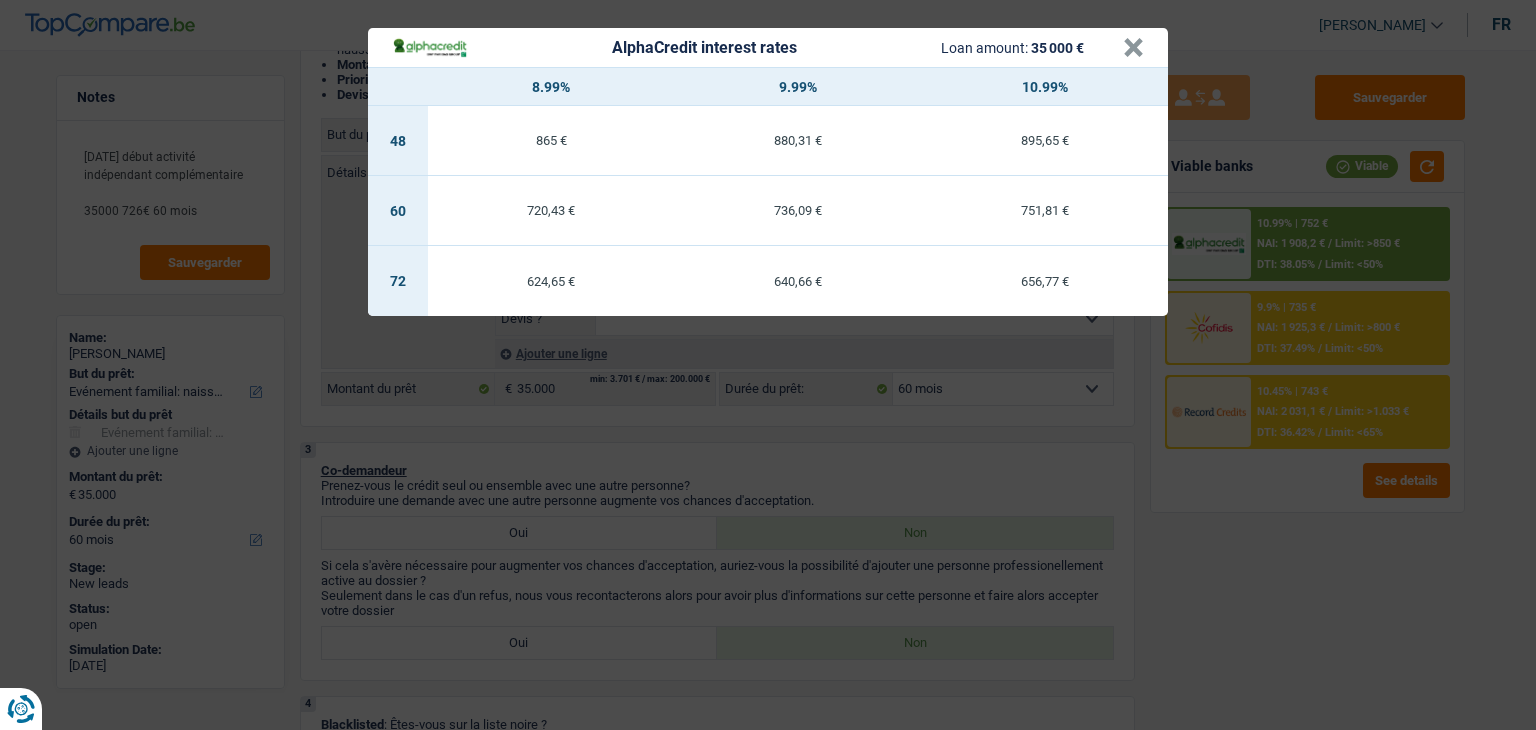 click on "AlphaCredit interest rates
Loan amount:
35 000 €
×
8.99%
9.99%
10.99%
48
865 €
880,31 €
895,65 €
60
720,43 €
736,09 €
751,81 €
72
624,65 €
640,66 €
656,77 €" at bounding box center (768, 365) 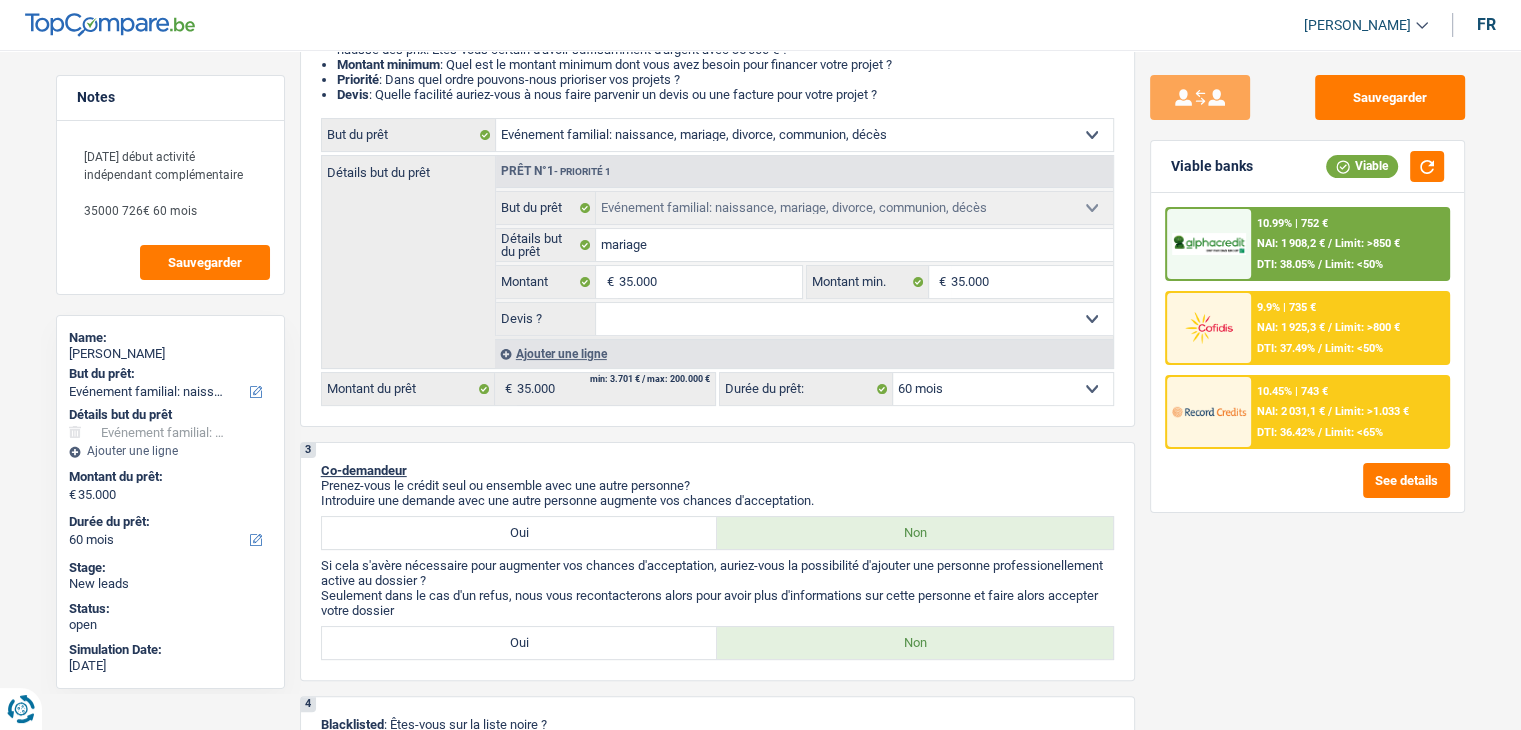 click on "Limit: >850 €" at bounding box center (1367, 243) 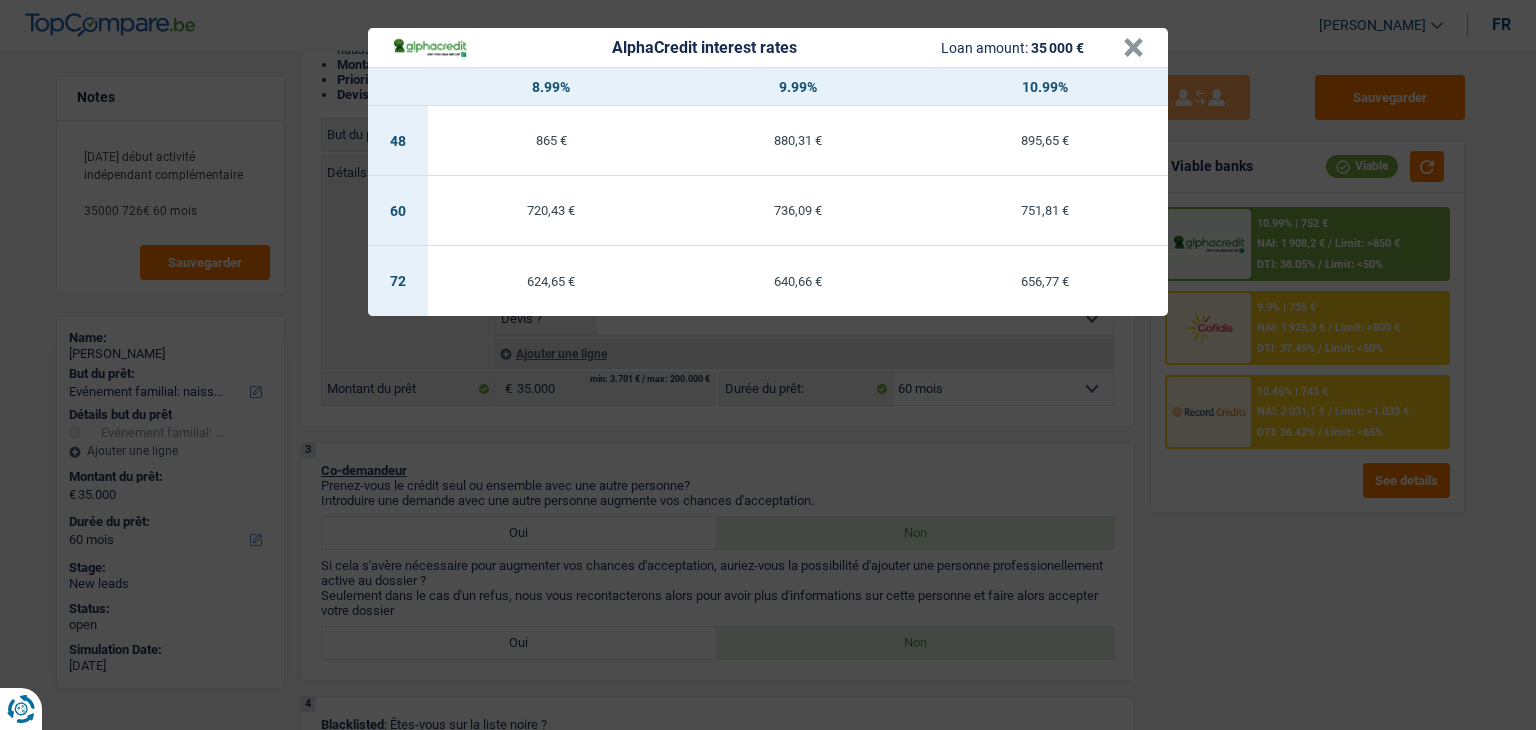 click on "AlphaCredit interest rates
Loan amount:
35 000 €
×
8.99%
9.99%
10.99%
48
865 €
880,31 €
895,65 €
60
720,43 €
736,09 €
751,81 €
72
624,65 €
640,66 €
656,77 €" at bounding box center [768, 365] 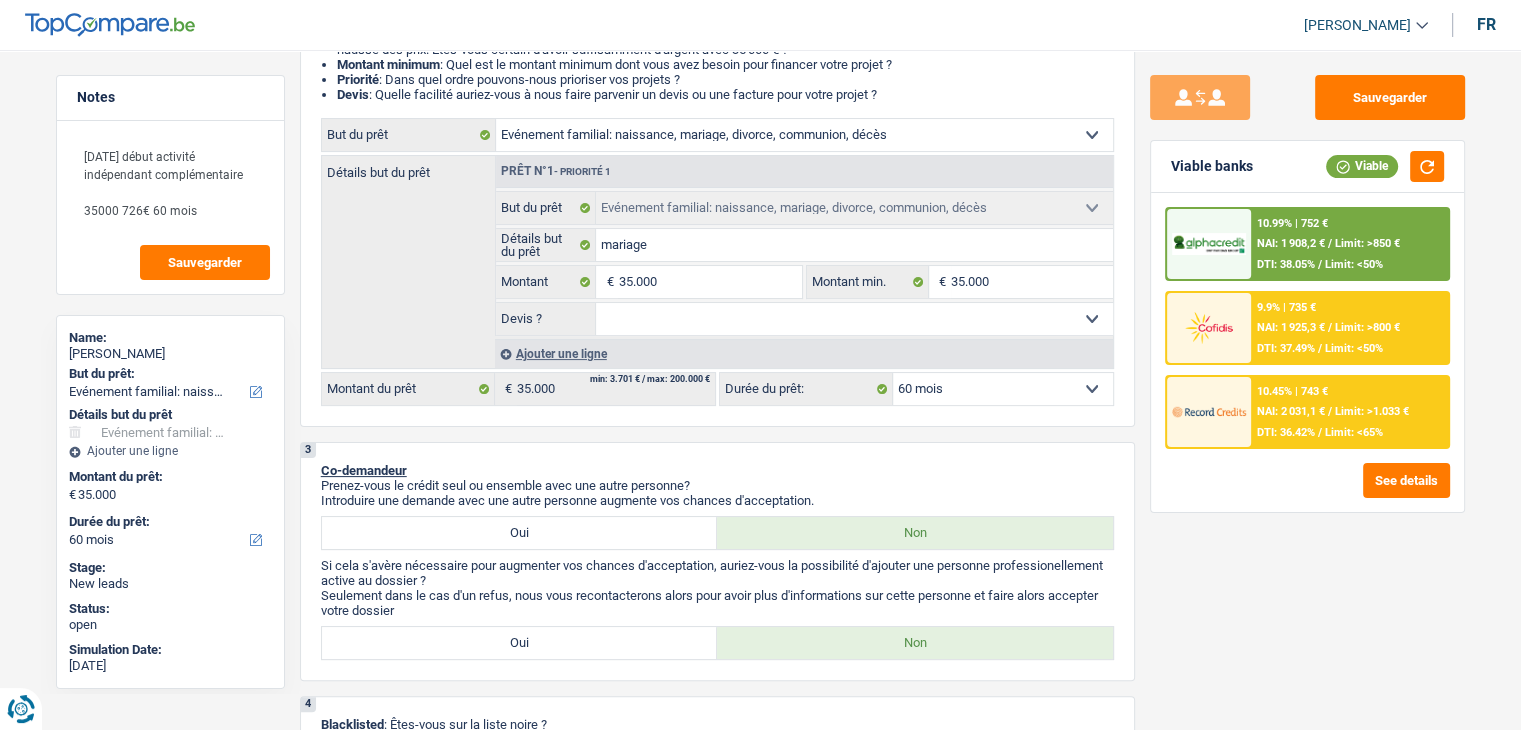 click on "NAI: 2 031,1 €" at bounding box center [1291, 411] 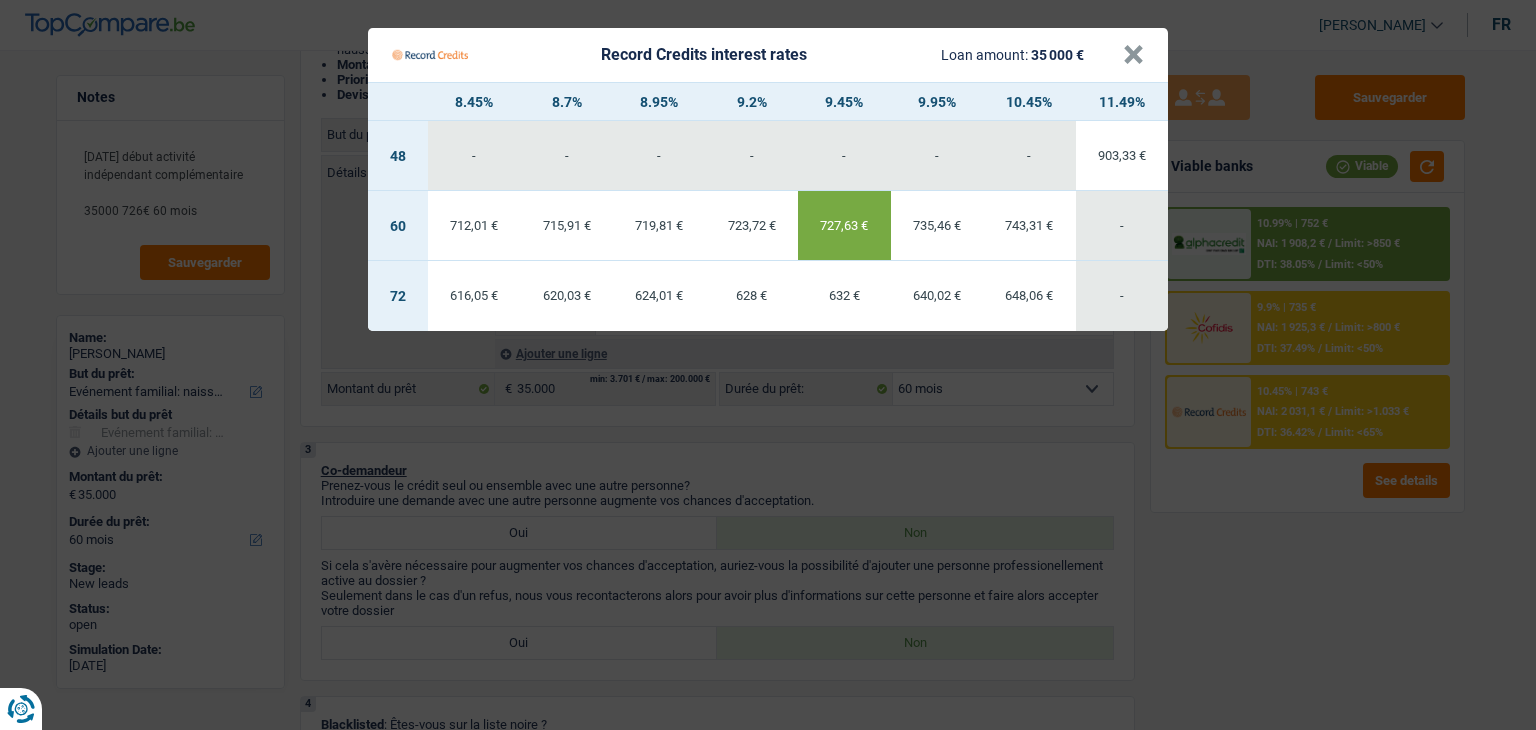 click on "719,81 €" at bounding box center (659, 226) 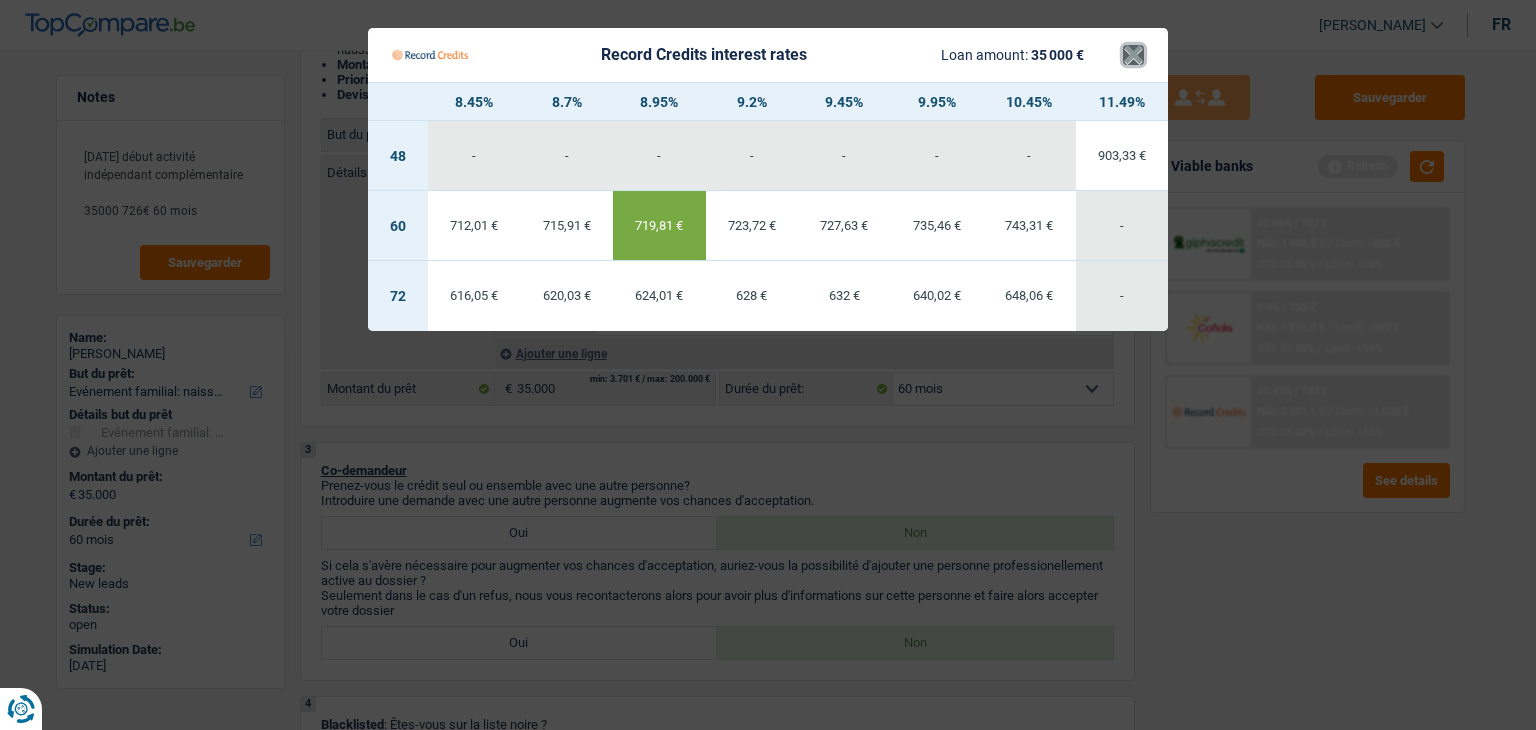 click on "×" at bounding box center (1133, 55) 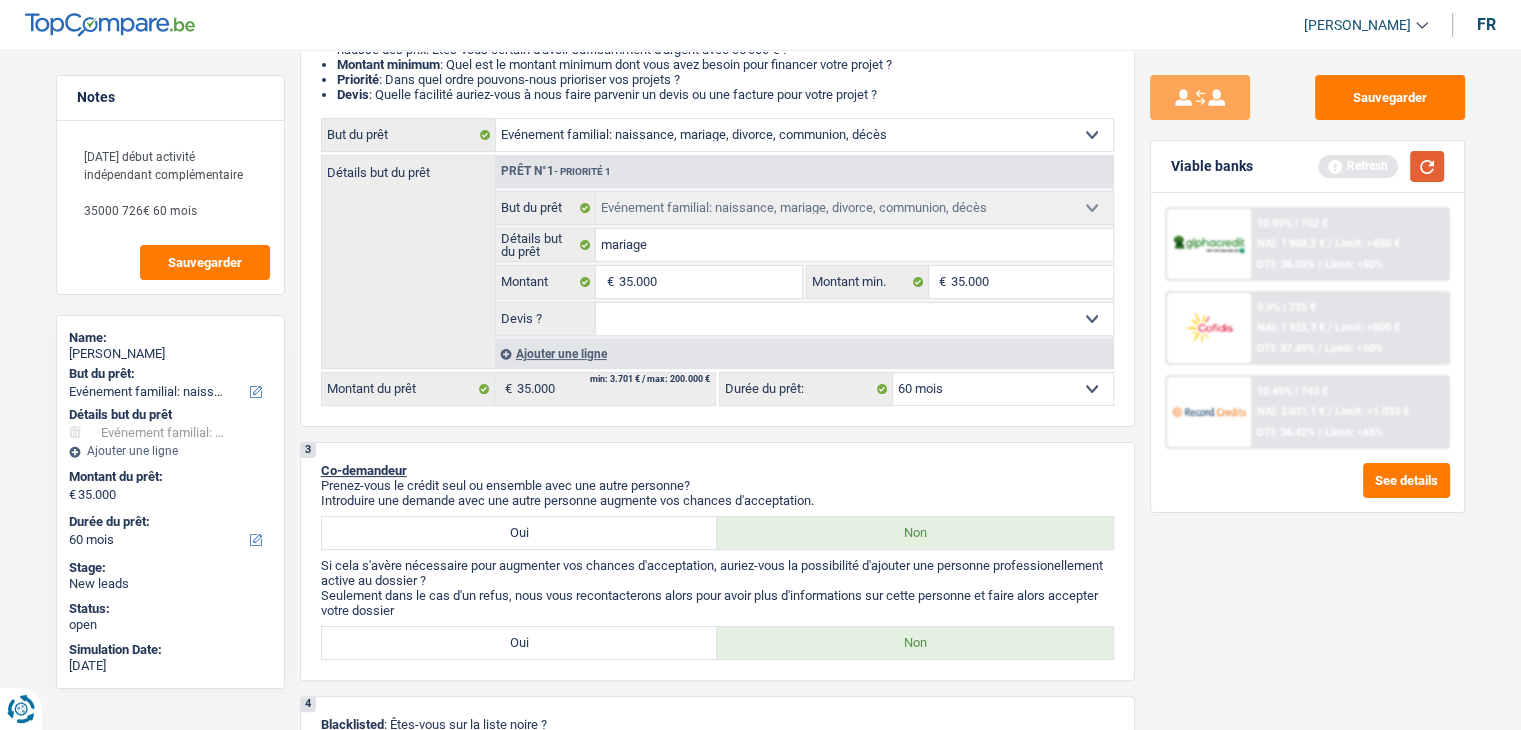 click at bounding box center [1427, 166] 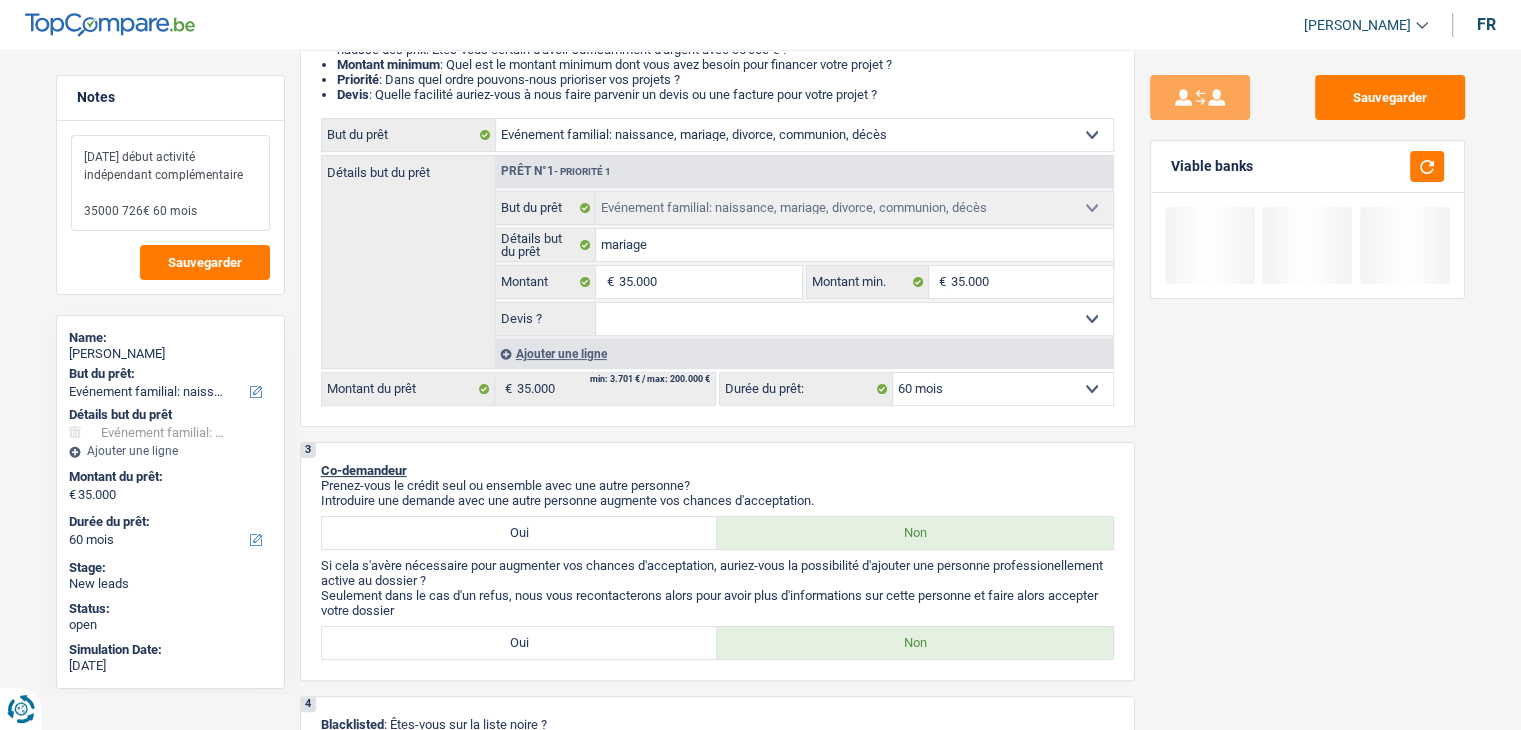 click on "aout 2023 début activité indépendant complémentaire
35000 726€ 60 mois" at bounding box center (170, 183) 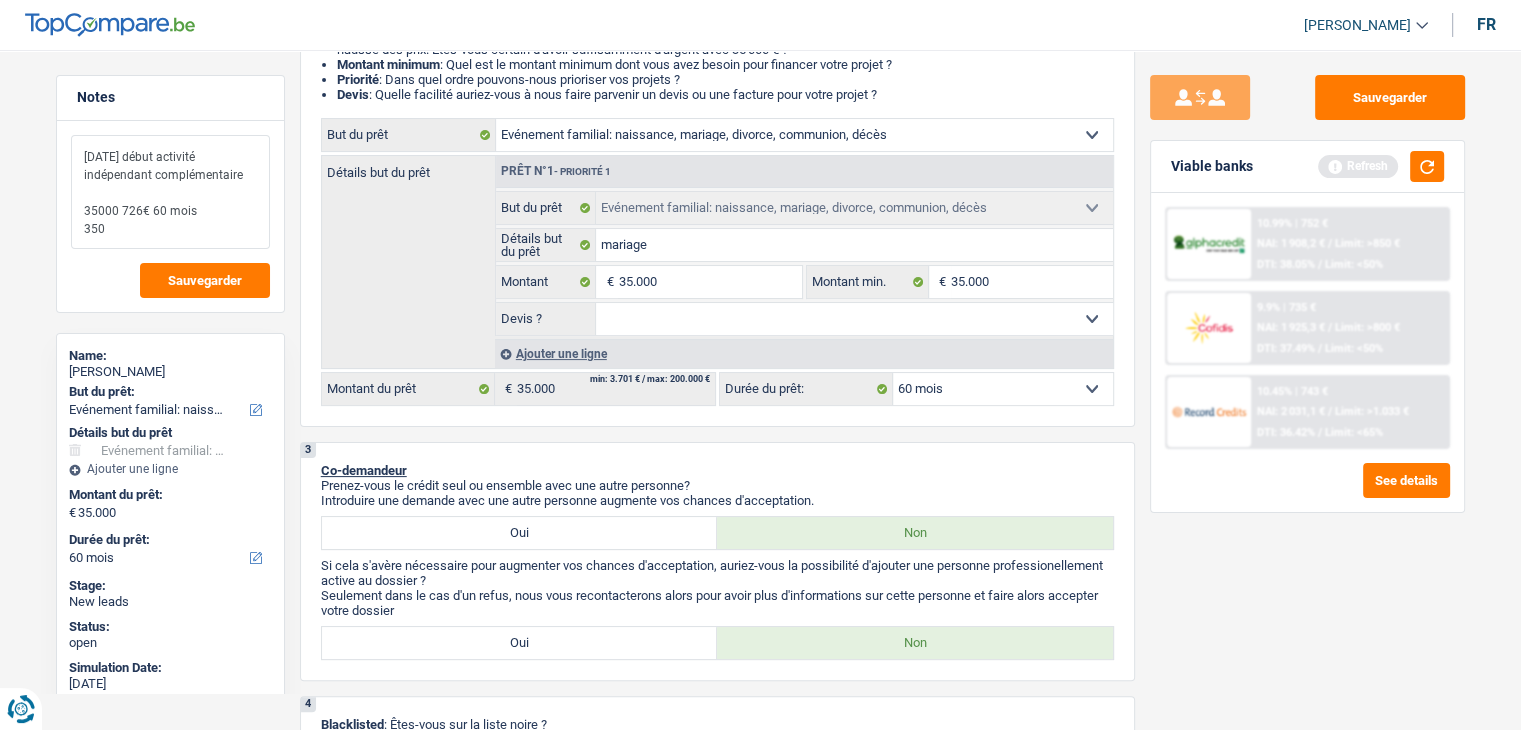 drag, startPoint x: 159, startPoint y: 231, endPoint x: 77, endPoint y: 211, distance: 84.40379 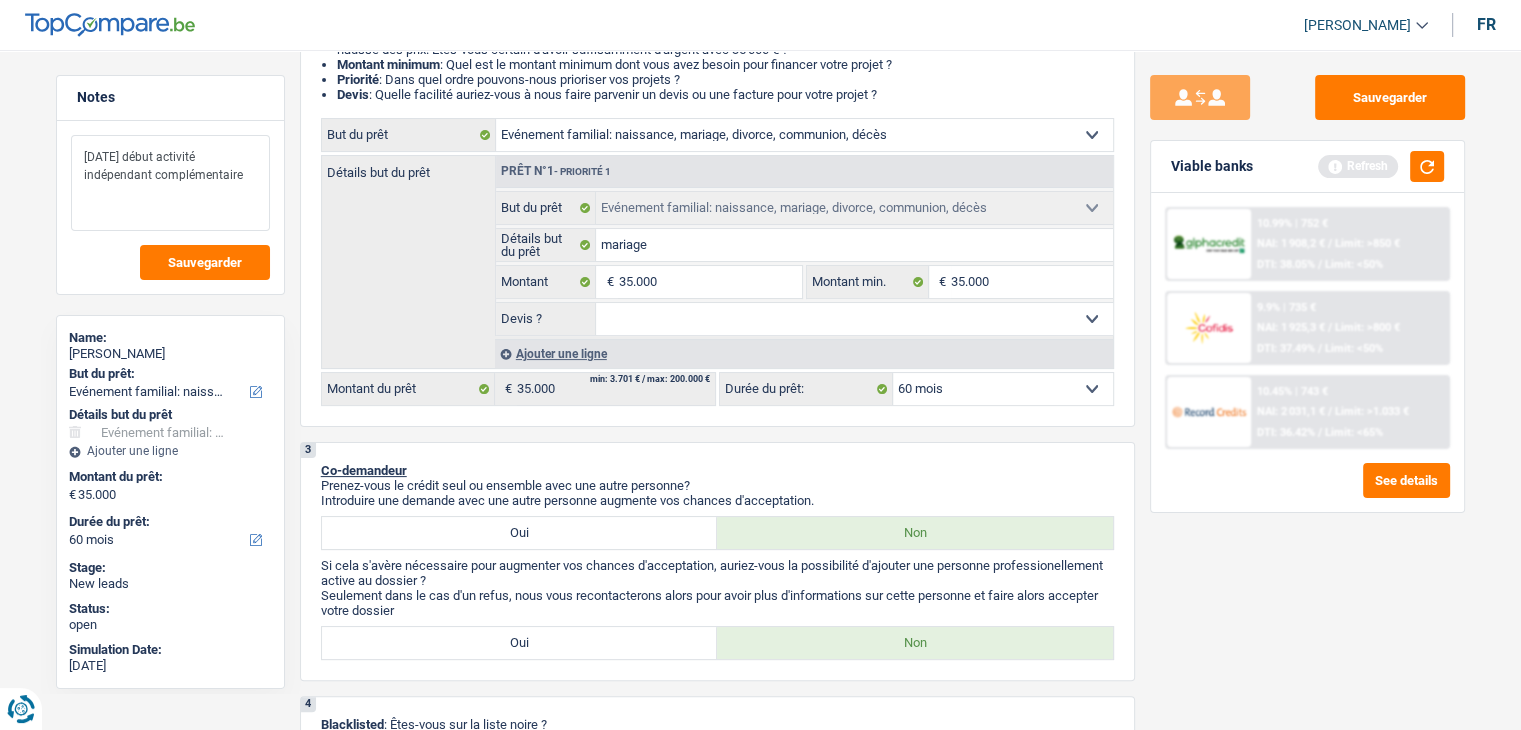 type on "aout 2023 début activité indépendant complémentaire" 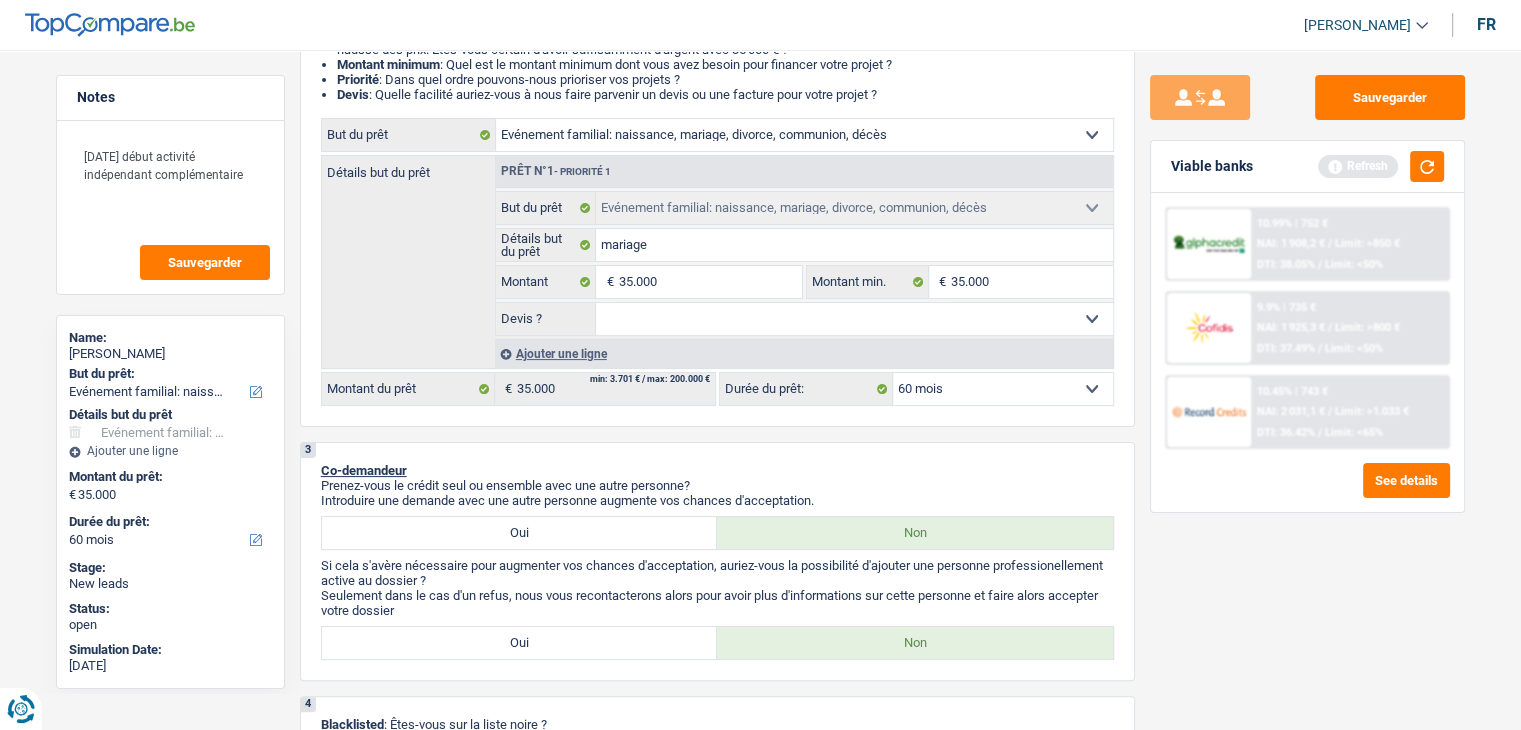 click on "Sauvegarder
Viable banks
Refresh
10.99% | 752 €
NAI: 1 908,2 €
/
Limit: >850 €
DTI: 38.05%
/
Limit: <50%
9.9% | 735 €
NAI: 1 925,3 €
/
Limit: >800 €
DTI: 37.49%
/
Limit: <50%
/       /" at bounding box center [1307, 384] 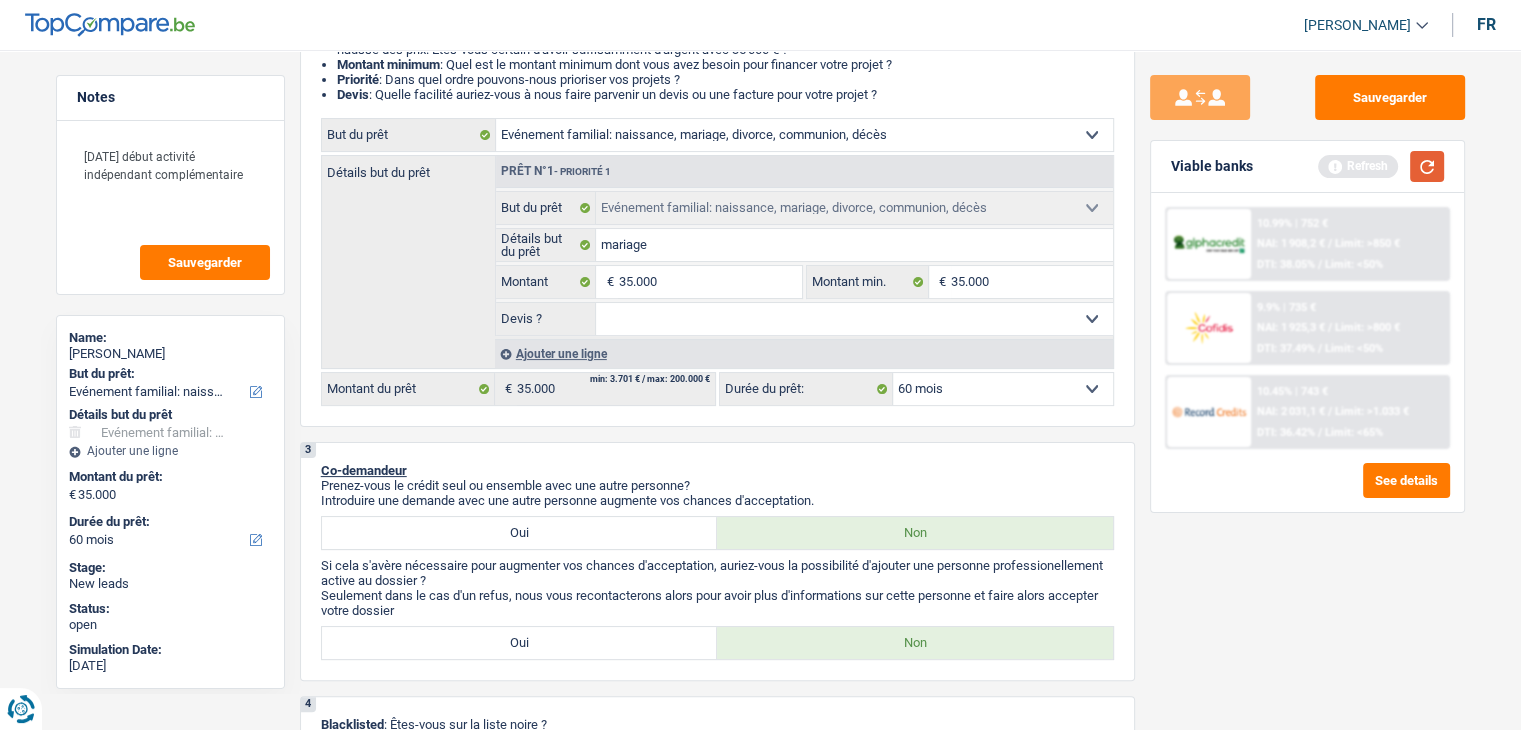 click at bounding box center (1427, 166) 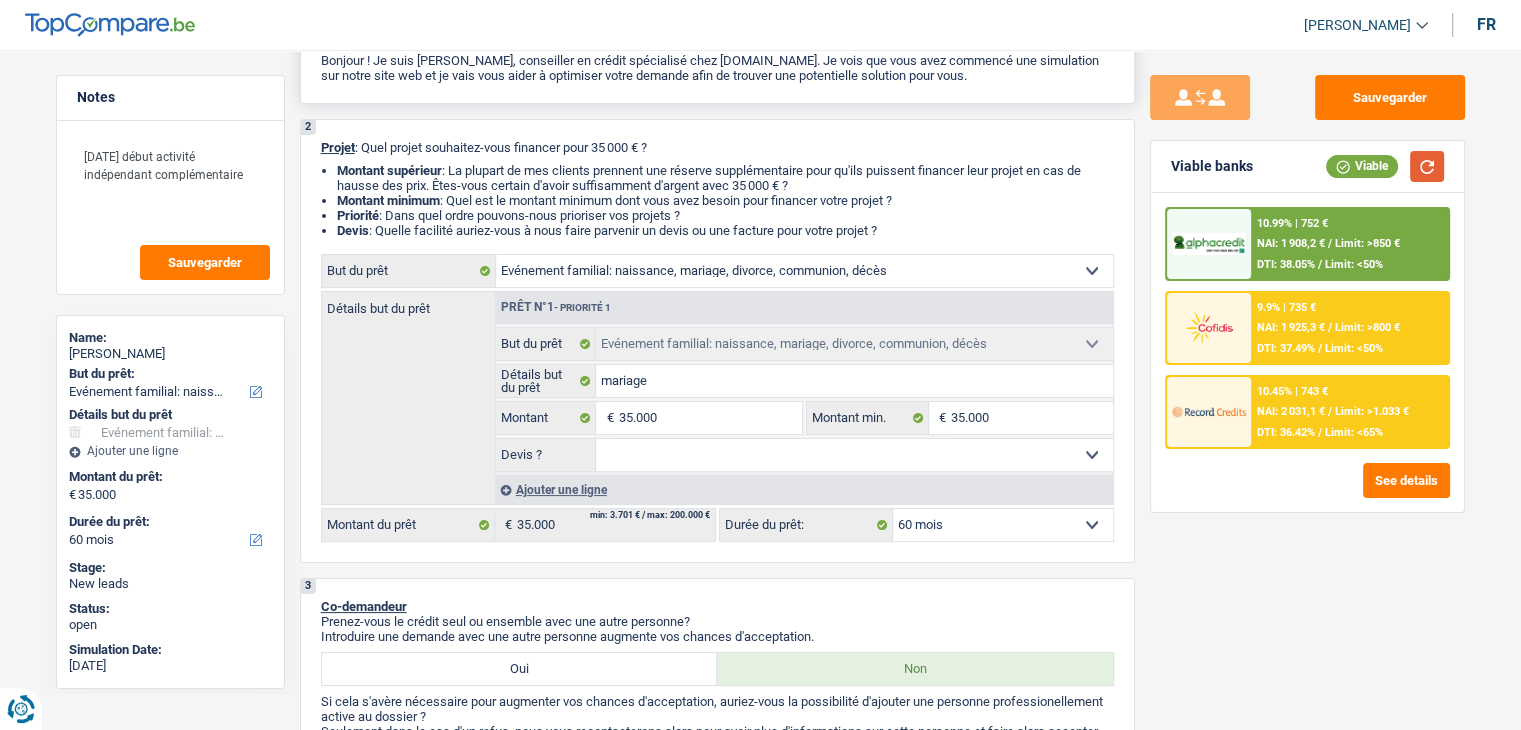 scroll, scrollTop: 0, scrollLeft: 0, axis: both 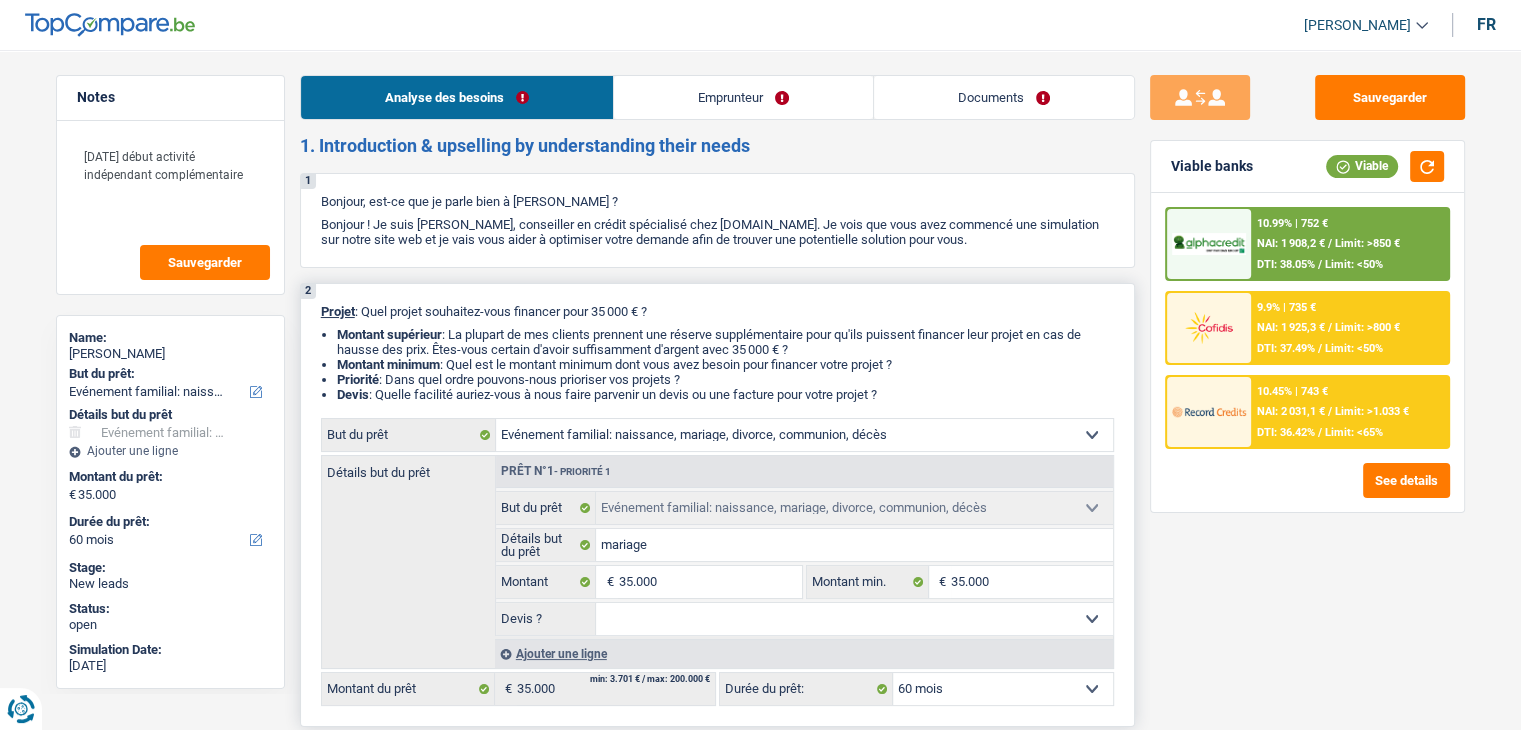drag, startPoint x: 899, startPoint y: 393, endPoint x: 316, endPoint y: 309, distance: 589.0204 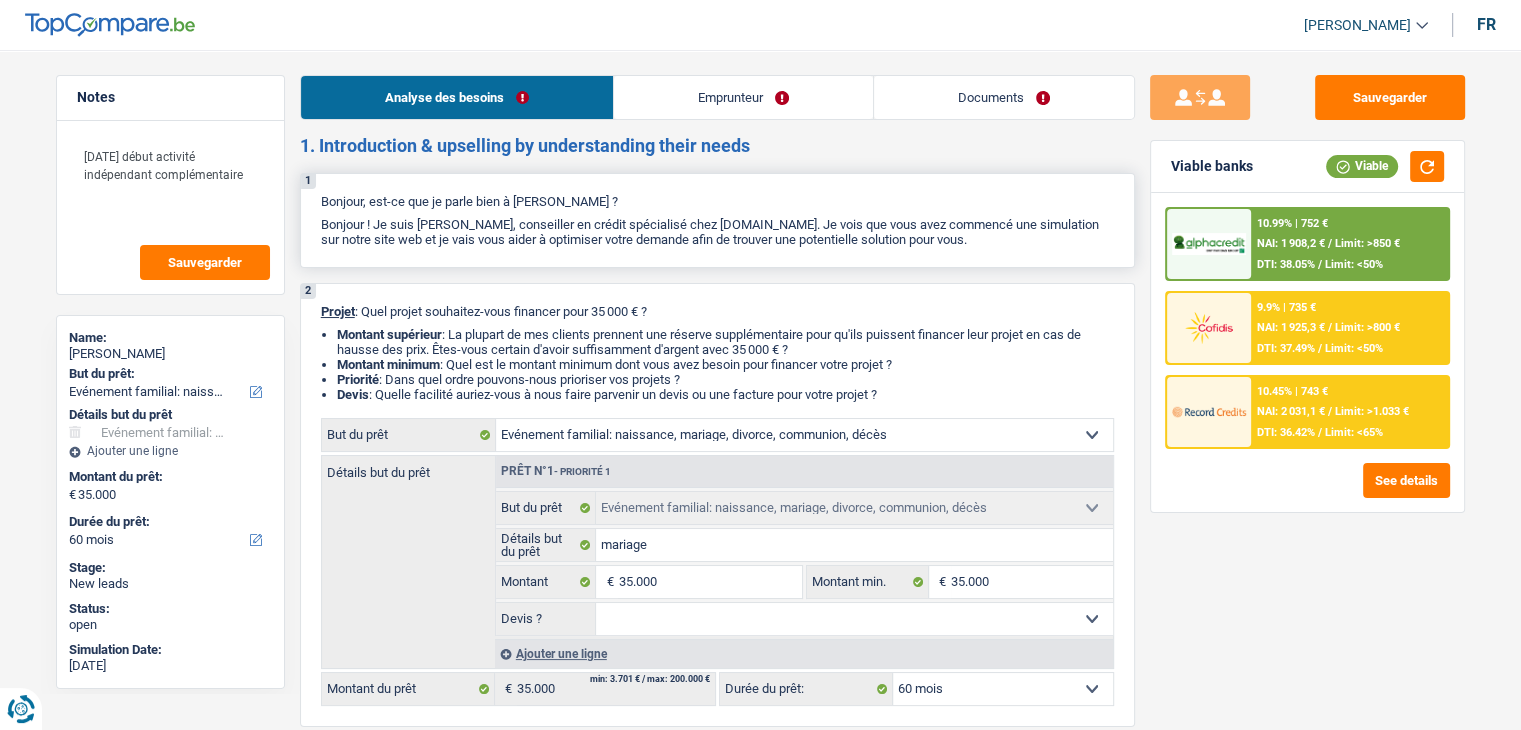 drag, startPoint x: 342, startPoint y: 222, endPoint x: 414, endPoint y: 205, distance: 73.97973 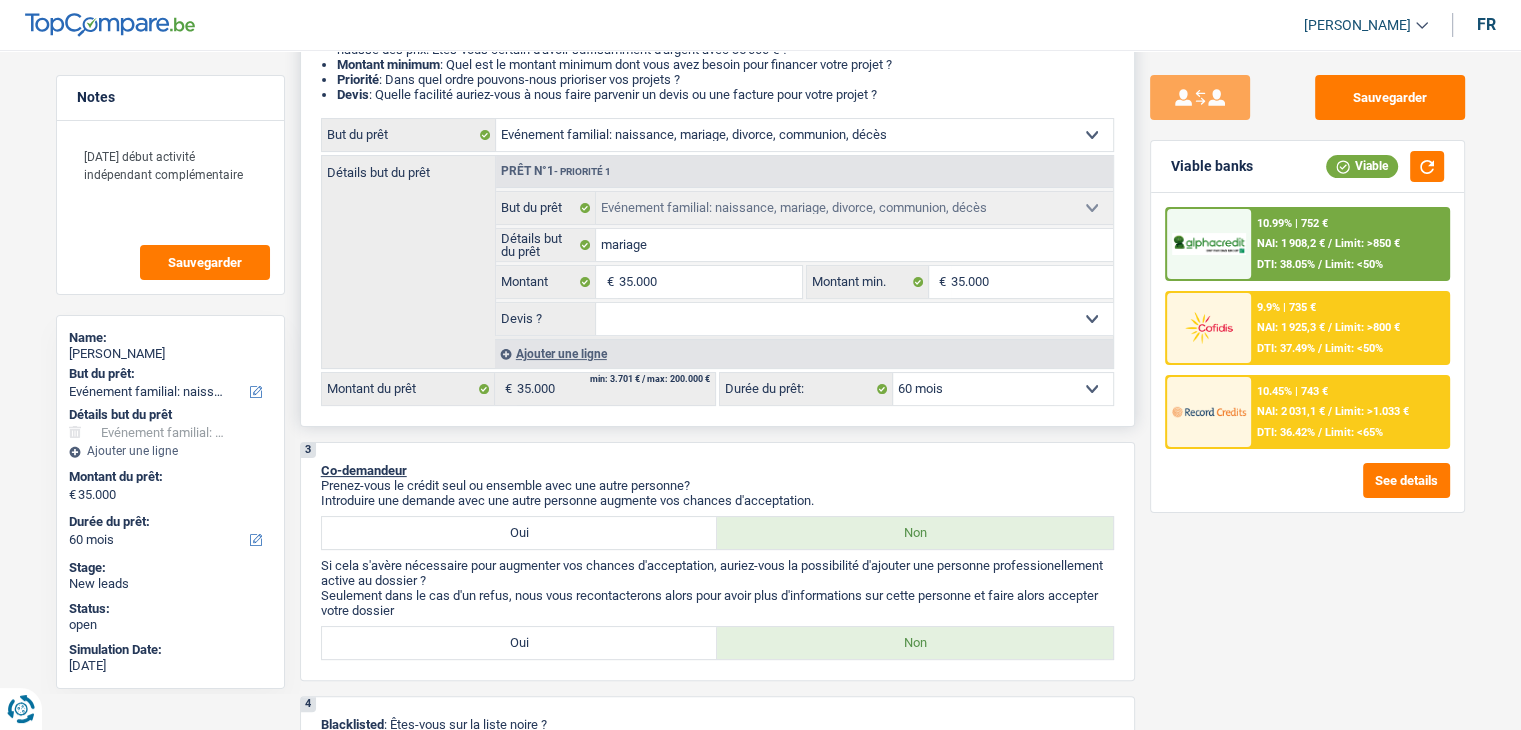 scroll, scrollTop: 300, scrollLeft: 0, axis: vertical 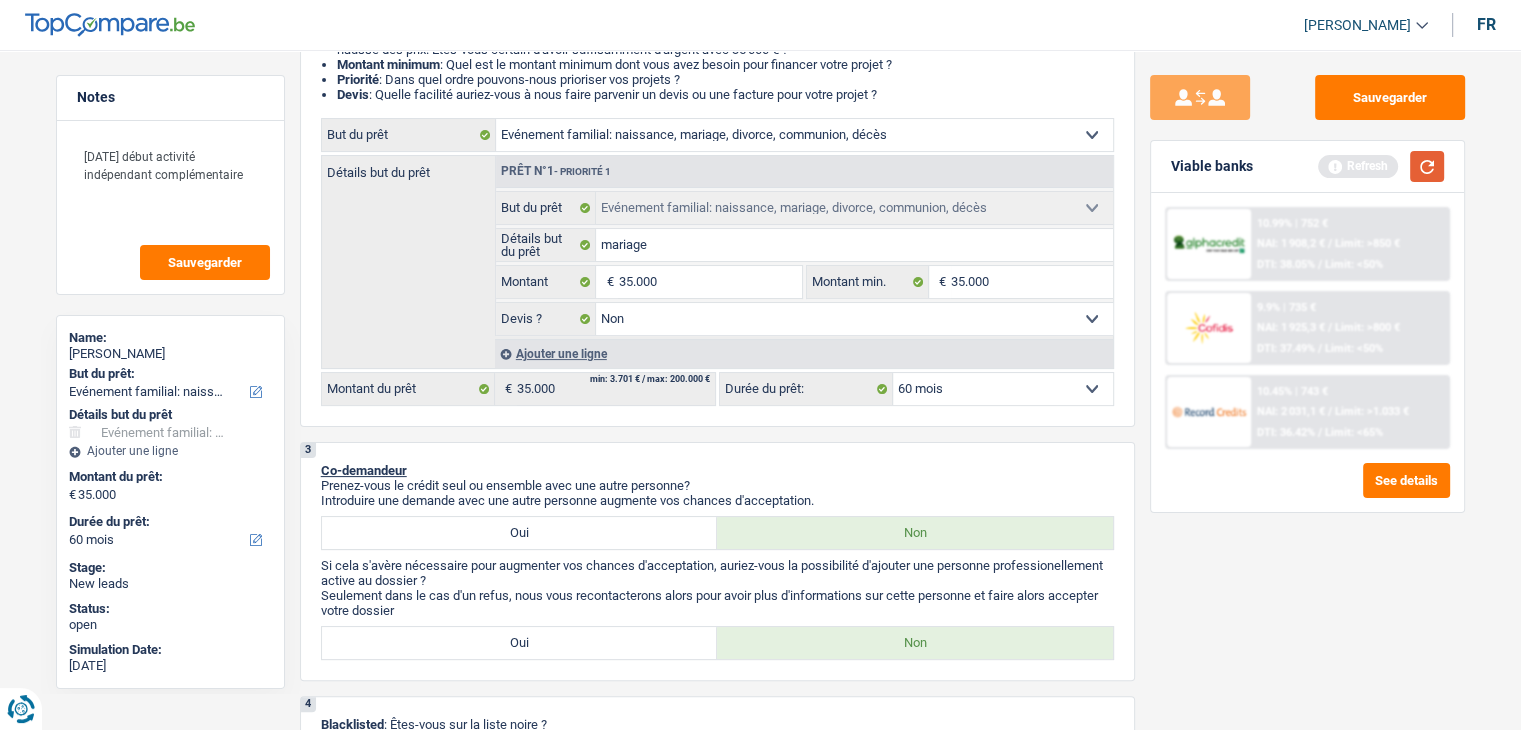 click at bounding box center (1427, 166) 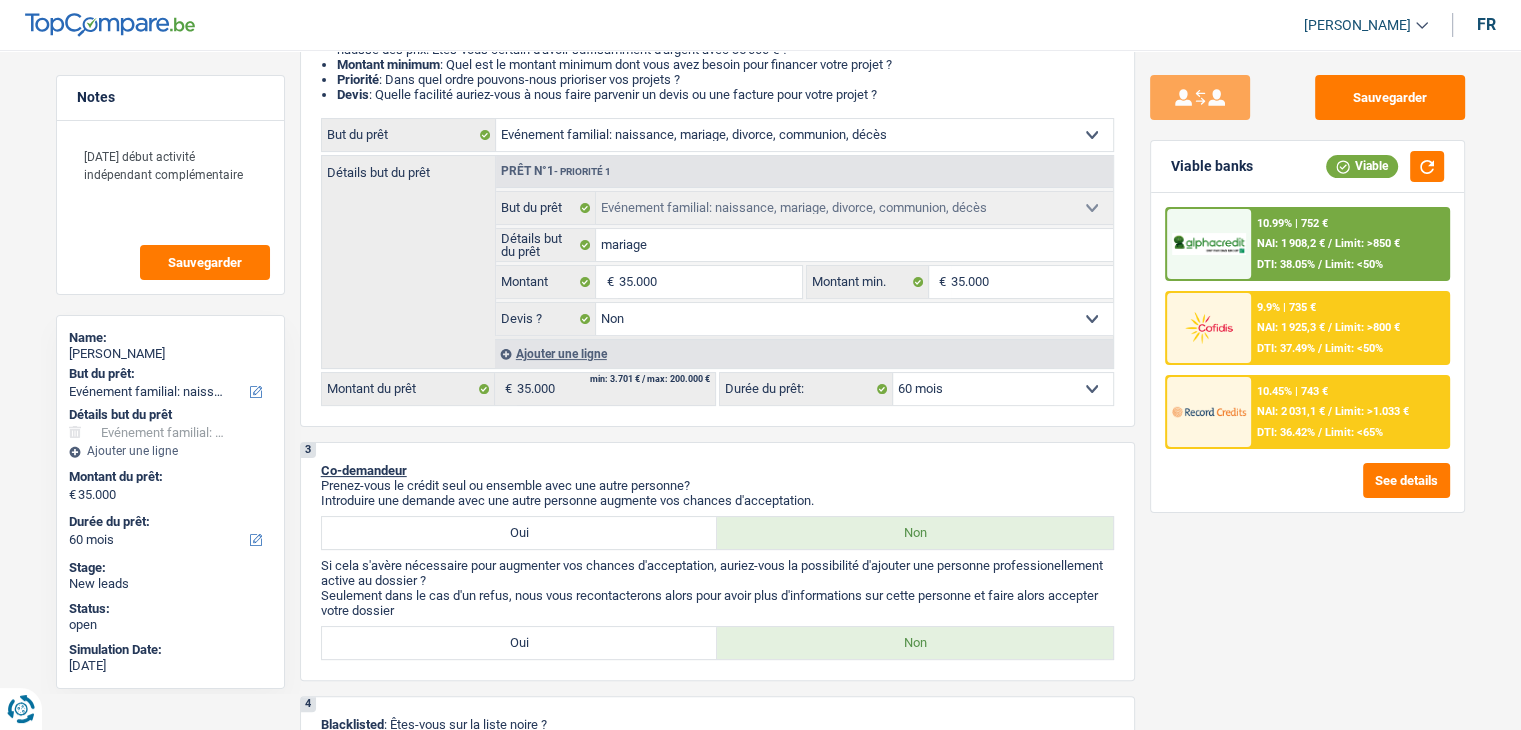 click on "NAI: 2 031,1 €" at bounding box center [1291, 411] 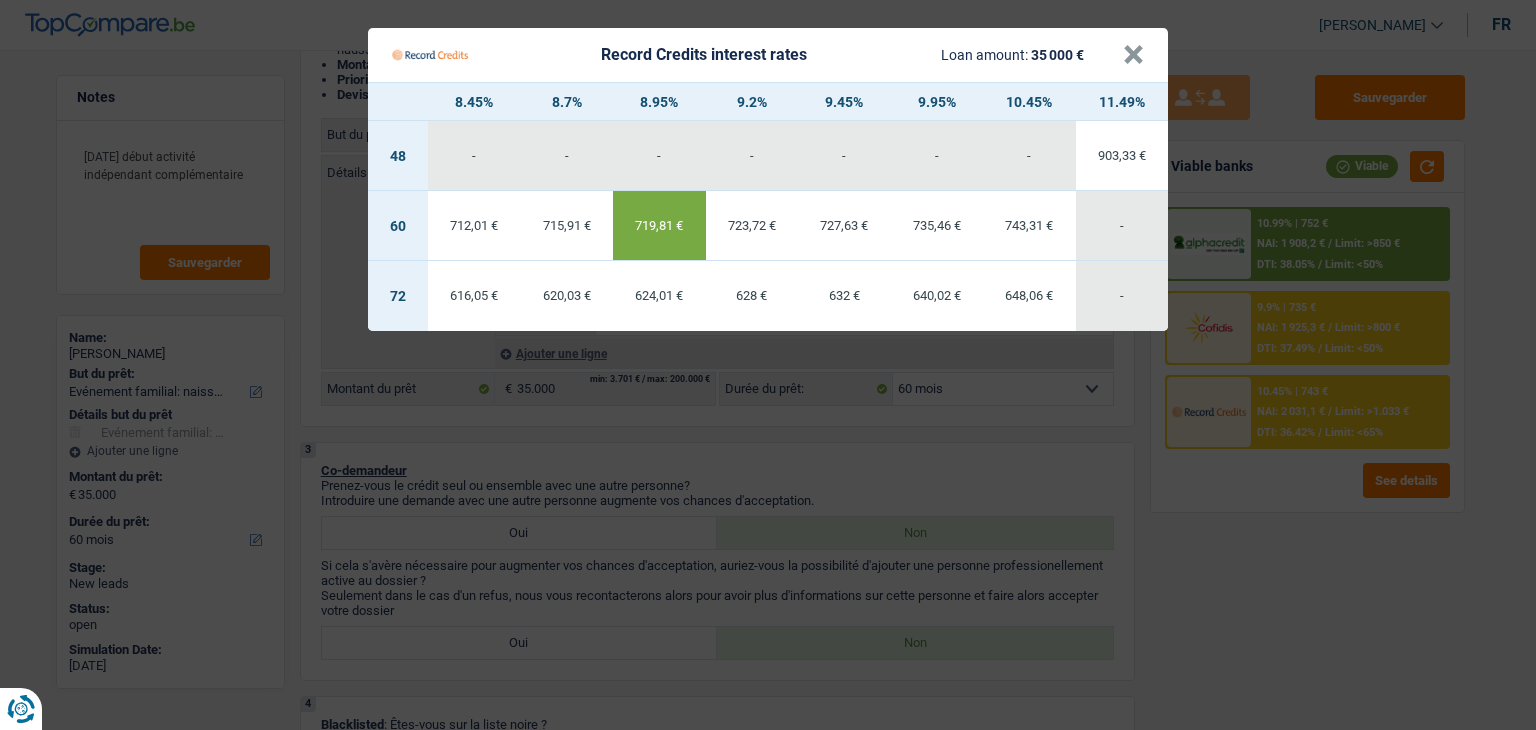 click on "Record Credits interest rates
Loan amount:
35 000 €
×
8.45%
8.7%
8.95%
9.2%
9.45%
9.95%
10.45%
11.49%
48
-
-
-
-
-
-
-
903,33 €
60
712,01 €" at bounding box center (768, 365) 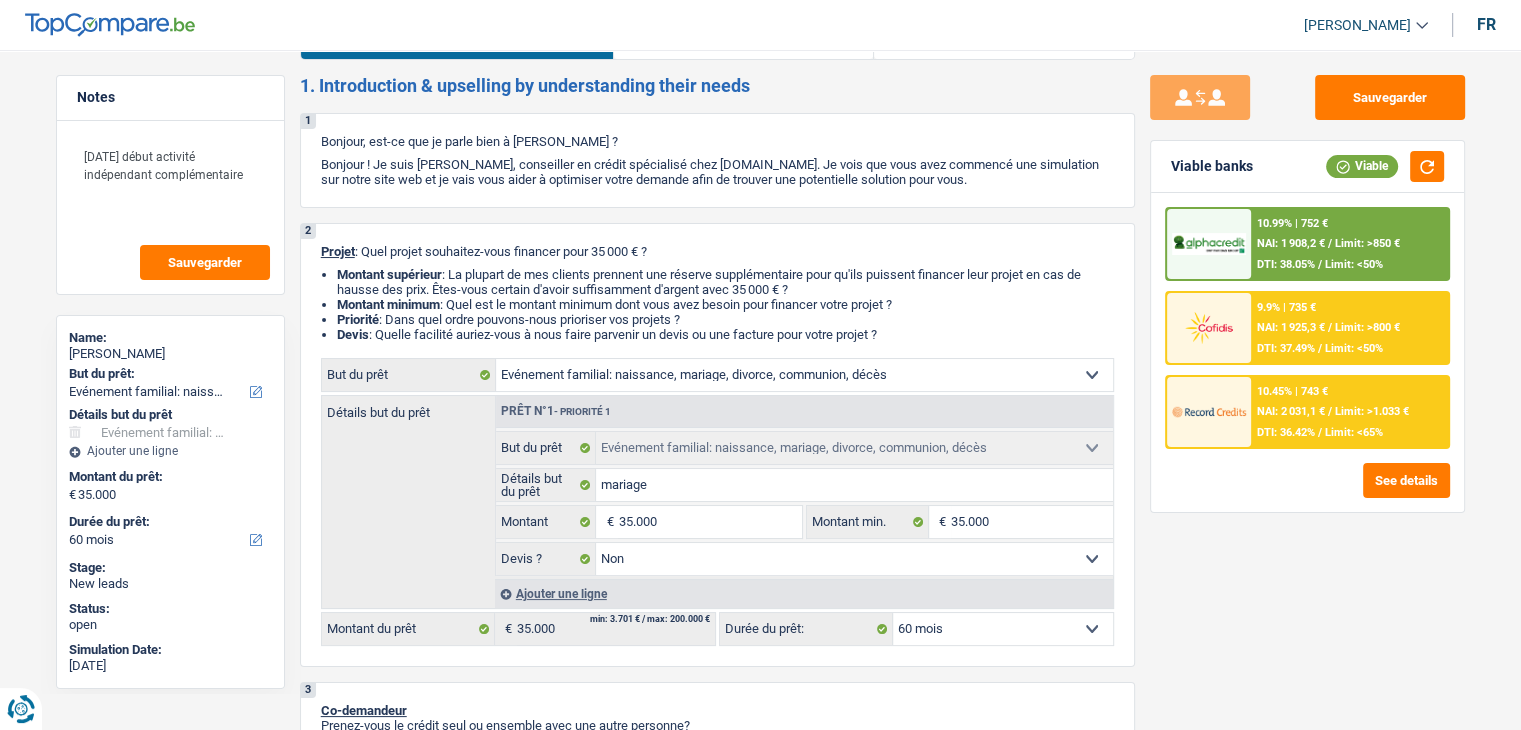 scroll, scrollTop: 0, scrollLeft: 0, axis: both 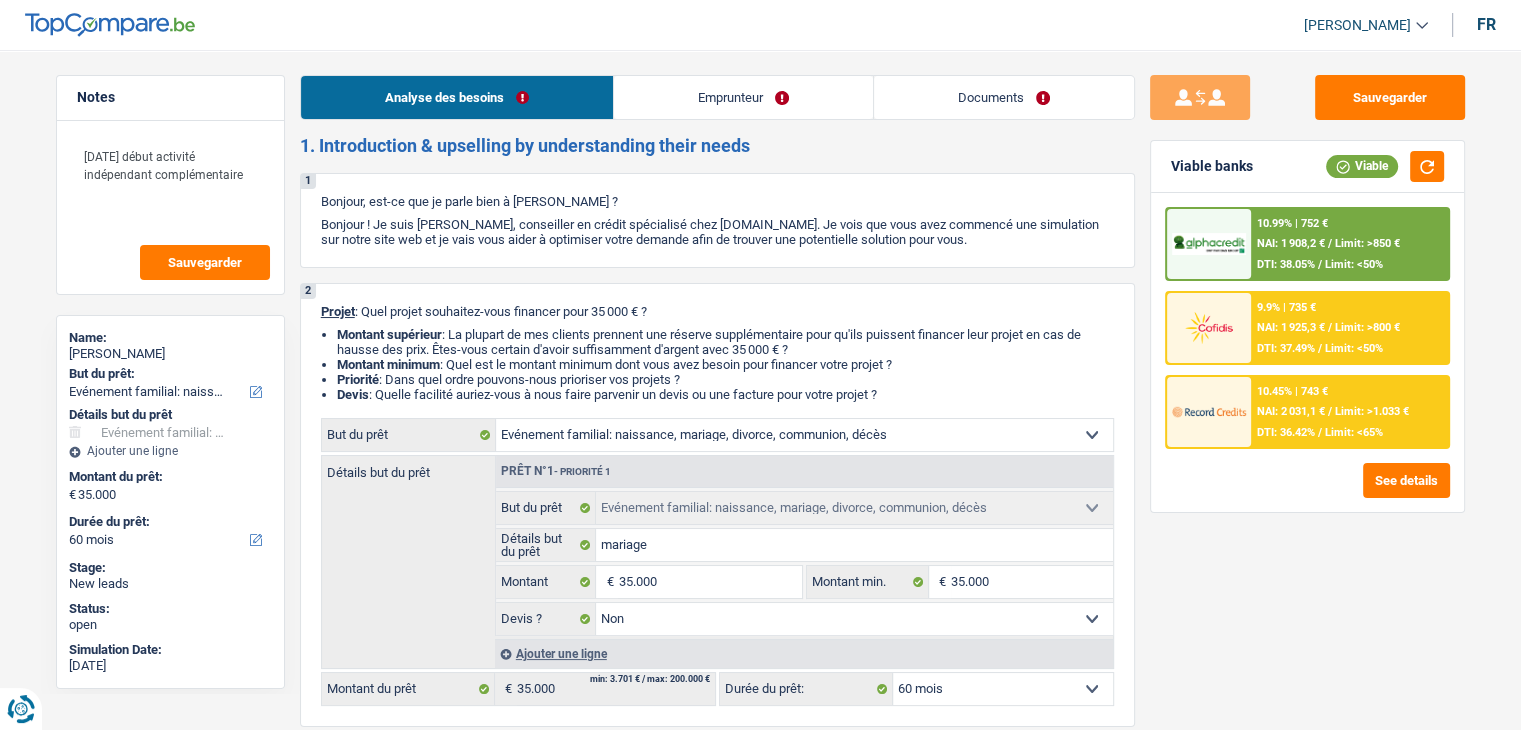 click on "Emprunteur" at bounding box center [743, 97] 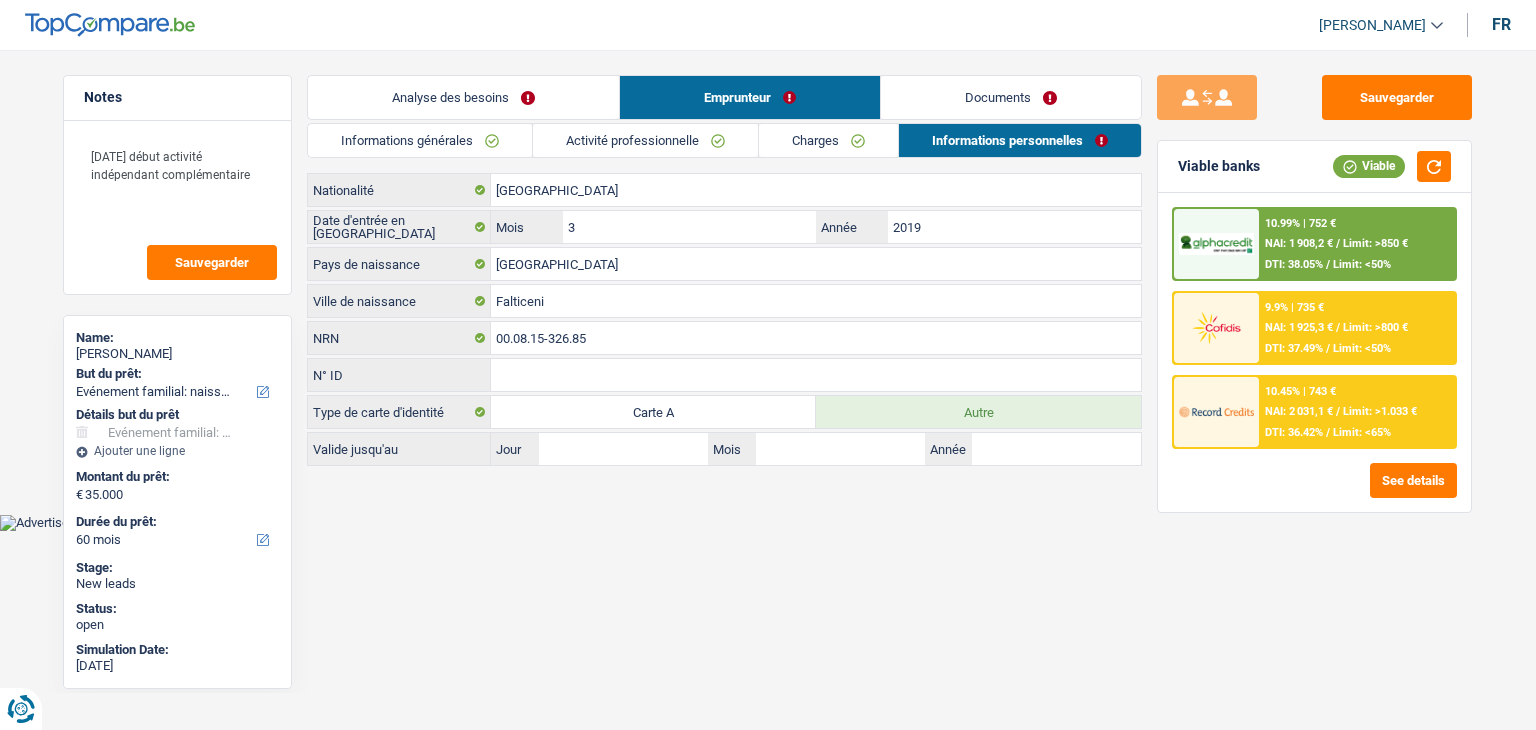 click on "Documents" at bounding box center (1011, 97) 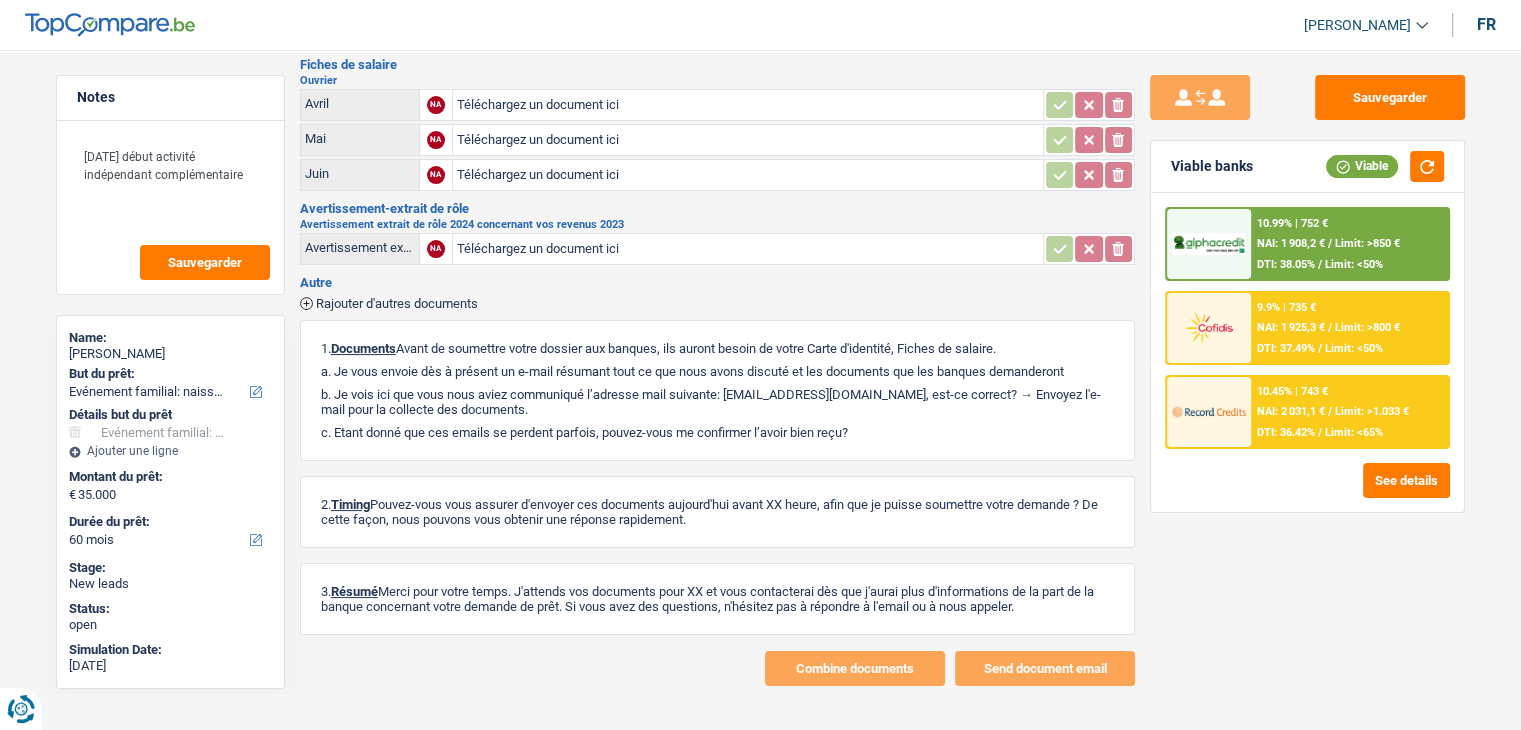 scroll, scrollTop: 208, scrollLeft: 0, axis: vertical 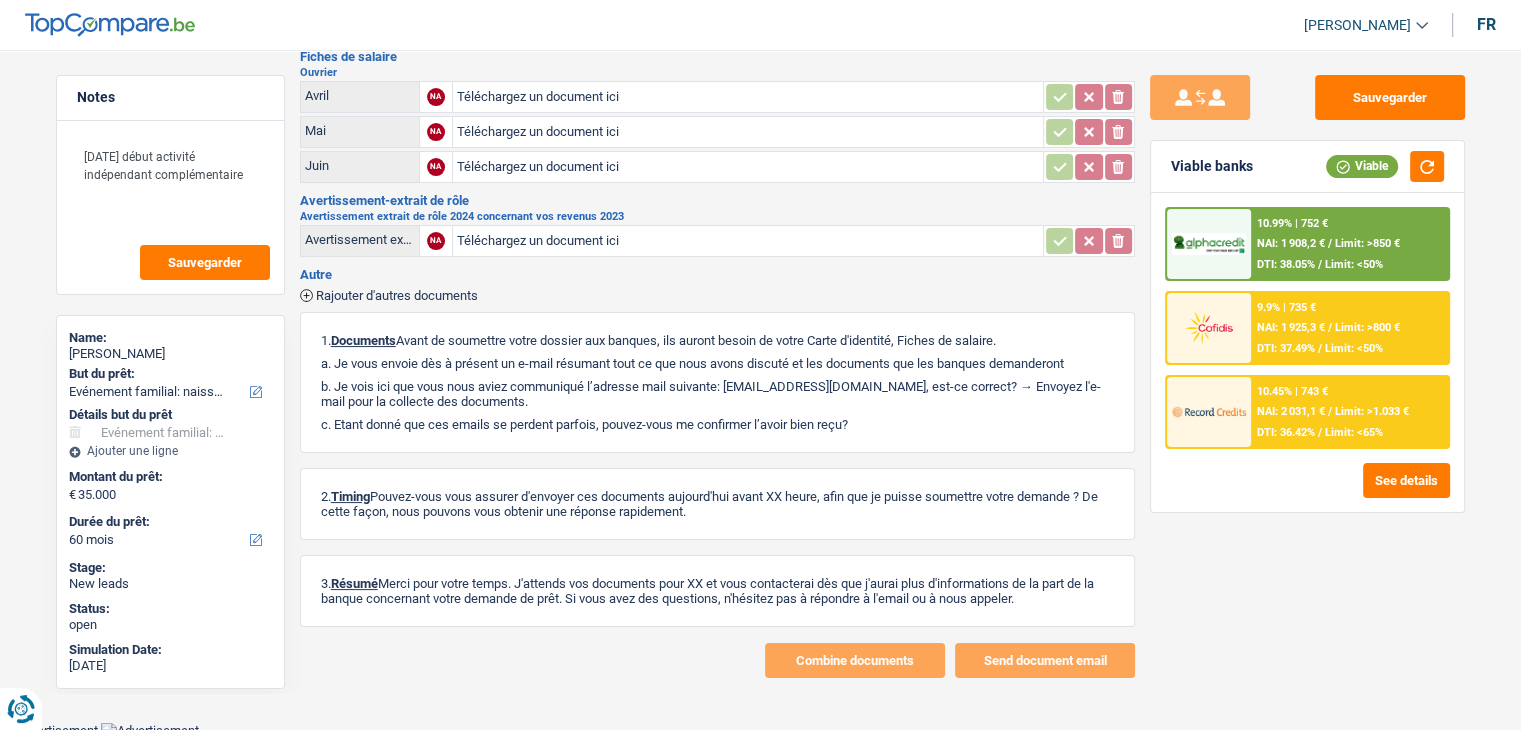 click on "NAI: 2 031,1 €" at bounding box center [1291, 411] 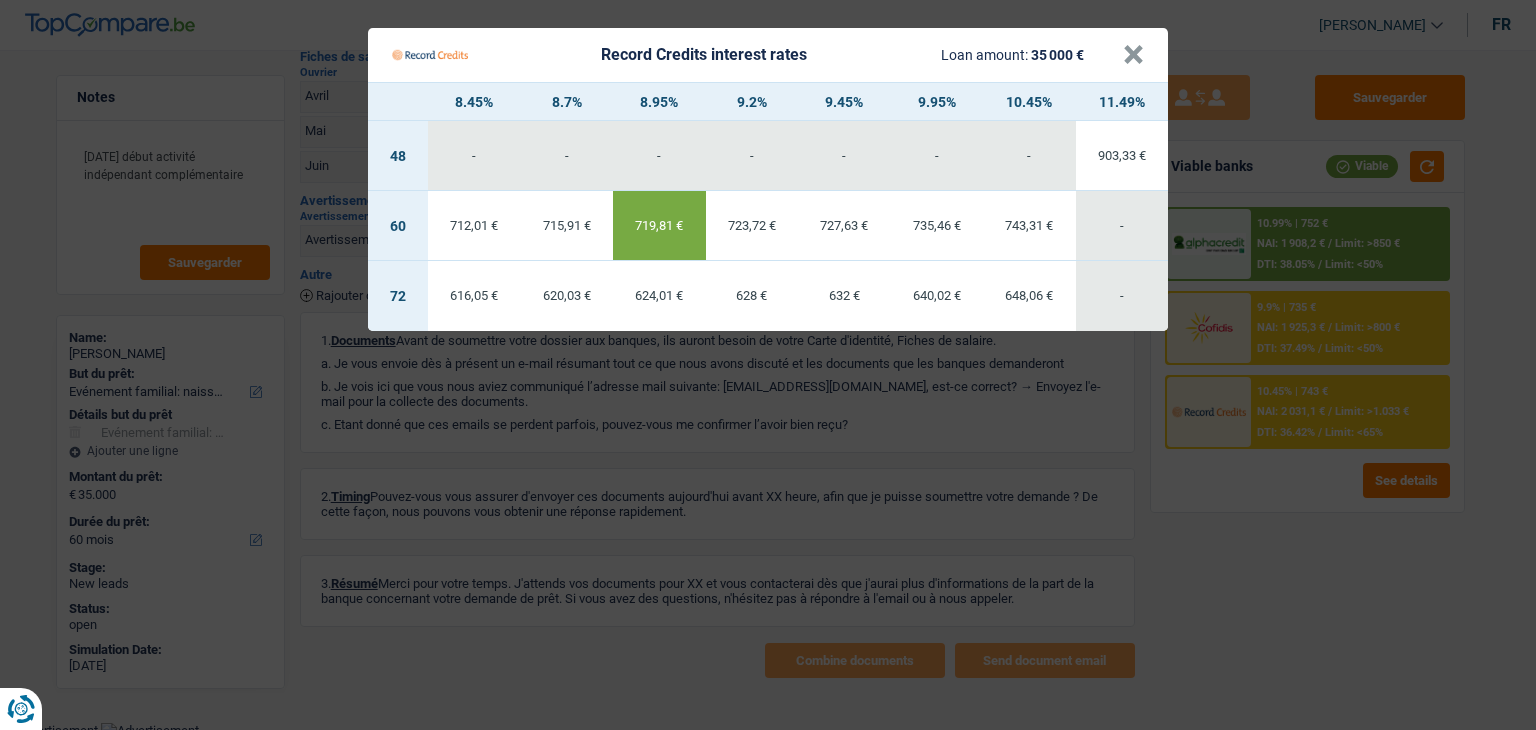 click on "Record Credits interest rates
Loan amount:
35 000 €
×
8.45%
8.7%
8.95%
9.2%
9.45%
9.95%
10.45%
11.49%
48
-
-
-
-
-
-
-
903,33 €
60
712,01 €" at bounding box center [768, 365] 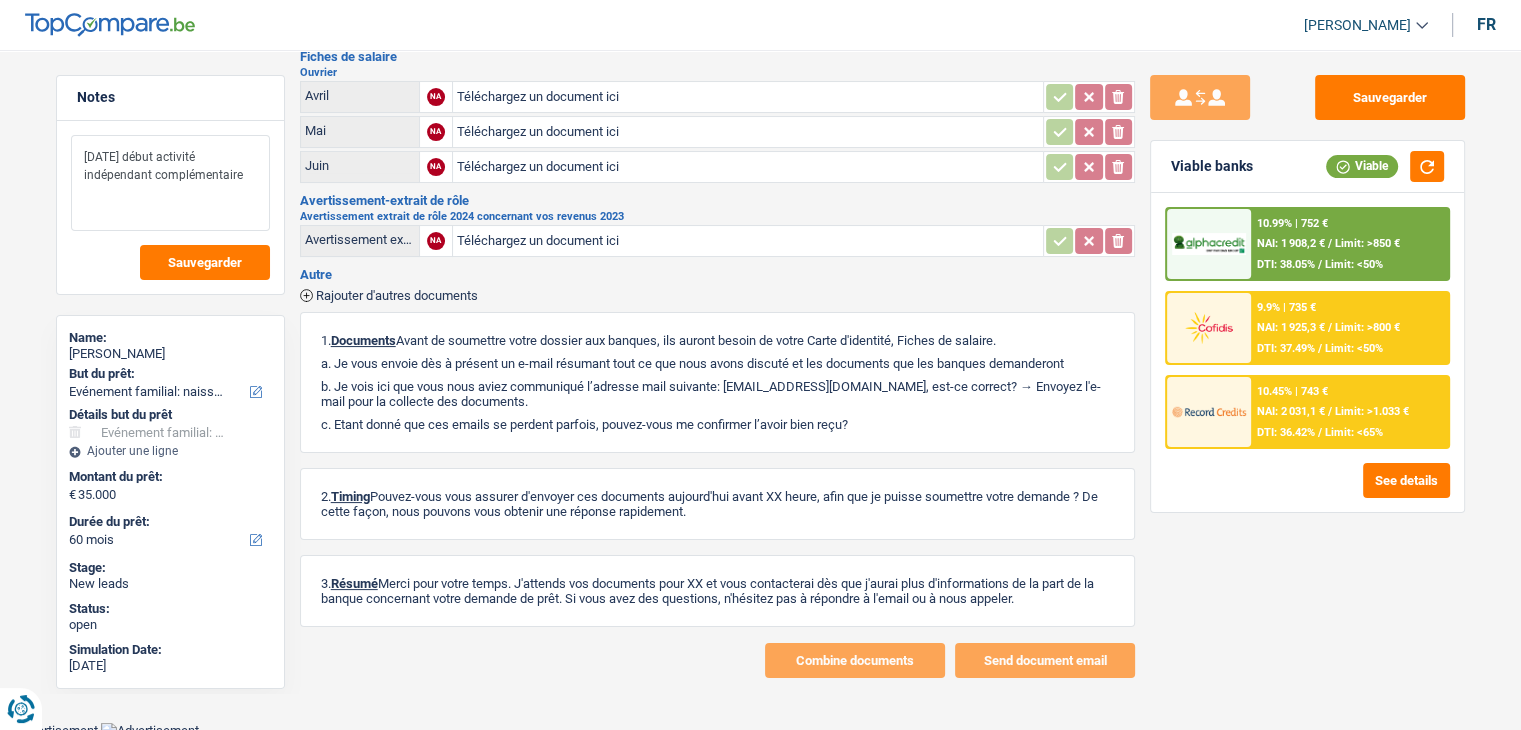 click on "aout 2023 début activité indépendant complémentaire" at bounding box center (170, 183) 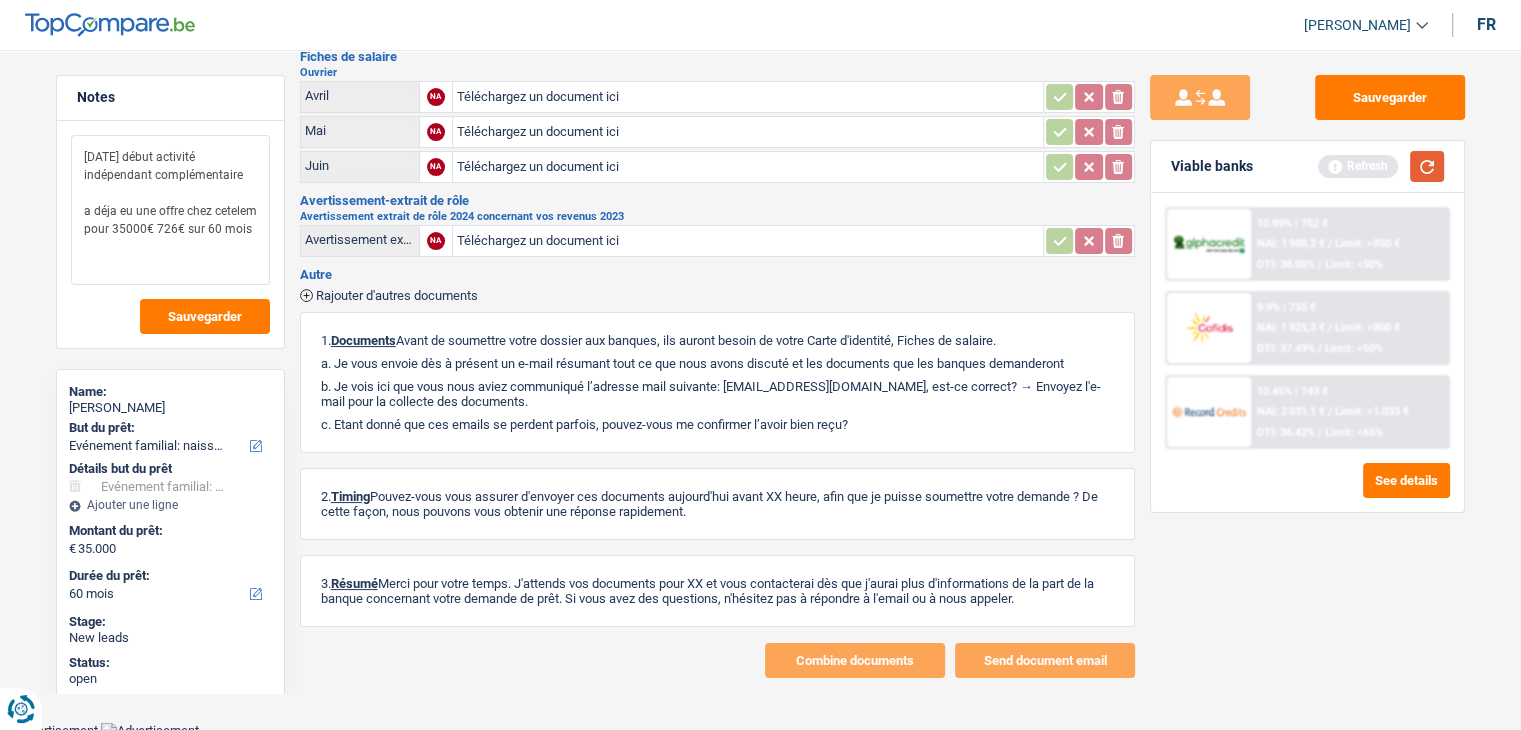 type on "aout 2023 début activité indépendant complémentaire
a déja eu une offre chez cetelem pour 35000€ 726€ sur 60 mois" 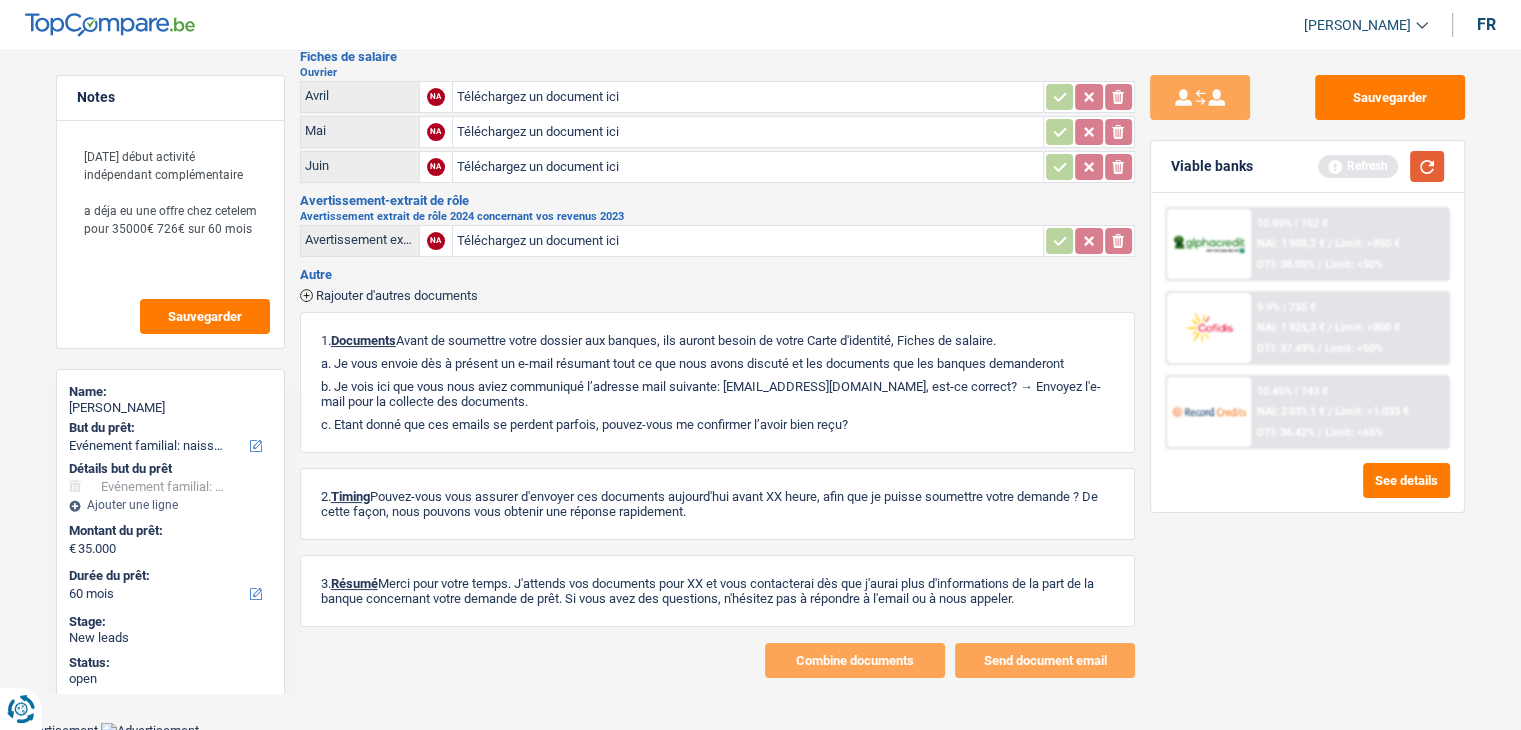 click at bounding box center [1427, 166] 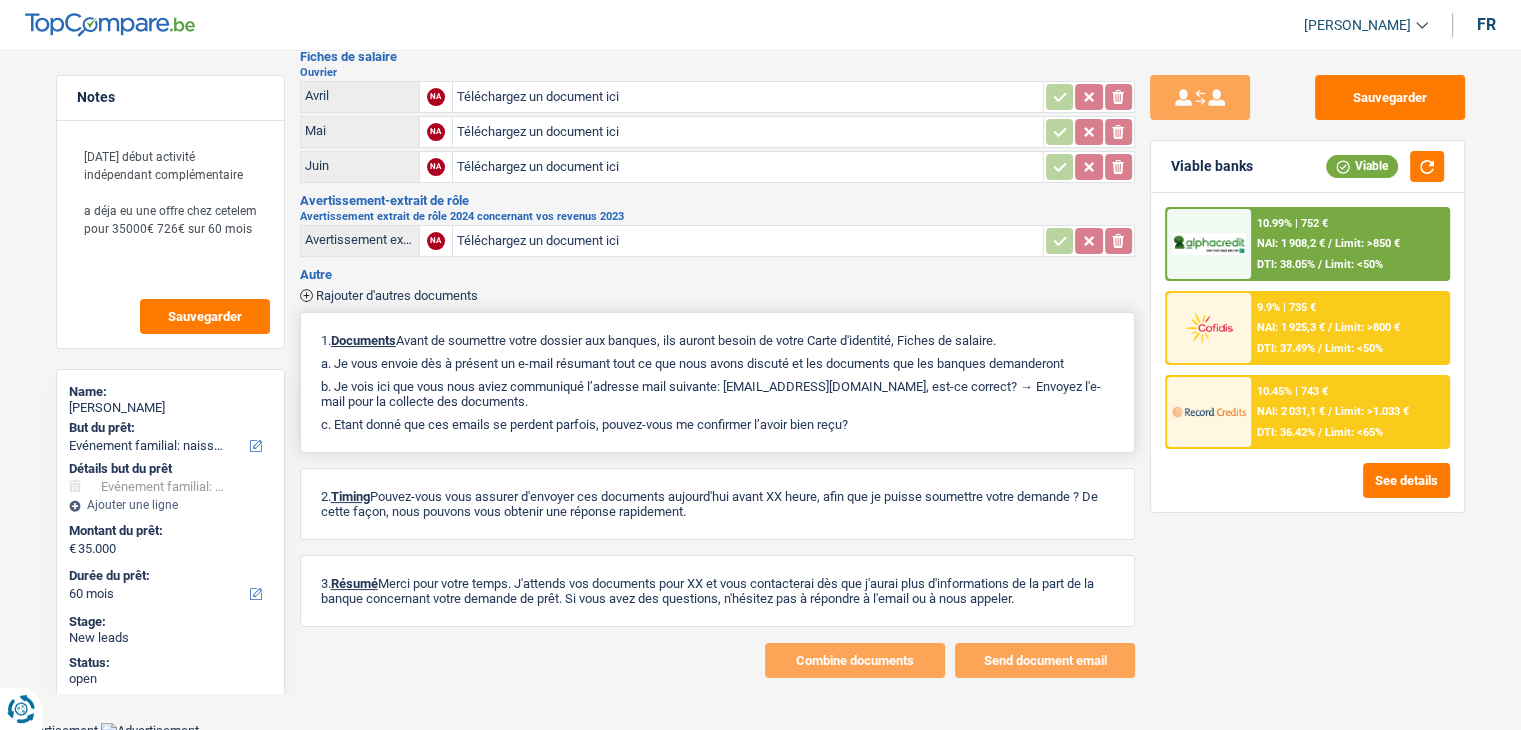 drag, startPoint x: 856, startPoint y: 416, endPoint x: 372, endPoint y: 333, distance: 491.06516 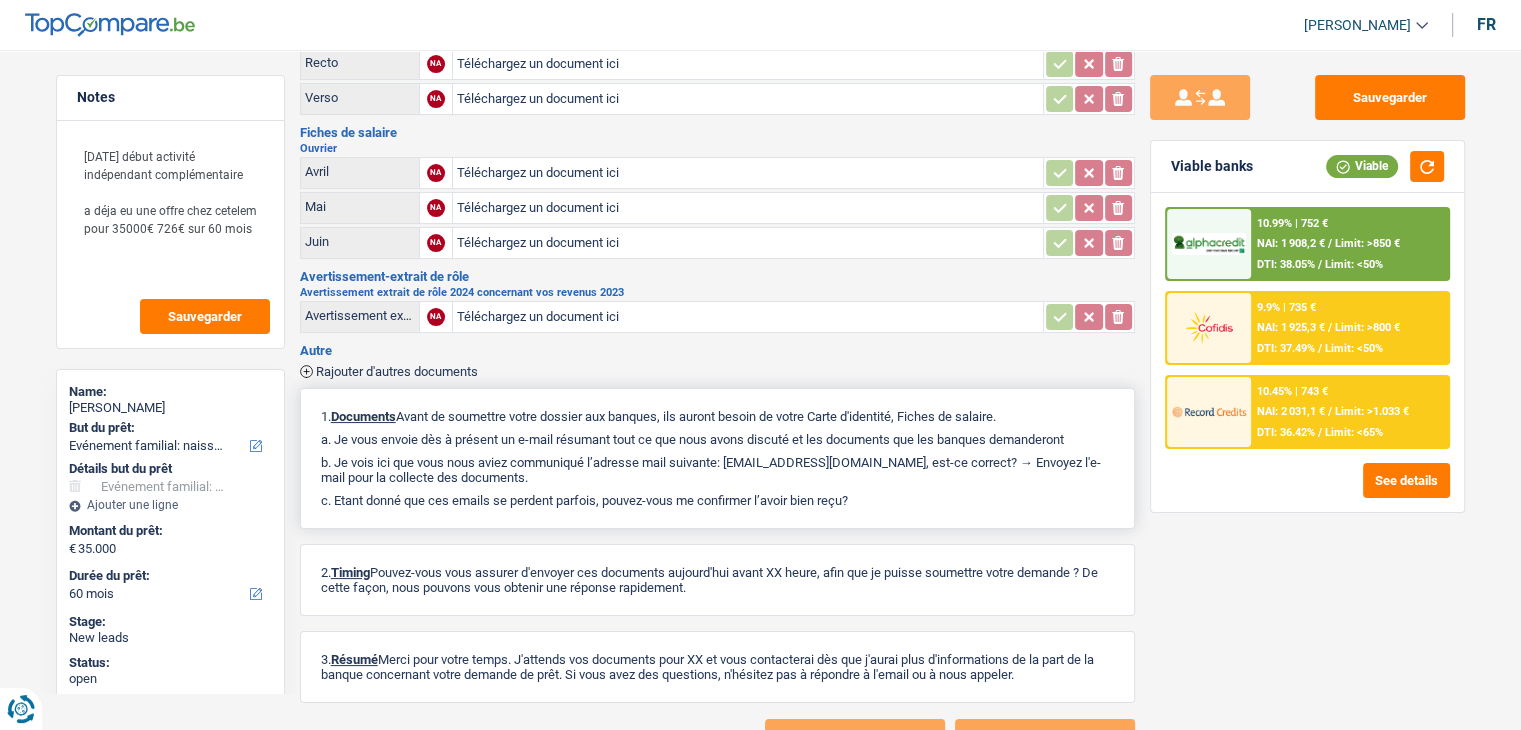 scroll, scrollTop: 0, scrollLeft: 0, axis: both 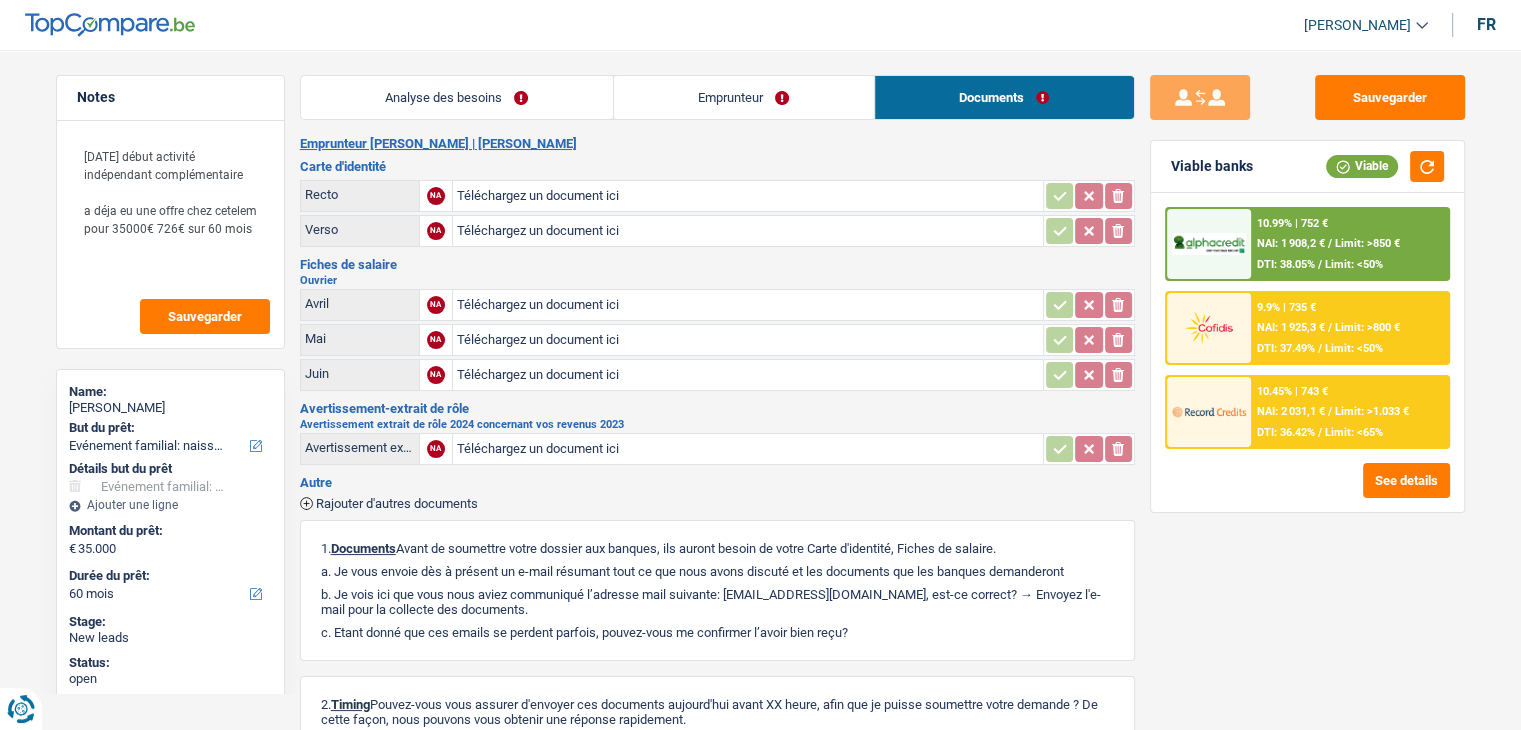 click on "Fiches de salaire
Ouvrier
Avril
NA
Téléchargez un document ici
ionicons-v5-e
Mai
NA
Téléchargez un document ici
ionicons-v5-e
Juin
NA
Téléchargez un document ici
ionicons-v5-e" at bounding box center (717, 326) 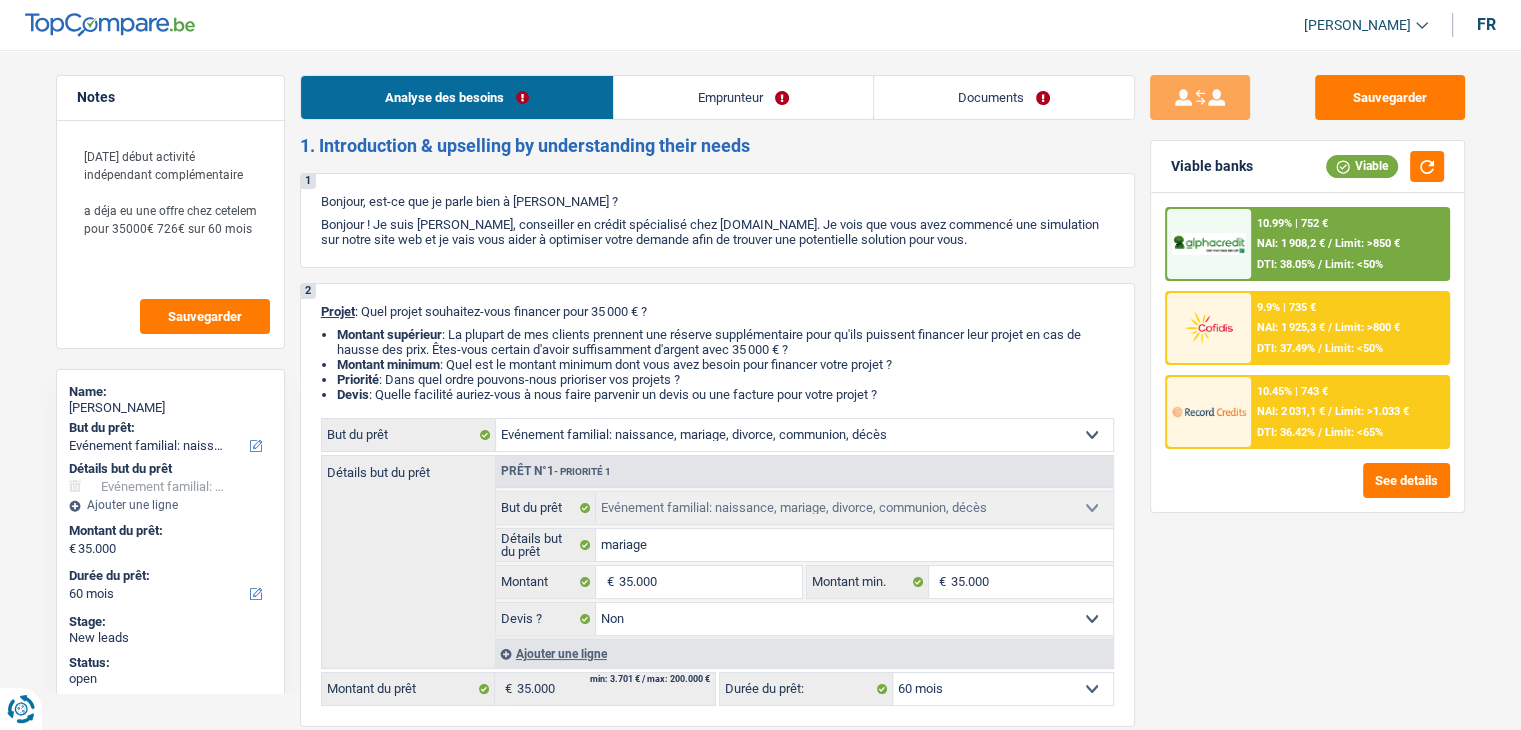 click on "DTI: 38.05%" at bounding box center (1286, 264) 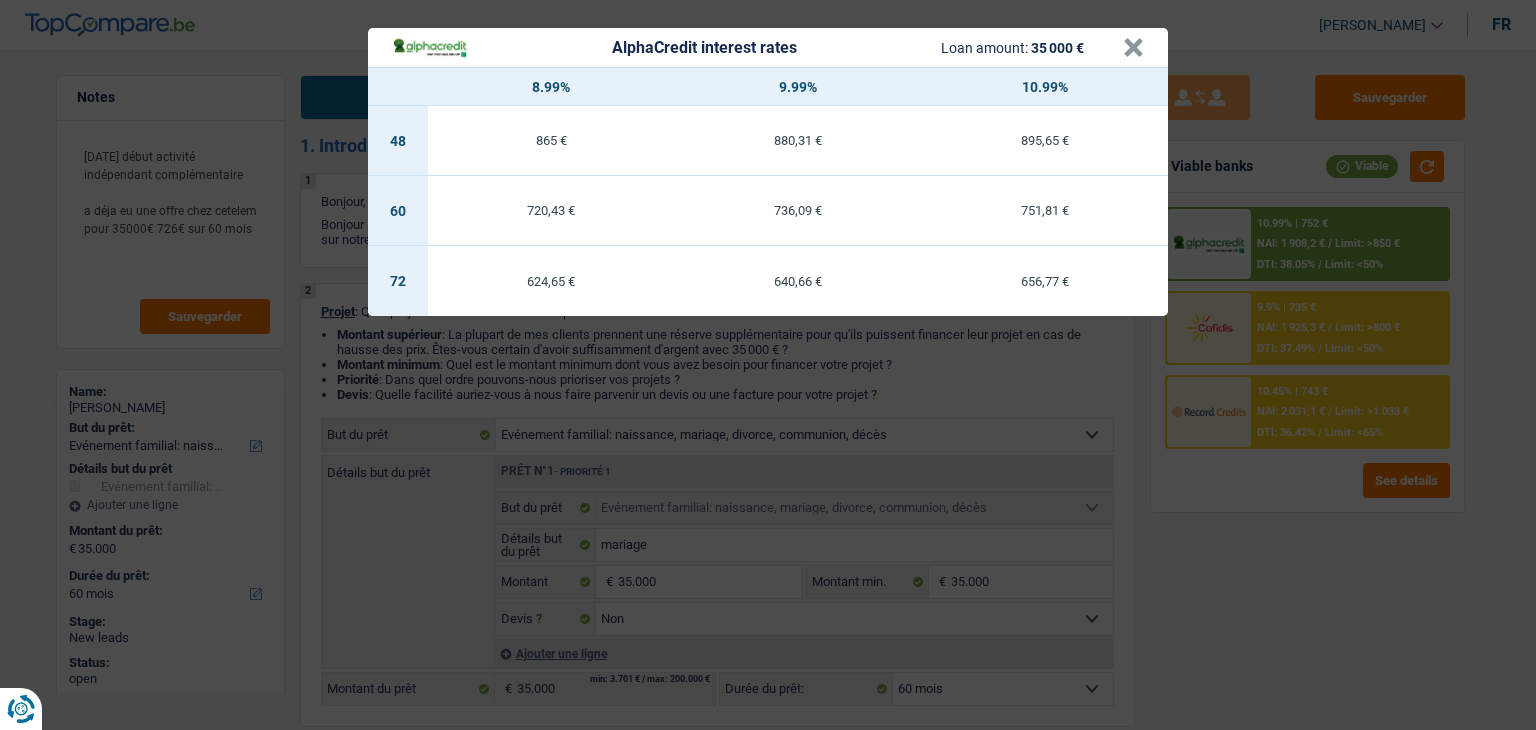 click on "AlphaCredit interest rates
Loan amount:
35 000 €
×
8.99%
9.99%
10.99%
48
865 €
880,31 €
895,65 €
60
720,43 €
736,09 €
751,81 €
72
624,65 €
640,66 €
656,77 €" at bounding box center (768, 365) 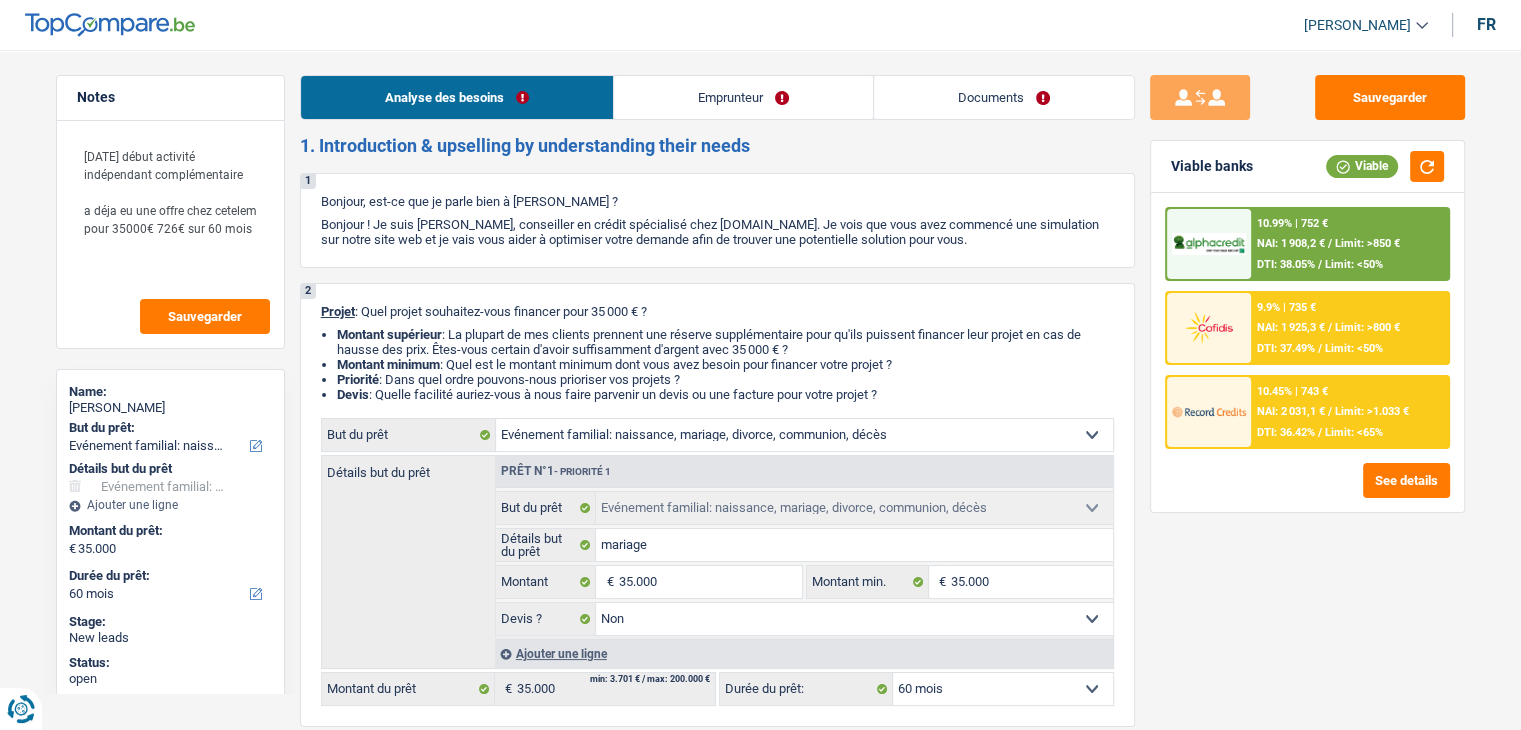 click at bounding box center [1209, 412] 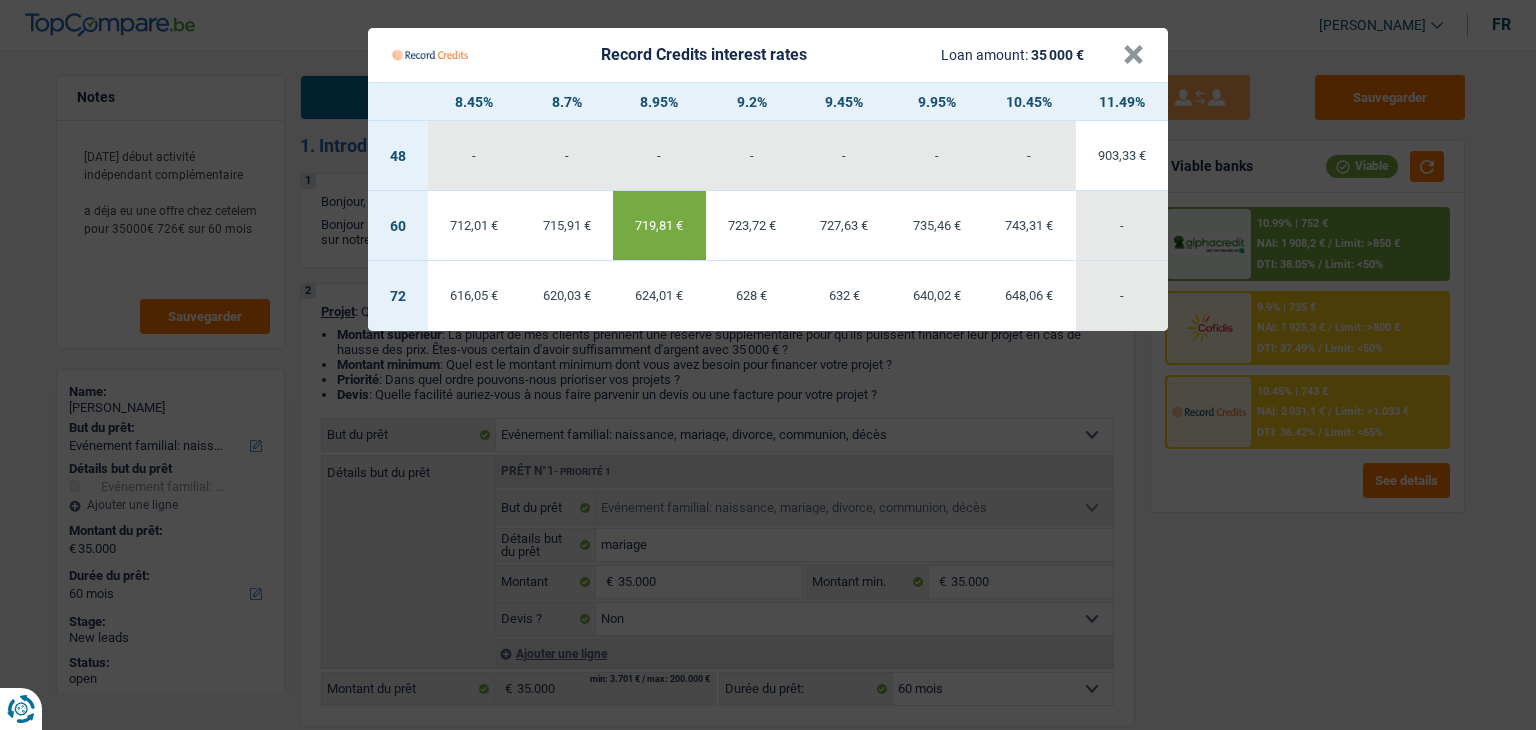 click on "Record Credits interest rates
Loan amount:
35 000 €
×
8.45%
8.7%
8.95%
9.2%
9.45%
9.95%
10.45%
11.49%
48
-
-
-
-
-
-
-
903,33 €
60
712,01 €" at bounding box center [768, 365] 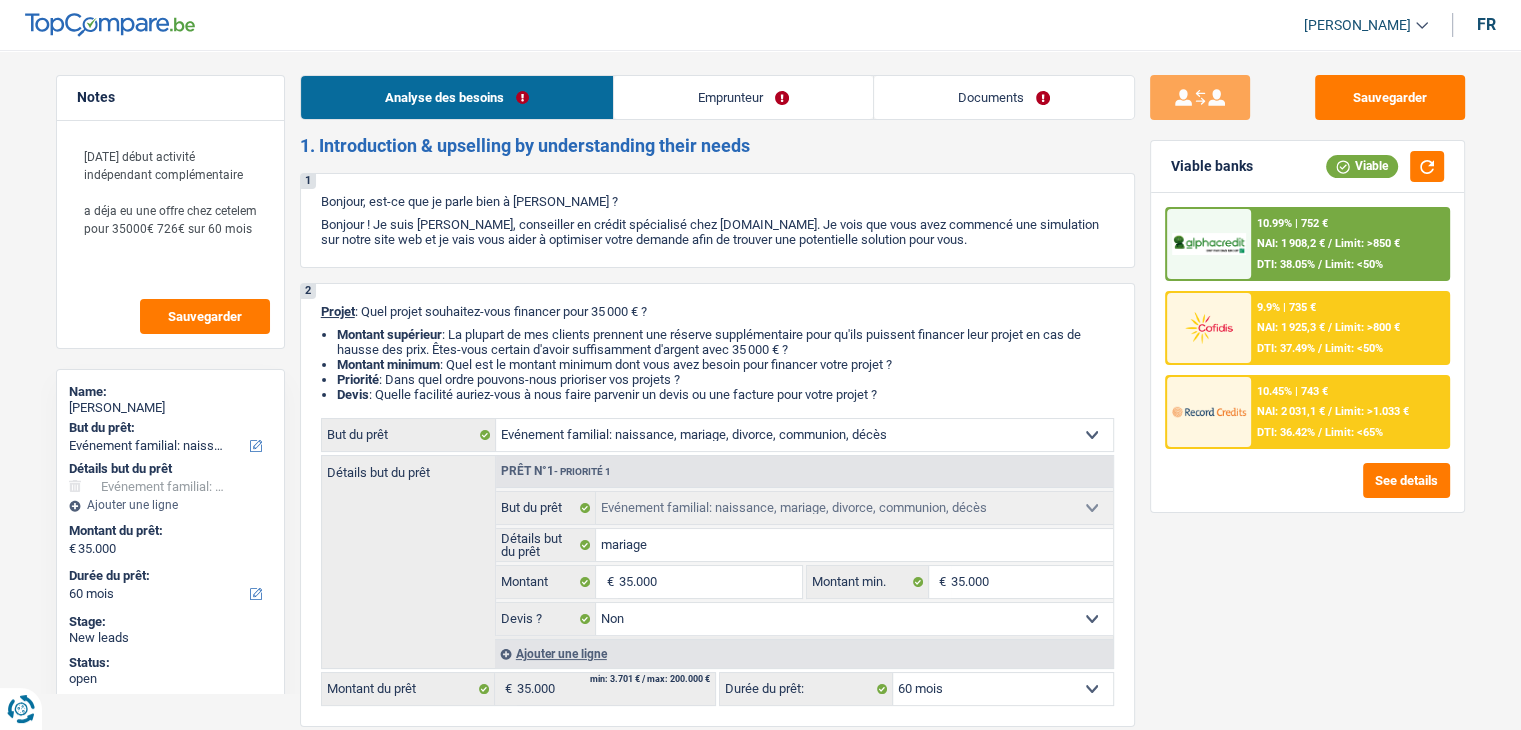 click on "10.99% | 752 €
NAI: 1 908,2 €
/
Limit: >850 €
DTI: 38.05%
/
Limit: <50%" at bounding box center (1349, 244) 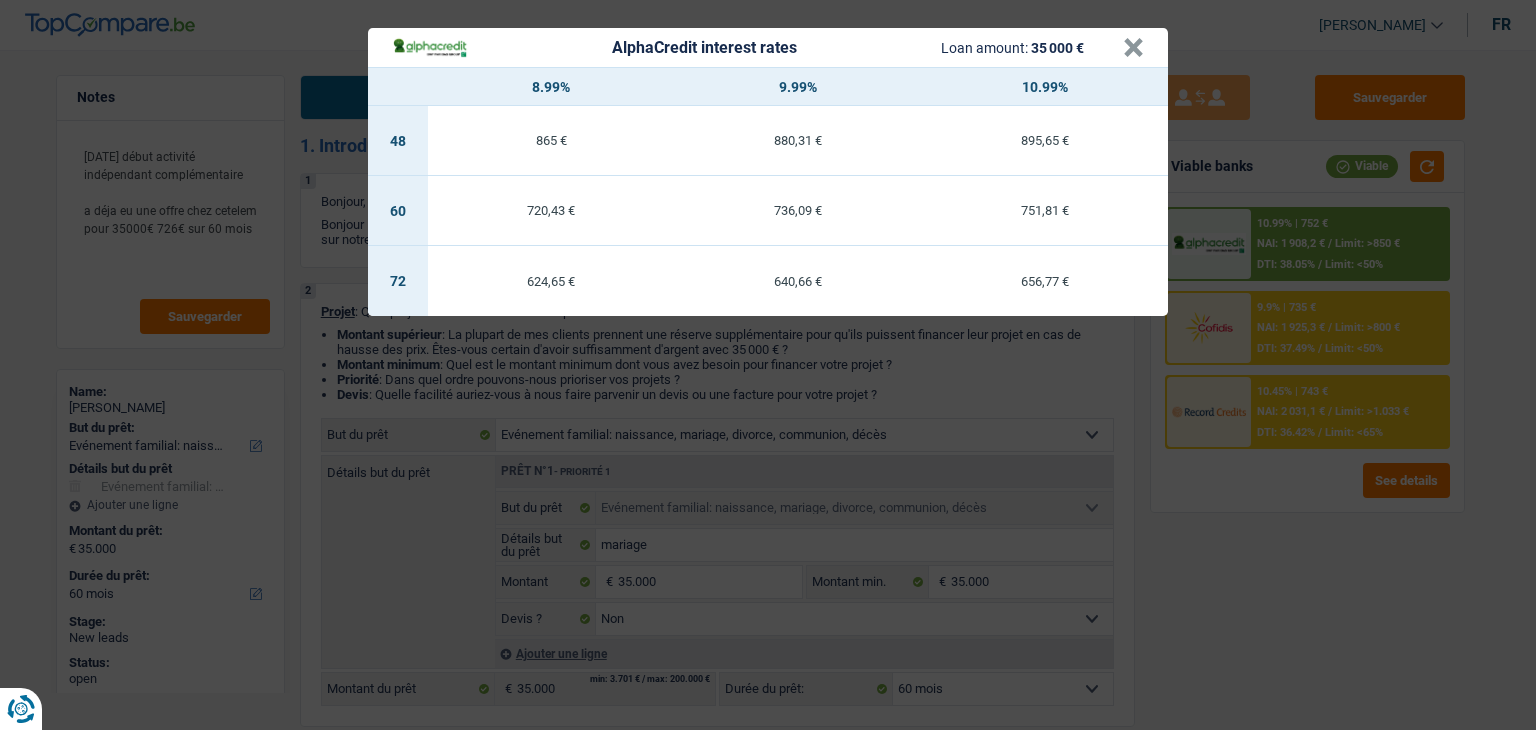 click on "AlphaCredit interest rates
Loan amount:
35 000 €
×
8.99%
9.99%
10.99%
48
865 €
880,31 €
895,65 €
60
720,43 €
736,09 €
751,81 €
72
624,65 €
640,66 €
656,77 €" at bounding box center (768, 365) 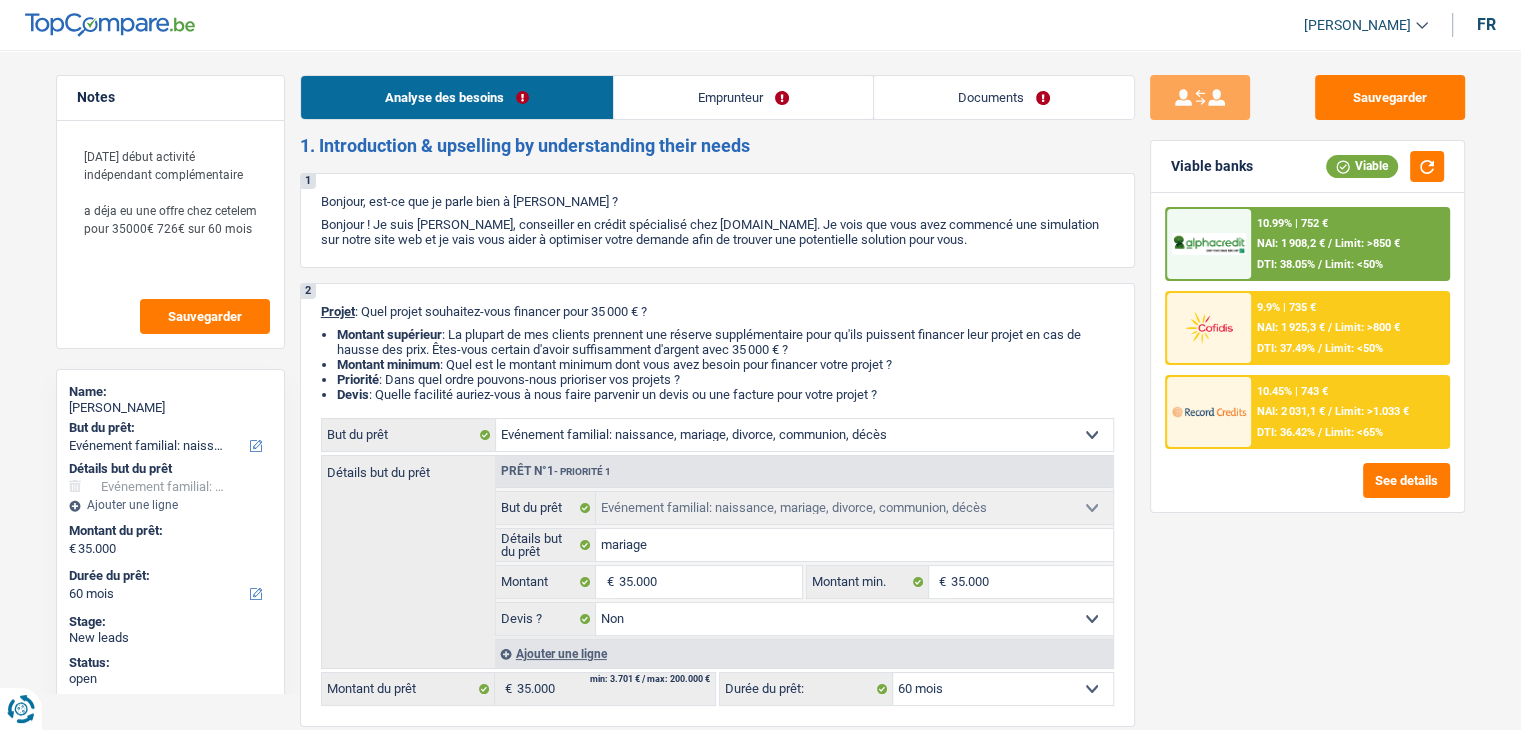 click on "9.9% | 735 €
NAI: 1 925,3 €
/
Limit: >800 €
DTI: 37.49%
/
Limit: <50%" at bounding box center [1349, 328] 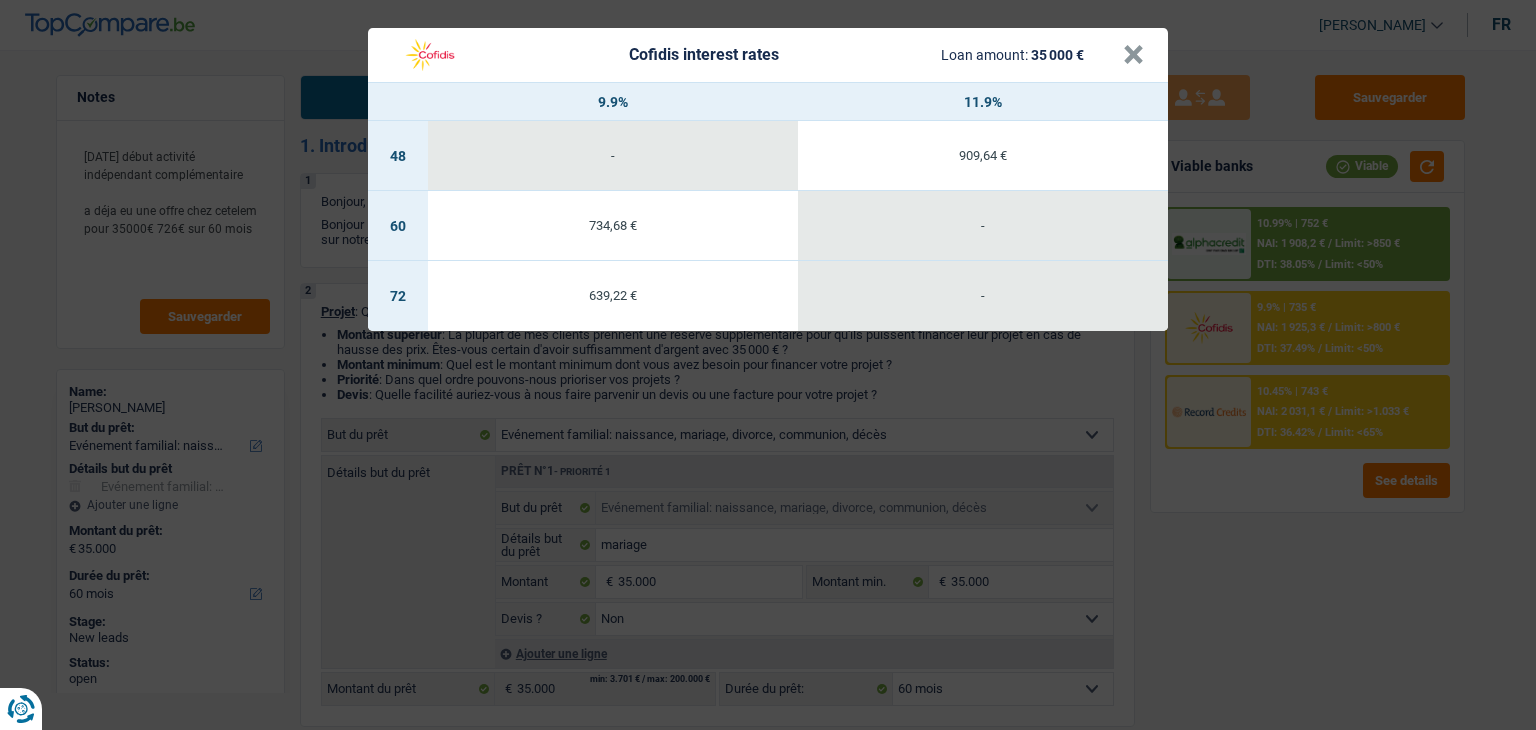 click on "Cofidis interest rates
Loan amount:
35 000 €
×
9.9%
11.9%
48
-
909,64 €
60
734,68 €
-
72
639,22 €
-" at bounding box center (768, 365) 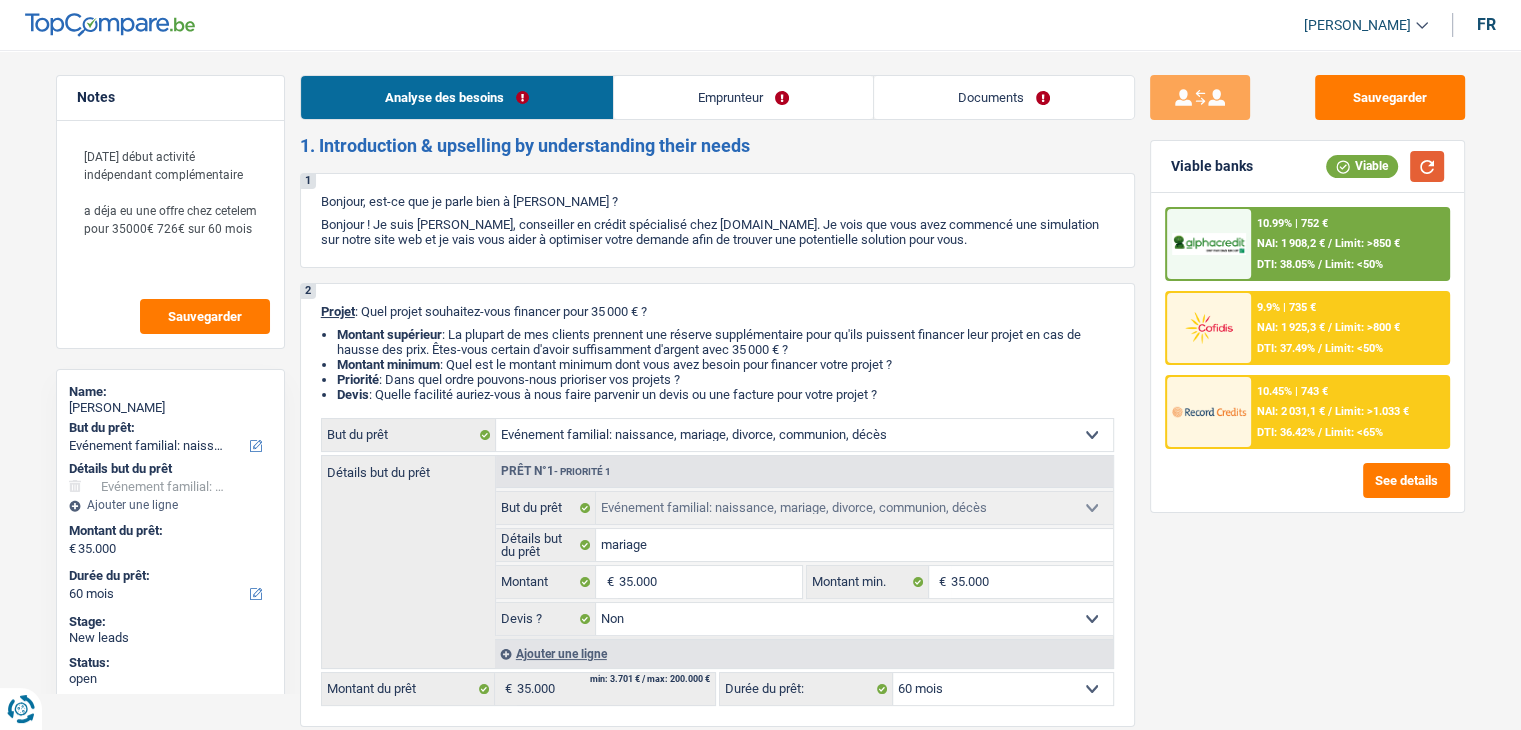 click at bounding box center (1427, 166) 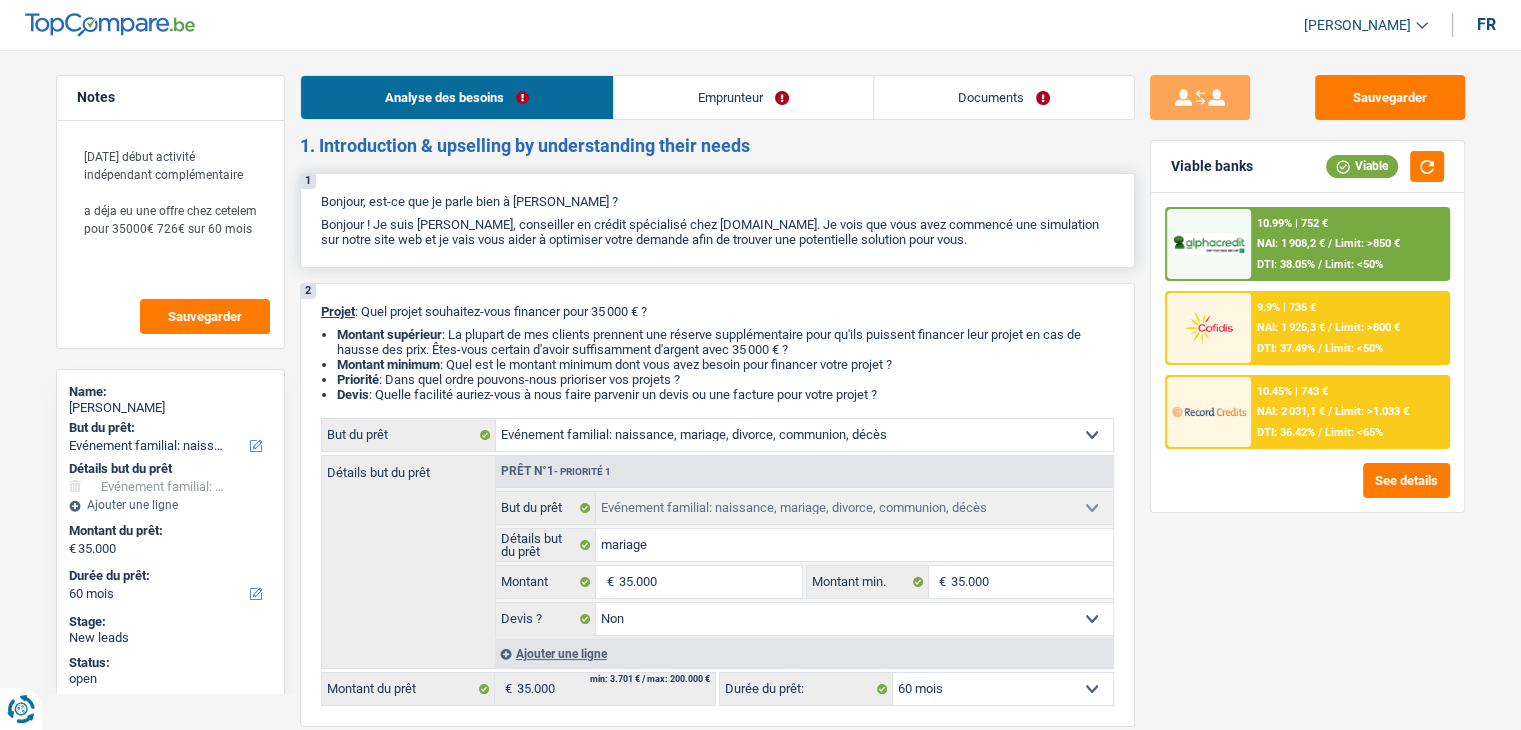 drag, startPoint x: 966, startPoint y: 241, endPoint x: 318, endPoint y: 205, distance: 648.9992 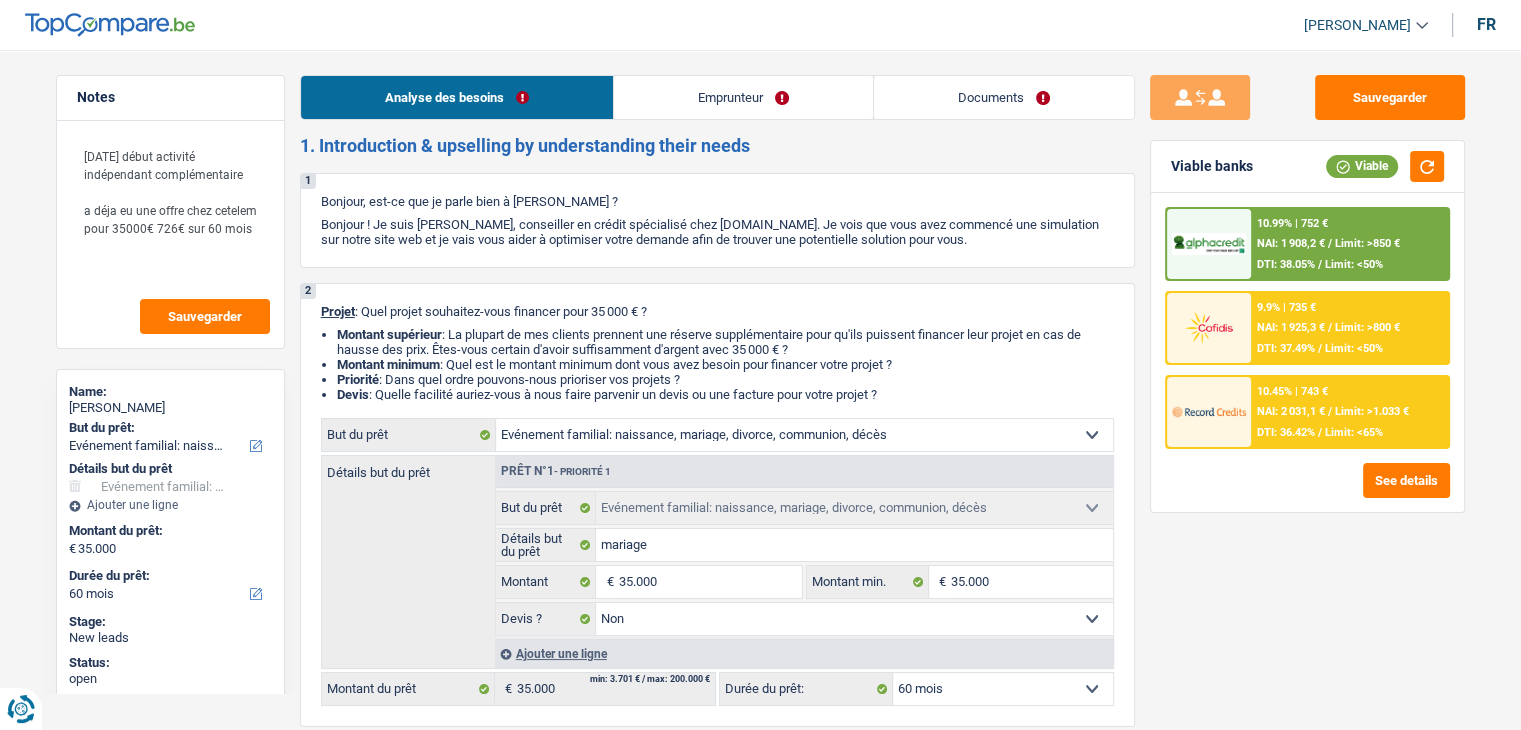 click on "Documents" at bounding box center [1004, 97] 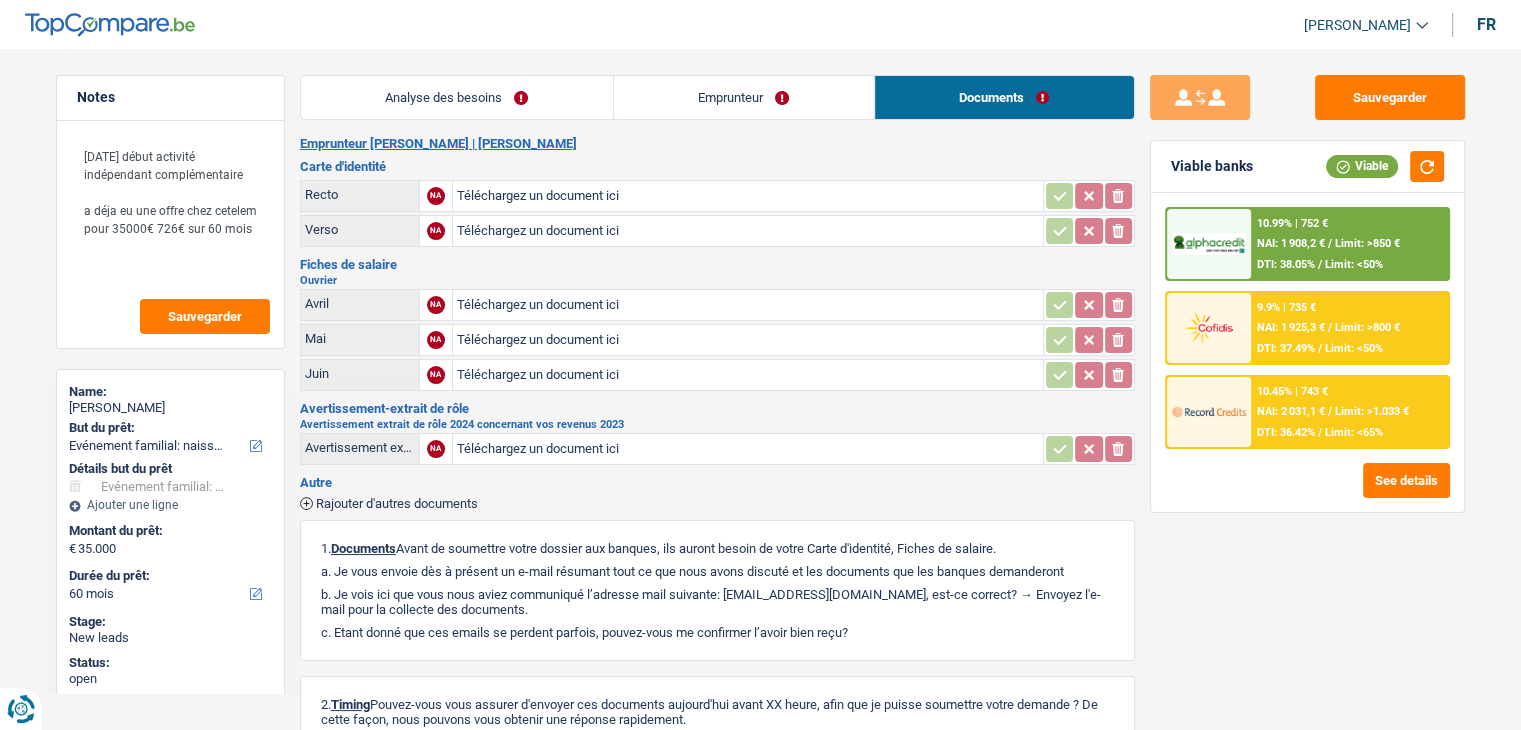 click on "Emprunteur" at bounding box center (744, 97) 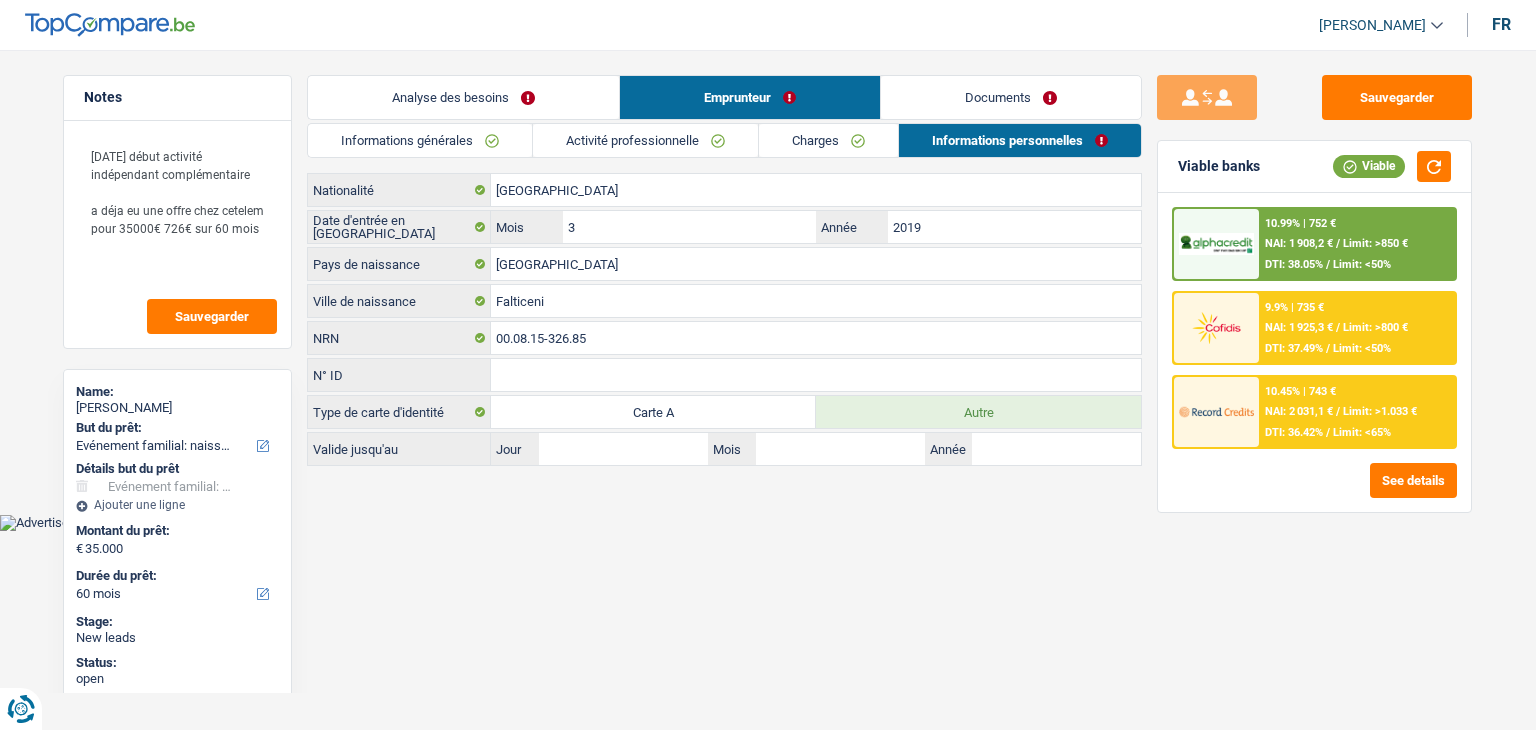 click on "Informations générales Activité professionnelle Charges Informations personnelles SAVIUC
Nom
MARIANA CORNELIA
Prénom
Adresse email
BE (+32) LU (+352)
Sélectionner une option
Téléphone
466267695
Téléphone
Blacklisté ?
Oui
Non
Célibataire Marié(e) Cohabitant(e) légal(e) Divorcé(e) Veuf(ve) Séparé (de fait)
Sélectionner une option
État civil
Personnes à charge
Enfants
0
Adultes
Co-demandeur ?" at bounding box center (724, 294) 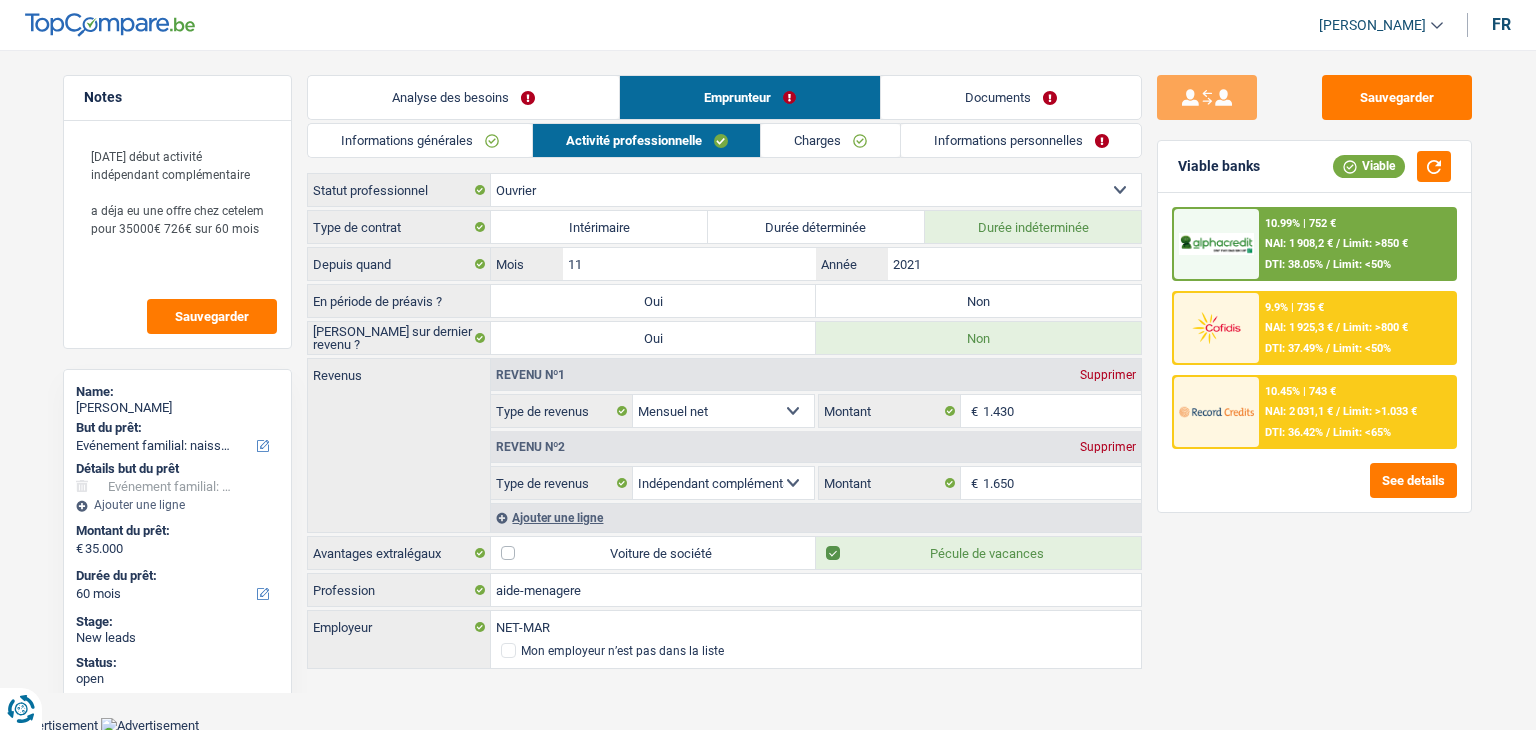 click on "Charges" at bounding box center [830, 140] 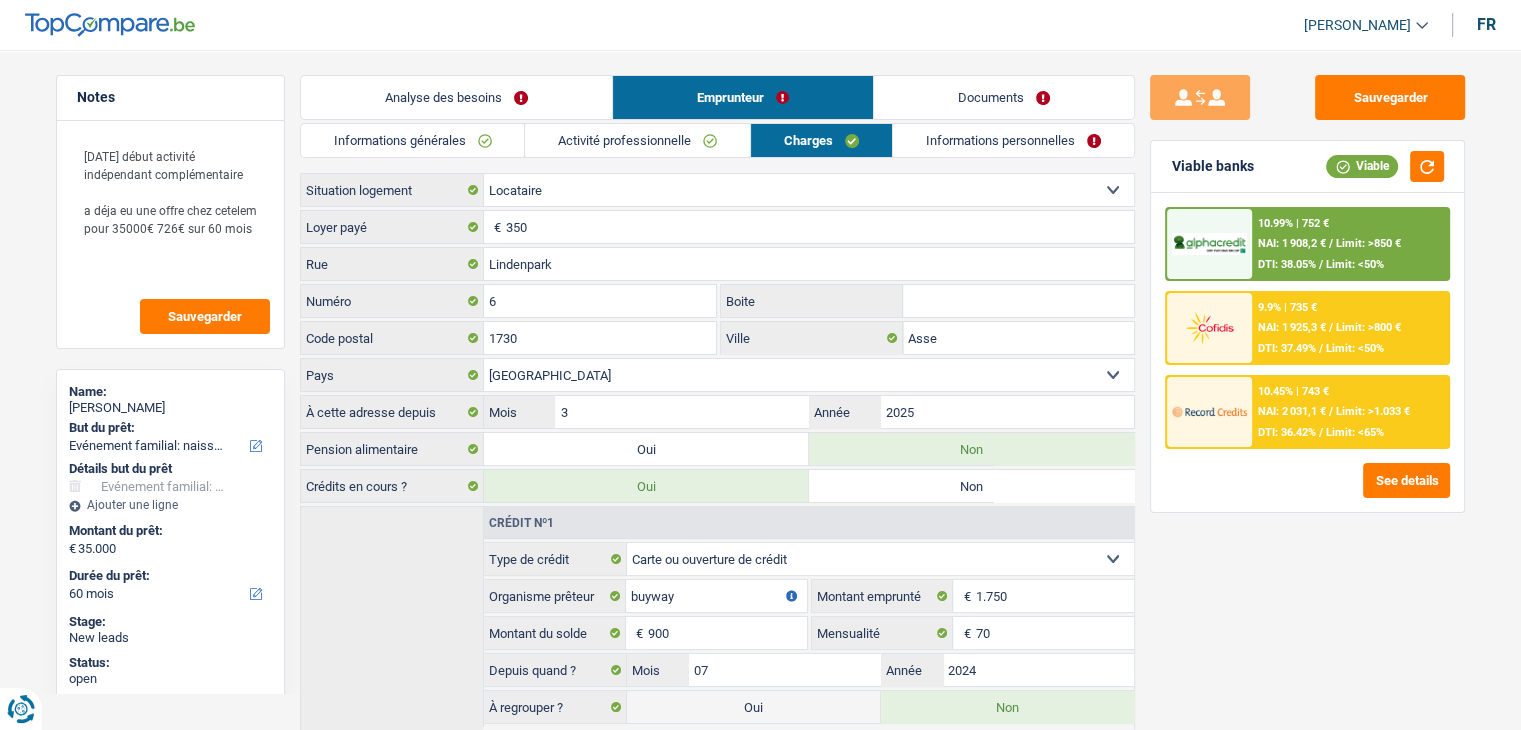 click on "Documents" at bounding box center [1004, 97] 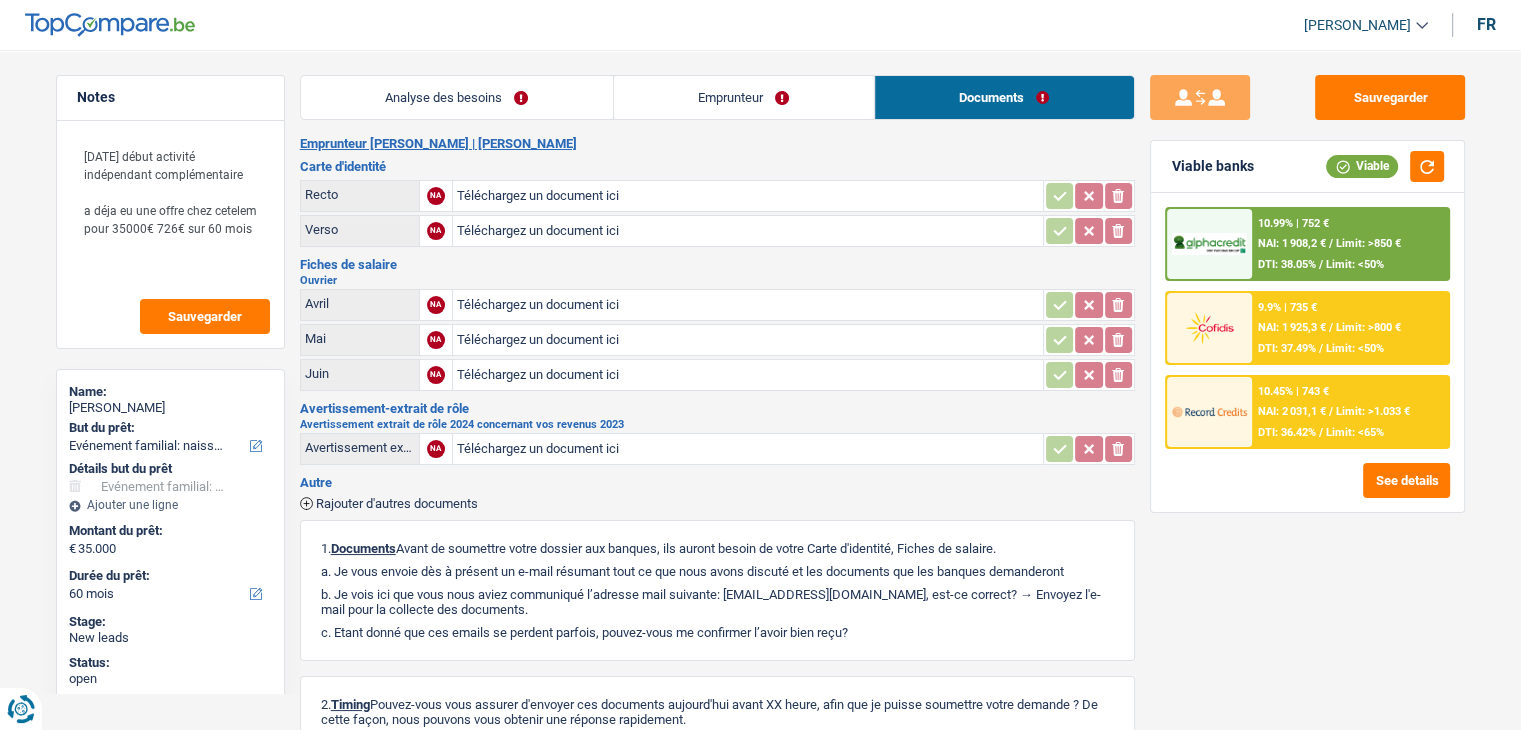 click on "Emprunteur" at bounding box center (744, 97) 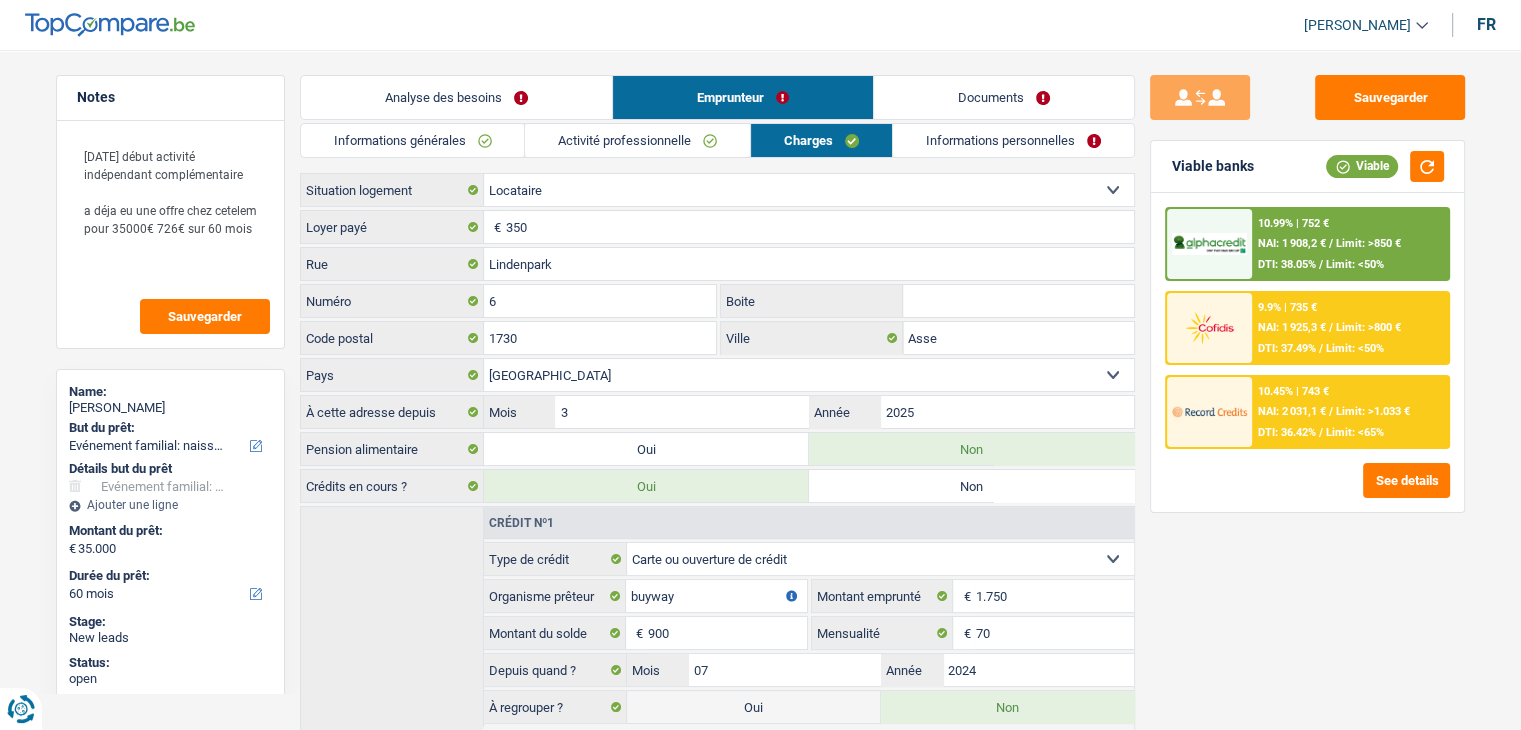 click on "Analyse des besoins" at bounding box center (456, 97) 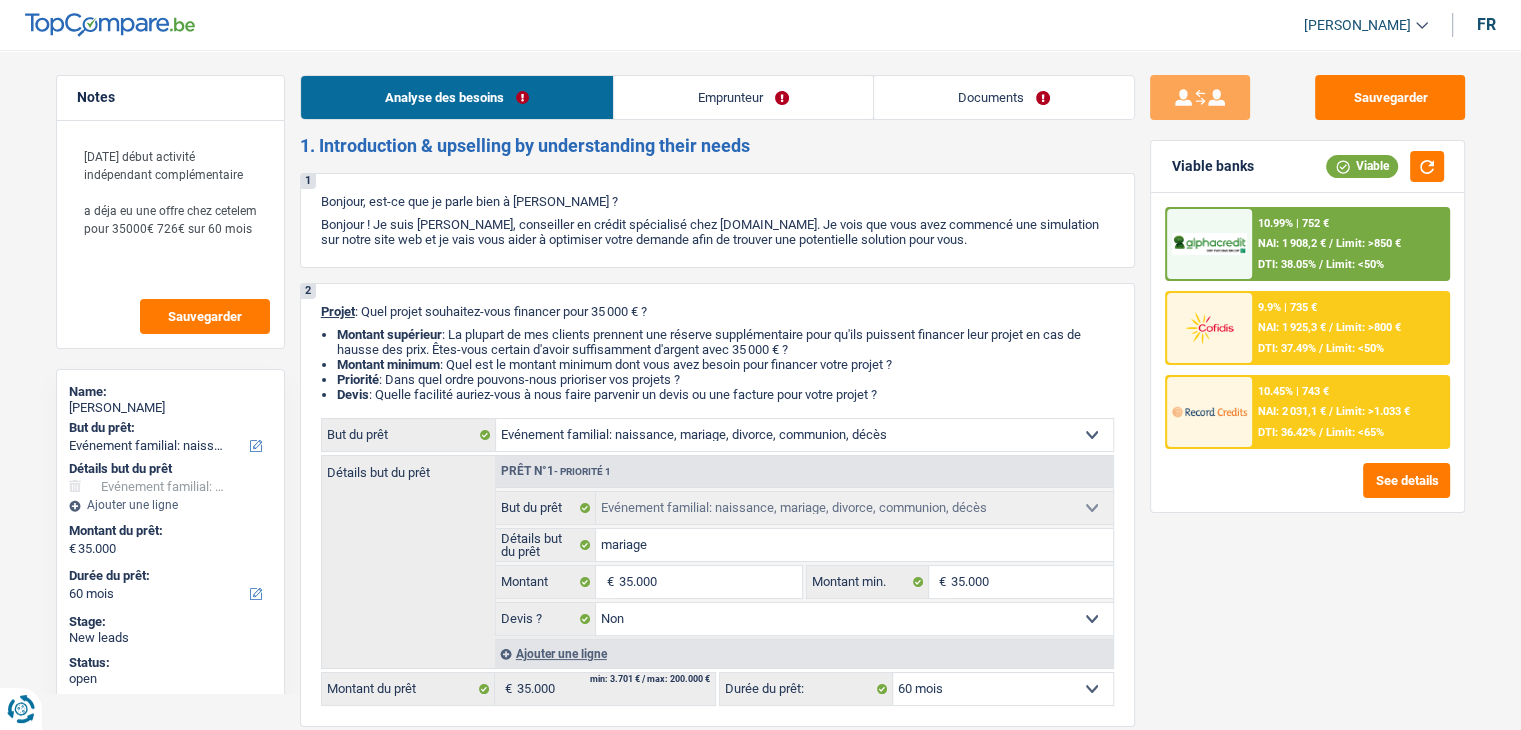 drag, startPoint x: 390, startPoint y: 42, endPoint x: 346, endPoint y: 71, distance: 52.69725 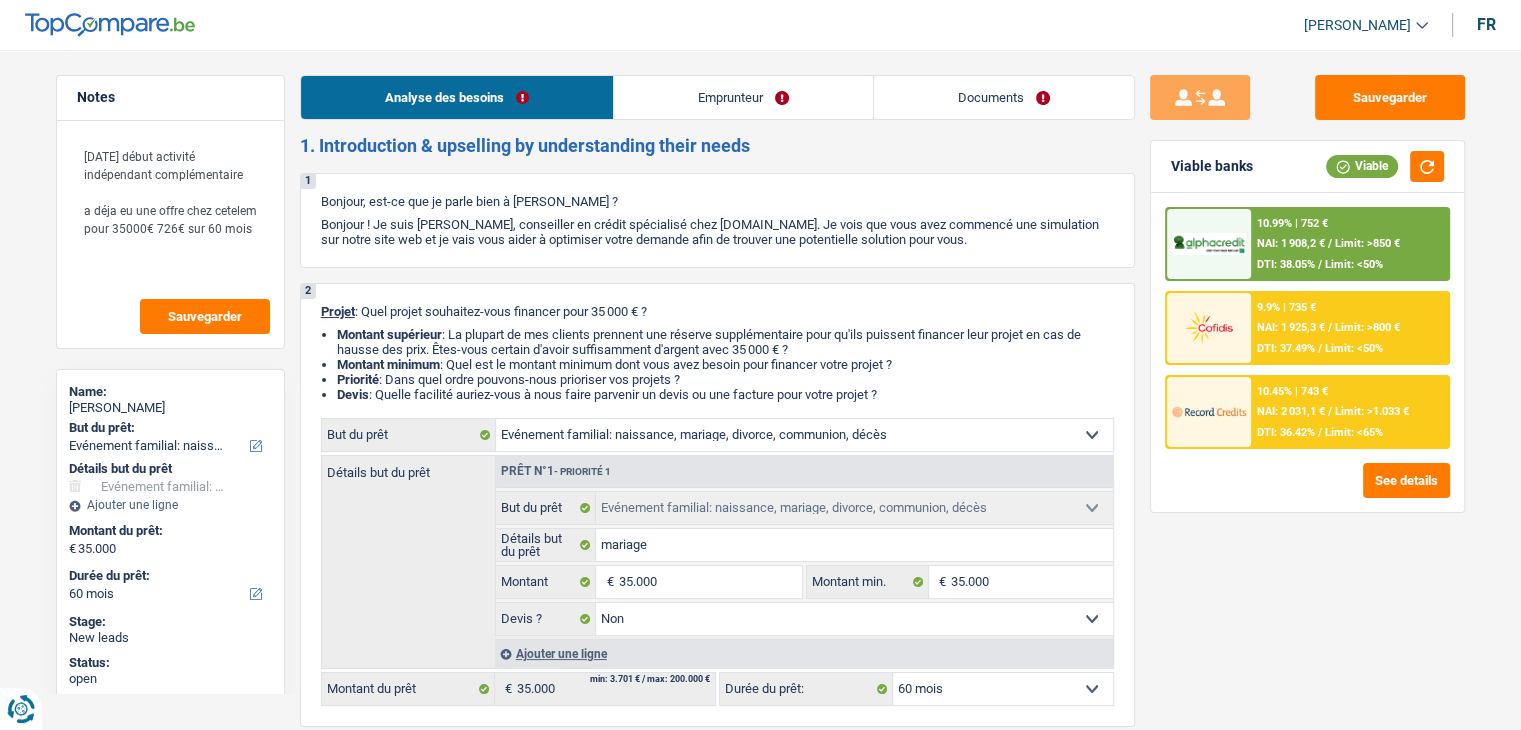 drag, startPoint x: 299, startPoint y: 139, endPoint x: 820, endPoint y: 143, distance: 521.0154 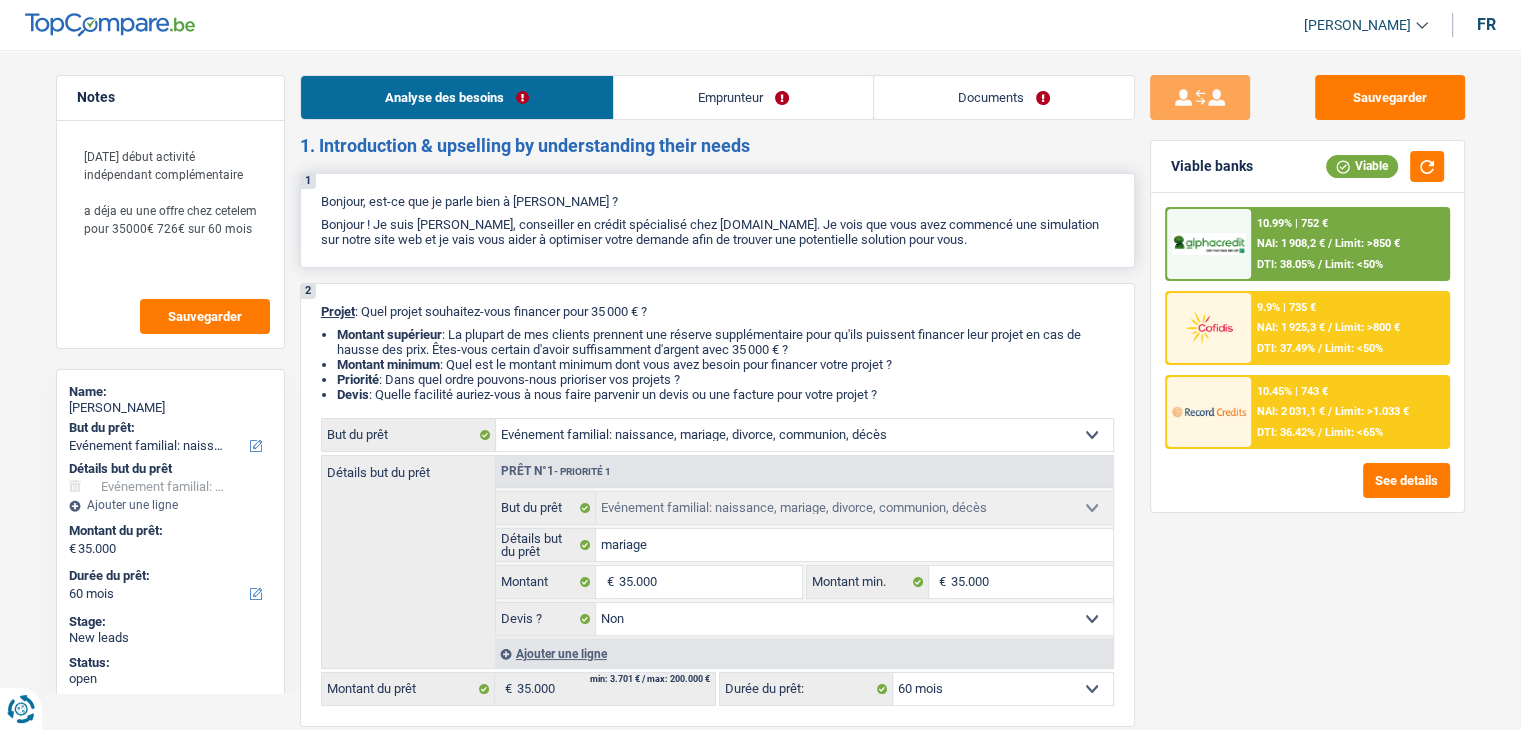 drag, startPoint x: 324, startPoint y: 197, endPoint x: 989, endPoint y: 247, distance: 666.8771 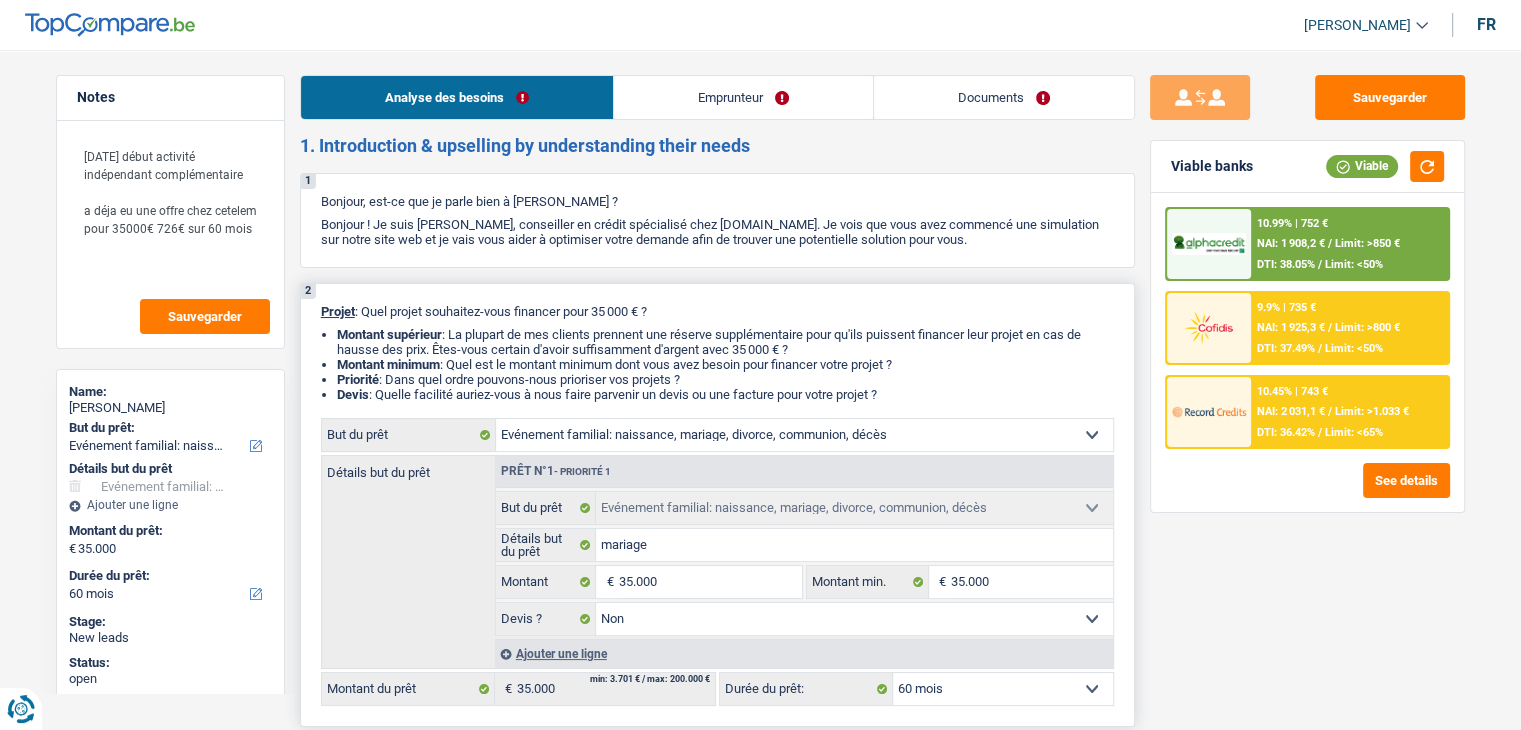 click on "Projet  : Quel projet souhaitez-vous financer pour 35 000 € ?" at bounding box center (717, 311) 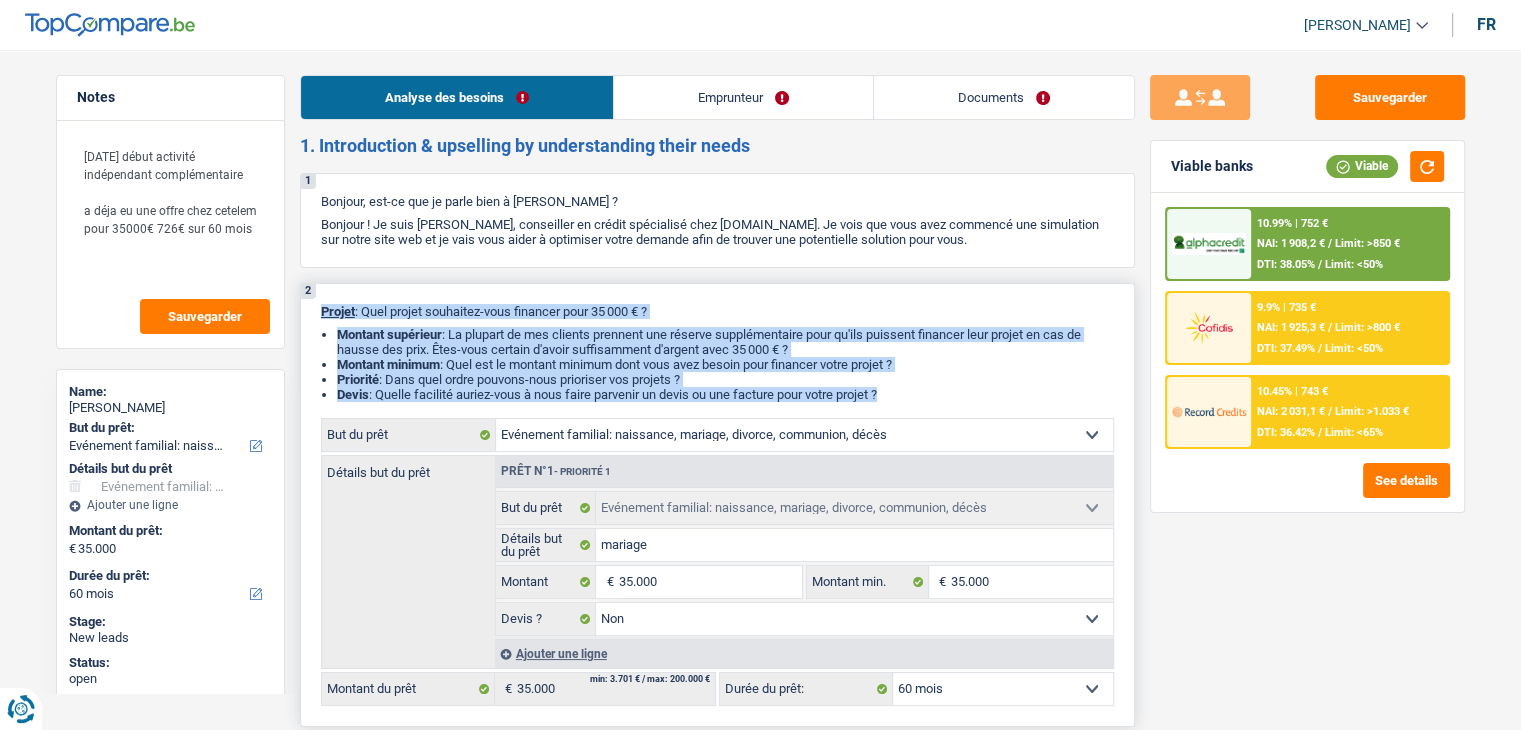 drag, startPoint x: 321, startPoint y: 308, endPoint x: 919, endPoint y: 404, distance: 605.6567 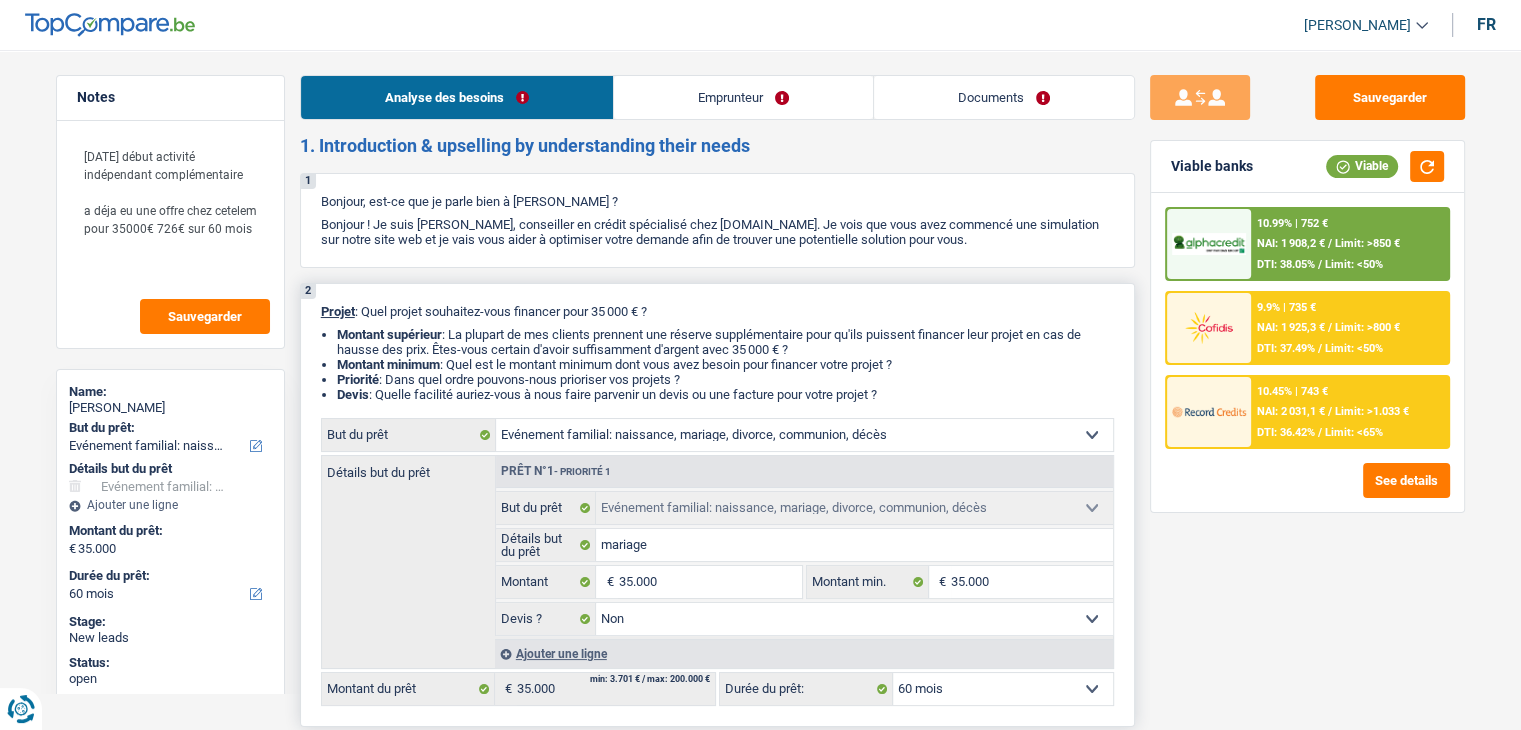 click on "2   Projet  : Quel projet souhaitez-vous financer pour 35 000 € ?
Montant supérieur : La plupart de mes clients prennent une réserve supplémentaire pour qu'ils puissent financer leur projet en cas de hausse des prix. Êtes-vous certain d'avoir suffisamment d'argent avec 35 000 € ?   Montant minimum : Quel est le montant minimum dont vous avez besoin pour financer votre projet ?   Priorité : Dans quel ordre pouvons-nous prioriser vos projets ?   Devis   : Quelle facilité auriez-vous à nous faire parvenir un devis ou une facture pour votre projet ?
Confort maison: meubles, textile, peinture, électroménager, outillage non-professionnel Hifi, multimédia, gsm, ordinateur Aménagement: frais d'installation, déménagement Evénement familial: naissance, mariage, divorce, communion, décès Frais médicaux Frais d'études Frais permis de conduire Loisirs: voyage, sport, musique Rafraîchissement: petits travaux maison et jardin Frais judiciaires Réparation voiture" at bounding box center (717, 505) 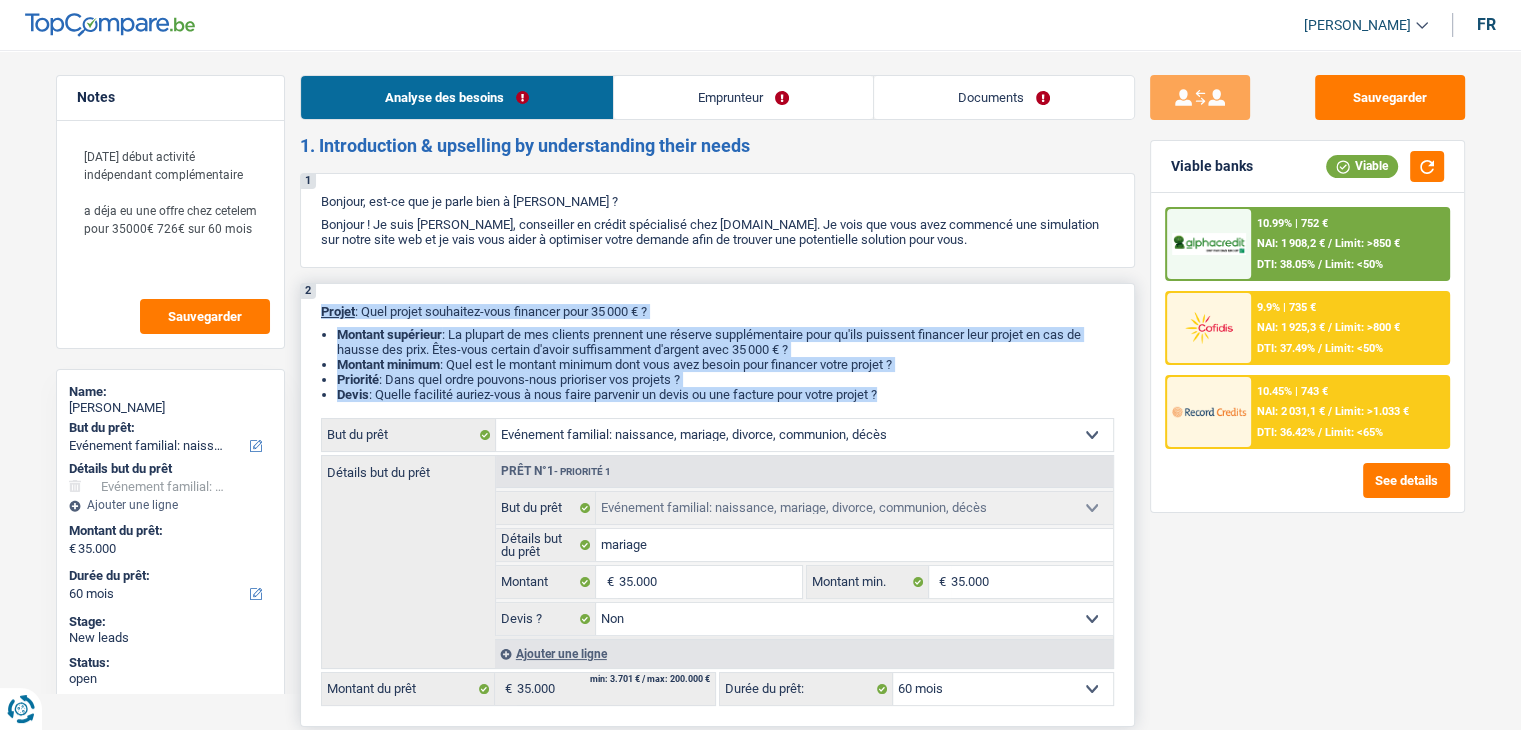drag, startPoint x: 320, startPoint y: 309, endPoint x: 899, endPoint y: 405, distance: 586.9046 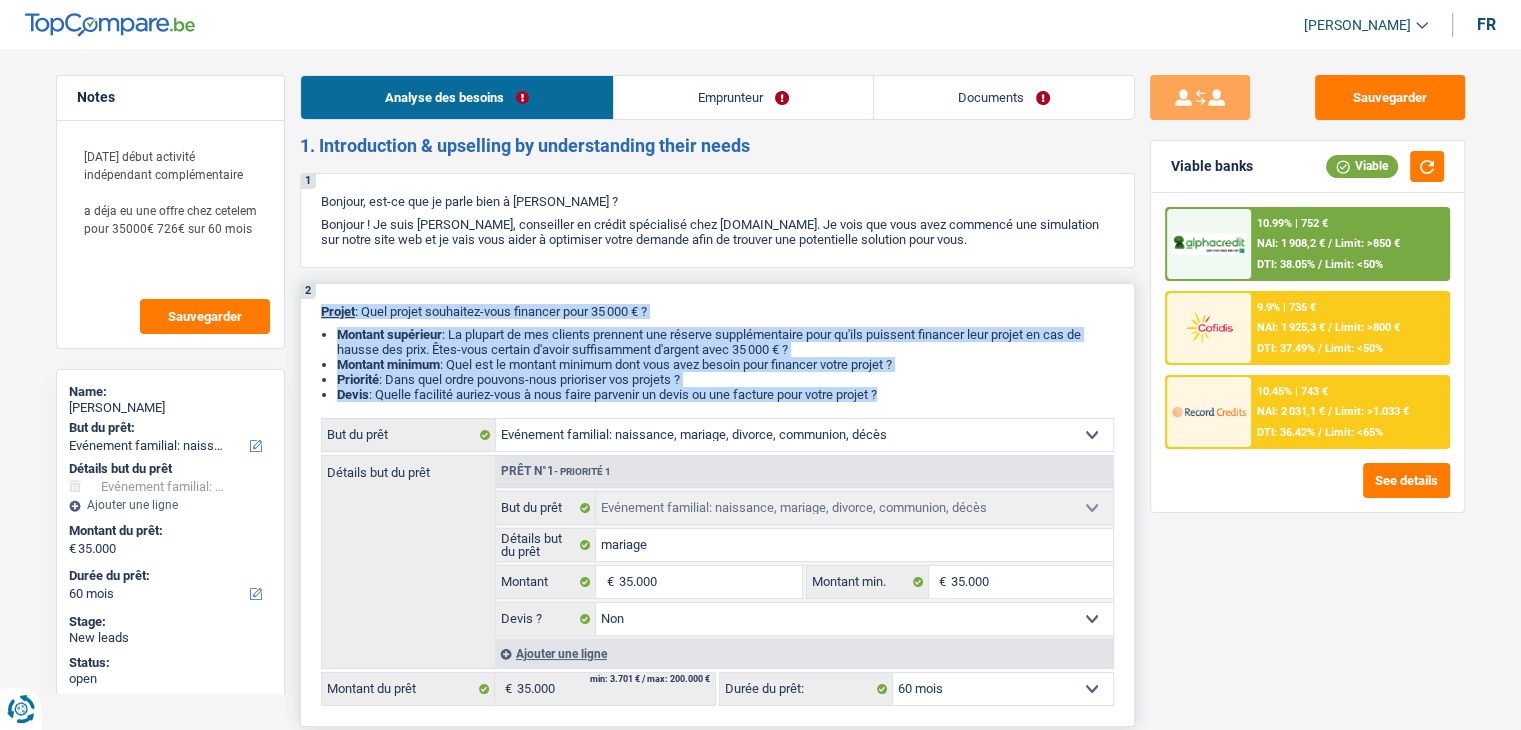 drag, startPoint x: 892, startPoint y: 397, endPoint x: 314, endPoint y: 311, distance: 584.3629 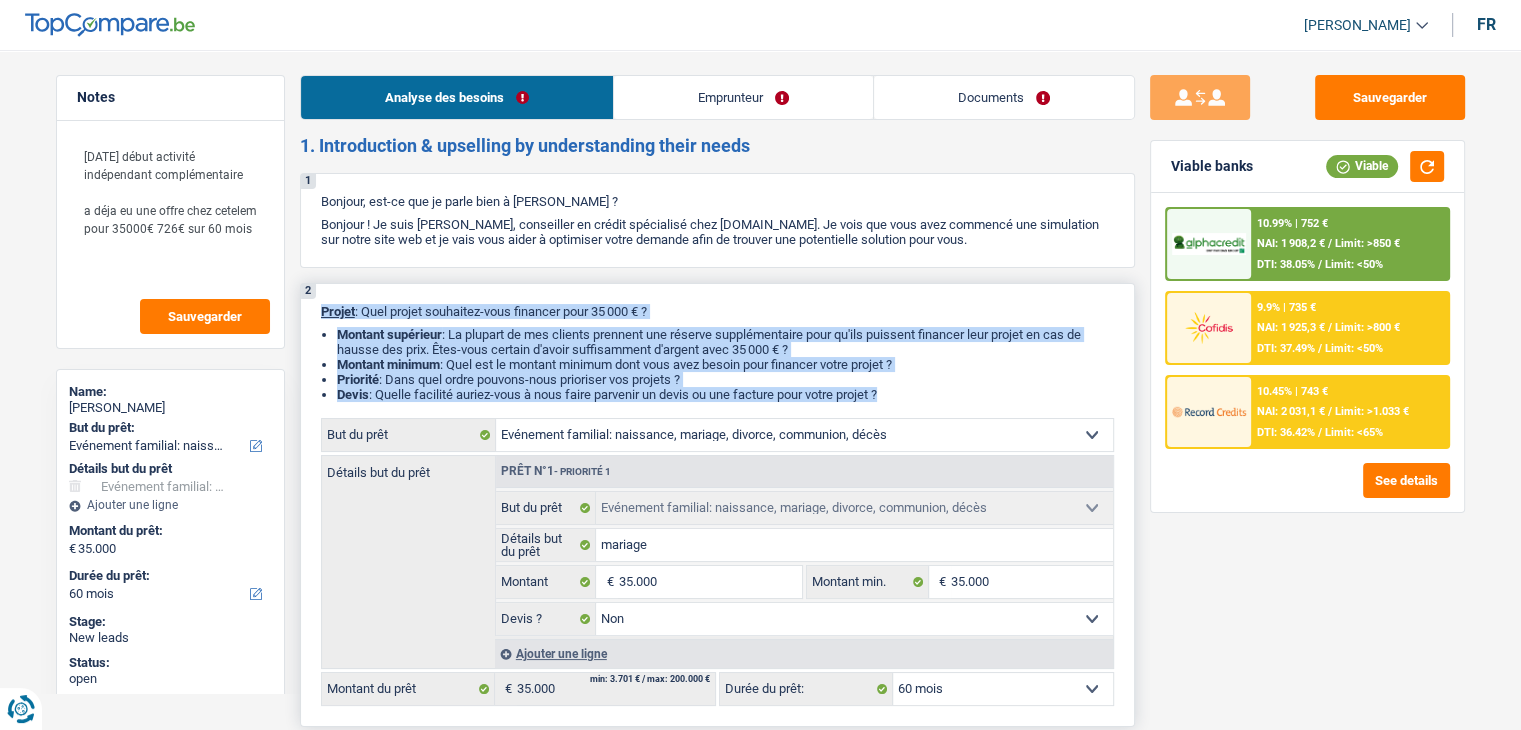 drag, startPoint x: 318, startPoint y: 311, endPoint x: 917, endPoint y: 396, distance: 605.00085 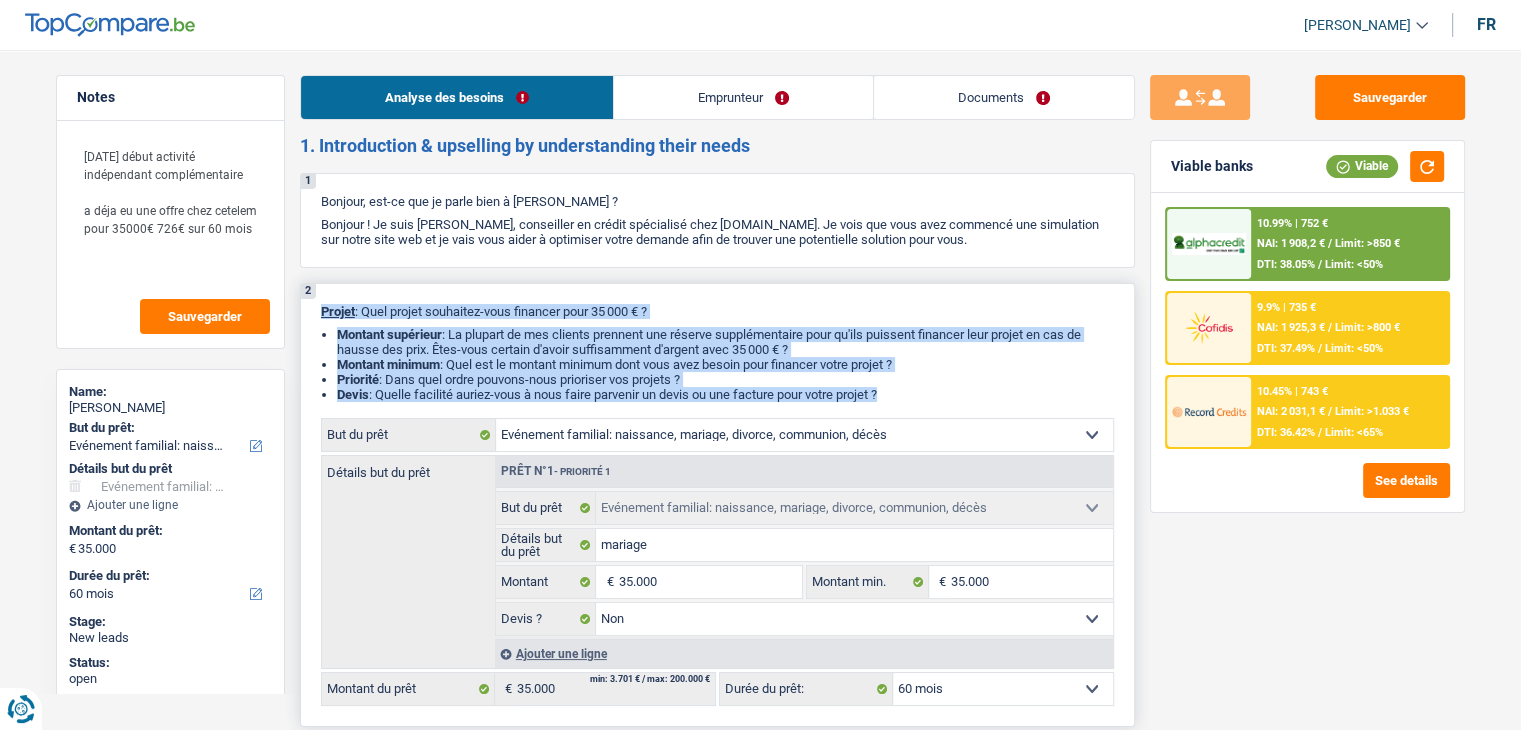 drag, startPoint x: 894, startPoint y: 395, endPoint x: 324, endPoint y: 318, distance: 575.17737 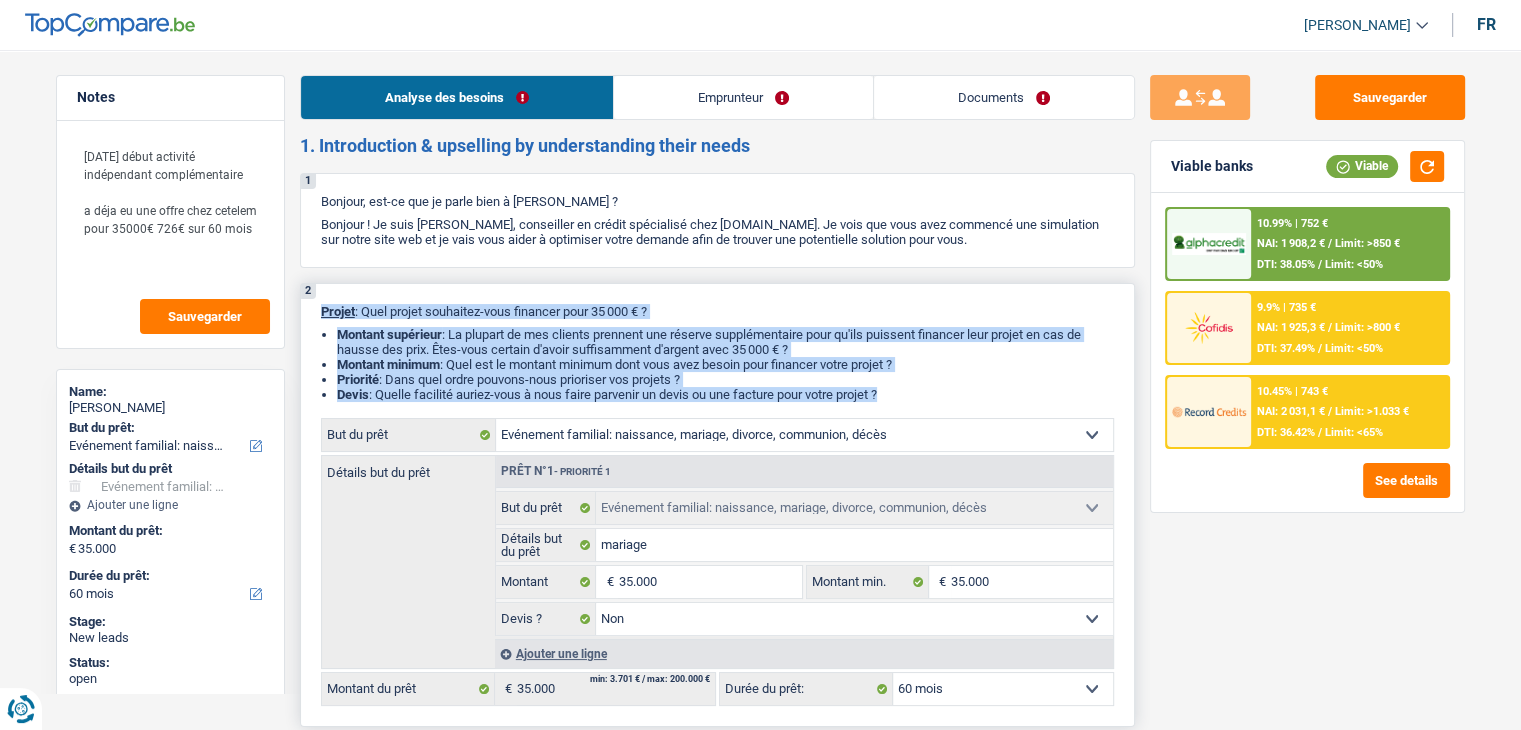 drag, startPoint x: 894, startPoint y: 395, endPoint x: 310, endPoint y: 306, distance: 590.74274 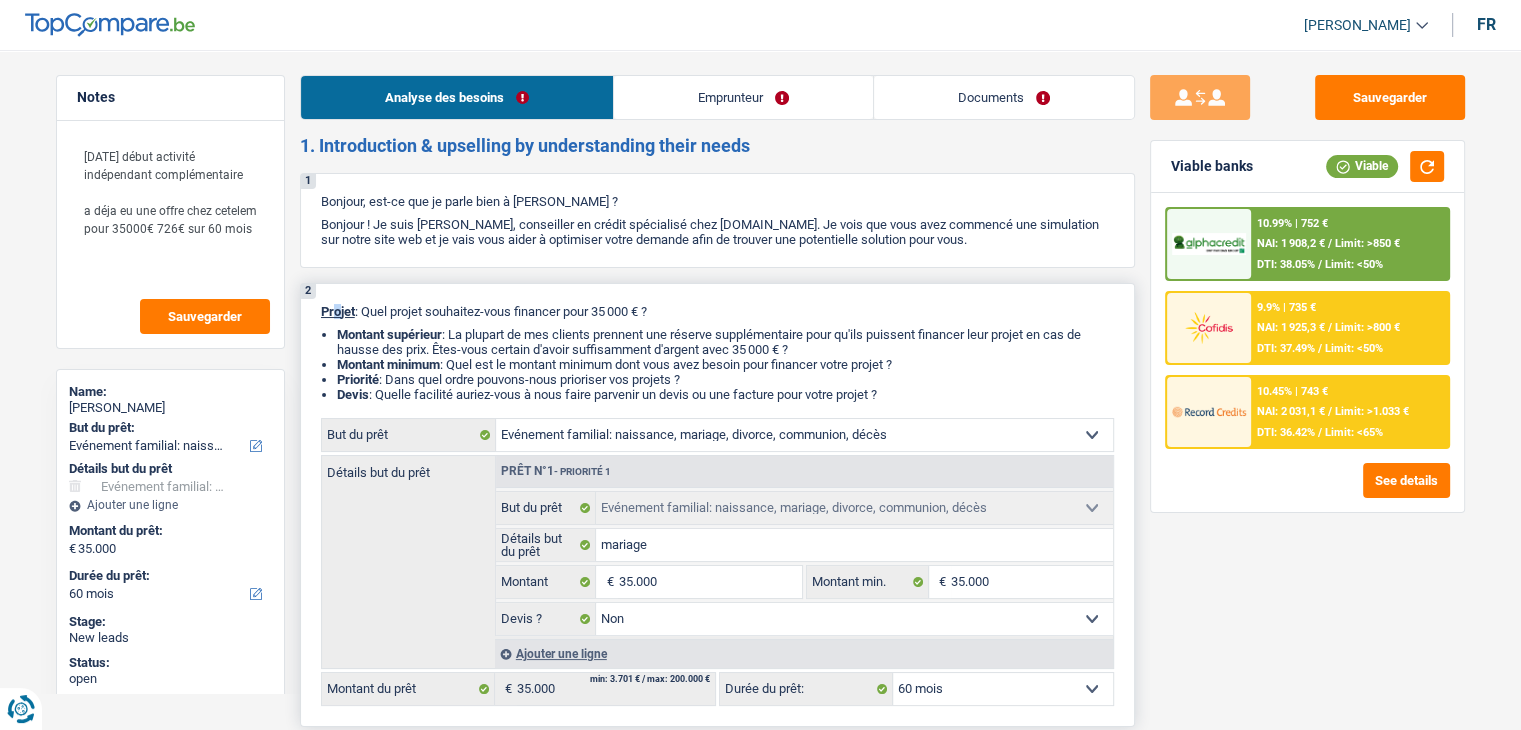 click on "Projet" at bounding box center [338, 311] 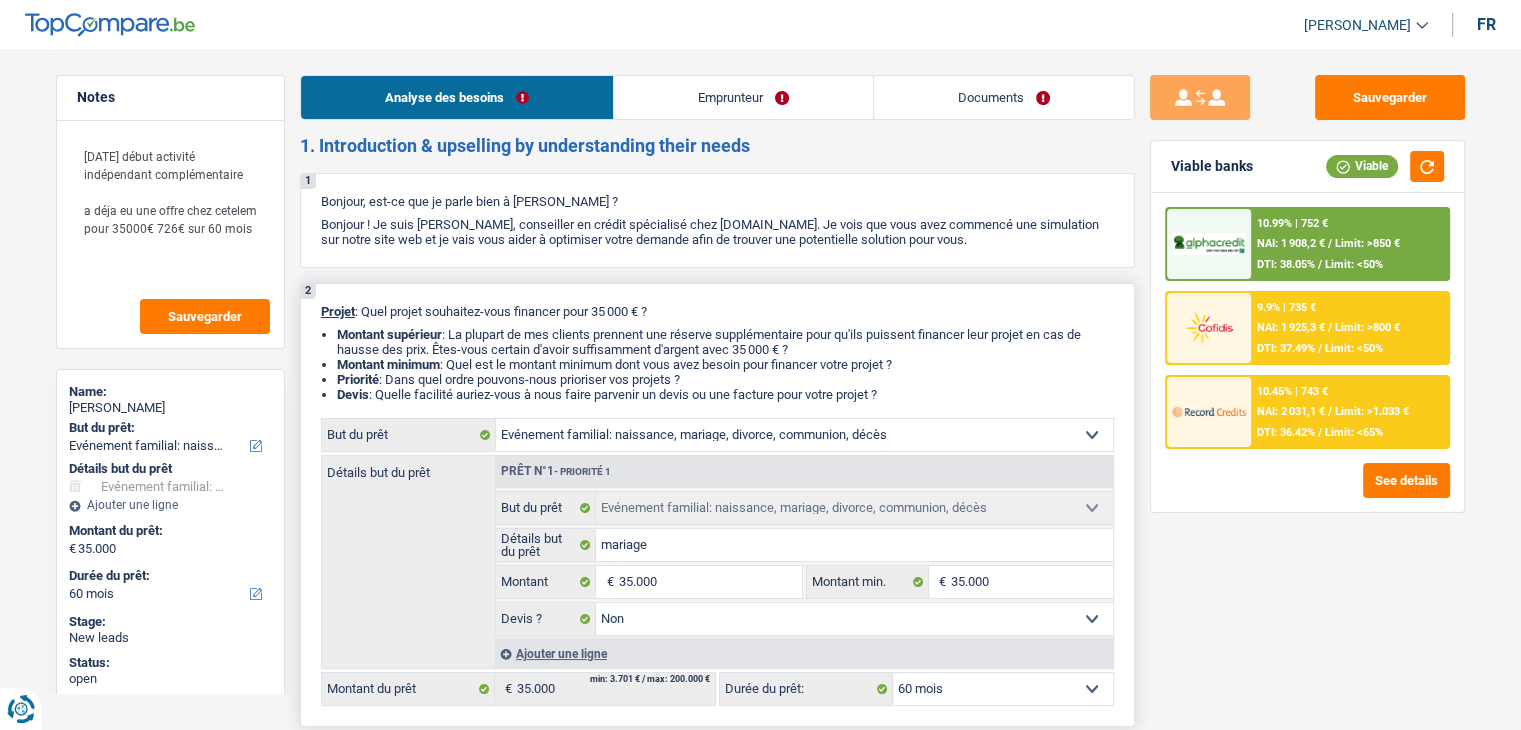 click on "Projet" at bounding box center (338, 311) 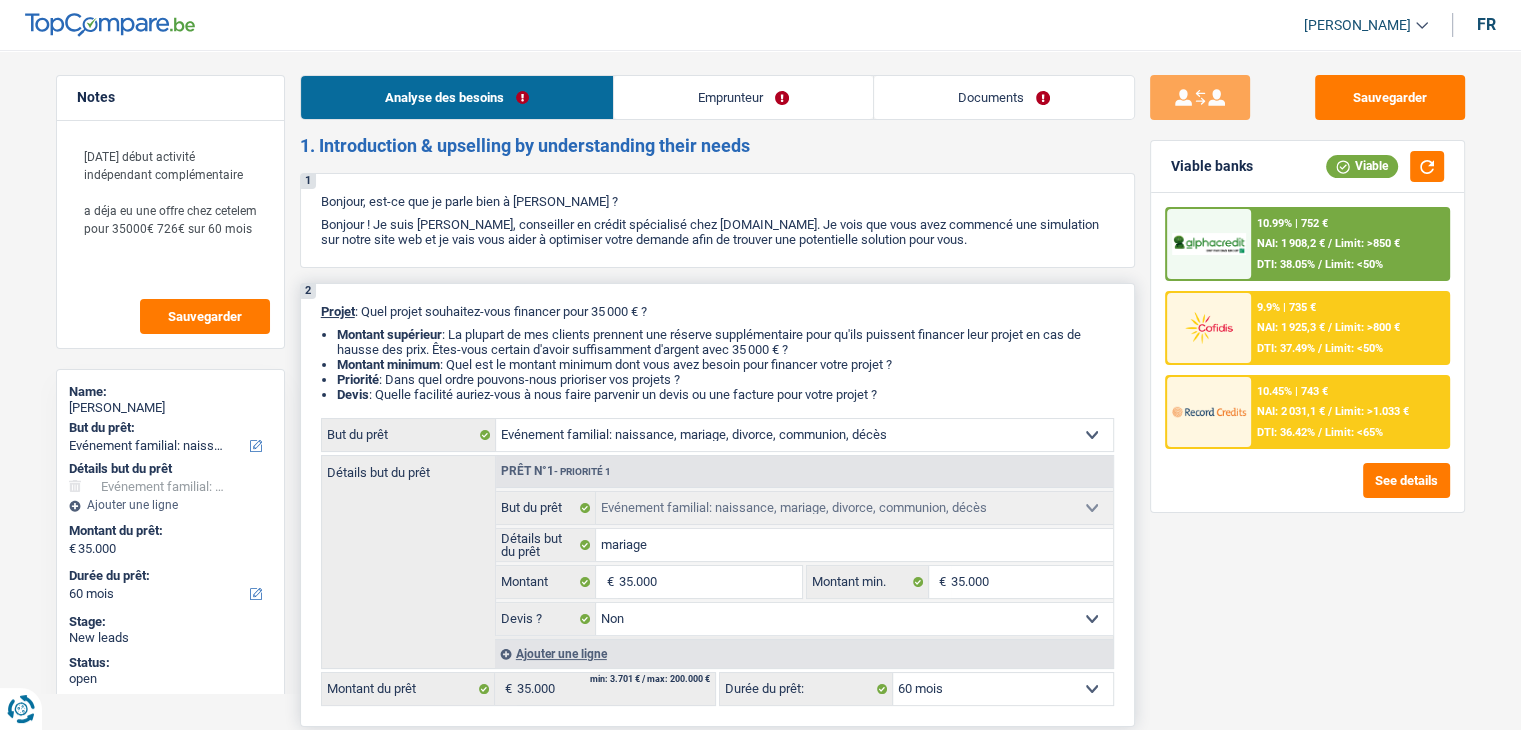 drag, startPoint x: 894, startPoint y: 392, endPoint x: 315, endPoint y: 301, distance: 586.1075 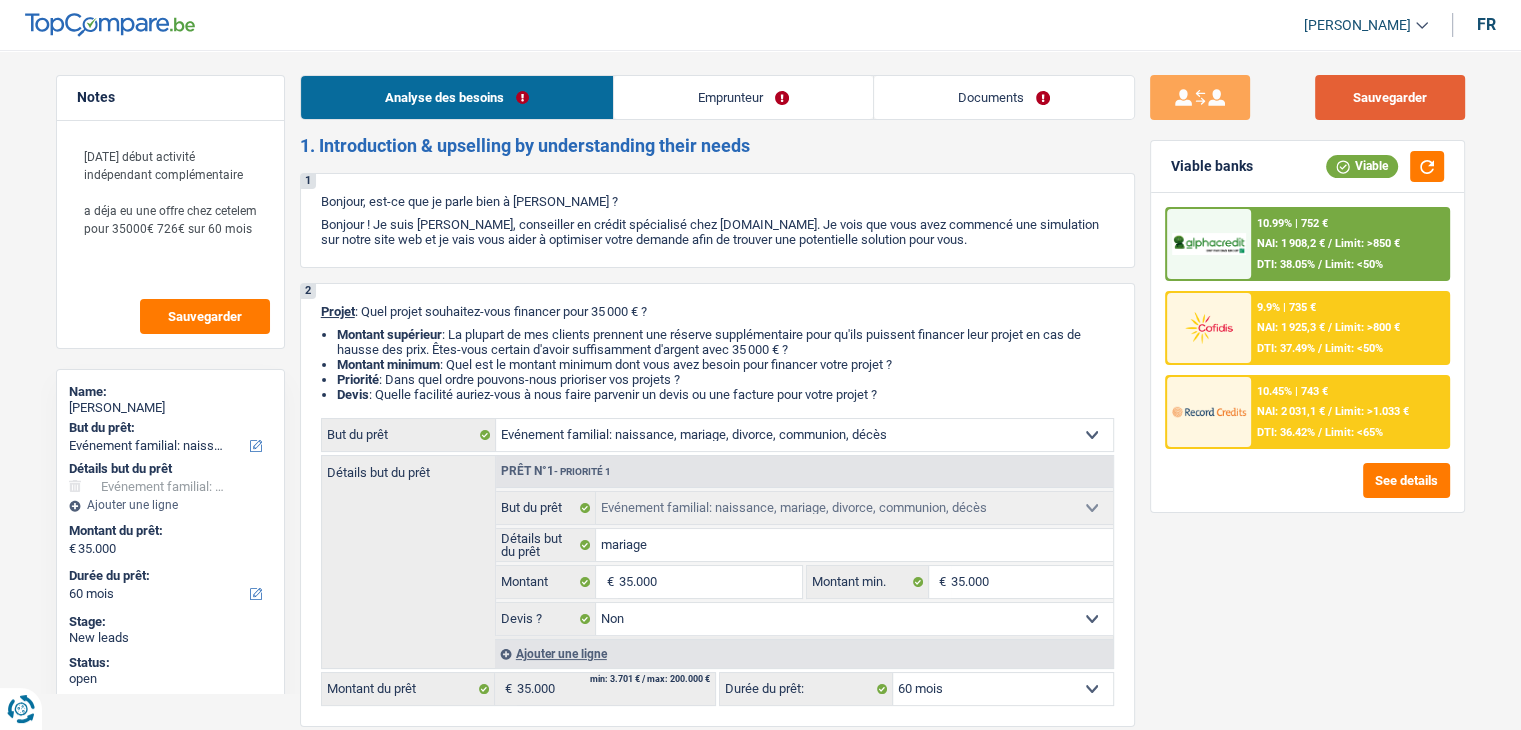 click on "Sauvegarder" at bounding box center [1390, 97] 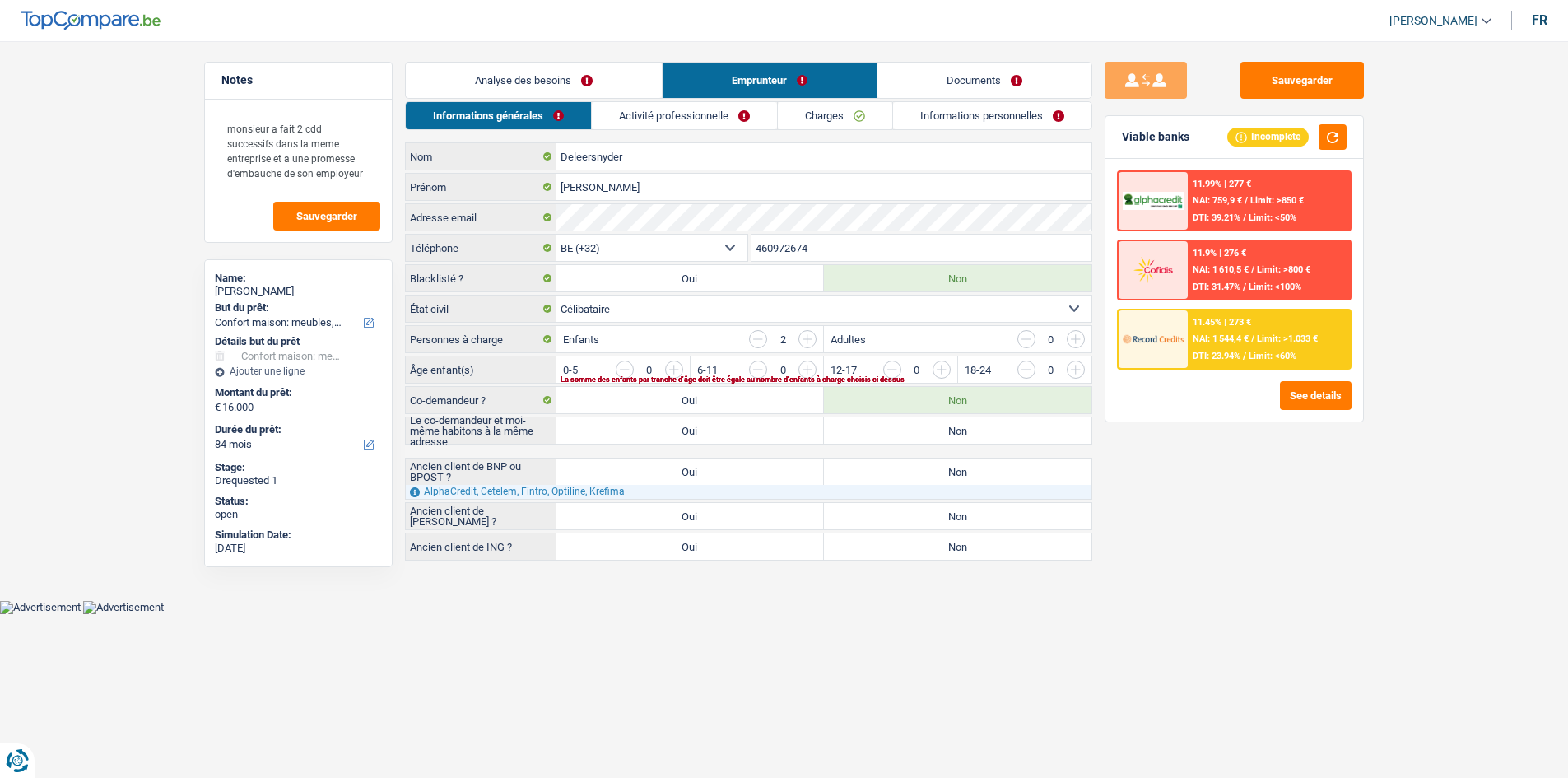 select on "household" 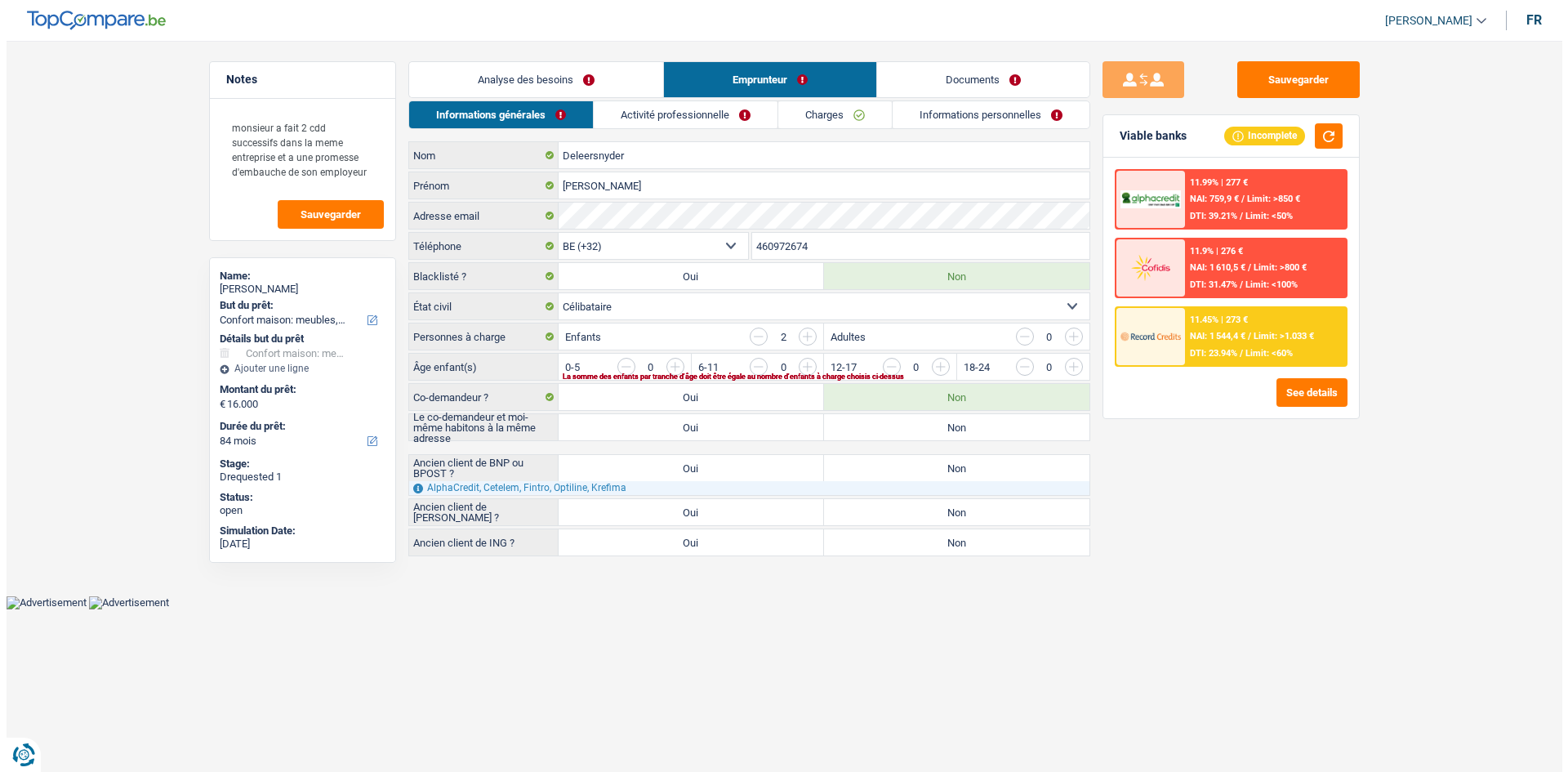 scroll, scrollTop: 0, scrollLeft: 0, axis: both 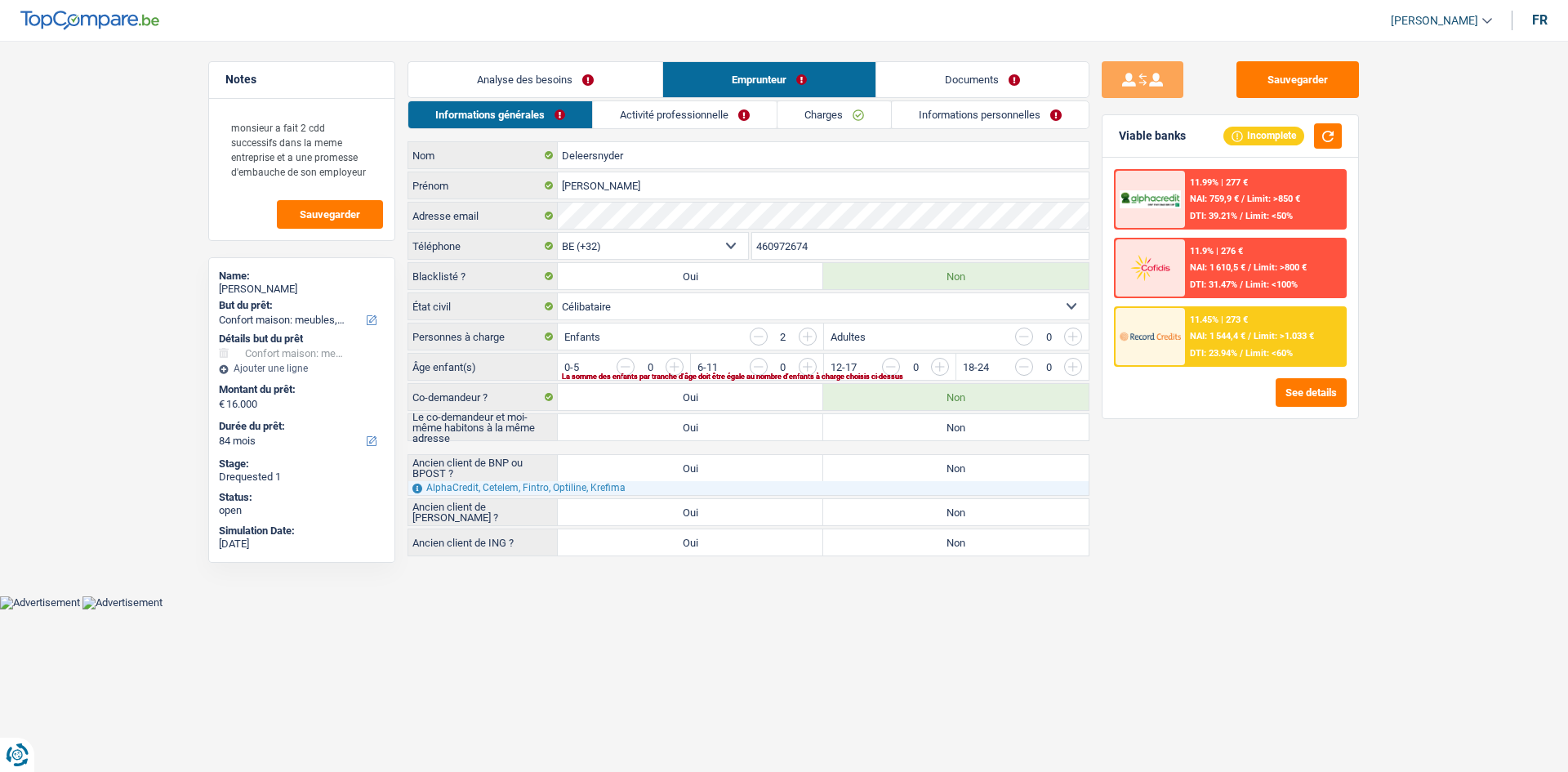 click on "Documents" at bounding box center [982, 79] 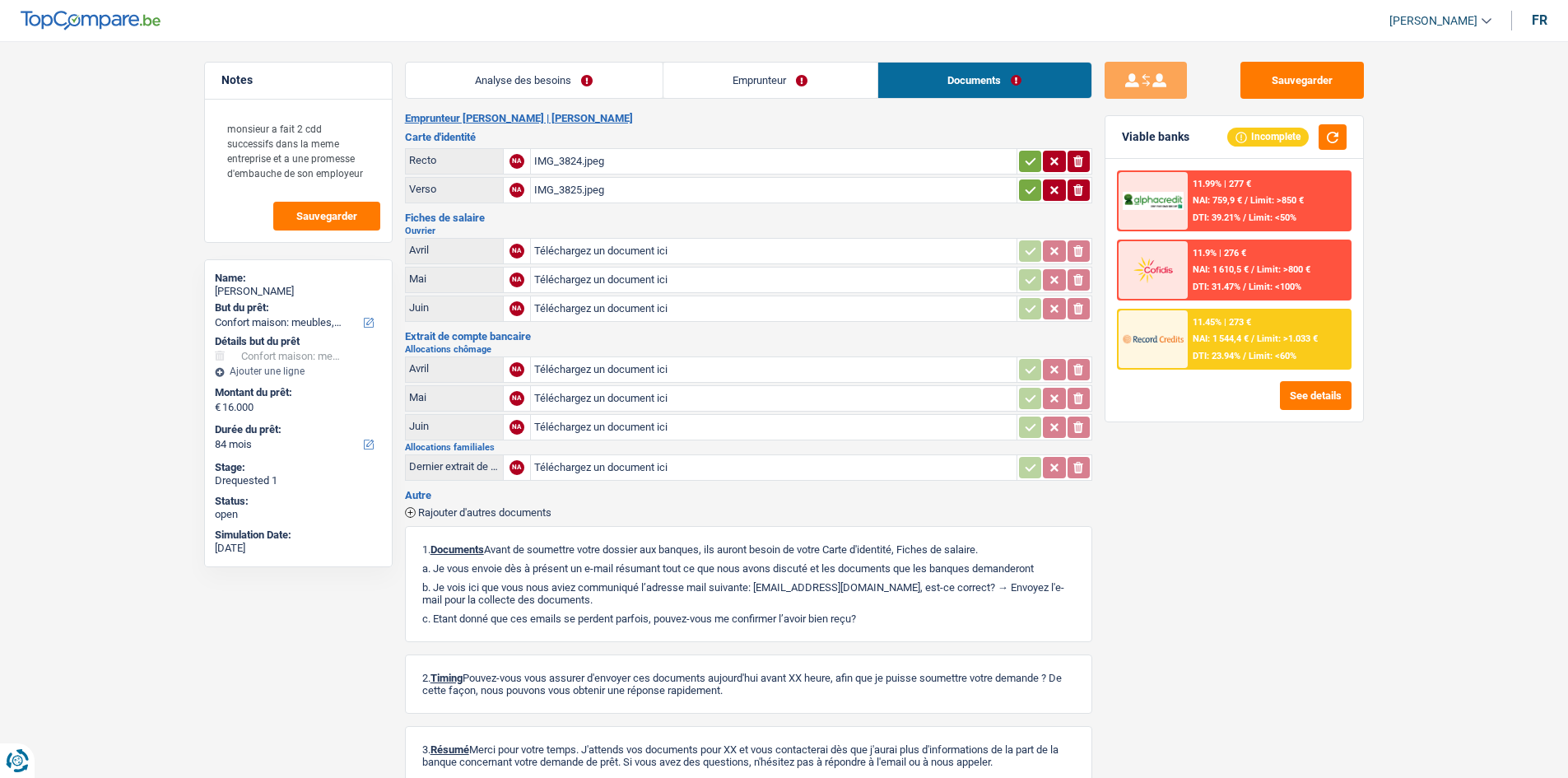 click on "Emprunteur" at bounding box center [770, 80] 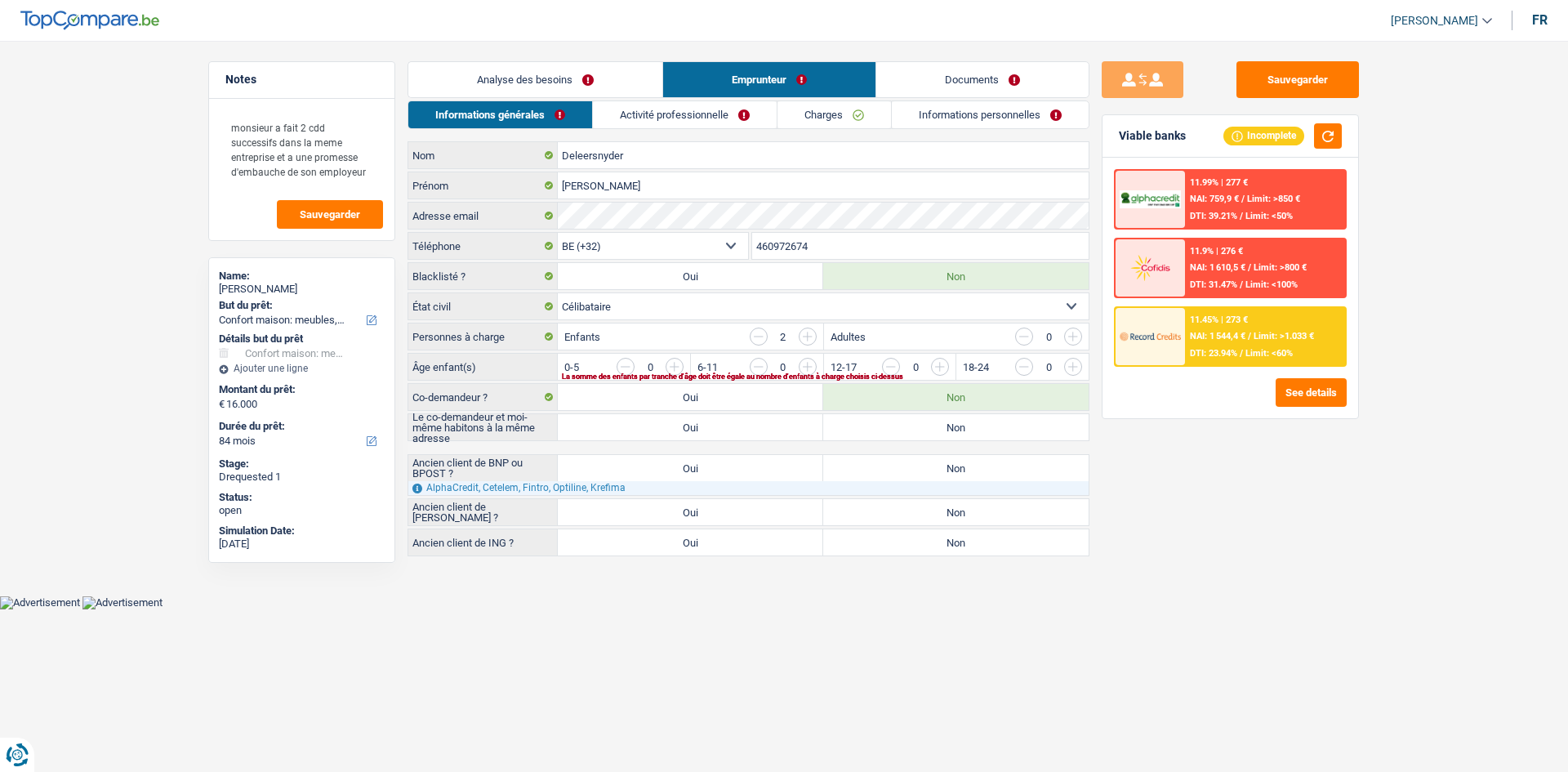 click on "Analyse des besoins" at bounding box center (535, 79) 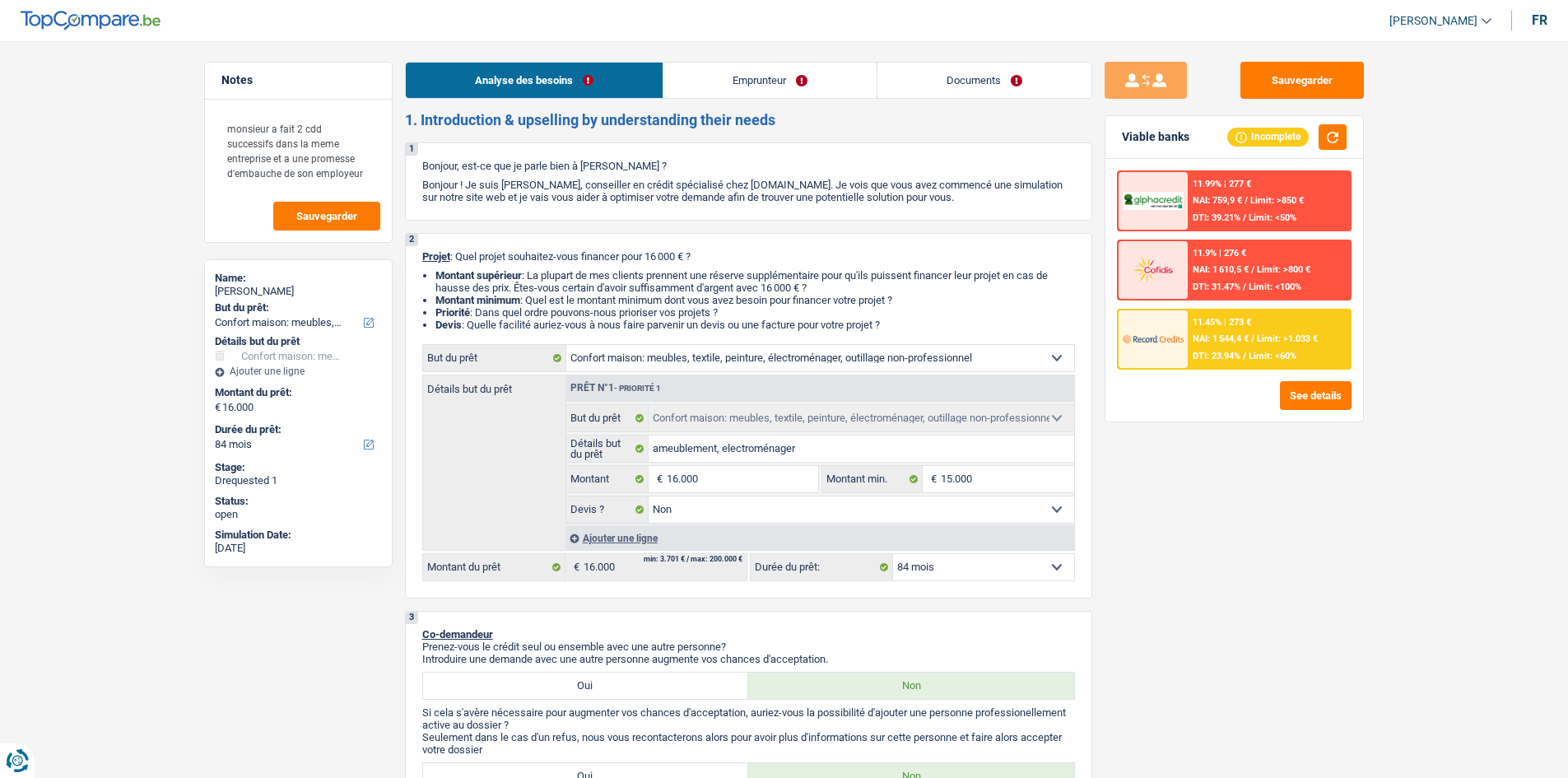 click on "11.45% | 273 €
NAI: 1 544,4 €
/
Limit: >1.033 €
DTI: 23.94%
/
Limit: <60%" at bounding box center [1268, 339] 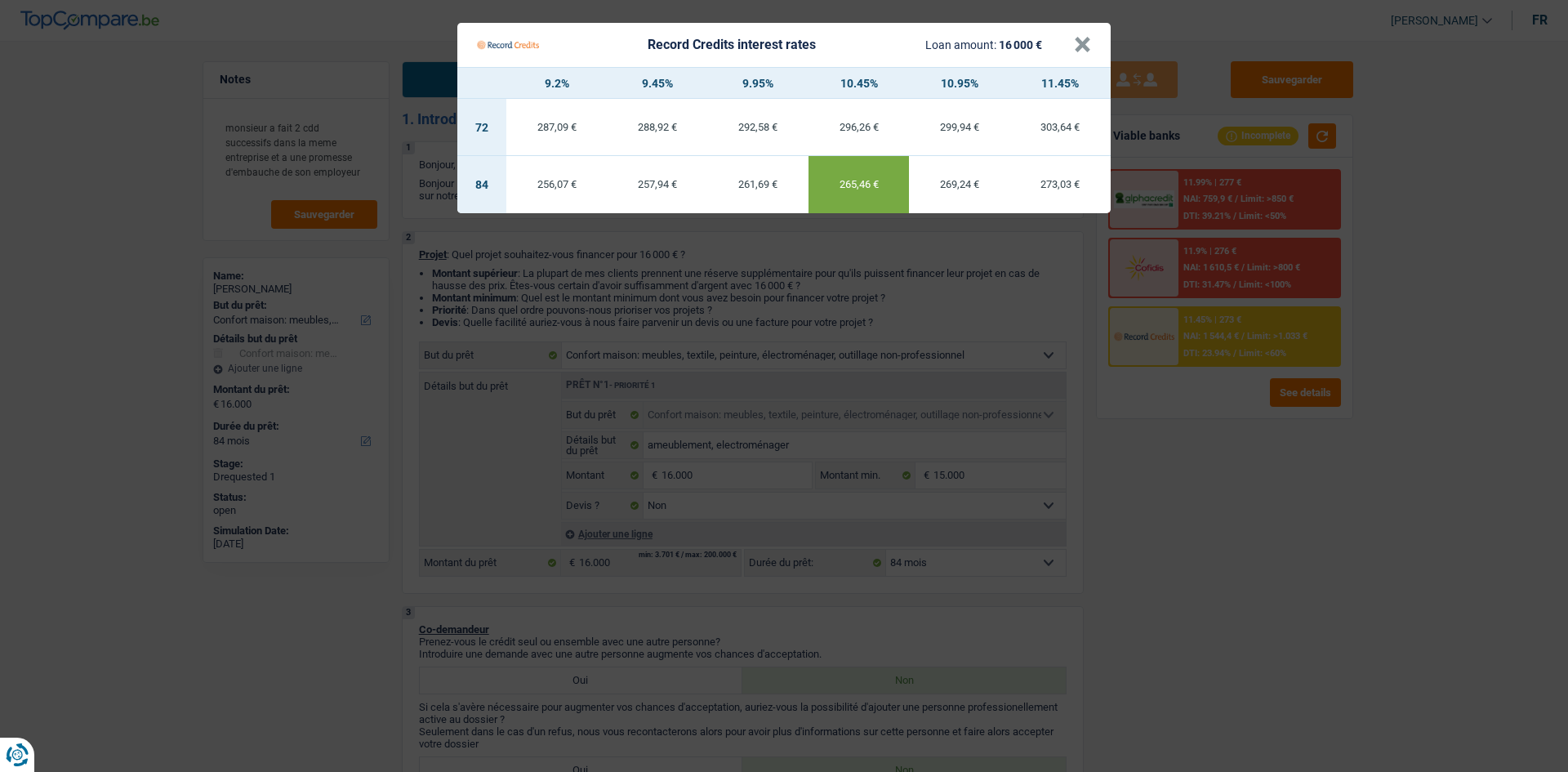 click on "Record Credits interest rates
Loan amount:
16 000 €
×
9.2%
9.45%
9.95%
10.45%
10.95%
11.45%
72
287,09 €
288,92 €
292,58 €
296,26 €
299,94 €
303,64 €
84
256,07 €
257,94 €
261,69 €" at bounding box center [784, 386] 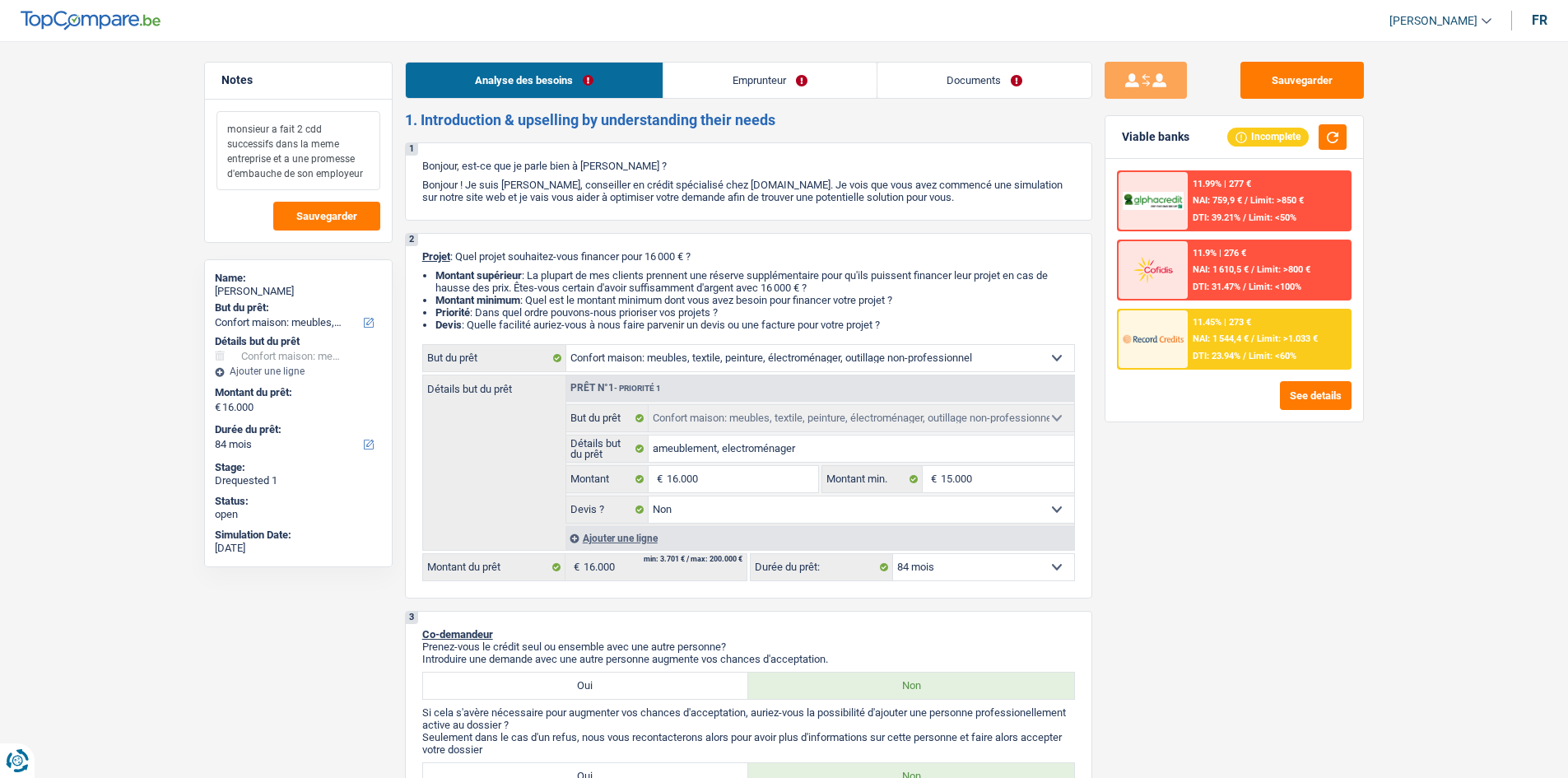 click on "monsieur a fait 2 cdd successifs dans la meme entreprise et a une promesse d'embauche de son employeur" at bounding box center [298, 151] 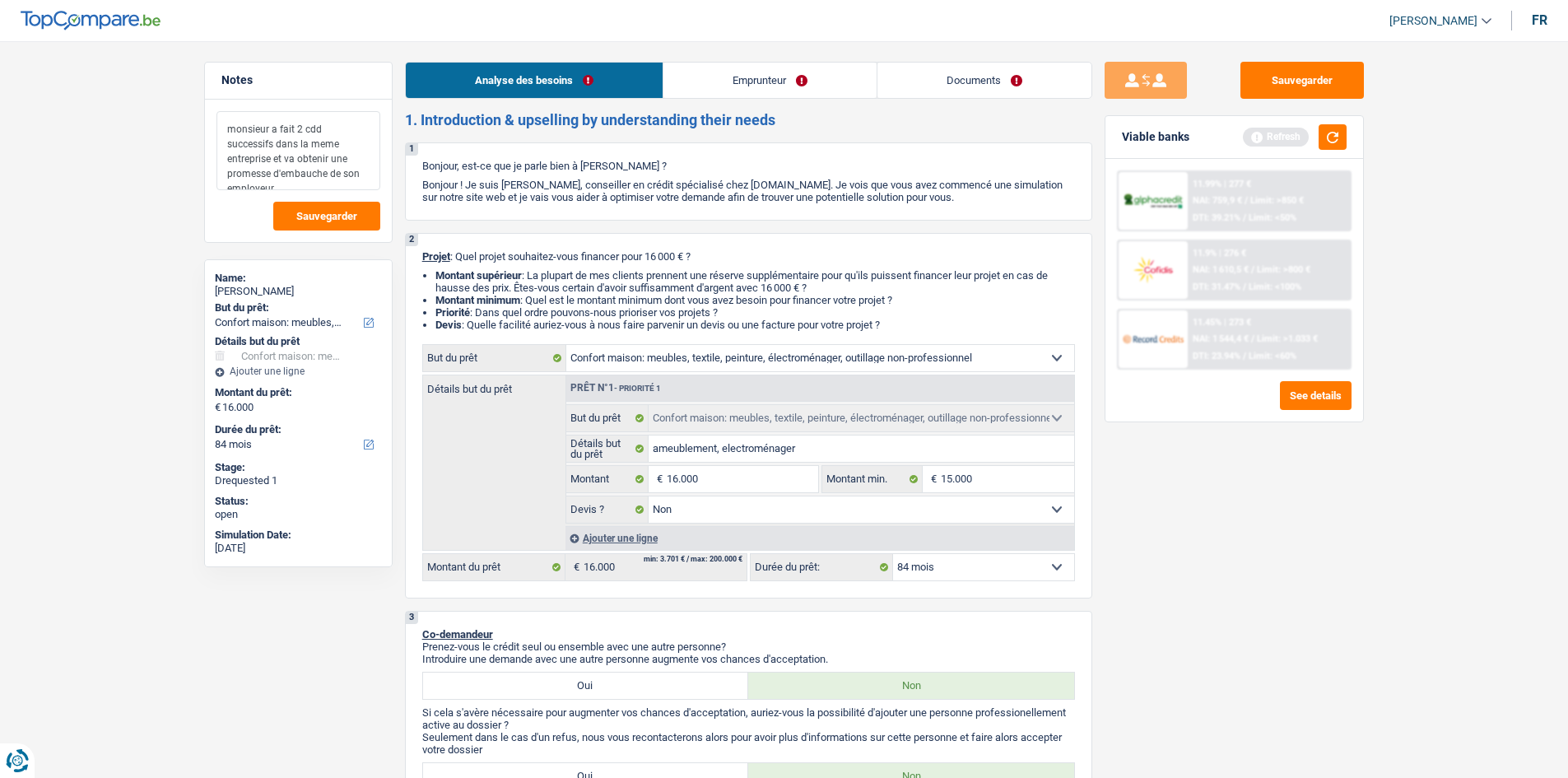 click on "monsieur a fait 2 cdd successifs dans la meme entreprise et va obtenir une promesse d'embauche de son employeur" at bounding box center (298, 151) 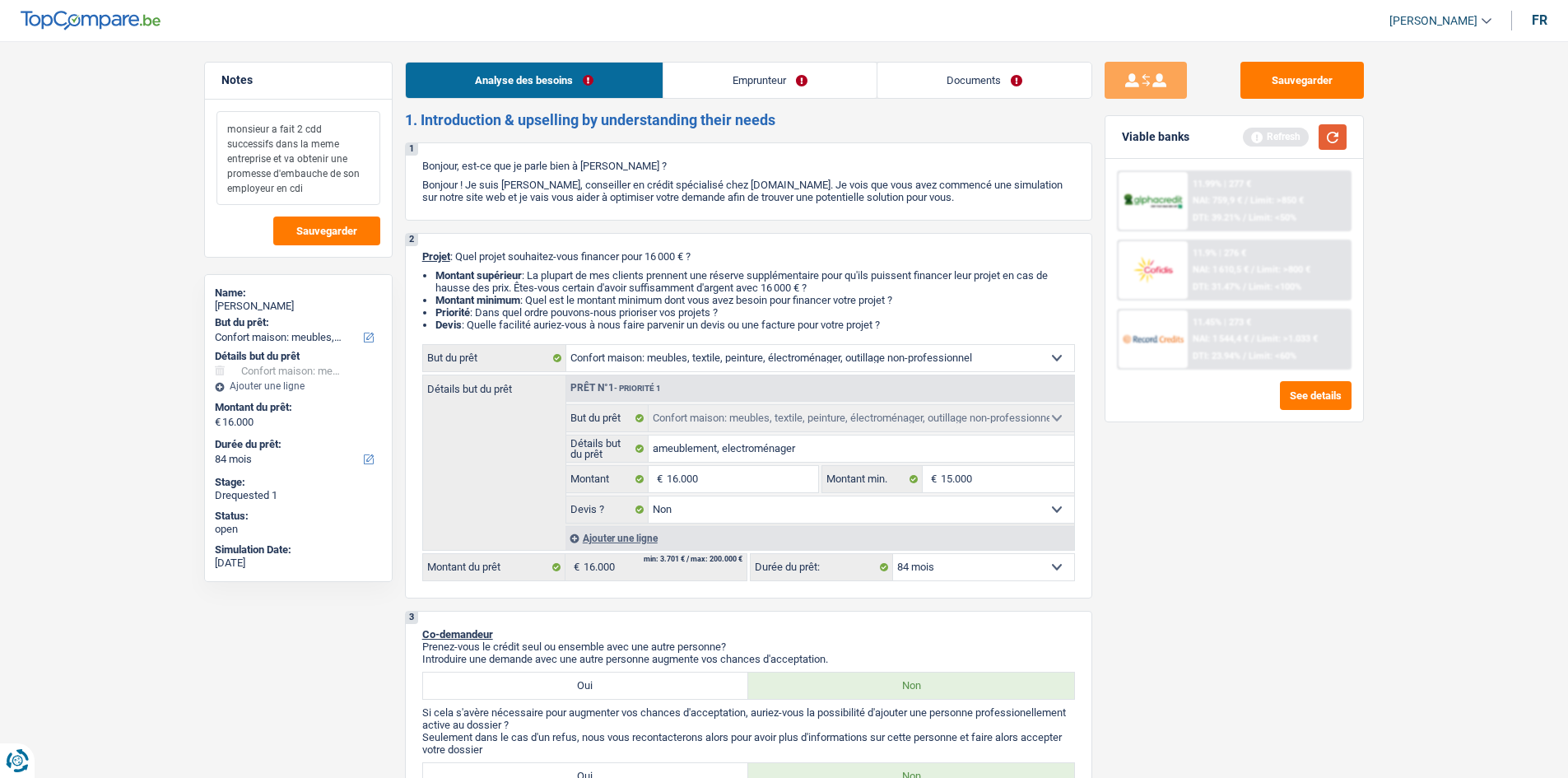 type on "monsieur a fait 2 cdd successifs dans la meme entreprise et va obtenir une promesse d'embauche de son employeur en cdi" 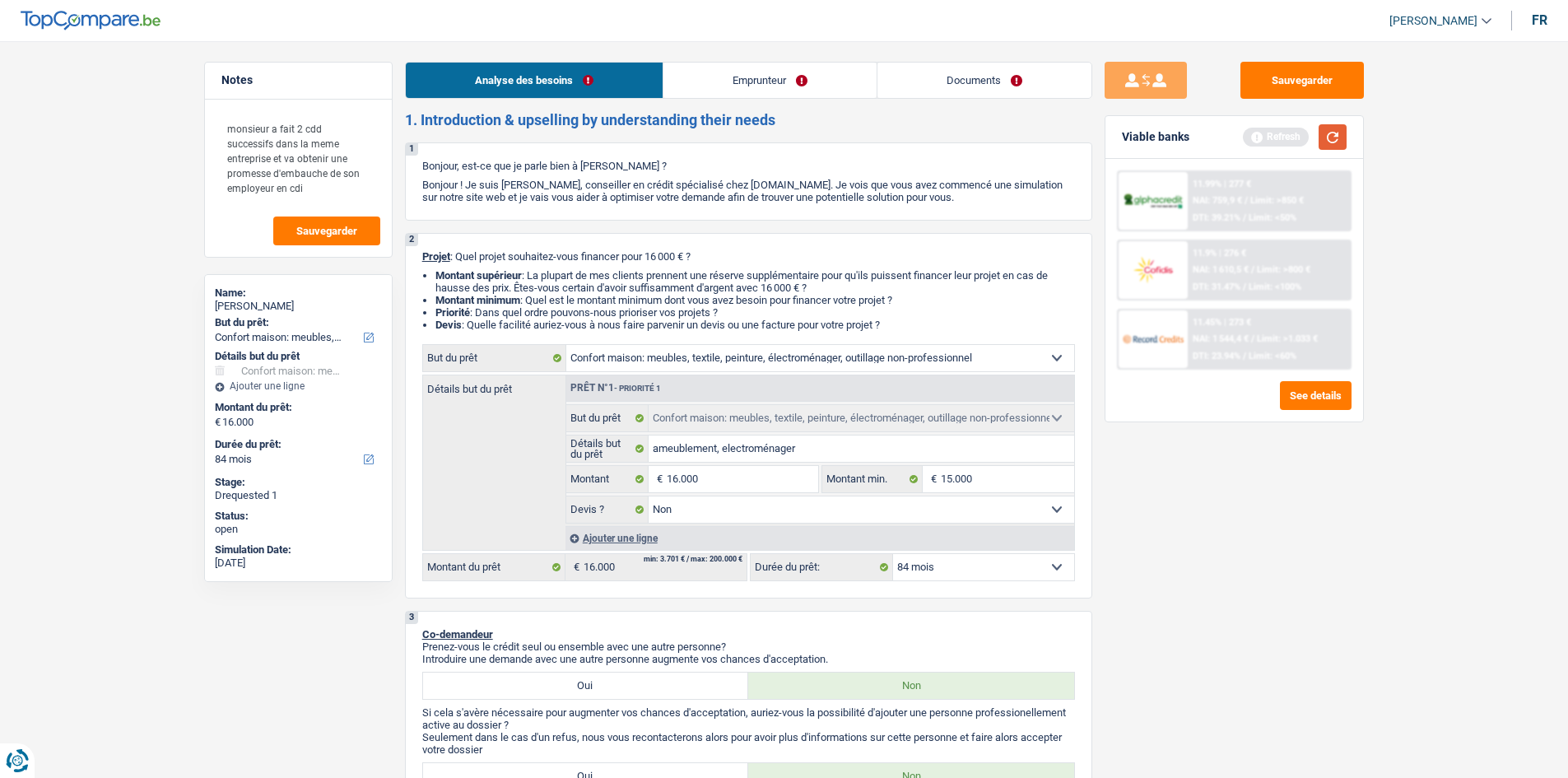 click at bounding box center (1333, 137) 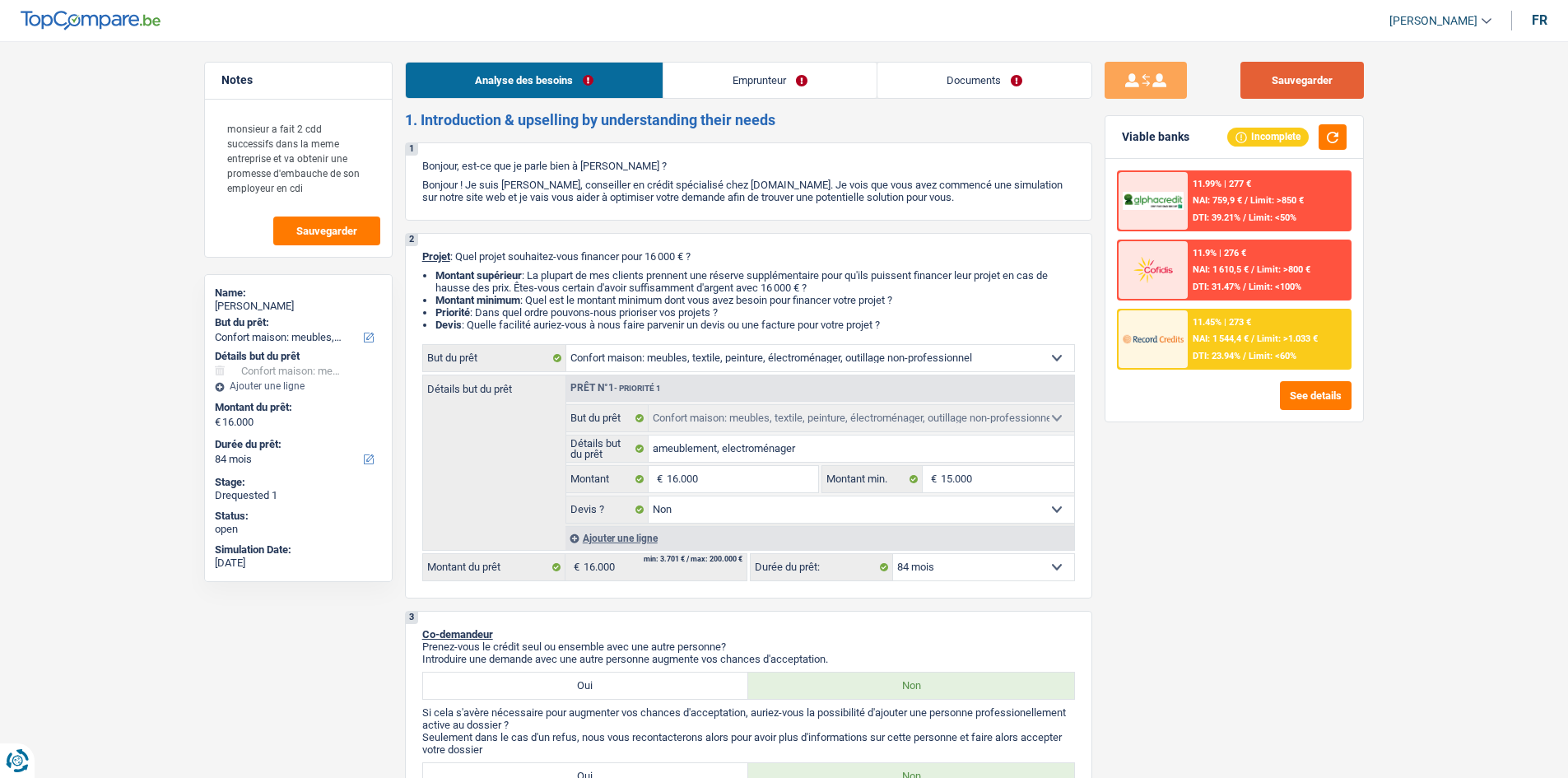 click on "Sauvegarder" at bounding box center [1302, 80] 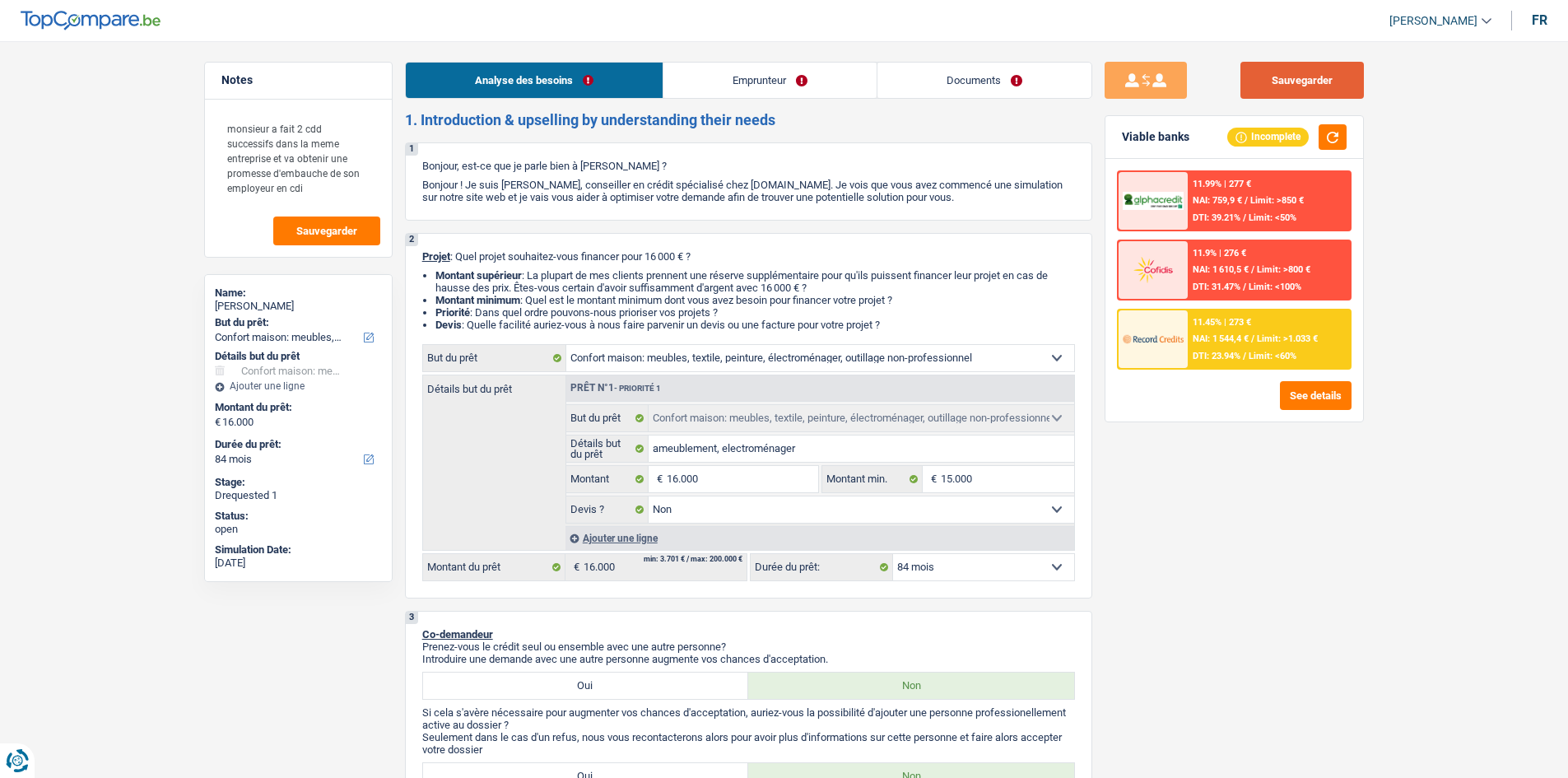 click on "Sauvegarder" at bounding box center [1302, 80] 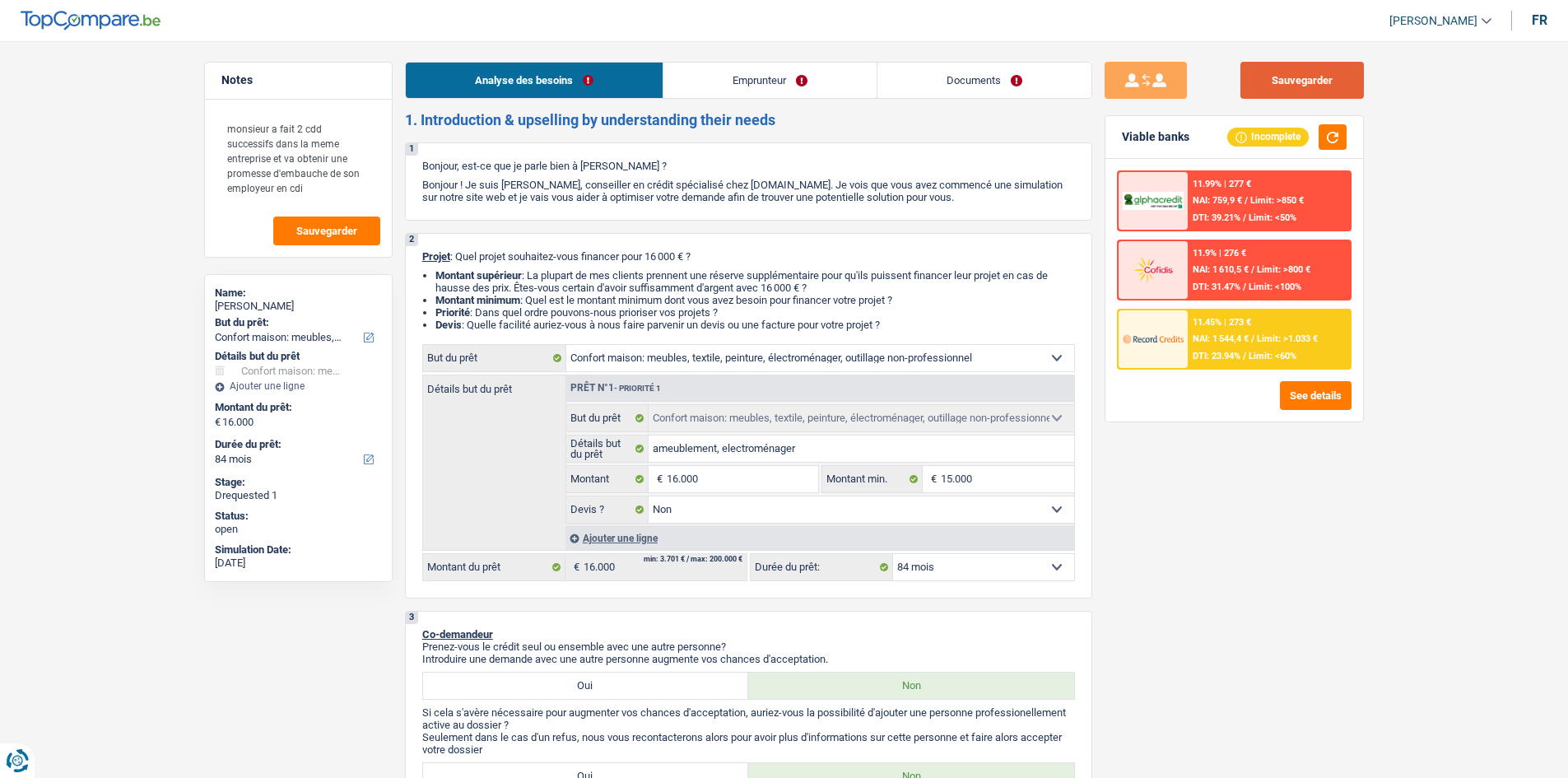 click on "Sauvegarder" at bounding box center (1302, 80) 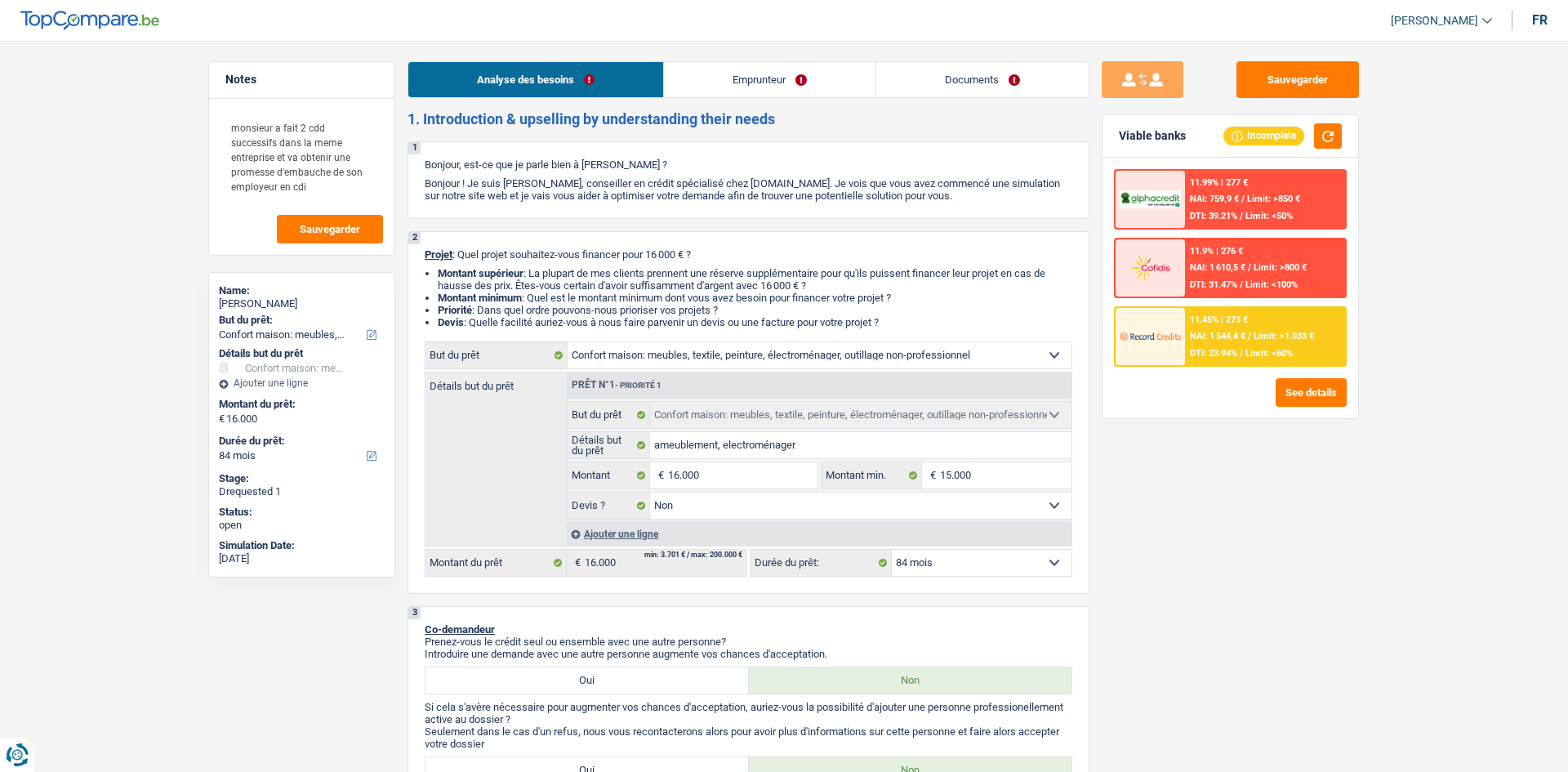 select on "household" 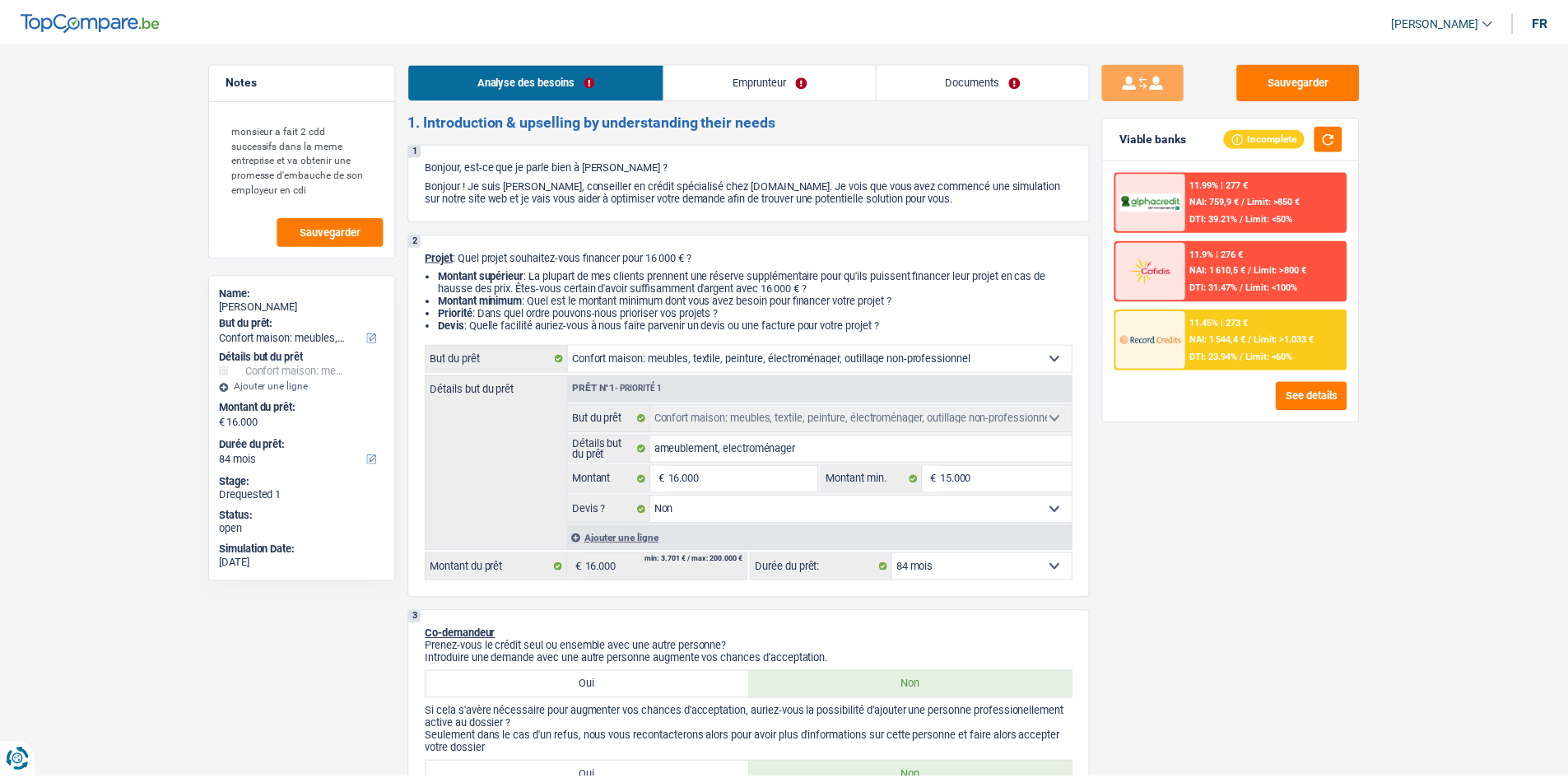 scroll, scrollTop: 0, scrollLeft: 0, axis: both 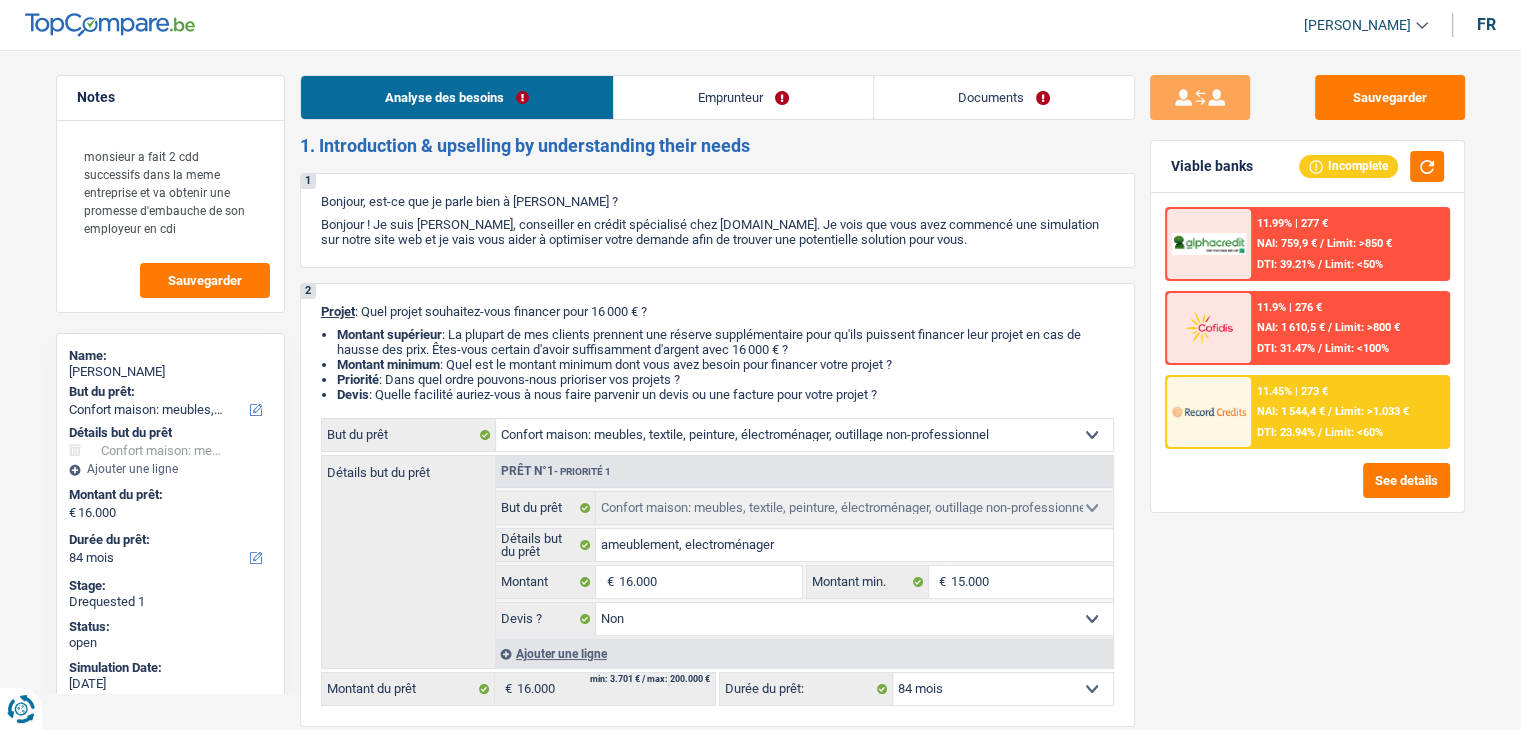 click on "Emprunteur" at bounding box center [743, 97] 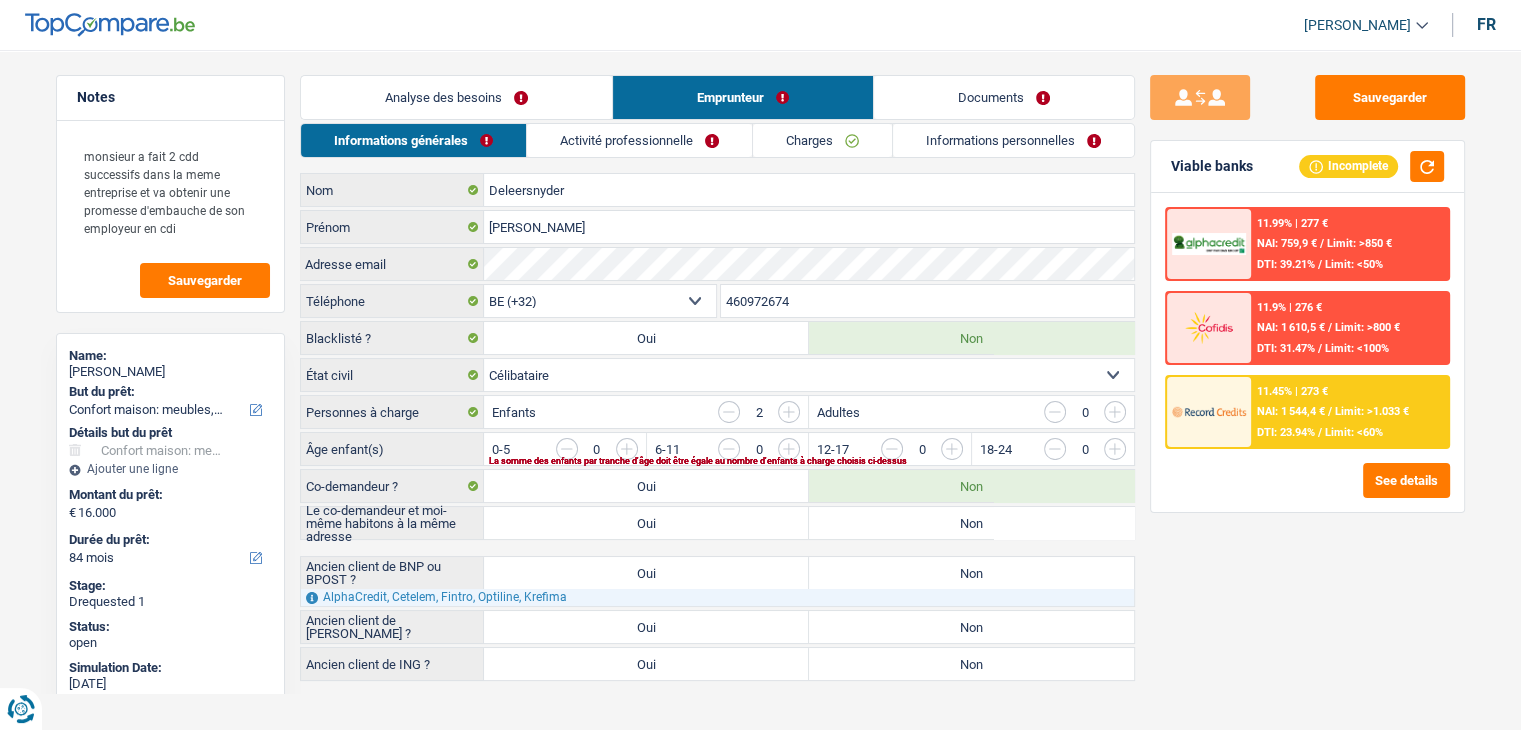 click on "Activité professionnelle" at bounding box center (639, 140) 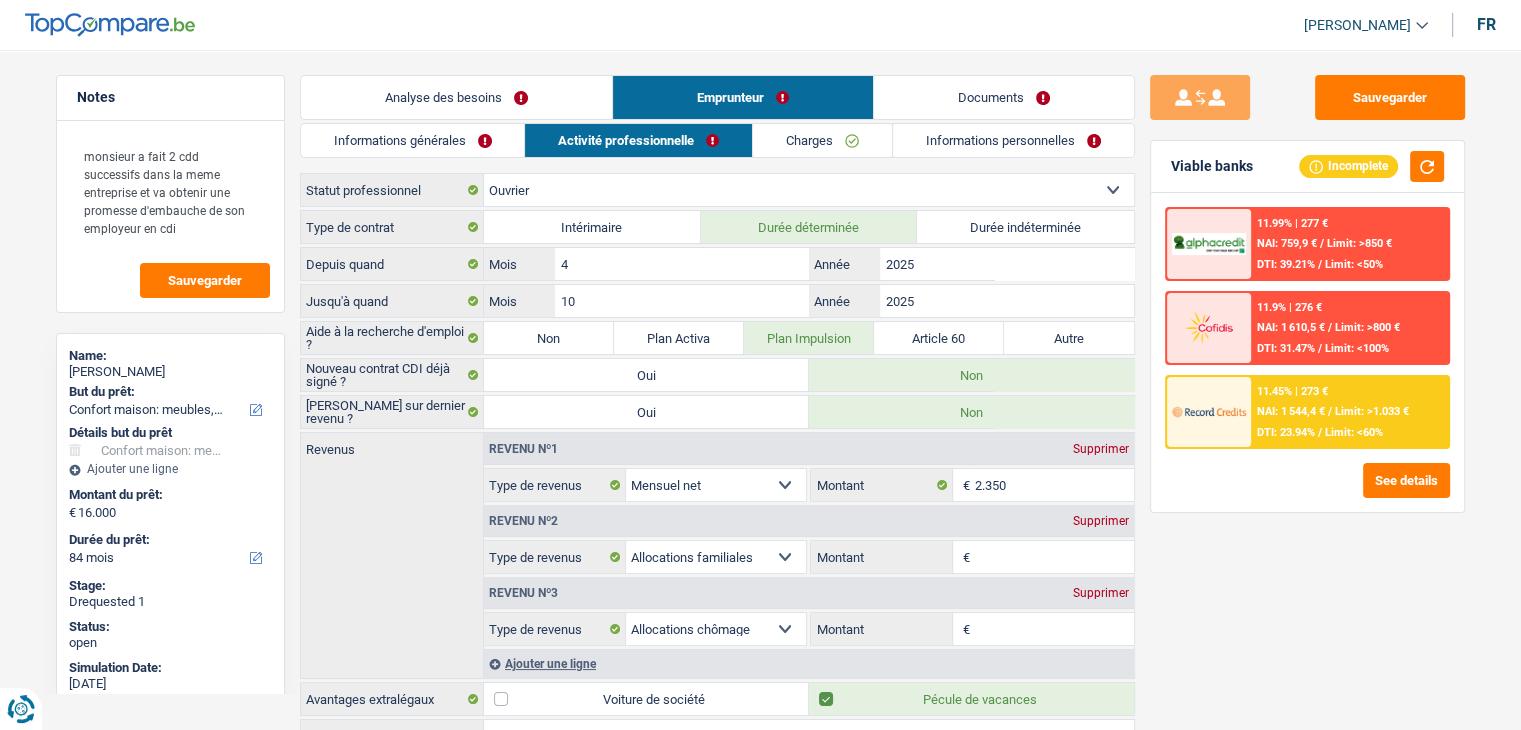 click on "Charges" at bounding box center (822, 140) 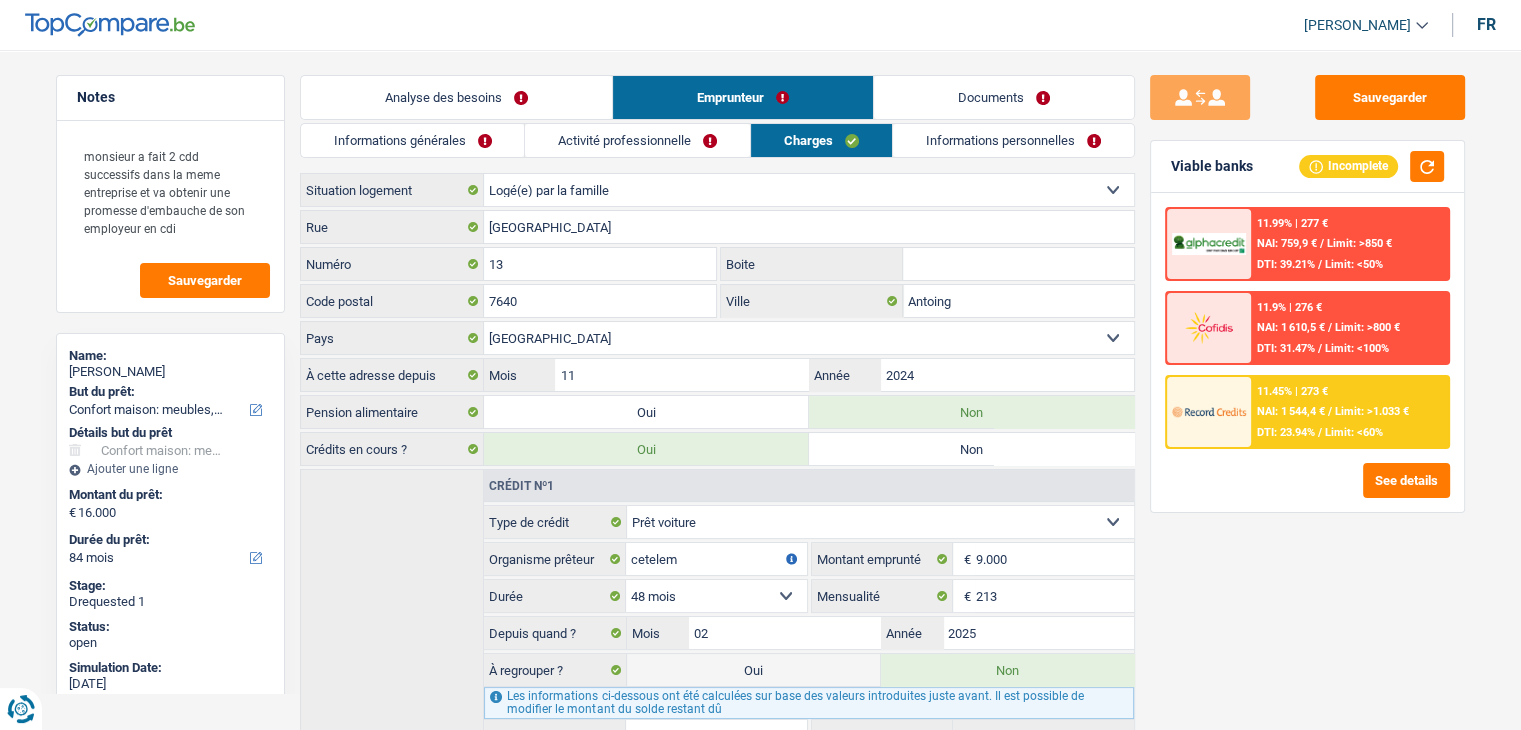 click on "Informations personnelles" at bounding box center (1013, 140) 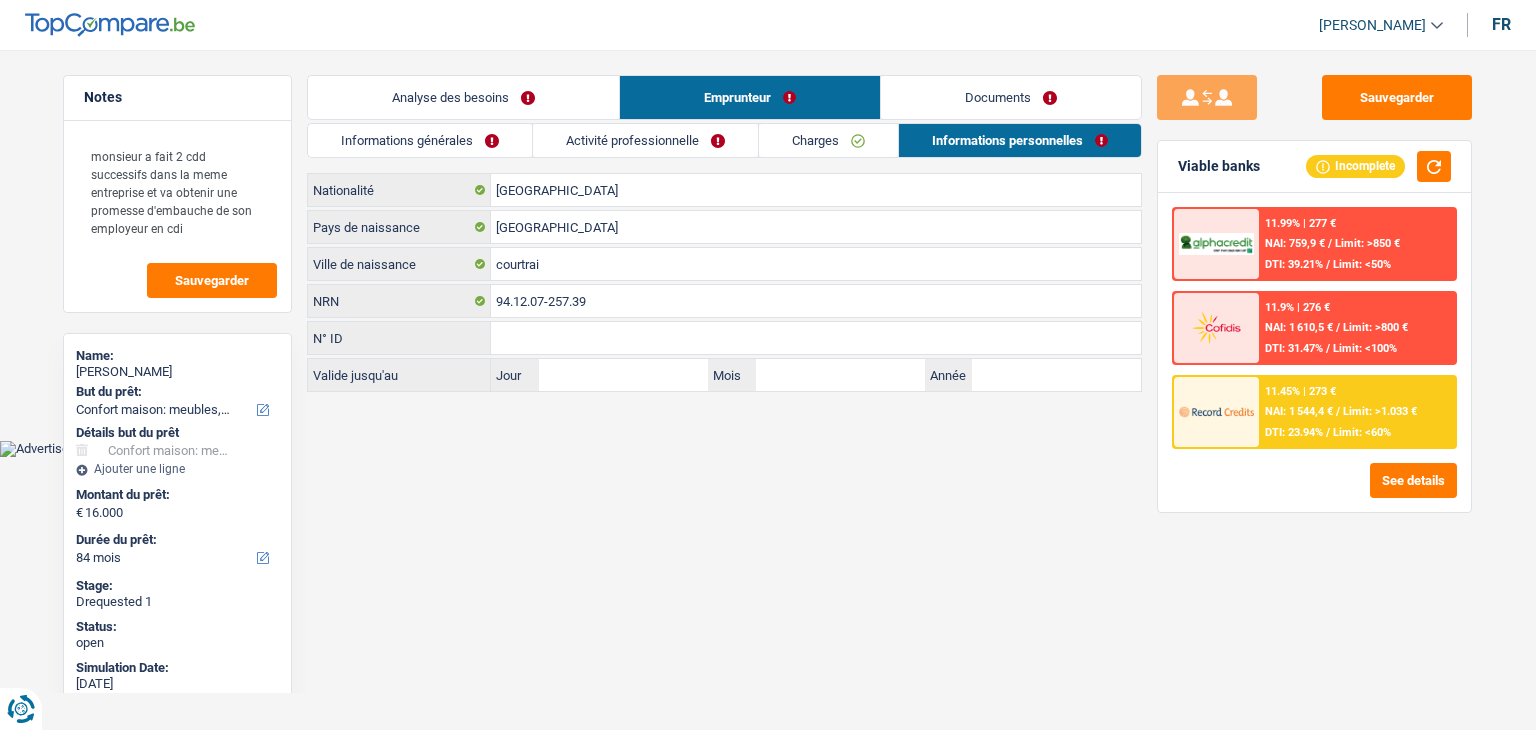 click on "Documents" at bounding box center [1011, 97] 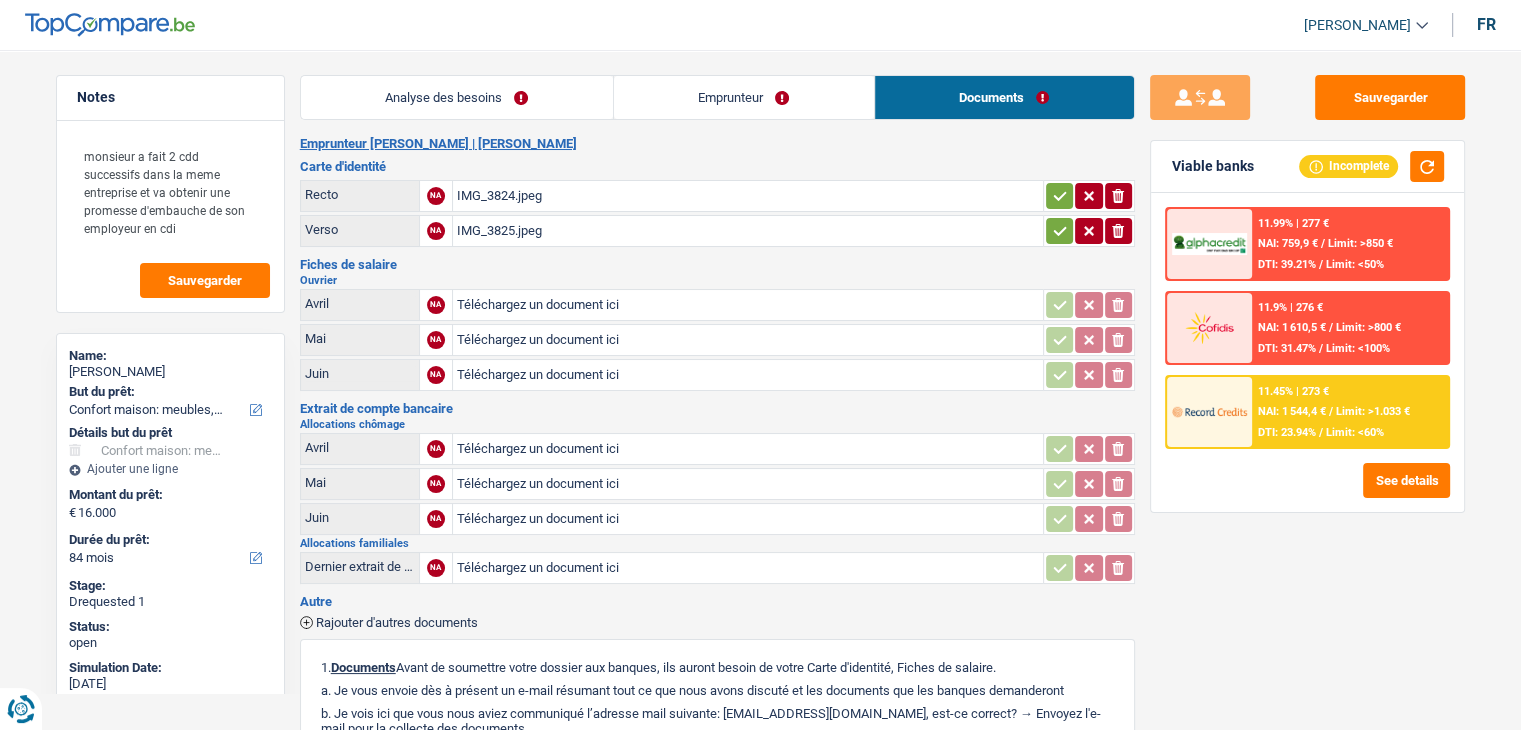 click on "Emprunteur" at bounding box center [744, 97] 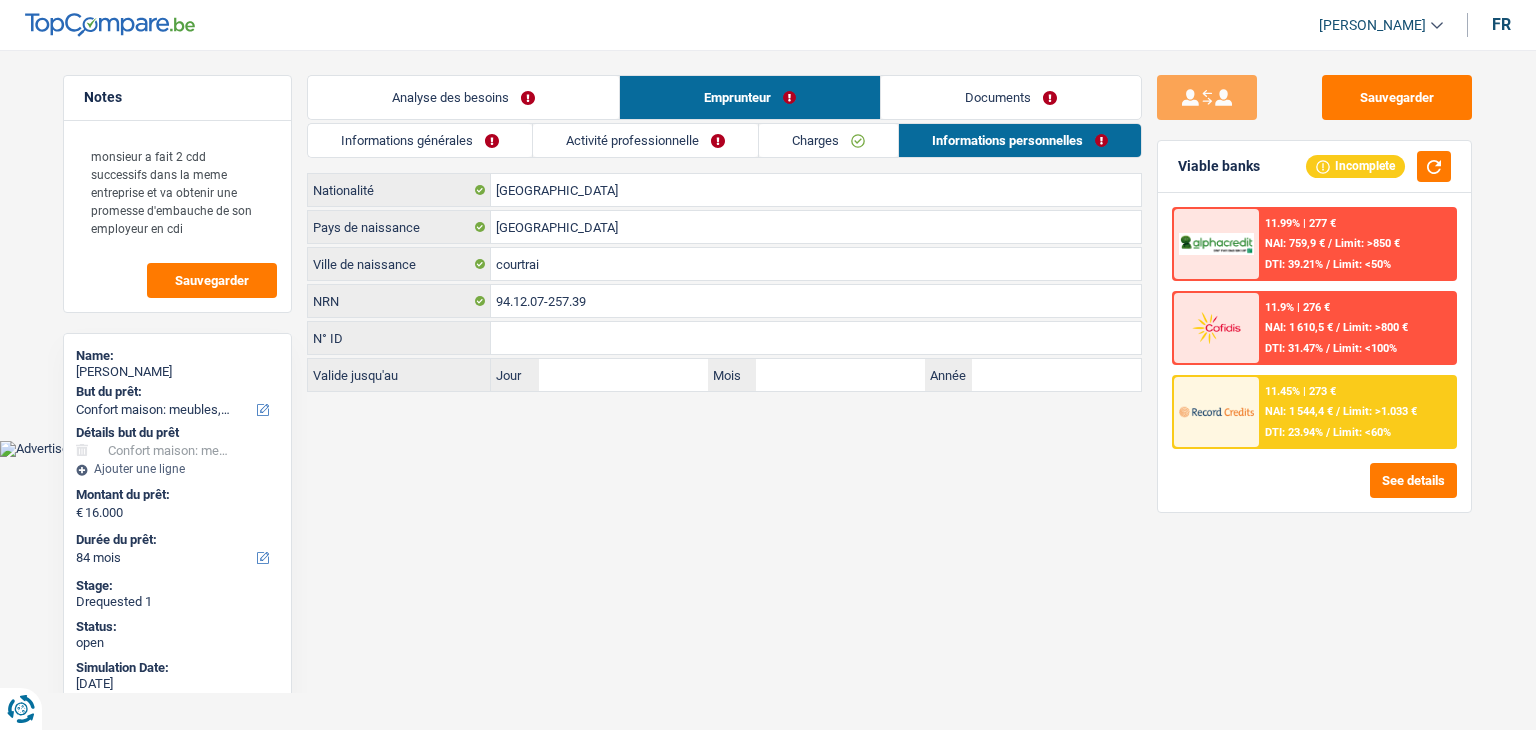click on "Analyse des besoins" at bounding box center [463, 97] 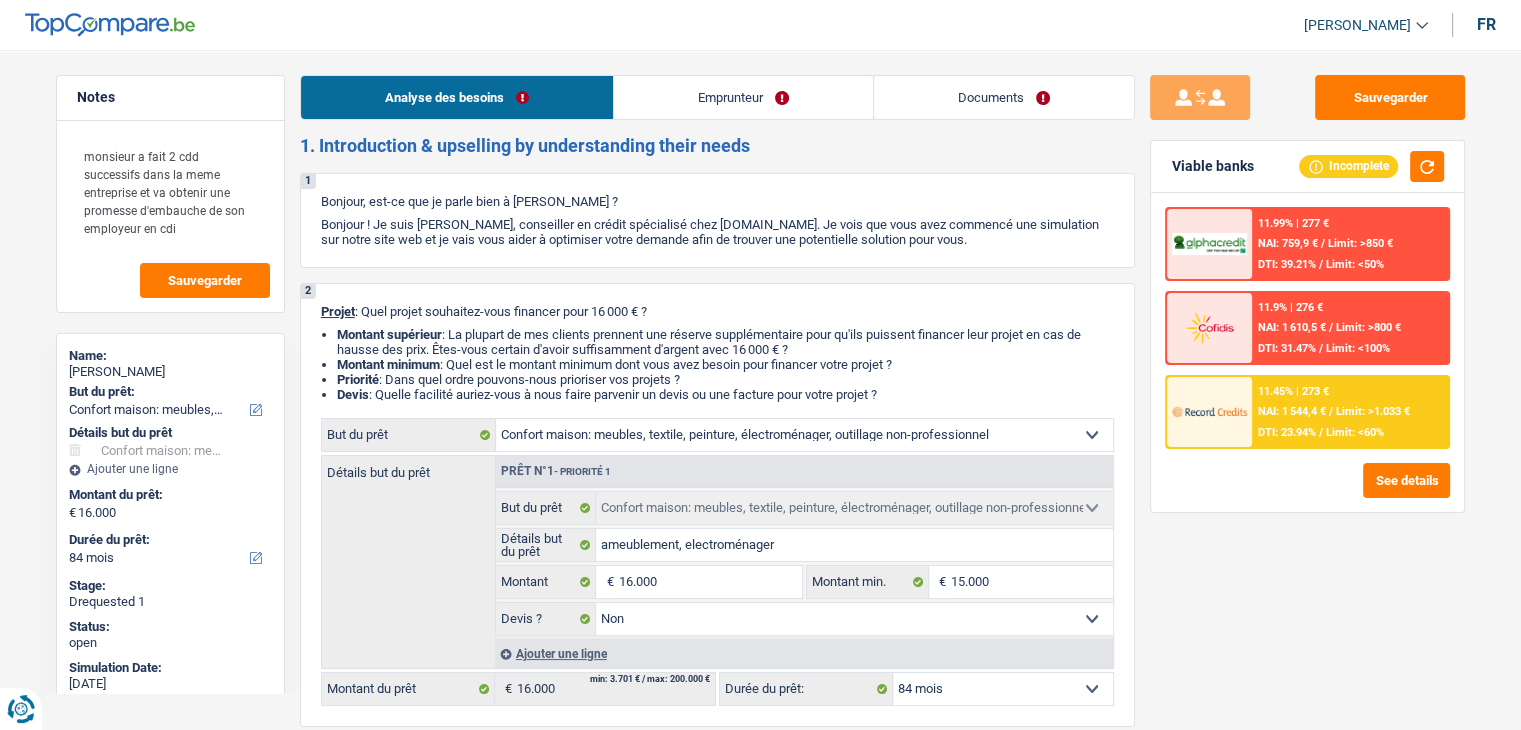 click on "Emprunteur" at bounding box center (743, 97) 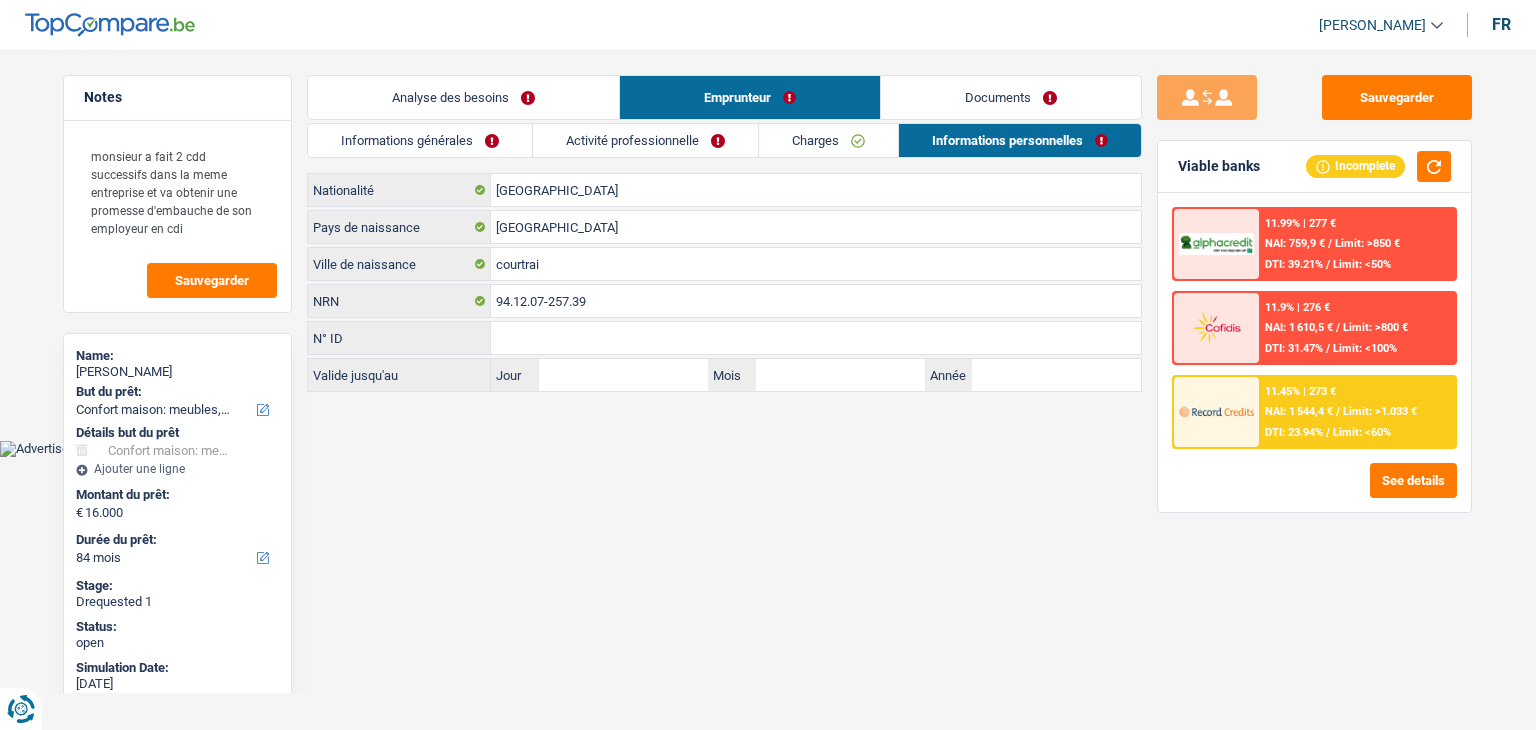 click on "Activité professionnelle" at bounding box center [645, 140] 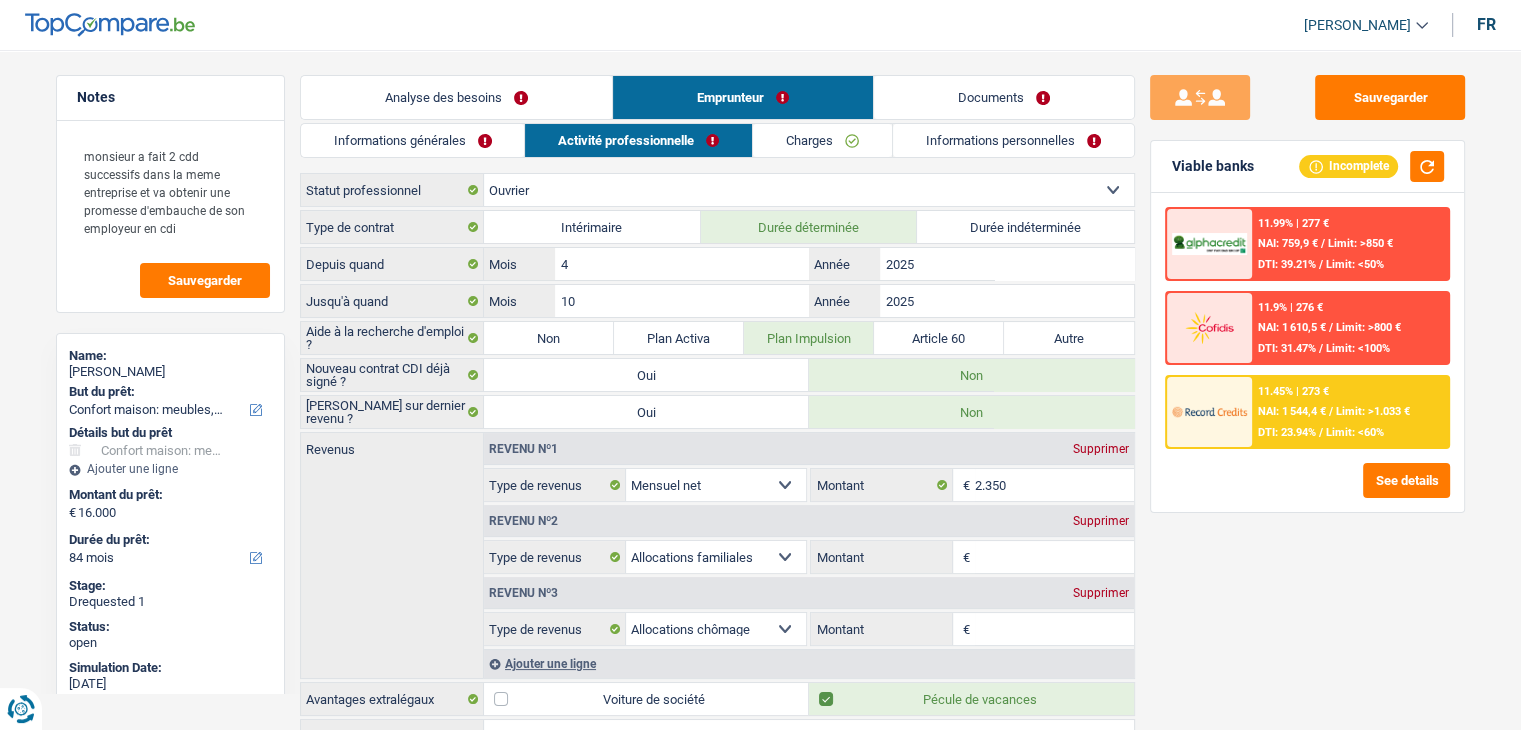 click on "Informations générales" at bounding box center [413, 140] 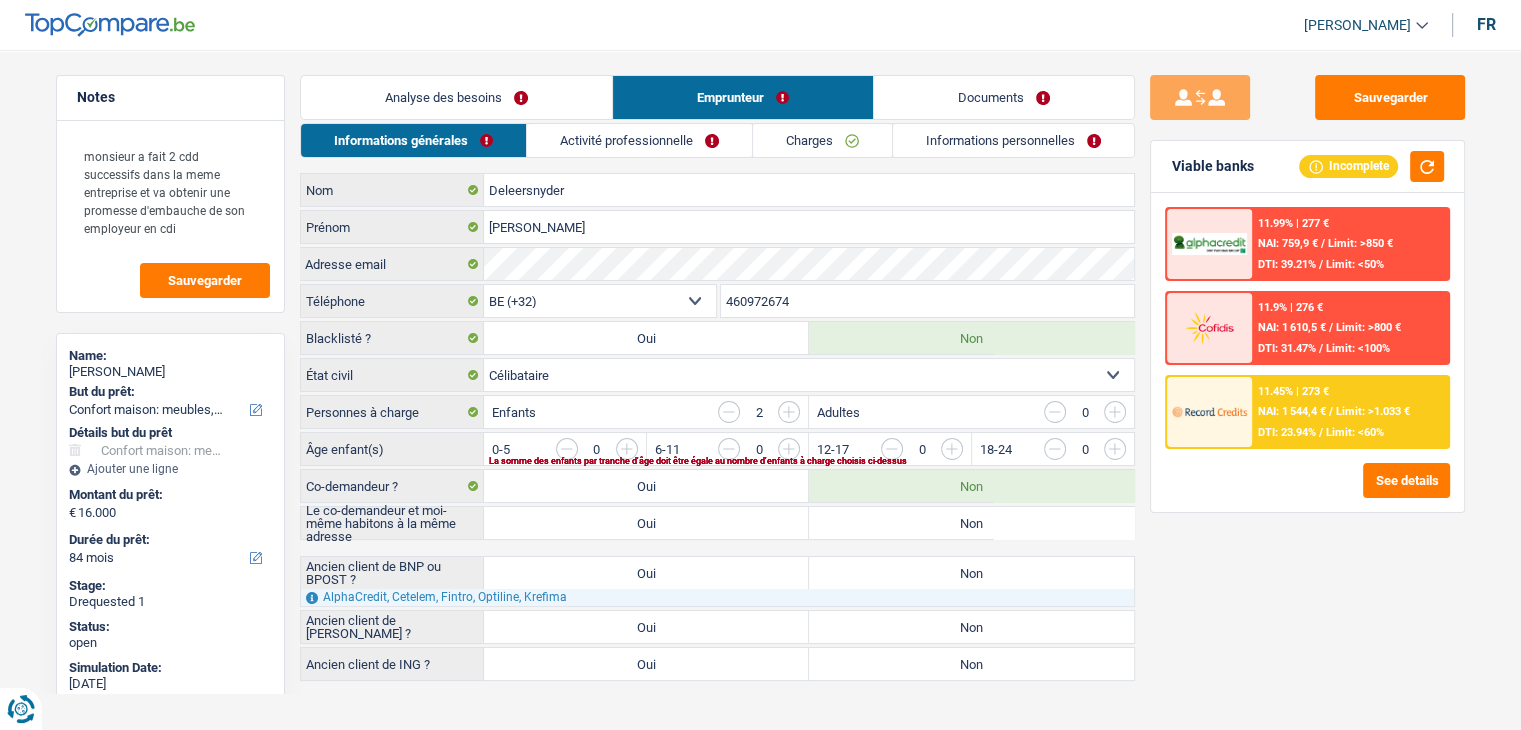 click on "Activité professionnelle" at bounding box center (639, 140) 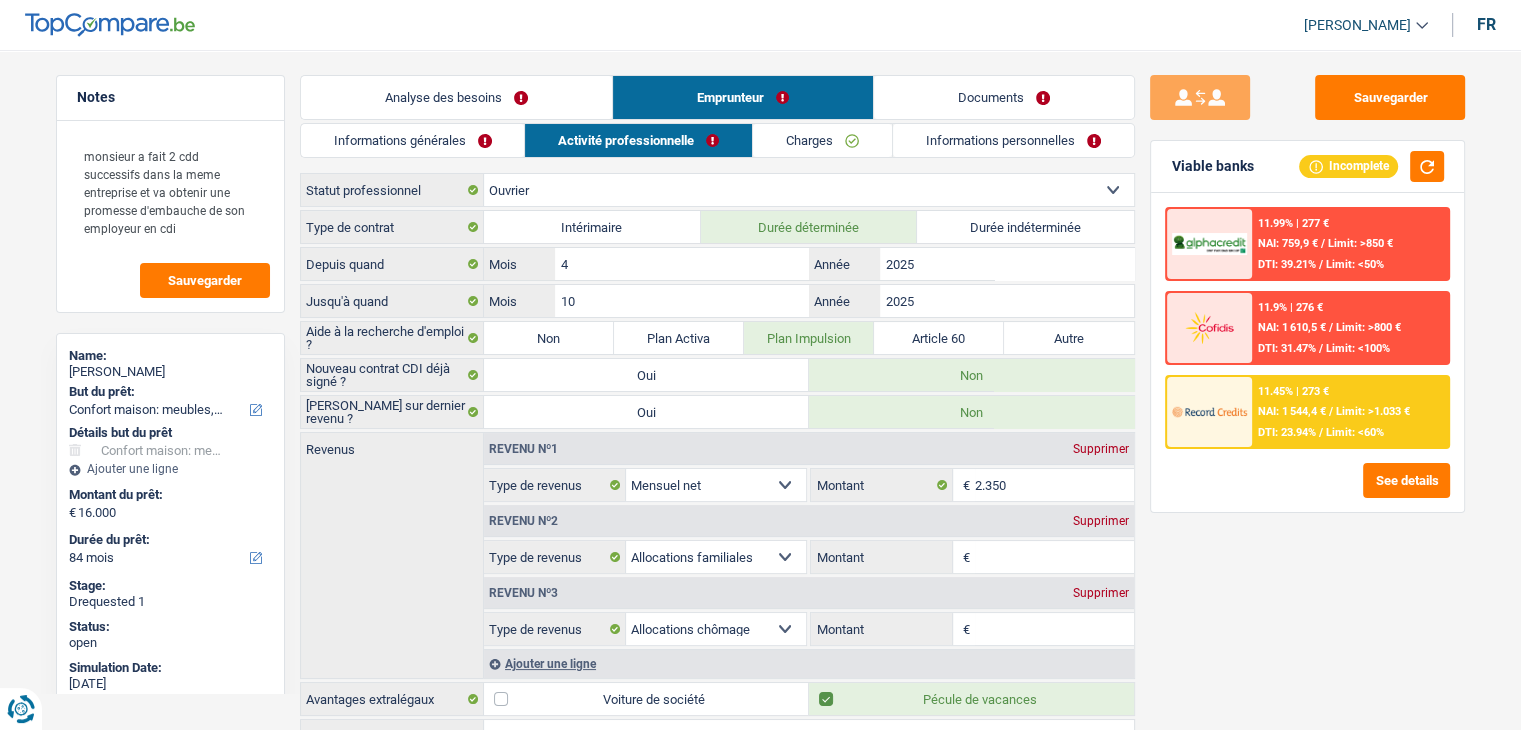 click on "Charges" at bounding box center (822, 140) 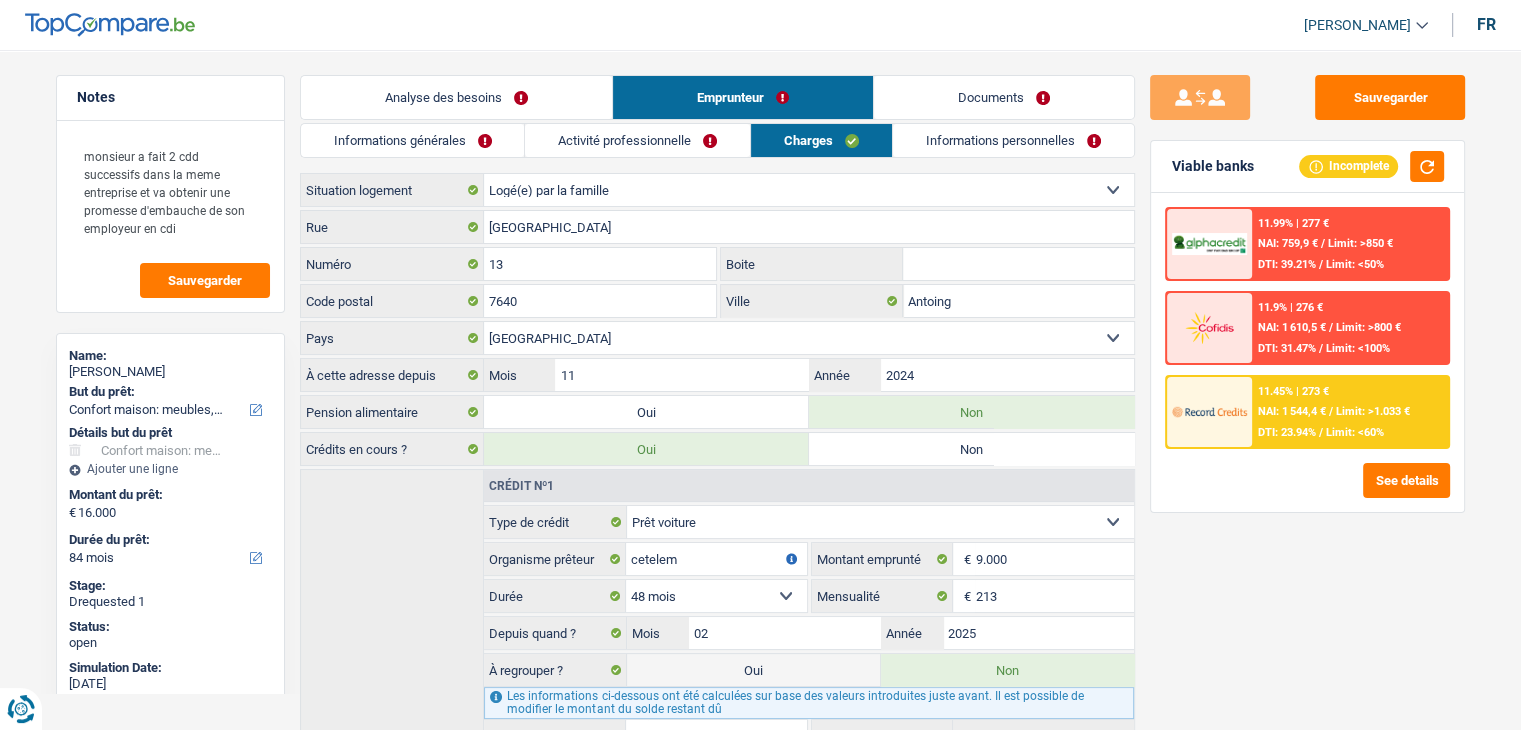 click on "Informations personnelles" at bounding box center [1013, 140] 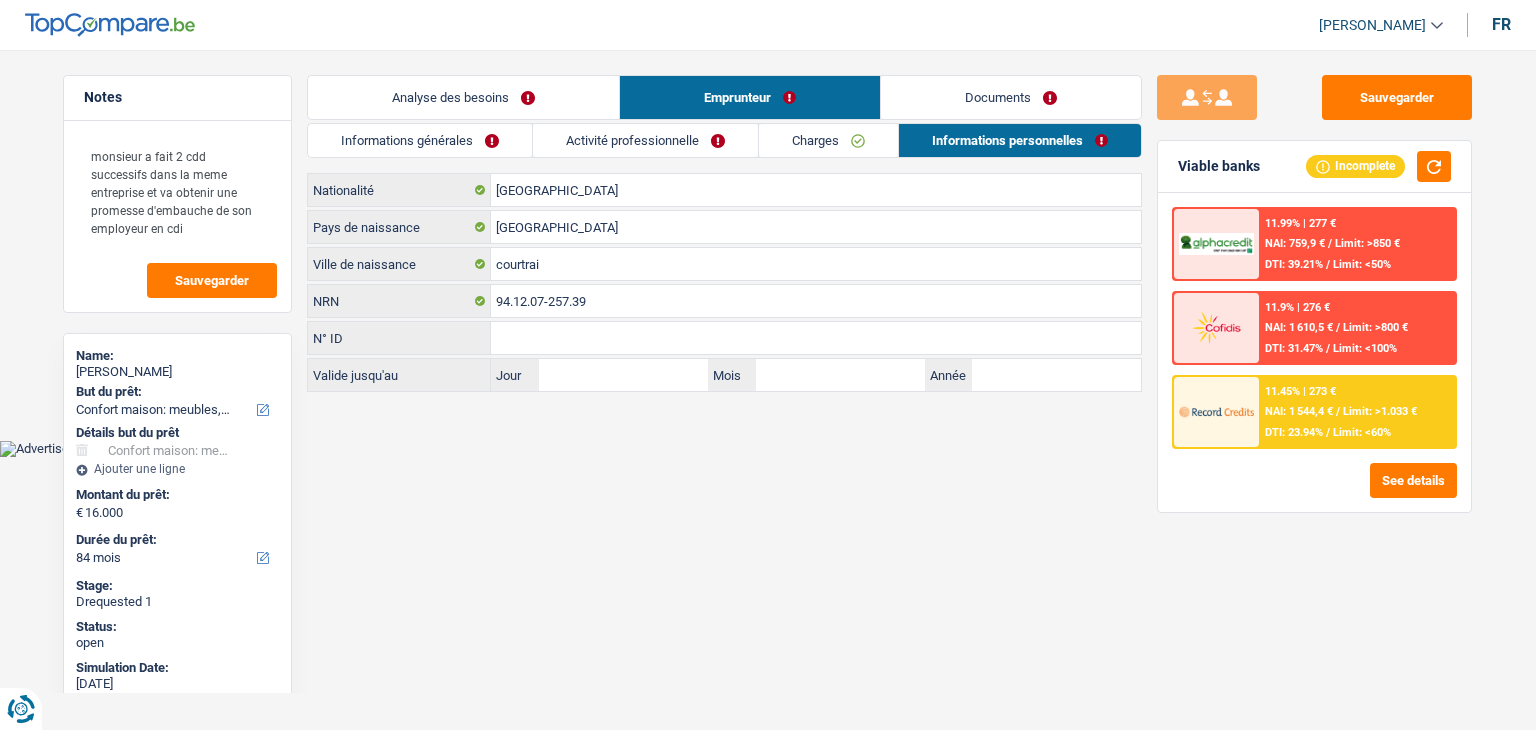 click on "Documents" at bounding box center (1011, 97) 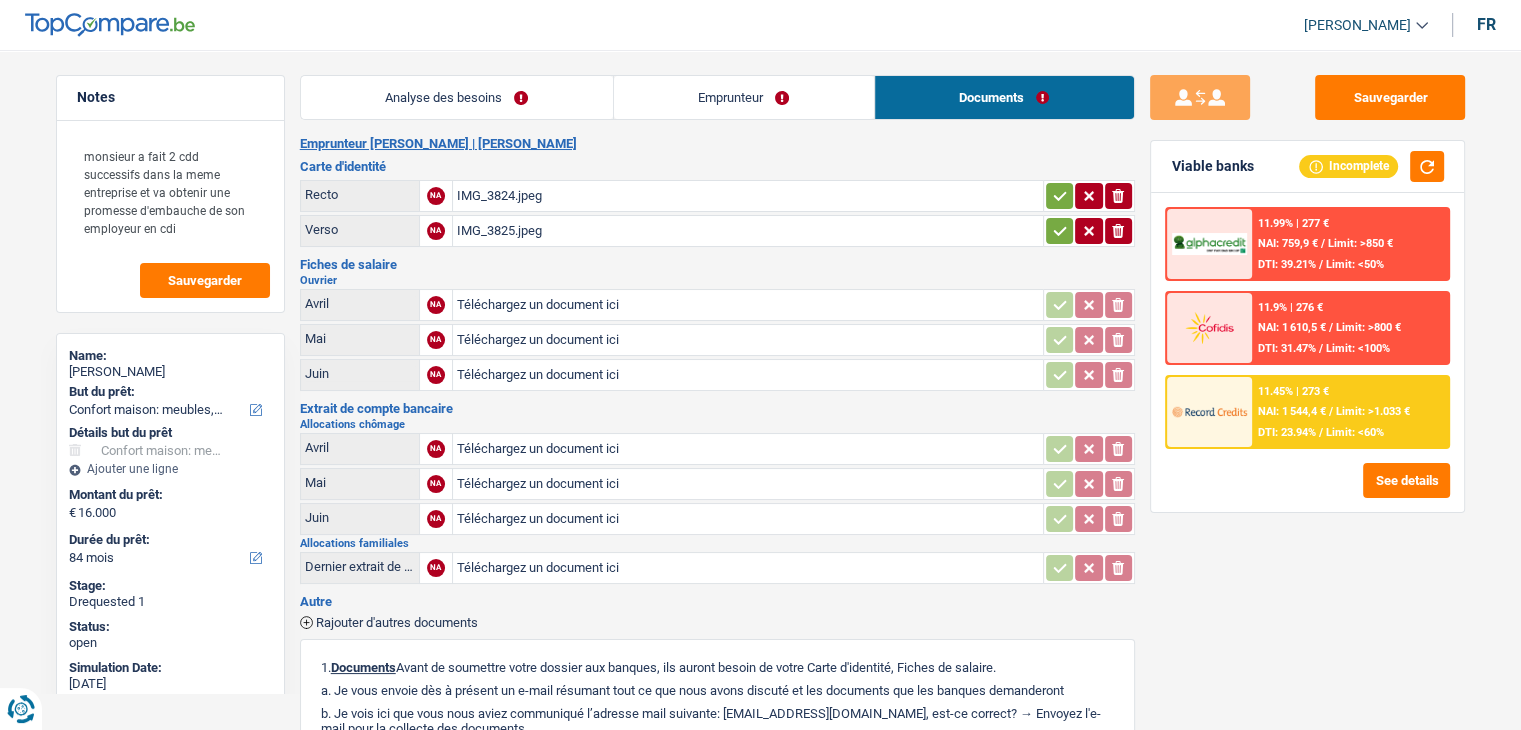click on "Emprunteur" at bounding box center (744, 97) 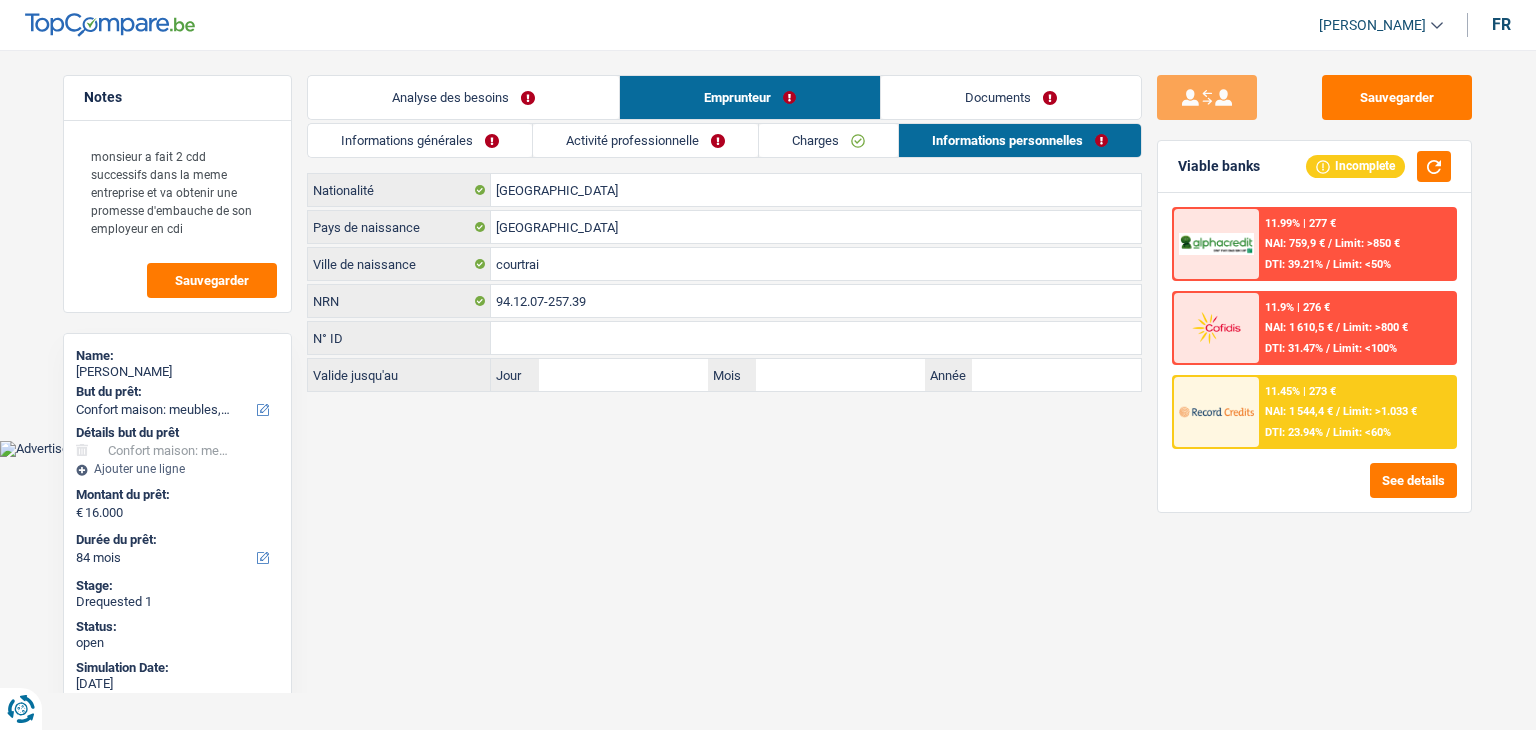 click on "Analyse des besoins" at bounding box center [463, 97] 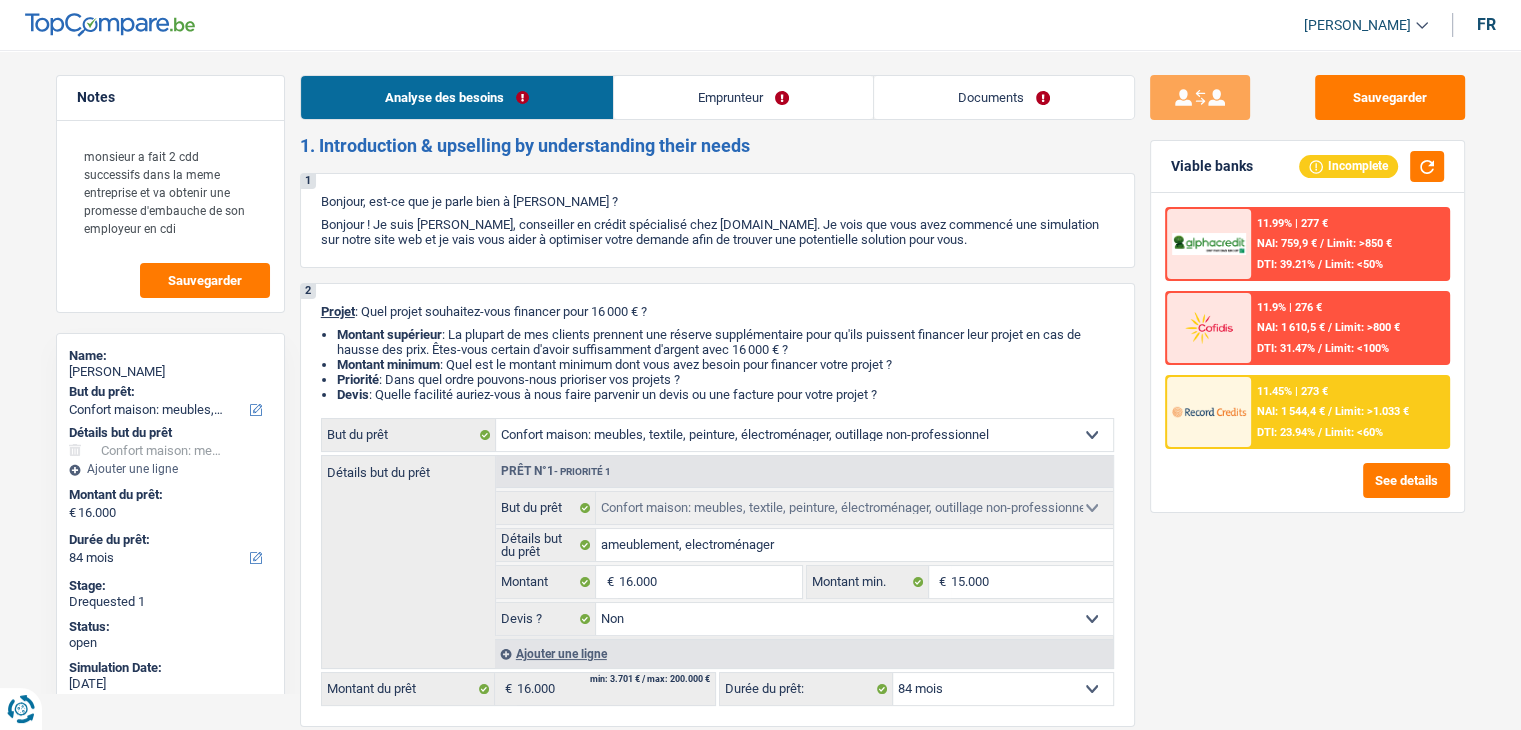 drag, startPoint x: 767, startPoint y: 145, endPoint x: 273, endPoint y: 138, distance: 494.0496 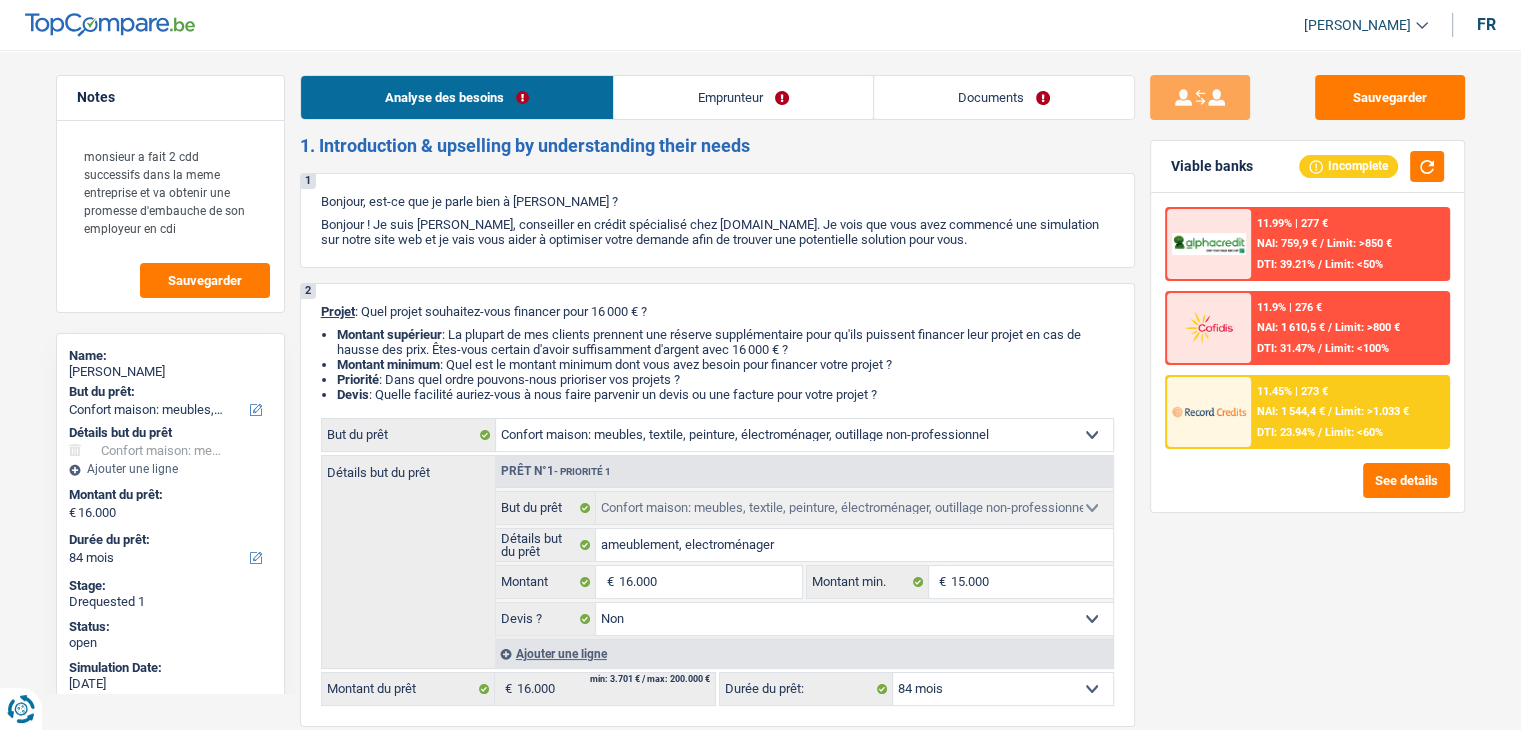 drag, startPoint x: 304, startPoint y: 154, endPoint x: 769, endPoint y: 149, distance: 465.0269 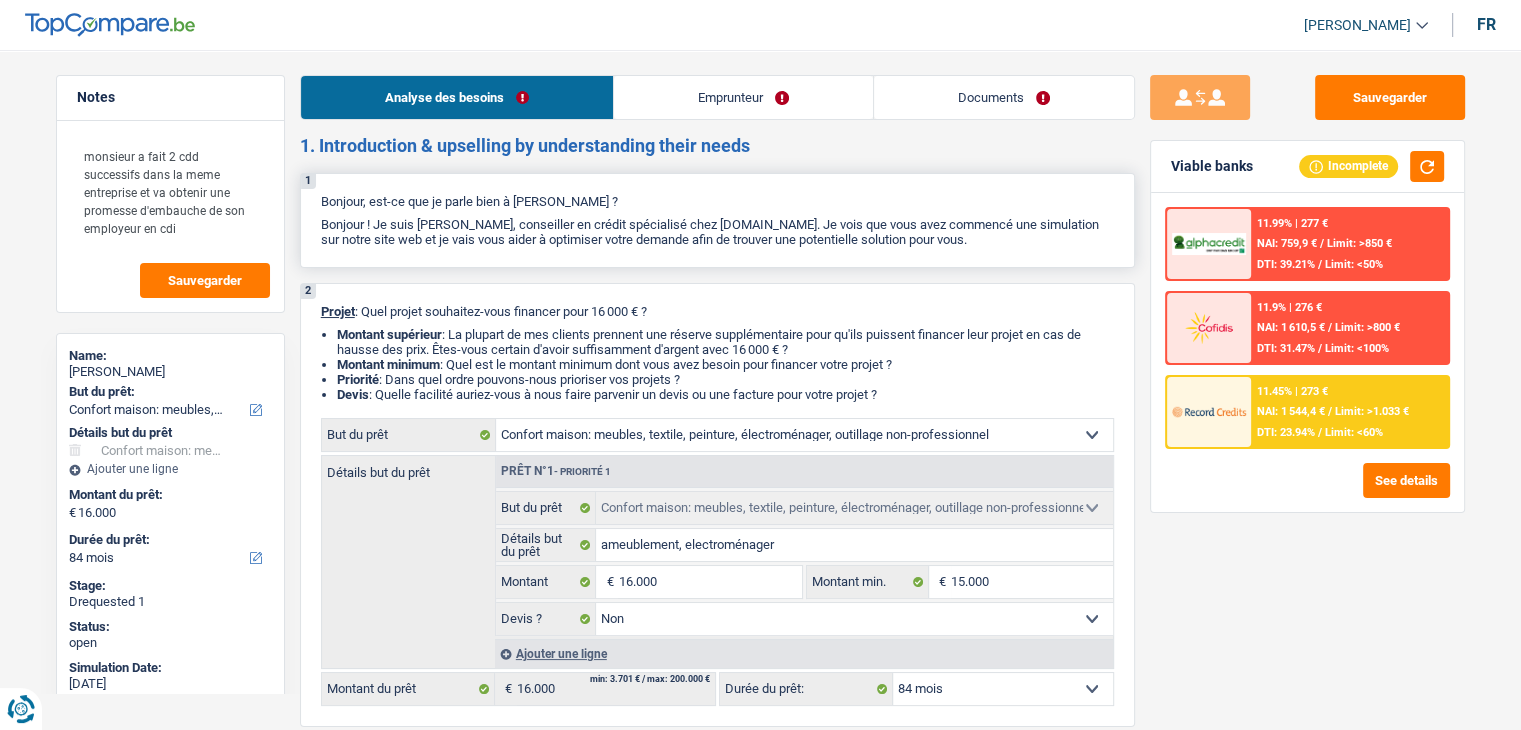 drag, startPoint x: 316, startPoint y: 205, endPoint x: 981, endPoint y: 241, distance: 665.9737 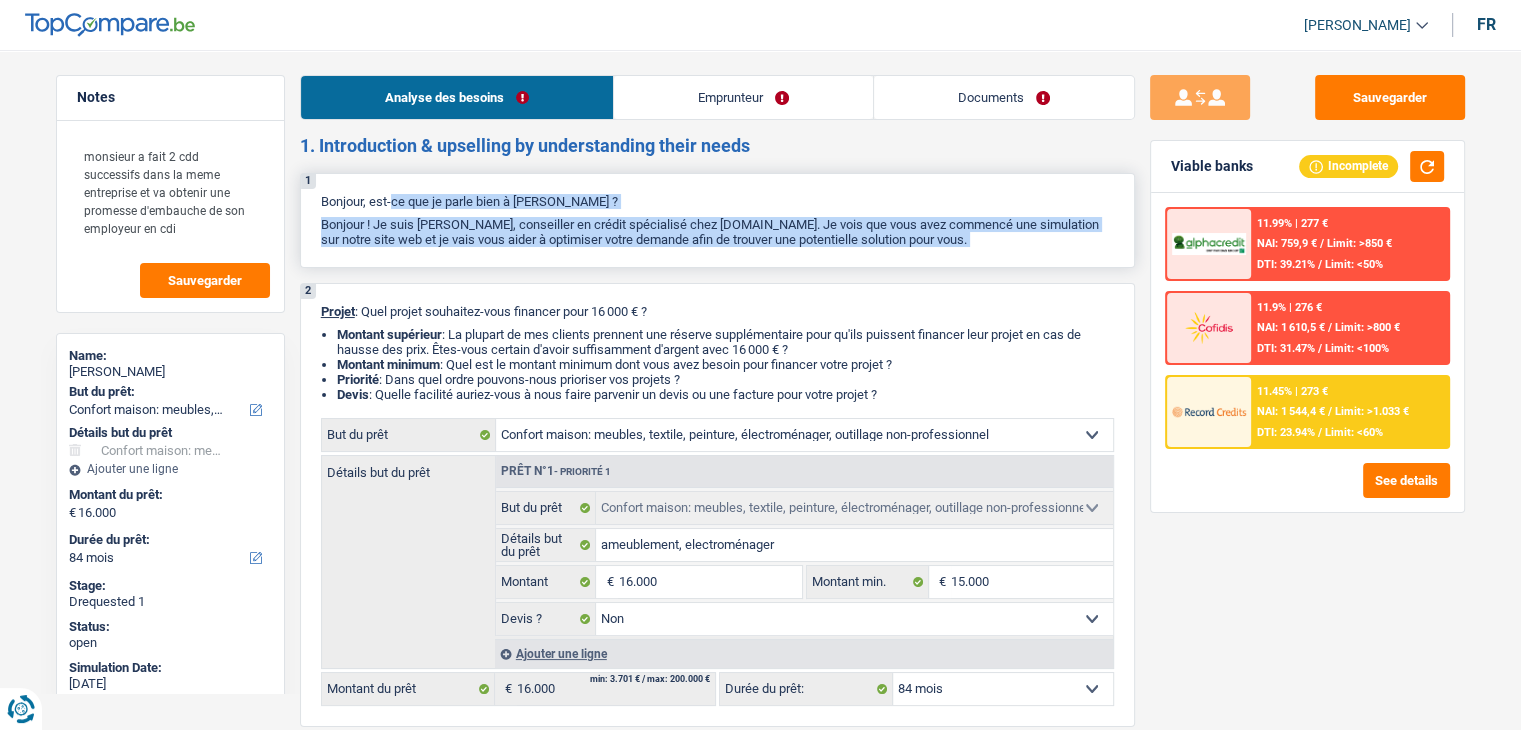 drag, startPoint x: 320, startPoint y: 201, endPoint x: 981, endPoint y: 240, distance: 662.14954 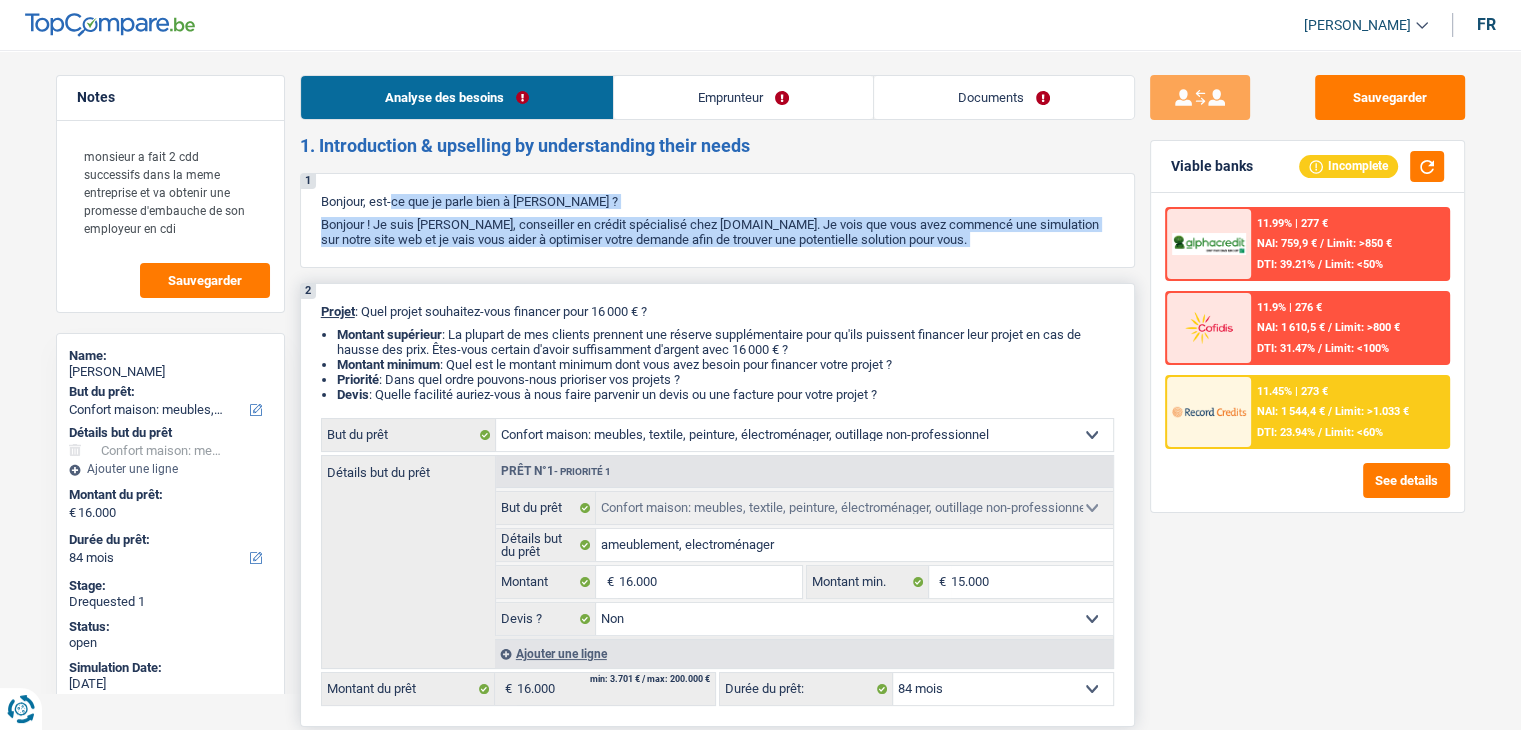 drag, startPoint x: 318, startPoint y: 316, endPoint x: 910, endPoint y: 388, distance: 596.3623 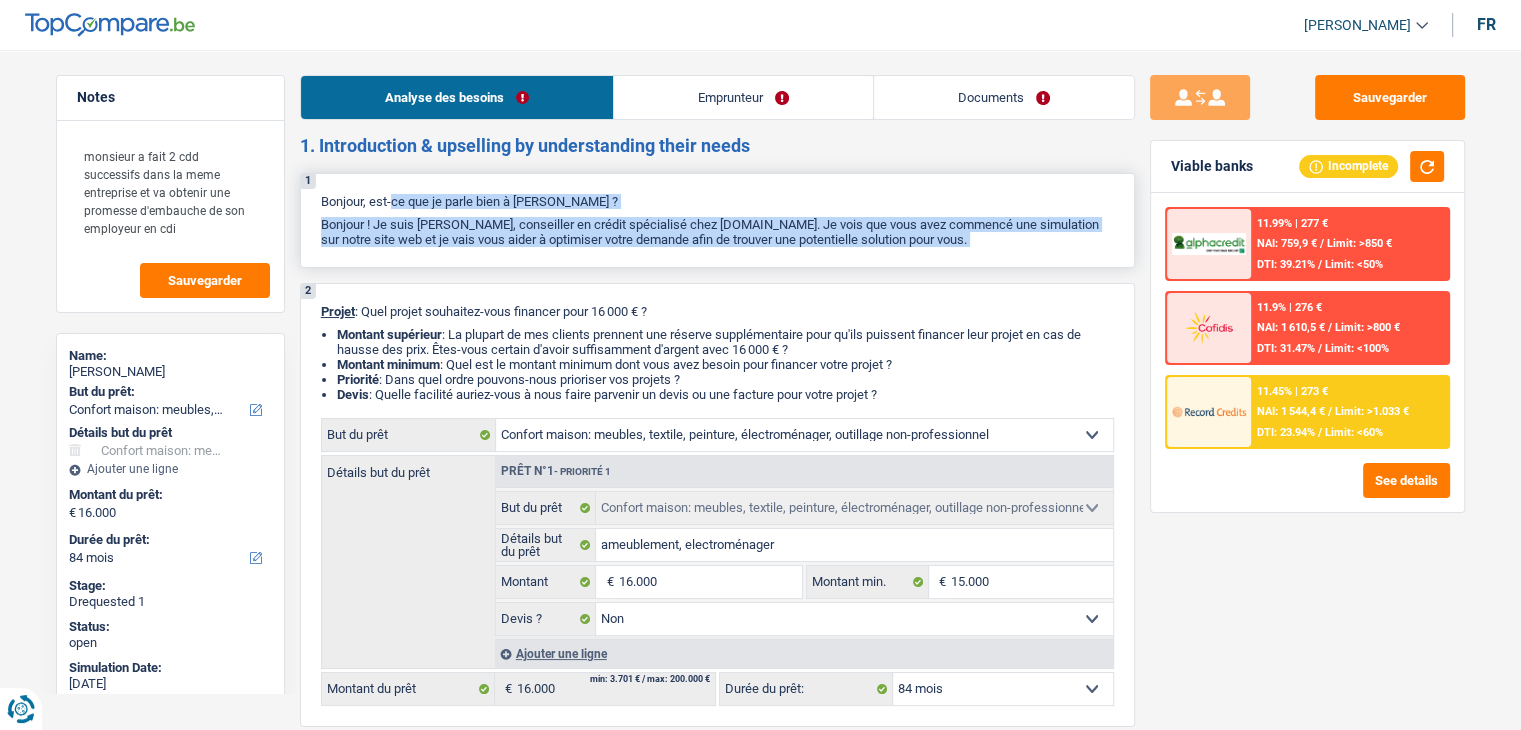 drag, startPoint x: 320, startPoint y: 201, endPoint x: 982, endPoint y: 229, distance: 662.59186 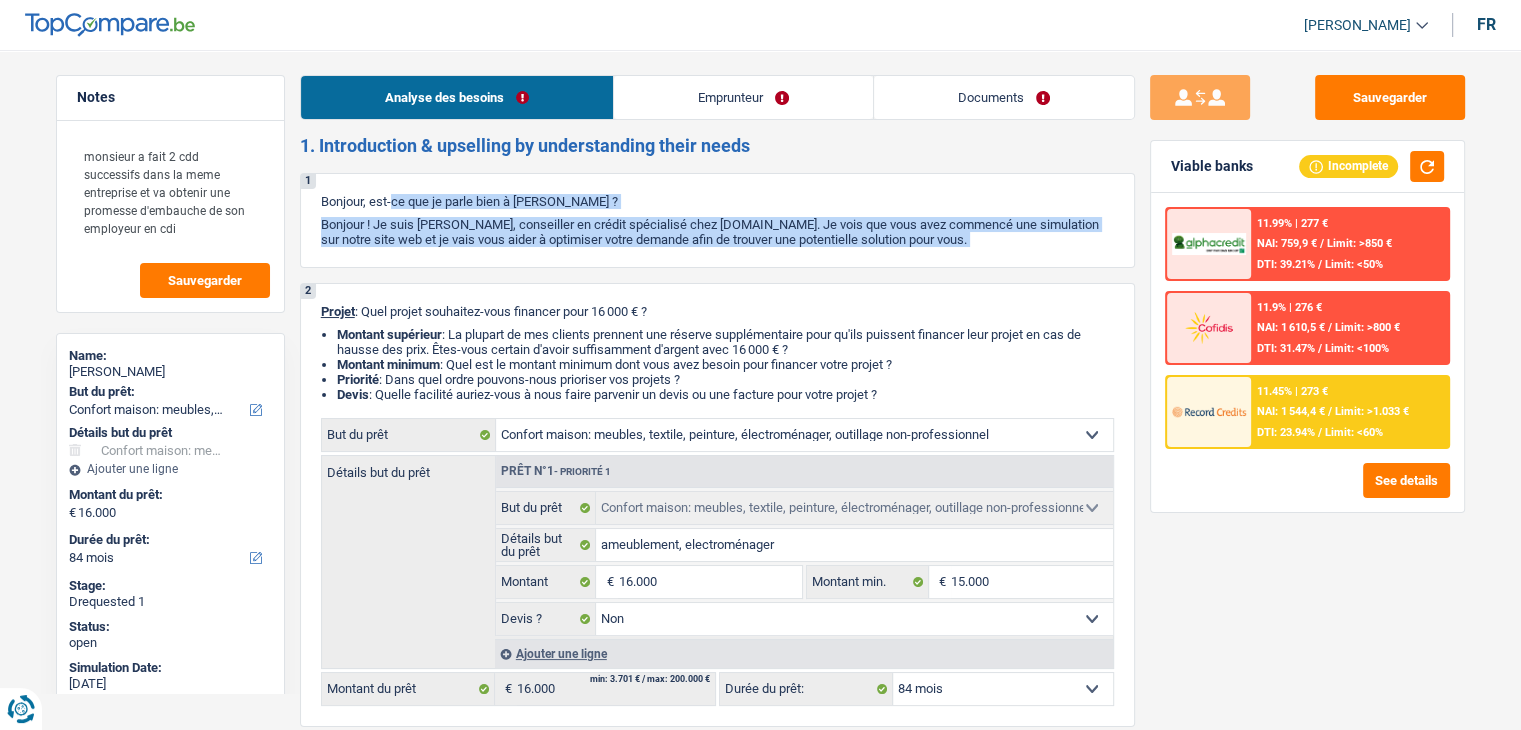 drag, startPoint x: 756, startPoint y: 145, endPoint x: 296, endPoint y: 145, distance: 460 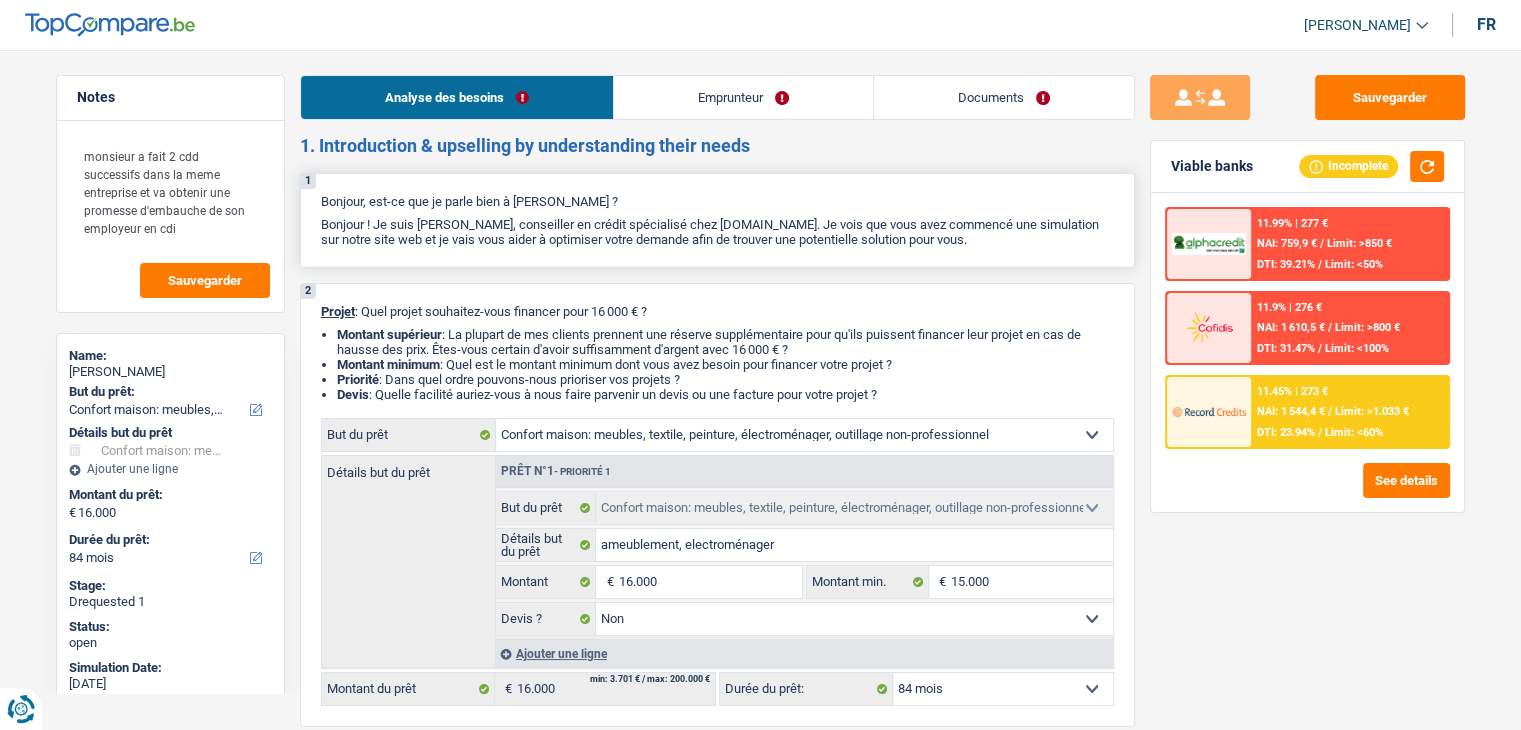 click on "1
Bonjour, est-ce que je parle bien à [PERSON_NAME] ?
Bonjour ! Je suis [PERSON_NAME], conseiller en crédit spécialisé chez [DOMAIN_NAME]. Je vois que vous avez commencé une simulation sur notre site web et je vais vous aider à optimiser votre demande afin de trouver une potentielle solution pour vous." at bounding box center [717, 220] 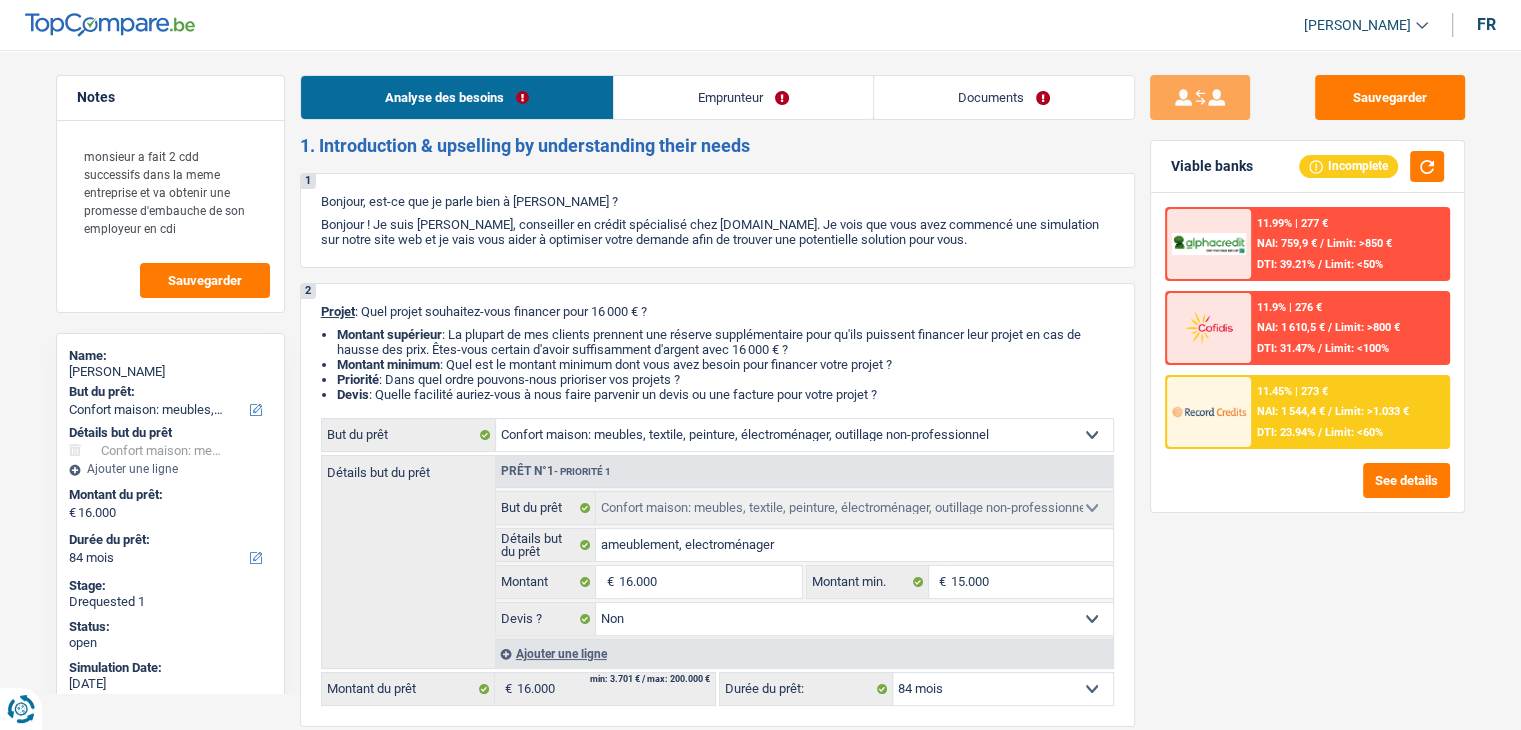 drag, startPoint x: 301, startPoint y: 146, endPoint x: 782, endPoint y: 154, distance: 481.06653 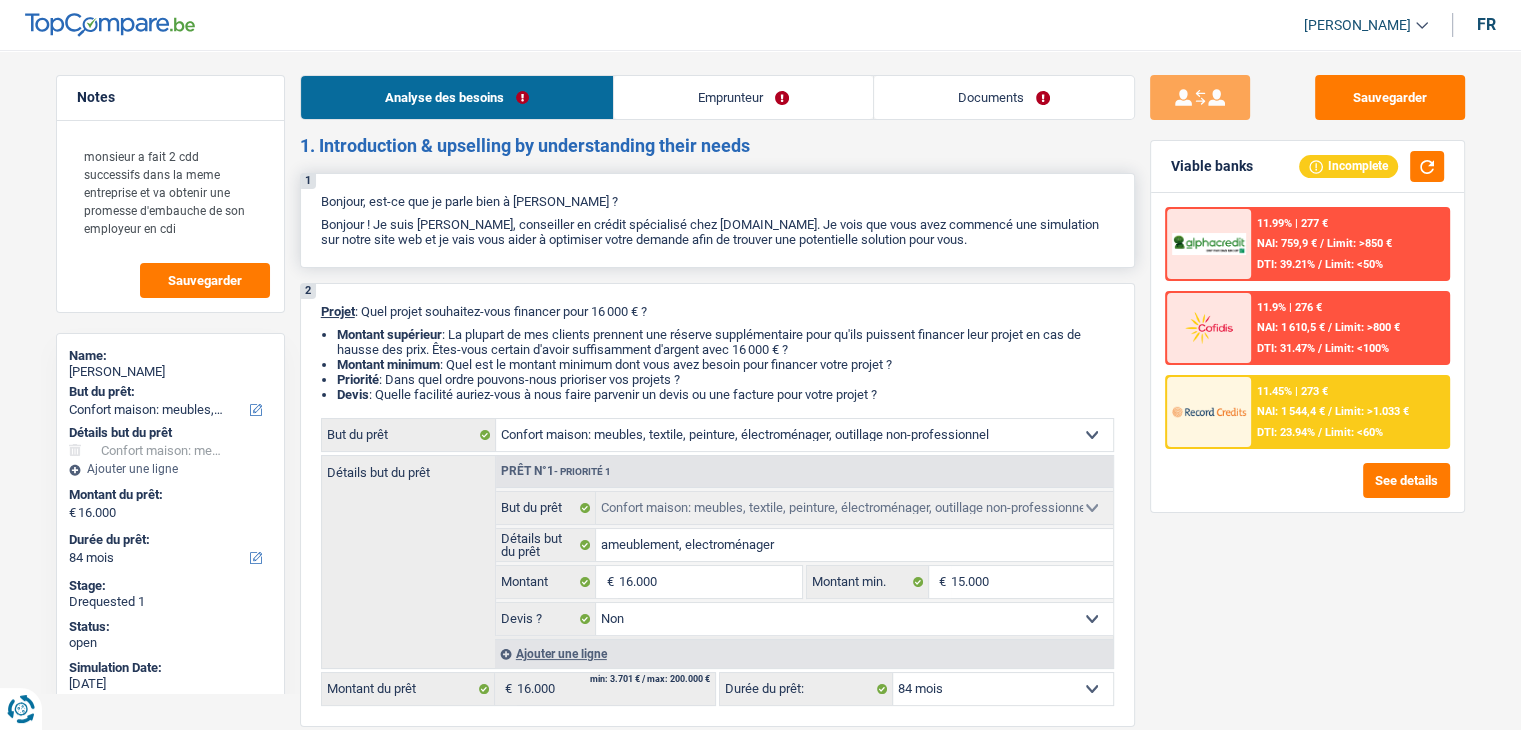 drag, startPoint x: 966, startPoint y: 233, endPoint x: 320, endPoint y: 205, distance: 646.6065 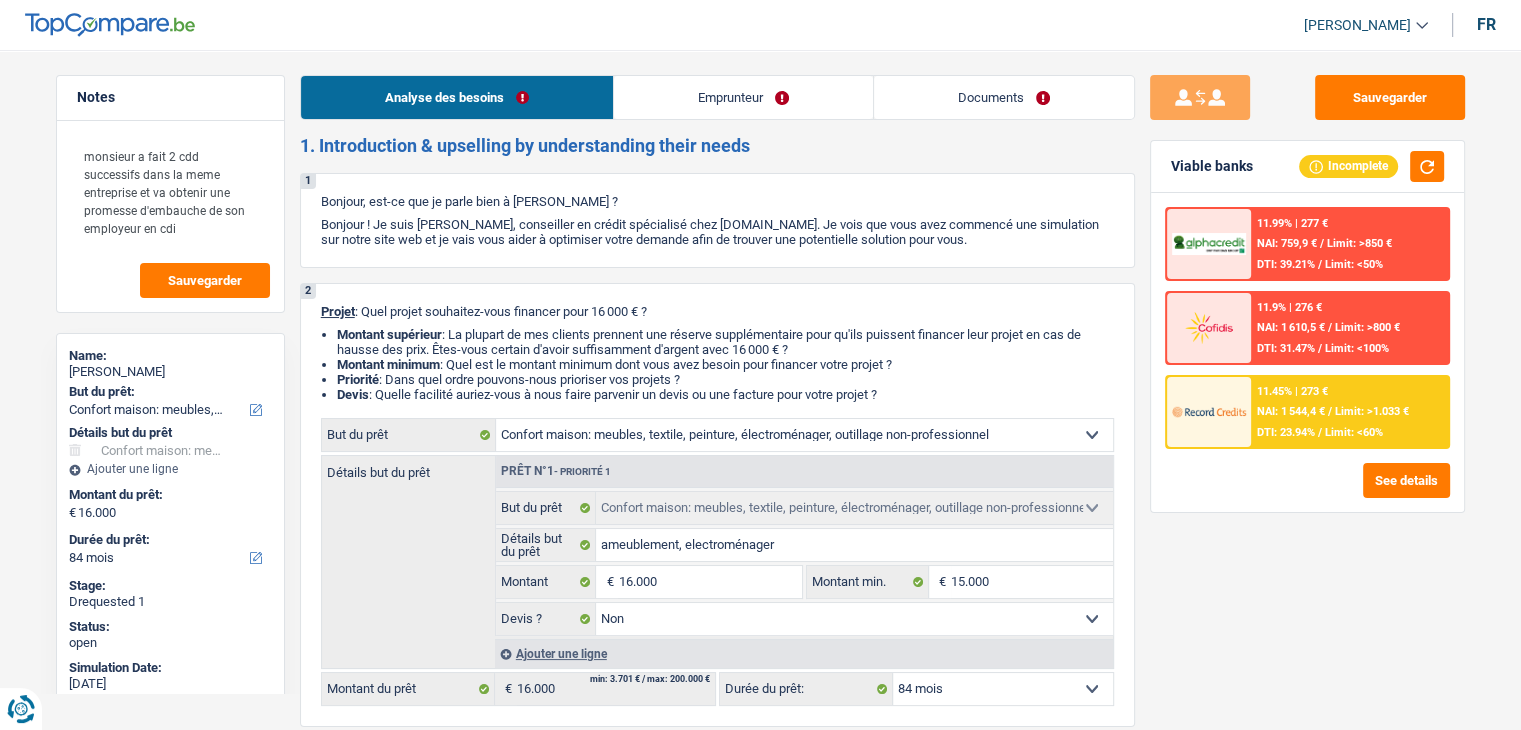 click on "Documents" at bounding box center [1004, 97] 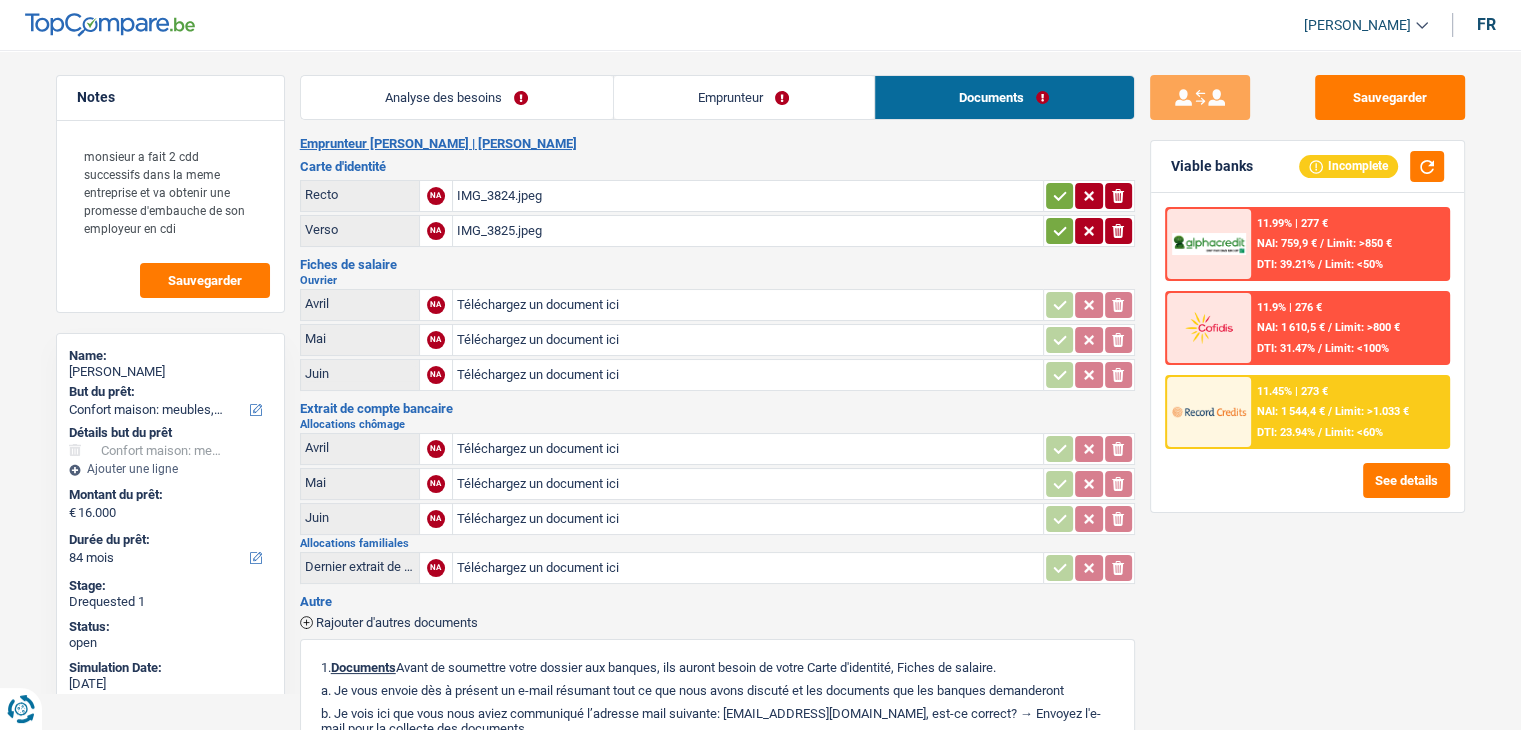 click on "IMG_3824.jpeg" at bounding box center (748, 196) 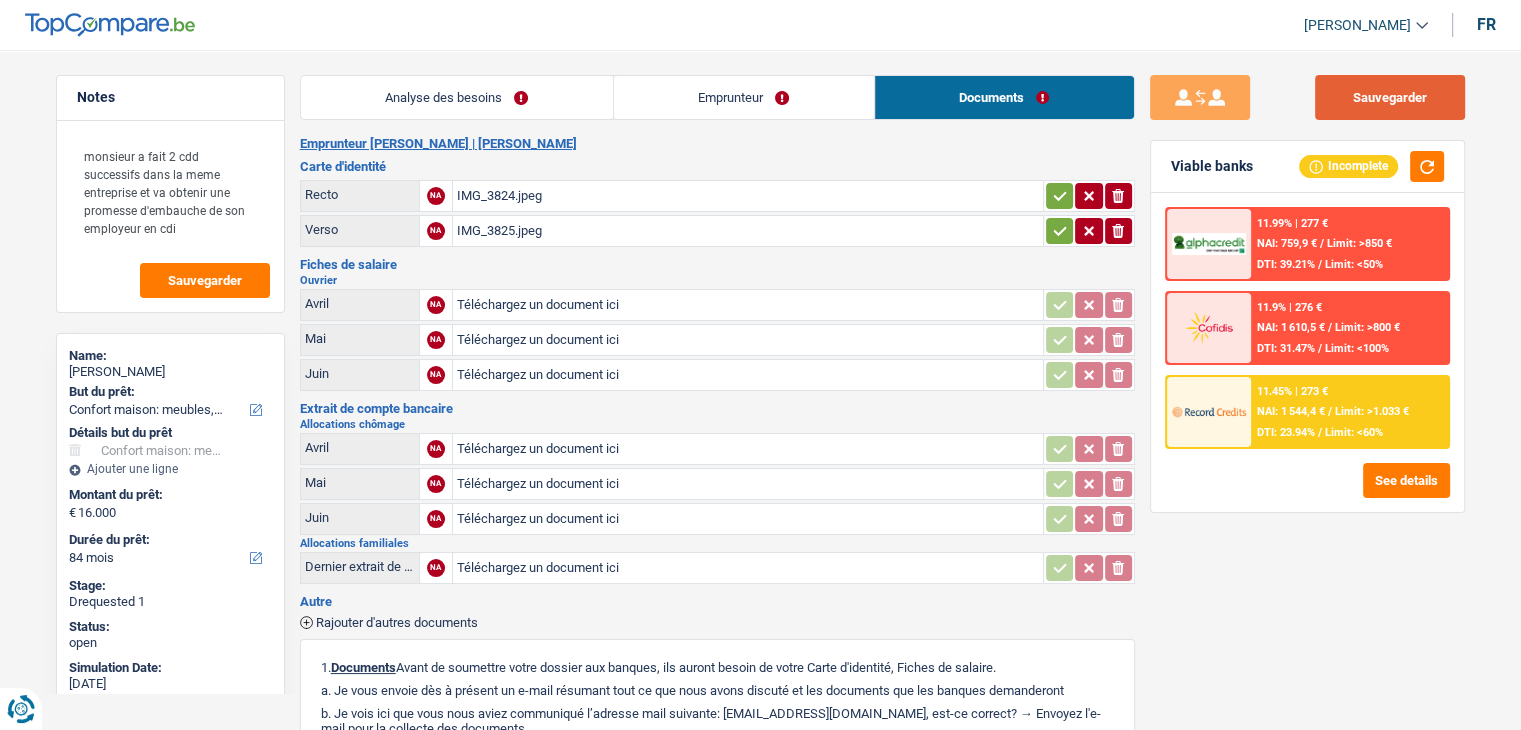 click on "Sauvegarder" at bounding box center [1390, 97] 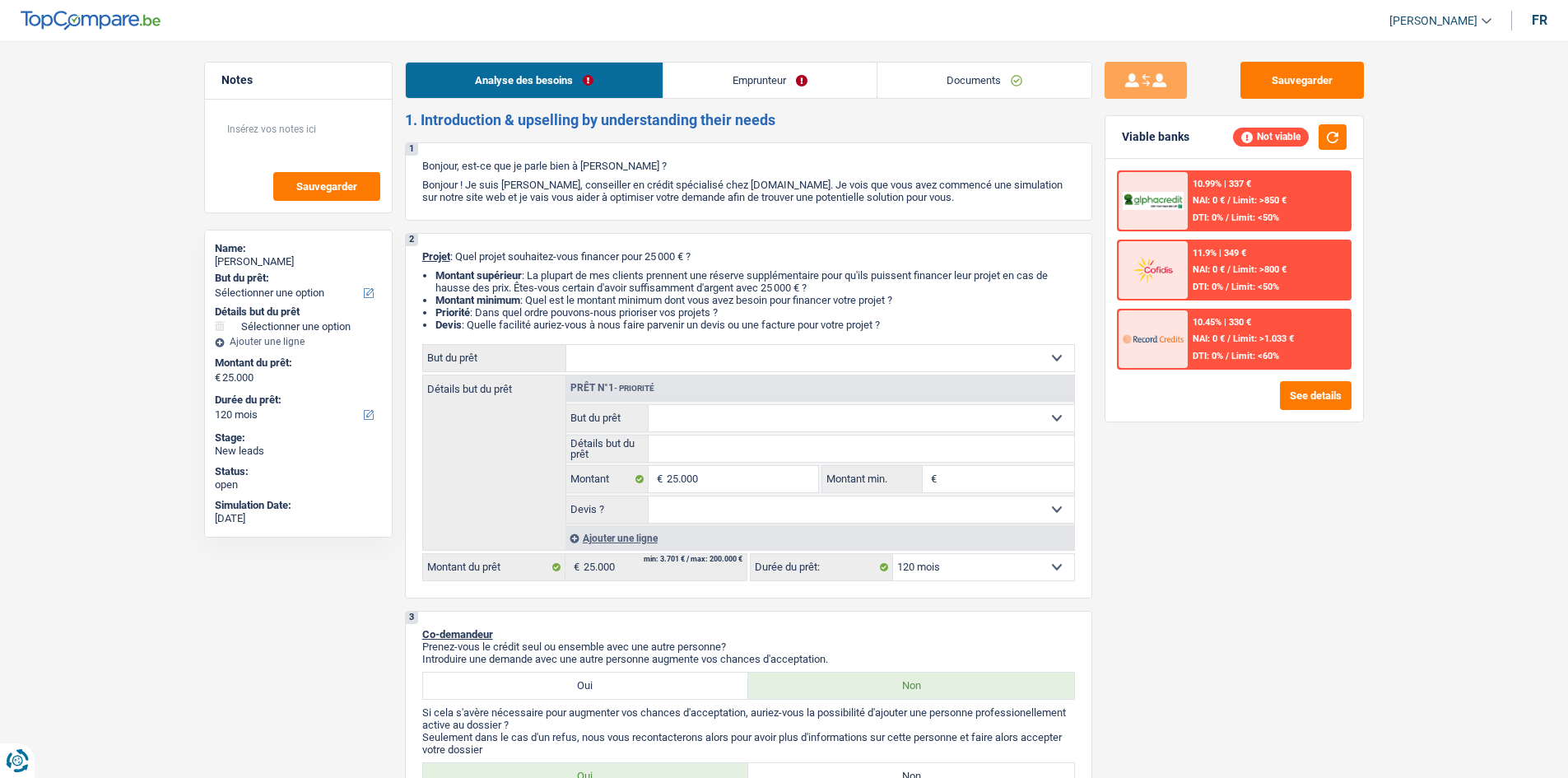 select on "120" 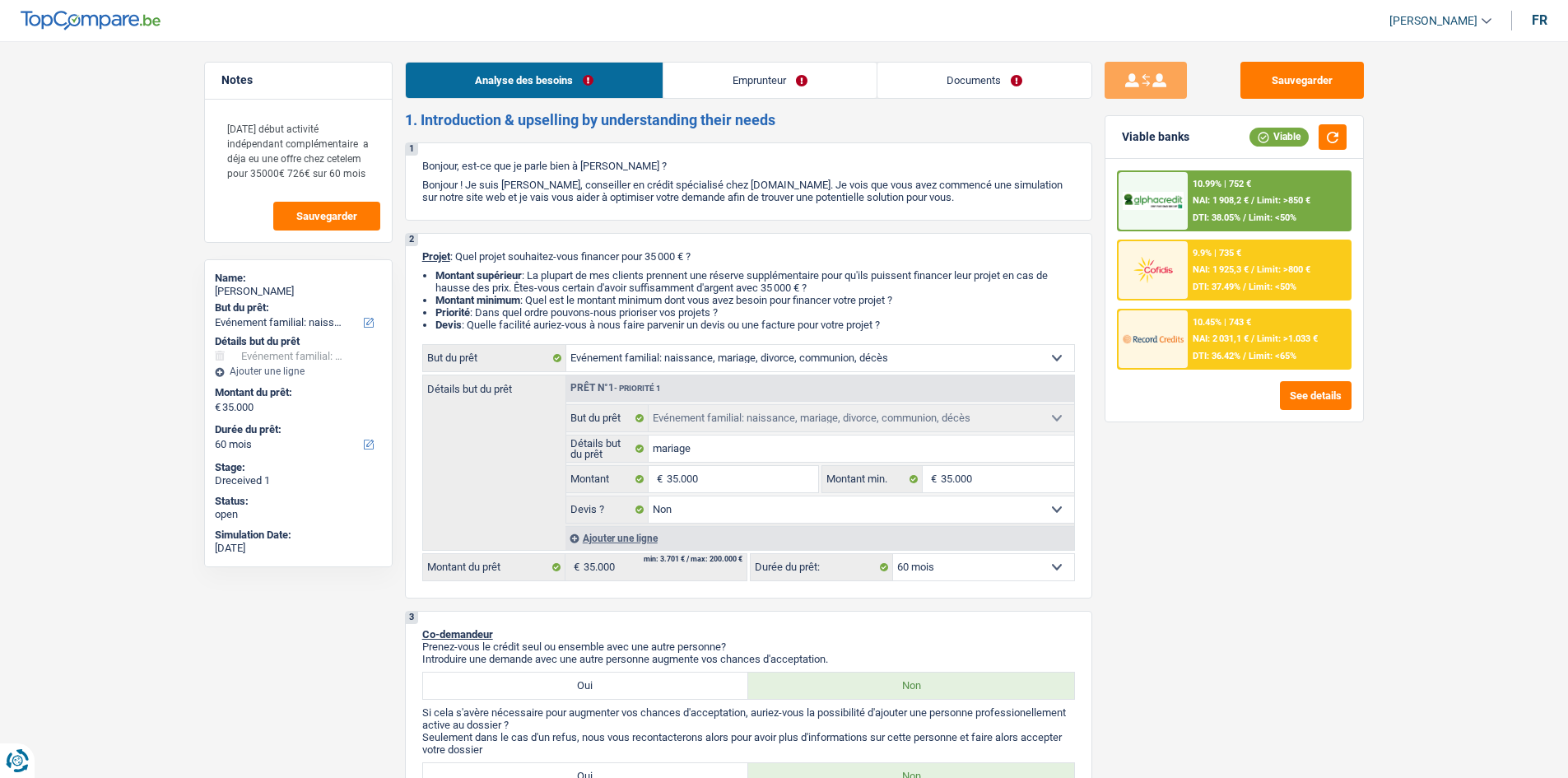 select on "familyEvent" 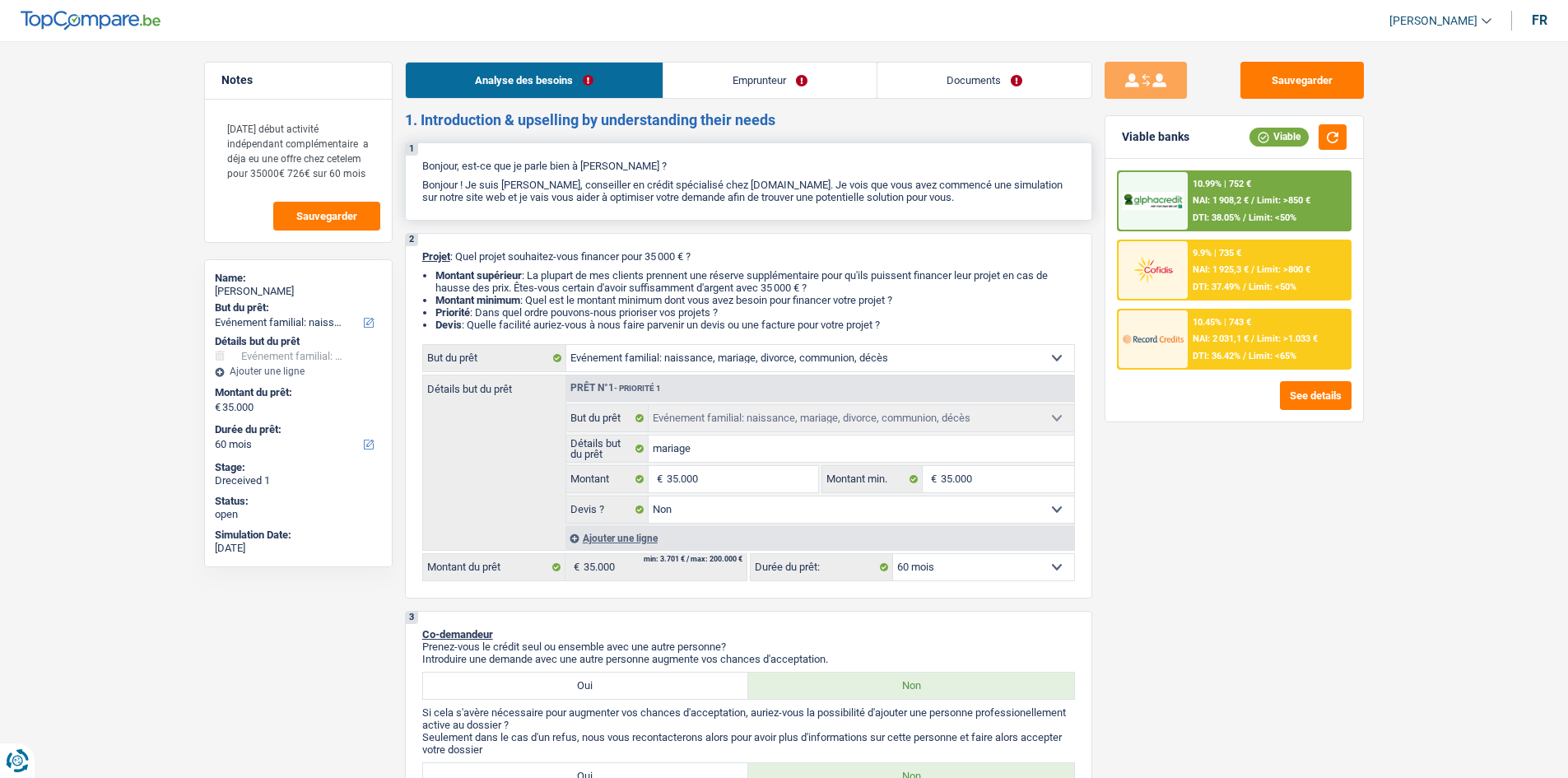 scroll, scrollTop: 0, scrollLeft: 0, axis: both 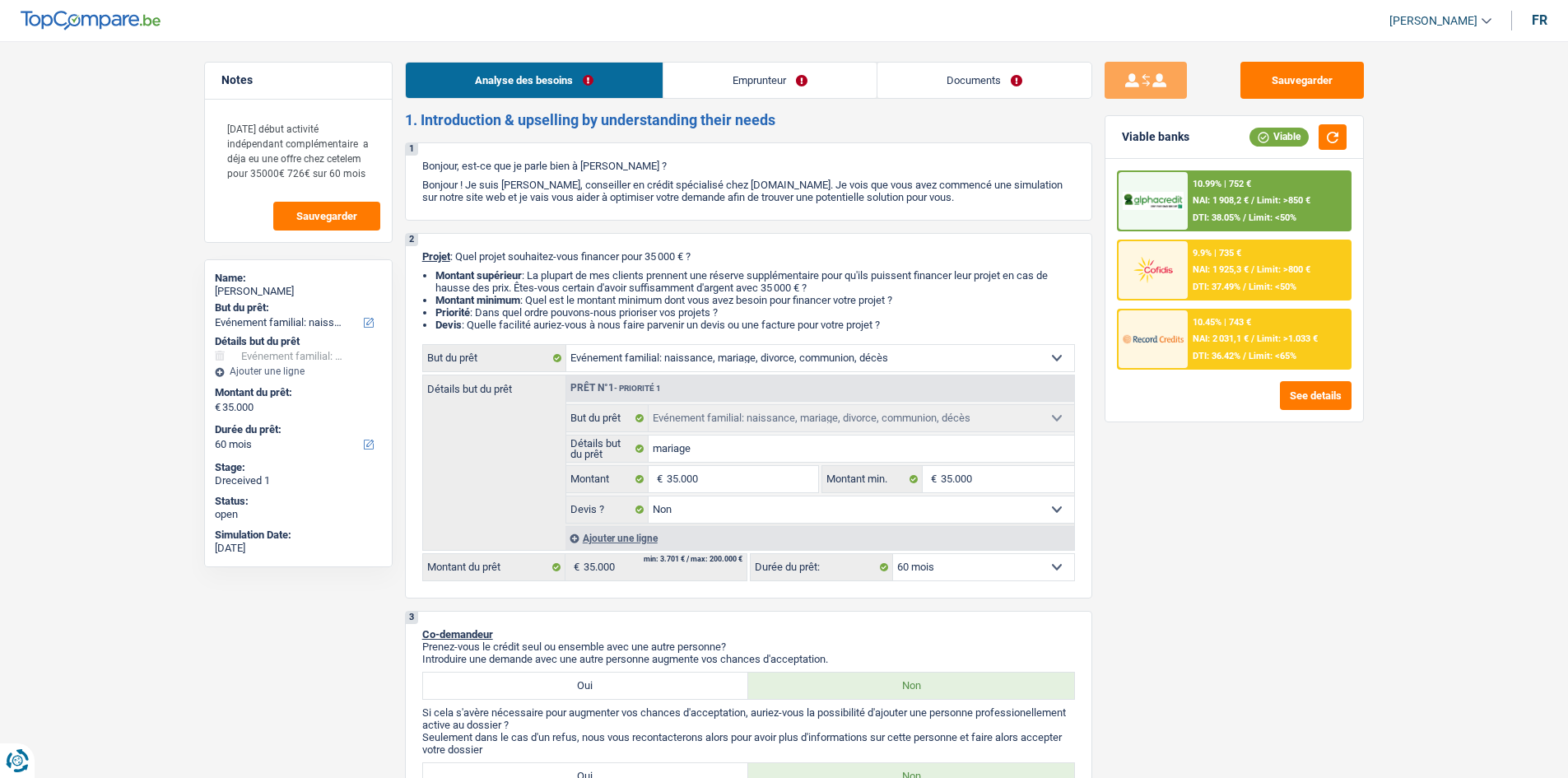click on "Emprunteur" at bounding box center [770, 80] 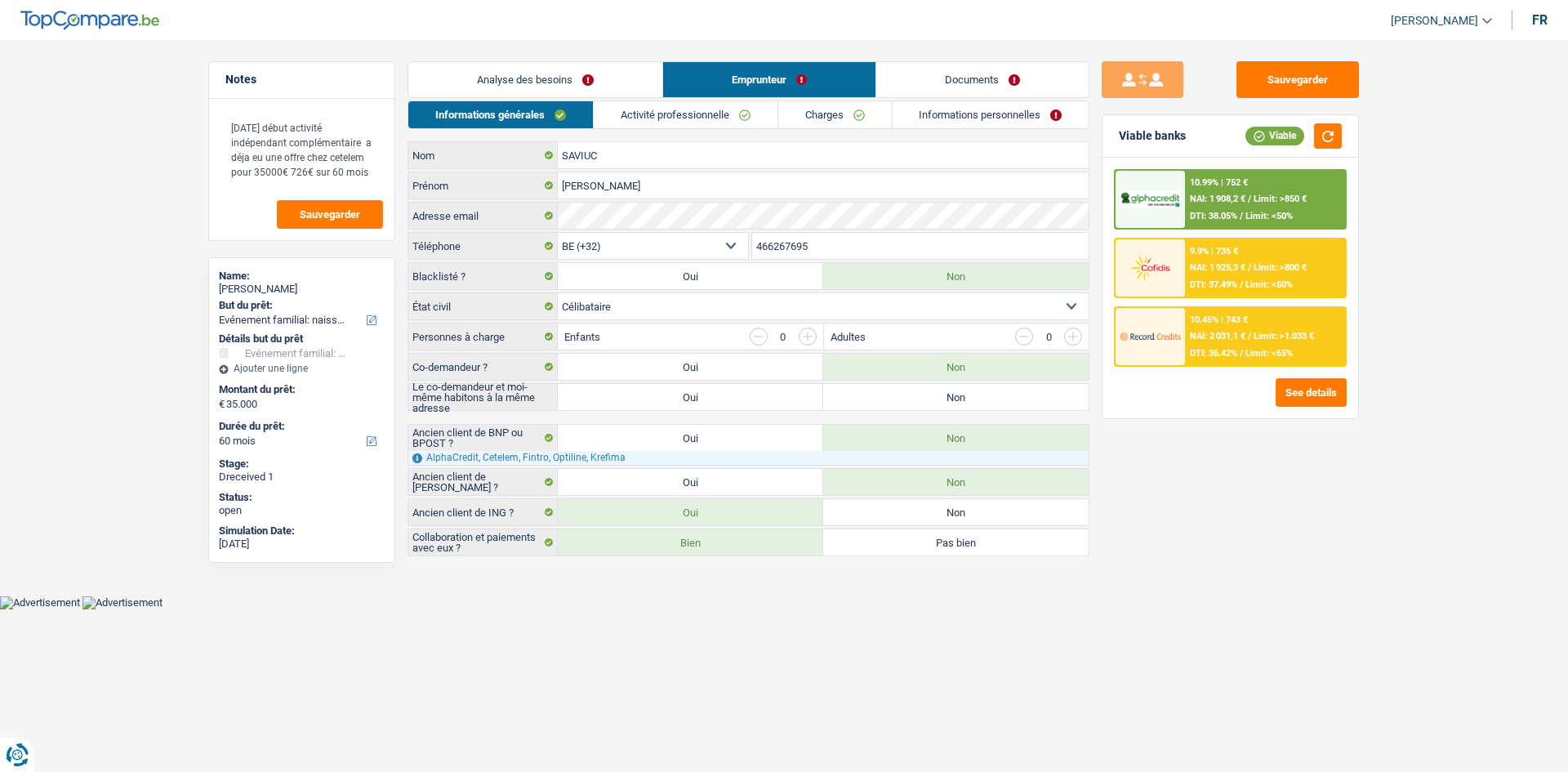 click on "Documents" at bounding box center [982, 79] 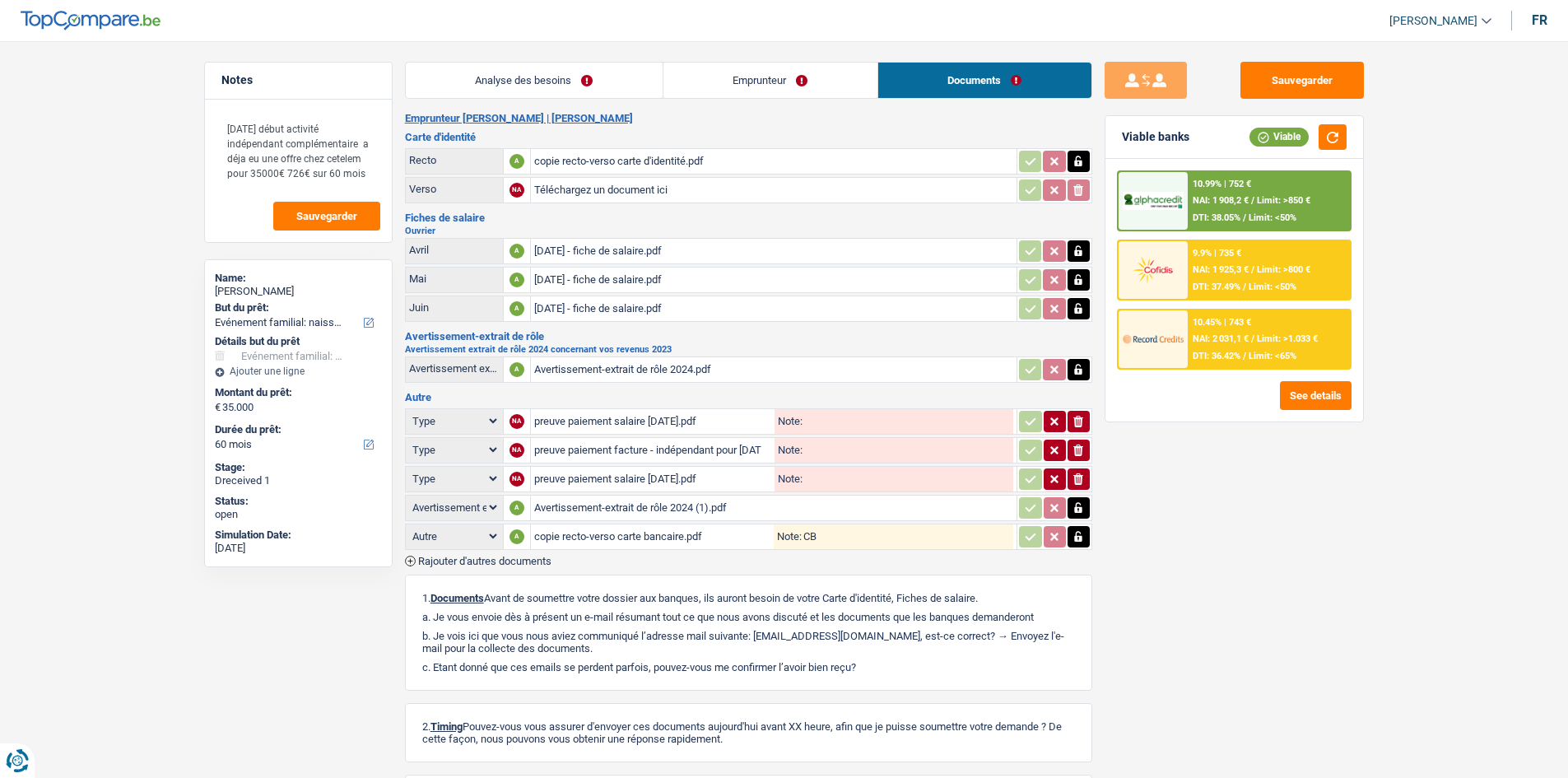 click on "copie recto-verso carte d'identité.pdf" at bounding box center (774, 161) 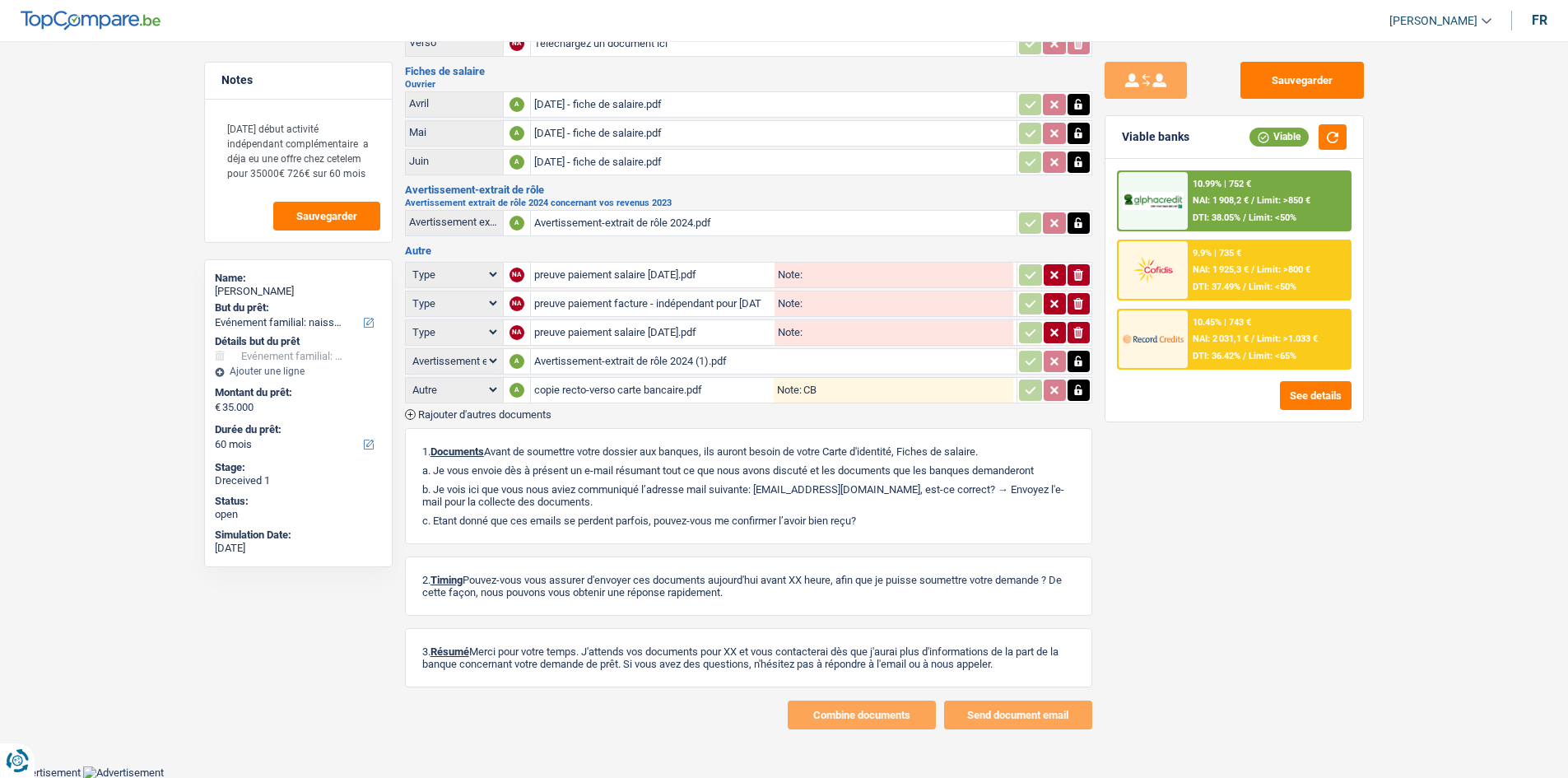 scroll, scrollTop: 147, scrollLeft: 0, axis: vertical 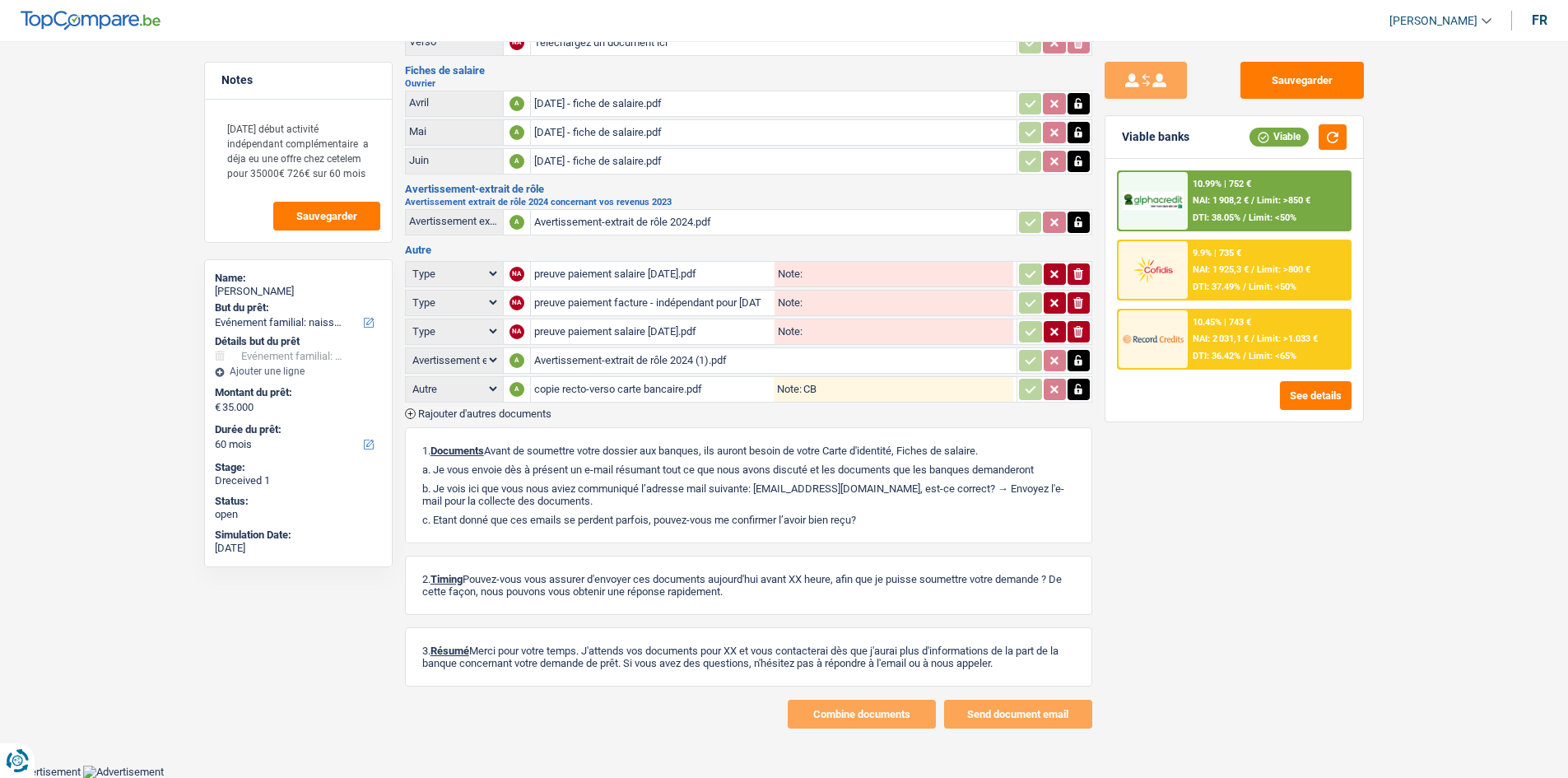 click on "Avertissement-extrait de rôle 2024 (1).pdf" at bounding box center [774, 361] 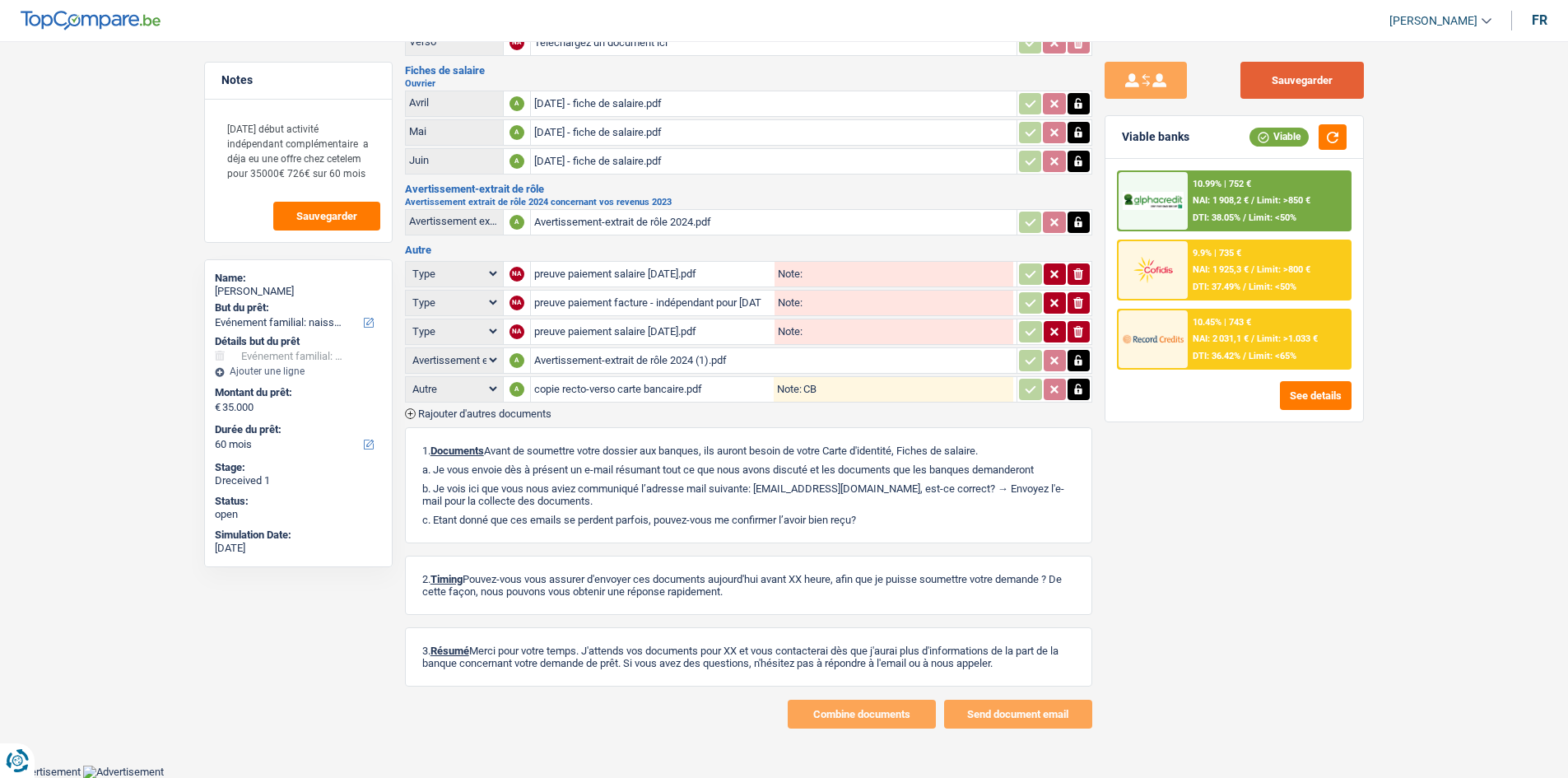 click on "Sauvegarder" at bounding box center (1302, 80) 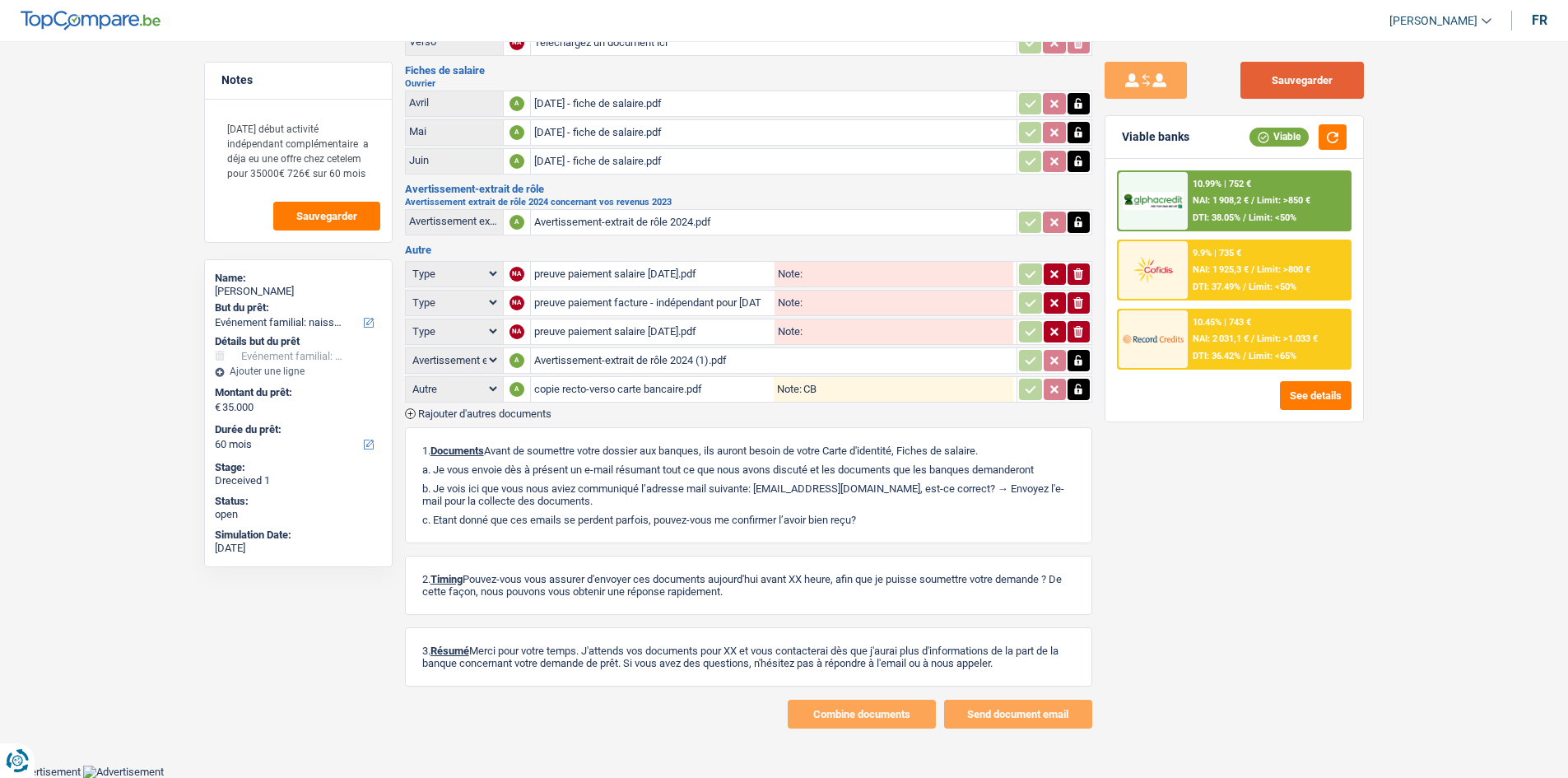 click on "Sauvegarder" at bounding box center (1302, 80) 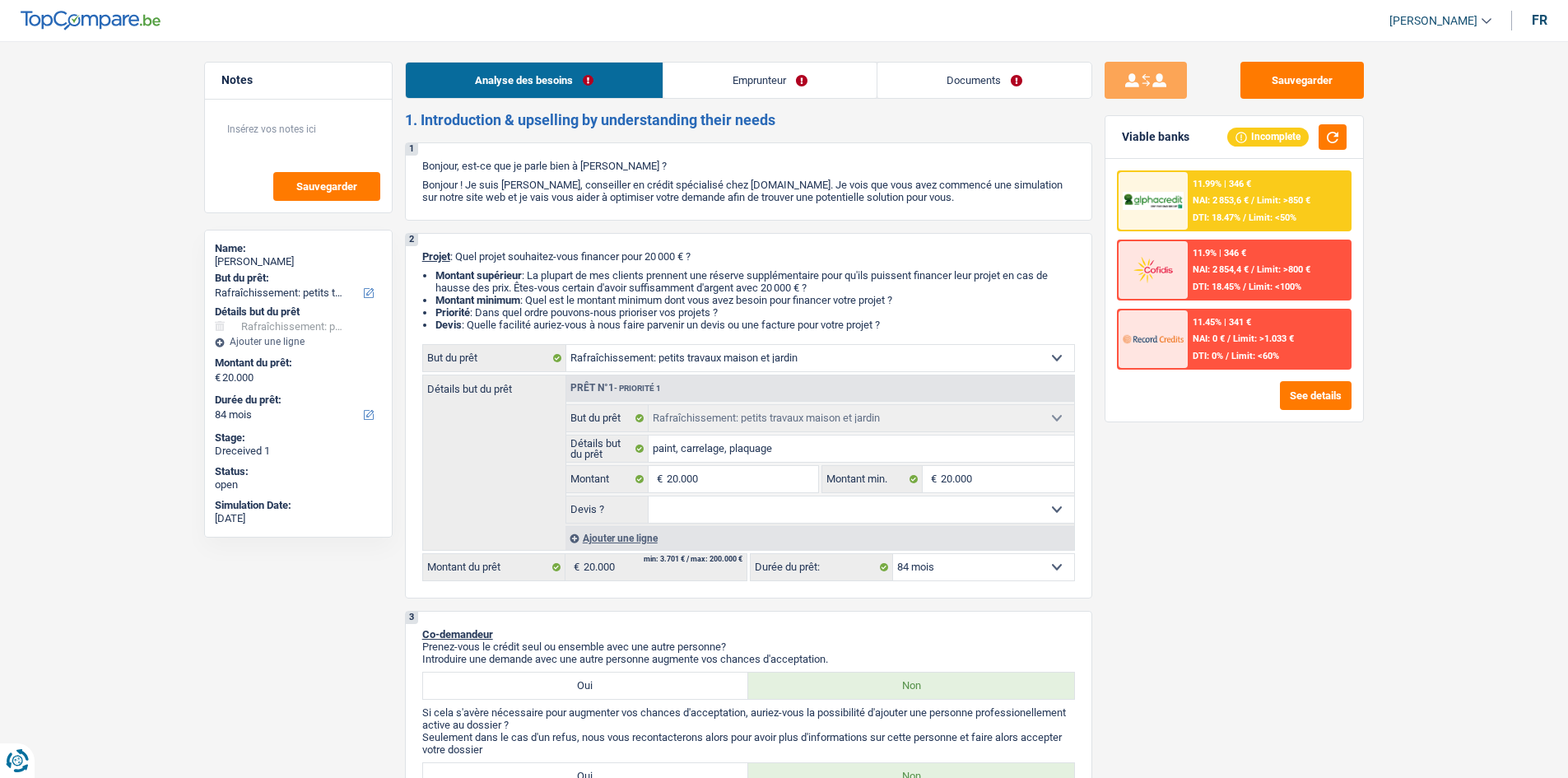 select on "houseOrGarden" 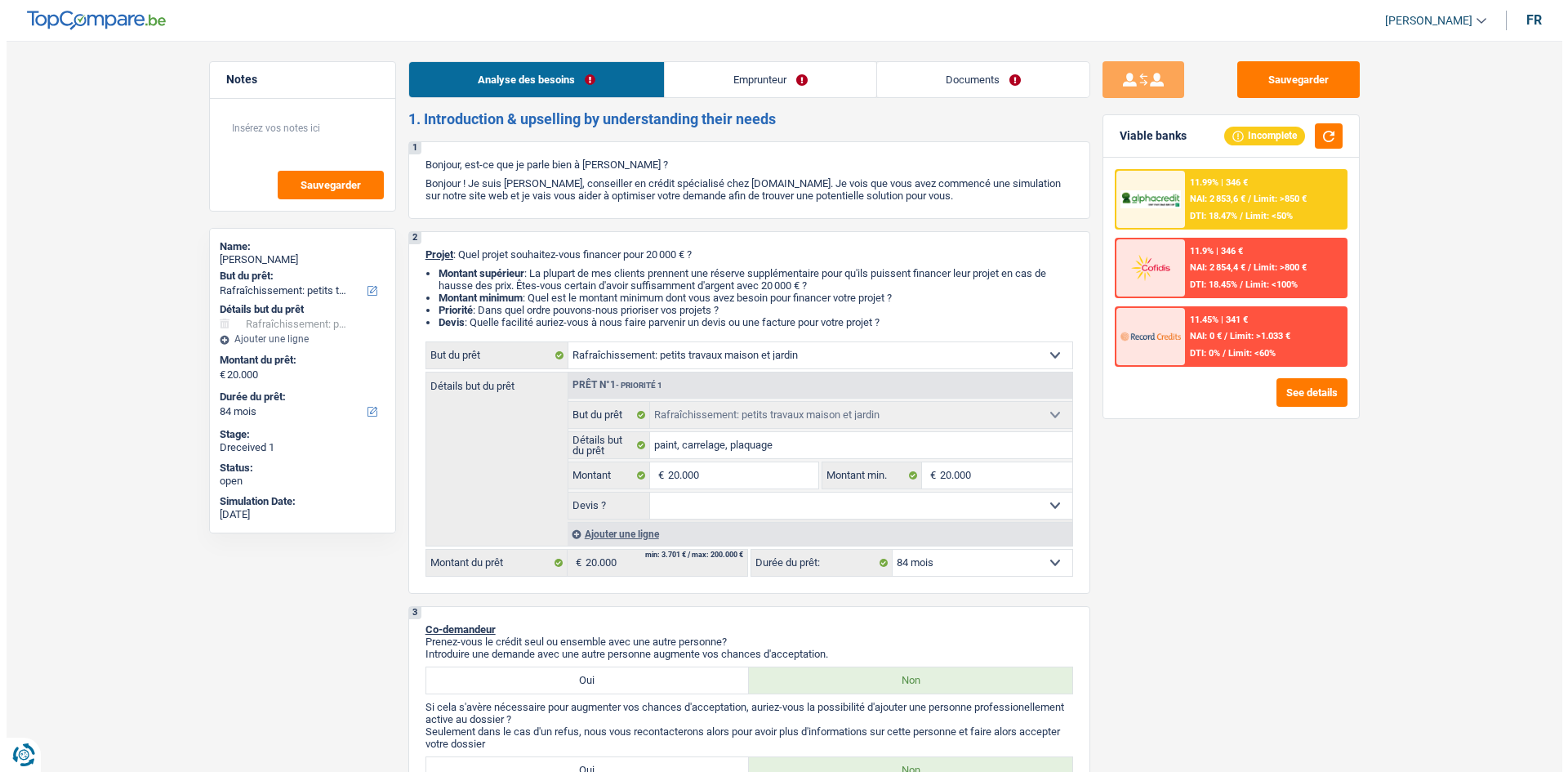 scroll, scrollTop: 0, scrollLeft: 0, axis: both 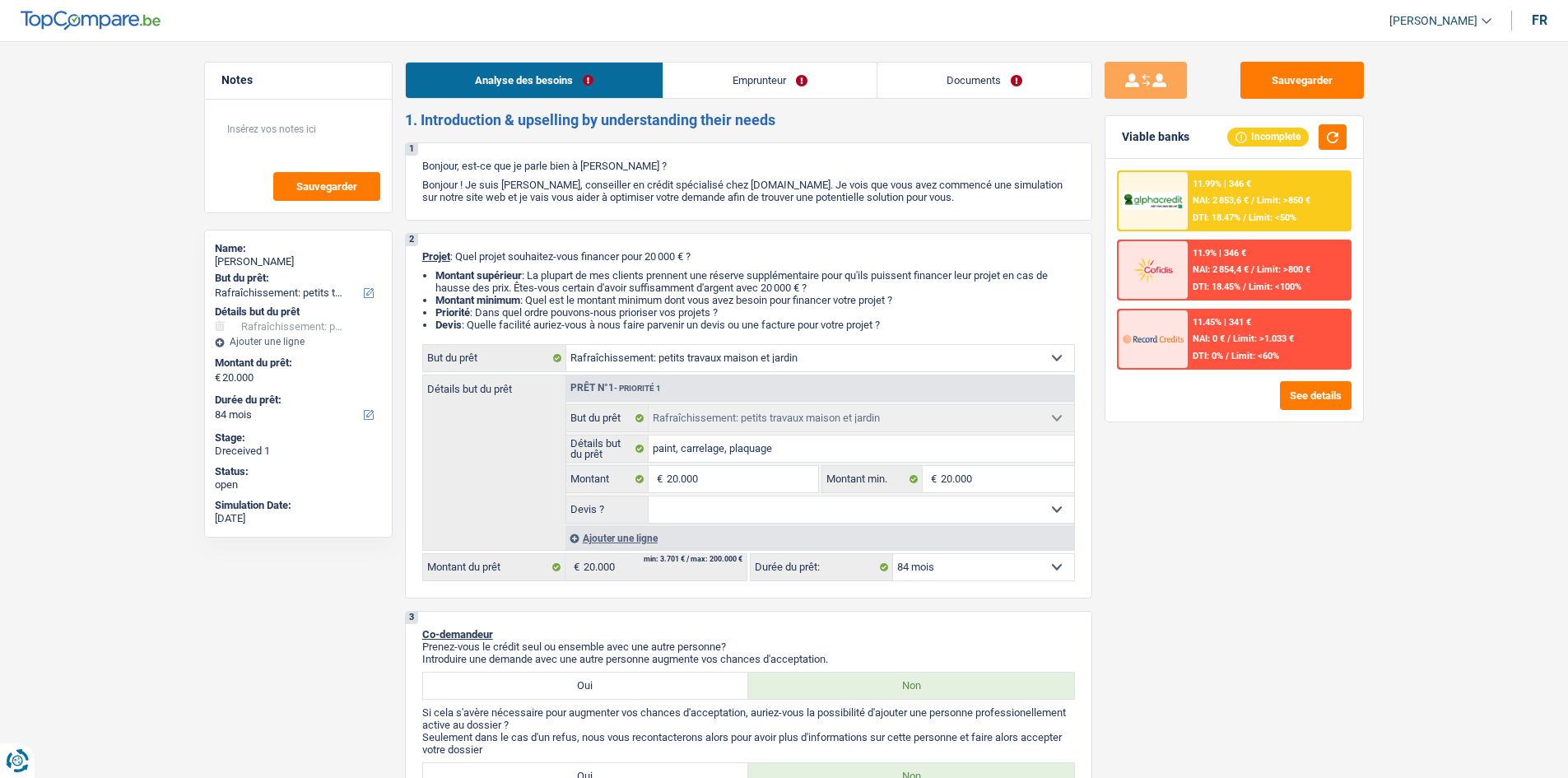 click on "11.99% | 346 €
NAI: 2 853,6 €
/
Limit: >850 €
DTI: 18.47%
/
Limit: <50%" at bounding box center [1268, 201] 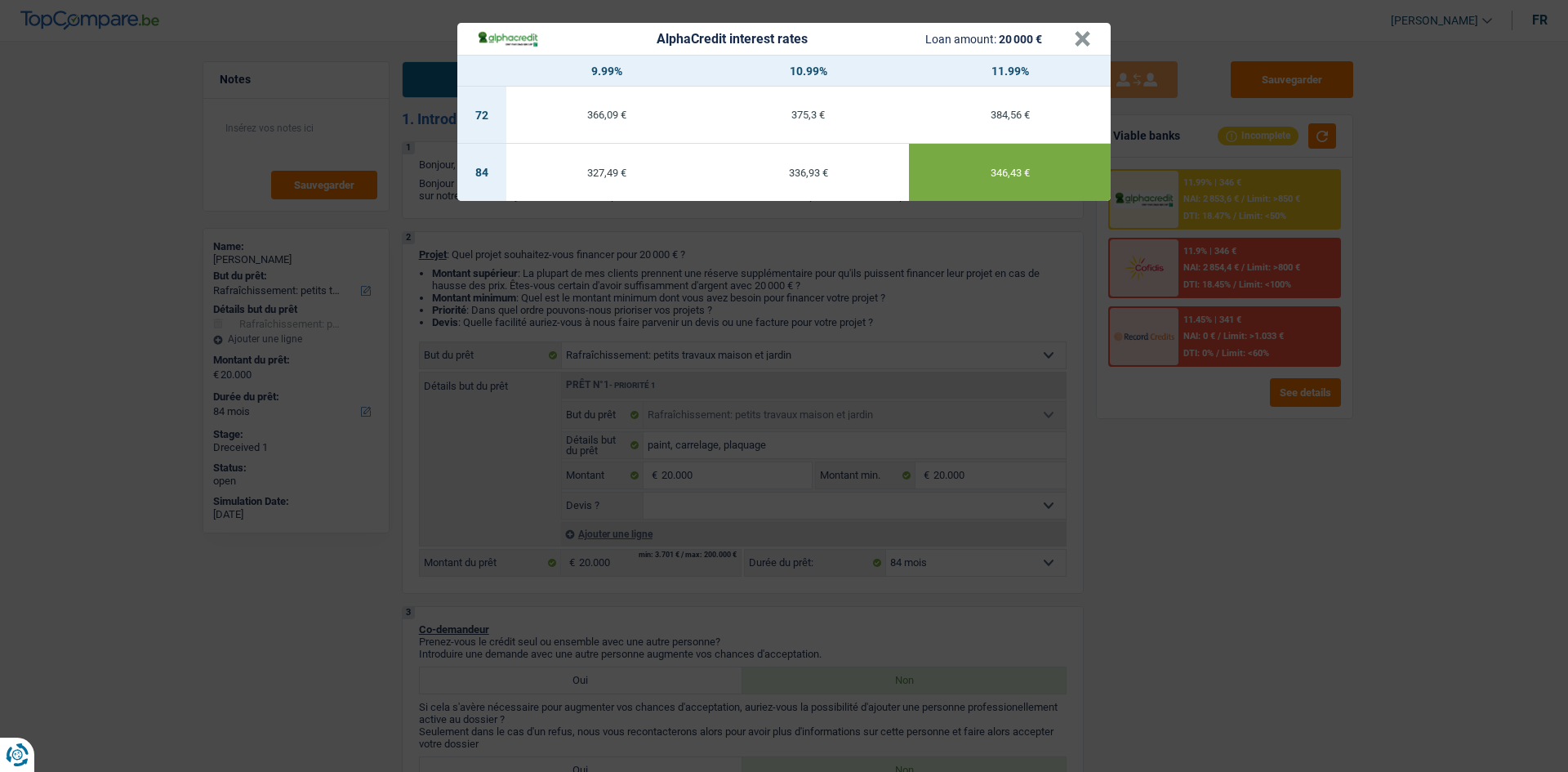 click on "AlphaCredit interest rates
Loan amount:
20 000 €
×
9.99%
10.99%
11.99%
72
366,09 €
375,3 €
384,56 €
84
327,49 €
336,93 €
346,43 €" at bounding box center [784, 386] 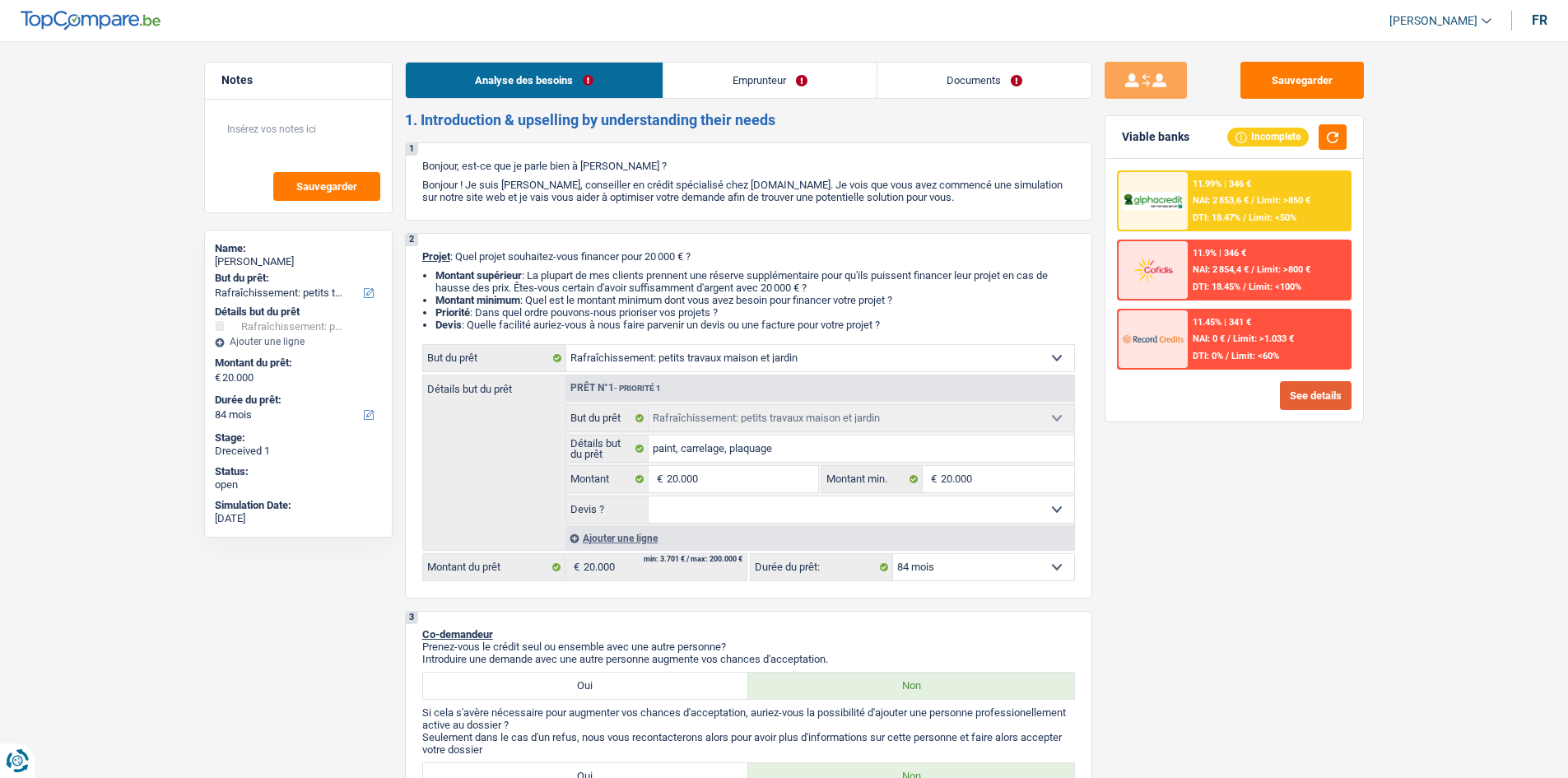 click on "See details" at bounding box center [1315, 395] 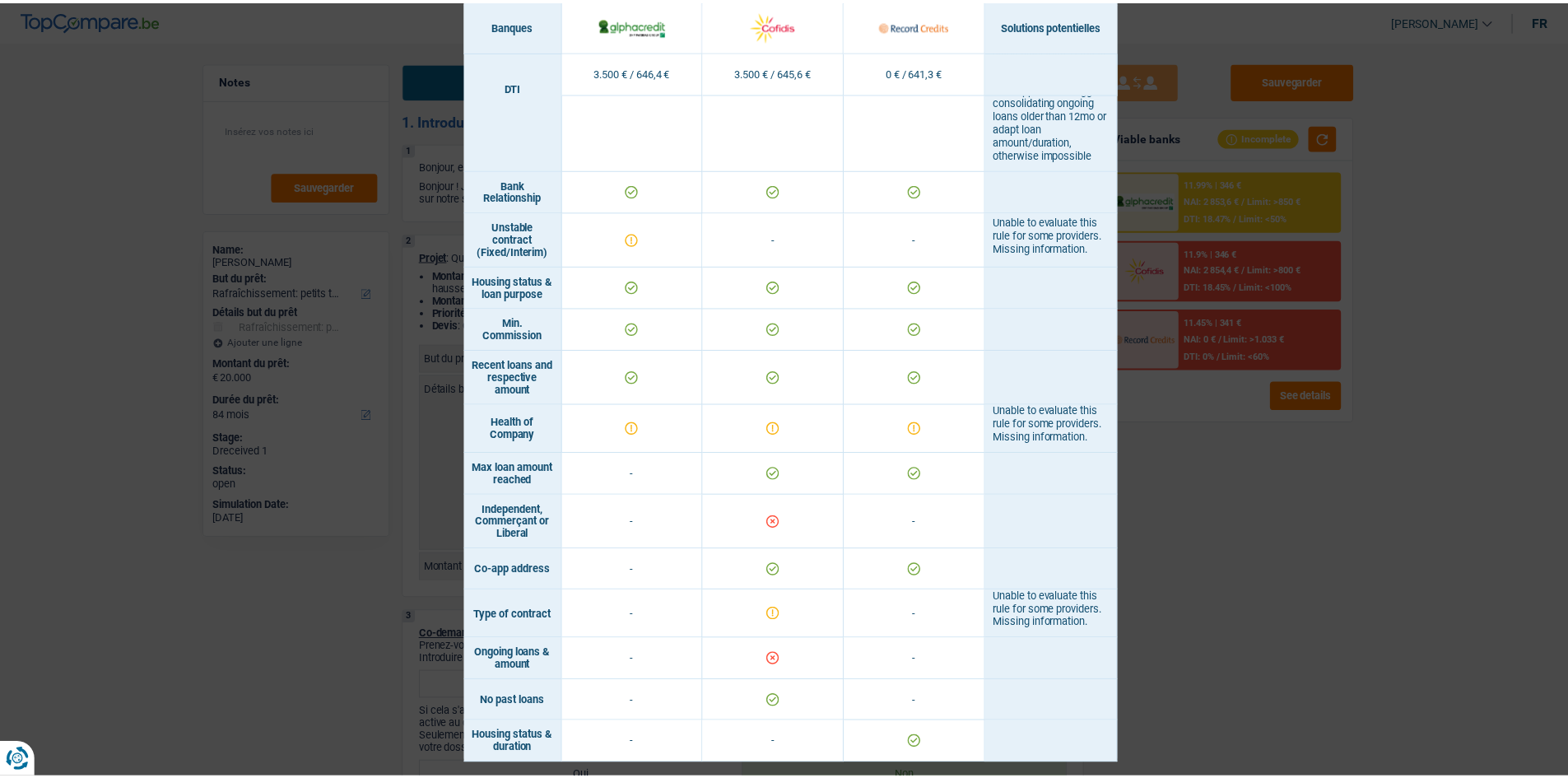 scroll, scrollTop: 981, scrollLeft: 0, axis: vertical 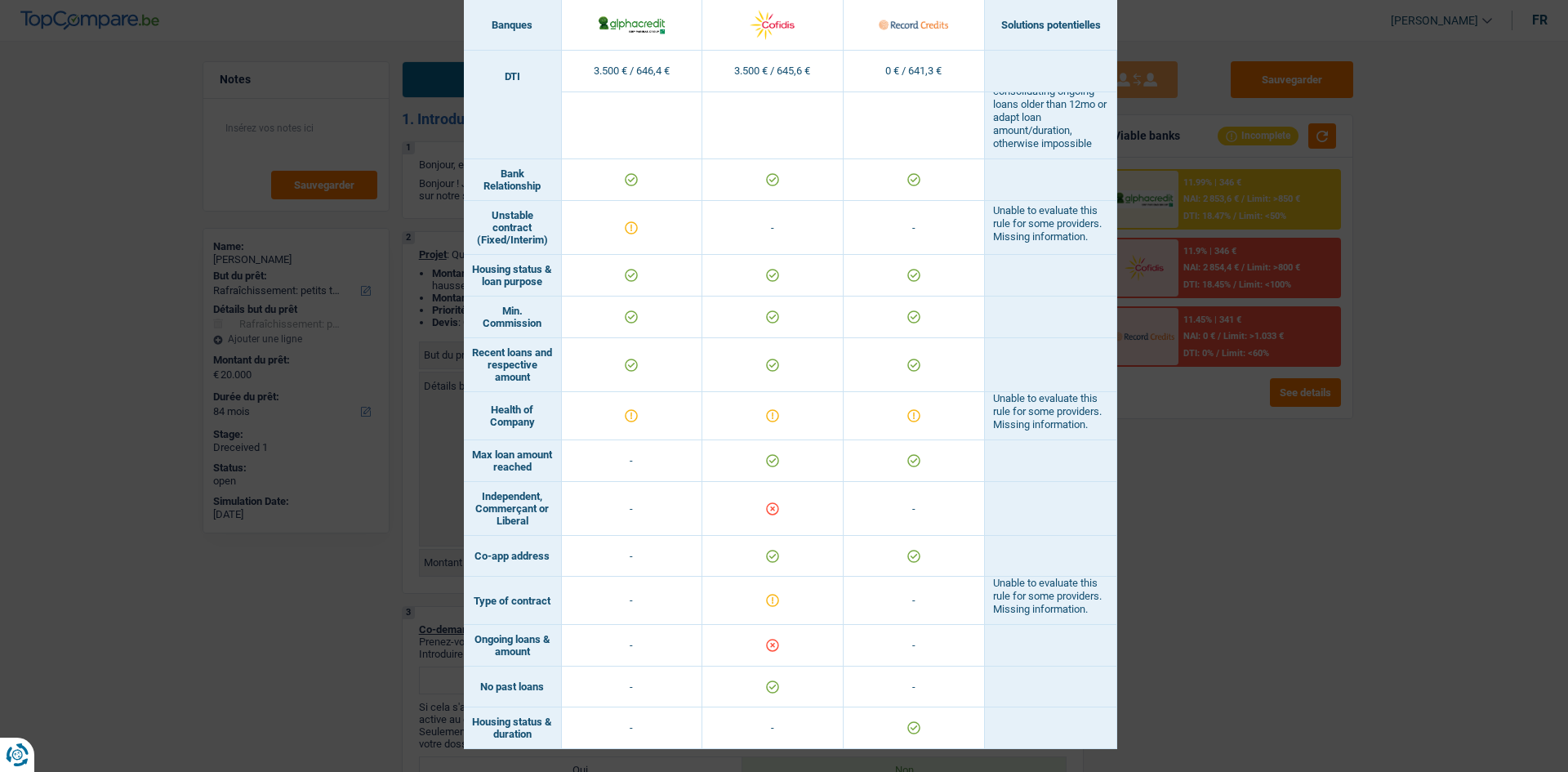 click on "Banks conditions ×
Banques
Solutions potentielles
Revenus / Charges
3.500 € / 646,4 €
3.500 € / 645,6 €
0 € / 641,3 €
Professional activity
ID card type
Min. revenue" at bounding box center (784, 386) 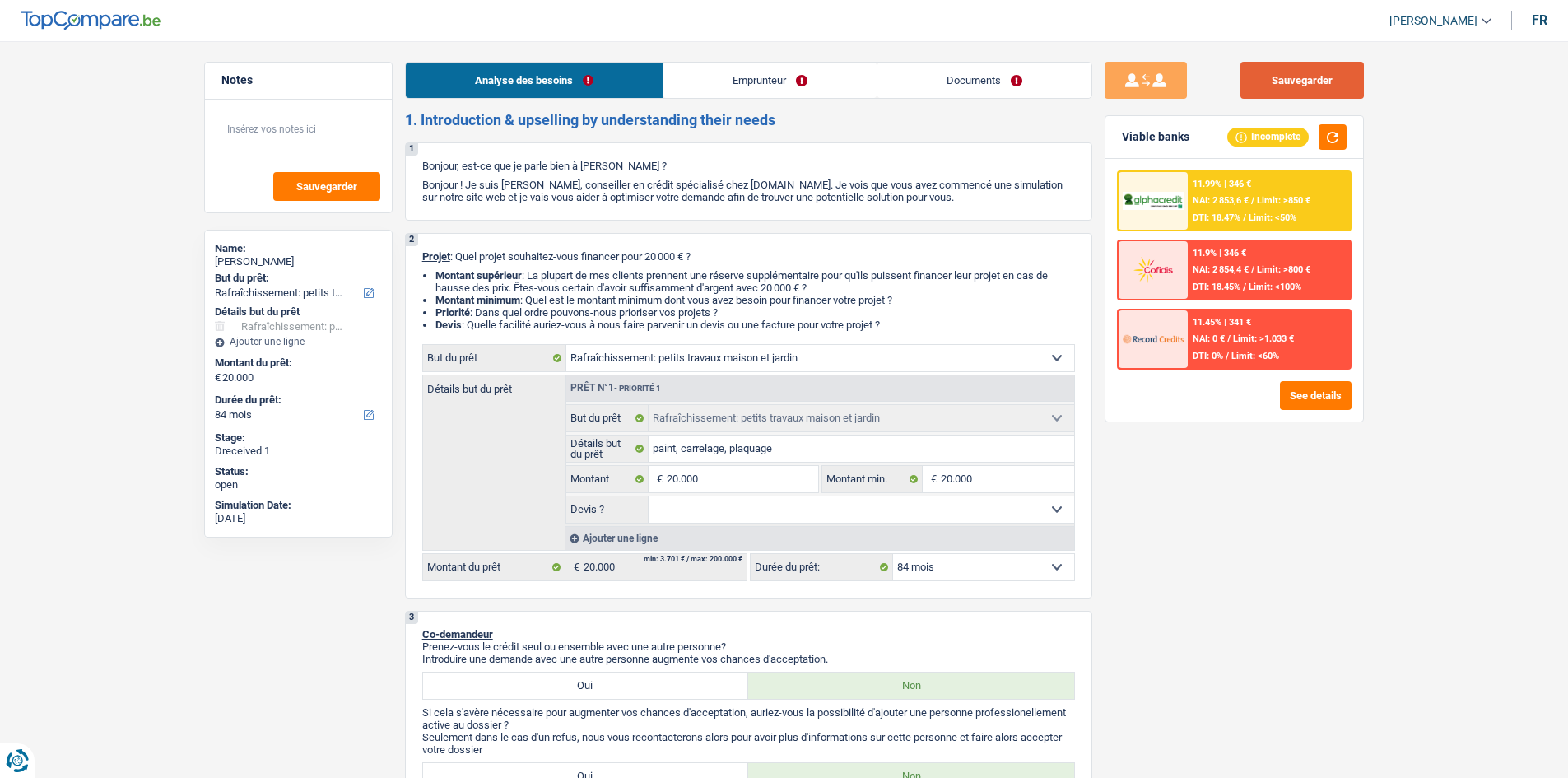 click on "Sauvegarder" at bounding box center (1302, 80) 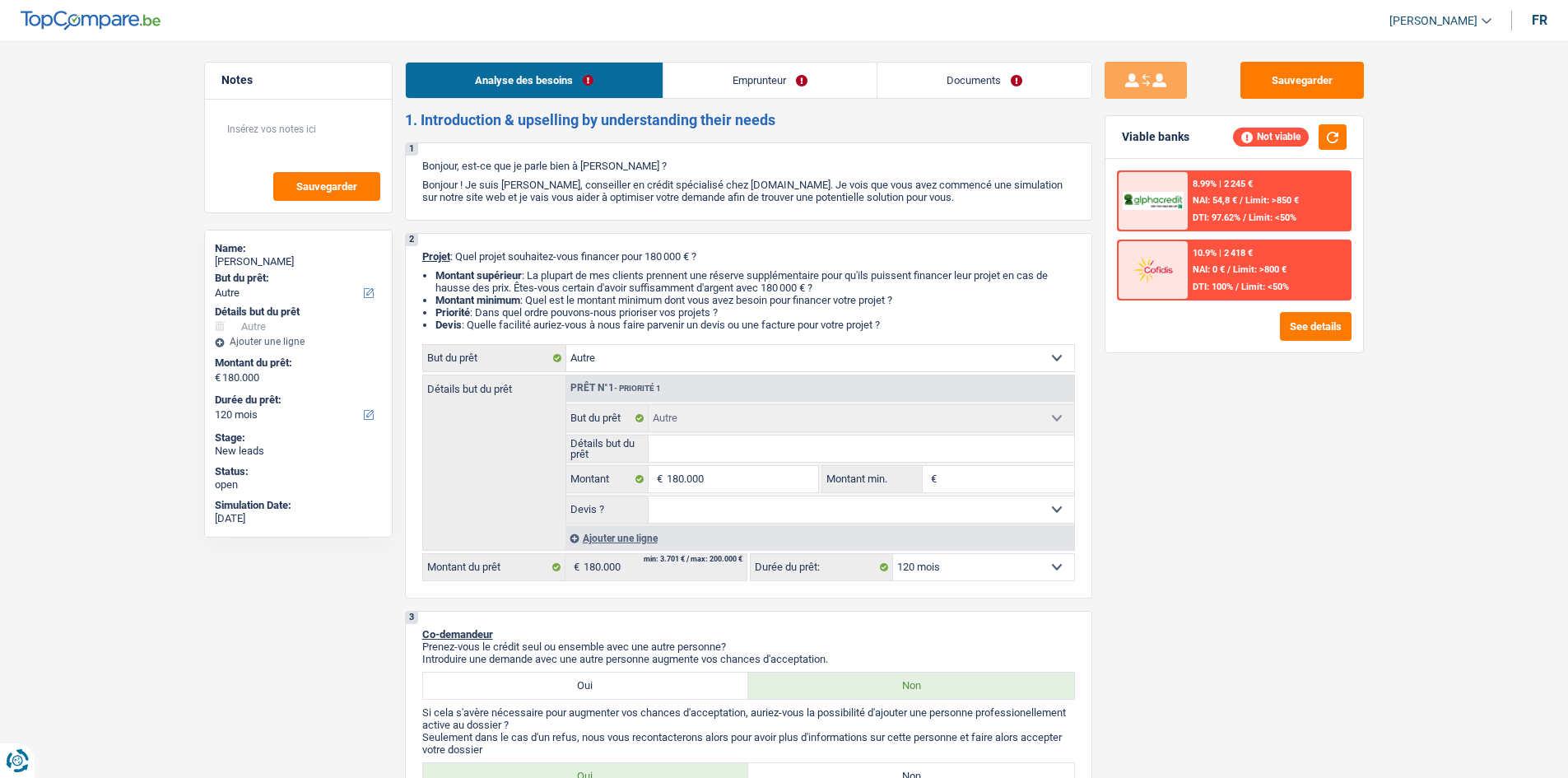 select on "other" 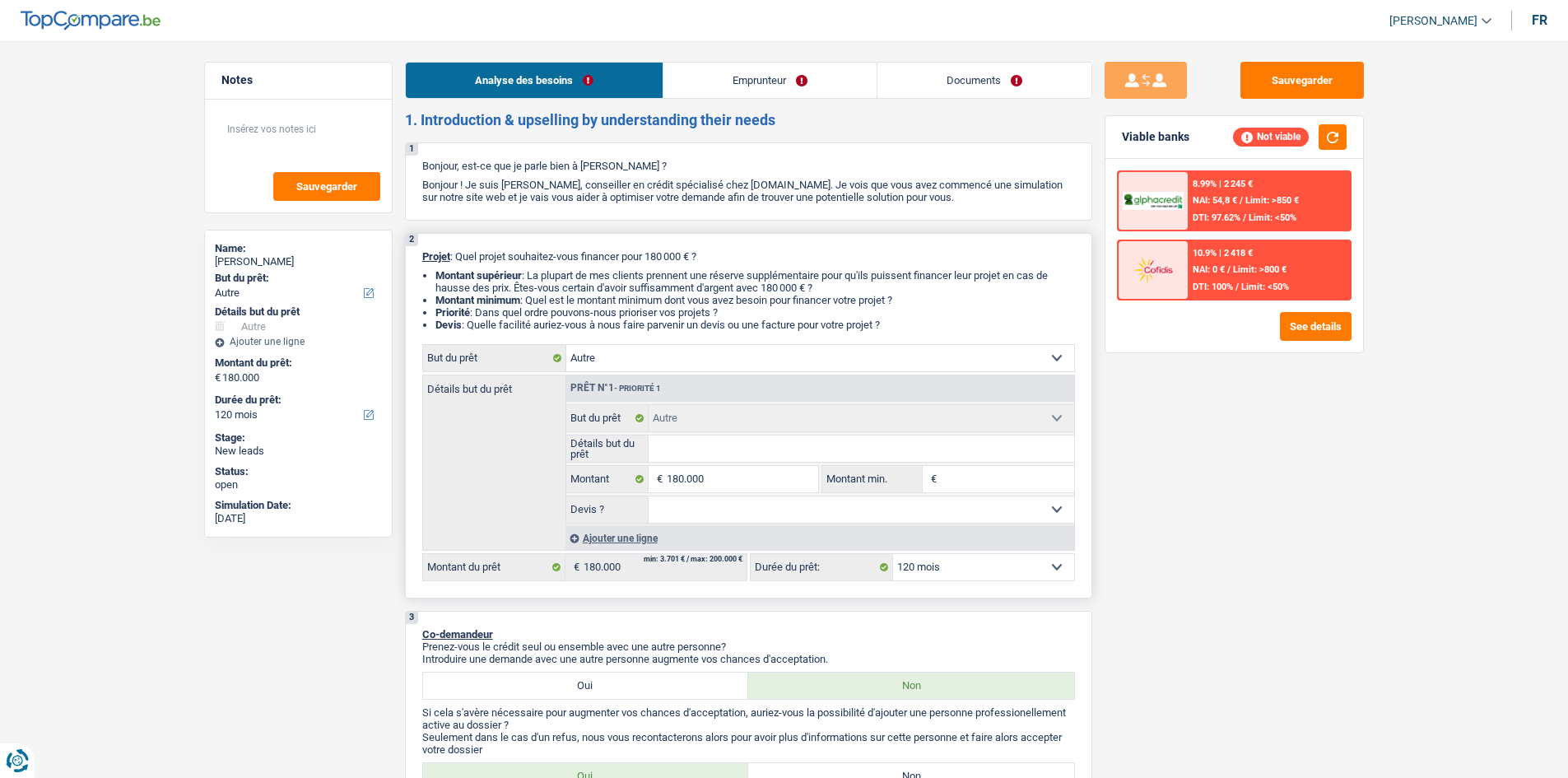 drag, startPoint x: 893, startPoint y: 321, endPoint x: 417, endPoint y: 255, distance: 480.5538 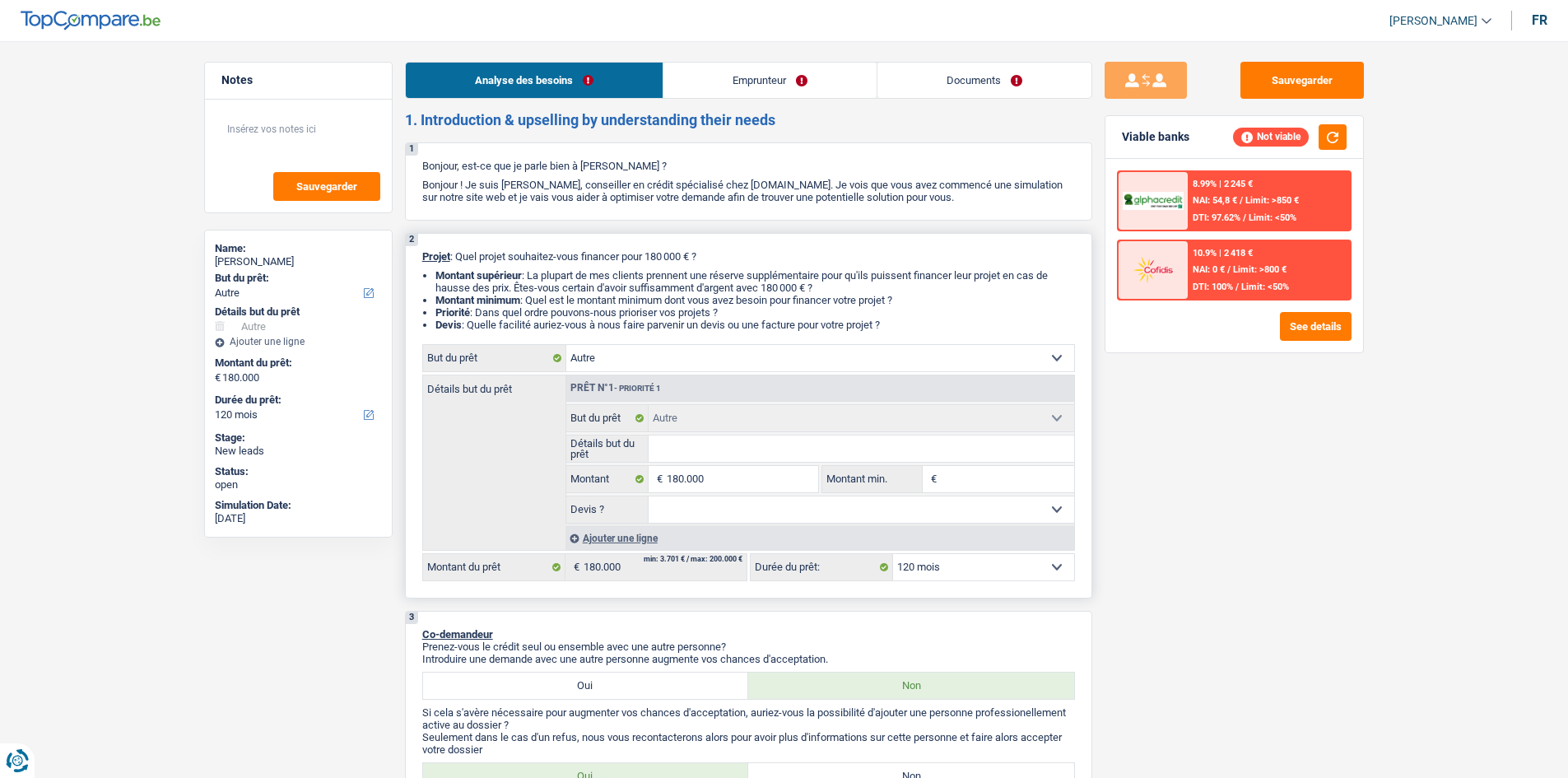click on "Devis   : Quelle facilité auriez-vous à nous faire parvenir un devis ou une facture pour votre projet ?" at bounding box center (755, 324) 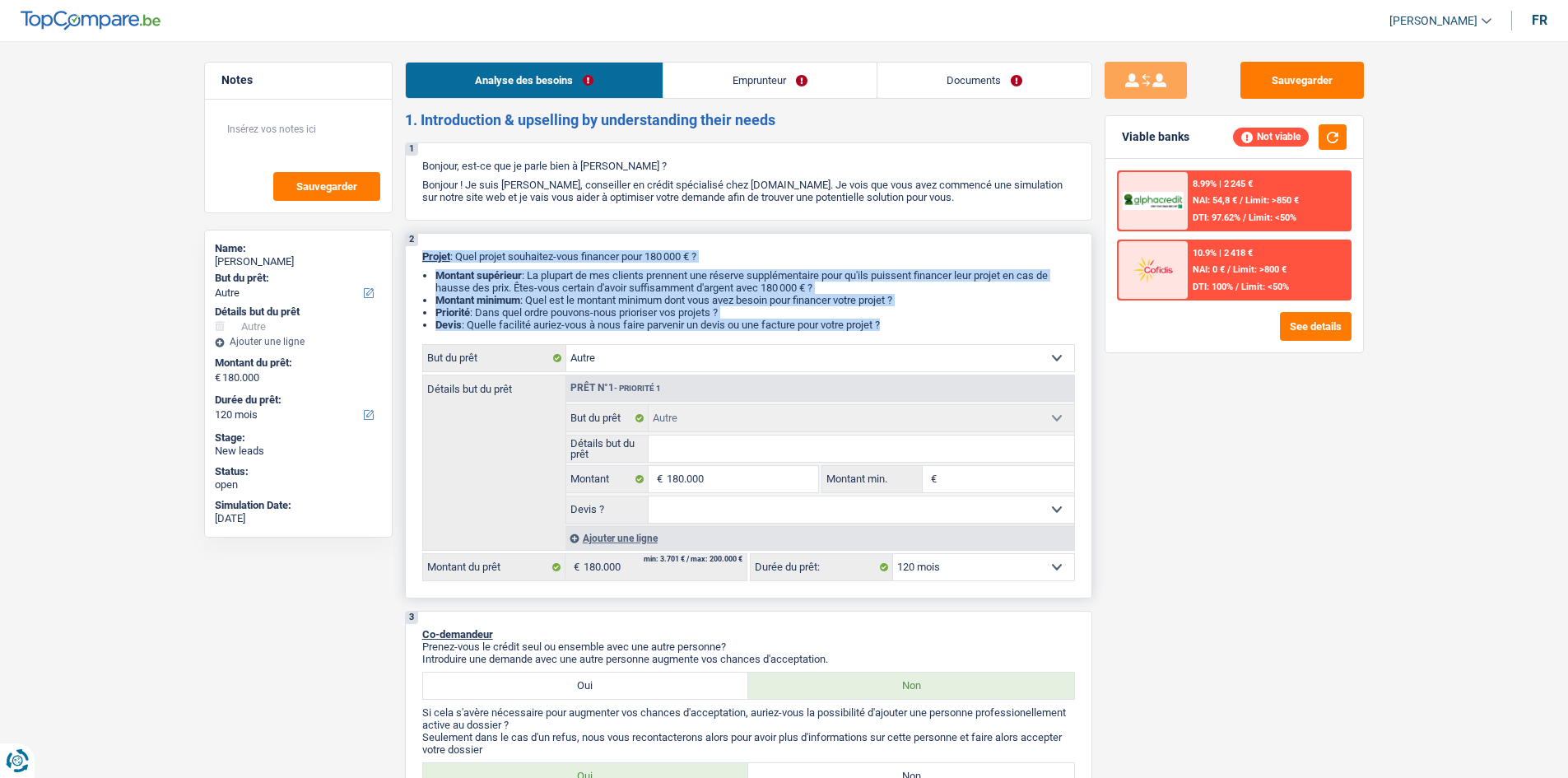 drag, startPoint x: 895, startPoint y: 324, endPoint x: 420, endPoint y: 260, distance: 479.2922 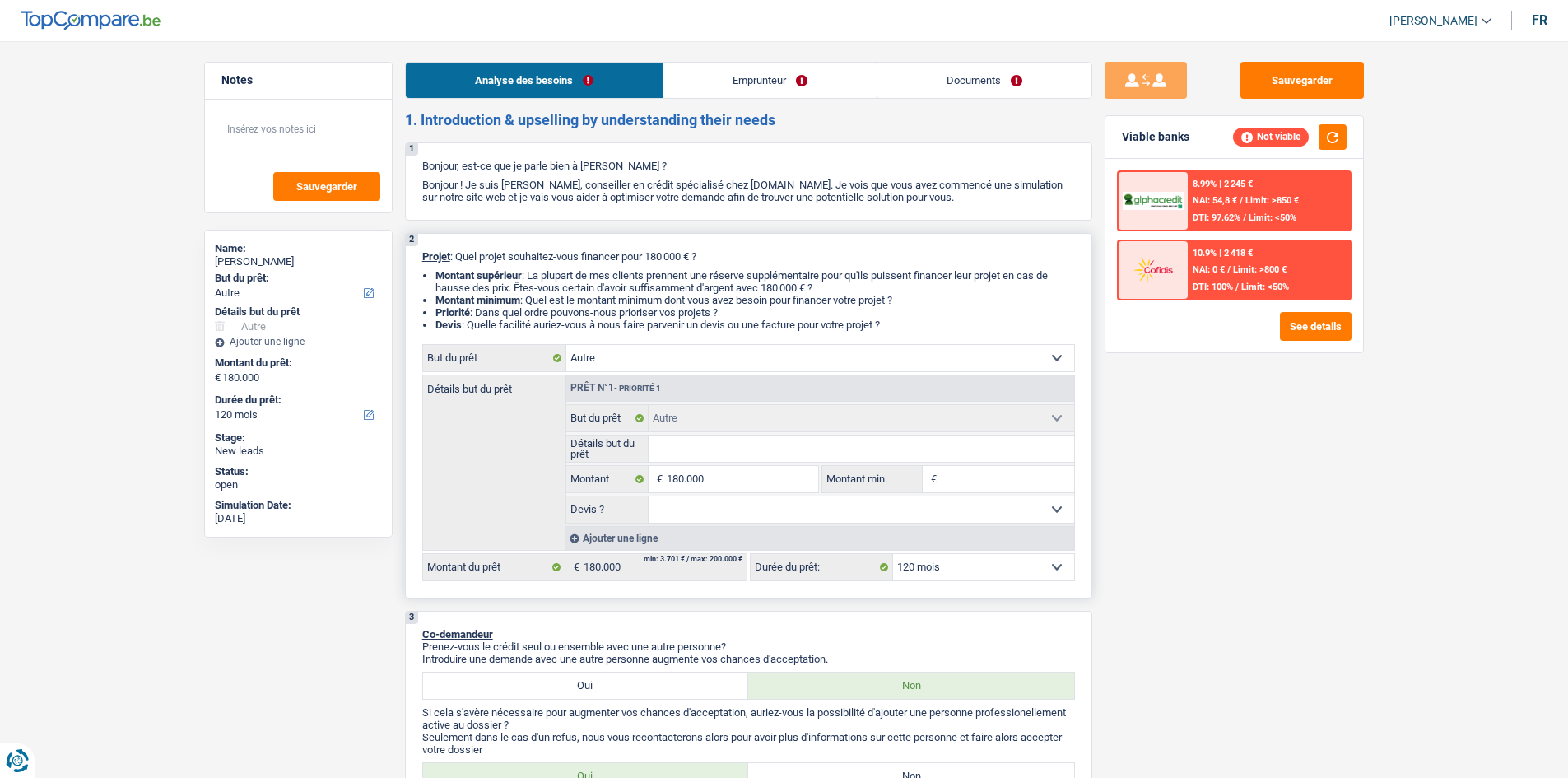drag, startPoint x: 420, startPoint y: 249, endPoint x: 905, endPoint y: 327, distance: 491.2321 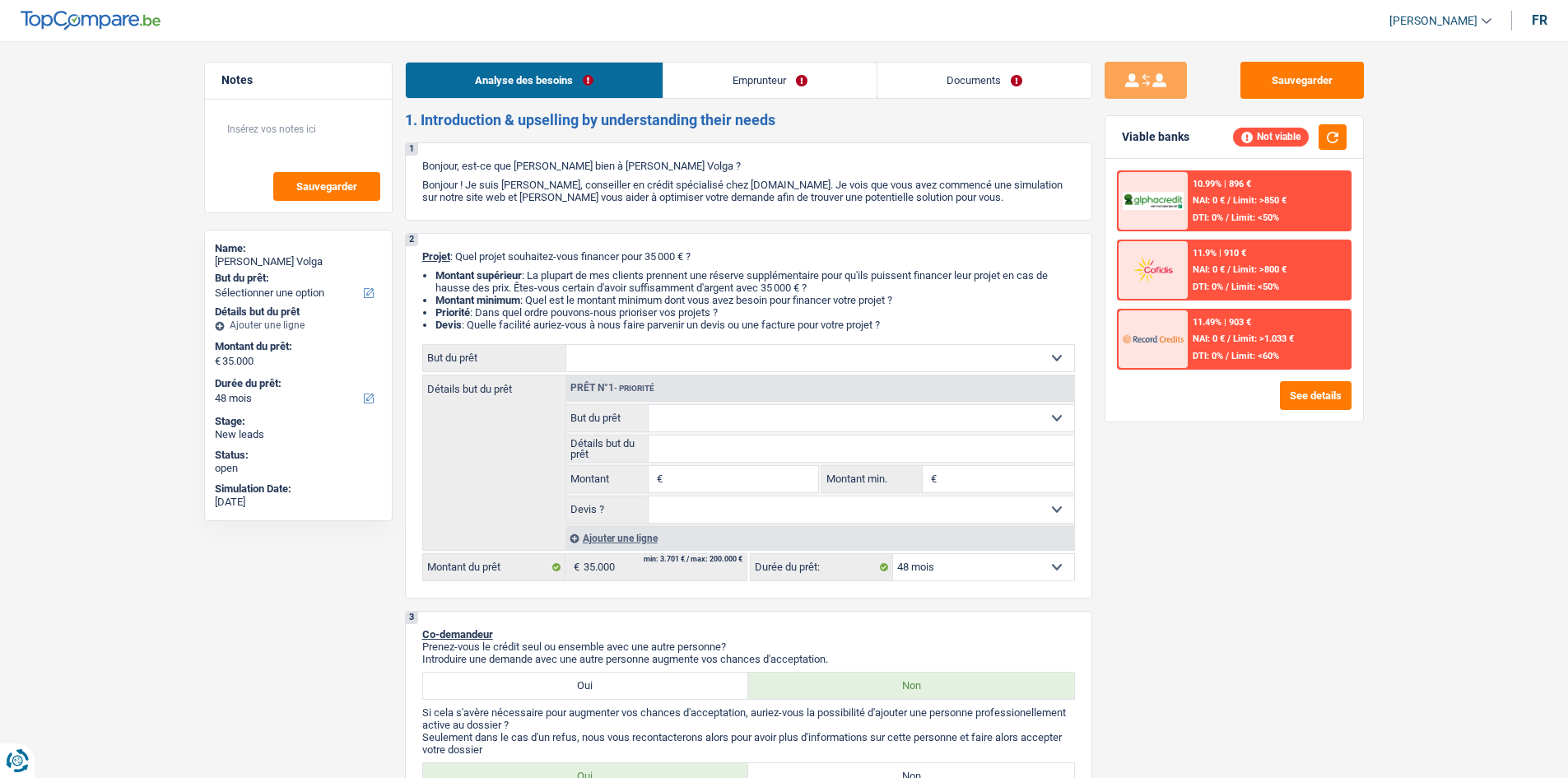 select on "48" 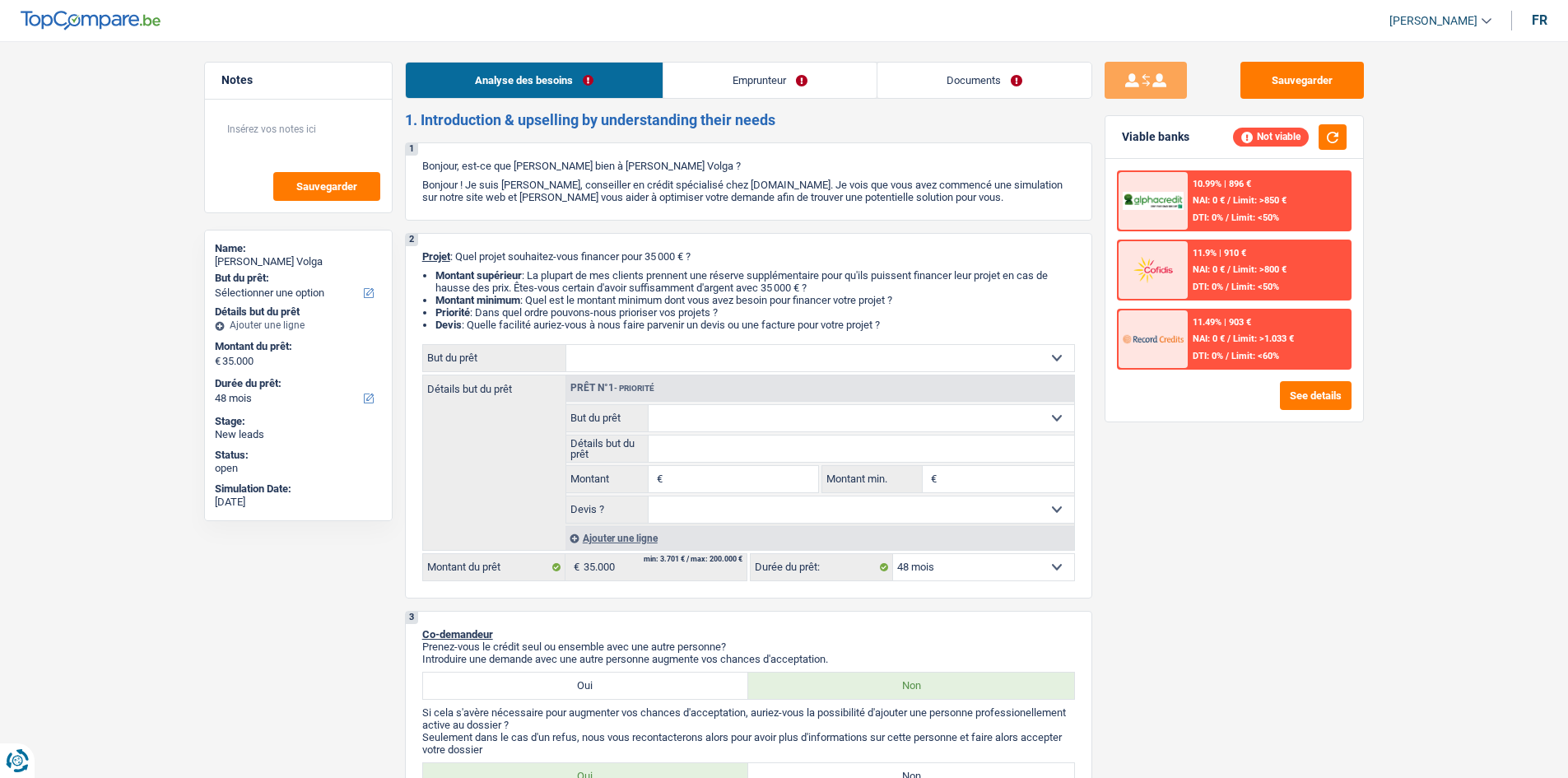 scroll, scrollTop: 0, scrollLeft: 0, axis: both 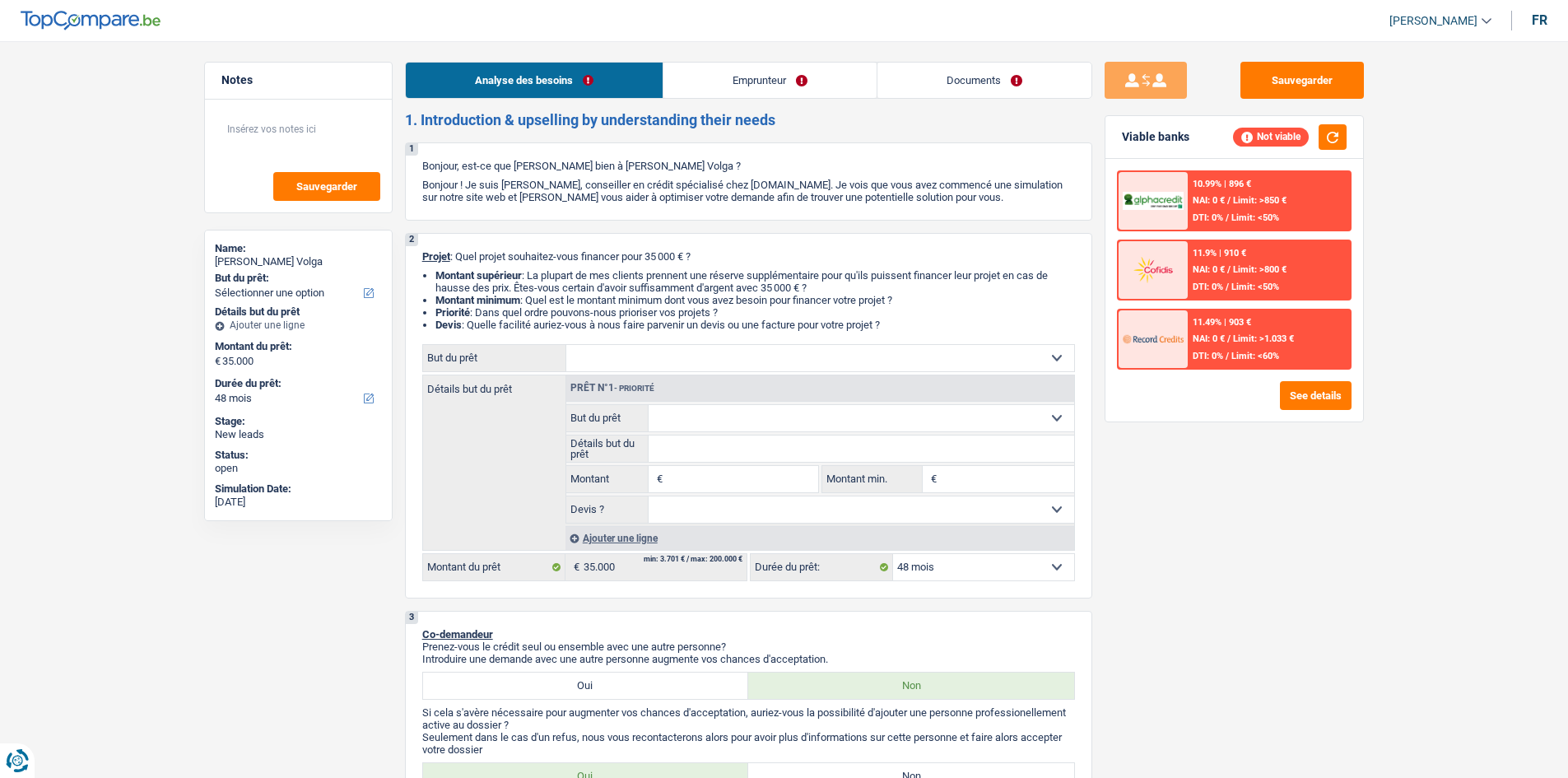click on "Emprunteur" at bounding box center [770, 80] 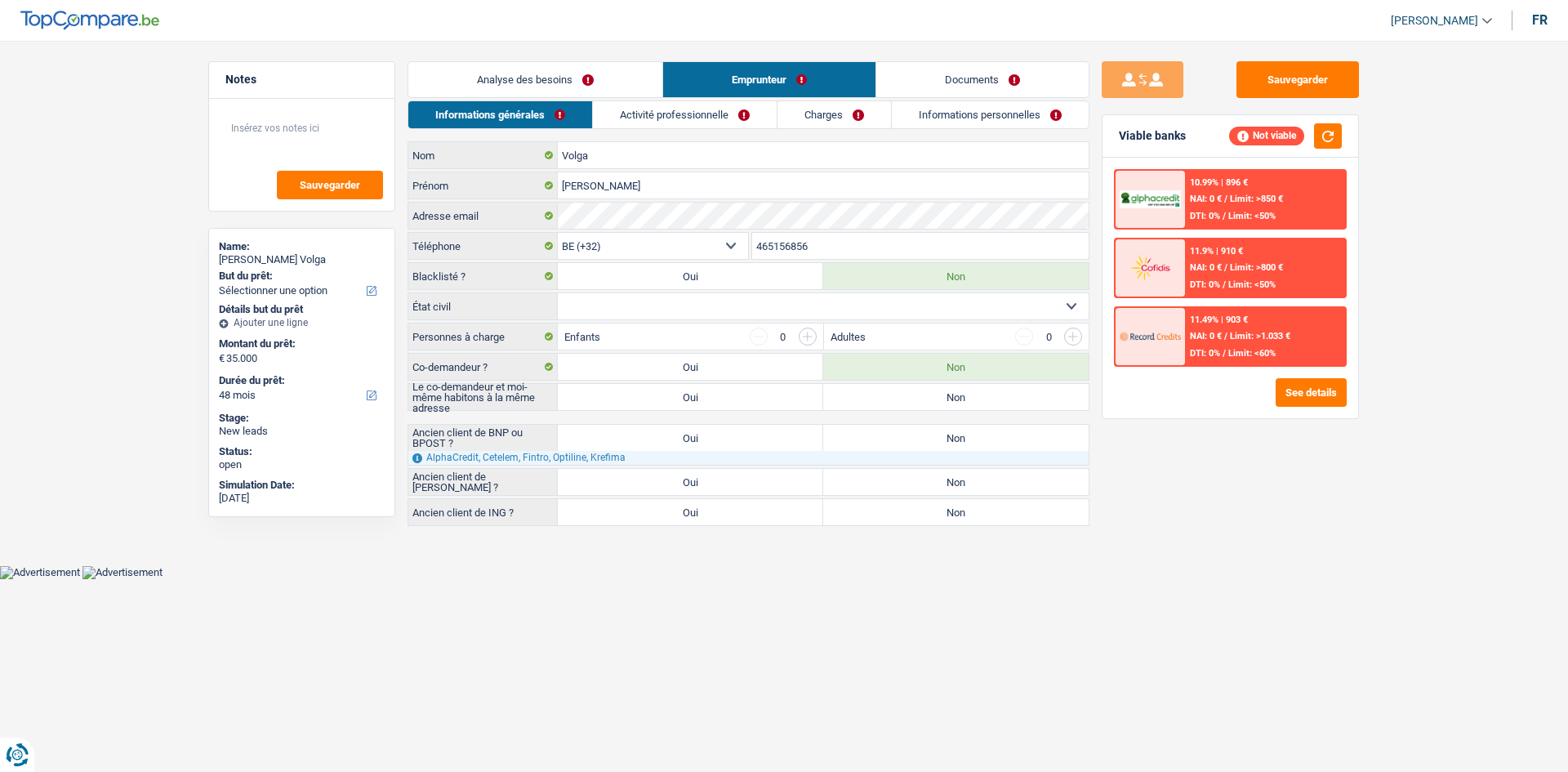 click on "Activité professionnelle" at bounding box center (684, 114) 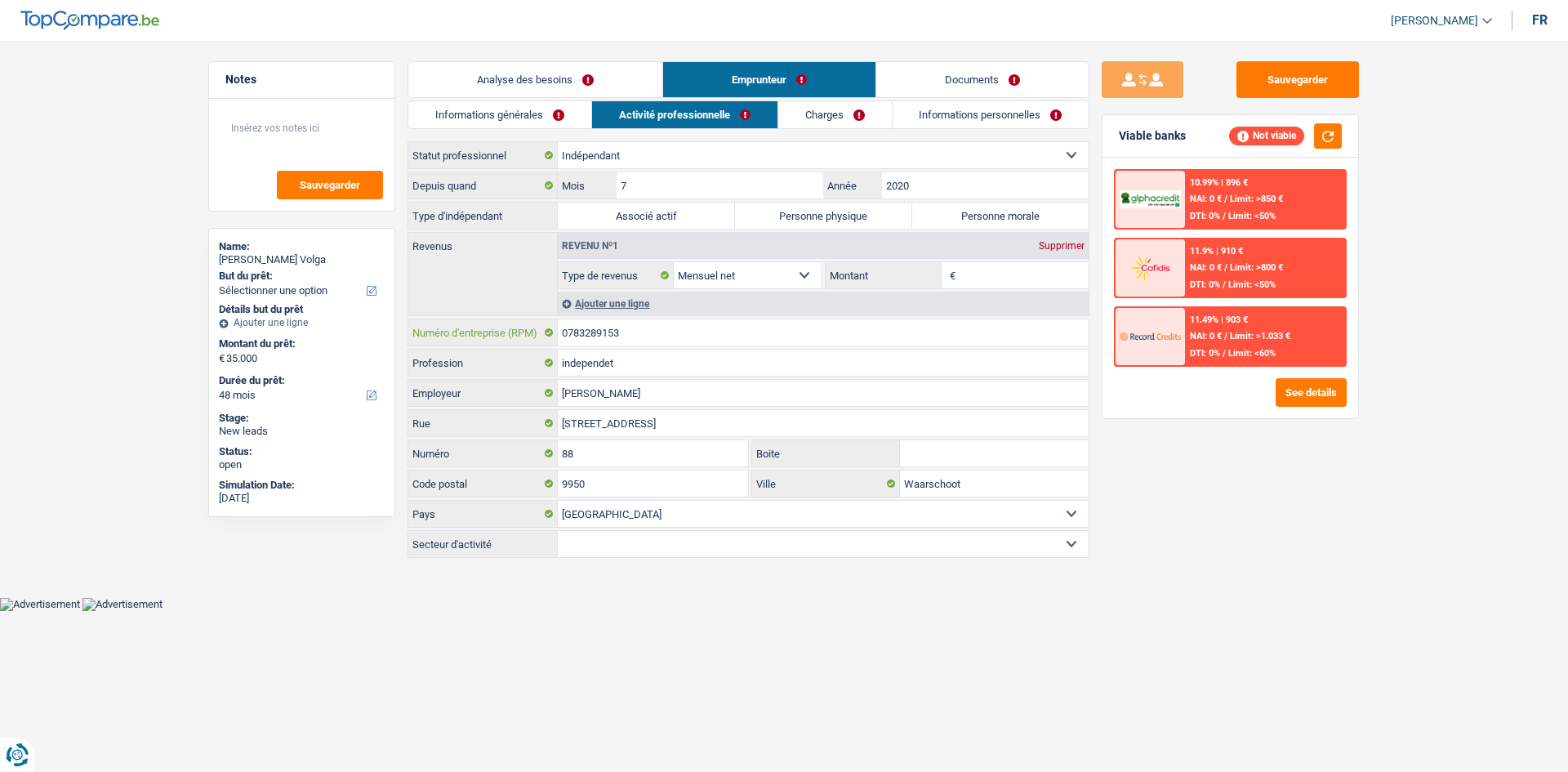 drag, startPoint x: 630, startPoint y: 332, endPoint x: 521, endPoint y: 326, distance: 109.16501 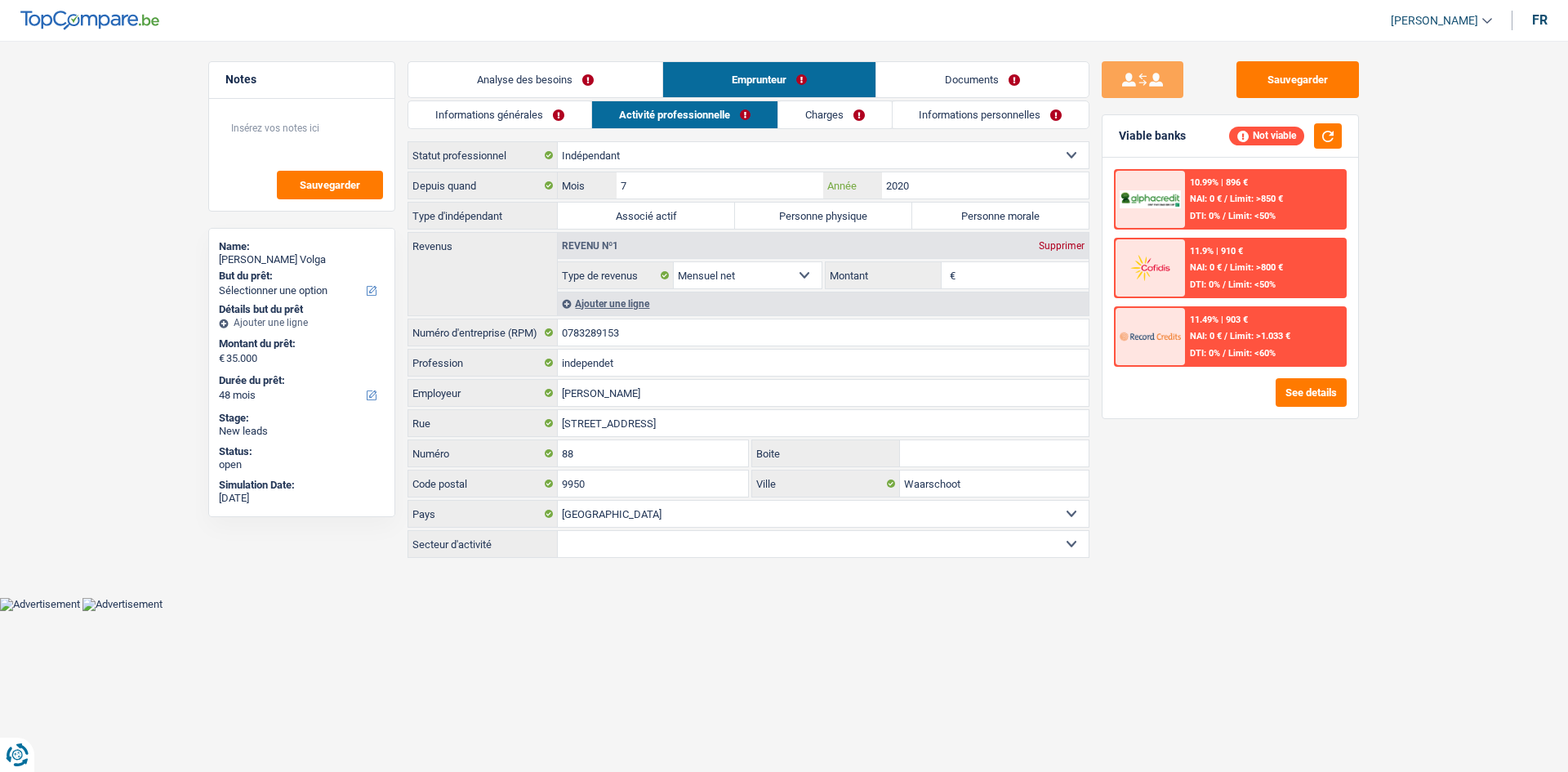 click on "2020" at bounding box center (985, 185) 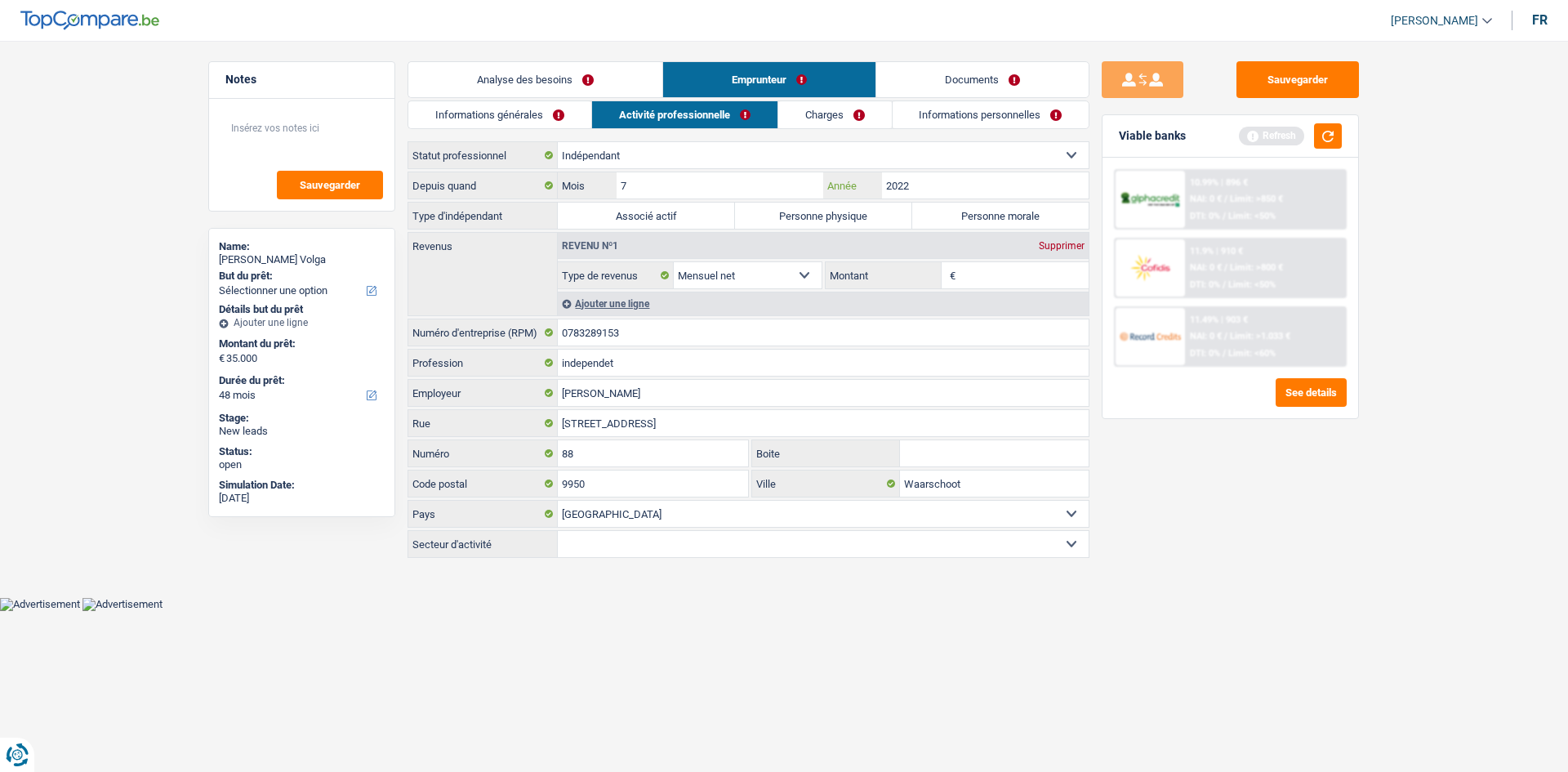 type on "2022" 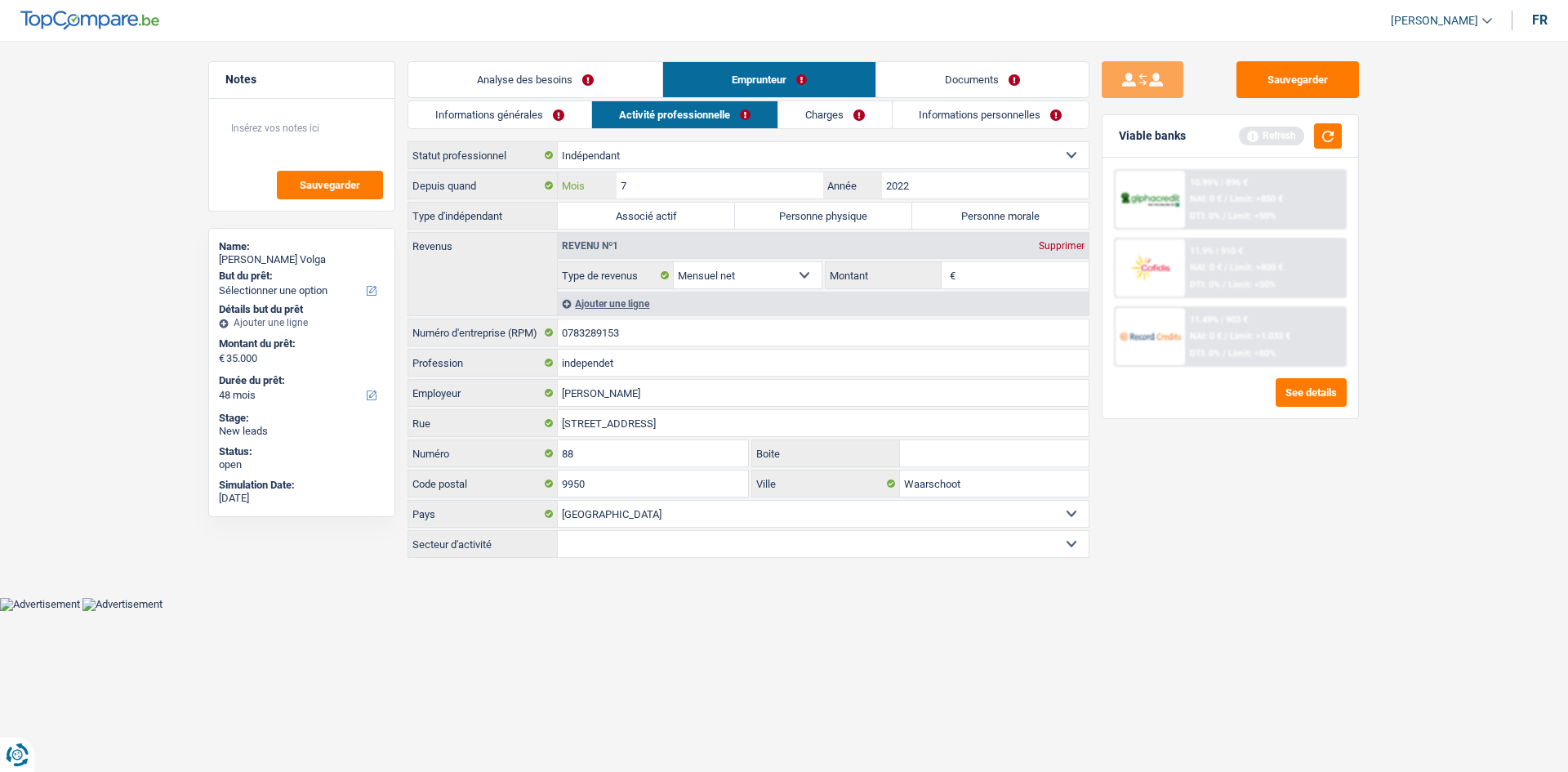 click on "7" at bounding box center [719, 185] 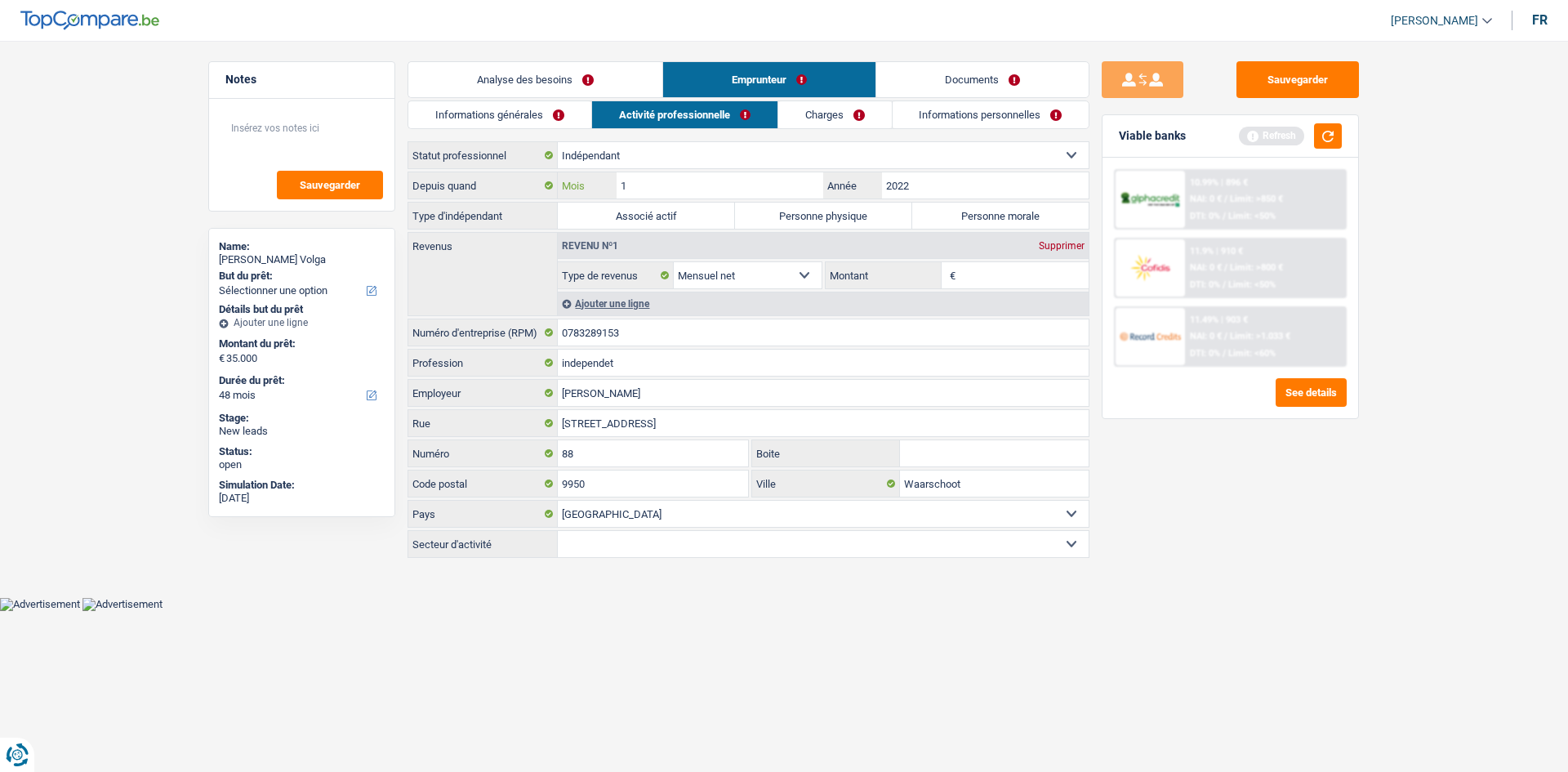 type on "10" 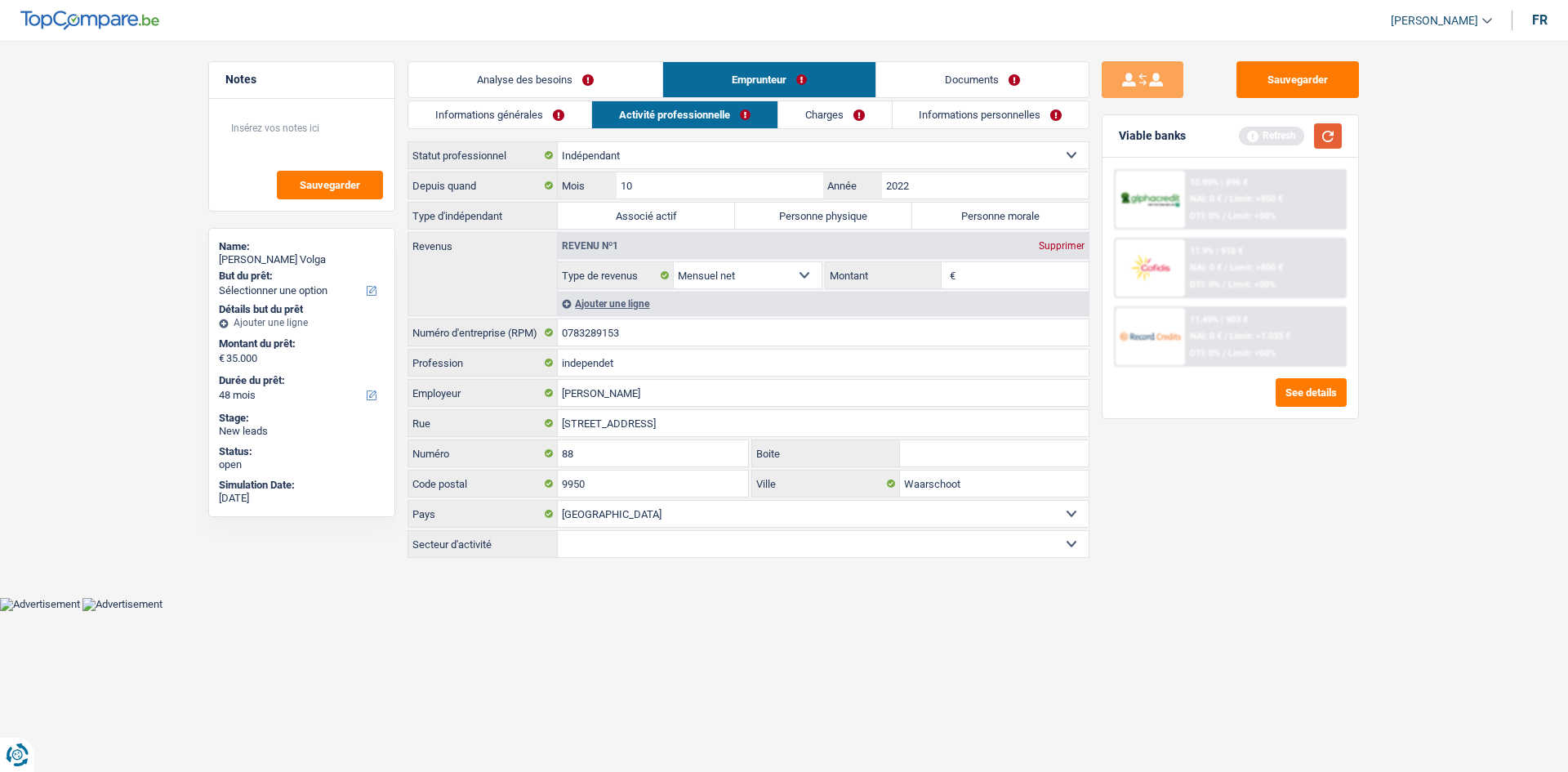 click at bounding box center (1328, 136) 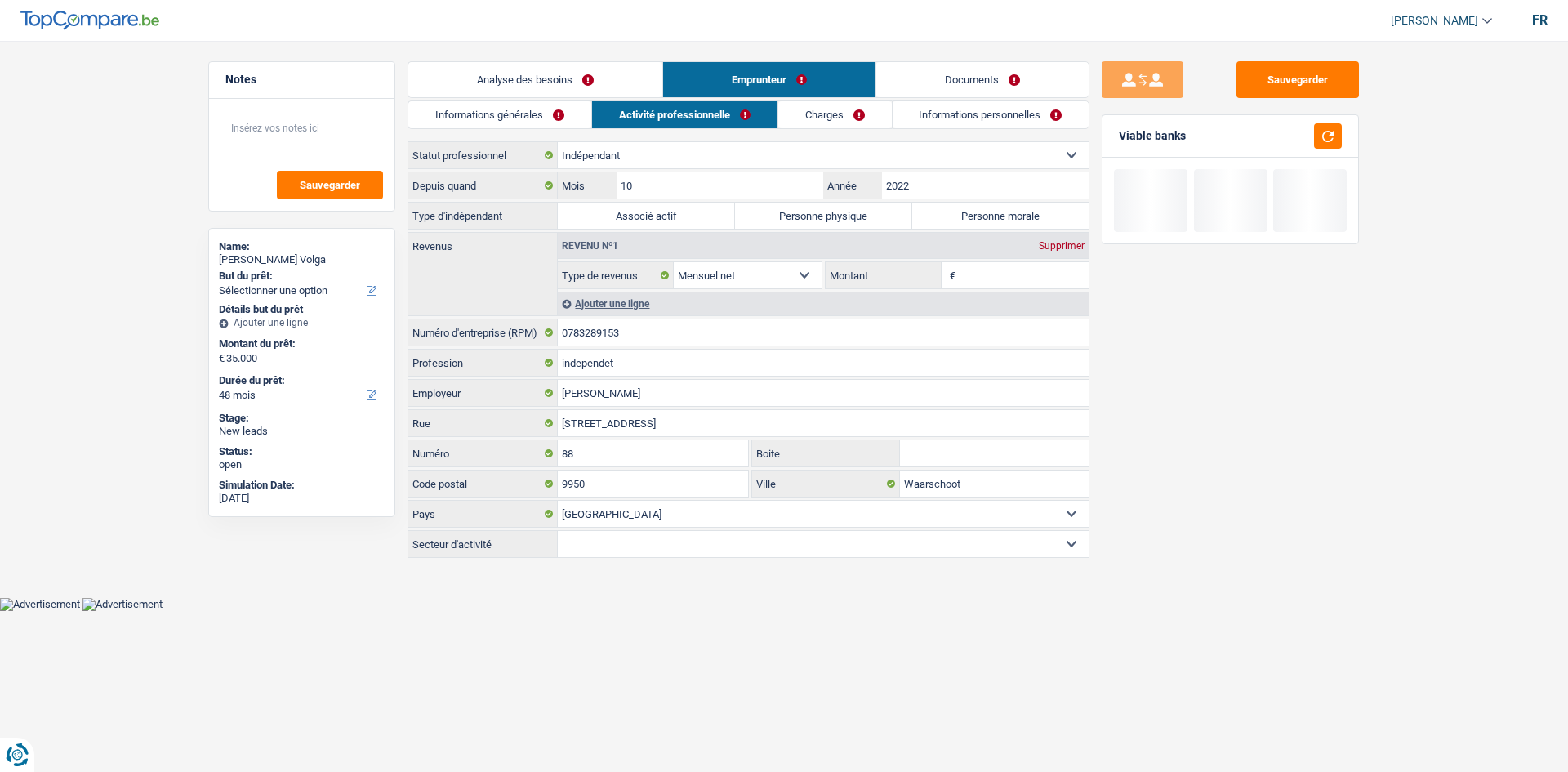 click on "Analyse des besoins" at bounding box center [535, 79] 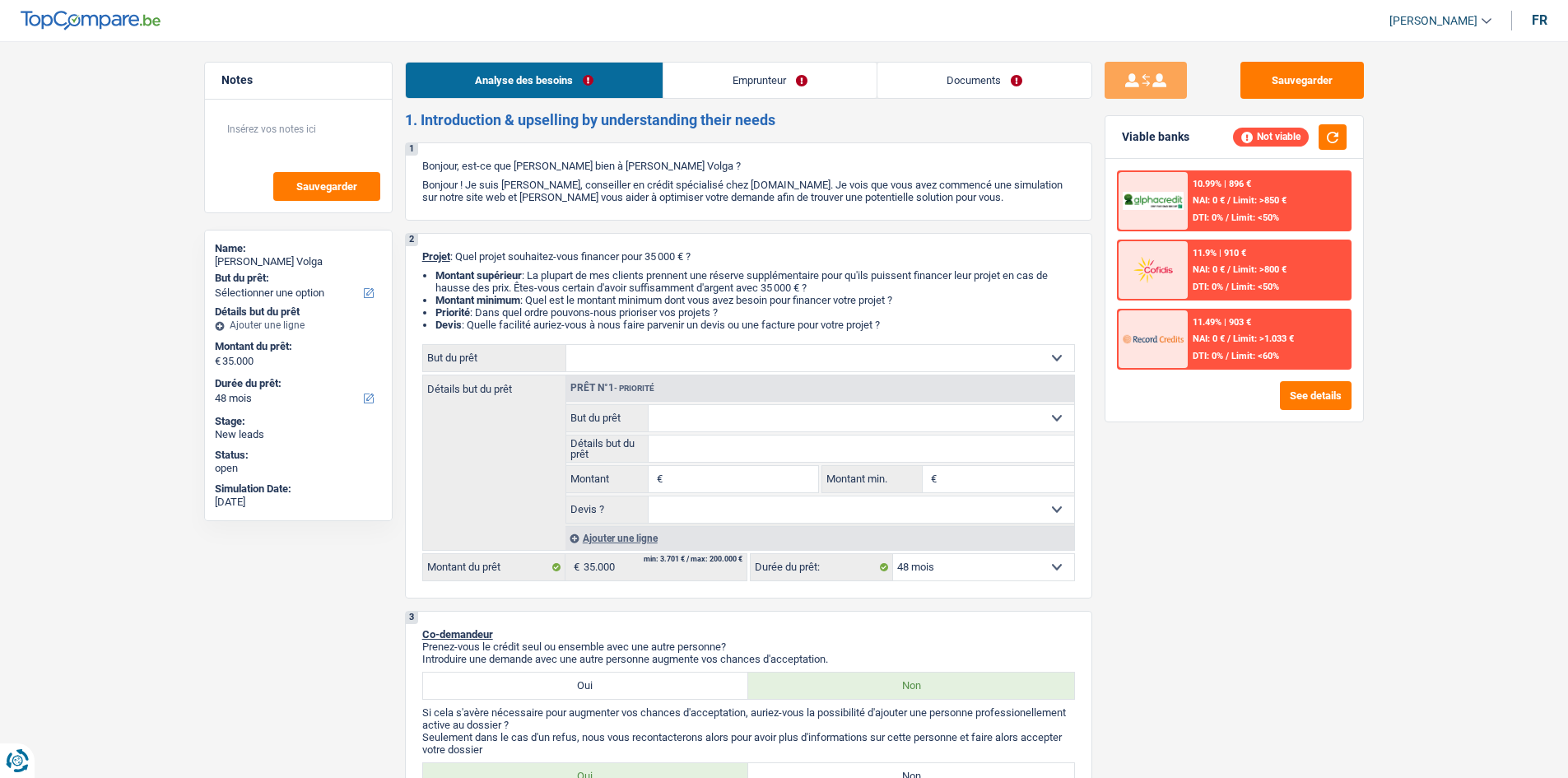 click on "11.9% | 910 €
NAI: 0 €
/
Limit: >800 €
DTI: 0%
/
Limit: <50%" at bounding box center (1268, 270) 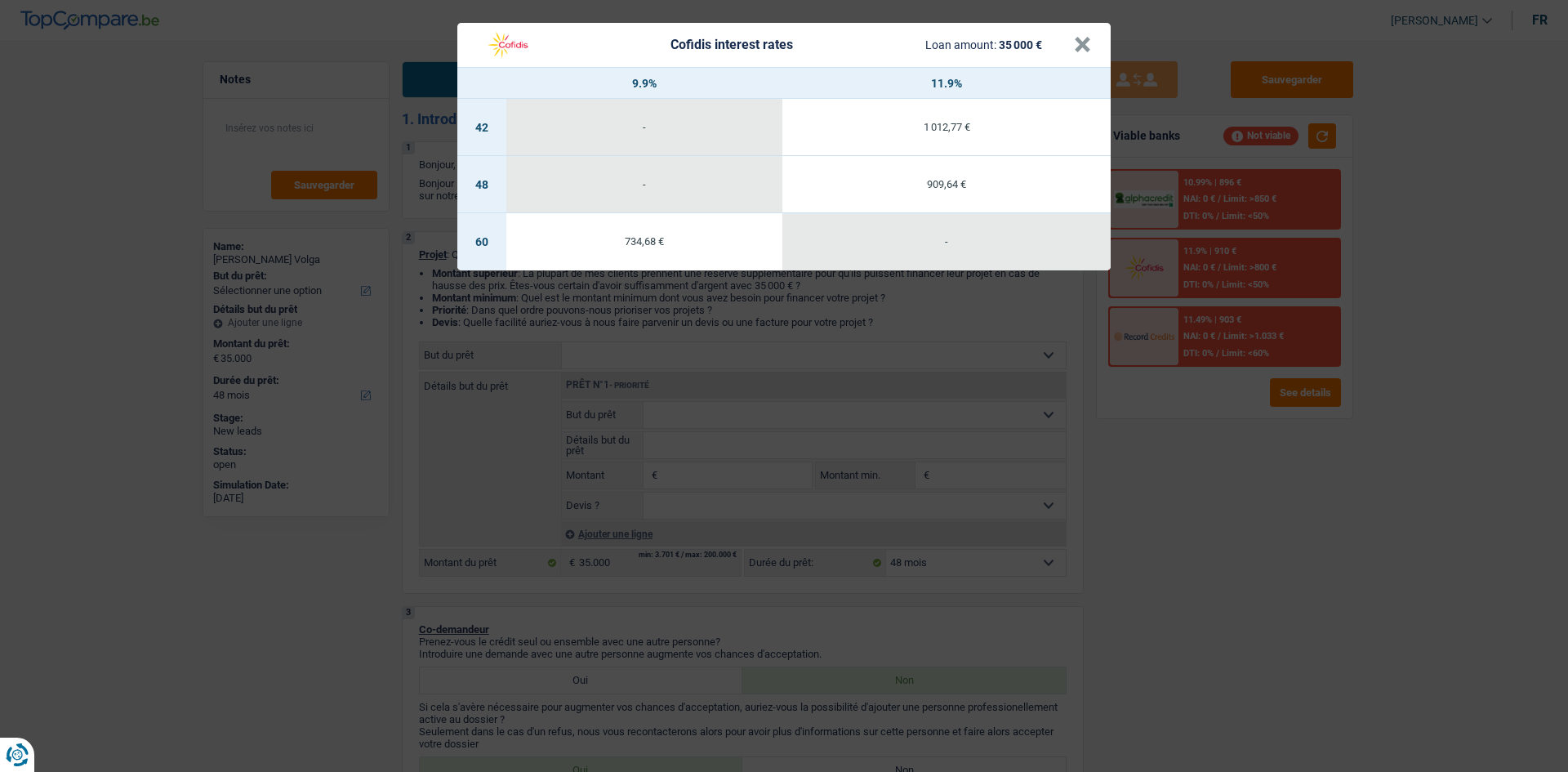 click on "Cofidis interest rates
Loan amount:
35 000 €
×
9.9%
11.9%
42
-
1 012,77 €
48
-
909,64 €
60
734,68 €
-" at bounding box center (784, 386) 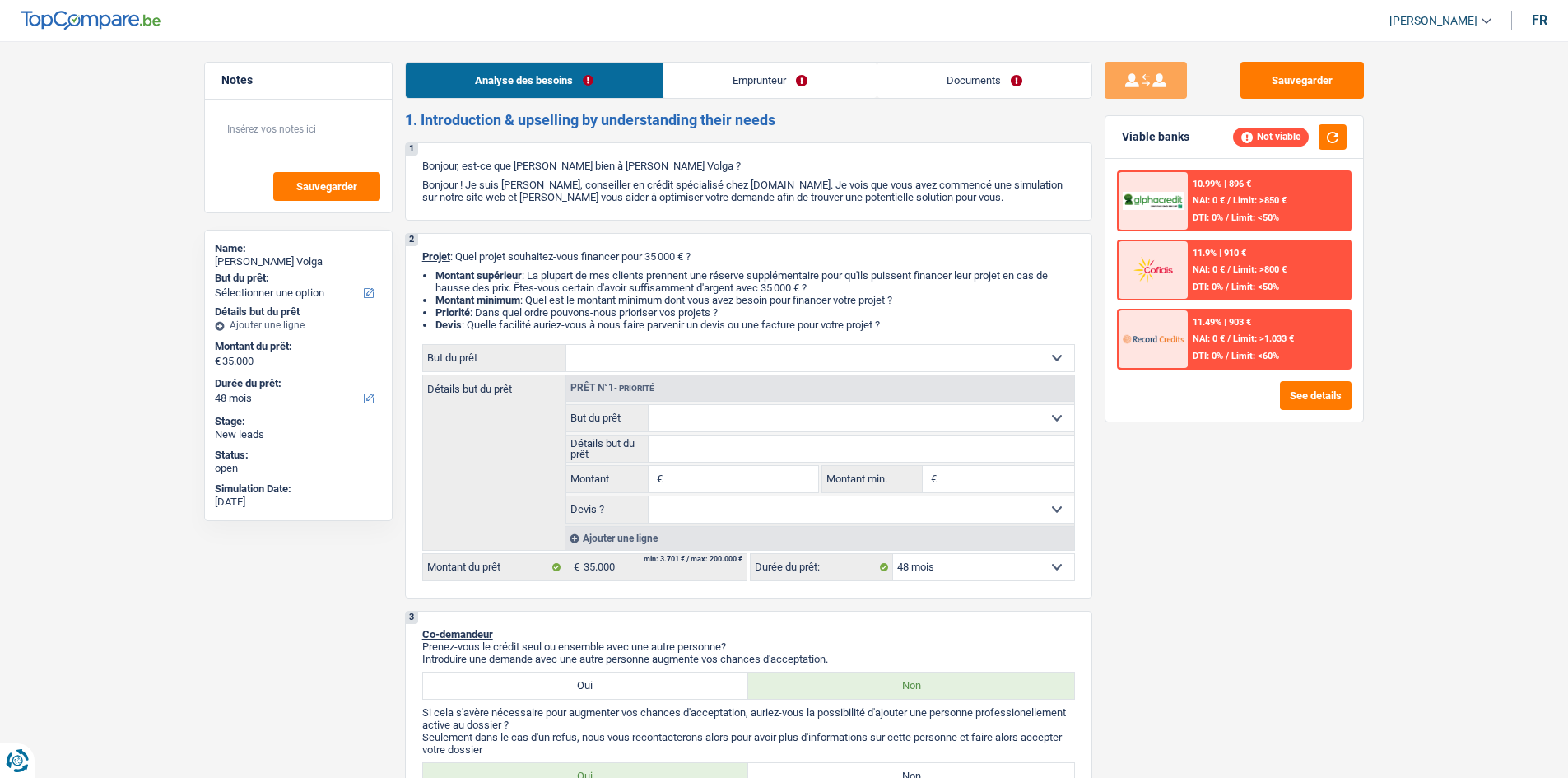 click on "11.9% | 910 €
NAI: 0 €
/
Limit: >800 €
DTI: 0%
/
Limit: <50%" at bounding box center [1268, 270] 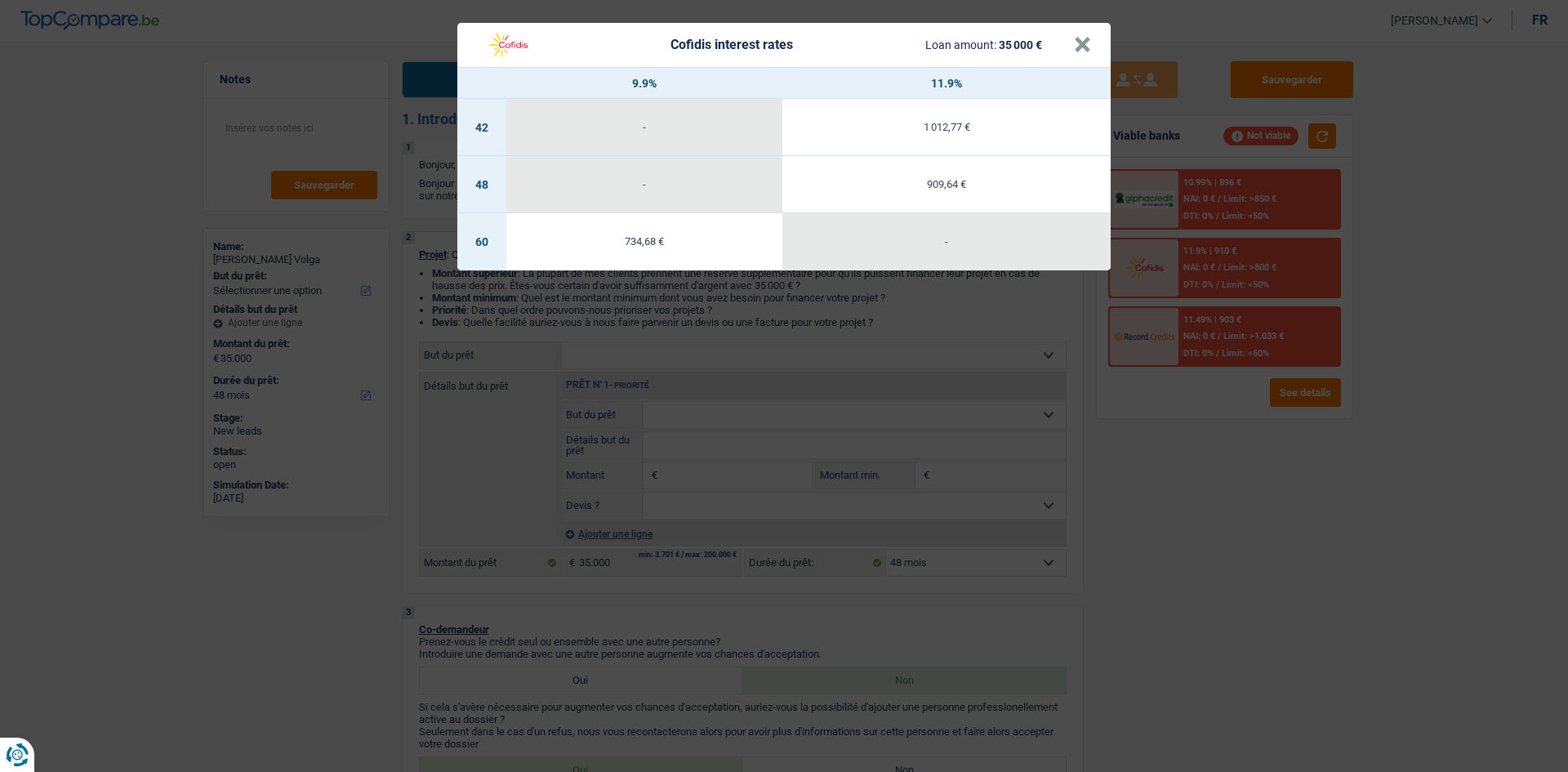click on "Cofidis interest rates
Loan amount:
35 000 €
×
9.9%
11.9%
42
-
1 012,77 €
48
-
909,64 €
60
734,68 €
-" at bounding box center (784, 386) 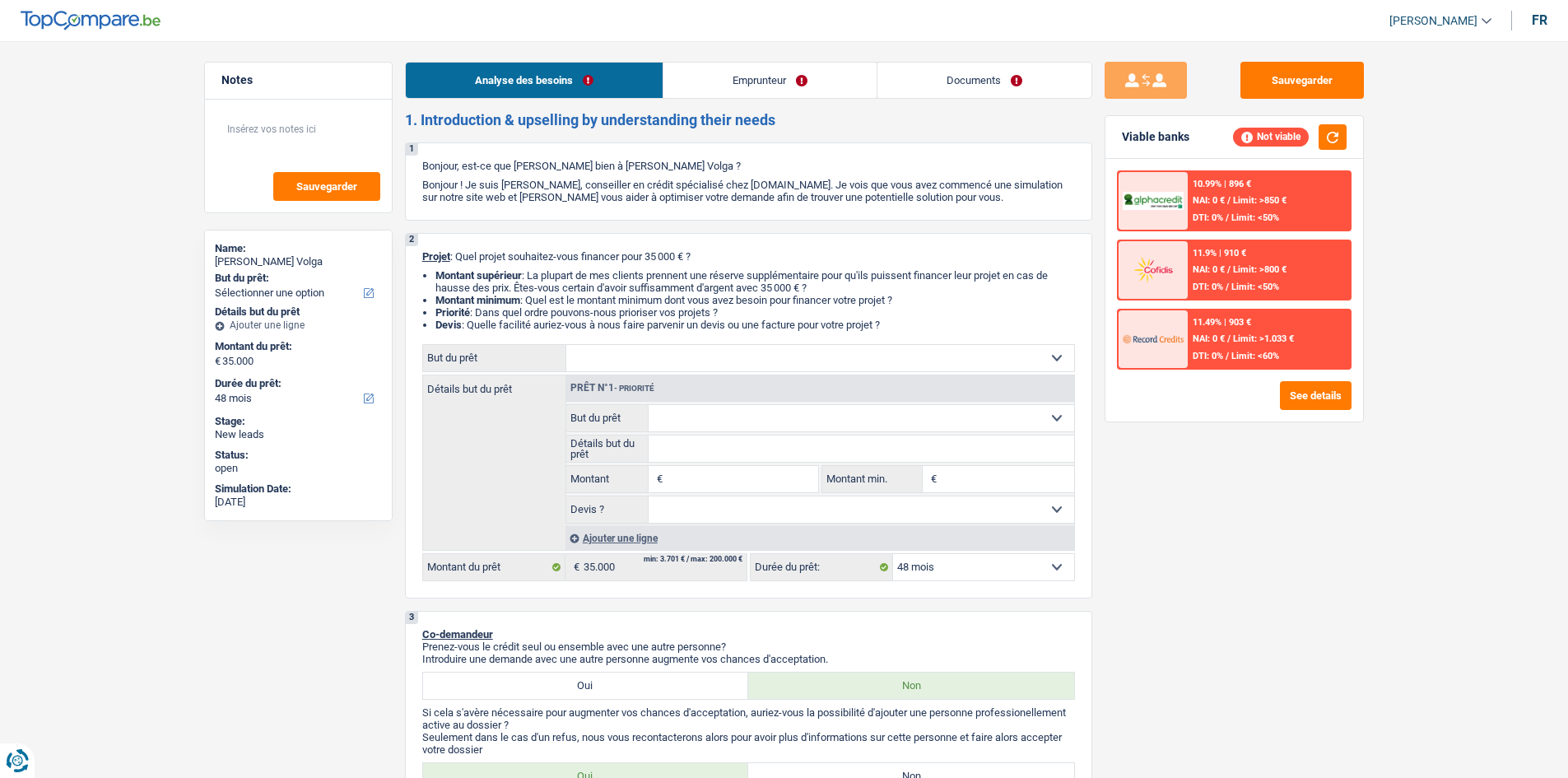 click on "10.99% | 896 €
NAI: 0 €
/
Limit: >850 €
DTI: 0%
/
Limit: <50%" at bounding box center [1268, 201] 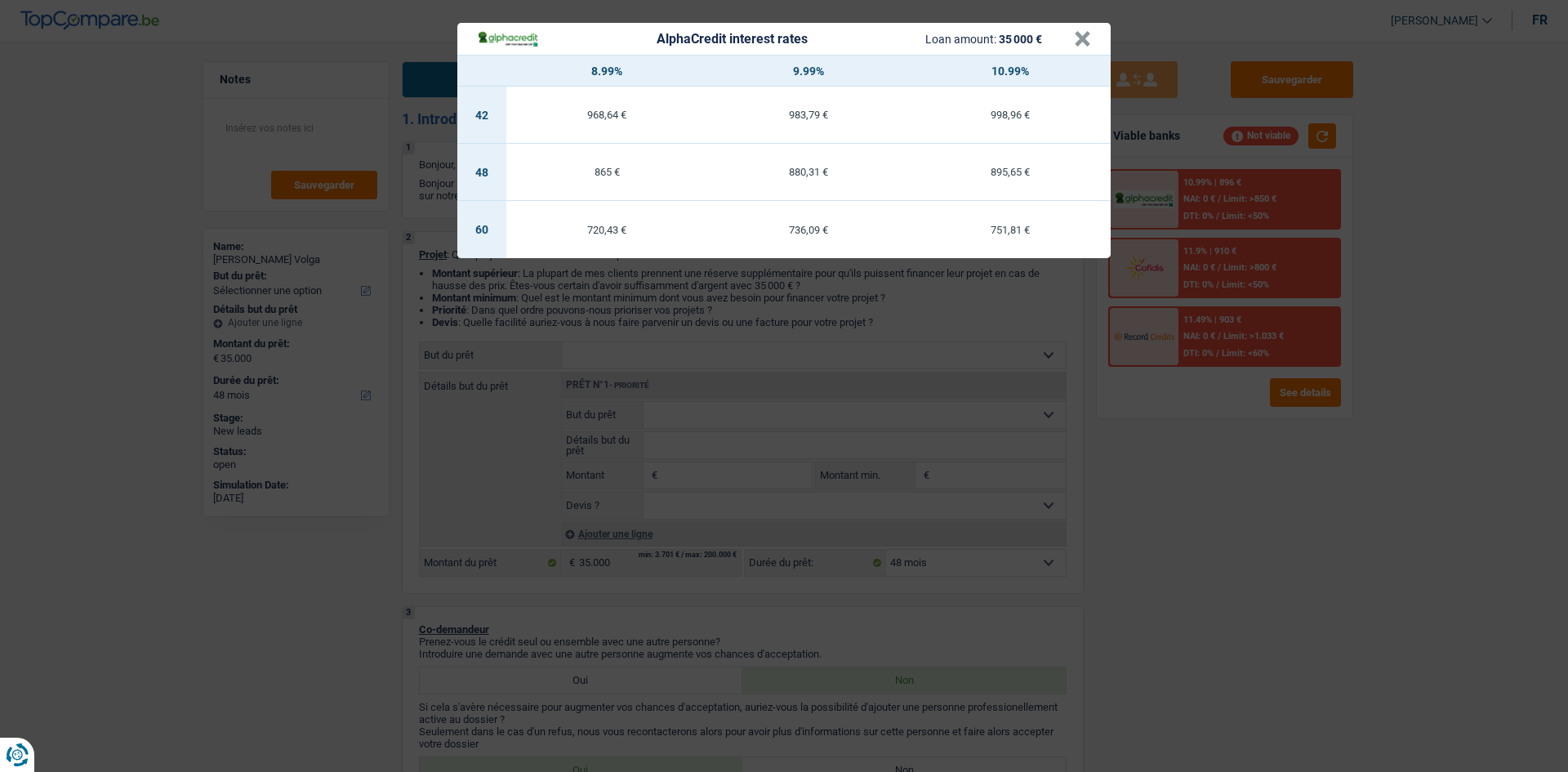 click on "AlphaCredit interest rates
Loan amount:
35 000 €
×
8.99%
9.99%
10.99%
42
968,64 €
983,79 €
998,96 €
48
865 €
880,31 €
895,65 €
60
720,43 €
736,09 €
751,81 €" at bounding box center (784, 386) 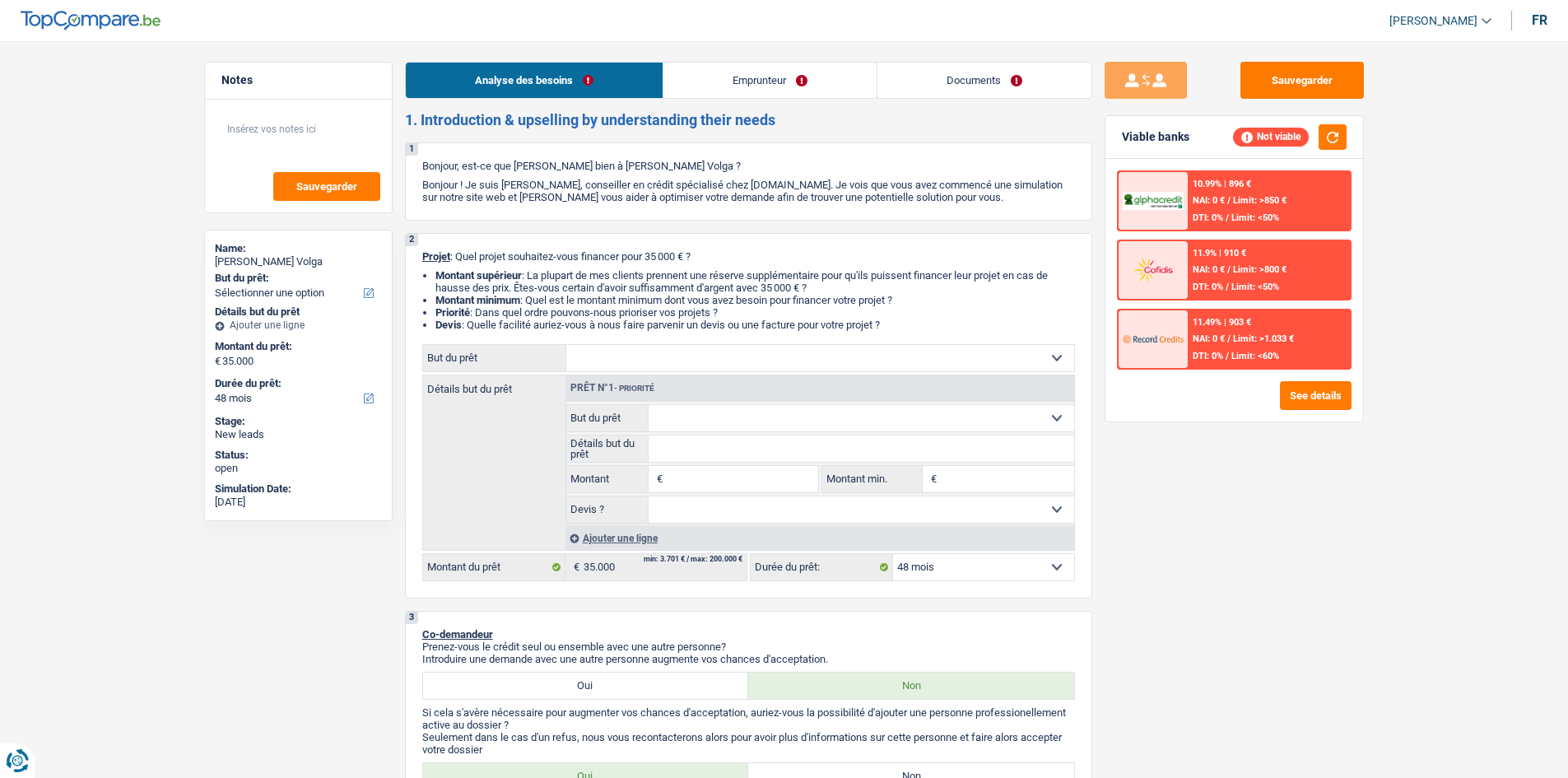 click on "DTI: 0%" at bounding box center (1207, 356) 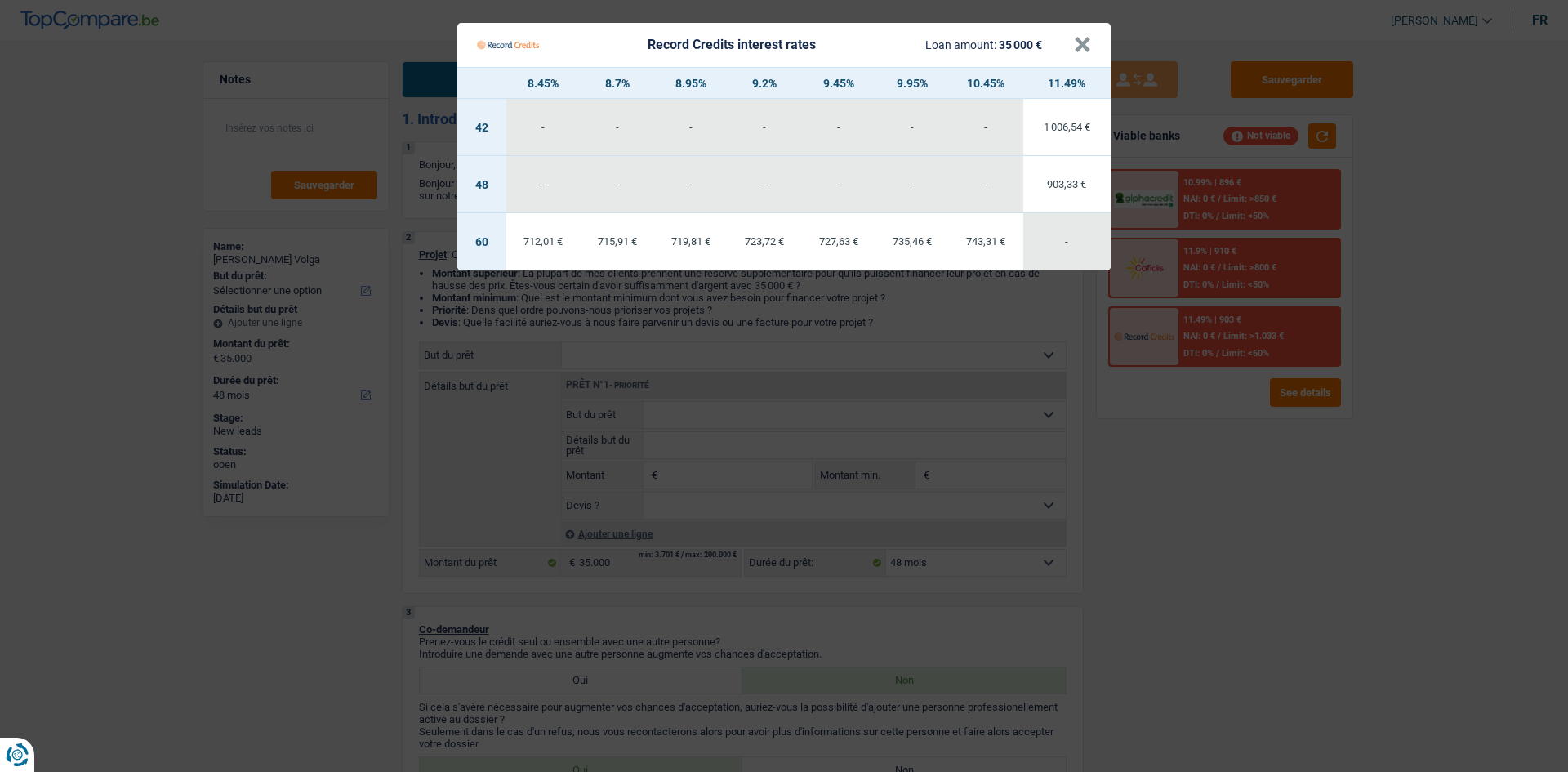 click on "Record Credits interest rates
Loan amount:
35 000 €
×
8.45%
8.7%
8.95%
9.2%
9.45%
9.95%
10.45%
11.49%
42
-
-
-
-
-
-
-
1 006,54 €
48
-" at bounding box center (784, 386) 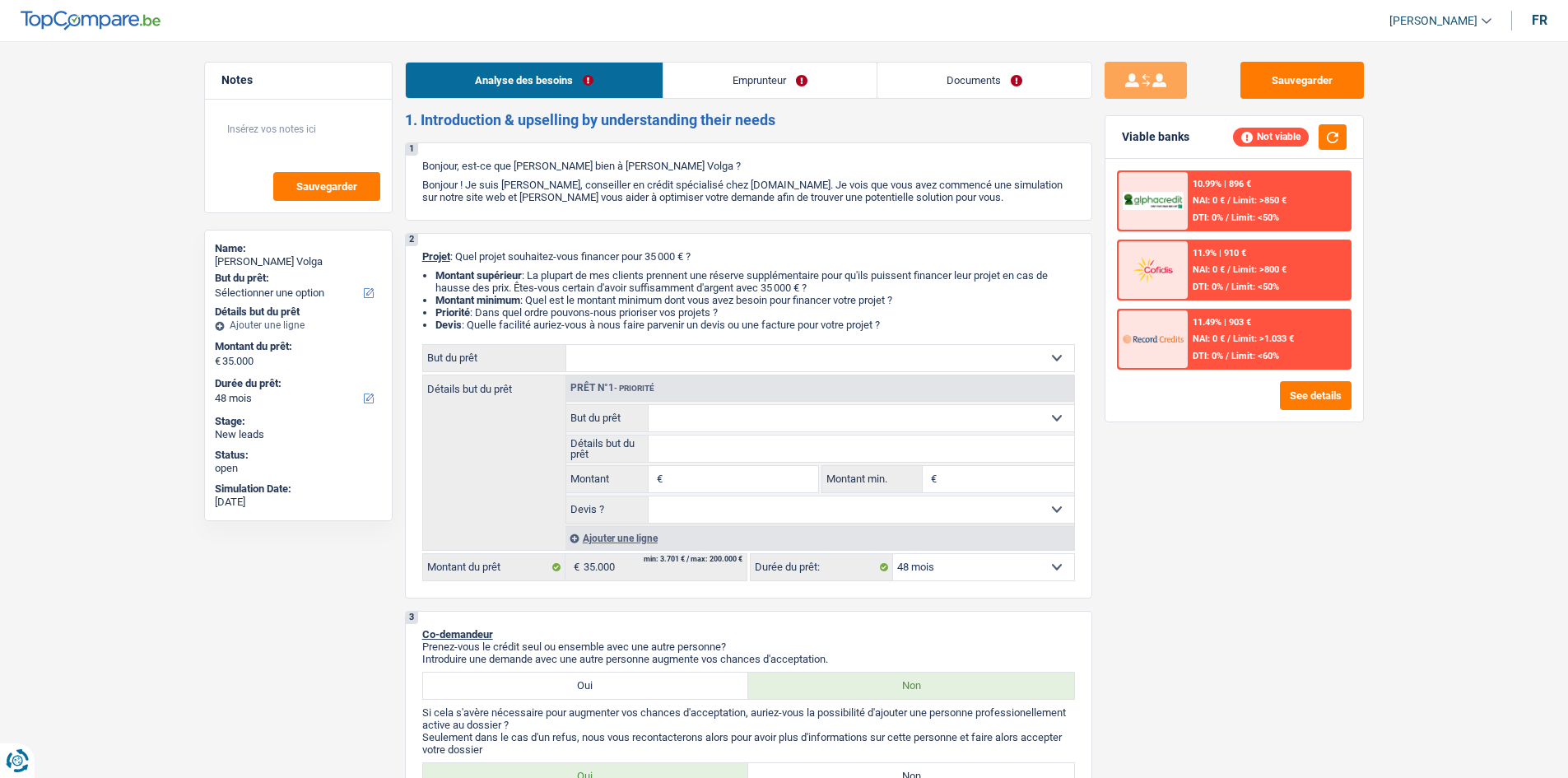 click on "DTI: 0%" at bounding box center [1207, 356] 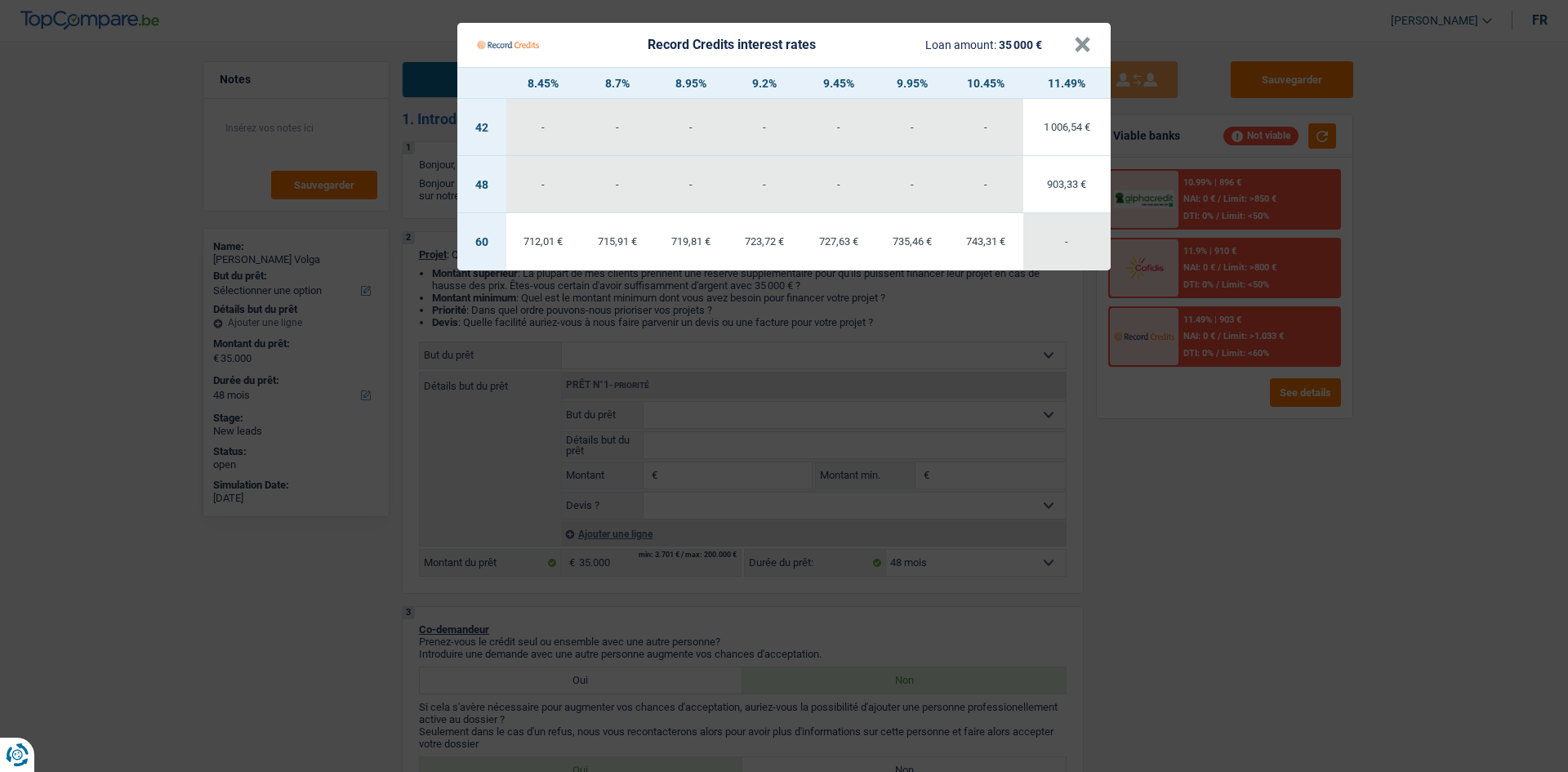 click on "Record Credits interest rates
Loan amount:
35 000 €
×
8.45%
8.7%
8.95%
9.2%
9.45%
9.95%
10.45%
11.49%
42
-
-
-
-
-
-
-
1 006,54 €
48
-" at bounding box center [784, 386] 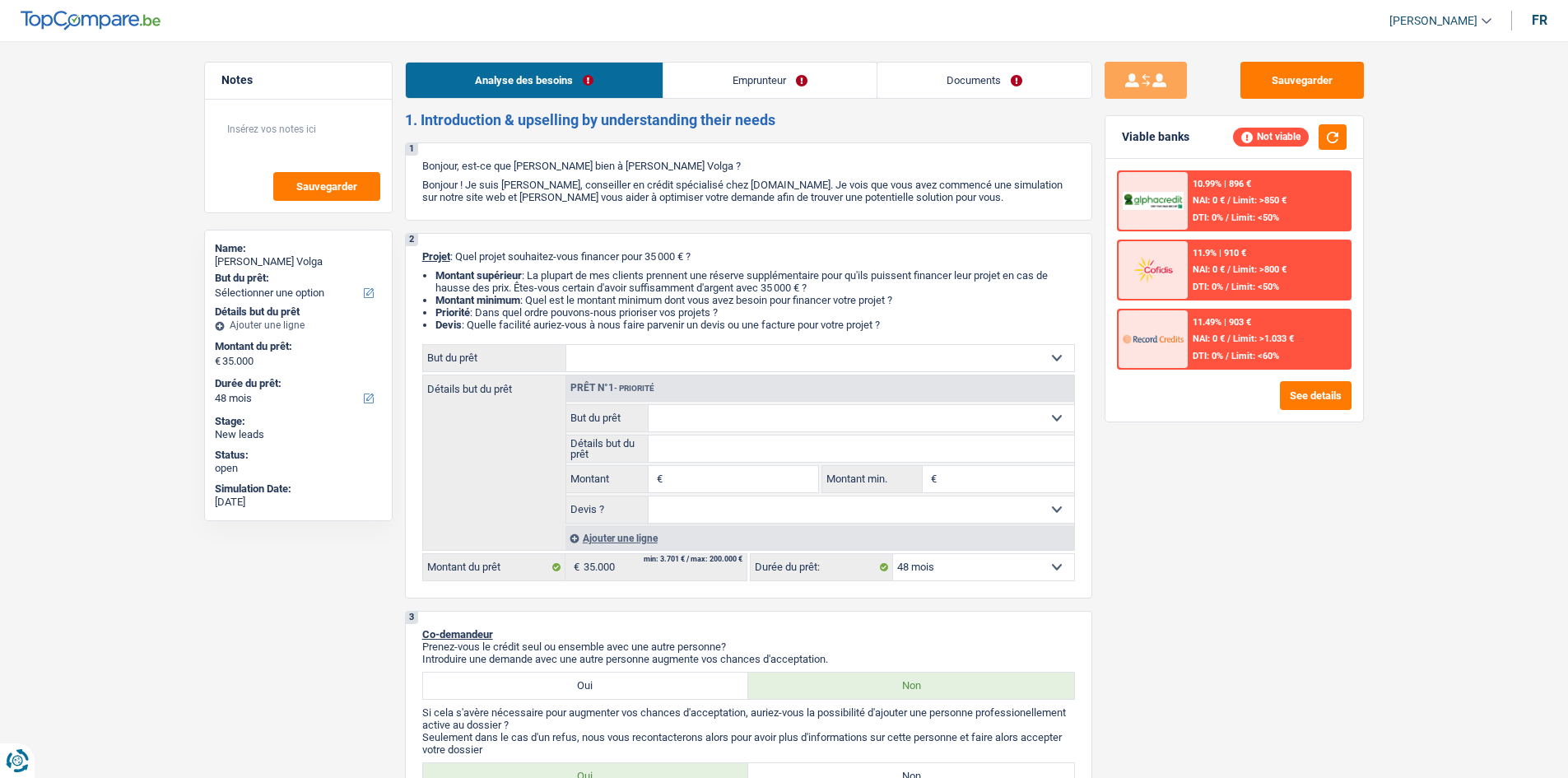 click on "11.9% | 910 €
NAI: 0 €
/
Limit: >800 €
DTI: 0%
/
Limit: <50%" at bounding box center [1268, 270] 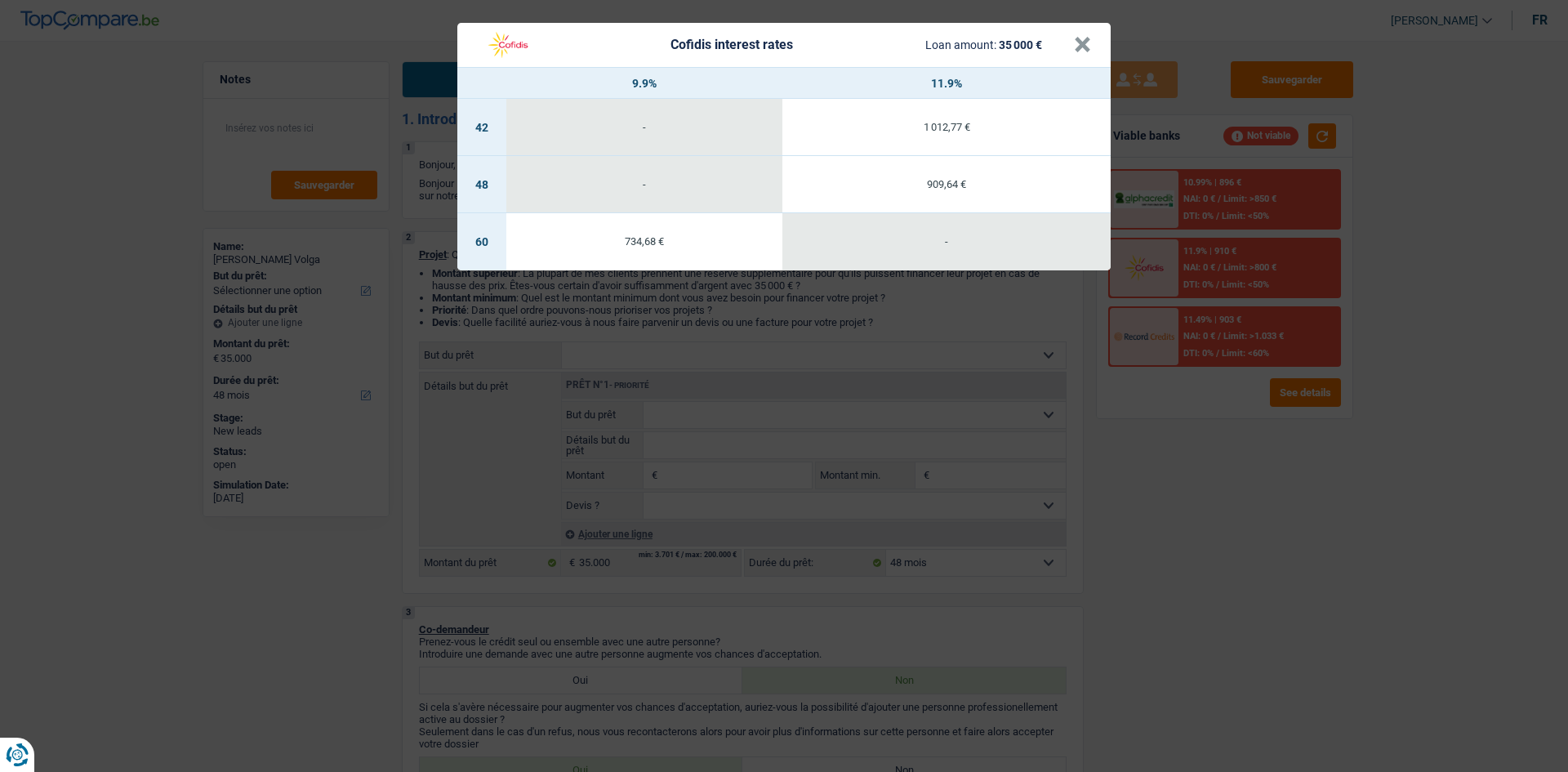 click on "Cofidis interest rates
Loan amount:
35 000 €
×
9.9%
11.9%
42
-
1 012,77 €
48
-
909,64 €
60
734,68 €
-" at bounding box center (784, 386) 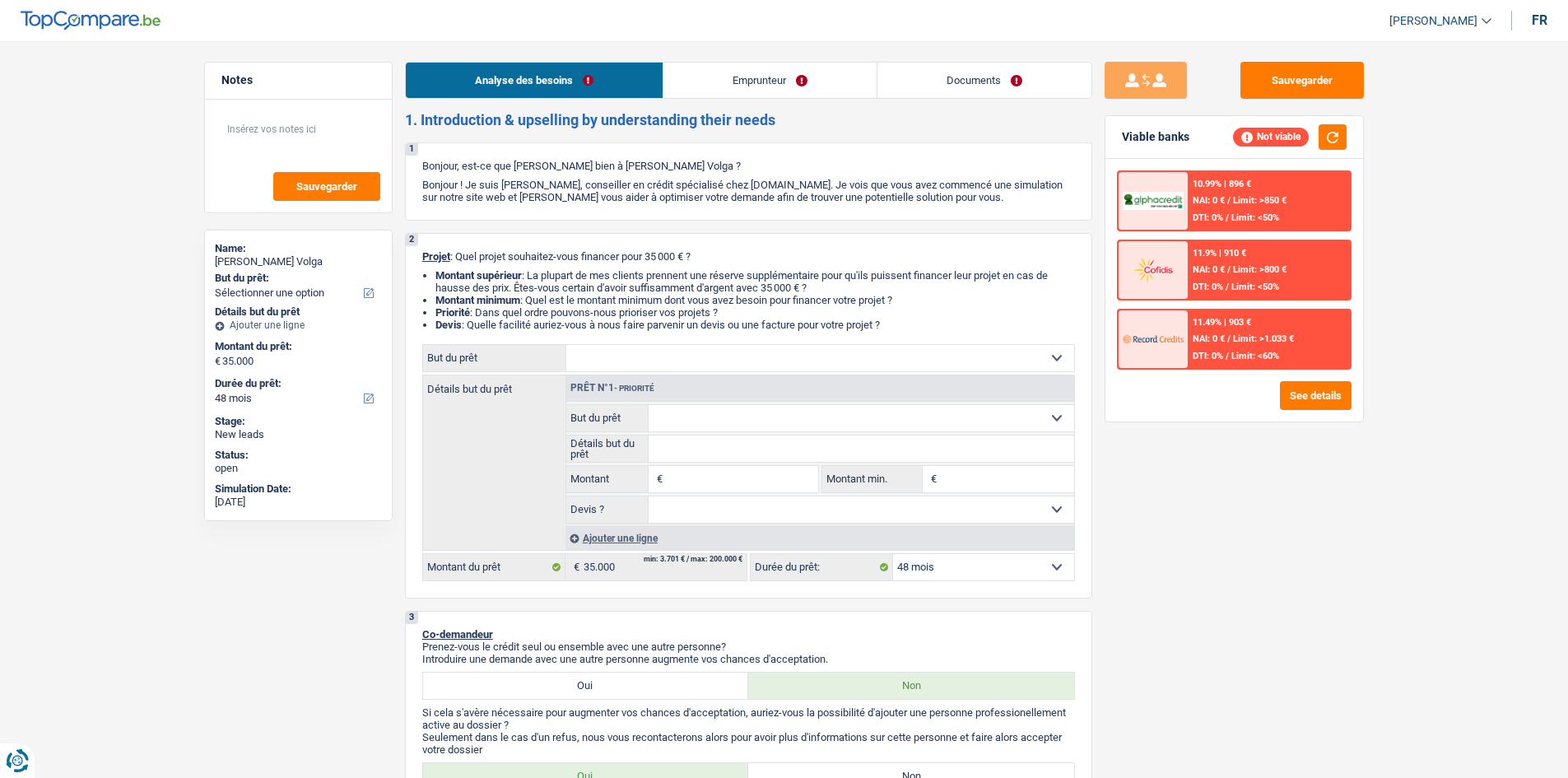 click on "10.99% | 896 €
NAI: 0 €
/
Limit: >850 €
DTI: 0%
/
Limit: <50%" at bounding box center (1268, 201) 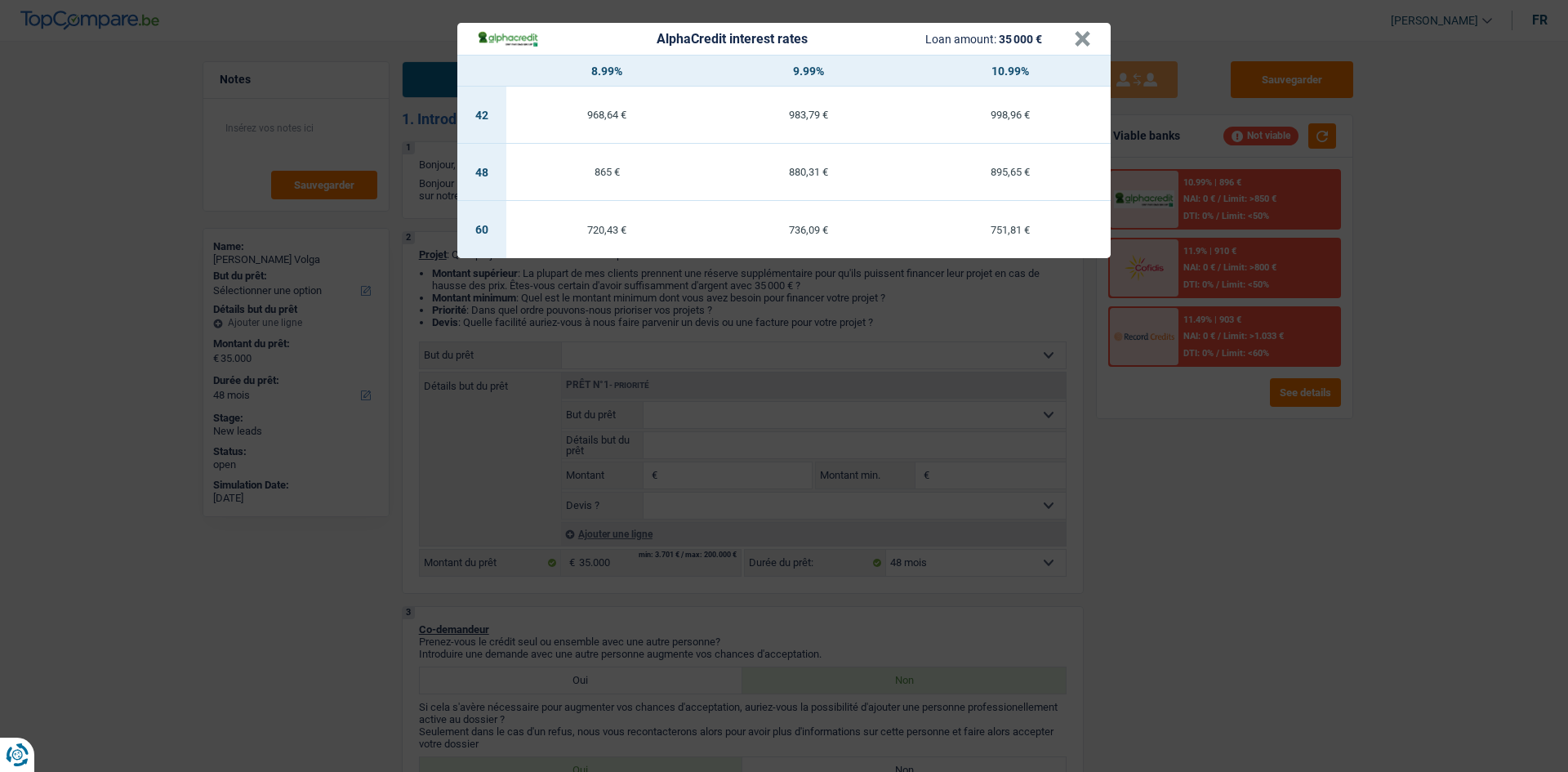 click on "751,81 €" at bounding box center [1009, 230] 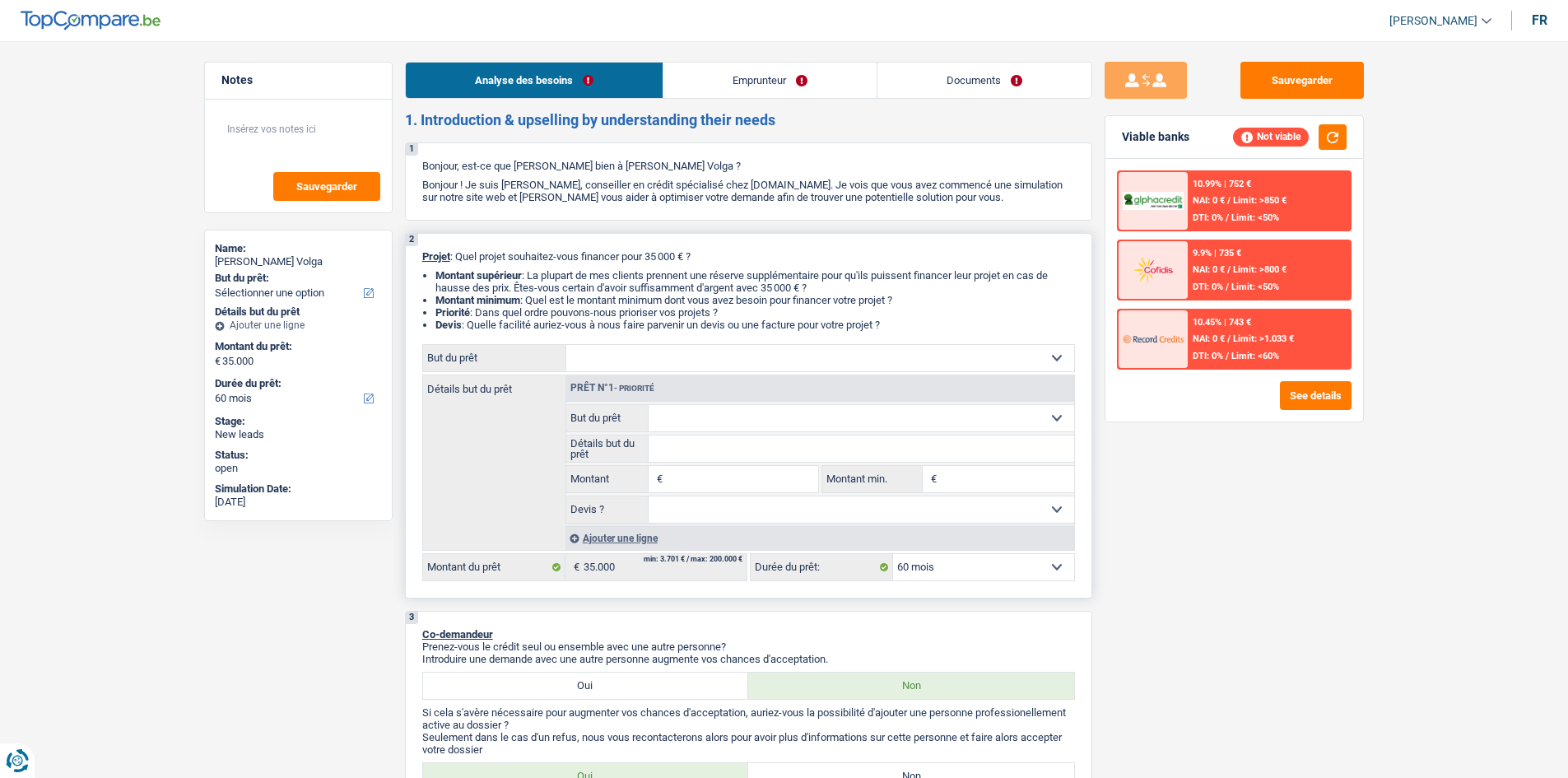 drag, startPoint x: 897, startPoint y: 322, endPoint x: 421, endPoint y: 259, distance: 480.151 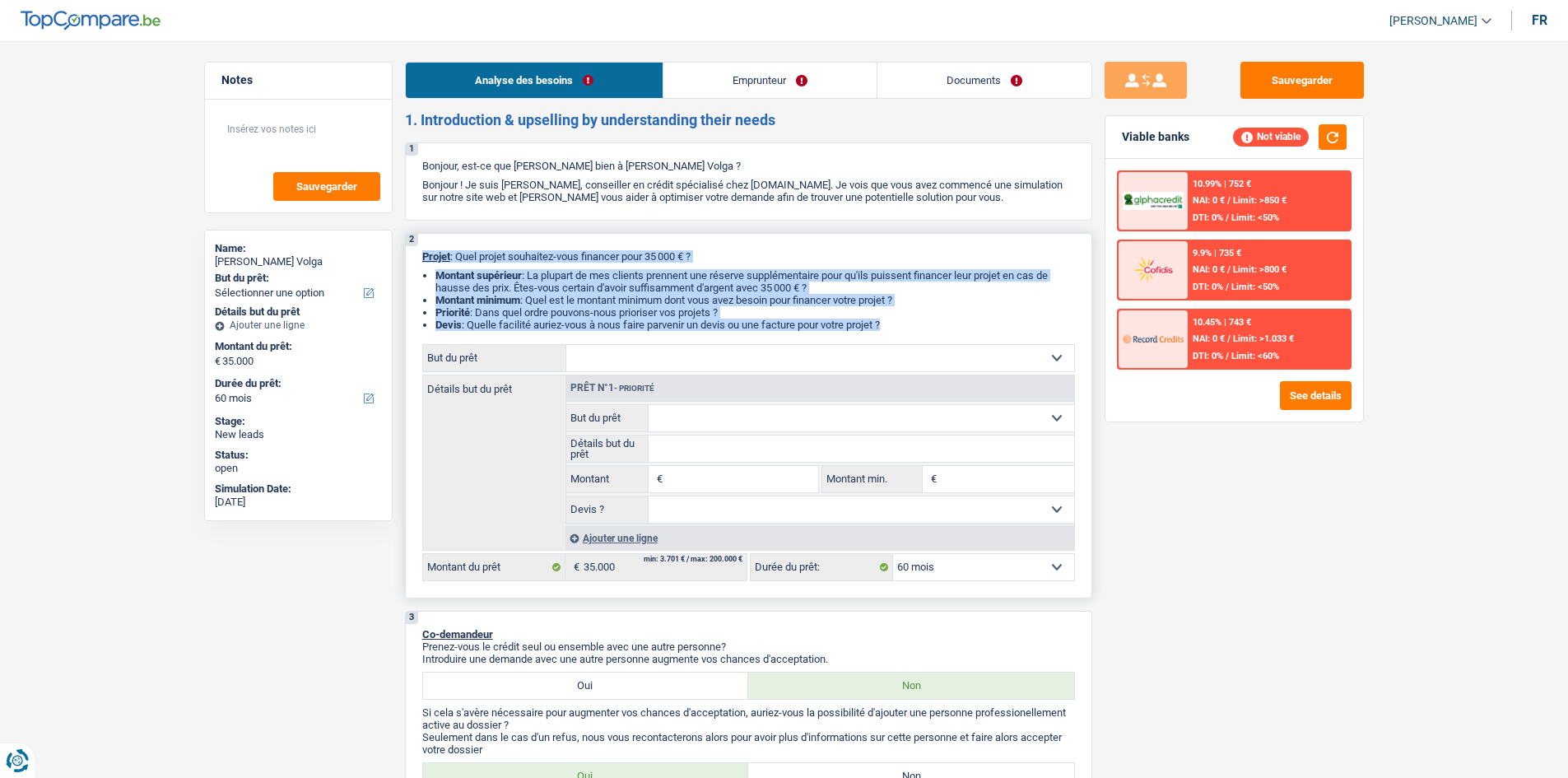 drag, startPoint x: 421, startPoint y: 252, endPoint x: 975, endPoint y: 324, distance: 558.6591 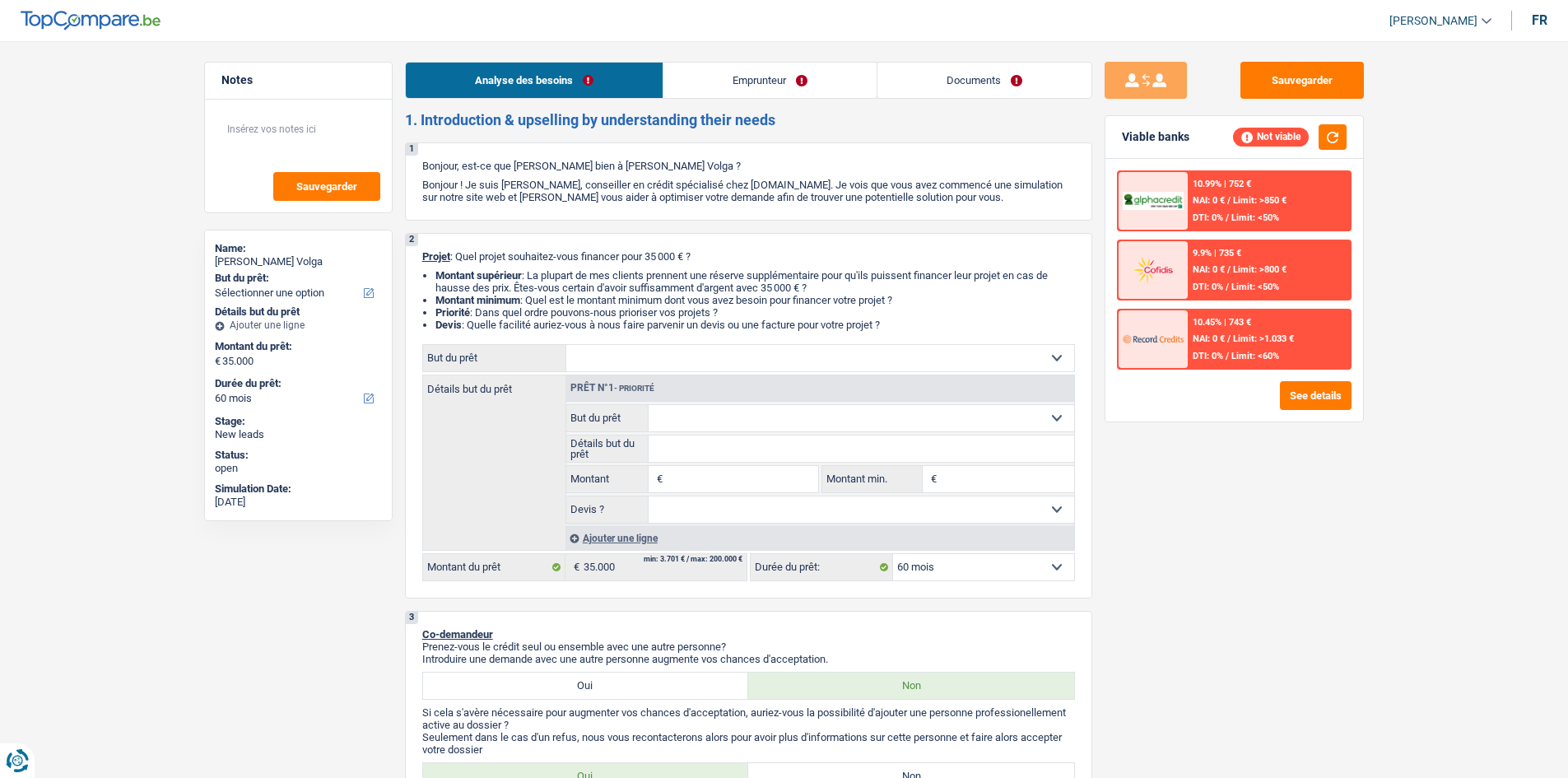 click at bounding box center [1153, 201] 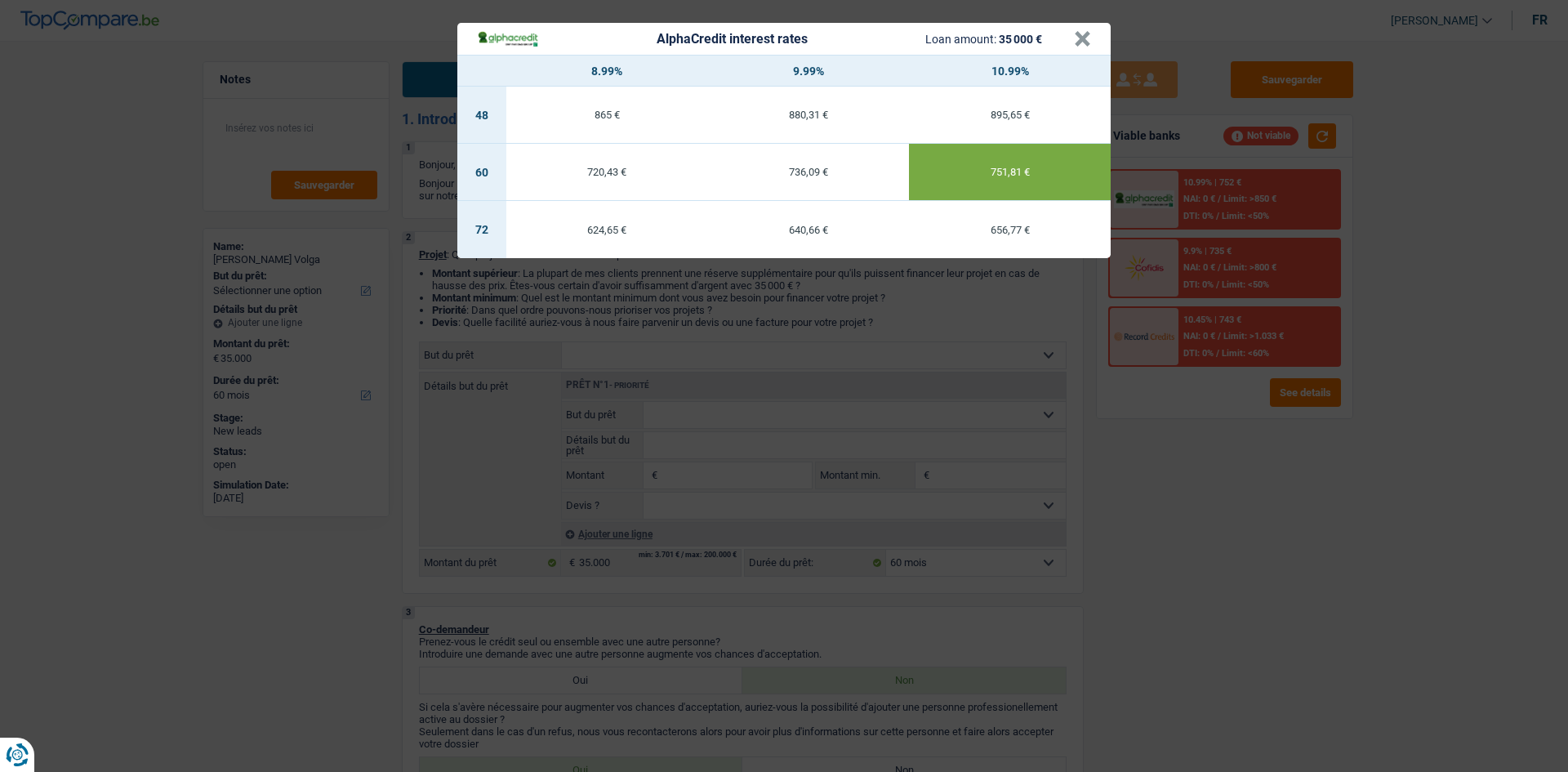 click on "AlphaCredit interest rates
Loan amount:
35 000 €
×
8.99%
9.99%
10.99%
48
865 €
880,31 €
895,65 €
60
720,43 €
736,09 €
751,81 €
72
624,65 €
640,66 €
656,77 €" at bounding box center (784, 386) 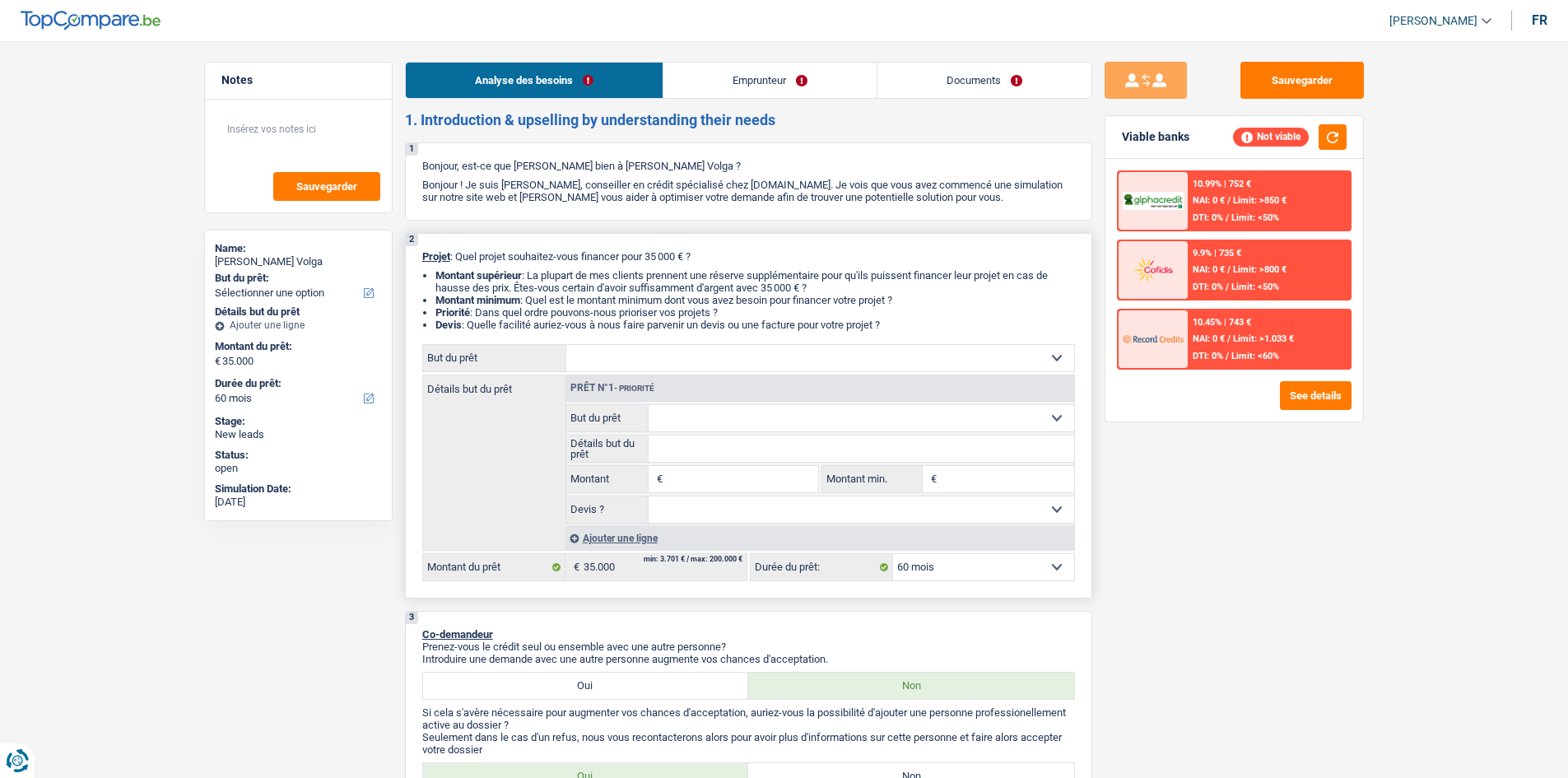 drag, startPoint x: 892, startPoint y: 324, endPoint x: 416, endPoint y: 252, distance: 481.4146 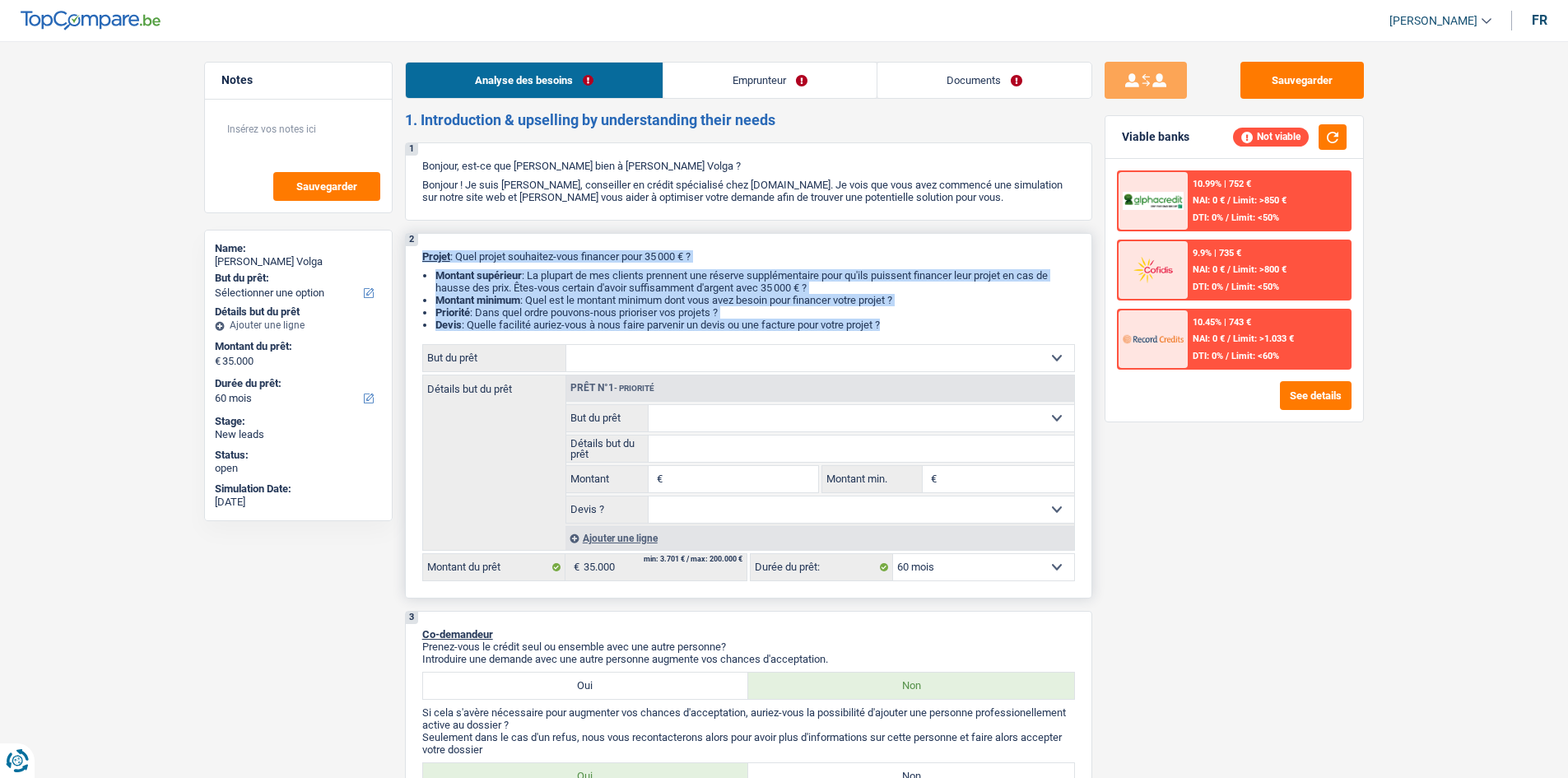 drag, startPoint x: 425, startPoint y: 256, endPoint x: 939, endPoint y: 333, distance: 519.73551 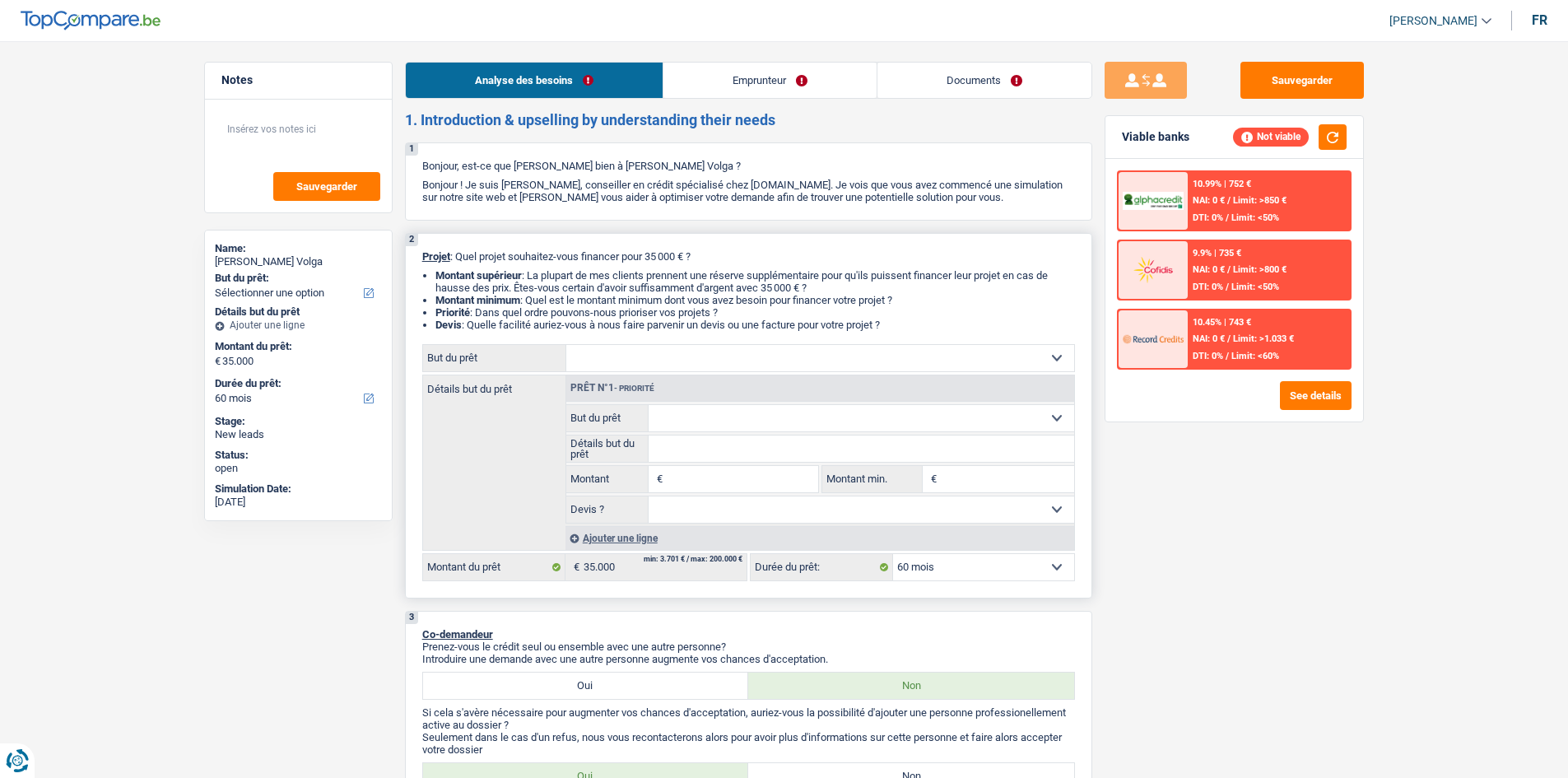 click on "2   Projet  : Quel projet souhaitez-vous financer pour 35 000 € ?
Montant supérieur : La plupart de mes clients prennent une réserve supplémentaire pour qu'ils puissent financer leur projet en cas de hausse des prix. Êtes-vous certain d'avoir suffisamment d'argent avec 35 000 € ?   Montant minimum : Quel est le montant minimum dont vous avez besoin pour financer votre projet ?   Priorité : Dans quel ordre pouvons-nous prioriser vos projets ?   Devis   : Quelle facilité auriez-vous à nous faire parvenir un devis ou une facture pour votre projet ?
Confort maison: meubles, textile, peinture, électroménager, outillage non-professionnel Hifi, multimédia, gsm, ordinateur Aménagement: frais d'installation, déménagement Evénement familial: naissance, mariage, divorce, communion, décès Frais médicaux Frais d'études Frais permis de conduire Loisirs: voyage, sport, musique Rafraîchissement: petits travaux maison et jardin Frais judiciaires Réparation voiture" at bounding box center [748, 416] 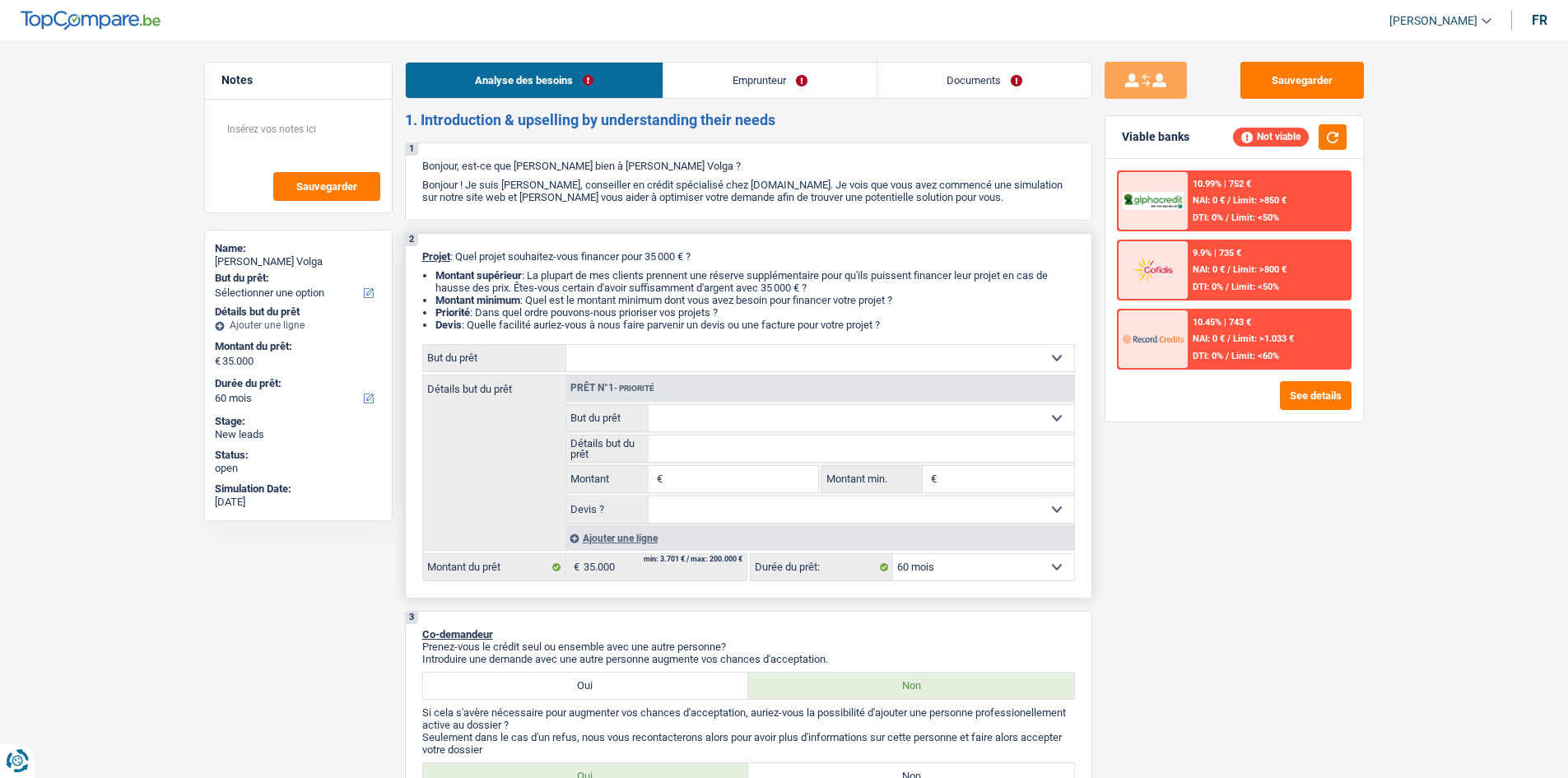 drag, startPoint x: 870, startPoint y: 322, endPoint x: 419, endPoint y: 255, distance: 455.95 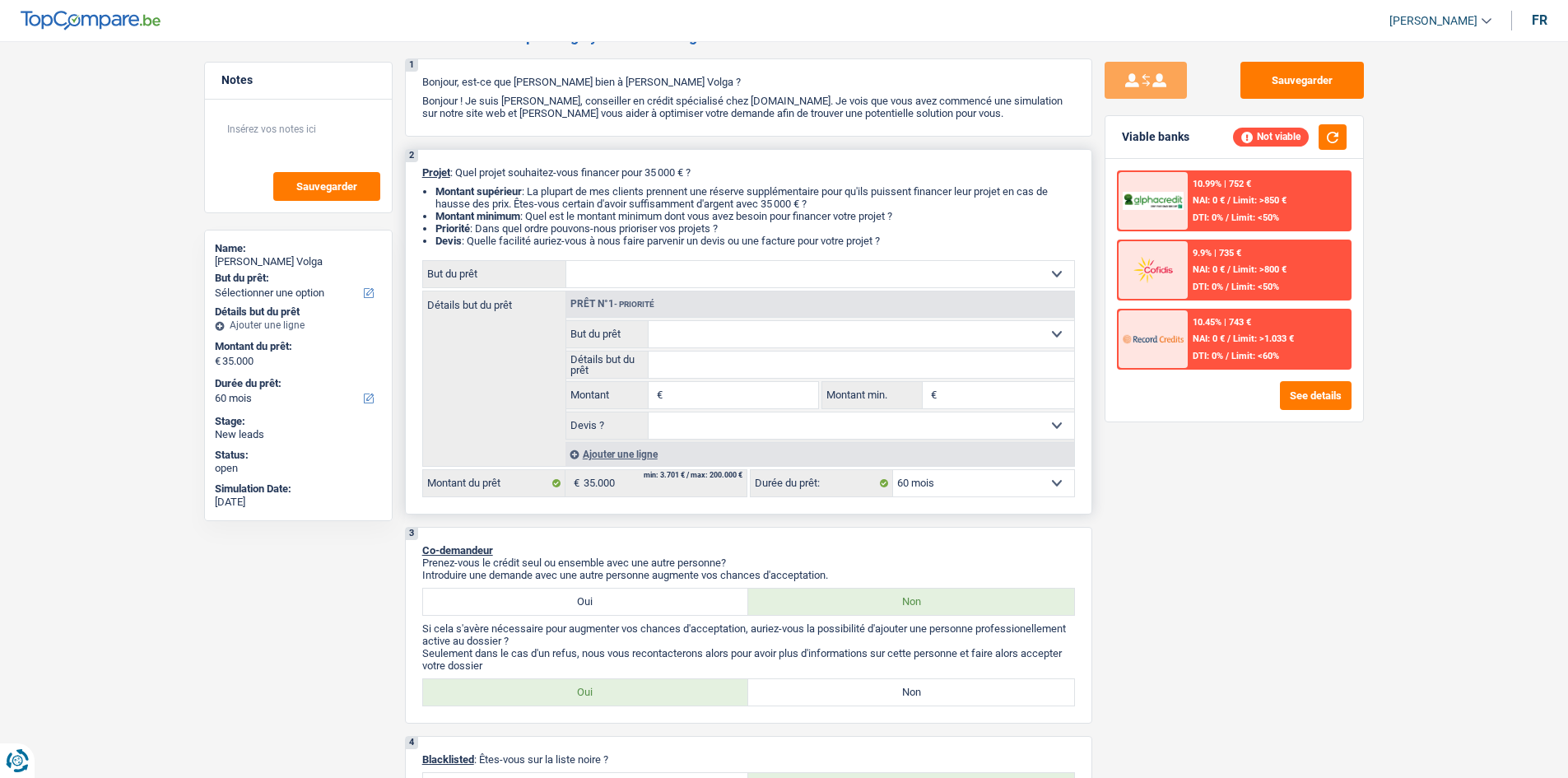 scroll, scrollTop: 165, scrollLeft: 0, axis: vertical 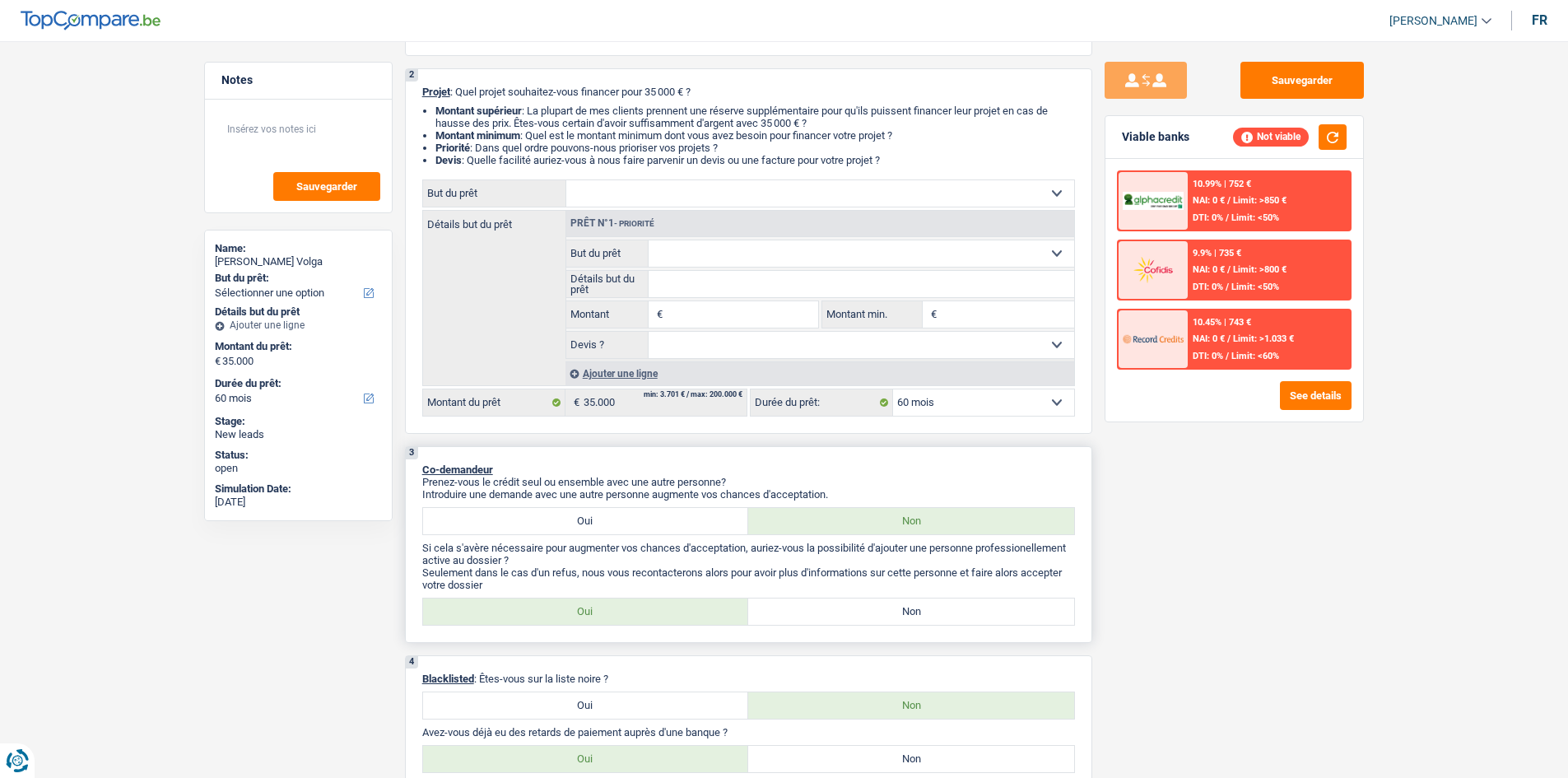 click on "Non" at bounding box center [911, 612] 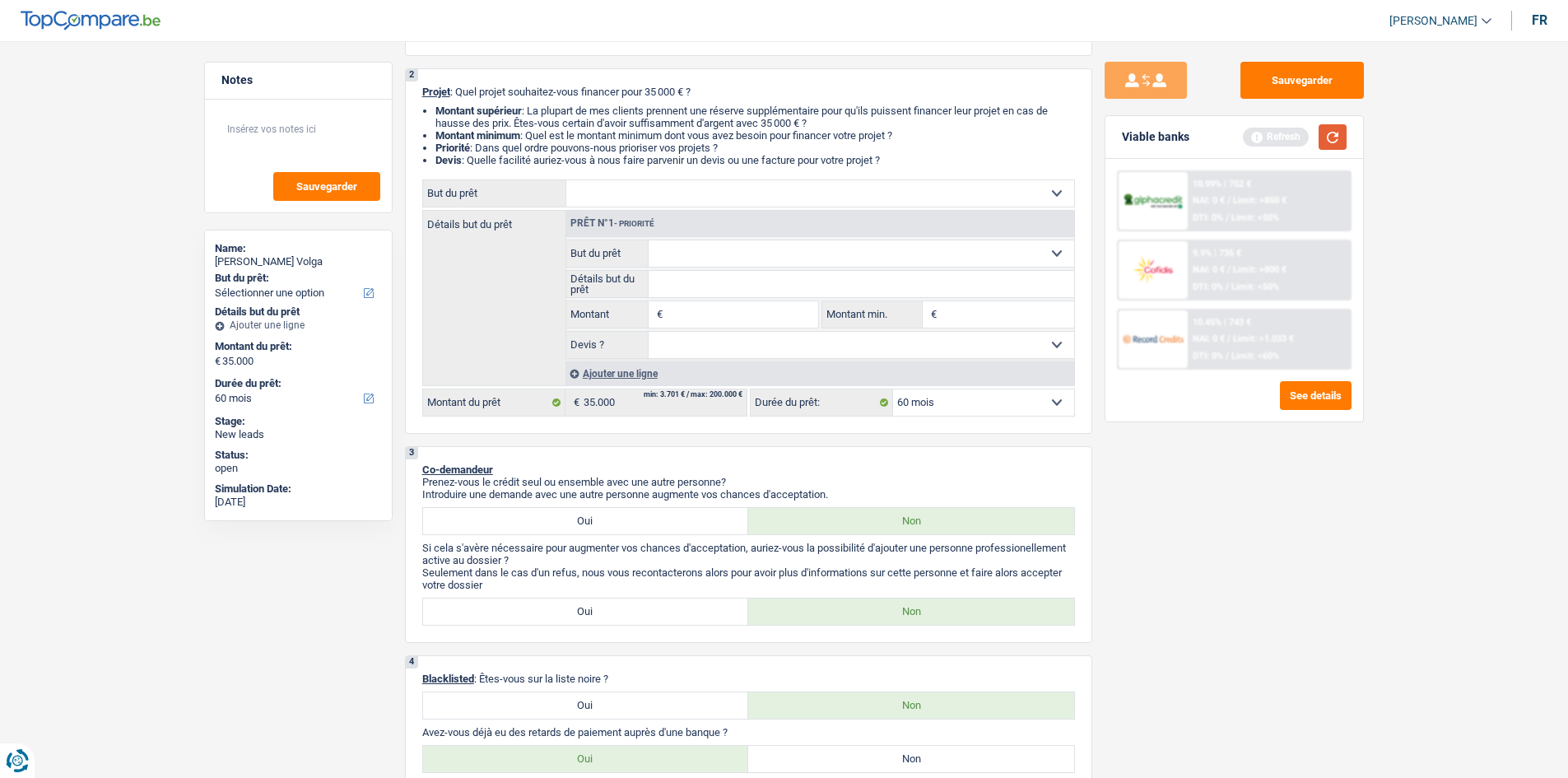 click at bounding box center [1333, 137] 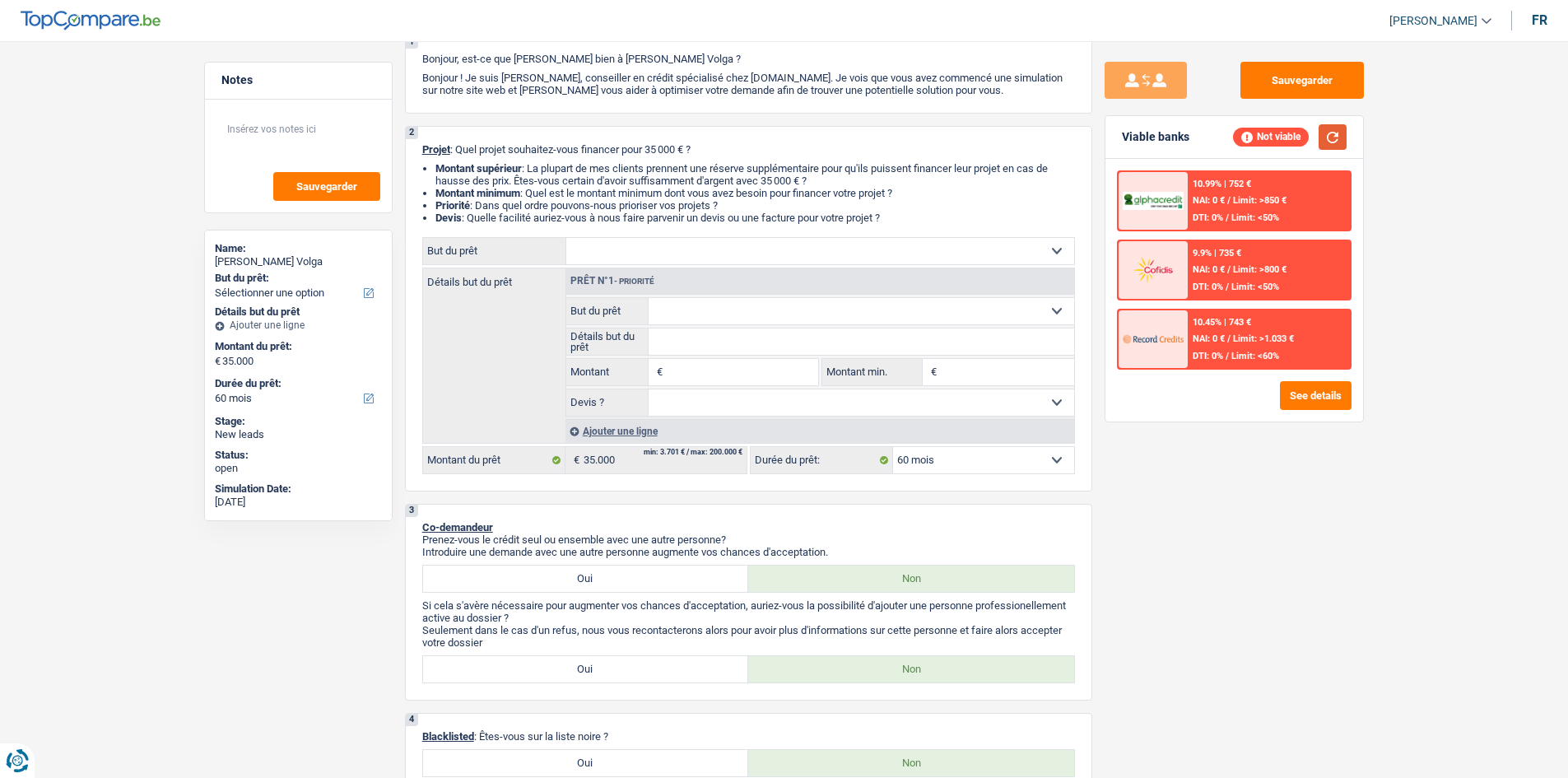 scroll, scrollTop: 247, scrollLeft: 0, axis: vertical 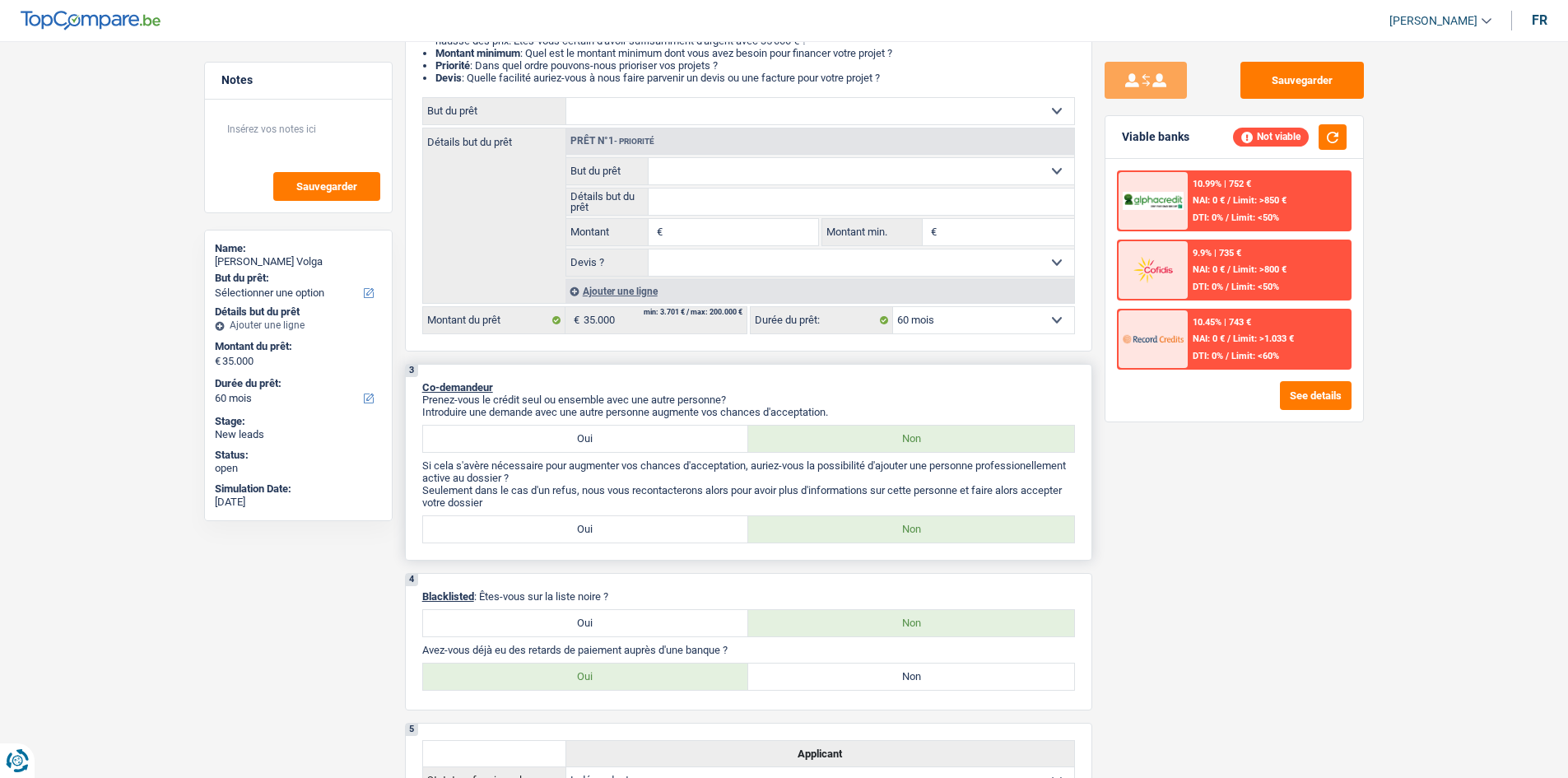 click on "3   Co-demandeur   Prenez-vous le crédit seul ou ensemble avec une autre personne?  Introduire une demande avec une autre personne augmente vos chances d'acceptation.
Oui
Non
Si cela s'avère nécessaire pour augmenter vos chances d'acceptation, auriez-vous la possibilité d'ajouter une personne professionellement active au dossier ? Seulement dans le cas d'un refus, nous vous recontacterons alors pour avoir plus d'informations sur cette personne et faire alors accepter votre dossier
Oui
Non" at bounding box center [748, 462] 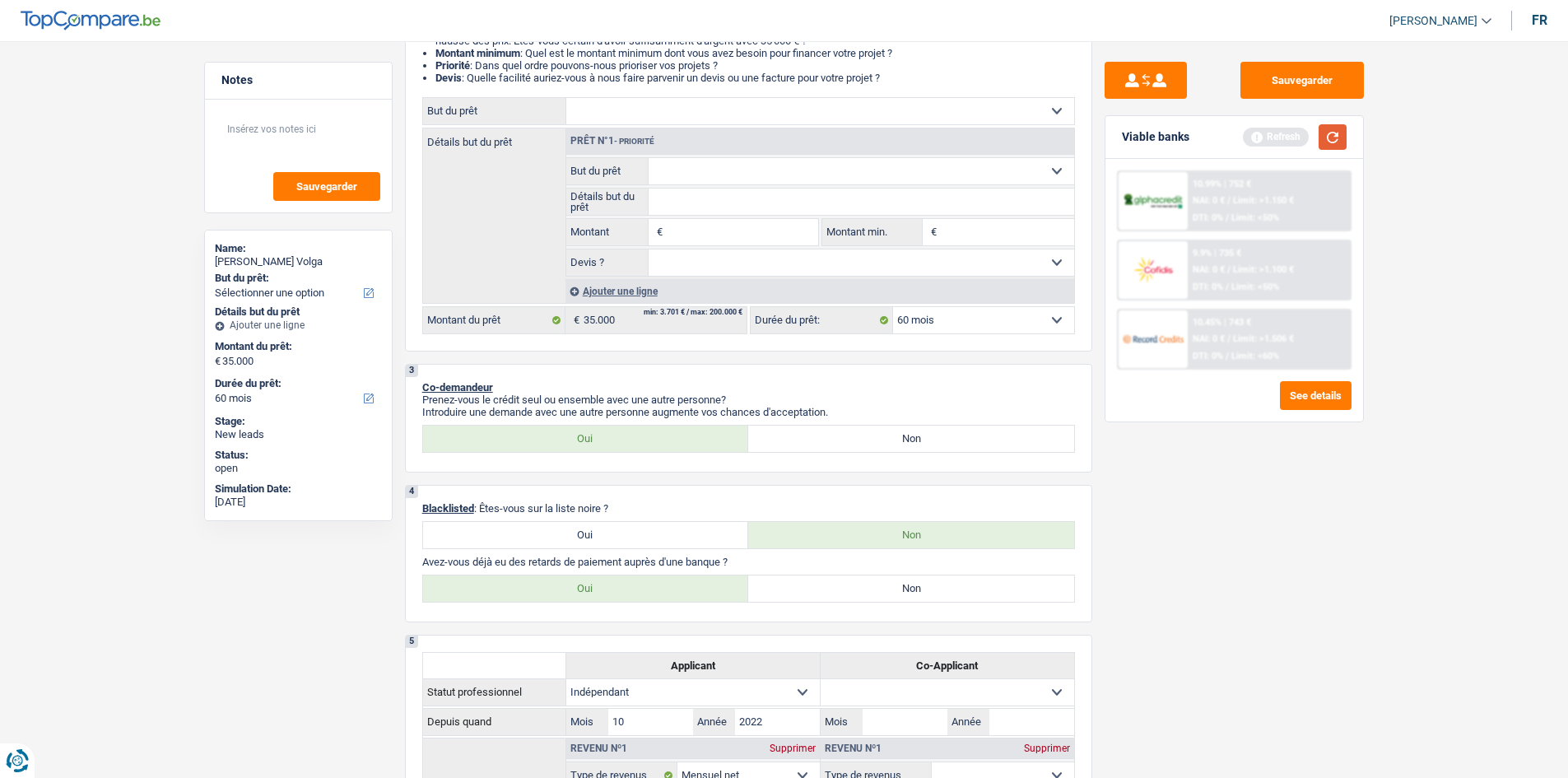 click at bounding box center (1333, 137) 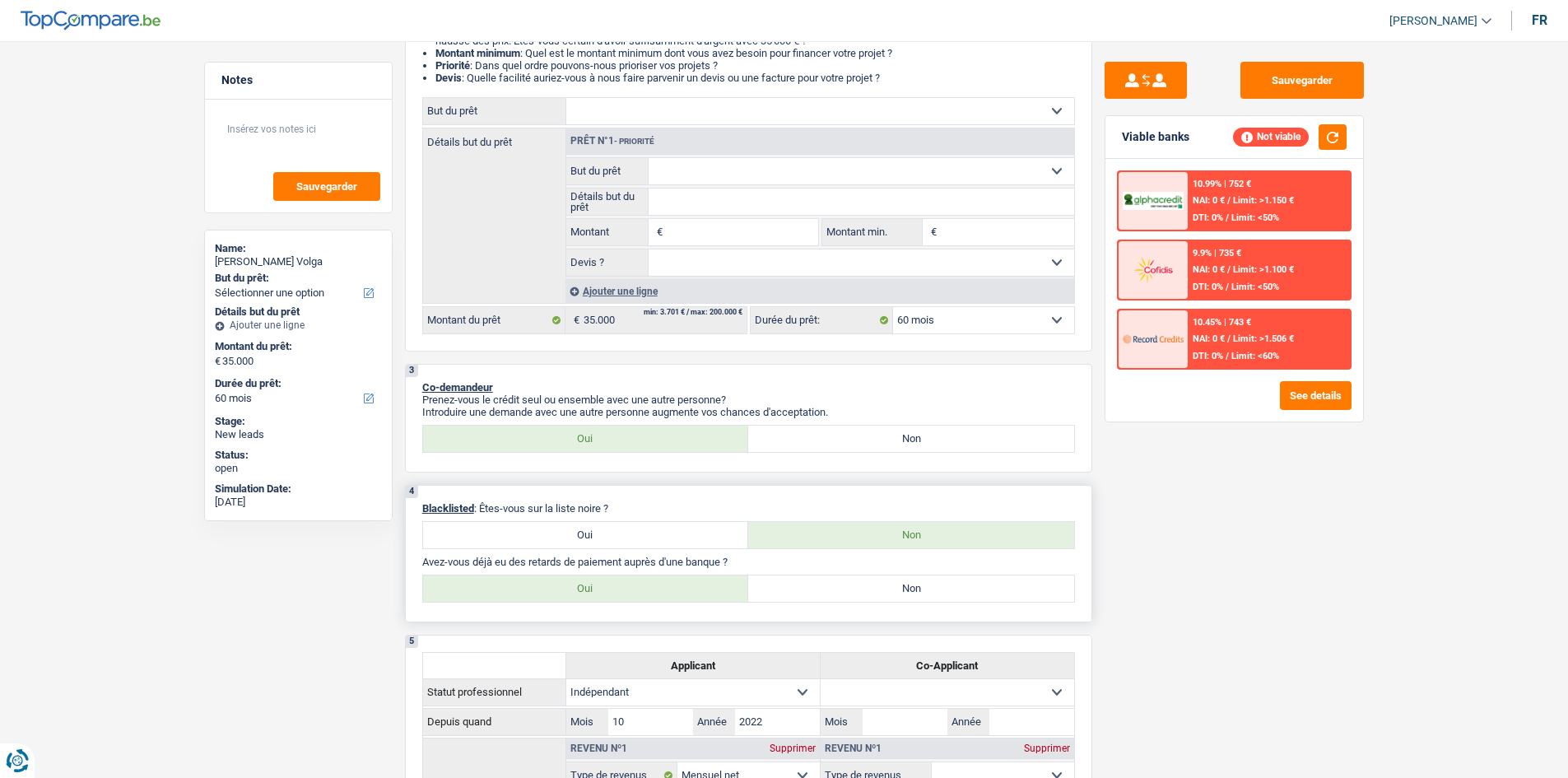 drag, startPoint x: 613, startPoint y: 507, endPoint x: 483, endPoint y: 509, distance: 130.01538 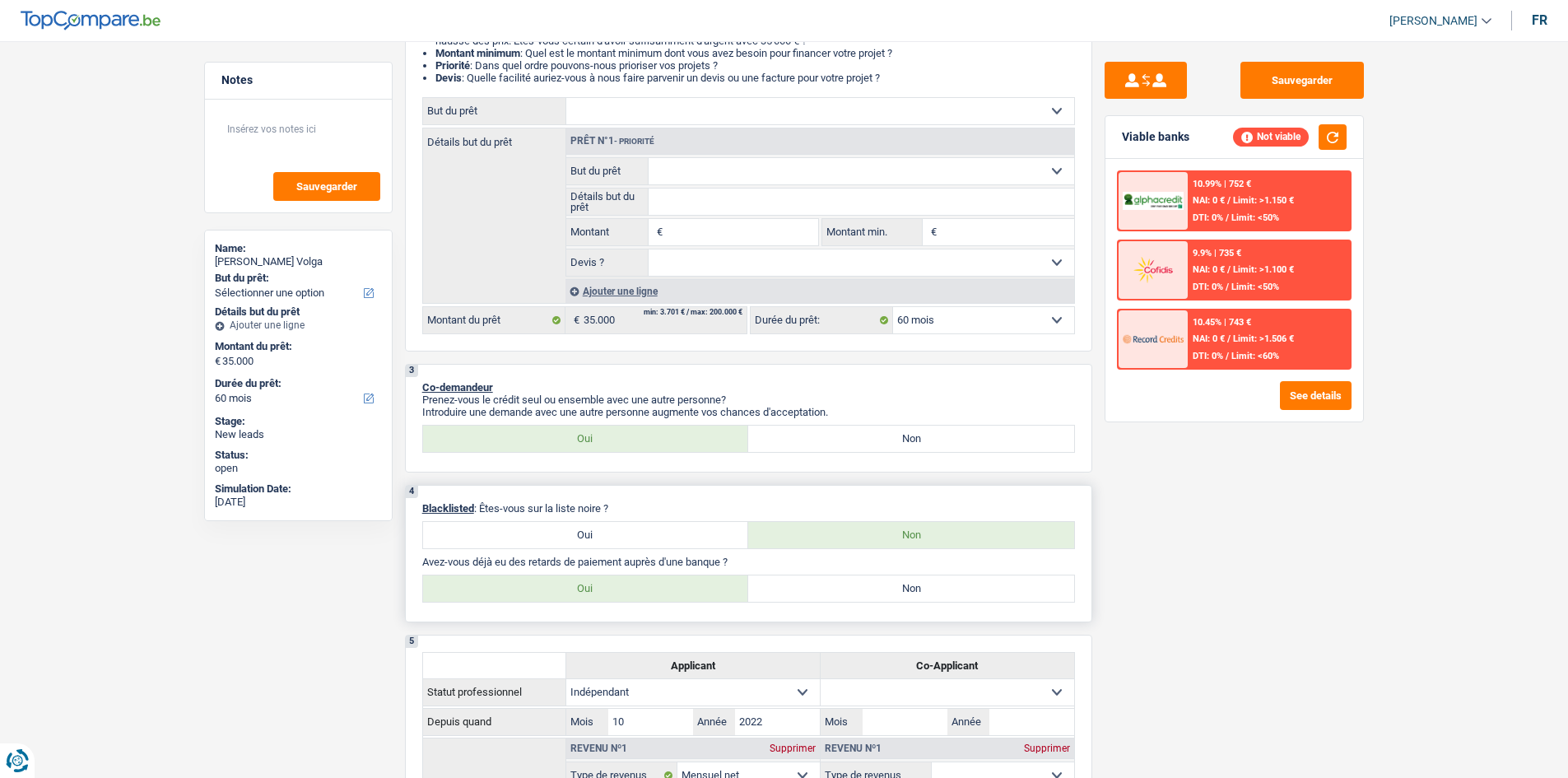 drag, startPoint x: 735, startPoint y: 560, endPoint x: 445, endPoint y: 560, distance: 290 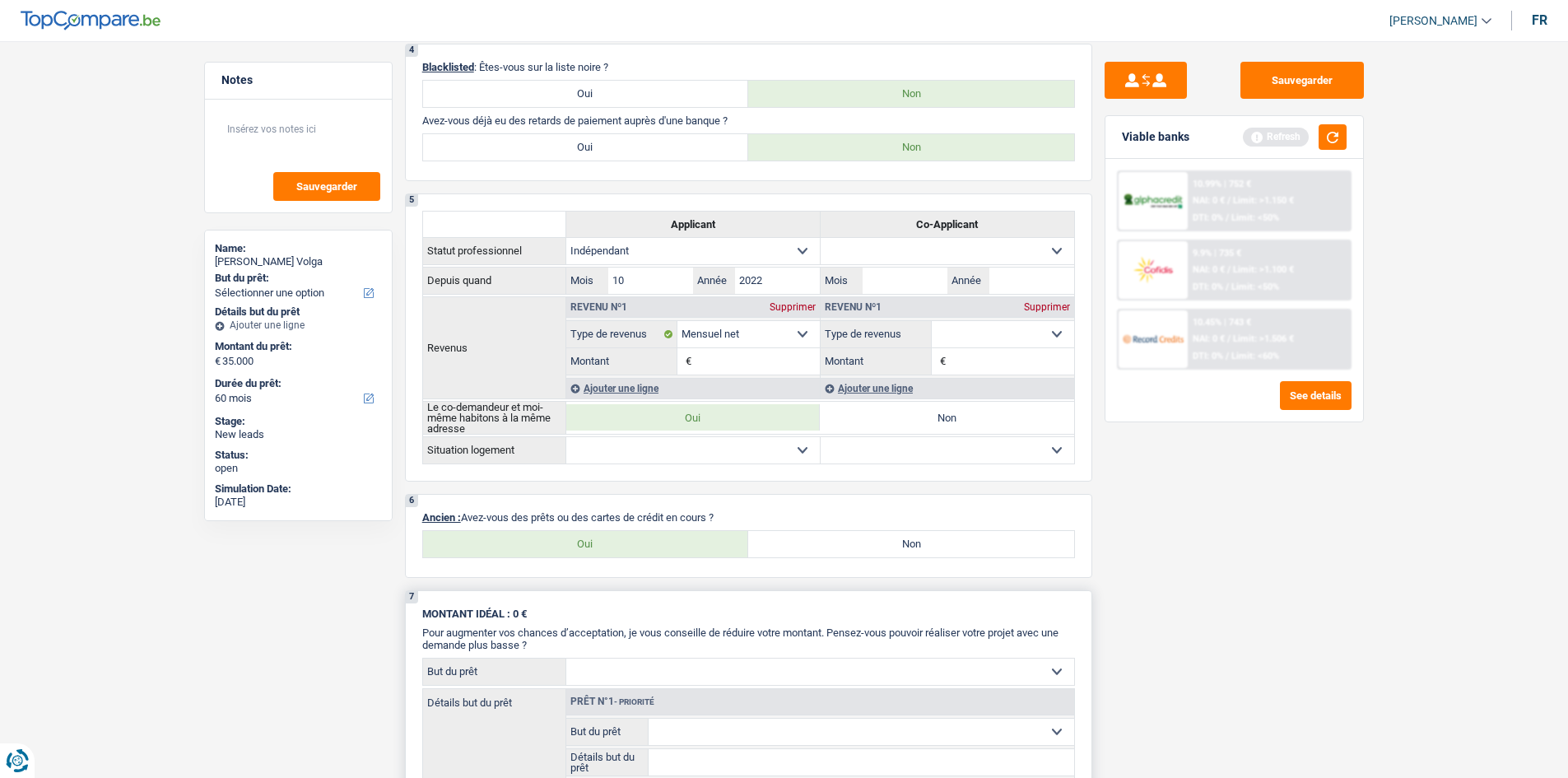 scroll, scrollTop: 823, scrollLeft: 0, axis: vertical 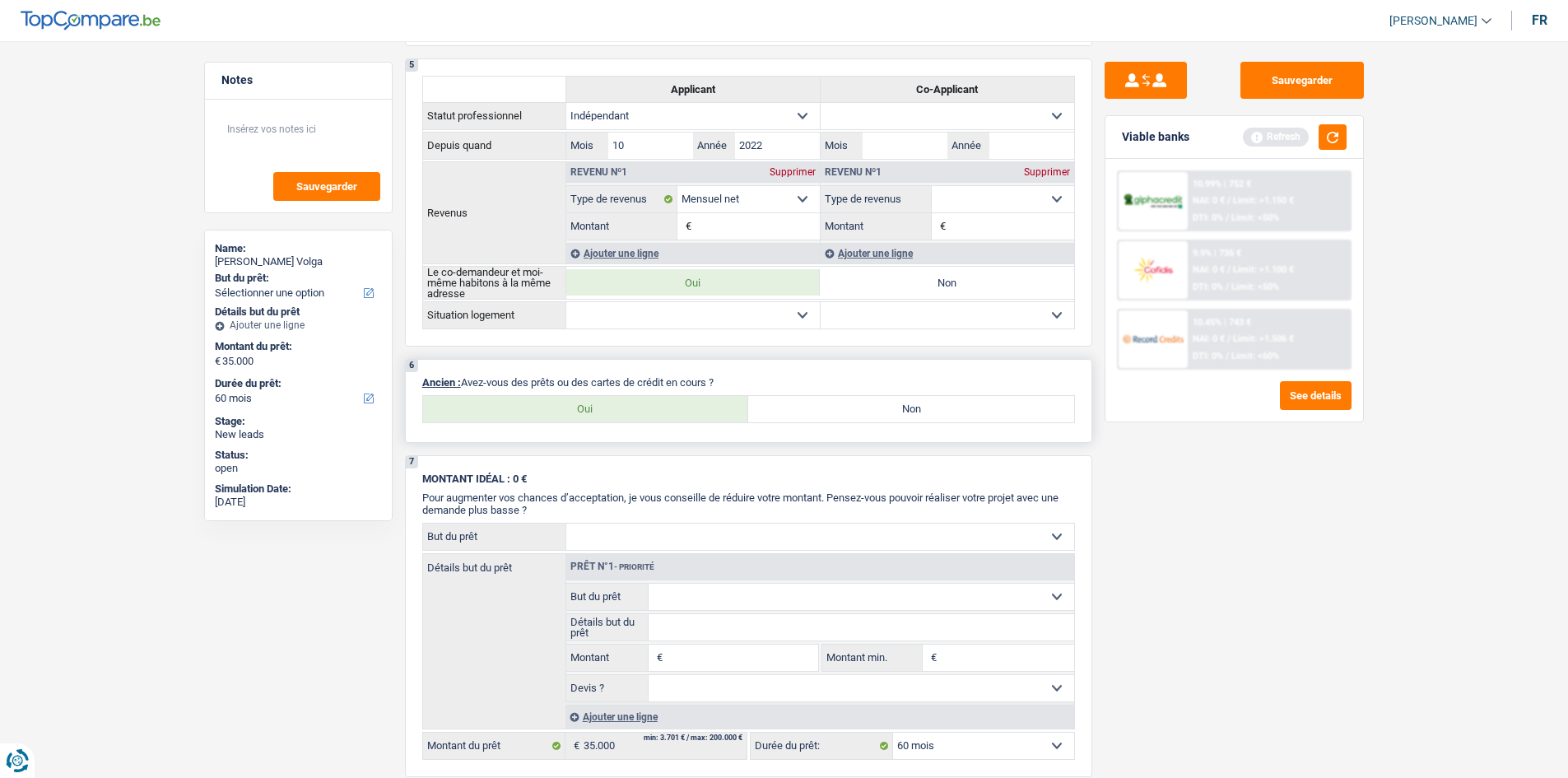 click on "Oui" at bounding box center (586, 409) 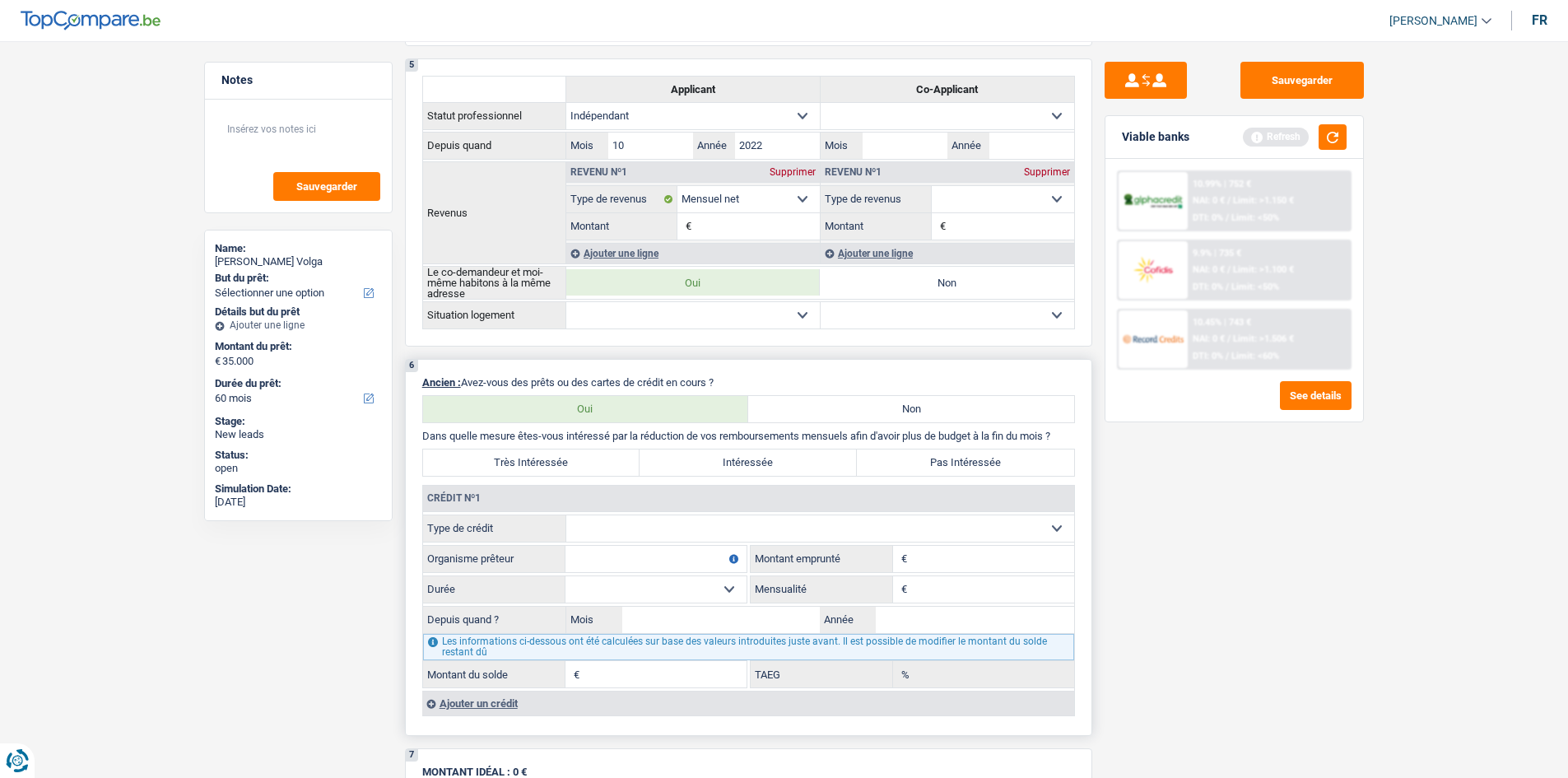 click on "Non" at bounding box center [911, 409] 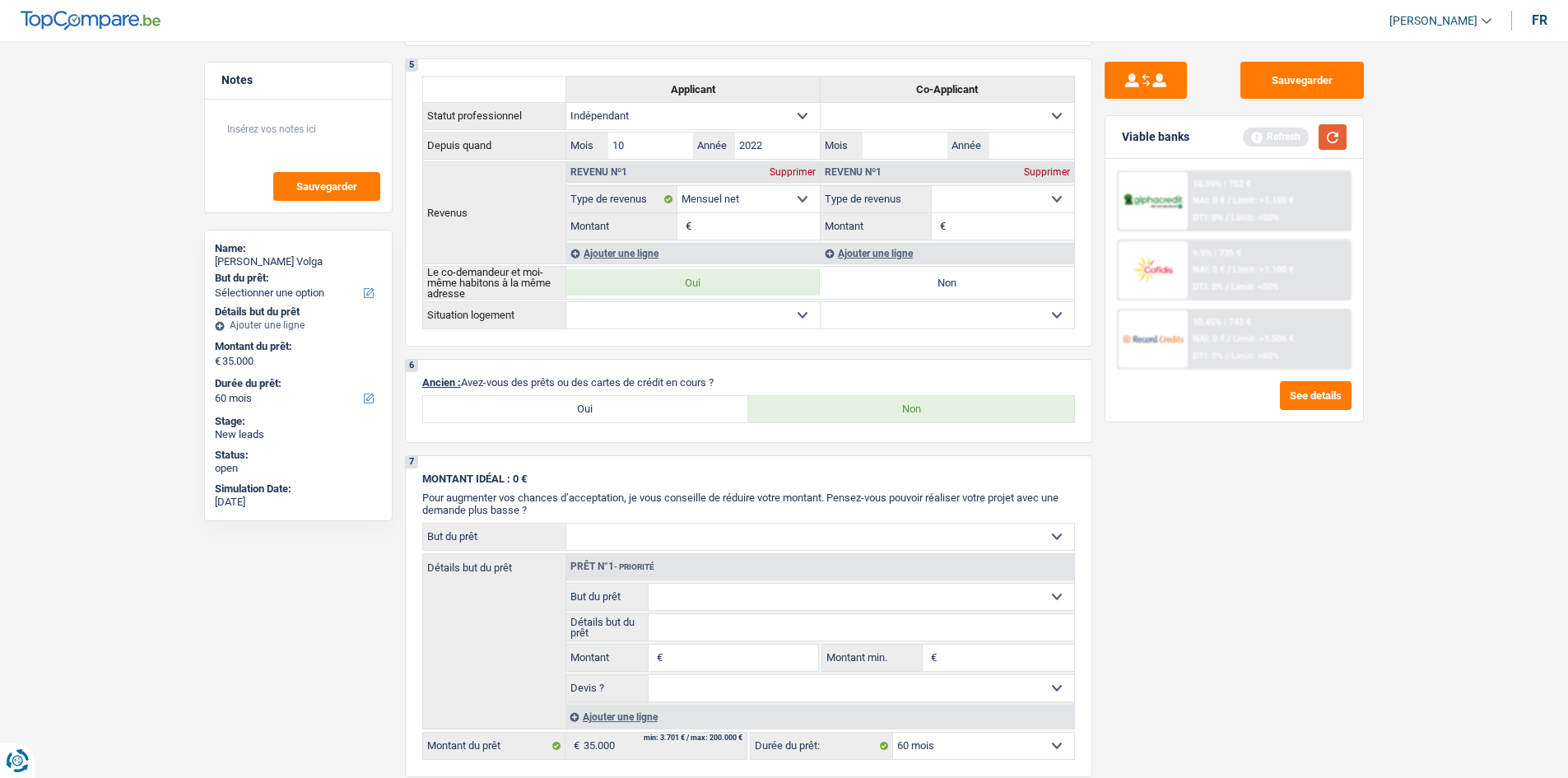 click at bounding box center (1333, 137) 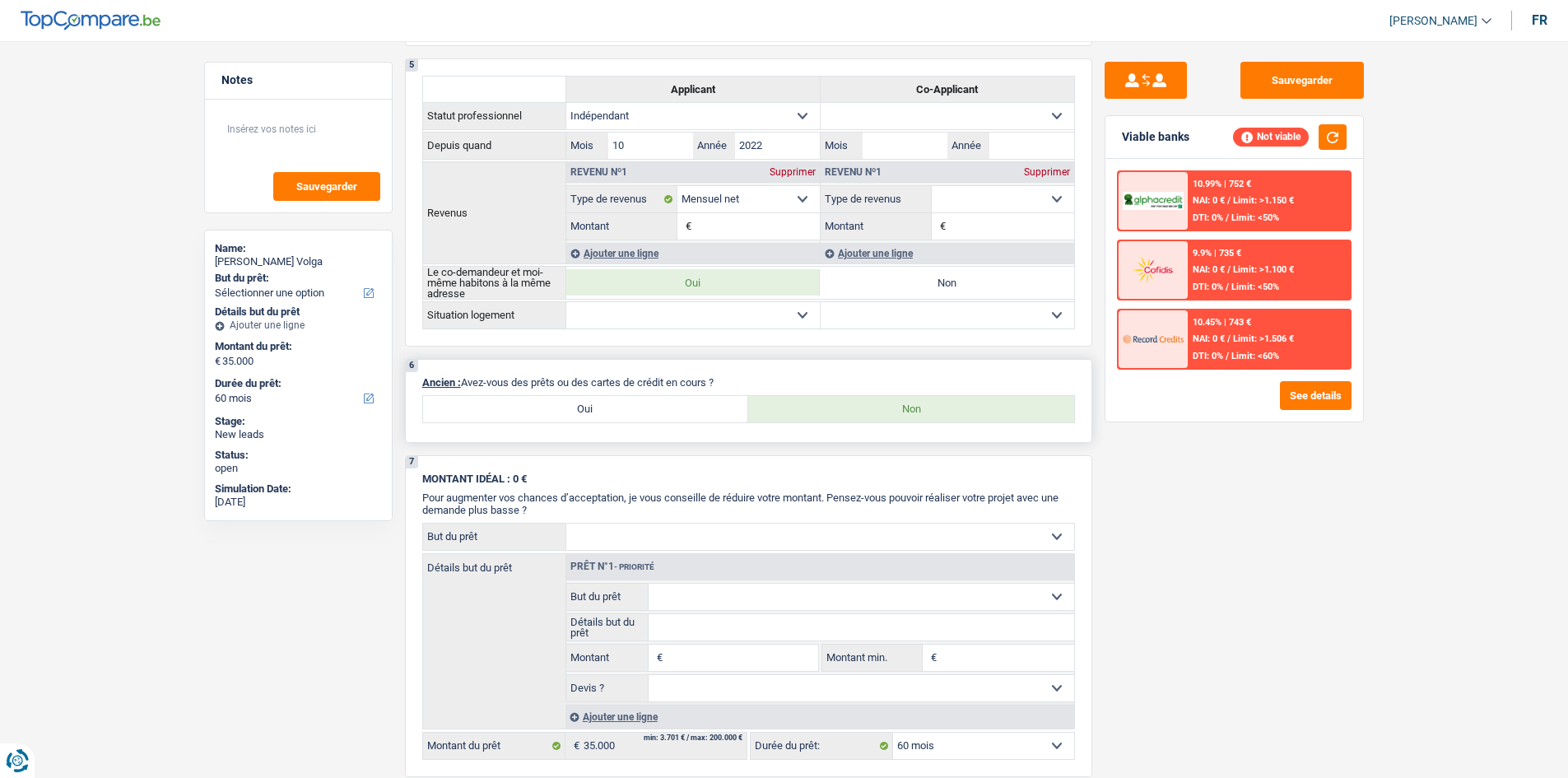 drag, startPoint x: 726, startPoint y: 380, endPoint x: 421, endPoint y: 377, distance: 305.0148 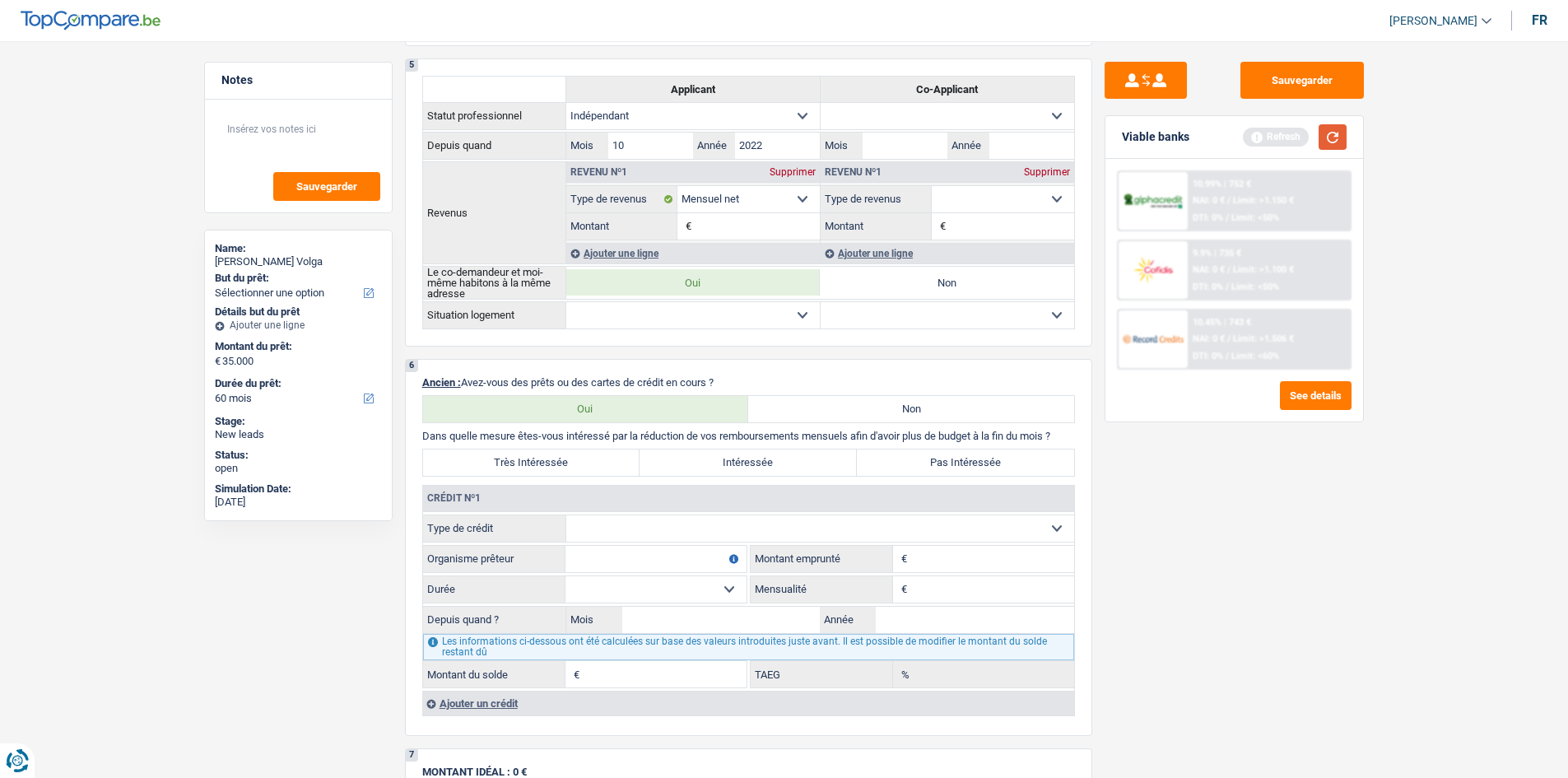 click at bounding box center [1333, 137] 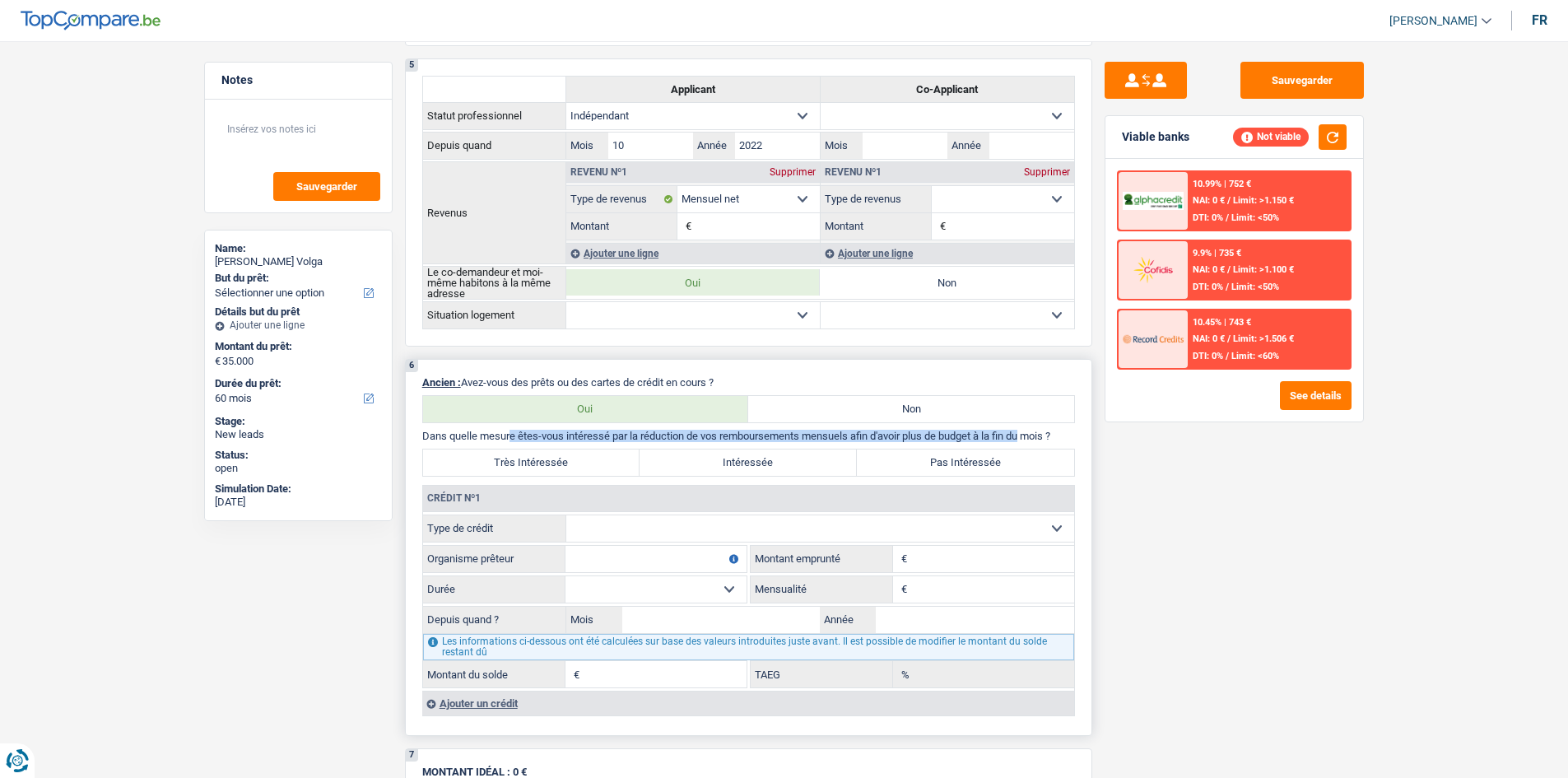 drag, startPoint x: 422, startPoint y: 436, endPoint x: 952, endPoint y: 436, distance: 530 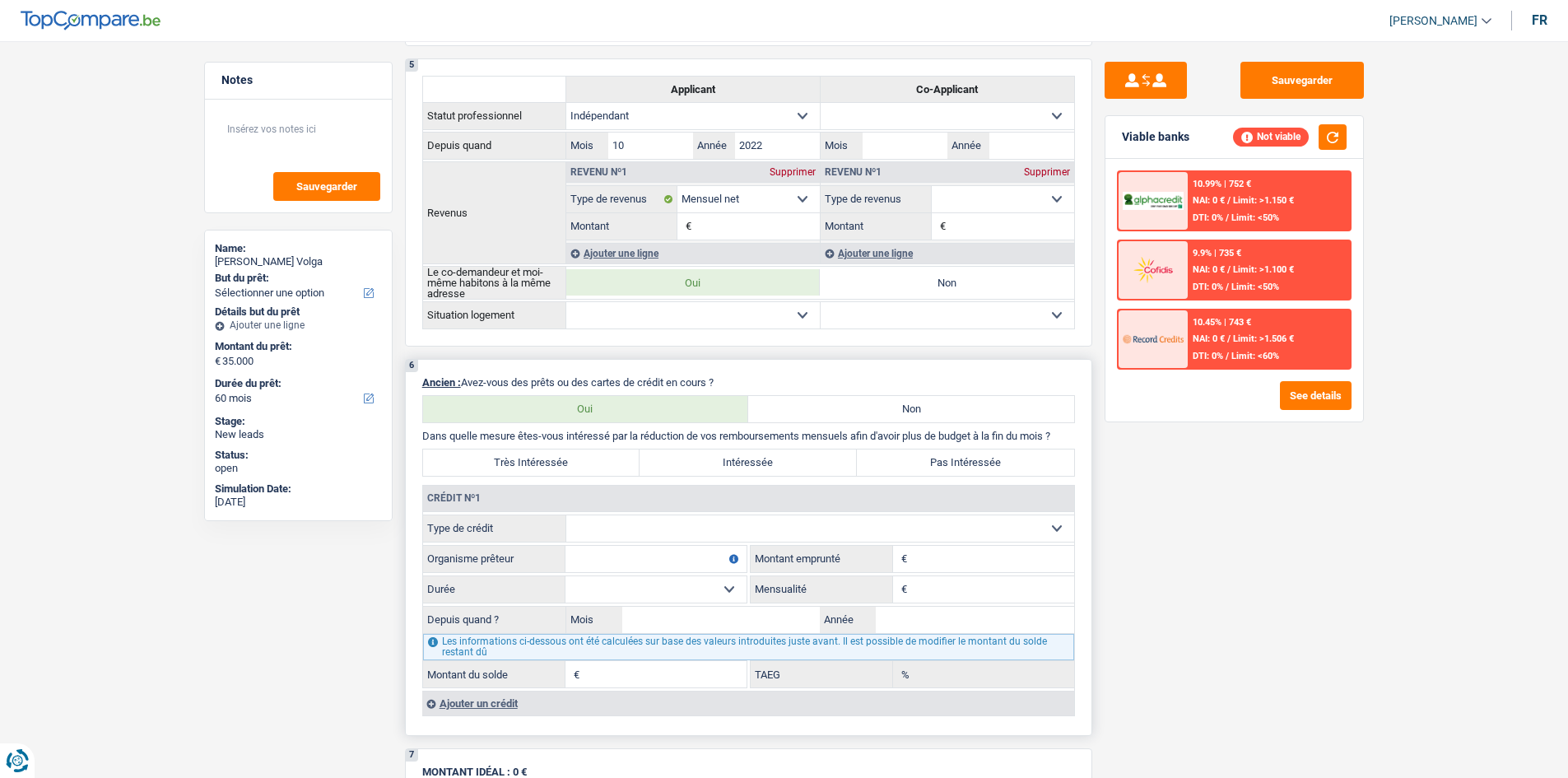 click on "Ajouter un crédit" at bounding box center (748, 703) 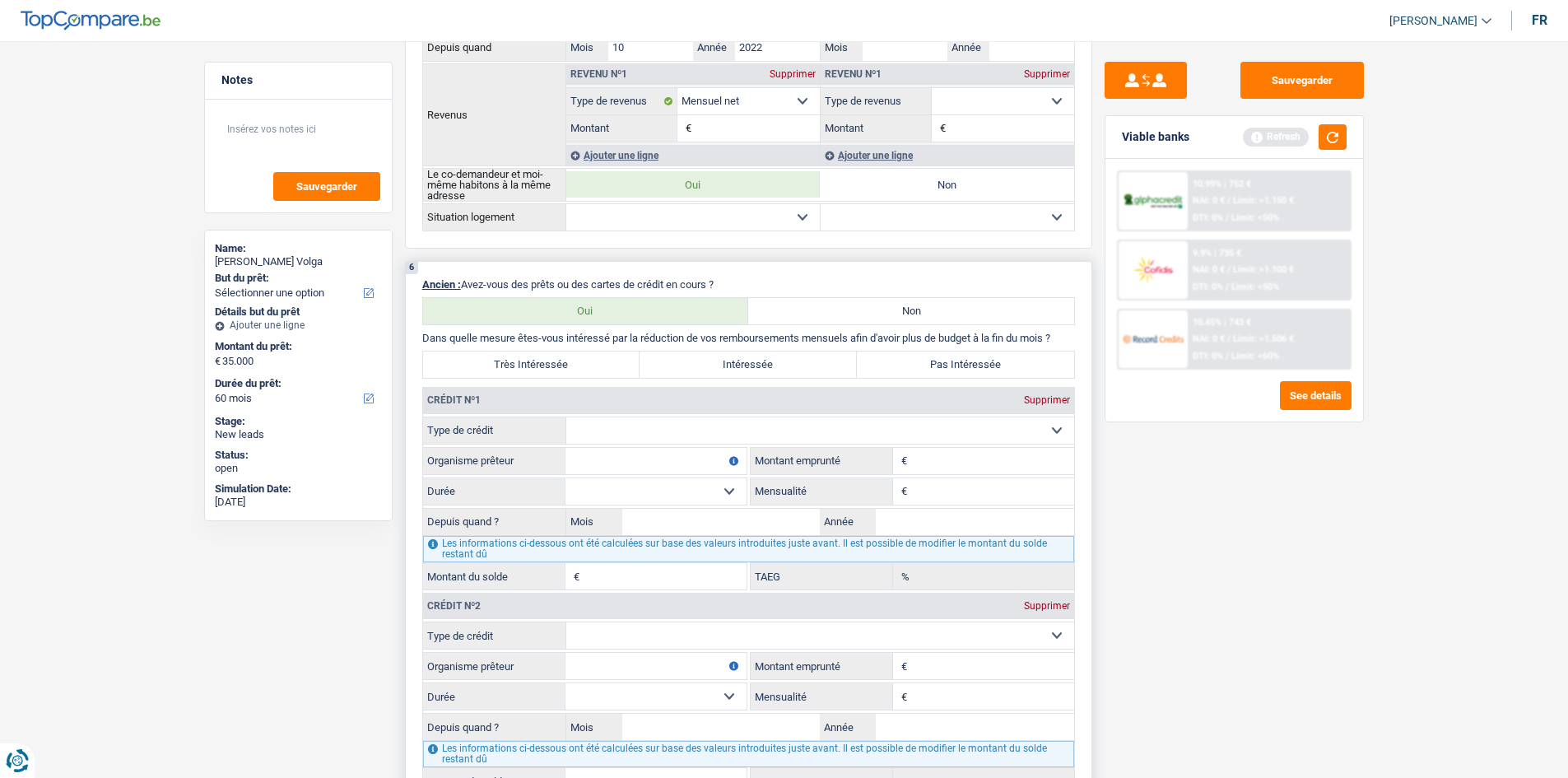 scroll, scrollTop: 1070, scrollLeft: 0, axis: vertical 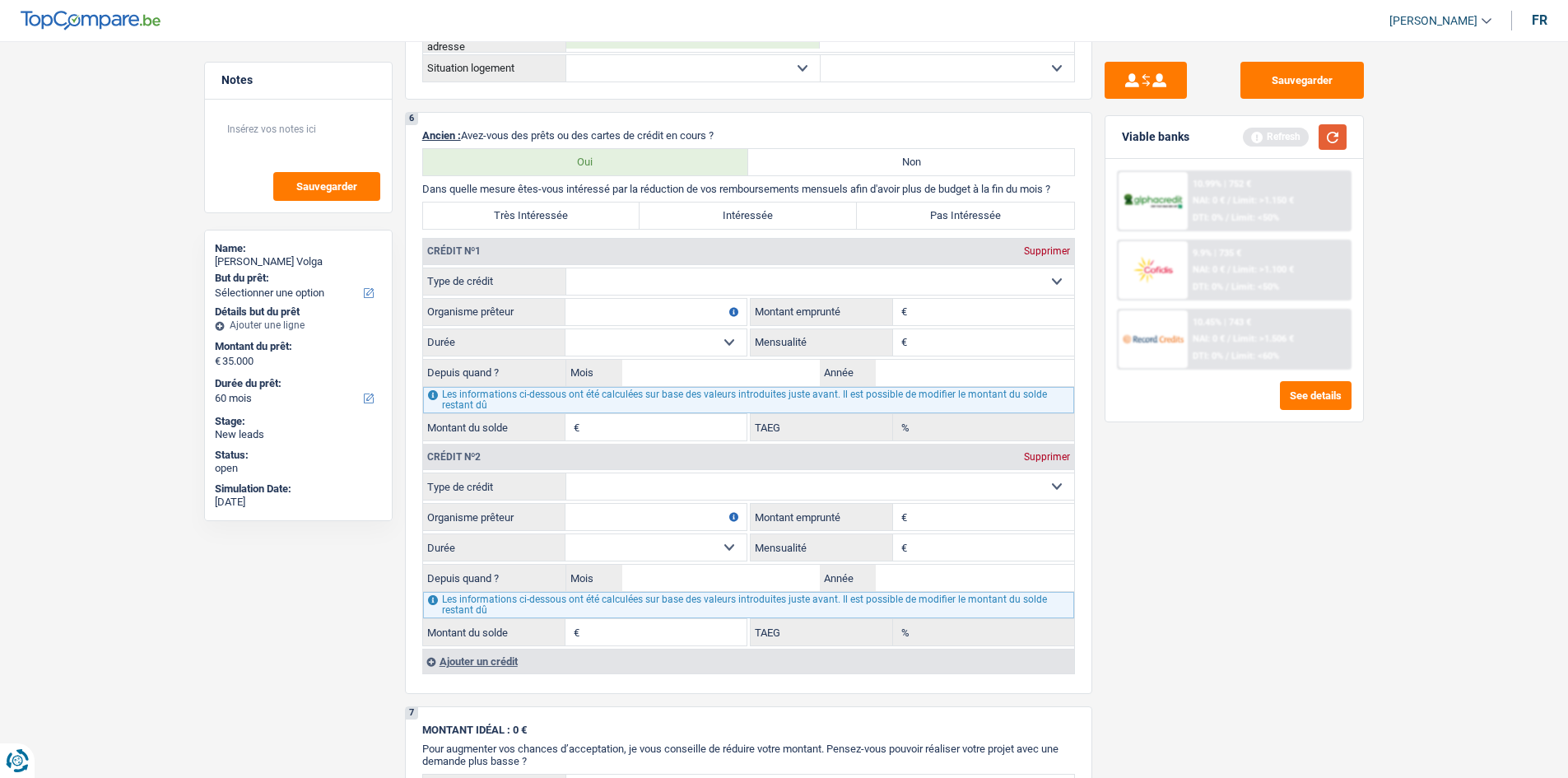 click at bounding box center (1333, 137) 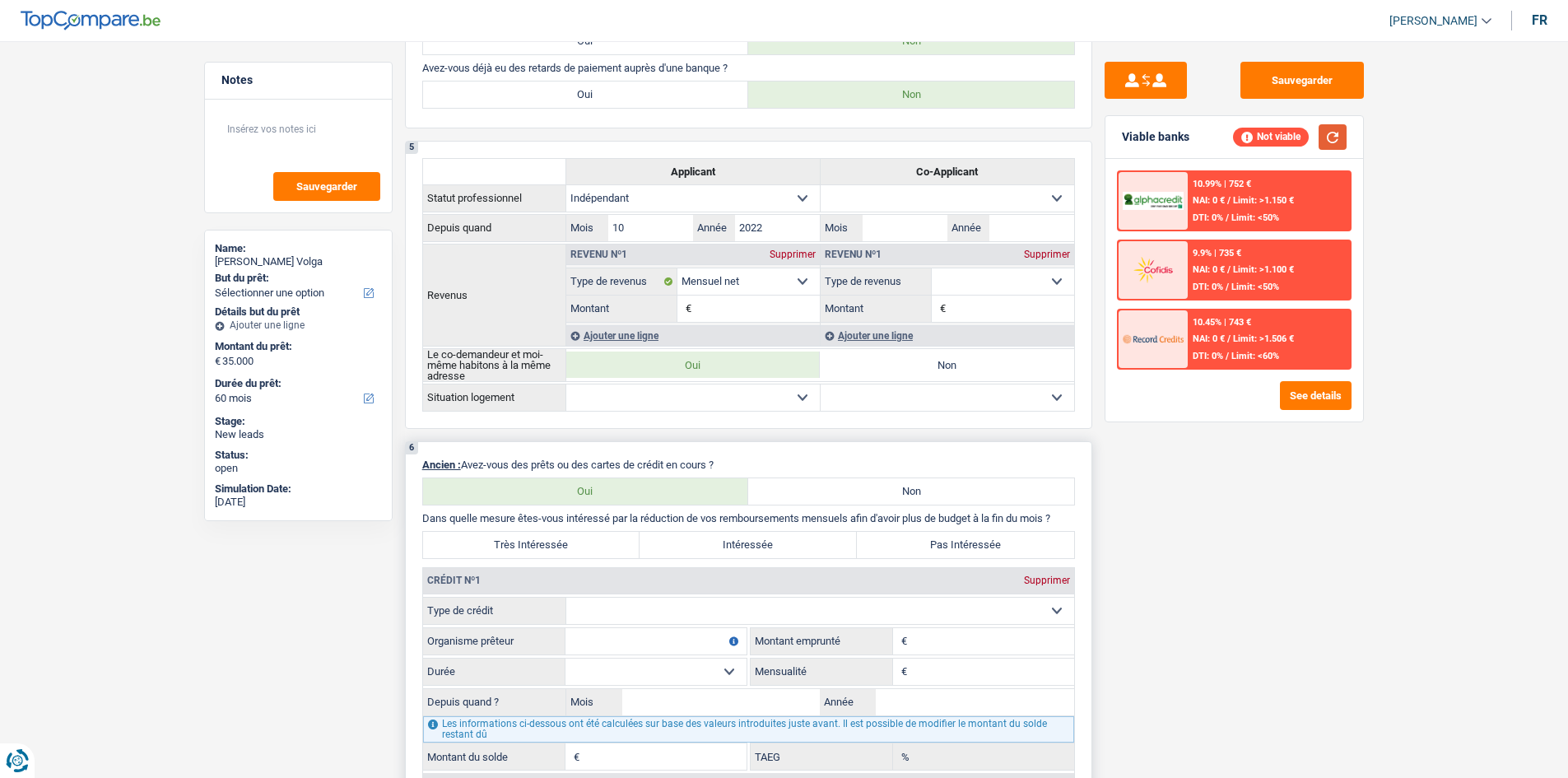 scroll, scrollTop: 1070, scrollLeft: 0, axis: vertical 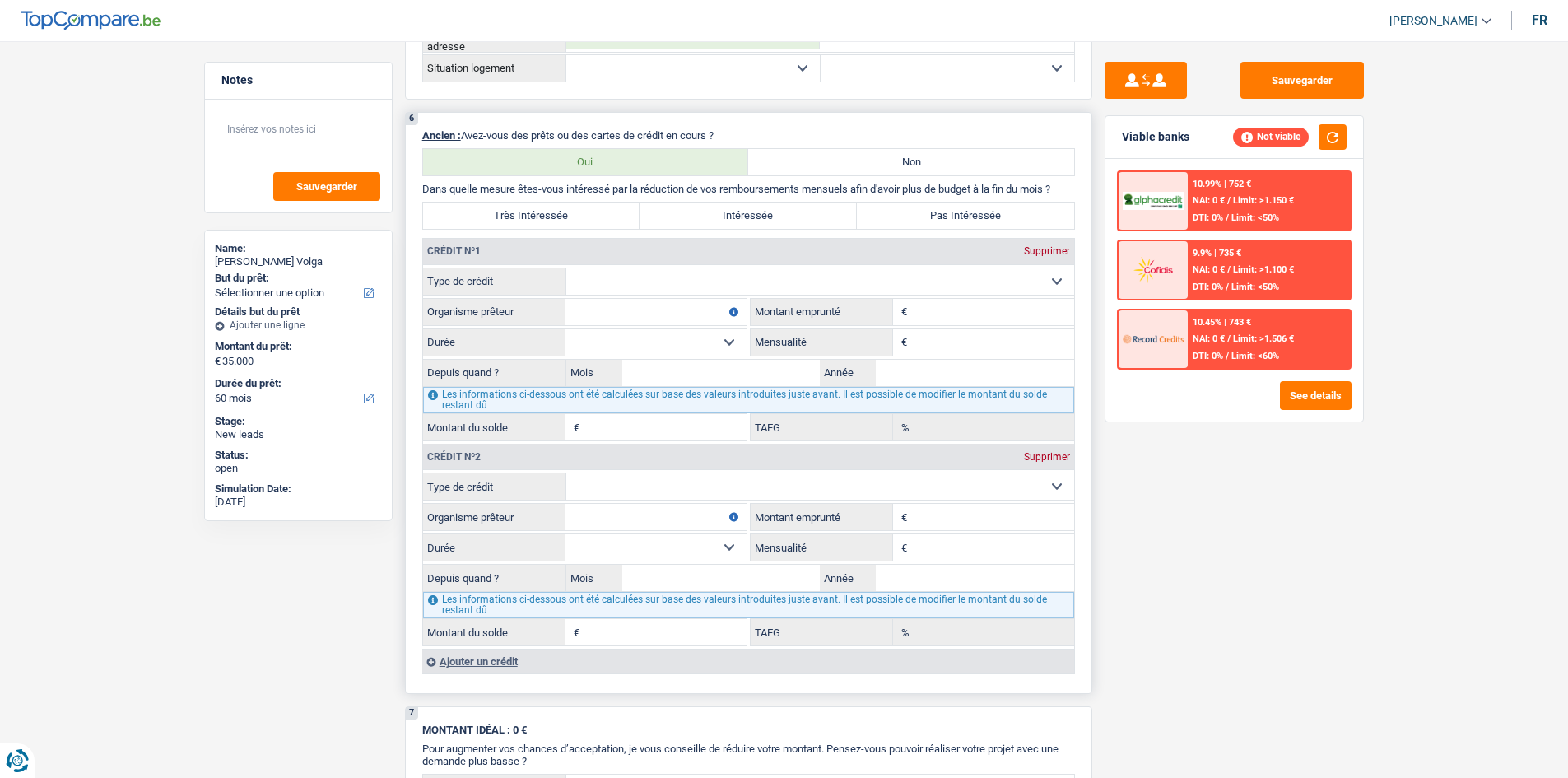 click on "Carte ou ouverture de crédit Prêt hypothécaire Vente à tempérament Prêt à tempérament Prêt rénovation Prêt voiture Regroupement d'un ou plusieurs crédits
Sélectionner une option" at bounding box center (820, 487) 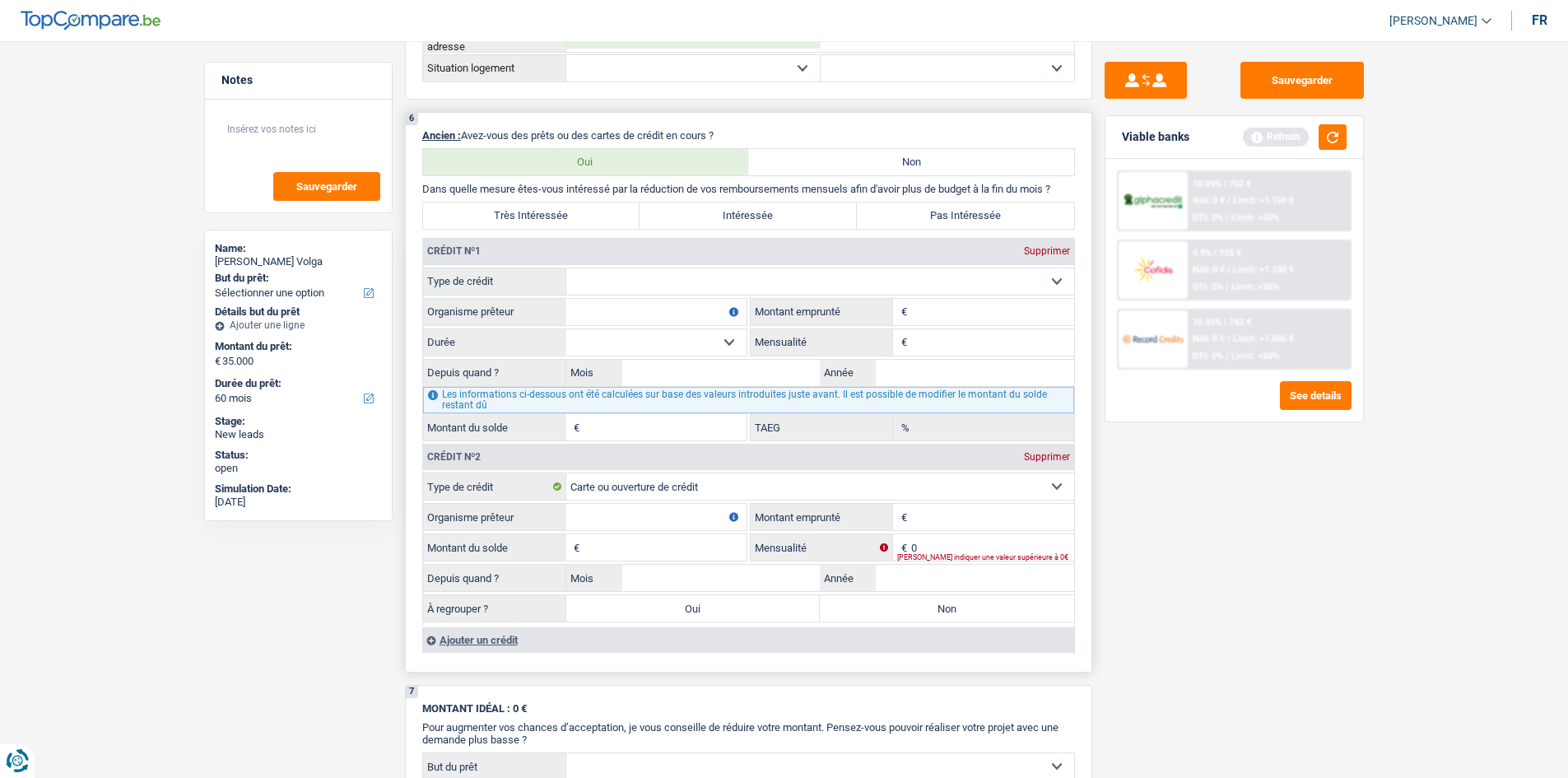 click on "Organisme prêteur" at bounding box center (656, 517) 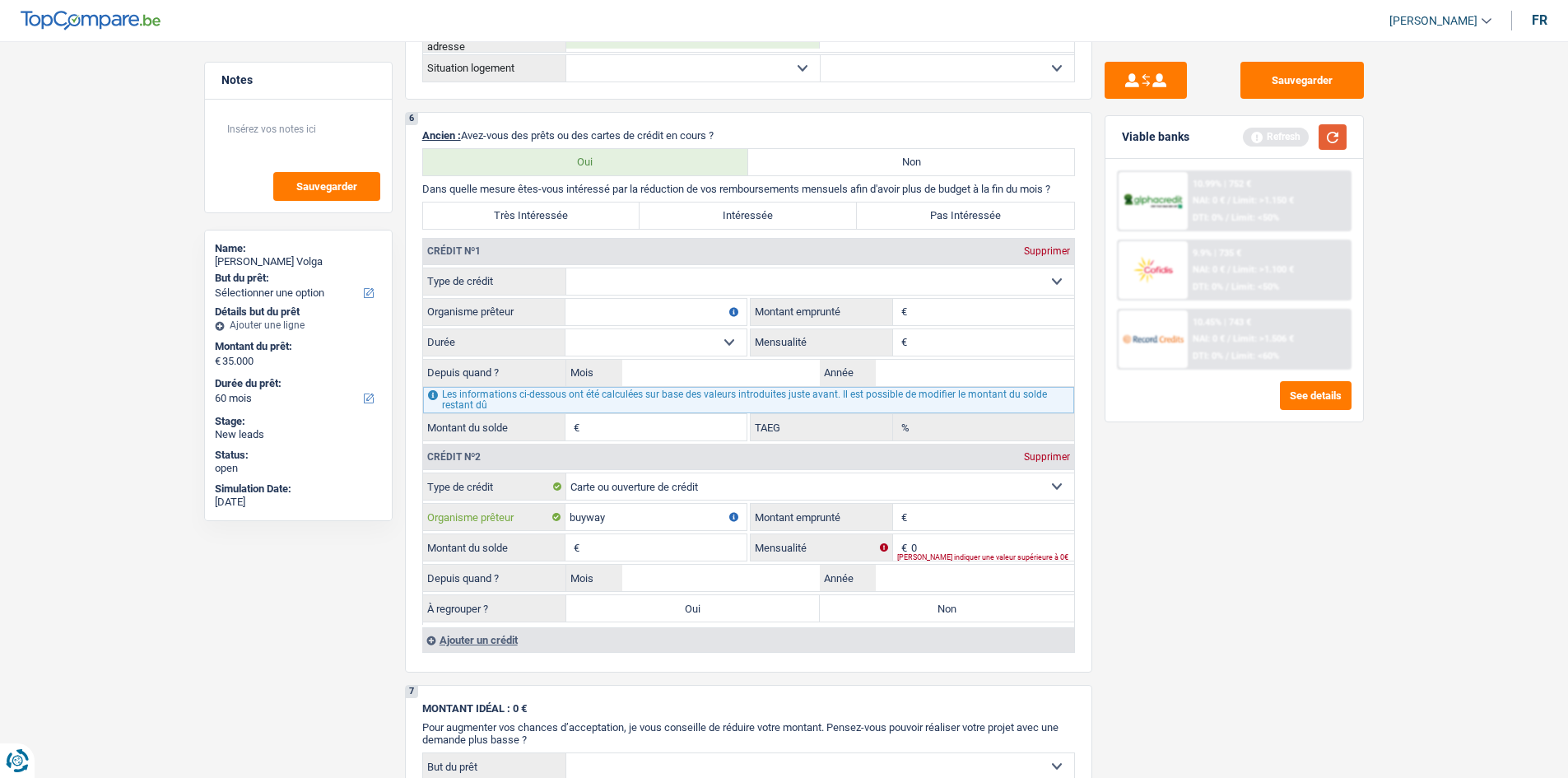 type on "buyway" 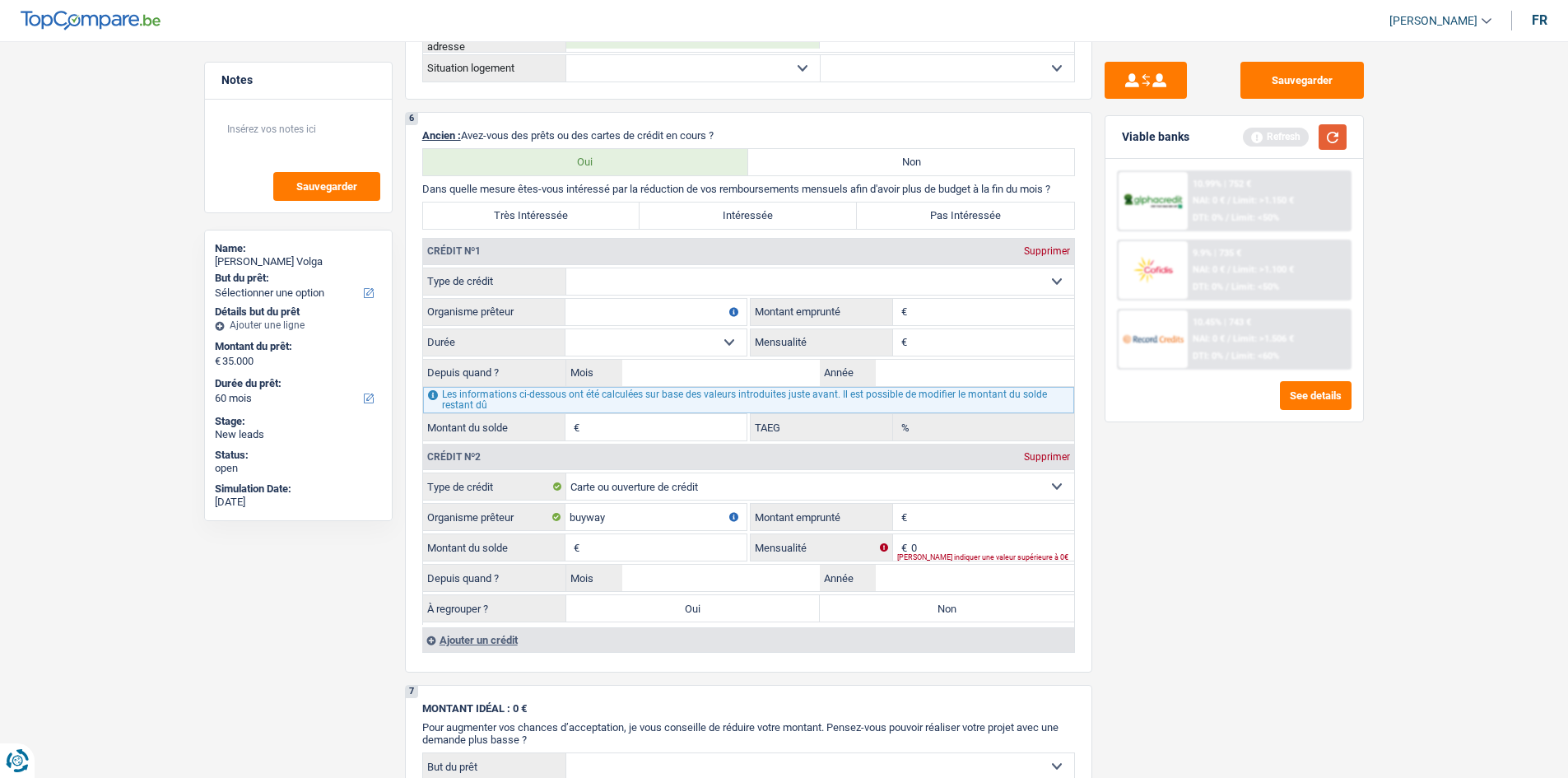 click at bounding box center [1333, 137] 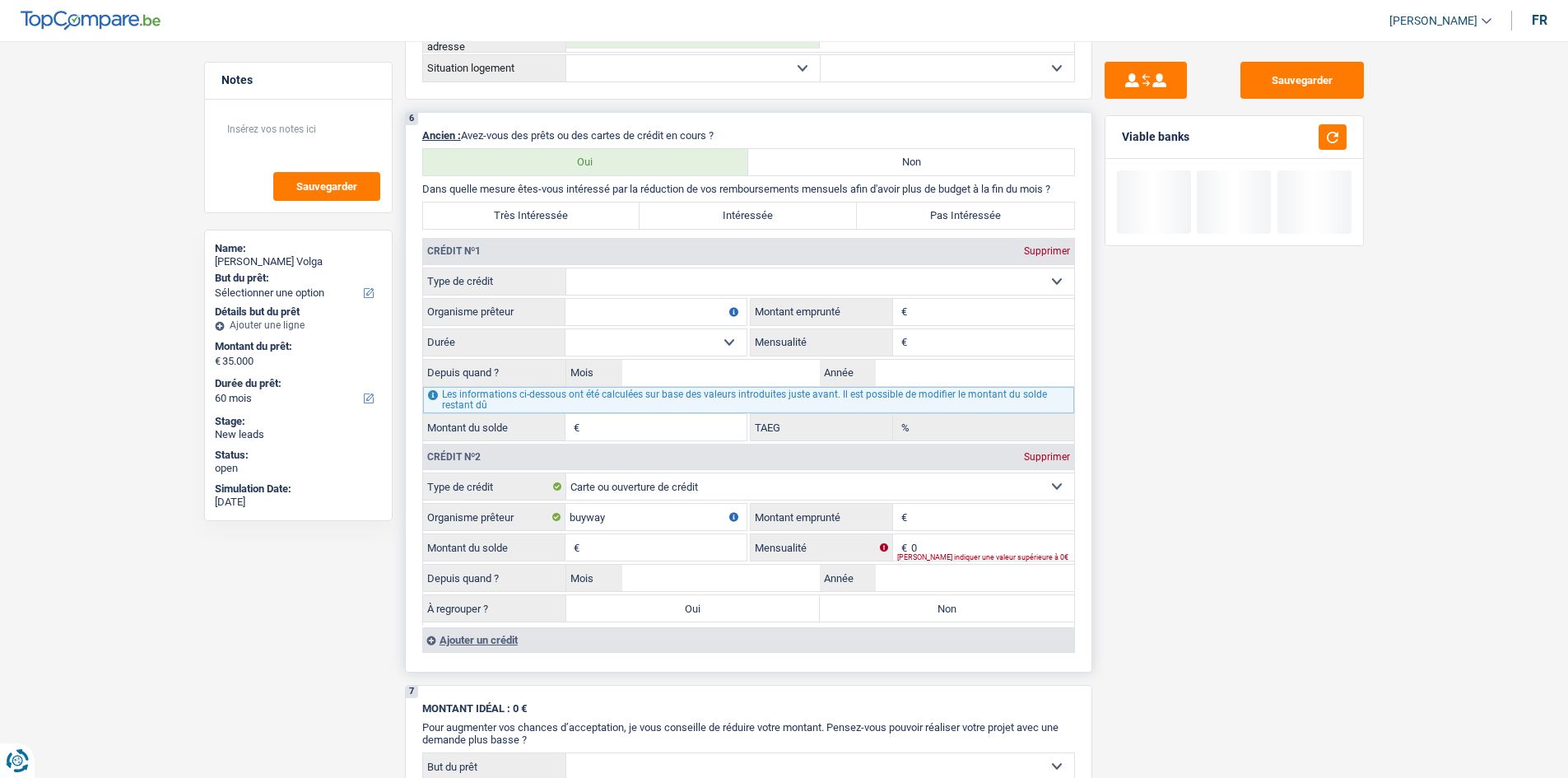 click on "Montant emprunté" at bounding box center [993, 517] 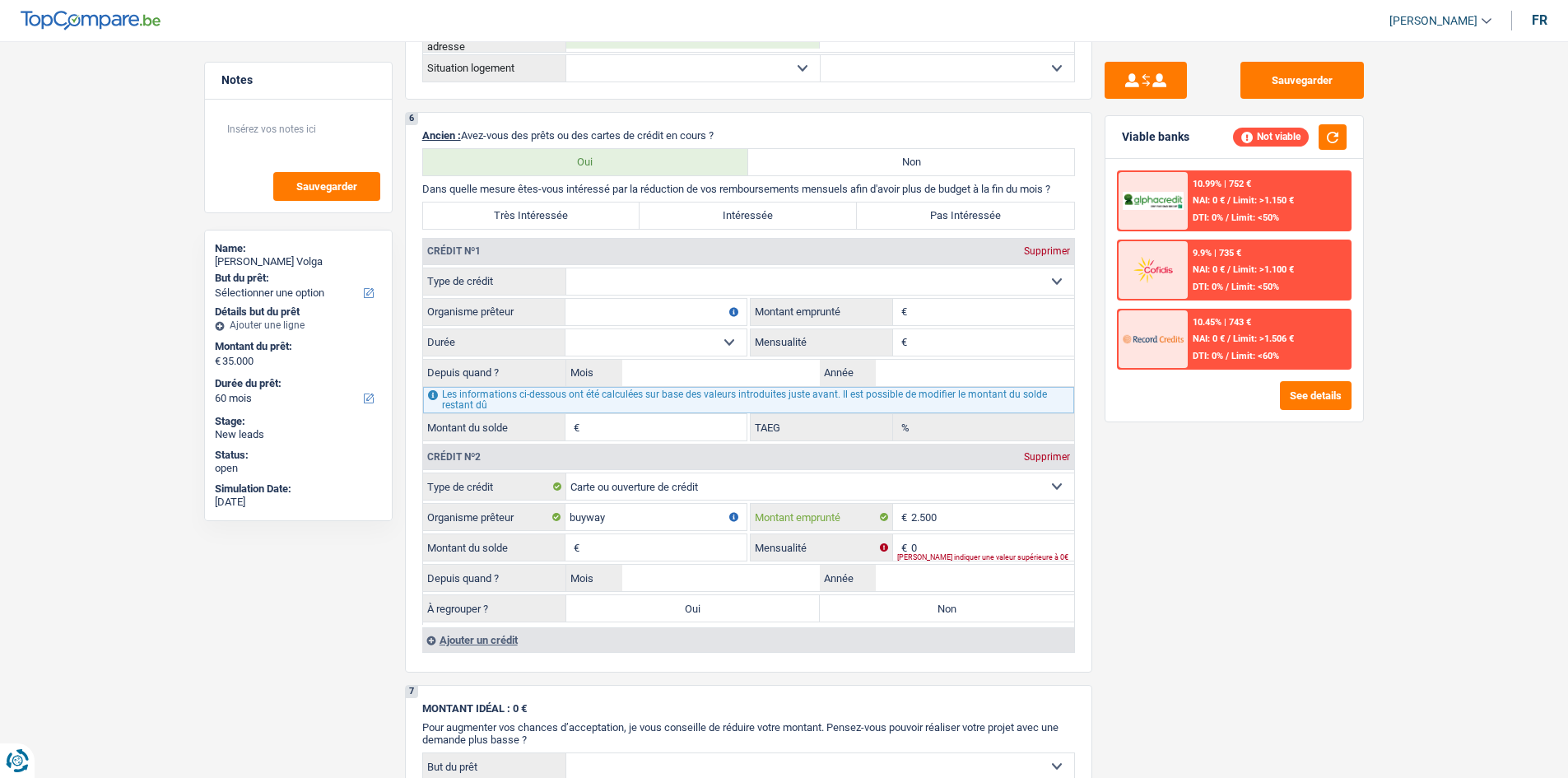 type on "2.500" 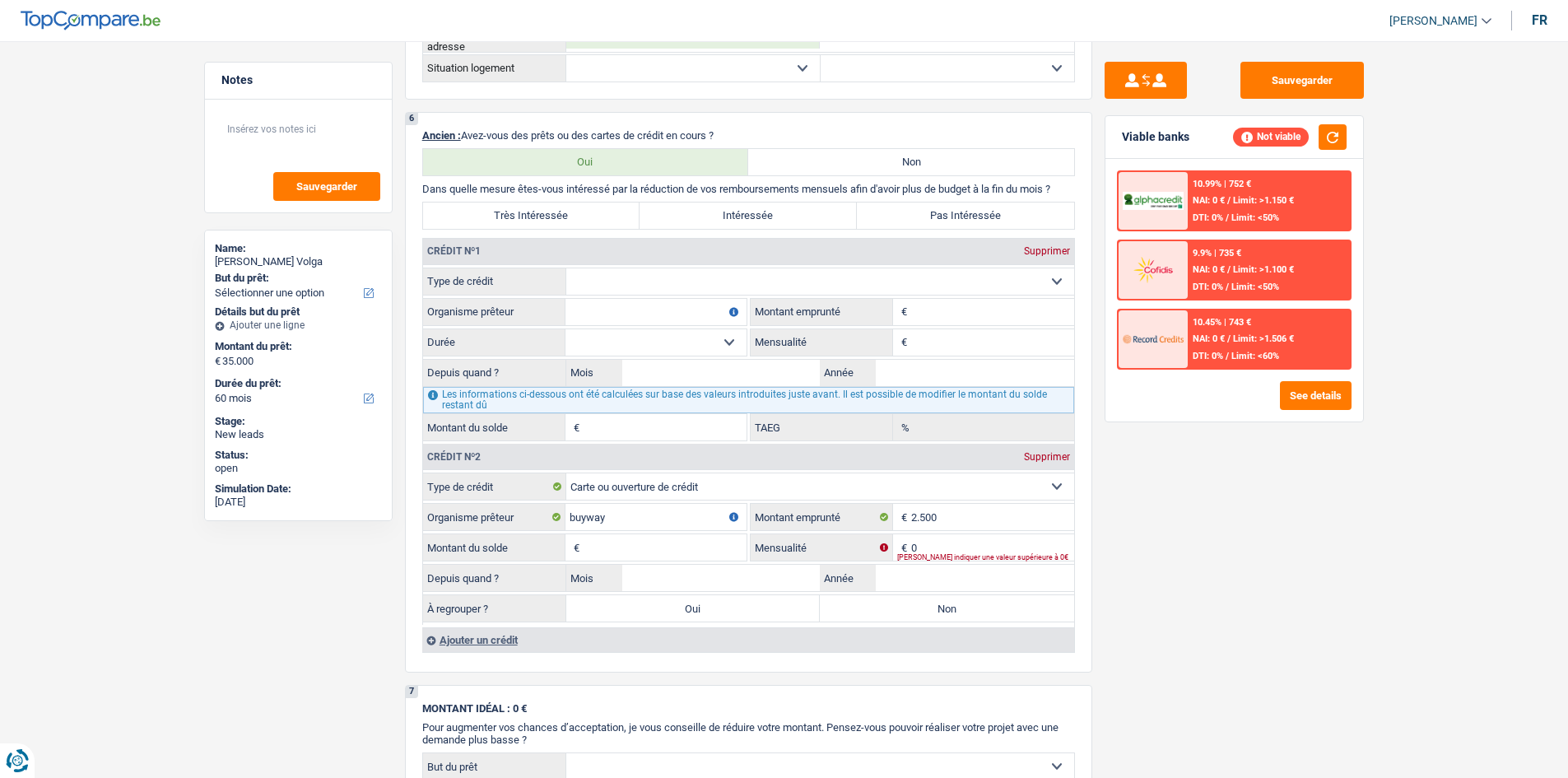 click on "Sauvegarder
Viable banks
Not viable
10.99% | 752 €
NAI: 0 €
/
Limit: >1.150 €
DTI: 0%
/
Limit: <50%
9.9% | 735 €
NAI: 0 €
/
Limit: >1.100 €
DTI: 0%
/
Limit: <50%
/       /" at bounding box center (1234, 404) 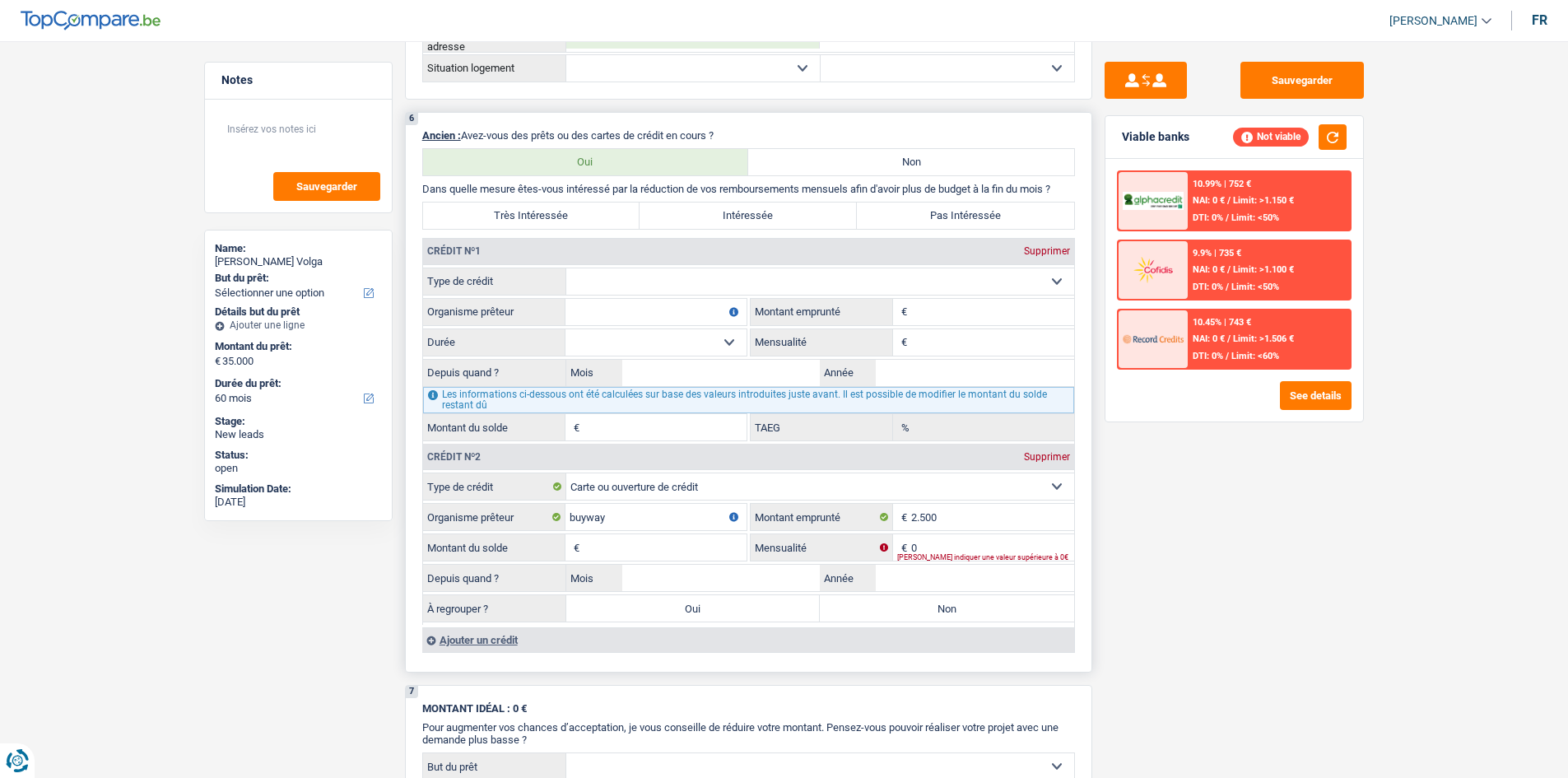 click on "Carte ou ouverture de crédit Prêt hypothécaire Vente à tempérament Prêt à tempérament Prêt rénovation Prêt voiture Regroupement d'un ou plusieurs crédits
Sélectionner une option" at bounding box center [820, 282] 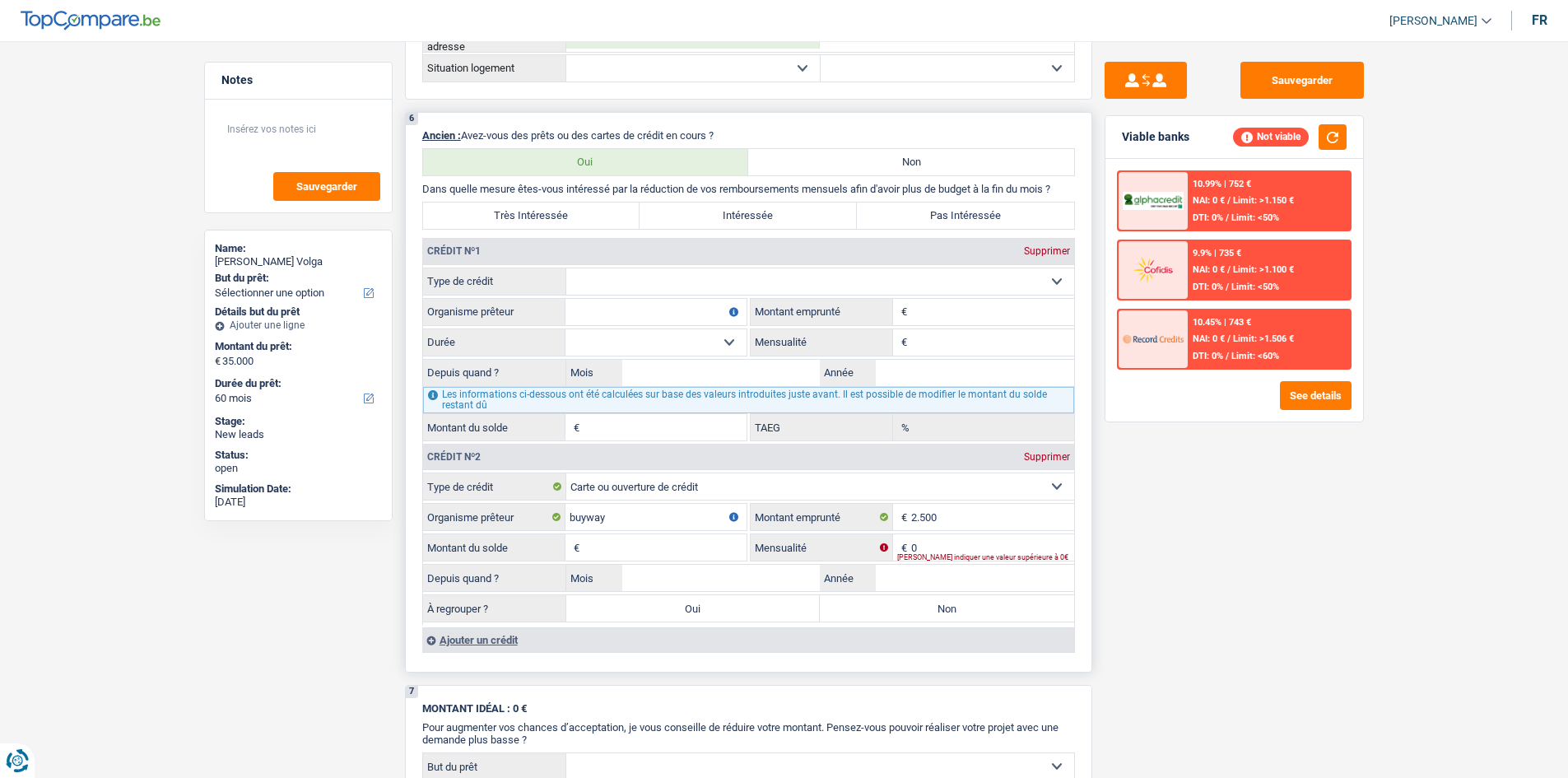 select on "personalLoan" 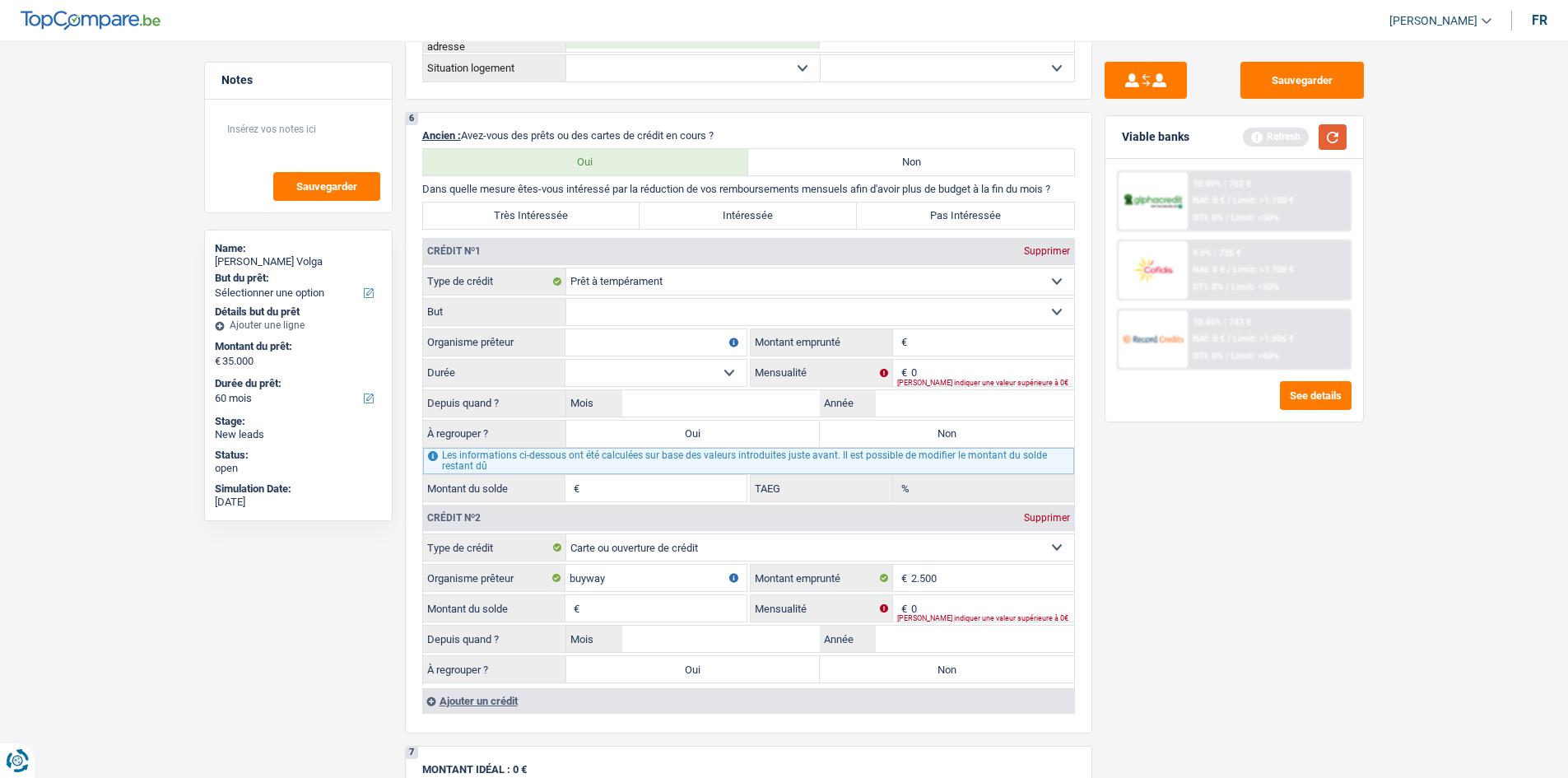 click at bounding box center [1333, 137] 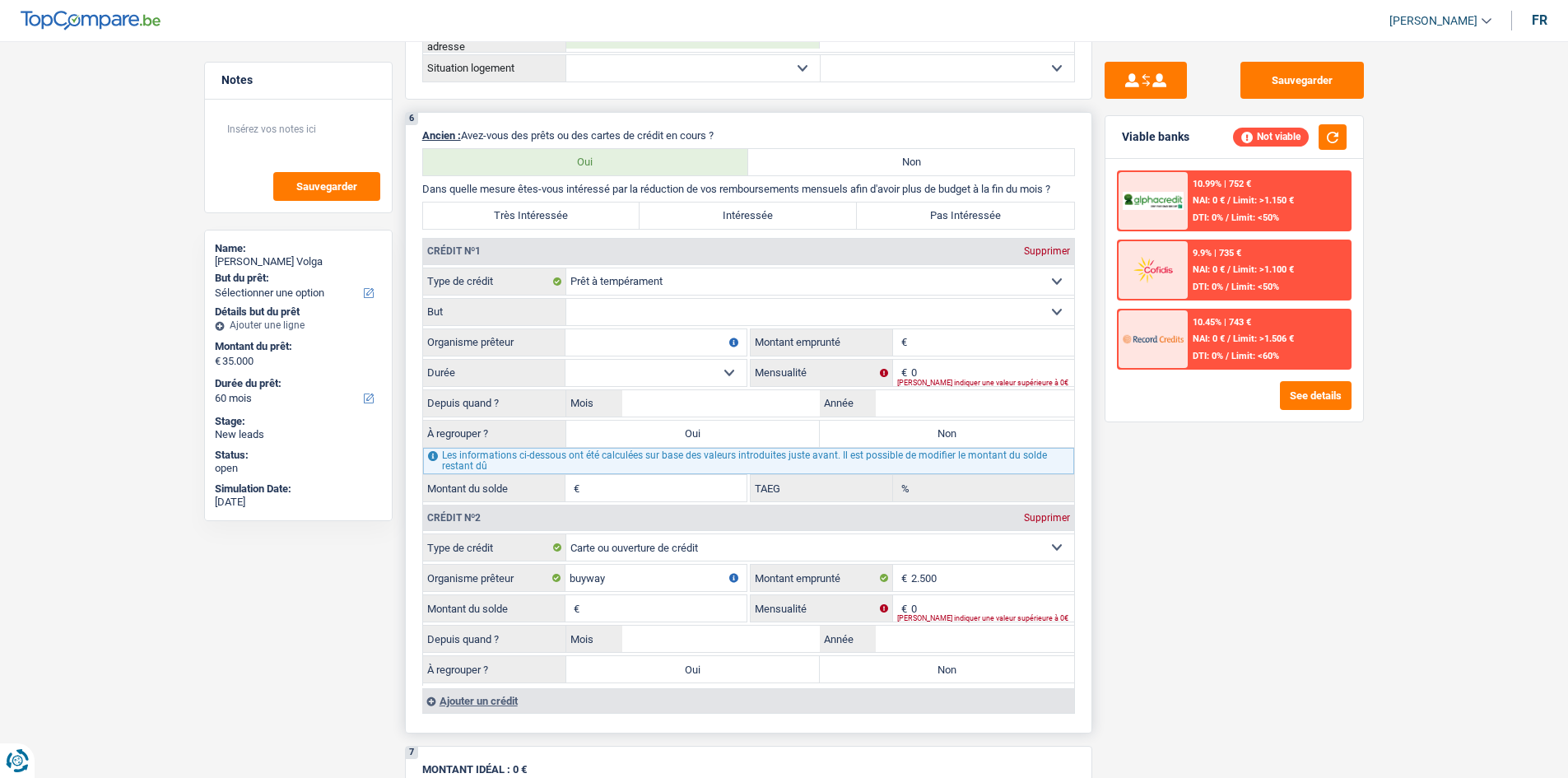 click on "Confort maison: meubles, textile, peinture, électroménager, outillage non-professionnel, Hifi, multimédia, gsm, ordinateur, Frais installation, déménagement Evénement familial: naissance, mariage, divorce, communion, décès Frais médicaux Frais d'études Remboursement prêt Frais permis de conduire Loisirs: voyage, sport, musique Petits travaux maison et jardin Frais divers (max 2.000€) Frais judiciaires Réparation voiture Autre
Sélectionner une option" at bounding box center (820, 312) 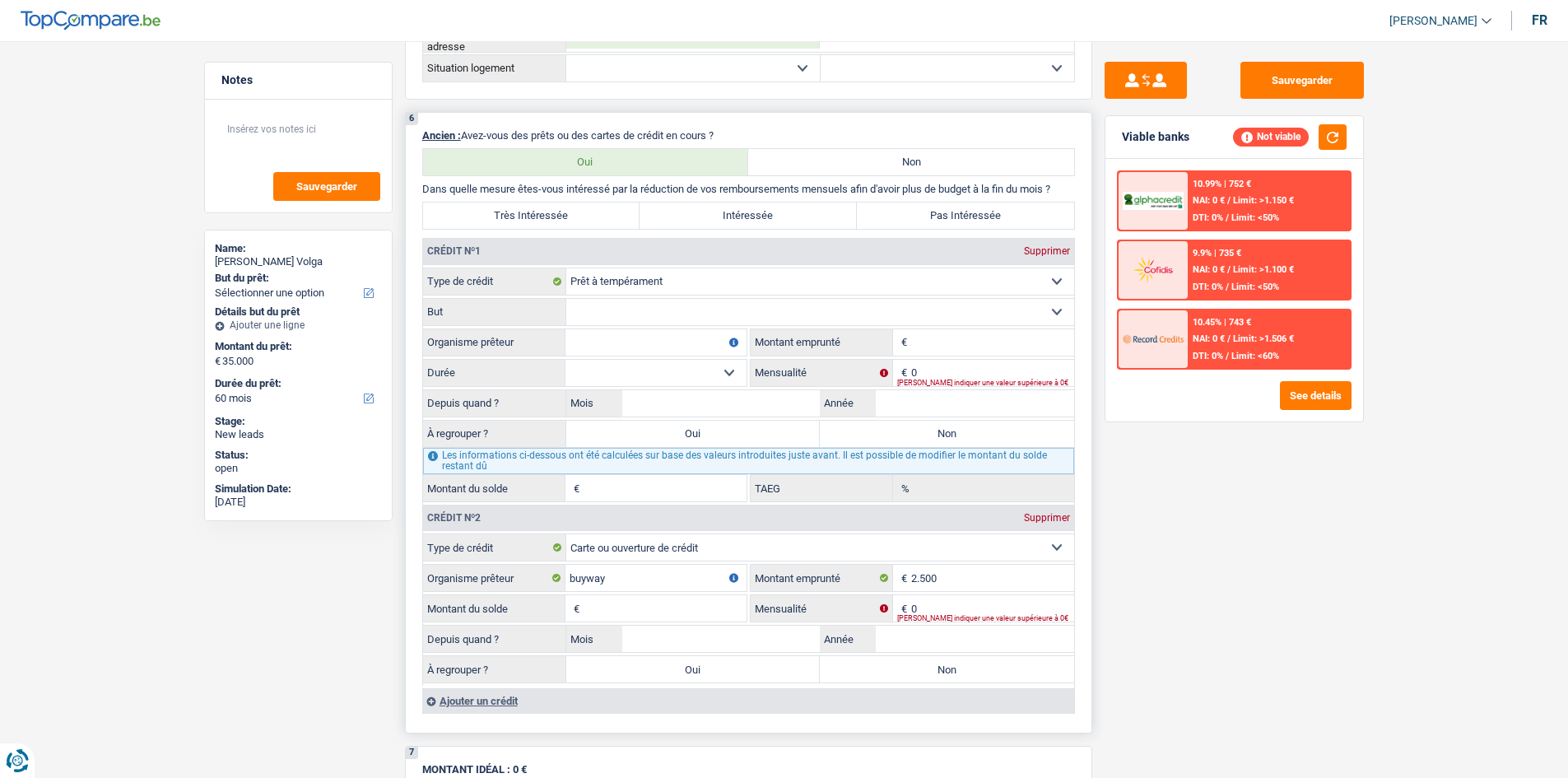 select on "other" 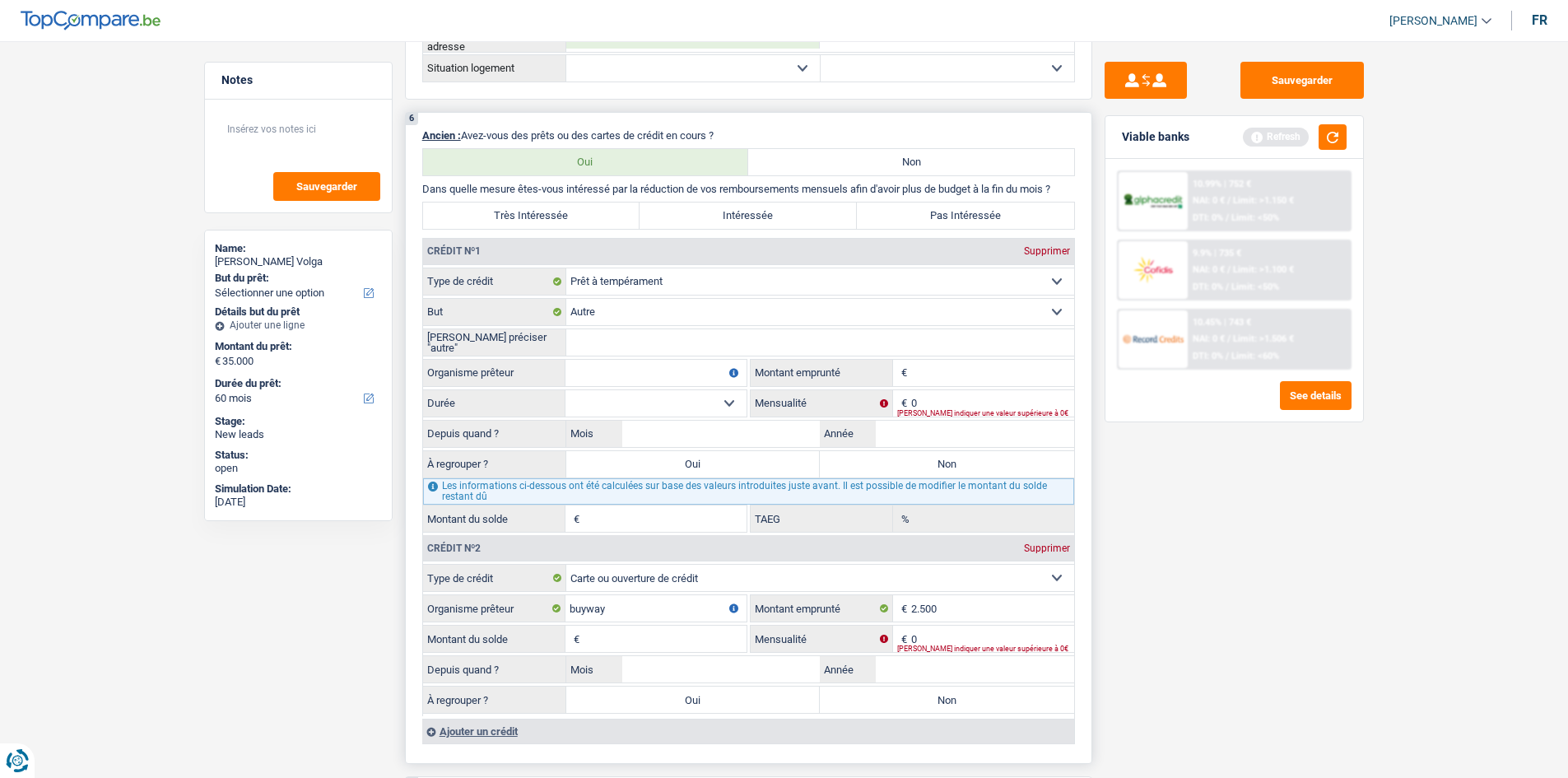 click on "[PERSON_NAME] préciser "autre"" at bounding box center (820, 342) 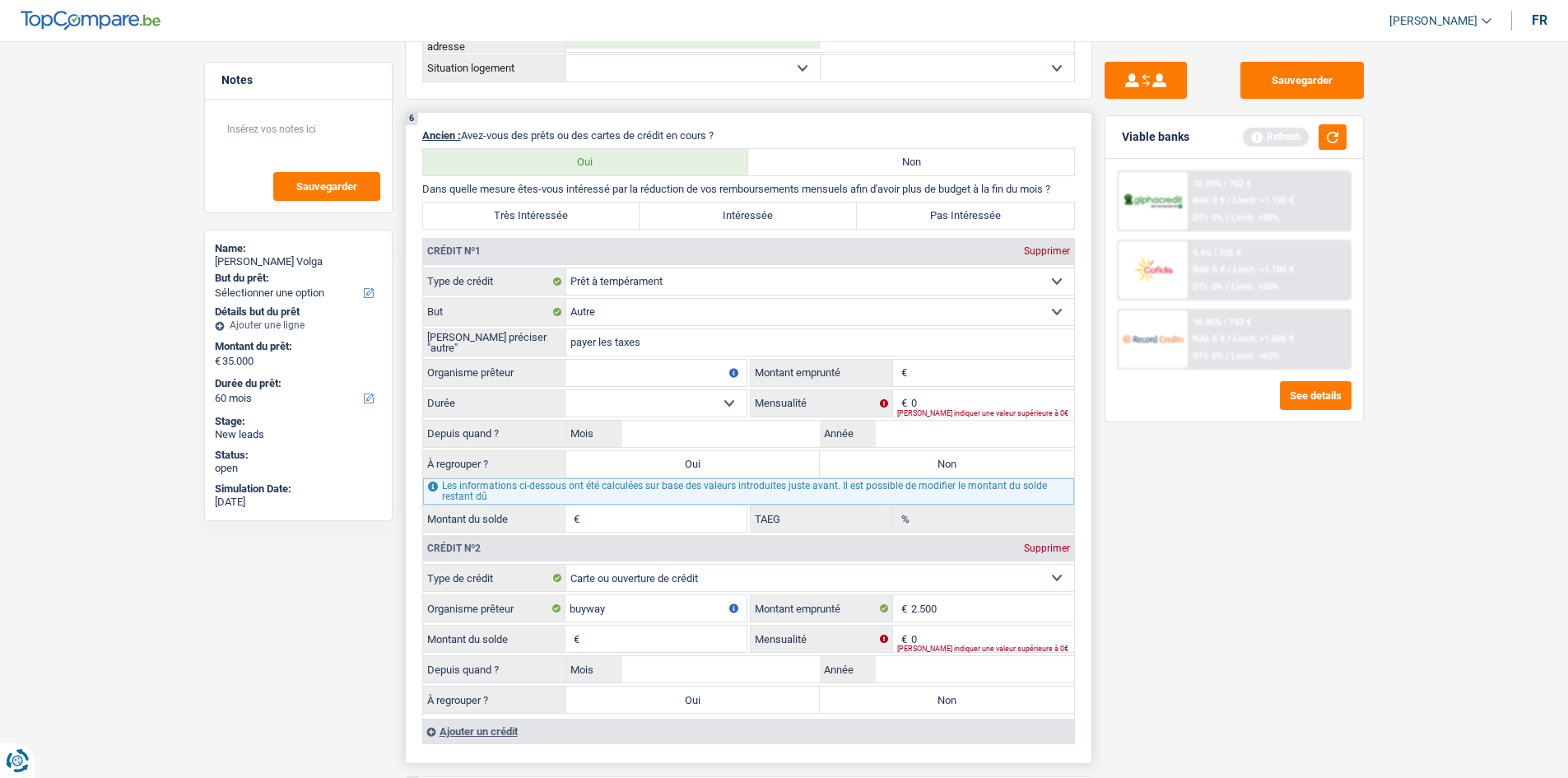 type on "payer les taxes" 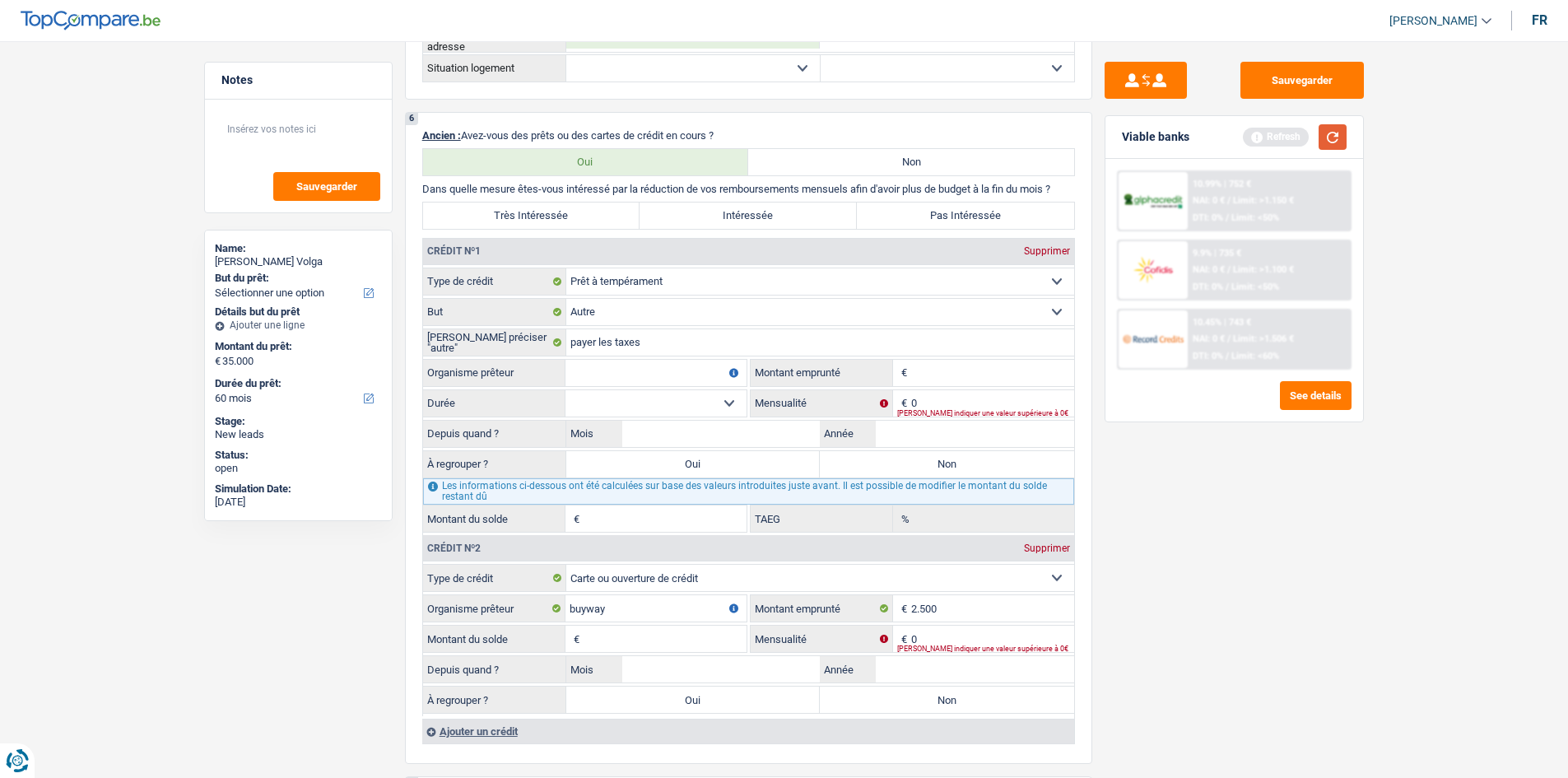 click at bounding box center [1333, 137] 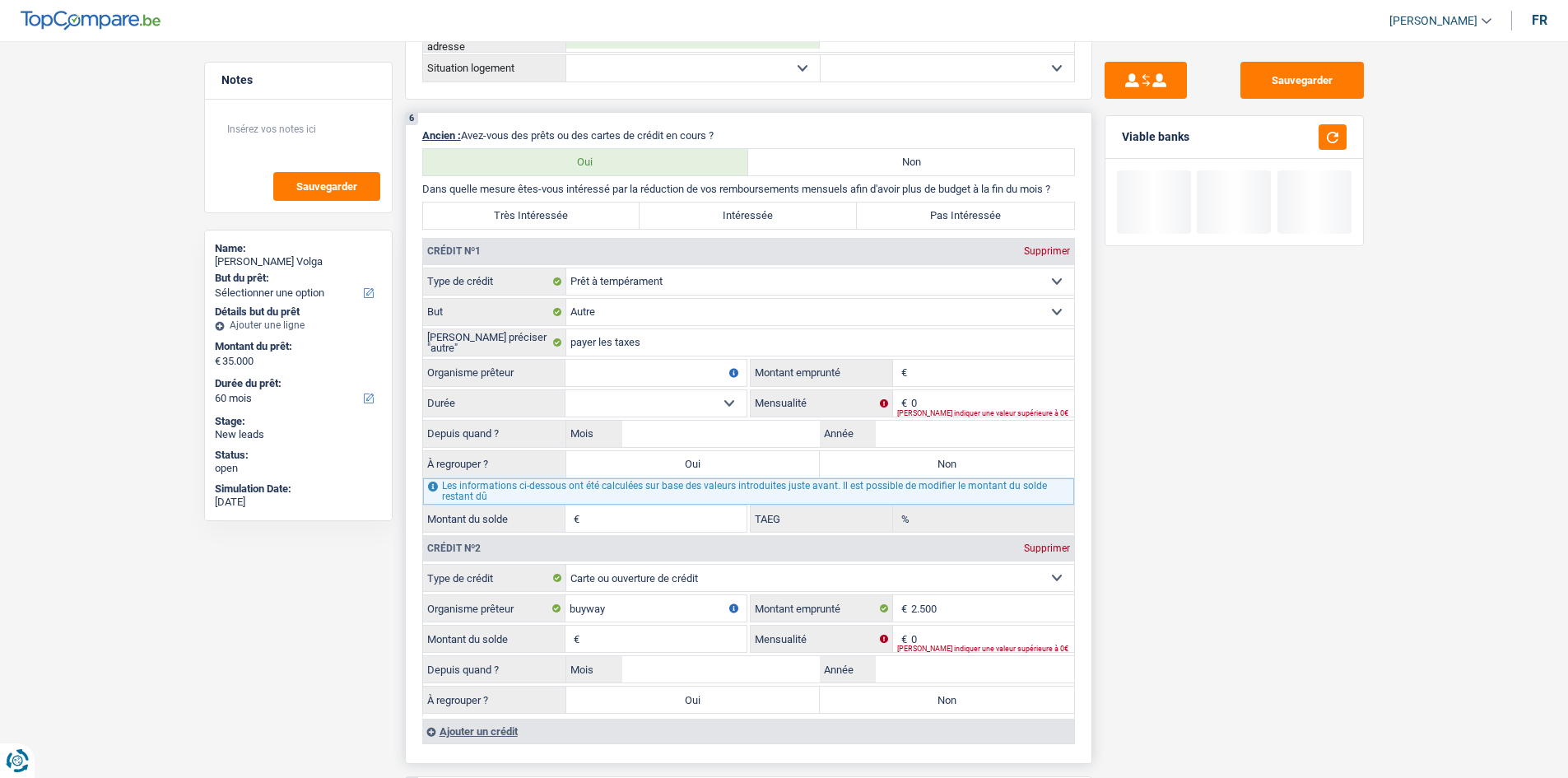 click on "Organisme prêteur" at bounding box center (656, 373) 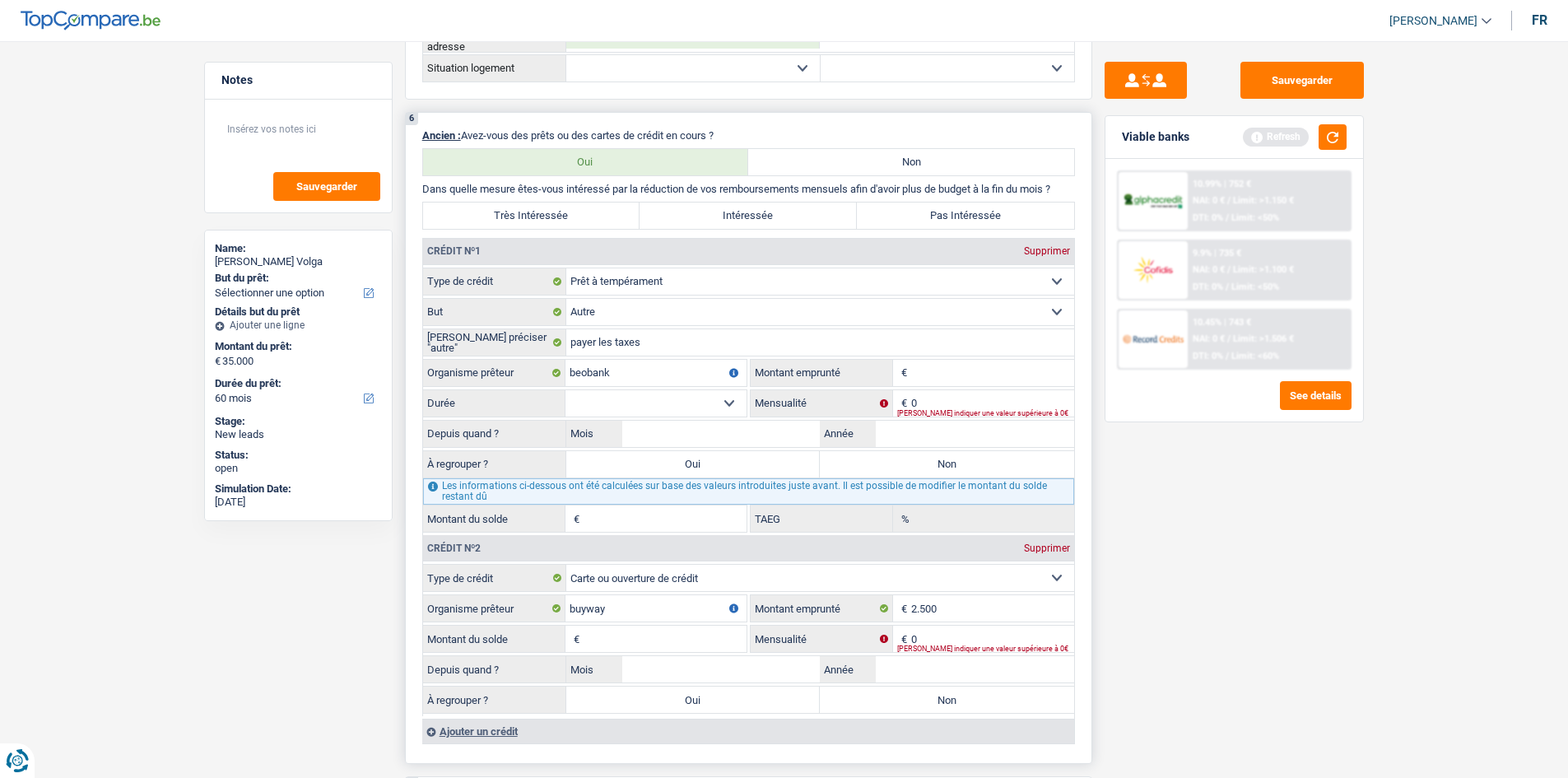 click on "Montant" at bounding box center (993, 373) 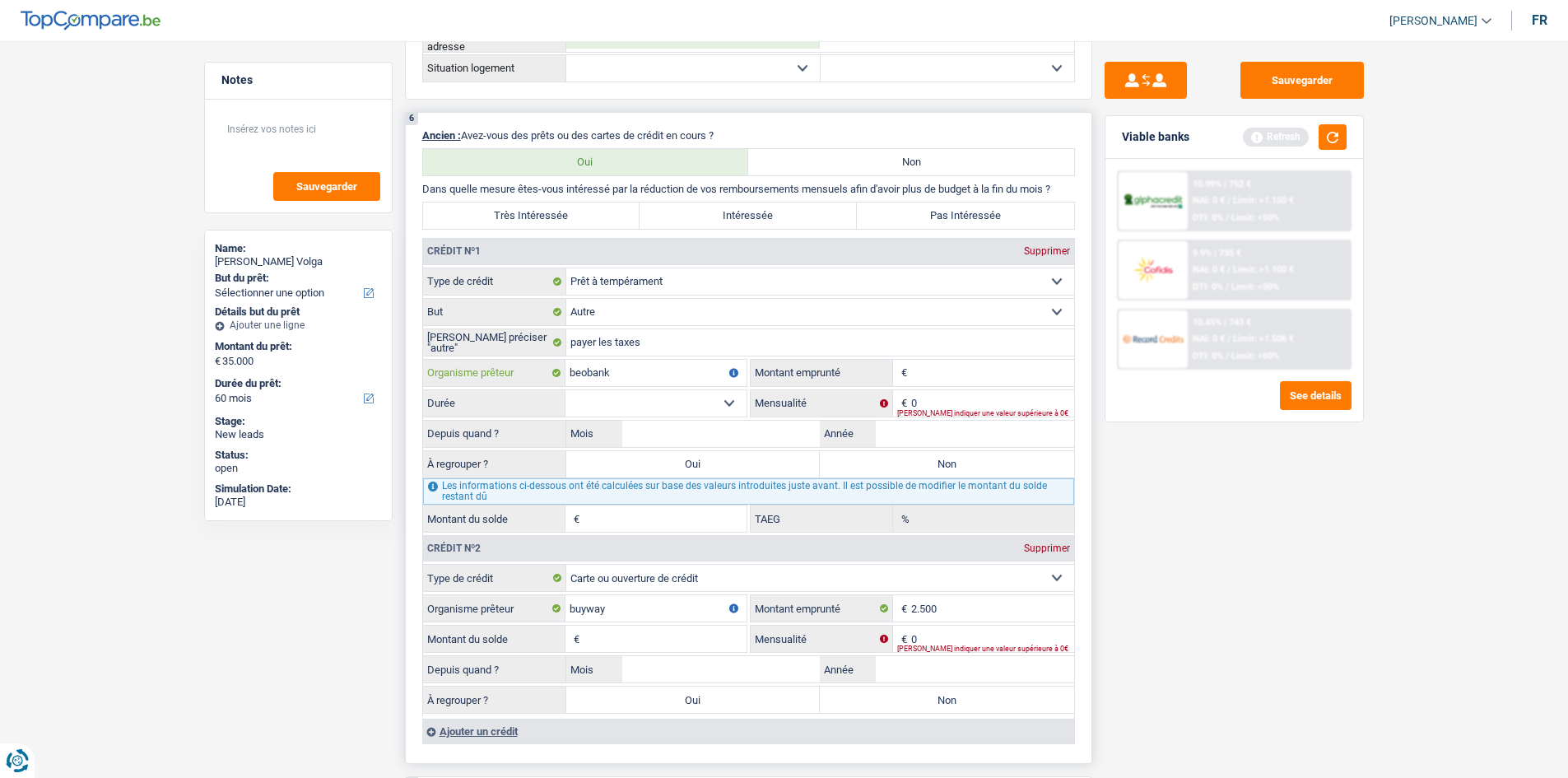 click on "beobank" at bounding box center [656, 373] 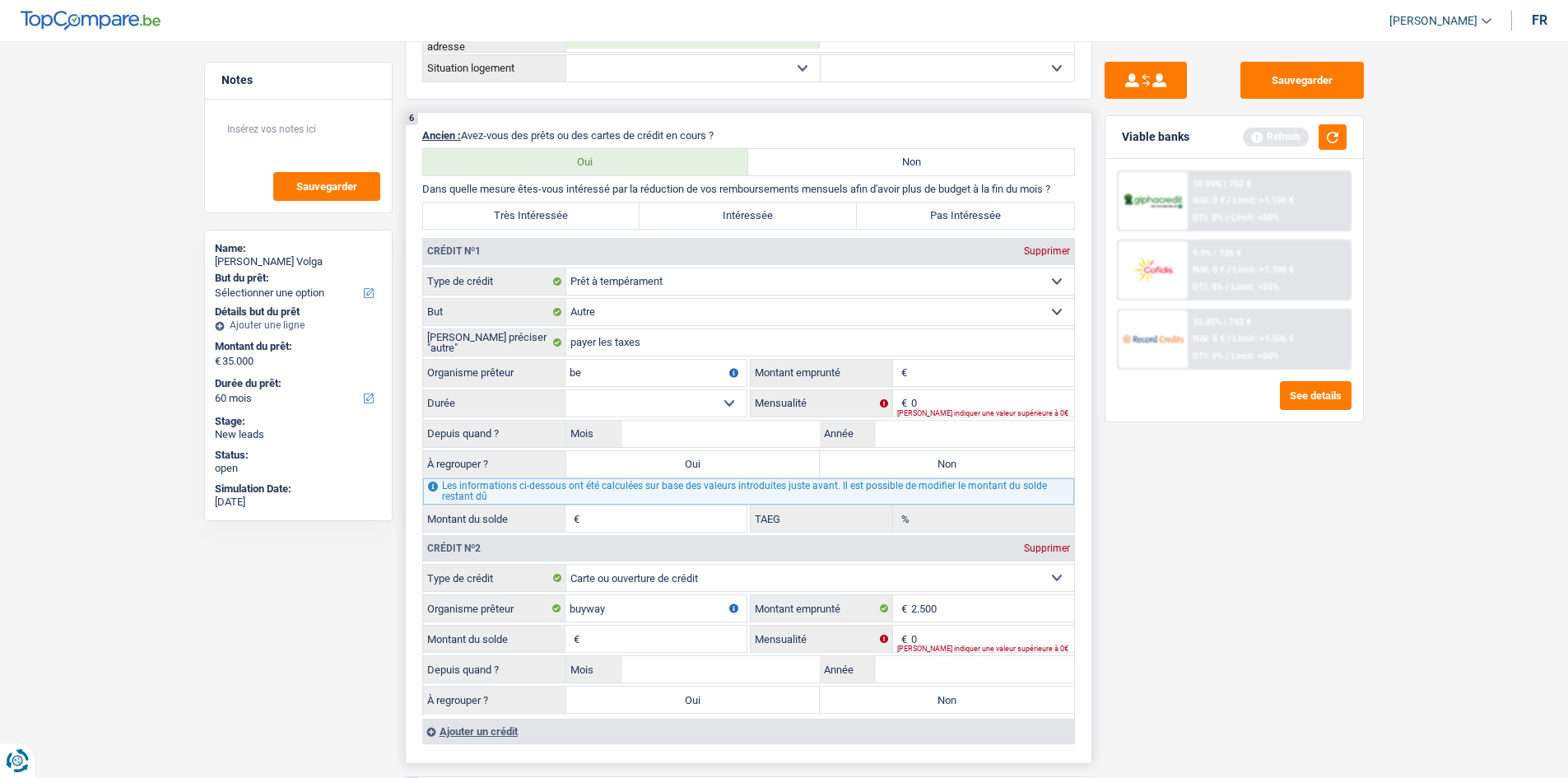 type on "b" 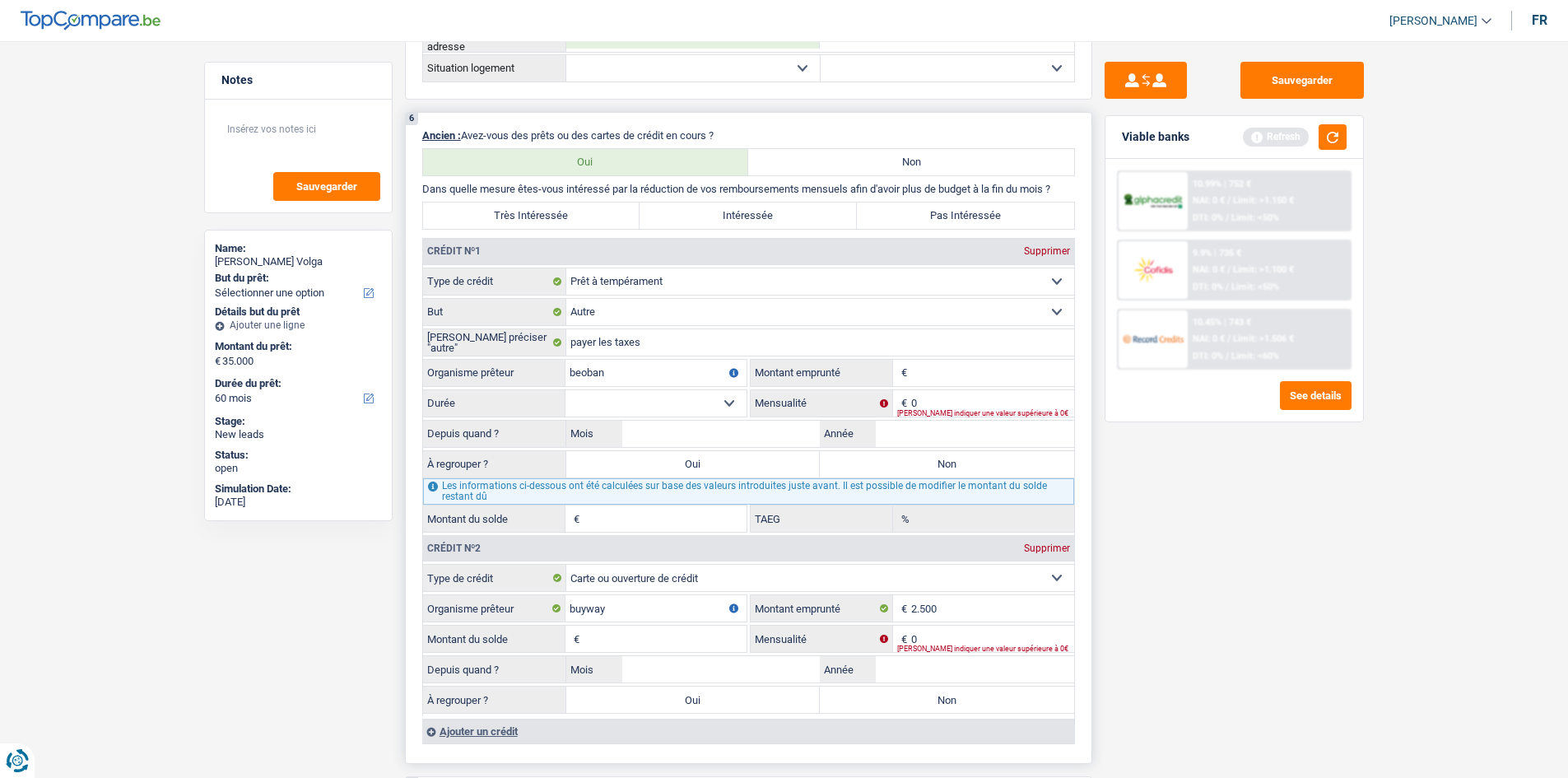 type on "beobank" 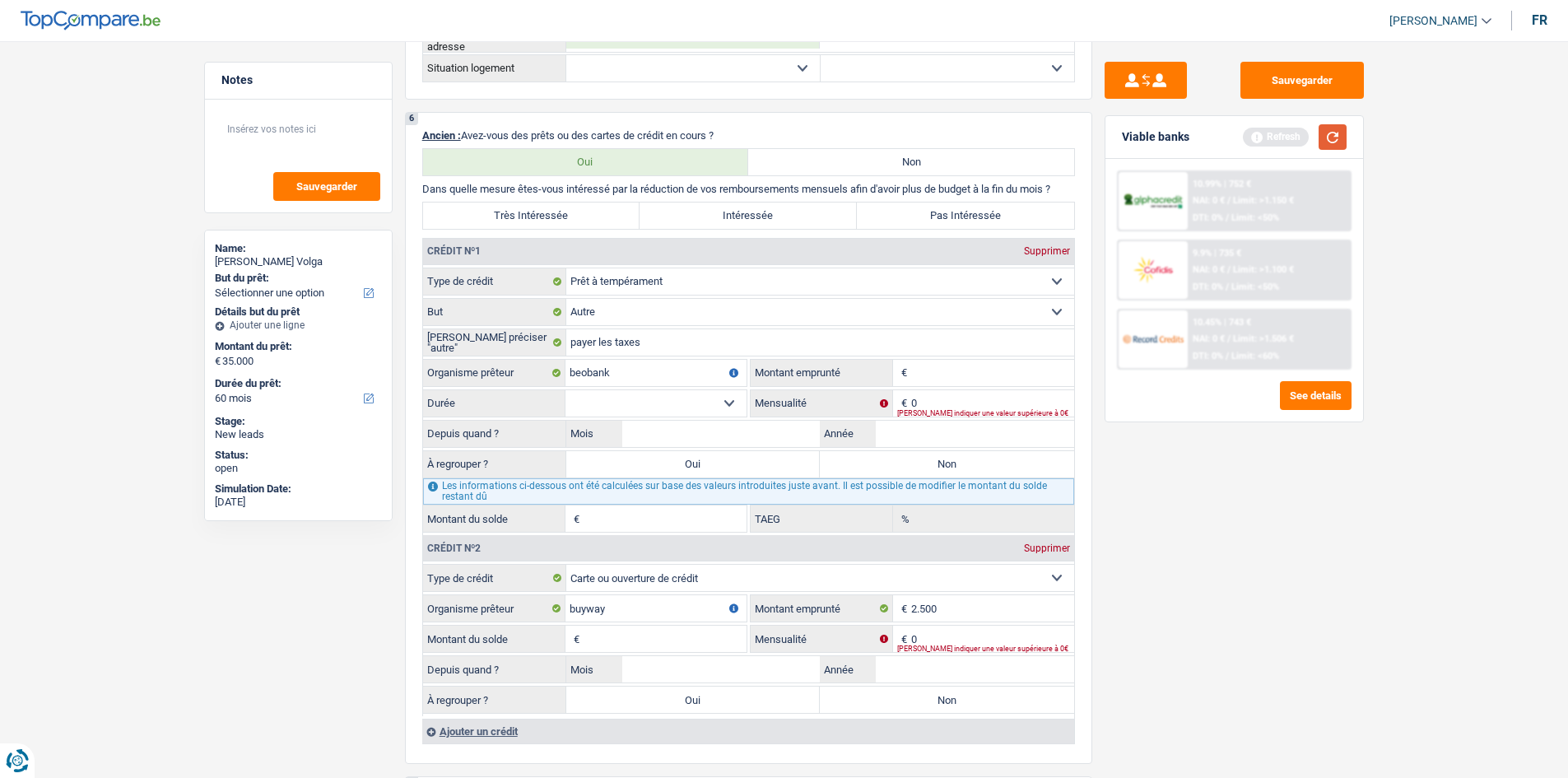 click at bounding box center [1333, 137] 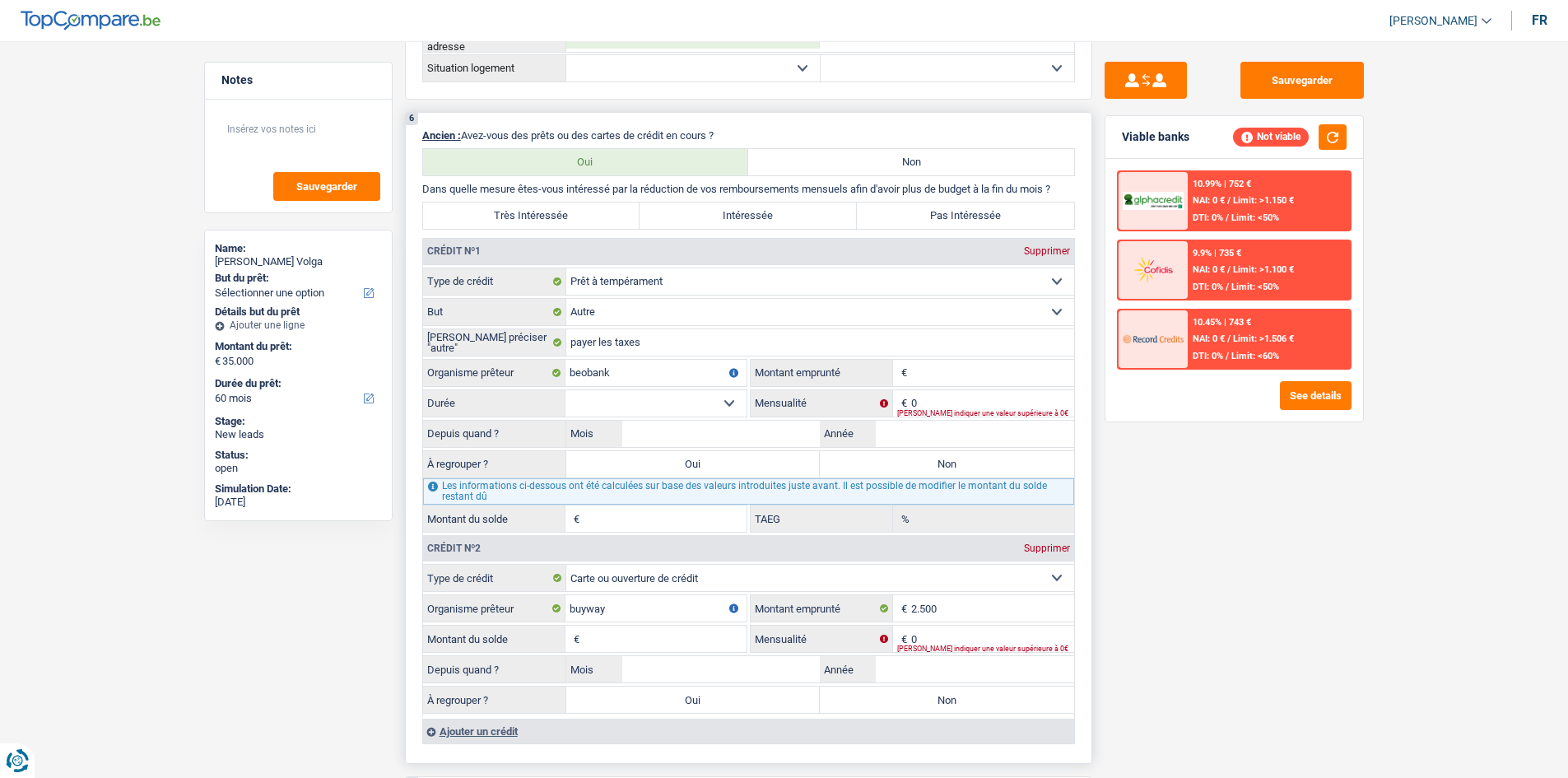 drag, startPoint x: 1061, startPoint y: 185, endPoint x: 423, endPoint y: 183, distance: 638.0031 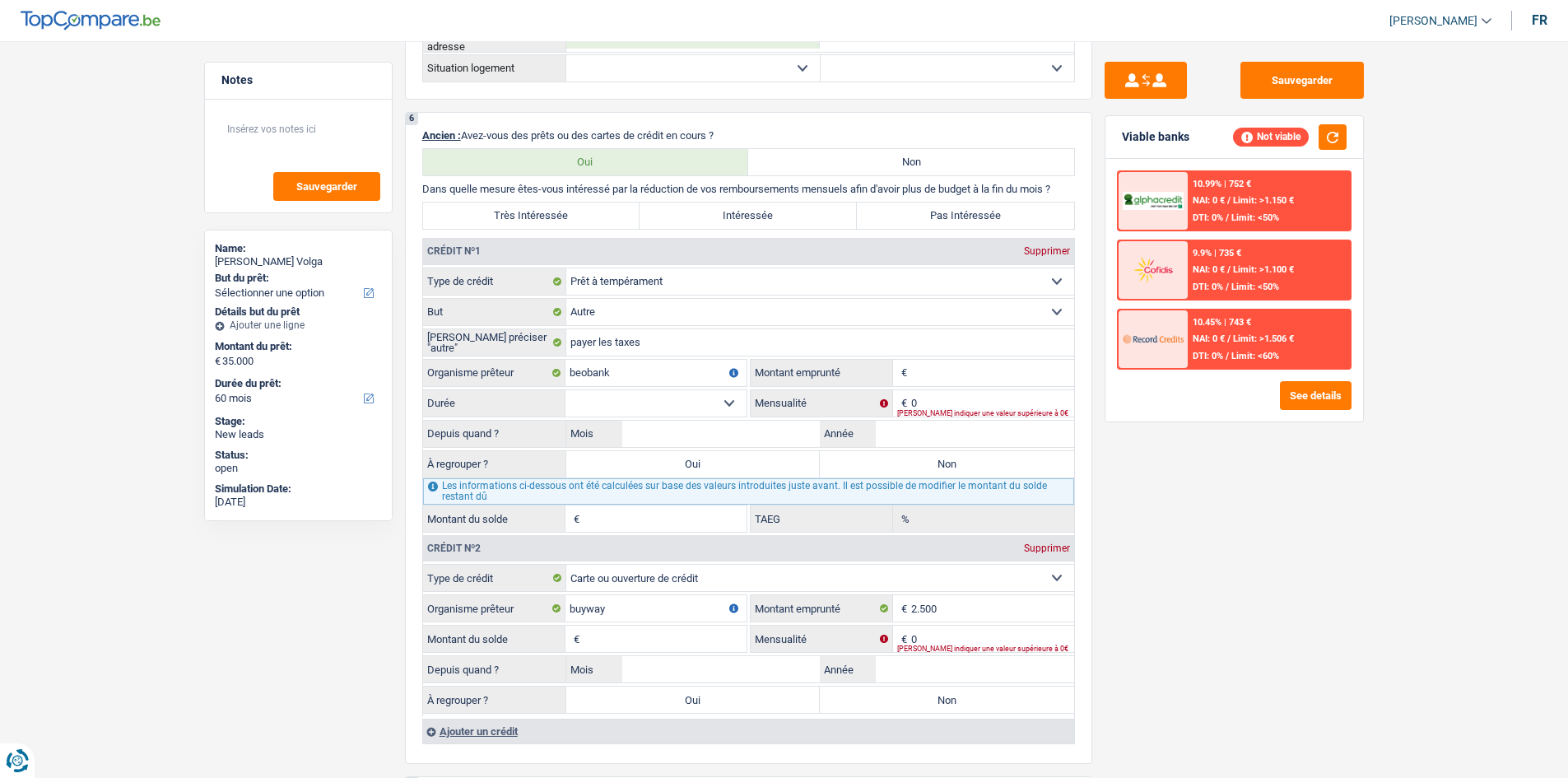 click at bounding box center [1153, 201] 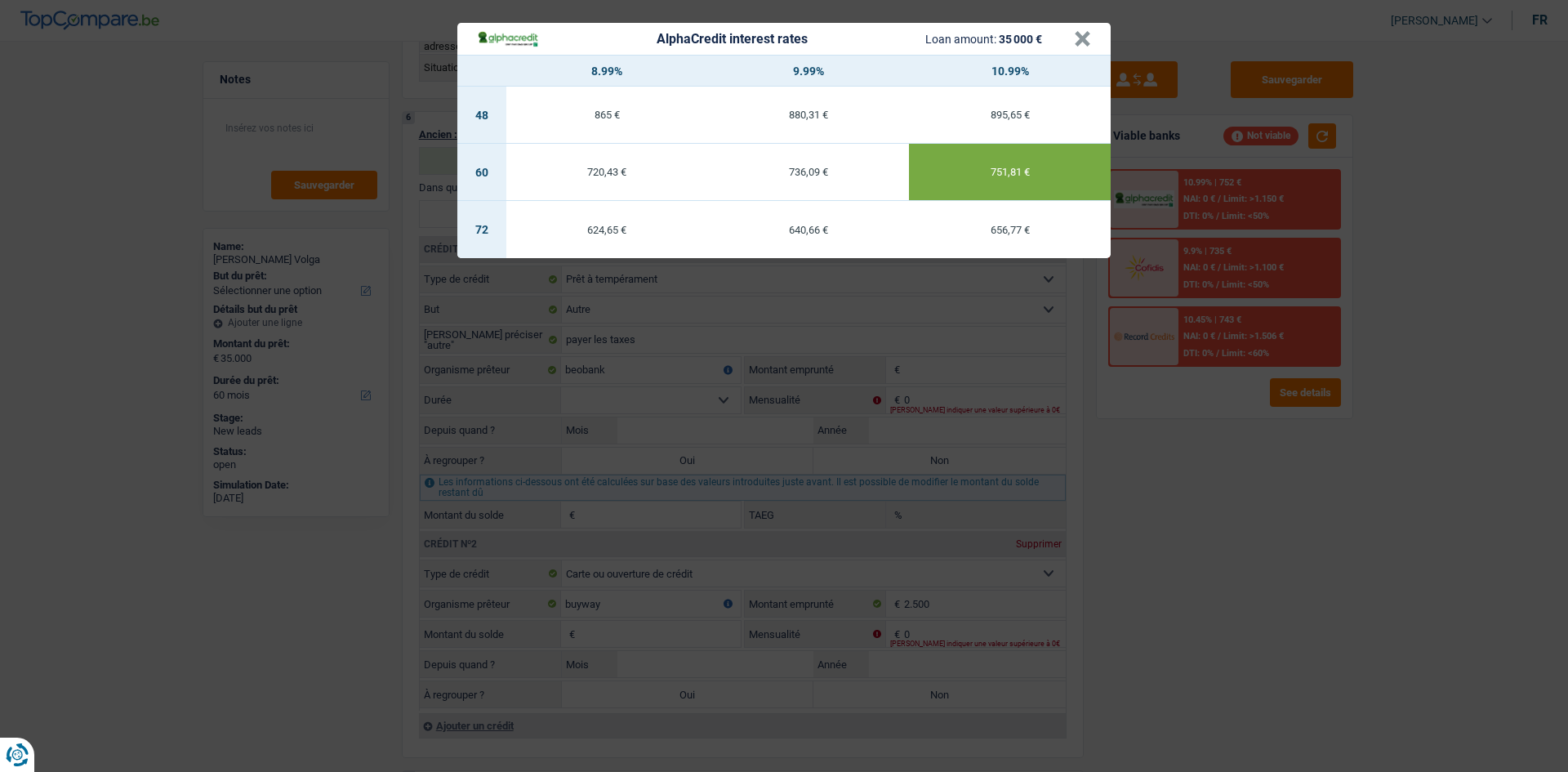 click on "AlphaCredit interest rates
Loan amount:
35 000 €
×
8.99%
9.99%
10.99%
48
865 €
880,31 €
895,65 €
60
720,43 €
736,09 €
751,81 €
72
624,65 €
640,66 €
656,77 €" at bounding box center (784, 386) 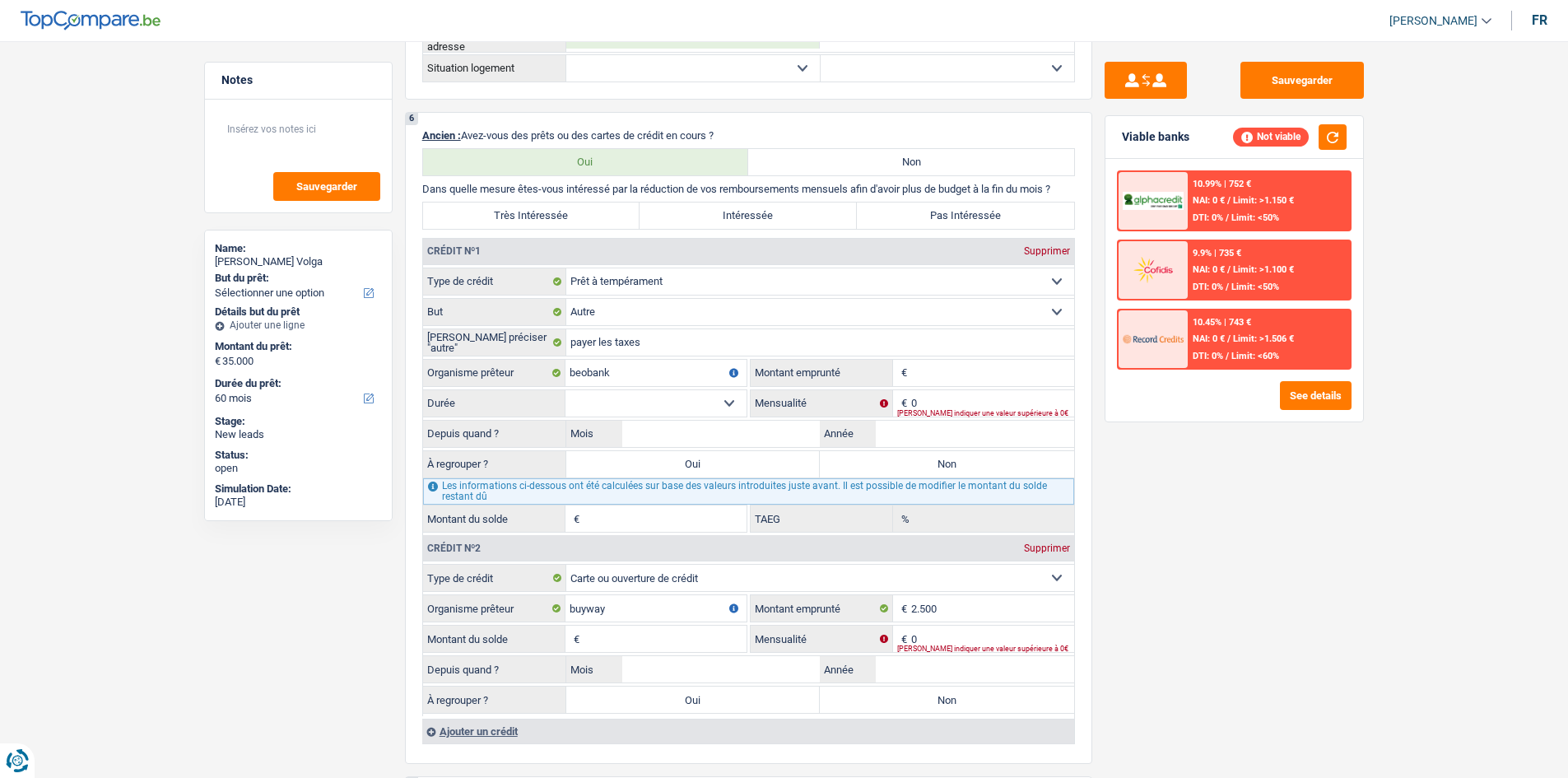 click on "NAI: 0 €" at bounding box center [1208, 269] 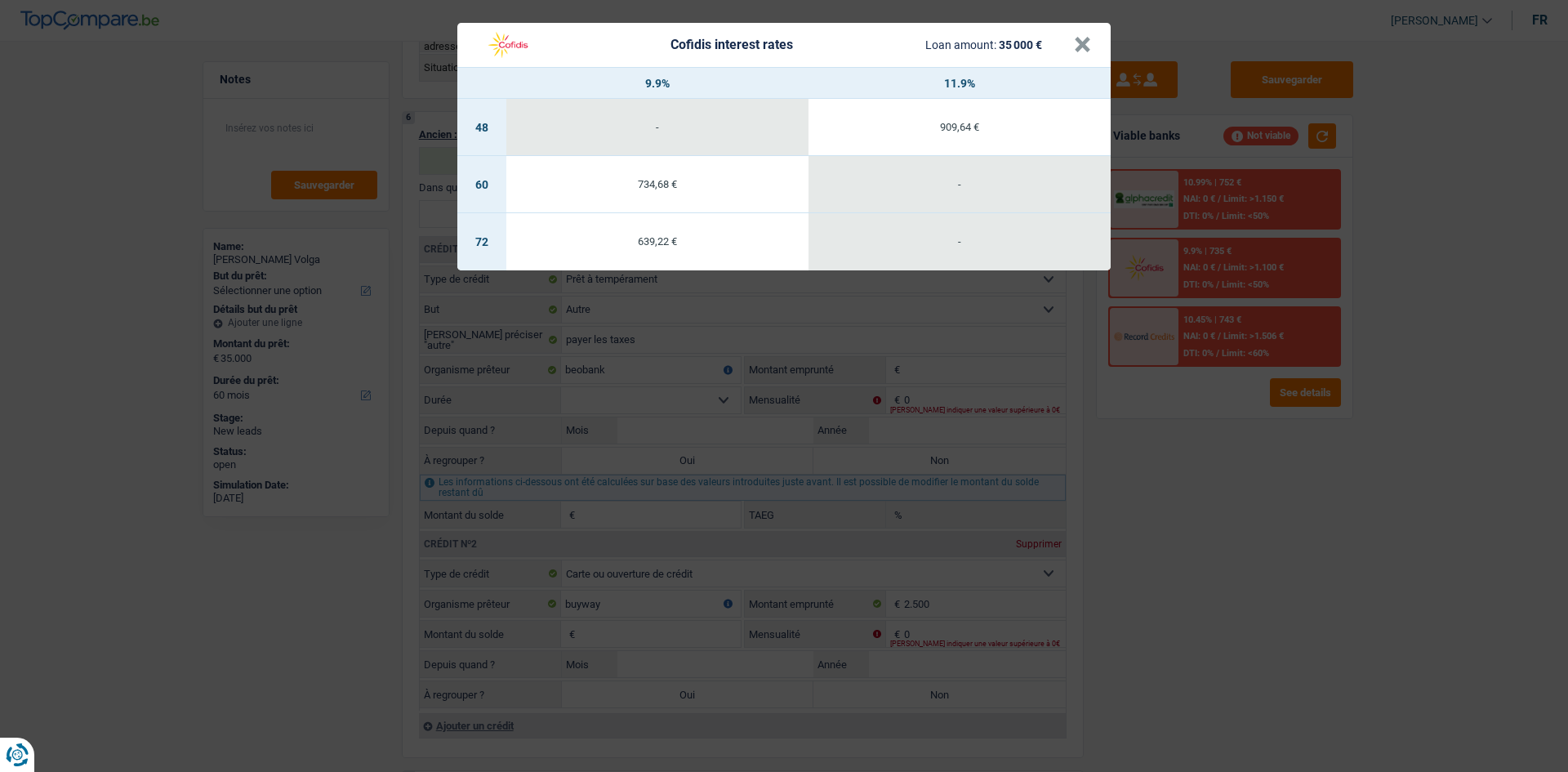 click on "Cofidis interest rates
Loan amount:
35 000 €
×
9.9%
11.9%
48
-
909,64 €
60
734,68 €
-
72
639,22 €
-" at bounding box center (784, 386) 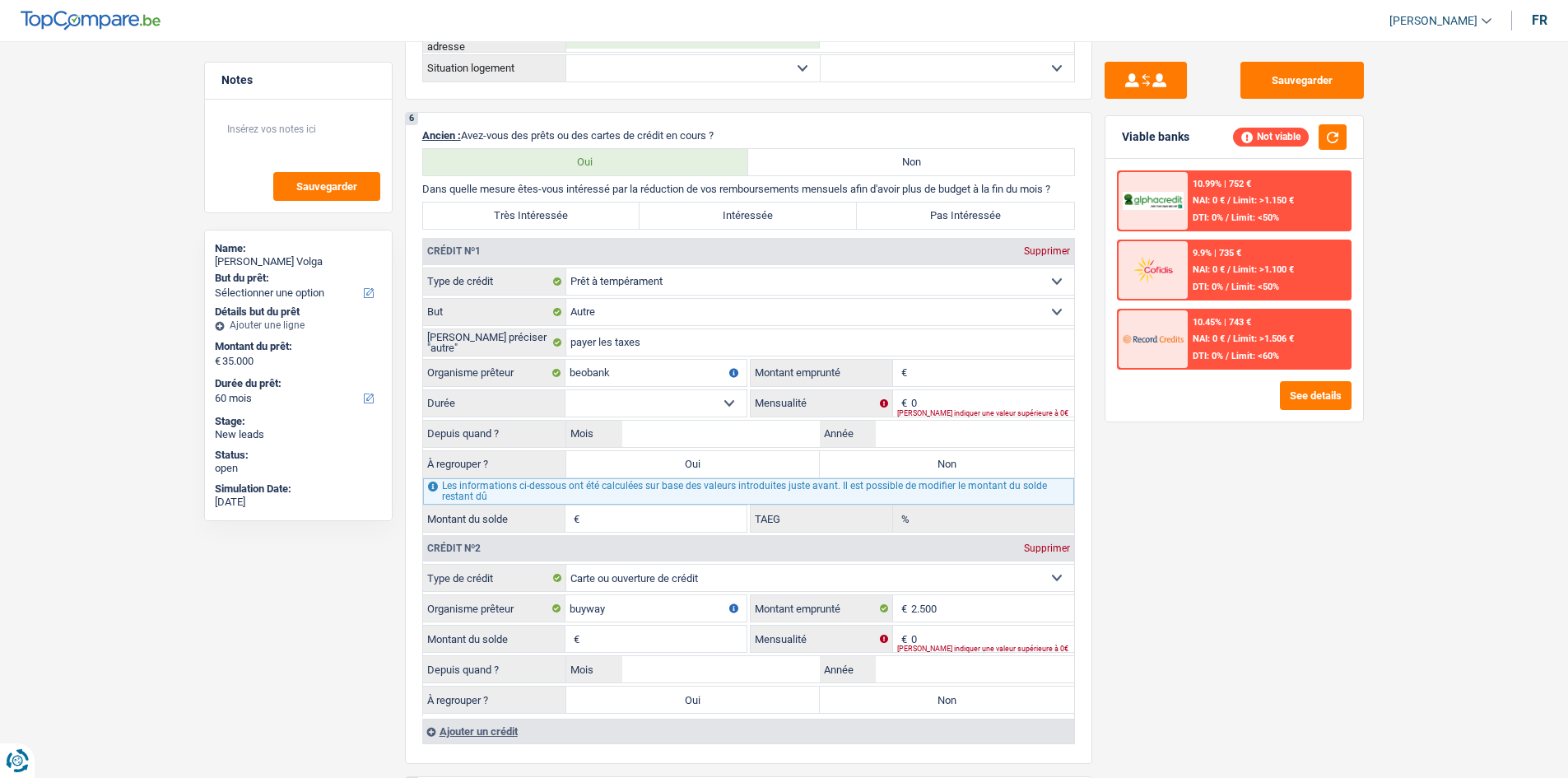 click at bounding box center [1153, 339] 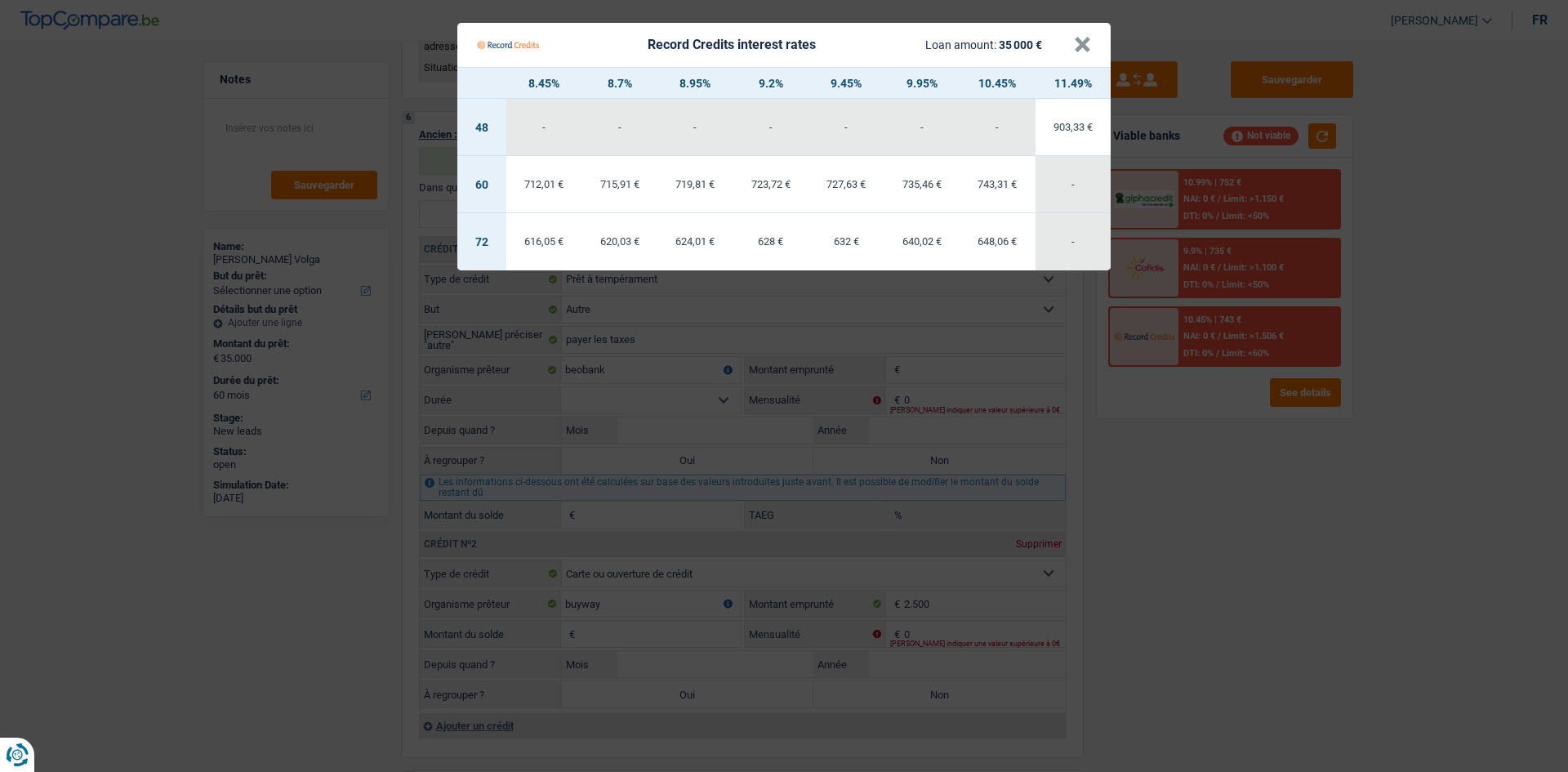 click on "Record Credits interest rates
Loan amount:
35 000 €
×
8.45%
8.7%
8.95%
9.2%
9.45%
9.95%
10.45%
11.49%
48
-
-
-
-
-
-
-
903,33 €
60
712,01 €" at bounding box center [784, 386] 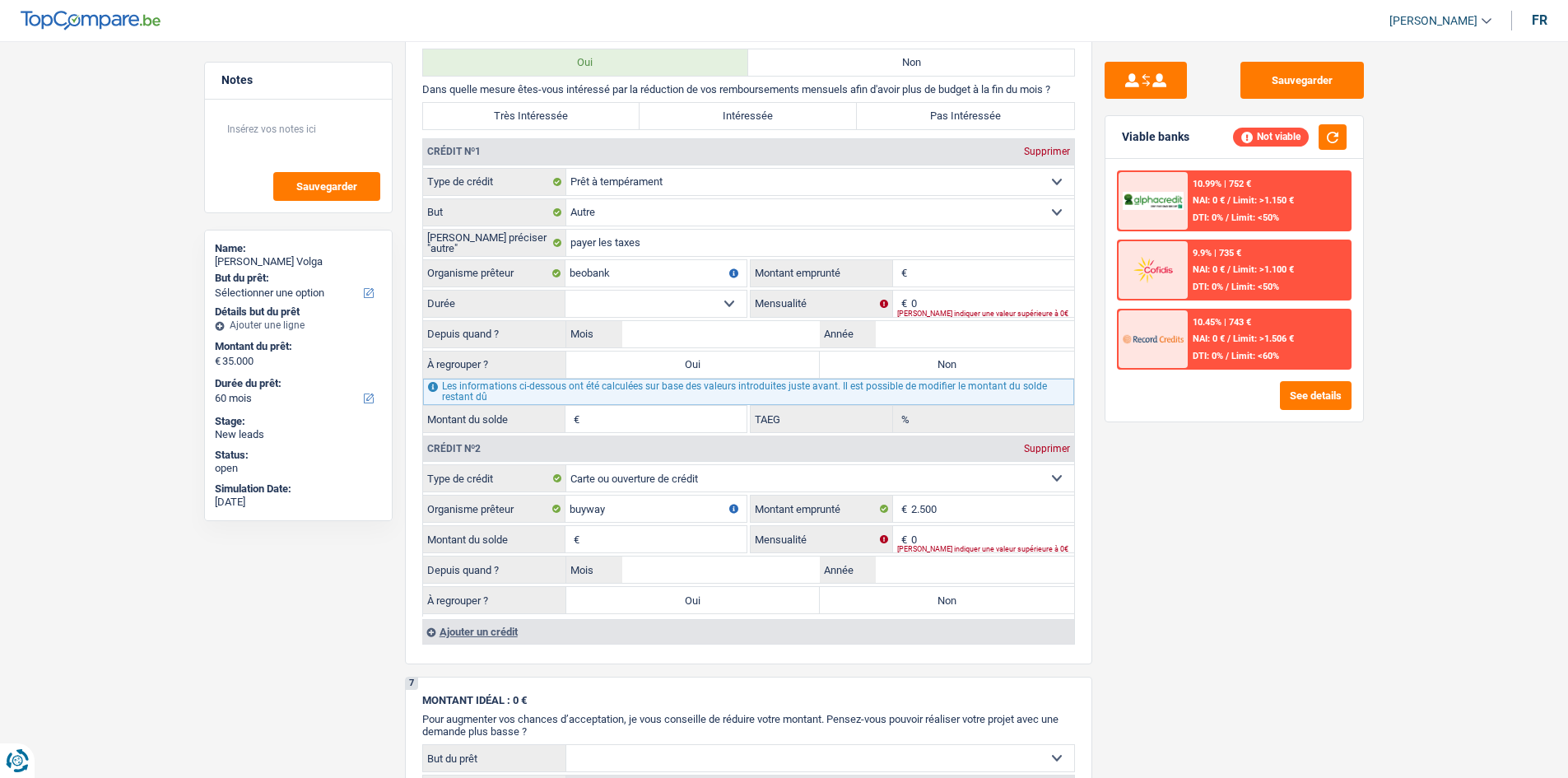 scroll, scrollTop: 1317, scrollLeft: 0, axis: vertical 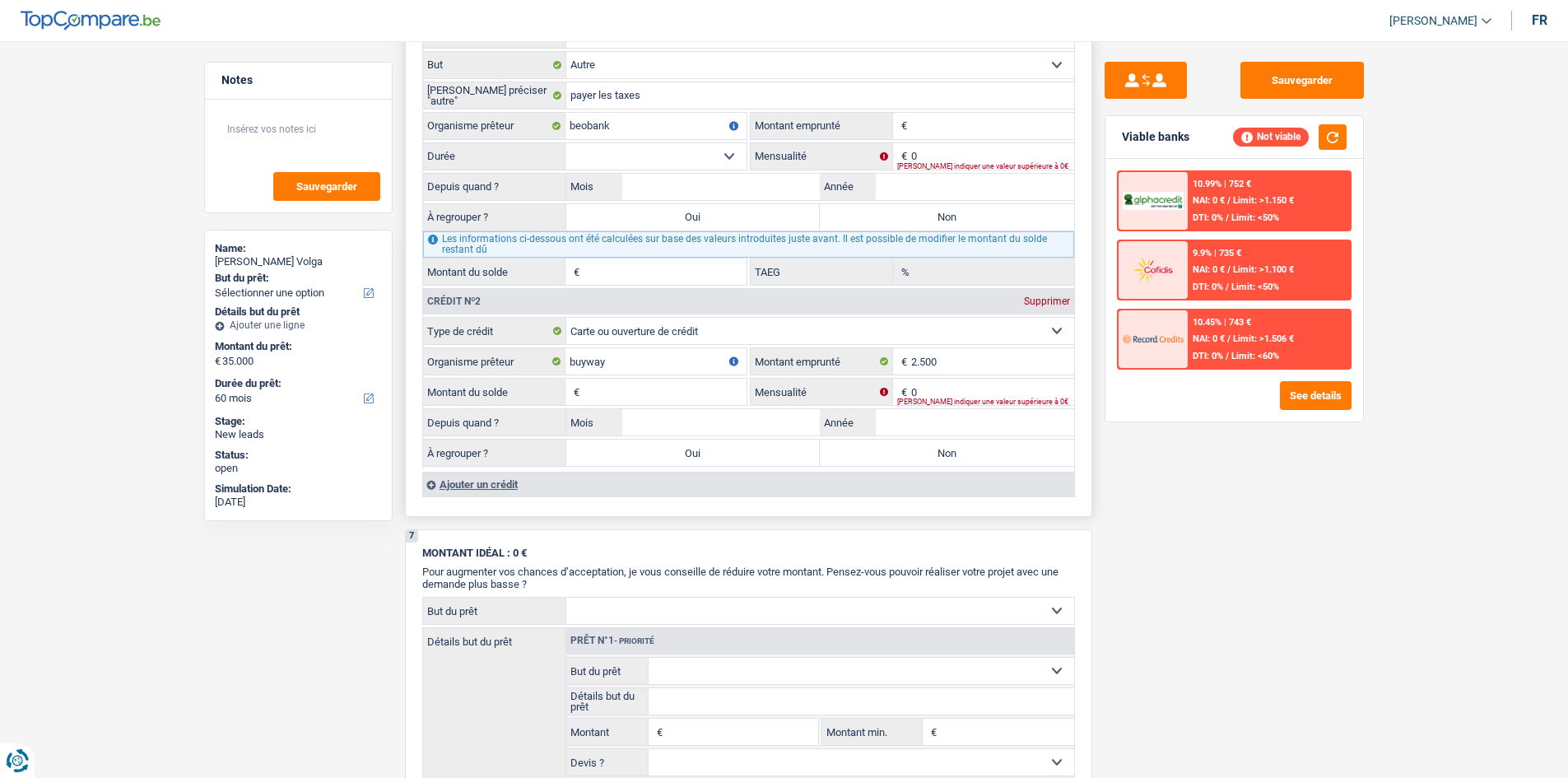 click on "12 mois 18 mois 24 mois
Sélectionner une option" at bounding box center (656, 156) 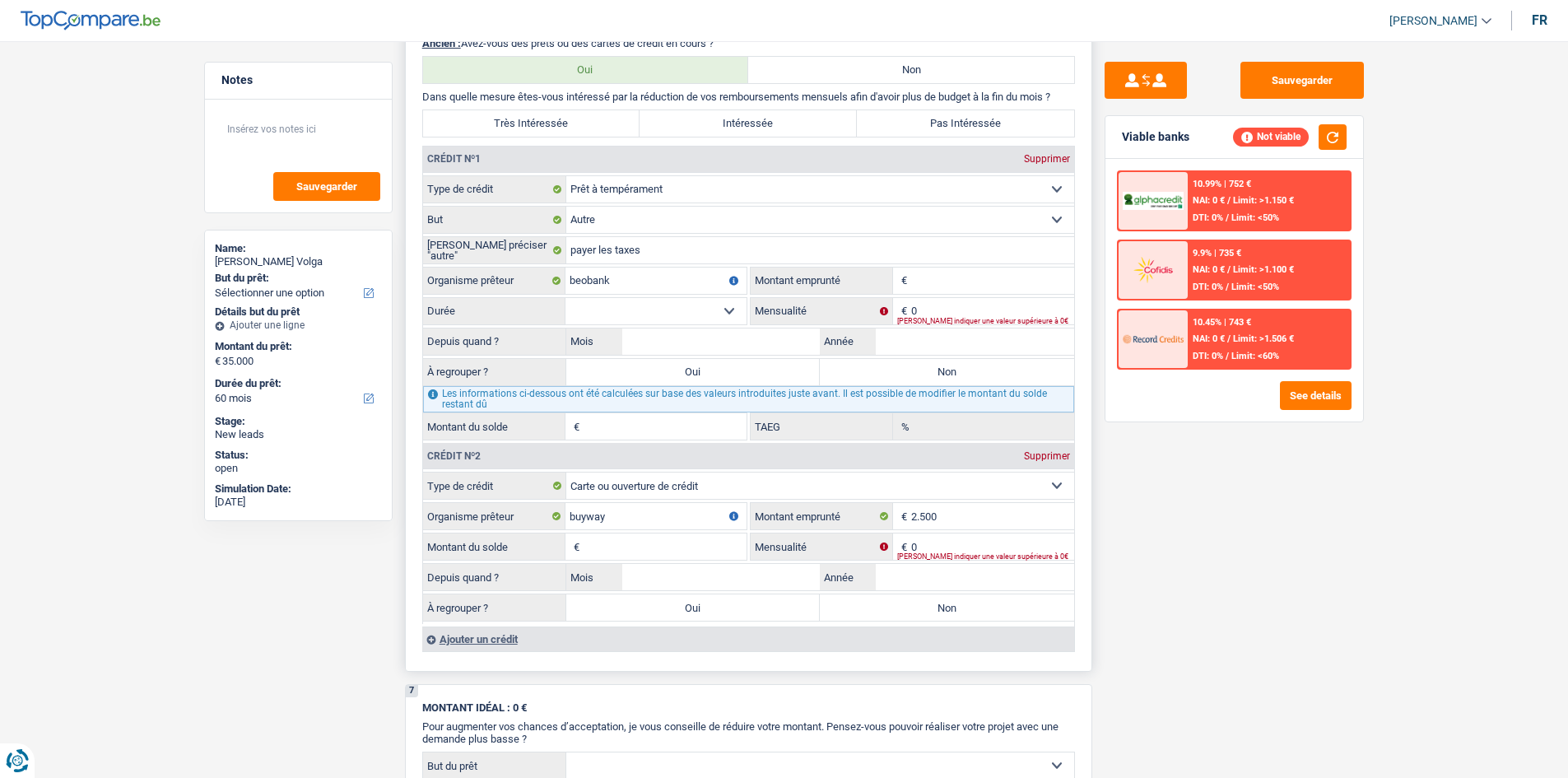 scroll, scrollTop: 1153, scrollLeft: 0, axis: vertical 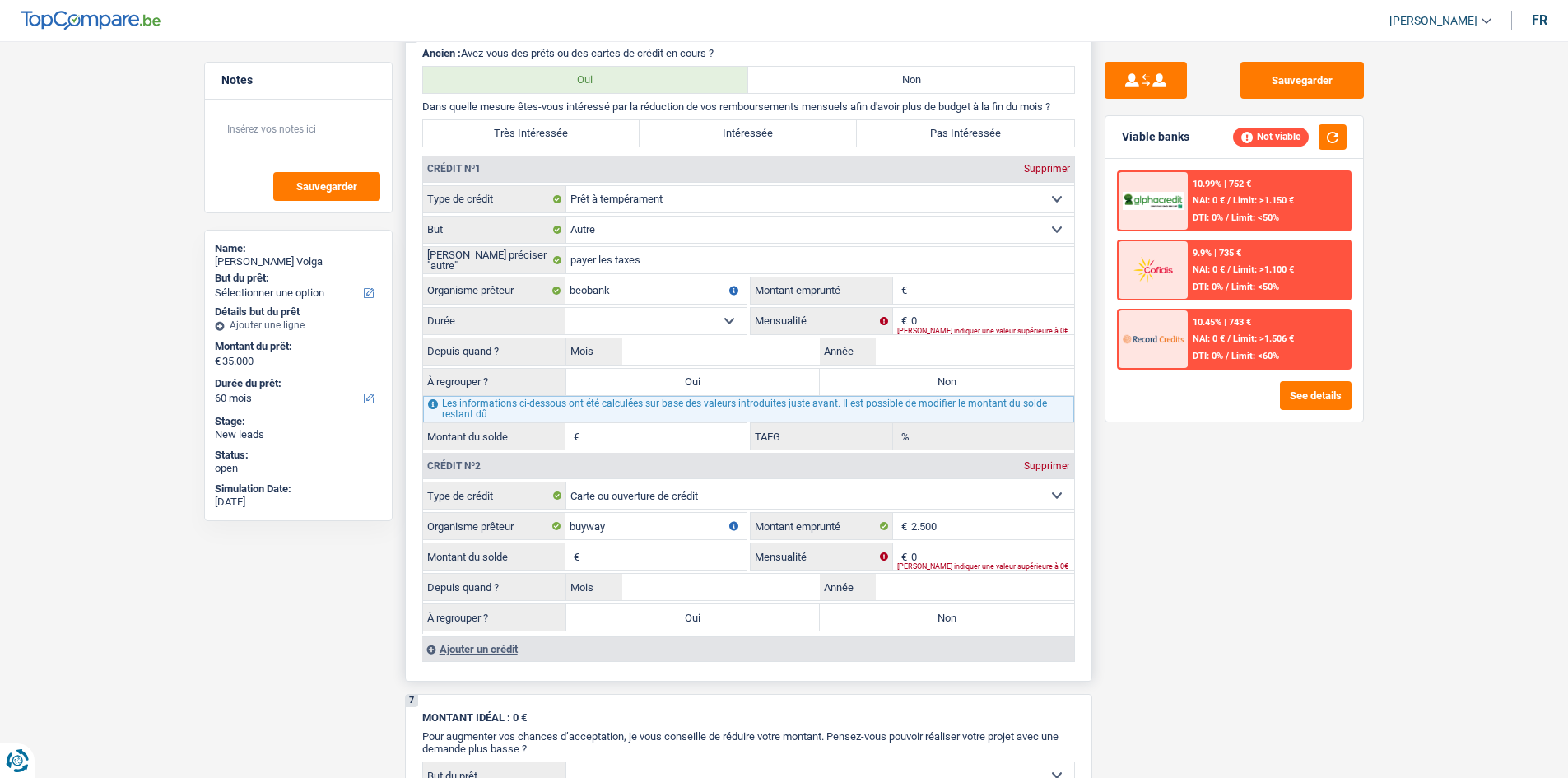 click on "Montant" at bounding box center (993, 291) 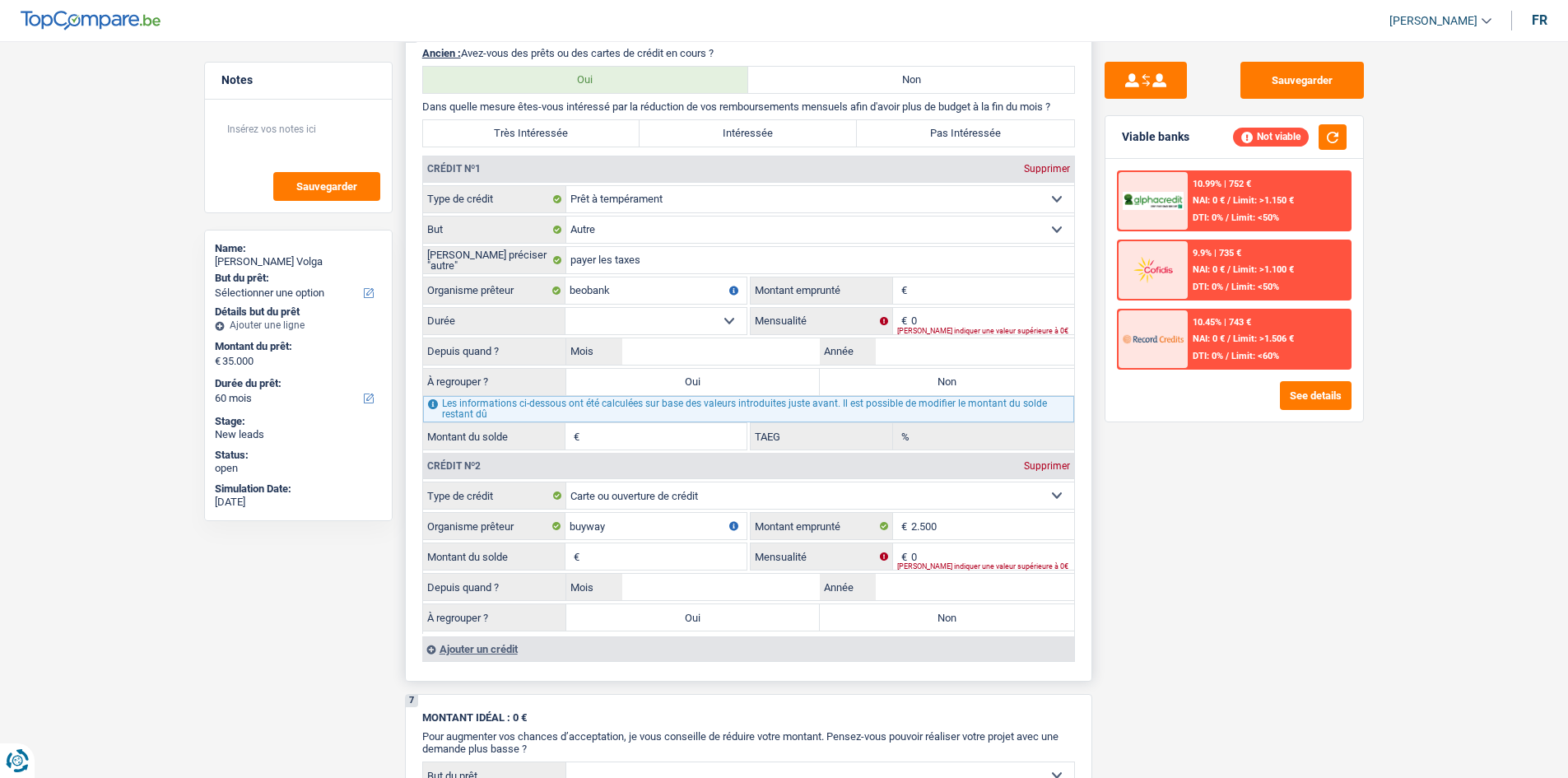 click on "Montant" at bounding box center (993, 291) 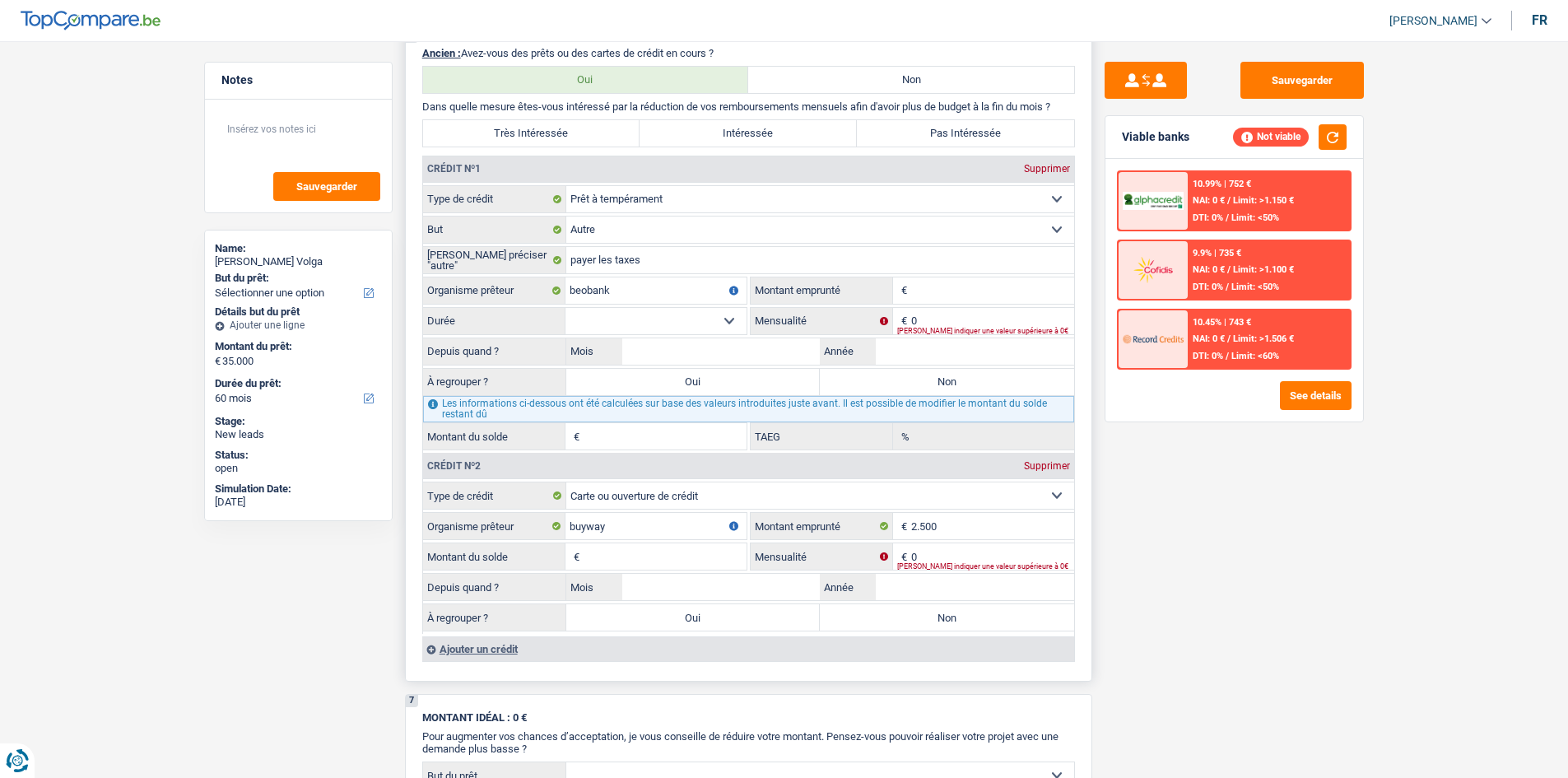 type on "4" 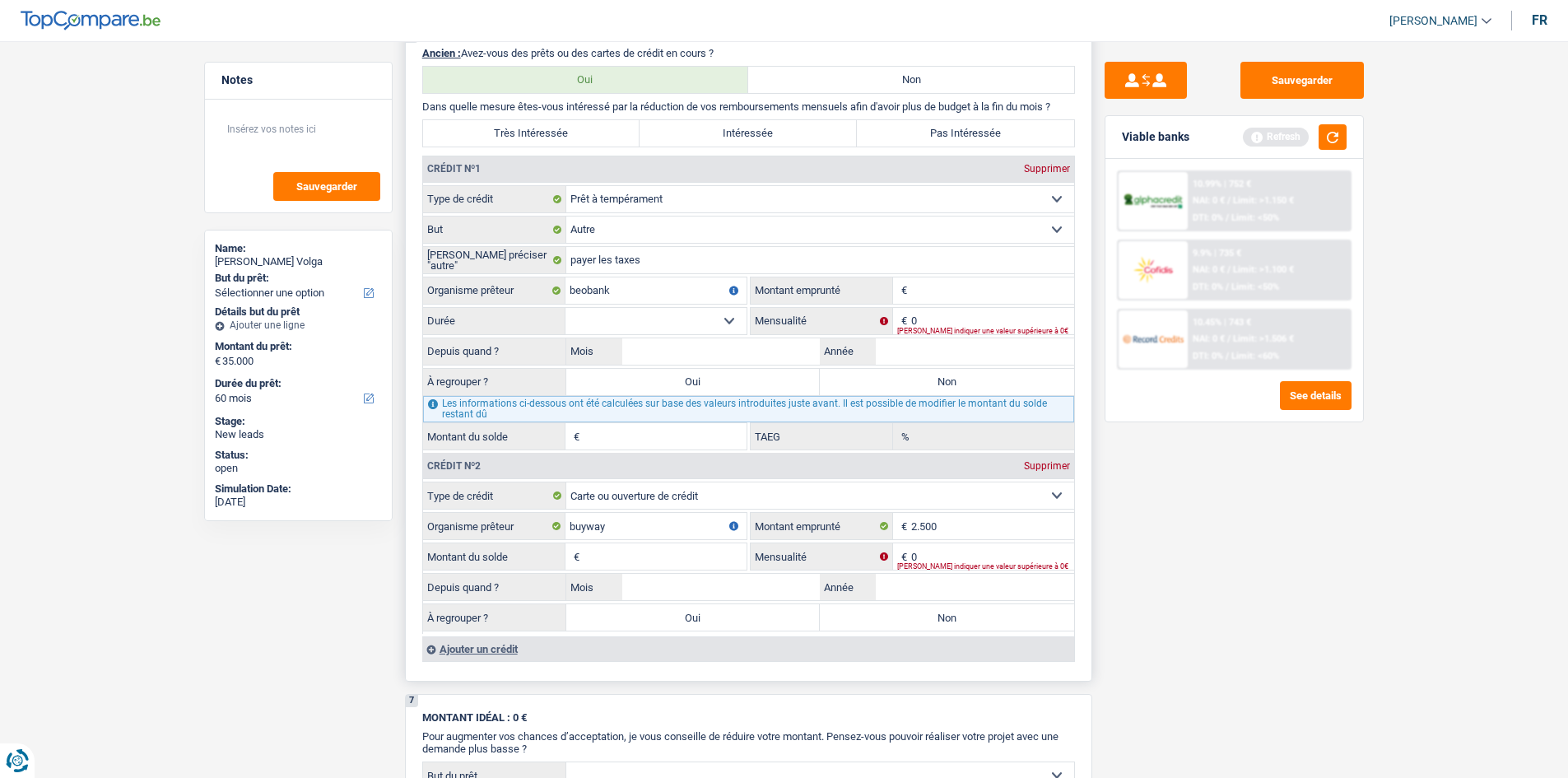 type on "4" 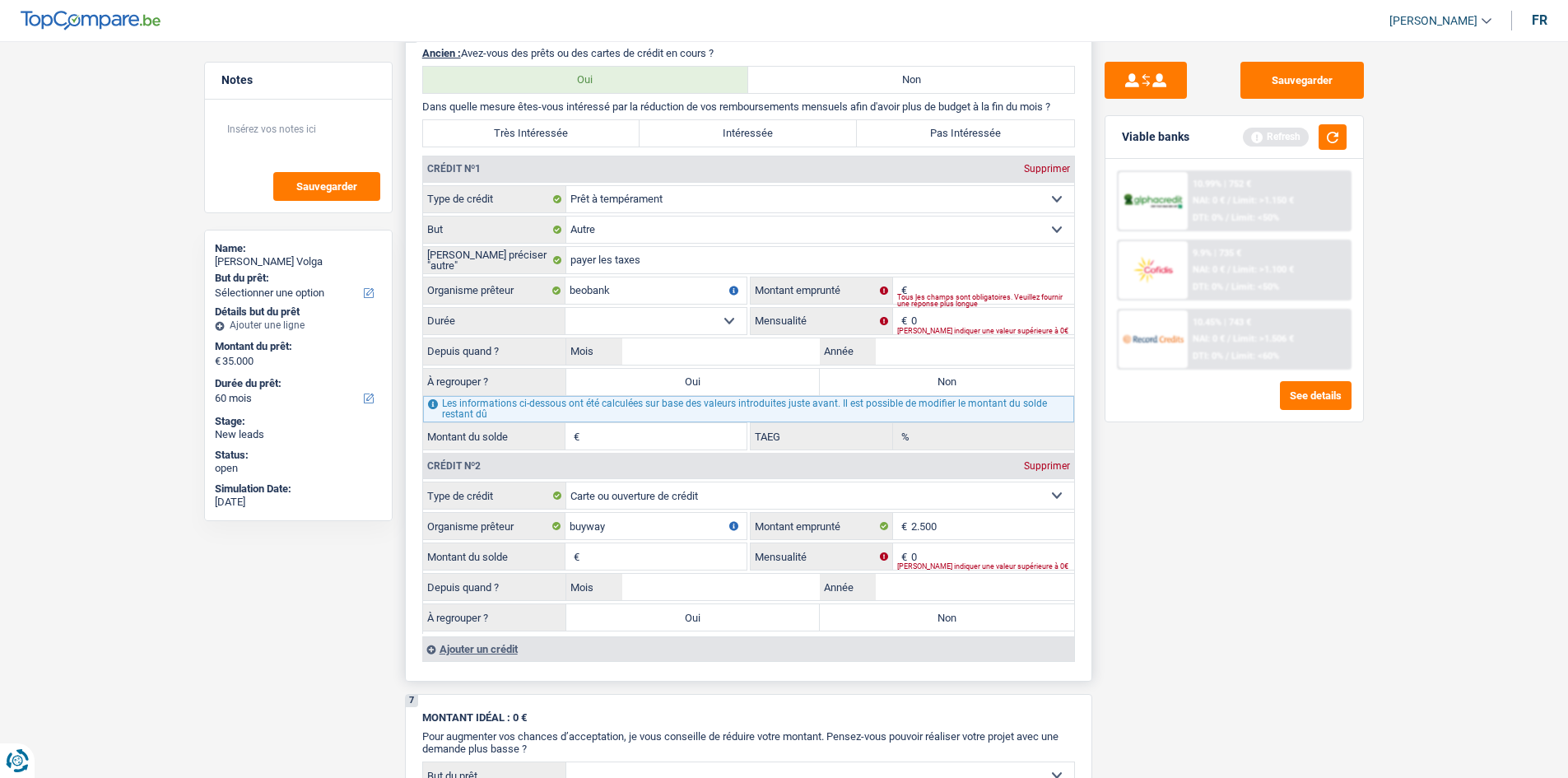 click on "Tous les champs sont obligatoires. Veuillez fournir une réponse plus longue" at bounding box center [985, 300] 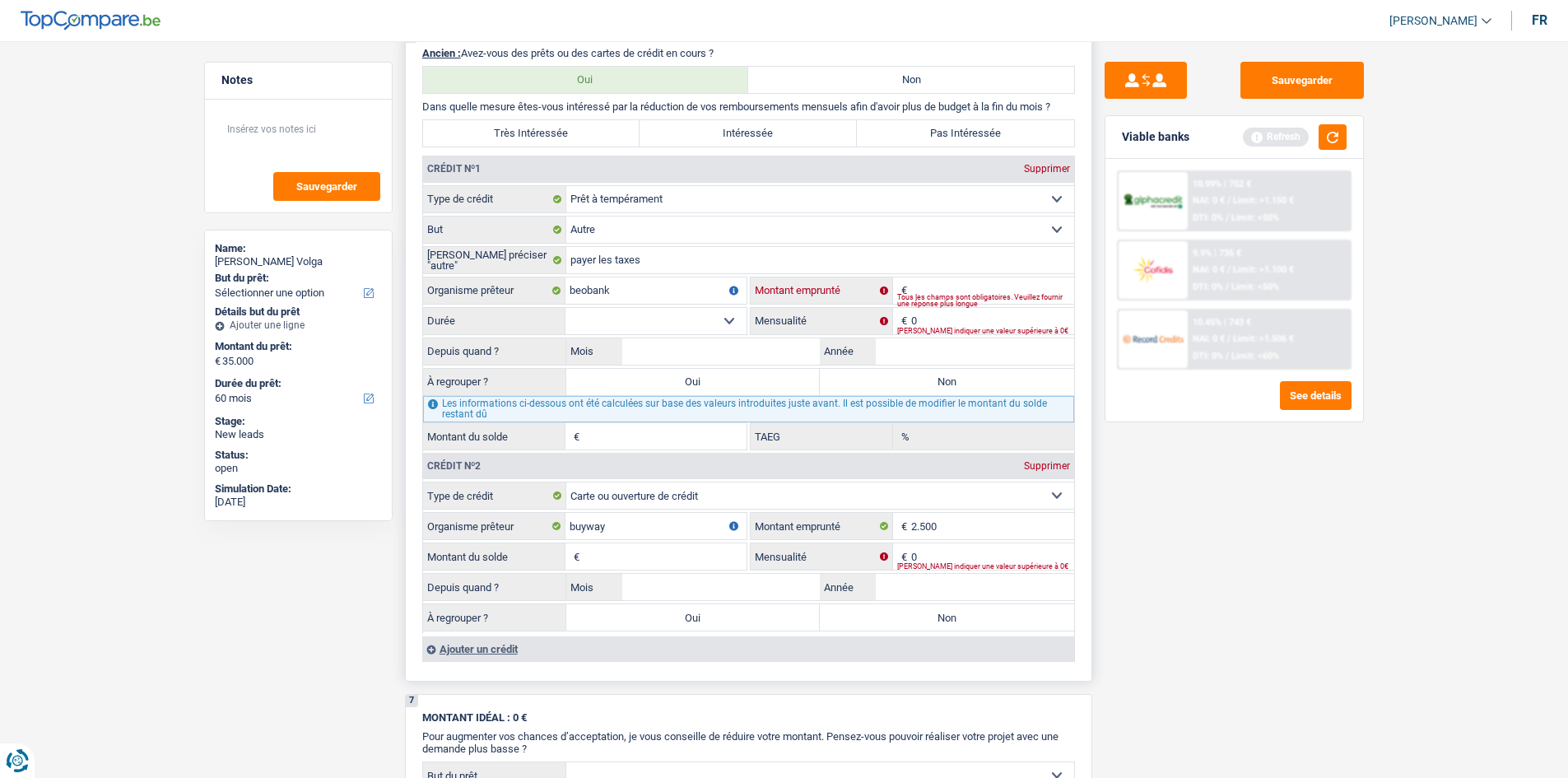 click on "Montant" at bounding box center [993, 291] 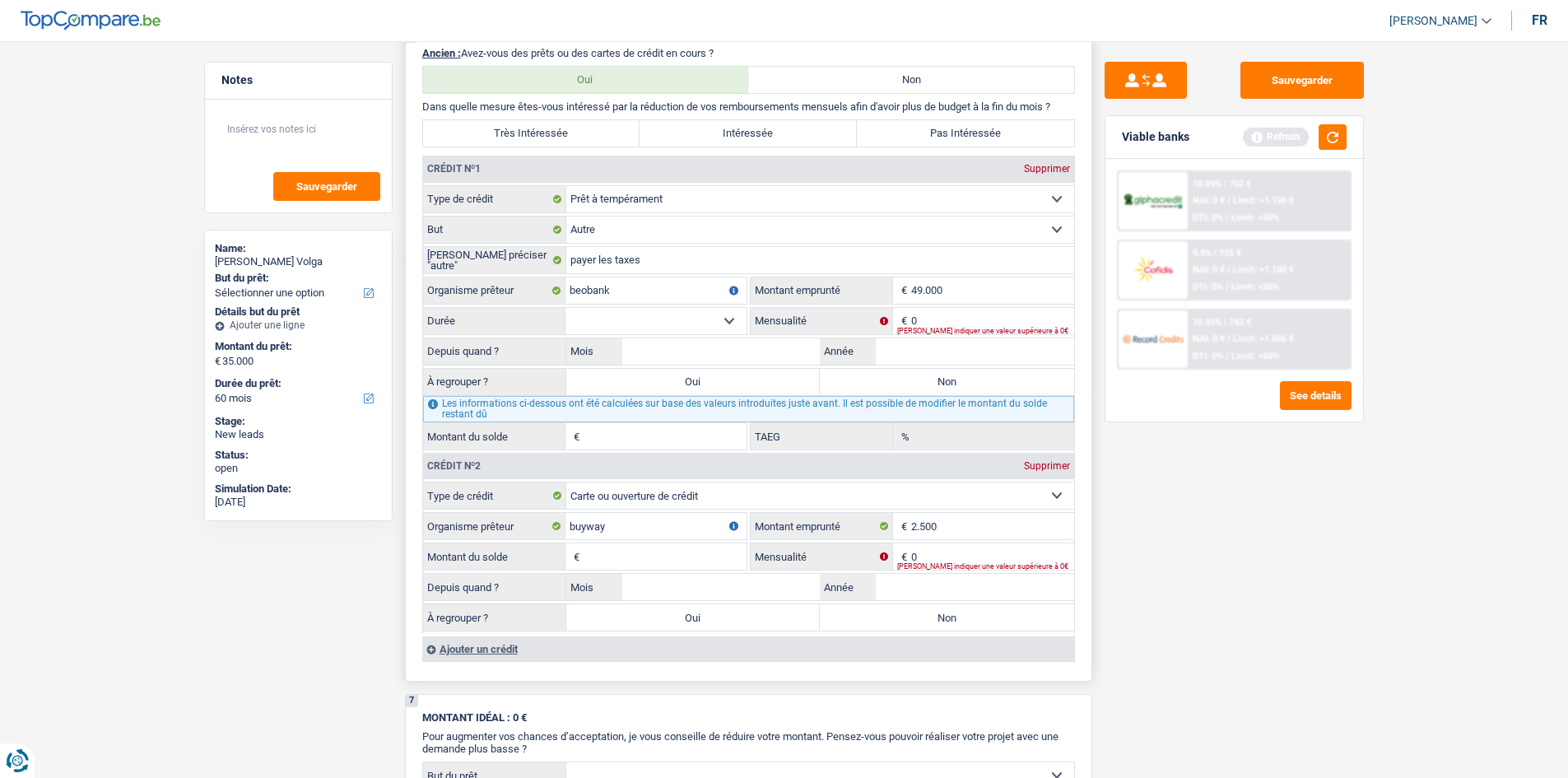 type on "49.000" 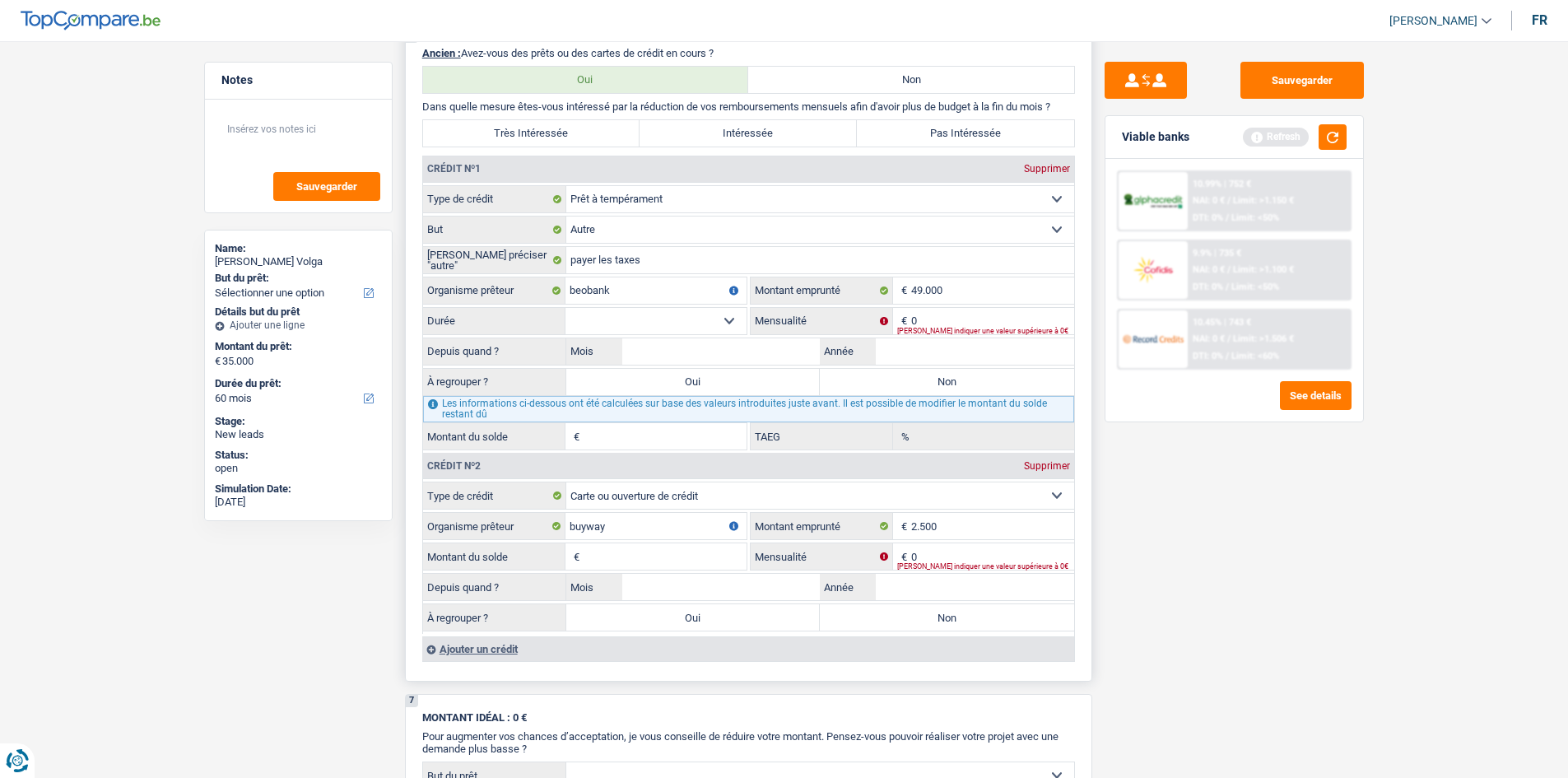 select on "84" 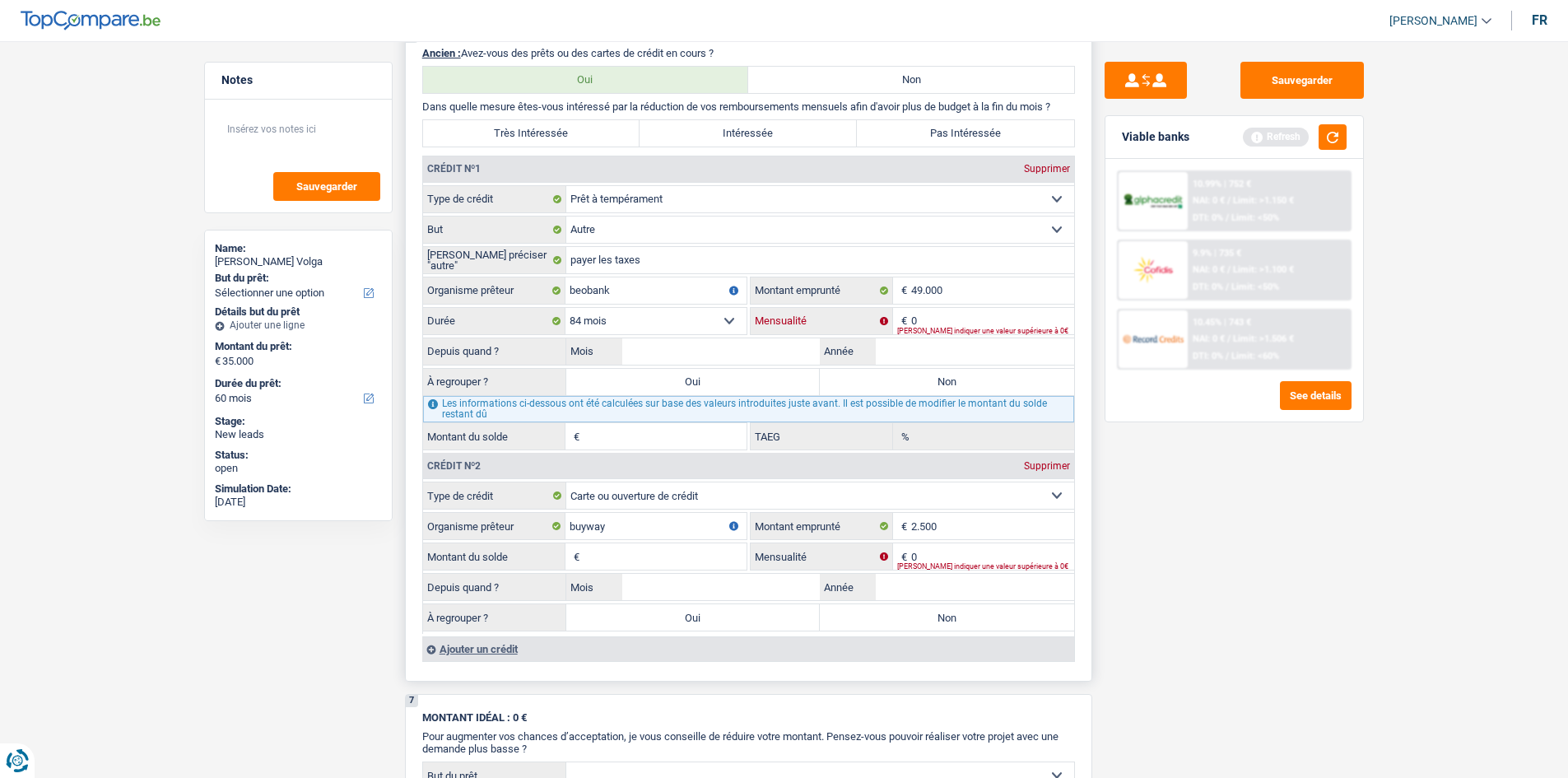 click on "0" at bounding box center [993, 321] 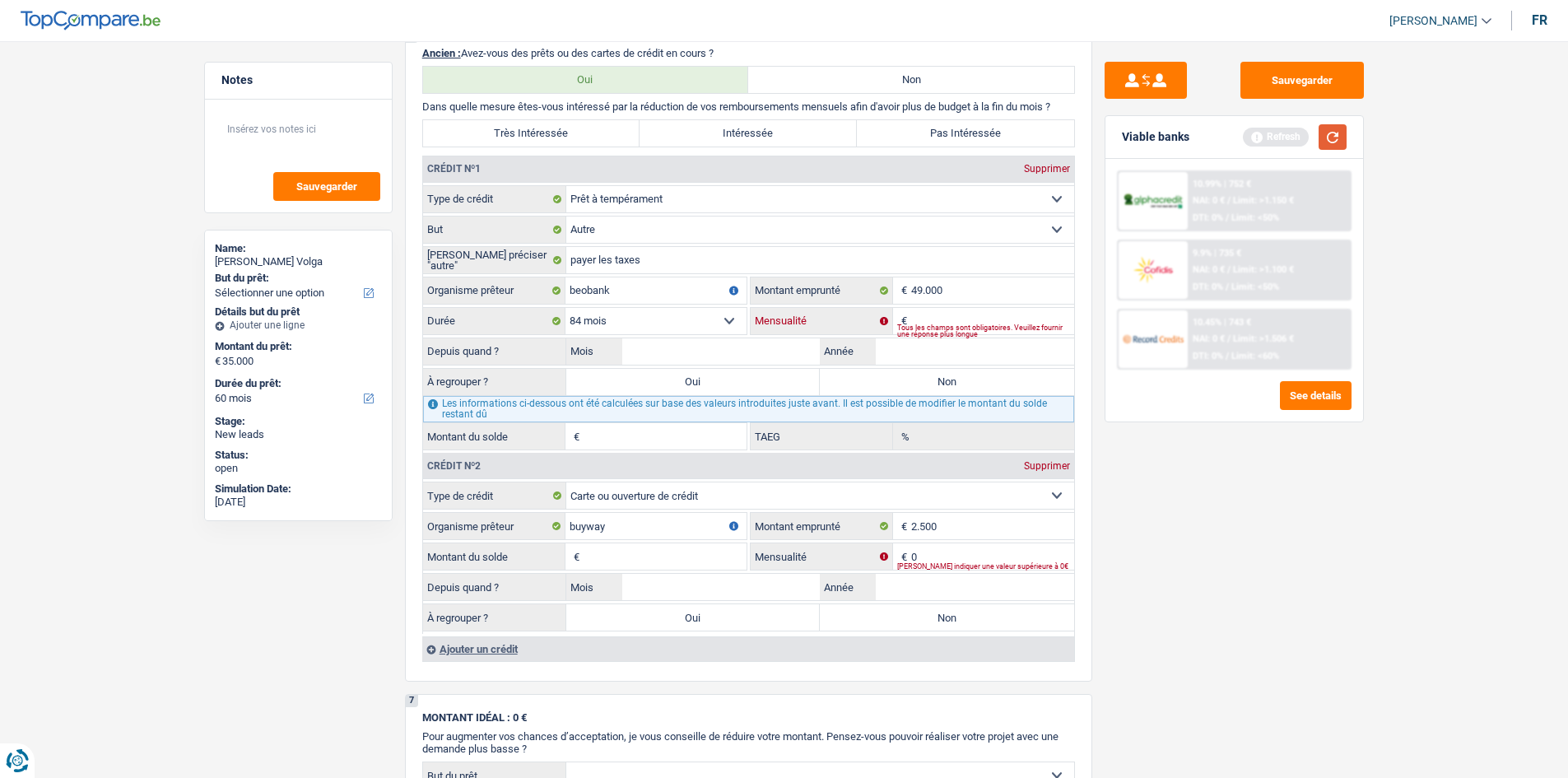 type 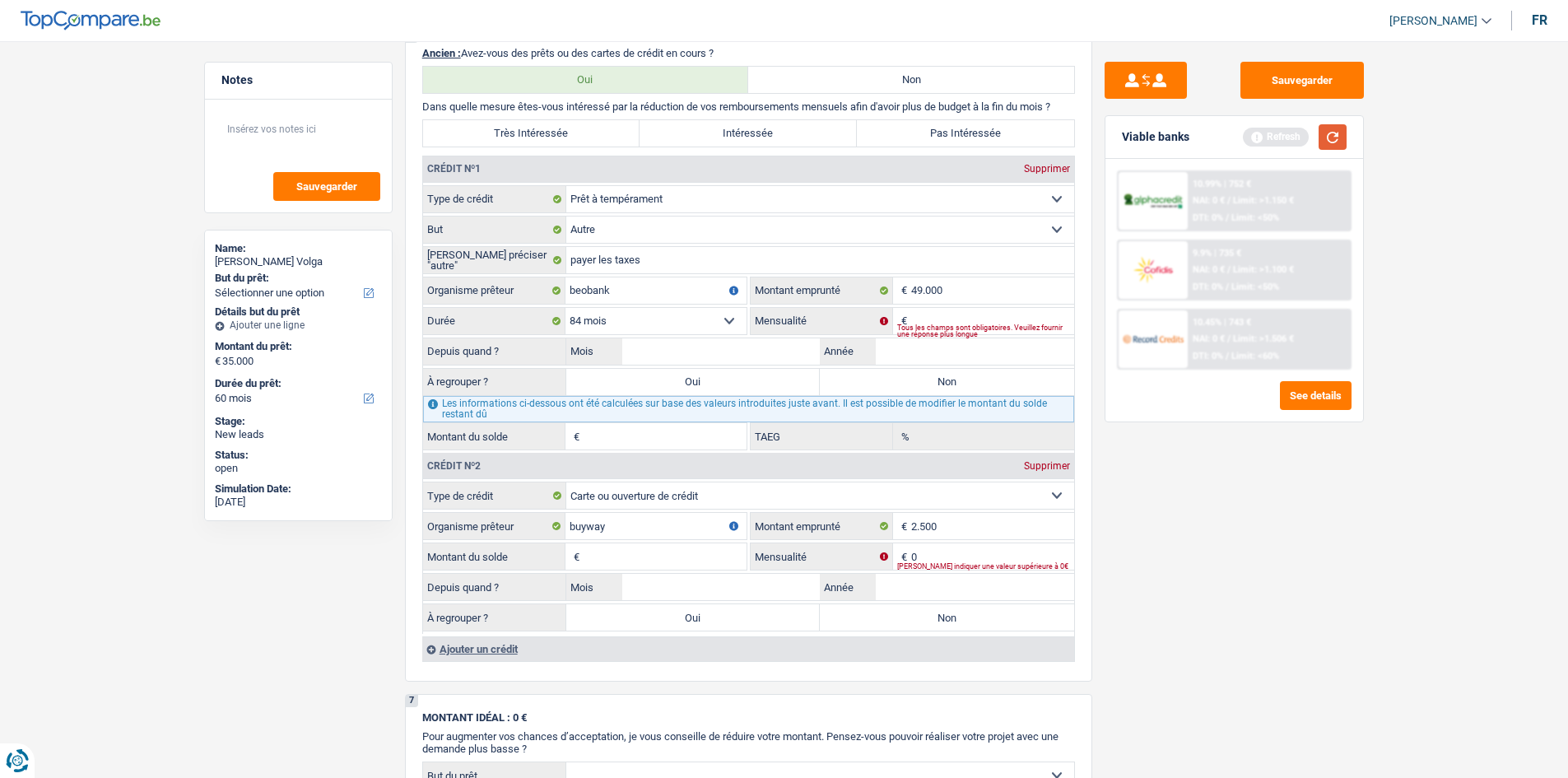 click at bounding box center (1333, 137) 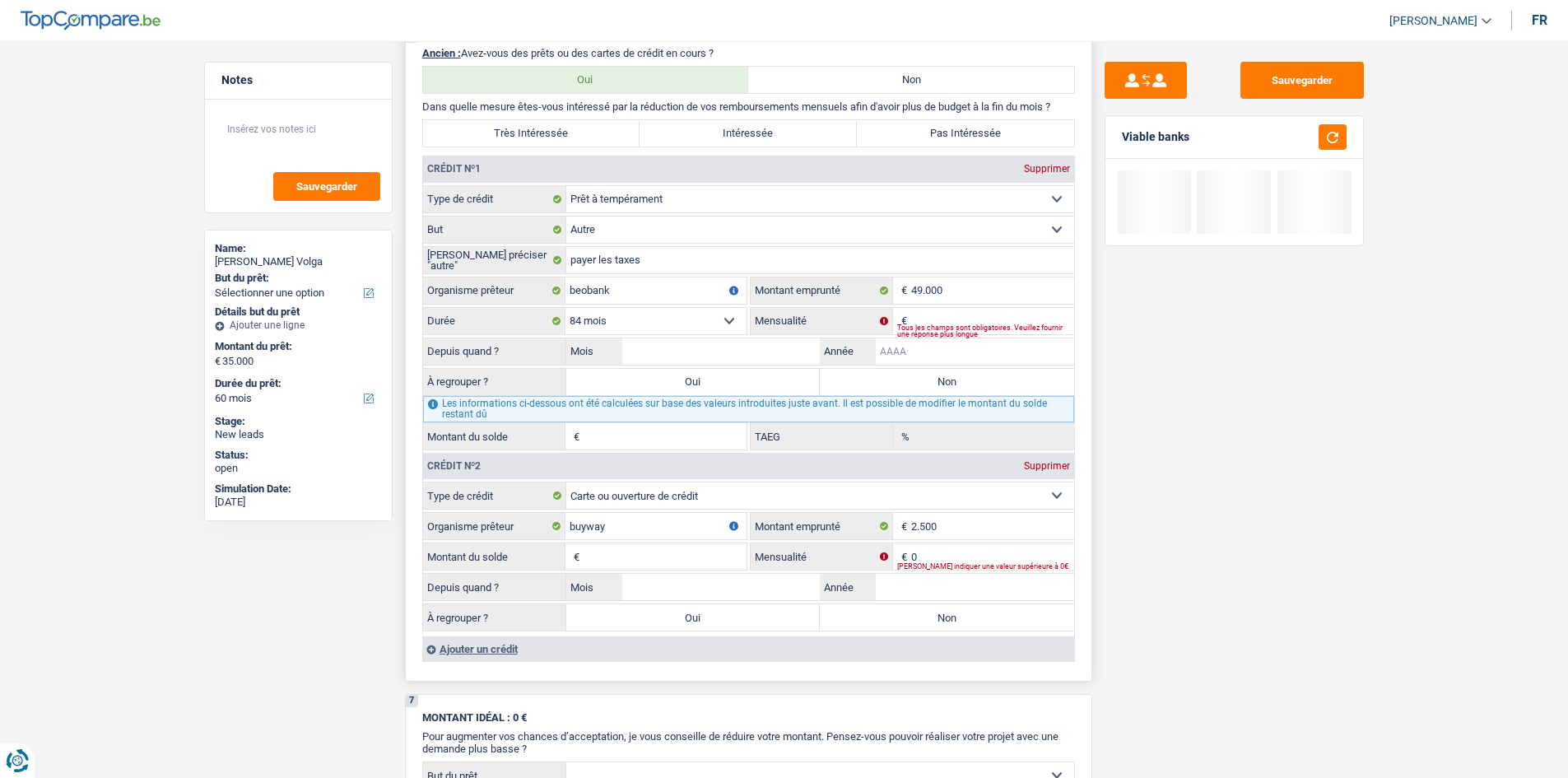 click on "Année" at bounding box center [975, 352] 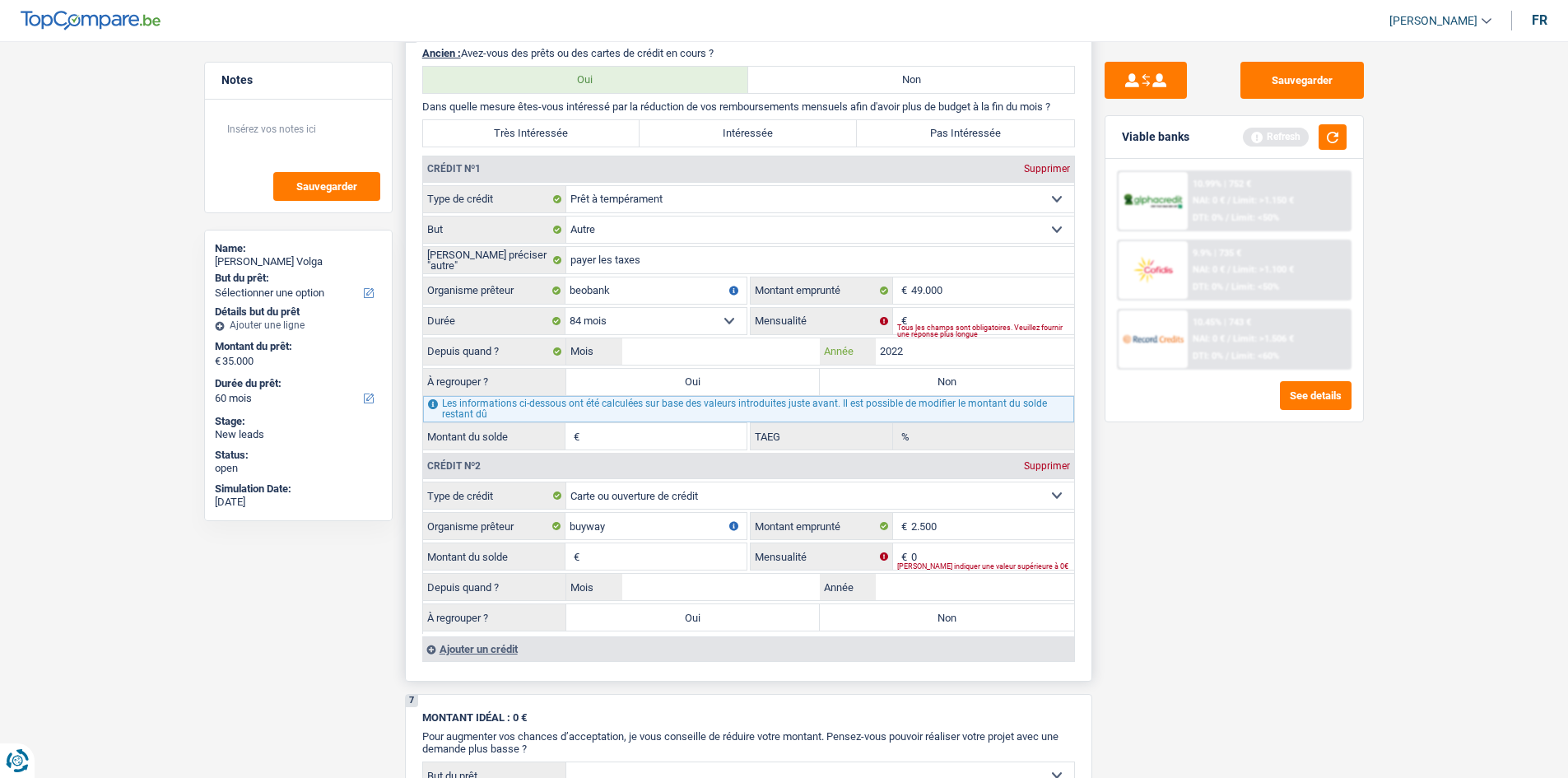 type on "2022" 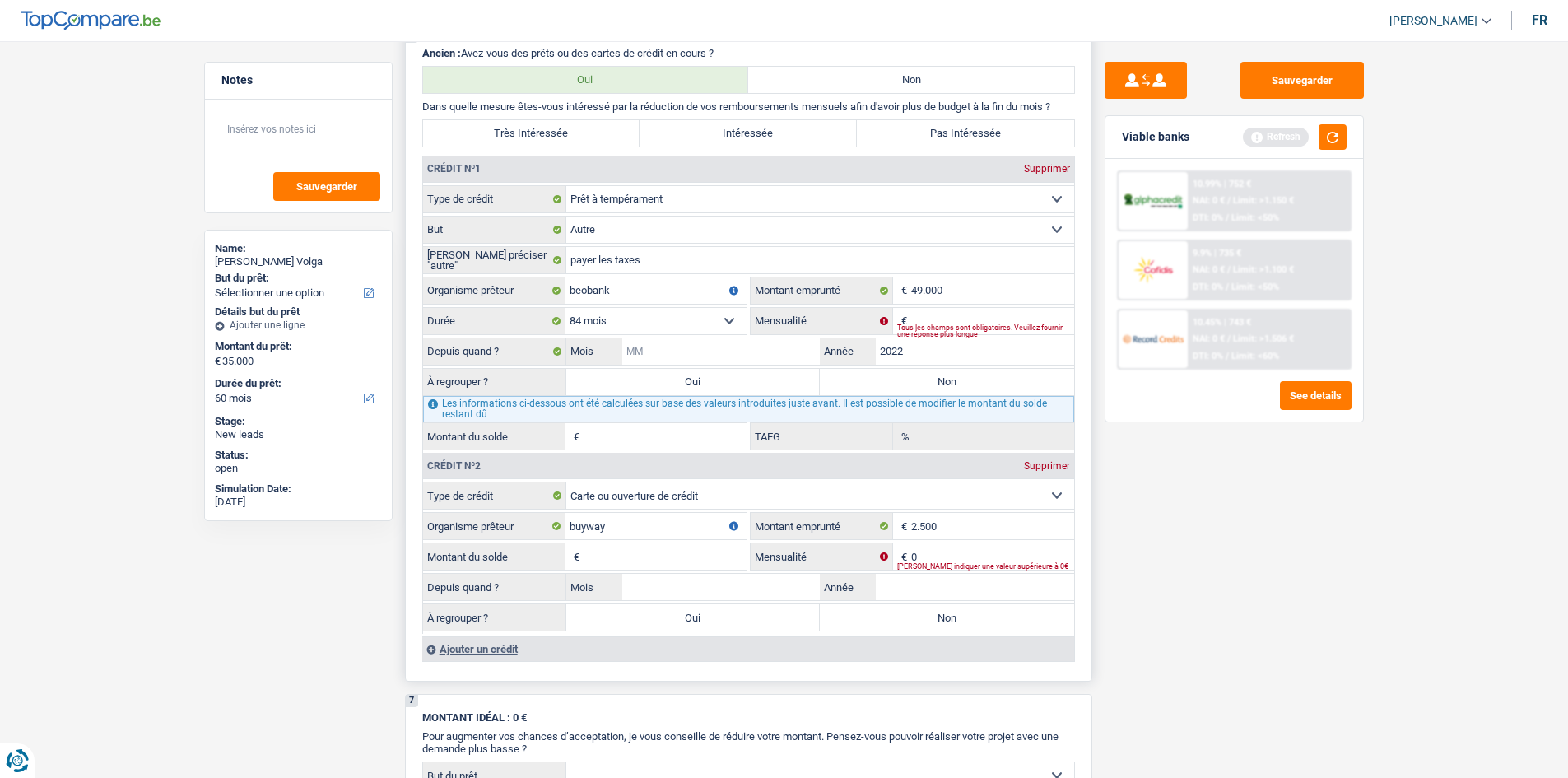 click on "Mois" at bounding box center (721, 352) 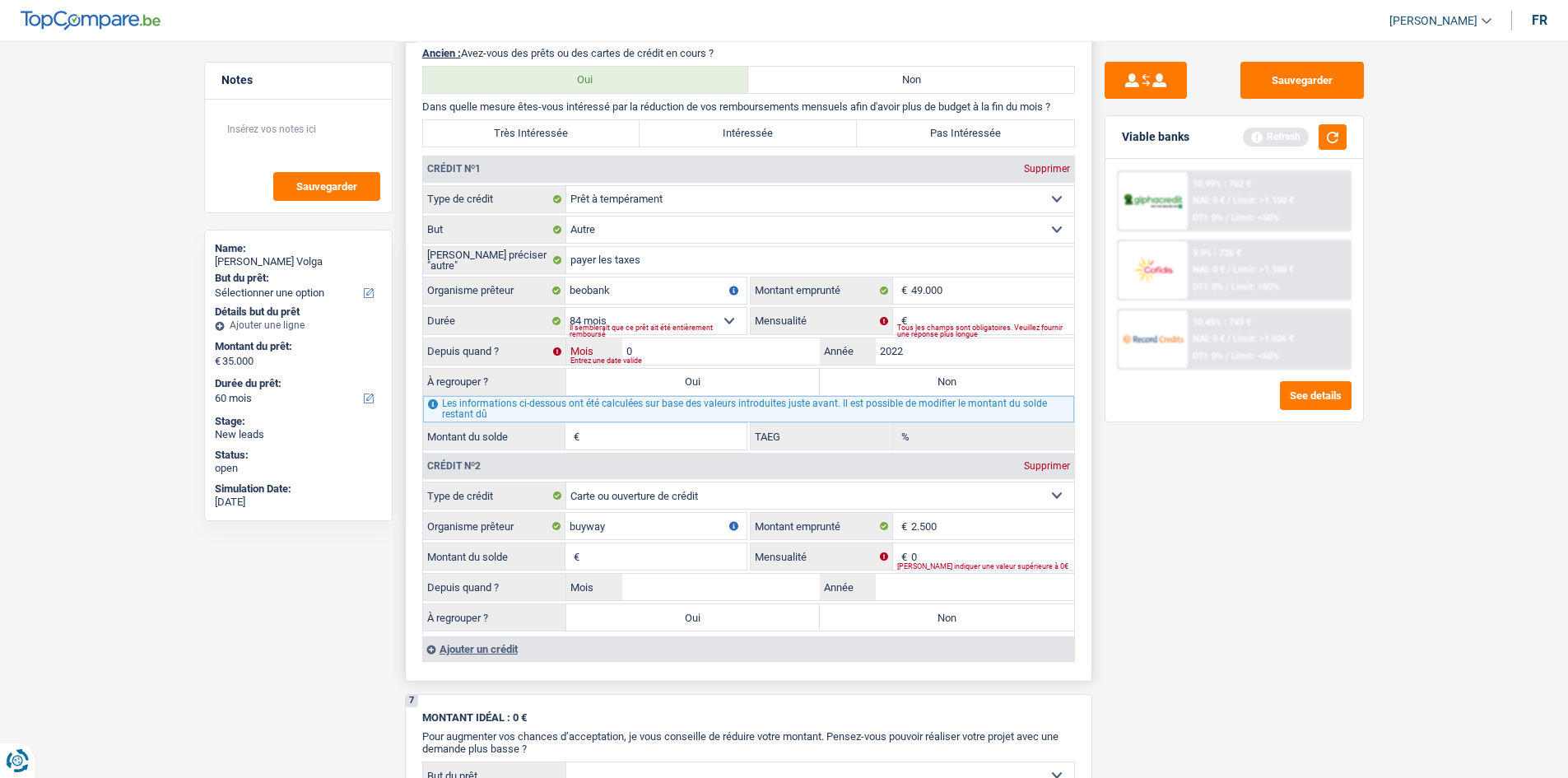 type on "07" 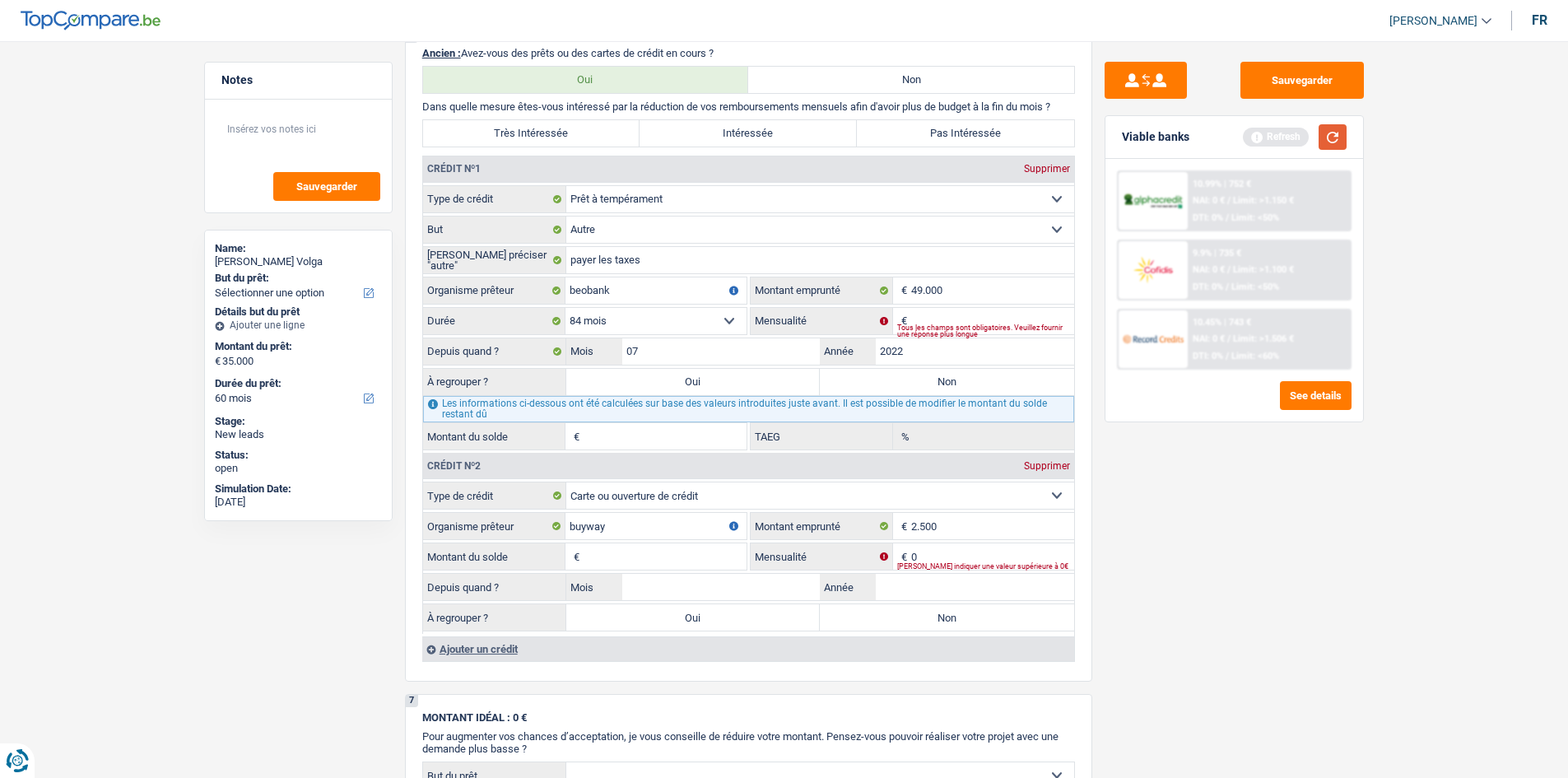 click at bounding box center (1333, 137) 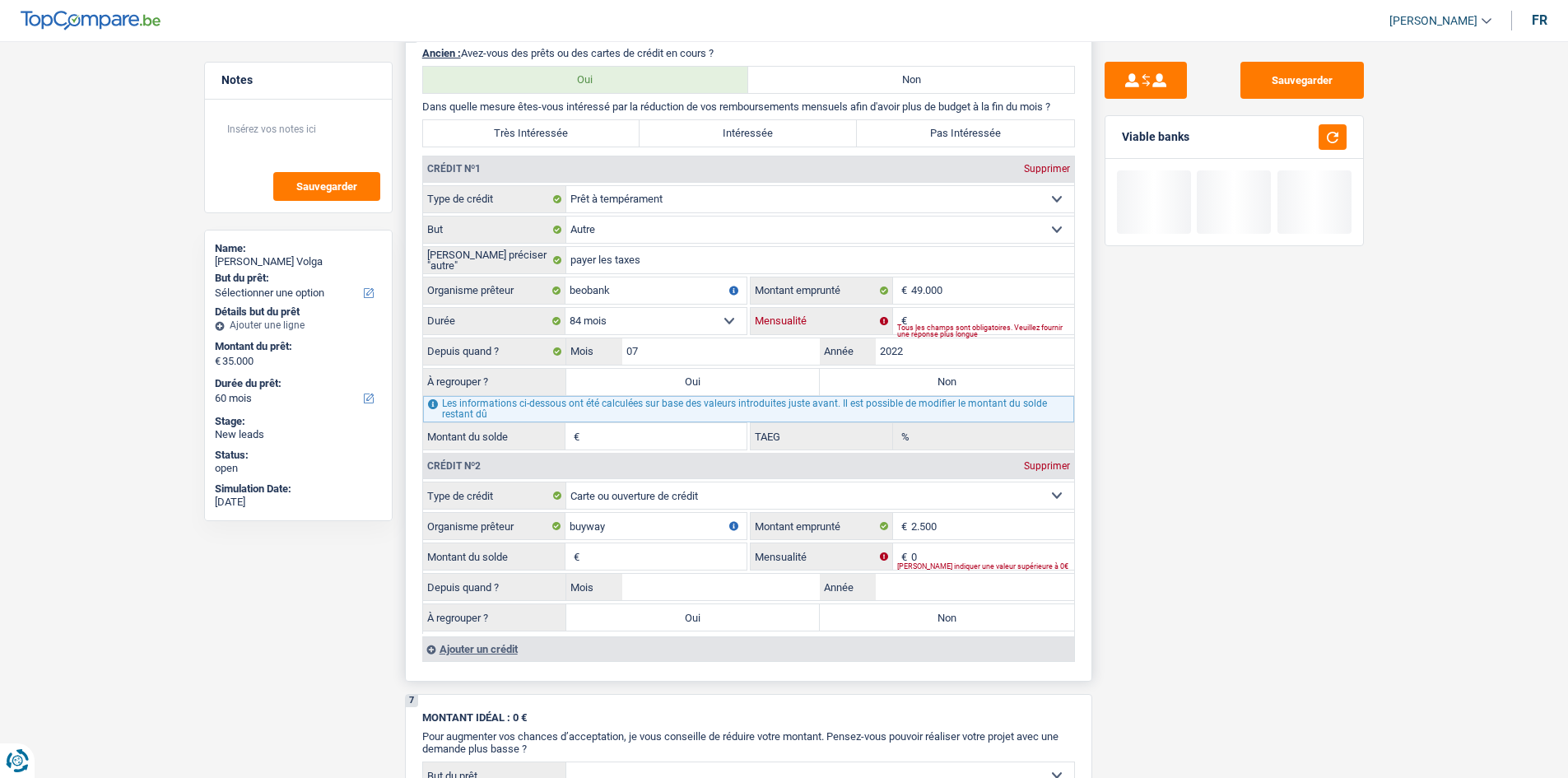 click on "Mensualité" at bounding box center (993, 321) 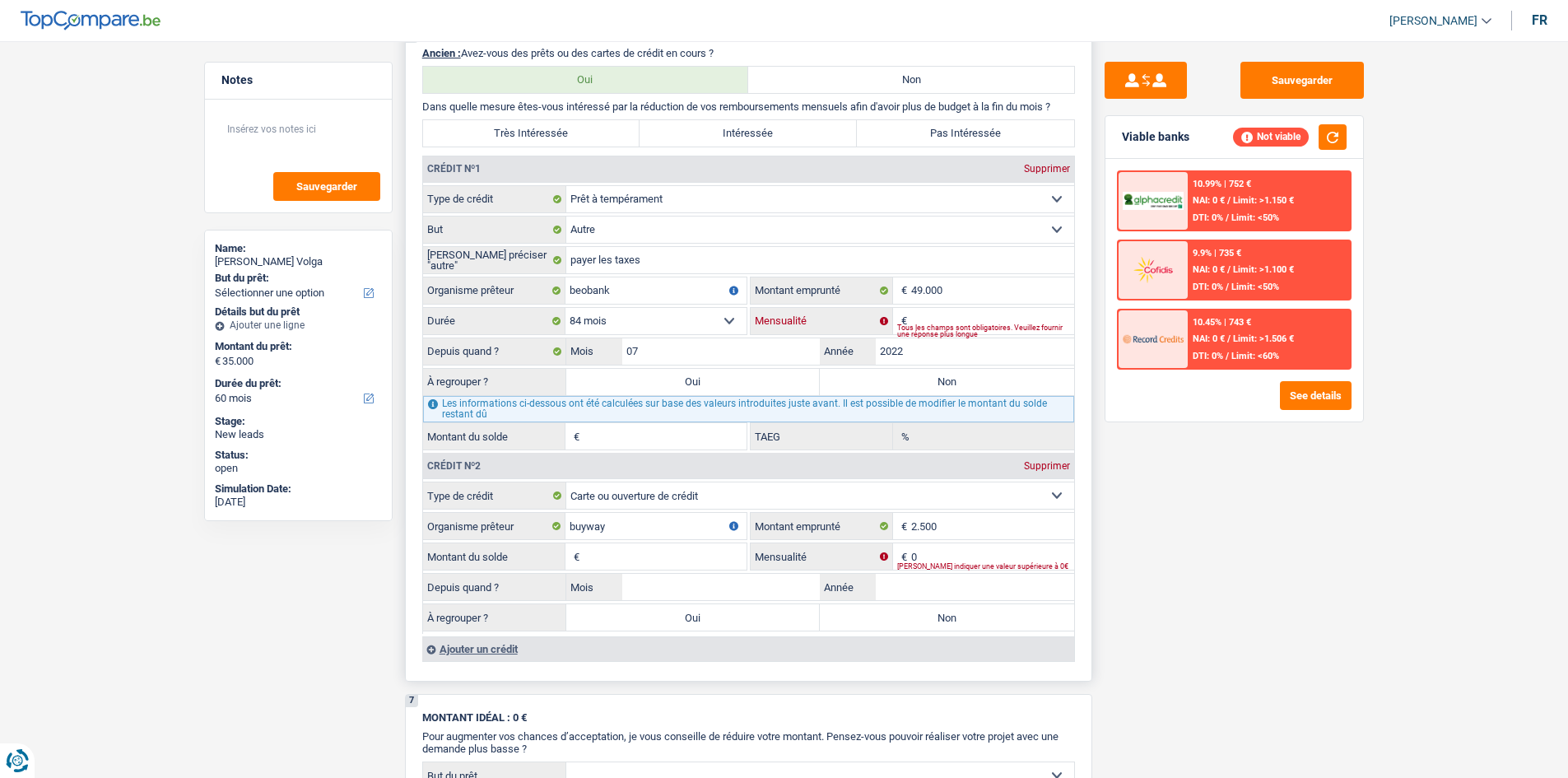 click on "Mensualité" at bounding box center [993, 321] 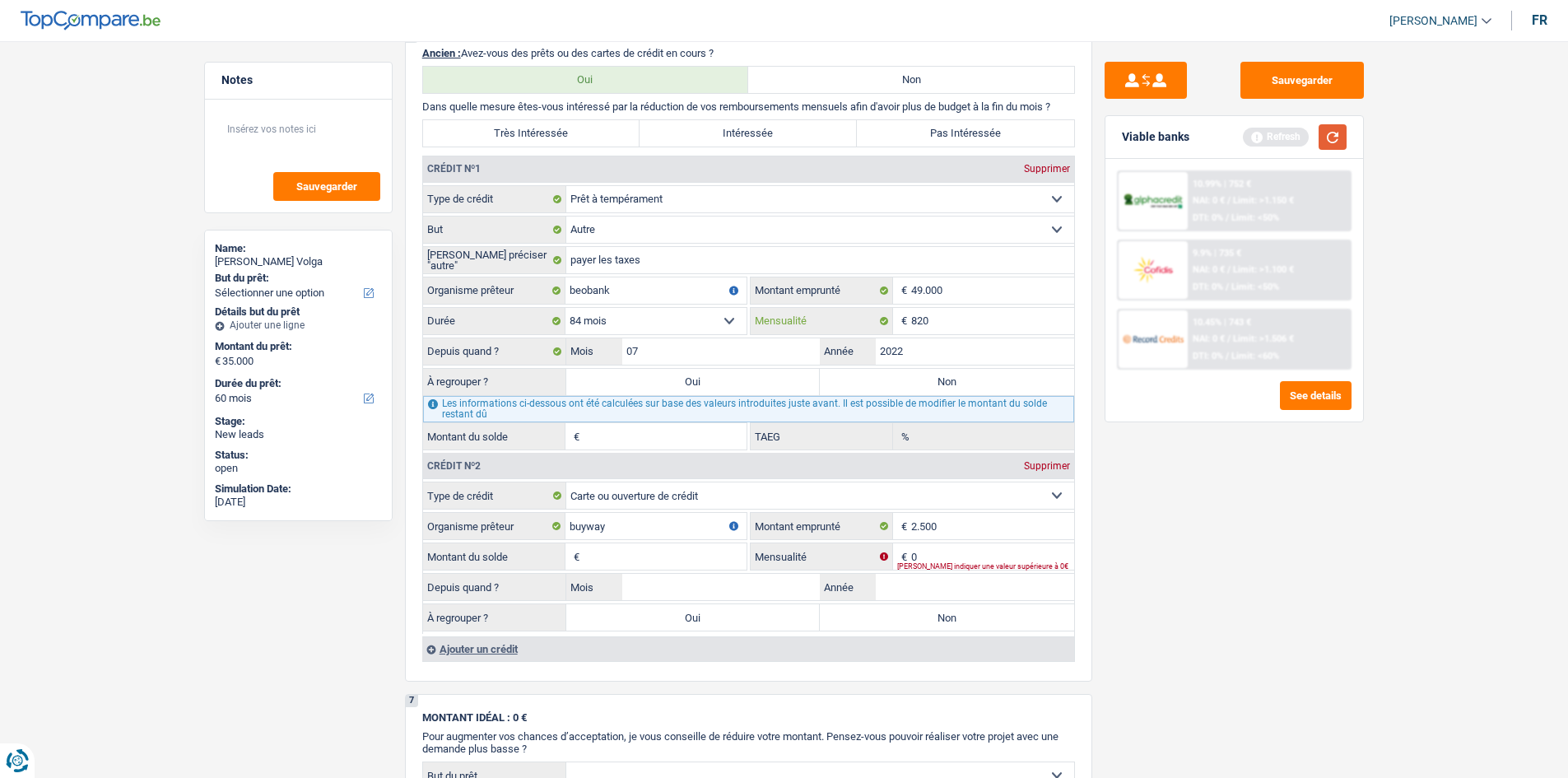 type on "820" 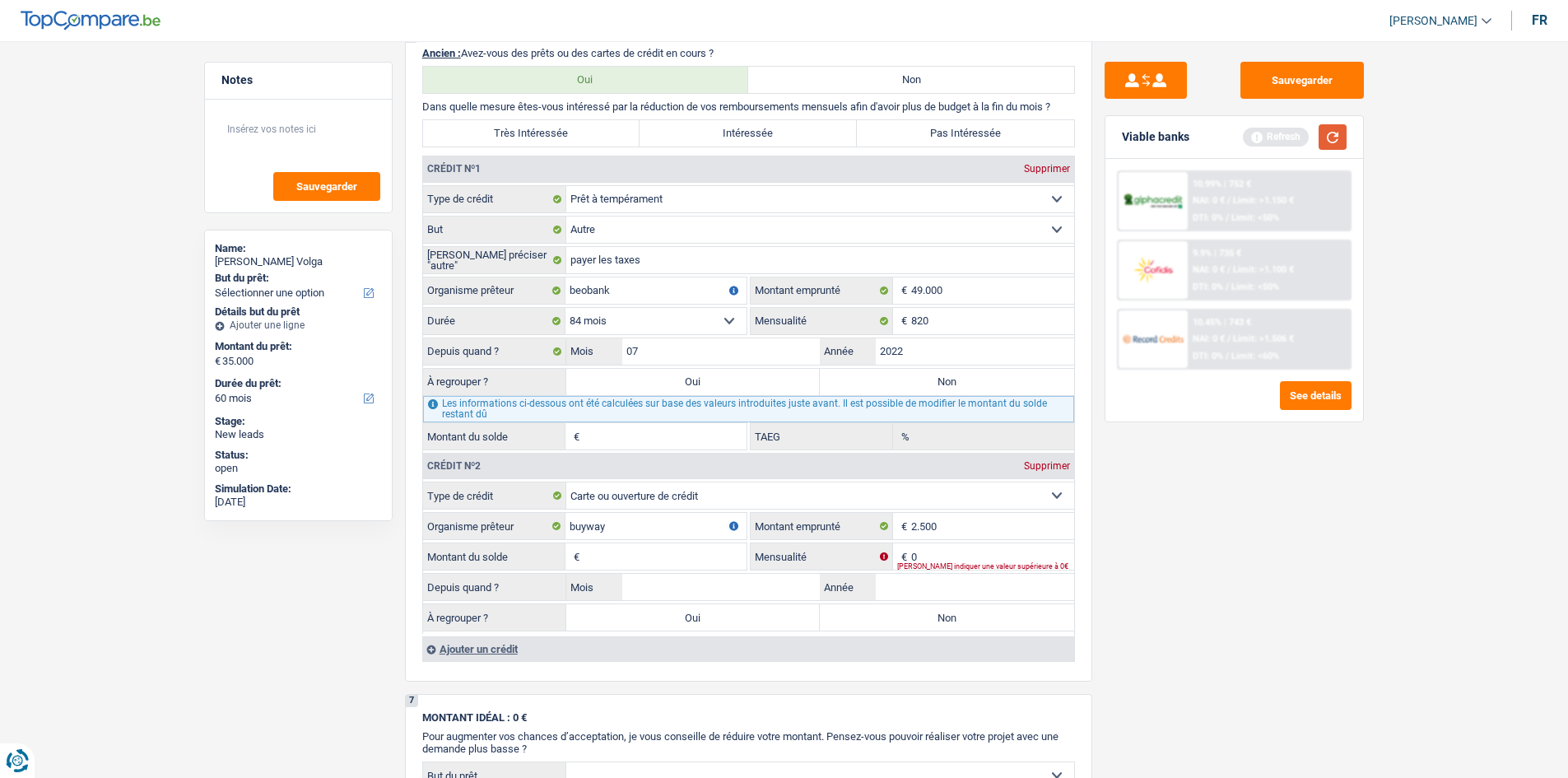 type on "32.174" 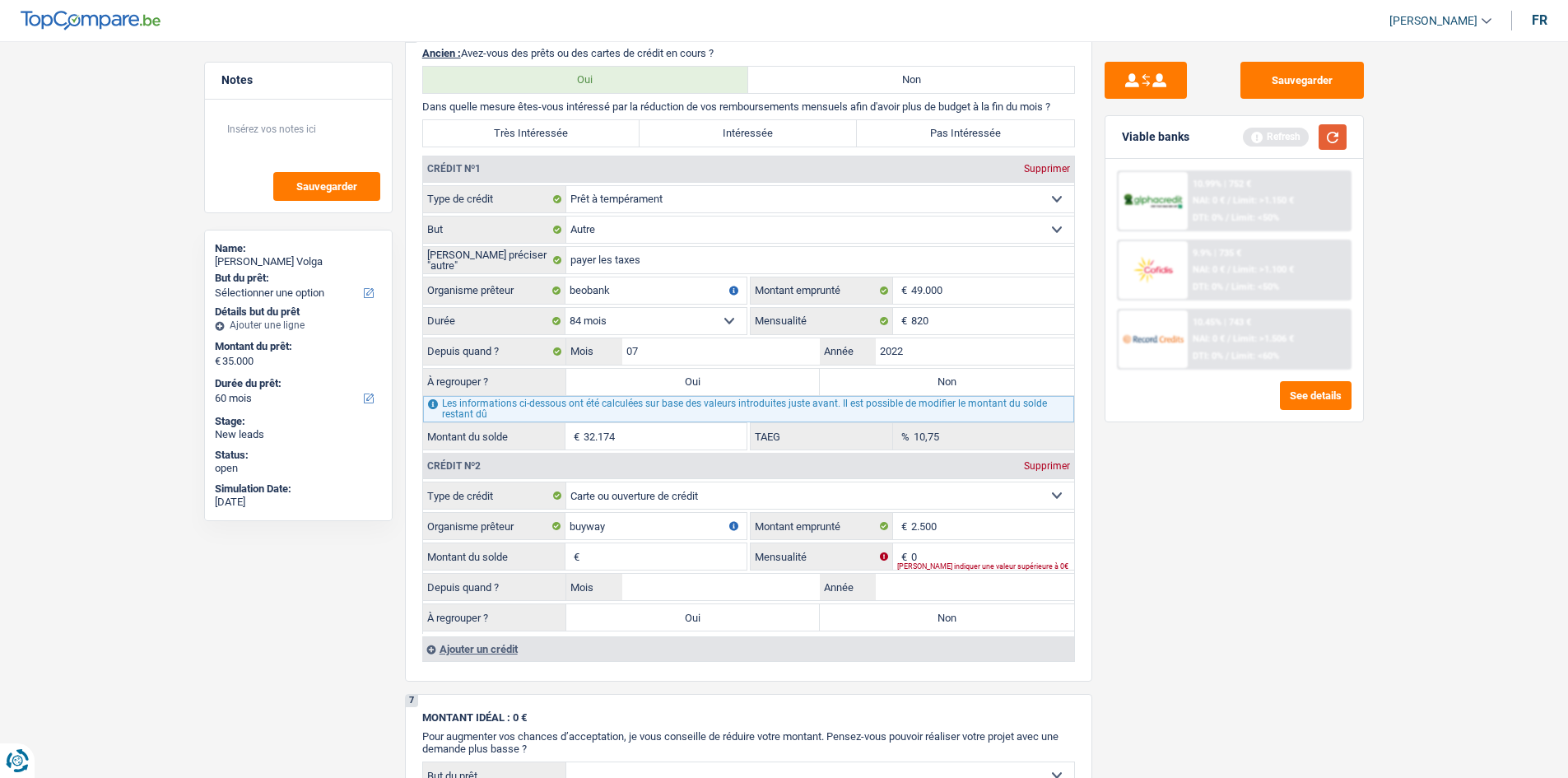 click at bounding box center (1333, 137) 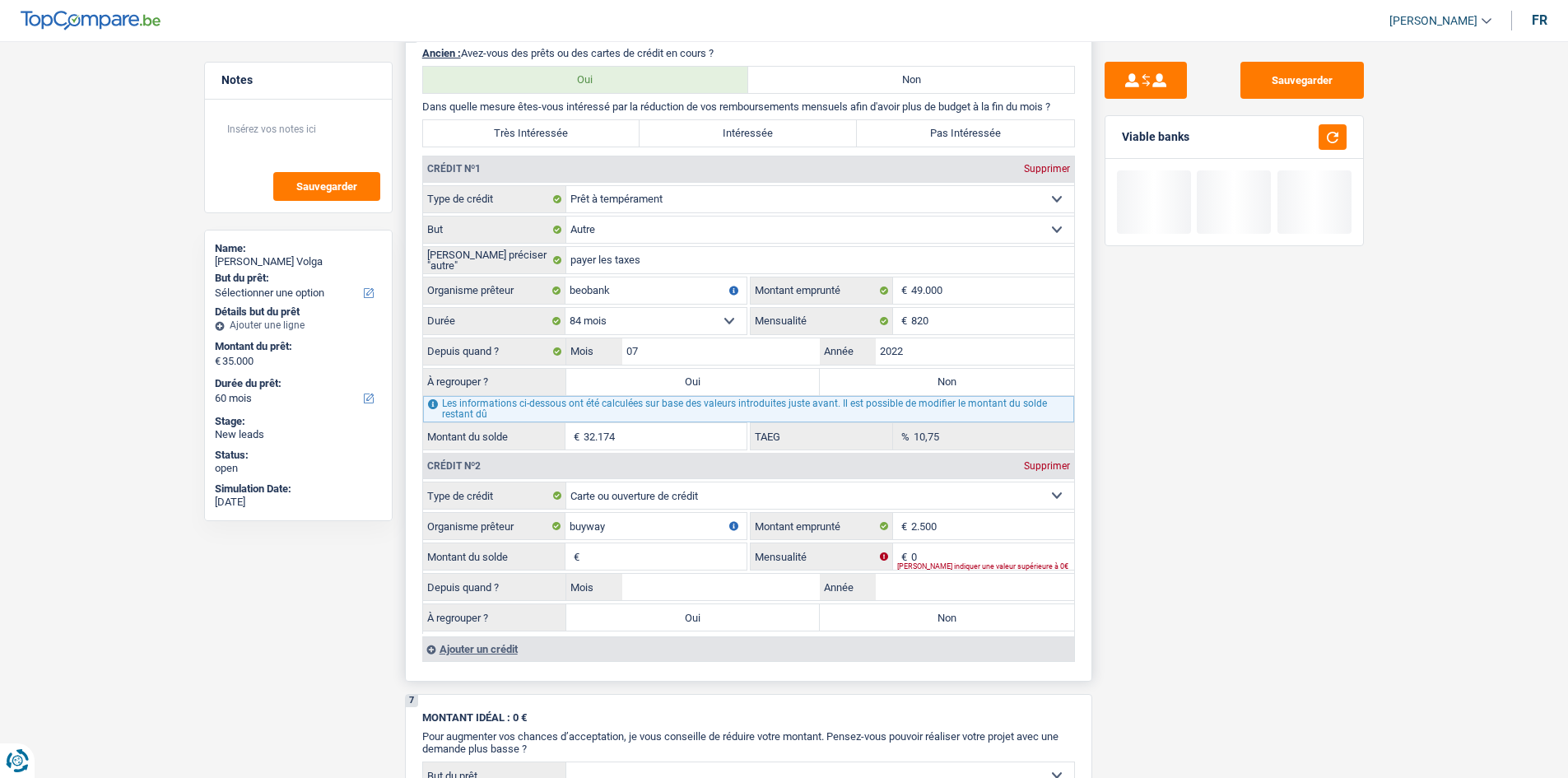 click on "Oui" at bounding box center (693, 382) 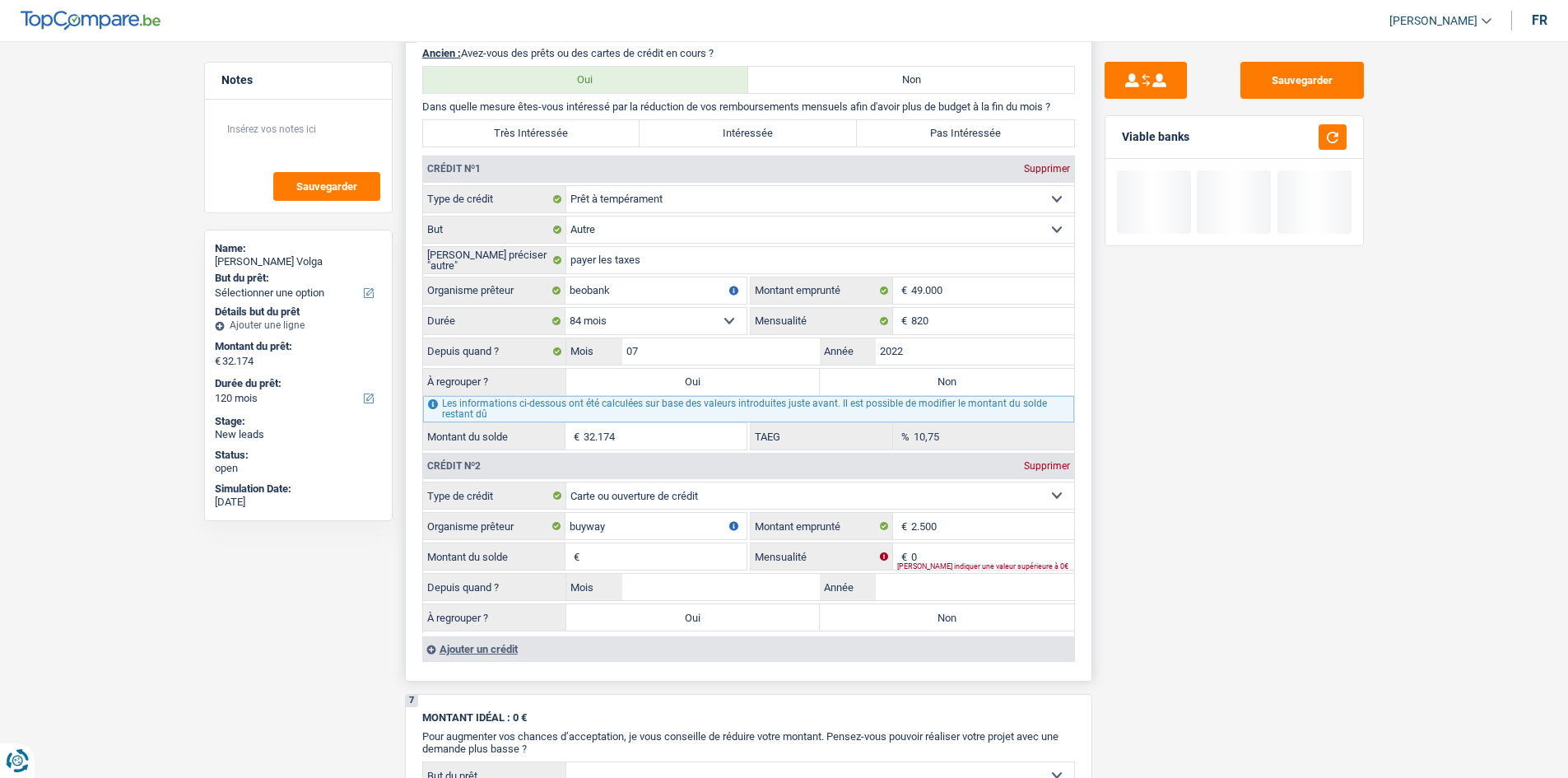 select on "refinancing" 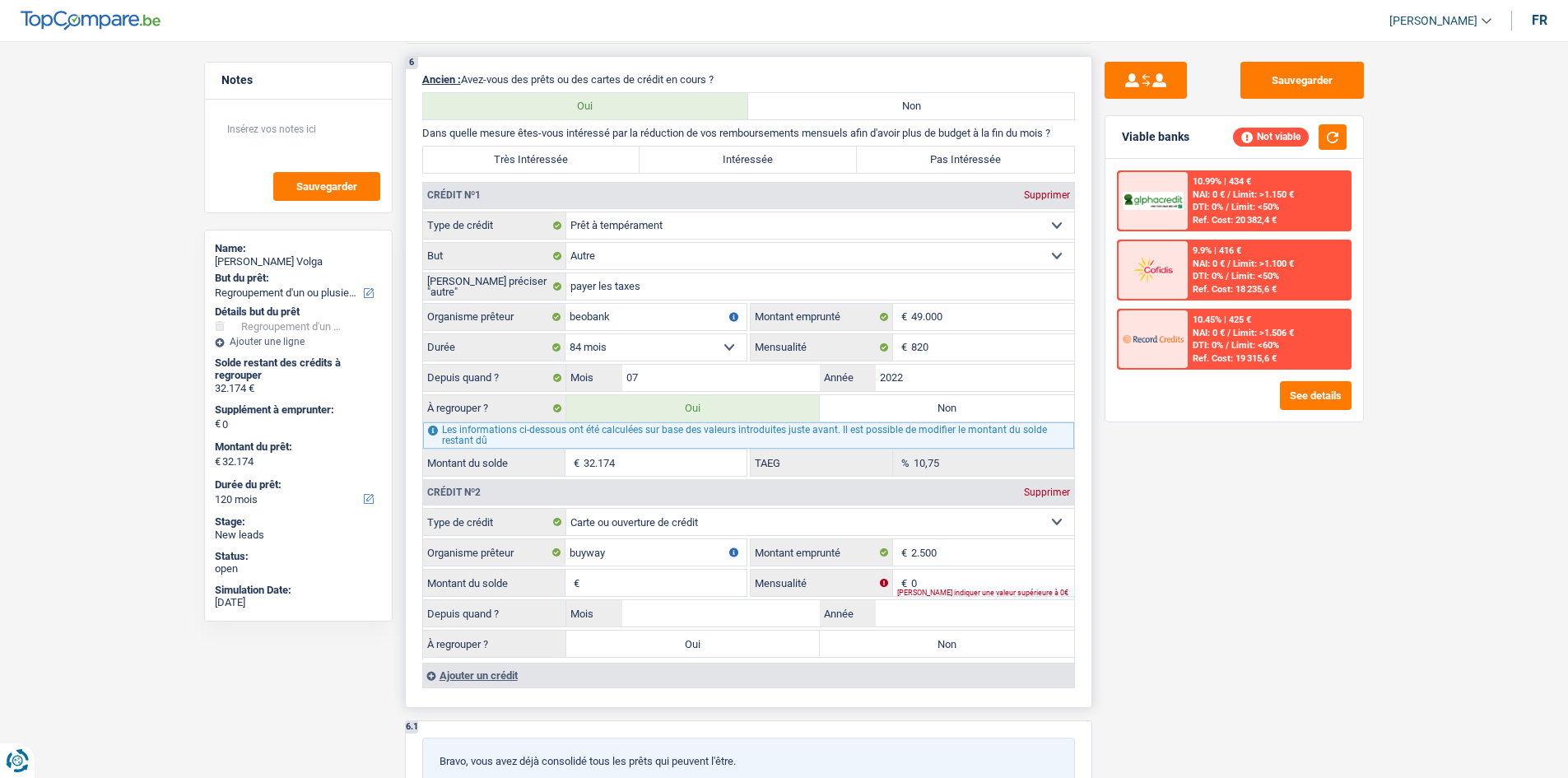 click on "Montant du solde" at bounding box center [665, 583] 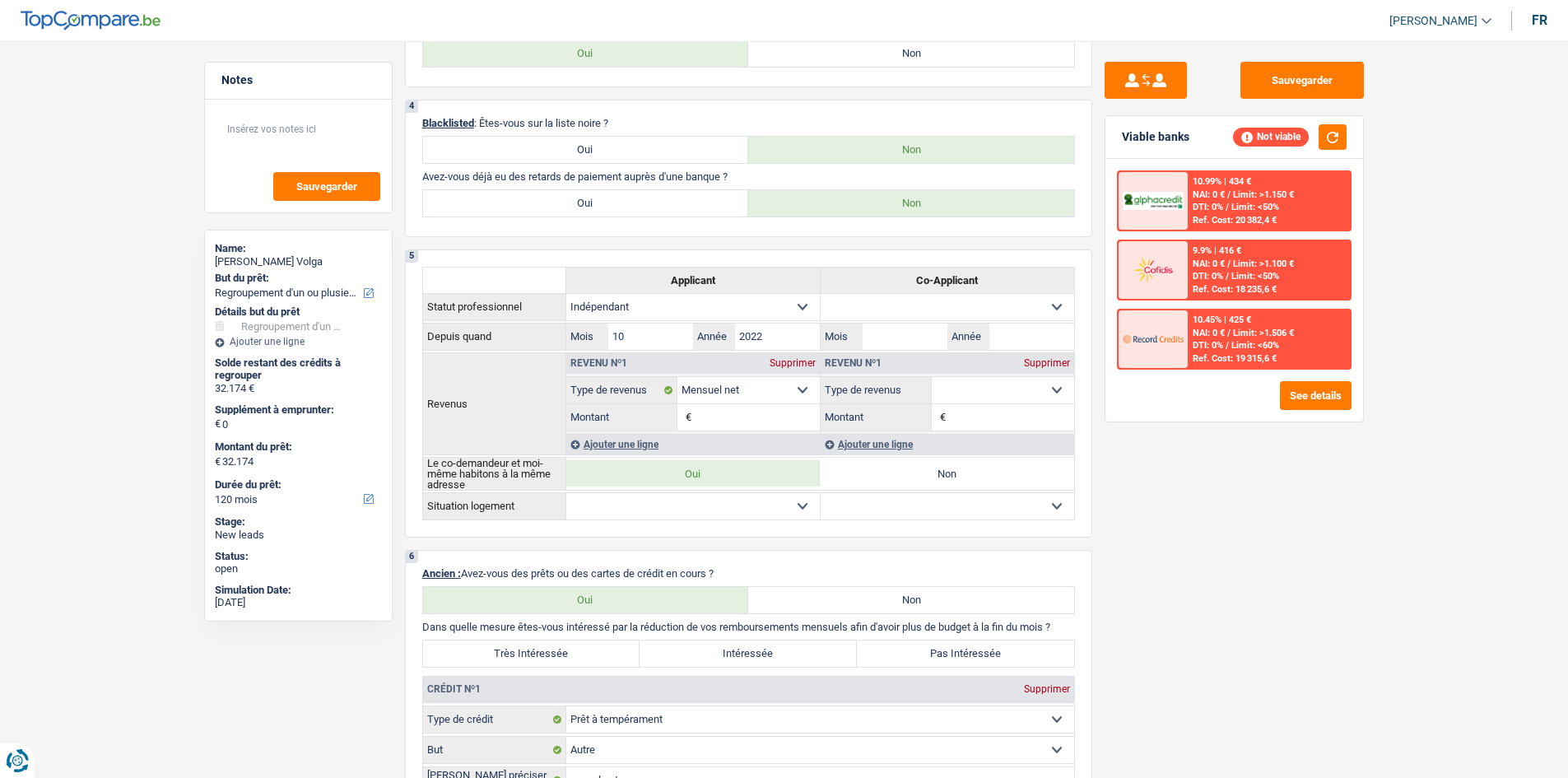 scroll, scrollTop: 1235, scrollLeft: 0, axis: vertical 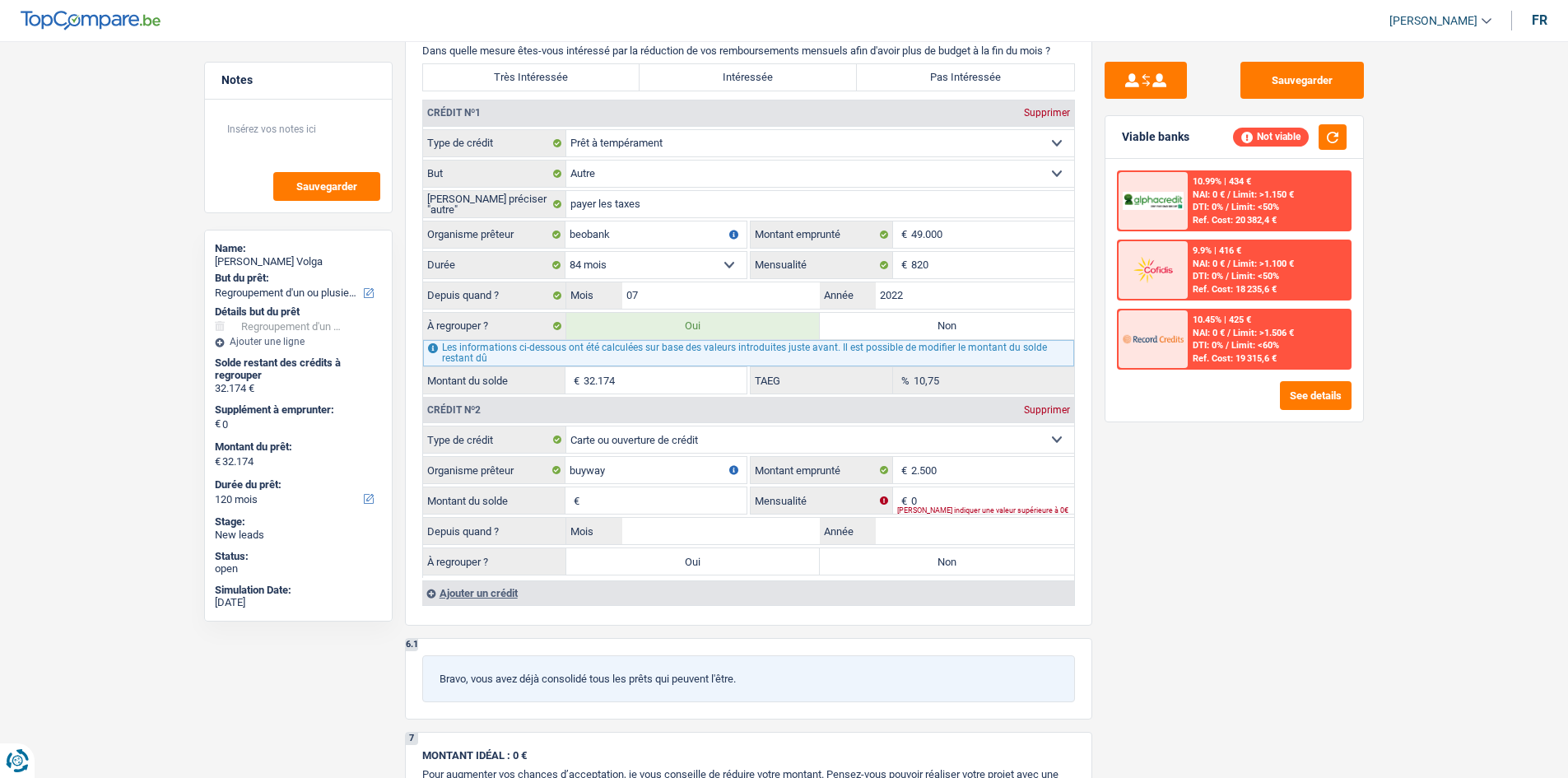 click on "Sauvegarder
Viable banks
Not viable
10.99% | 434 €
NAI: 0 €
/
Limit: >1.150 €
DTI: 0%
/
Limit: <50%
Ref. Cost: 20 382,4 €
9.9% | 416 €
NAI: 0 €
/
Limit: >1.100 €
DTI: 0%
/               /       /" at bounding box center (1234, 404) 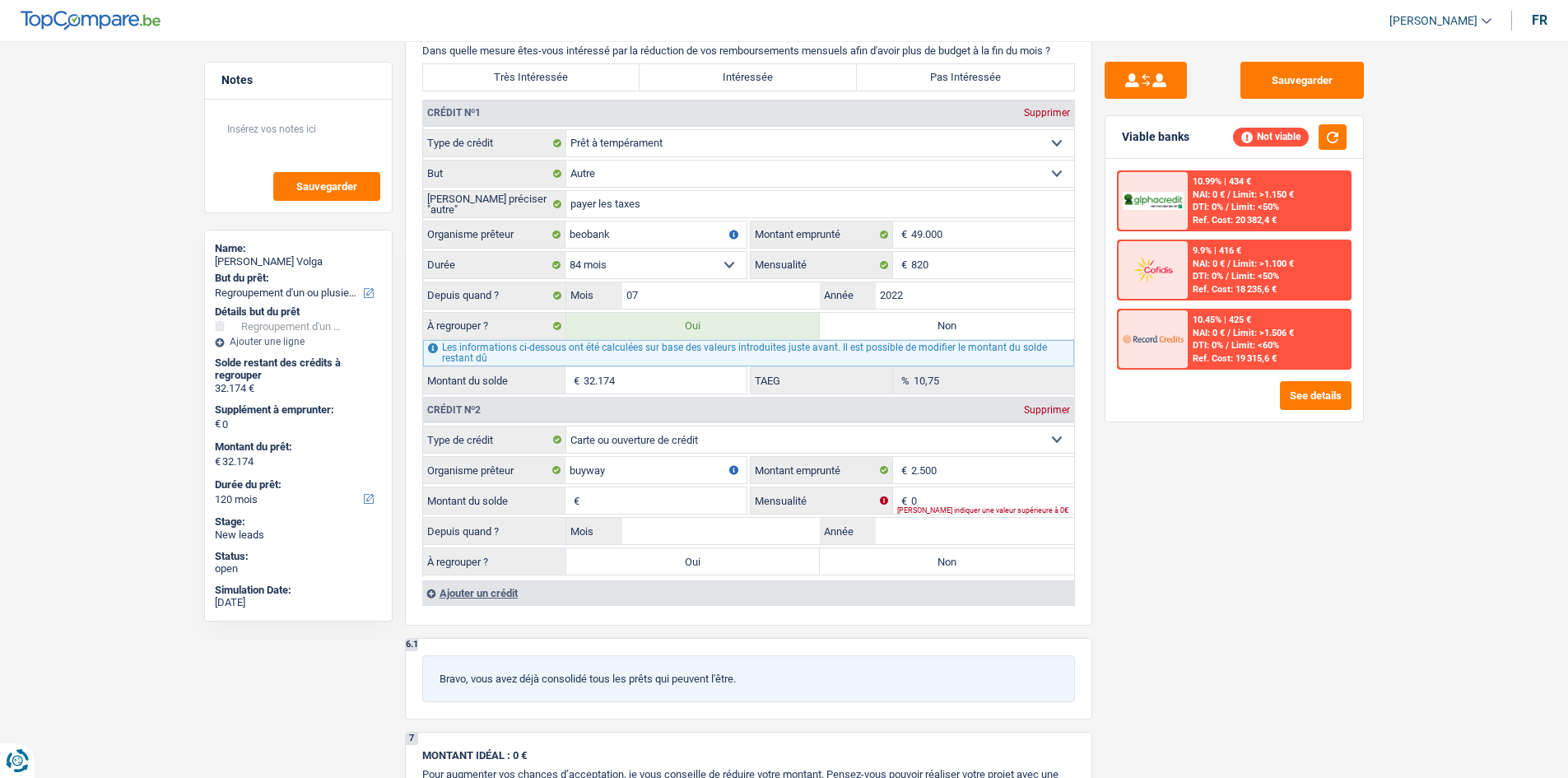 click on "Sauvegarder
Viable banks
Not viable
10.99% | 434 €
NAI: 0 €
/
Limit: >1.150 €
DTI: 0%
/
Limit: <50%
Ref. Cost: 20 382,4 €
9.9% | 416 €
NAI: 0 €
/
Limit: >1.100 €
DTI: 0%
/               /       /" at bounding box center [1234, 404] 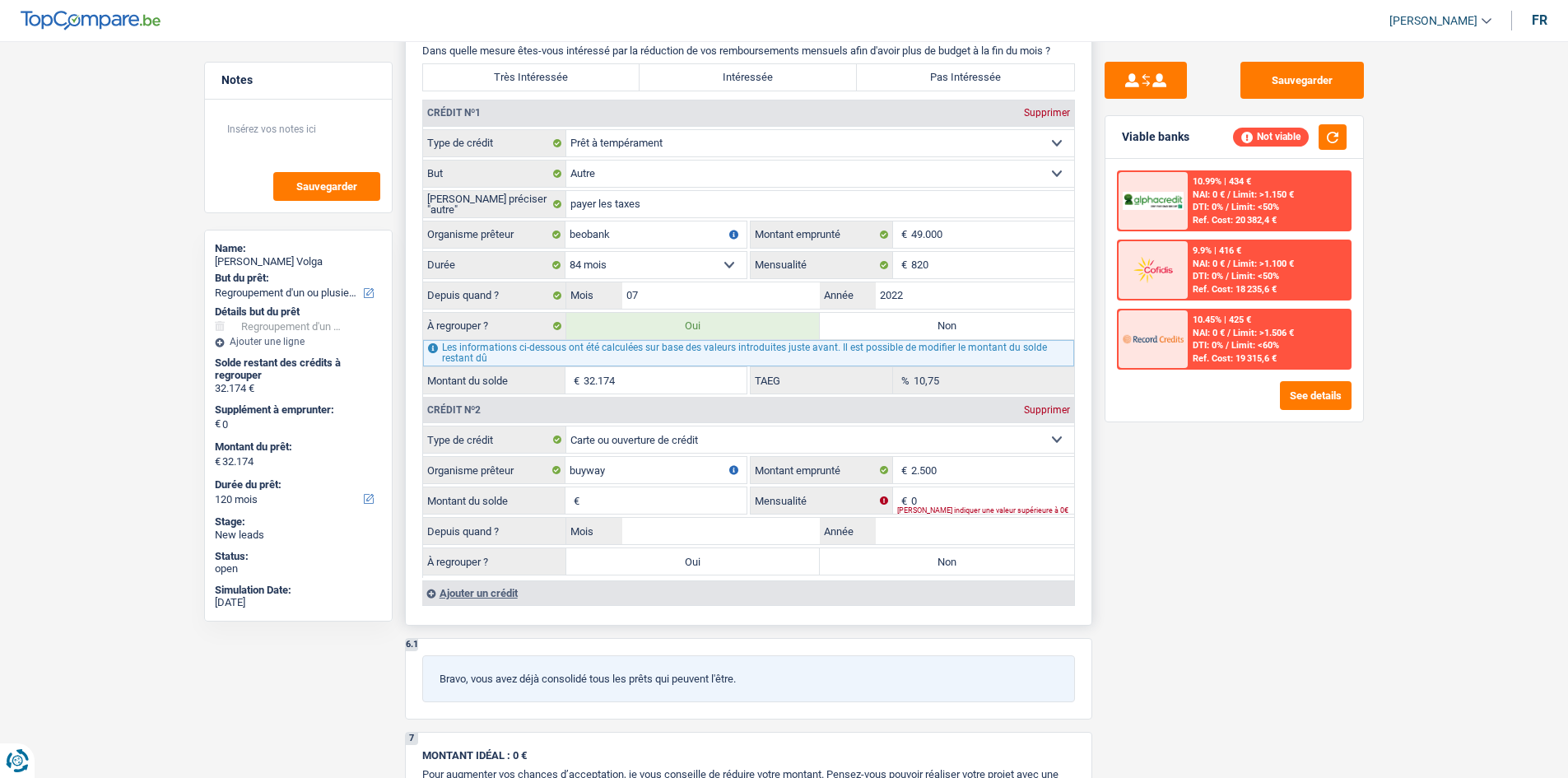 click on "Montant du solde" at bounding box center (665, 501) 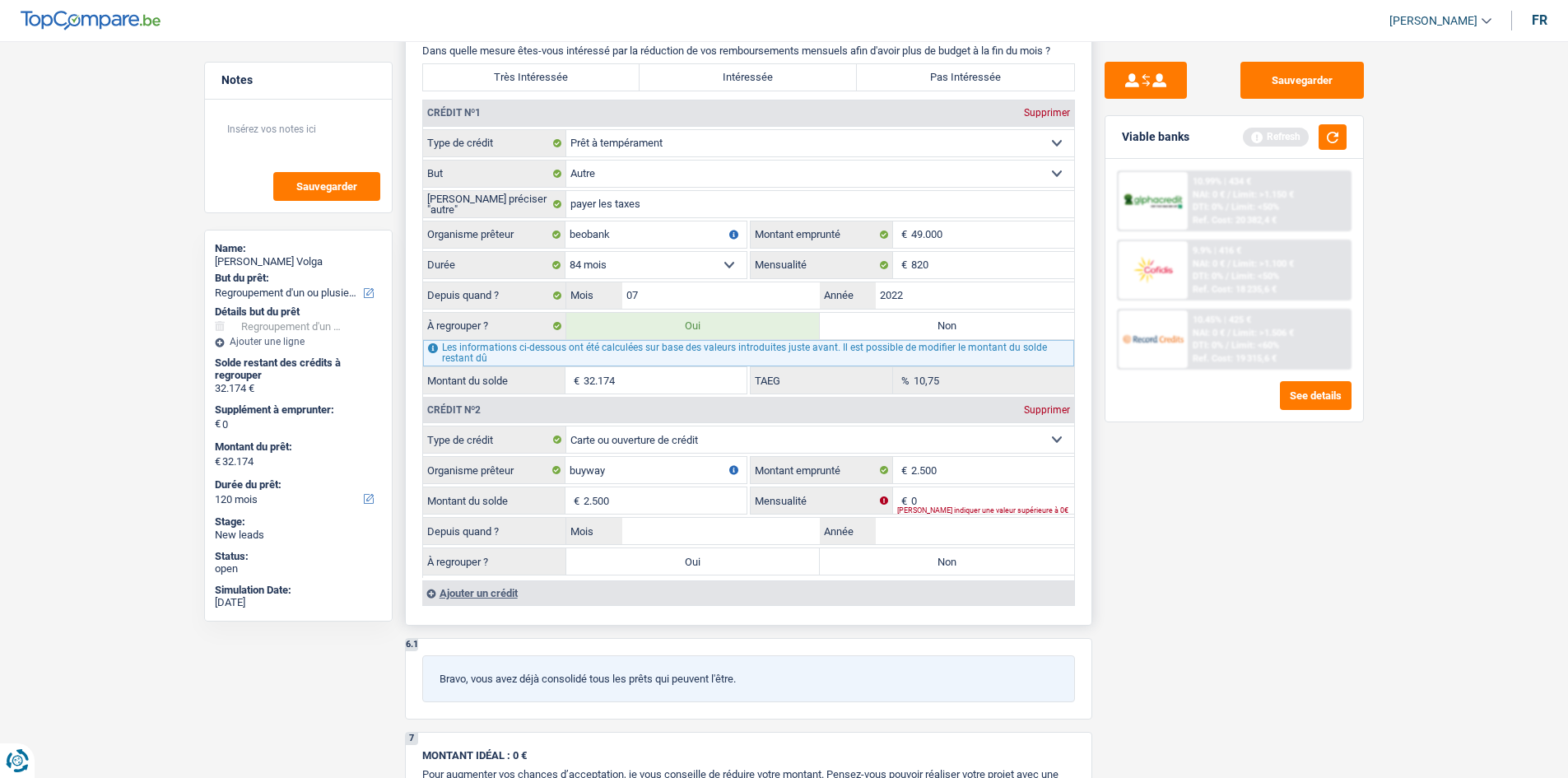 type on "2.500" 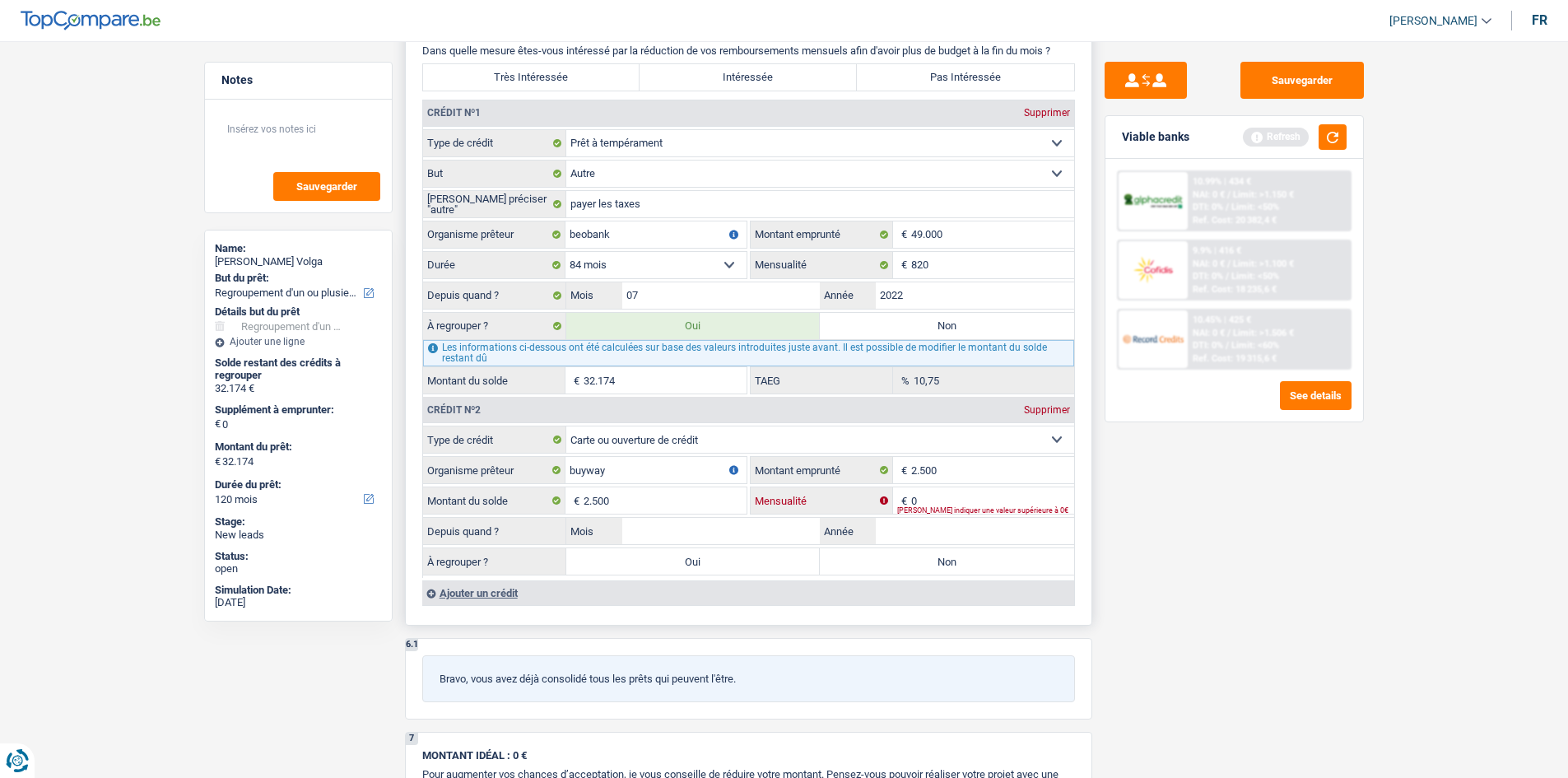 click on "0" at bounding box center [993, 501] 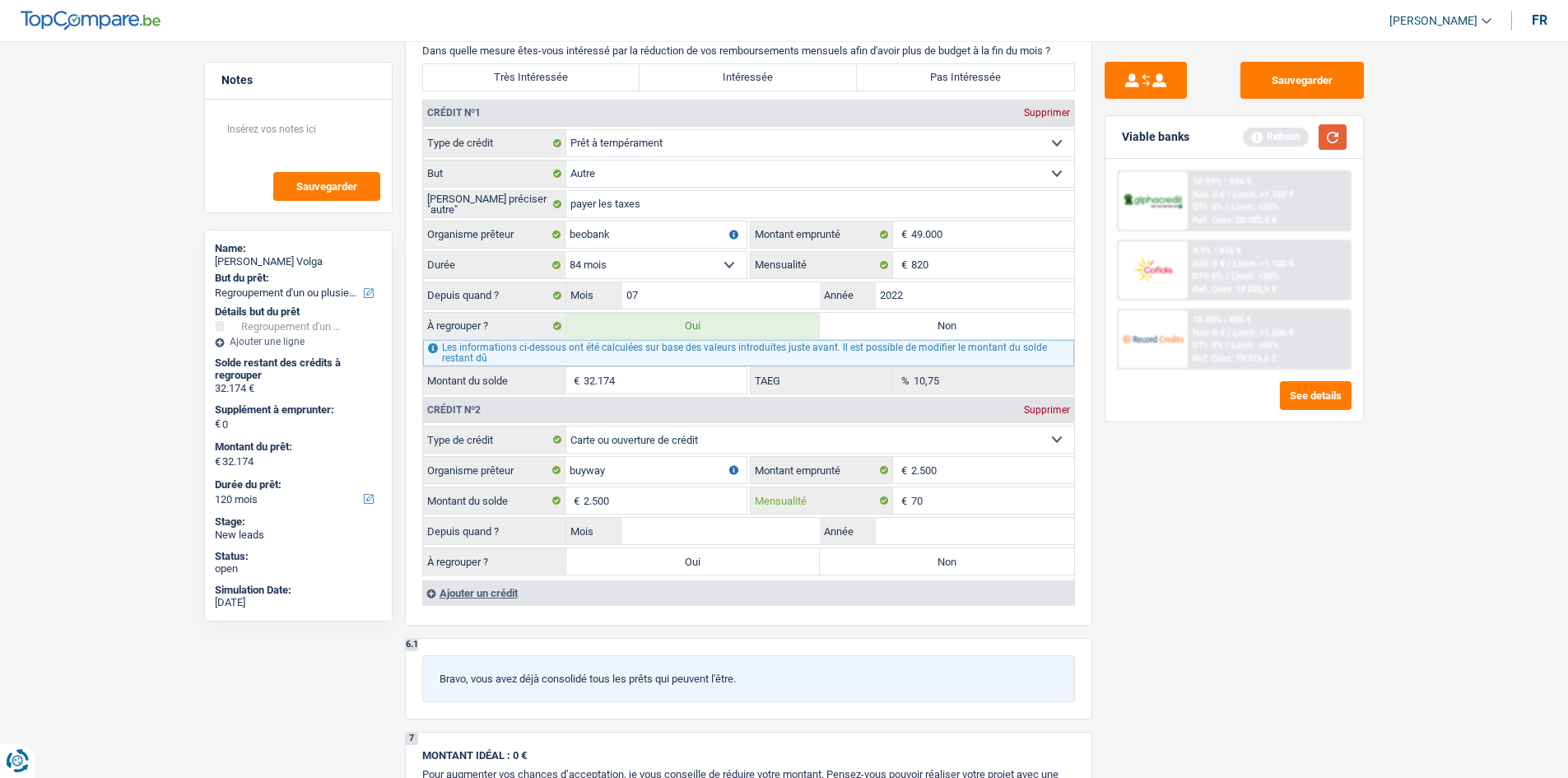 type on "70" 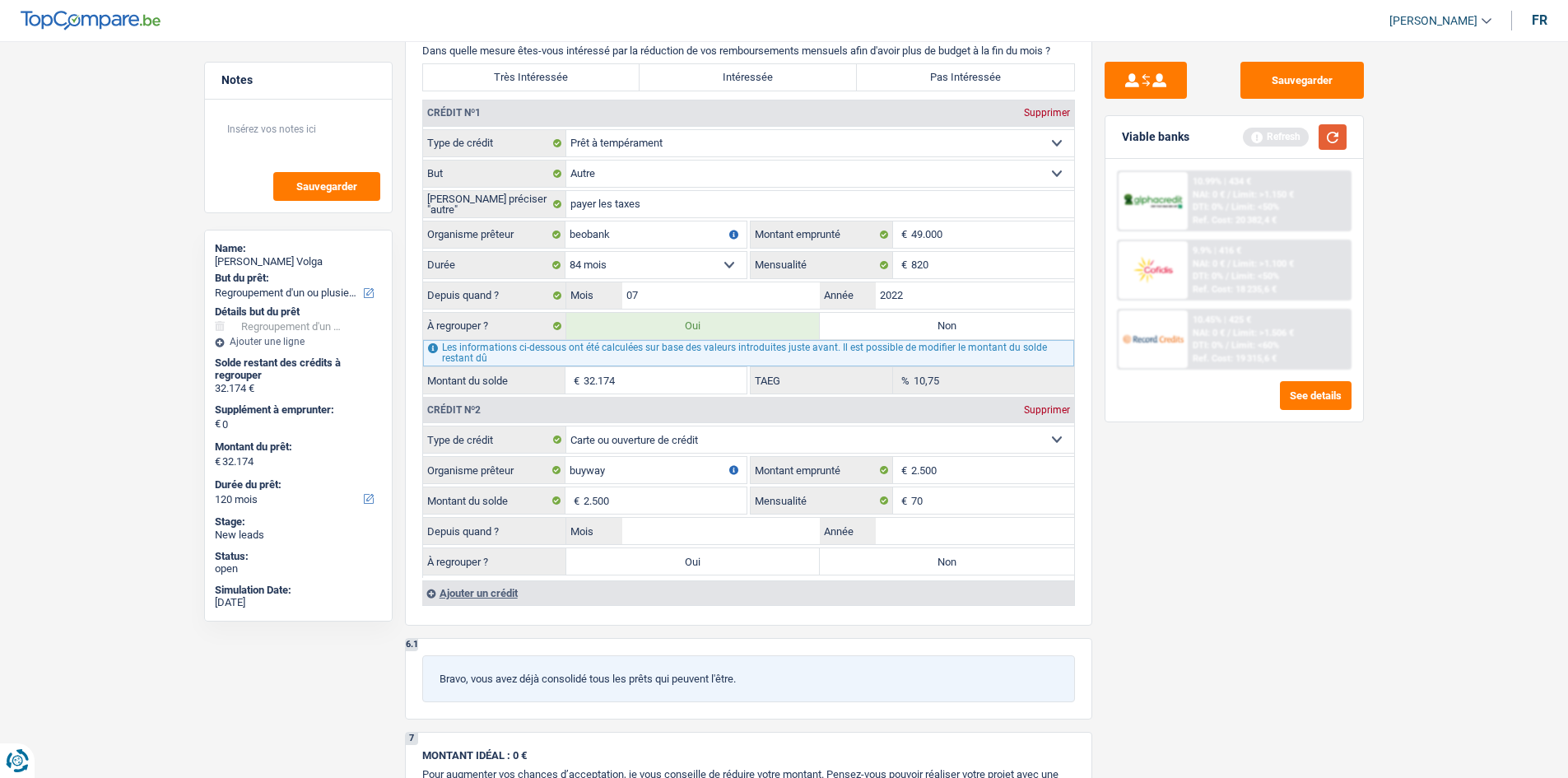 click at bounding box center (1333, 137) 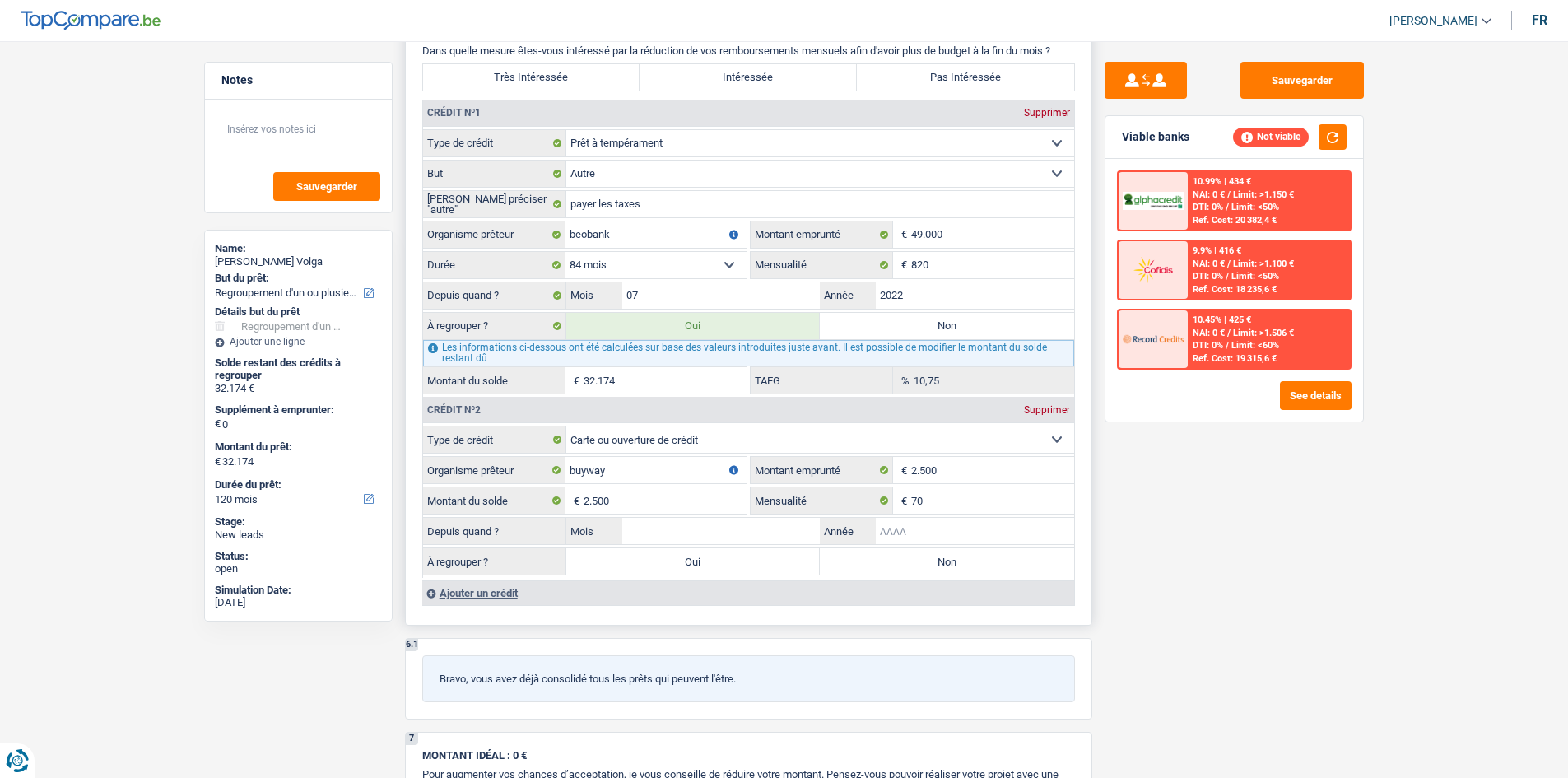 click on "Année" at bounding box center (975, 531) 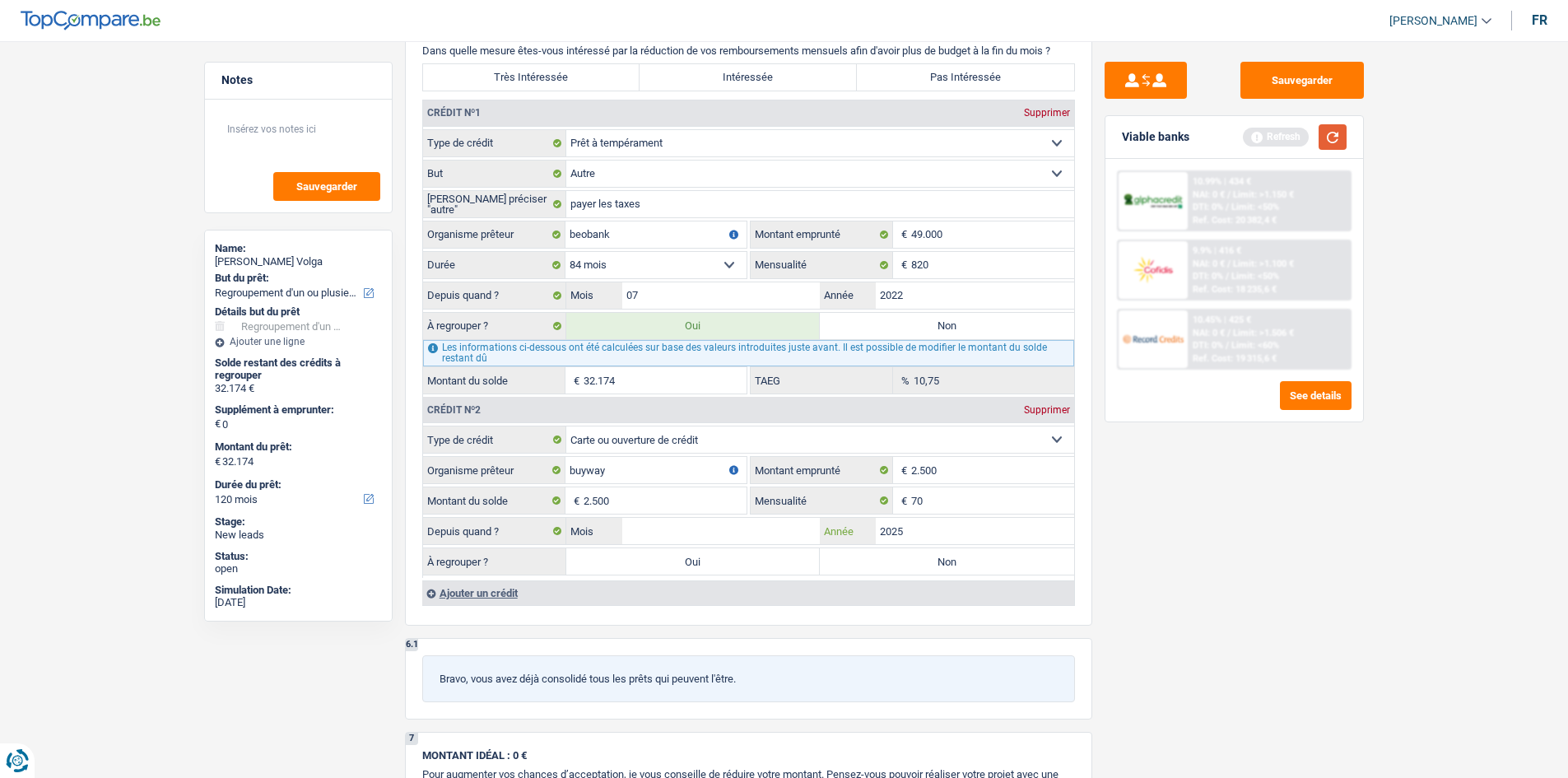 type on "2025" 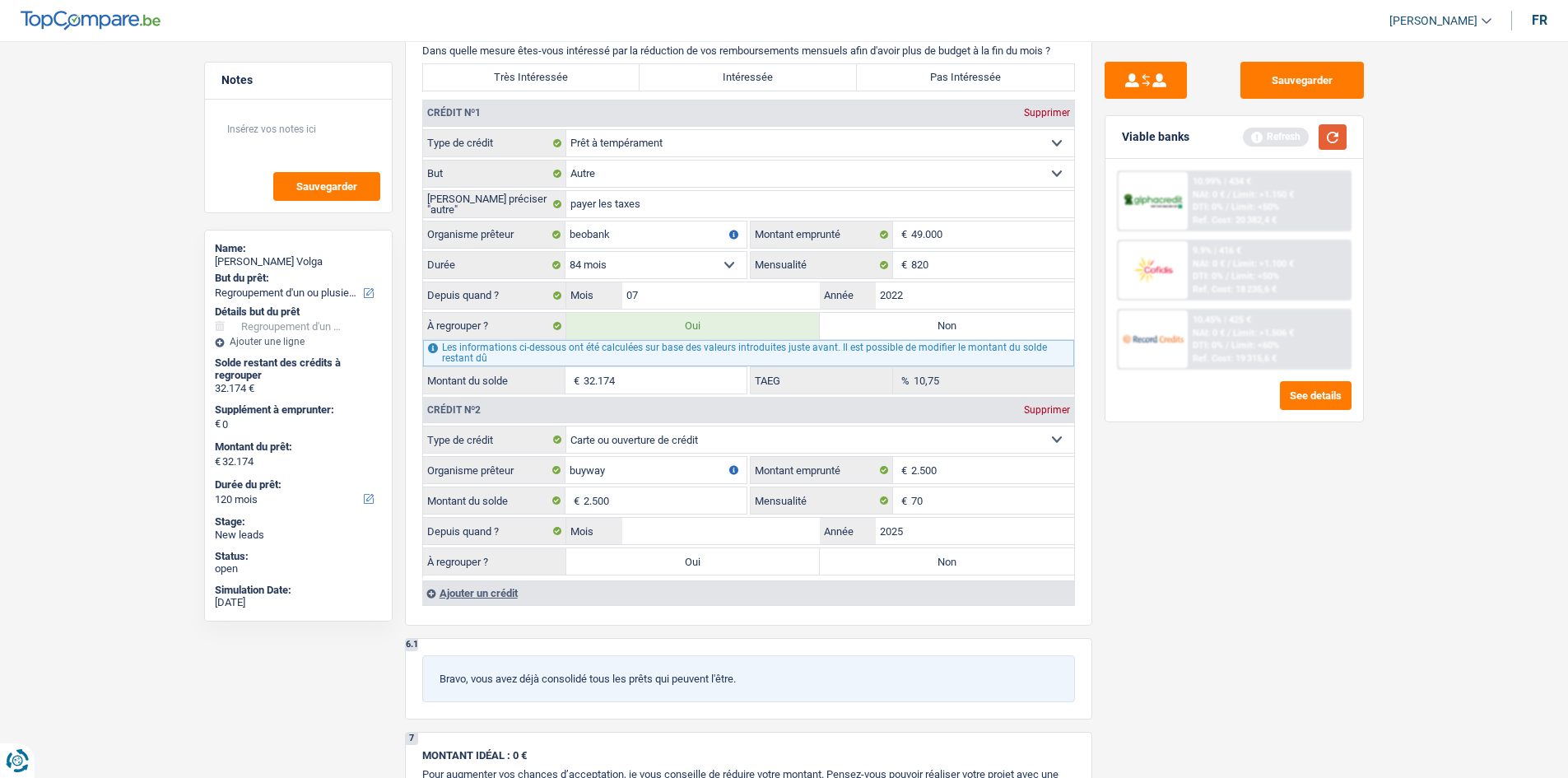 click at bounding box center [1333, 137] 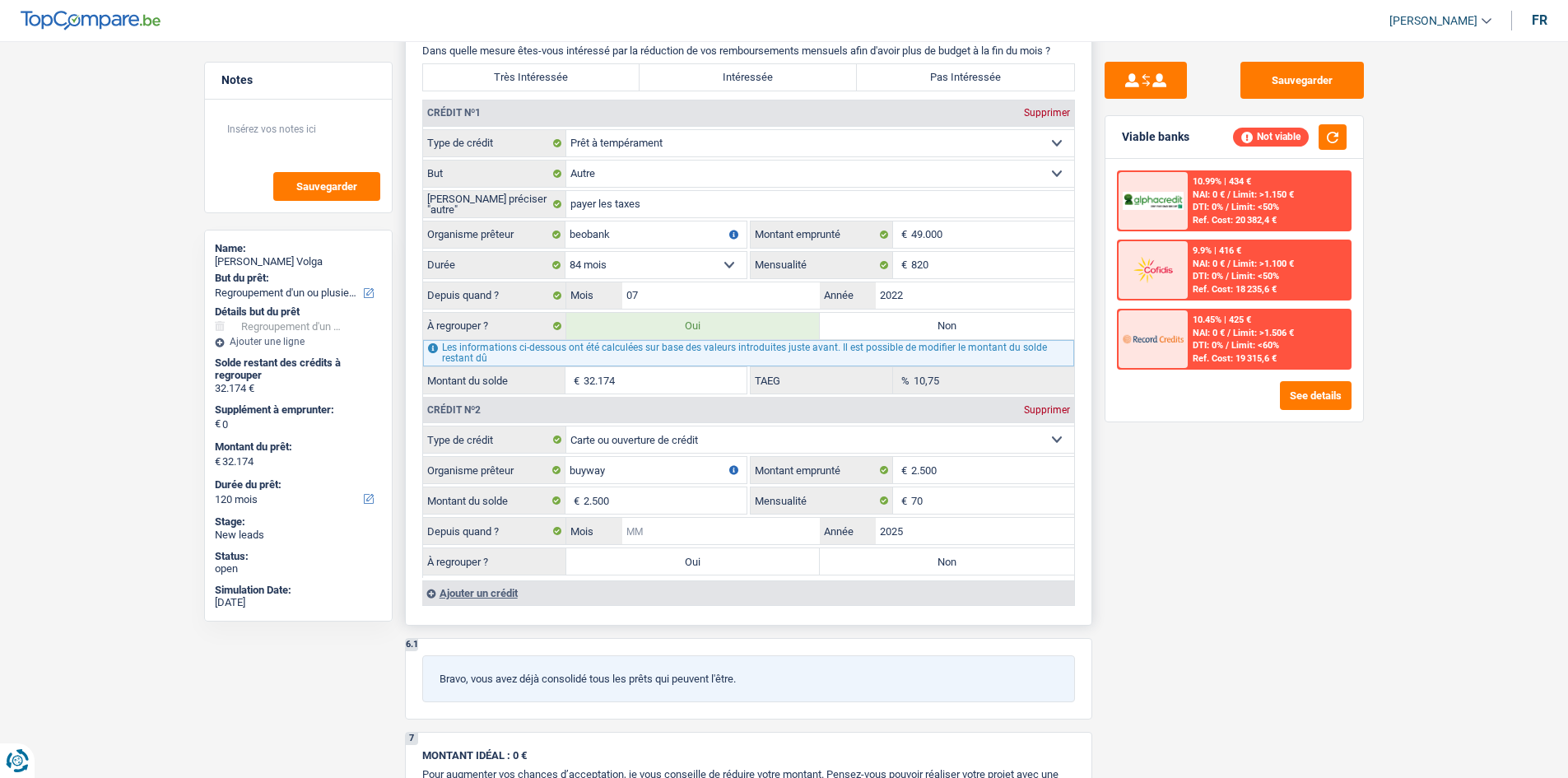click on "Mois" at bounding box center (721, 531) 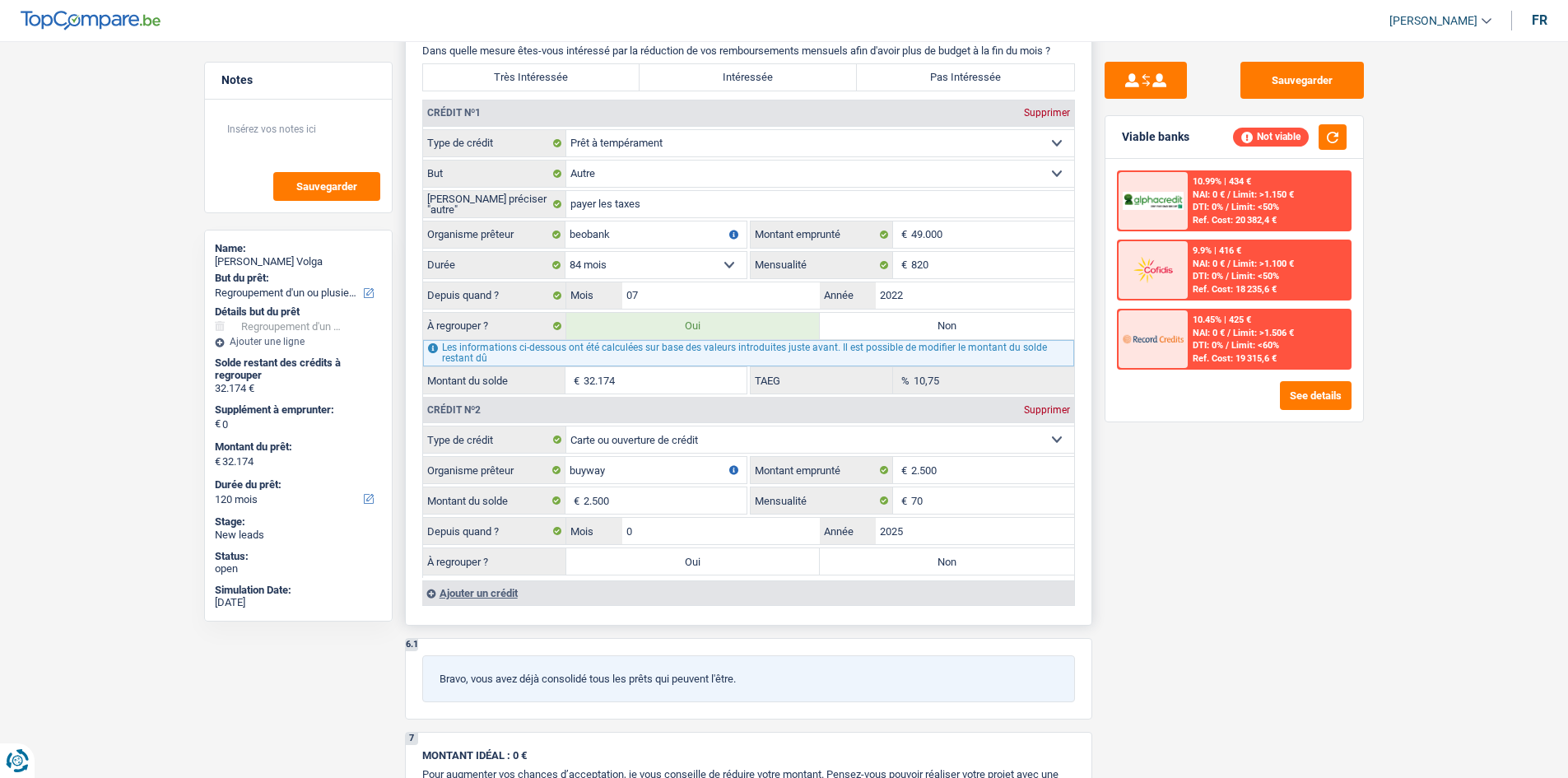 type on "01" 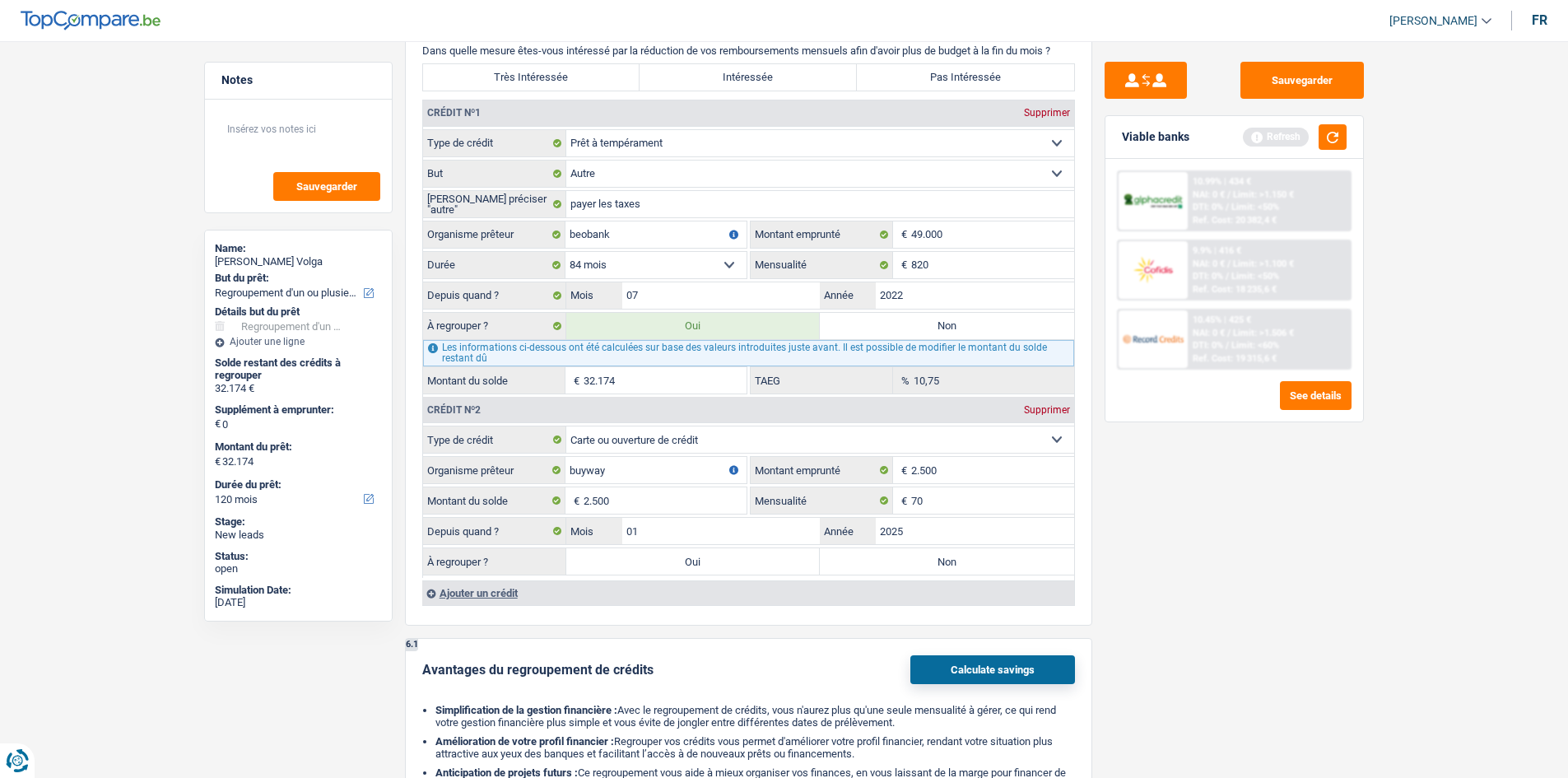 click on "Refresh" at bounding box center [1295, 137] 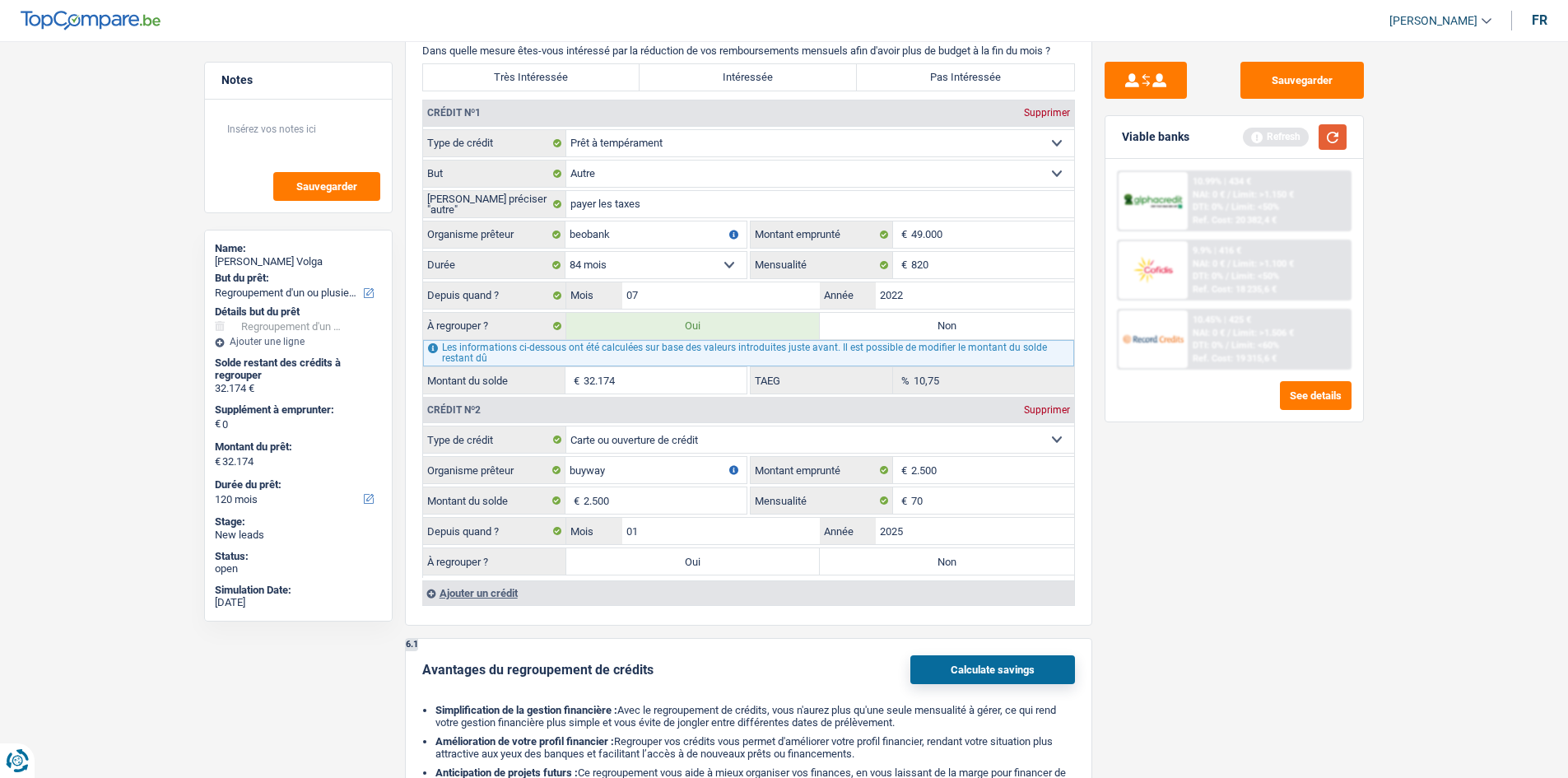 click at bounding box center [1333, 137] 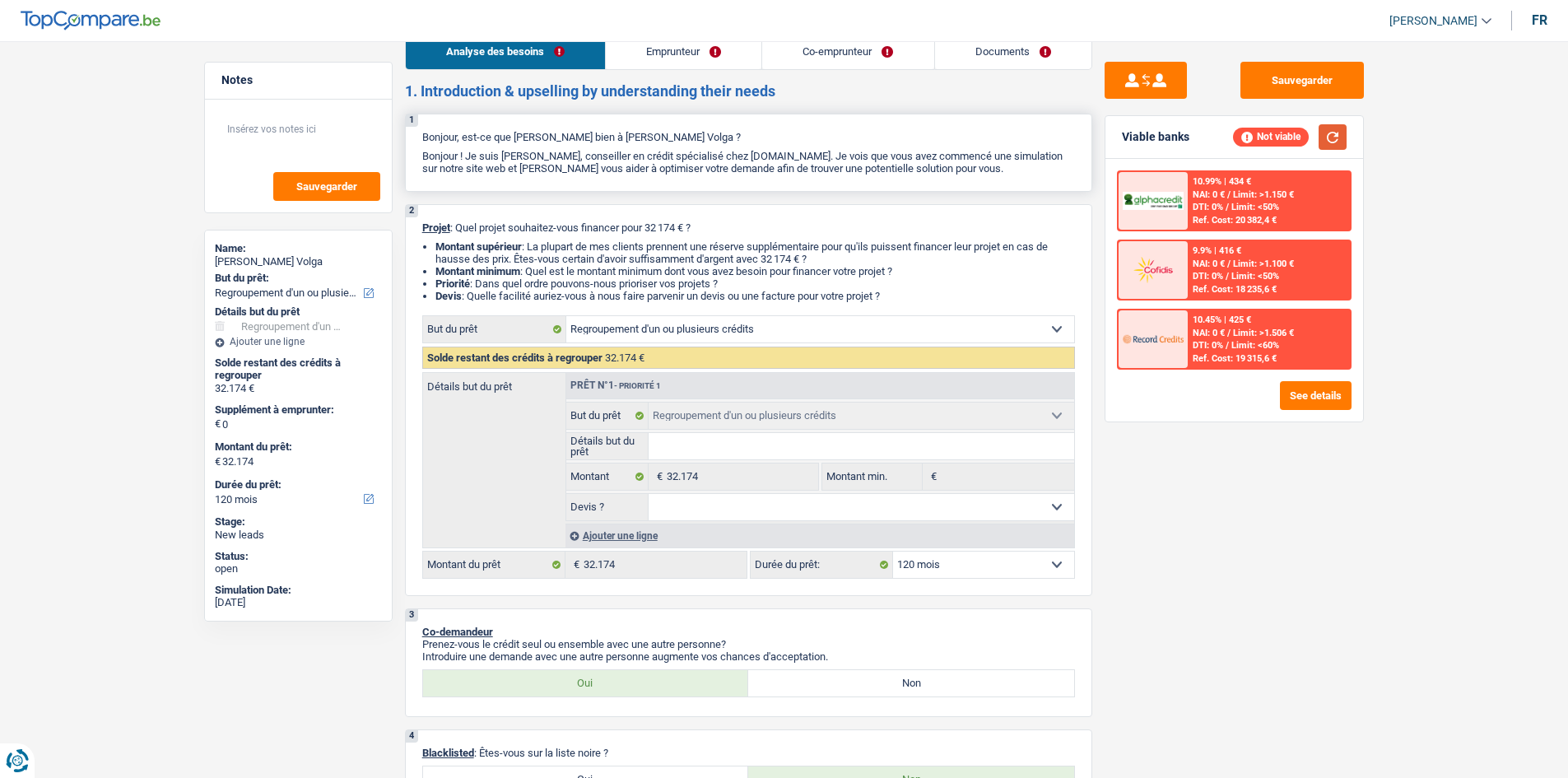 scroll, scrollTop: 0, scrollLeft: 0, axis: both 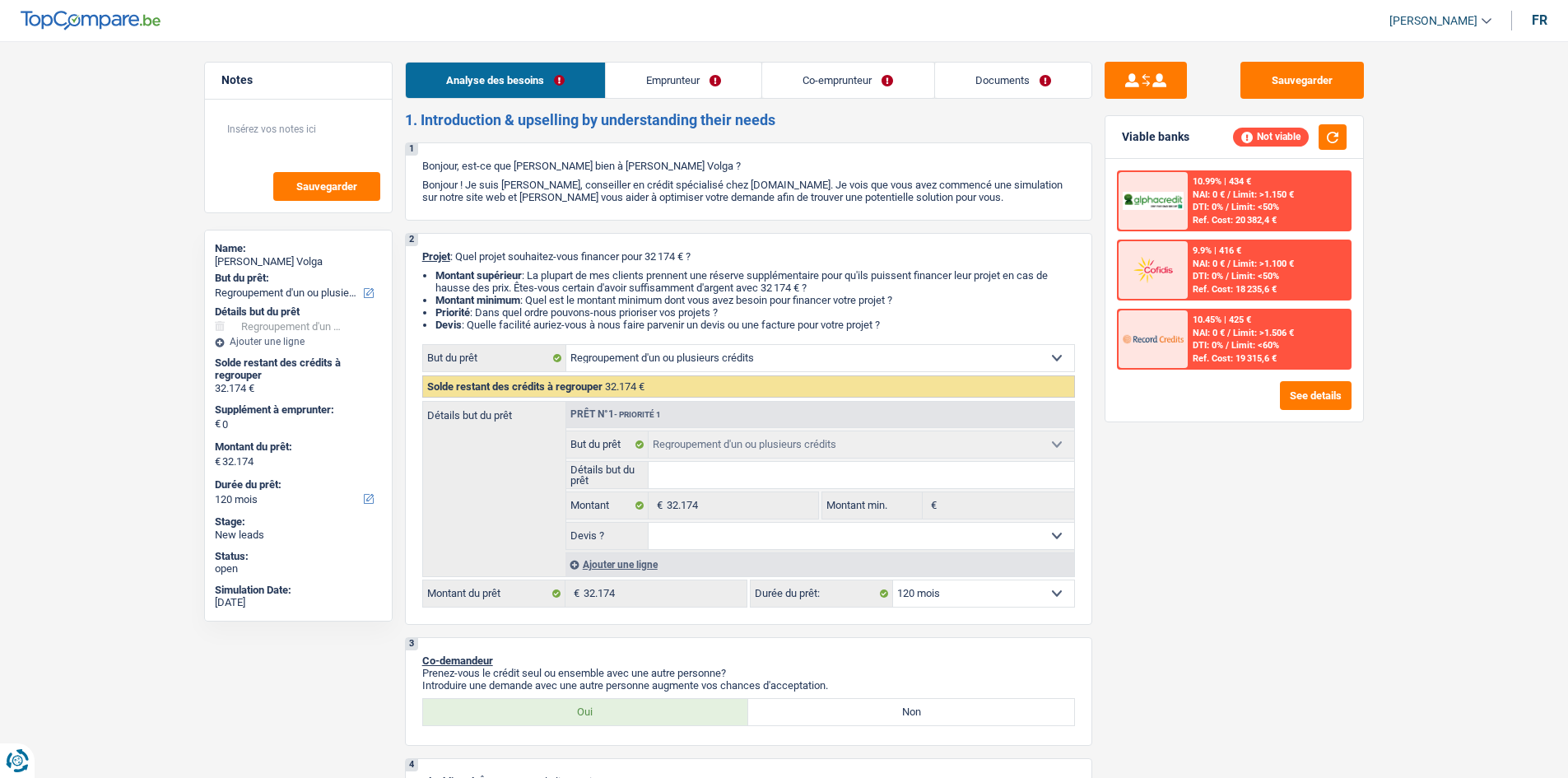 click on "Emprunteur" at bounding box center [683, 80] 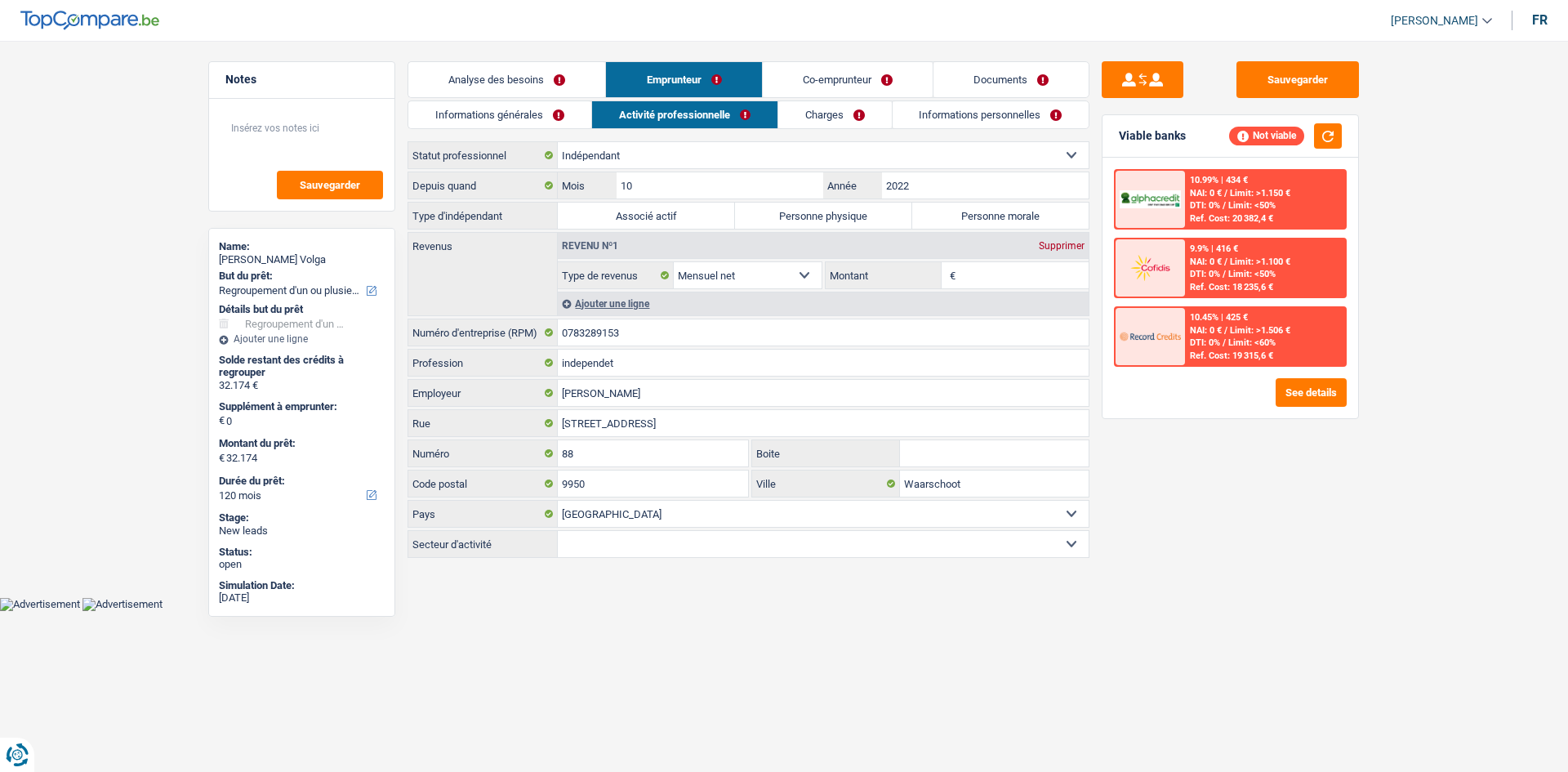 click on "Personne physique" at bounding box center [823, 216] 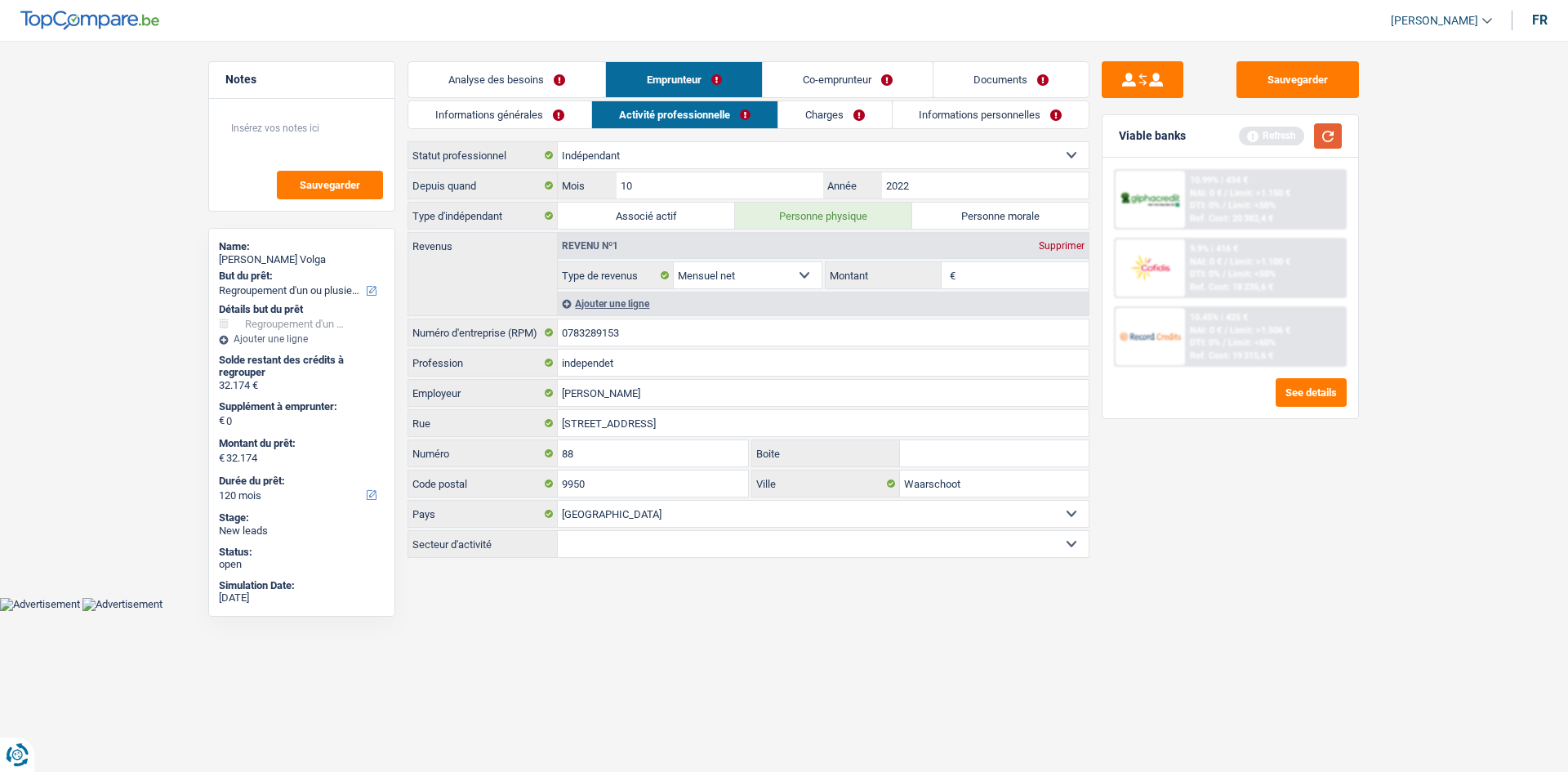 click at bounding box center (1328, 136) 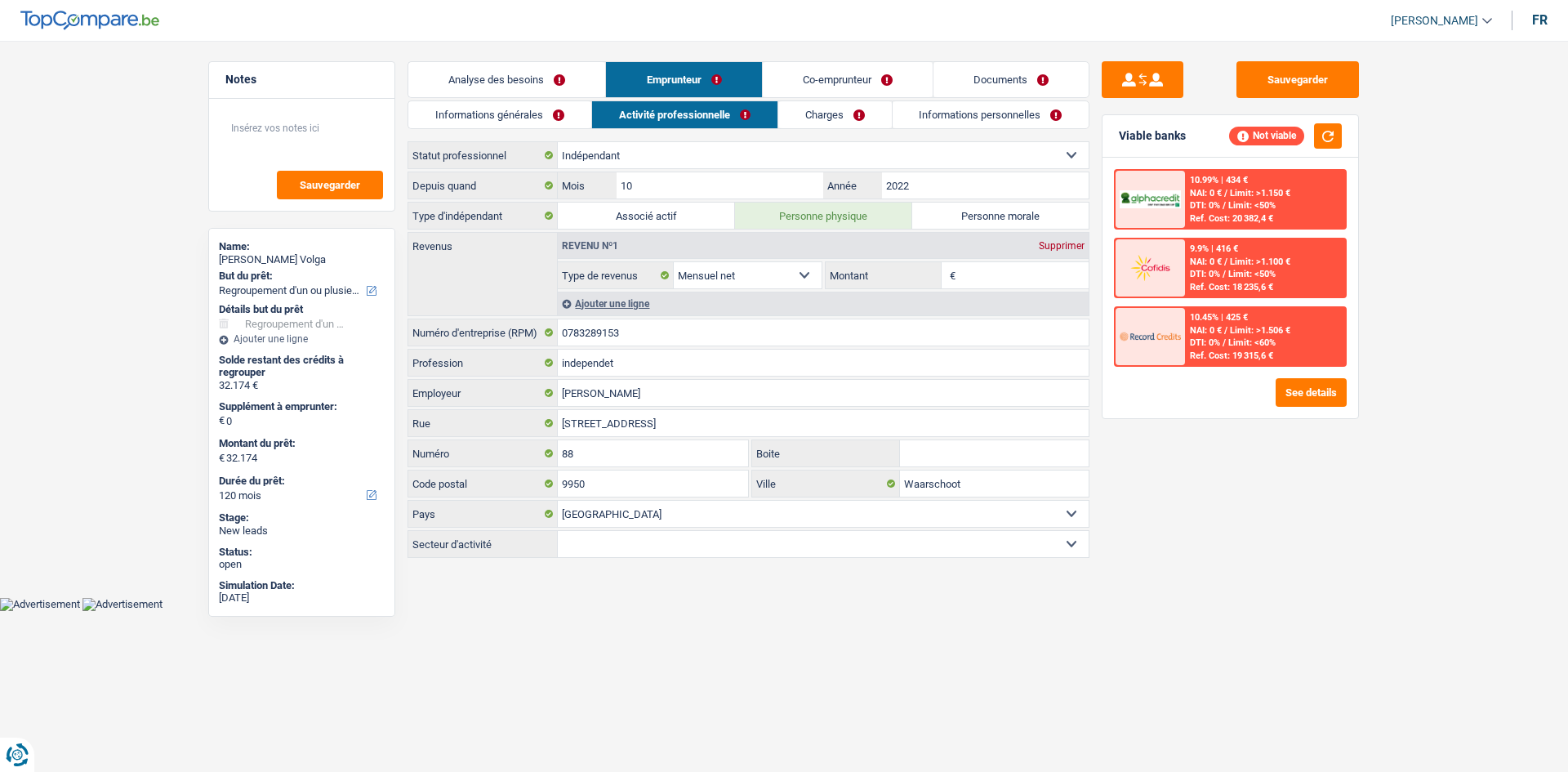click on "Montant" at bounding box center (1024, 275) 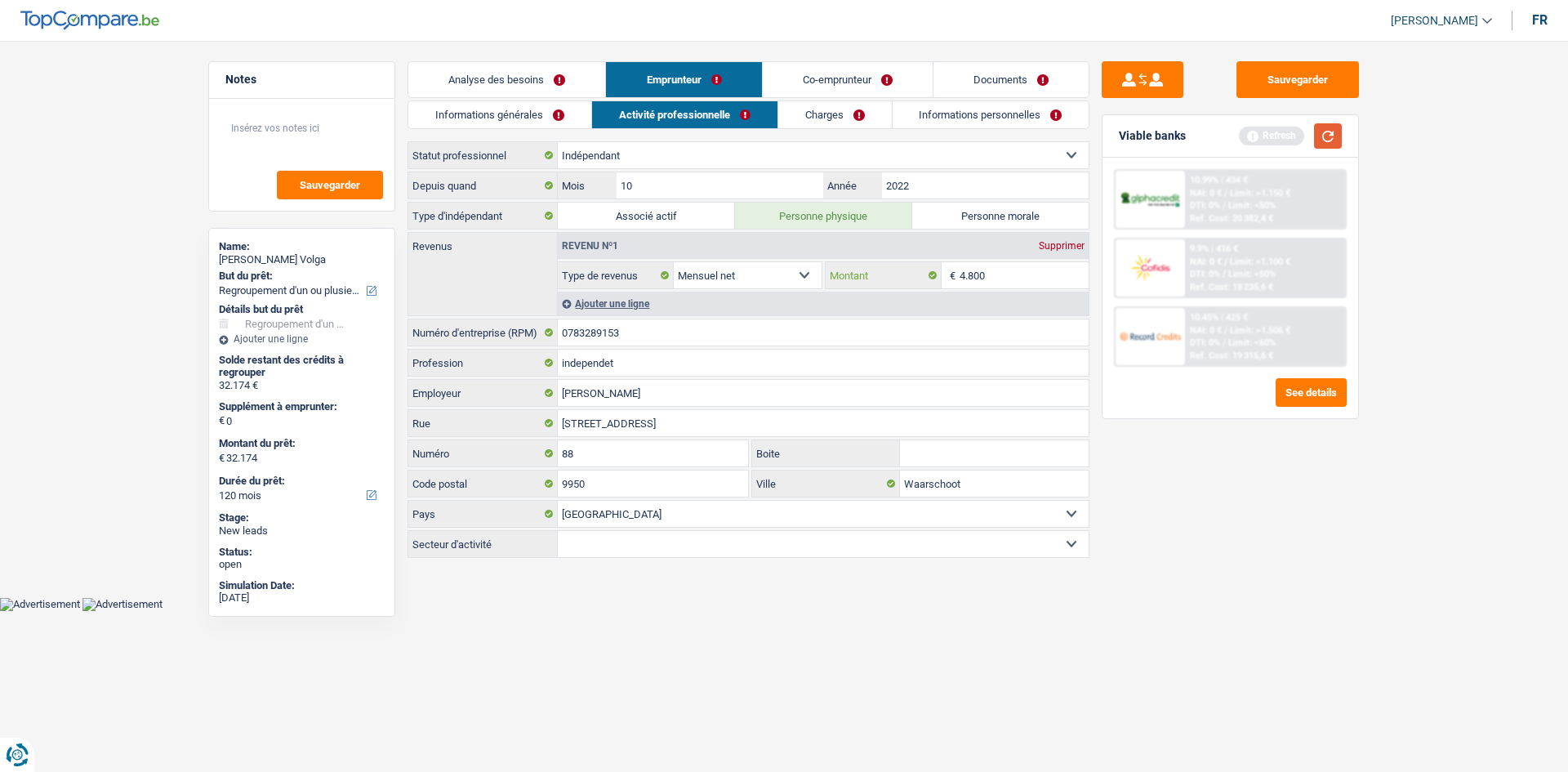 type on "4.800" 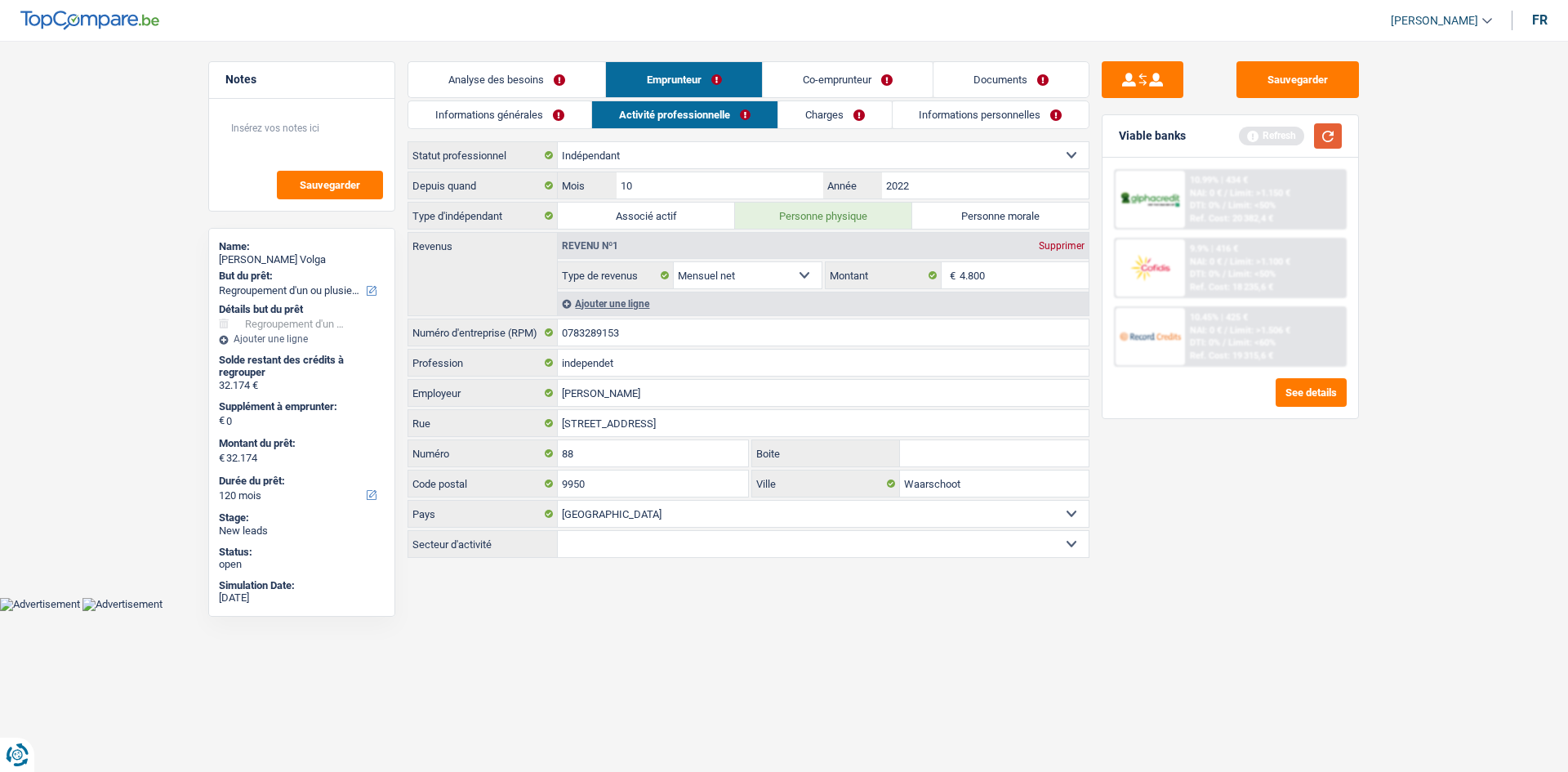 click at bounding box center (1328, 136) 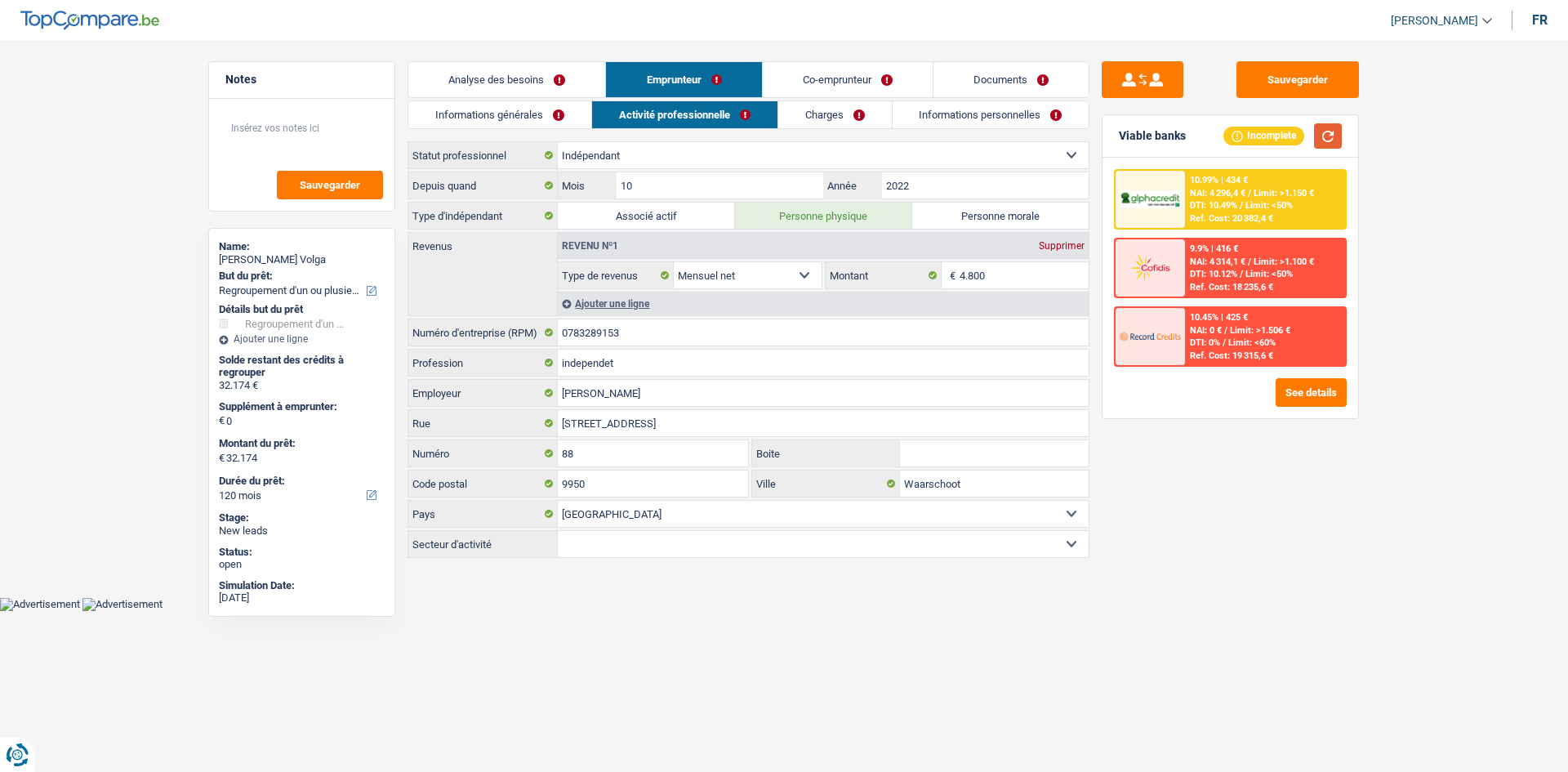 type 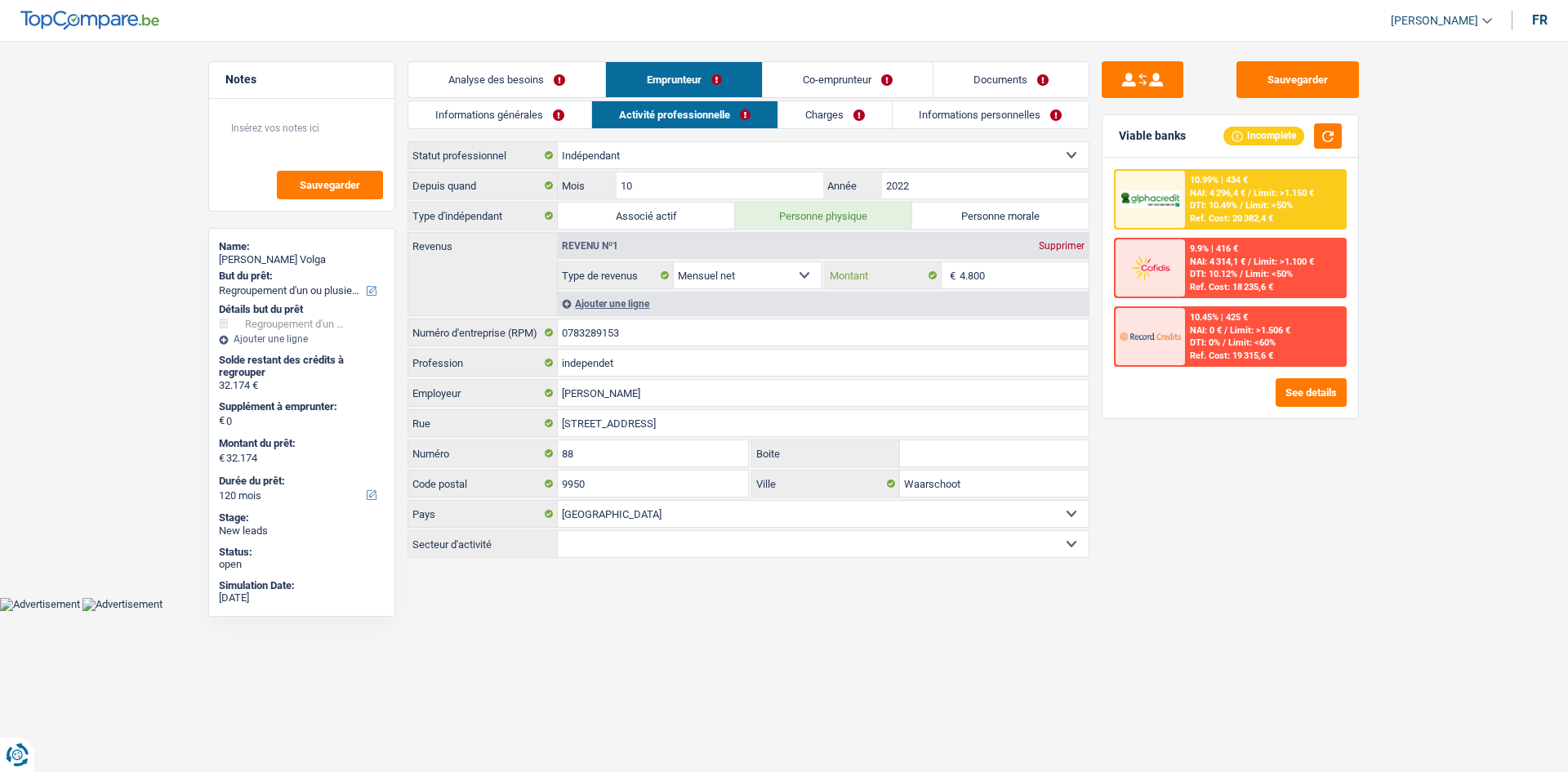 click on "4.800" at bounding box center [1024, 275] 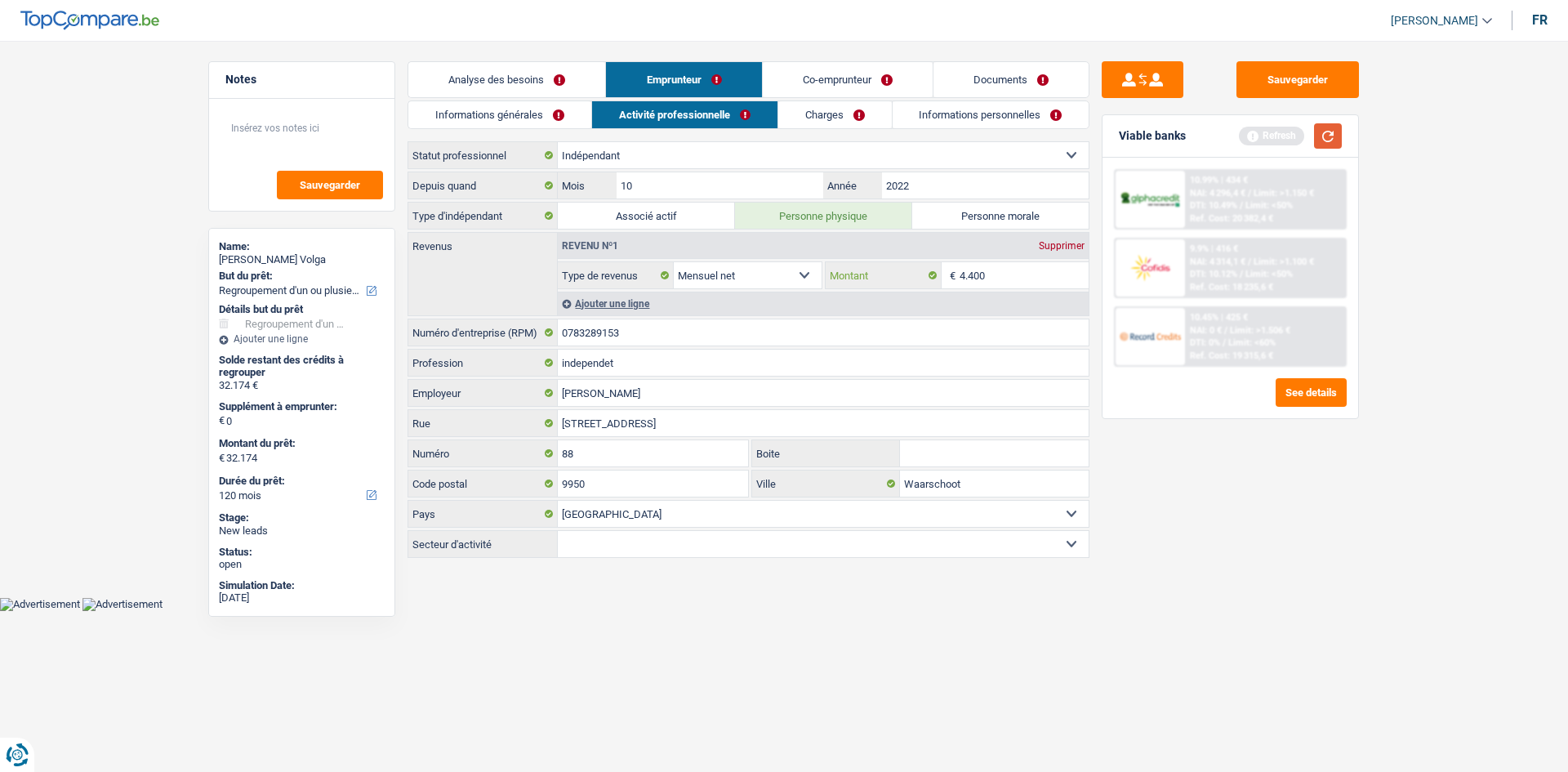 type on "4.400" 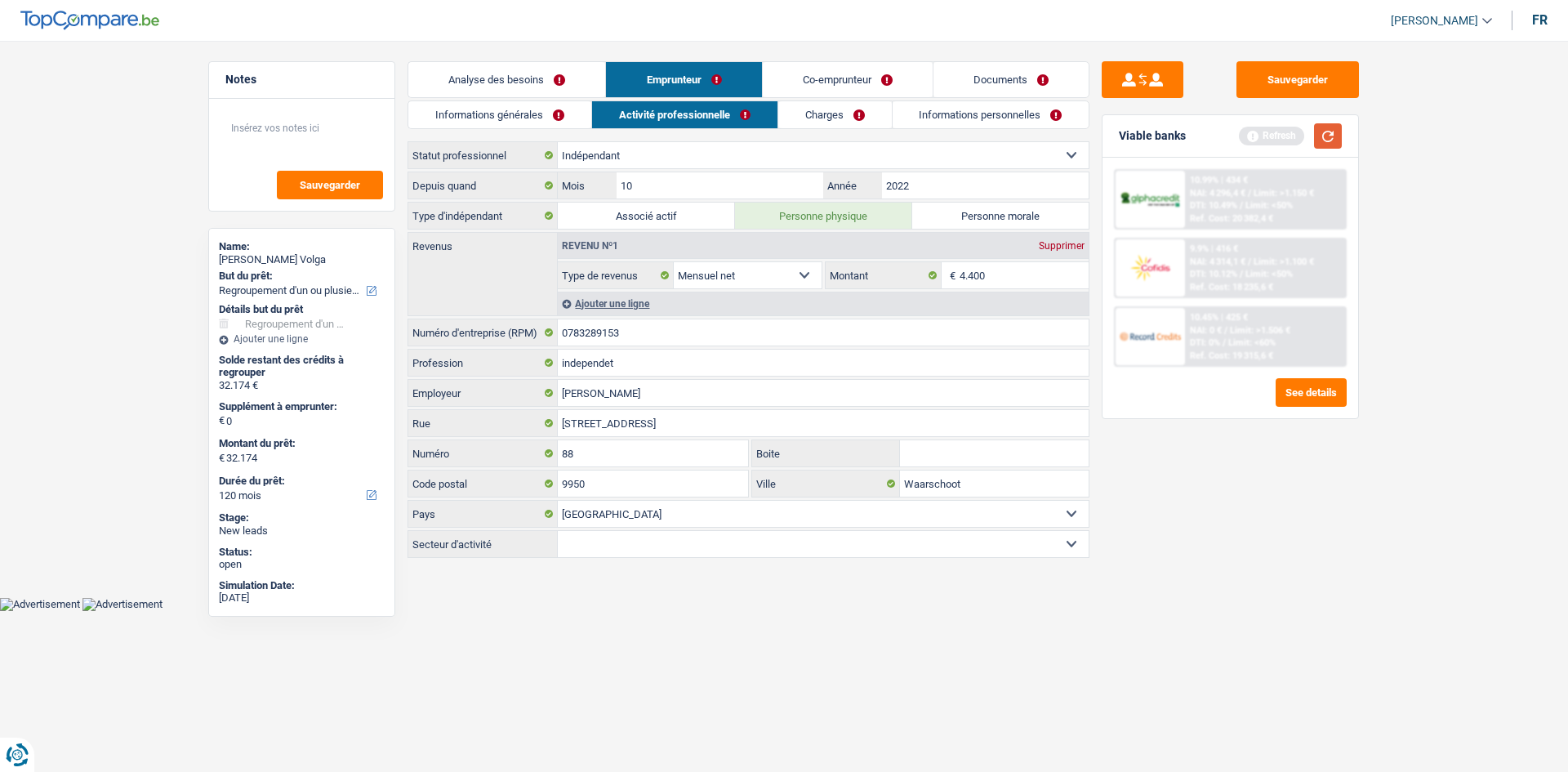 click at bounding box center (1328, 136) 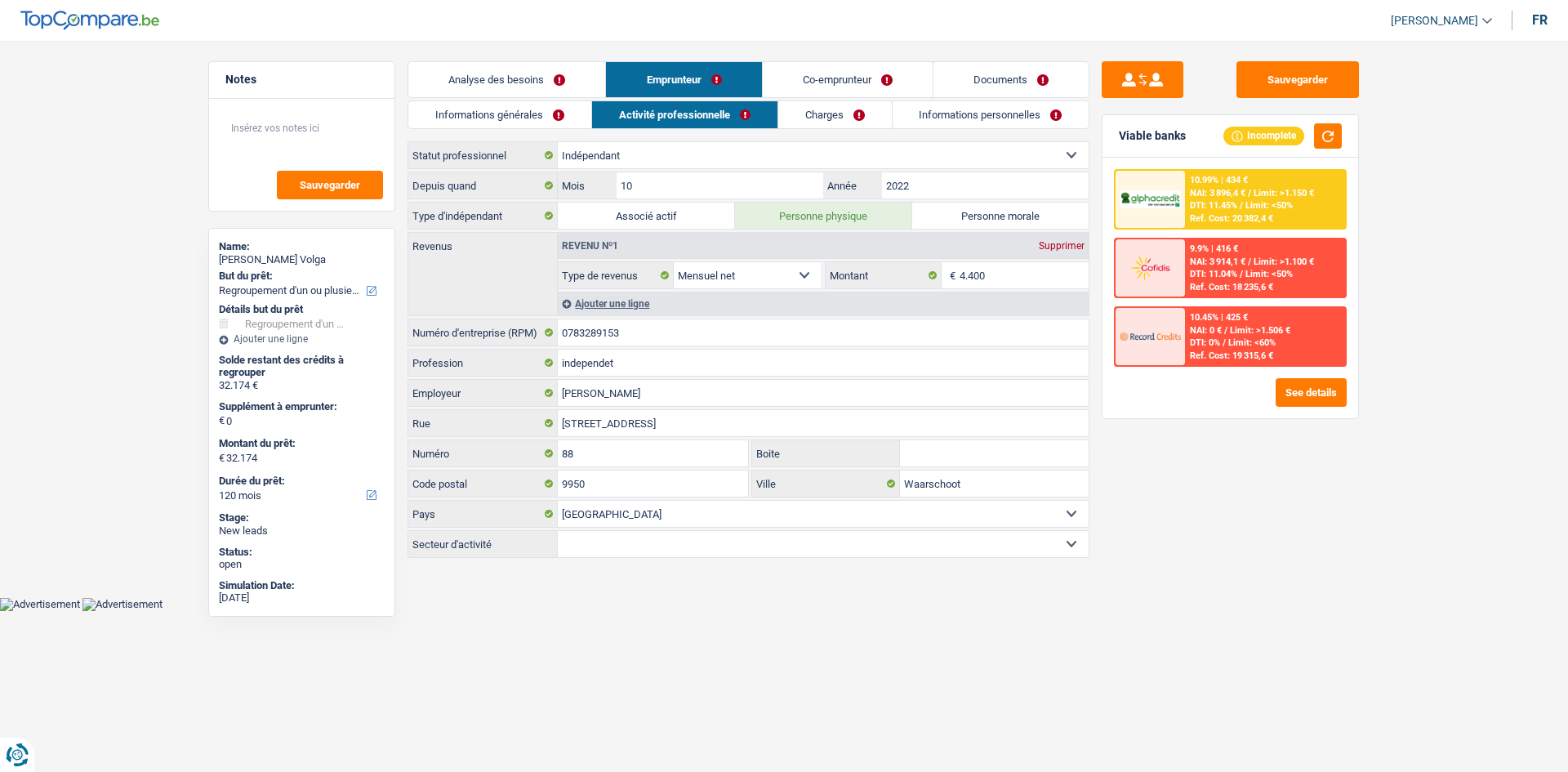 click on "Sauvegarder
Viable banks
Incomplete
10.99% | 434 €
NAI: 3 896,4 €
/
Limit: >1.150 €
DTI: 11.45%
/
Limit: <50%
Ref. Cost: 20 382,4 €
9.9% | 416 €
NAI: 3 914,1 €
/
Limit: >1.100 €
DTI: 11.04%
/               /" at bounding box center (1230, 401) 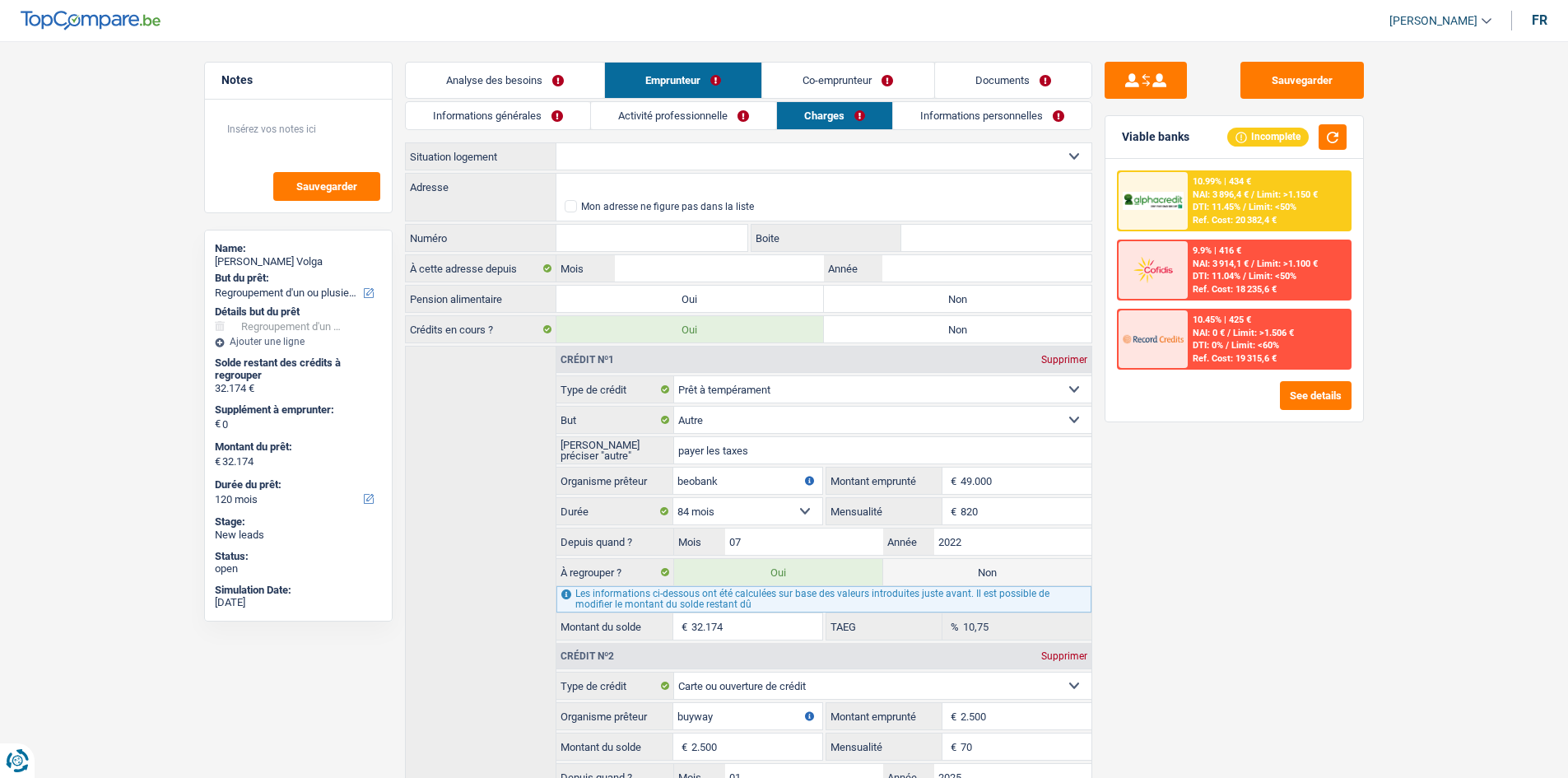click on "Locataire Propriétaire avec prêt hypothécaire Propriétaire sans prêt hypothécaire Logé(e) par la famille Concierge
Sélectionner une option" at bounding box center (824, 156) 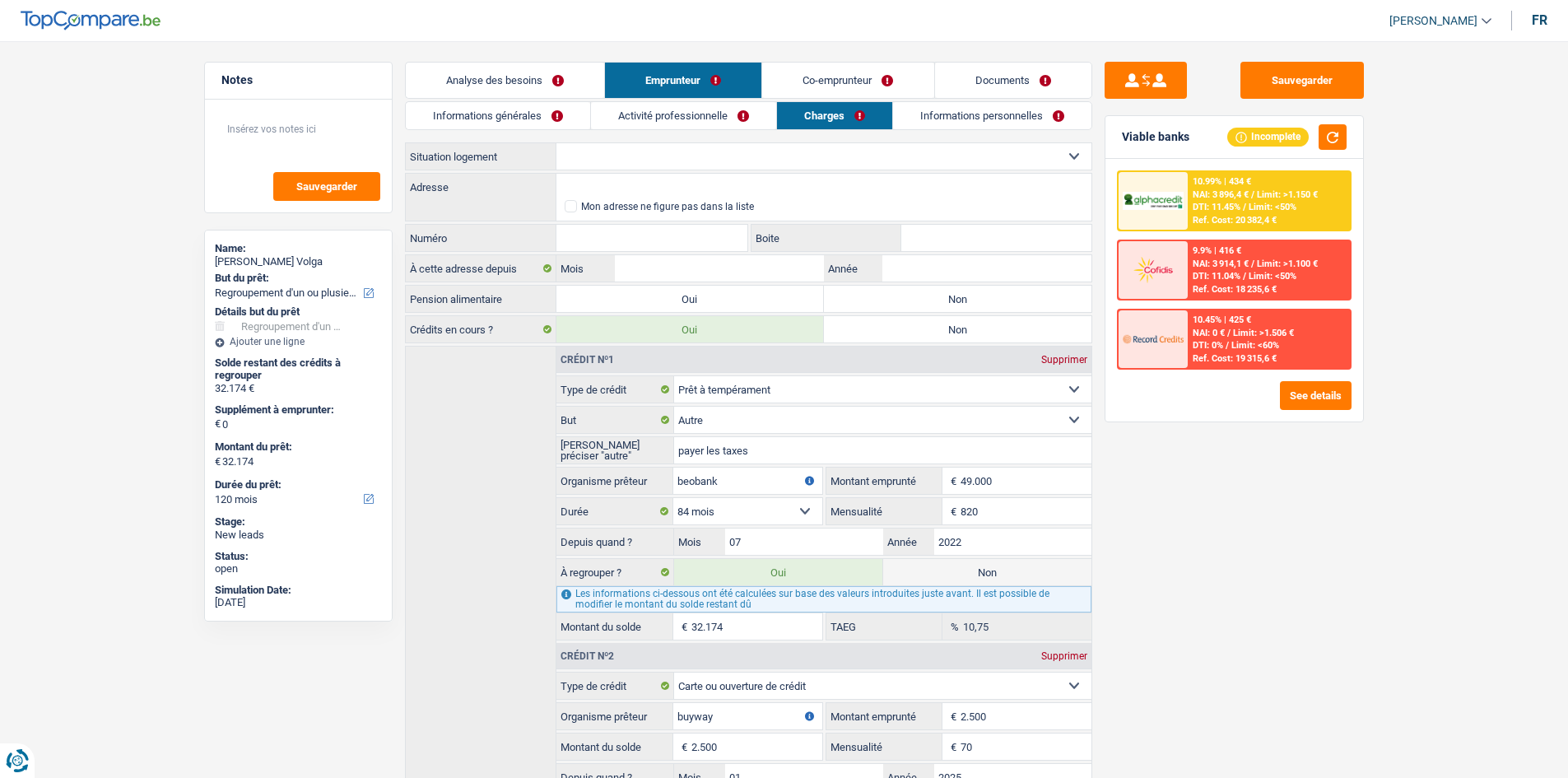 click on "Informations générales" at bounding box center (498, 115) 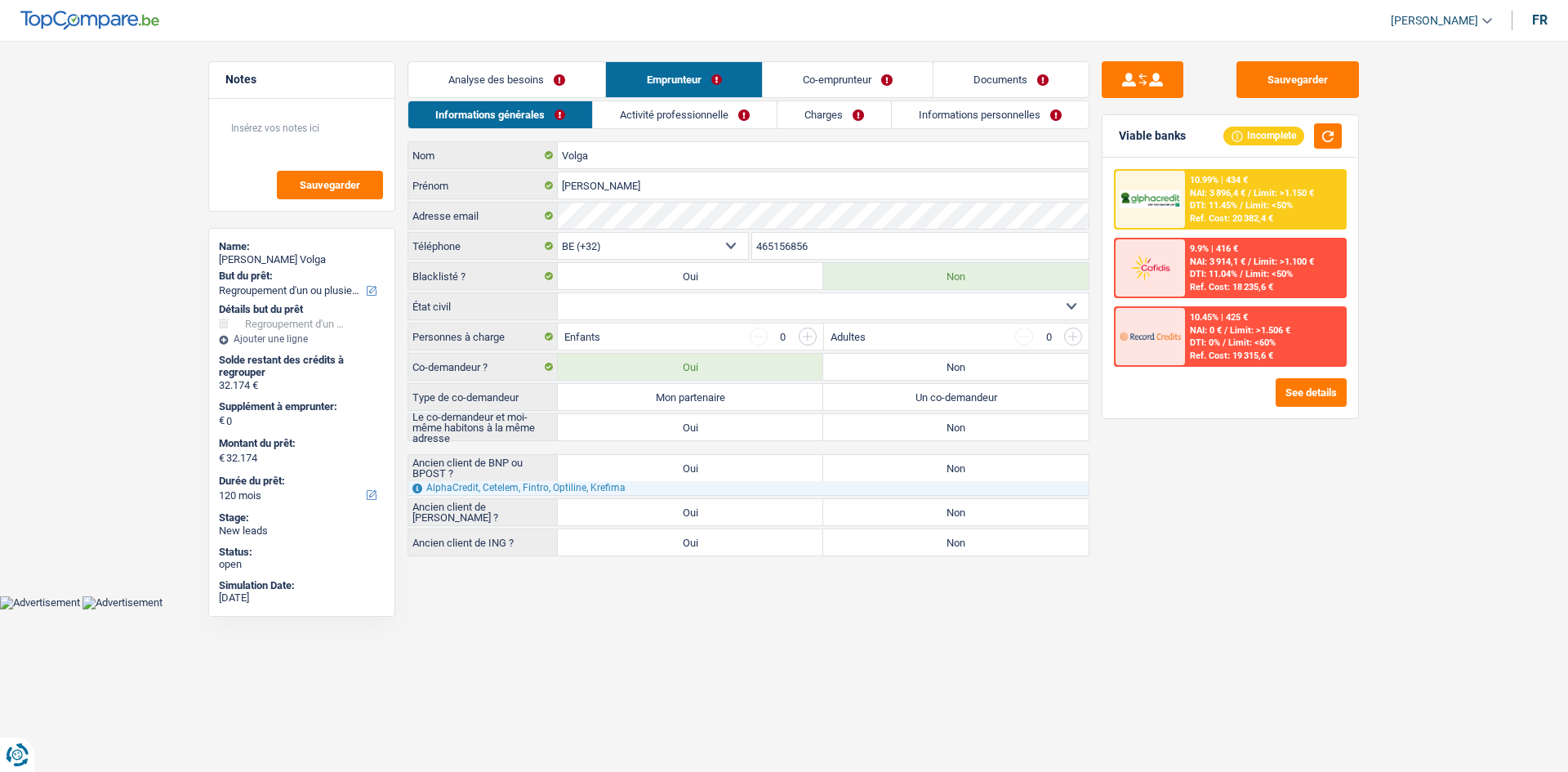 click on "Charges" at bounding box center (834, 114) 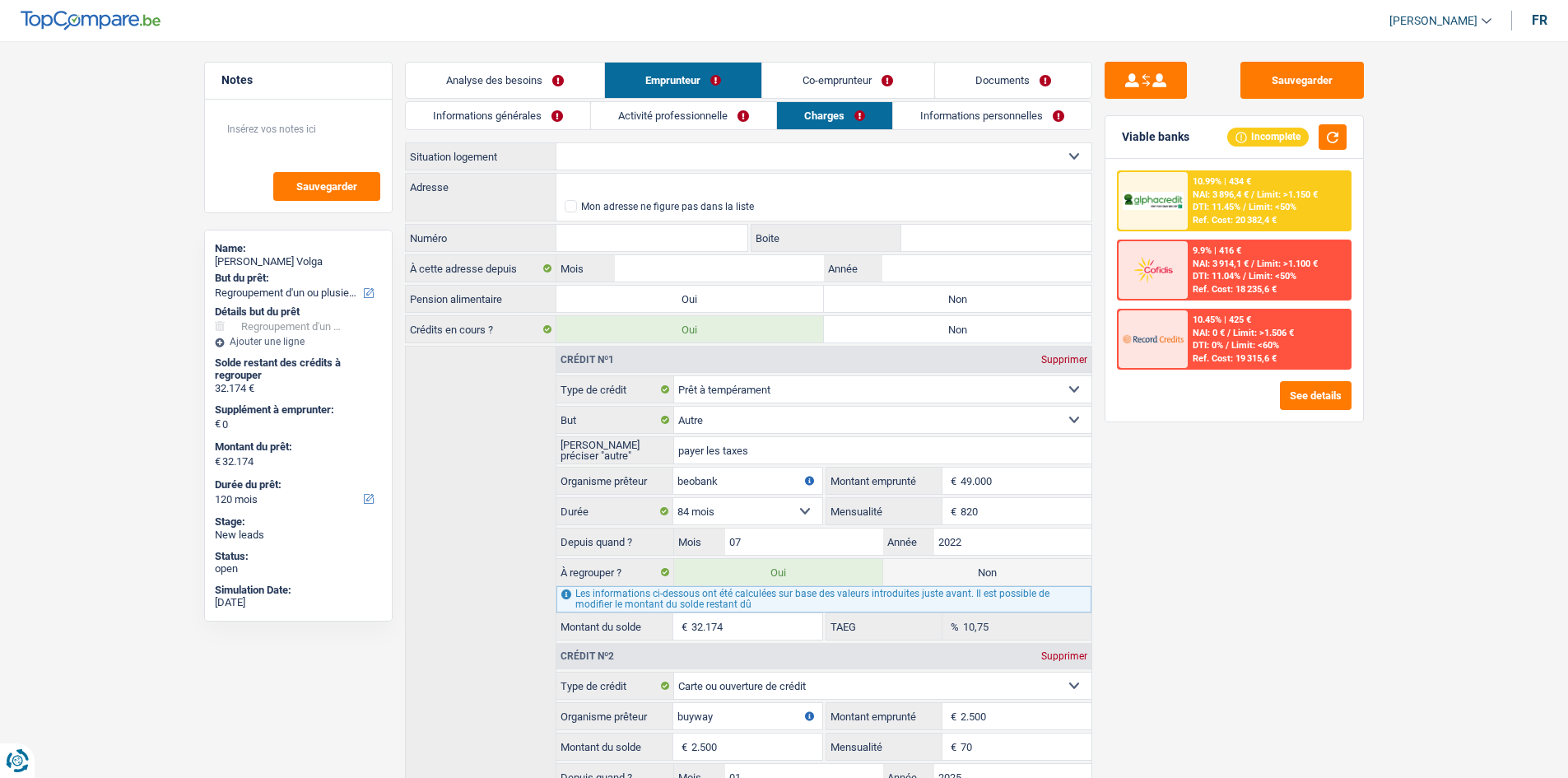 click on "Locataire Propriétaire avec prêt hypothécaire Propriétaire sans prêt hypothécaire Logé(e) par la famille Concierge
Sélectionner une option" at bounding box center [824, 156] 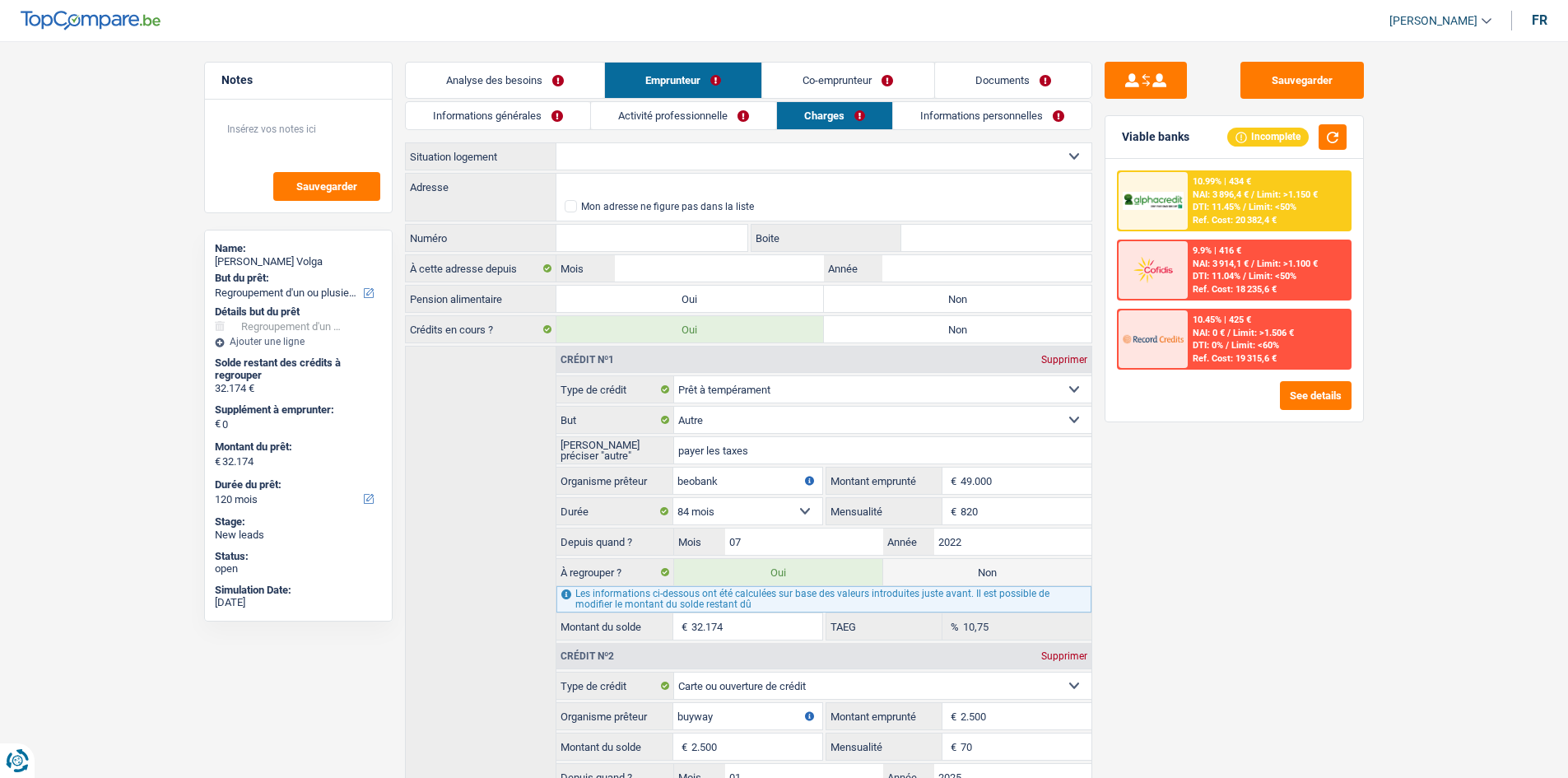 click on "Locataire Propriétaire avec prêt hypothécaire Propriétaire sans prêt hypothécaire Logé(e) par la famille Concierge
Sélectionner une option" at bounding box center (824, 156) 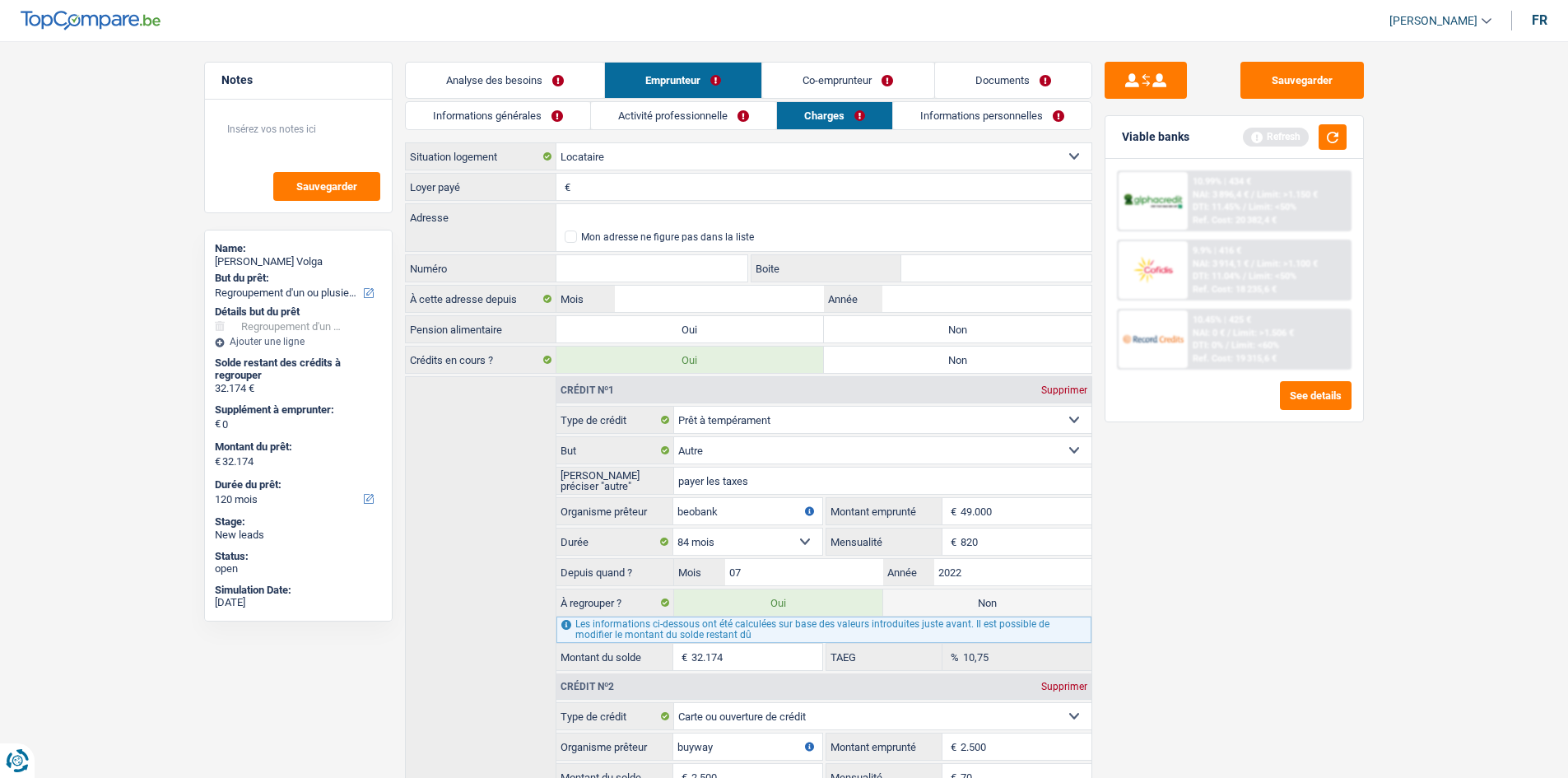 click on "Loyer payé" at bounding box center [833, 187] 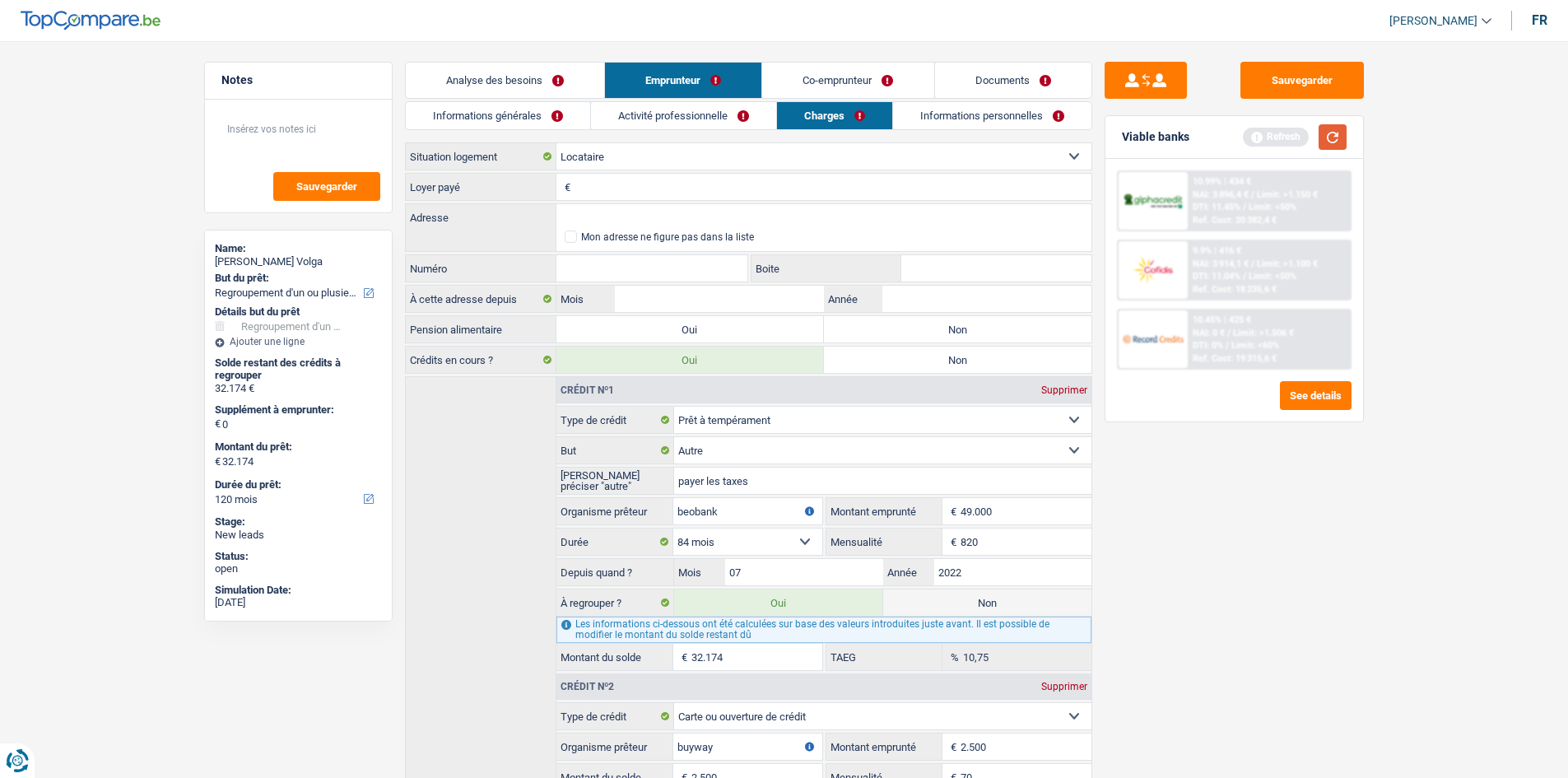 click at bounding box center [1333, 137] 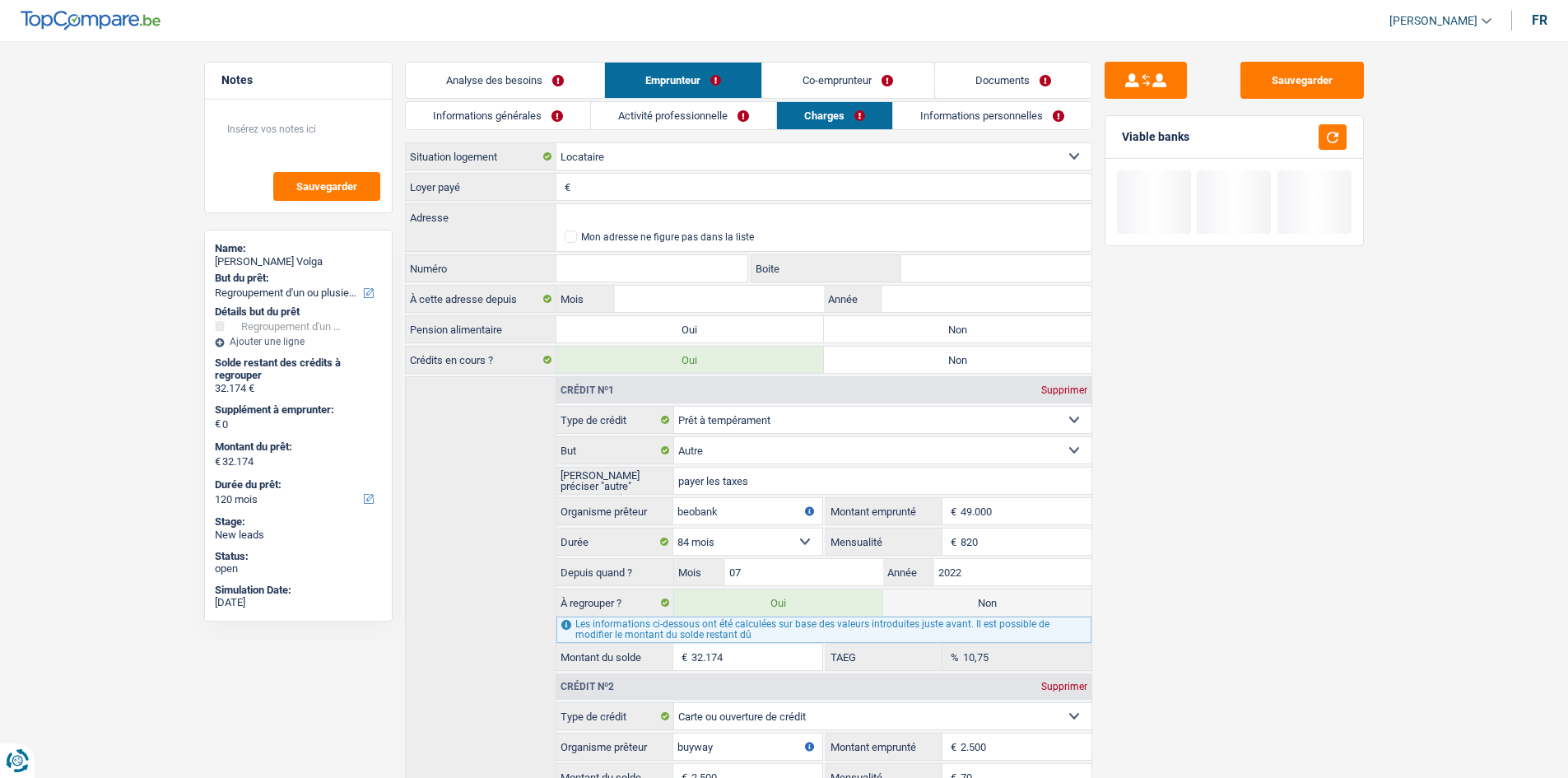 click on "Loyer payé" at bounding box center (833, 187) 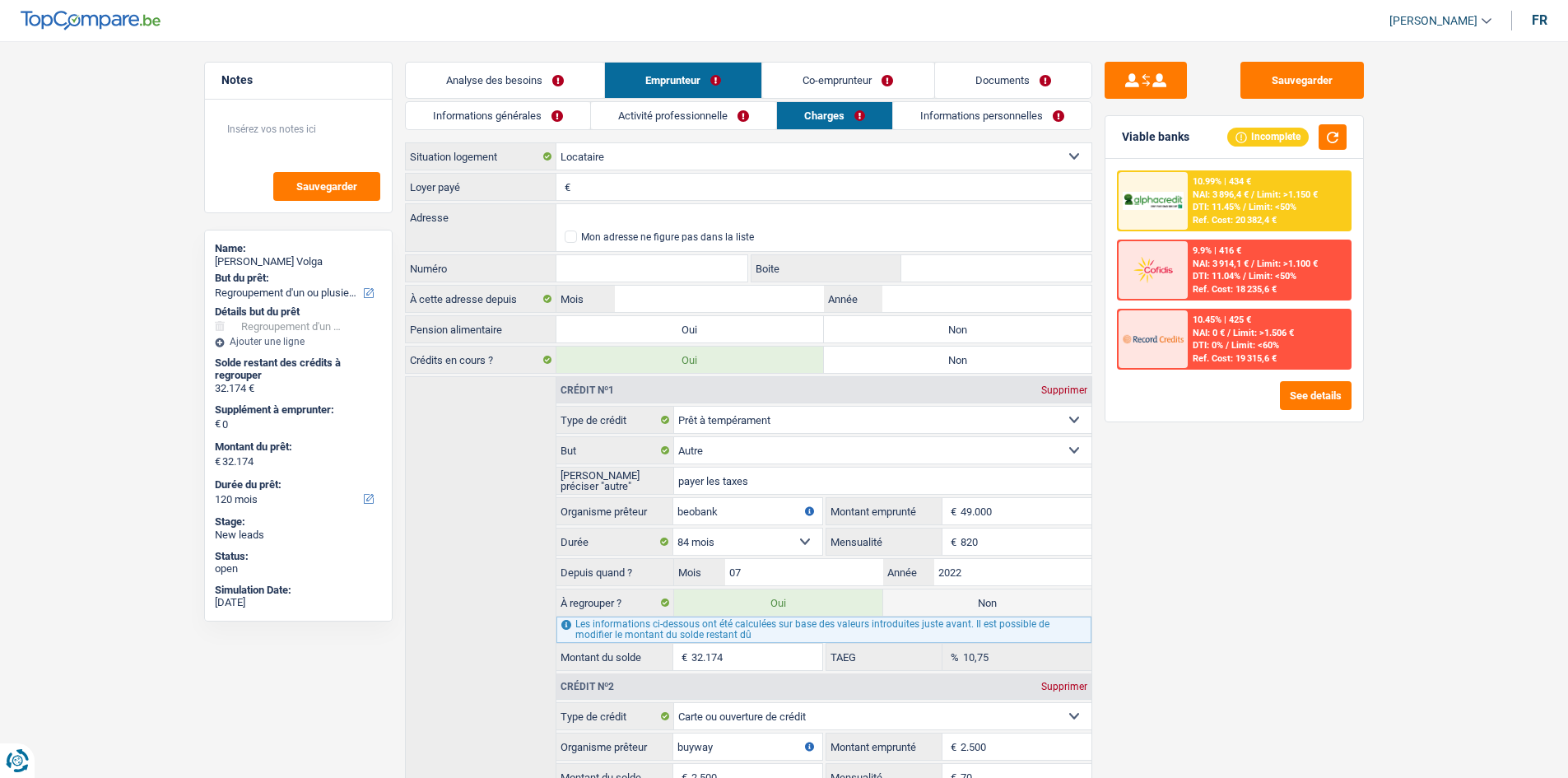 click on "Loyer payé" at bounding box center [833, 187] 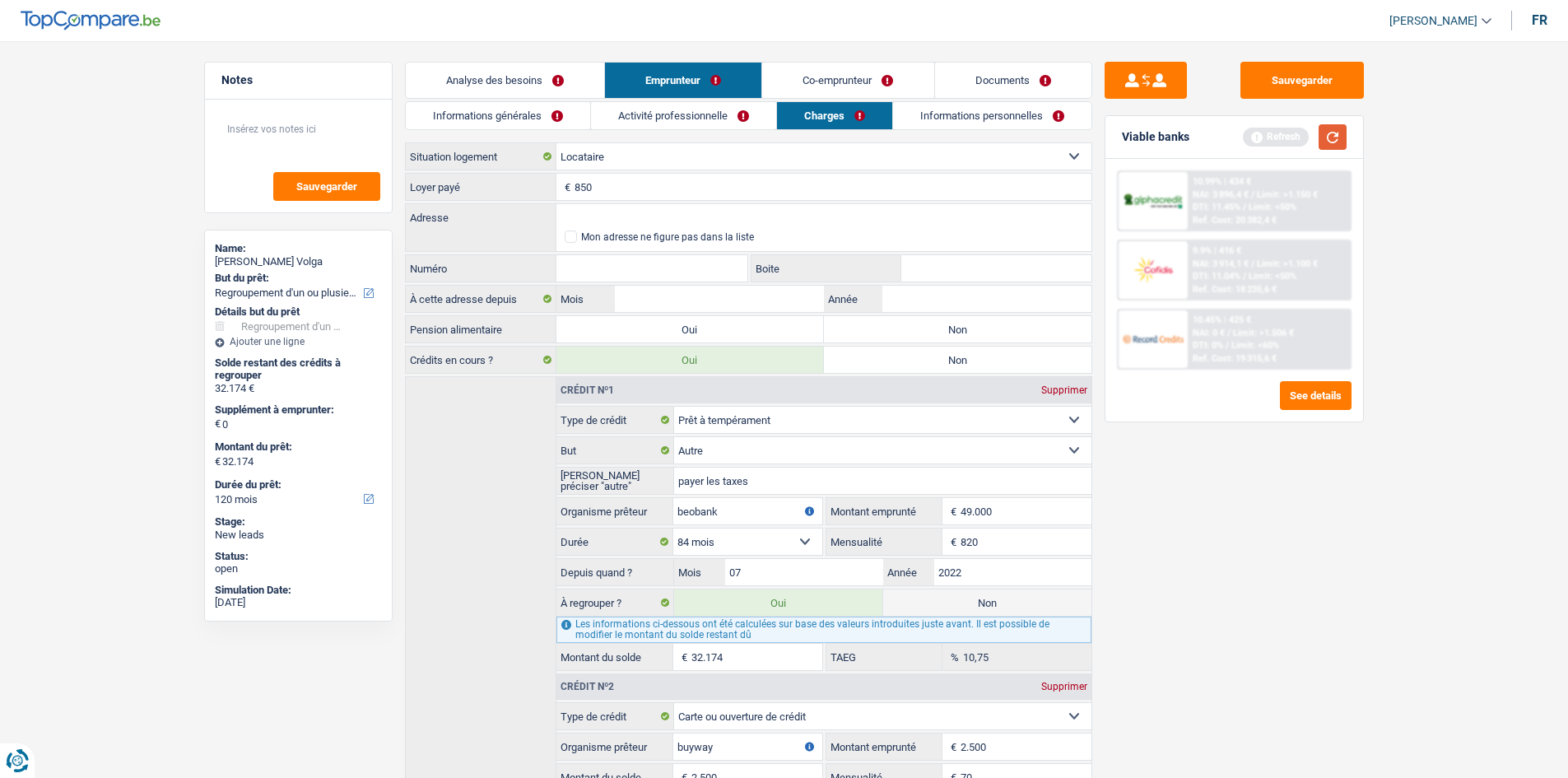 type on "850" 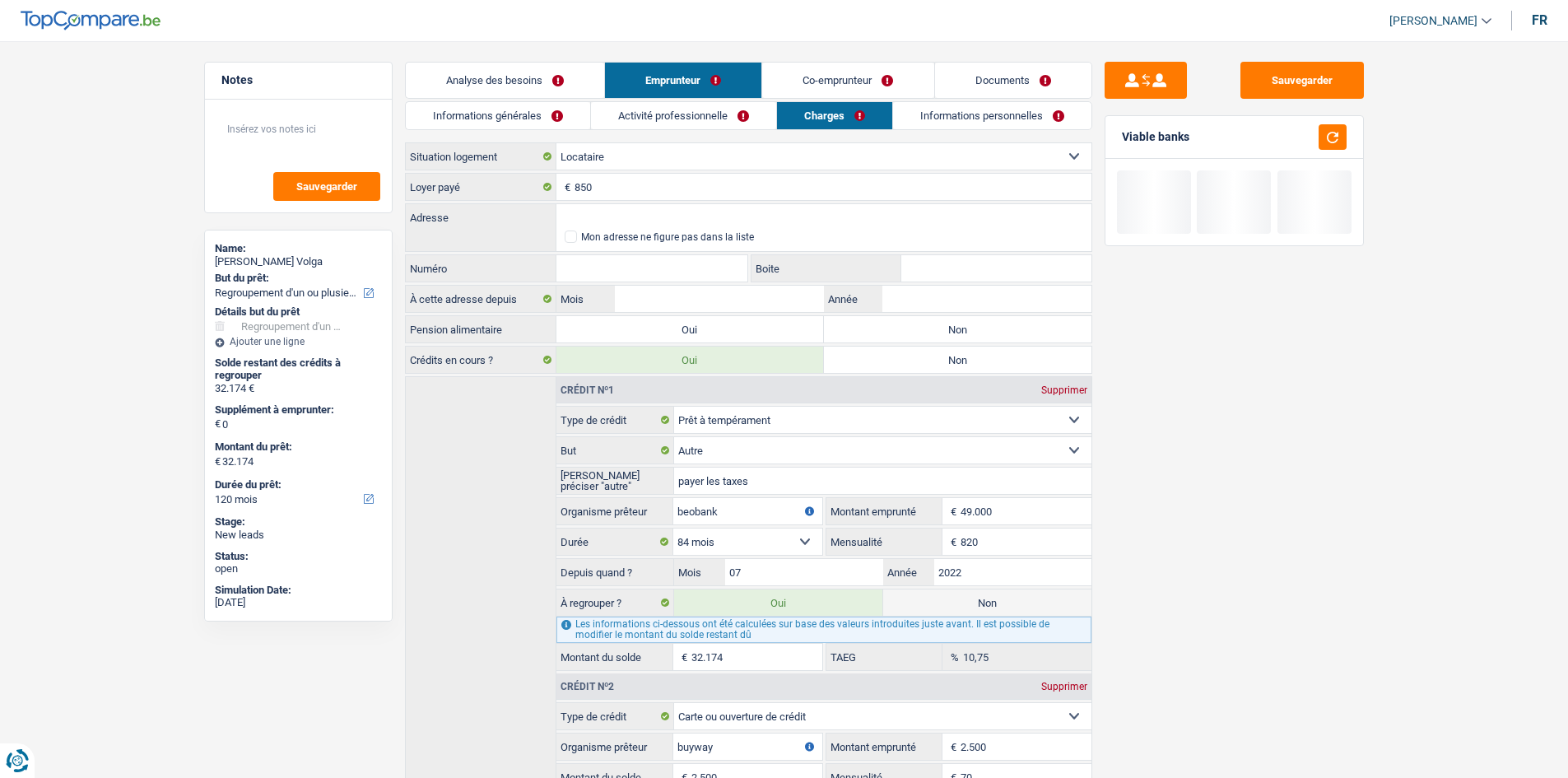drag, startPoint x: 1193, startPoint y: 133, endPoint x: 1116, endPoint y: 128, distance: 77.16217 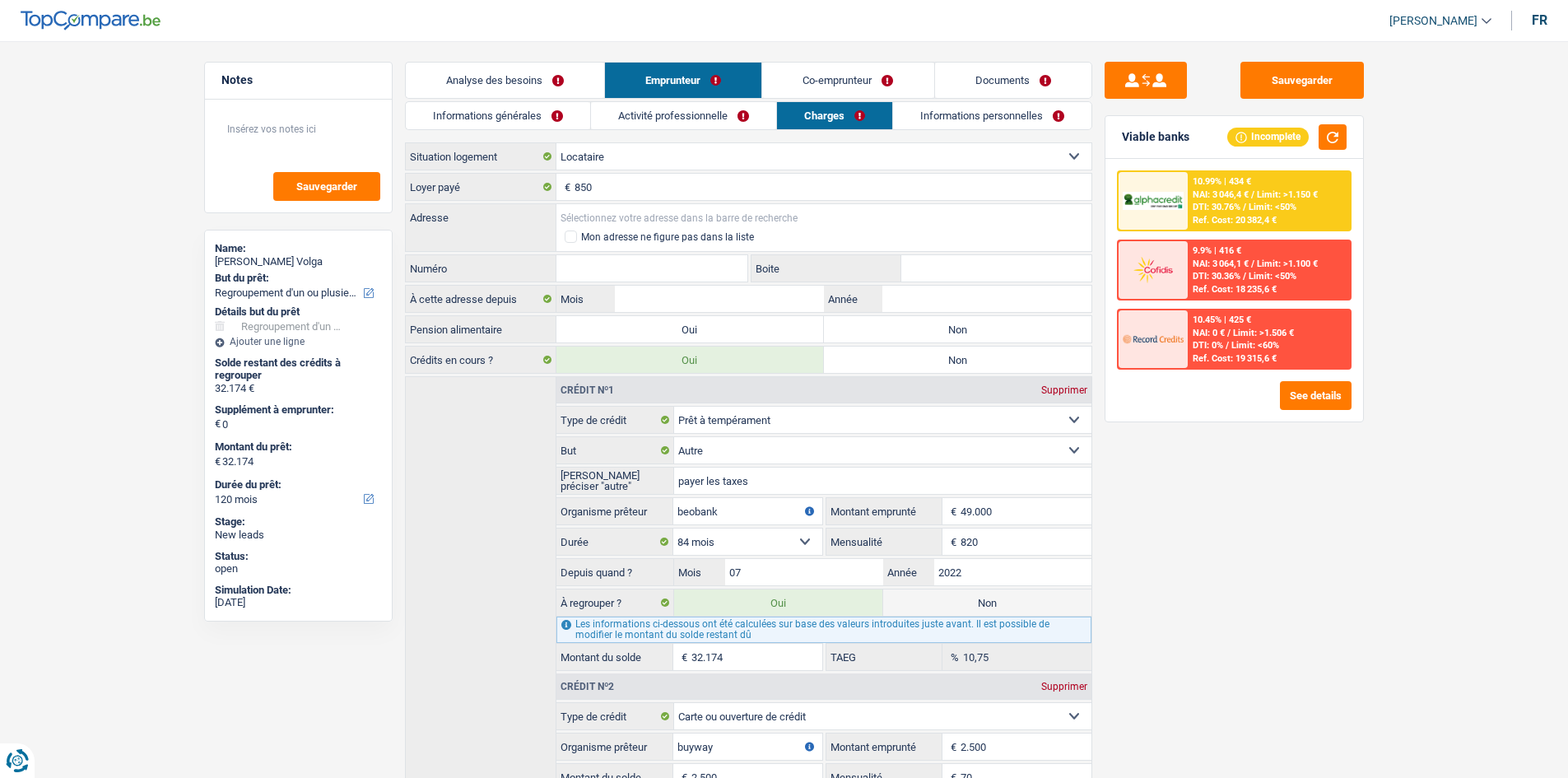click on "Adresse" at bounding box center [824, 217] 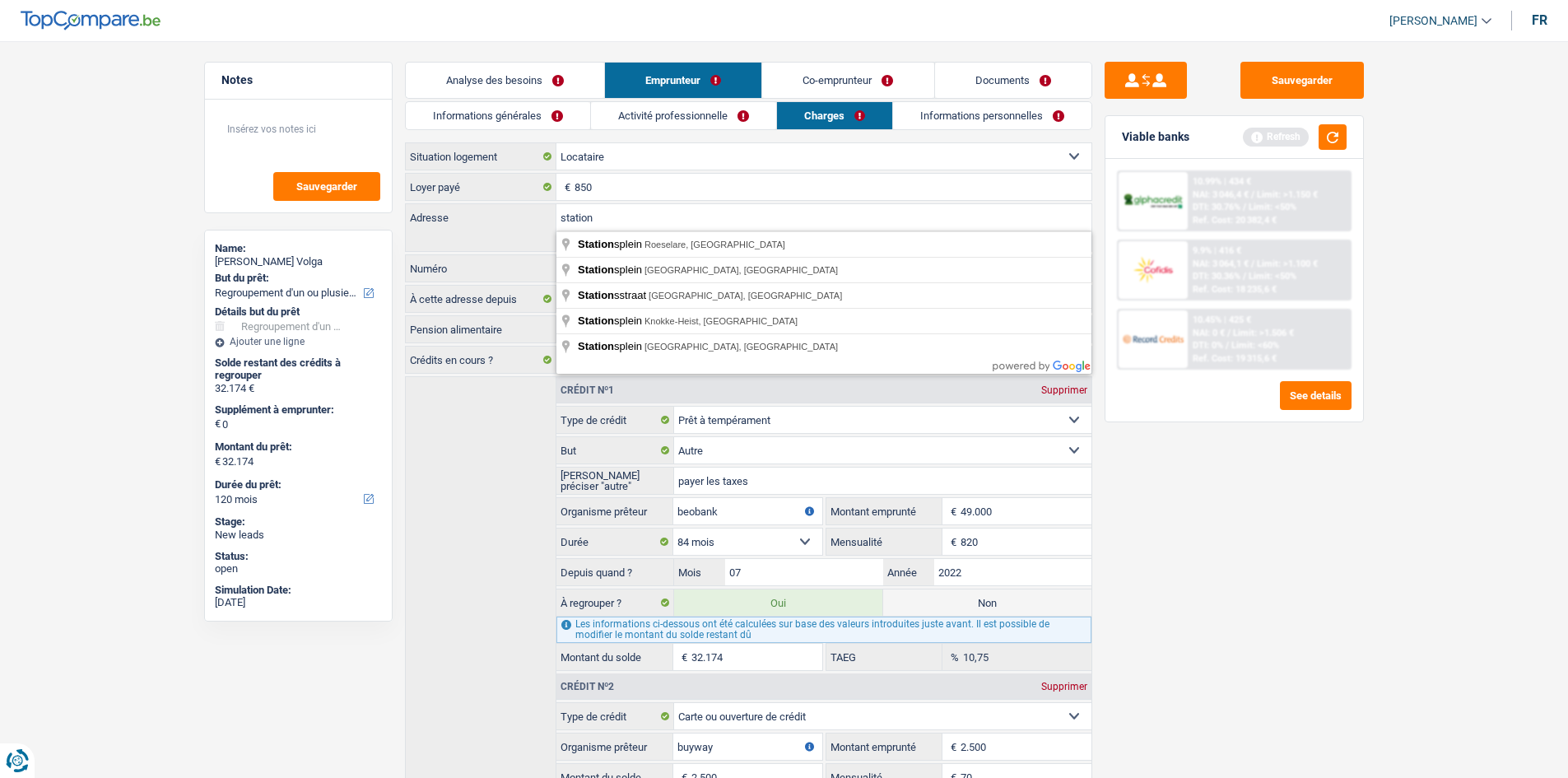 click on "Activité professionnelle" at bounding box center [683, 115] 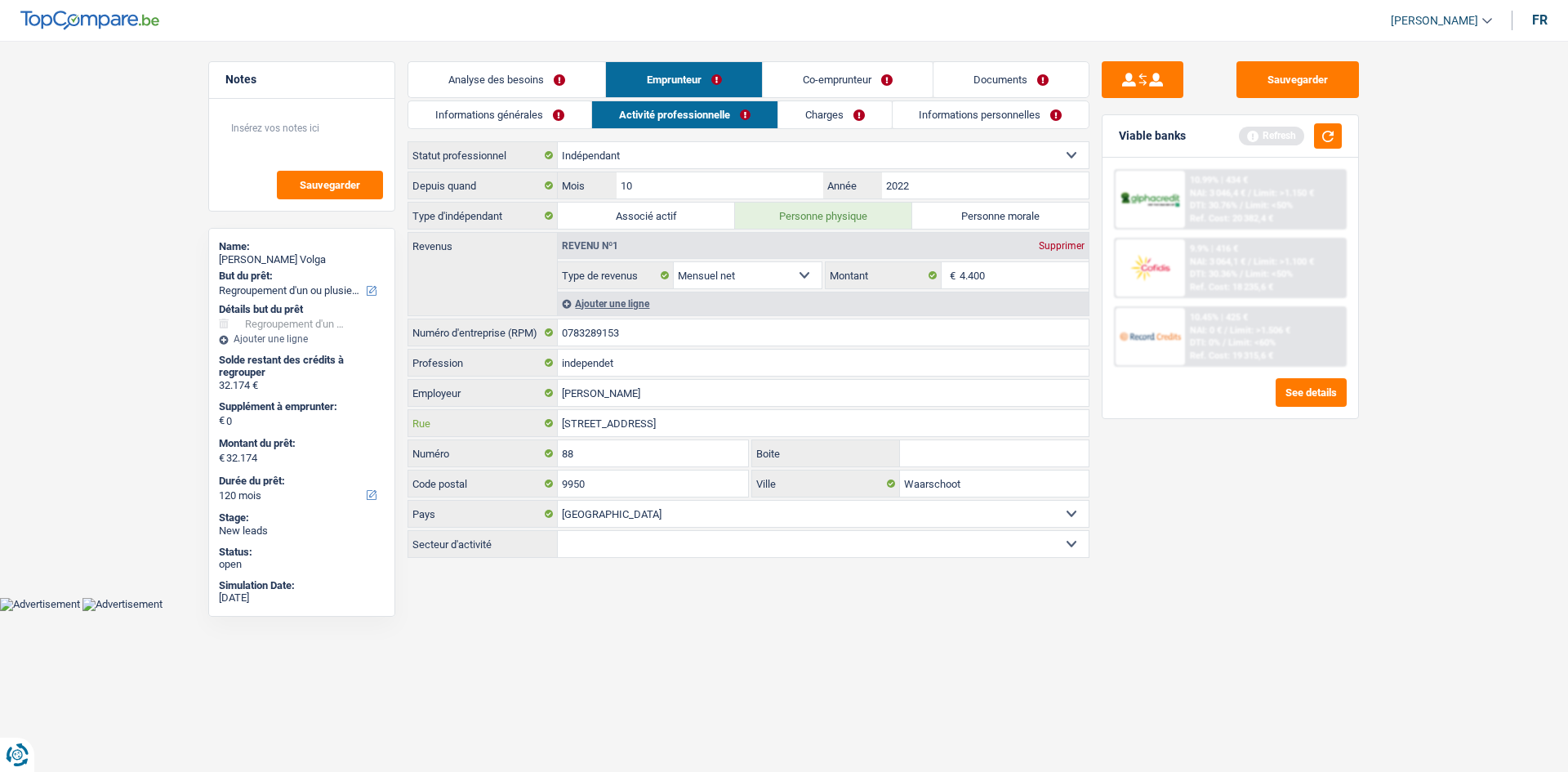 drag, startPoint x: 563, startPoint y: 423, endPoint x: 621, endPoint y: 426, distance: 58.07753 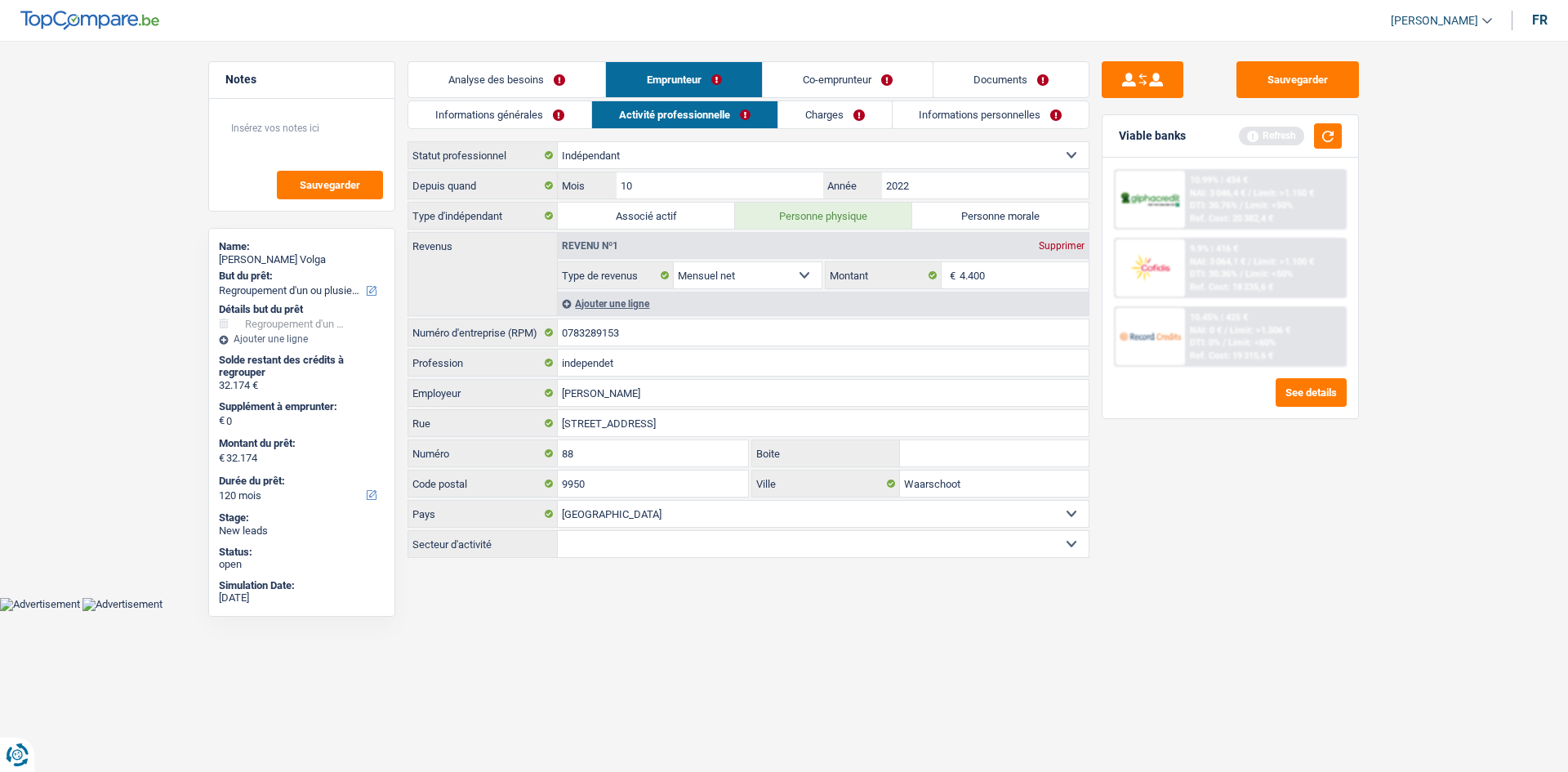 click on "Charges" at bounding box center (835, 114) 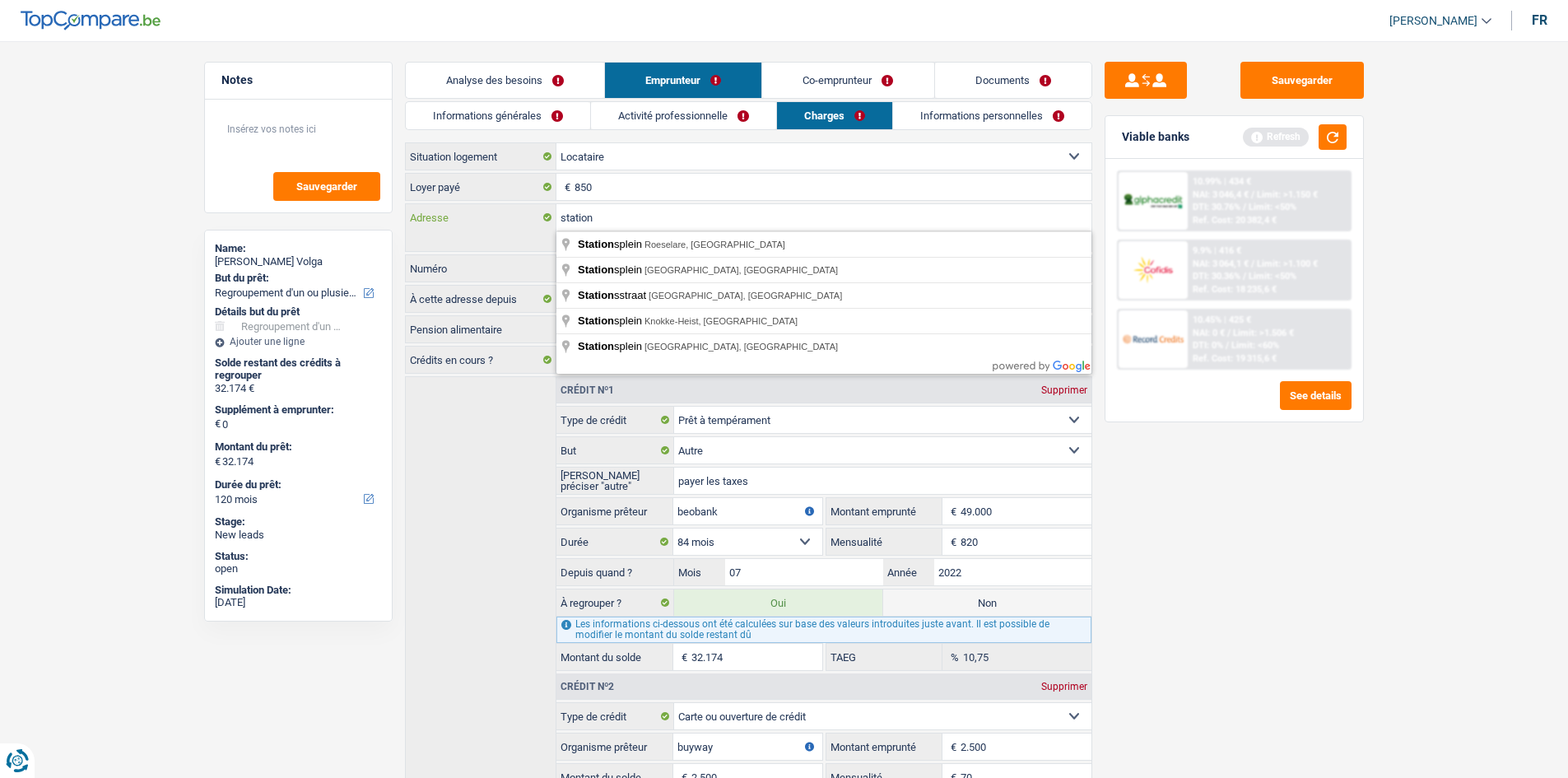 drag, startPoint x: 607, startPoint y: 216, endPoint x: 527, endPoint y: 217, distance: 80.00625 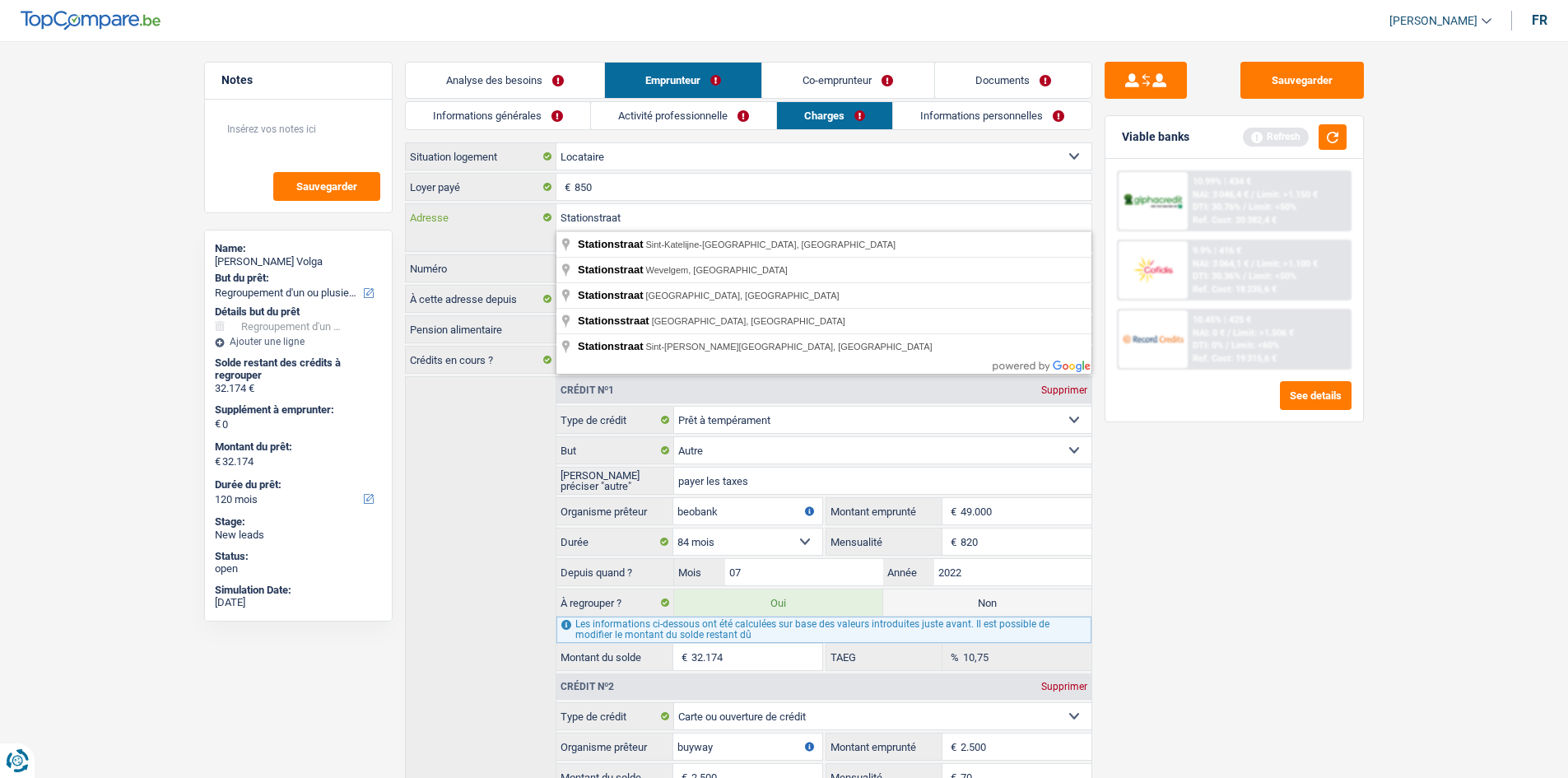 type on "Stationstraat" 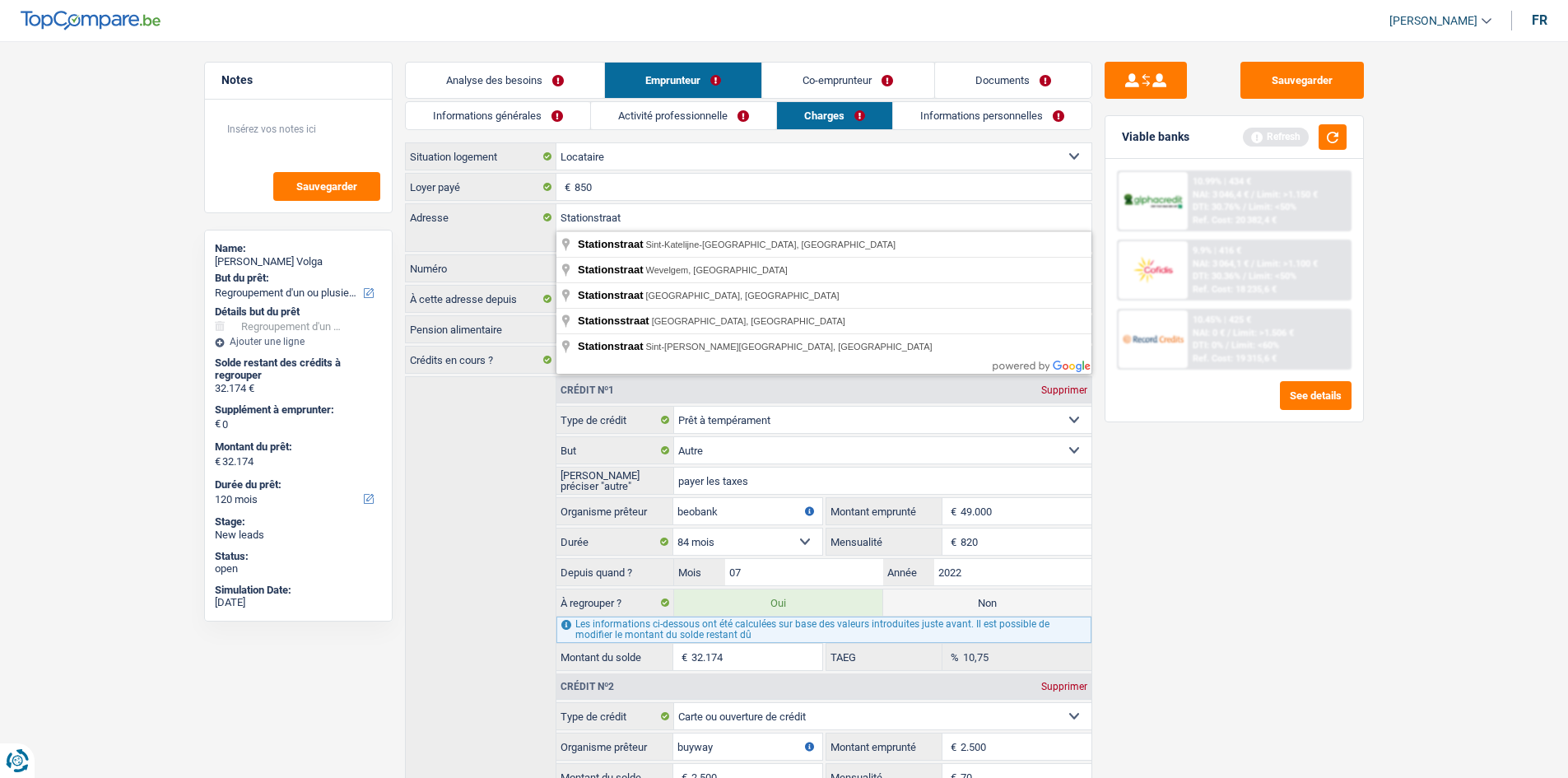 click on "Activité professionnelle" at bounding box center [683, 115] 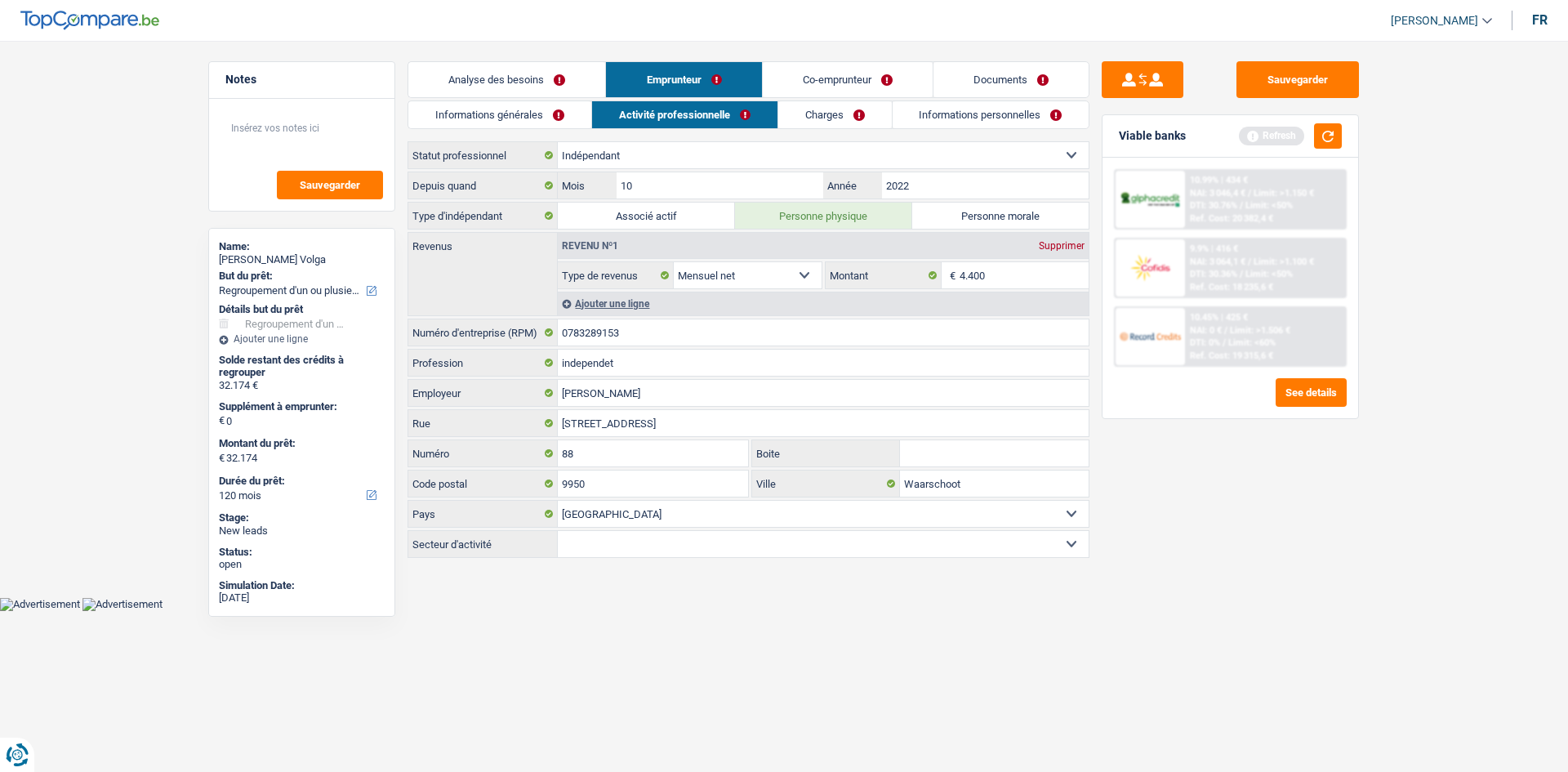click on "Charges" at bounding box center [835, 114] 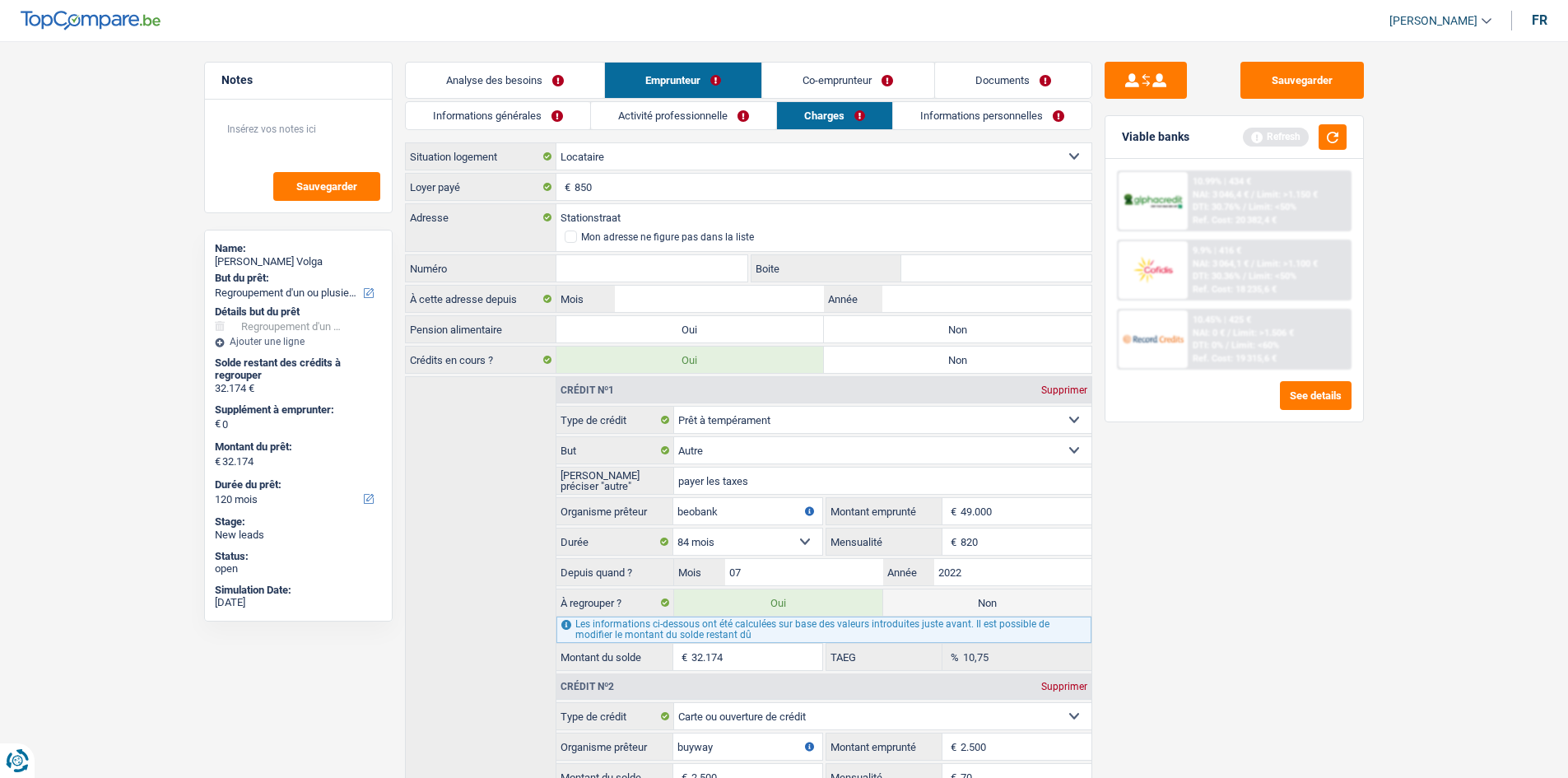 click on "Numéro" at bounding box center [652, 268] 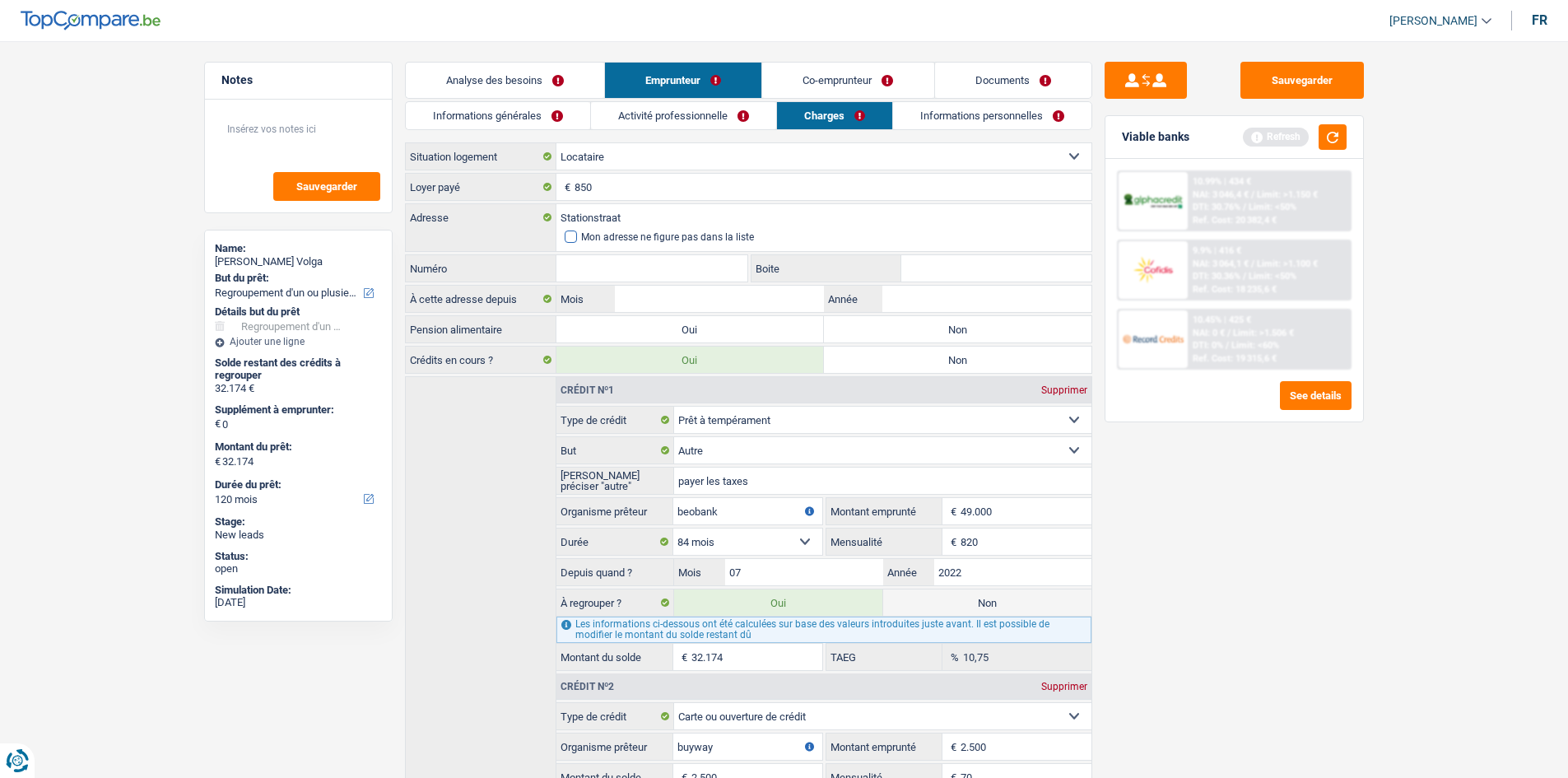 click at bounding box center (570, 236) 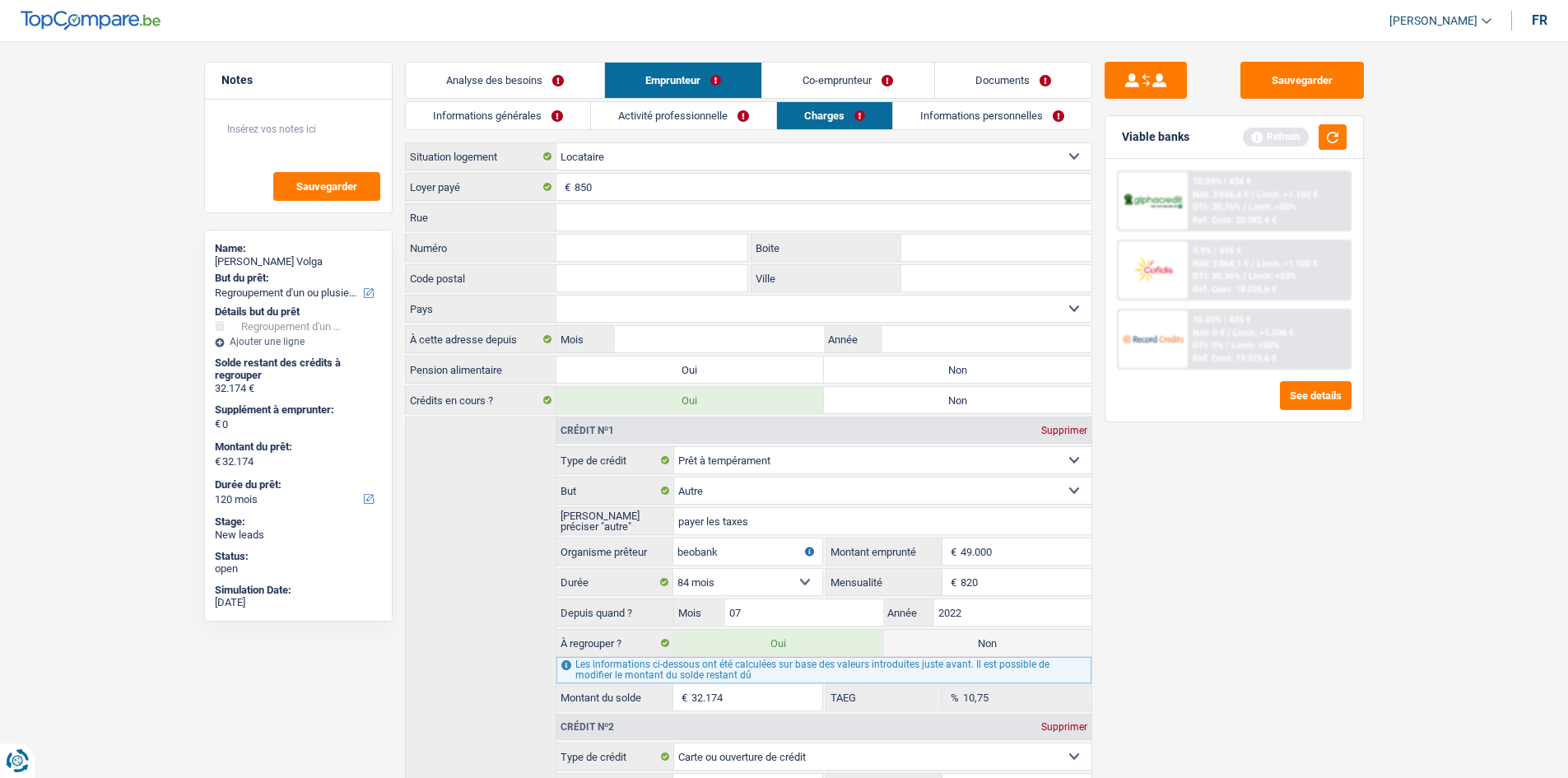 click on "Rue" at bounding box center (824, 217) 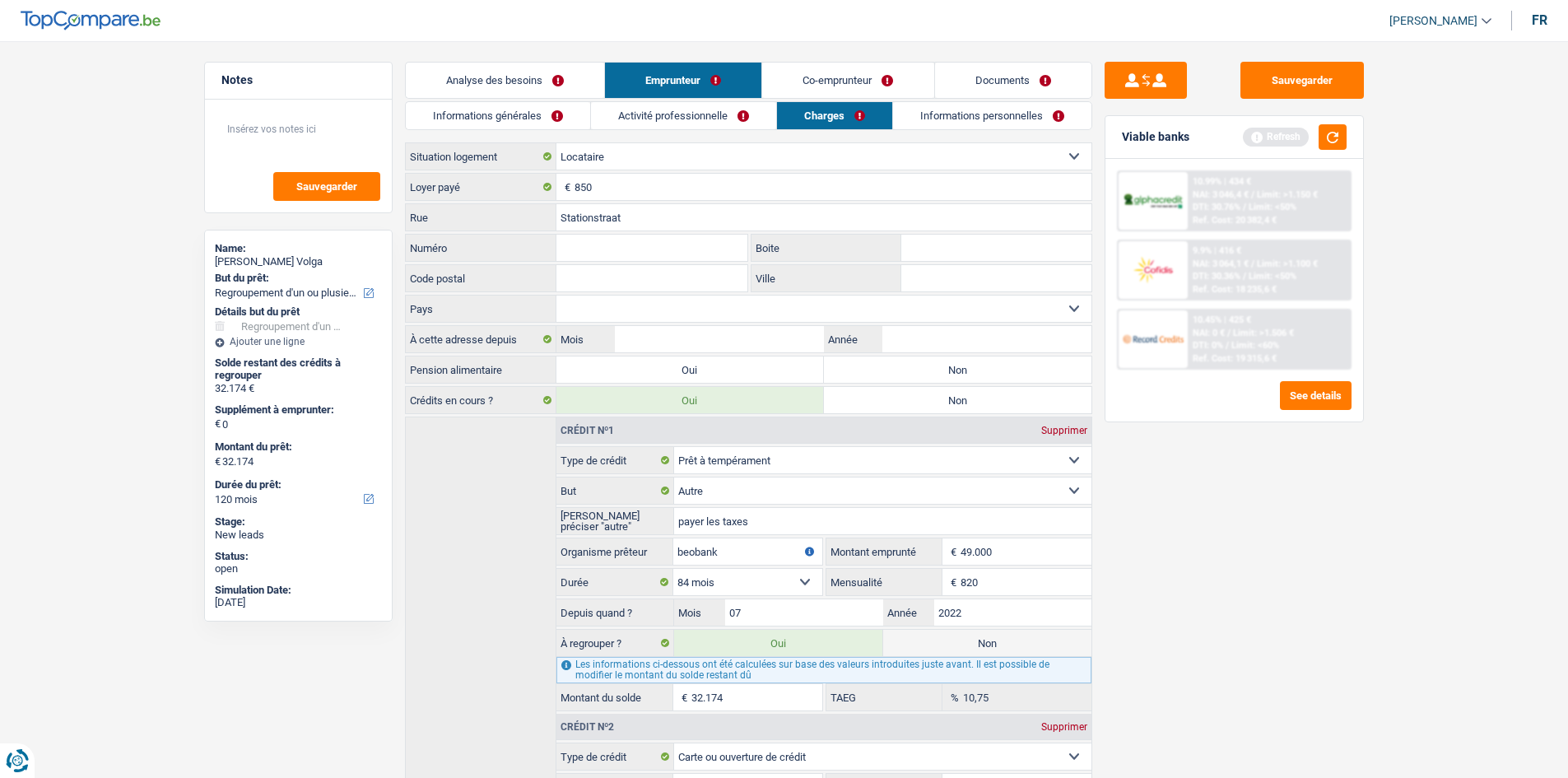 type on "Stationstraat" 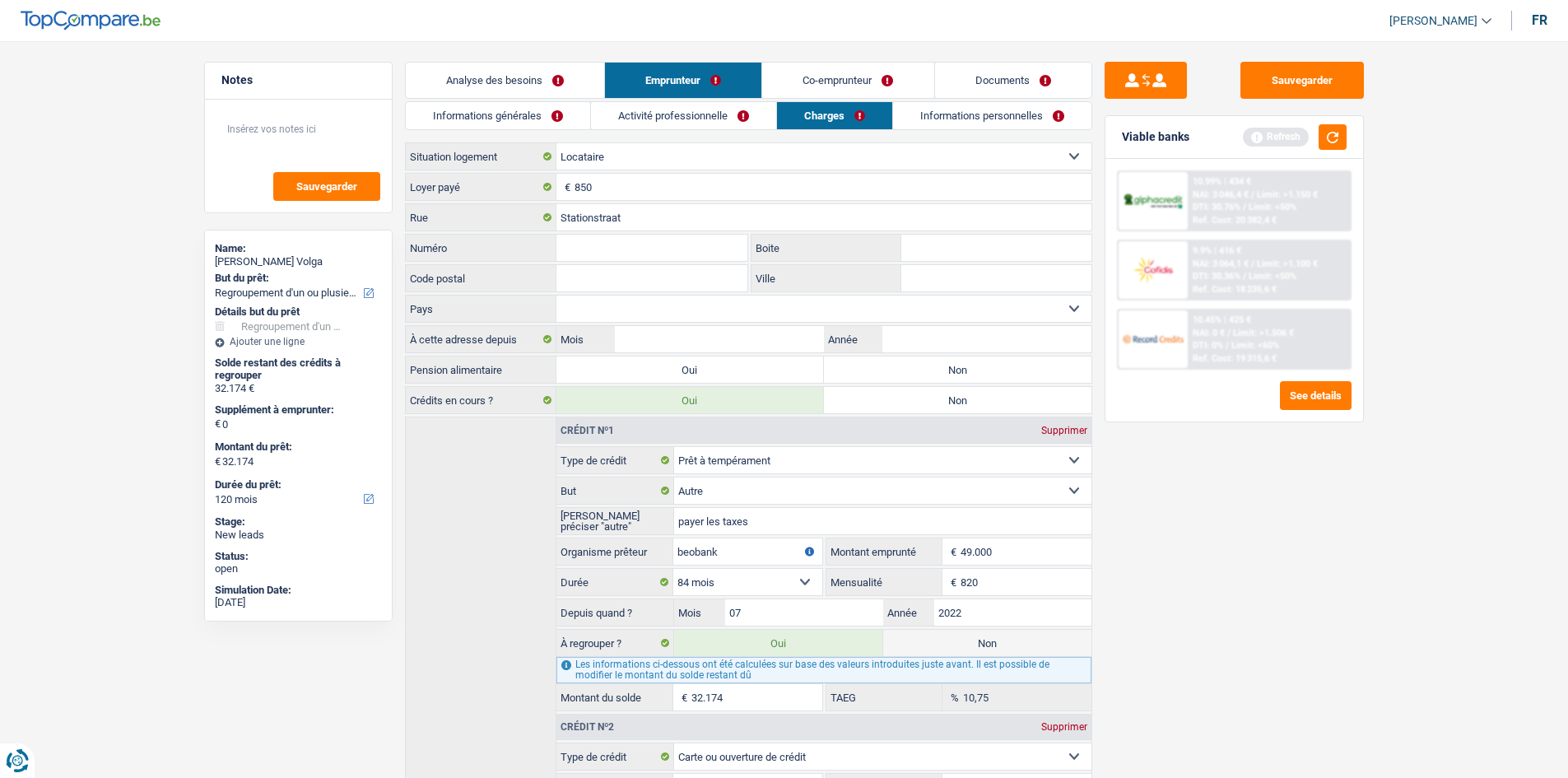click on "Numéro" at bounding box center [652, 248] 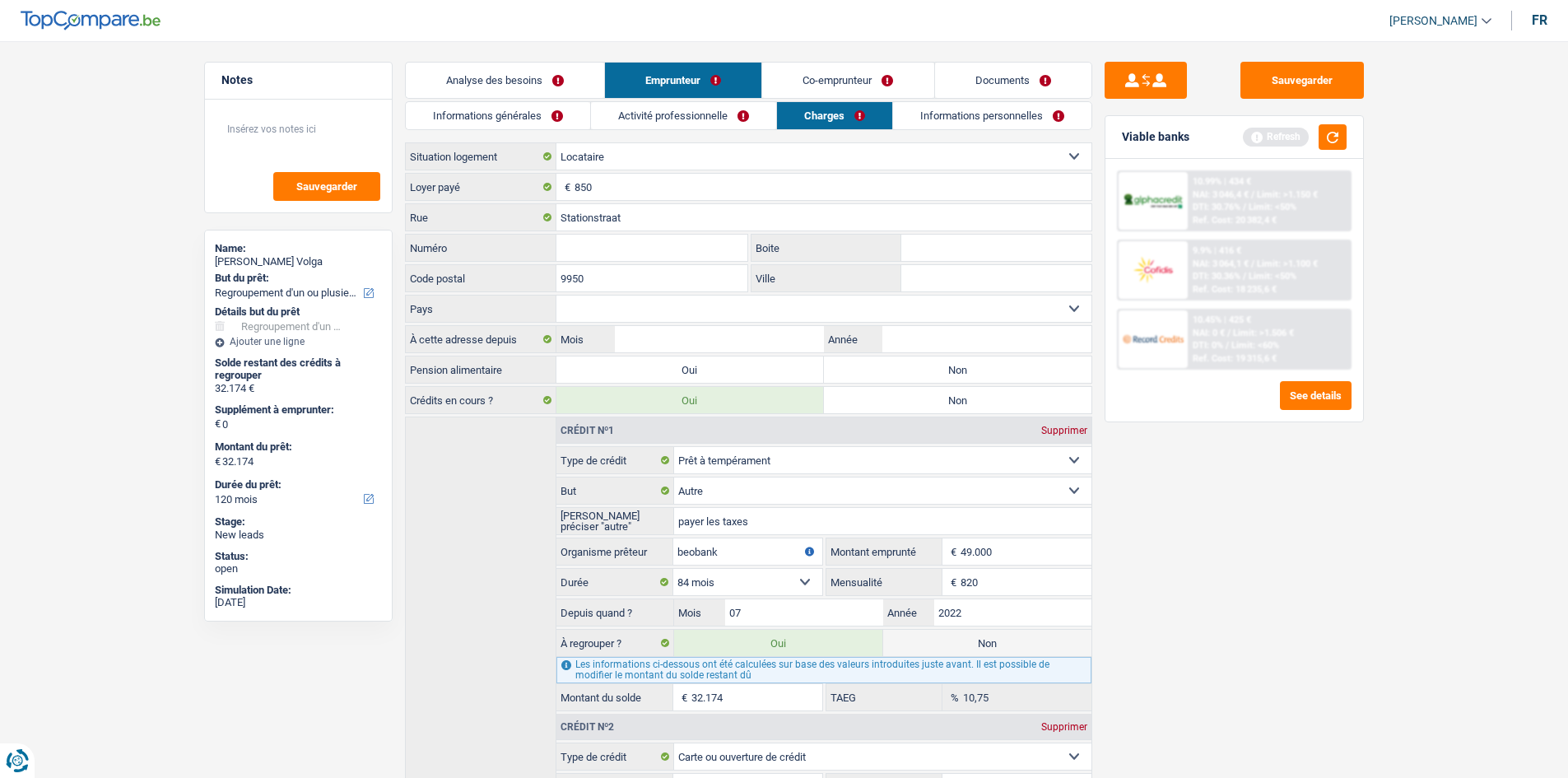 type on "9950" 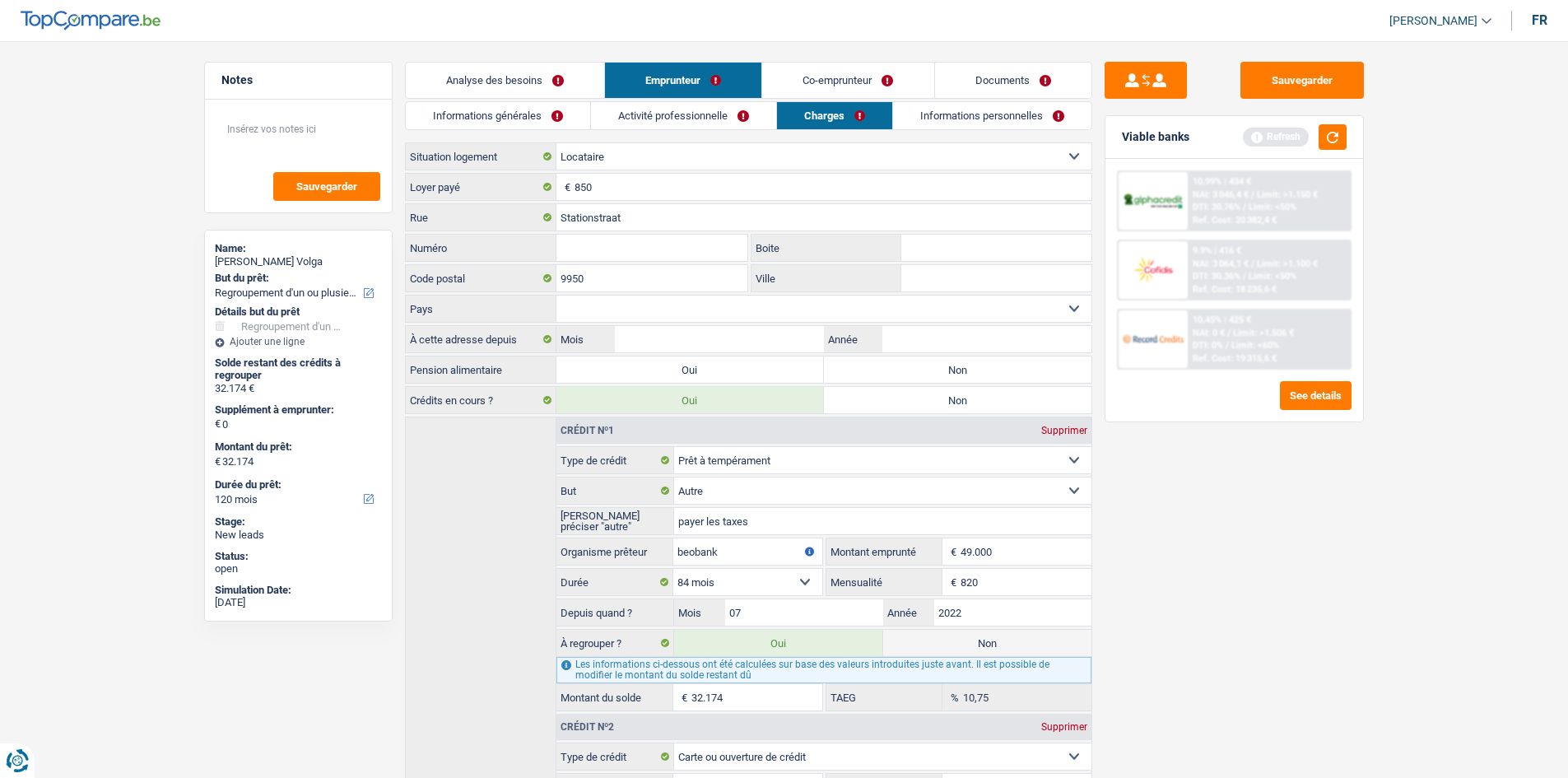 click on "Activité professionnelle" at bounding box center (683, 115) 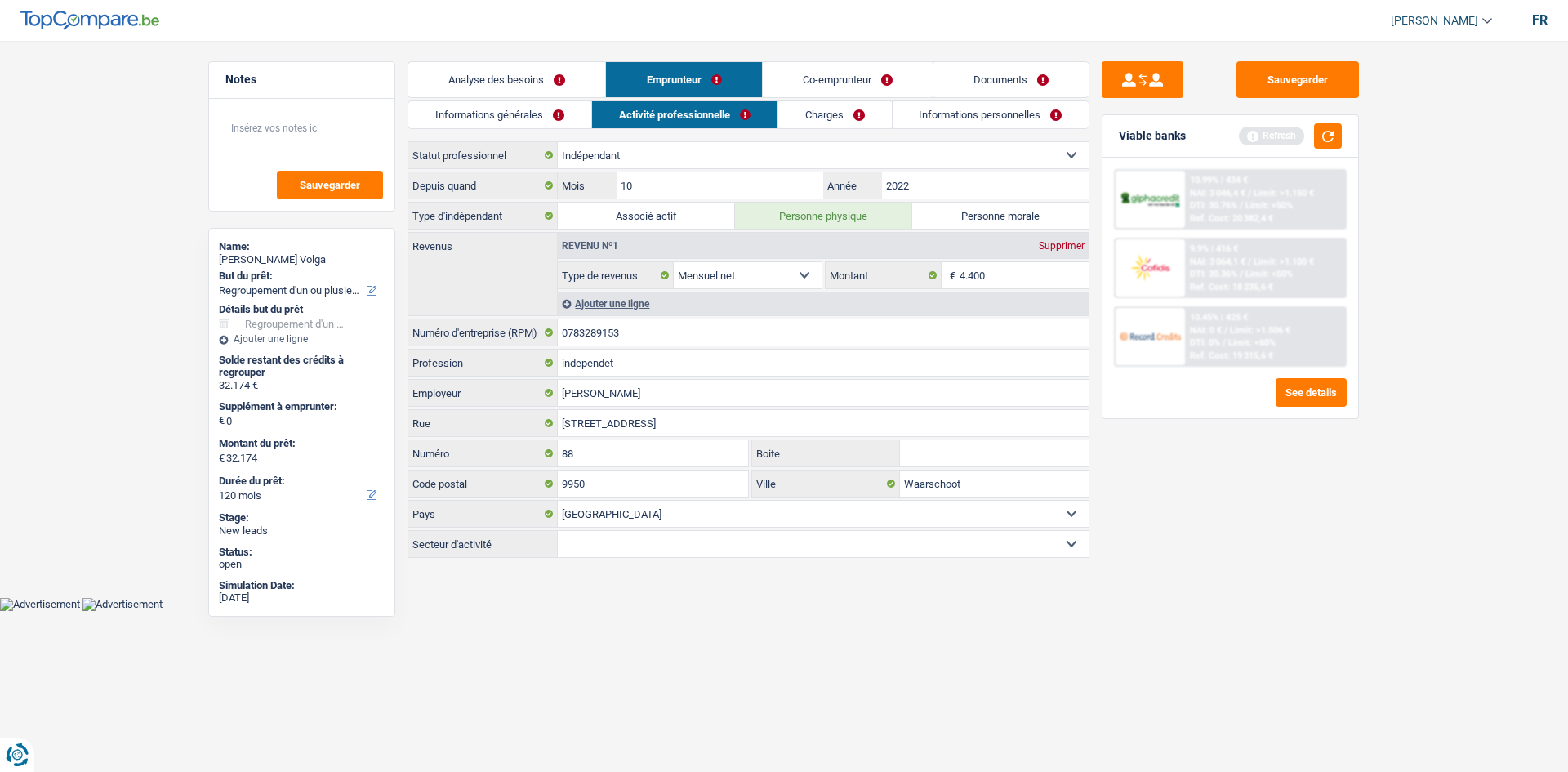 click on "Charges" at bounding box center (835, 114) 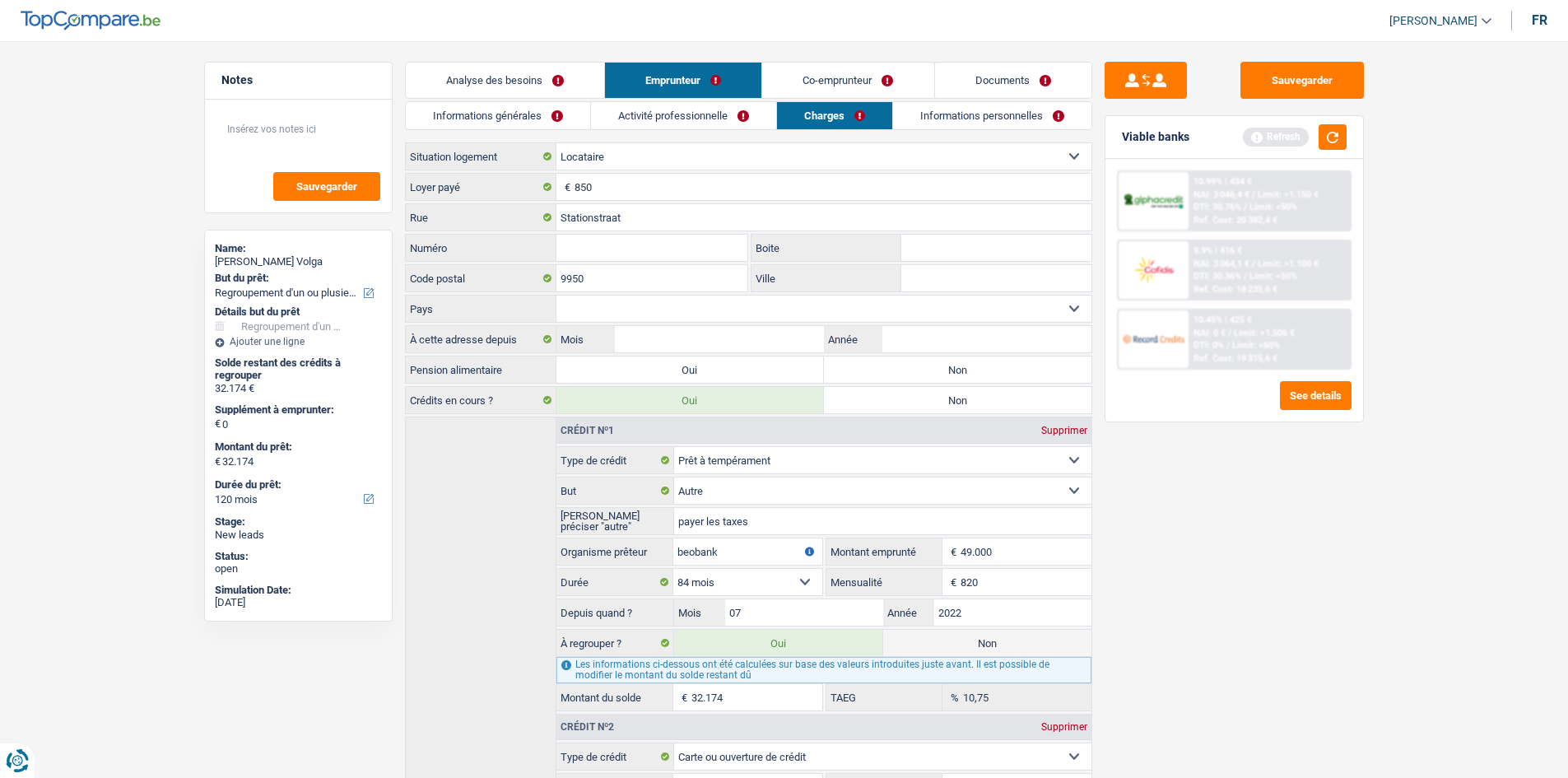 click on "Numéro" at bounding box center [652, 248] 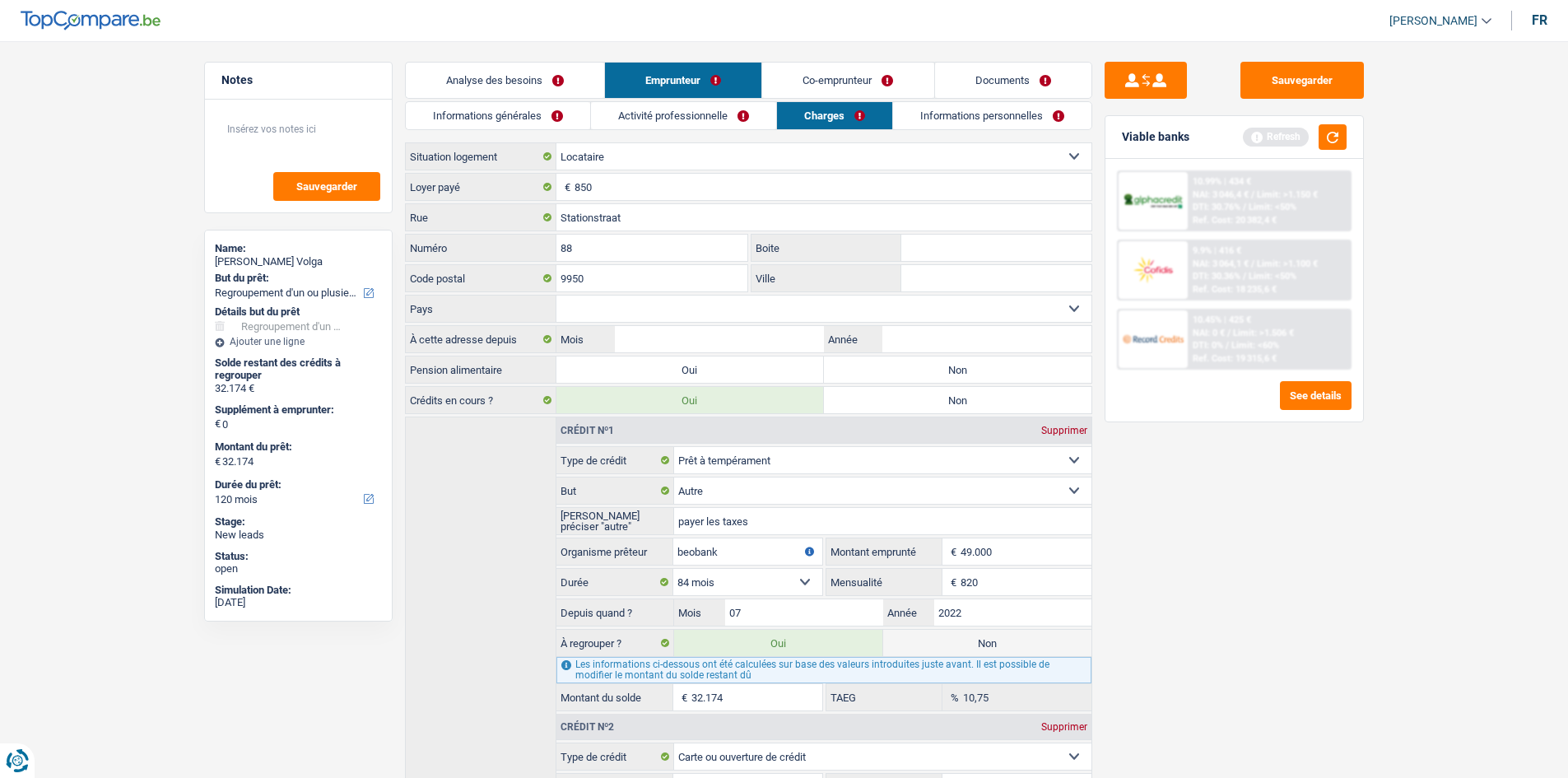 type on "88" 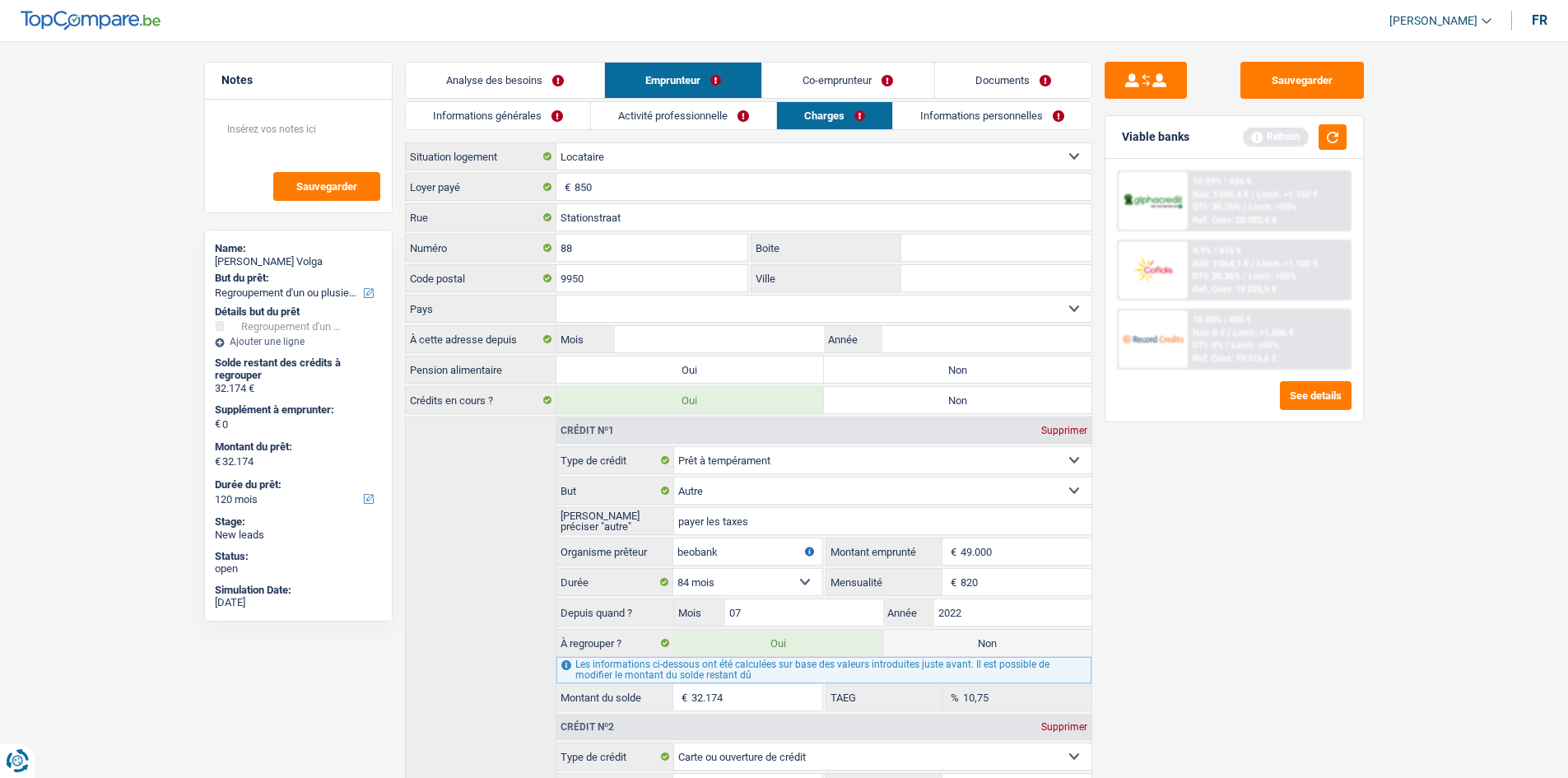 click on "Boite" at bounding box center (996, 248) 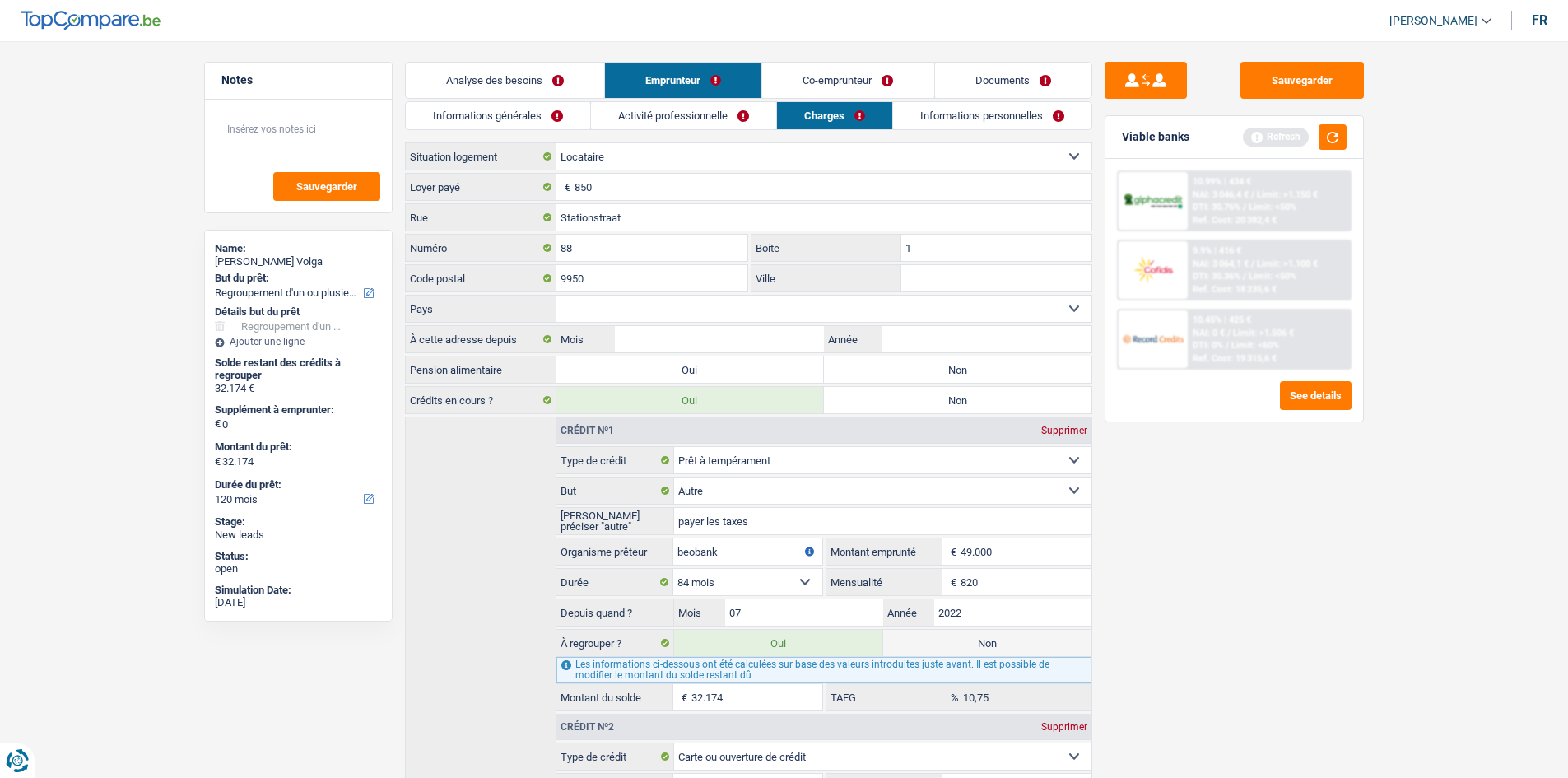 type on "1" 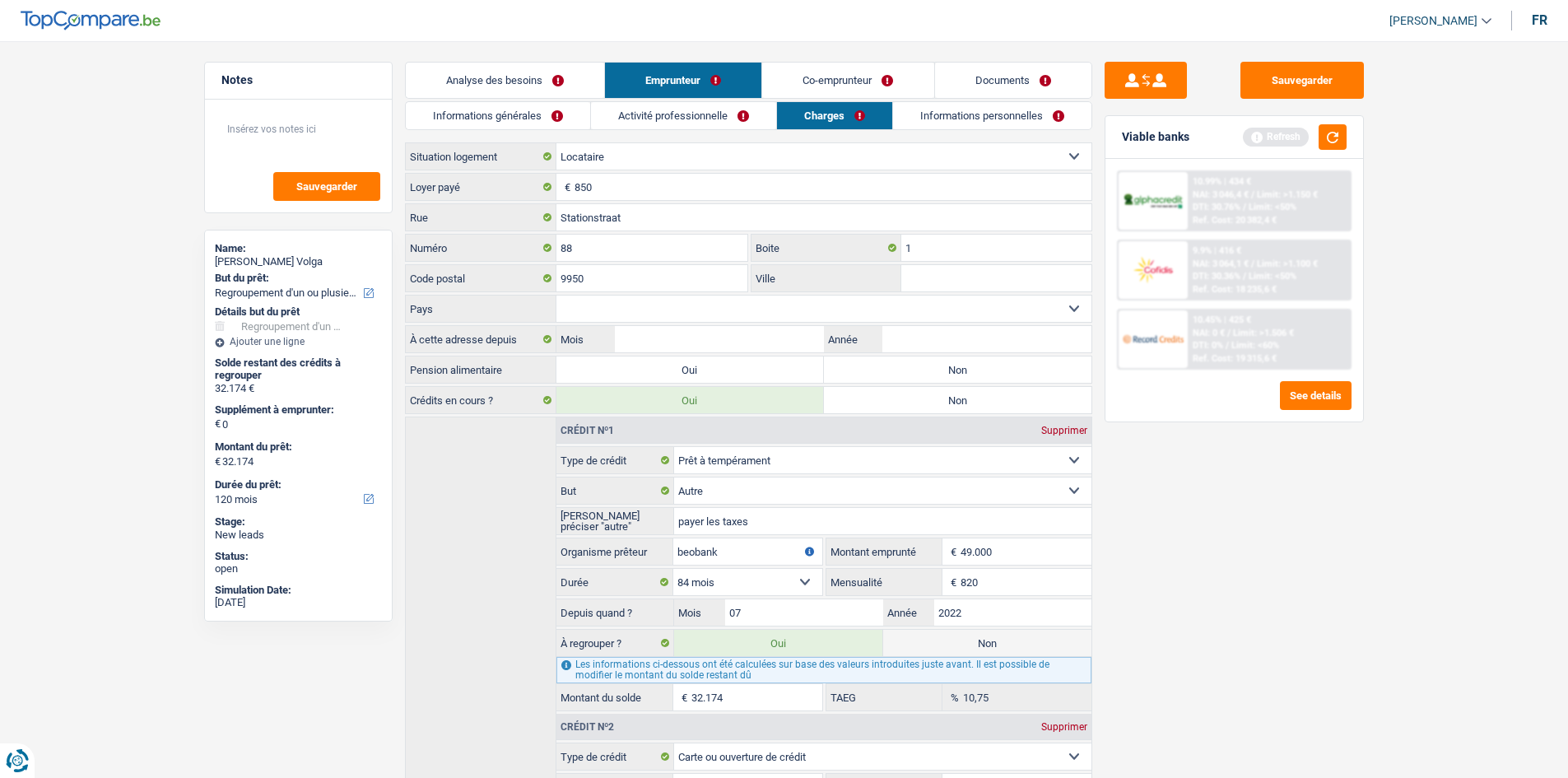 click on "Belgique [GEOGRAPHIC_DATA]
Sélectionner une option" at bounding box center (824, 309) 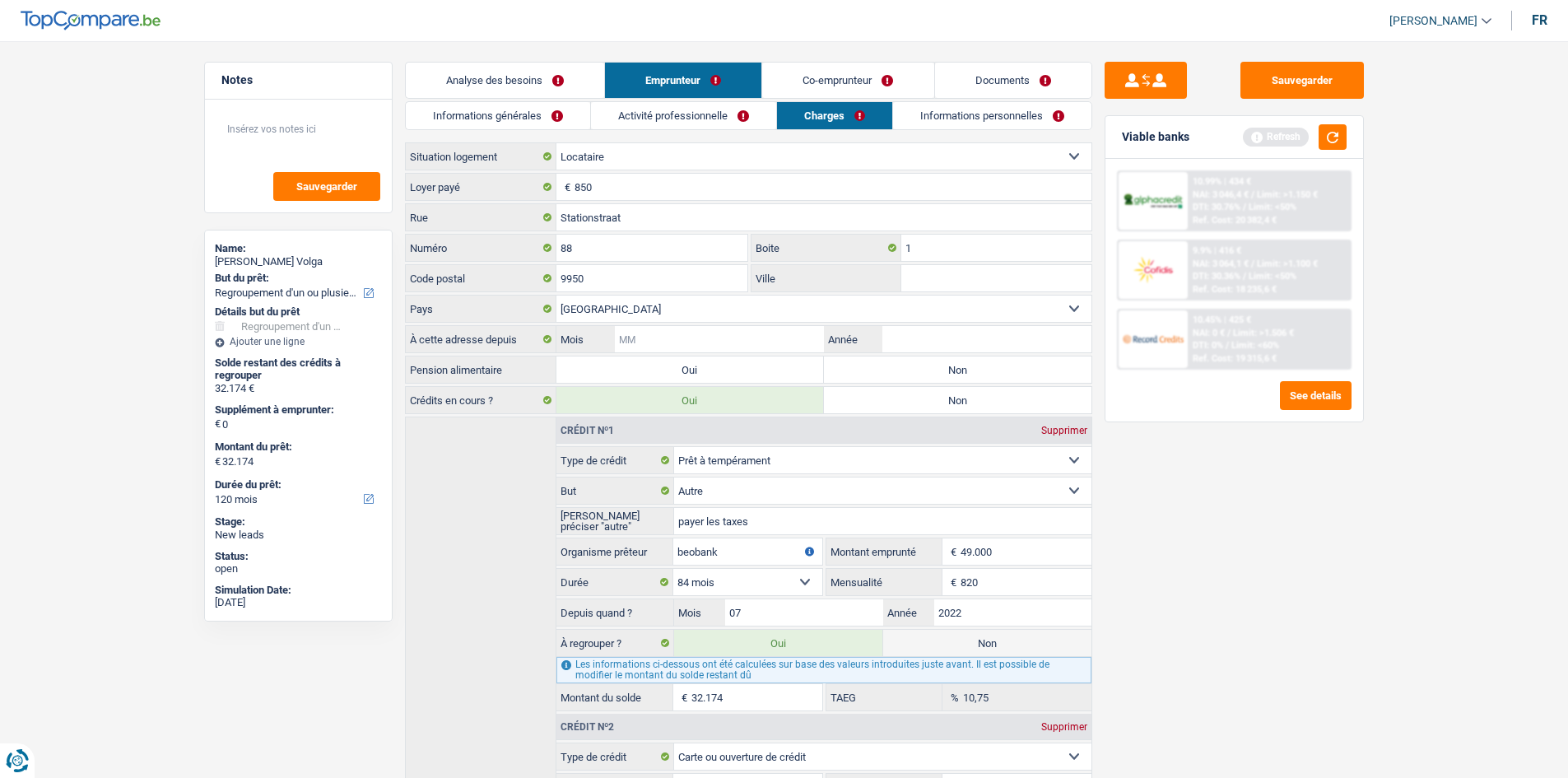 click on "Mois" at bounding box center (719, 339) 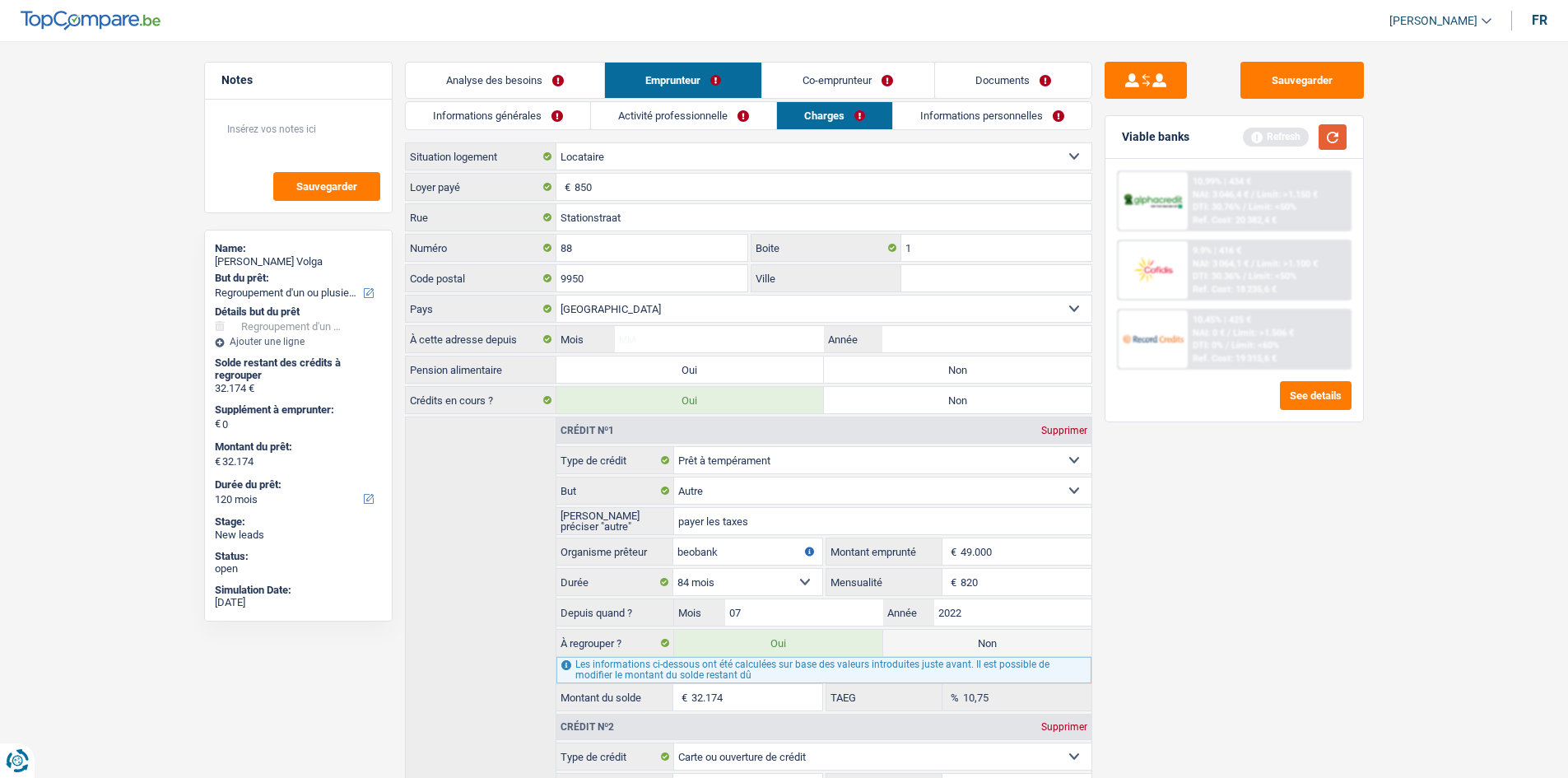 click at bounding box center [1333, 137] 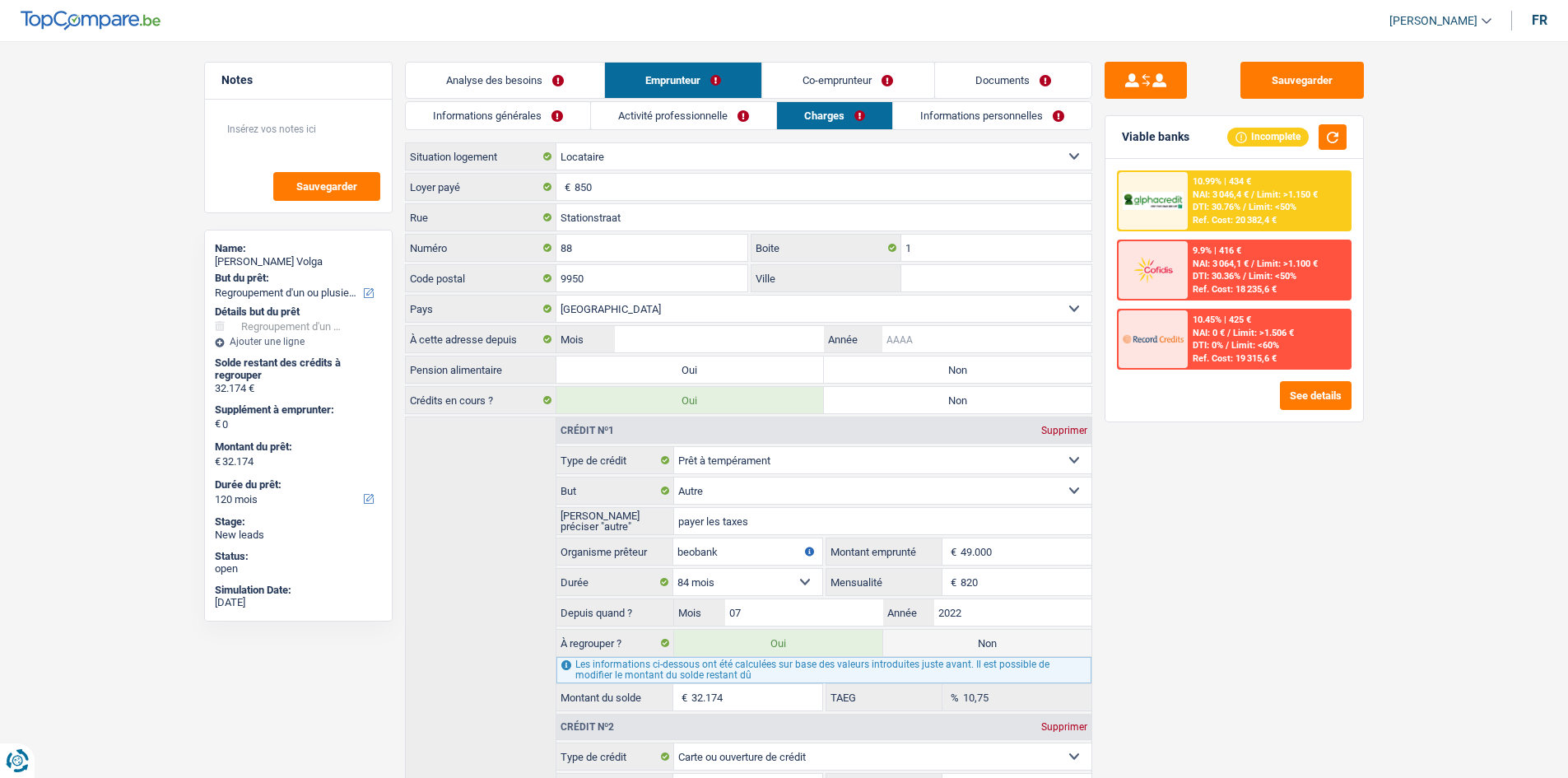 click on "Année" at bounding box center [986, 339] 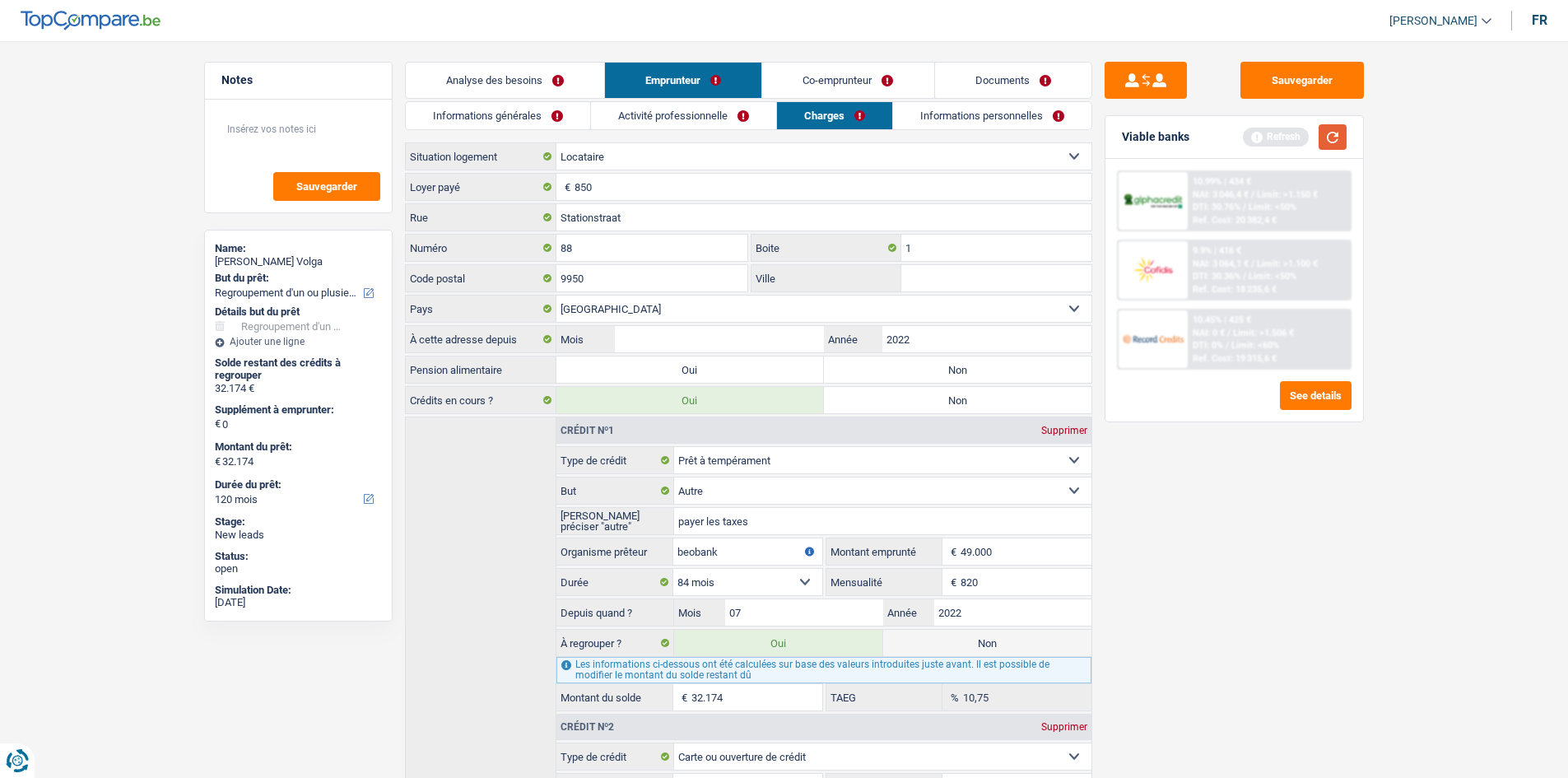 click at bounding box center [1333, 137] 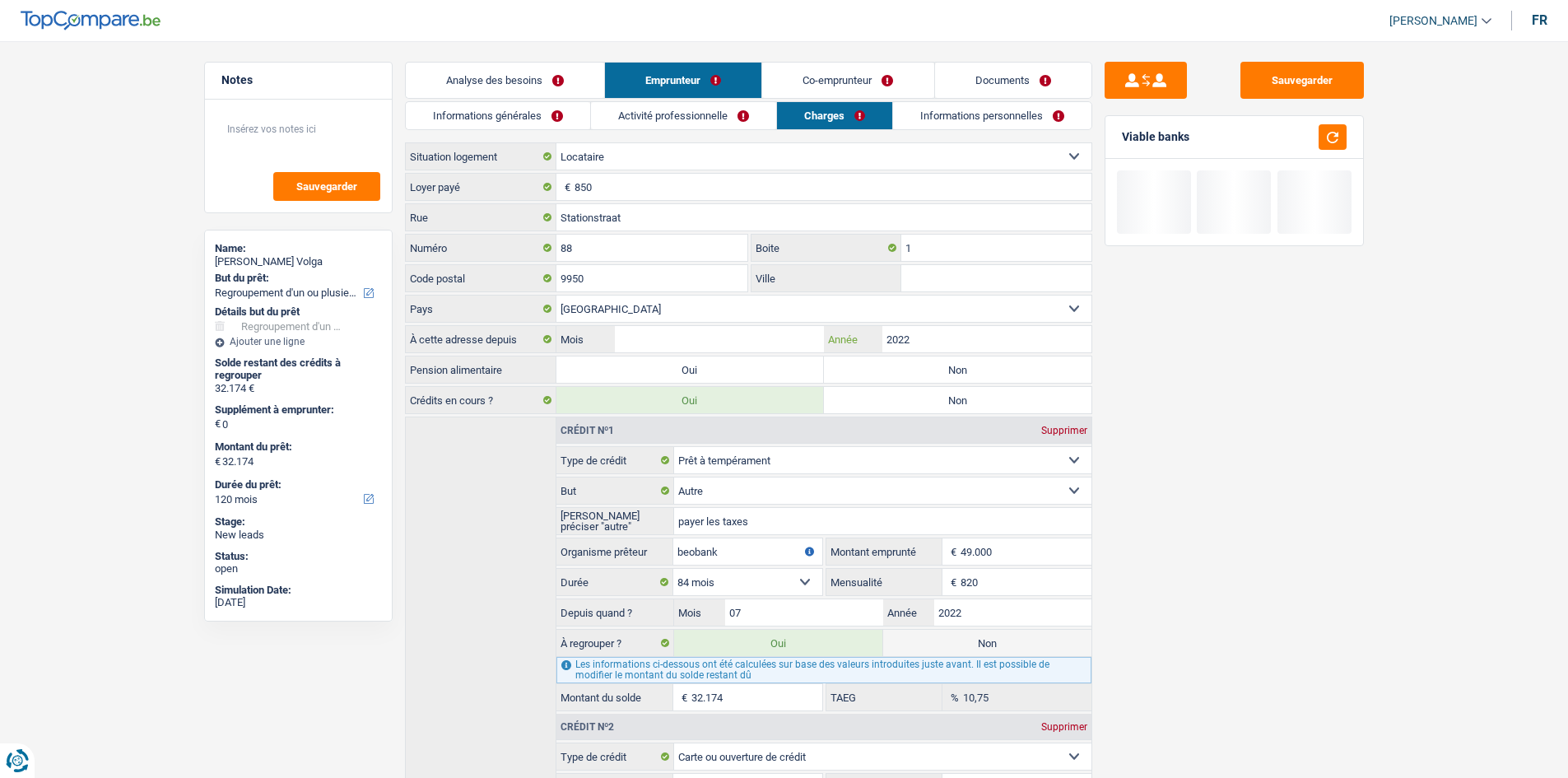 click on "2022" at bounding box center (986, 339) 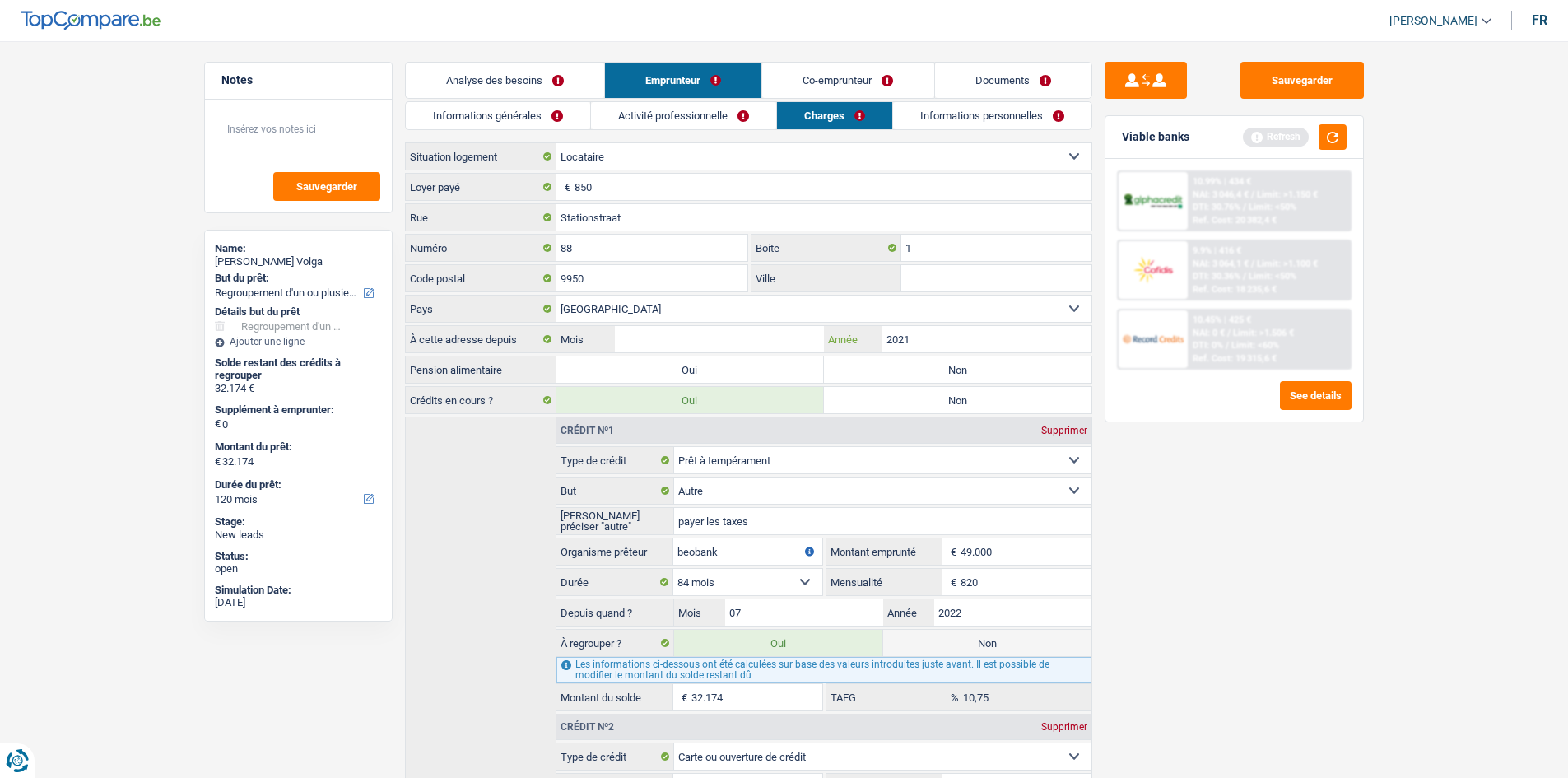type on "2021" 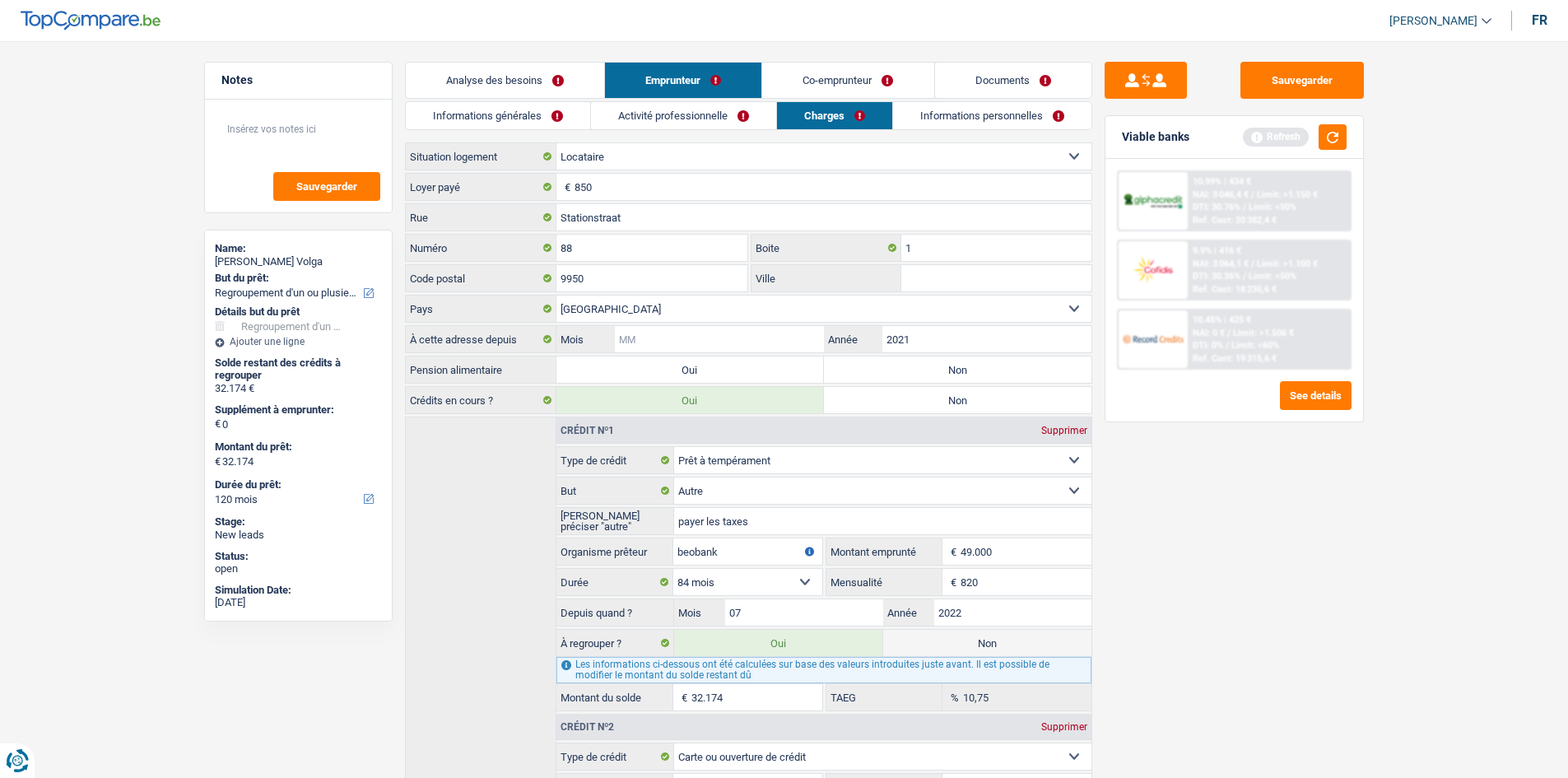 click on "Mois" at bounding box center (719, 339) 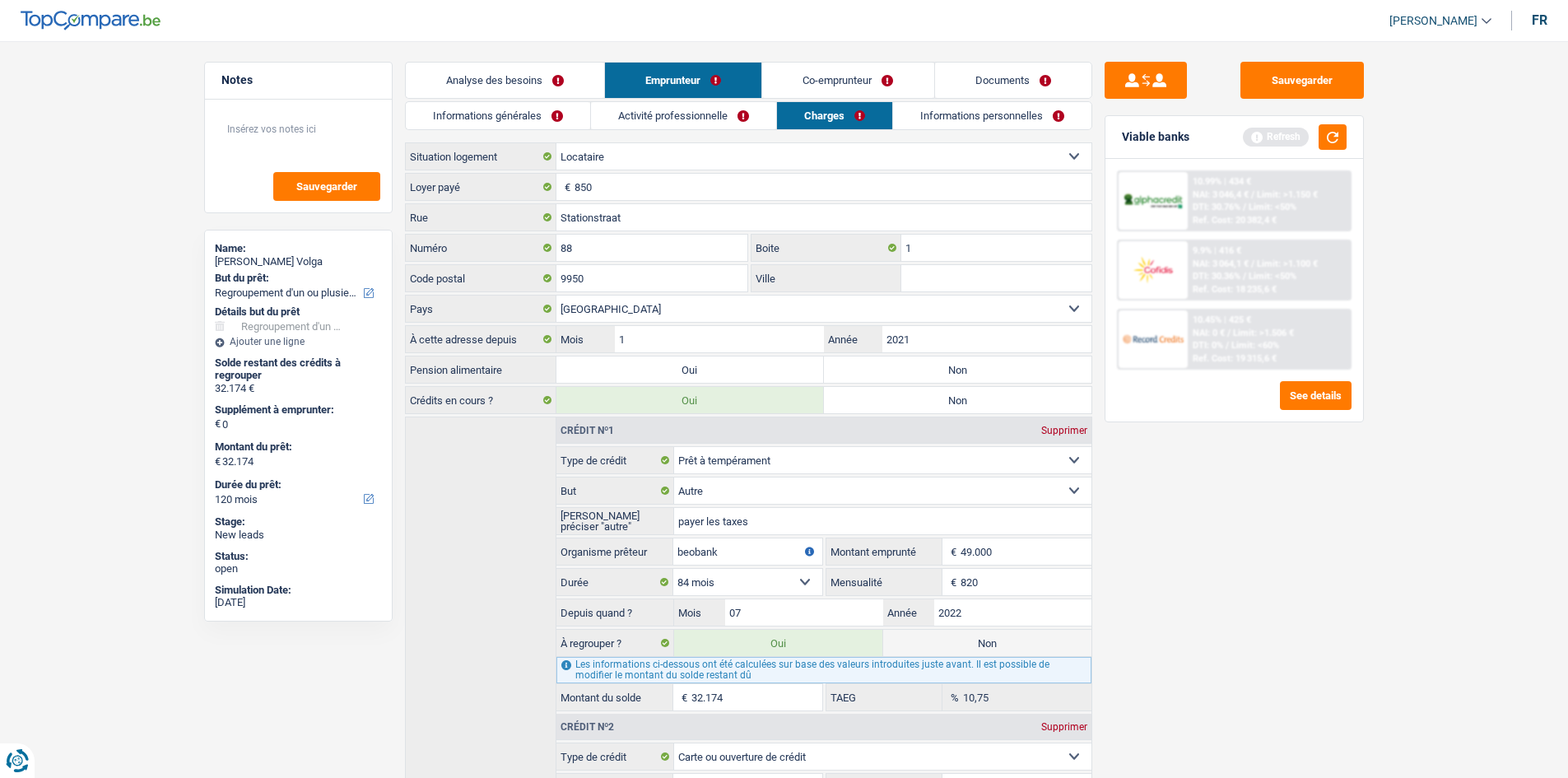 type on "12" 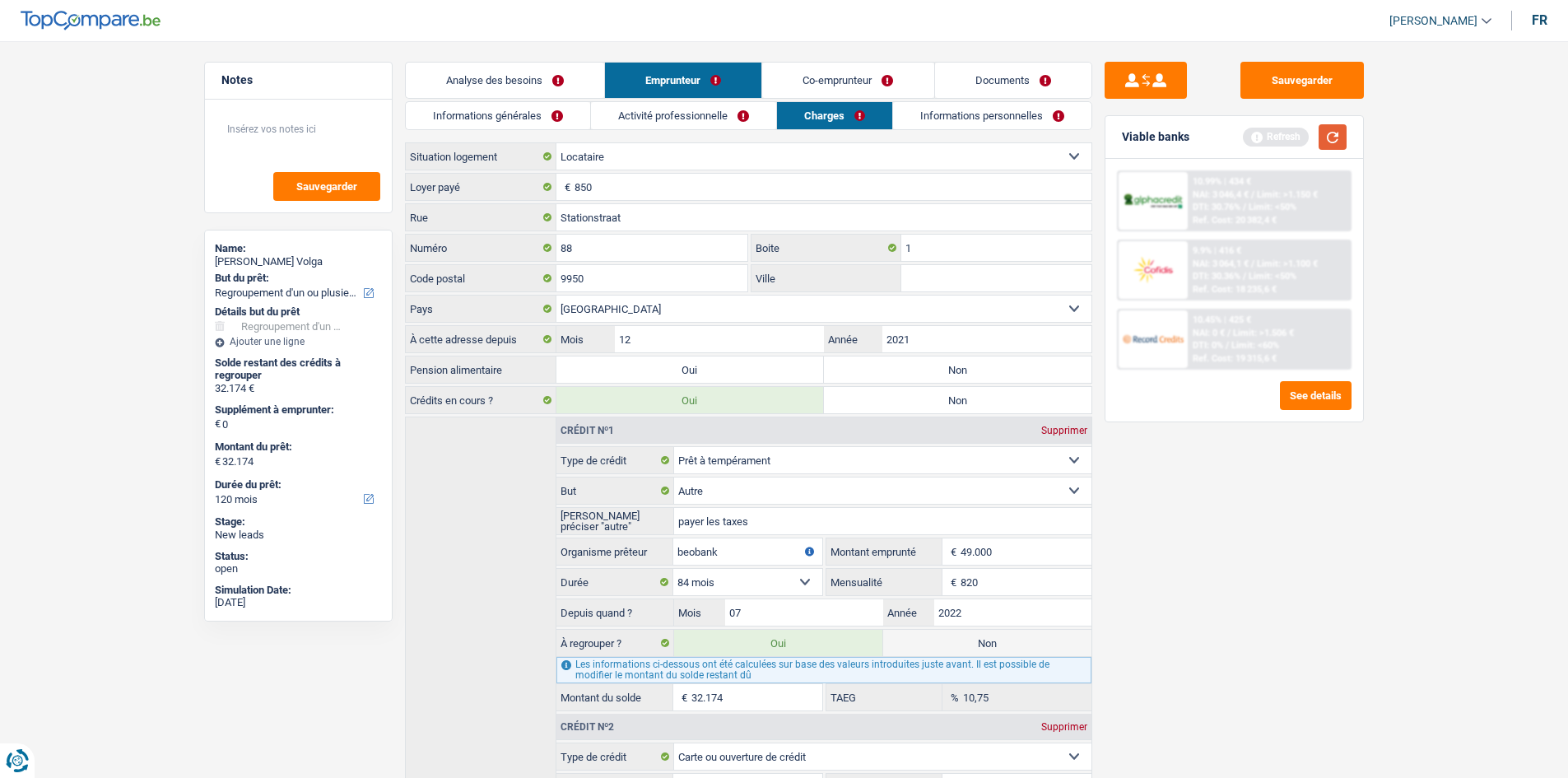 click at bounding box center [1333, 137] 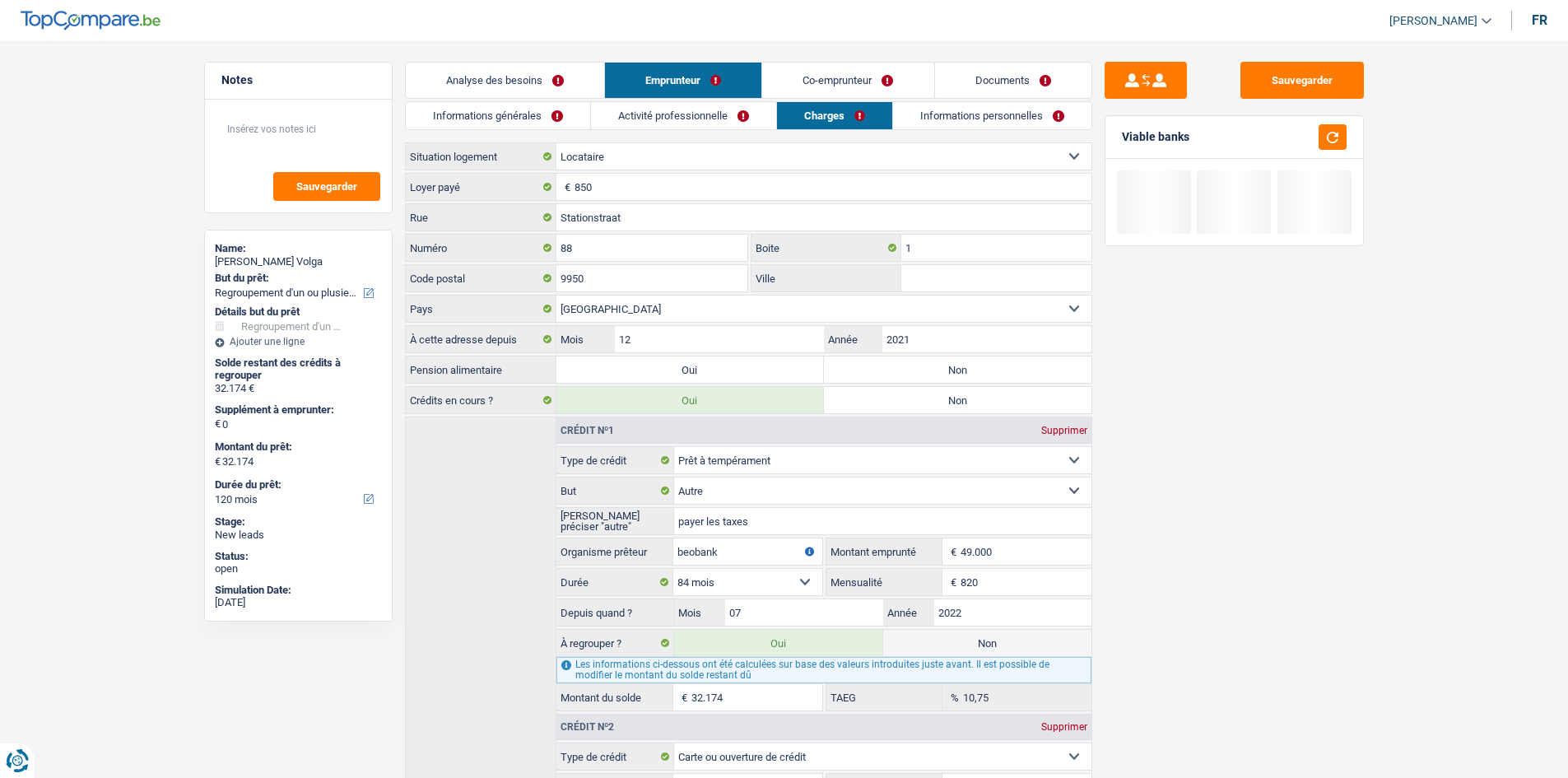click on "Informations générales" at bounding box center (498, 115) 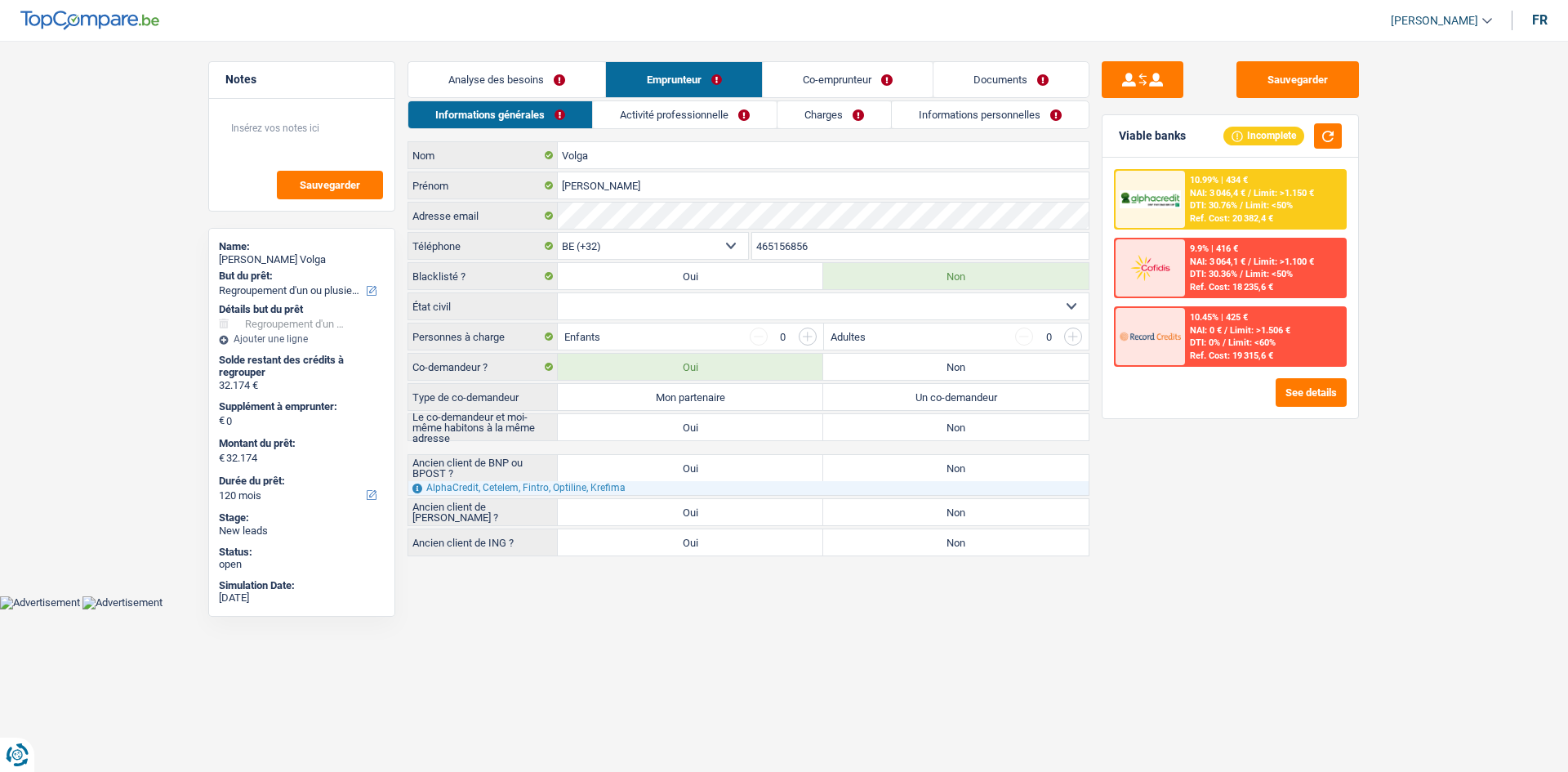 click on "Charges" at bounding box center [834, 114] 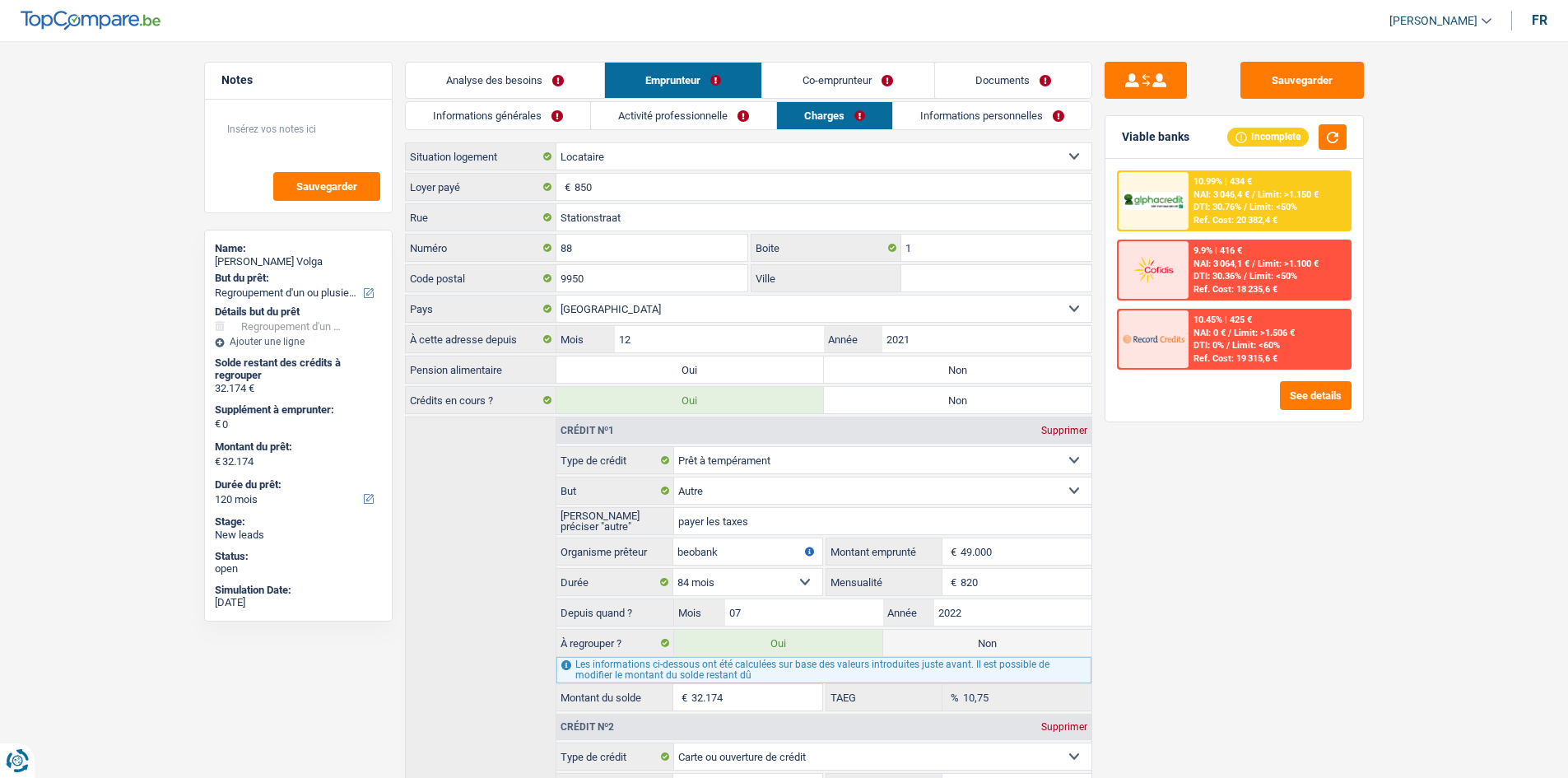 click on "Non" at bounding box center (957, 370) 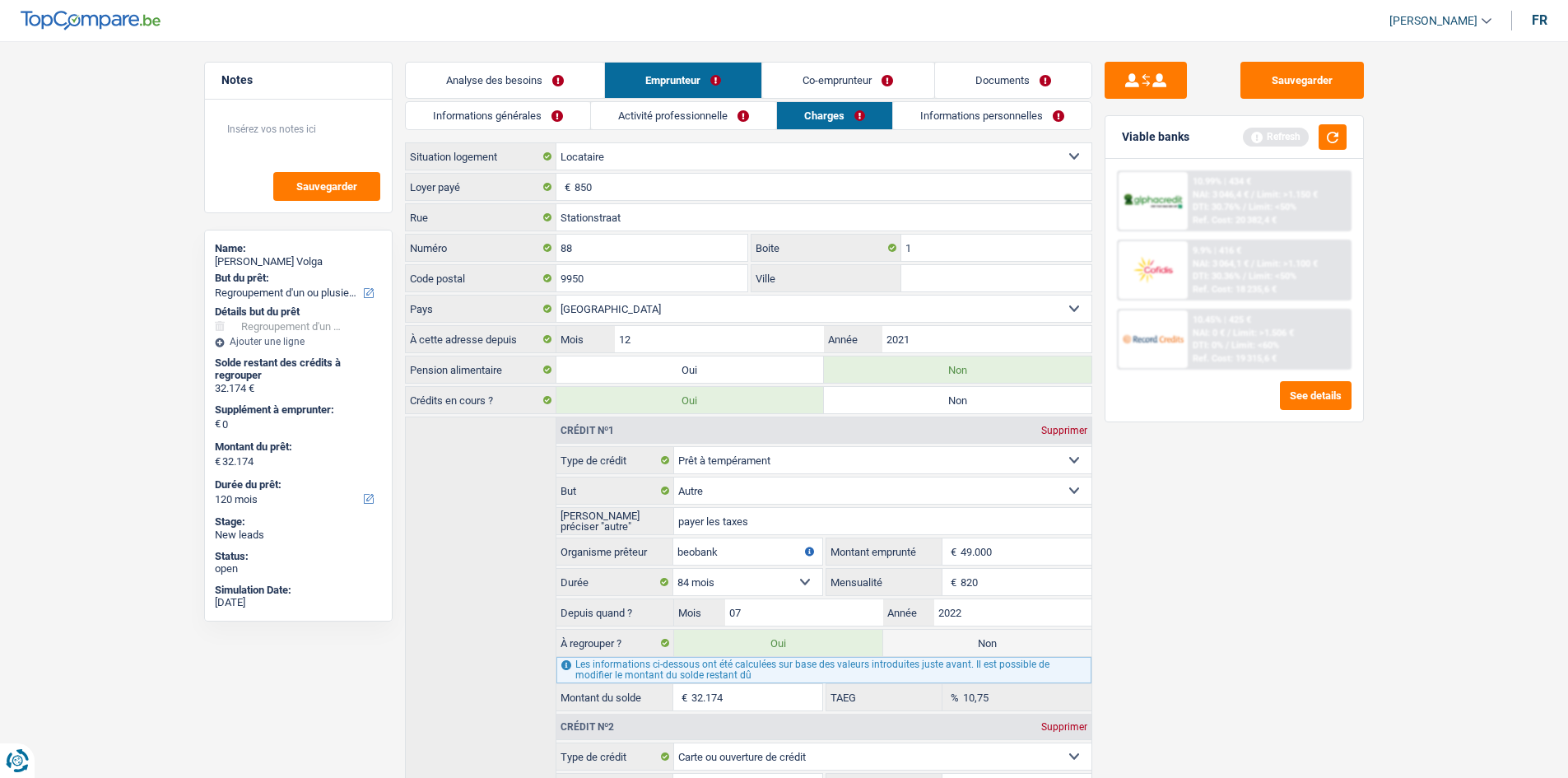 click on "Informations générales" at bounding box center (498, 115) 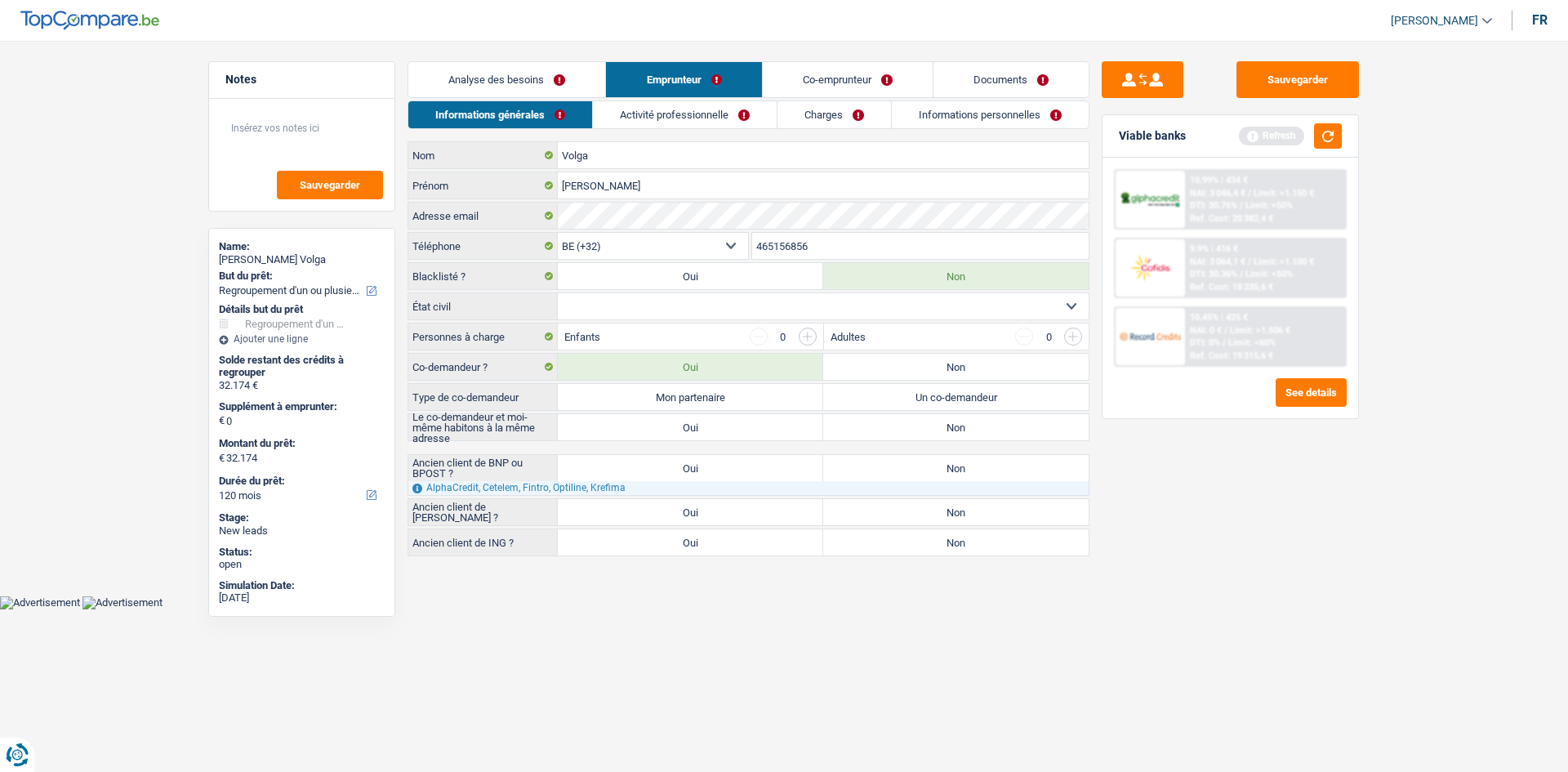 click on "Sauvegarder
Viable banks
Refresh
10.99% | 434 €
NAI: 3 046,4 €
/
Limit: >1.150 €
DTI: 30.76%
/
Limit: <50%
Ref. Cost: 20 382,4 €
9.9% | 416 €
NAI: 3 064,1 €
/
Limit: >1.100 €
DTI: 30.36%
/               /" at bounding box center (1230, 401) 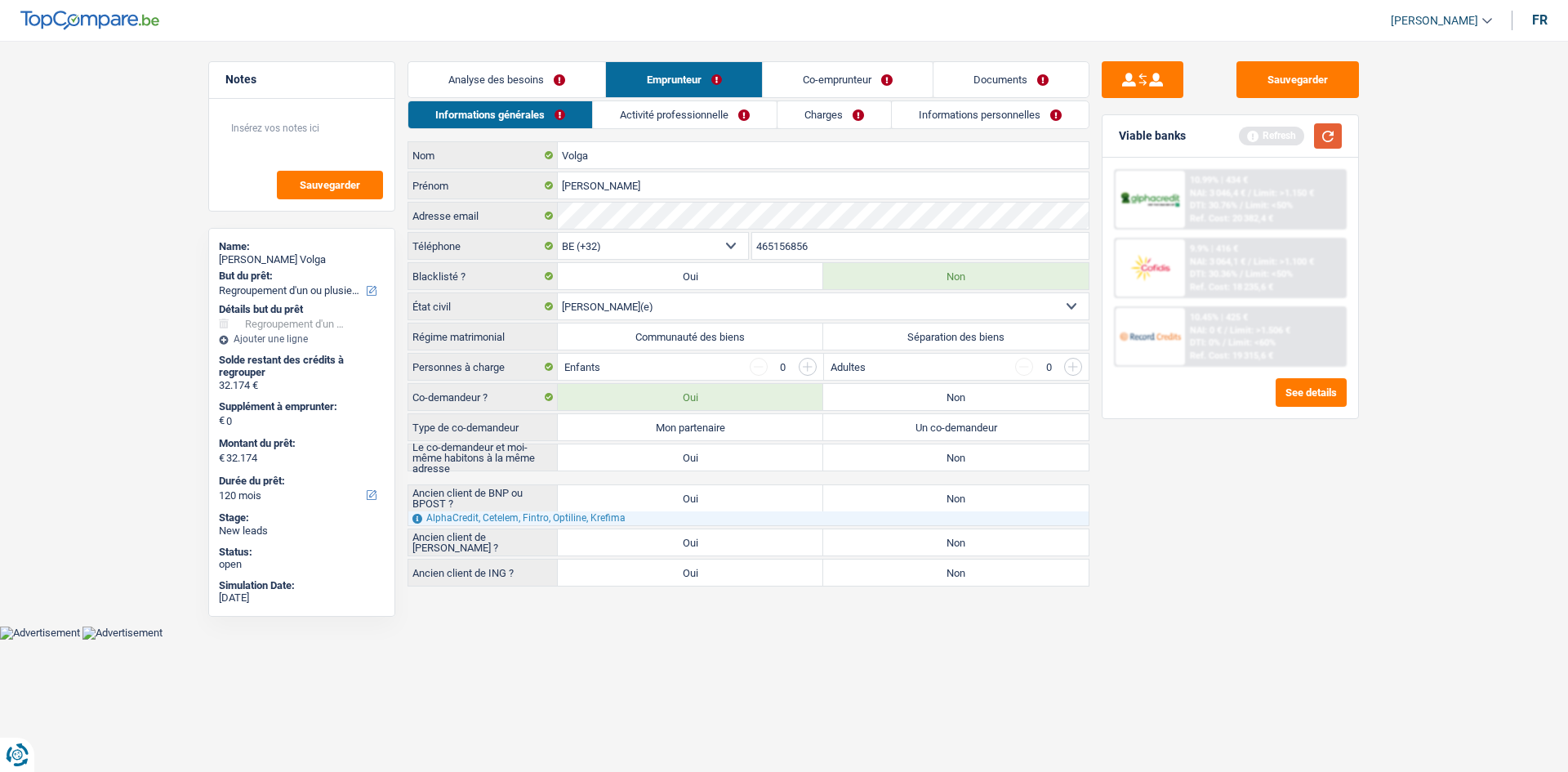 click at bounding box center (1328, 136) 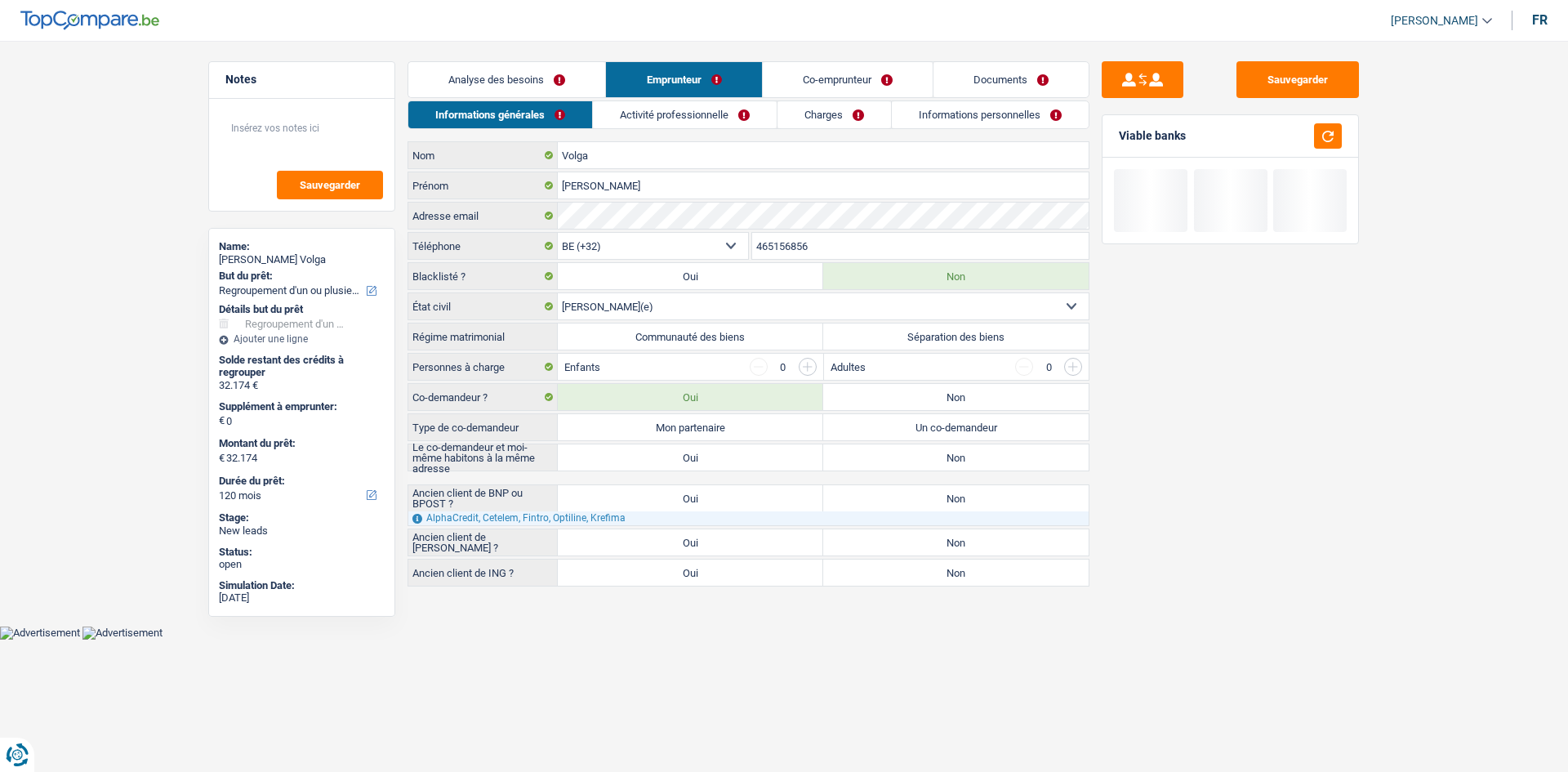 click on "Sauvegarder
Viable banks" at bounding box center (1230, 401) 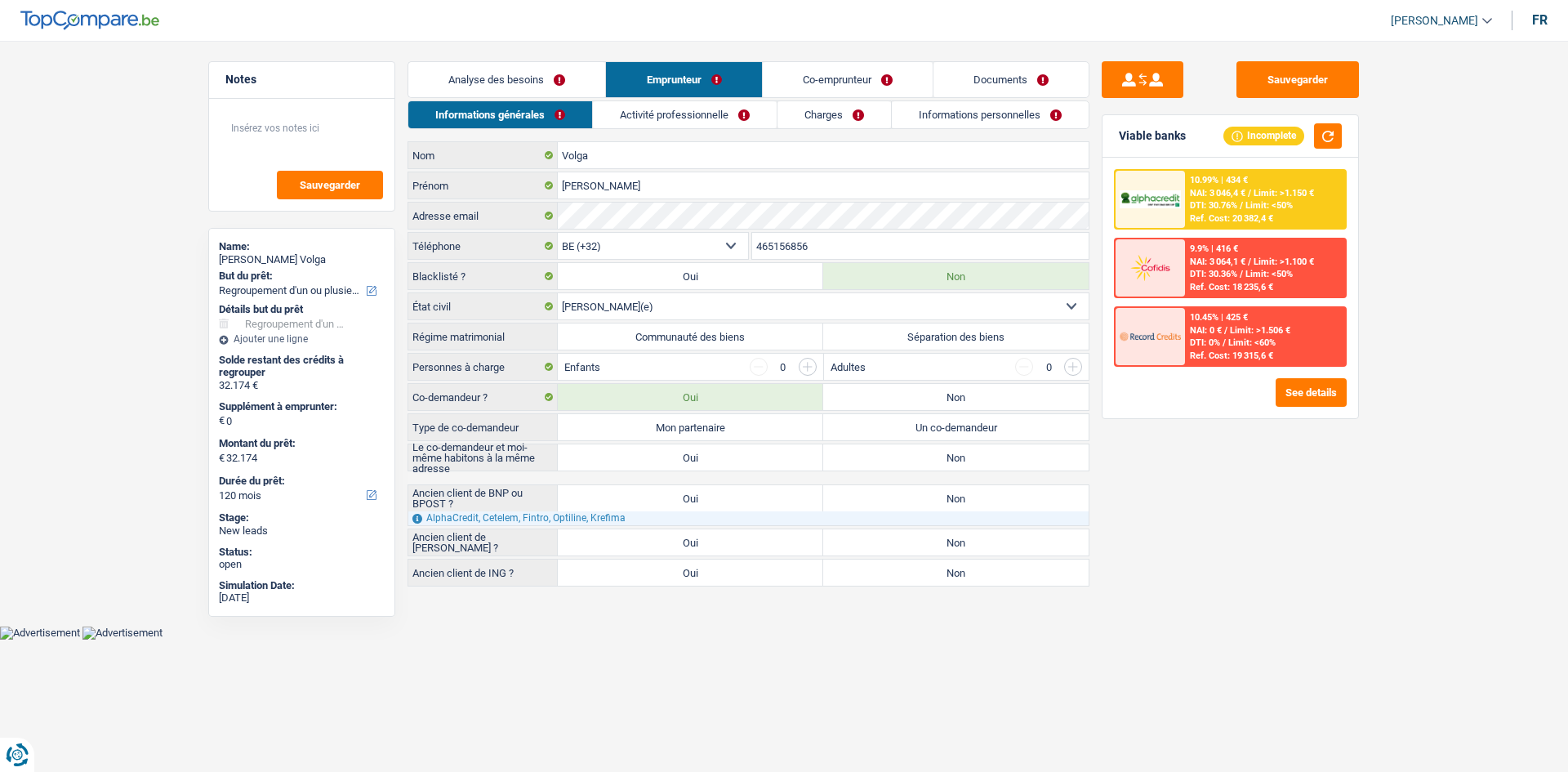click on "Communauté des biens" at bounding box center (690, 337) 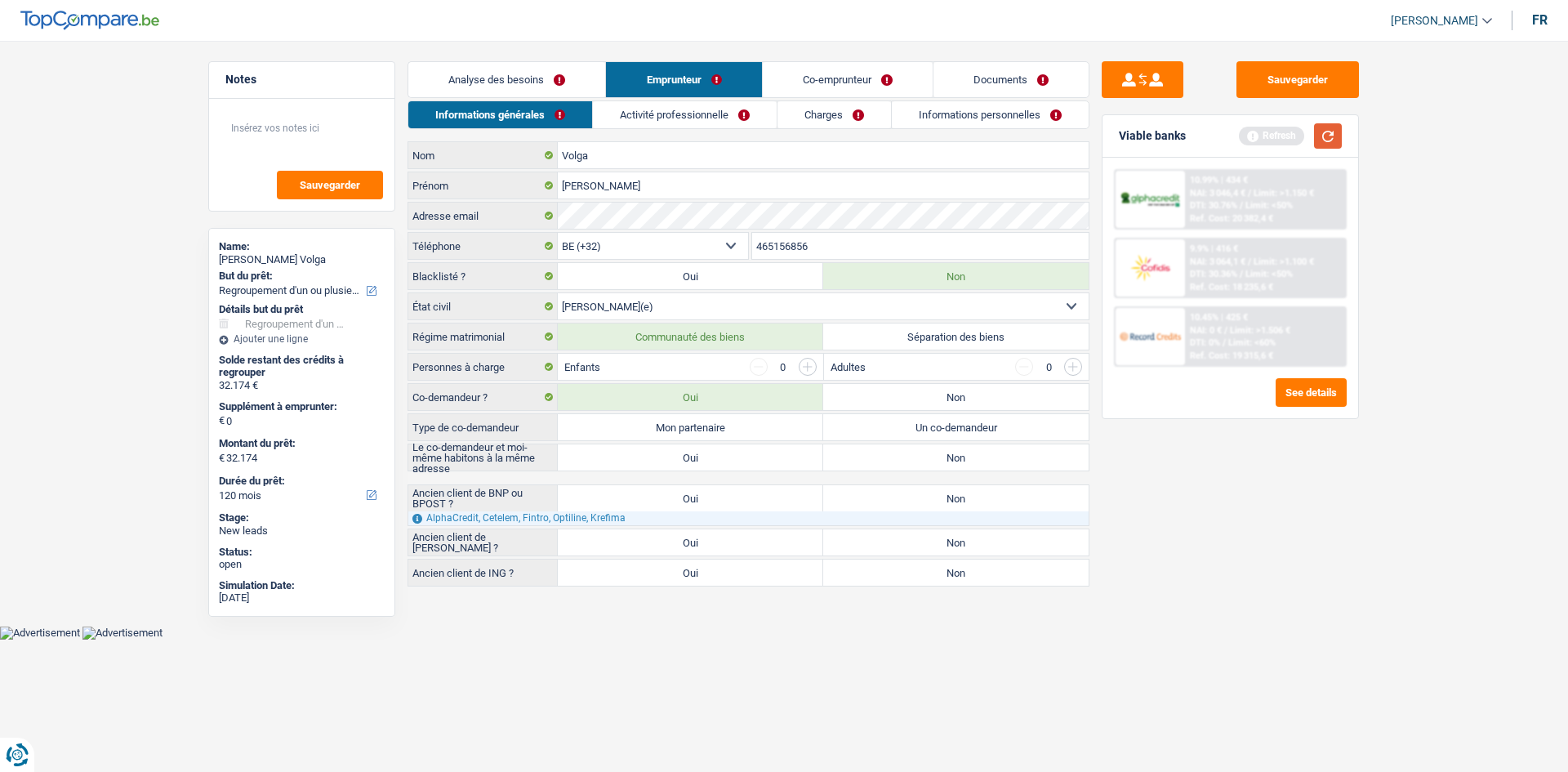 click at bounding box center [1328, 136] 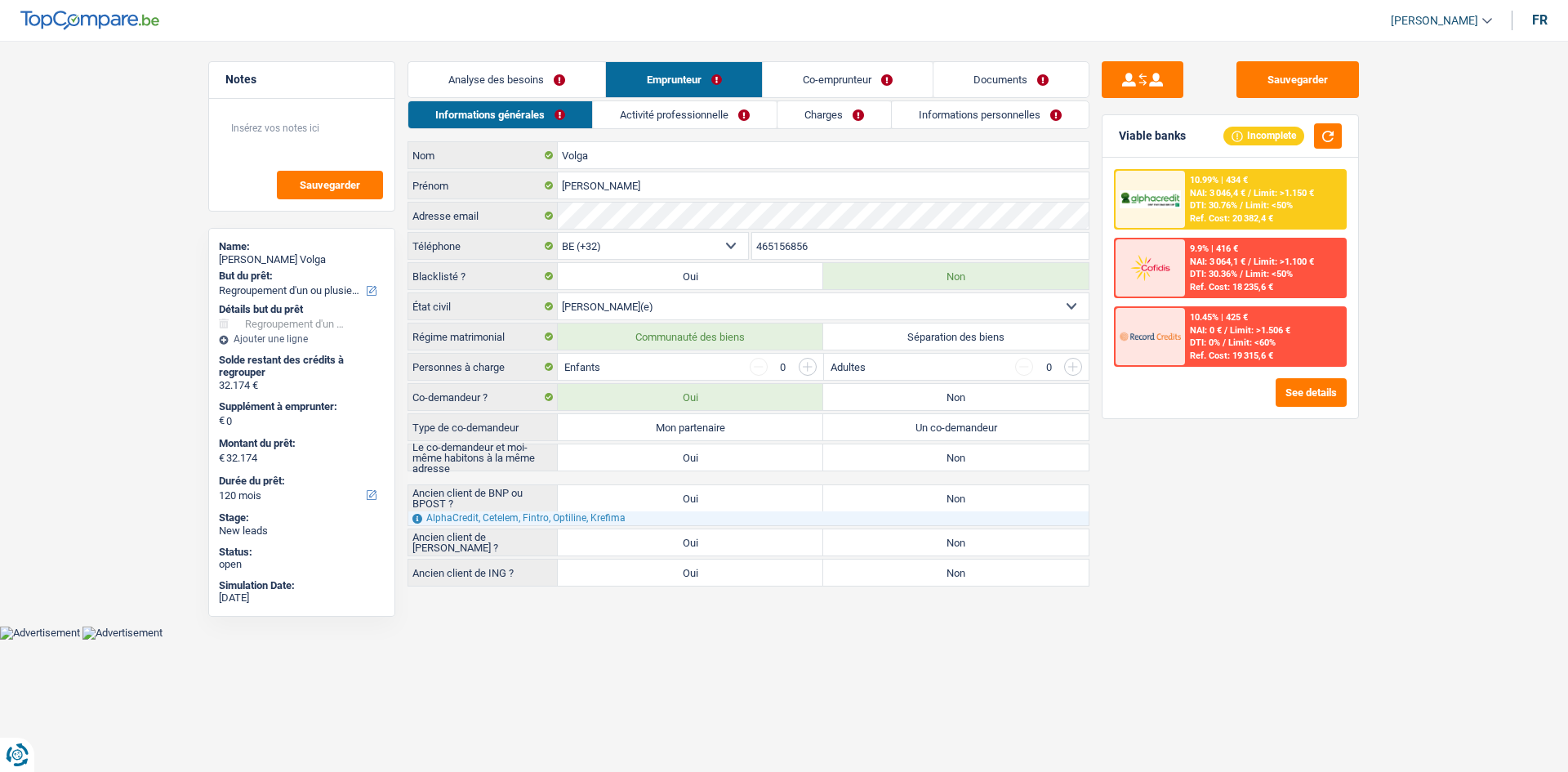 drag, startPoint x: 504, startPoint y: 364, endPoint x: 415, endPoint y: 369, distance: 89.140339 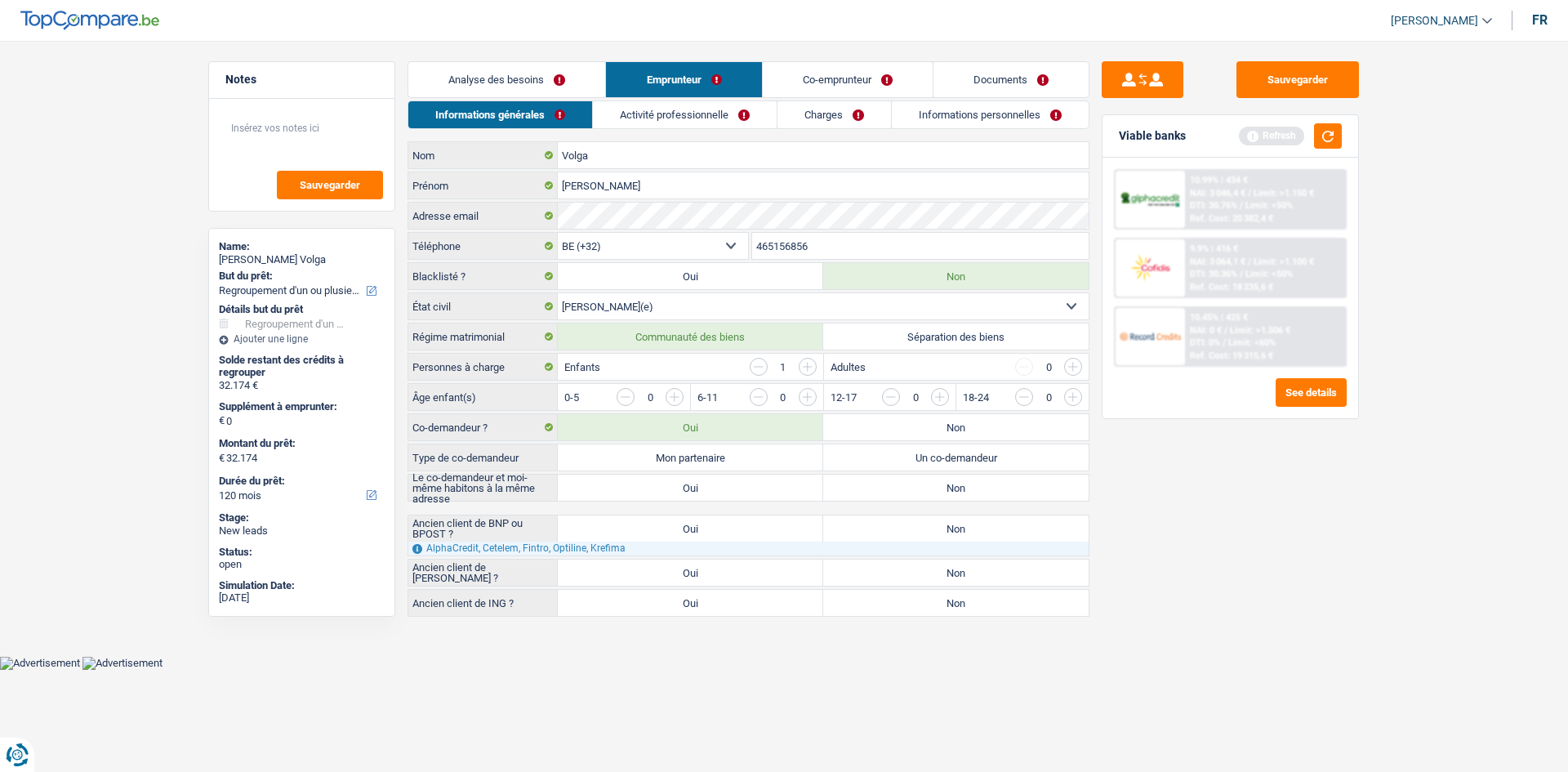 click at bounding box center (808, 367) 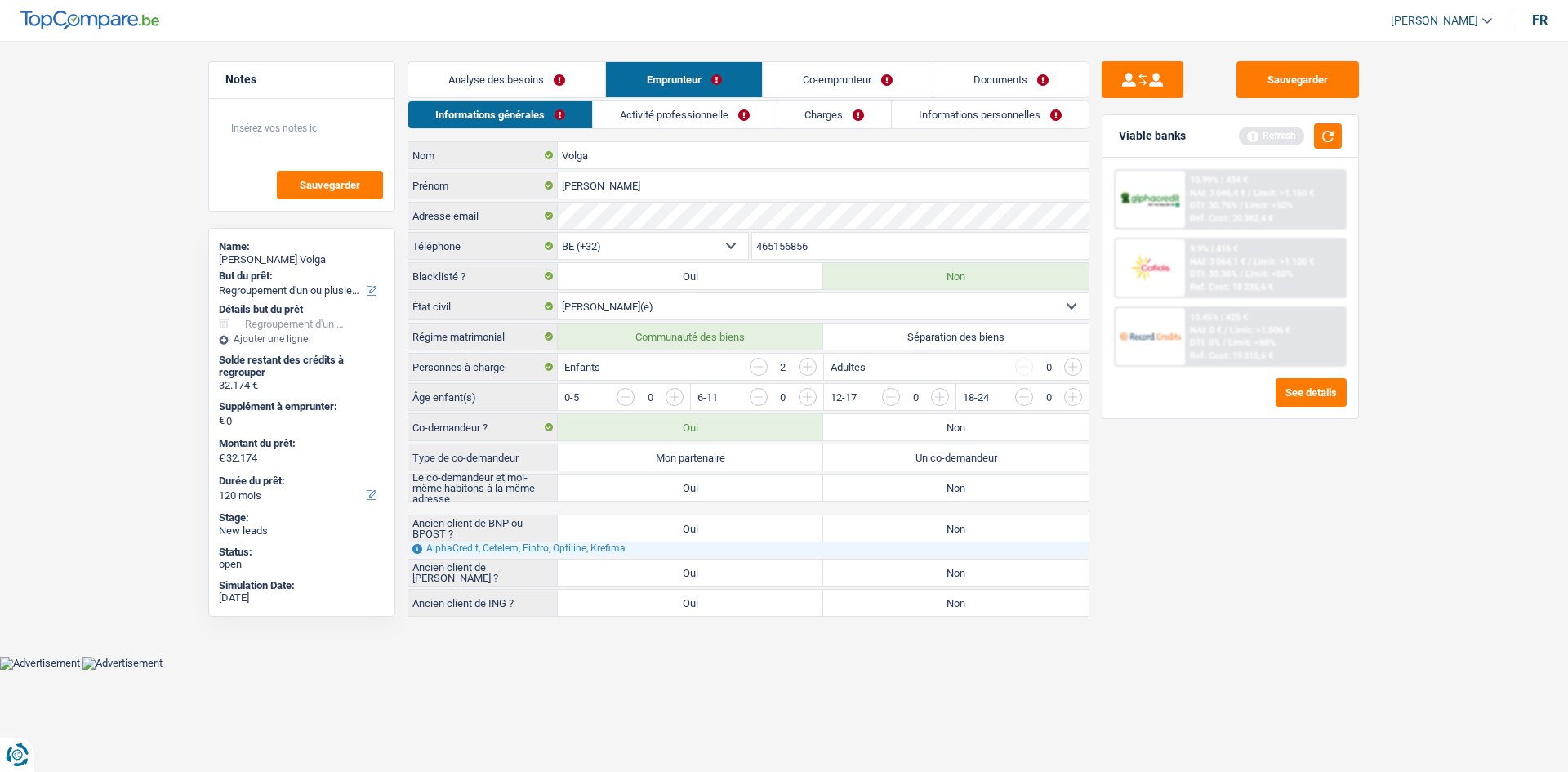 click at bounding box center [808, 367] 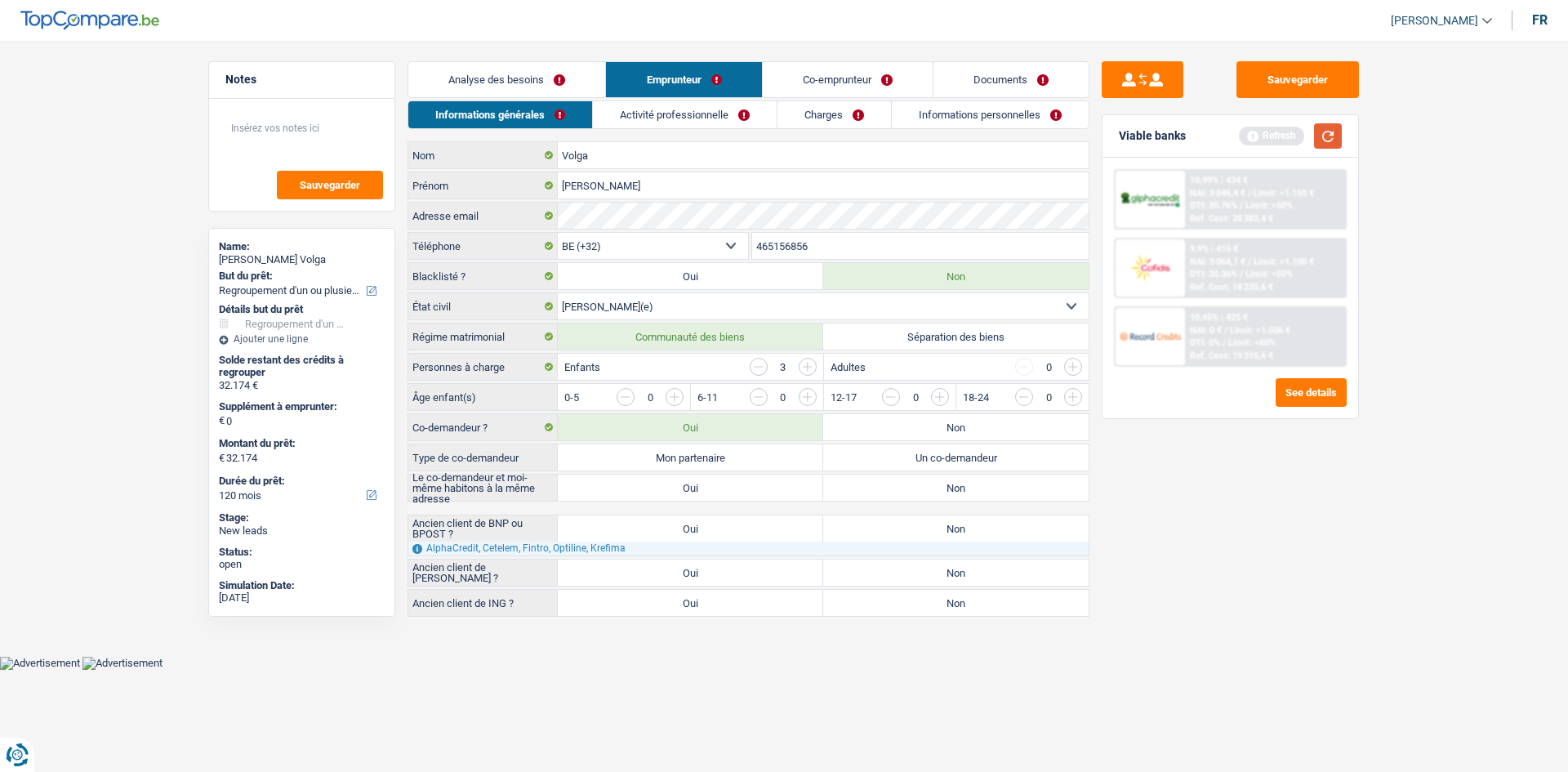 click at bounding box center (1328, 136) 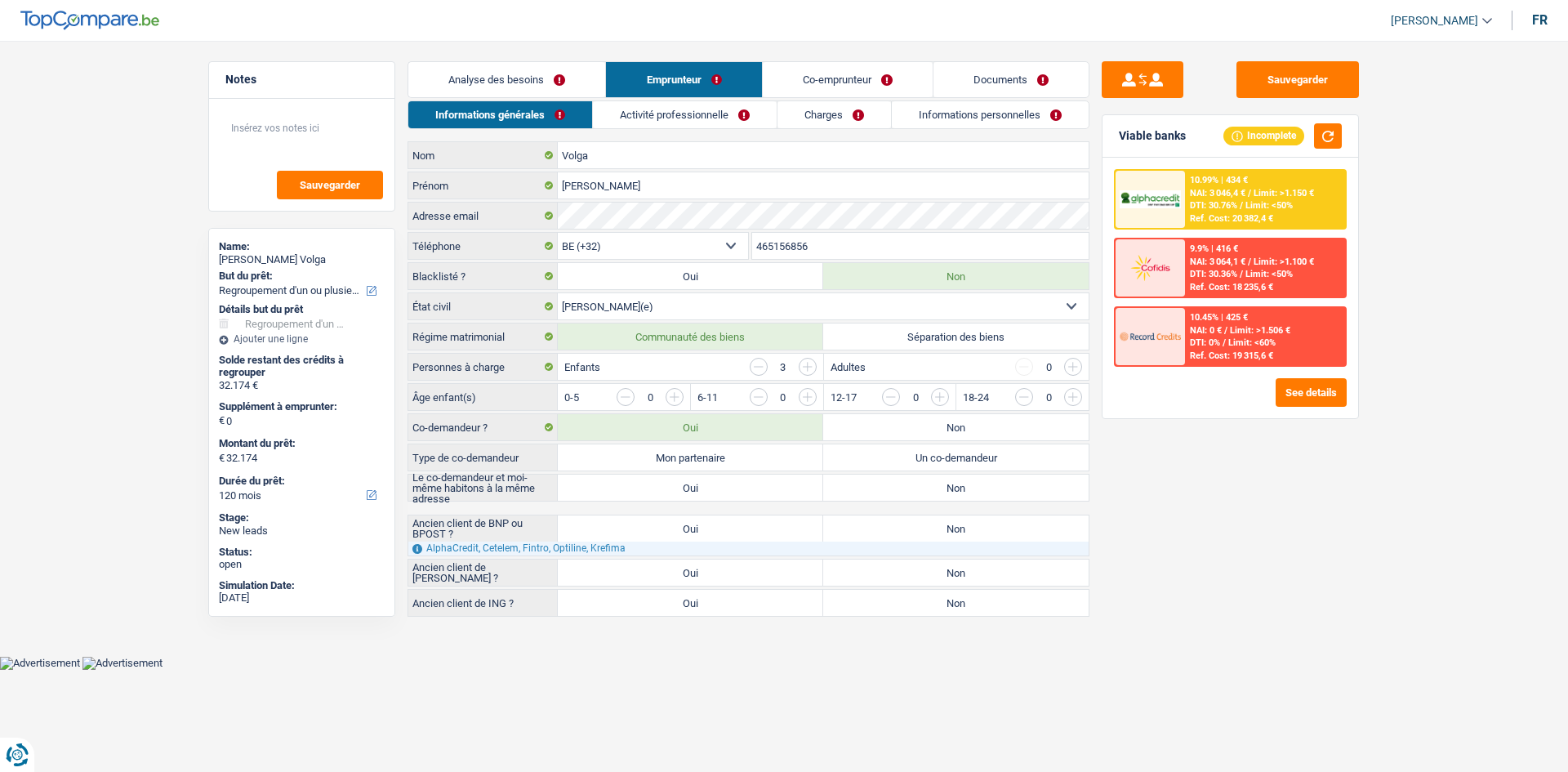 click at bounding box center [1005, 401] 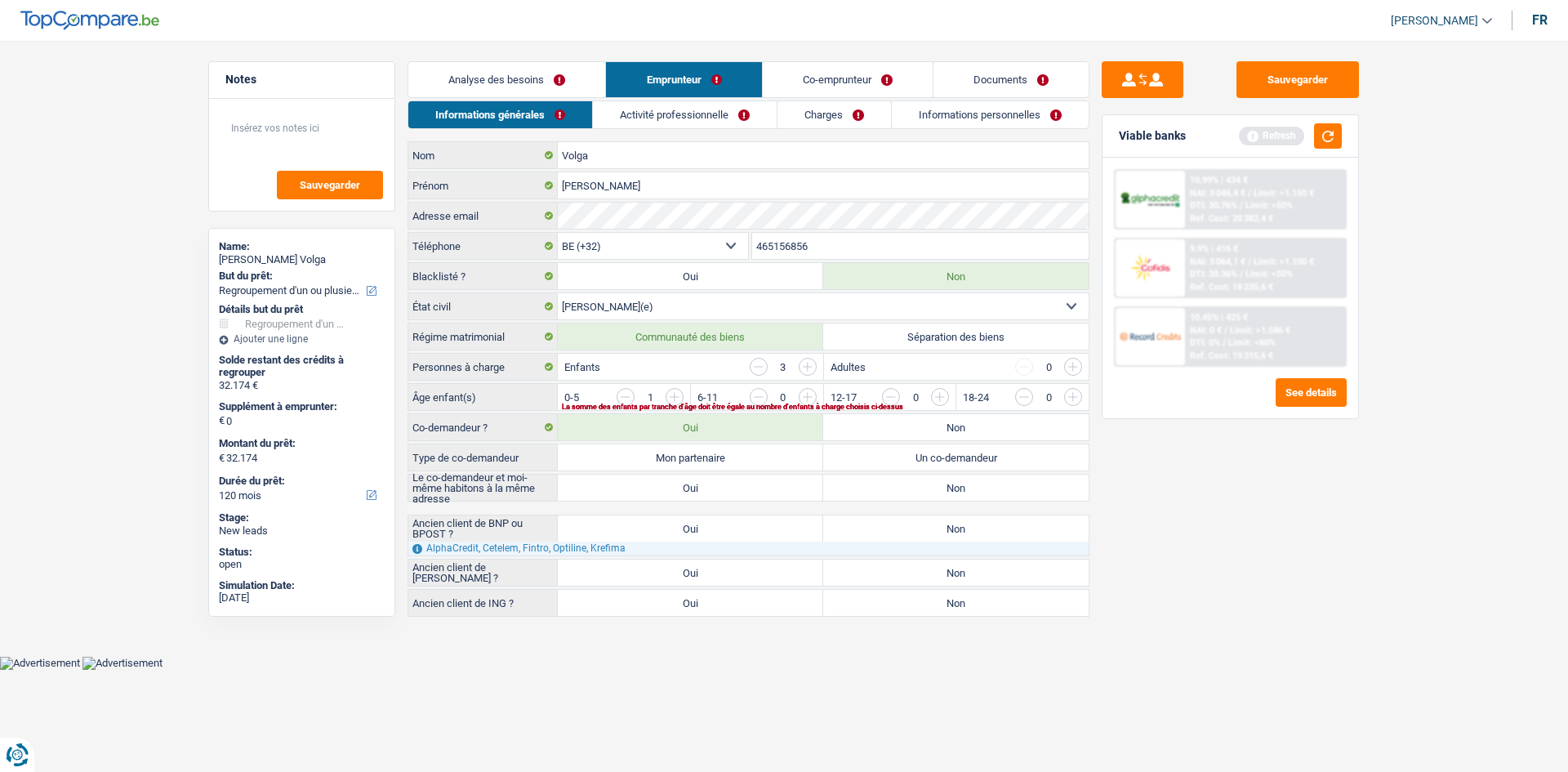 click at bounding box center [1138, 401] 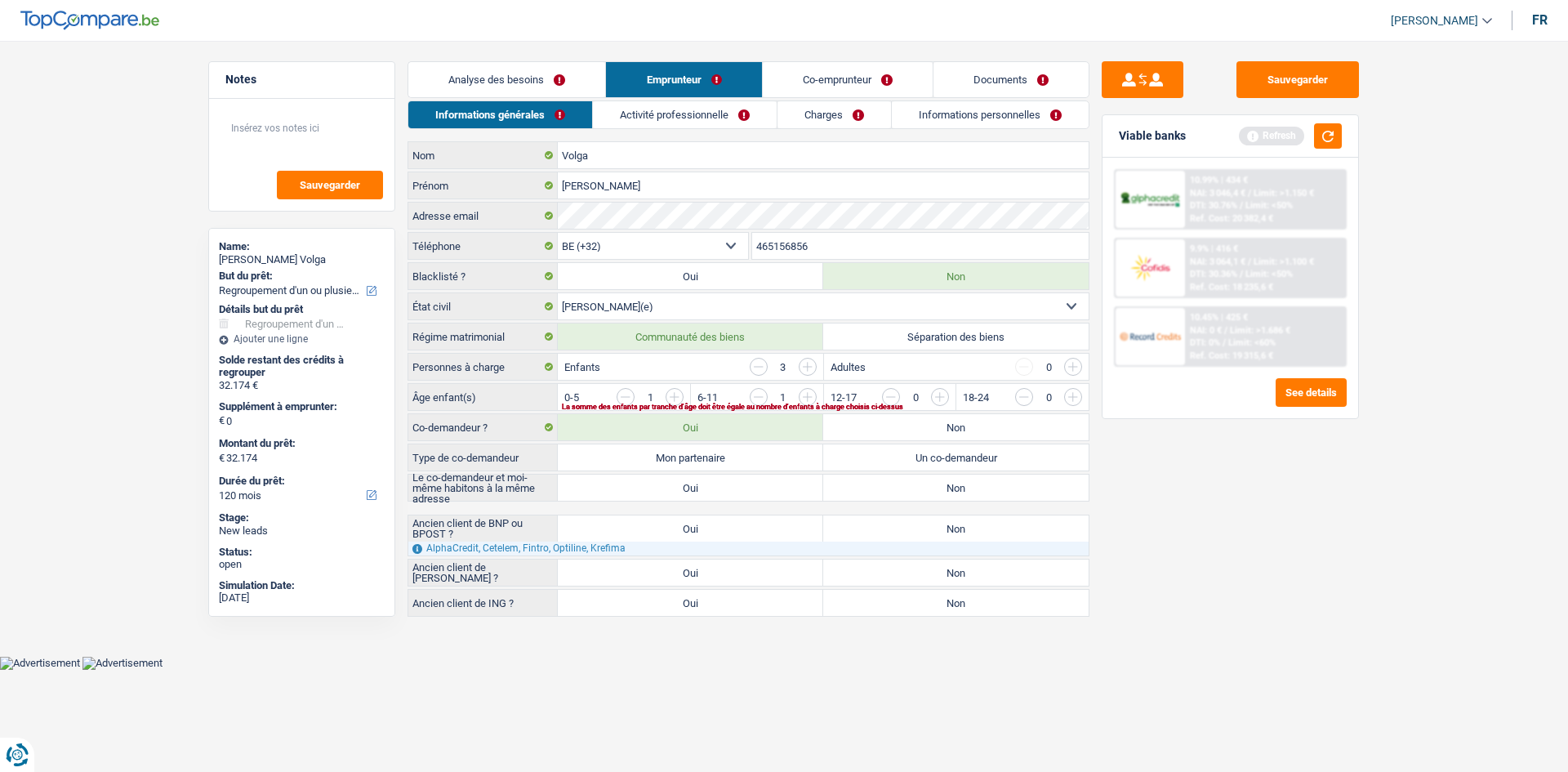 click at bounding box center [1138, 401] 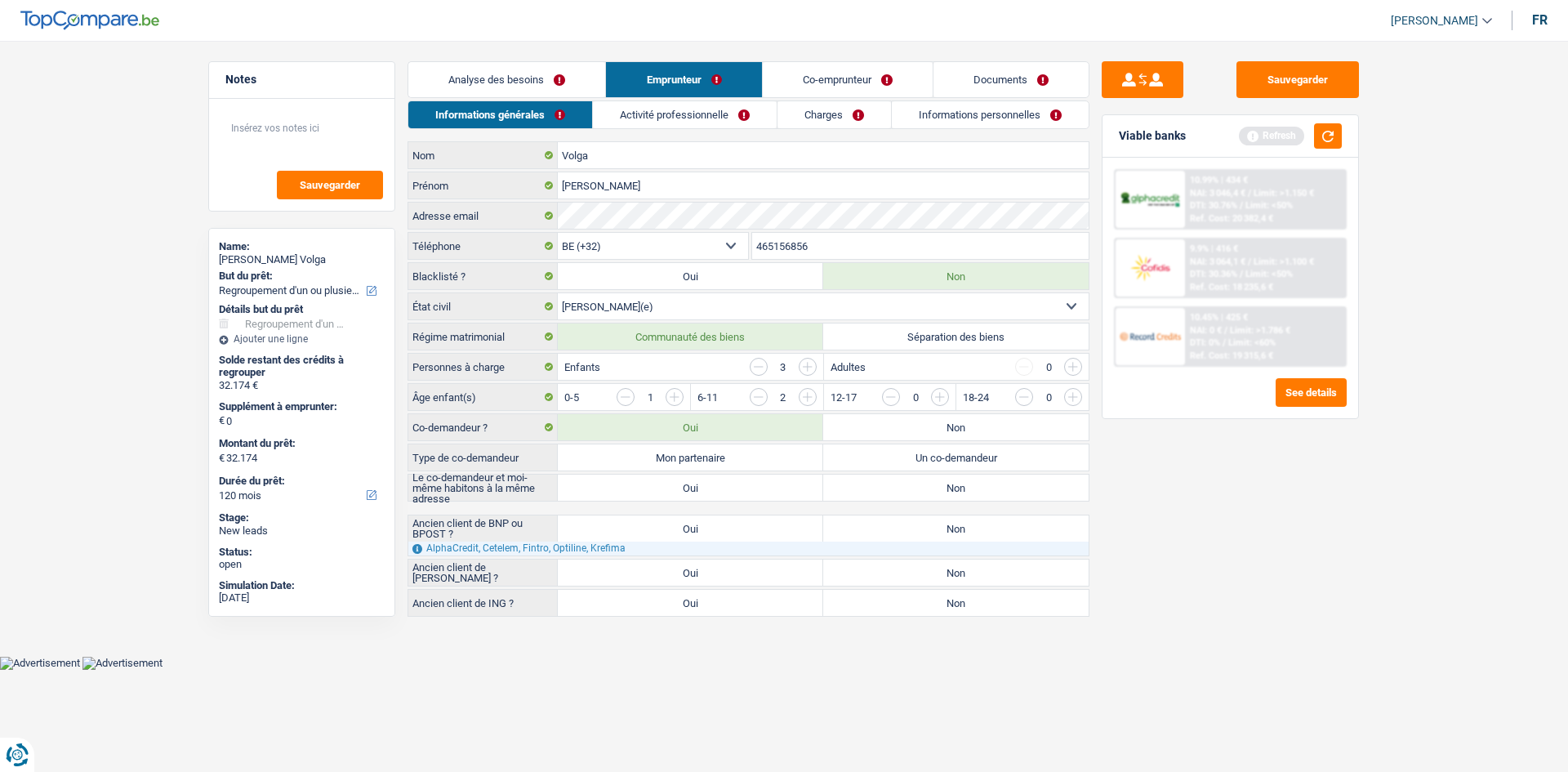 click on "Sauvegarder
Viable banks
Refresh
10.99% | 434 €
NAI: 3 046,4 €
/
Limit: >1.150 €
DTI: 30.76%
/
Limit: <50%
Ref. Cost: 20 382,4 €
9.9% | 416 €
NAI: 3 064,1 €
/
Limit: >1.100 €
DTI: 30.36%
/               /" at bounding box center (1230, 401) 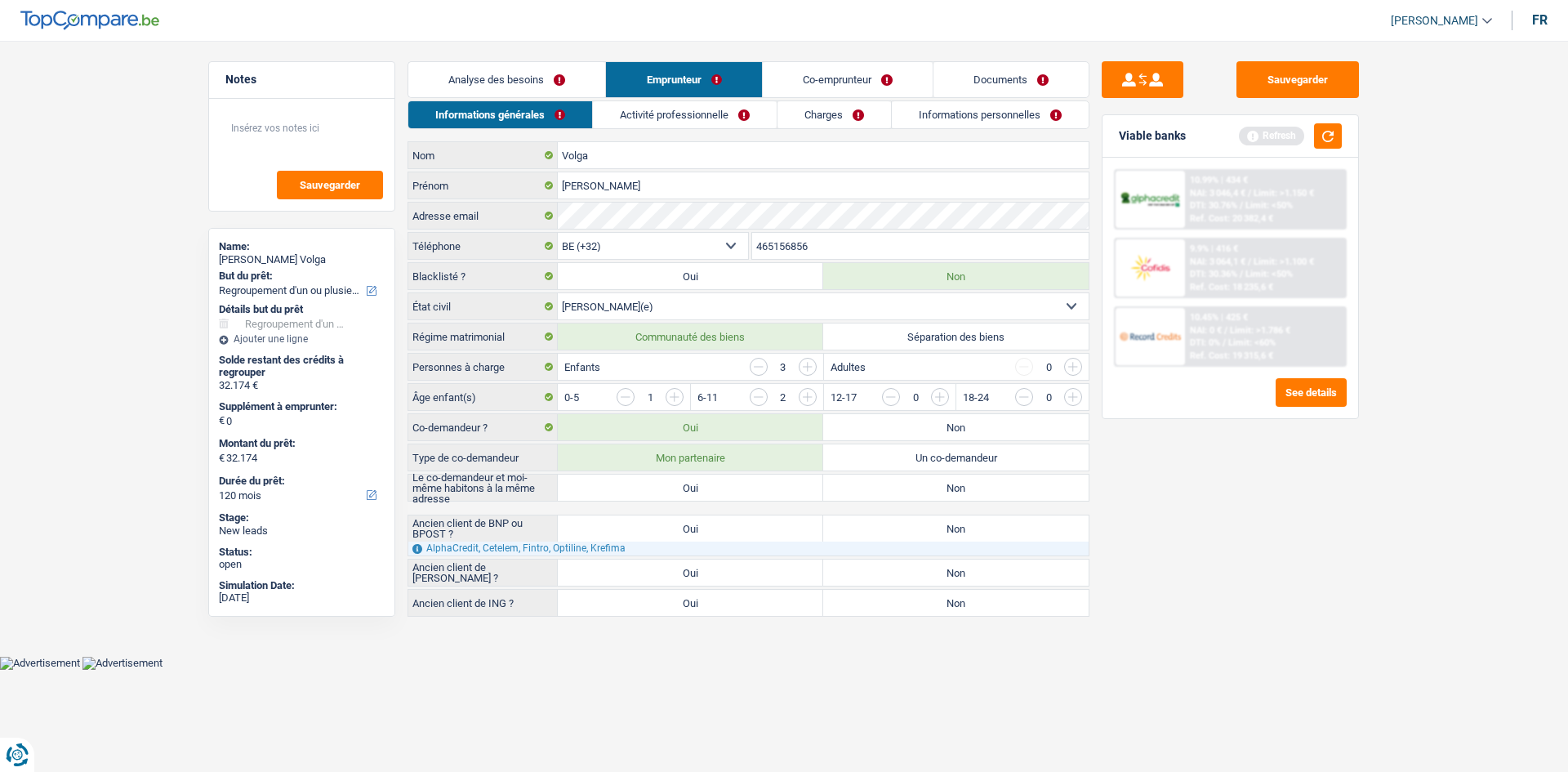 radio on "true" 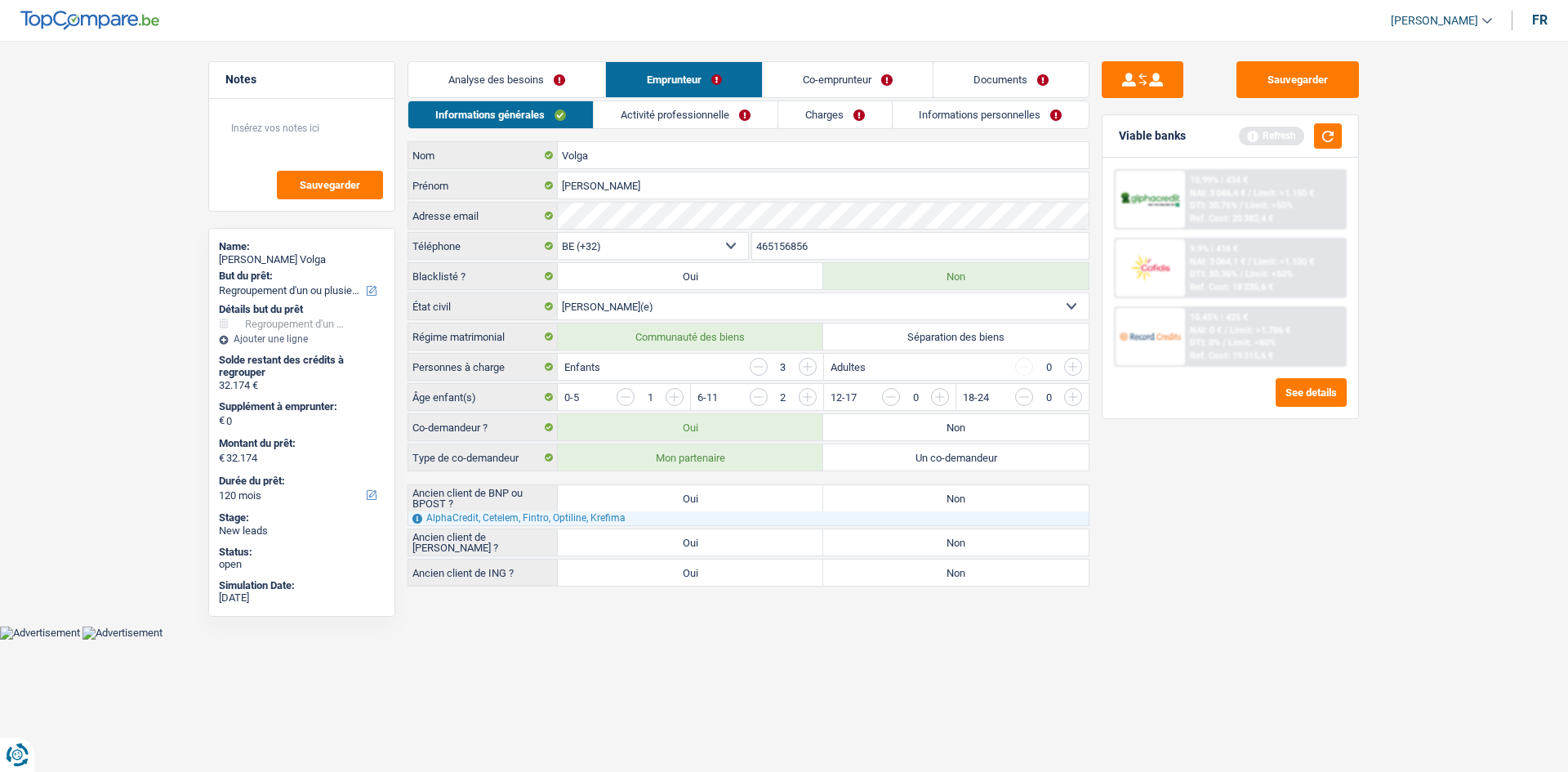 click on "Analyse des besoins" at bounding box center (506, 79) 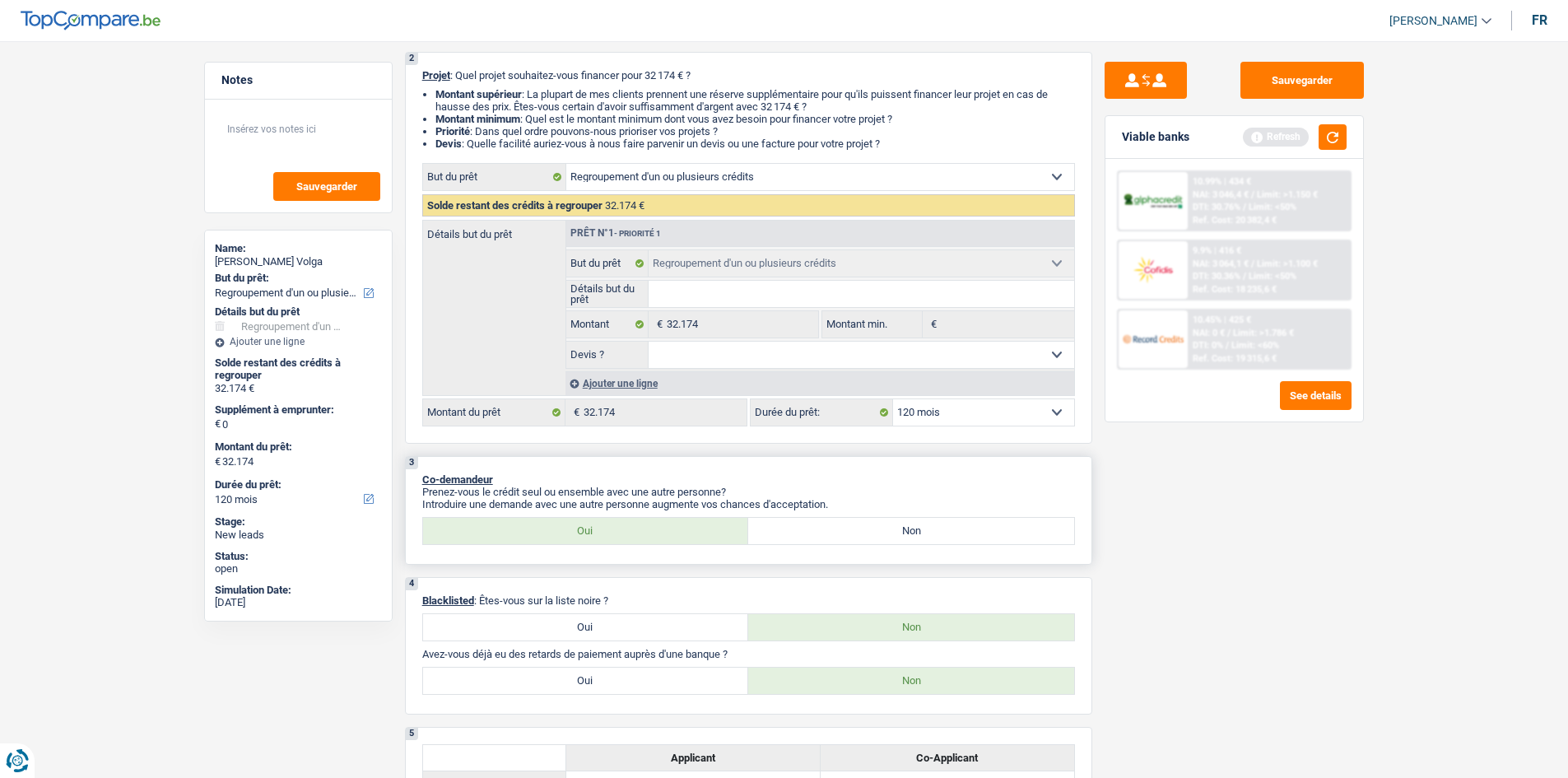 scroll, scrollTop: 0, scrollLeft: 0, axis: both 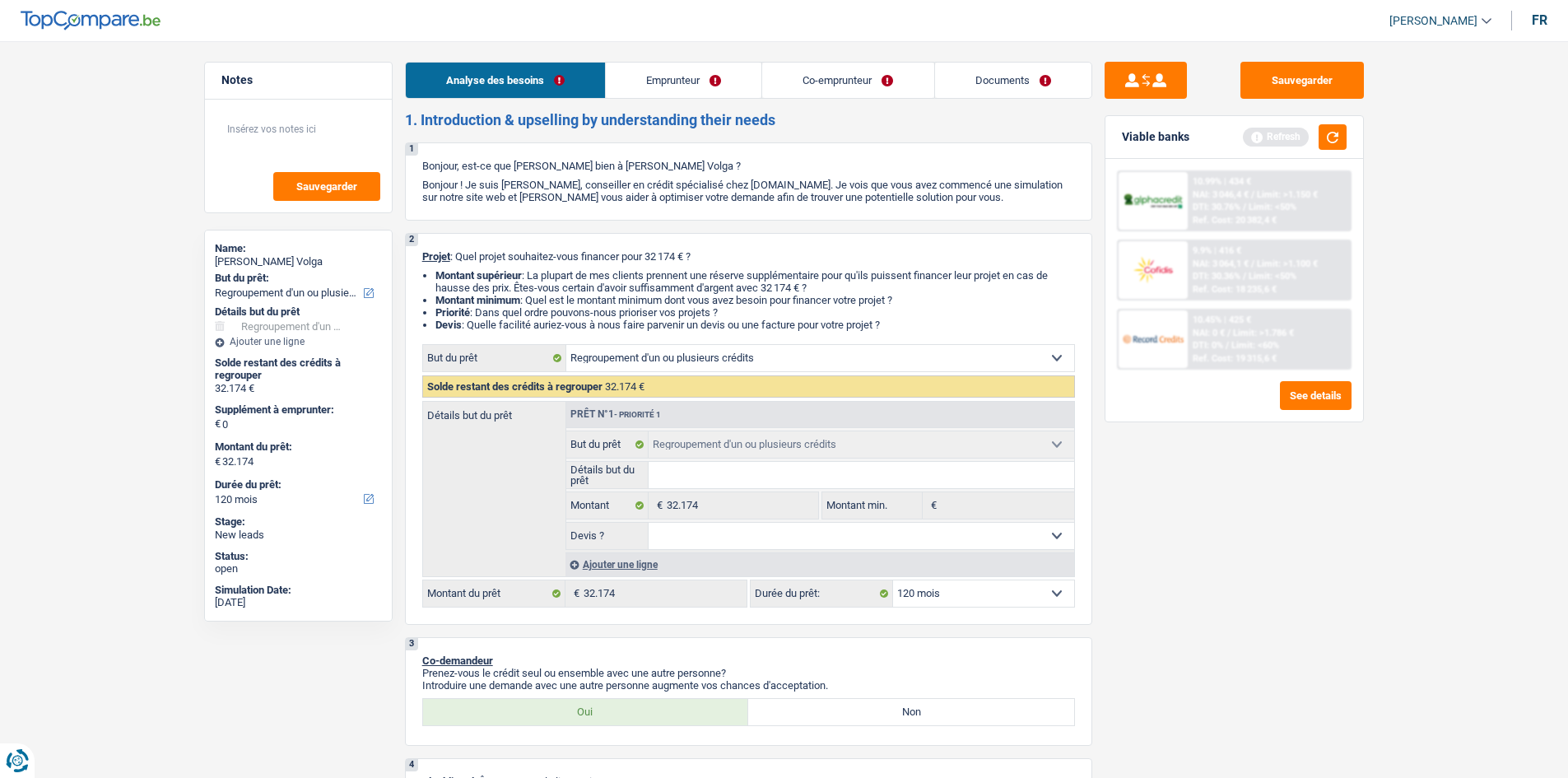 click on "Emprunteur" at bounding box center [683, 80] 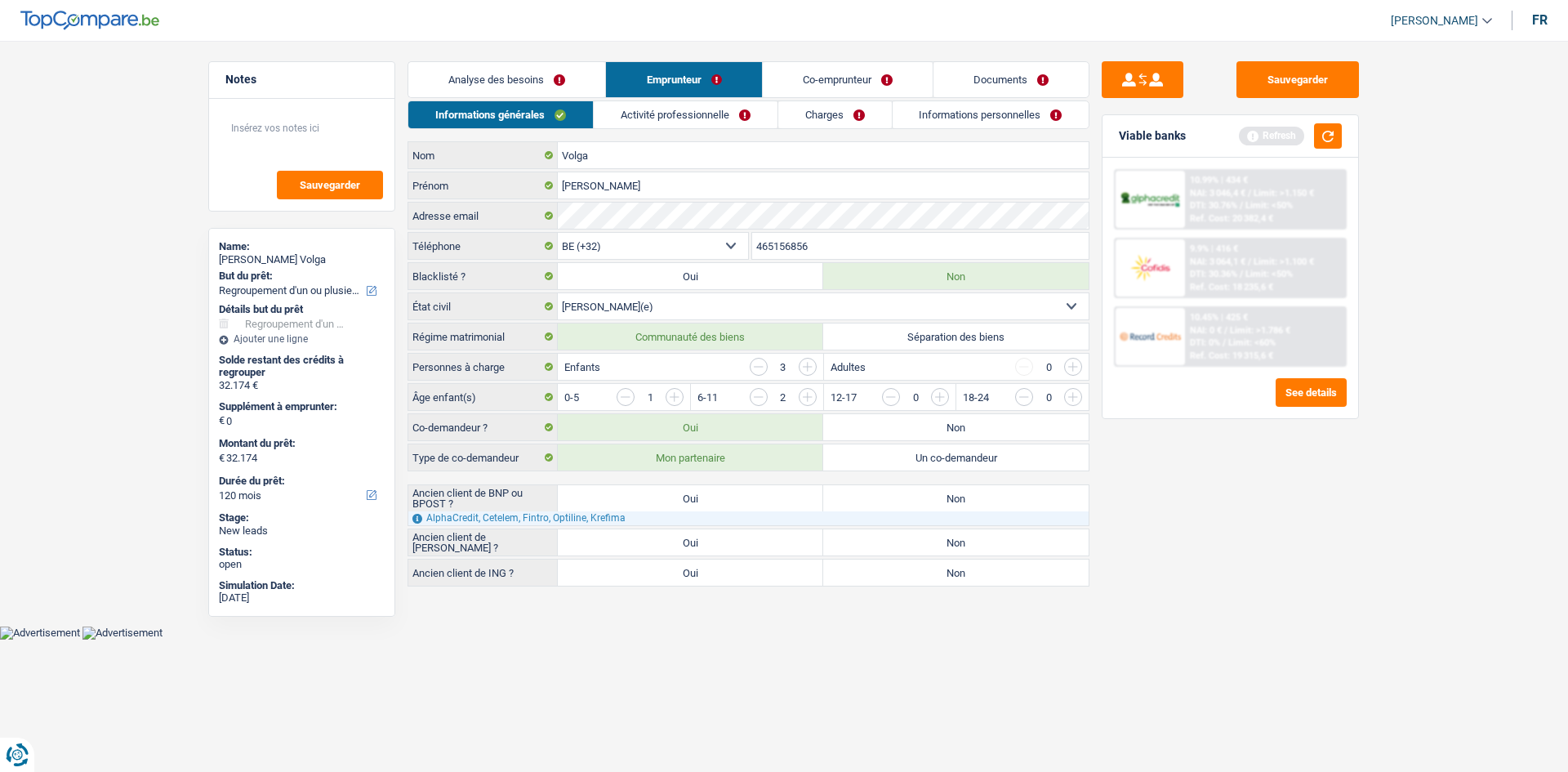 click on "Sauvegarder
Viable banks
Refresh
10.99% | 434 €
NAI: 3 046,4 €
/
Limit: >1.150 €
DTI: 30.76%
/
Limit: <50%
Ref. Cost: 20 382,4 €
9.9% | 416 €
NAI: 3 064,1 €
/
Limit: >1.100 €
DTI: 30.36%
/               /" at bounding box center [1230, 401] 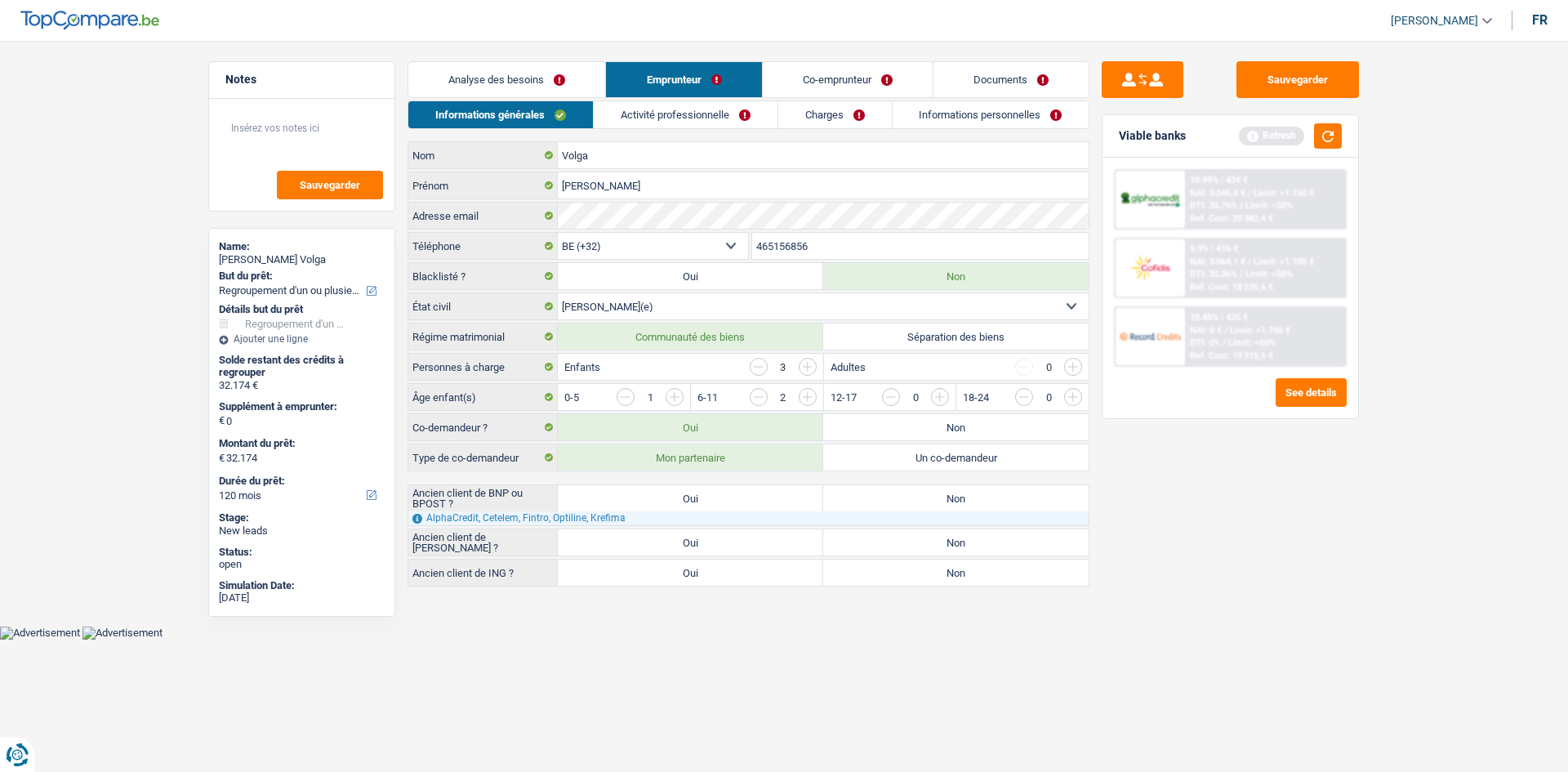 click on "Volga
Nom
[PERSON_NAME]
Adresse email
BE (+32) LU (+352)
Sélectionner une option
Téléphone
465156856
Téléphone
Blacklisté ?
Oui
Non
Célibataire [PERSON_NAME](e) Cohabitant(e) légal(e) Divorcé(e) Veuf(ve) Séparé (de fait)
Sélectionner une option
État civil
Régime matrimonial
Communauté des biens
Séparation des biens
Personnes à charge
Enfants
3" at bounding box center [748, 364] 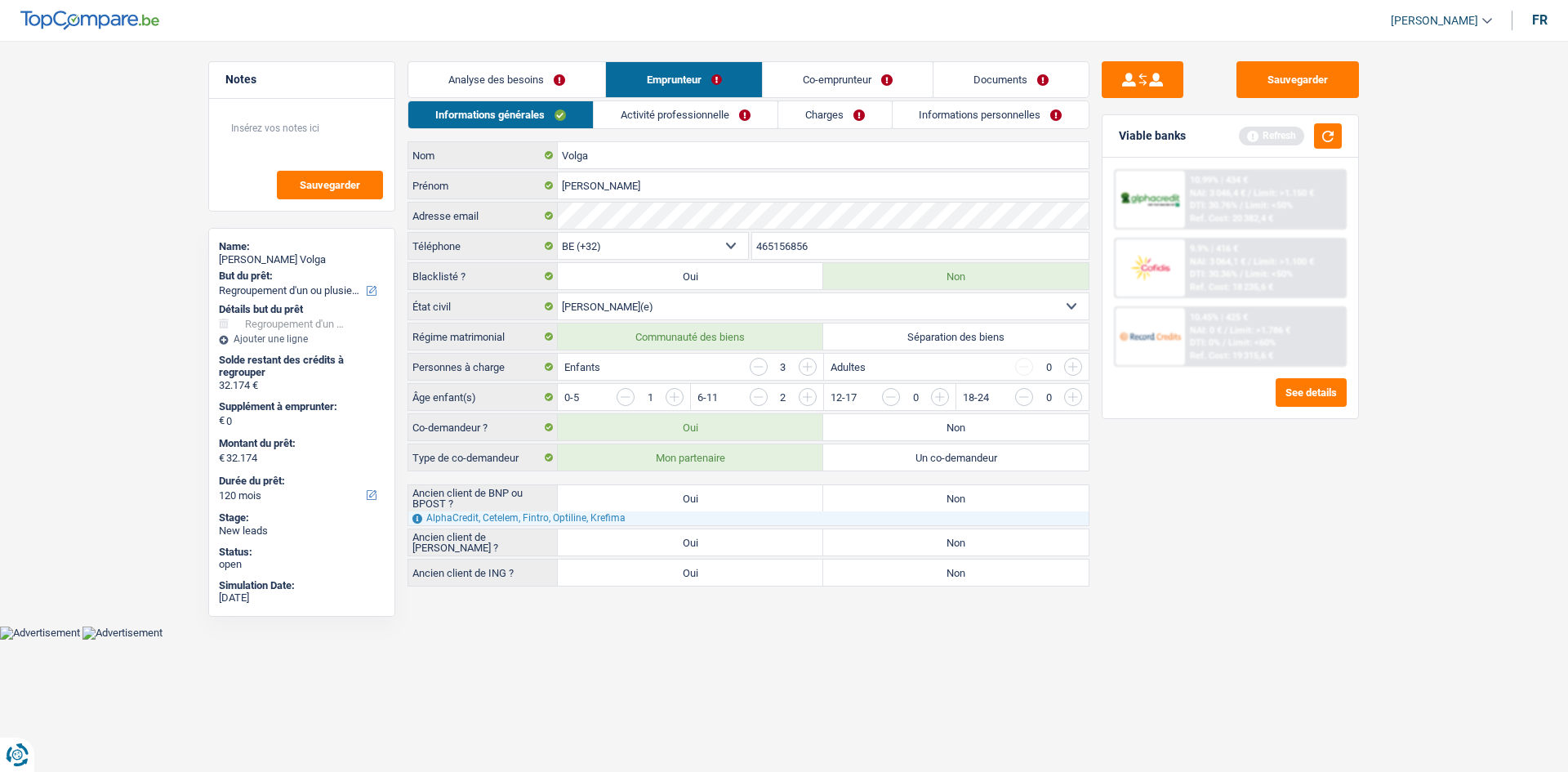 click on "Oui" at bounding box center (690, 573) 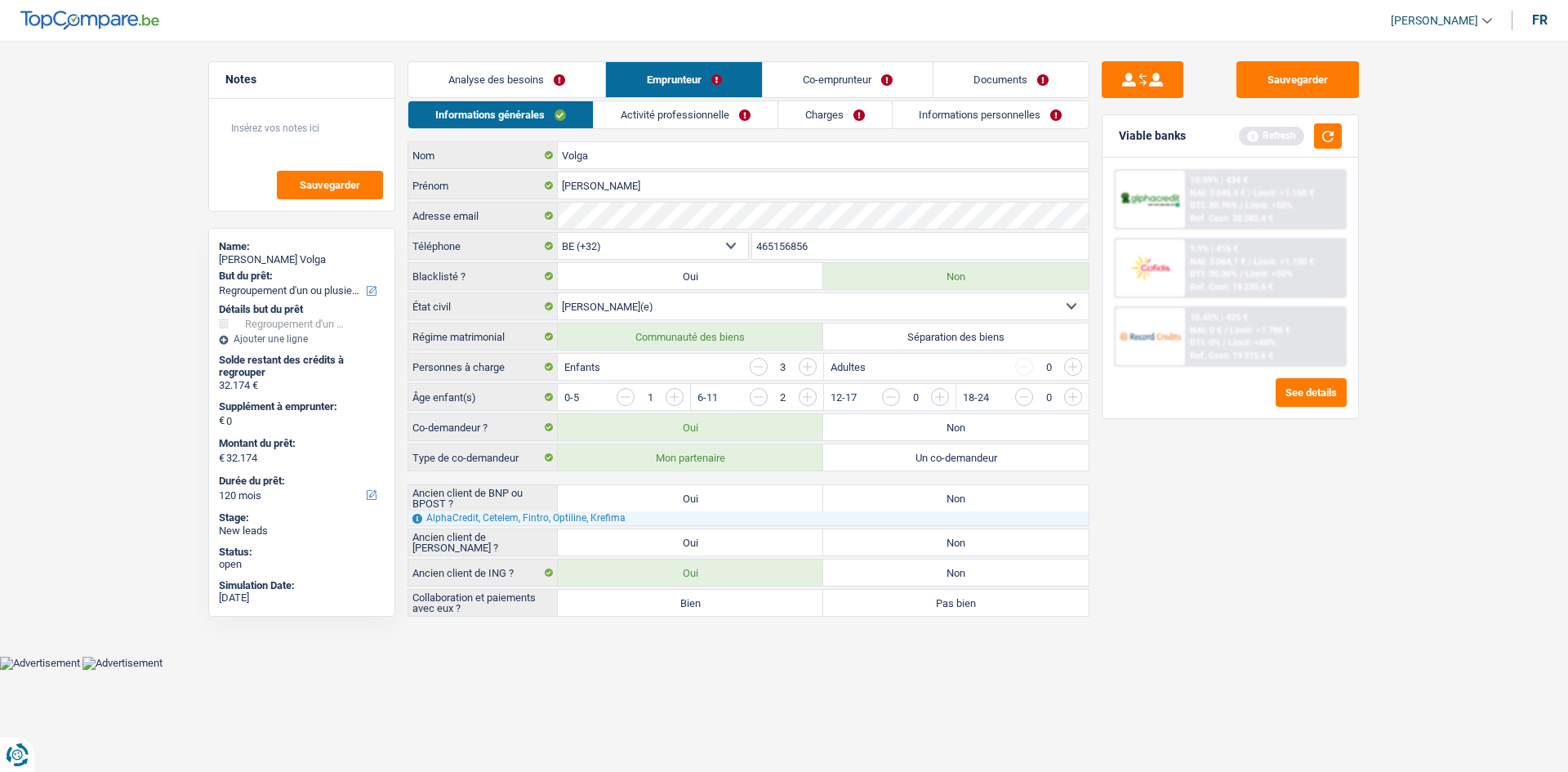 click on "Bien" at bounding box center [690, 603] 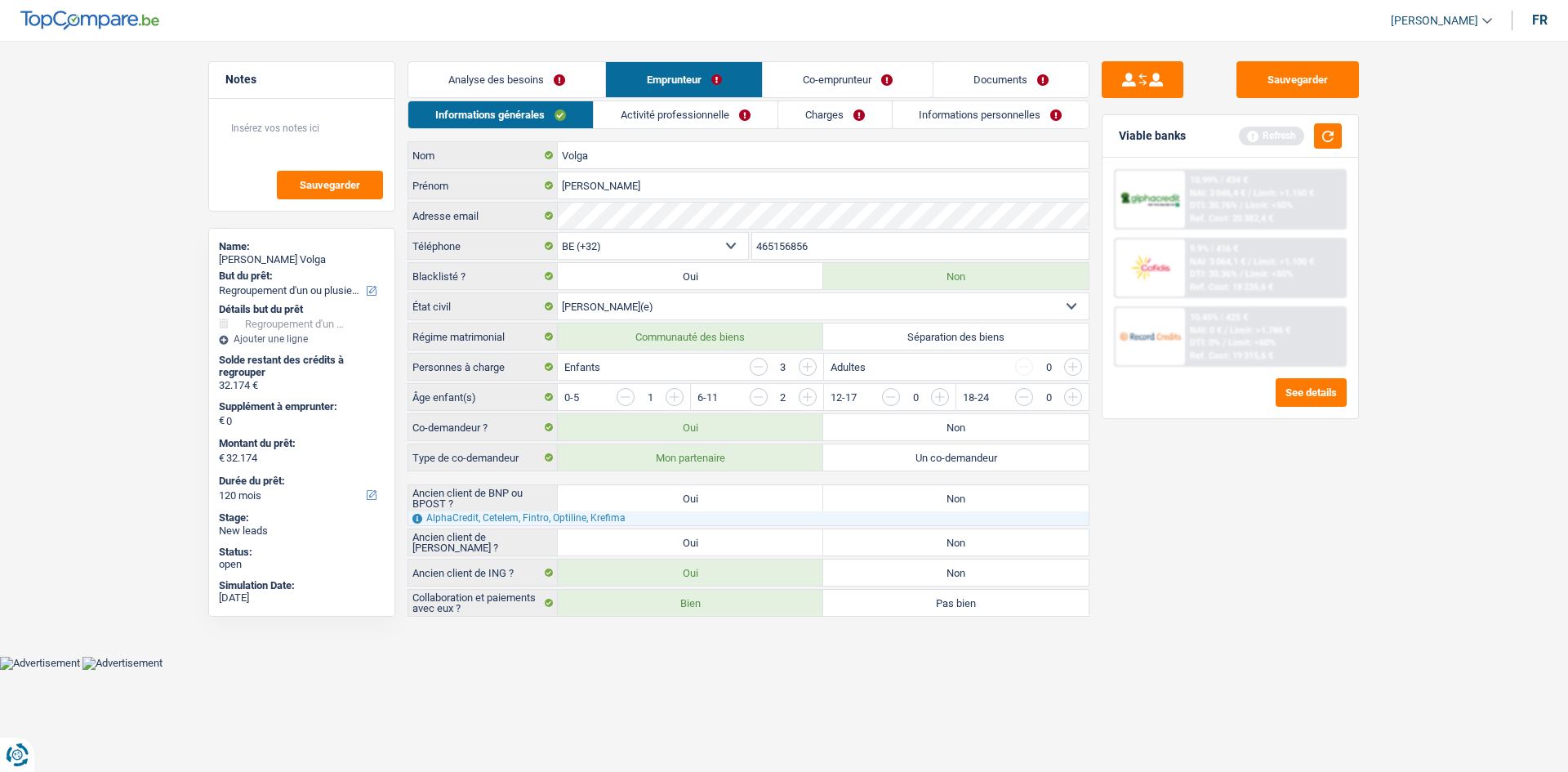 click on "Non" at bounding box center [956, 542] 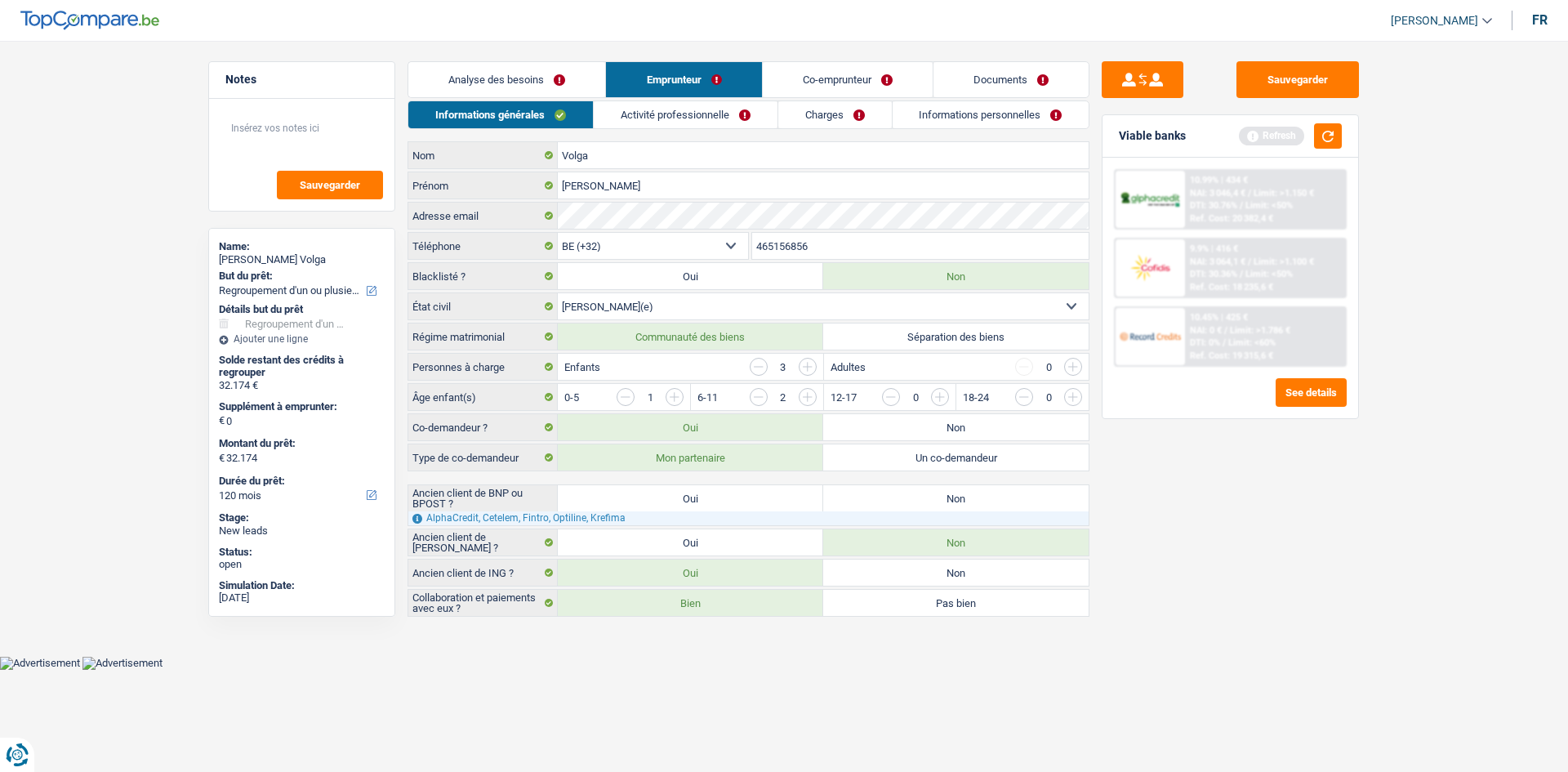 click on "Non" at bounding box center [956, 498] 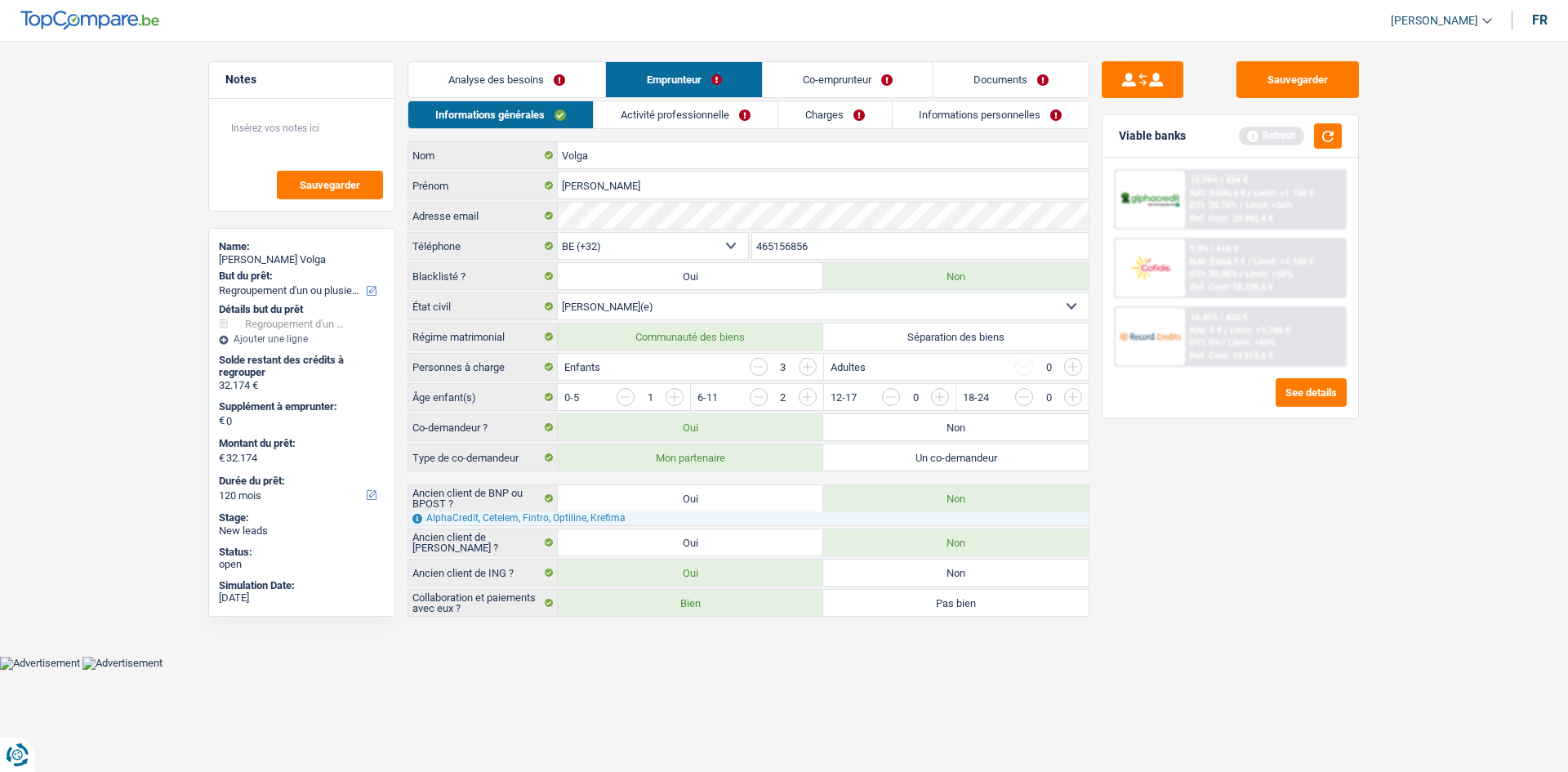 click on "Viable banks
Refresh" at bounding box center (1230, 136) 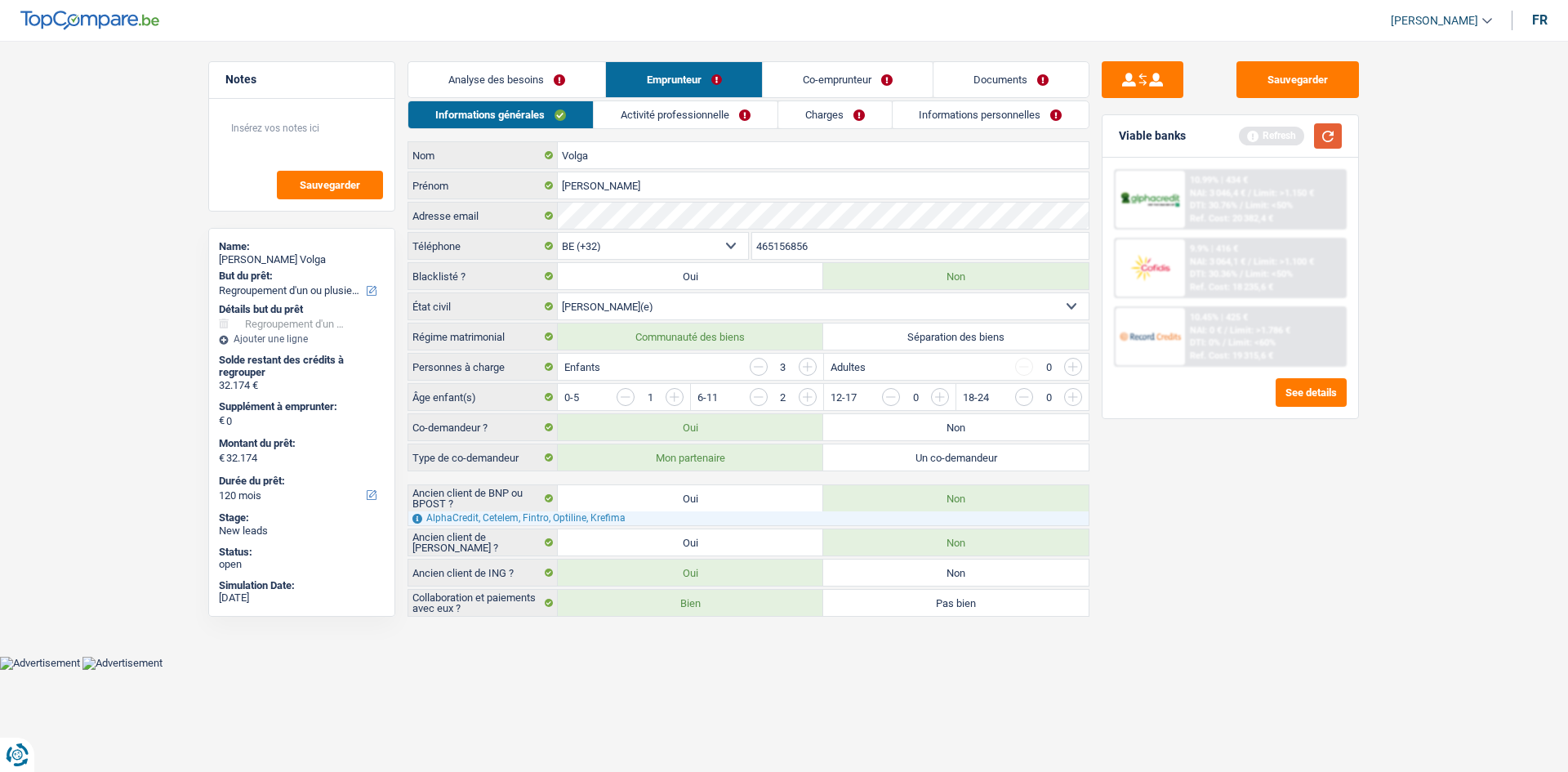 click at bounding box center [1328, 136] 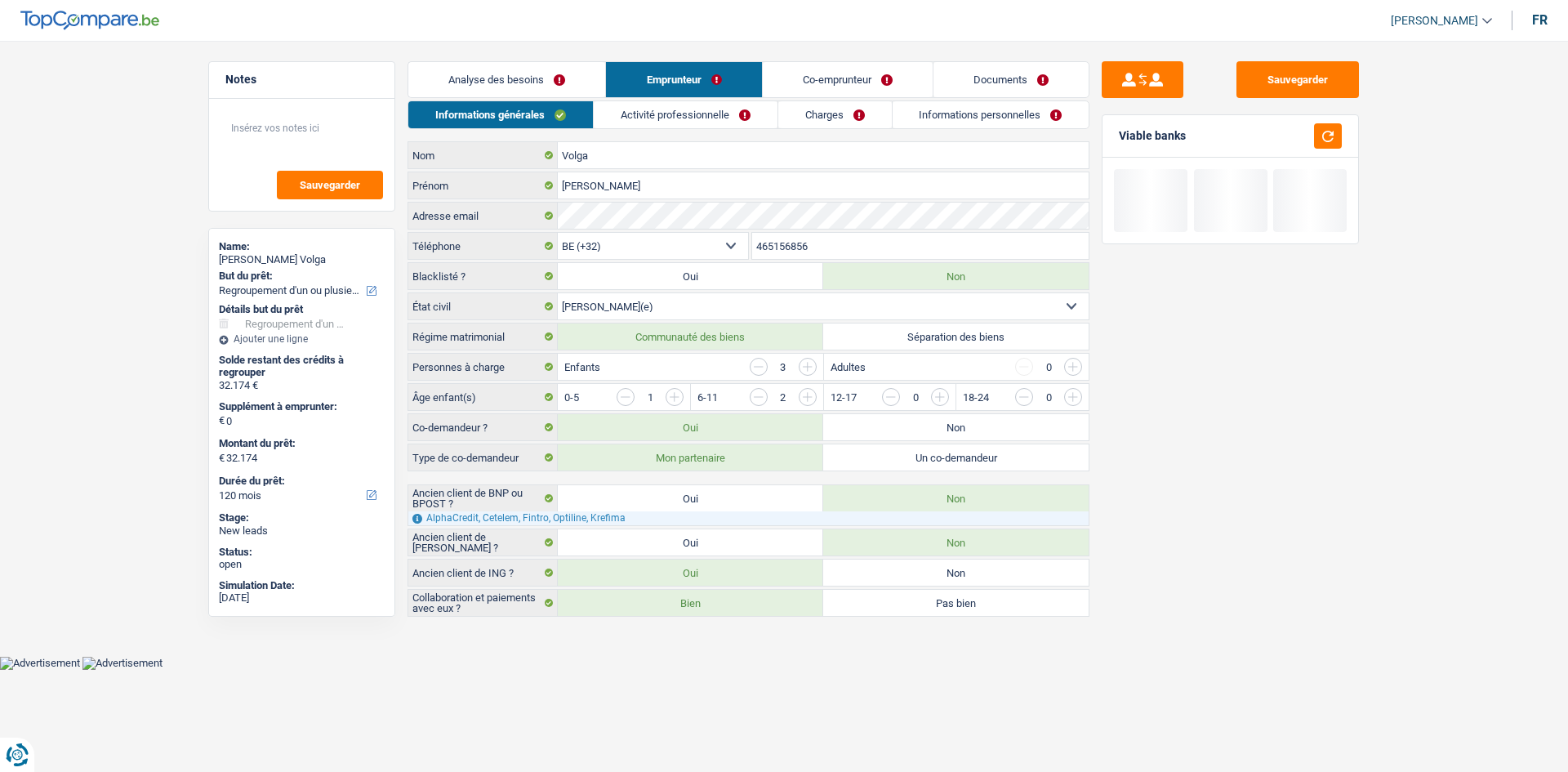 click on "Activité professionnelle" at bounding box center [685, 114] 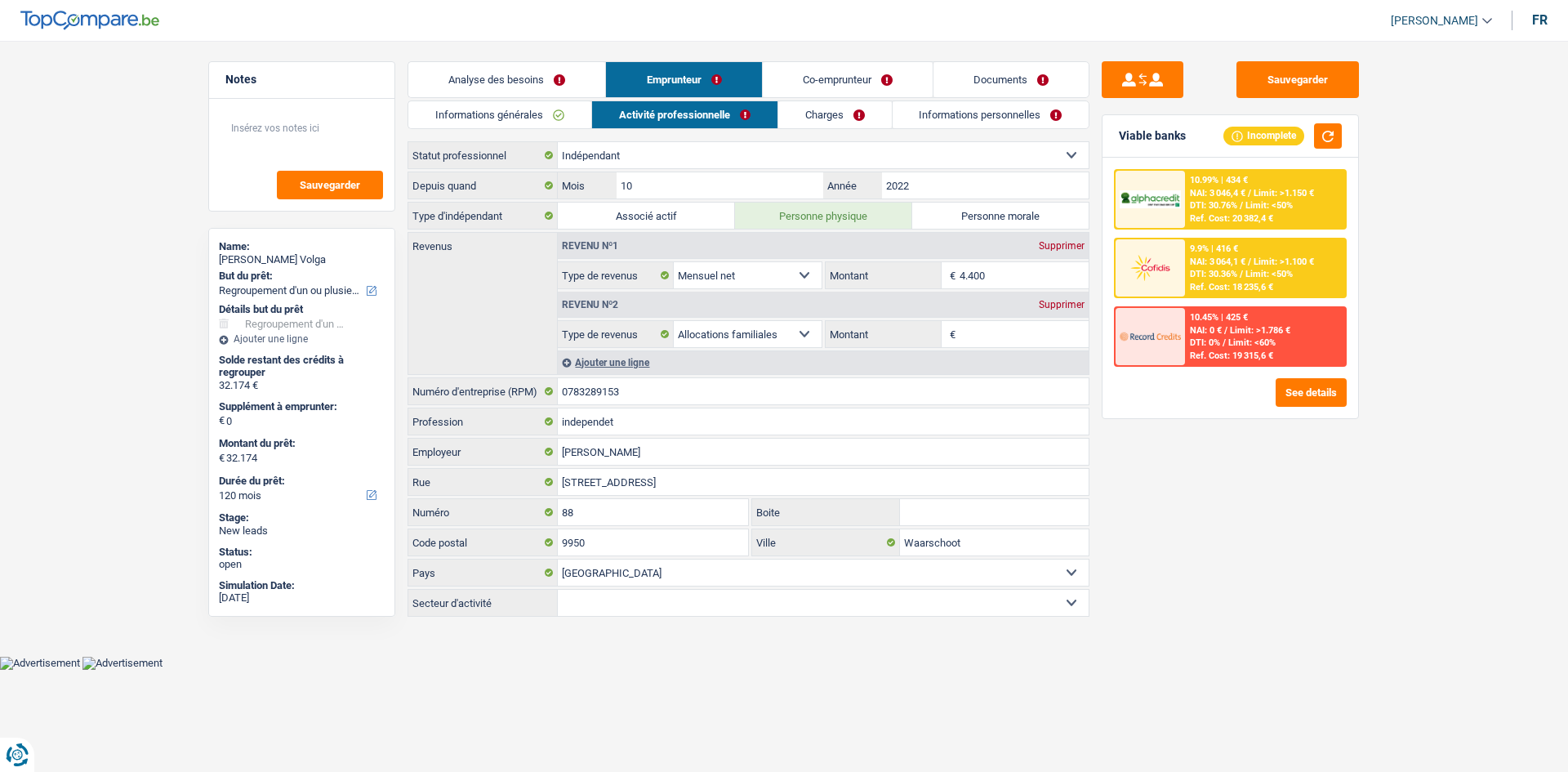 click on "Charges" at bounding box center (835, 114) 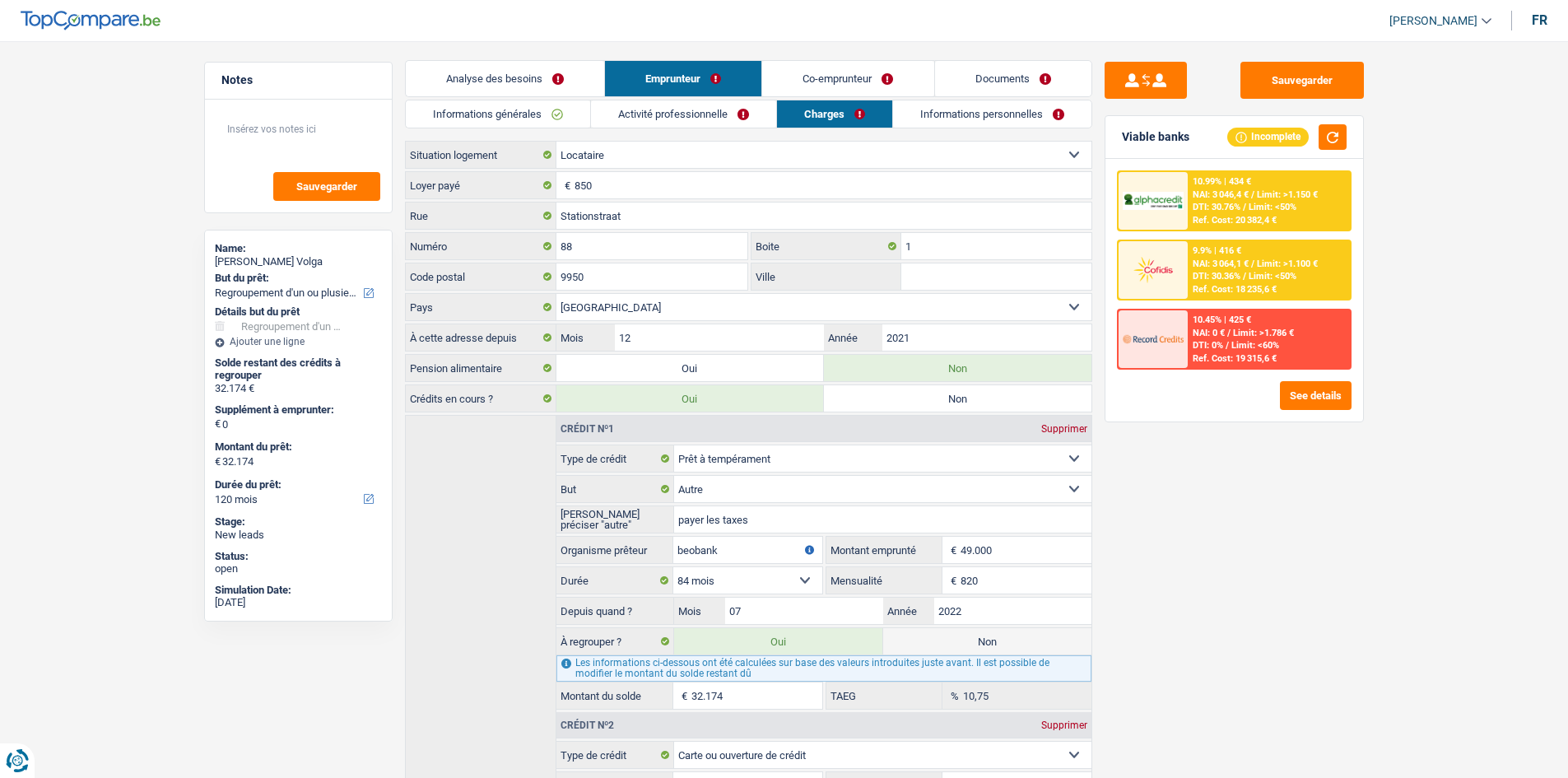 scroll, scrollTop: 0, scrollLeft: 0, axis: both 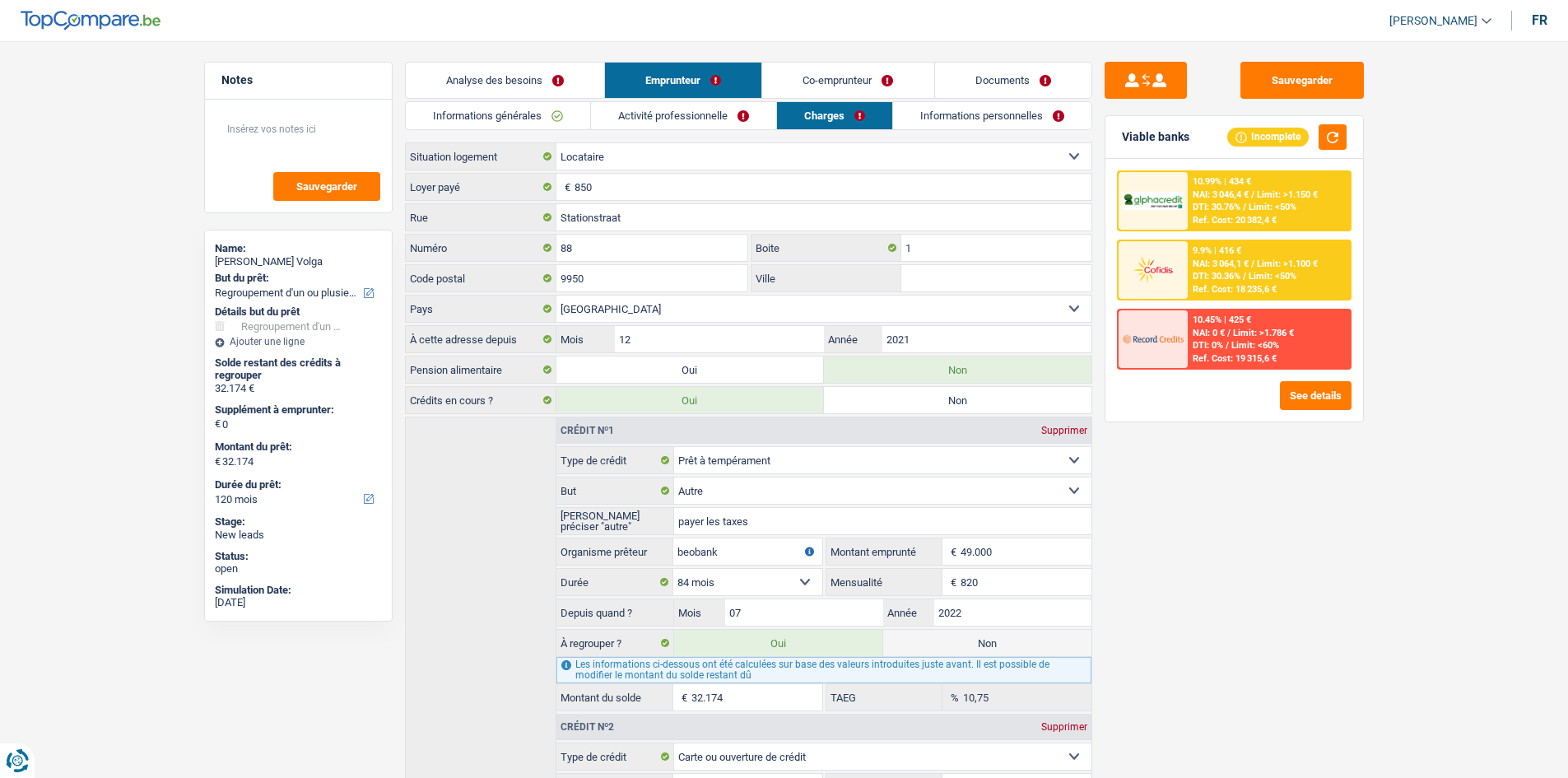 click on "Emprunteur" at bounding box center (683, 80) 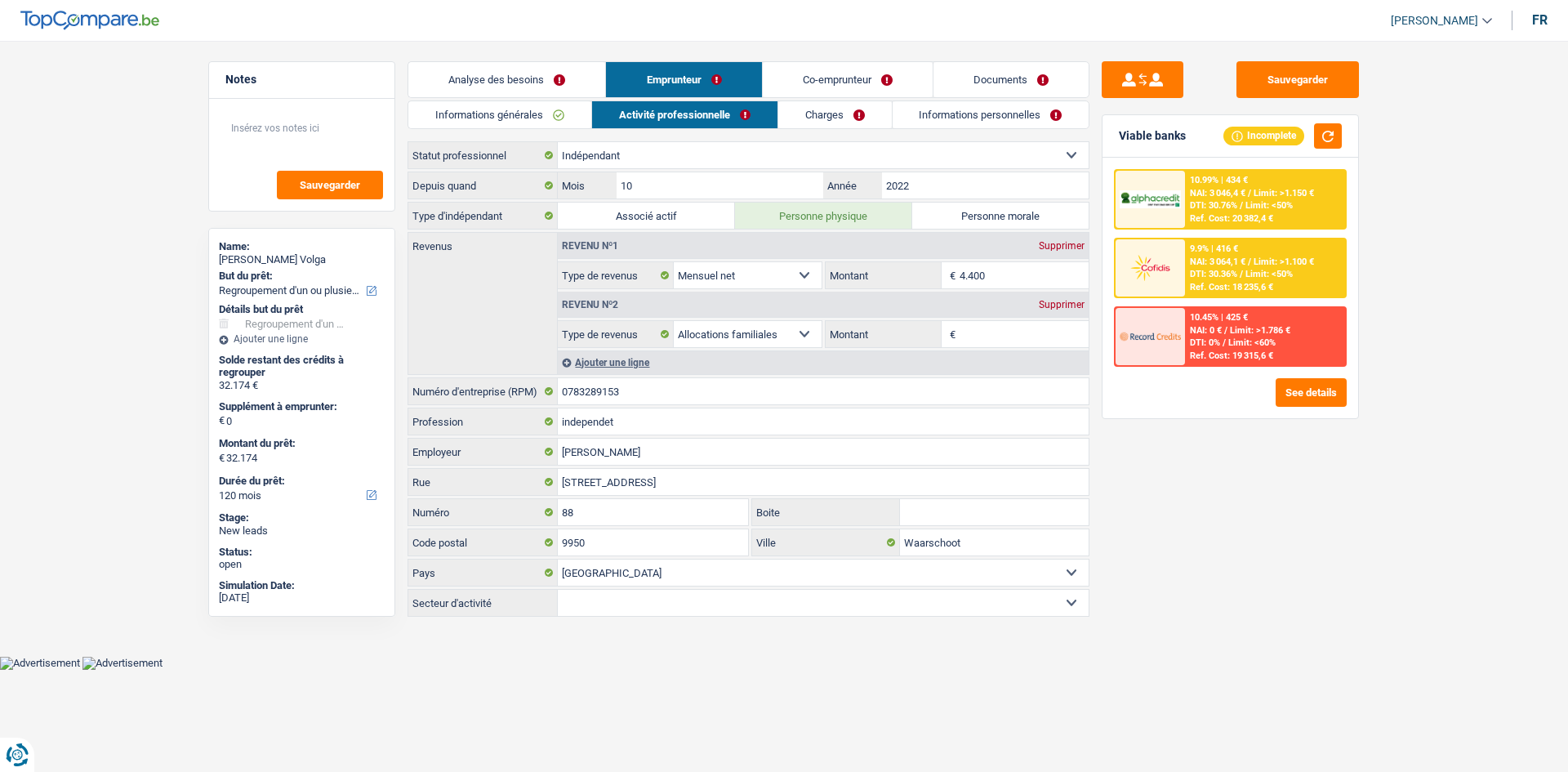 click on "Informations générales Activité professionnelle Charges Informations personnelles Volga
Nom
[PERSON_NAME]
Adresse email
BE (+32) LU (+352)
Sélectionner une option
Téléphone
465156856
Téléphone
Blacklisté ?
Oui
Non
Célibataire [PERSON_NAME](e) Cohabitant(e) légal(e) Divorcé(e) Veuf(ve) Séparé (de fait)
Sélectionner une option
État civil
Régime matrimonial
Communauté des biens
Séparation des biens
Personnes à charge
Enfants" at bounding box center (748, 359) 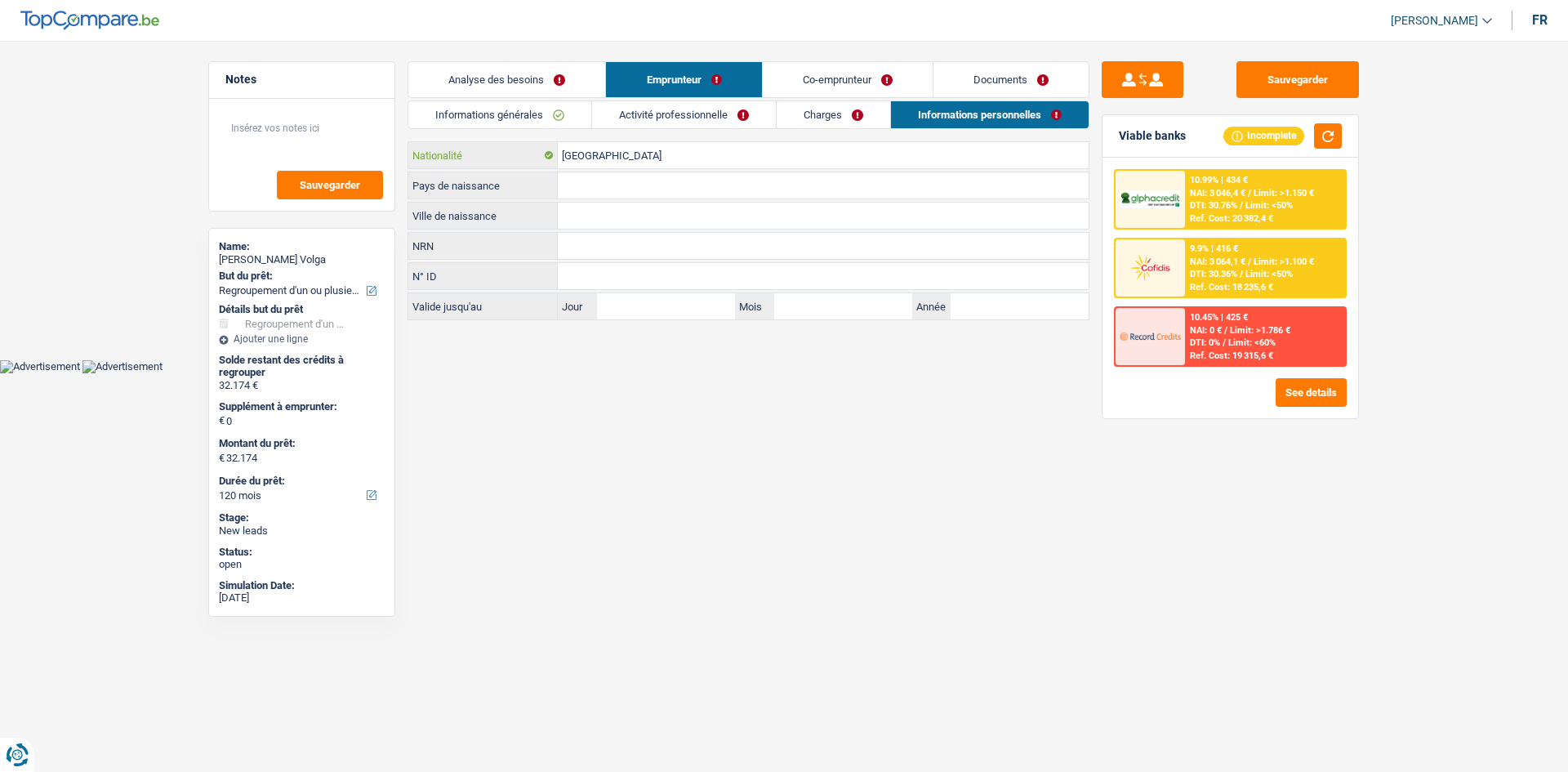 click on "[GEOGRAPHIC_DATA]" at bounding box center (823, 155) 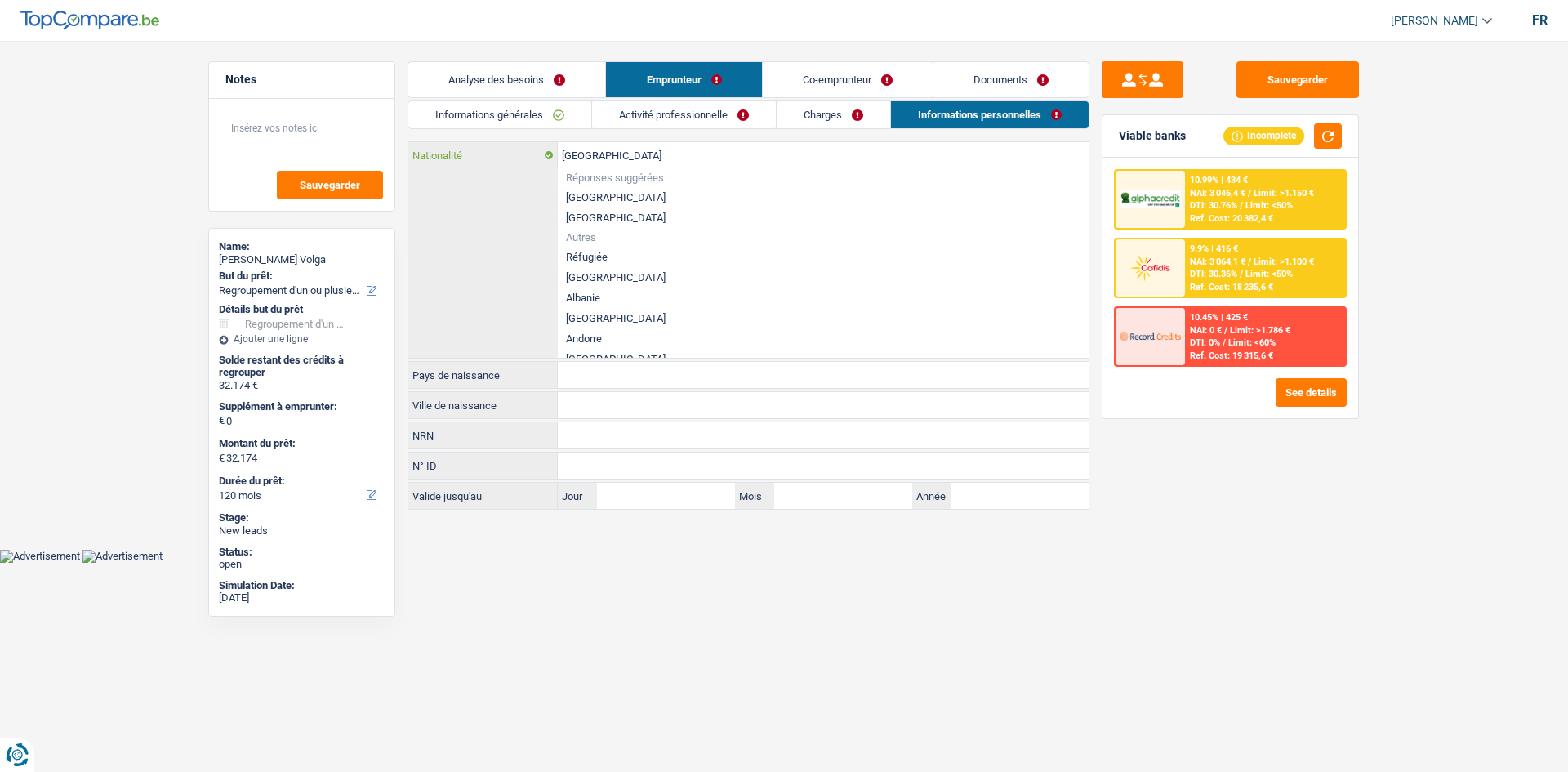 type on "Belgiqu" 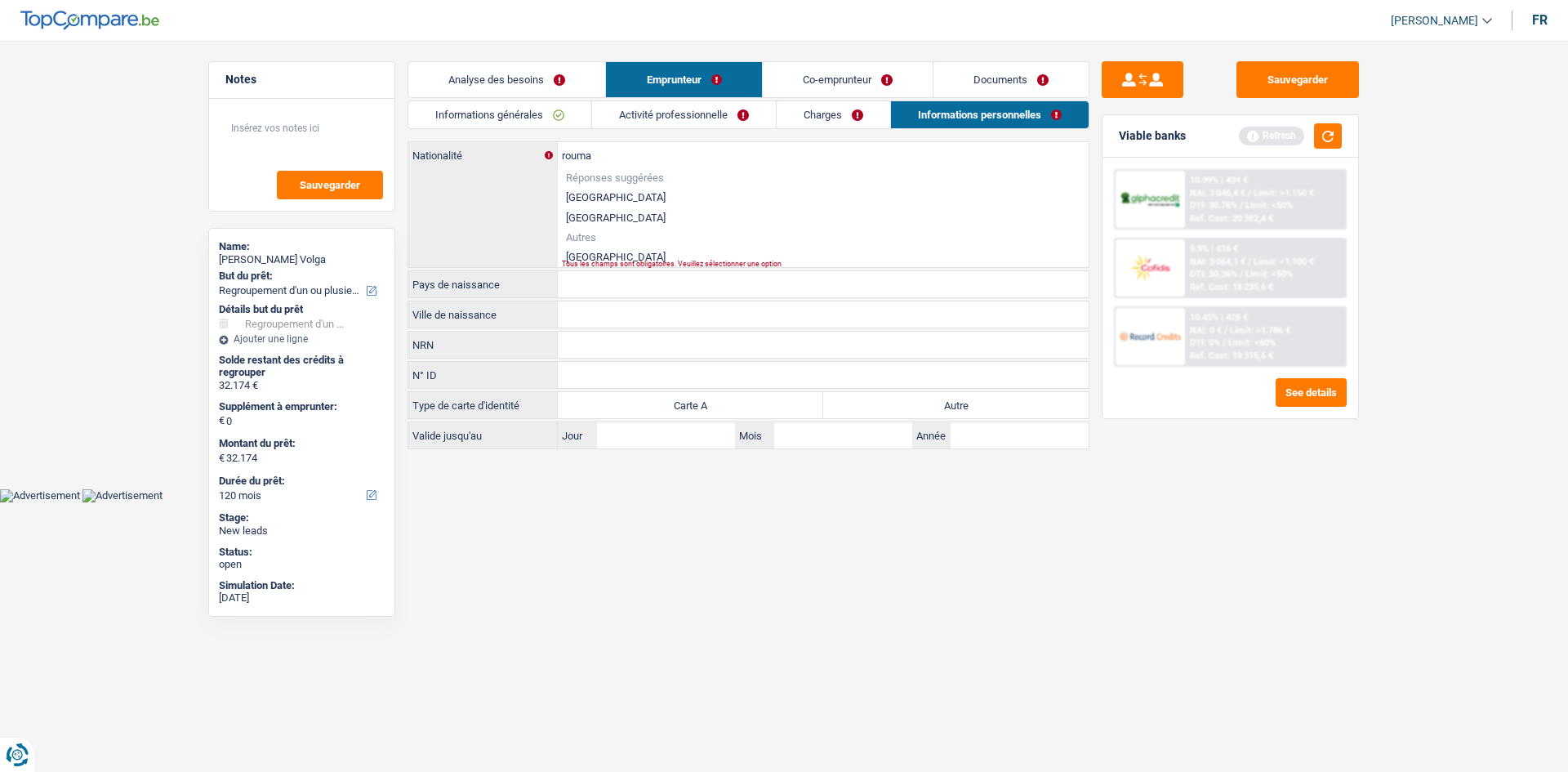 click on "[GEOGRAPHIC_DATA]" at bounding box center (823, 257) 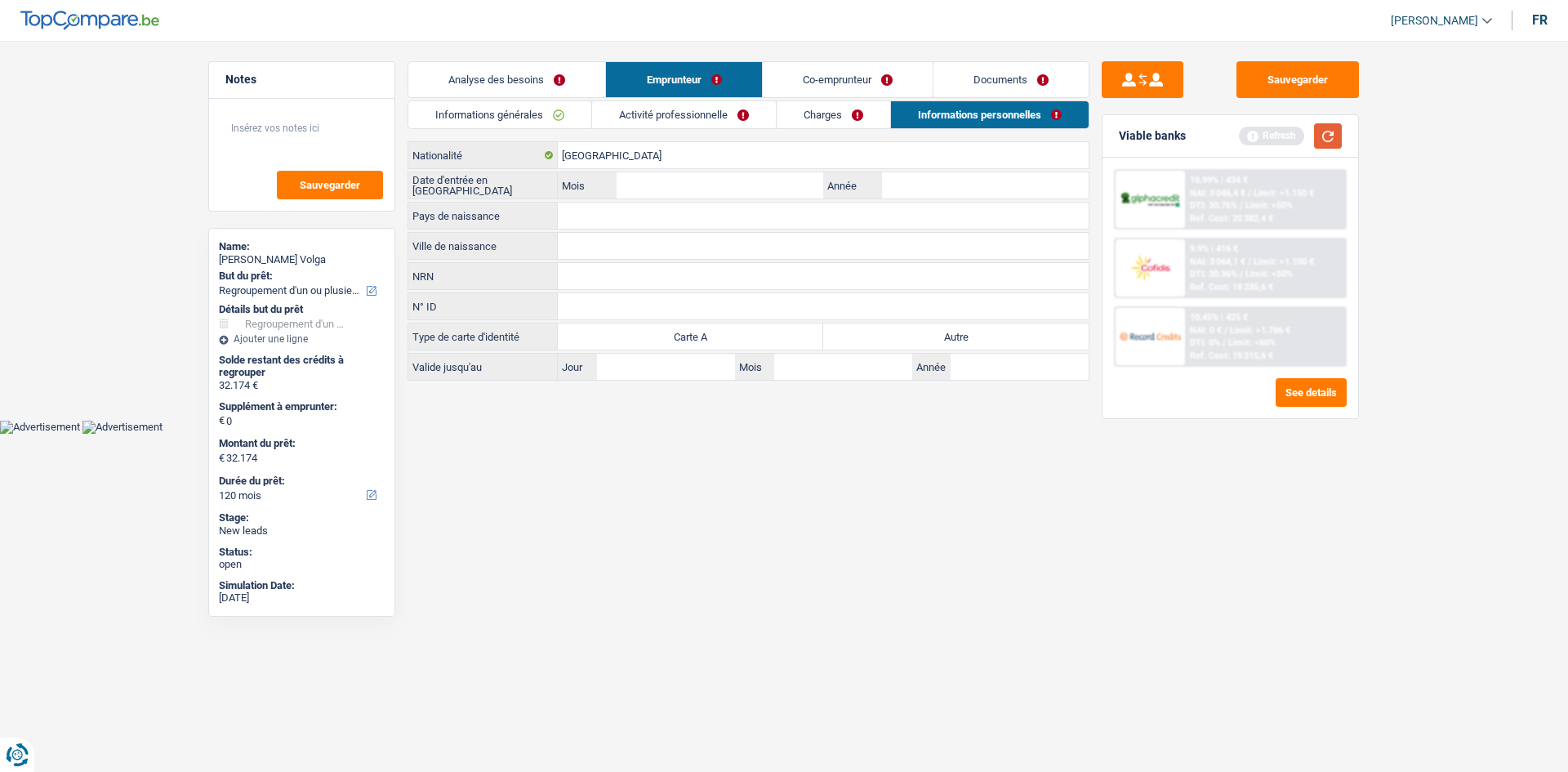 click at bounding box center [1328, 136] 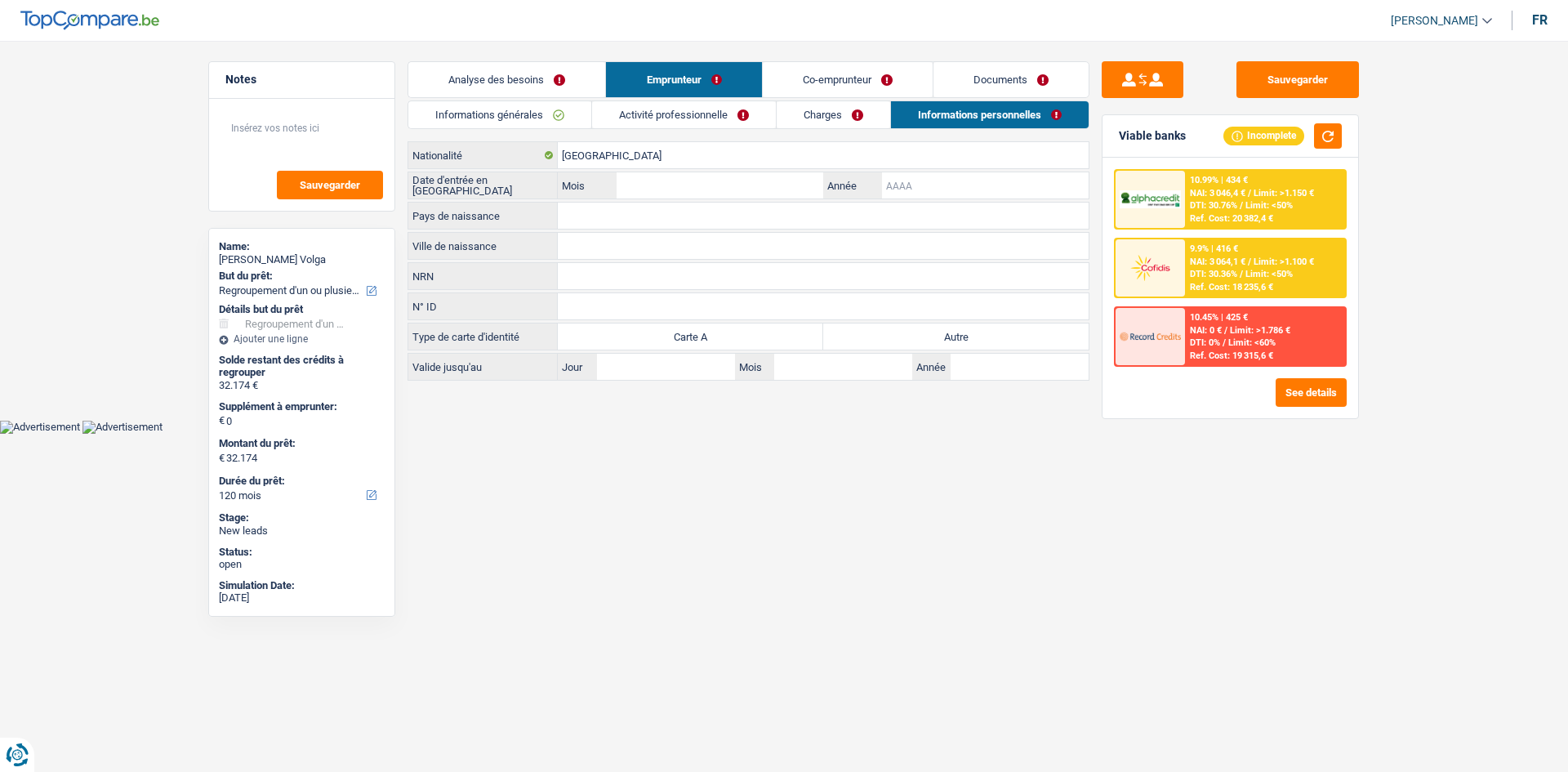 click on "Année" at bounding box center [985, 185] 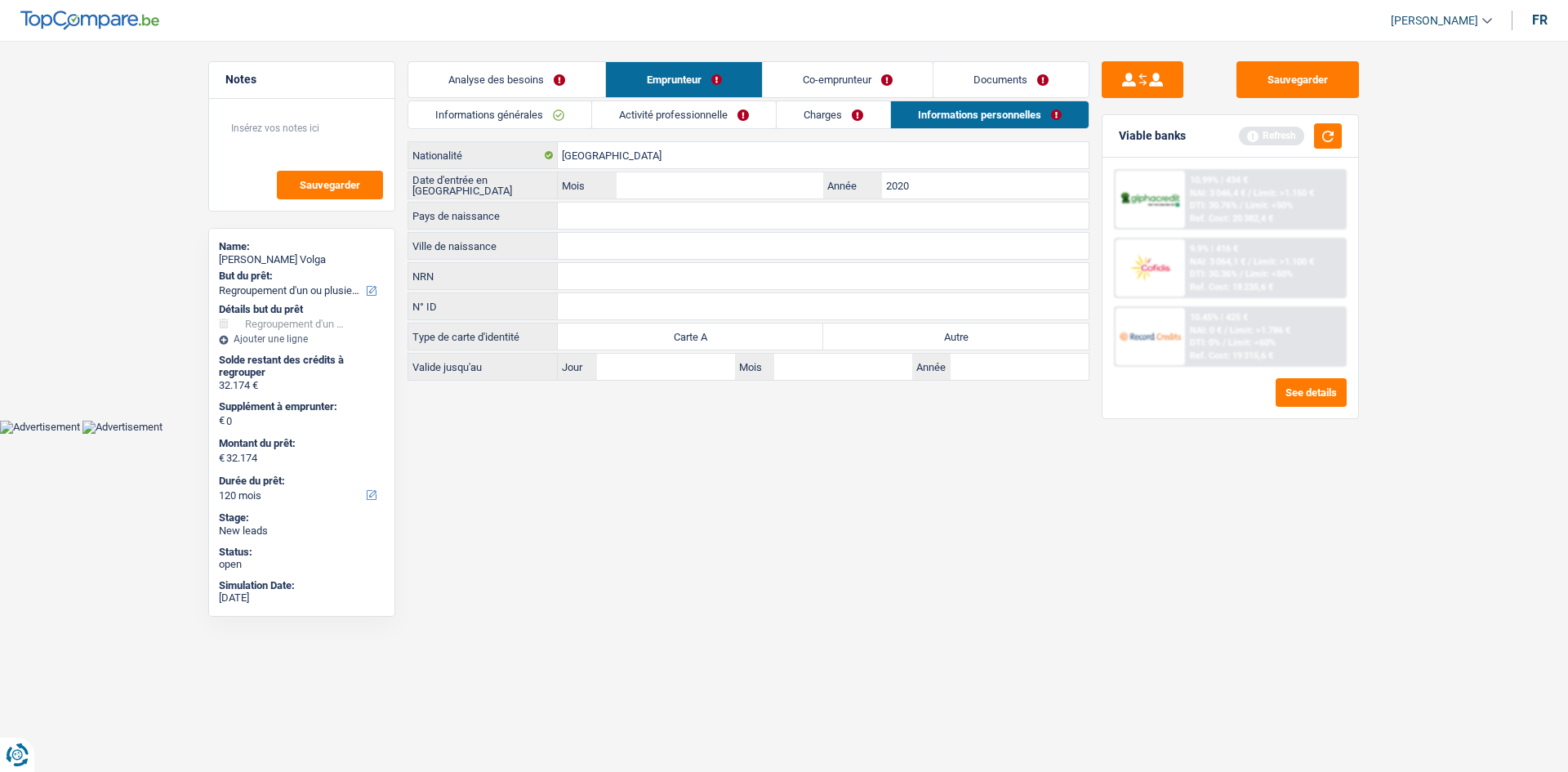 type on "2020" 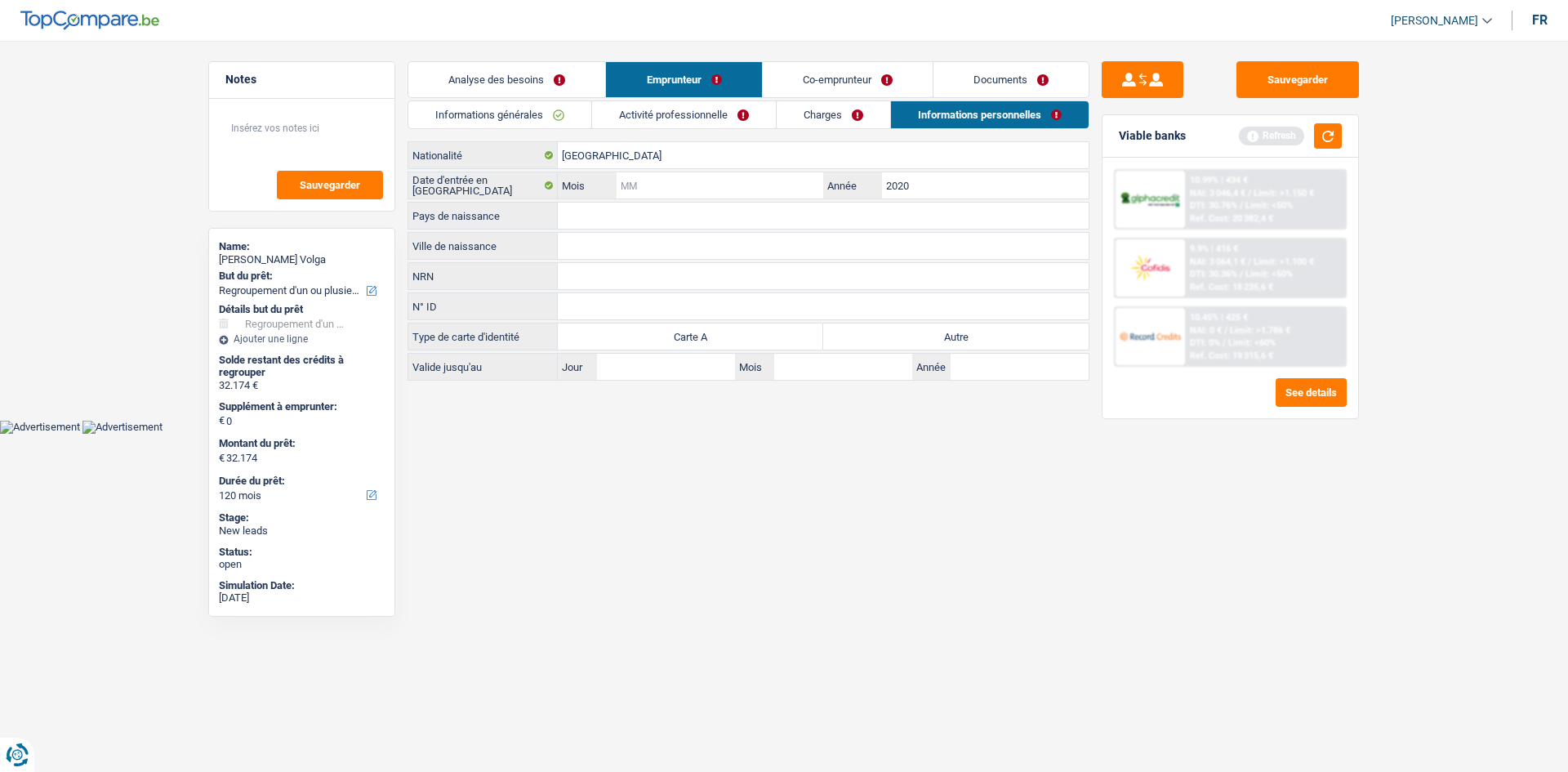 click on "Mois" at bounding box center (719, 185) 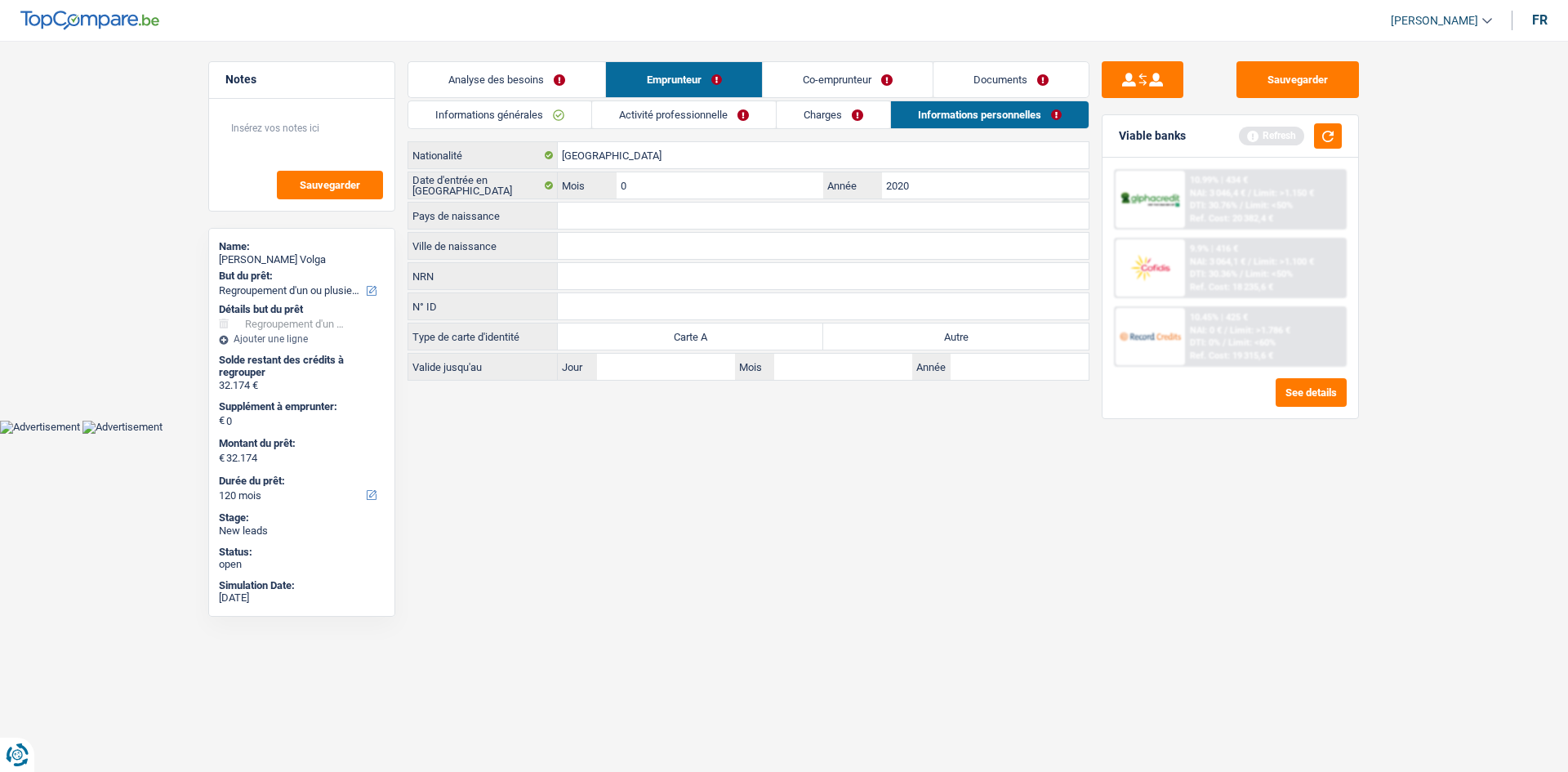 type on "05" 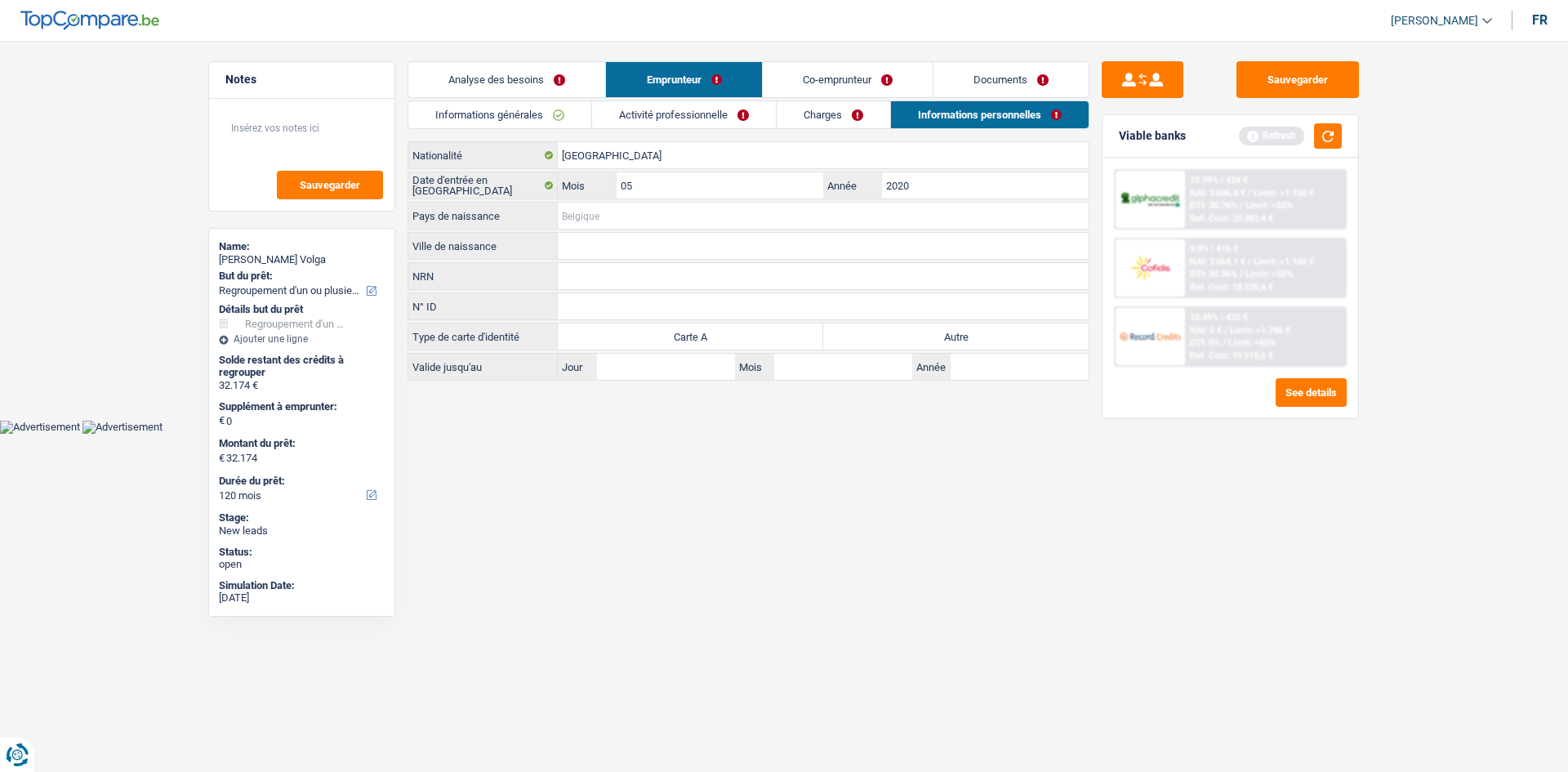 click on "Pays de naissance" at bounding box center (823, 216) 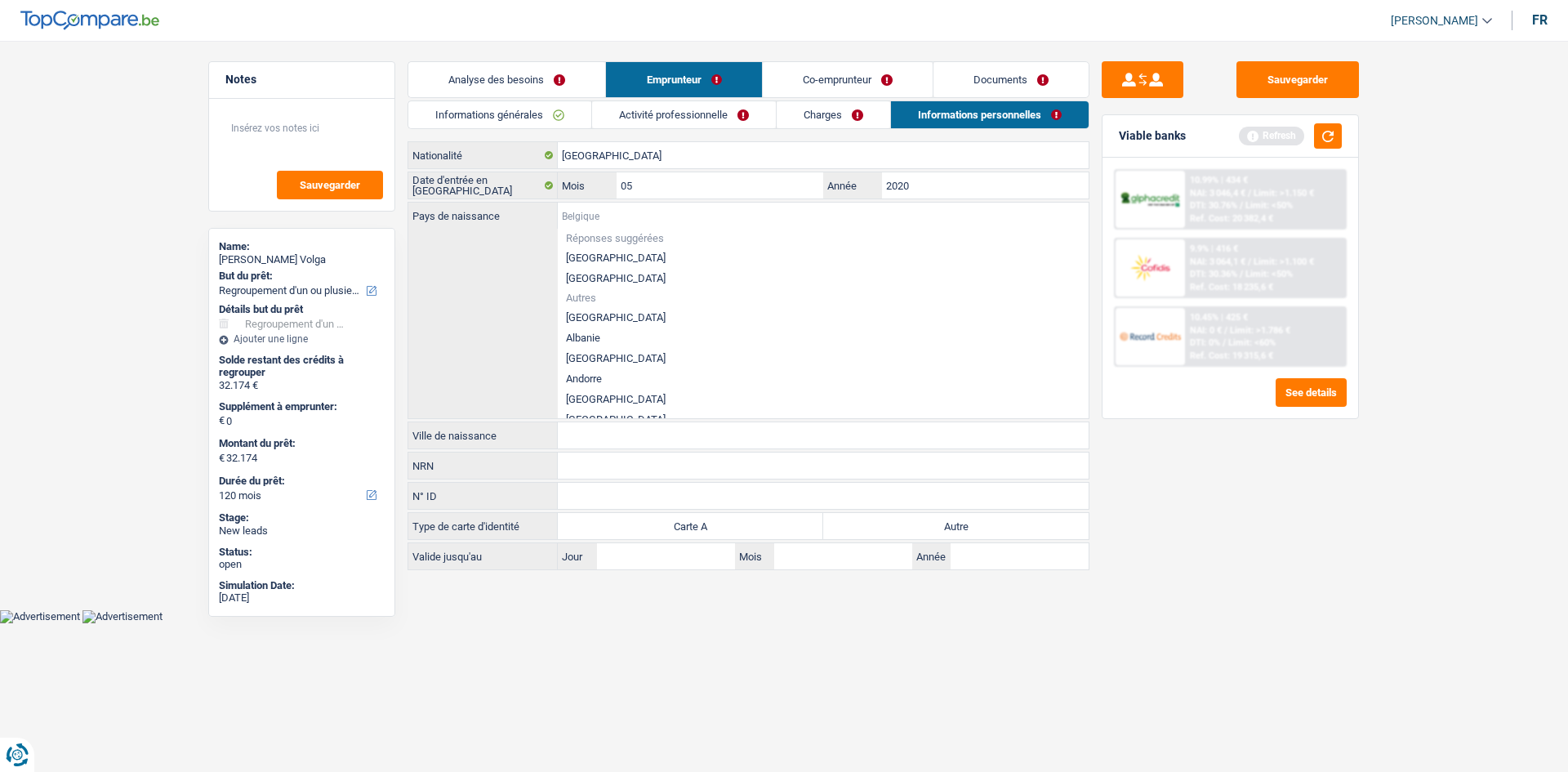 type on "r" 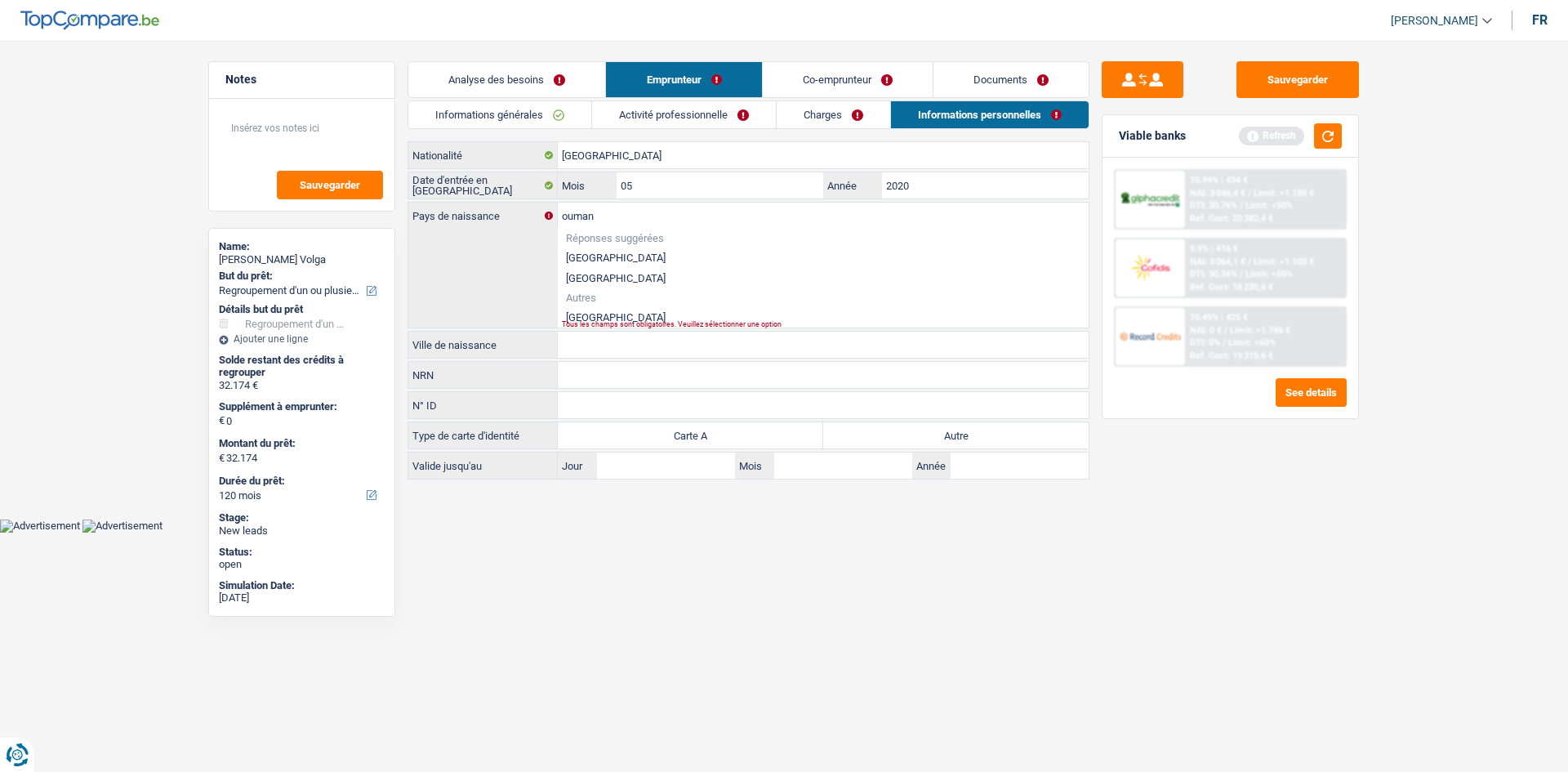 click on "[GEOGRAPHIC_DATA]" at bounding box center (823, 317) 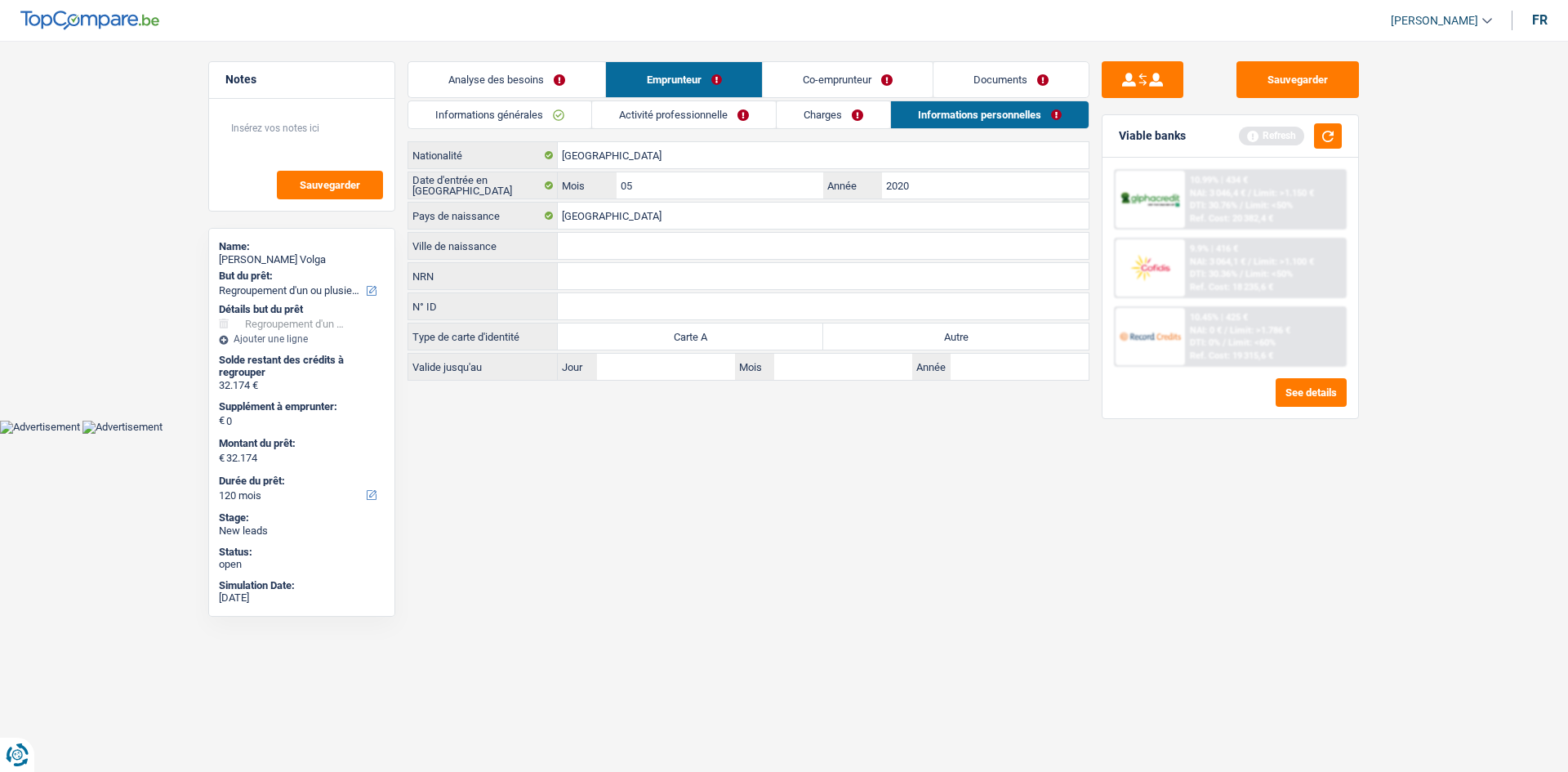 click on "Ville de naissance" at bounding box center [823, 246] 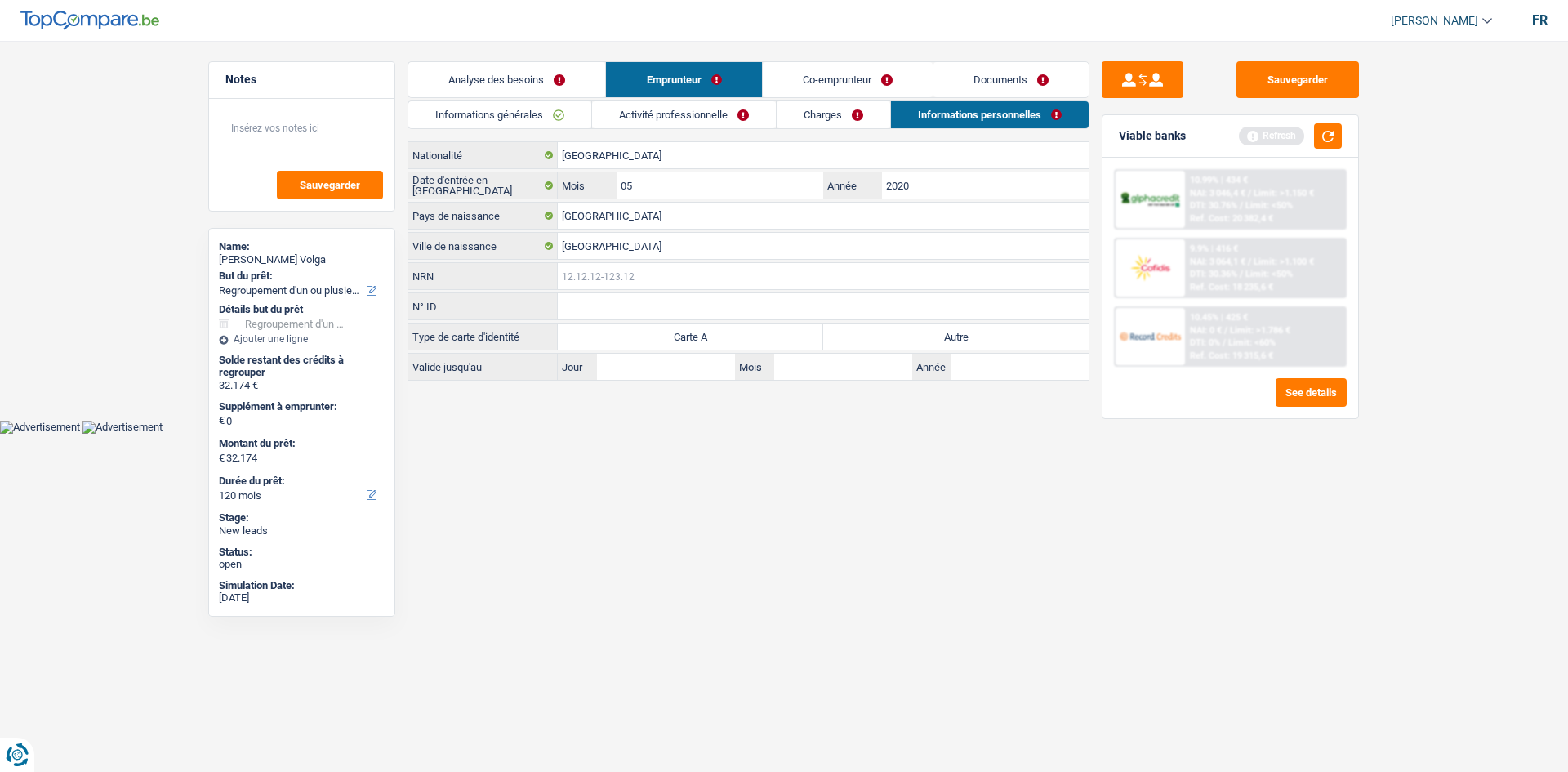 click on "NRN" at bounding box center (823, 276) 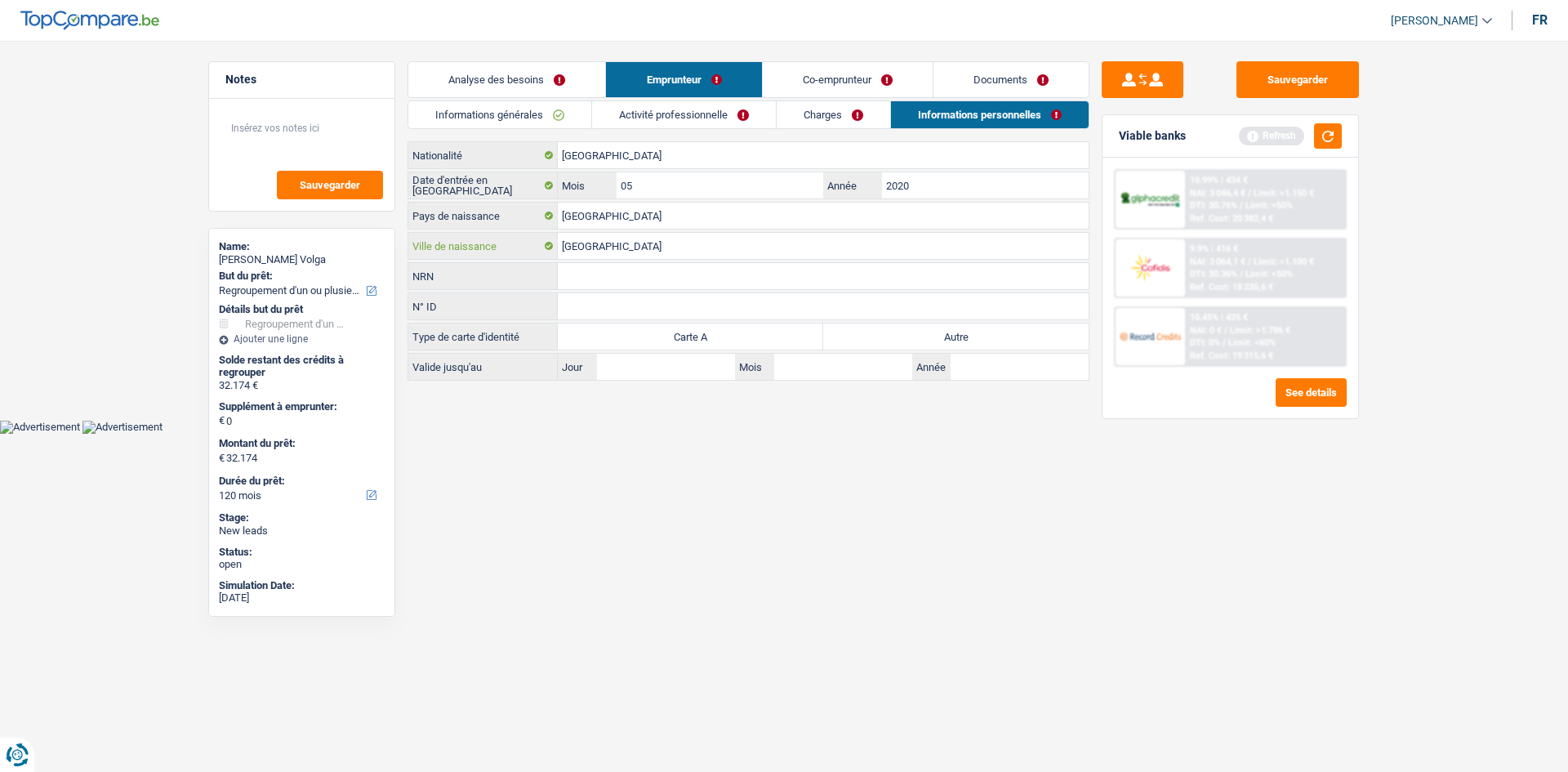click on "[GEOGRAPHIC_DATA]" at bounding box center [823, 246] 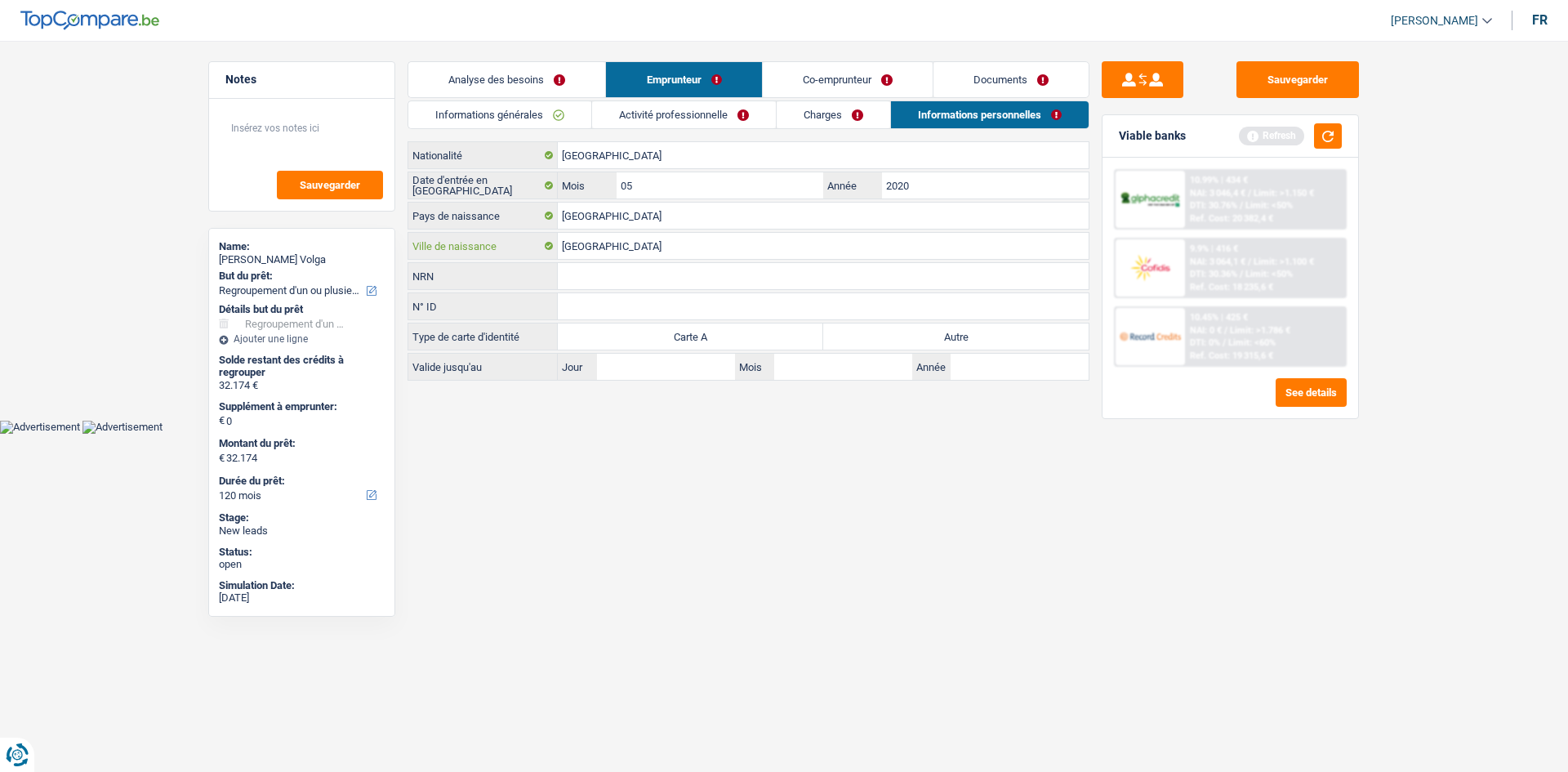 type on "[GEOGRAPHIC_DATA]" 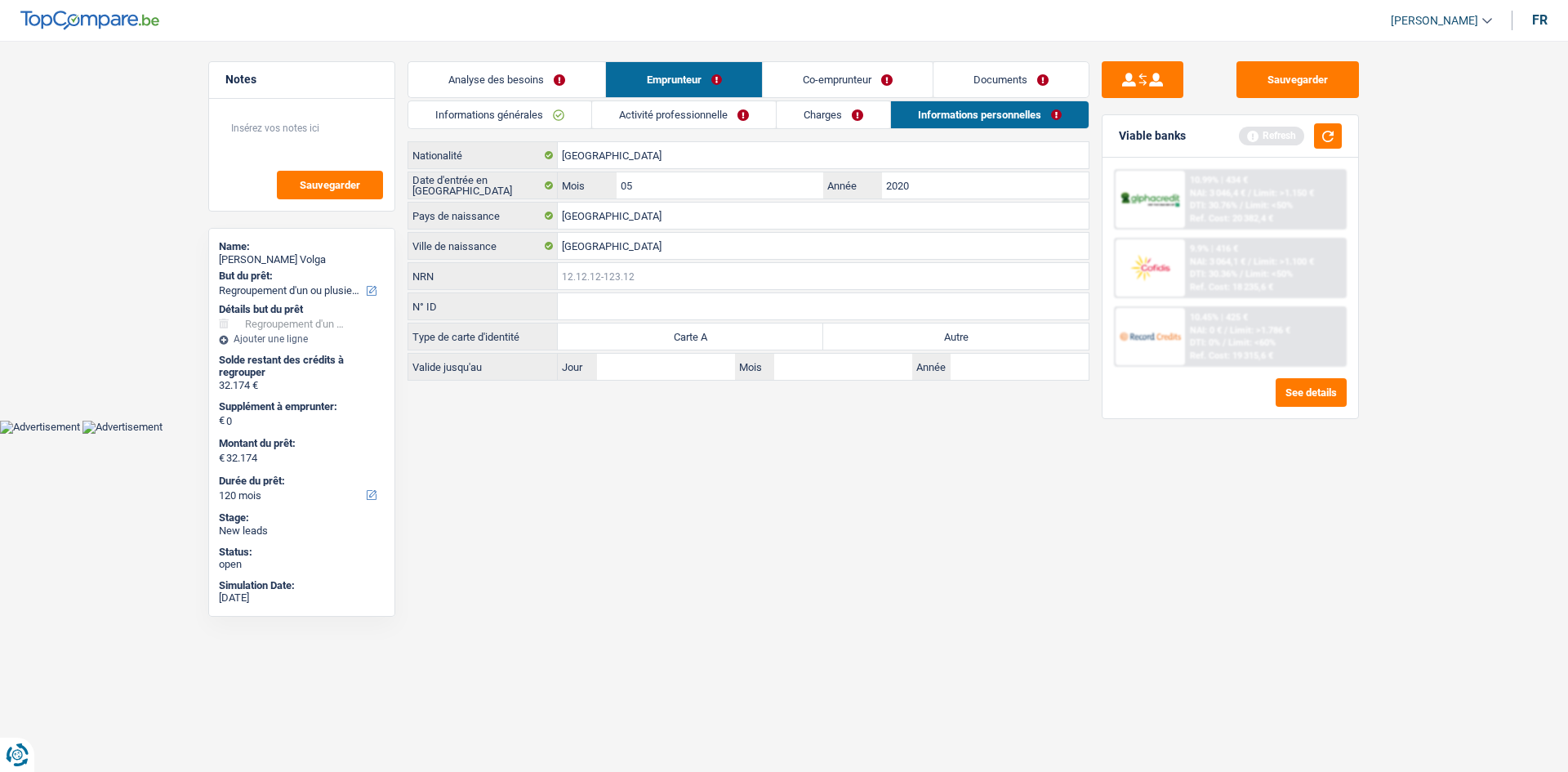 click on "NRN" at bounding box center [823, 276] 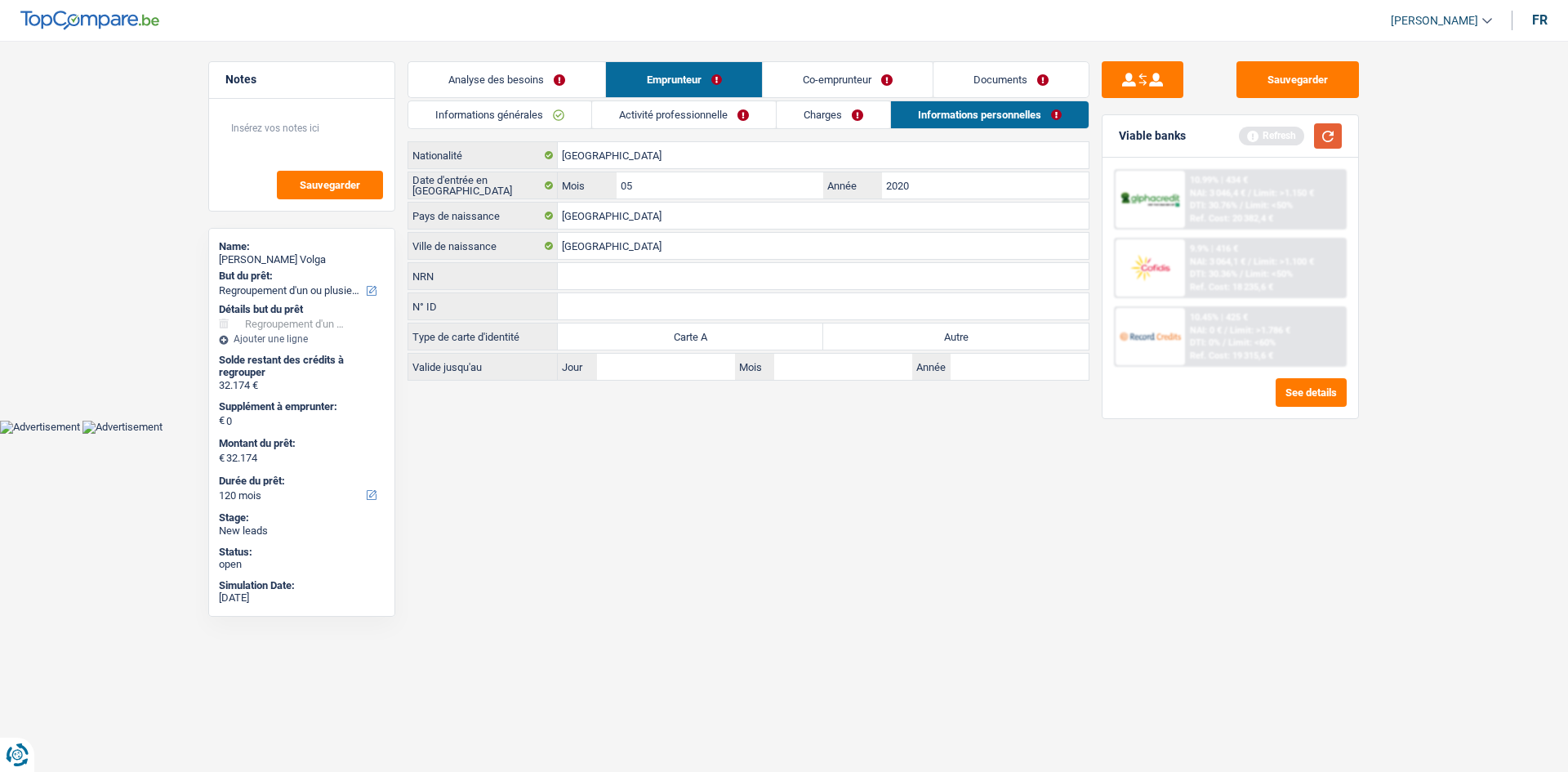 click at bounding box center (1328, 136) 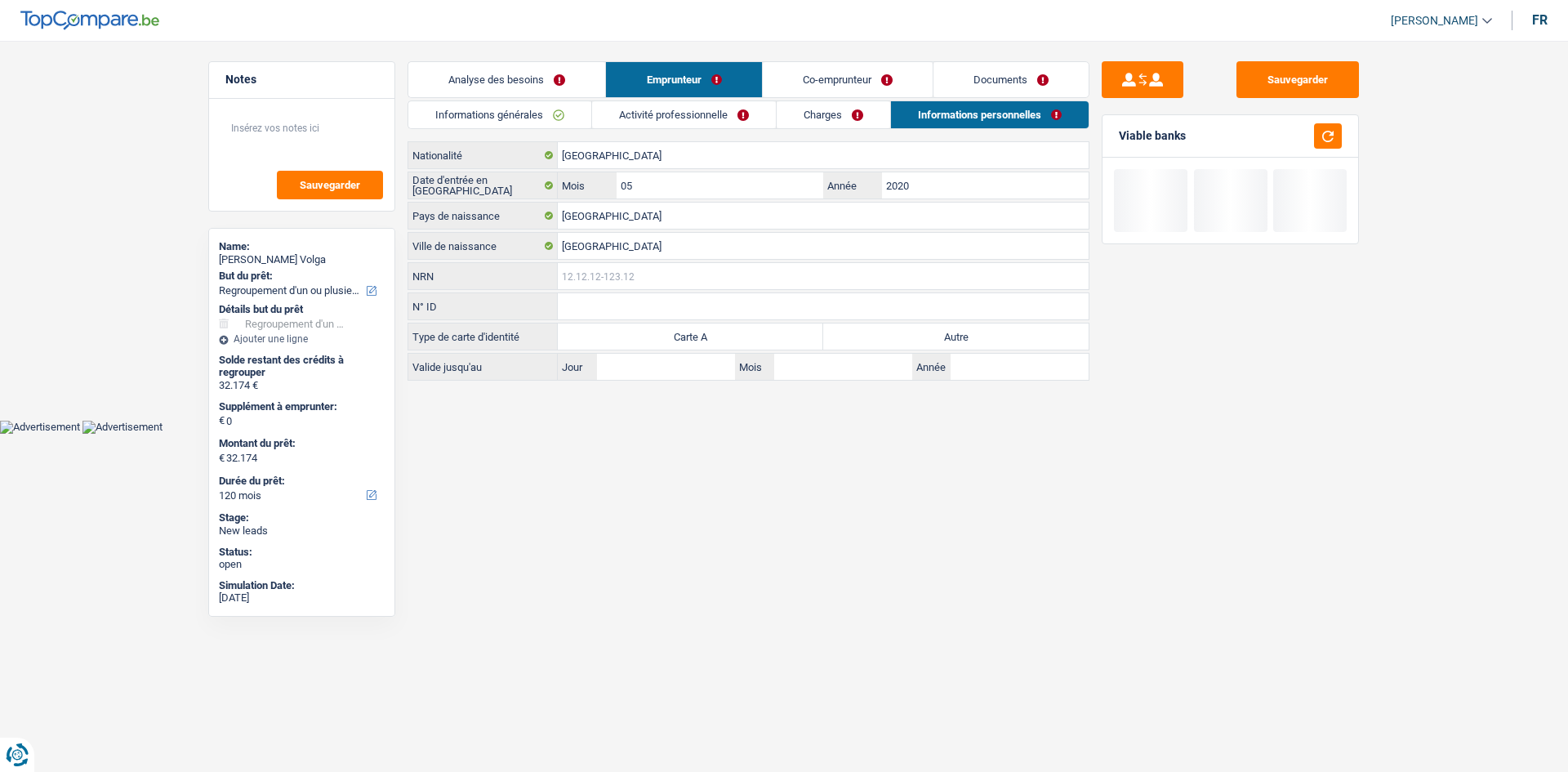 click on "NRN" at bounding box center (823, 276) 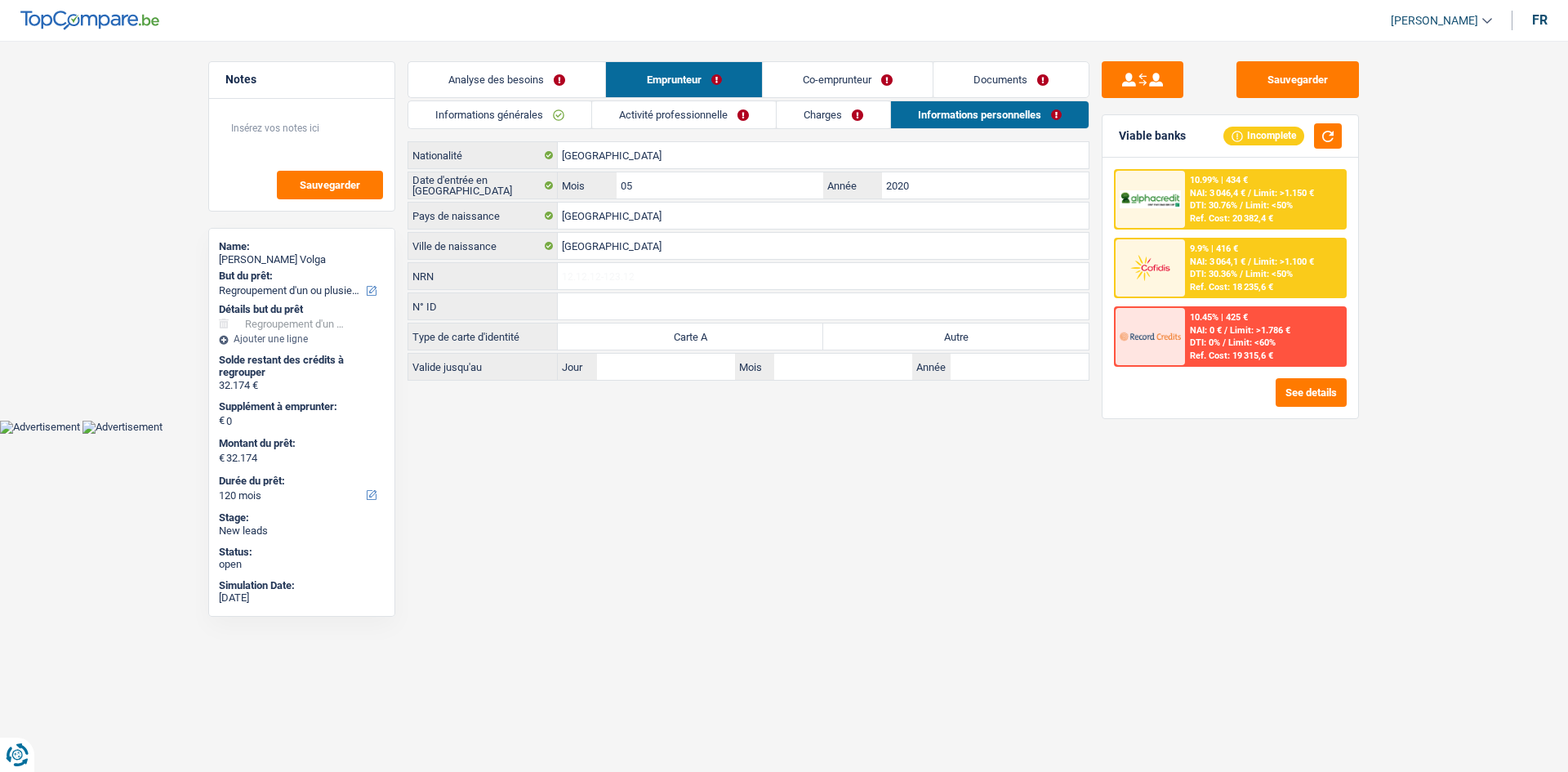 click on "Autre" at bounding box center (956, 337) 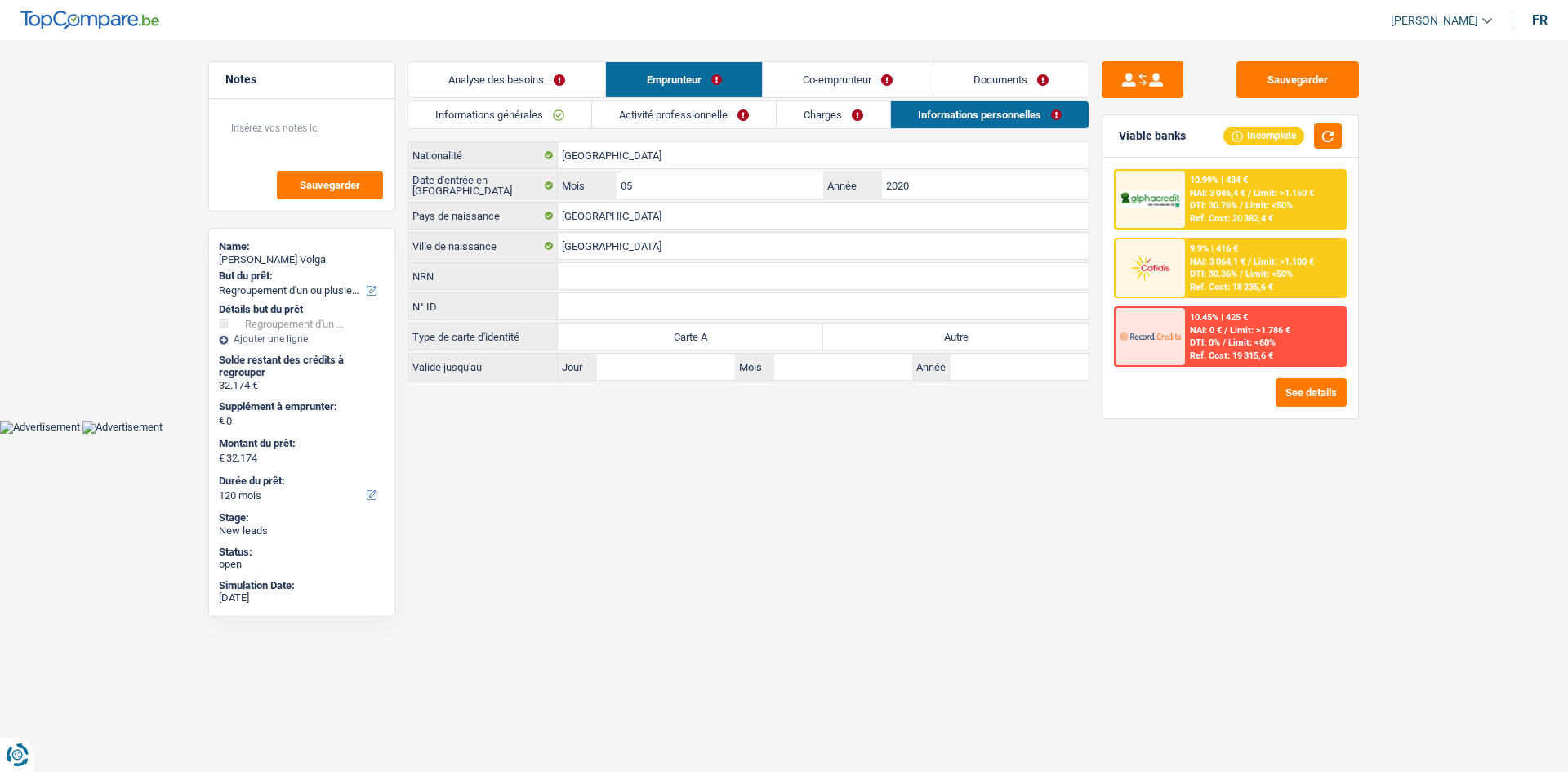 click on "Autre" at bounding box center [956, 337] 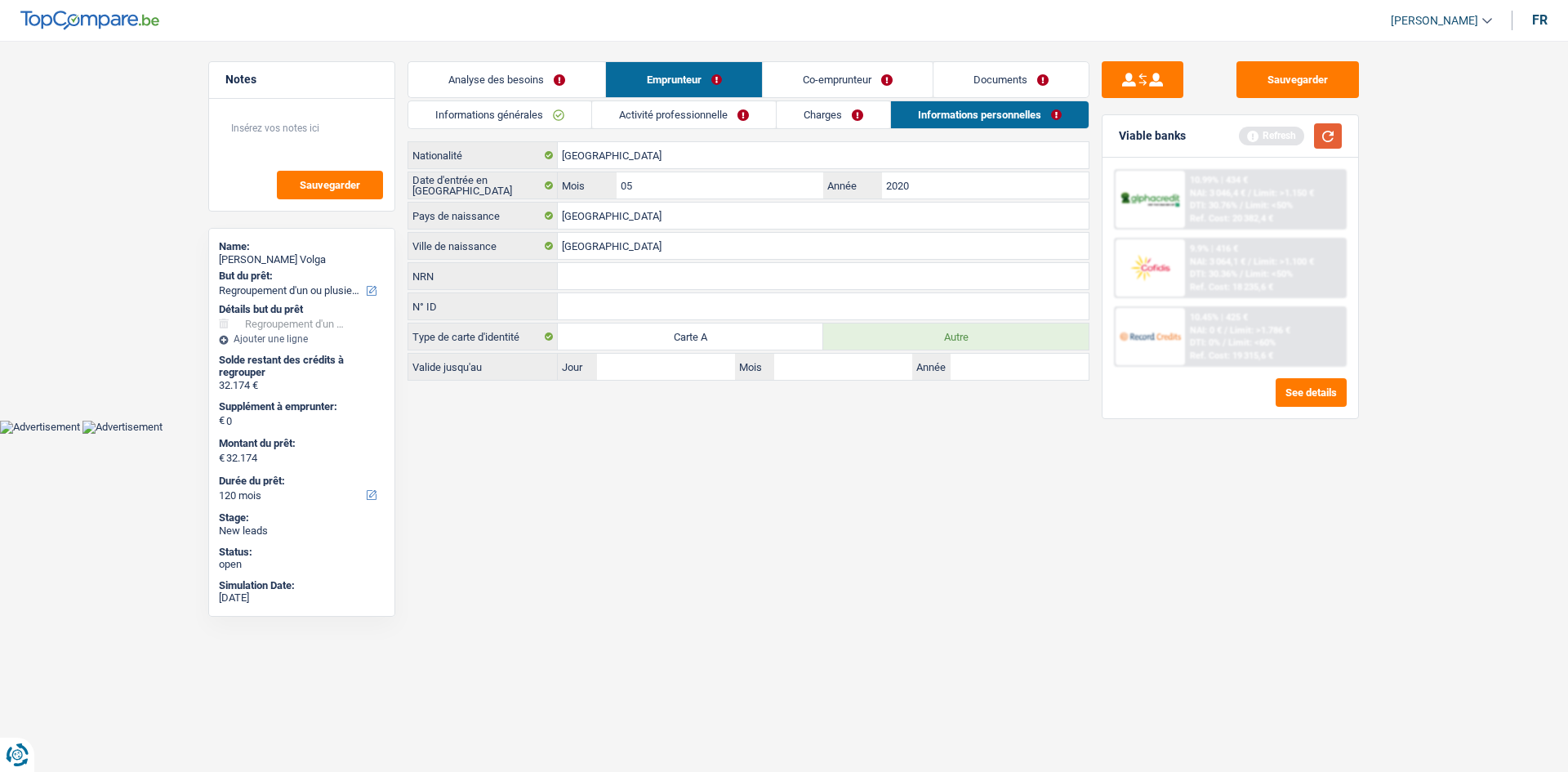 click at bounding box center (1328, 136) 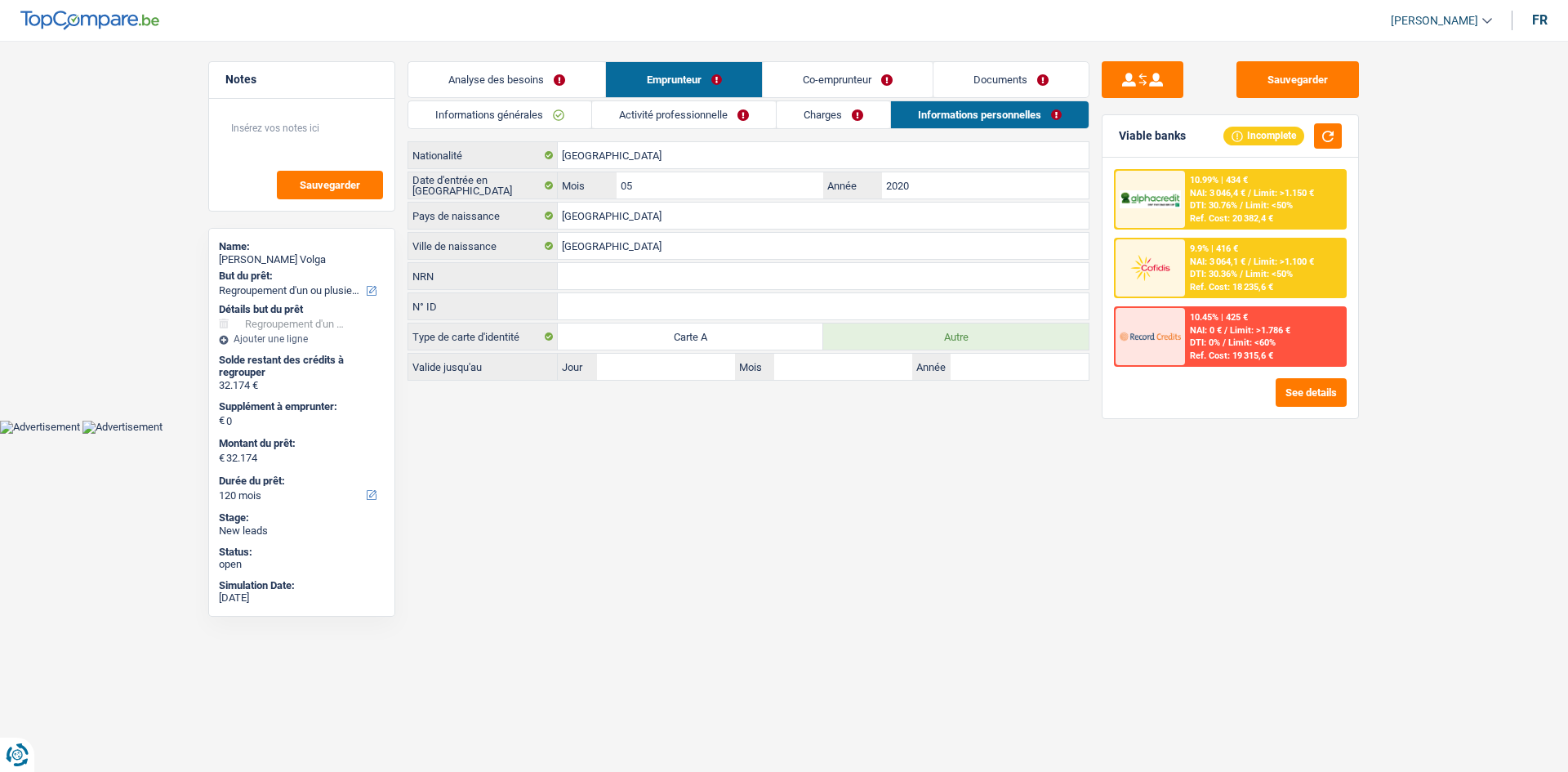 click on "Vous avez le contrôle de vos données
Nous utilisons des cookies, tout comme nos partenaires commerciaux, afin de collecter des informations sur vous à des fins diverses, notamment :
En cliquant sur « Accepter », vous donnez votre consentement à toutes les fins énoncées. Vous pouvez également choisir de spécifier les finalités auxquelles vous souhaitez donner votre consentement. Pour ce faire, il vous suffit de cocher la case située à côté de la finalité et d’appuyer sur « Enregistrer les paramètres ».
Vous pouvez à tout moment révoquer votre consentement en cliquant sur la petite icône située dans le coin inférieur gauche du site Internet. En savoir plus sur les cookies
Politique de confidentialité de Google
un an c" at bounding box center (784, 216) 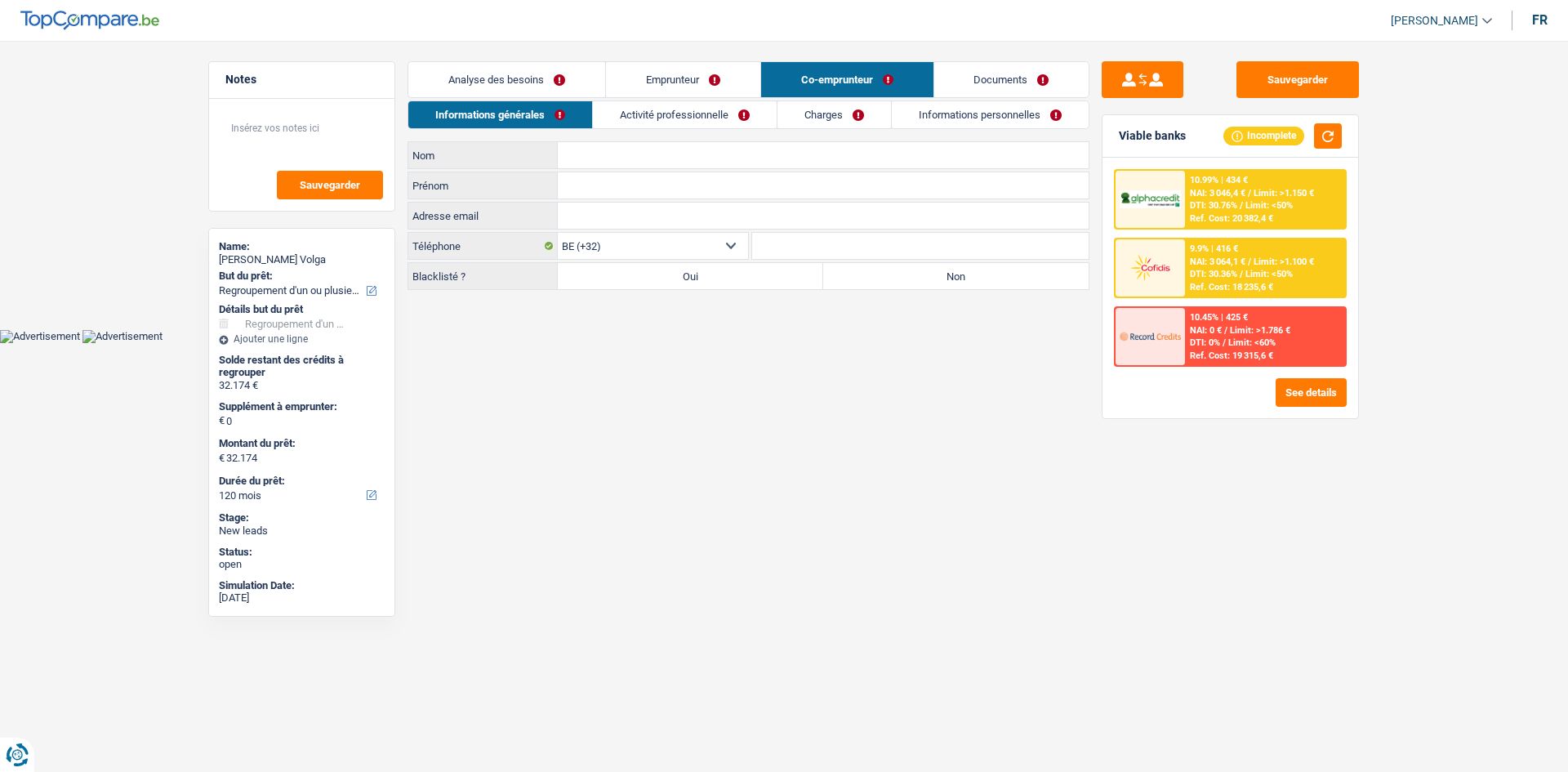 click on "Emprunteur" at bounding box center [683, 79] 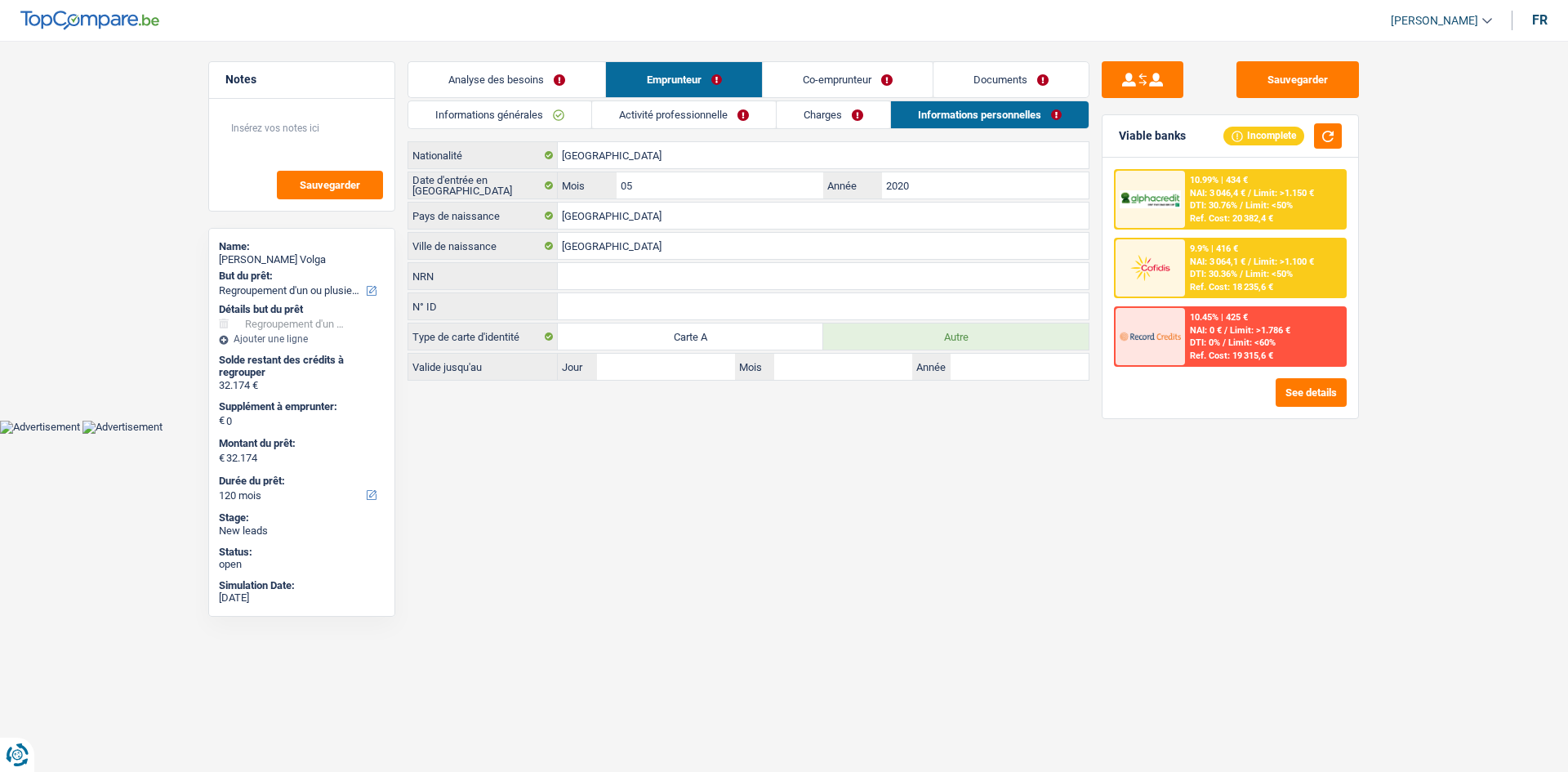 click on "Vous avez le contrôle de vos données
Nous utilisons des cookies, tout comme nos partenaires commerciaux, afin de collecter des informations sur vous à des fins diverses, notamment :
En cliquant sur « Accepter », vous donnez votre consentement à toutes les fins énoncées. Vous pouvez également choisir de spécifier les finalités auxquelles vous souhaitez donner votre consentement. Pour ce faire, il vous suffit de cocher la case située à côté de la finalité et d’appuyer sur « Enregistrer les paramètres ».
Vous pouvez à tout moment révoquer votre consentement en cliquant sur la petite icône située dans le coin inférieur gauche du site Internet. En savoir plus sur les cookies
Politique de confidentialité de Google
un an c" at bounding box center [784, 216] 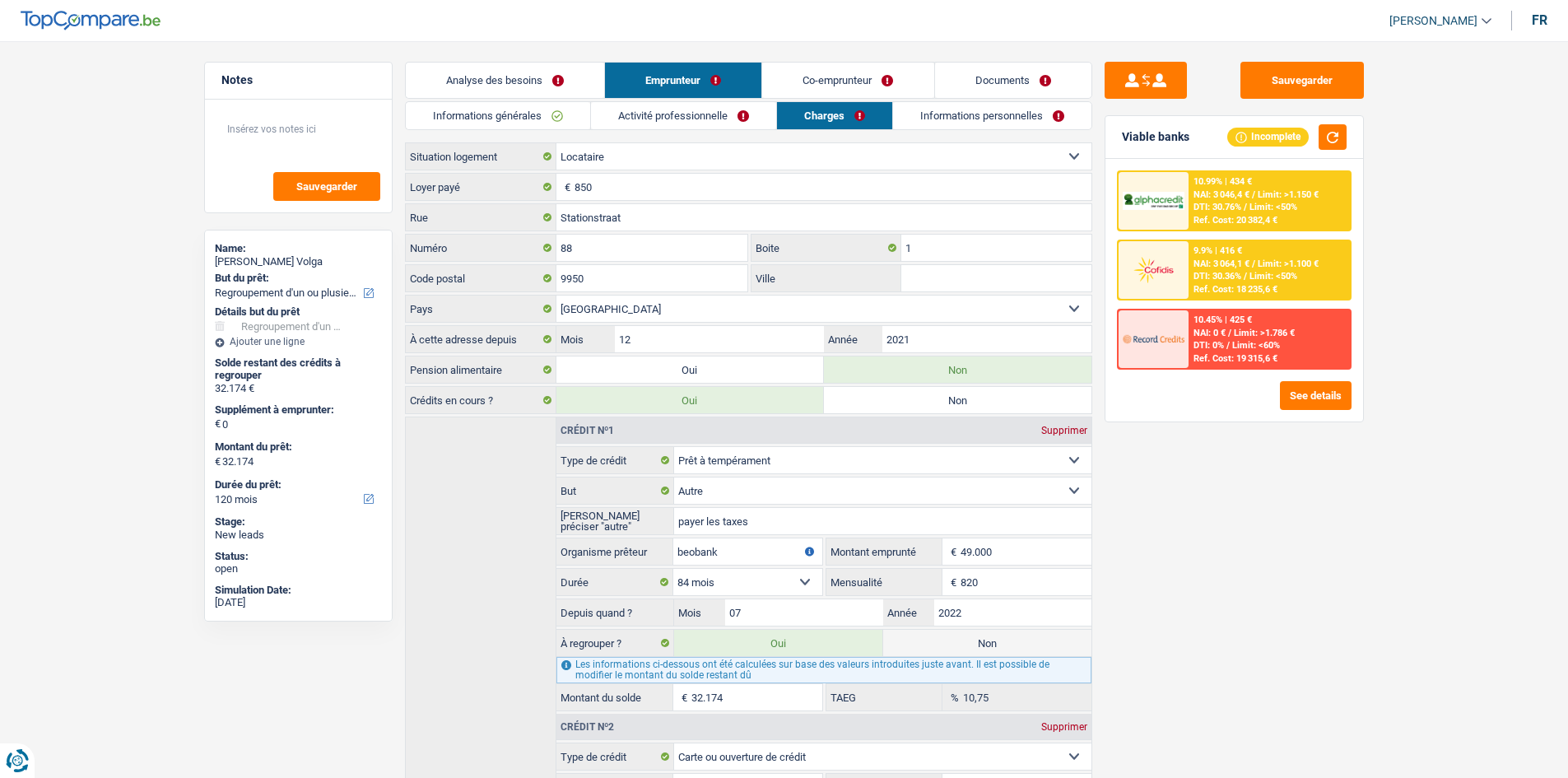 click on "Activité professionnelle" at bounding box center (683, 115) 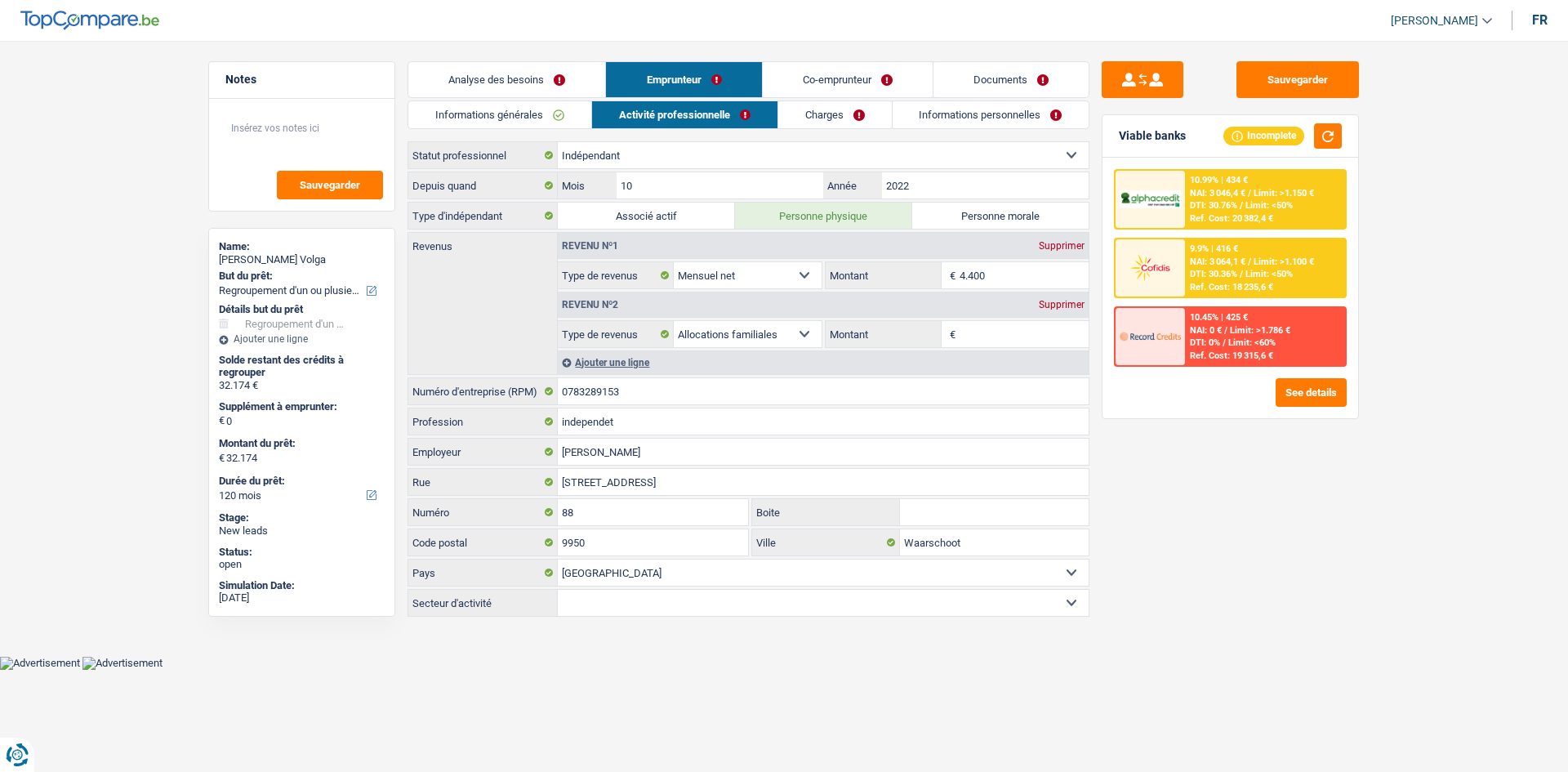 click on "Charges" at bounding box center [835, 114] 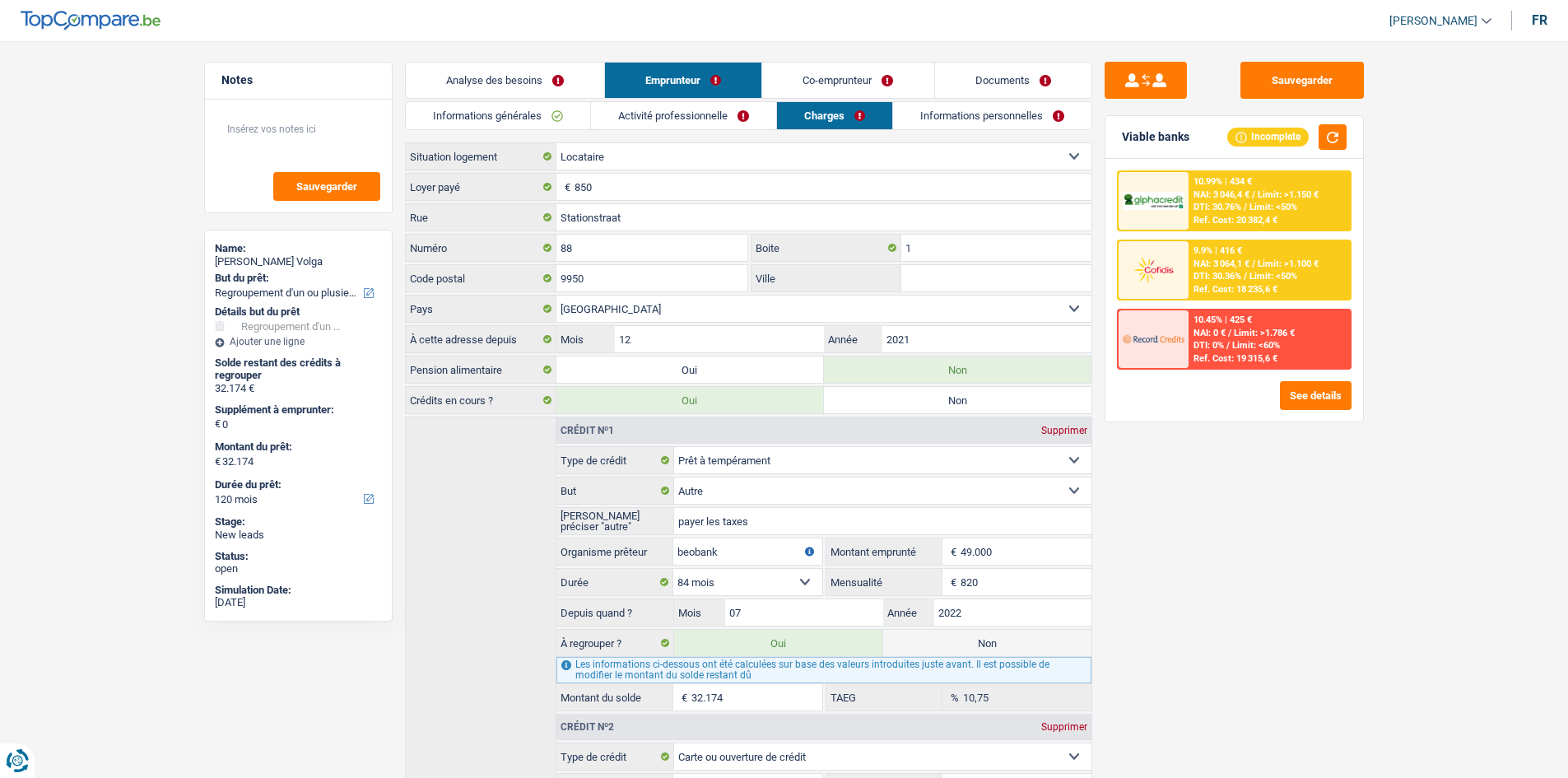 click on "Activité professionnelle" at bounding box center [683, 115] 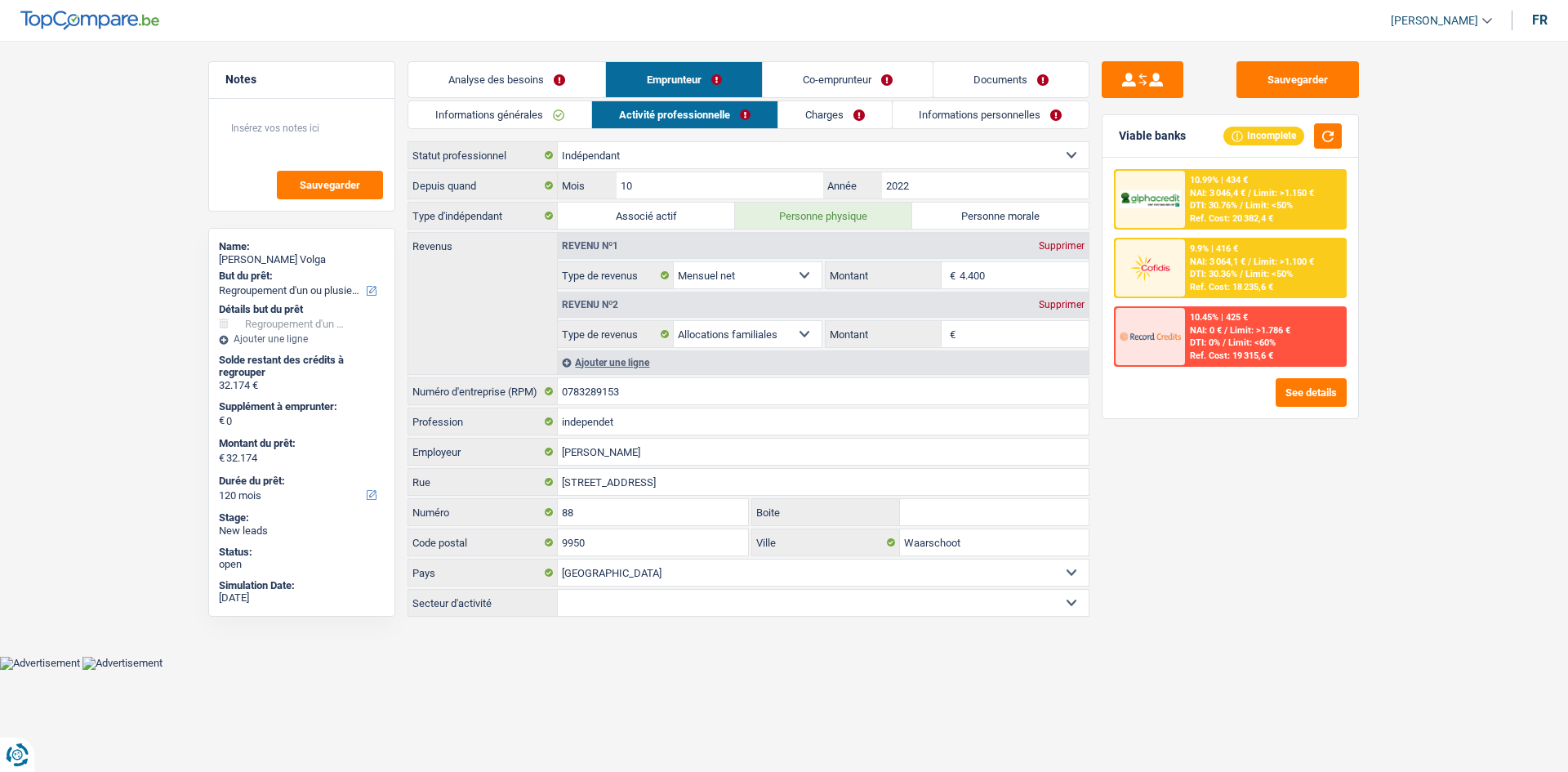 click on "Charges" at bounding box center (835, 114) 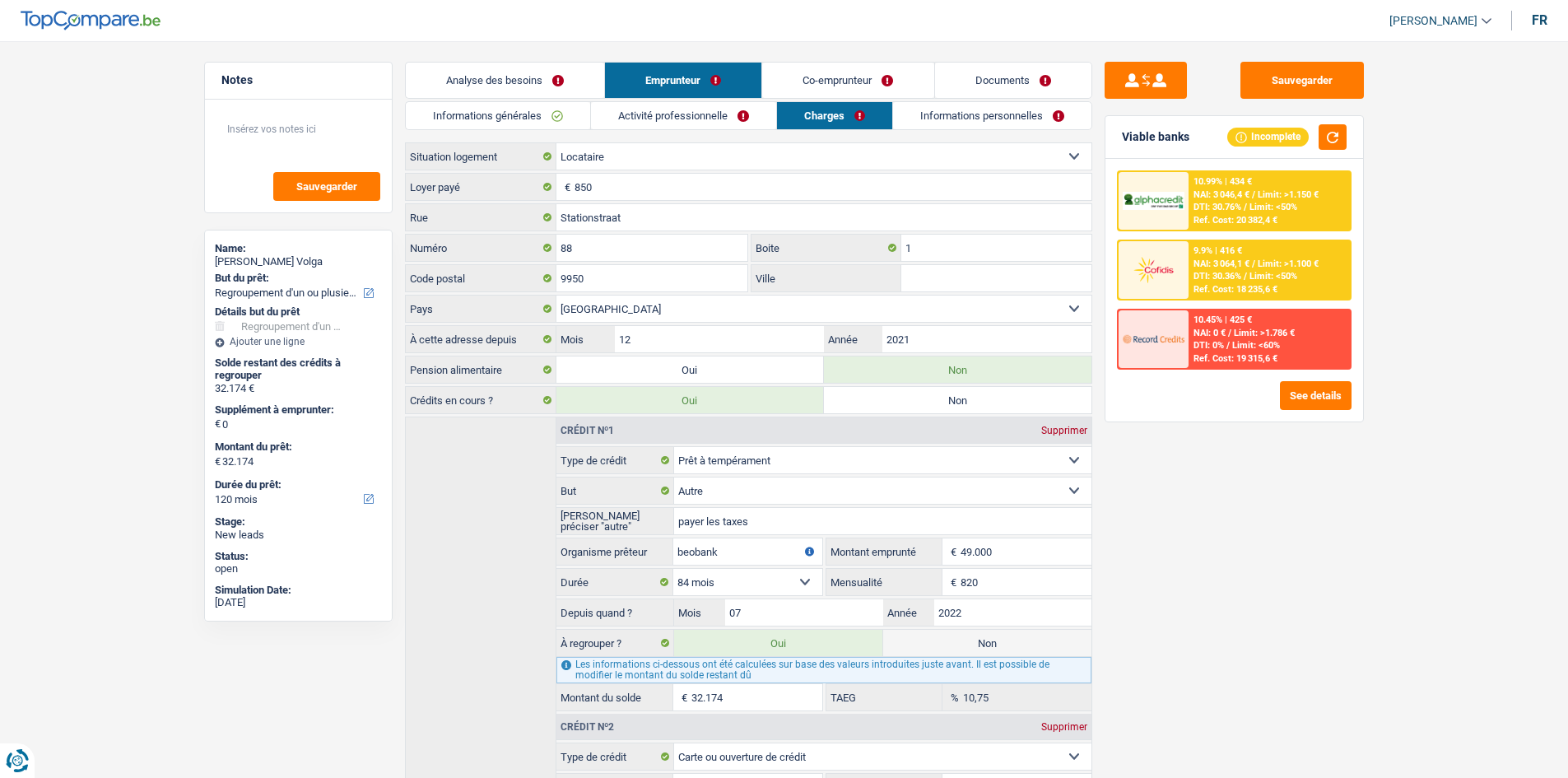 click on "Informations personnelles" at bounding box center [992, 115] 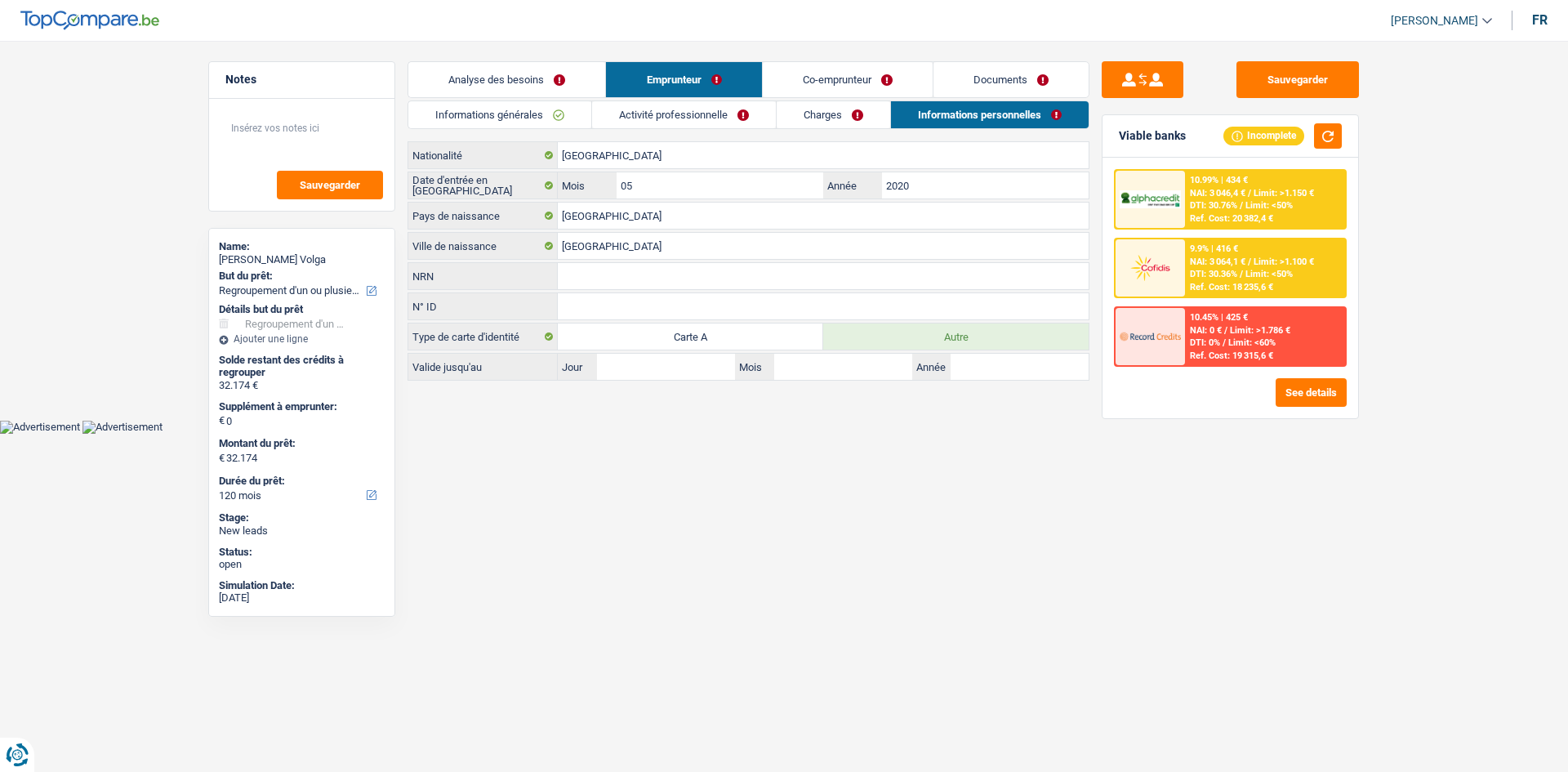 click on "Co-emprunteur" at bounding box center [848, 79] 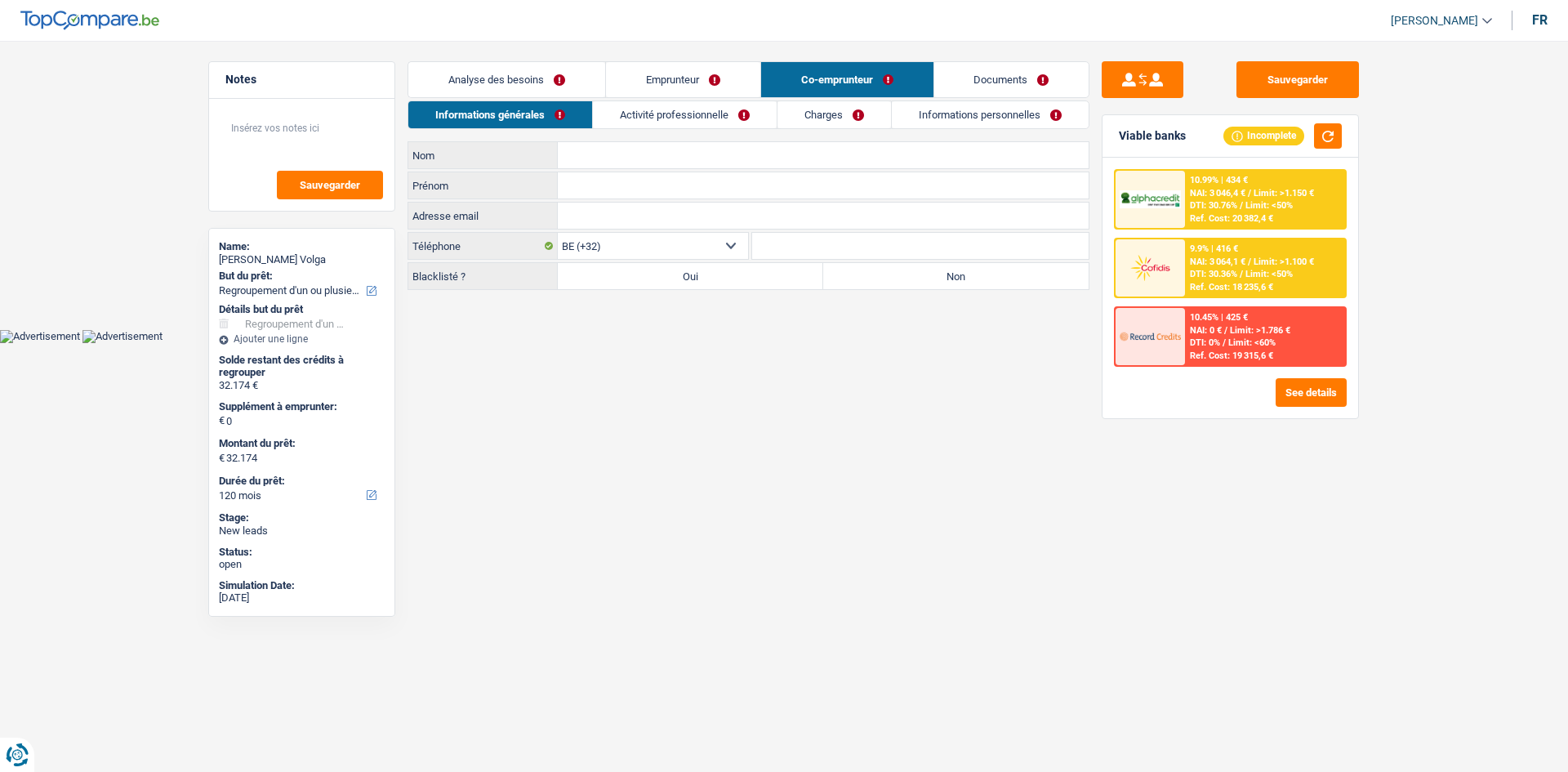 click on "Nom" at bounding box center (823, 155) 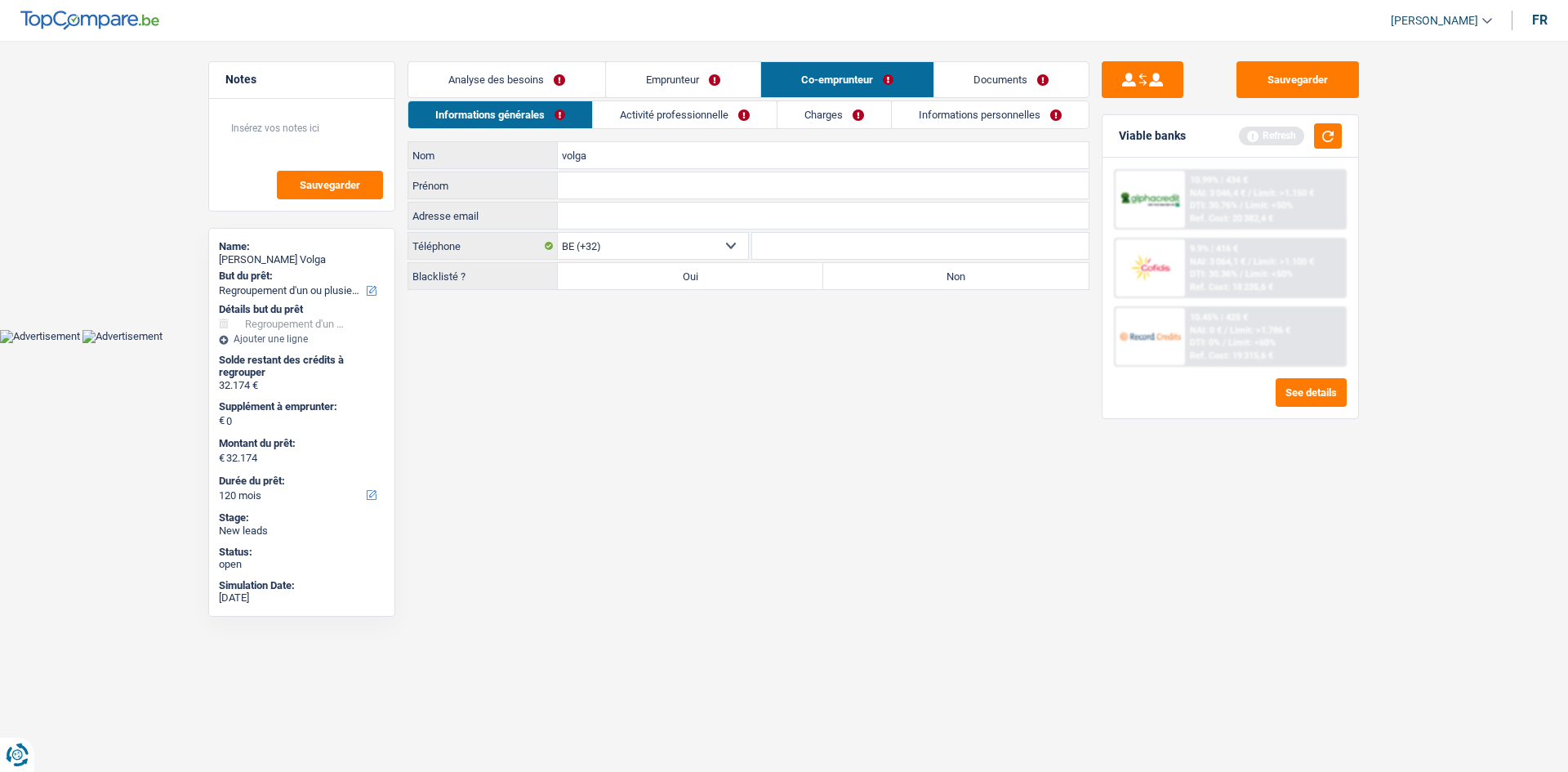 type on "volga" 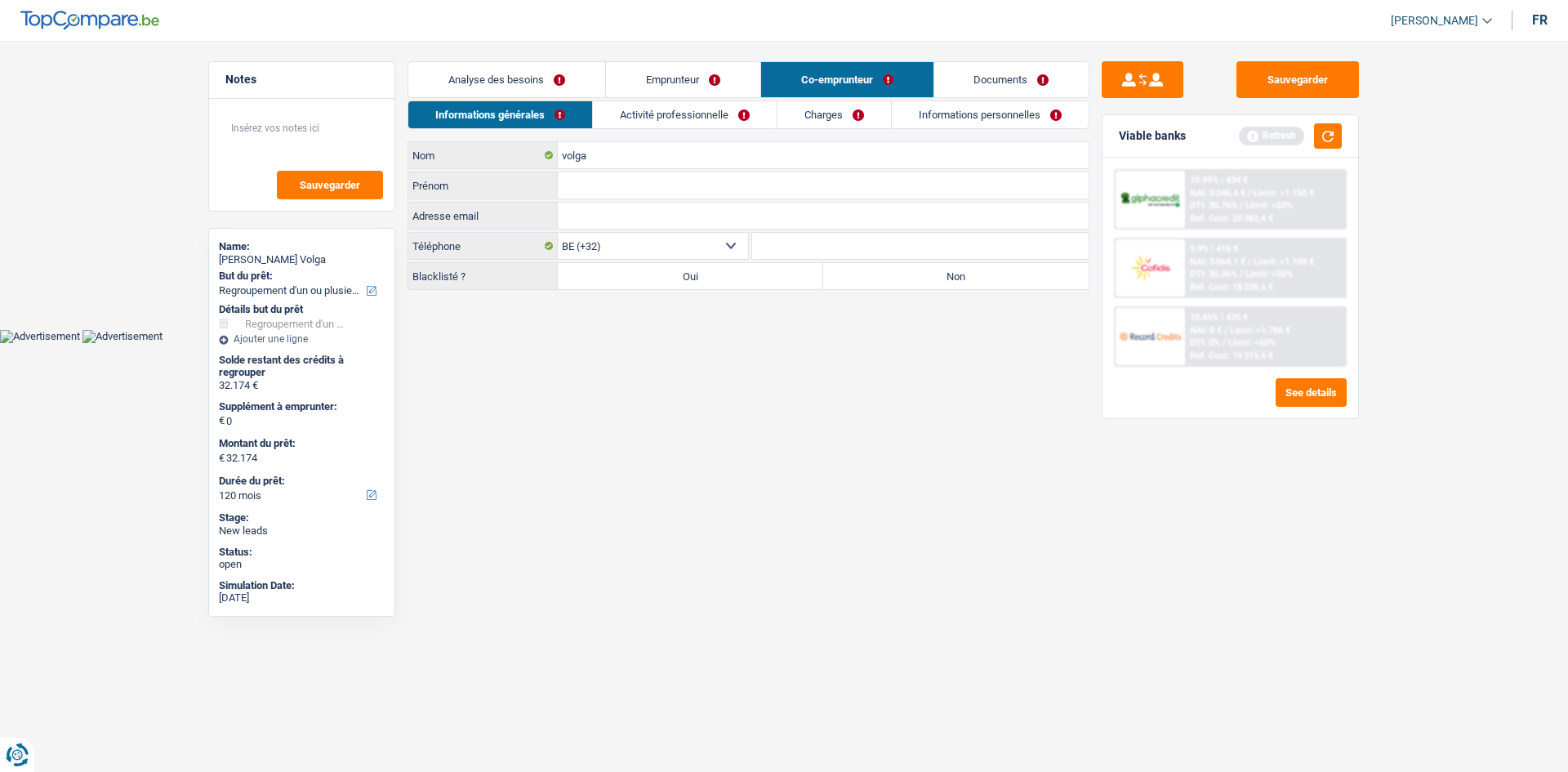 click on "Prénom" at bounding box center (823, 185) 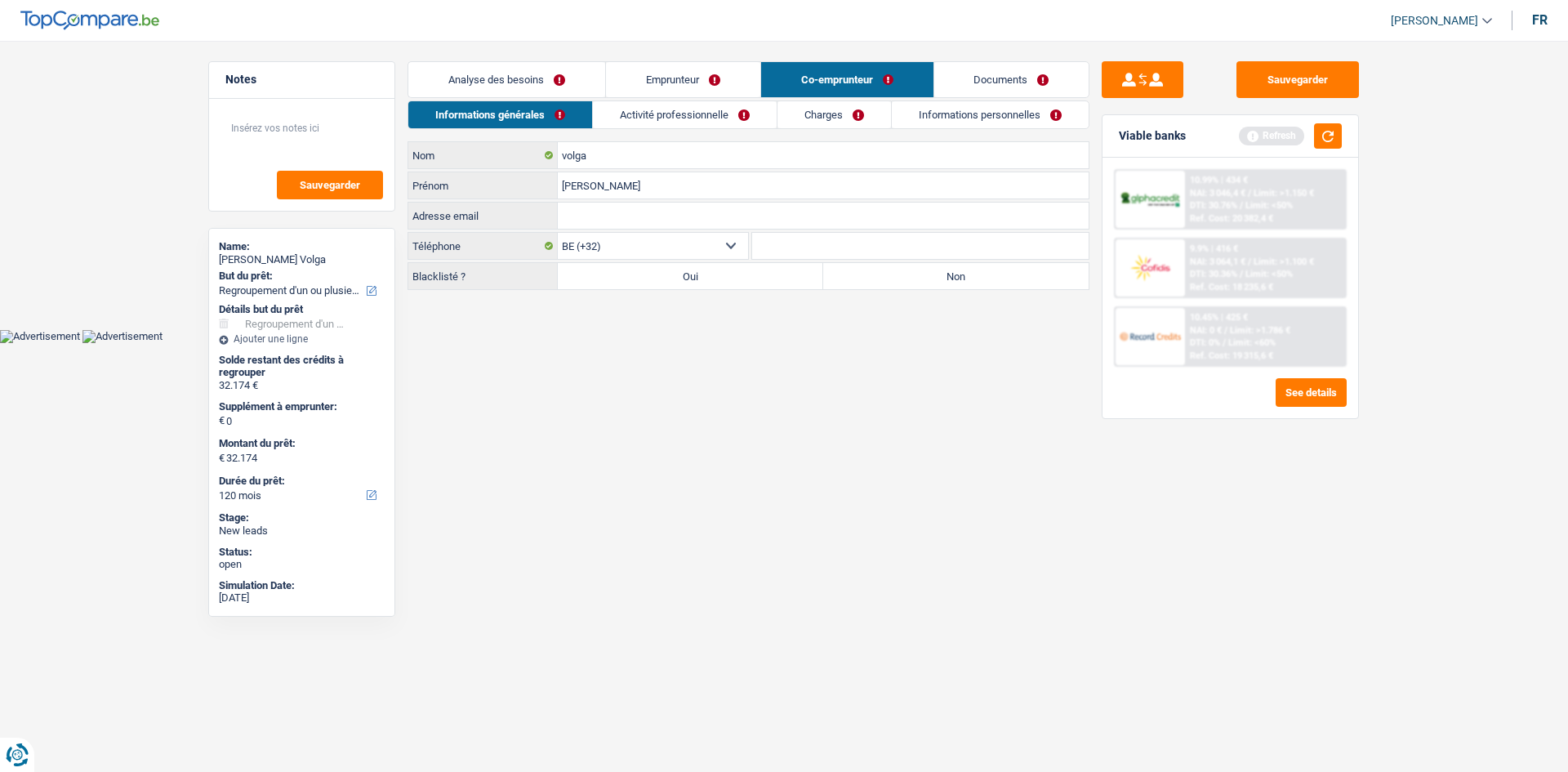 type on "[PERSON_NAME]" 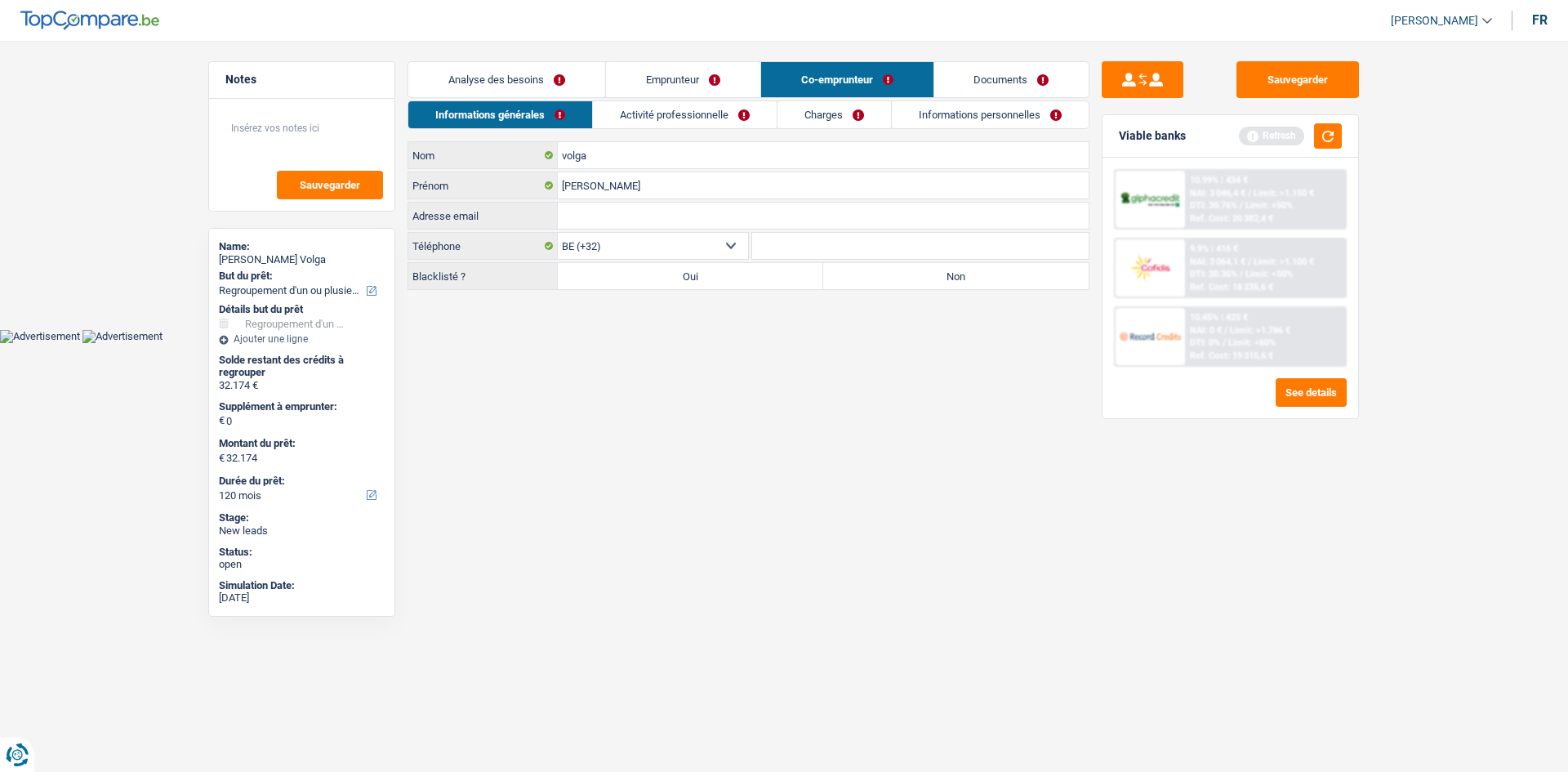 click on "Vous avez le contrôle de vos données
Nous utilisons des cookies, tout comme nos partenaires commerciaux, afin de collecter des informations sur vous à des fins diverses, notamment :
En cliquant sur « Accepter », vous donnez votre consentement à toutes les fins énoncées. Vous pouvez également choisir de spécifier les finalités auxquelles vous souhaitez donner votre consentement. Pour ce faire, il vous suffit de cocher la case située à côté de la finalité et d’appuyer sur « Enregistrer les paramètres ».
Vous pouvez à tout moment révoquer votre consentement en cliquant sur la petite icône située dans le coin inférieur gauche du site Internet. En savoir plus sur les cookies
Politique de confidentialité de Google
un an c" at bounding box center [784, 172] 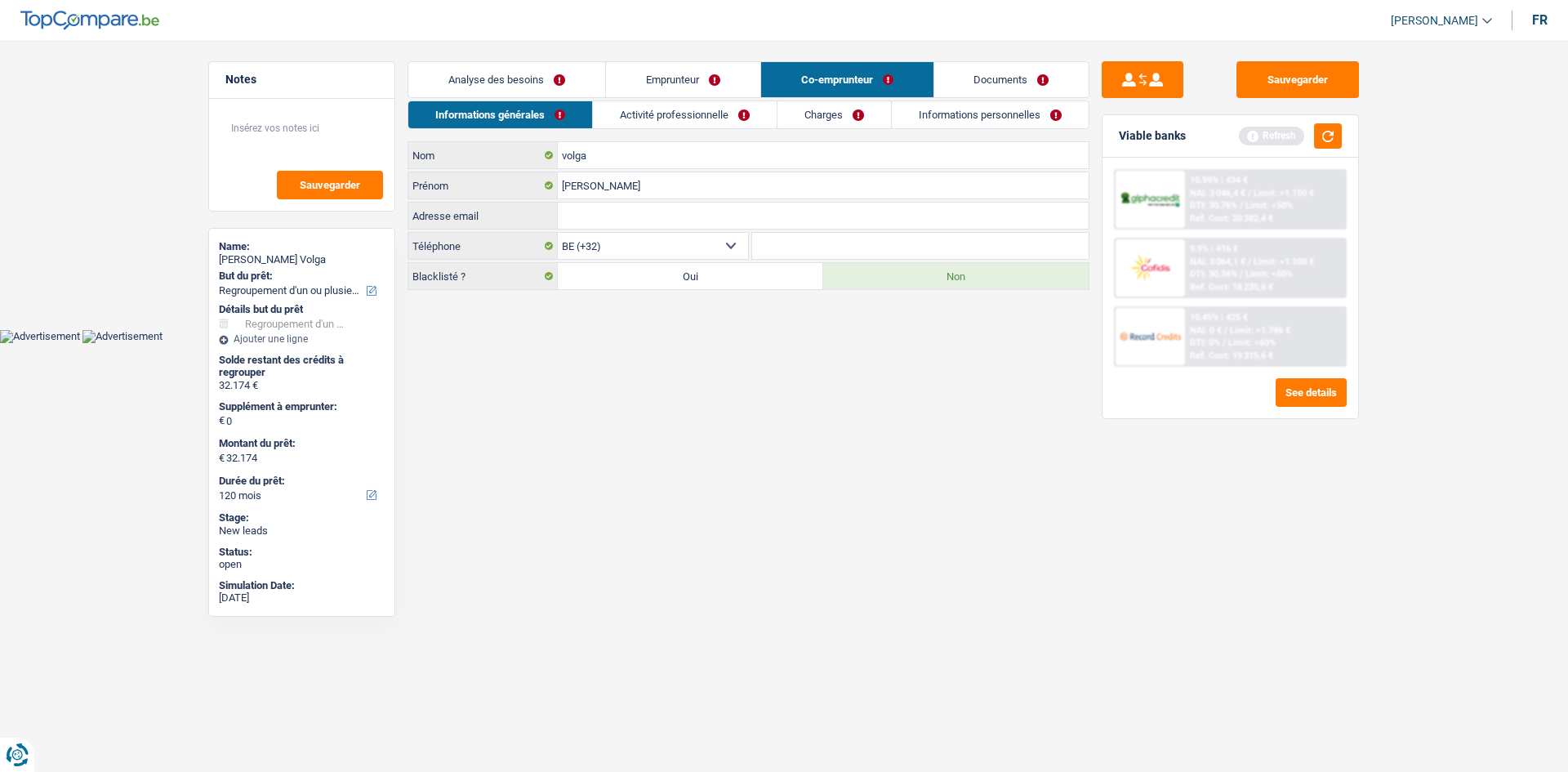 click on "Refresh" at bounding box center [1290, 136] 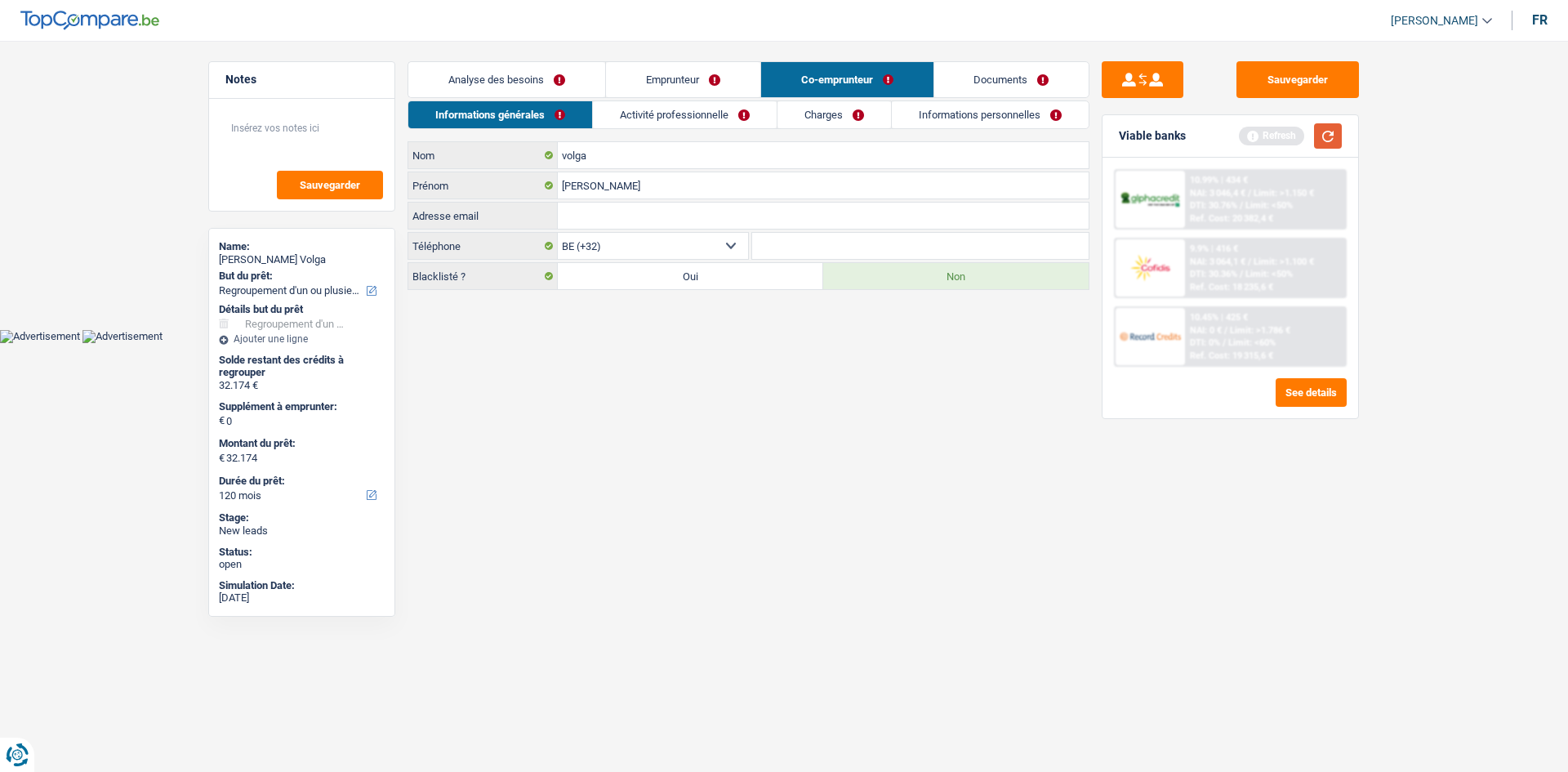 click at bounding box center [1328, 136] 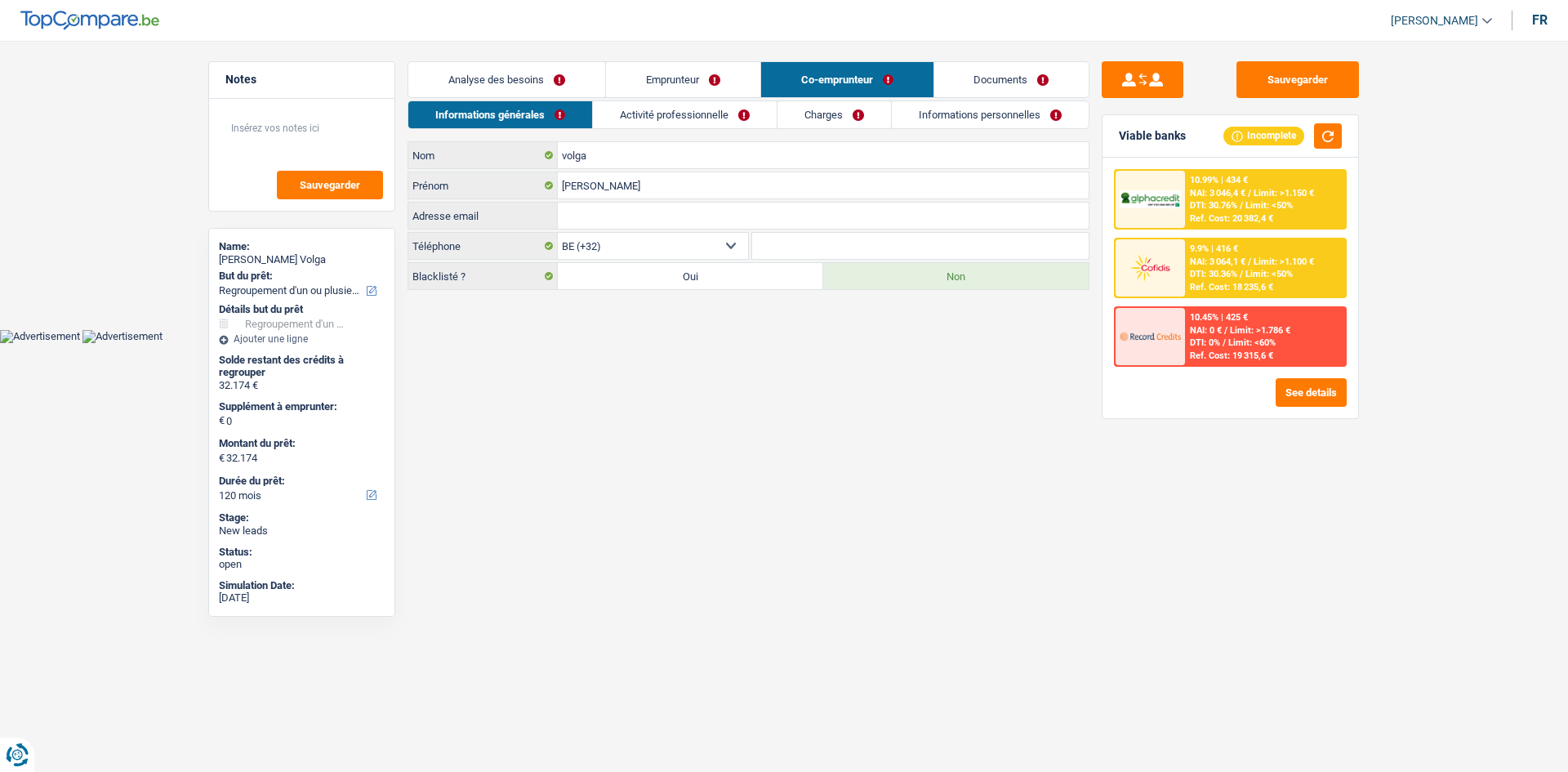 click on "Activité professionnelle" at bounding box center [684, 114] 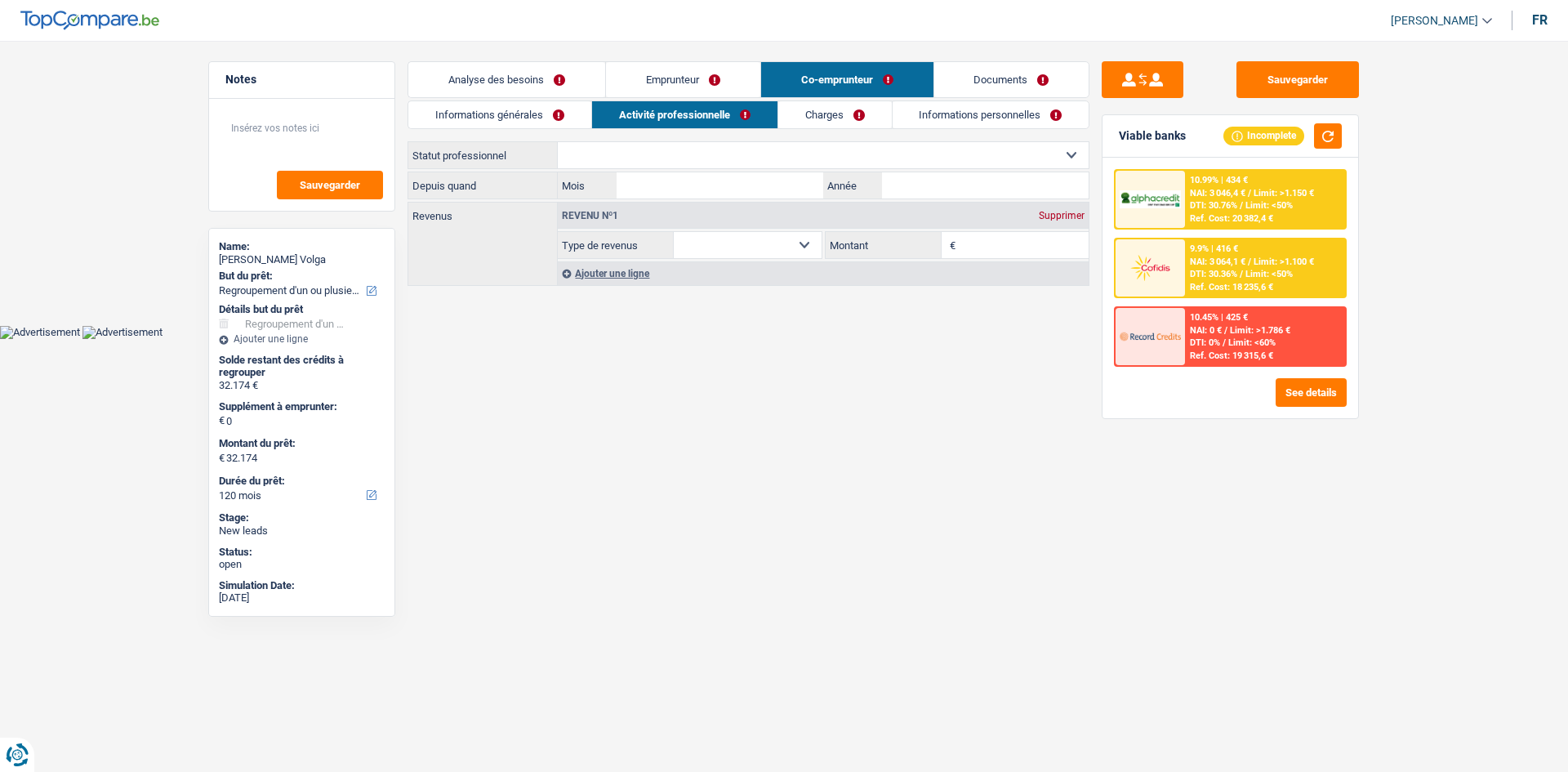 drag, startPoint x: 509, startPoint y: 157, endPoint x: 413, endPoint y: 166, distance: 96.42095 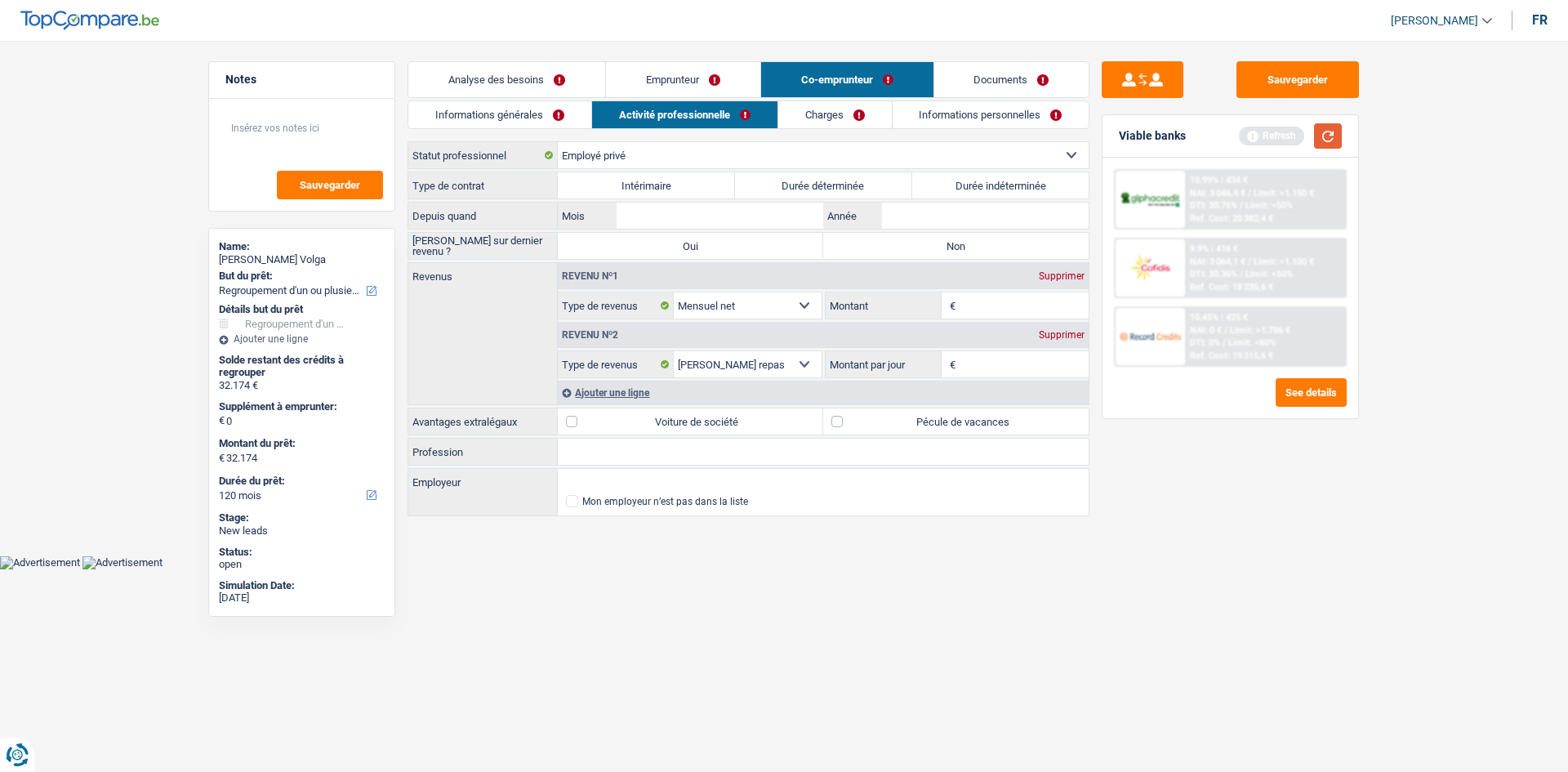 click at bounding box center [1328, 136] 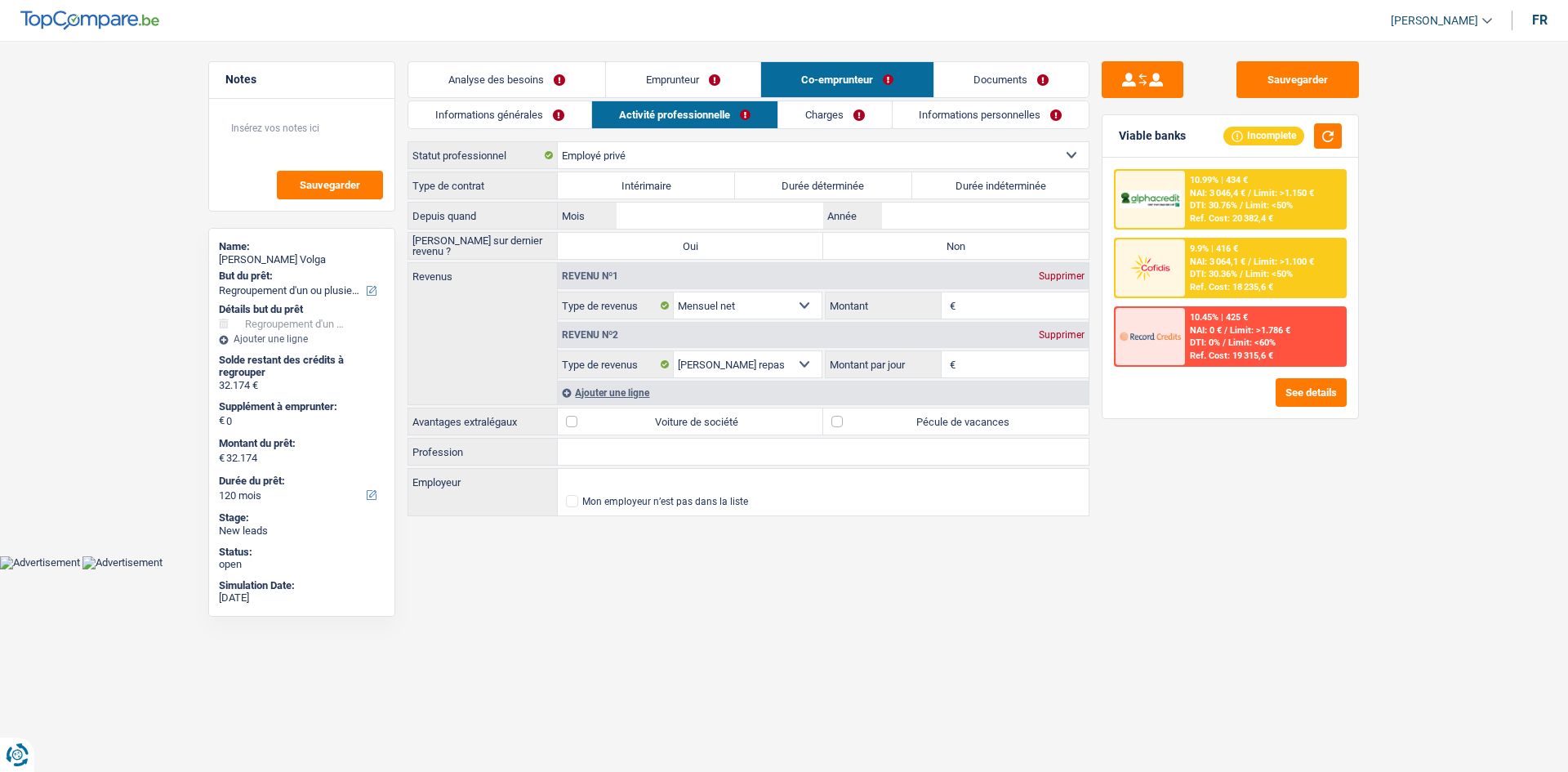click on "Durée indéterminée" at bounding box center (1000, 185) 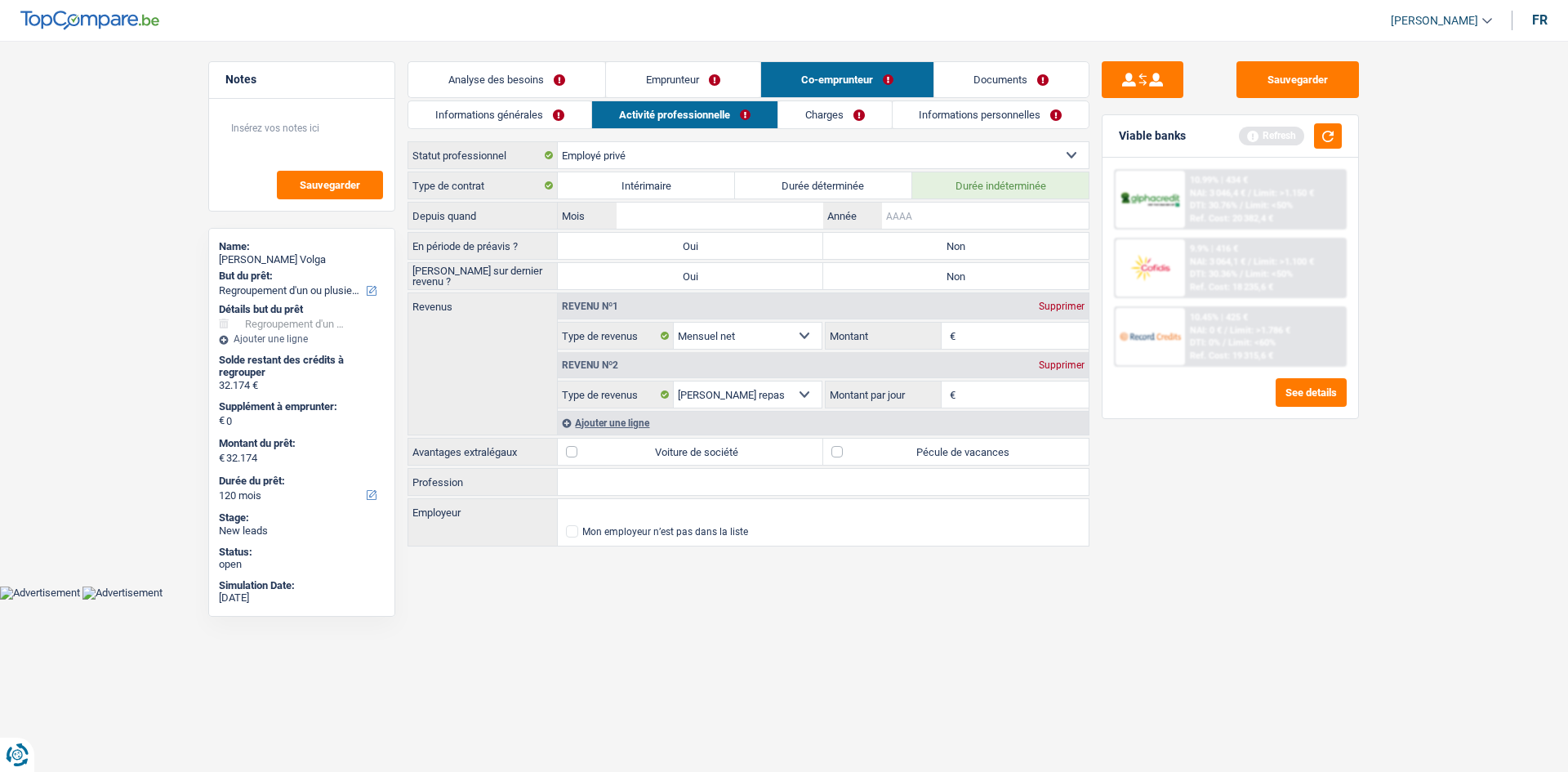 click on "Année" at bounding box center (985, 216) 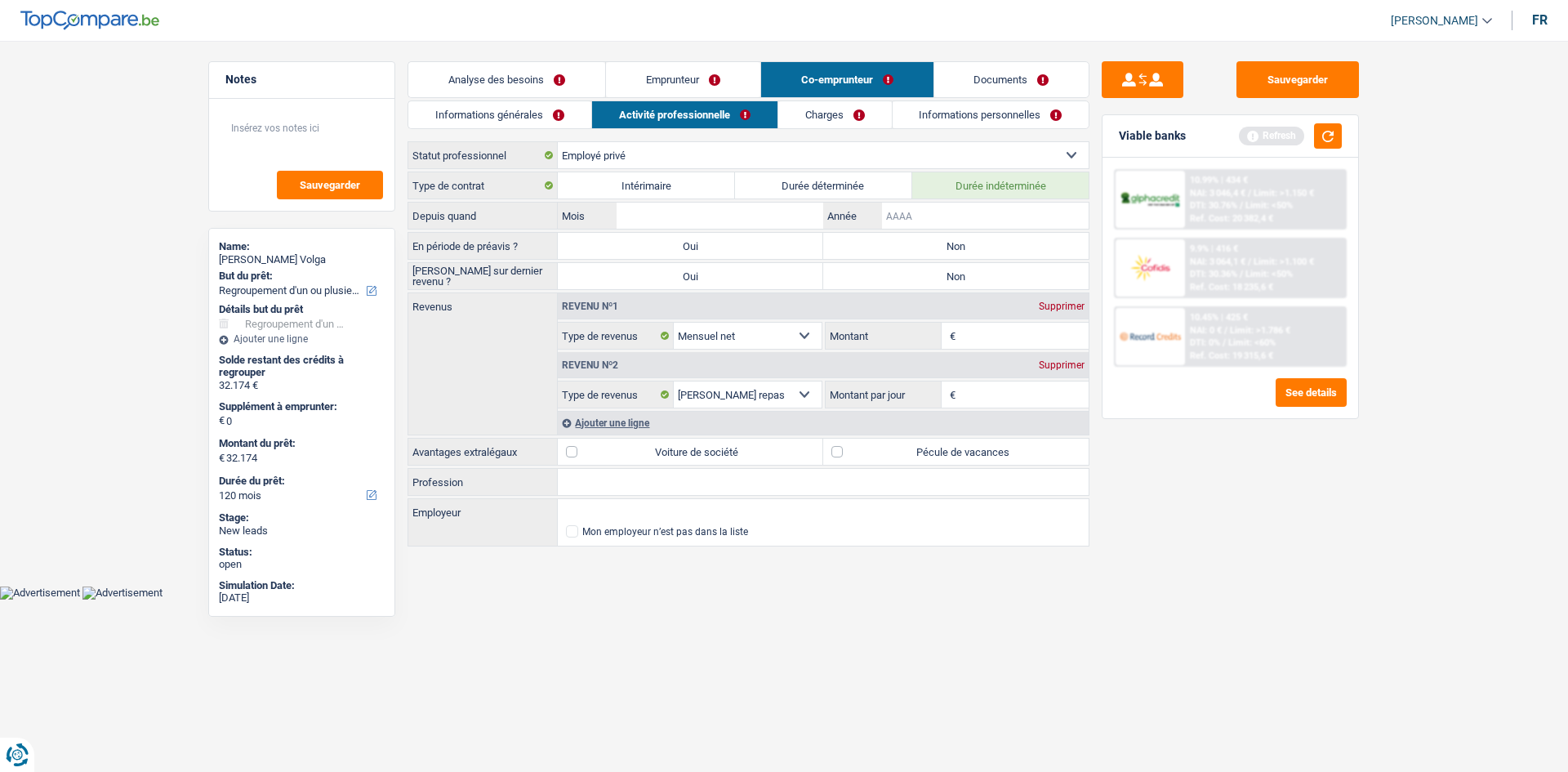 click on "Année" at bounding box center [985, 216] 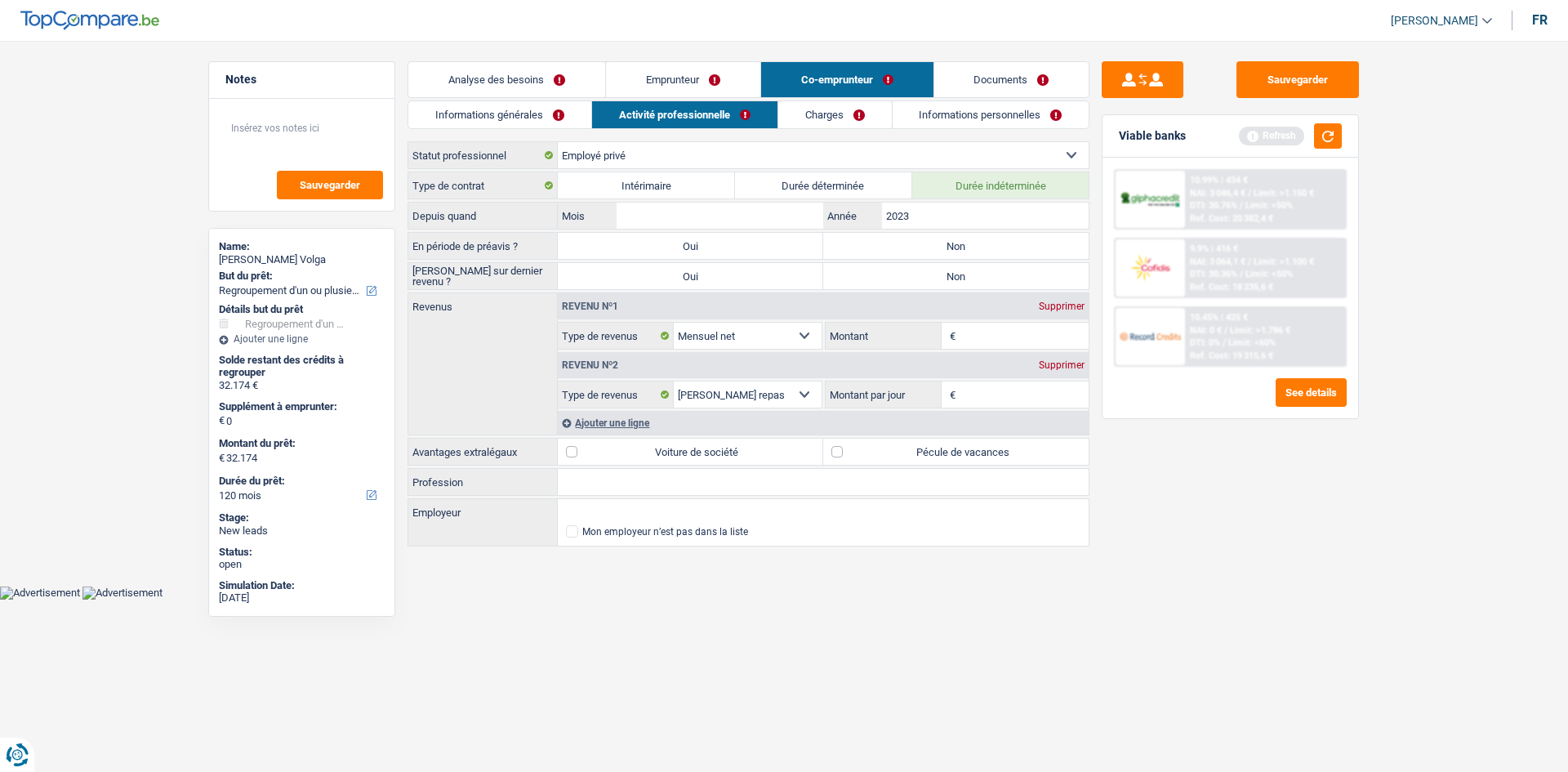 type on "2023" 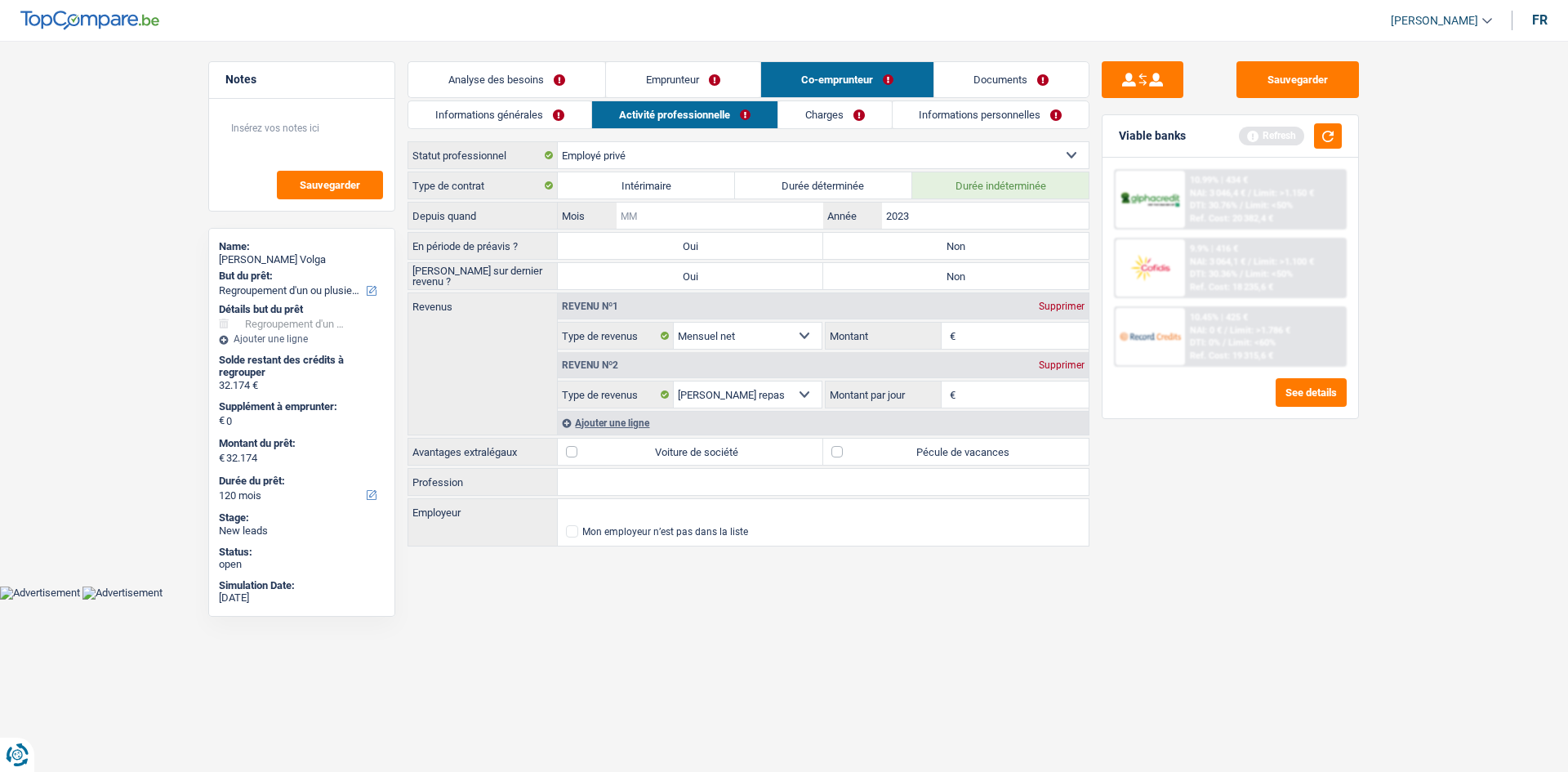click on "Mois" at bounding box center [719, 216] 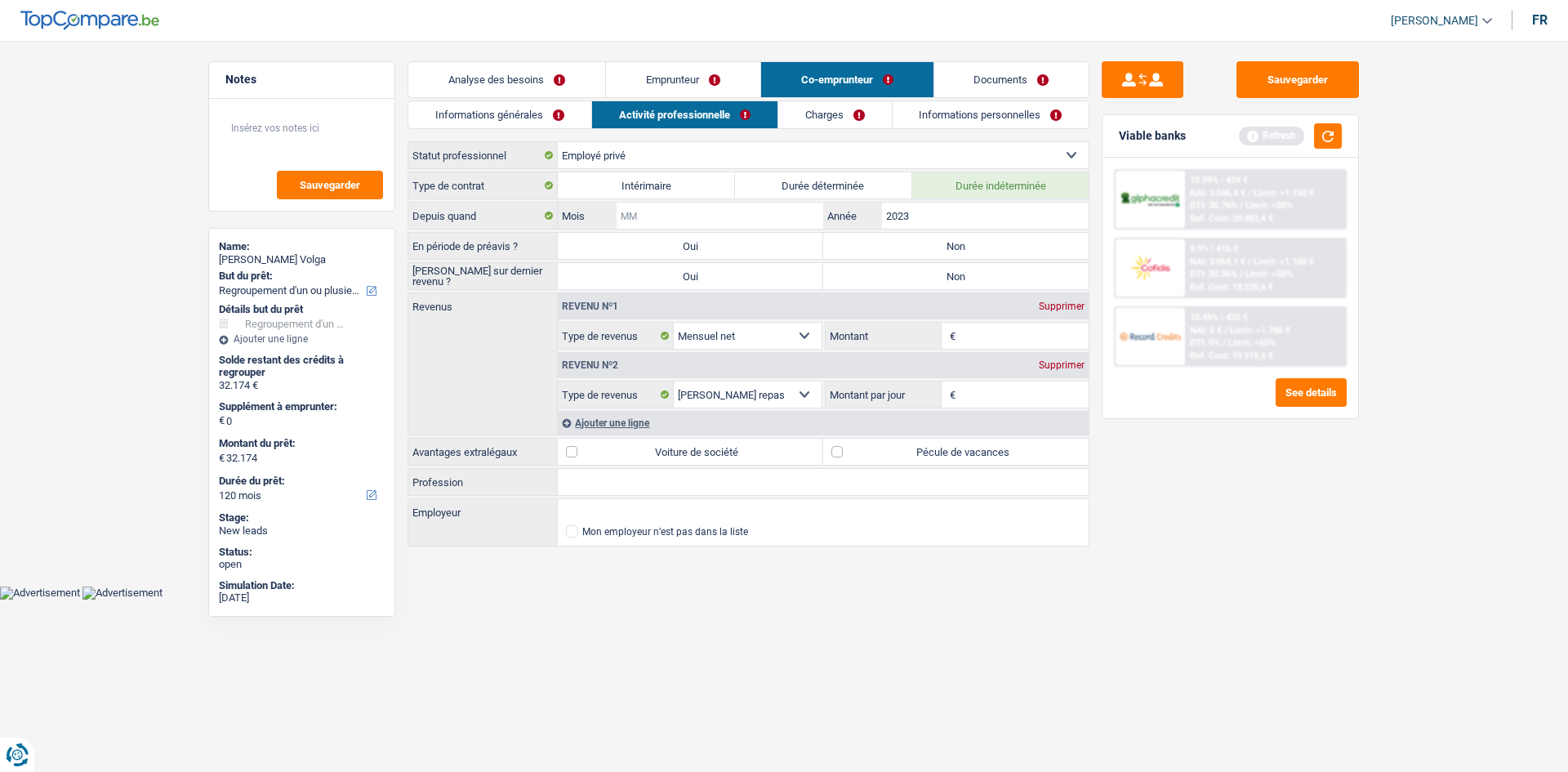 click on "Mois" at bounding box center [719, 216] 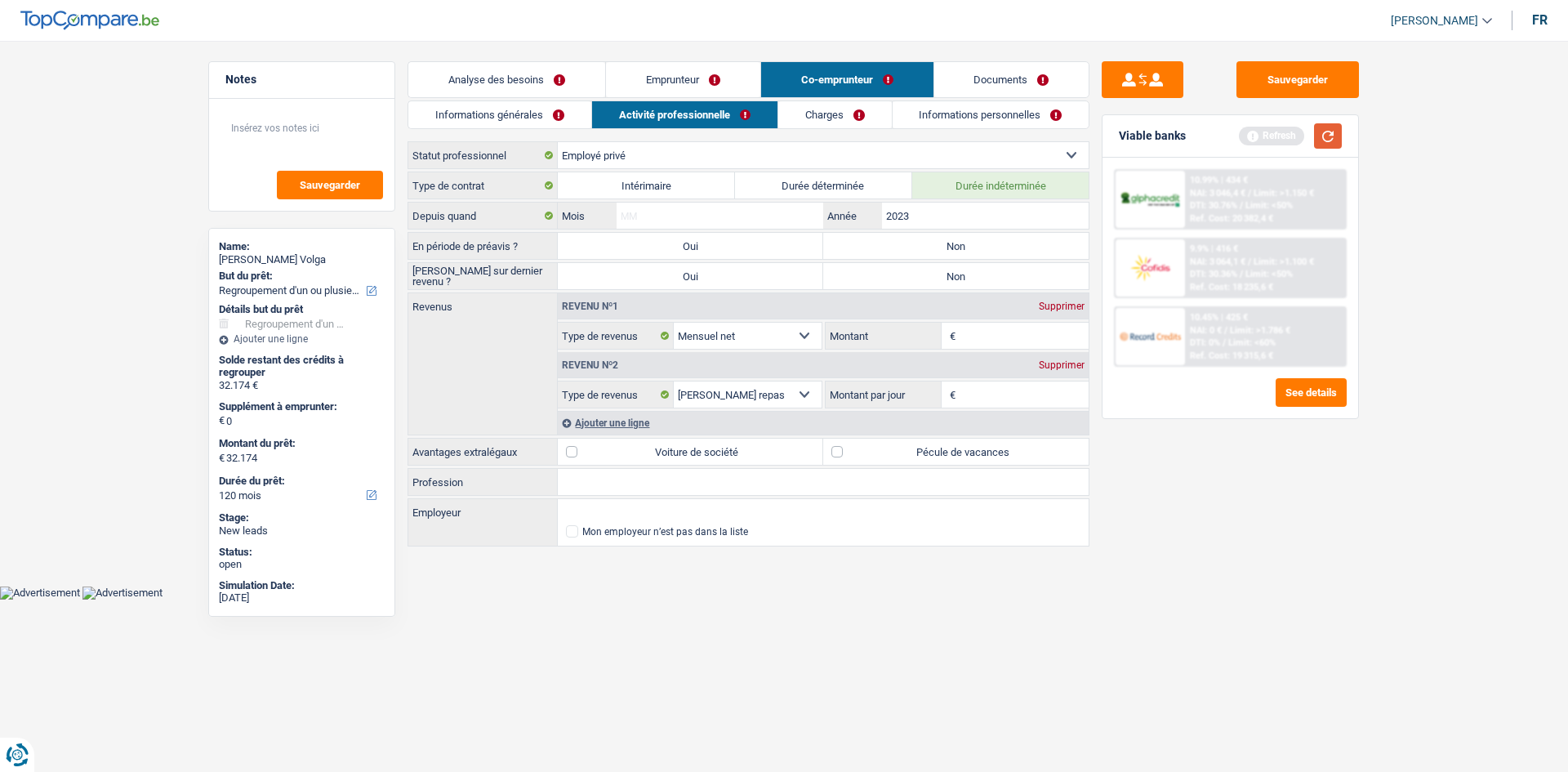 click at bounding box center [1328, 136] 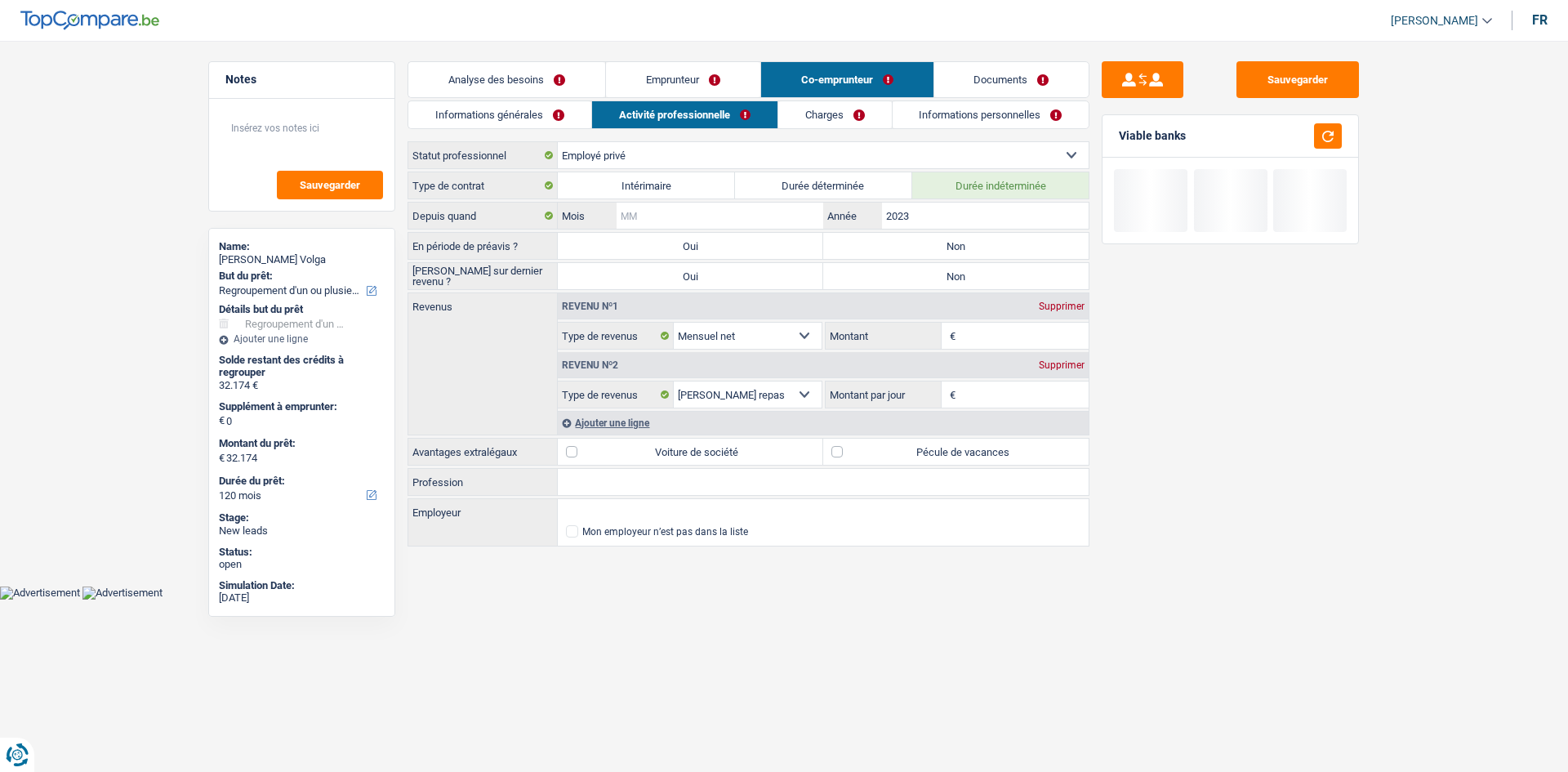 click on "Mois" at bounding box center (719, 216) 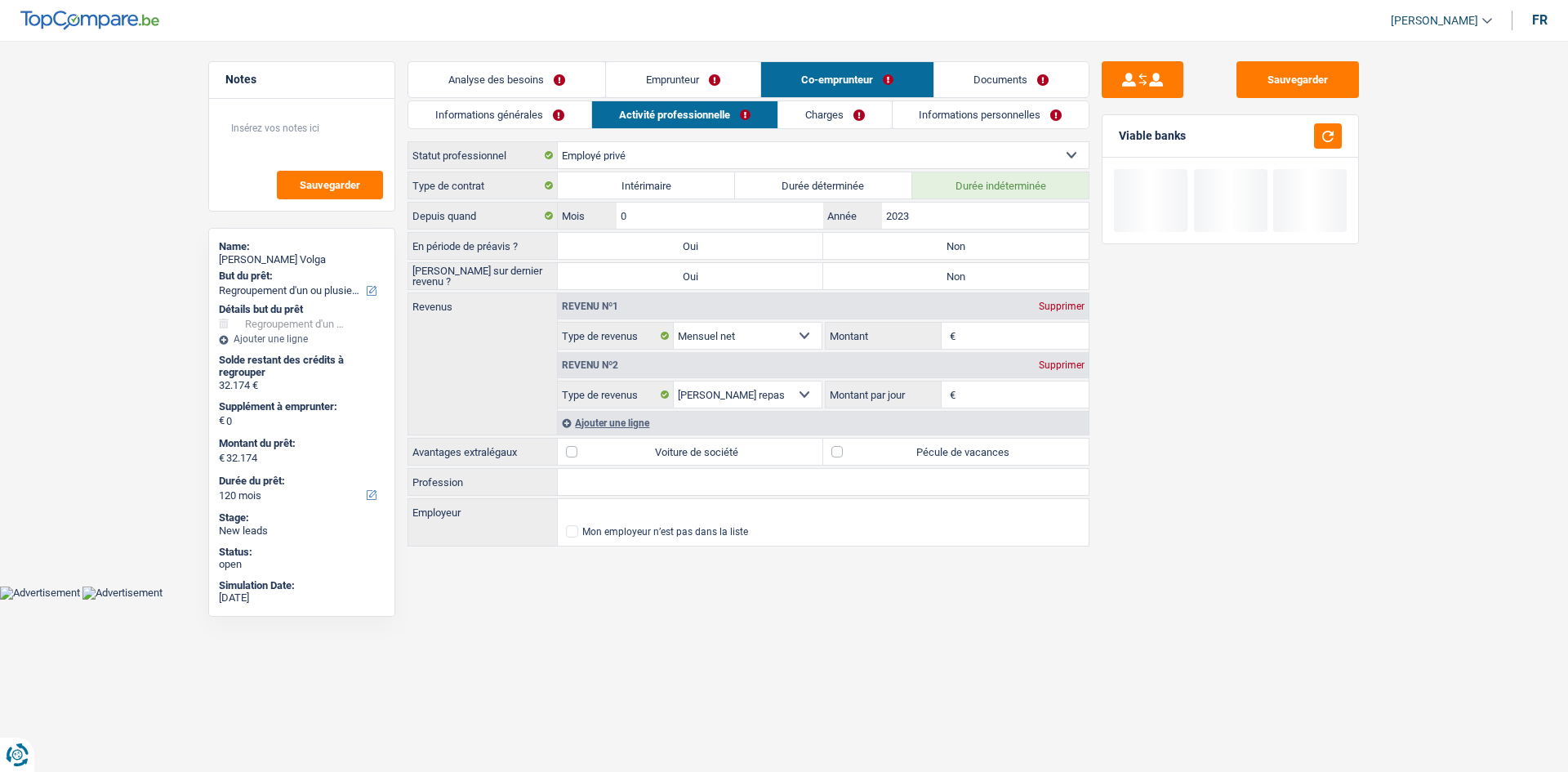 type on "08" 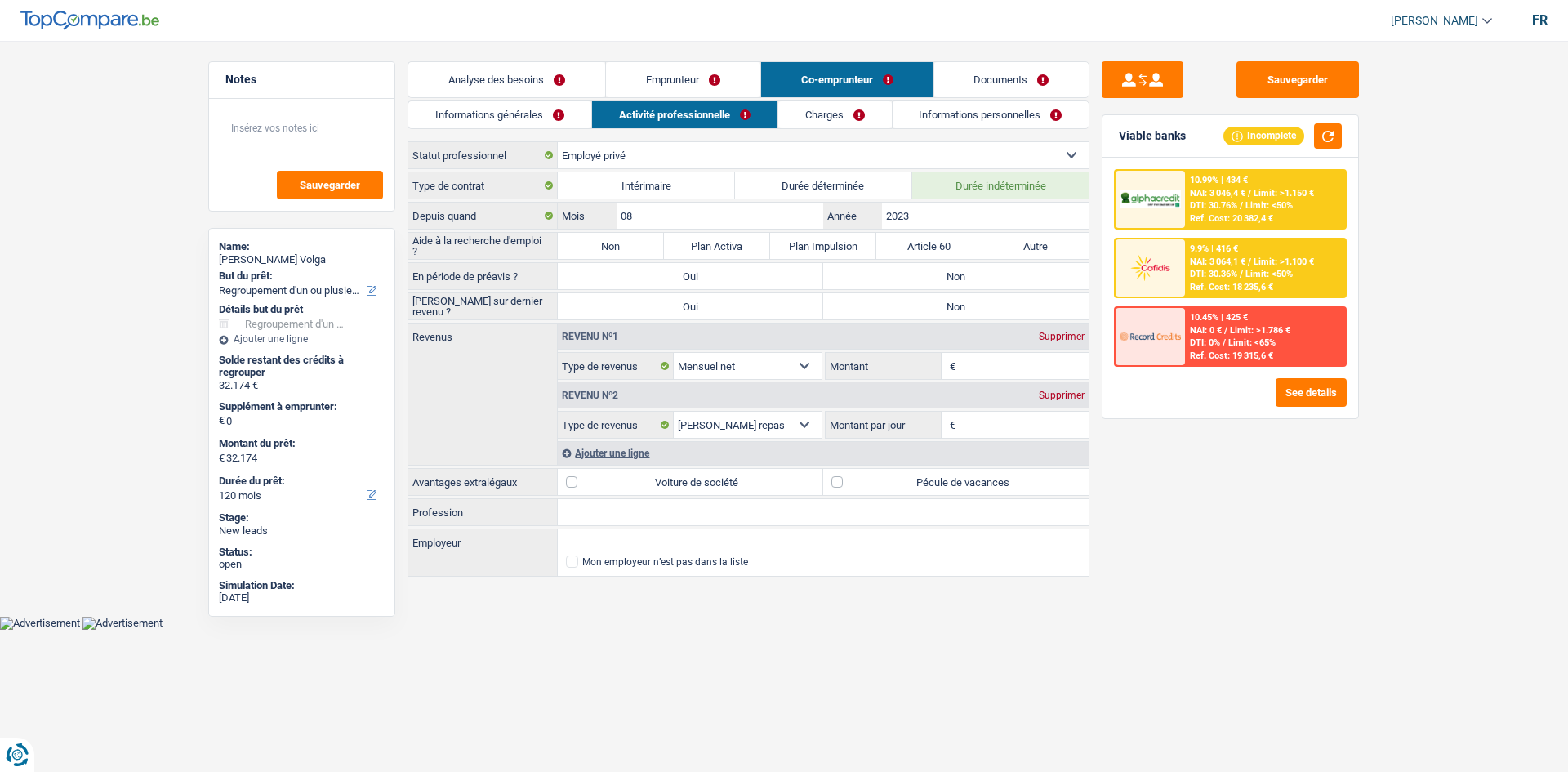 click on "Non" at bounding box center [611, 246] 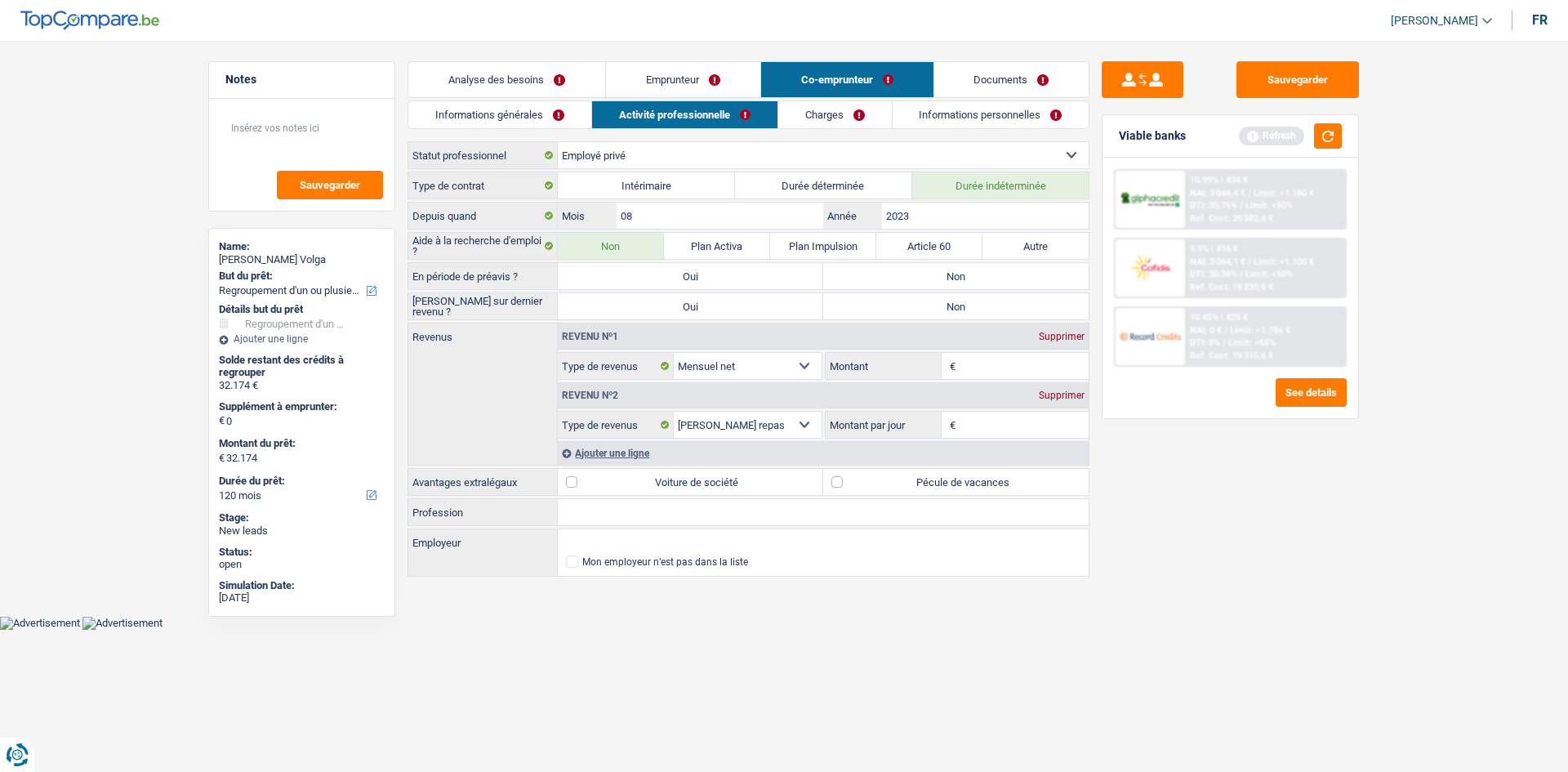click on "Non" at bounding box center [956, 276] 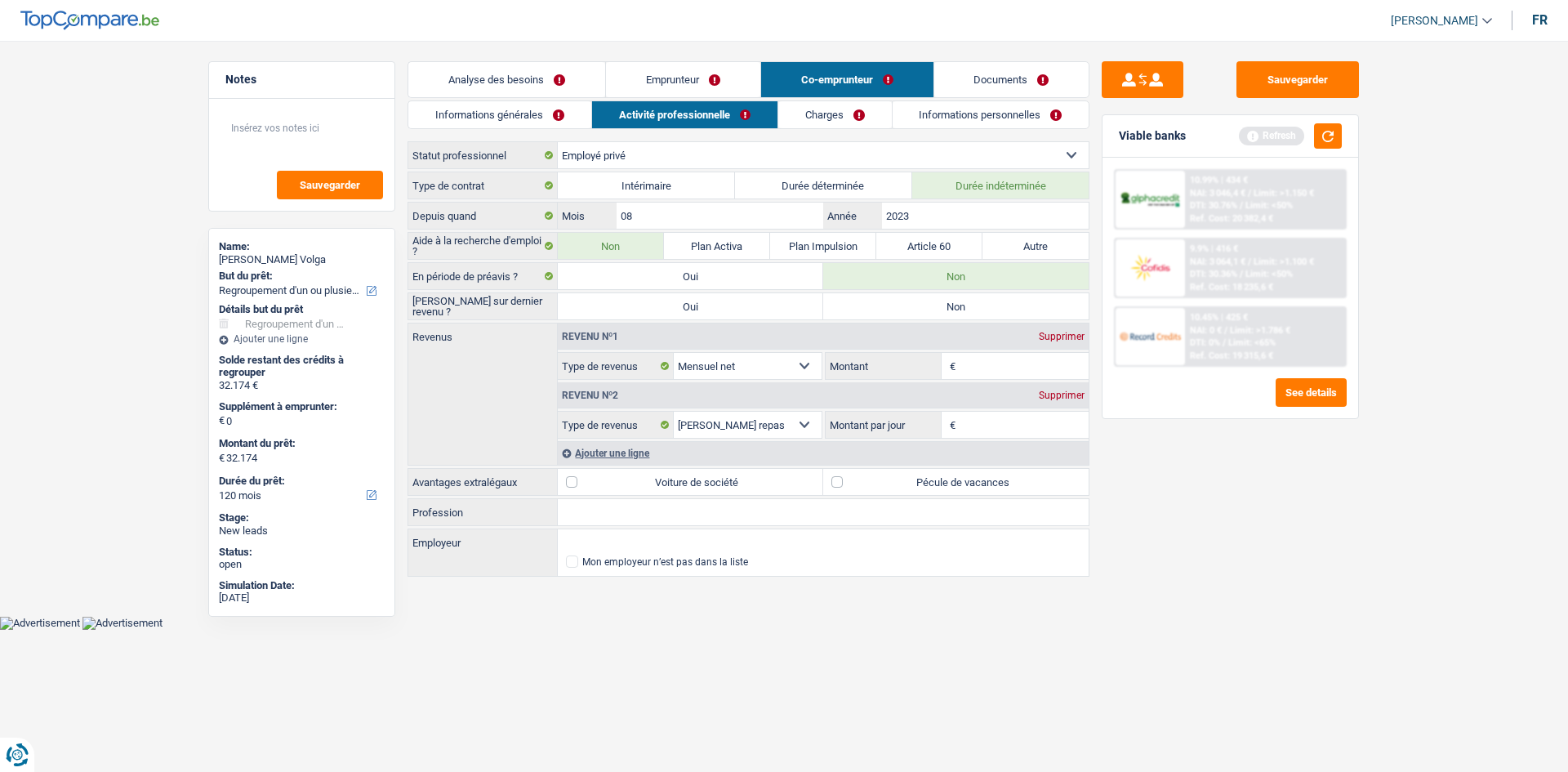 click on "Non" at bounding box center [956, 306] 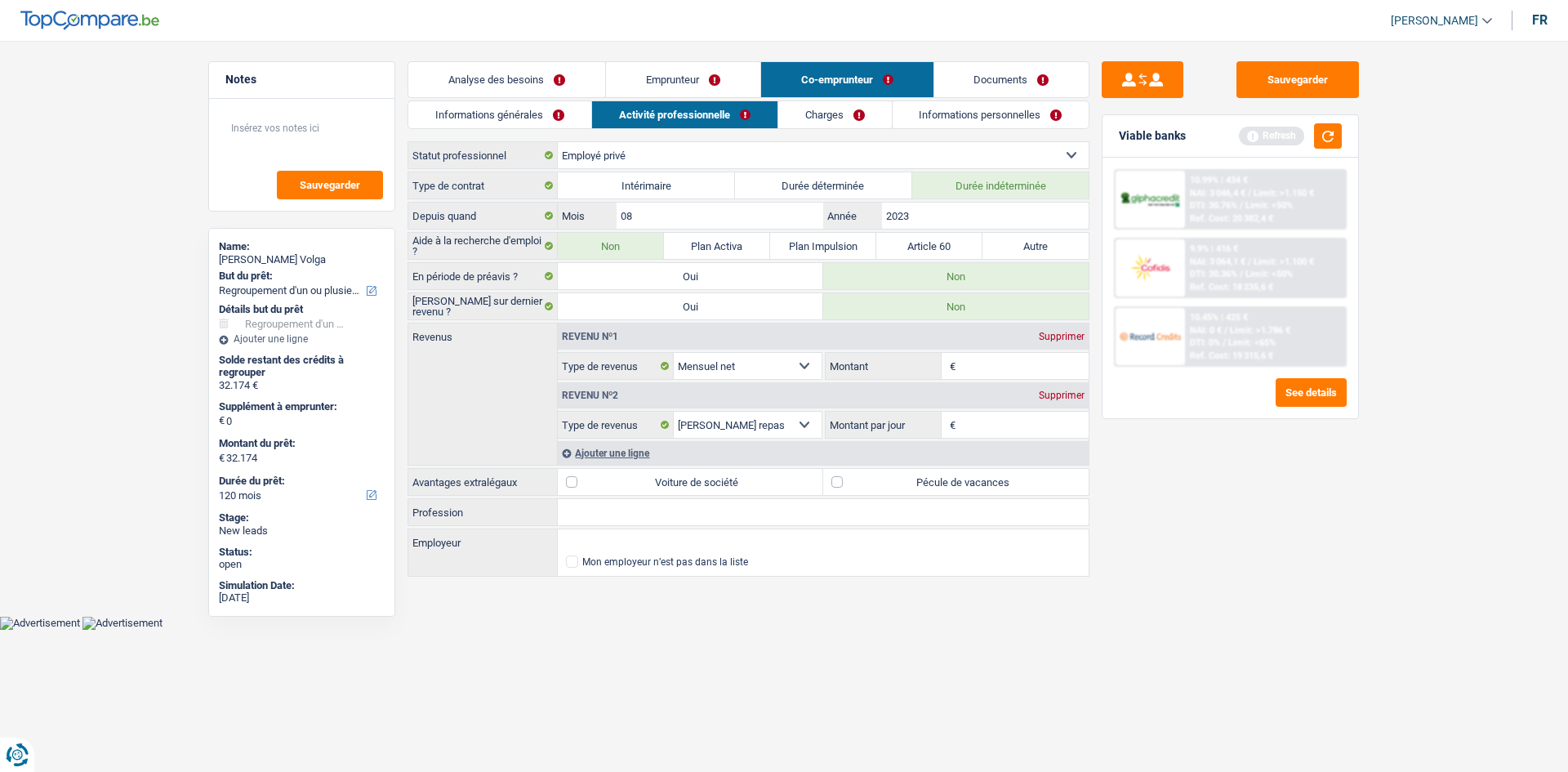 click on "Montant" at bounding box center [1024, 366] 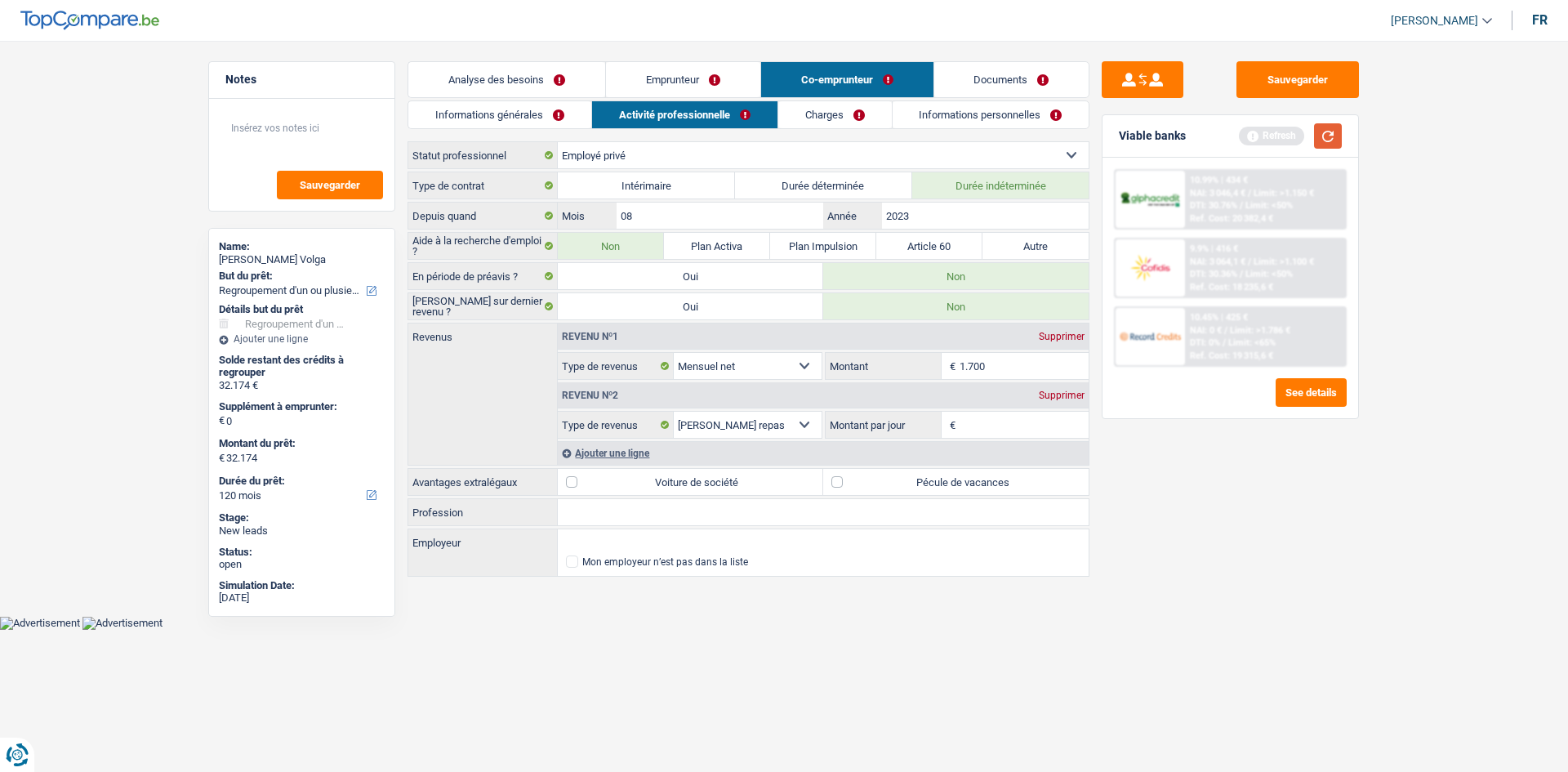 type on "1.700" 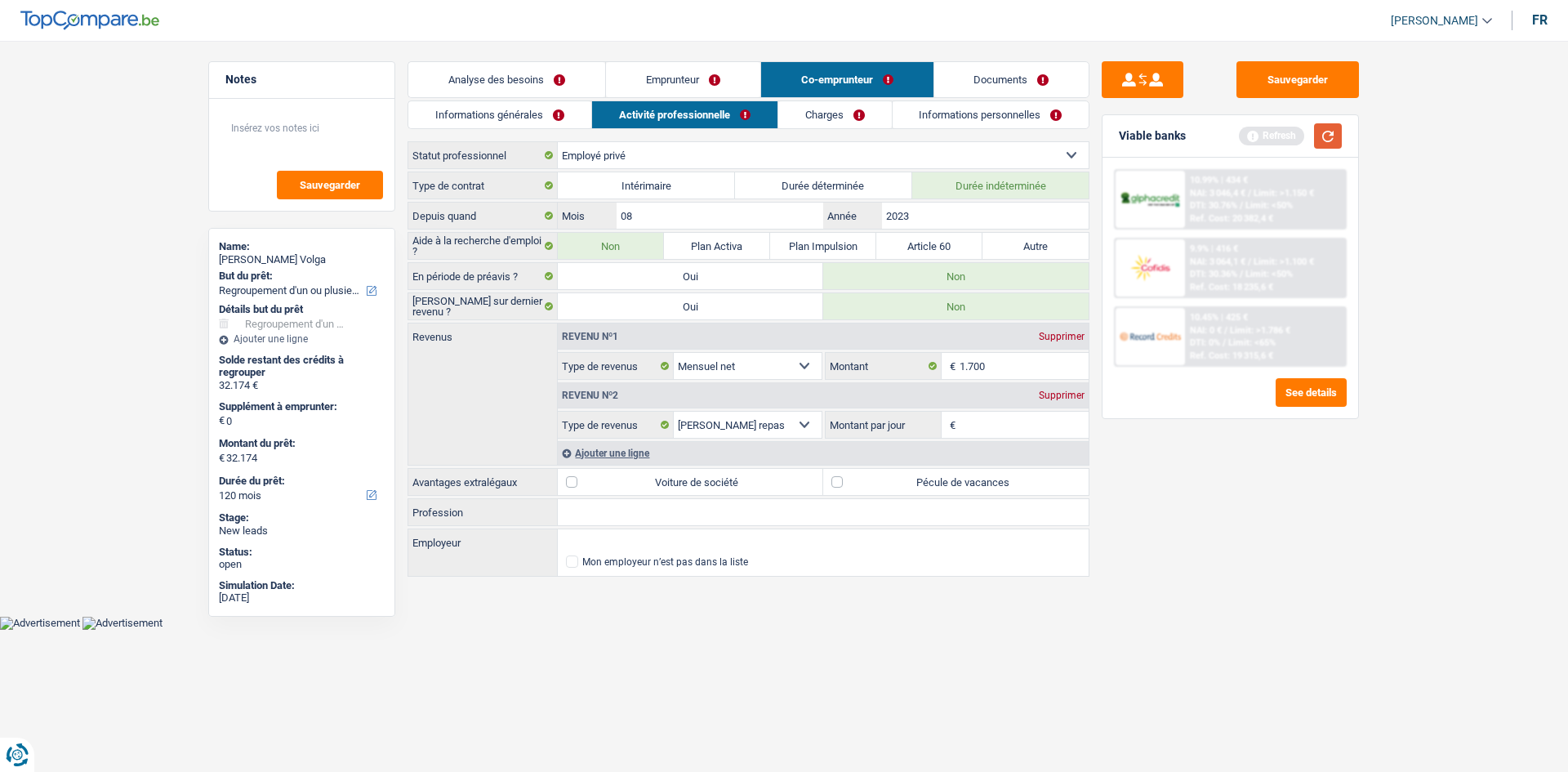 click at bounding box center (1328, 136) 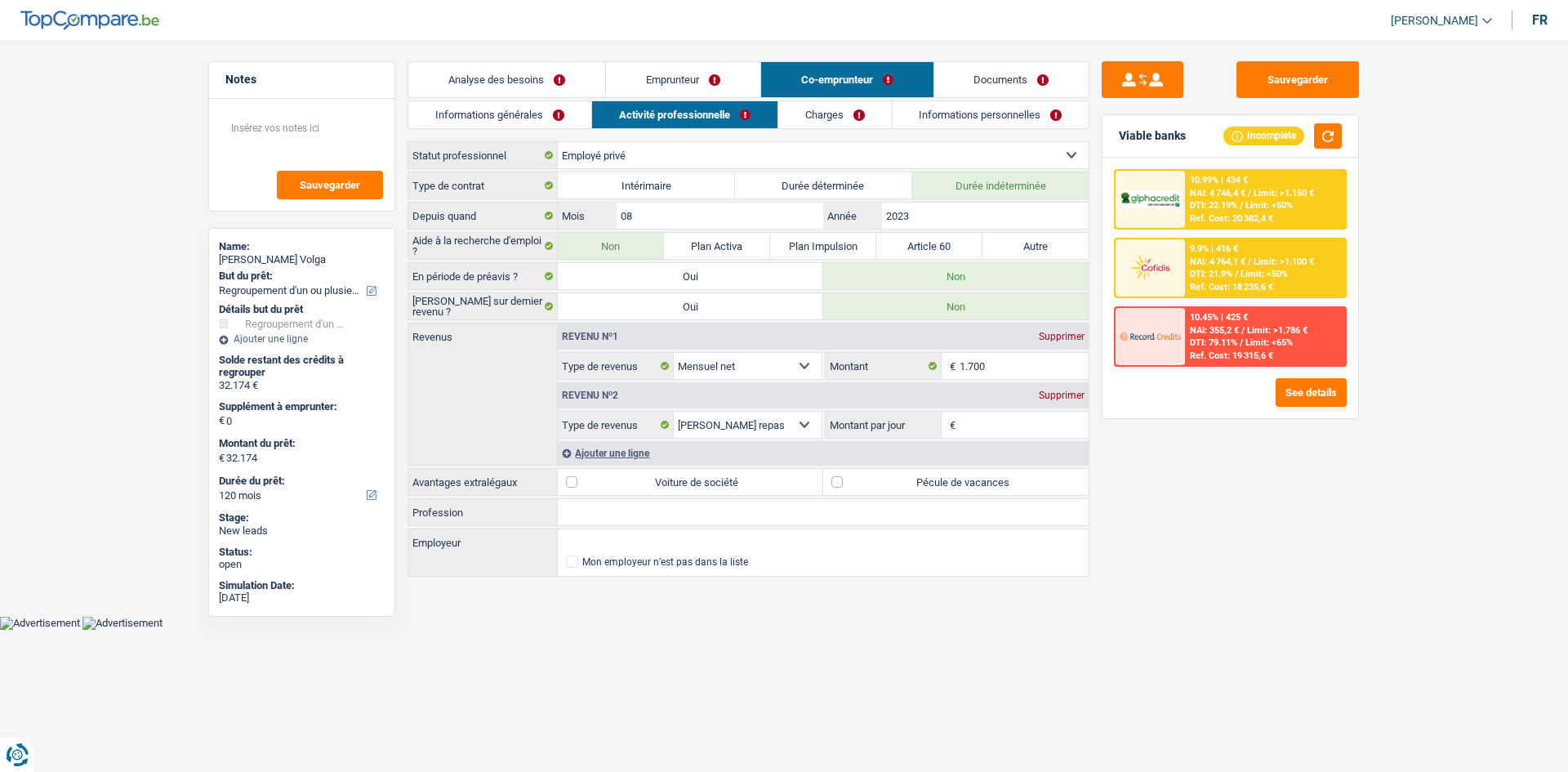 click on "Ouvrier Employé privé Employé public Invalide Indépendant Pensionné Chômeur Mutuelle Femme au foyer Sans profession Allocataire sécurité/Intégration social (SPF Sécurité Sociale, CPAS) Etudiant Profession libérale Commerçant [PERSON_NAME]-pensionné
Sélectionner une option" at bounding box center (823, 155) 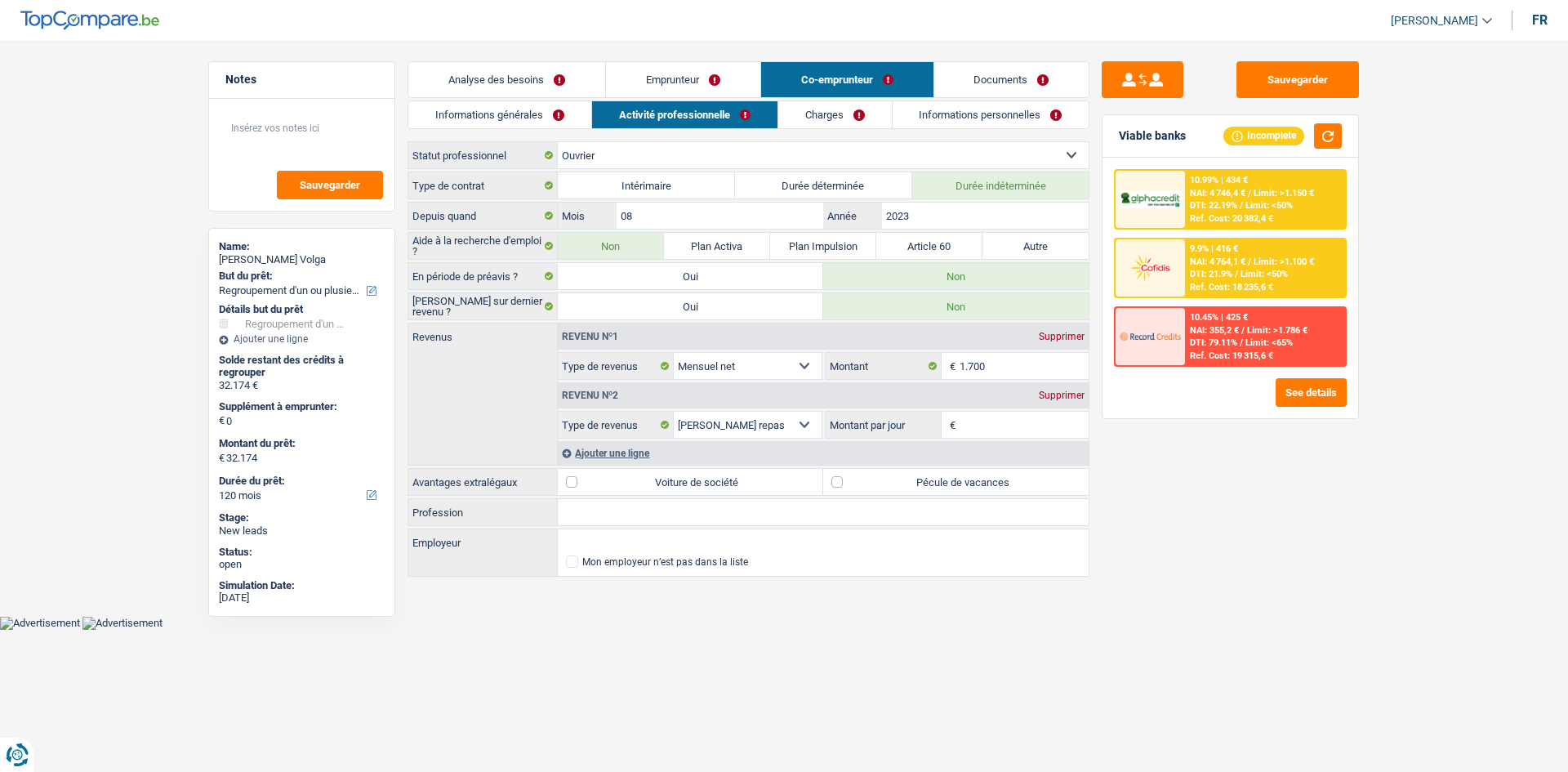click on "Ouvrier Employé privé Employé public Invalide Indépendant Pensionné Chômeur Mutuelle Femme au foyer Sans profession Allocataire sécurité/Intégration social (SPF Sécurité Sociale, CPAS) Etudiant Profession libérale Commerçant [PERSON_NAME]-pensionné
Sélectionner une option" at bounding box center (823, 155) 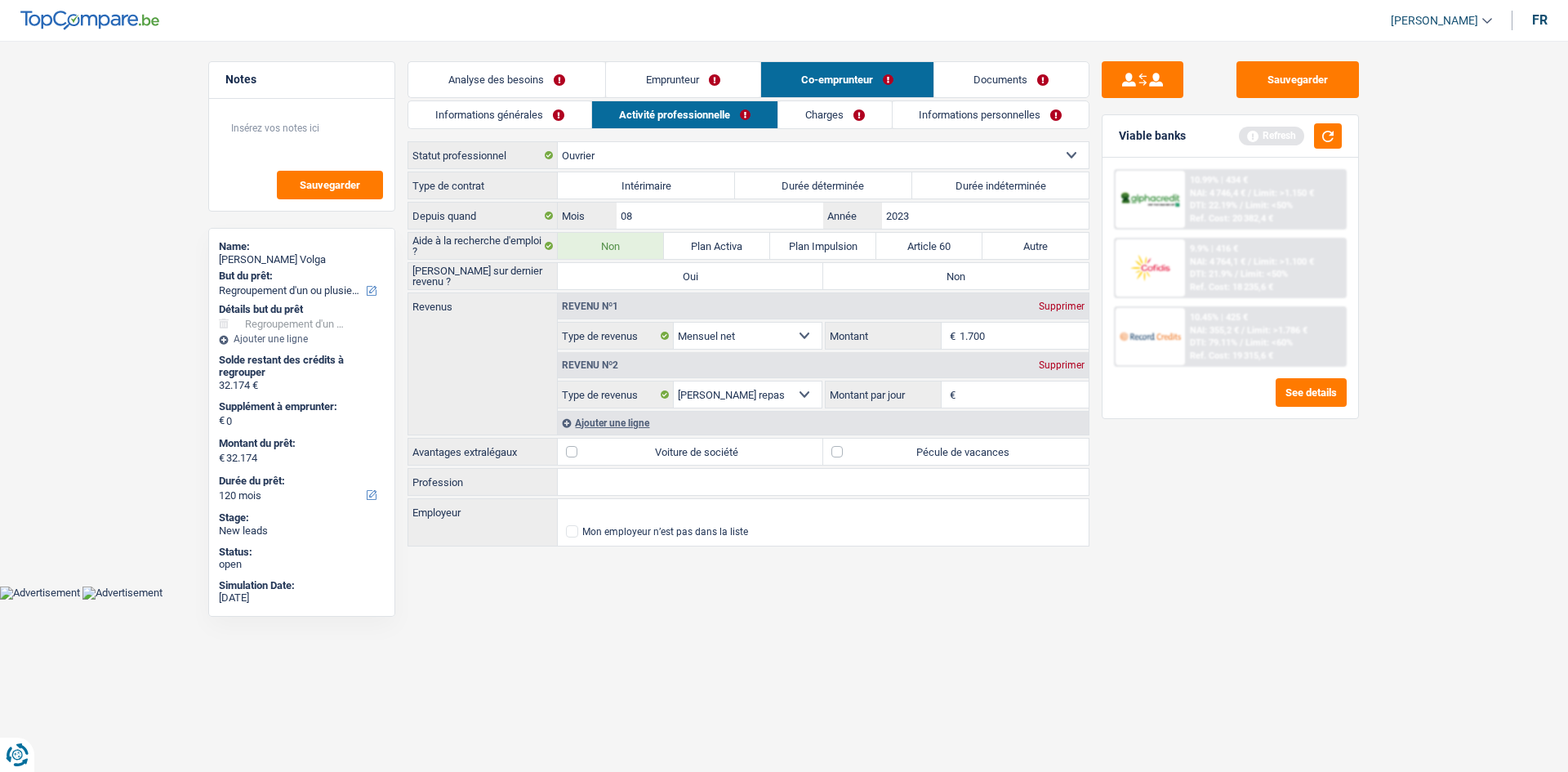 click on "Montant par jour" at bounding box center (1024, 395) 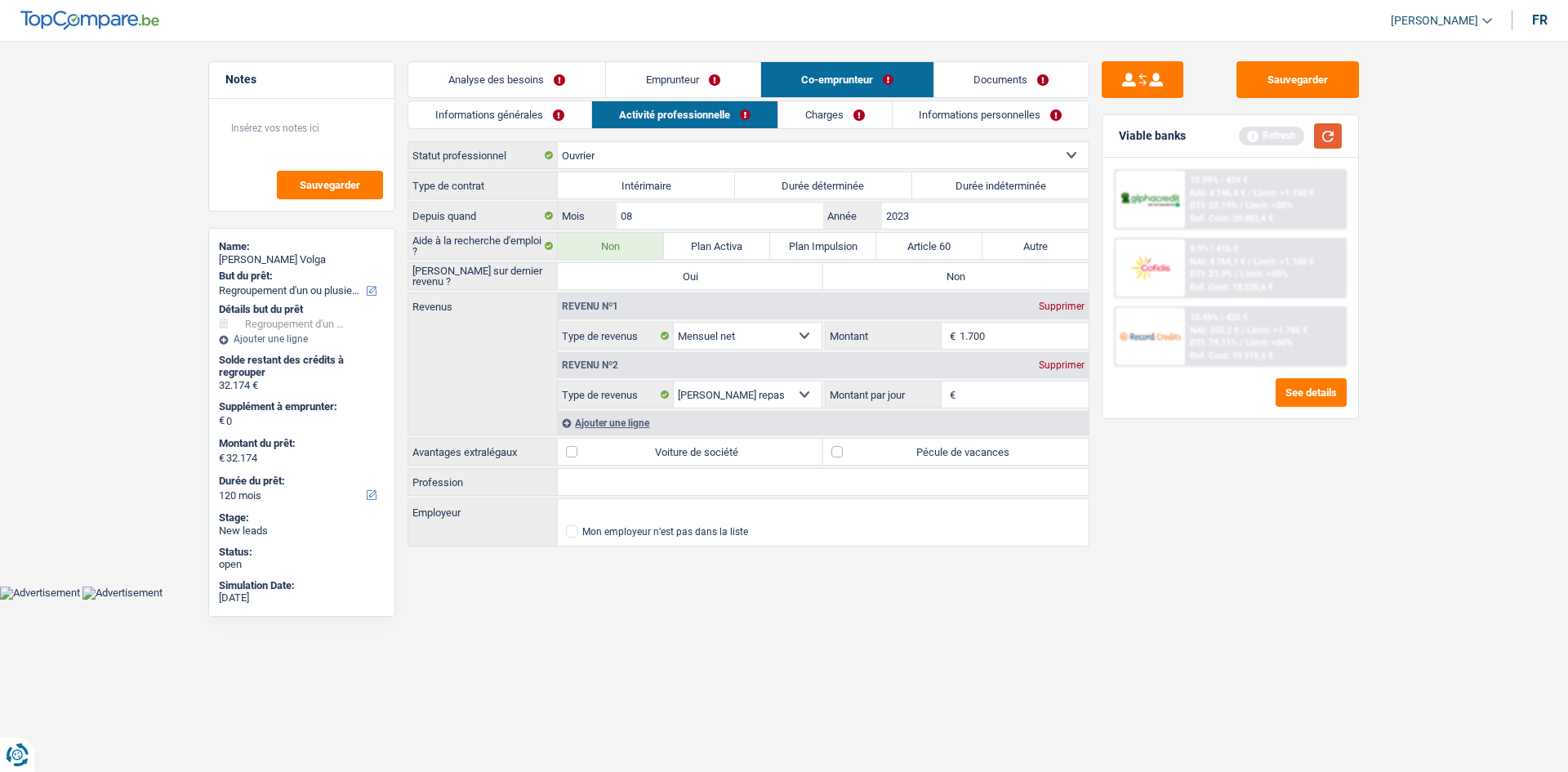 click at bounding box center (1328, 136) 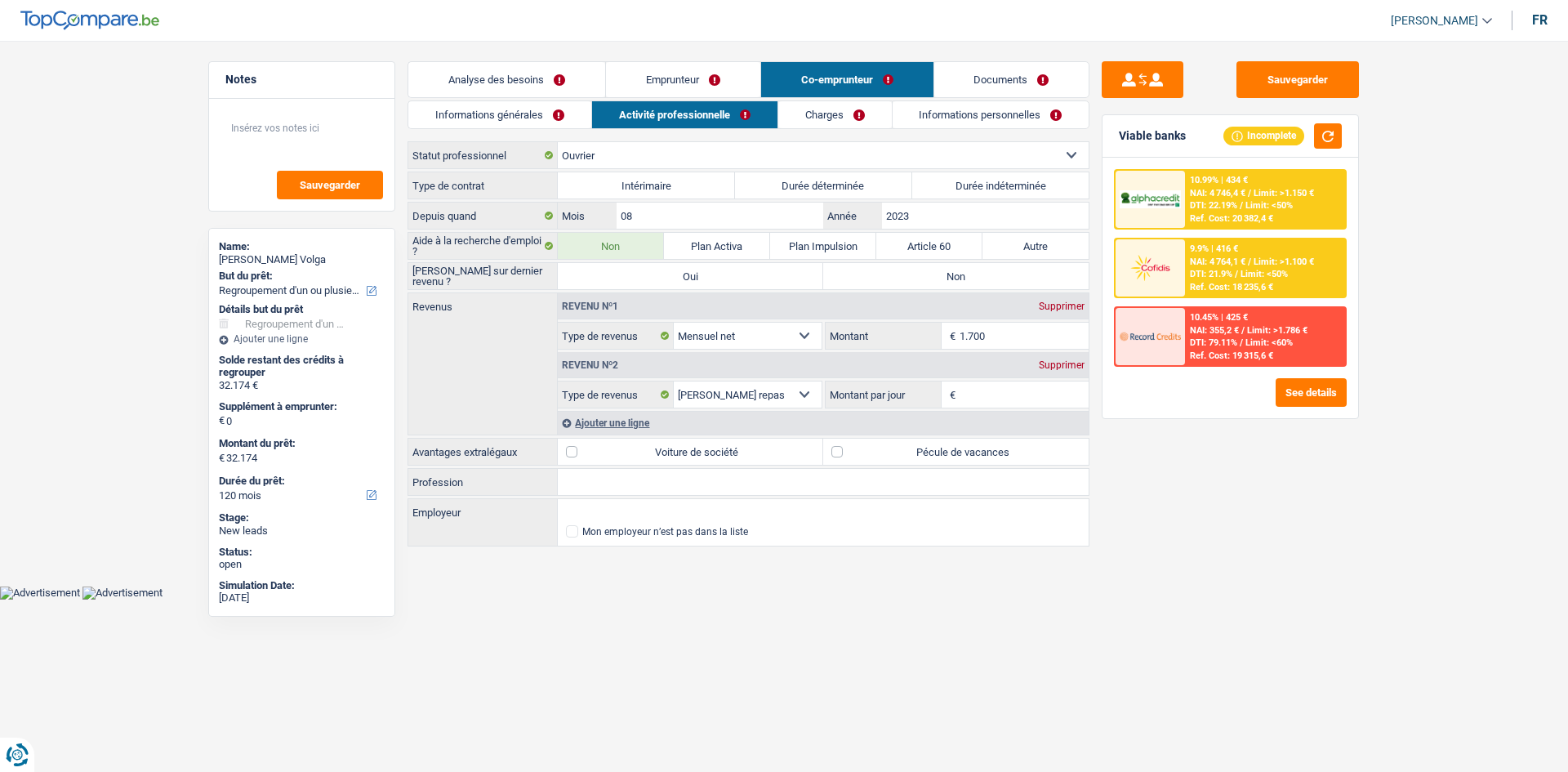 click on "Montant par jour" at bounding box center [1024, 395] 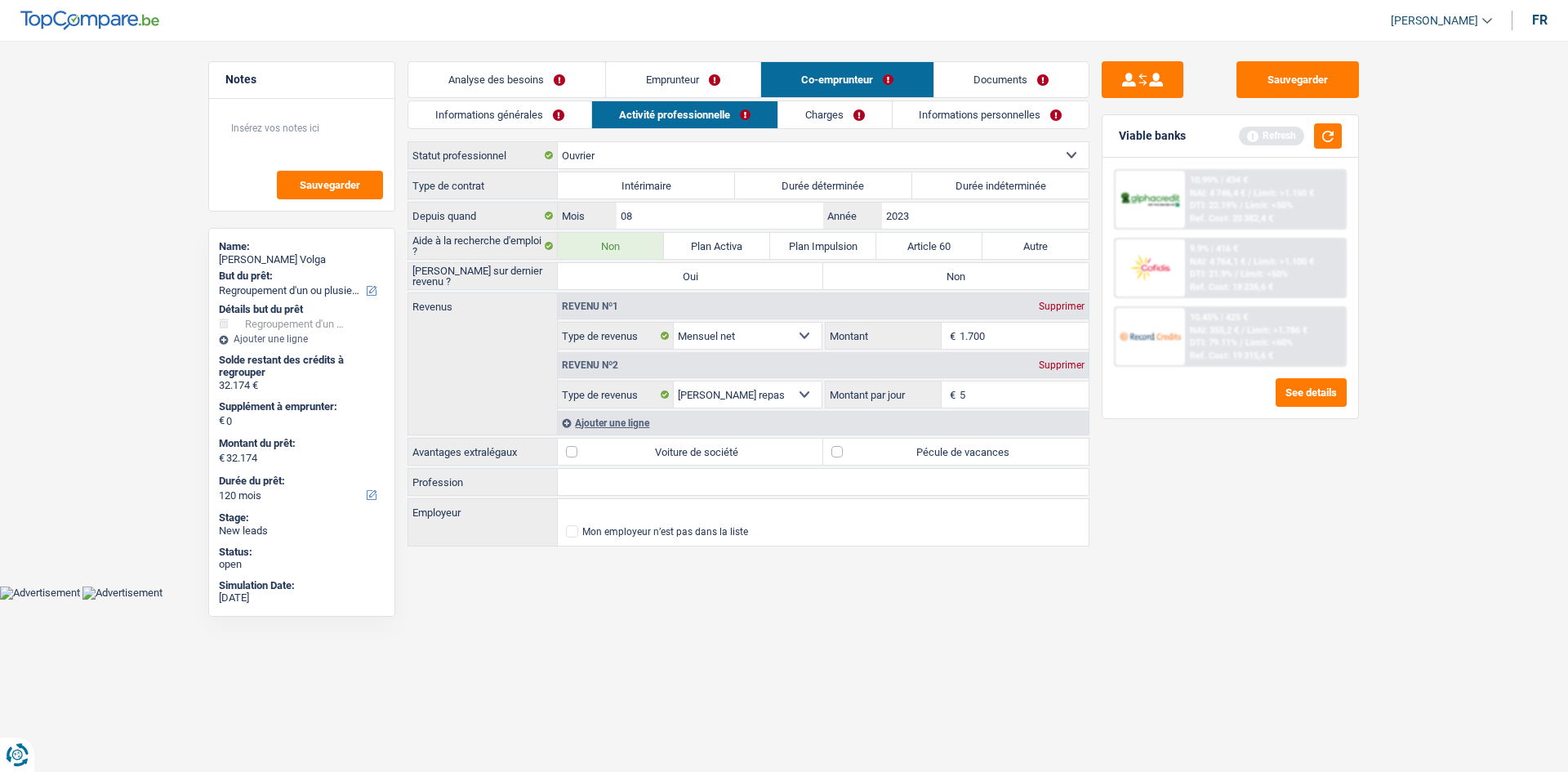 type on "5,0" 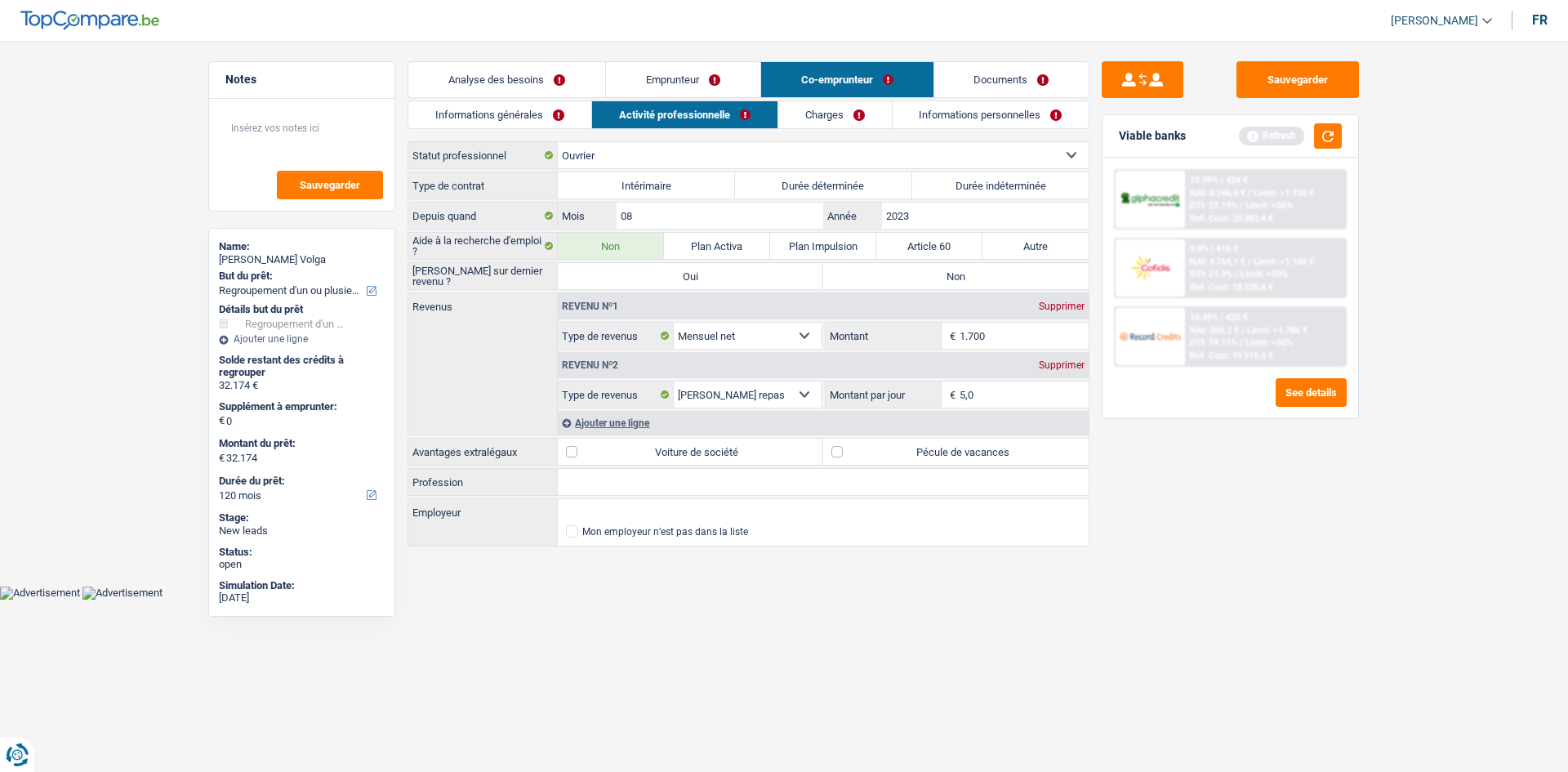 click on "Viable banks
Refresh" at bounding box center [1230, 136] 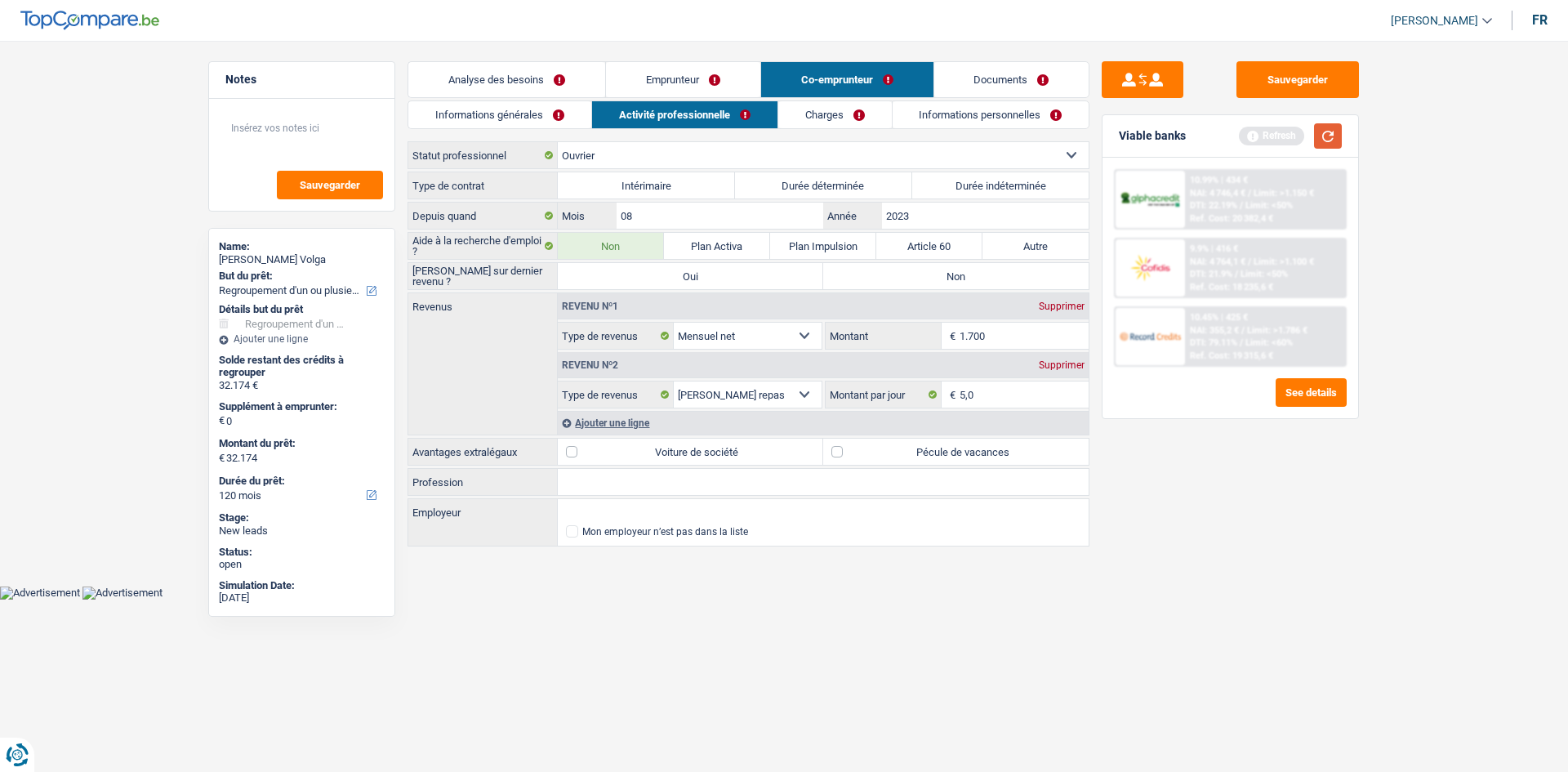 click at bounding box center [1328, 136] 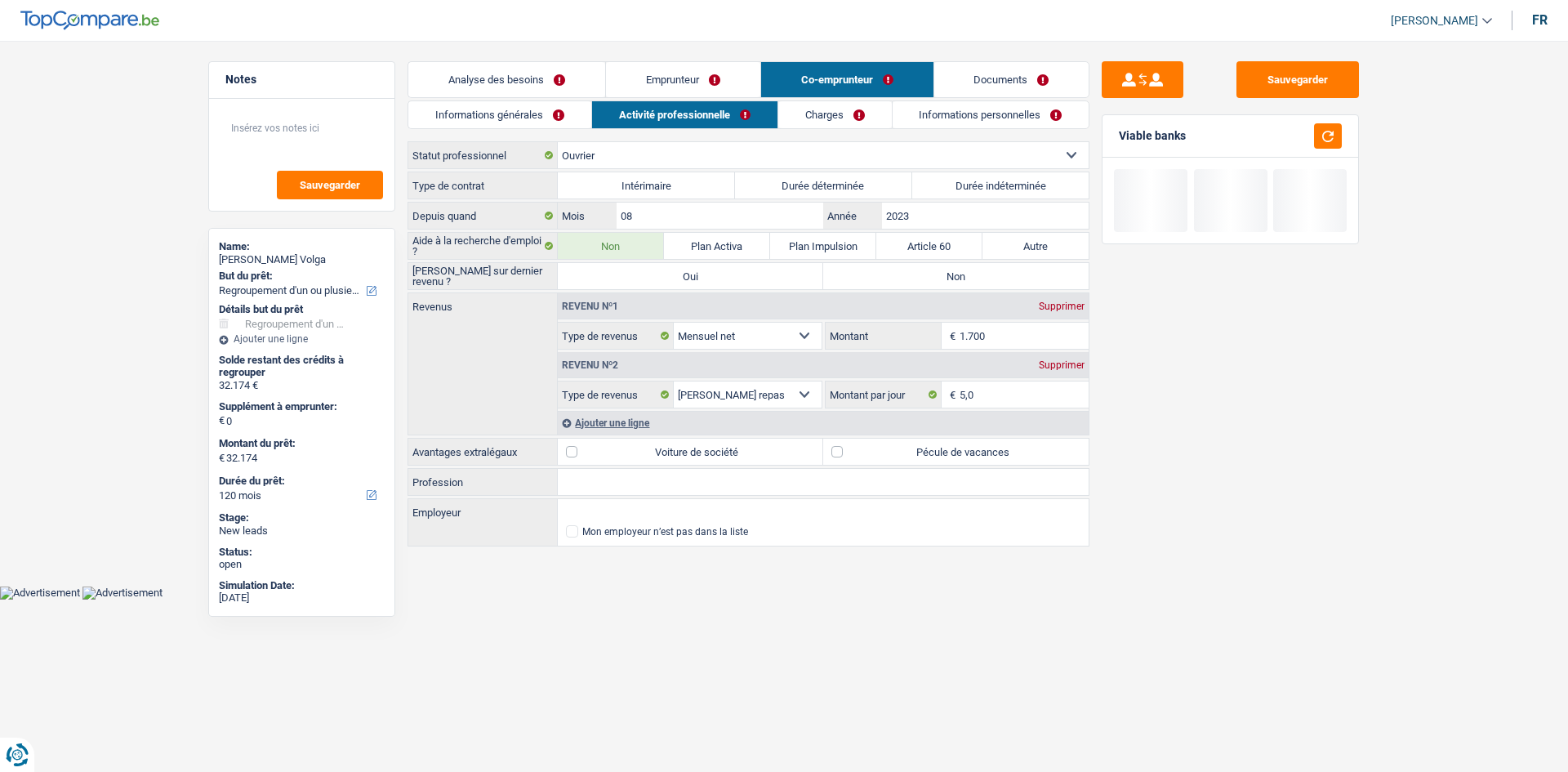 click on "Pécule de vacances" at bounding box center [956, 452] 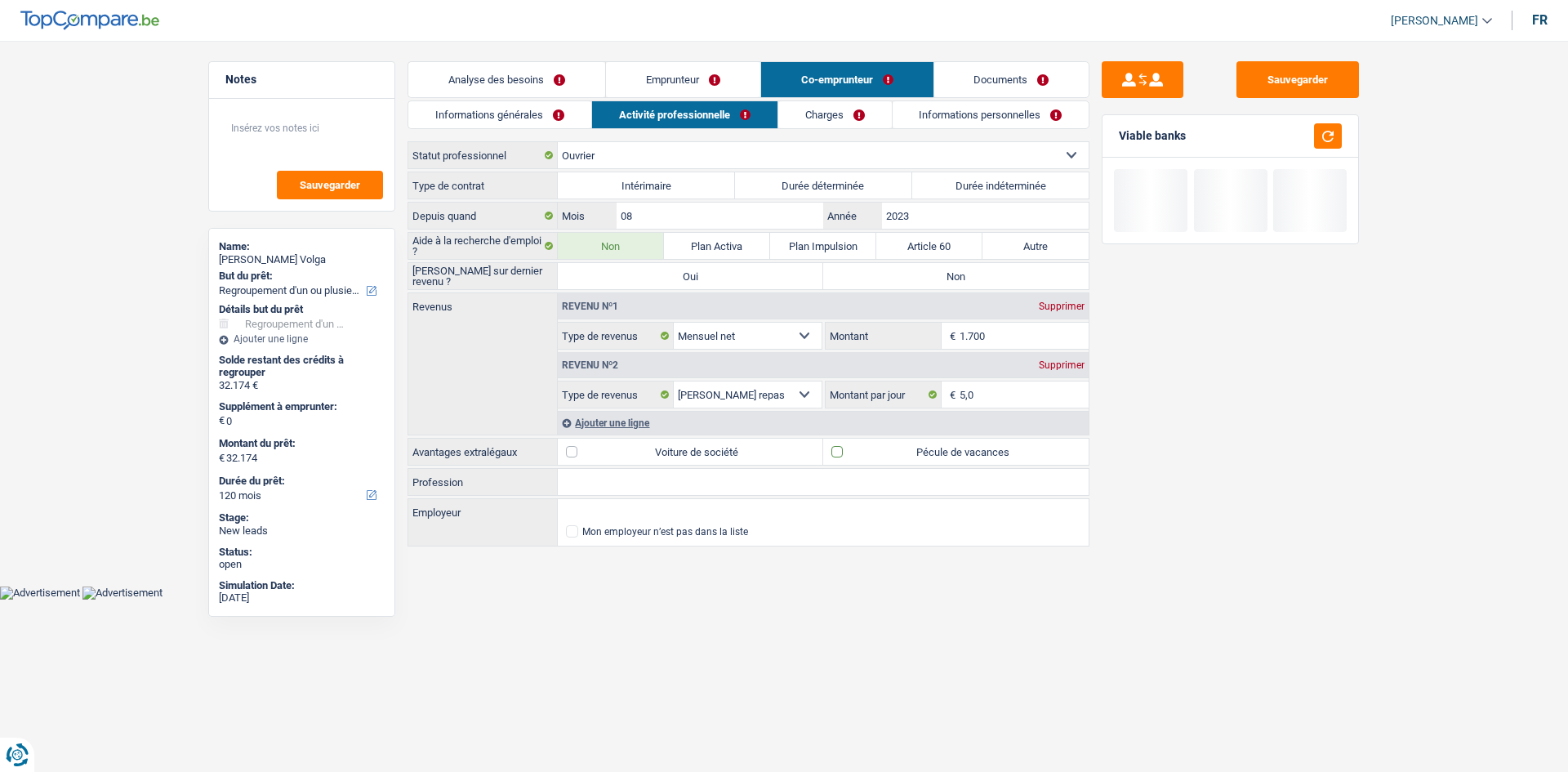 click on "Pécule de vacances" at bounding box center (956, 452) 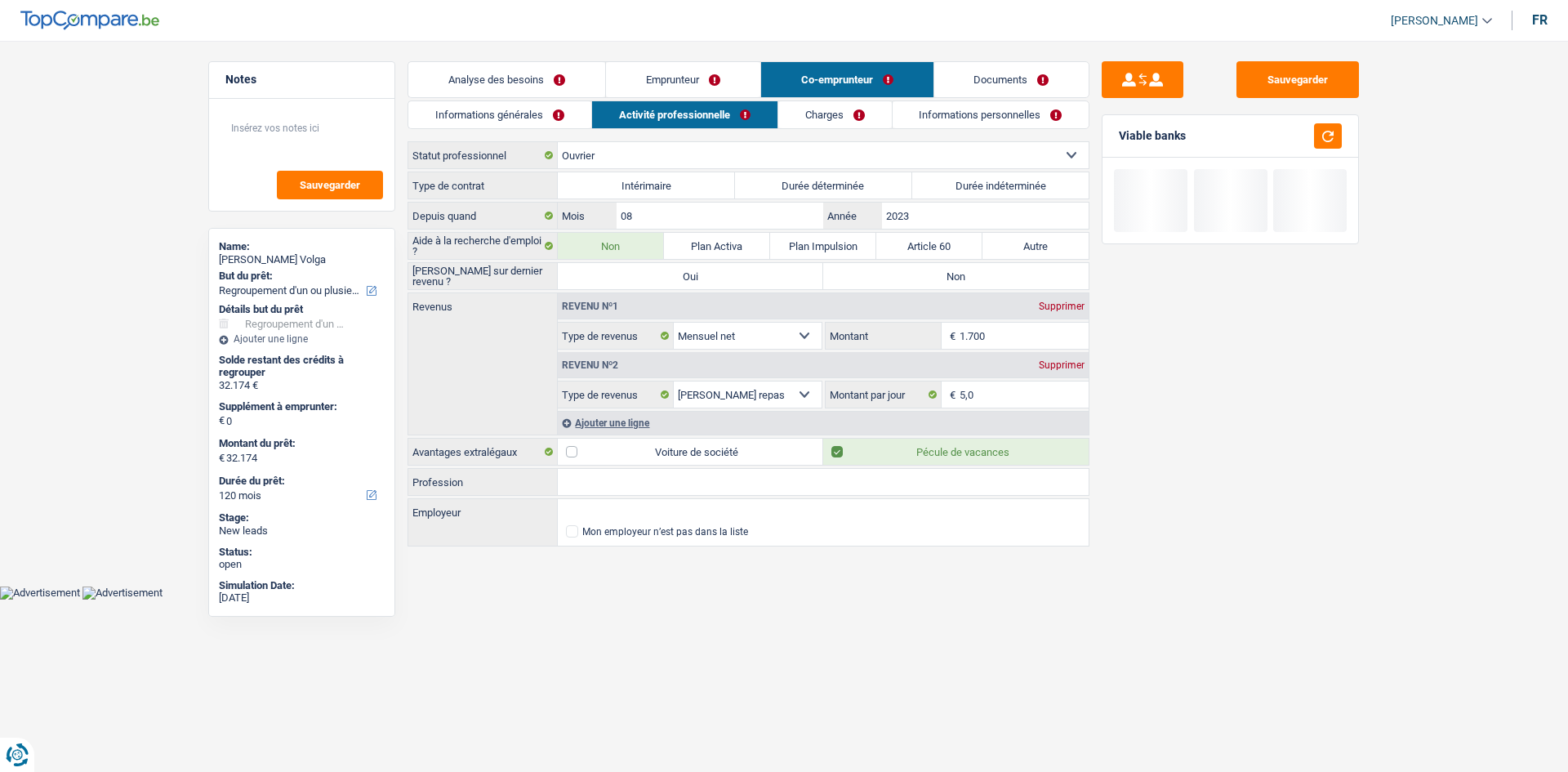 click on "Pécule de vacances" at bounding box center (956, 452) 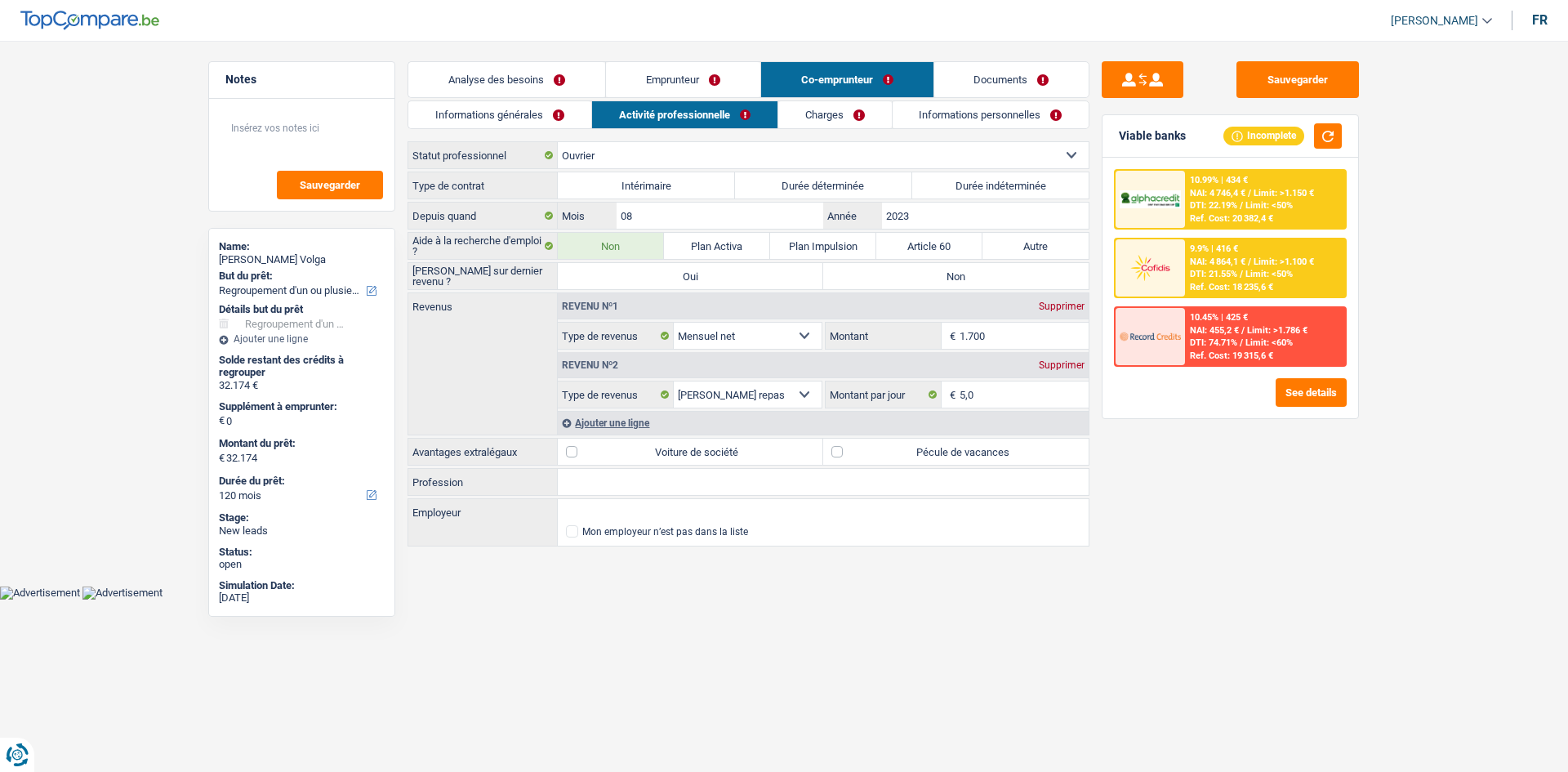 click on "Pécule de vacances" at bounding box center [956, 452] 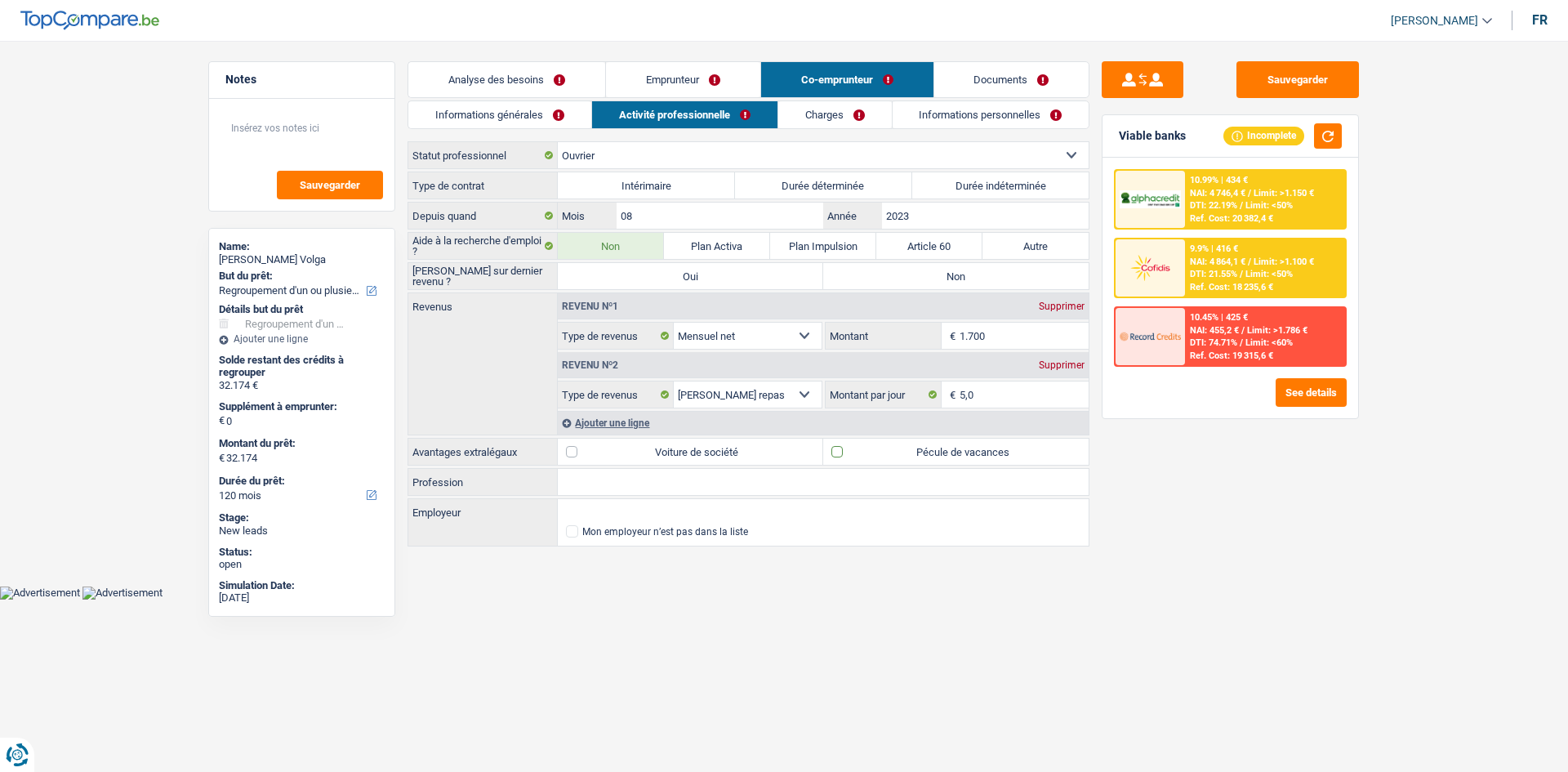 click on "Pécule de vacances" at bounding box center (956, 452) 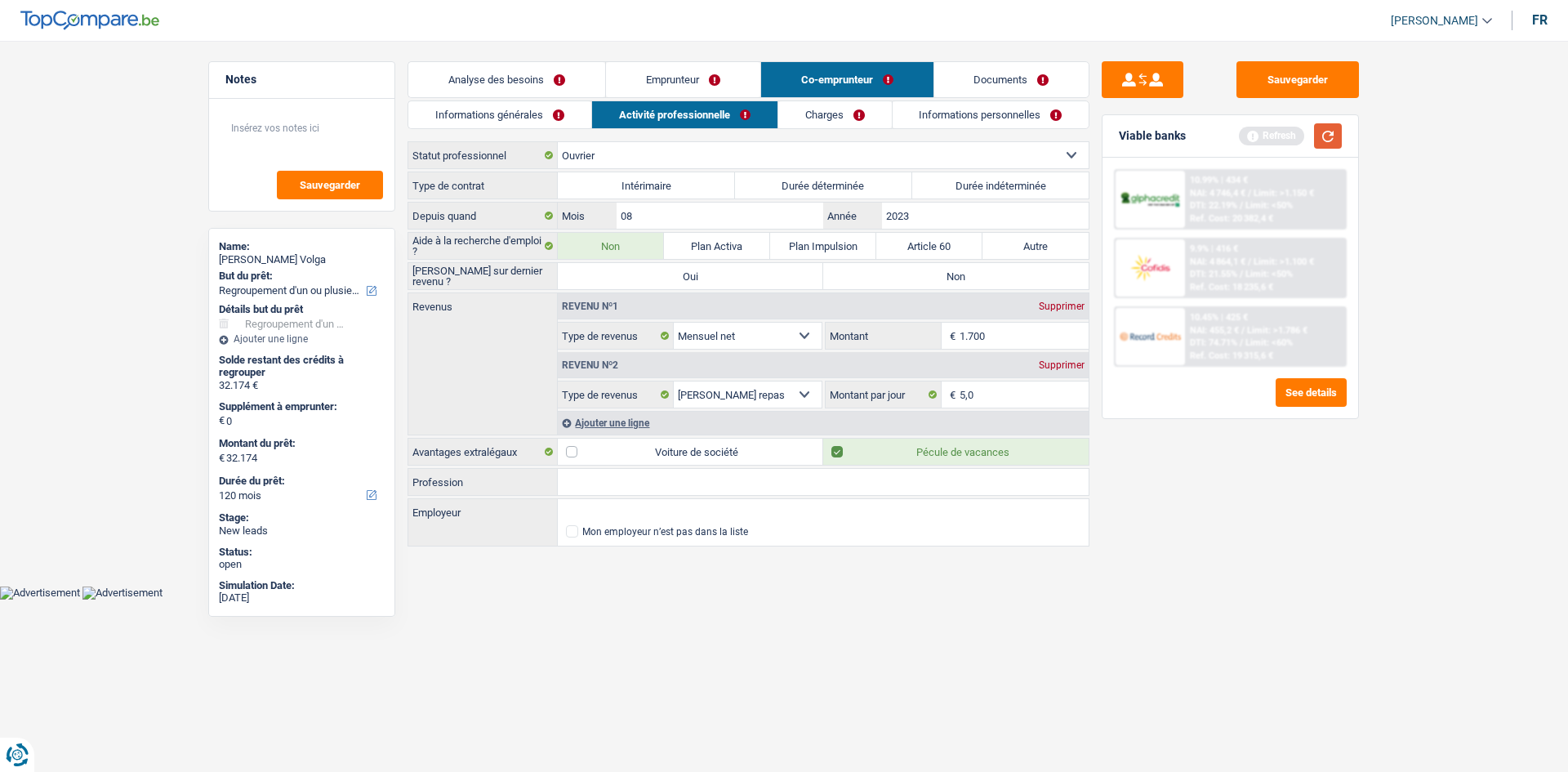 drag, startPoint x: 1343, startPoint y: 127, endPoint x: 1330, endPoint y: 132, distance: 13.928388 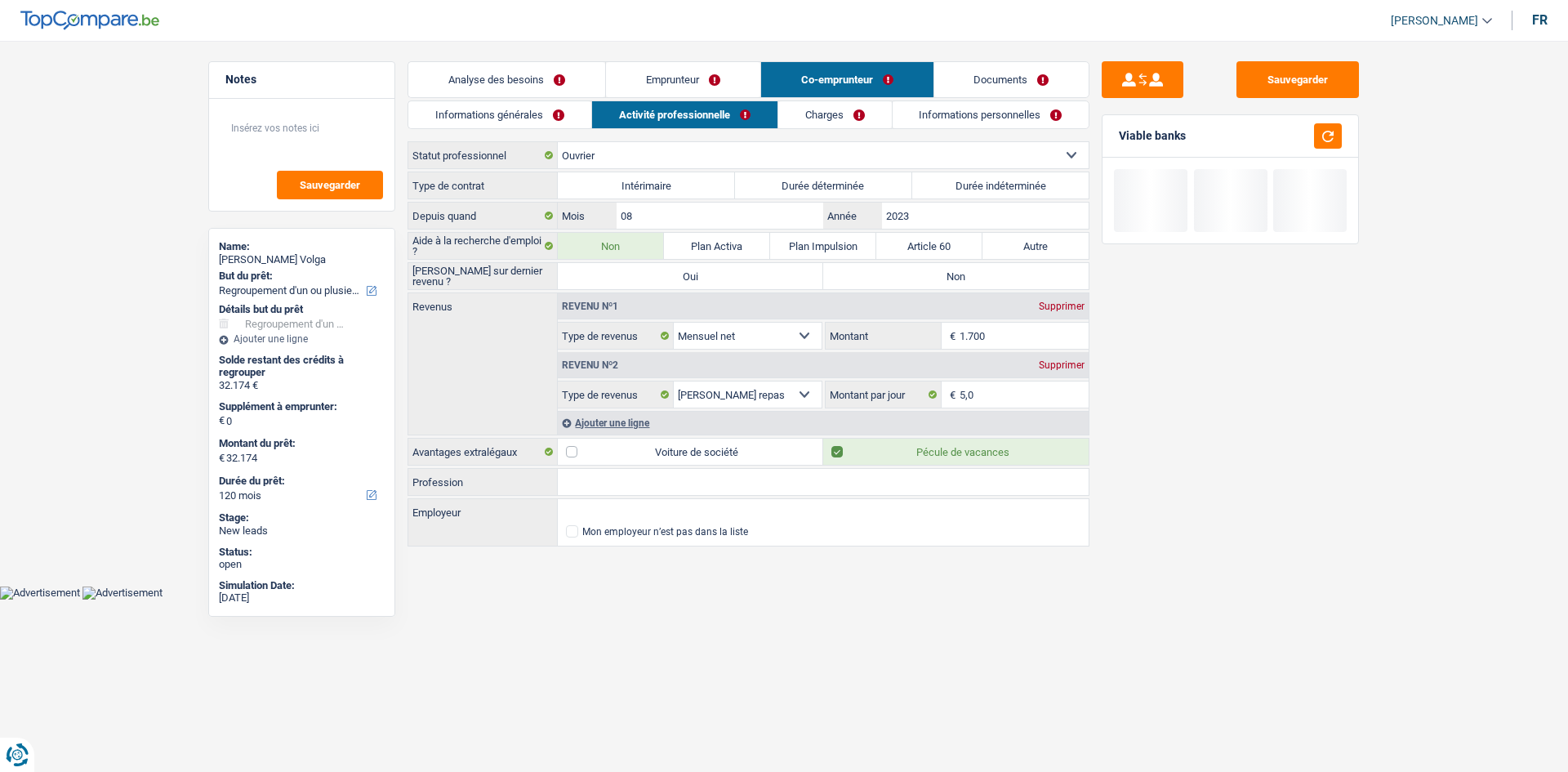 click on "Charges" at bounding box center (835, 114) 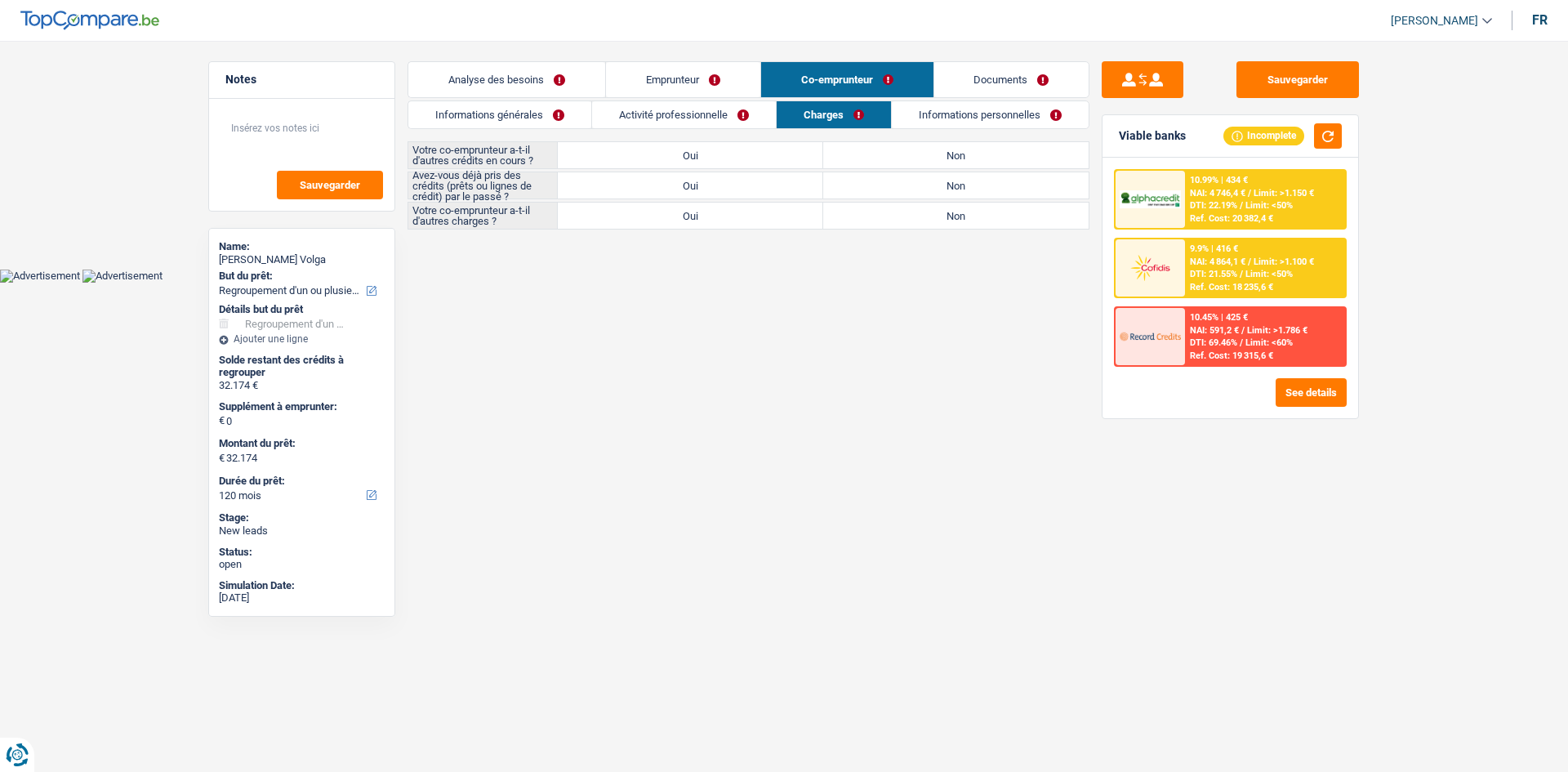click on "DTI: 22.19%" at bounding box center [1214, 205] 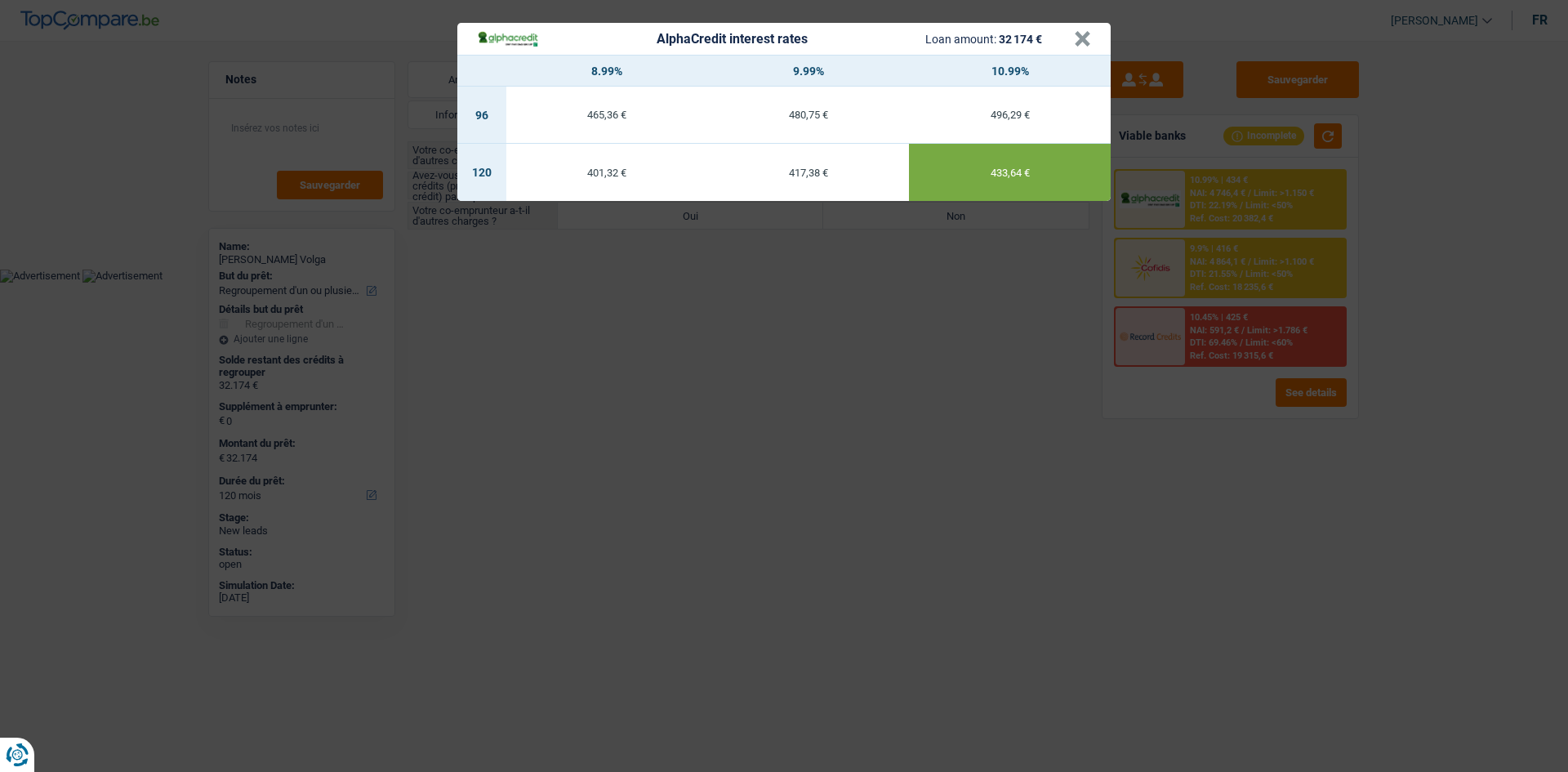 click on "AlphaCredit interest rates
Loan amount:
32 174 €
×
8.99%
9.99%
10.99%
96
465,36 €
480,75 €
496,29 €
120
401,32 €
417,38 €
433,64 €" at bounding box center (784, 386) 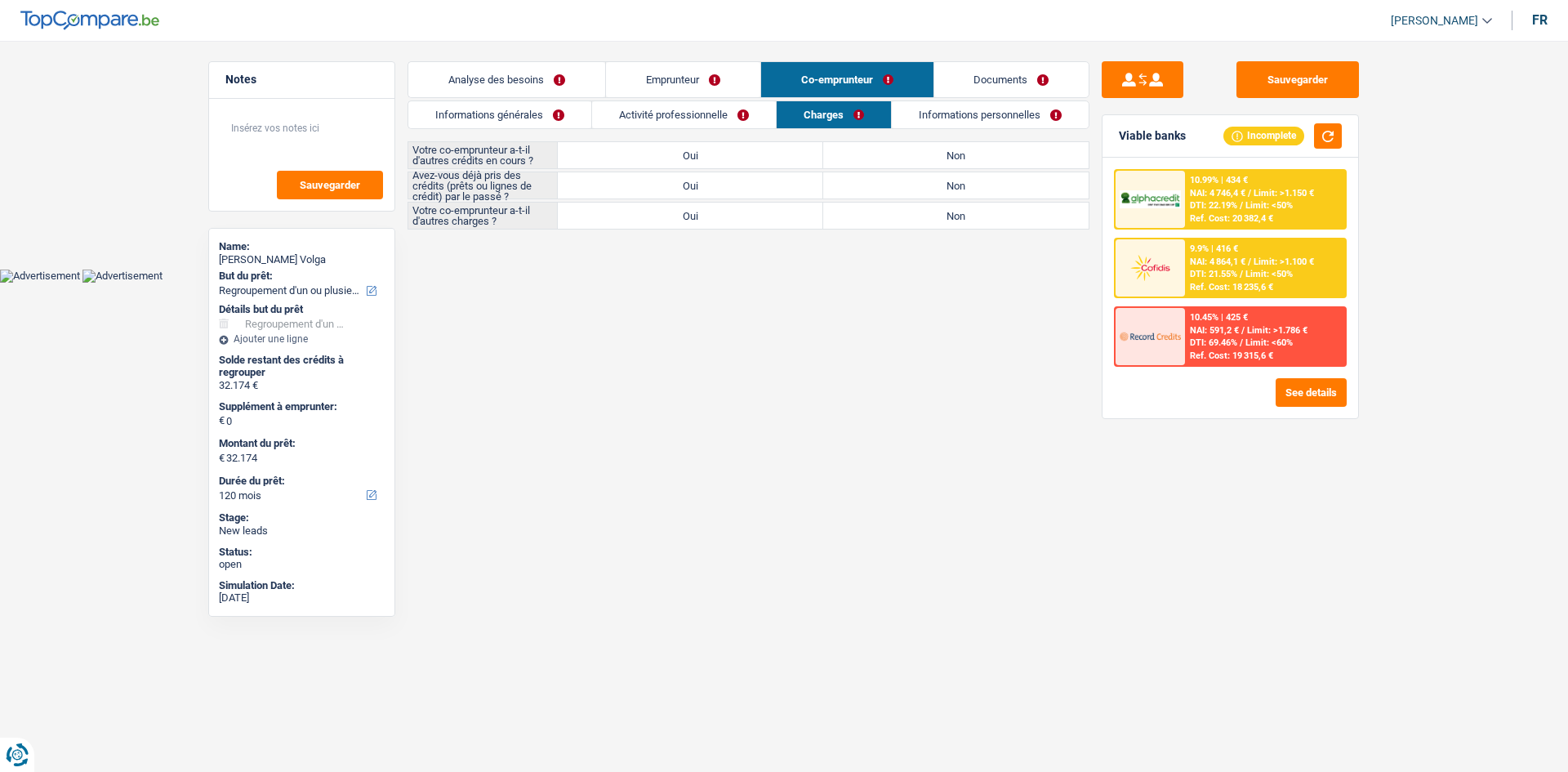 click at bounding box center [1150, 268] 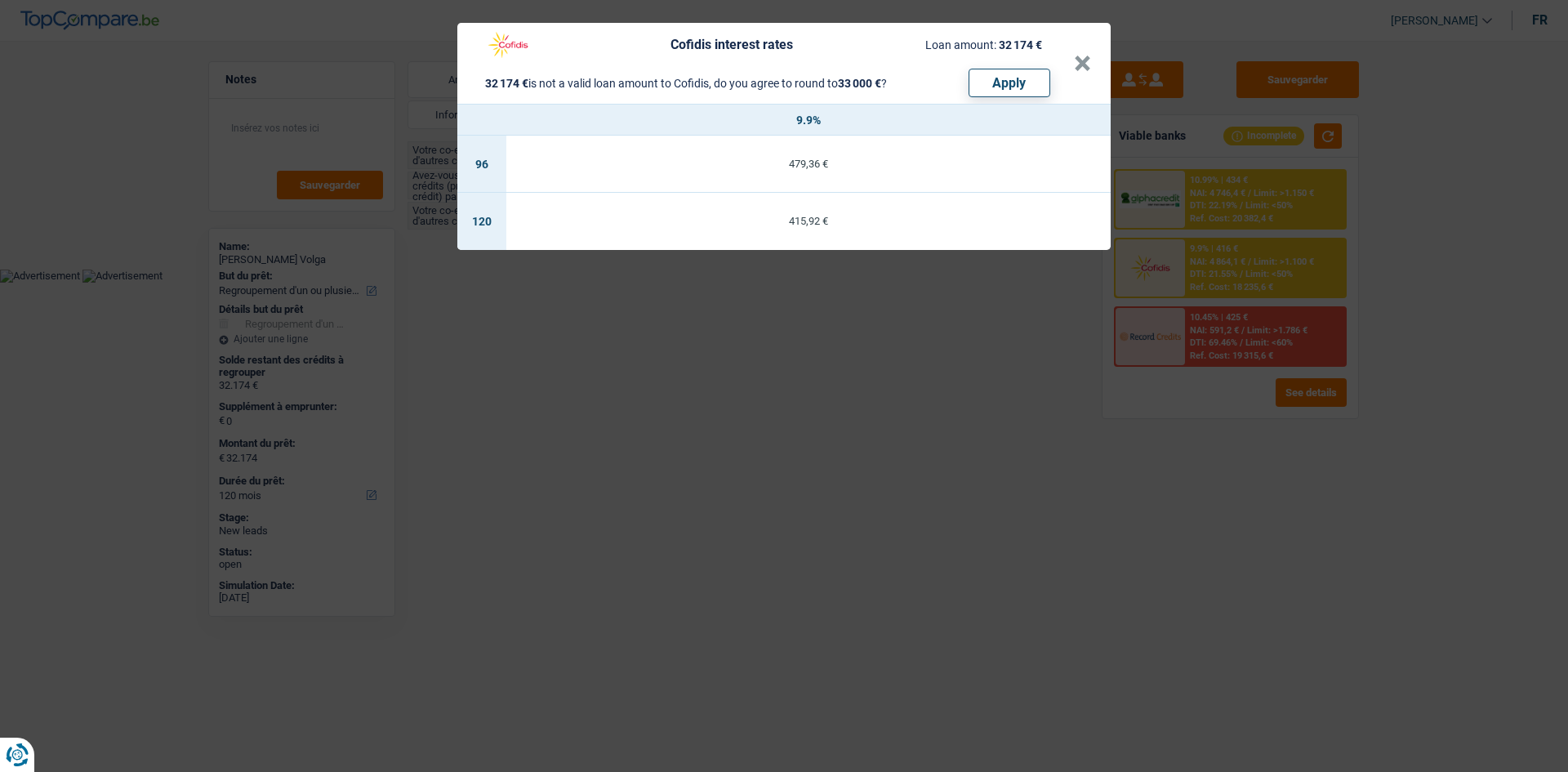 click on "Cofidis interest rates
Loan amount:
32 174 €
32 174 €  is not a valid loan amount to Cofidis, do you agree to round to  33 000 € ?
Apply
×
9.9%
96
479,36 €
120
415,92 €" at bounding box center (784, 386) 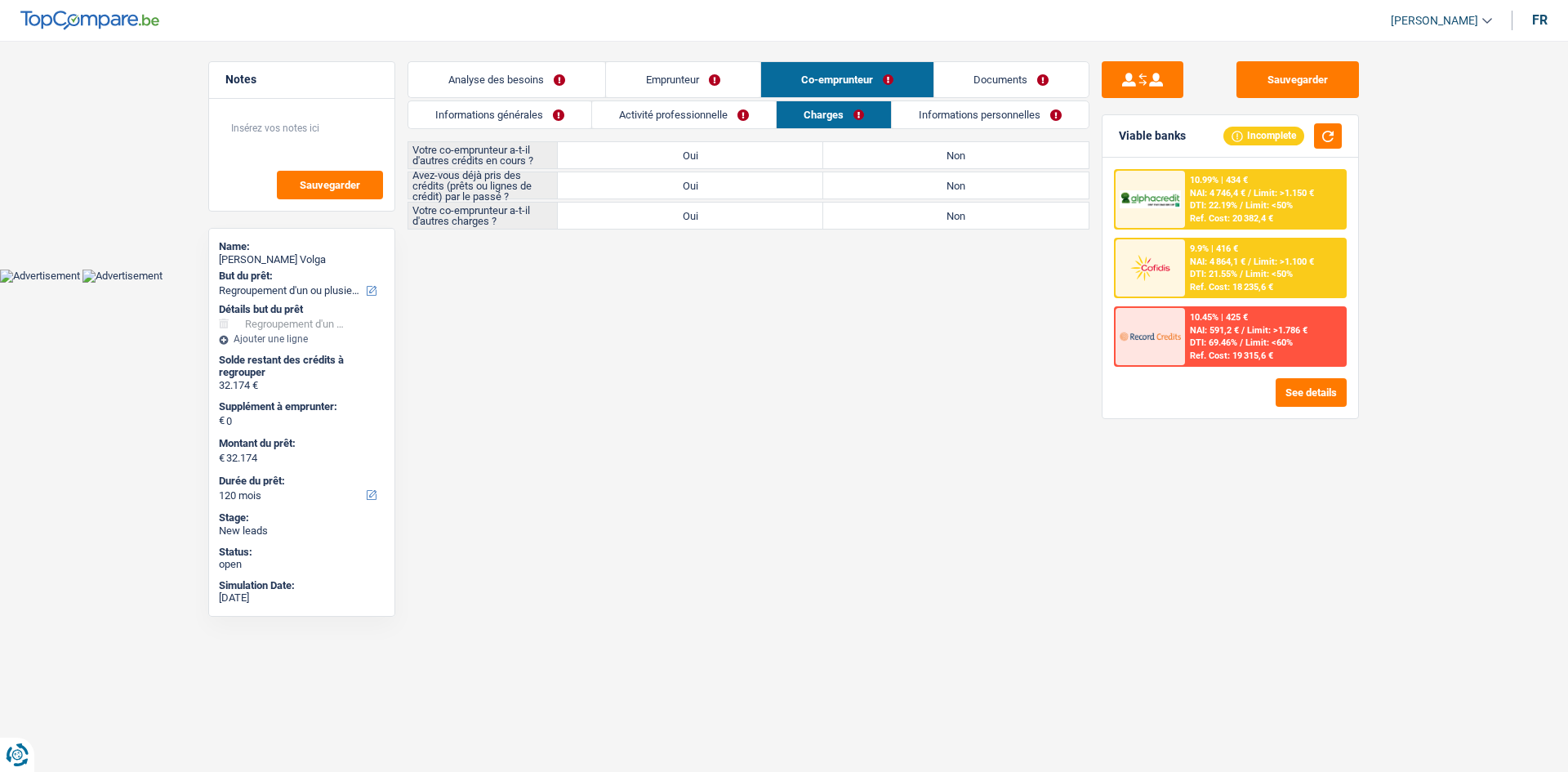 click on "Non" at bounding box center [956, 155] 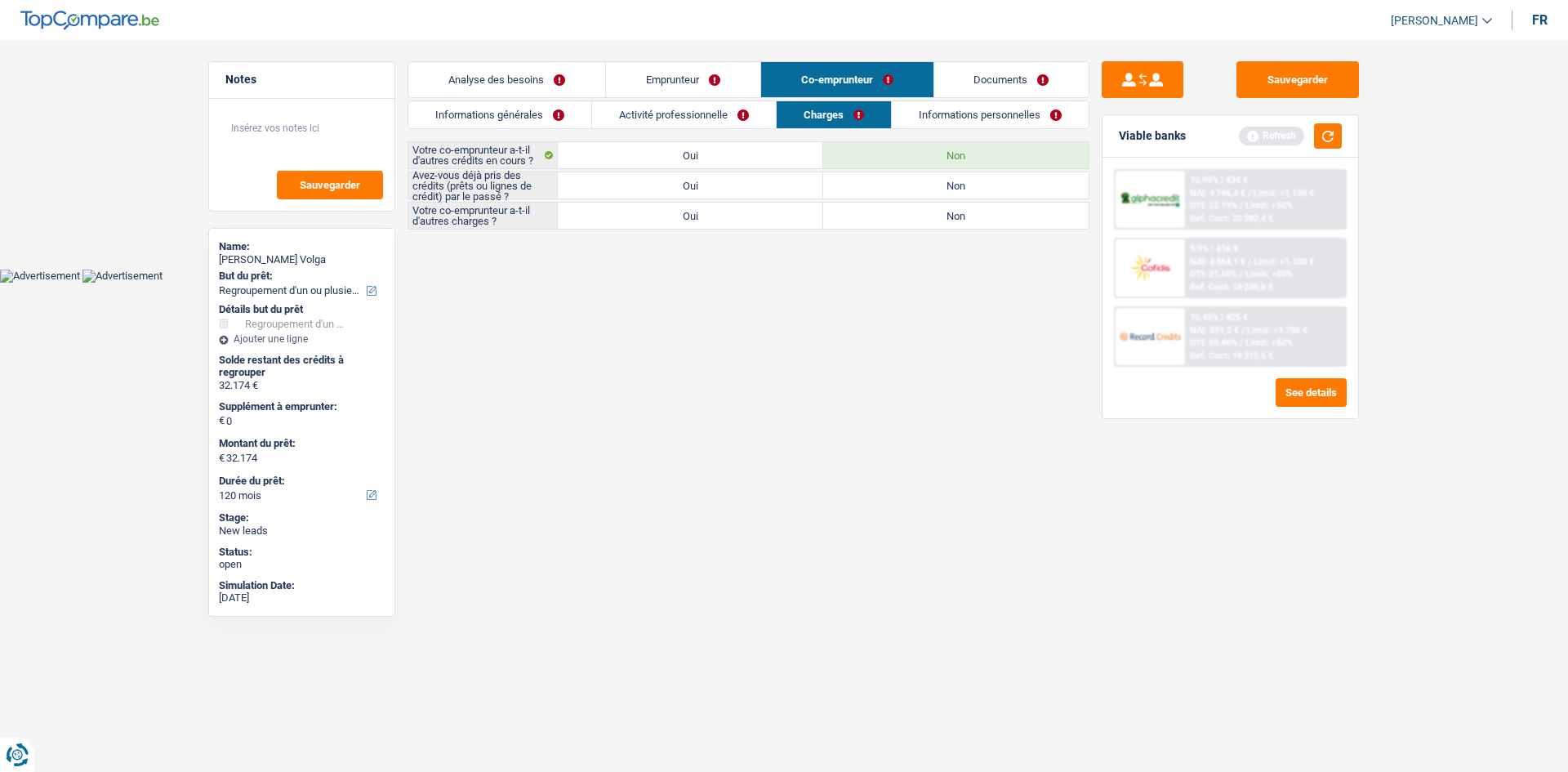 click on "Oui" at bounding box center (690, 185) 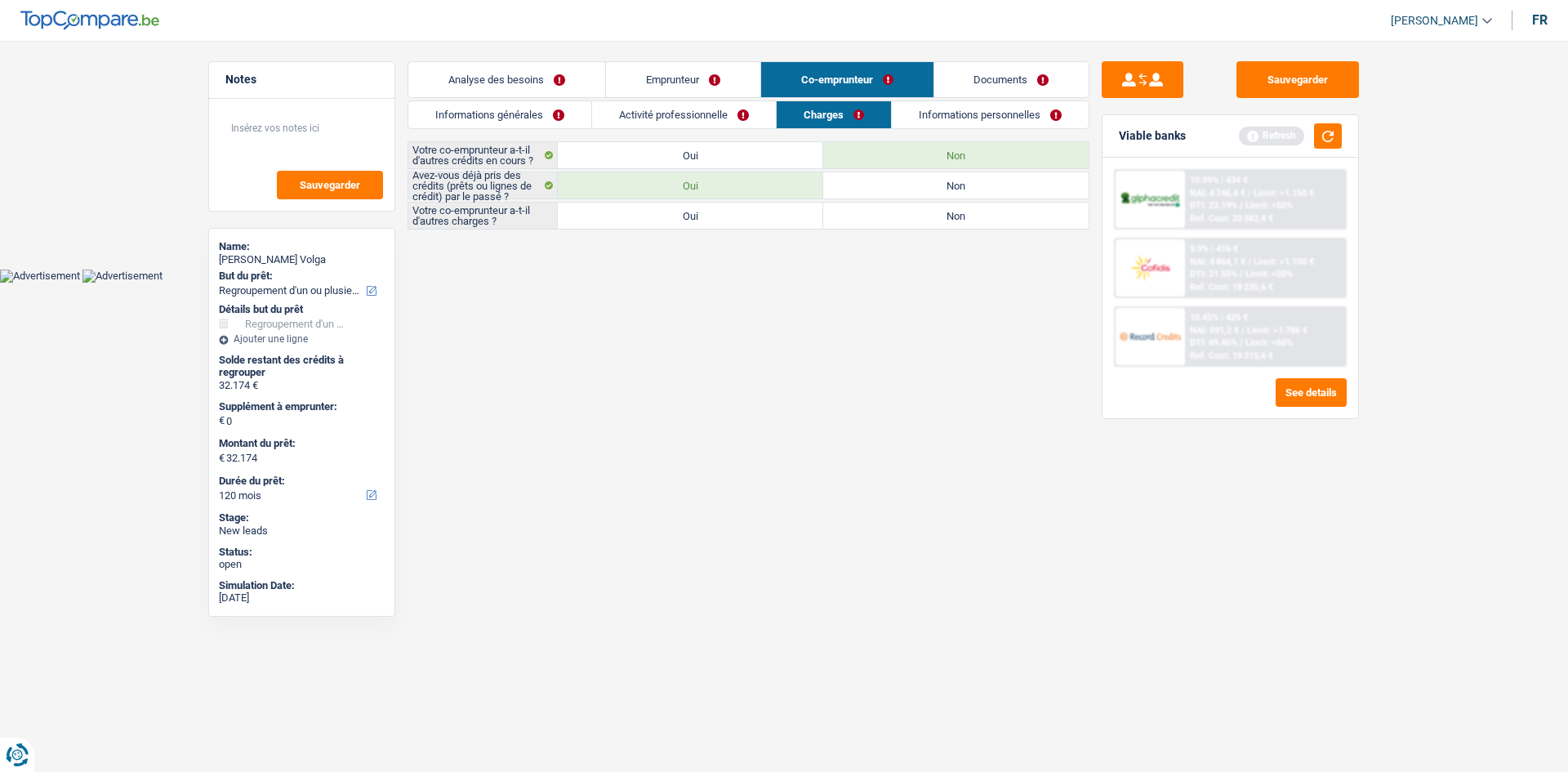 click on "Non" at bounding box center [956, 216] 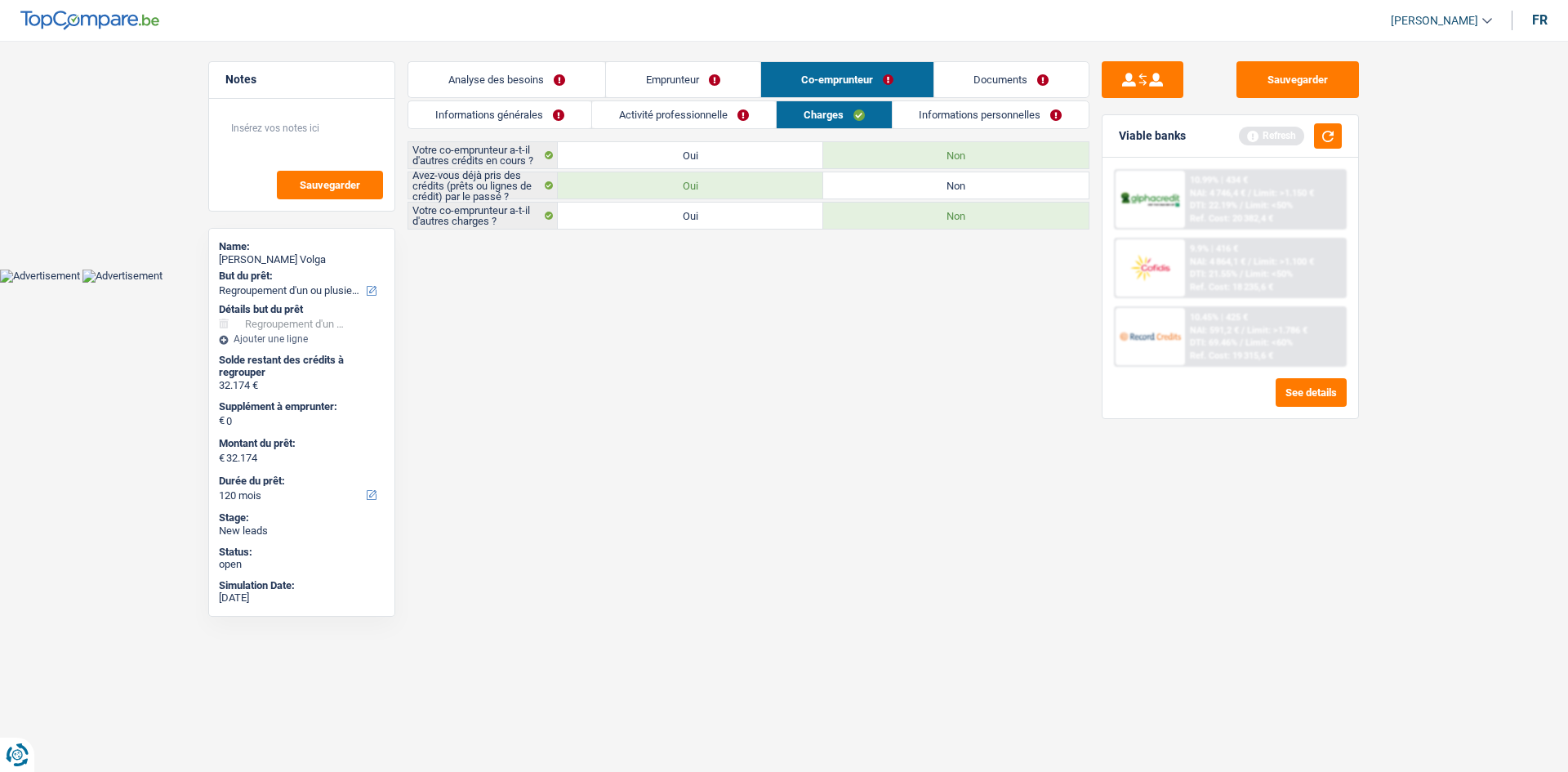 click on "Informations personnelles" at bounding box center [991, 114] 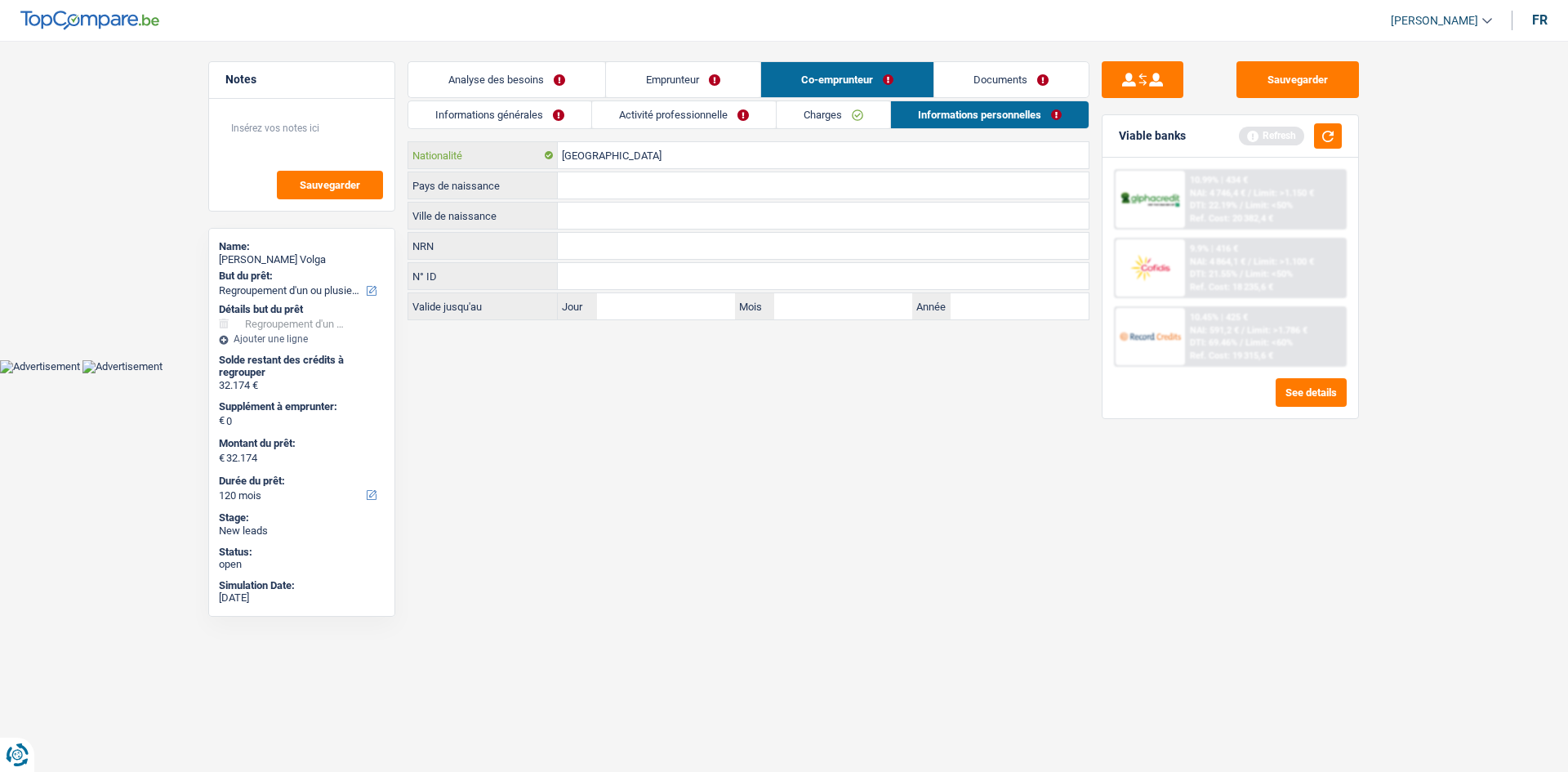 click on "[GEOGRAPHIC_DATA]" at bounding box center [823, 155] 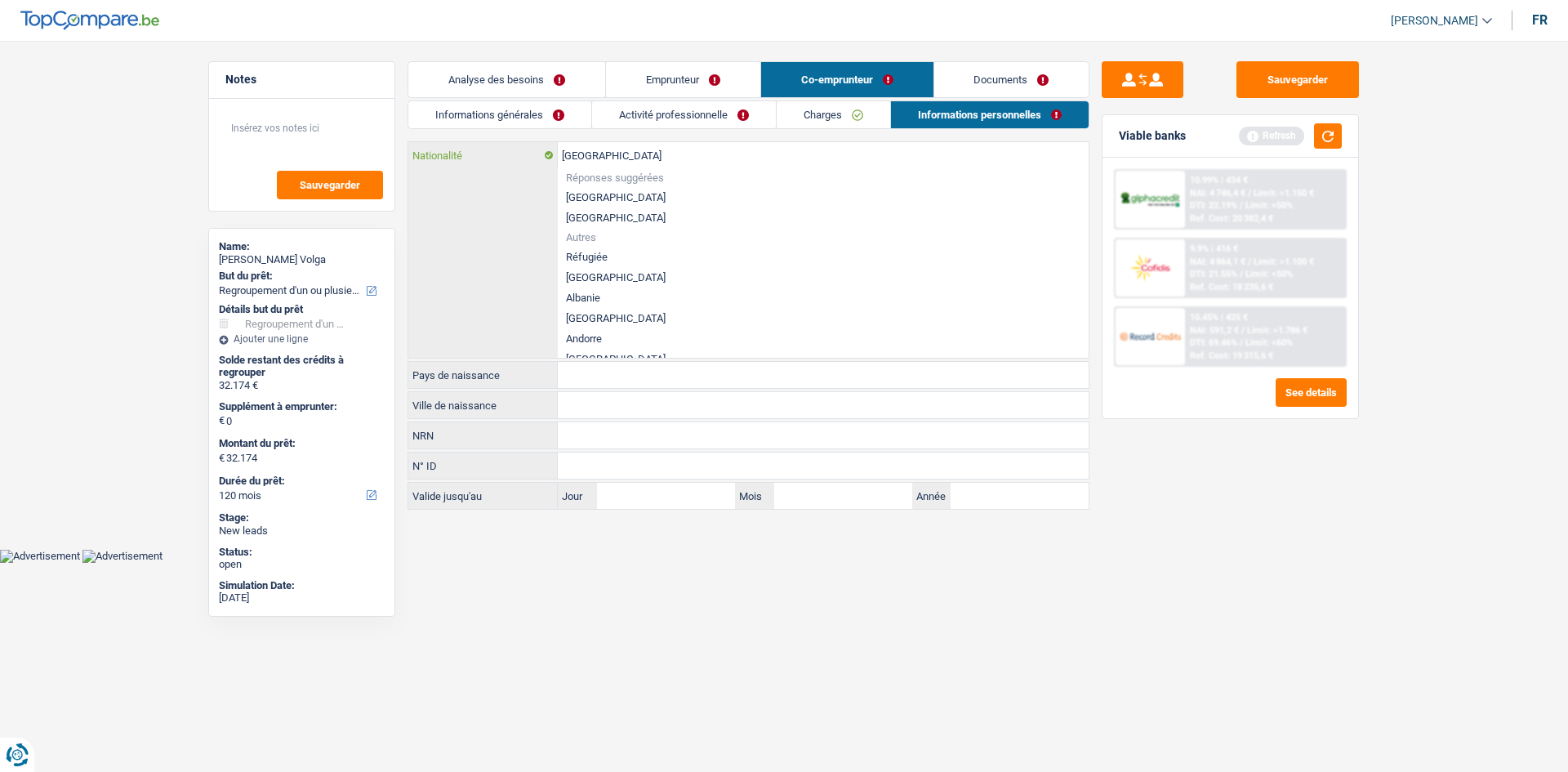 type on "Belgiqu" 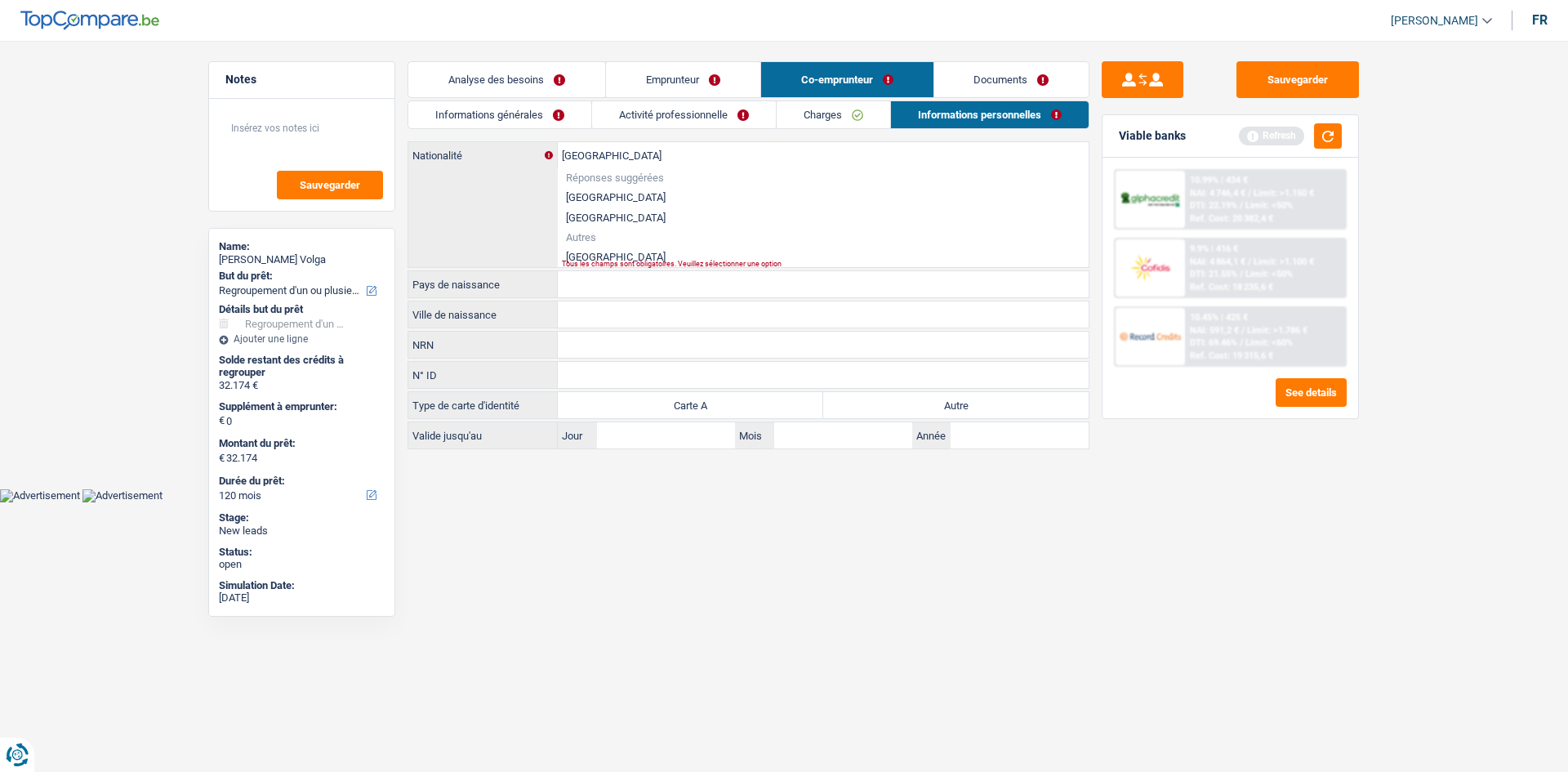 click on "[GEOGRAPHIC_DATA]" at bounding box center [823, 257] 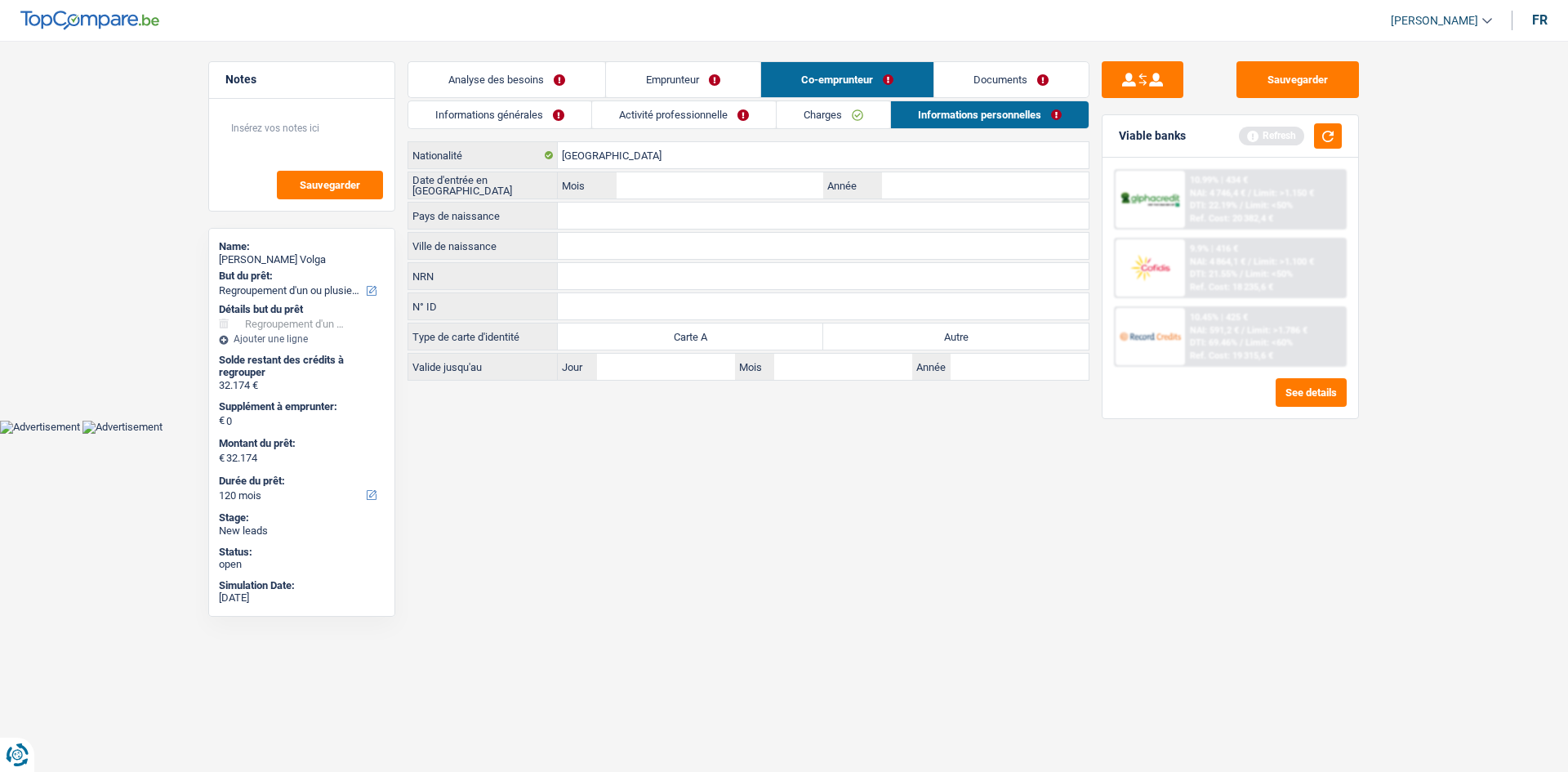 click on "Emprunteur" at bounding box center [683, 79] 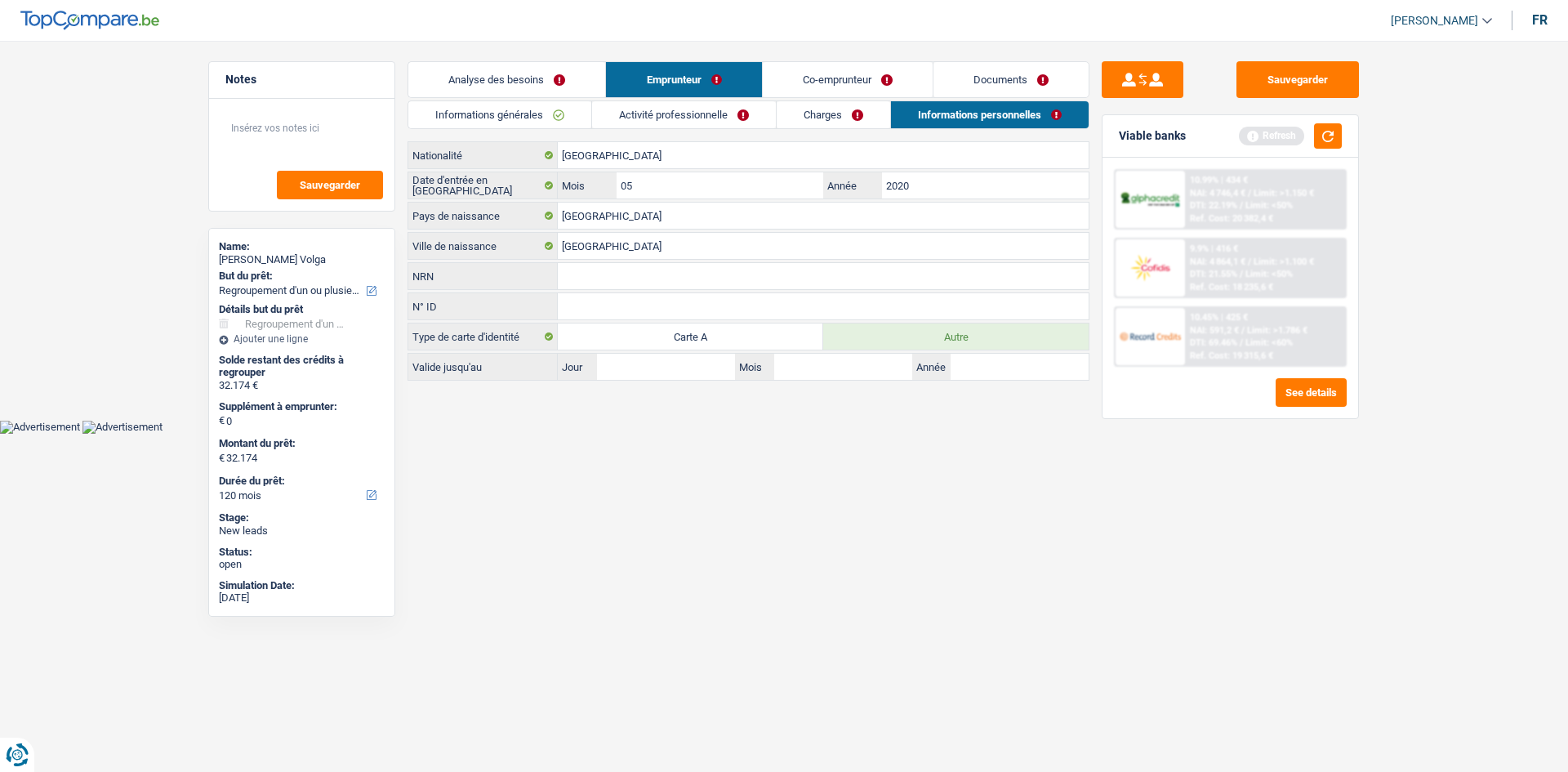 click on "Co-emprunteur" at bounding box center (848, 79) 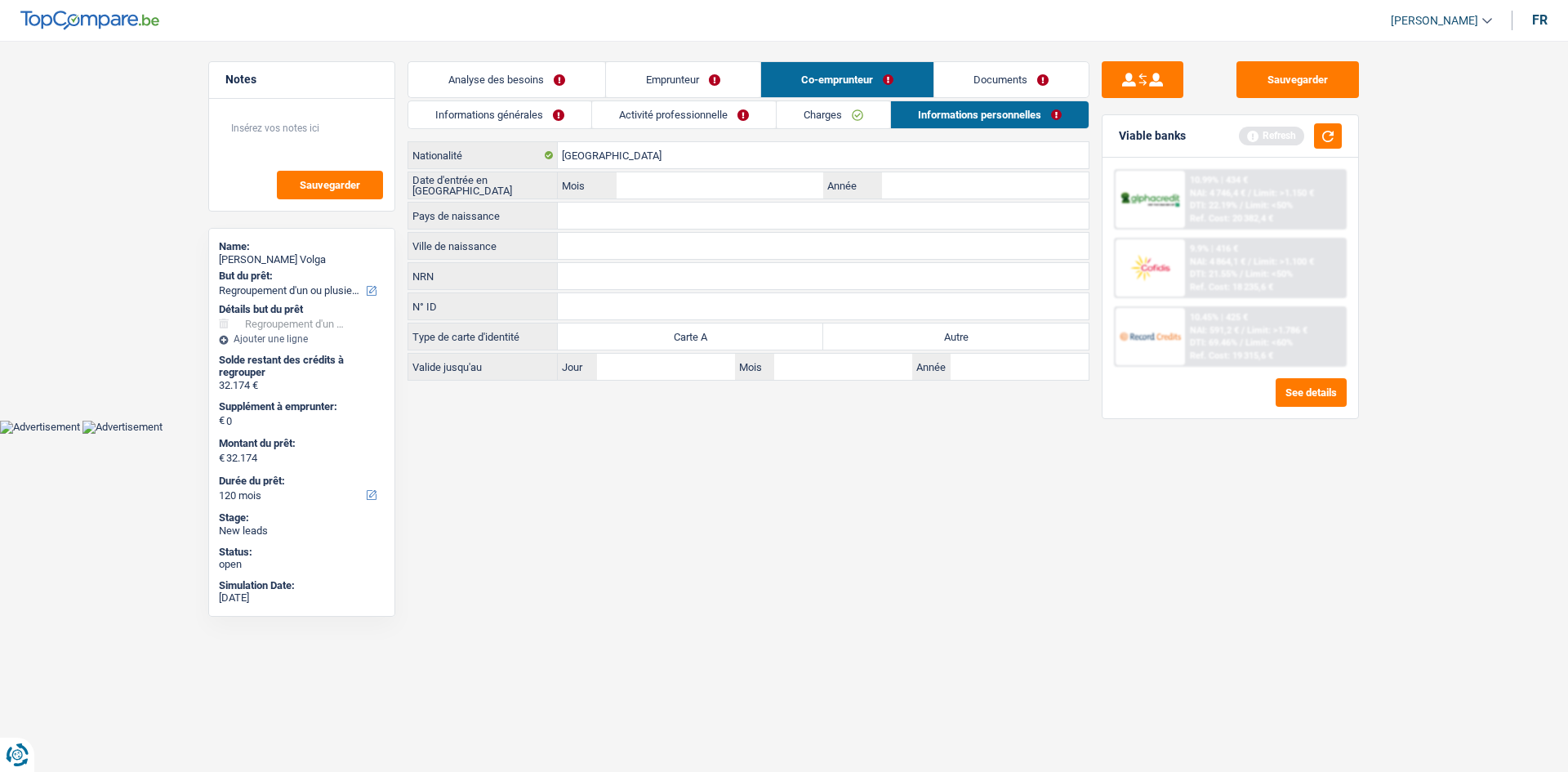 click on "Emprunteur" at bounding box center (683, 79) 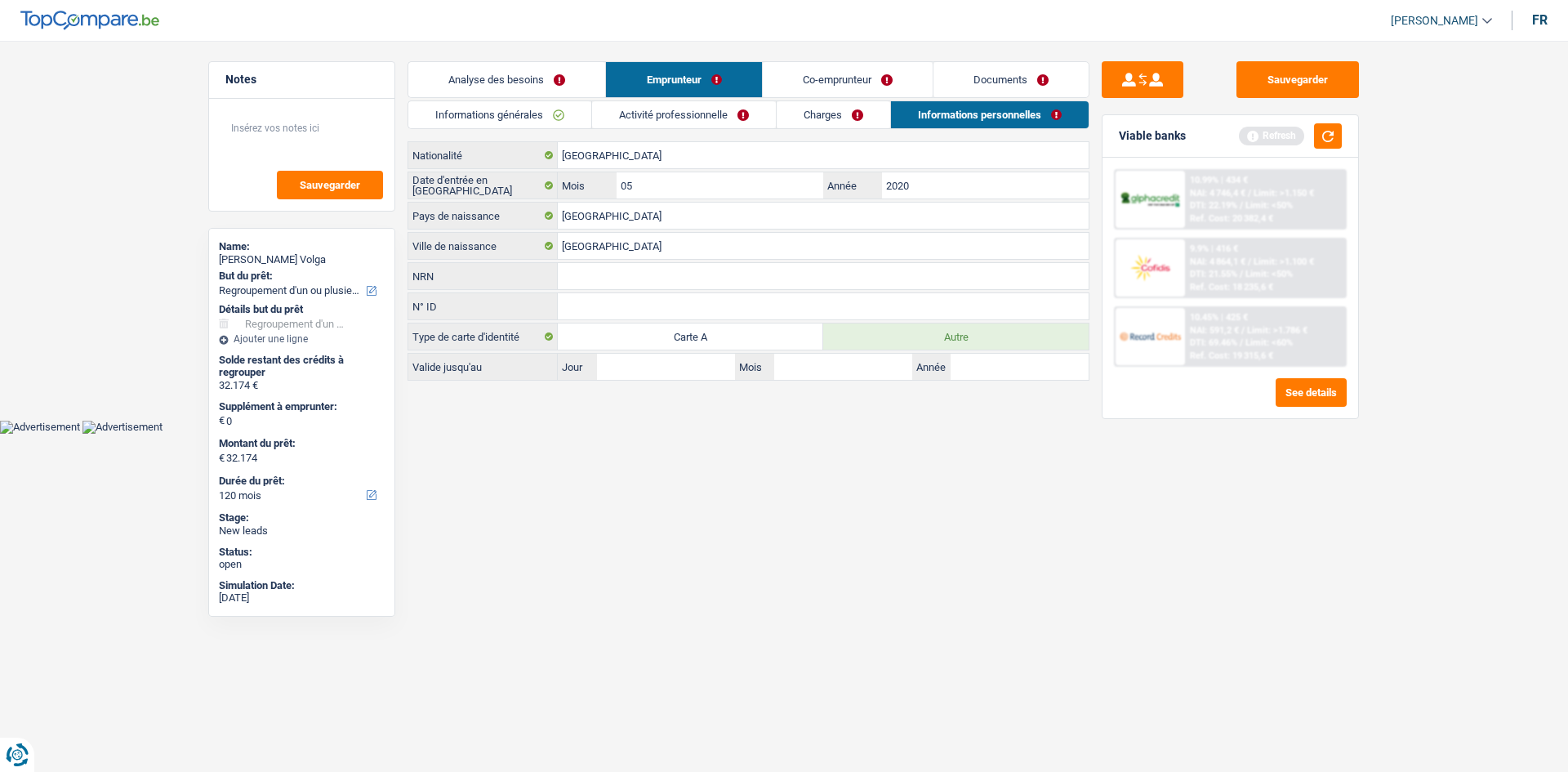 click on "Co-emprunteur" at bounding box center [848, 79] 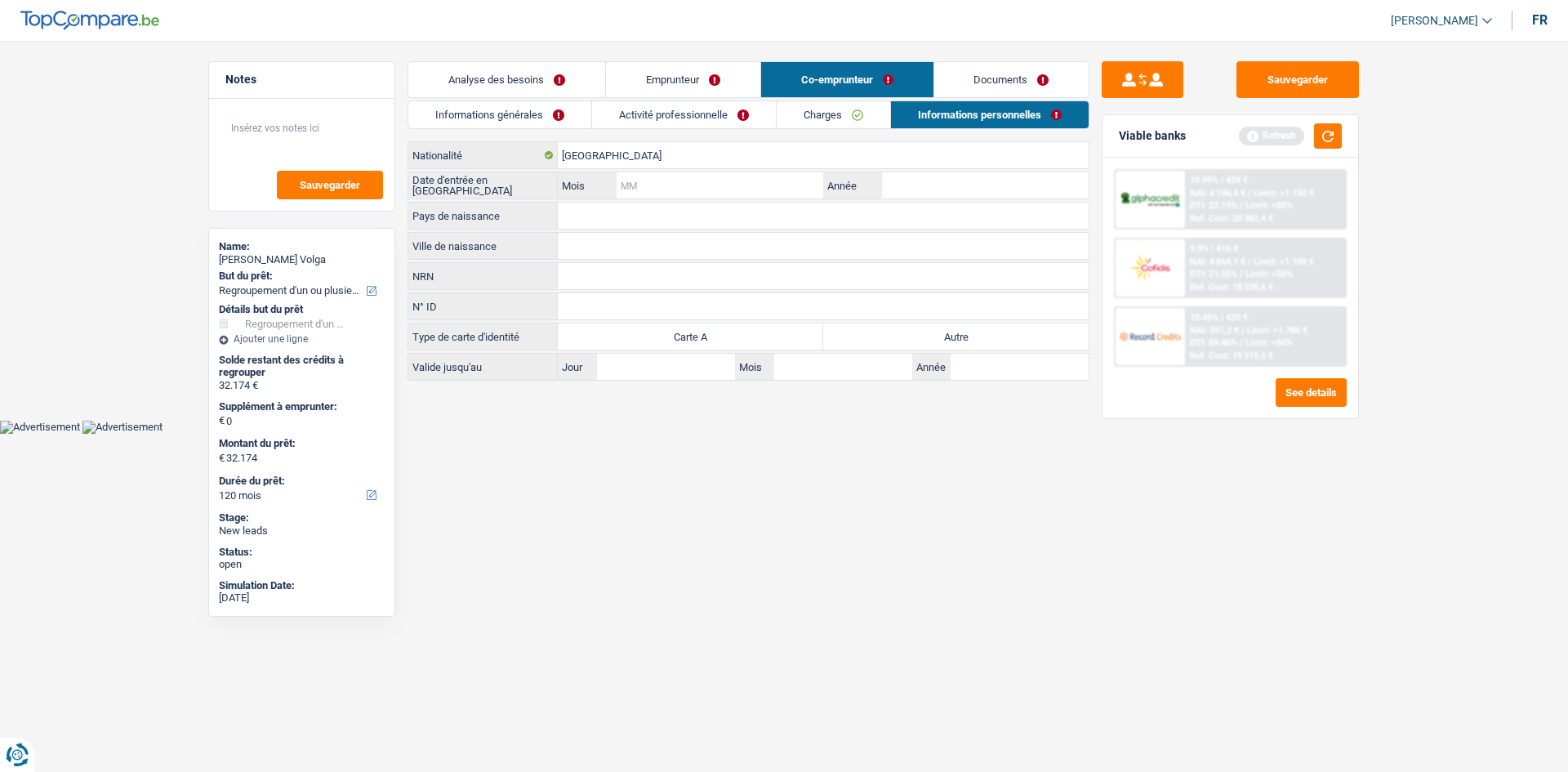 click on "Mois" at bounding box center (719, 185) 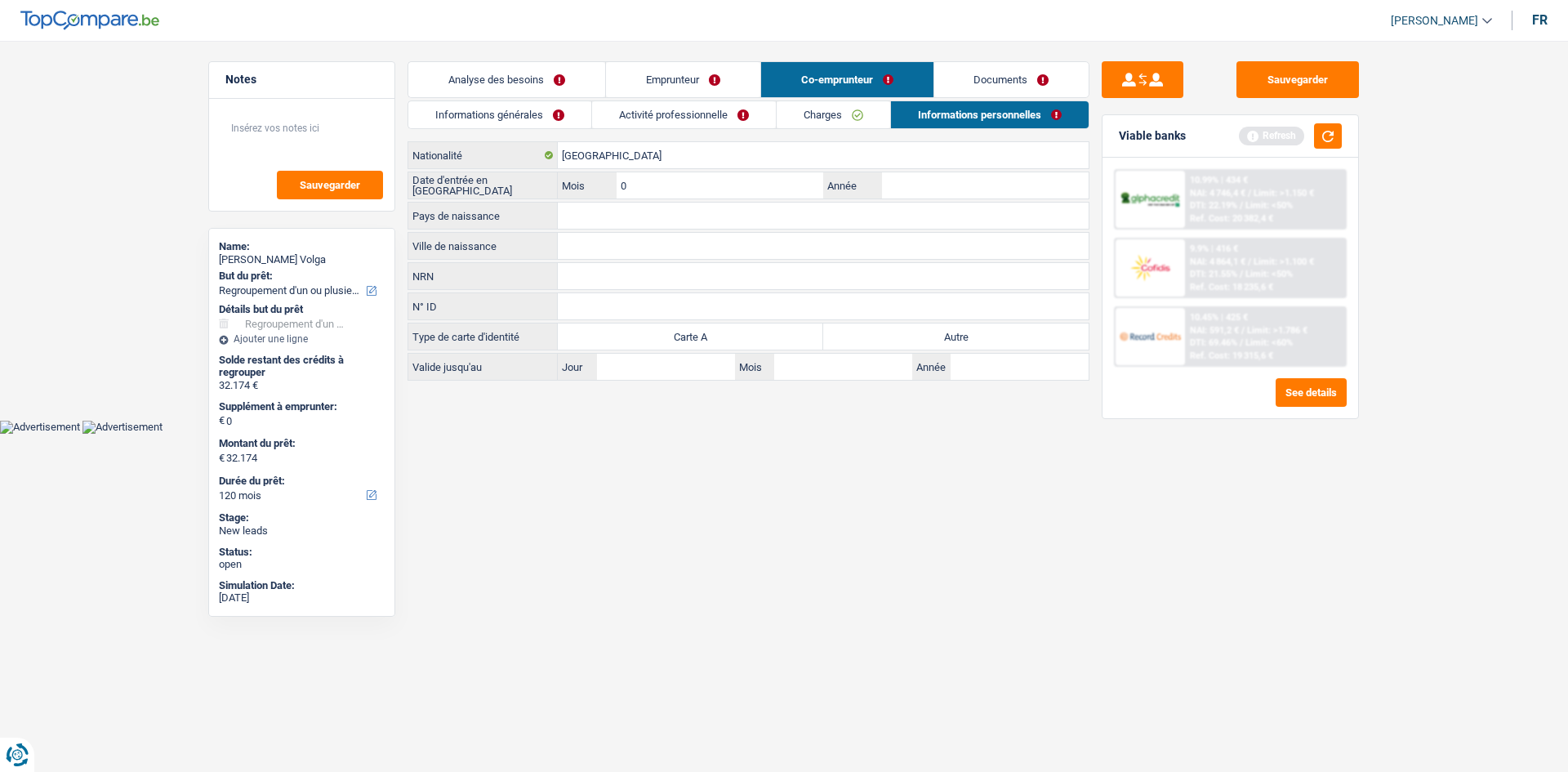 type on "05" 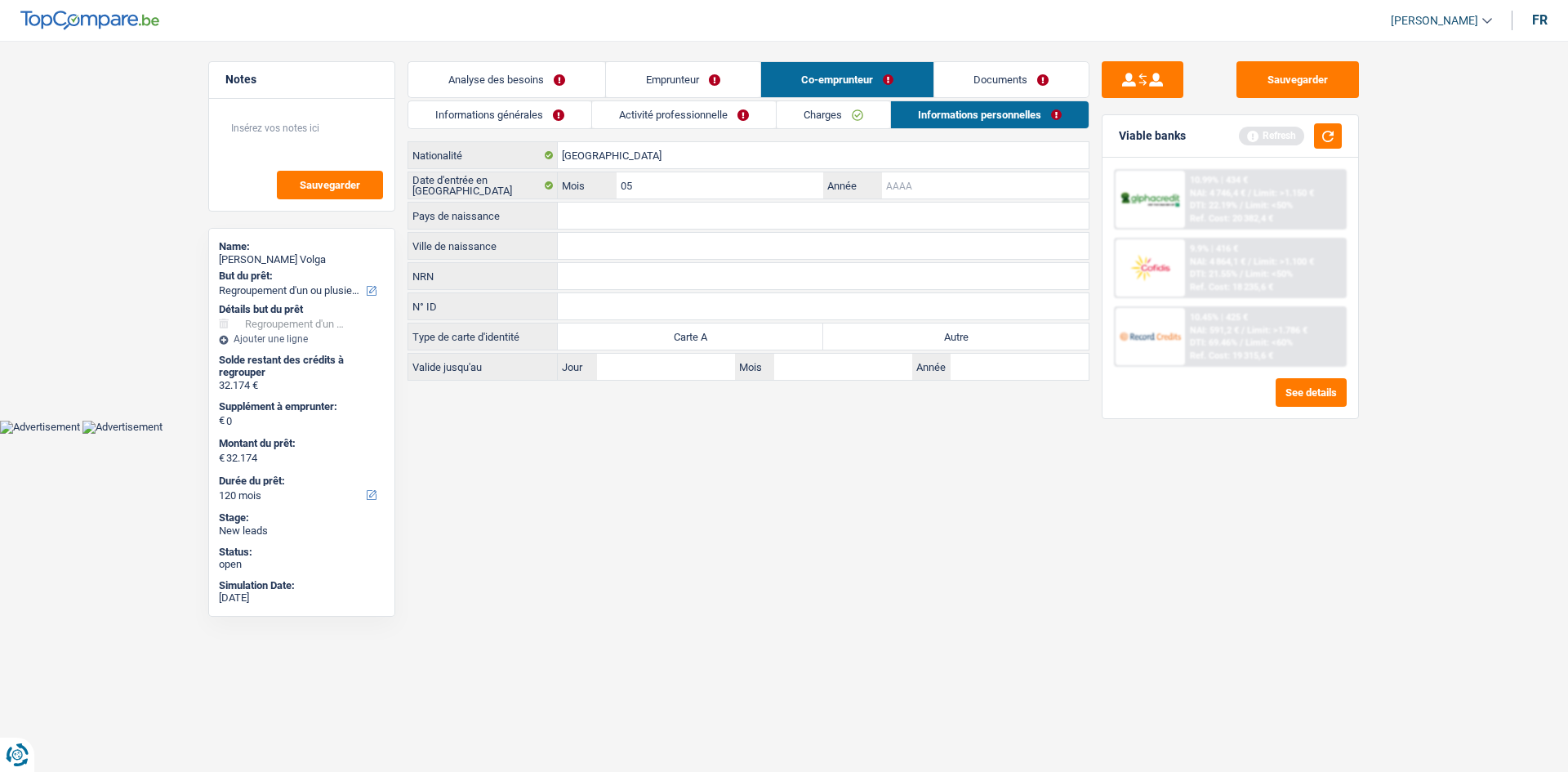 click on "Année" at bounding box center [985, 185] 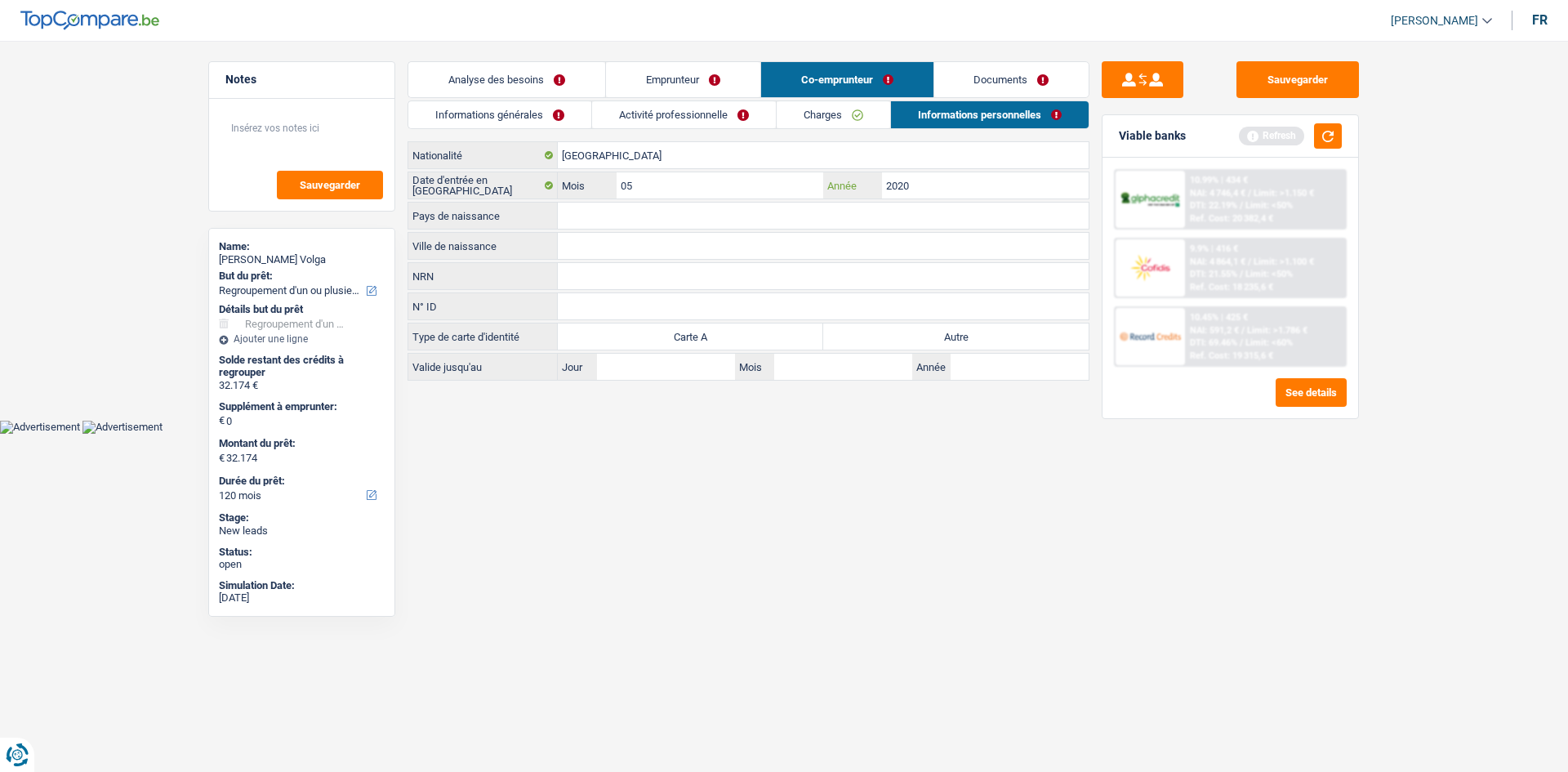 type on "2020" 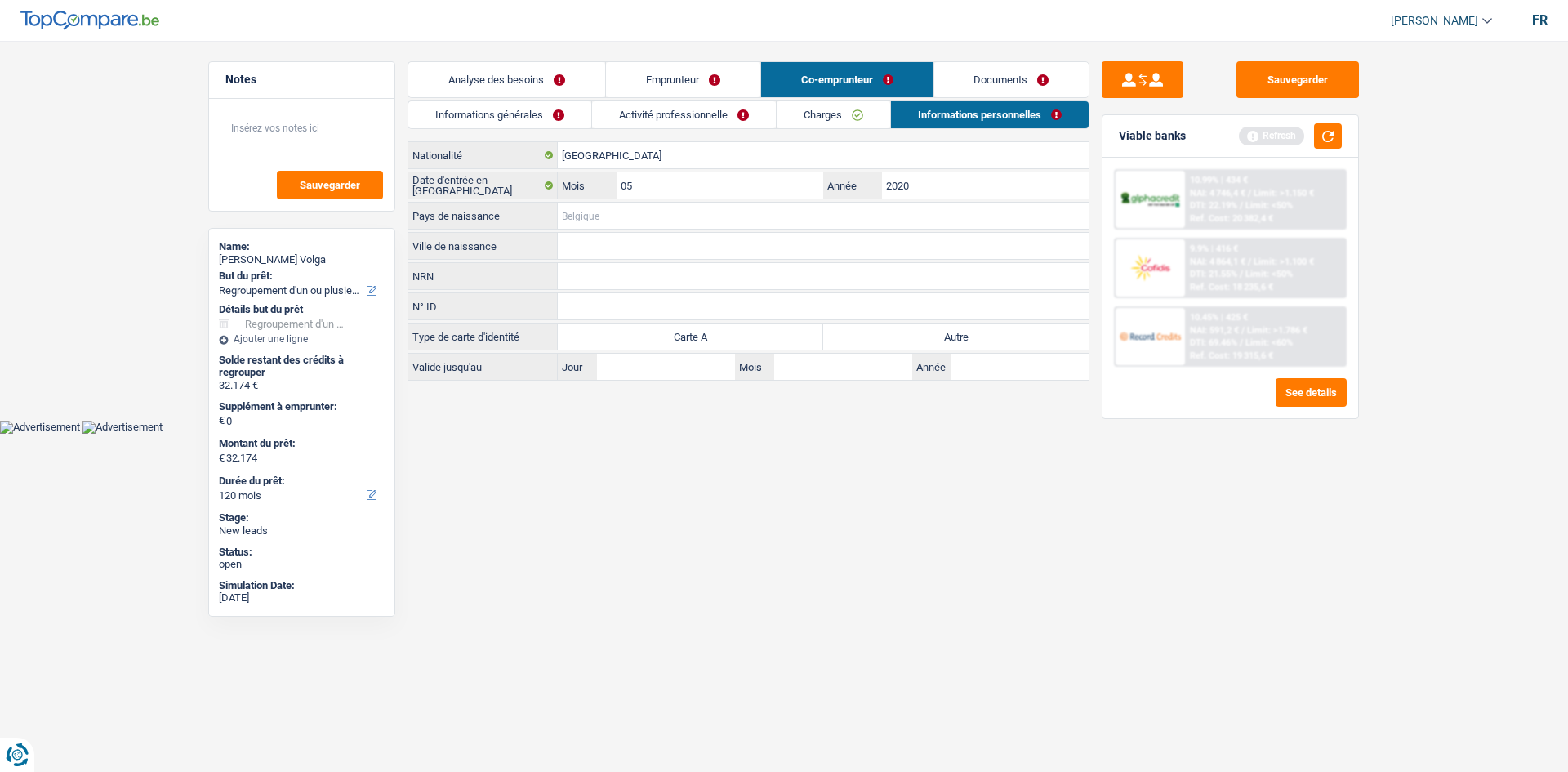 click on "Pays de naissance" at bounding box center [823, 216] 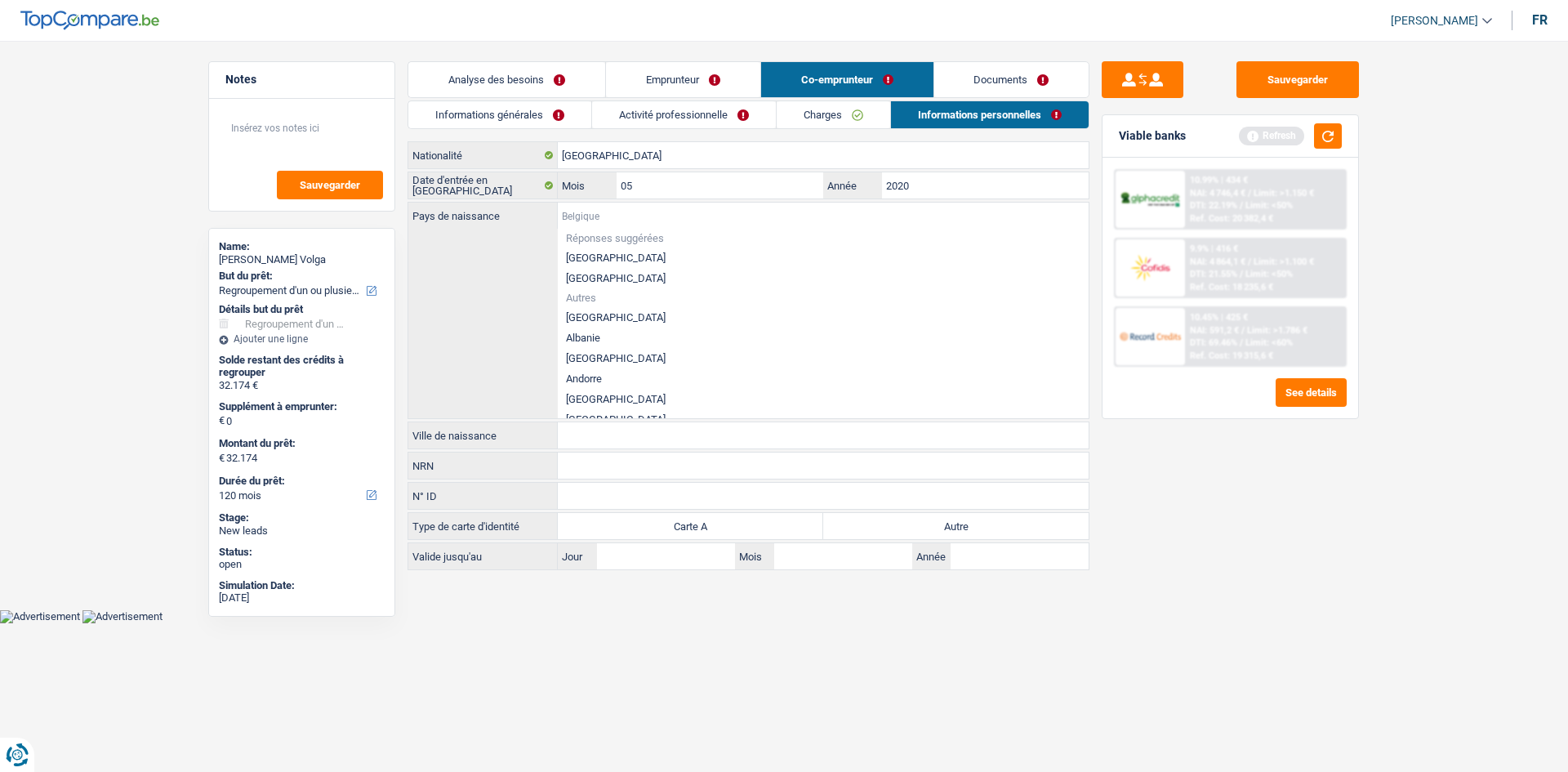 type on "r" 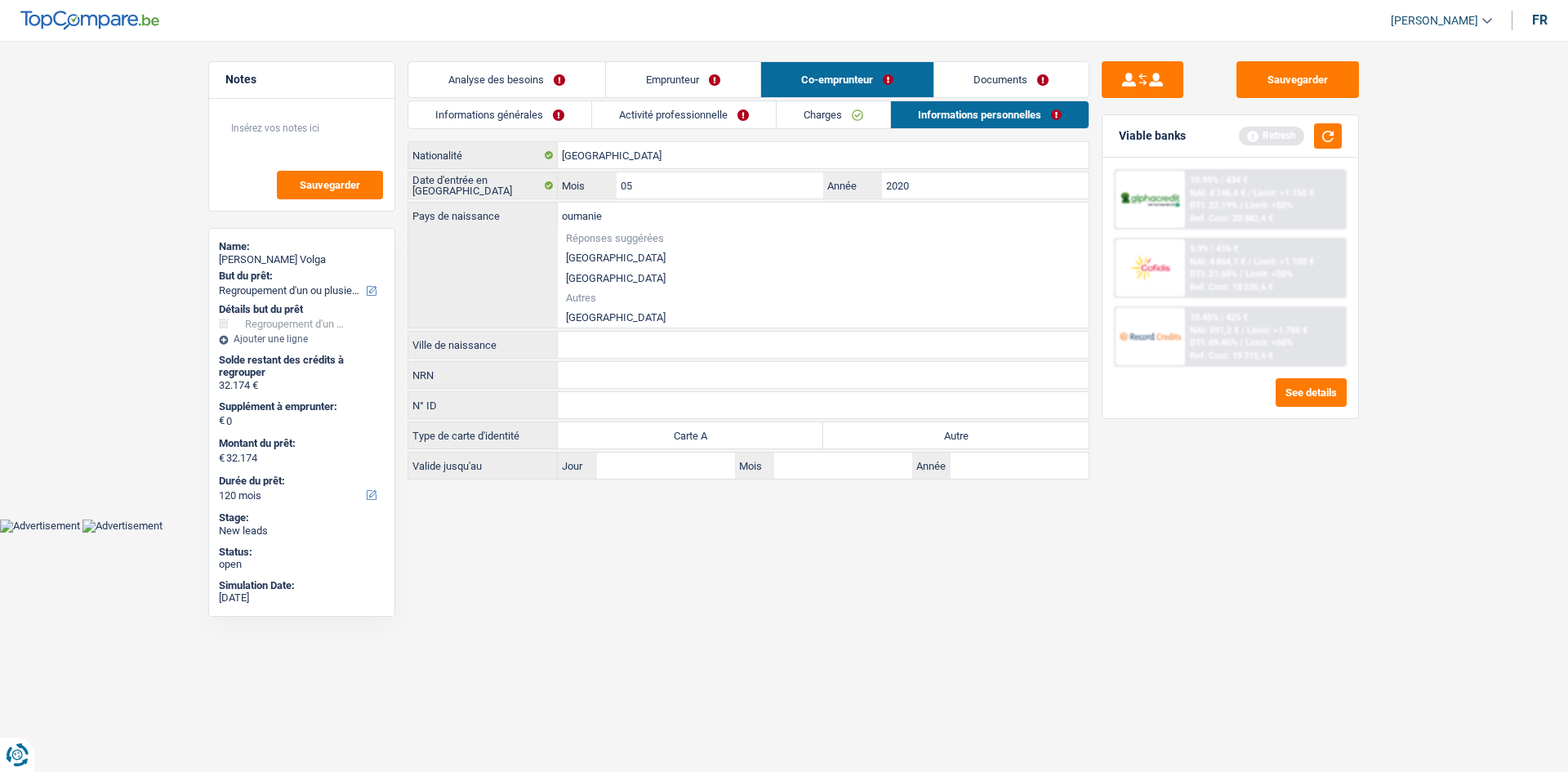 click on "oumanie
Pays de naissance
Réponses suggérées
[GEOGRAPHIC_DATA]
Luxembourg
Autres
Roumanie
Tous les champs sont obligatoires. Veuillez sélectionner une option" at bounding box center (748, 265) 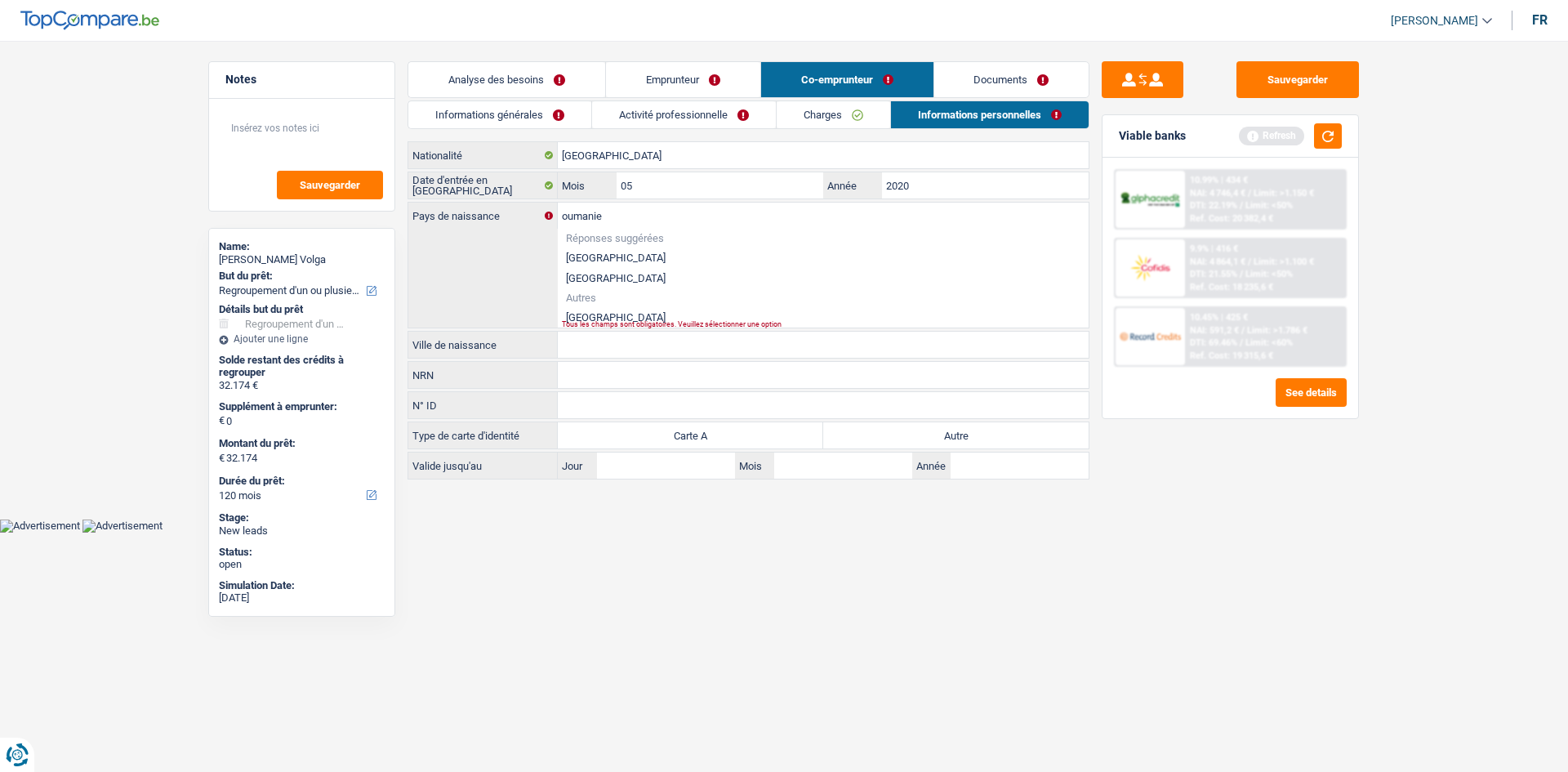 click on "[GEOGRAPHIC_DATA]" at bounding box center [823, 317] 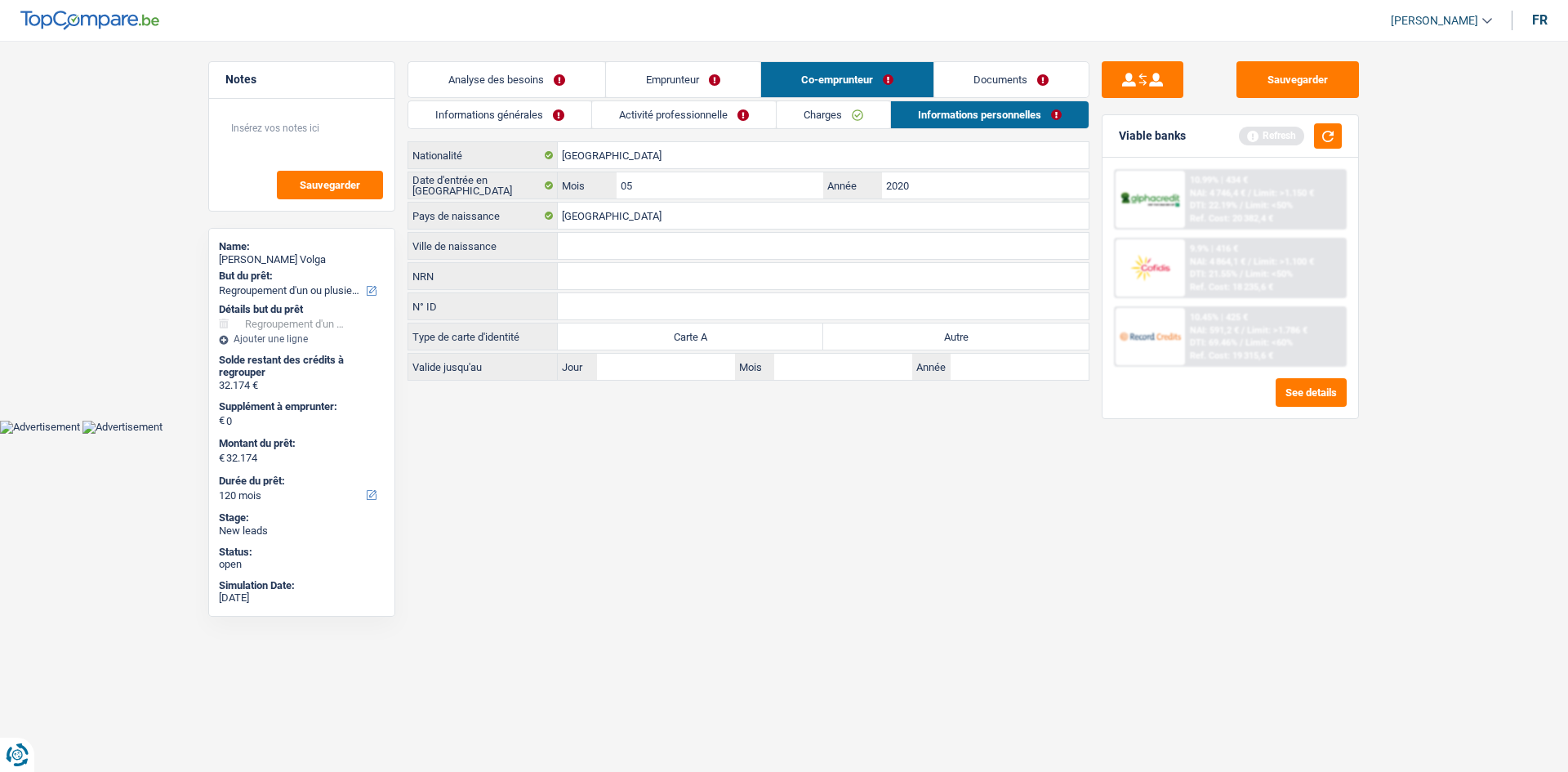 click on "Ville de naissance" at bounding box center [823, 246] 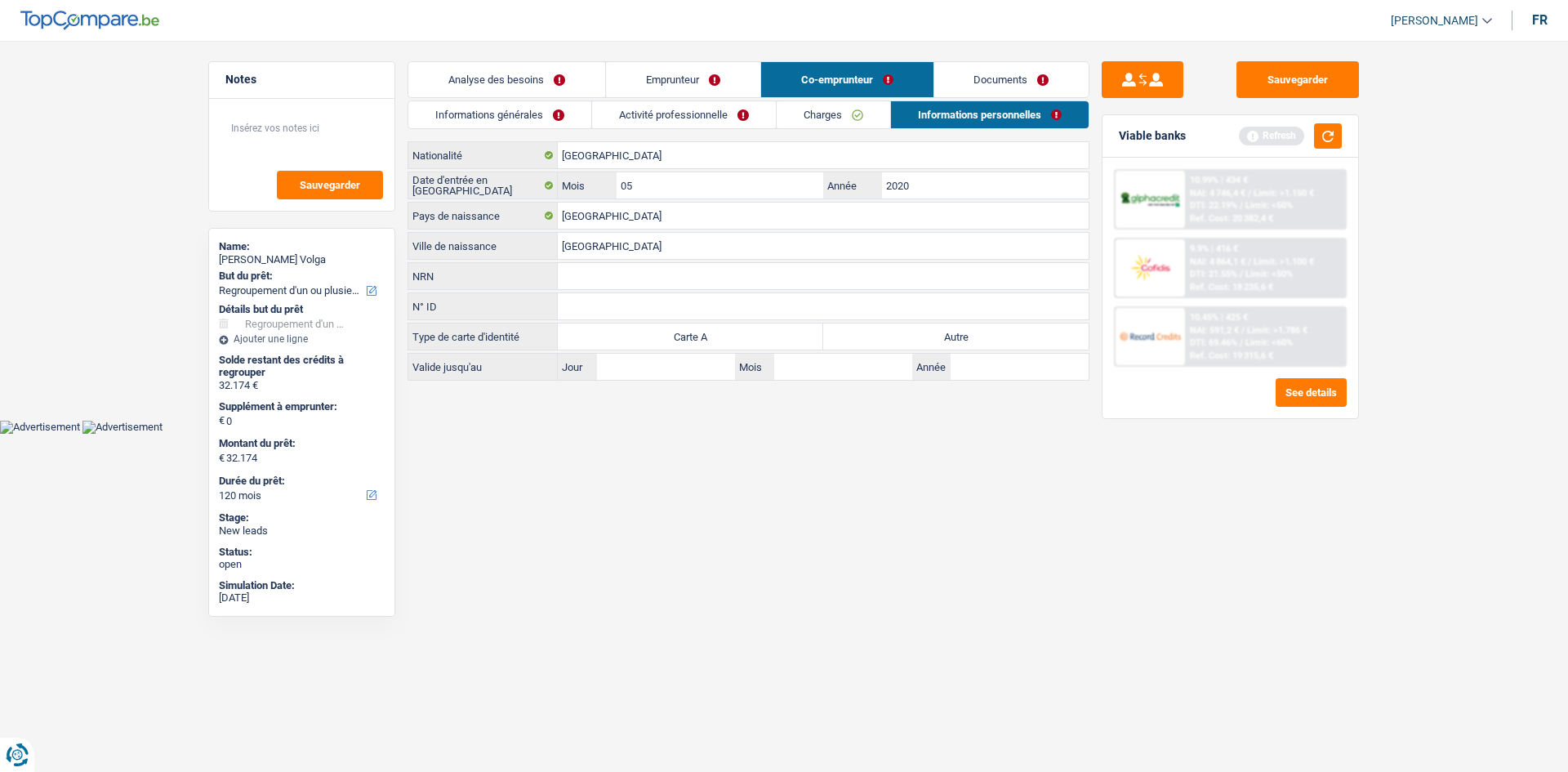 type on "[GEOGRAPHIC_DATA]" 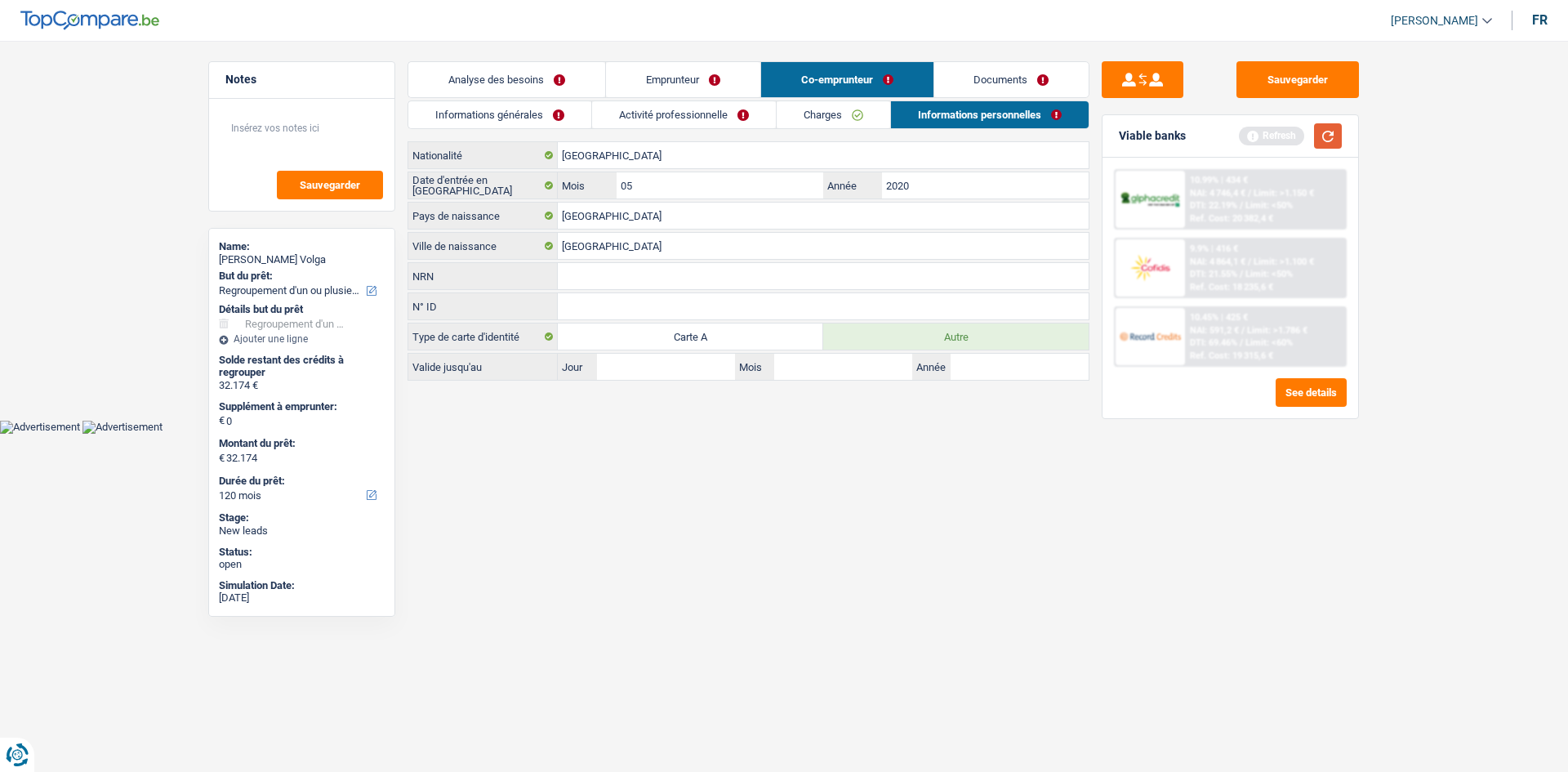 click at bounding box center [1328, 136] 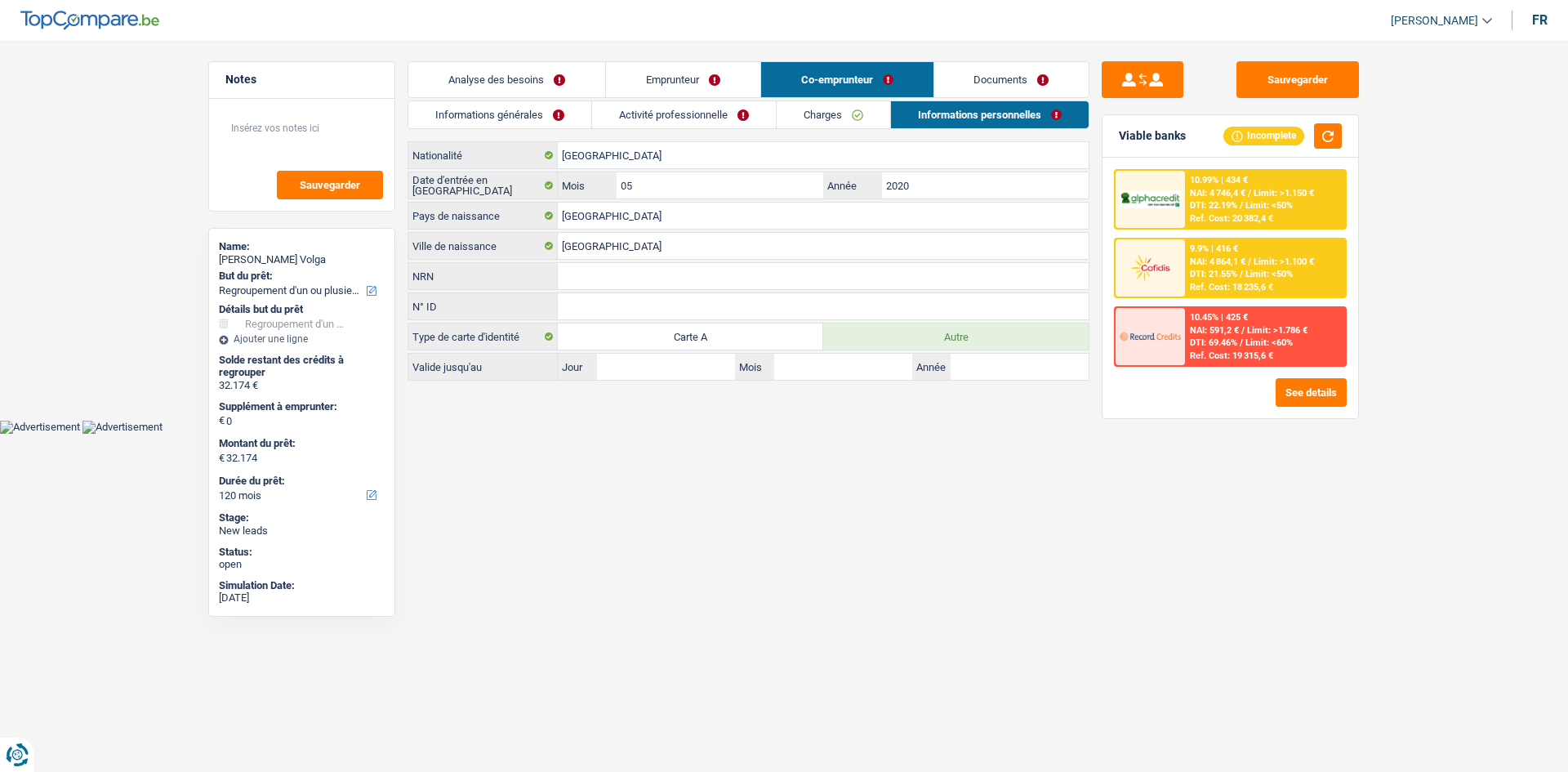 click on "DTI: 22.19%" at bounding box center [1214, 205] 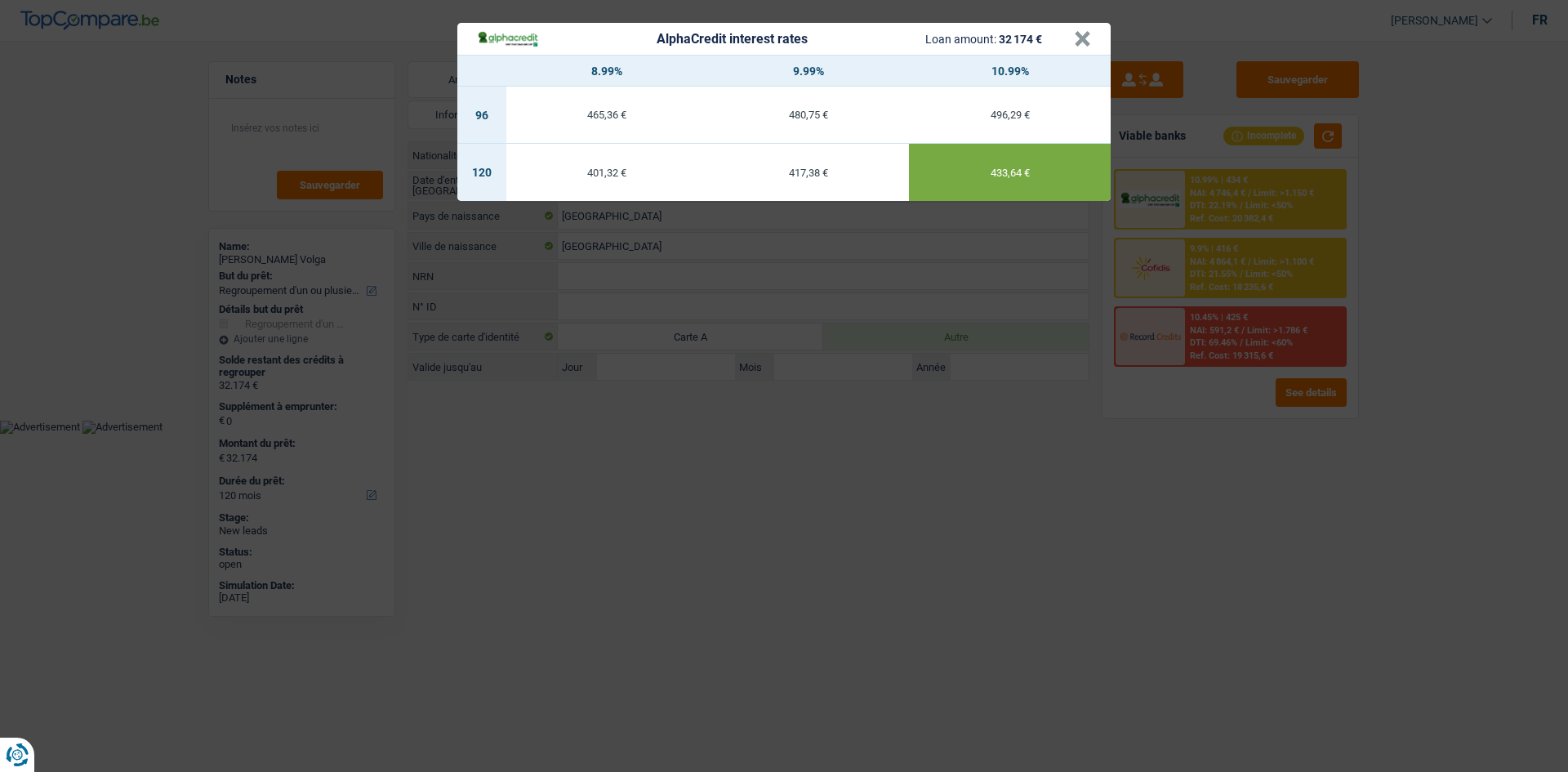click on "AlphaCredit interest rates
Loan amount:
32 174 €
×
8.99%
9.99%
10.99%
96
465,36 €
480,75 €
496,29 €
120
401,32 €
417,38 €
433,64 €" at bounding box center (784, 386) 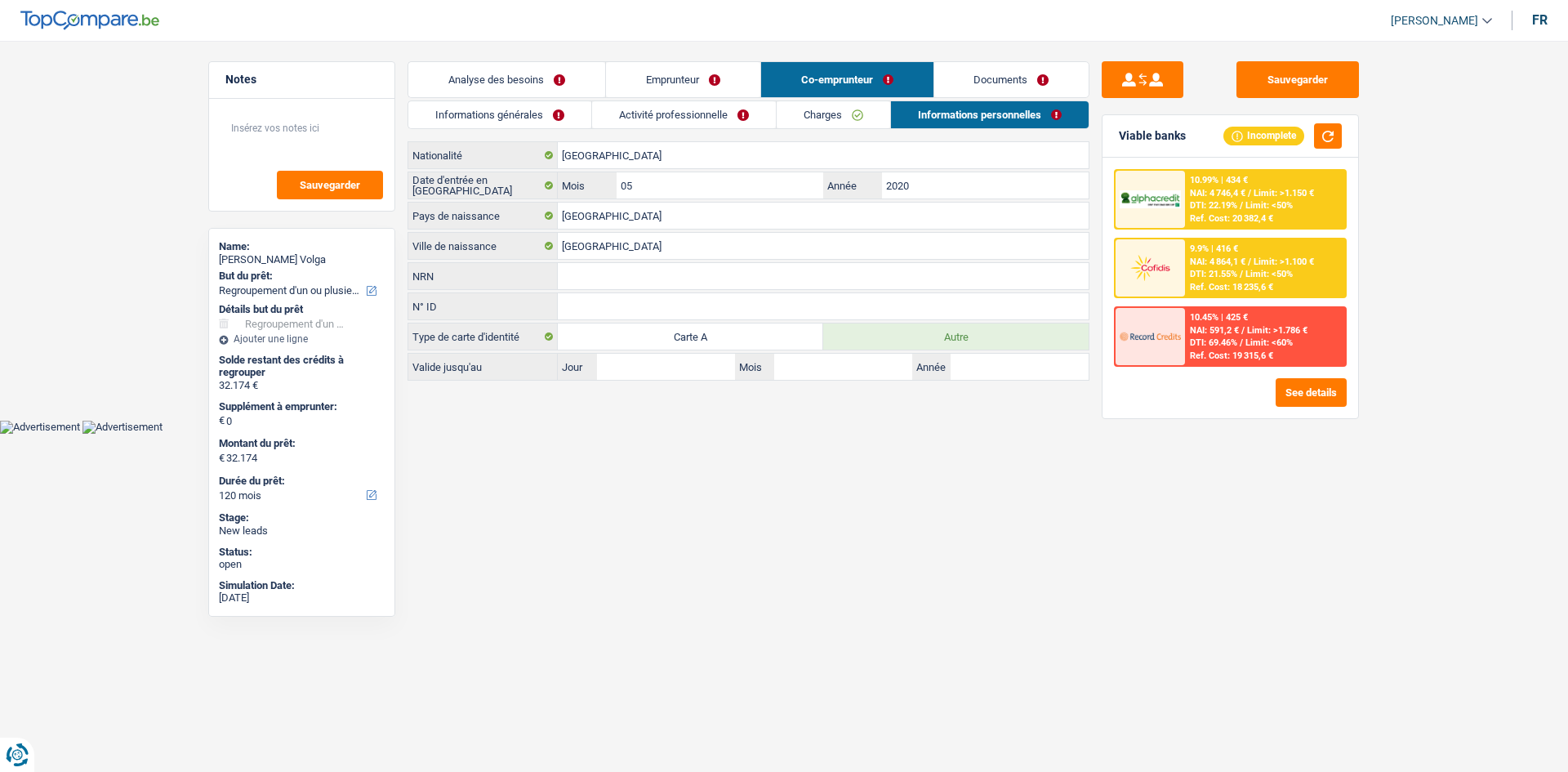 click on "10.99% | 434 €
NAI: 4 746,4 €
/
Limit: >1.150 €
DTI: 22.19%
/
Limit: <50%
Ref. Cost: 20 382,4 €
9.9% | 416 €
NAI: 4 864,1 €
/
Limit: >1.100 €
DTI: 21.55%
/
Limit: <50%
/       /" at bounding box center [1230, 268] 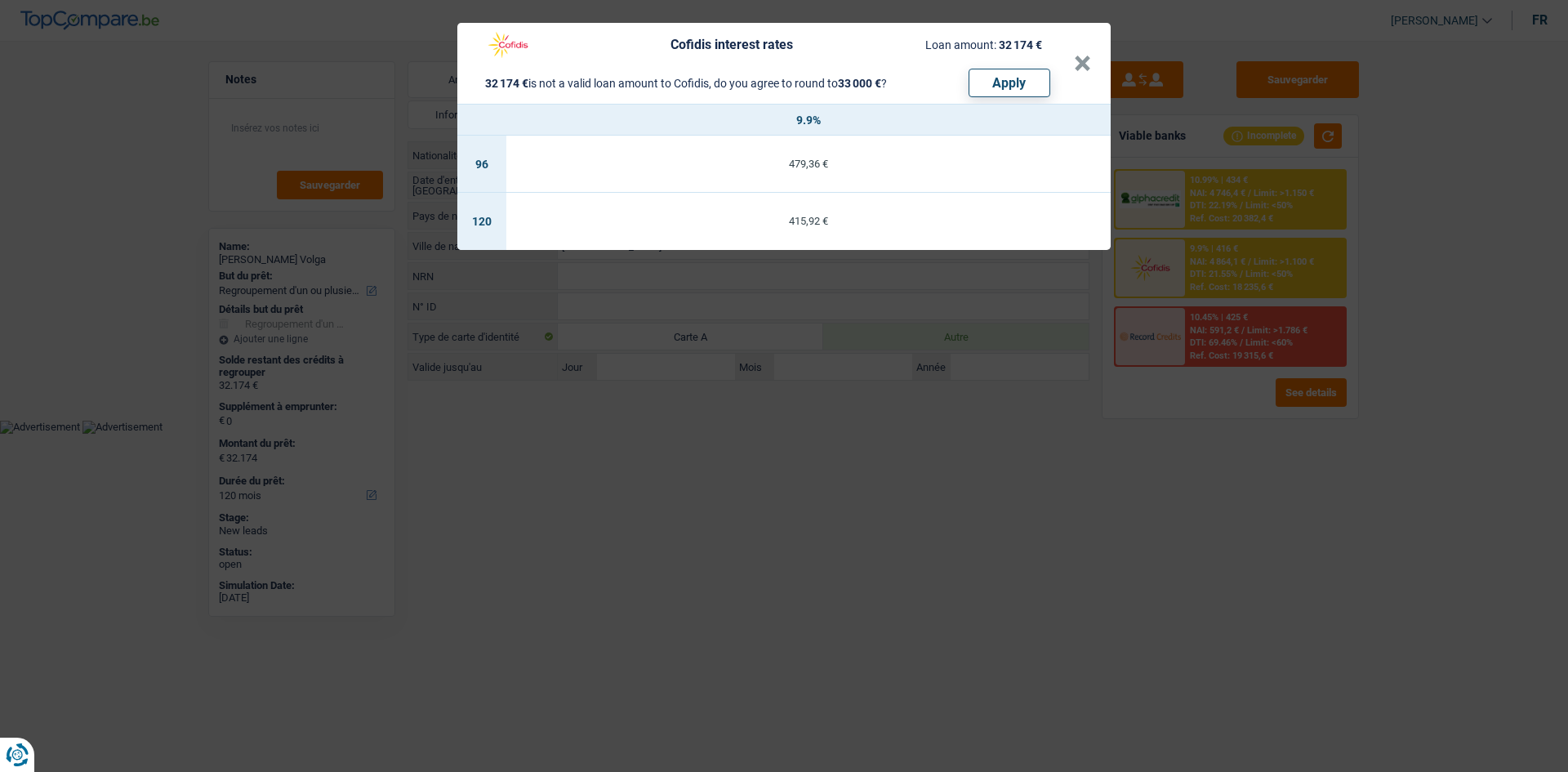 click on "Cofidis interest rates
Loan amount:
32 174 €
32 174 €  is not a valid loan amount to Cofidis, do you agree to round to  33 000 € ?
Apply
×
9.9%
96
479,36 €
120
415,92 €" at bounding box center (784, 386) 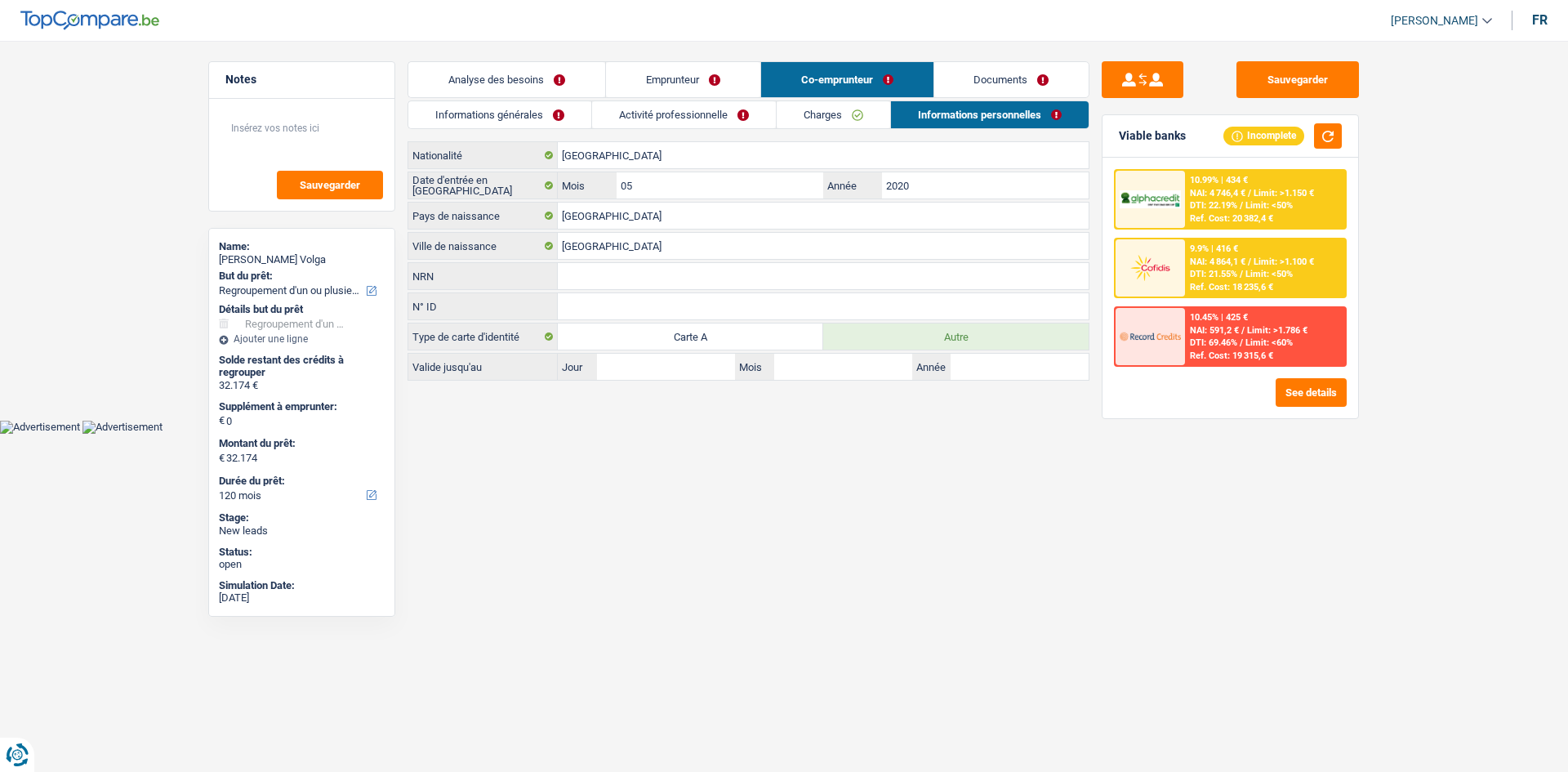 click on "10.99% | 434 €
NAI: 4 746,4 €
/
Limit: >1.150 €
DTI: 22.19%
/
Limit: <50%
Ref. Cost: 20 382,4 €
9.9% | 416 €
NAI: 4 864,1 €
/
Limit: >1.100 €
DTI: 21.55%
/
Limit: <50%
/       /" at bounding box center (1230, 288) 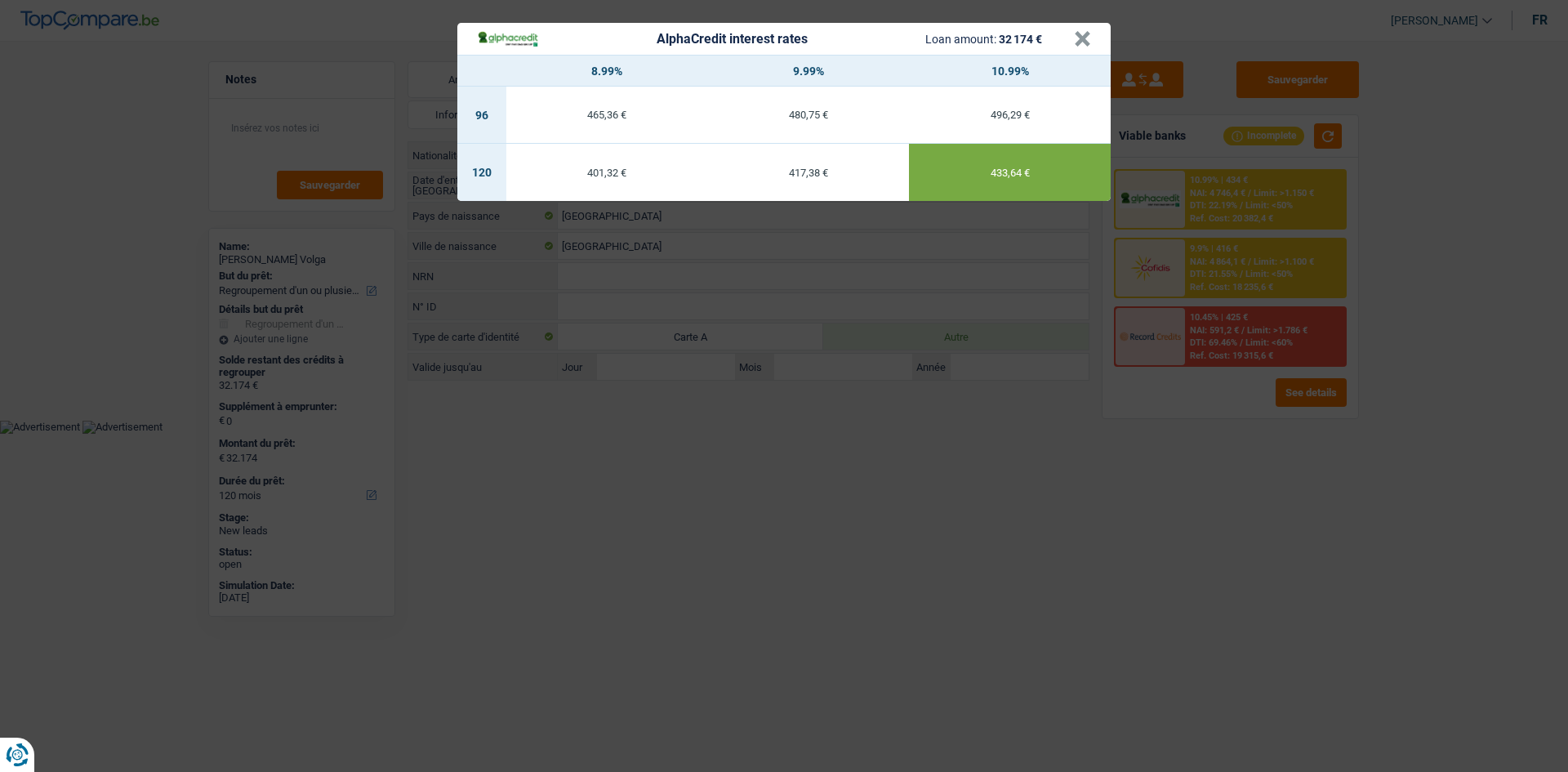 click on "AlphaCredit interest rates
Loan amount:
32 174 €
×
8.99%
9.99%
10.99%
96
465,36 €
480,75 €
496,29 €
120
401,32 €
417,38 €
433,64 €" at bounding box center (784, 386) 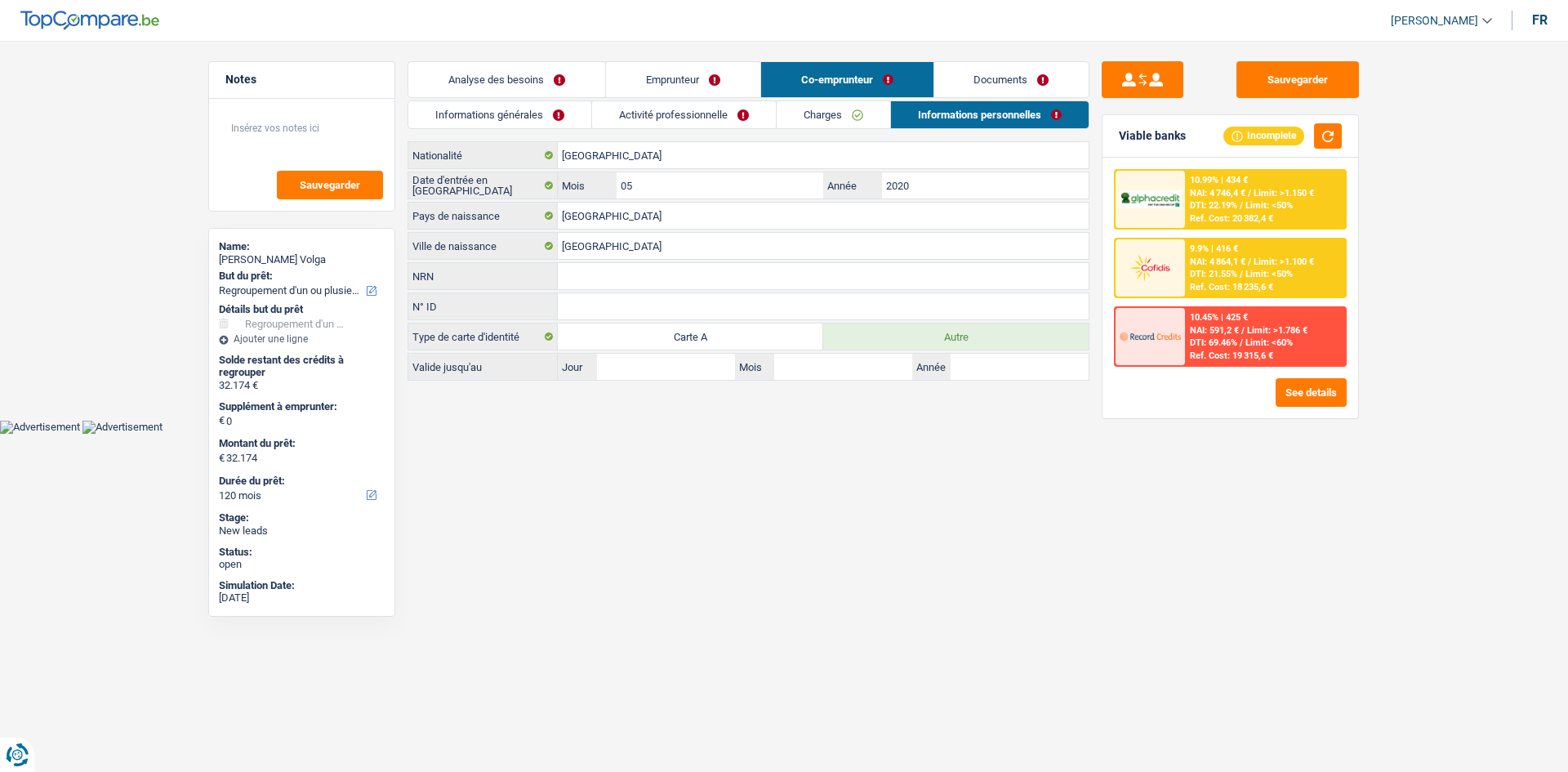 click on "Documents" at bounding box center (1012, 79) 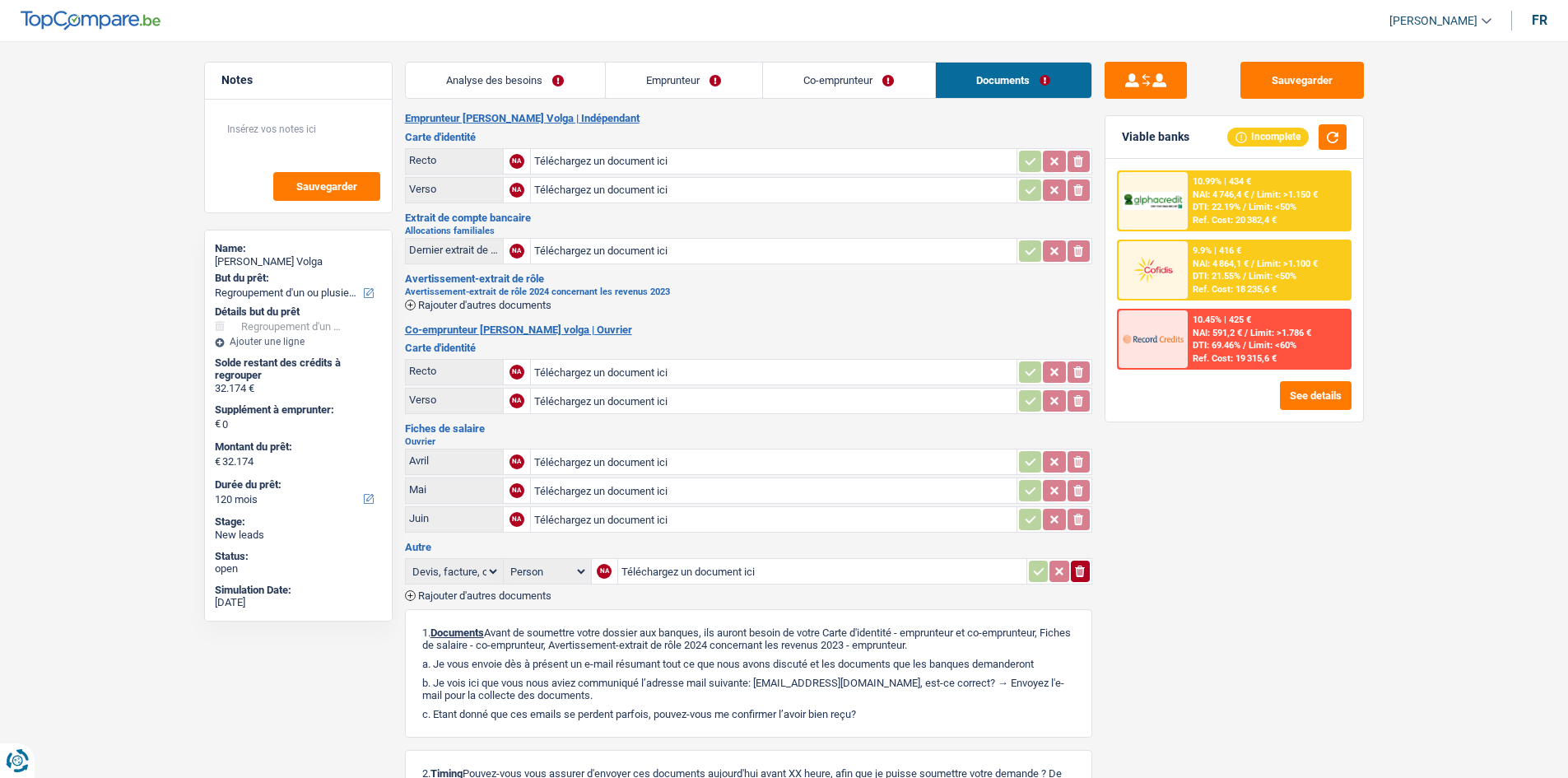 click on "Emprunteur [PERSON_NAME] Volga | Indépendant
Carte d'identité
Recto
NA
Téléchargez un document ici
ionicons-v5-e
Verso
NA
Téléchargez un document ici
ionicons-v5-e
Extrait de compte bancaire
Allocations familiales
Dernier extrait de compte pour vos allocations familiales
NA
Téléchargez un document ici
ionicons-v5-e
Avertissement-extrait de rôle
Avertissement-extrait de rôle 2024 concernant les revenus 2023
Rajouter d'autres documents
Co-emprunteur [PERSON_NAME] volga | Ouvrier" at bounding box center [748, 517] 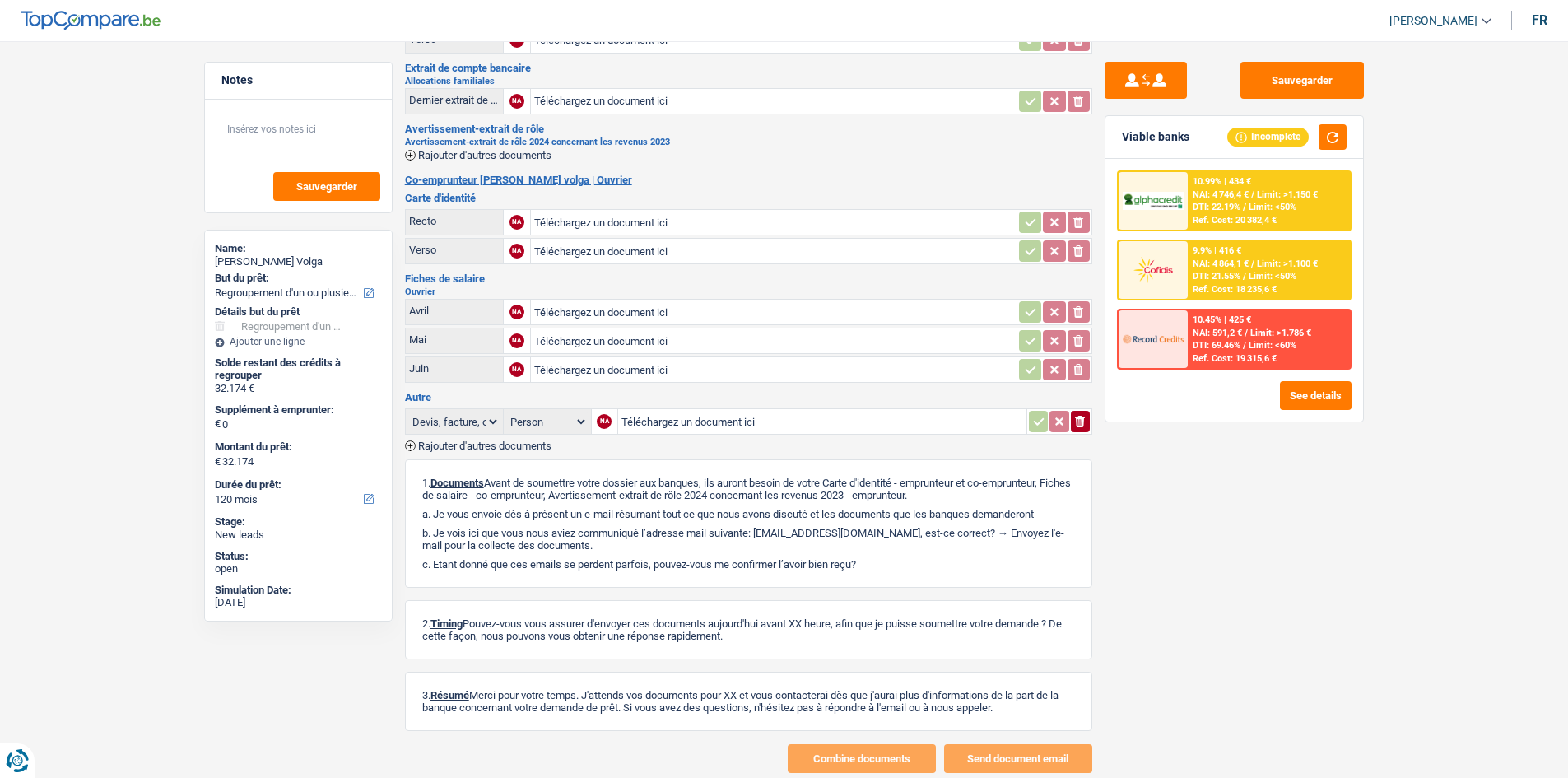 scroll, scrollTop: 165, scrollLeft: 0, axis: vertical 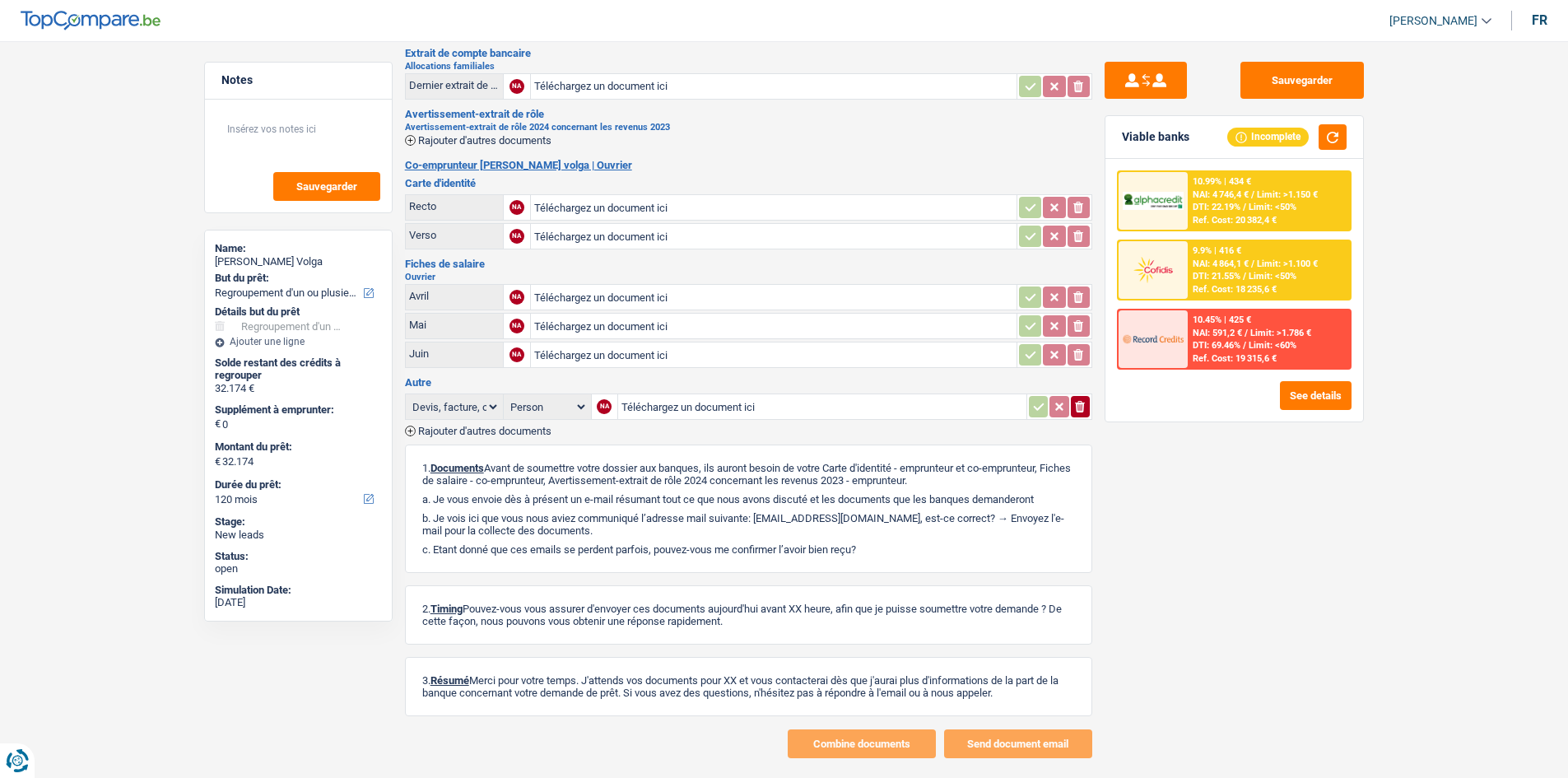 click on "10.99% | 434 €
NAI: 4 746,4 €
/
Limit: >1.150 €
DTI: 22.19%
/
Limit: <50%
Ref. Cost: 20 382,4 €" at bounding box center (1268, 201) 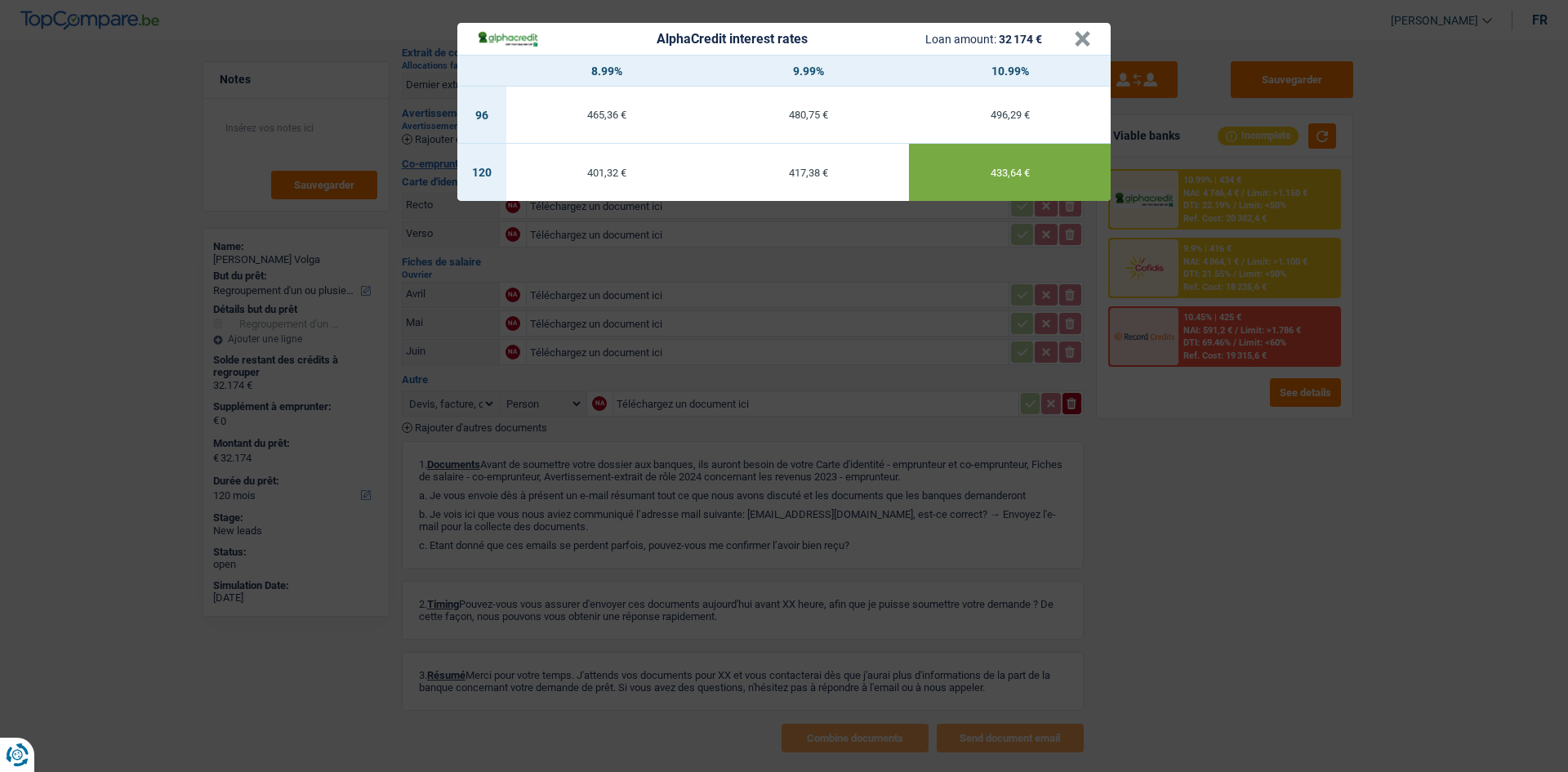 click on "AlphaCredit interest rates
Loan amount:
32 174 €
×
8.99%
9.99%
10.99%
96
465,36 €
480,75 €
496,29 €
120
401,32 €
417,38 €
433,64 €" at bounding box center (784, 386) 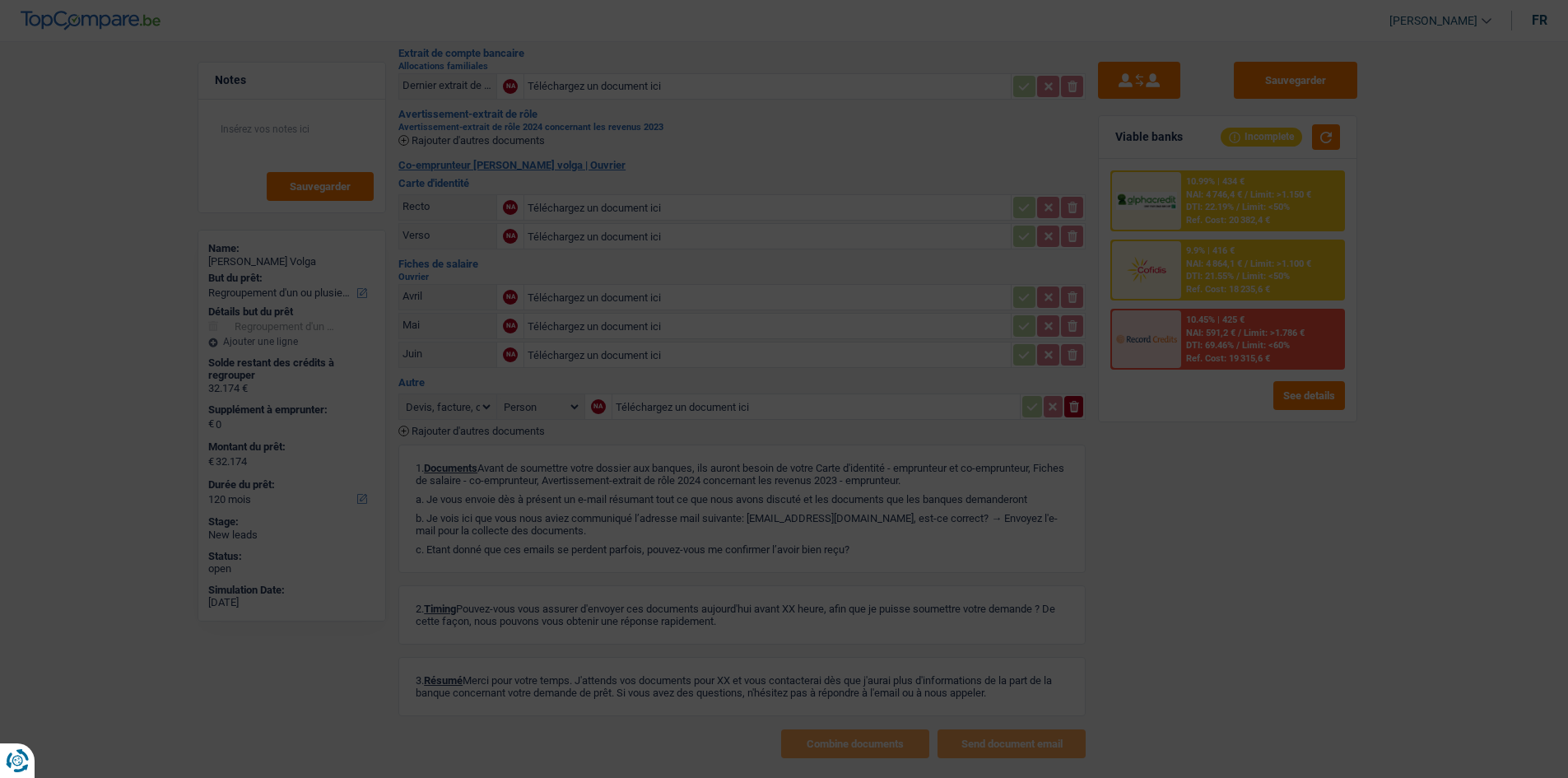 click on "NAI: 591,2 €" at bounding box center [1212, 333] 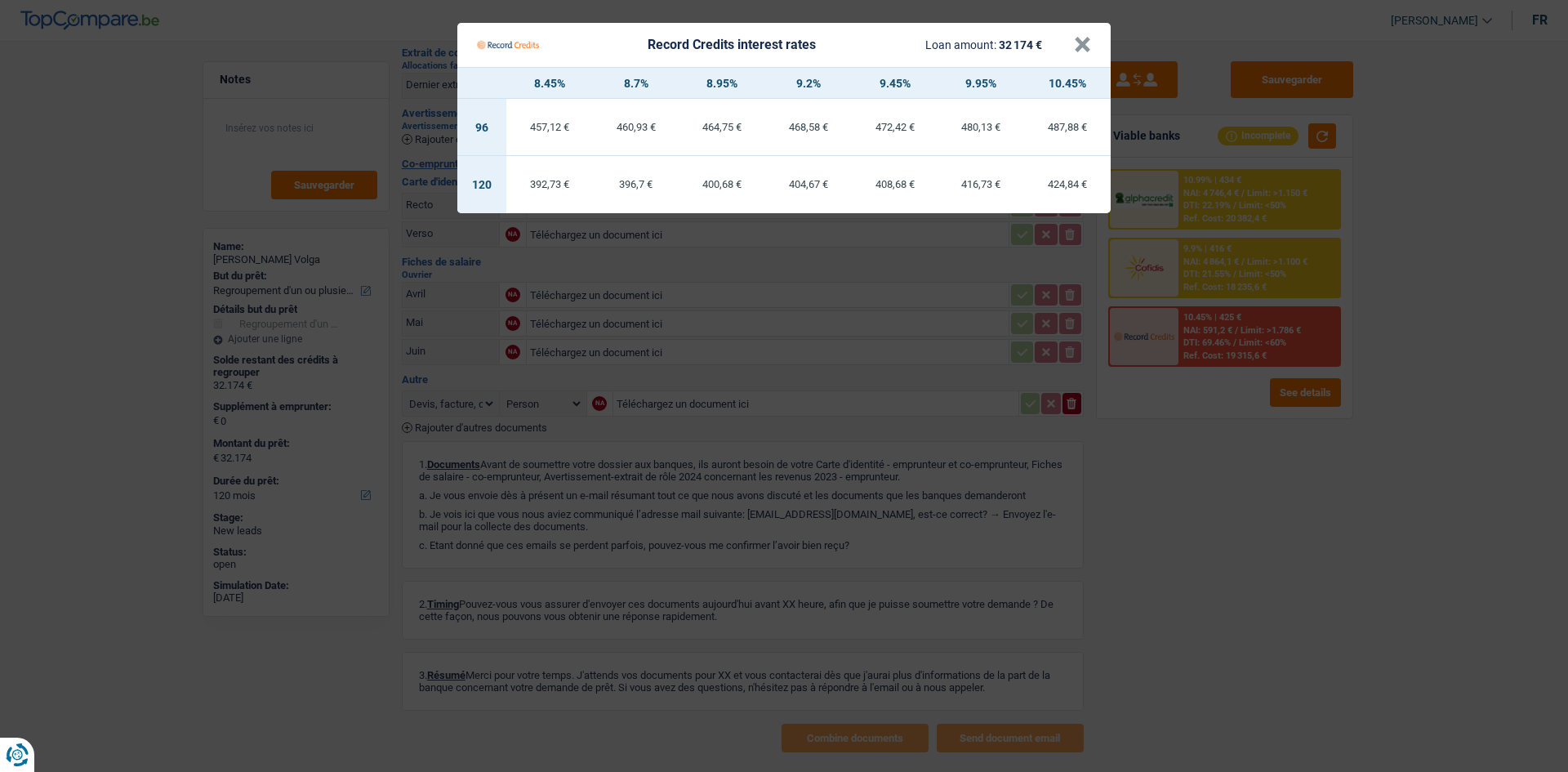 click on "Record Credits interest rates
Loan amount:
32 174 €
×
8.45%
8.7%
8.95%
9.2%
9.45%
9.95%
10.45%
96
457,12 €
460,93 €
464,75 €
468,58 €
472,42 €
480,13 €
487,88 €
120
392,73 €" at bounding box center (784, 386) 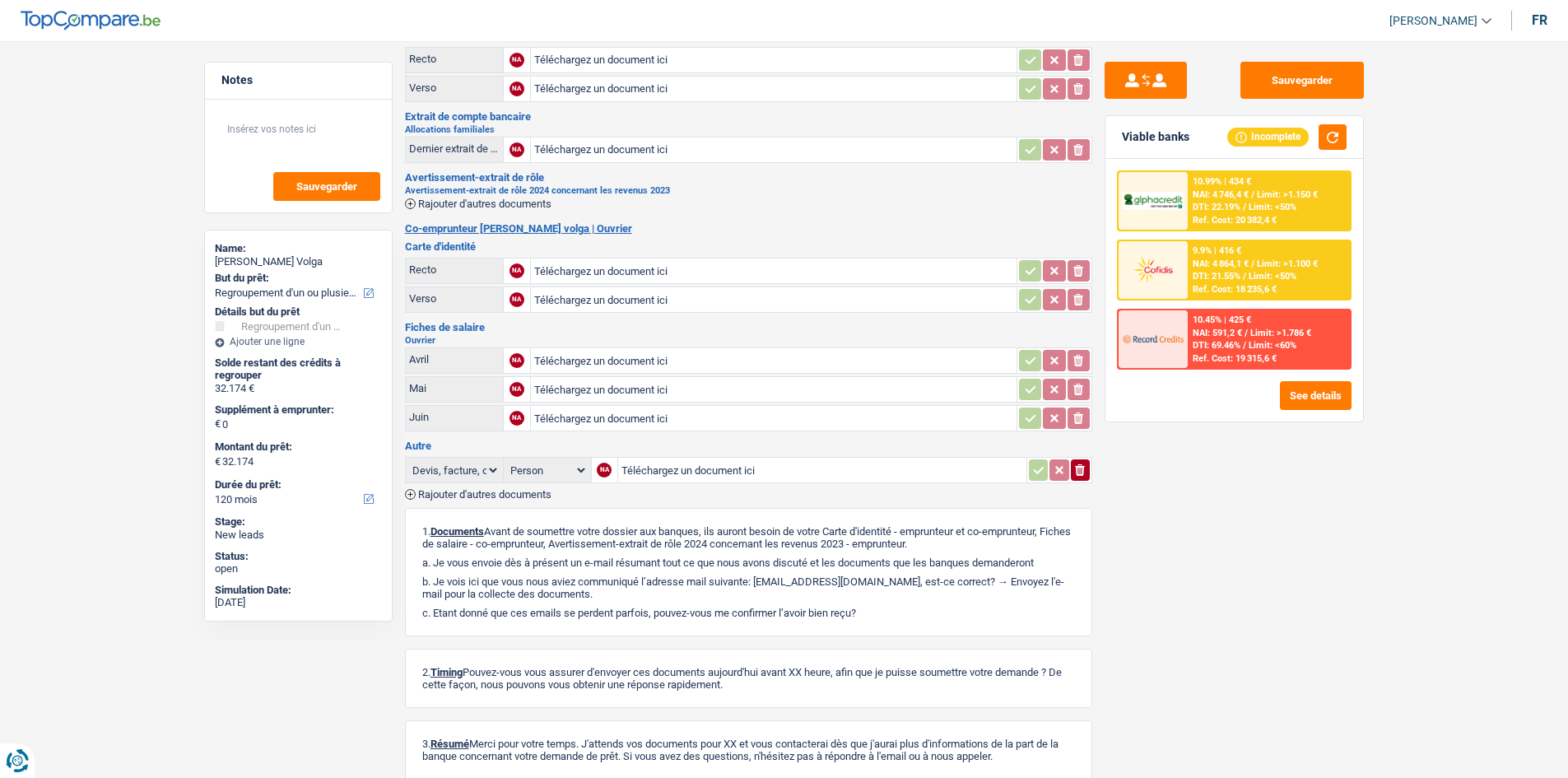 scroll, scrollTop: 0, scrollLeft: 0, axis: both 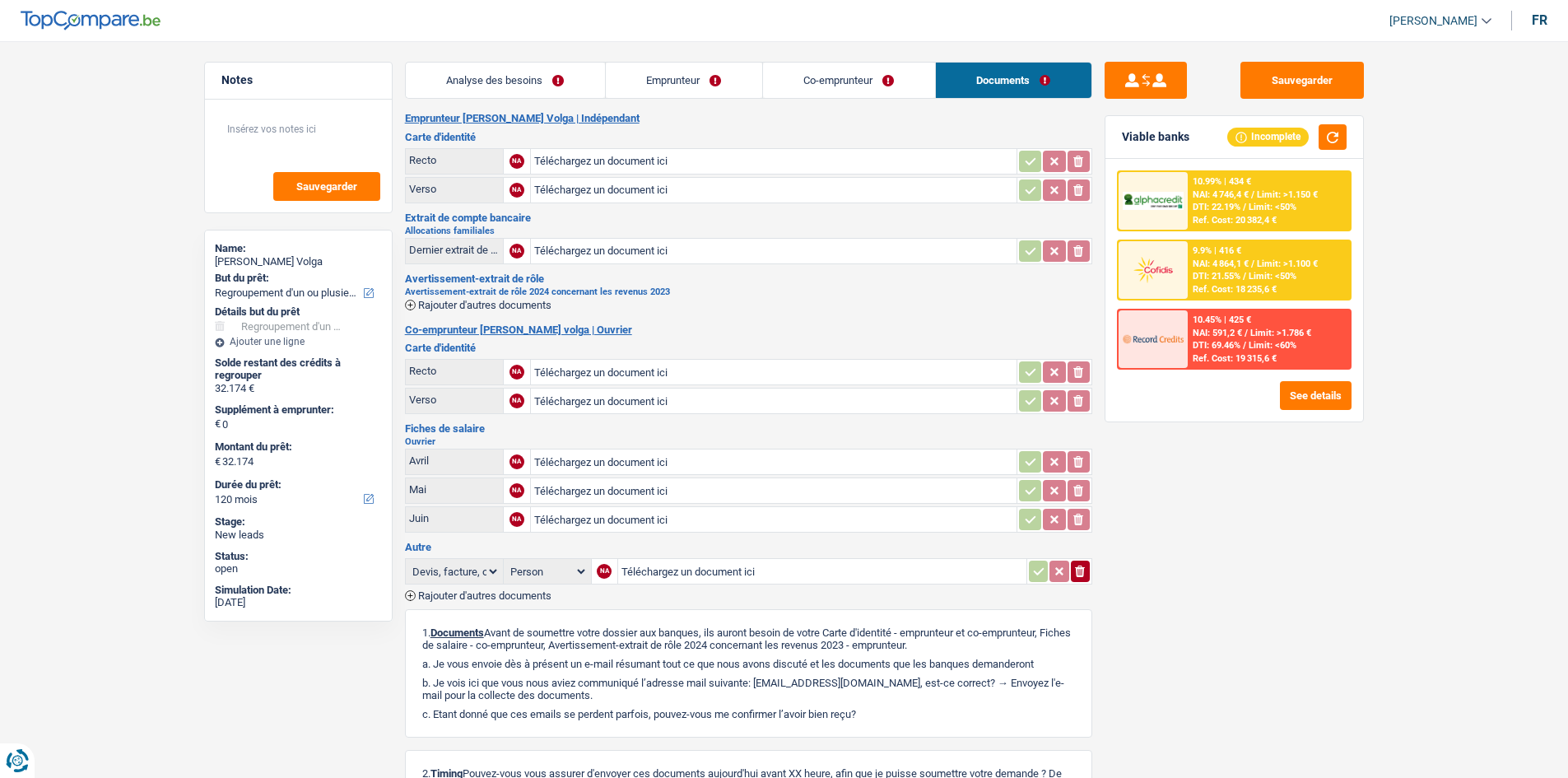 click on "Analyse des besoins" at bounding box center [505, 80] 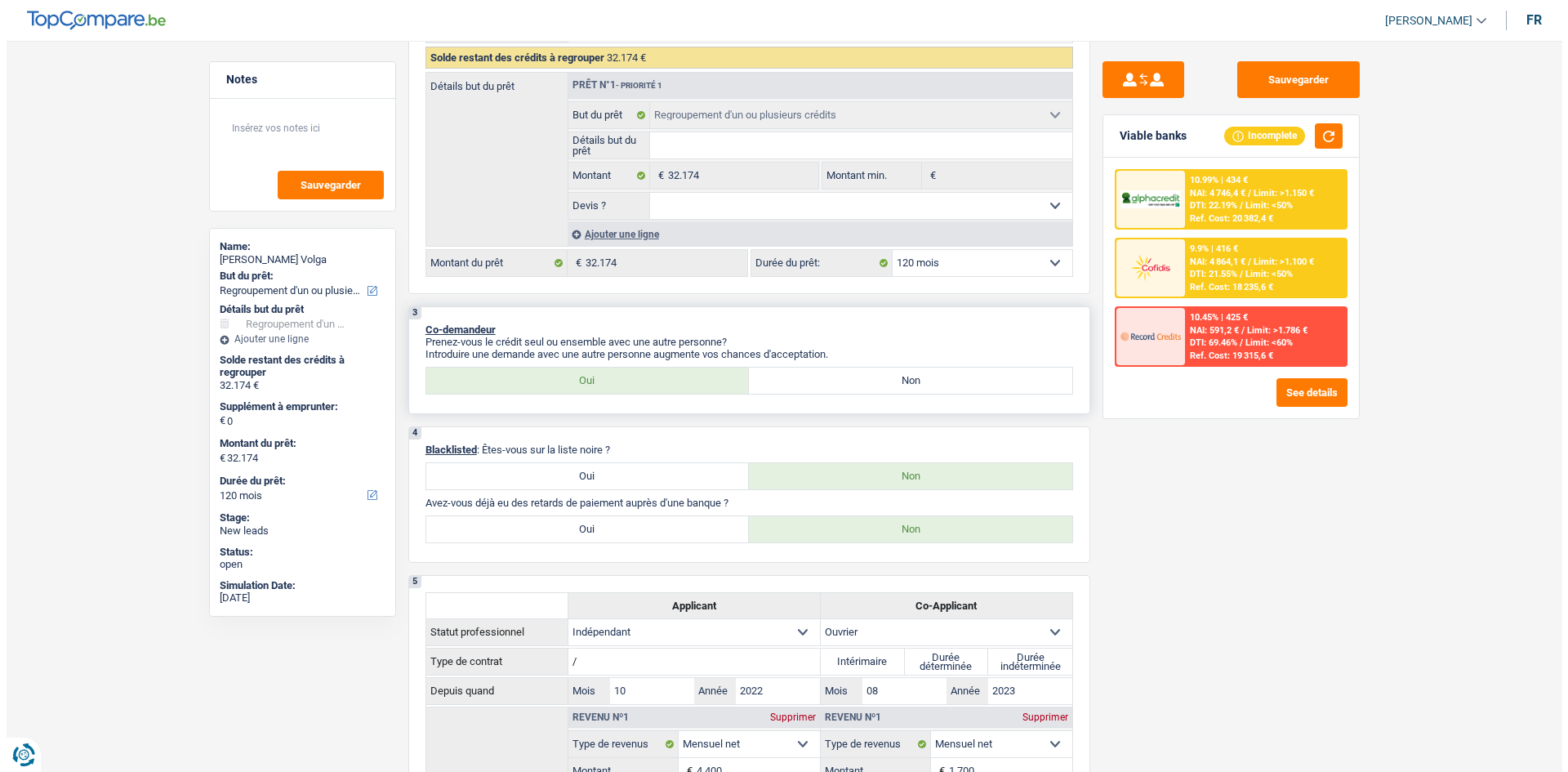scroll, scrollTop: 327, scrollLeft: 0, axis: vertical 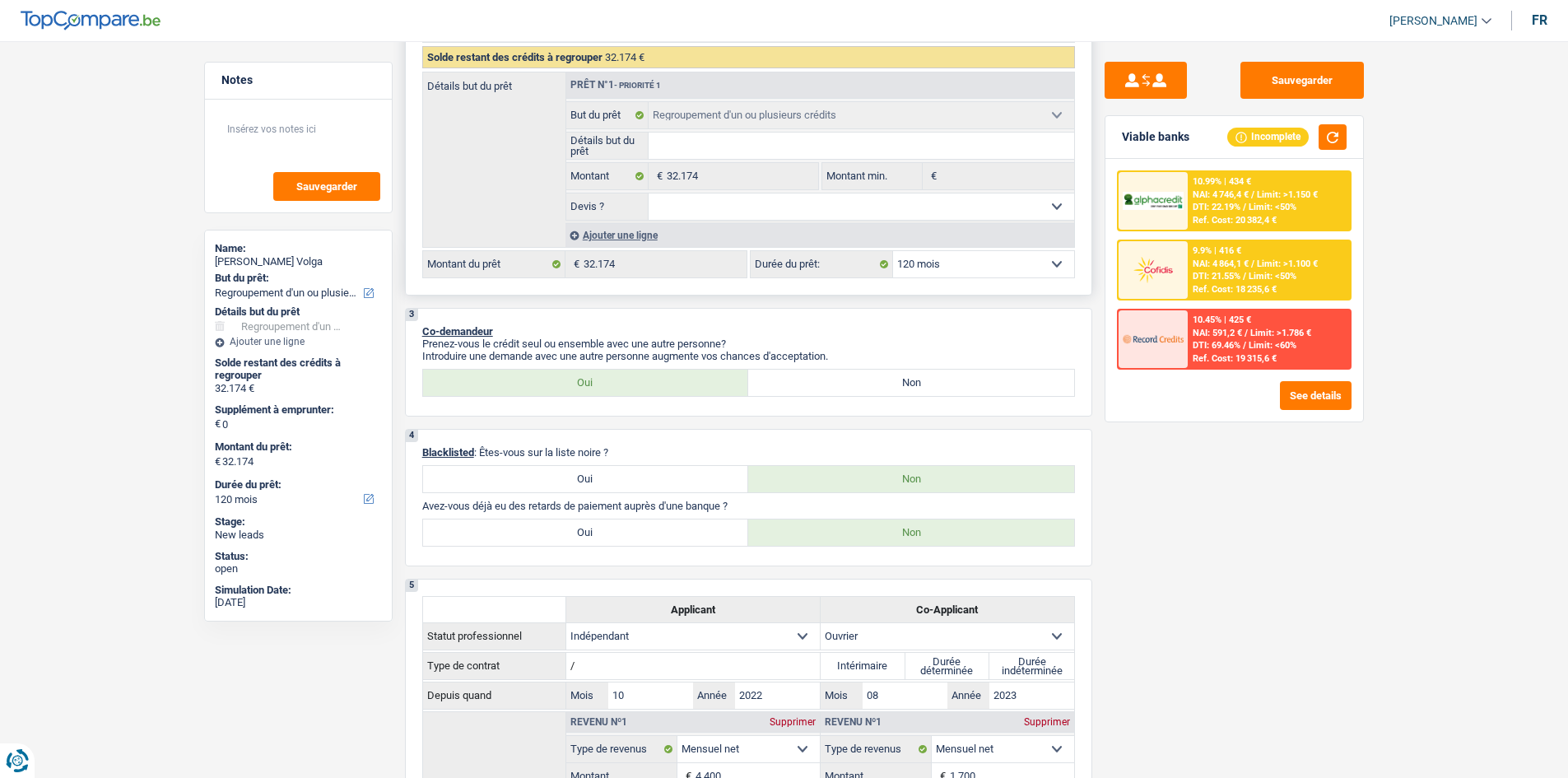 click on "12 mois 18 mois 24 mois 30 mois 36 mois 42 mois 48 mois 60 mois 72 mois 84 mois 96 mois 120 mois
Sélectionner une option" at bounding box center [984, 264] 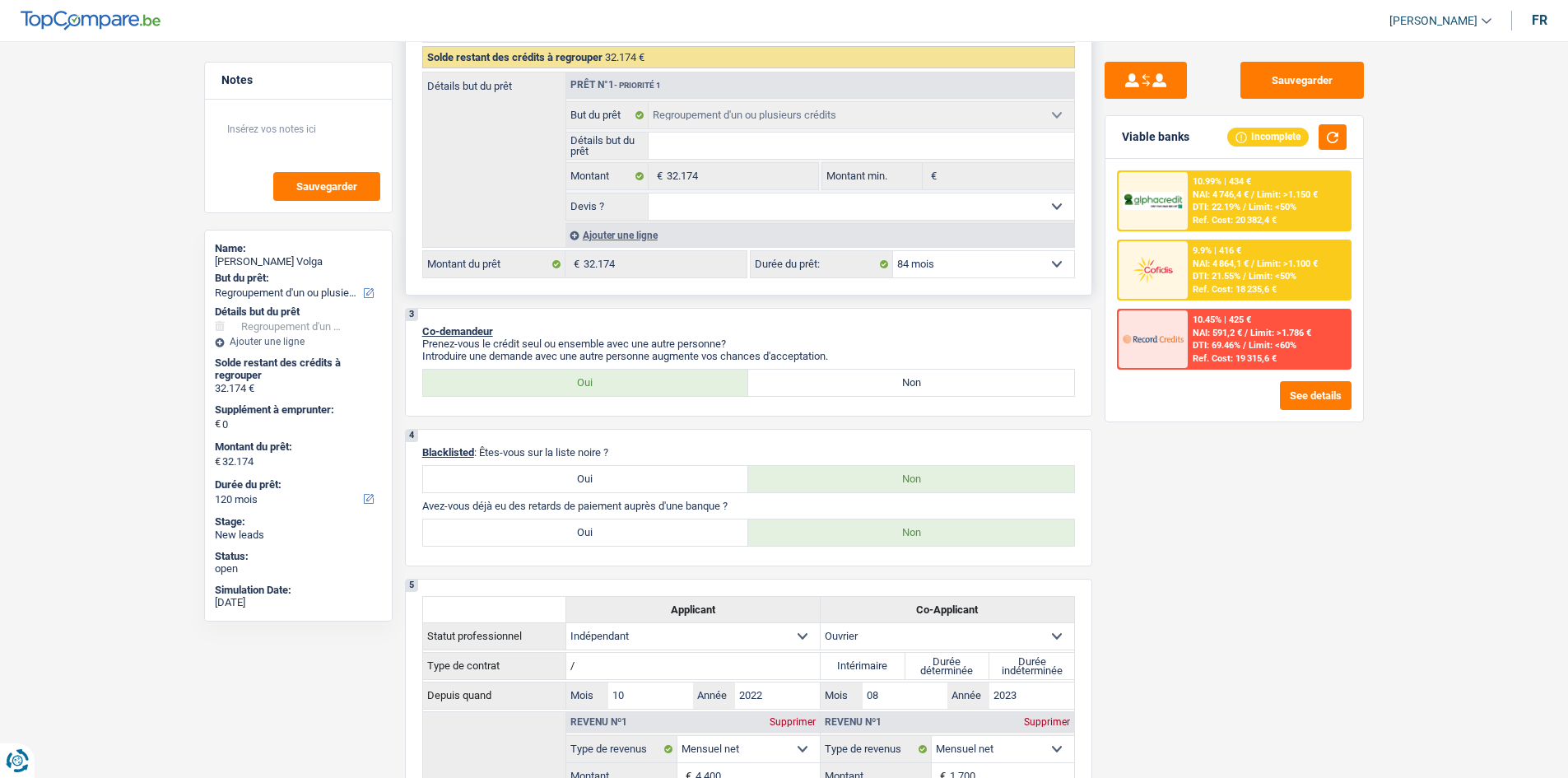 click on "12 mois 18 mois 24 mois 30 mois 36 mois 42 mois 48 mois 60 mois 72 mois 84 mois 96 mois 120 mois
Sélectionner une option" at bounding box center [984, 264] 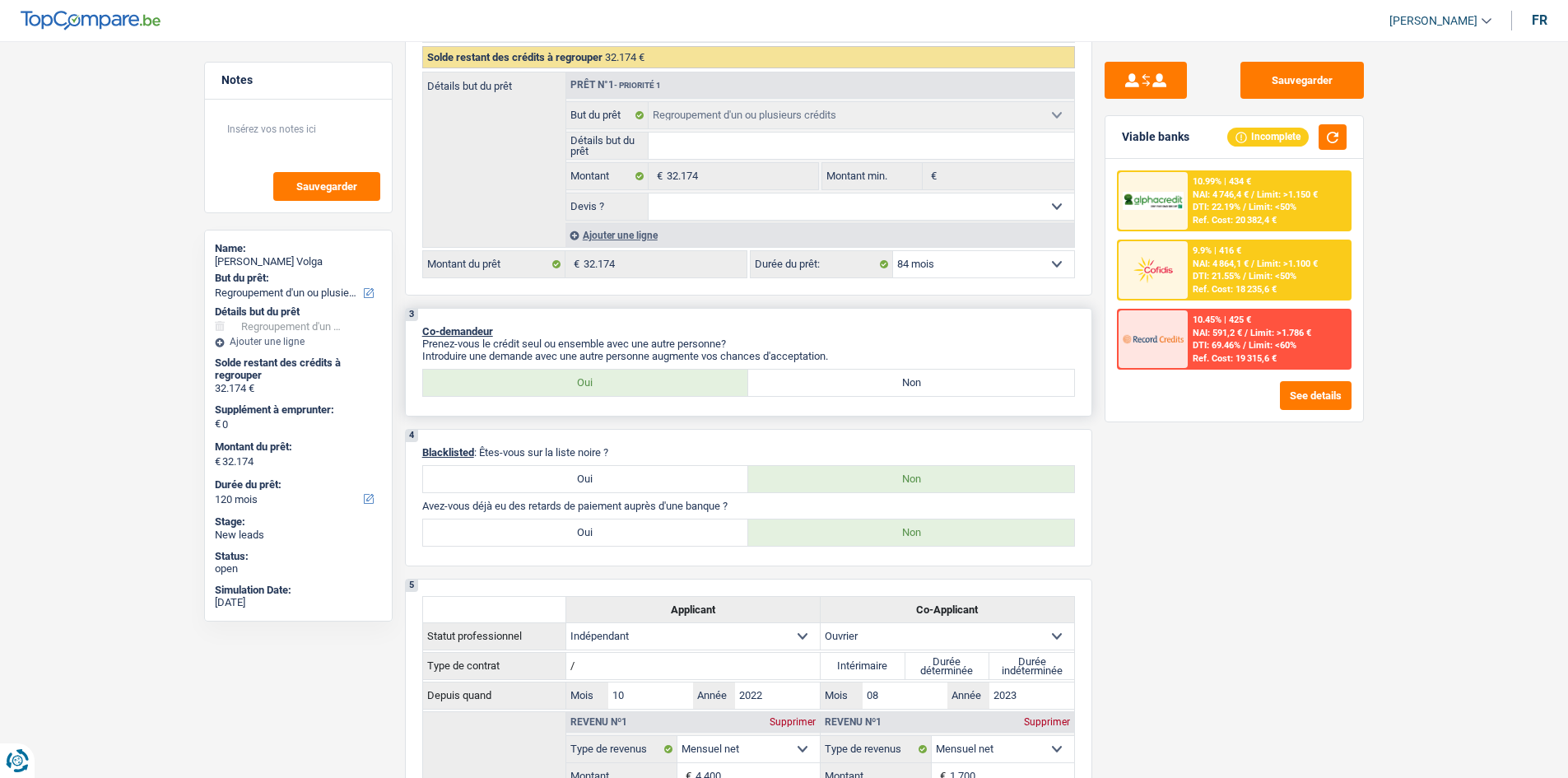 select on "84" 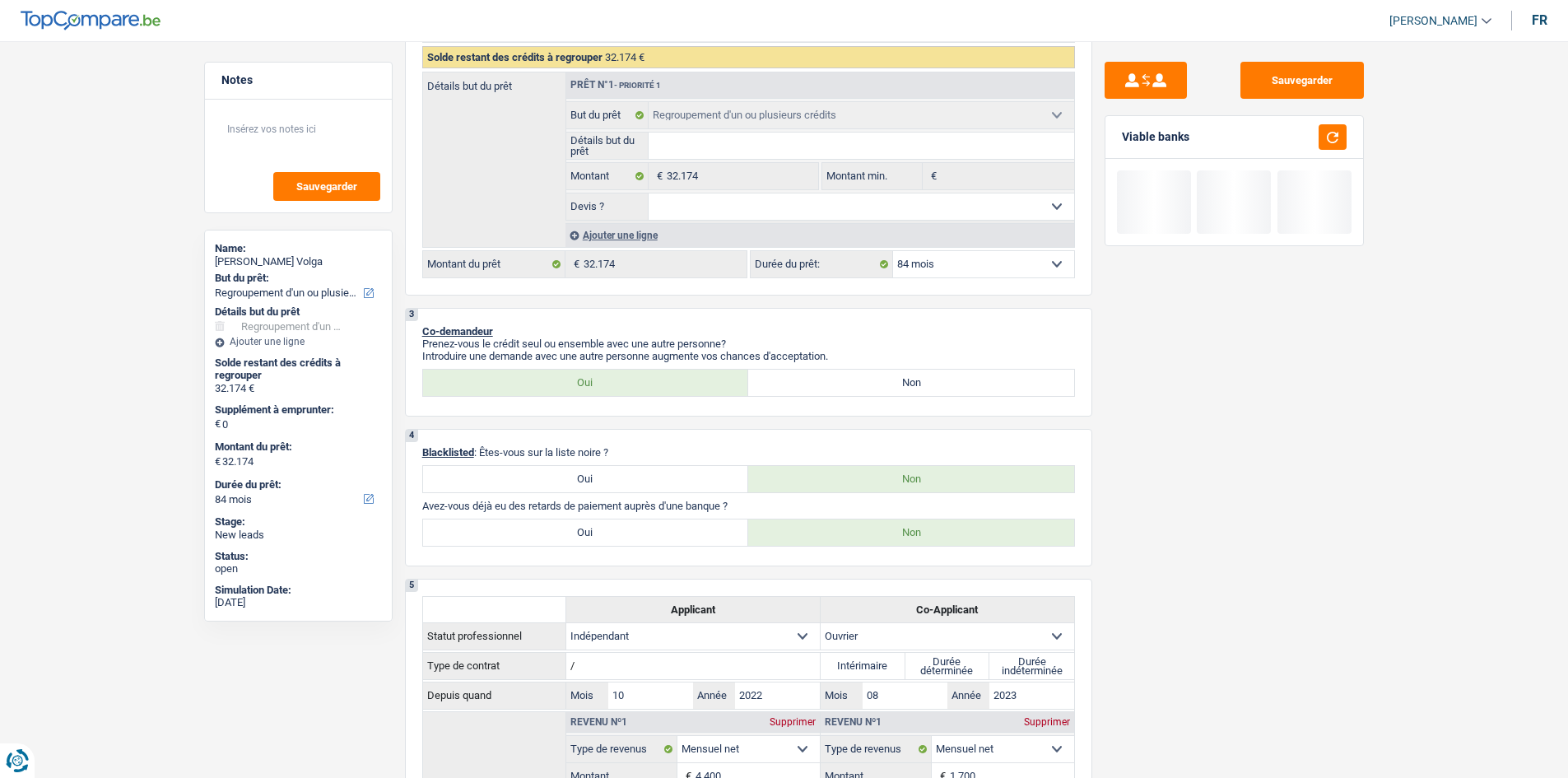 click at bounding box center (1328, 137) 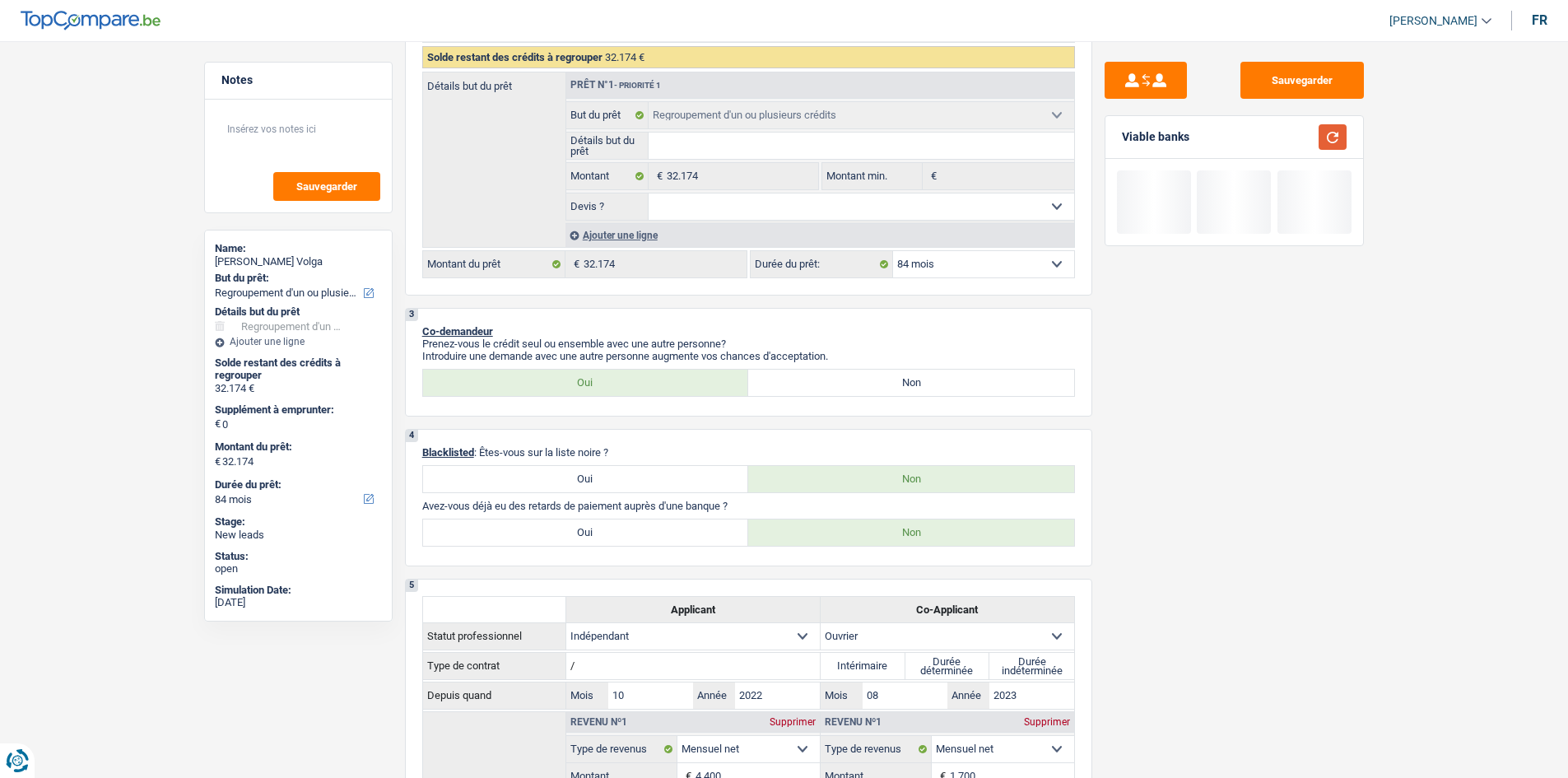 click at bounding box center (1333, 137) 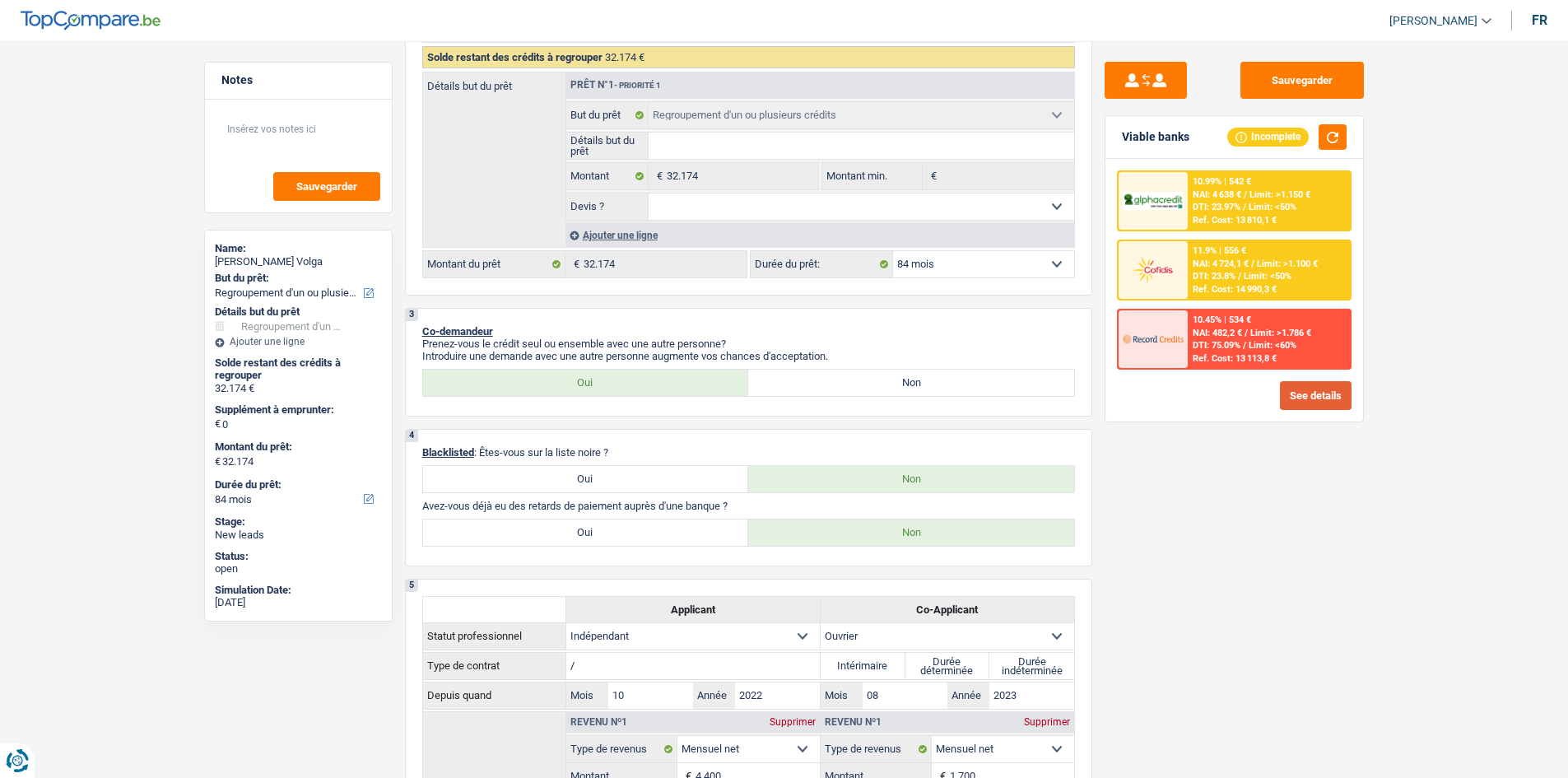 click on "See details" at bounding box center (1315, 395) 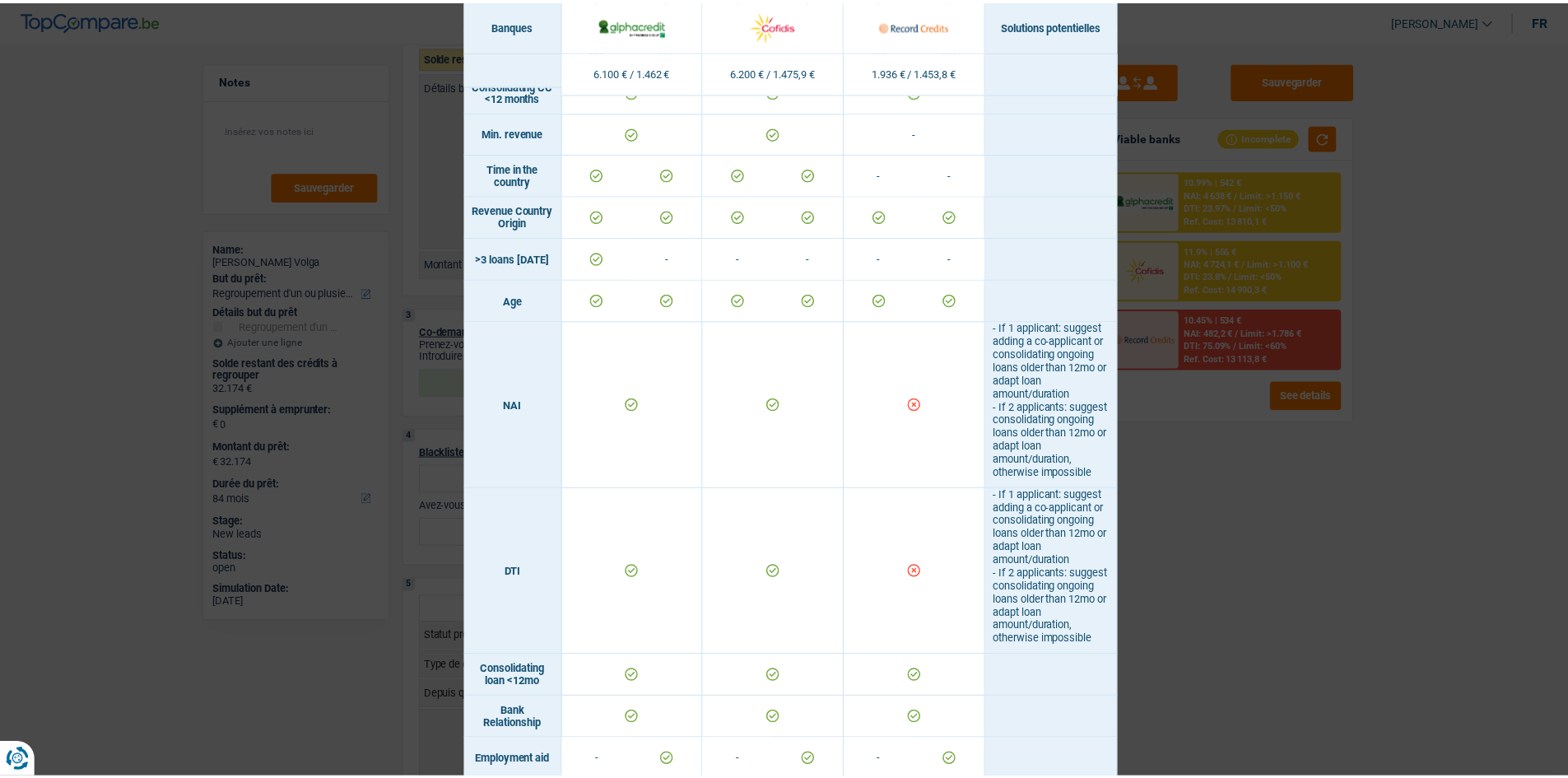 scroll, scrollTop: 412, scrollLeft: 0, axis: vertical 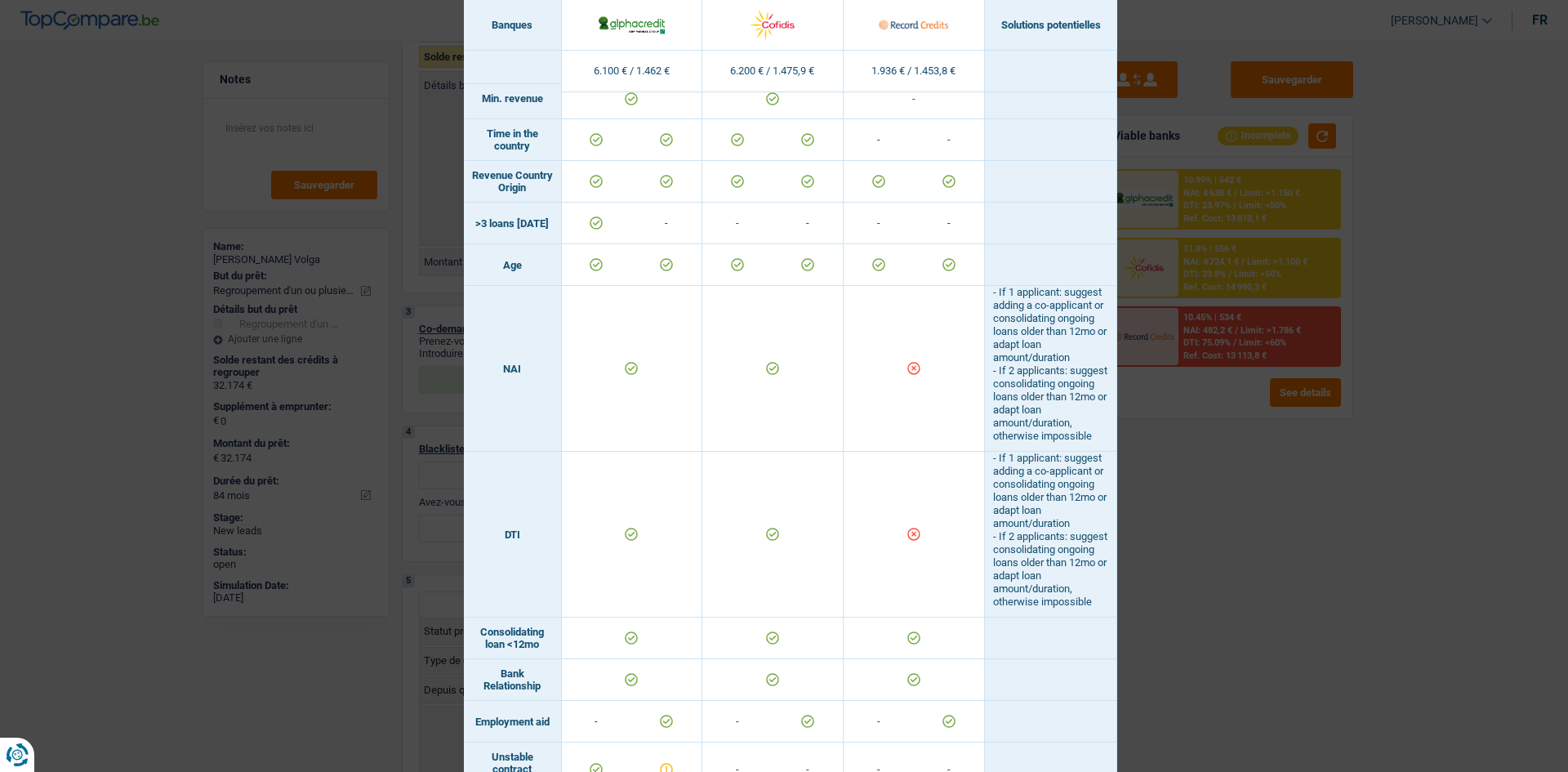 click on "Banks conditions ×
Banques
Solutions potentielles
Revenus / Charges
6.100 € / 1.462 €
6.200 € / 1.475,9 €
1.936 € / 1.453,8 €
Housing status & amount
-
Professional activity" at bounding box center (784, 386) 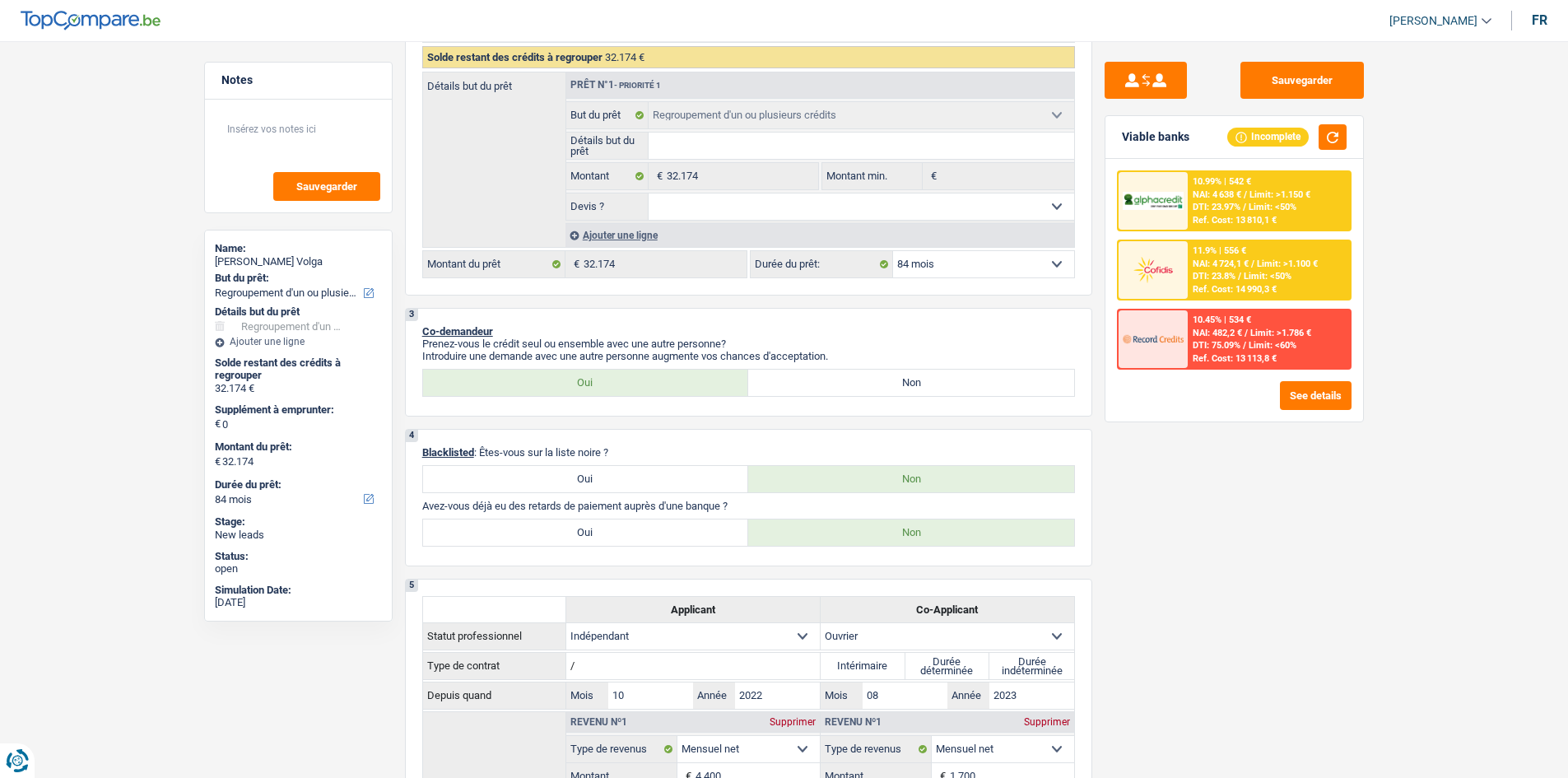 click on "DTI: 23.97%" at bounding box center [1217, 207] 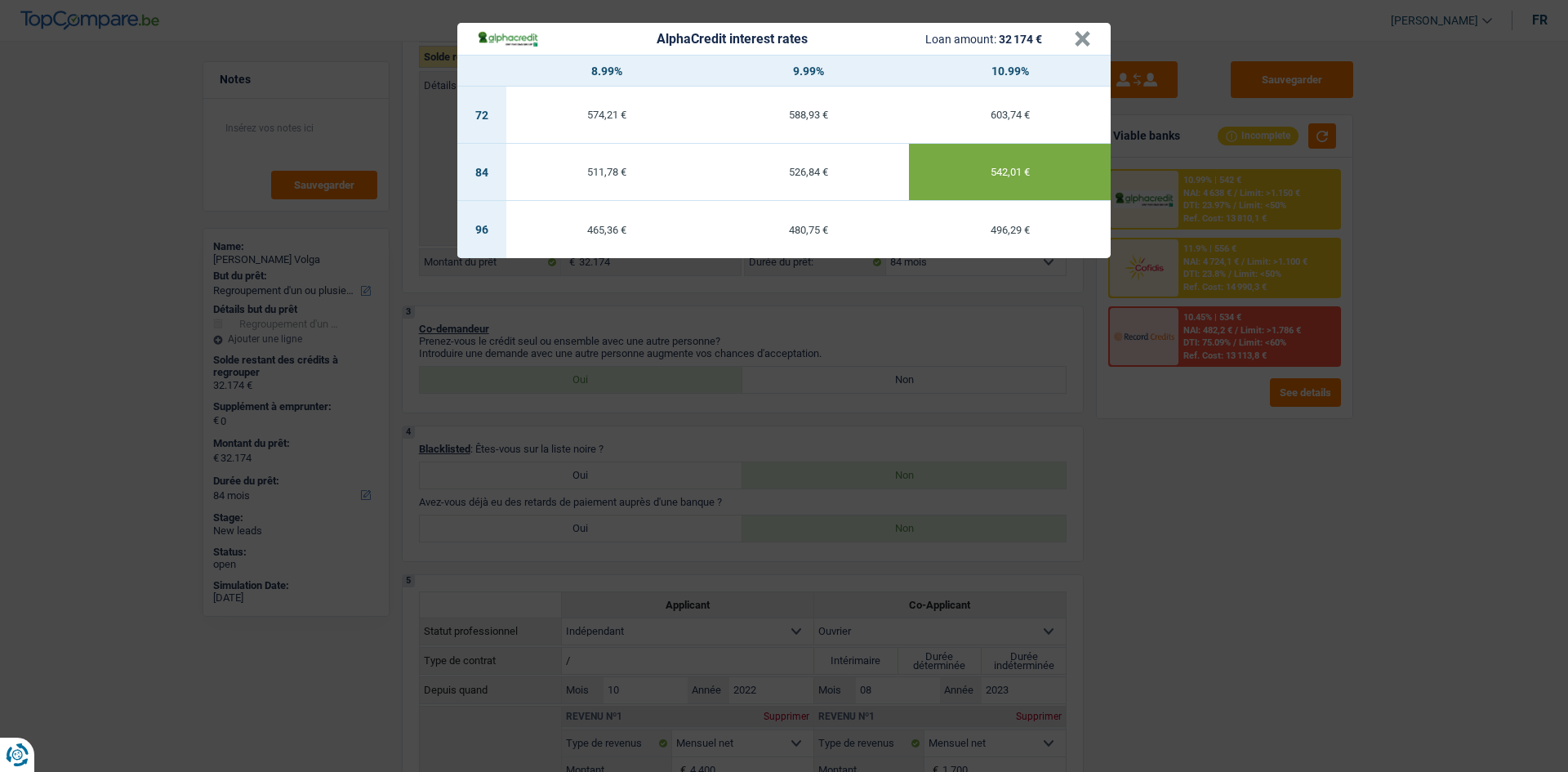 click on "AlphaCredit interest rates
Loan amount:
32 174 €
×
8.99%
9.99%
10.99%
72
574,21 €
588,93 €
603,74 €
84
511,78 €
526,84 €
542,01 €
96
465,36 €
480,75 €
496,29 €" at bounding box center (784, 386) 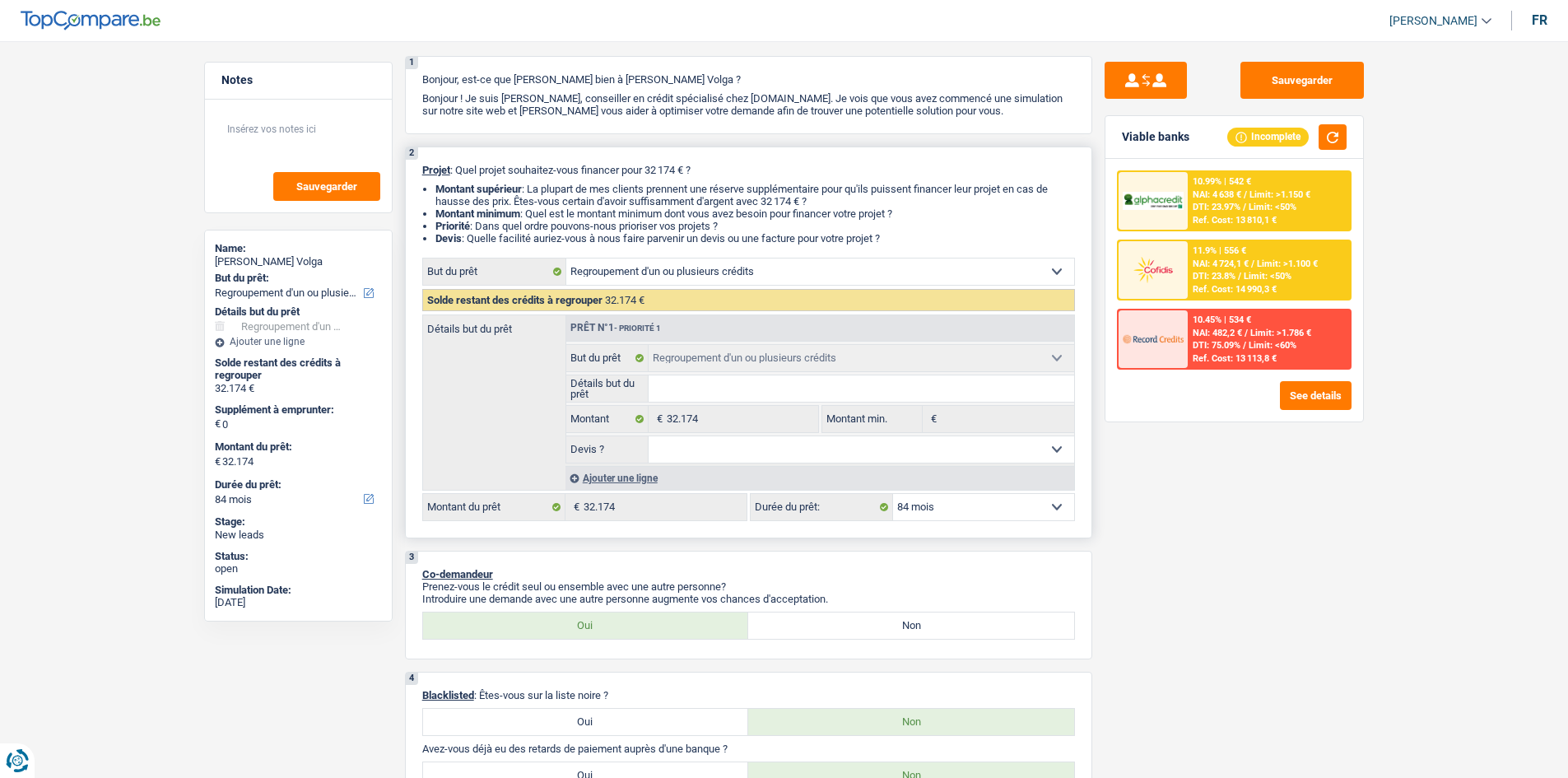 scroll, scrollTop: 247, scrollLeft: 0, axis: vertical 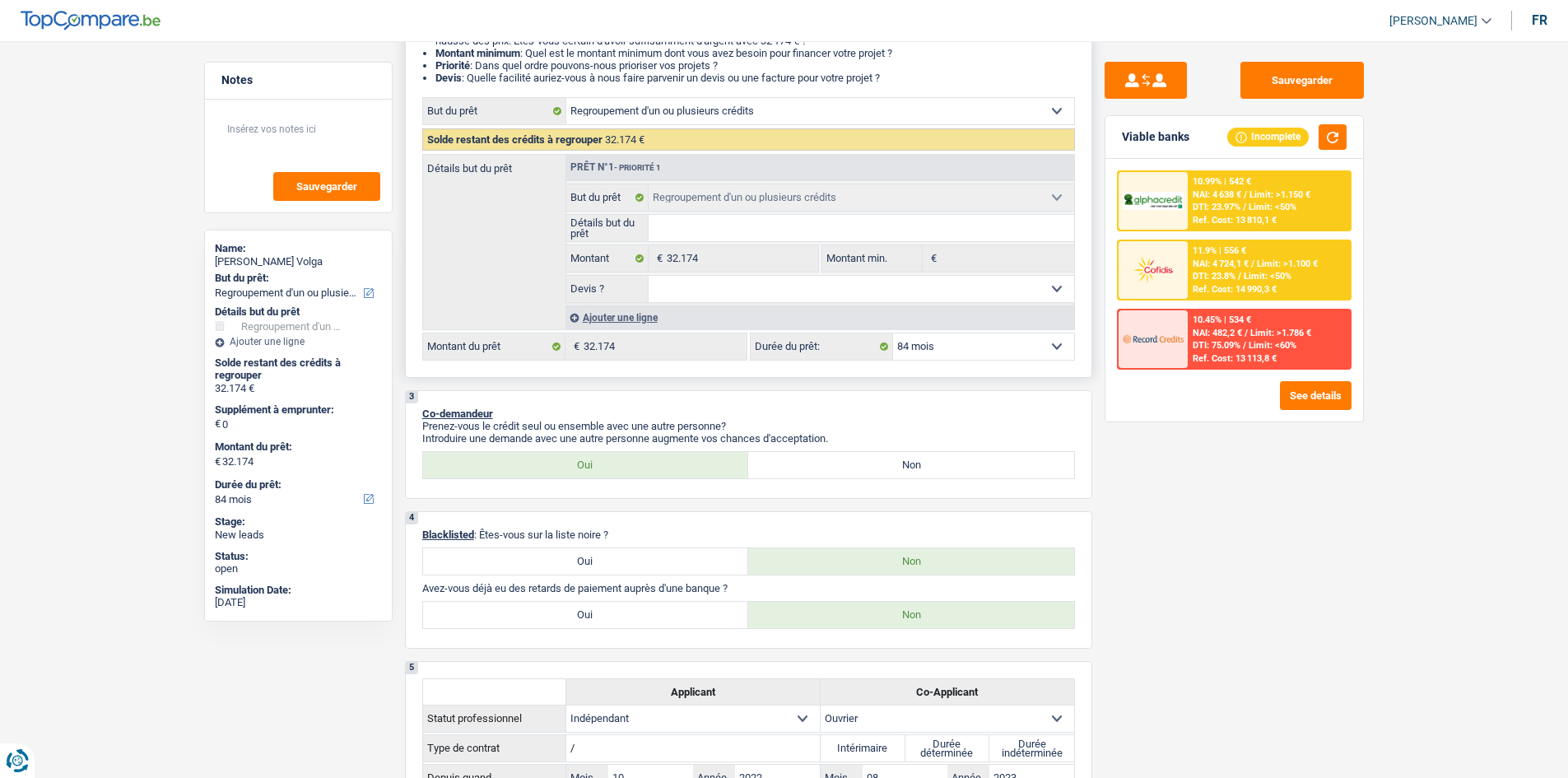 click on "12 mois 18 mois 24 mois 30 mois 36 mois 42 mois 48 mois 60 mois 72 mois 84 mois 96 mois 120 mois
Sélectionner une option" at bounding box center [984, 347] 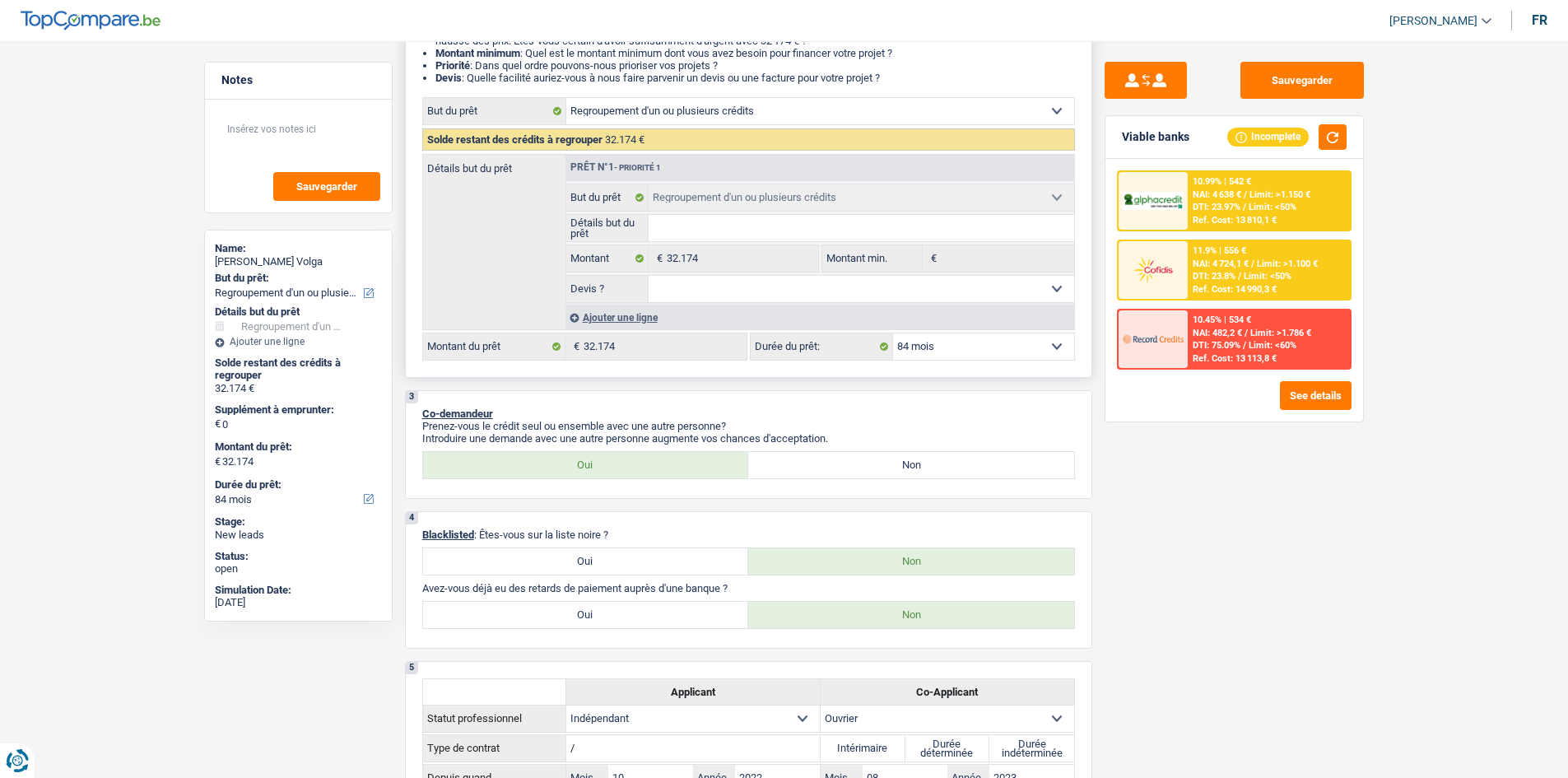 select on "120" 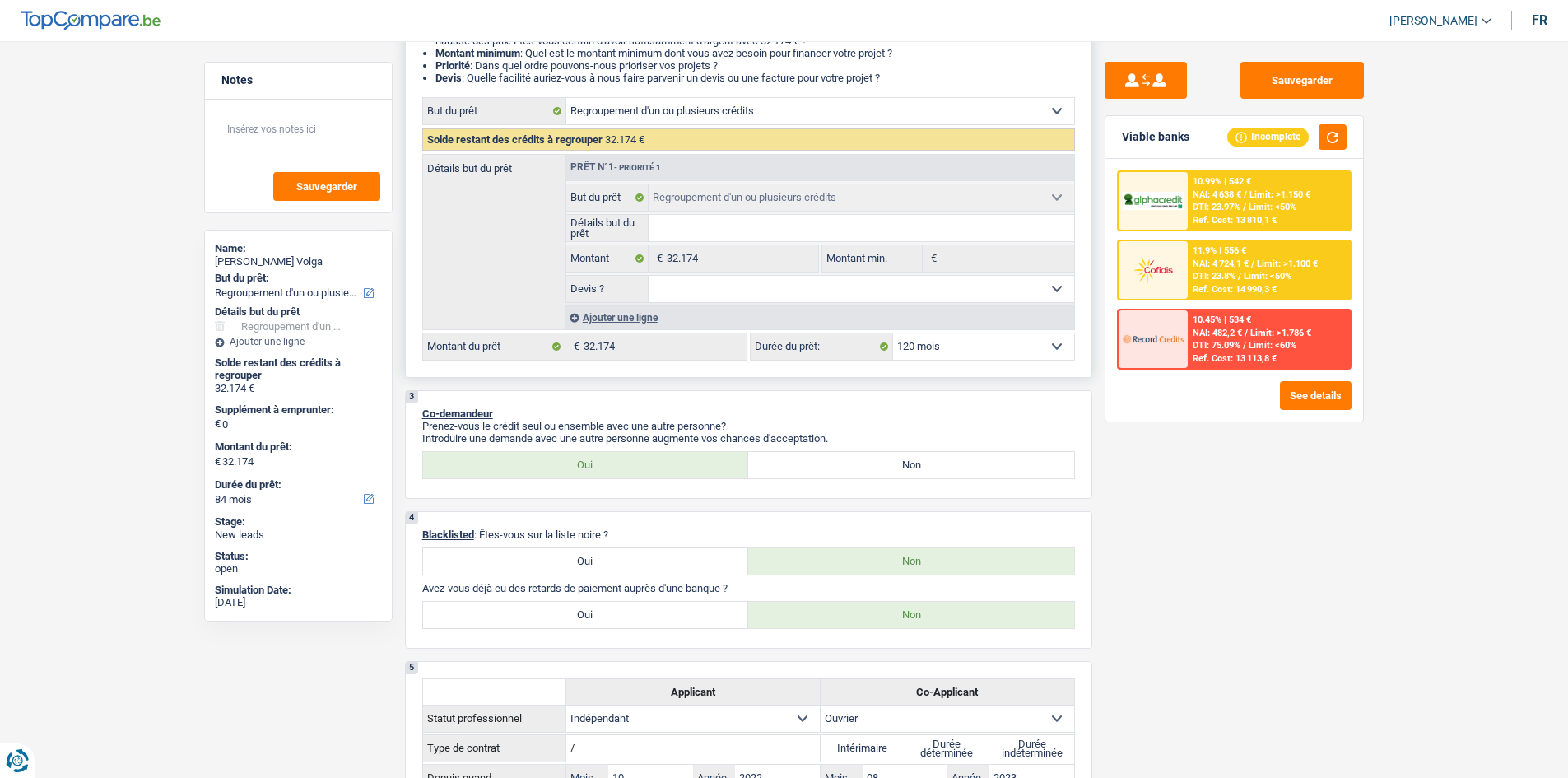 click on "12 mois 18 mois 24 mois 30 mois 36 mois 42 mois 48 mois 60 mois 72 mois 84 mois 96 mois 120 mois
Sélectionner une option" at bounding box center [984, 347] 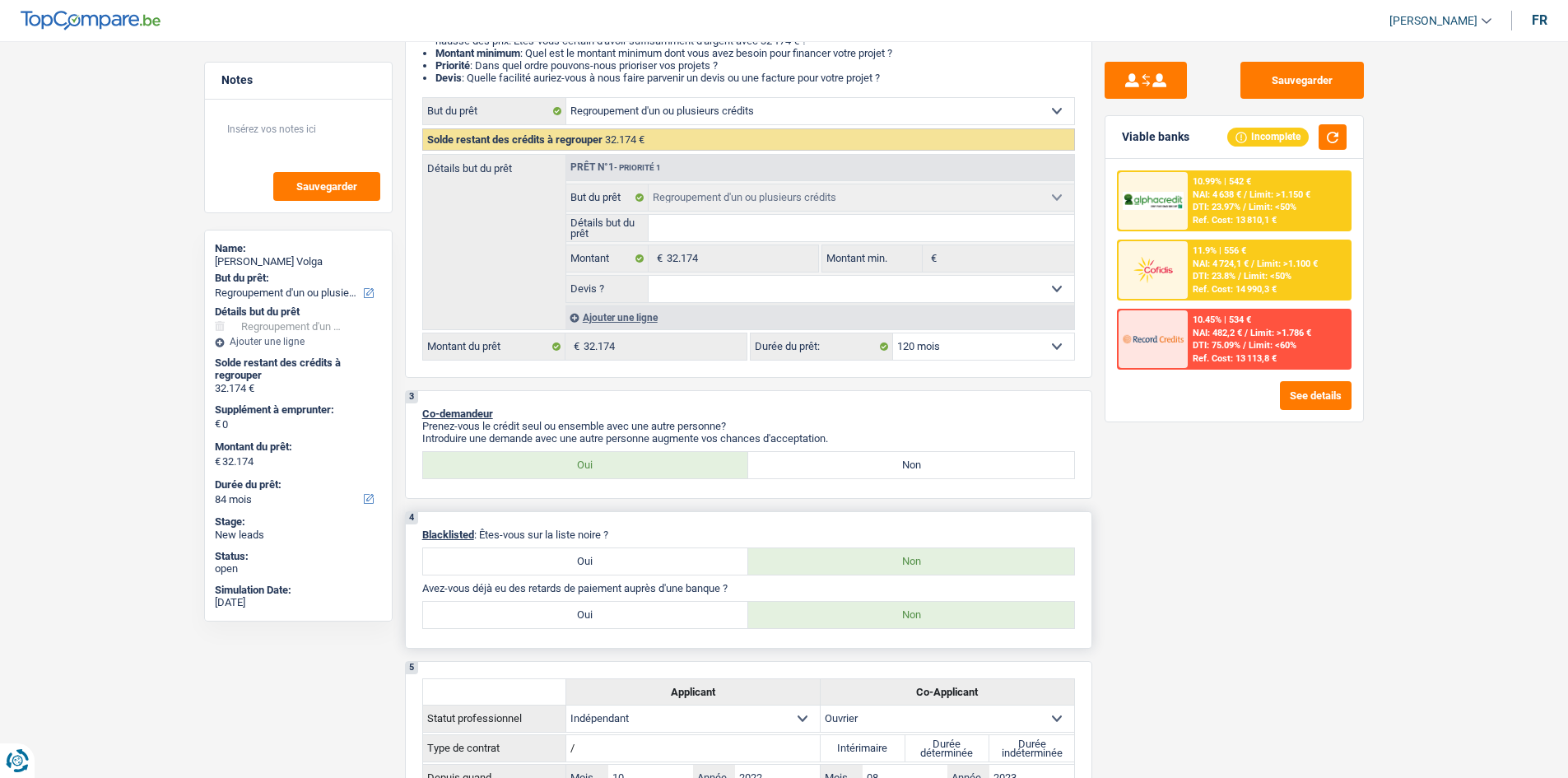 select on "120" 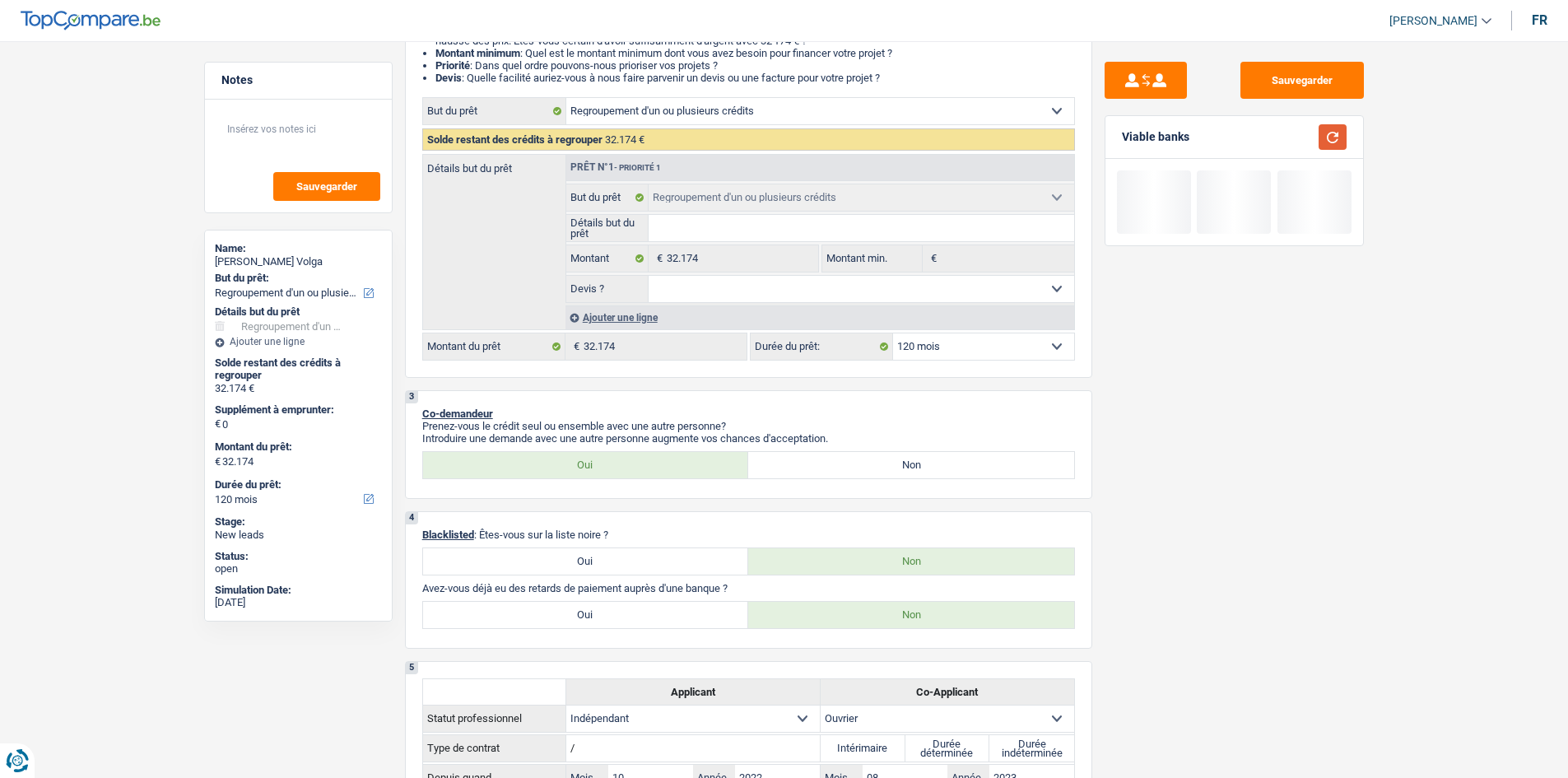 click at bounding box center (1333, 137) 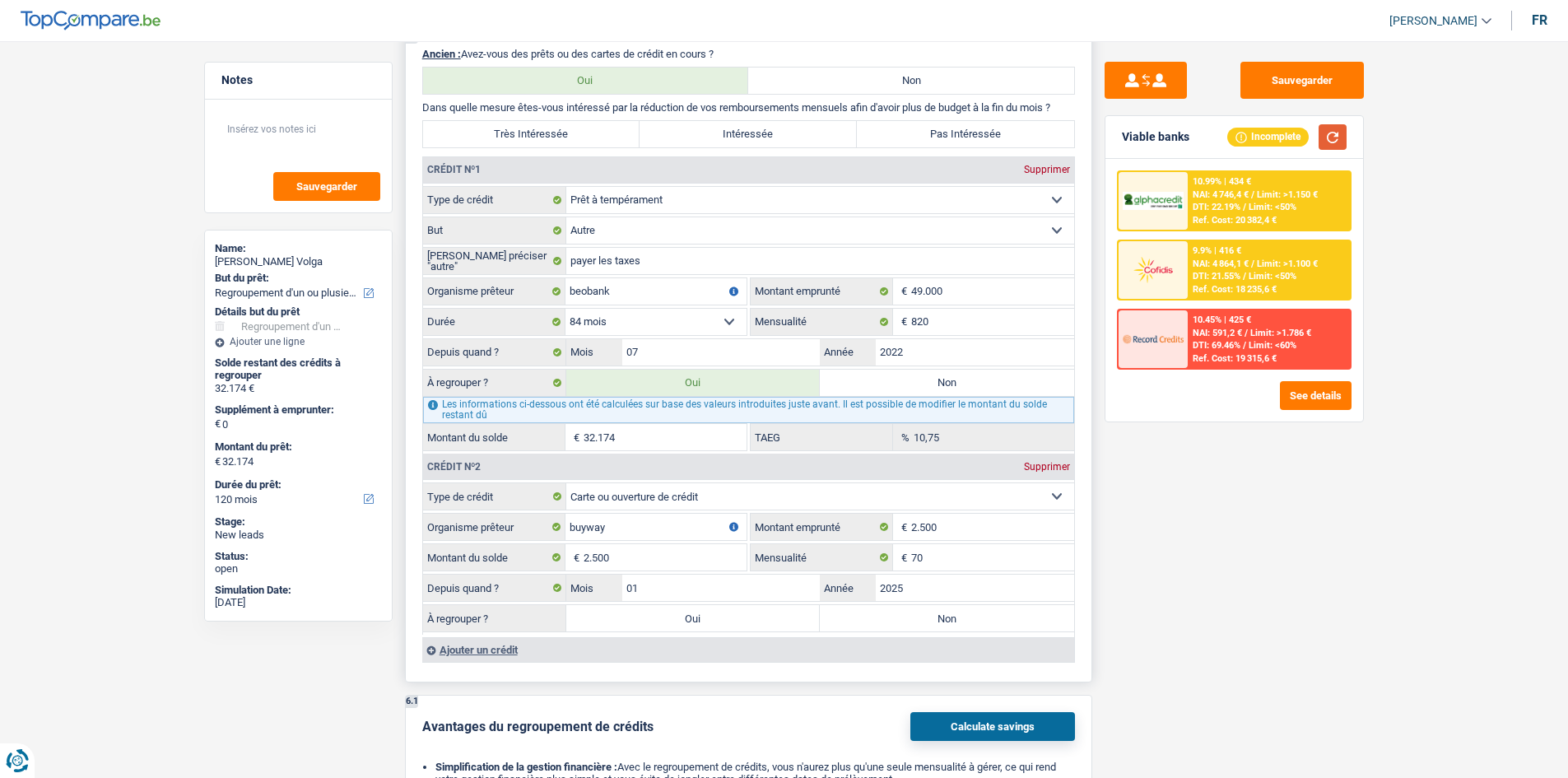scroll, scrollTop: 1317, scrollLeft: 0, axis: vertical 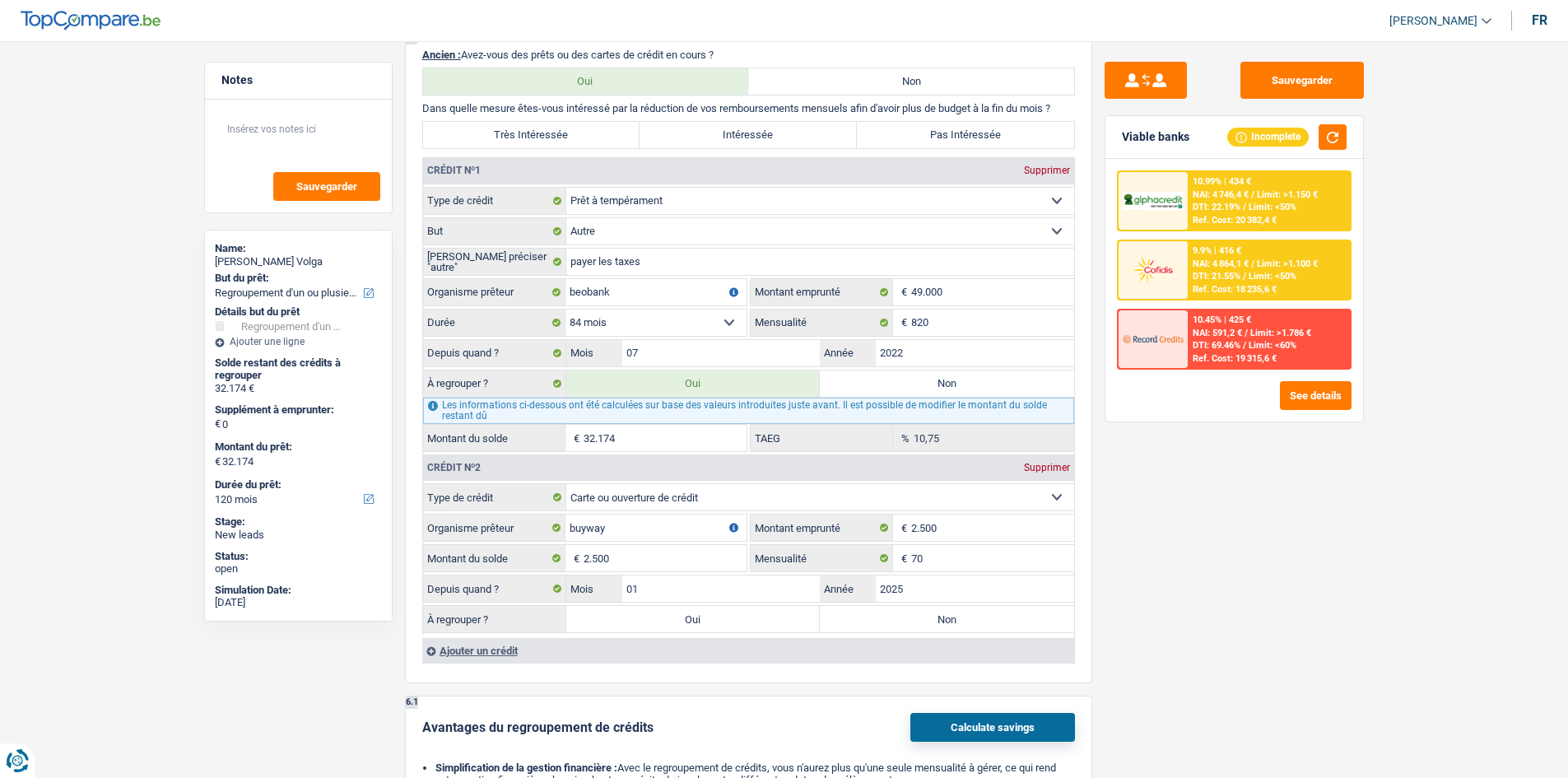 click on "Sauvegarder
Viable banks
Incomplete
10.99% | 434 €
NAI: 4 746,4 €
/
Limit: >1.150 €
DTI: 22.19%
/
Limit: <50%
Ref. Cost: 20 382,4 €
9.9% | 416 €
NAI: 4 864,1 €
/
Limit: >1.100 €
DTI: 21.55%
/               /" at bounding box center [1234, 404] 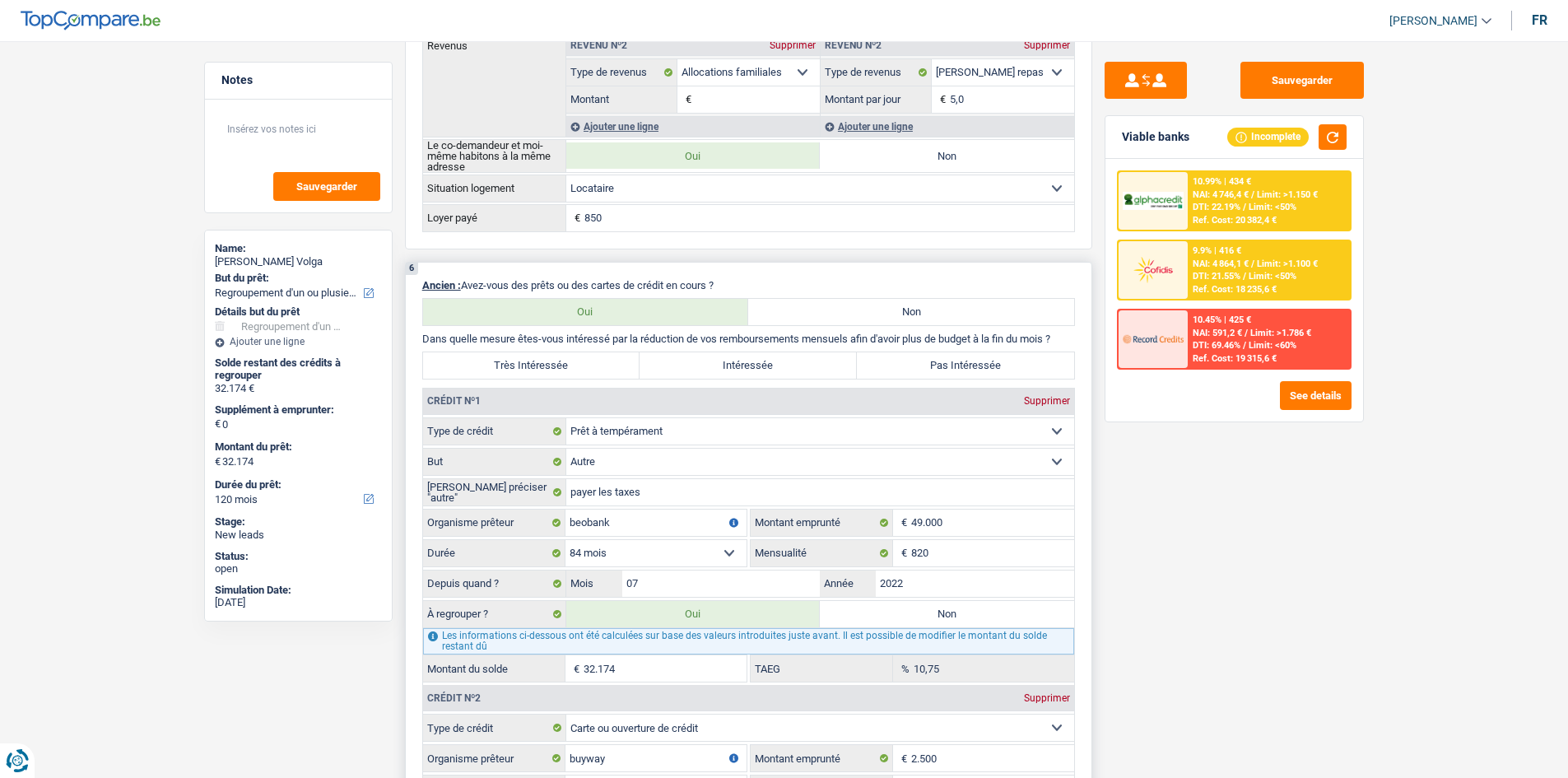 scroll, scrollTop: 1235, scrollLeft: 0, axis: vertical 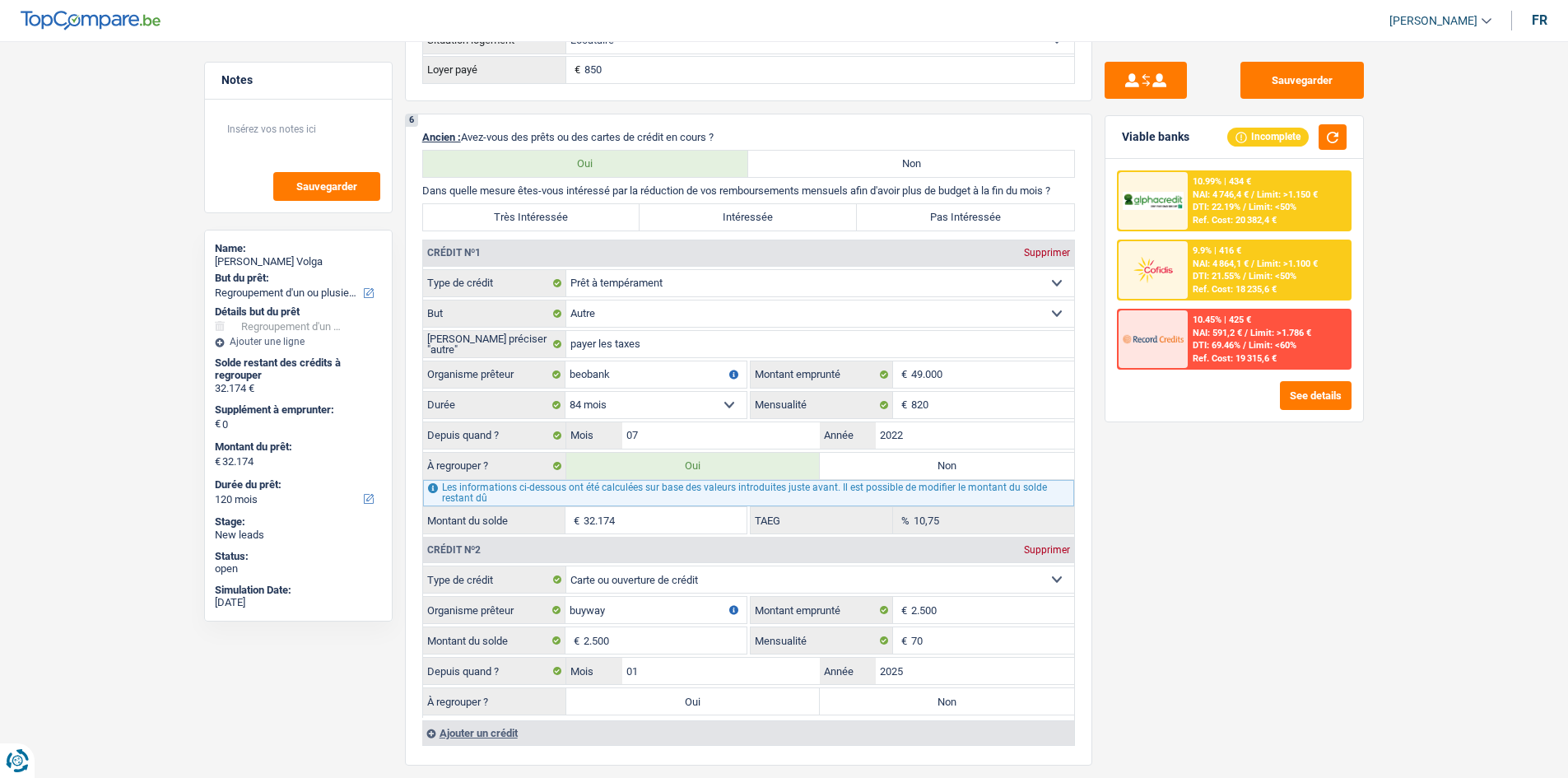 click on "9.9% | 416 €
NAI: 4 864,1 €
/
Limit: >1.100 €
DTI: 21.55%
/
Limit: <50%
Ref. Cost: 18 235,6 €" at bounding box center [1268, 270] 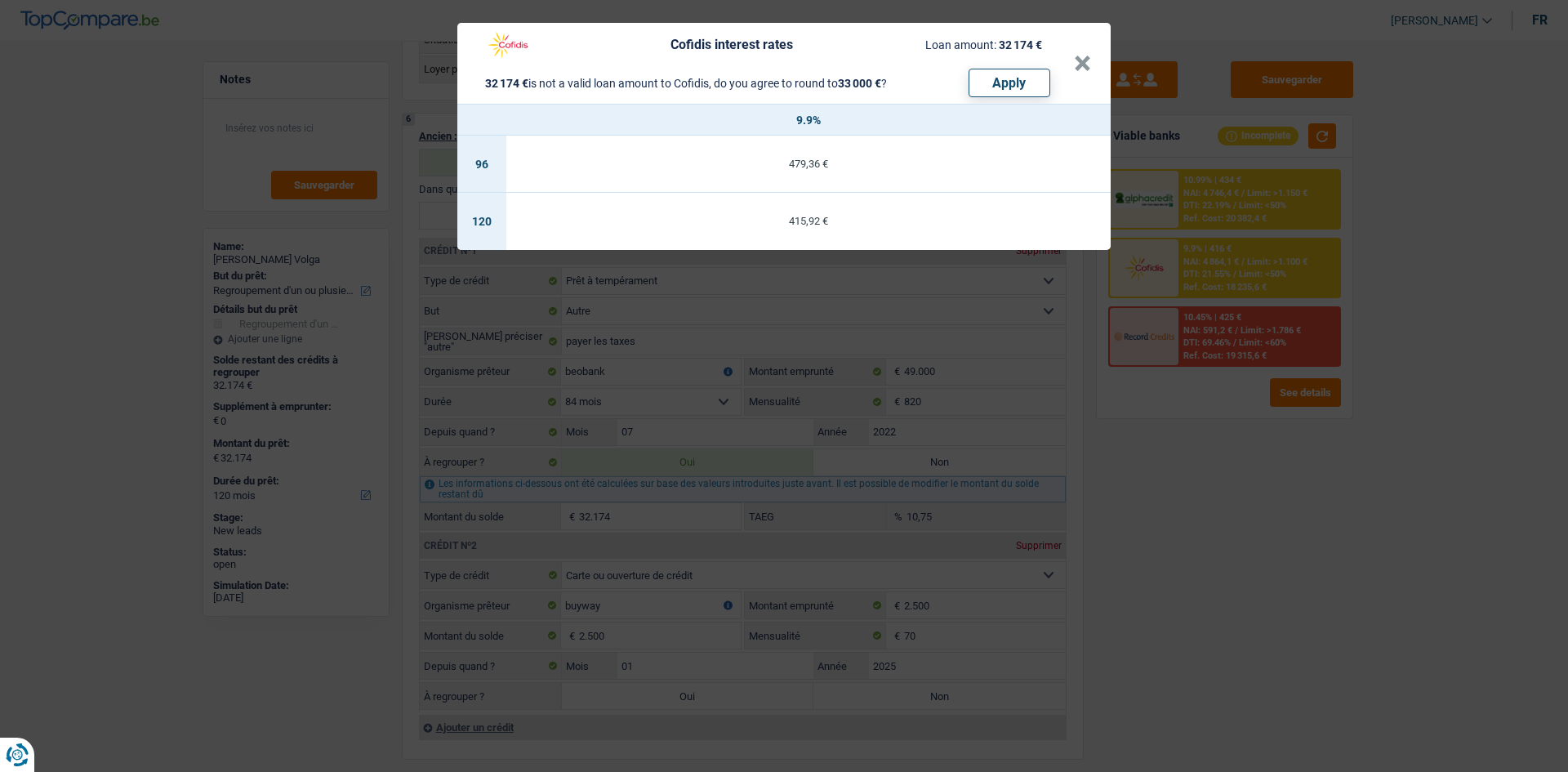 click on "Cofidis interest rates
Loan amount:
32 174 €
32 174 €  is not a valid loan amount to Cofidis, do you agree to round to  33 000 € ?
Apply
×
9.9%
96
479,36 €
120
415,92 €" at bounding box center (784, 386) 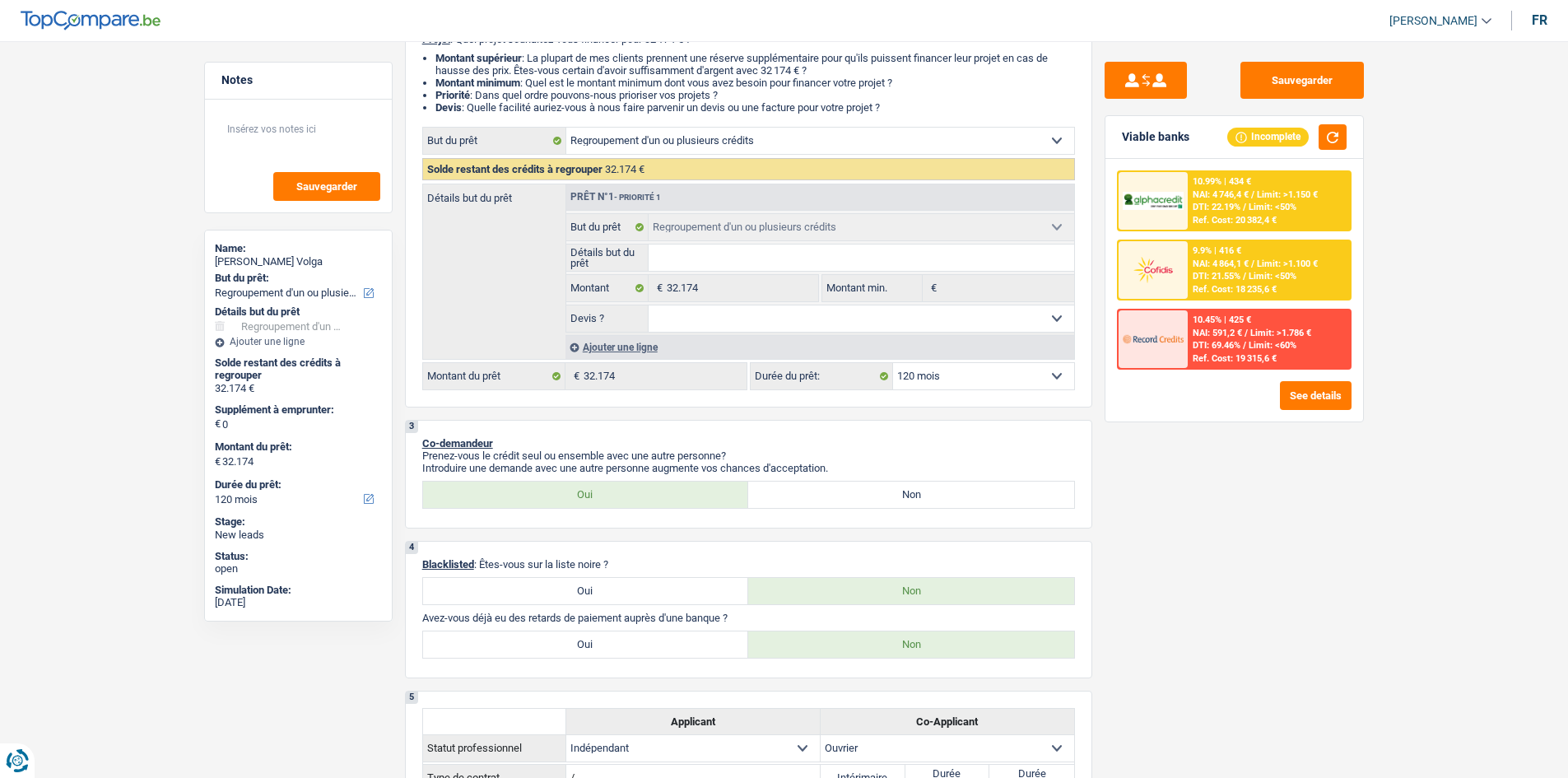 scroll, scrollTop: 0, scrollLeft: 0, axis: both 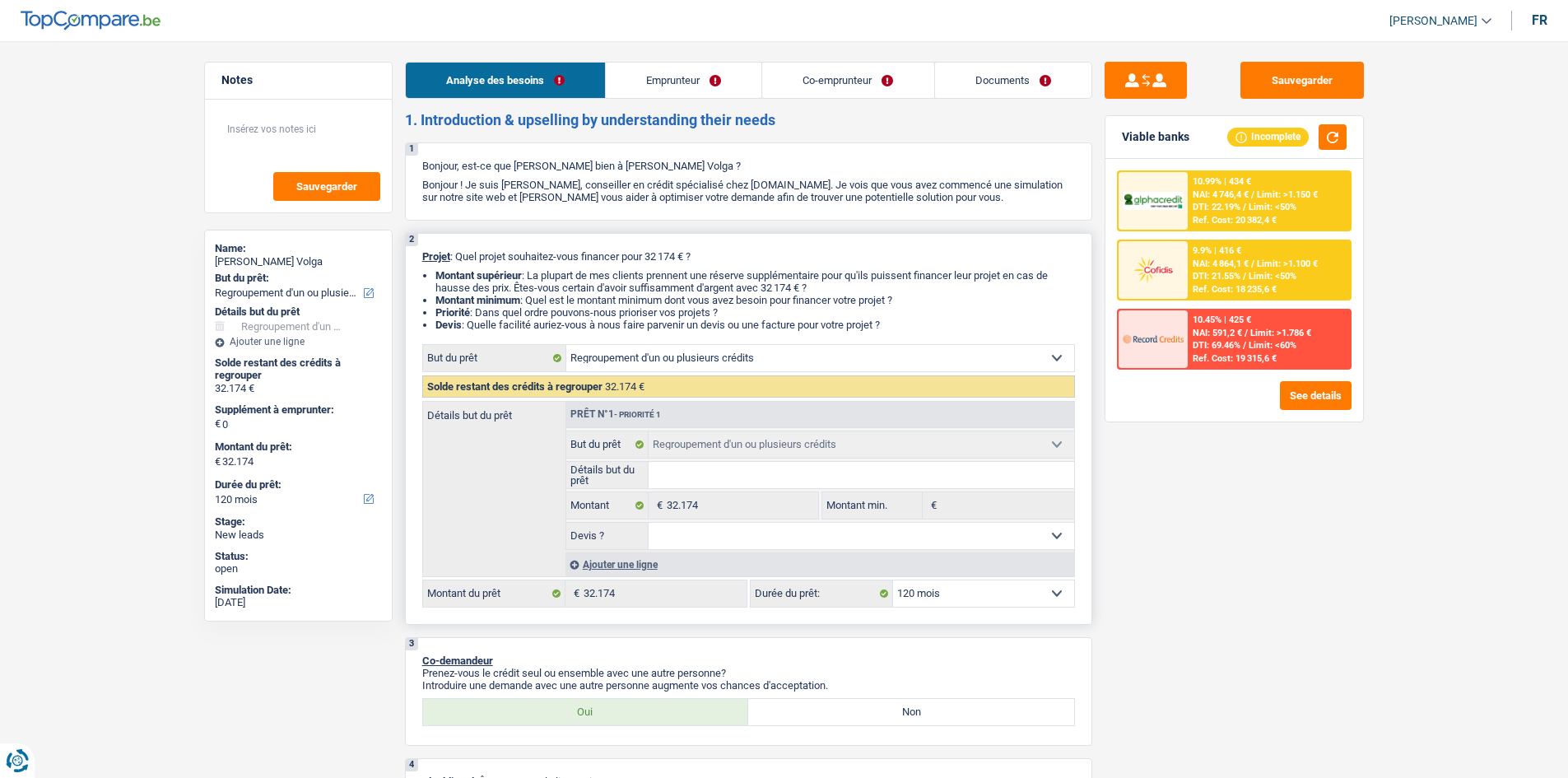 click on "12 mois 18 mois 24 mois 30 mois 36 mois 42 mois 48 mois 60 mois 72 mois 84 mois 96 mois 120 mois
Sélectionner une option" at bounding box center [984, 594] 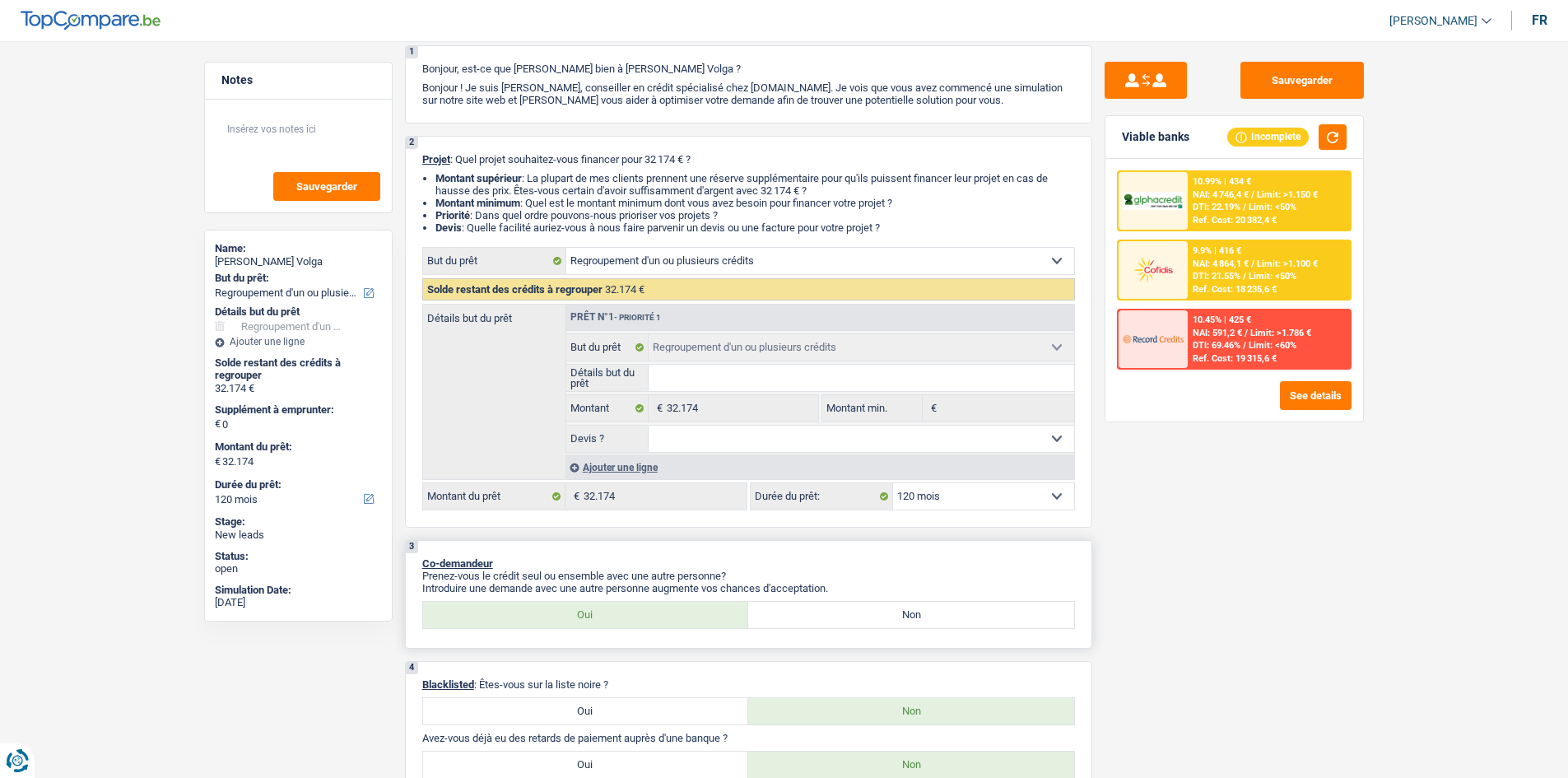 scroll, scrollTop: 165, scrollLeft: 0, axis: vertical 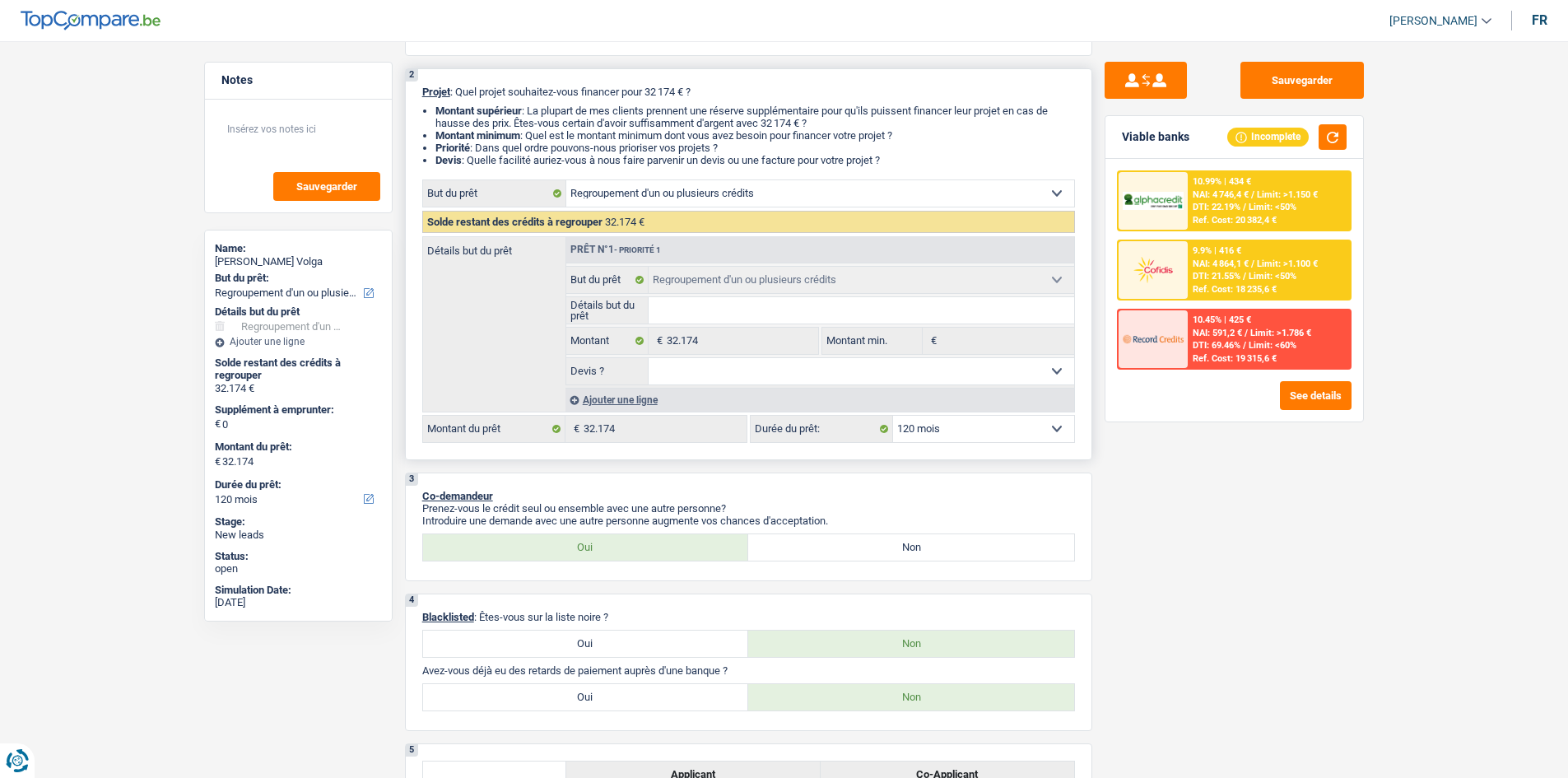 click on "12 mois 18 mois 24 mois 30 mois 36 mois 42 mois 48 mois 60 mois 72 mois 84 mois 96 mois 120 mois
Sélectionner une option" at bounding box center (984, 429) 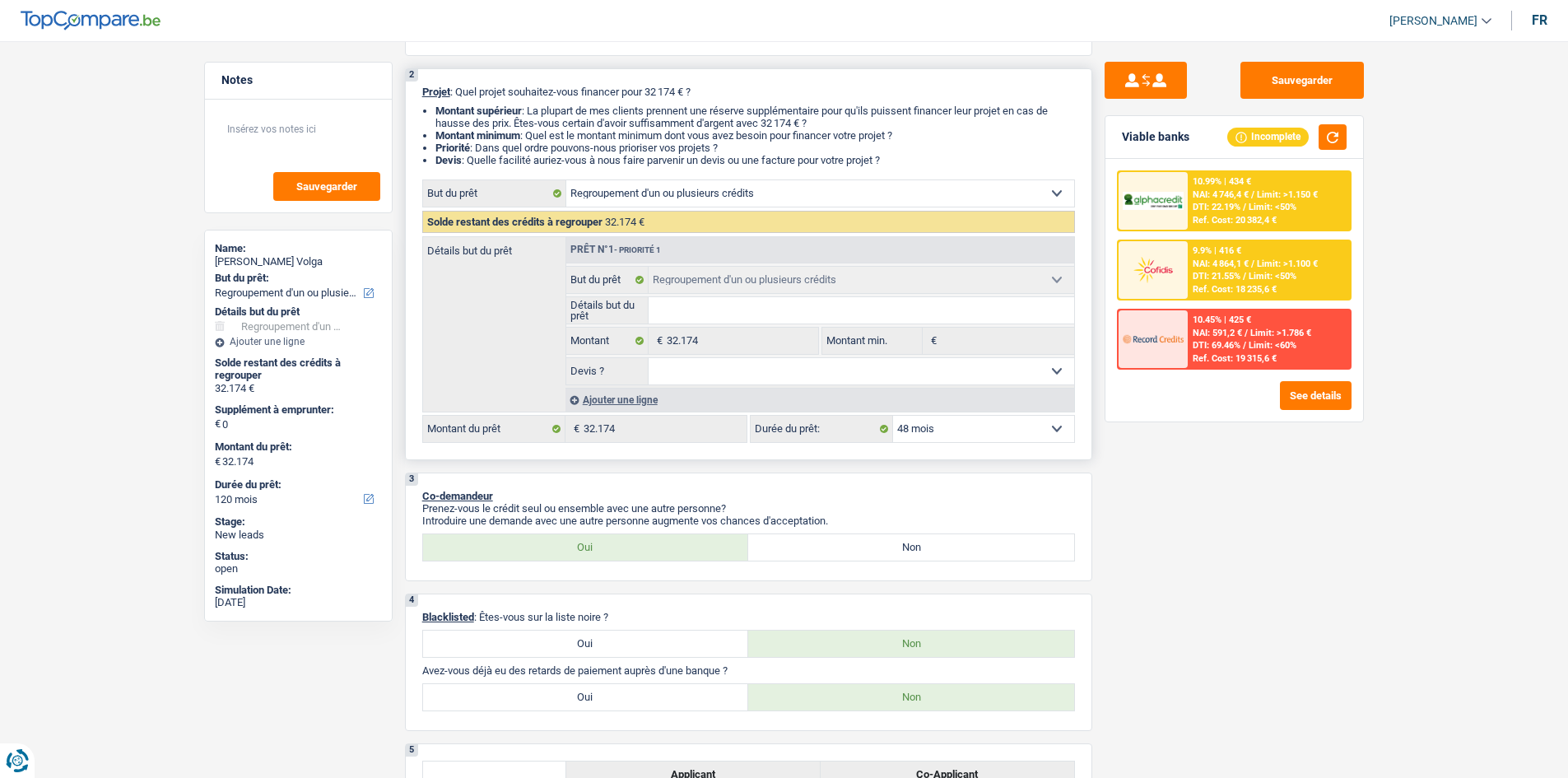 click on "12 mois 18 mois 24 mois 30 mois 36 mois 42 mois 48 mois 60 mois 72 mois 84 mois 96 mois 120 mois
Sélectionner une option" at bounding box center [984, 429] 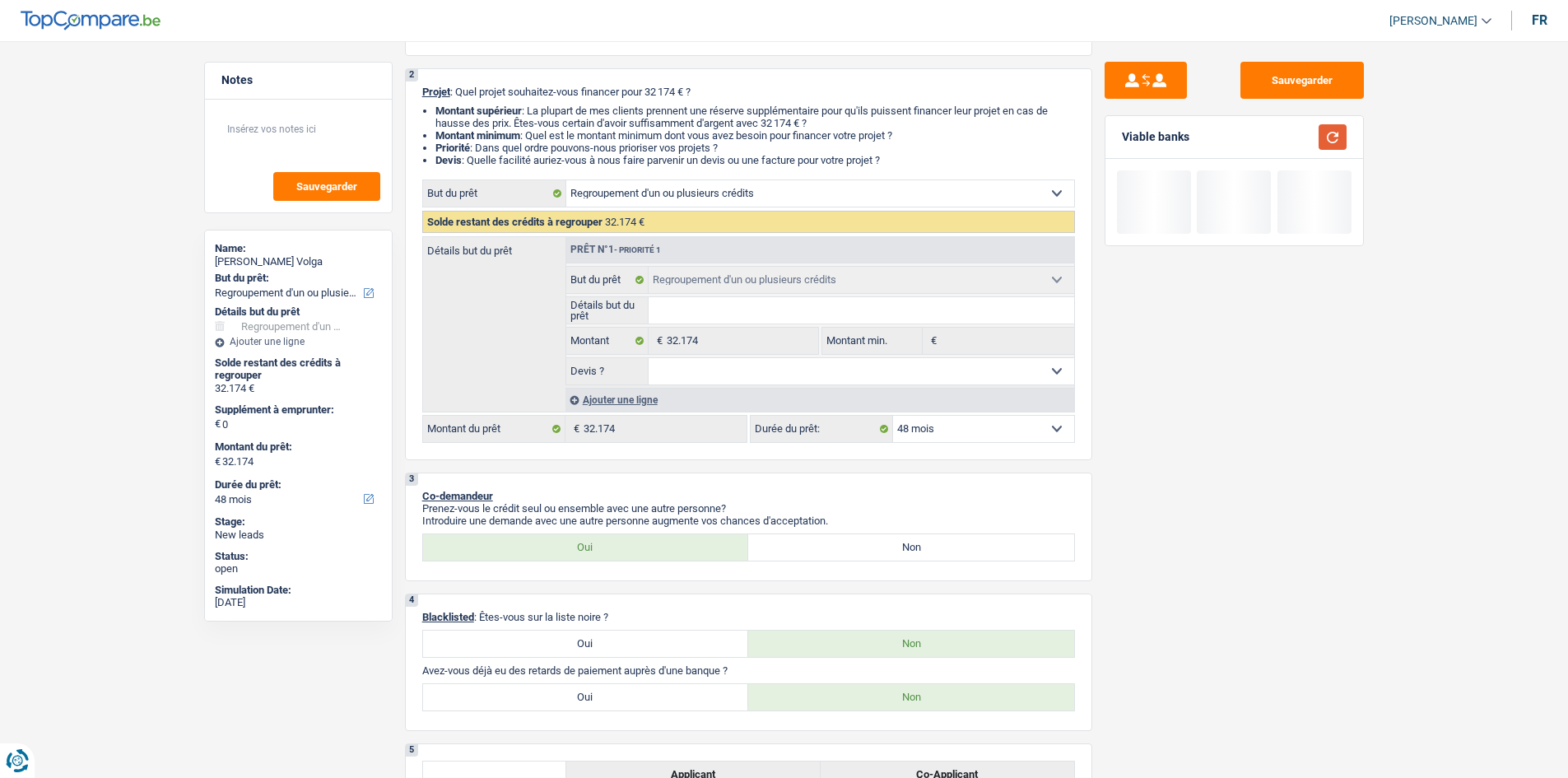 click at bounding box center [1333, 137] 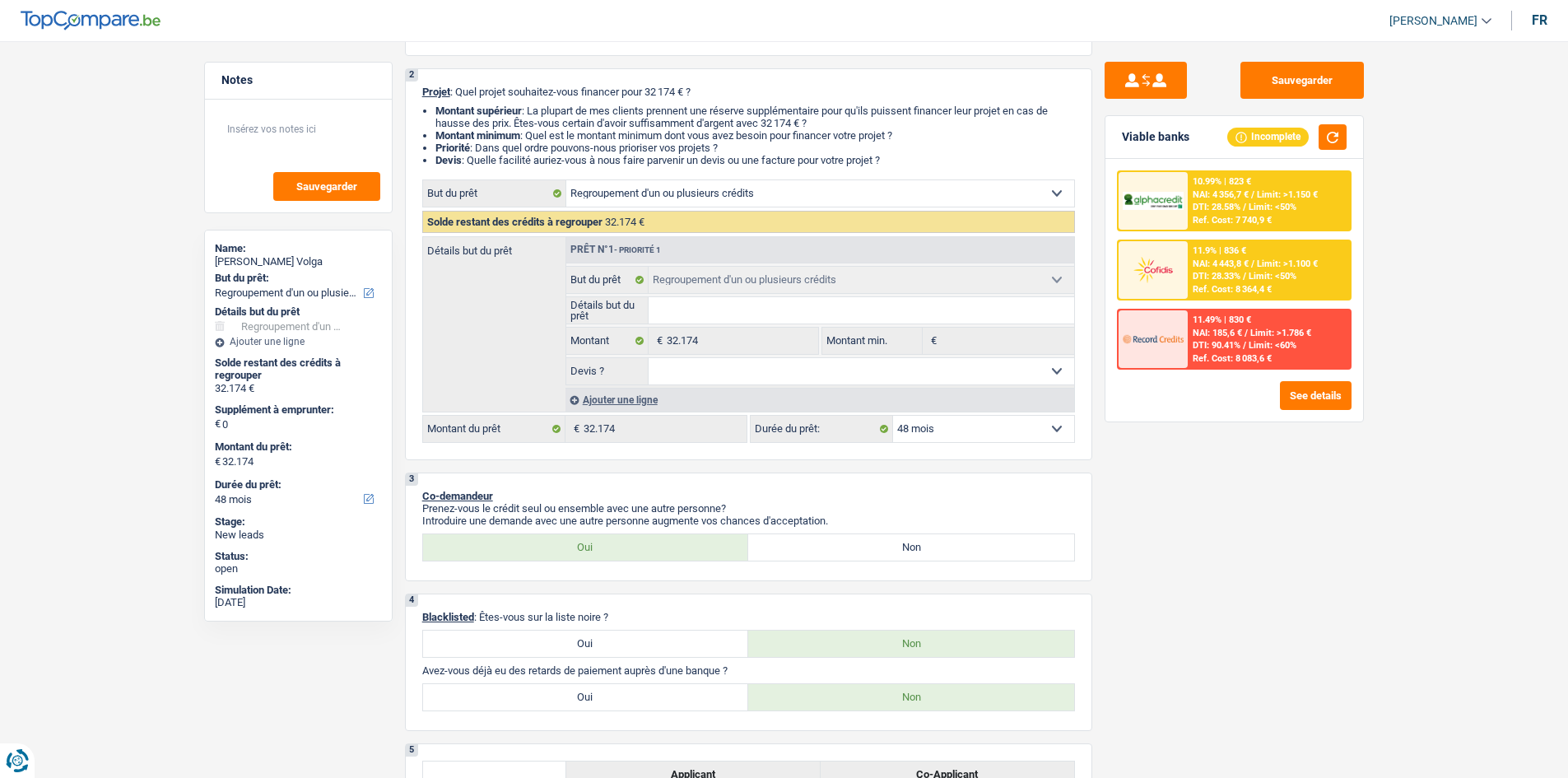 click on "DTI: 28.33%" at bounding box center [1217, 276] 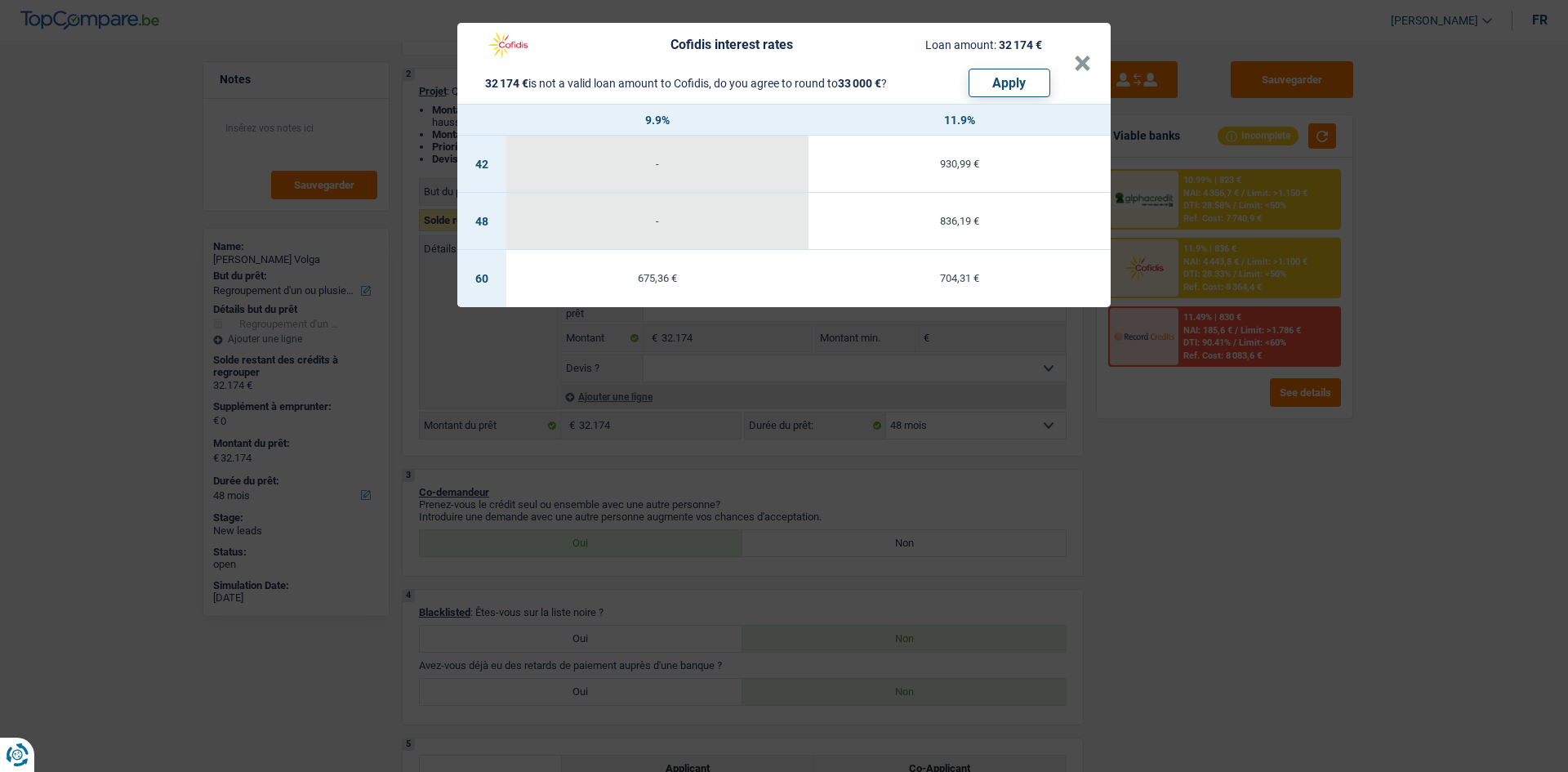 click on "Cofidis interest rates
Loan amount:
32 174 €
32 174 €  is not a valid loan amount to Cofidis, do you agree to round to  33 000 € ?
Apply
×
9.9%
11.9%
42
-
930,99 €
48
-
836,19 €
60
675,36 €
704,31 €" at bounding box center (784, 386) 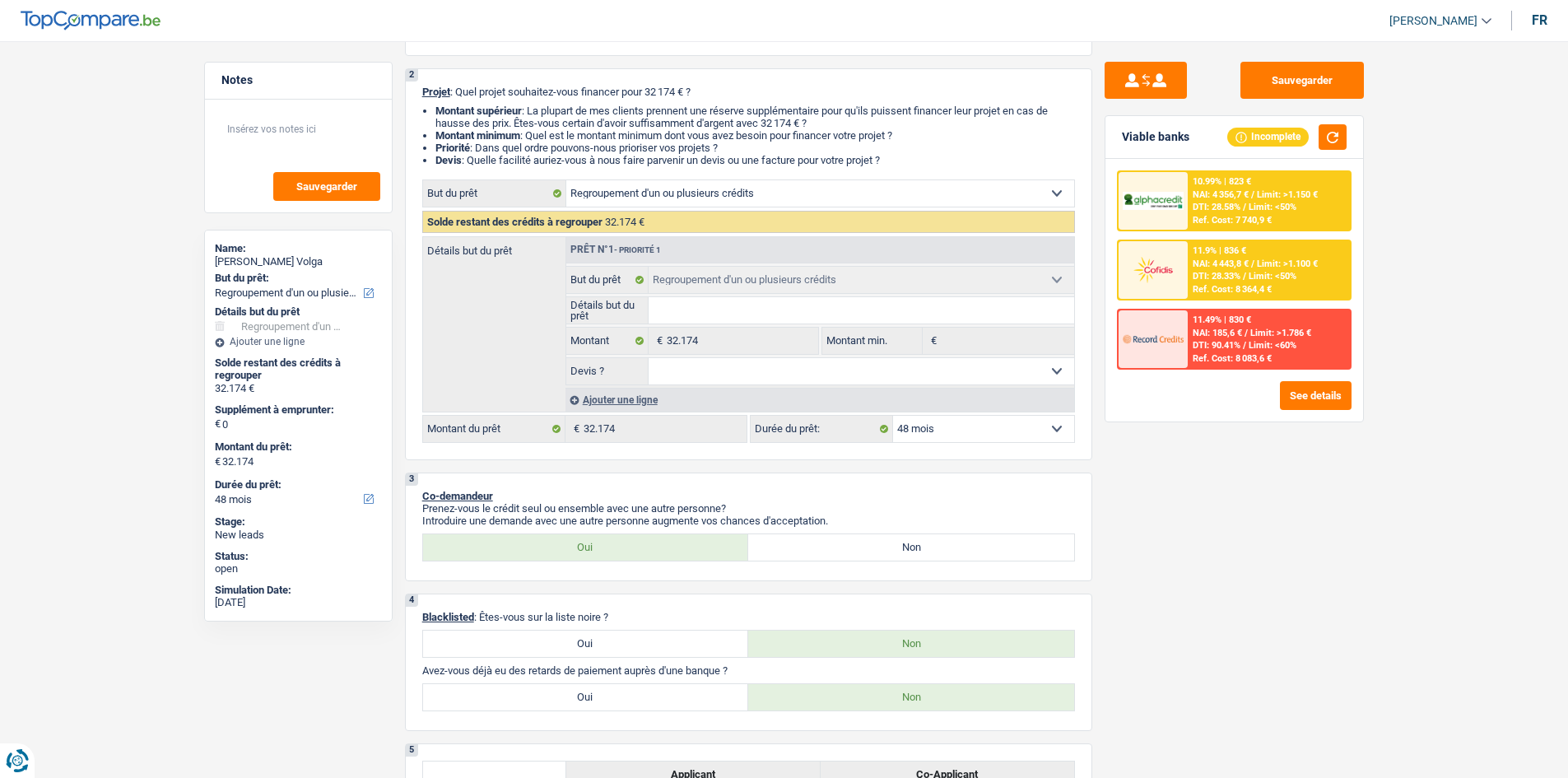 click on "10.99% | 823 €
NAI: 4 356,7 €
/
Limit: >1.150 €
DTI: 28.58%
/
Limit: <50%
Ref. Cost: 7 740,9 €" at bounding box center [1268, 201] 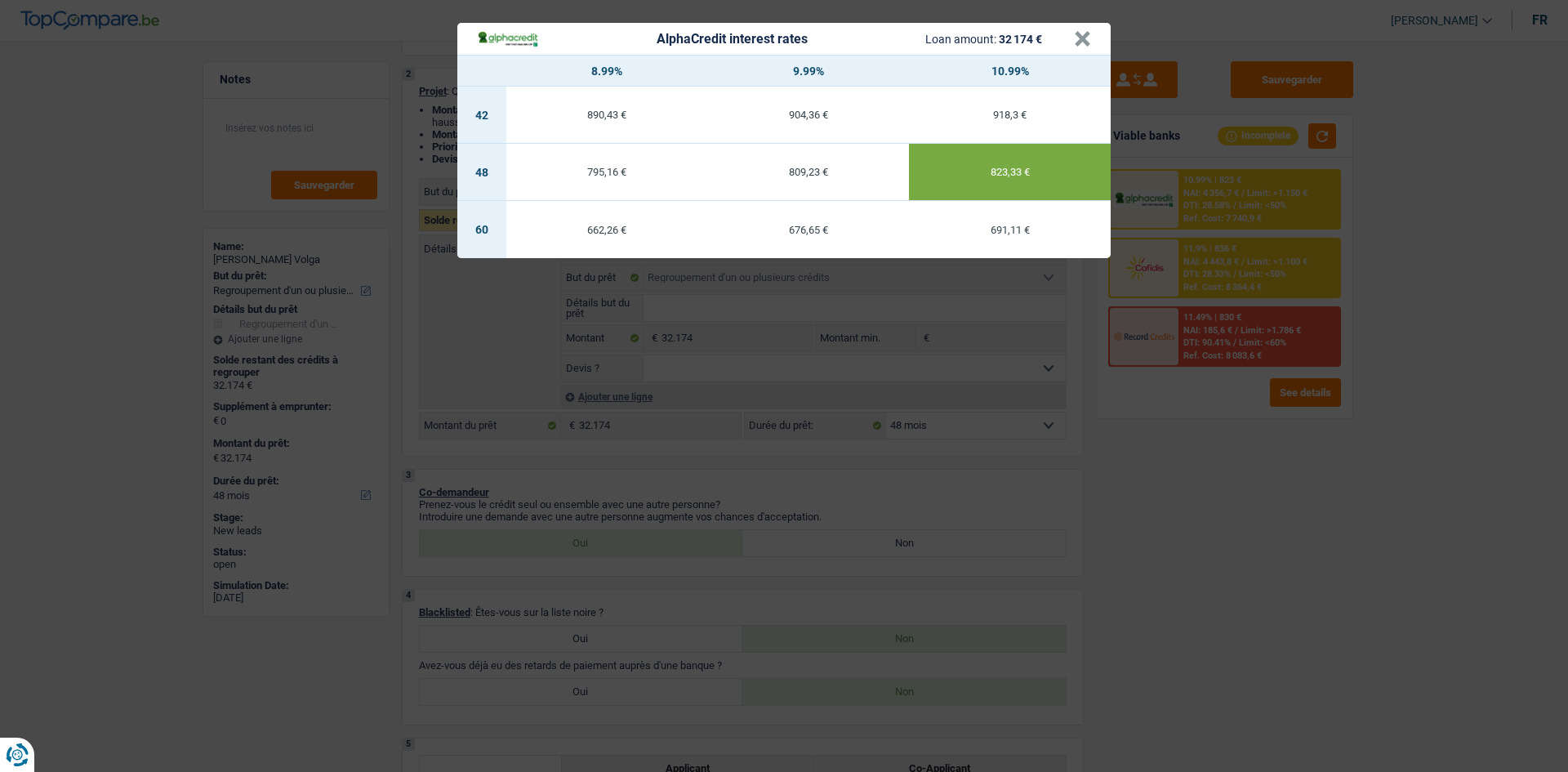 click on "795,16 €" at bounding box center (607, 172) 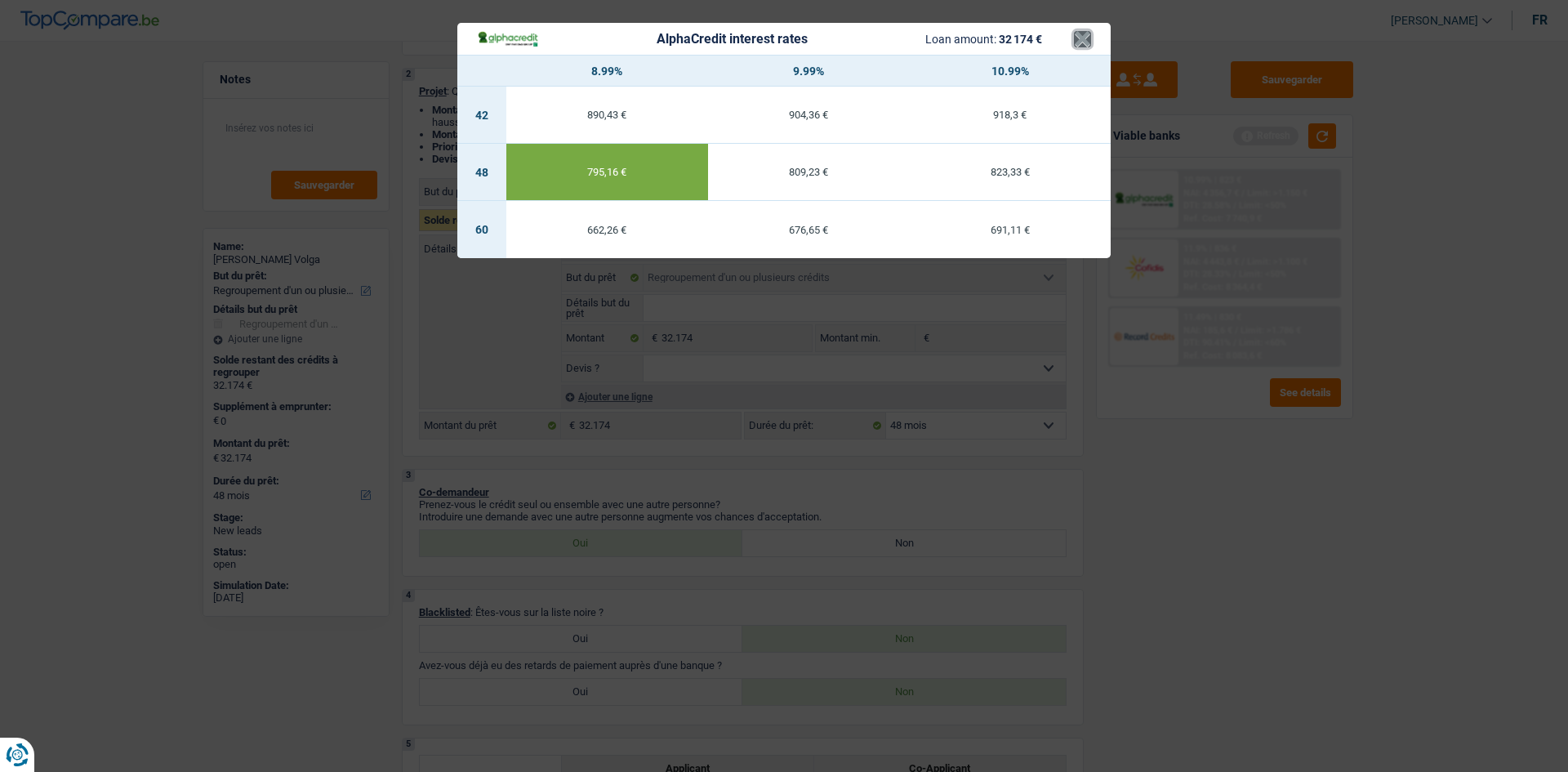 click on "×" at bounding box center [1082, 39] 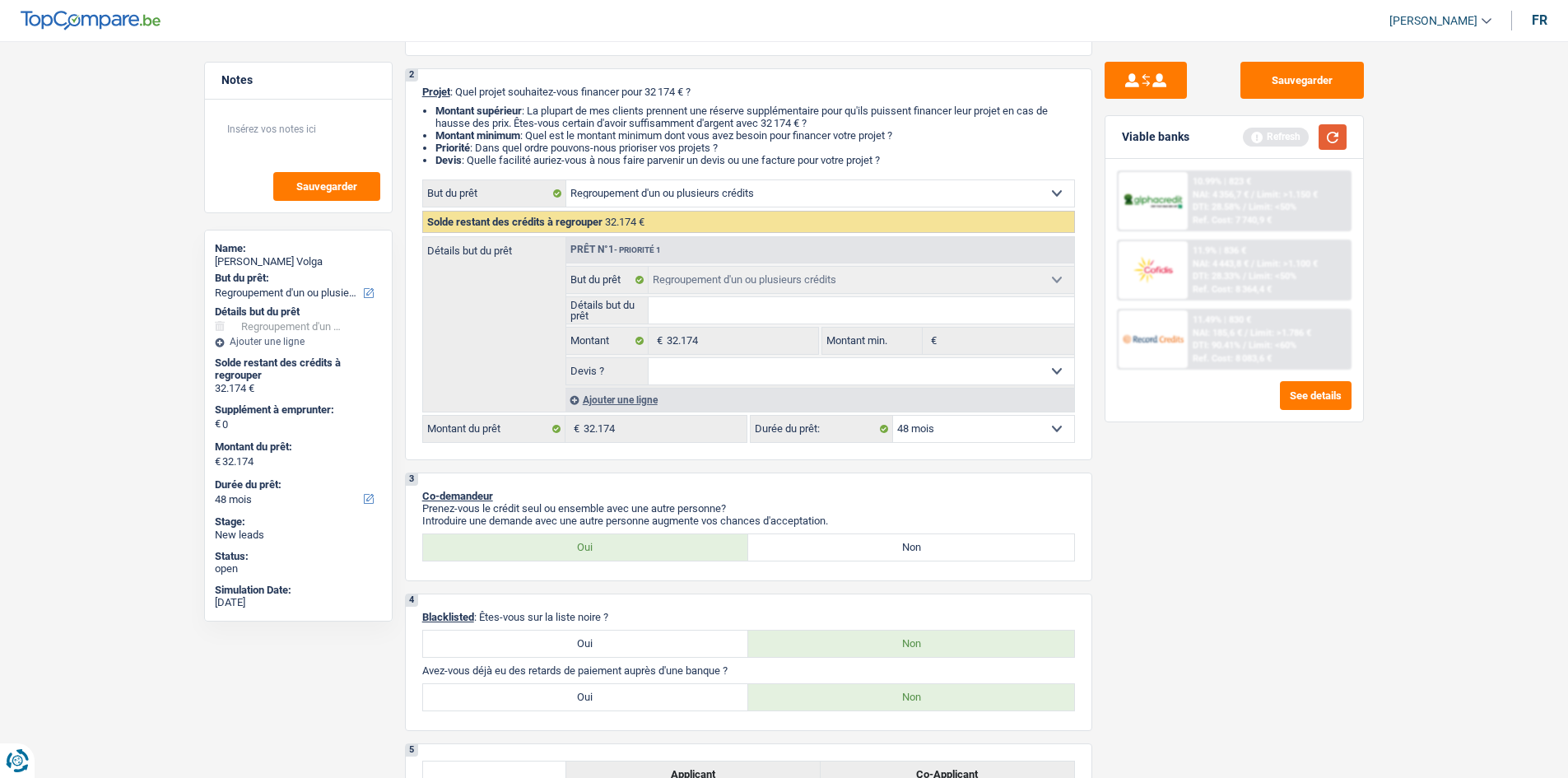 click at bounding box center [1333, 137] 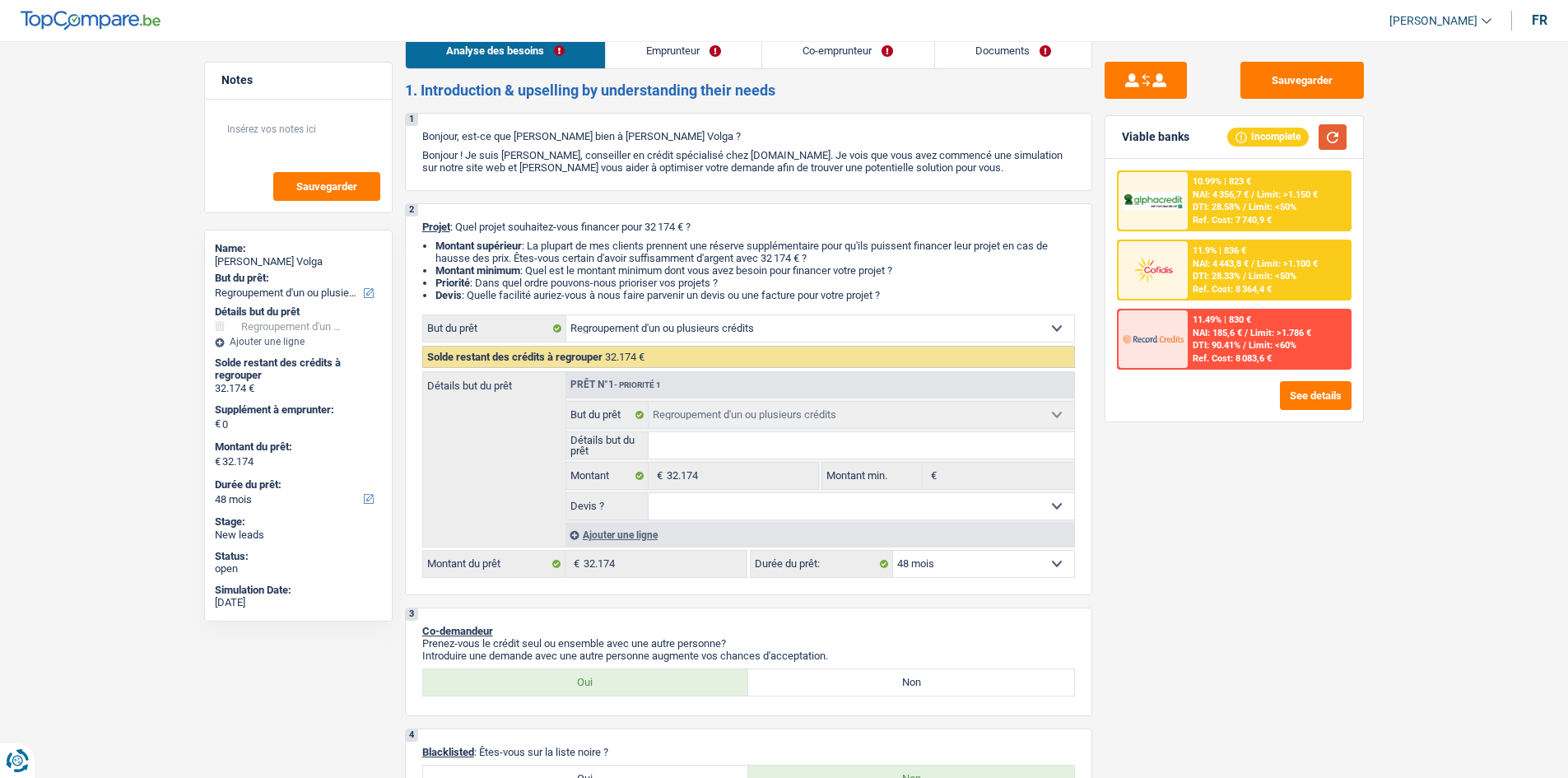 scroll, scrollTop: 0, scrollLeft: 0, axis: both 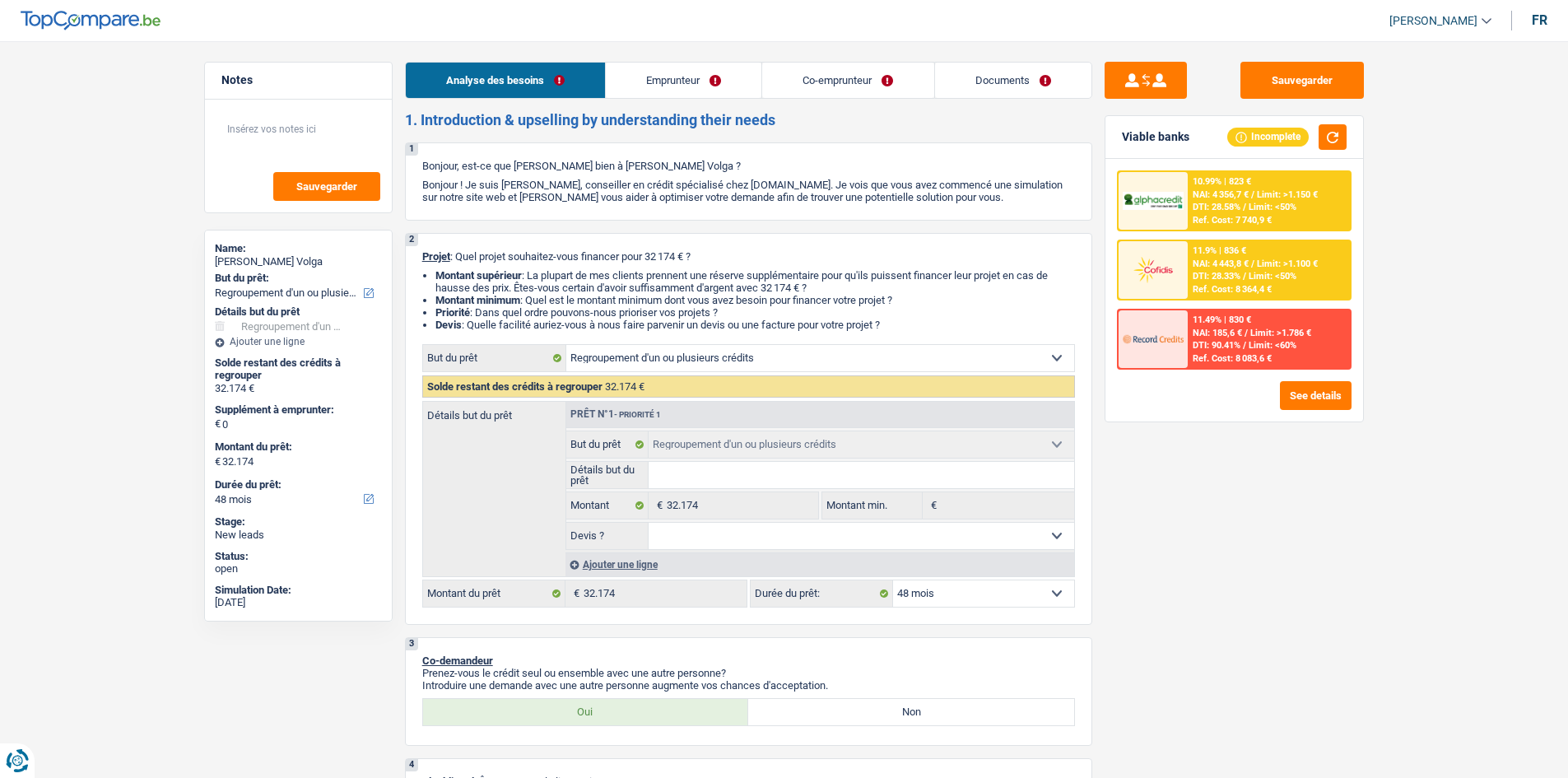click at bounding box center [1153, 201] 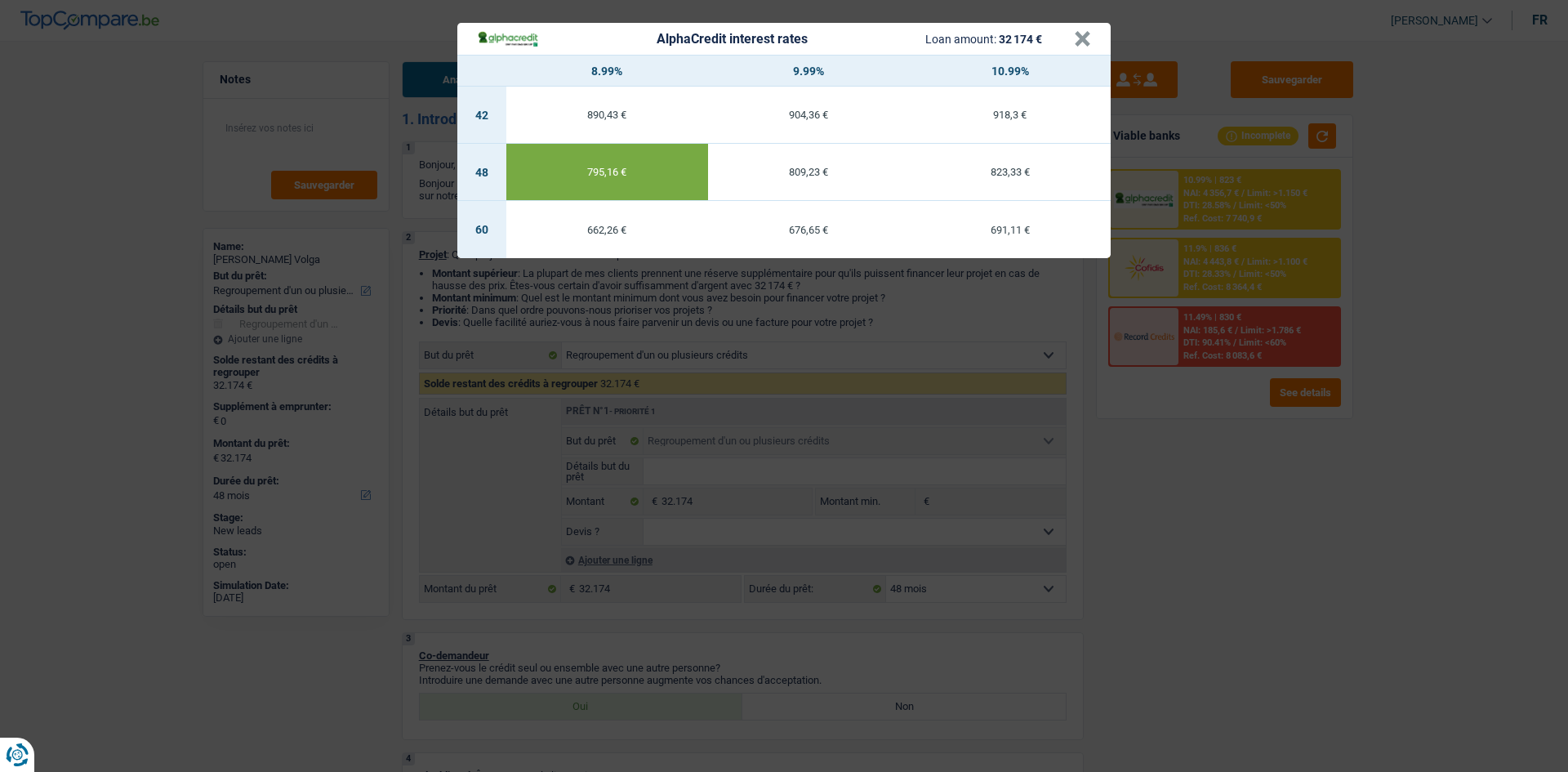 click on "AlphaCredit interest rates
Loan amount:
32 174 €
×
8.99%
9.99%
10.99%
42
890,43 €
904,36 €
918,3 €
48
795,16 €
809,23 €
823,33 €
60
662,26 €
676,65 €
691,11 €" at bounding box center (784, 386) 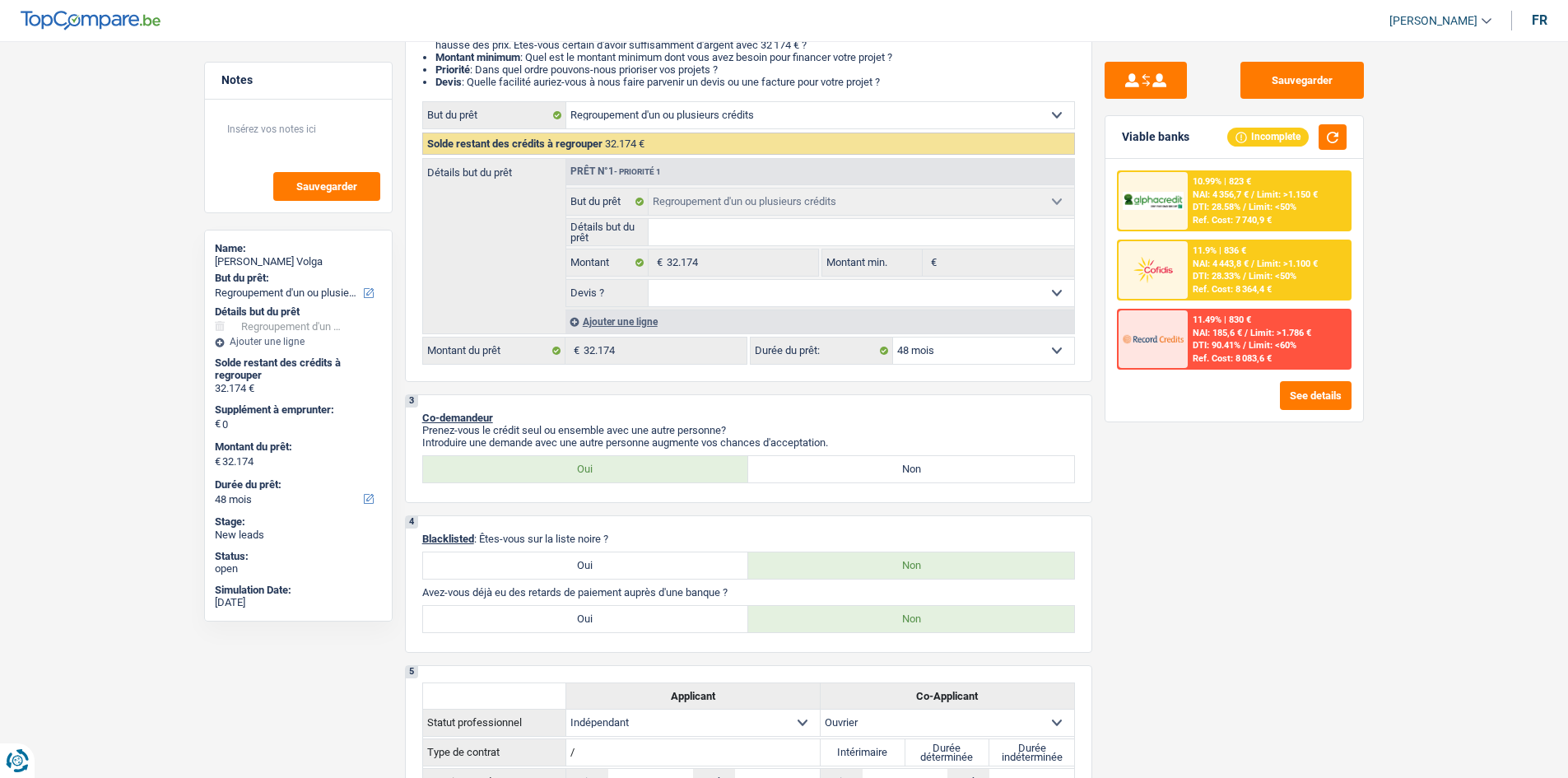 scroll, scrollTop: 247, scrollLeft: 0, axis: vertical 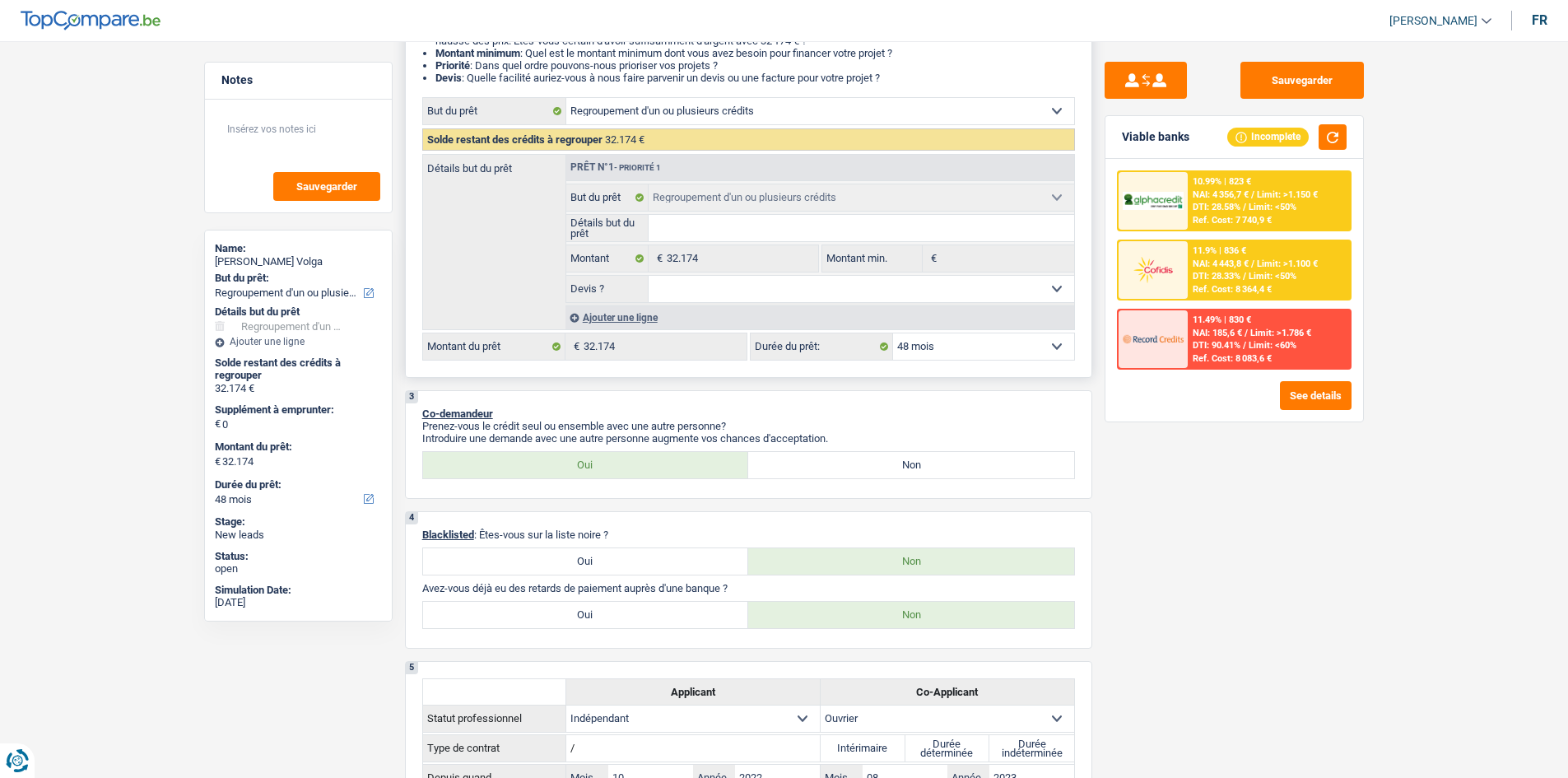 click on "12 mois 18 mois 24 mois 30 mois 36 mois 42 mois 48 mois 60 mois 72 mois 84 mois 96 mois 120 mois
Sélectionner une option" at bounding box center [984, 347] 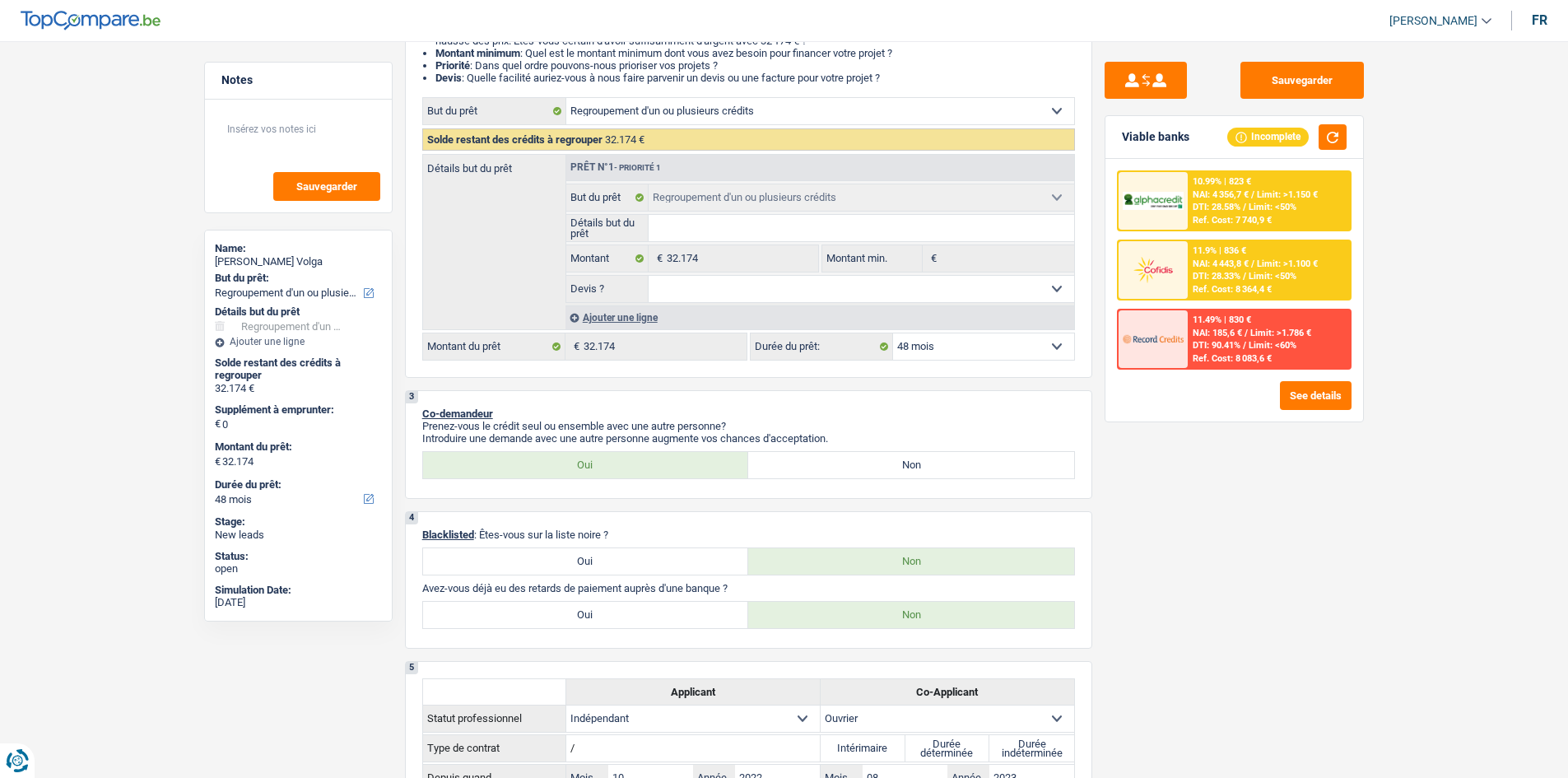 click at bounding box center (1153, 201) 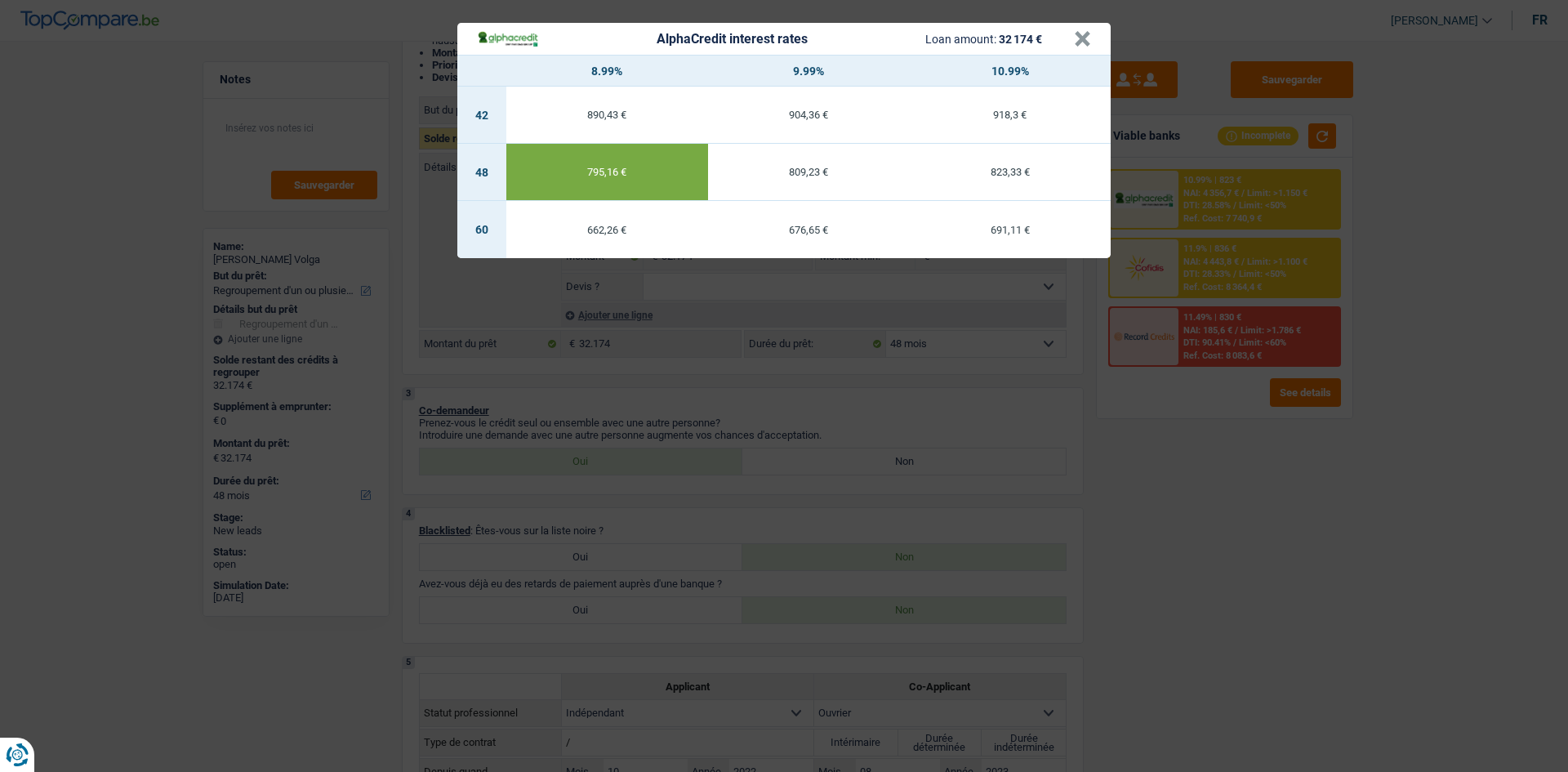 click on "AlphaCredit interest rates
Loan amount:
32 174 €
×
8.99%
9.99%
10.99%
42
890,43 €
904,36 €
918,3 €
48
795,16 €
809,23 €
823,33 €
60
662,26 €
676,65 €
691,11 €" at bounding box center (784, 386) 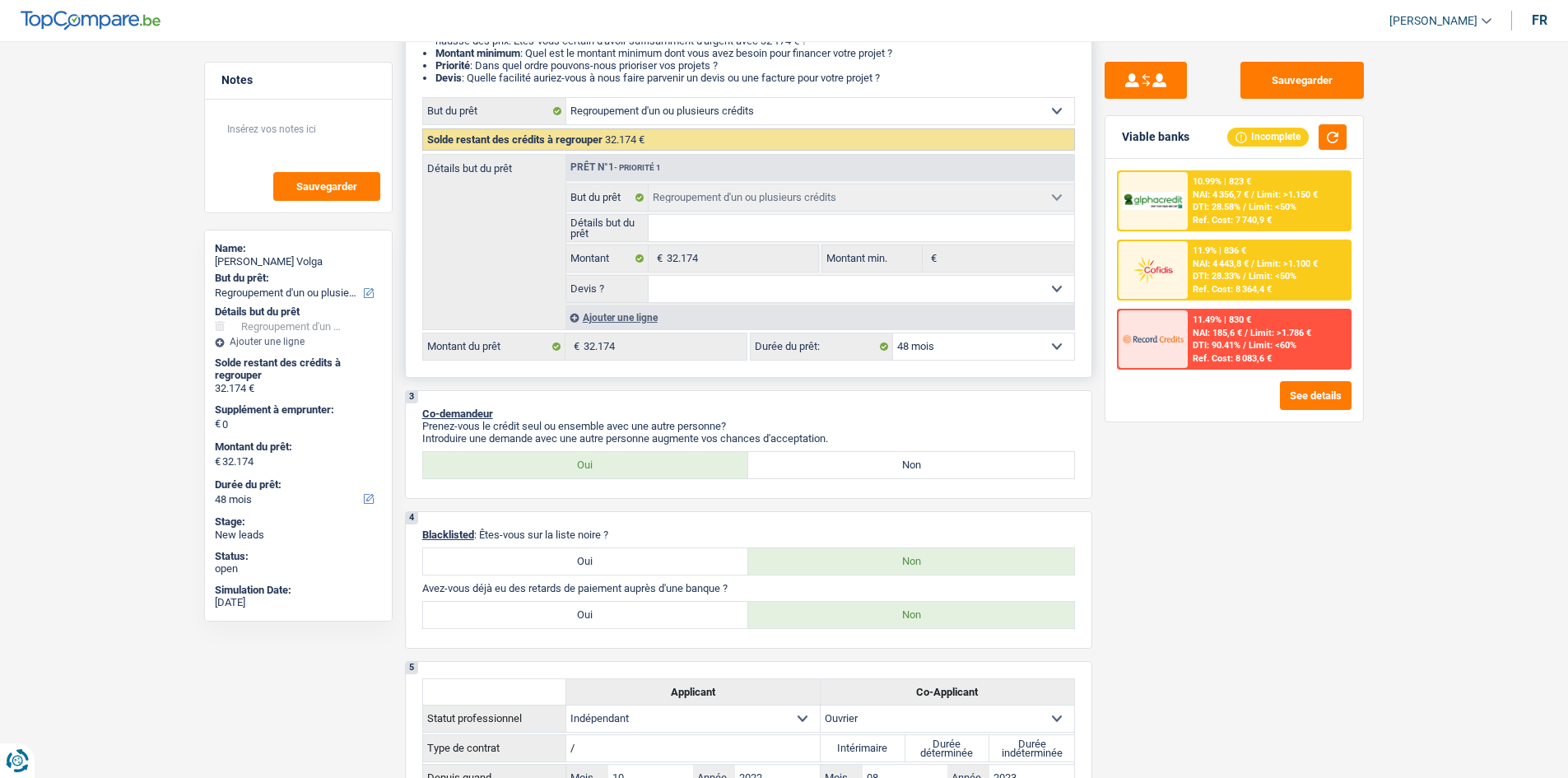 click on "12 mois 18 mois 24 mois 30 mois 36 mois 42 mois 48 mois 60 mois 72 mois 84 mois 96 mois 120 mois
Sélectionner une option" at bounding box center [984, 347] 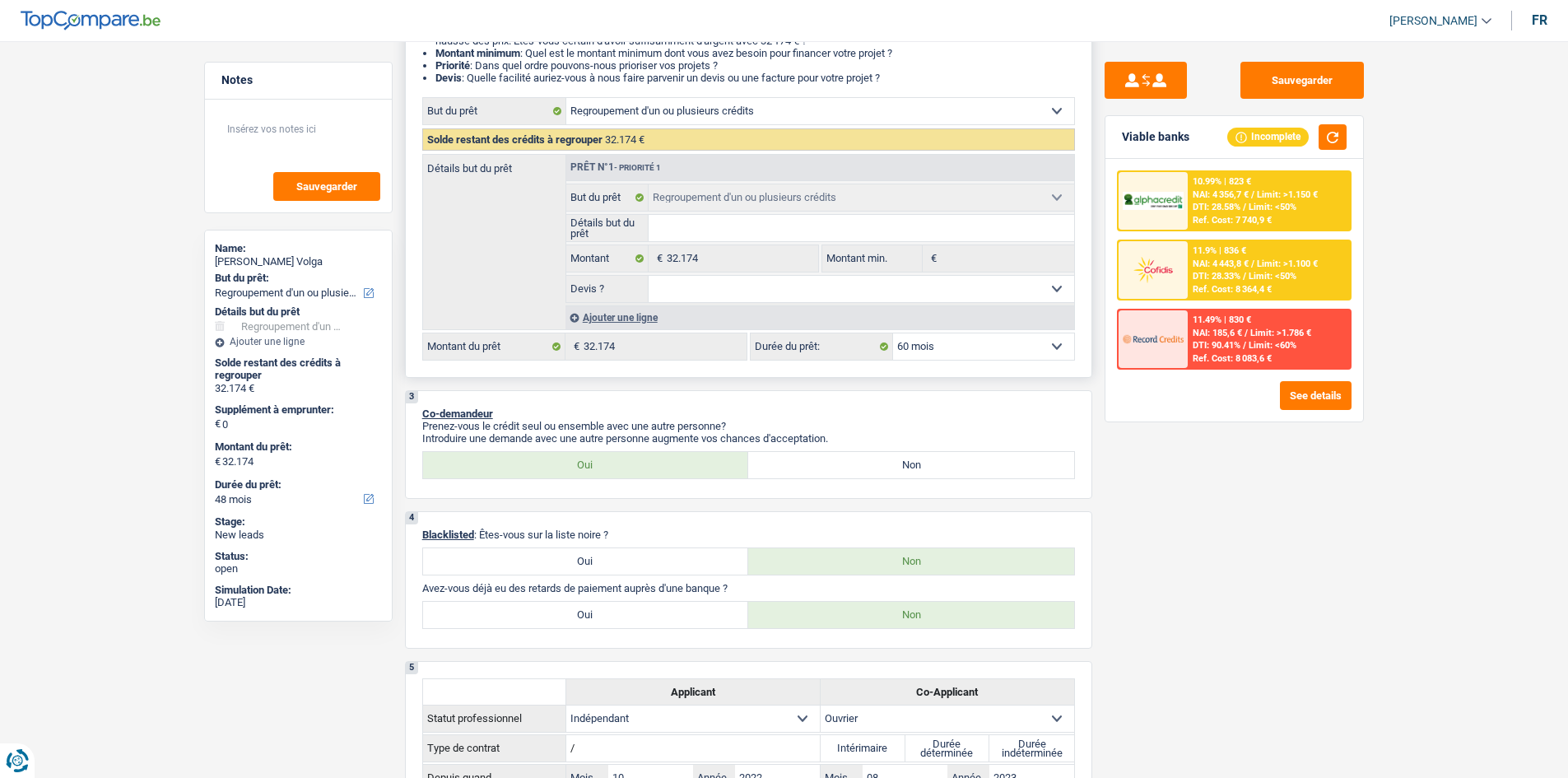 click on "12 mois 18 mois 24 mois 30 mois 36 mois 42 mois 48 mois 60 mois 72 mois 84 mois 96 mois 120 mois
Sélectionner une option" at bounding box center [984, 347] 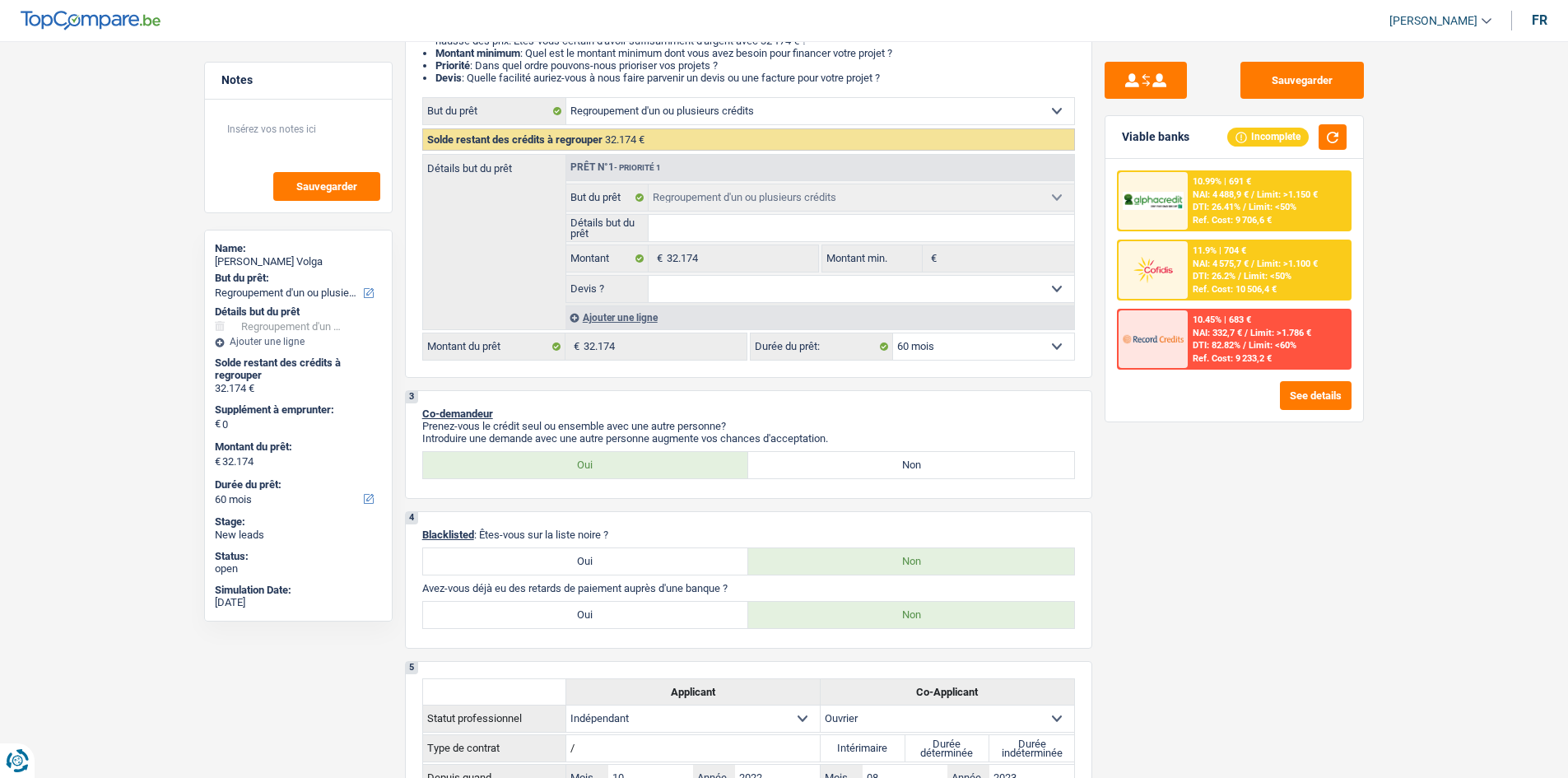 click at bounding box center (1153, 269) 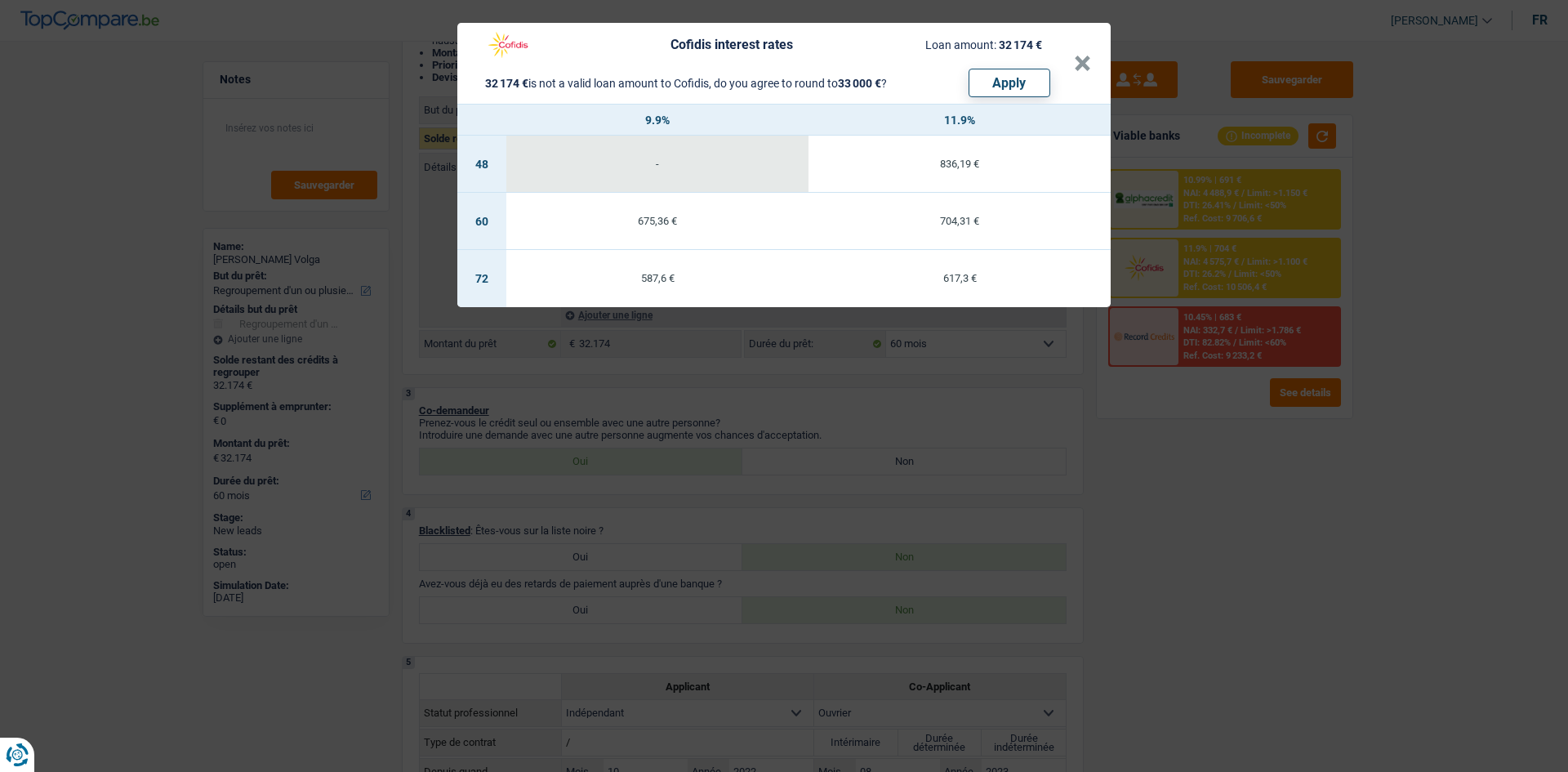 click on "Cofidis interest rates
Loan amount:
32 174 €
32 174 €  is not a valid loan amount to Cofidis, do you agree to round to  33 000 € ?
Apply
×
9.9%
11.9%
48
-
836,19 €
60
675,36 €
704,31 €
72
587,6 €
617,3 €" at bounding box center [784, 386] 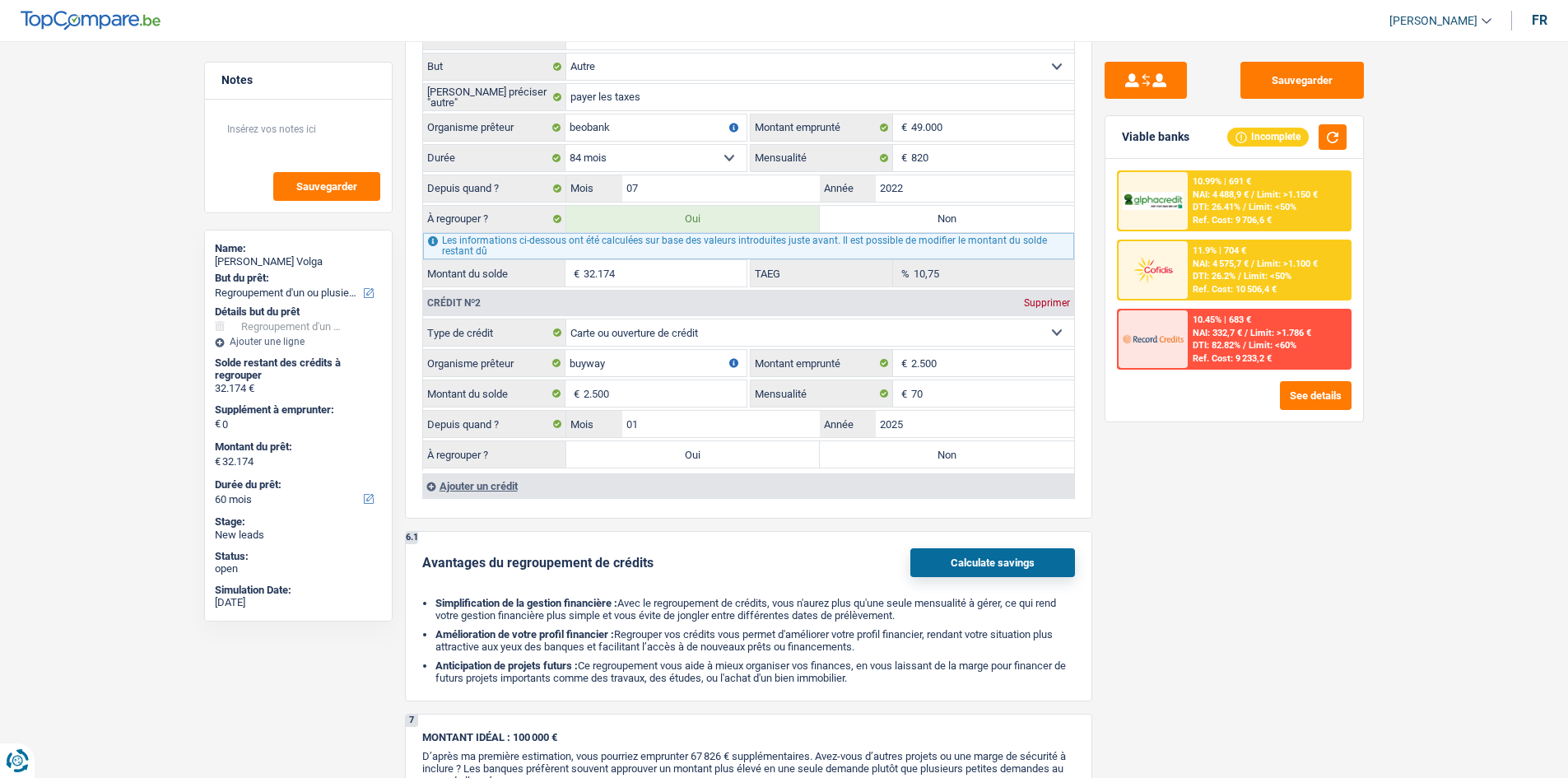 scroll, scrollTop: 1317, scrollLeft: 0, axis: vertical 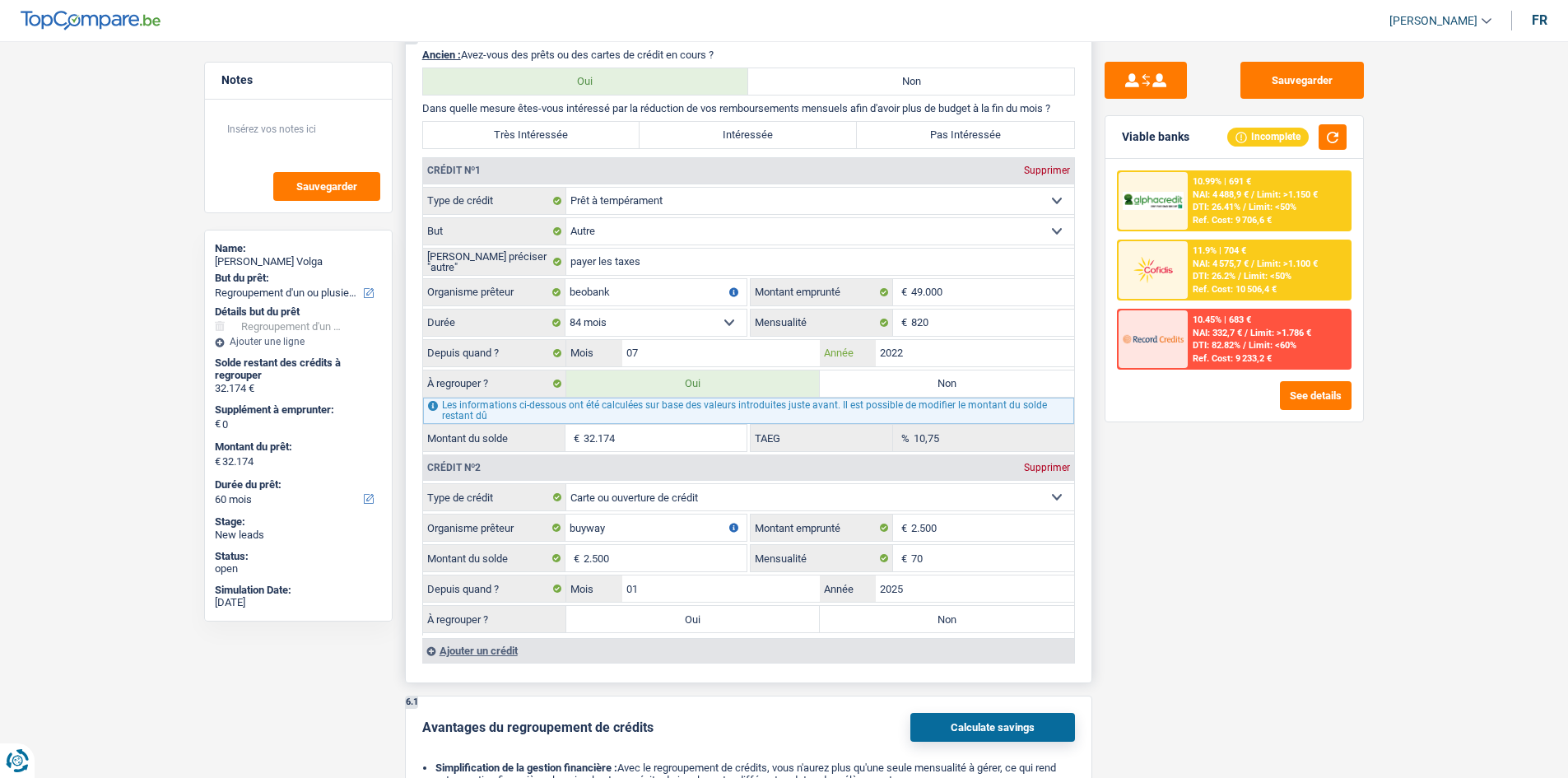 click on "2022" at bounding box center (975, 353) 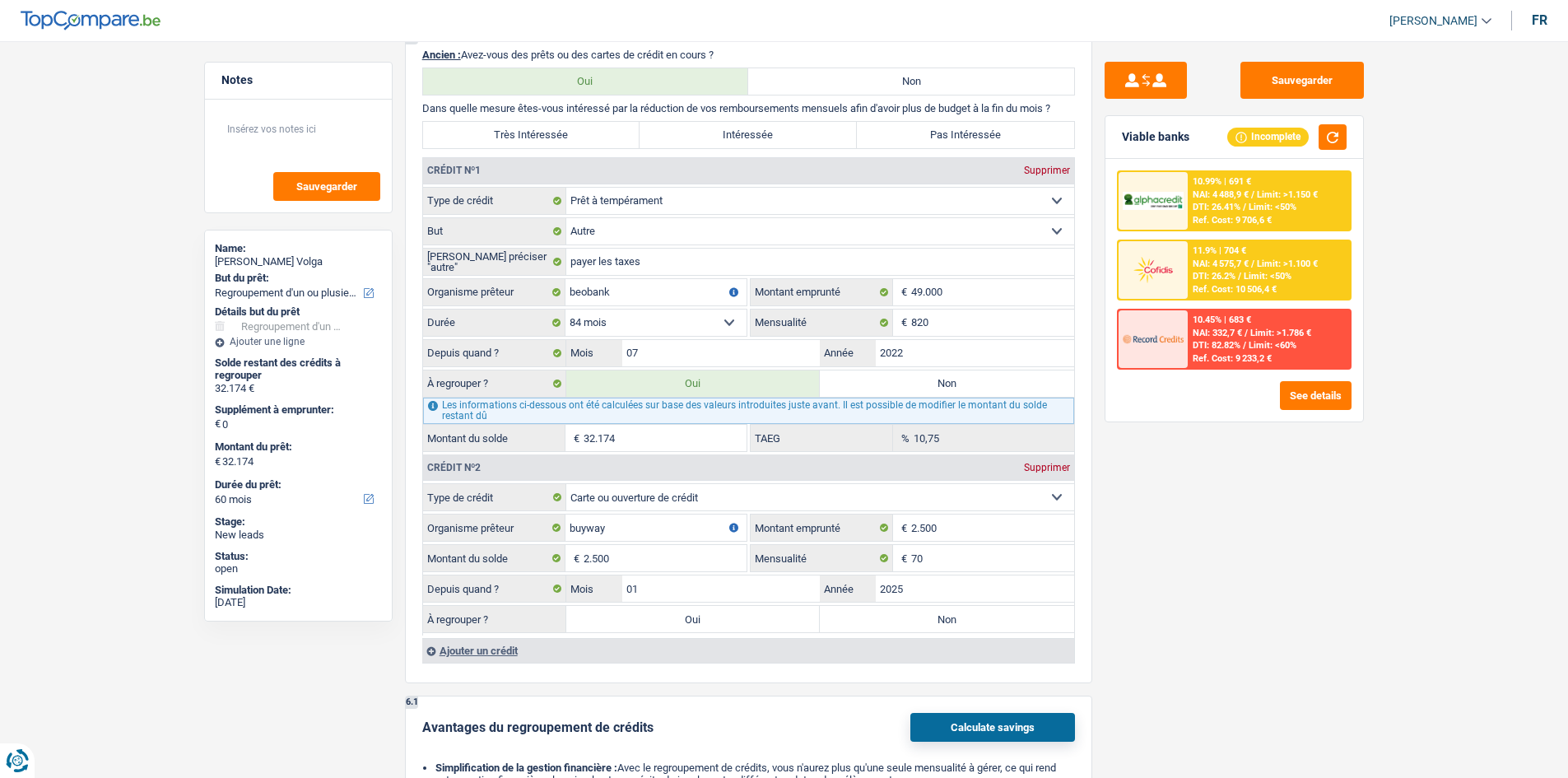 click on "Sauvegarder
Viable banks
Incomplete
10.99% | 691 €
NAI: 4 488,9 €
/
Limit: >1.150 €
DTI: 26.41%
/
Limit: <50%
Ref. Cost: 9 706,6 €
11.9% | 704 €
NAI: 4 575,7 €
/
Limit: >1.100 €
DTI: 26.2%
/               /" at bounding box center [1234, 404] 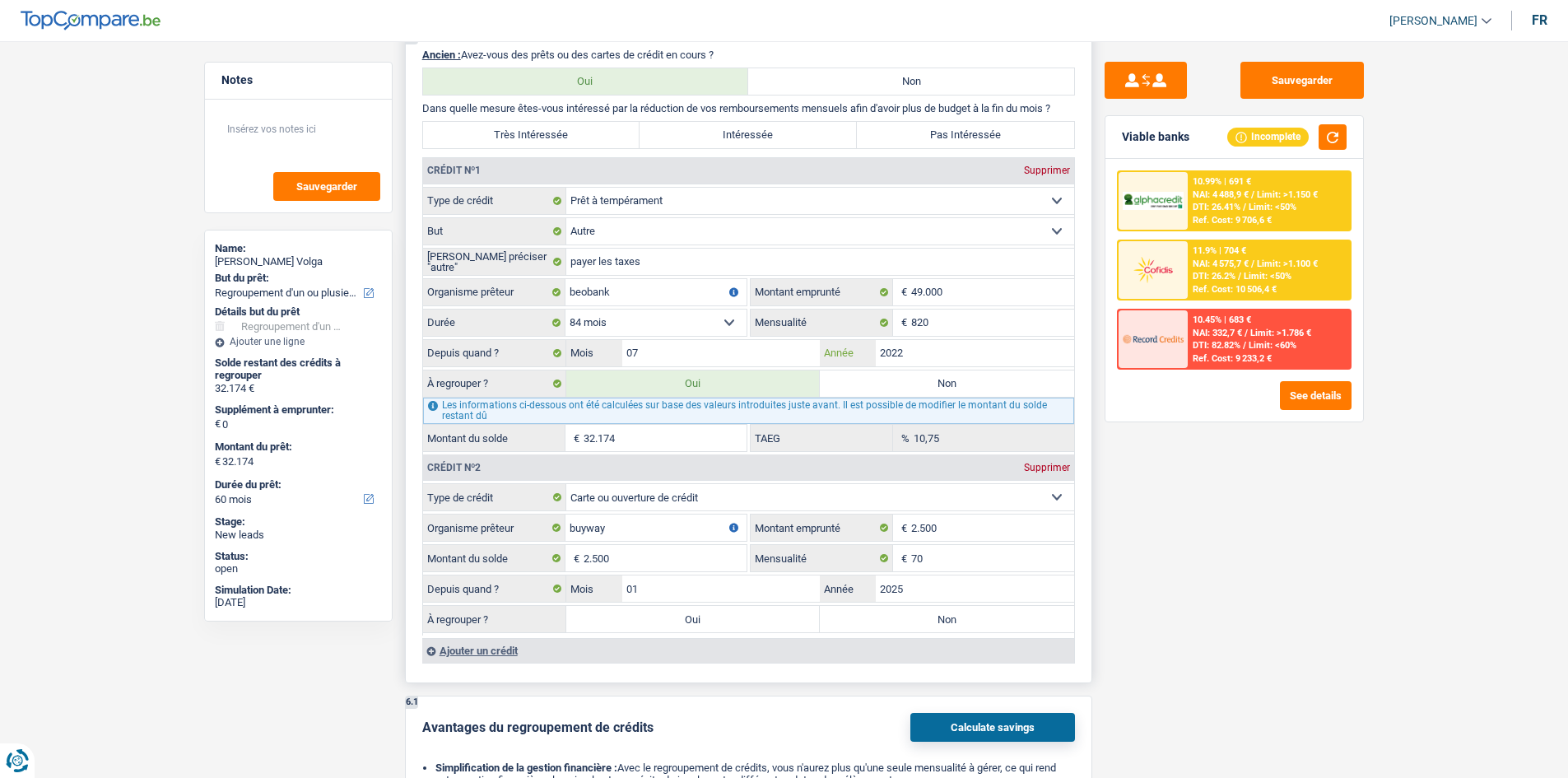 click on "2022" at bounding box center (975, 353) 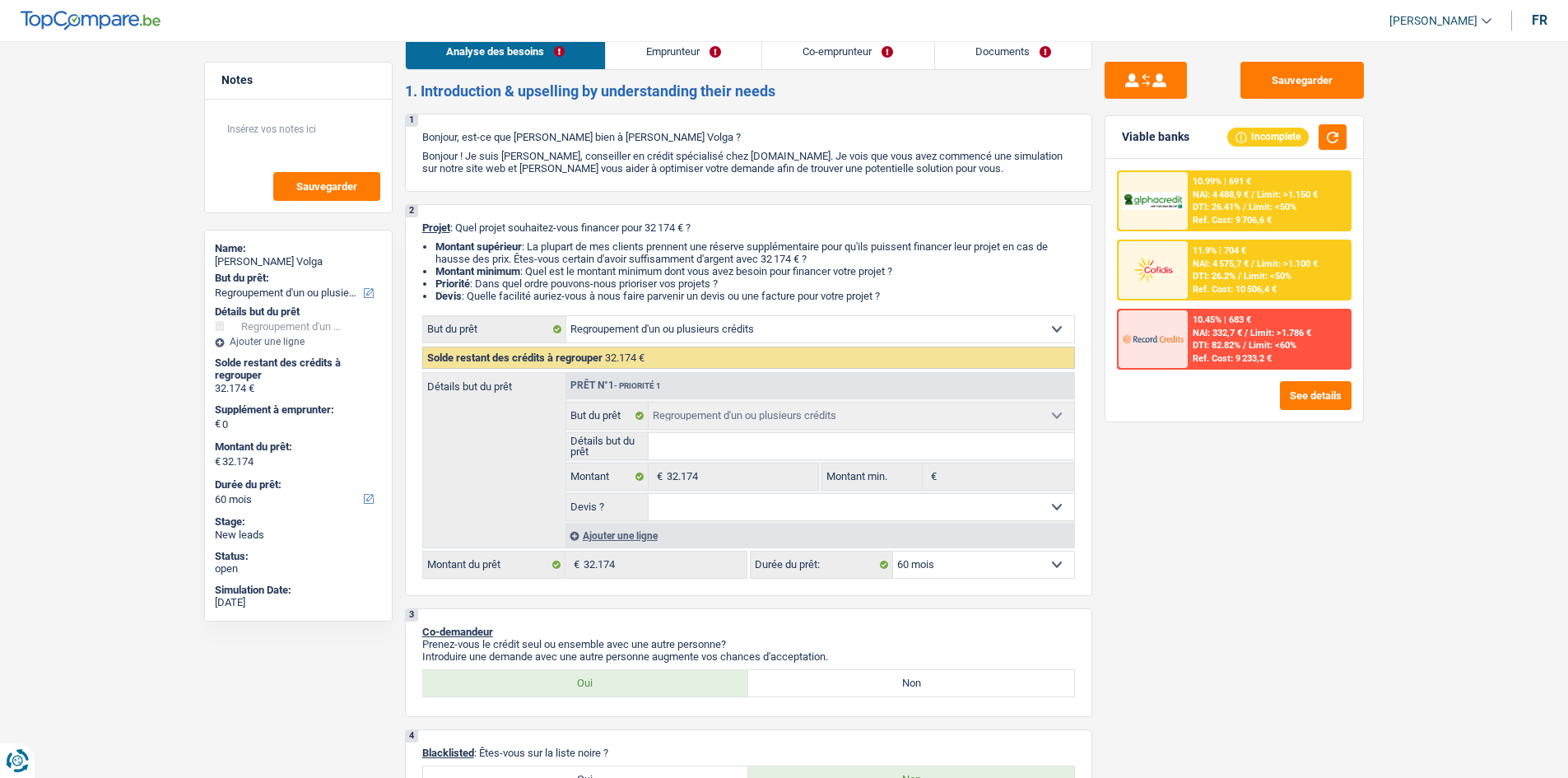 scroll, scrollTop: 0, scrollLeft: 0, axis: both 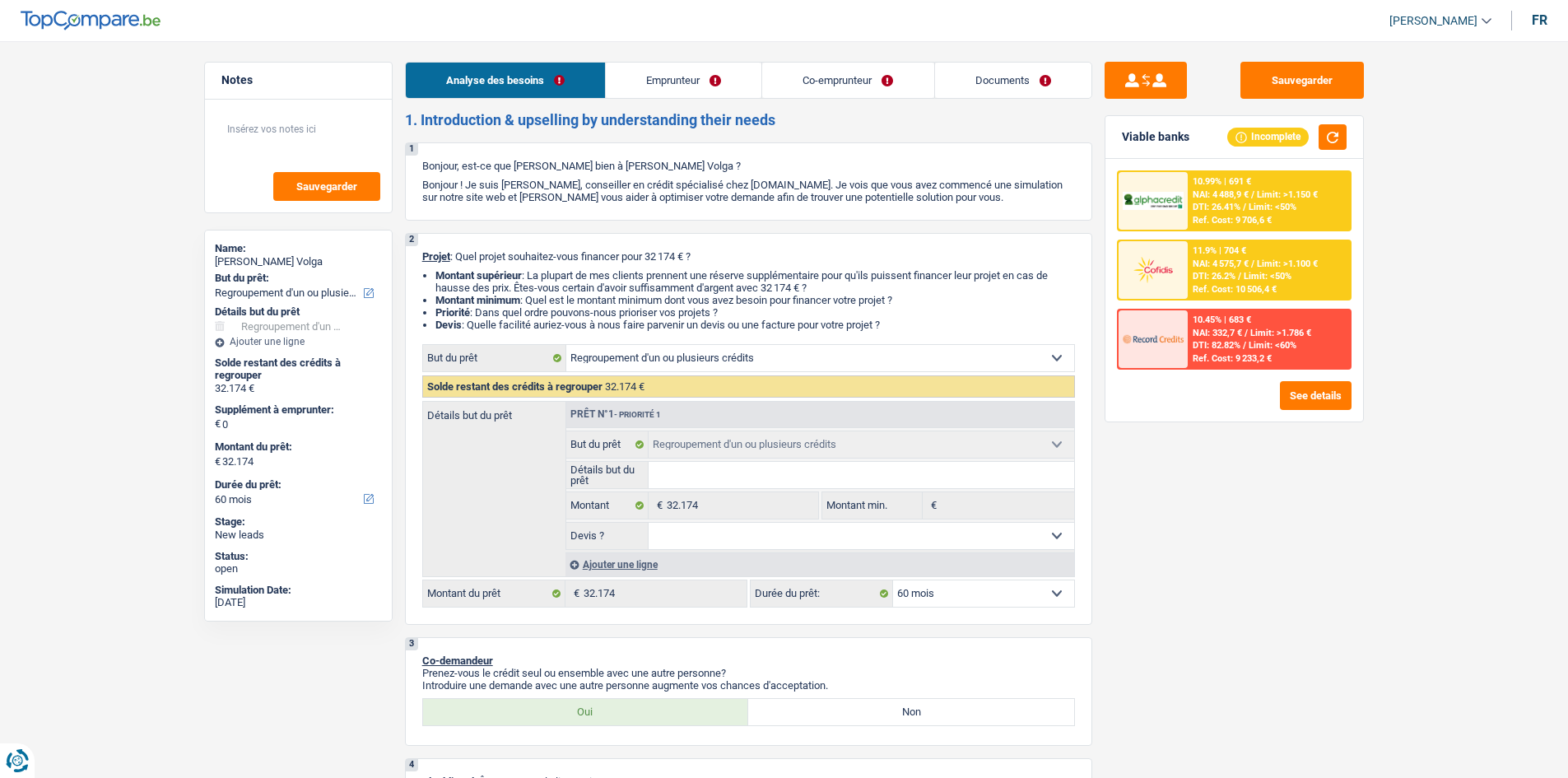 click on "DTI: 26.2%" at bounding box center [1214, 276] 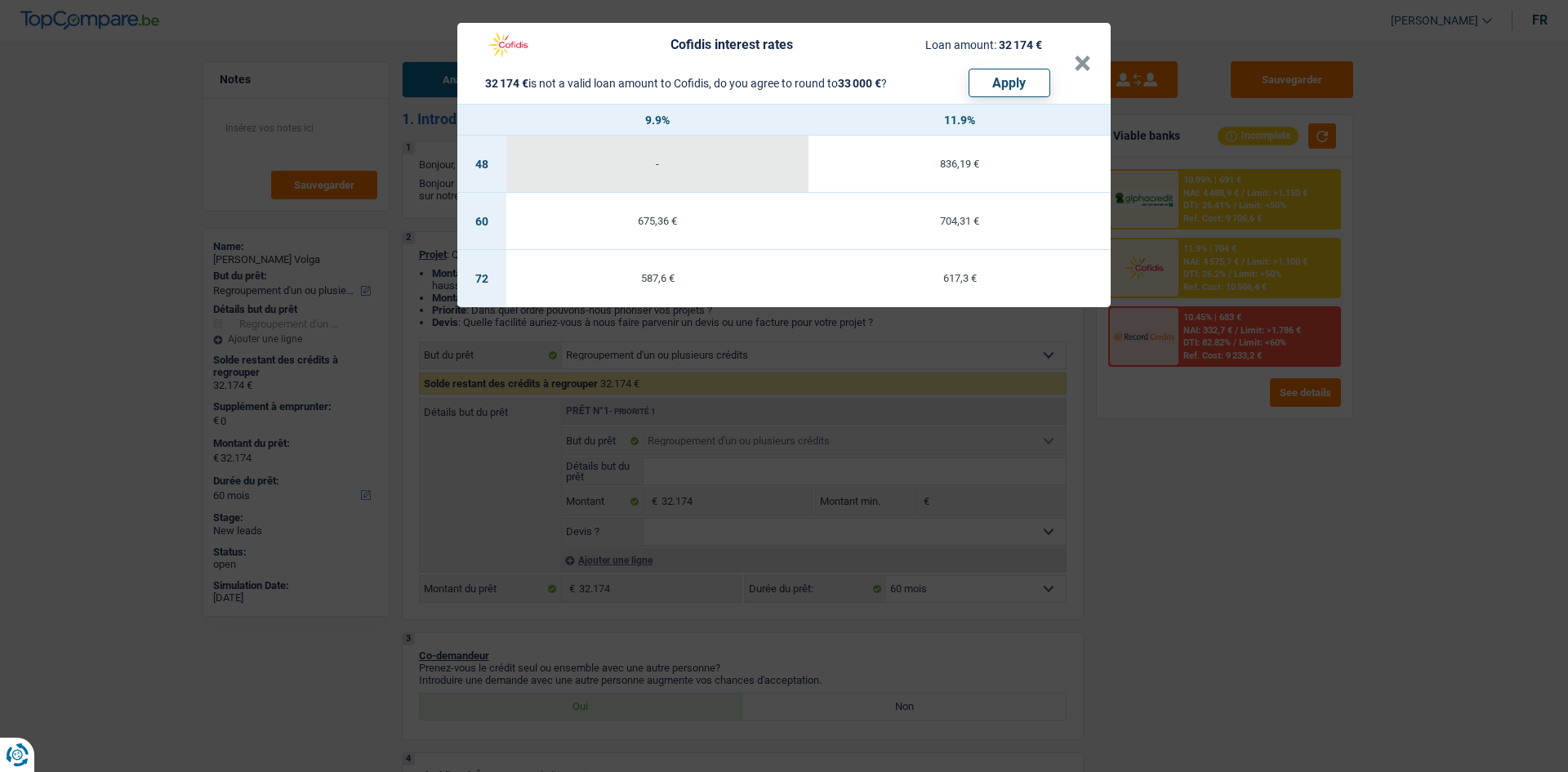 click on "Cofidis interest rates
Loan amount:
32 174 €
32 174 €  is not a valid loan amount to Cofidis, do you agree to round to  33 000 € ?
Apply
×
9.9%
11.9%
48
-
836,19 €
60
675,36 €
704,31 €
72
587,6 €
617,3 €" at bounding box center [784, 386] 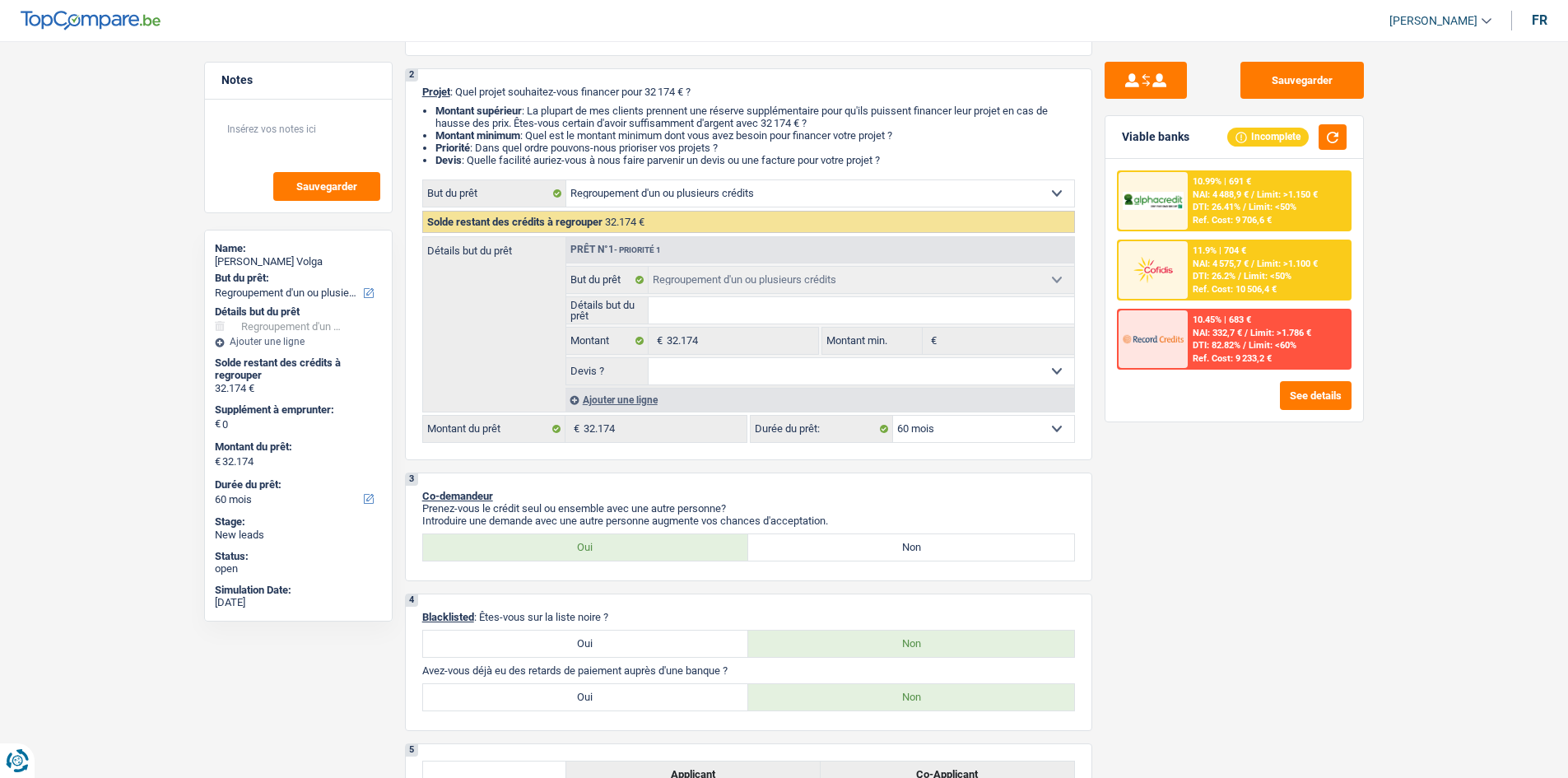 scroll, scrollTop: 0, scrollLeft: 0, axis: both 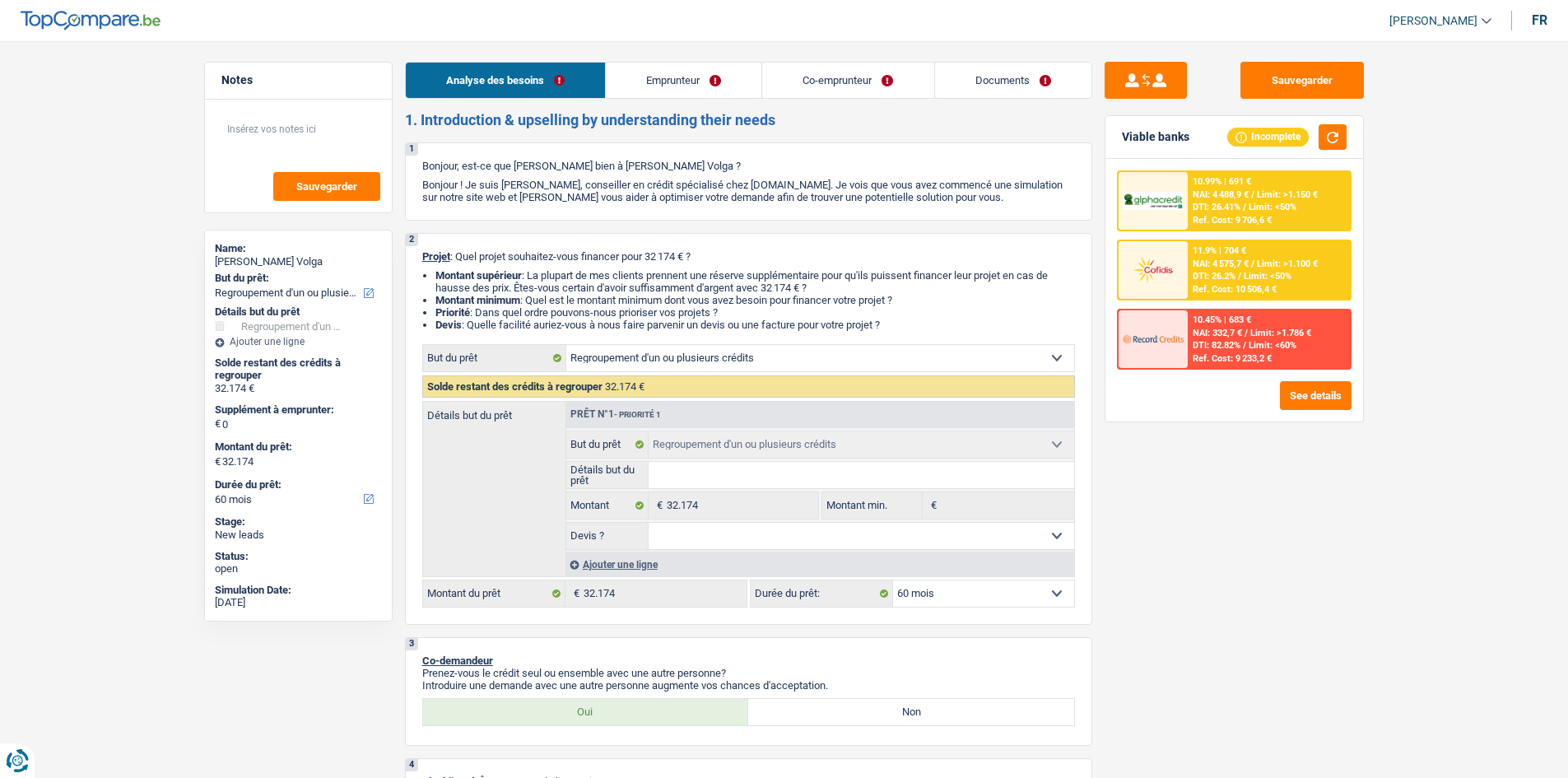 click at bounding box center [1153, 269] 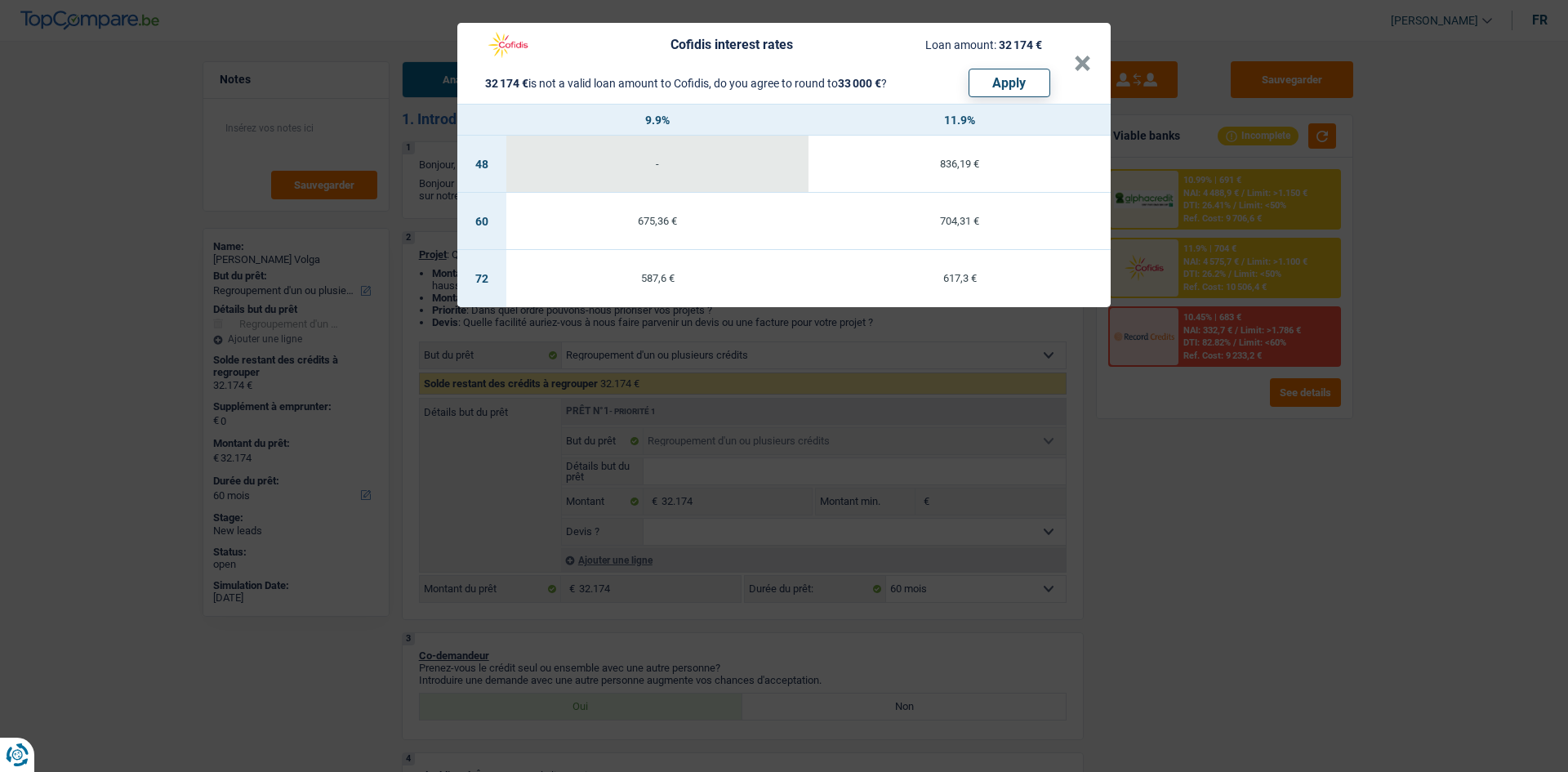 click on "Cofidis interest rates
Loan amount:
32 174 €
32 174 €  is not a valid loan amount to Cofidis, do you agree to round to  33 000 € ?
Apply
×
9.9%
11.9%
48
-
836,19 €
60
675,36 €
704,31 €
72
587,6 €
617,3 €" at bounding box center [784, 386] 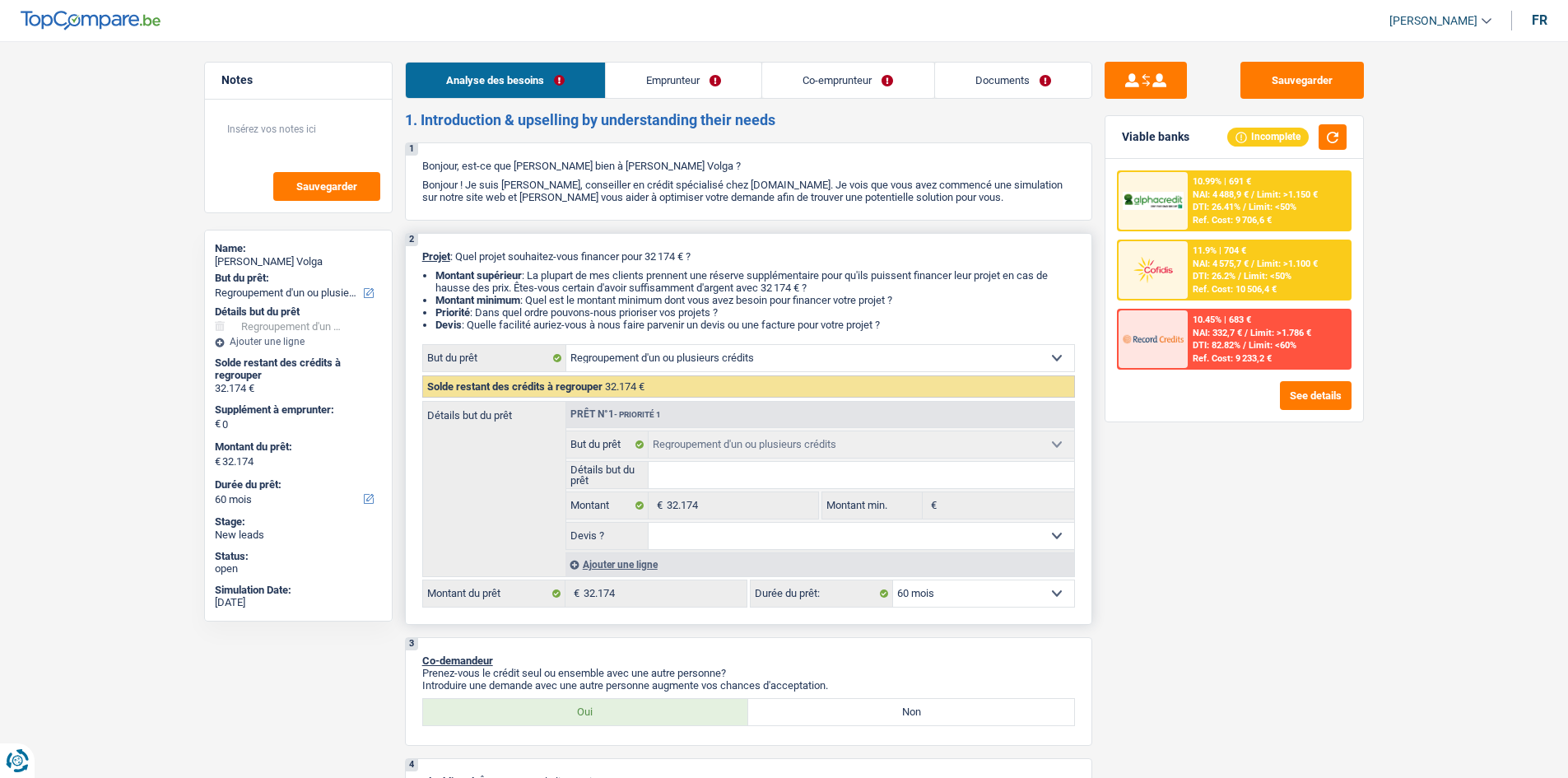 drag, startPoint x: 893, startPoint y: 325, endPoint x: 420, endPoint y: 256, distance: 478.0063 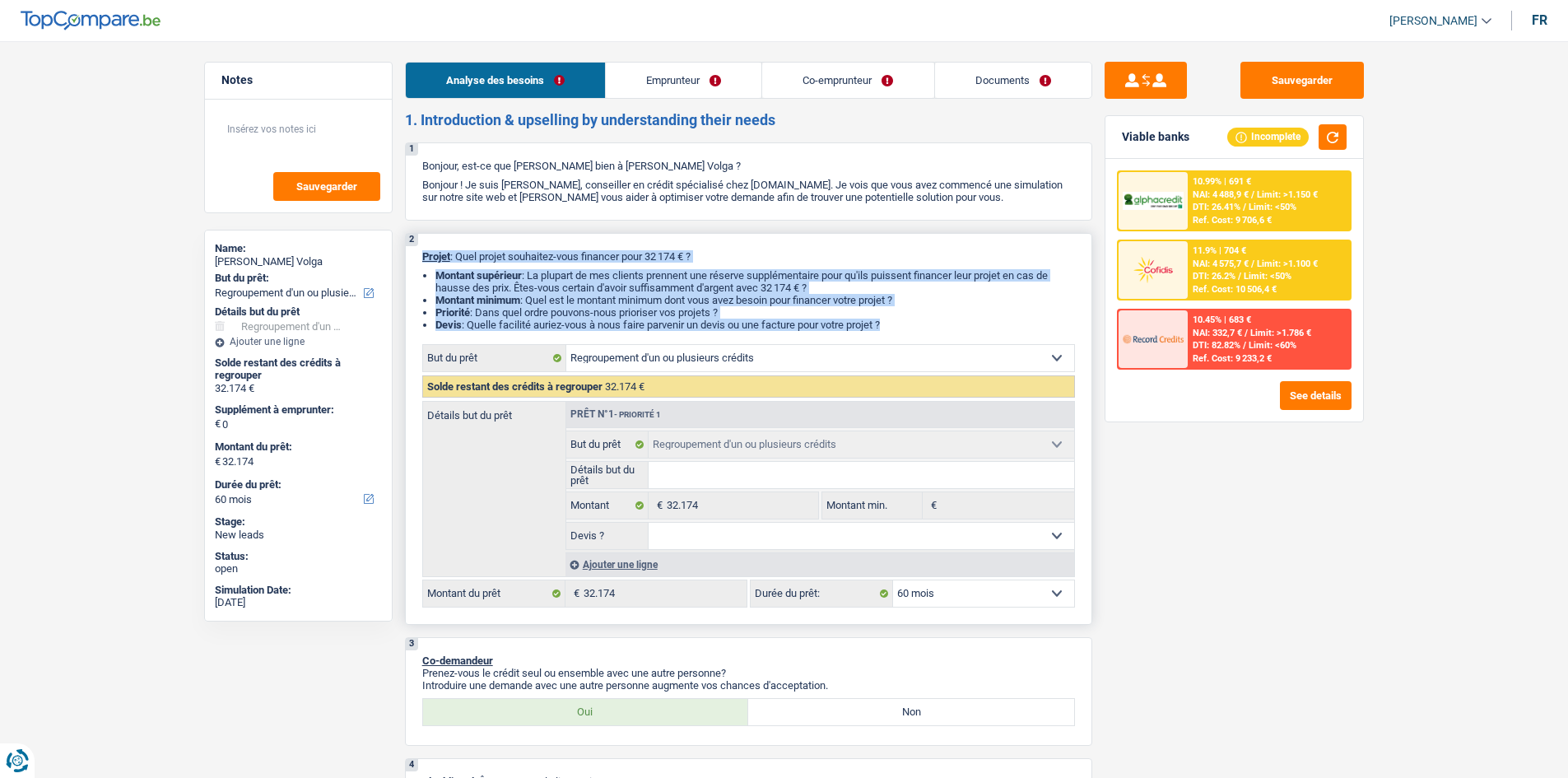 drag, startPoint x: 420, startPoint y: 255, endPoint x: 948, endPoint y: 317, distance: 531.62769 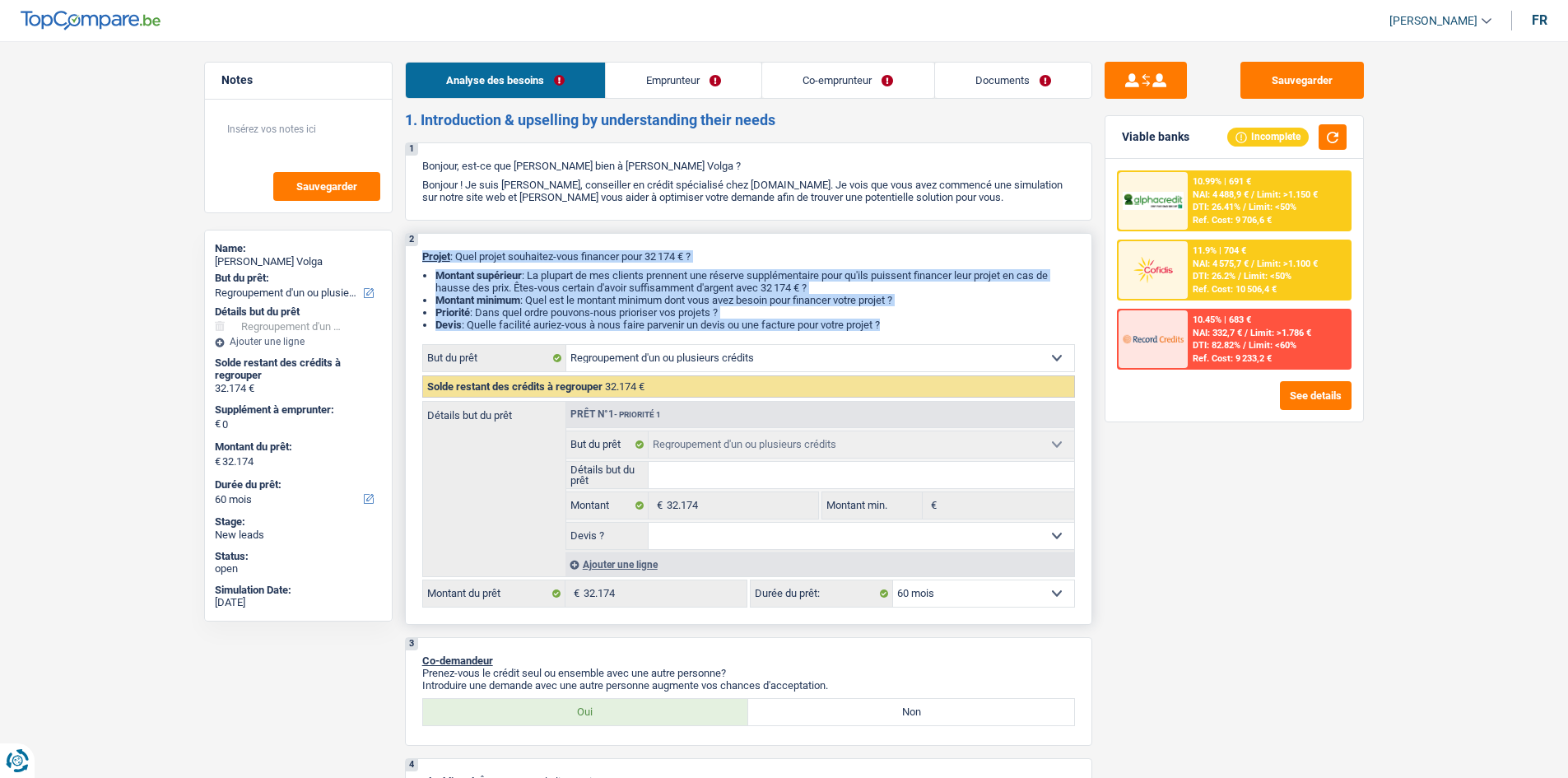 drag, startPoint x: 891, startPoint y: 325, endPoint x: 424, endPoint y: 249, distance: 473.14374 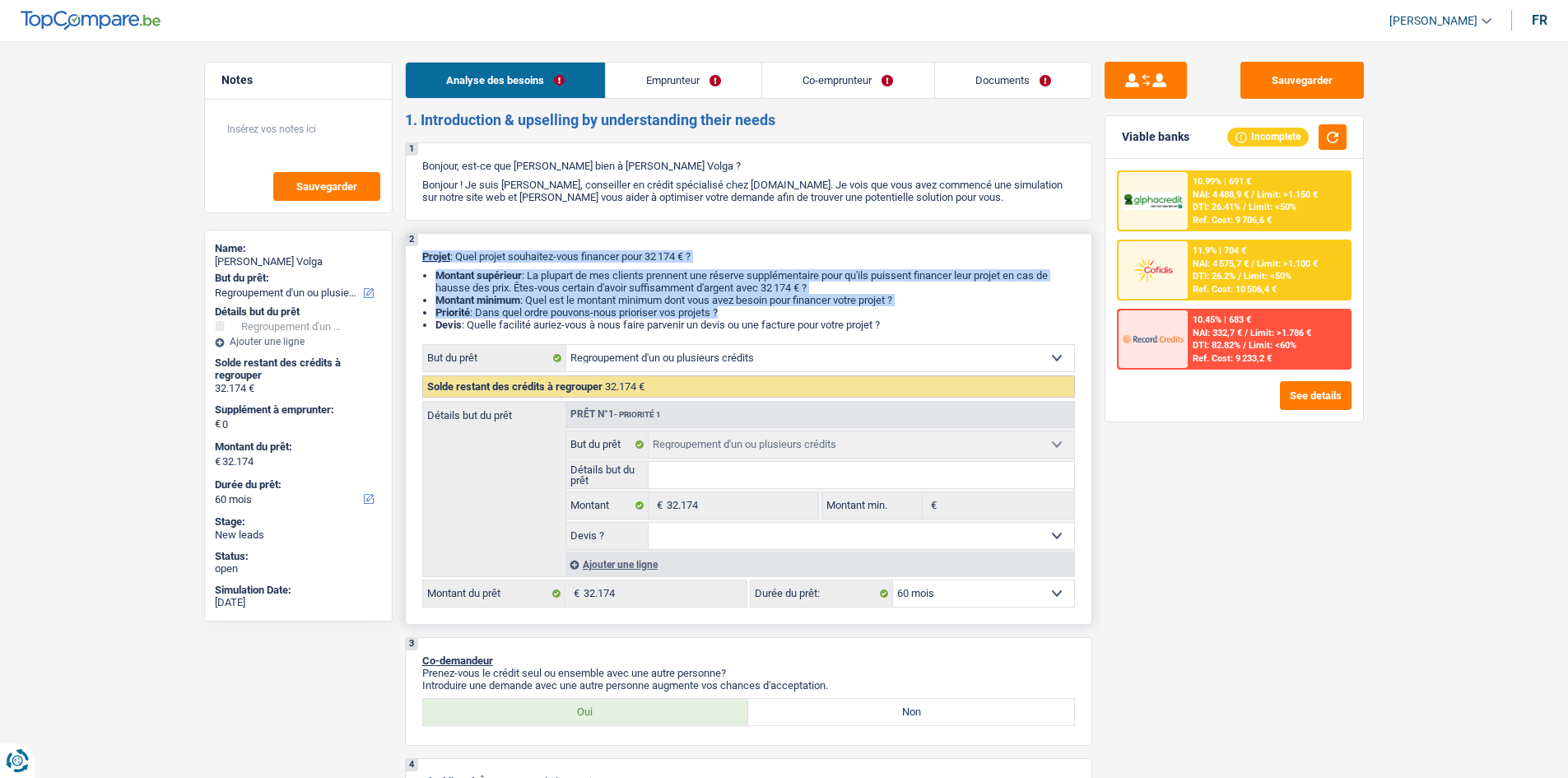 drag, startPoint x: 421, startPoint y: 255, endPoint x: 914, endPoint y: 315, distance: 496.6377 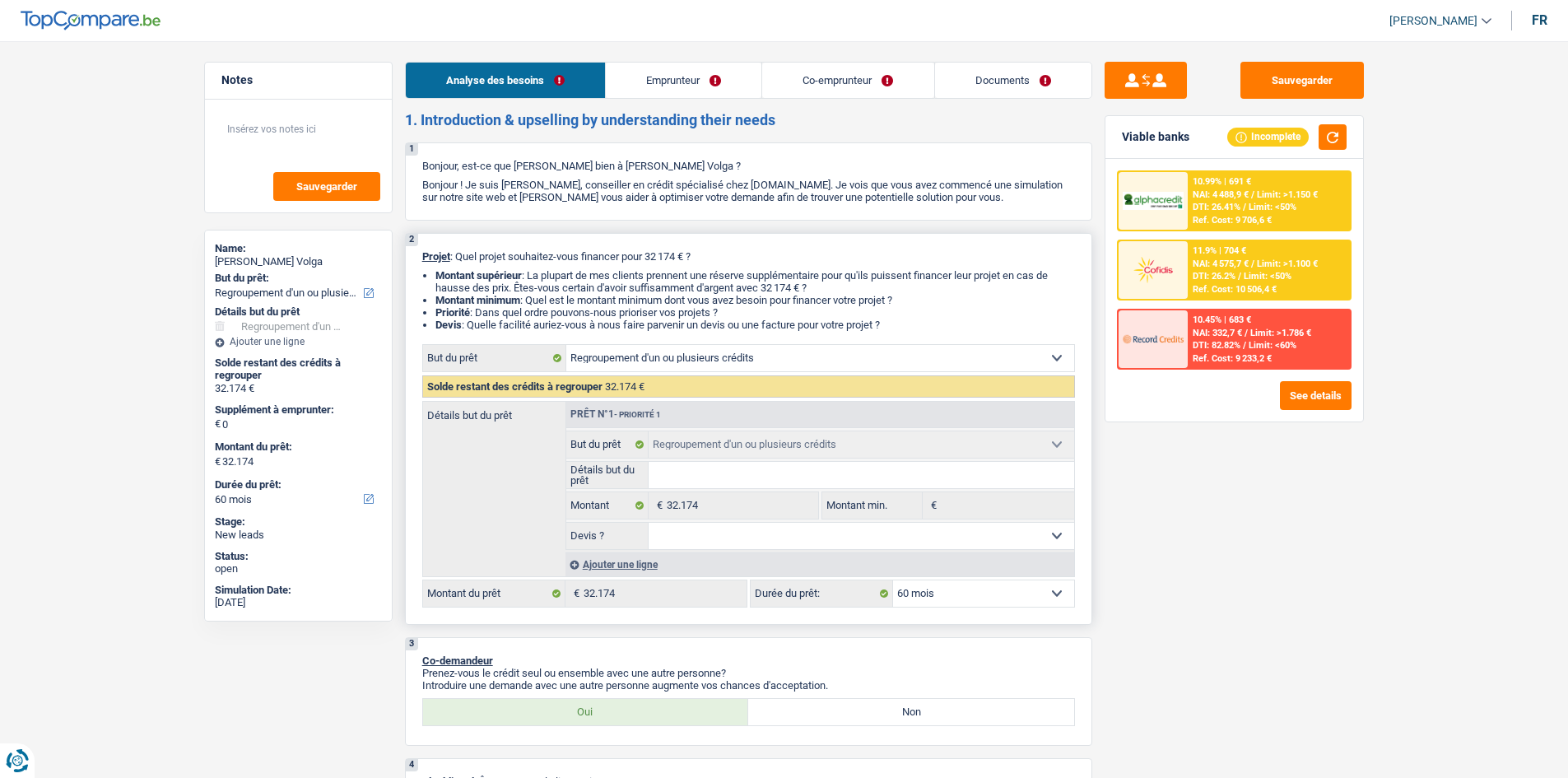 click on "Devis   : Quelle facilité auriez-vous à nous faire parvenir un devis ou une facture pour votre projet ?" at bounding box center [755, 324] 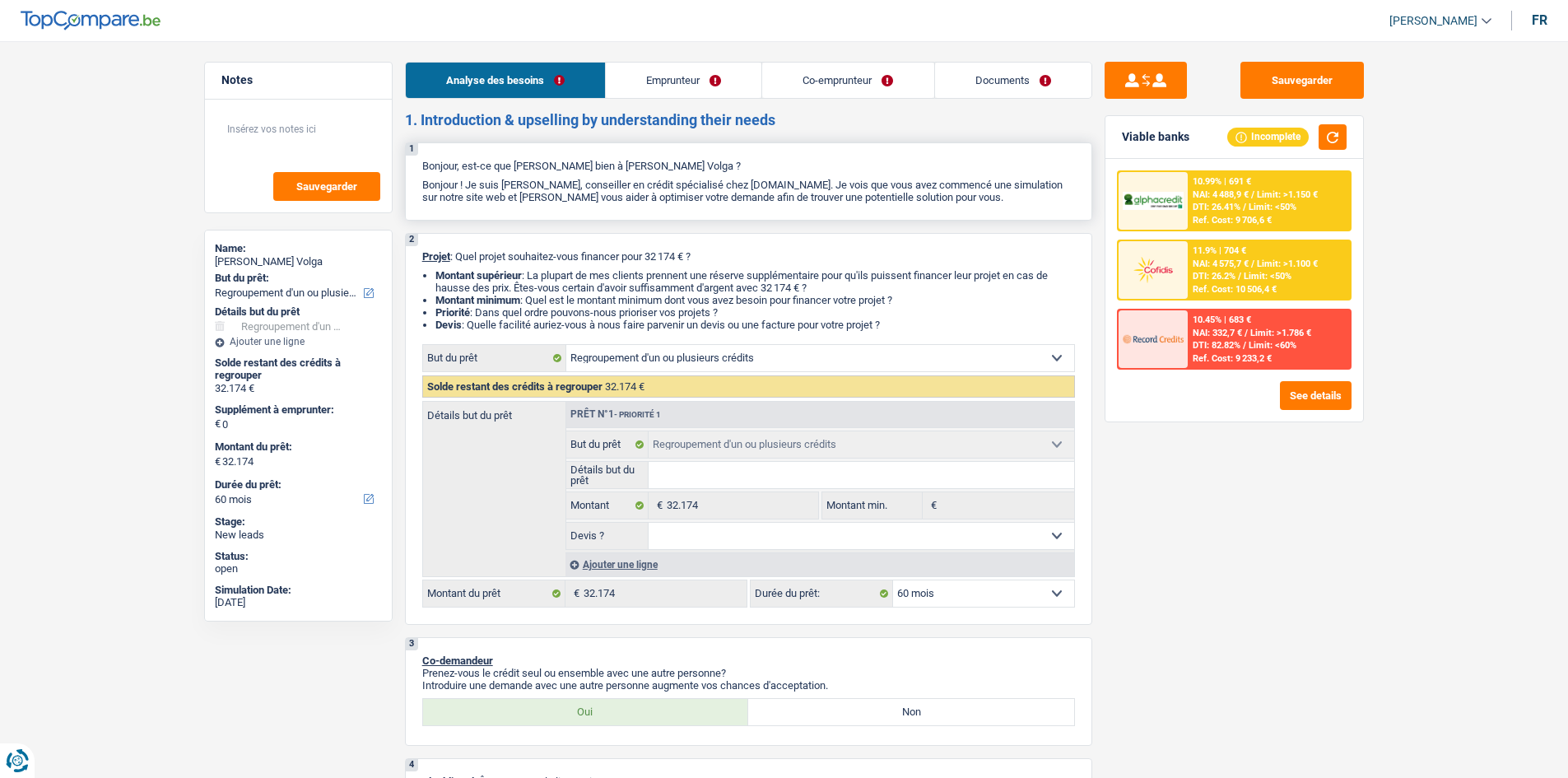 drag, startPoint x: 893, startPoint y: 324, endPoint x: 416, endPoint y: 165, distance: 502.80215 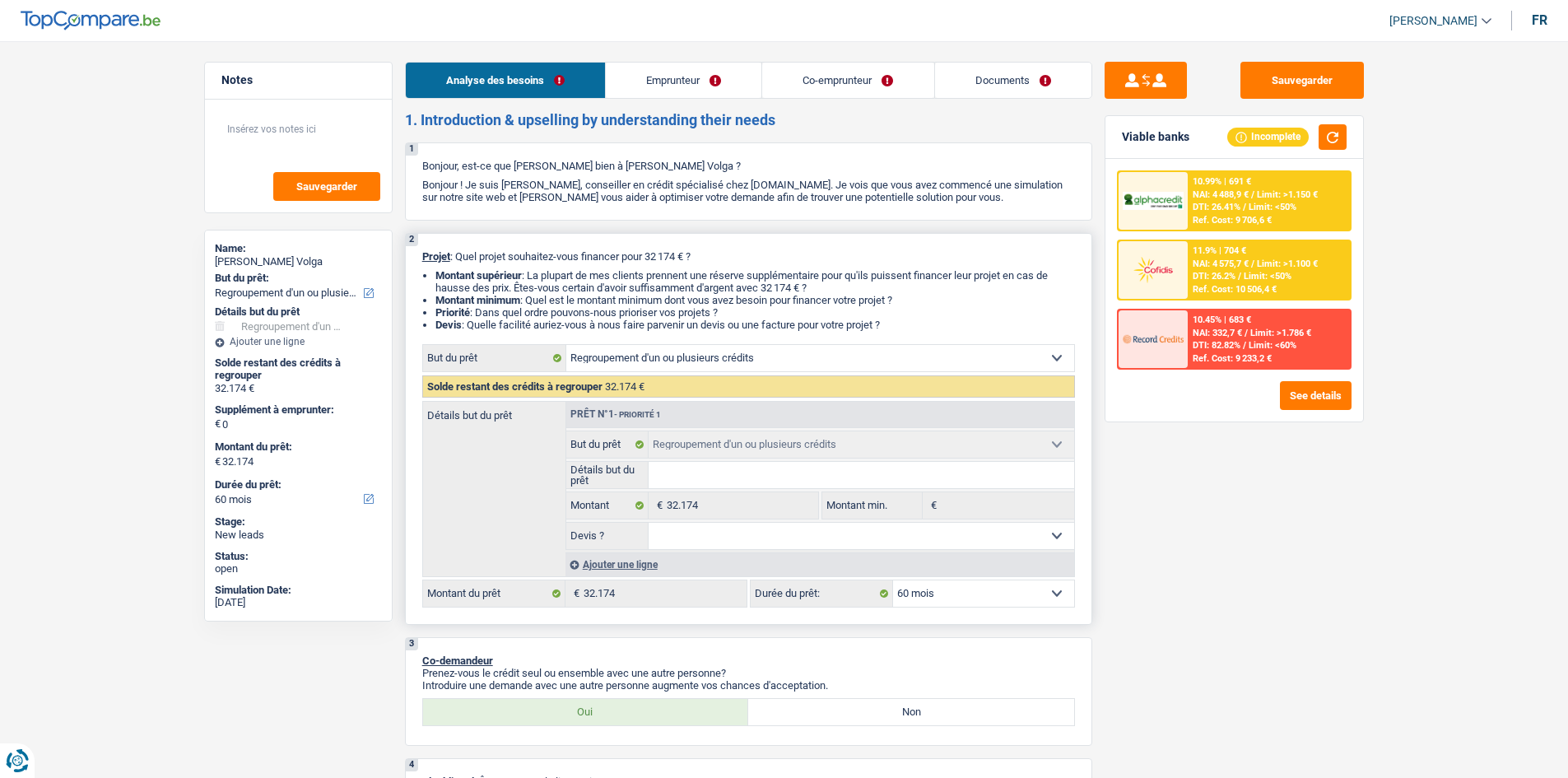drag, startPoint x: 424, startPoint y: 161, endPoint x: 905, endPoint y: 319, distance: 506.285 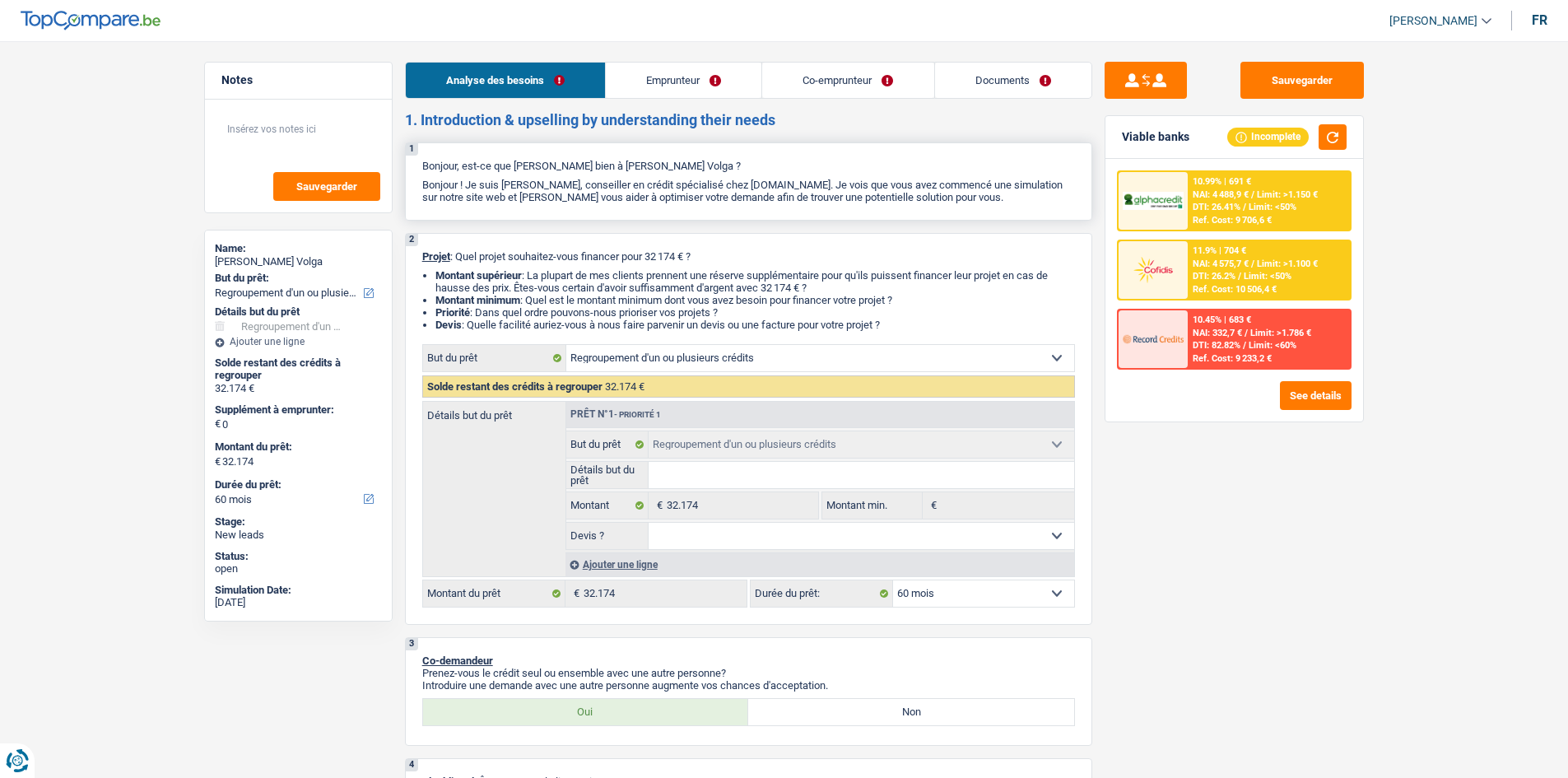drag, startPoint x: 892, startPoint y: 324, endPoint x: 421, endPoint y: 164, distance: 497.43442 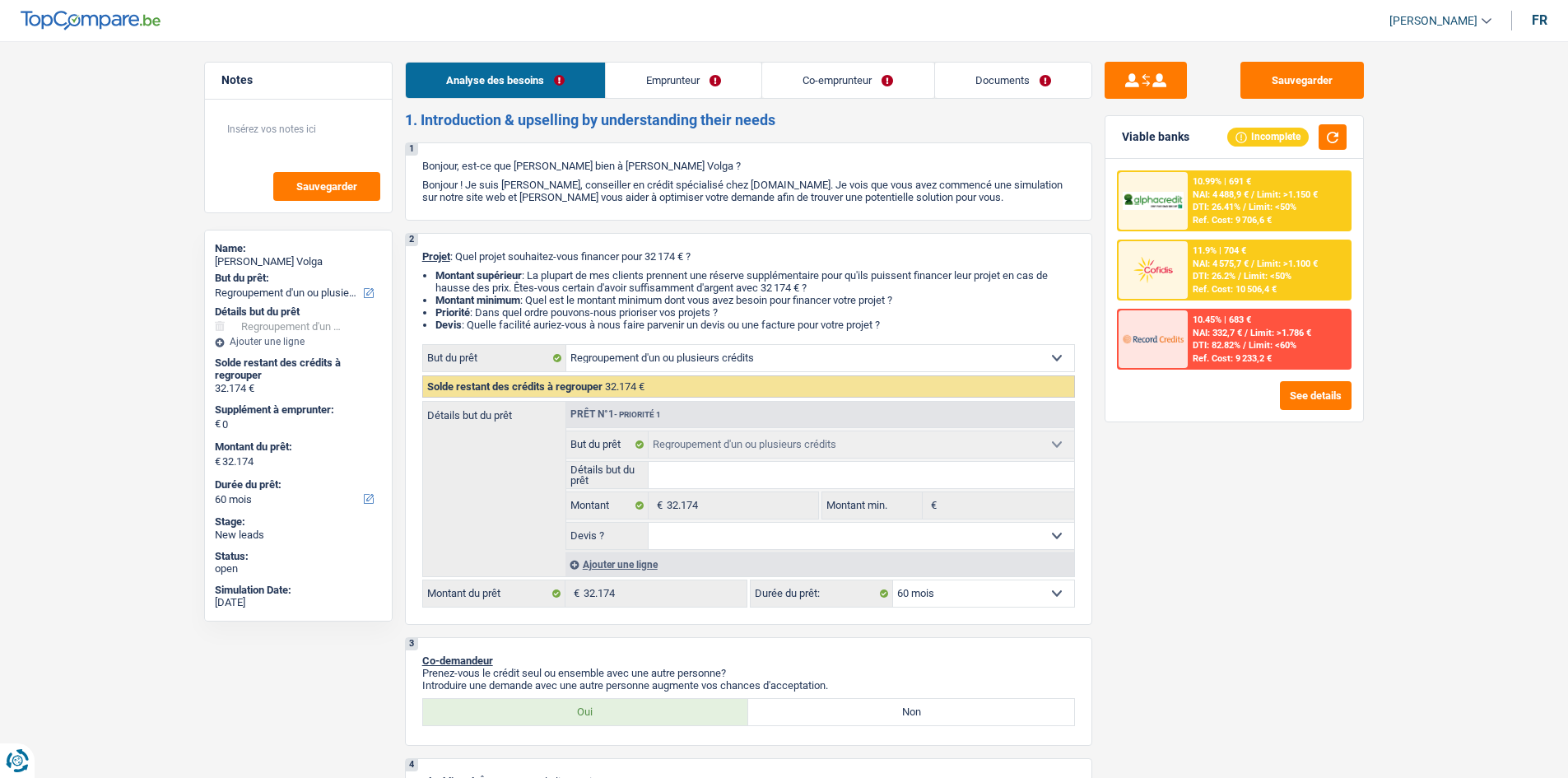 click on "Documents" at bounding box center [1013, 80] 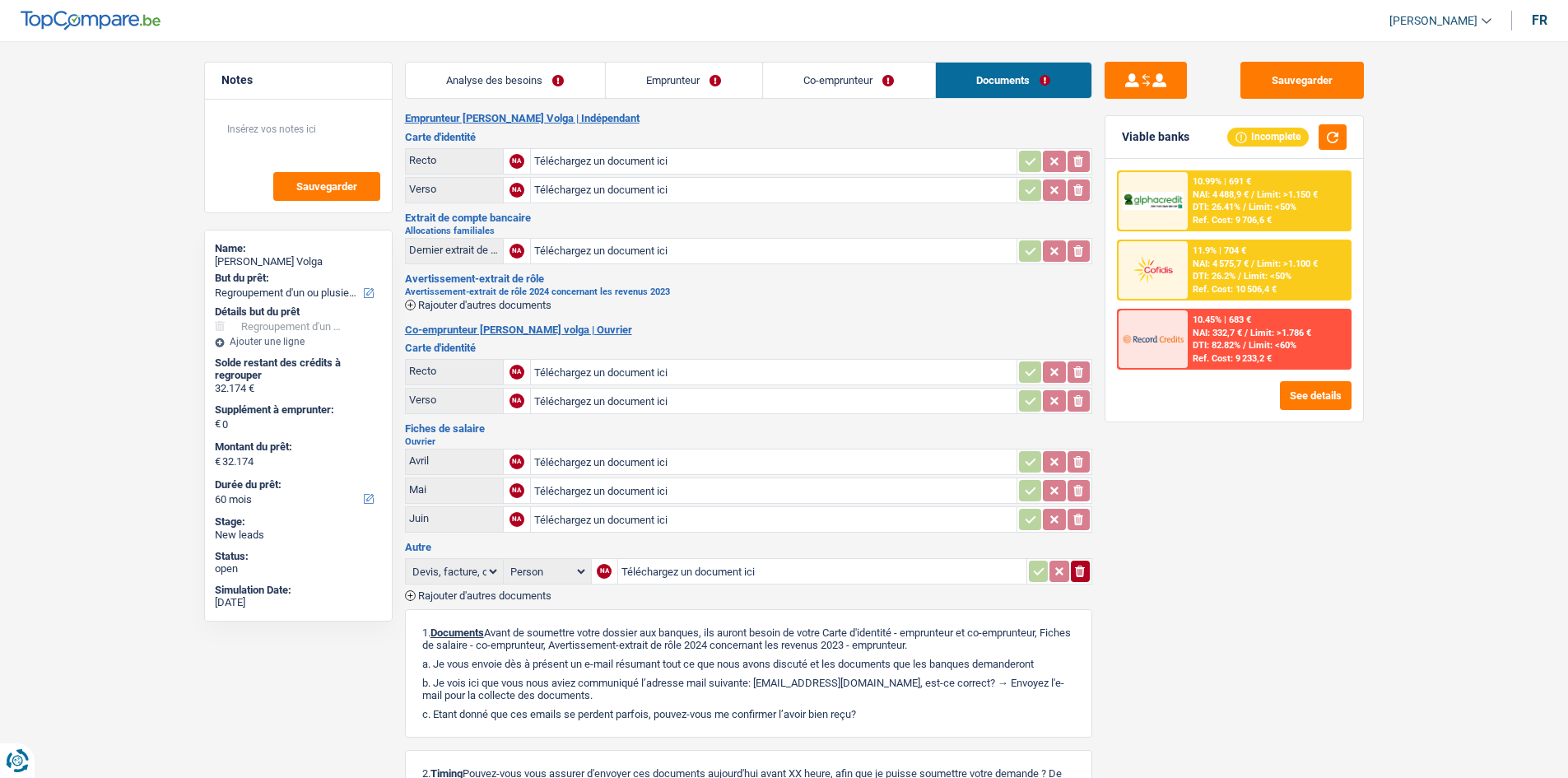 click on "Co-emprunteur" at bounding box center [849, 80] 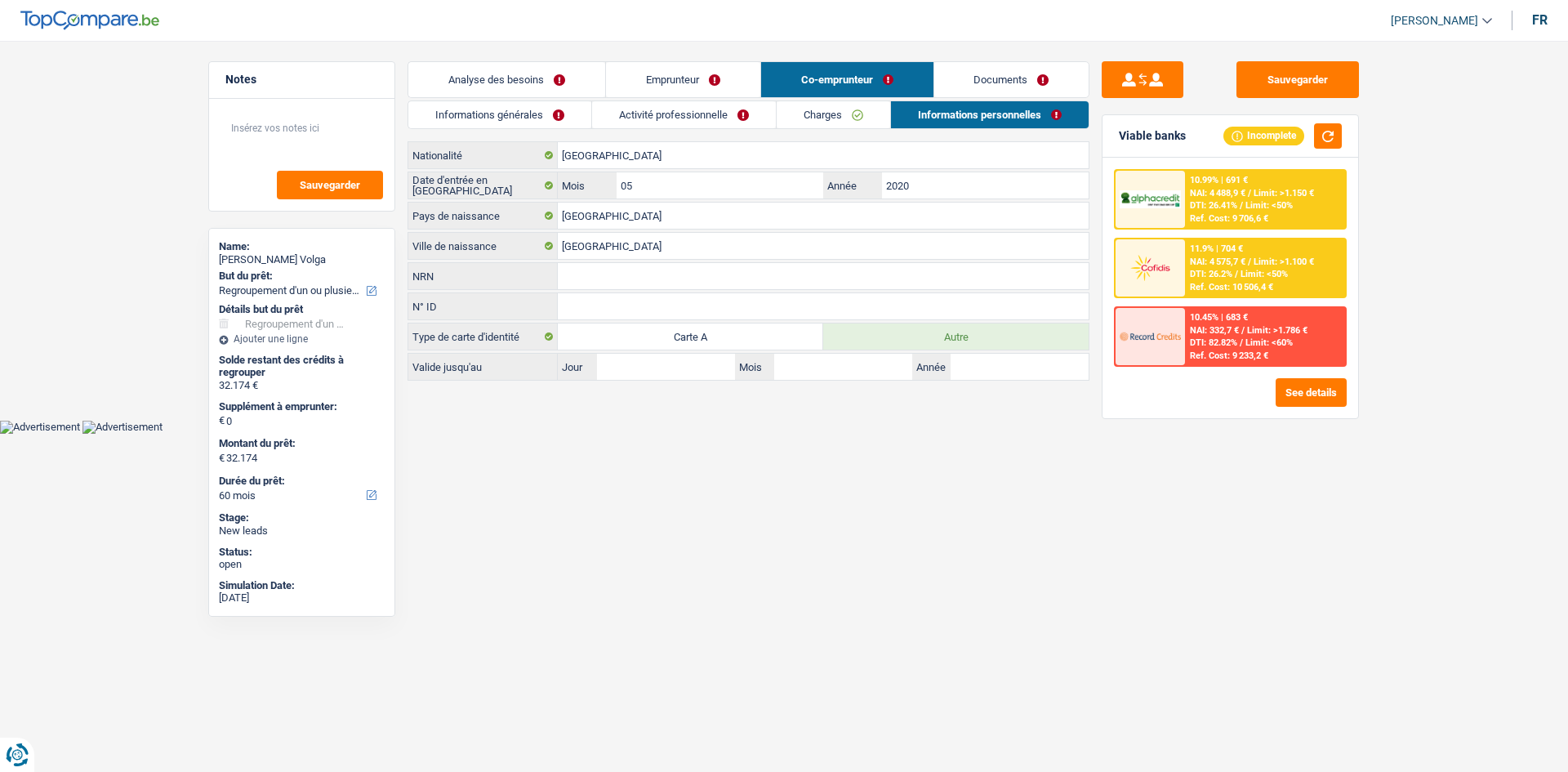 click on "Documents" at bounding box center (1012, 79) 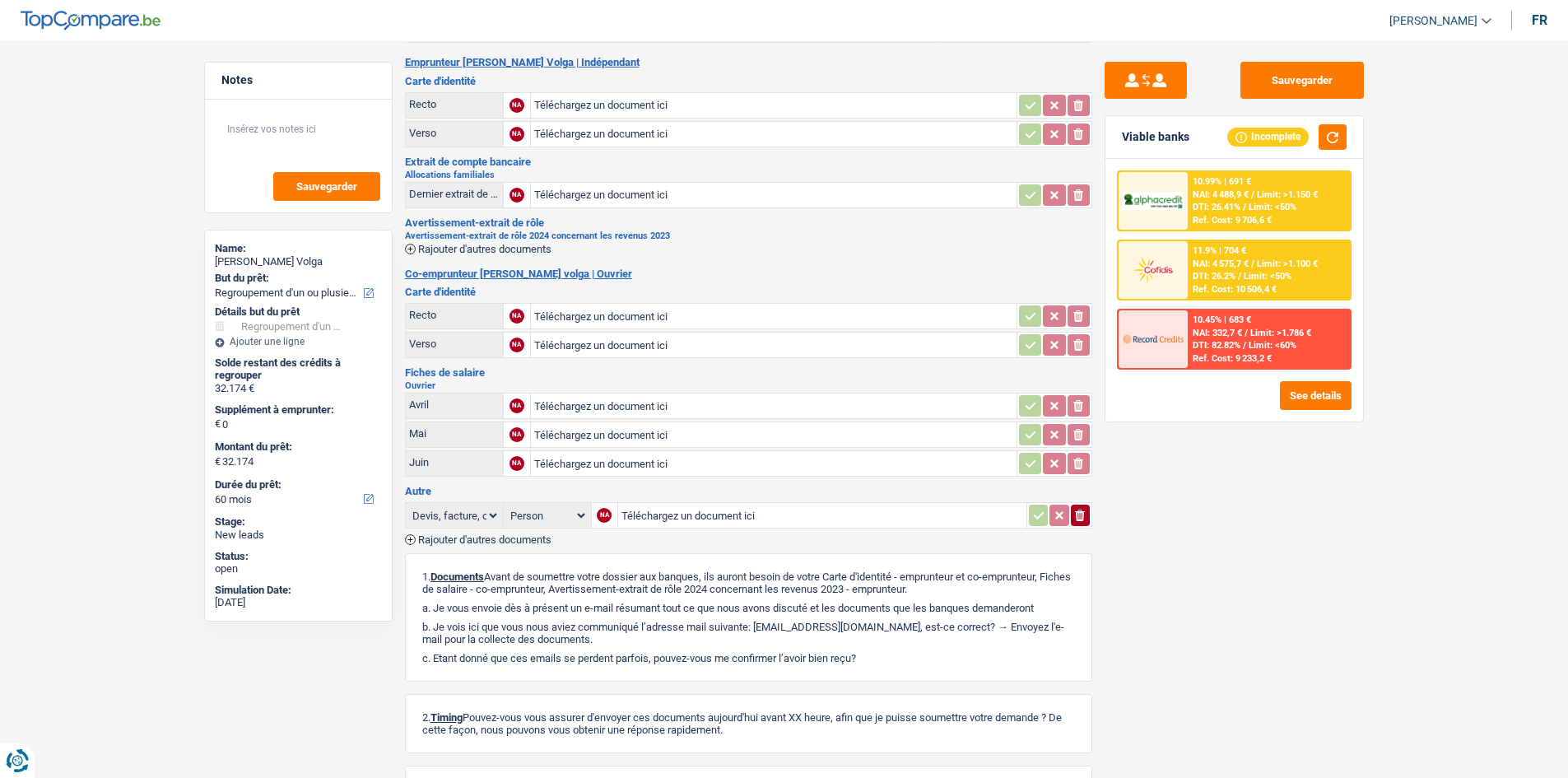 scroll, scrollTop: 165, scrollLeft: 0, axis: vertical 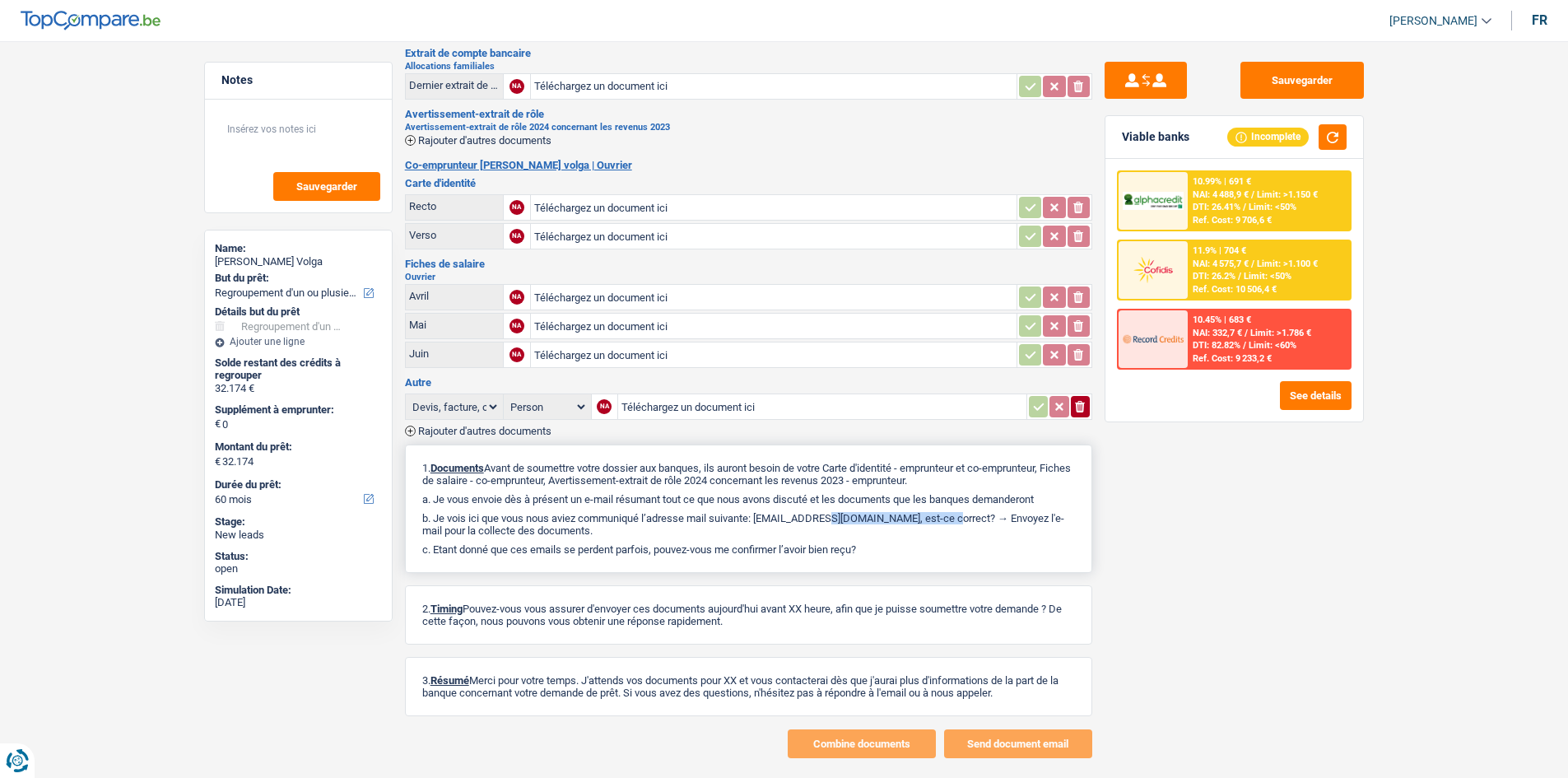 drag, startPoint x: 761, startPoint y: 519, endPoint x: 891, endPoint y: 522, distance: 130.03461 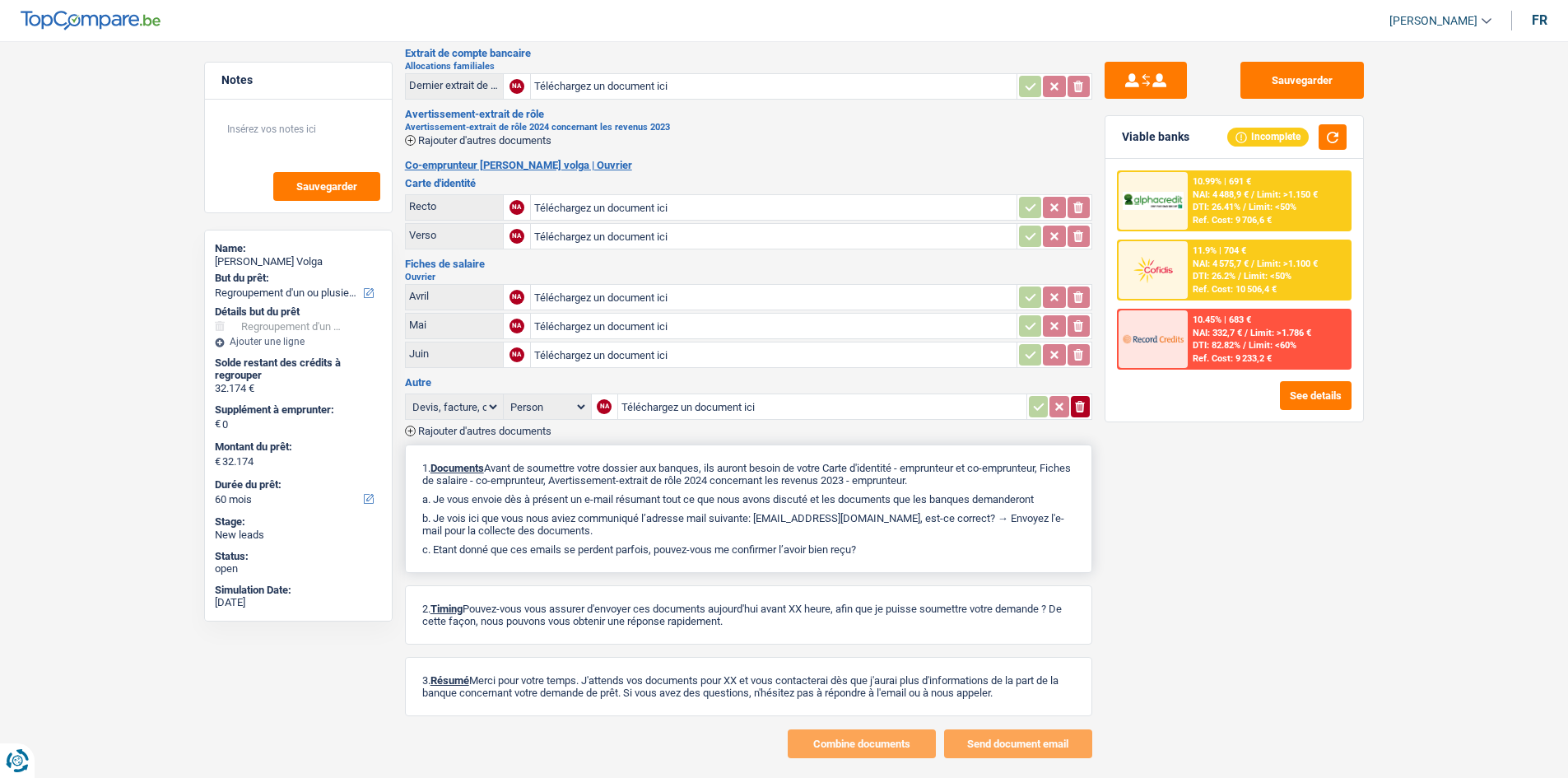 click on "b. Je vois ici que vous nous aviez communiqué l’adresse mail suivante: [EMAIL_ADDRESS][DOMAIN_NAME], est-ce correct? → Envoyez l'e-mail pour la collecte des documents." at bounding box center (748, 524) 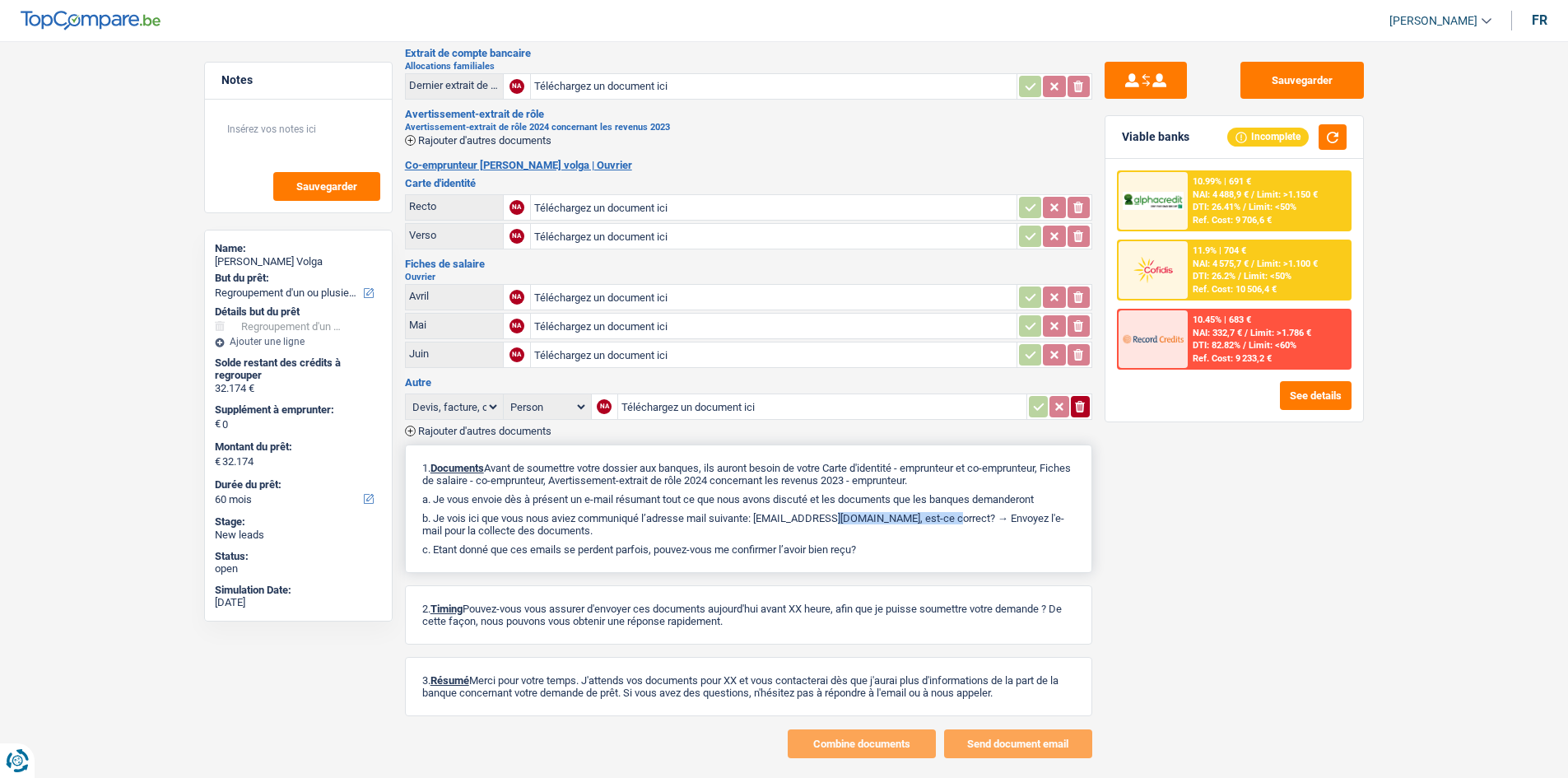 drag, startPoint x: 895, startPoint y: 520, endPoint x: 763, endPoint y: 524, distance: 132.06059 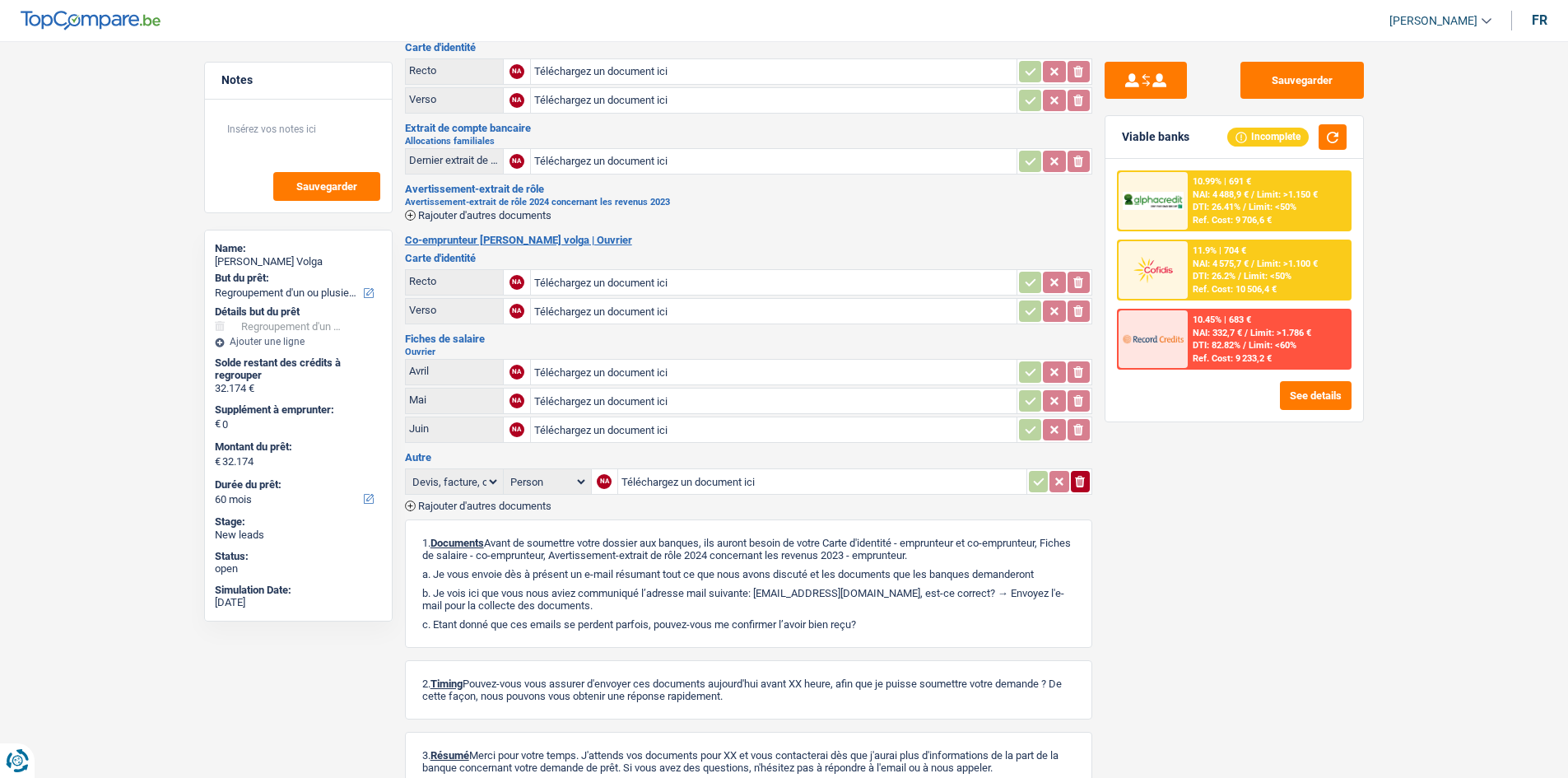 scroll, scrollTop: 0, scrollLeft: 0, axis: both 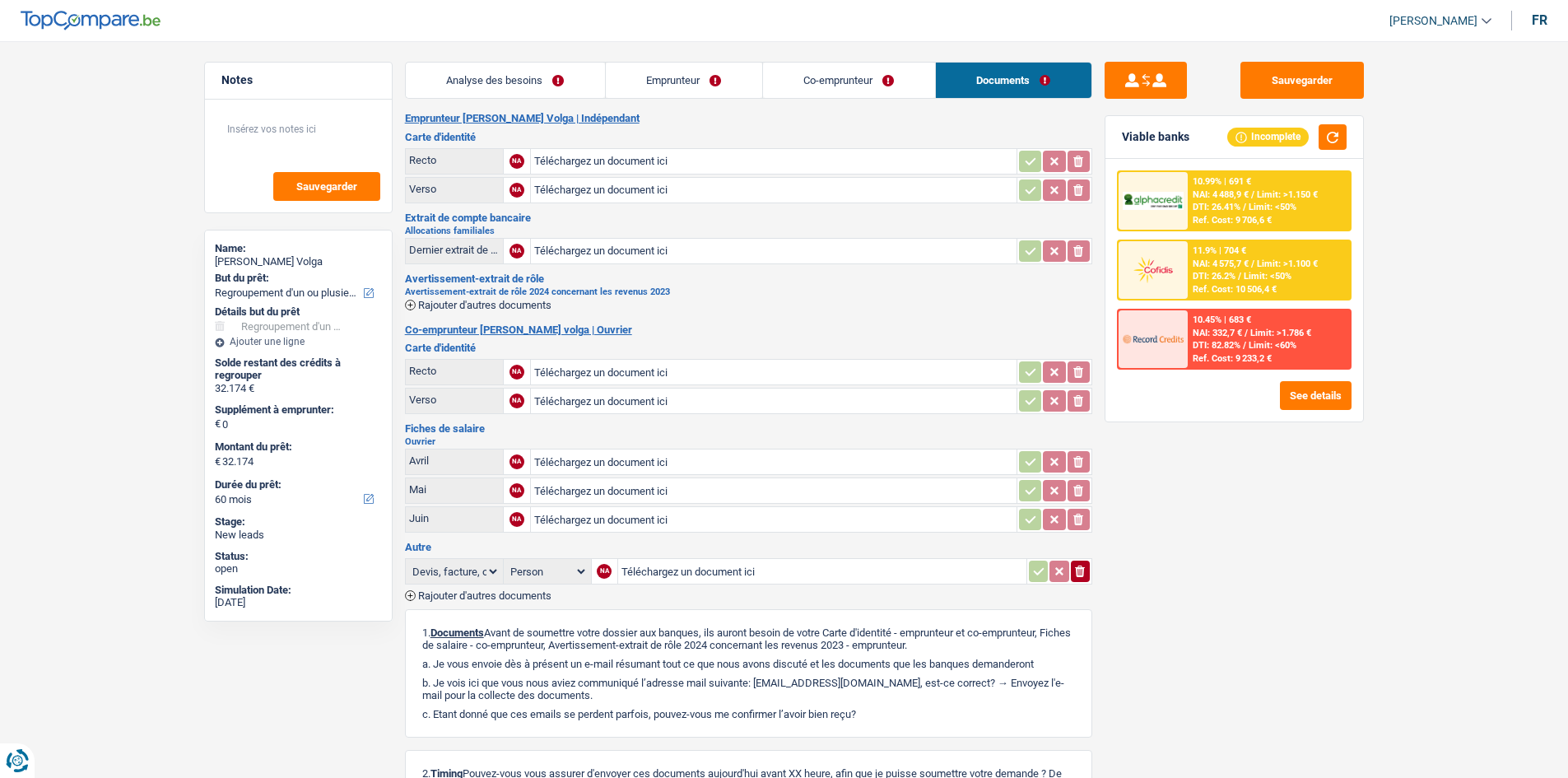 click on "Analyse des besoins" at bounding box center (505, 80) 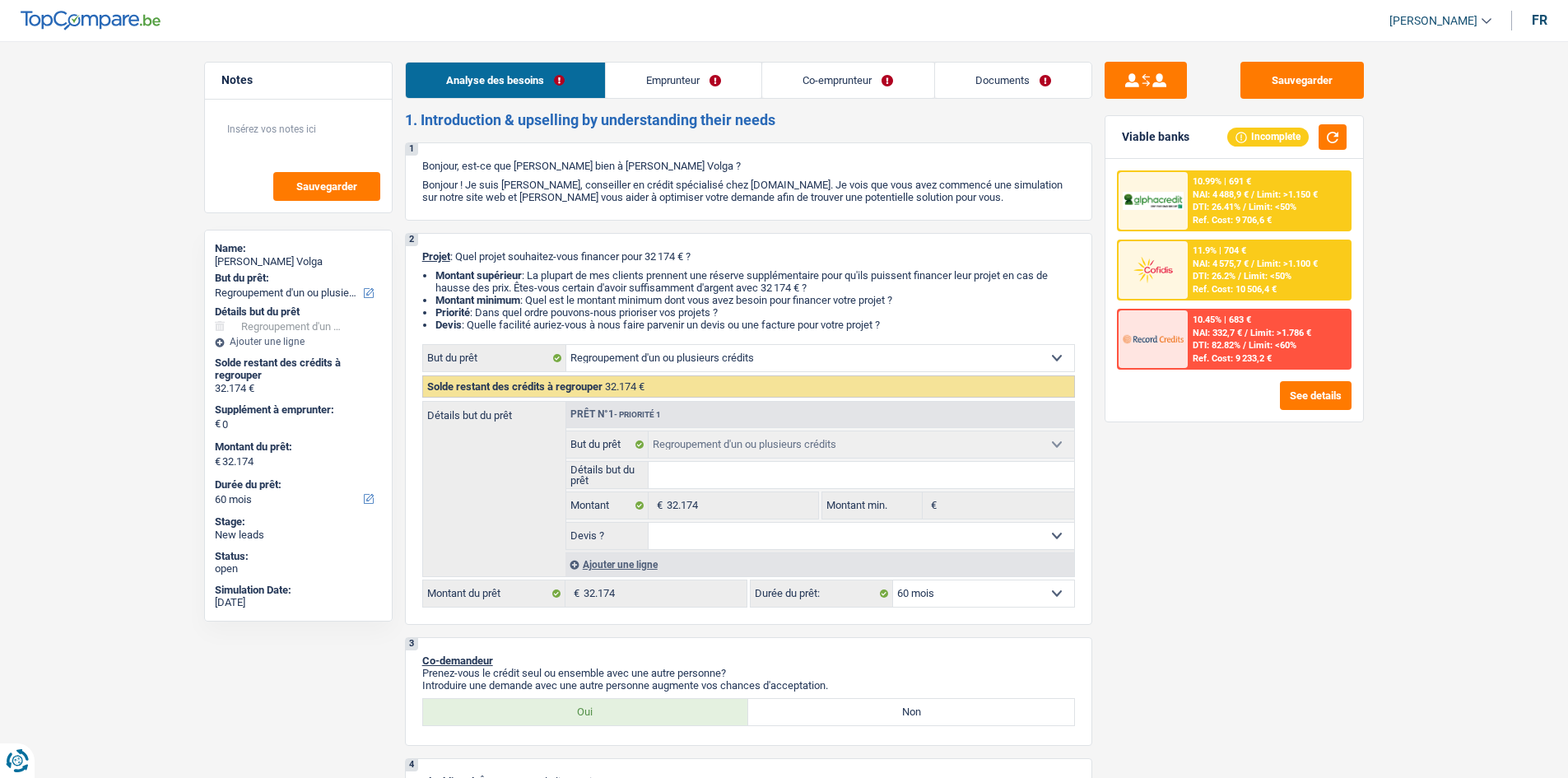 click on "Limit: >1.100 €" at bounding box center [1287, 263] 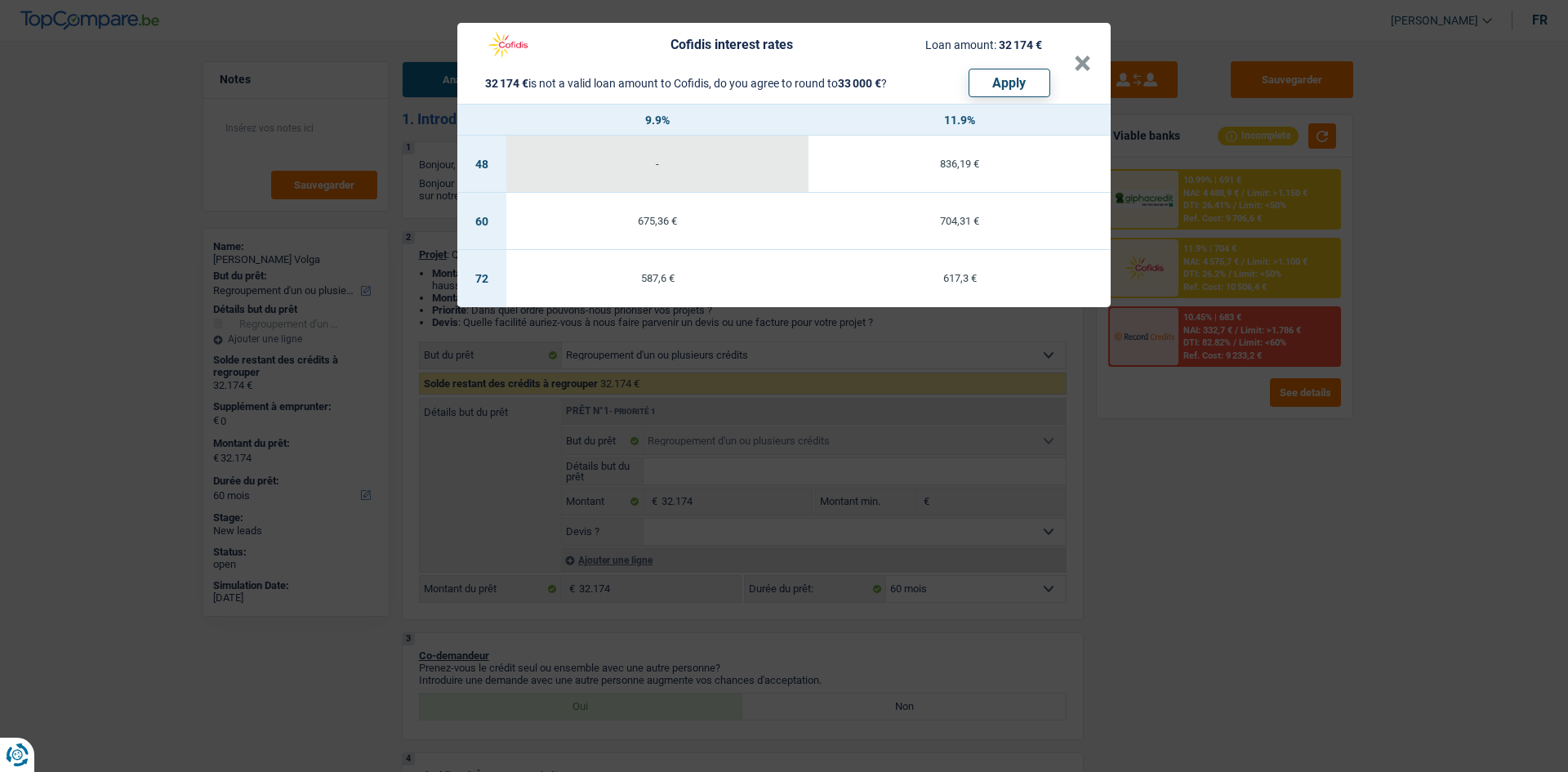 click on "Cofidis interest rates
Loan amount:
32 174 €
32 174 €  is not a valid loan amount to Cofidis, do you agree to round to  33 000 € ?
Apply
×
9.9%
11.9%
48
-
836,19 €
60
675,36 €
704,31 €
72
587,6 €
617,3 €" at bounding box center (784, 386) 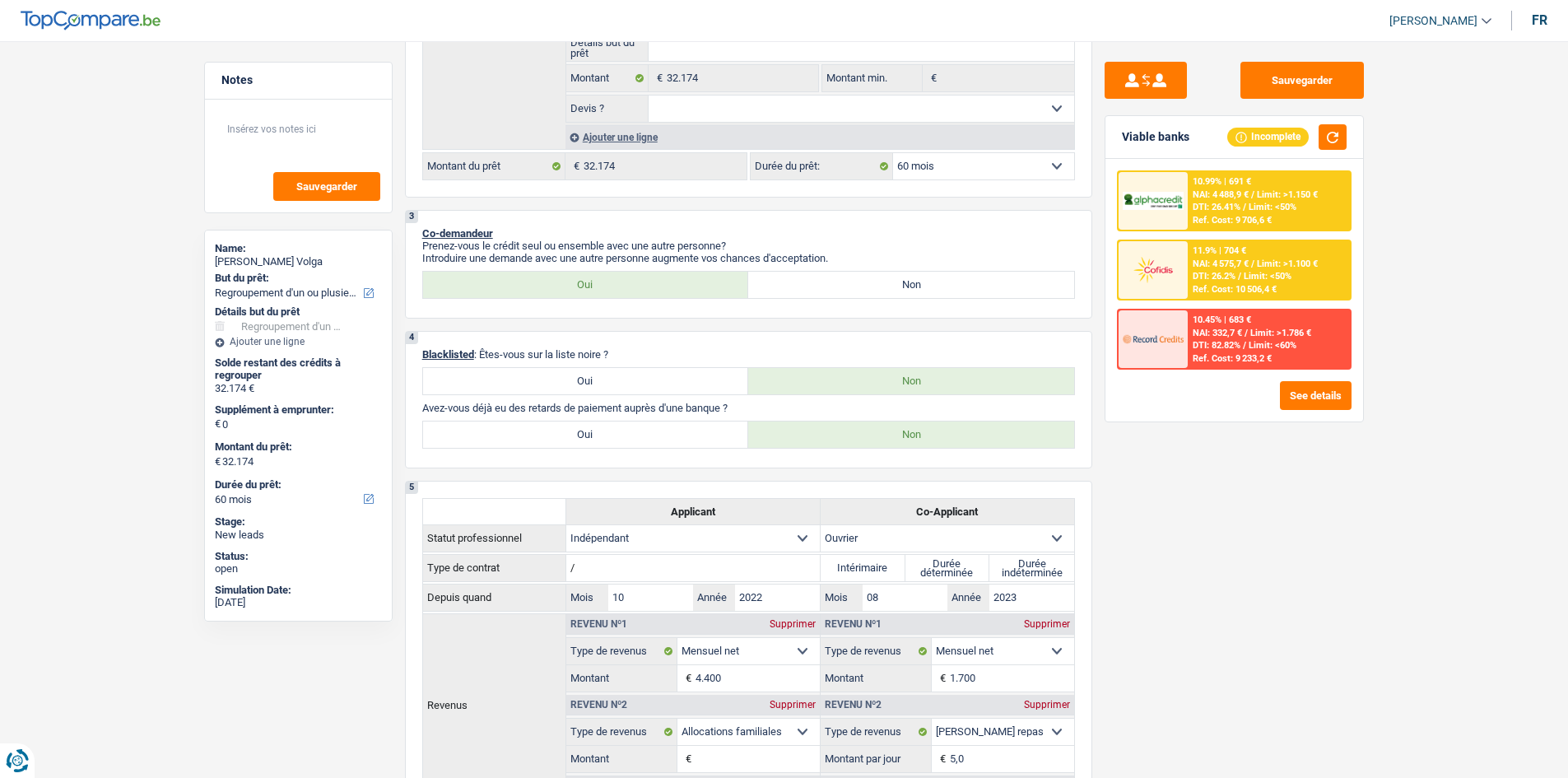 scroll, scrollTop: 0, scrollLeft: 0, axis: both 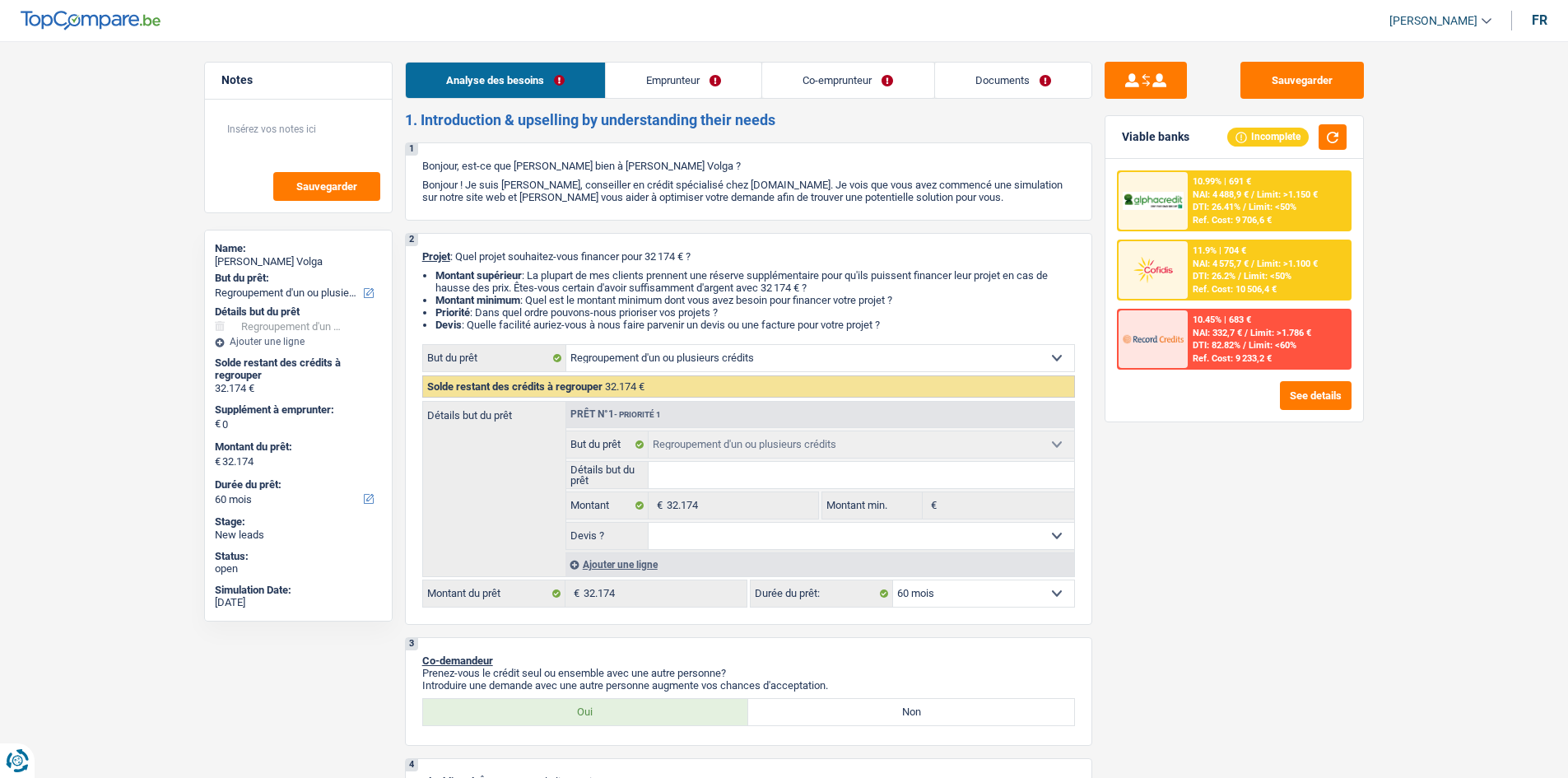 click on "Documents" at bounding box center (1013, 80) 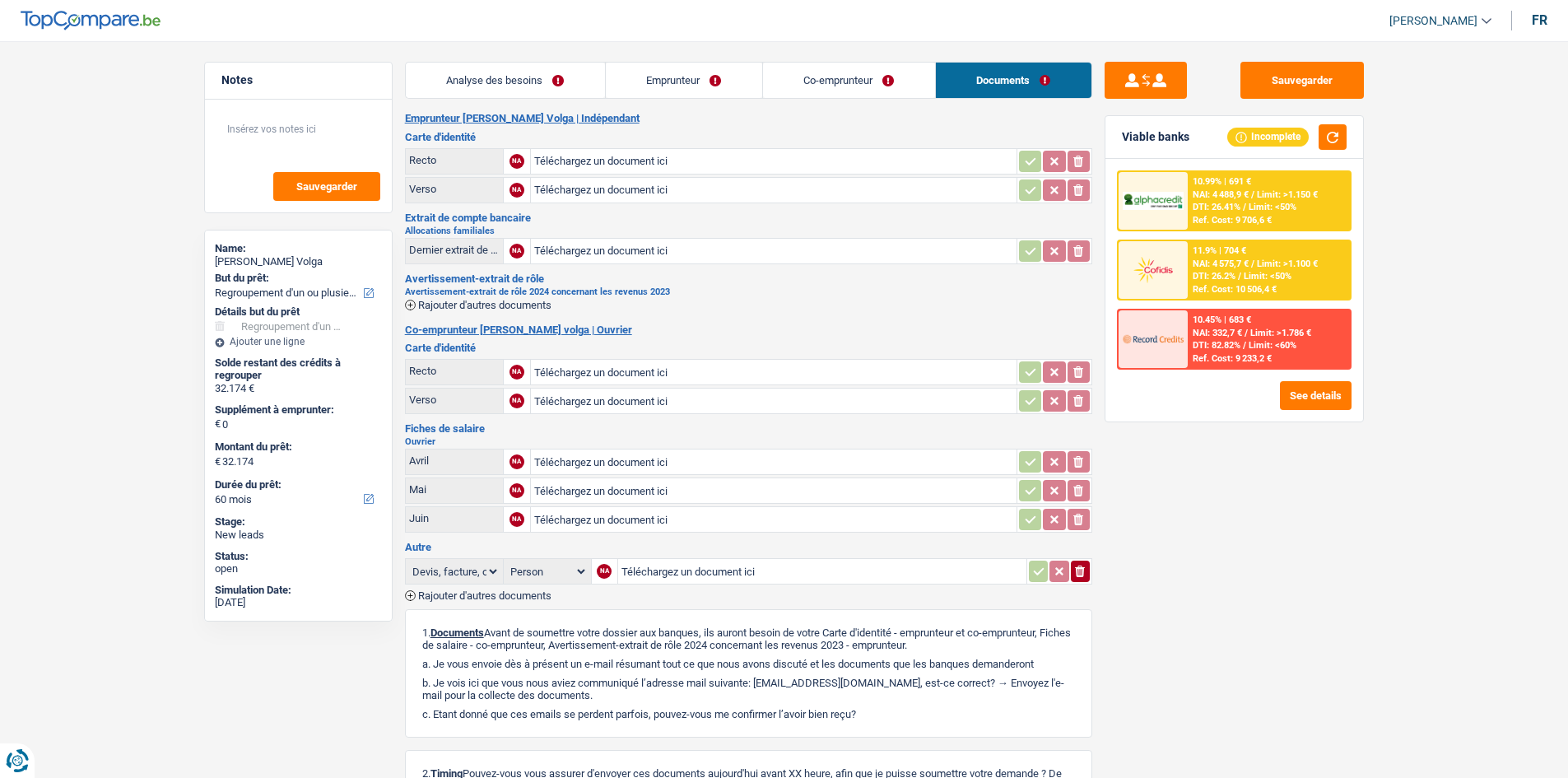 click on "Co-emprunteur" at bounding box center (849, 80) 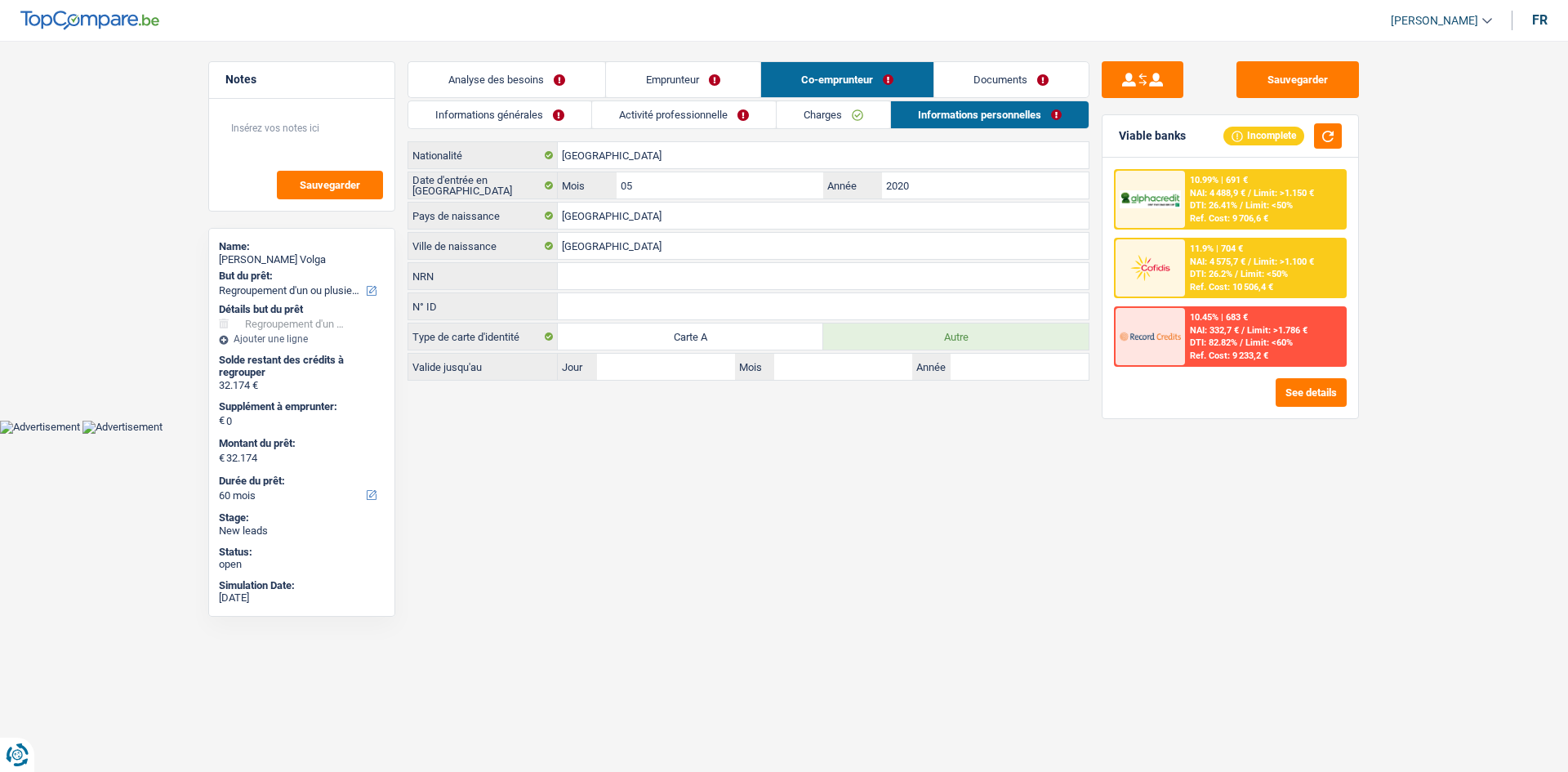 click on "Emprunteur" at bounding box center [683, 79] 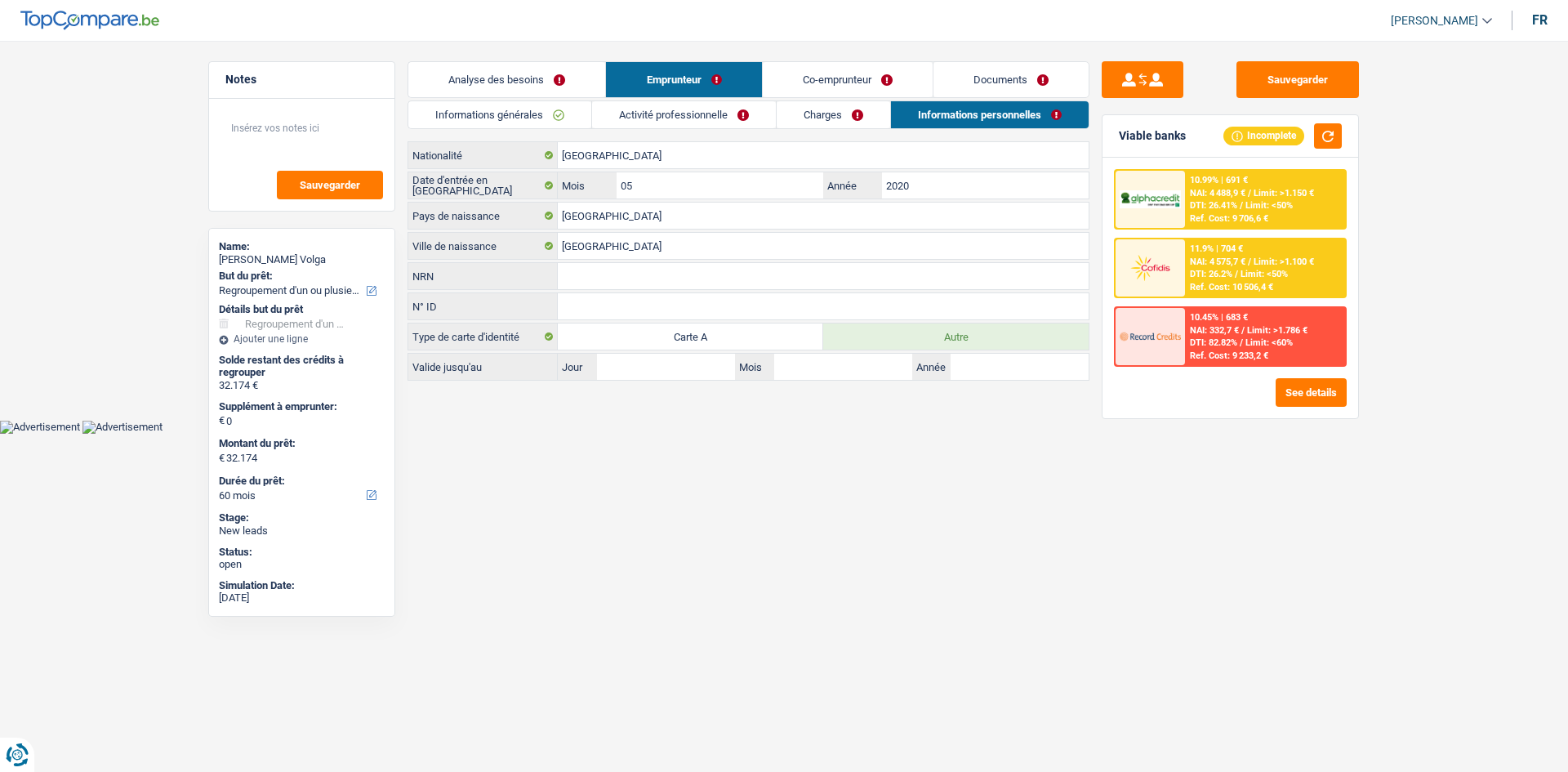 click on "Informations générales Activité professionnelle Charges Informations personnelles Volga
Nom
[PERSON_NAME]
Adresse email
BE (+32) LU (+352)
Sélectionner une option
Téléphone
465156856
Téléphone
Blacklisté ?
Oui
Non
Célibataire [PERSON_NAME](e) Cohabitant(e) légal(e) Divorcé(e) Veuf(ve) Séparé (de fait)
Sélectionner une option
État civil
Régime matrimonial
Communauté des biens
Séparation des biens
Personnes à charge
Enfants" at bounding box center [748, 240] 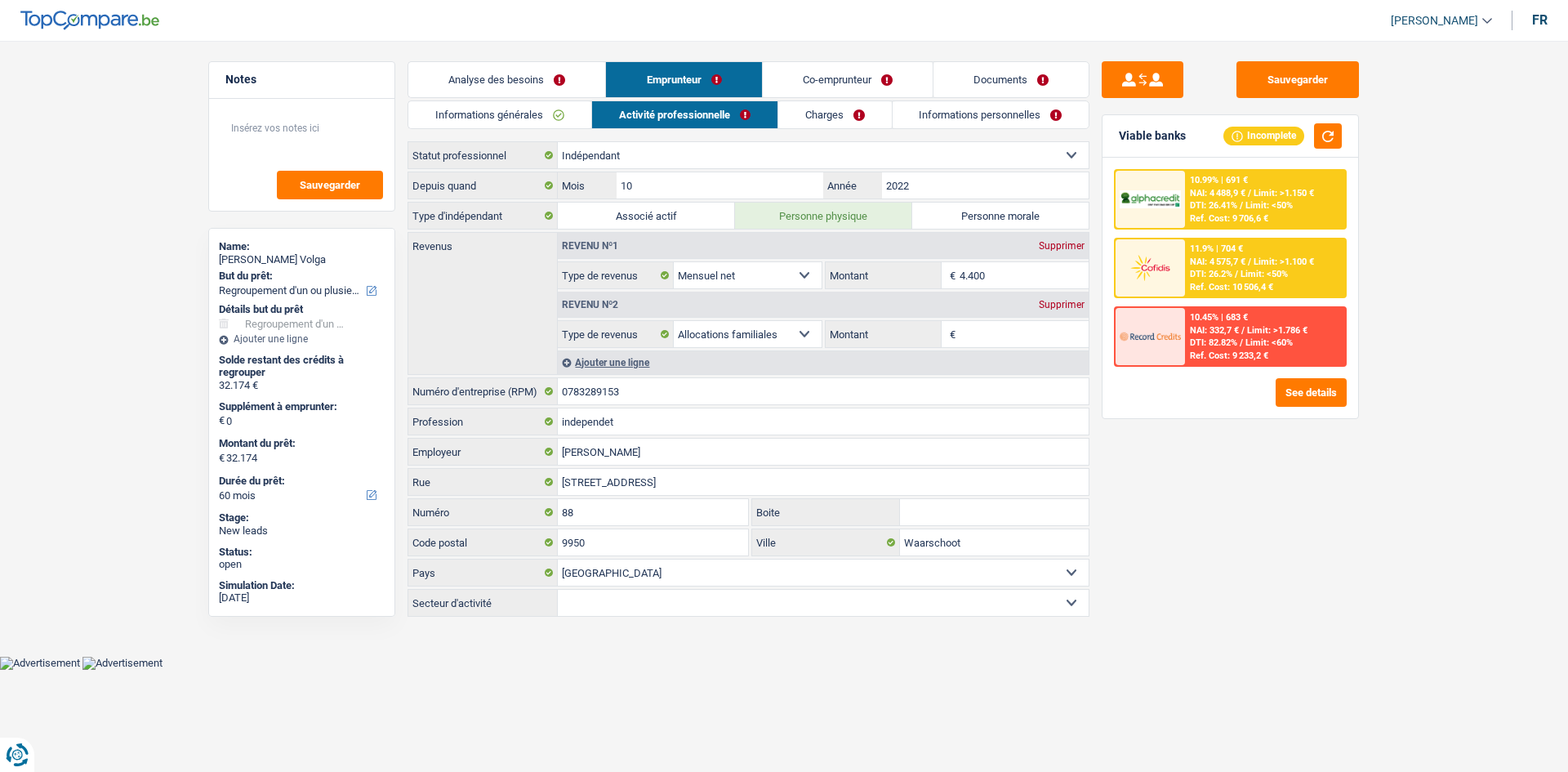 click on "Co-emprunteur" at bounding box center [848, 79] 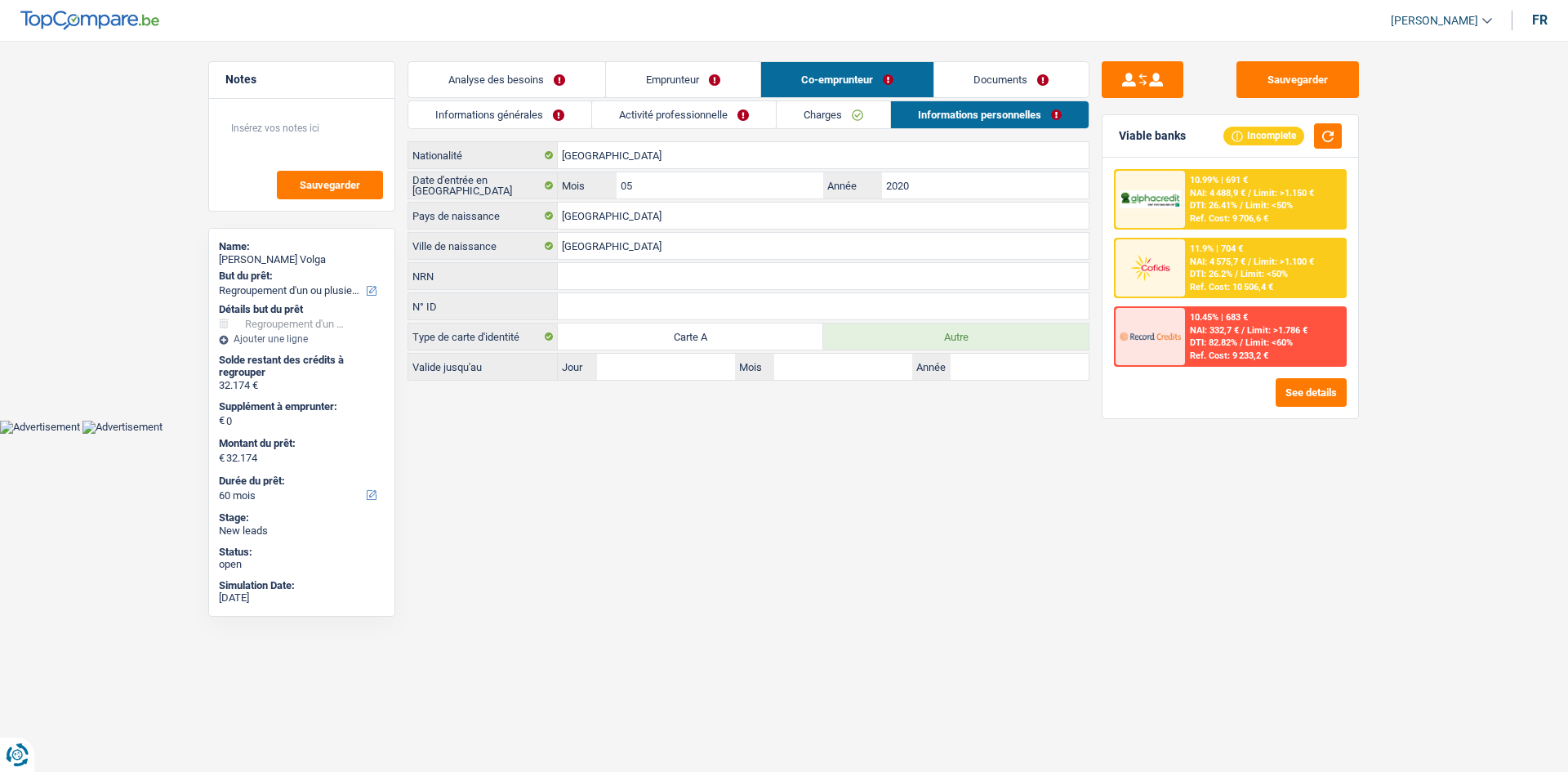 click on "Activité professionnelle" at bounding box center [684, 114] 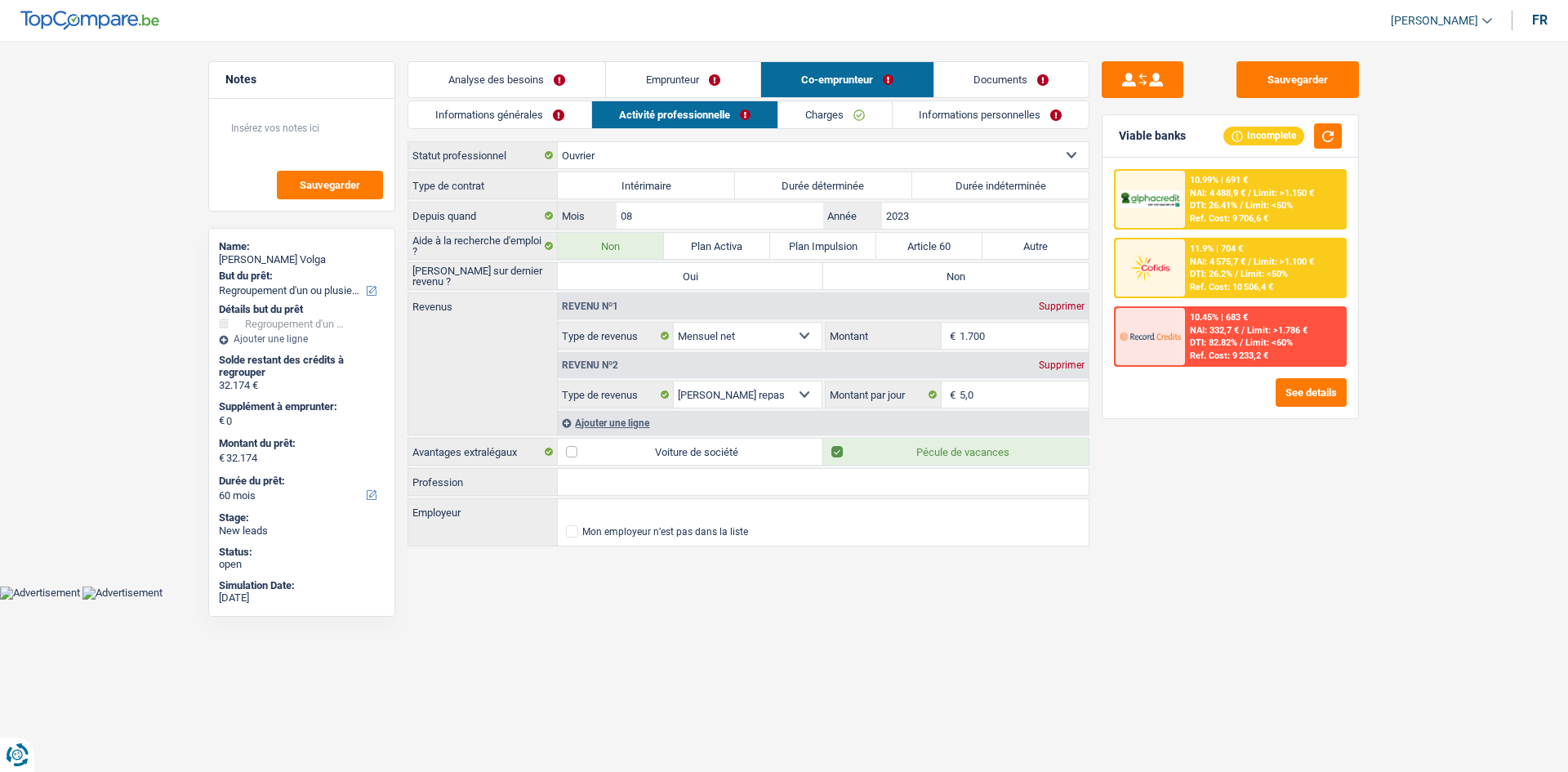 click on "Ajouter une ligne" at bounding box center [823, 422] 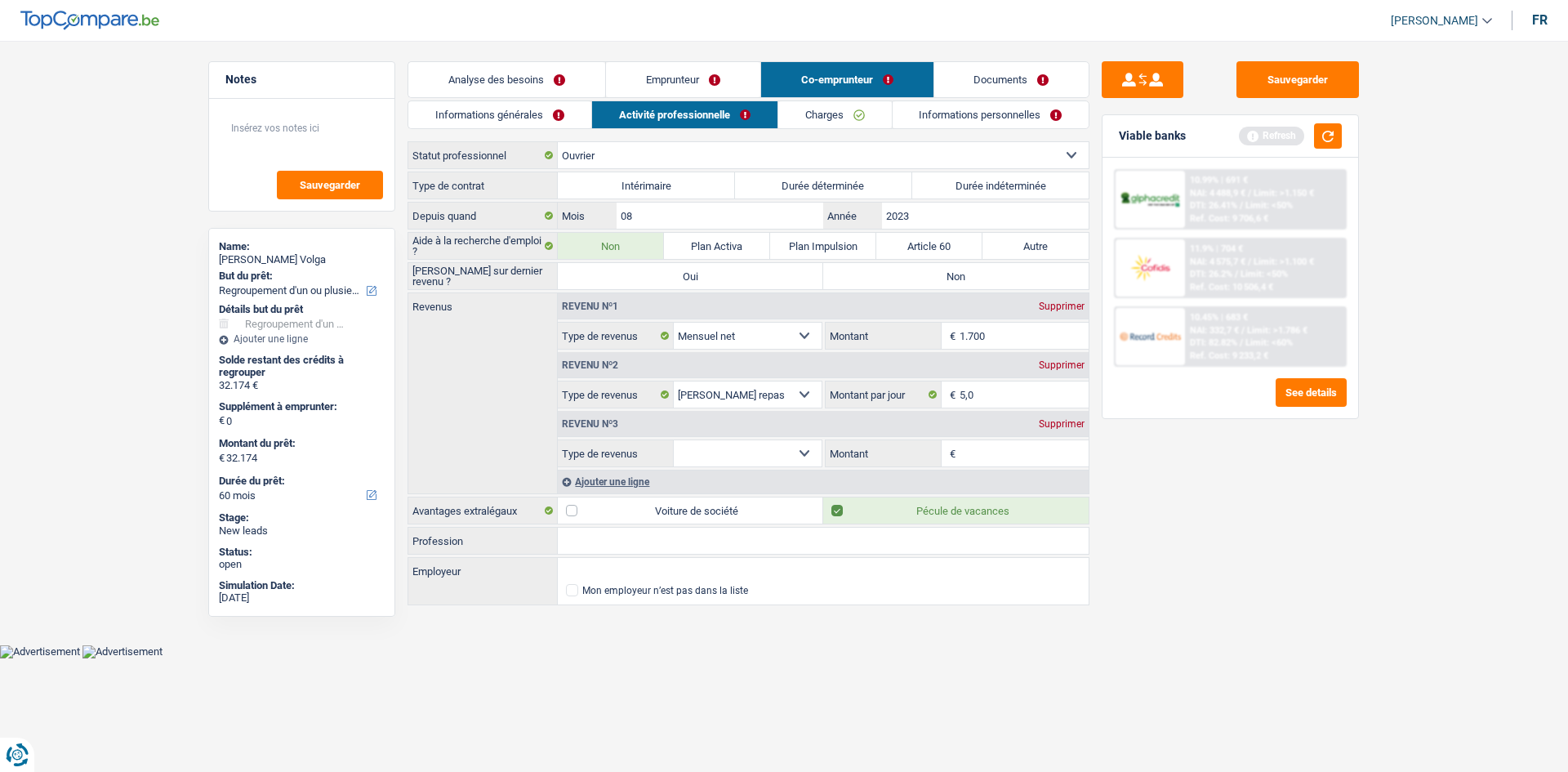 click on "Allocation d'handicap Allocations chômage Allocations familiales Chèques repas Complément d'entreprise Indemnité mutuelle Indépendant complémentaire Mensuel net Pension Pension alimentaire Pension d'invalidité Revenu d'intégration sociale Revenus locatifs Autres revenus
Sélectionner une option" at bounding box center [747, 453] 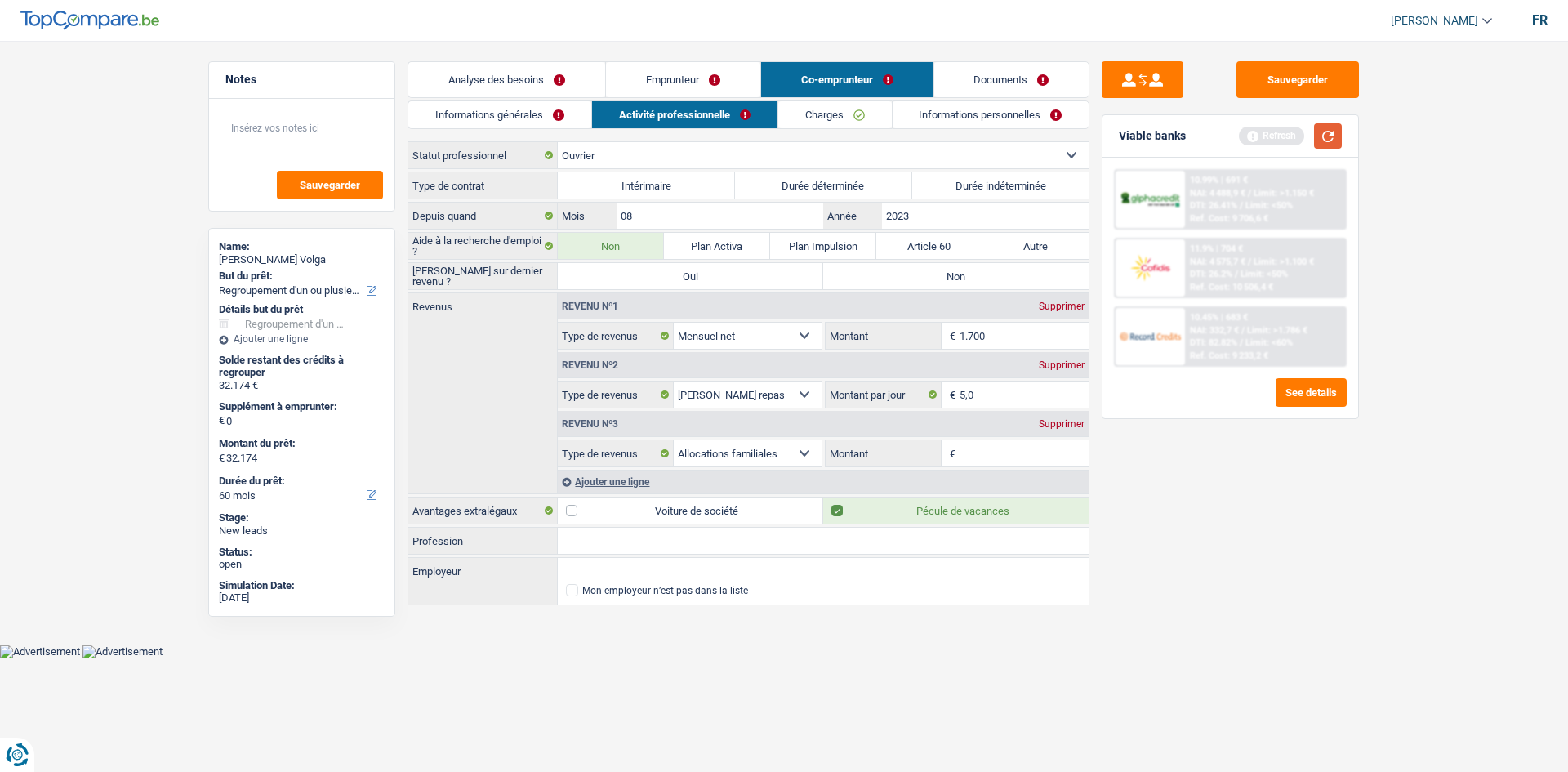 click at bounding box center (1328, 136) 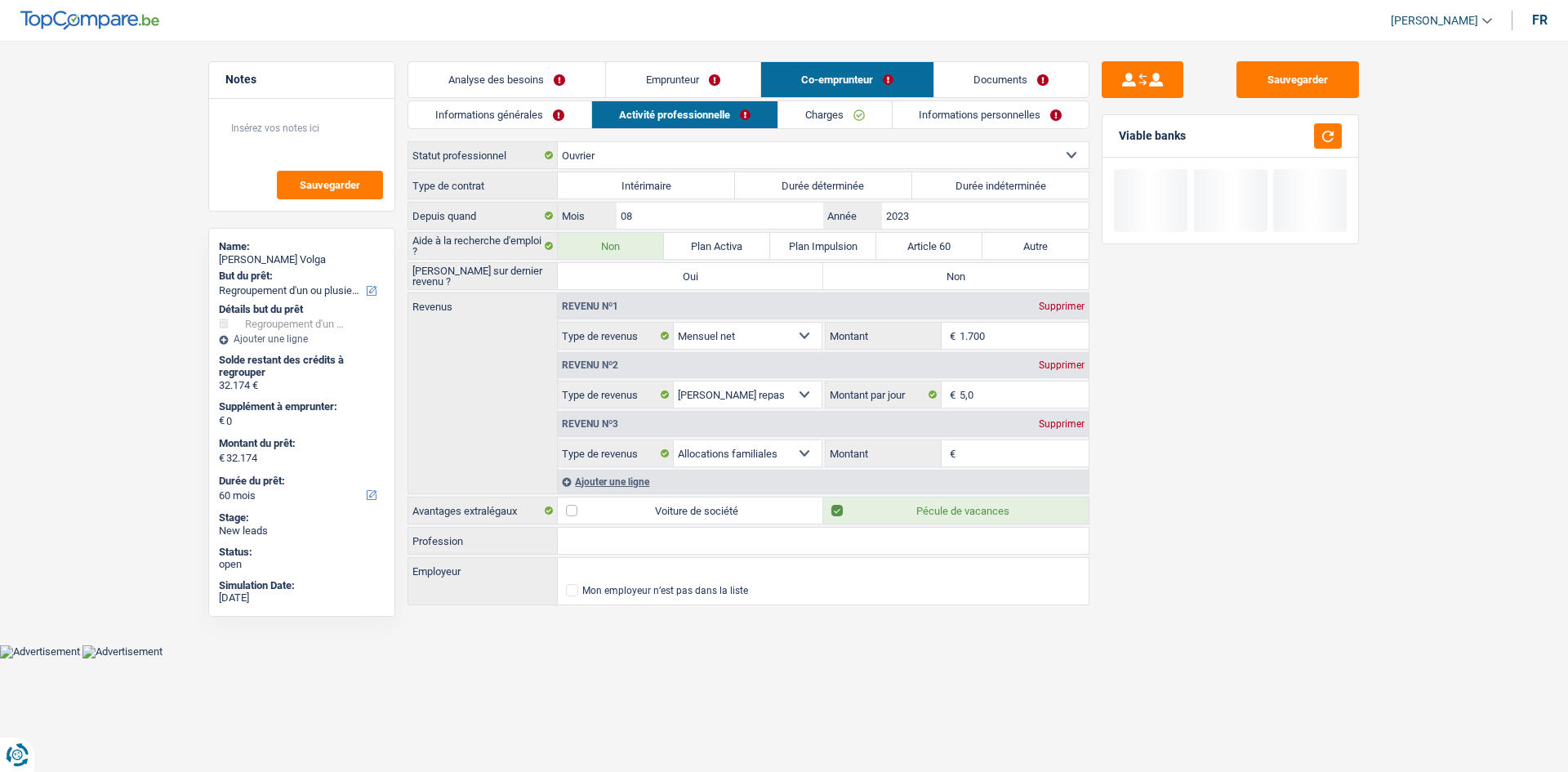 click on "Montant" at bounding box center [1024, 453] 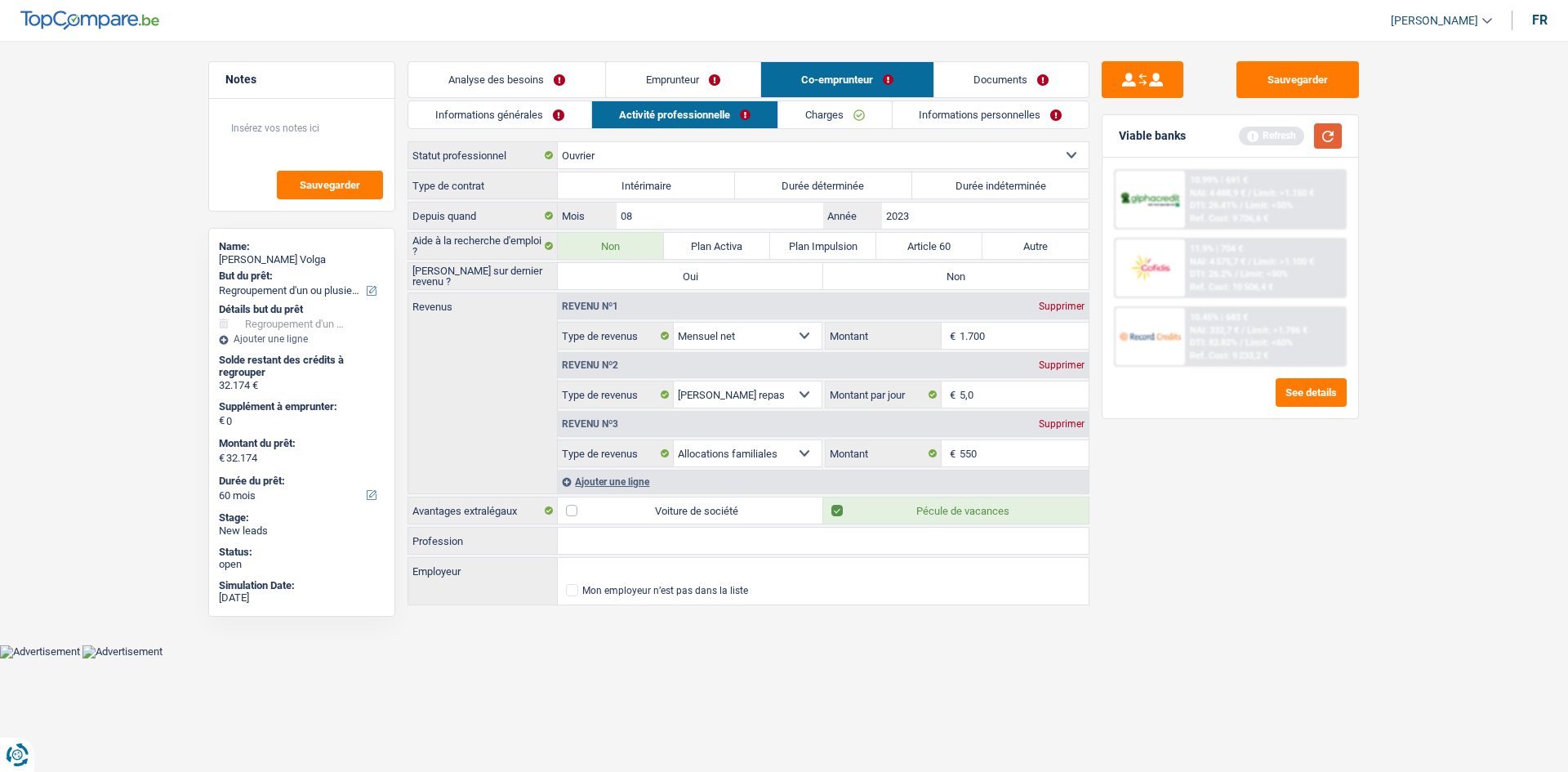 click at bounding box center (1328, 136) 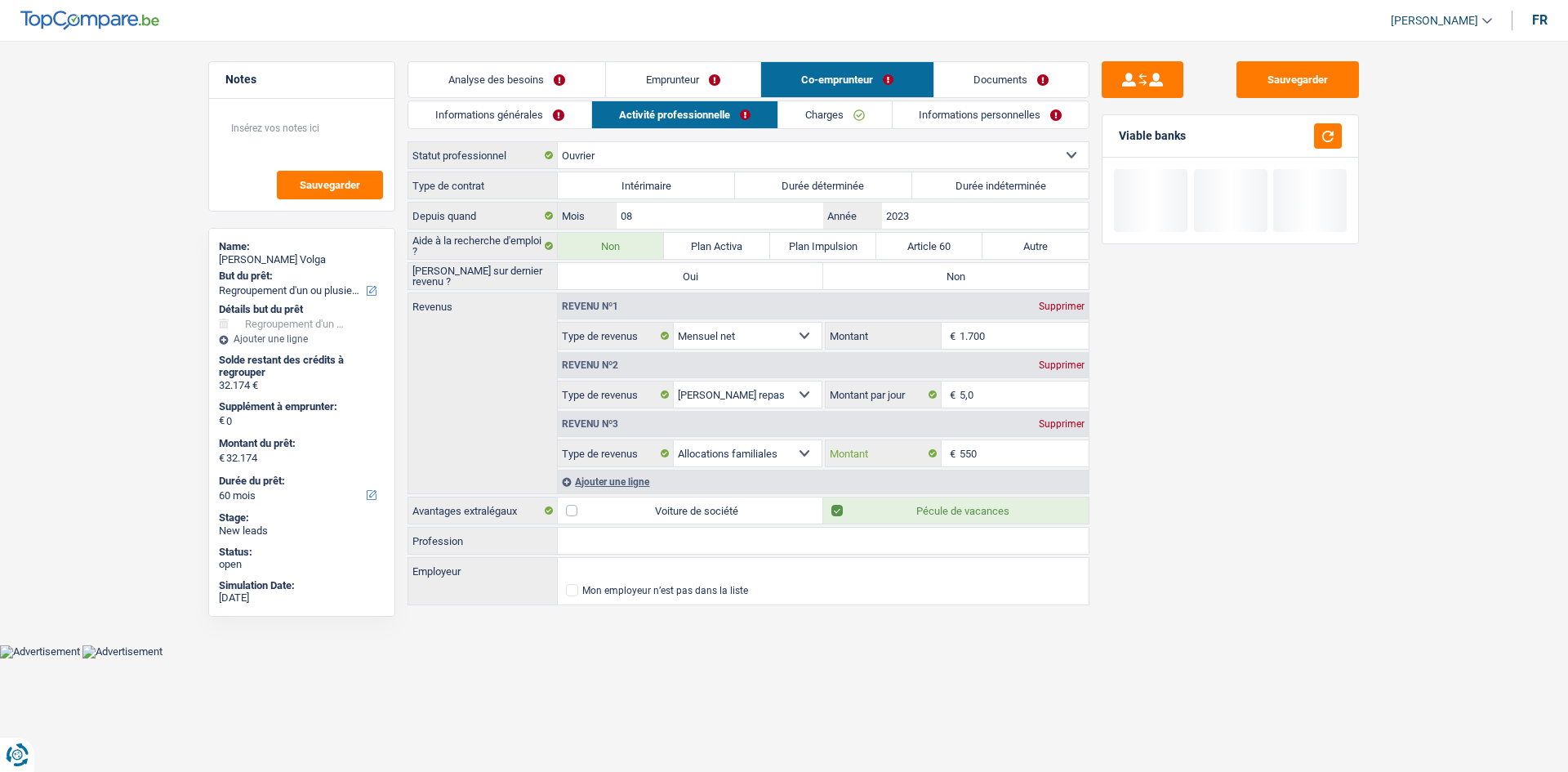 click on "550" at bounding box center (1024, 453) 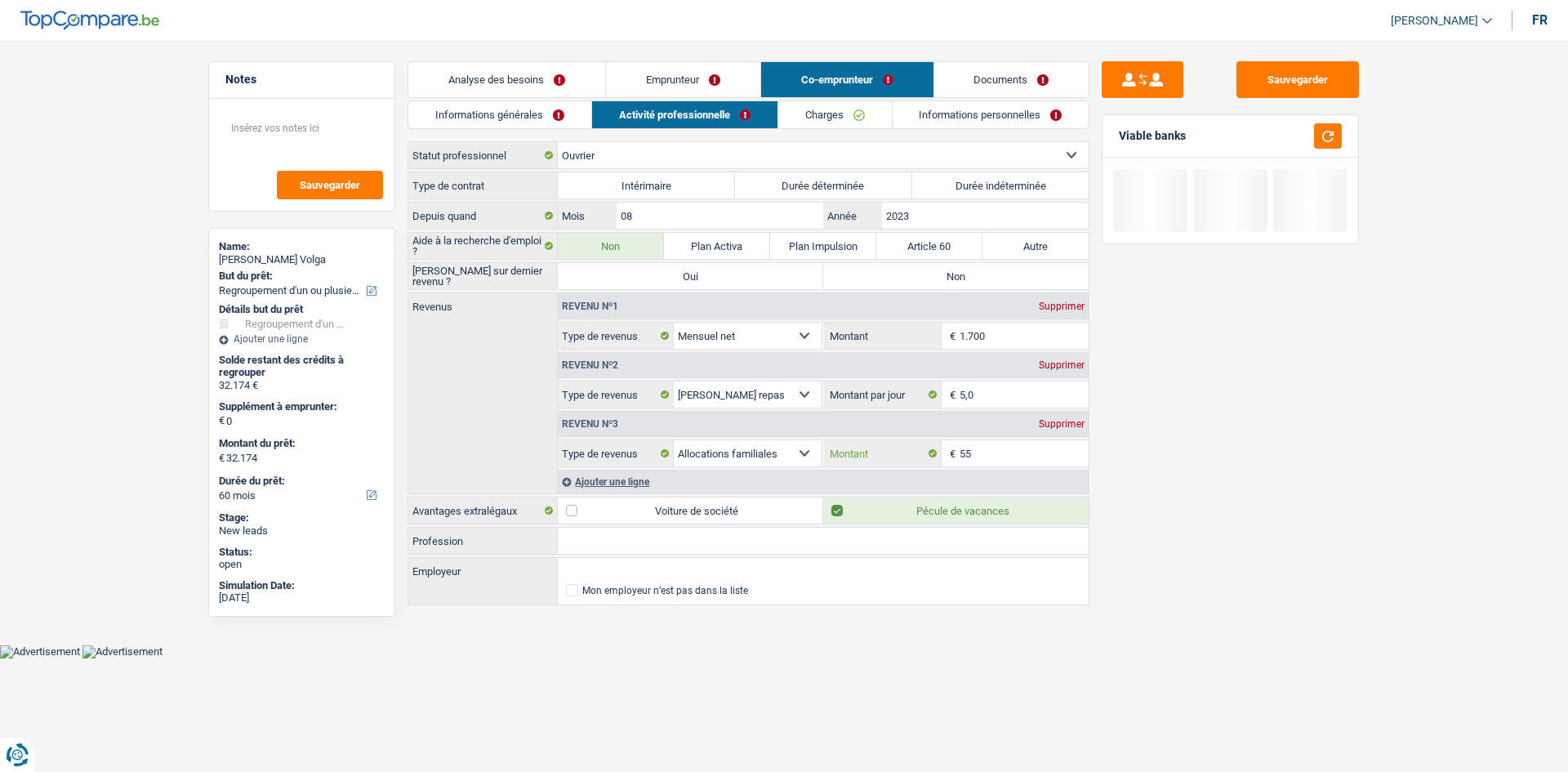 type on "5" 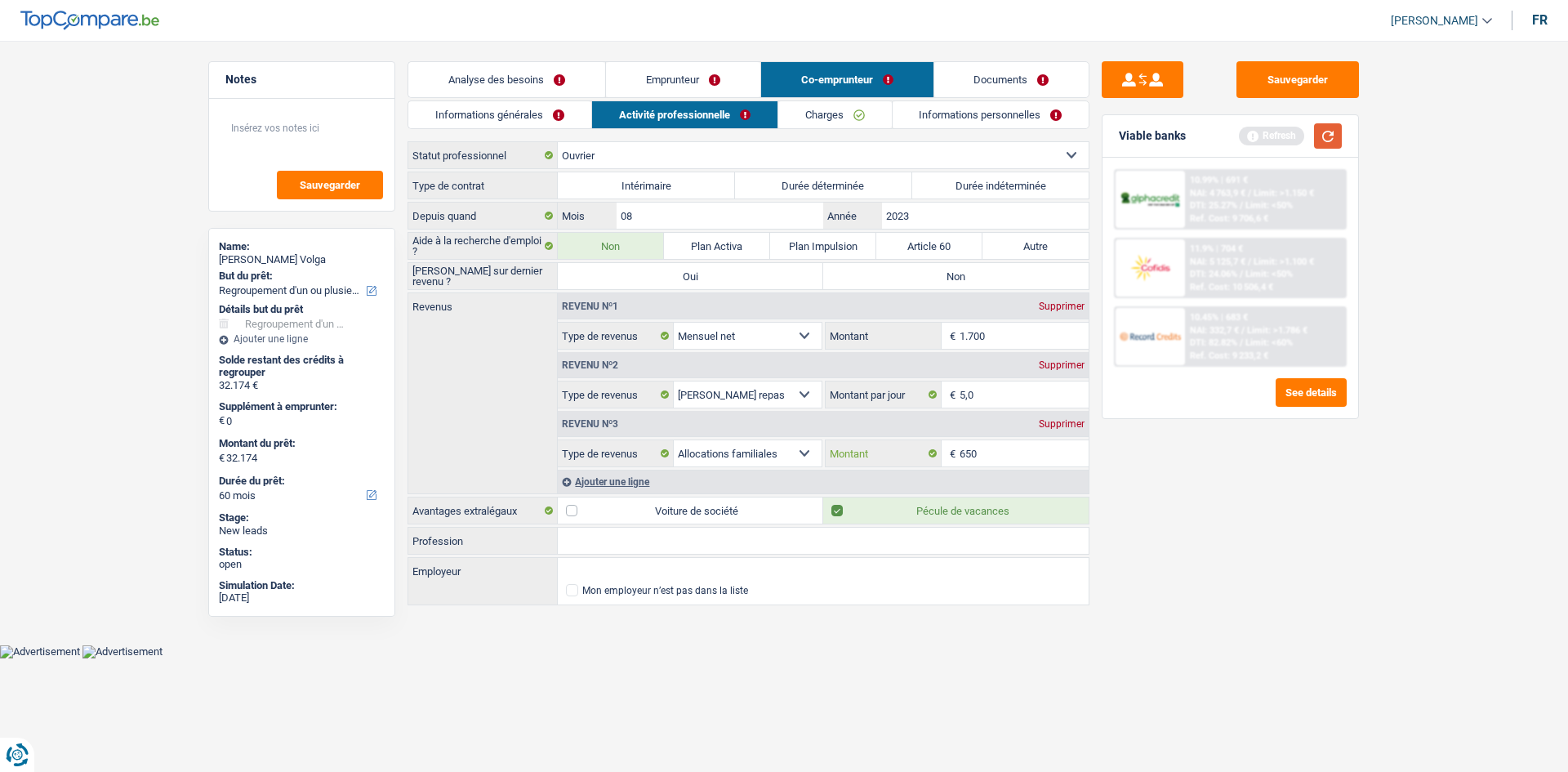 type on "650" 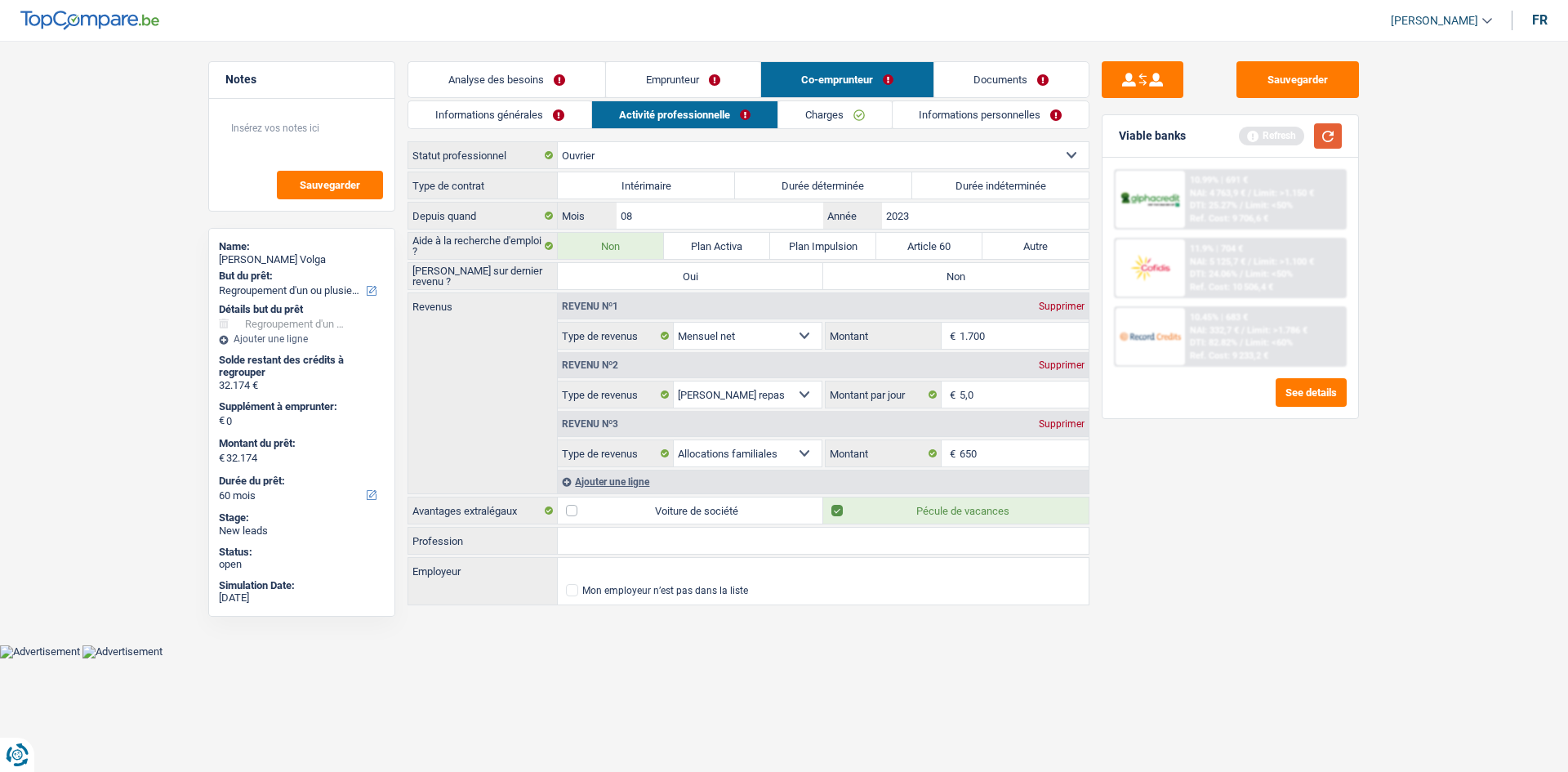 click at bounding box center (1328, 136) 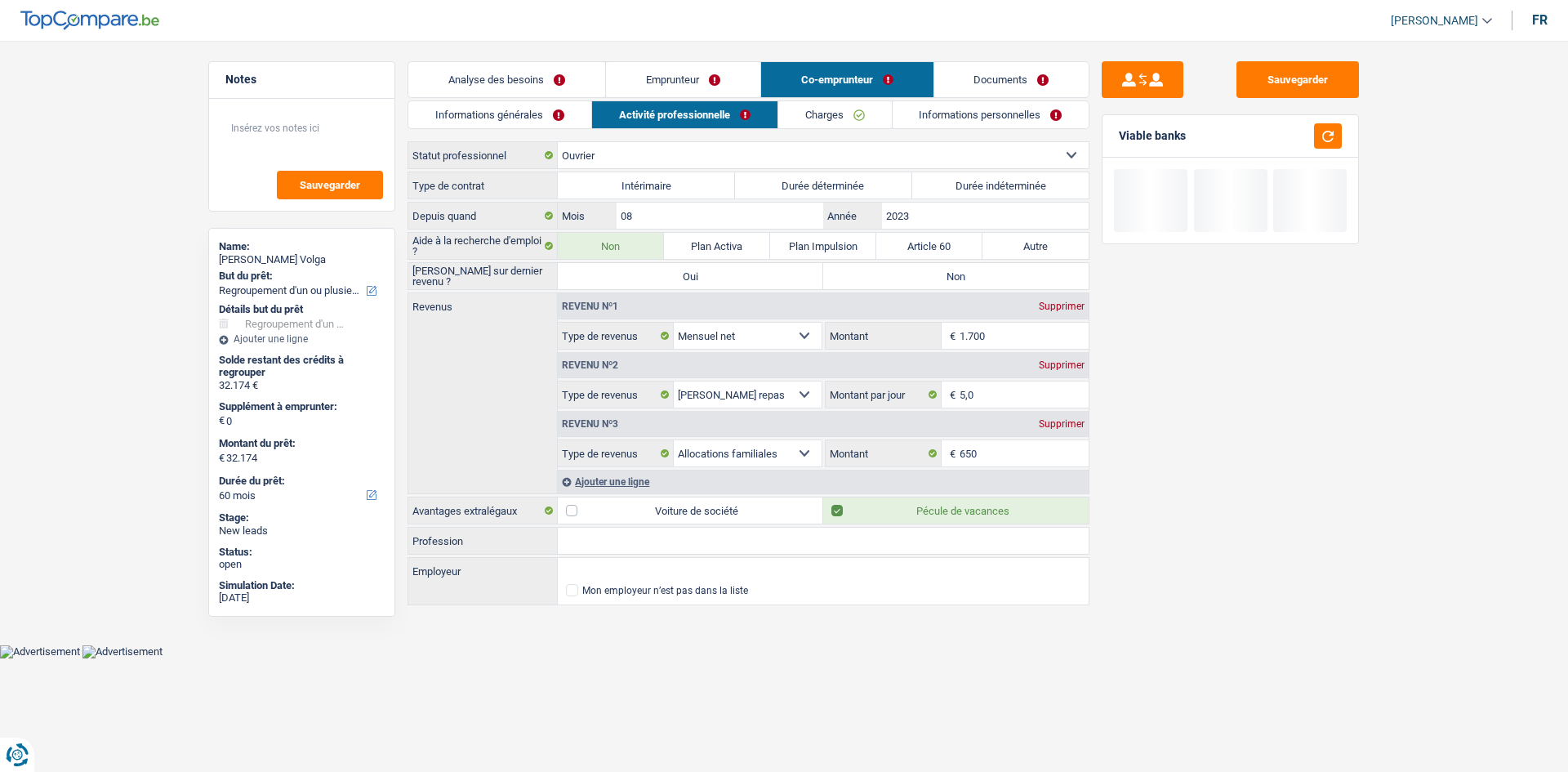 click on "Documents" at bounding box center [1012, 79] 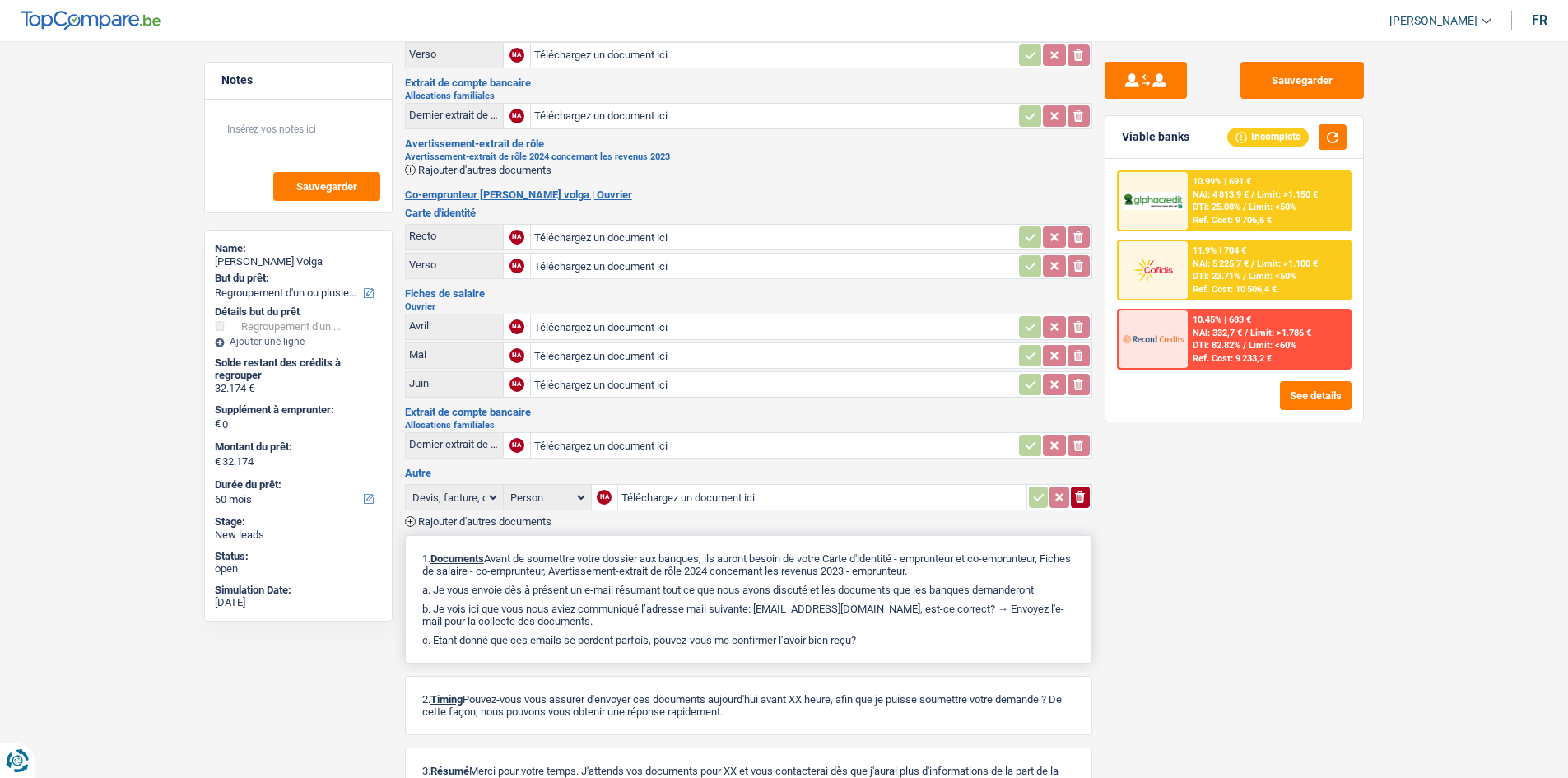 scroll, scrollTop: 255, scrollLeft: 0, axis: vertical 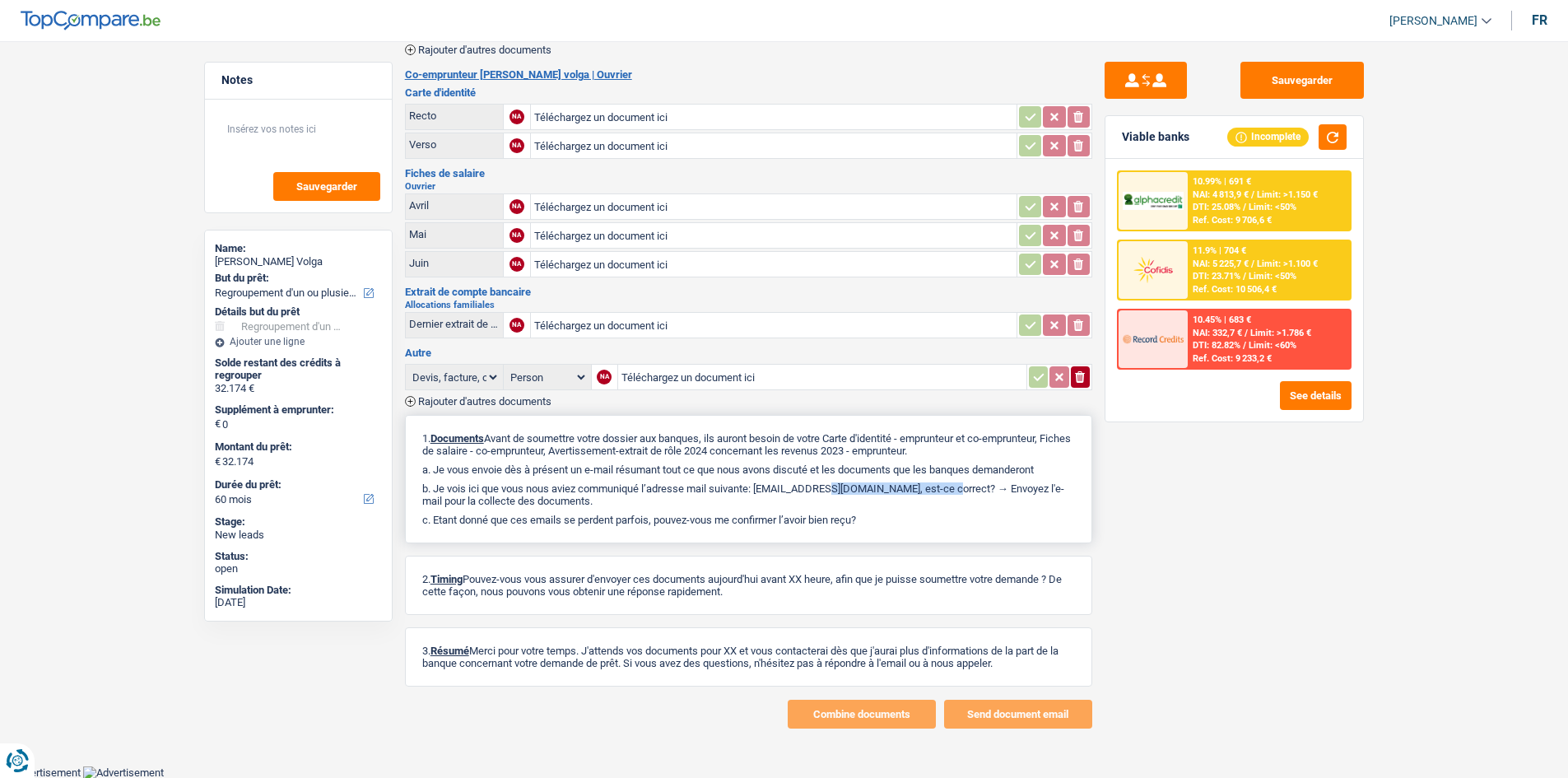 drag, startPoint x: 893, startPoint y: 488, endPoint x: 761, endPoint y: 484, distance: 132.06059 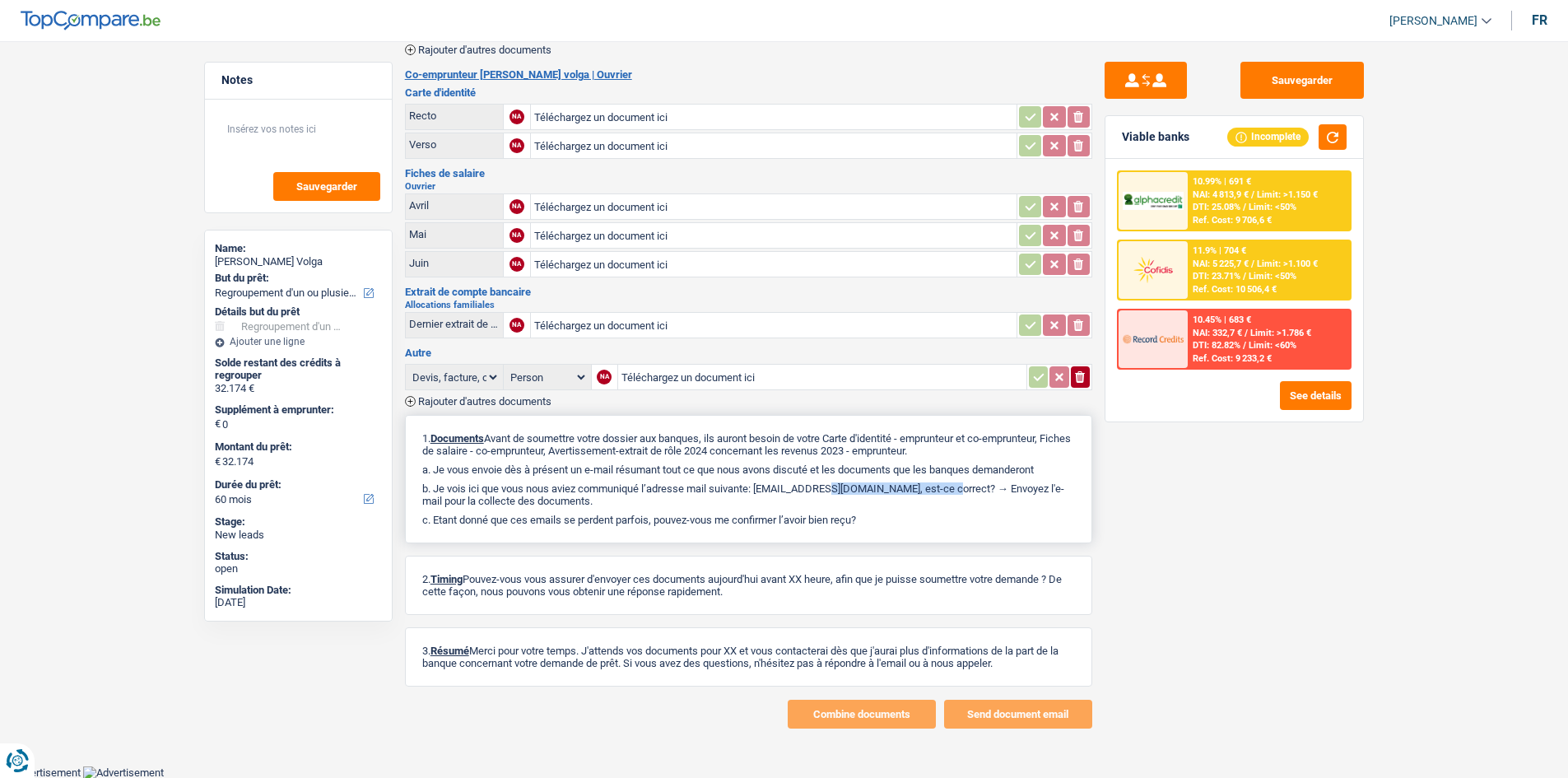 copy on "[EMAIL_ADDRESS][DOMAIN_NAME]" 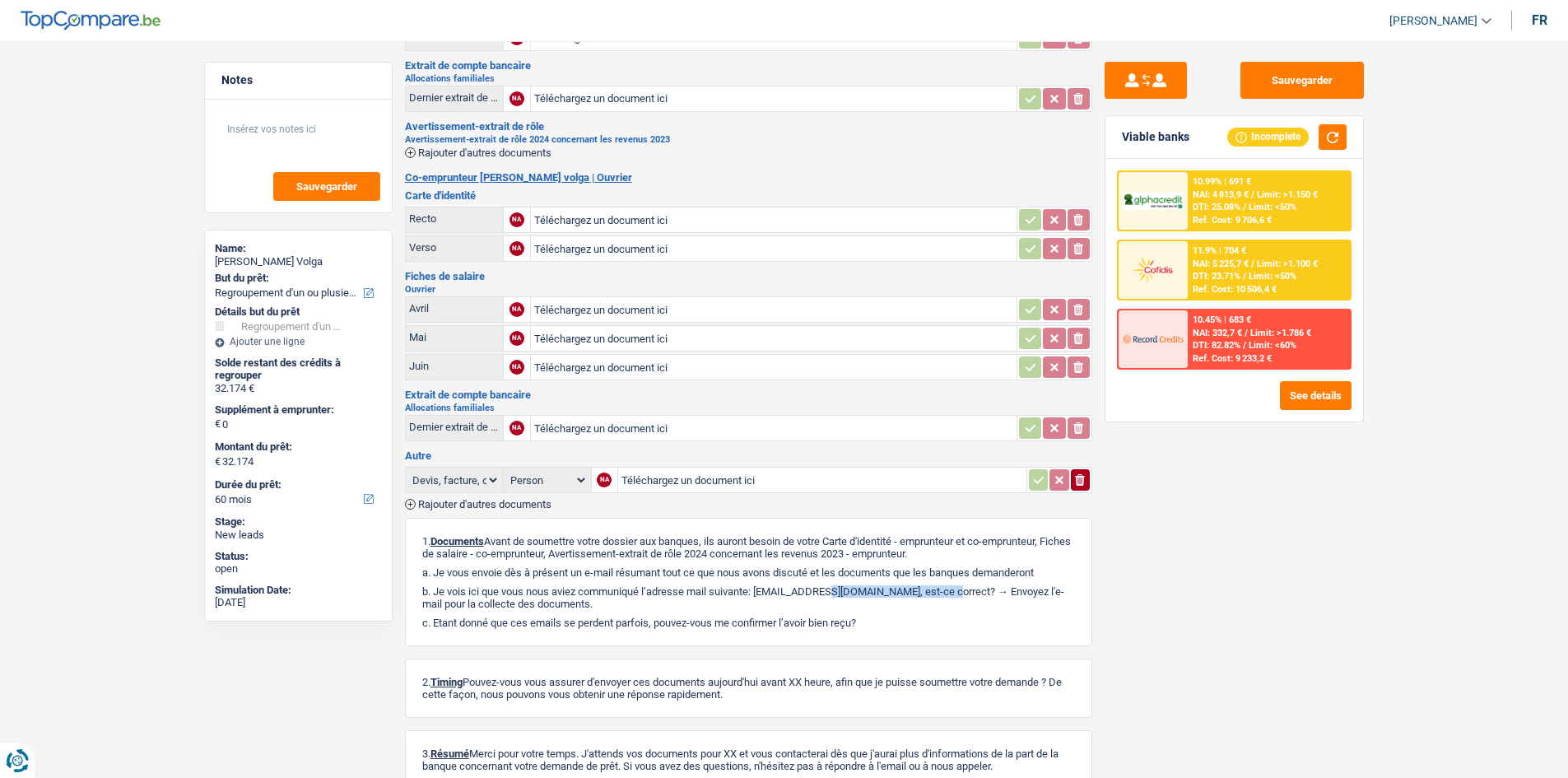 scroll, scrollTop: 0, scrollLeft: 0, axis: both 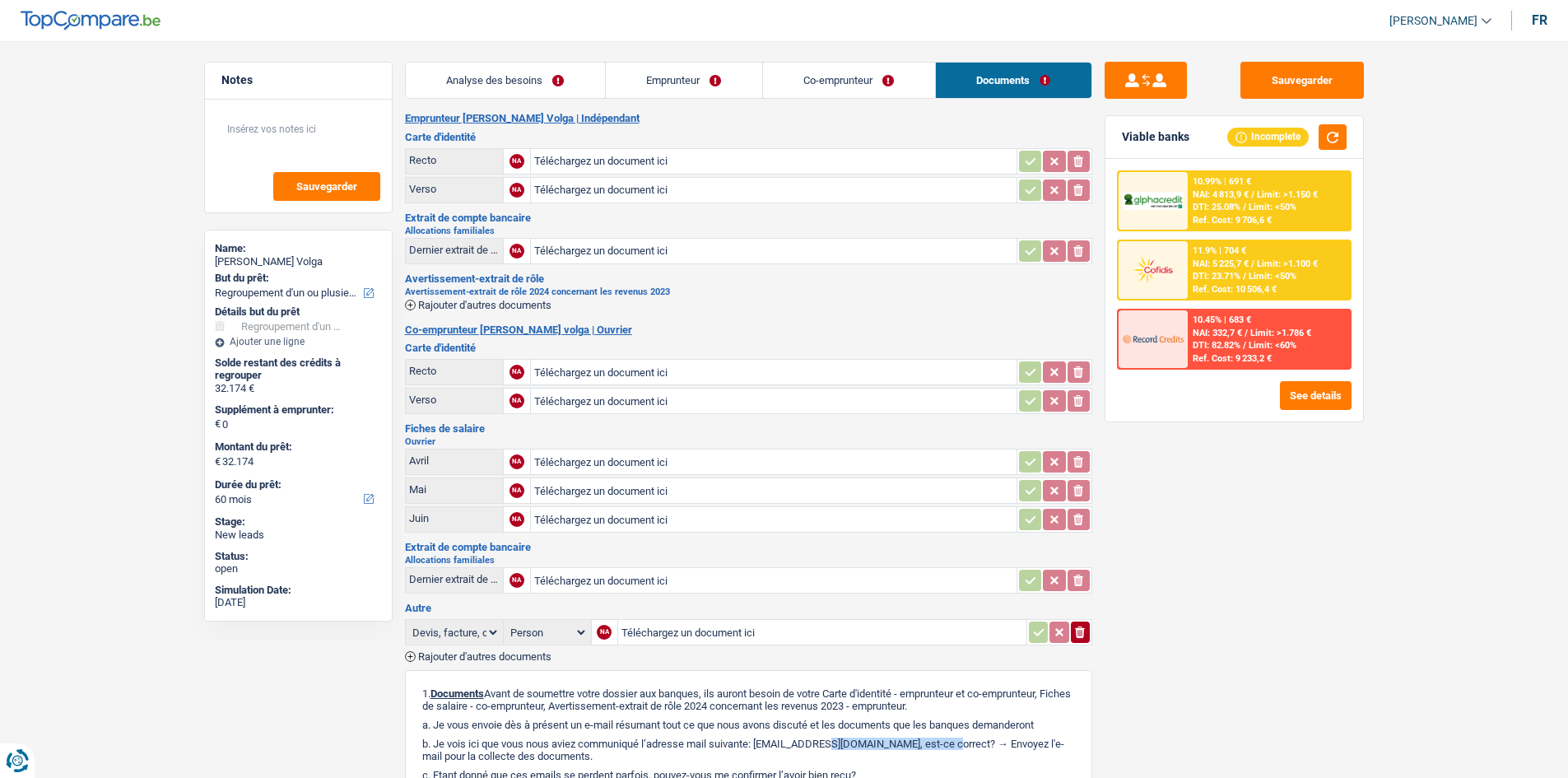 click on "Co-emprunteur" at bounding box center [849, 80] 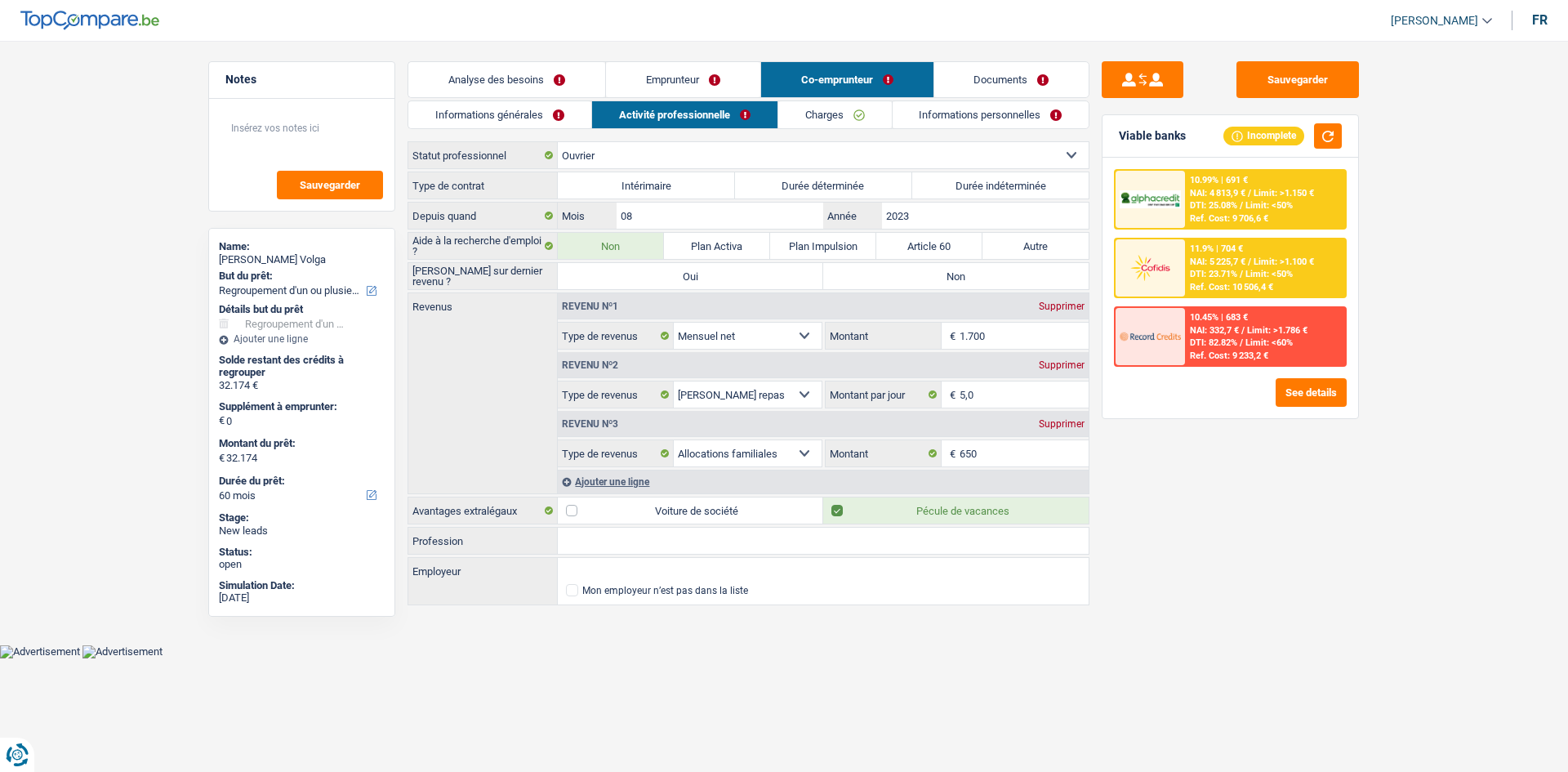 click on "Charges" at bounding box center [835, 114] 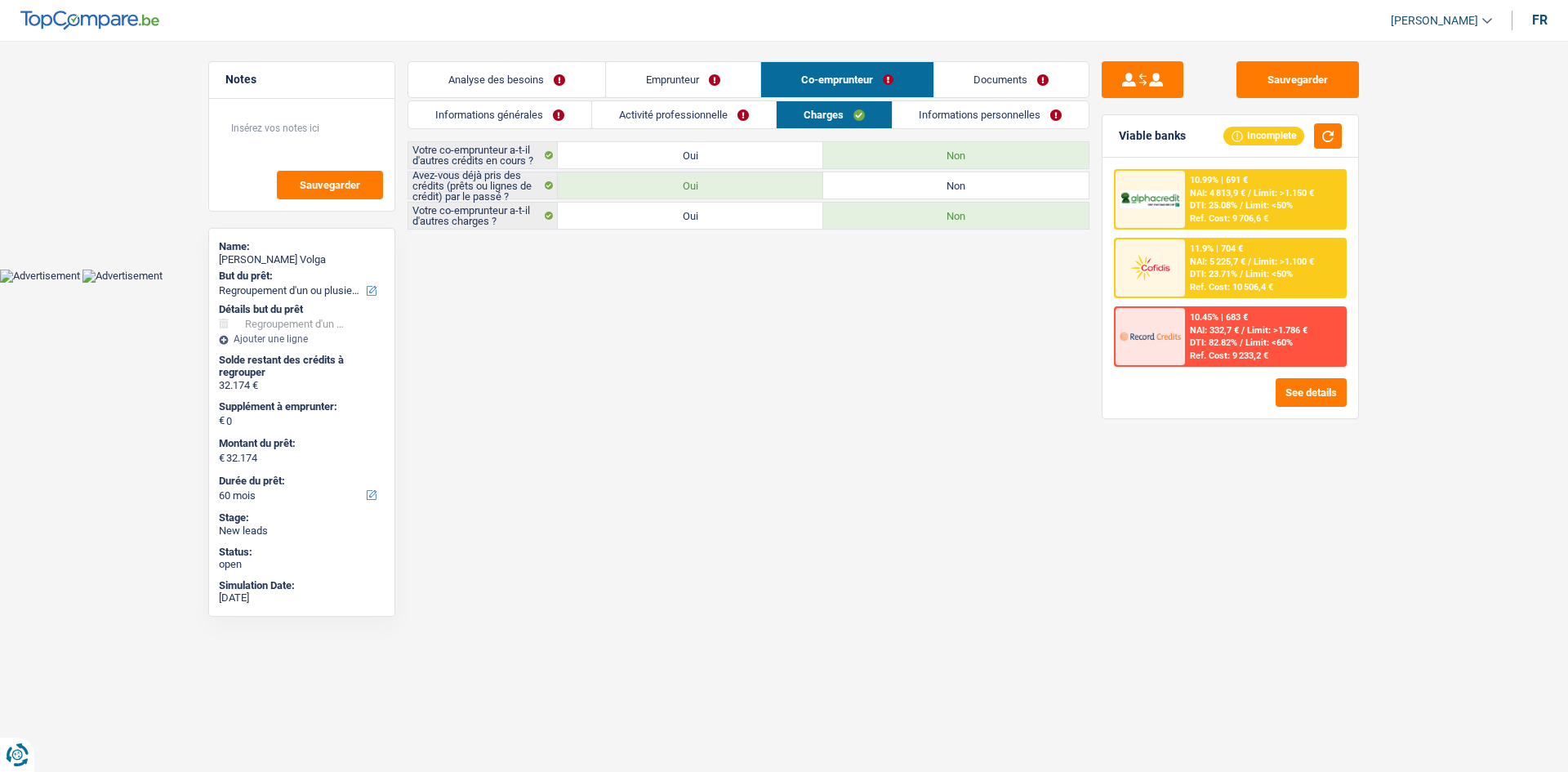 click on "Informations personnelles" at bounding box center (991, 114) 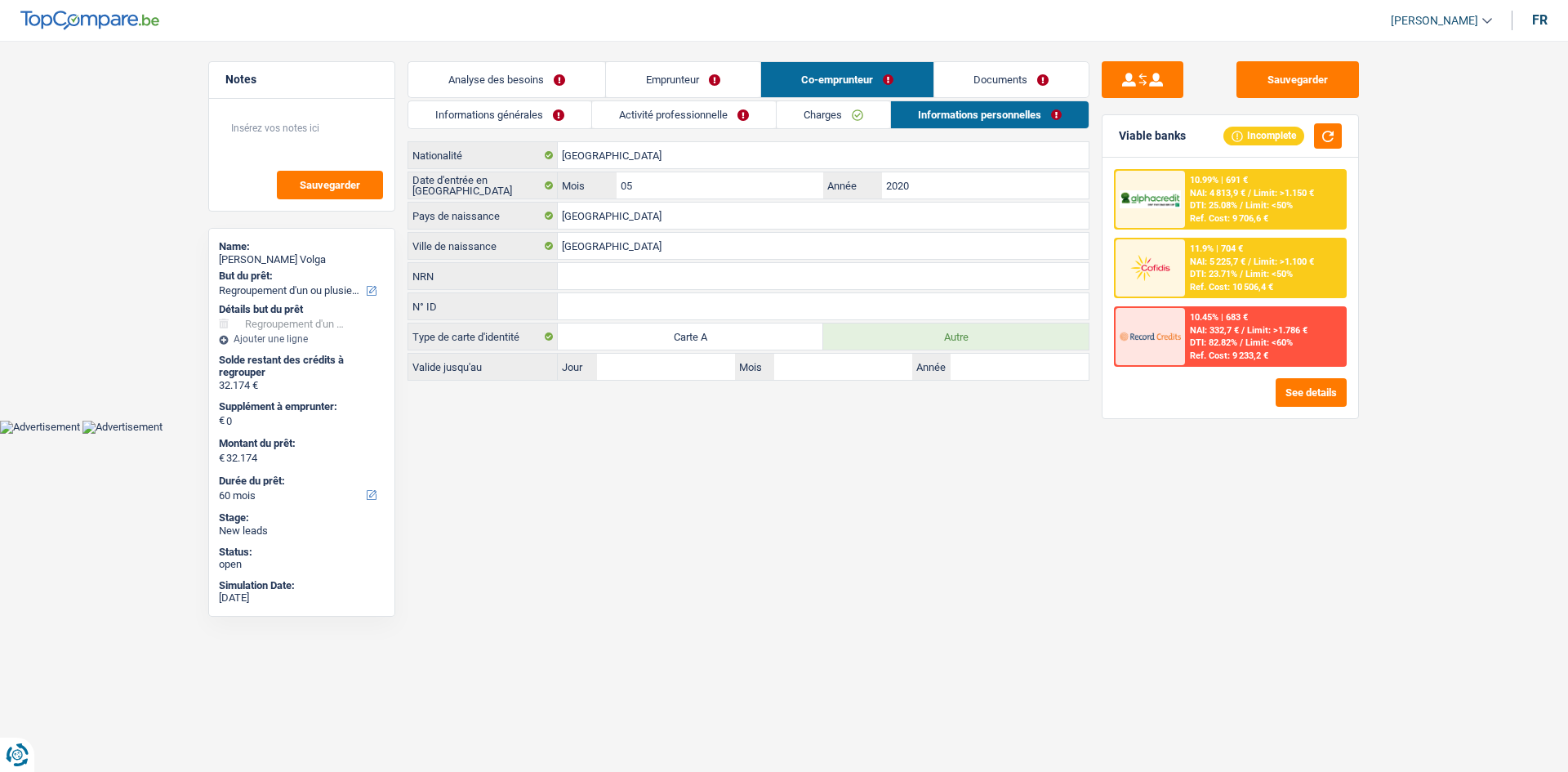 click on "Charges" at bounding box center [833, 114] 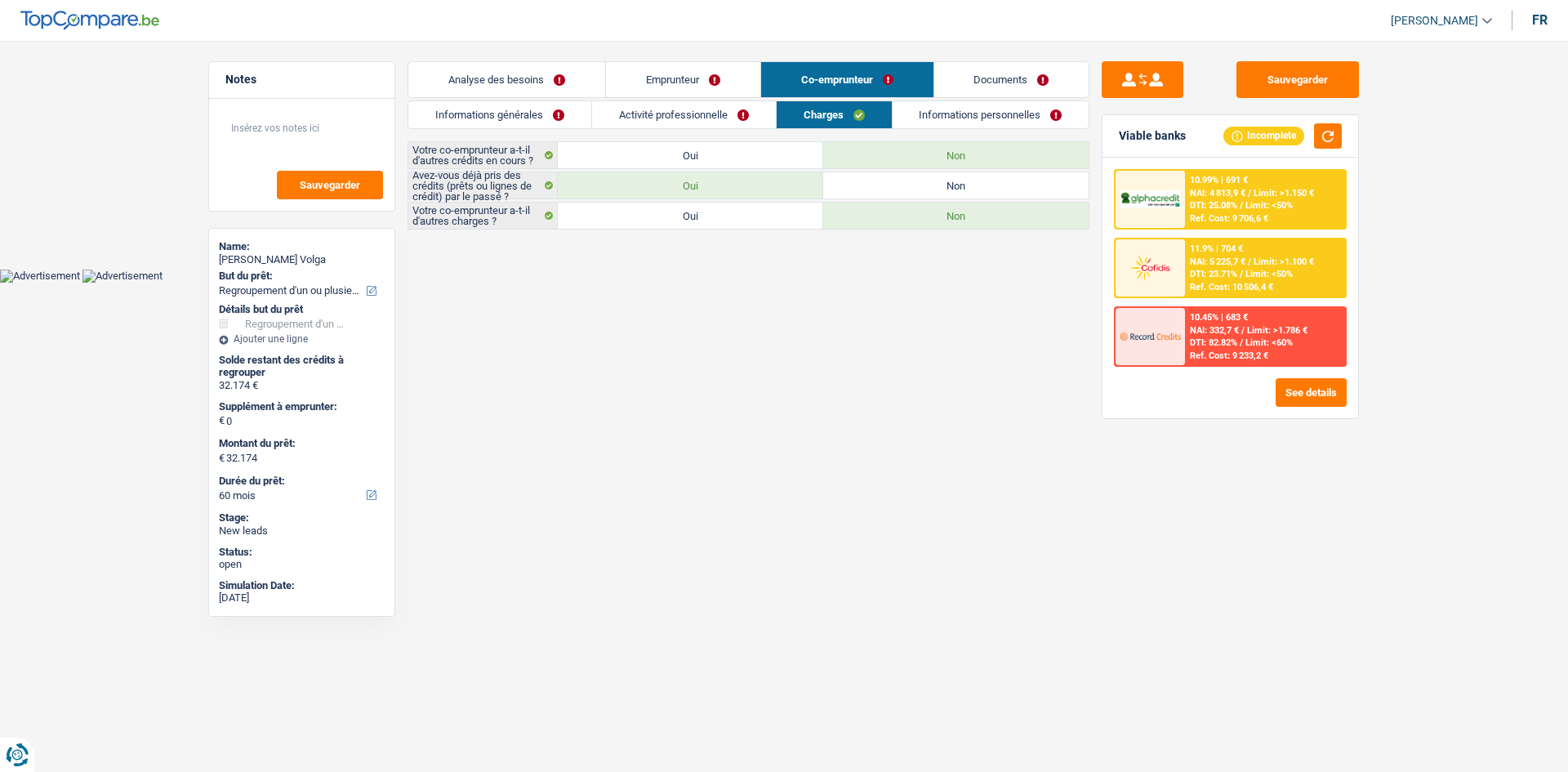 click on "Activité professionnelle" at bounding box center [684, 114] 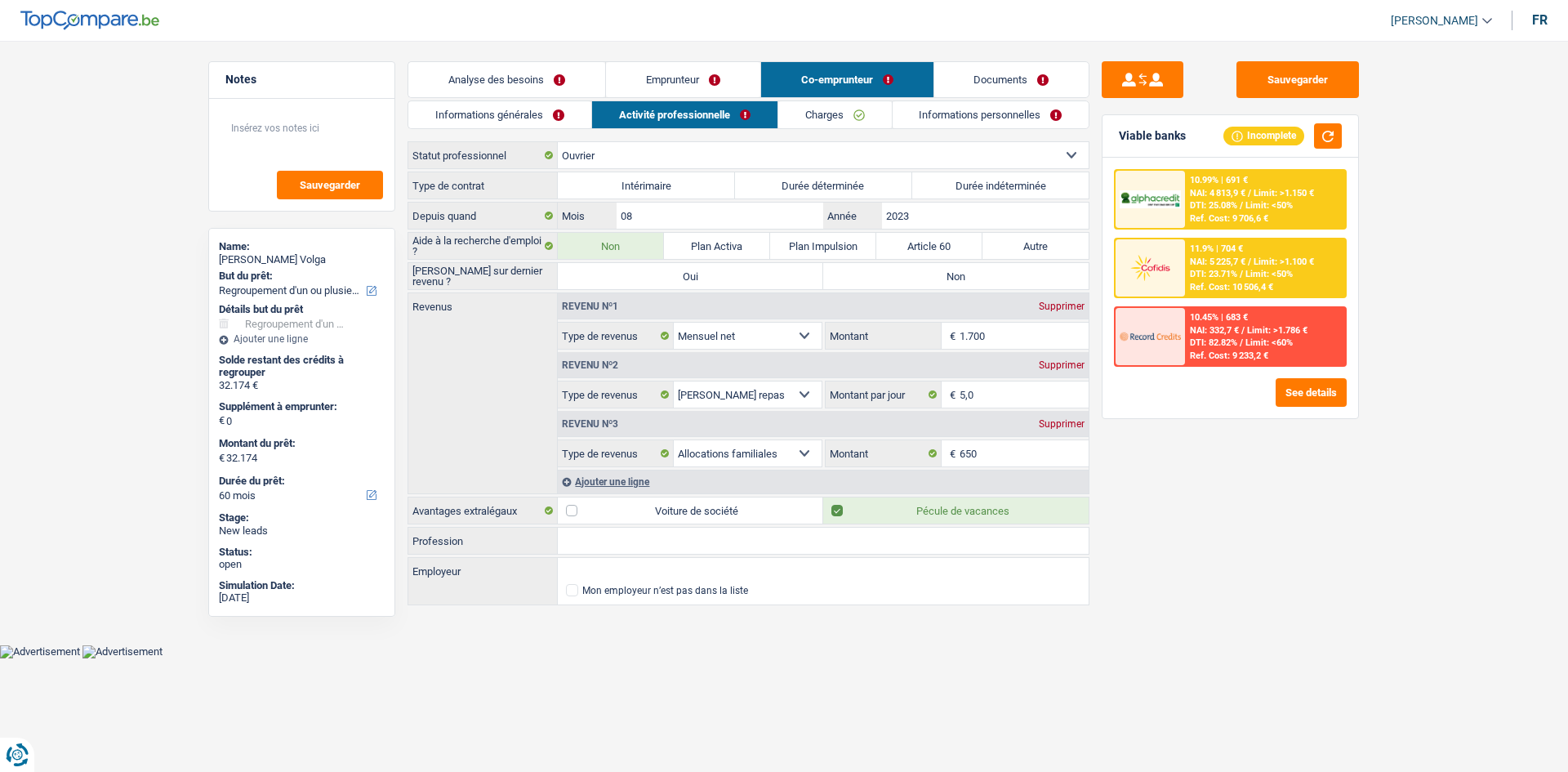 click on "Emprunteur" at bounding box center (683, 79) 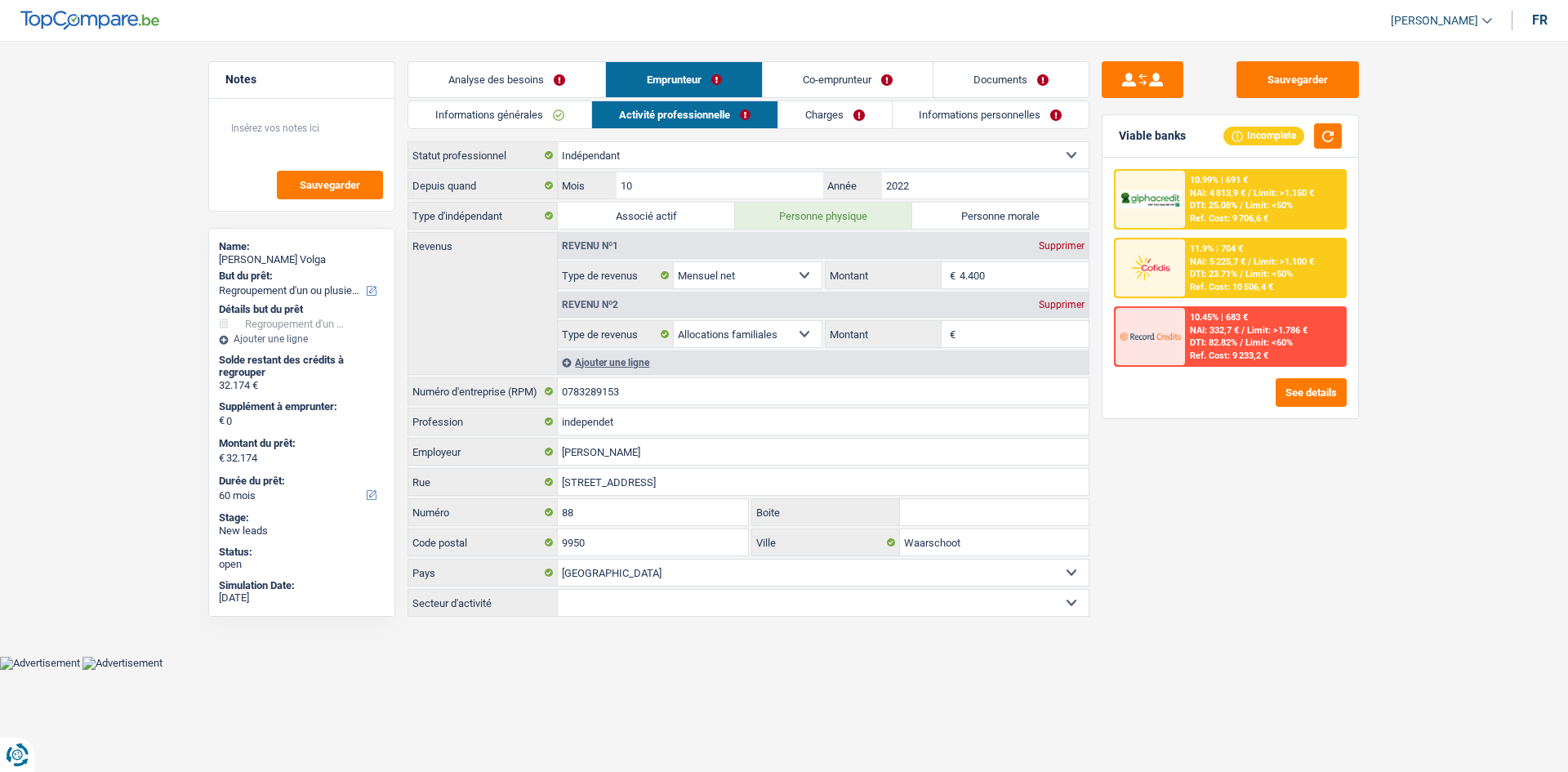 click on "Documents" at bounding box center [1011, 79] 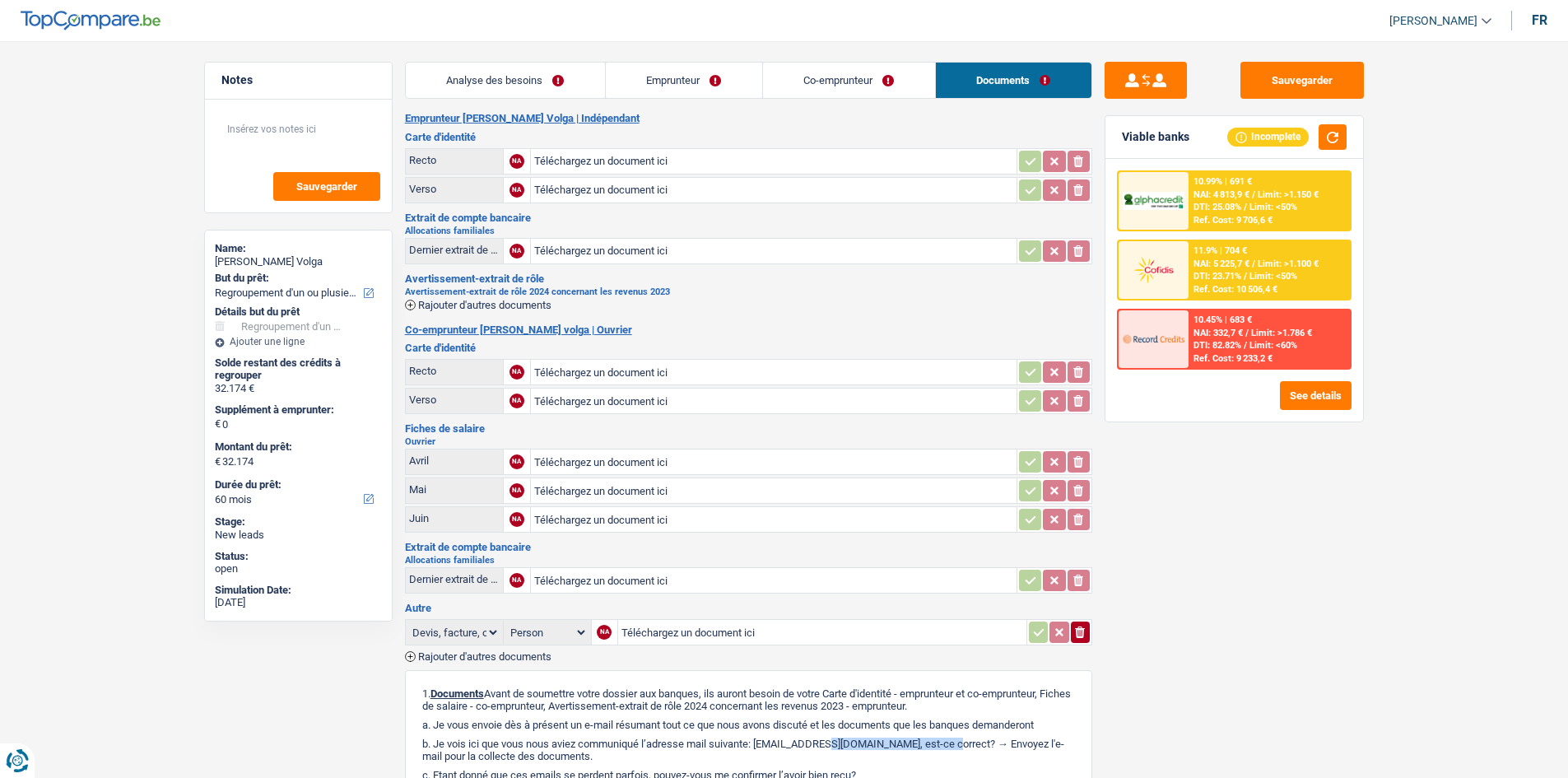 click on "Co-emprunteur" at bounding box center [849, 80] 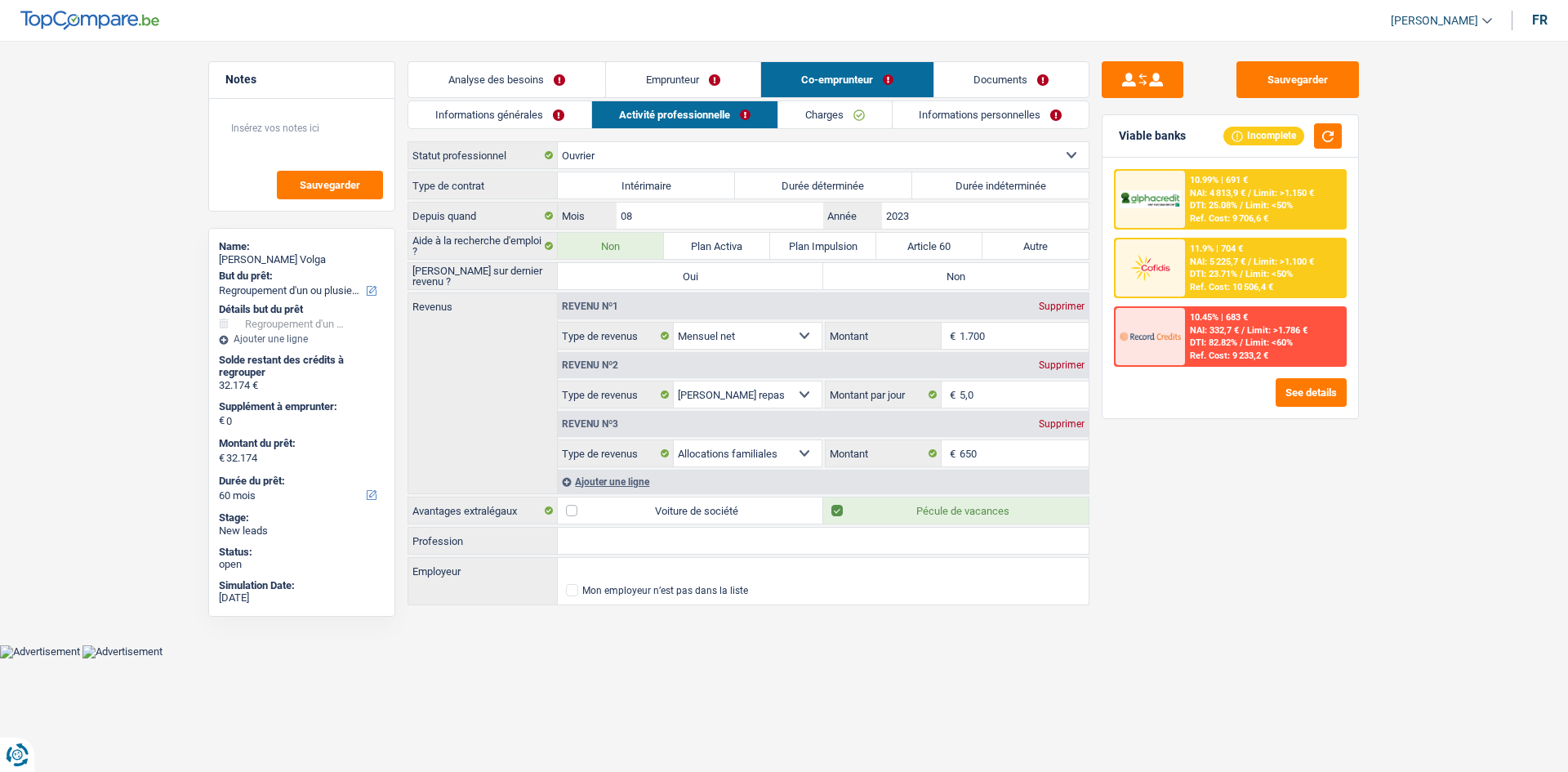 click on "Emprunteur" at bounding box center (683, 79) 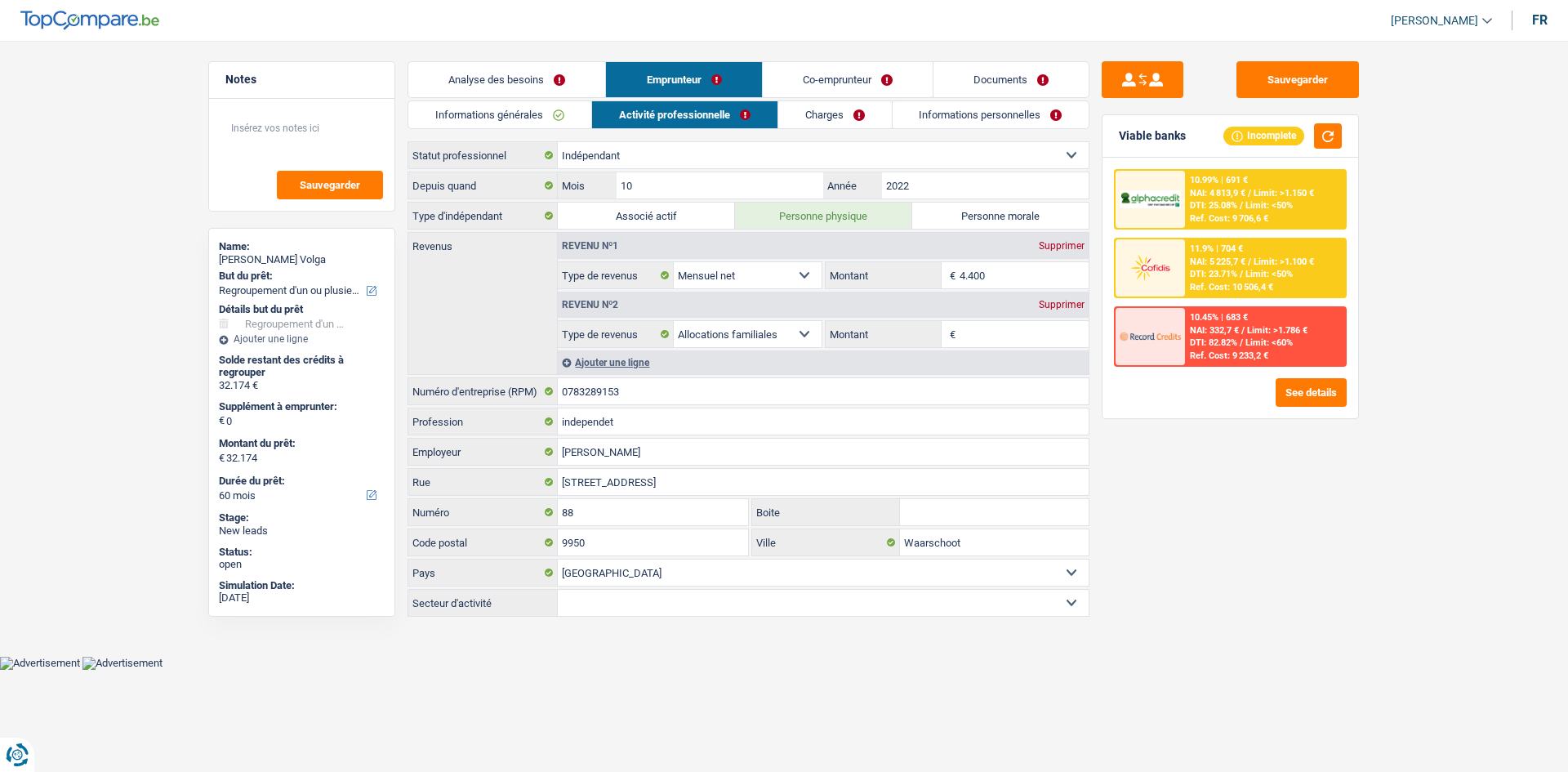 click on "Analyse des besoins" at bounding box center (506, 79) 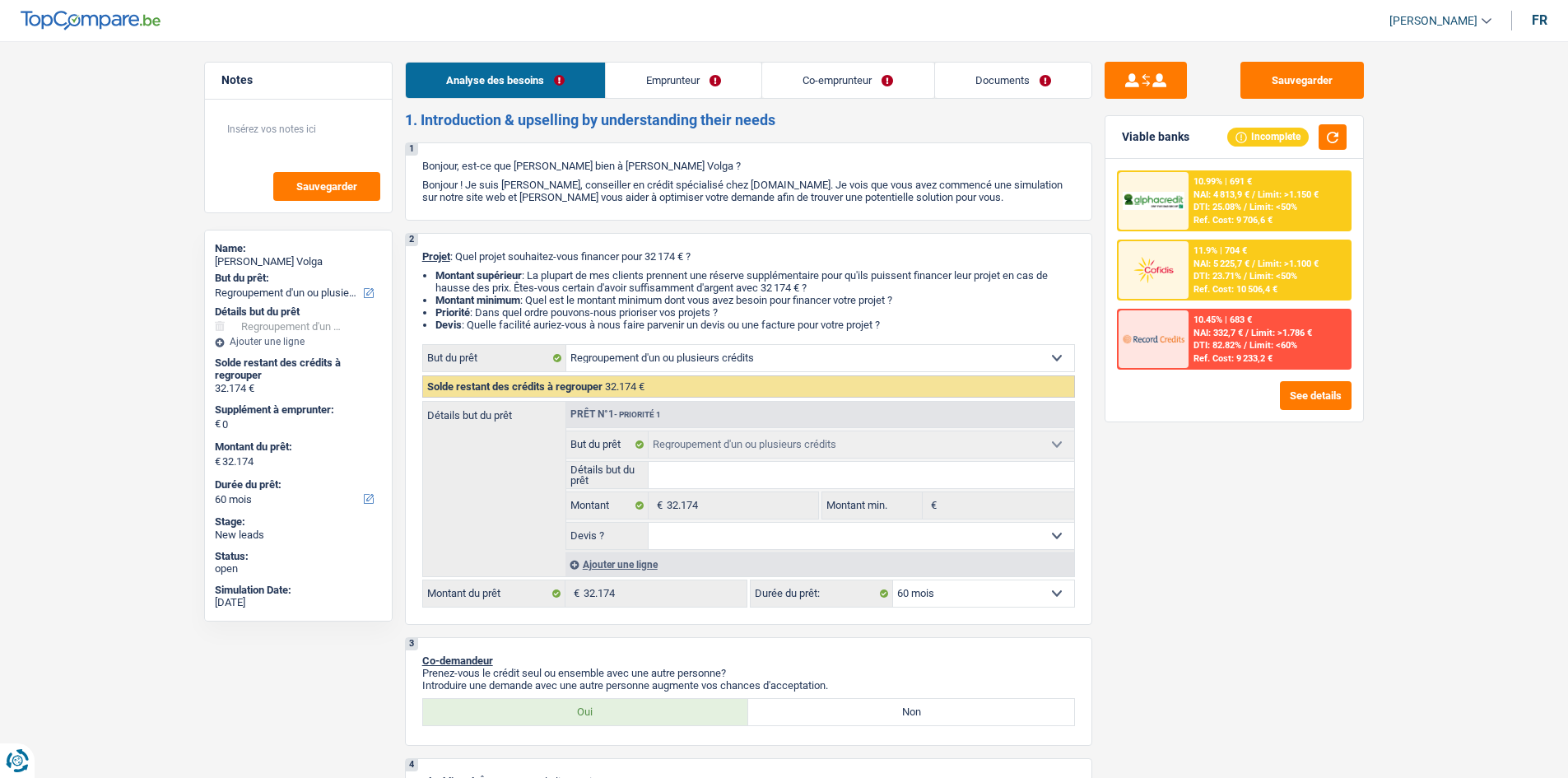 click on "Emprunteur" at bounding box center (683, 80) 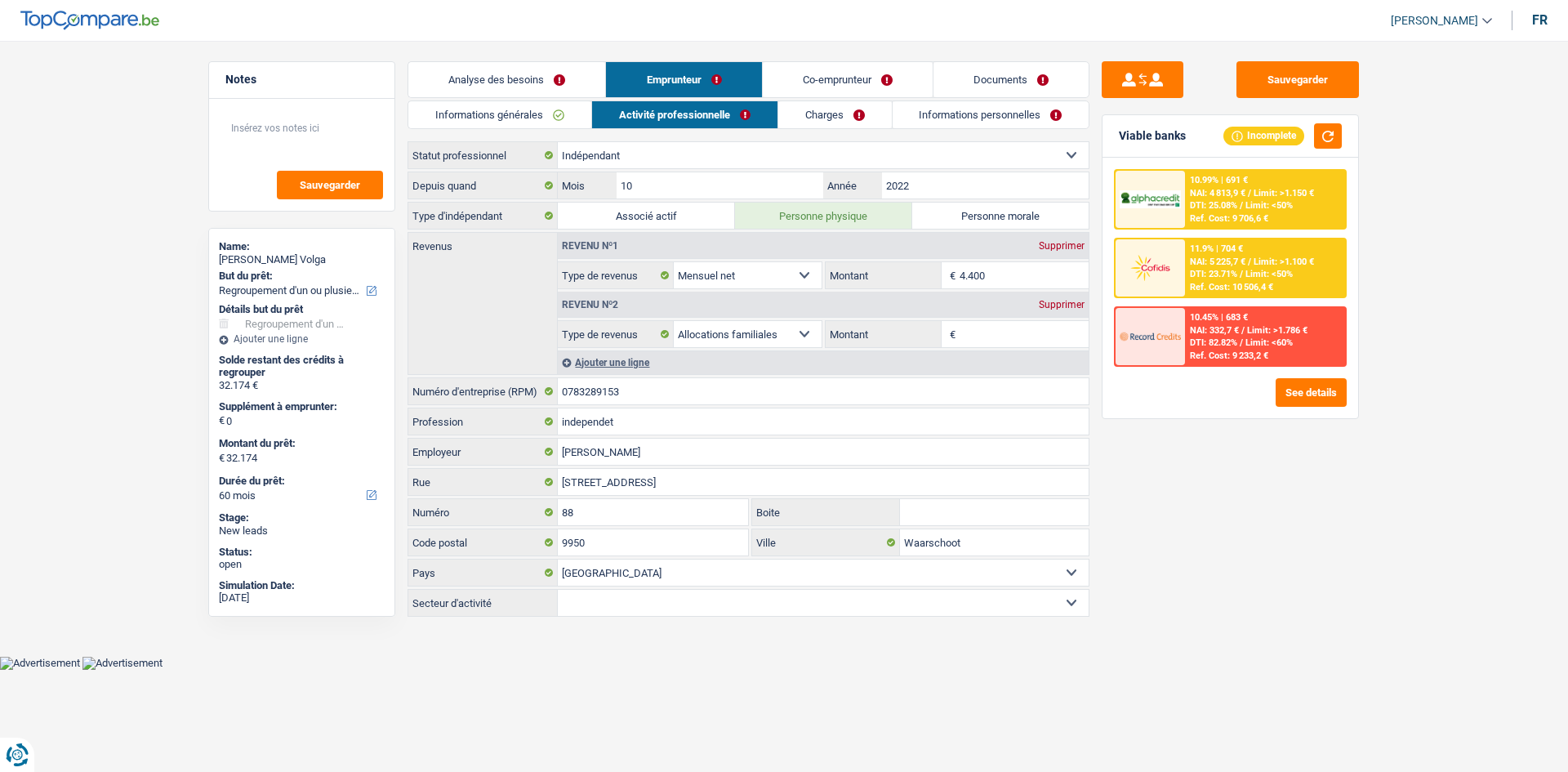 click on "Co-emprunteur" at bounding box center [848, 79] 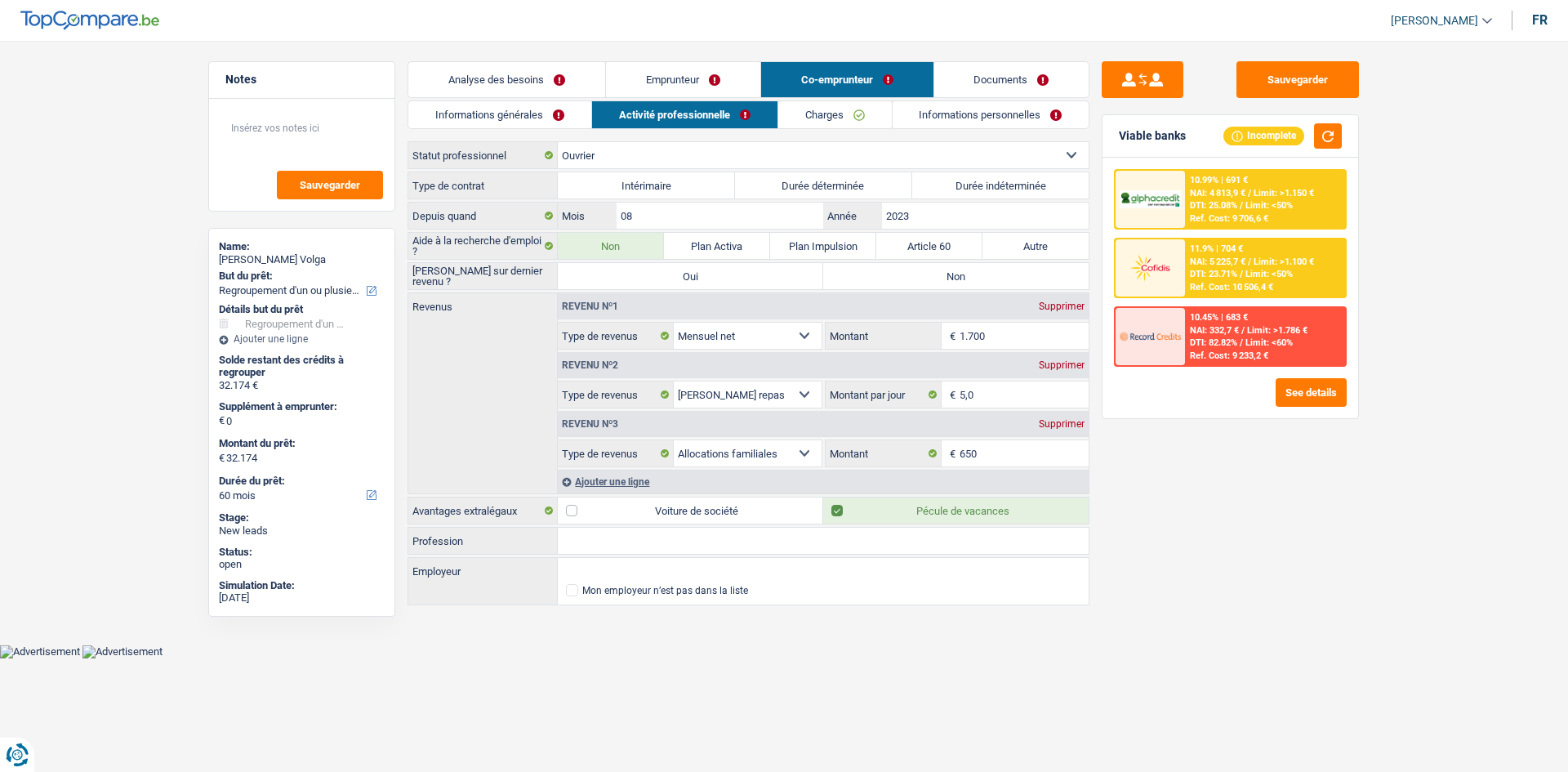 click on "Documents" at bounding box center [1012, 79] 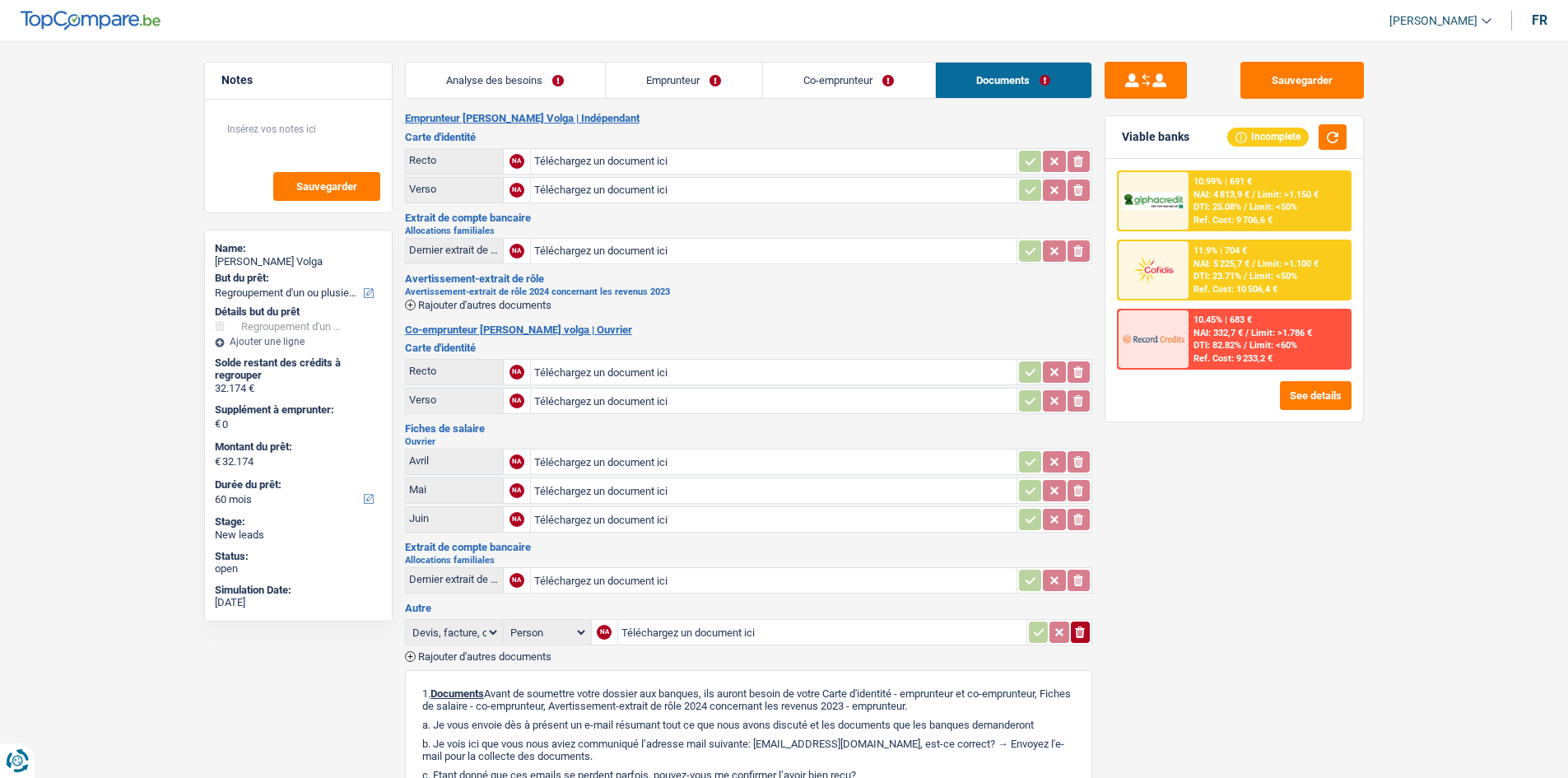 click on "Analyse des besoins Emprunteur Co-emprunteur Documents
1. Introduction & upselling by understanding their needs
1
Bonjour, est-ce que [PERSON_NAME] bien à [PERSON_NAME] Volga ?
Bonjour ! Je suis [PERSON_NAME], conseiller en crédit spécialisé chez [DOMAIN_NAME]. Je vois que vous avez commencé une simulation sur notre site web et [PERSON_NAME] vous aider à optimiser votre demande afin de trouver une potentielle solution pour vous.
2   Projet  : Quel projet souhaitez-vous financer pour 32 174 € ?
Montant supérieur : La plupart de mes clients prennent une réserve supplémentaire pour qu'ils puissent financer leur projet en cas de hausse des prix. Êtes-vous certain d'avoir suffisamment d'argent avec 32 174 € ?   Montant minimum : Quel est le montant minimum dont vous avez besoin pour financer votre projet ?   Priorité : Dans quel ordre pouvons-nous prioriser vos projets ?   Devis     Hifi, multimédia, gsm, ordinateur Autre" at bounding box center [748, 523] 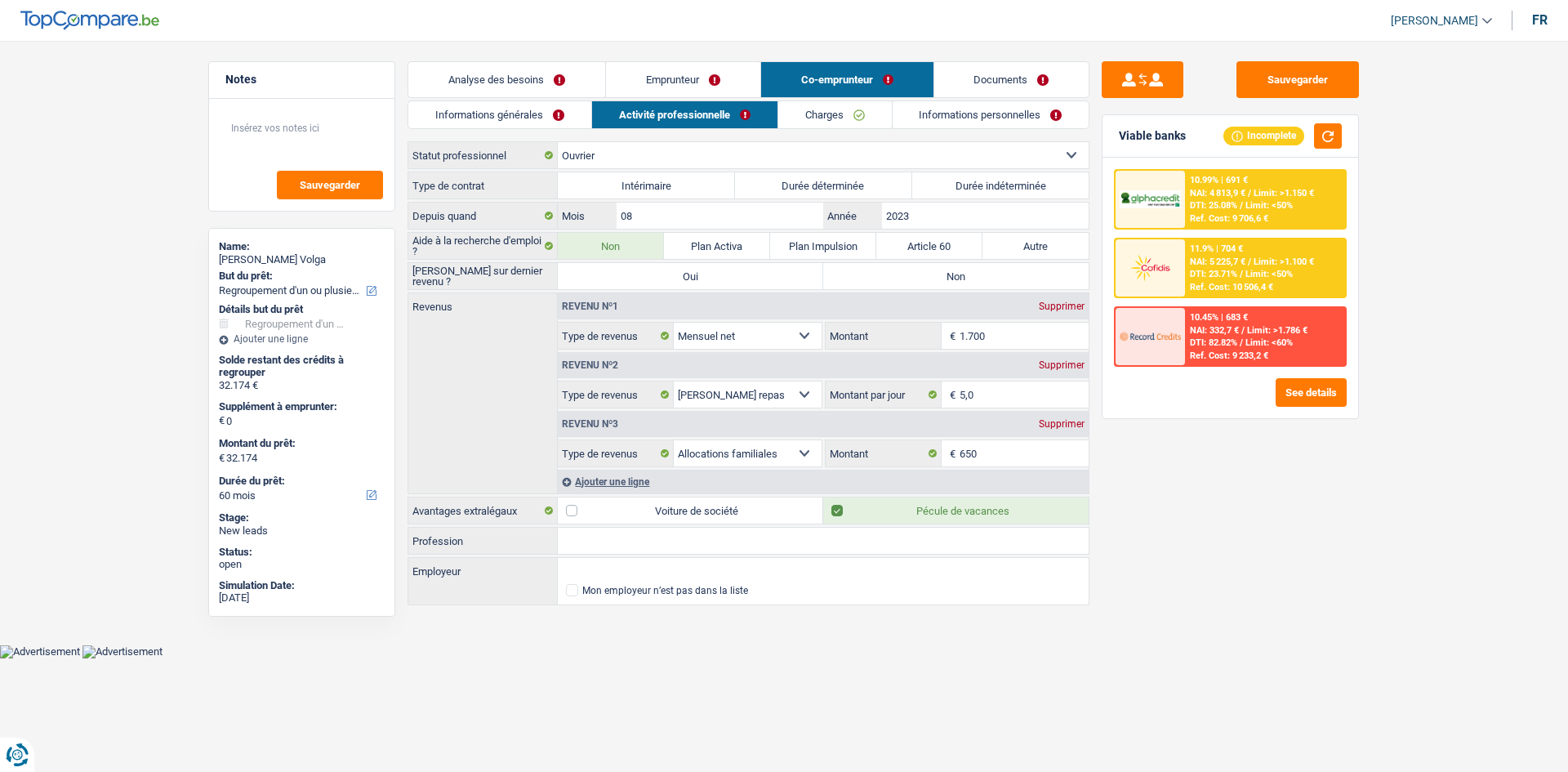 click on "Emprunteur" at bounding box center [683, 79] 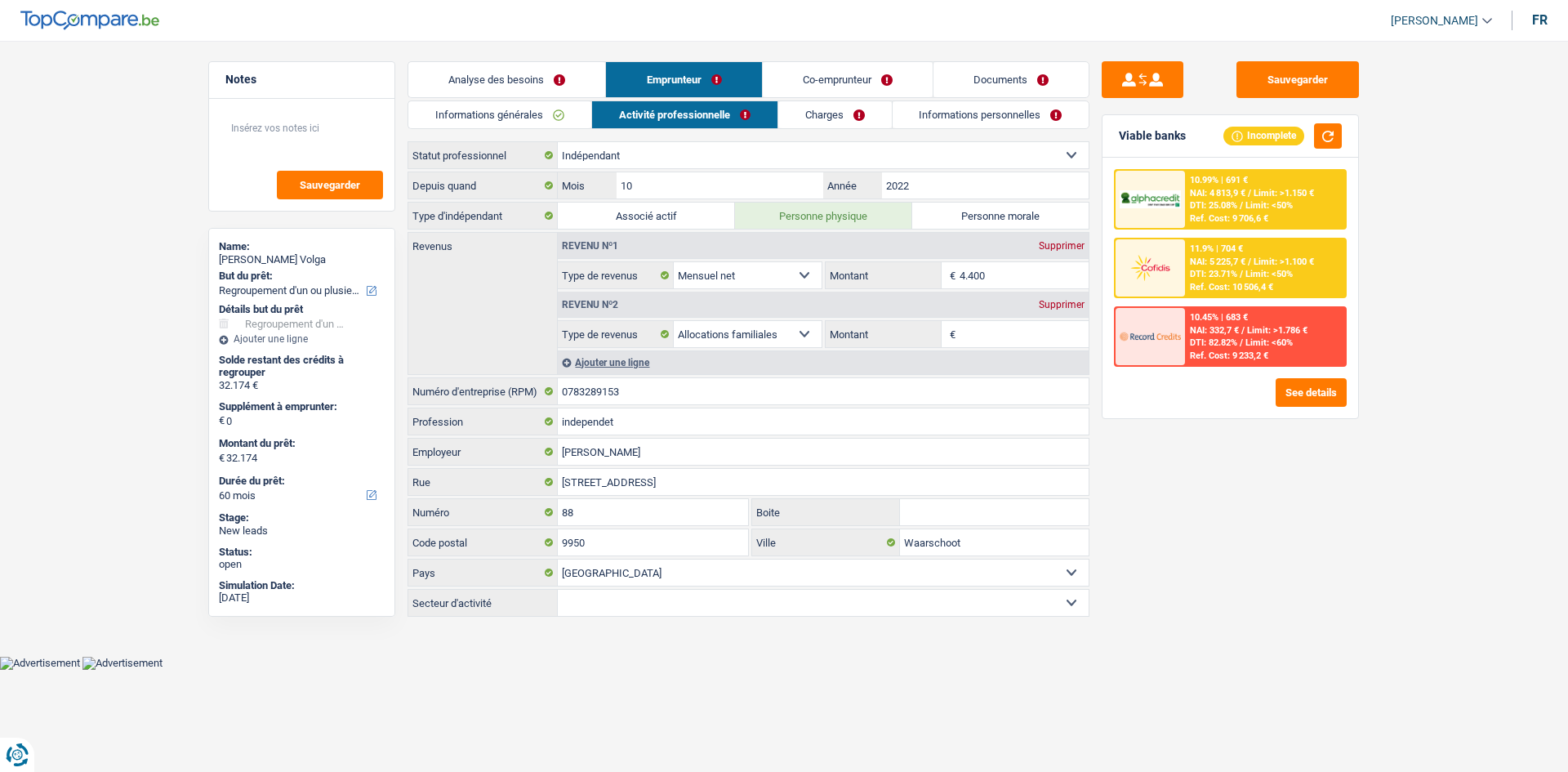 click on "Analyse des besoins" at bounding box center [506, 79] 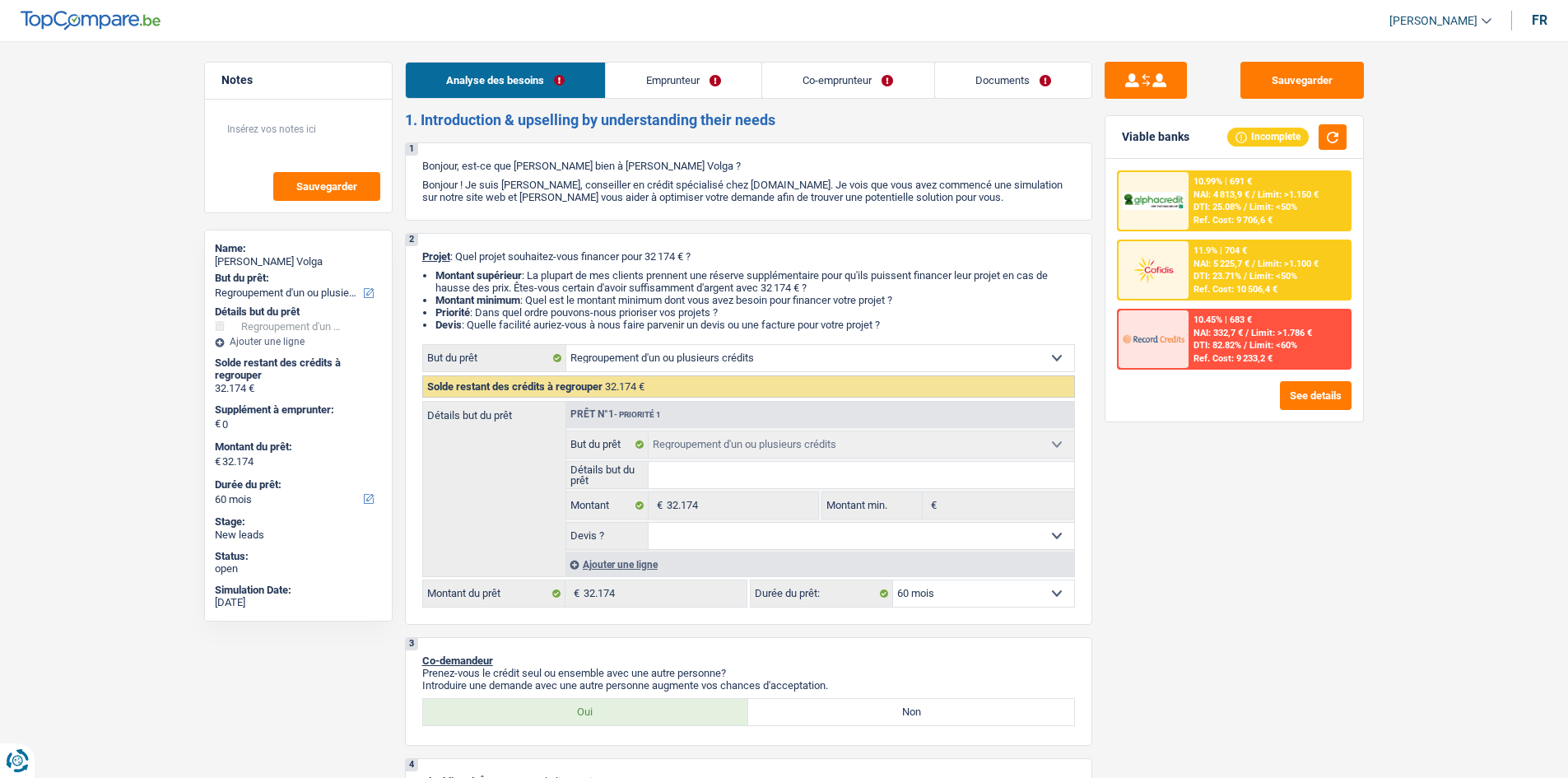 click on "Co-emprunteur" at bounding box center (848, 80) 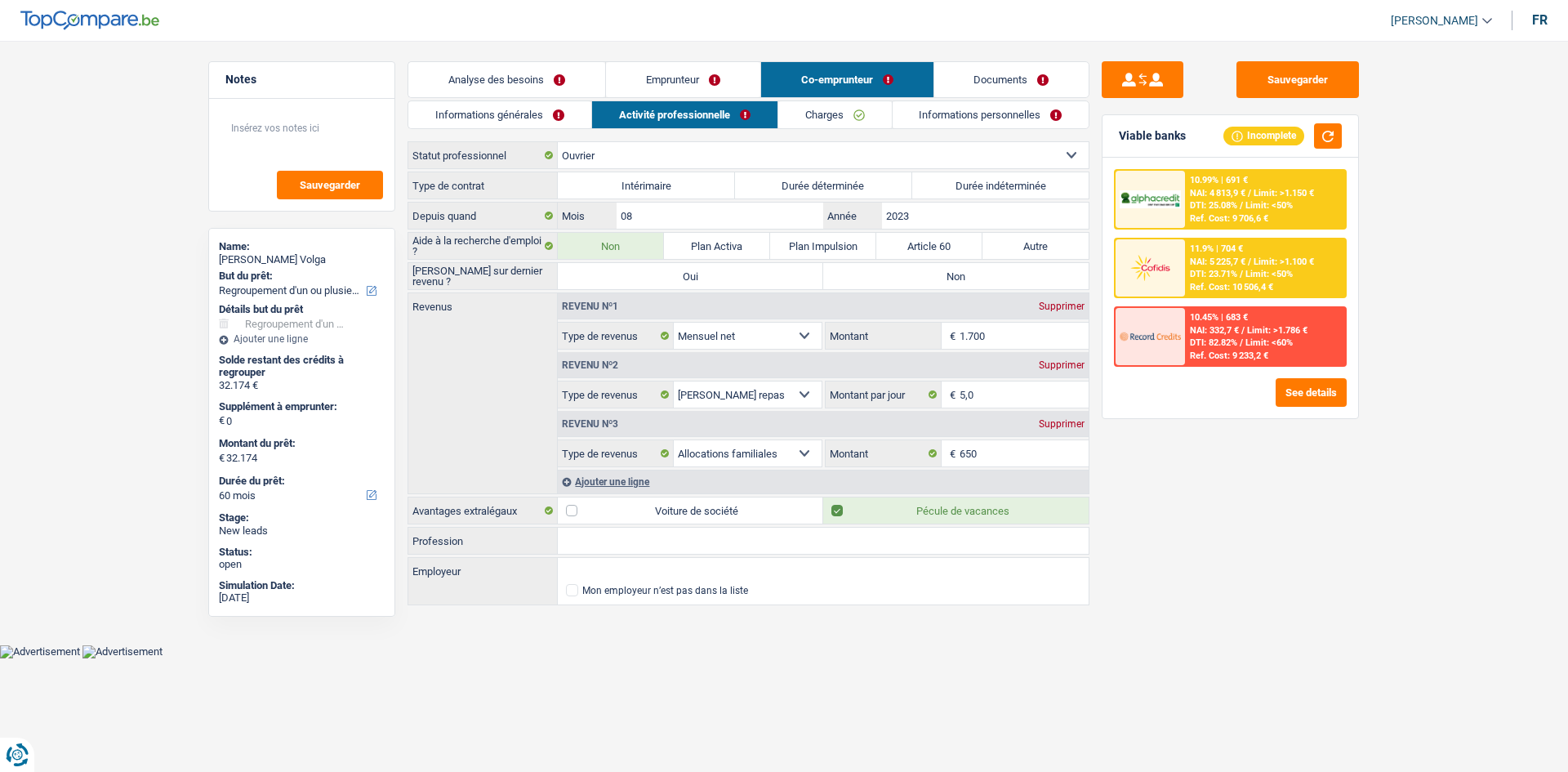 click on "Co-emprunteur" at bounding box center (847, 79) 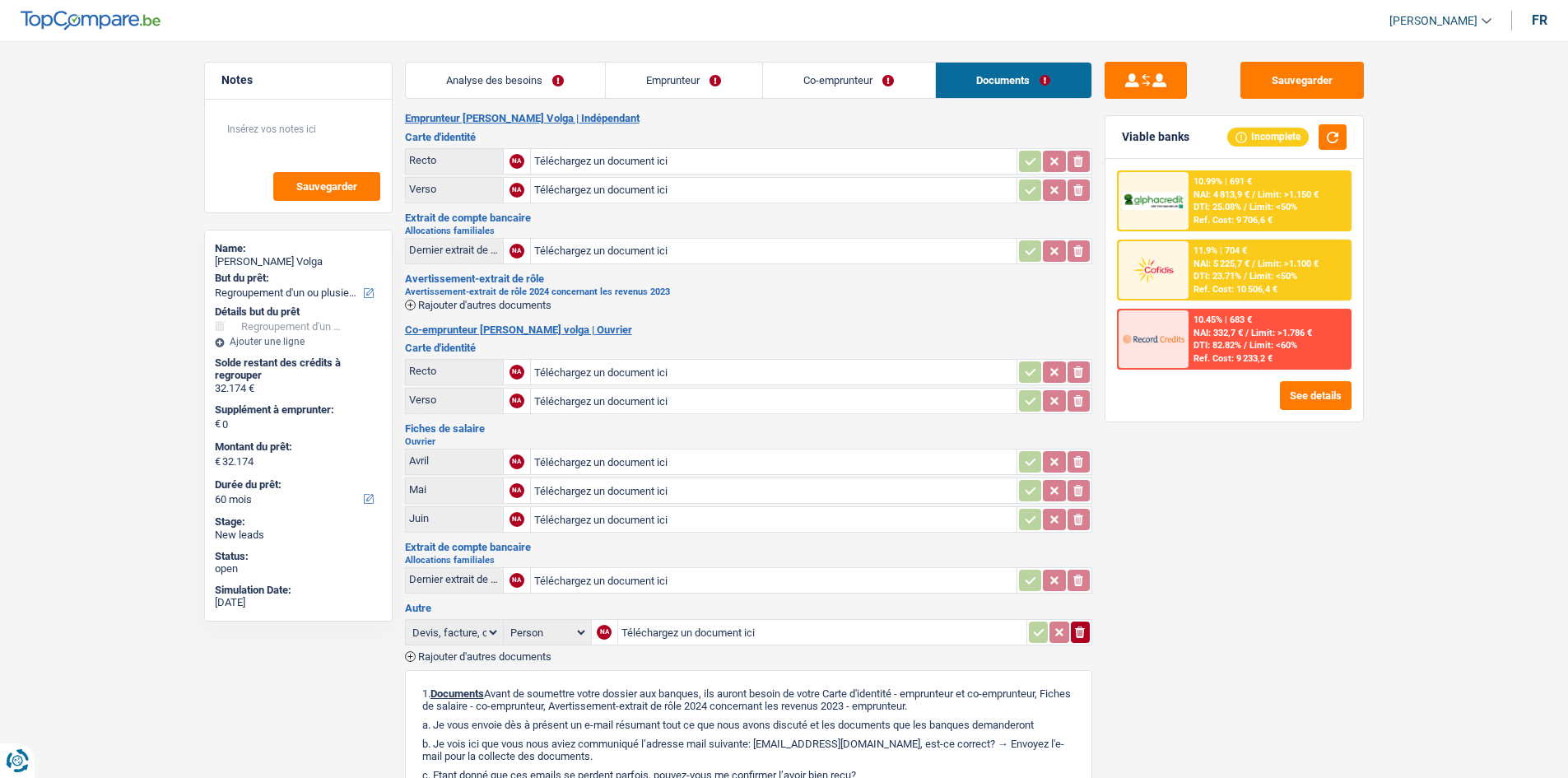 click on "Co-emprunteur" at bounding box center (849, 80) 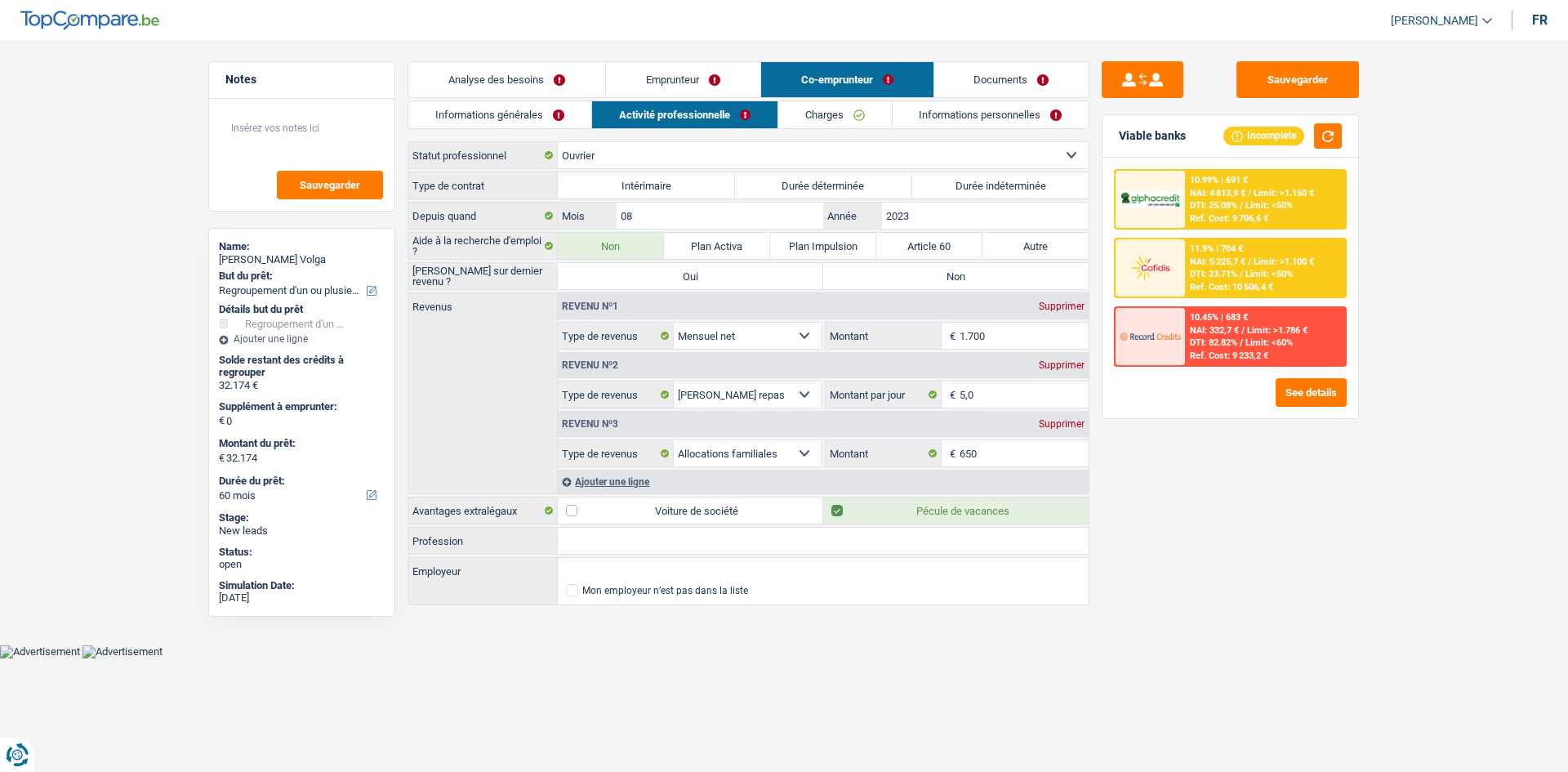 click on "Emprunteur" at bounding box center [683, 79] 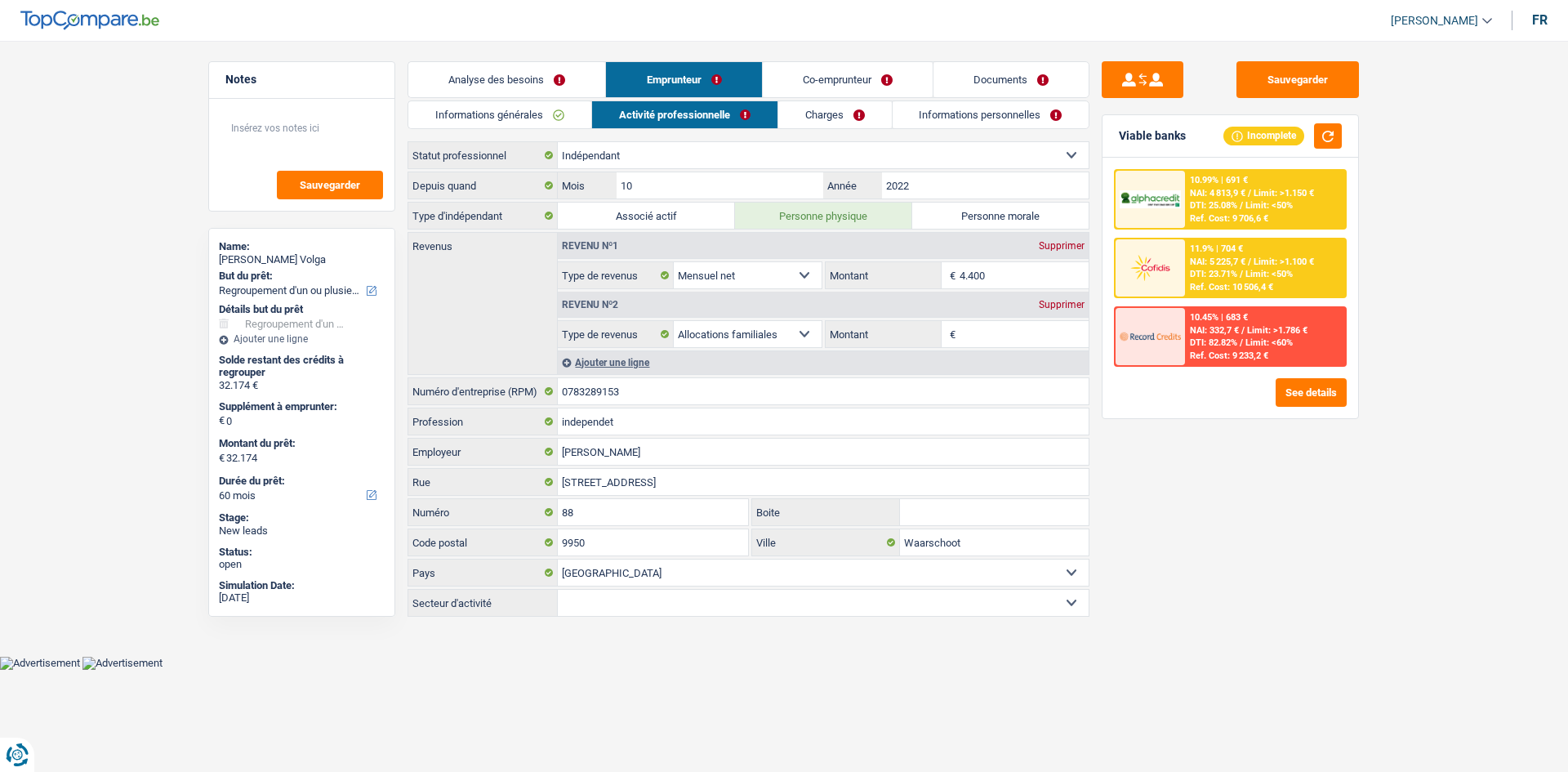 click on "Analyse des besoins" at bounding box center (506, 79) 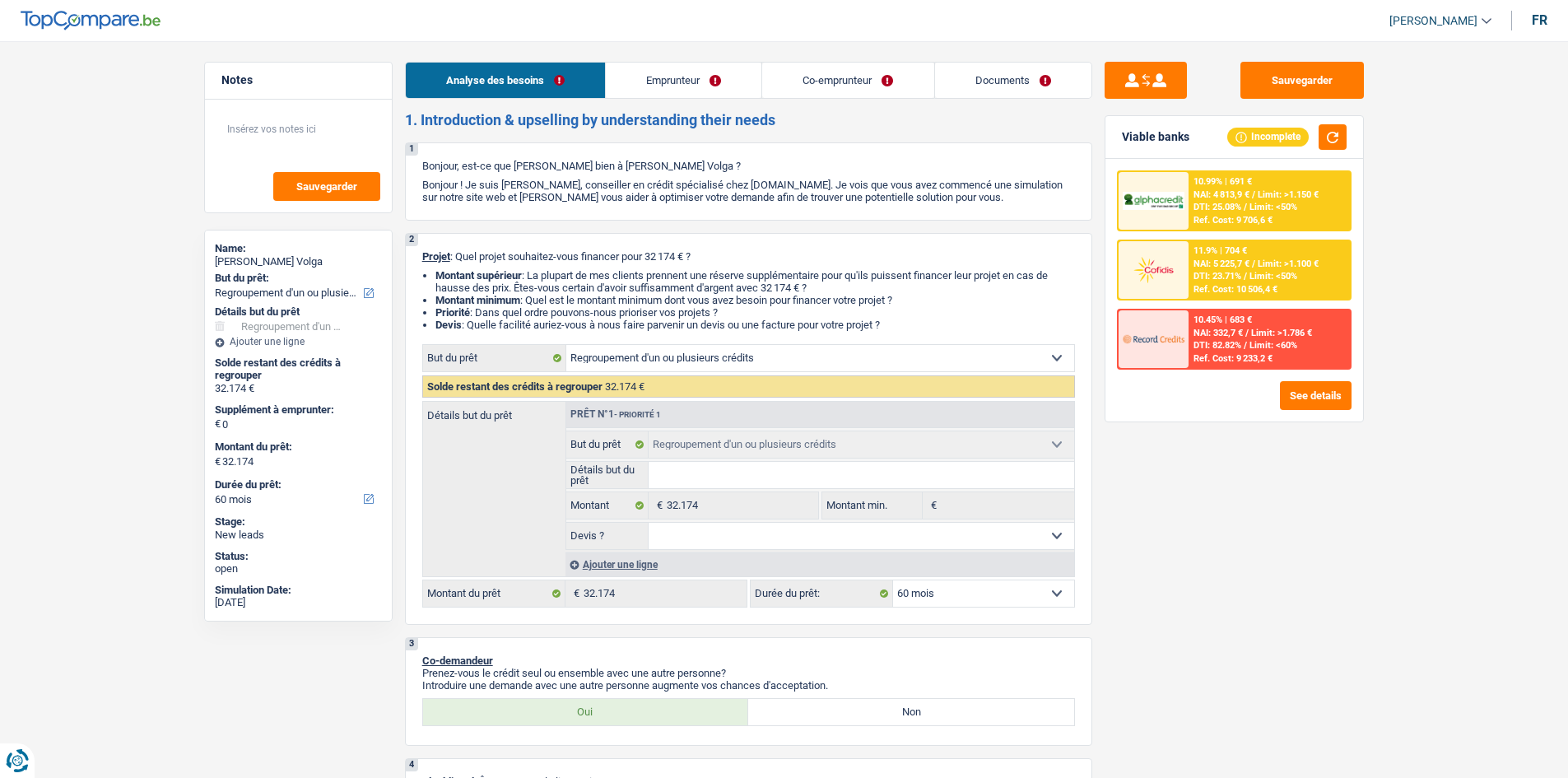 click on "Emprunteur" at bounding box center [683, 80] 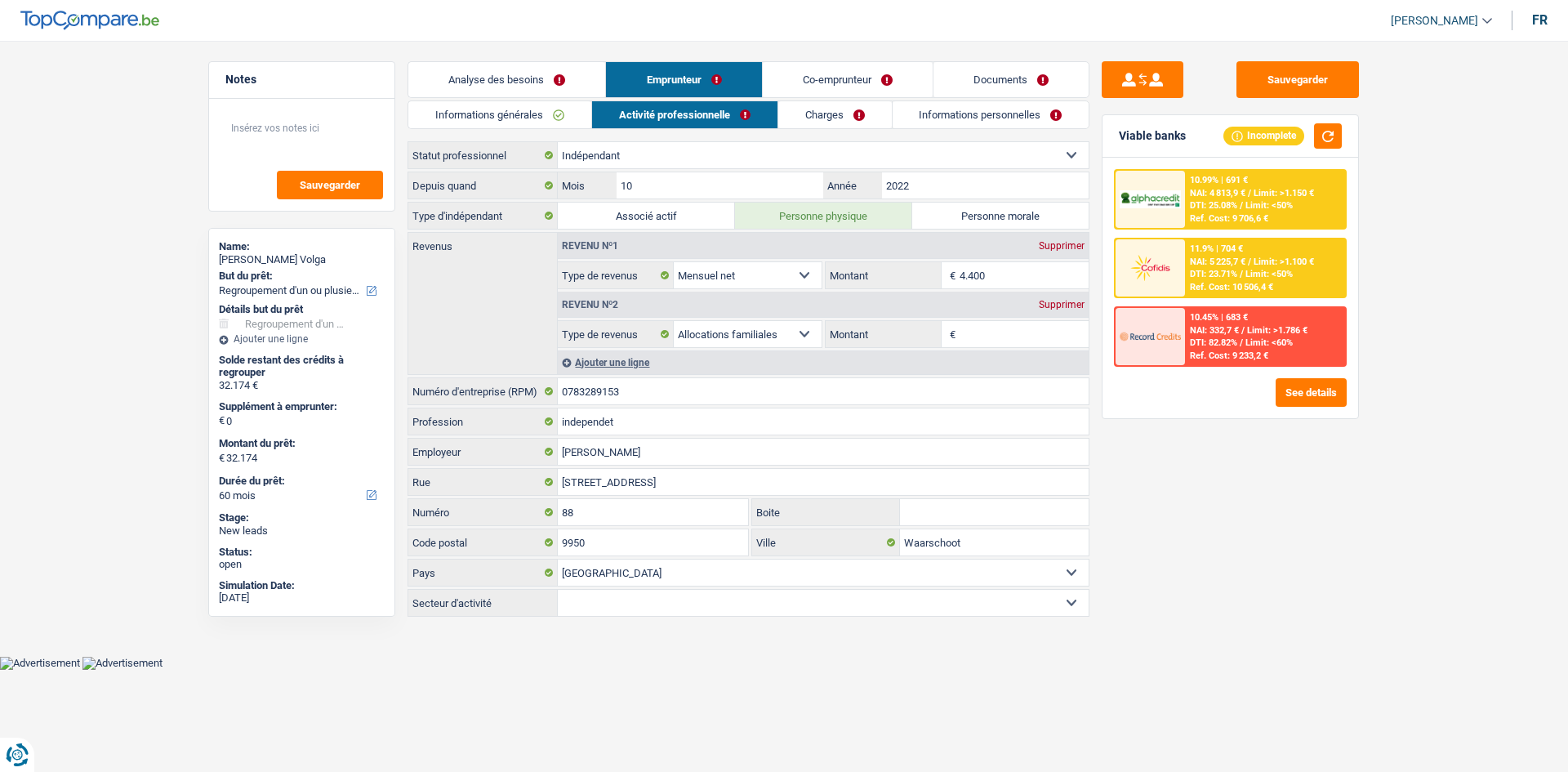 click on "Co-emprunteur" at bounding box center [848, 79] 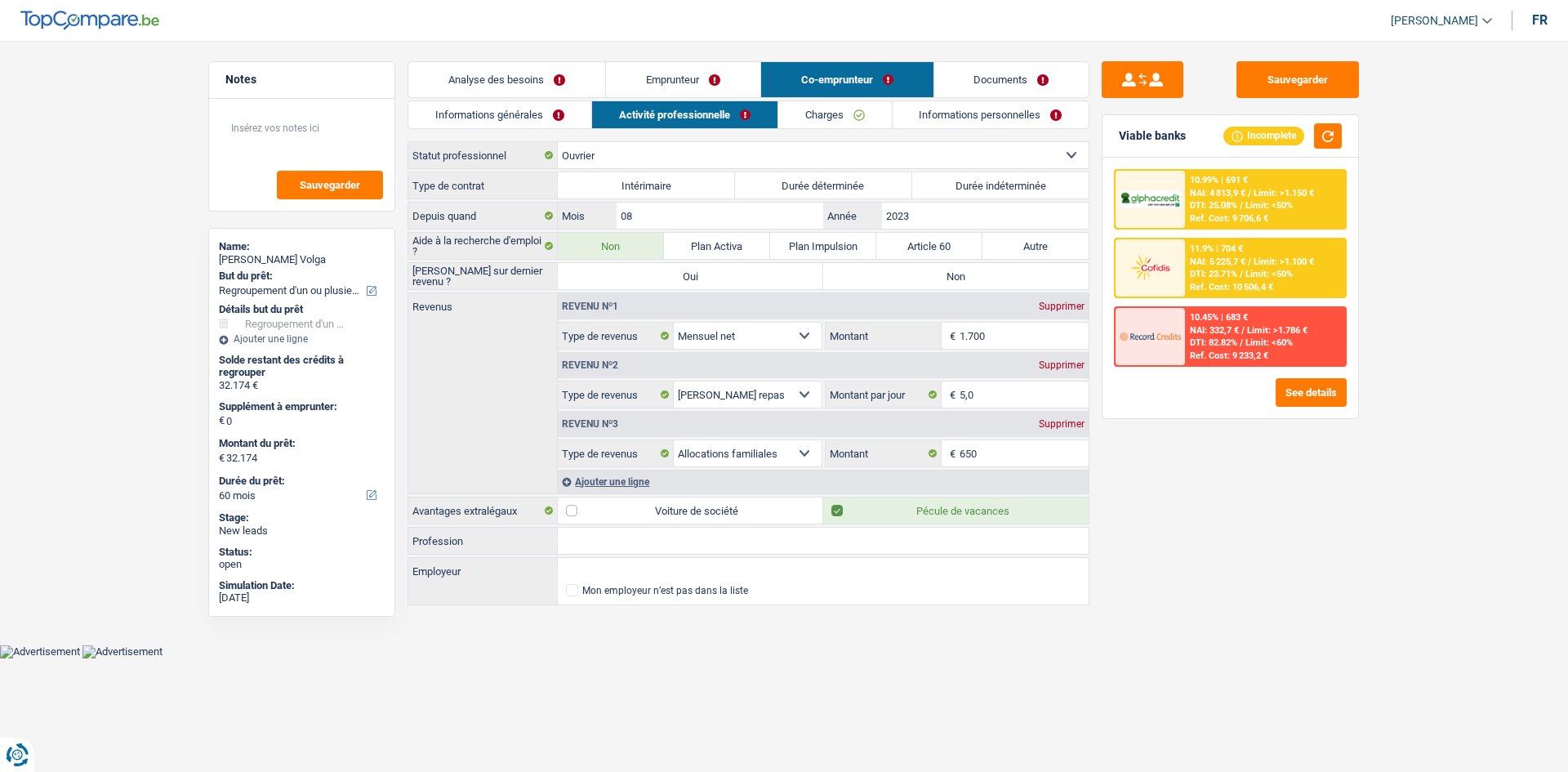 click on "Documents" at bounding box center (1012, 79) 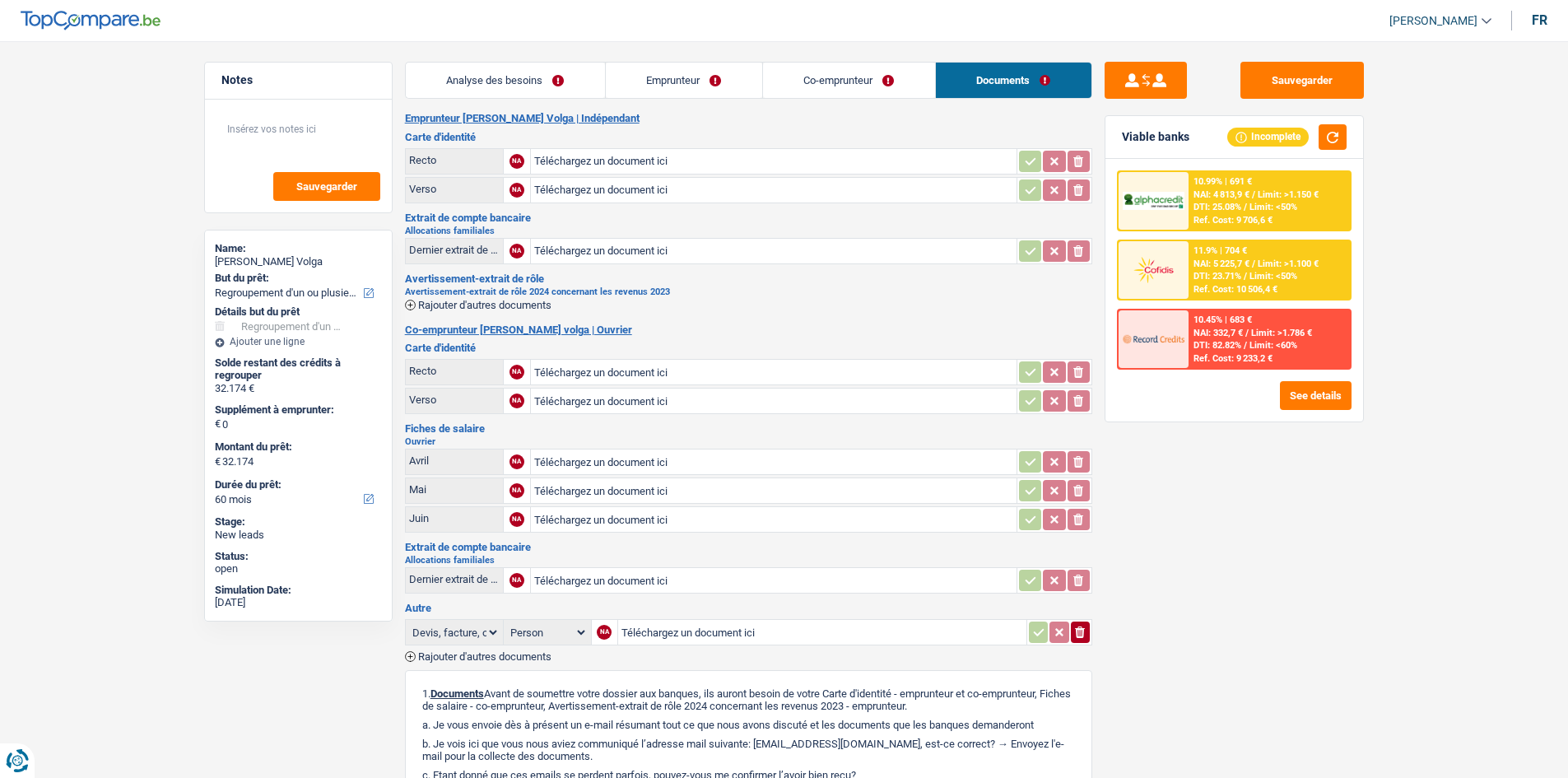 click on "Analyse des besoins Emprunteur Co-emprunteur Documents
1. Introduction & upselling by understanding their needs
1
Bonjour, est-ce que [PERSON_NAME] bien à [PERSON_NAME] Volga ?
Bonjour ! Je suis [PERSON_NAME], conseiller en crédit spécialisé chez [DOMAIN_NAME]. Je vois que vous avez commencé une simulation sur notre site web et [PERSON_NAME] vous aider à optimiser votre demande afin de trouver une potentielle solution pour vous.
2   Projet  : Quel projet souhaitez-vous financer pour 32 174 € ?
Montant supérieur : La plupart de mes clients prennent une réserve supplémentaire pour qu'ils puissent financer leur projet en cas de hausse des prix. Êtes-vous certain d'avoir suffisamment d'argent avec 32 174 € ?   Montant minimum : Quel est le montant minimum dont vous avez besoin pour financer votre projet ?   Priorité : Dans quel ordre pouvons-nous prioriser vos projets ?   Devis     Hifi, multimédia, gsm, ordinateur Autre" at bounding box center [748, 523] 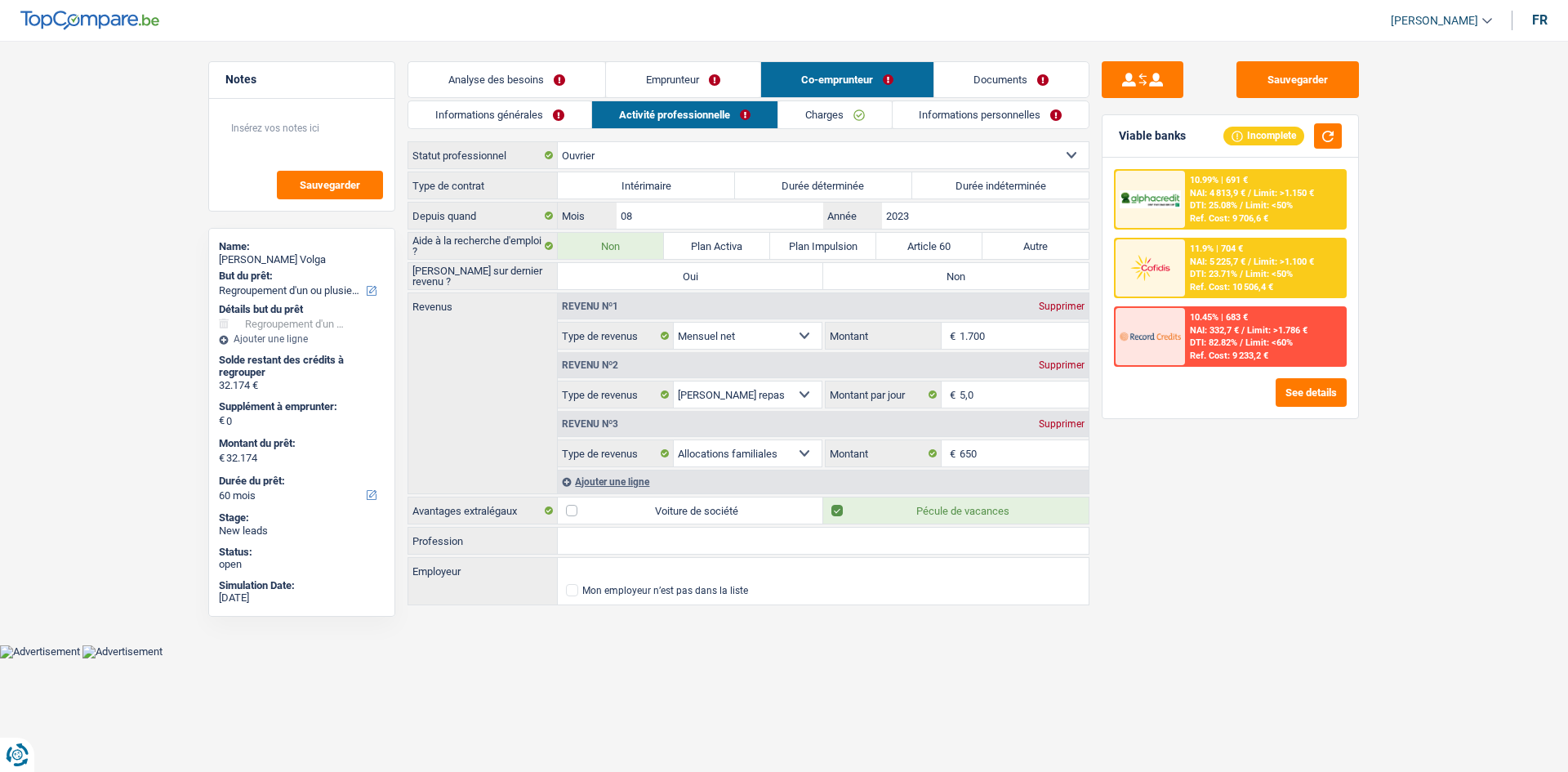 click on "Informations personnelles" at bounding box center (991, 114) 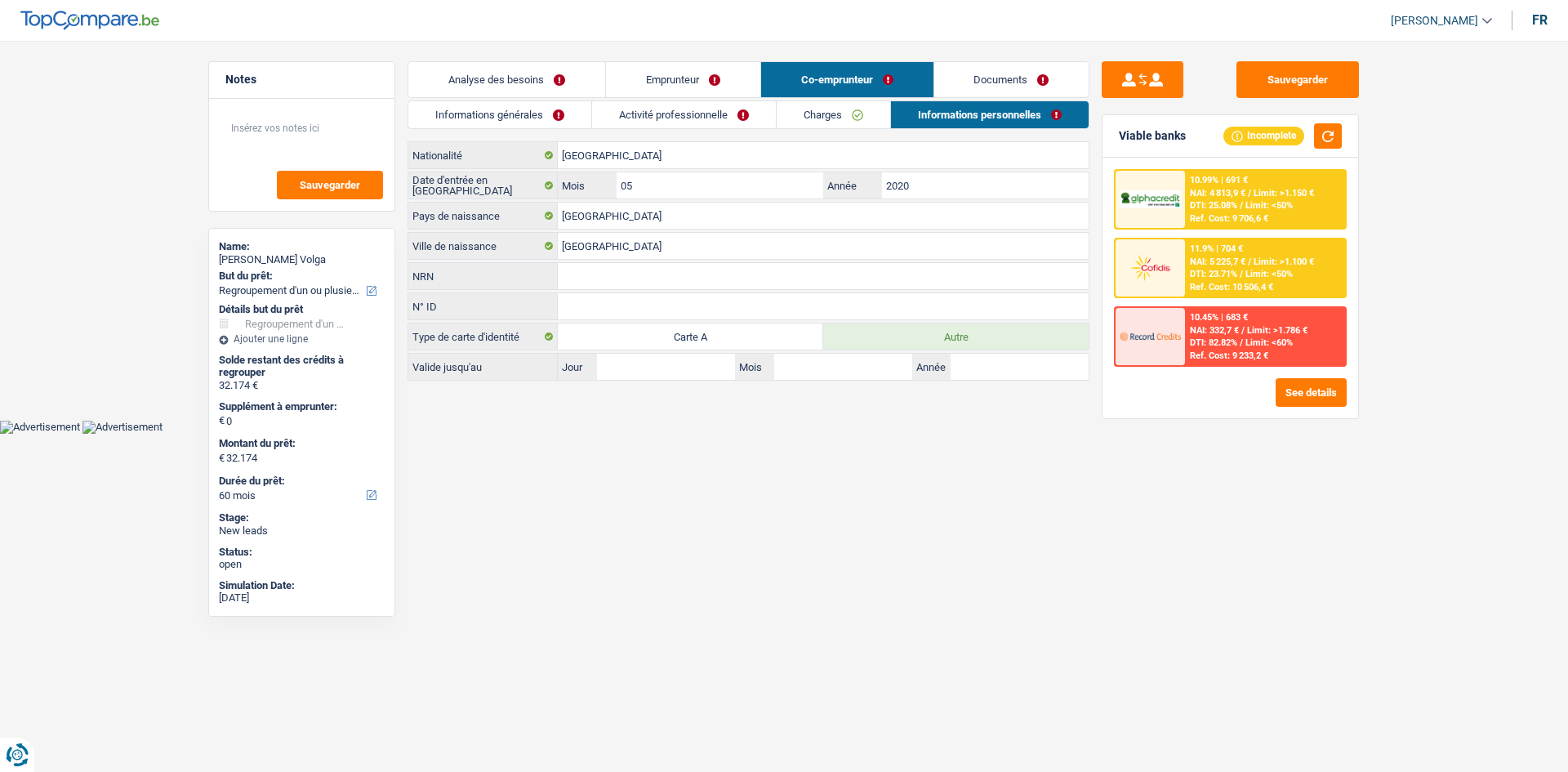 click on "Charges" at bounding box center (833, 114) 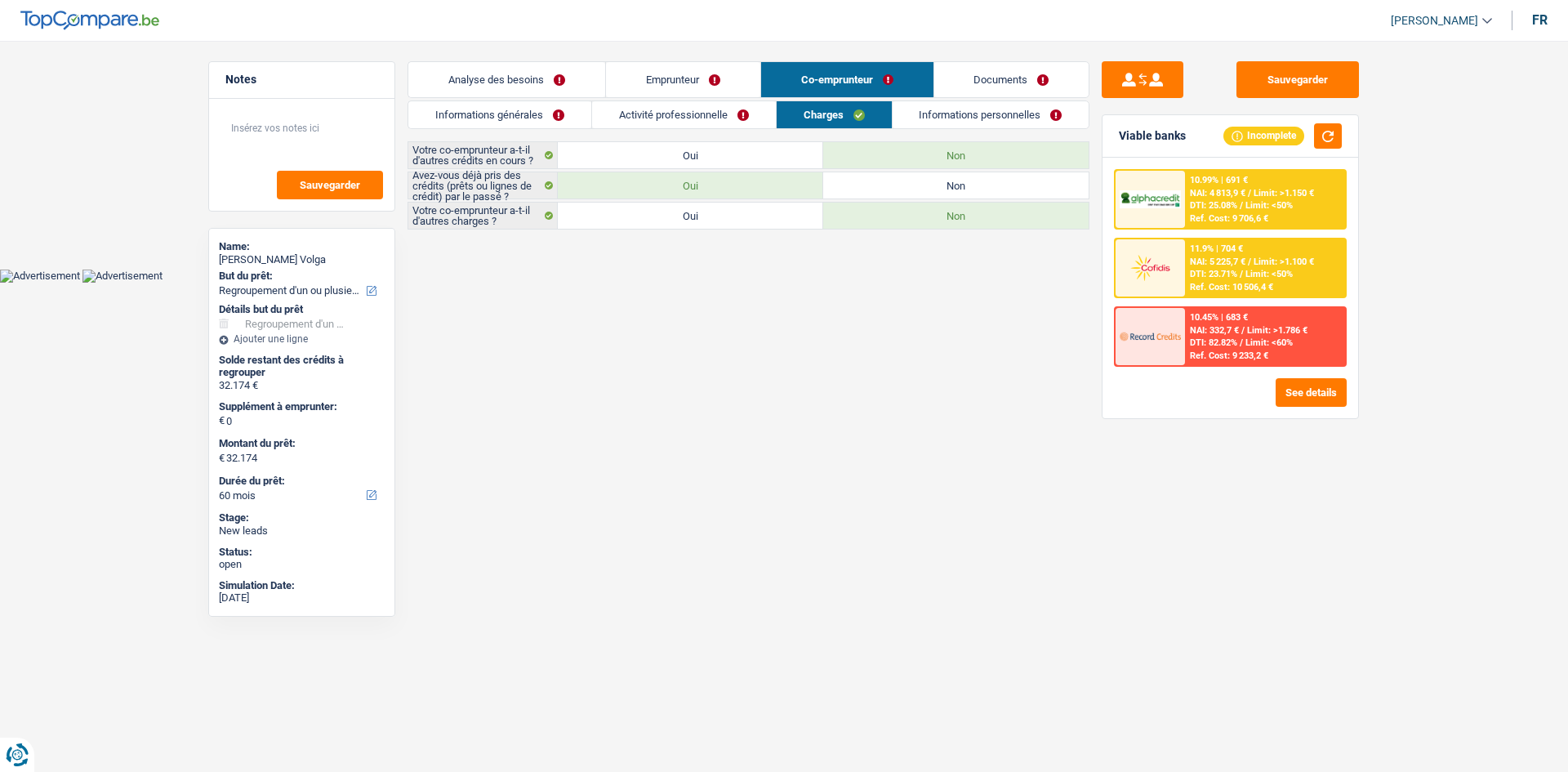 click on "Activité professionnelle" at bounding box center [684, 114] 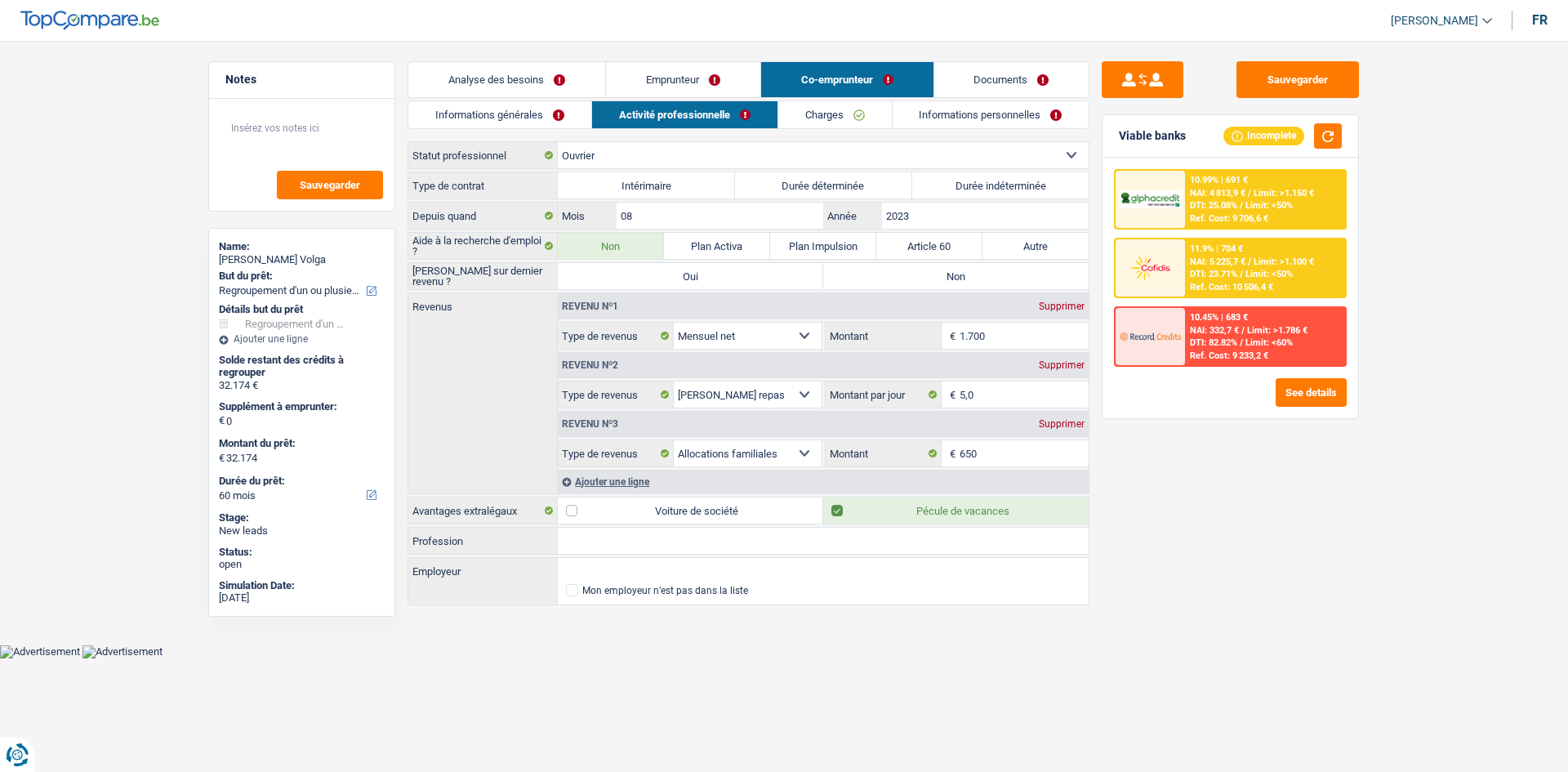 click on "Emprunteur" at bounding box center (683, 79) 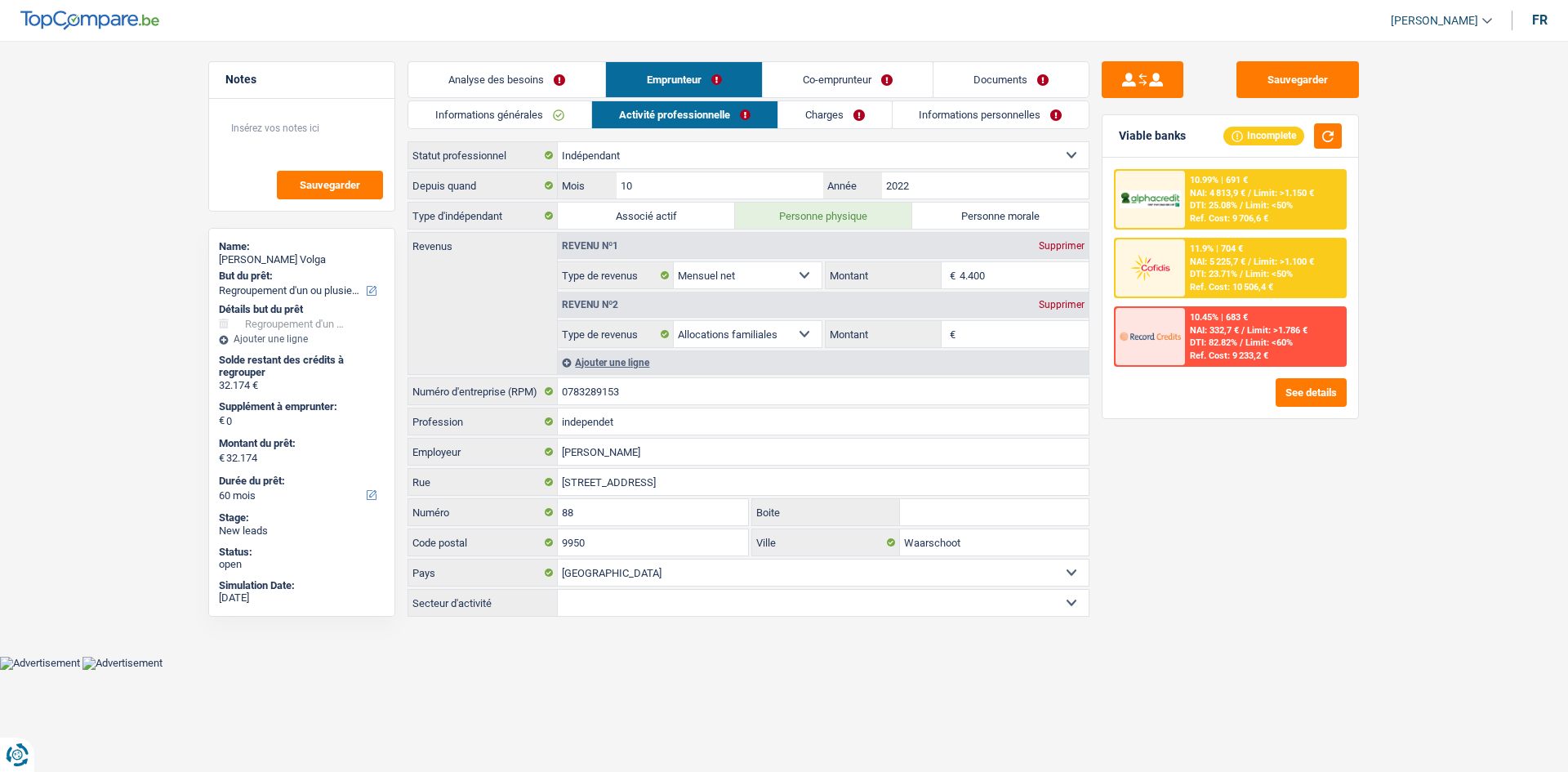 click on "Analyse des besoins" at bounding box center [506, 79] 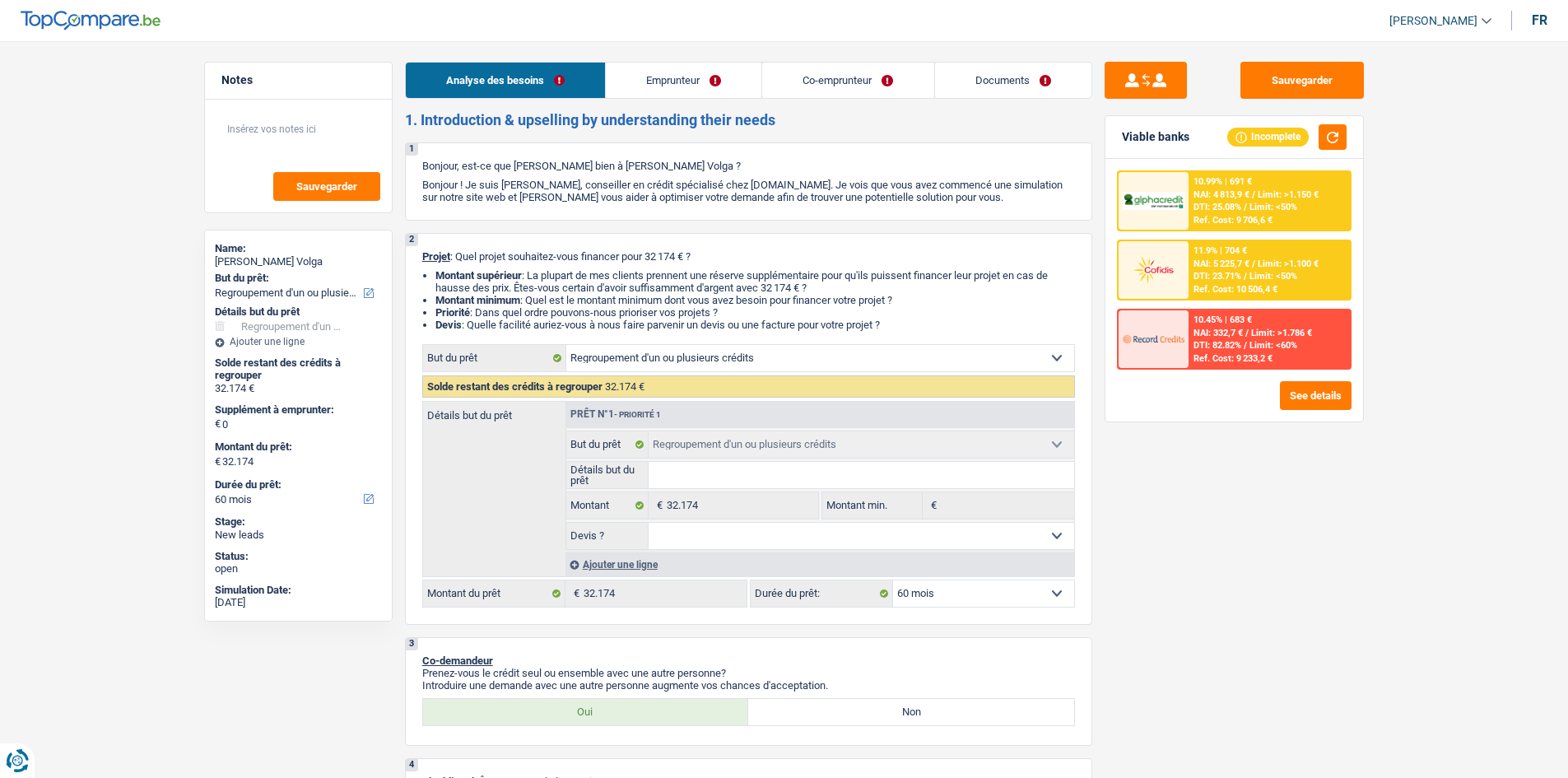 click on "Emprunteur" at bounding box center (683, 80) 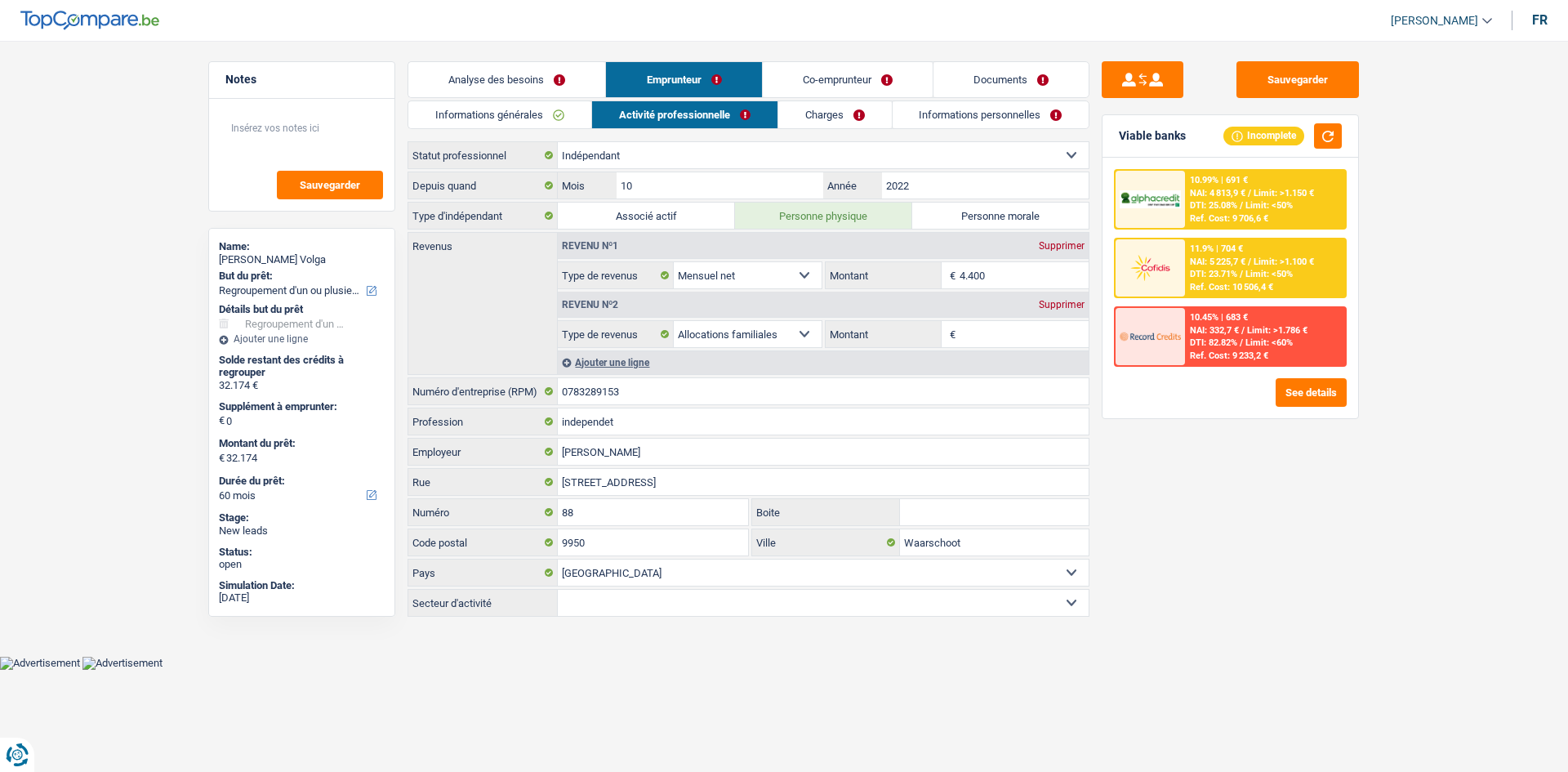 click on "Co-emprunteur" at bounding box center (848, 79) 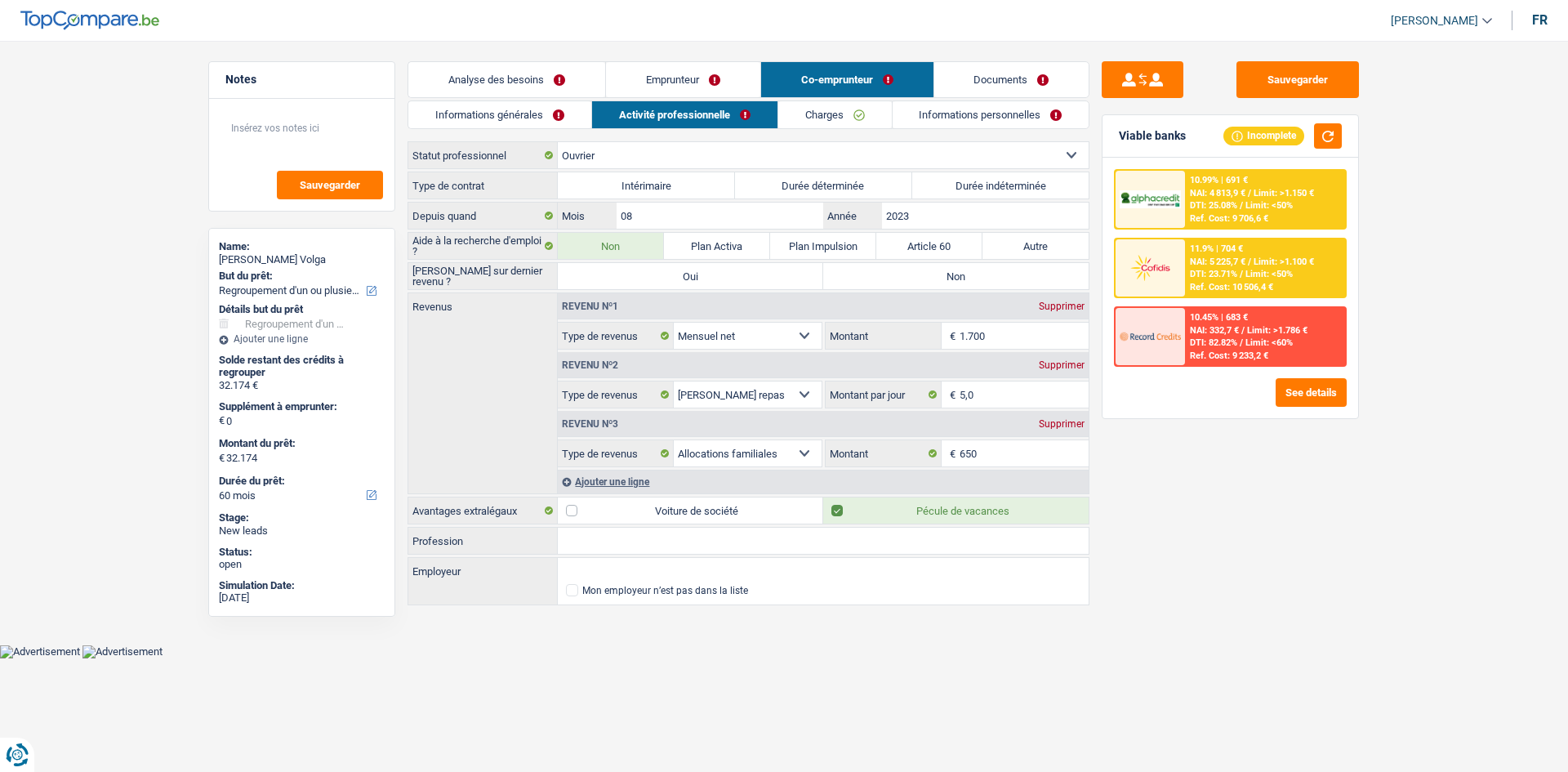 click on "Notes
Sauvegarder
Name:   [PERSON_NAME] Volga   But du prêt: Confort maison: meubles, textile, peinture, électroménager, outillage non-professionnel Hifi, multimédia, gsm, ordinateur Aménagement: frais d'installation, déménagement Evénement familial: naissance, mariage, divorce, communion, décès Frais médicaux Frais d'études Frais permis de conduire Regroupement d'un ou plusieurs crédits Loisirs: voyage, sport, musique Rafraîchissement: petits travaux maison et jardin Frais judiciaires Réparation voiture Prêt rénovation (non disponible pour les non-propriétaires) Prêt énergie (non disponible pour les non-propriétaires) Prêt voiture Taxes, impôts non professionnels Rénovation bien à l'étranger Dettes familiales Assurance Autre
Sélectionner une option
Détails but du prêt
Hifi, multimédia, gsm, ordinateur Frais médicaux Frais d'études Assurance" at bounding box center (784, 334) 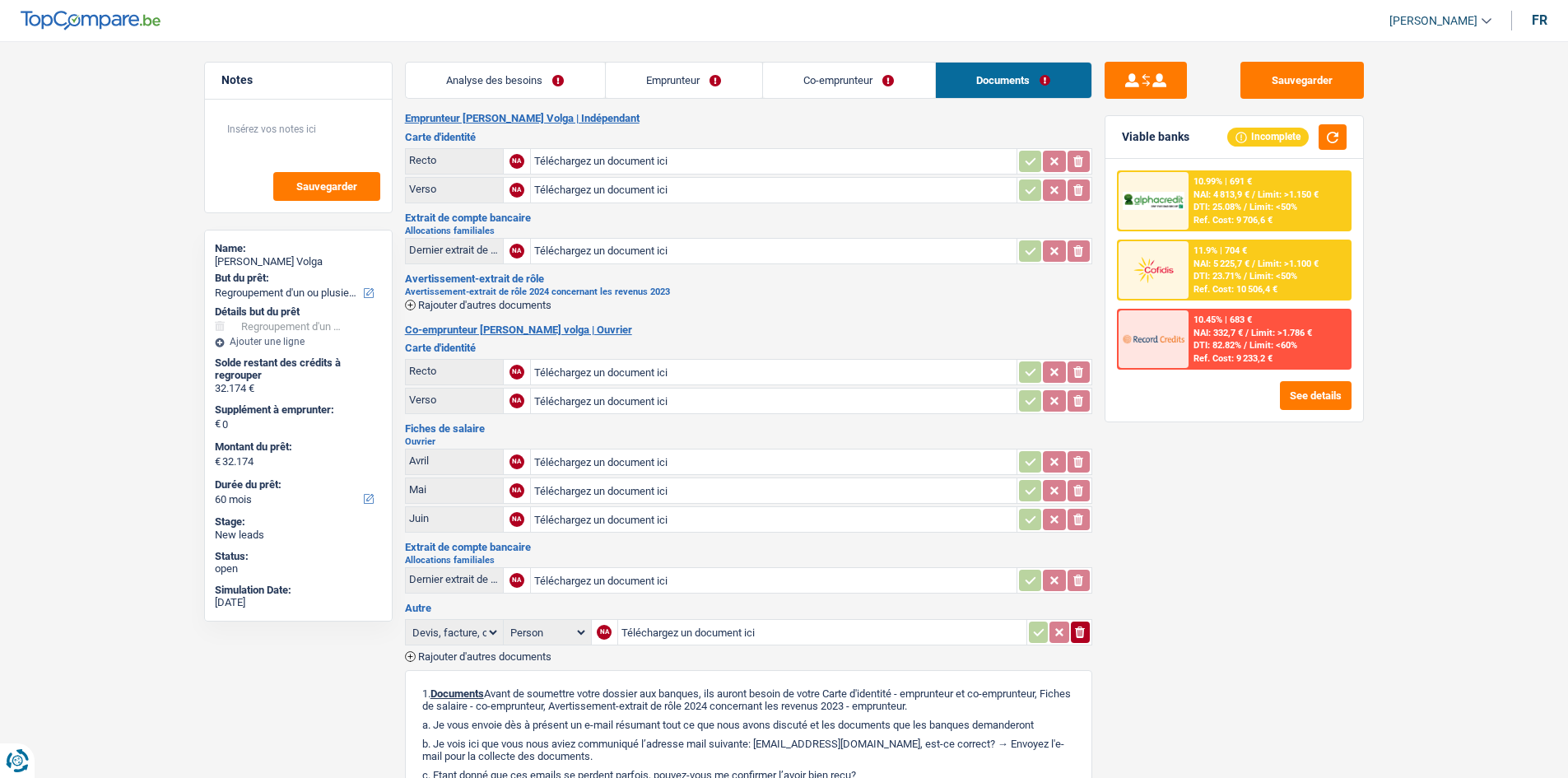 click on "Co-emprunteur" at bounding box center (849, 80) 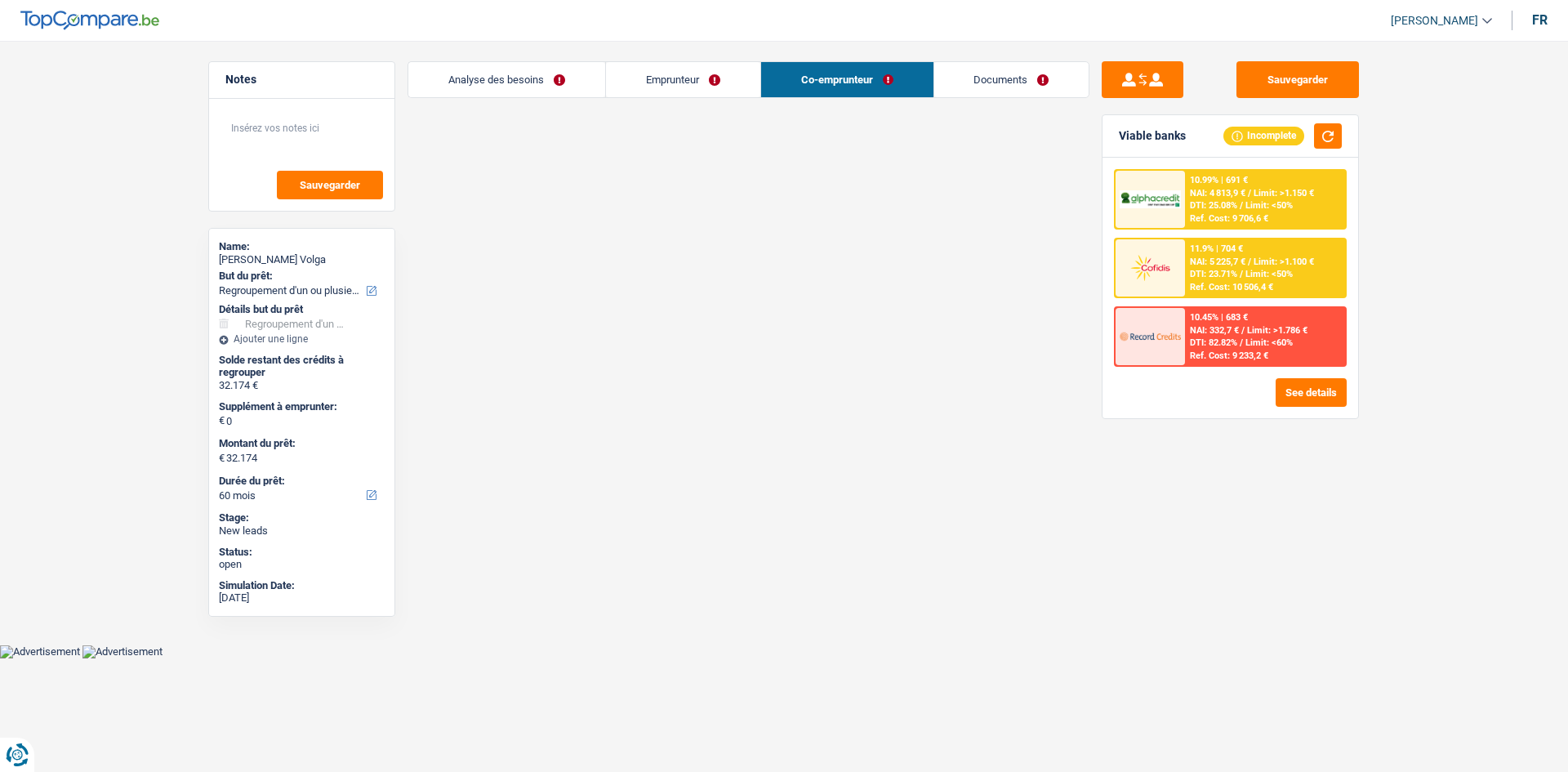click on "Emprunteur" at bounding box center [683, 79] 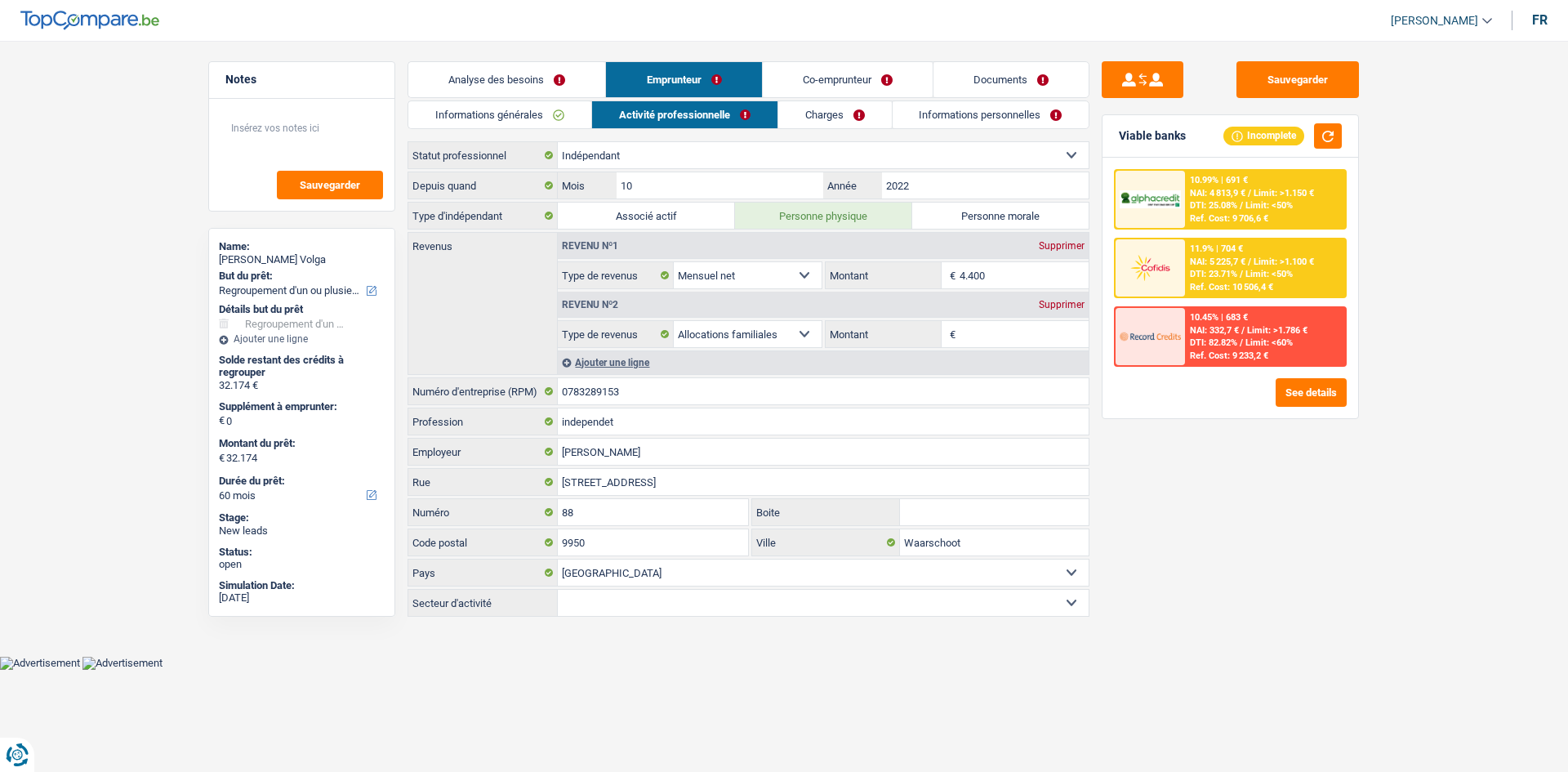 click on "Analyse des besoins" at bounding box center (506, 79) 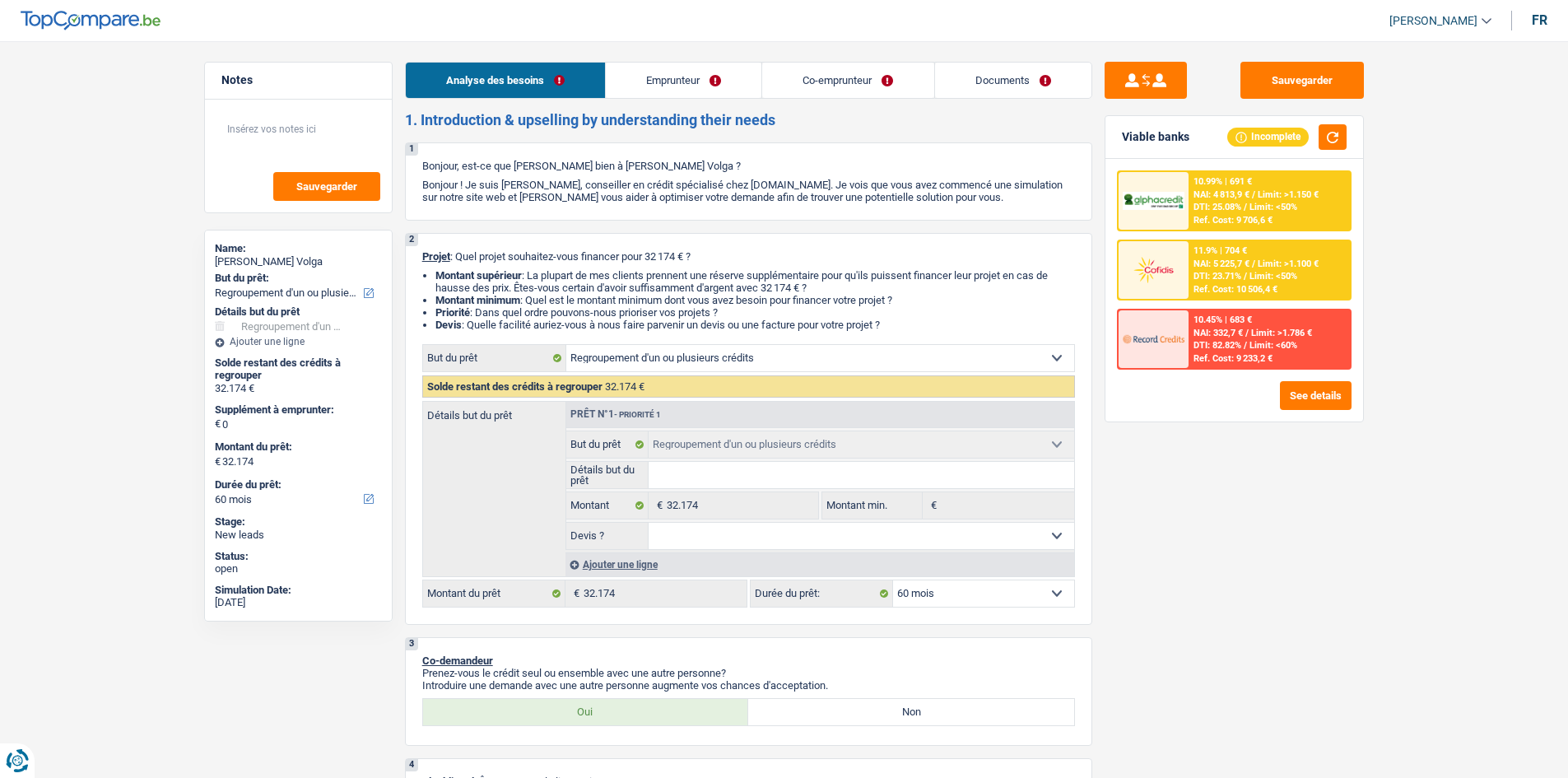 click on "Emprunteur" at bounding box center (683, 80) 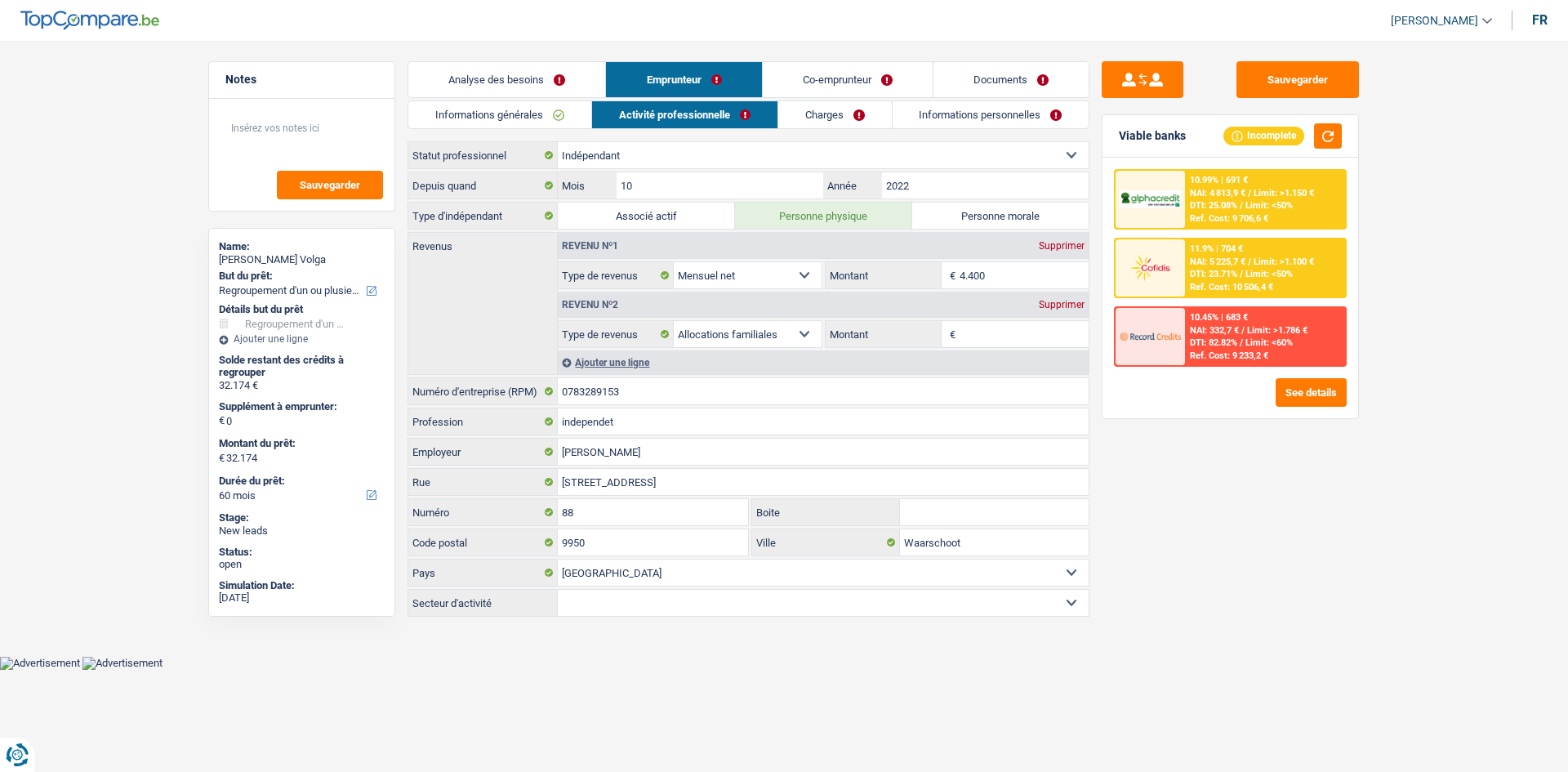 click on "Informations générales" at bounding box center [499, 114] 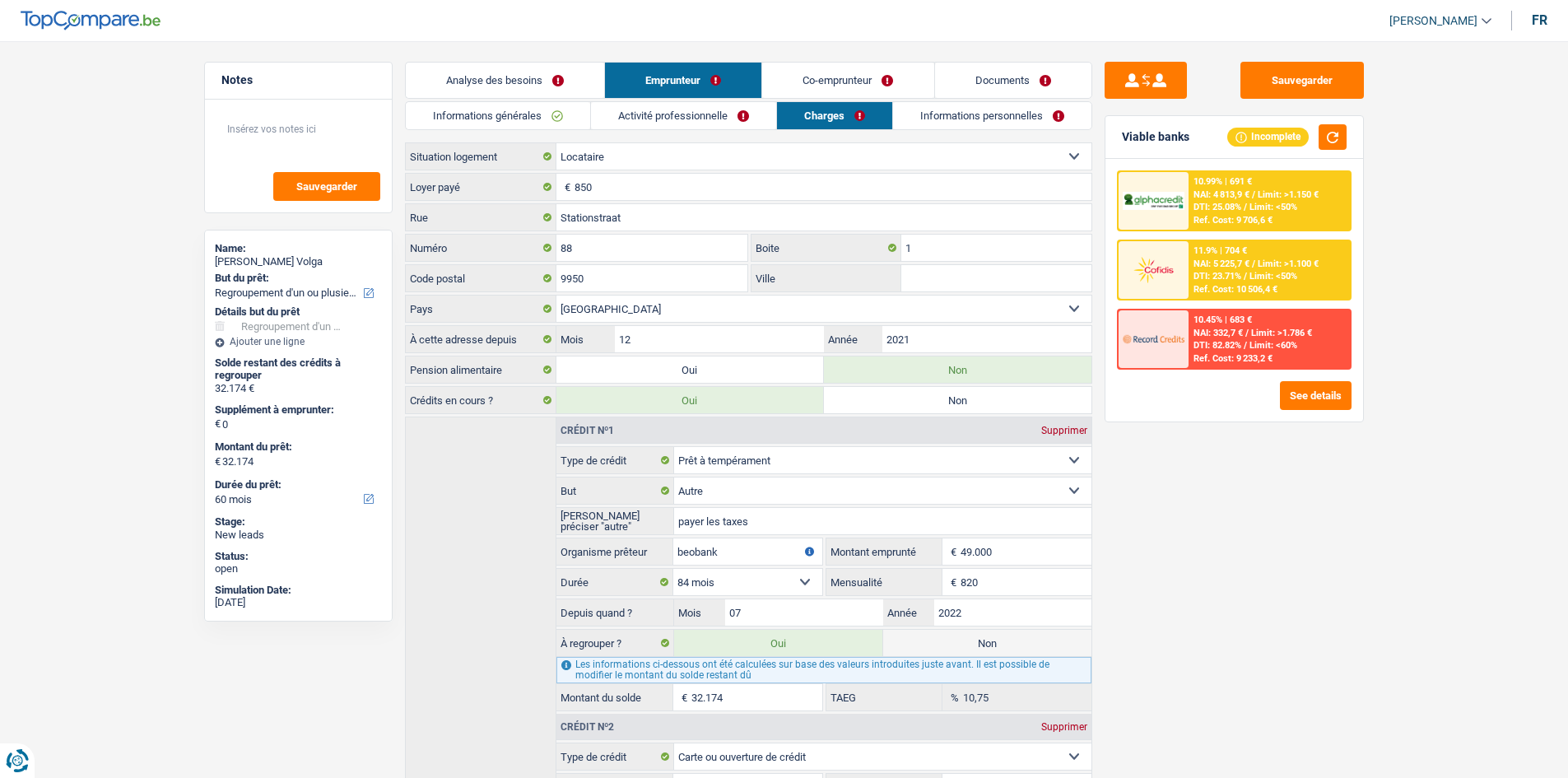 click on "Informations personnelles" at bounding box center [992, 115] 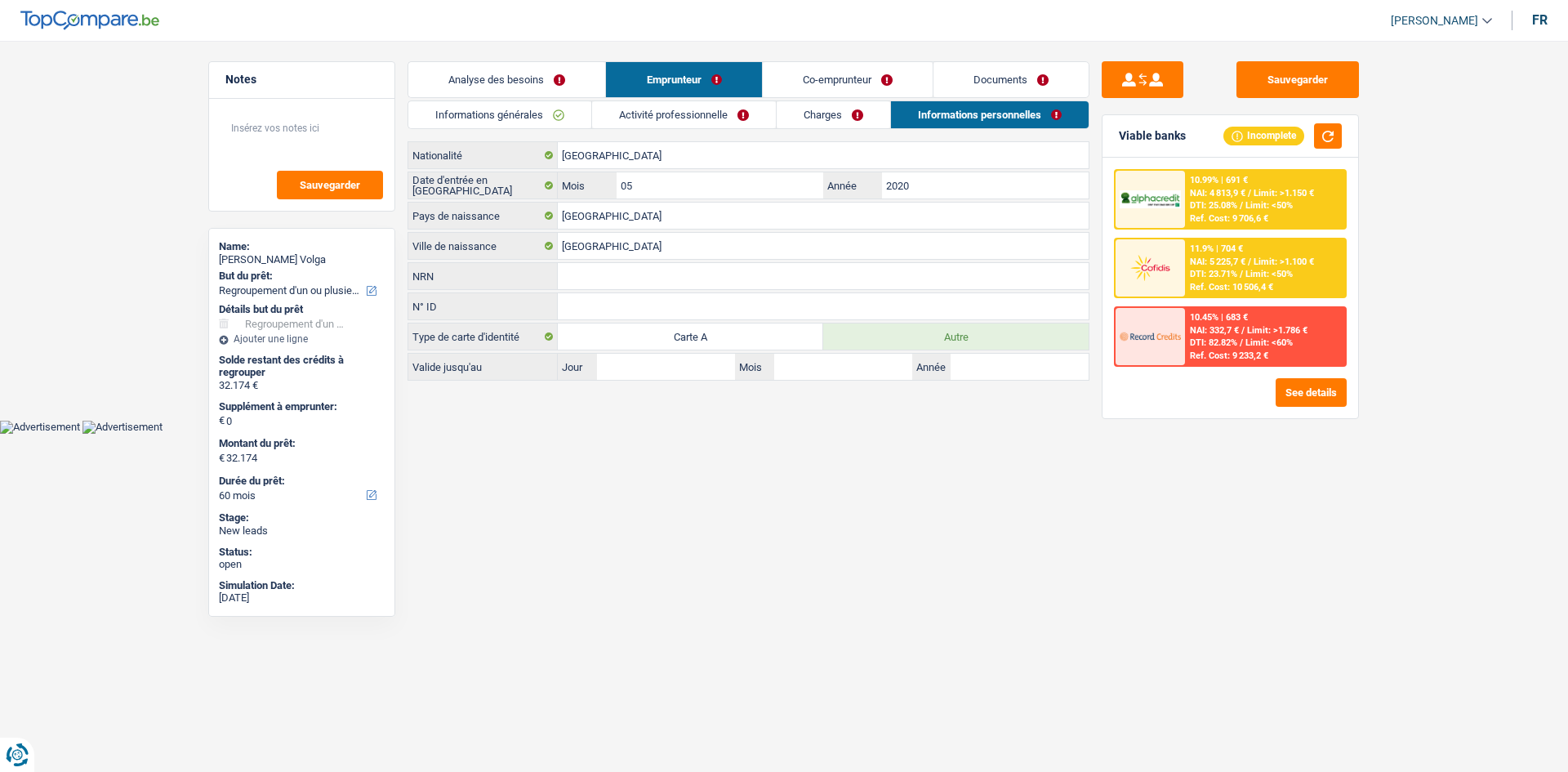 click on "Documents" at bounding box center [1011, 79] 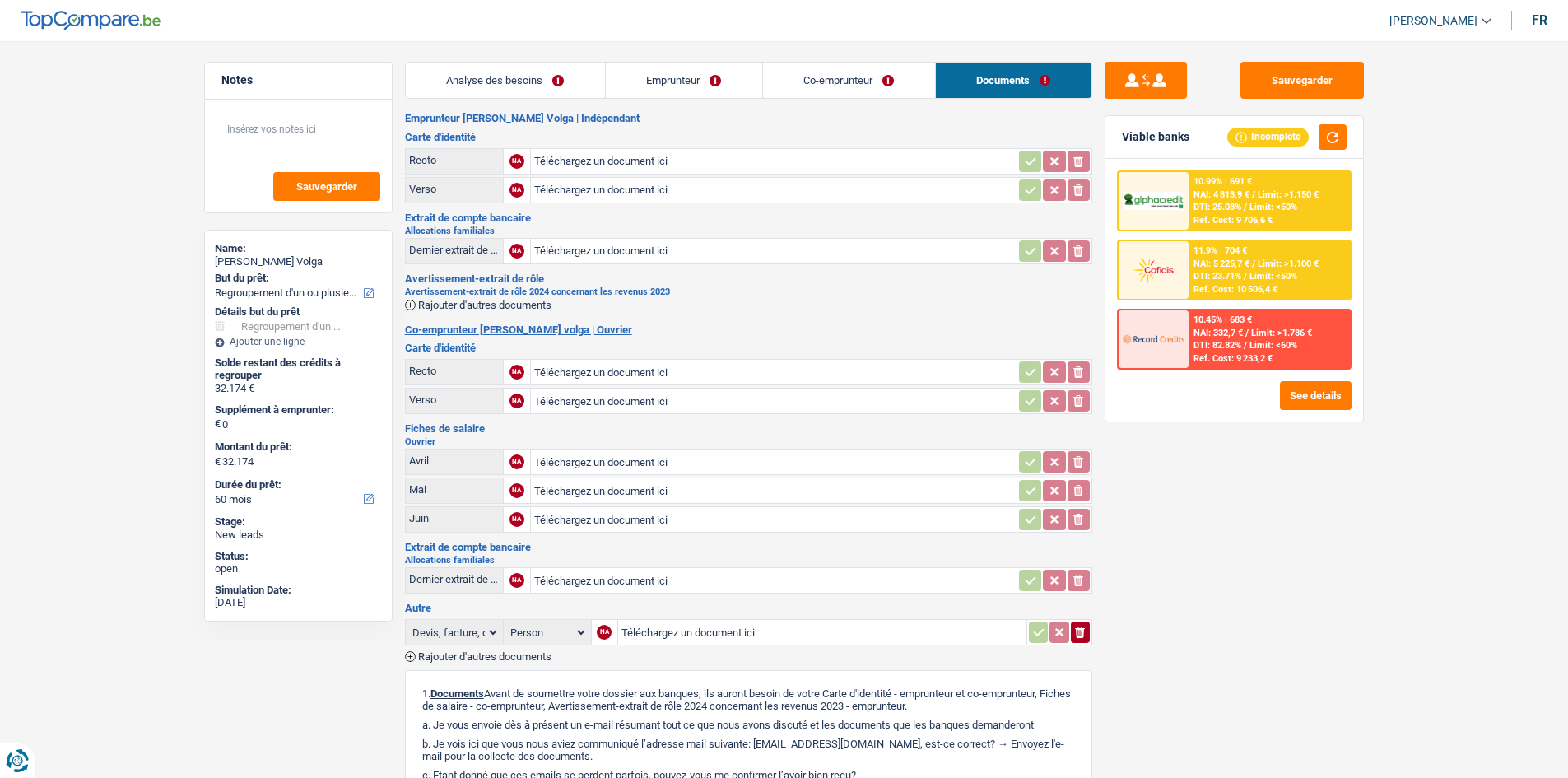 click on "Co-emprunteur" at bounding box center [849, 80] 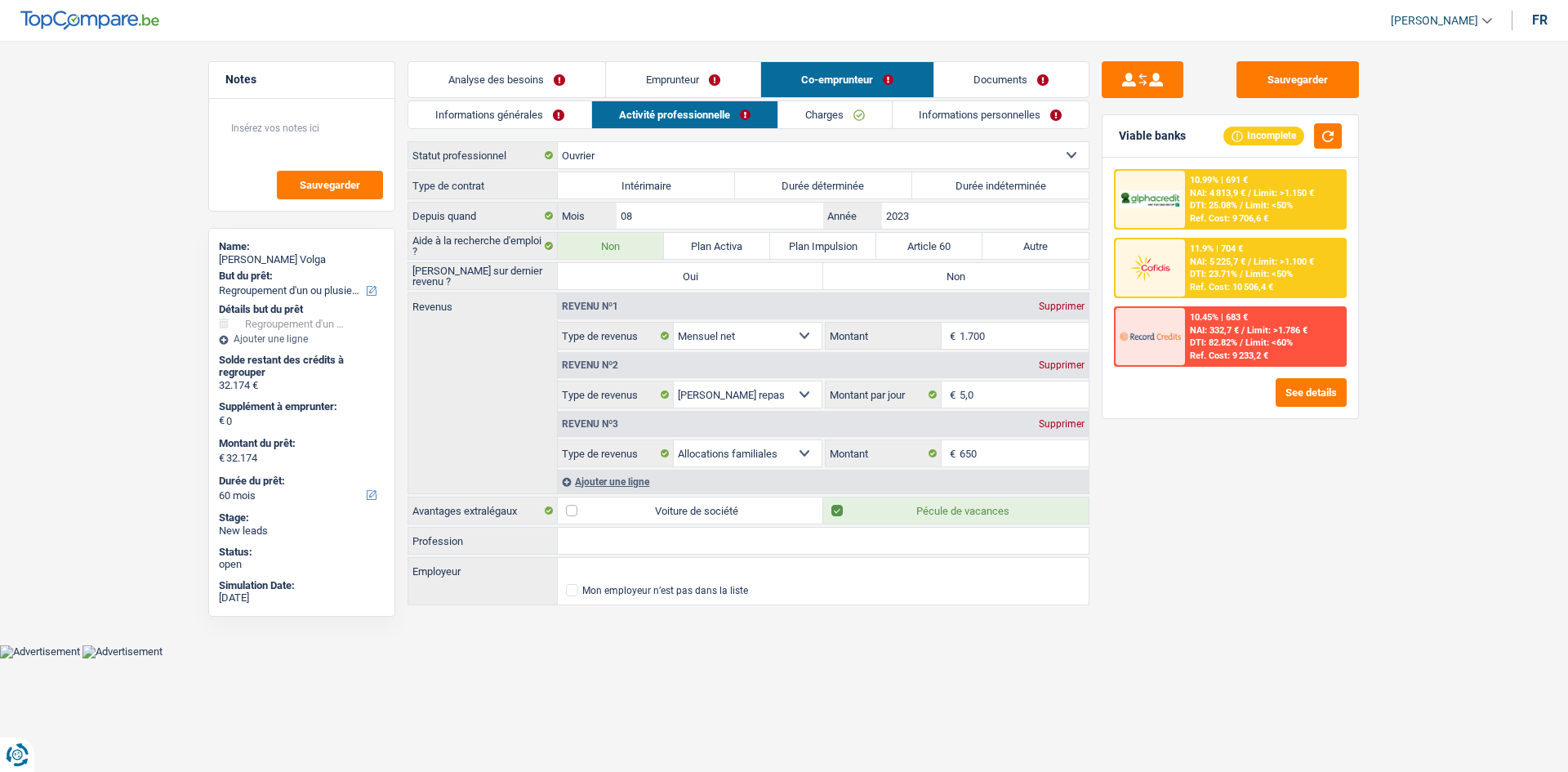 click on "Analyse des besoins" at bounding box center [506, 79] 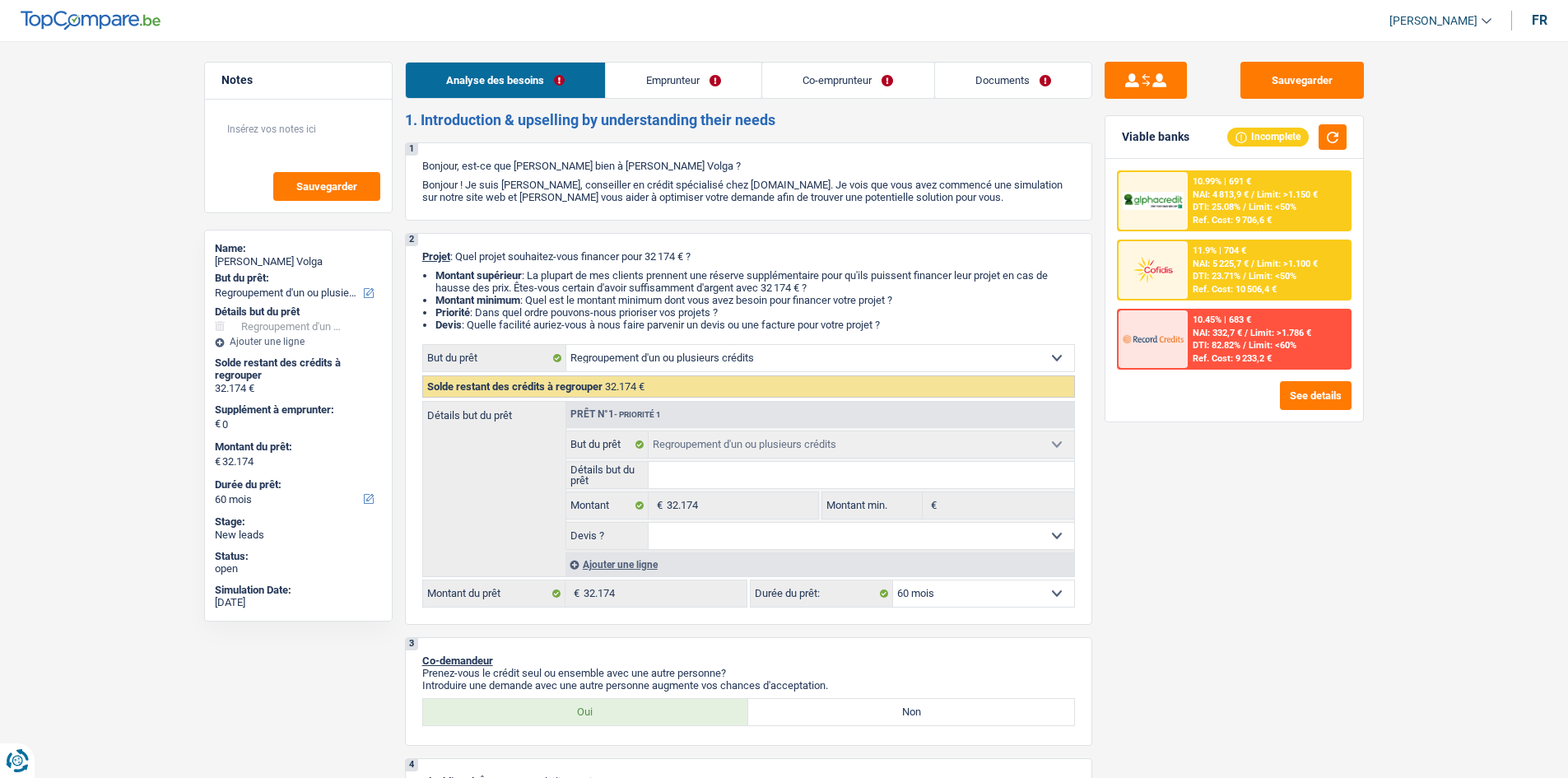 click on "Documents" at bounding box center [1013, 80] 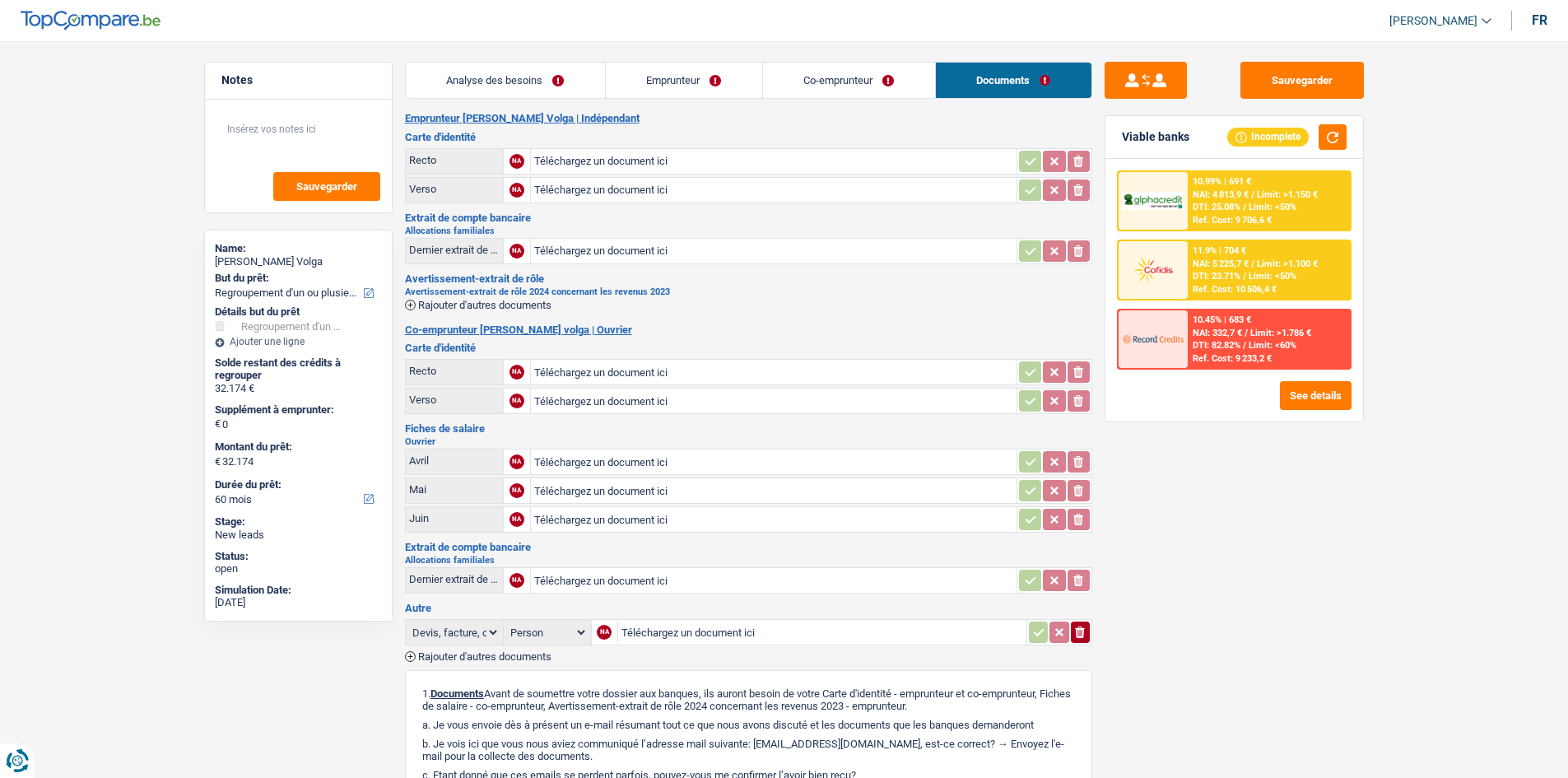 click on "Co-emprunteur" at bounding box center (849, 80) 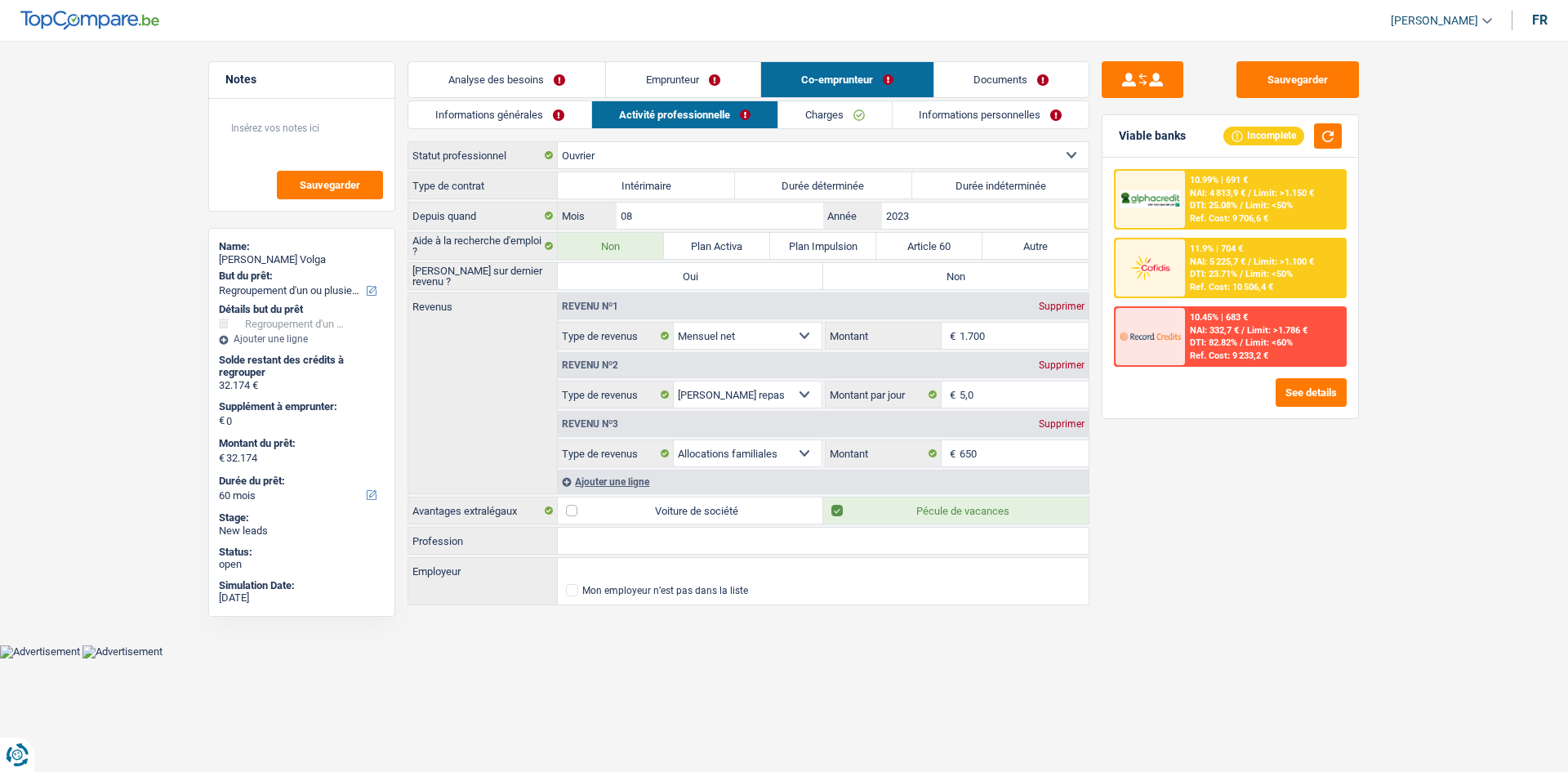 click on "Emprunteur" at bounding box center (683, 79) 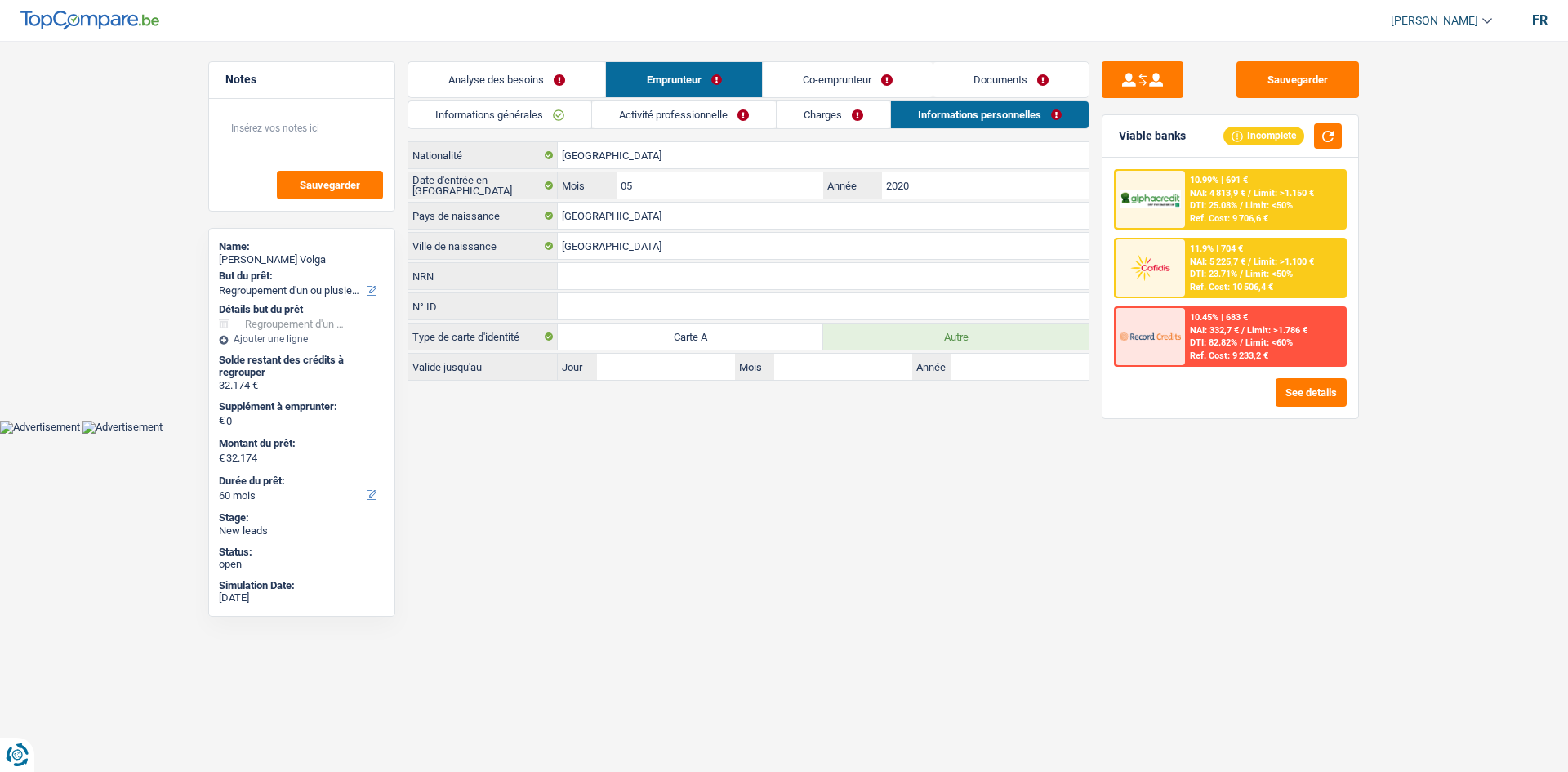 click on "Analyse des besoins" at bounding box center [506, 79] 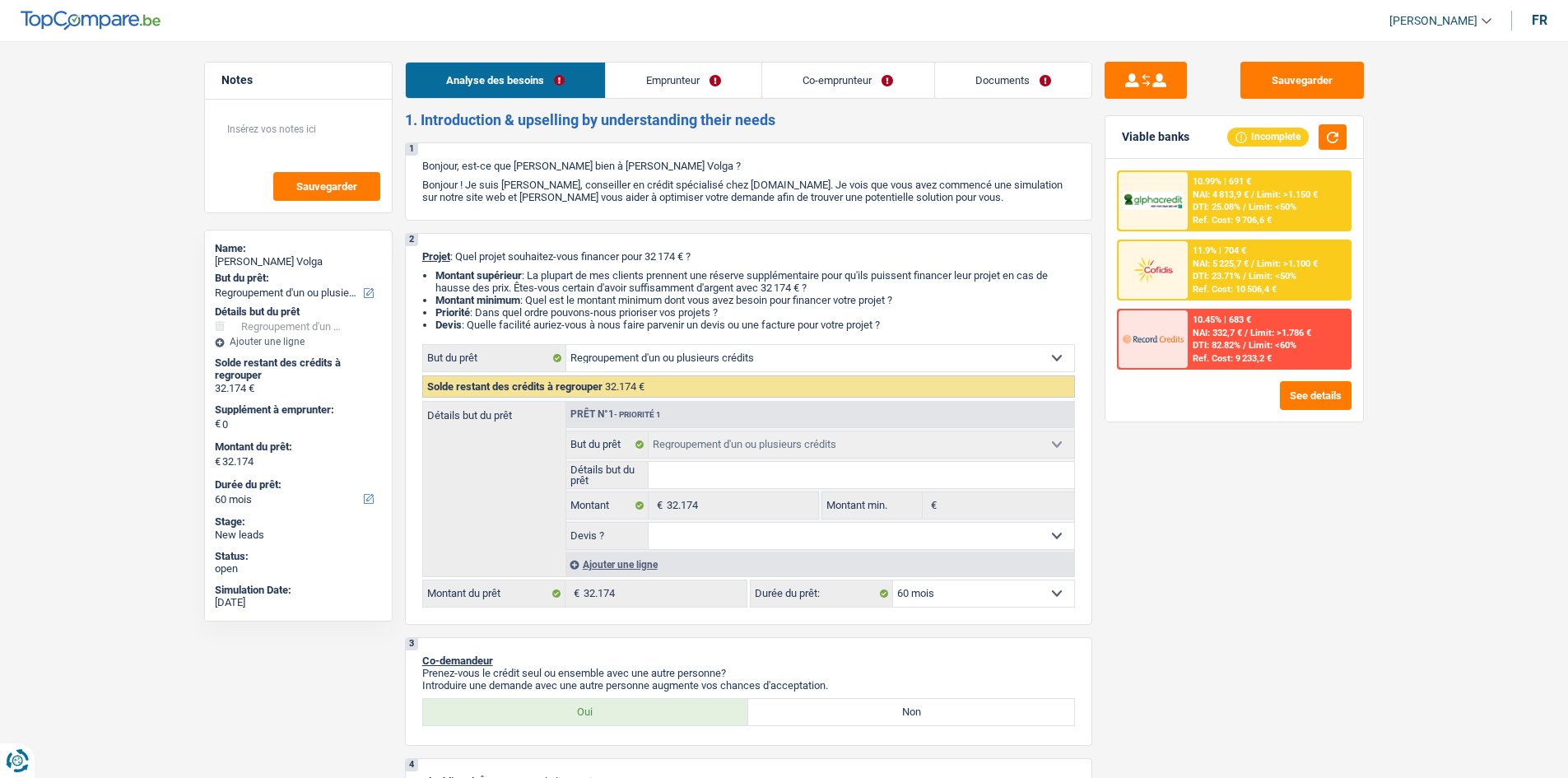 click on "Emprunteur" at bounding box center [683, 80] 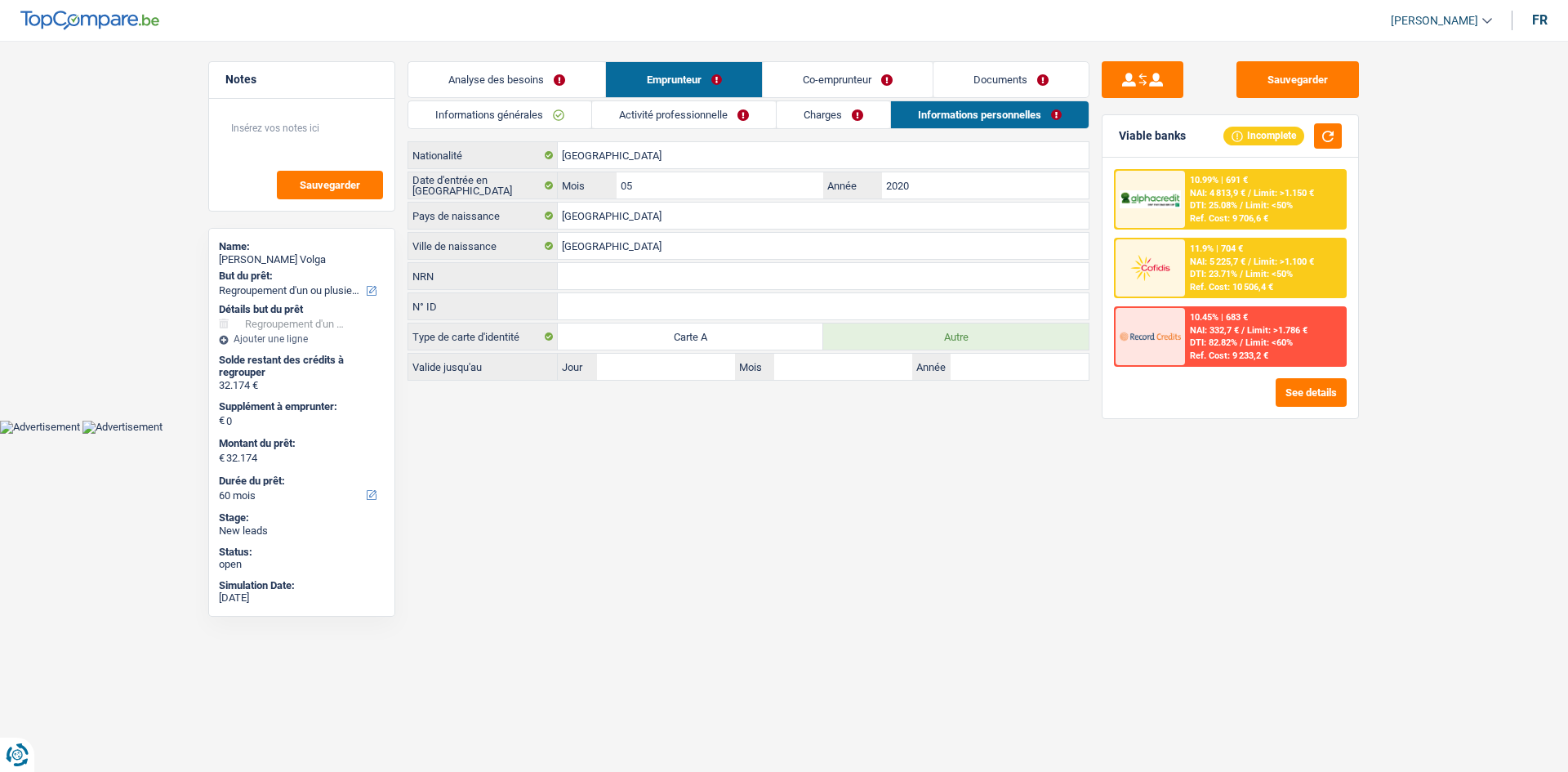click on "Informations générales" at bounding box center (500, 114) 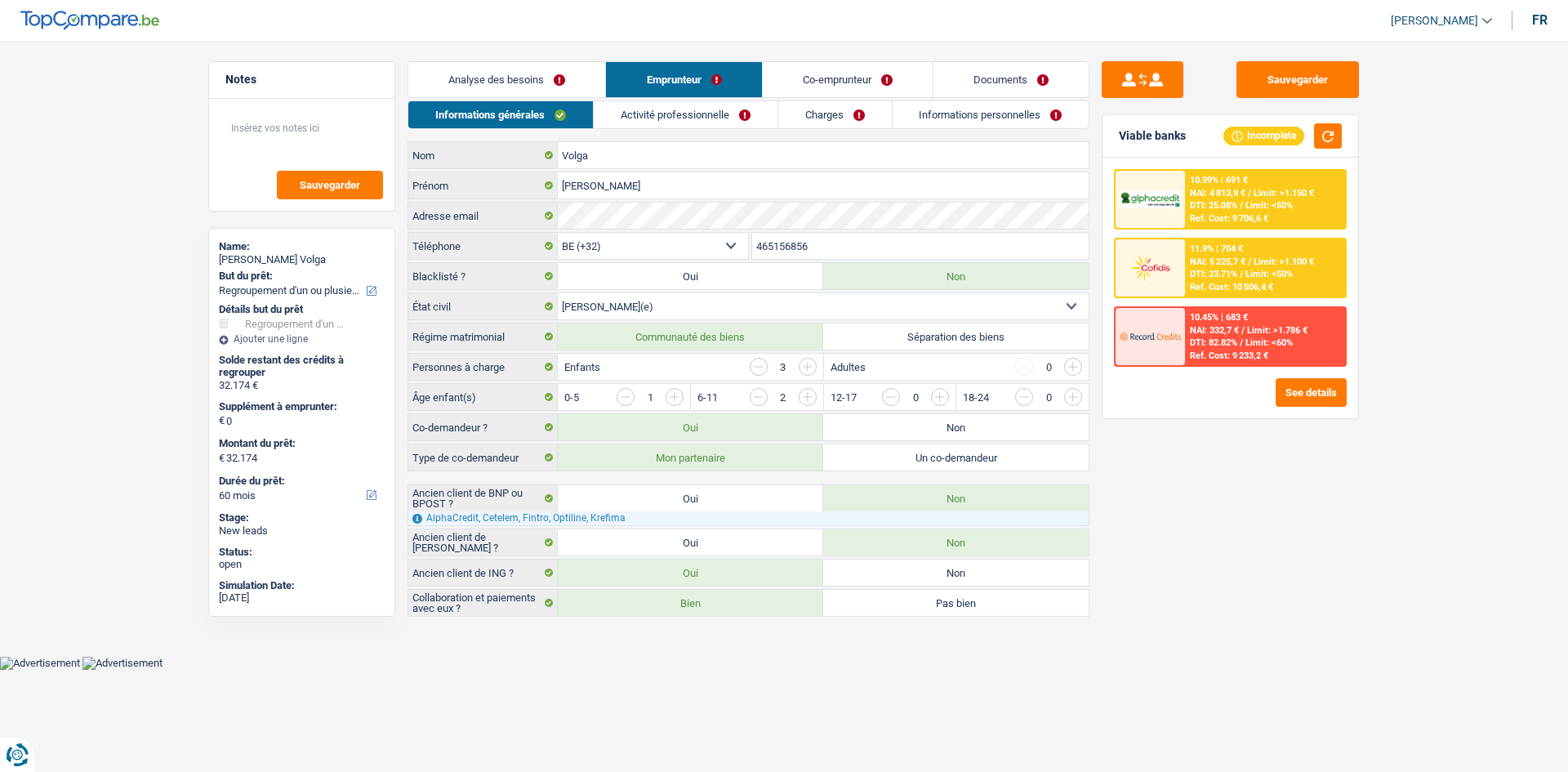 click on "Informations générales Activité professionnelle Charges Informations personnelles Volga
Nom
[PERSON_NAME]
Adresse email
BE (+32) LU (+352)
Sélectionner une option
Téléphone
465156856
Téléphone
Blacklisté ?
Oui
Non
Célibataire [PERSON_NAME](e) Cohabitant(e) légal(e) Divorcé(e) Veuf(ve) Séparé (de fait)
Sélectionner une option
État civil
Régime matrimonial
Communauté des biens
Séparation des biens
Personnes à charge
Enfants" at bounding box center (748, 359) 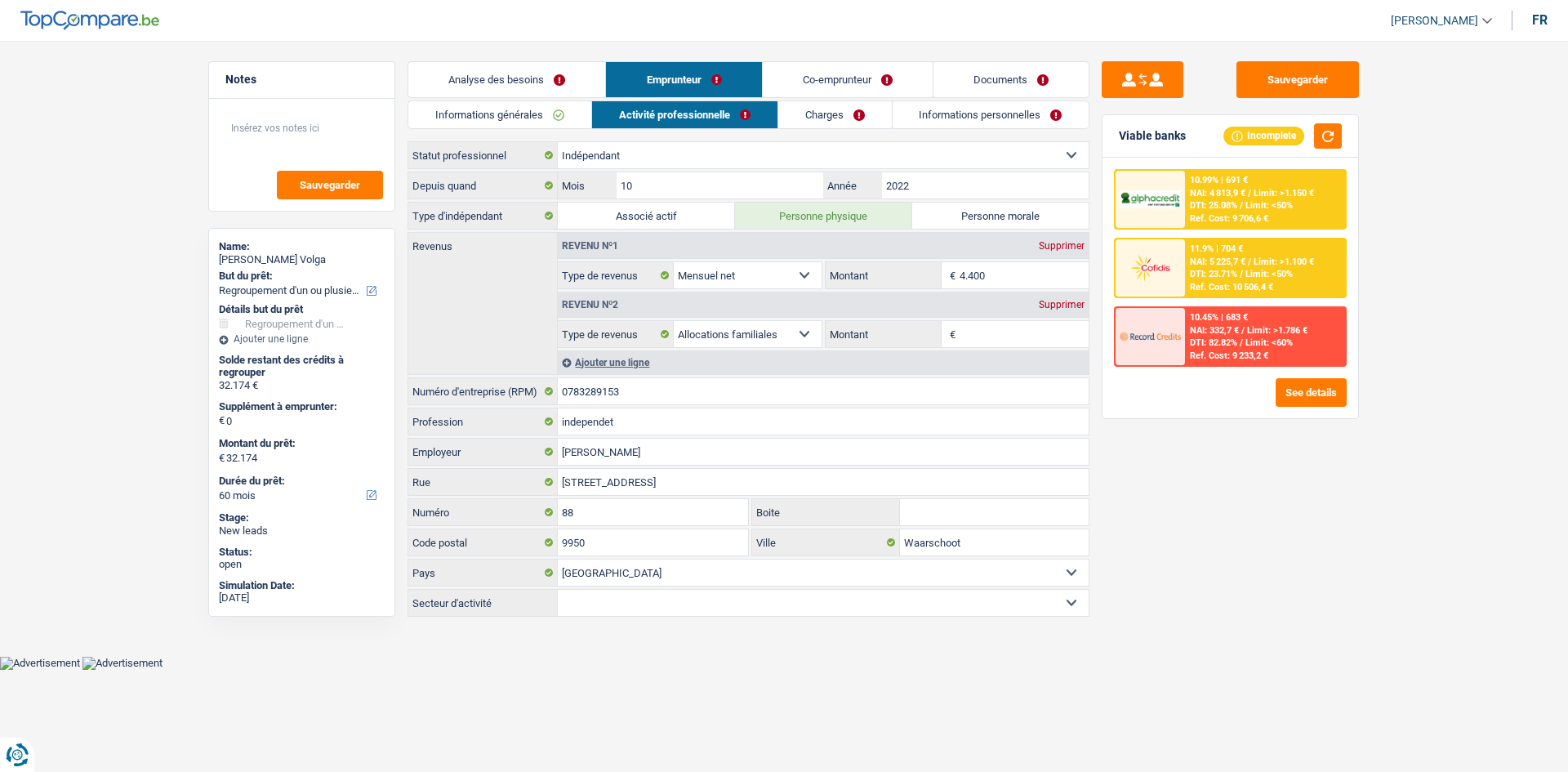 click on "Informations générales" at bounding box center [500, 114] 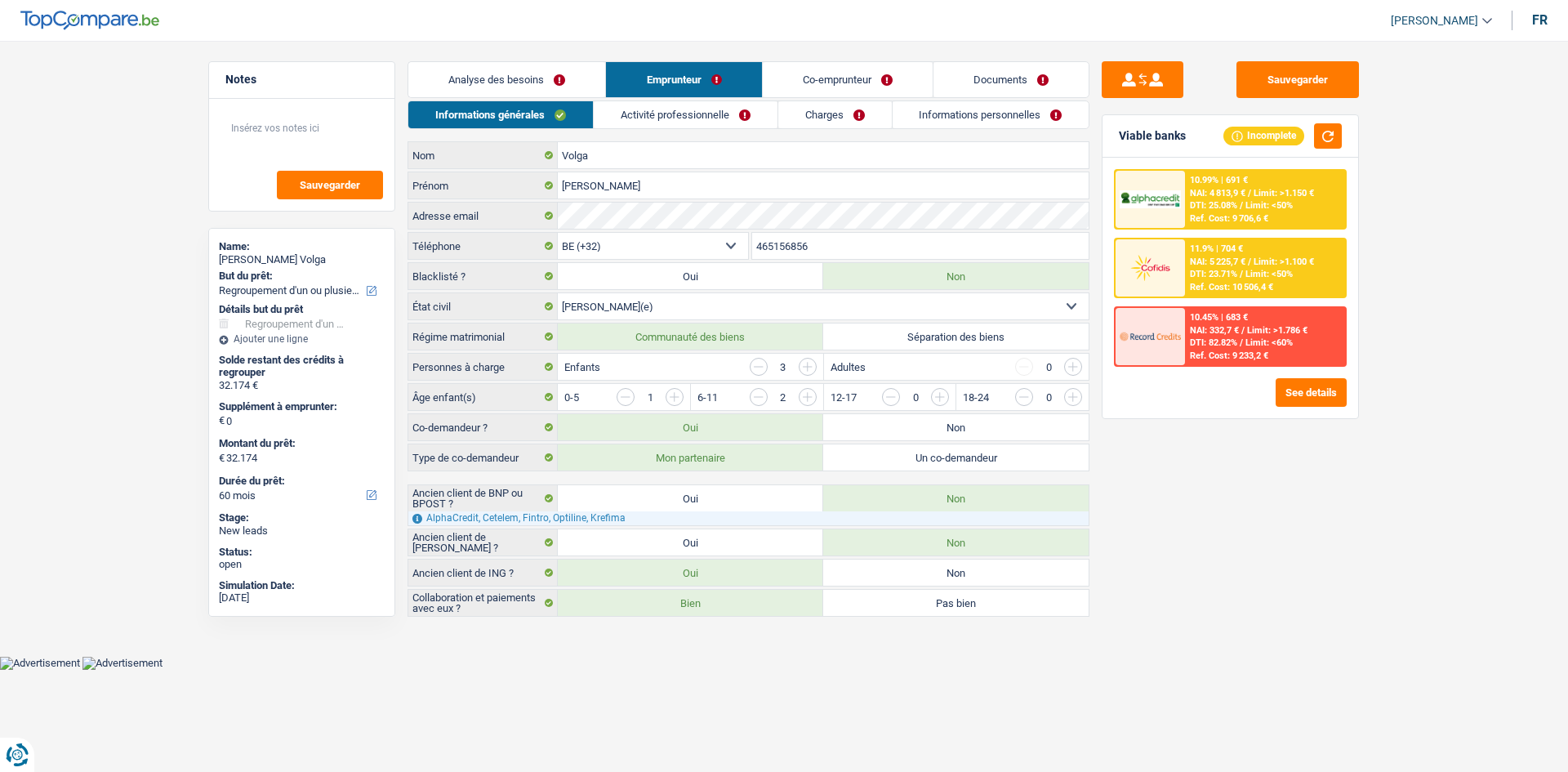 click on "Informations personnelles" at bounding box center [991, 114] 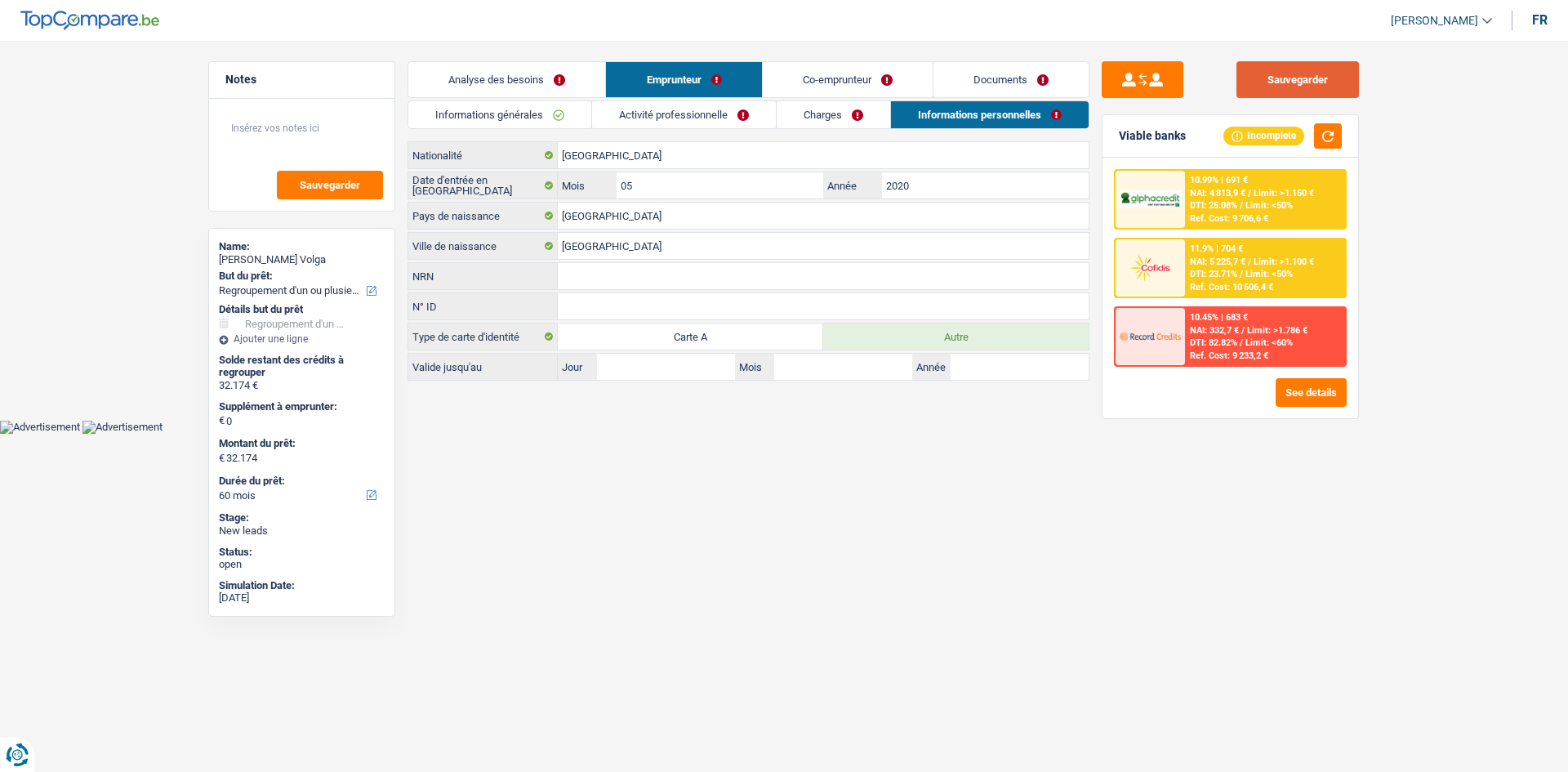 click on "Sauvegarder" at bounding box center [1298, 79] 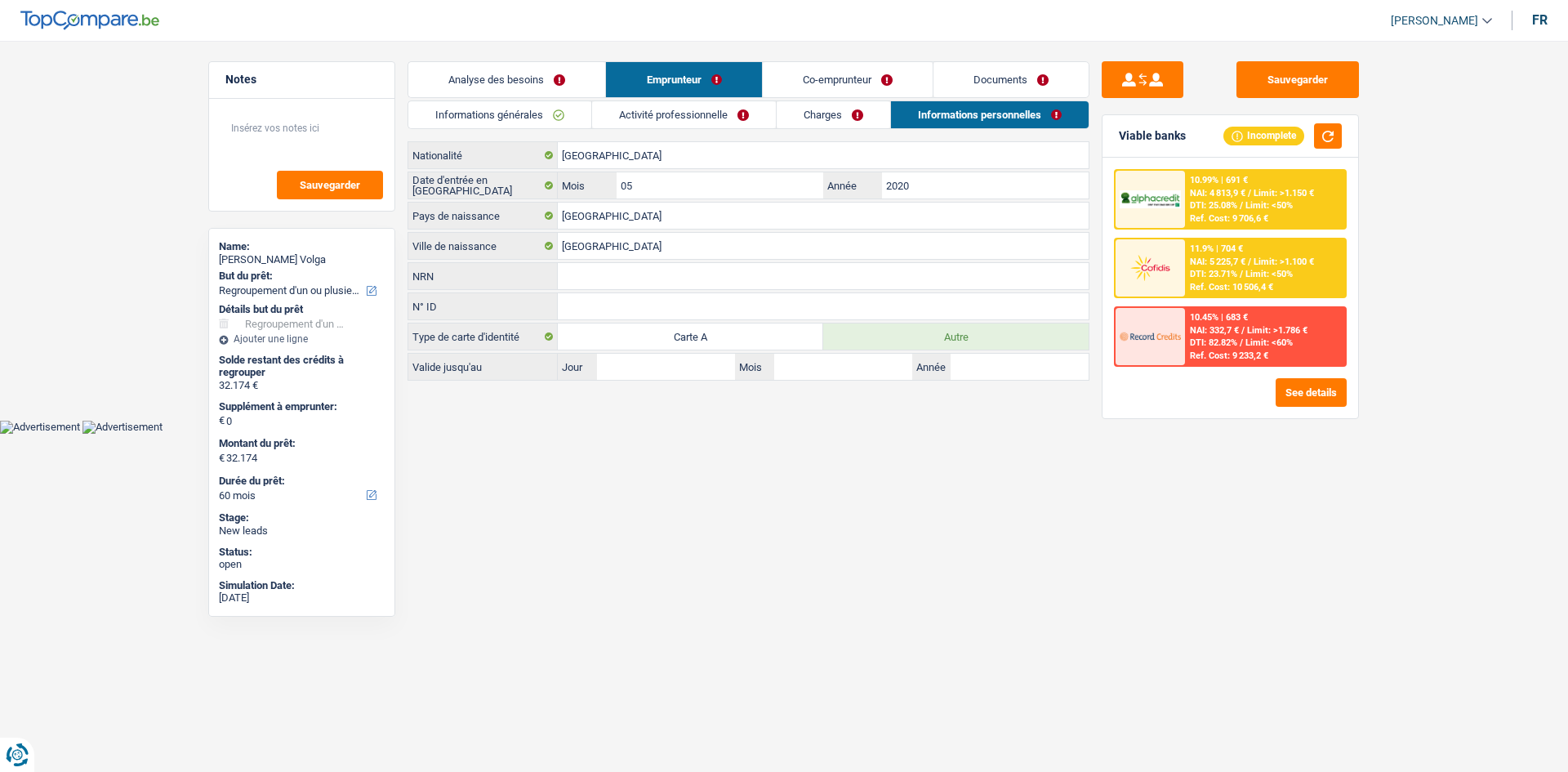 click on "Vous avez le contrôle de vos données
Nous utilisons des cookies, tout comme nos partenaires commerciaux, afin de collecter des informations sur vous à des fins diverses, notamment :
En cliquant sur « Accepter », vous donnez votre consentement à toutes les fins énoncées. Vous pouvez également choisir de spécifier les finalités auxquelles vous souhaitez donner votre consentement. Pour ce faire, il vous suffit de cocher la case située à côté de la finalité et d’appuyer sur « Enregistrer les paramètres ».
Vous pouvez à tout moment révoquer votre consentement en cliquant sur la petite icône située dans le coin inférieur gauche du site Internet. En savoir plus sur les cookies
Politique de confidentialité de Google
un an c" at bounding box center [784, 216] 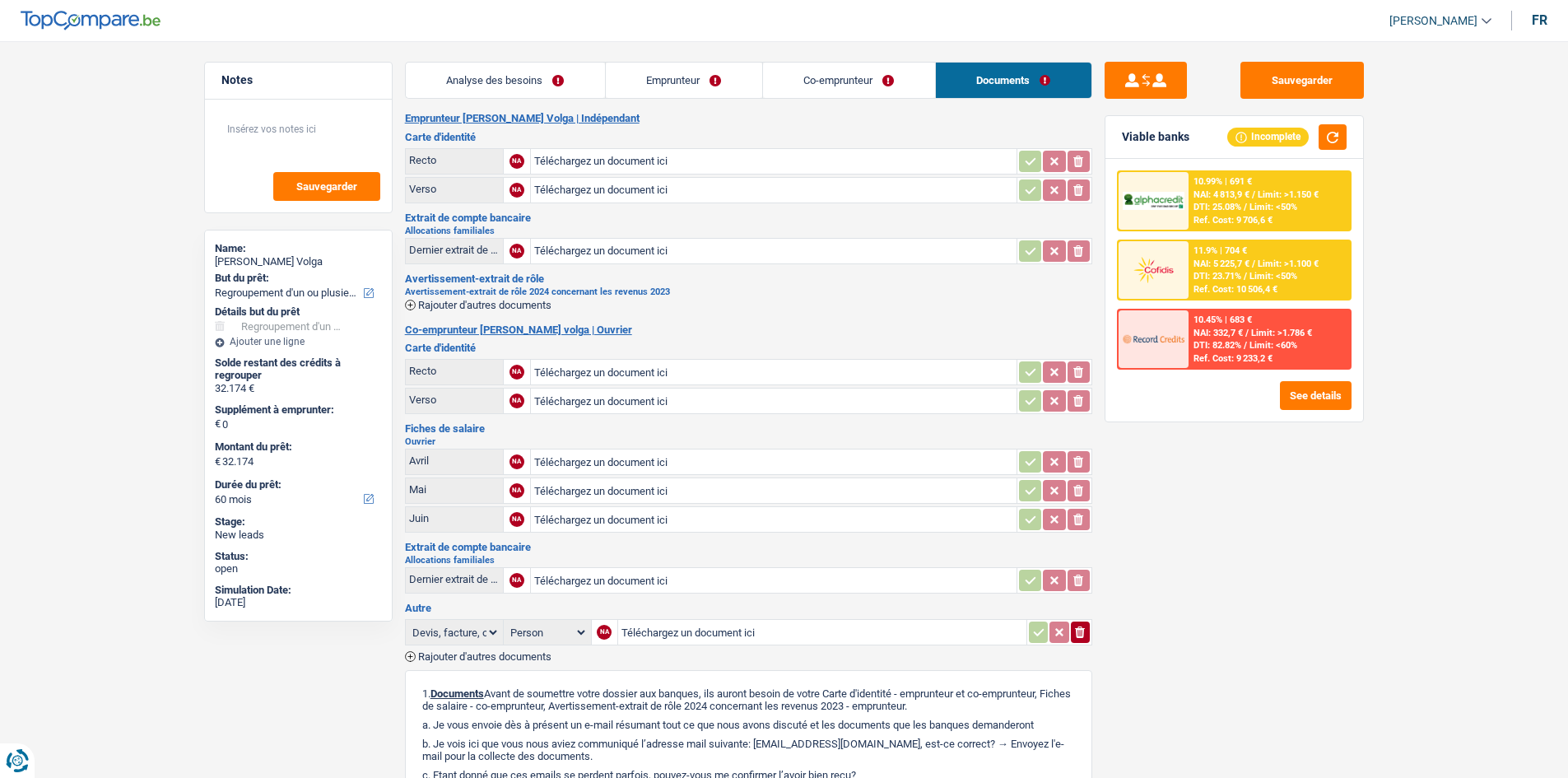 click on "Co-emprunteur" at bounding box center [849, 80] 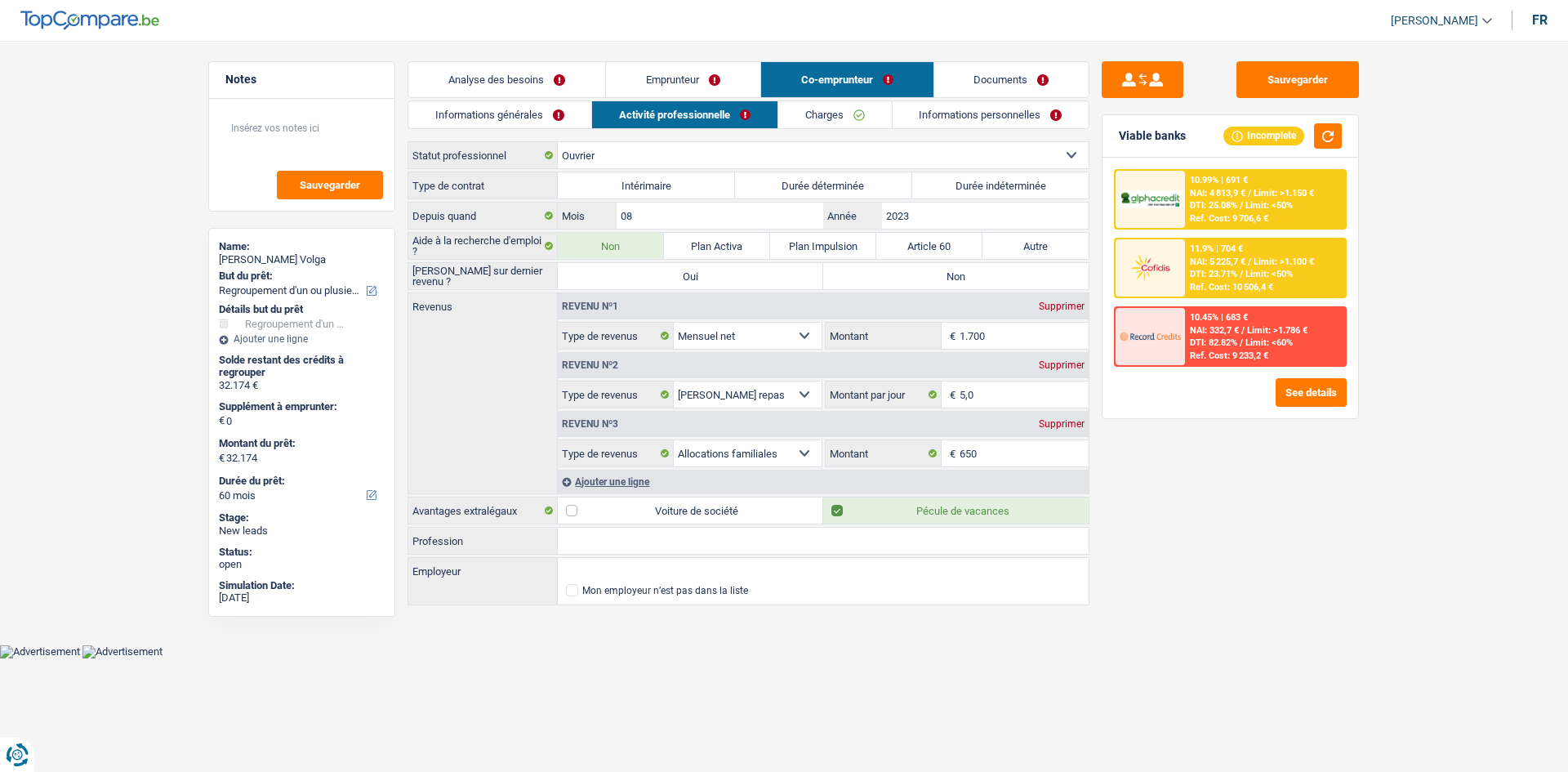 click on "Emprunteur" at bounding box center [683, 79] 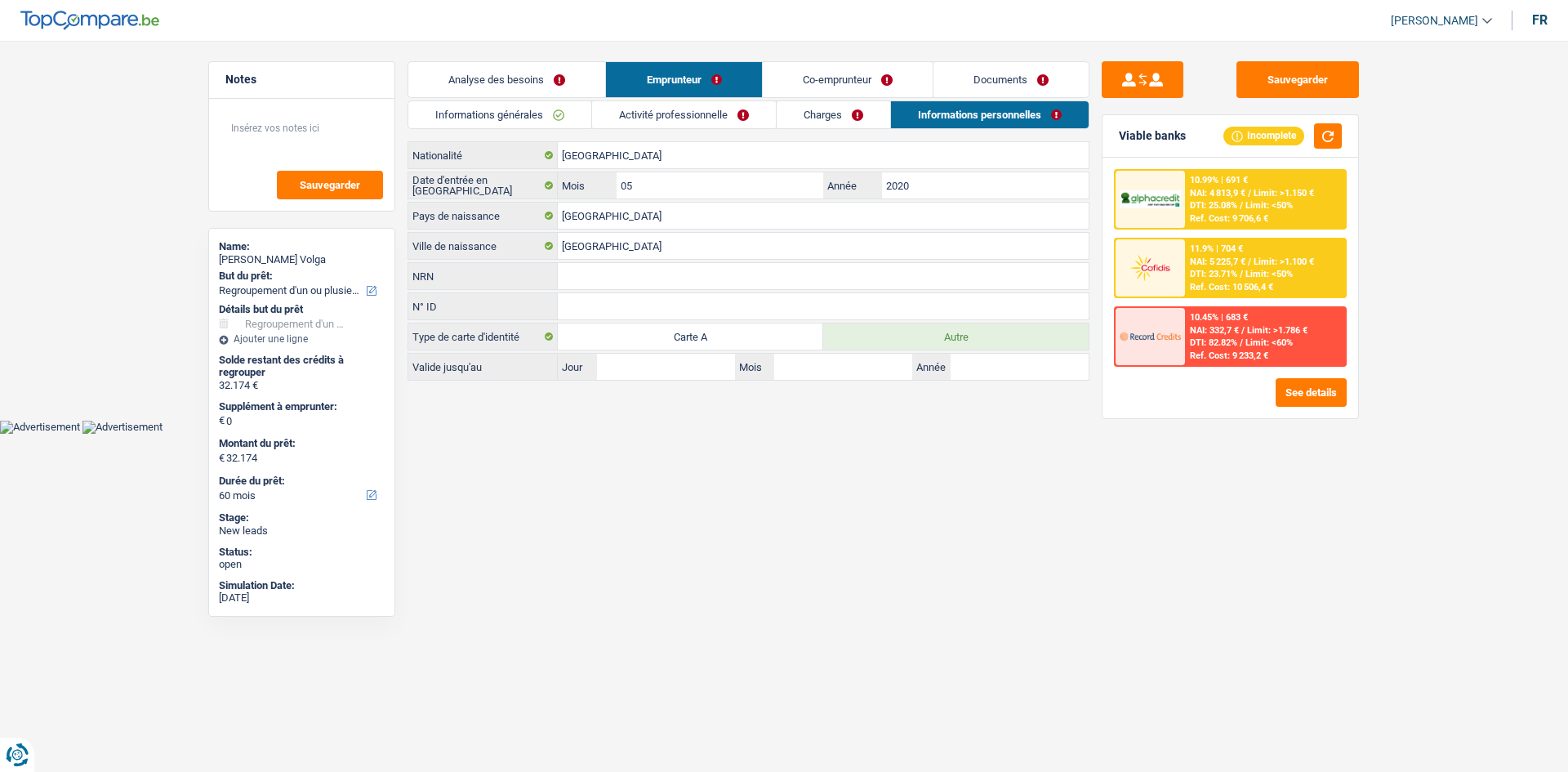 click on "Analyse des besoins" at bounding box center [506, 79] 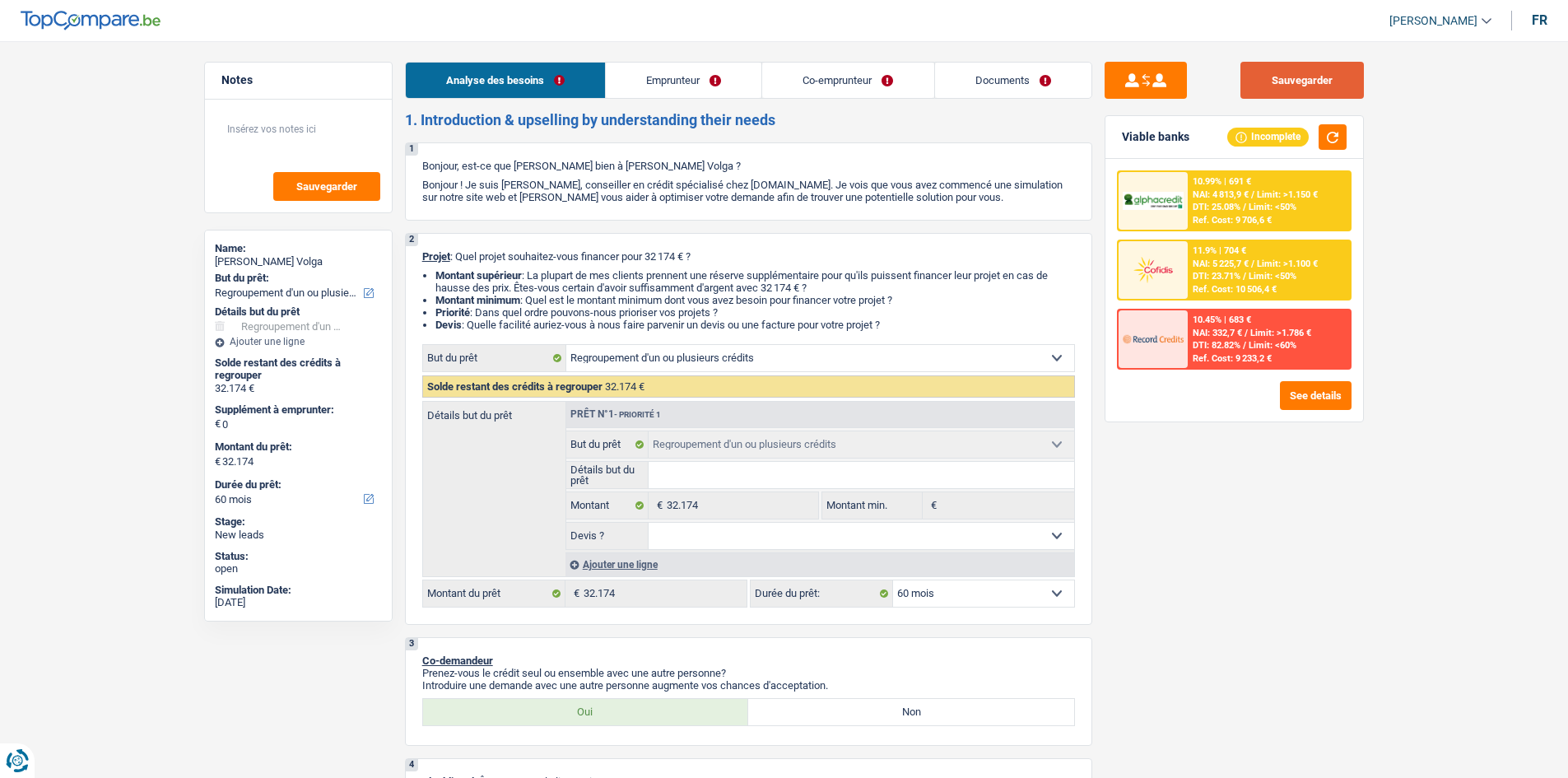 click on "Sauvegarder" at bounding box center (1302, 80) 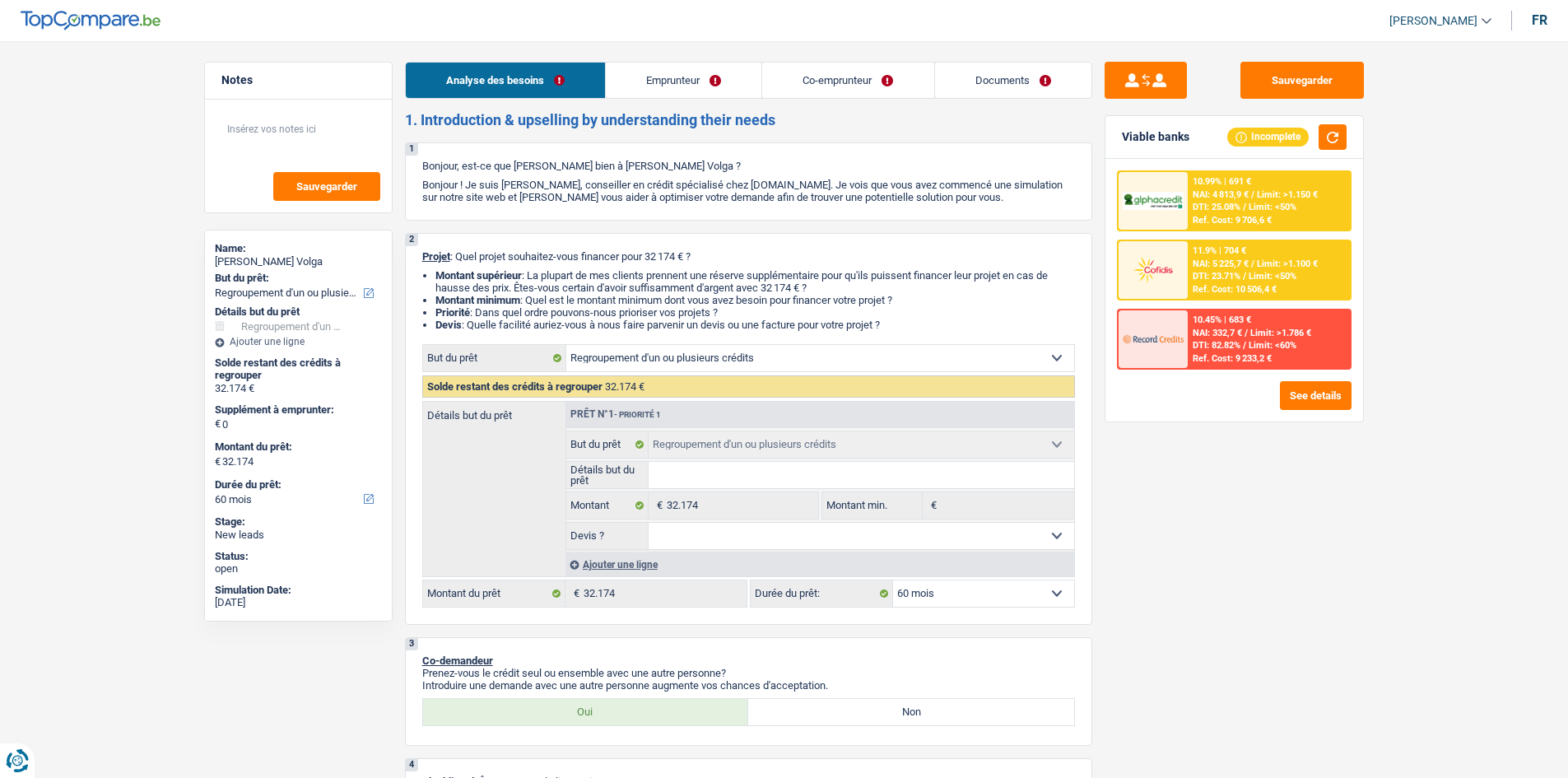 drag, startPoint x: 779, startPoint y: 123, endPoint x: 405, endPoint y: 113, distance: 374.13367 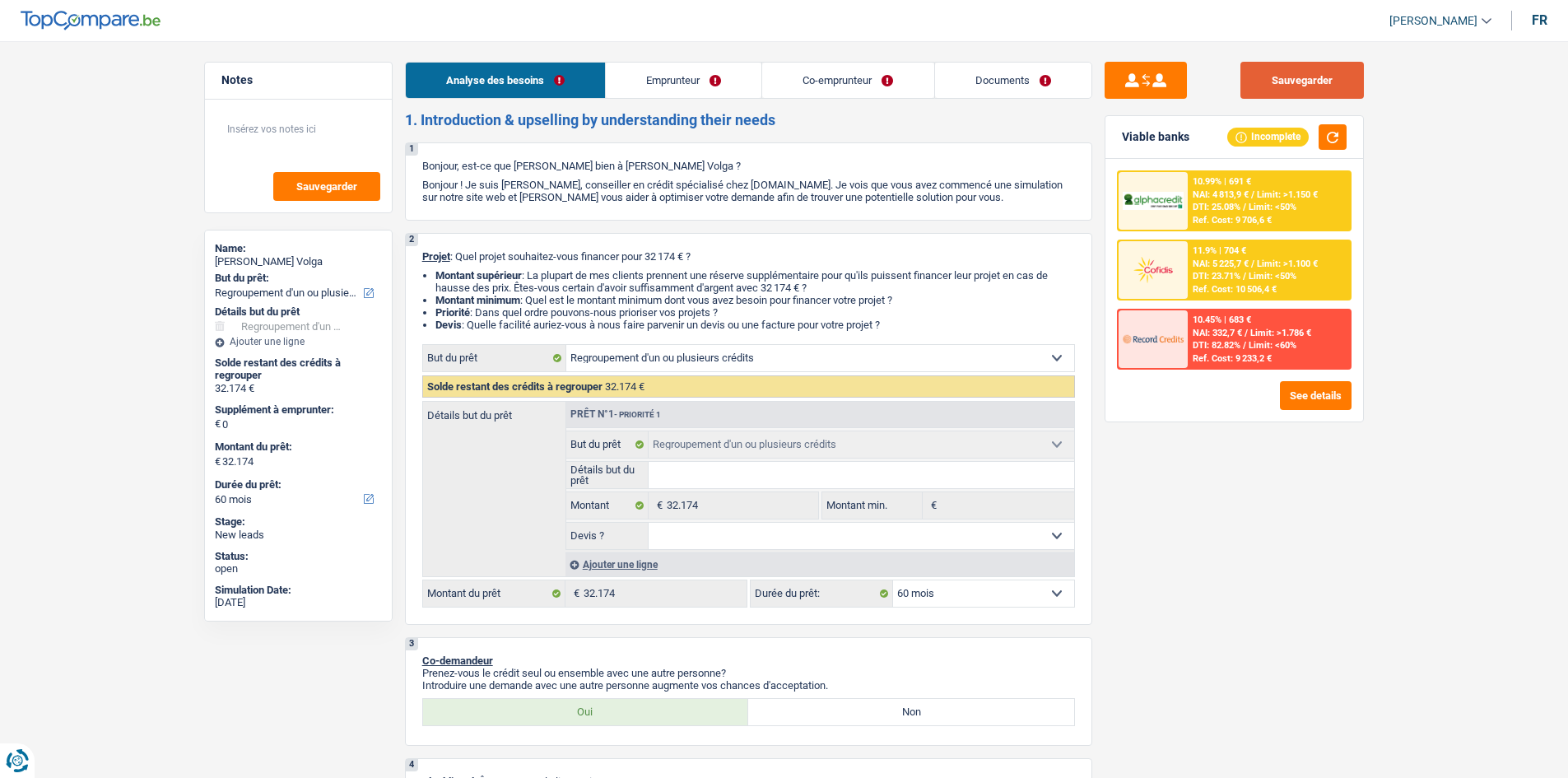 click on "Sauvegarder" at bounding box center (1302, 80) 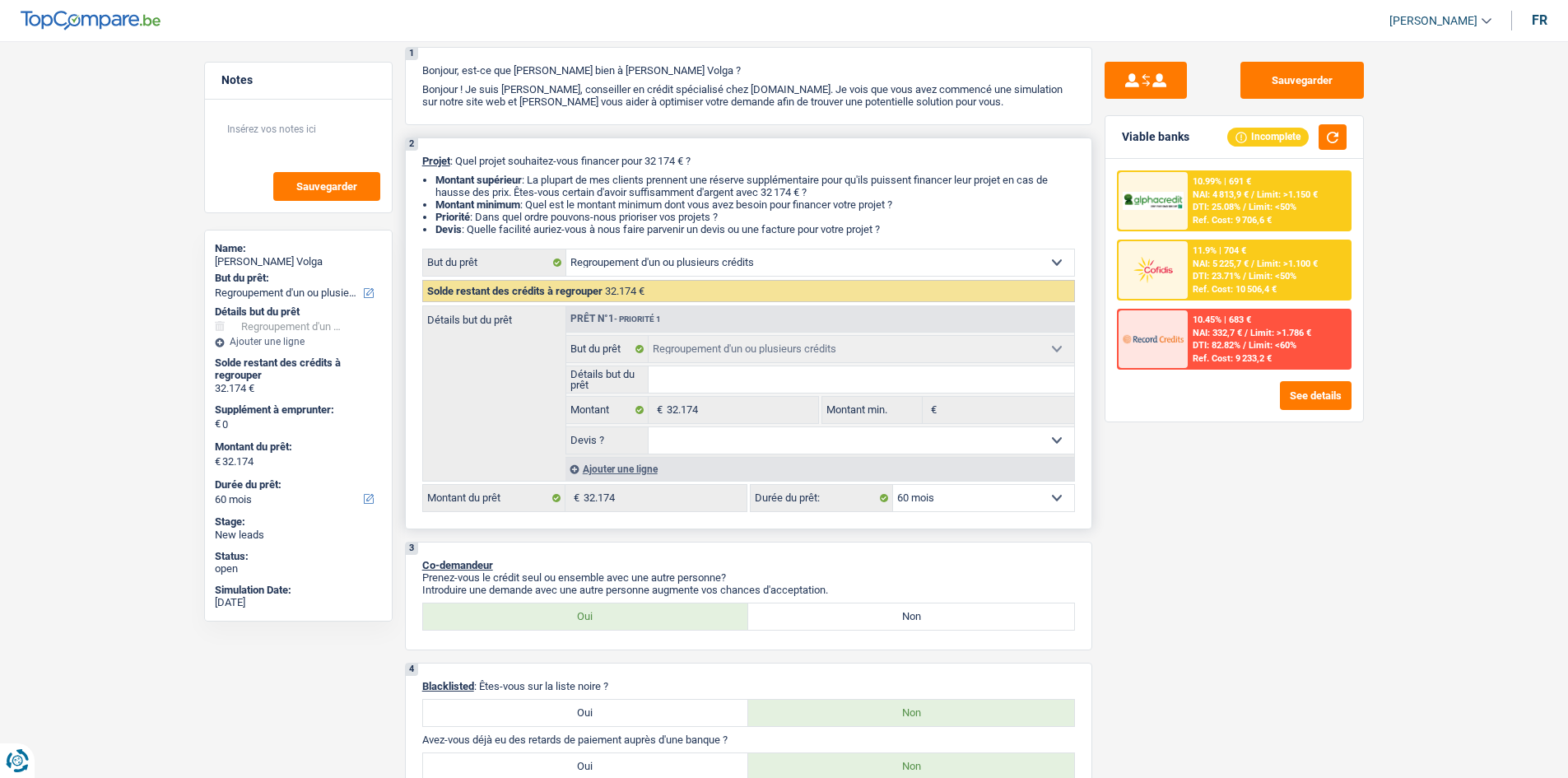 scroll, scrollTop: 247, scrollLeft: 0, axis: vertical 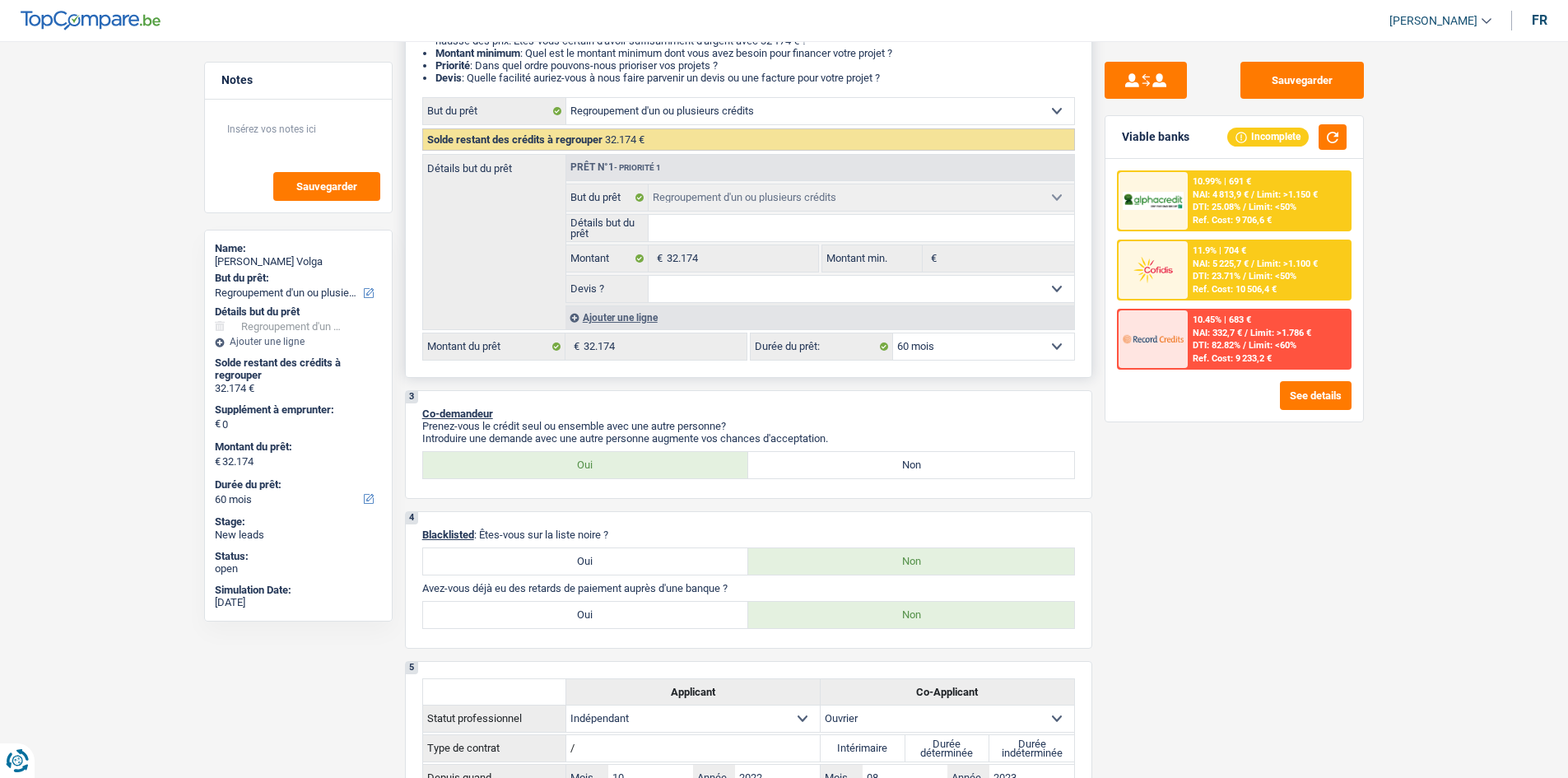 click on "Oui Non Non répondu
Sélectionner une option" at bounding box center (861, 289) 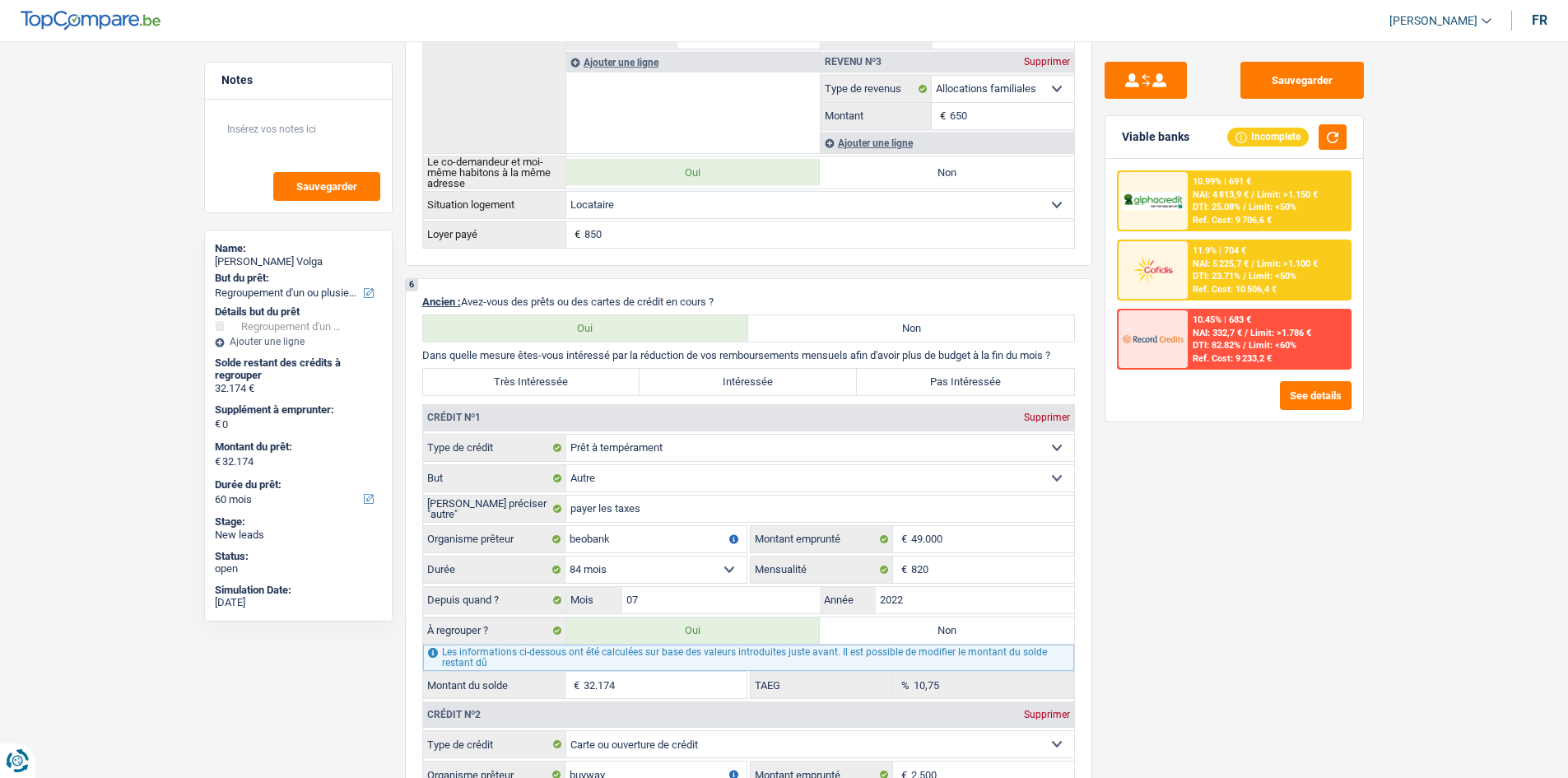 scroll, scrollTop: 1317, scrollLeft: 0, axis: vertical 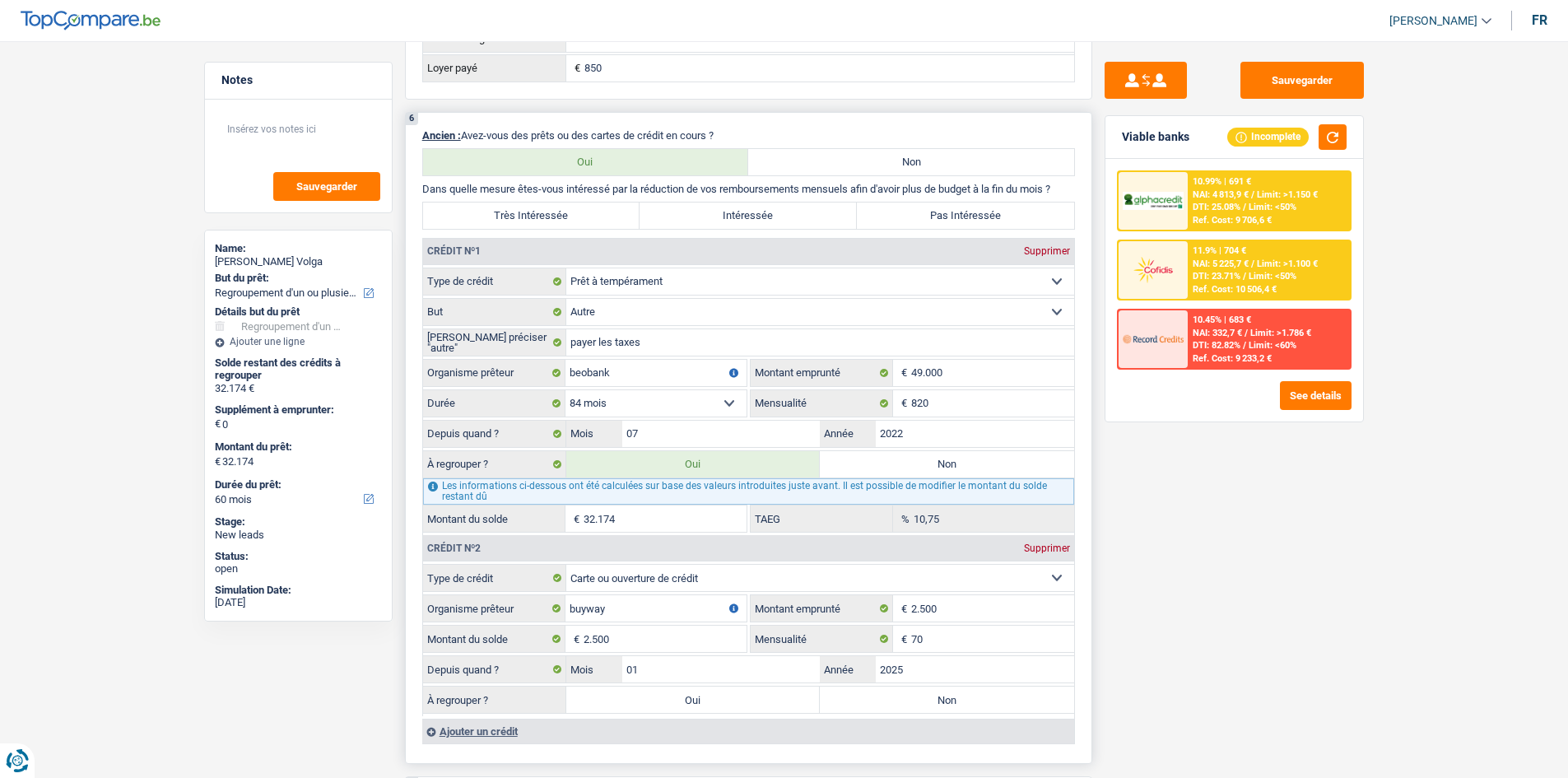 click on "Pas Intéressée" at bounding box center [965, 216] 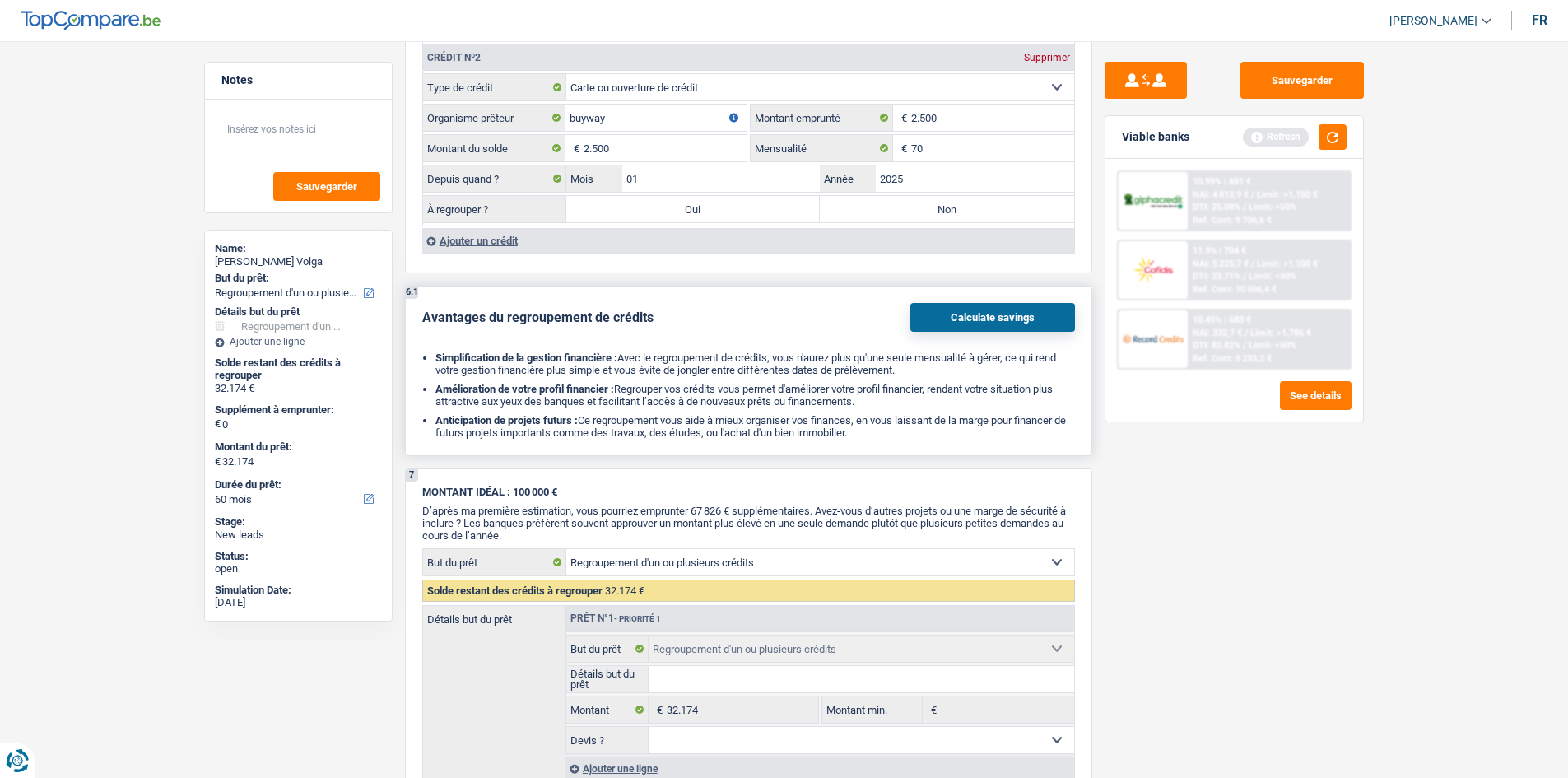 scroll, scrollTop: 1811, scrollLeft: 0, axis: vertical 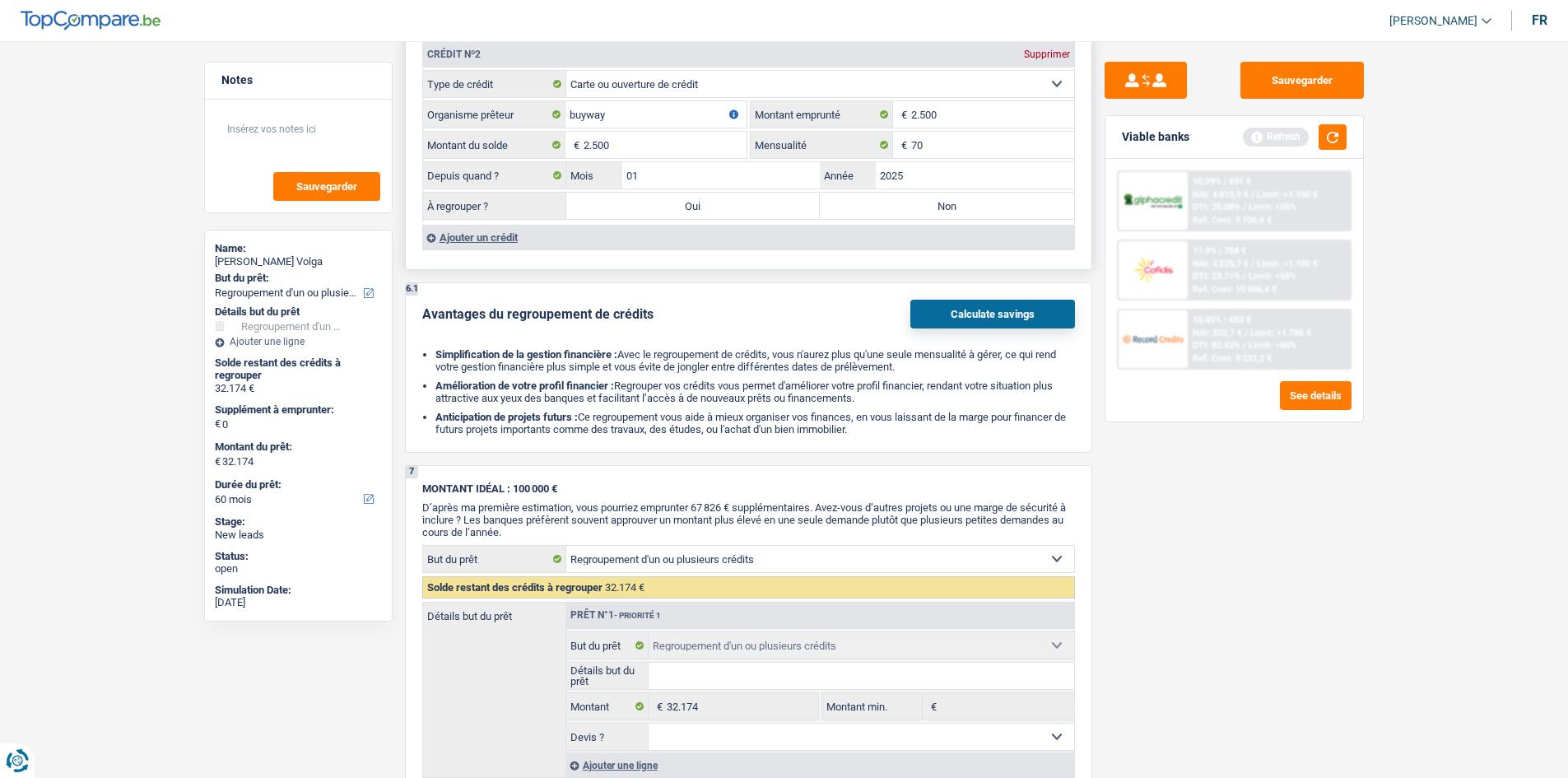 click on "Non" at bounding box center (947, 206) 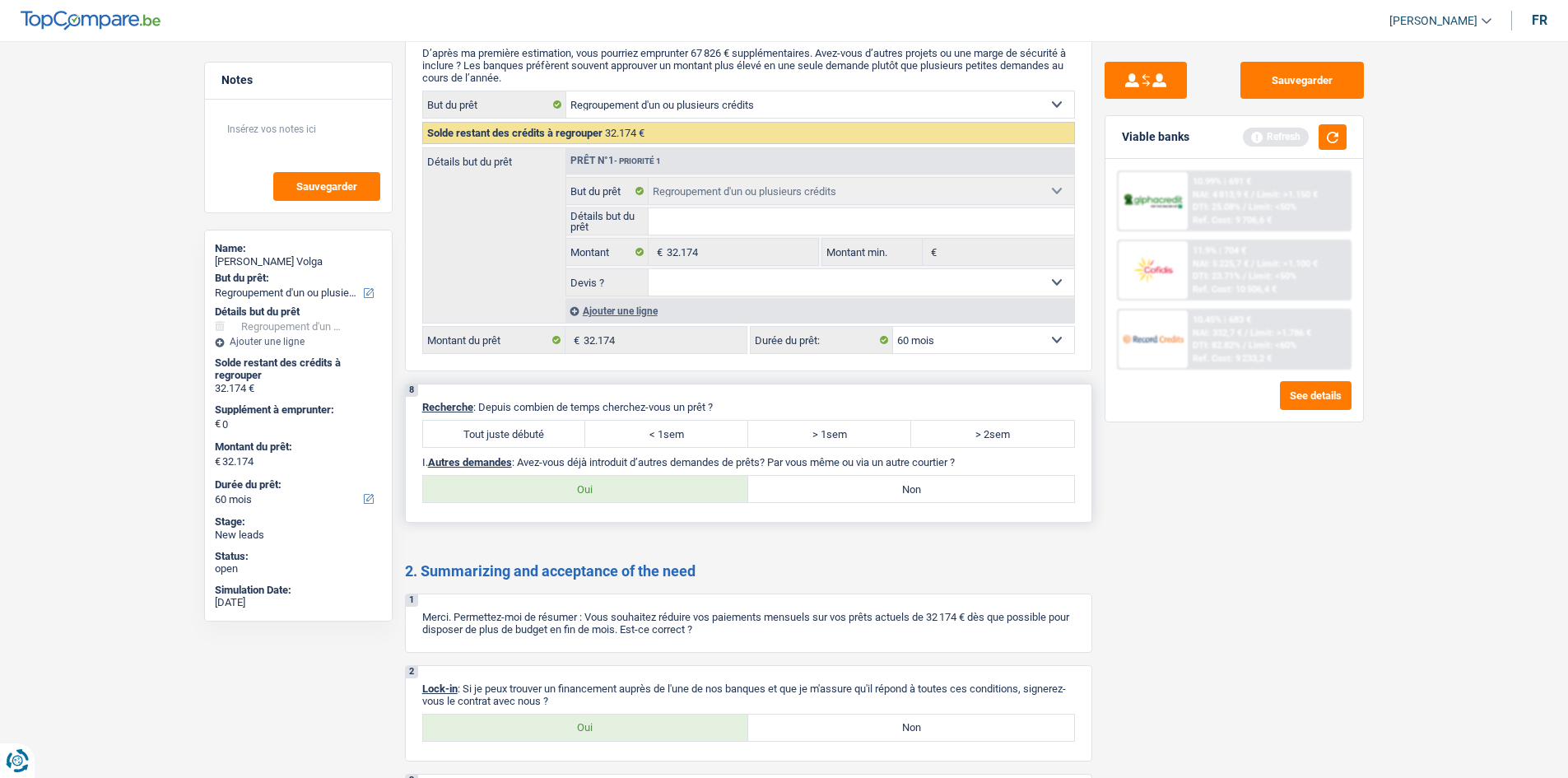 scroll, scrollTop: 2402, scrollLeft: 0, axis: vertical 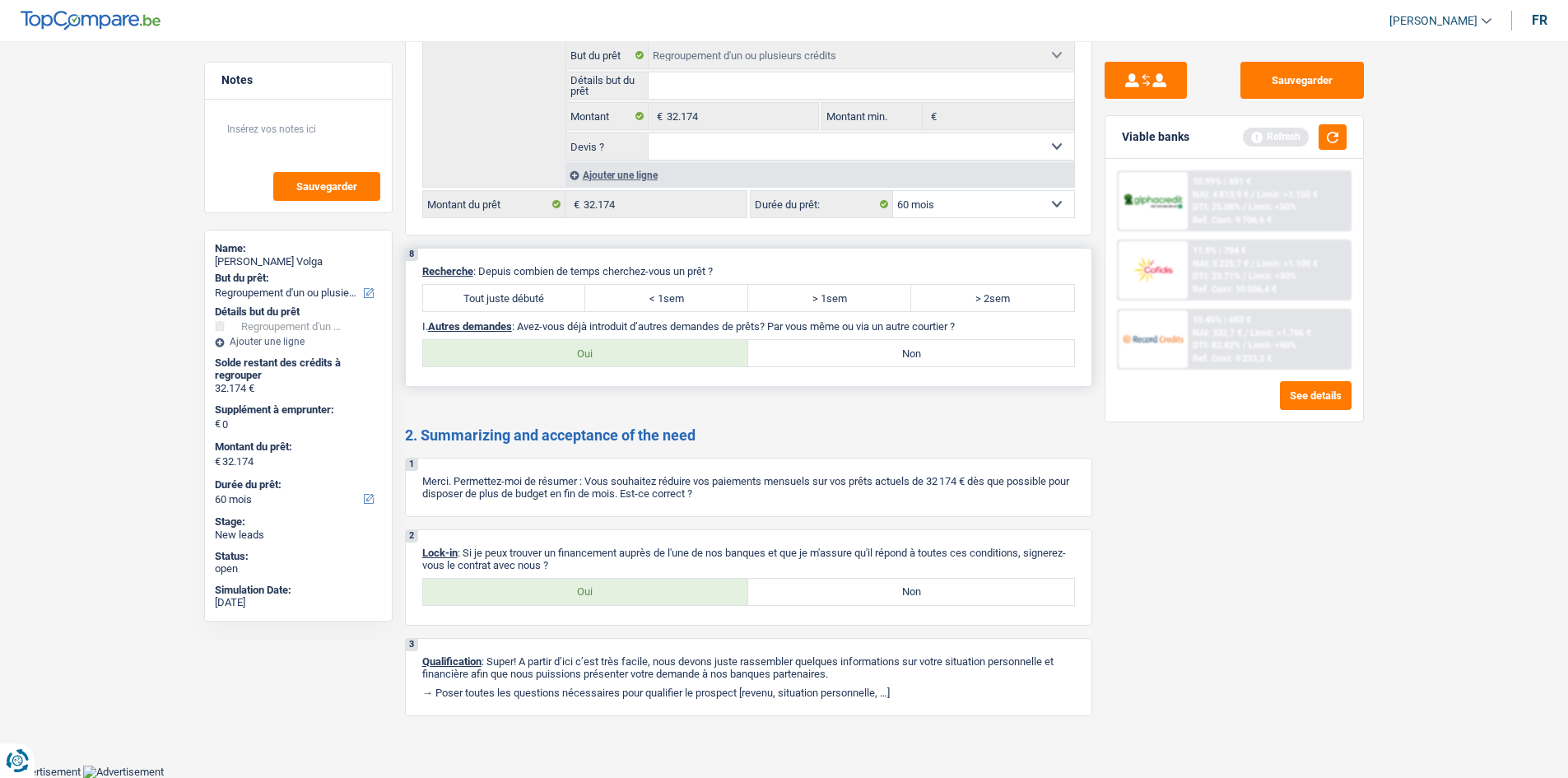 click on "Tout juste débuté" at bounding box center [505, 298] 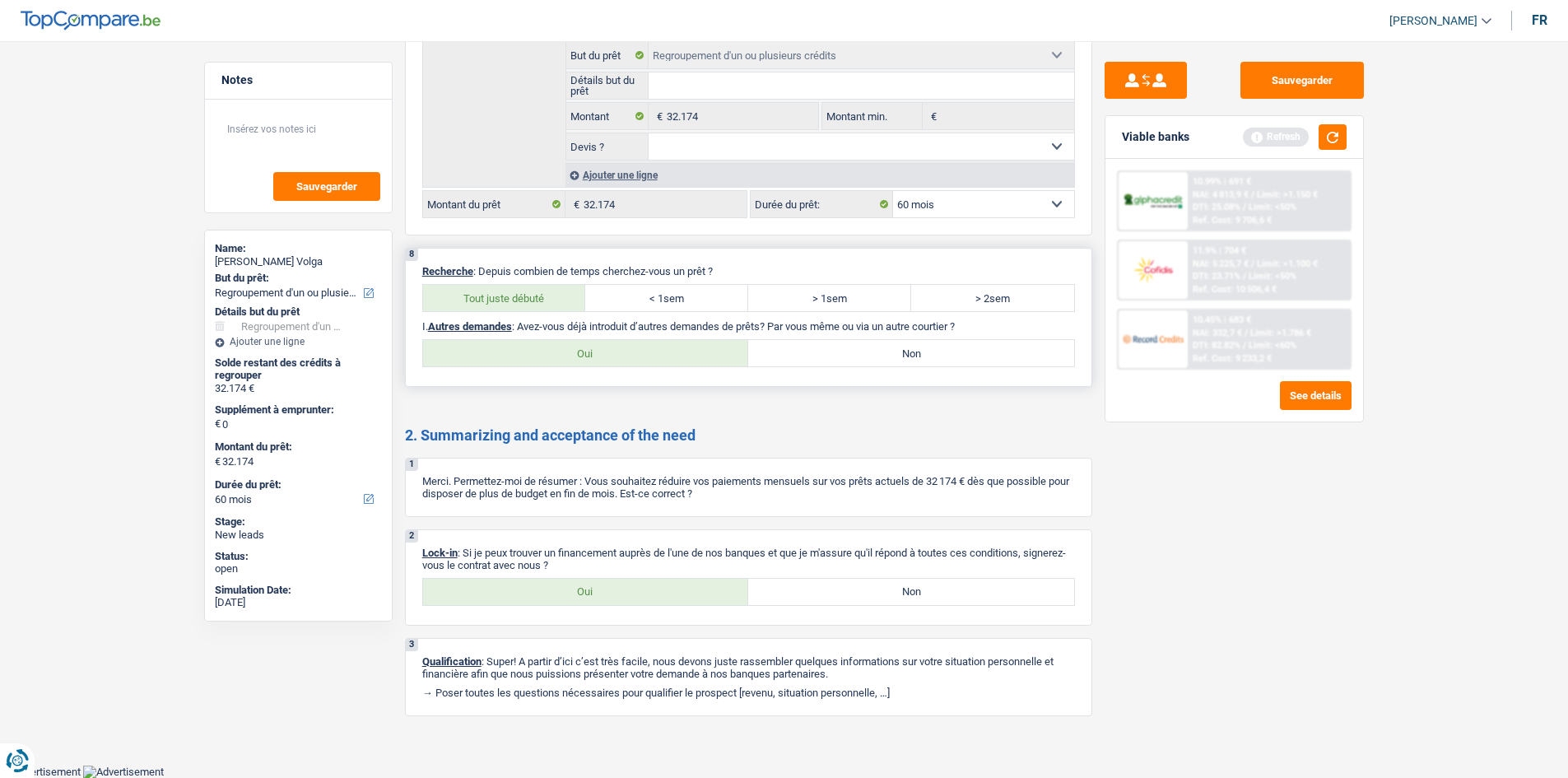 click on "Oui" at bounding box center [586, 353] 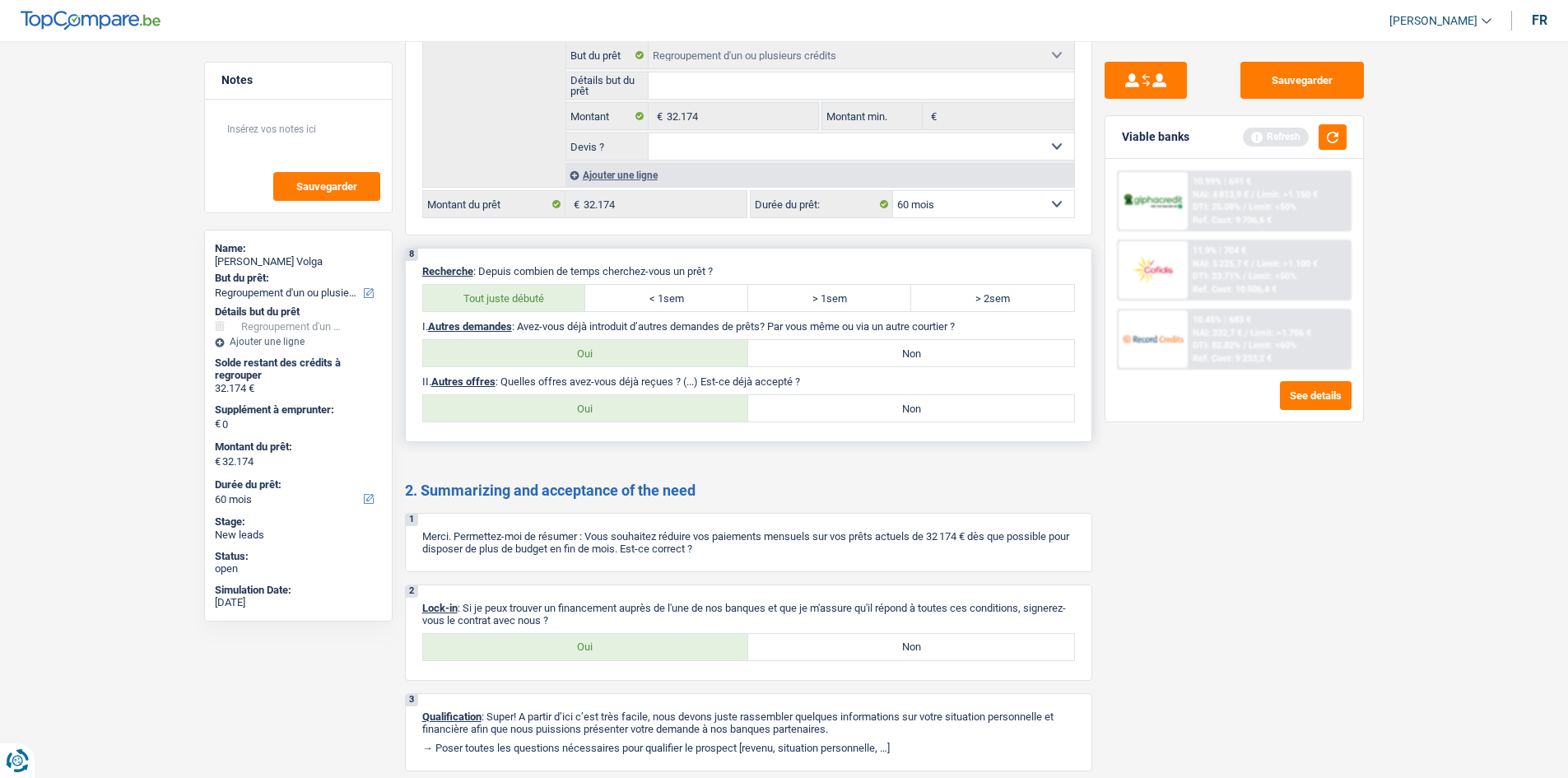 click on "8   Recherche   : Depuis combien de temps cherchez-vous un prêt ?
Tout juste débuté
< 1sem
> 1sem
> 2sem
I.  Autres demandes   : Avez-vous déjà introduit d’autres demandes de prêts? Par vous même ou via un autre courtier ?
Oui
Non
II.  Autres offres   : Quelles offres avez-vous déjà reçues ? (...) Est-ce déjà accepté ?
Oui
Non
Tous les champs sont obligatoires. Veuillez sélectionner une option" at bounding box center [748, 345] 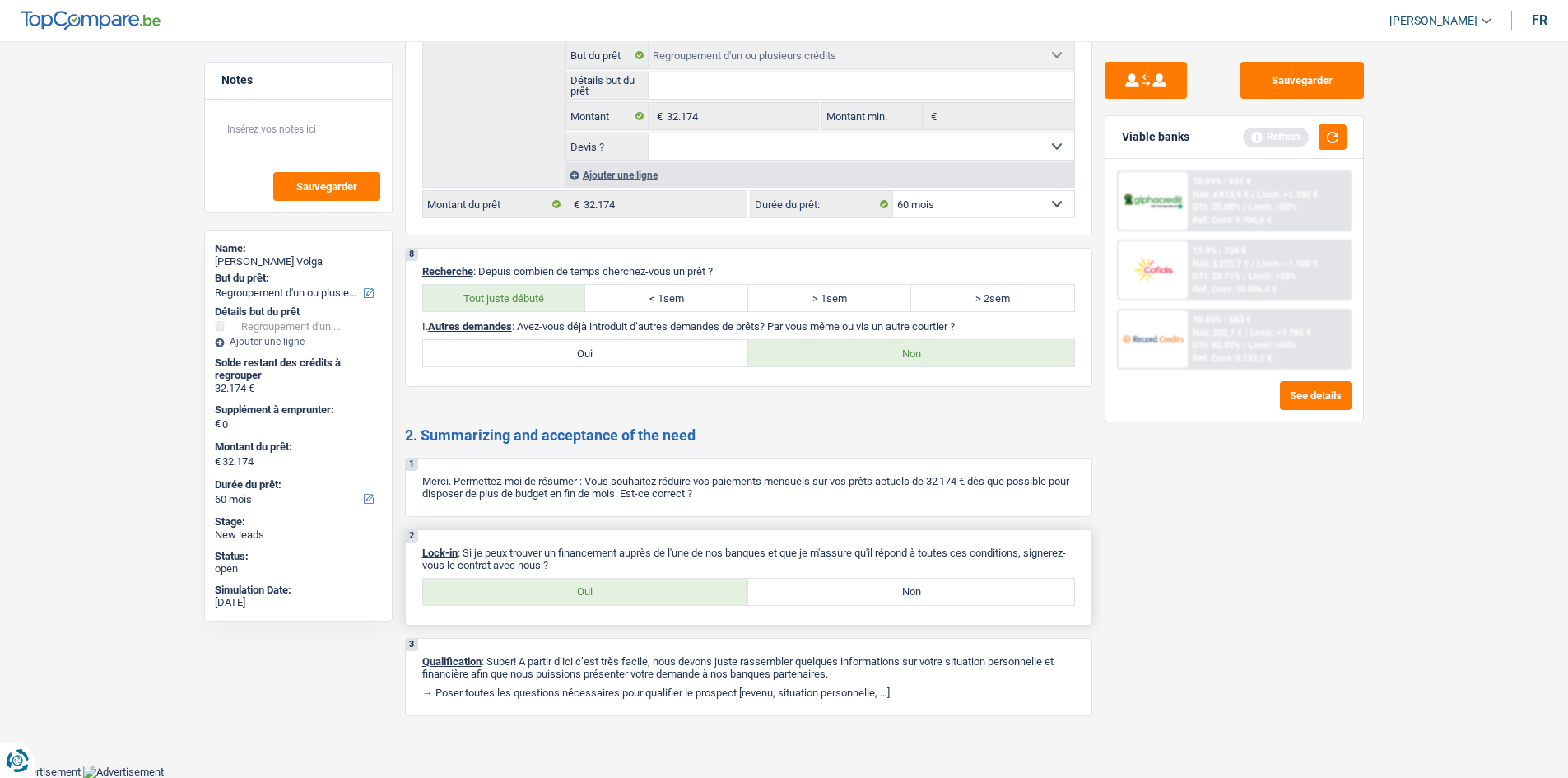 click on "Oui
Non
Tous les champs sont obligatoires. Veuillez sélectionner une option" at bounding box center [748, 592] 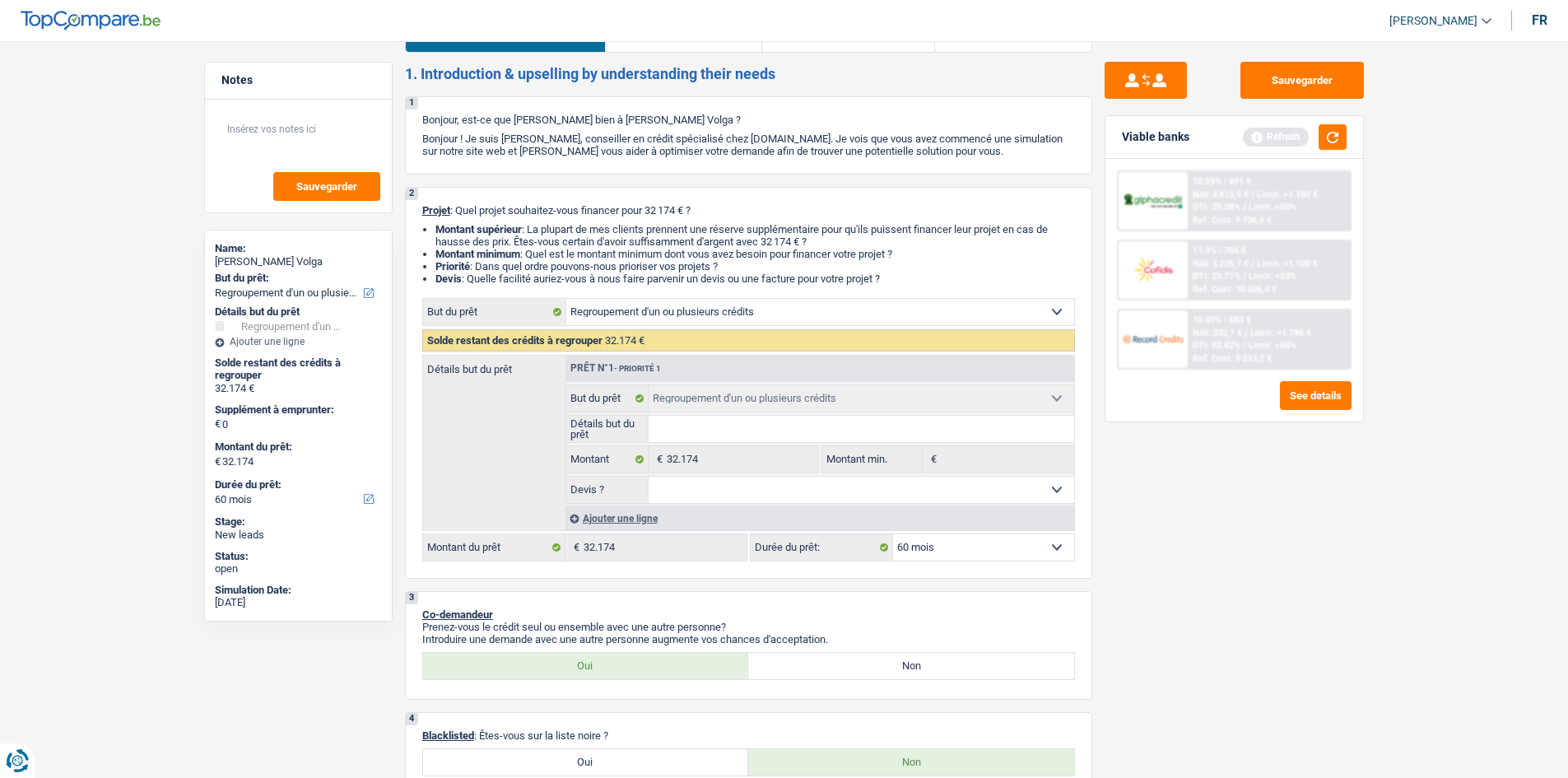 scroll, scrollTop: 0, scrollLeft: 0, axis: both 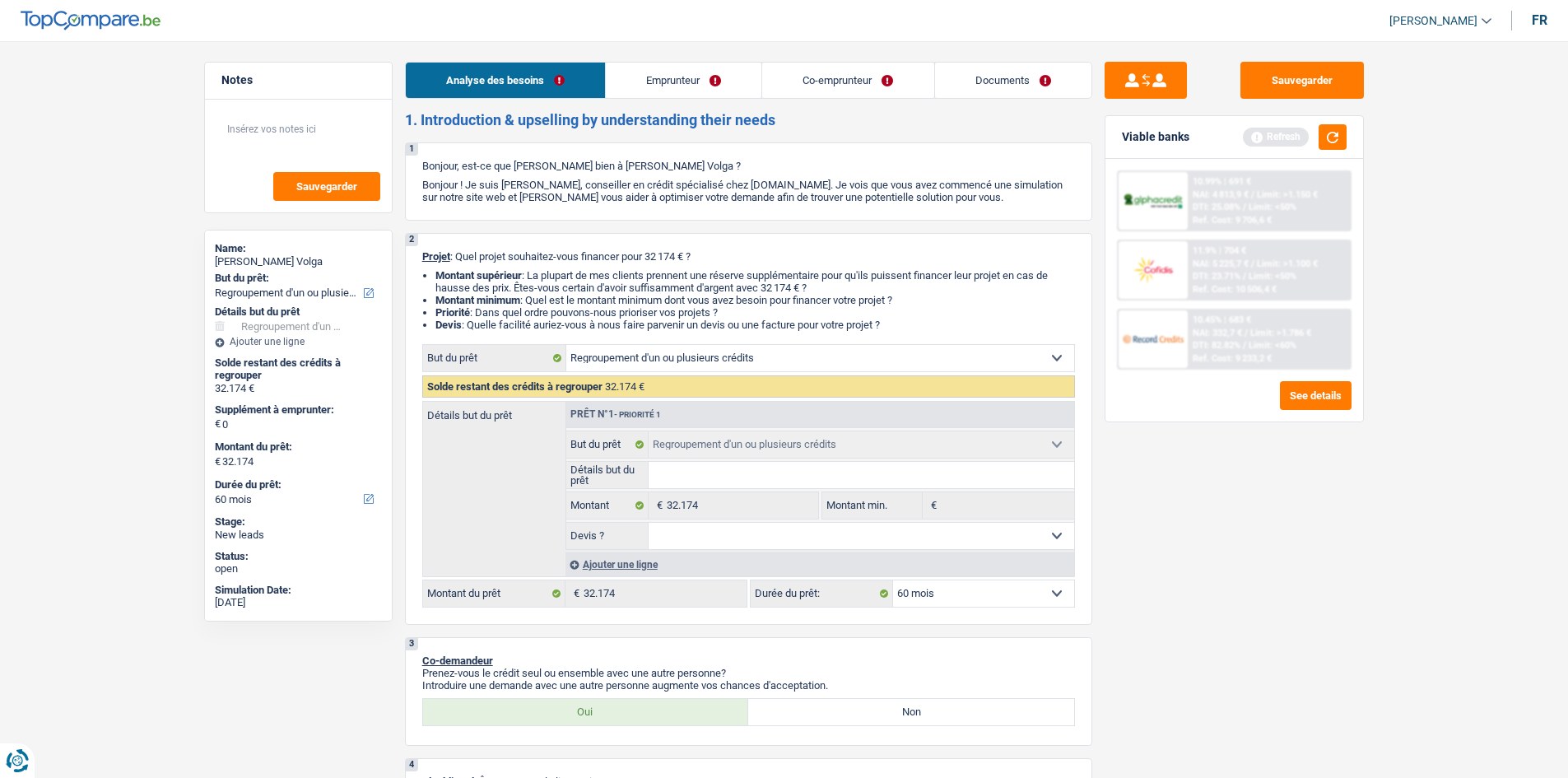 click on "Emprunteur" at bounding box center [683, 80] 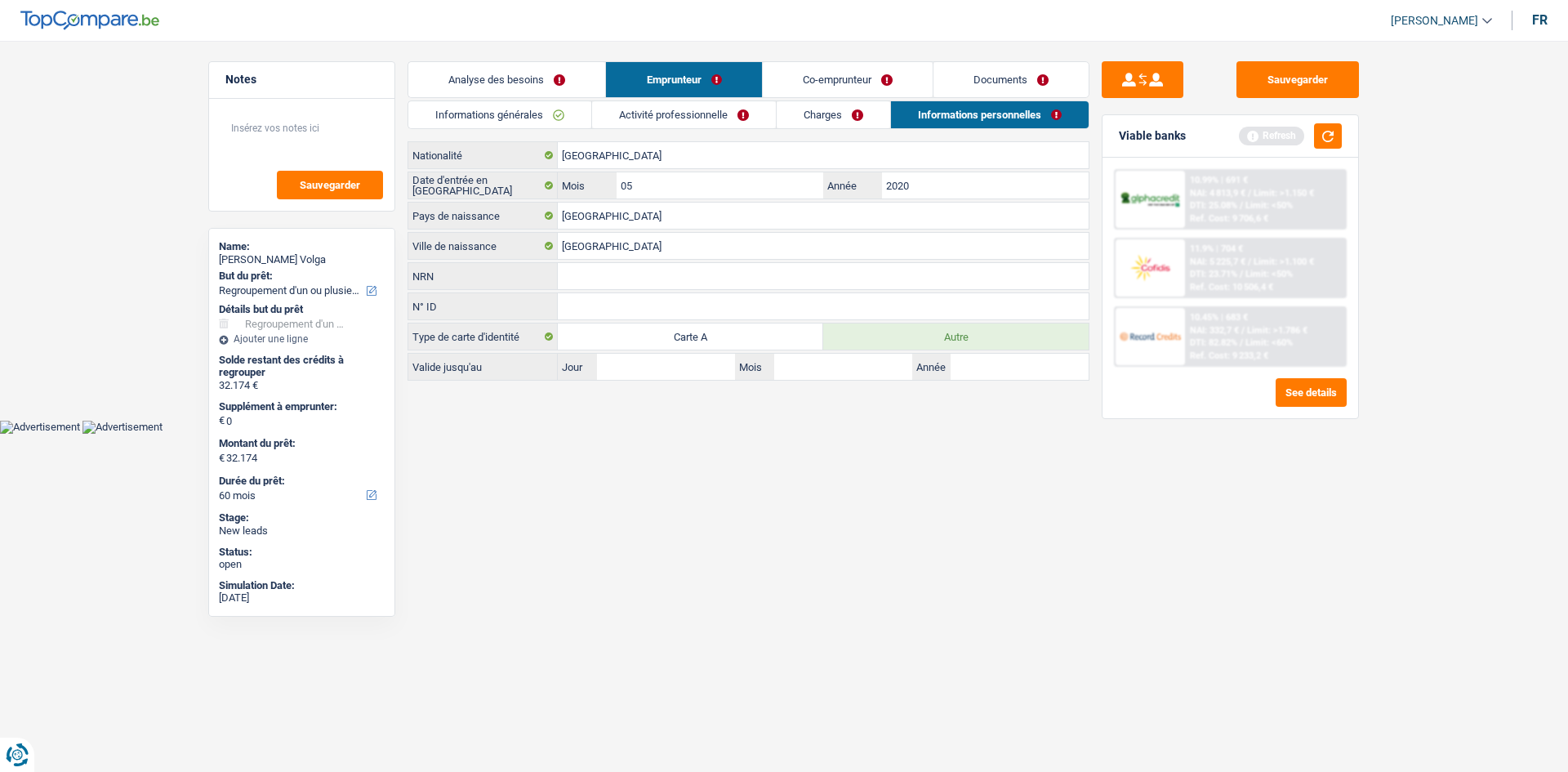 click on "Informations générales" at bounding box center (500, 114) 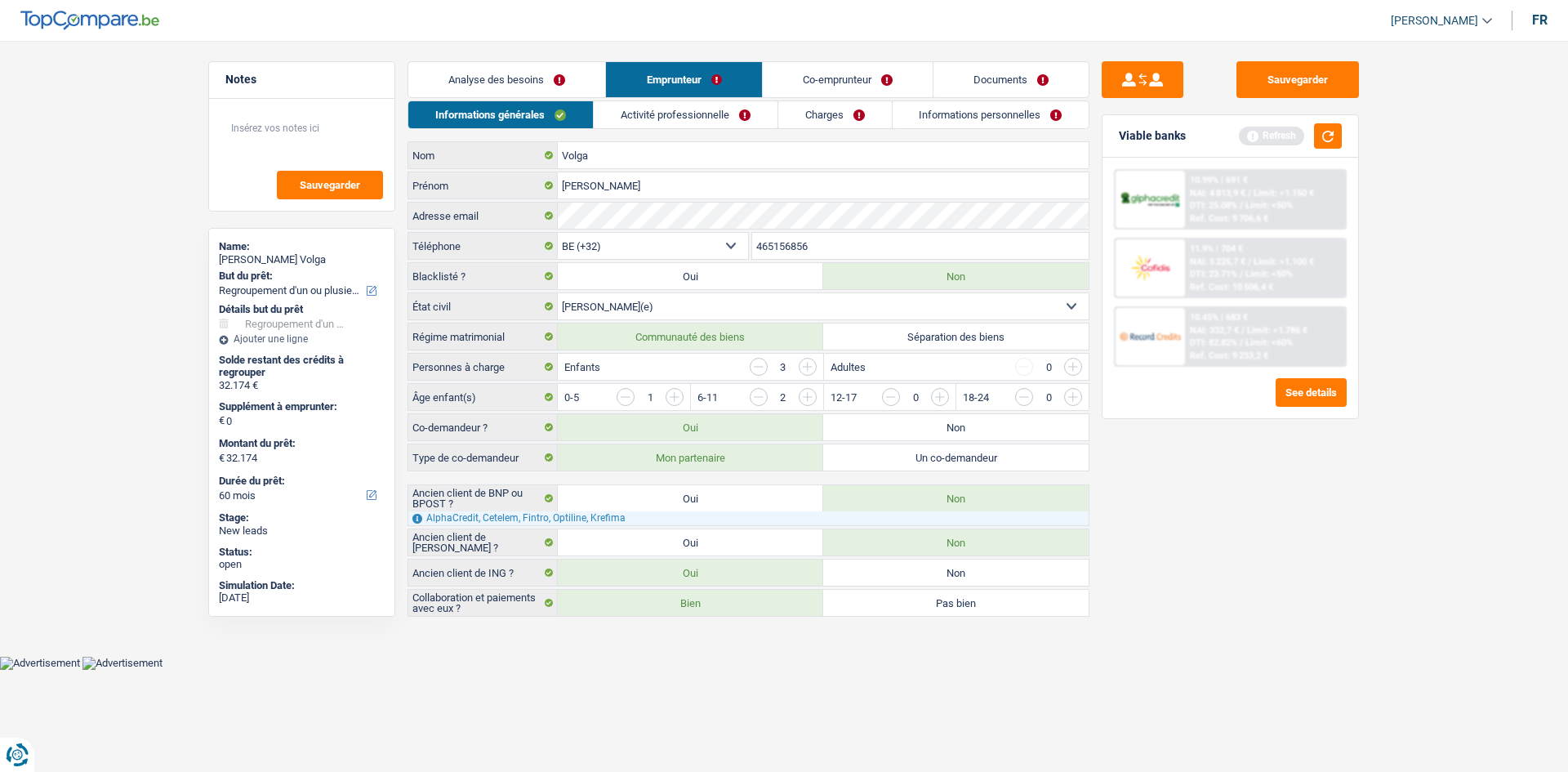 click on "Activité professionnelle" at bounding box center (685, 114) 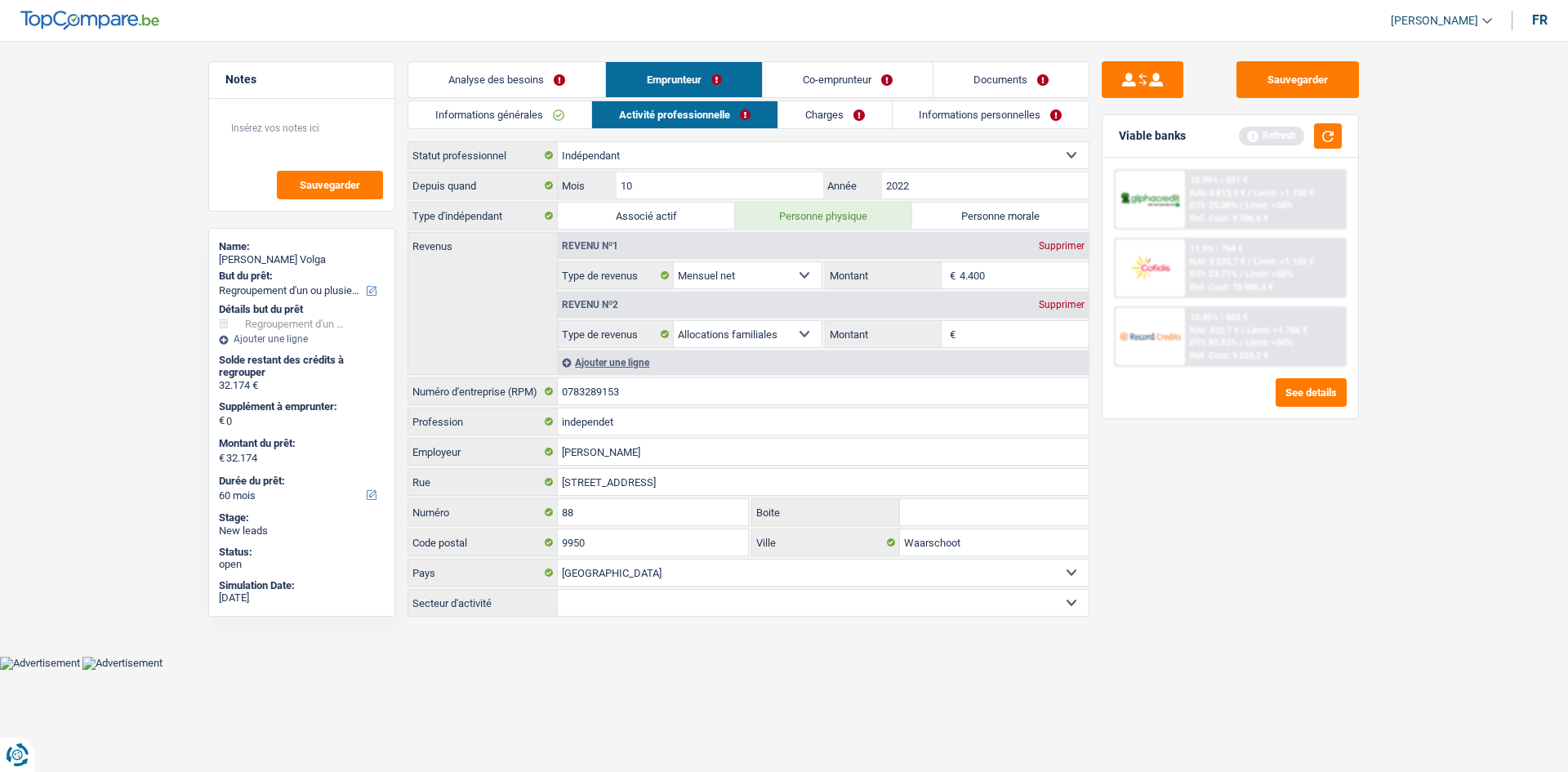 click on "Charges" at bounding box center (835, 114) 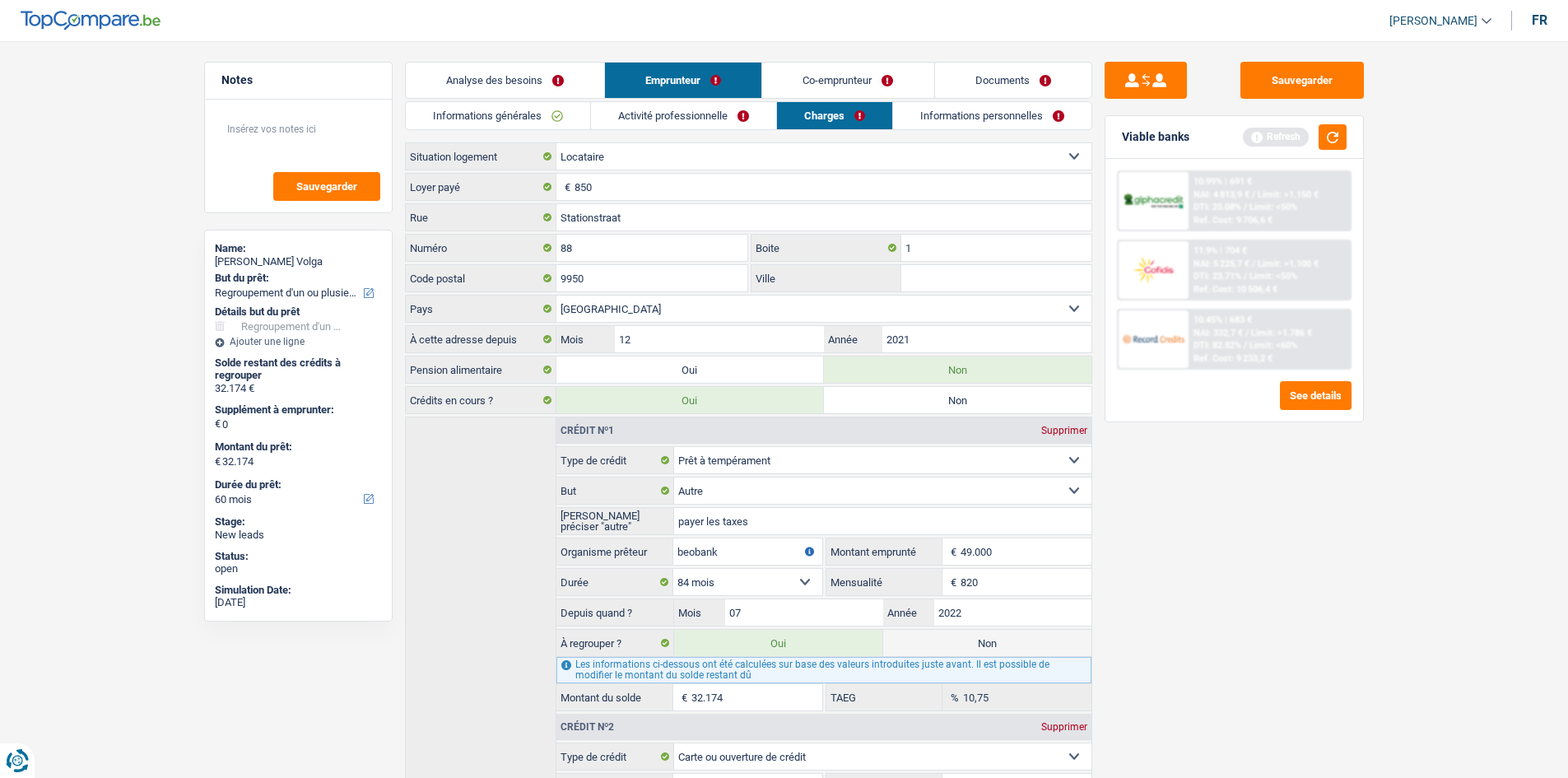 click on "Informations personnelles" at bounding box center (992, 115) 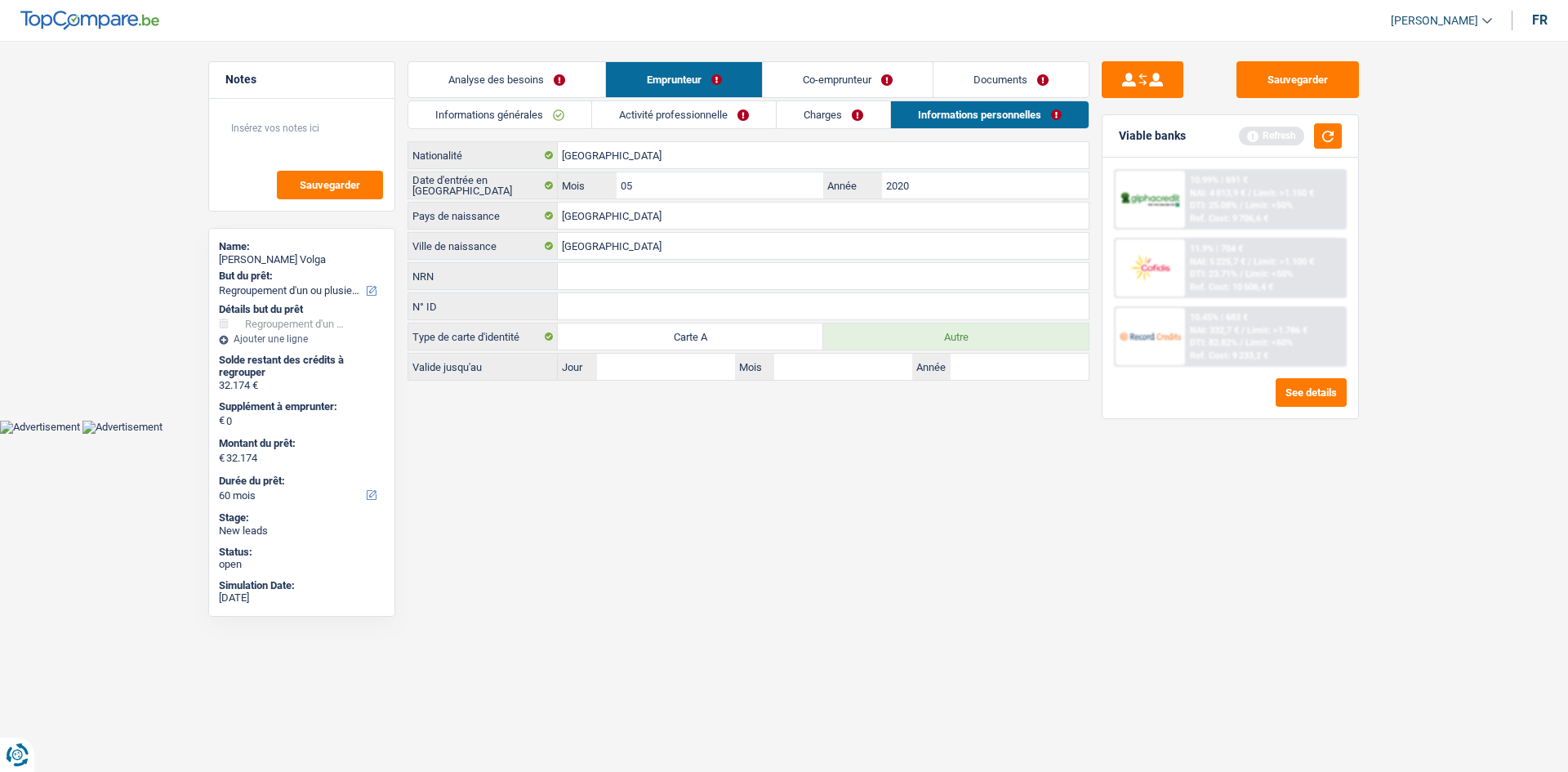 click on "Co-emprunteur" at bounding box center (848, 79) 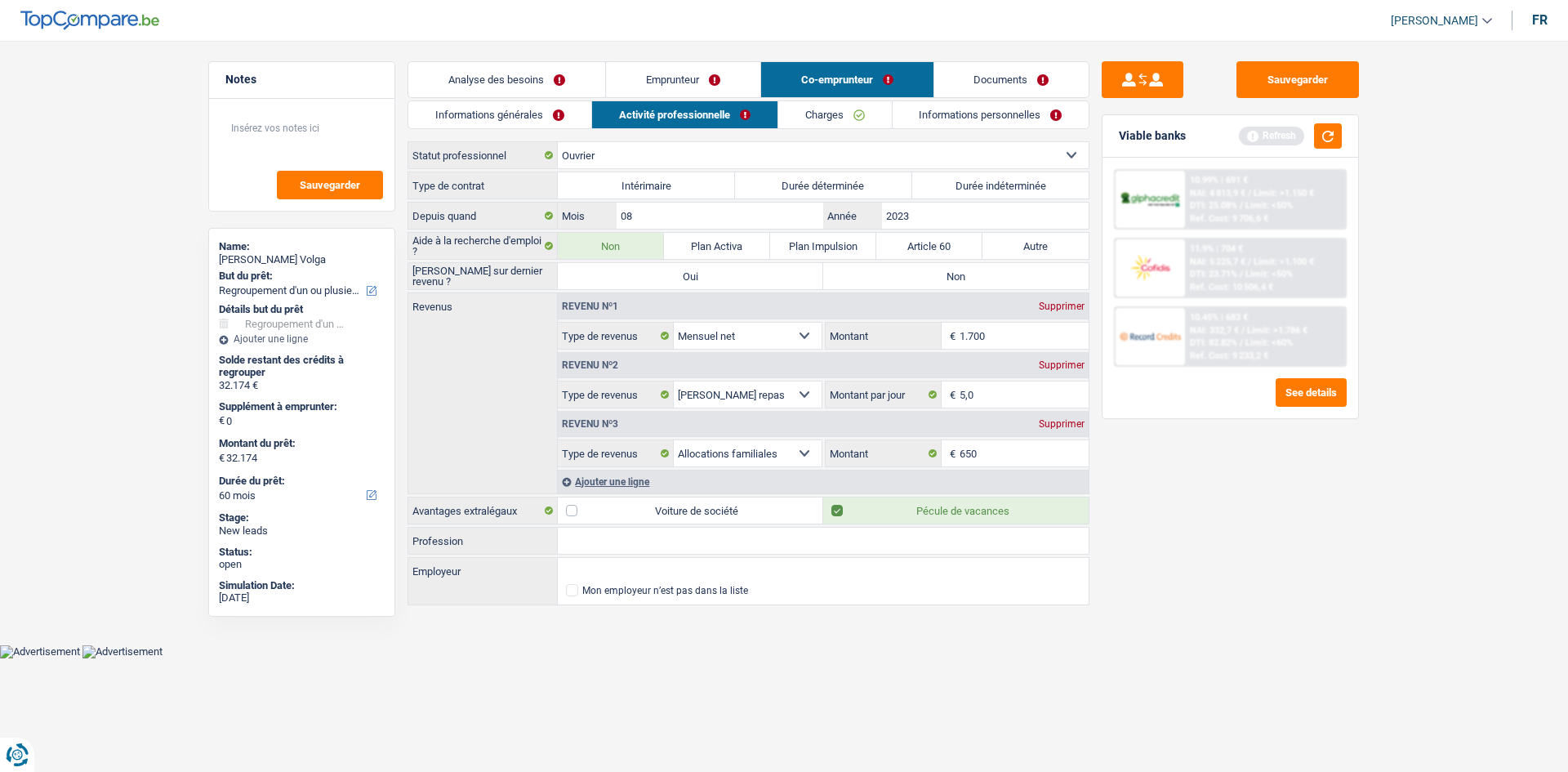 click on "Informations générales" at bounding box center [500, 114] 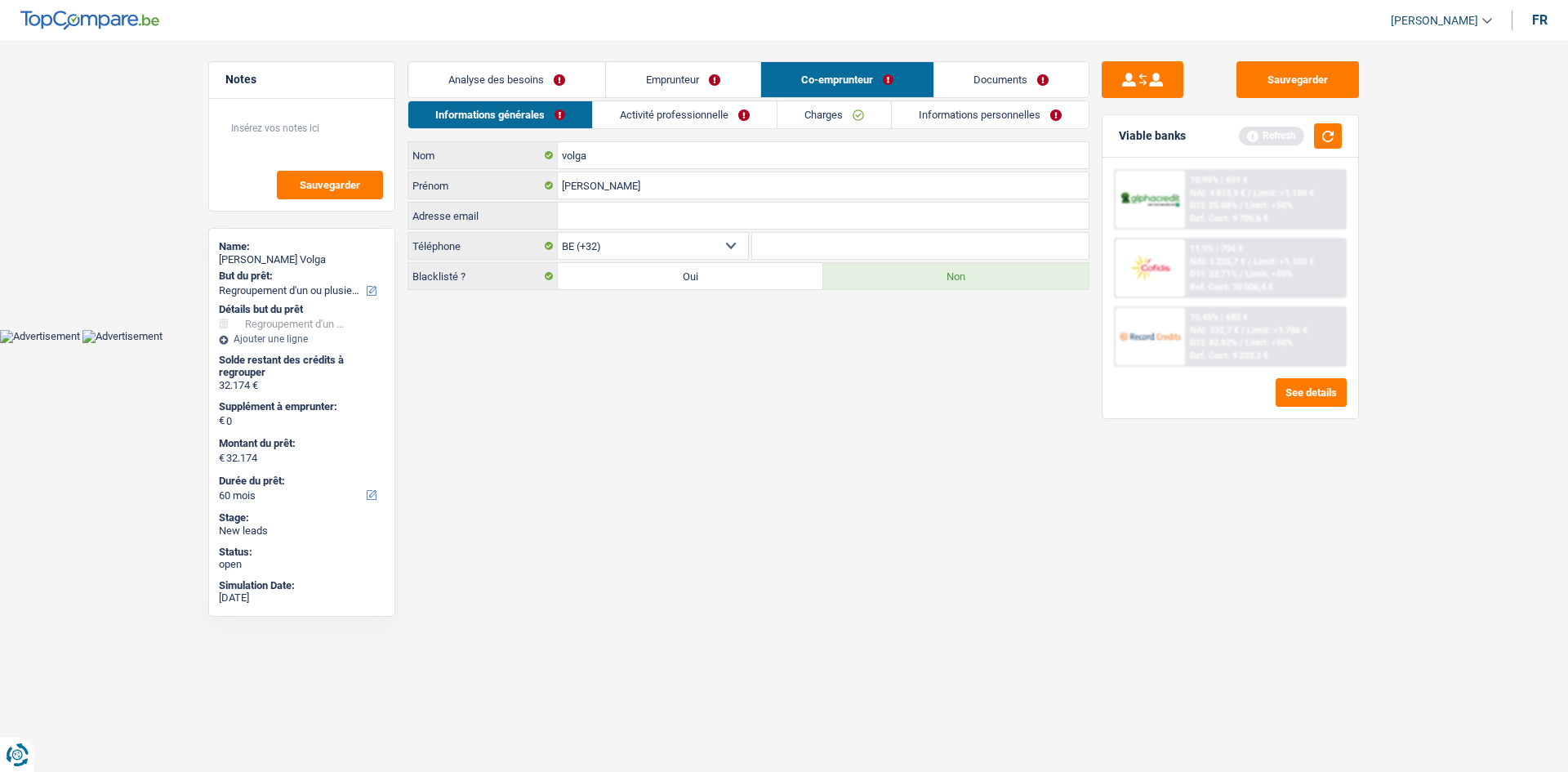 click on "Activité professionnelle" at bounding box center [684, 114] 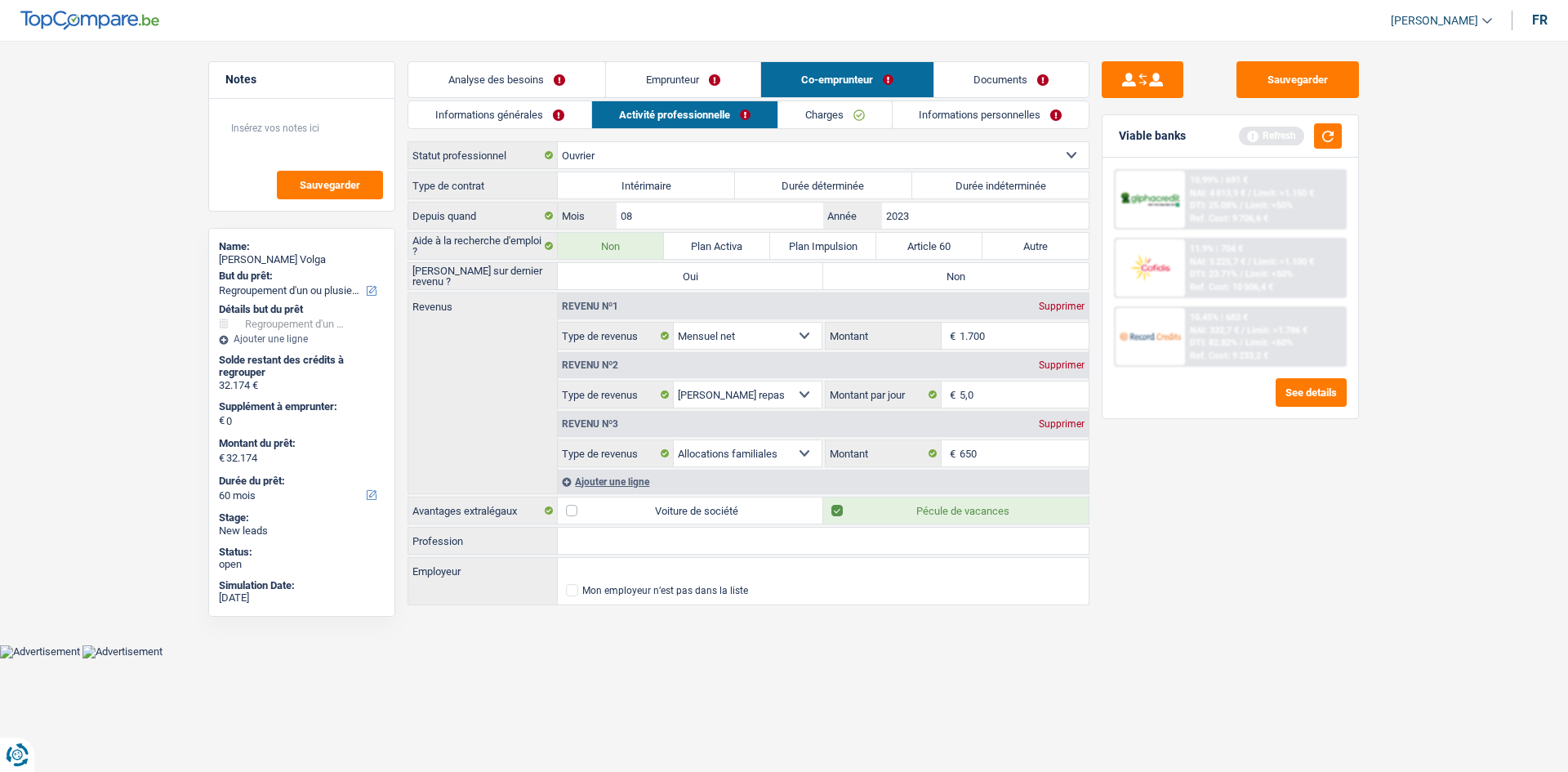 click on "Charges" at bounding box center [835, 114] 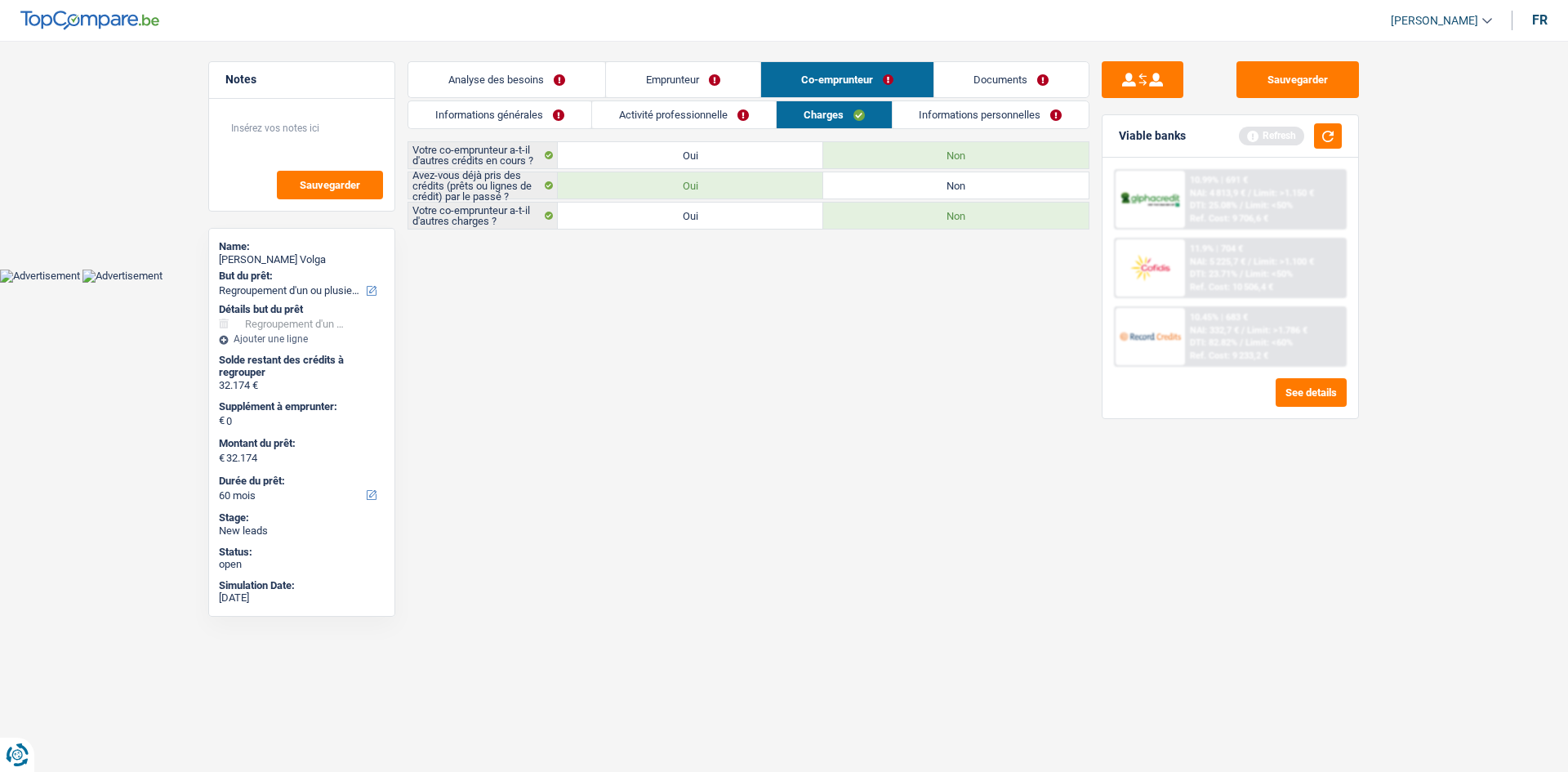 click on "Informations personnelles" at bounding box center [991, 114] 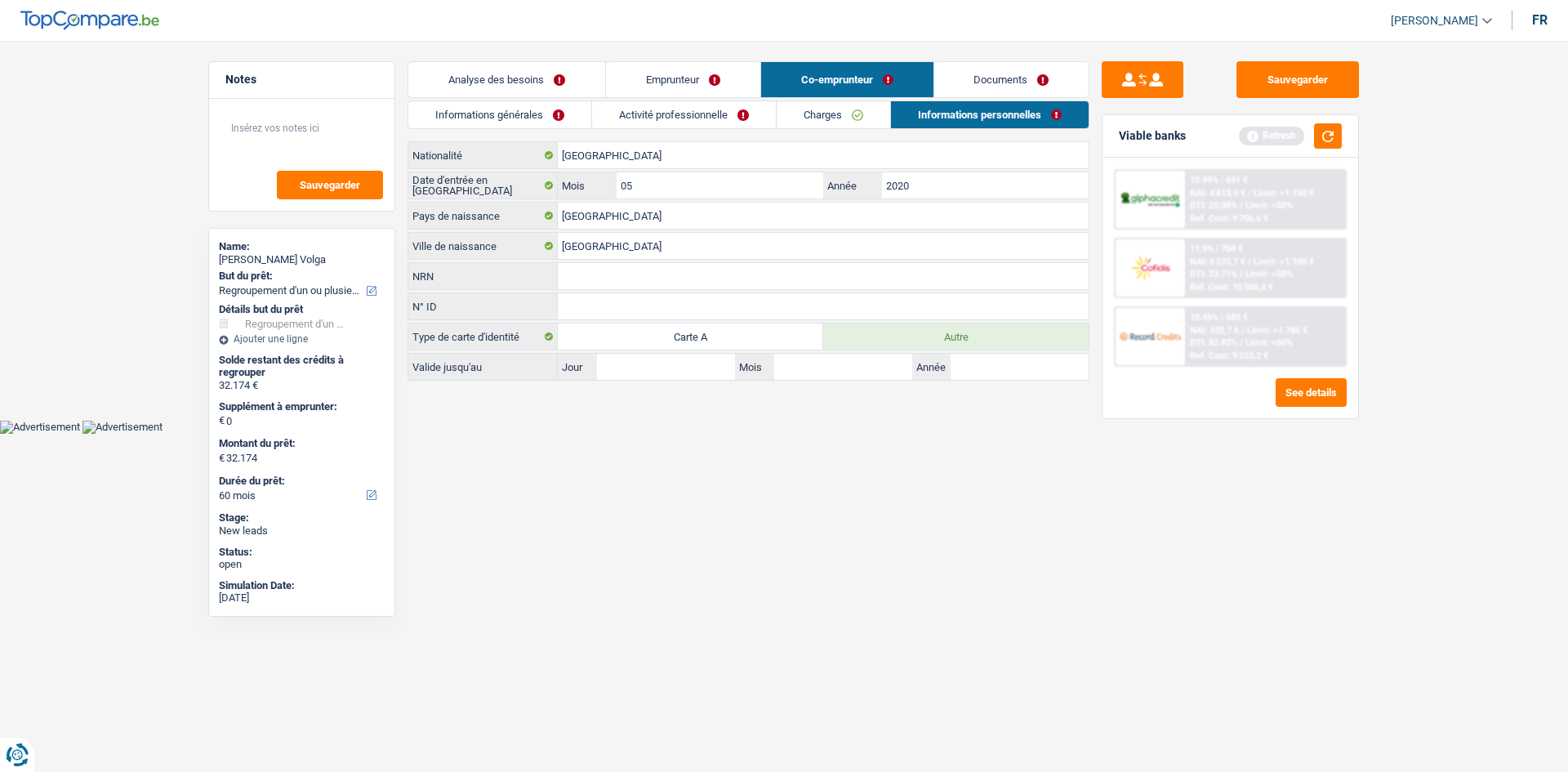 click on "Documents" at bounding box center [1012, 79] 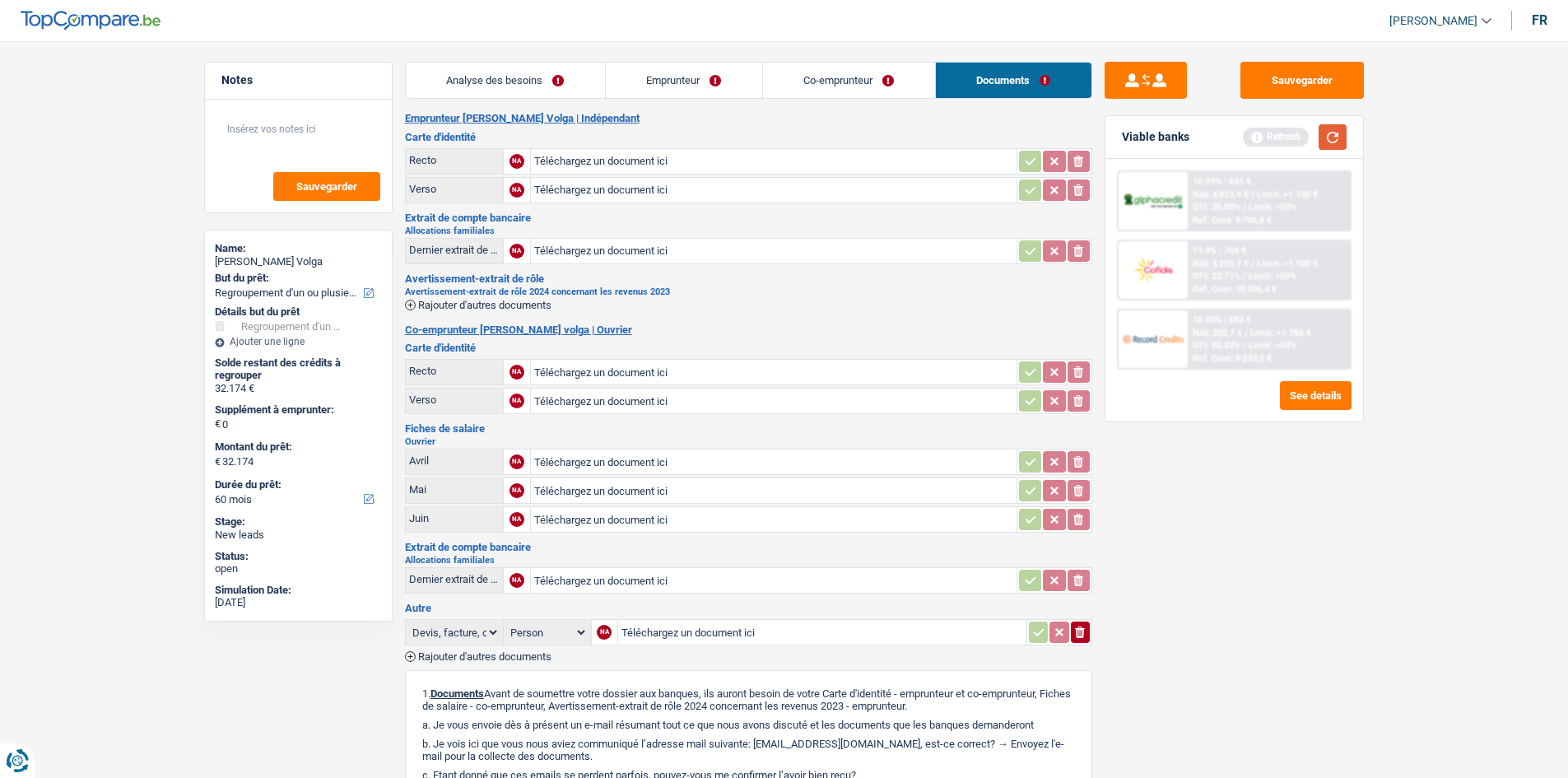 click at bounding box center [1333, 137] 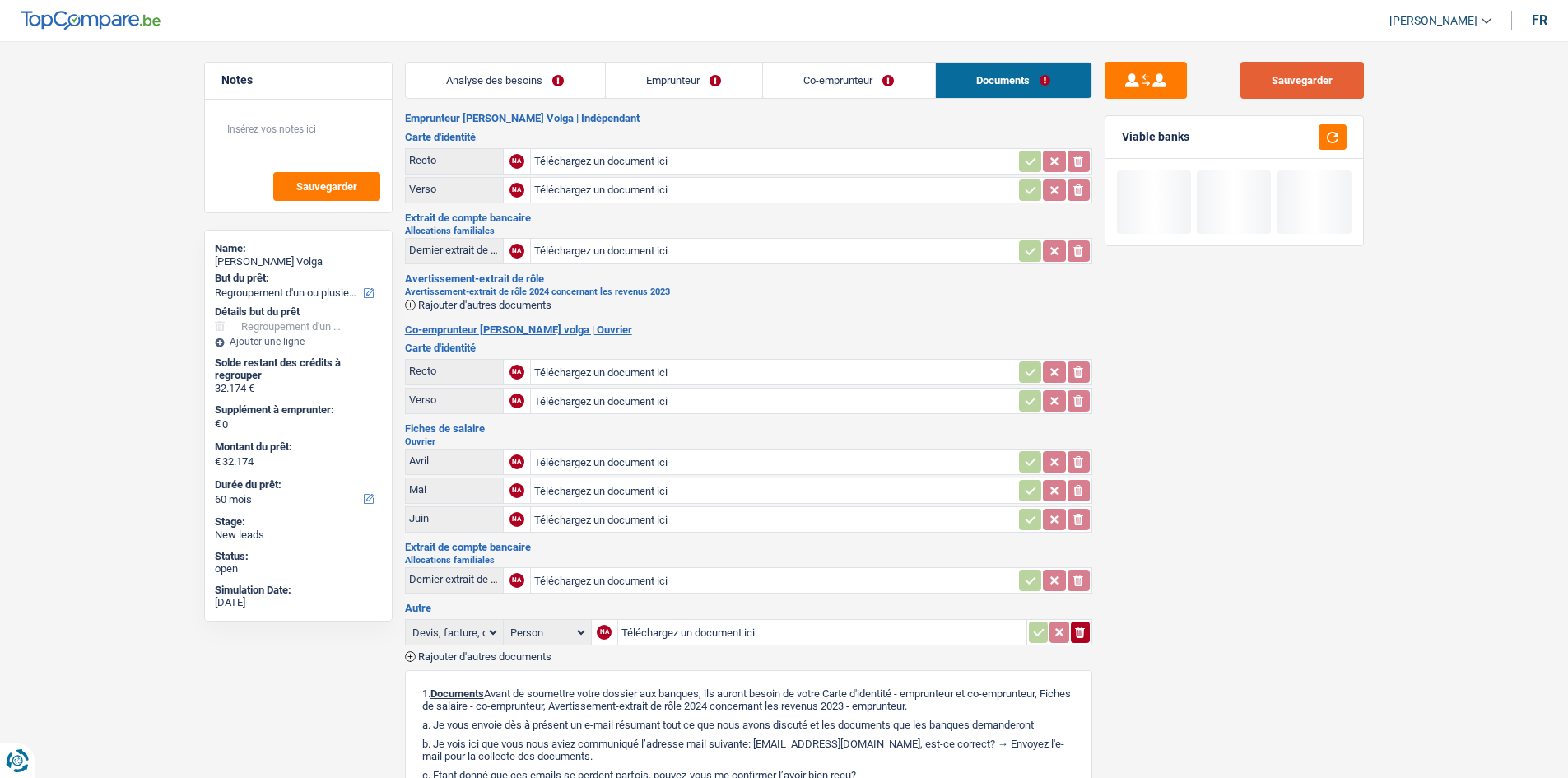 click on "Sauvegarder" at bounding box center [1302, 80] 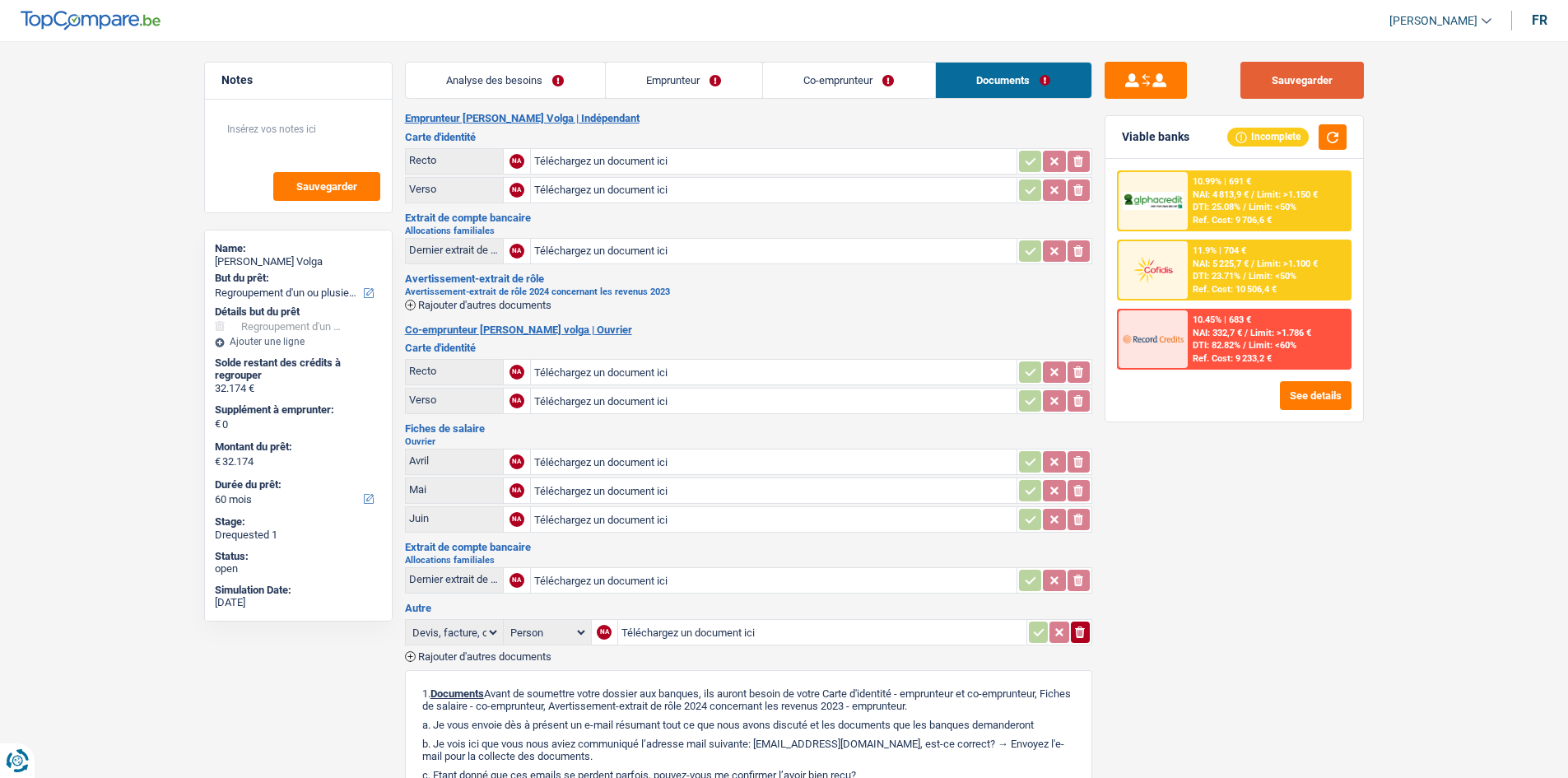 click on "Sauvegarder" at bounding box center (1302, 80) 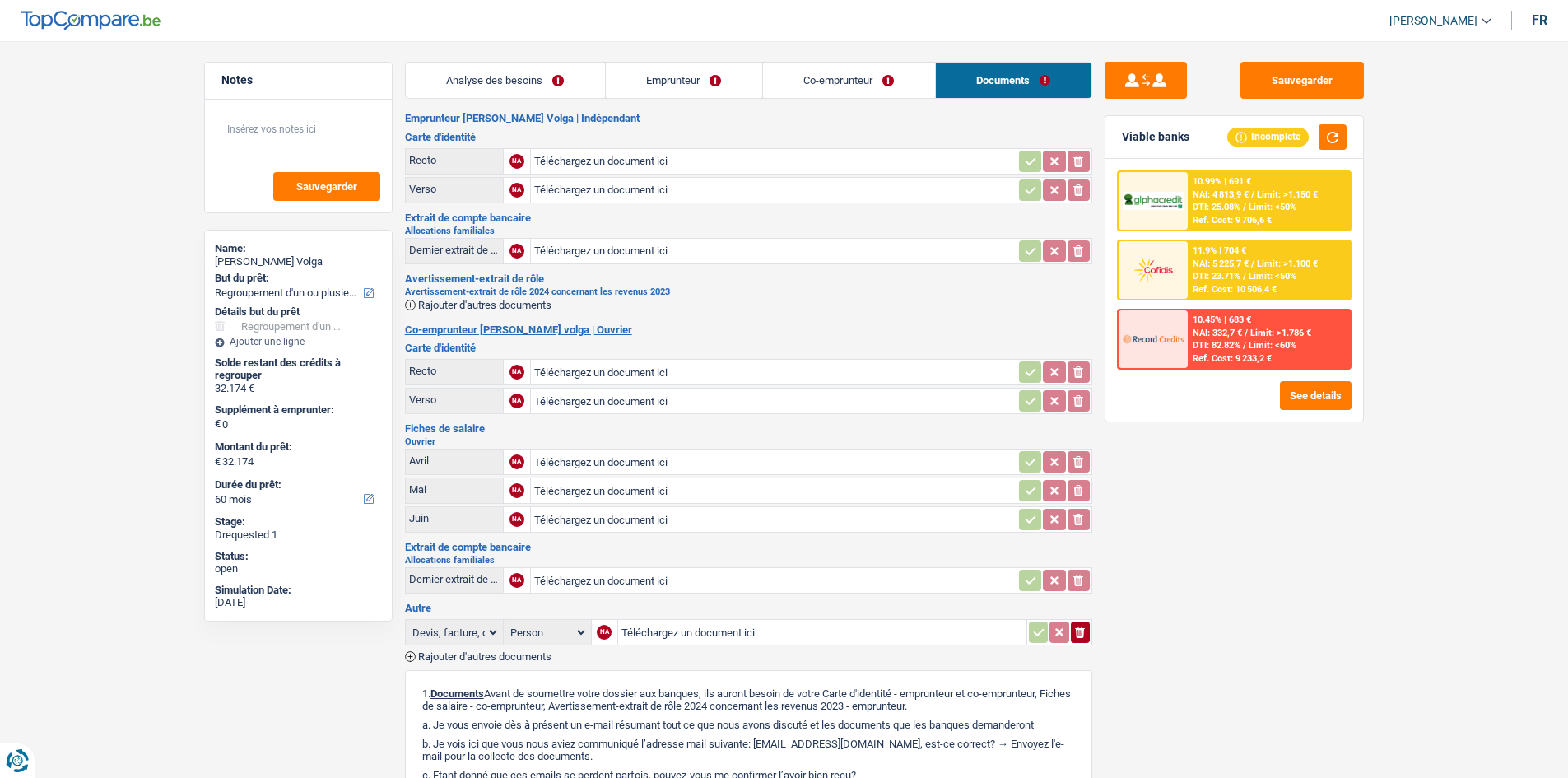click on "NAI: 4 813,9 €" at bounding box center [1221, 194] 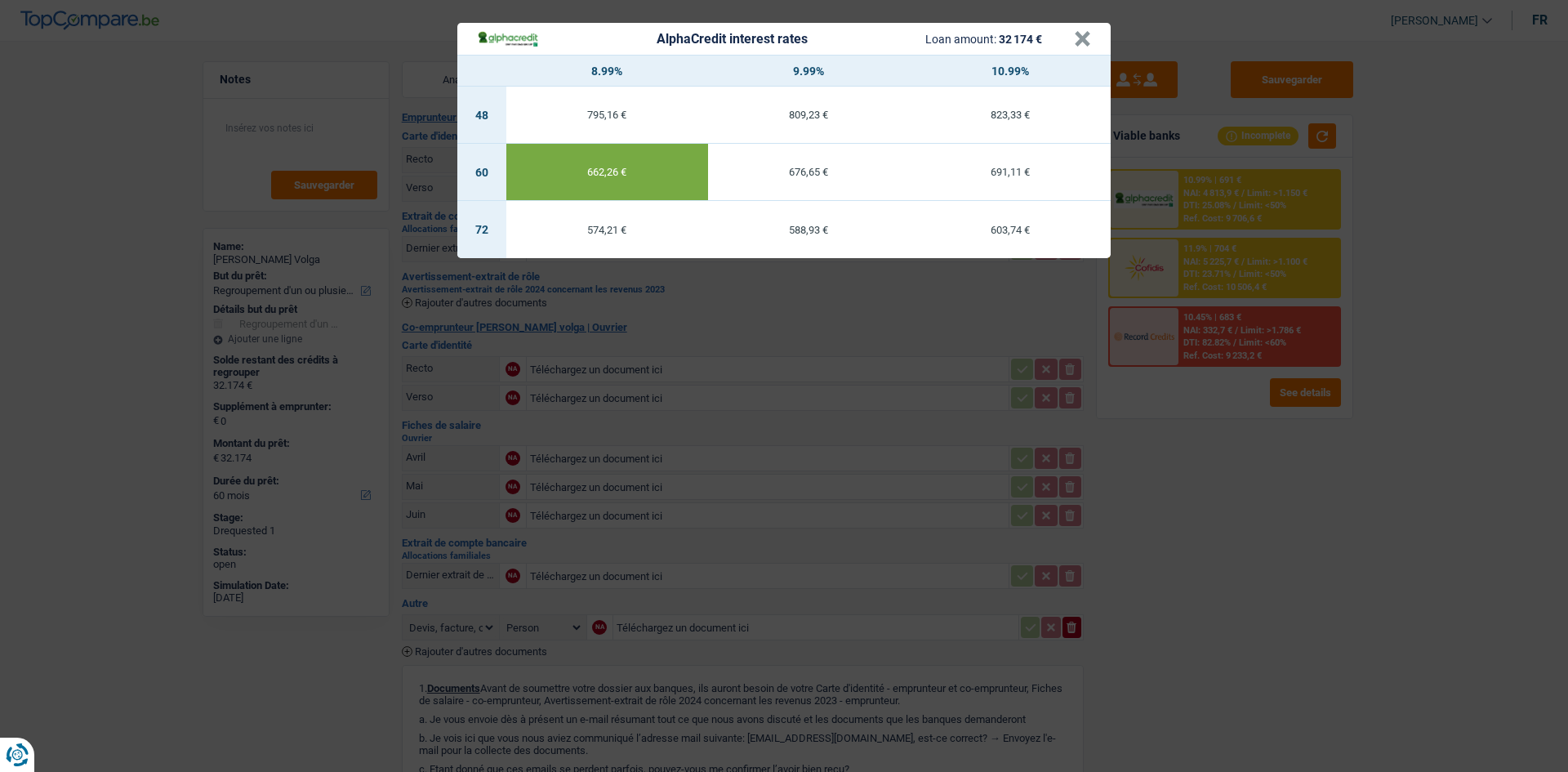 click on "AlphaCredit interest rates
Loan amount:
32 174 €
×
8.99%
9.99%
10.99%
48
795,16 €
809,23 €
823,33 €
60
662,26 €
676,65 €
691,11 €
72
574,21 €
588,93 €
603,74 €" at bounding box center (784, 386) 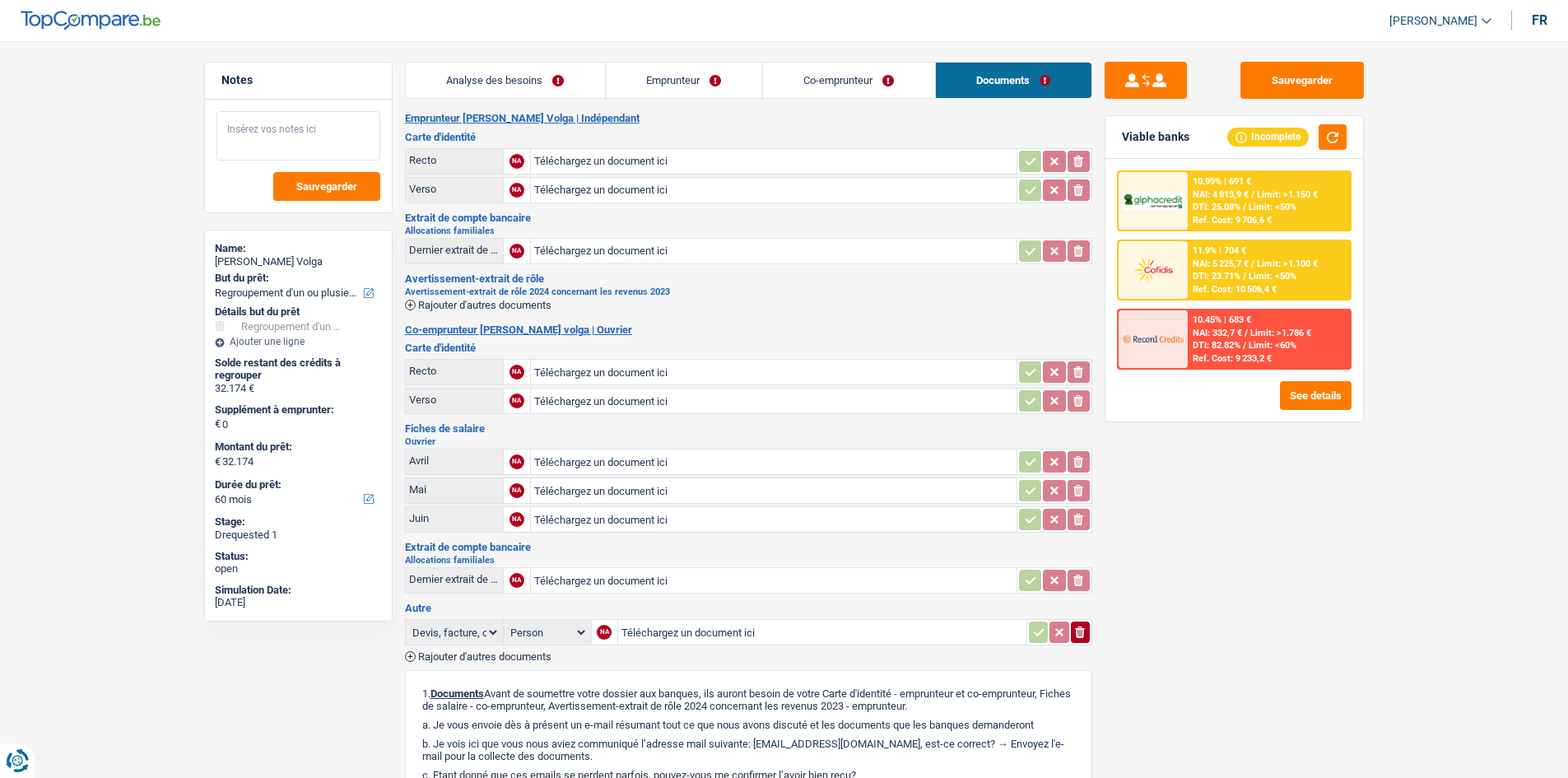 click at bounding box center (298, 136) 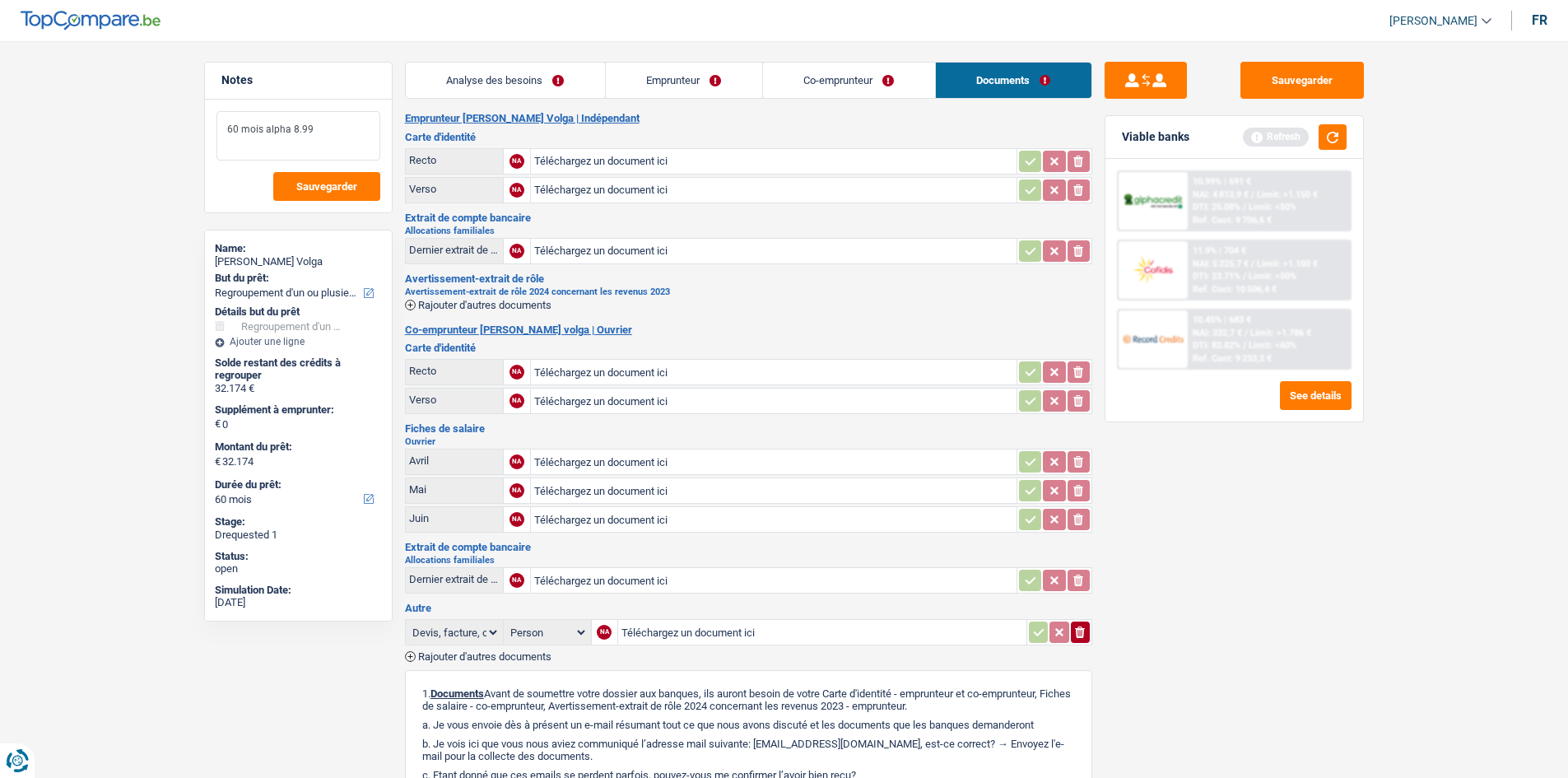 click on "60 mois alpha 8.99" at bounding box center [298, 136] 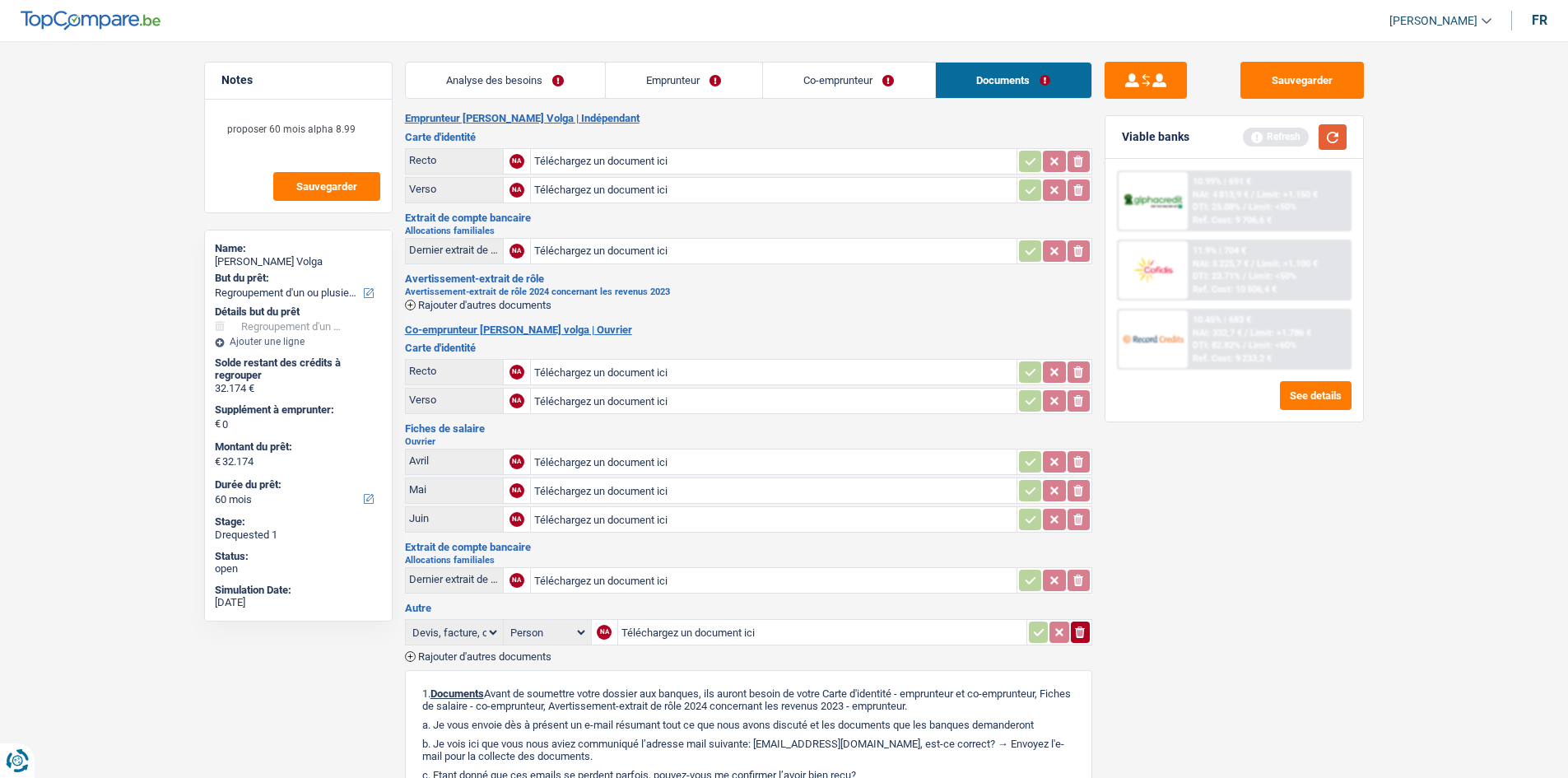 click at bounding box center [1333, 137] 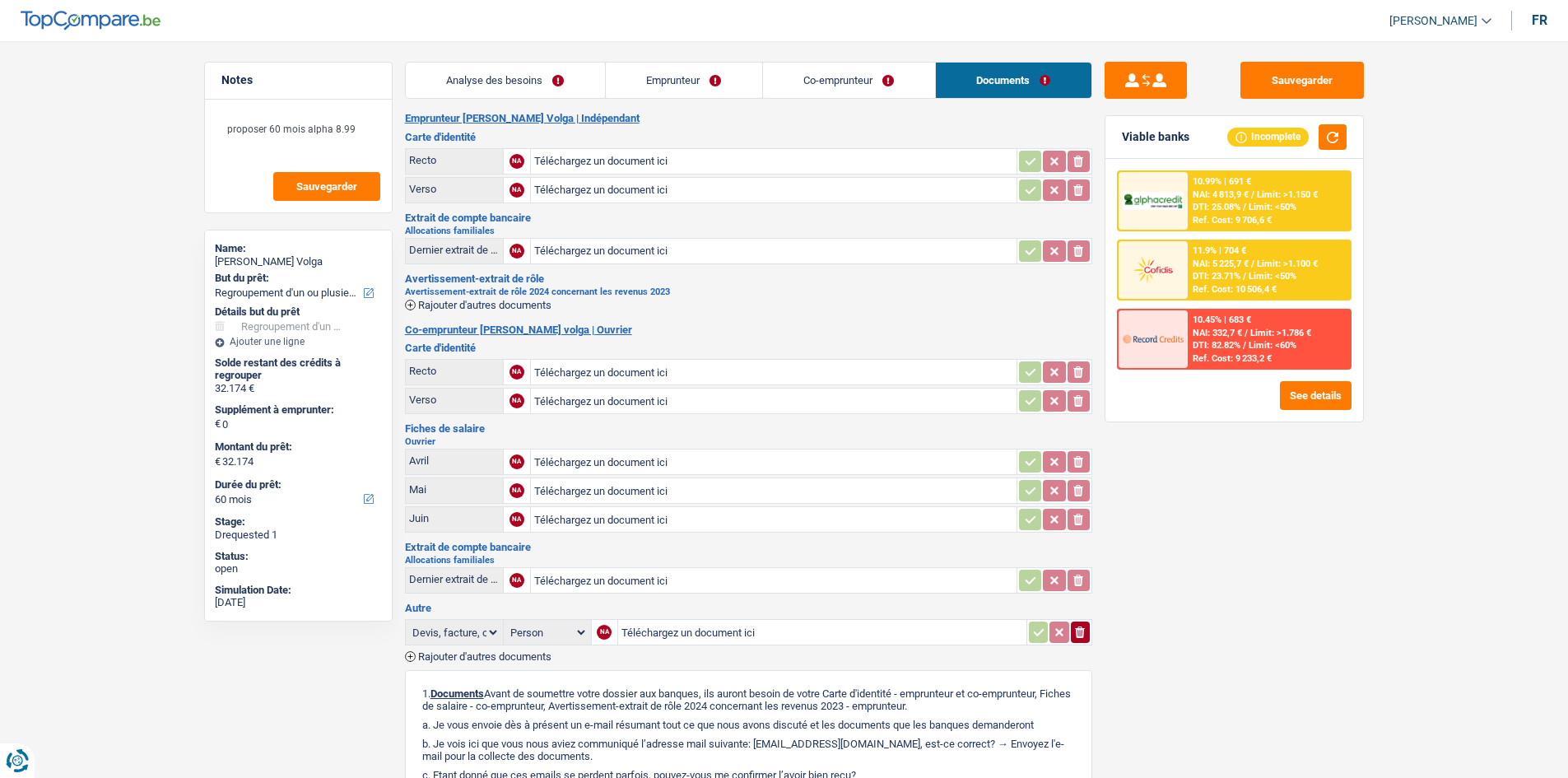click on "DTI: 25.08%" at bounding box center (1217, 207) 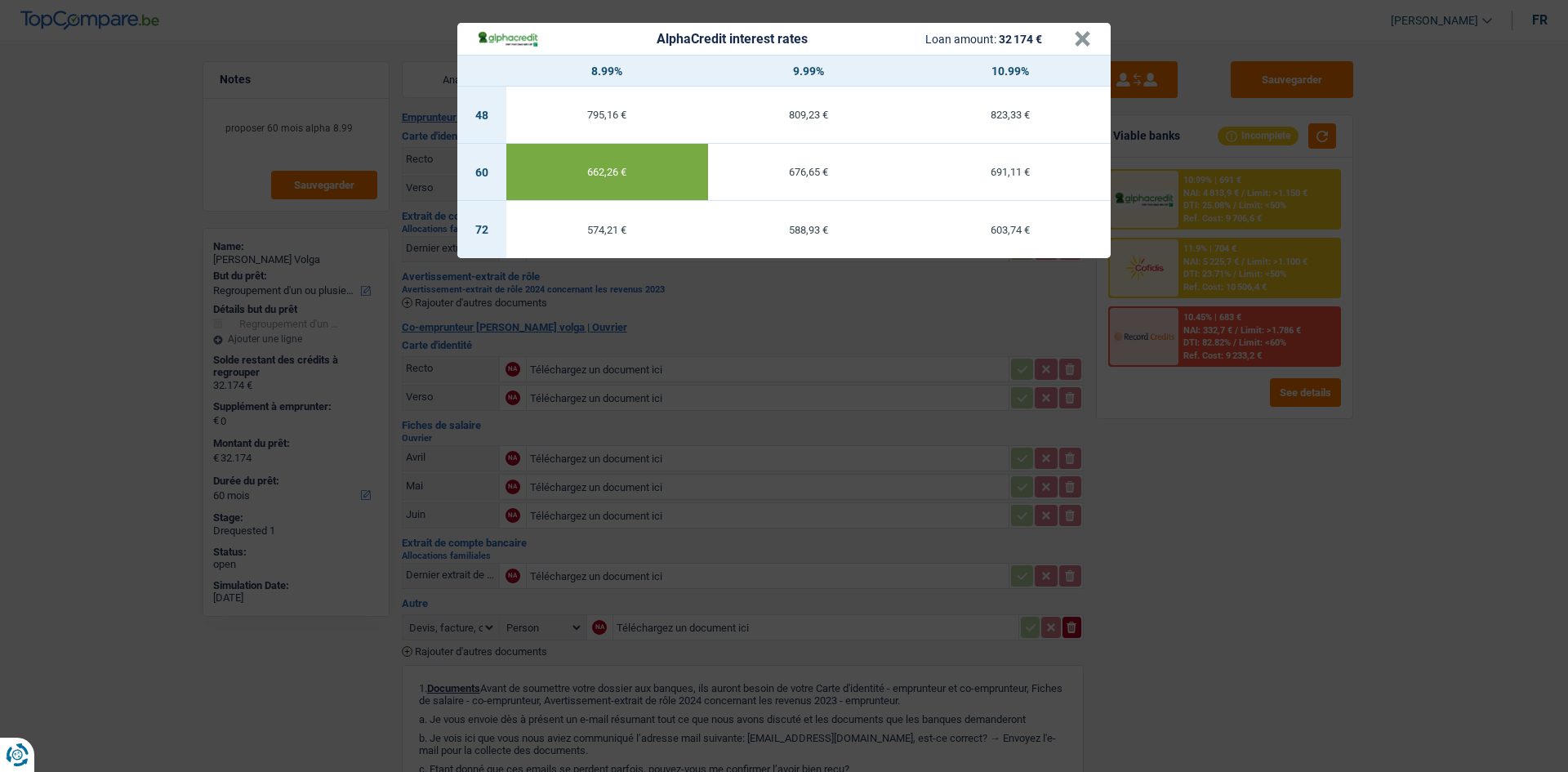 click on "AlphaCredit interest rates
Loan amount:
32 174 €
×
8.99%
9.99%
10.99%
48
795,16 €
809,23 €
823,33 €
60
662,26 €
676,65 €
691,11 €
72
574,21 €
588,93 €
603,74 €" at bounding box center [784, 386] 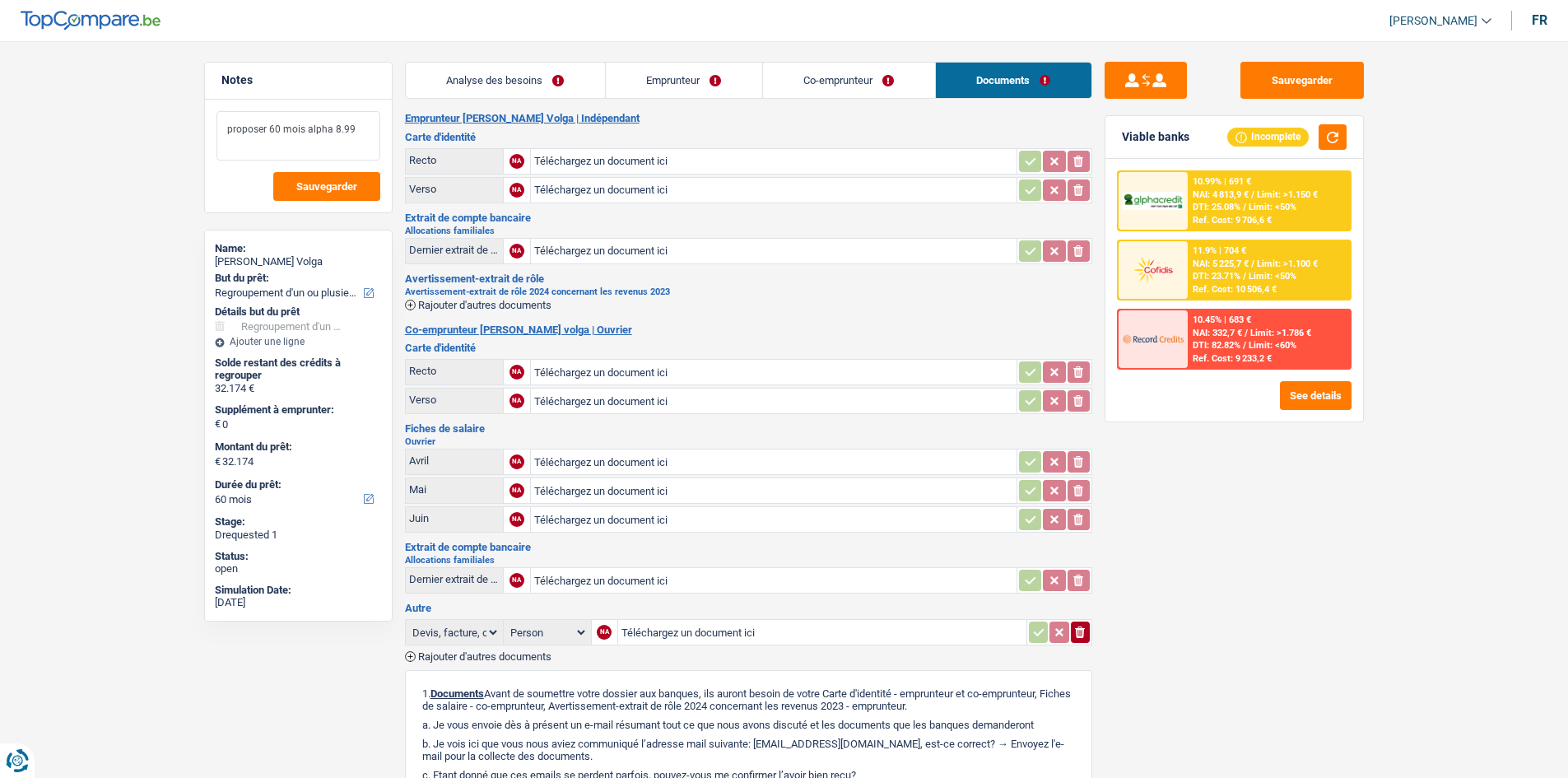 click on "proposer 60 mois alpha 8.99" at bounding box center [298, 136] 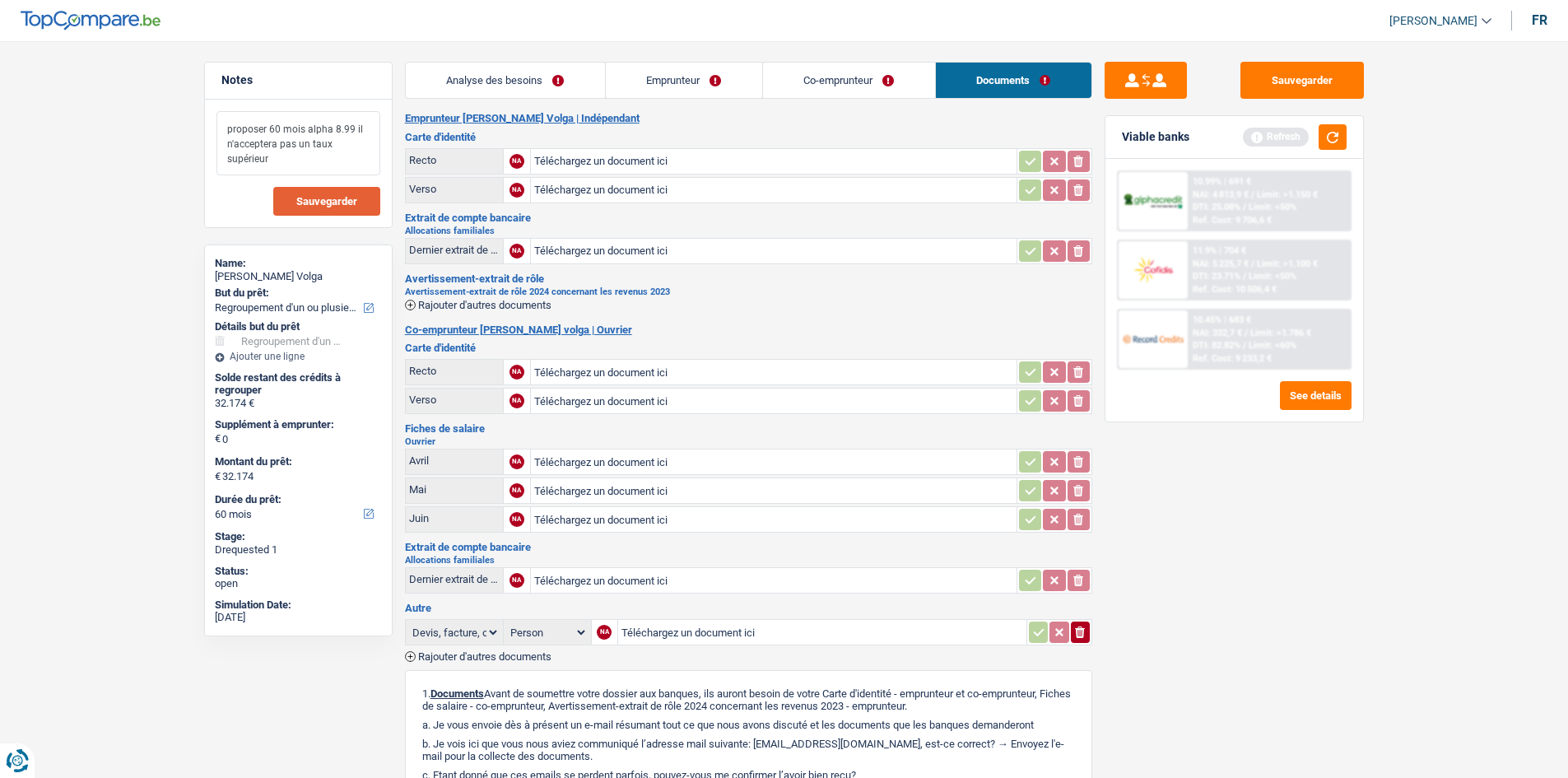 type on "proposer 60 mois alpha 8.99 il n'acceptera pas un taux supérieur" 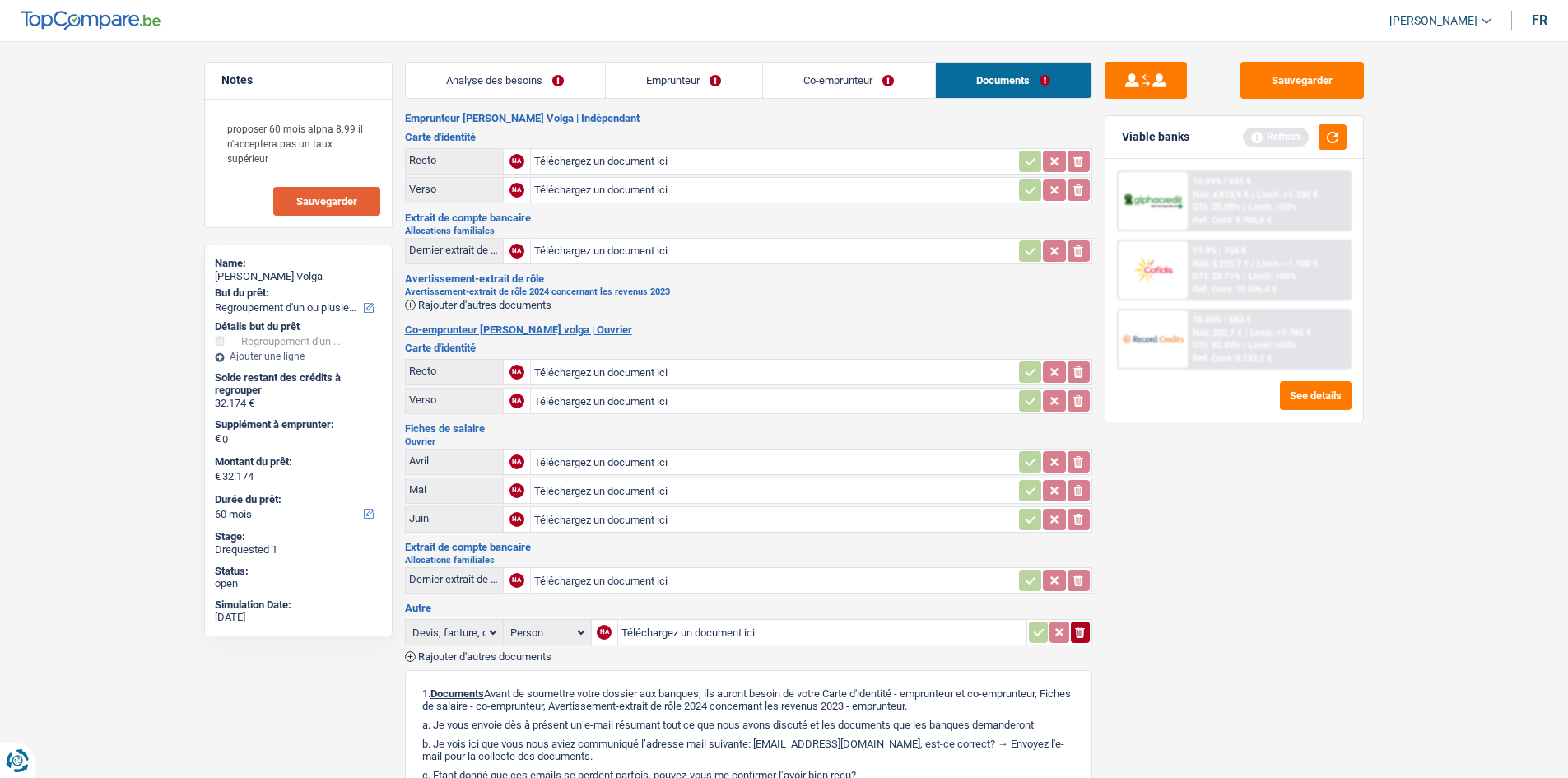 click on "Sauvegarder" at bounding box center (327, 201) 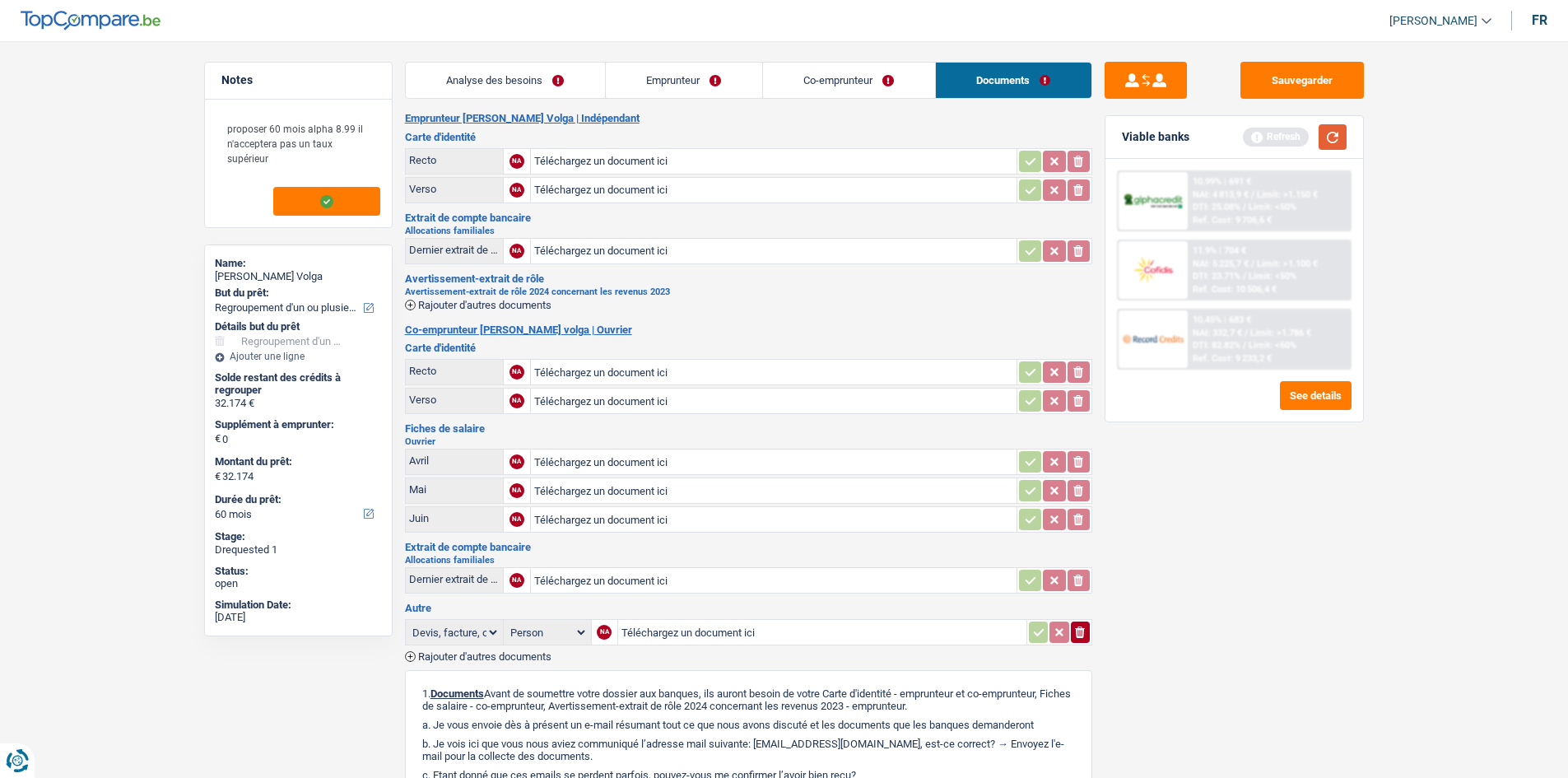 click at bounding box center (1333, 137) 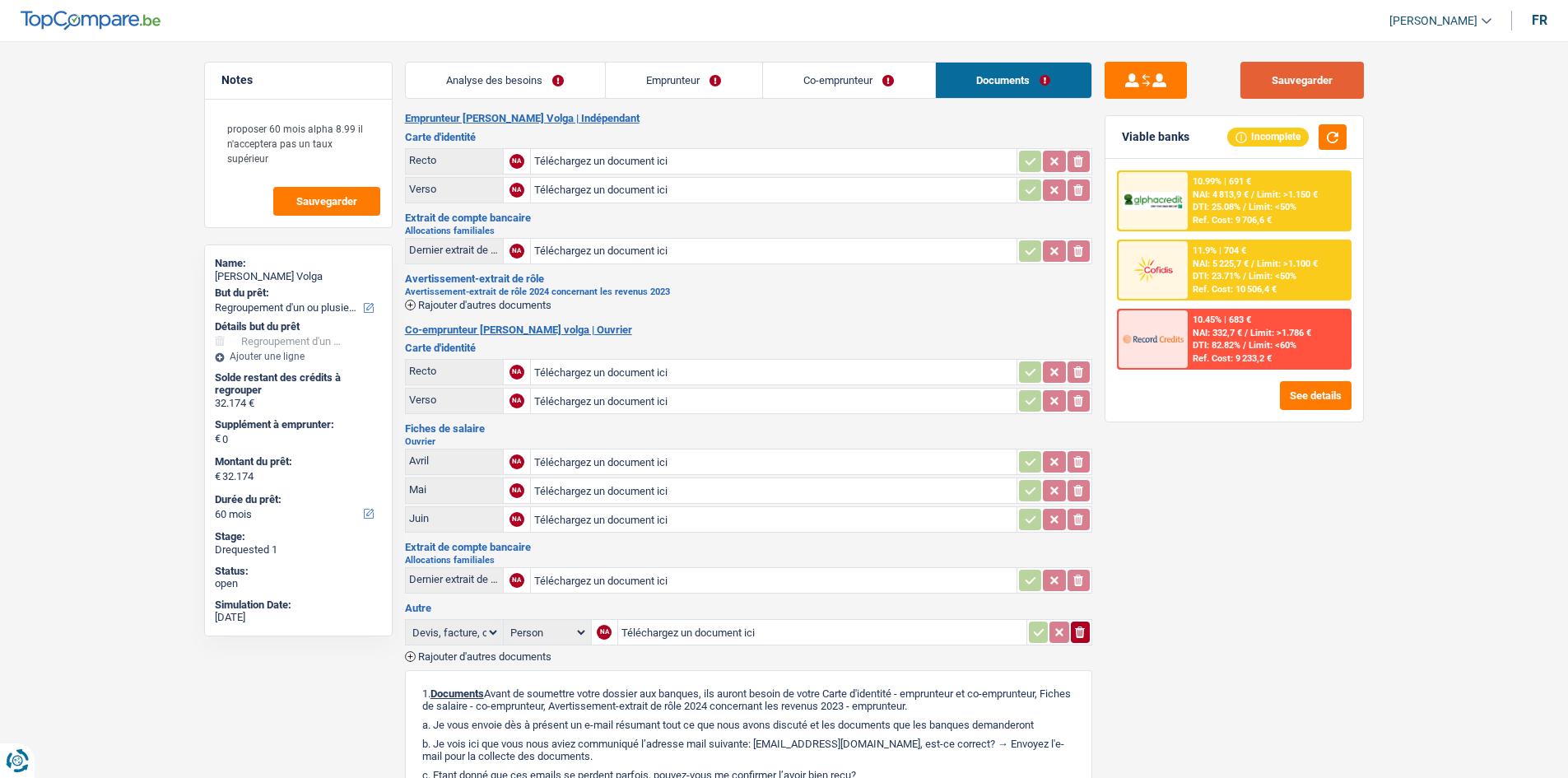 click on "Sauvegarder" at bounding box center (1302, 80) 